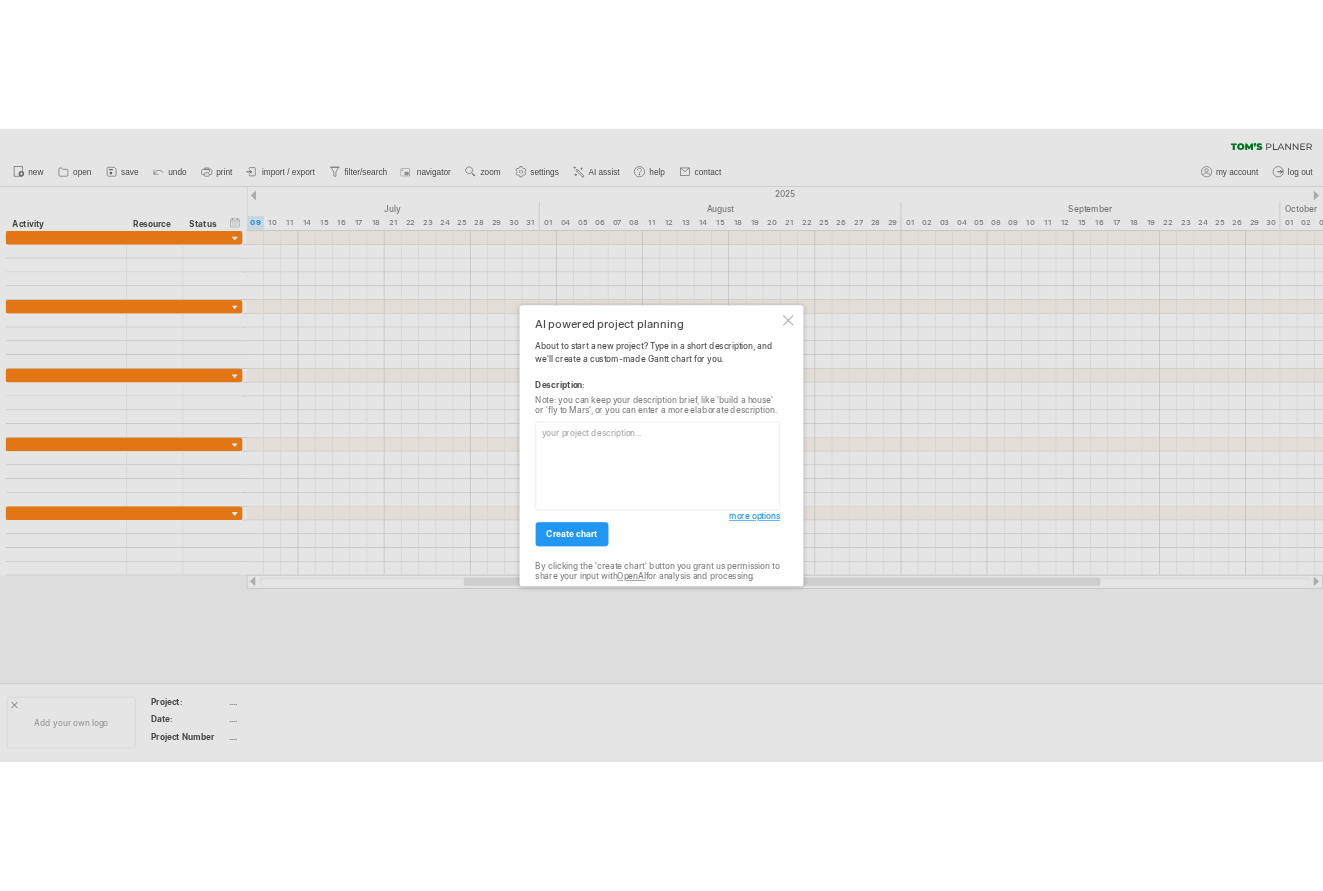 scroll, scrollTop: 0, scrollLeft: 0, axis: both 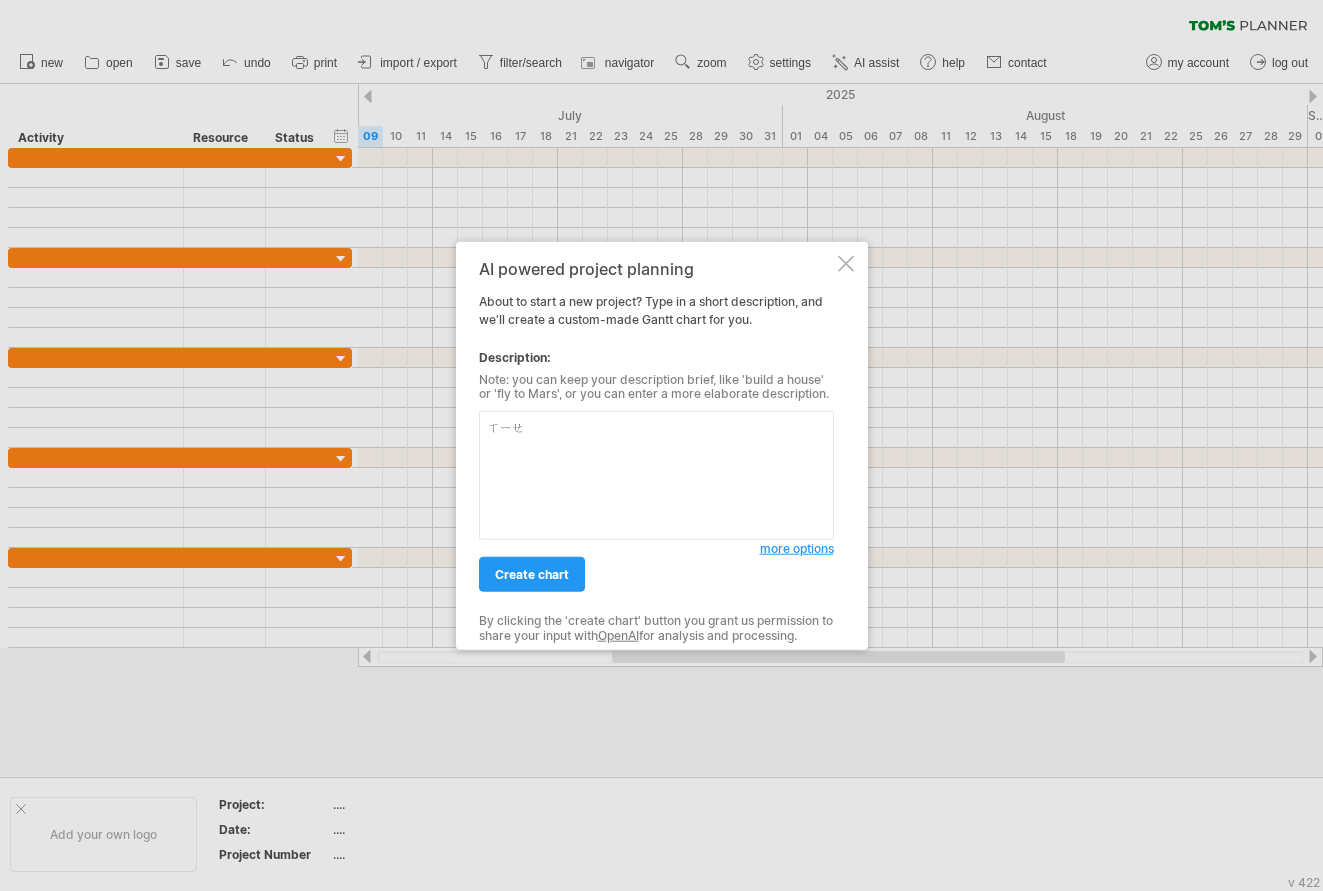 type on "寫" 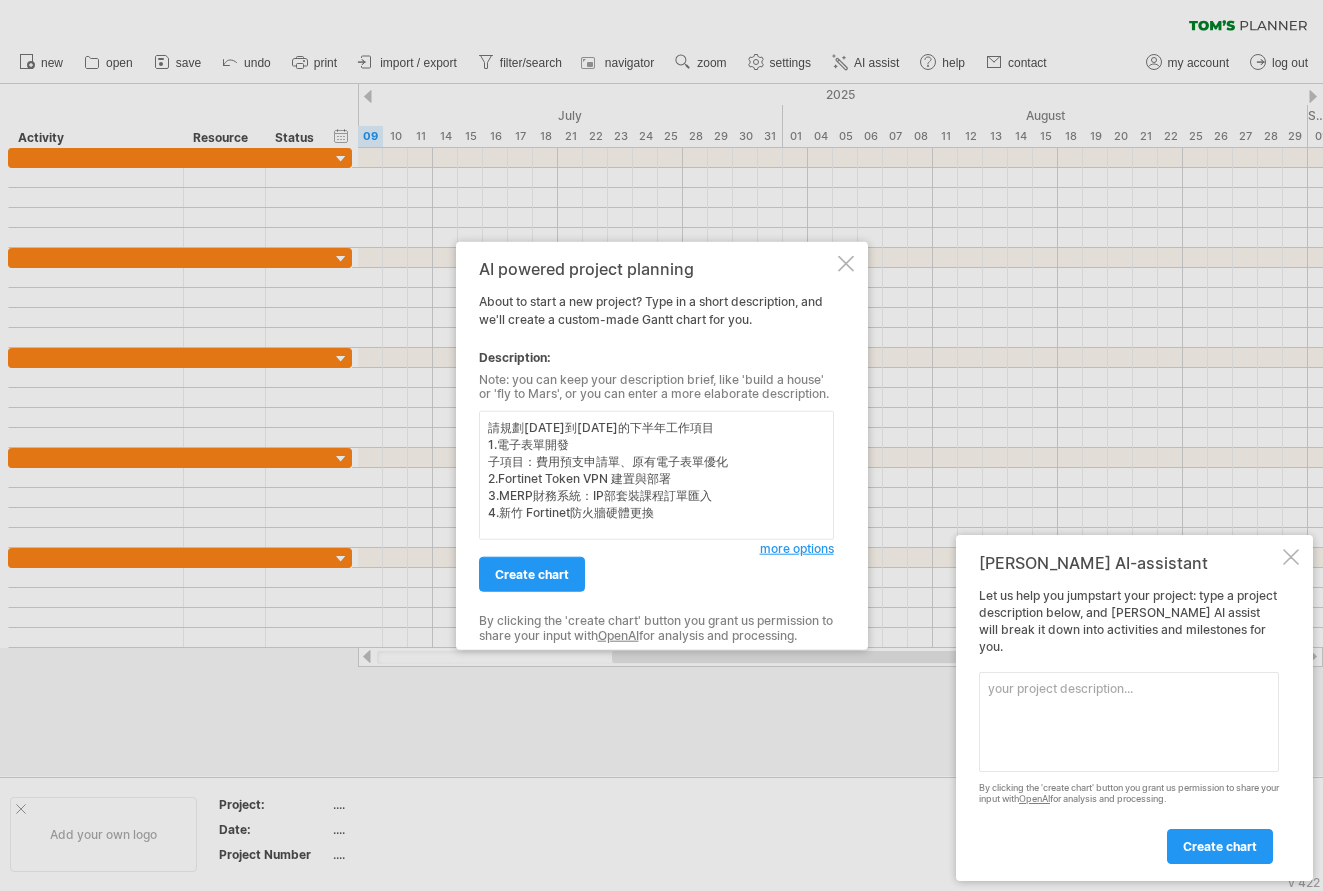 type on "請規劃2025/7/1到2025/12/31的下半年工作項目
1.電子表單開發
子項目：費用預支申請單、原有電子表單優化
2.Fortinet Token VPN 建置與部署
3.MERP財務系統：IP部套裝課程訂單匯入
4.新竹 Fortinet防火牆硬體更換" 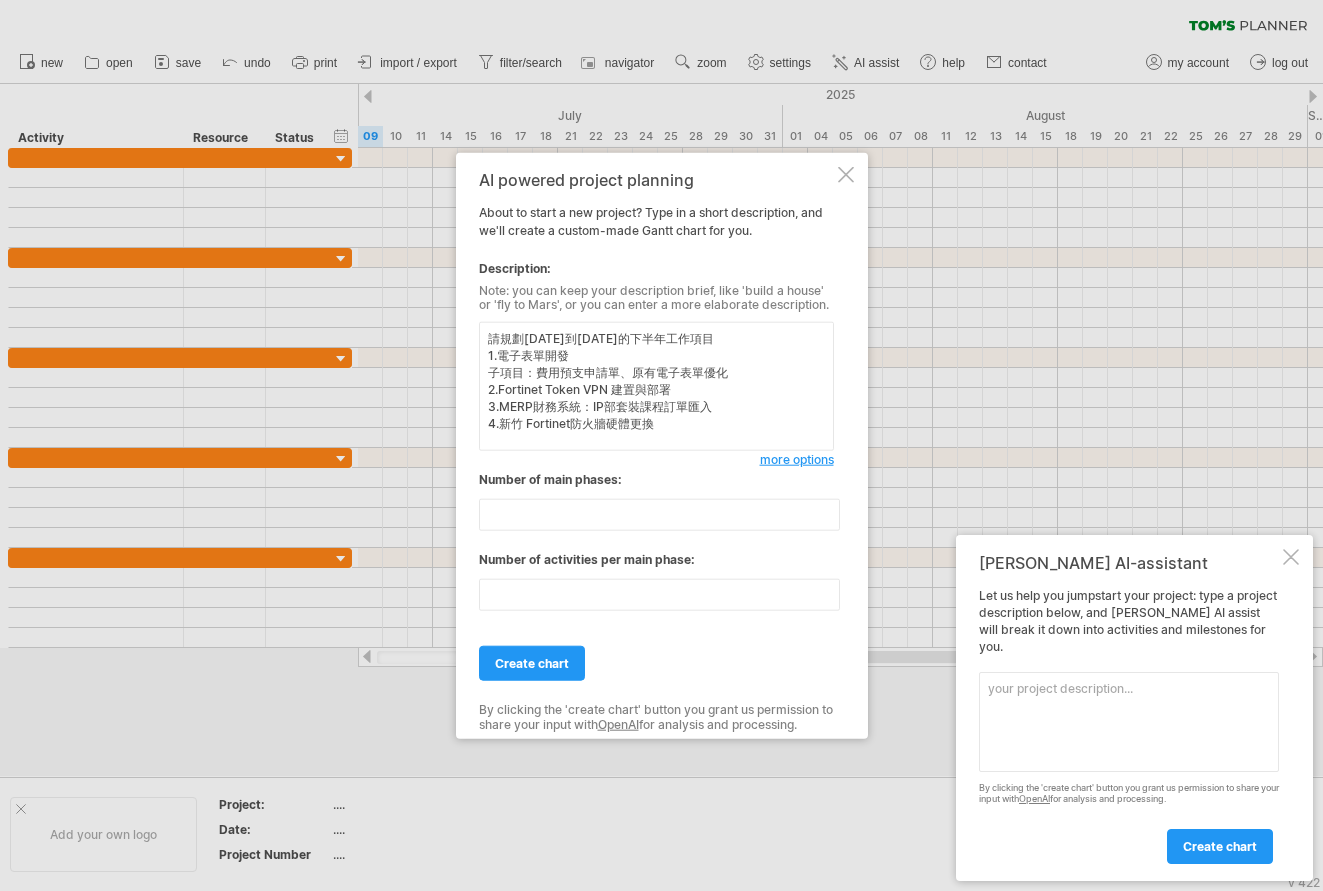 click on "Number of main phases: ** Number of activities per main phase: **" at bounding box center (656, 550) 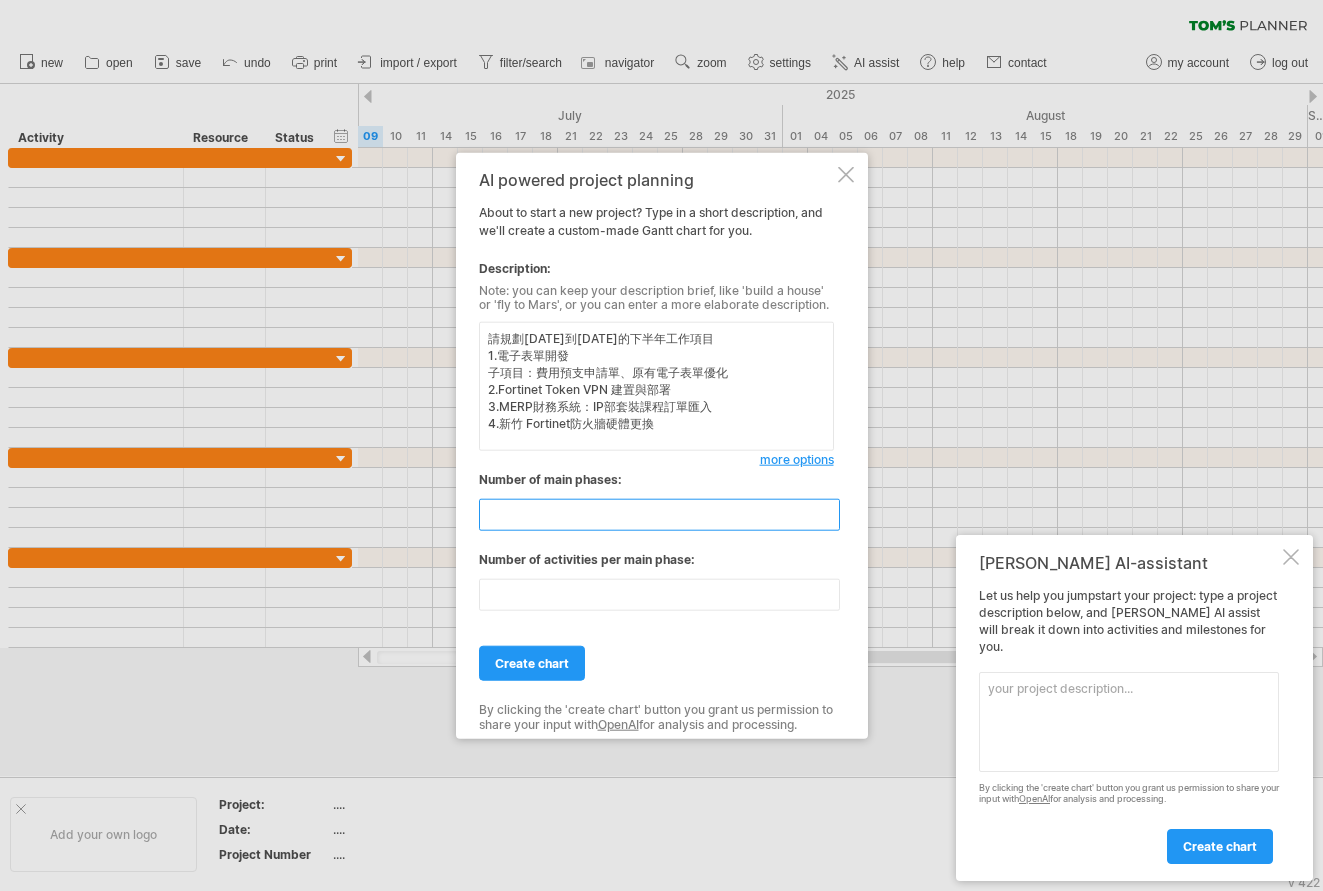 click on "*" at bounding box center (659, 515) 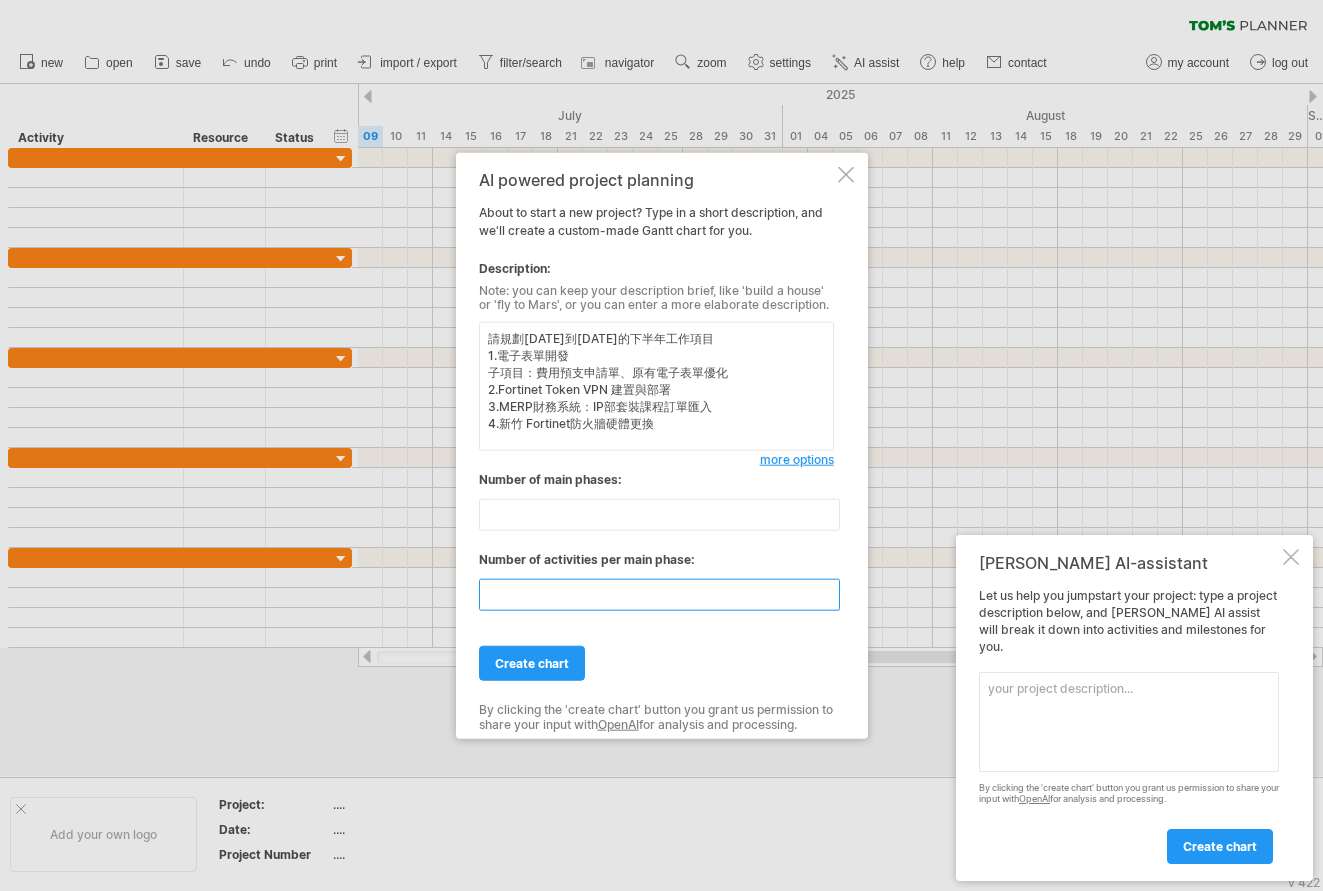 click on "**" at bounding box center (659, 595) 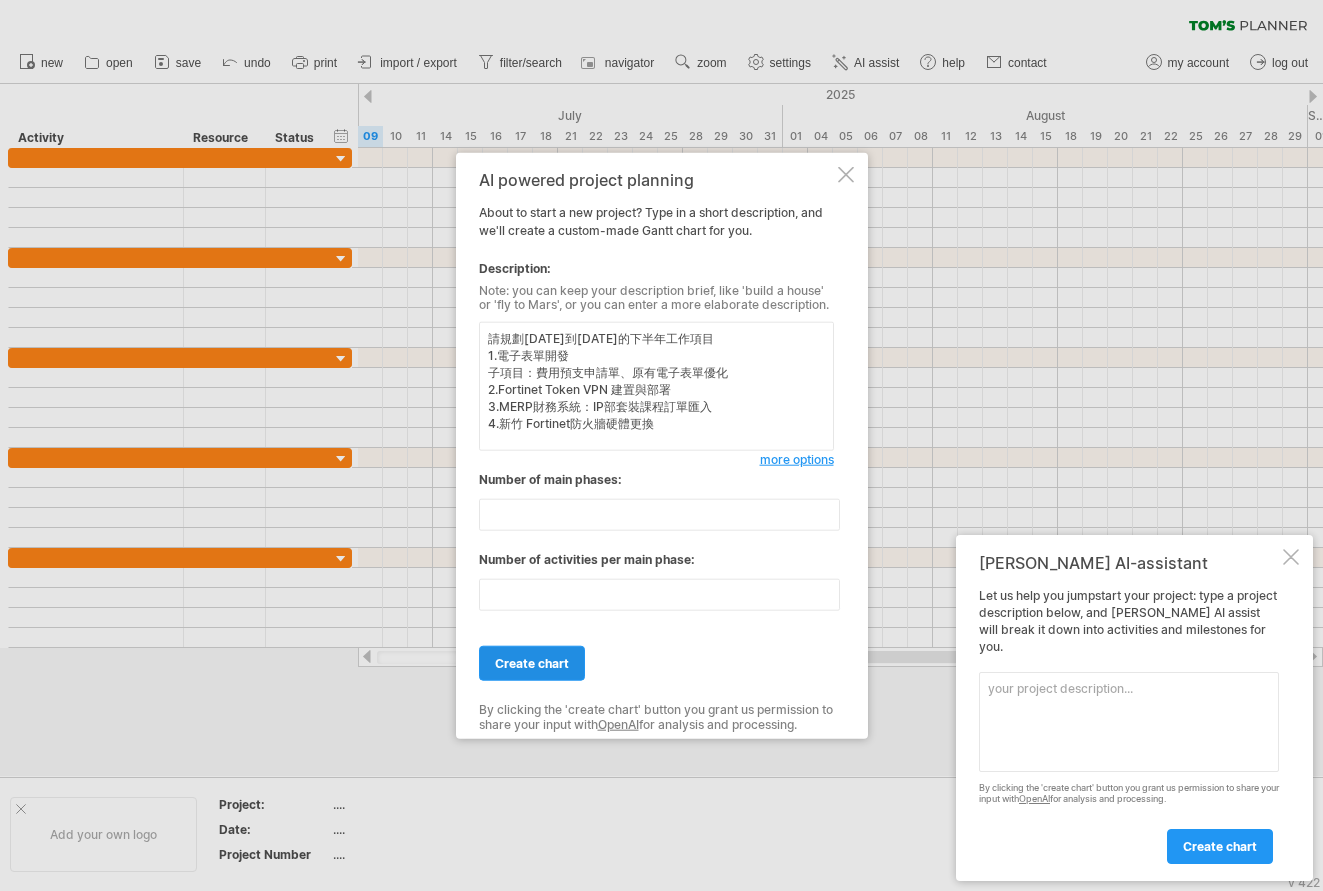 click on "create chart" at bounding box center (532, 663) 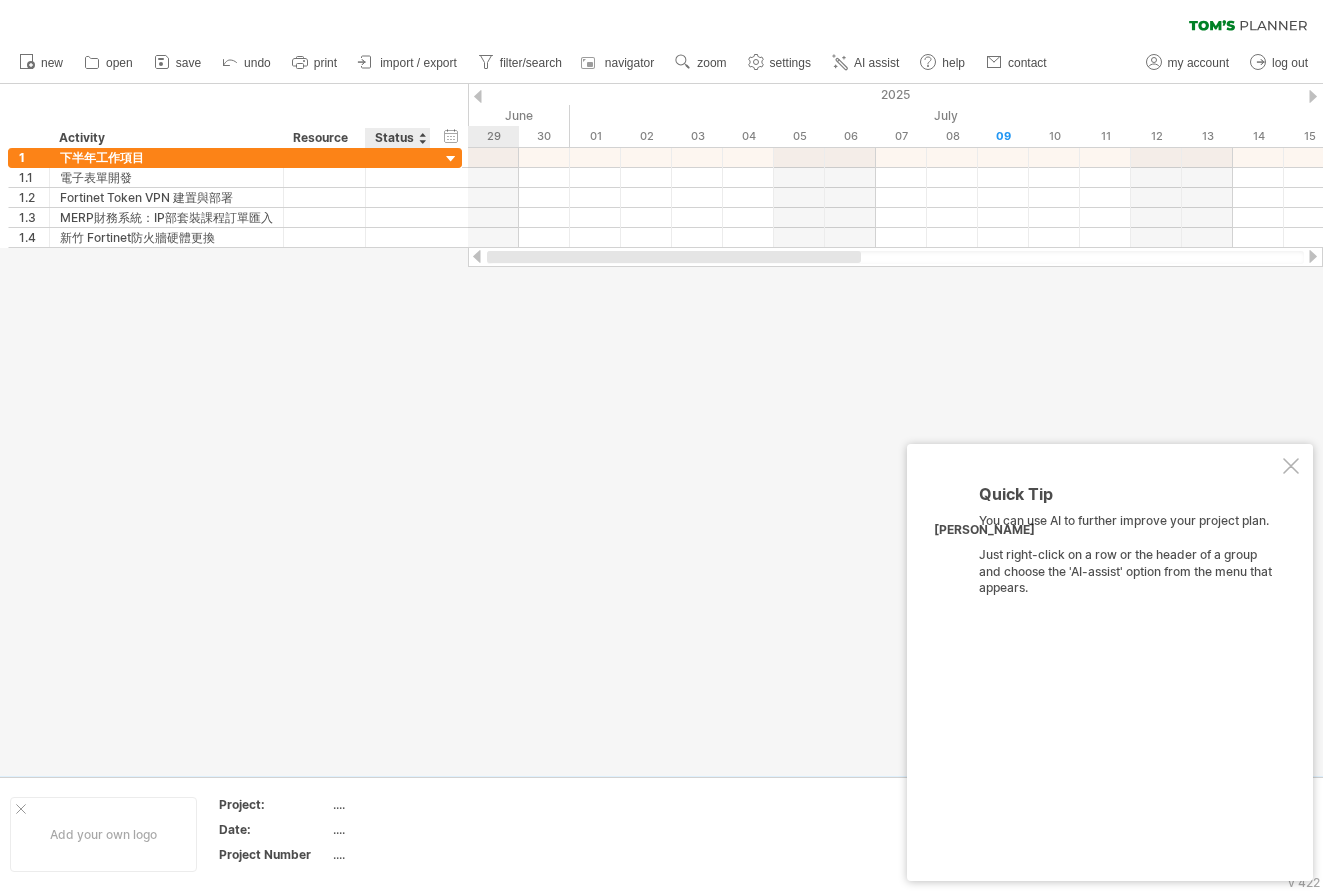 drag, startPoint x: 758, startPoint y: 255, endPoint x: 426, endPoint y: 318, distance: 337.92456 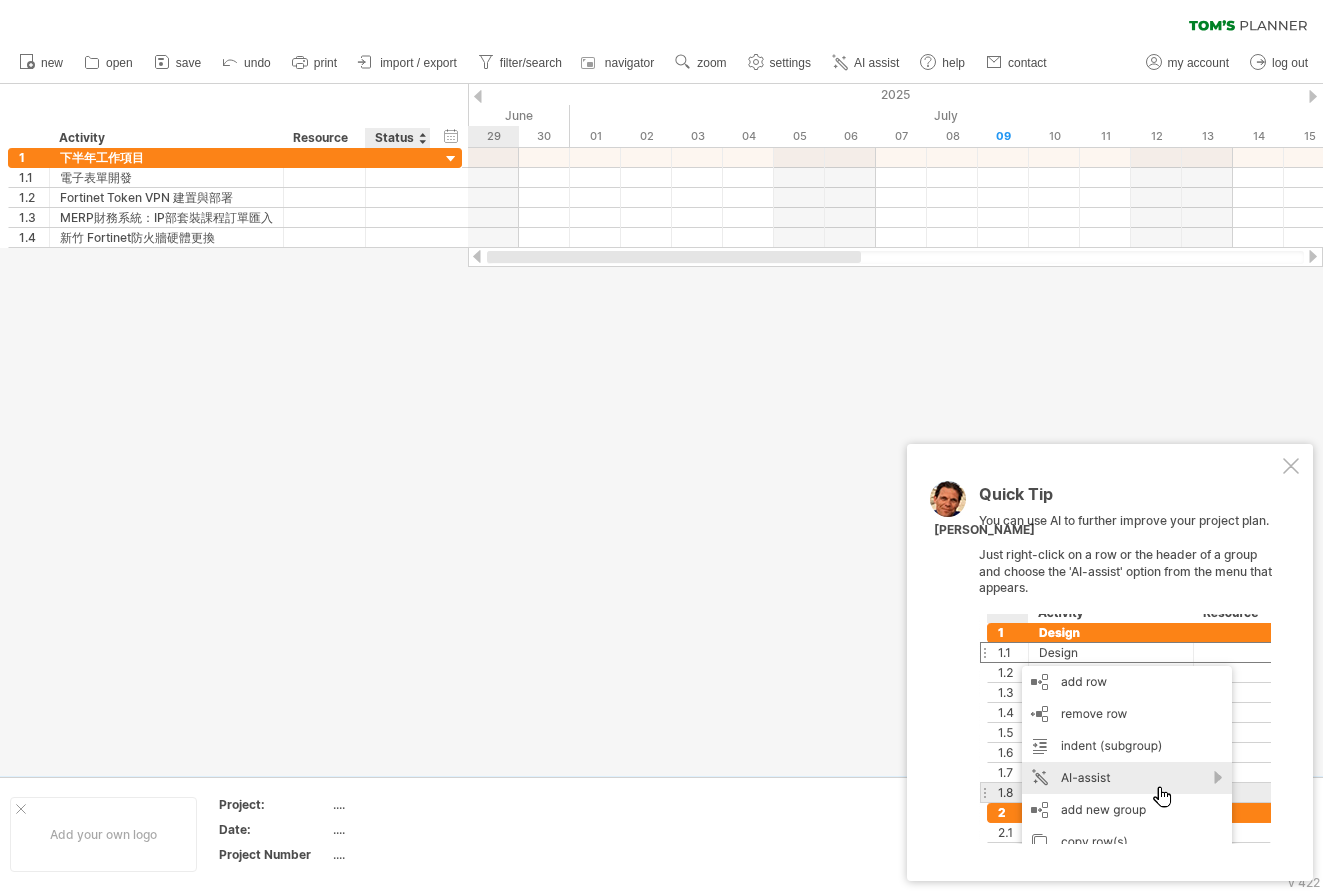 click on "Trying to reach [DOMAIN_NAME]
Connected again...
0%
clear filter
new 1" at bounding box center [661, 445] 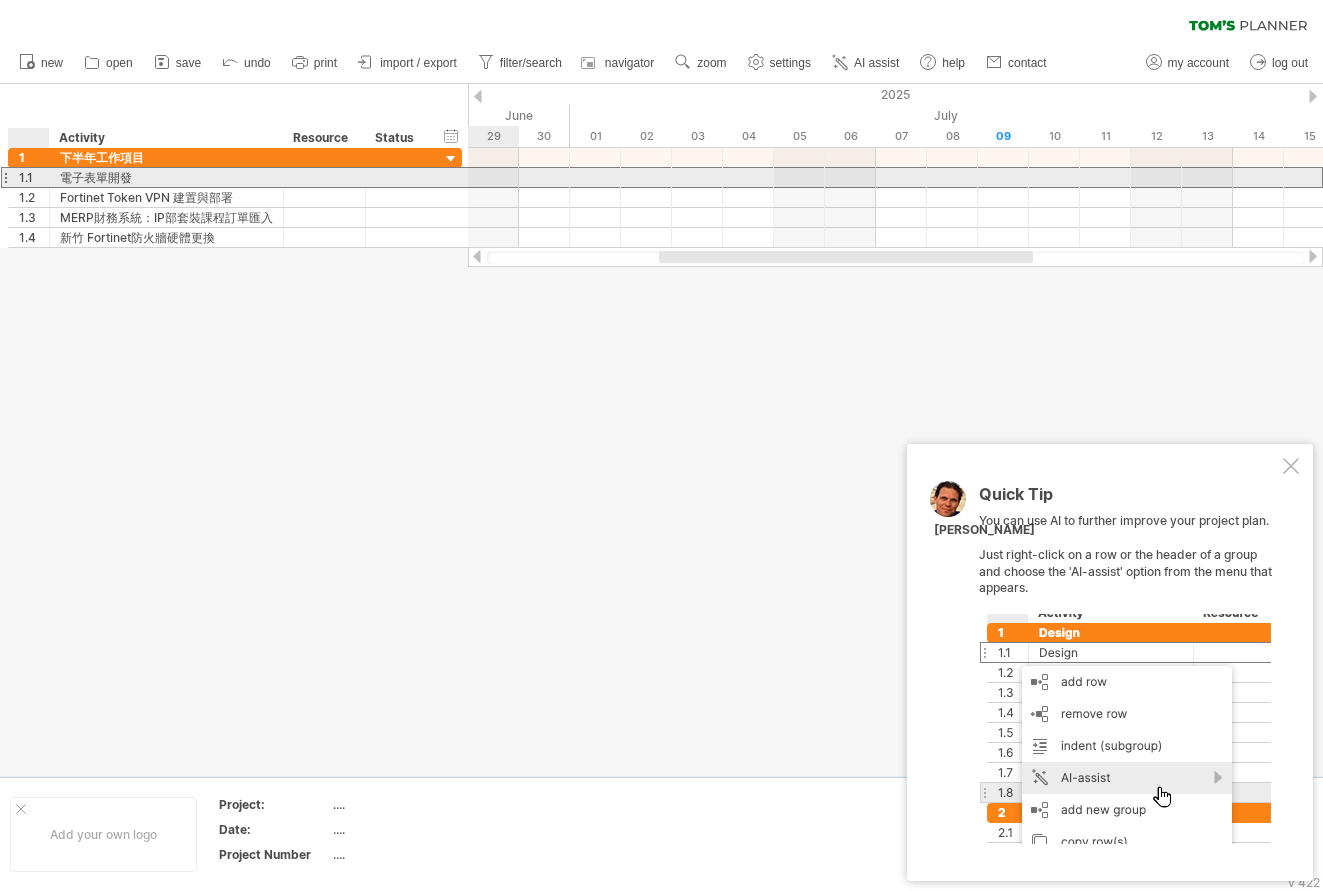 click on "1.1" at bounding box center [34, 177] 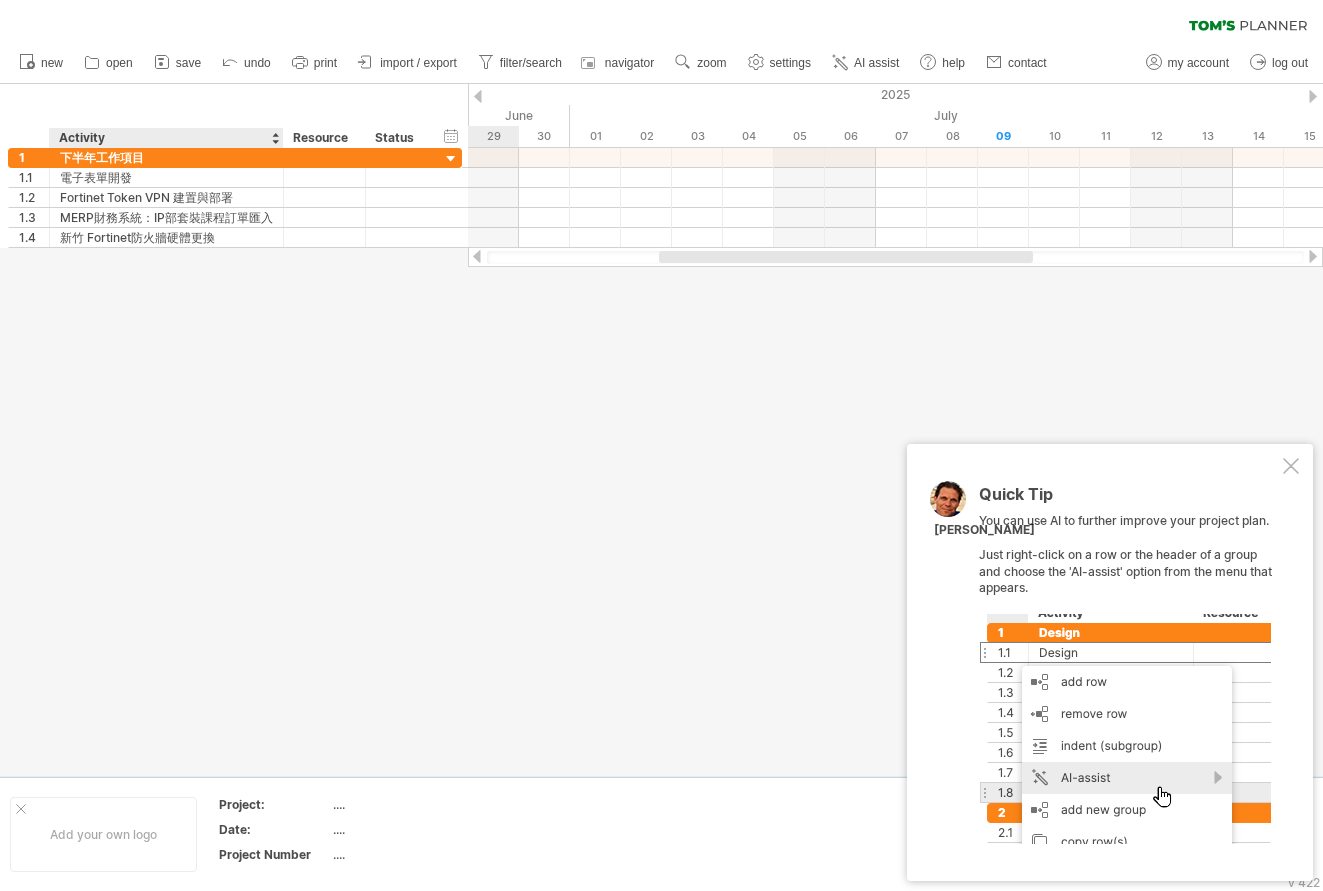 click at bounding box center [661, 430] 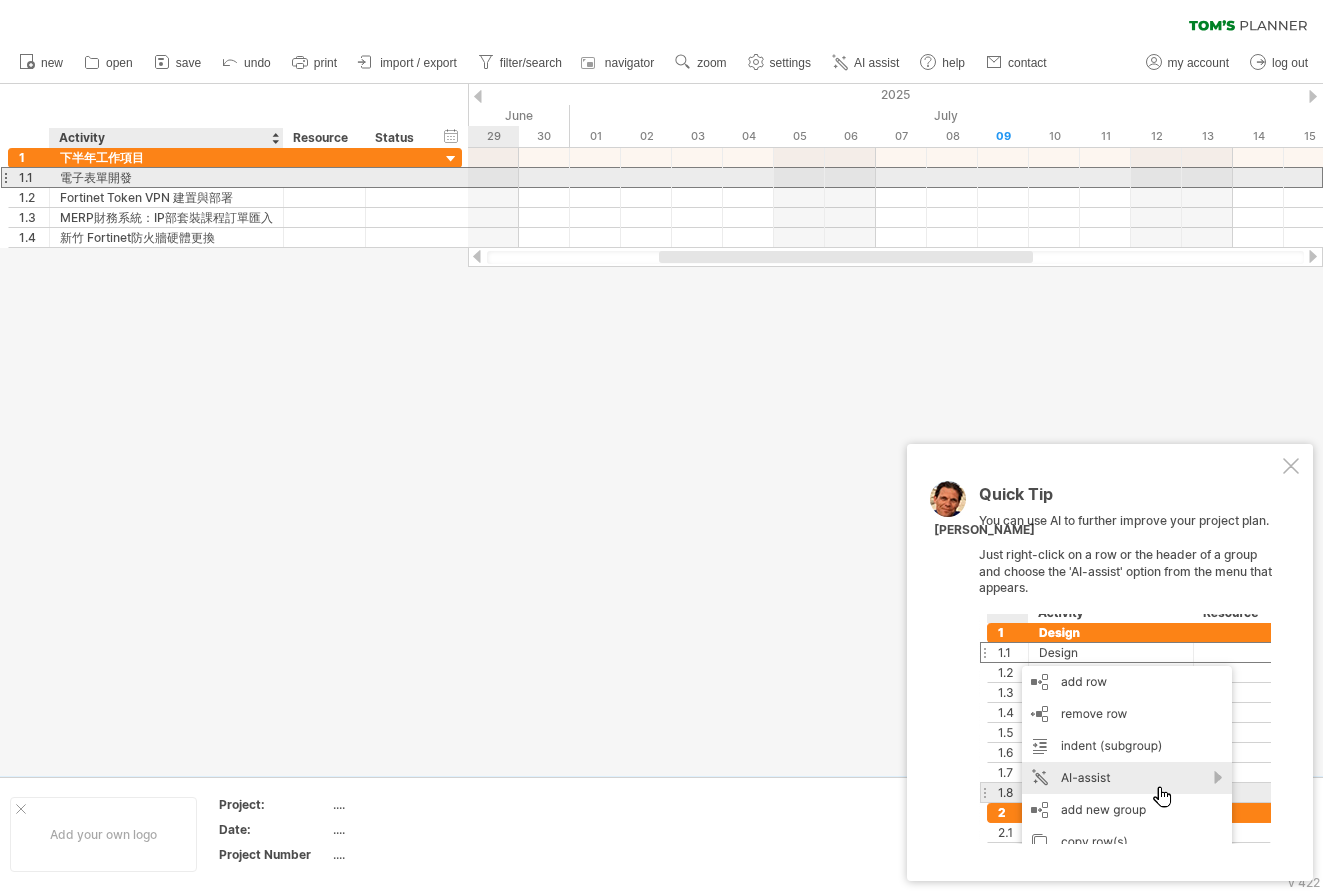 click on "電子表單開發" at bounding box center [166, 177] 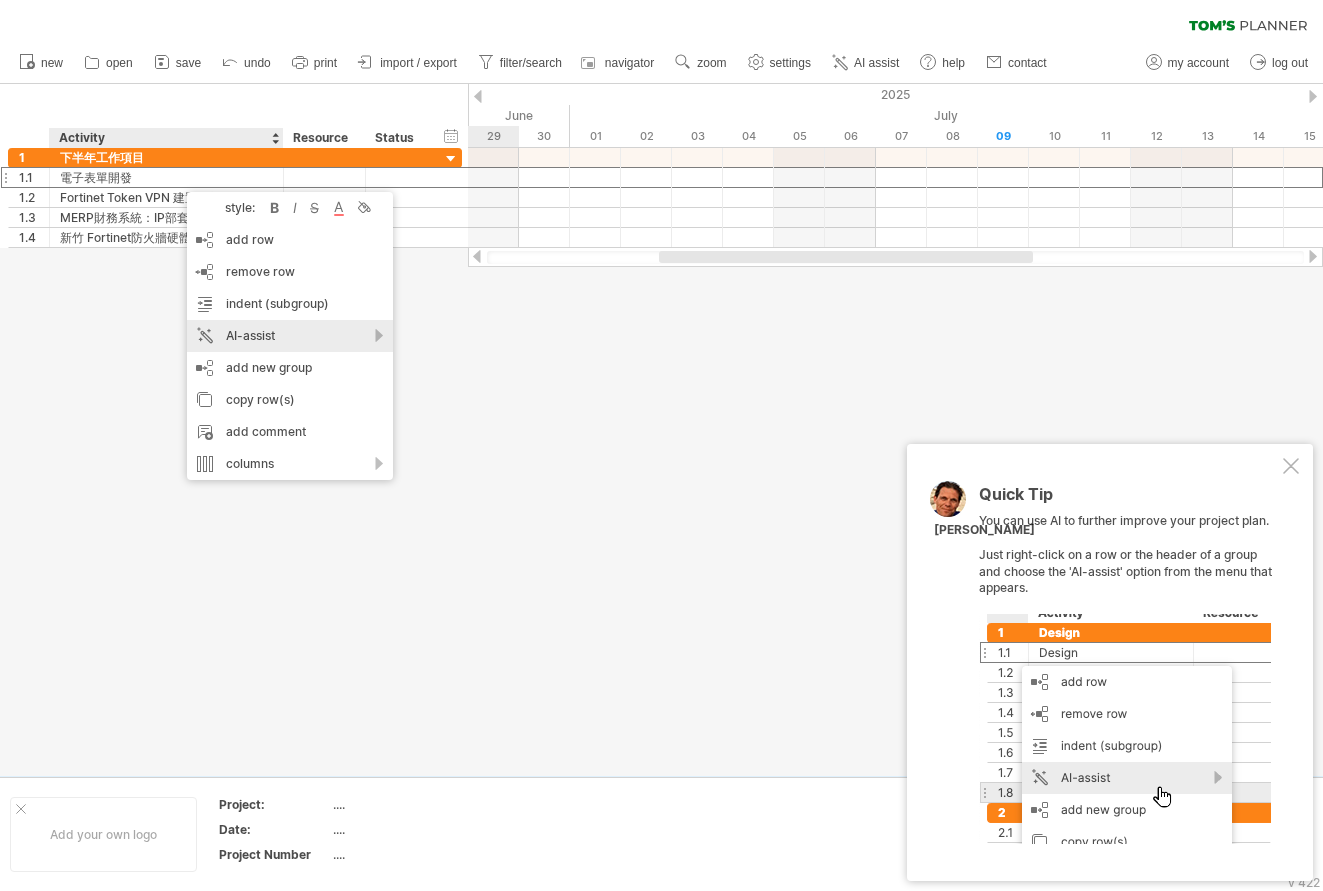 click on "AI-assist" at bounding box center (290, 336) 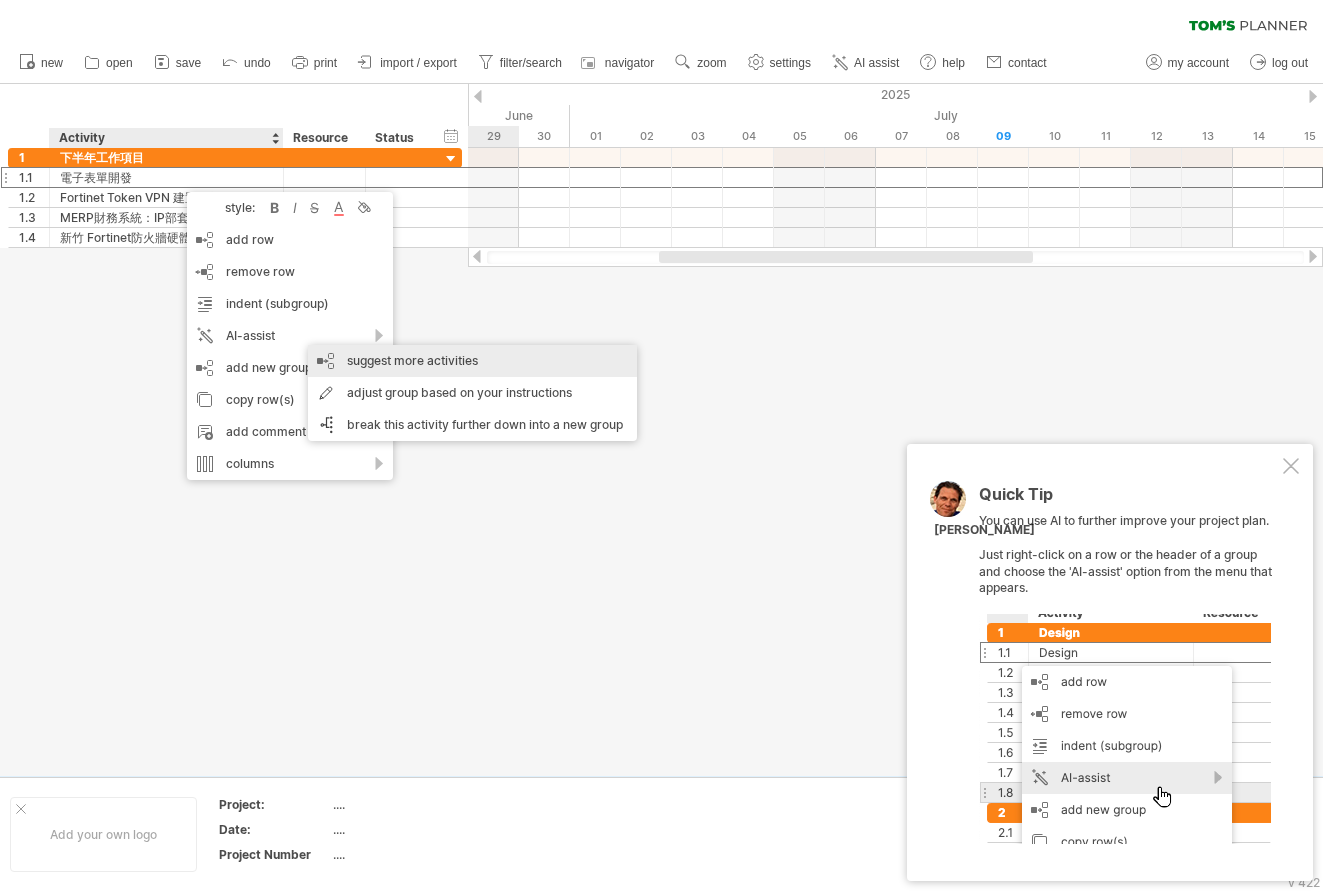 click on "suggest more activities" at bounding box center (472, 361) 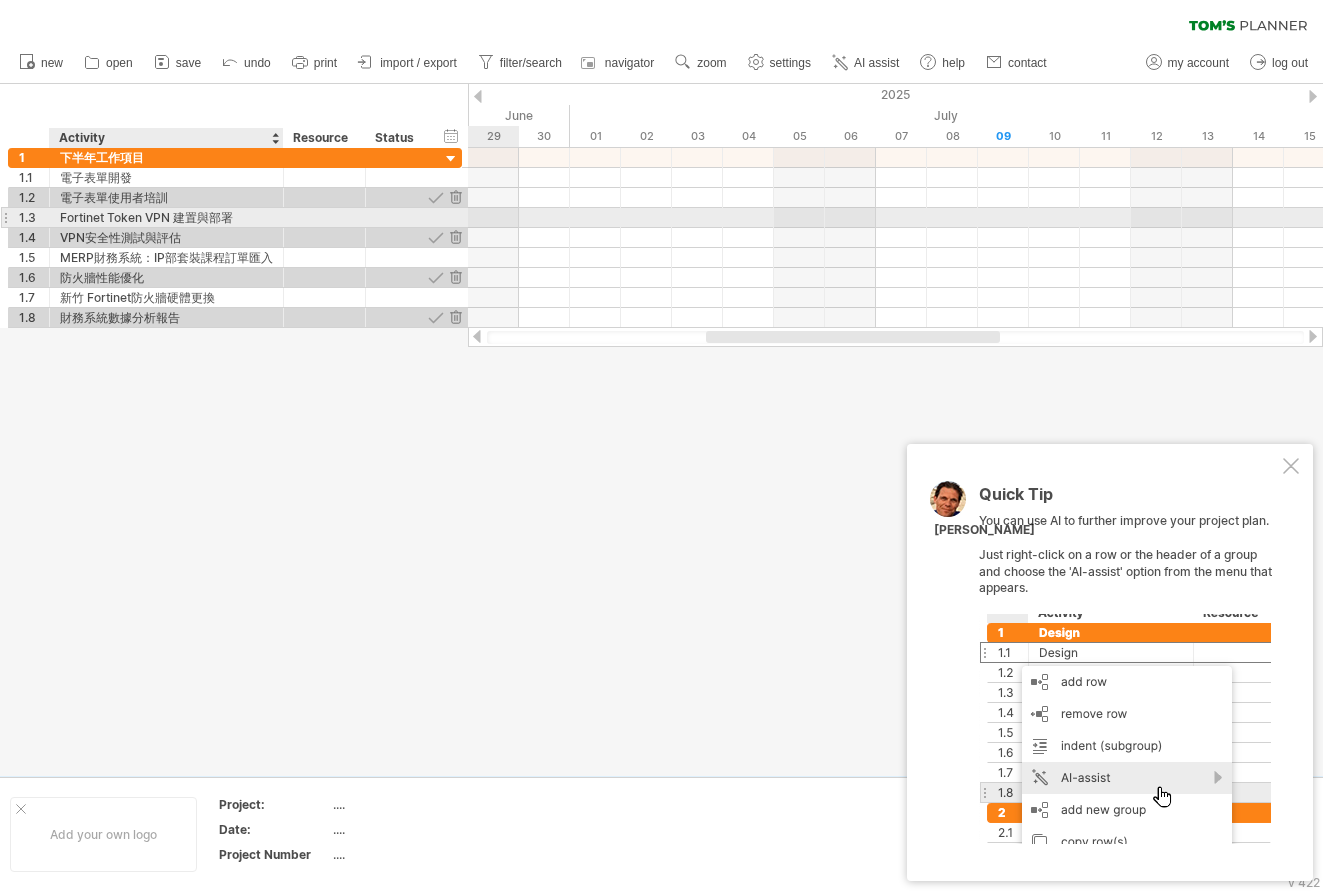 click on "Fortinet Token VPN 建置與部署" at bounding box center (166, 217) 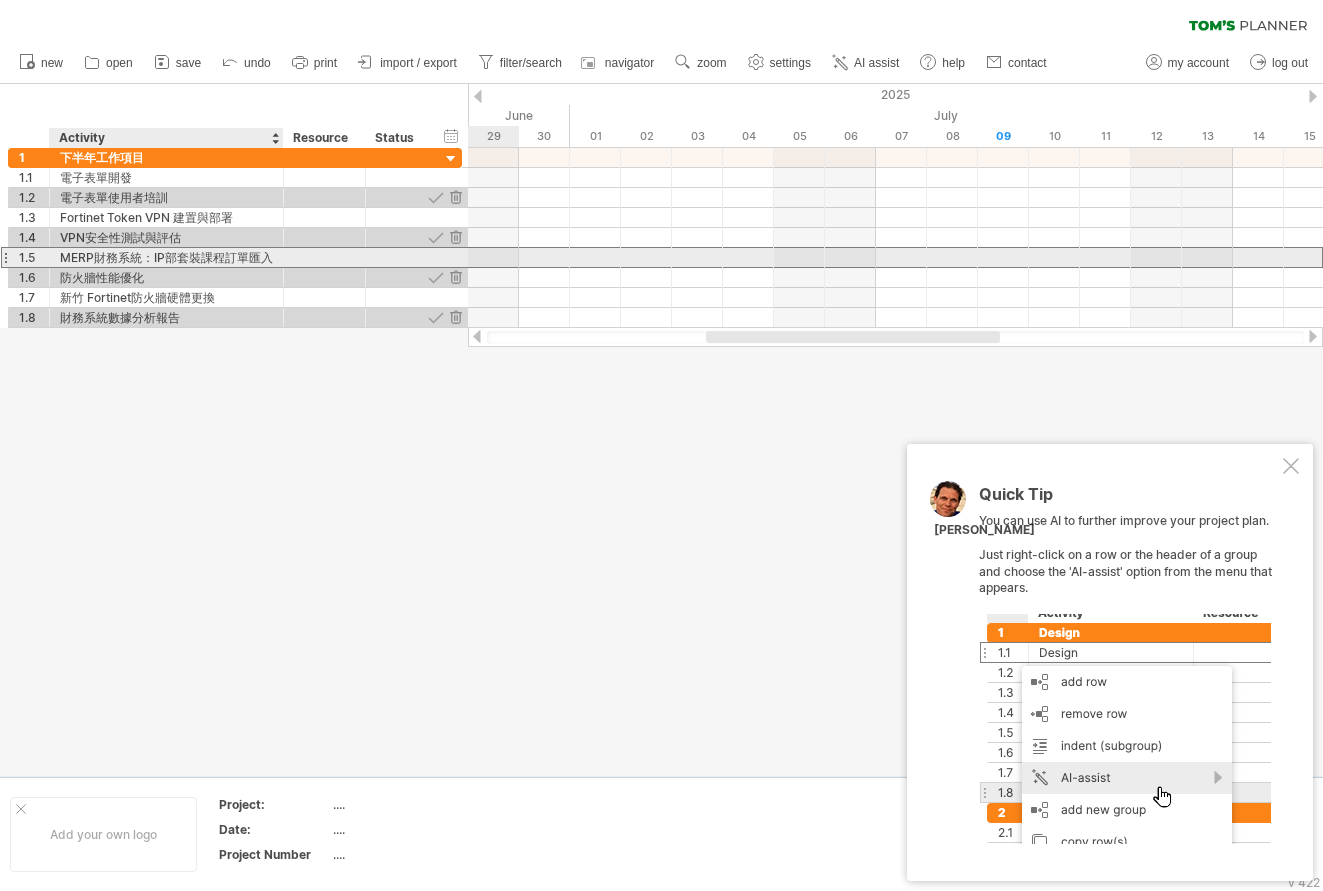 click on "MERP財務系統：IP部套裝課程訂單匯入" at bounding box center (166, 257) 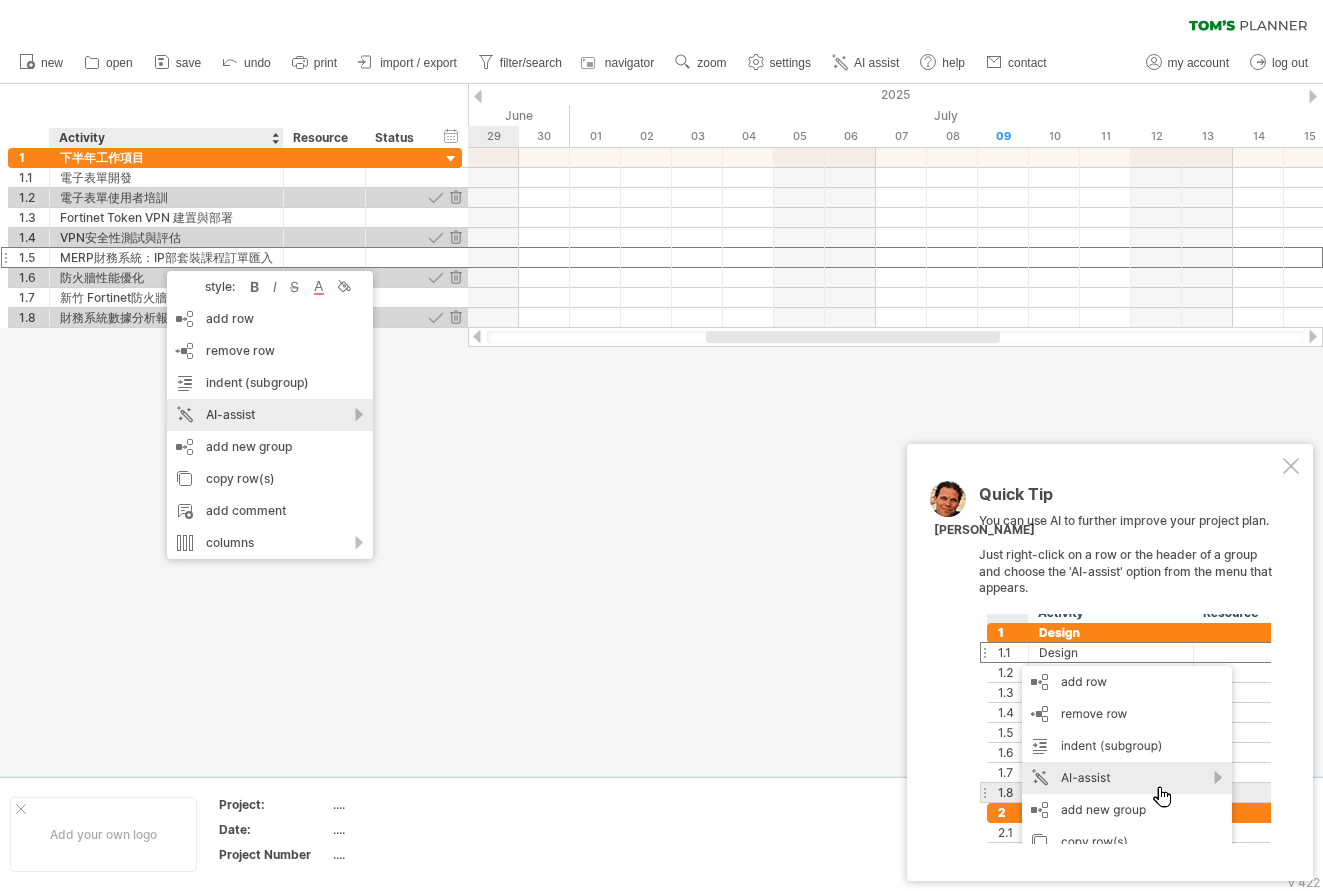 click on "AI-assist" at bounding box center [270, 415] 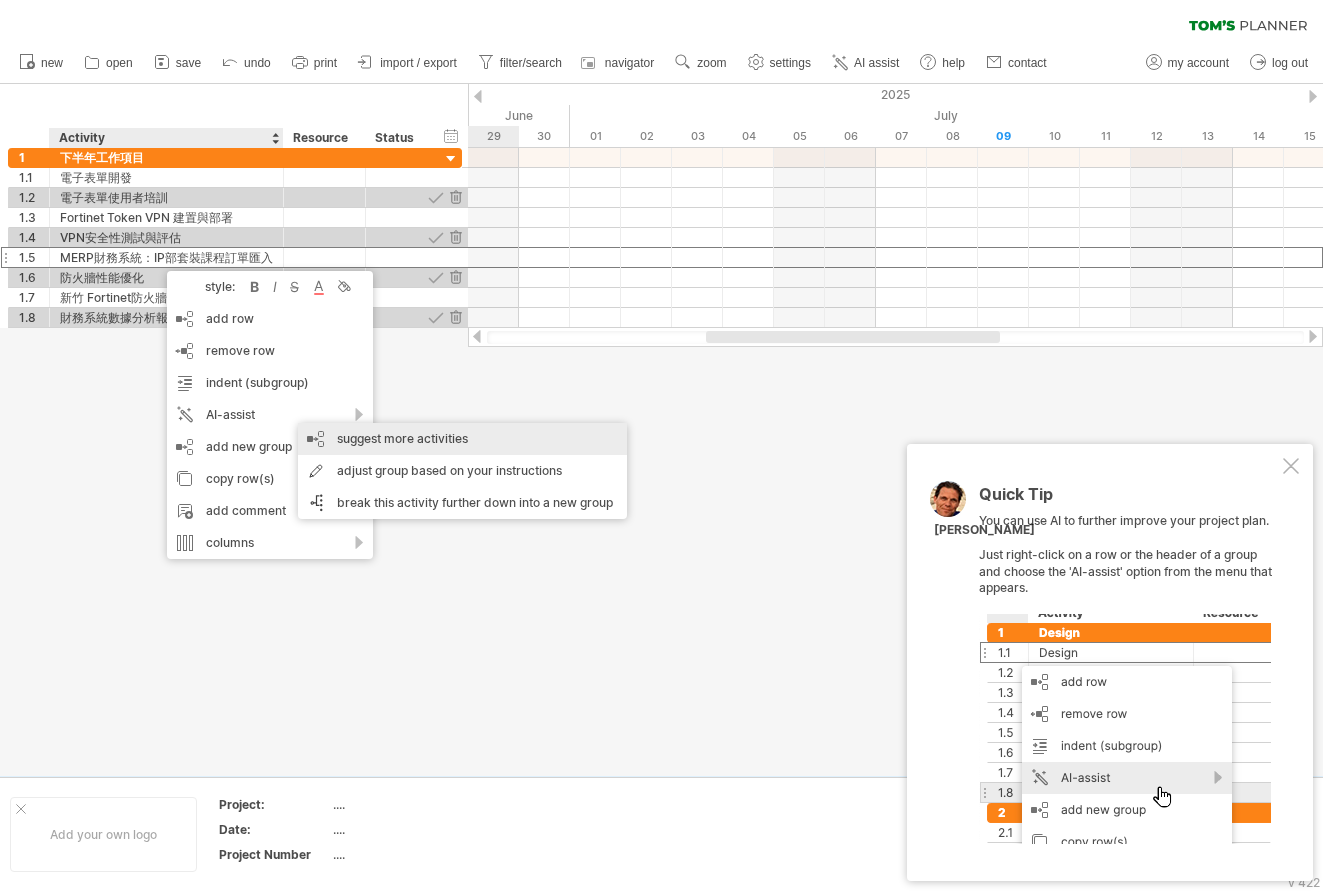 click on "suggest more activities" at bounding box center [462, 439] 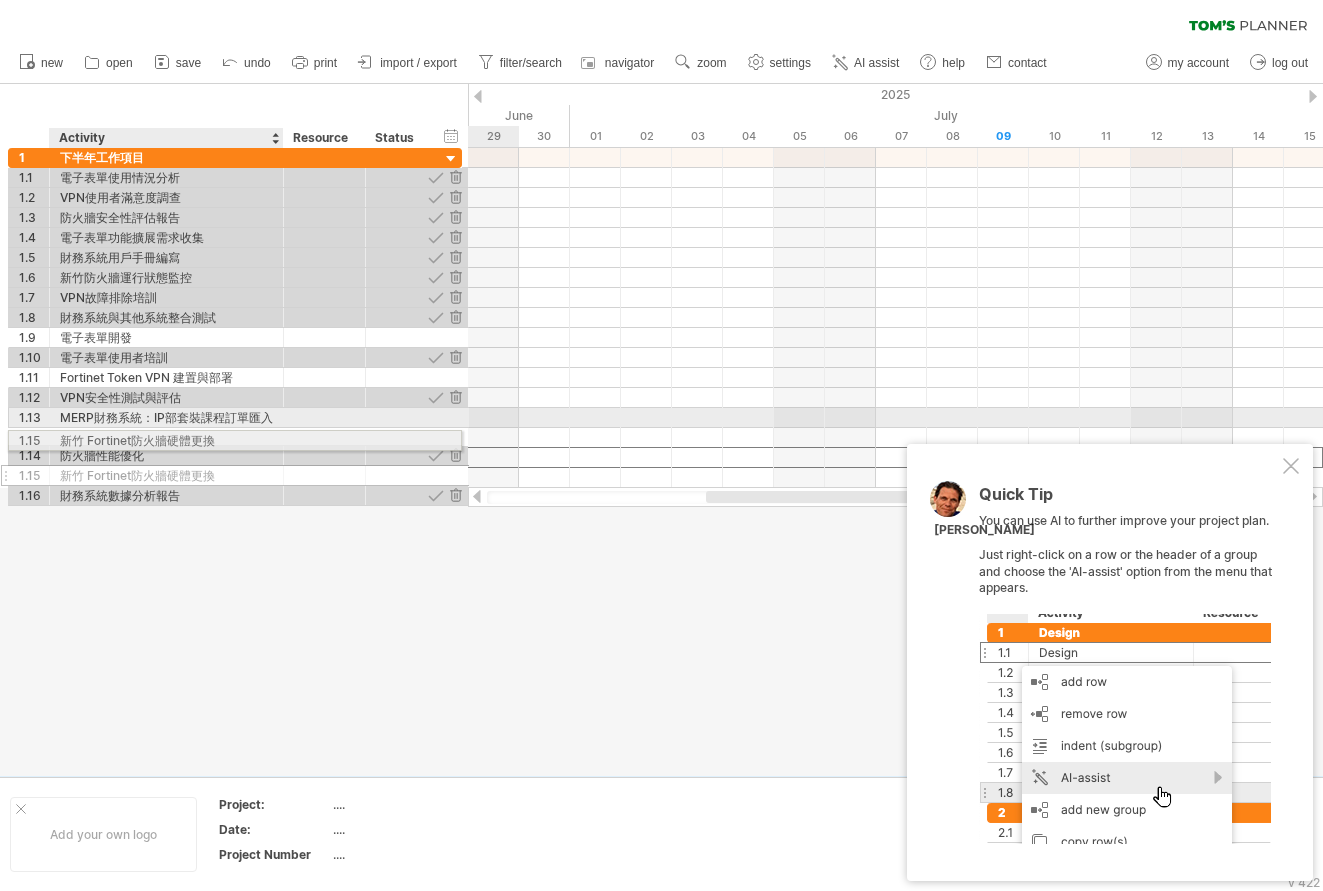 drag, startPoint x: 82, startPoint y: 458, endPoint x: 74, endPoint y: 437, distance: 22.472204 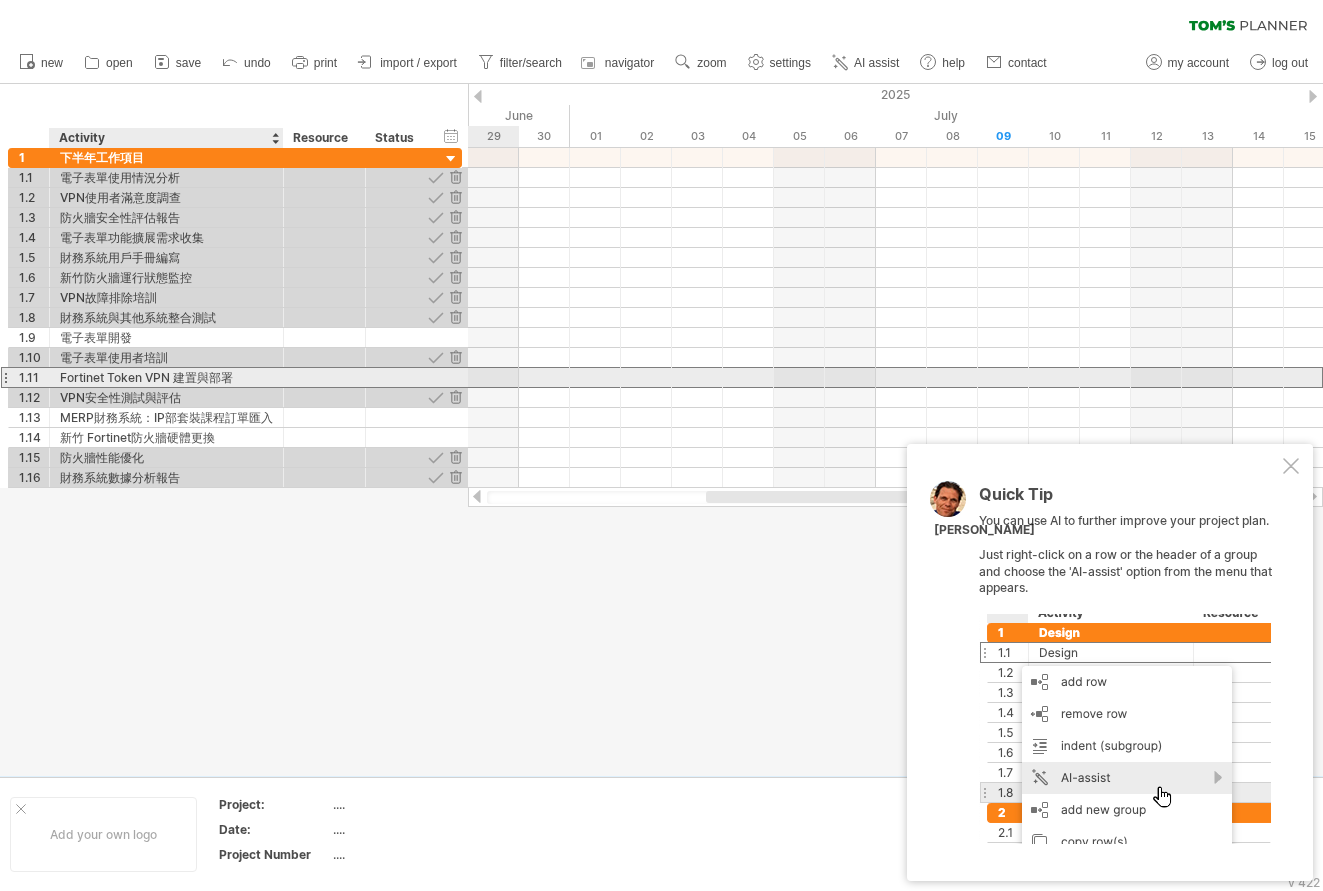 click on "Fortinet Token VPN 建置與部署" at bounding box center (166, 377) 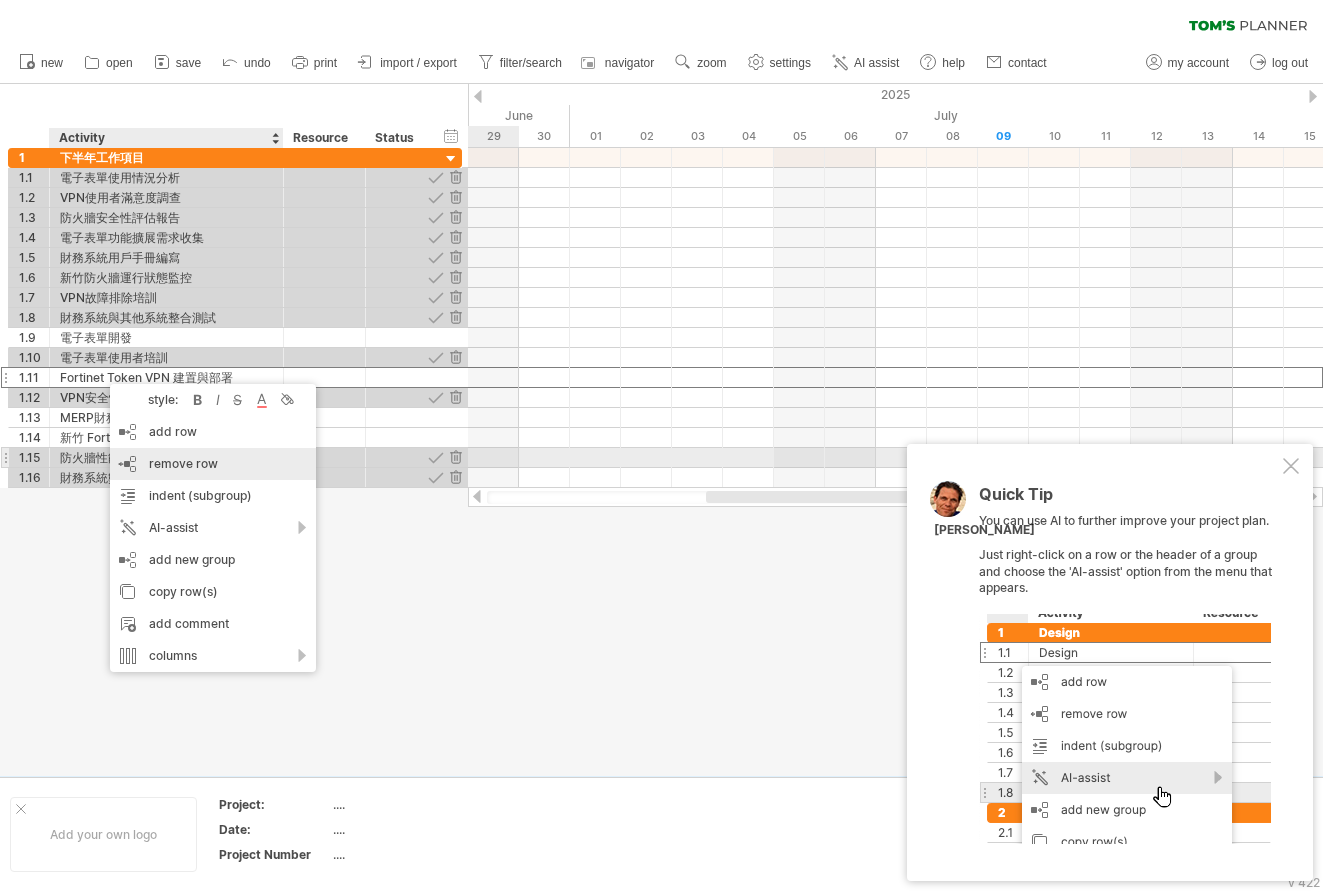 click on "remove row" at bounding box center (183, 463) 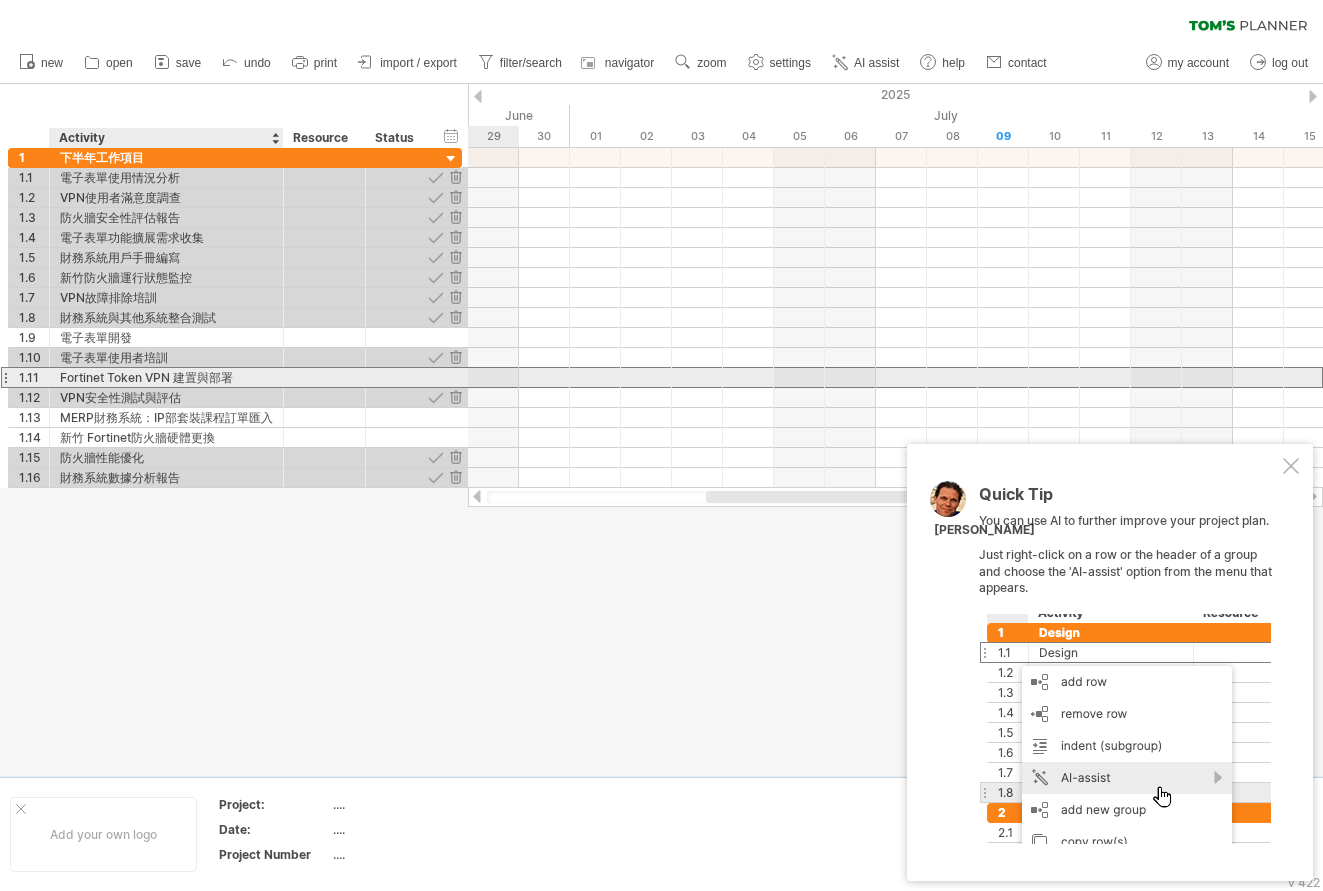 click on "Fortinet Token VPN 建置與部署" at bounding box center [166, 377] 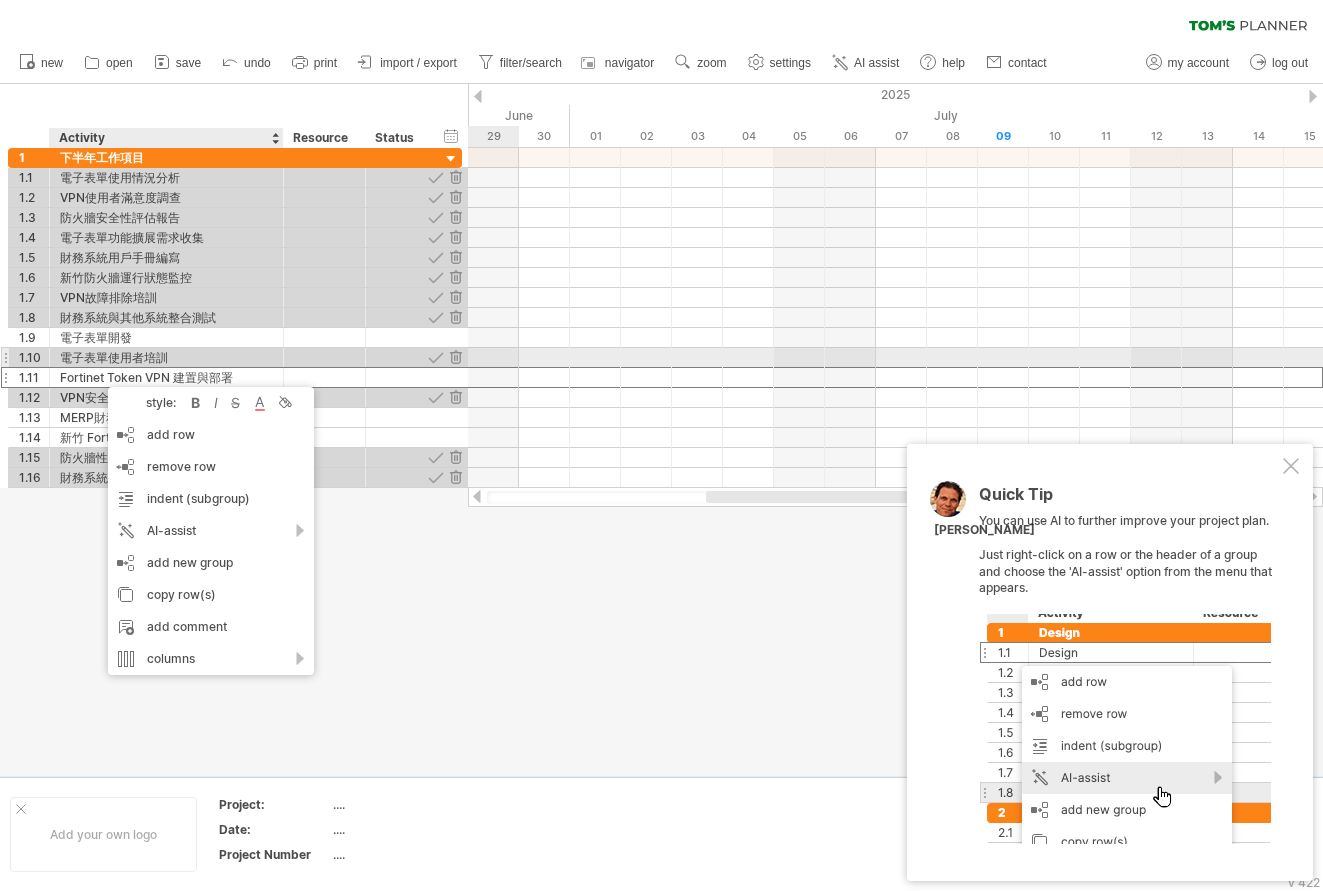 click on "電子表單使用者培訓" at bounding box center [166, 357] 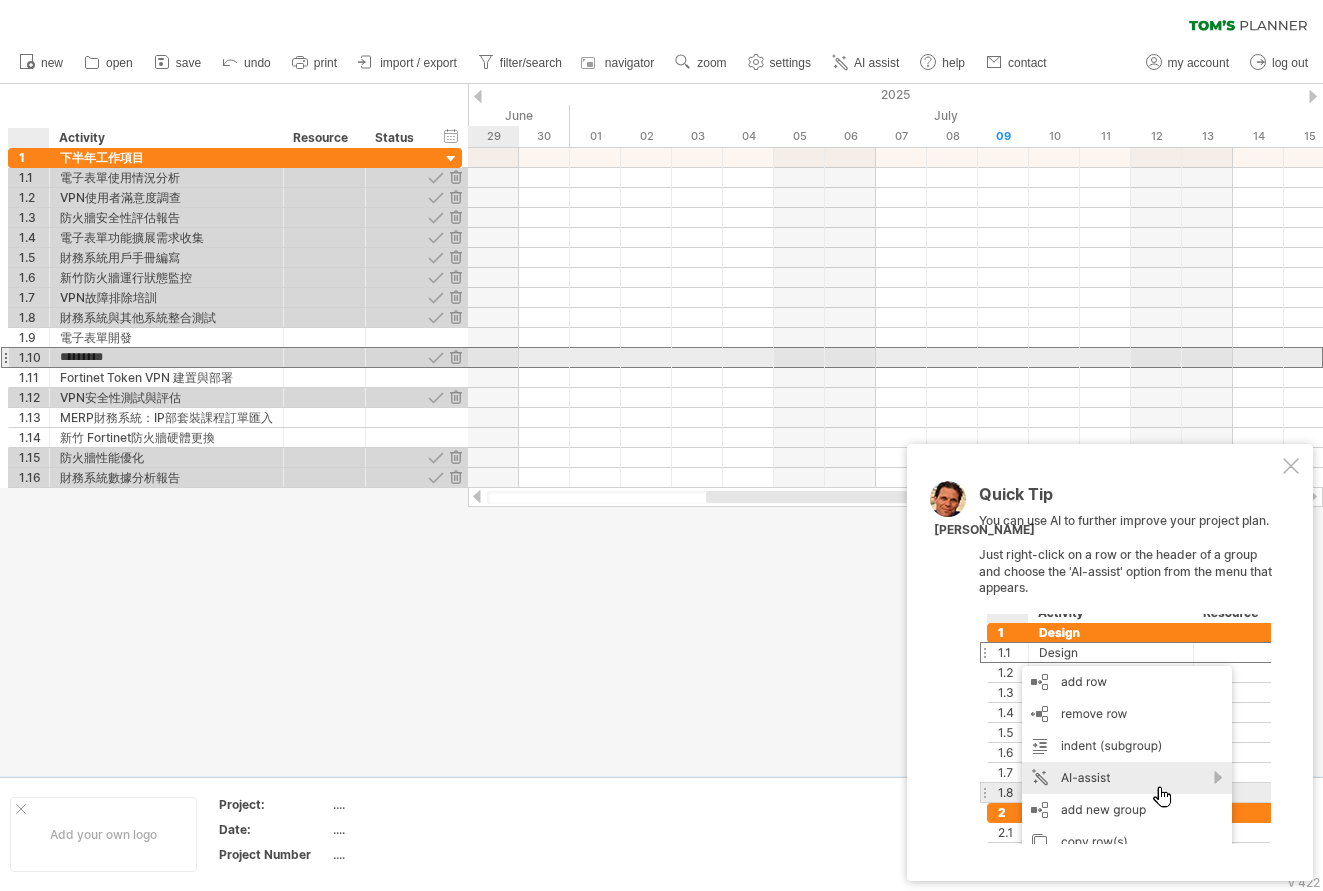 click on "1.10" at bounding box center (34, 357) 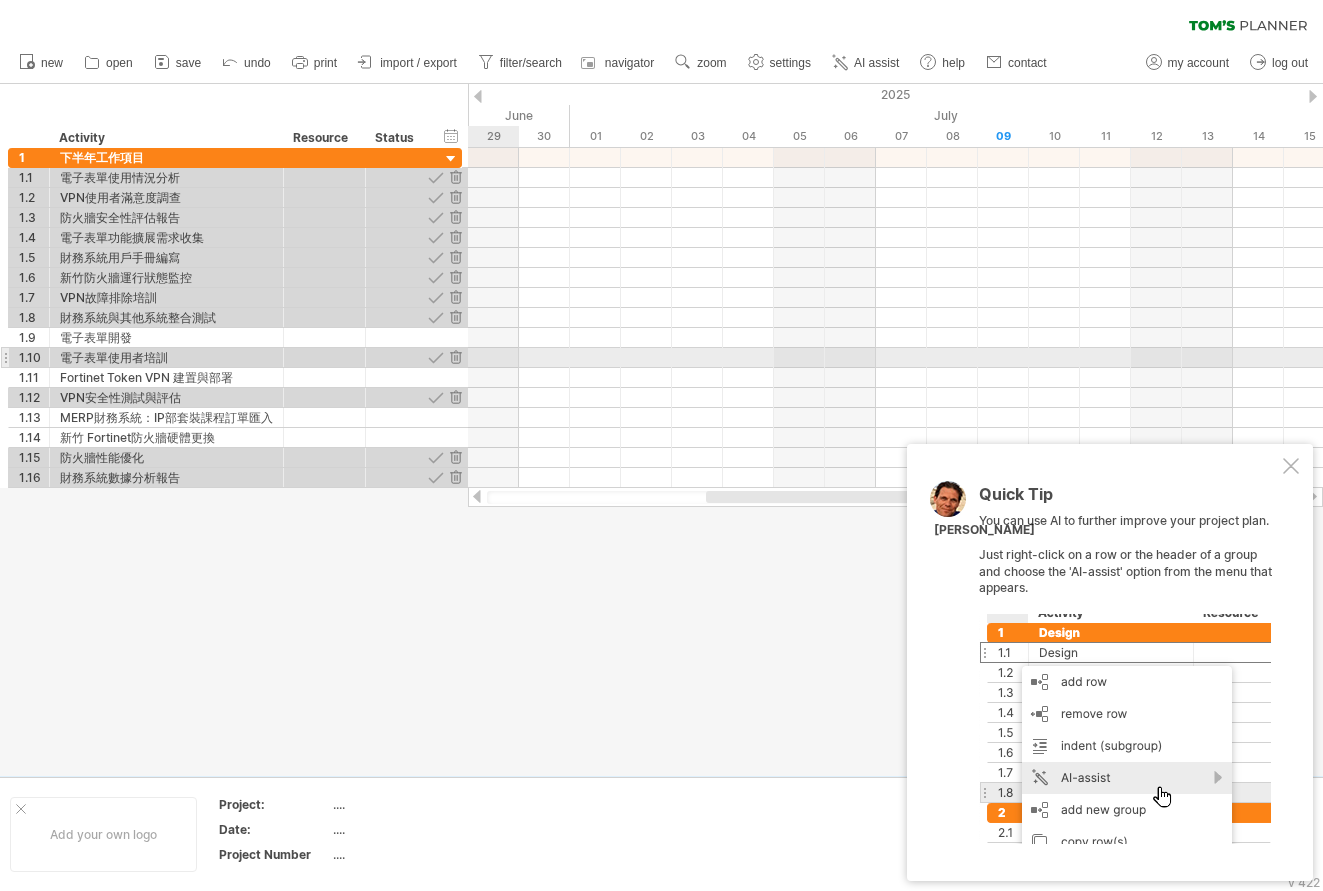 click at bounding box center (5, 357) 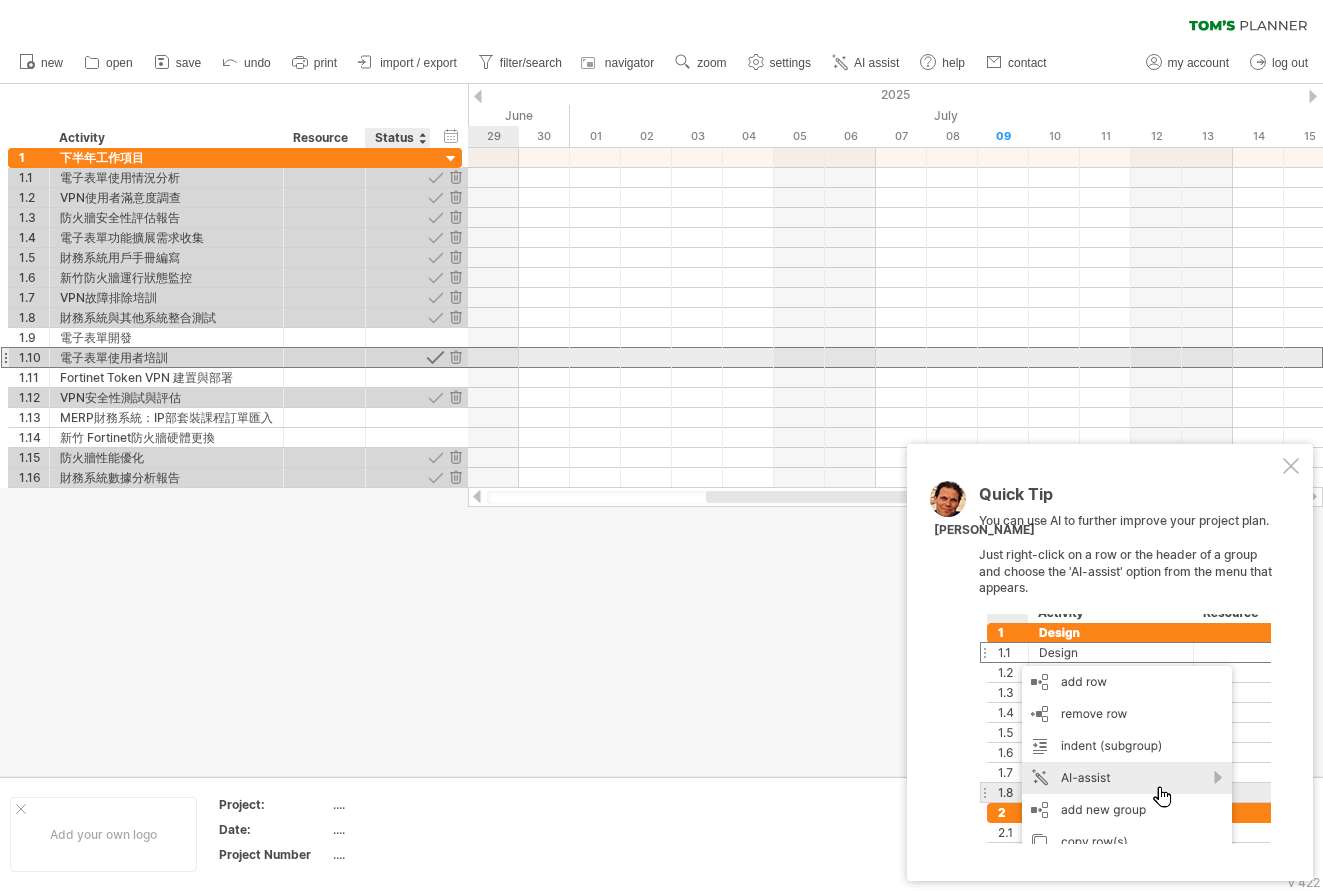 click at bounding box center (435, 357) 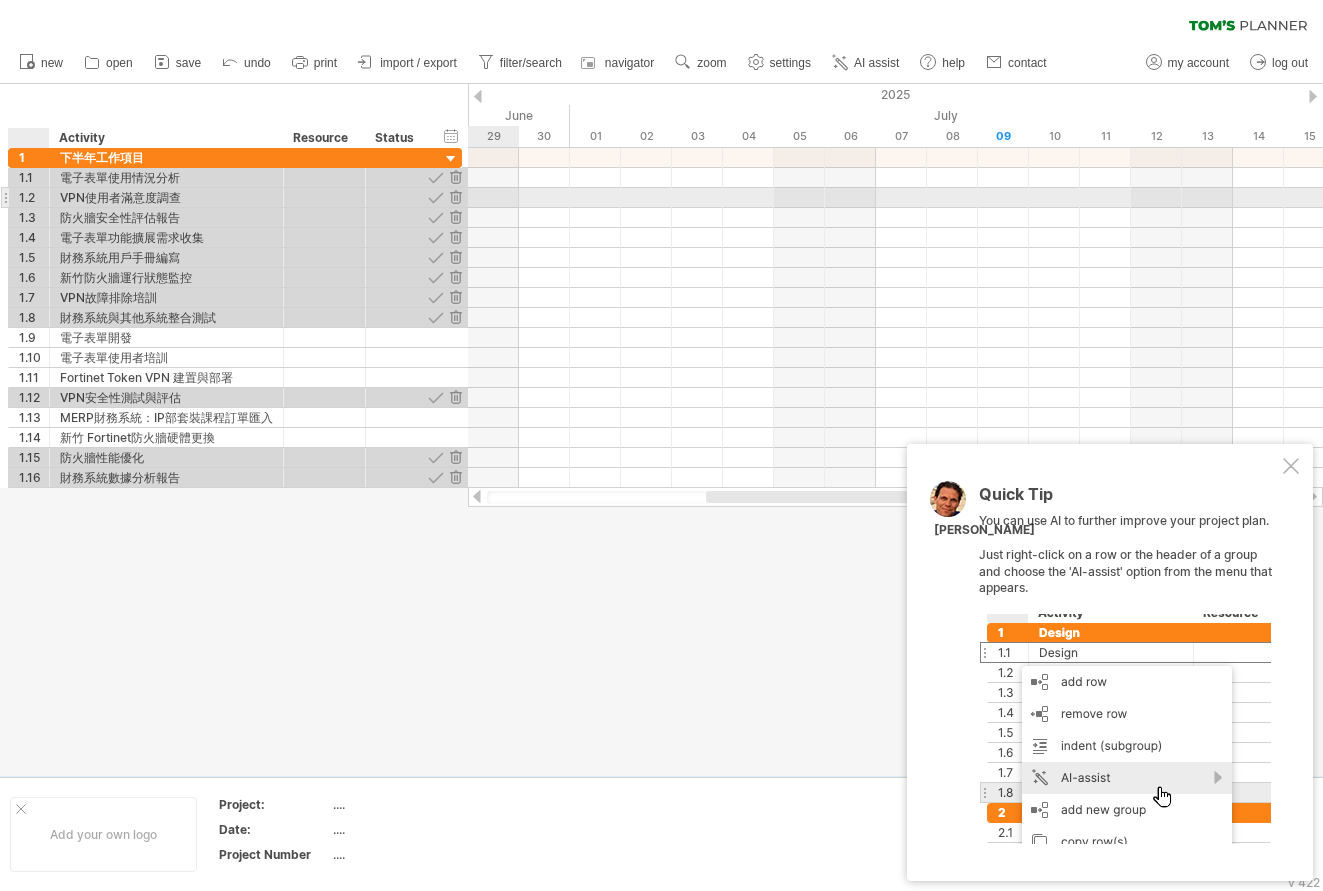 click on "**********" at bounding box center (235, 198) 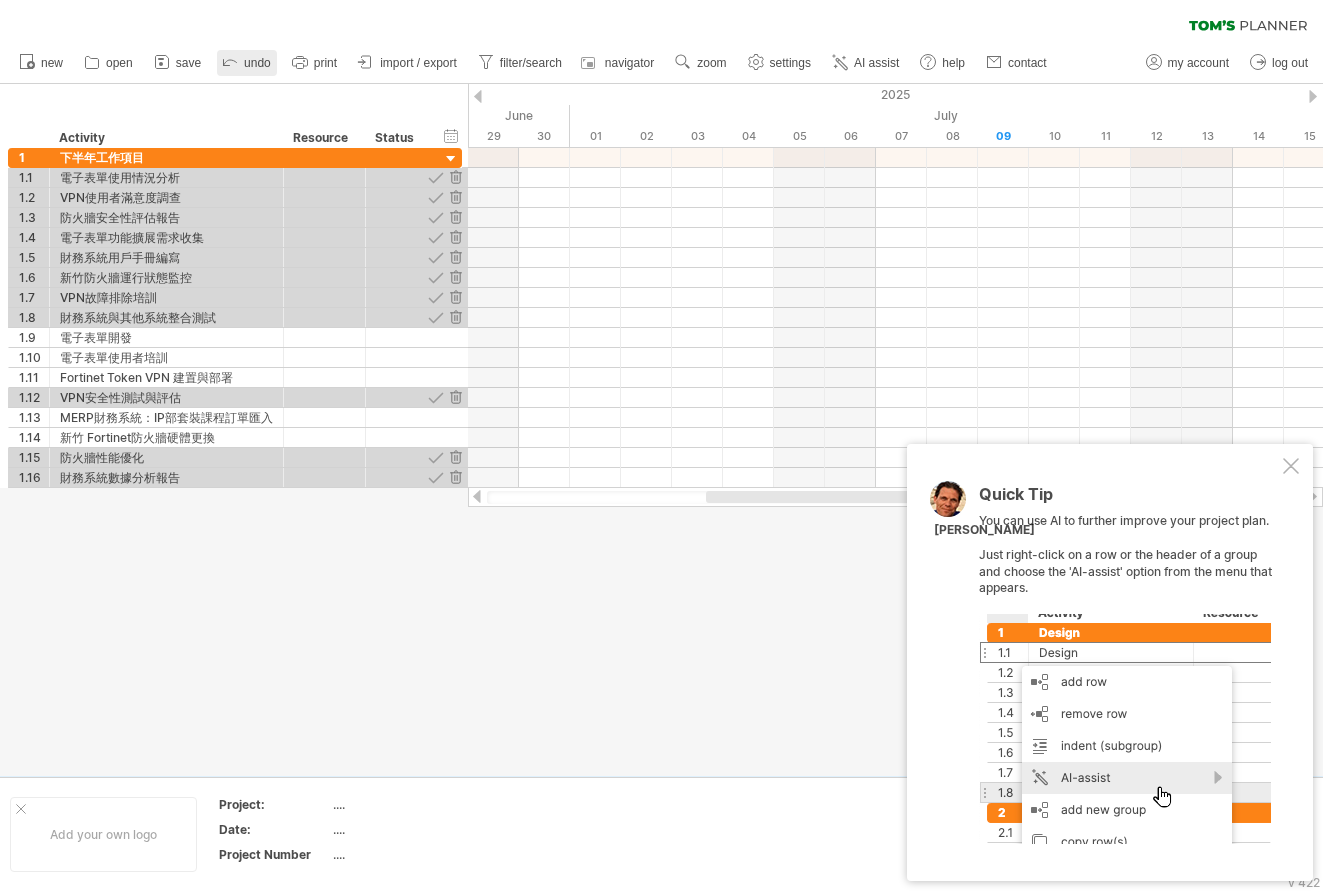 click on "undo" at bounding box center [247, 63] 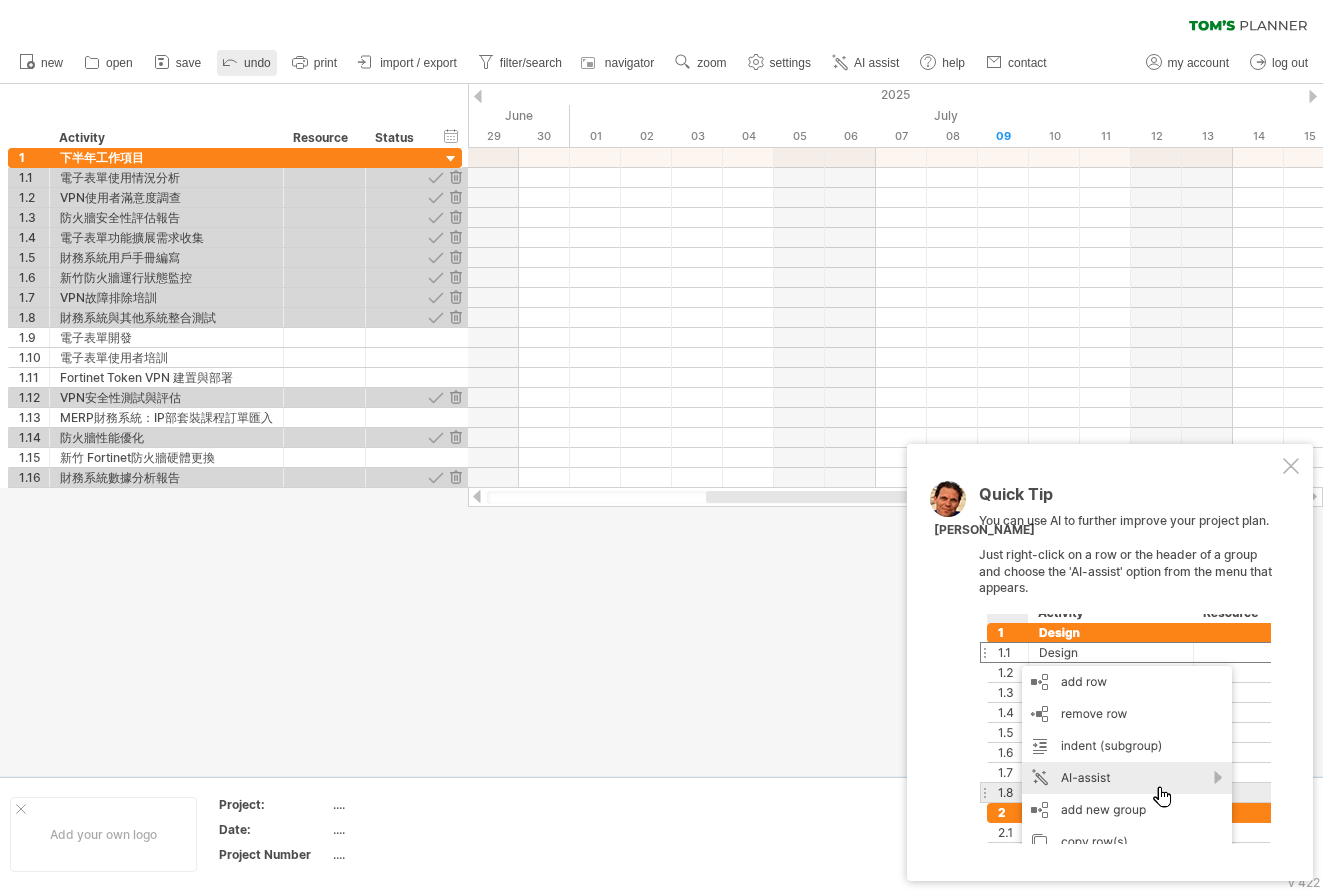 click on "undo" at bounding box center [247, 63] 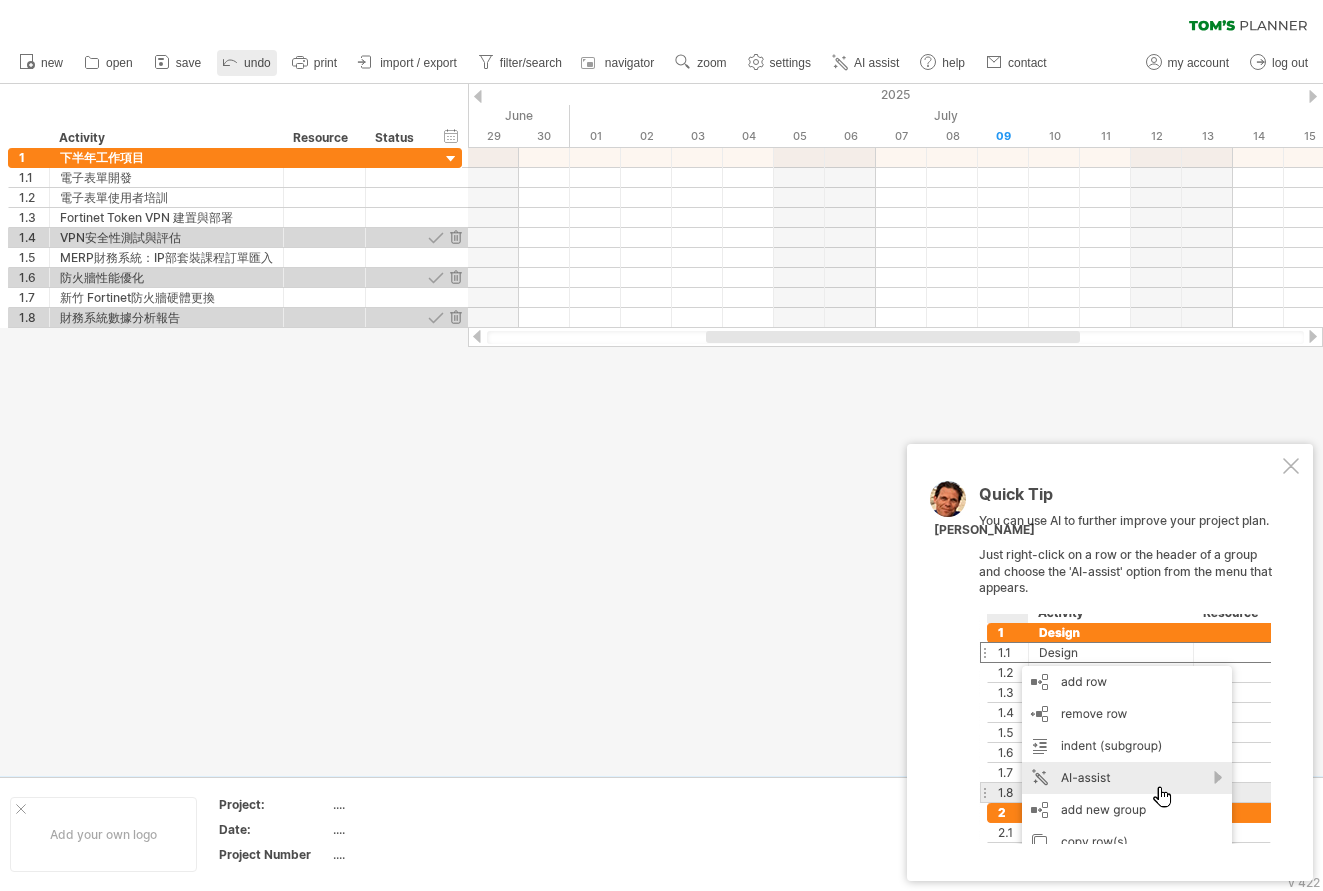 click 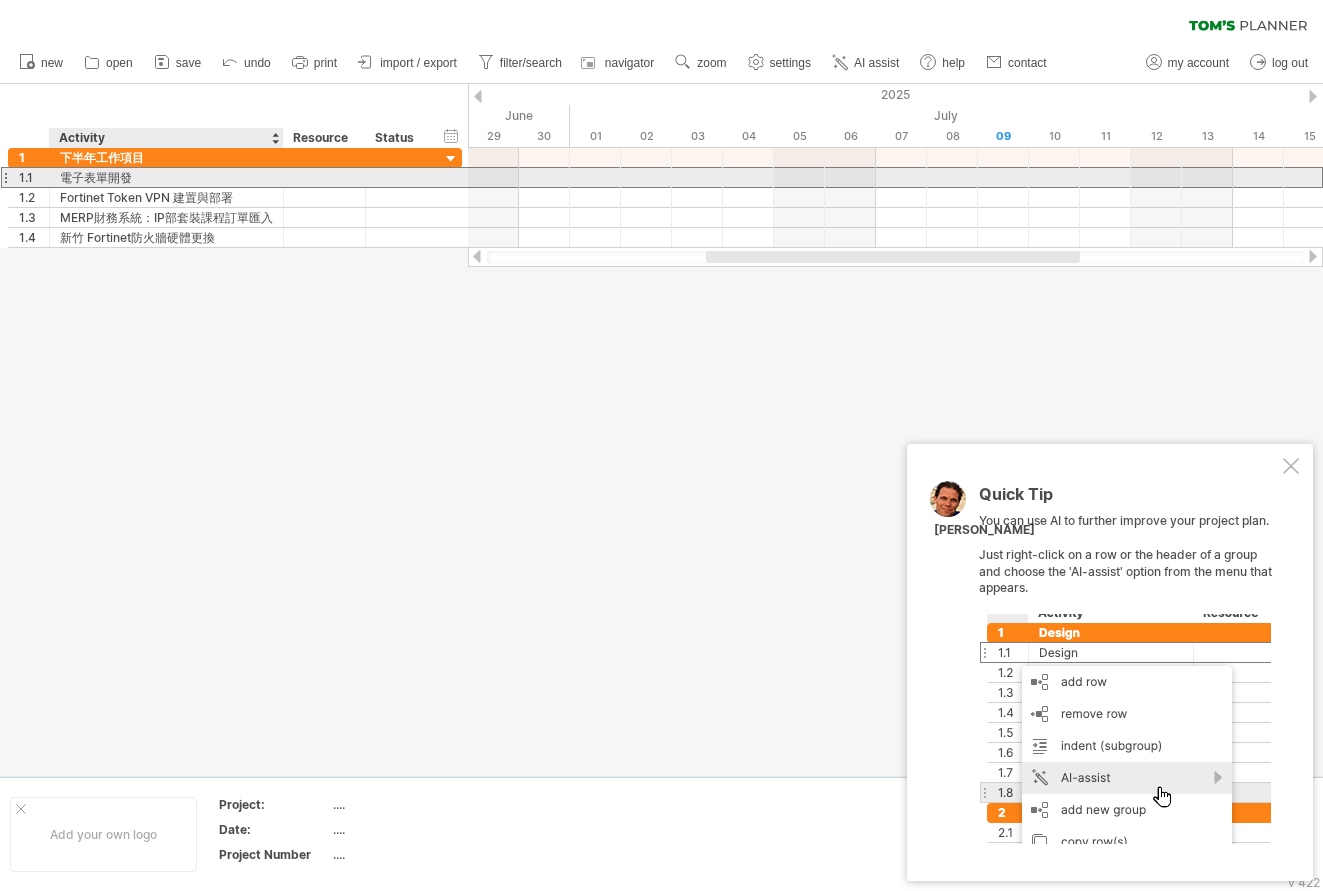 click on "電子表單開發" at bounding box center [166, 177] 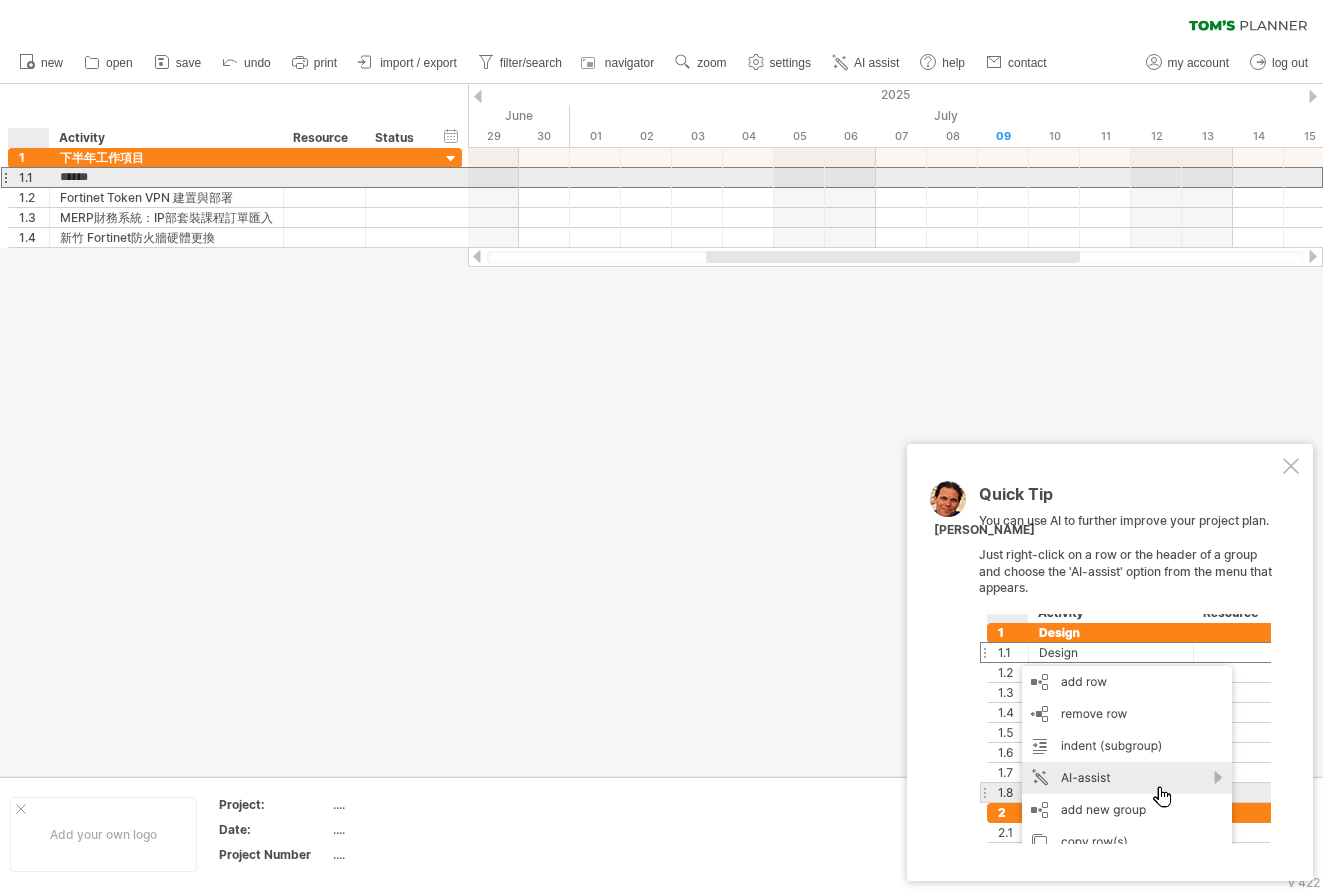 click on "1.1" at bounding box center [29, 177] 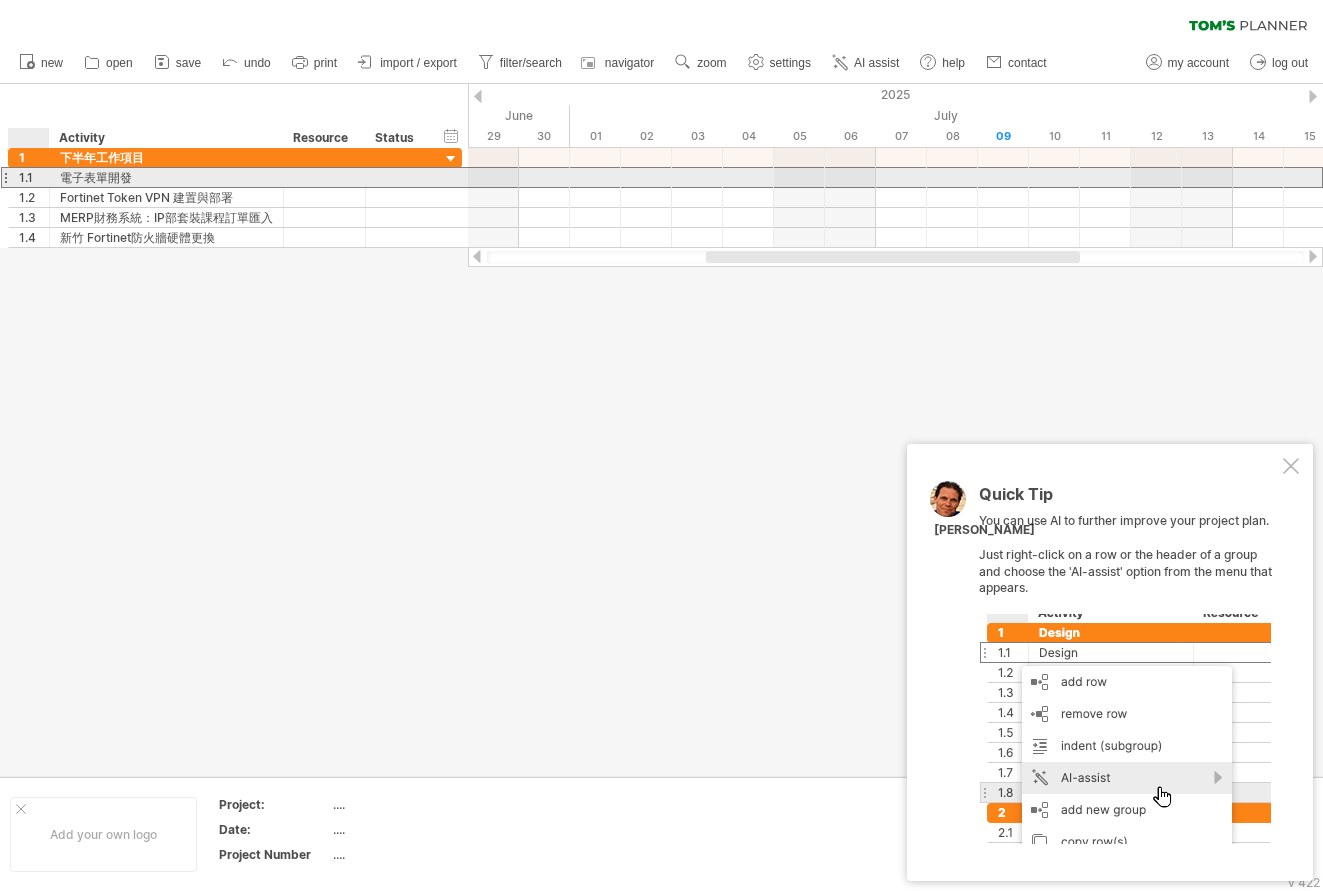 click on "1.1" at bounding box center [29, 177] 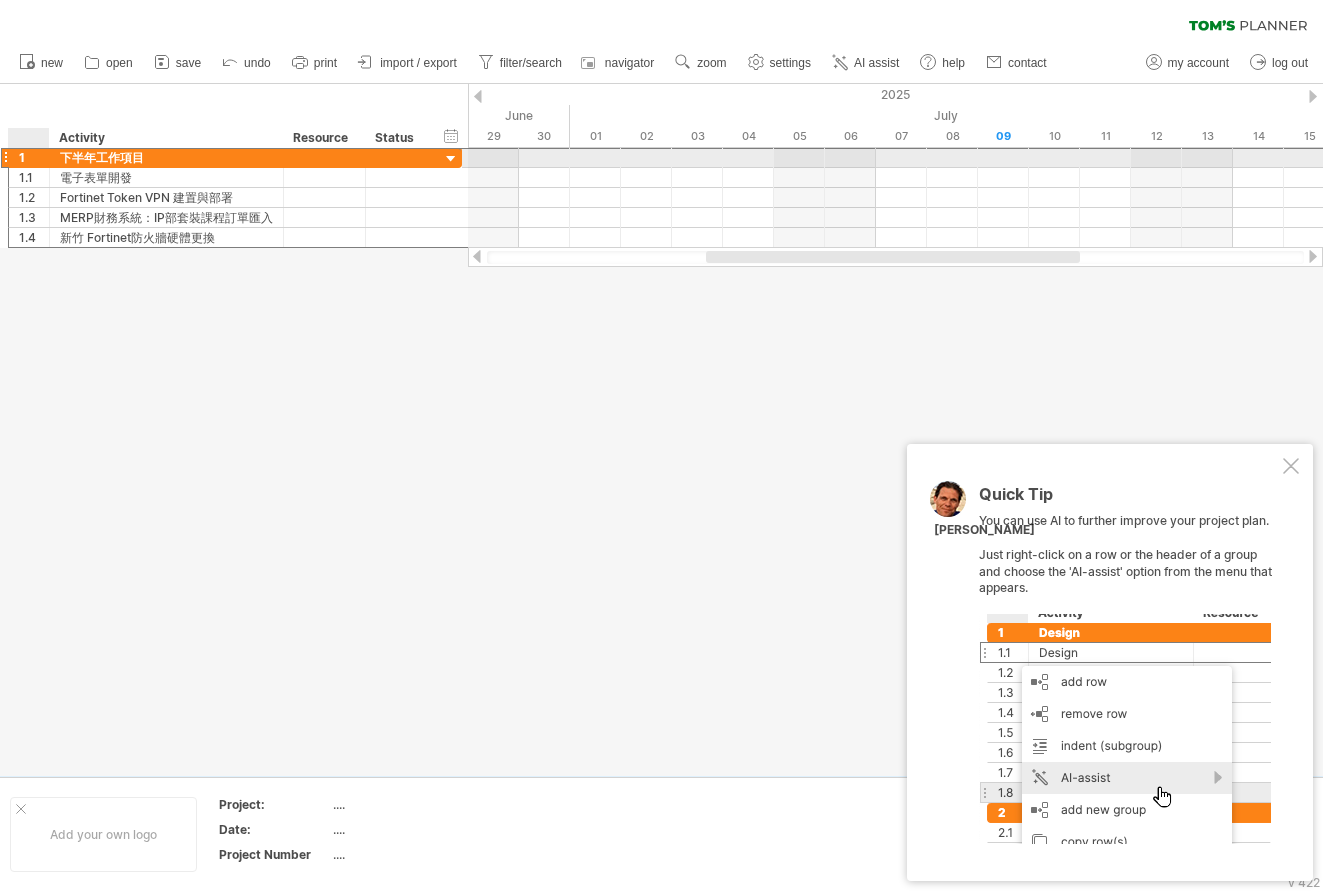 click on "1" at bounding box center [34, 157] 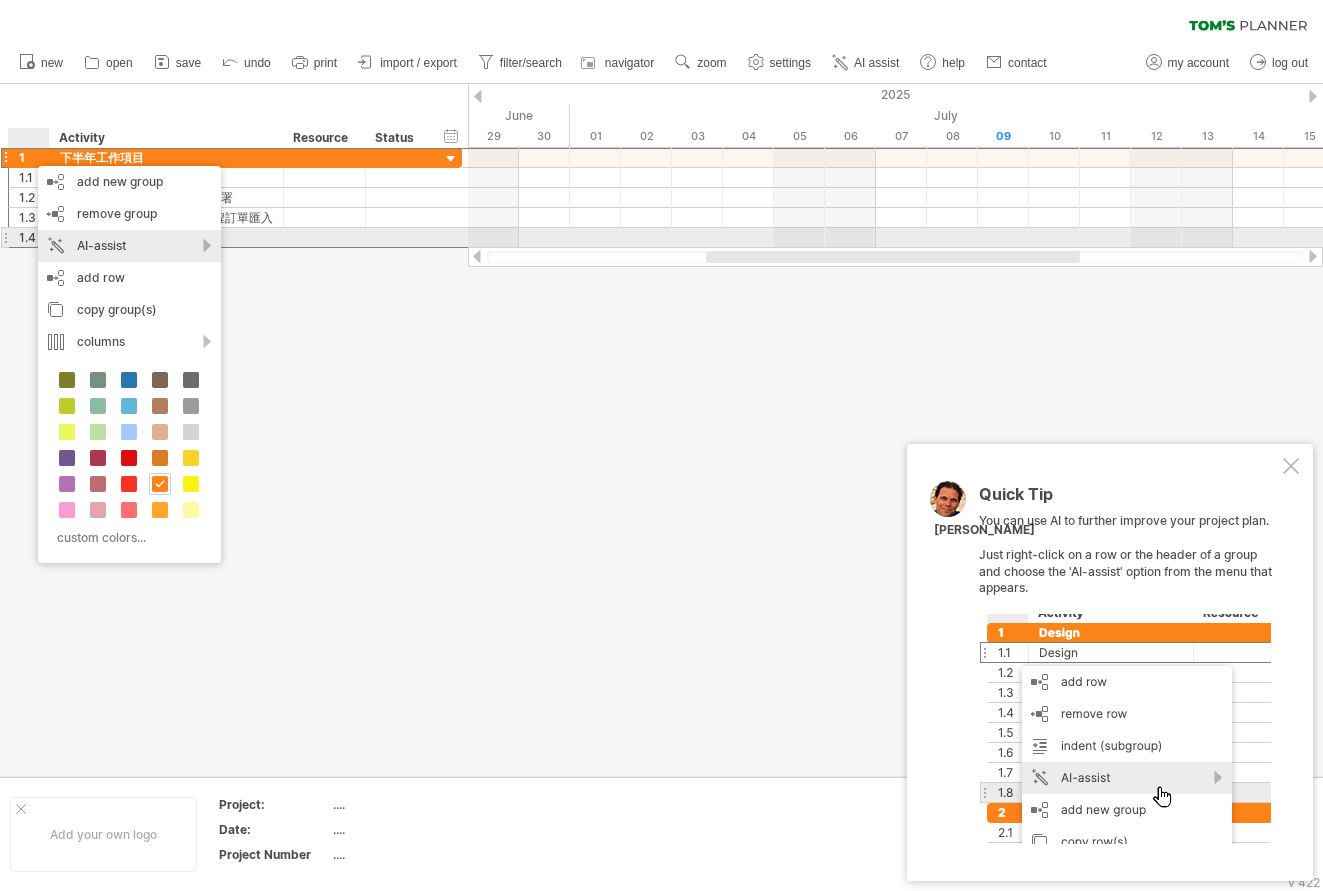 click on "AI-assist" at bounding box center [129, 246] 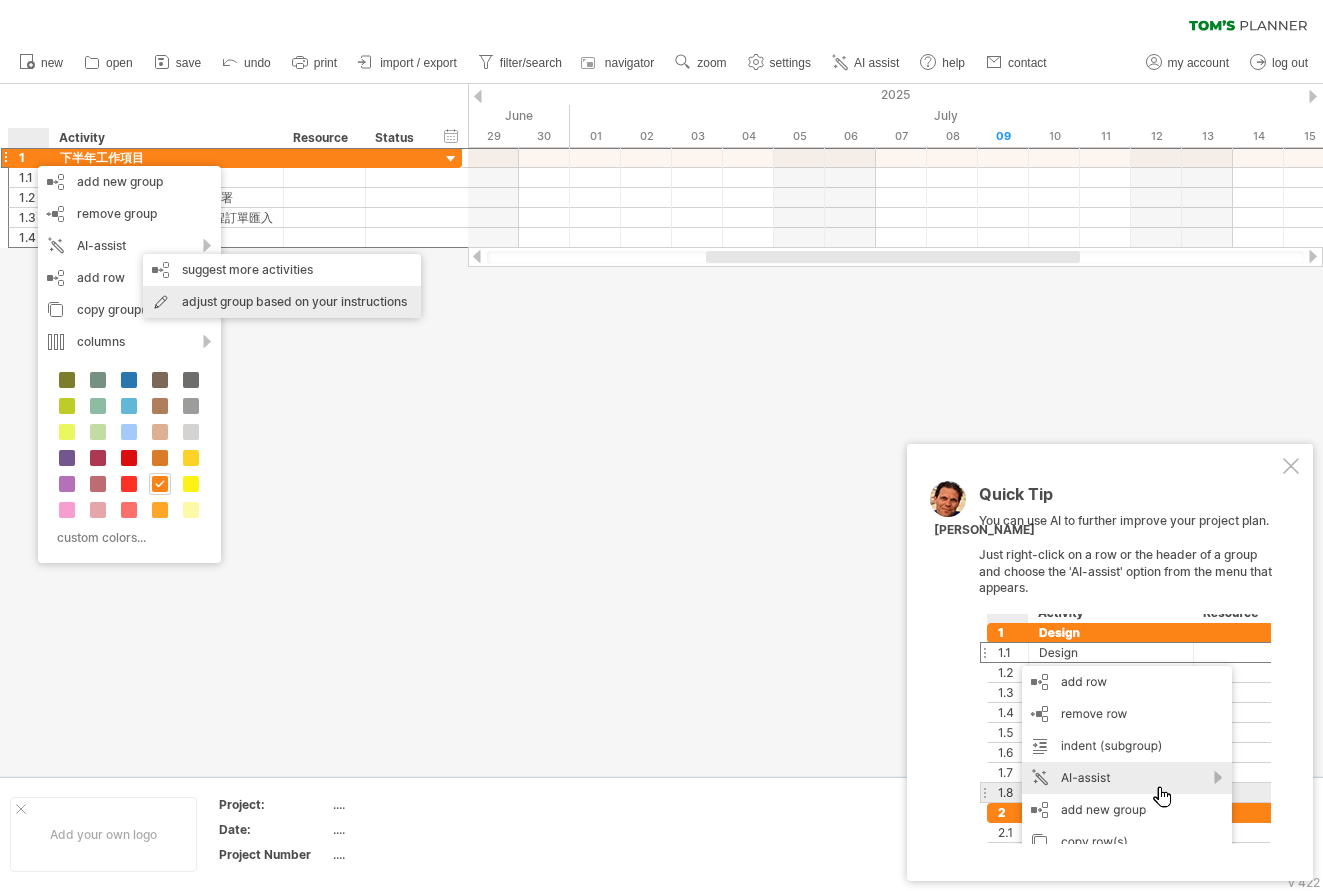 click on "adjust group based on your instructions" at bounding box center (282, 302) 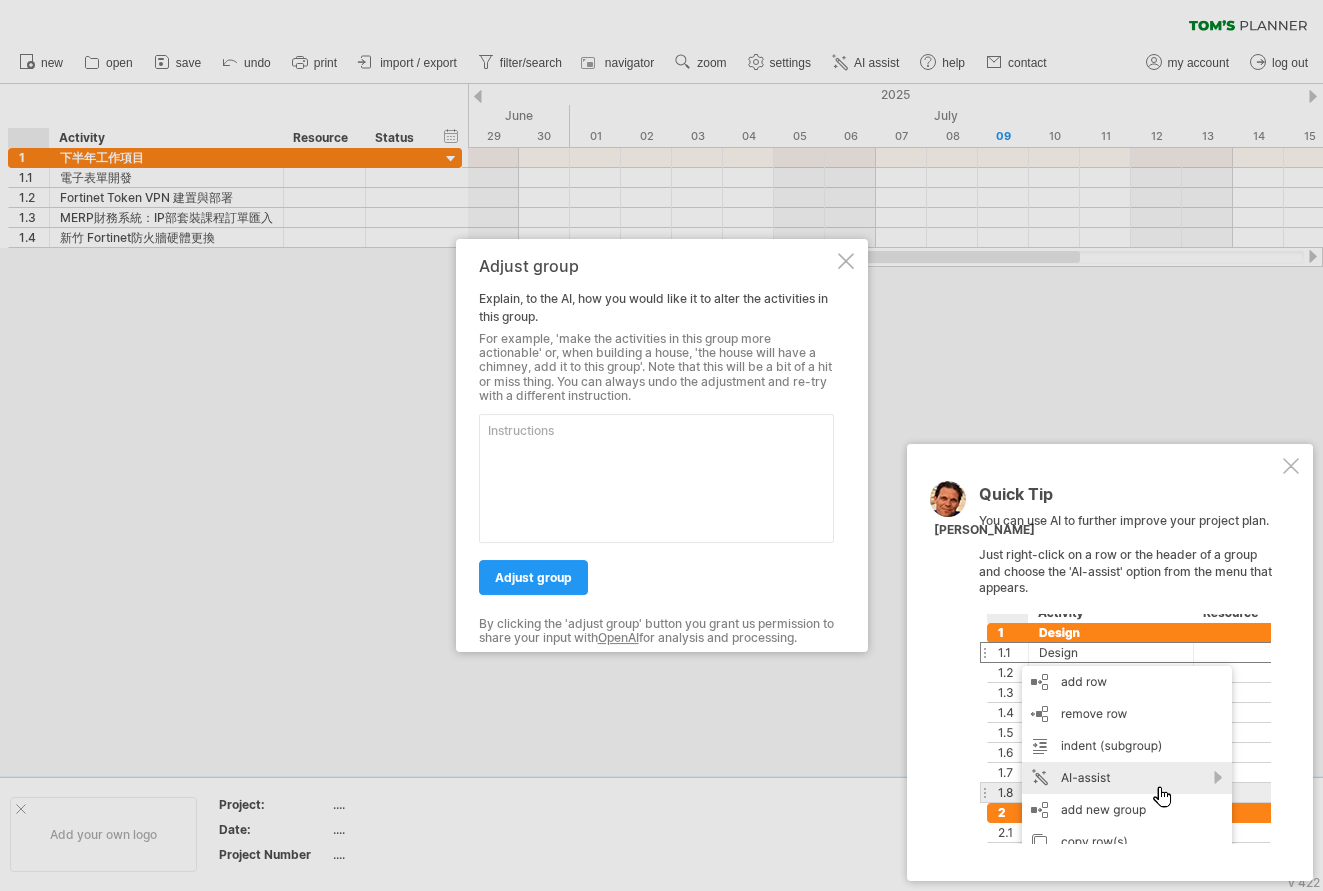 click at bounding box center [846, 261] 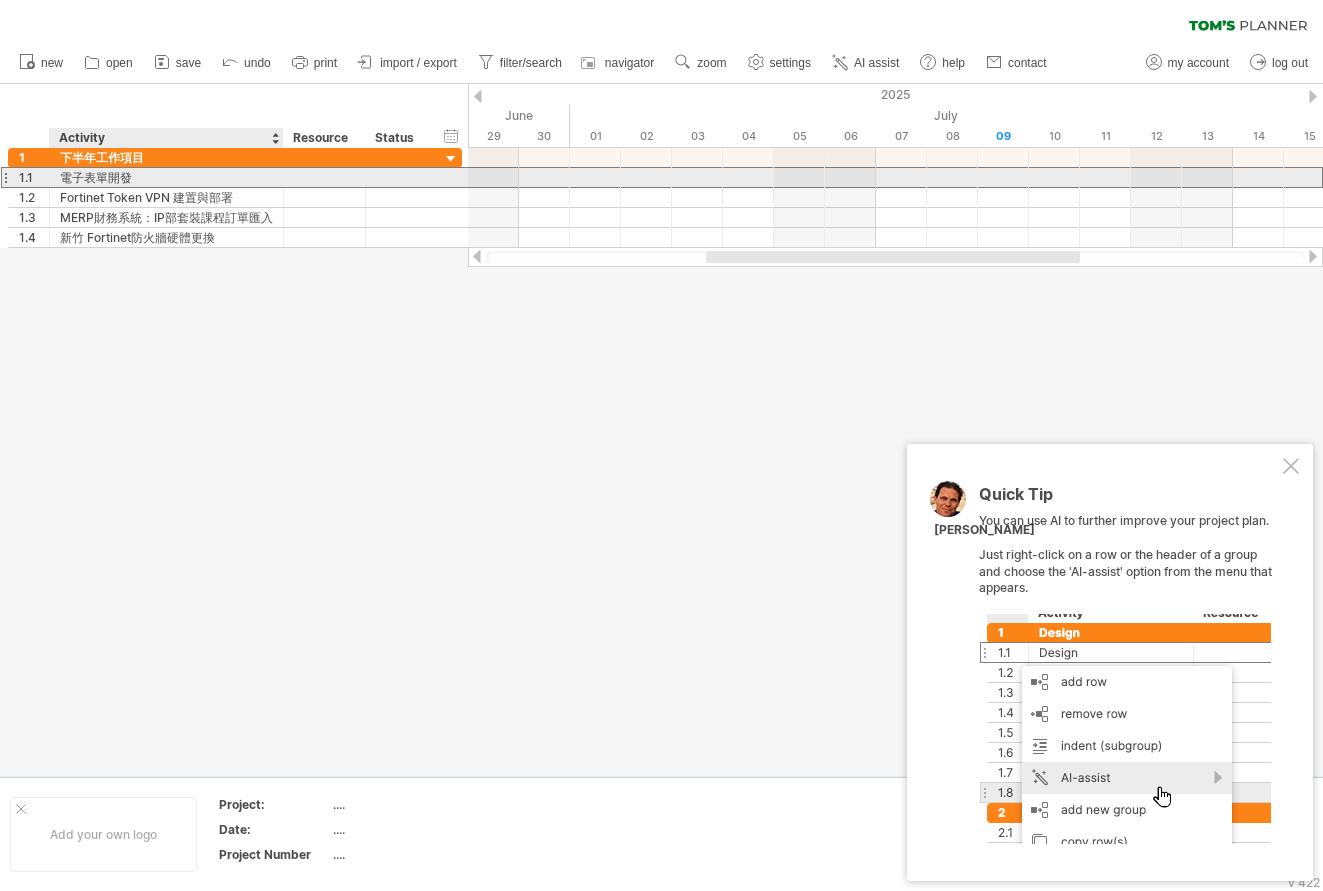 click on "電子表單開發" at bounding box center (166, 177) 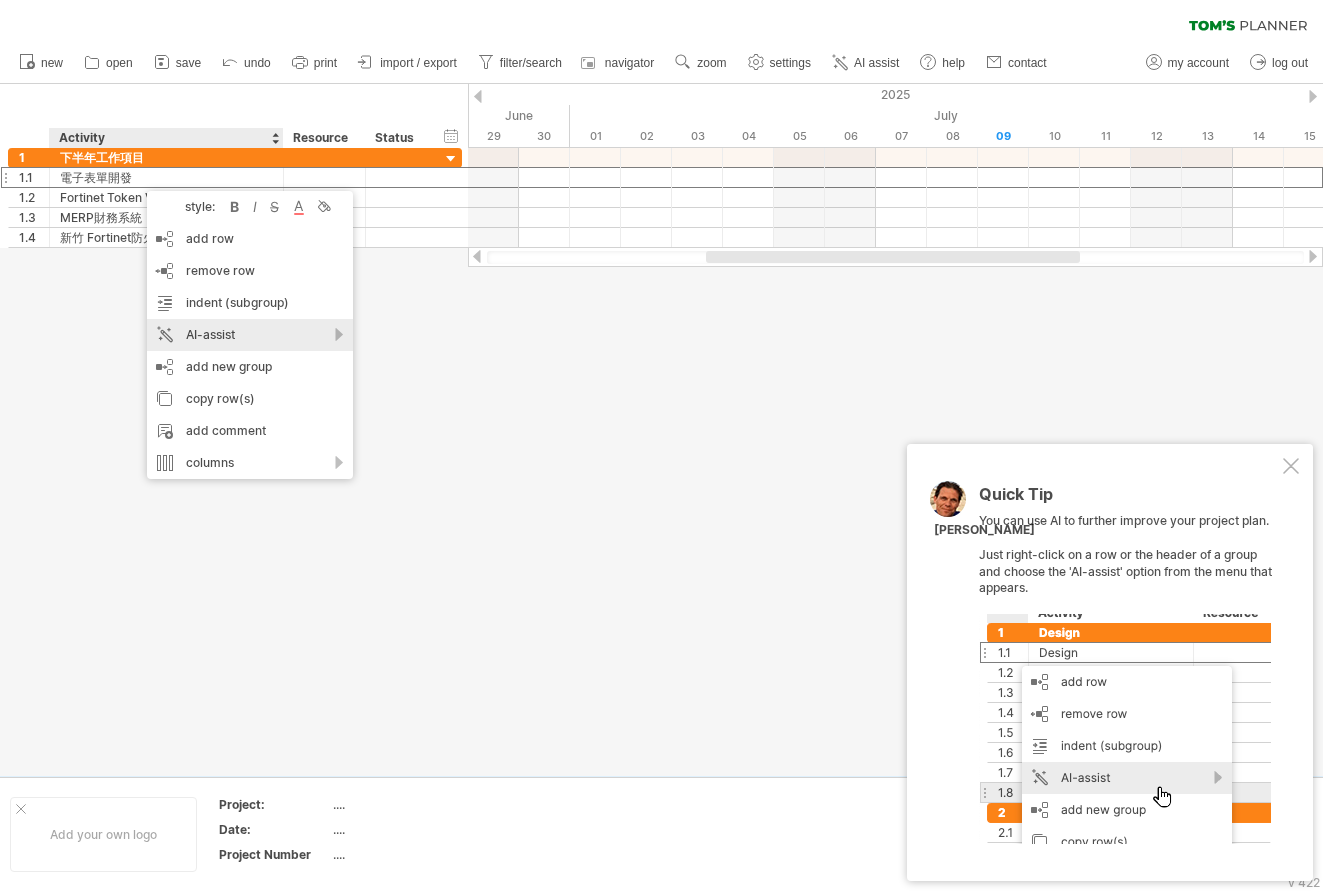 click on "AI-assist" at bounding box center [250, 335] 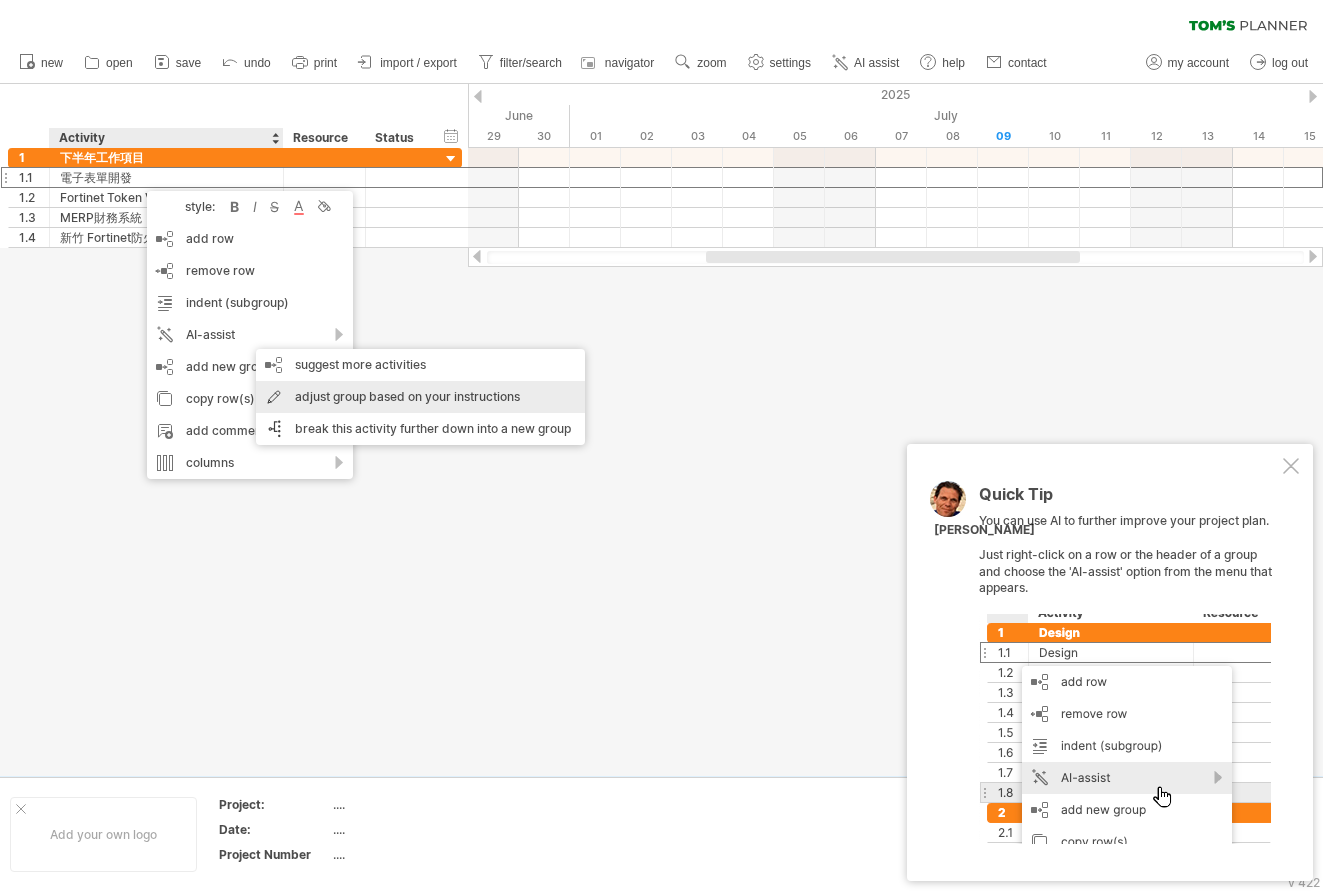 click on "adjust group based on your instructions" at bounding box center [420, 397] 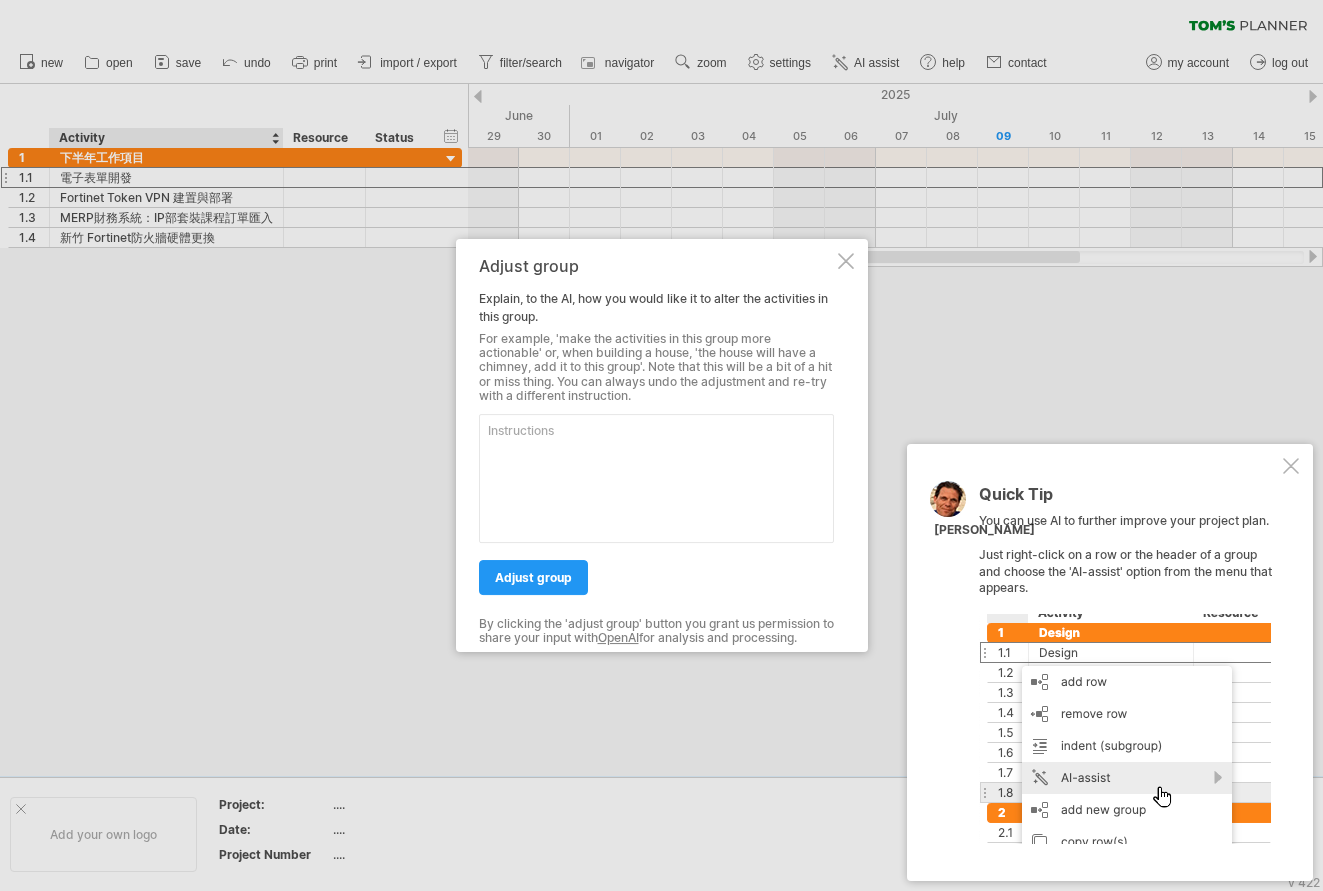 click at bounding box center [846, 261] 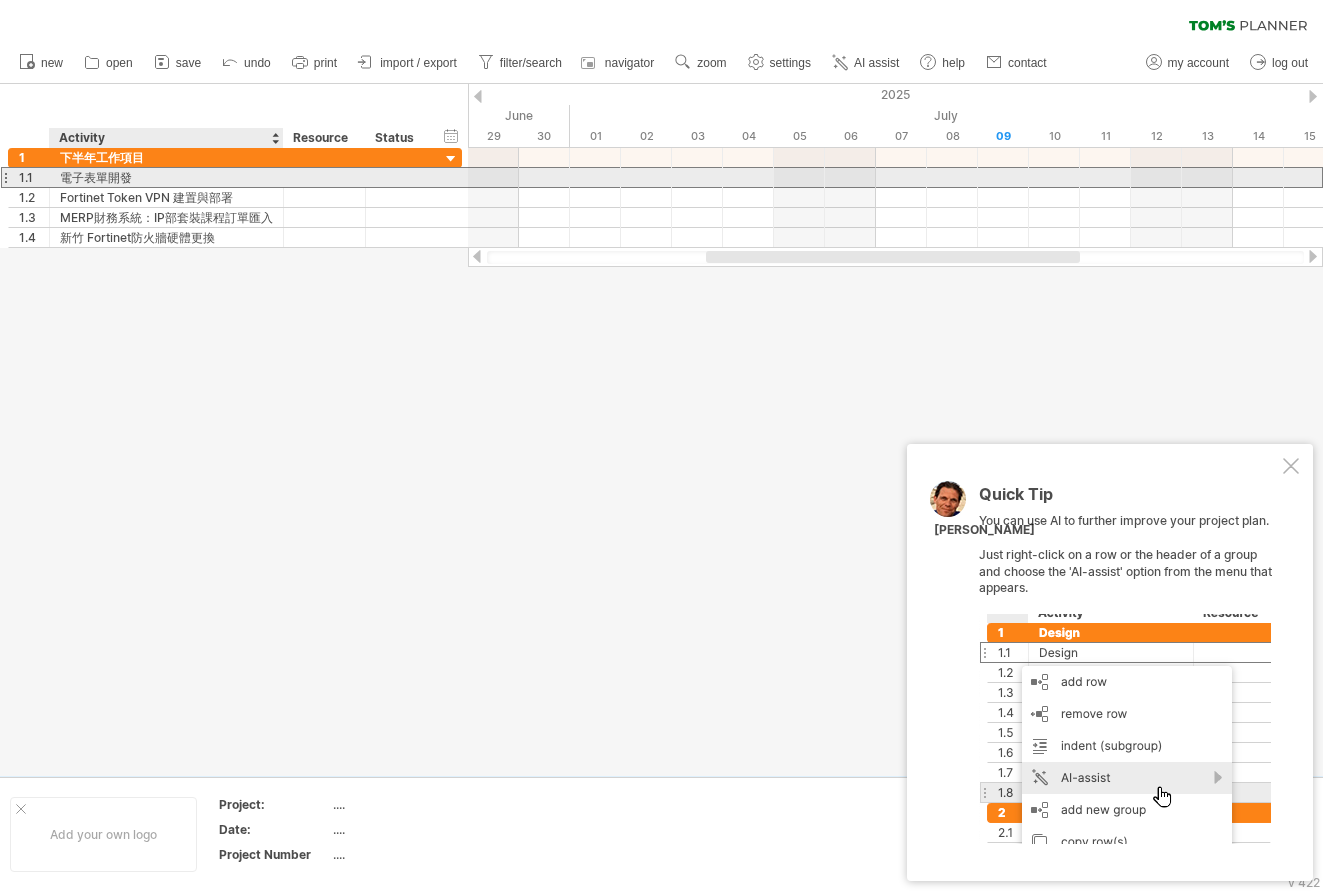 click on "電子表單開發" at bounding box center [166, 177] 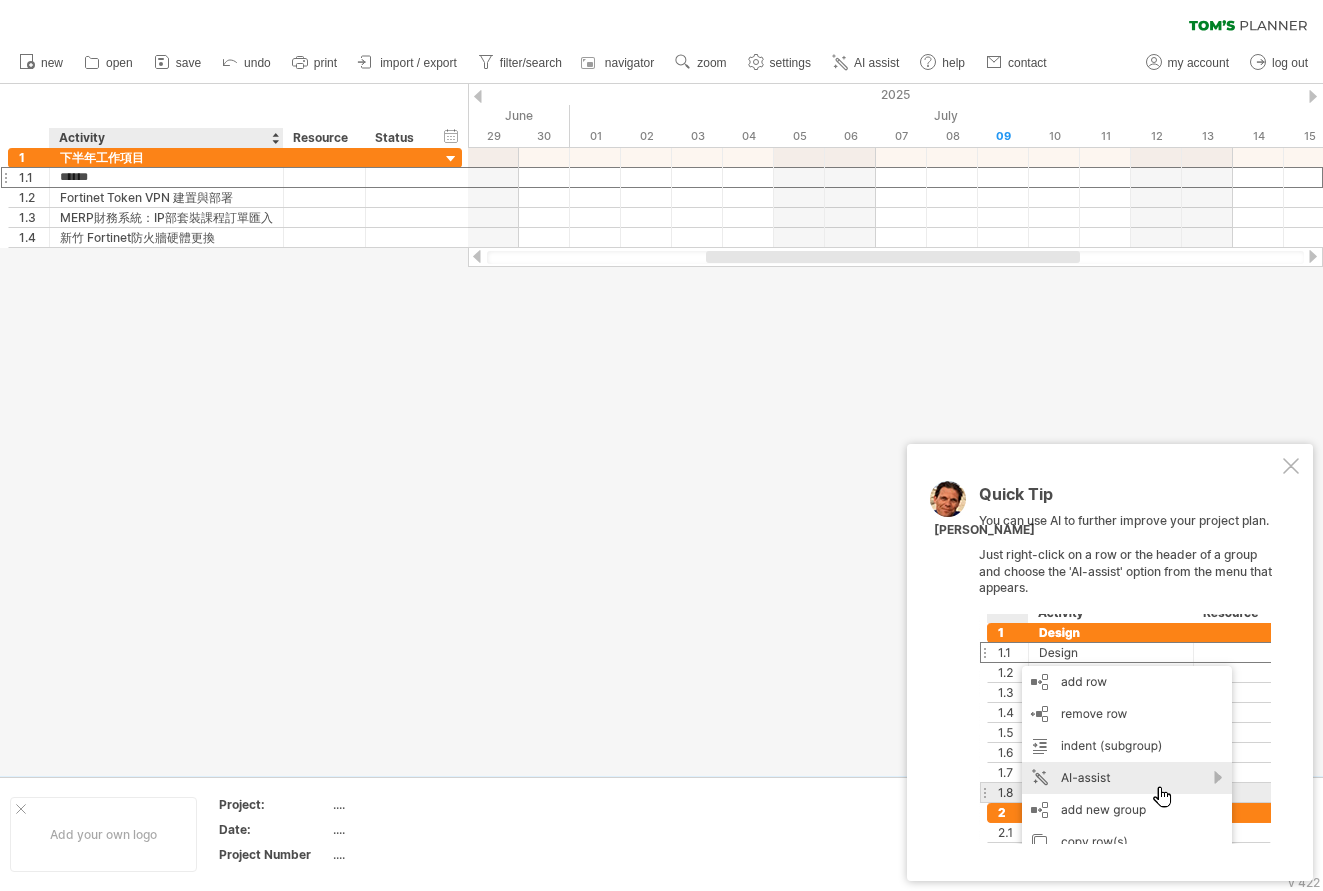 click at bounding box center (661, 430) 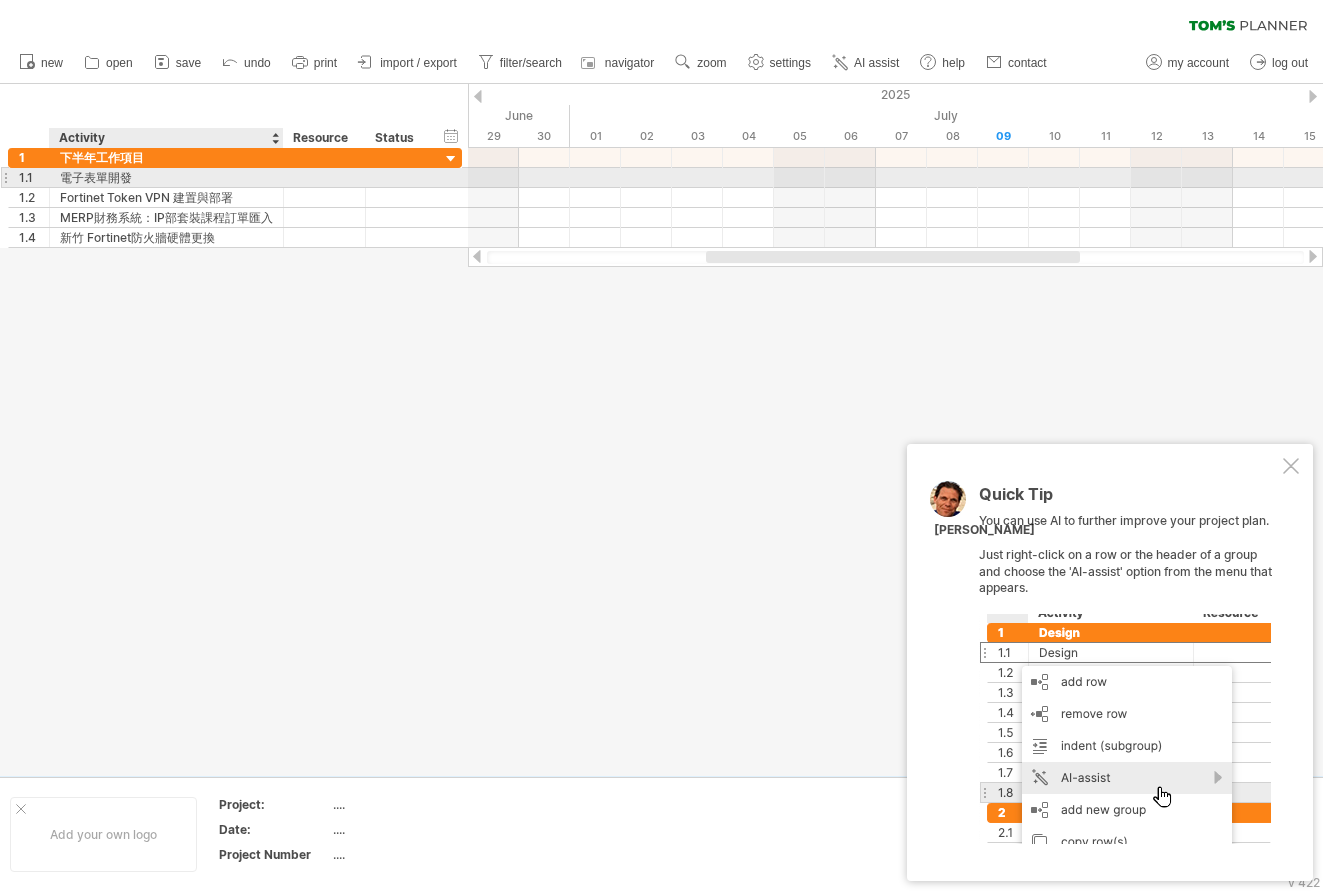 click on "電子表單開發" at bounding box center (166, 177) 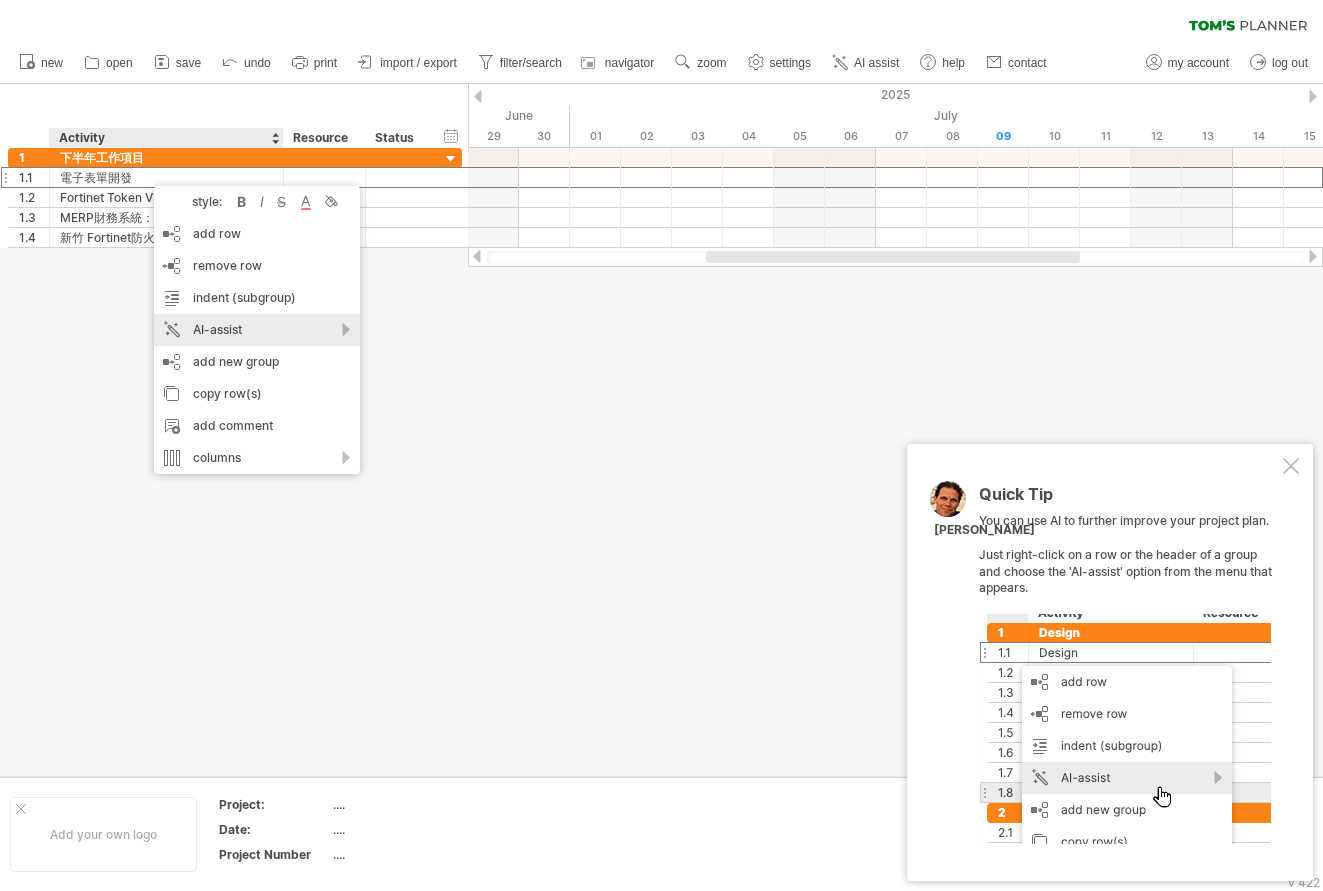 click on "AI-assist" at bounding box center (257, 330) 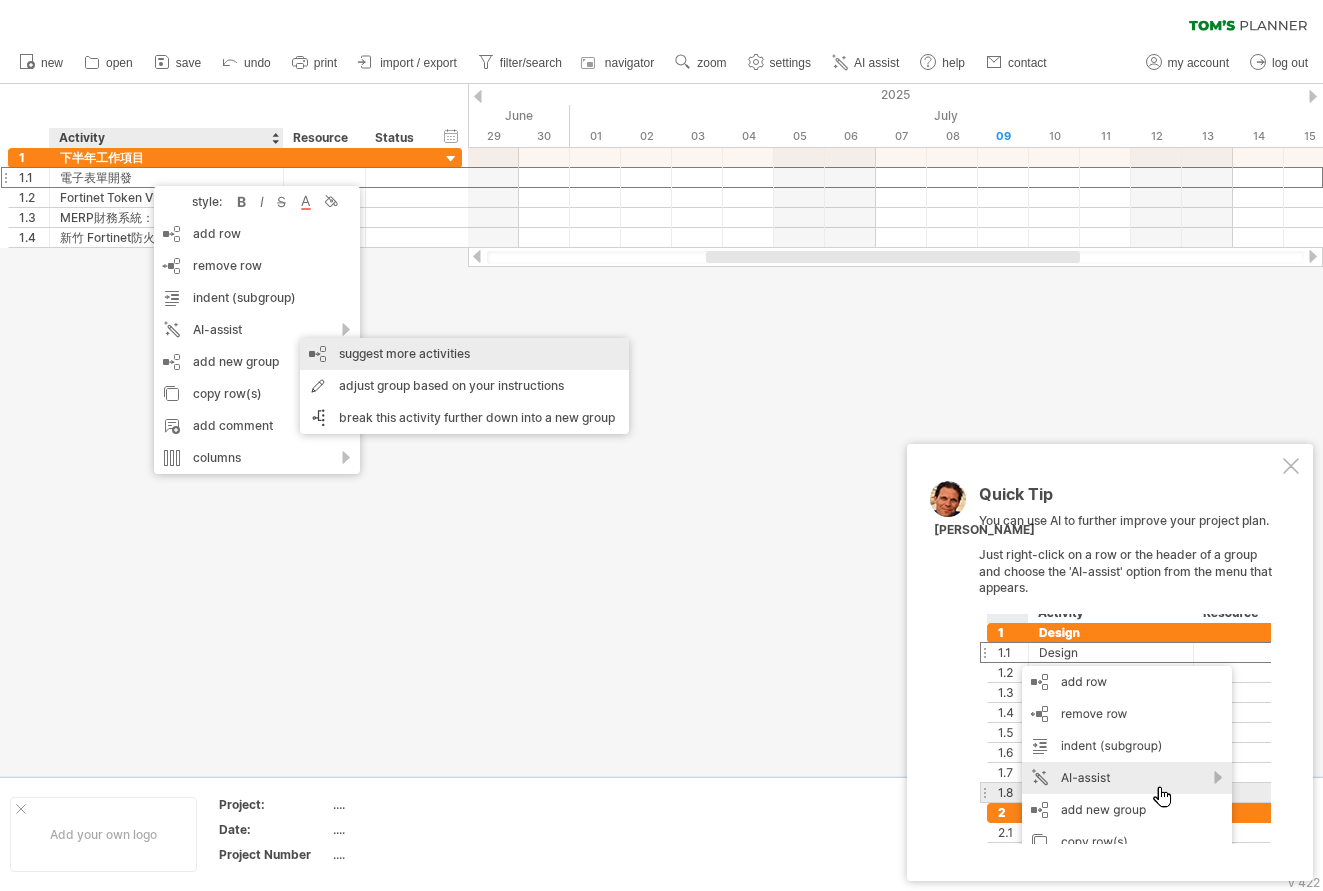 click on "suggest more activities" at bounding box center [464, 354] 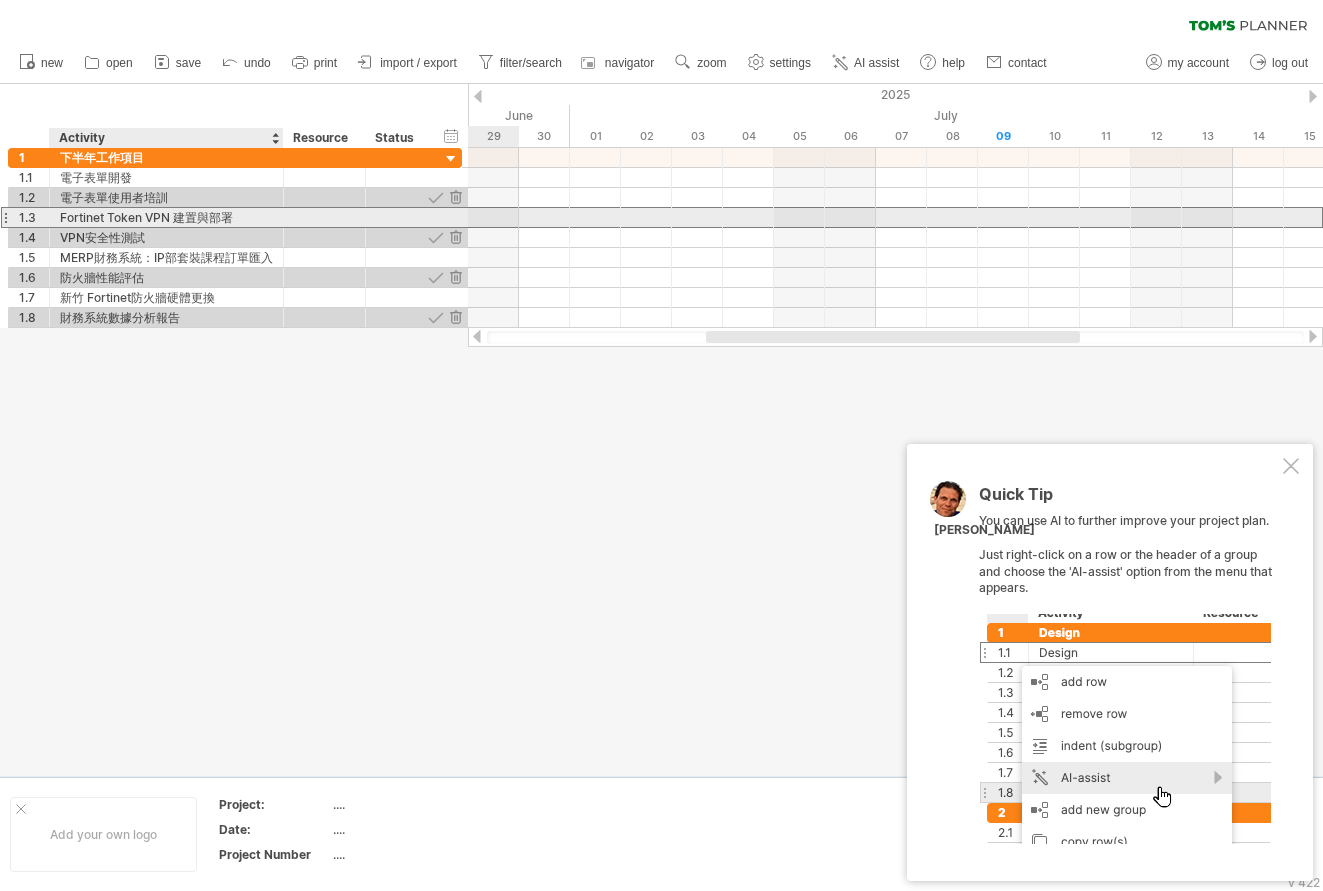 click on "Fortinet Token VPN 建置與部署" at bounding box center [166, 217] 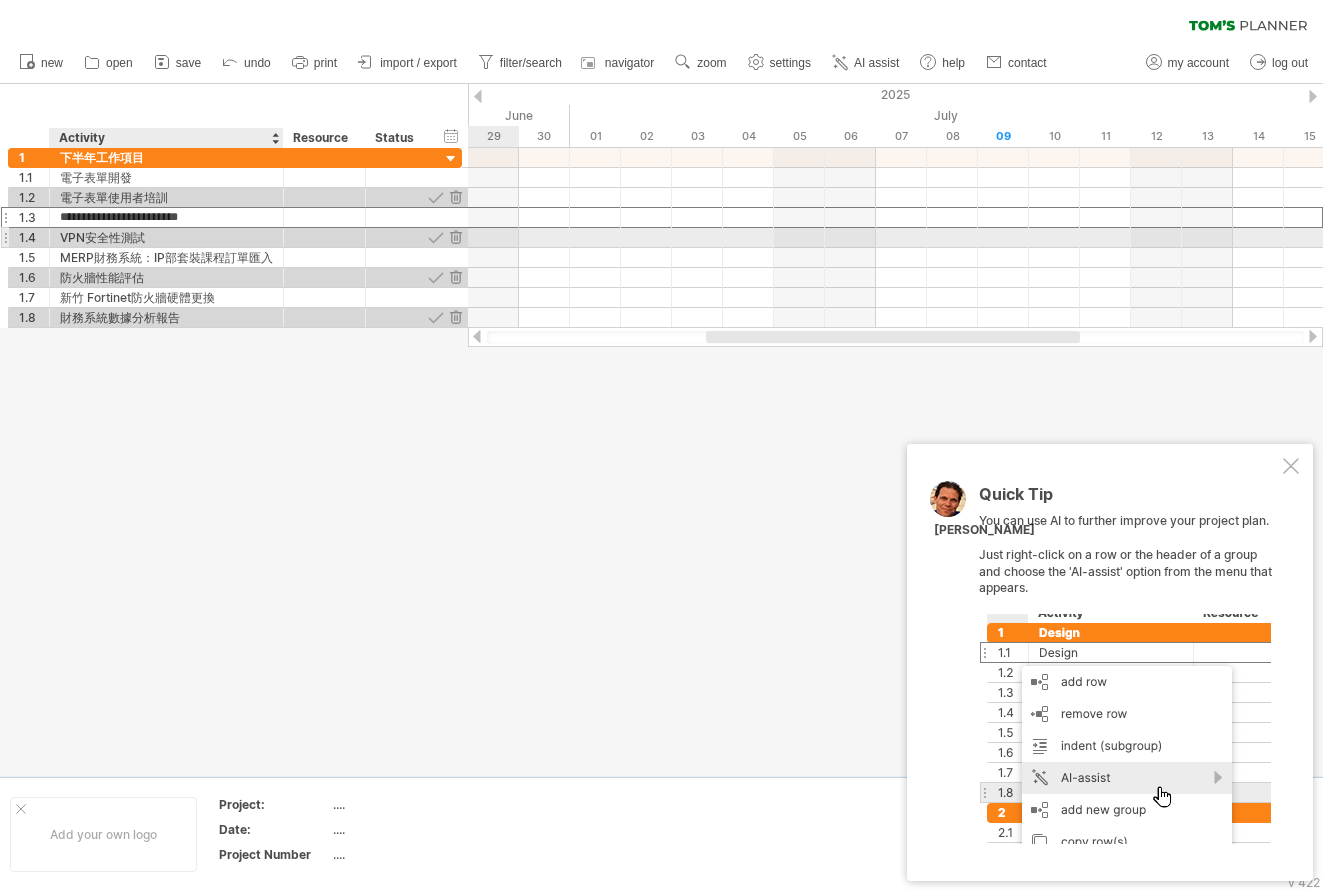 click on "VPN安全性測試" at bounding box center [166, 237] 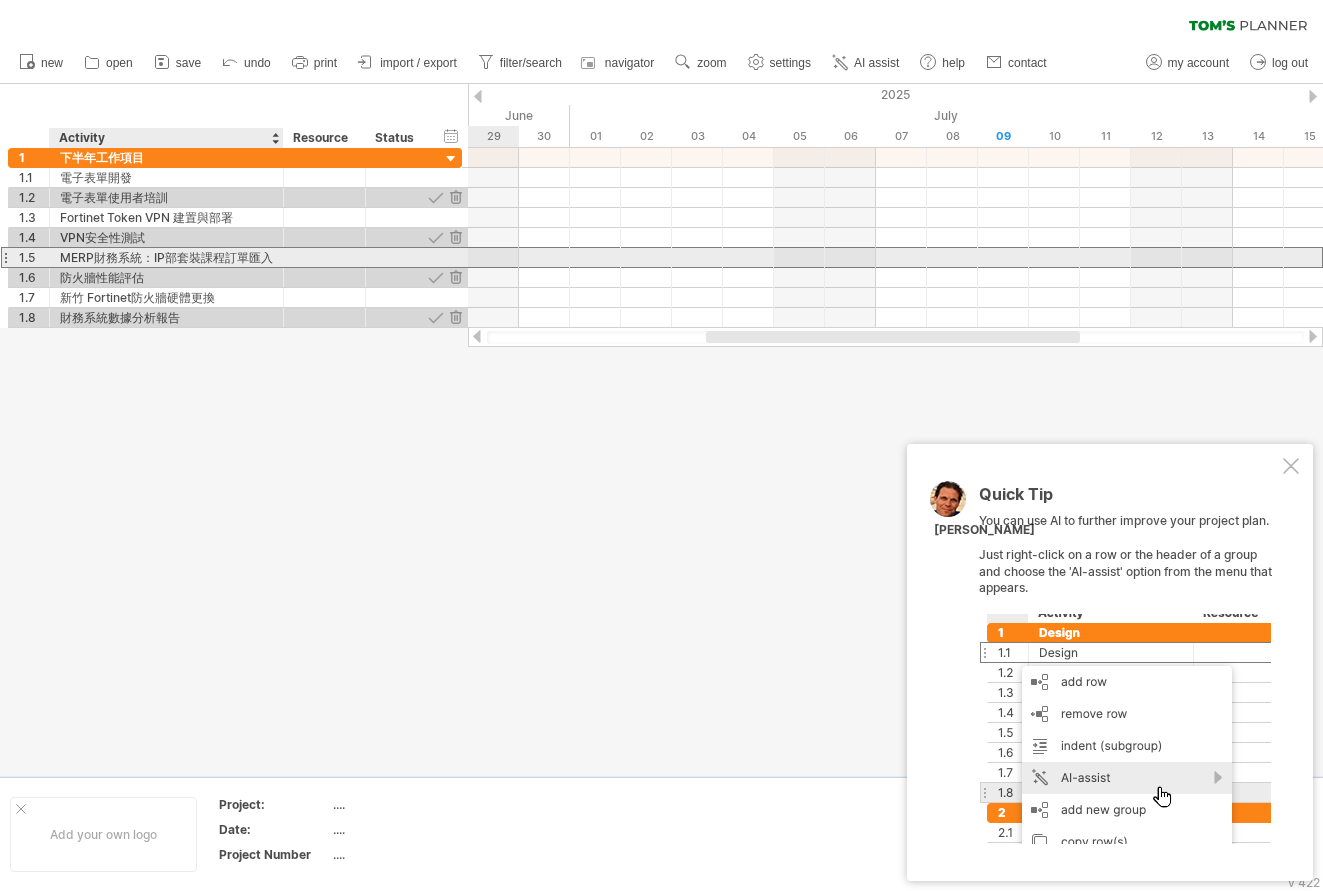 click on "MERP財務系統：IP部套裝課程訂單匯入" at bounding box center [166, 257] 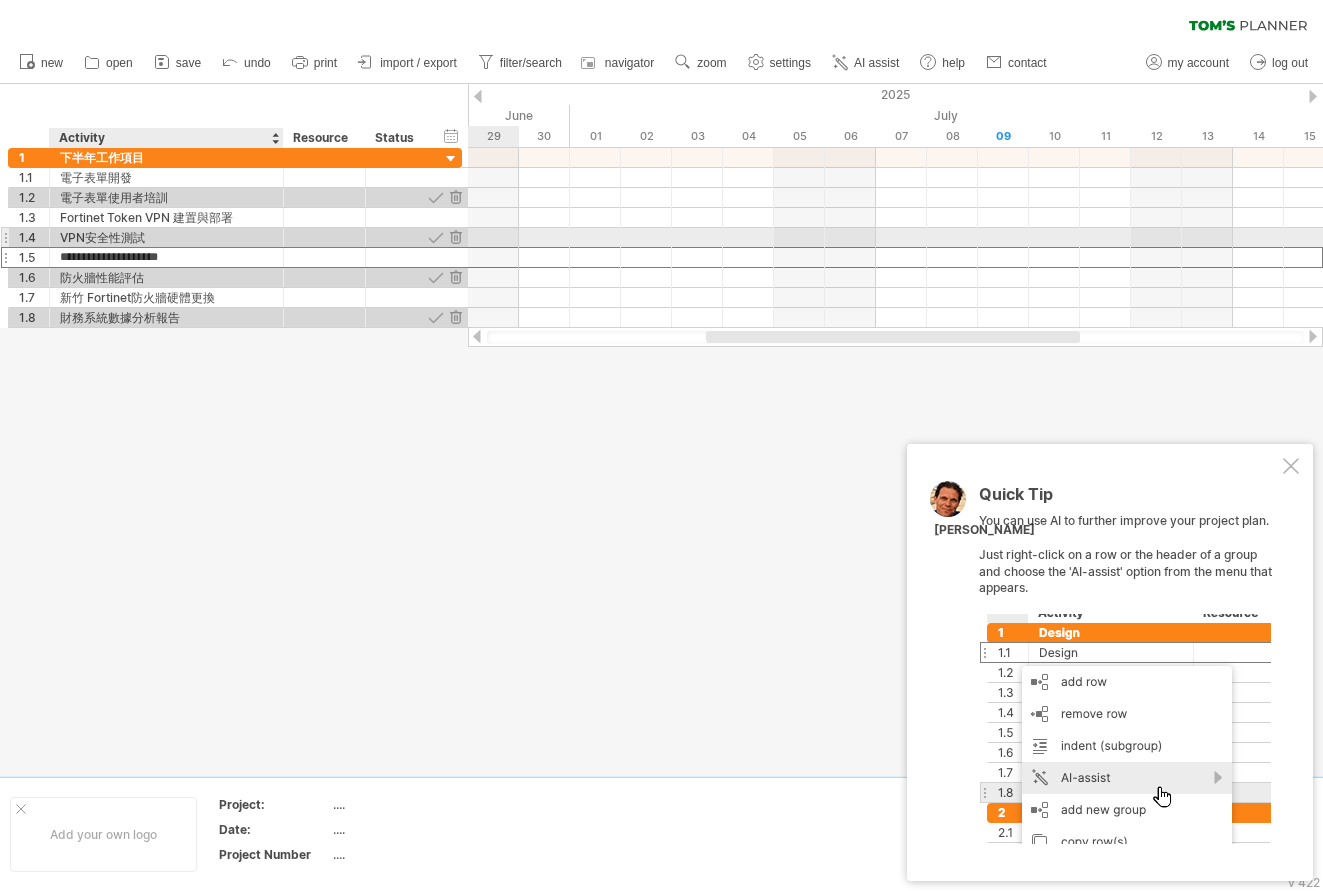 click on "VPN安全性測試" at bounding box center (166, 237) 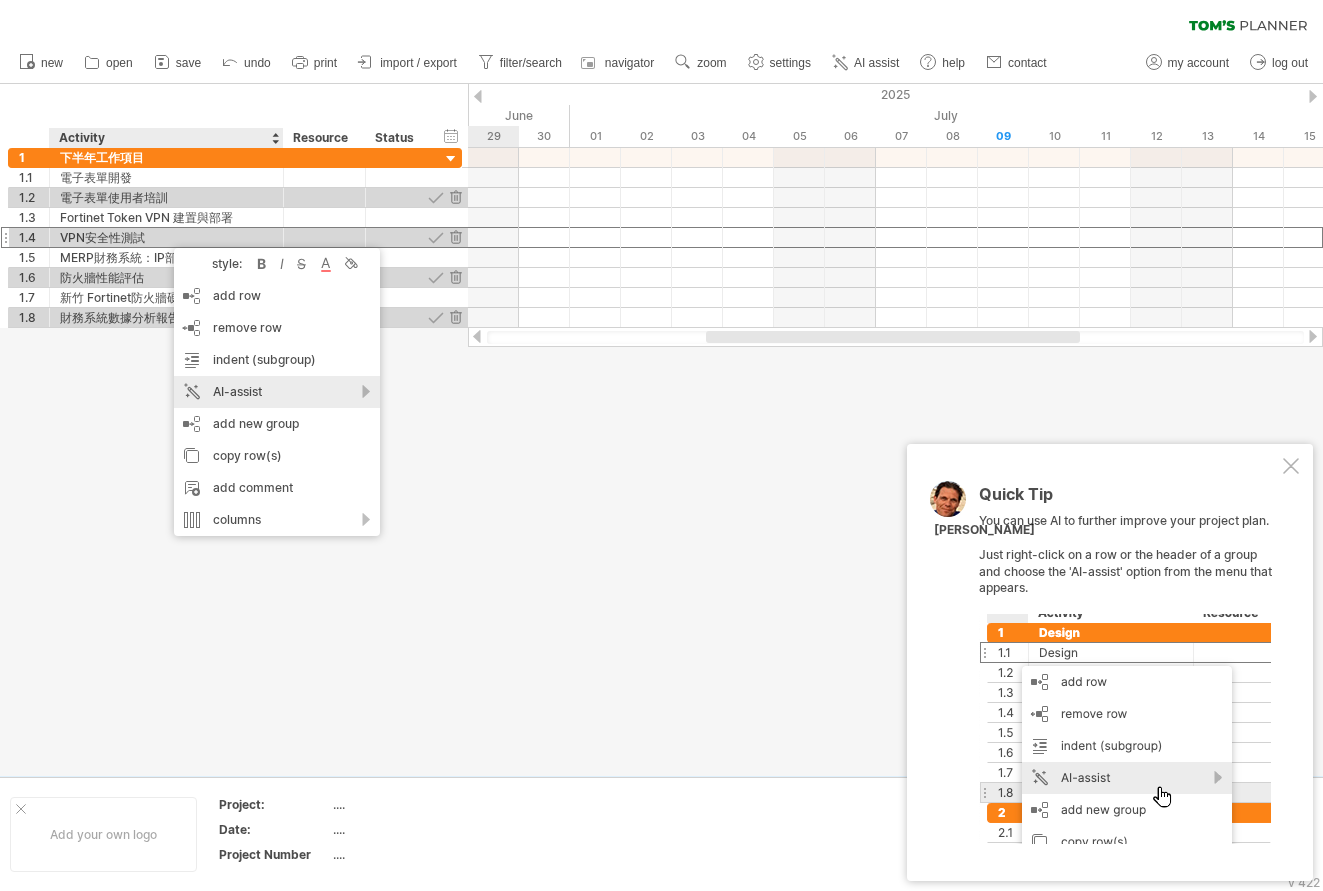 drag, startPoint x: 336, startPoint y: 388, endPoint x: 397, endPoint y: 384, distance: 61.13101 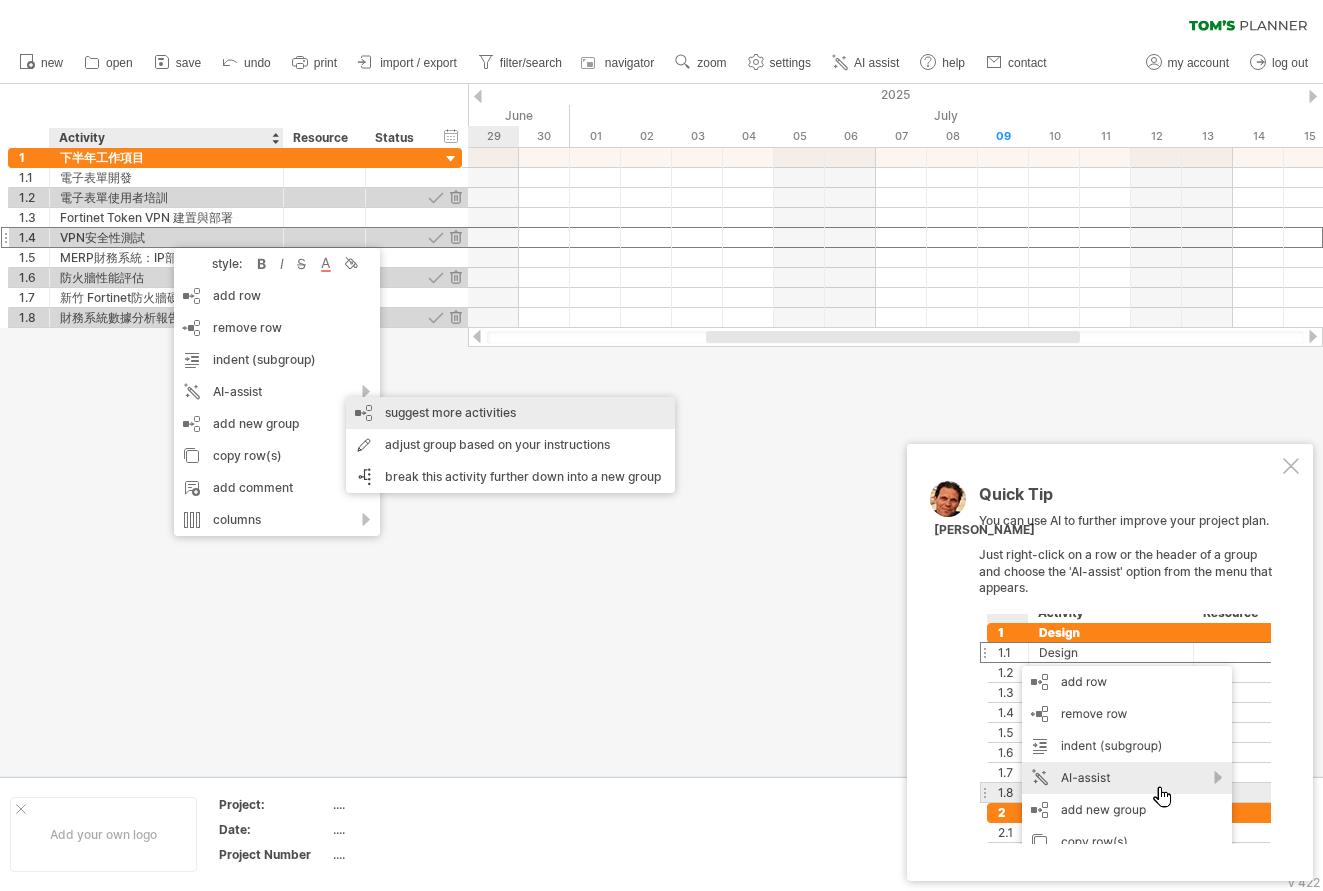 click on "suggest more activities" at bounding box center (510, 413) 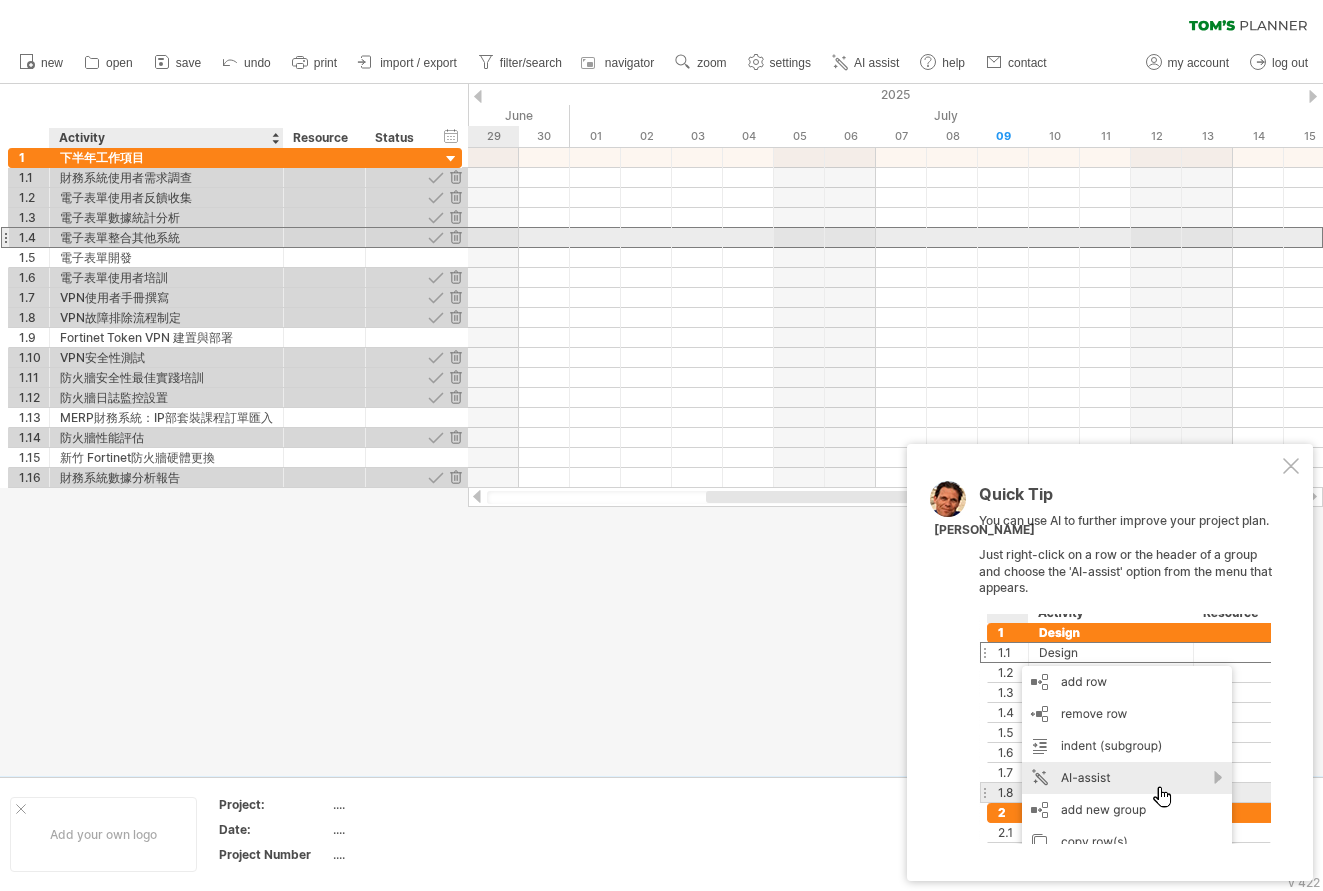 click on "電子表單整合其他系統" at bounding box center (166, 237) 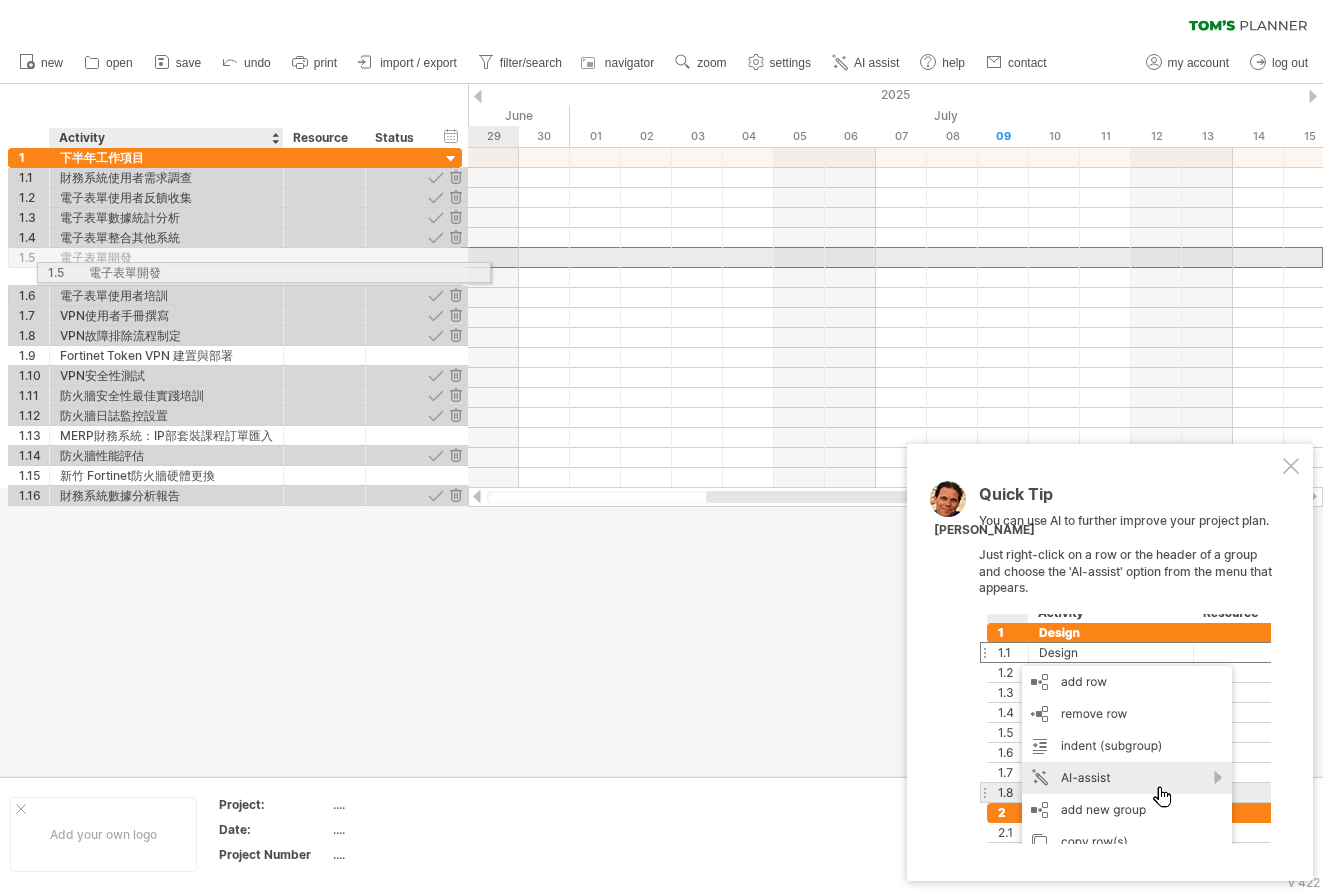drag, startPoint x: 106, startPoint y: 258, endPoint x: 129, endPoint y: 269, distance: 25.495098 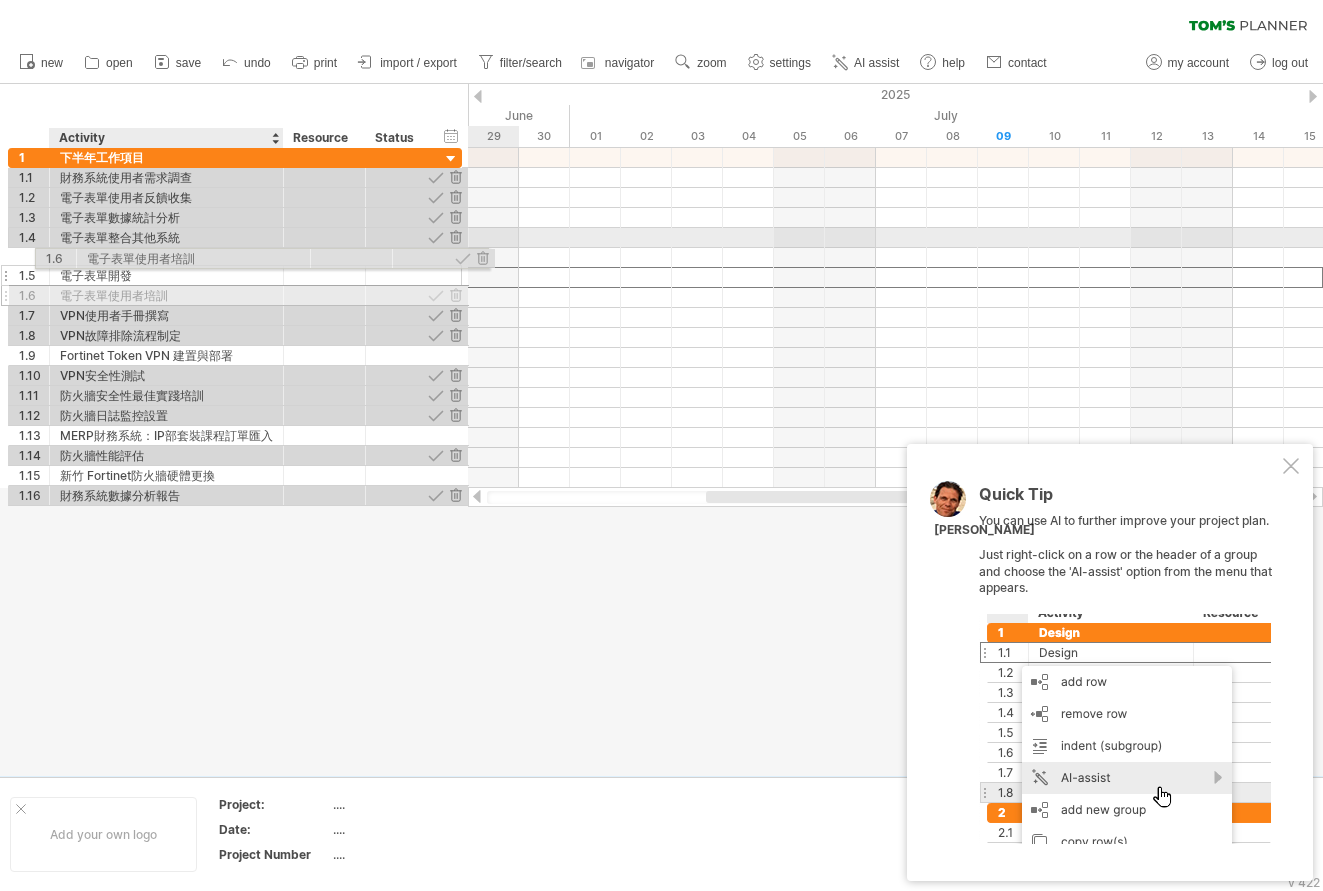 drag, startPoint x: 104, startPoint y: 277, endPoint x: 158, endPoint y: 255, distance: 58.30952 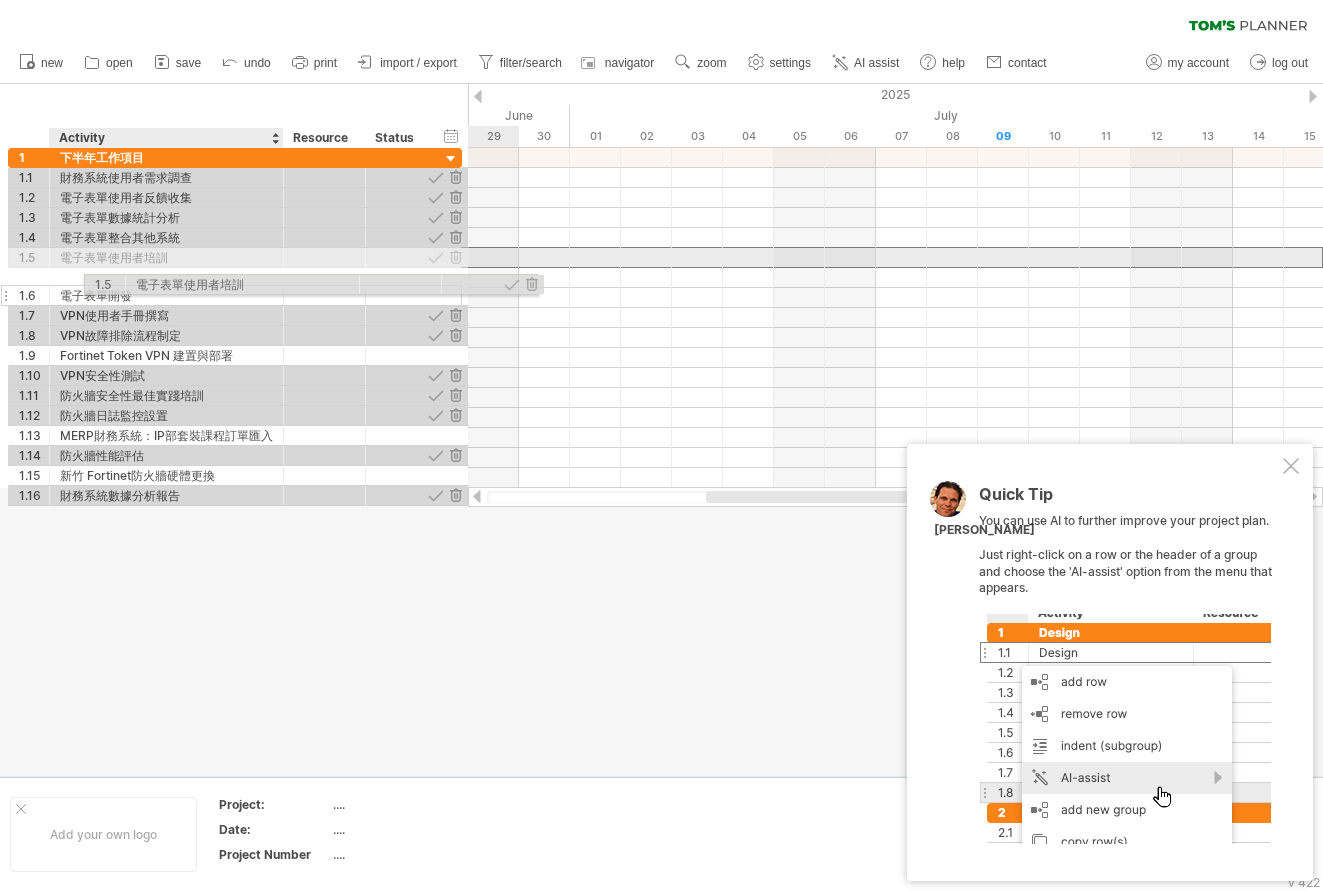 drag, startPoint x: 41, startPoint y: 262, endPoint x: 111, endPoint y: 281, distance: 72.53275 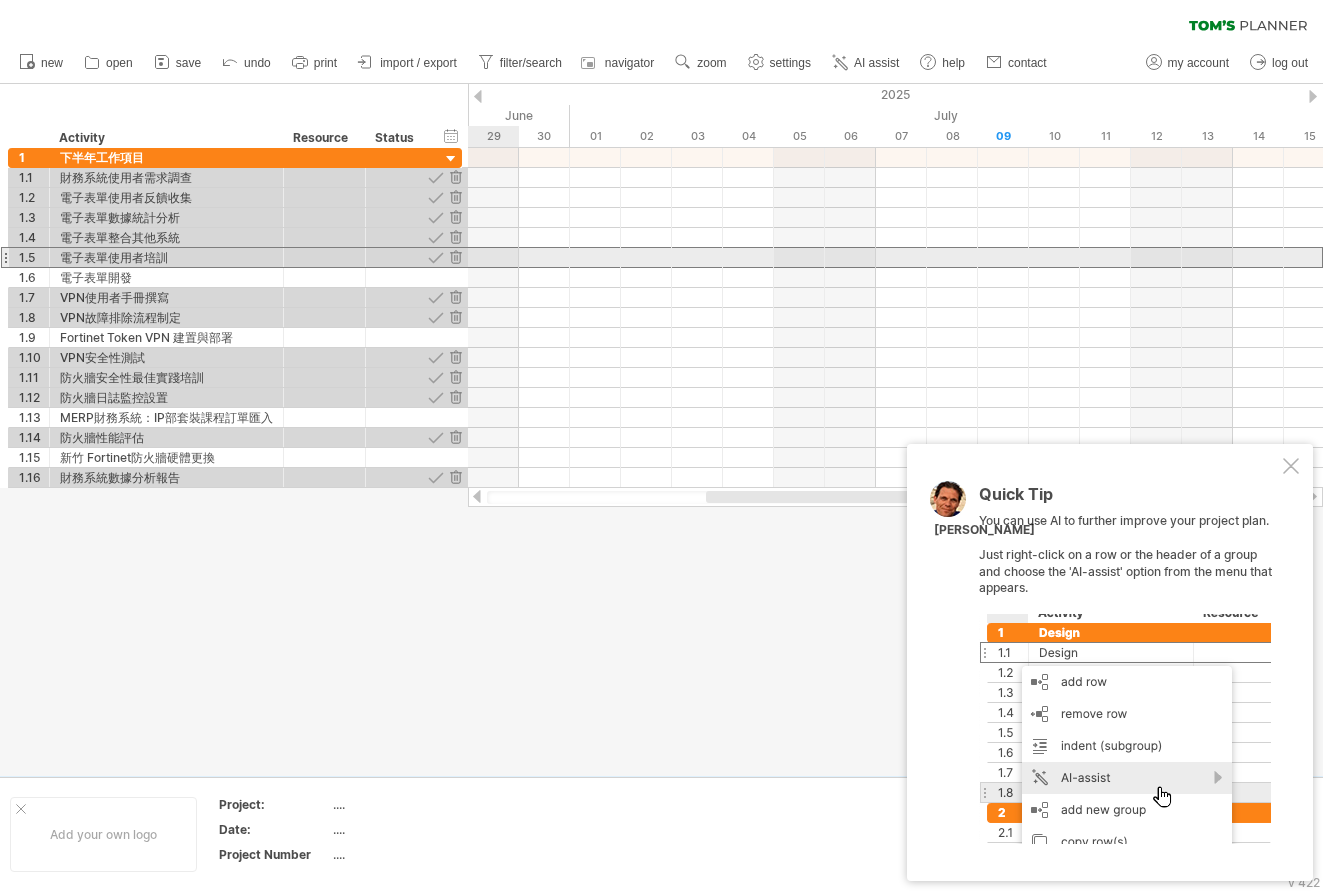 click at bounding box center [5, 257] 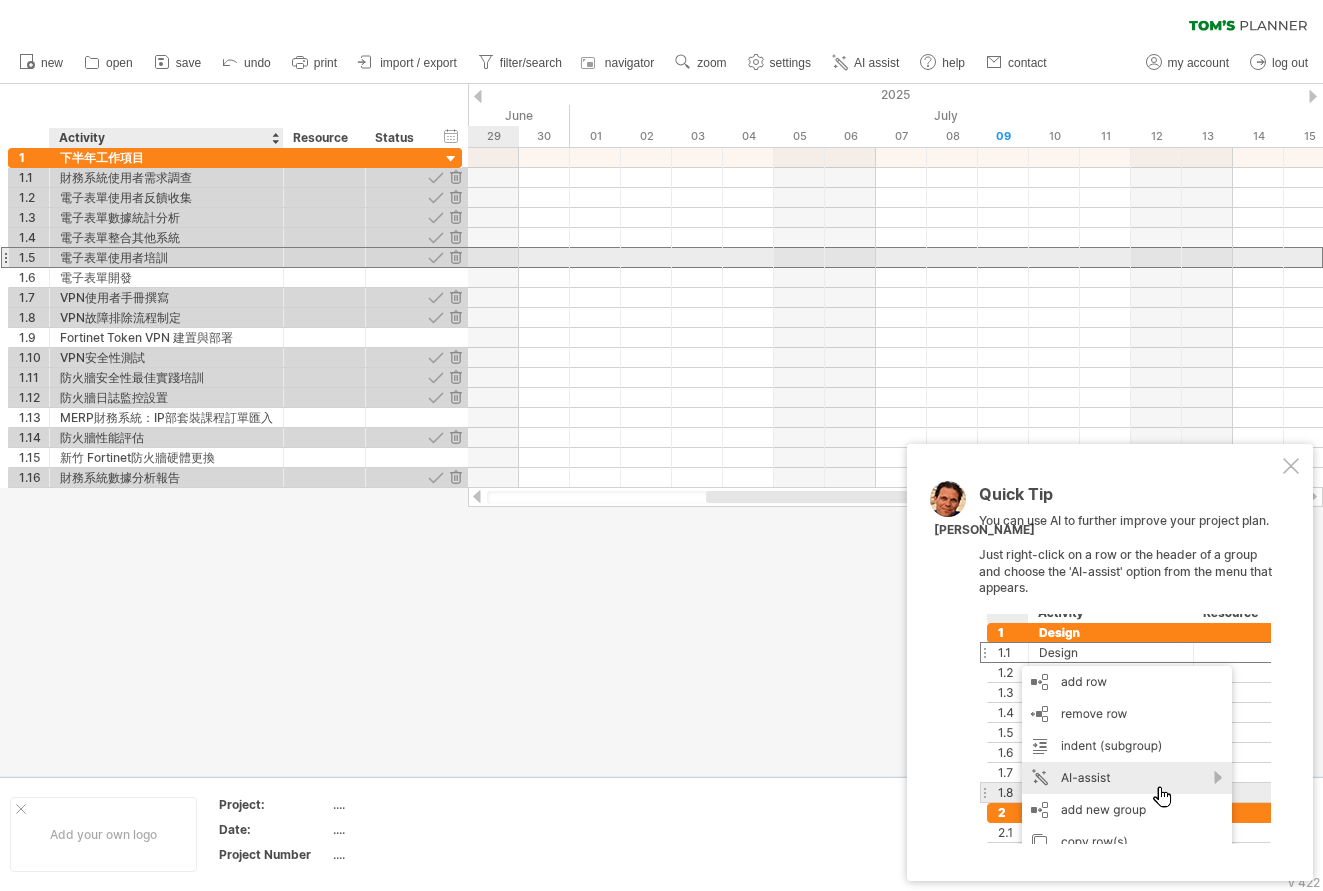 click on "電子表單使用者培訓" at bounding box center (166, 257) 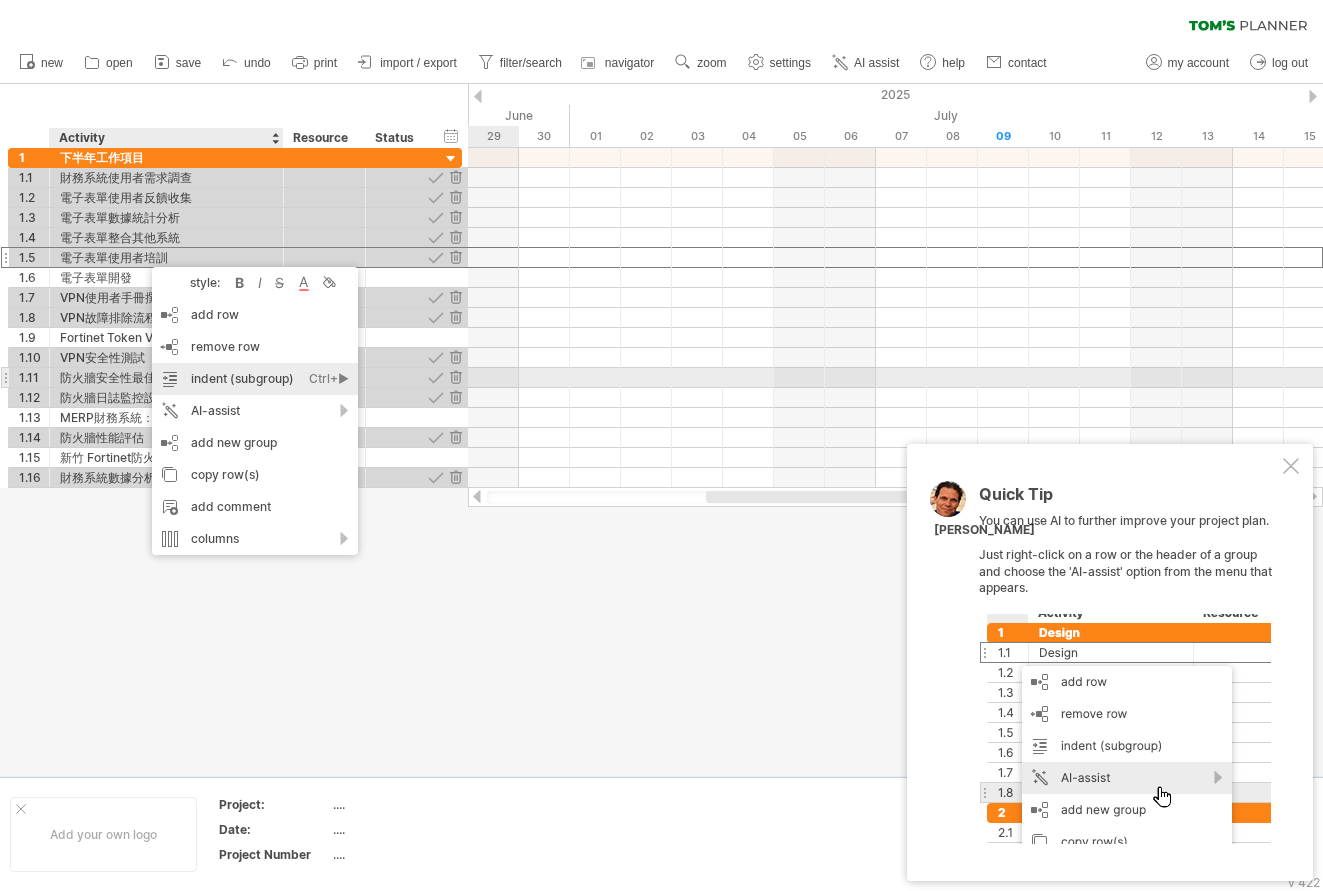click on "indent (subgroup) Ctrl+► Cmd+►" at bounding box center (255, 379) 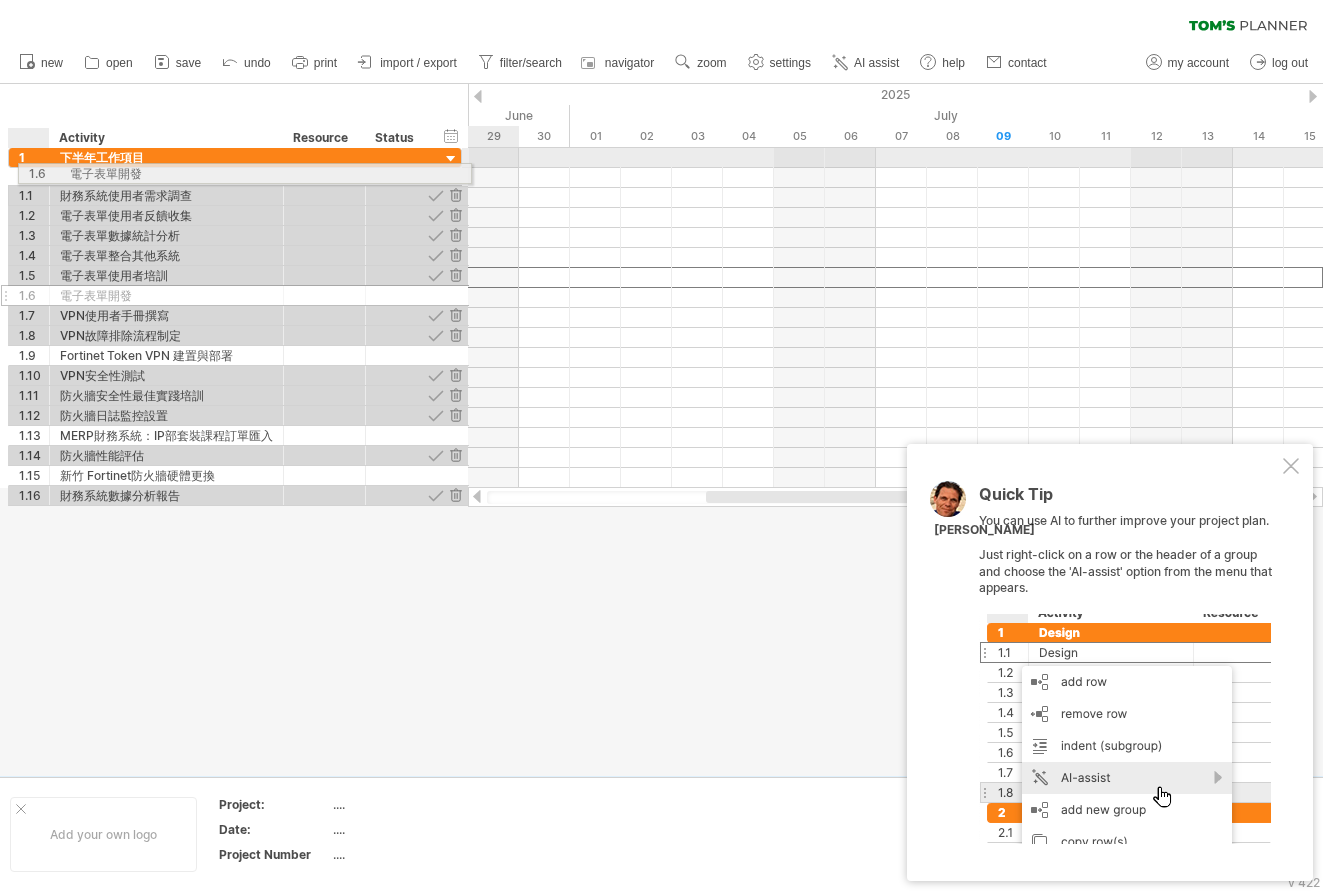 drag, startPoint x: 41, startPoint y: 278, endPoint x: 42, endPoint y: 170, distance: 108.00463 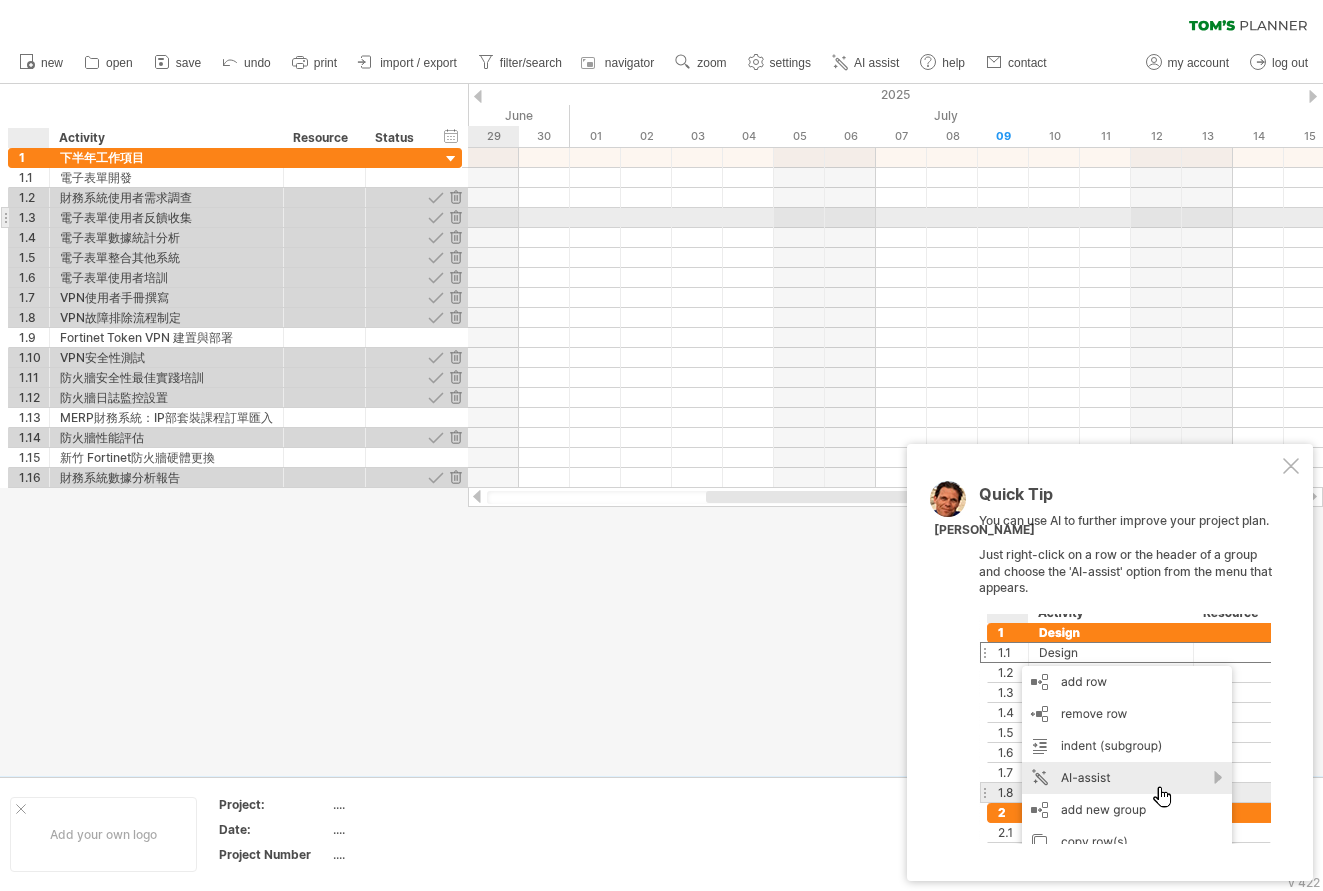 click on "**********" at bounding box center (167, 217) 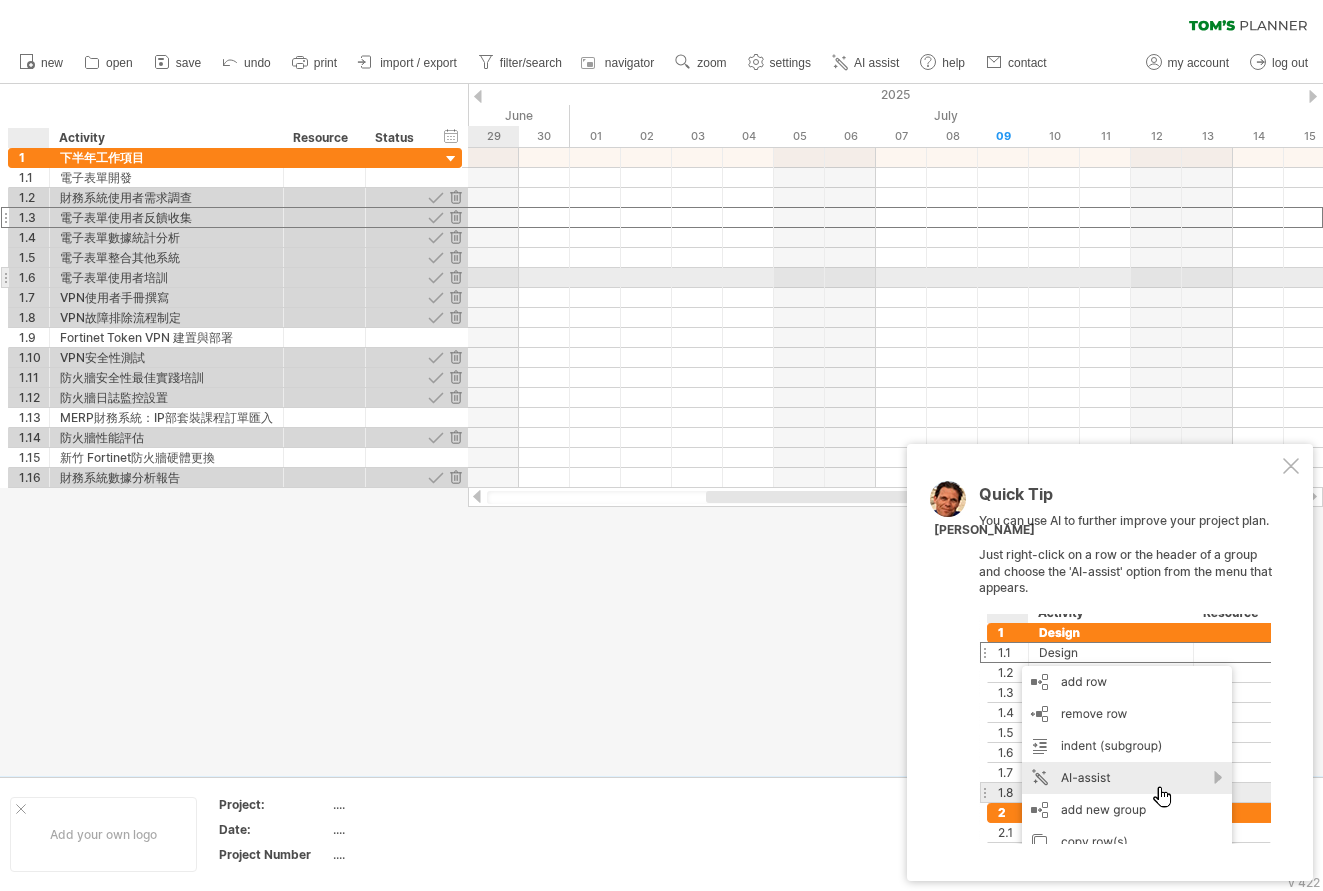 click on "********* 電子表單使用者培訓" at bounding box center [167, 277] 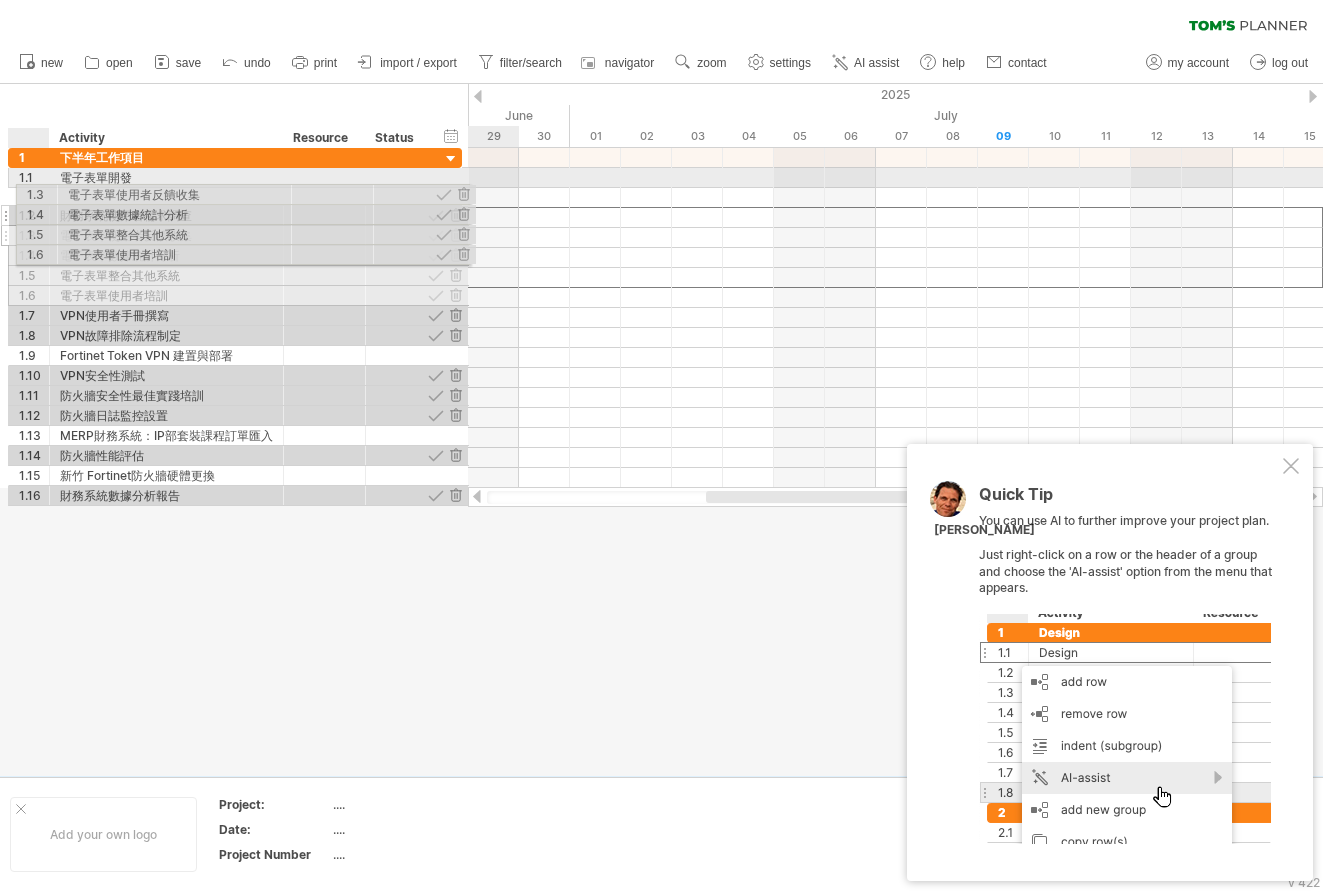 drag, startPoint x: 37, startPoint y: 220, endPoint x: 41, endPoint y: 191, distance: 29.274563 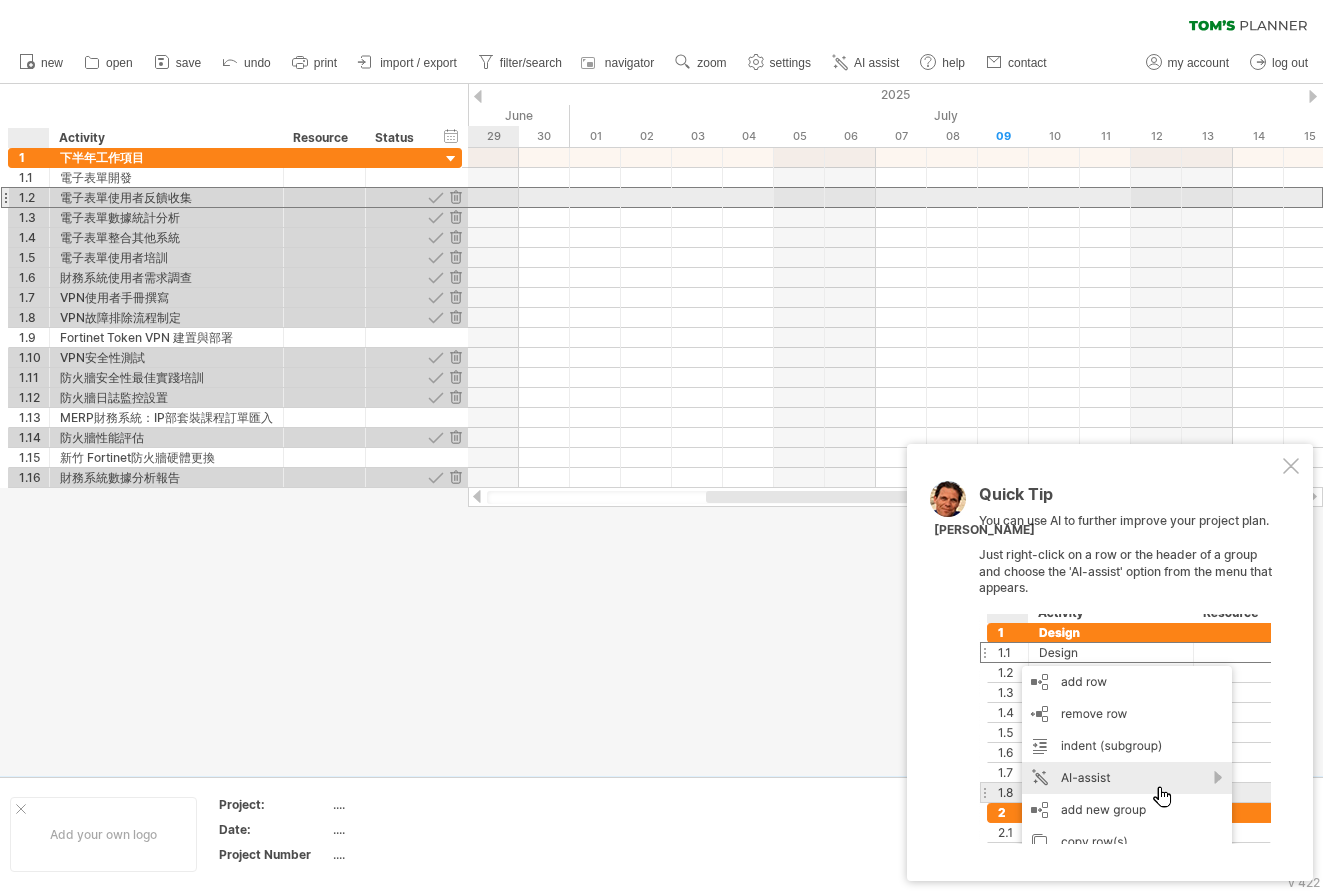 click on "**********" at bounding box center (167, 197) 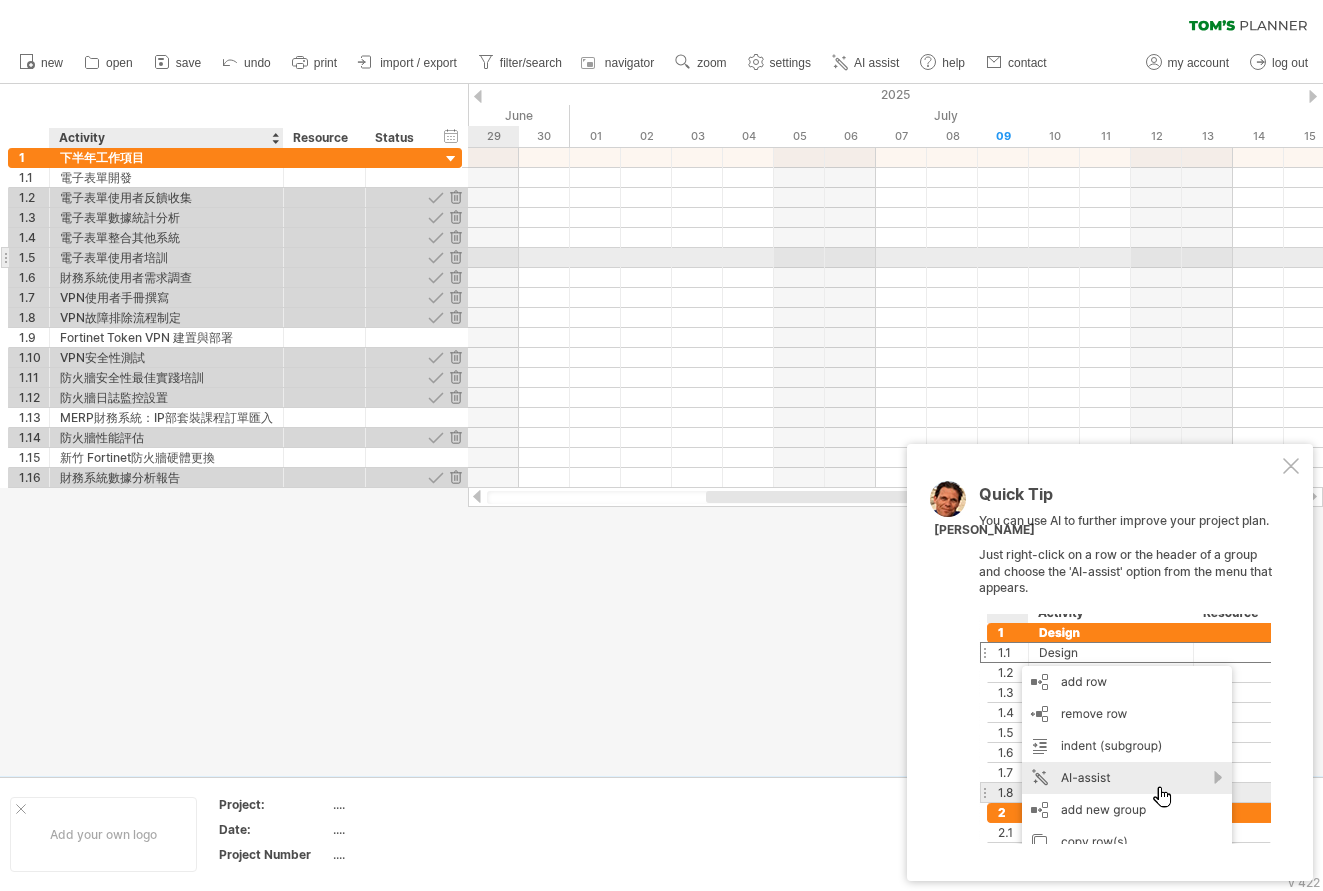 click on "電子表單使用者培訓" at bounding box center (166, 257) 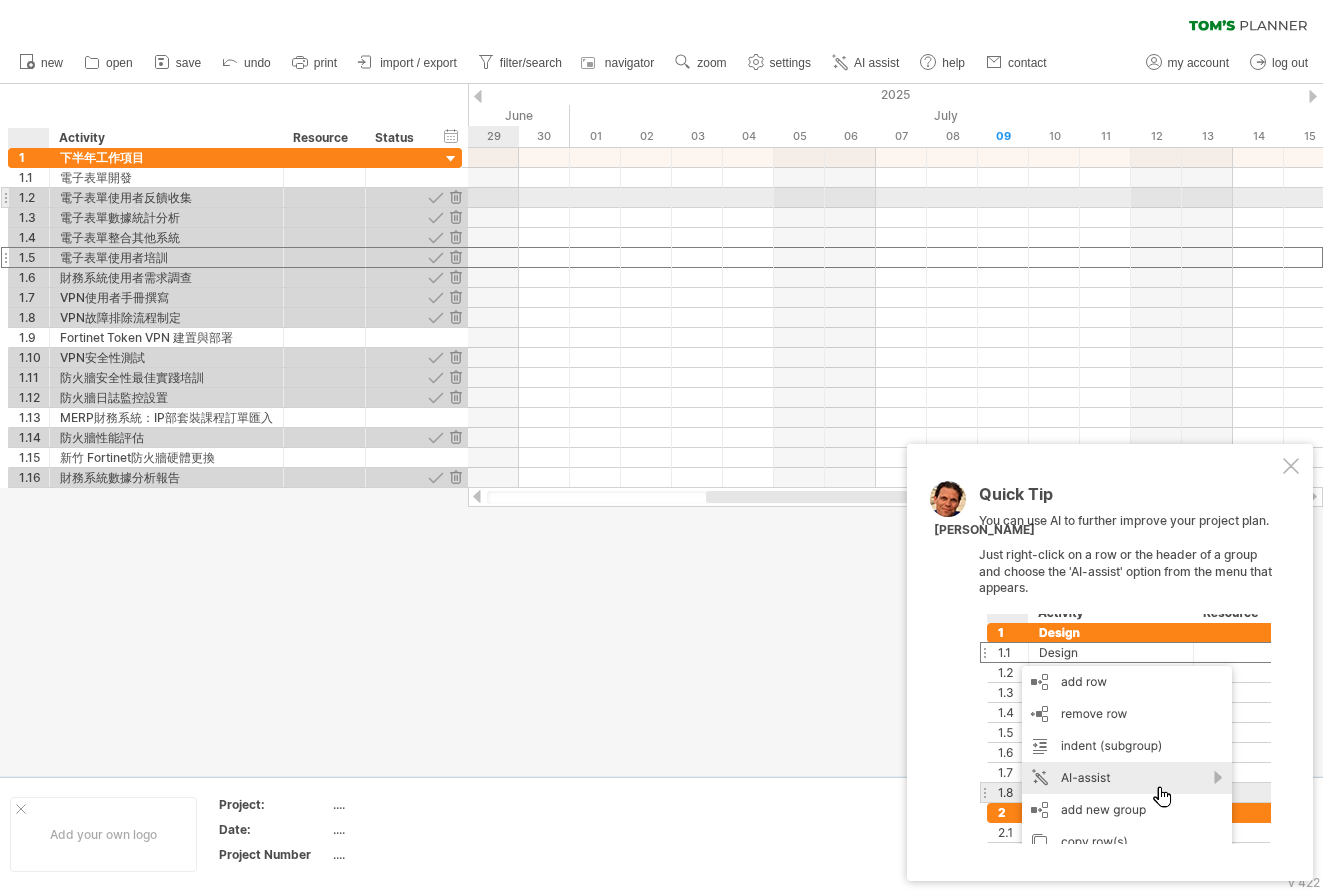 click at bounding box center [47, 198] 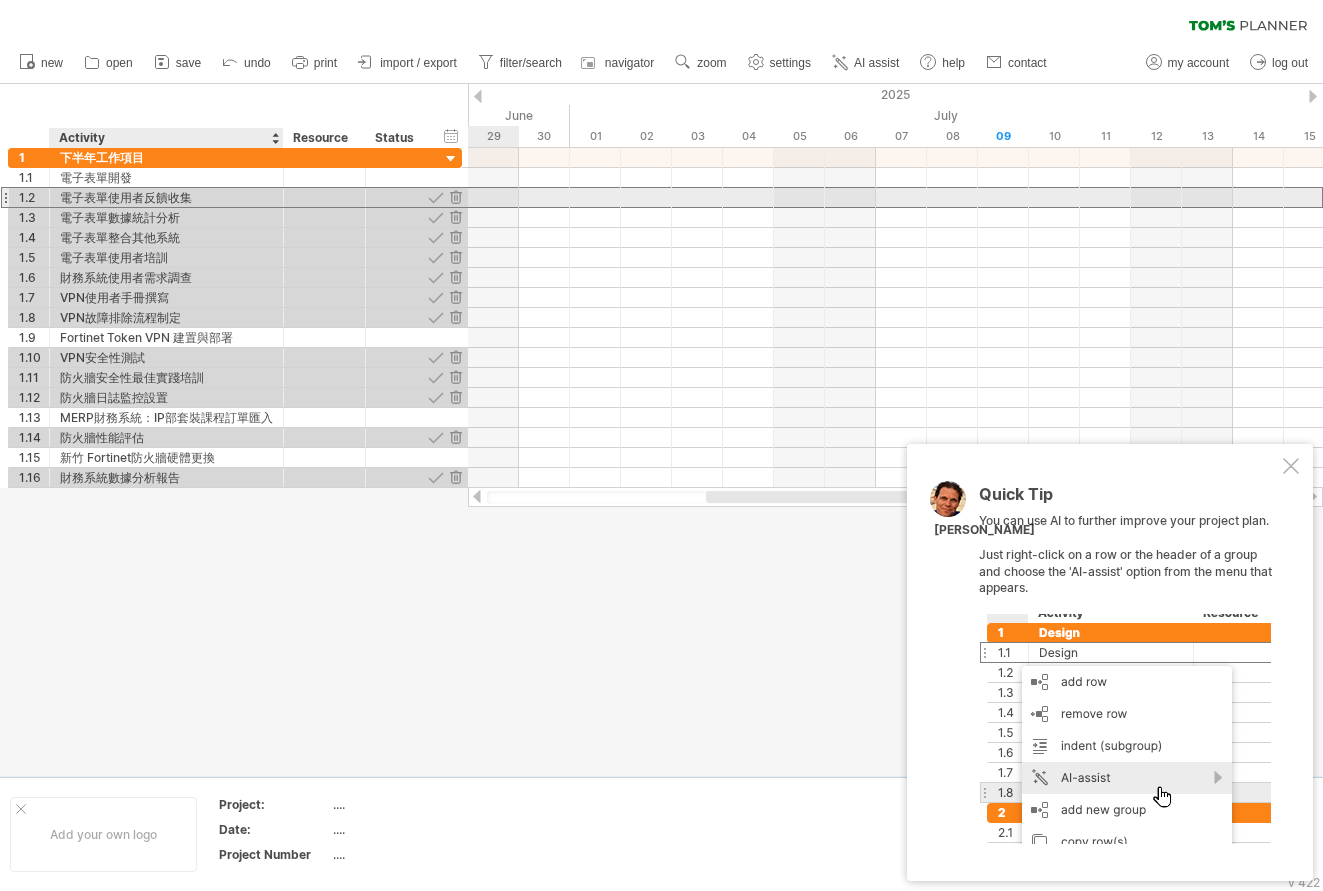 click on "電子表單使用者反饋收集" at bounding box center [166, 197] 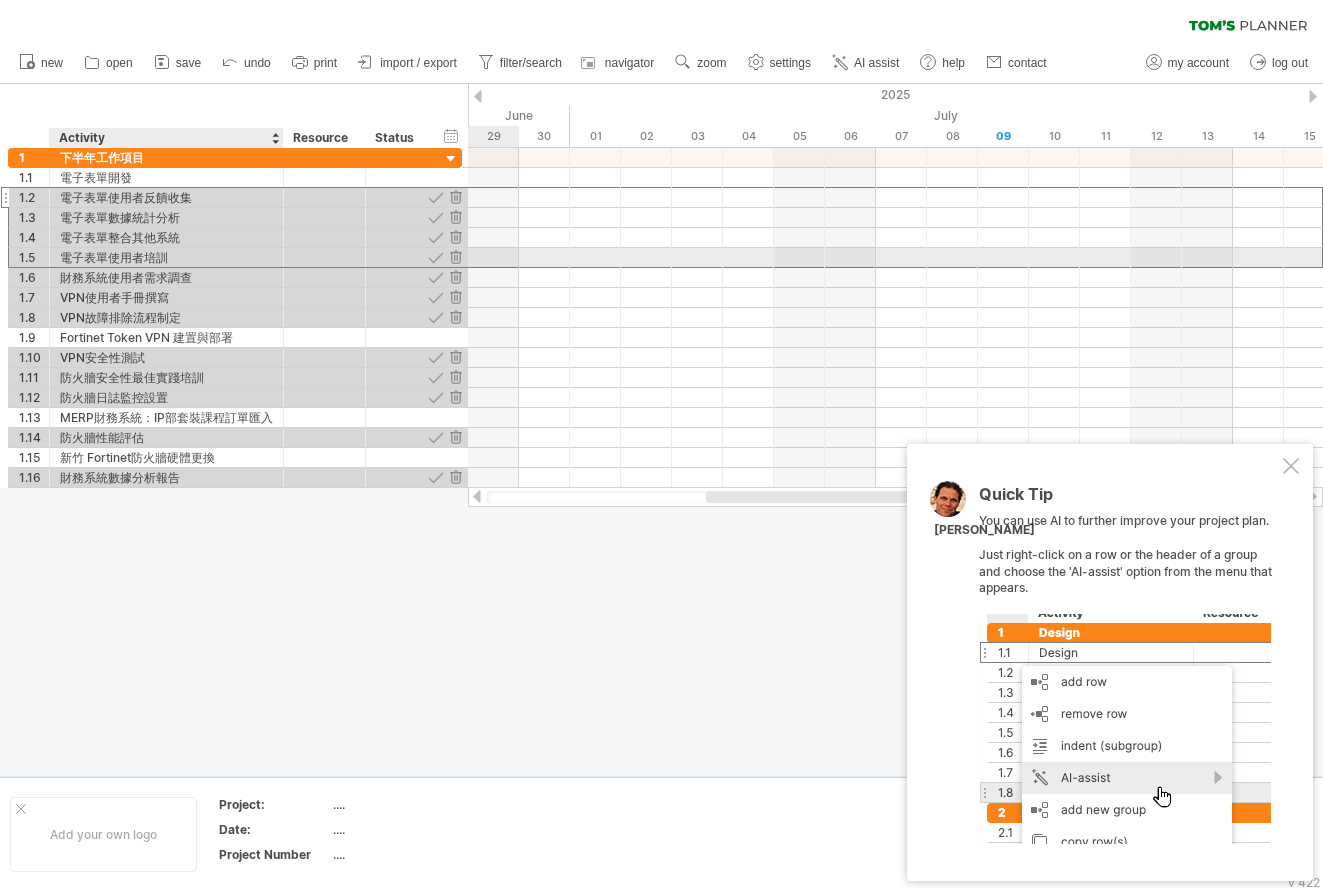 click on "電子表單使用者培訓" at bounding box center [166, 257] 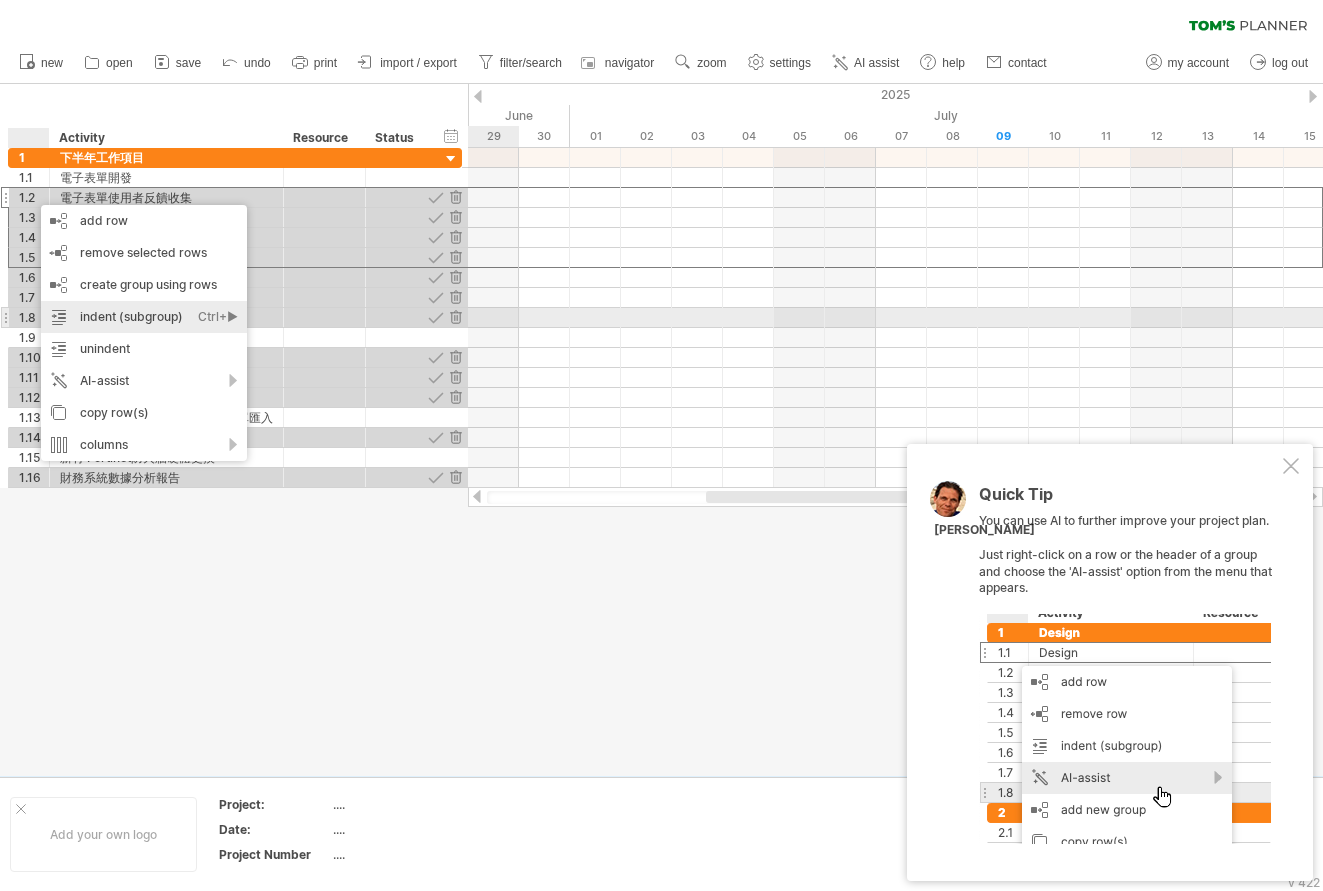 click on "indent (subgroup) Ctrl+► Cmd+►" at bounding box center (144, 317) 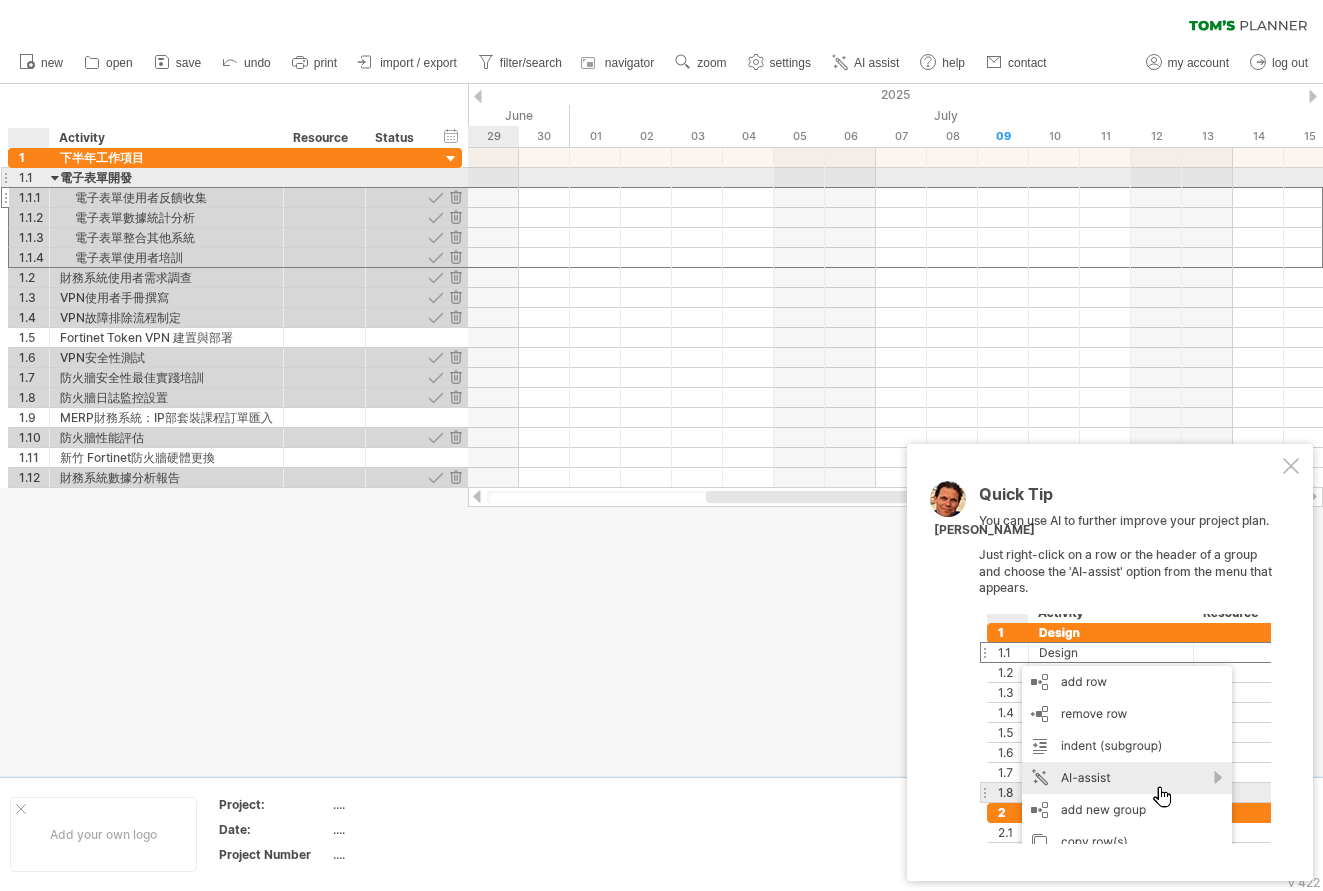 click at bounding box center (55, 177) 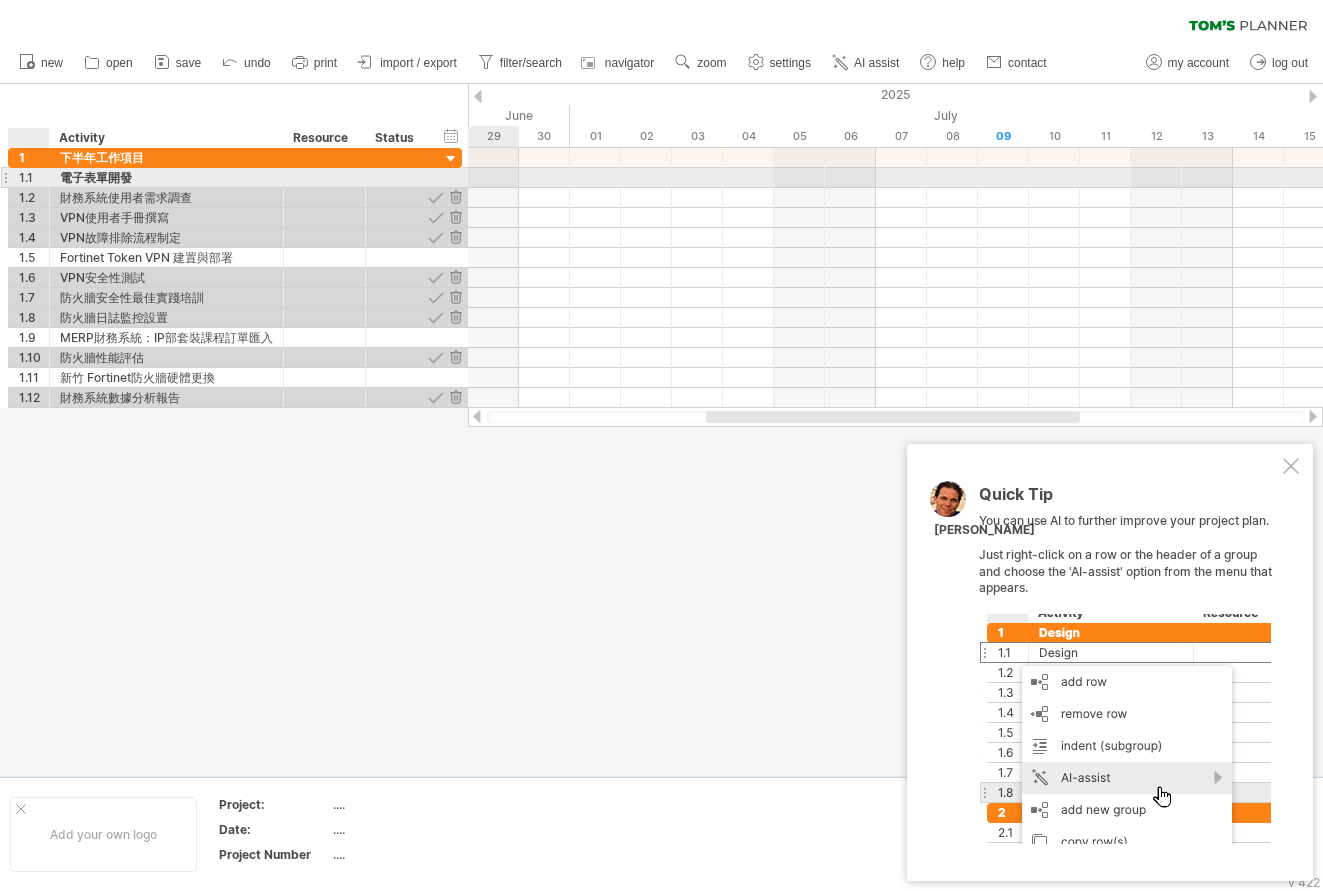 click at bounding box center (55, 177) 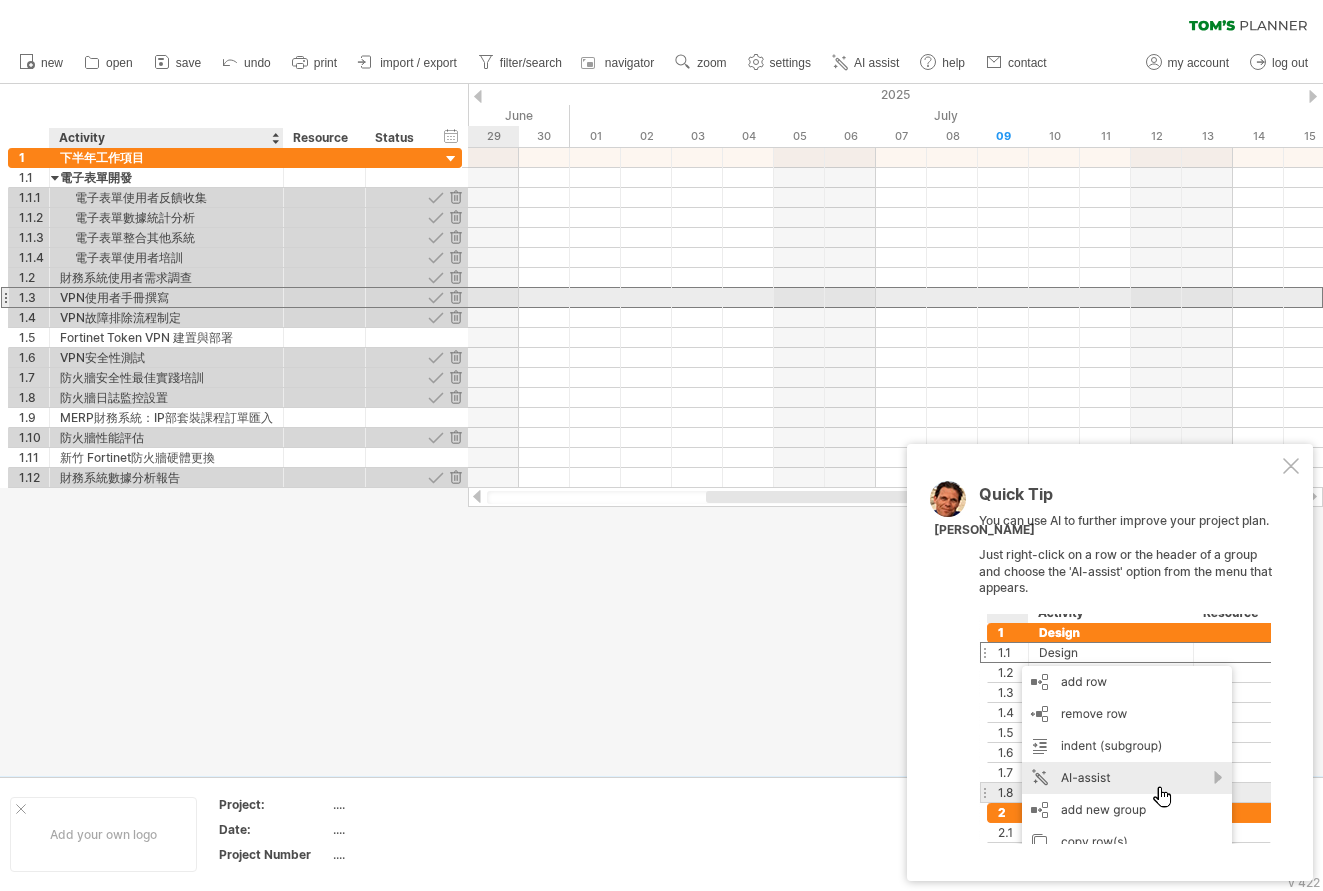 click on "VPN使用者手冊撰寫" at bounding box center (166, 297) 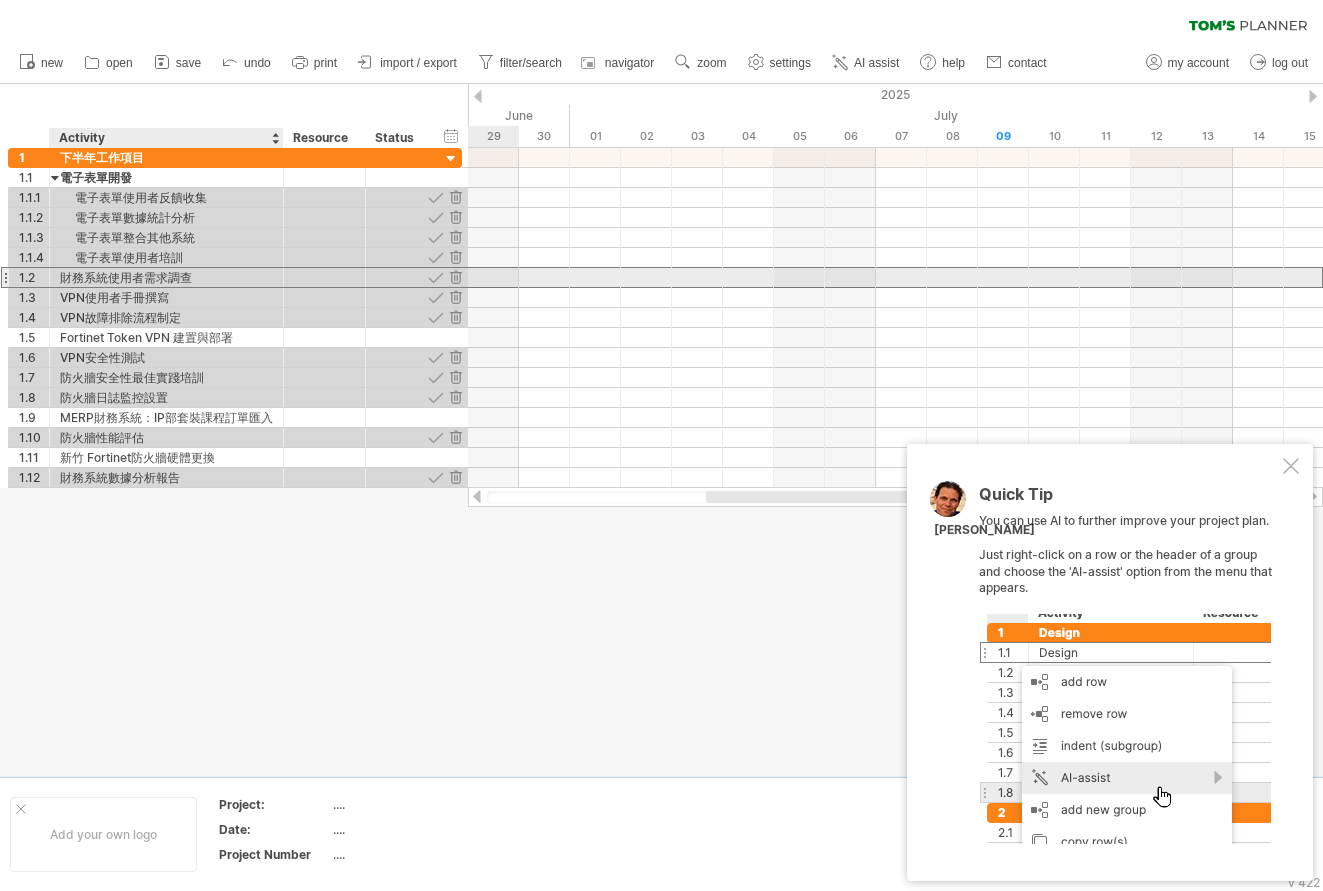 click on "財務系統使用者需求調查" at bounding box center (166, 277) 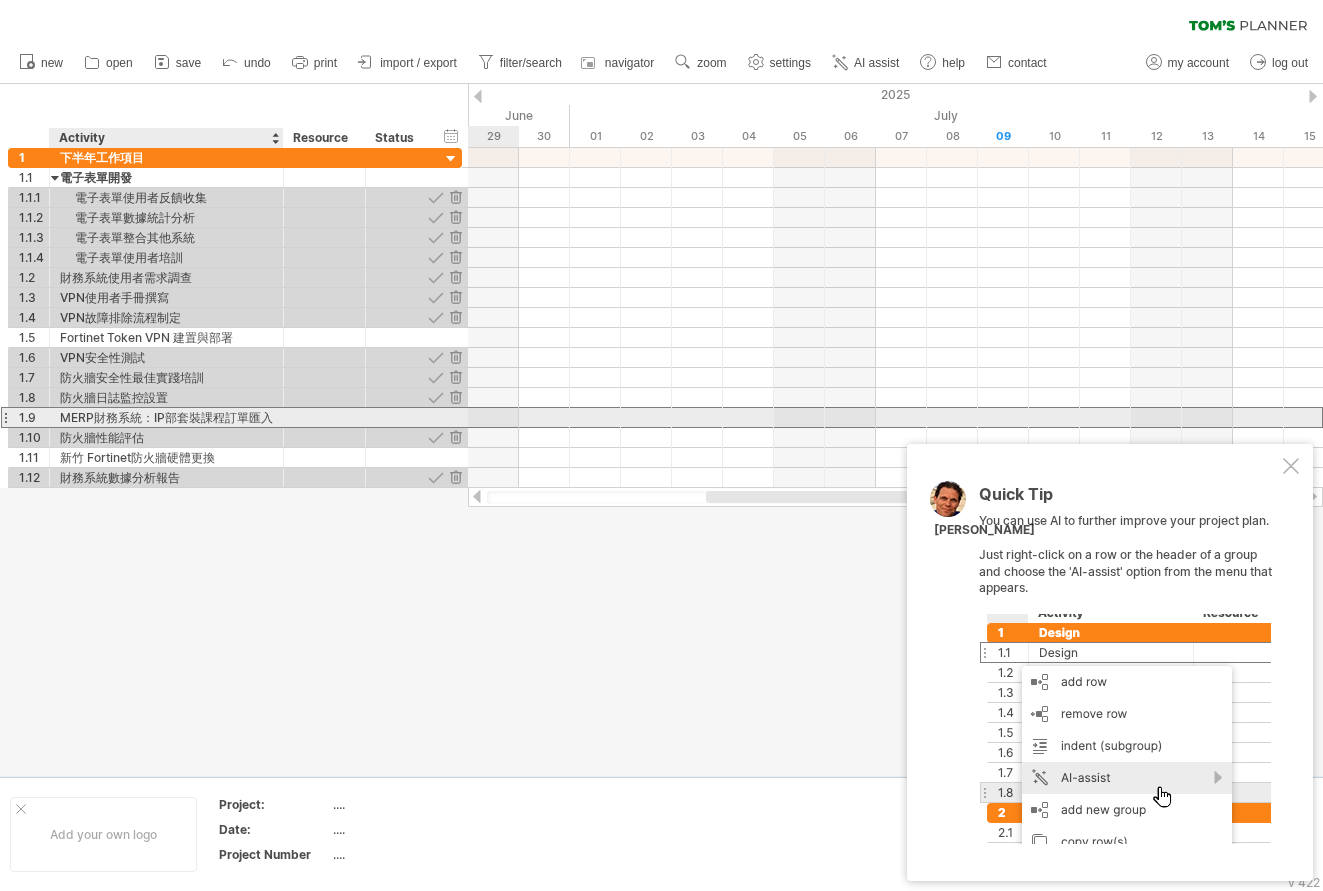 click on "MERP財務系統：IP部套裝課程訂單匯入" at bounding box center (166, 417) 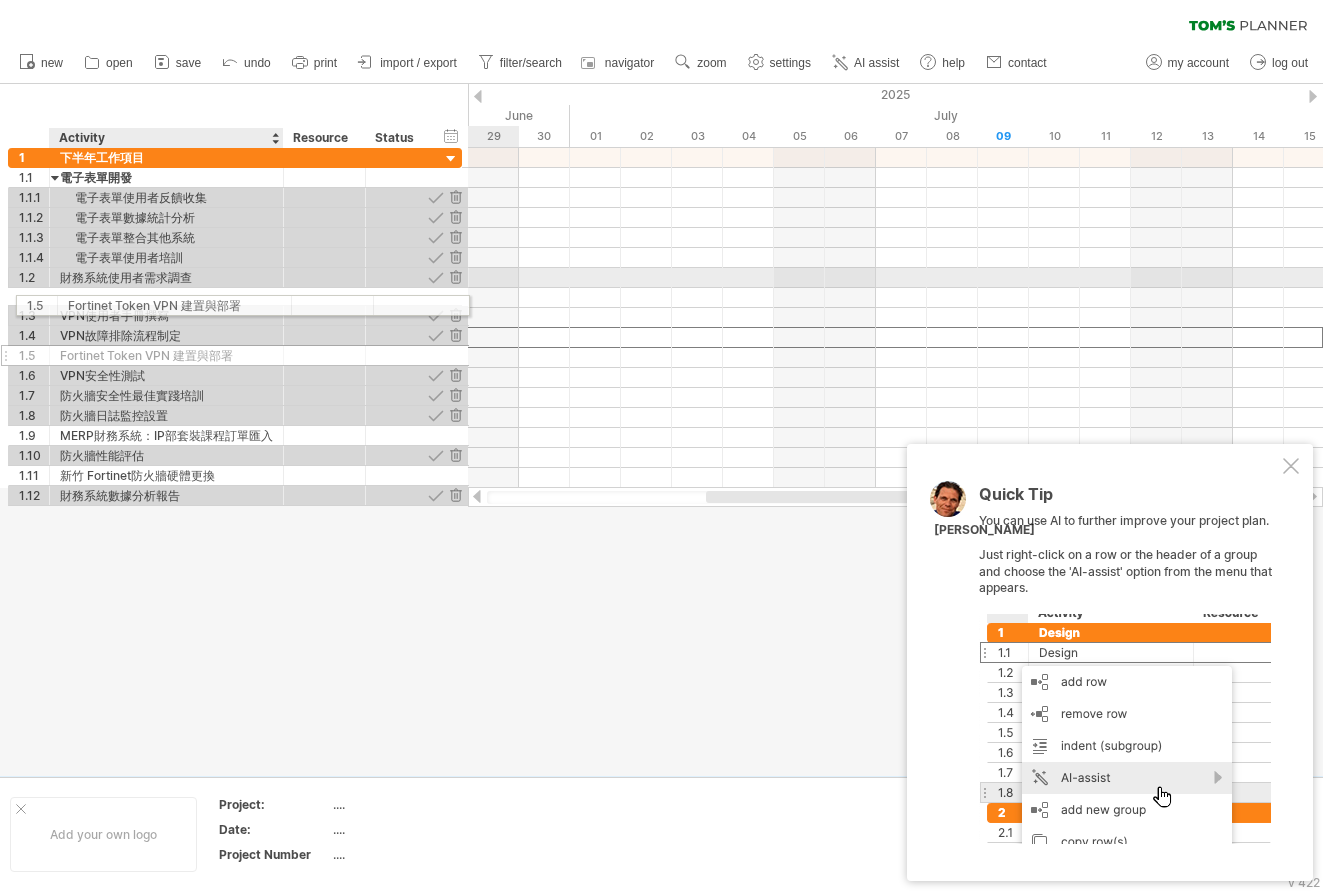 drag, startPoint x: 105, startPoint y: 336, endPoint x: 107, endPoint y: 302, distance: 34.058773 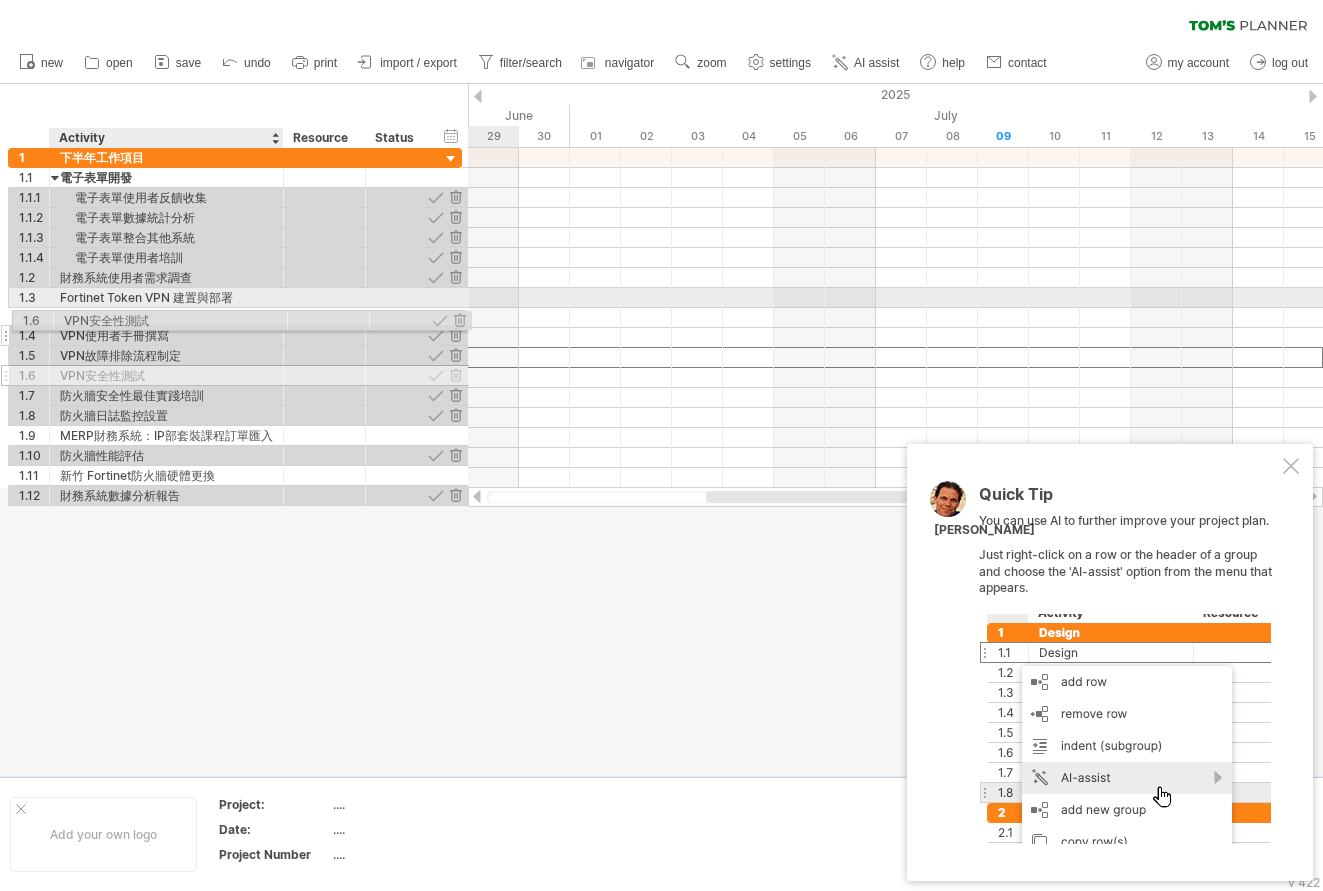 drag, startPoint x: 126, startPoint y: 358, endPoint x: 124, endPoint y: 317, distance: 41.04875 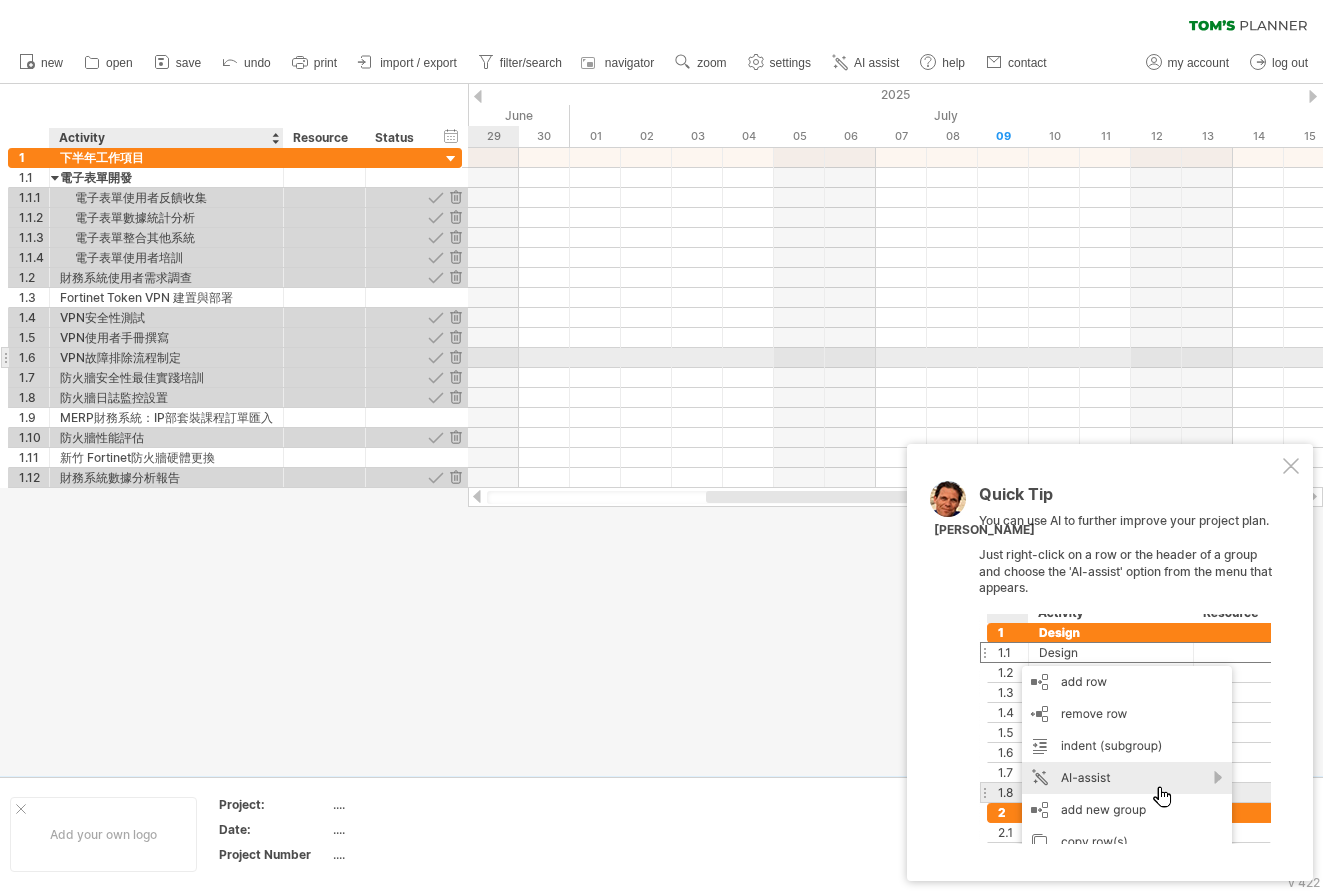 click on "VPN故障排除流程制定" at bounding box center [166, 357] 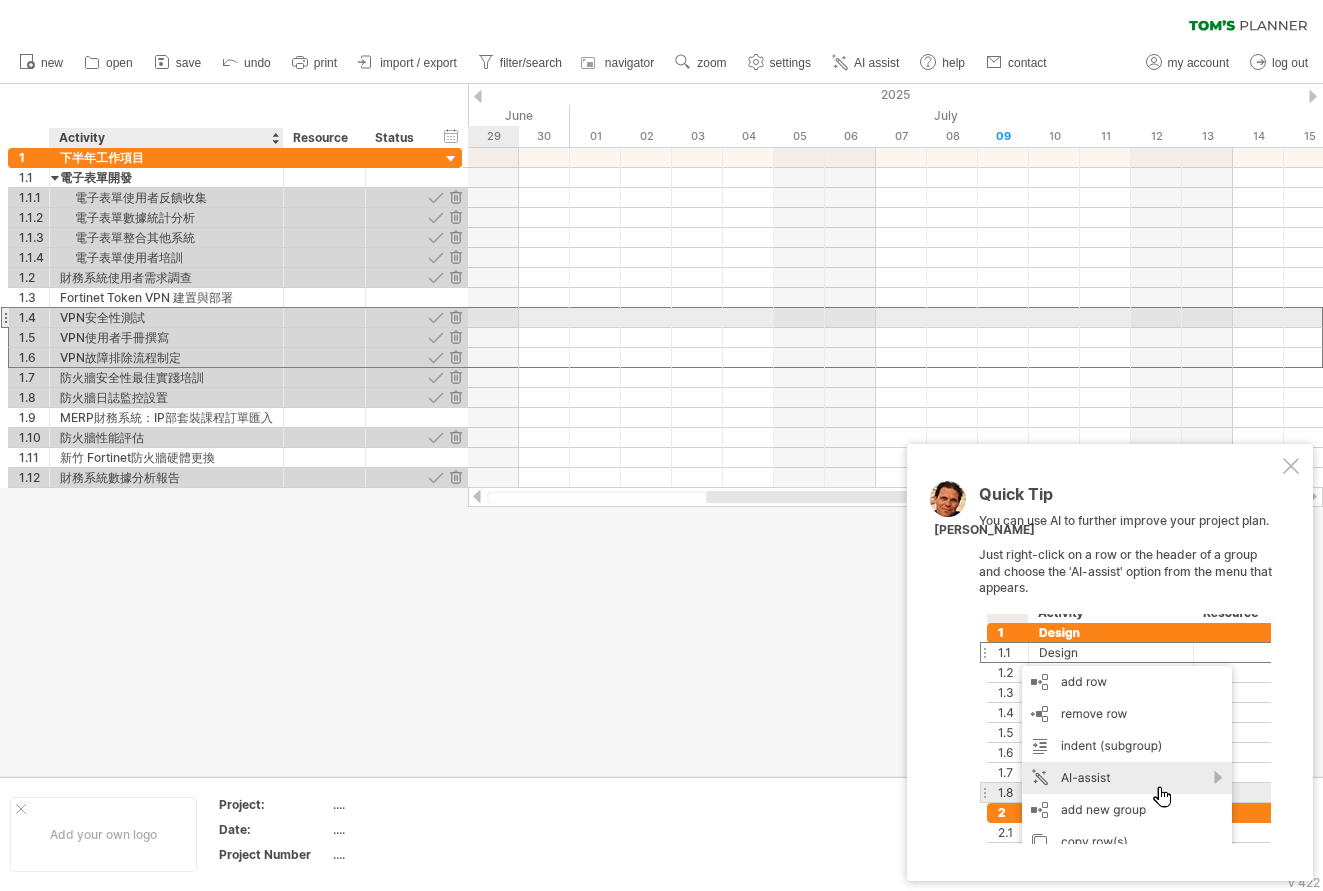 click on "VPN安全性測試" at bounding box center (166, 317) 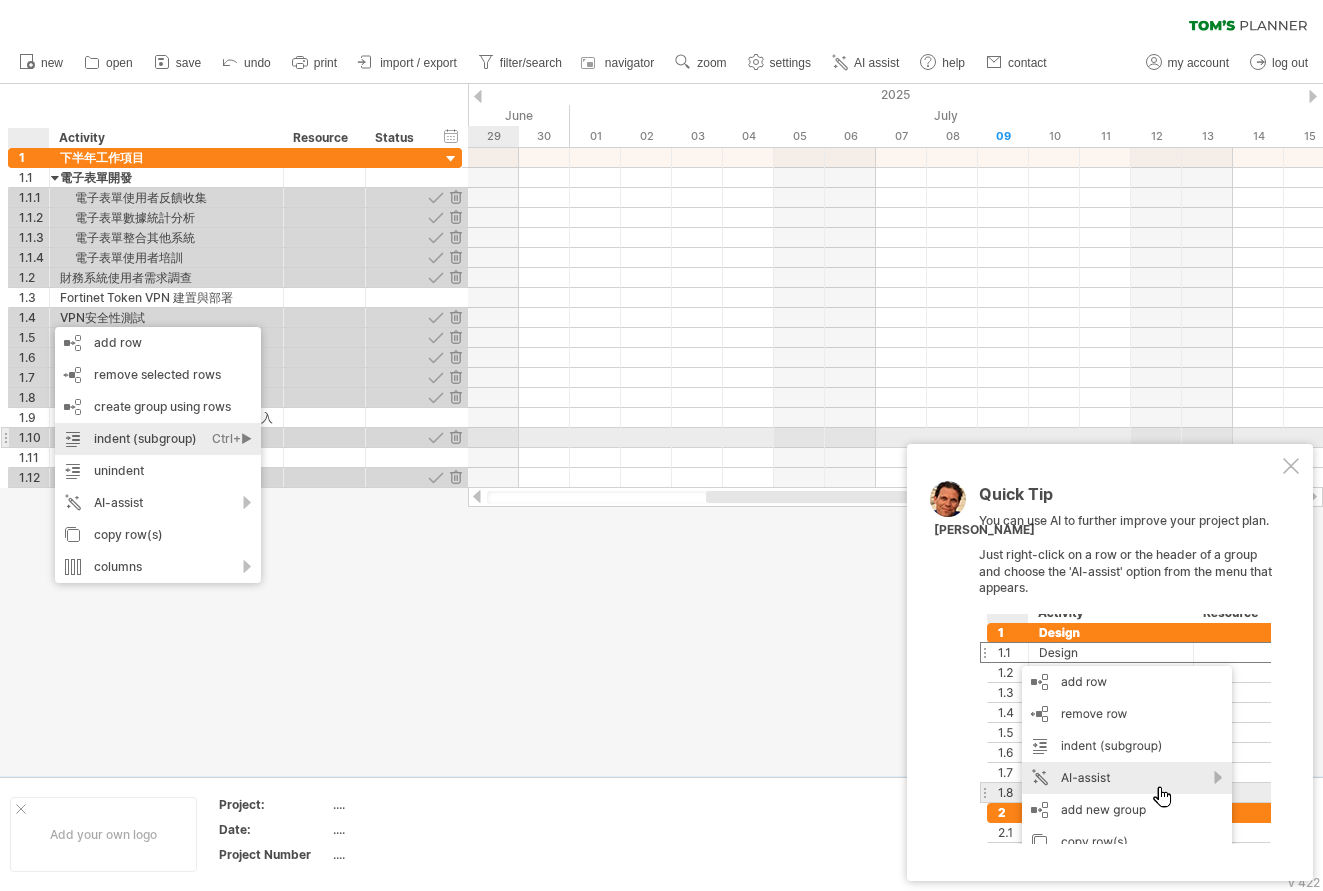 click on "indent (subgroup) Ctrl+► Cmd+►" at bounding box center (158, 439) 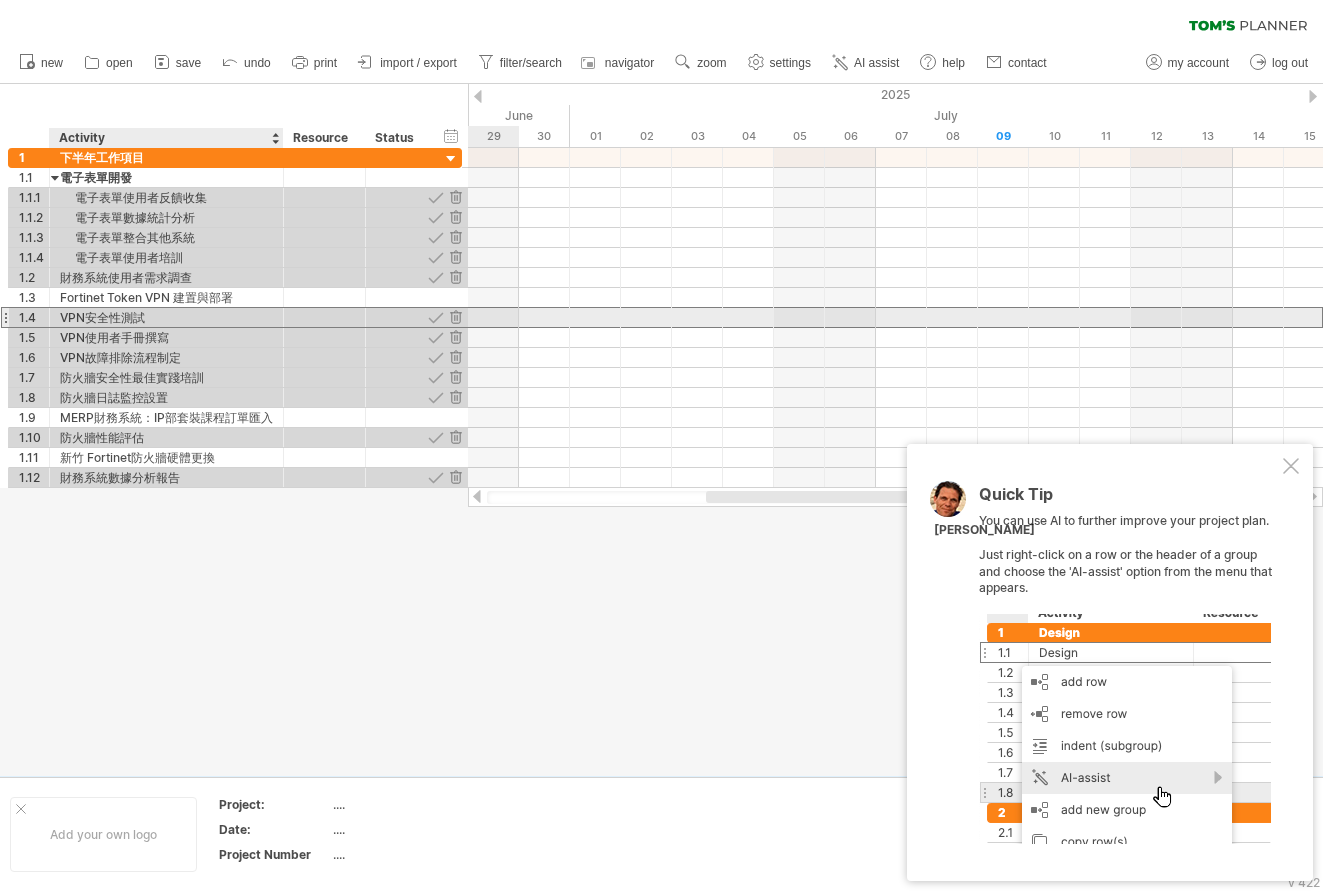 click on "VPN安全性測試" at bounding box center [166, 317] 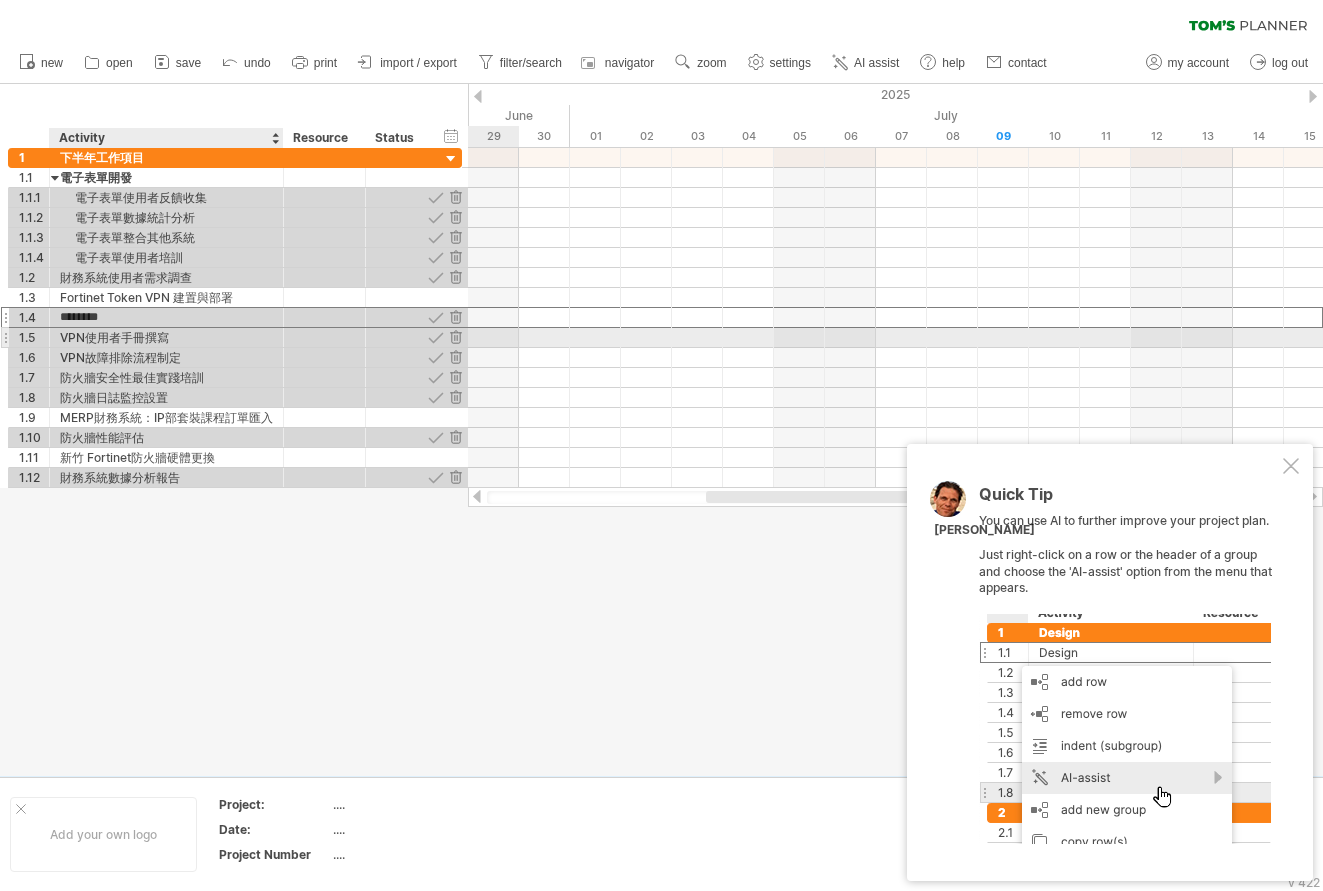 click on "VPN使用者手冊撰寫" at bounding box center (166, 337) 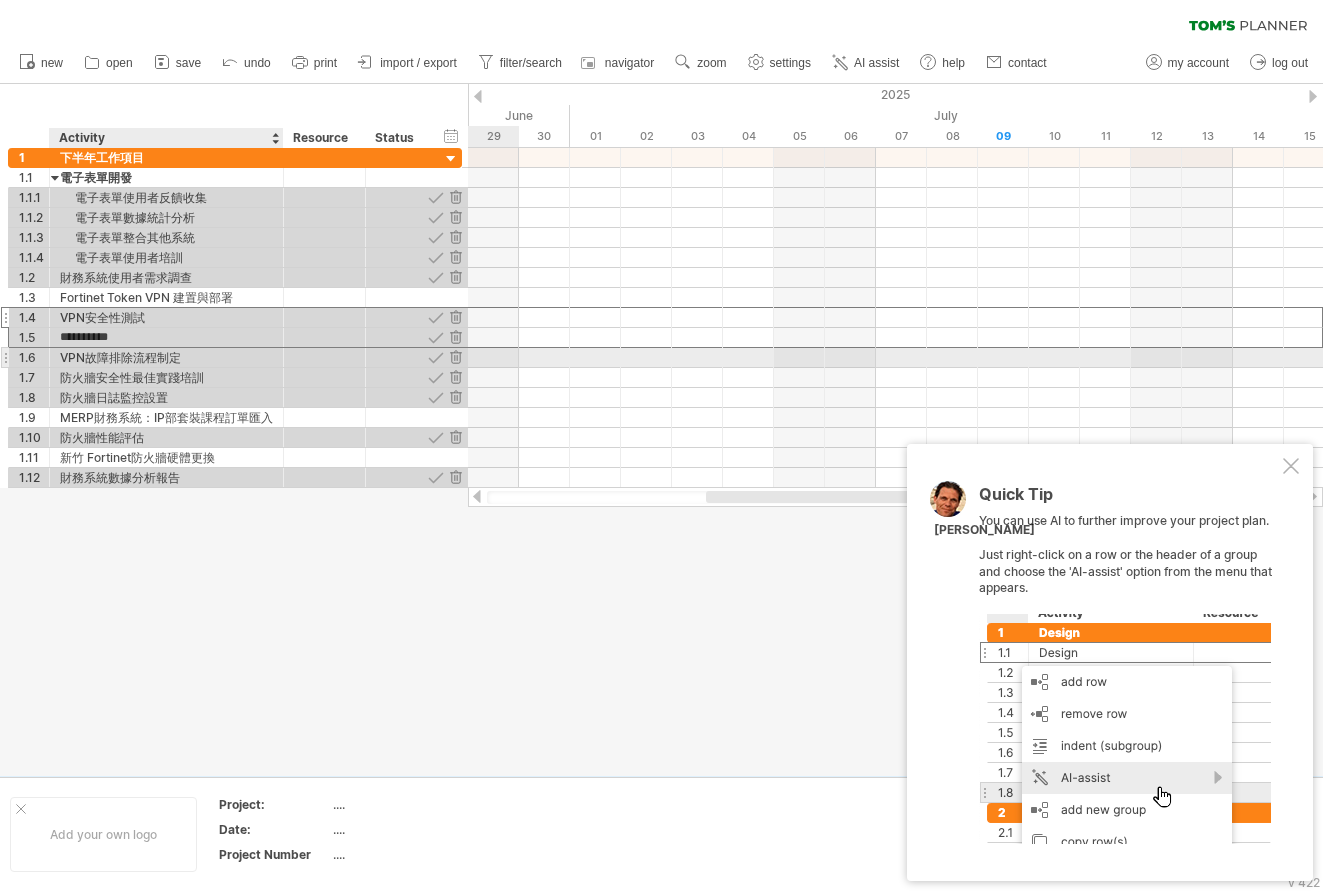 click on "VPN故障排除流程制定" at bounding box center [166, 357] 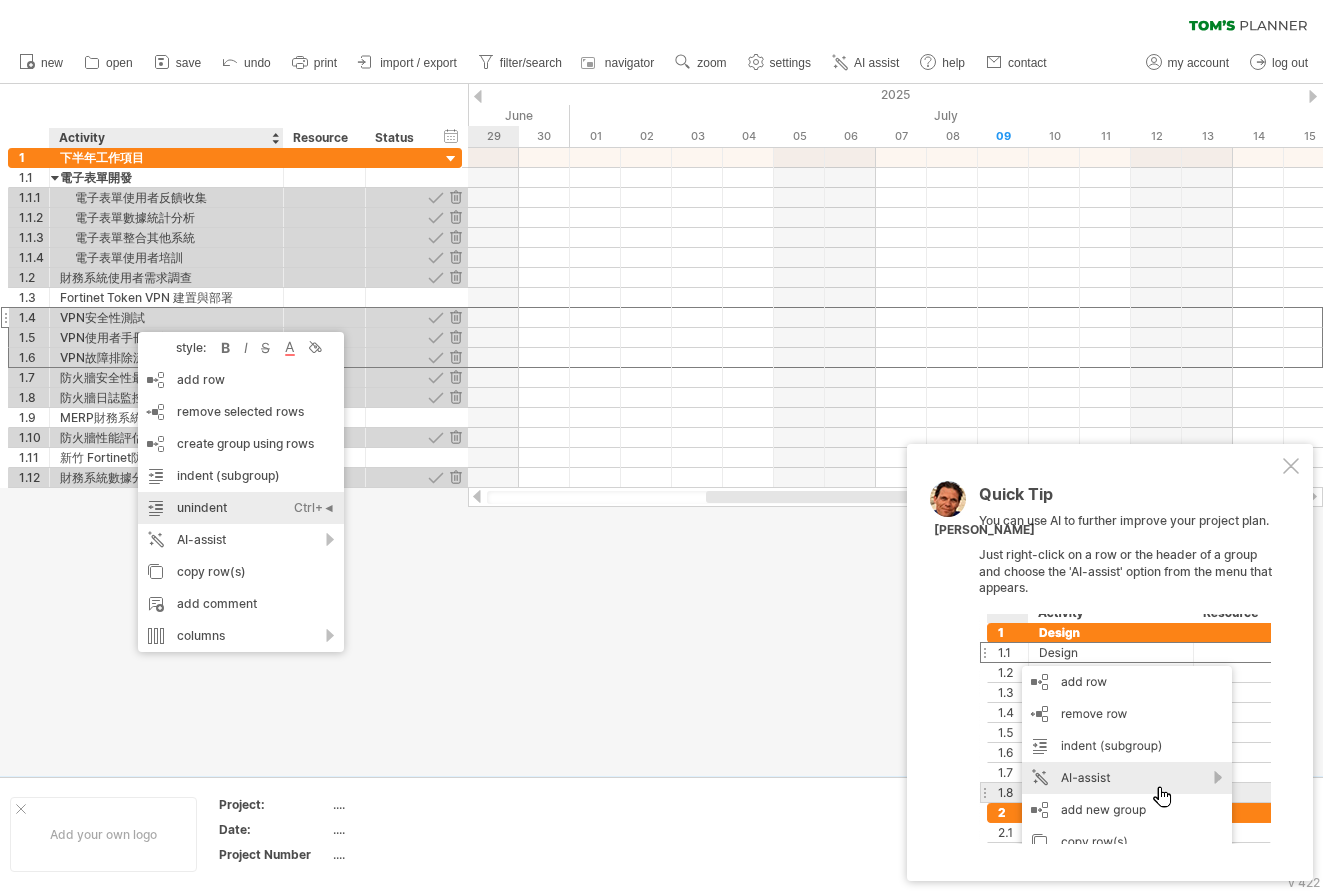 click on "unindent Ctrl+◄ Cmd+◄" at bounding box center (241, 508) 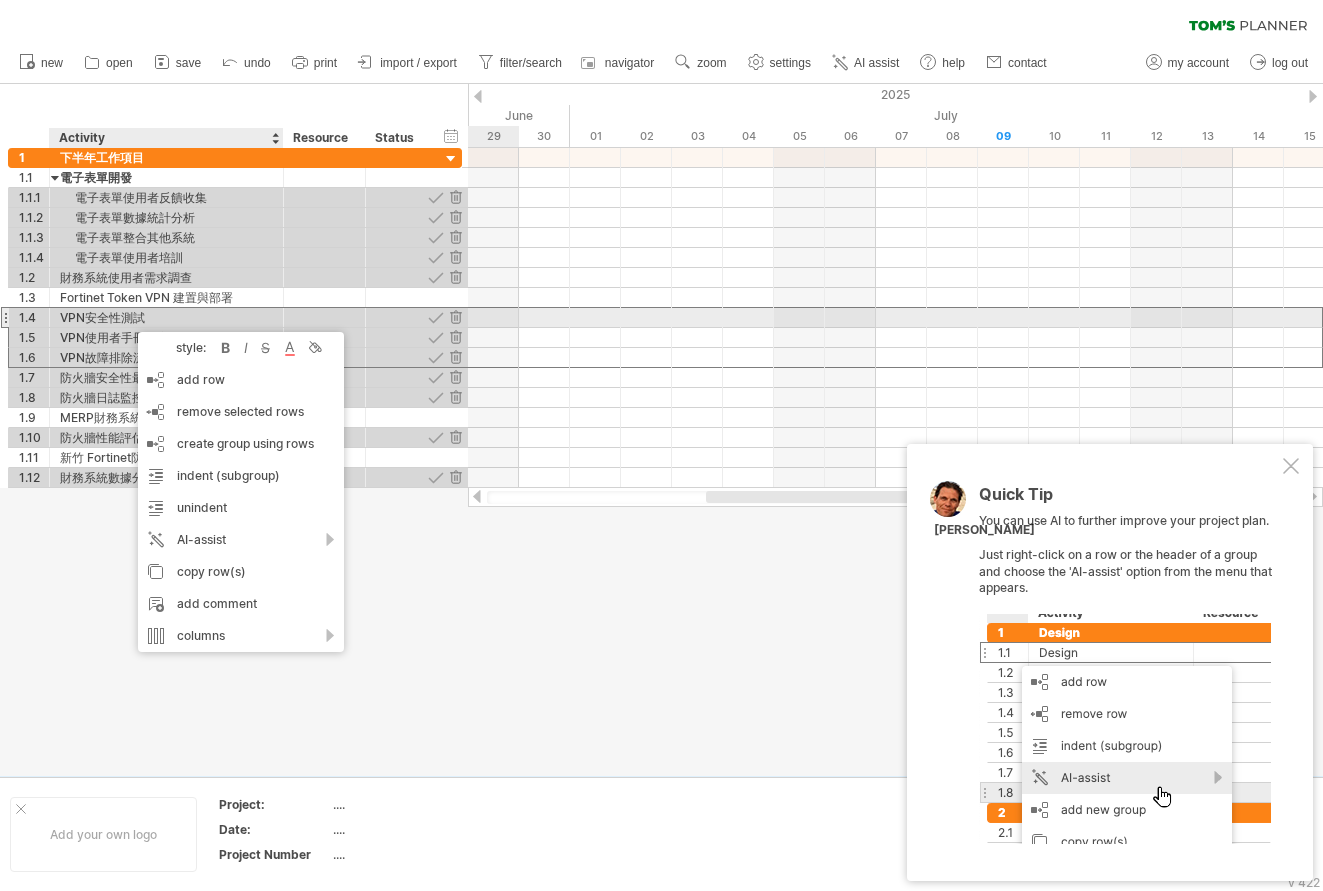 click on "VPN安全性測試" at bounding box center [166, 317] 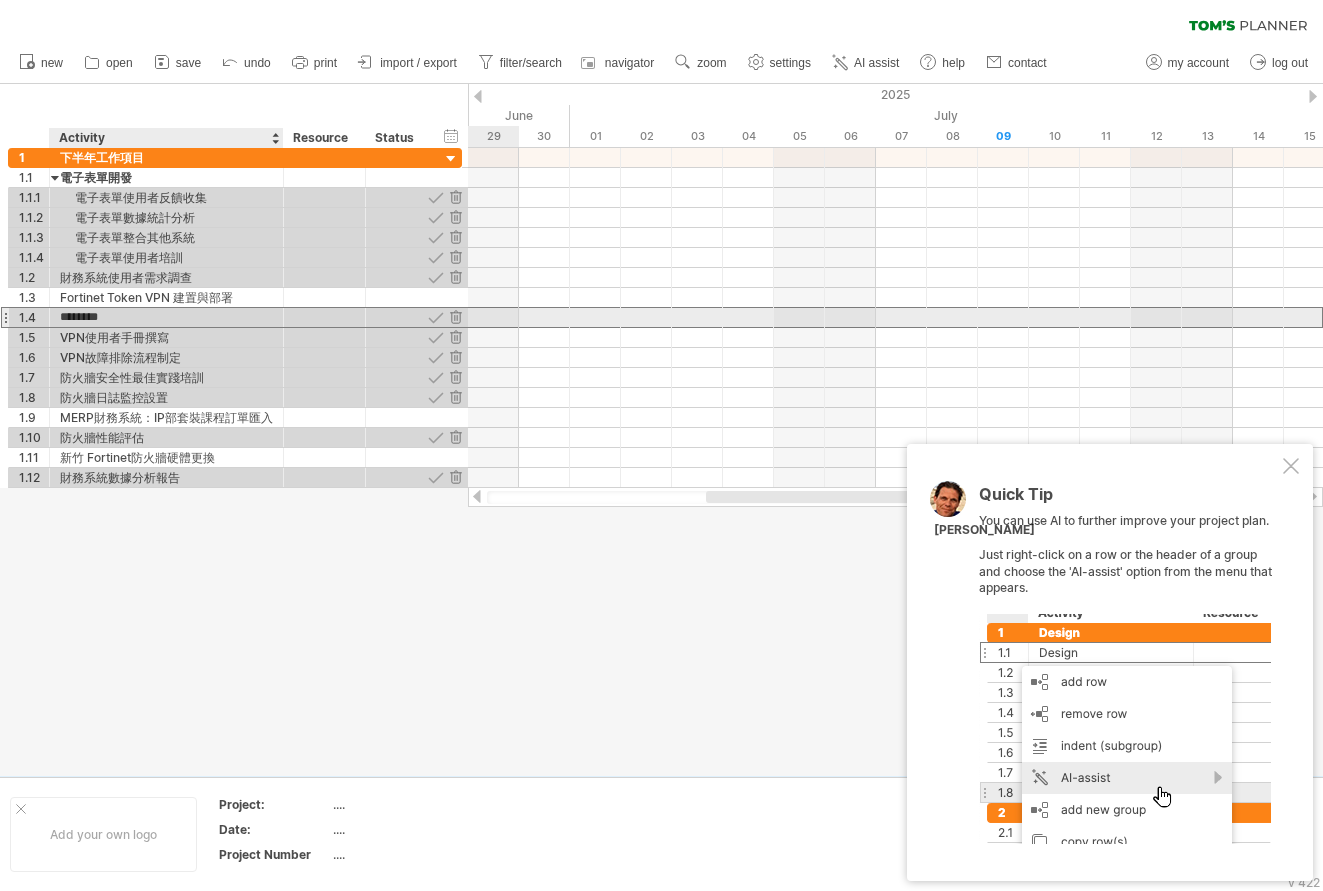 click on "********" at bounding box center (166, 317) 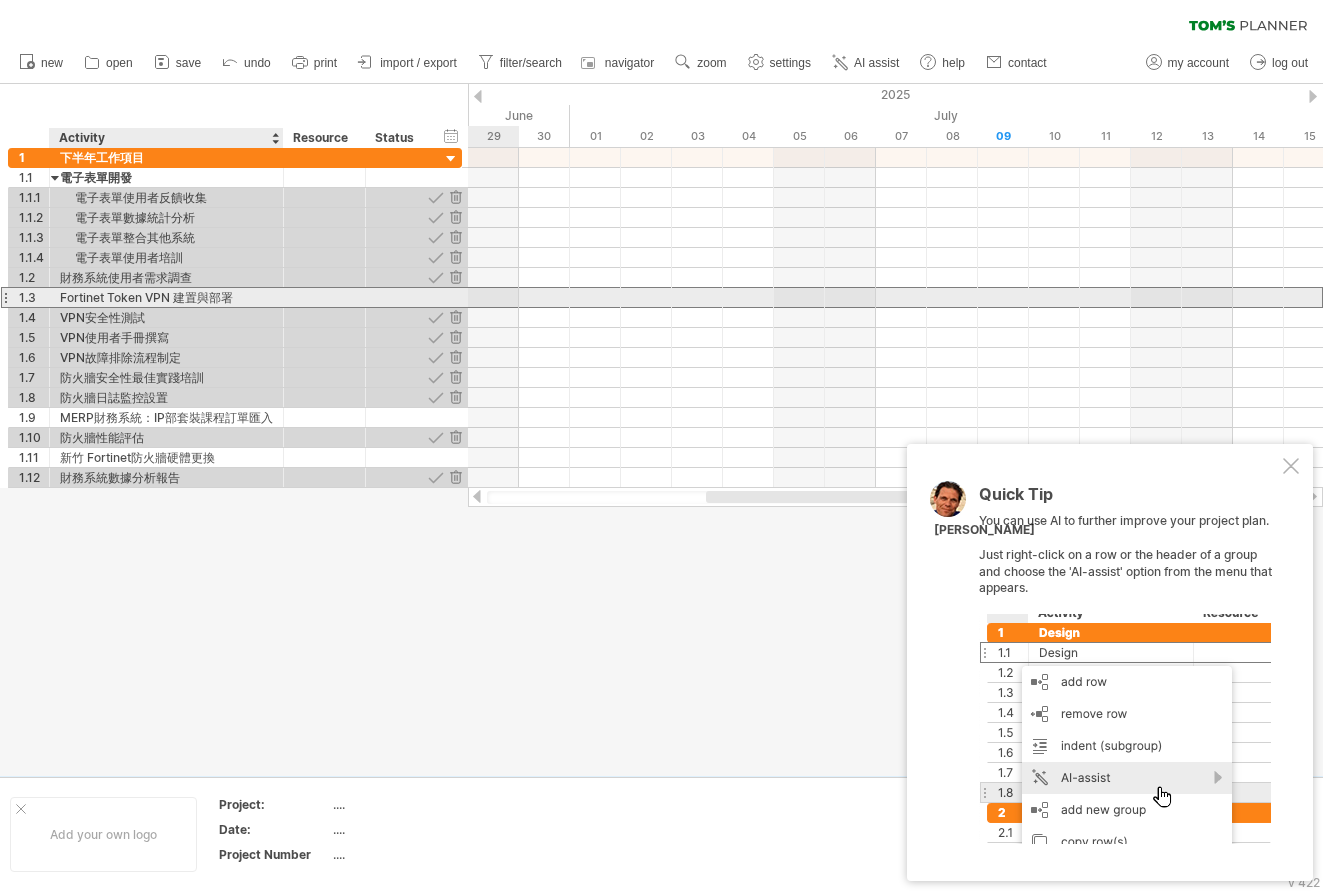 click on "Fortinet Token VPN 建置與部署" at bounding box center [166, 297] 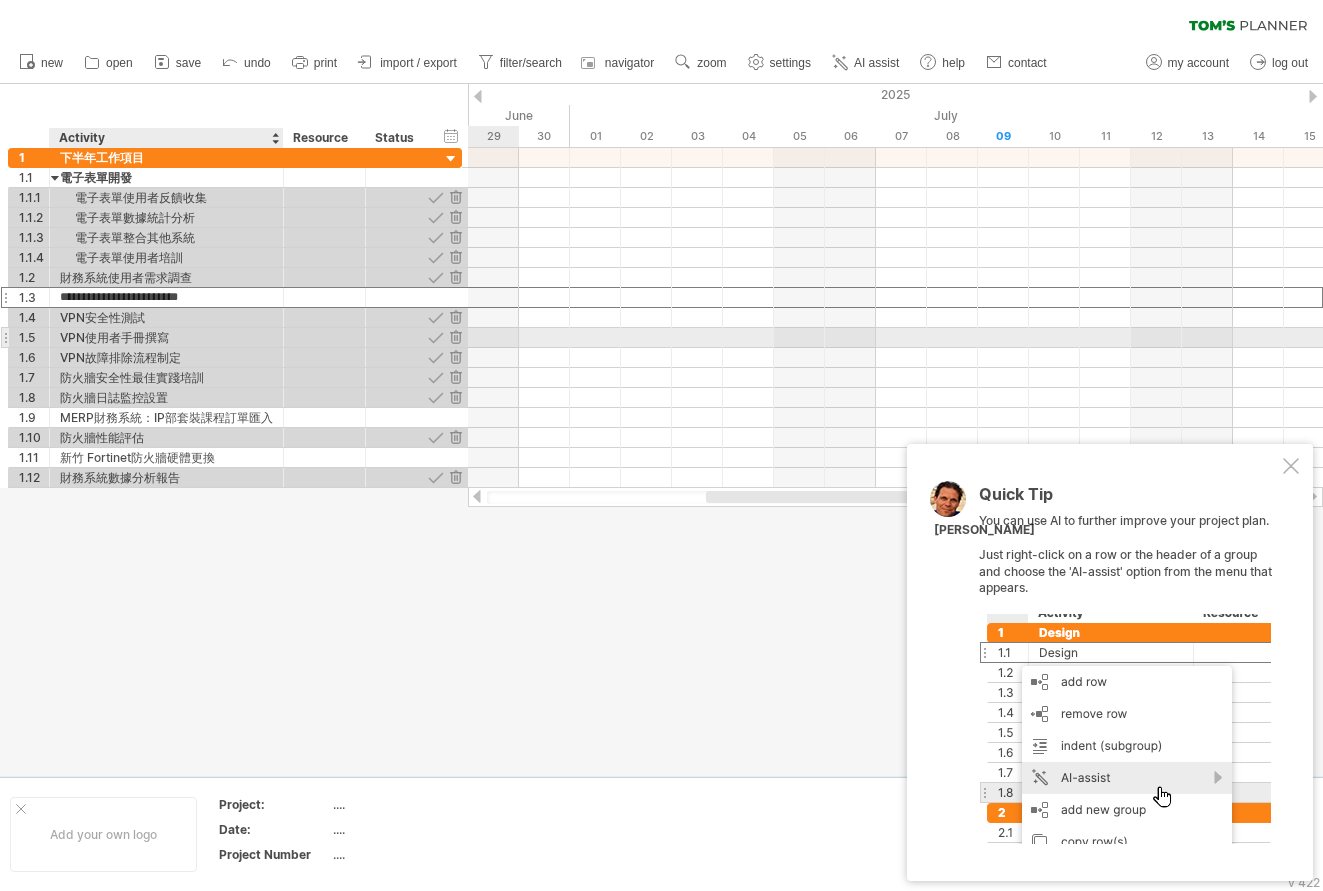 click on "VPN使用者手冊撰寫" at bounding box center [166, 337] 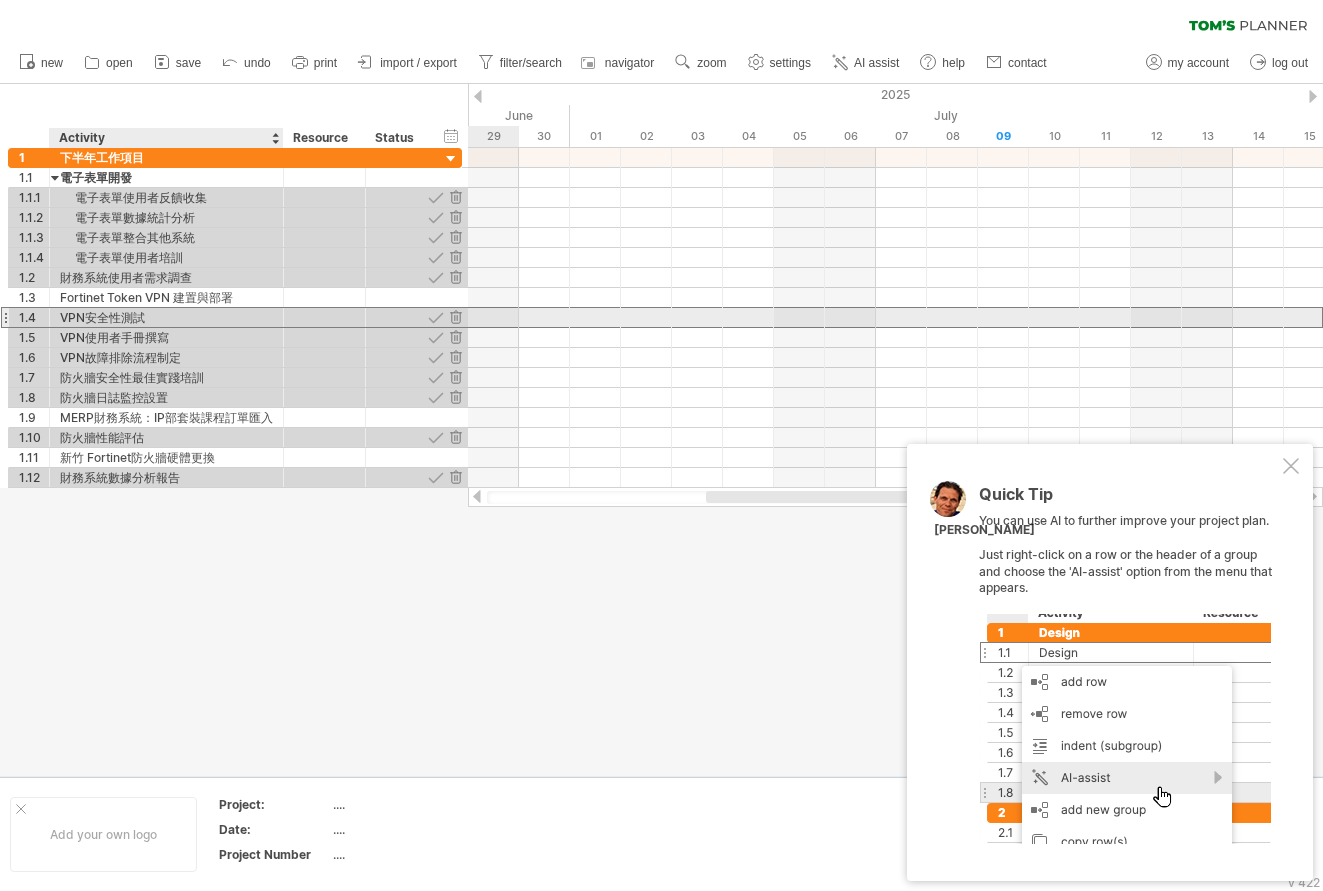 click on "VPN安全性測試" at bounding box center (166, 317) 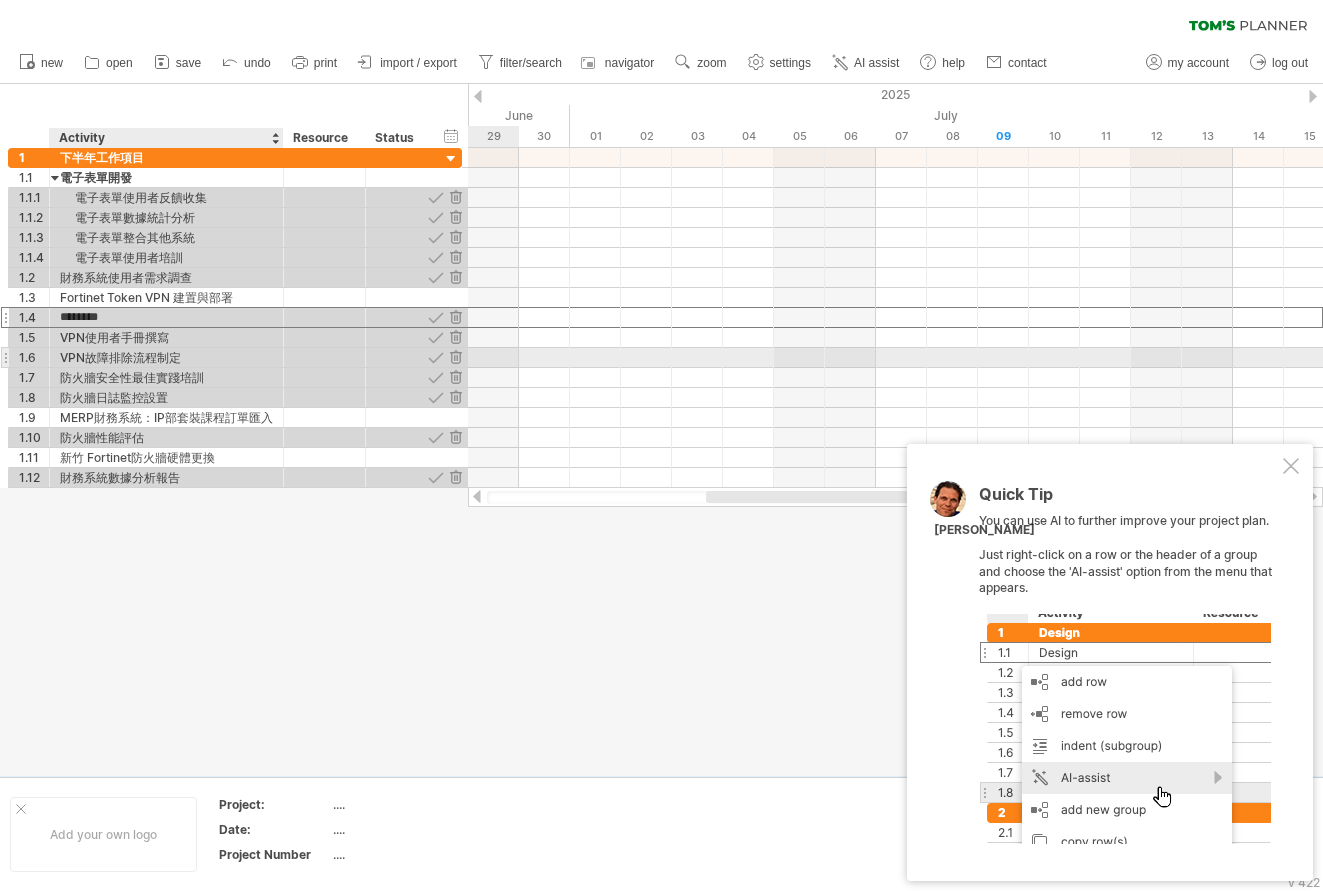 click on "VPN故障排除流程制定" at bounding box center (166, 357) 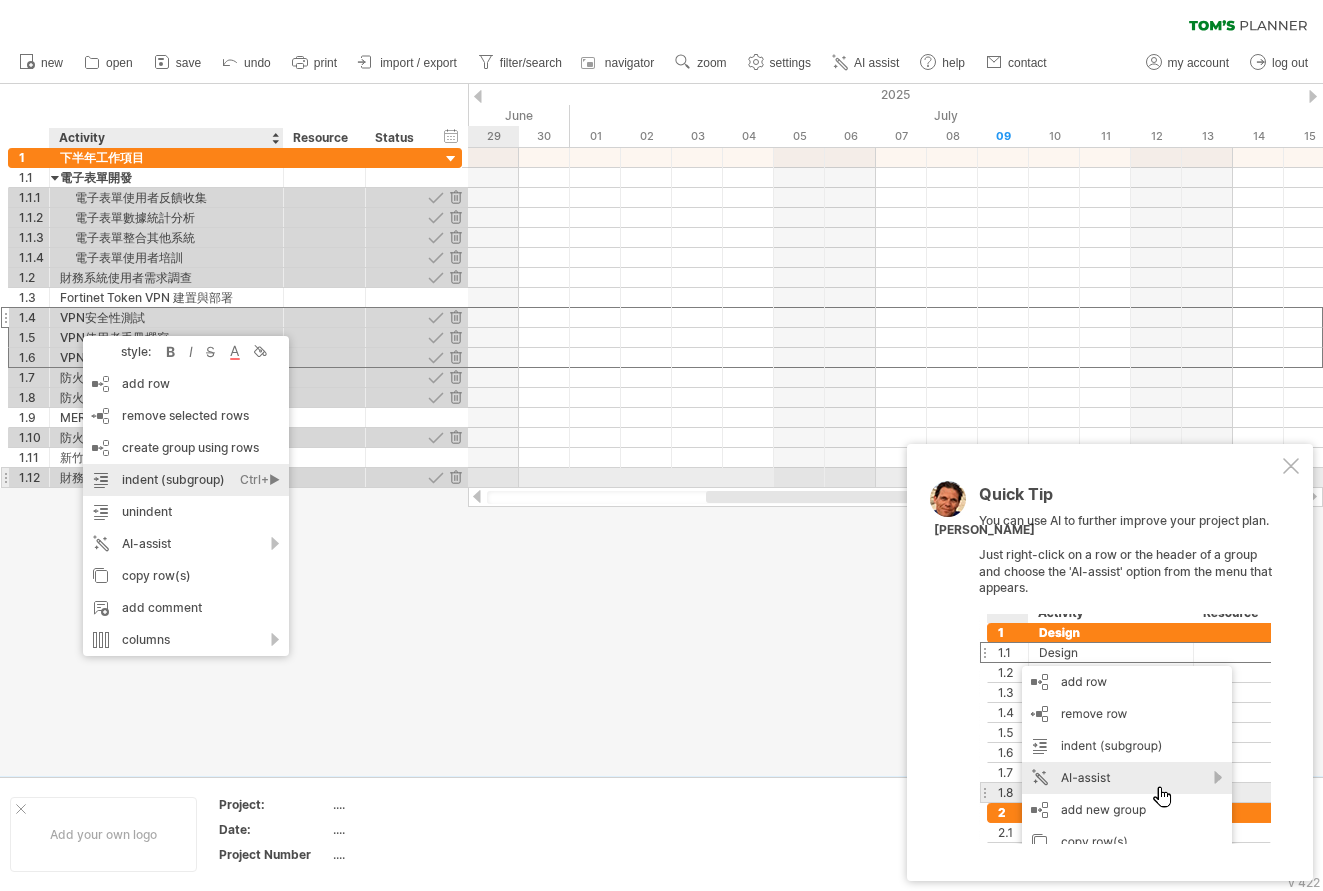 click on "indent (subgroup) Ctrl+► Cmd+►" at bounding box center (186, 480) 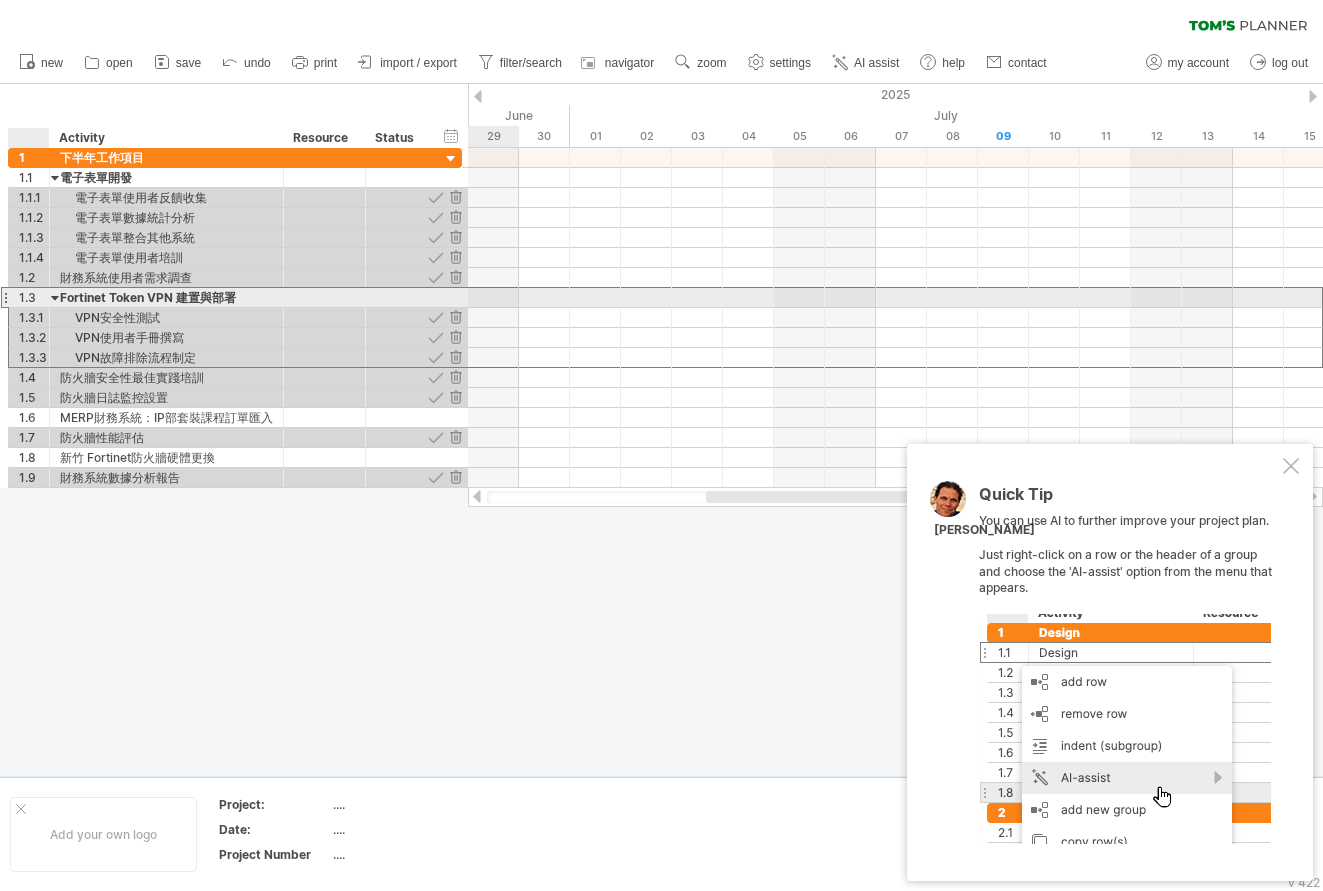 click on "Fortinet Token VPN 建置與部署" at bounding box center (166, 297) 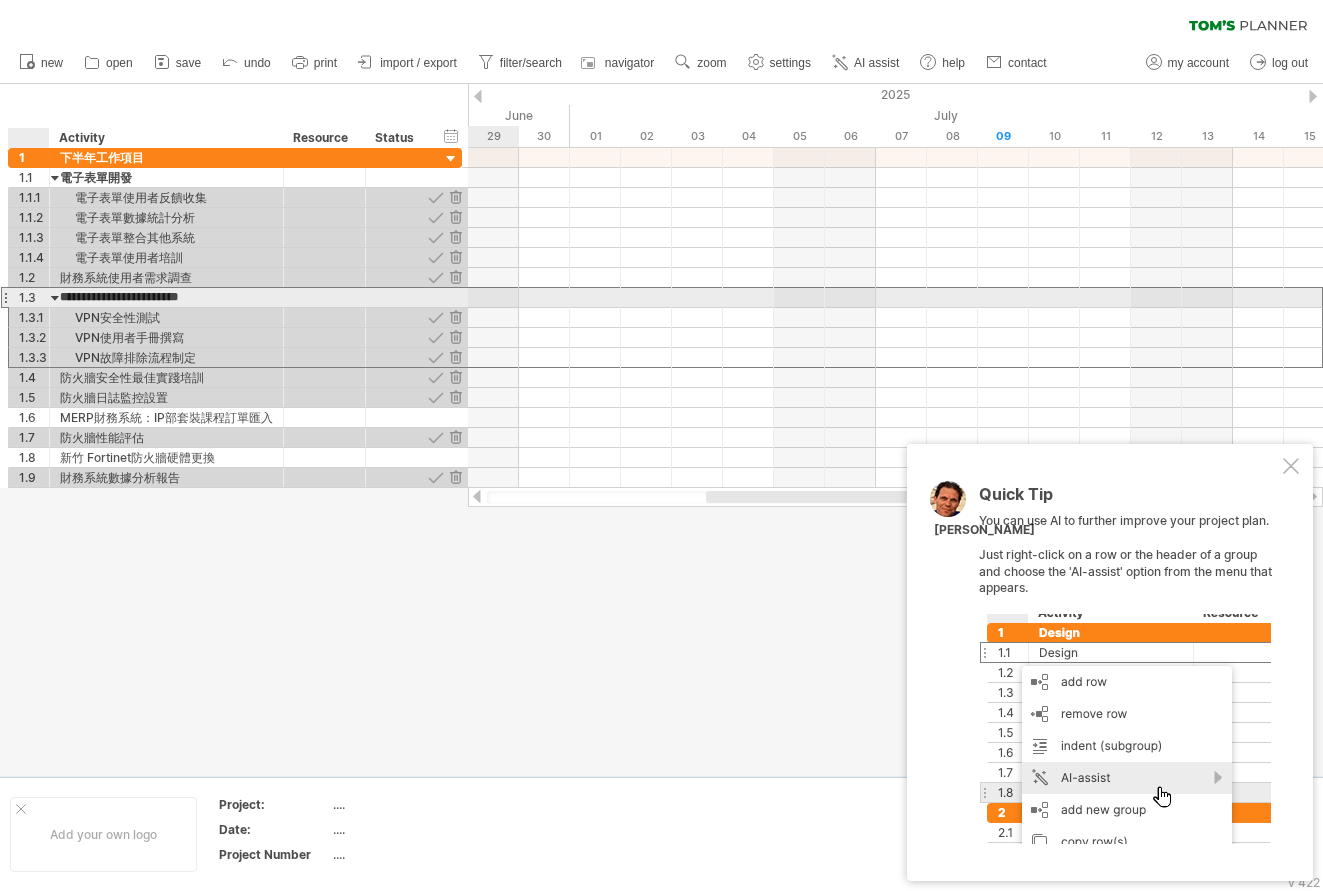 click on "**********" at bounding box center [167, 297] 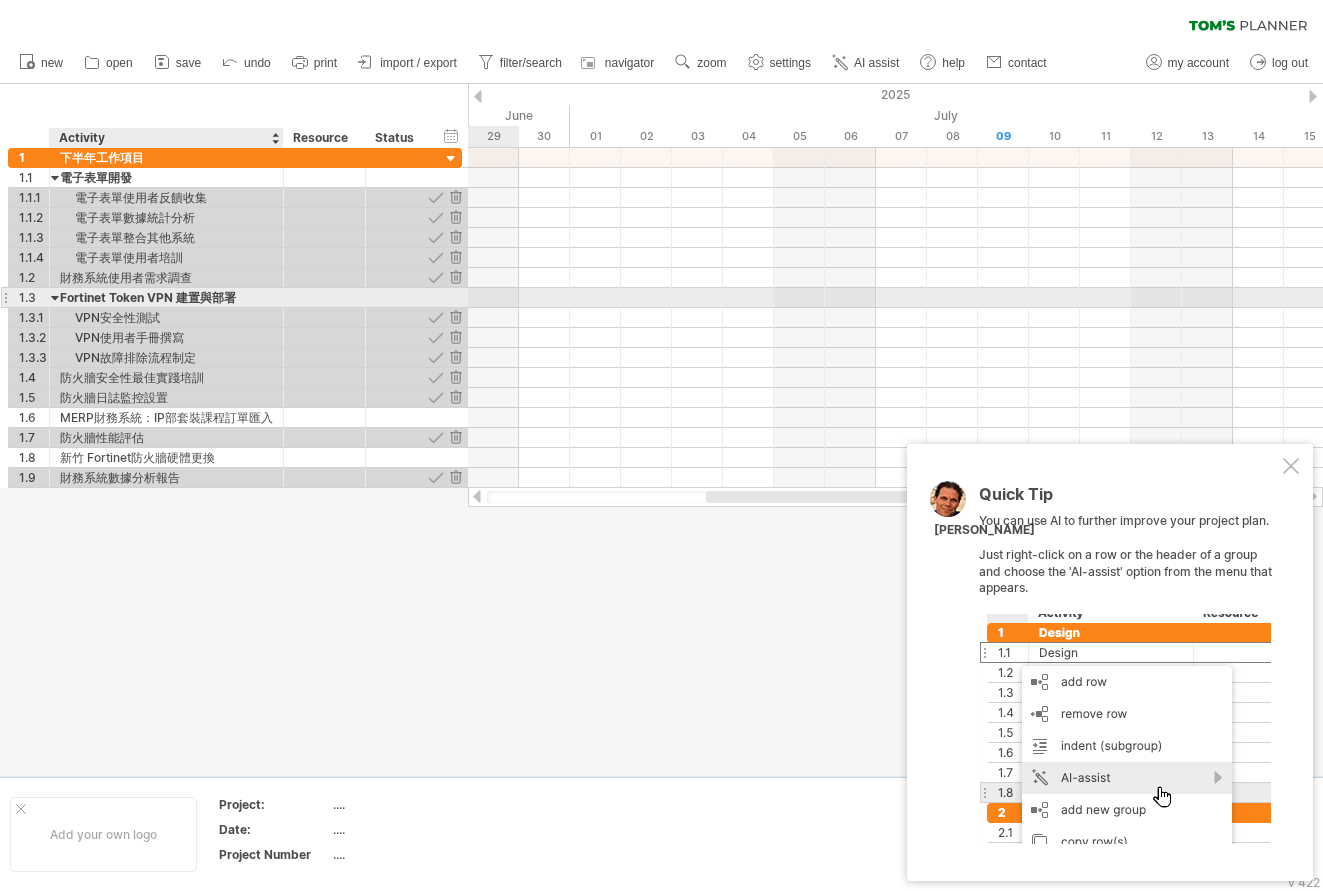 click on "Fortinet Token VPN 建置與部署" at bounding box center (166, 297) 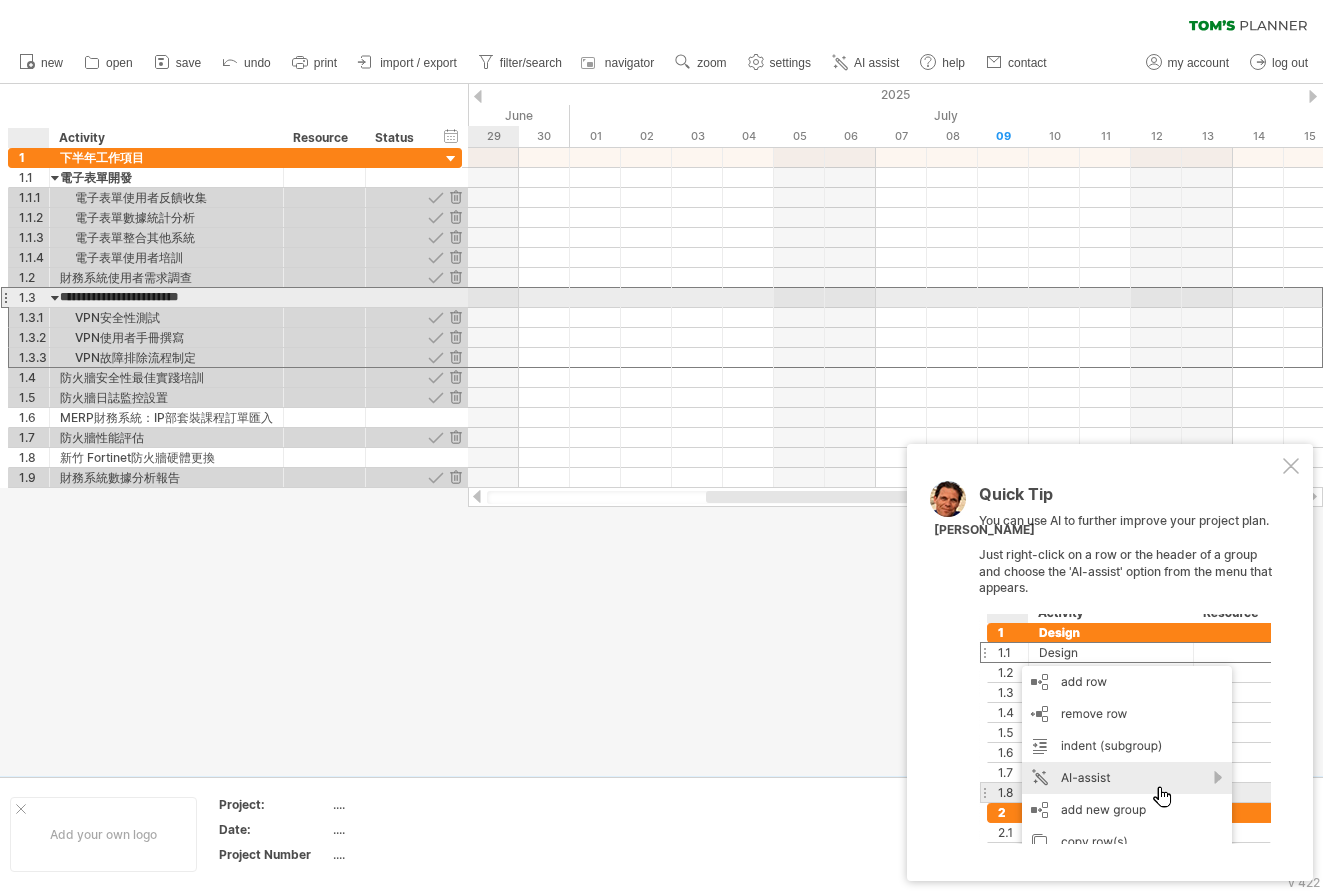 click at bounding box center (55, 297) 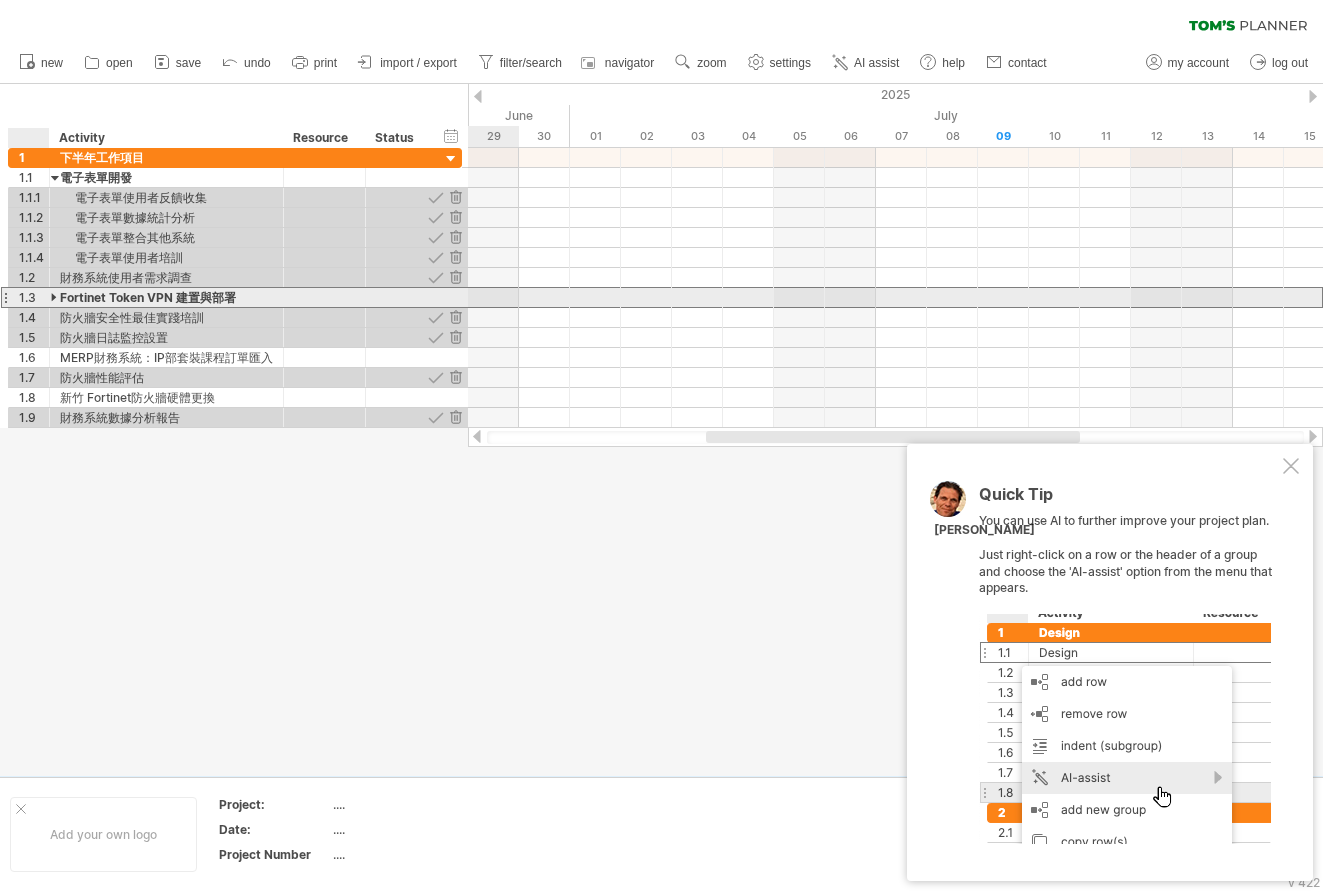 click on "Fortinet Token VPN 建置與部署" at bounding box center [166, 297] 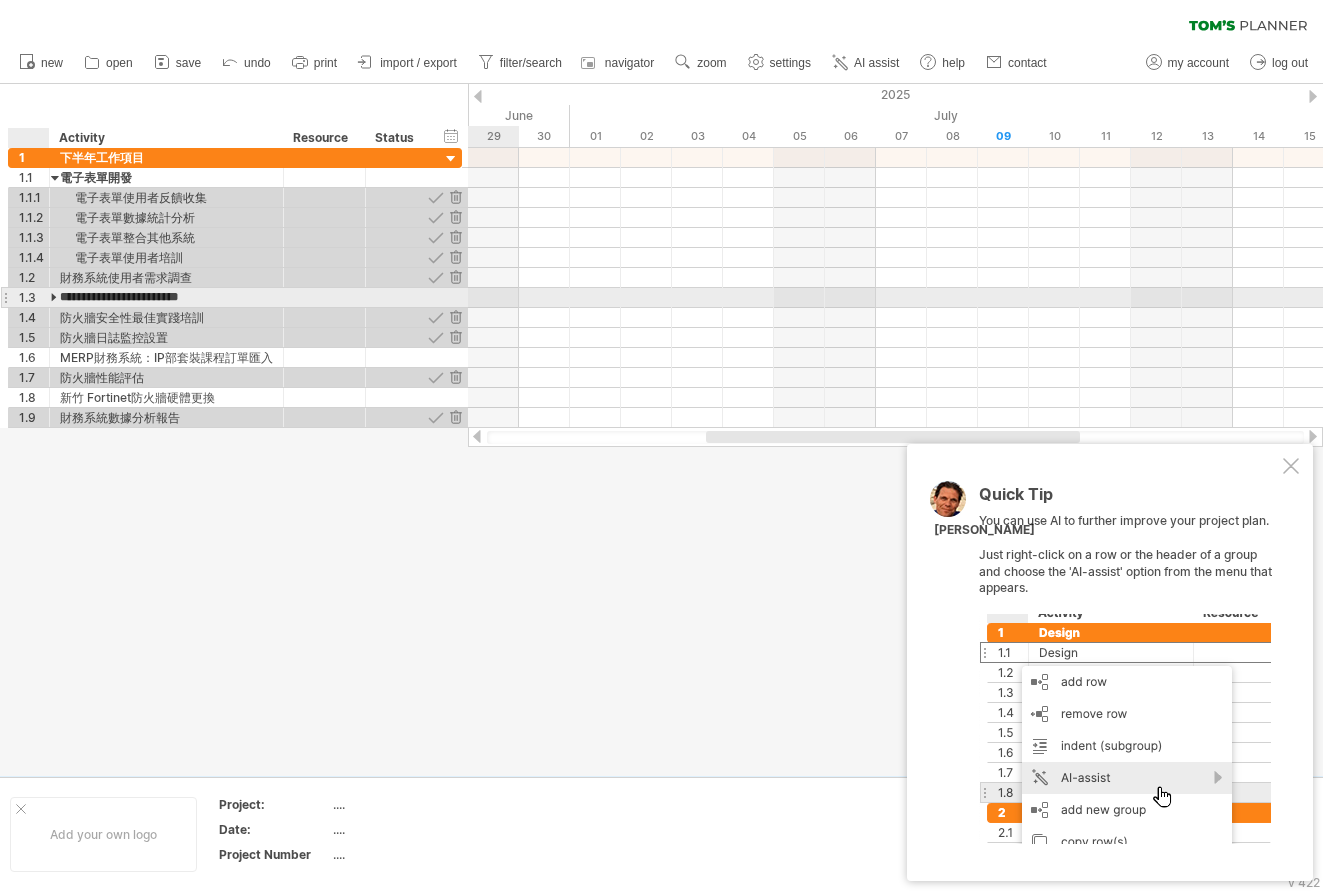 click at bounding box center (55, 297) 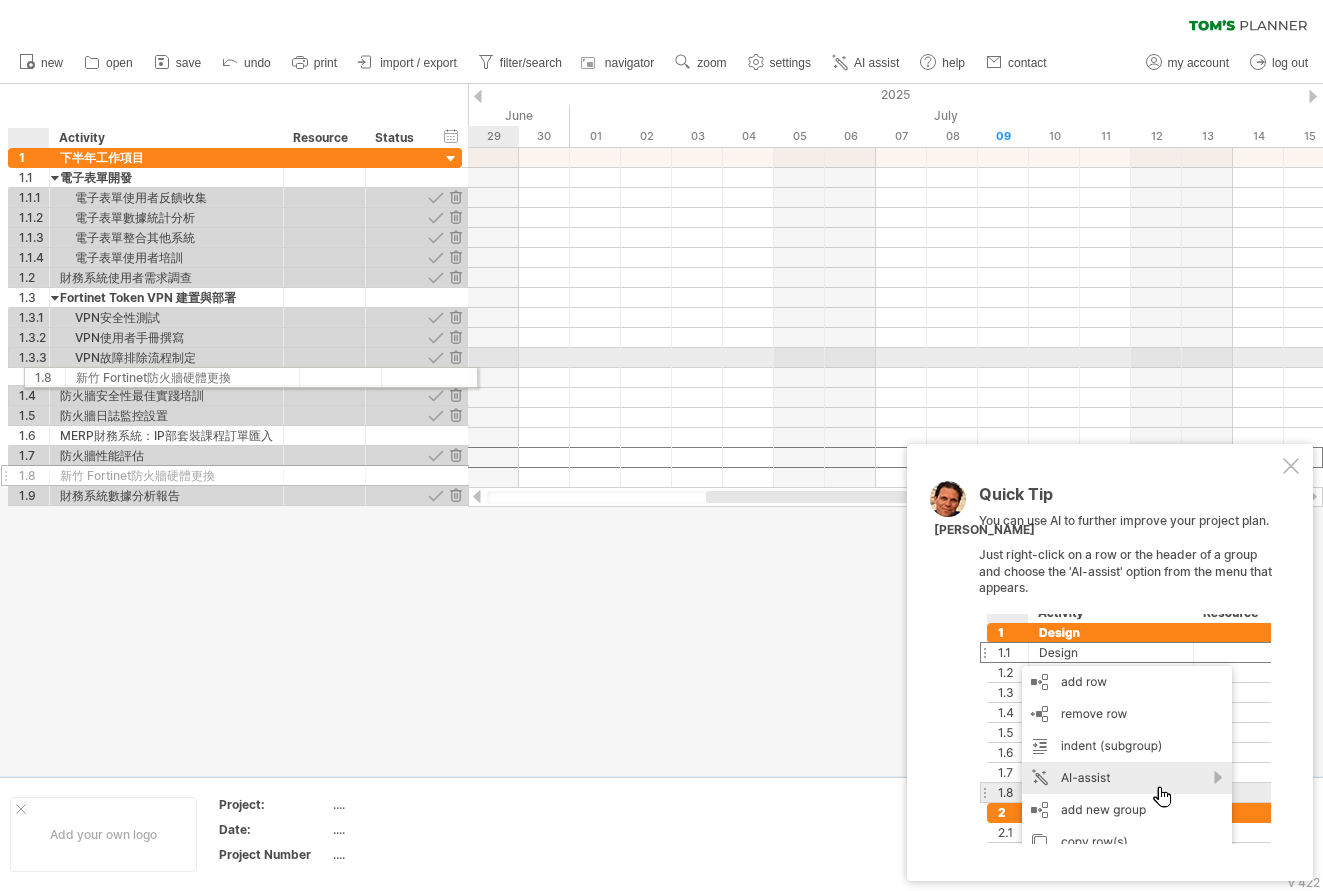 drag, startPoint x: 32, startPoint y: 459, endPoint x: 42, endPoint y: 374, distance: 85.58621 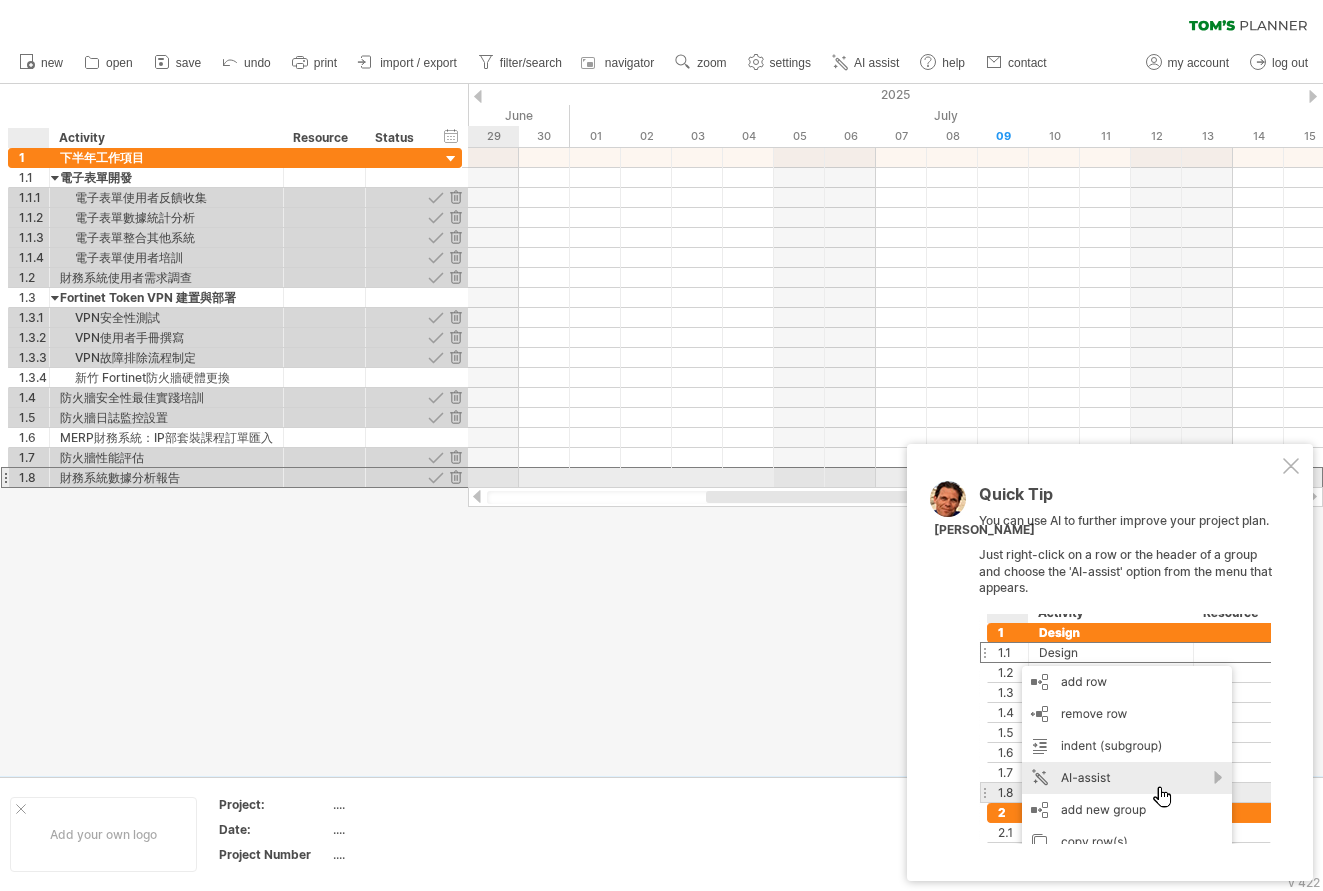 click on "1.8" at bounding box center [34, 477] 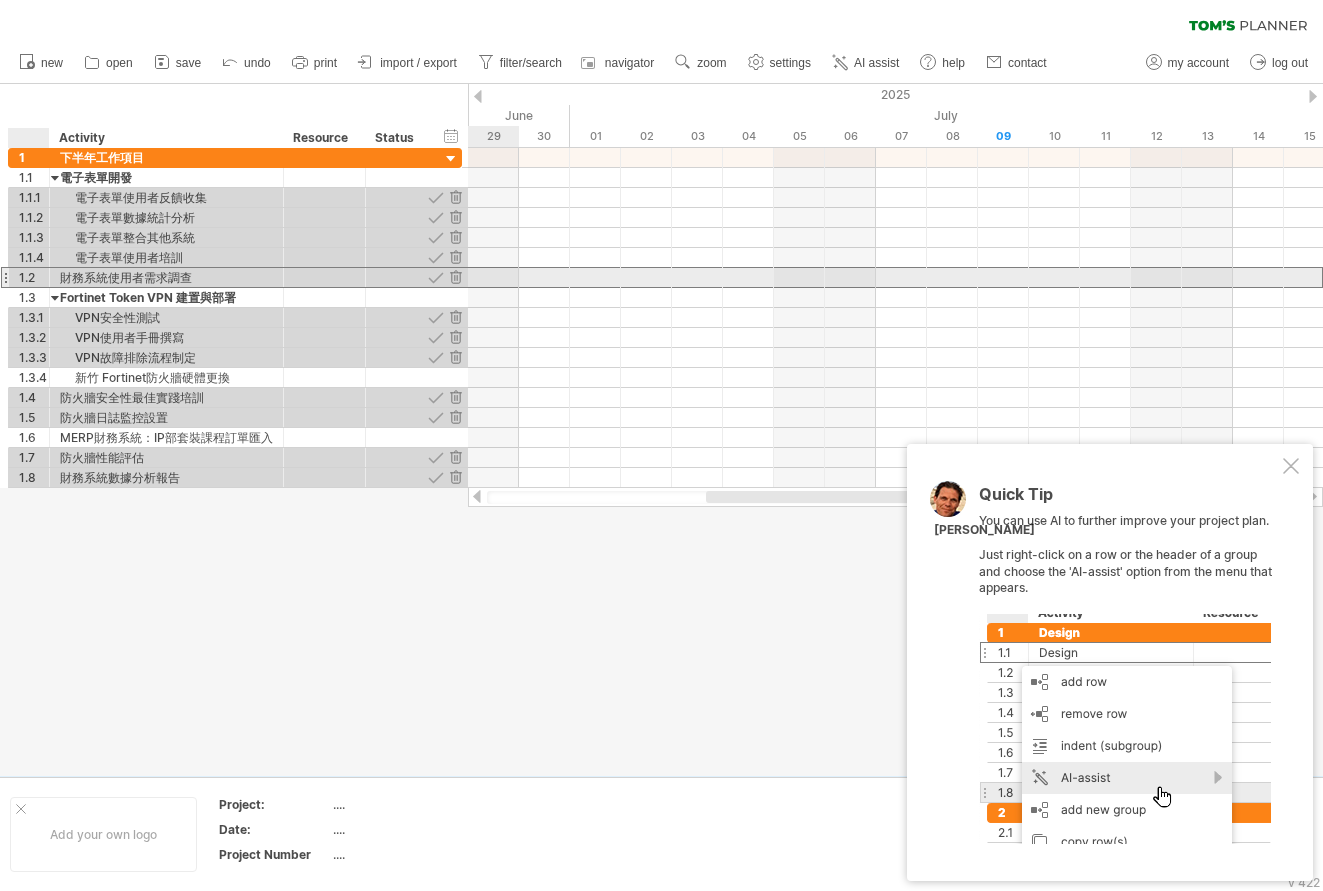 click on "**********" at bounding box center [167, 277] 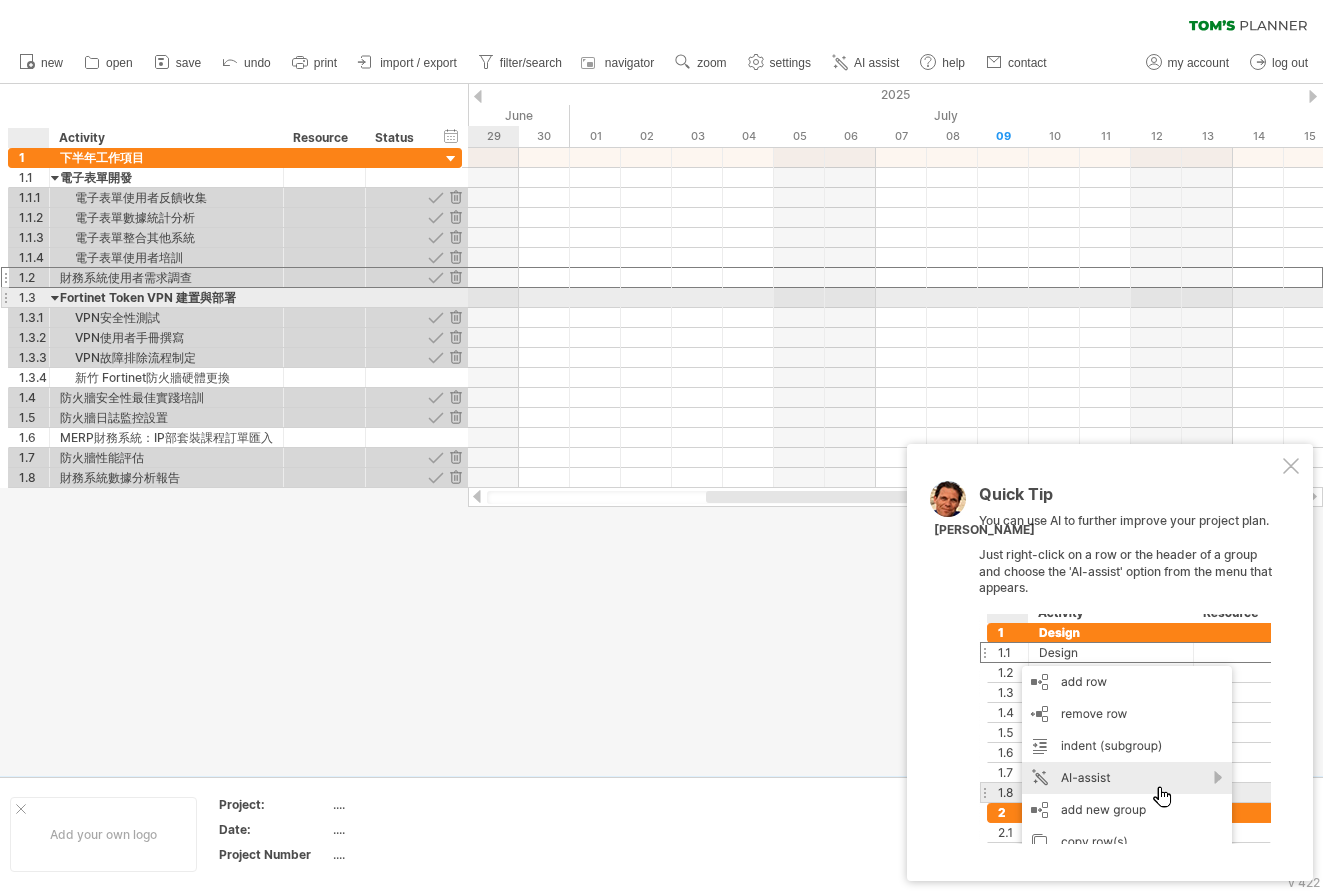 click at bounding box center (55, 297) 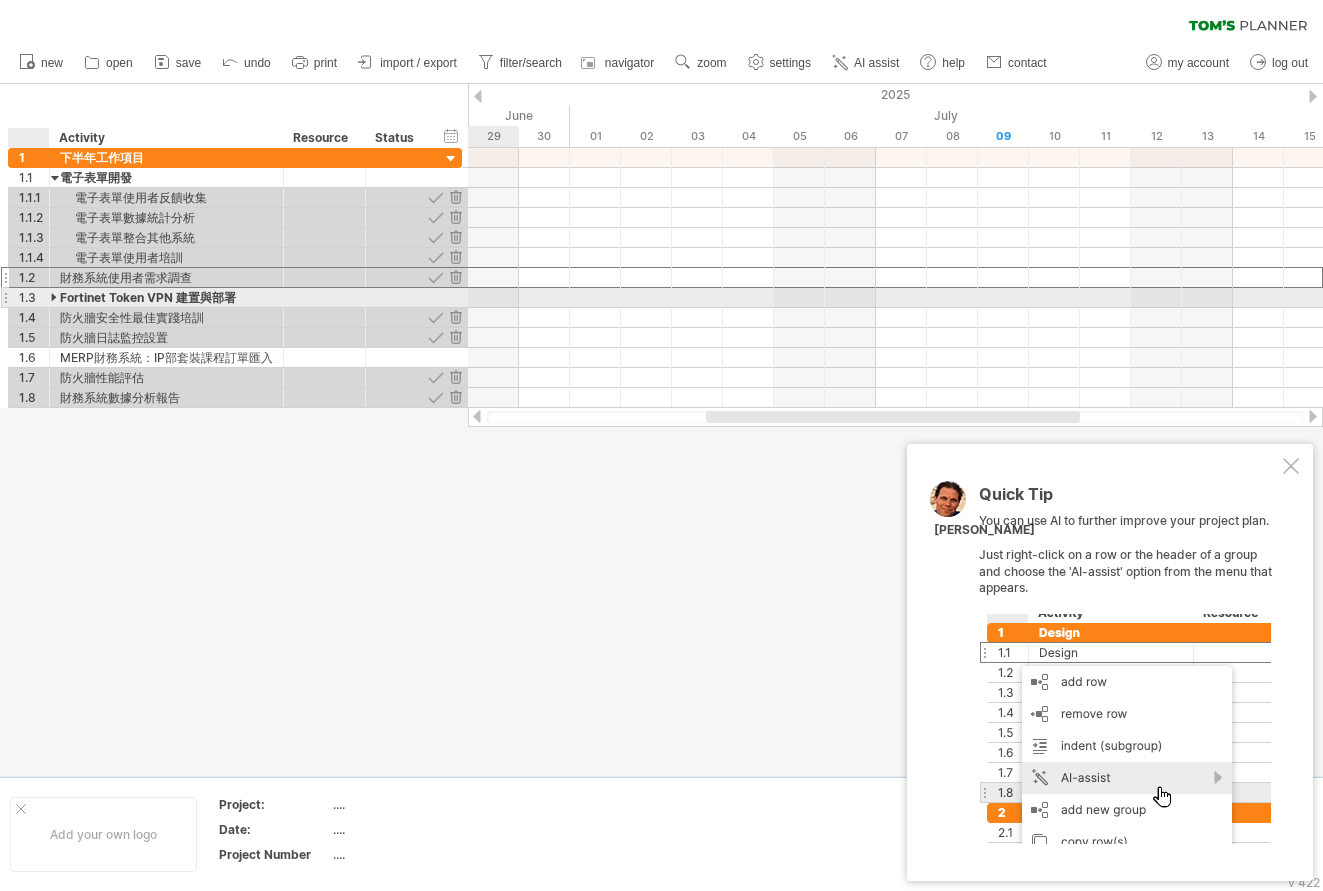 click at bounding box center (55, 297) 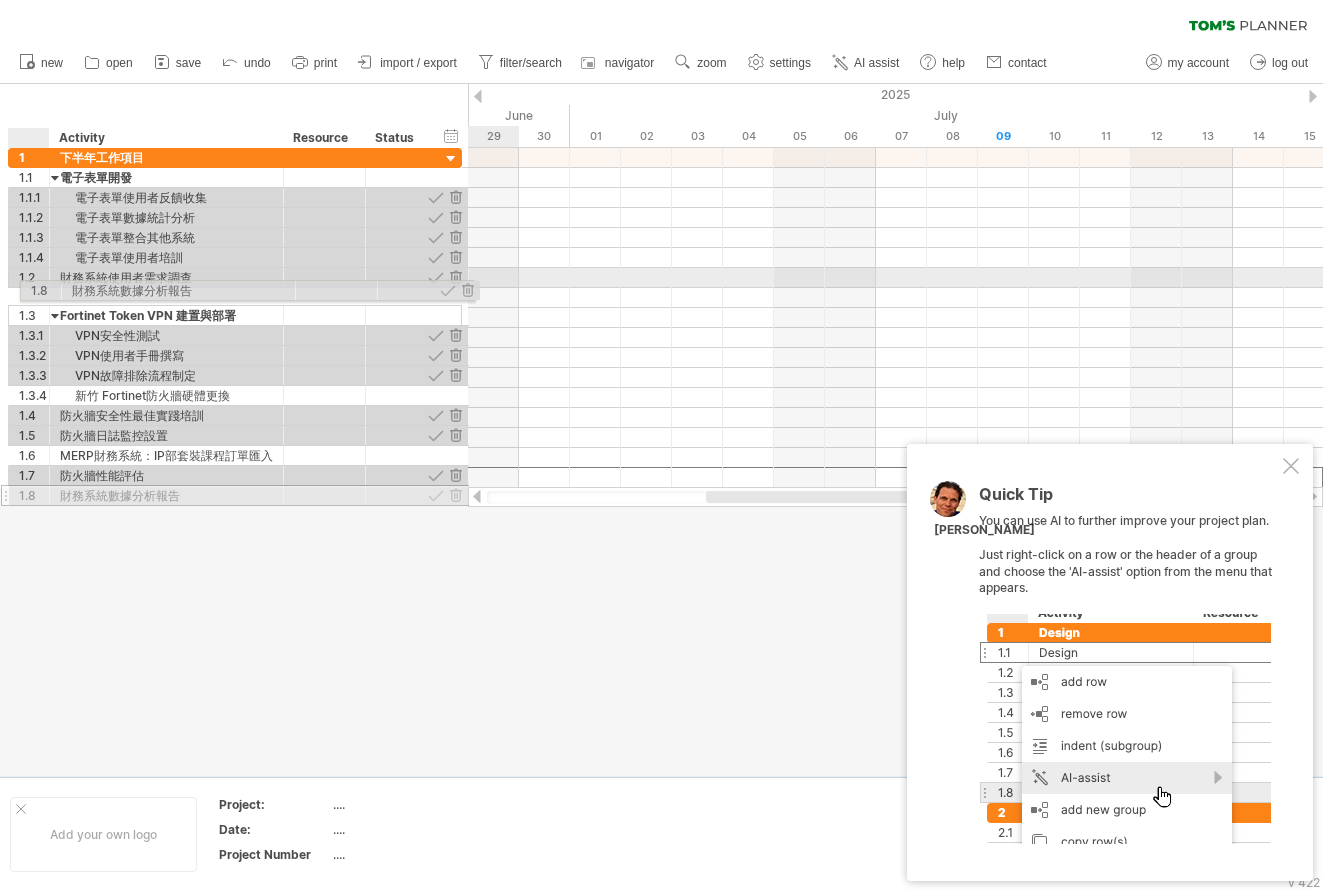 drag, startPoint x: 49, startPoint y: 482, endPoint x: 55, endPoint y: 287, distance: 195.09229 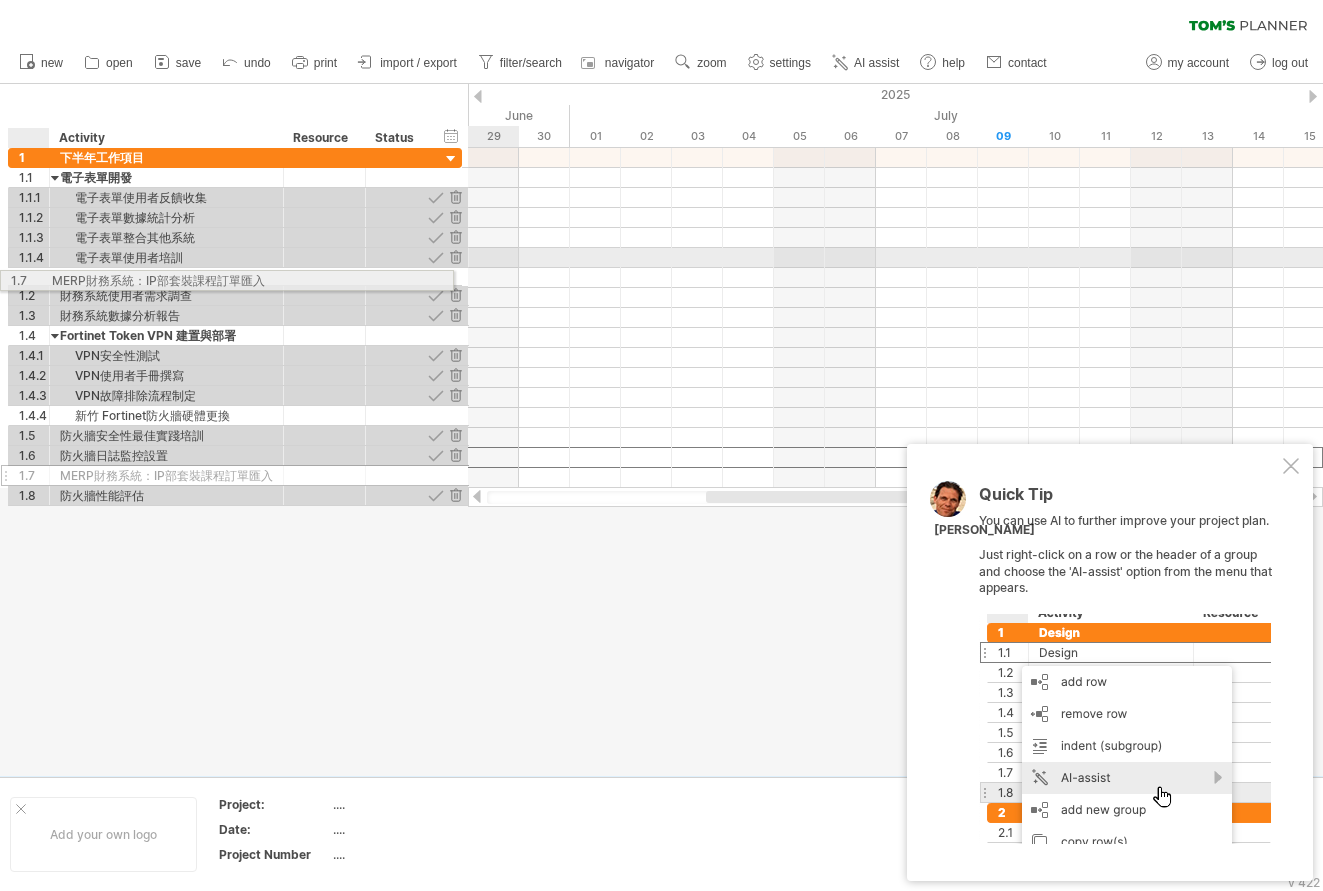 drag, startPoint x: 69, startPoint y: 459, endPoint x: 56, endPoint y: 277, distance: 182.4637 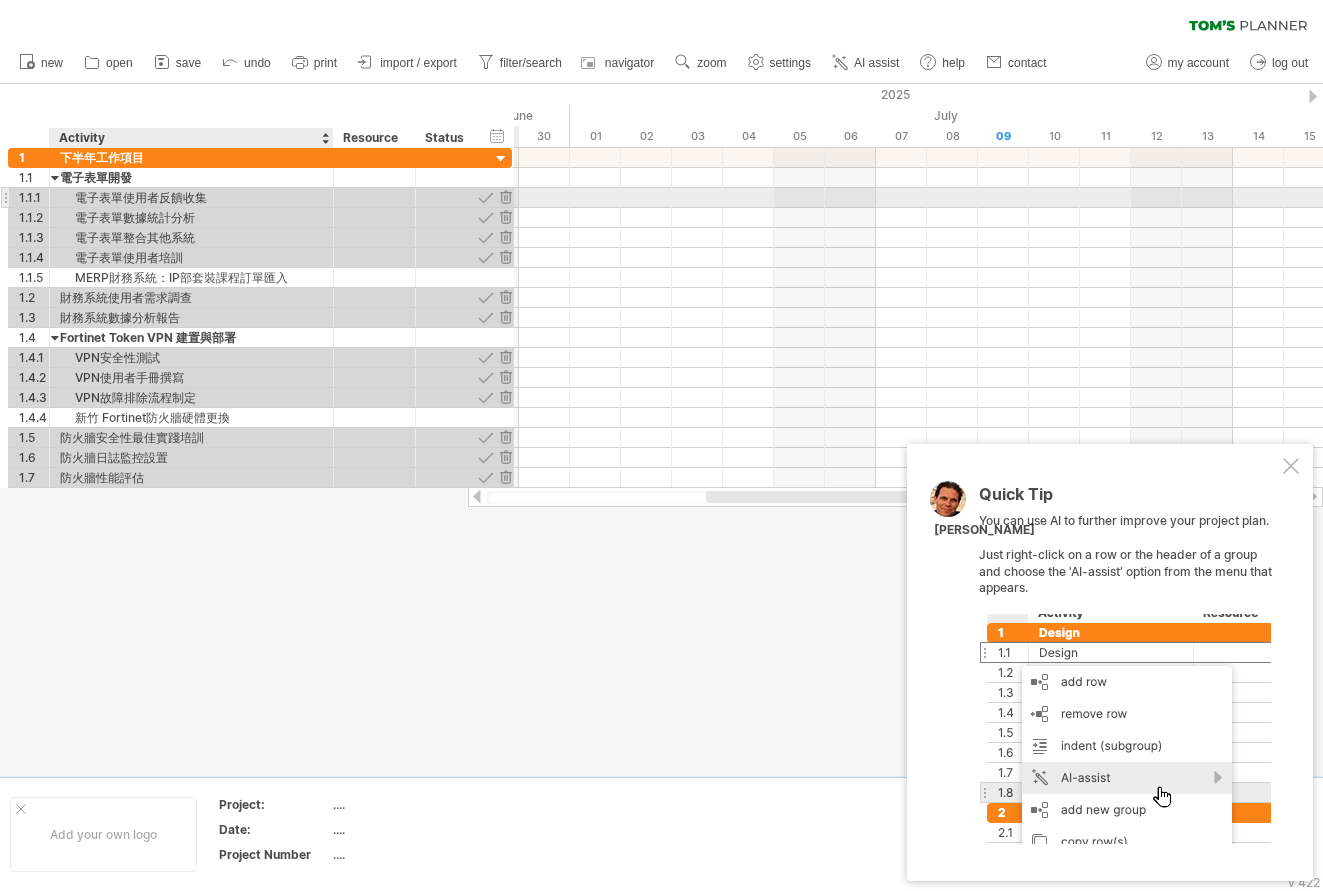 drag, startPoint x: 280, startPoint y: 196, endPoint x: 330, endPoint y: 193, distance: 50.08992 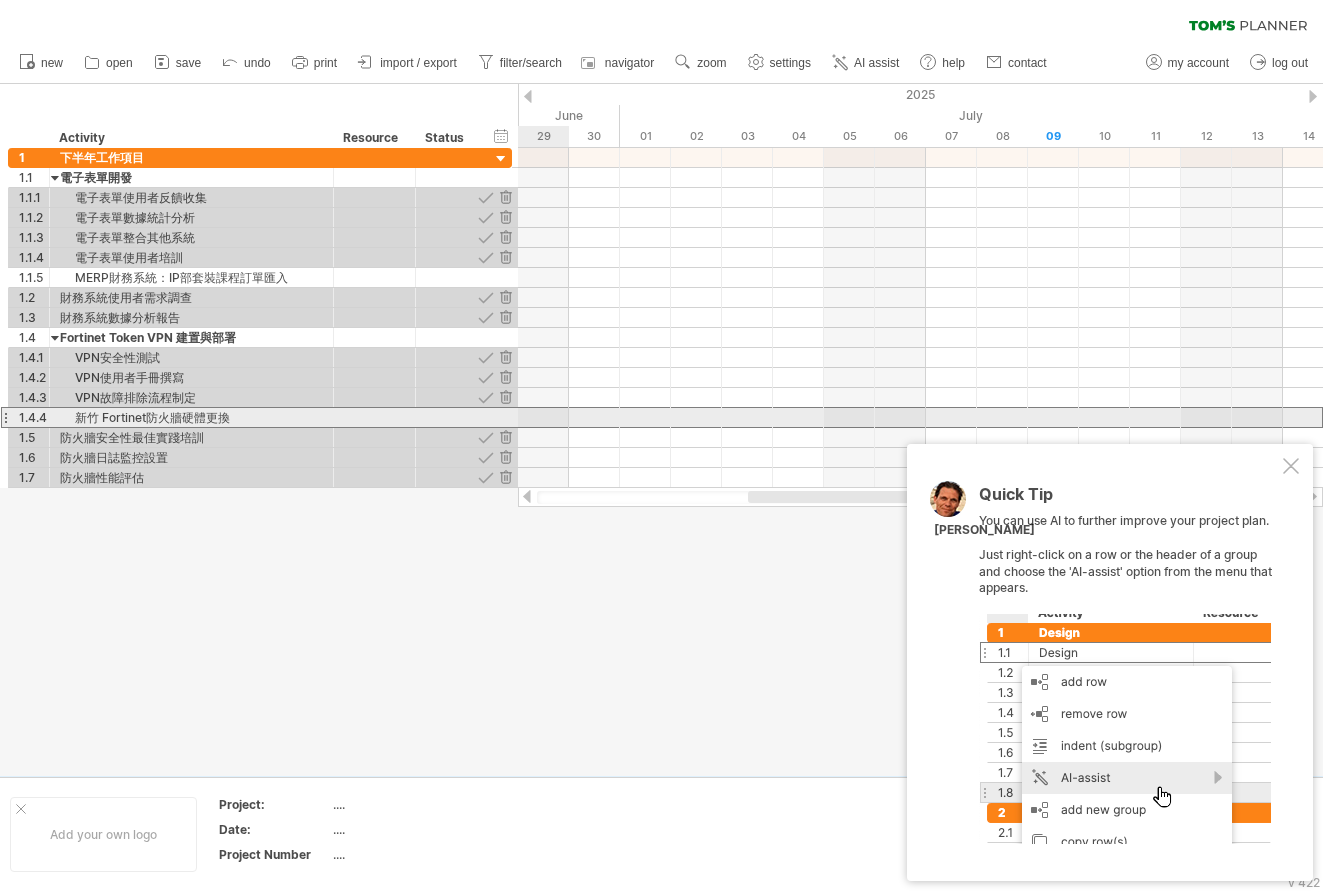 click on "新竹 Fortinet防火牆硬體更換" at bounding box center [191, 417] 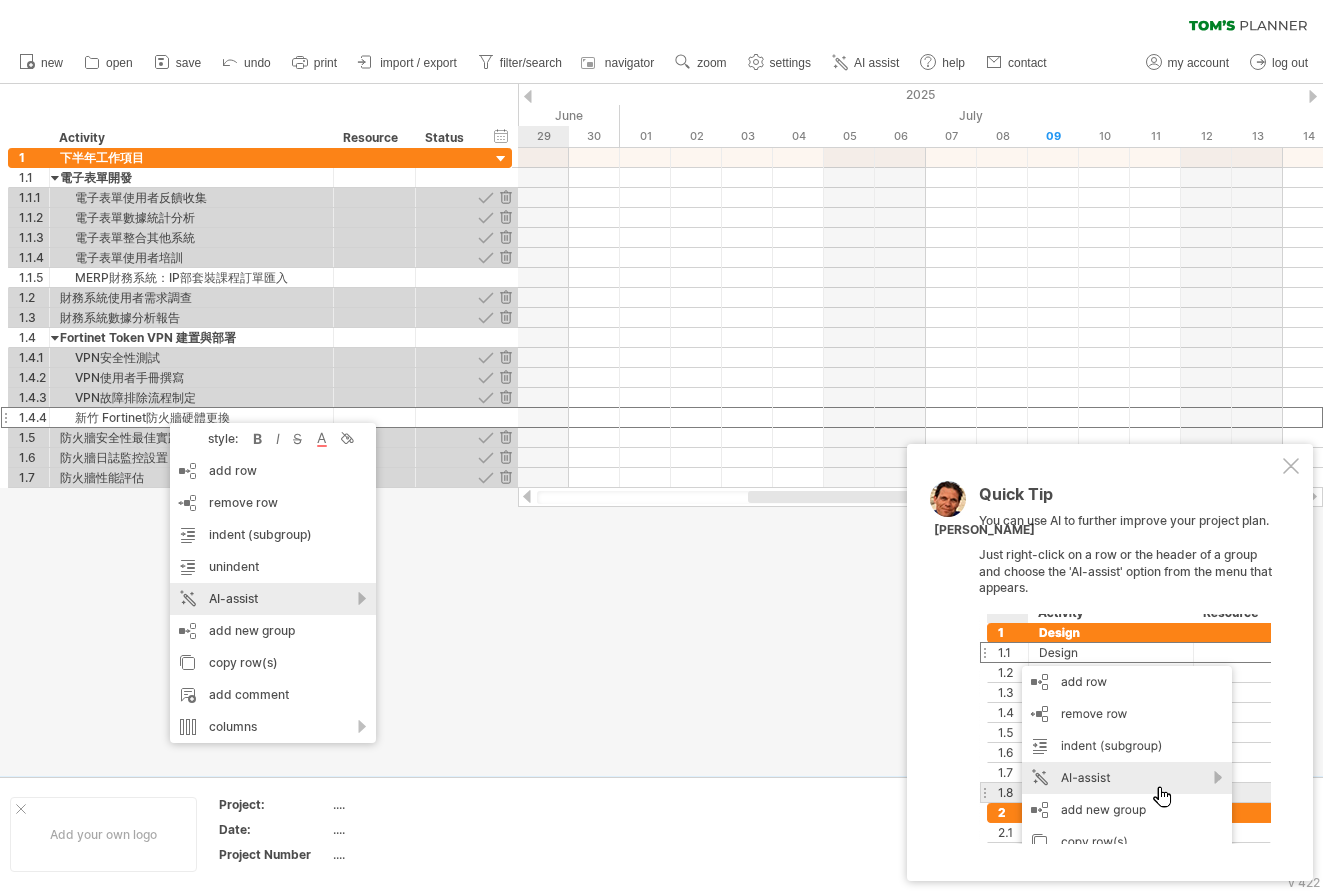 click on "AI-assist" at bounding box center (273, 599) 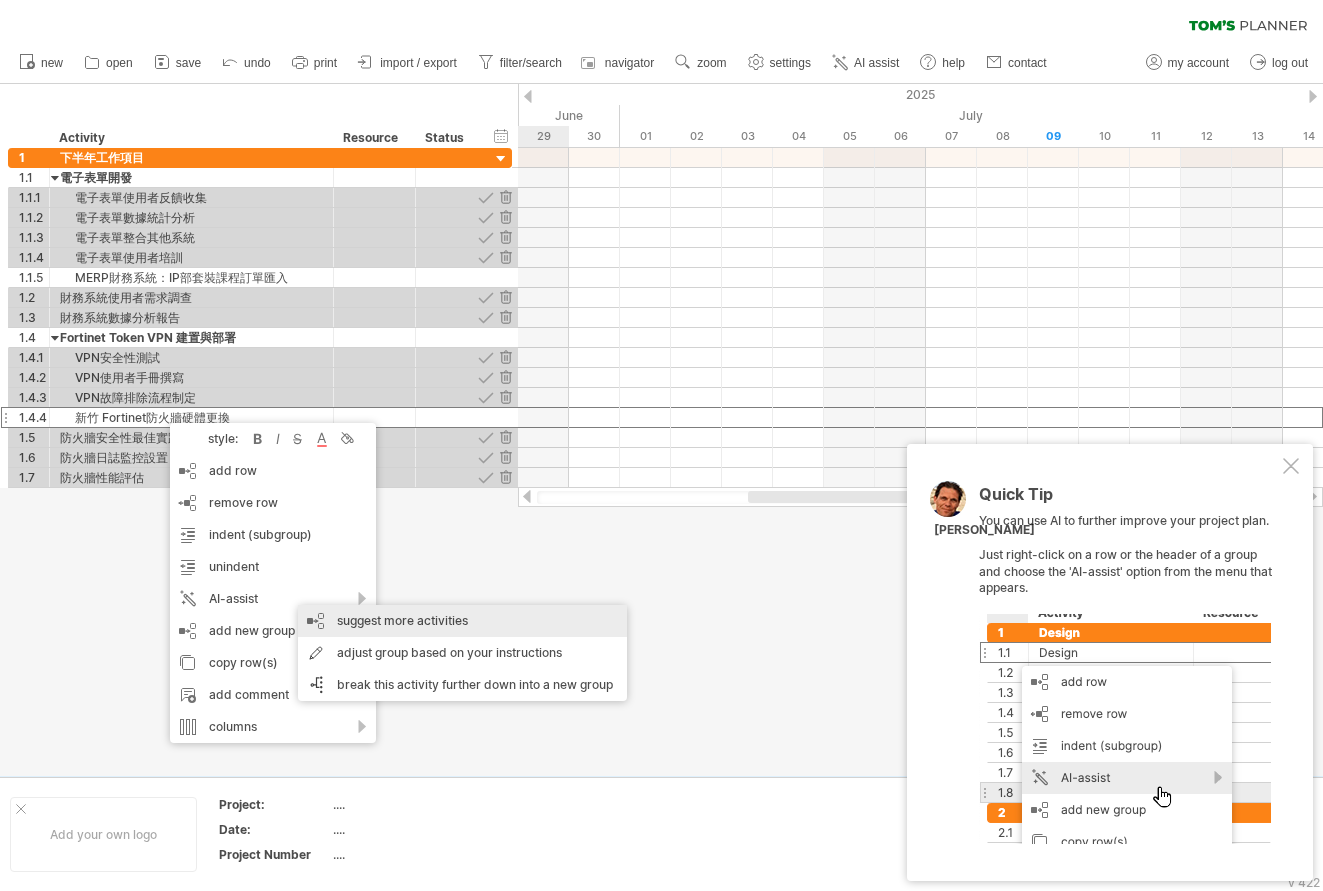 click on "suggest more activities" at bounding box center (462, 621) 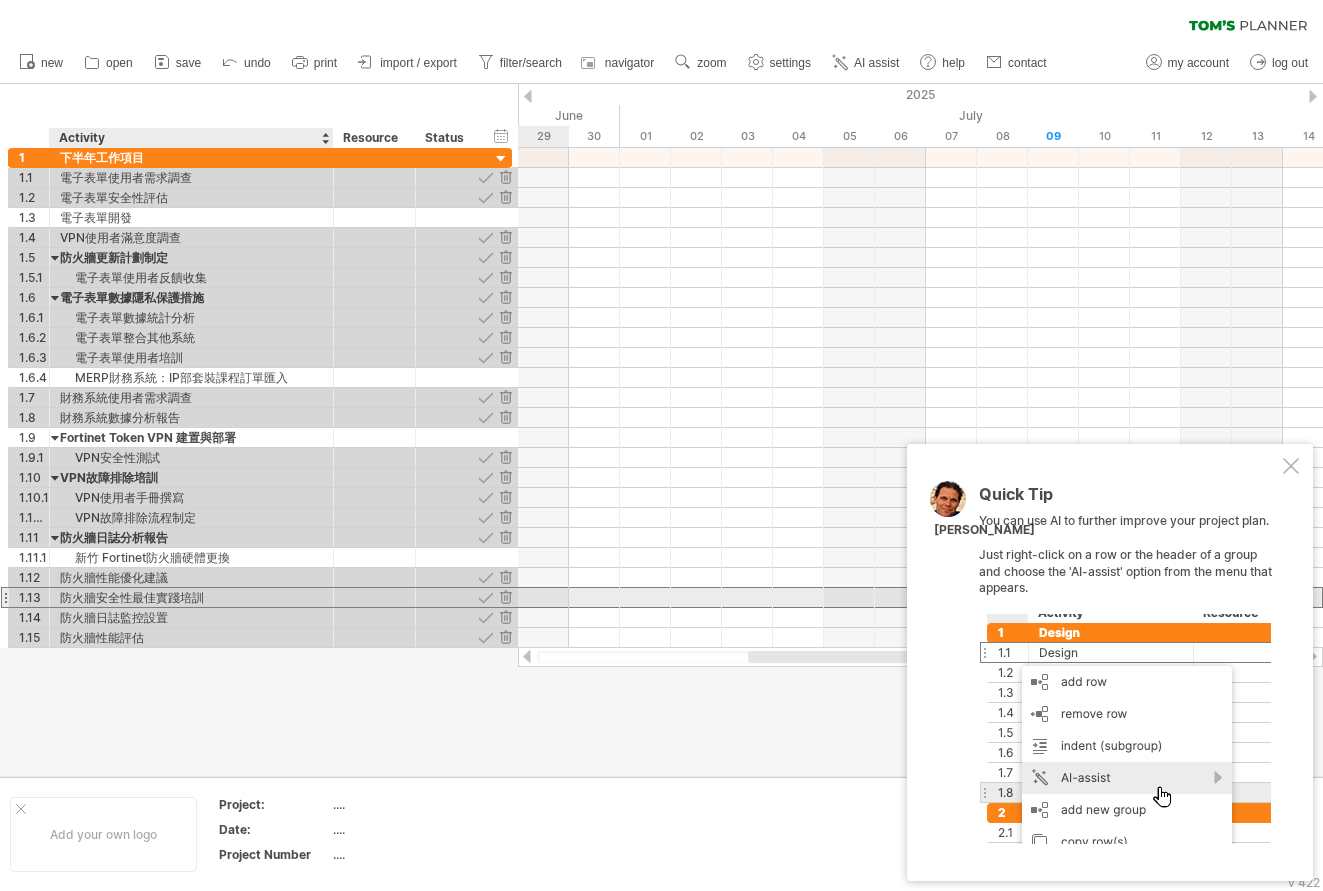 click on "防火牆安全性最佳實踐培訓" at bounding box center (191, 597) 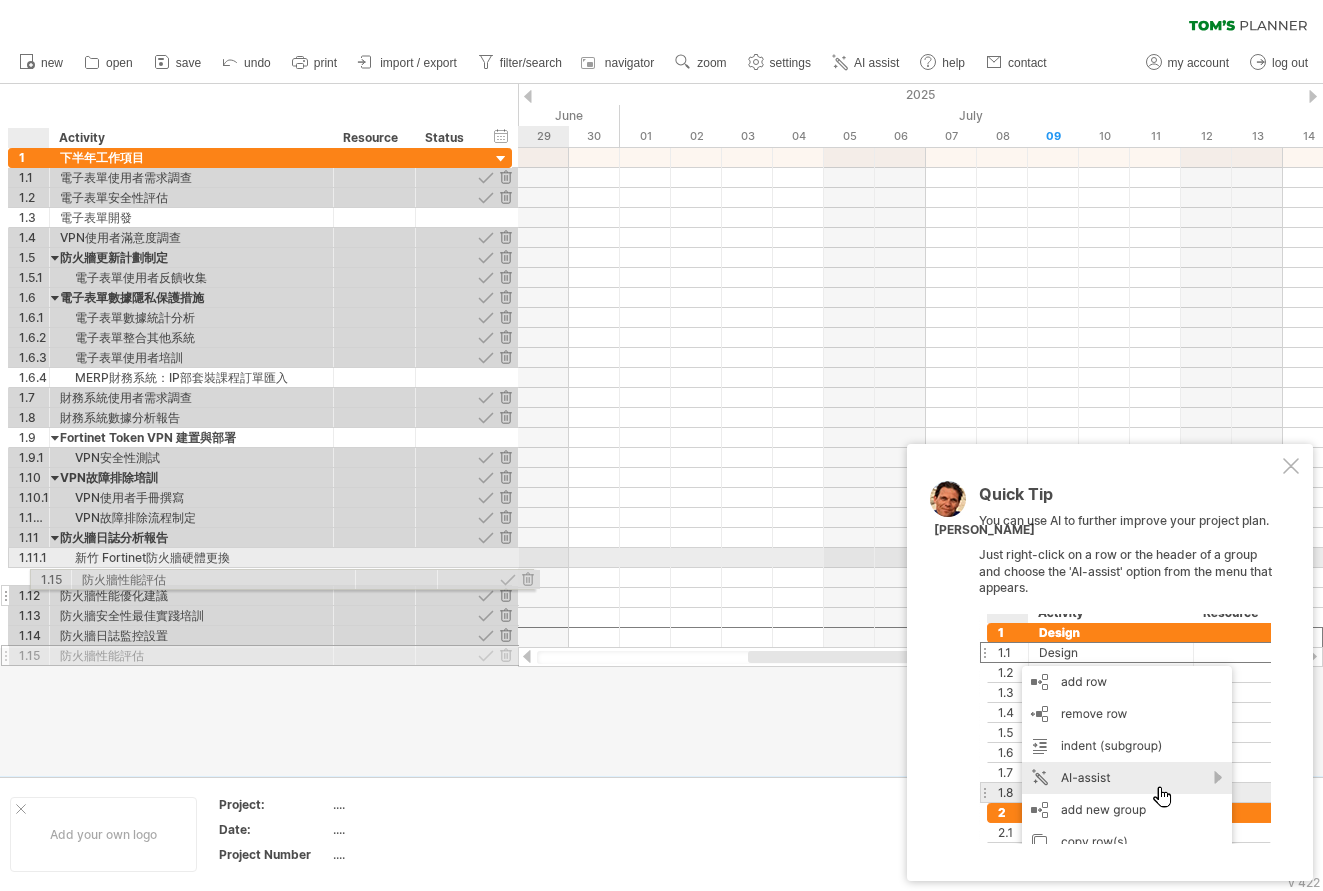 drag, startPoint x: 31, startPoint y: 634, endPoint x: 56, endPoint y: 576, distance: 63.15853 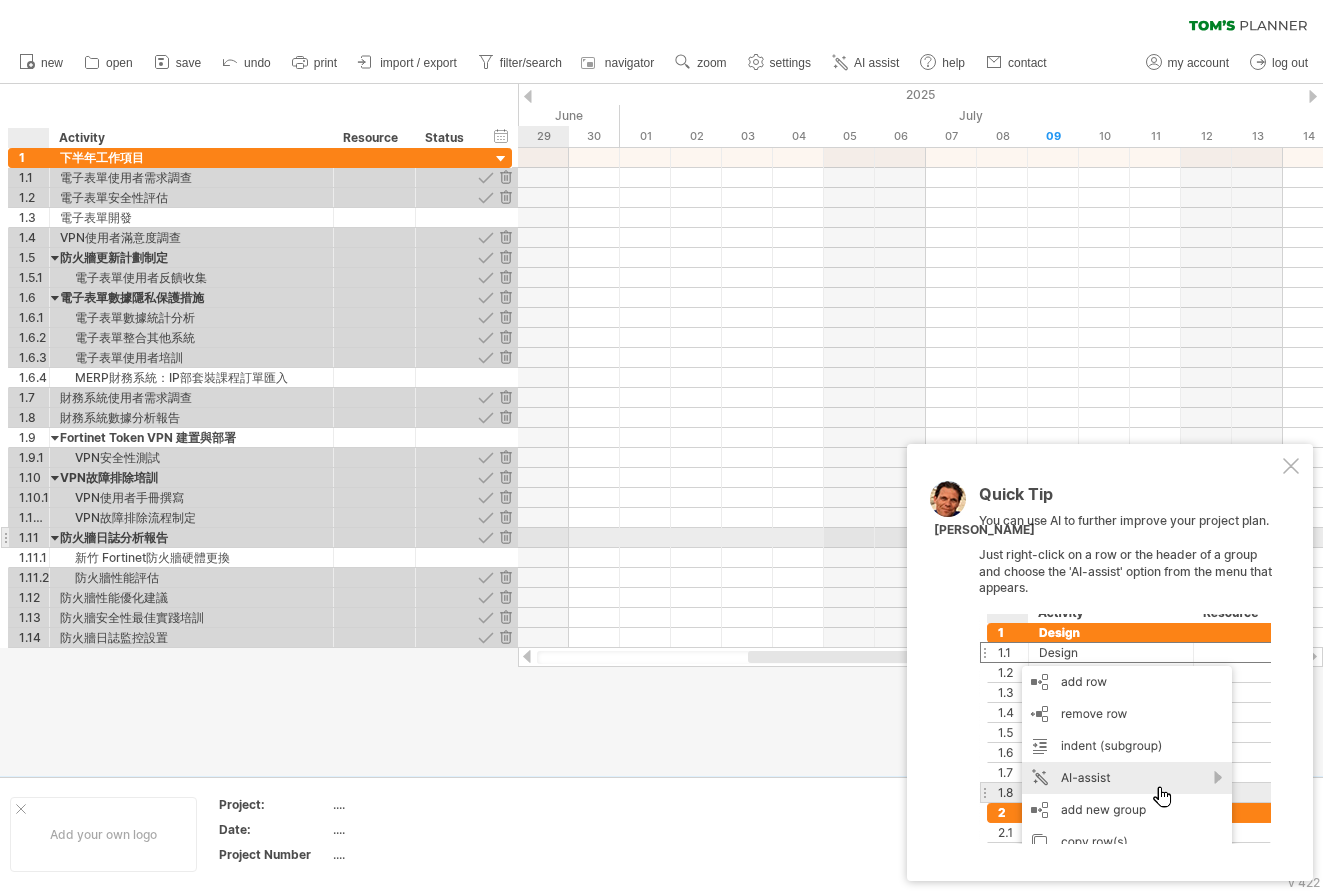 click at bounding box center (55, 537) 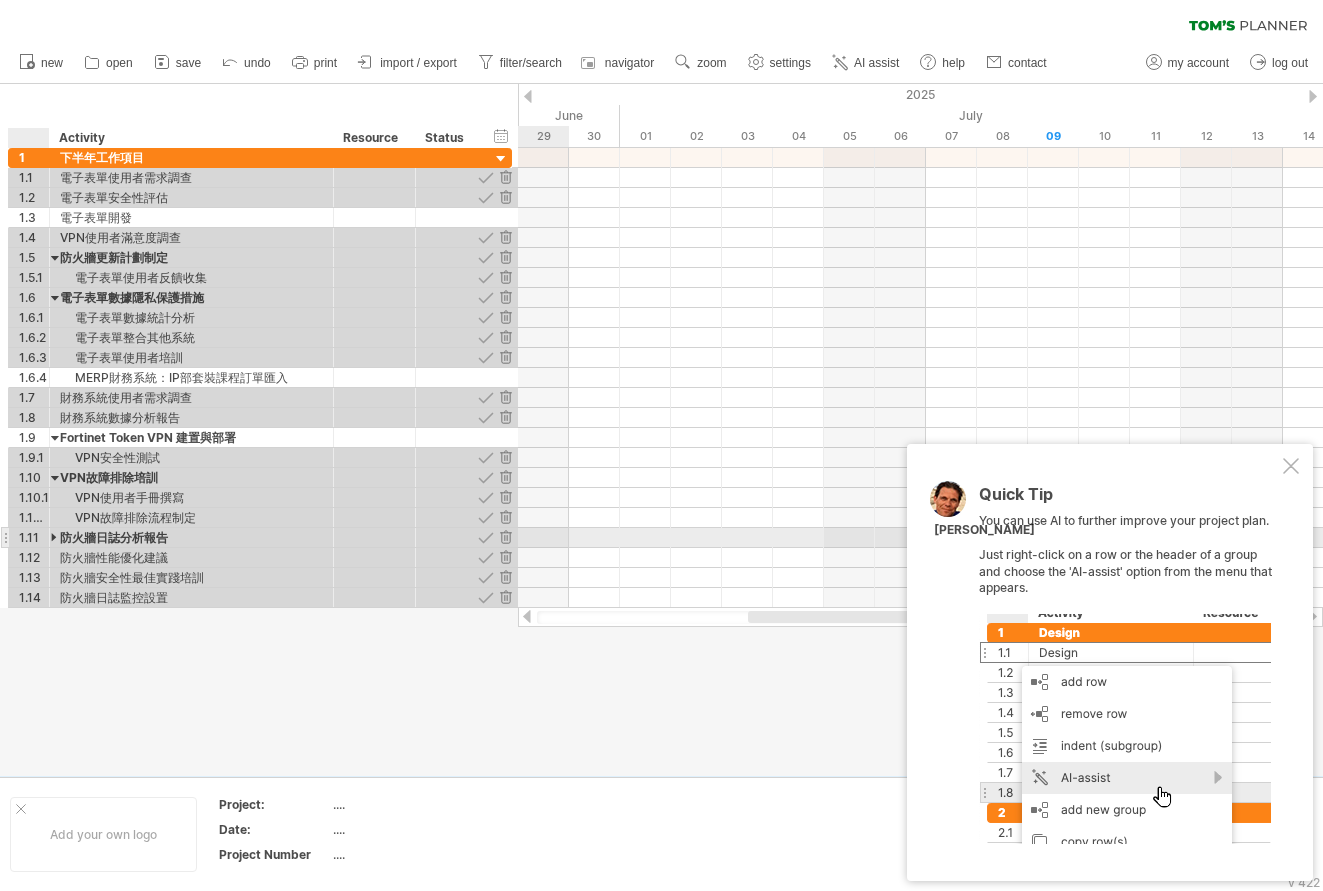 click at bounding box center [55, 537] 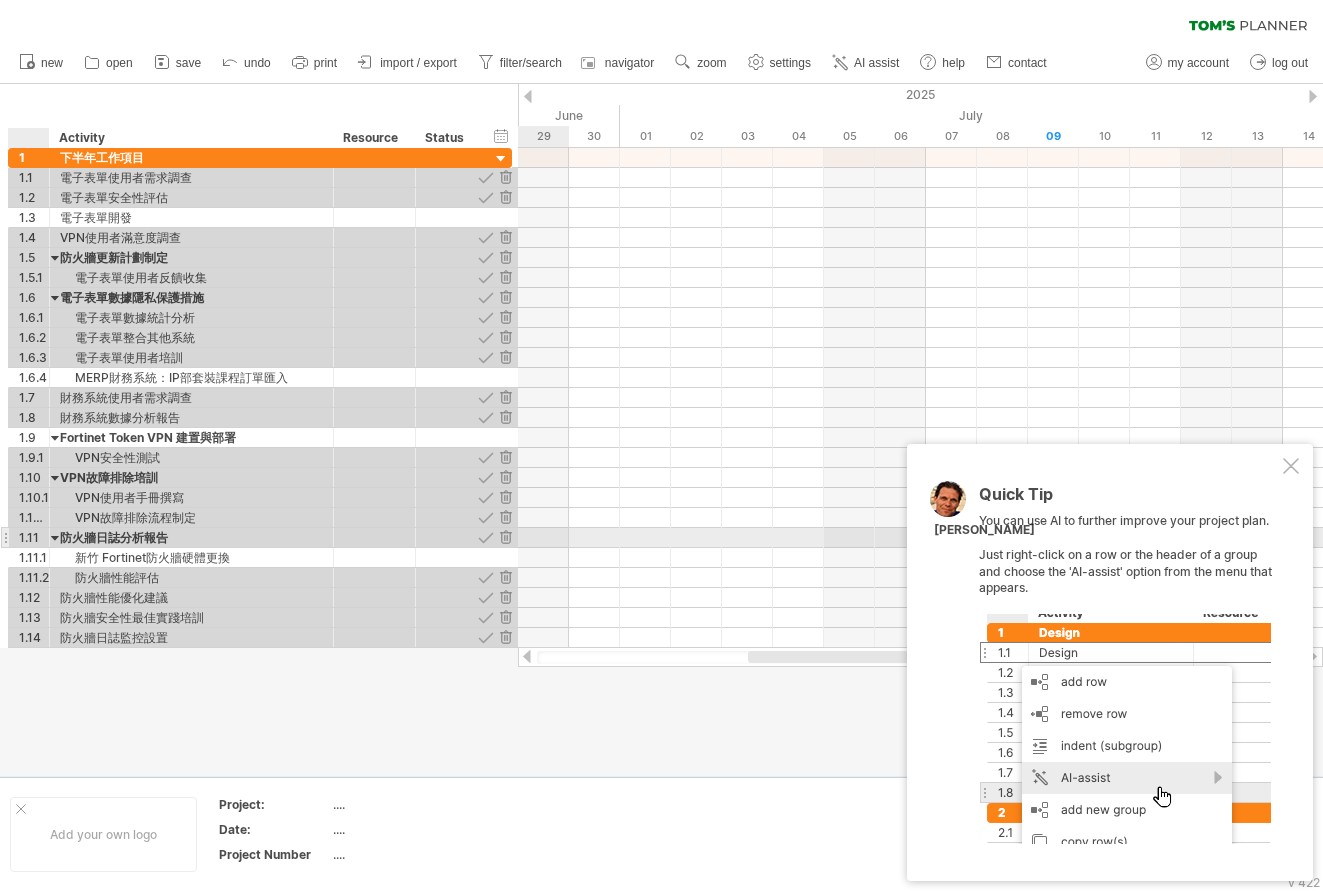 click at bounding box center [55, 537] 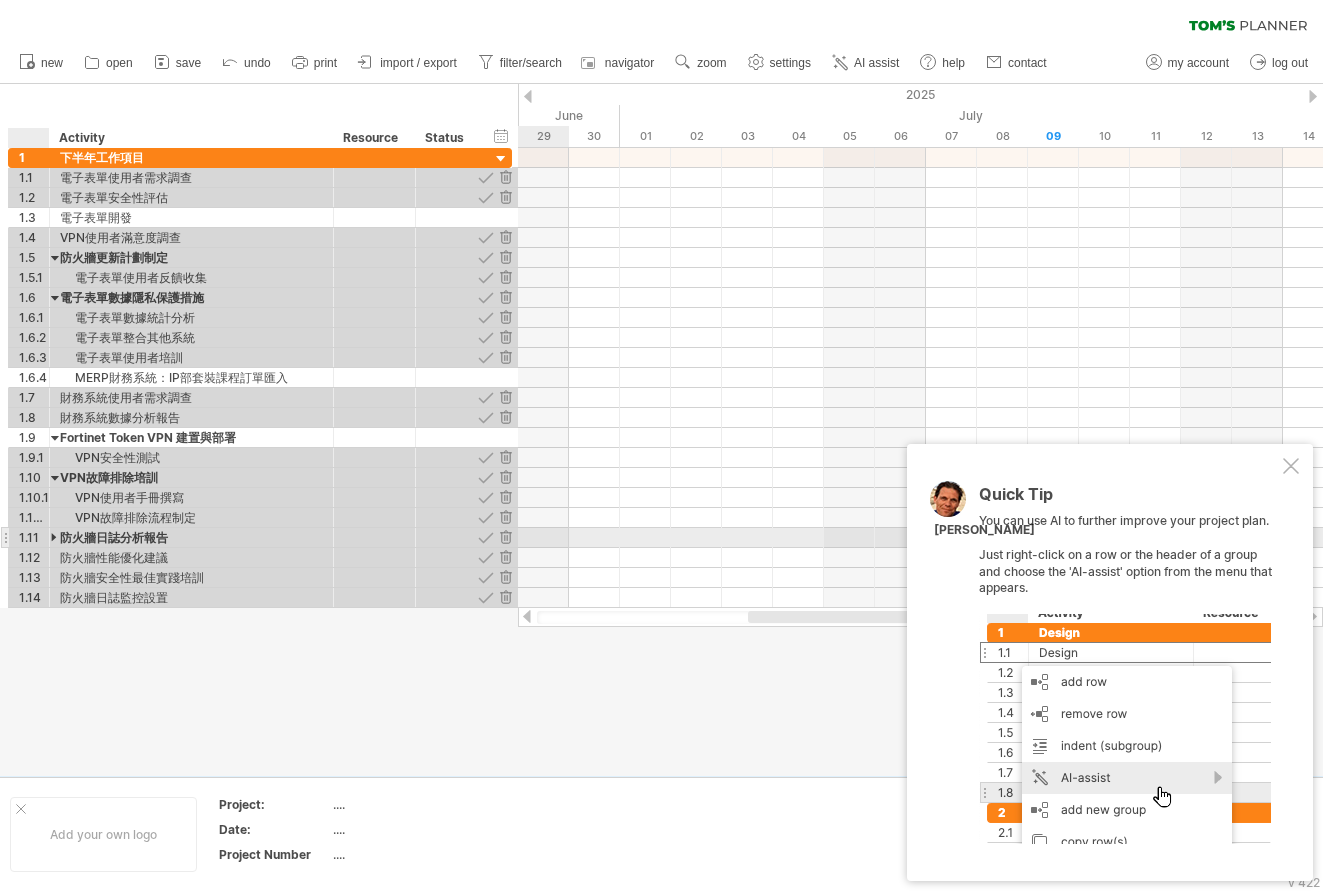 click at bounding box center (55, 537) 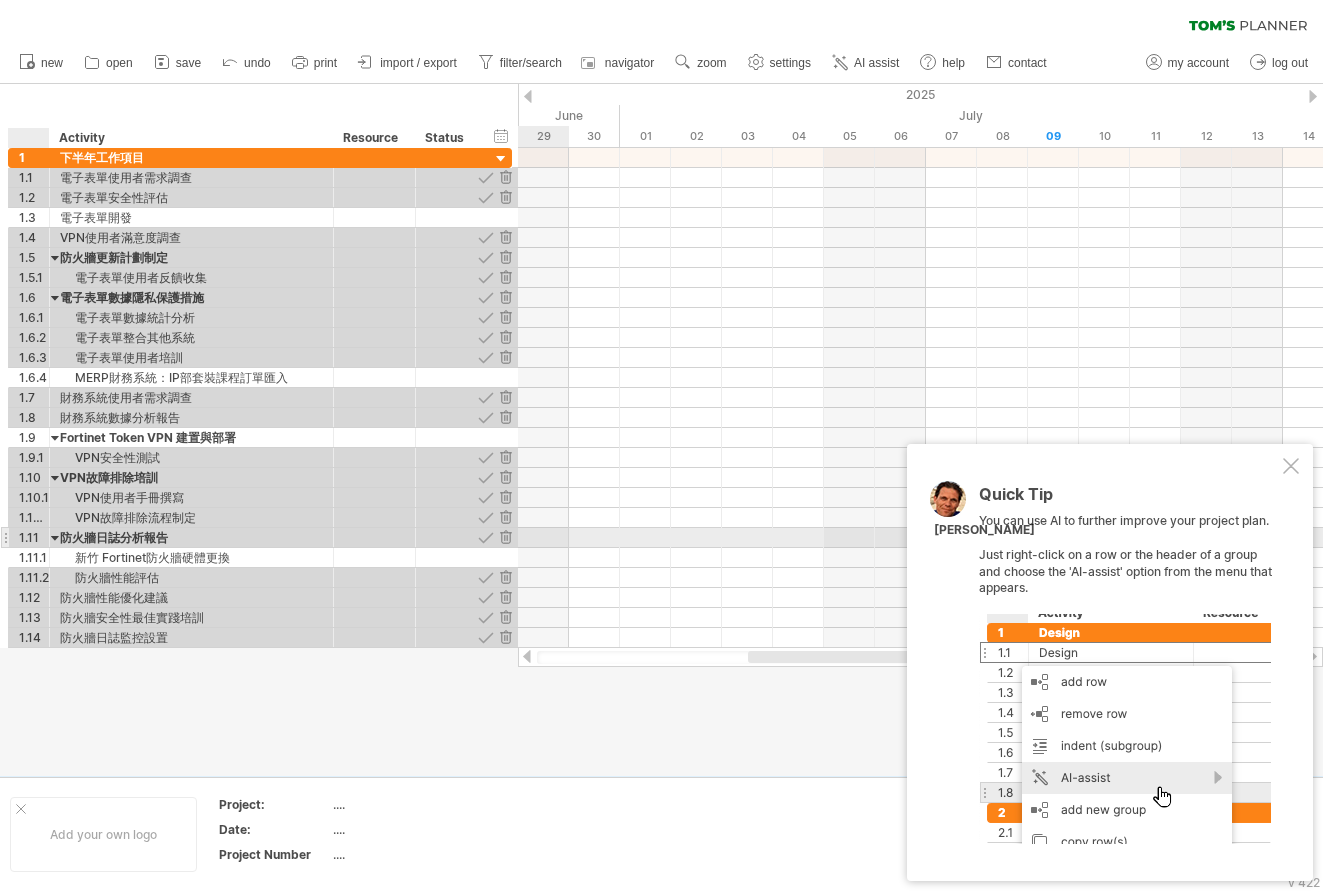 click at bounding box center (55, 537) 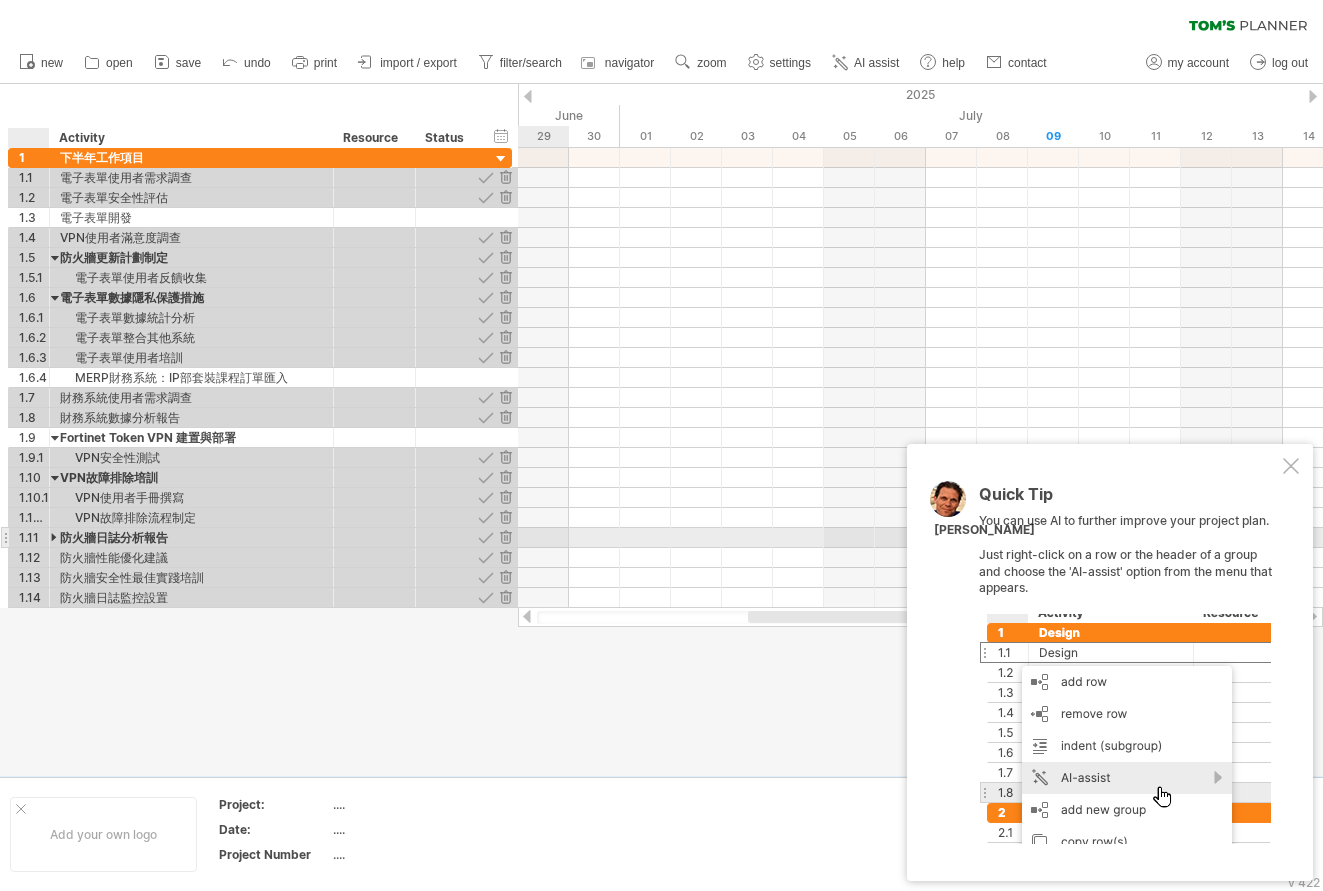 click at bounding box center (55, 537) 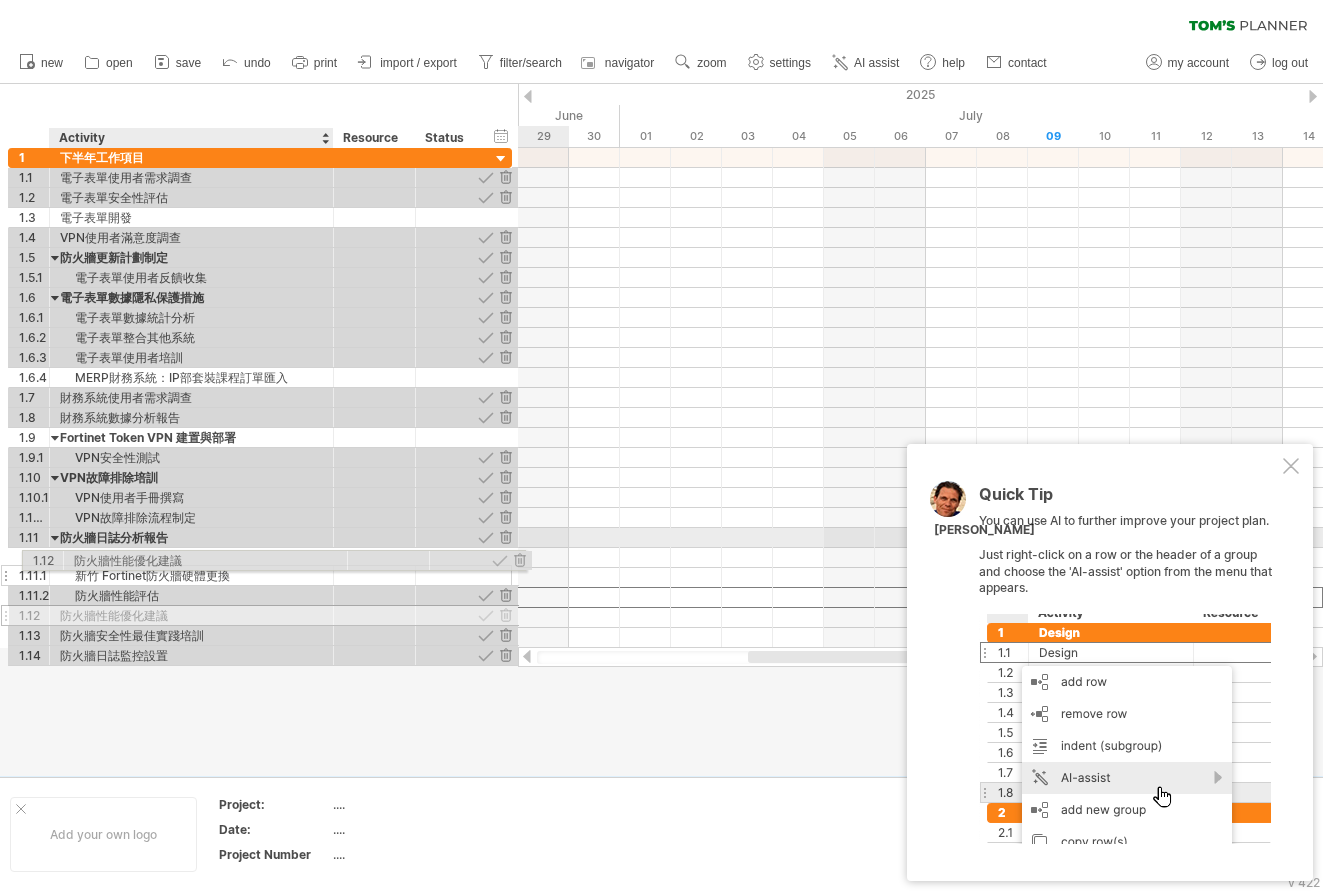 drag, startPoint x: 63, startPoint y: 600, endPoint x: 77, endPoint y: 557, distance: 45.221676 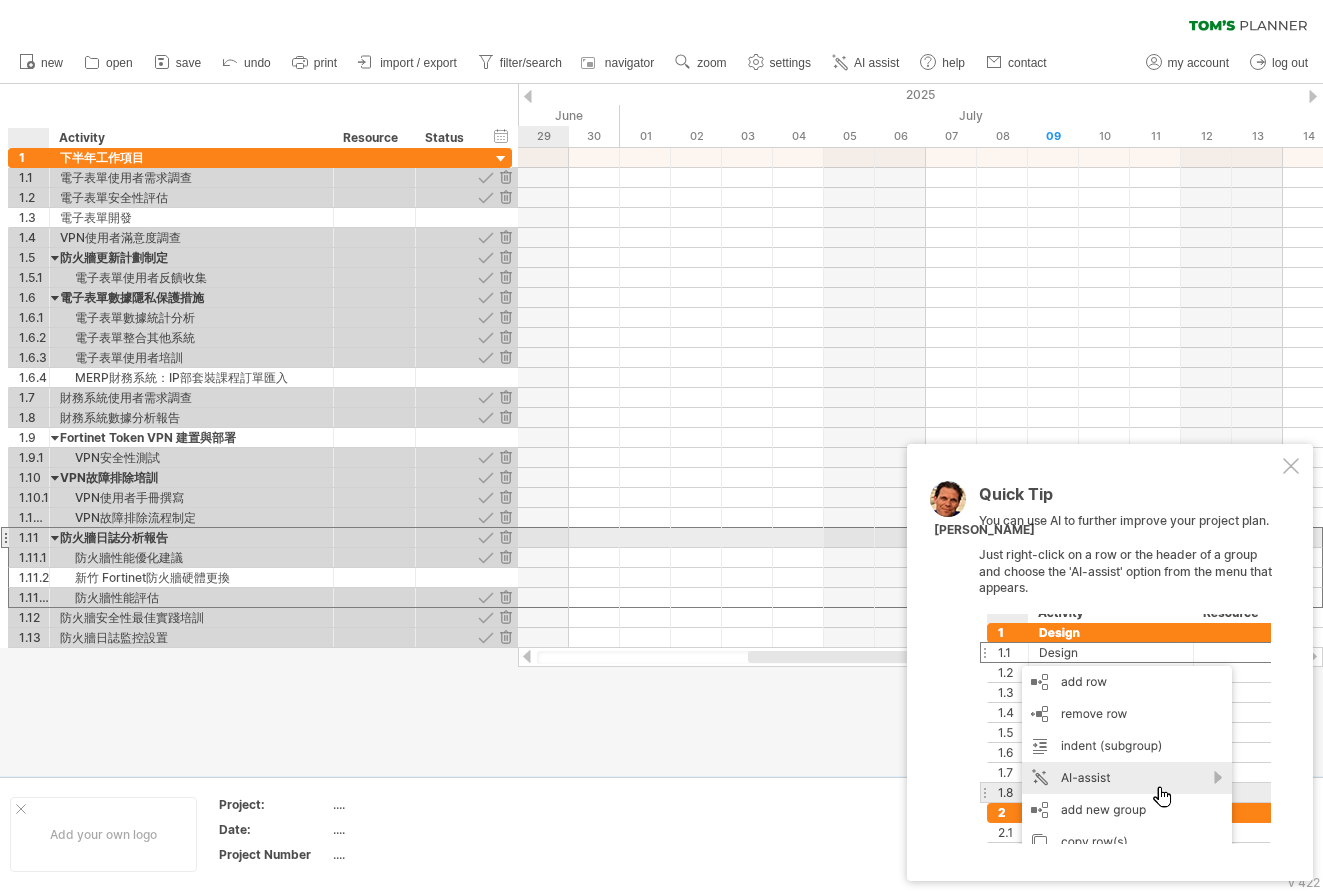 click on "防火牆日誌分析報告" at bounding box center (191, 537) 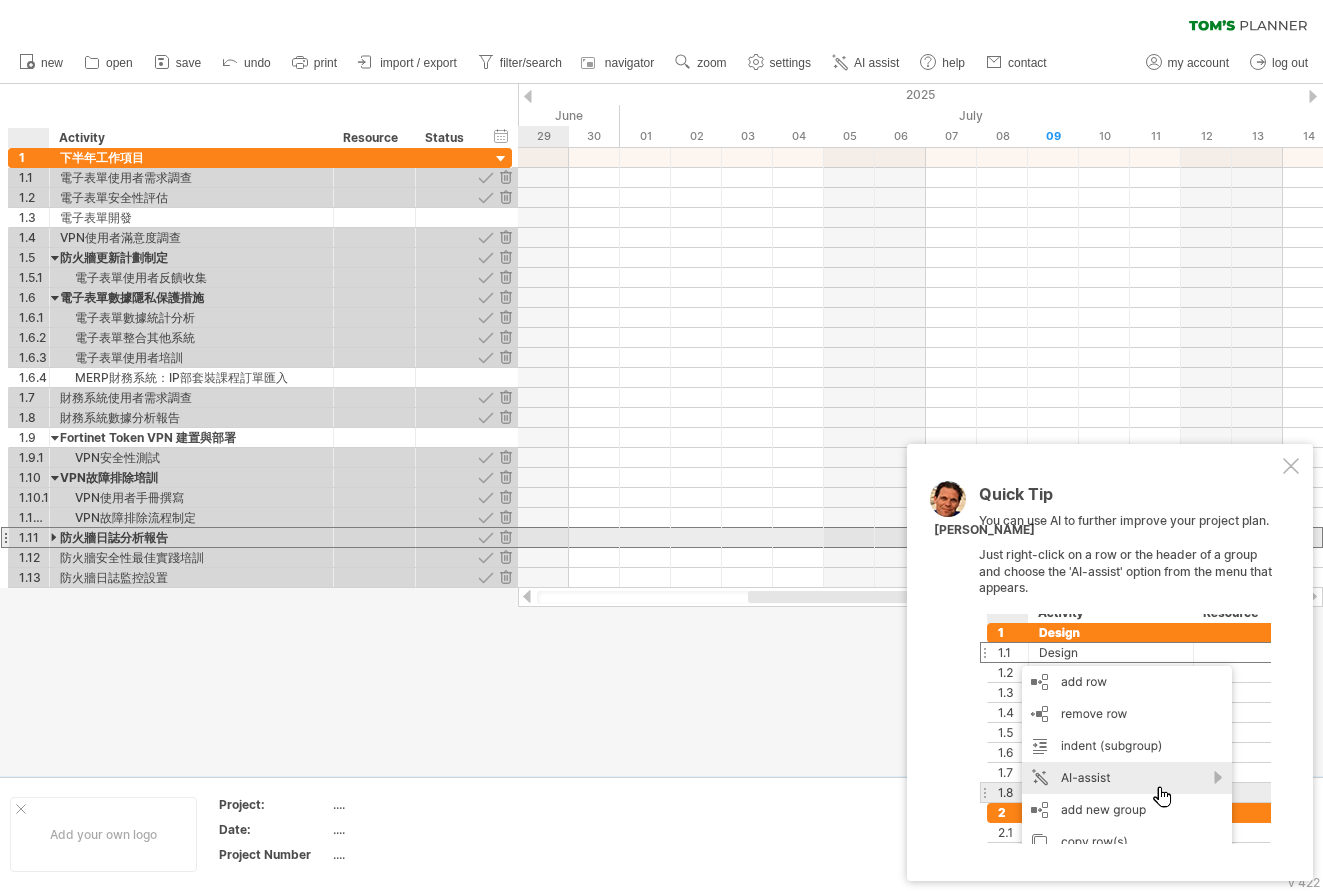 click at bounding box center (55, 537) 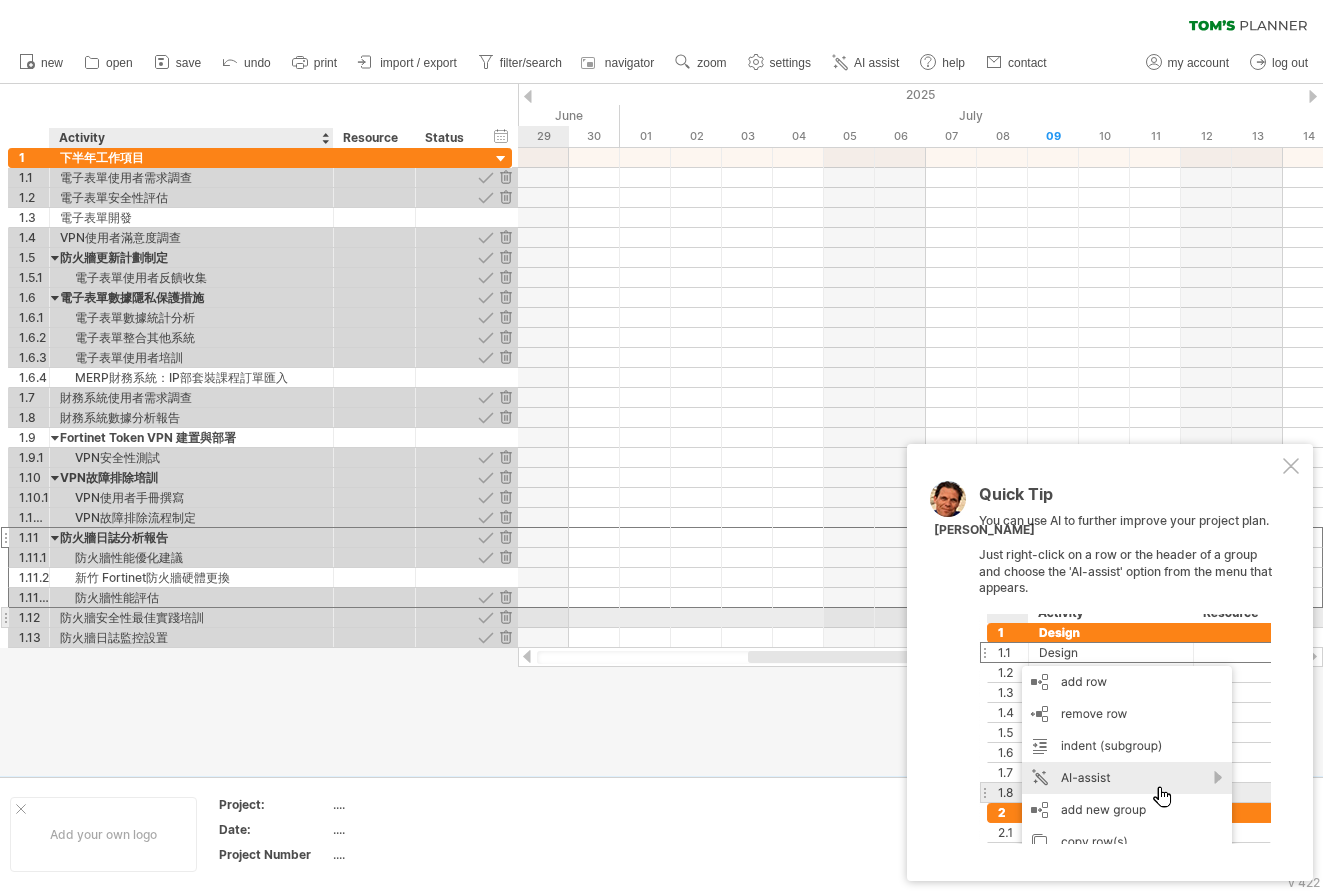 click on "**********" at bounding box center [260, 618] 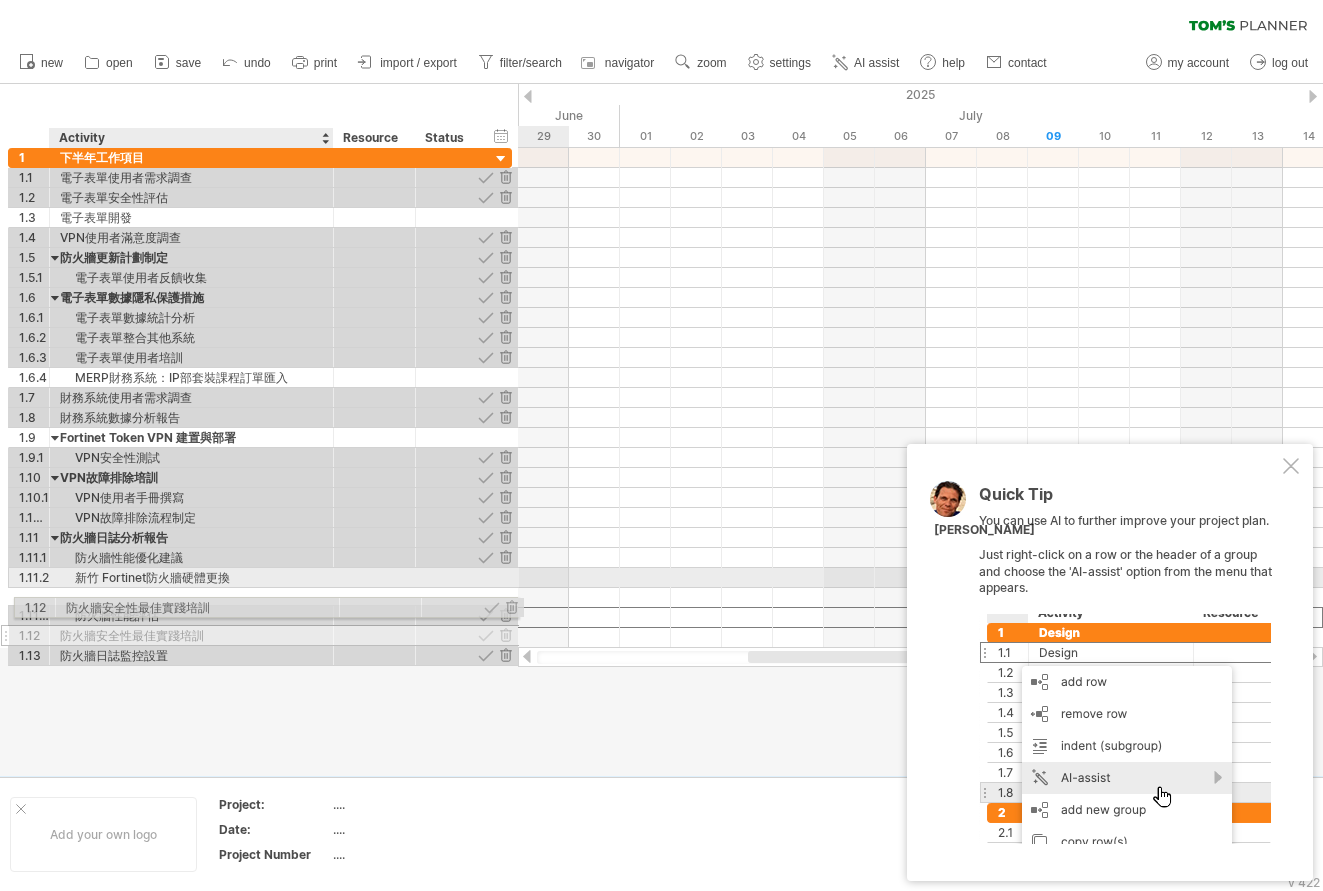 drag, startPoint x: 102, startPoint y: 618, endPoint x: 102, endPoint y: 604, distance: 14 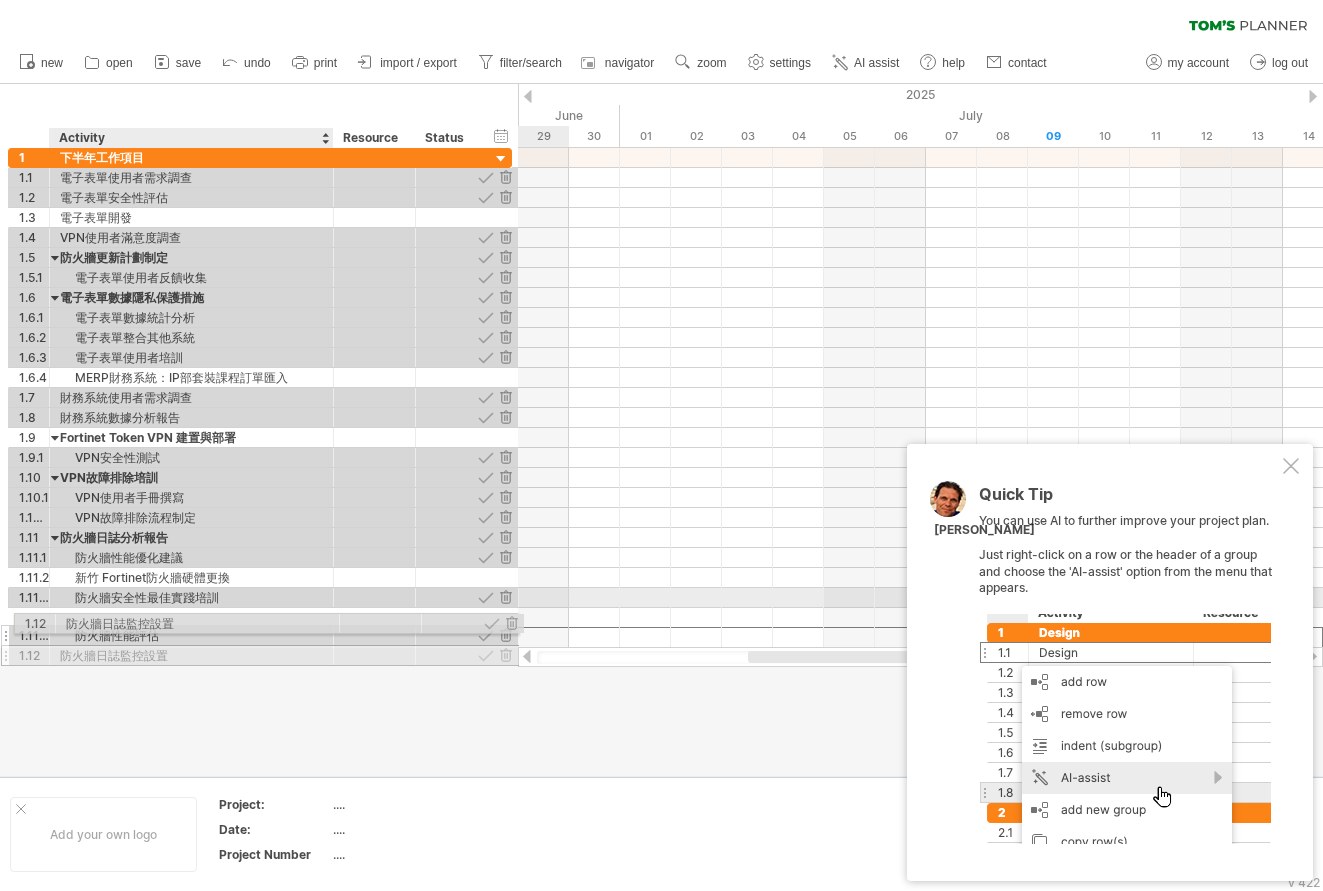 drag, startPoint x: 81, startPoint y: 639, endPoint x: 80, endPoint y: 620, distance: 19.026299 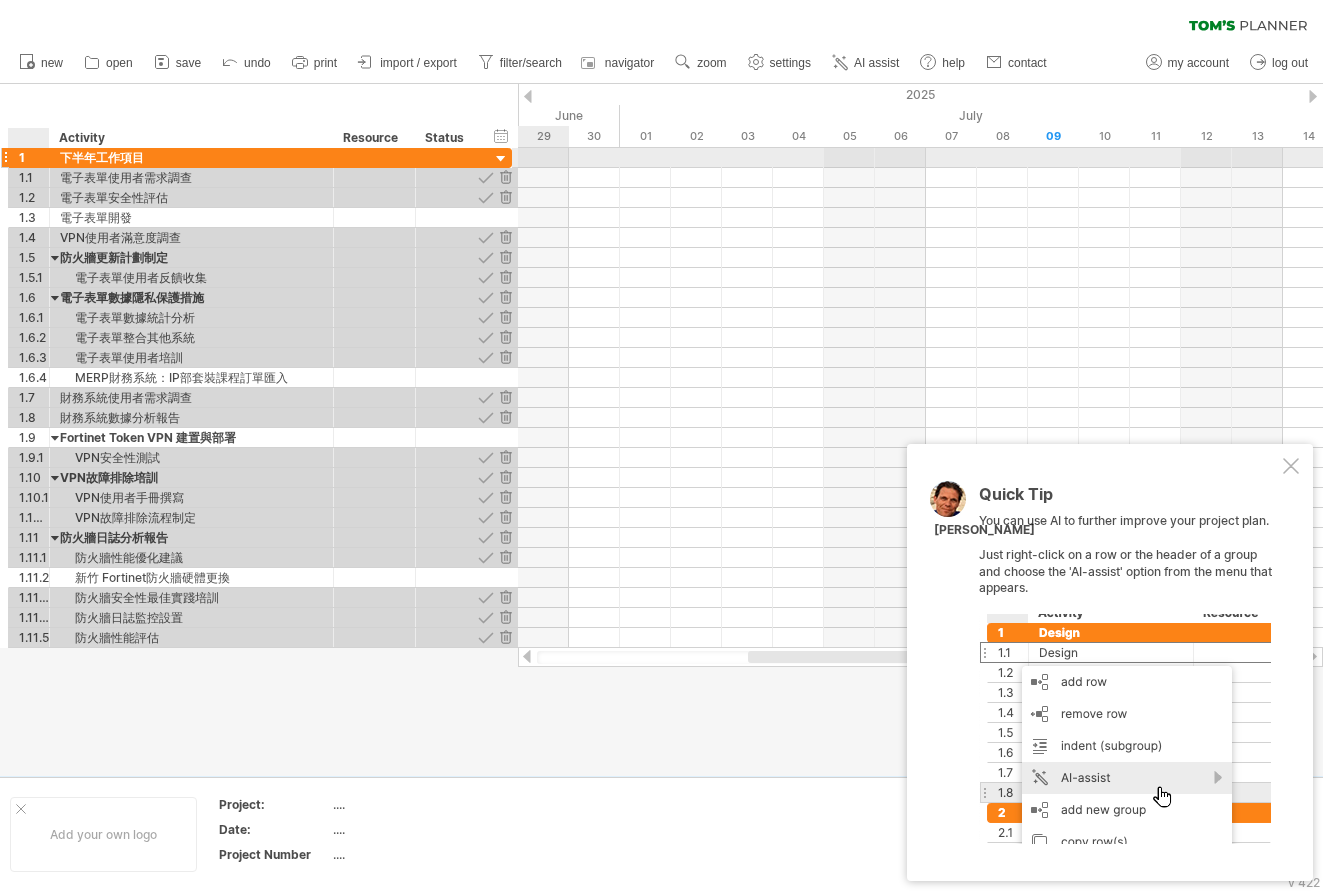 click at bounding box center [47, 158] 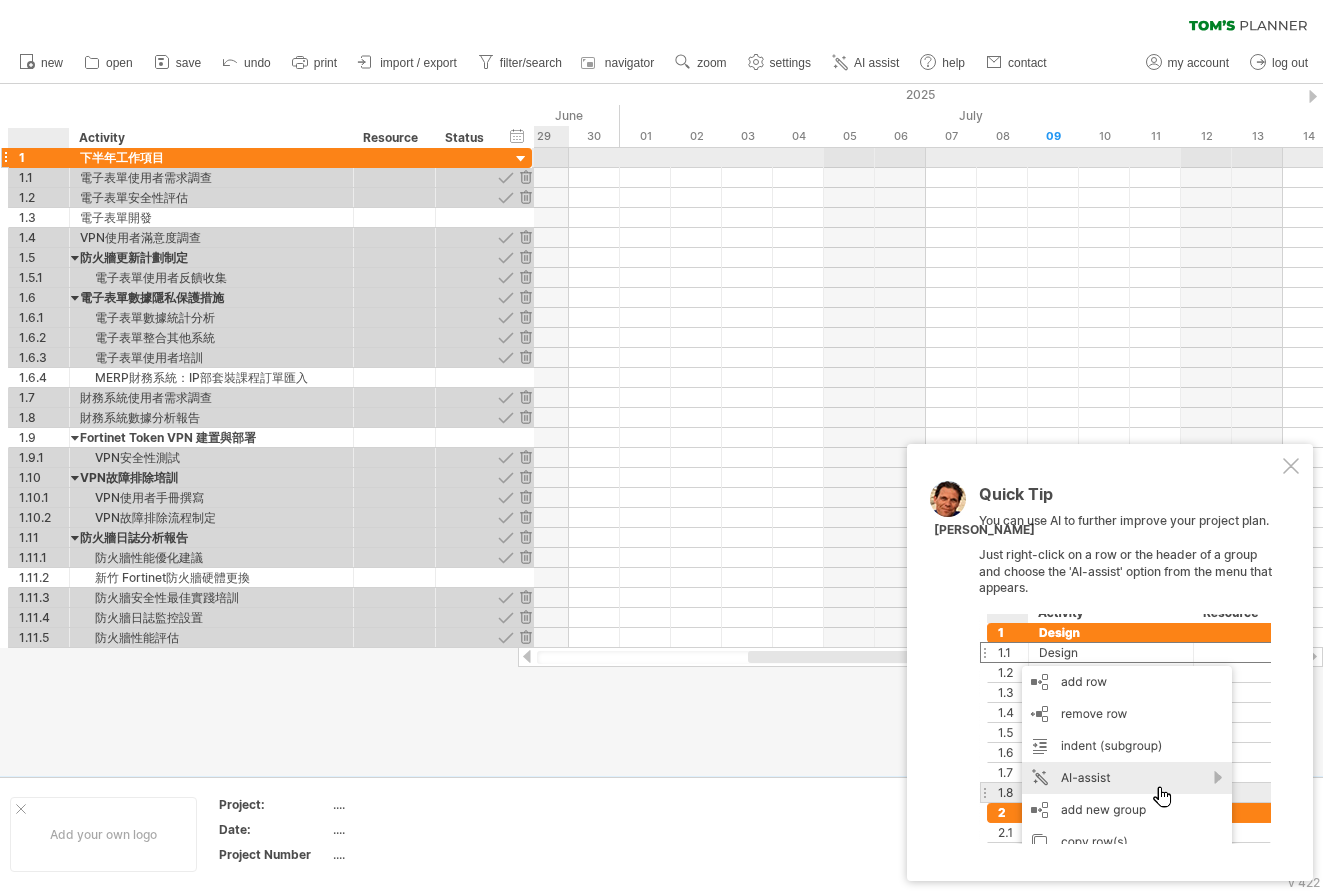 drag, startPoint x: 46, startPoint y: 160, endPoint x: 66, endPoint y: 162, distance: 20.09975 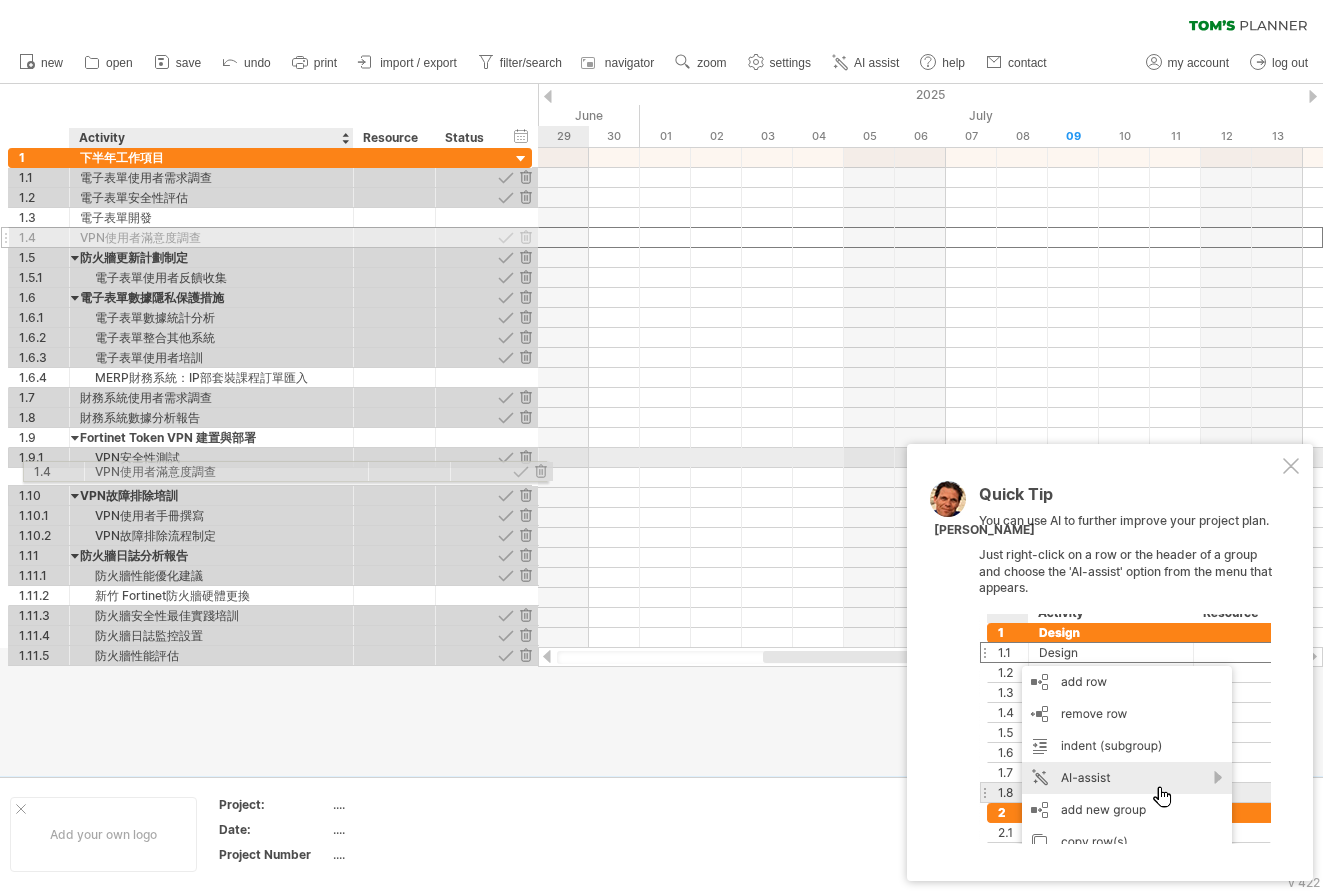 drag, startPoint x: 116, startPoint y: 243, endPoint x: 126, endPoint y: 468, distance: 225.2221 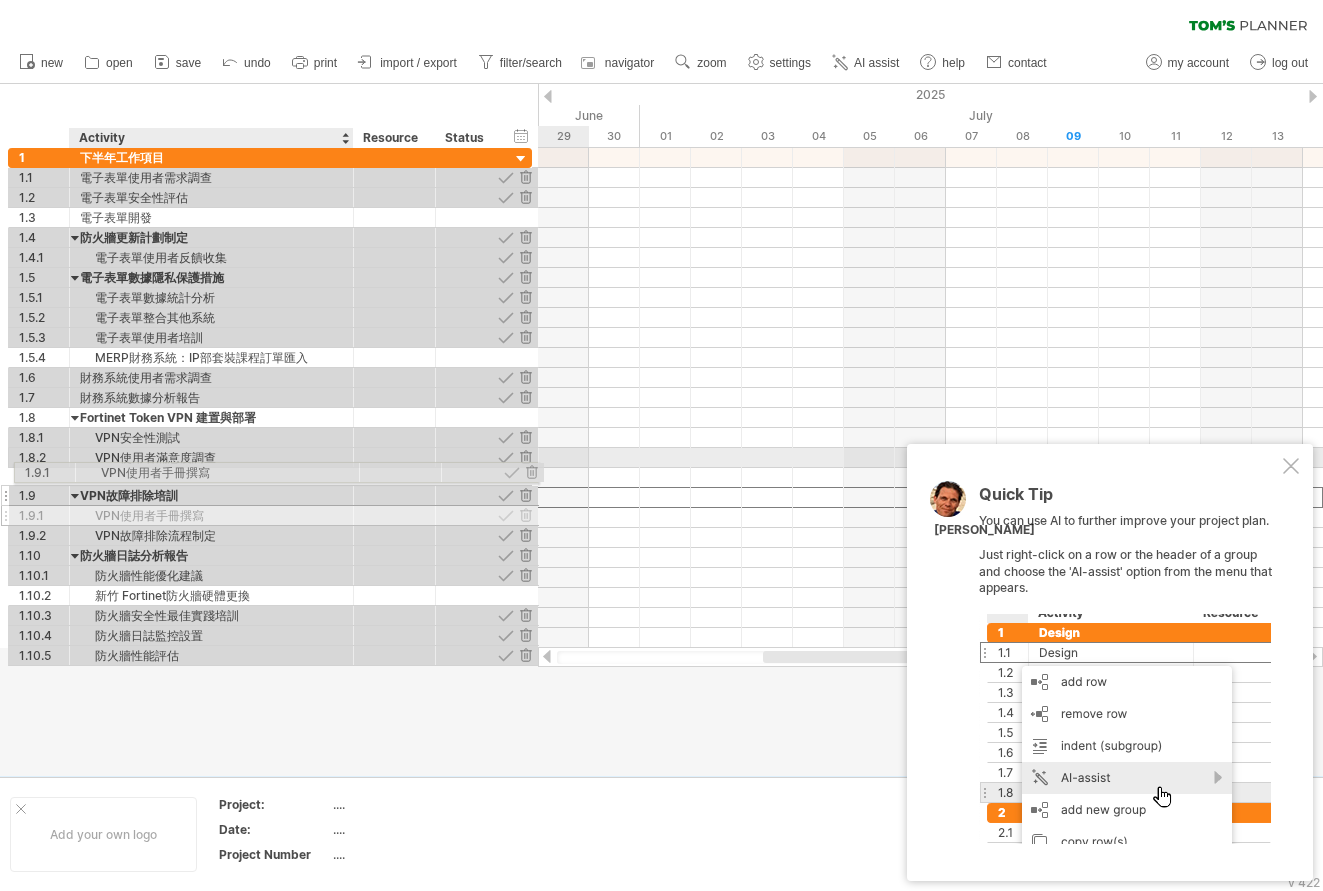 drag, startPoint x: 114, startPoint y: 499, endPoint x: 114, endPoint y: 469, distance: 30 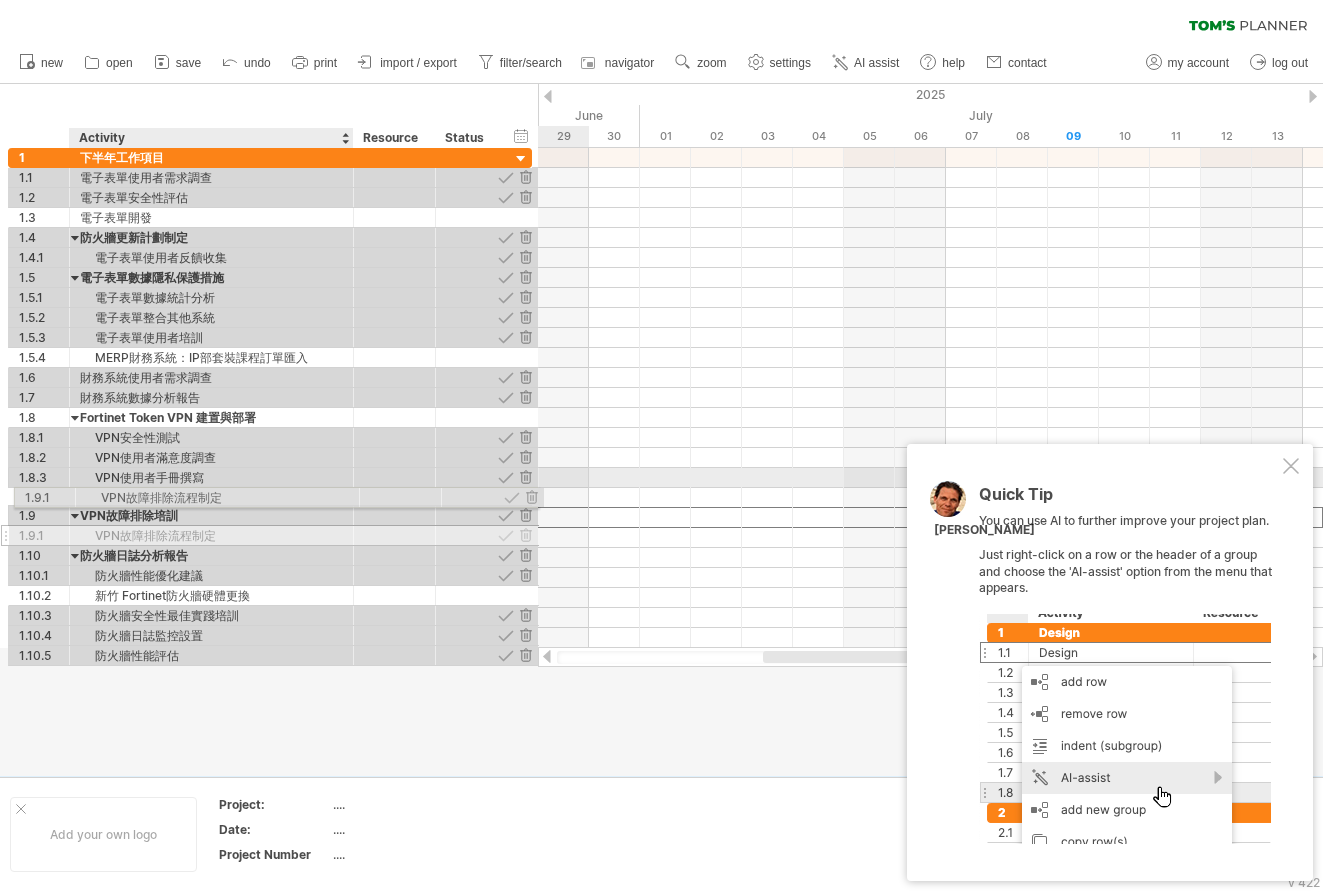 drag, startPoint x: 112, startPoint y: 521, endPoint x: 112, endPoint y: 494, distance: 27 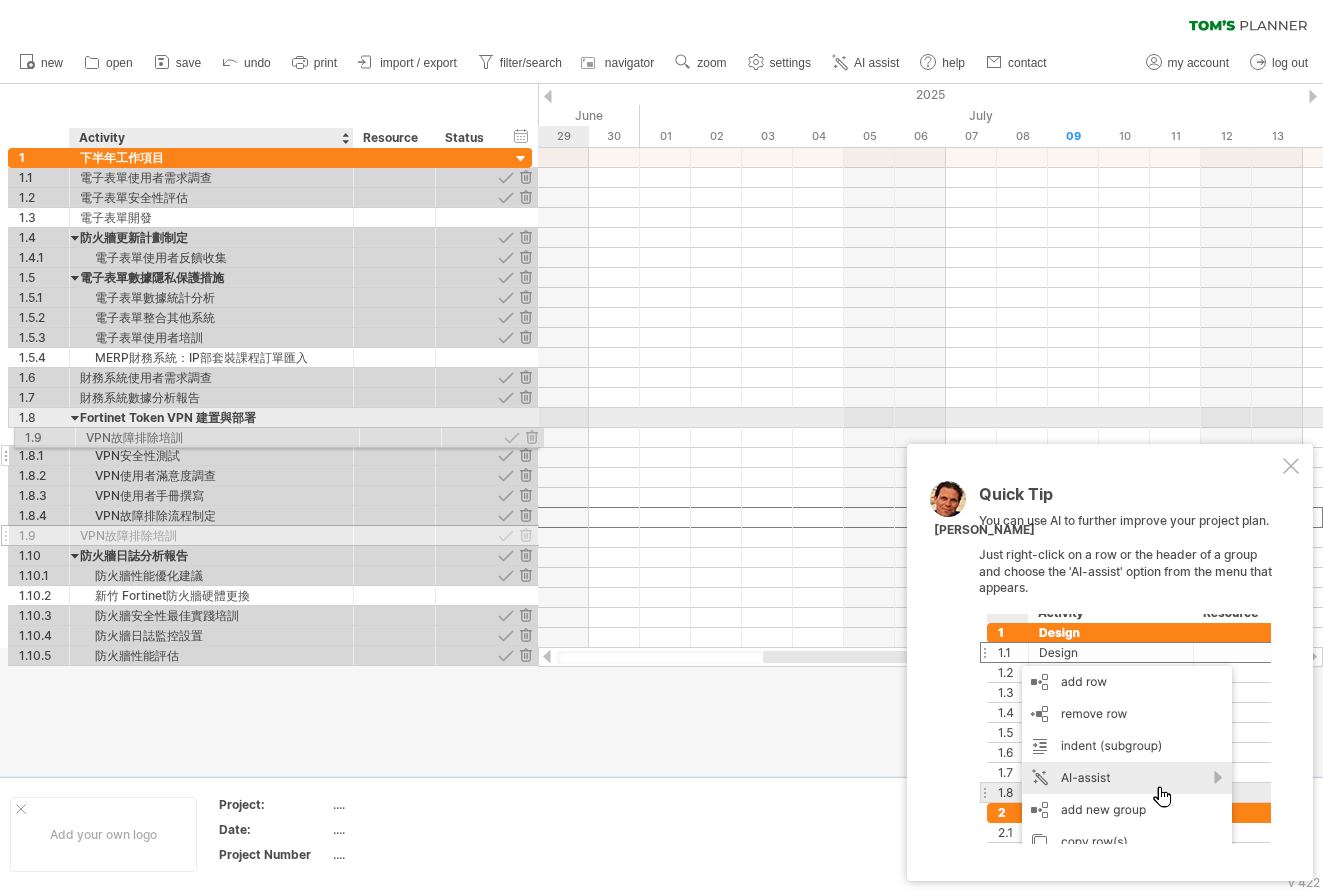 drag, startPoint x: 120, startPoint y: 517, endPoint x: 120, endPoint y: 434, distance: 83 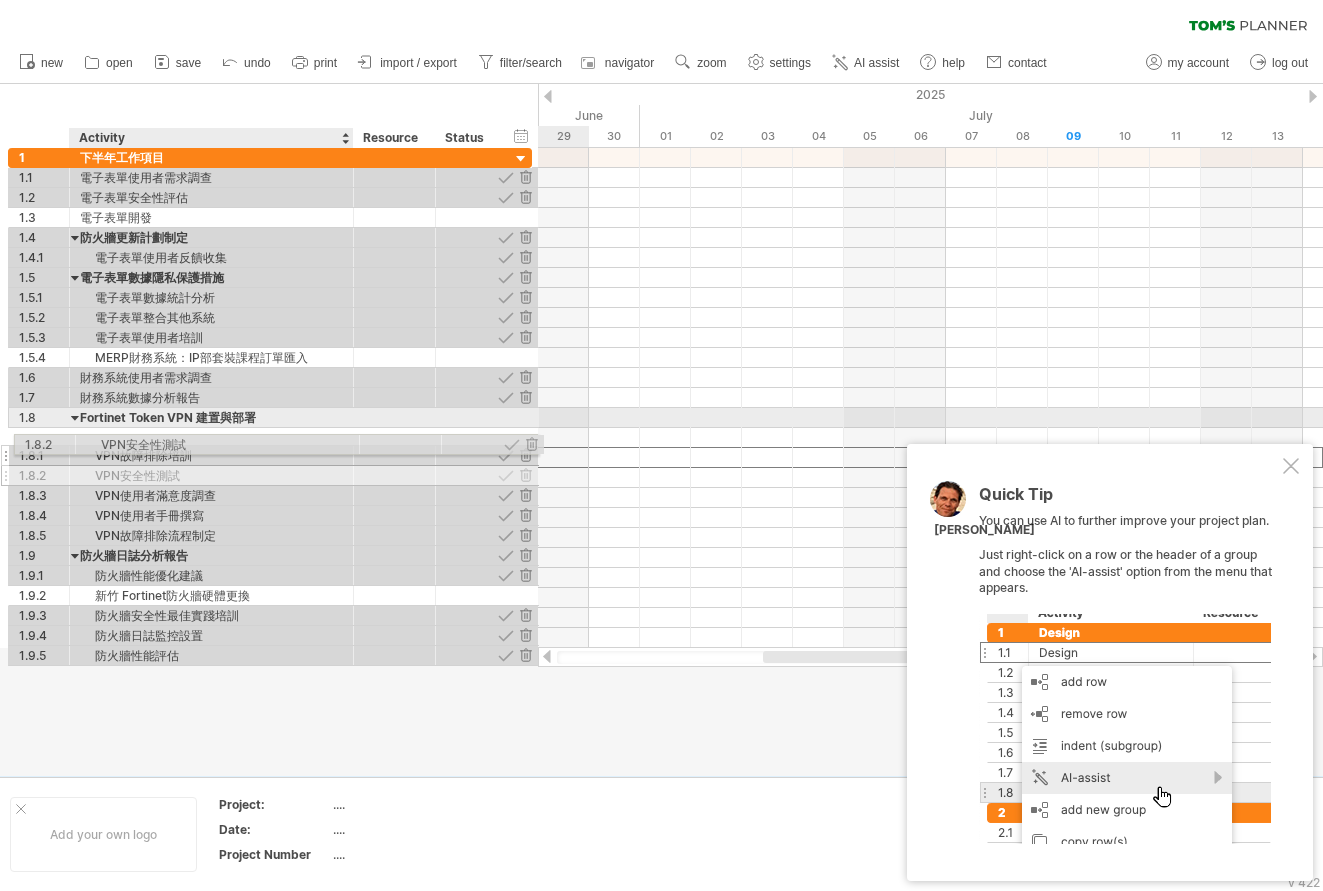drag, startPoint x: 133, startPoint y: 457, endPoint x: 132, endPoint y: 441, distance: 16.03122 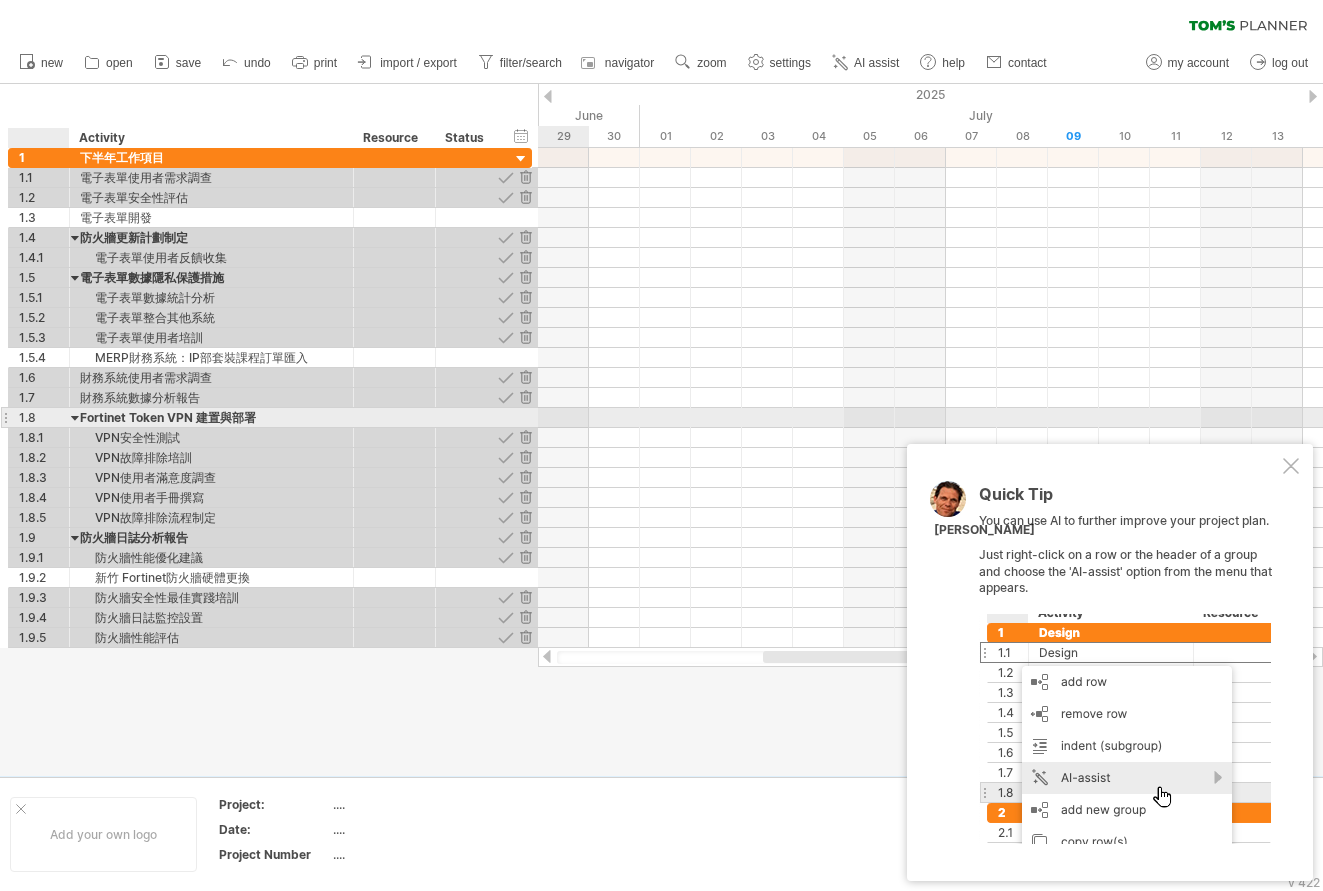 click at bounding box center (75, 417) 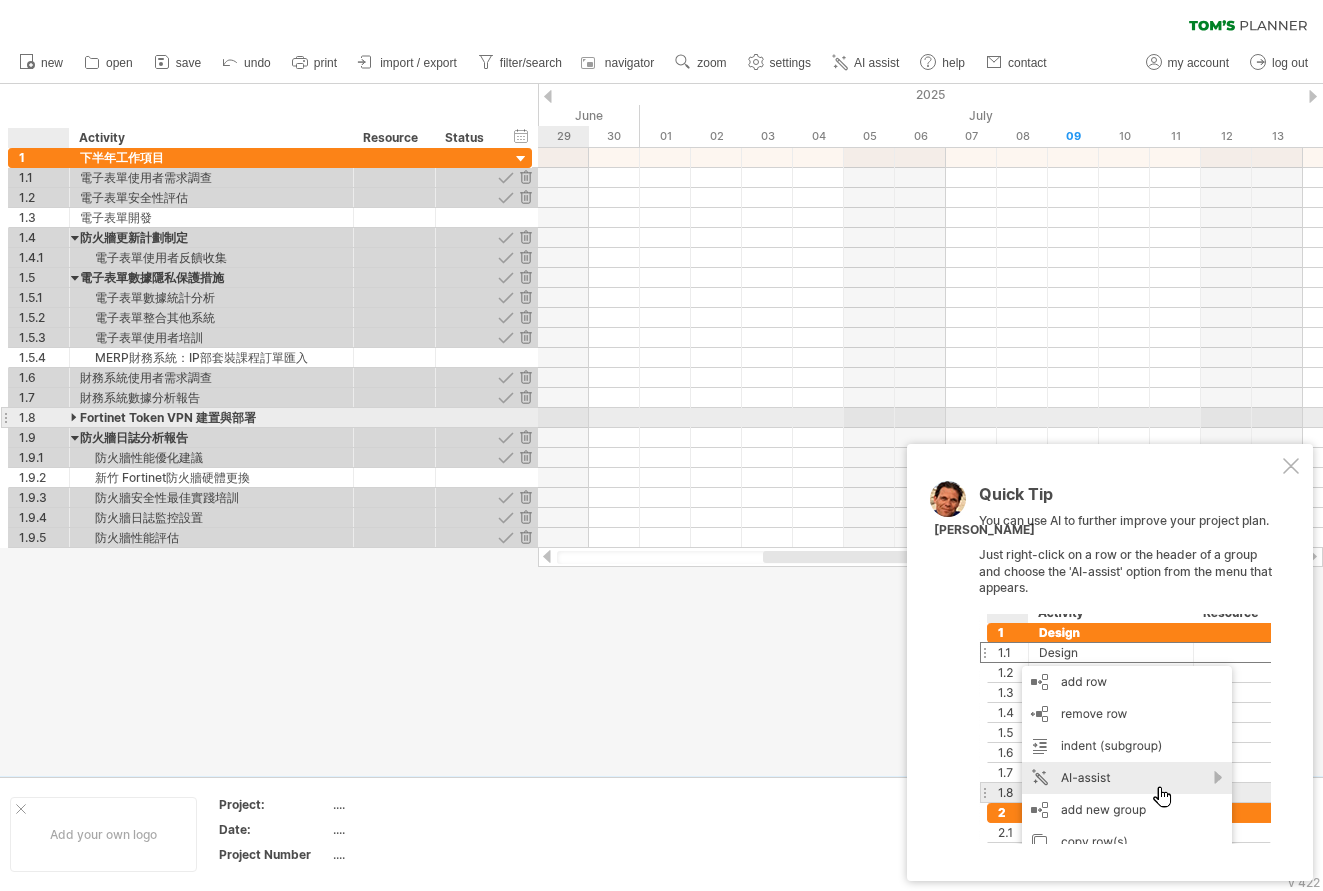 click at bounding box center [75, 417] 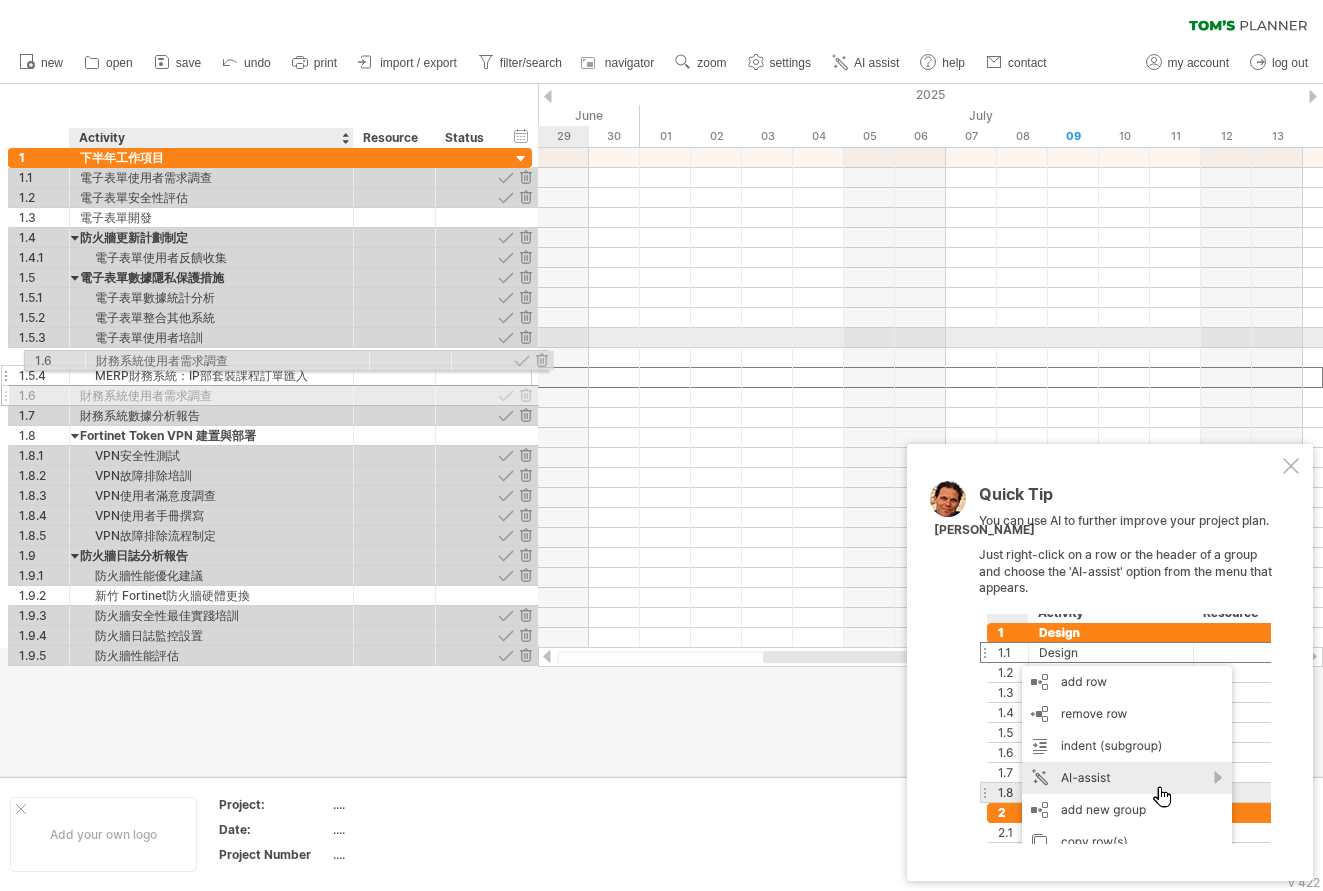 drag, startPoint x: 118, startPoint y: 378, endPoint x: 130, endPoint y: 357, distance: 24.186773 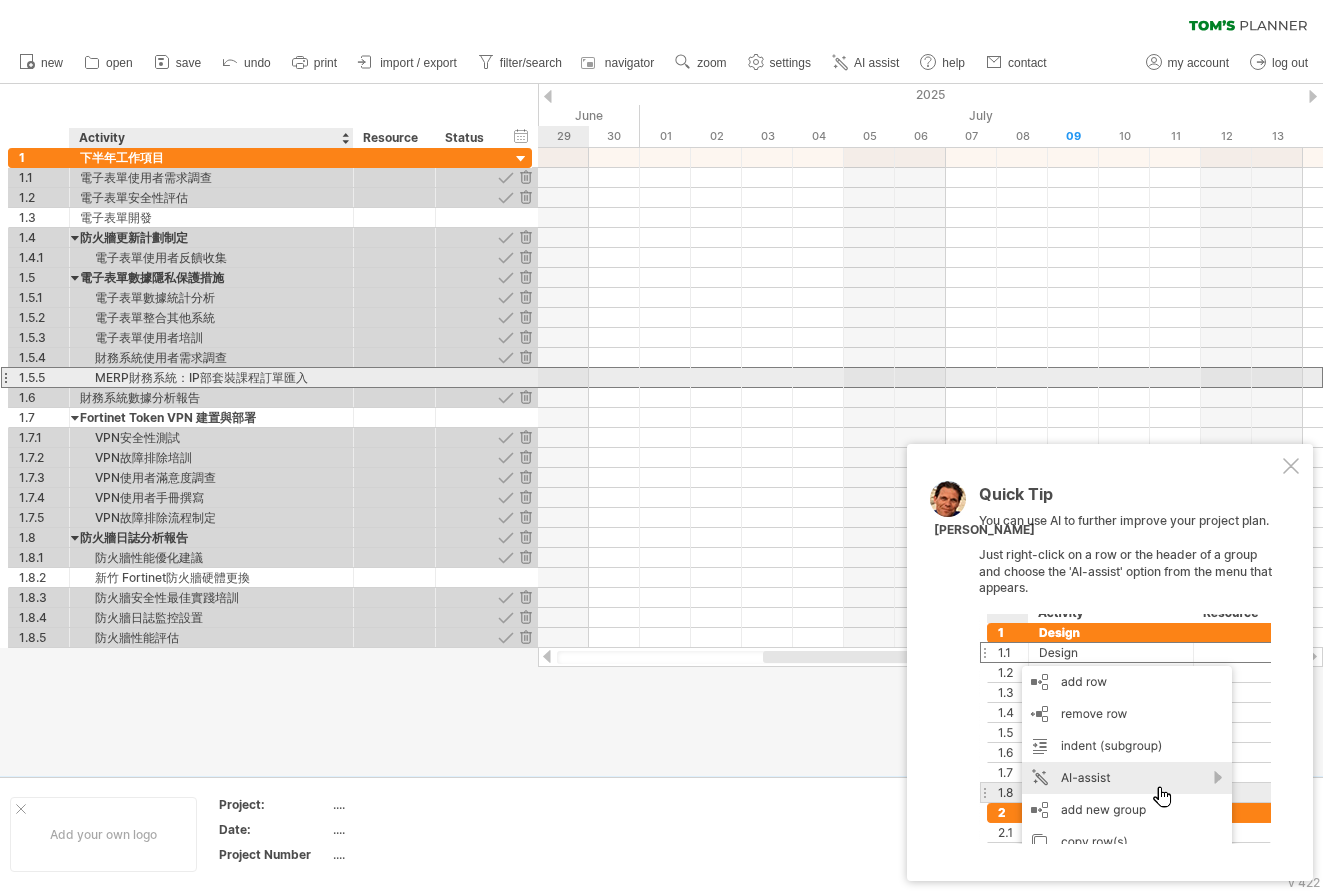 click on "MERP財務系統：IP部套裝課程訂單匯入" at bounding box center (211, 377) 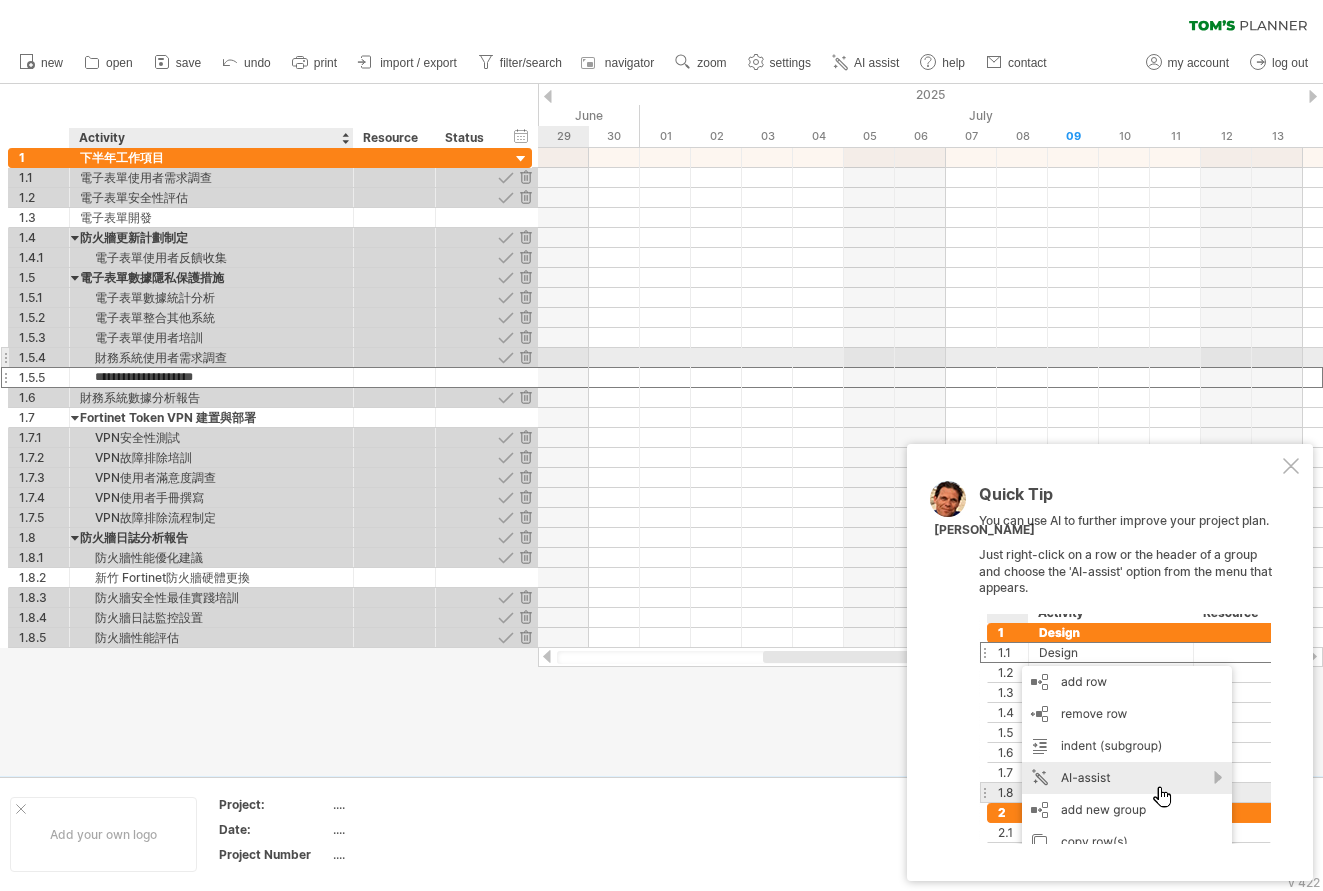 drag, startPoint x: 112, startPoint y: 380, endPoint x: 115, endPoint y: 355, distance: 25.179358 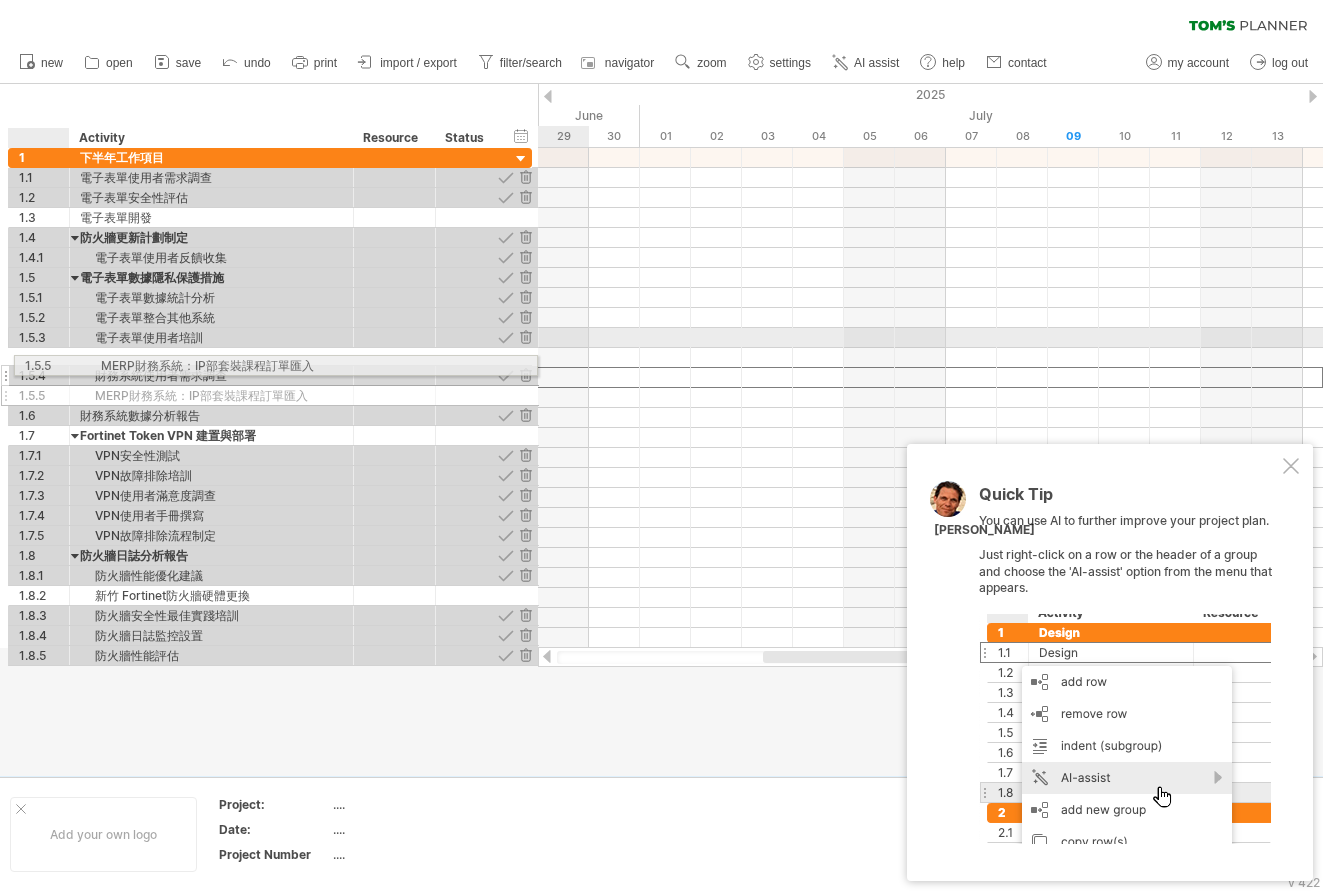 drag, startPoint x: 38, startPoint y: 383, endPoint x: 37, endPoint y: 362, distance: 21.023796 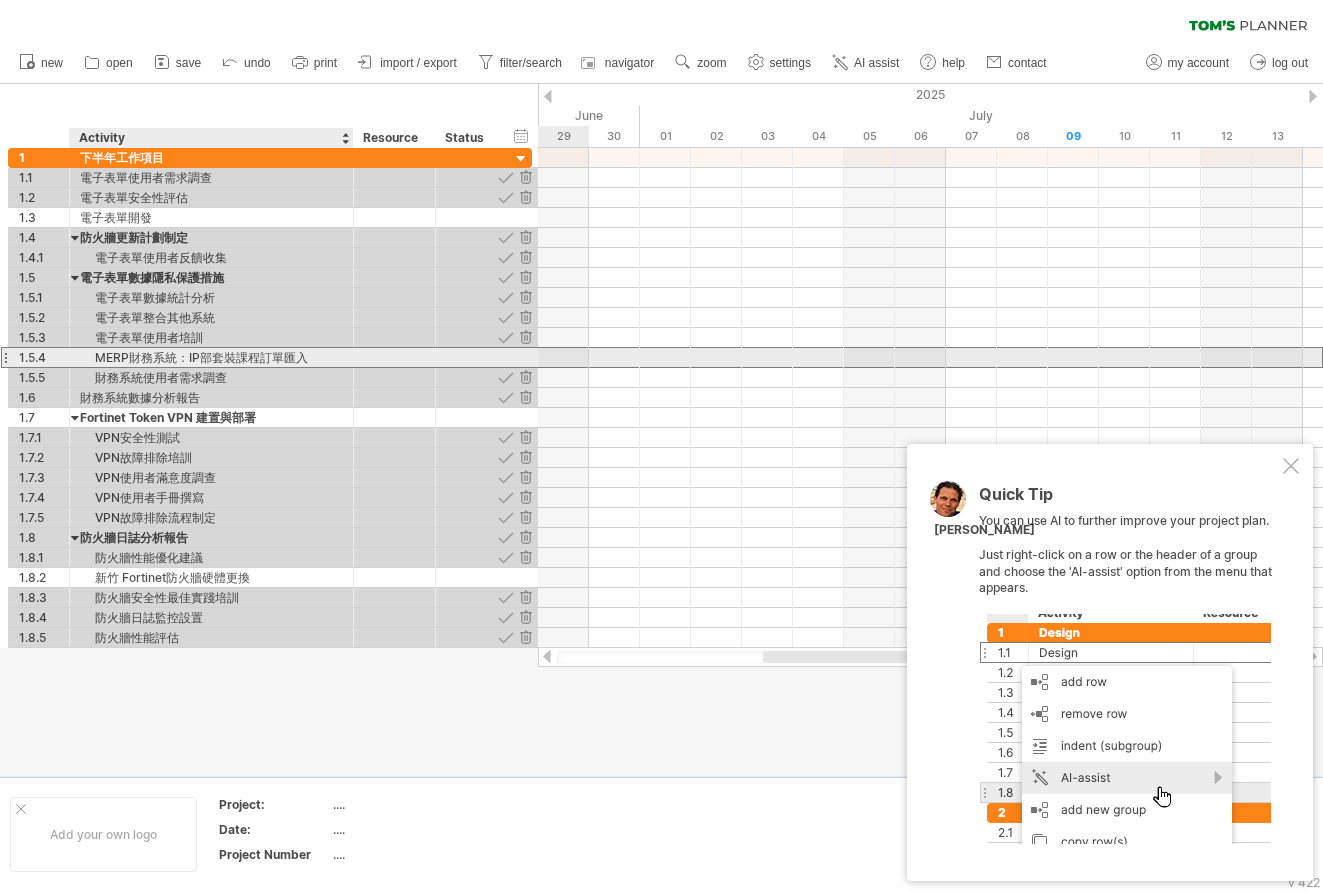 click on "MERP財務系統：IP部套裝課程訂單匯入" at bounding box center (211, 357) 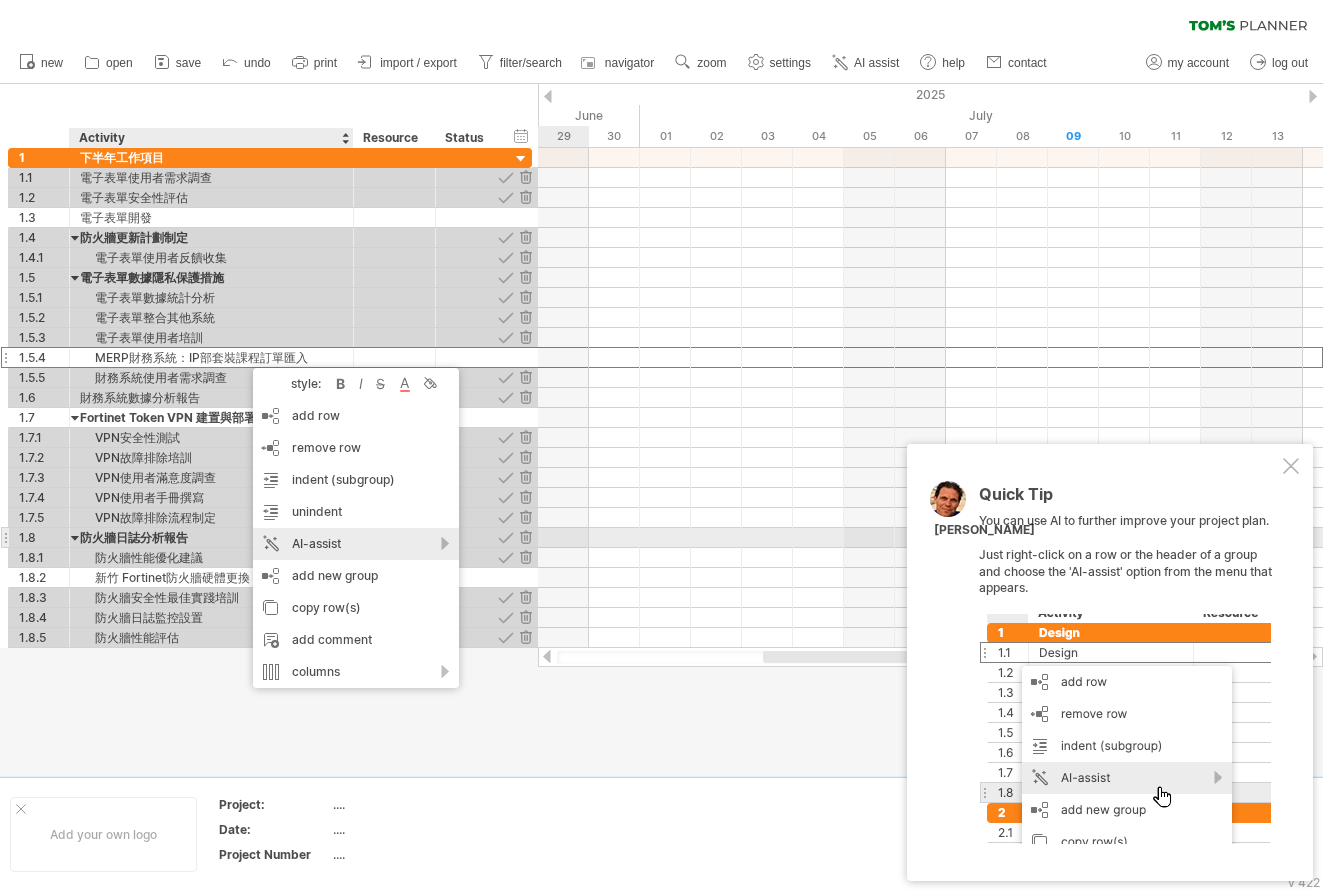 click on "AI-assist" at bounding box center (356, 544) 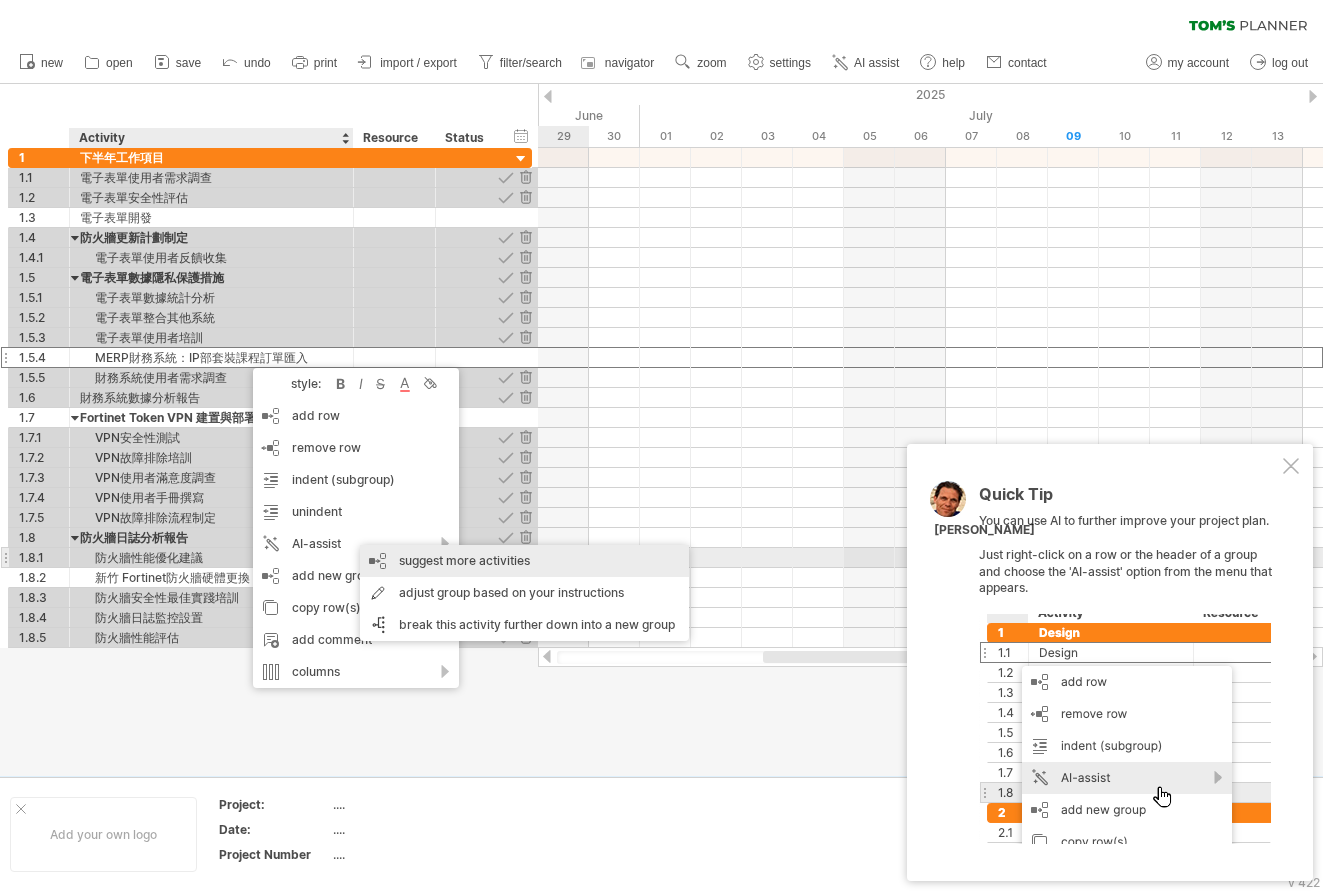 click on "suggest more activities" at bounding box center (524, 561) 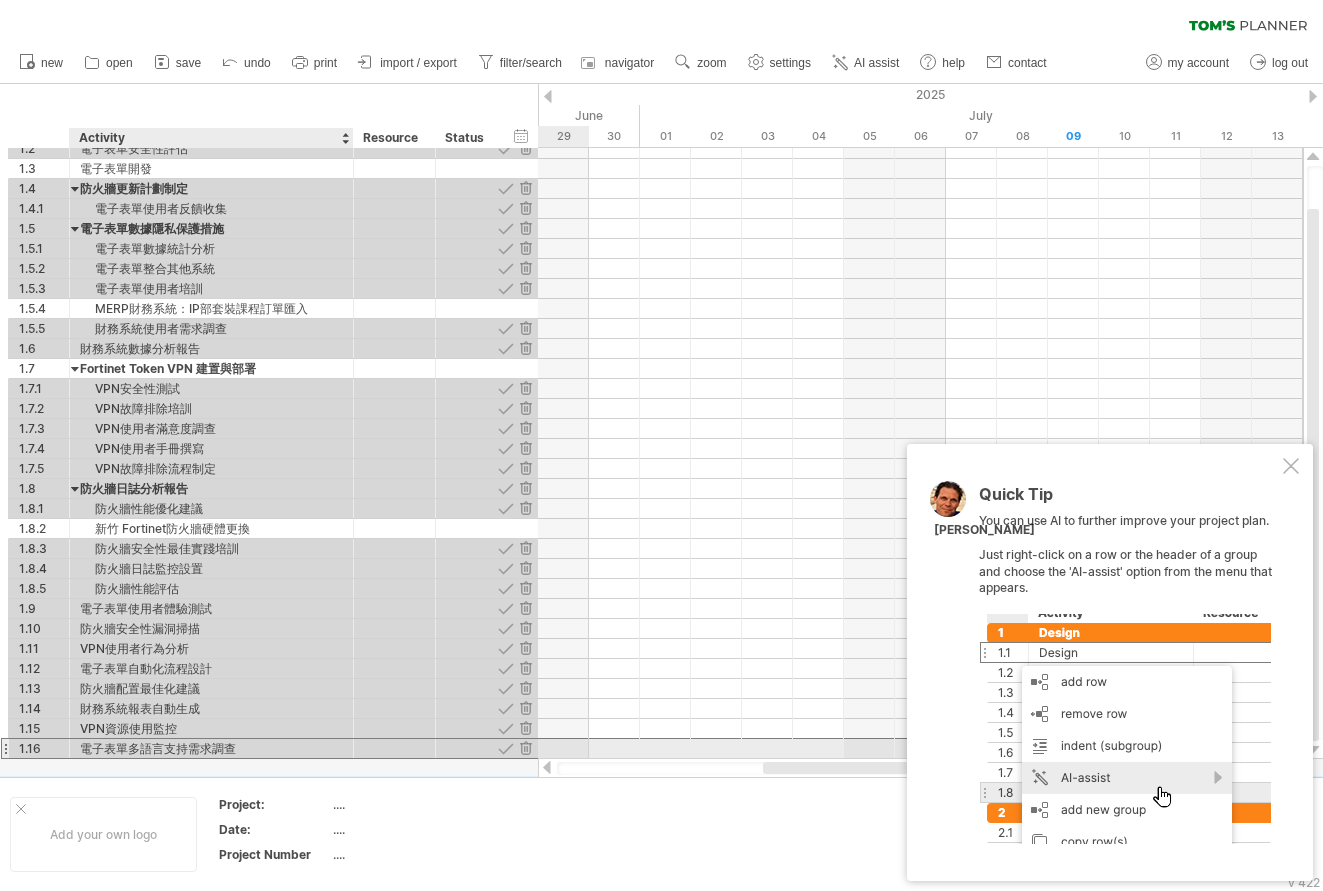 click on "電子表單多語言支持需求調查" at bounding box center (211, 748) 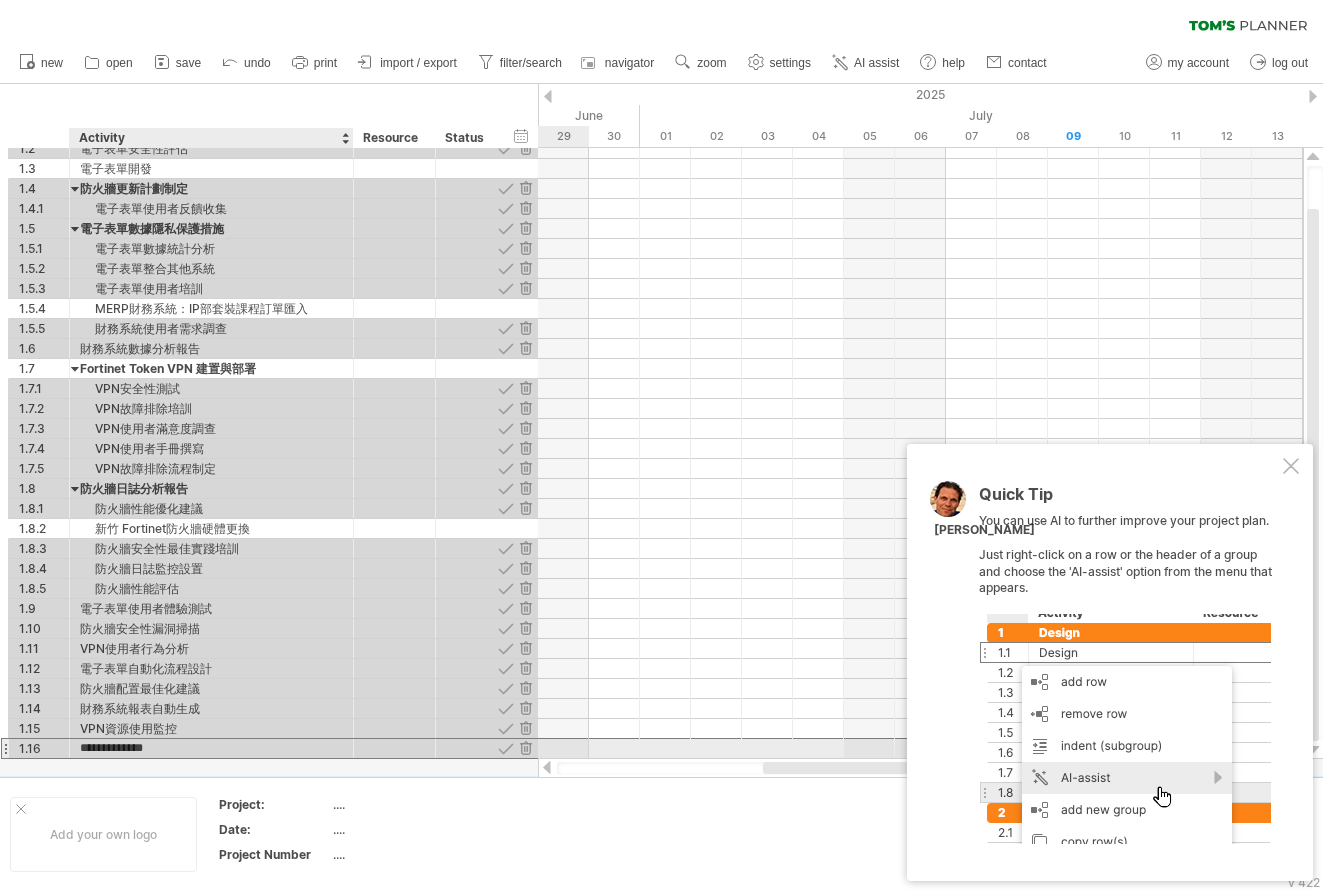 click on "**********" at bounding box center (211, 748) 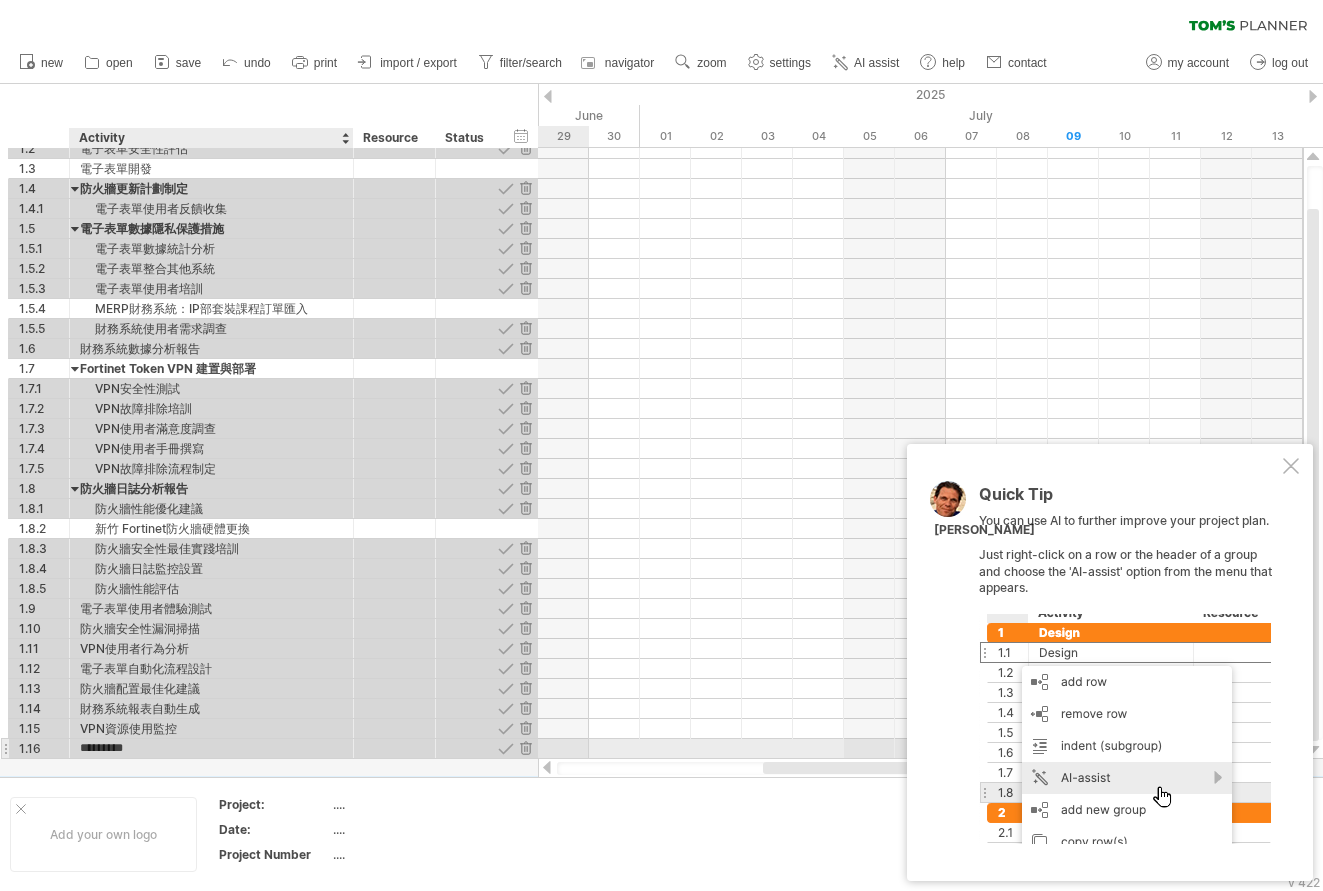 type on "********" 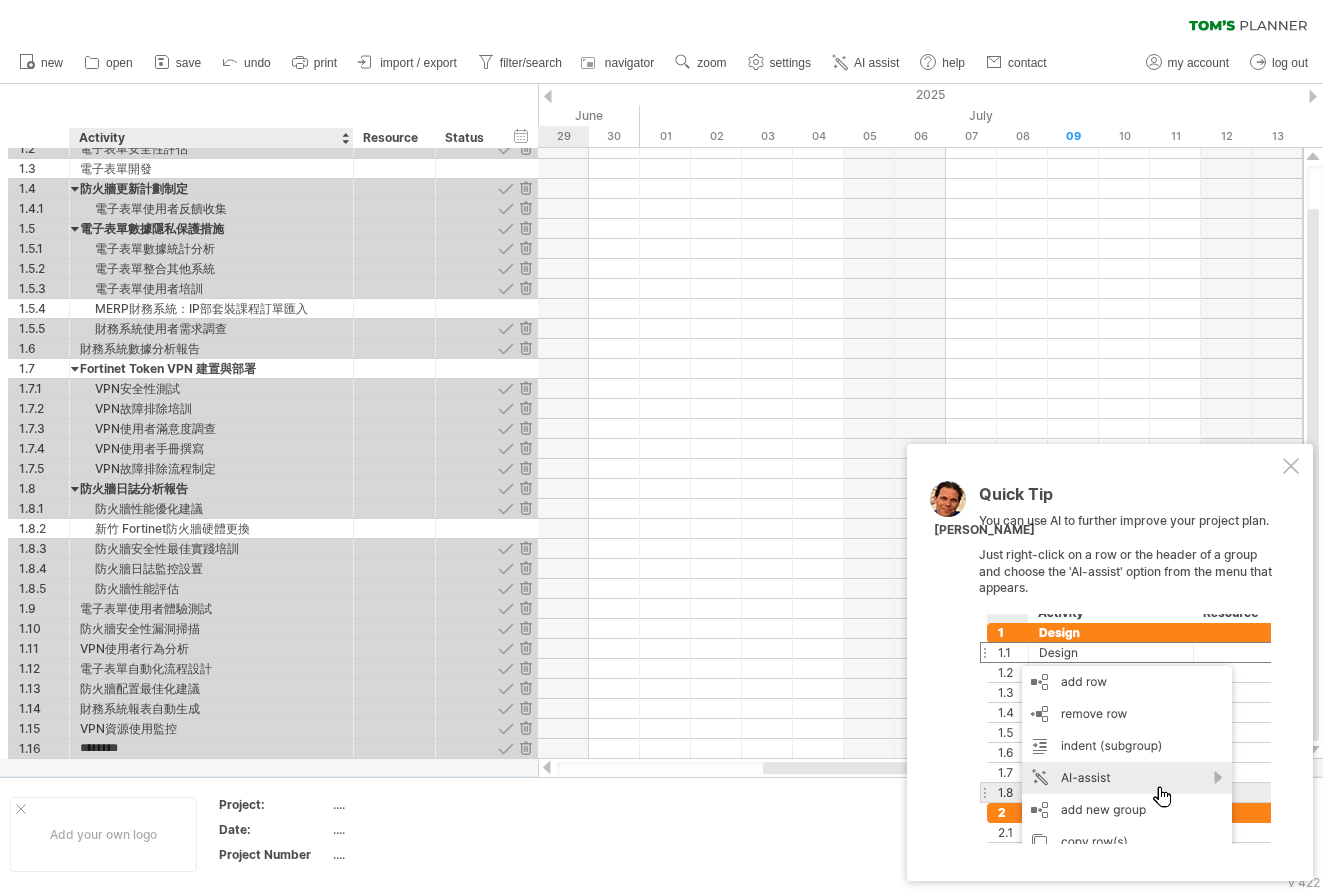 click on "Trying to reach [DOMAIN_NAME]
Connected again...
0%
clear filter
new 1" at bounding box center [661, 445] 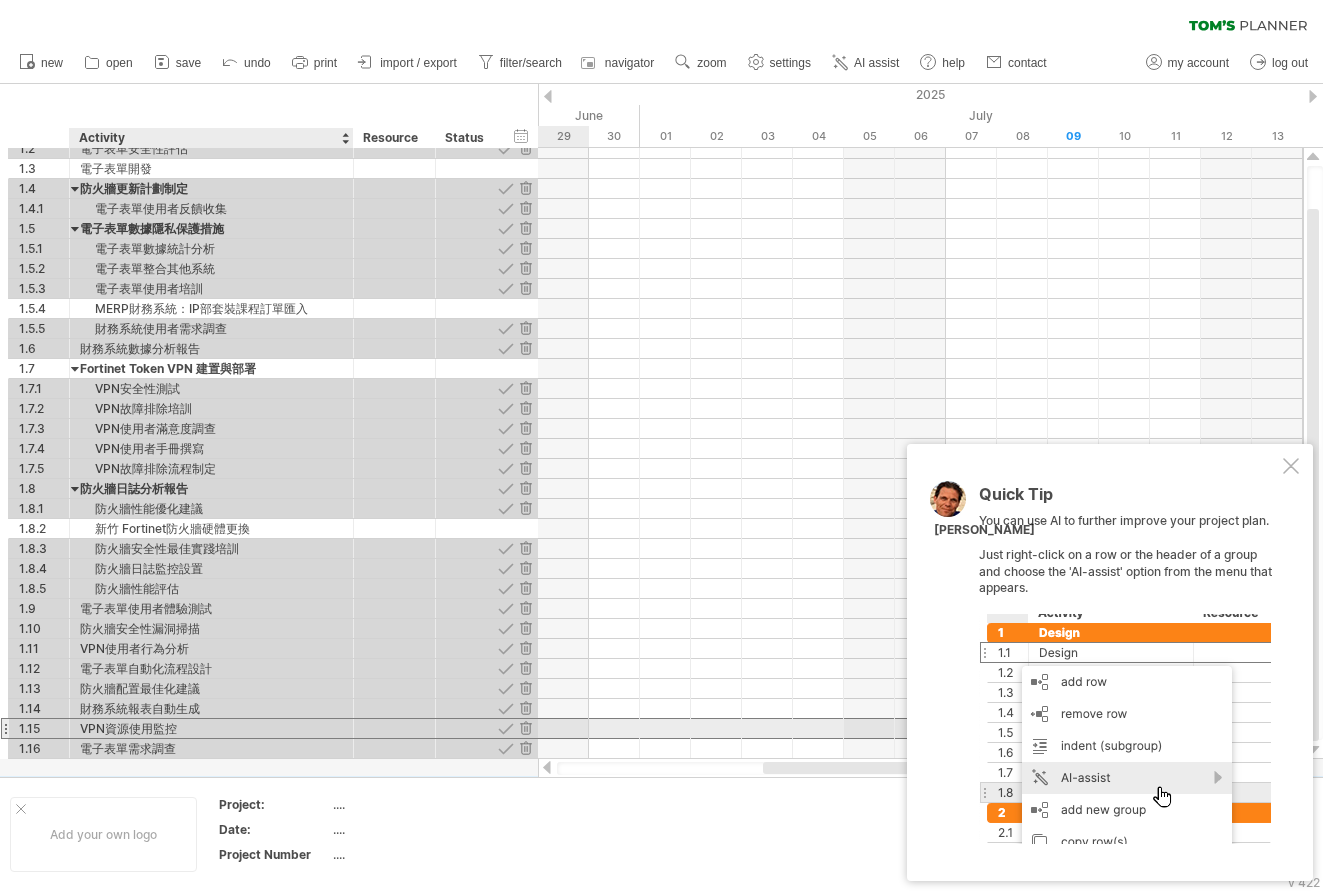 click on "VPN資源使用監控" at bounding box center [211, 728] 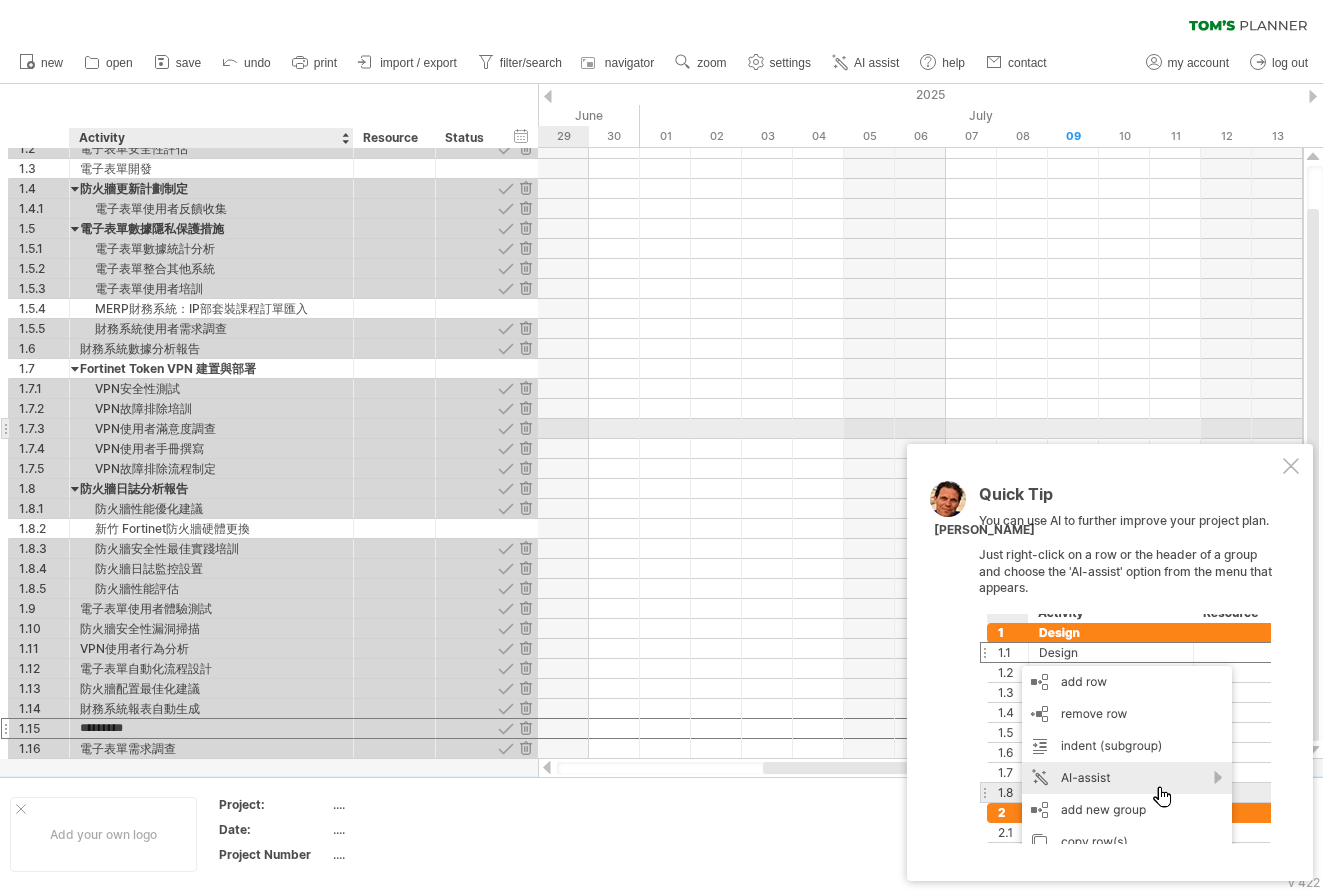 drag, startPoint x: 86, startPoint y: 731, endPoint x: 113, endPoint y: 437, distance: 295.23718 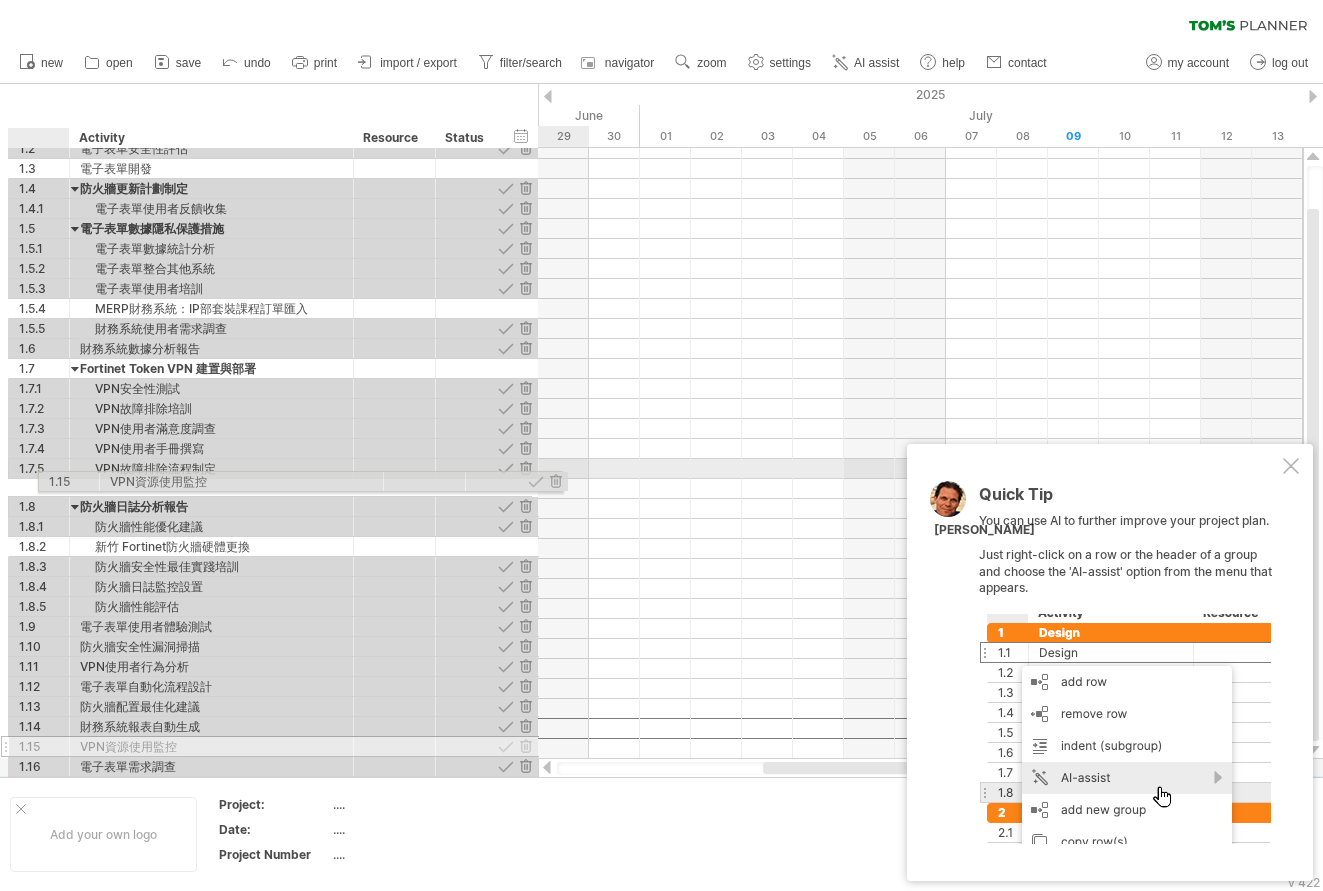 drag, startPoint x: 43, startPoint y: 724, endPoint x: 68, endPoint y: 478, distance: 247.26706 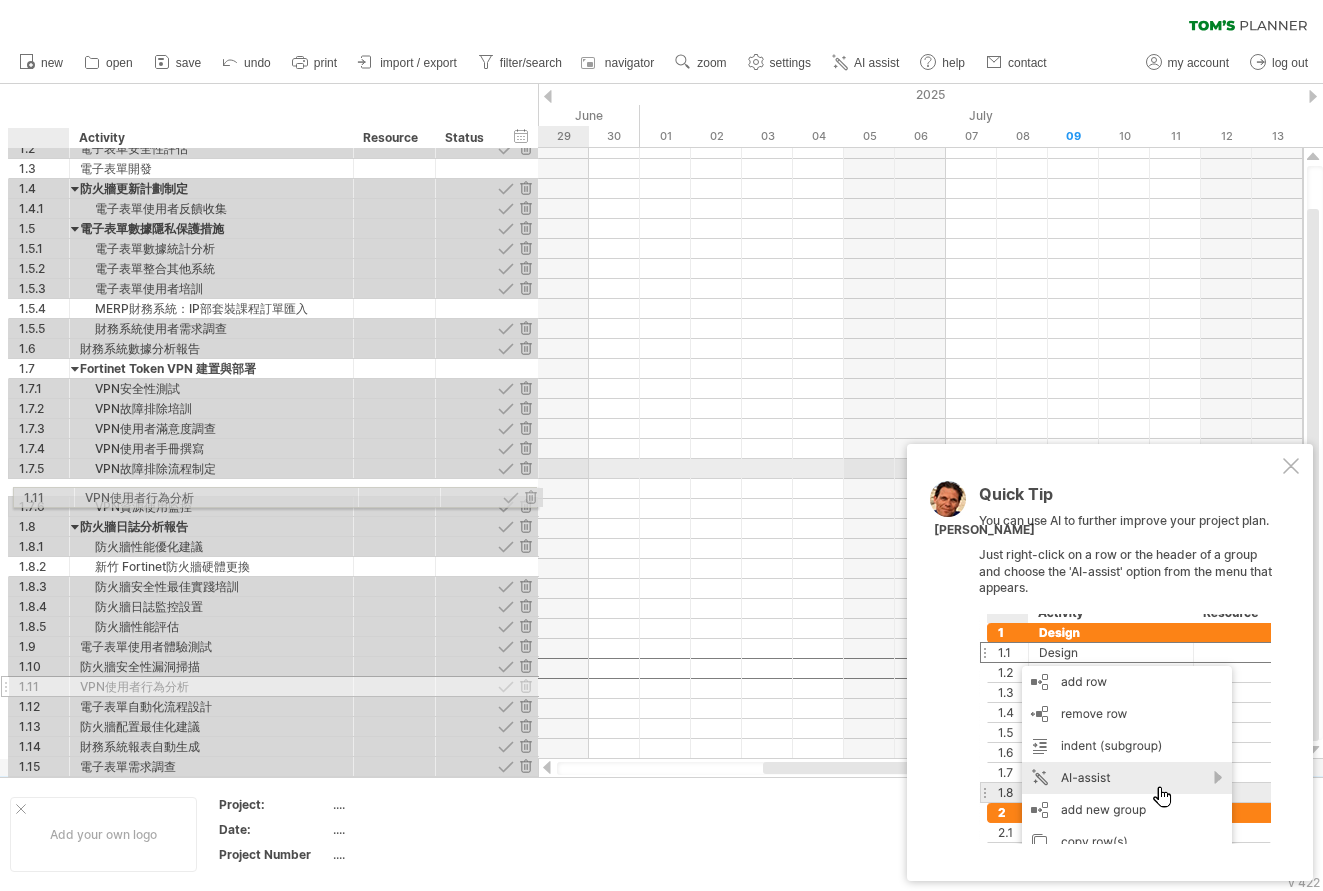 drag, startPoint x: 38, startPoint y: 667, endPoint x: 37, endPoint y: 494, distance: 173.00288 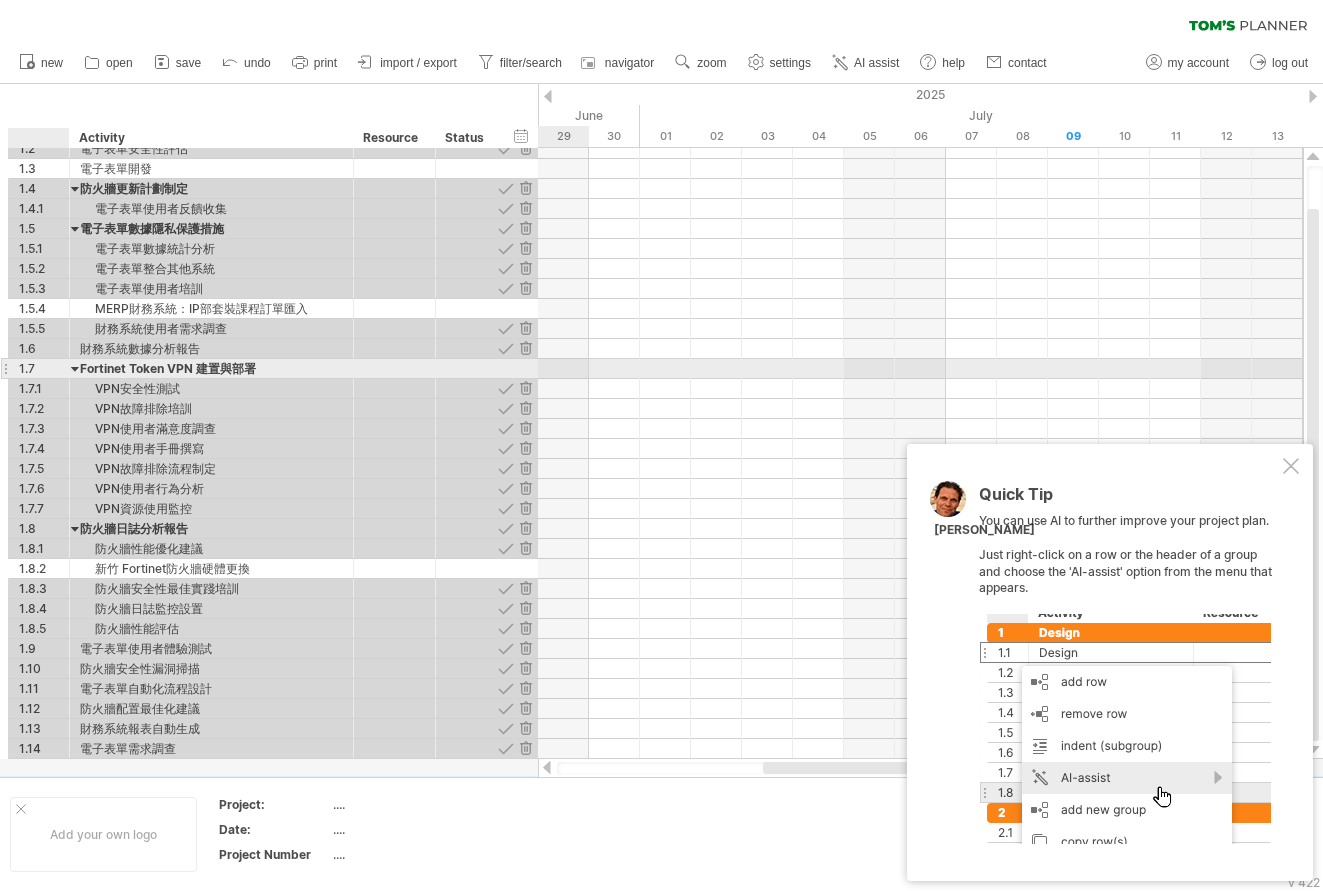 click at bounding box center [75, 368] 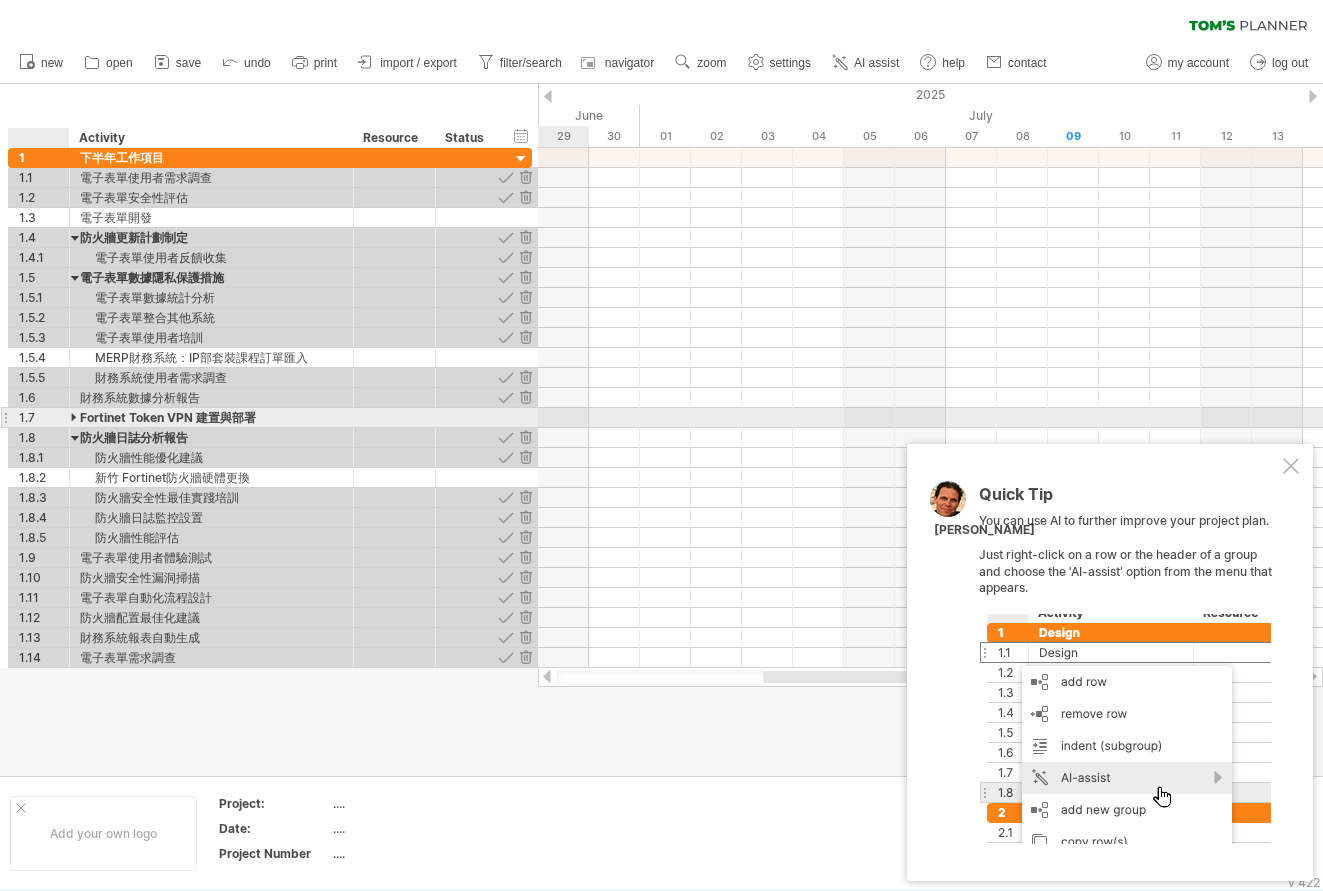 click at bounding box center [75, 417] 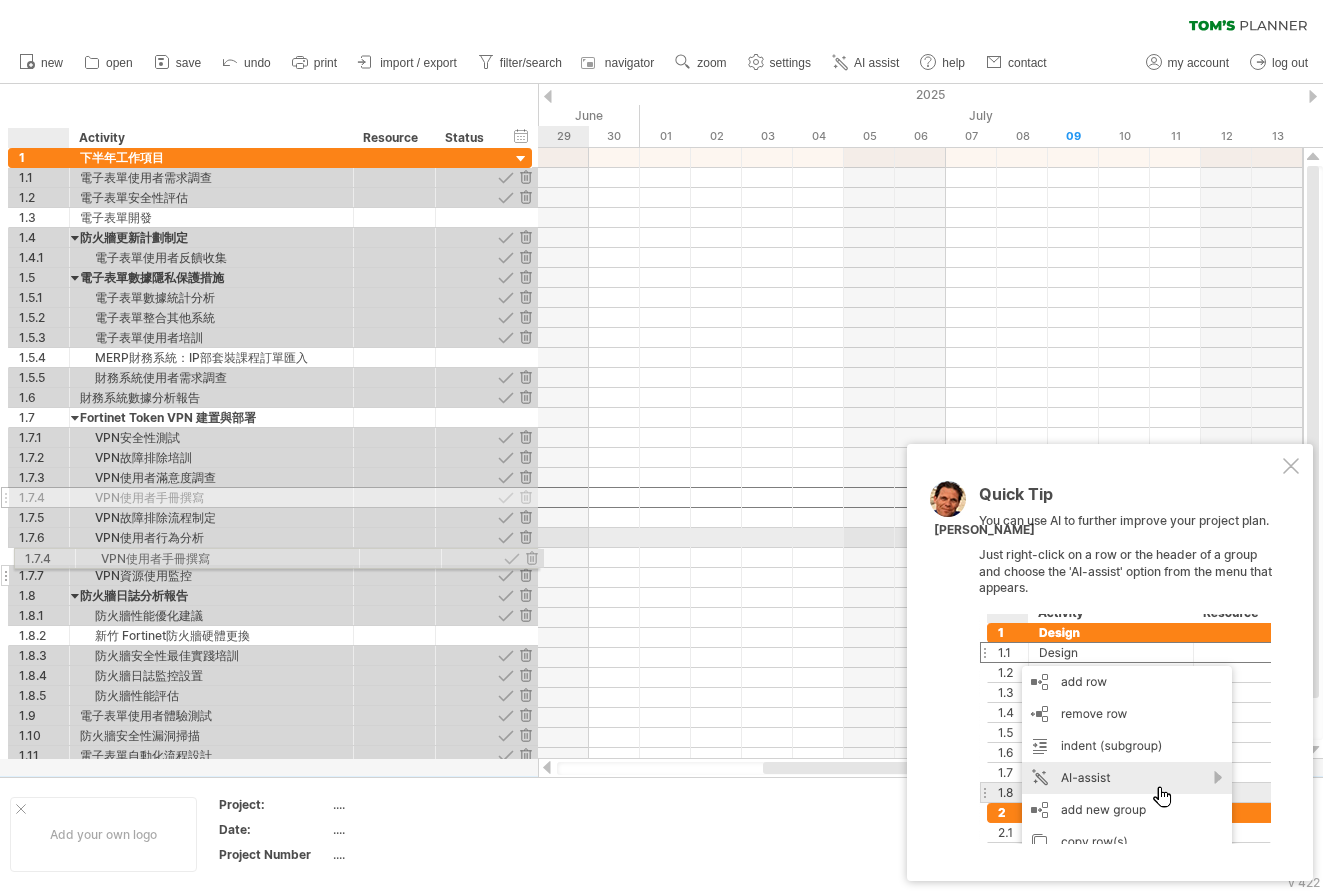 drag, startPoint x: 75, startPoint y: 498, endPoint x: 76, endPoint y: 555, distance: 57.00877 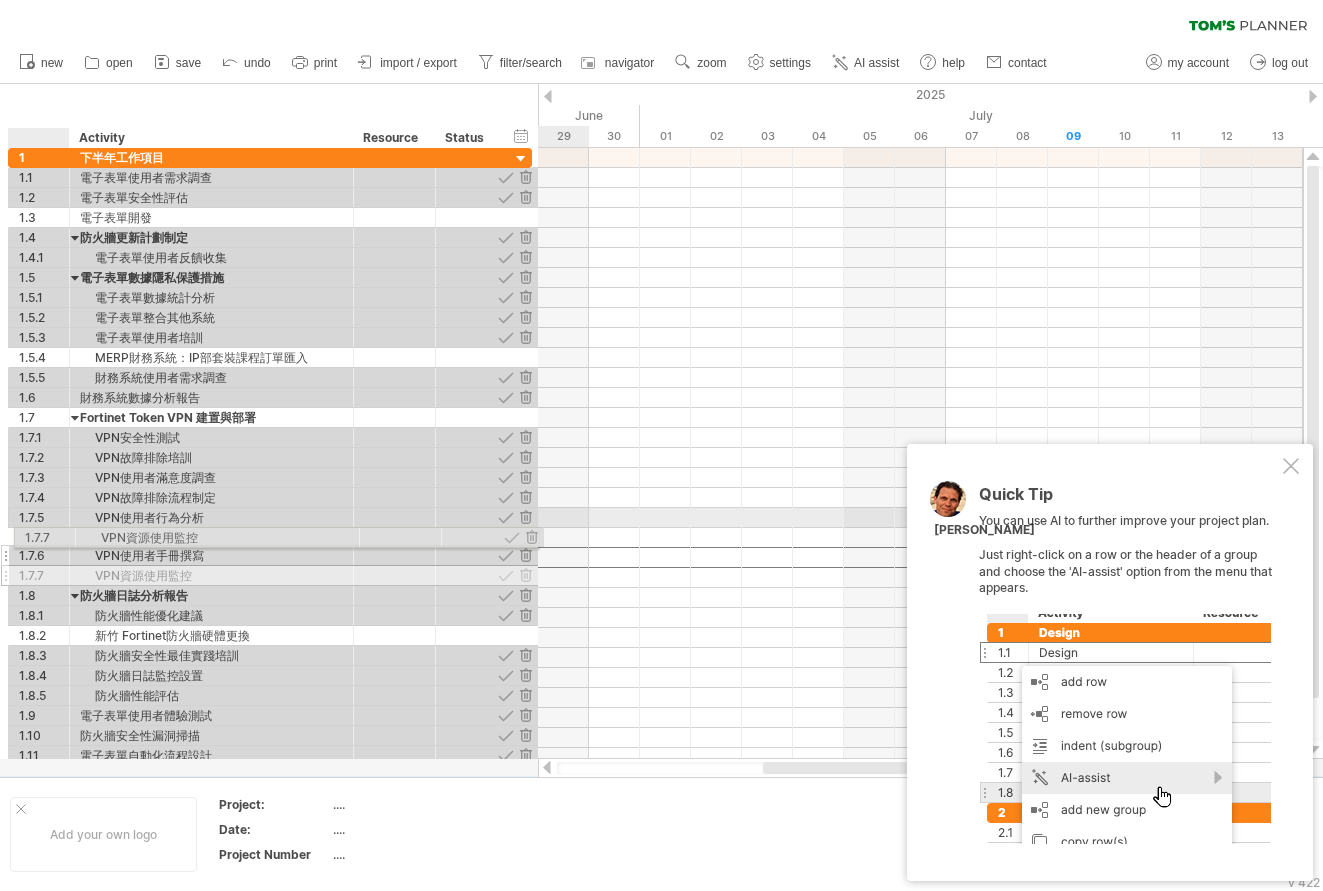 drag, startPoint x: 76, startPoint y: 559, endPoint x: 76, endPoint y: 534, distance: 25 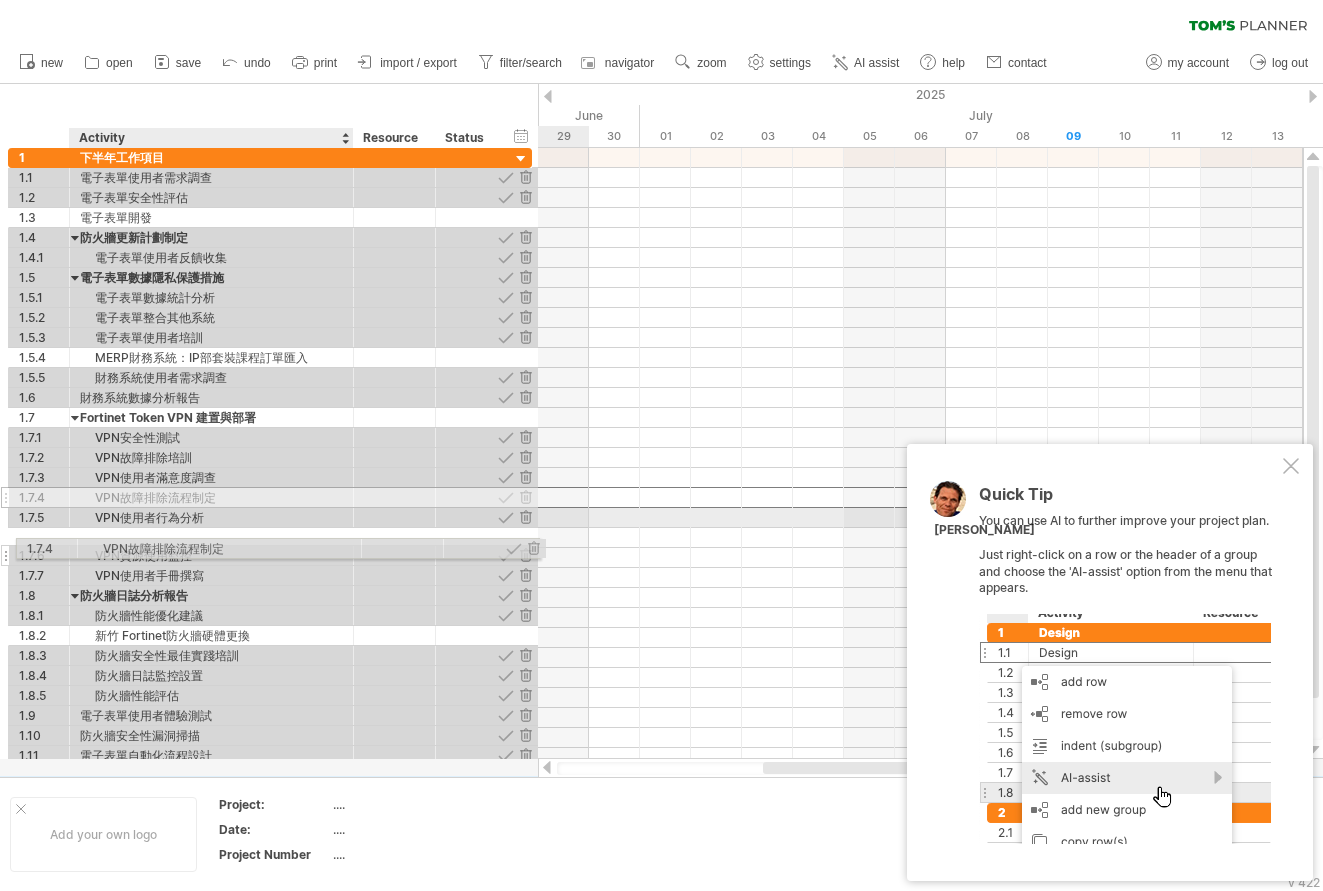 drag, startPoint x: 80, startPoint y: 498, endPoint x: 82, endPoint y: 545, distance: 47.042534 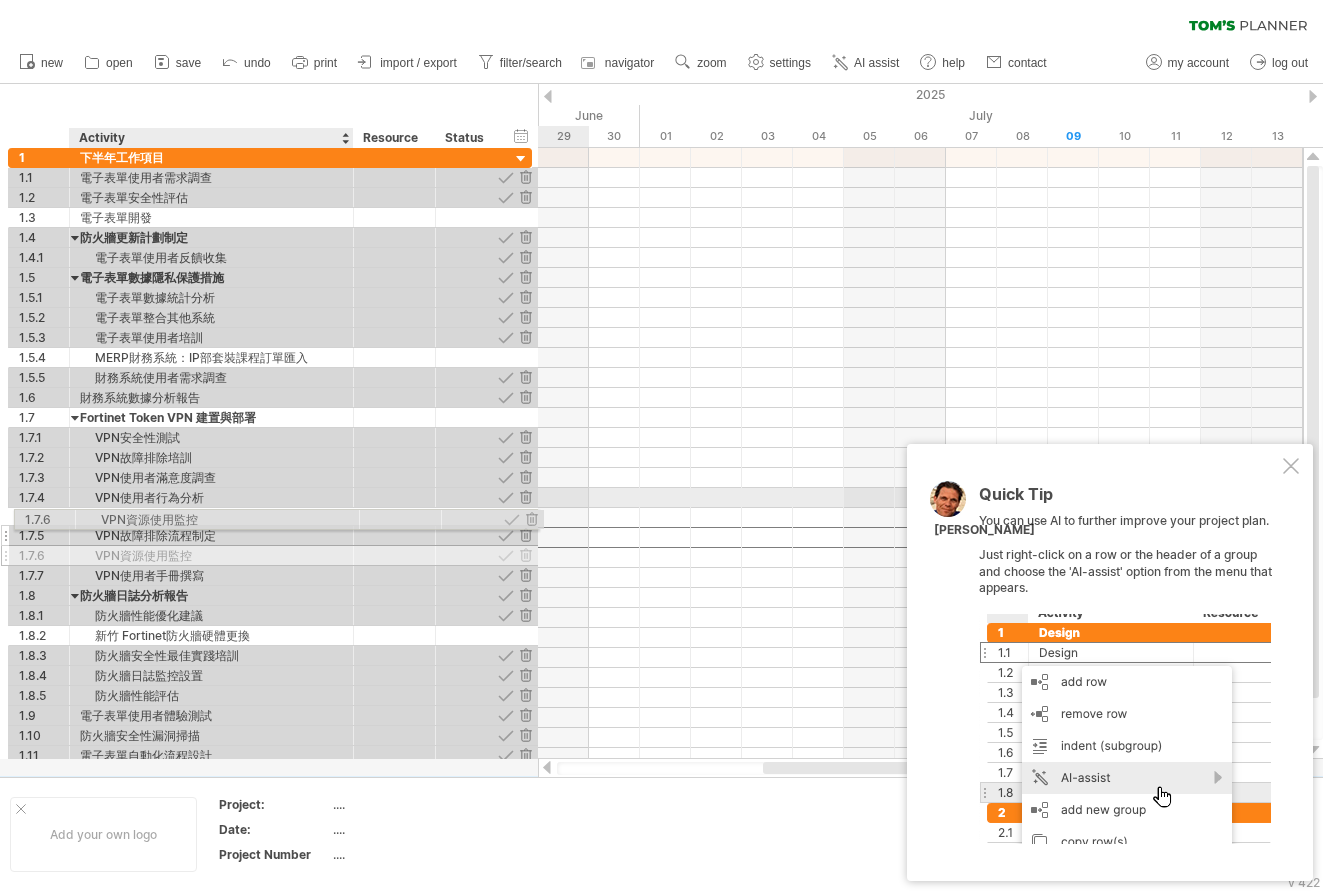 drag, startPoint x: 88, startPoint y: 536, endPoint x: 87, endPoint y: 516, distance: 20.024984 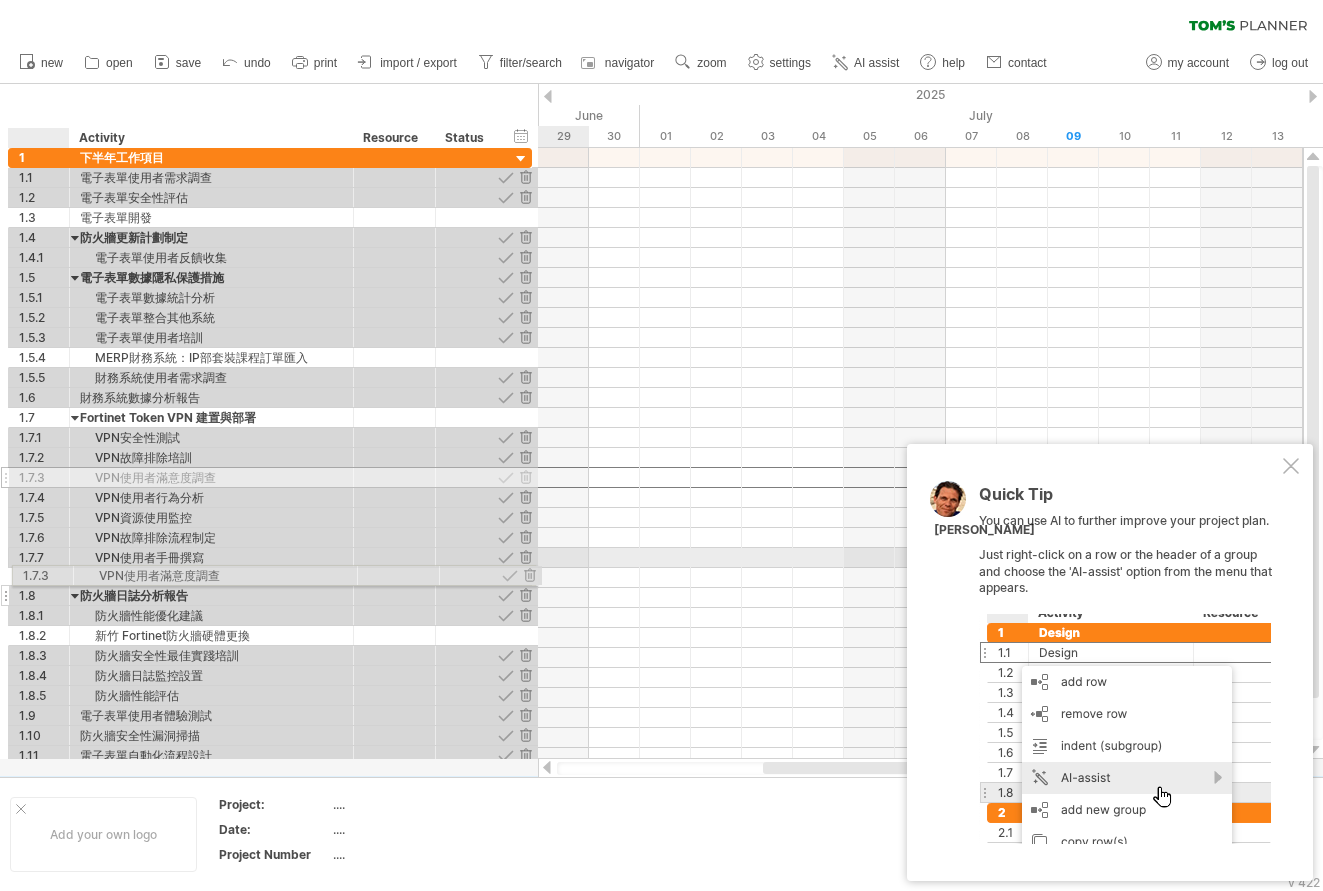 drag, startPoint x: 80, startPoint y: 474, endPoint x: 76, endPoint y: 572, distance: 98.0816 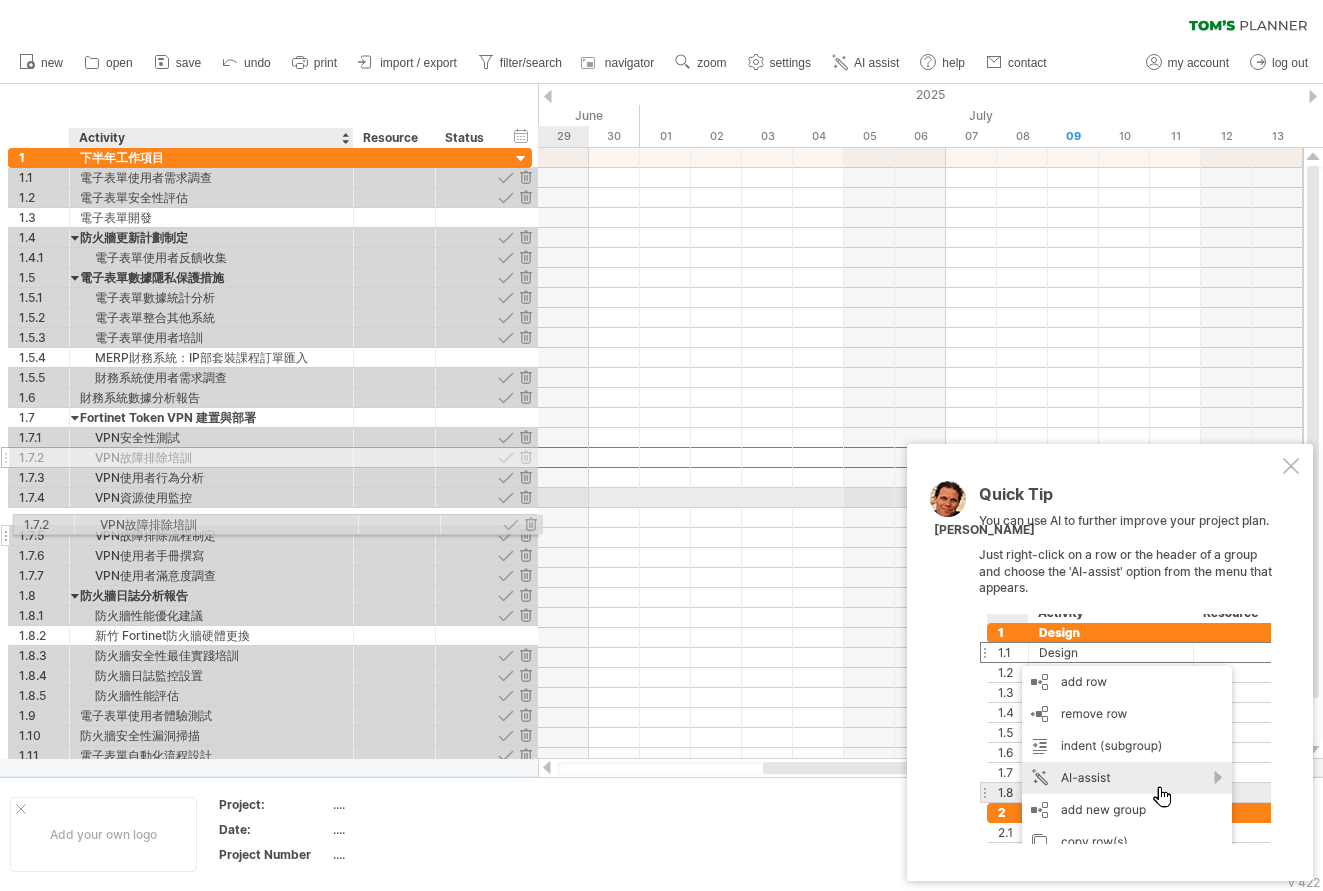 drag, startPoint x: 133, startPoint y: 453, endPoint x: 132, endPoint y: 521, distance: 68.007355 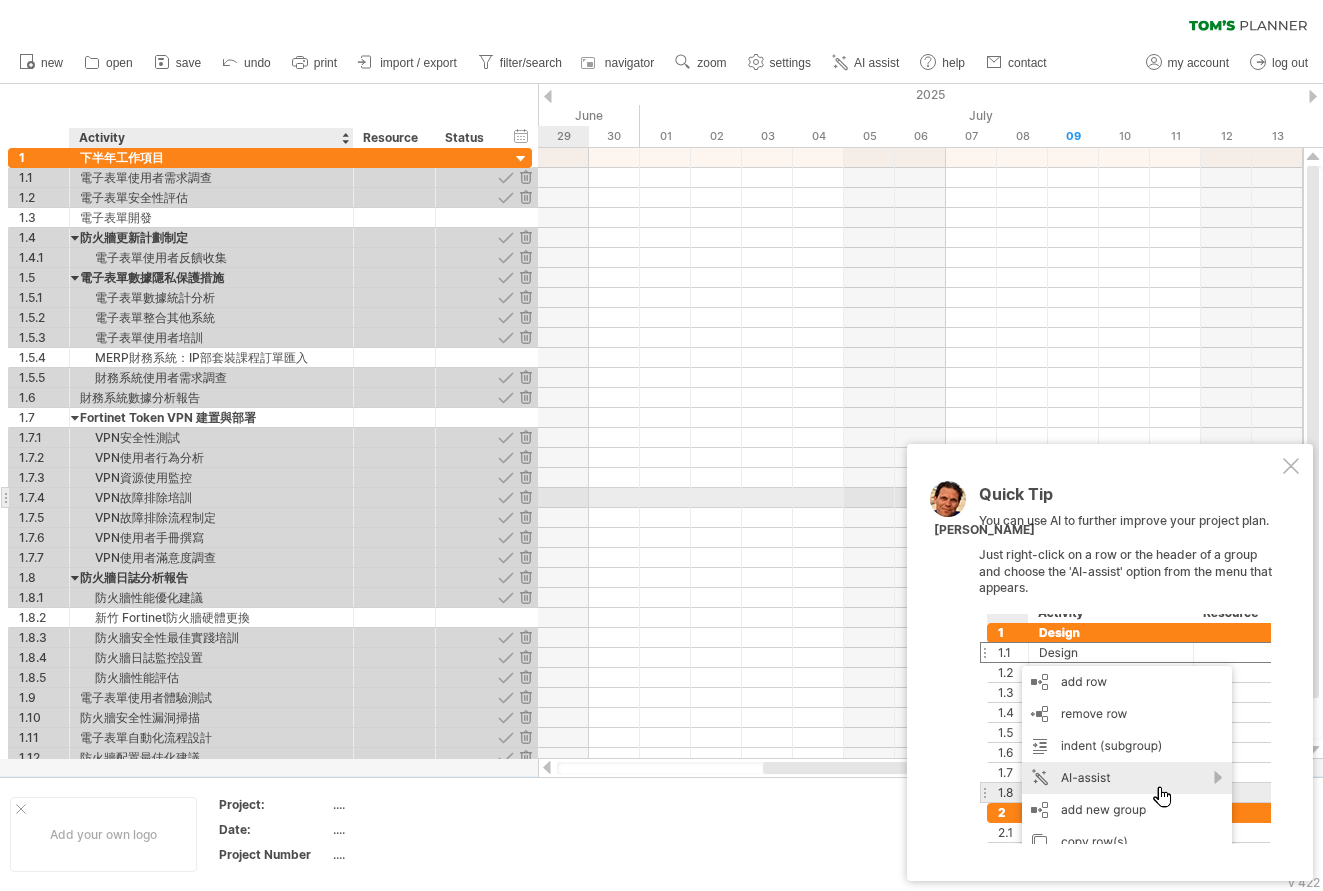 click on "VPN故障排除培訓" at bounding box center [211, 497] 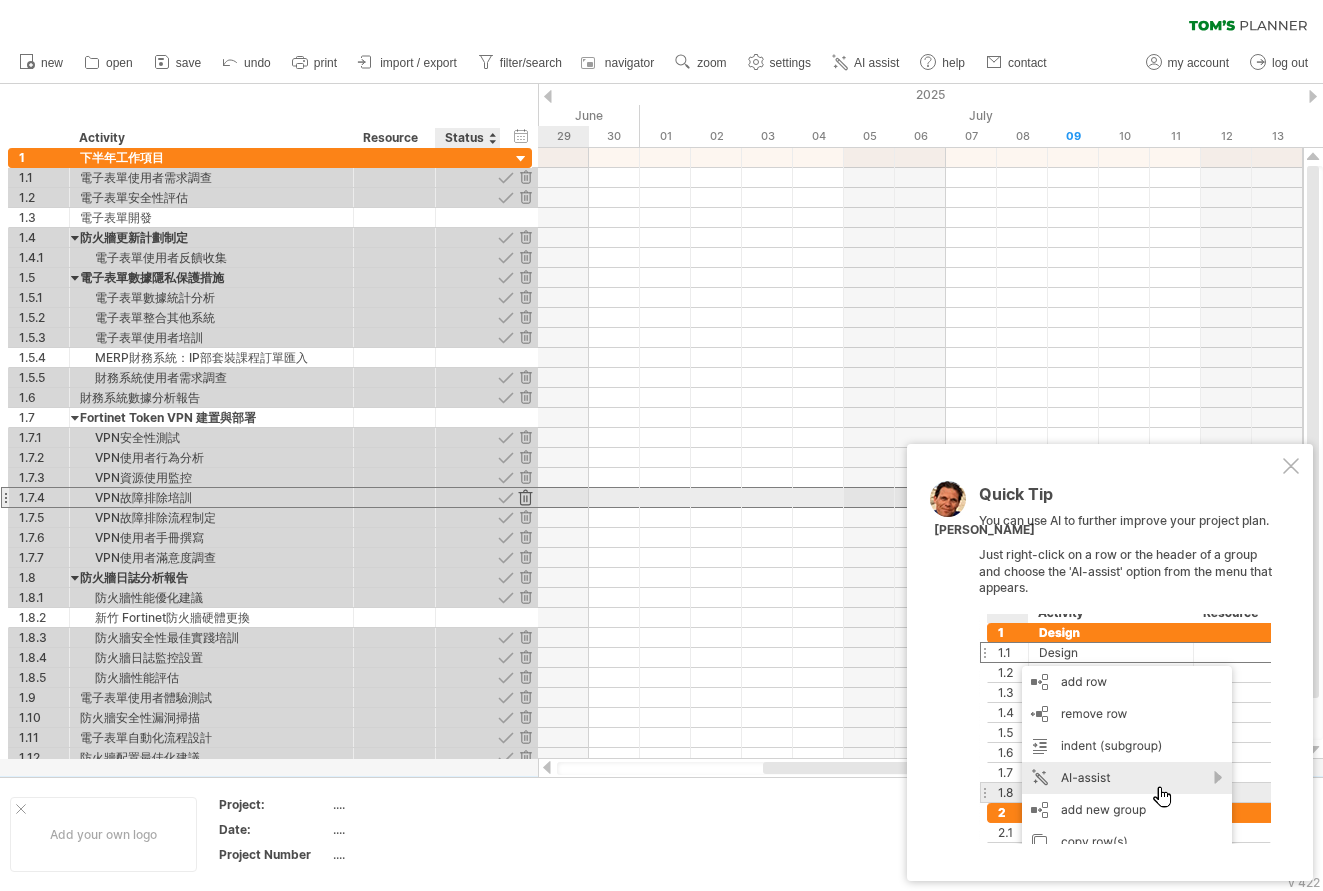 click at bounding box center [525, 497] 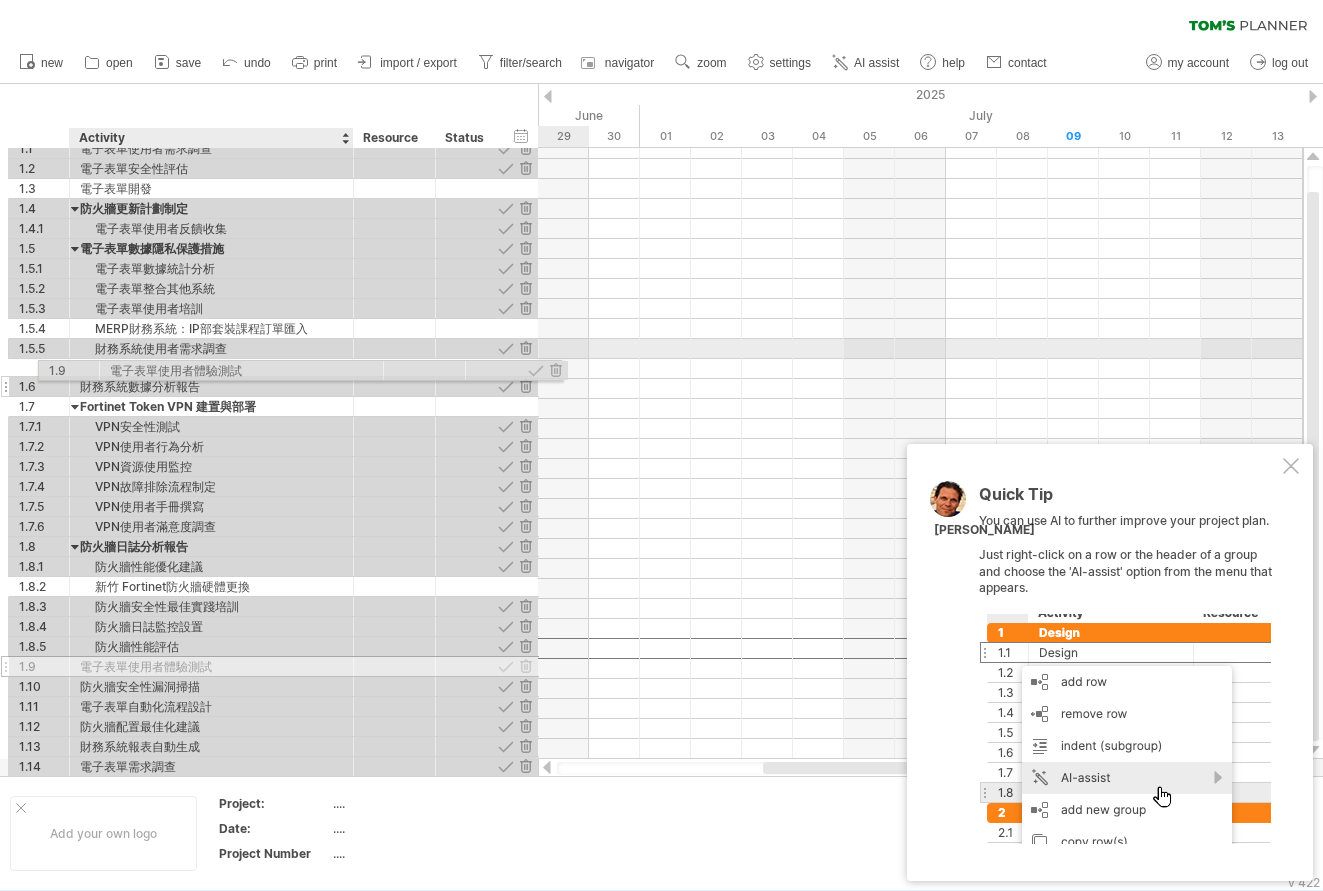 drag, startPoint x: 138, startPoint y: 646, endPoint x: 162, endPoint y: 367, distance: 280.03036 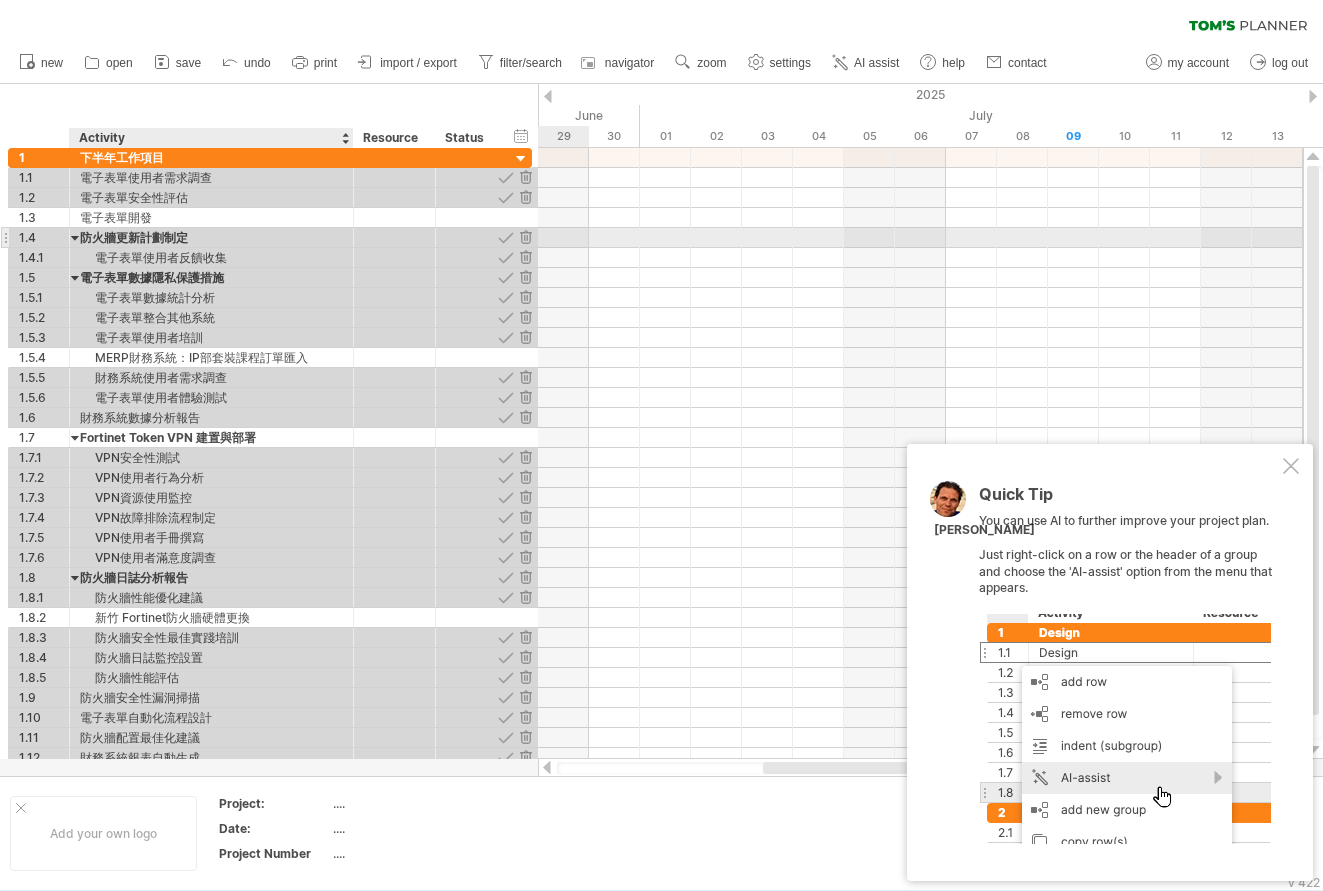 click on "防火牆更新計劃制定" at bounding box center (211, 237) 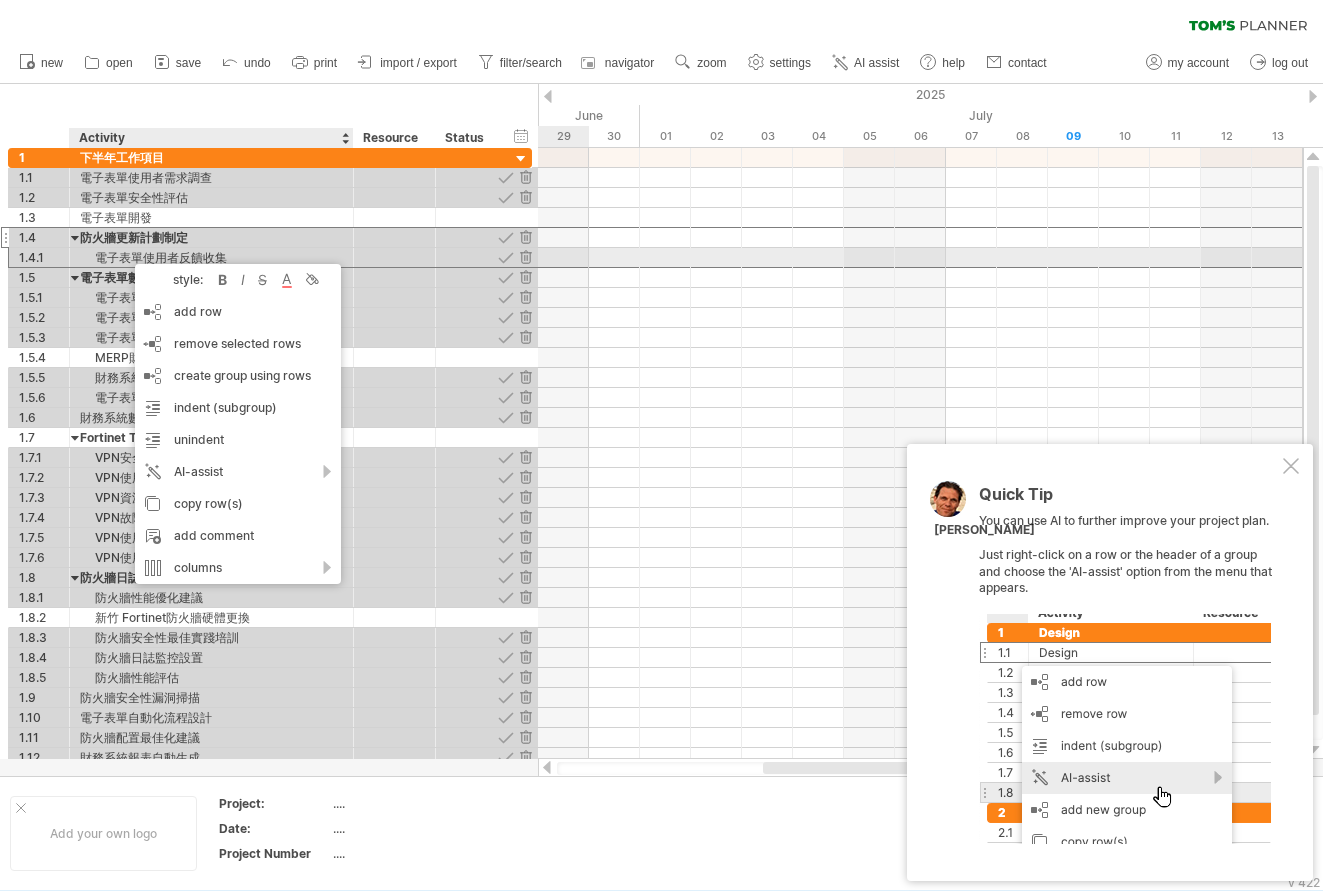 click on "電子表單使用者反饋收集" at bounding box center (211, 257) 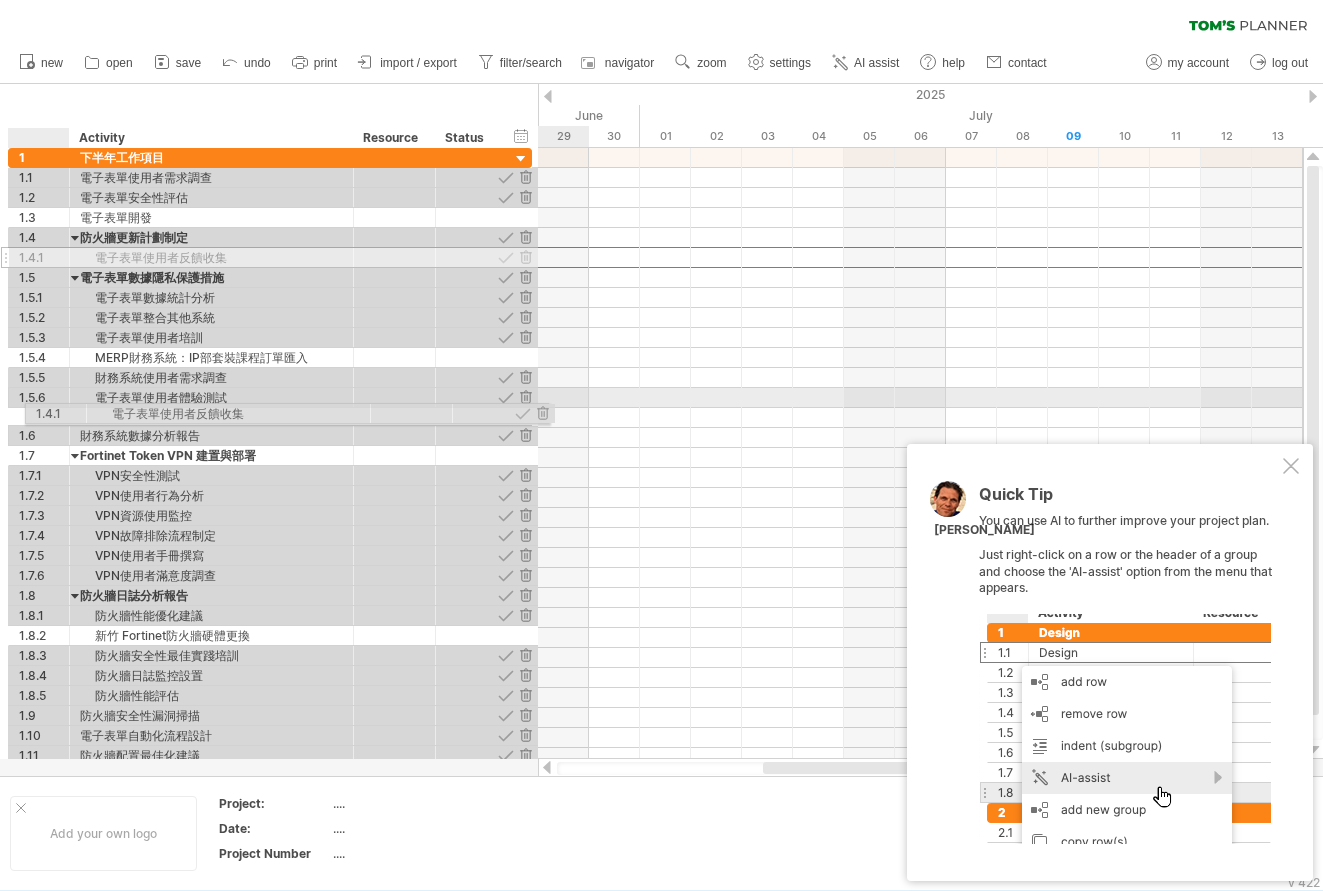 drag, startPoint x: 56, startPoint y: 258, endPoint x: 71, endPoint y: 410, distance: 152.73834 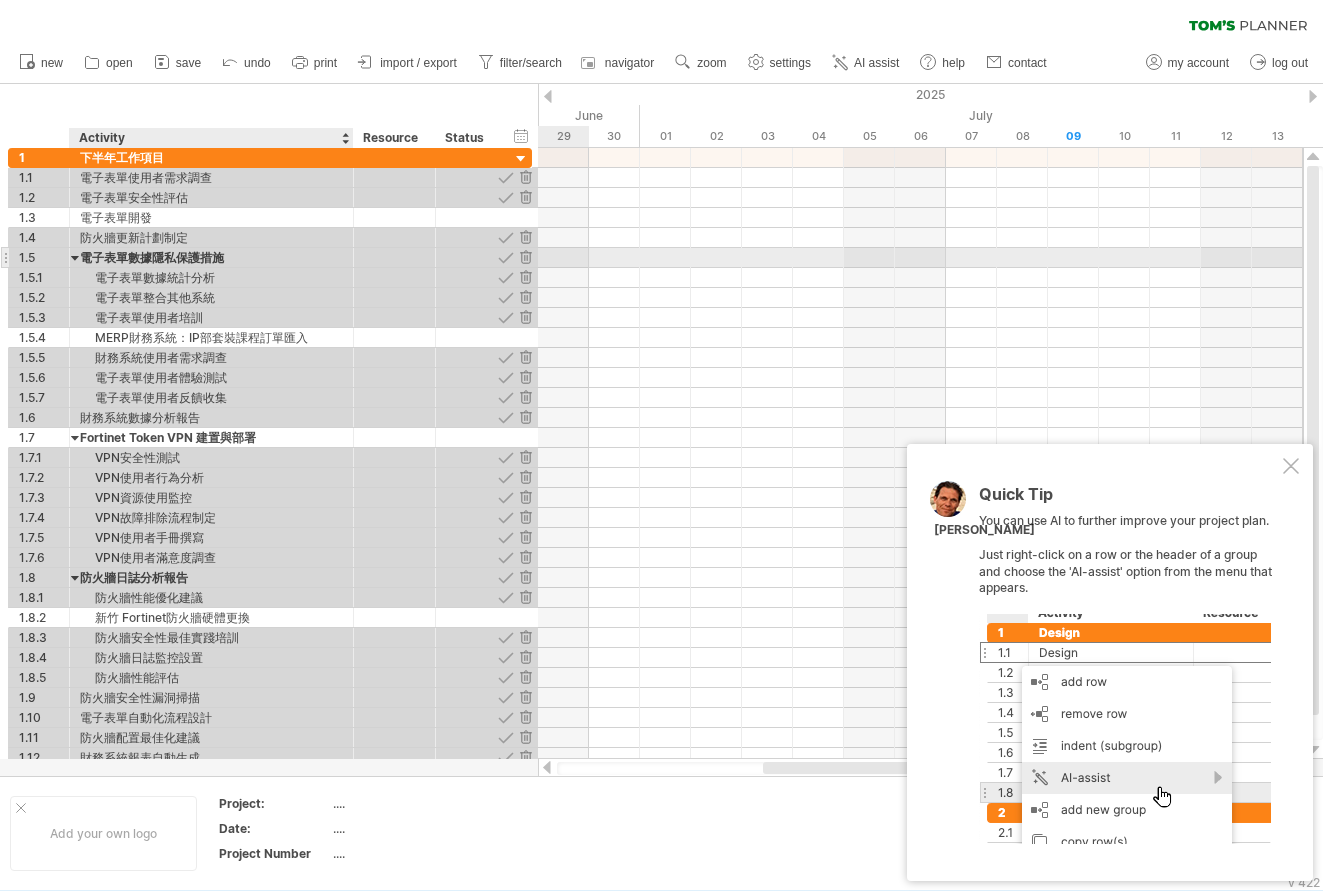 click on "電子表單數據隱私保護措施" at bounding box center [211, 257] 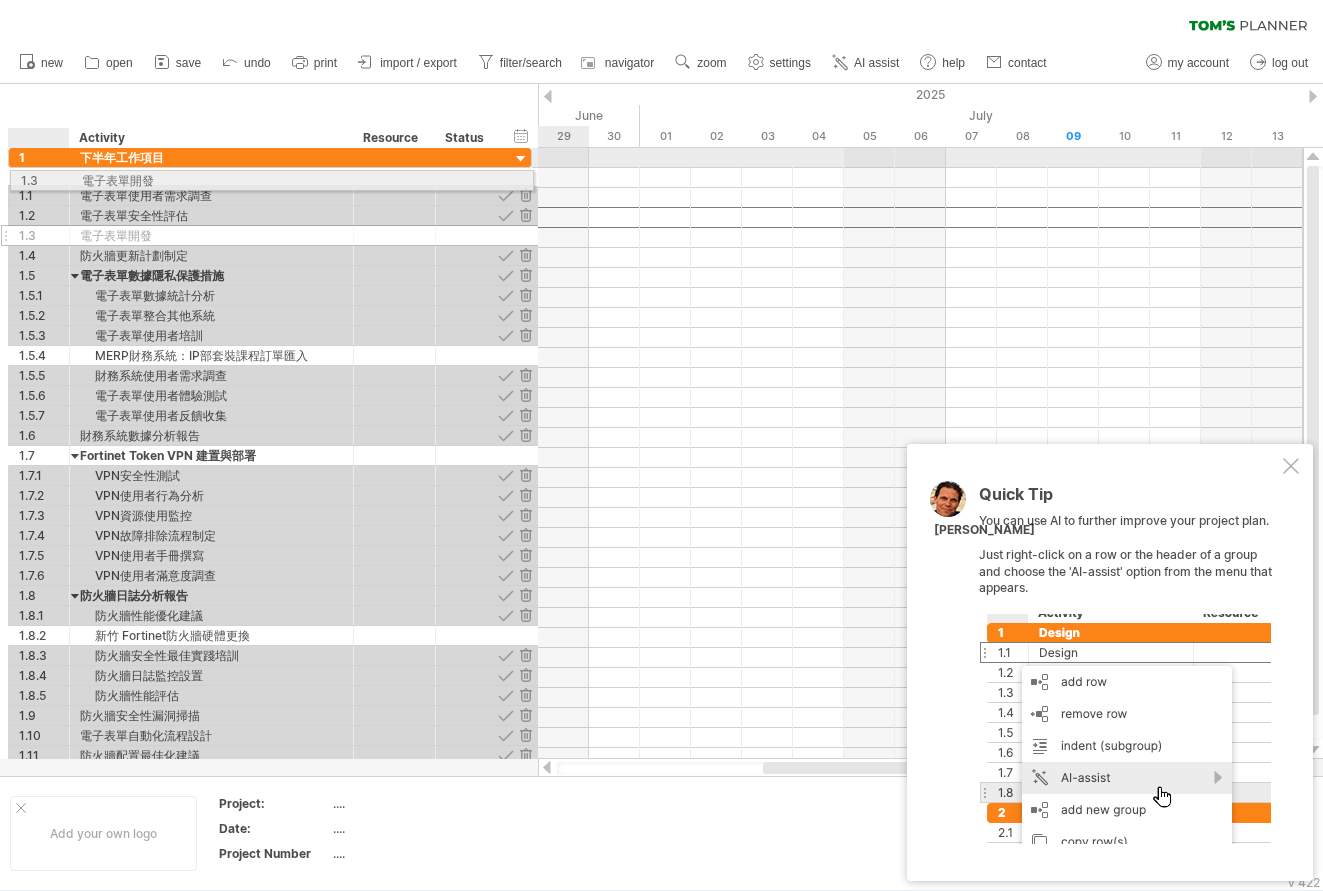 drag, startPoint x: 44, startPoint y: 220, endPoint x: 38, endPoint y: 177, distance: 43.416588 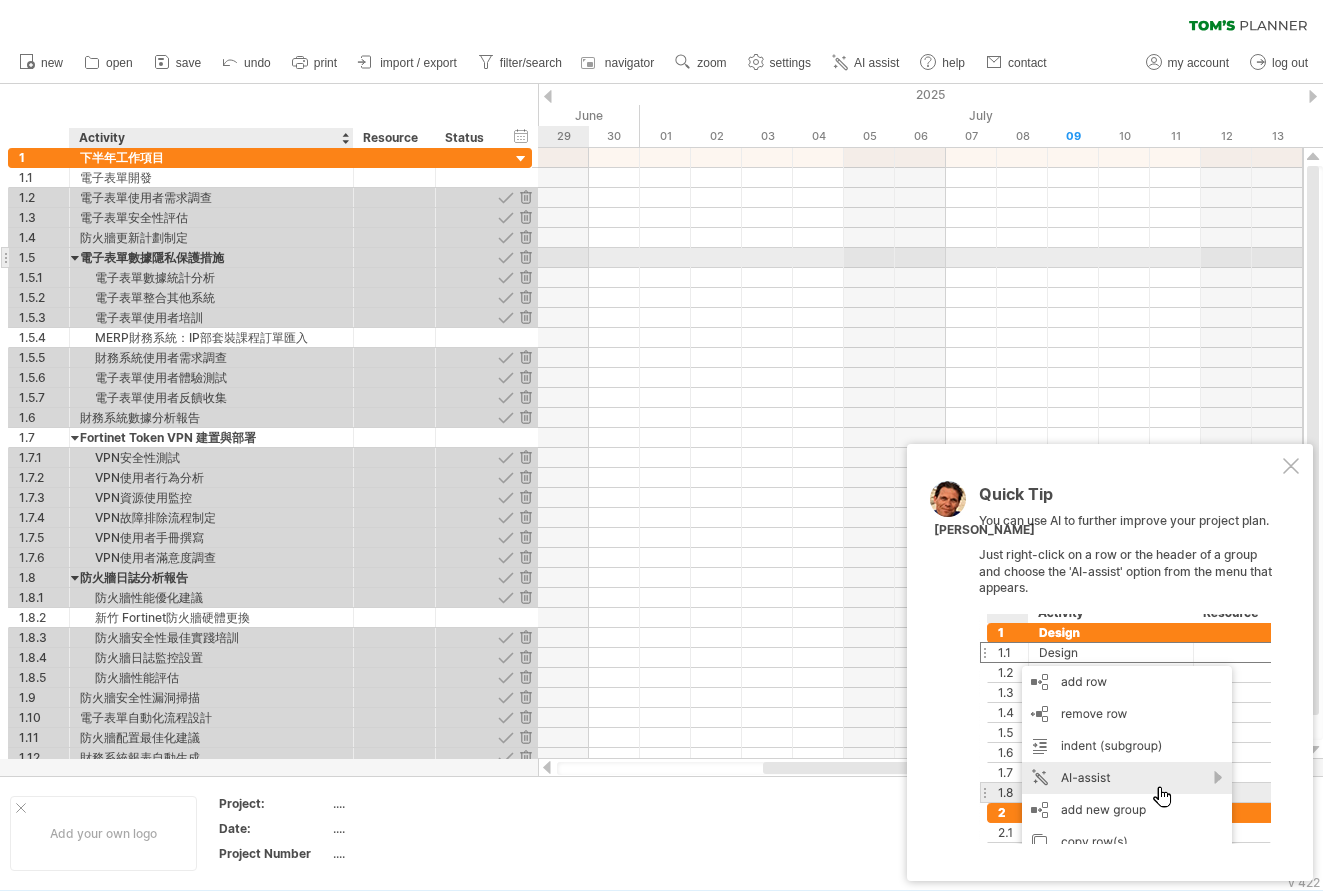 click on "電子表單數據隱私保護措施" at bounding box center (211, 257) 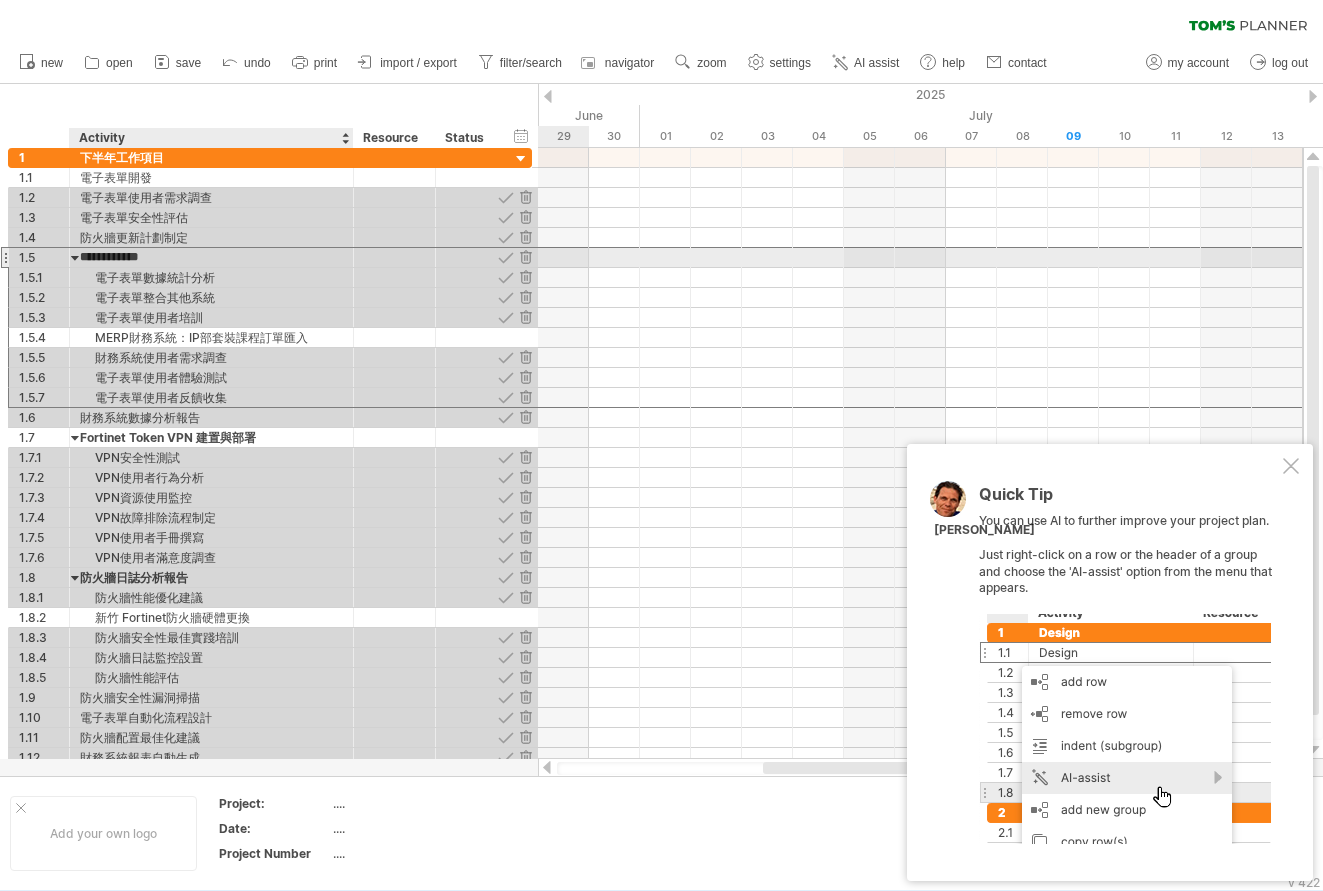 click on "**********" at bounding box center (211, 257) 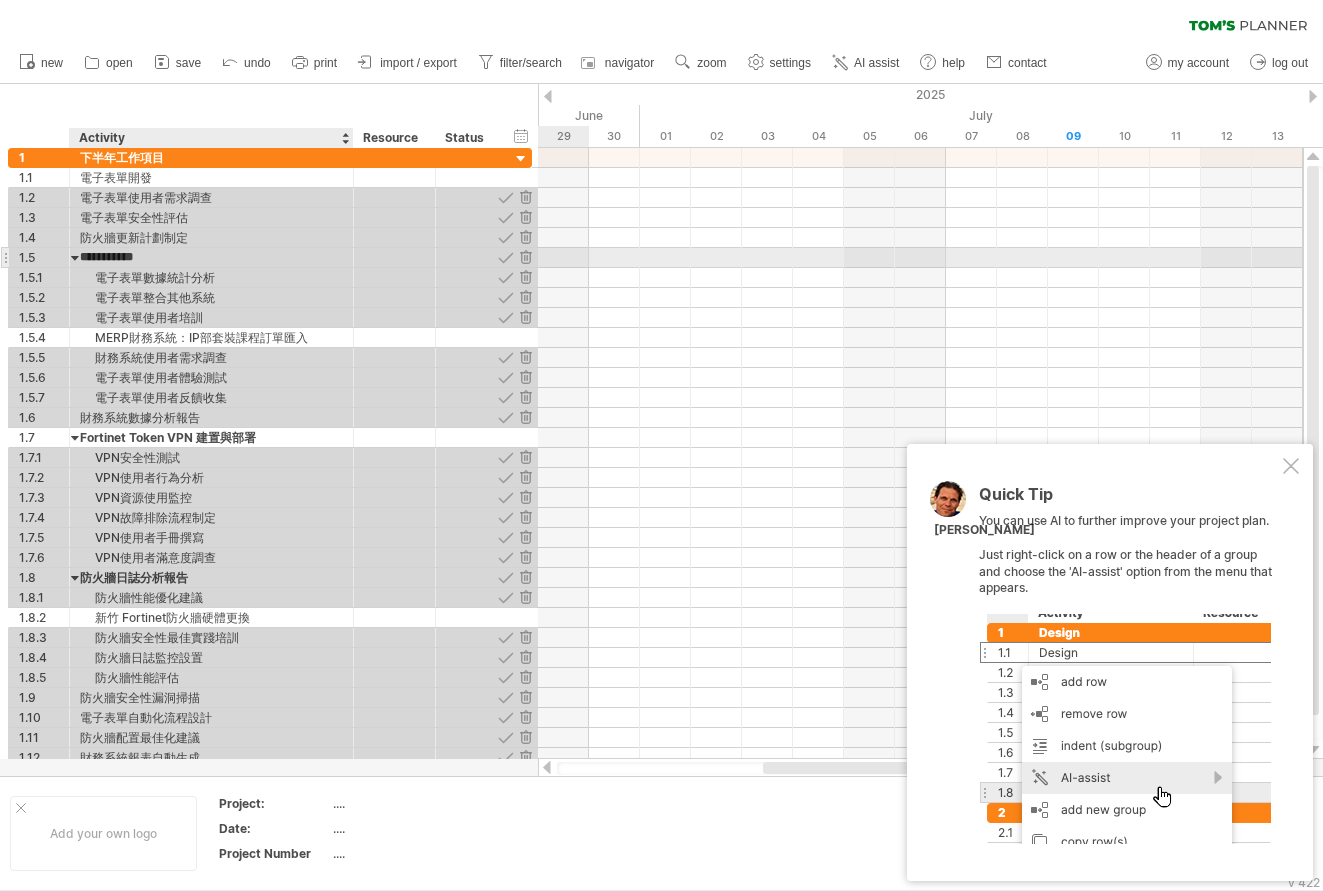type on "**********" 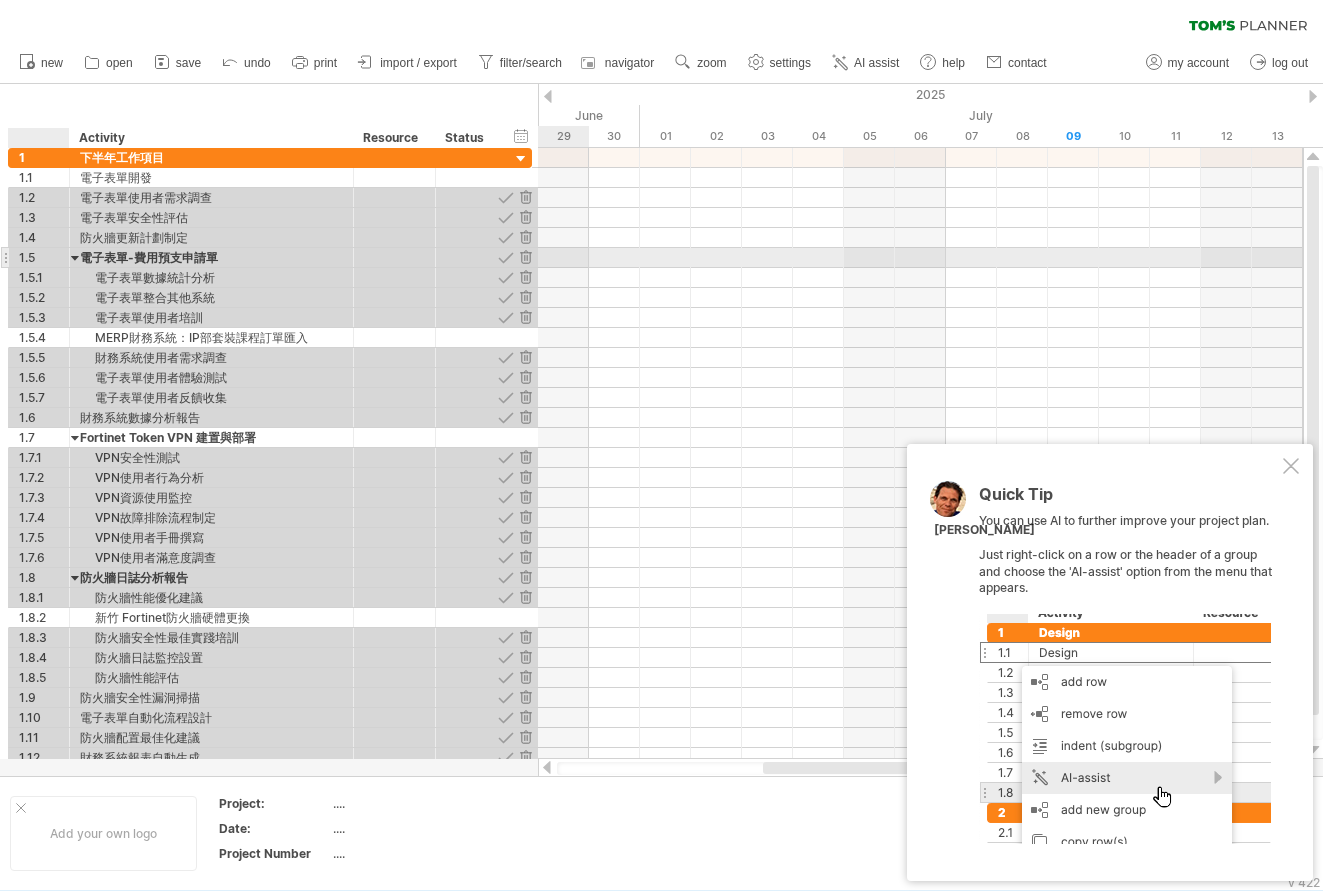 click at bounding box center (75, 257) 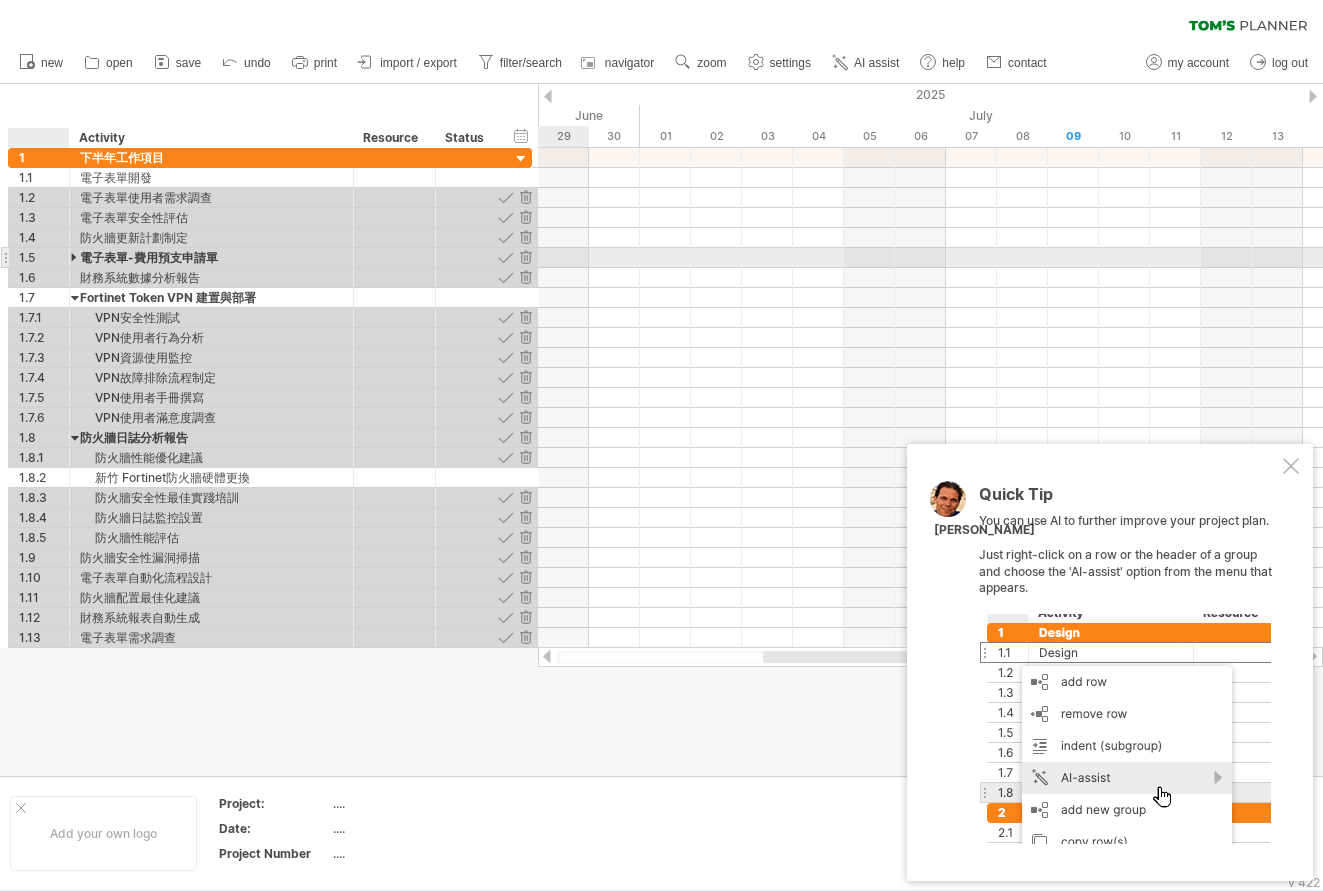 click at bounding box center (75, 257) 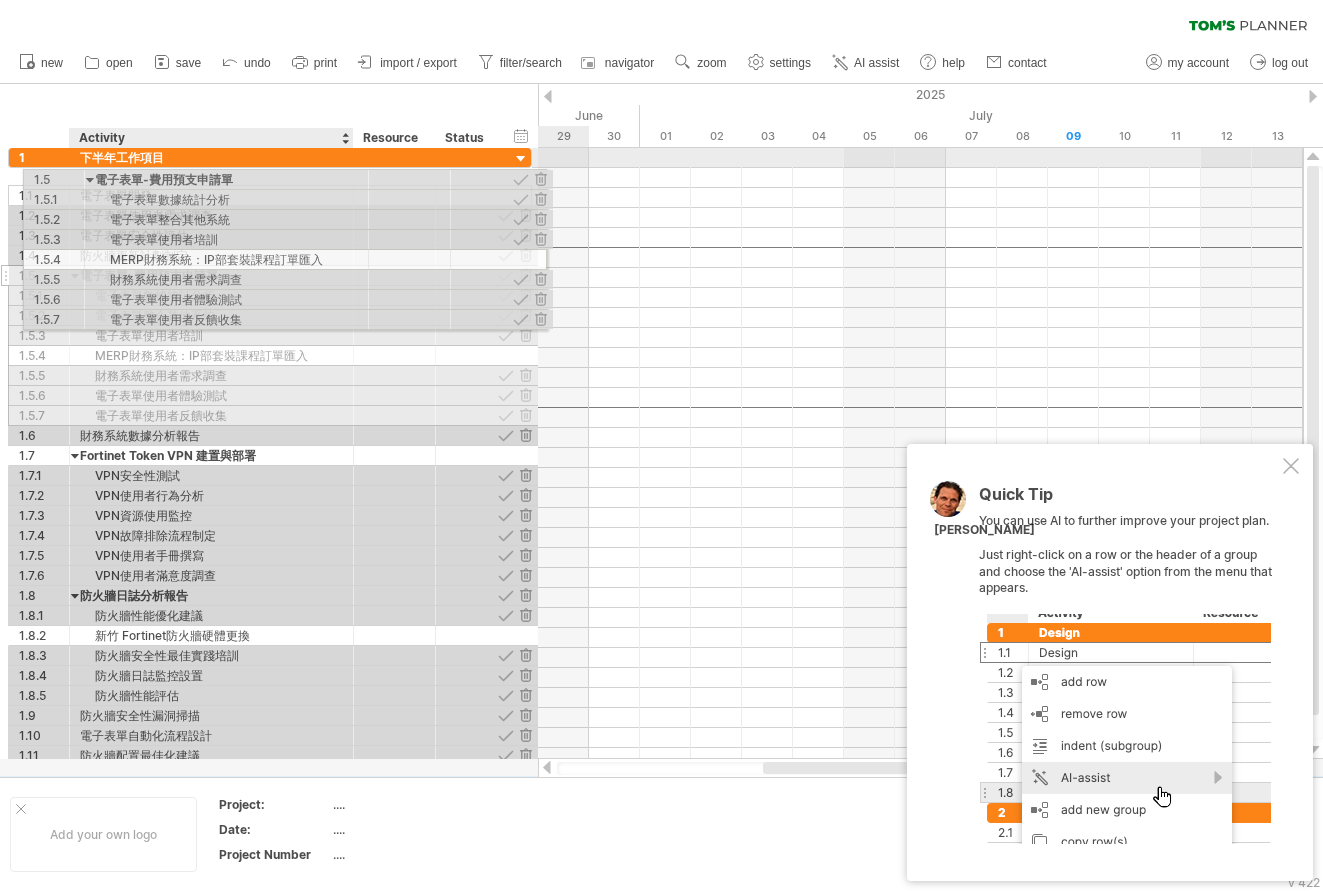 drag, startPoint x: 111, startPoint y: 257, endPoint x: 122, endPoint y: 176, distance: 81.7435 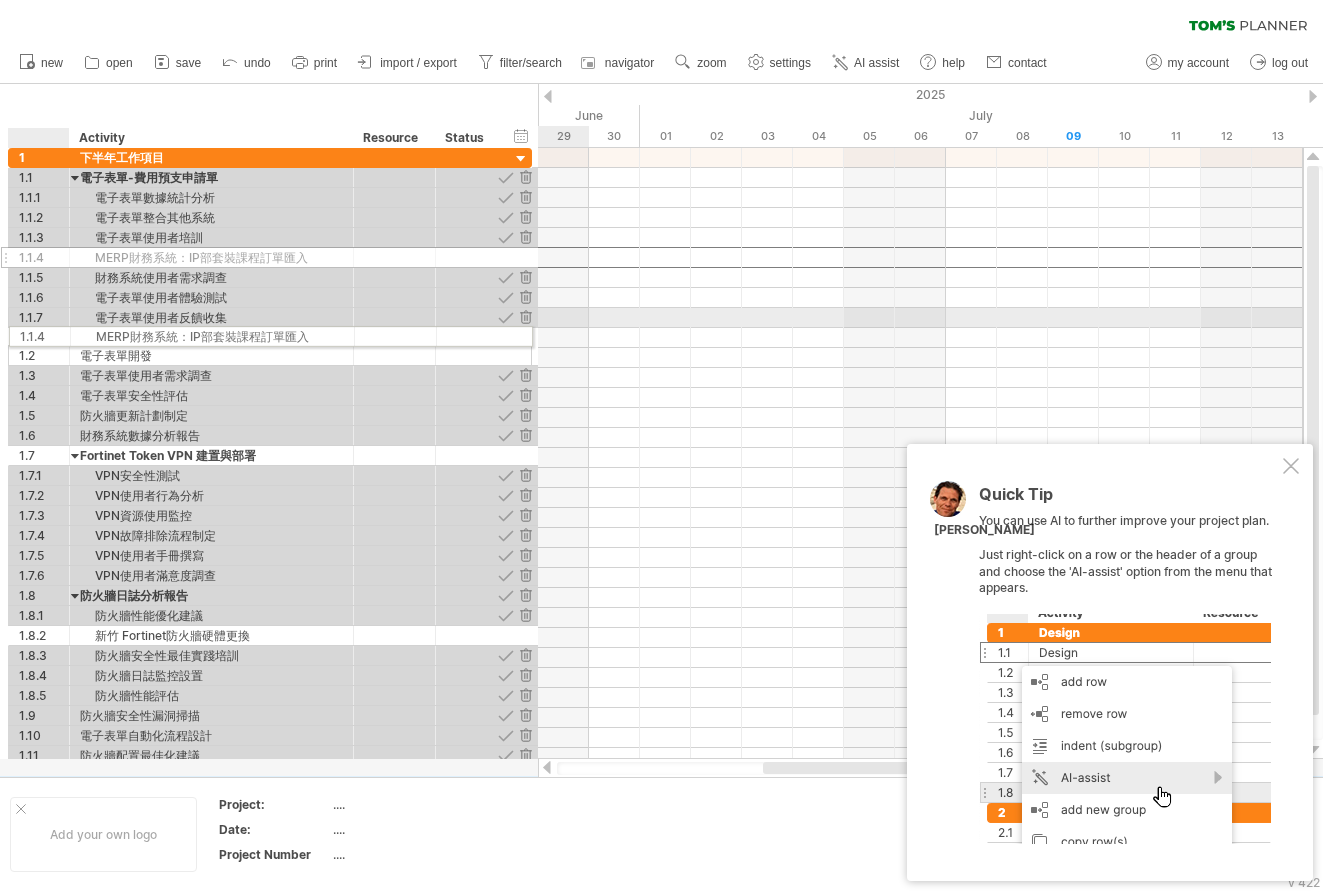 drag, startPoint x: 56, startPoint y: 257, endPoint x: 50, endPoint y: 333, distance: 76.23647 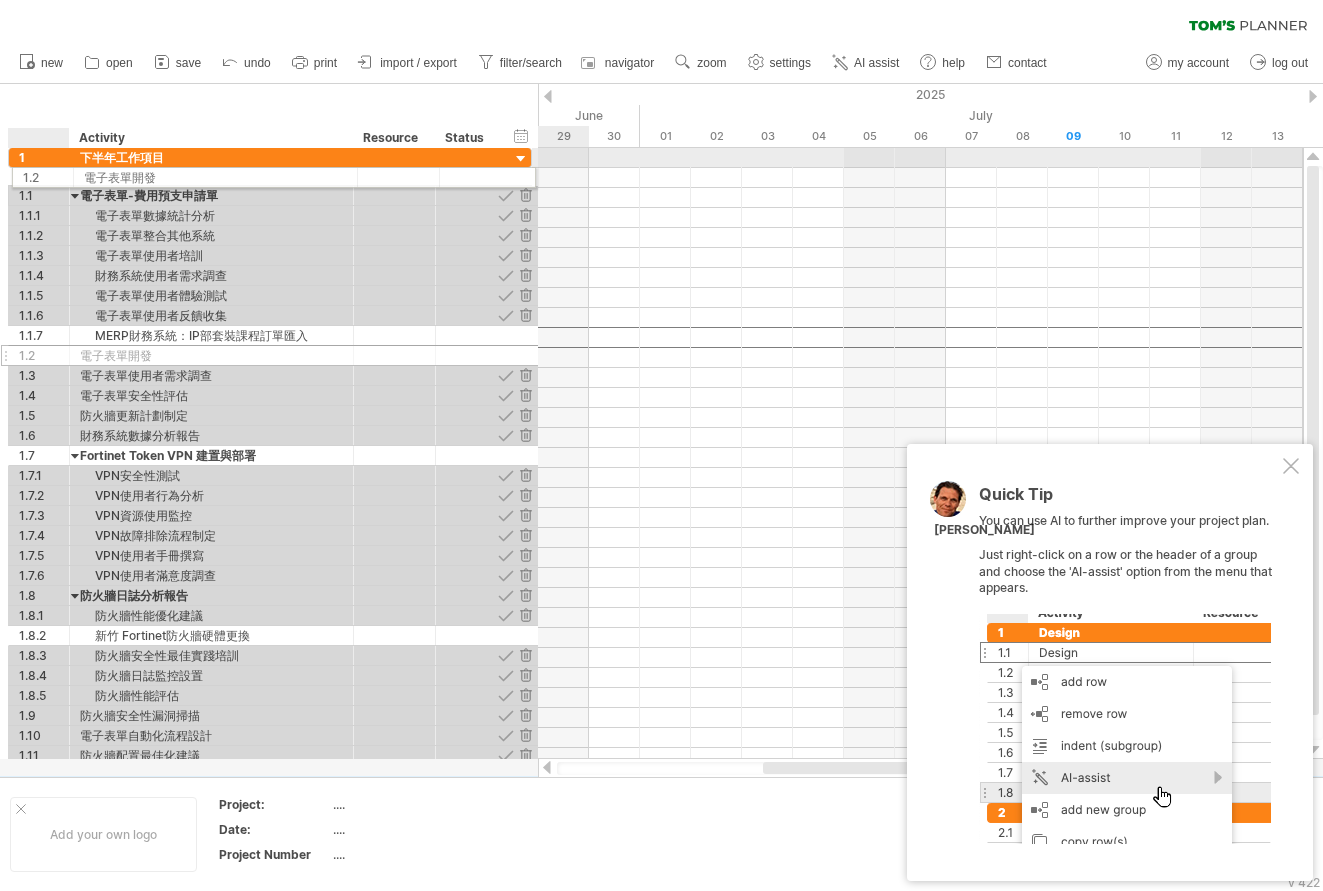 drag, startPoint x: 60, startPoint y: 338, endPoint x: 52, endPoint y: 174, distance: 164.195 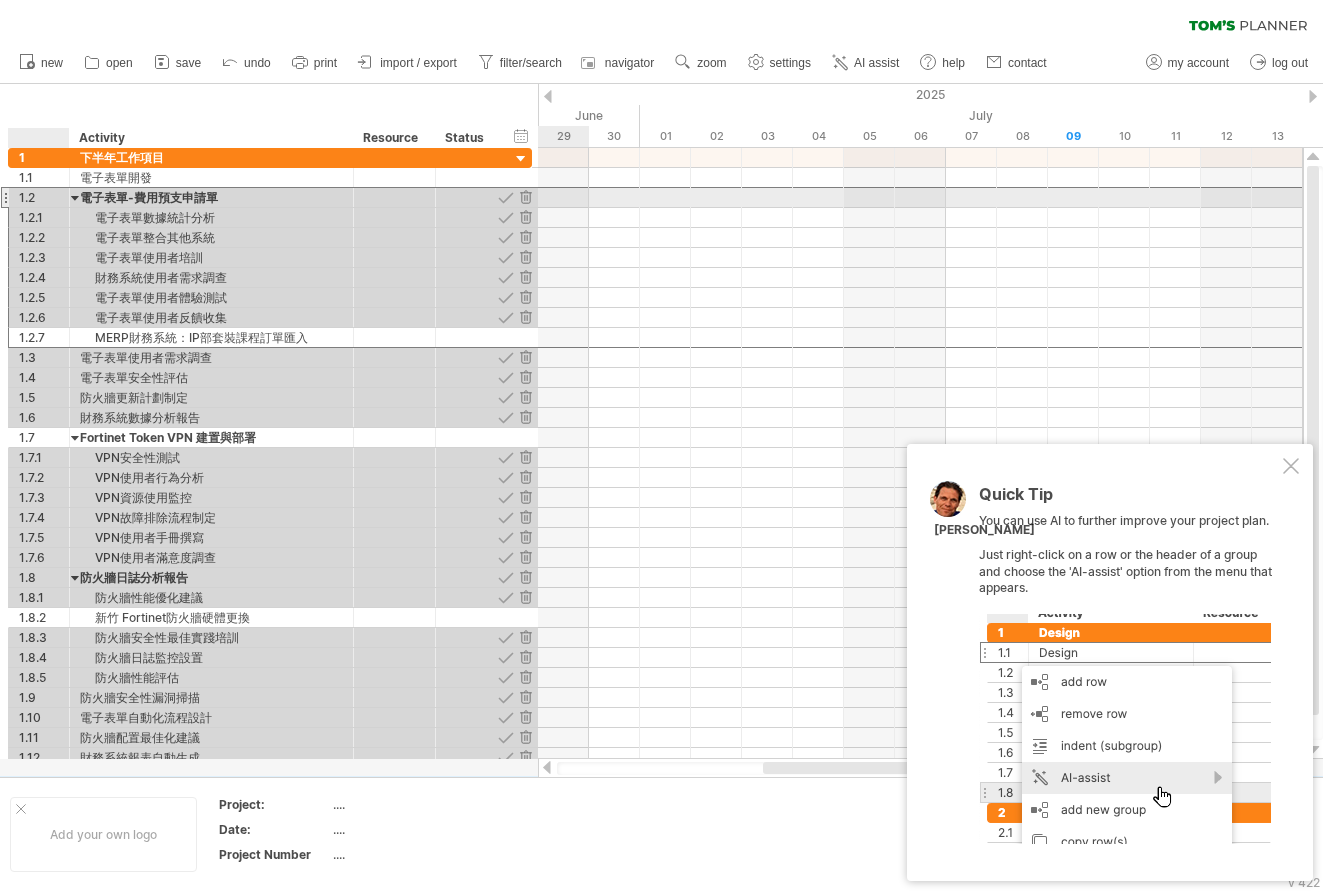 click on "1.2" at bounding box center (39, 197) 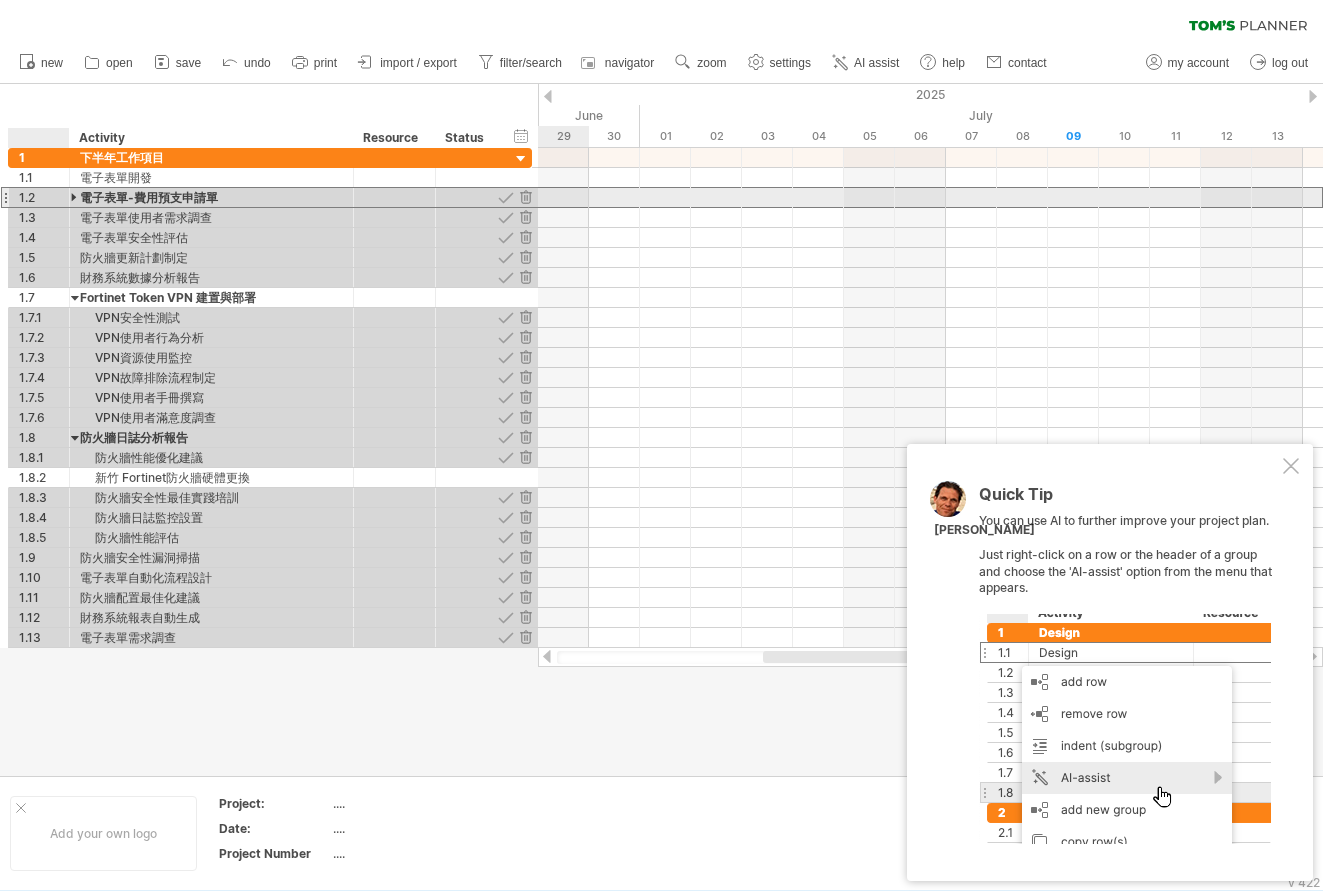 click at bounding box center (75, 197) 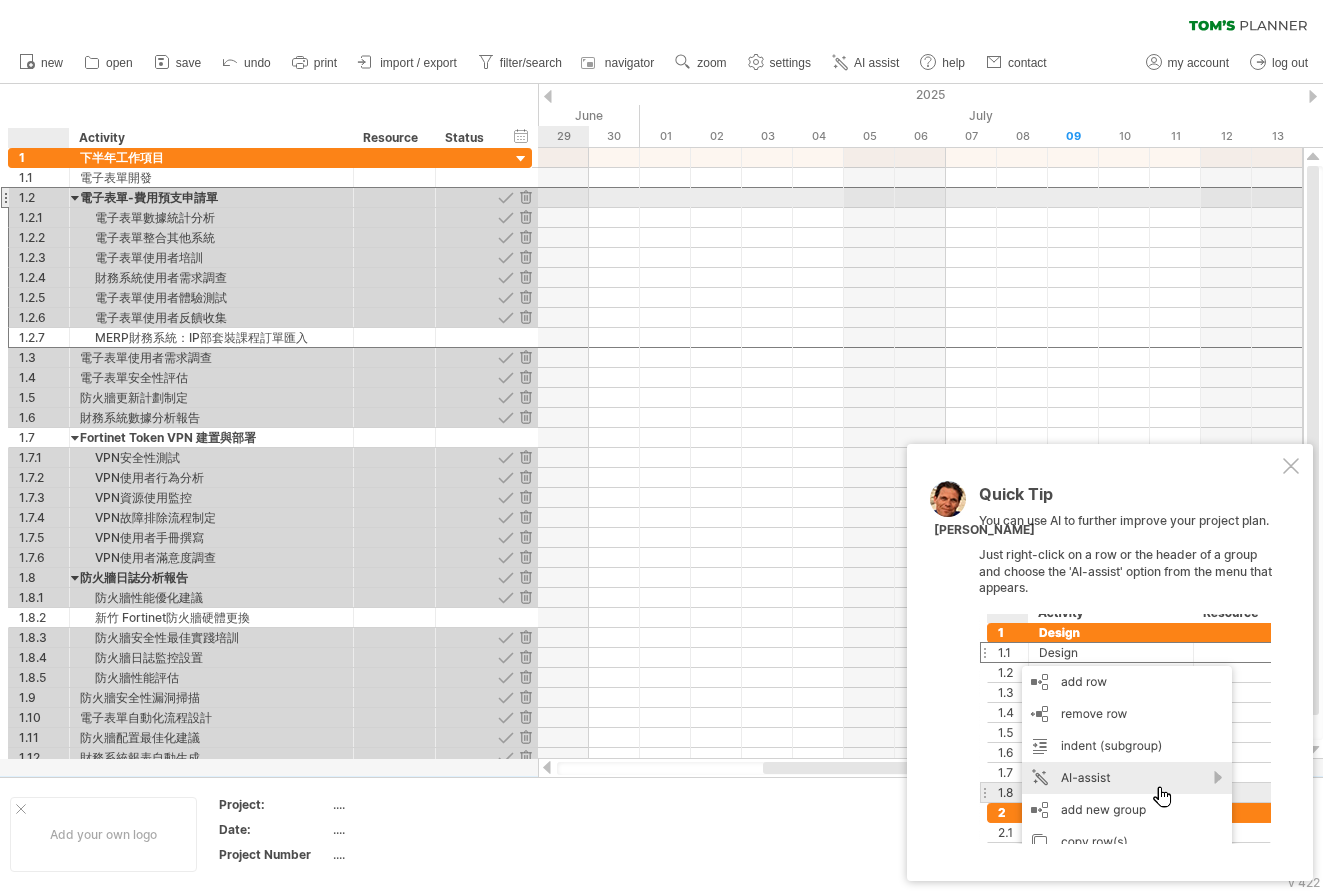 click at bounding box center [75, 197] 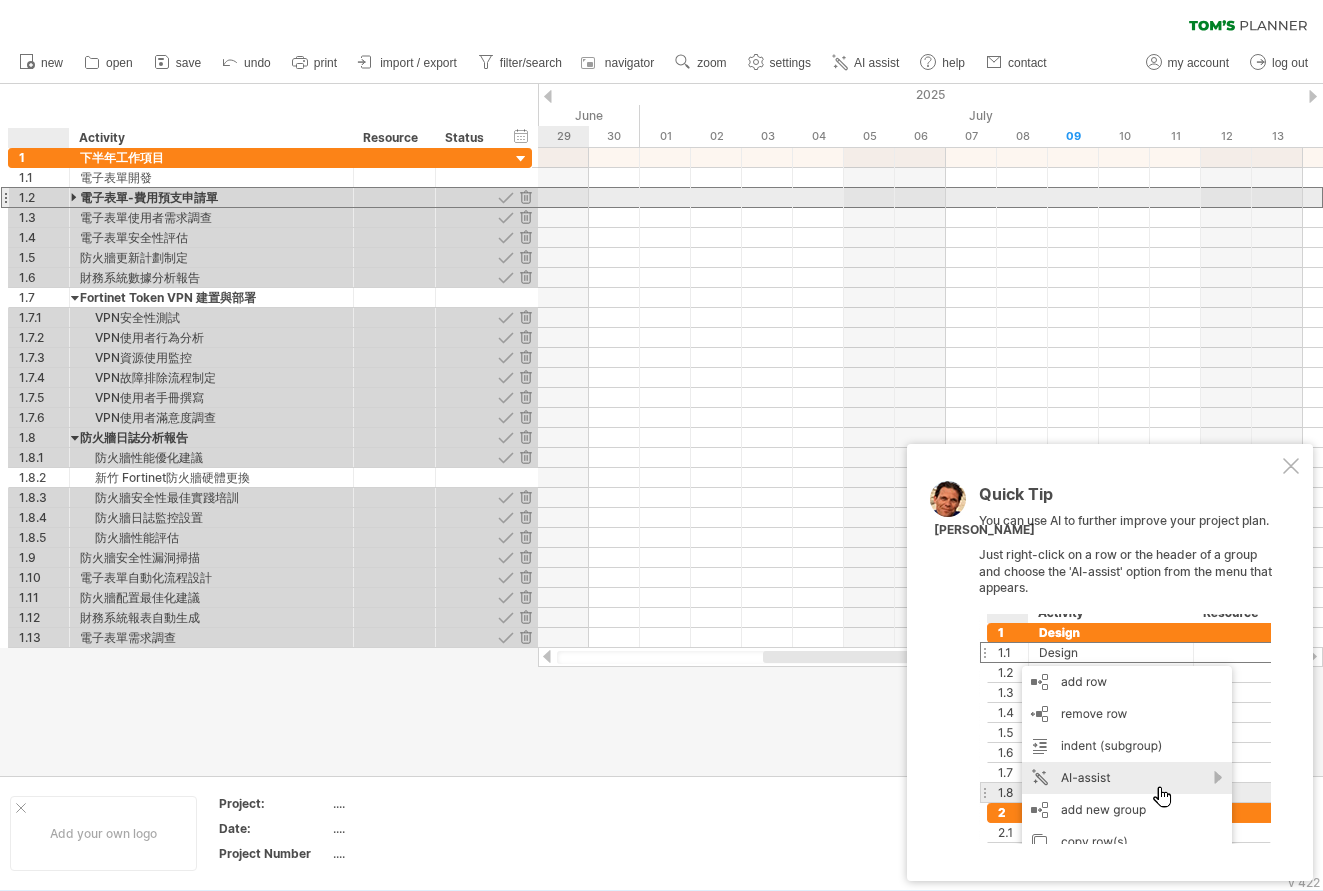 click at bounding box center (75, 197) 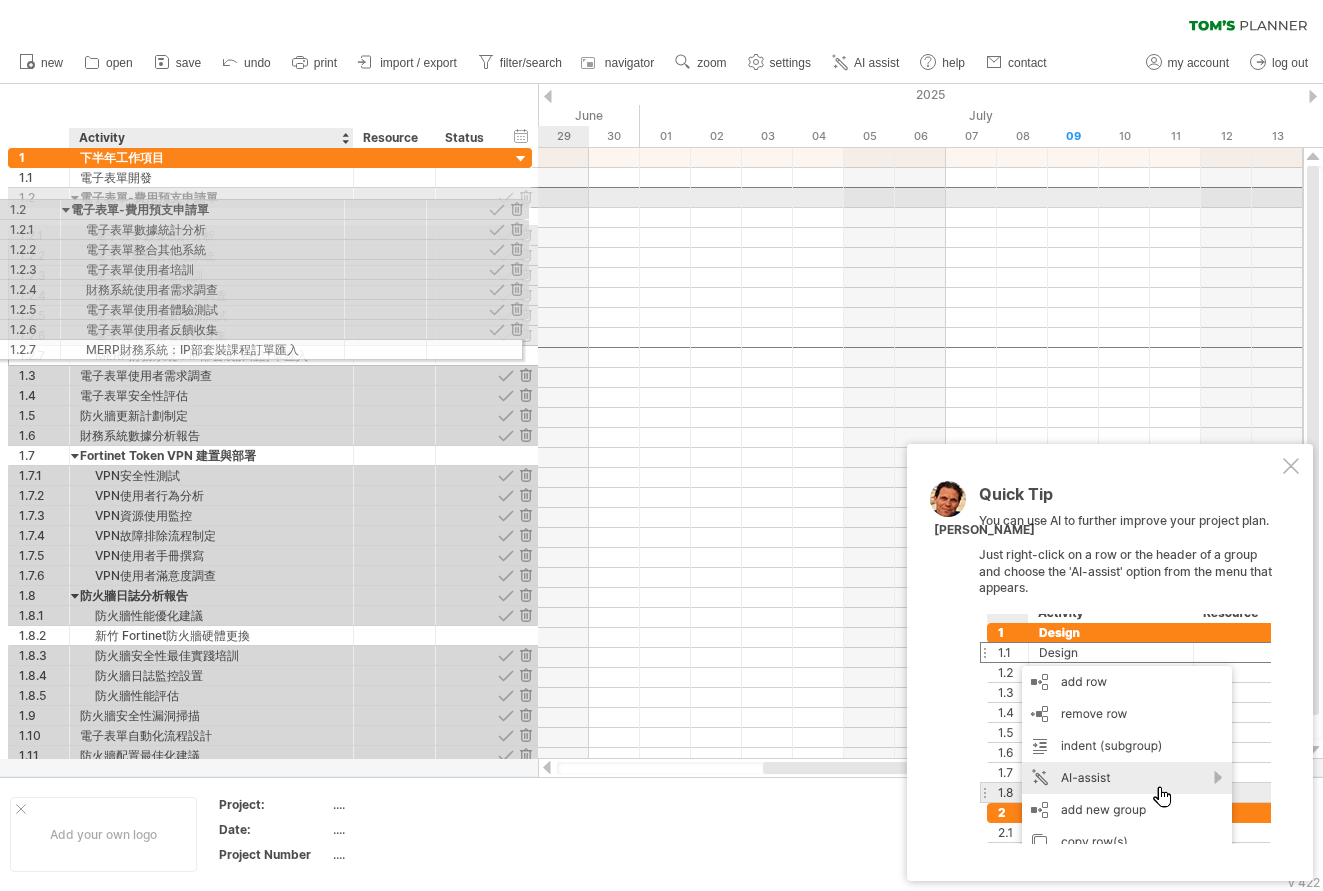 drag, startPoint x: 158, startPoint y: 259, endPoint x: 143, endPoint y: 206, distance: 55.081757 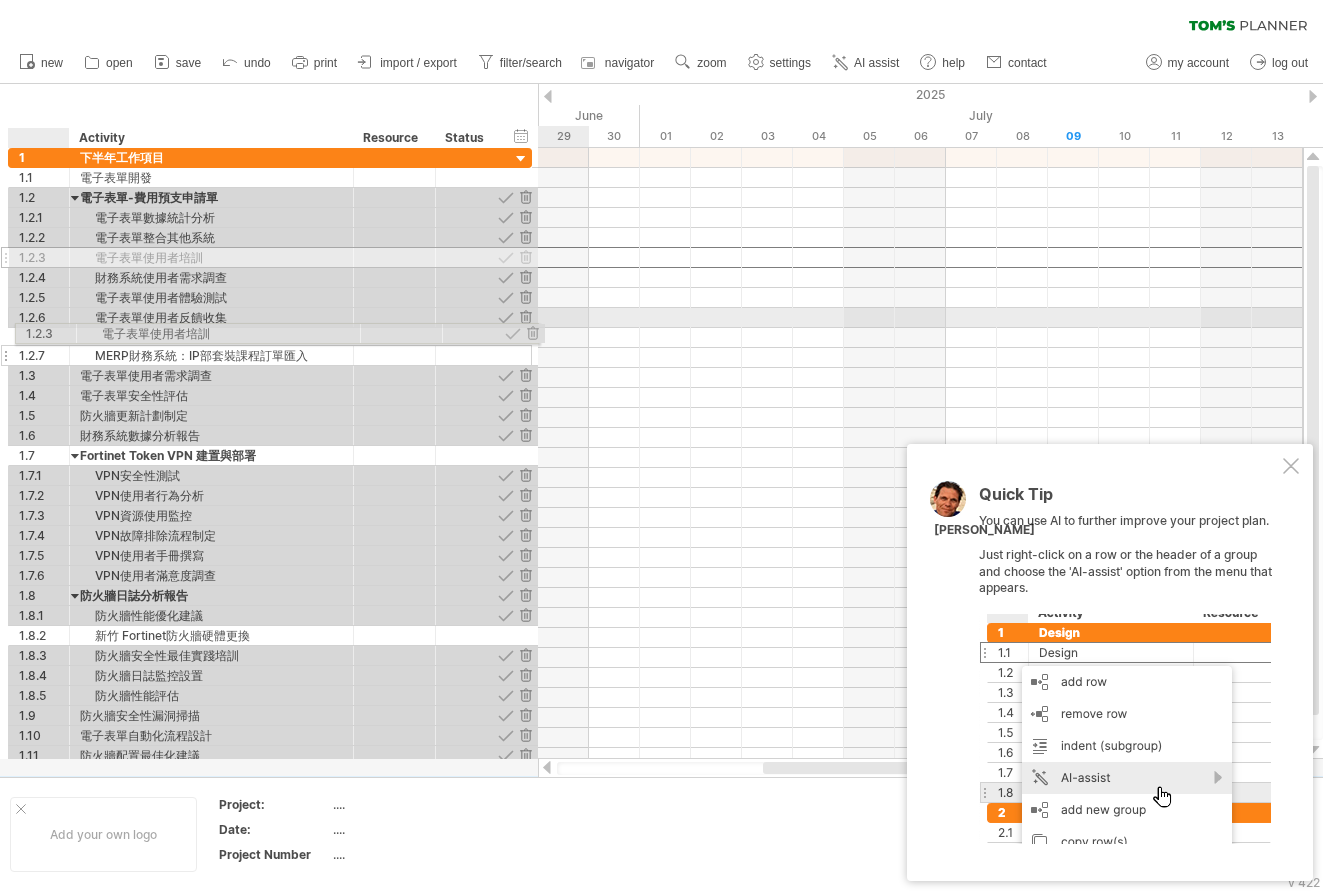 drag, startPoint x: 55, startPoint y: 262, endPoint x: 56, endPoint y: 330, distance: 68.007355 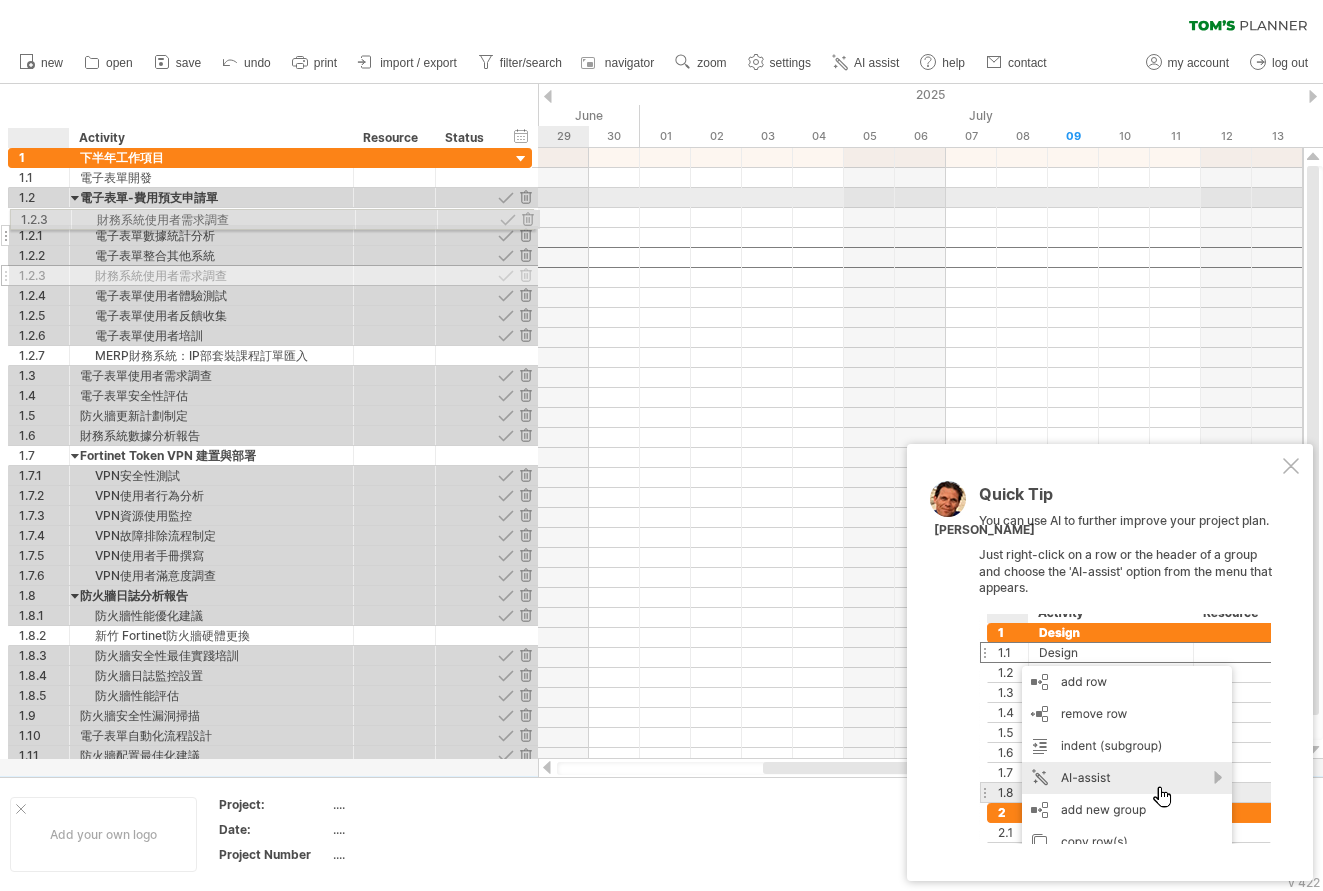 drag, startPoint x: 83, startPoint y: 255, endPoint x: 78, endPoint y: 216, distance: 39.319206 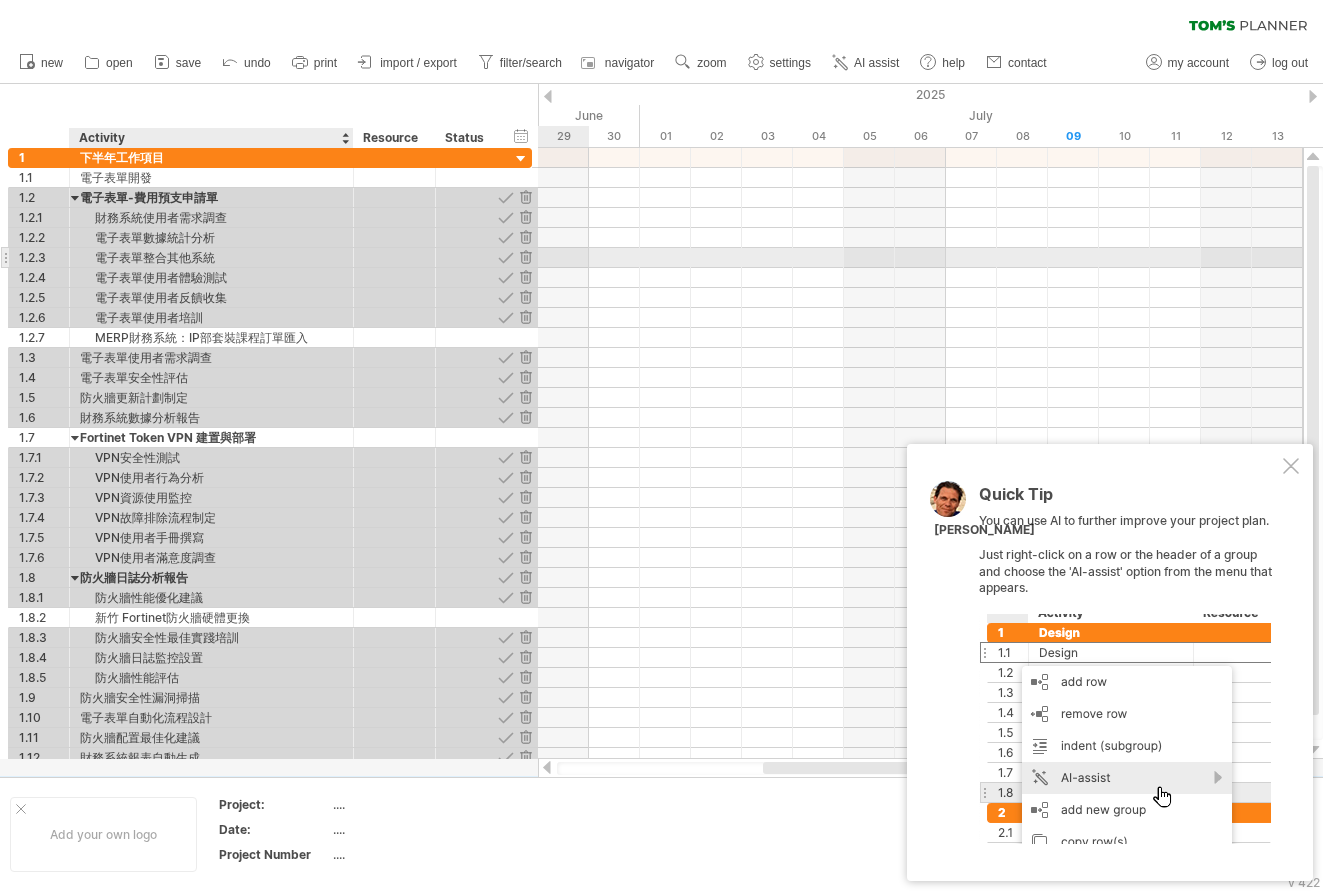 click on "電子表單整合其他系統" at bounding box center (211, 257) 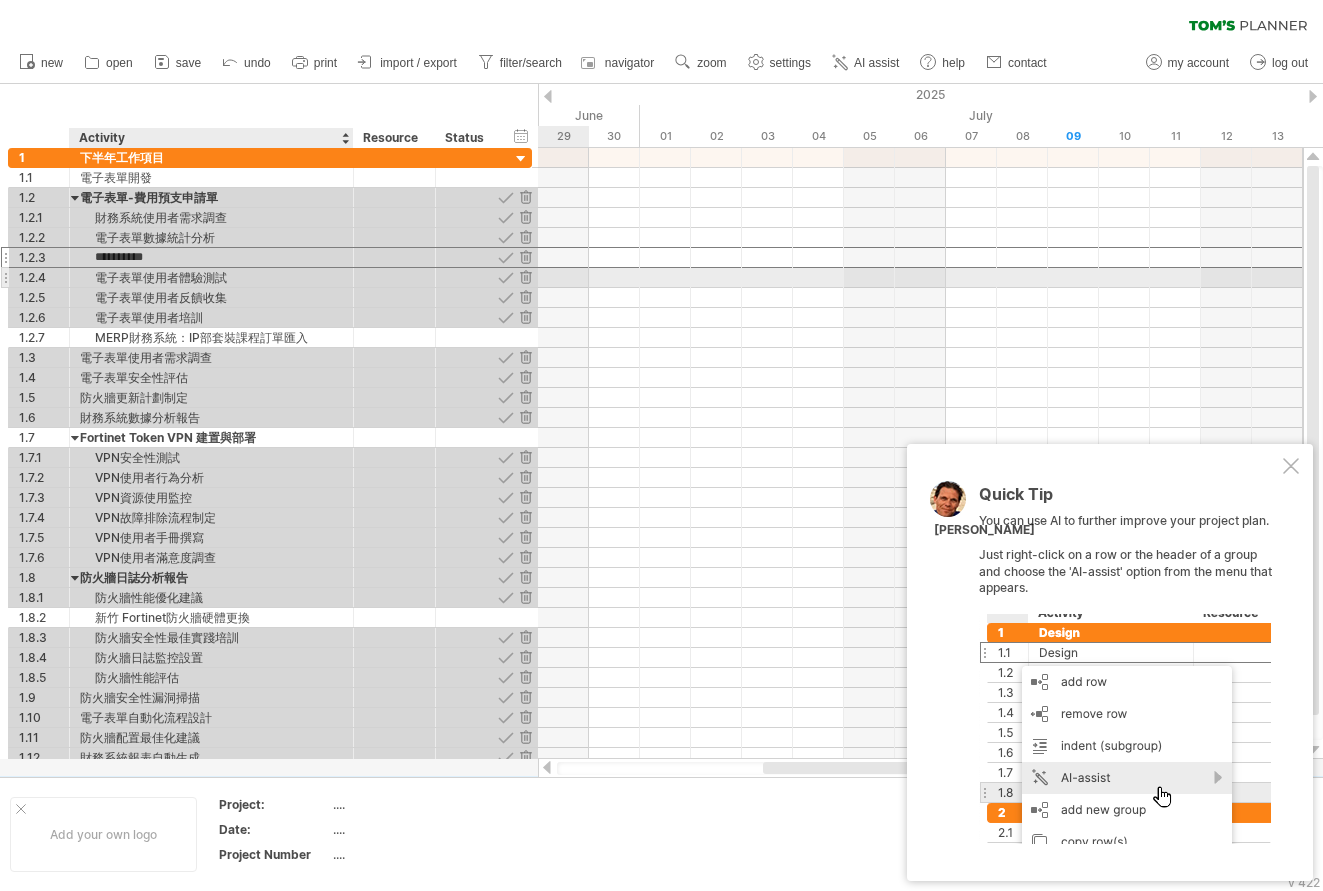 click on "電子表單使用者體驗測試" at bounding box center [211, 277] 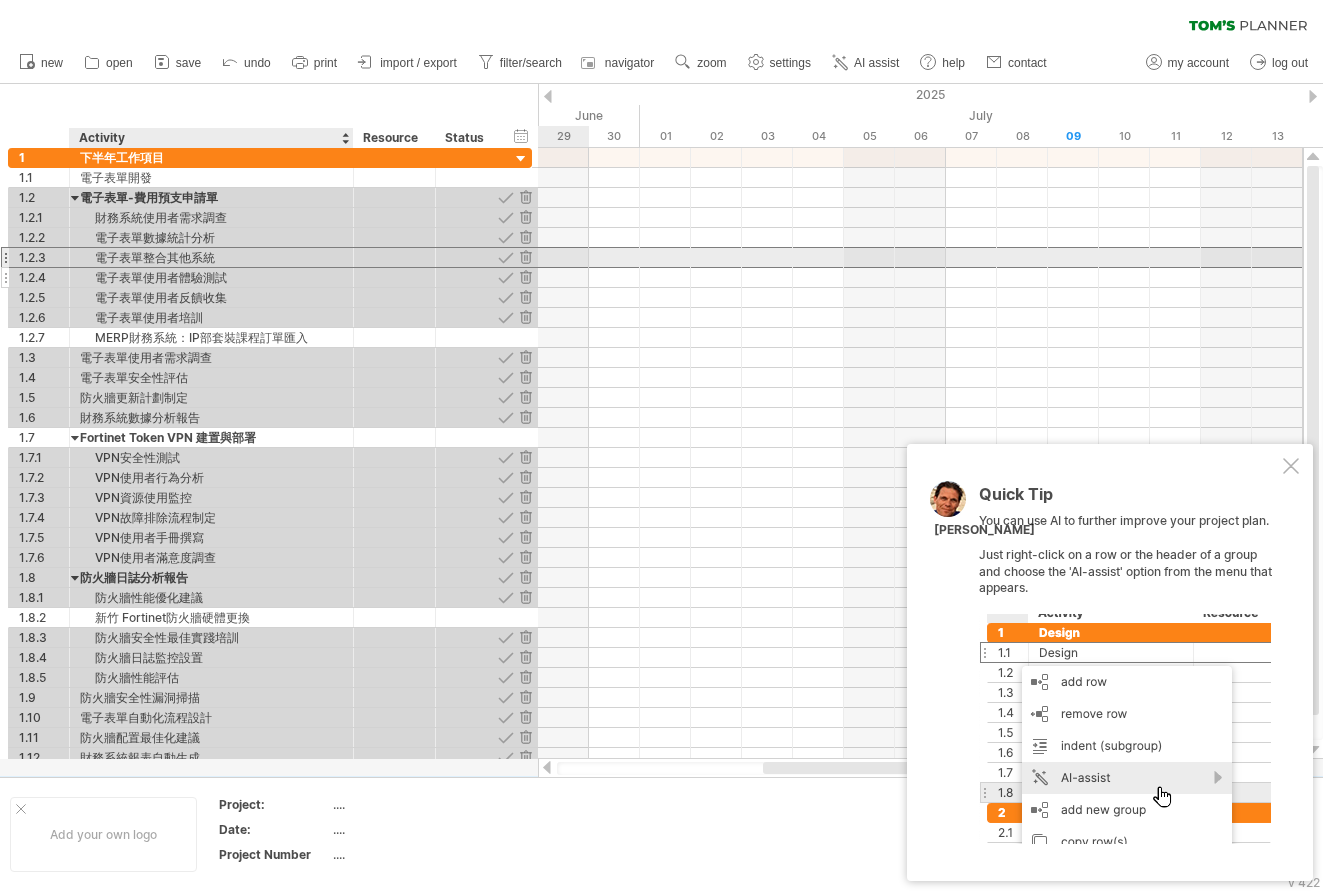 drag, startPoint x: 138, startPoint y: 254, endPoint x: 138, endPoint y: 287, distance: 33 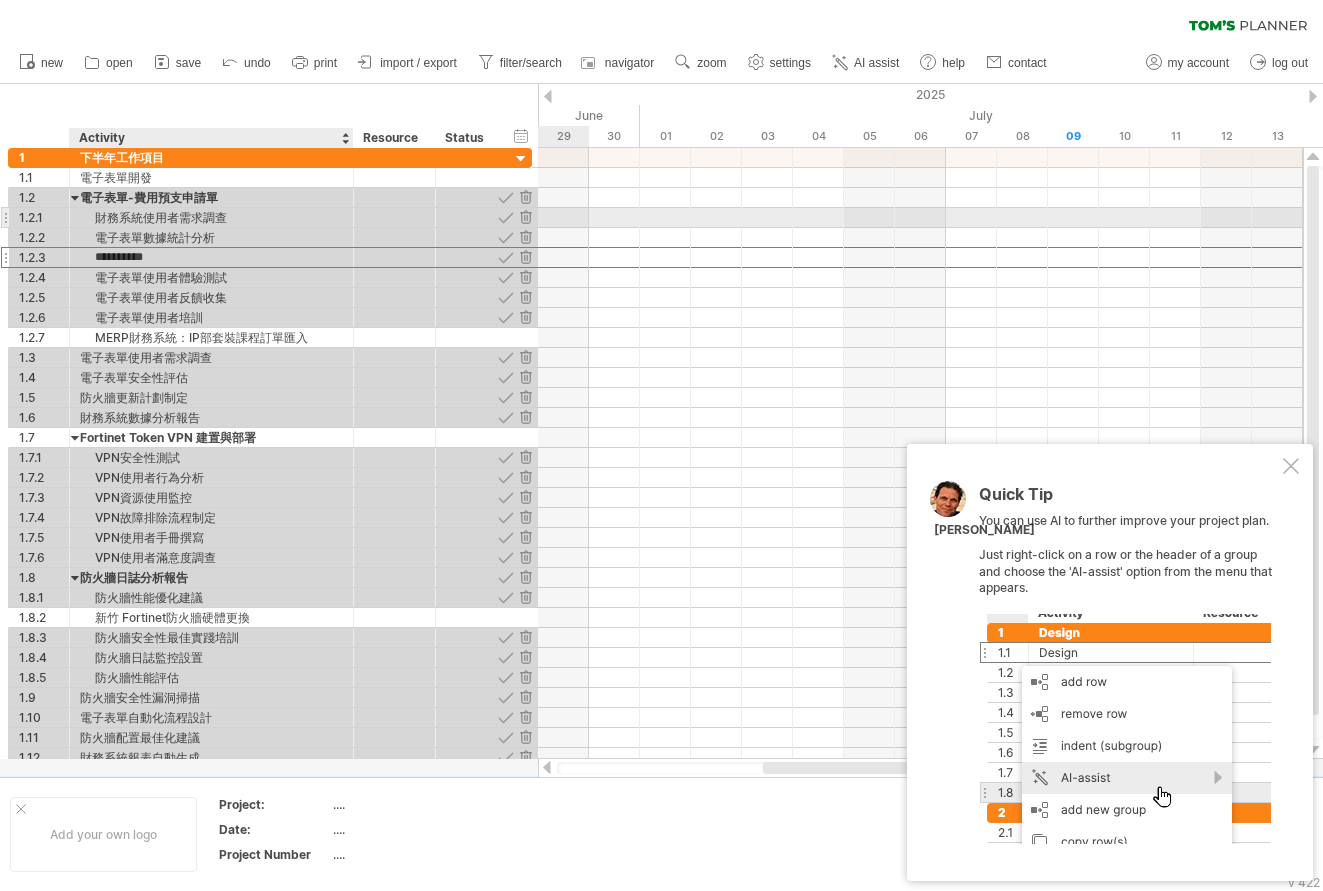 click on "財務系統使用者需求調查" at bounding box center [211, 217] 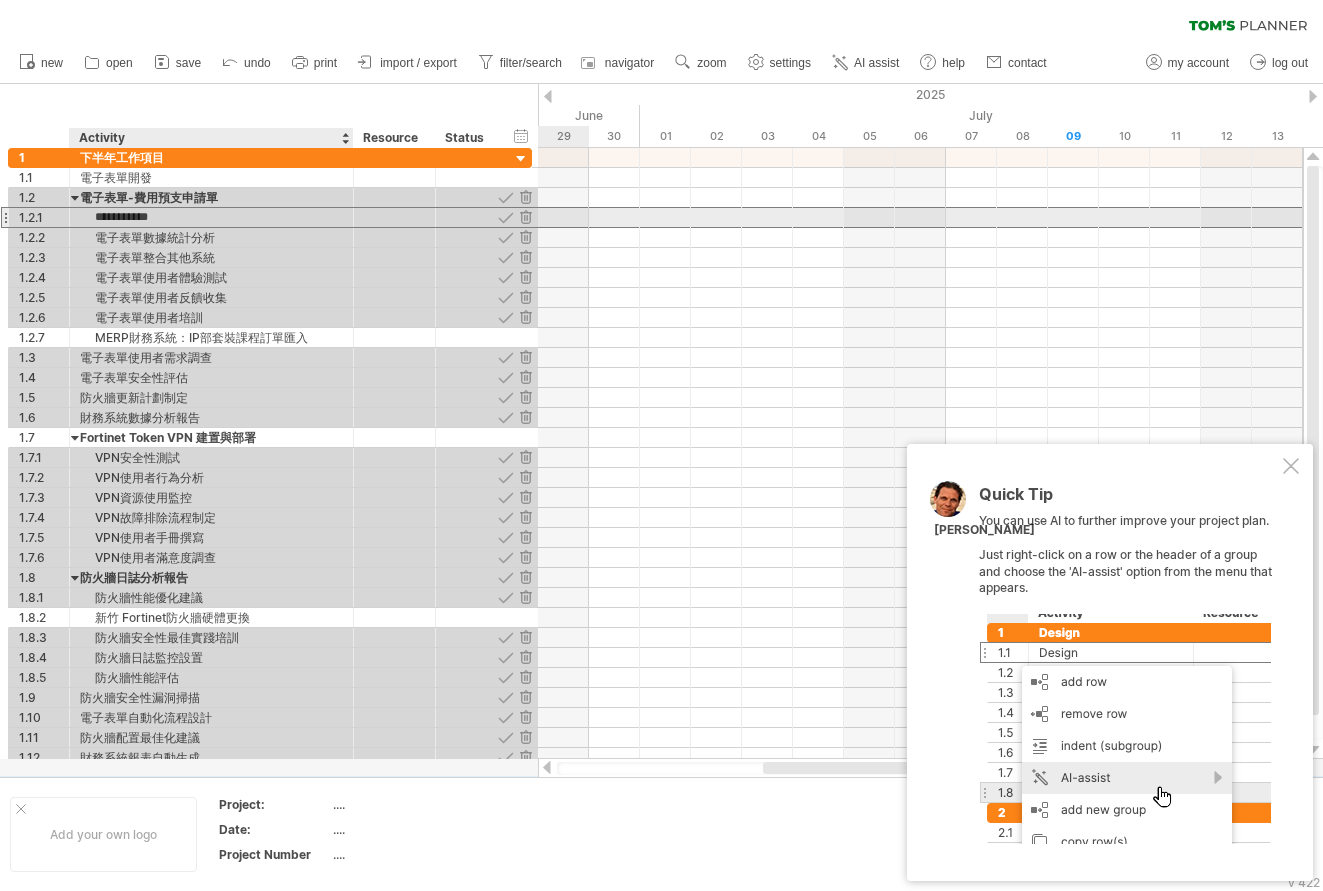 click on "**********" at bounding box center [211, 217] 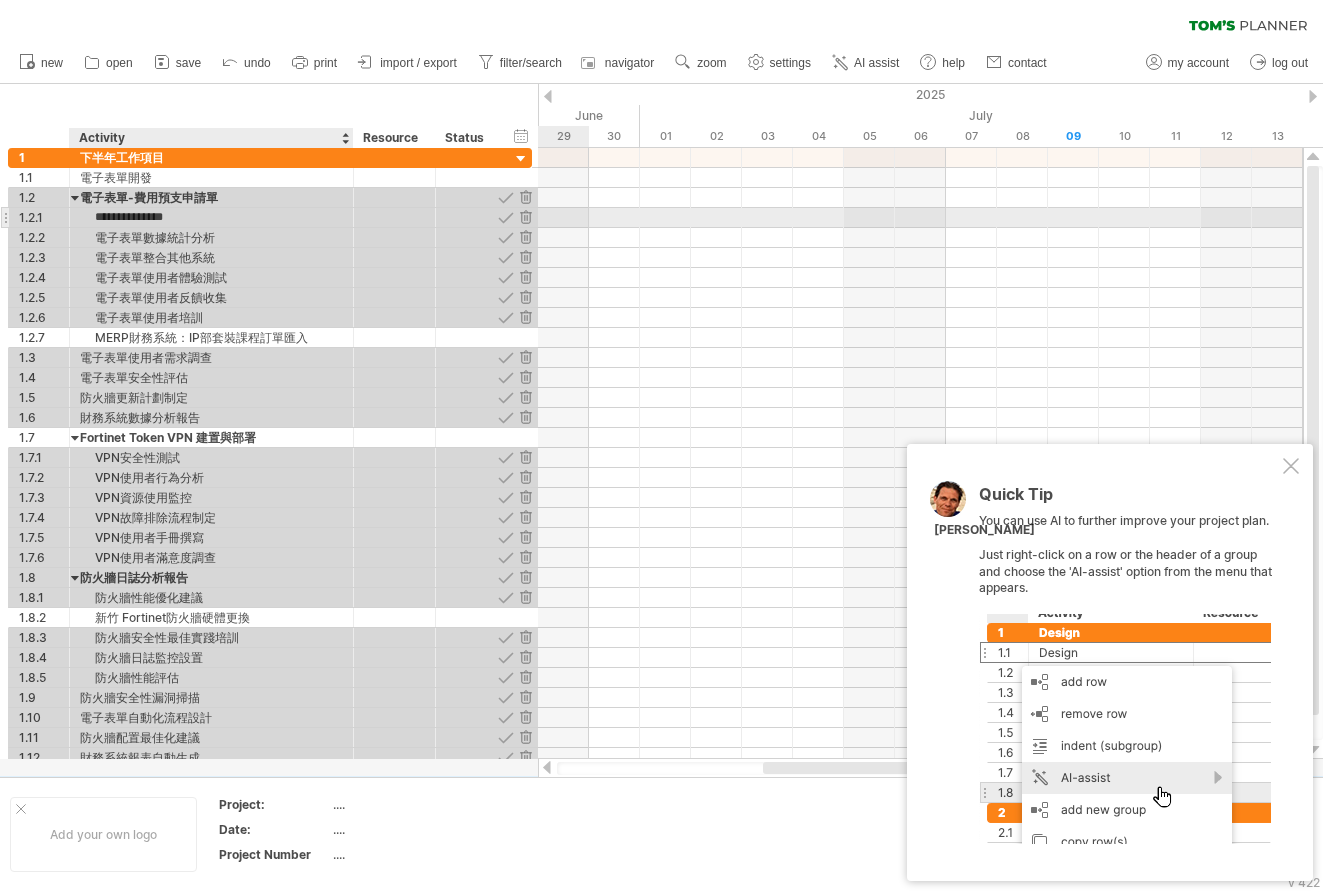 scroll, scrollTop: 0, scrollLeft: 0, axis: both 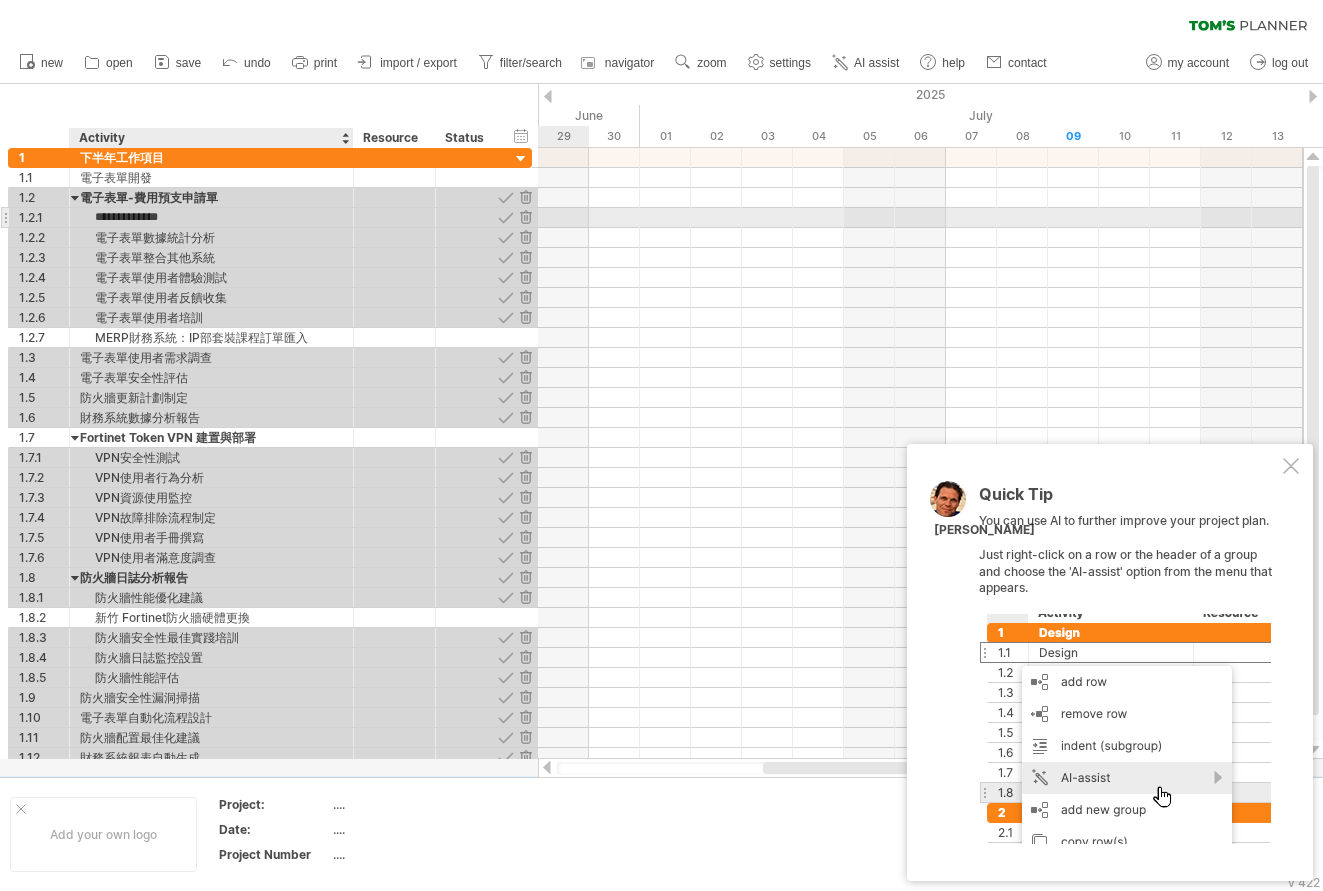 type on "**********" 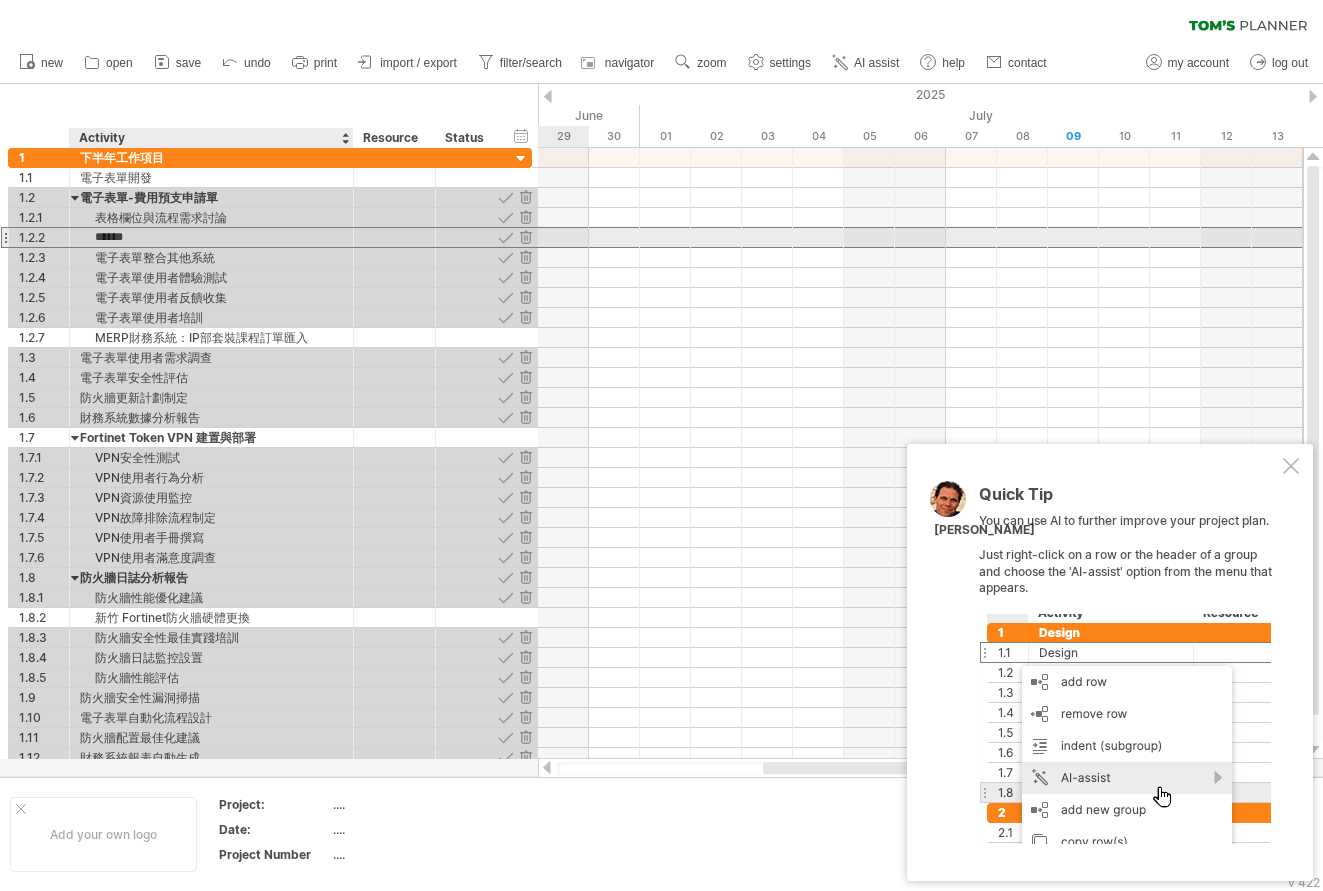 click on "******" at bounding box center [211, 237] 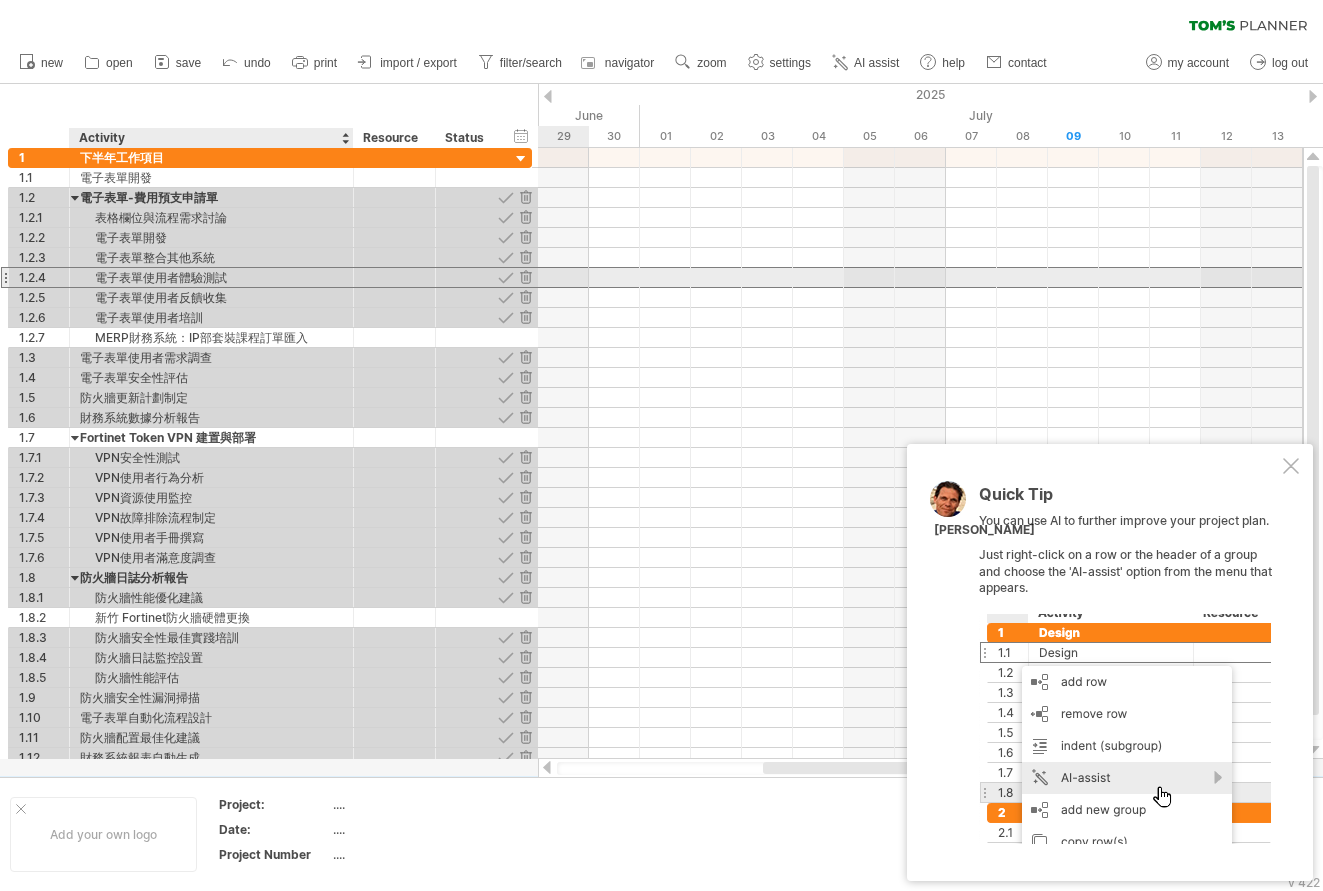 click on "電子表單使用者體驗測試" at bounding box center (211, 277) 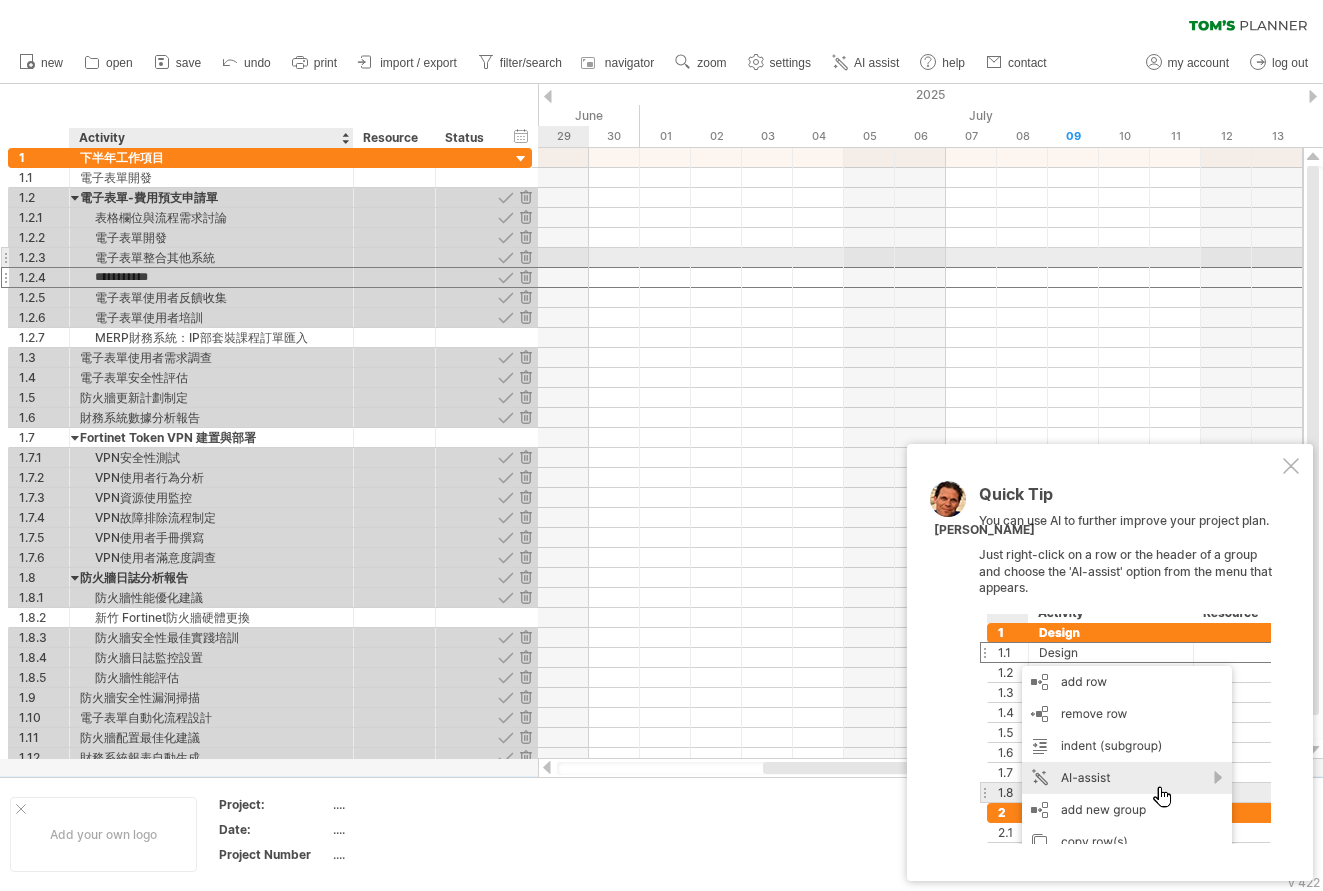 click on "電子表單整合其他系統" at bounding box center (211, 257) 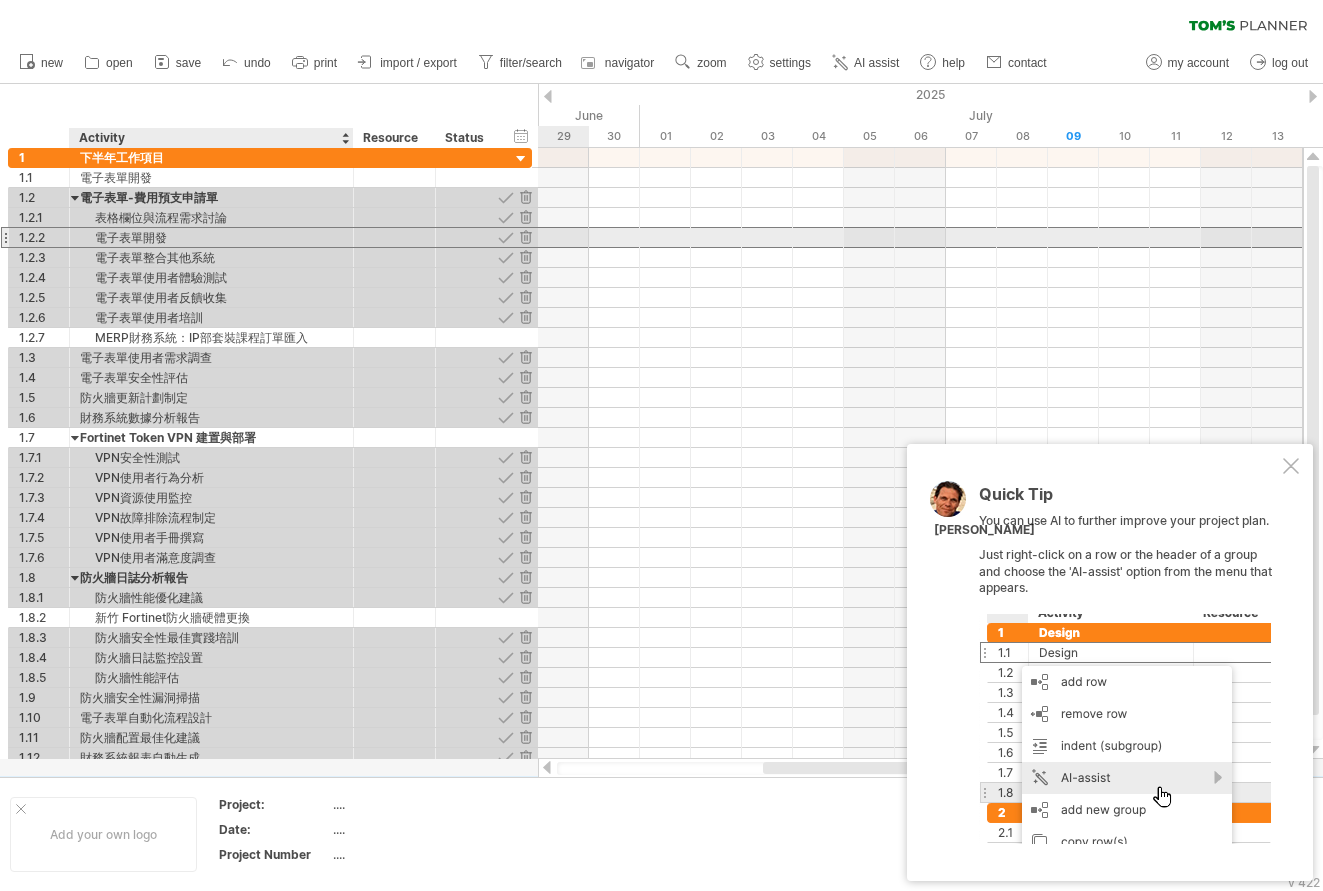 click on "電子表單開發" at bounding box center (211, 237) 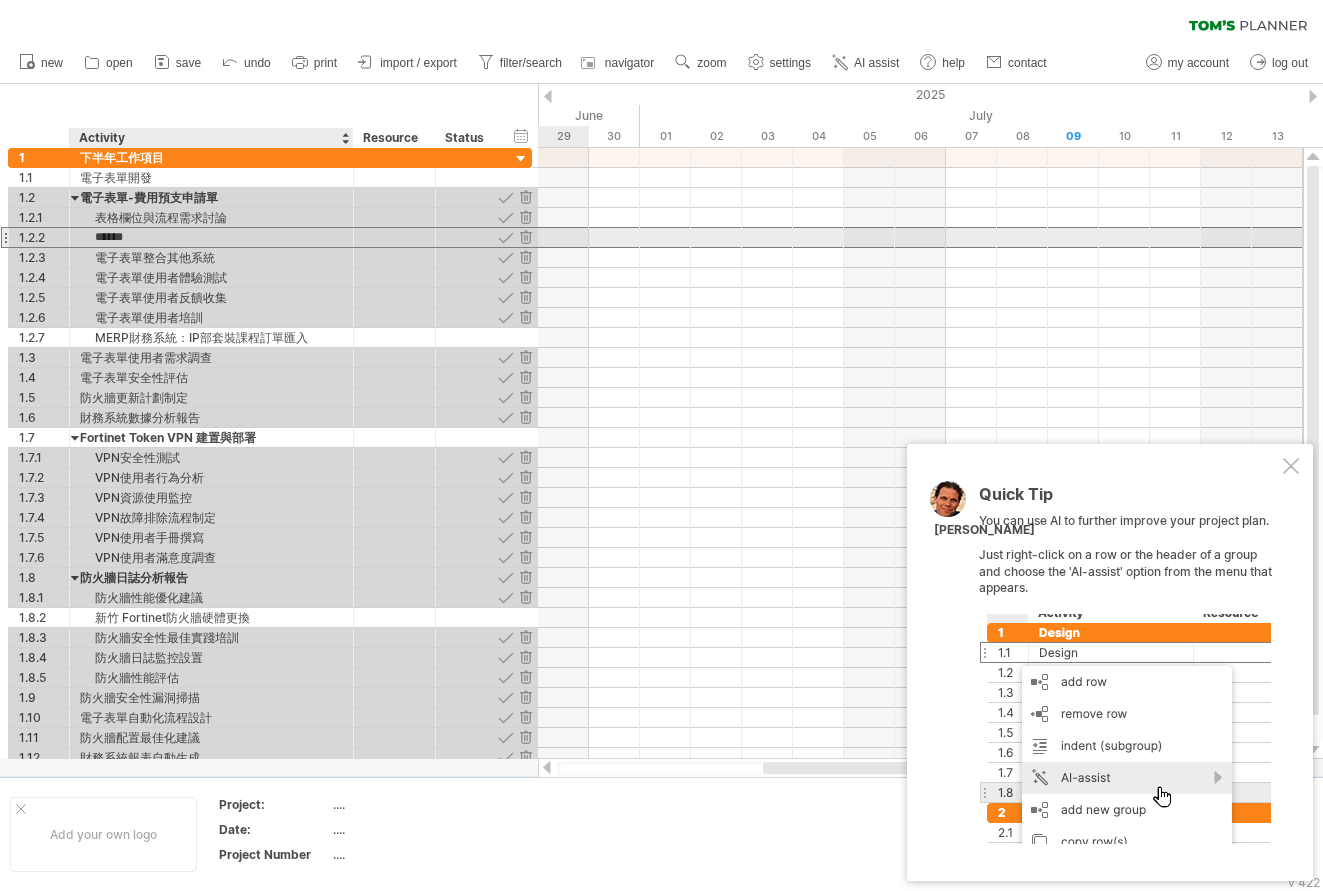 click on "******" at bounding box center (211, 237) 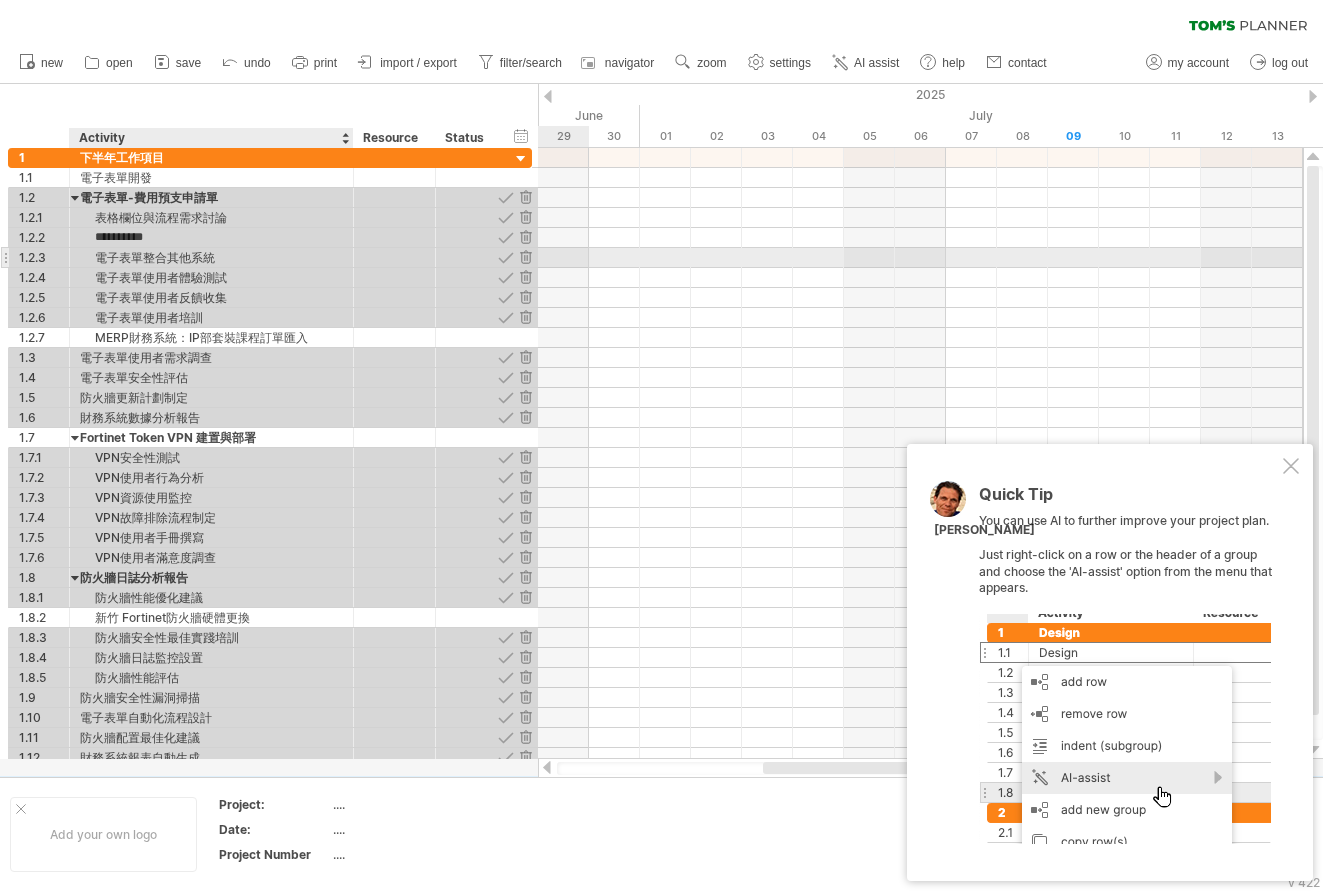type on "********" 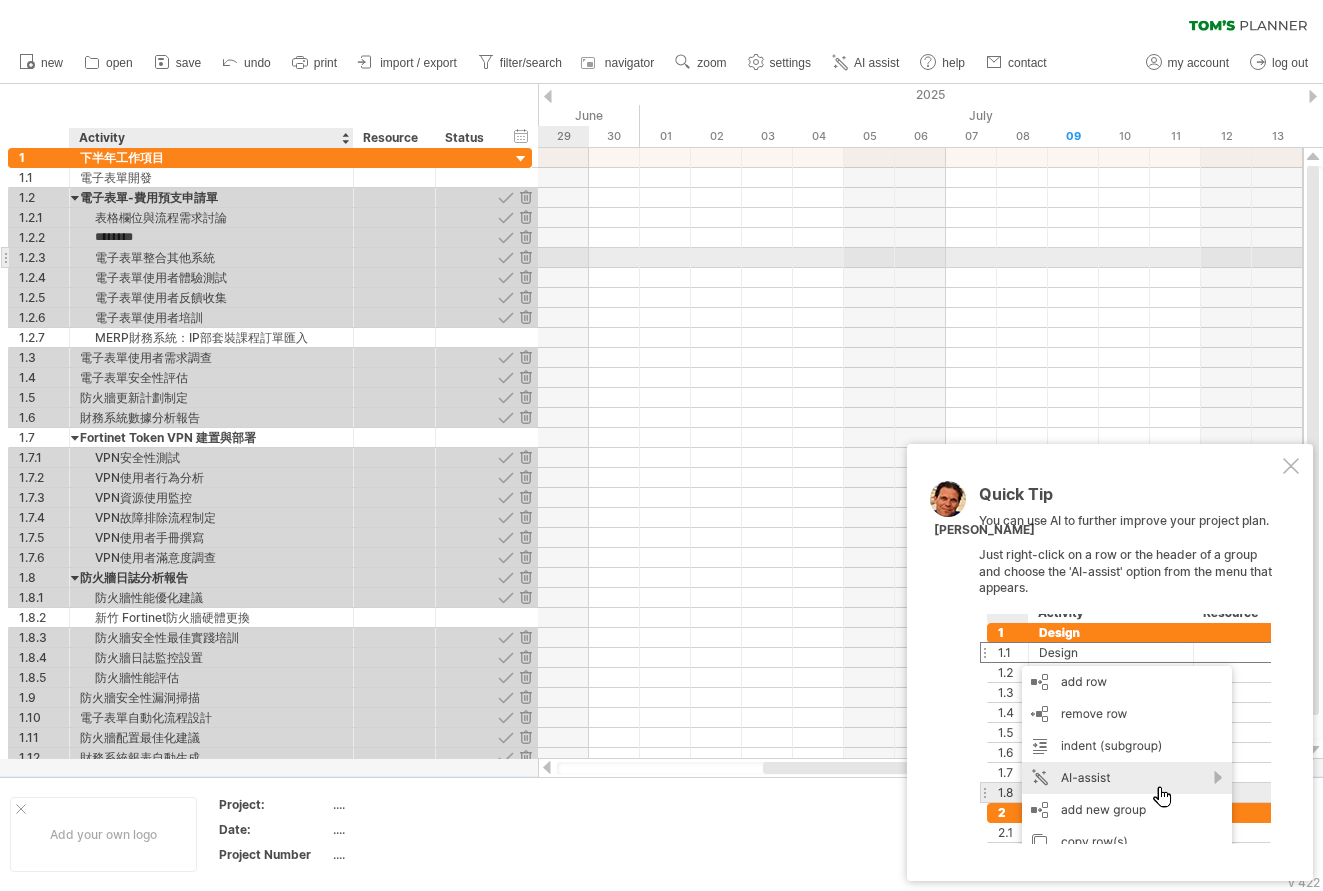 click on "電子表單整合其他系統" at bounding box center (211, 257) 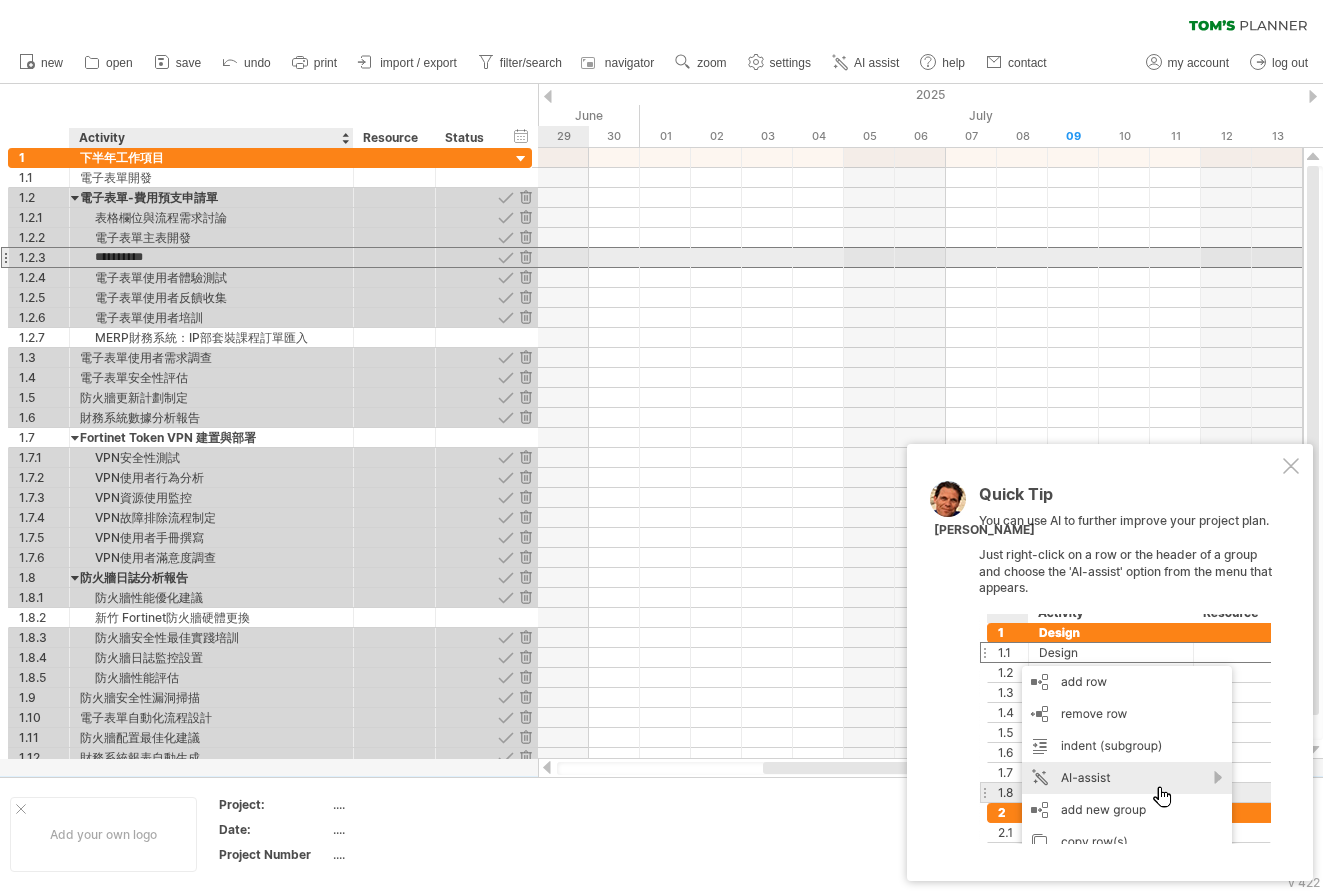 click on "**********" at bounding box center (211, 257) 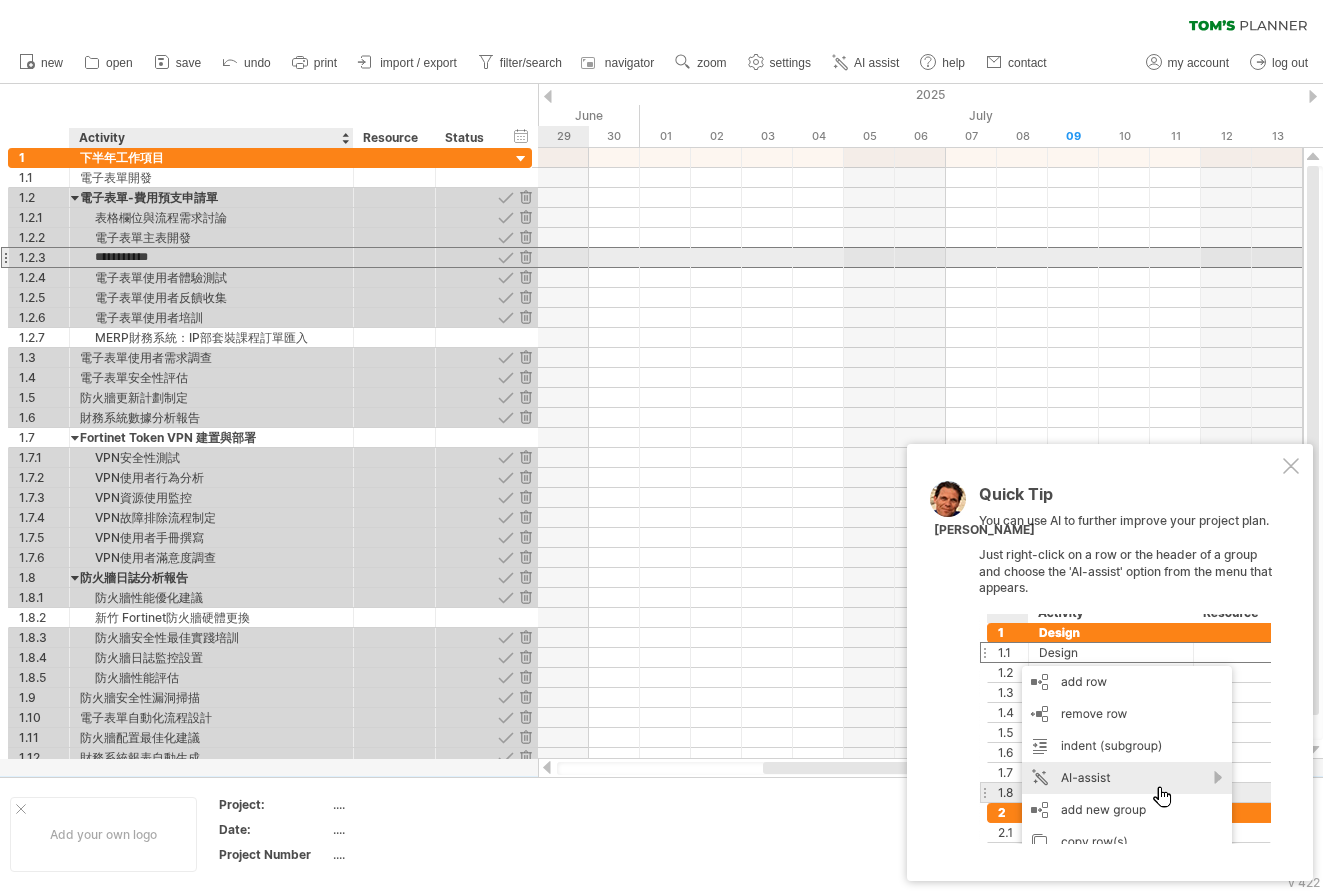 type on "**********" 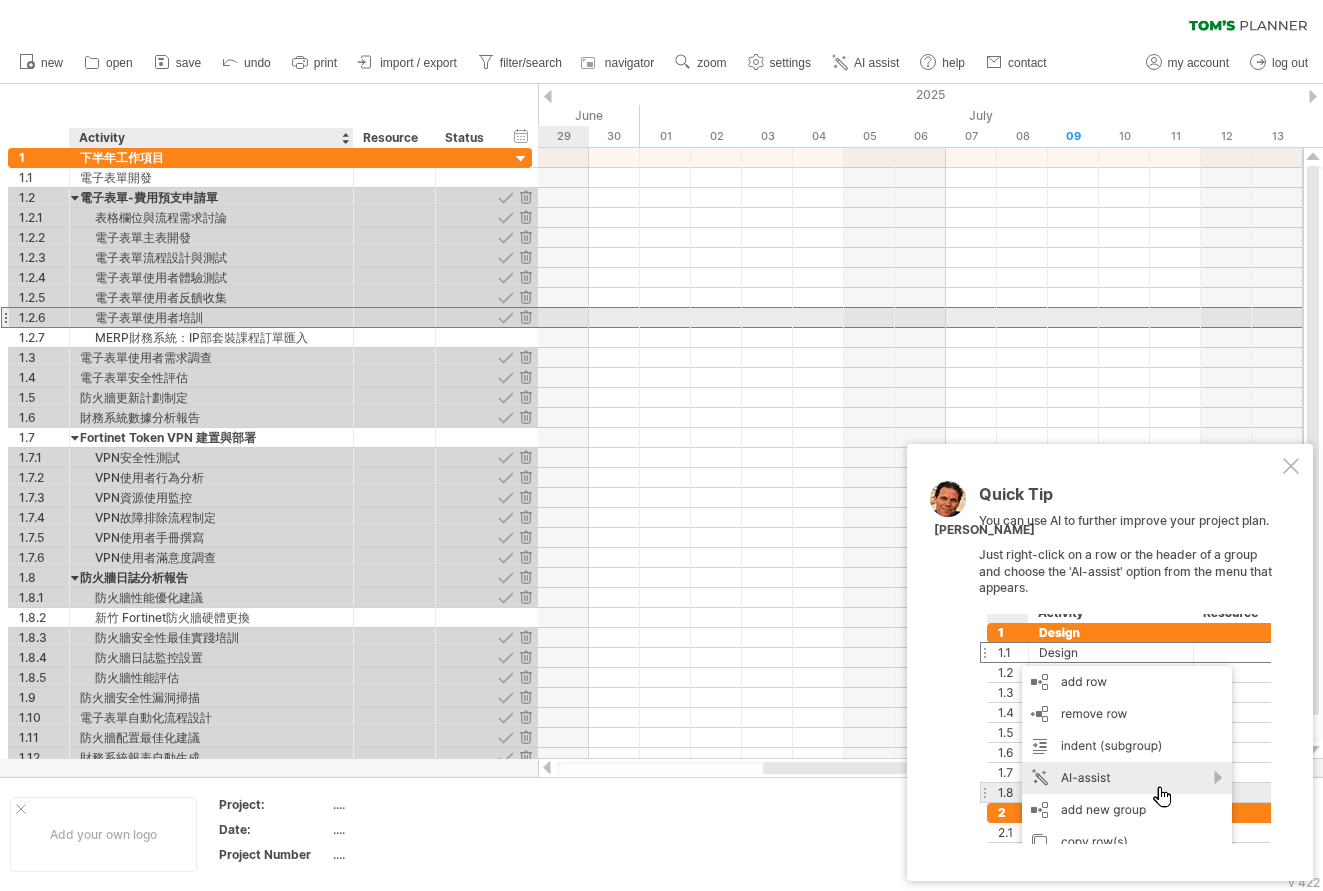 click on "電子表單使用者培訓" at bounding box center (211, 317) 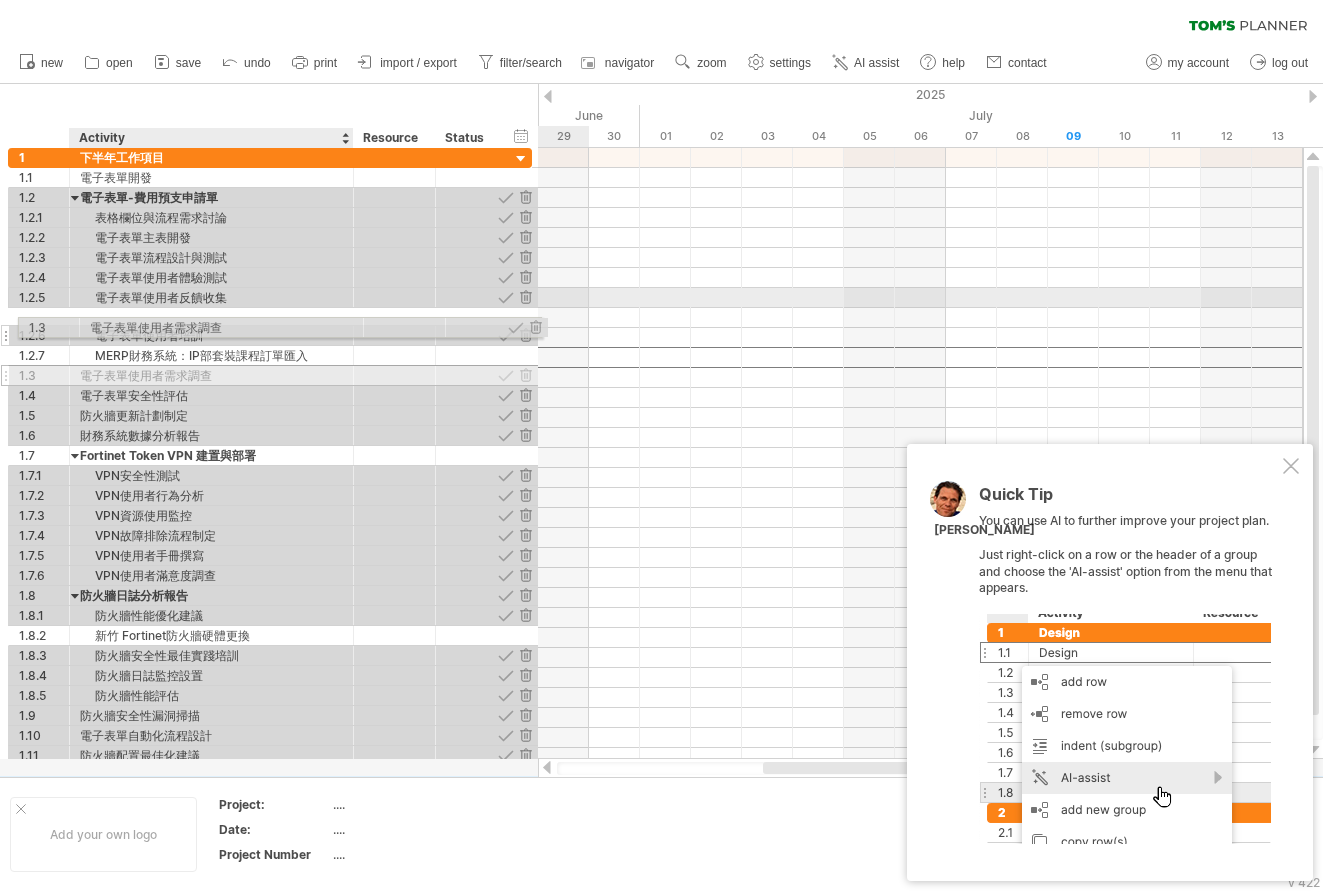 drag, startPoint x: 112, startPoint y: 359, endPoint x: 118, endPoint y: 324, distance: 35.510563 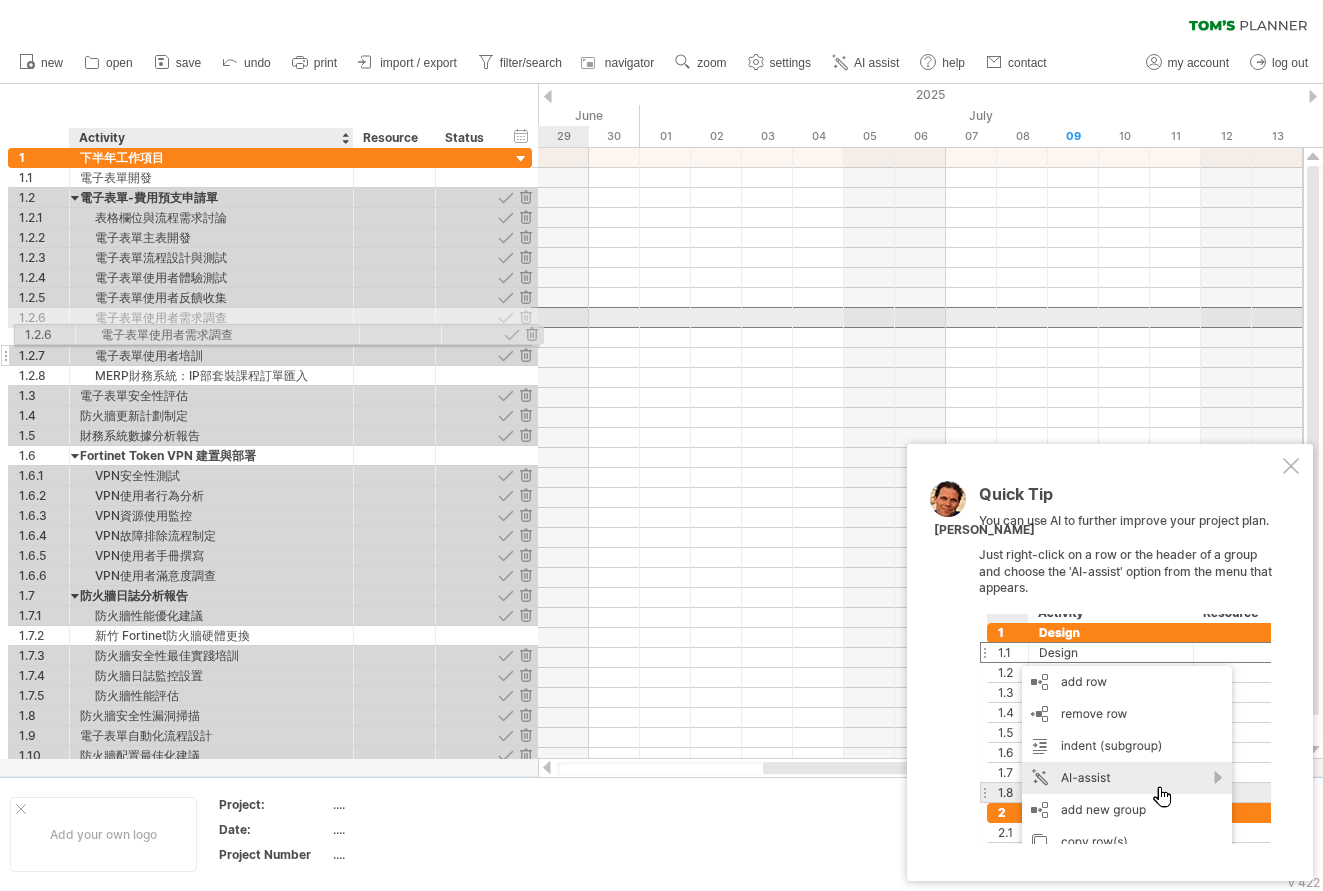 drag, startPoint x: 194, startPoint y: 312, endPoint x: 194, endPoint y: 331, distance: 19 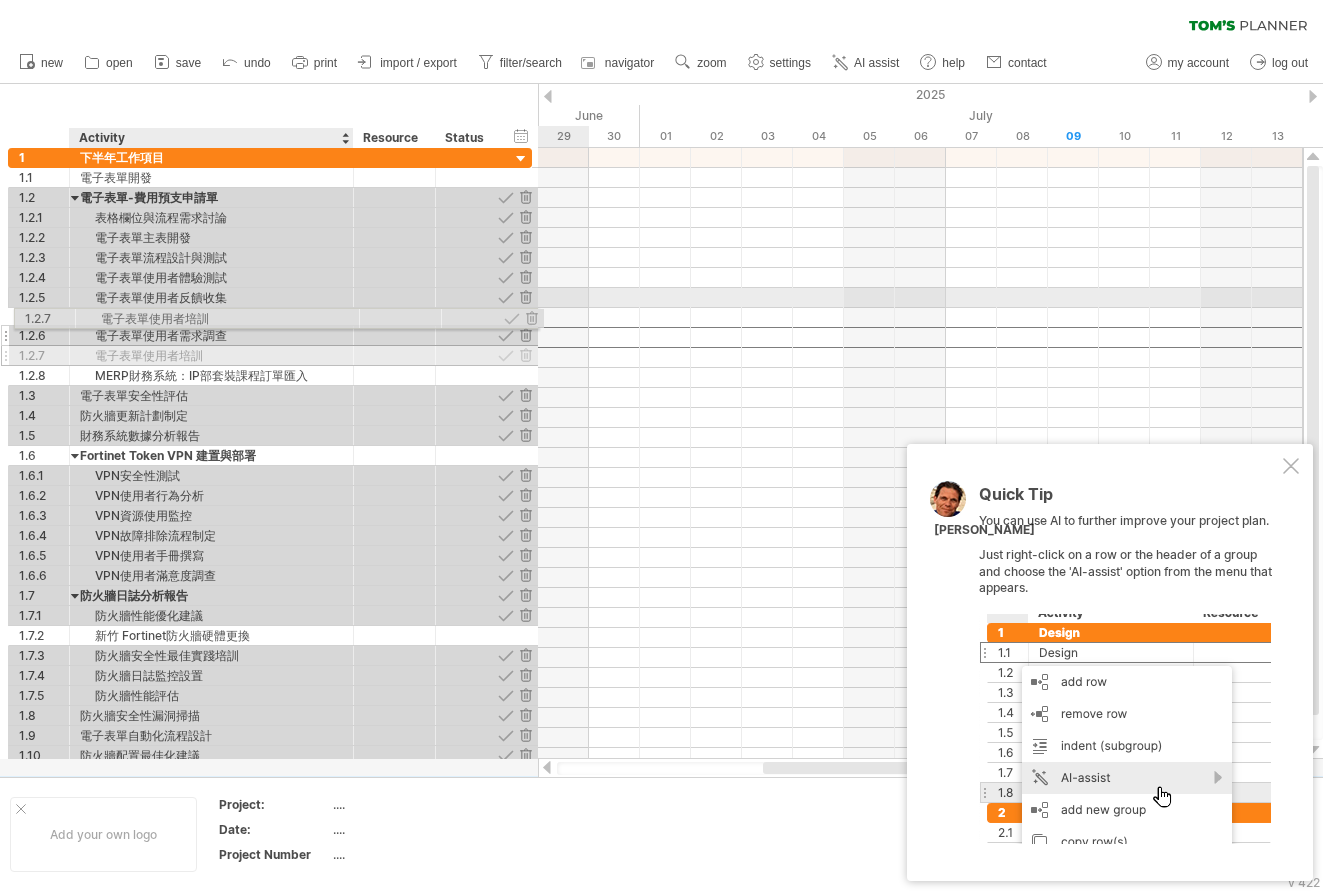 drag, startPoint x: 199, startPoint y: 338, endPoint x: 197, endPoint y: 315, distance: 23.086792 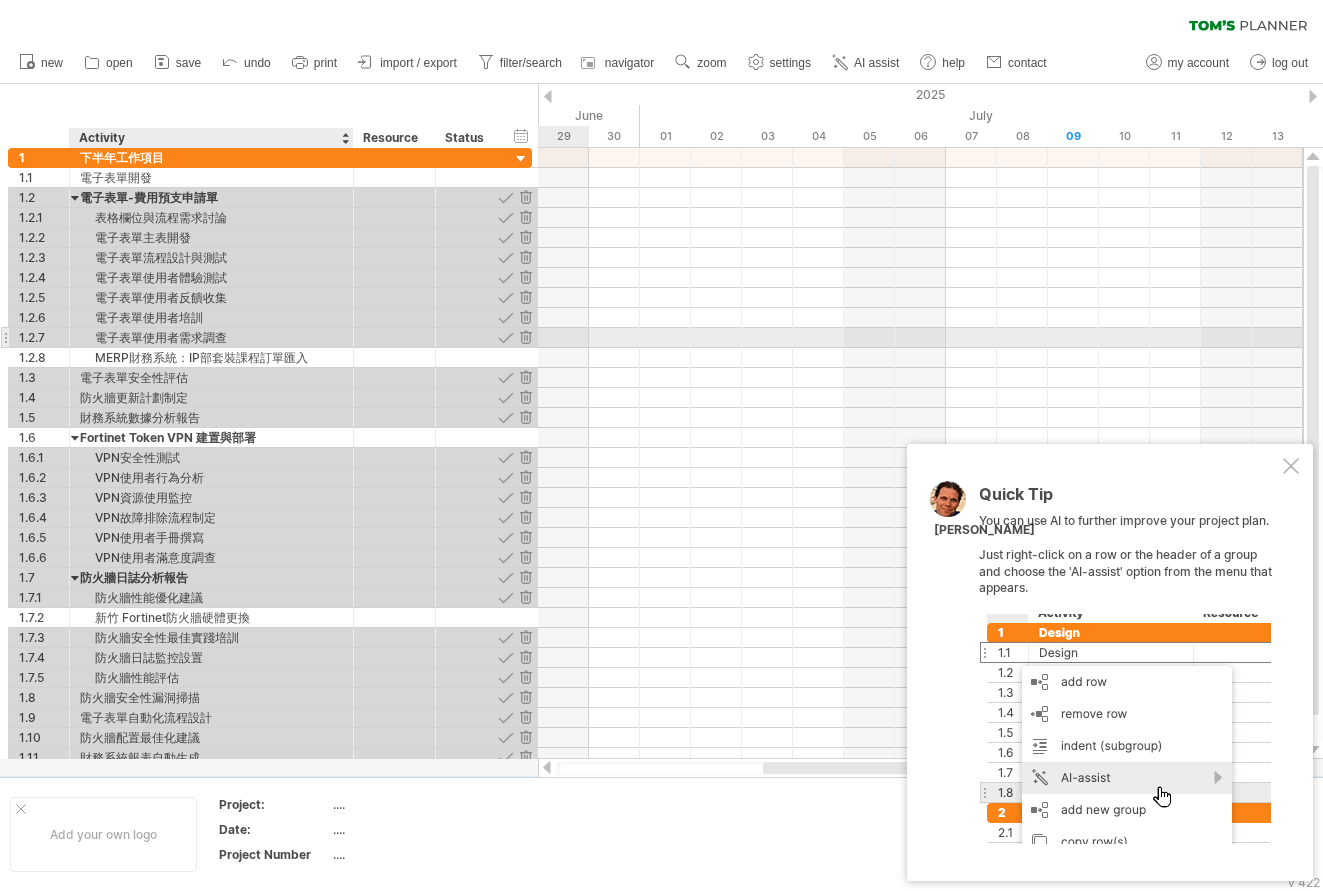 click on "電子表單使用者需求調查" at bounding box center (211, 337) 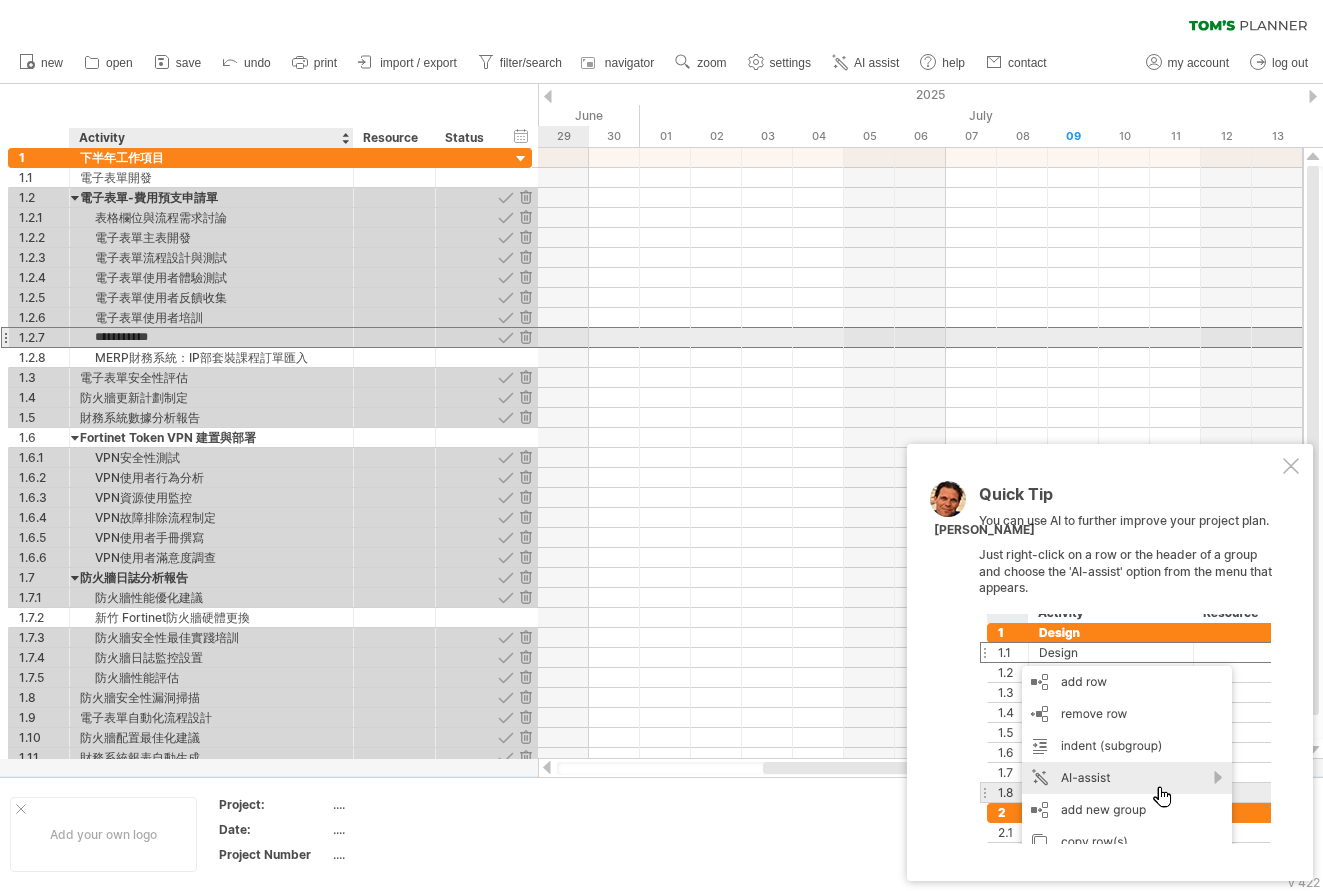 click on "**********" at bounding box center [211, 337] 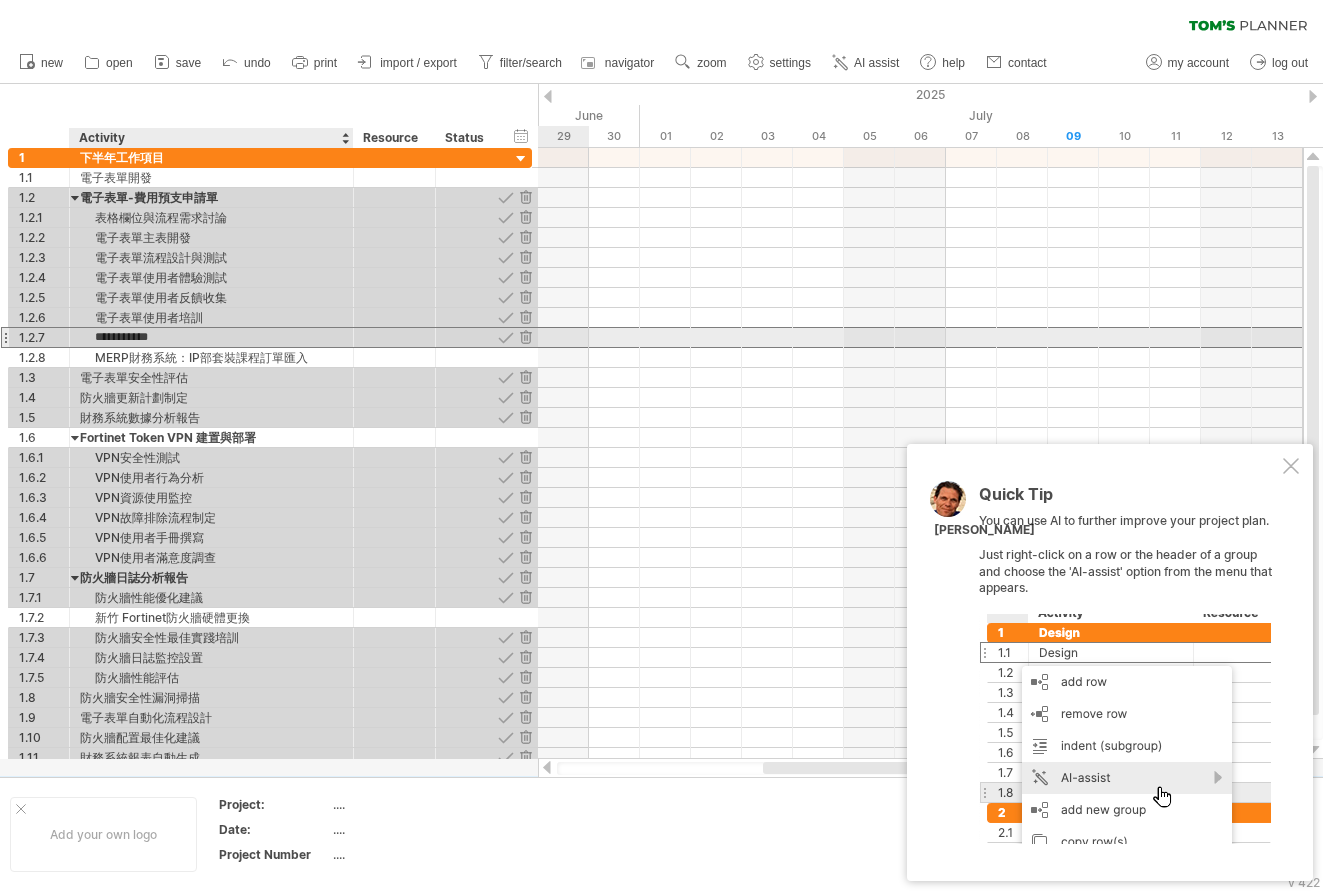 click on "**********" at bounding box center [211, 337] 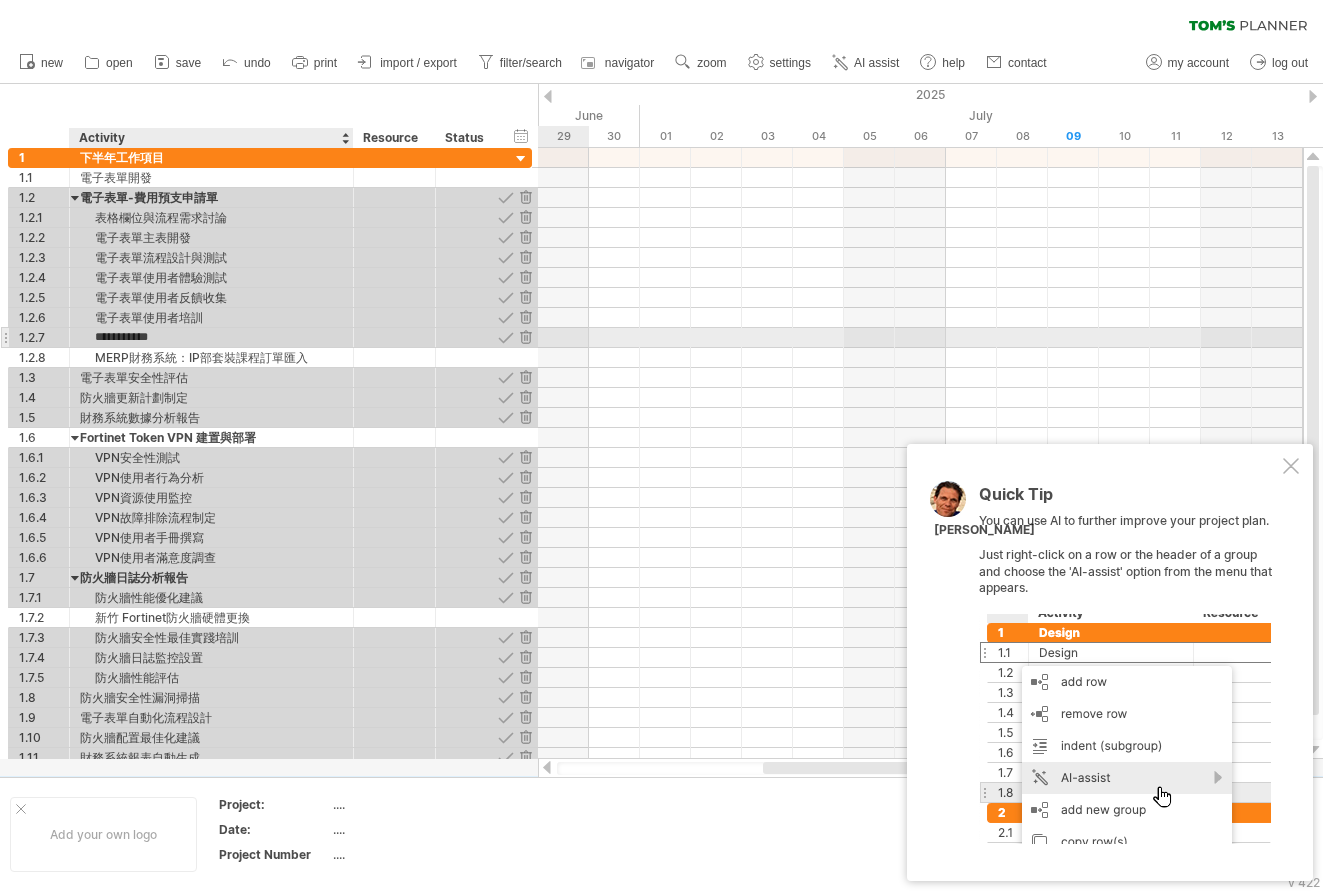click on "**********" at bounding box center (211, 337) 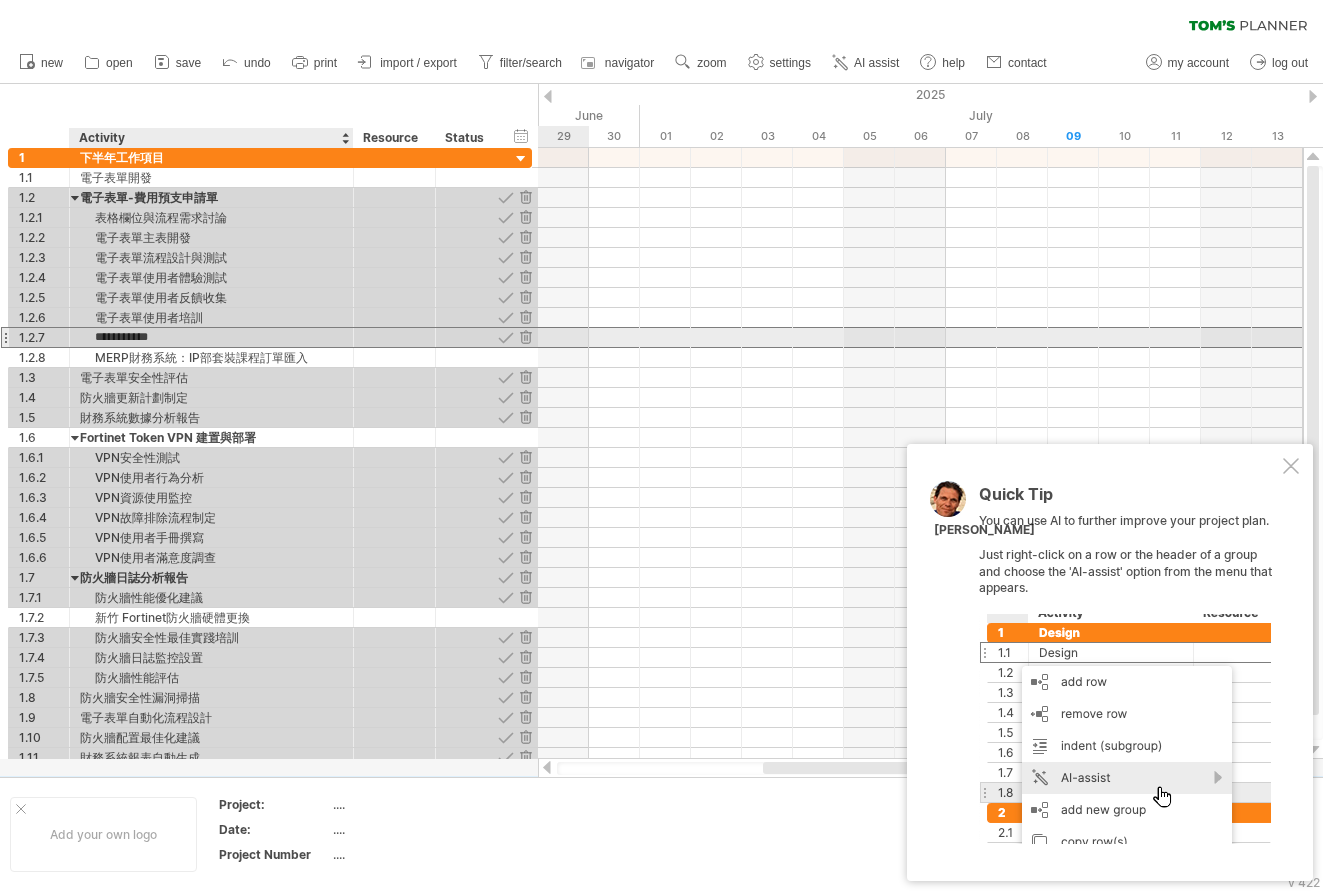 drag, startPoint x: 146, startPoint y: 341, endPoint x: 242, endPoint y: 341, distance: 96 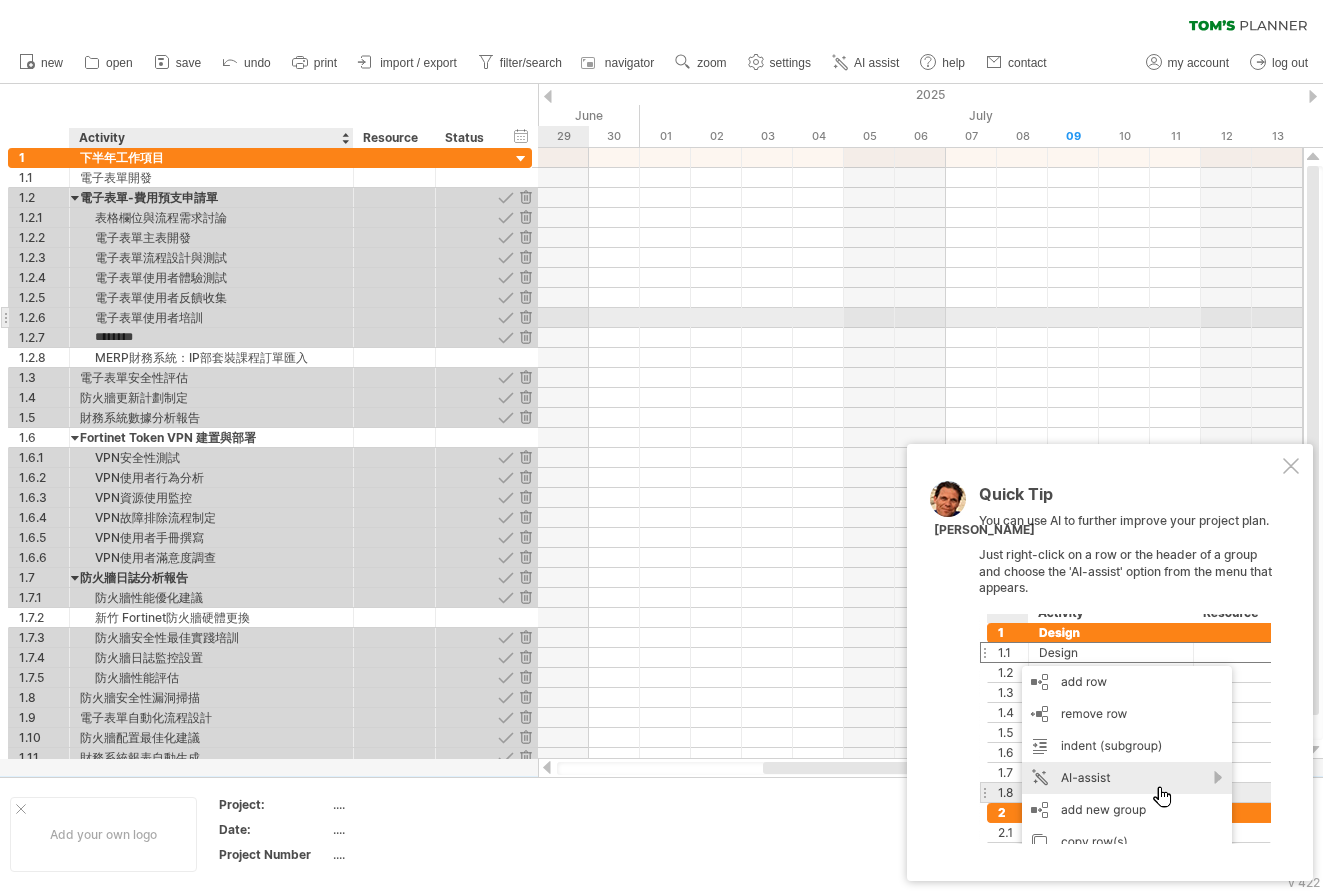 type on "******" 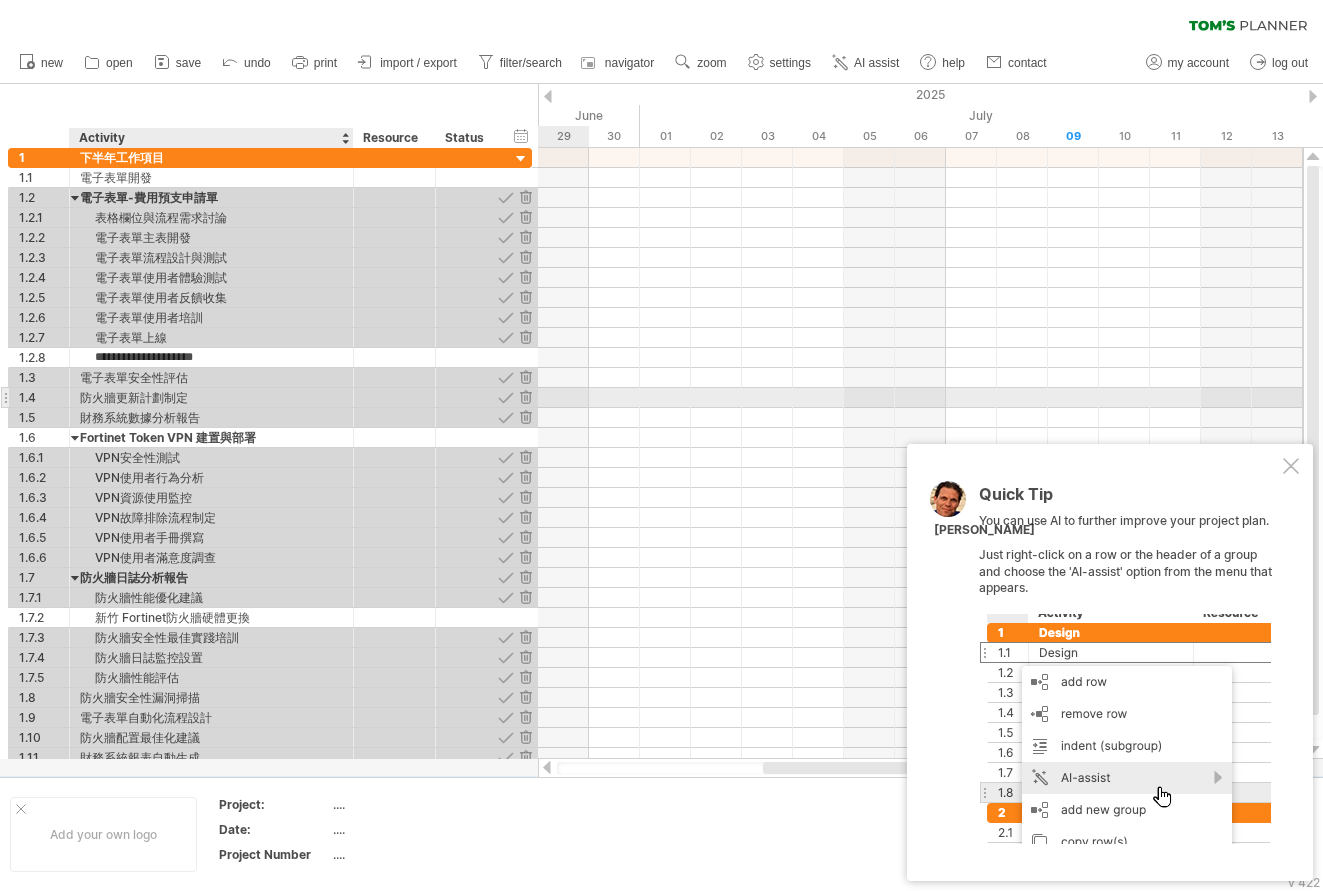 click on "防火牆更新計劃制定" at bounding box center [211, 397] 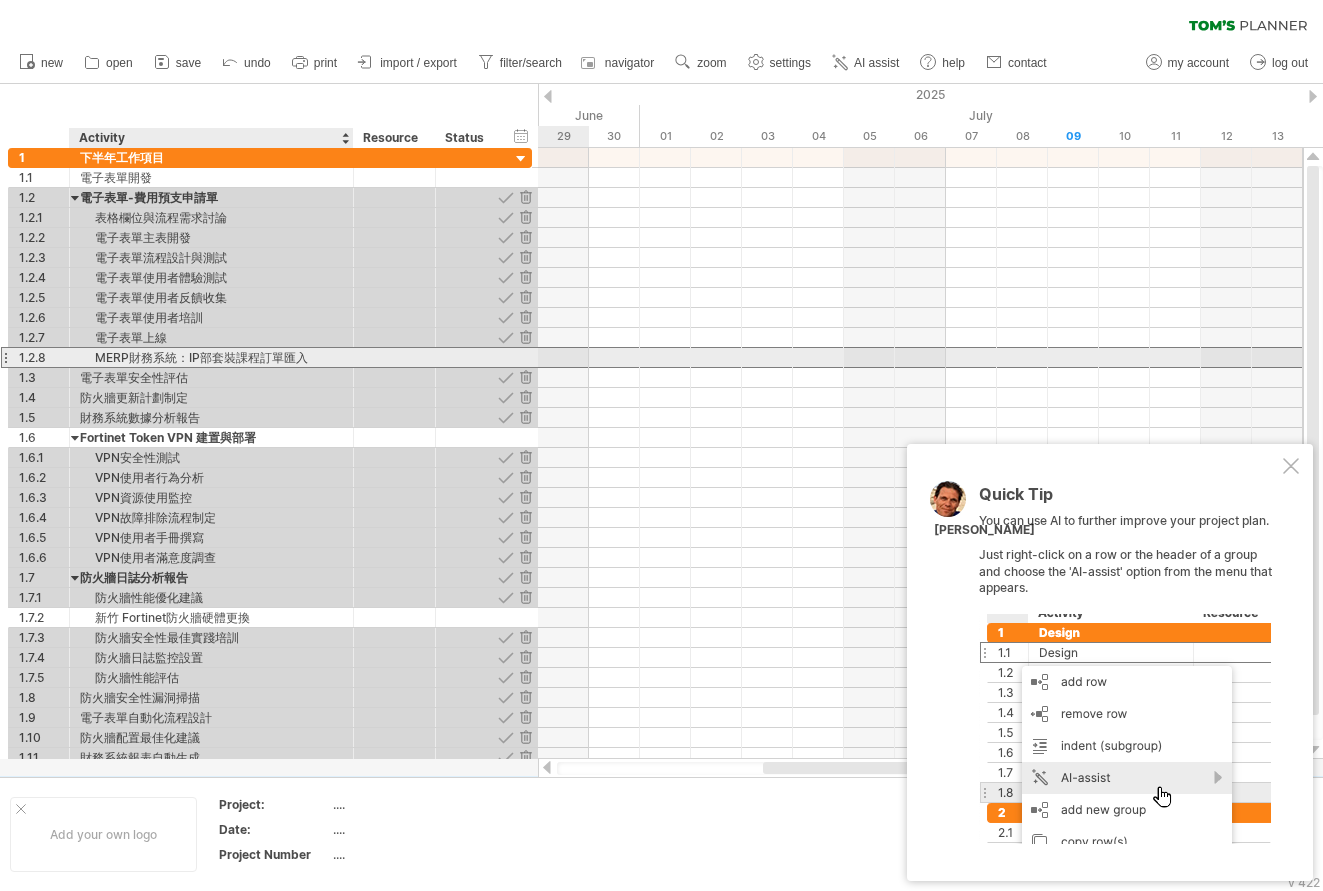 click on "MERP財務系統：IP部套裝課程訂單匯入" at bounding box center [211, 357] 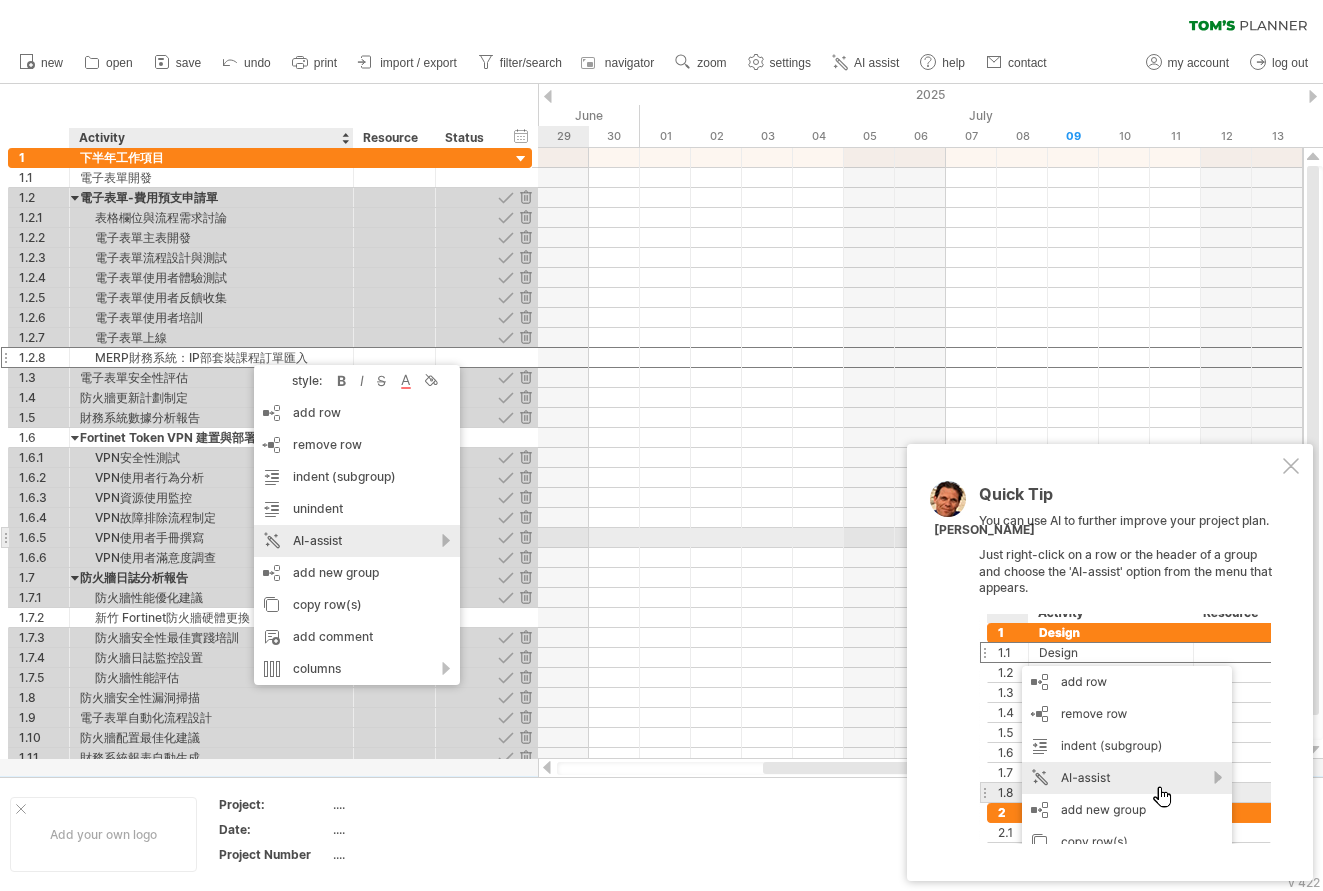 click on "AI-assist" at bounding box center [357, 541] 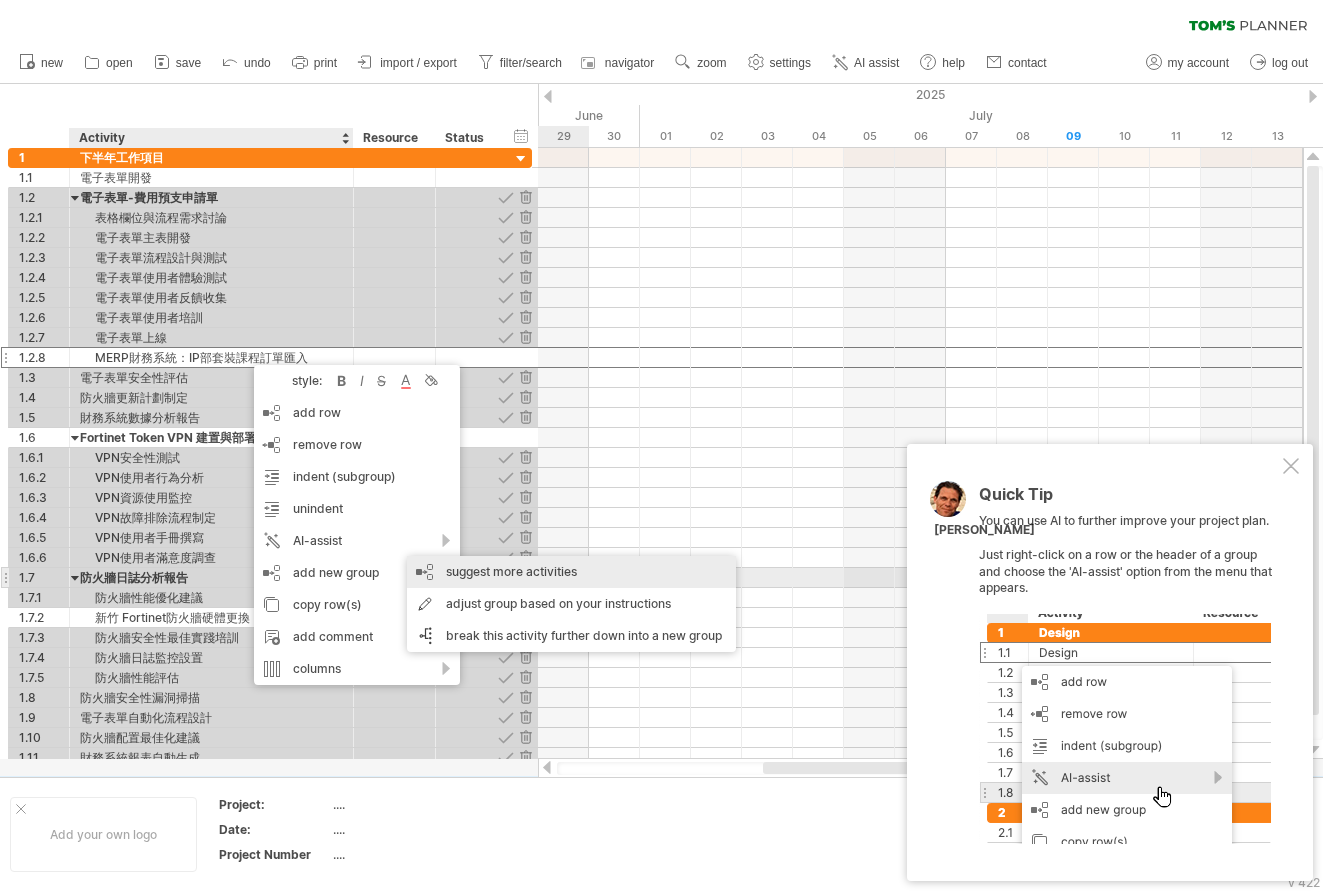 click on "suggest more activities" at bounding box center [571, 572] 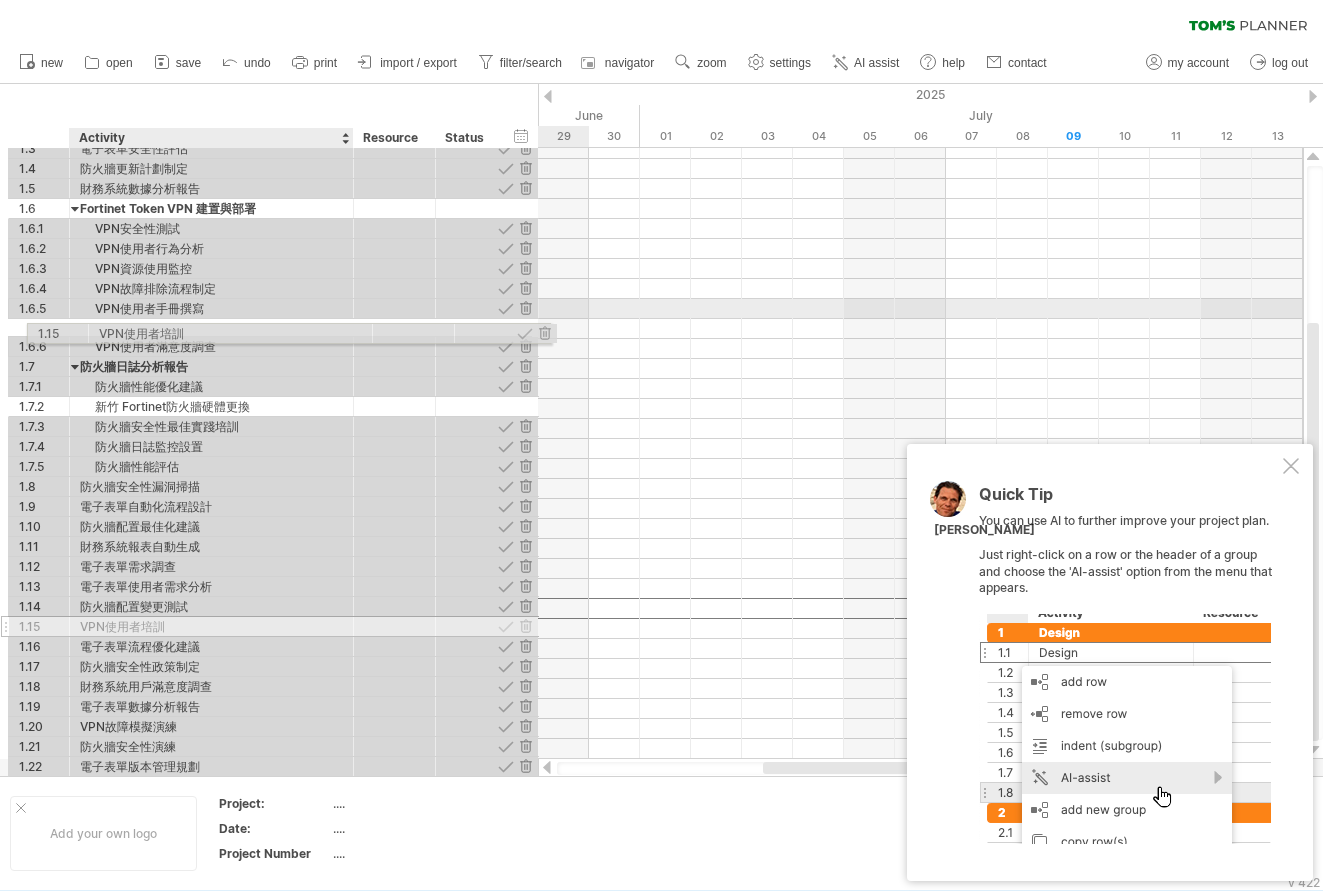 drag, startPoint x: 115, startPoint y: 608, endPoint x: 128, endPoint y: 330, distance: 278.3038 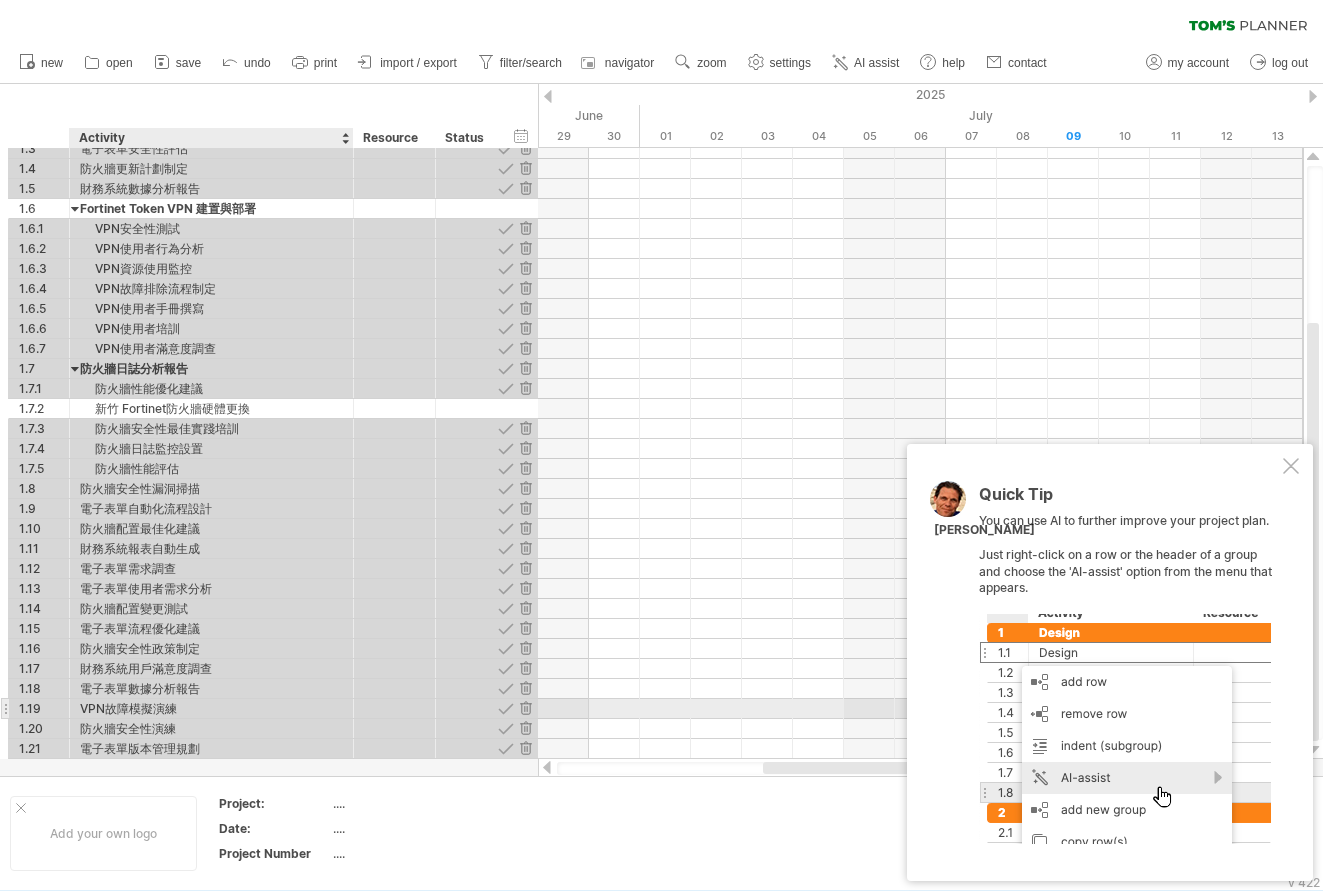 click on "VPN故障模擬演練" at bounding box center [211, 708] 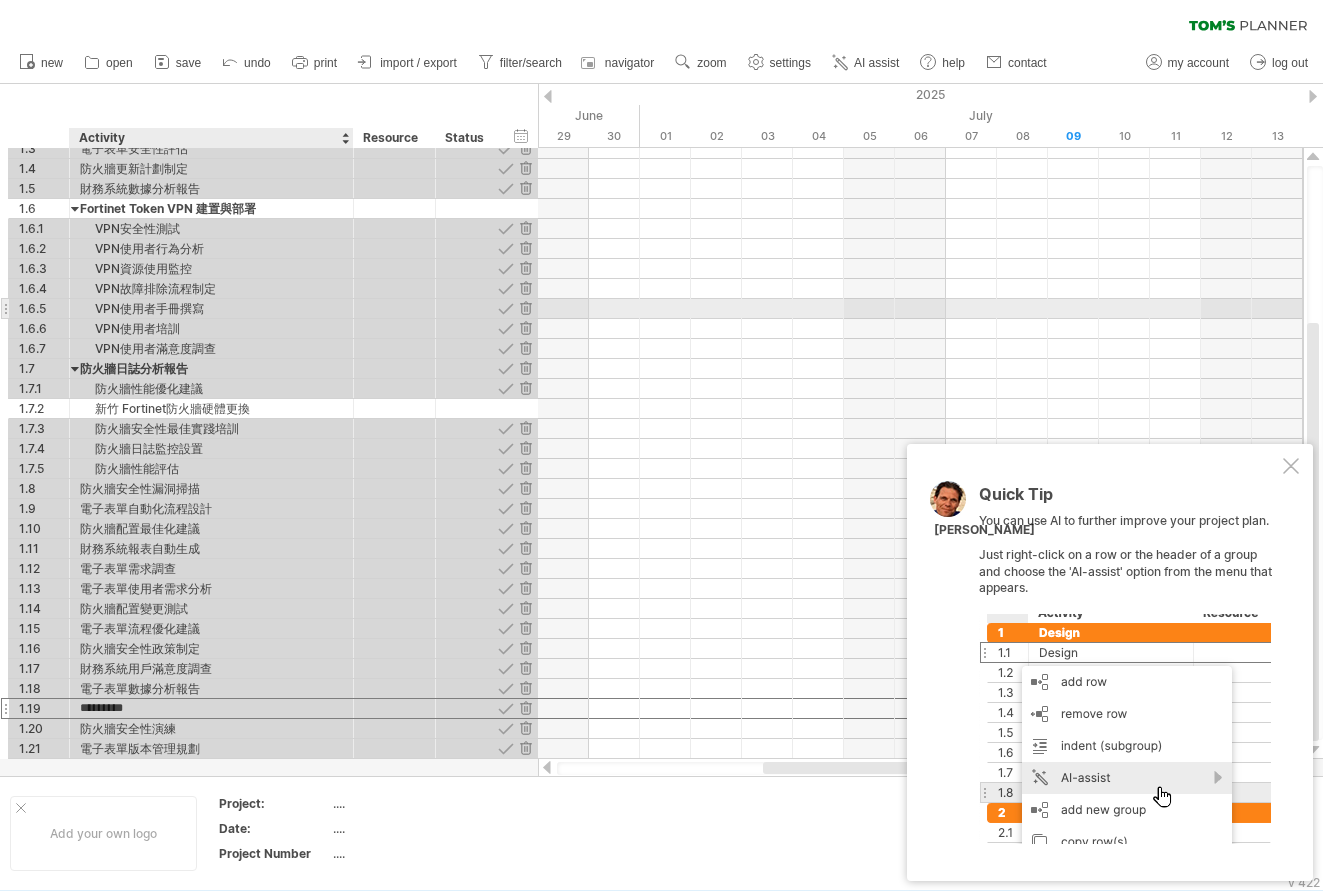 drag, startPoint x: 145, startPoint y: 710, endPoint x: 161, endPoint y: 303, distance: 407.31436 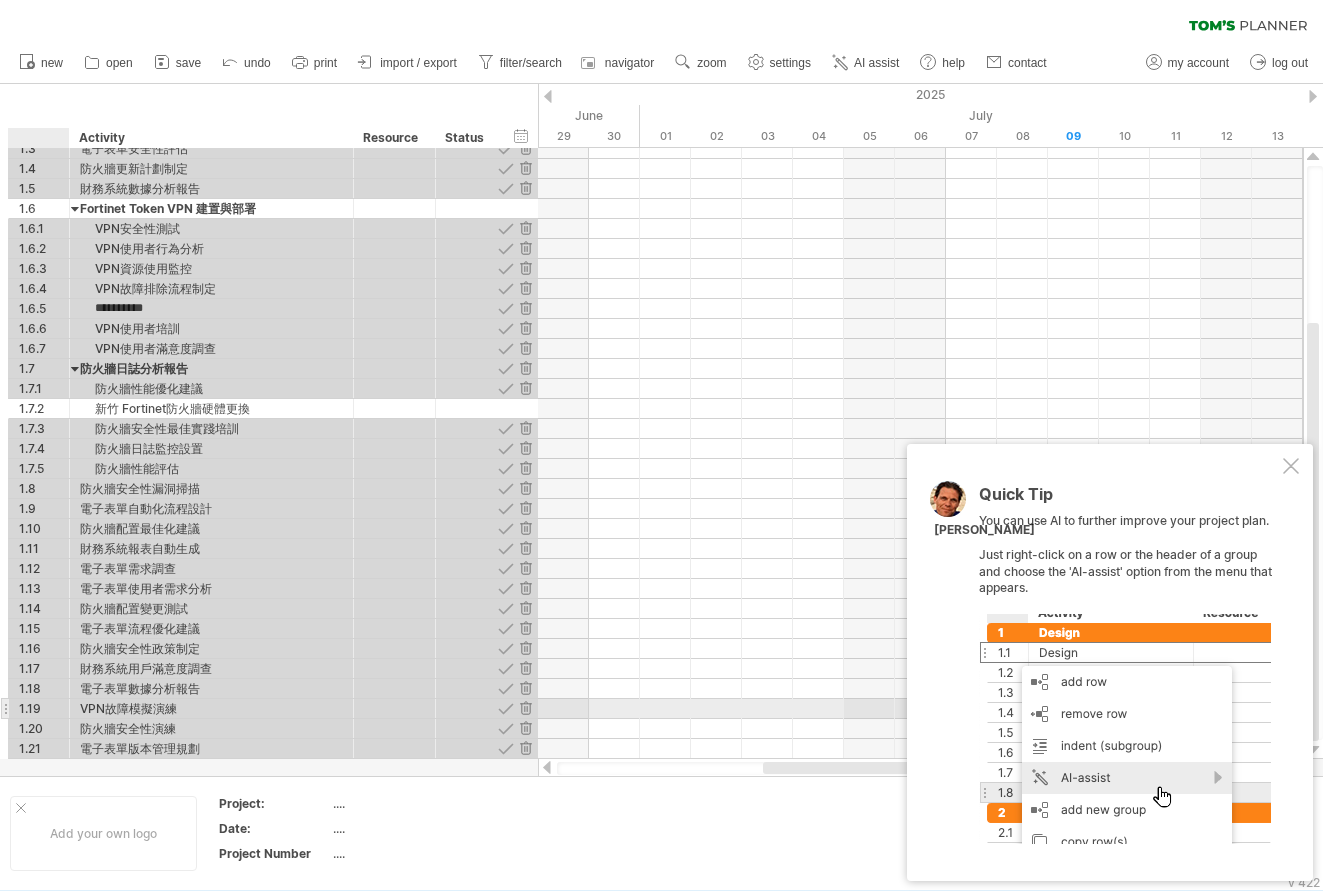 click on "1.19" at bounding box center (44, 708) 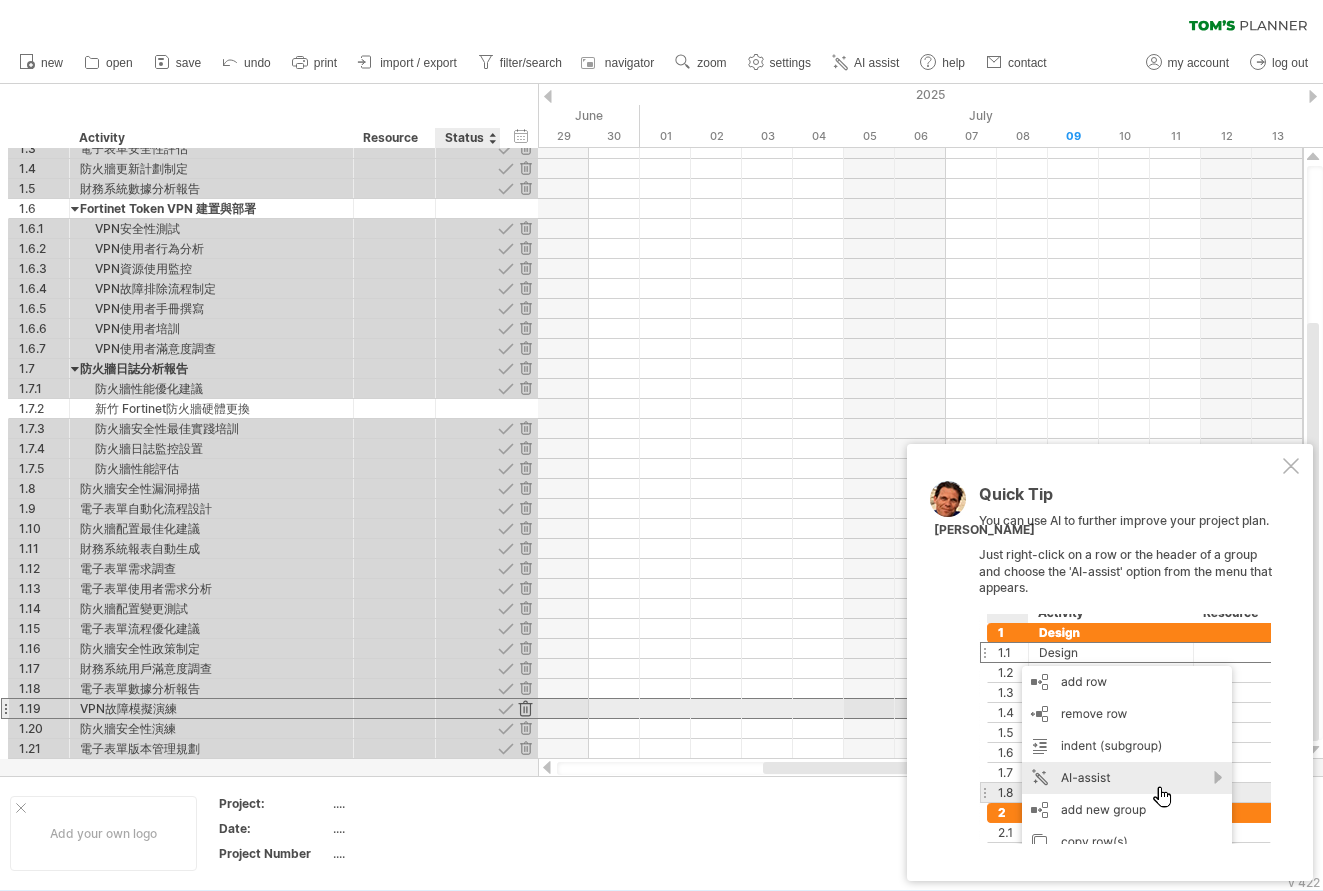 click at bounding box center (525, 708) 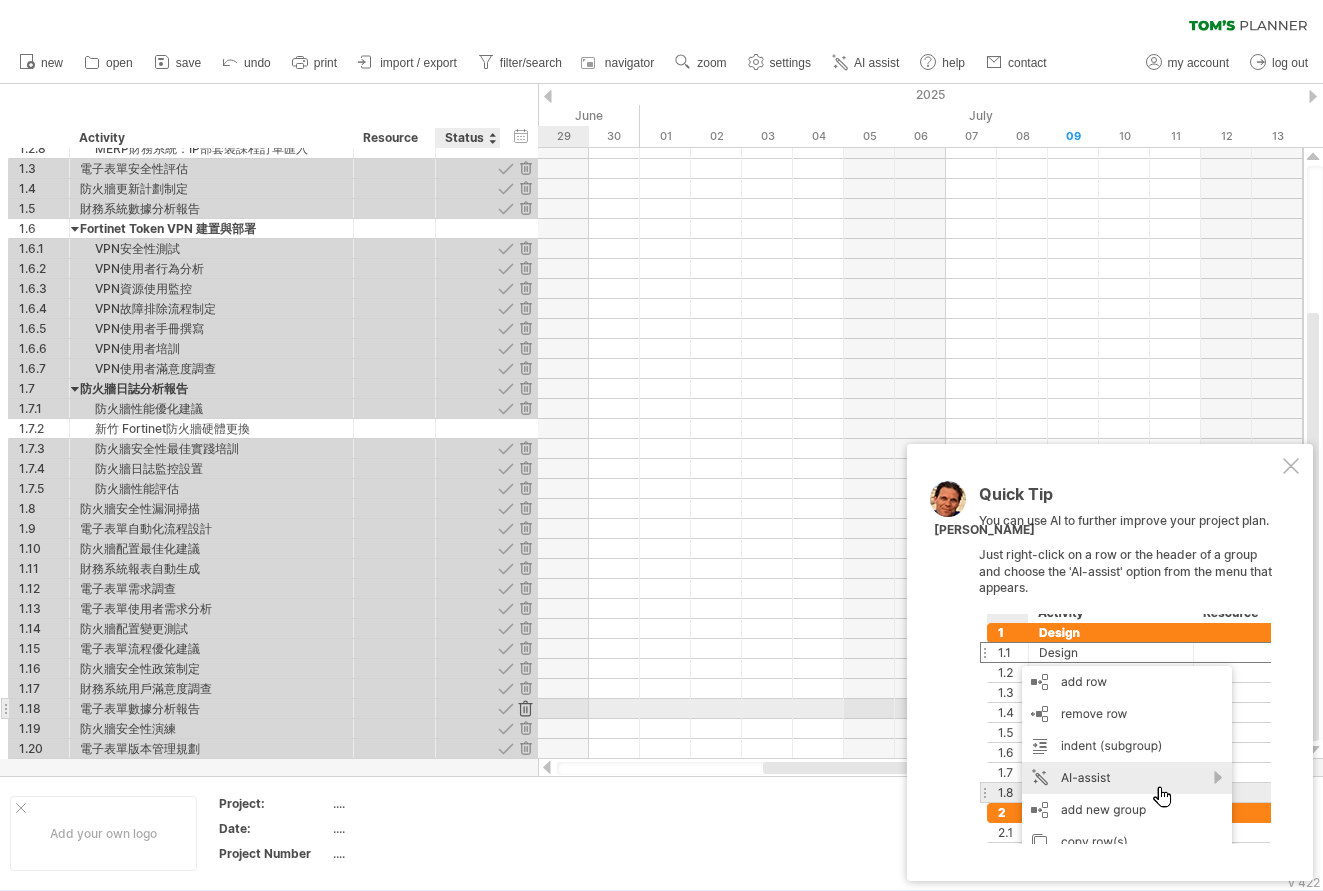 click at bounding box center [525, 708] 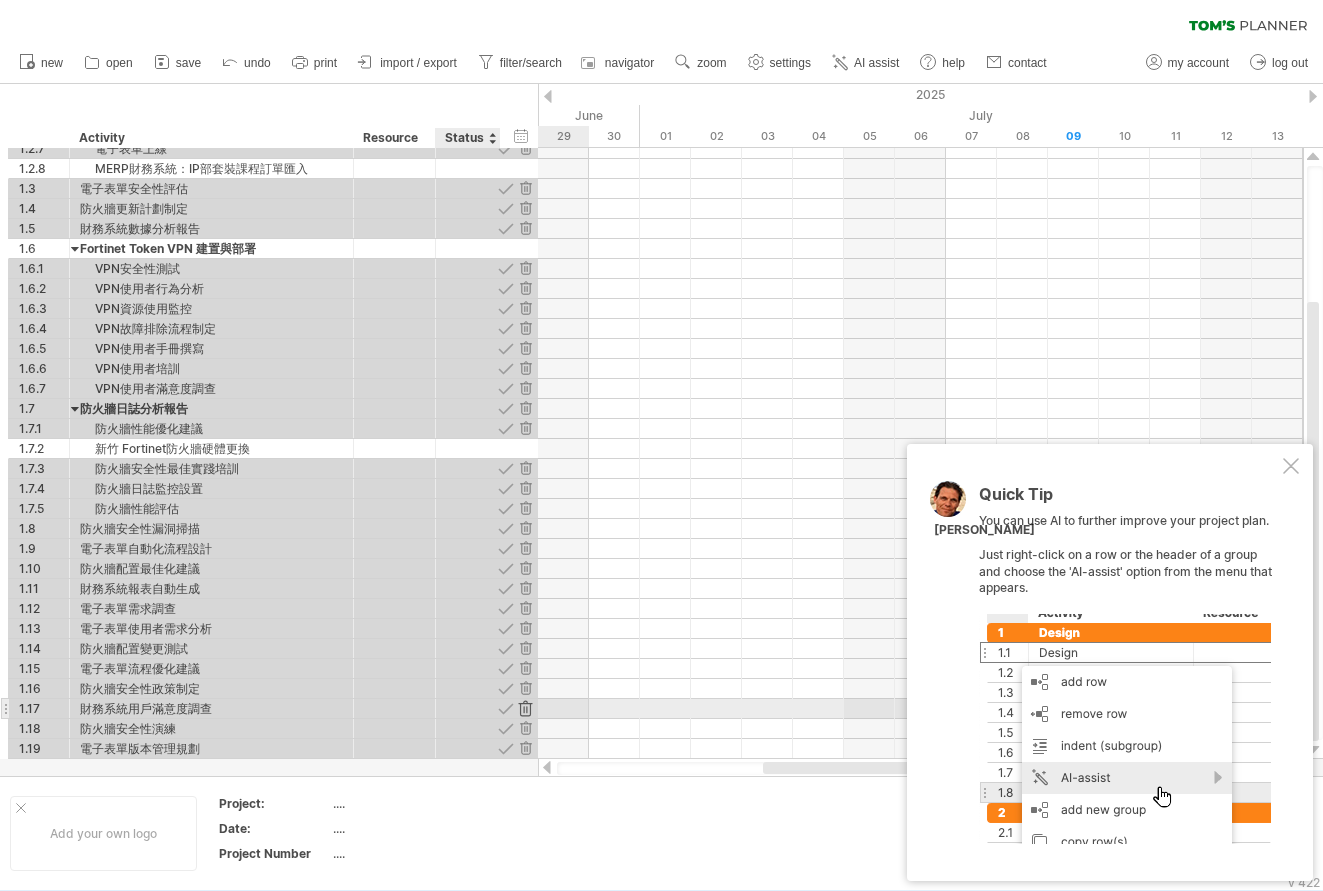 click at bounding box center [525, 708] 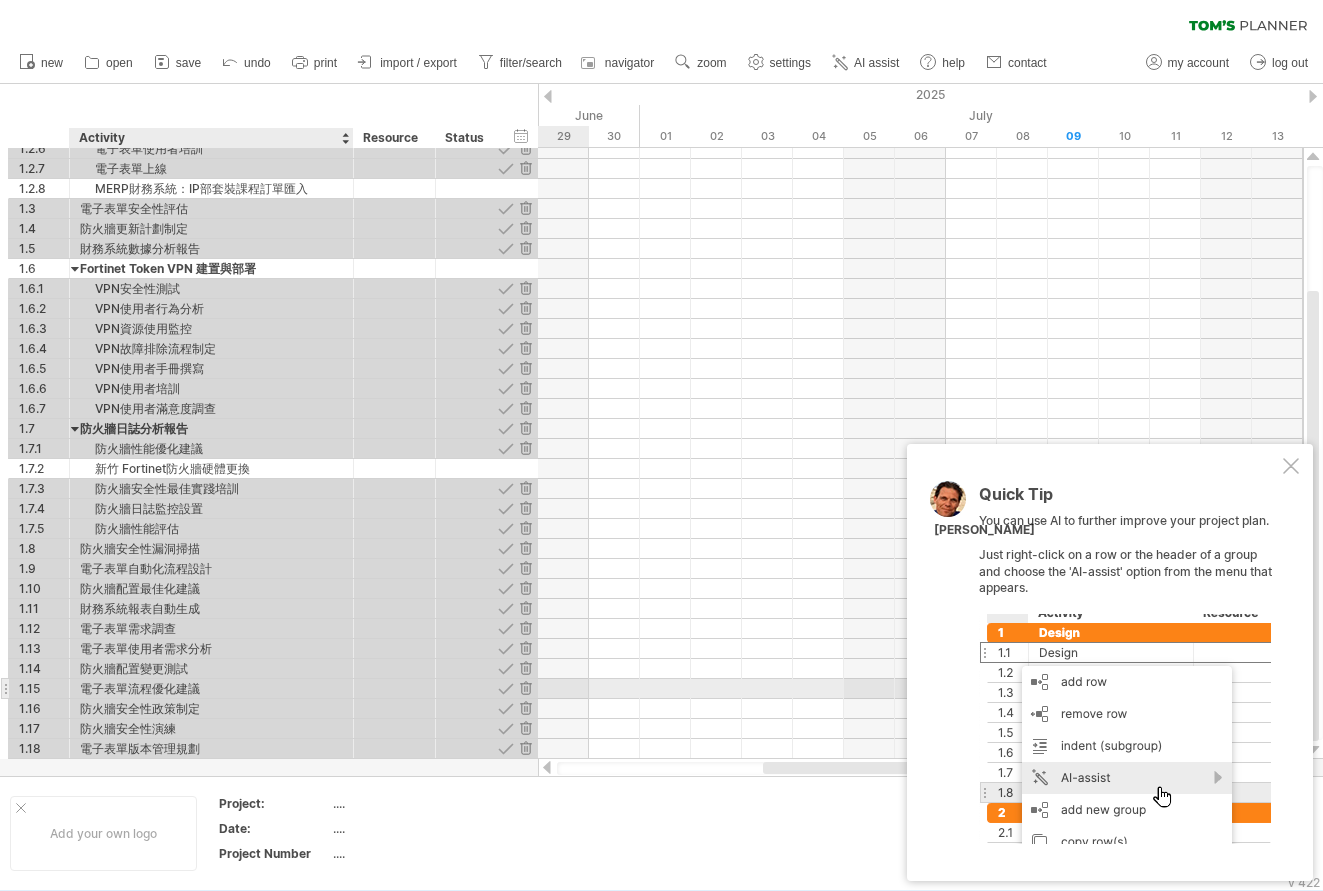 click on "電子表單流程優化建議" at bounding box center [211, 688] 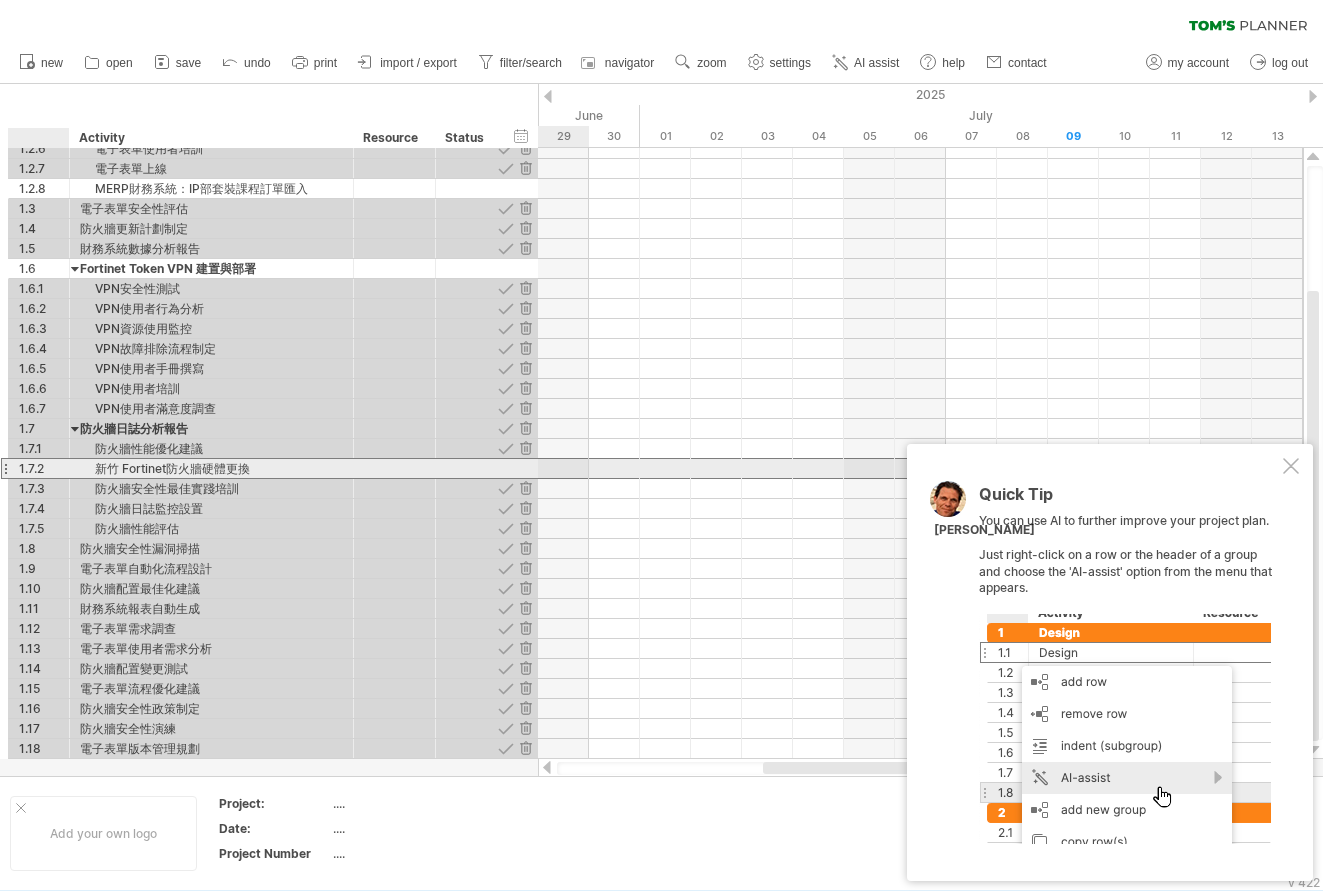 click on "1.7.2" at bounding box center (44, 468) 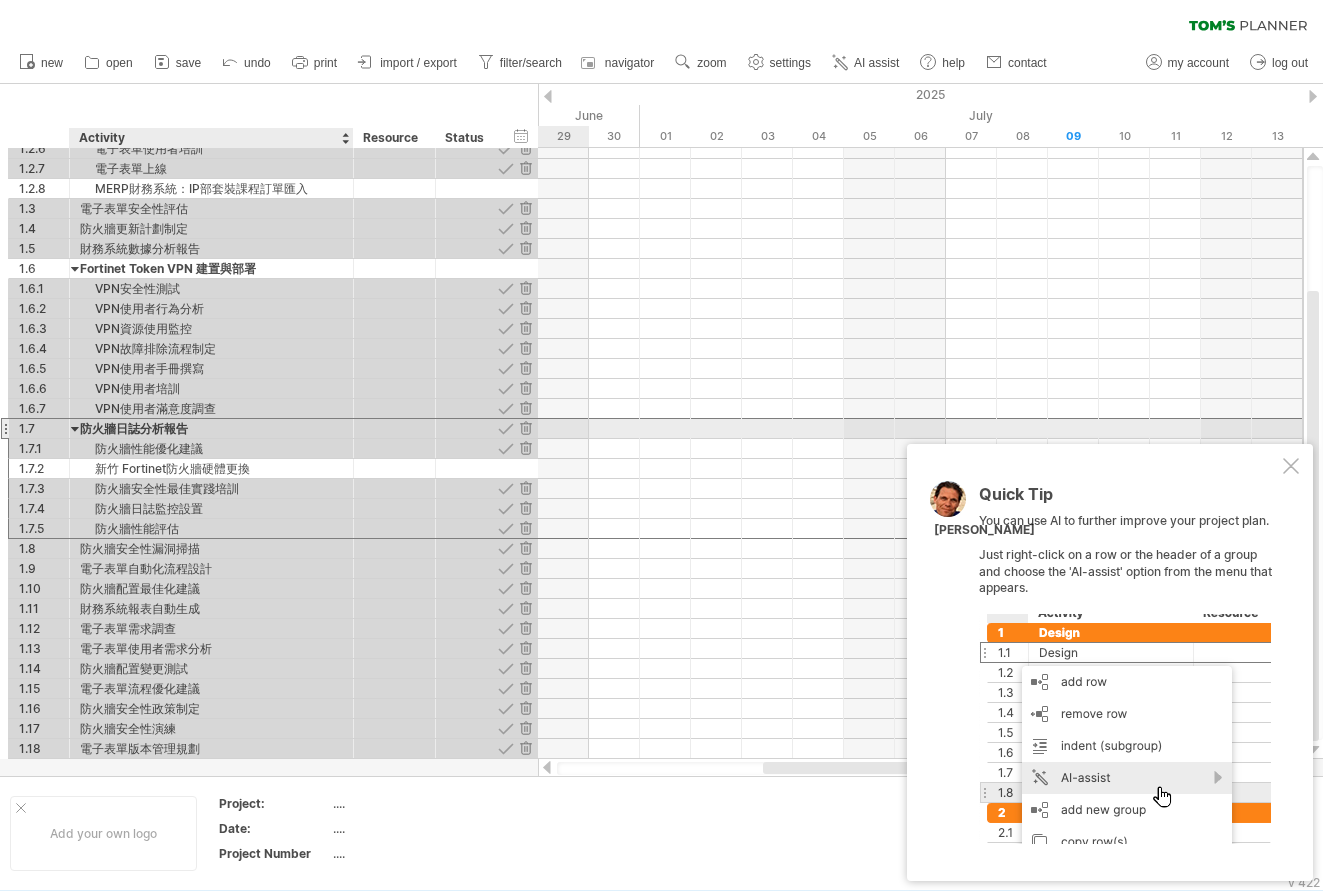 click on "防火牆日誌分析報告" at bounding box center (211, 428) 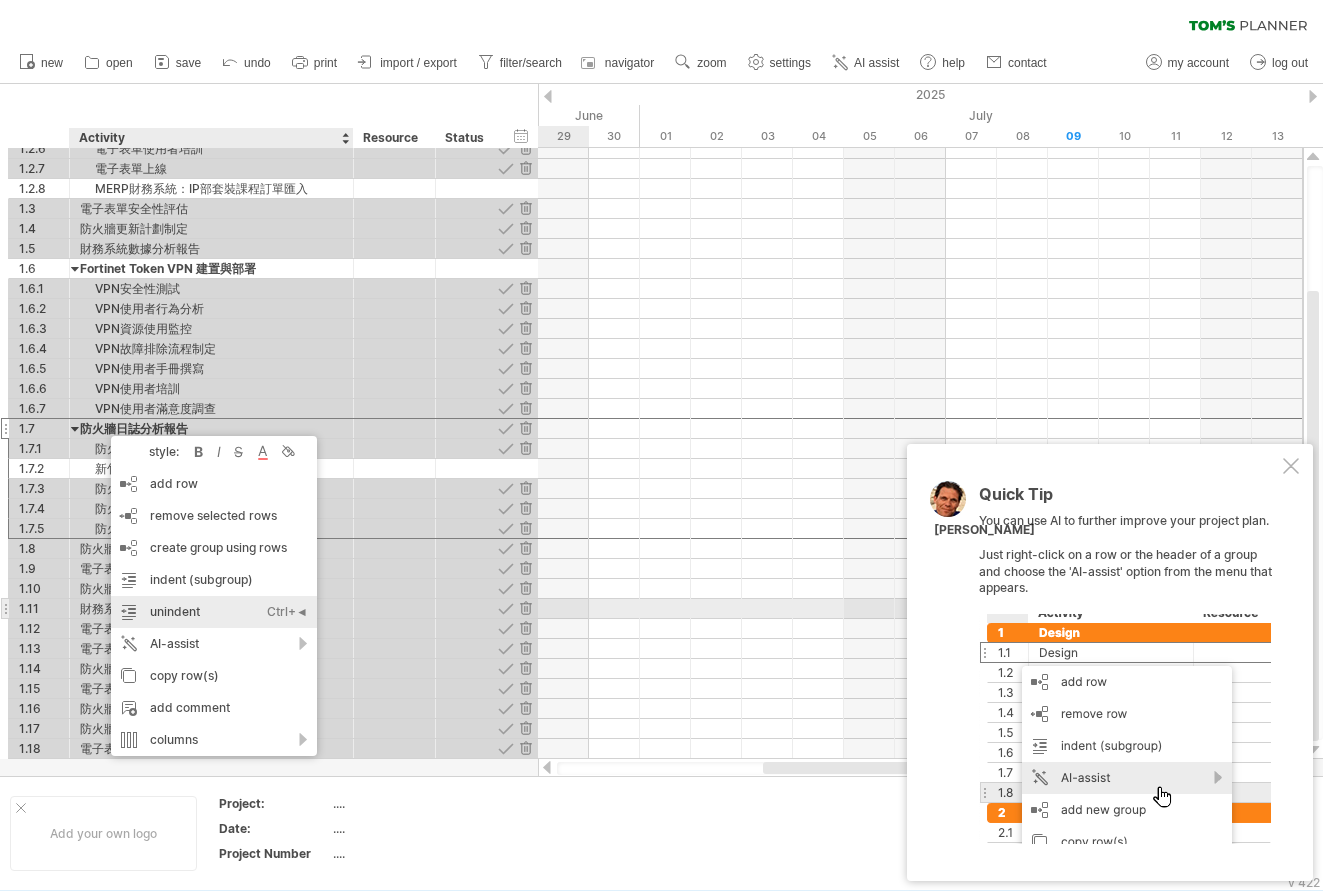 click on "unindent Ctrl+◄ Cmd+◄" at bounding box center [214, 612] 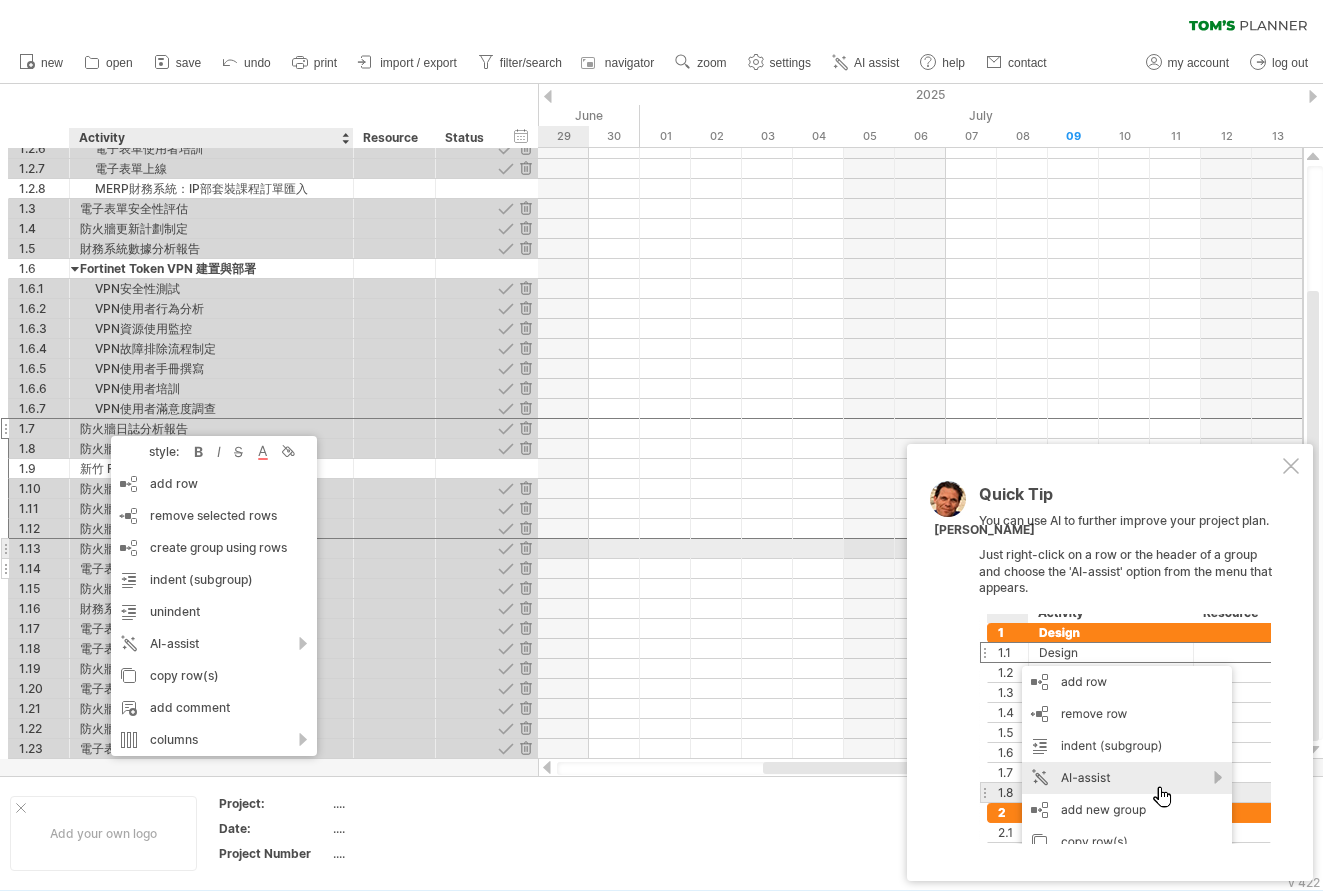 click on "**********" at bounding box center (212, 568) 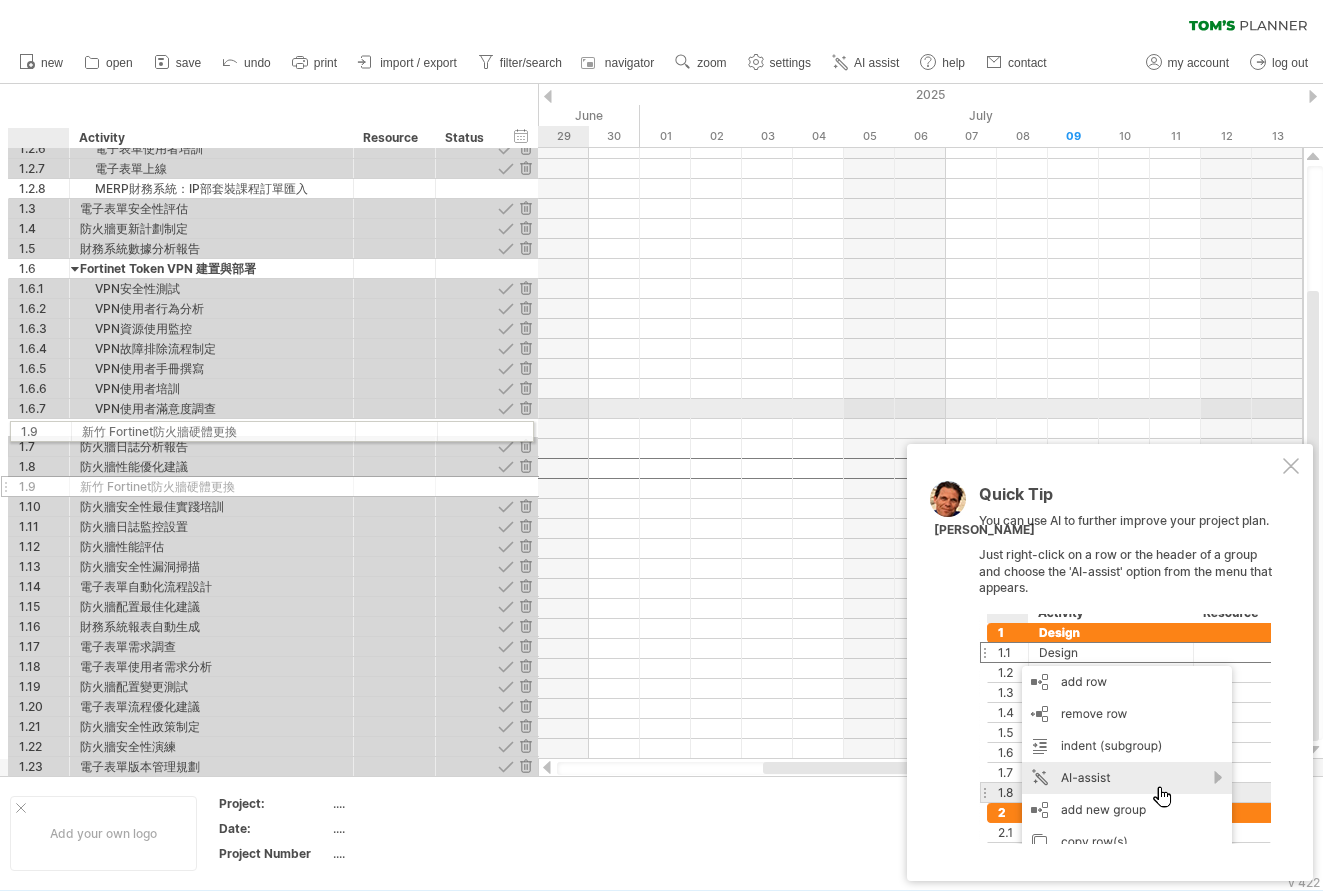 drag, startPoint x: 53, startPoint y: 465, endPoint x: 48, endPoint y: 428, distance: 37.336308 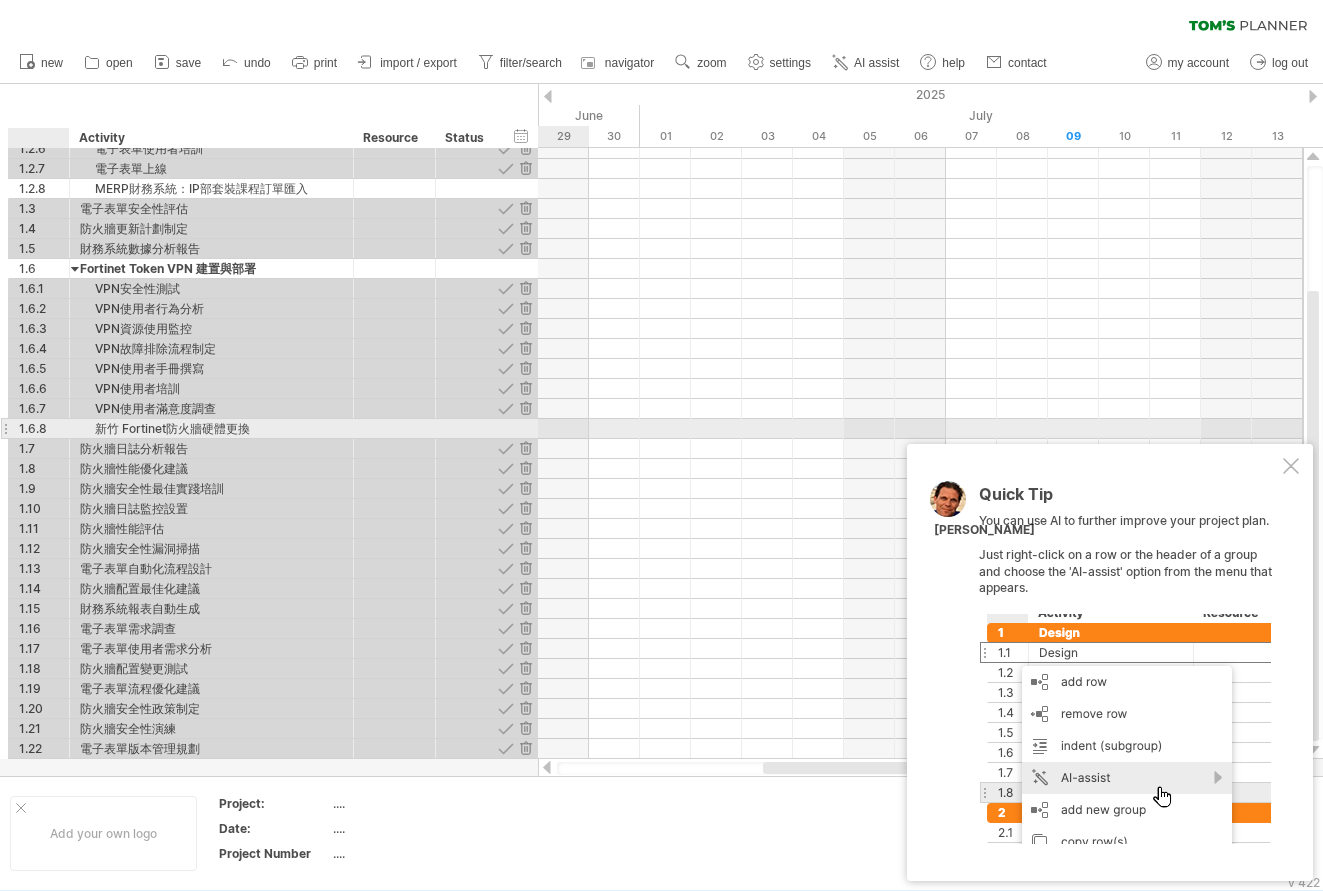 click on "1.6.8" at bounding box center (44, 428) 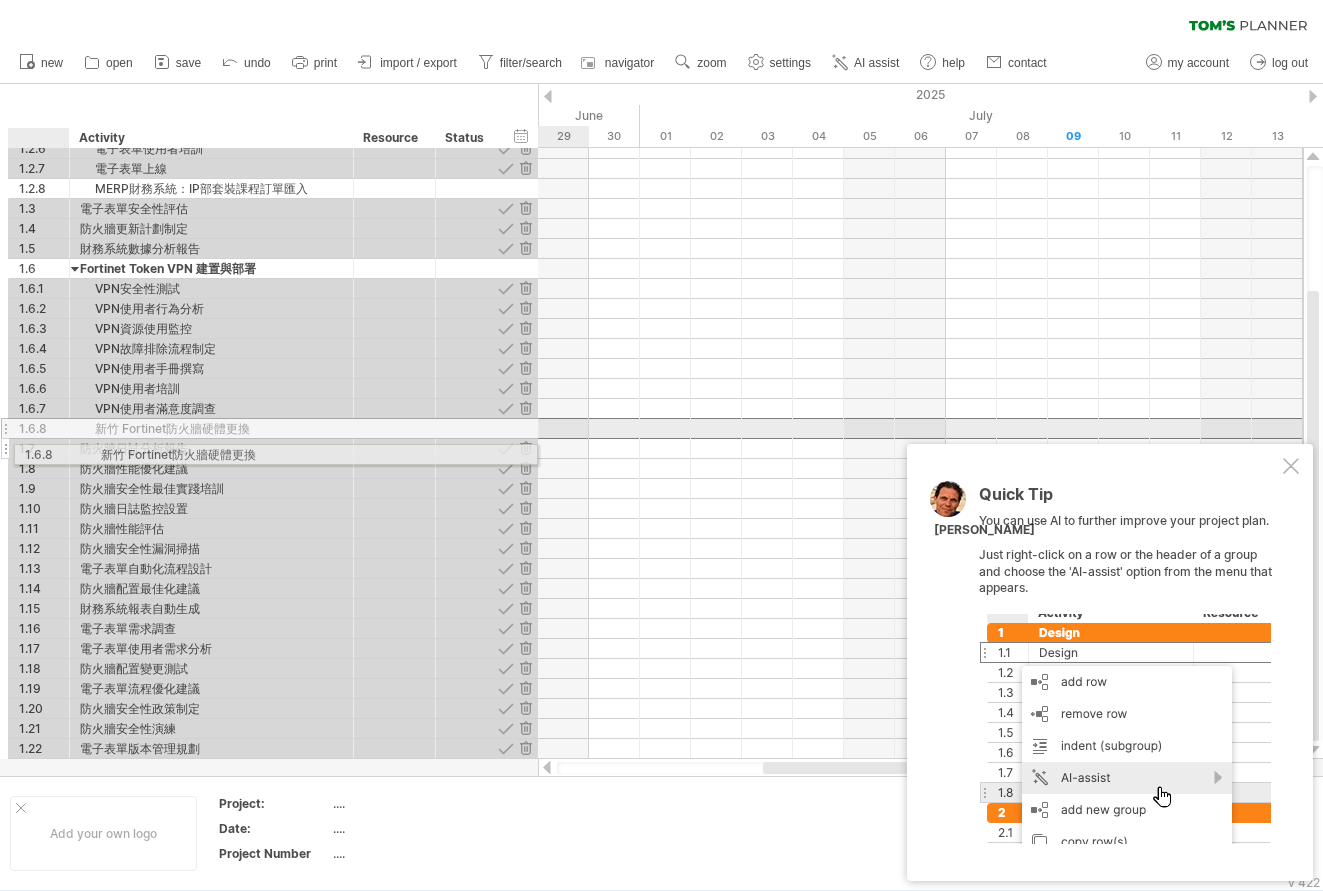 drag, startPoint x: 42, startPoint y: 428, endPoint x: 42, endPoint y: 451, distance: 23 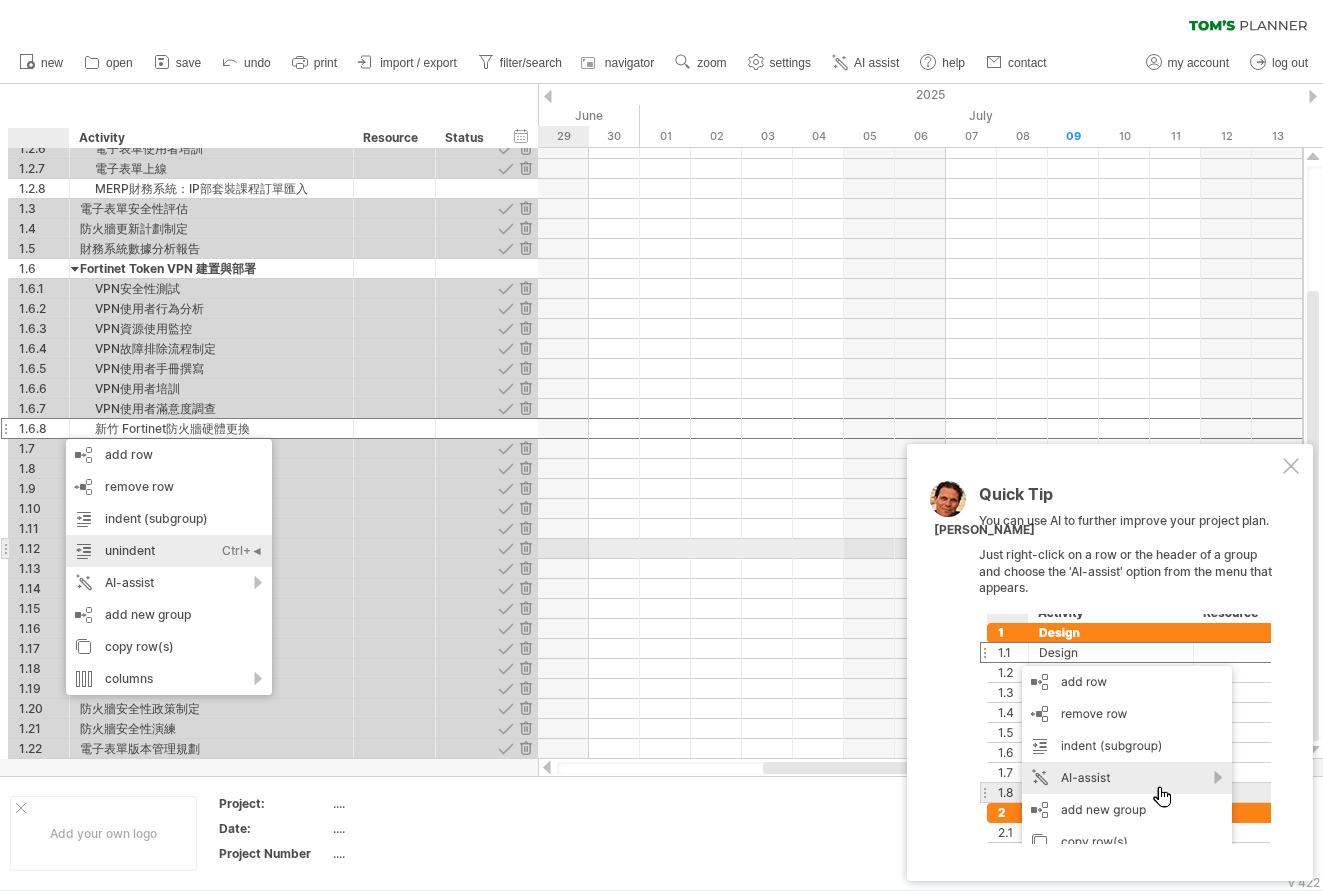 click on "unindent Ctrl+◄ Cmd+◄" at bounding box center (169, 551) 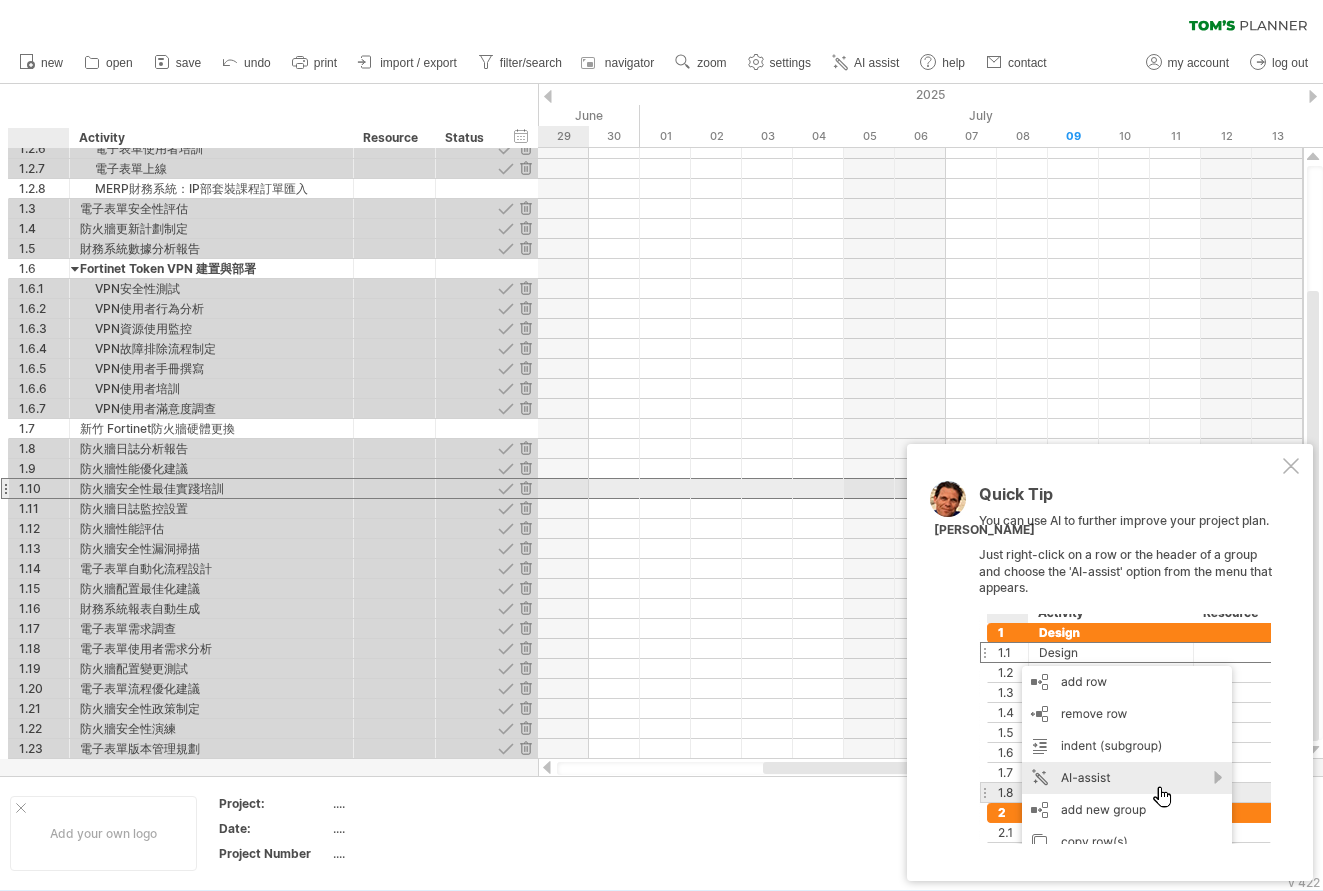 click at bounding box center [394, 488] 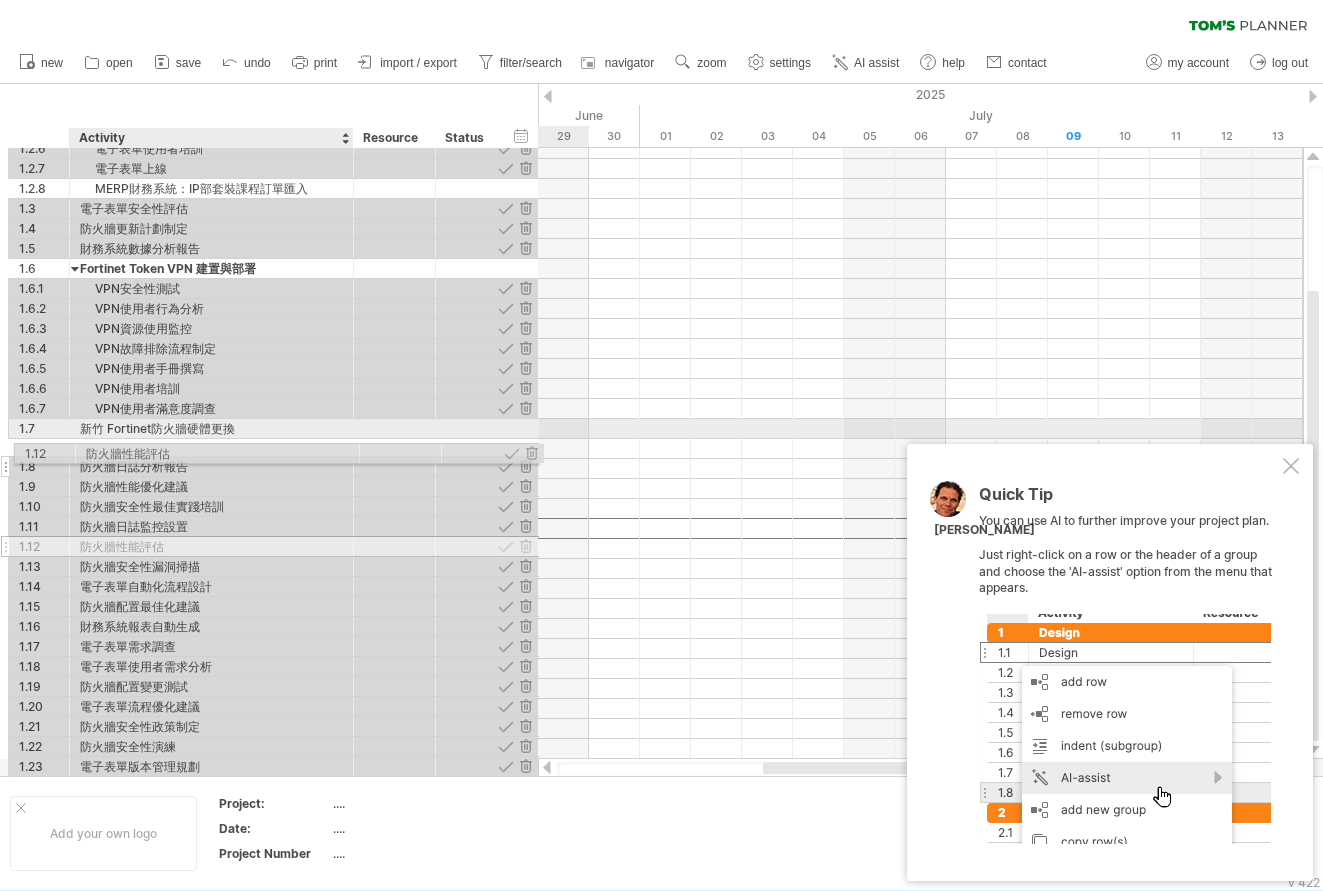 drag, startPoint x: 125, startPoint y: 528, endPoint x: 125, endPoint y: 450, distance: 78 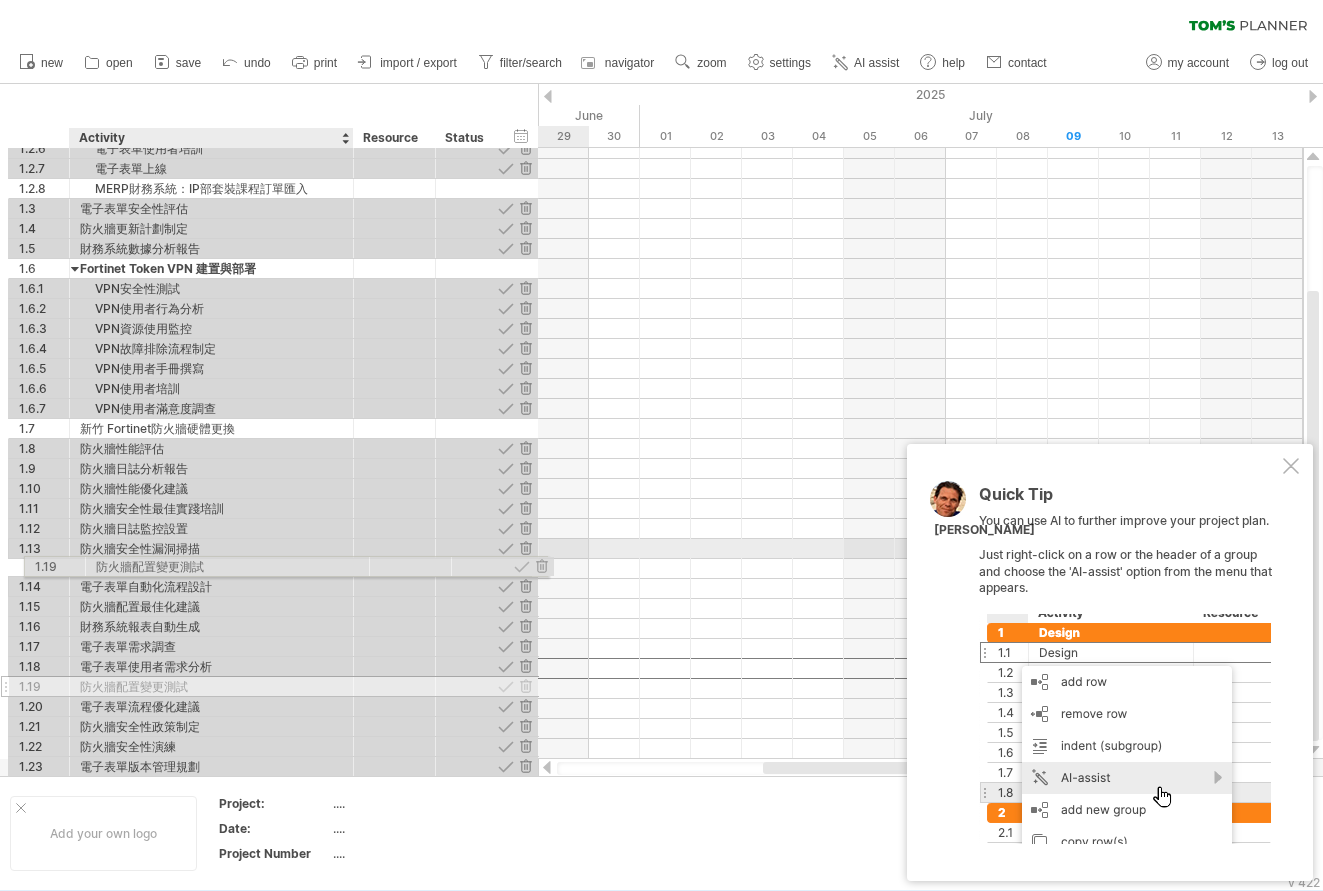 drag, startPoint x: 113, startPoint y: 669, endPoint x: 126, endPoint y: 563, distance: 106.7942 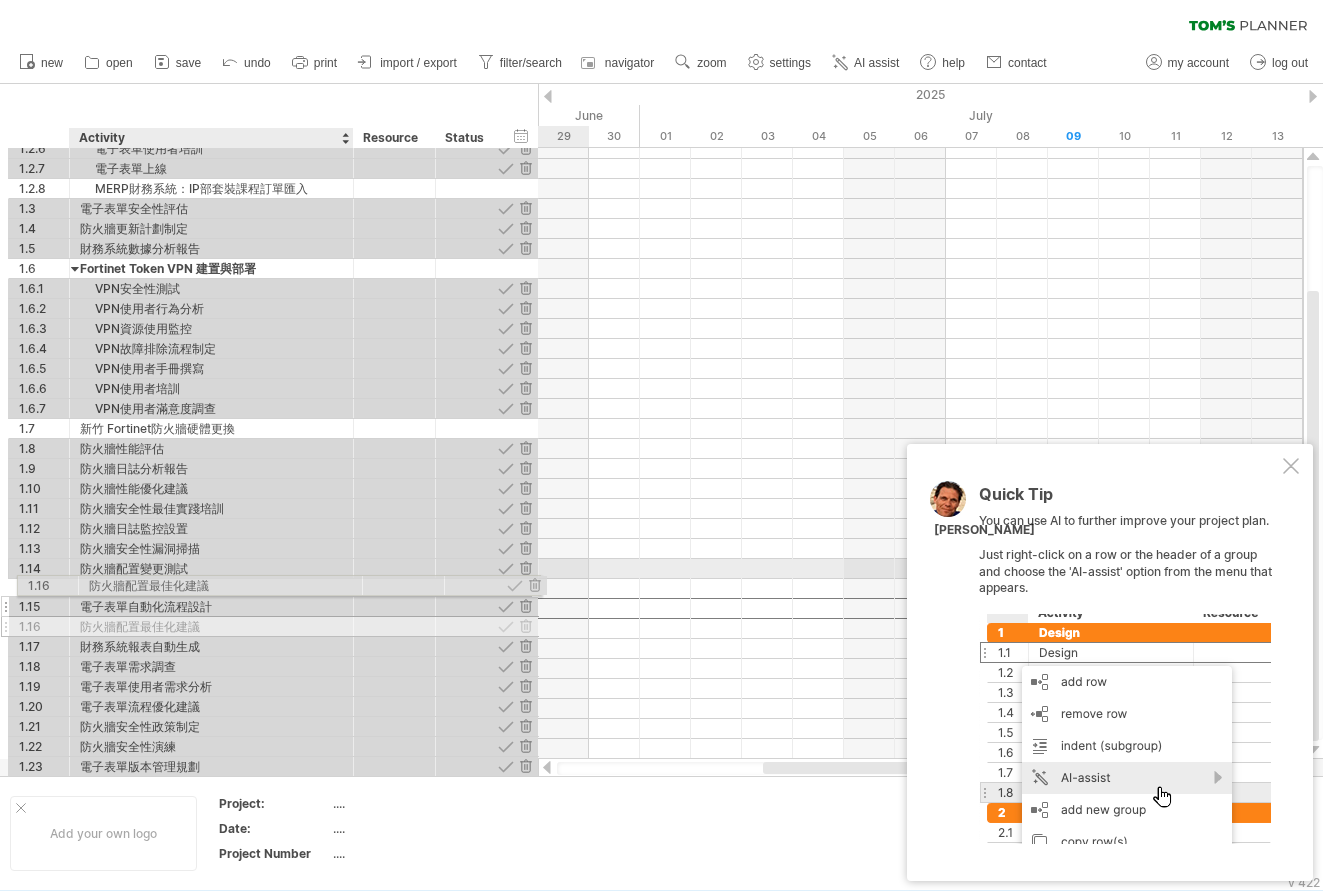 drag, startPoint x: 113, startPoint y: 609, endPoint x: 116, endPoint y: 582, distance: 27.166155 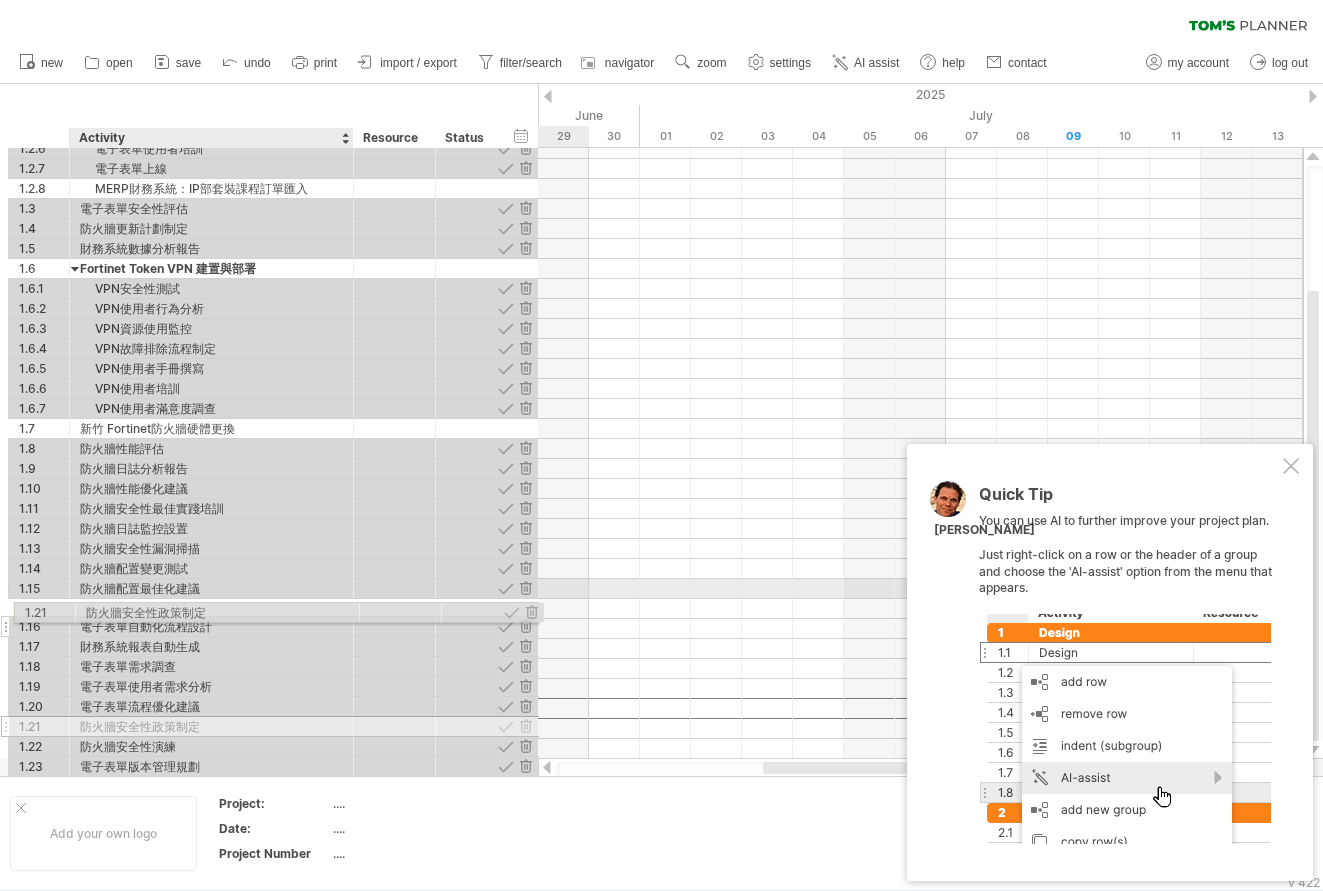 drag, startPoint x: 111, startPoint y: 707, endPoint x: 109, endPoint y: 609, distance: 98.02041 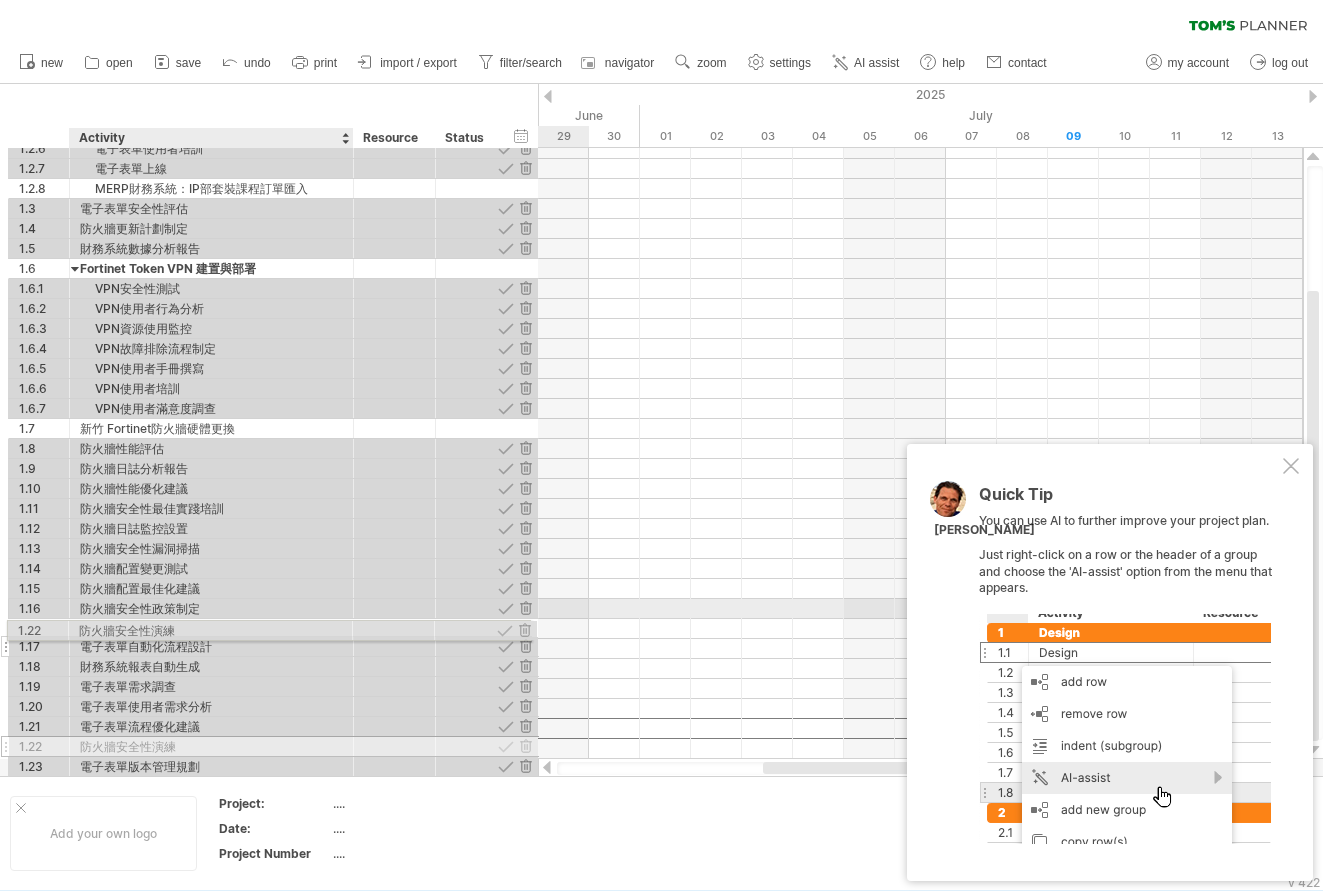 drag, startPoint x: 115, startPoint y: 727, endPoint x: 107, endPoint y: 627, distance: 100.31949 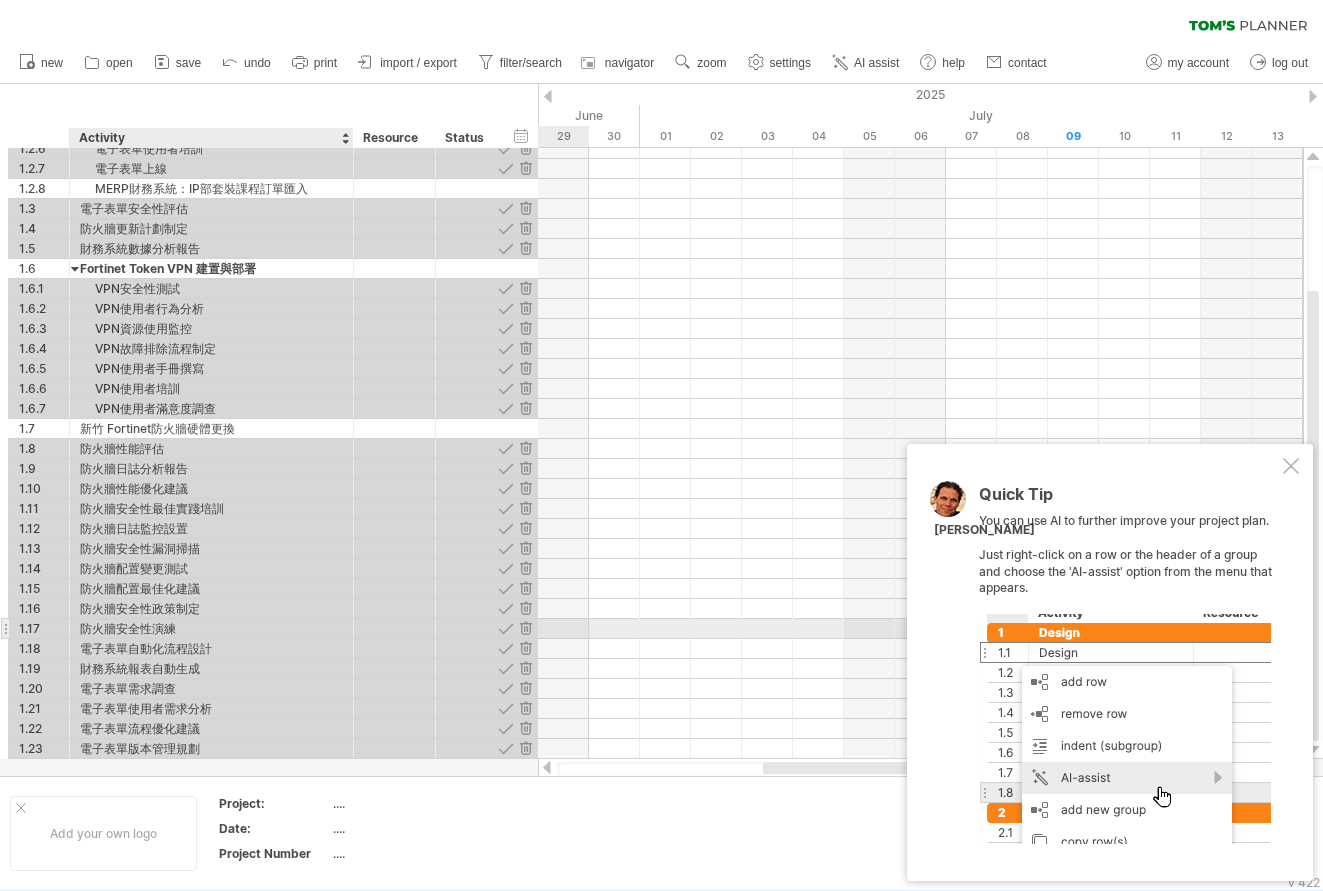 click on "防火牆安全性演練" at bounding box center [211, 628] 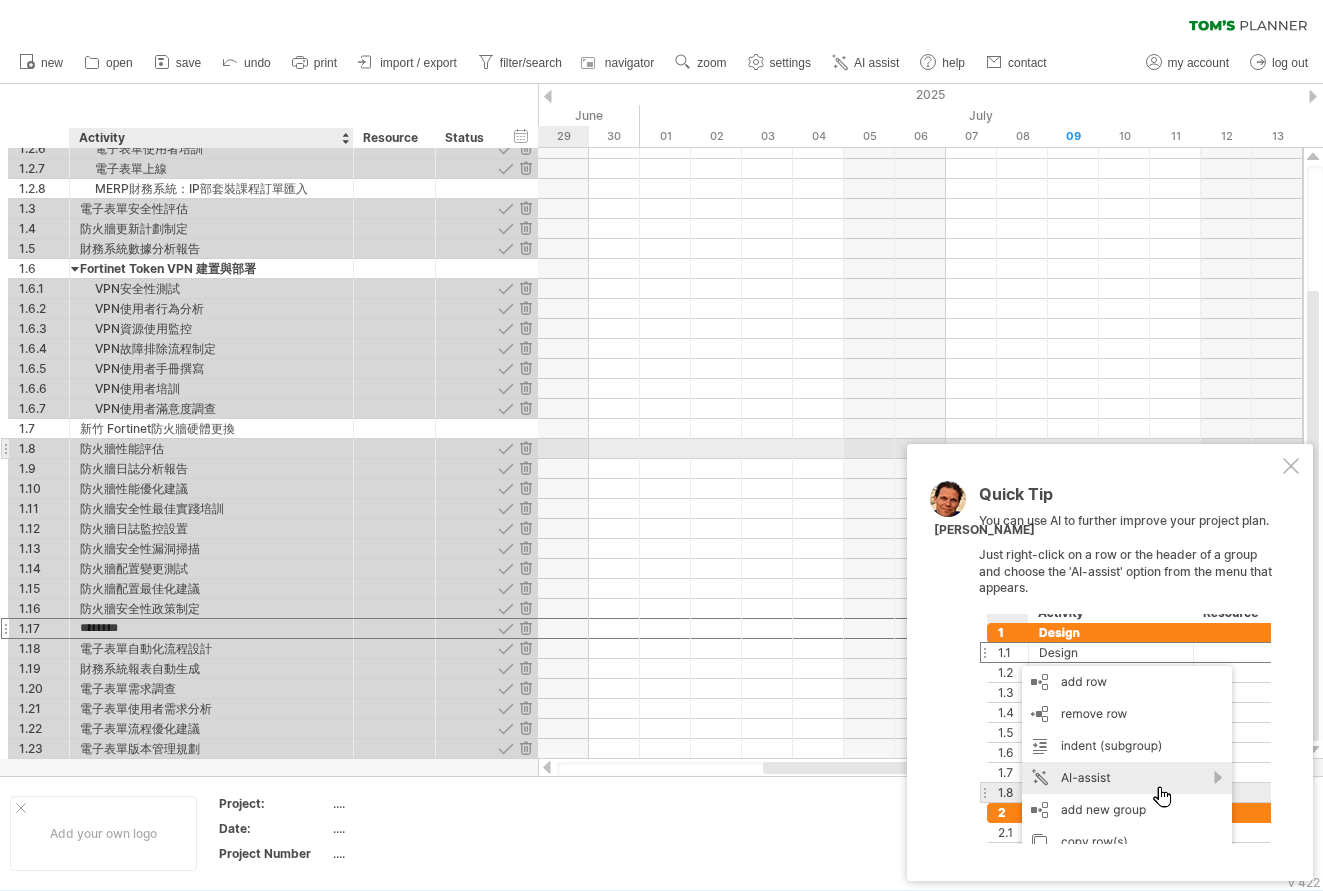 click on "防火牆性能評估" at bounding box center [211, 448] 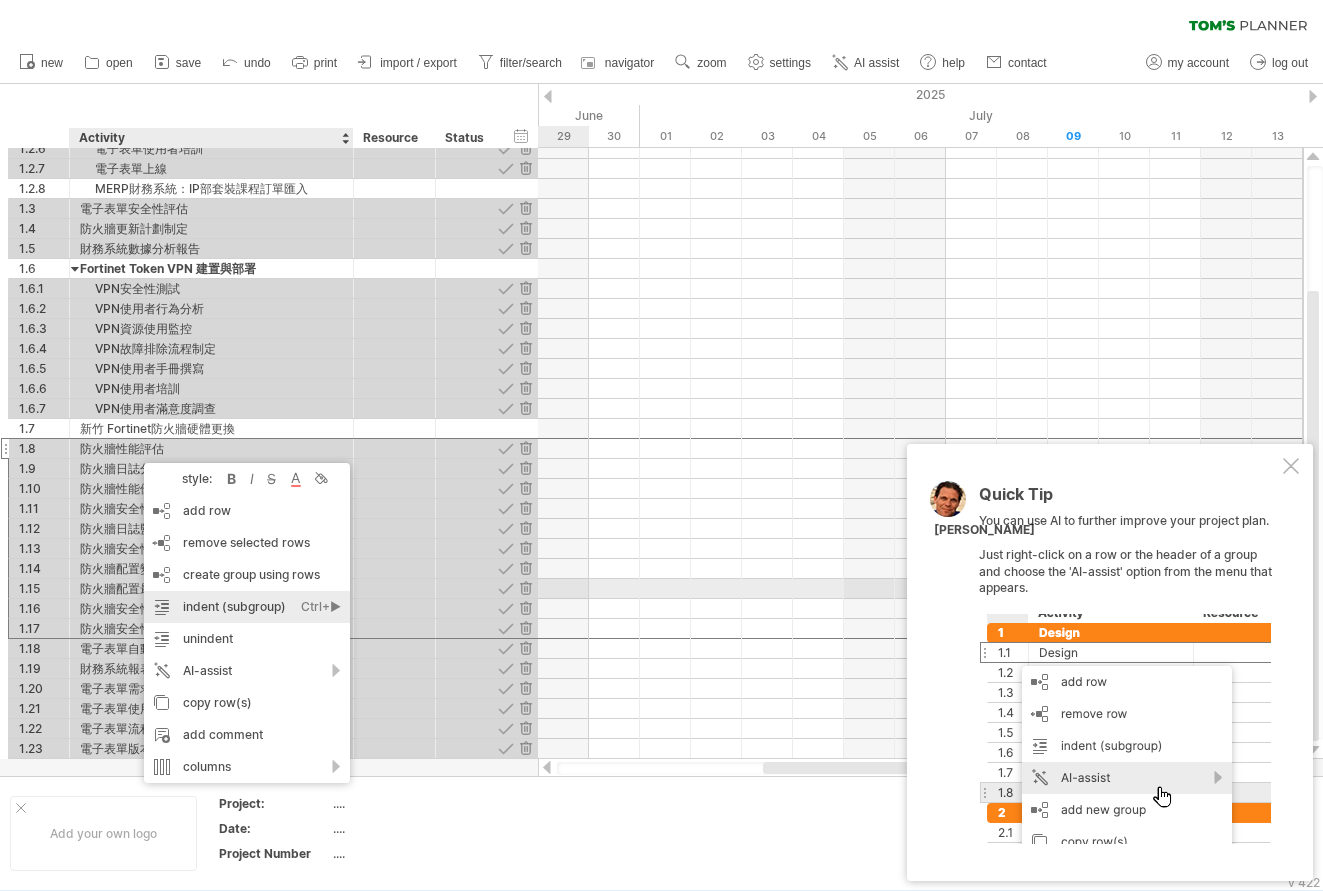click on "indent (subgroup) Ctrl+► Cmd+►" at bounding box center (247, 607) 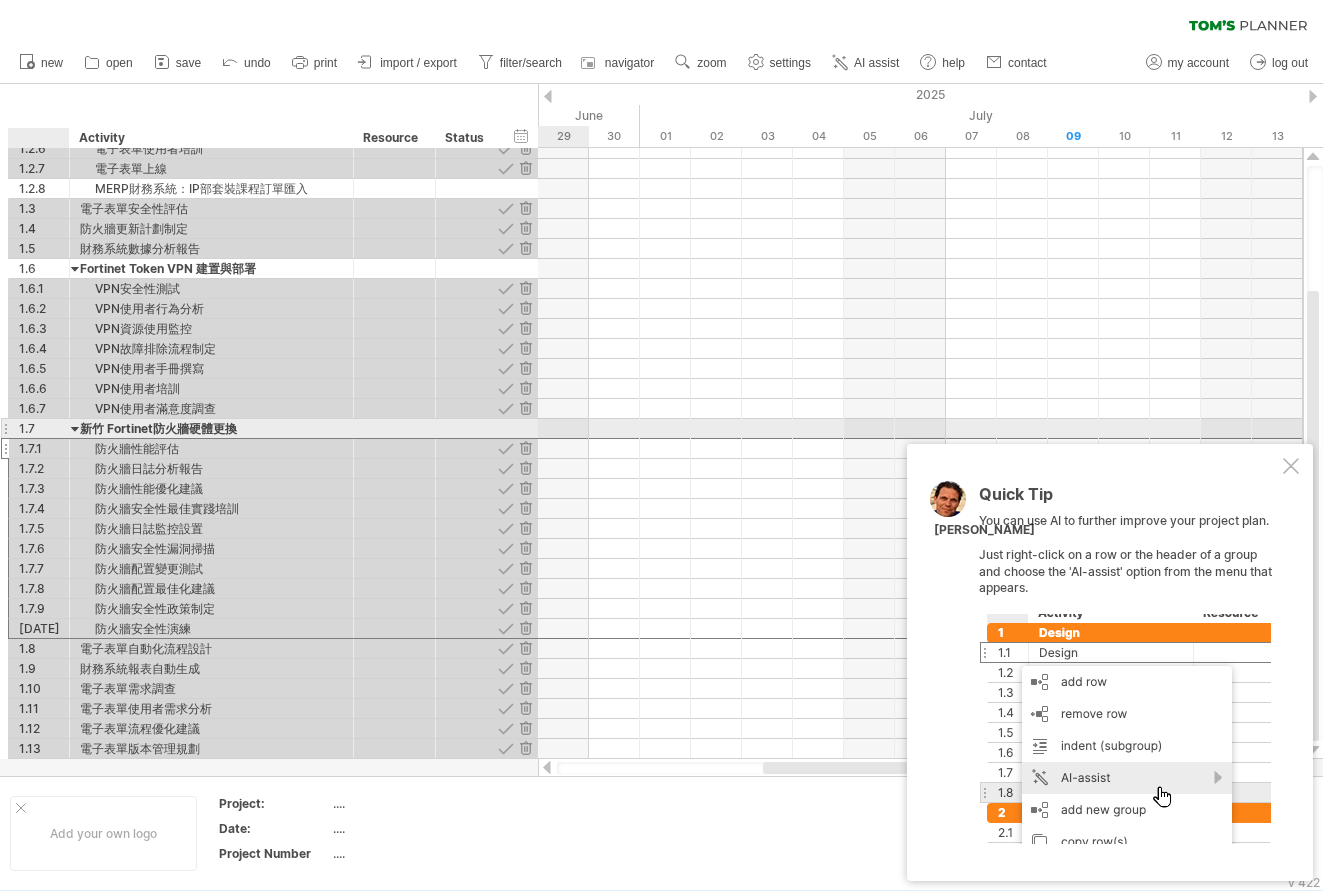 click at bounding box center [75, 428] 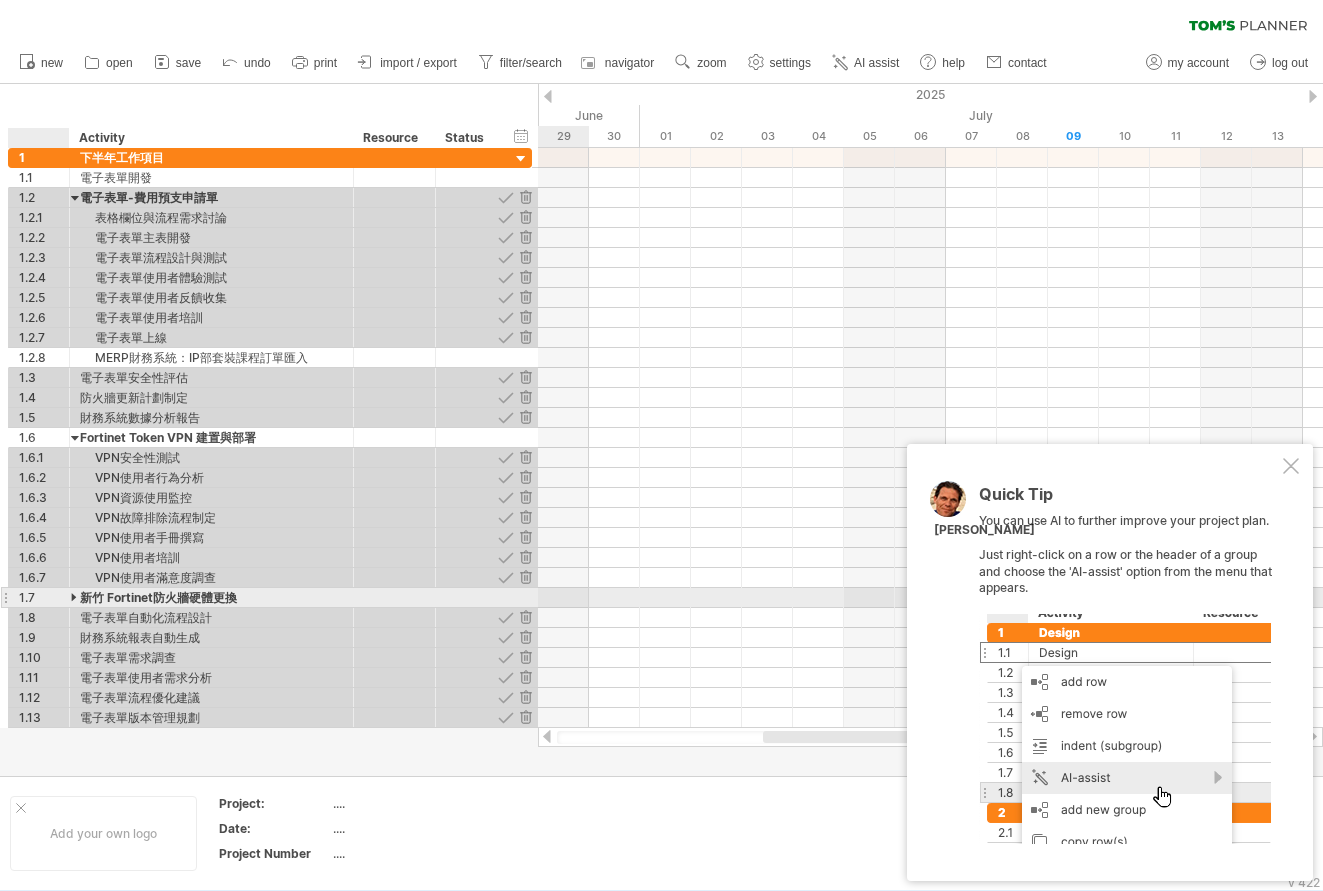 click at bounding box center [75, 597] 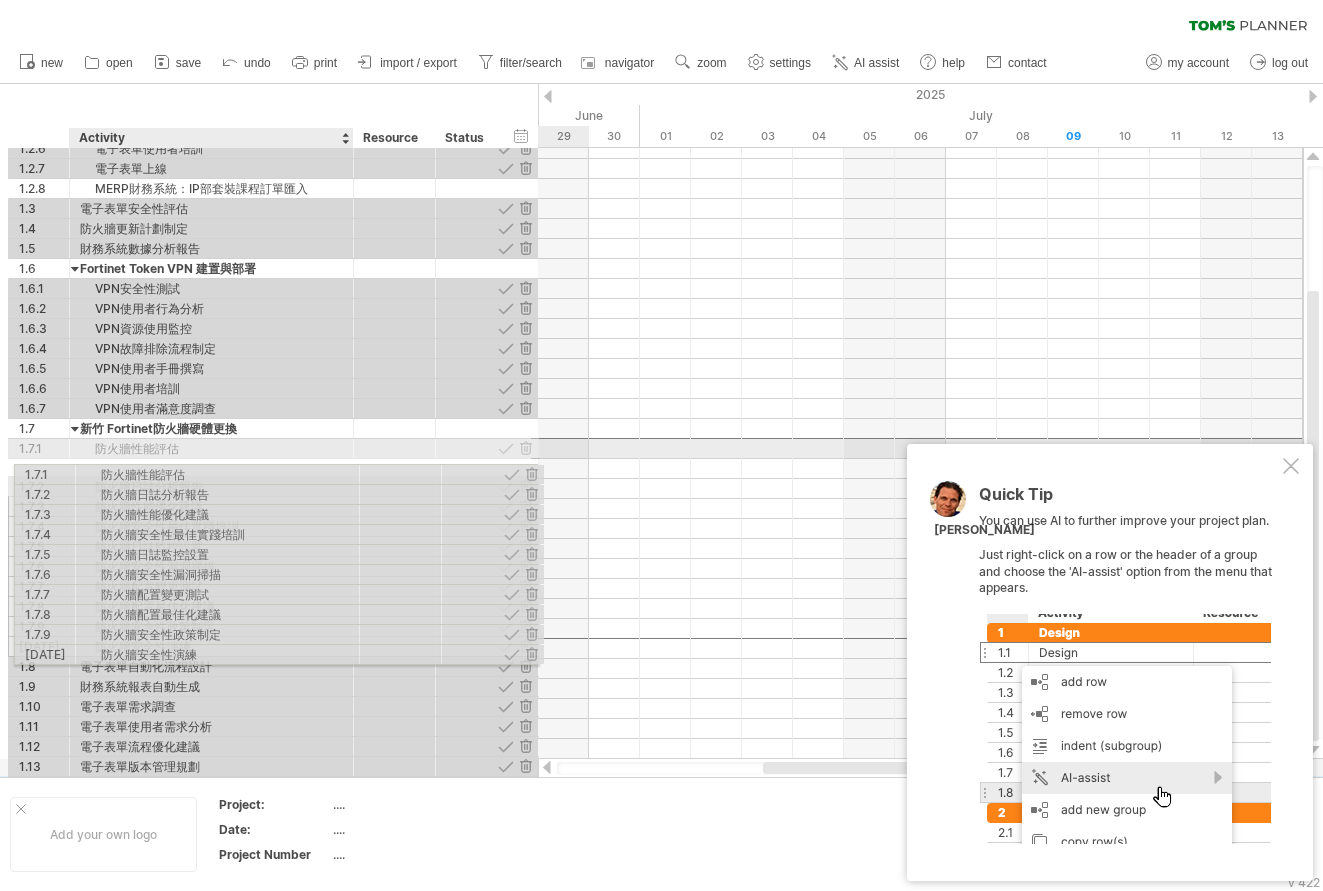 drag, startPoint x: 166, startPoint y: 486, endPoint x: 165, endPoint y: 471, distance: 15.033297 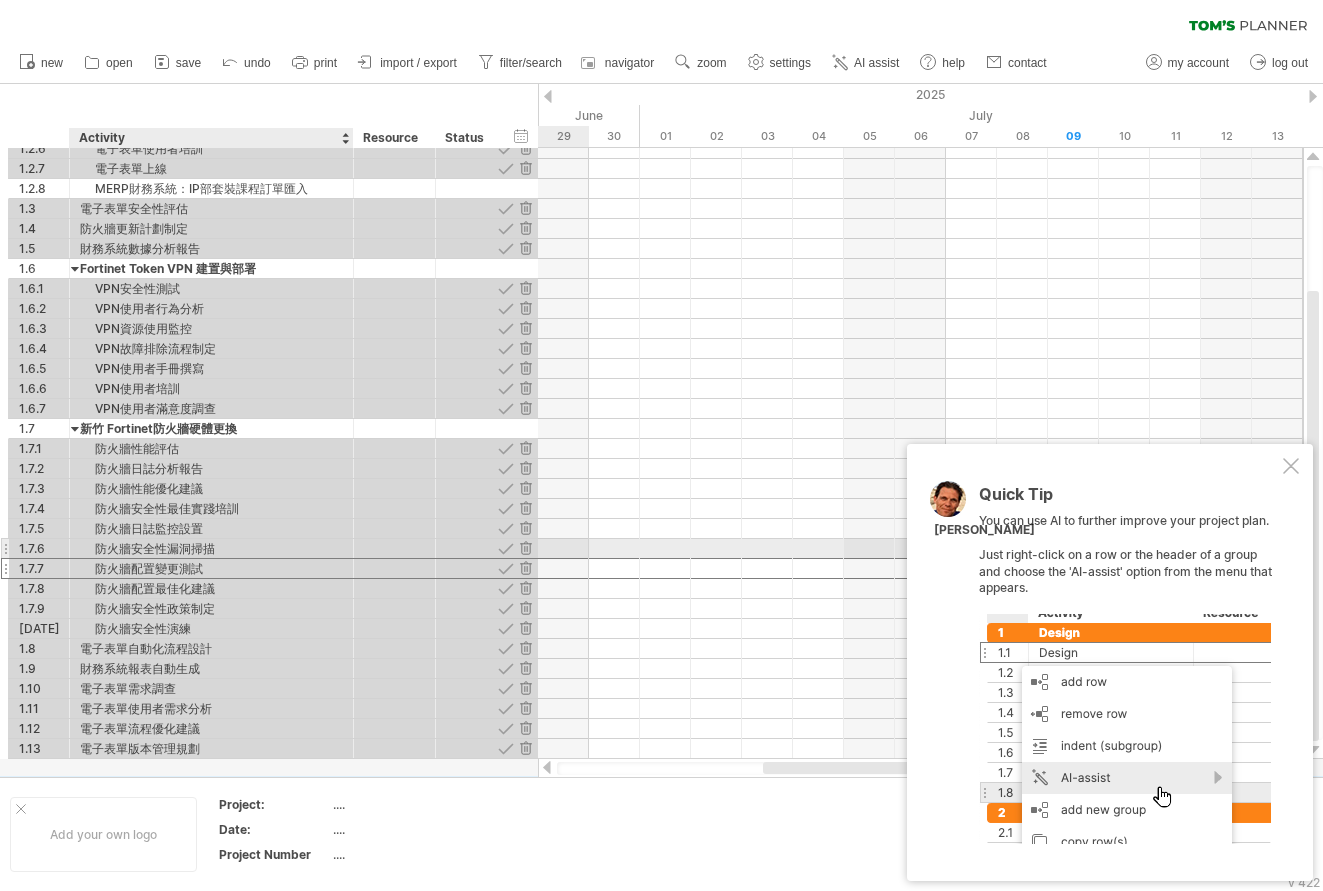 click on "防火牆配置變更測試" at bounding box center (211, 568) 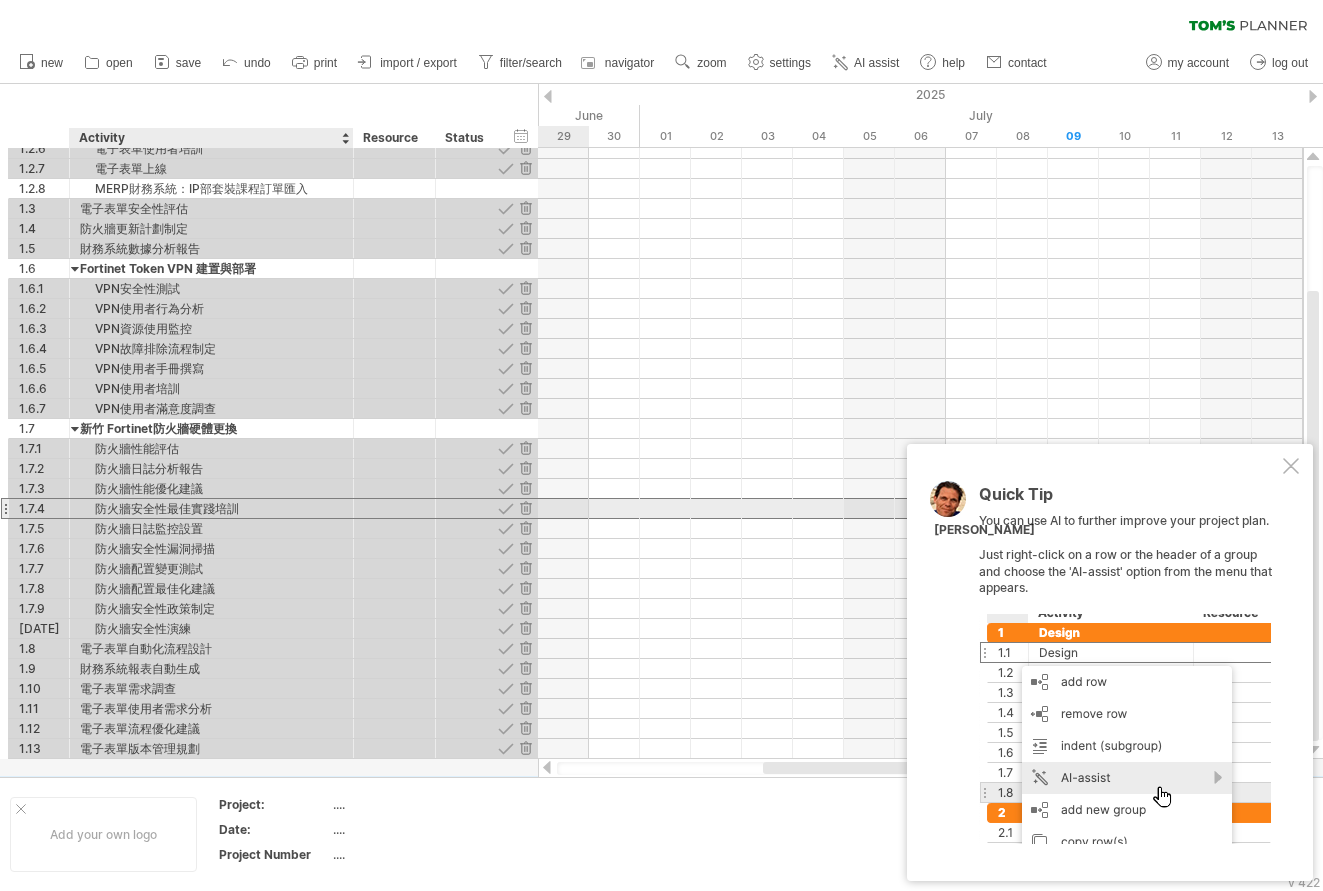click on "防火牆安全性最佳實踐培訓" at bounding box center [211, 508] 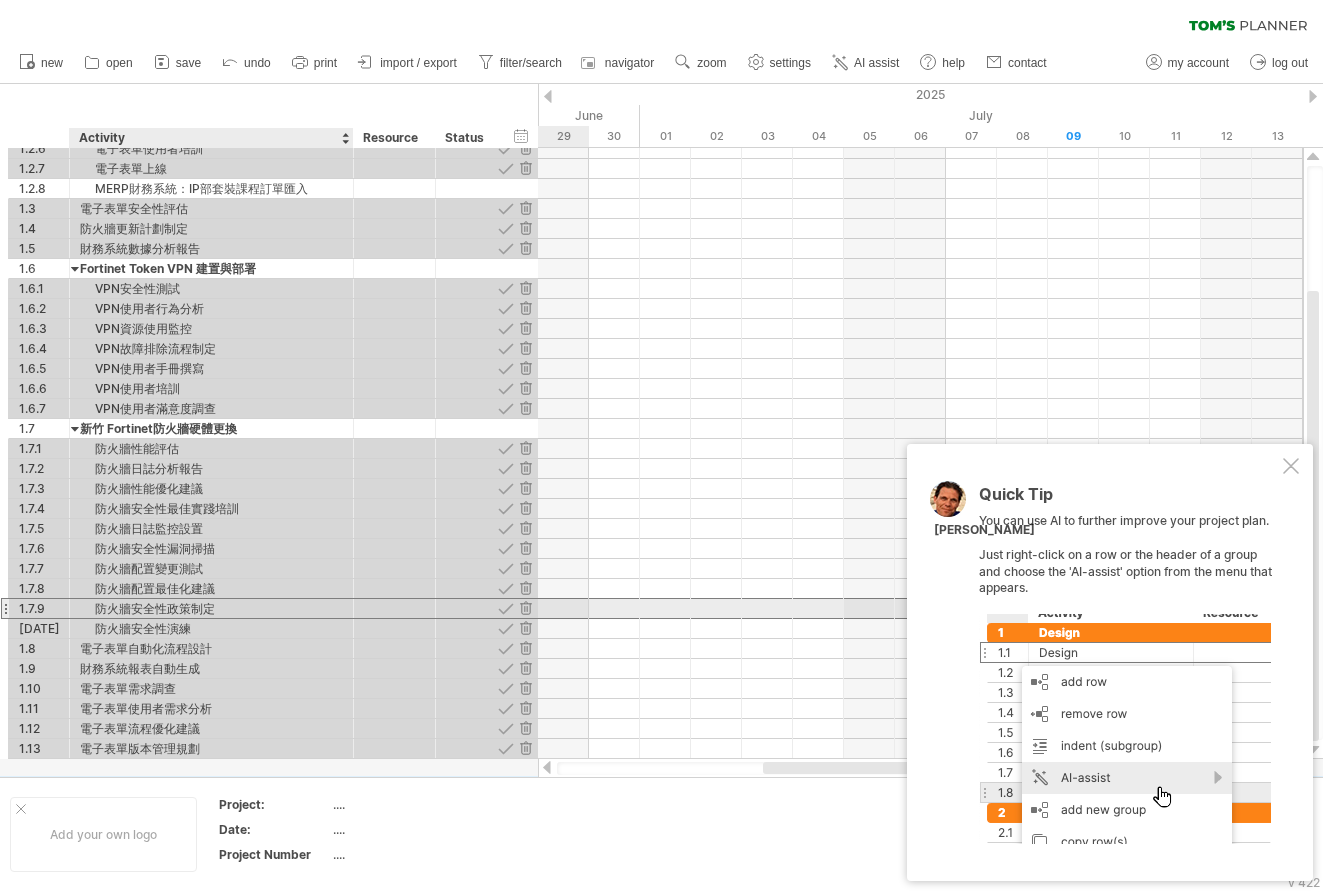 click on "防火牆安全性政策制定" at bounding box center (211, 608) 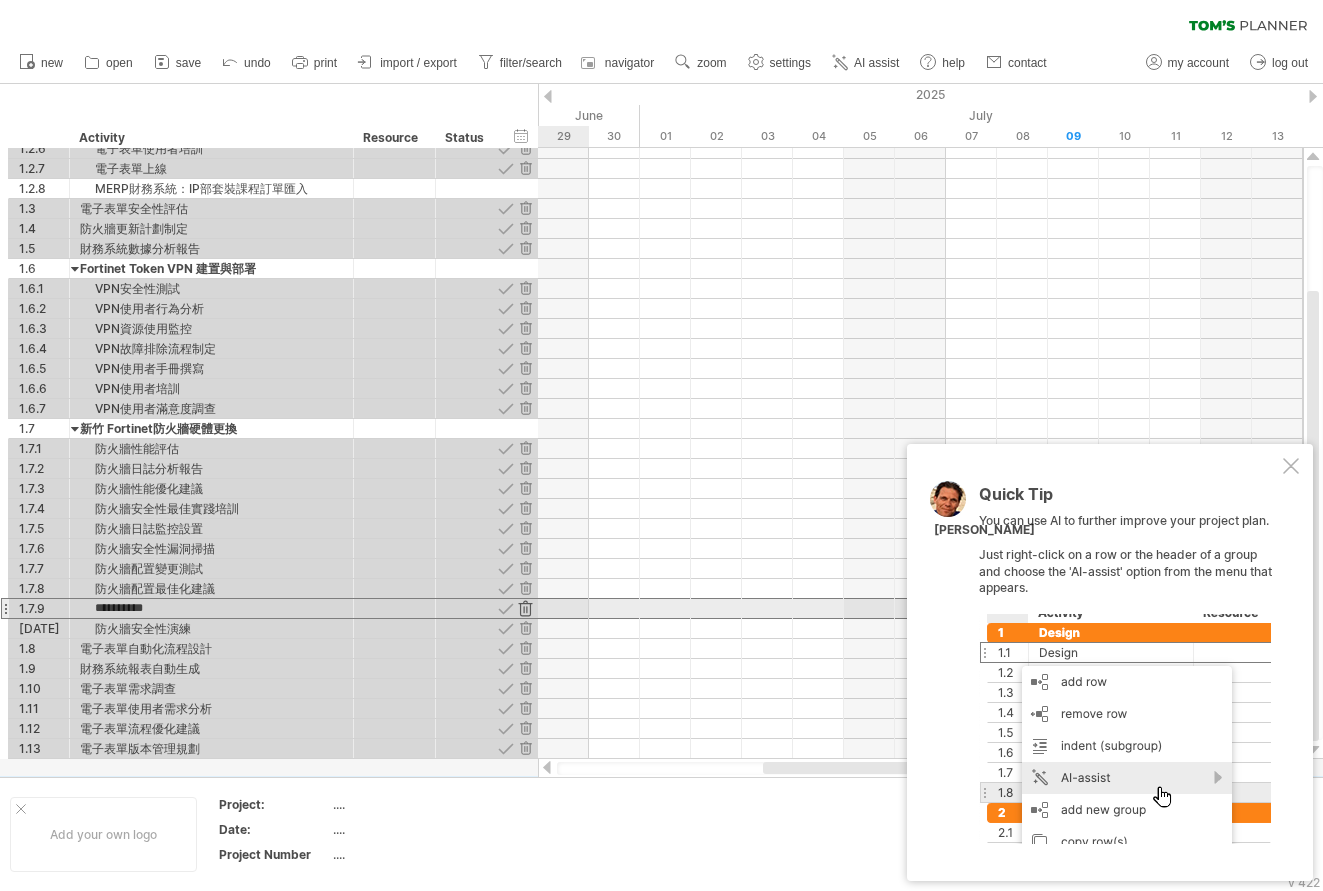 click at bounding box center [525, 608] 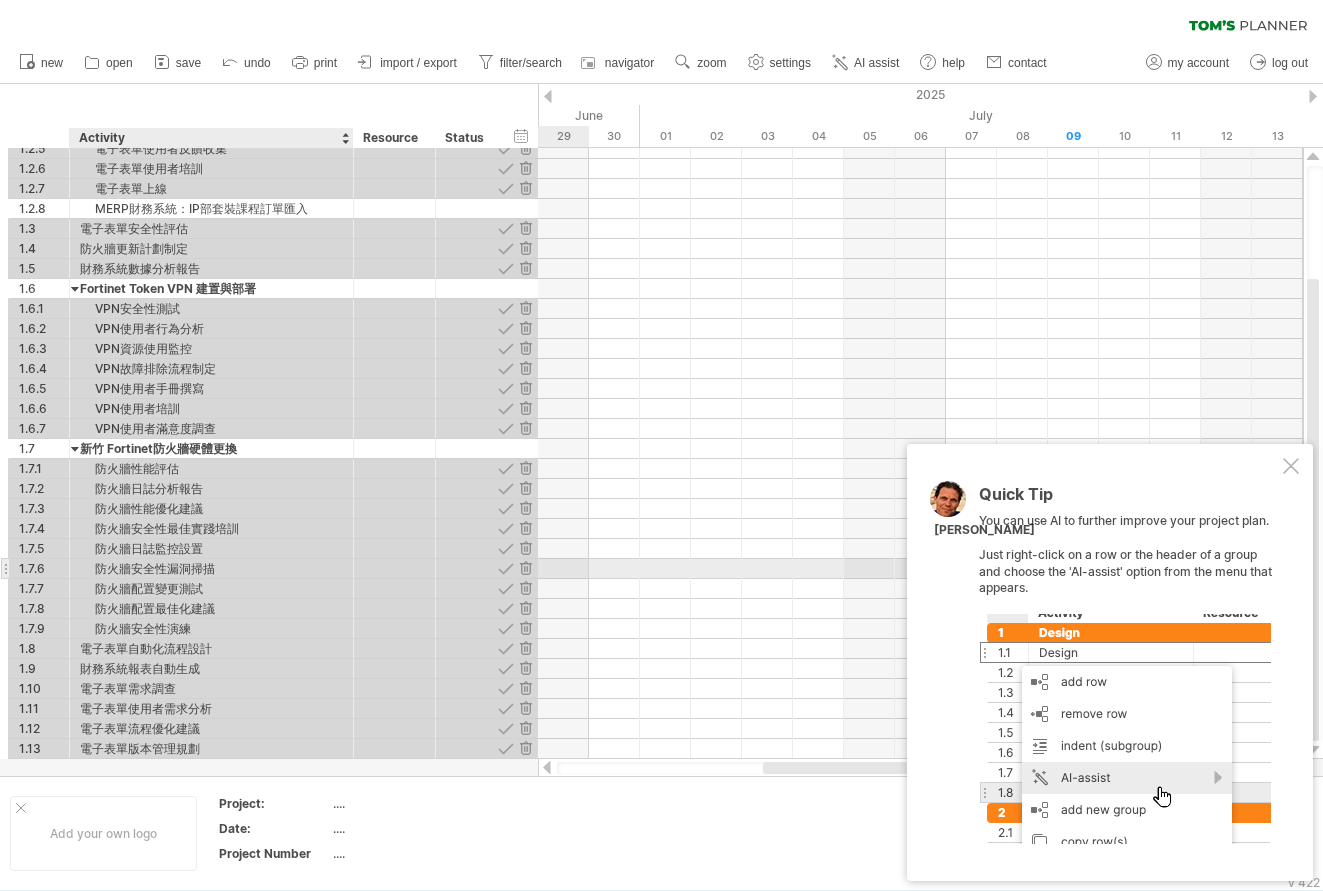 click on "防火牆安全性漏洞掃描" at bounding box center (211, 568) 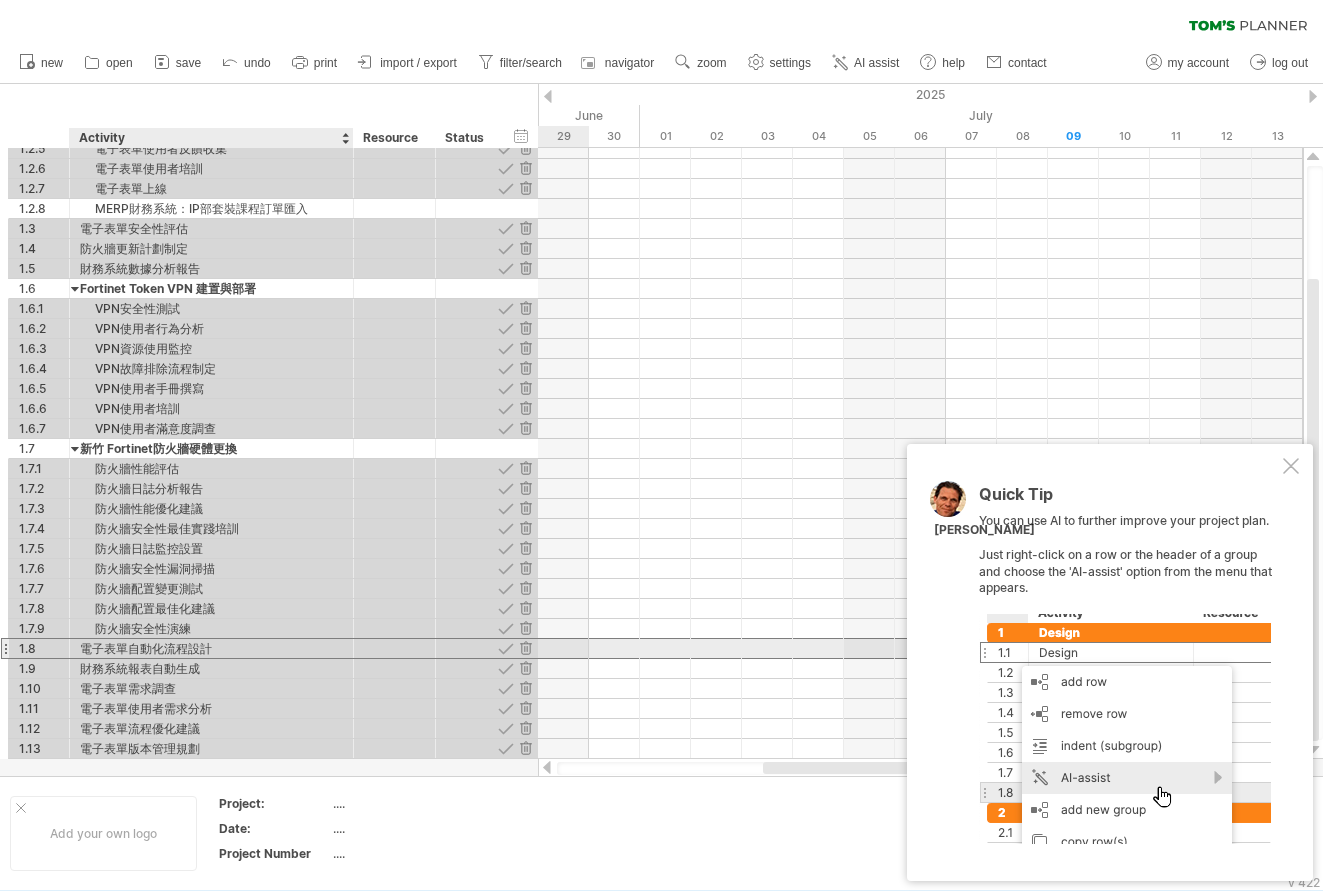 click on "電子表單自動化流程設計" at bounding box center [211, 648] 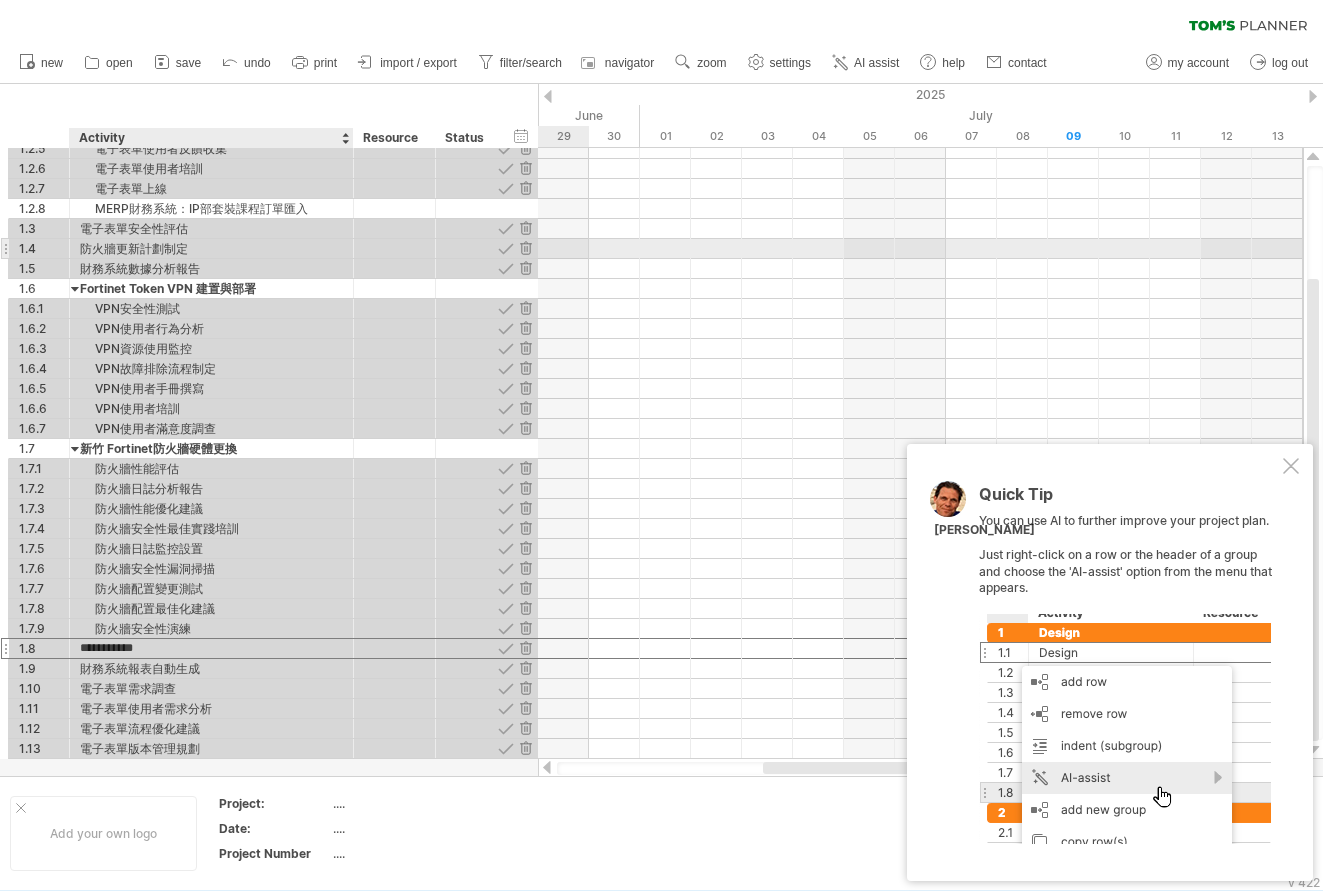 drag, startPoint x: 90, startPoint y: 648, endPoint x: 111, endPoint y: 255, distance: 393.56067 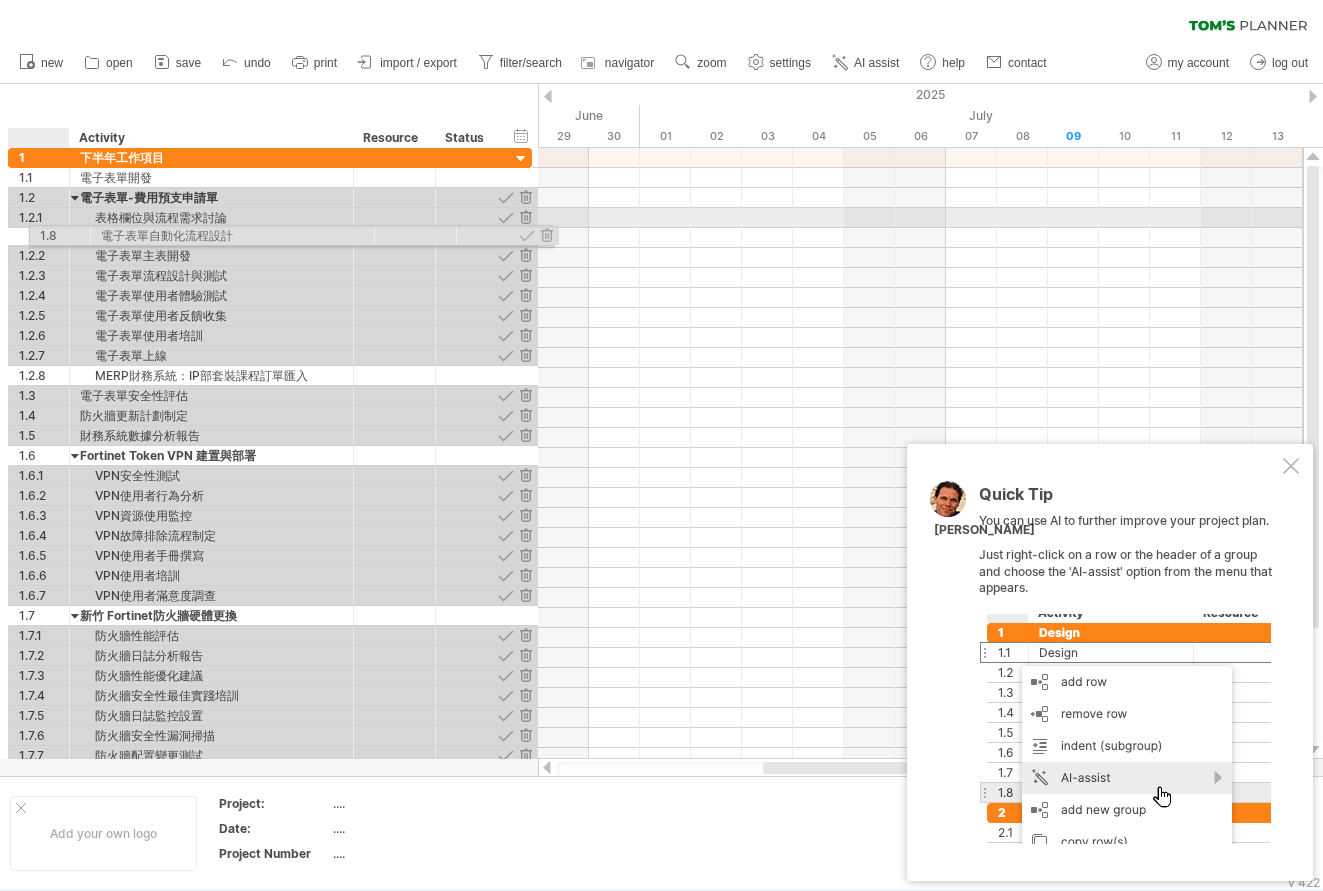 drag, startPoint x: 37, startPoint y: 644, endPoint x: 58, endPoint y: 232, distance: 412.53485 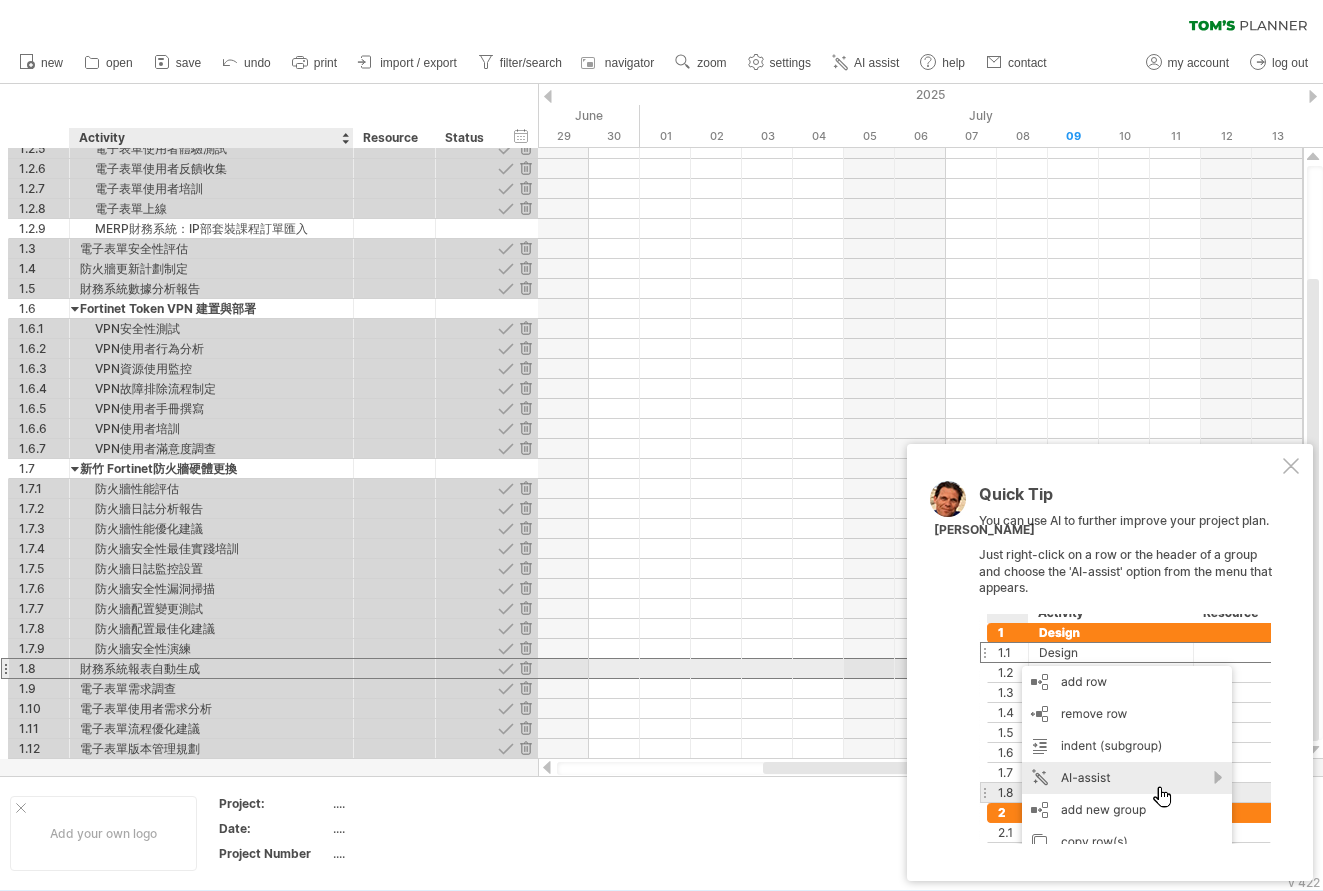 click on "財務系統報表自動生成" at bounding box center (211, 668) 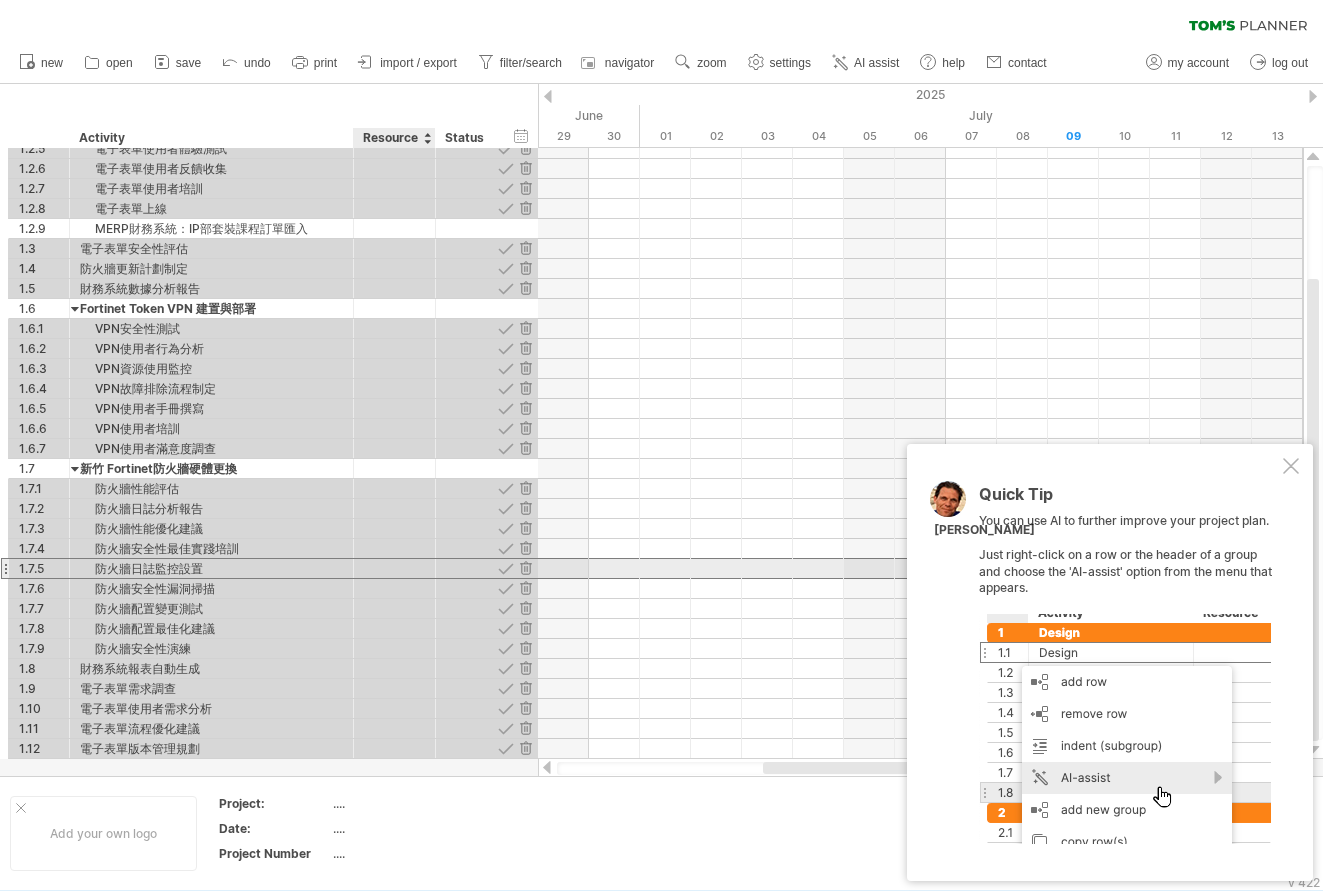 click at bounding box center [394, 568] 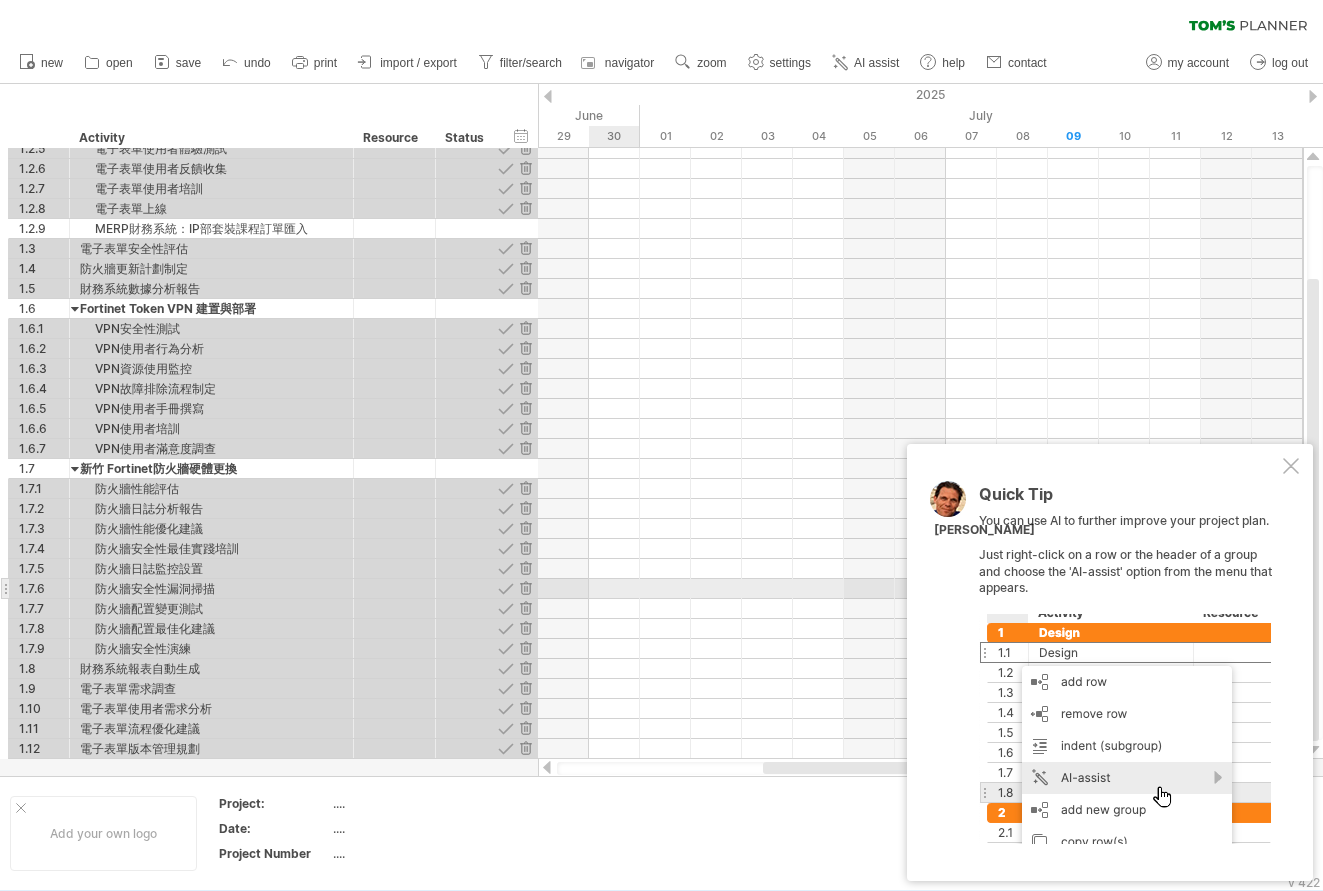 click at bounding box center [920, 589] 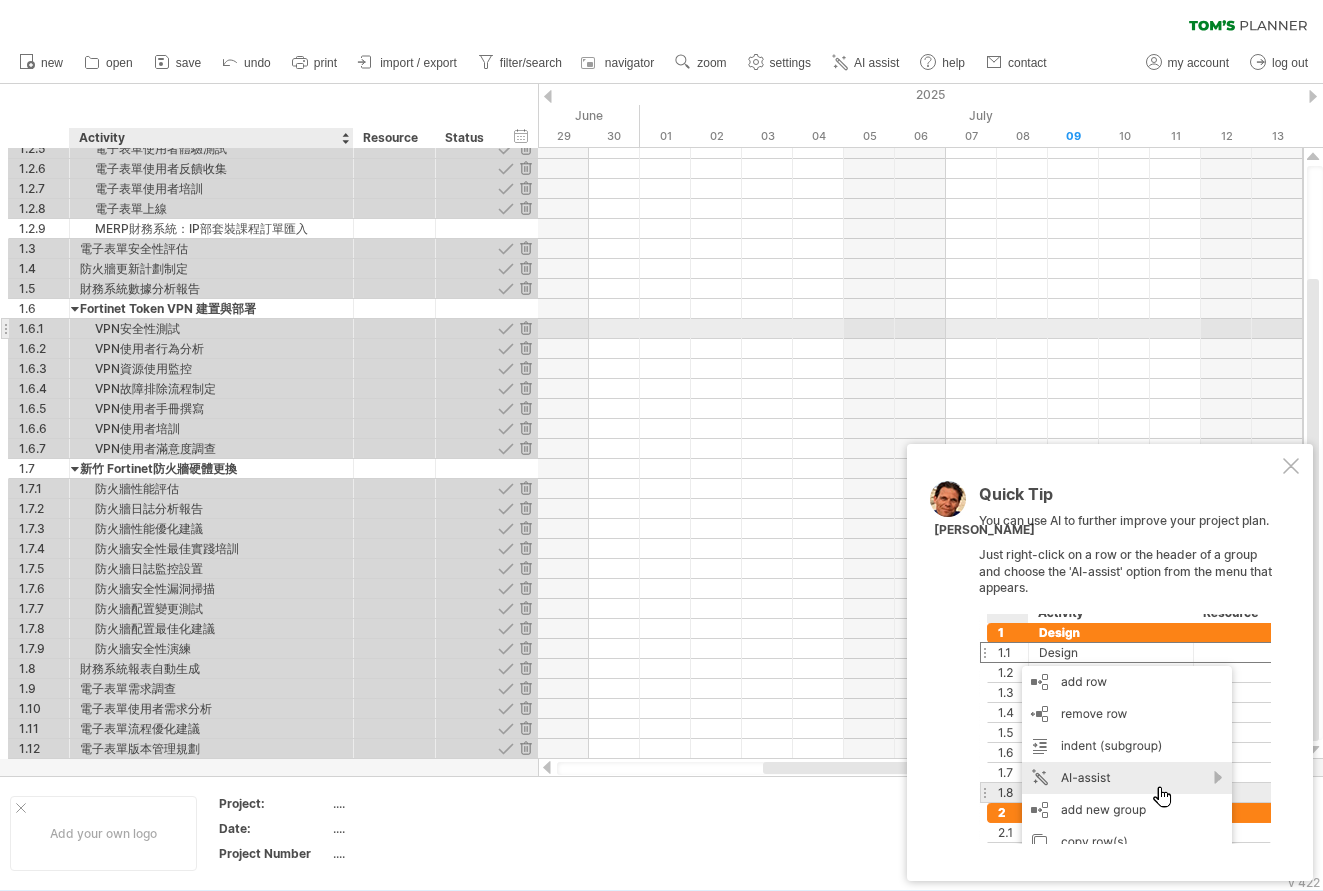 click on "VPN安全性測試" at bounding box center [211, 328] 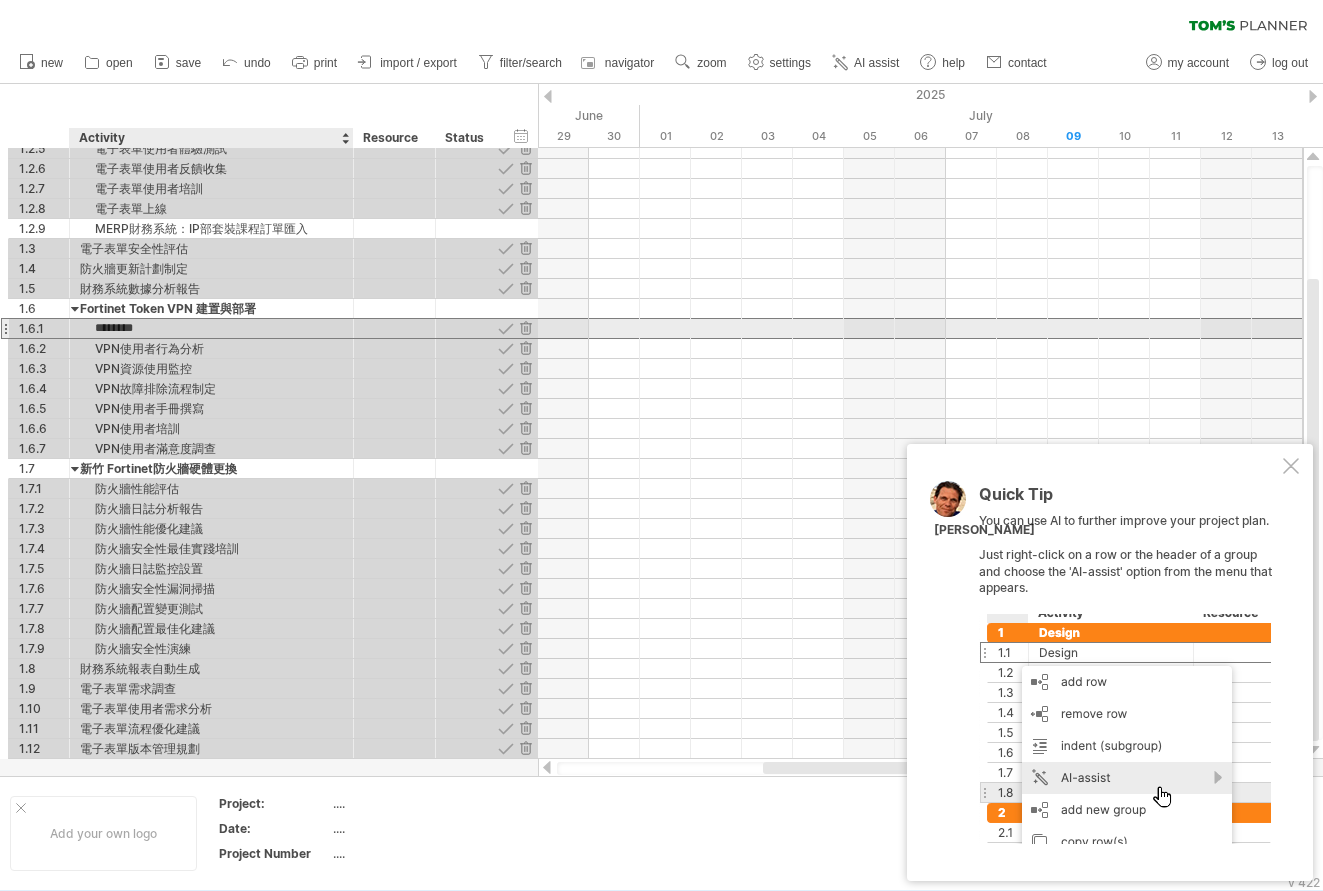 click on "********" at bounding box center [211, 328] 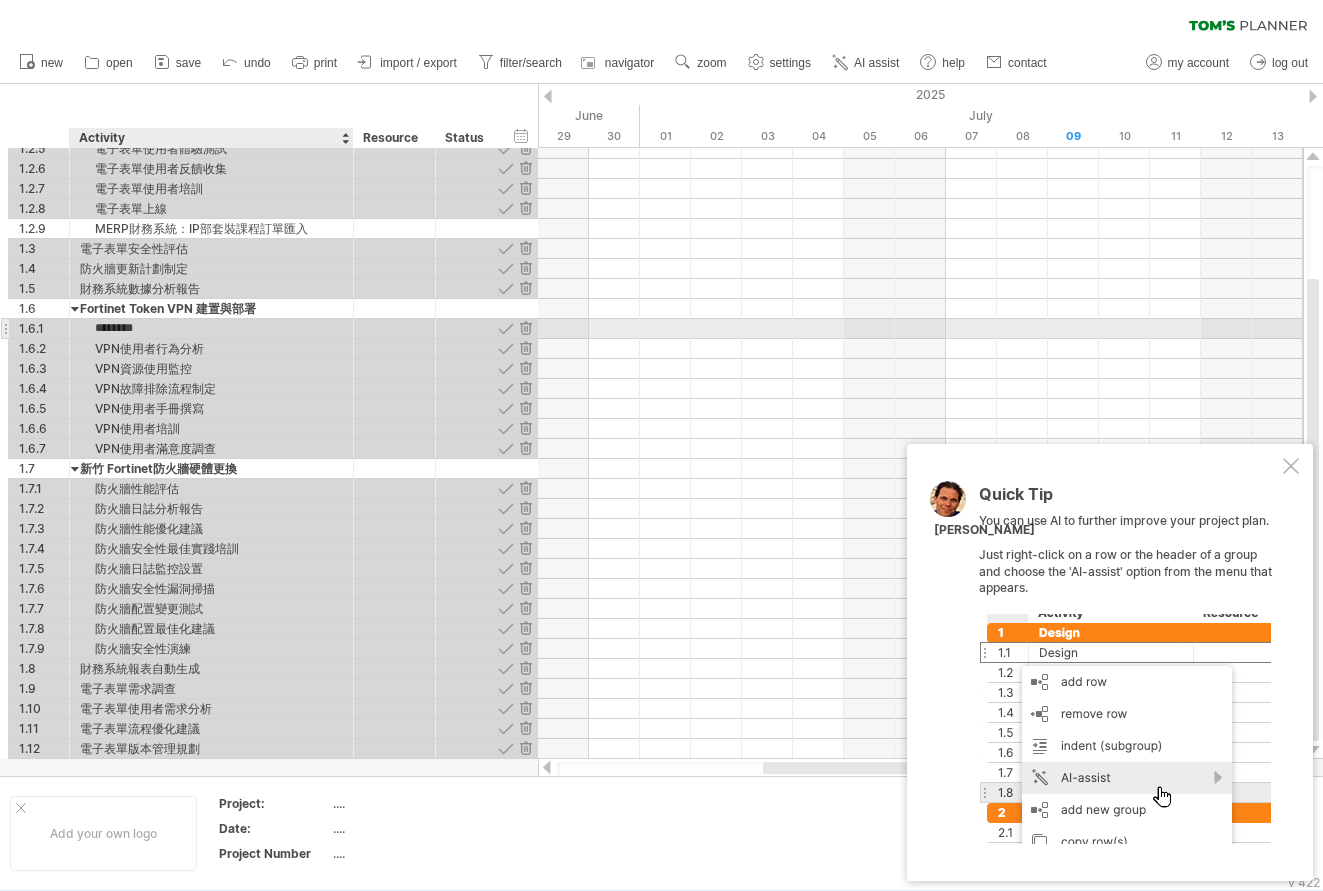 click on "********" at bounding box center [211, 328] 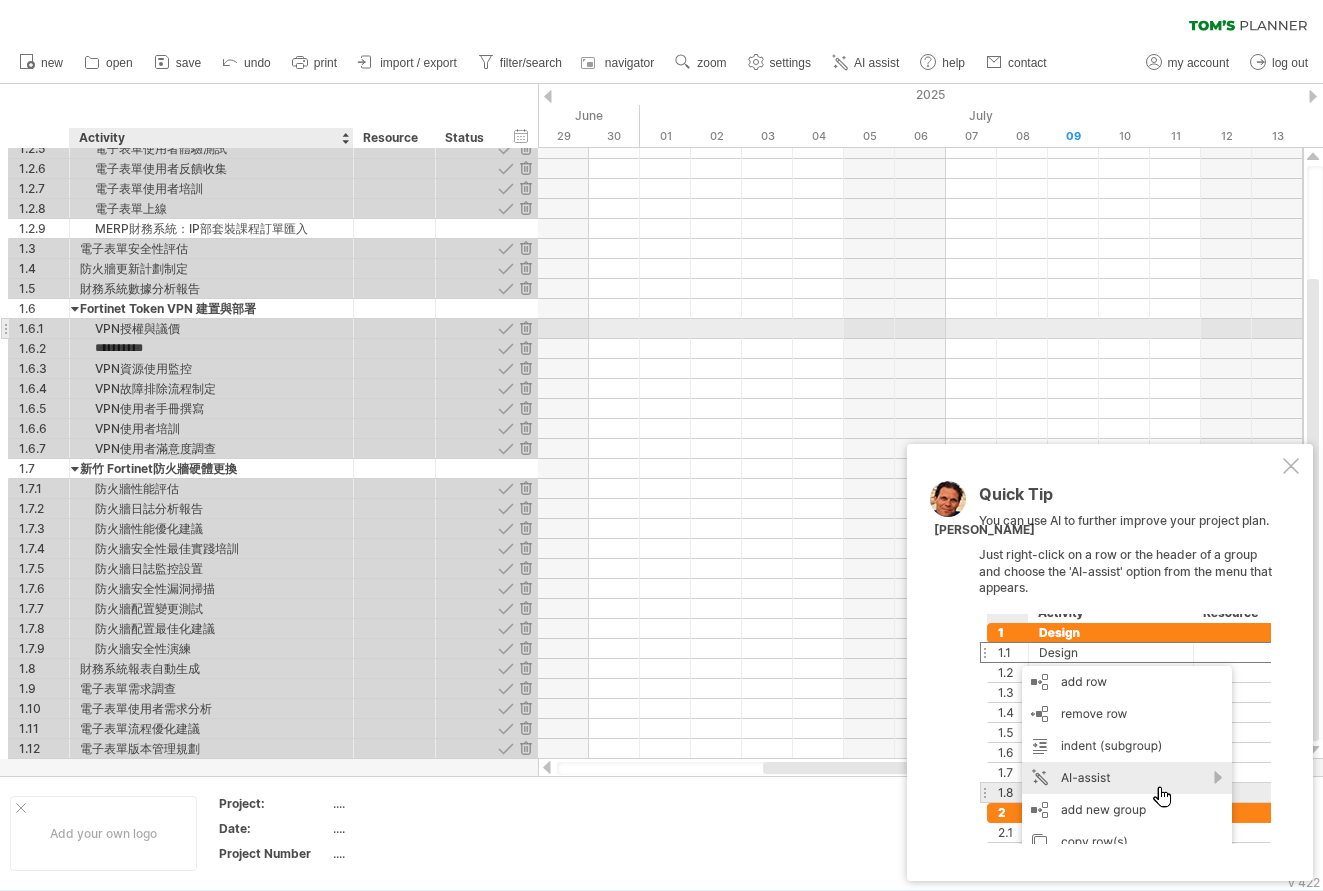 click on "VPN授權與議價" at bounding box center (211, 328) 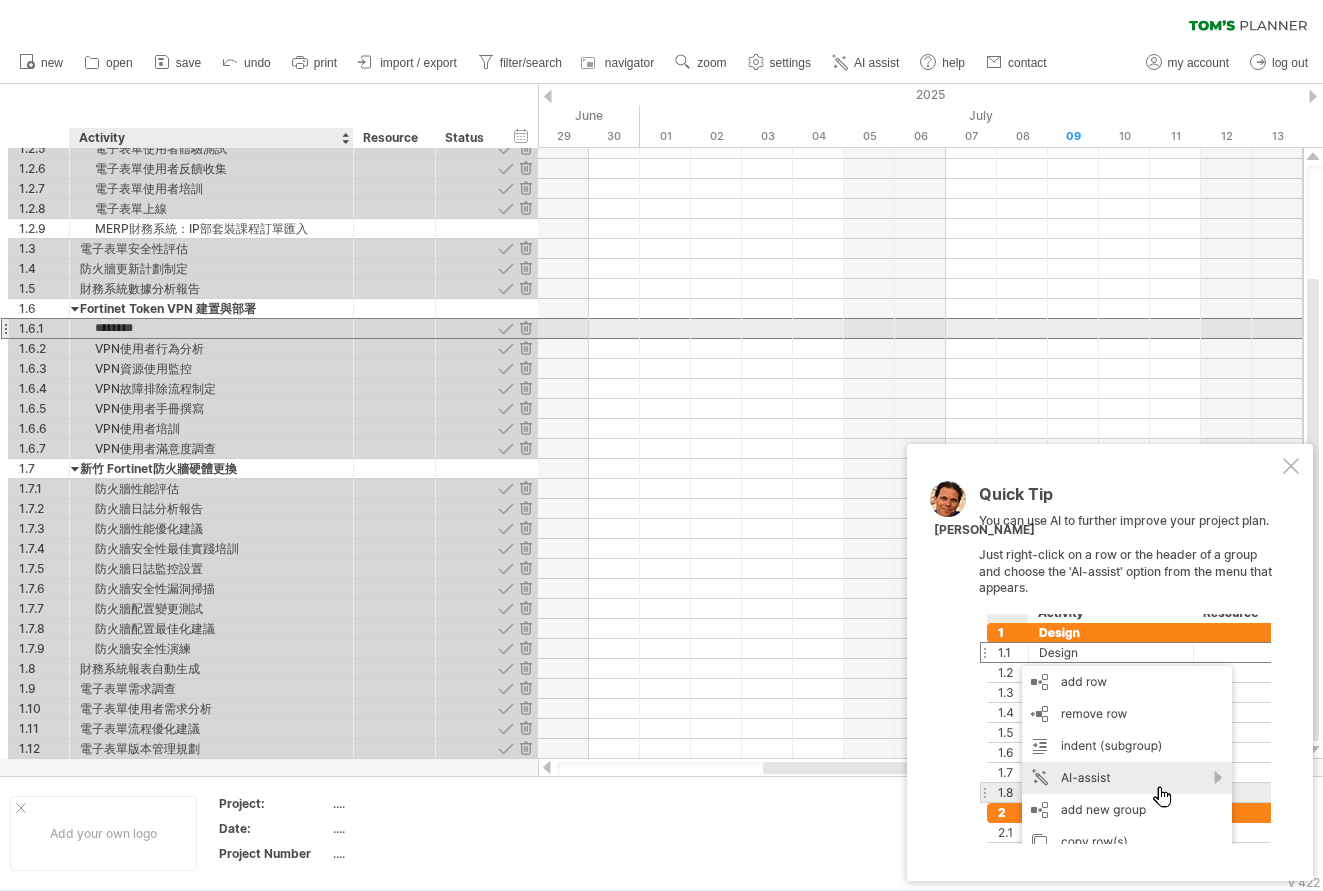 drag, startPoint x: 134, startPoint y: 330, endPoint x: 177, endPoint y: 328, distance: 43.046486 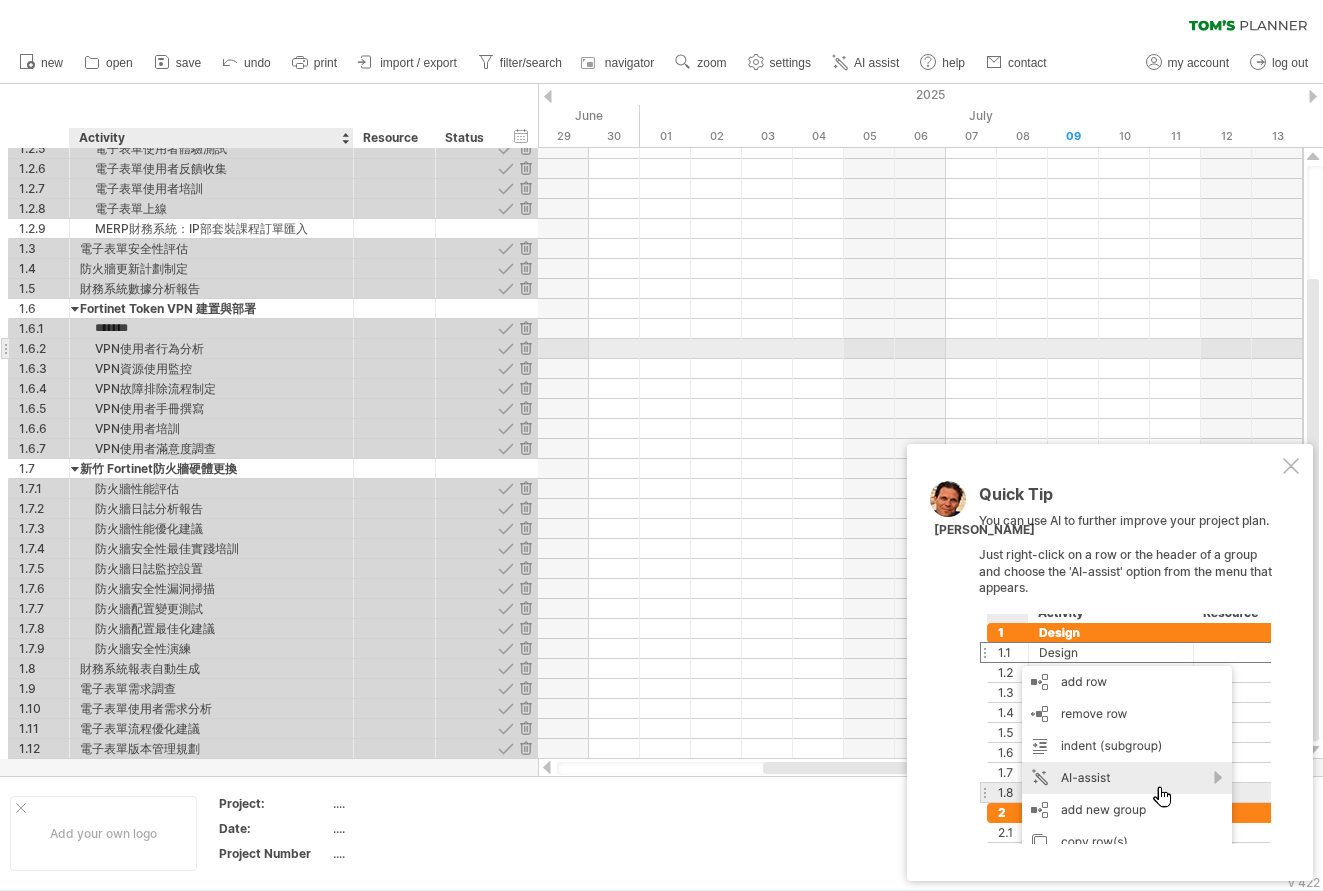 type on "*******" 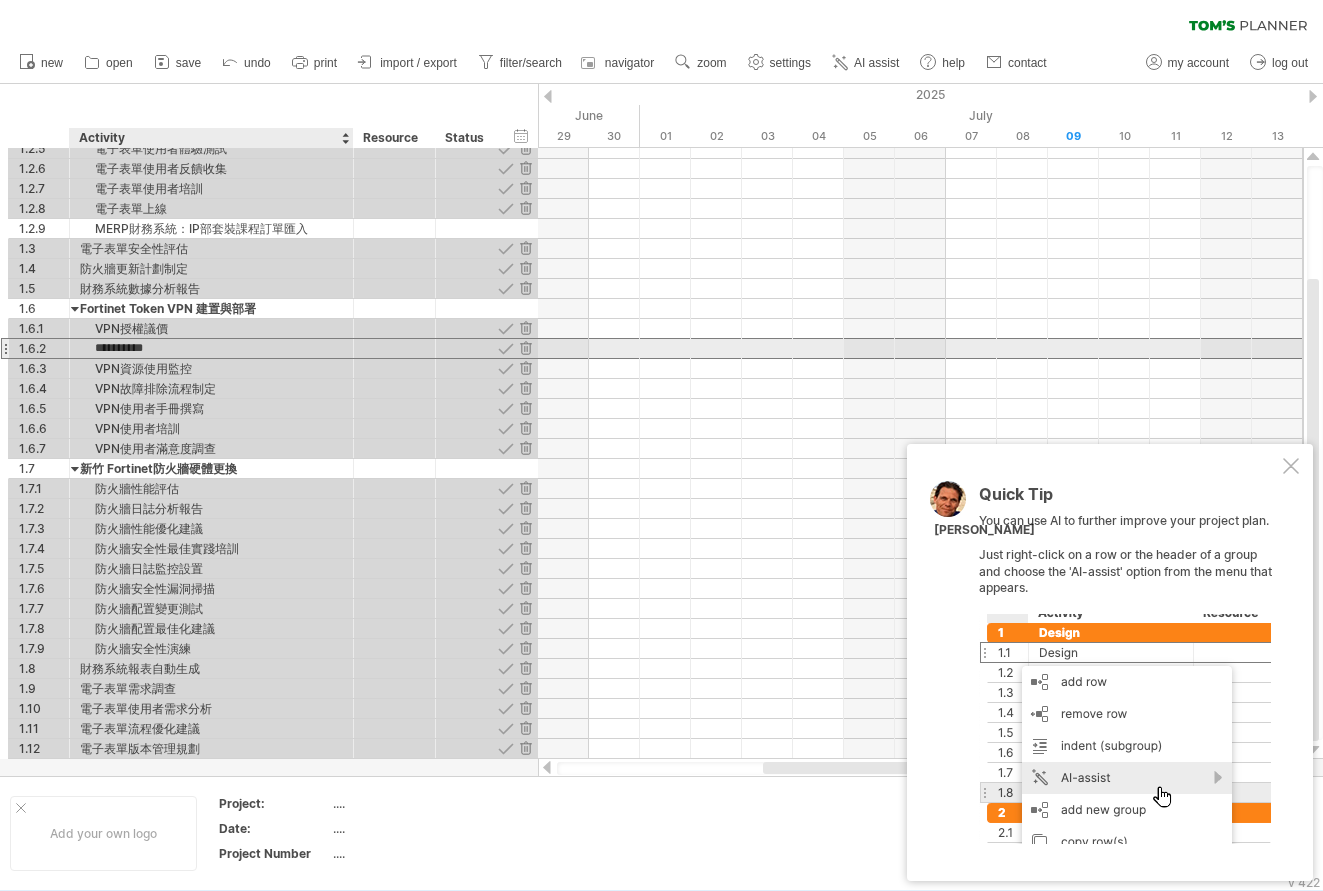 click on "**********" at bounding box center [211, 348] 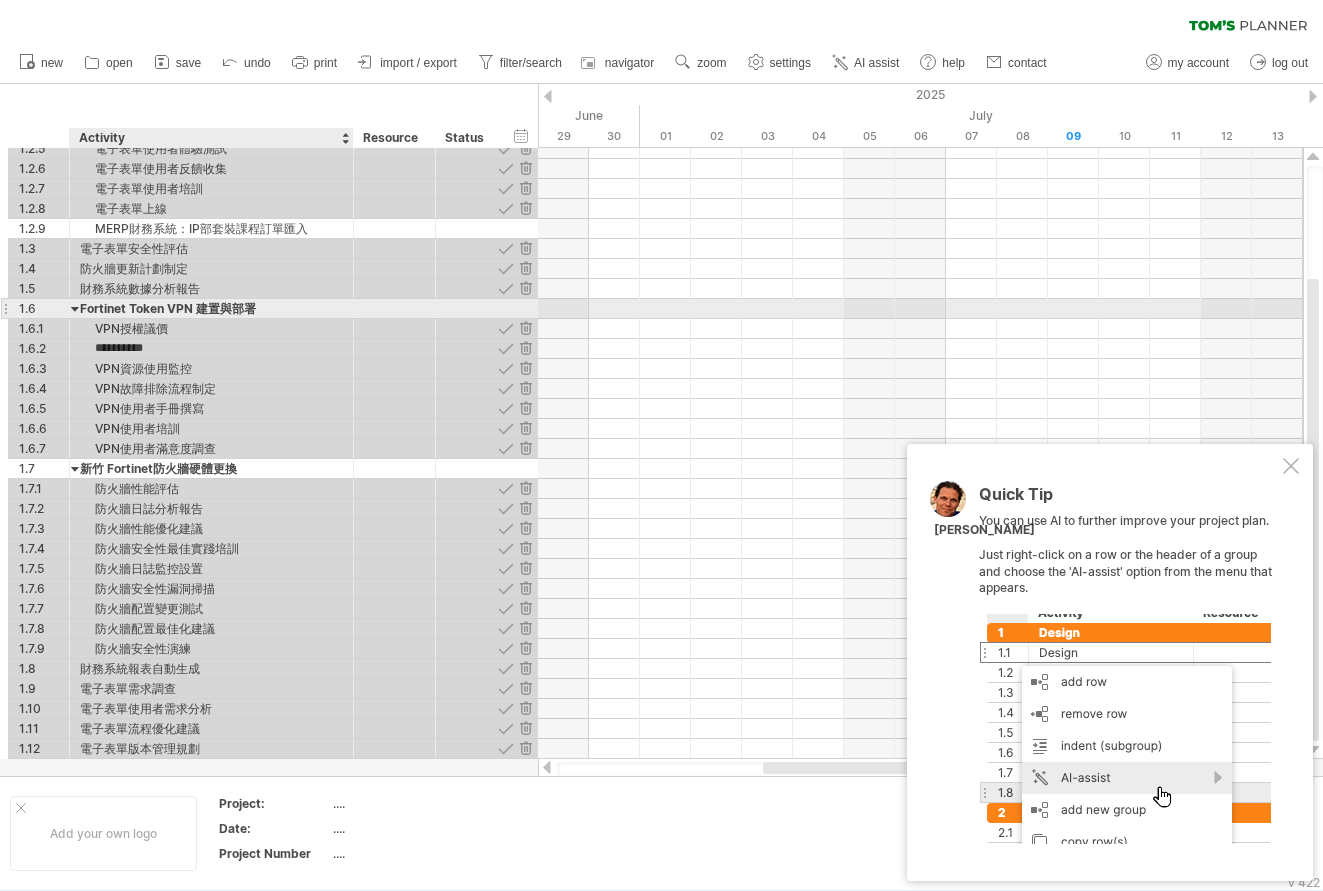 click on "Fortinet Token VPN 建置與部署" at bounding box center [211, 308] 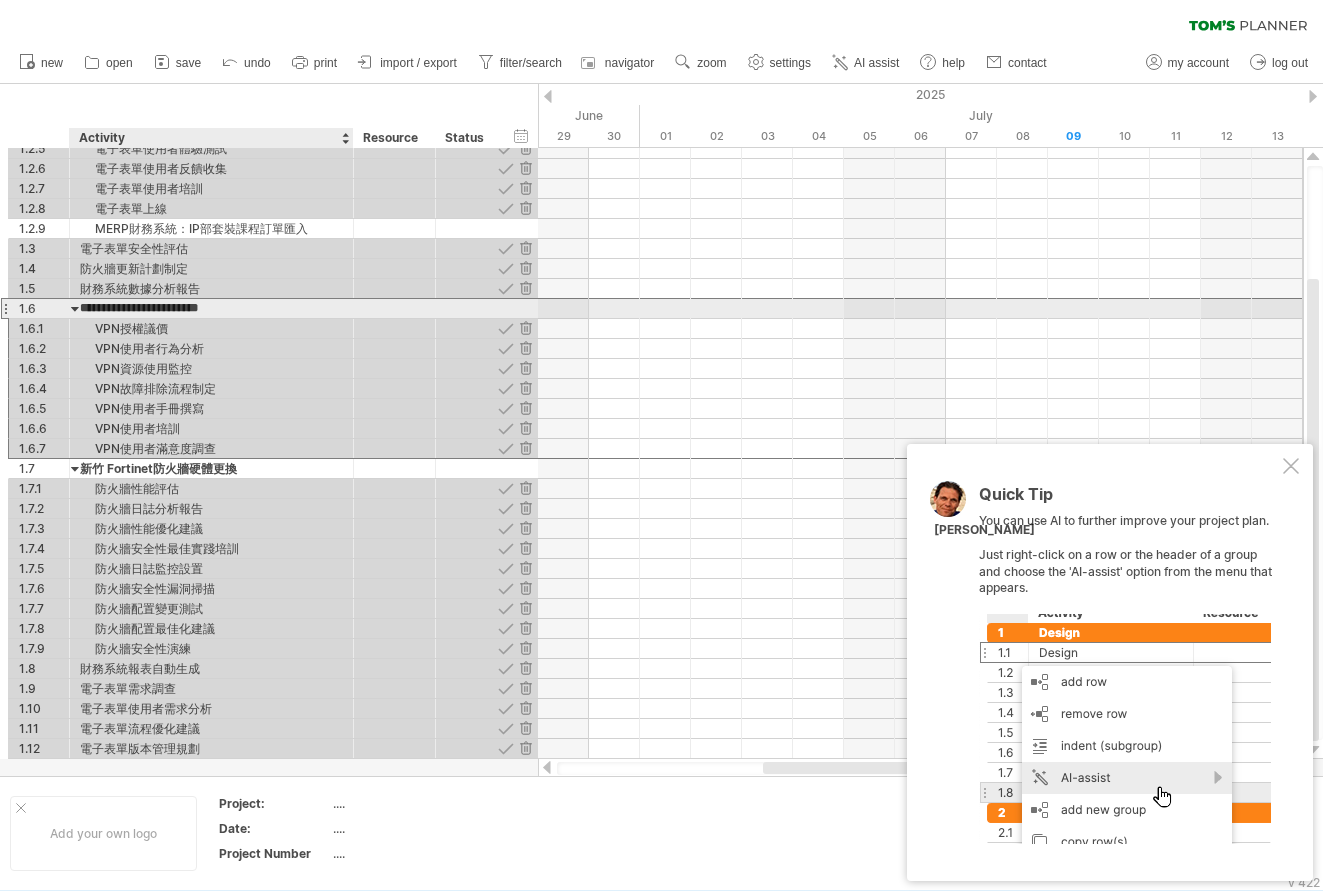 click on "**********" at bounding box center [211, 308] 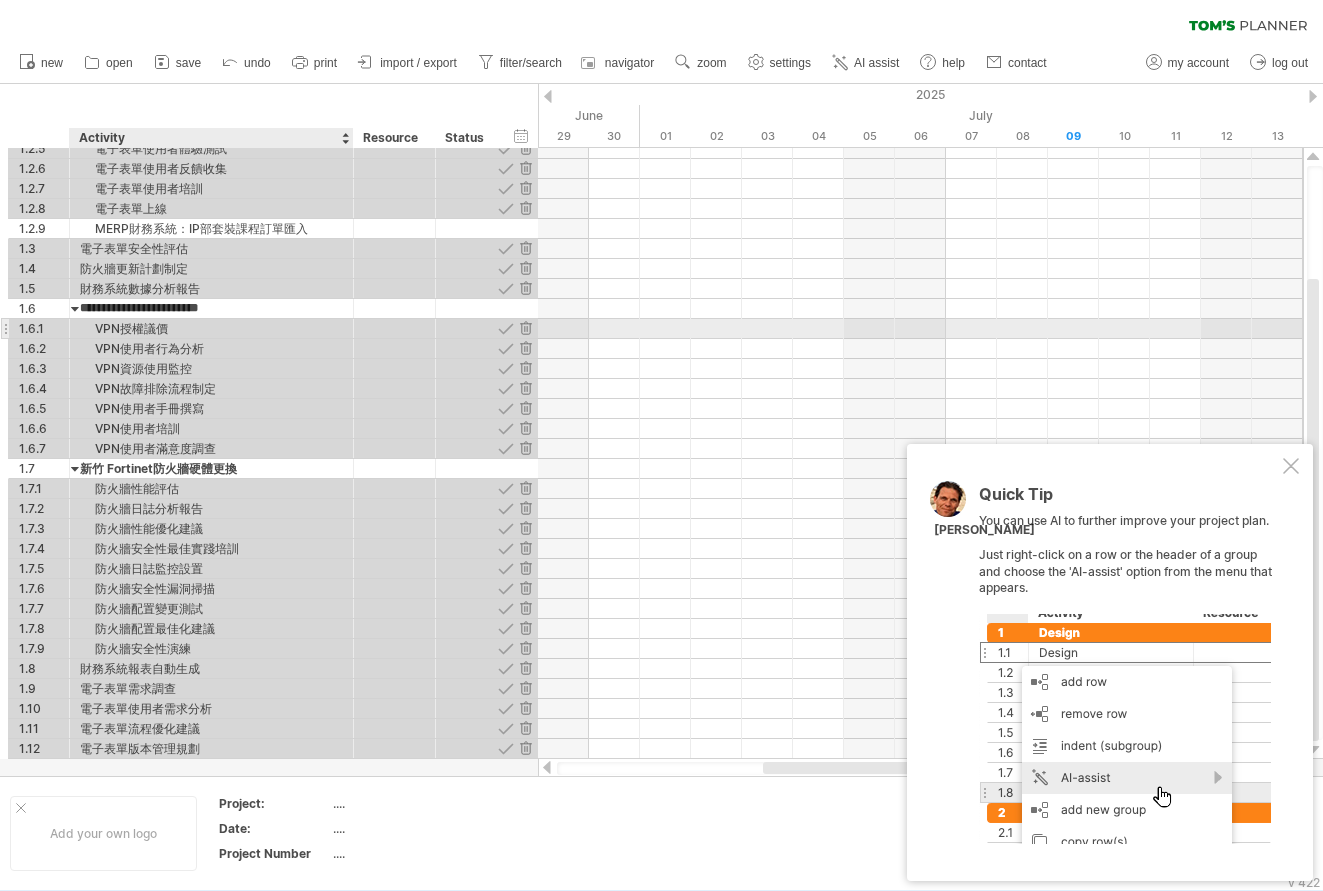 click on "VPN授權議價" at bounding box center (211, 328) 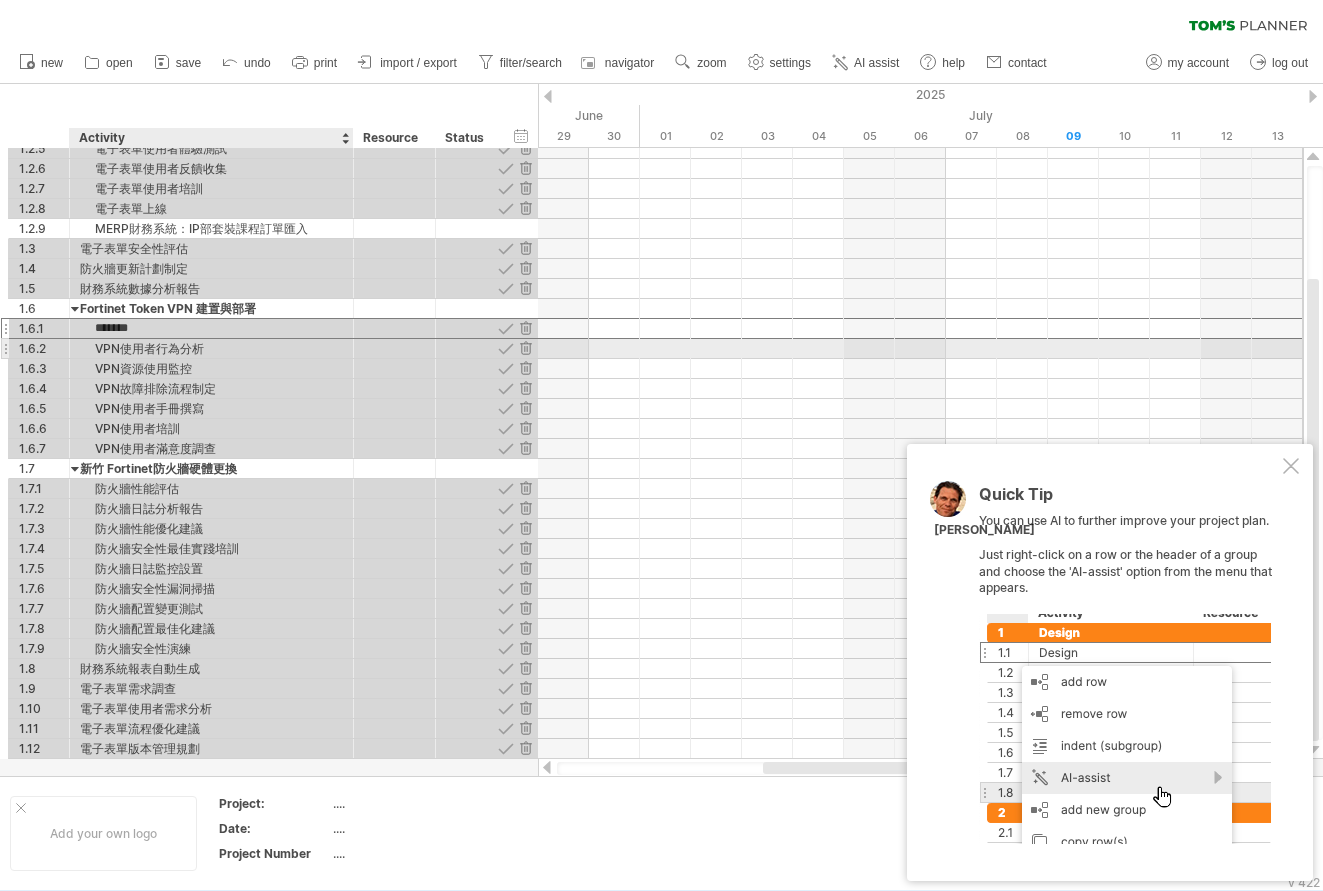 click on "VPN使用者行為分析" at bounding box center (211, 348) 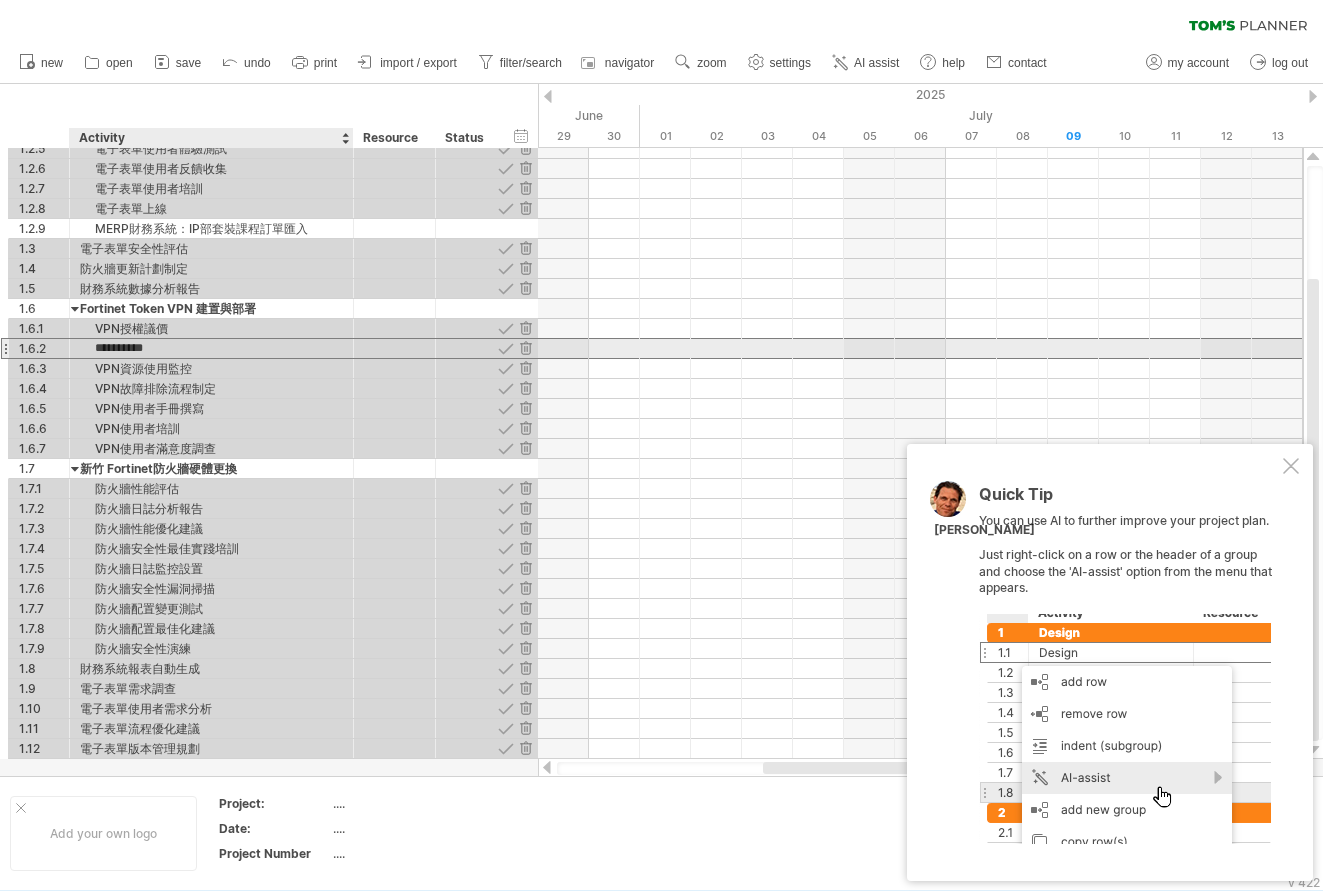 click on "**********" at bounding box center [211, 348] 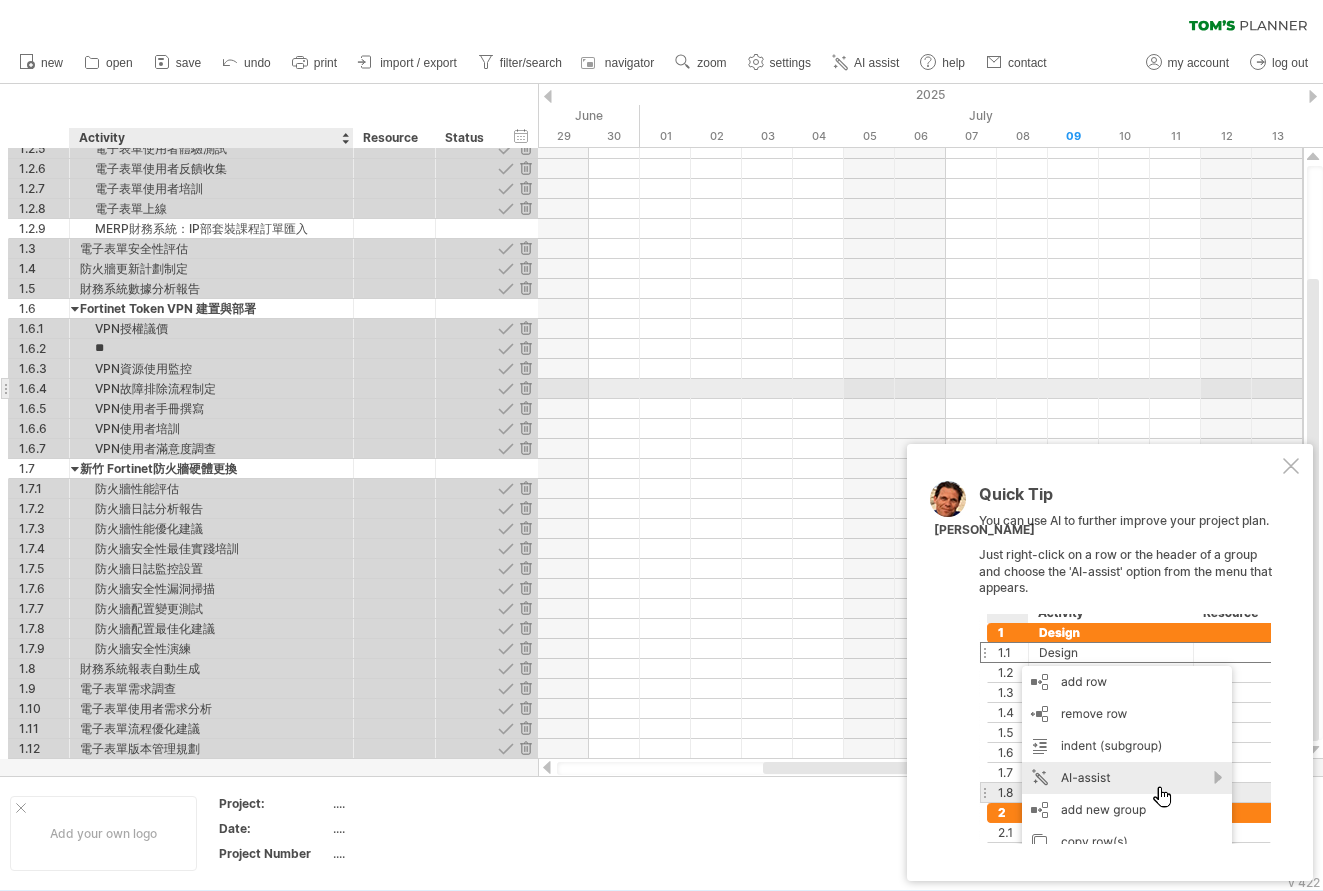 type on "*" 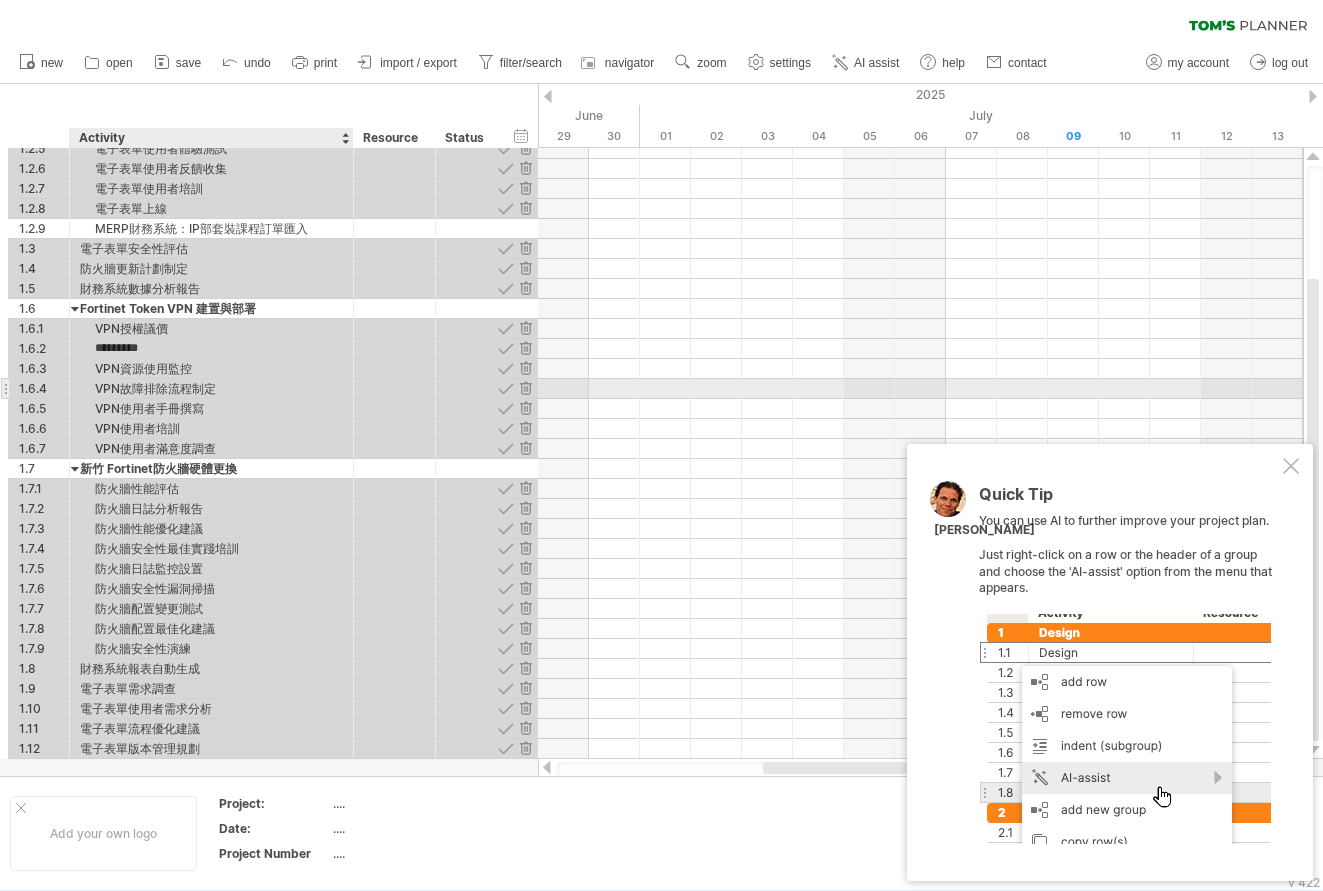 type on "*******" 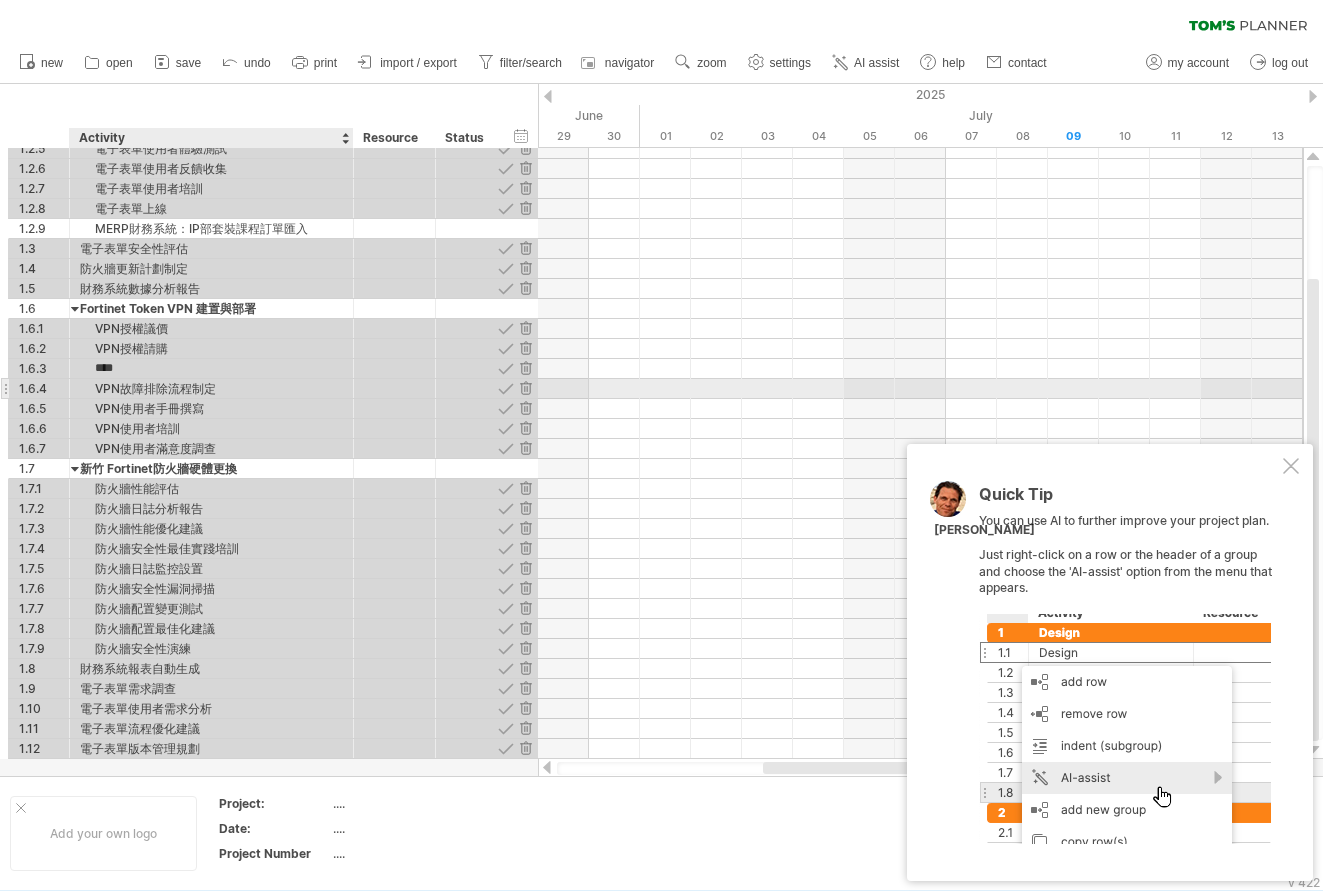 type on "*****" 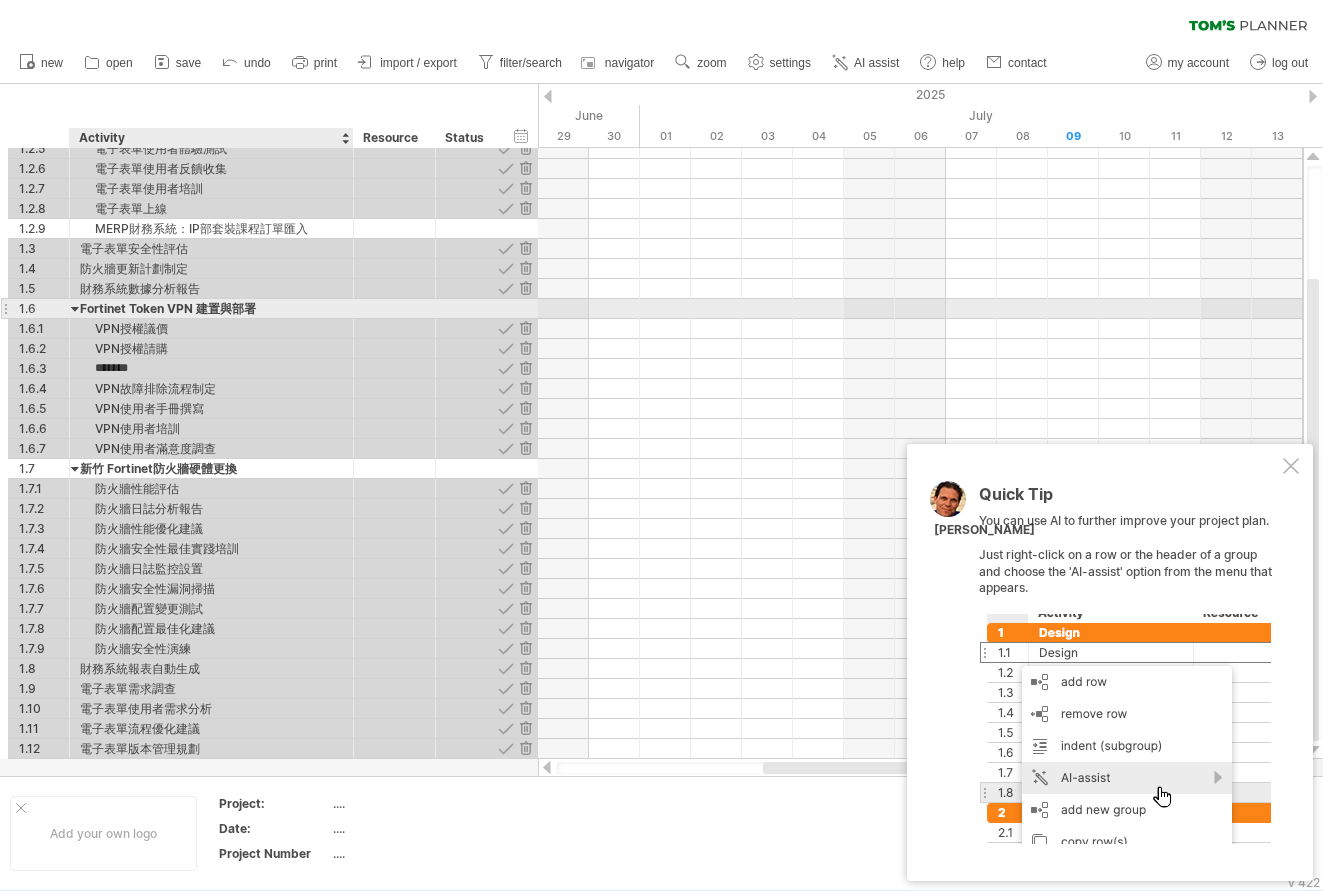 click on "Fortinet Token VPN 建置與部署" at bounding box center (211, 308) 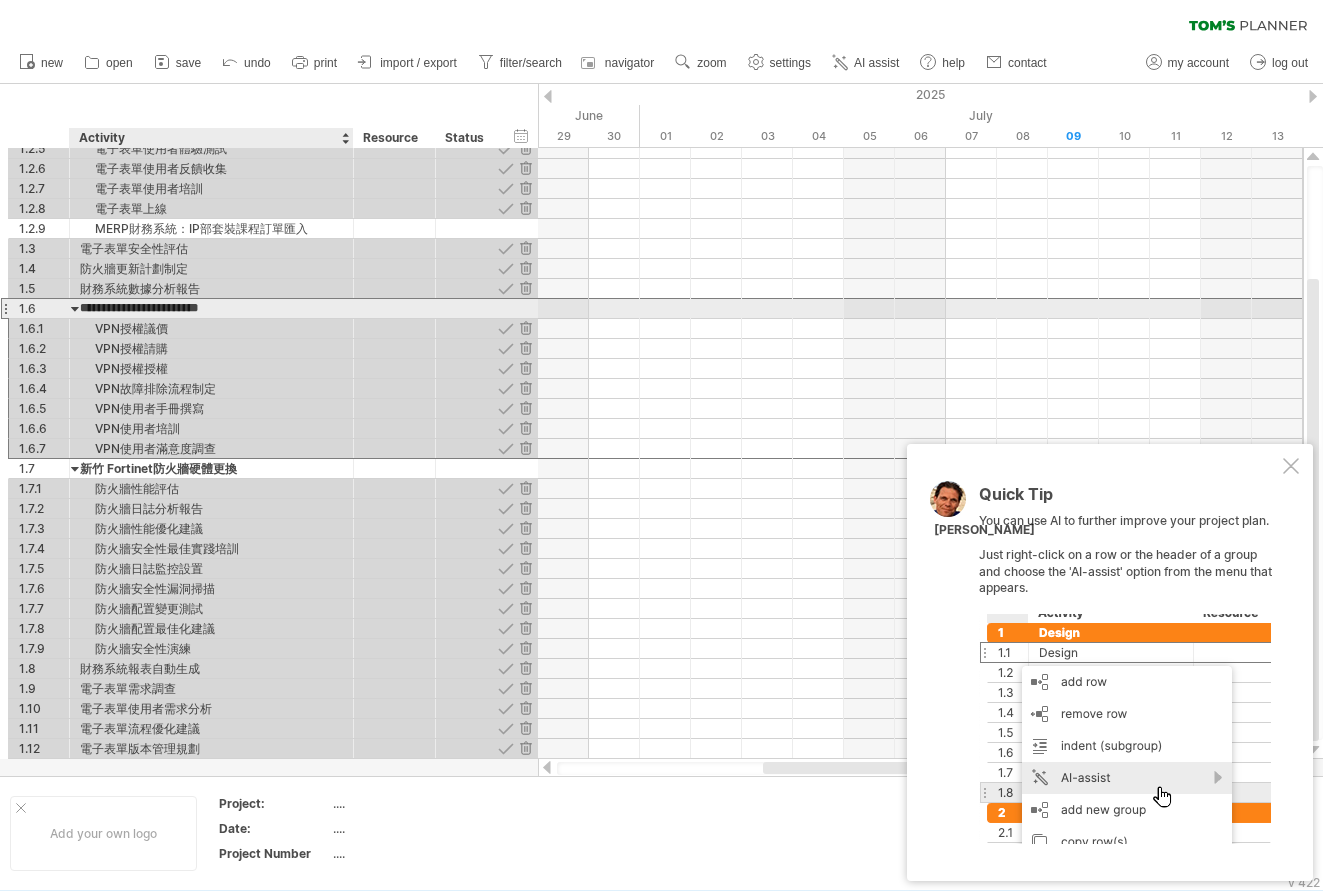 click on "**********" at bounding box center [211, 308] 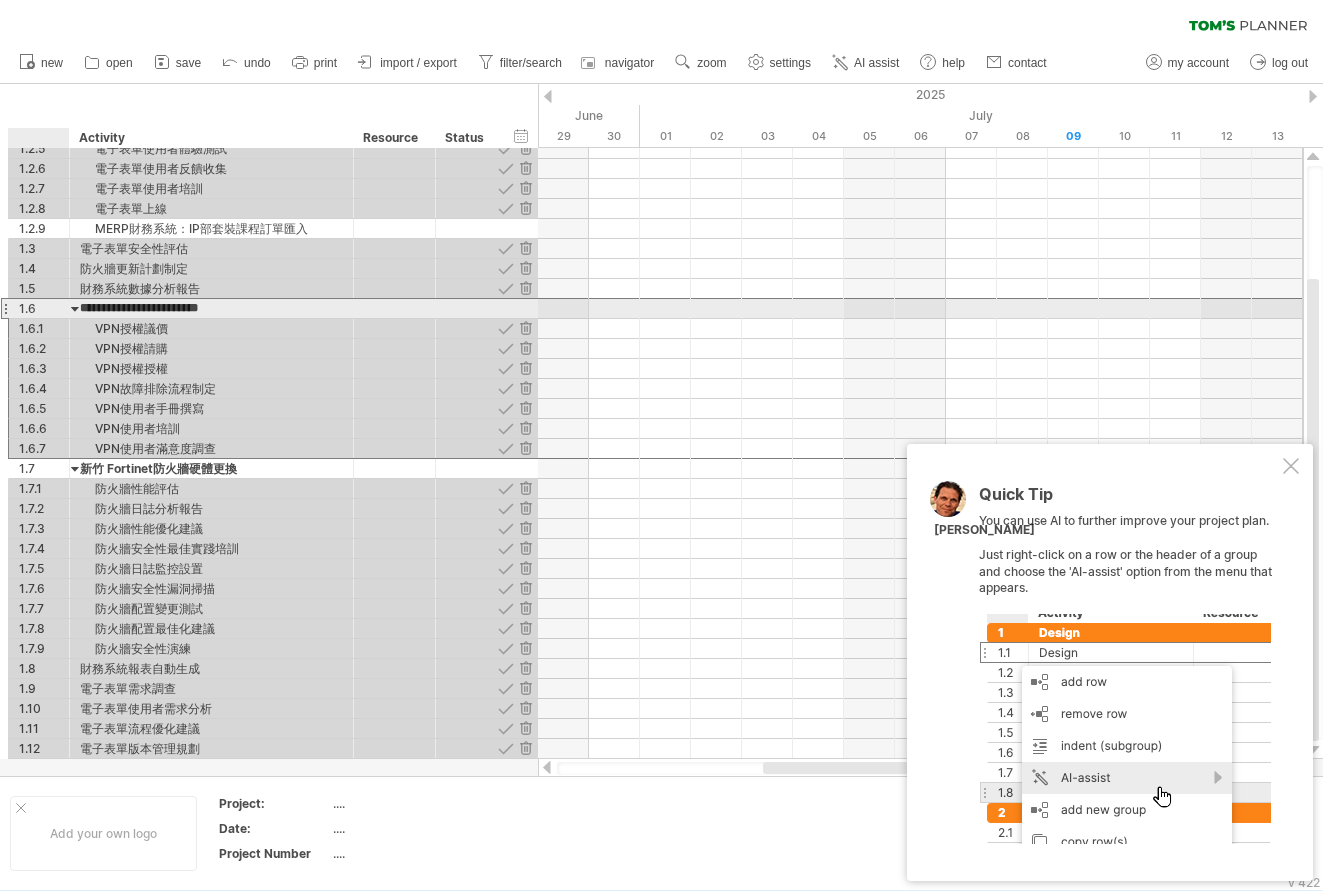 drag, startPoint x: 164, startPoint y: 306, endPoint x: 77, endPoint y: 308, distance: 87.02299 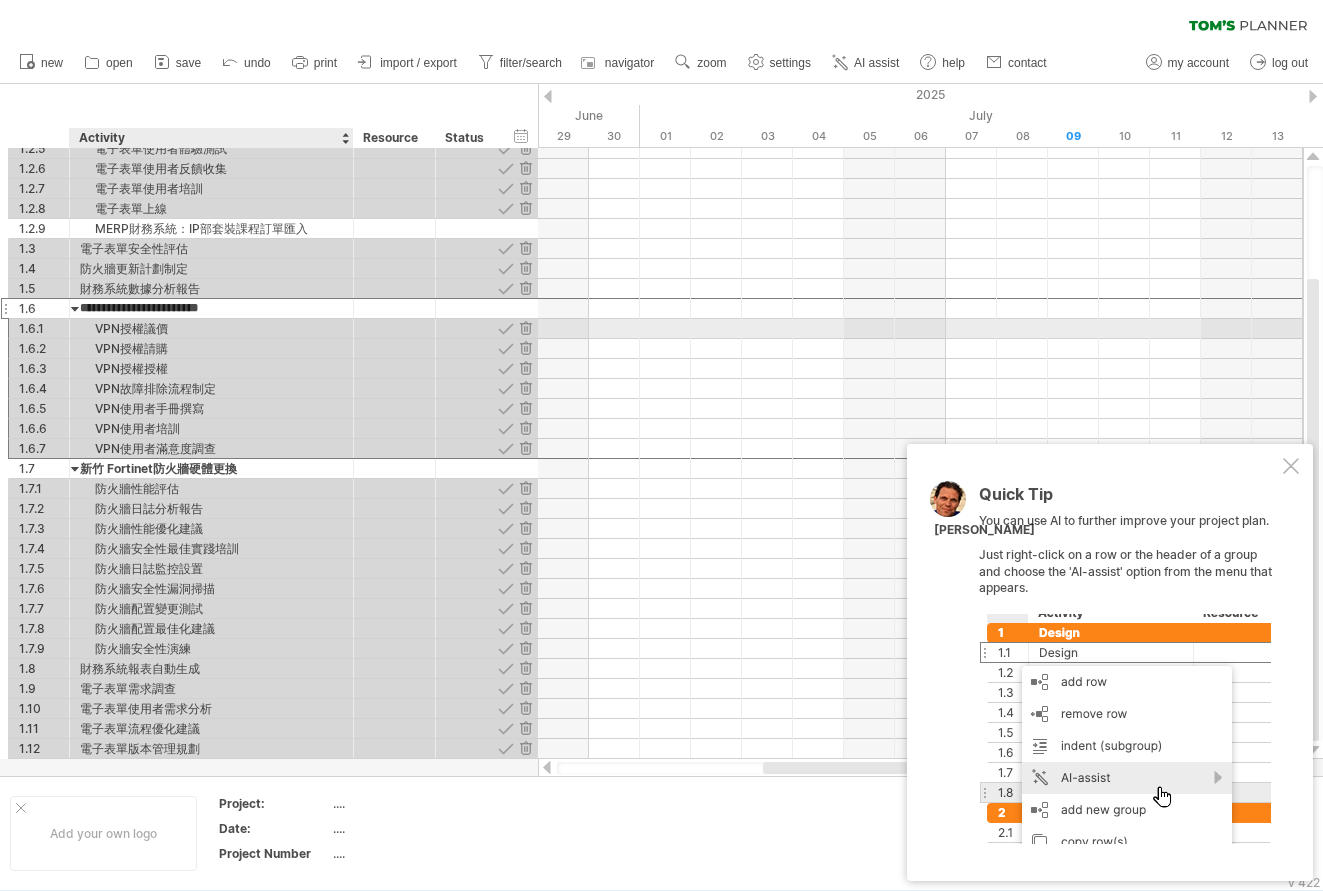 click on "VPN授權議價" at bounding box center (211, 328) 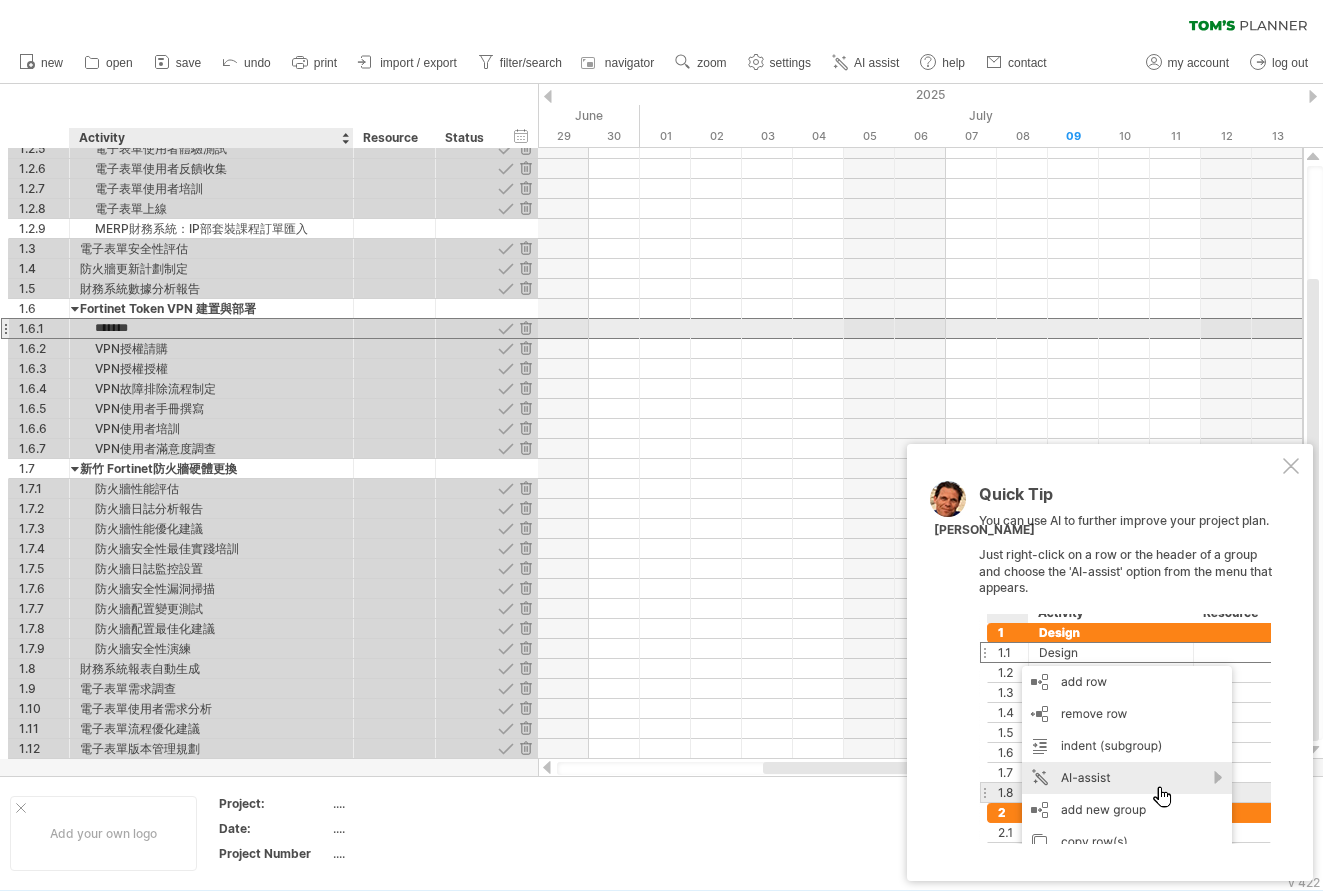 click on "*******" at bounding box center [211, 328] 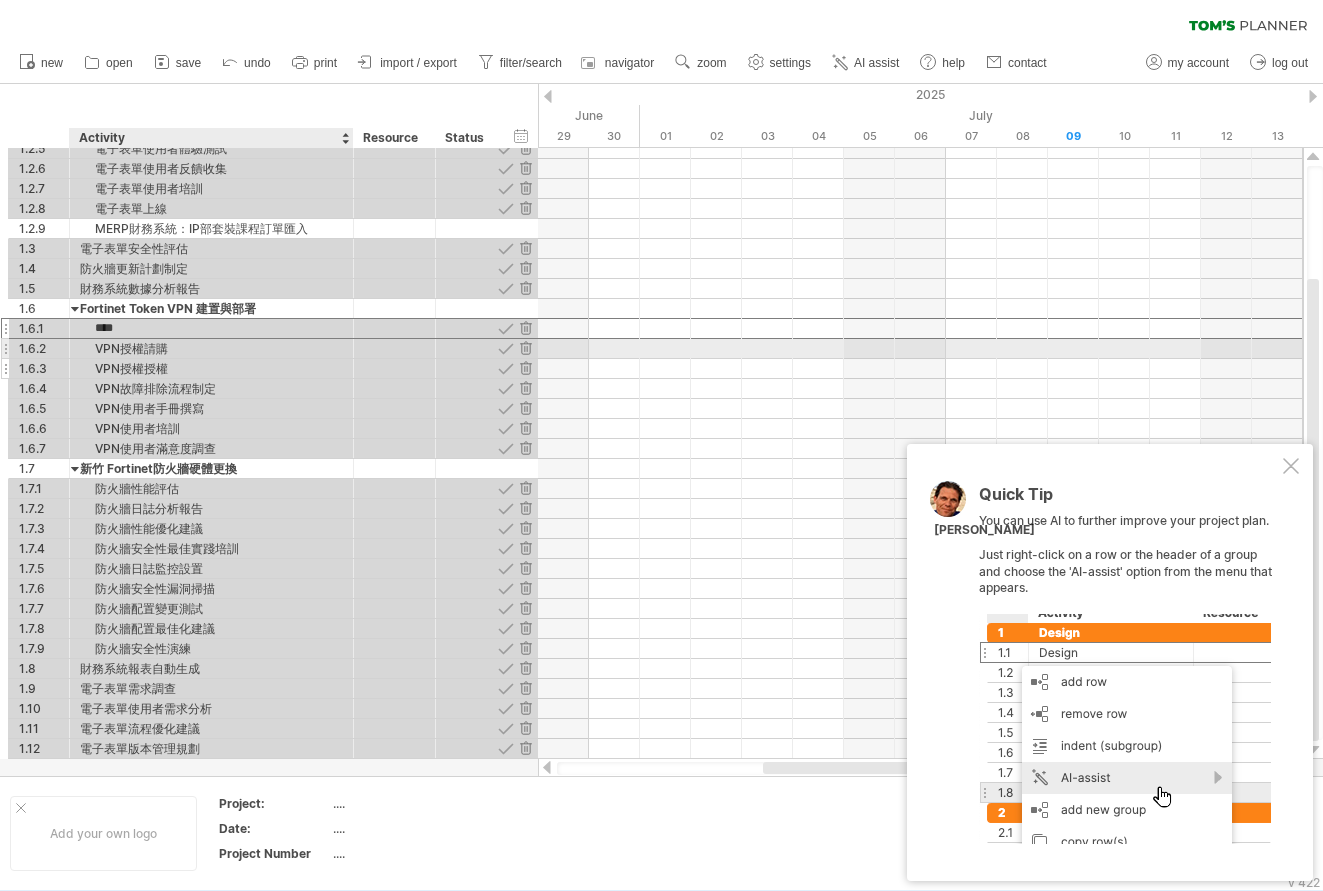 paste on "**********" 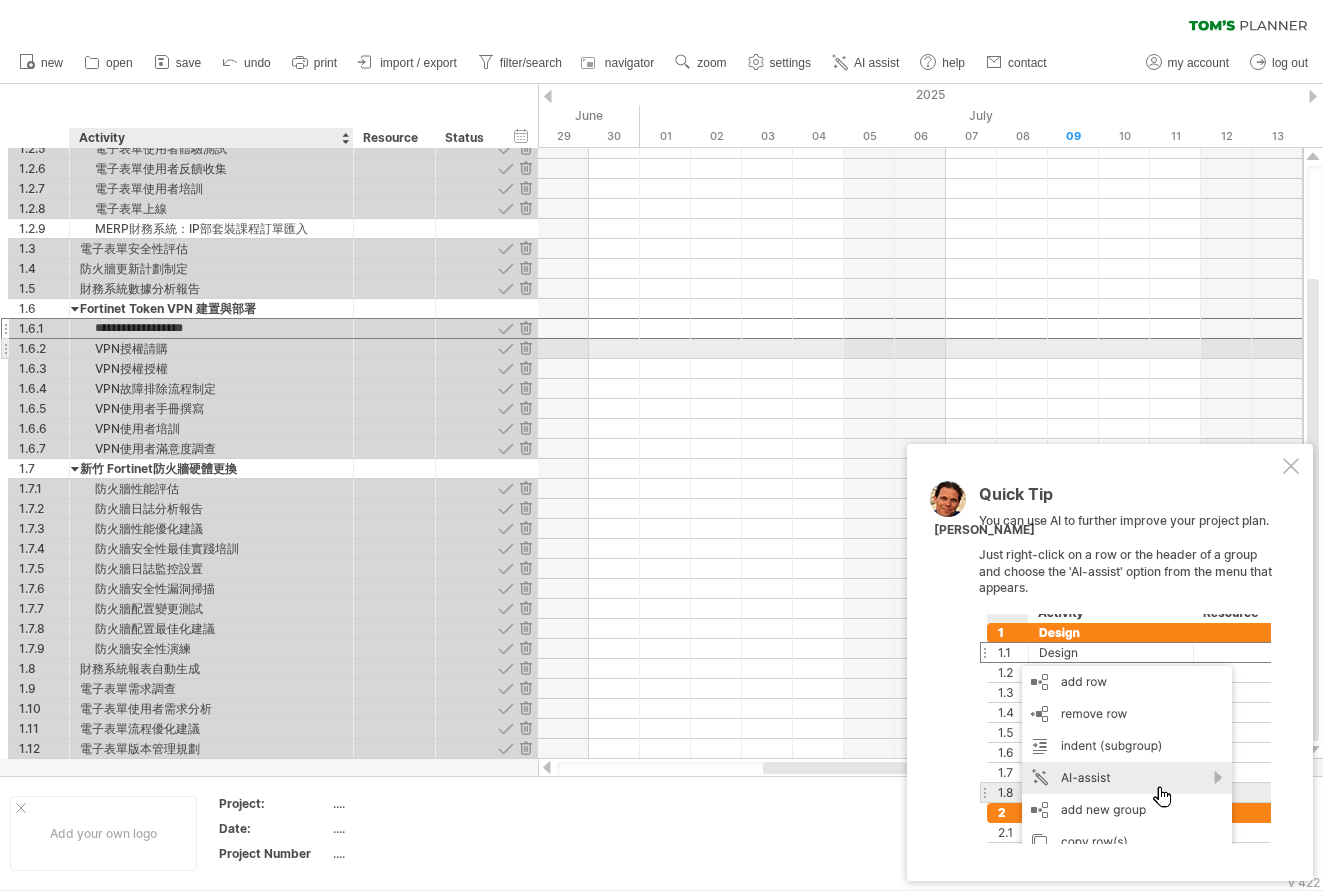 click on "VPN授權請購" at bounding box center [211, 348] 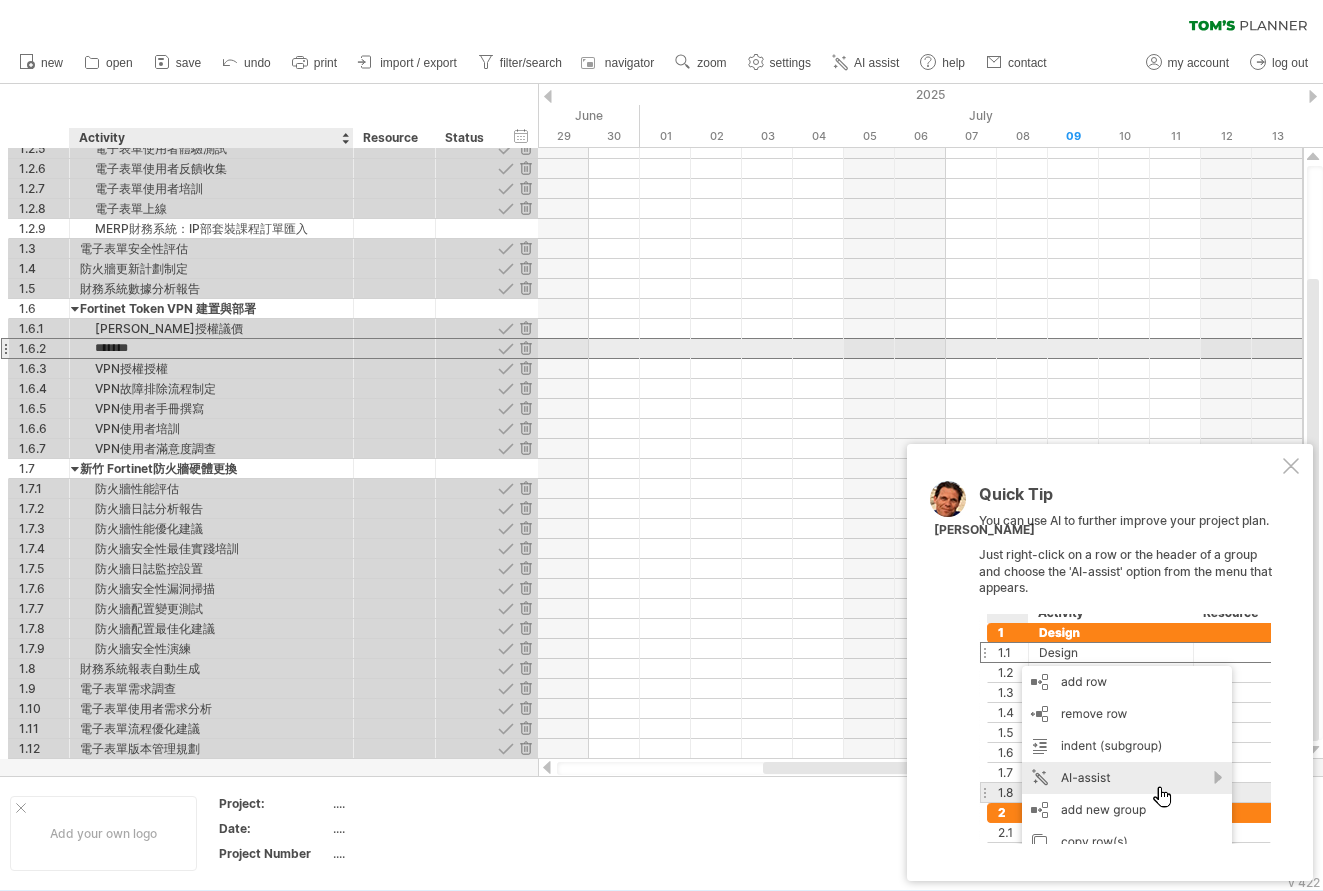 click on "*******" at bounding box center (211, 348) 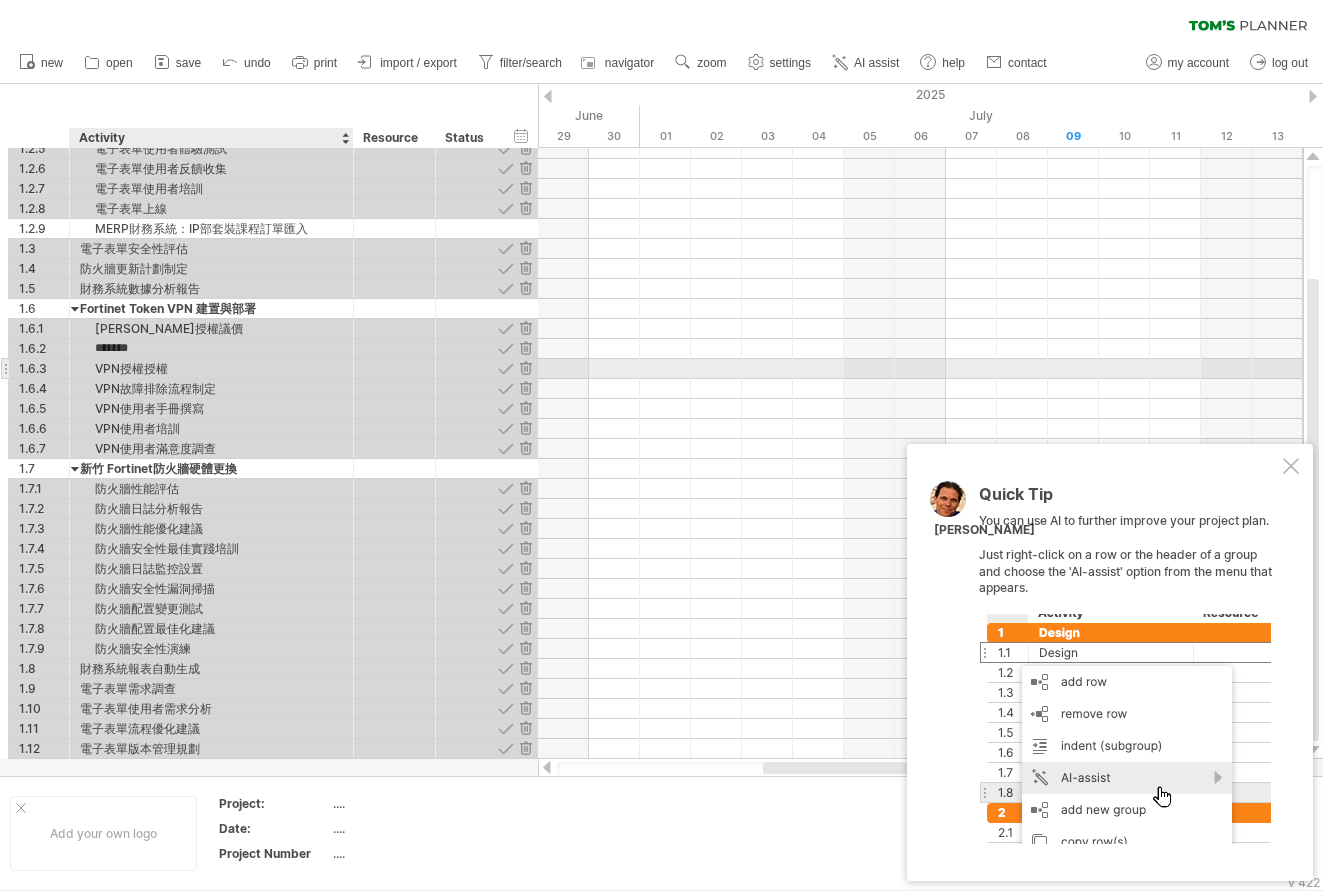 paste on "**********" 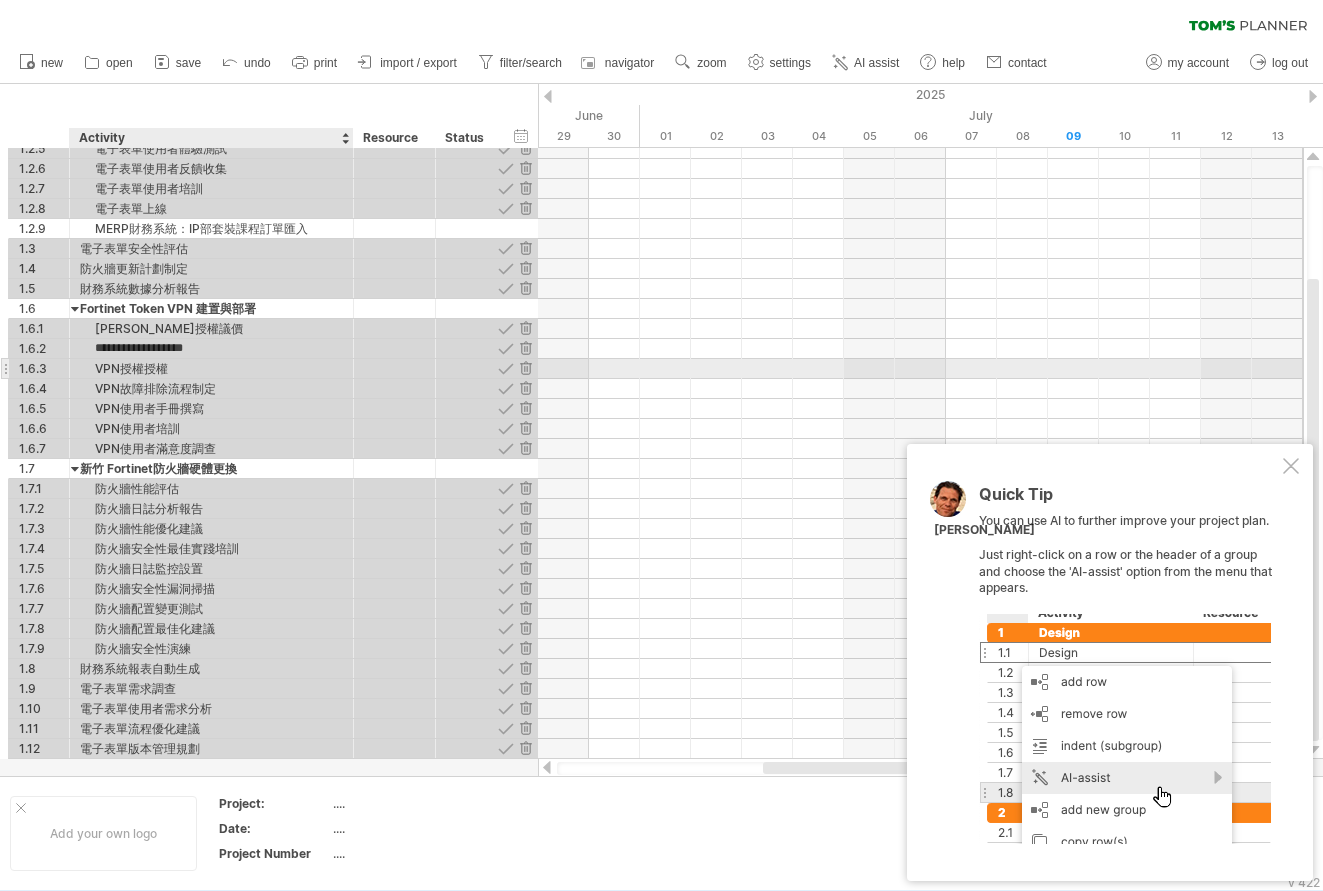click on "VPN授權授權" at bounding box center (211, 368) 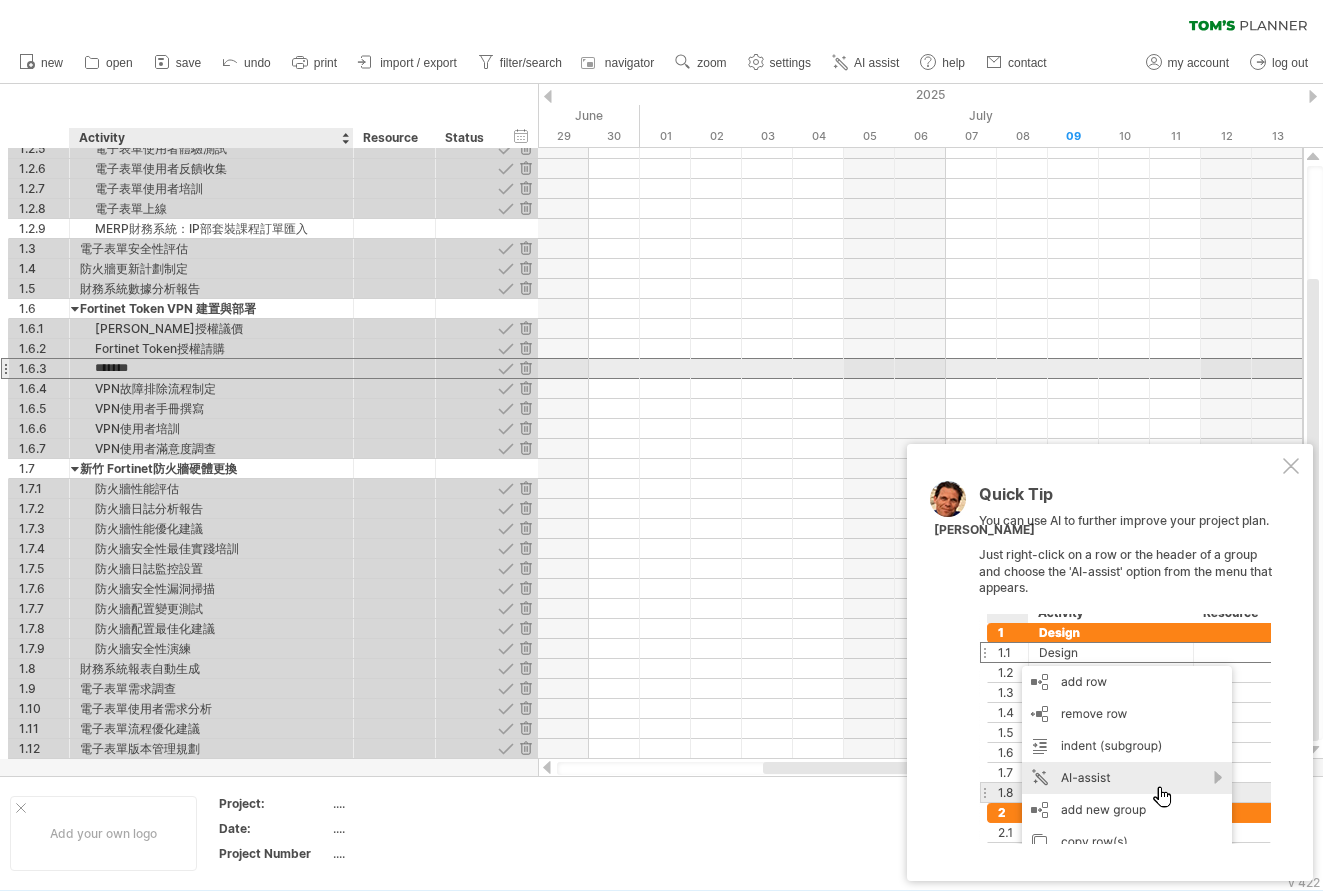 click on "*******" at bounding box center [211, 368] 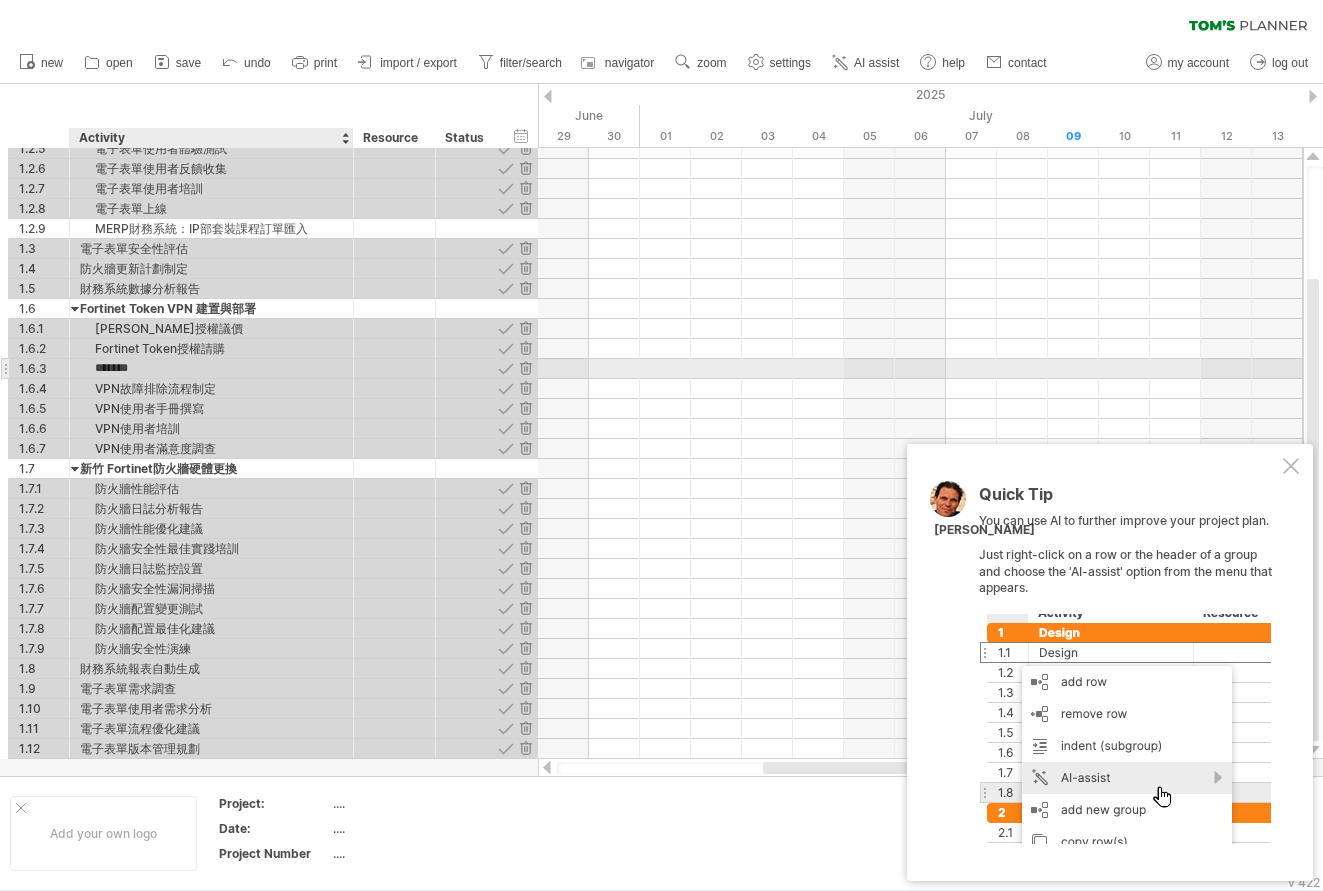 paste on "**********" 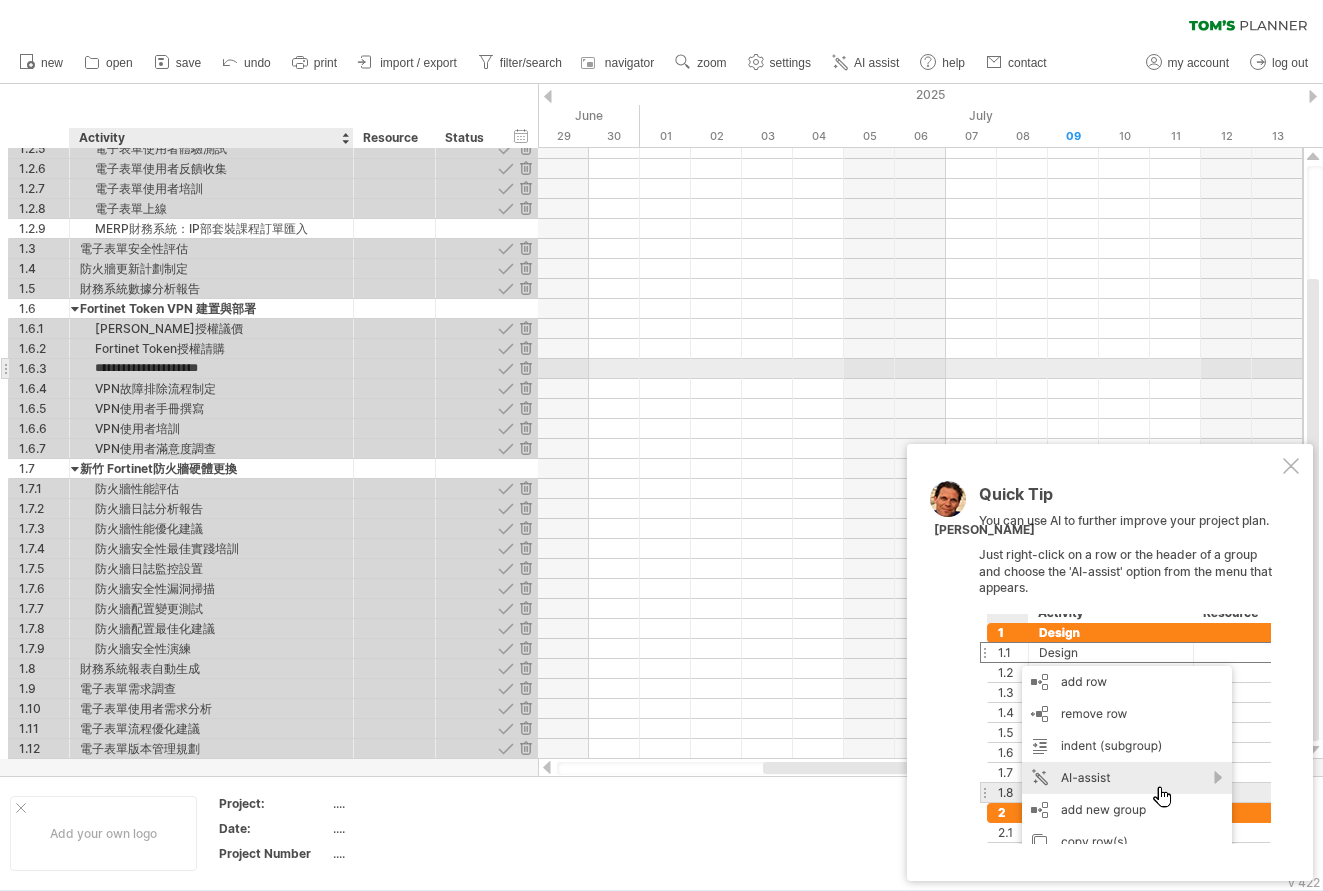 type on "**********" 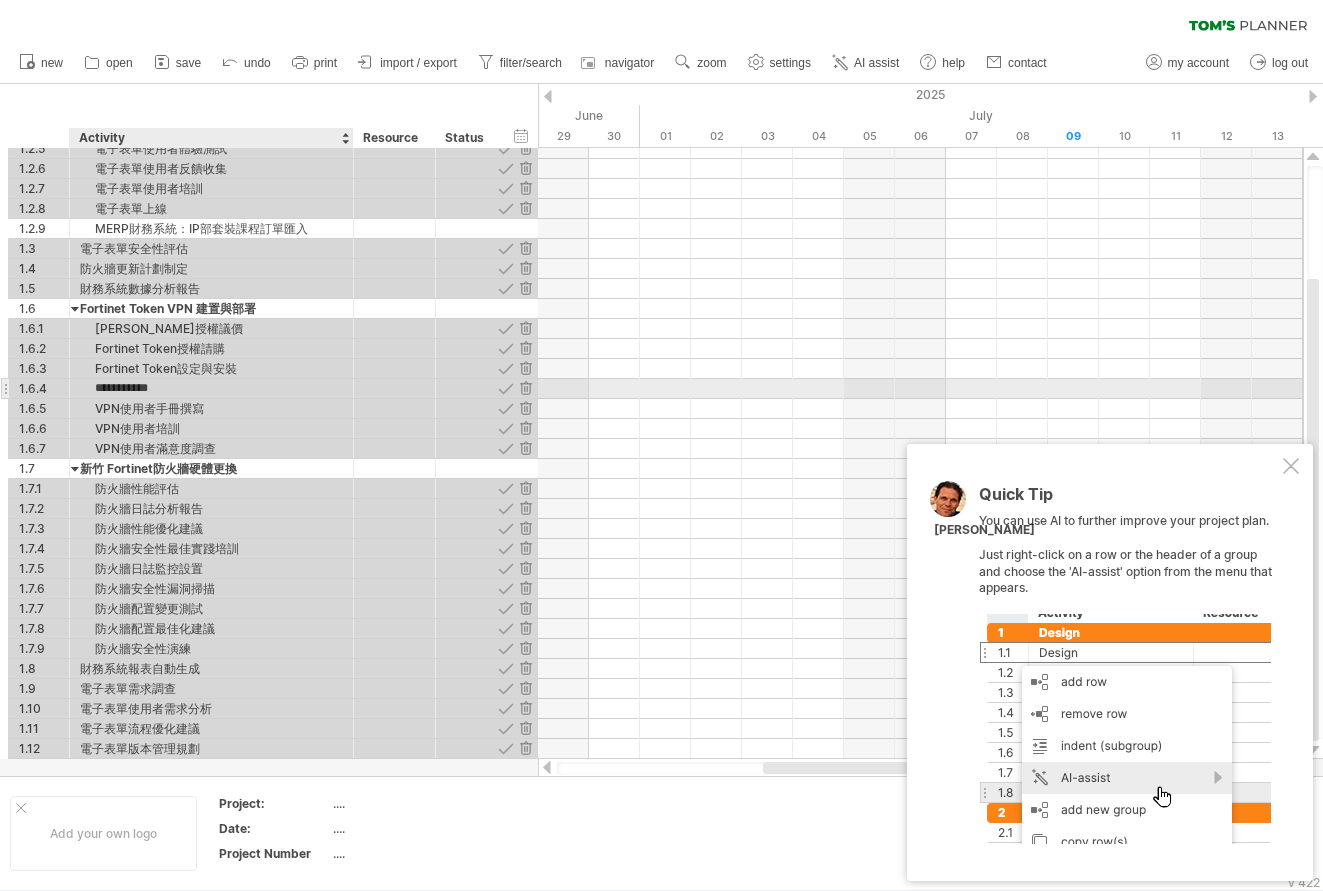 click on "**********" at bounding box center (211, 388) 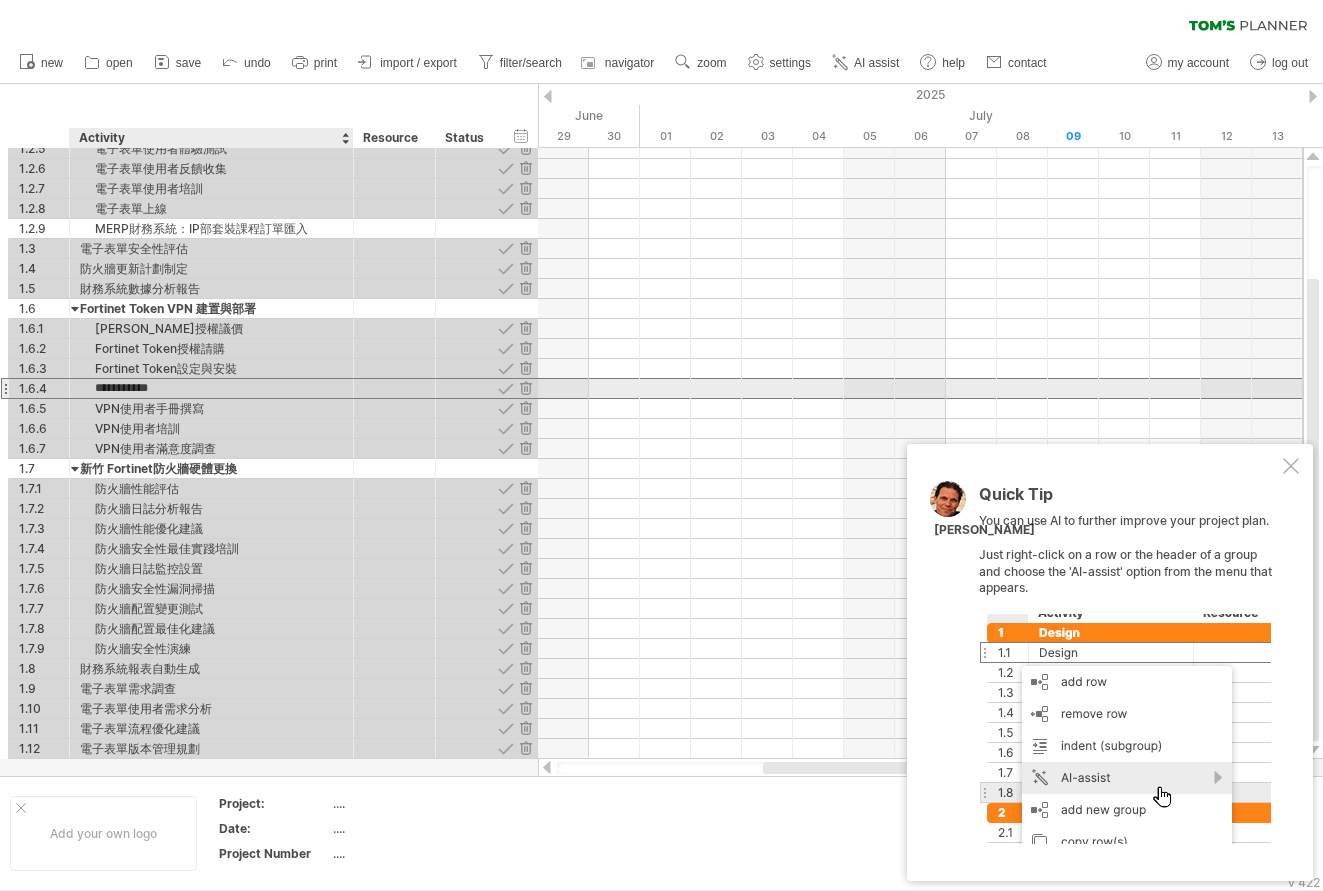 click on "**********" at bounding box center (211, 388) 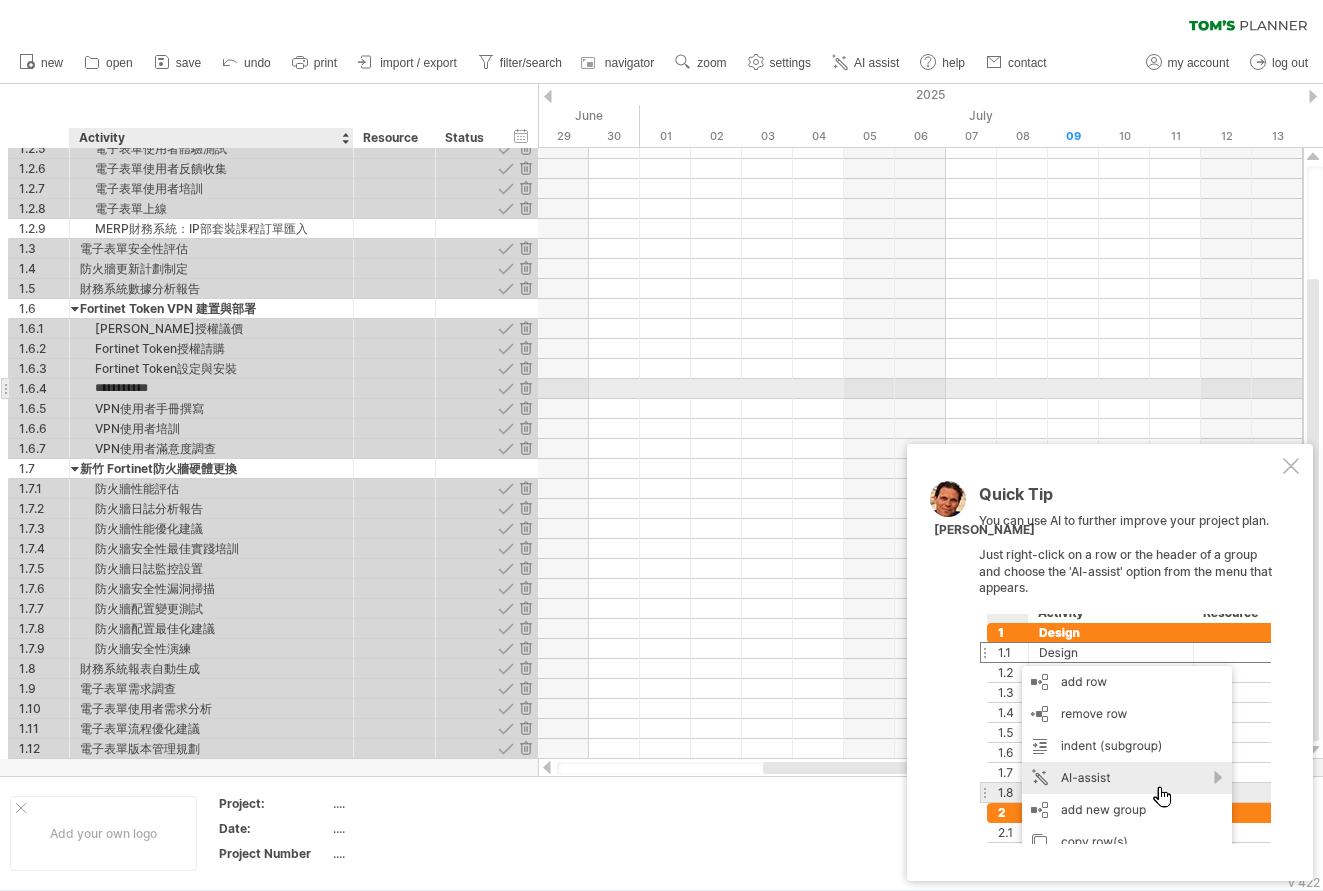 click on "**********" at bounding box center (211, 388) 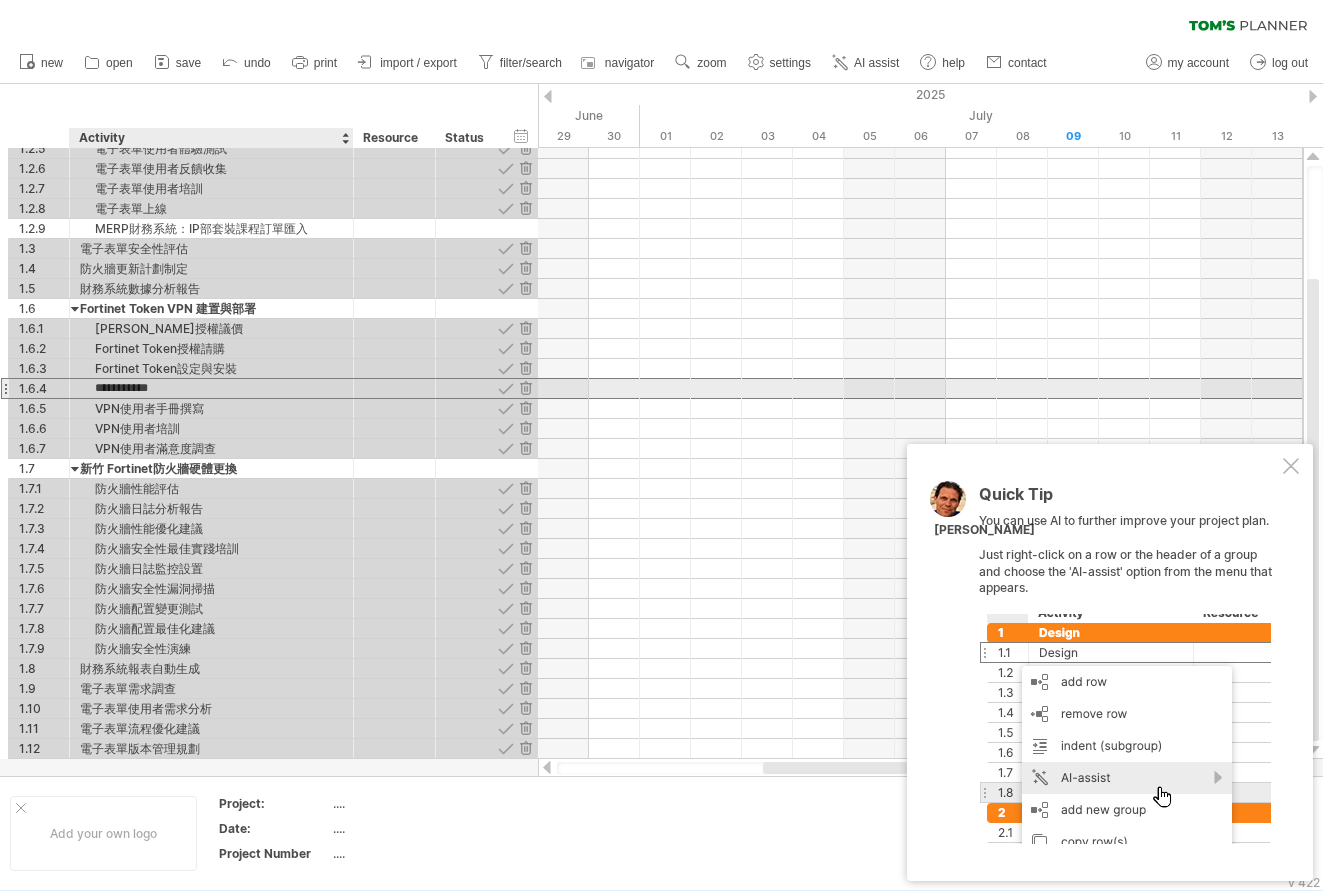 click on "**********" at bounding box center [211, 388] 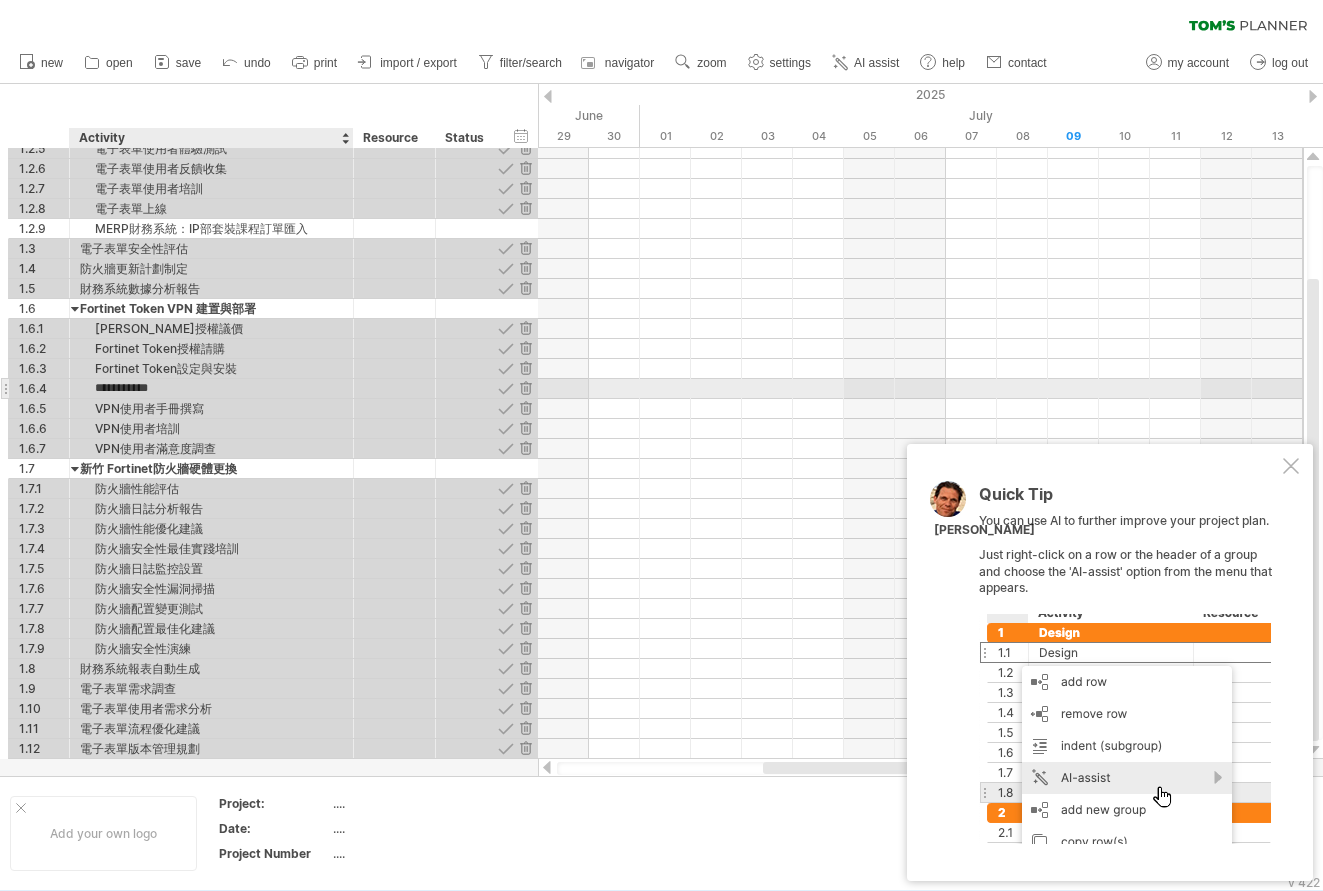 paste on "**********" 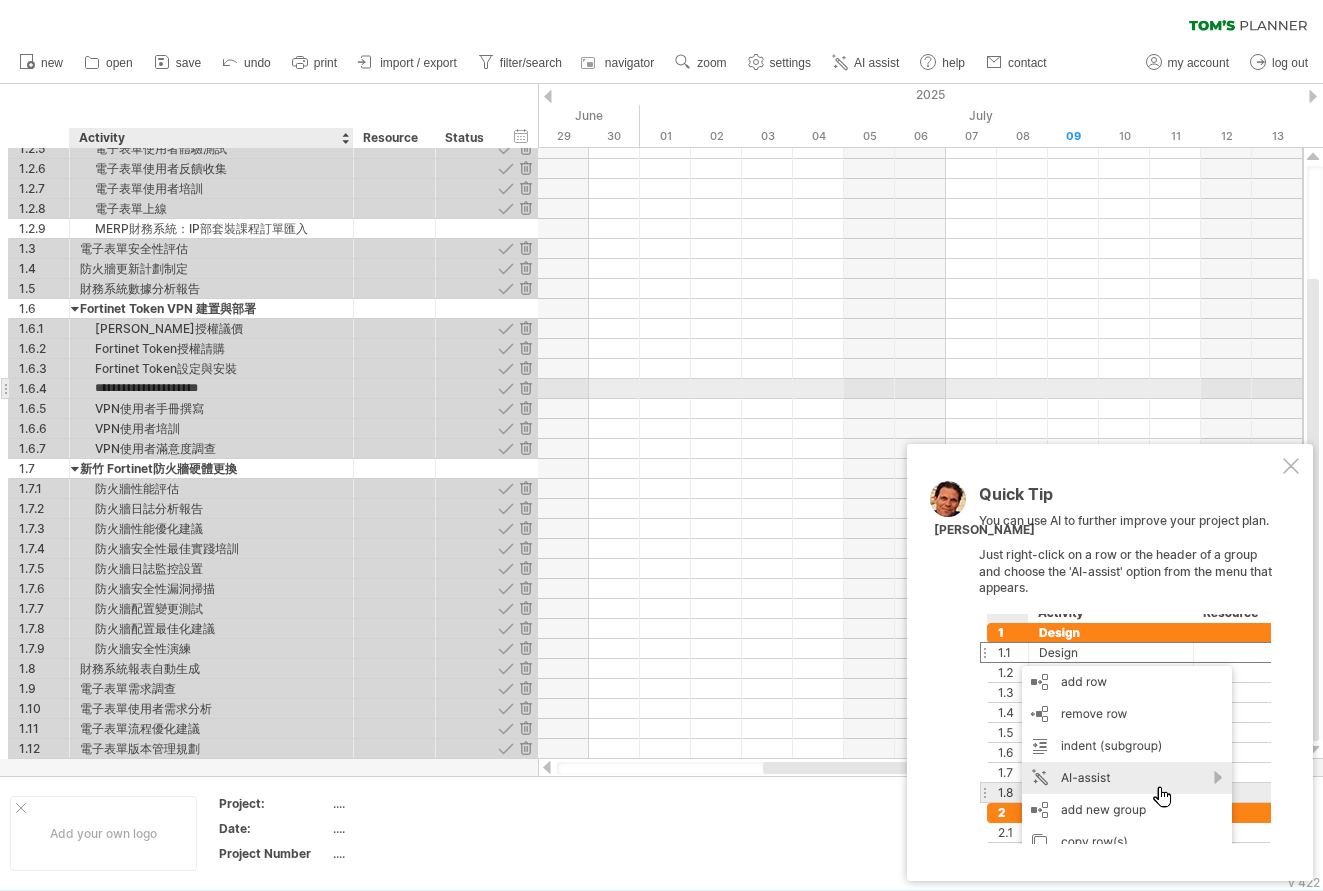 type on "**********" 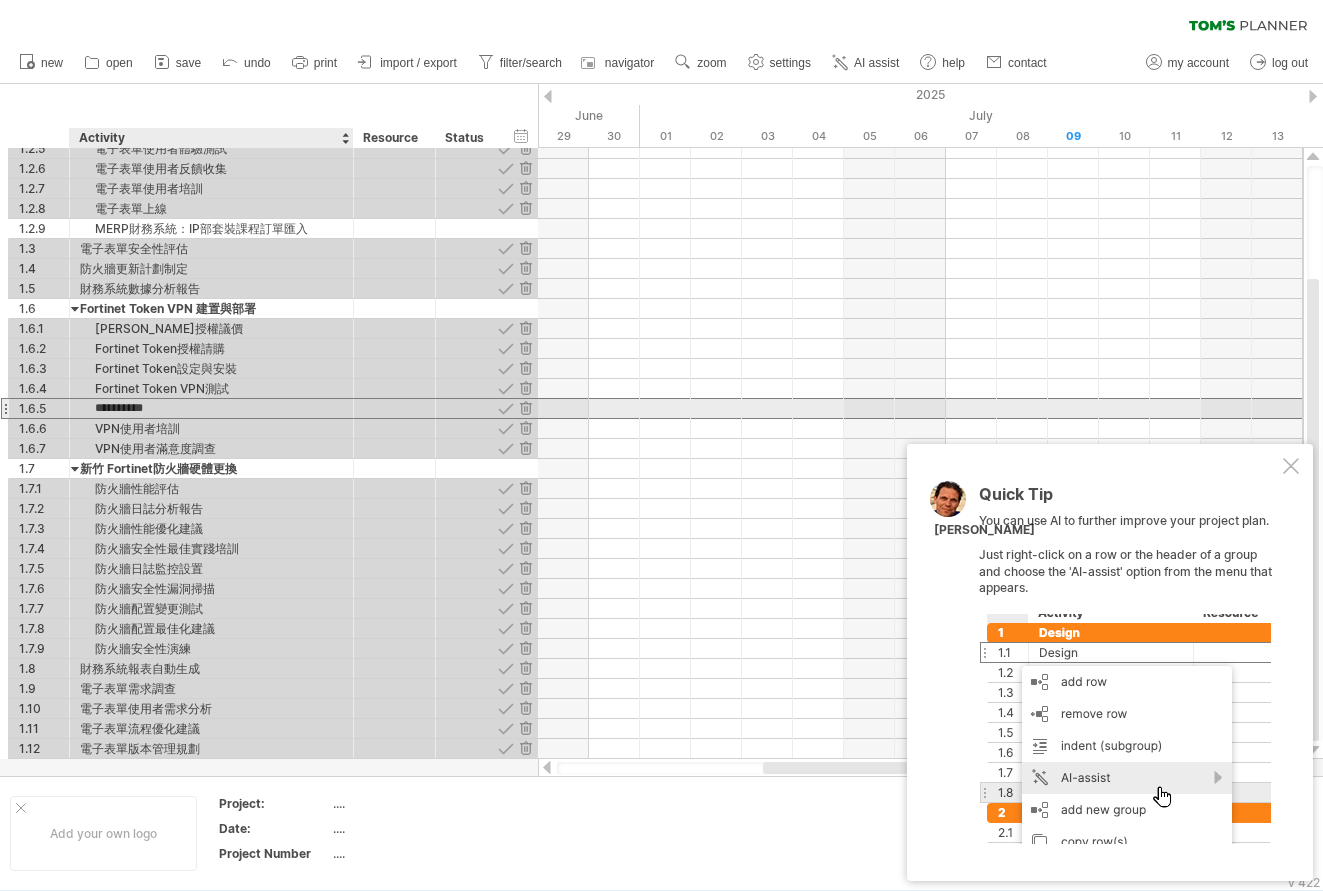 click on "**********" at bounding box center (211, 408) 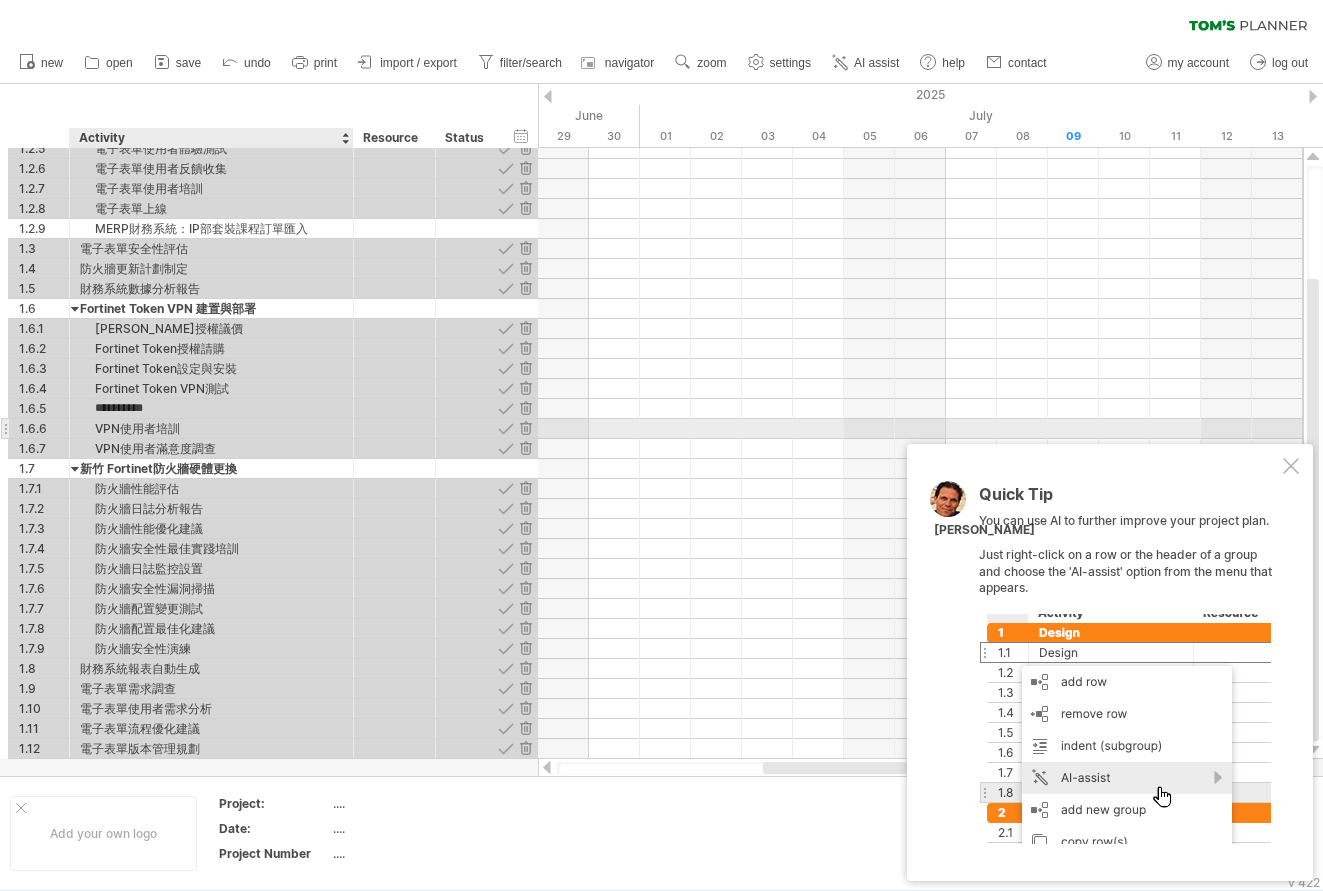 paste on "**********" 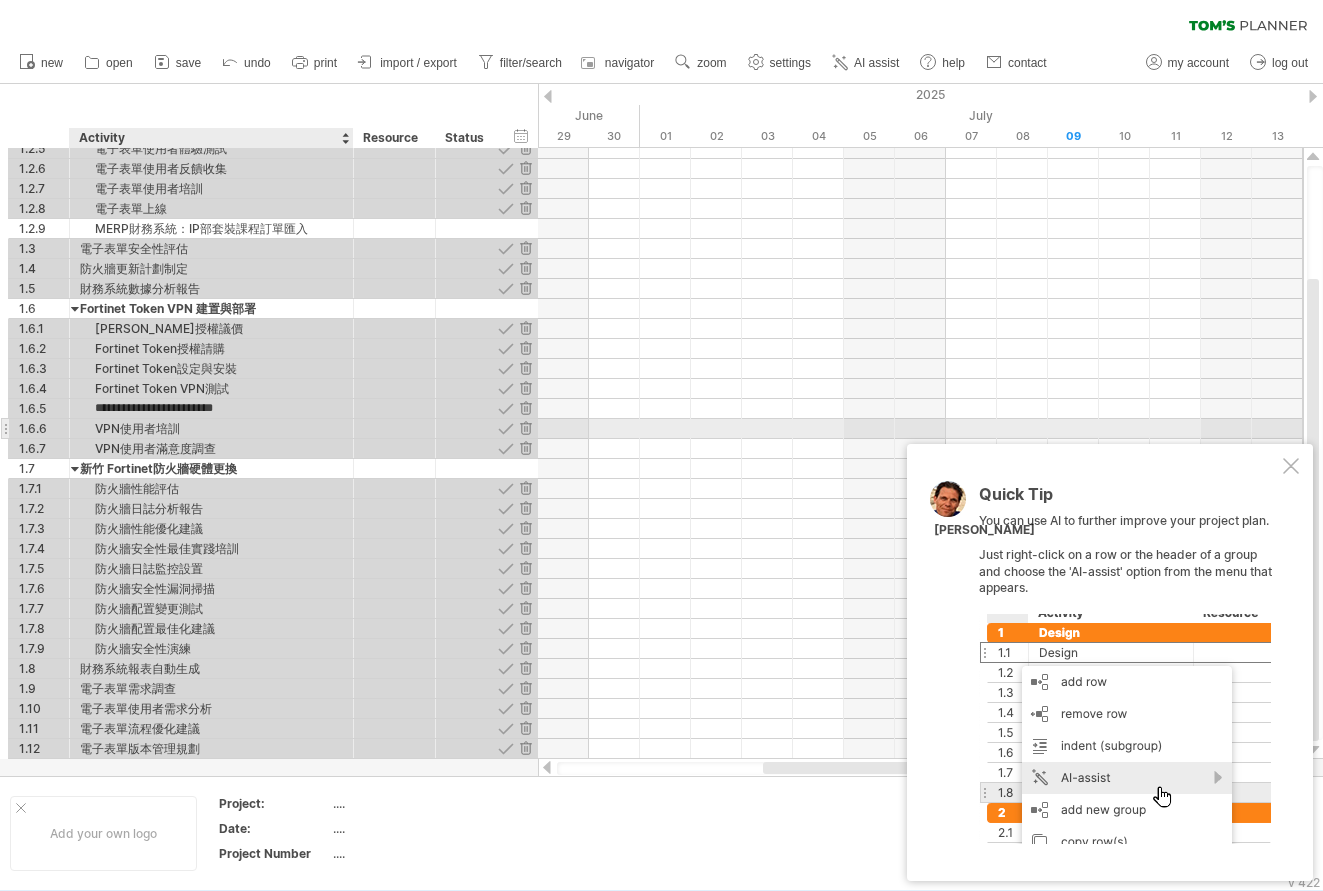type on "**********" 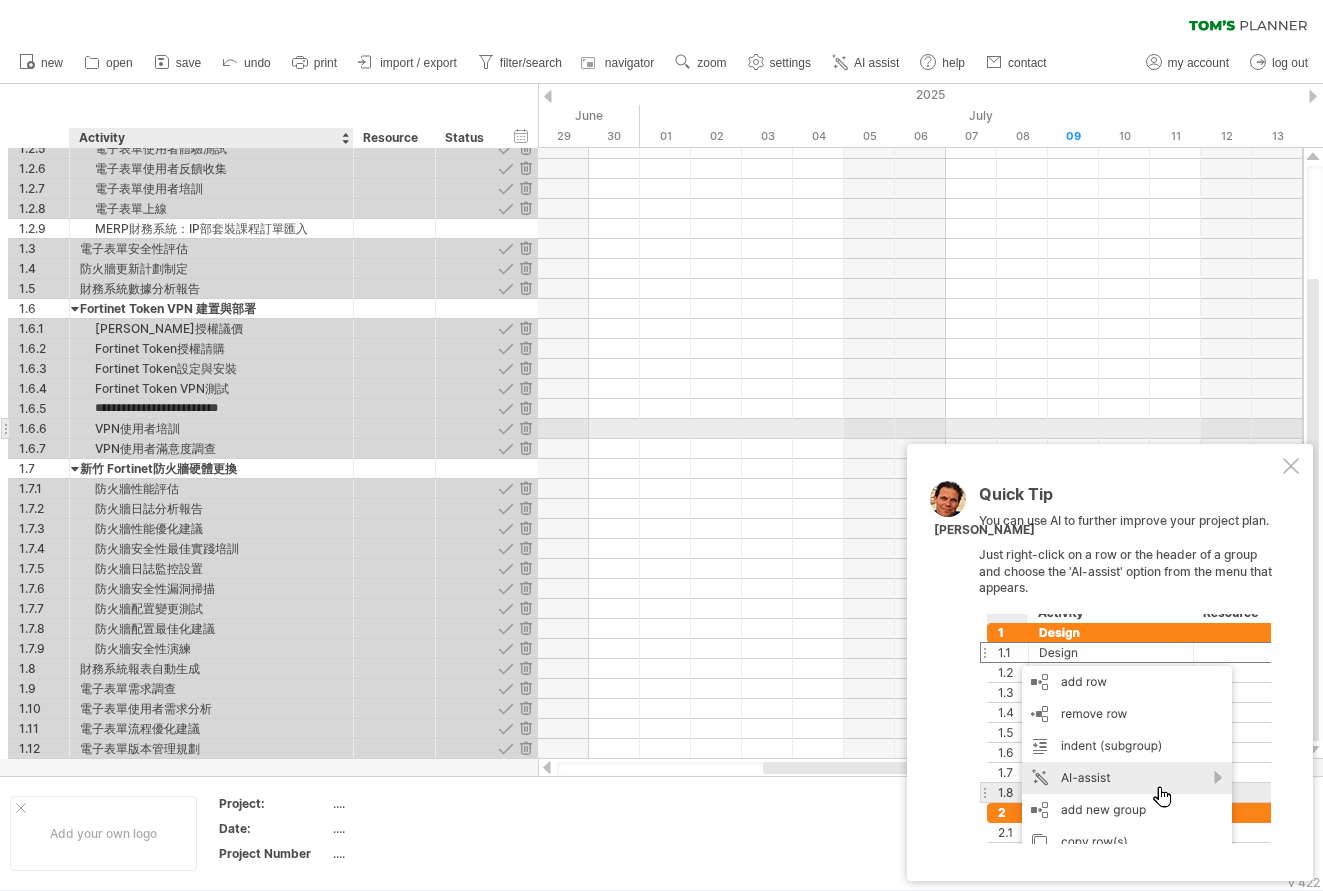 click on "VPN使用者培訓" at bounding box center (211, 428) 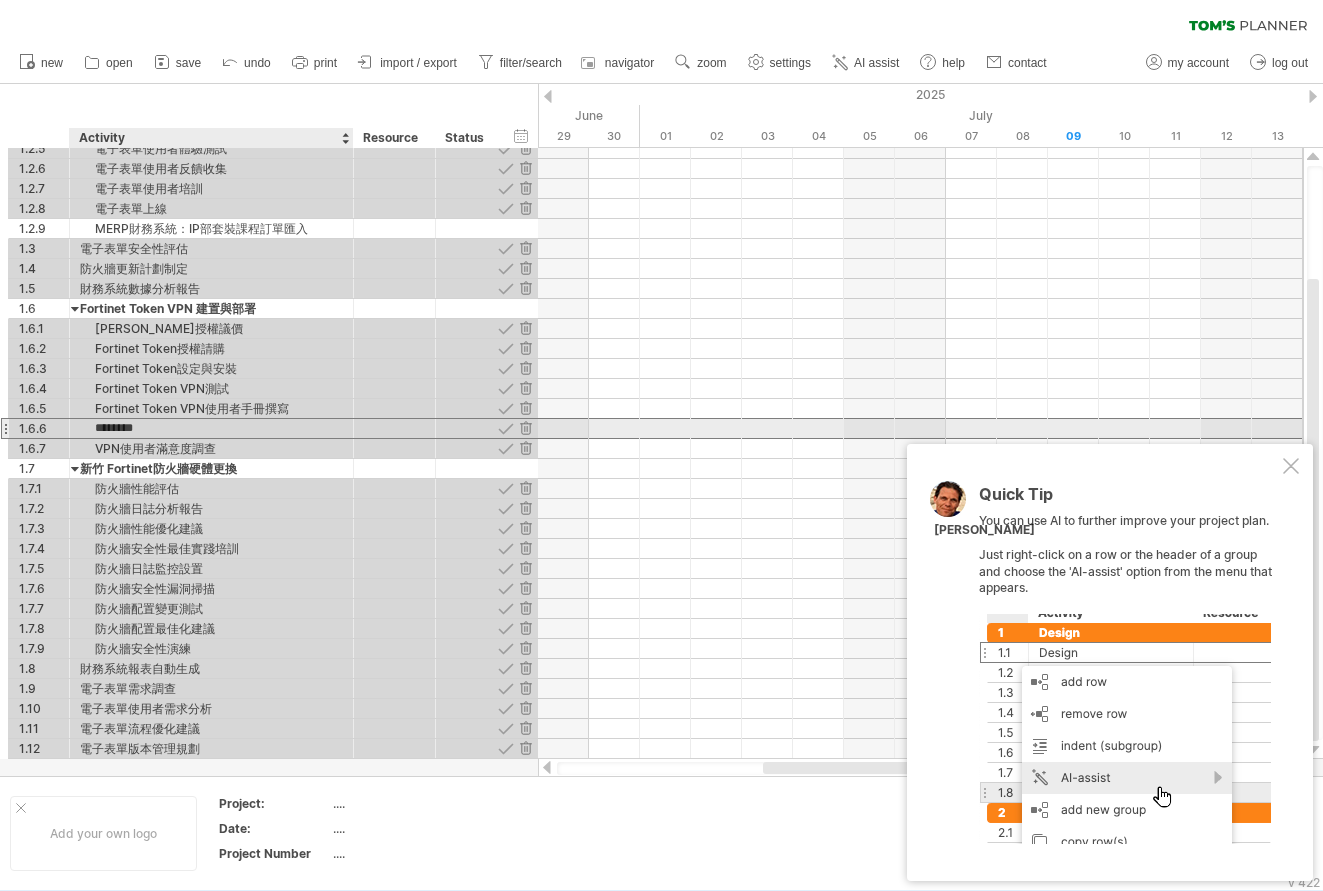 click on "********" at bounding box center (211, 428) 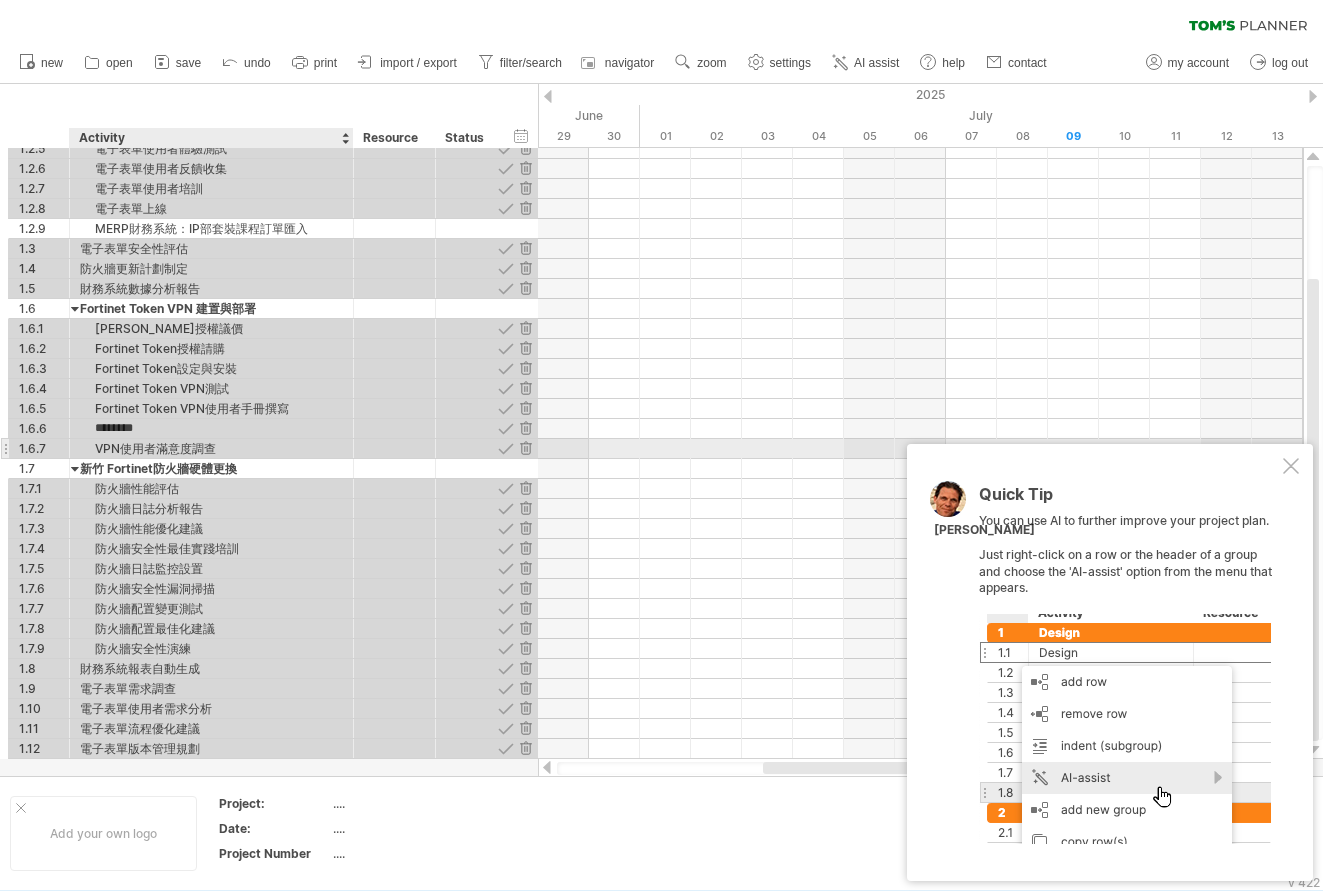 paste on "**********" 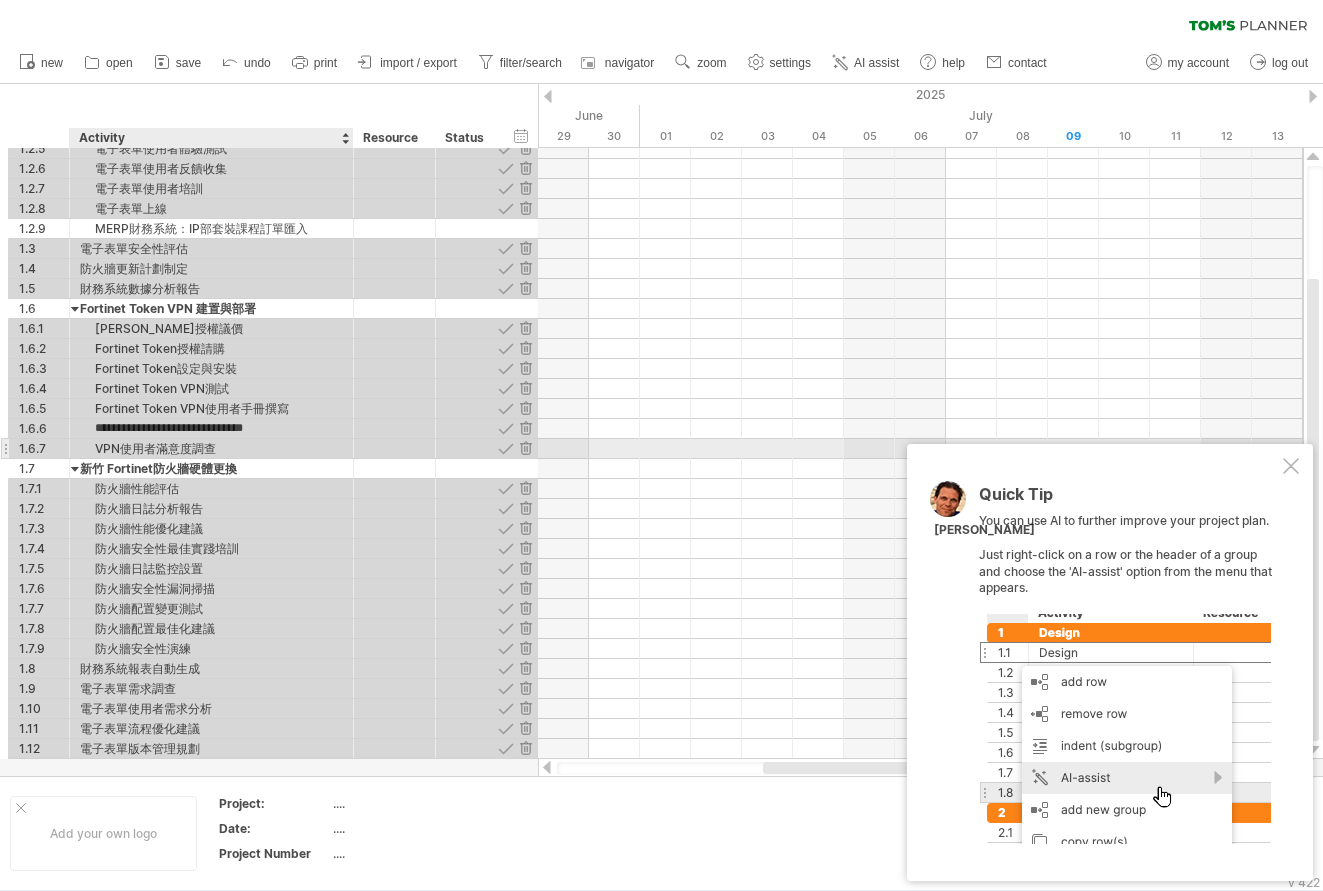 type on "**********" 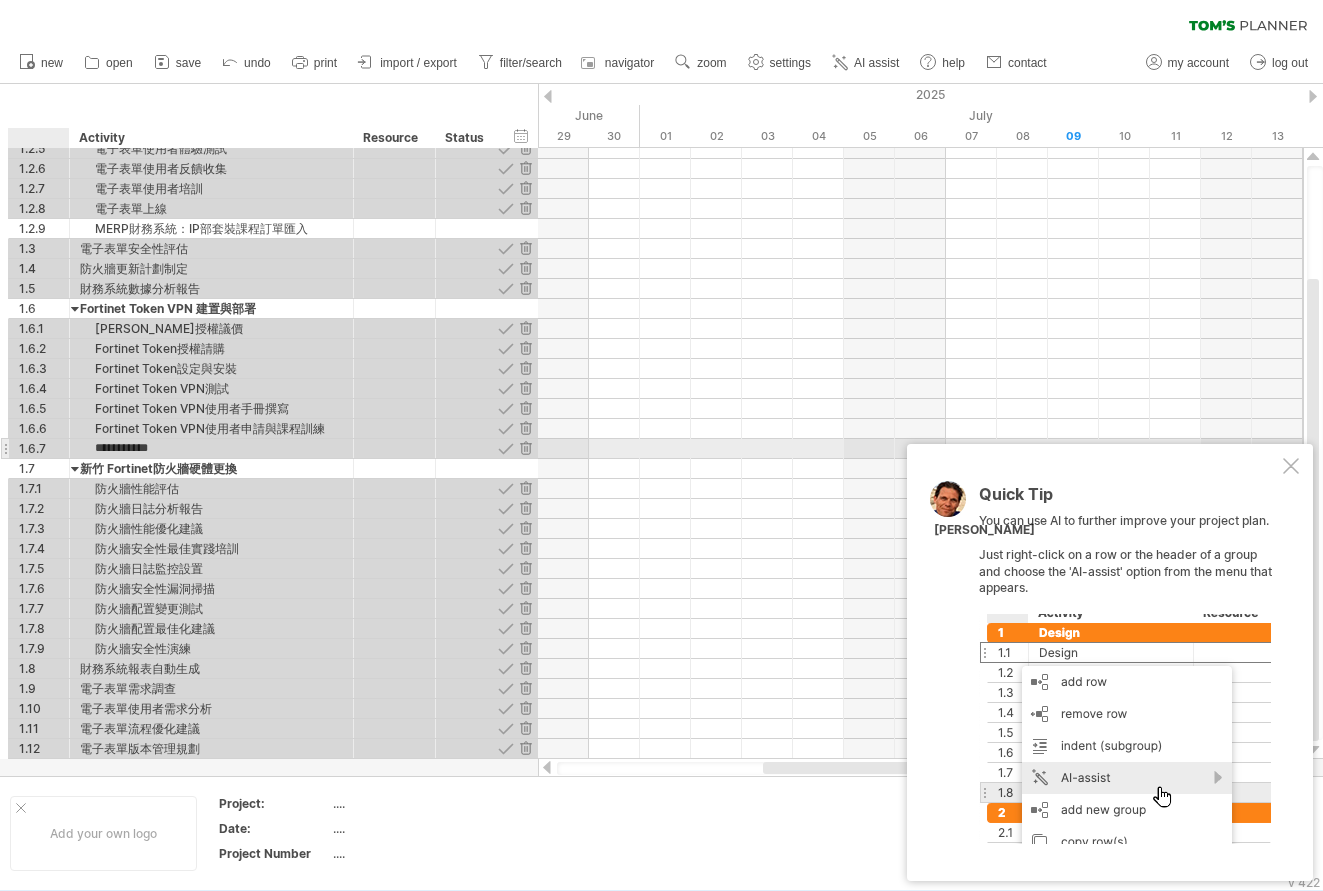 click at bounding box center [67, 449] 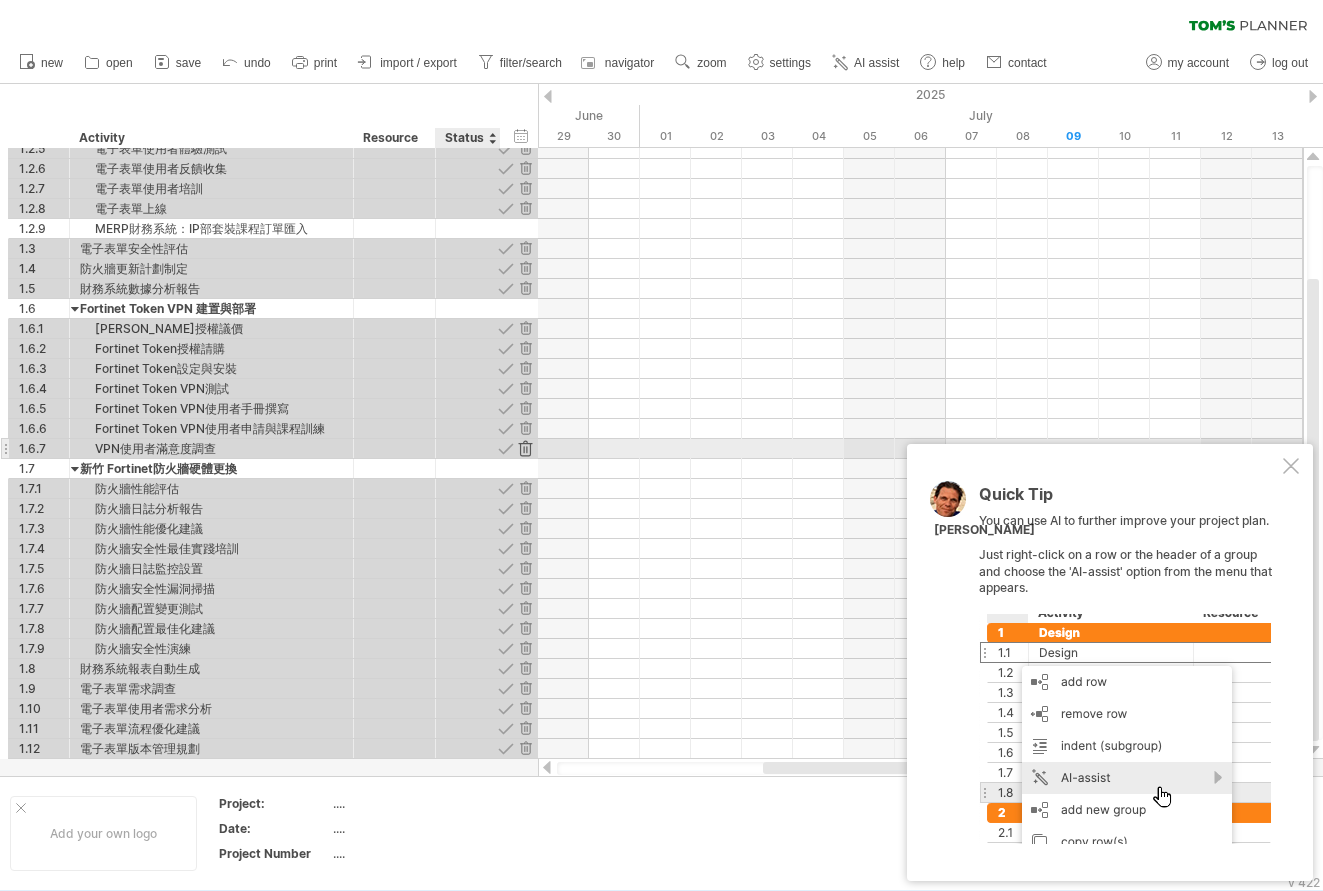 click at bounding box center (525, 448) 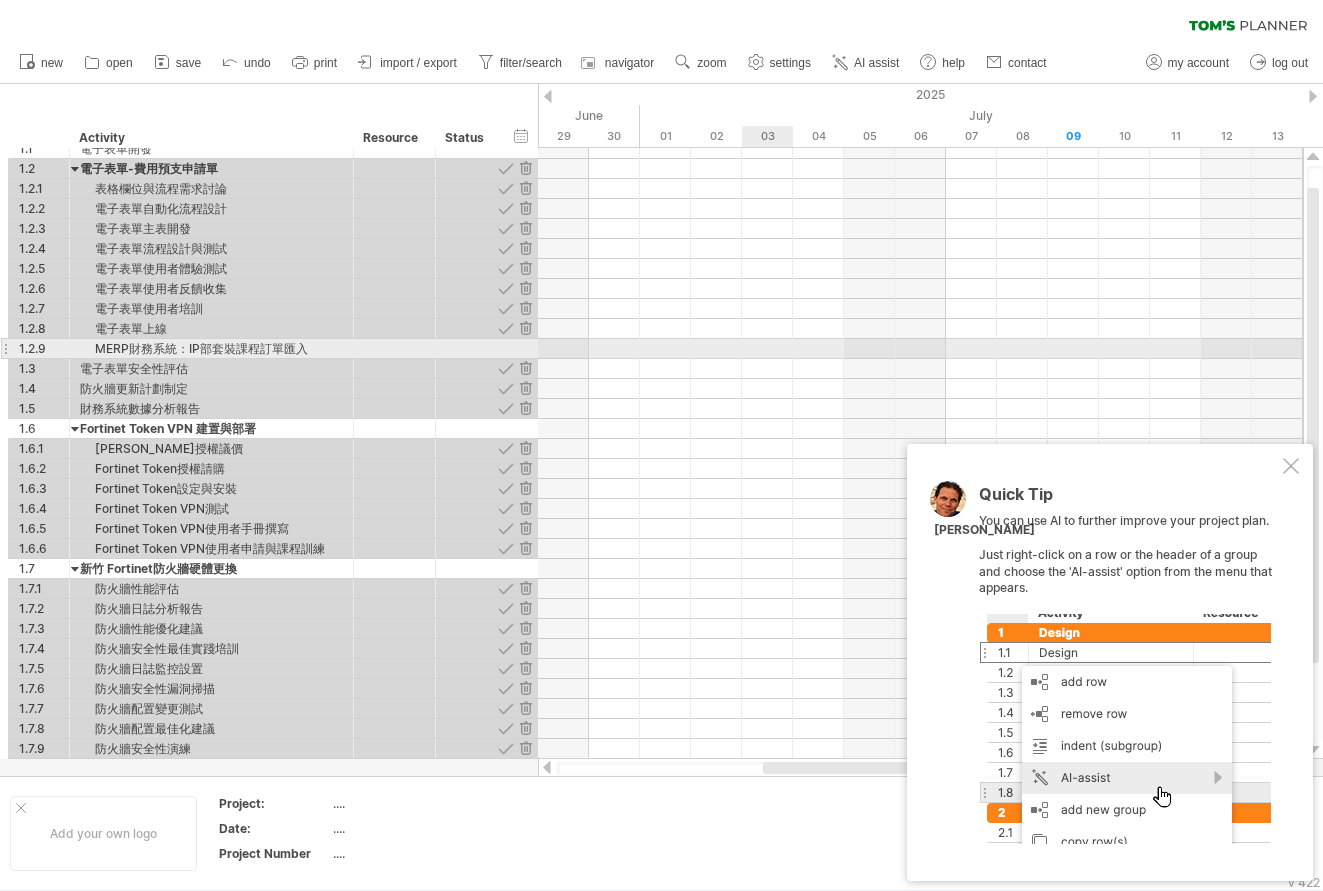 click at bounding box center [920, 349] 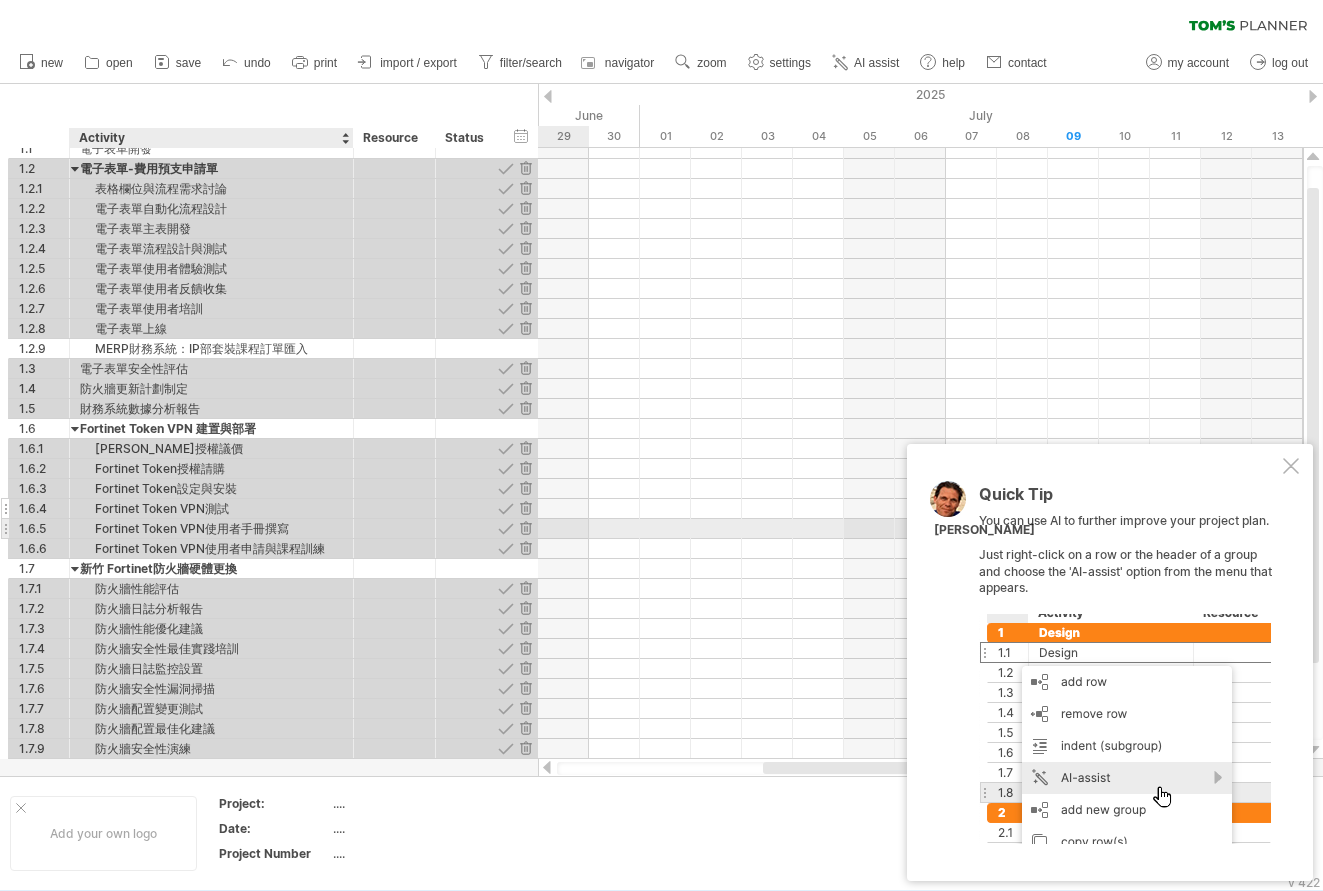 click at bounding box center (395, 508) 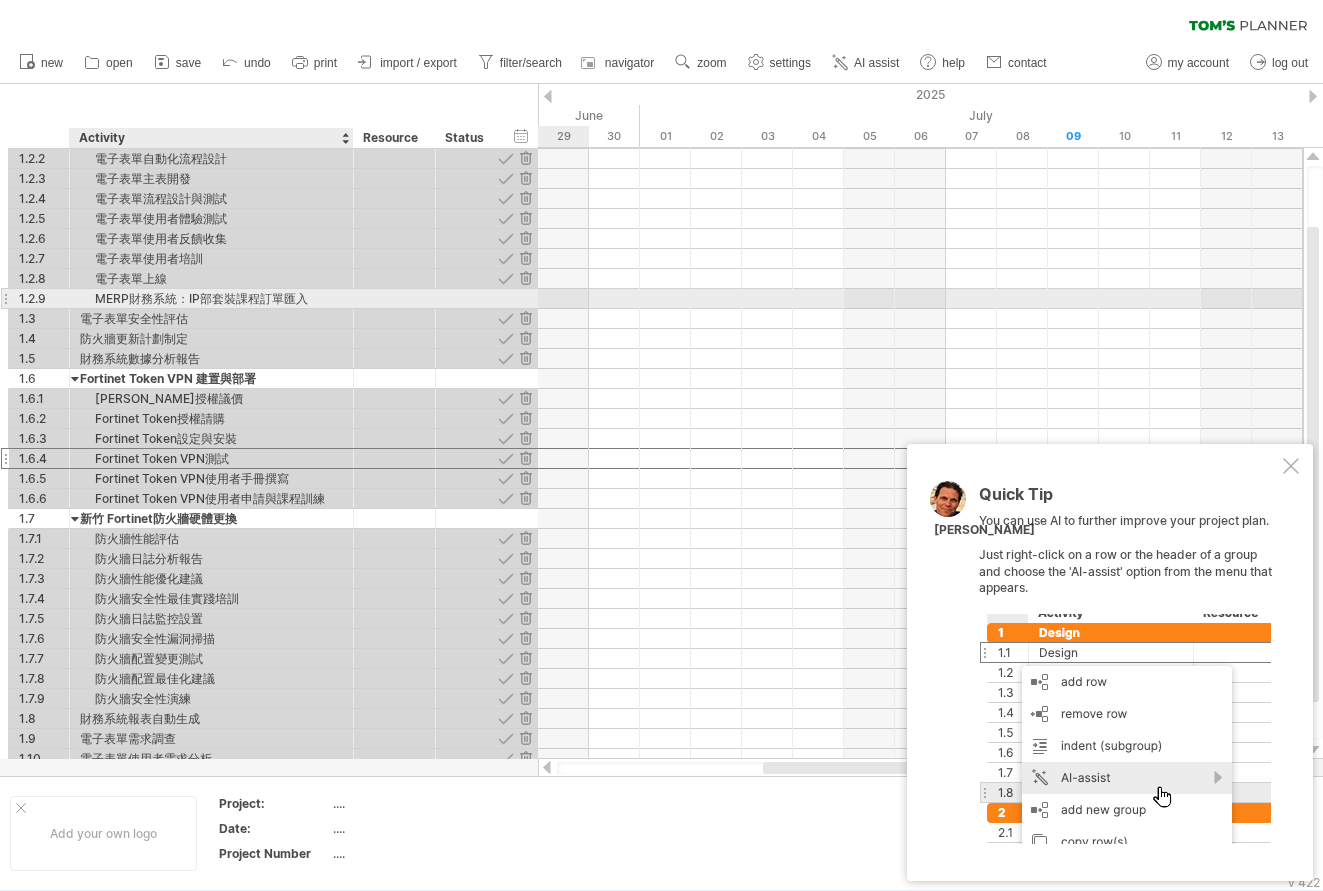 click on "MERP財務系統：IP部套裝課程訂單匯入" at bounding box center [211, 298] 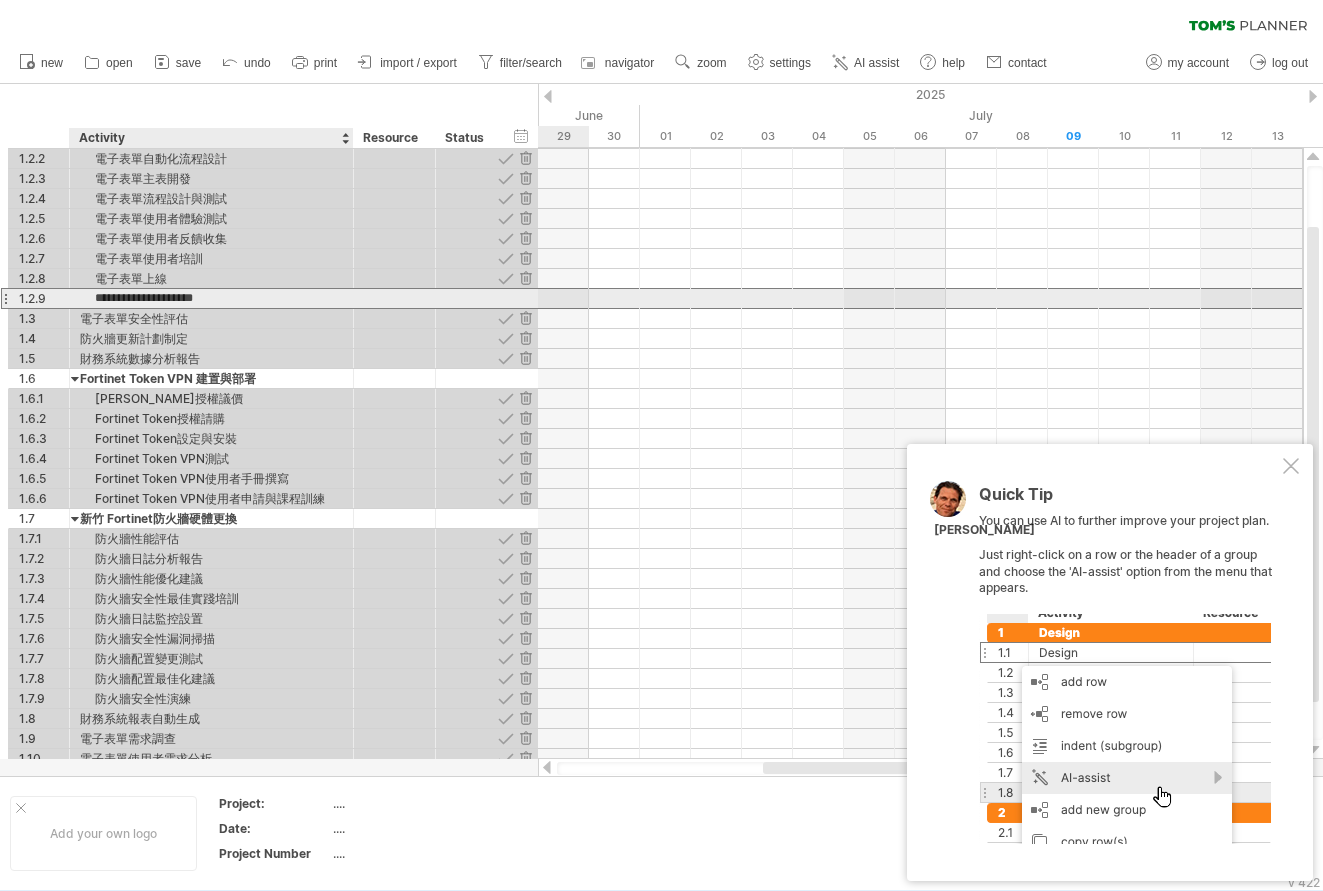 click on "**********" at bounding box center (211, 298) 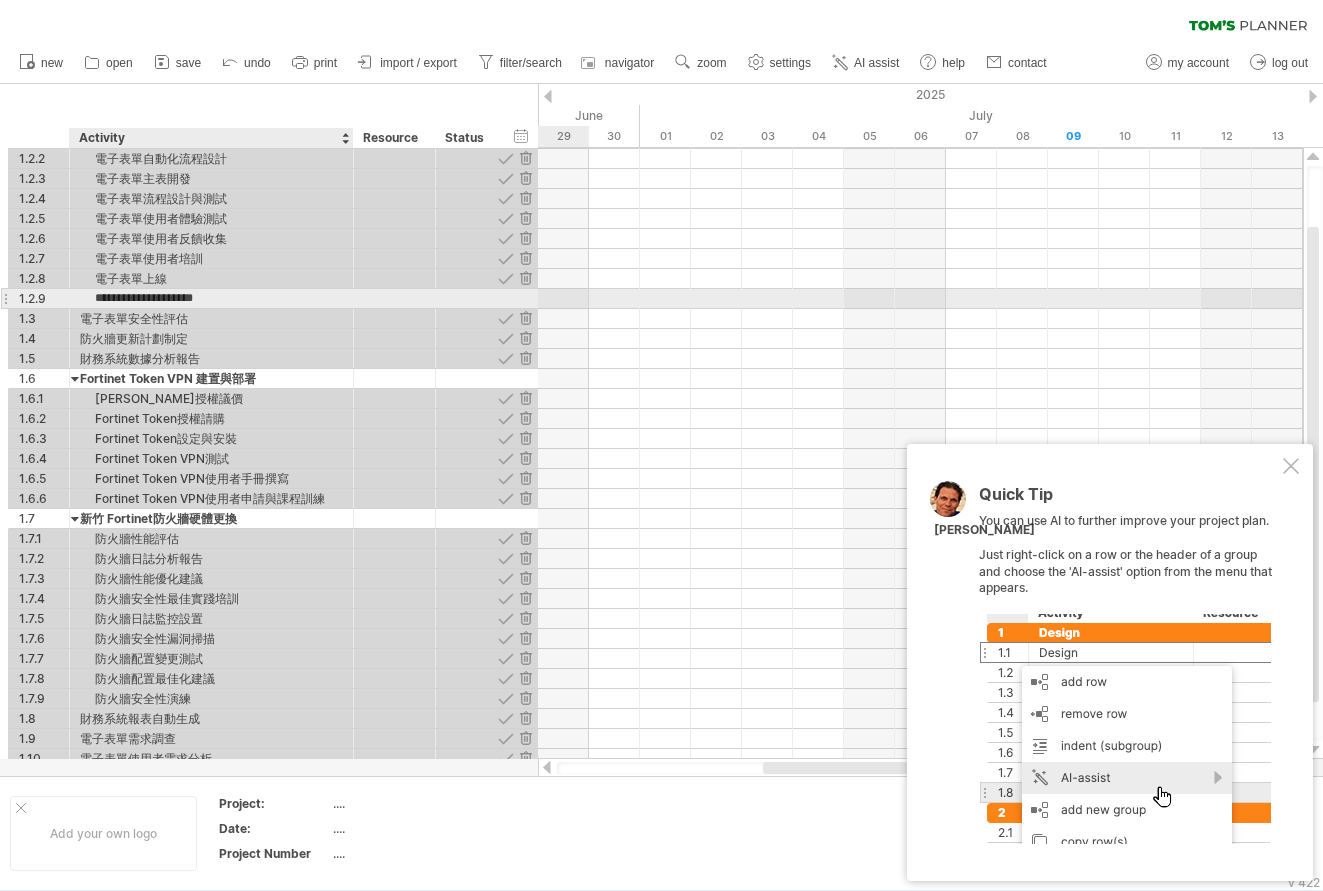 click on "**********" at bounding box center (211, 298) 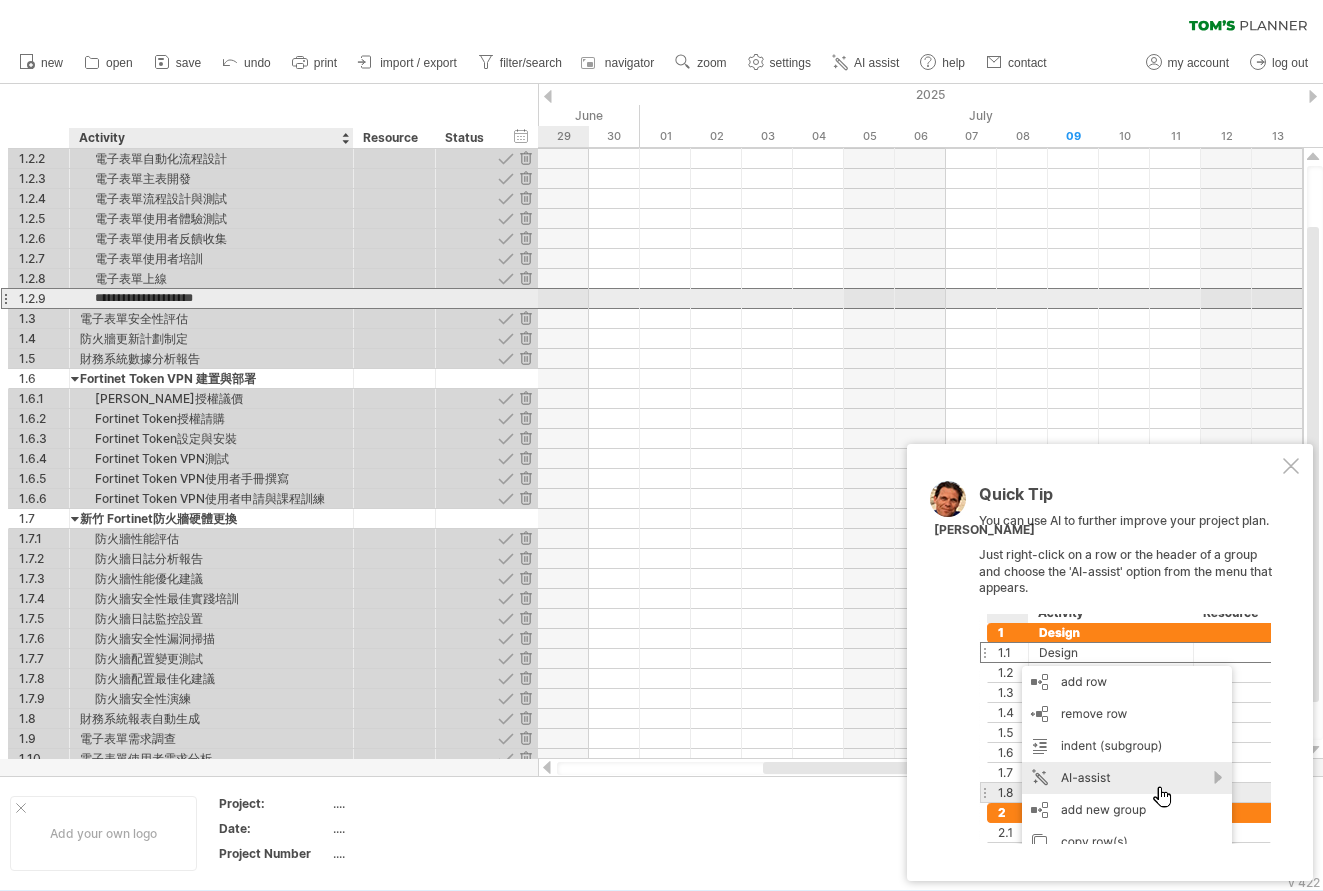 drag, startPoint x: 96, startPoint y: 298, endPoint x: 327, endPoint y: 289, distance: 231.17526 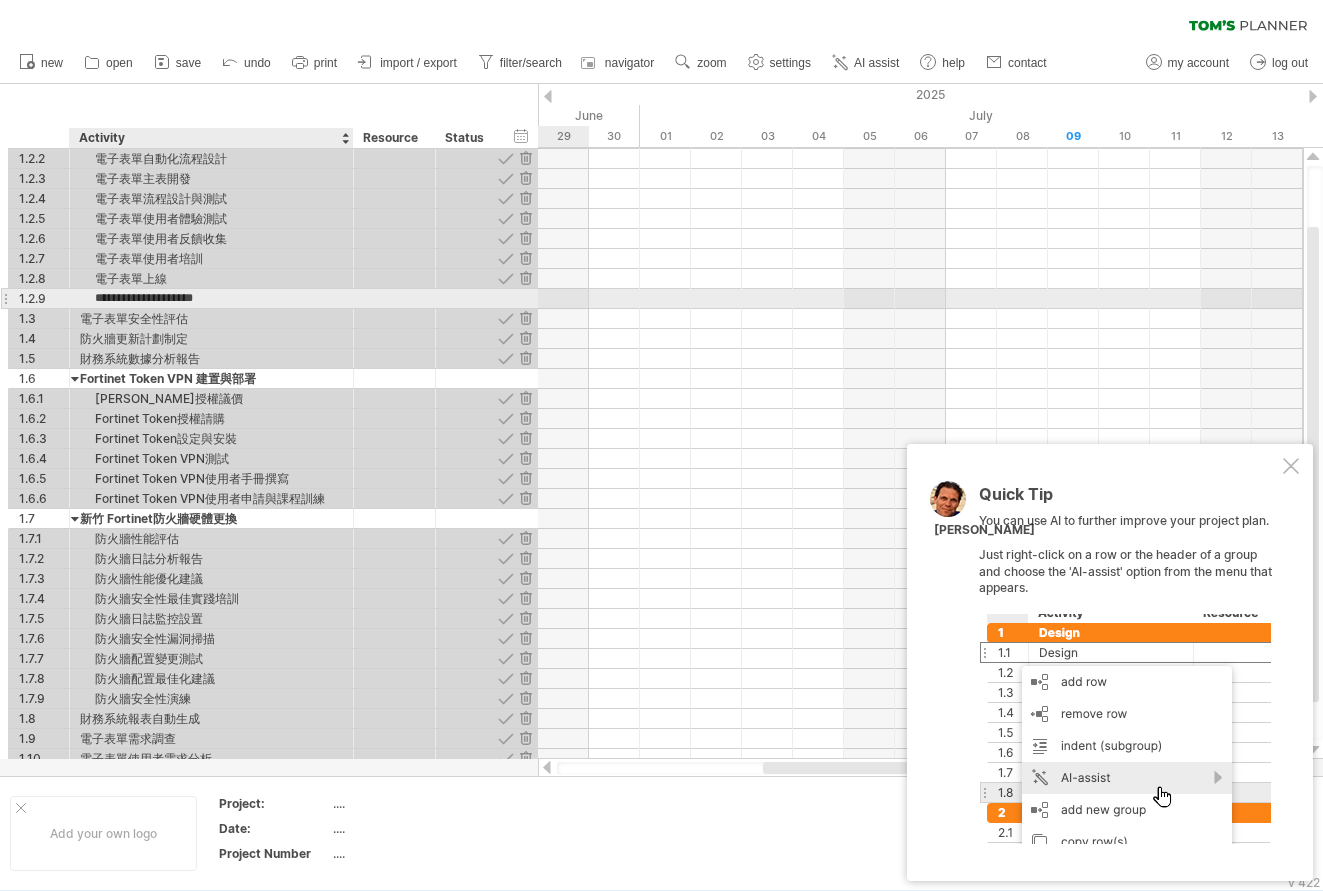 paste on "*****" 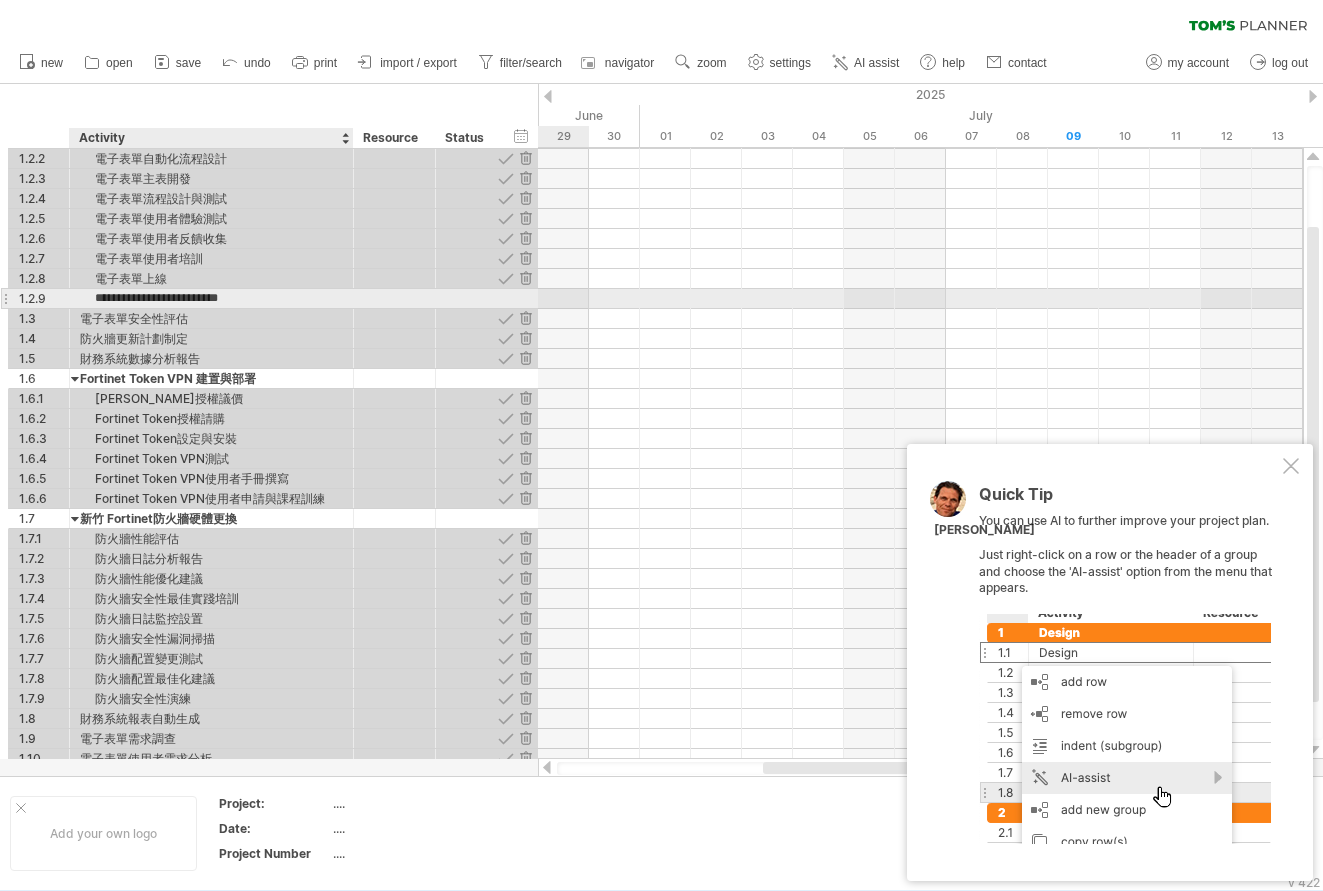 scroll, scrollTop: 0, scrollLeft: 30, axis: horizontal 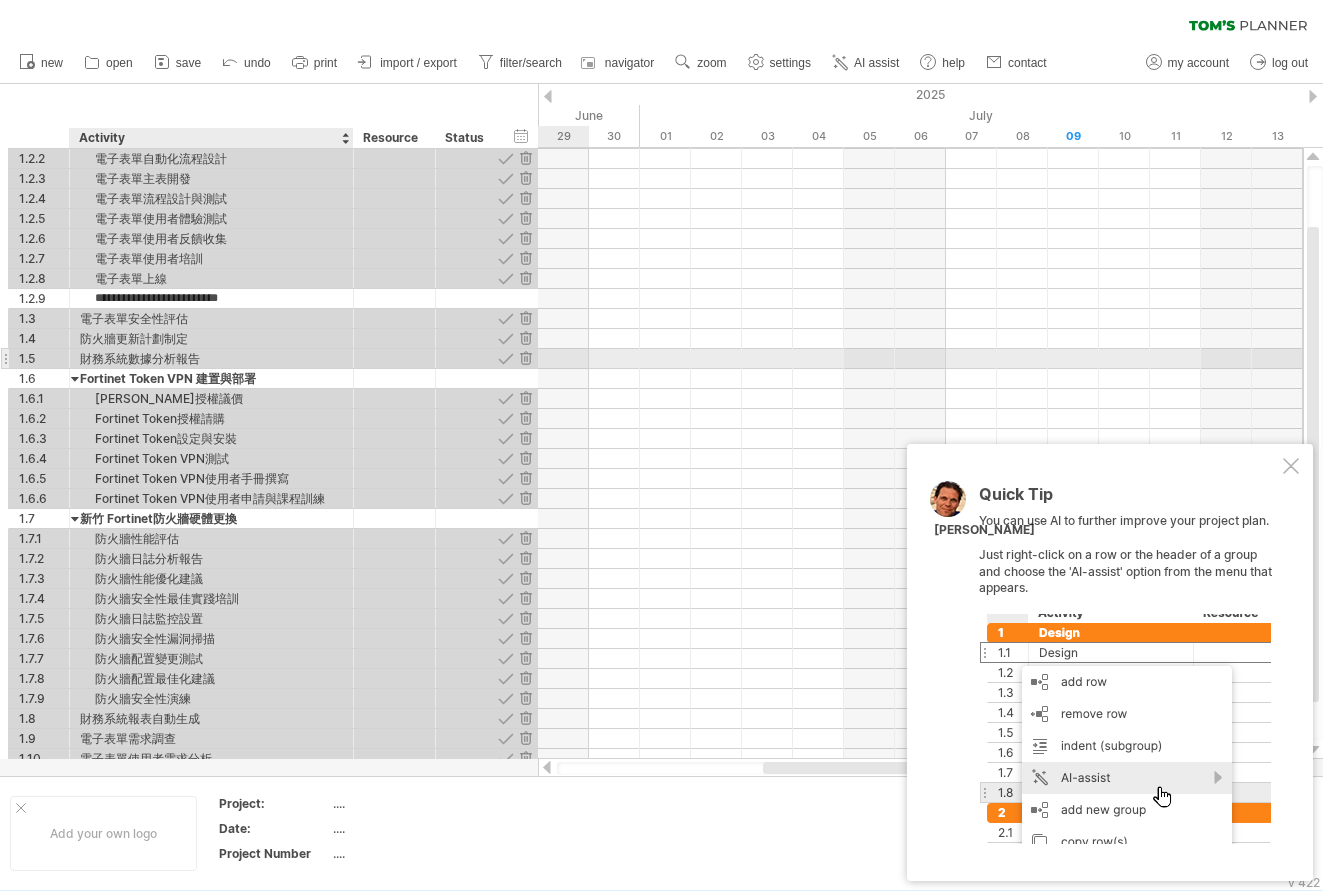 click on "財務系統數據分析報告" at bounding box center [211, 358] 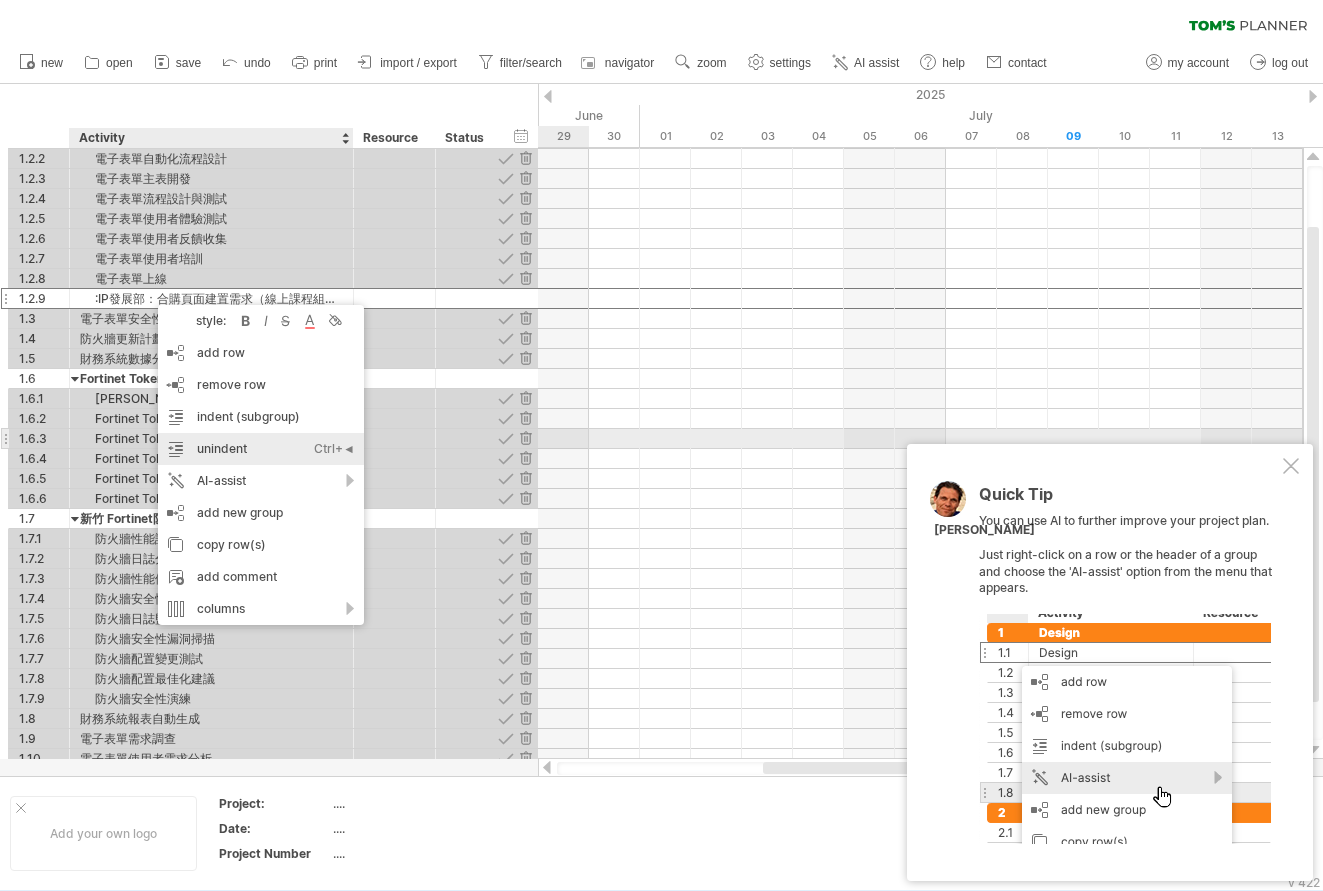 click on "unindent Ctrl+◄ Cmd+◄" at bounding box center [261, 449] 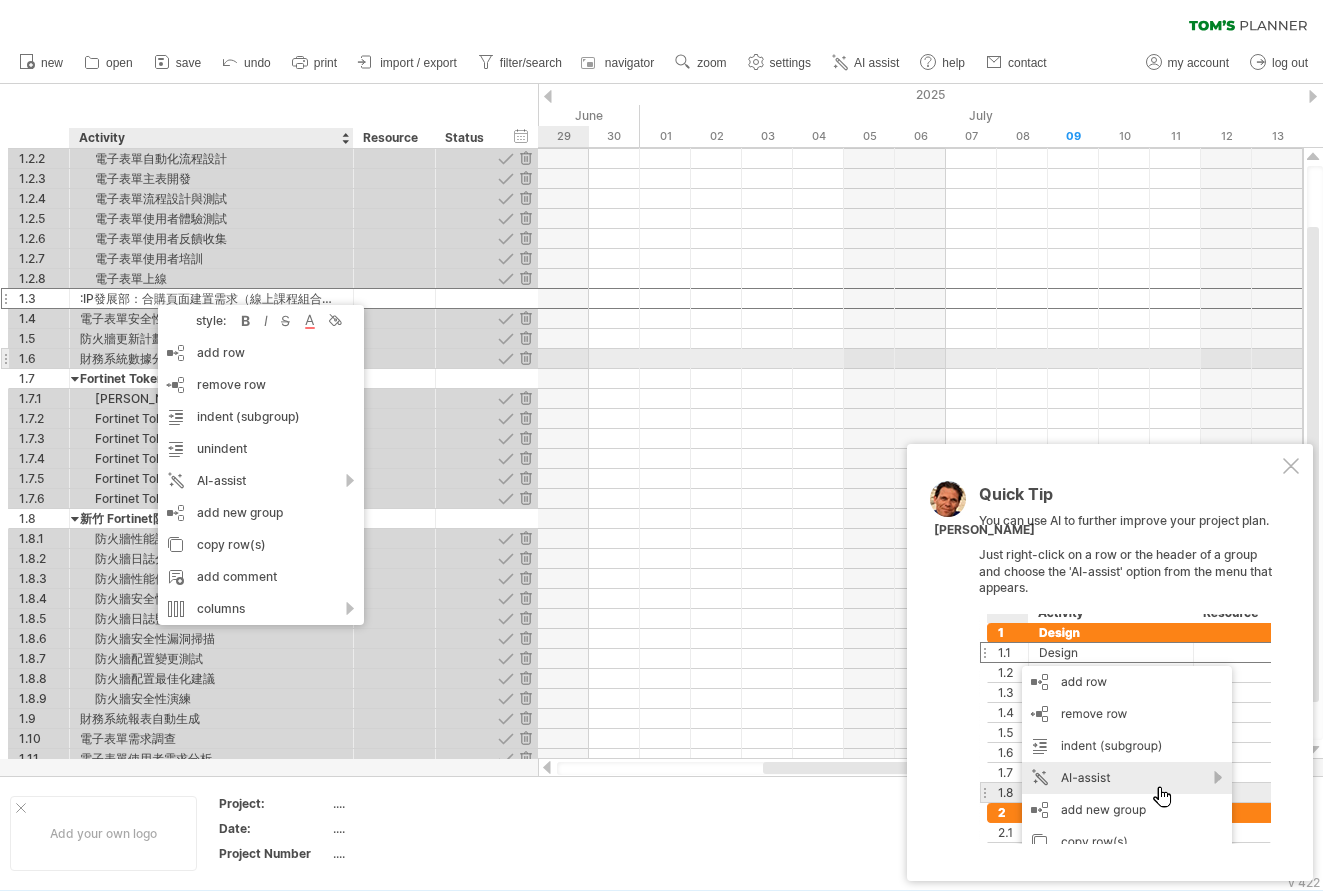 click on "財務系統數據分析報告" at bounding box center [211, 358] 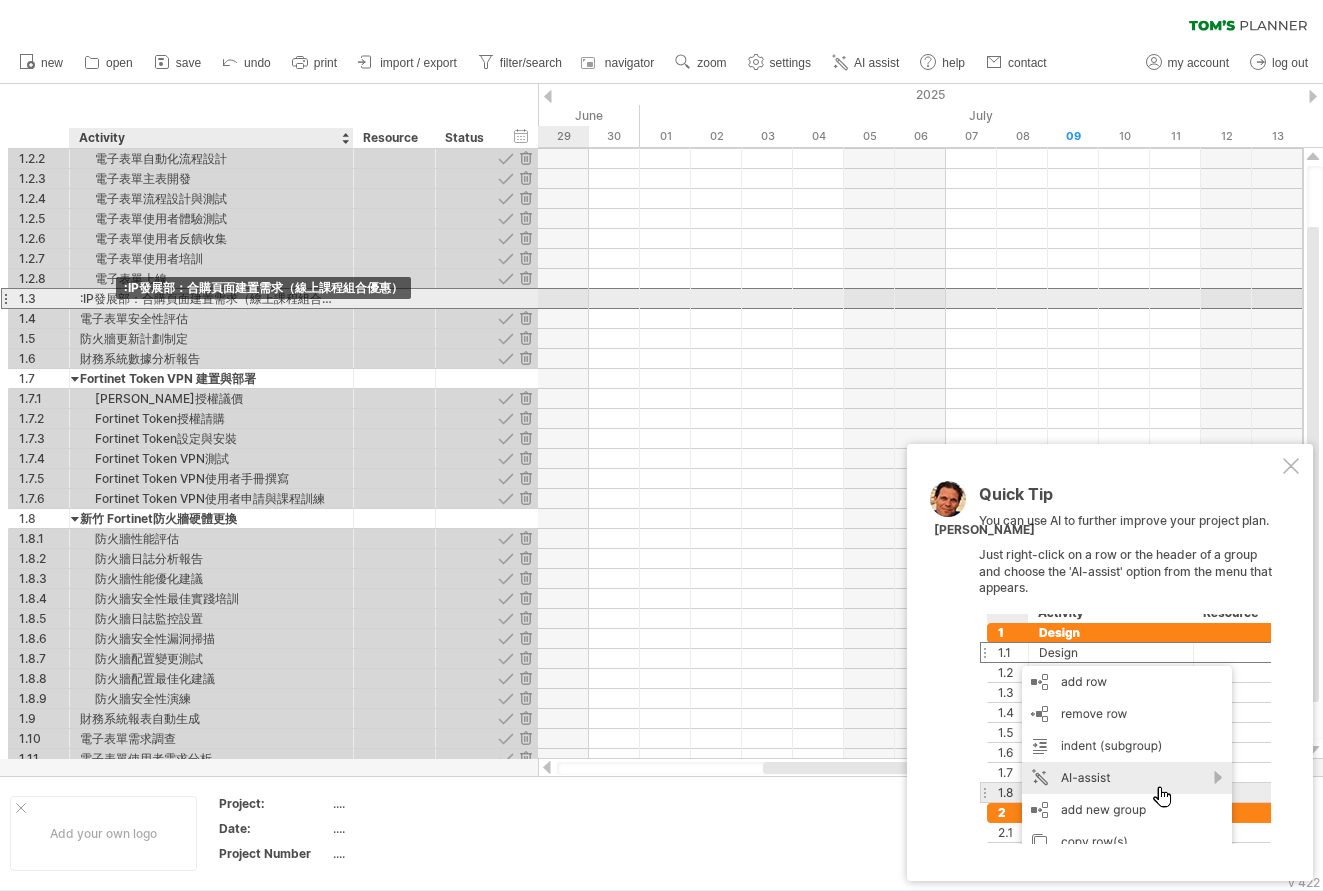 click on ":IP發展部：合購頁面建置需求（線上課程組合優惠）" at bounding box center [211, 298] 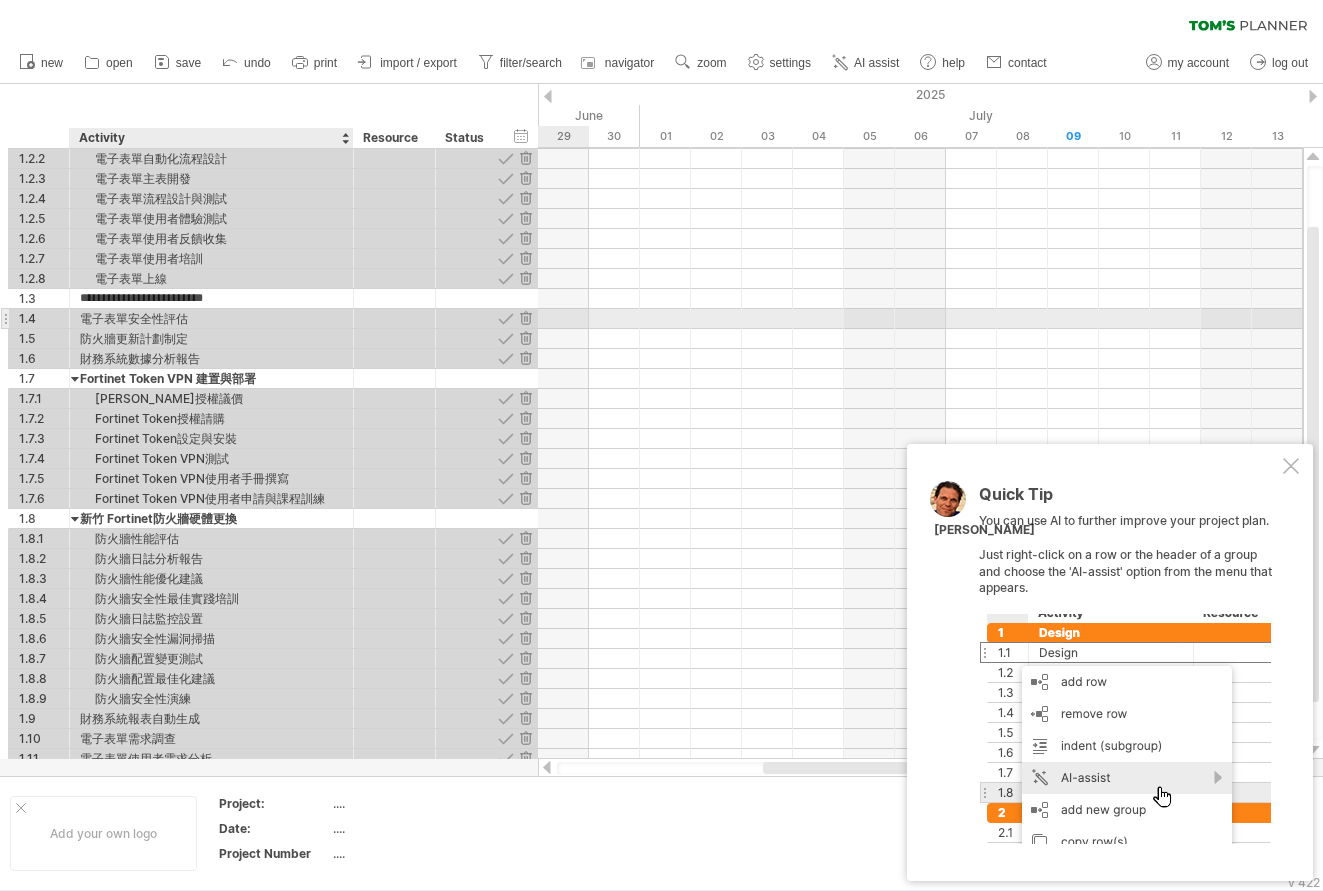 type on "**********" 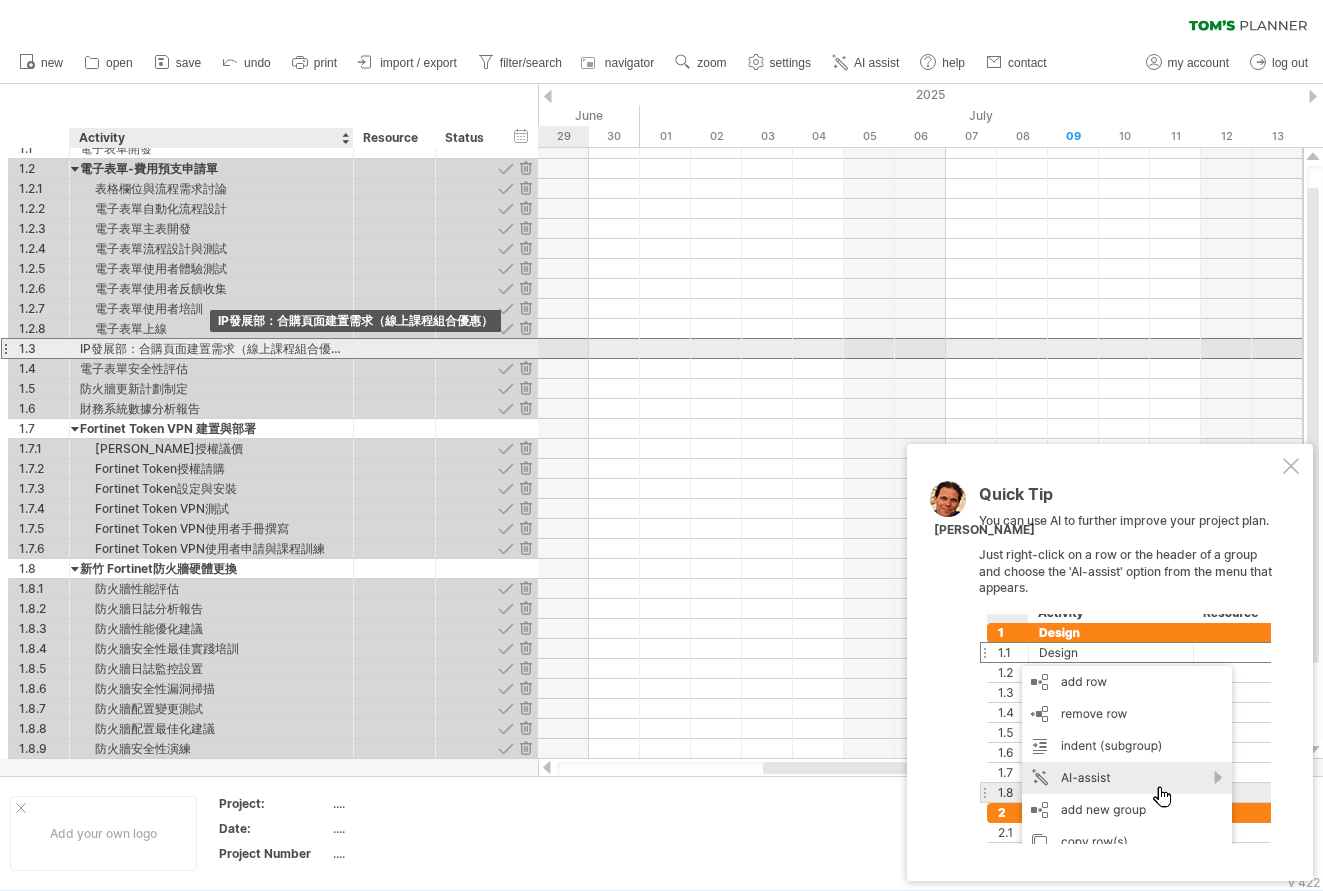 click on "IP發展部：合購頁面建置需求（線上課程組合優惠）" at bounding box center (211, 348) 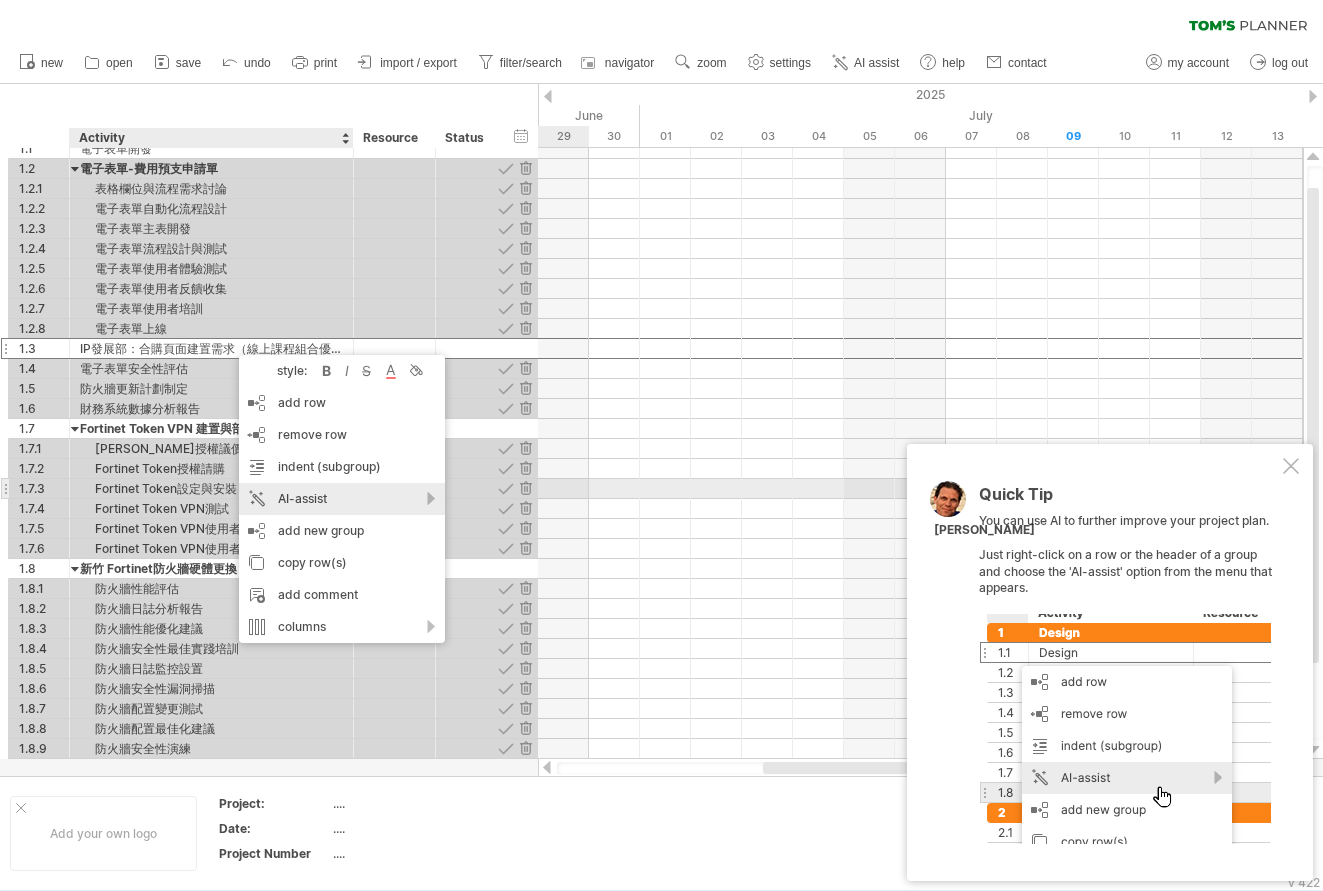 click on "AI-assist" at bounding box center (342, 499) 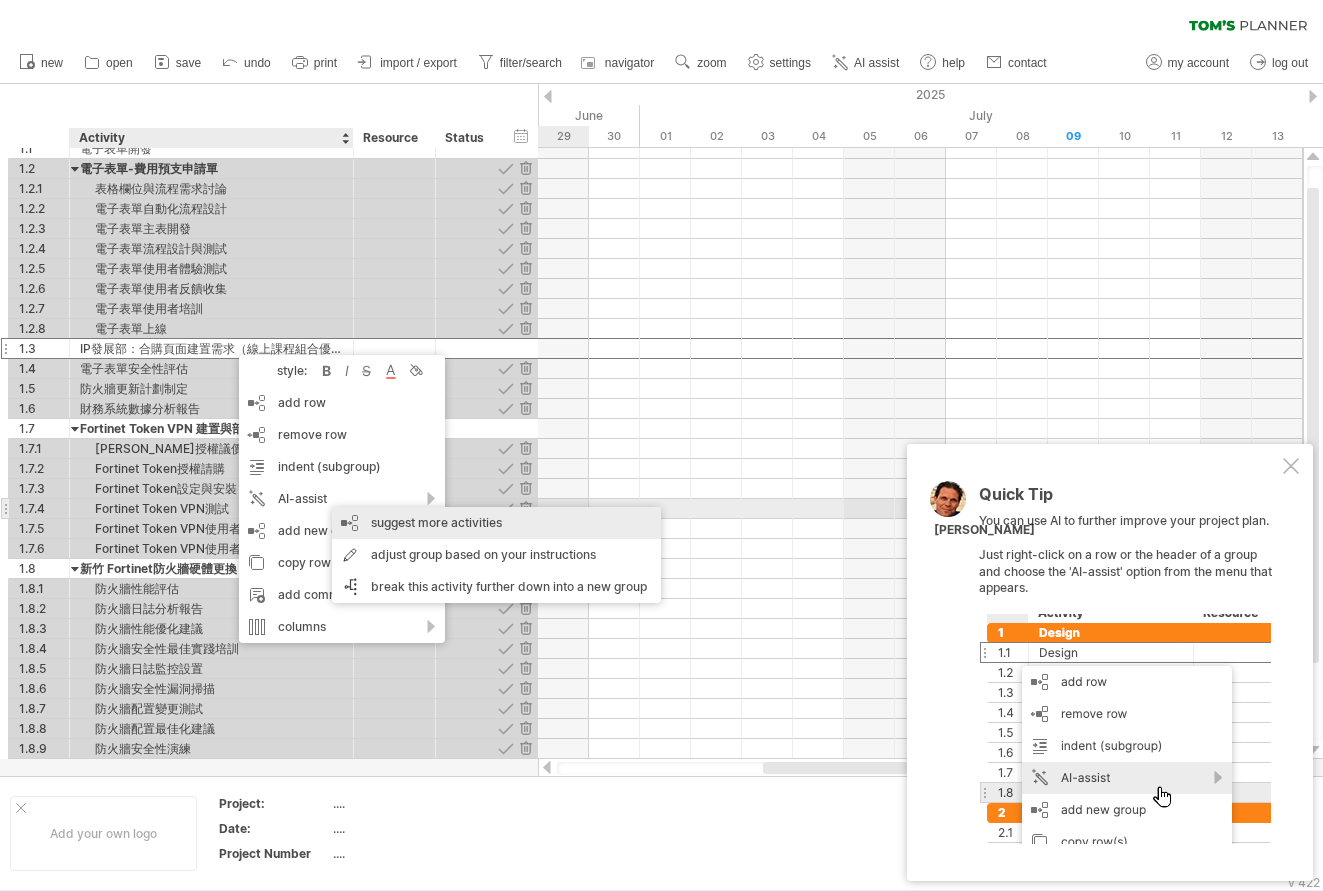 click on "suggest more activities" at bounding box center [496, 523] 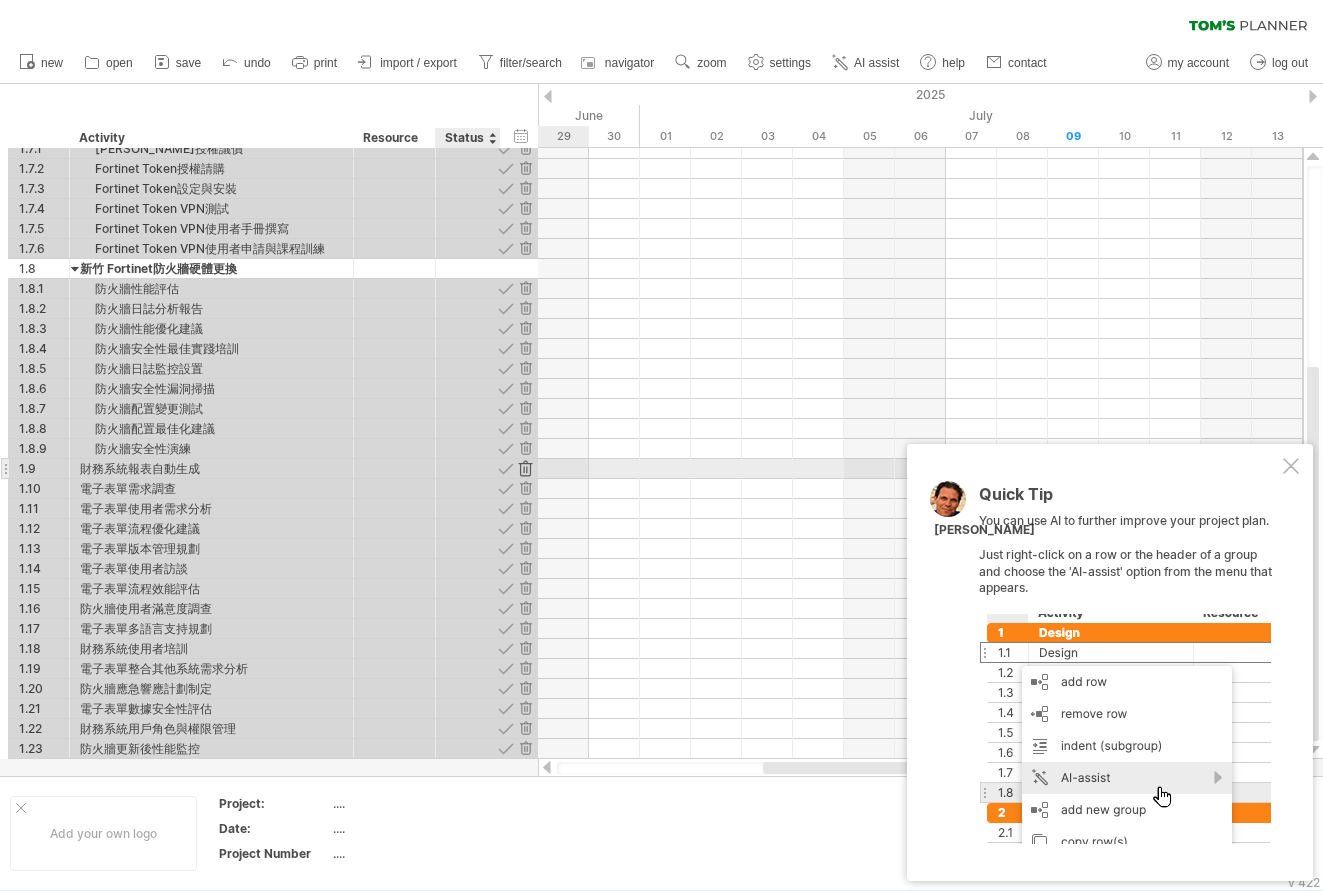 click at bounding box center [525, 468] 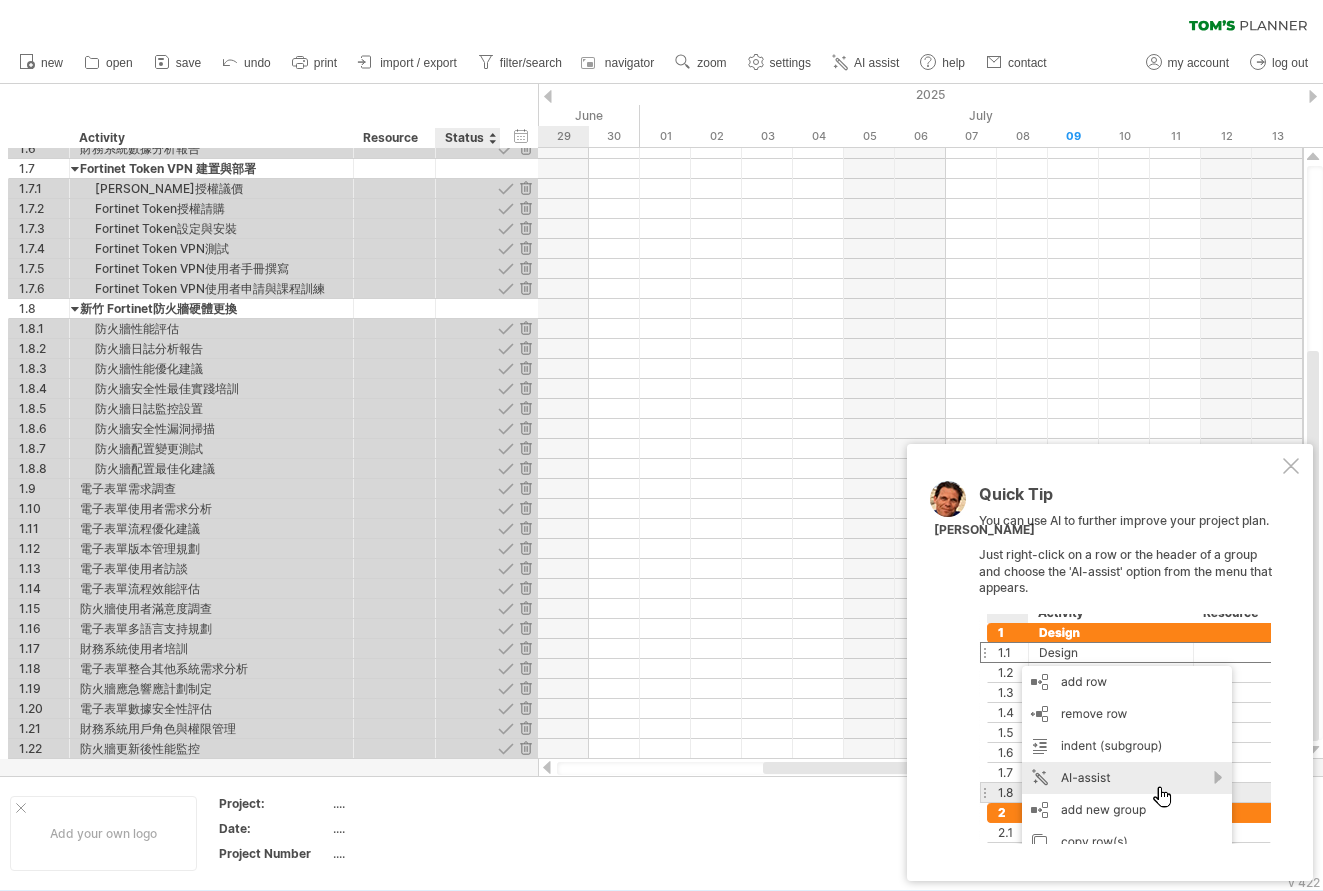 click at bounding box center [525, 468] 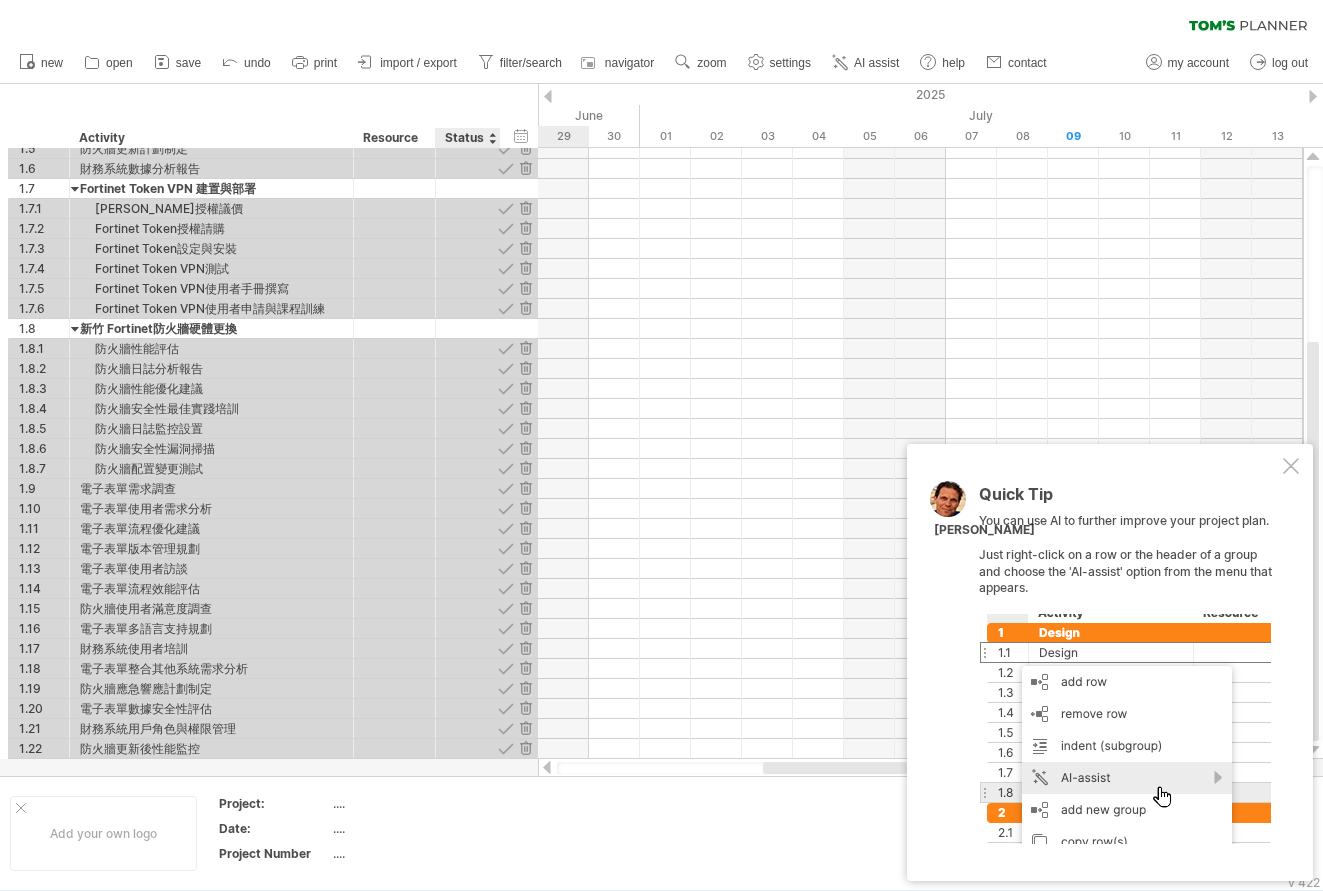 click at bounding box center [525, 468] 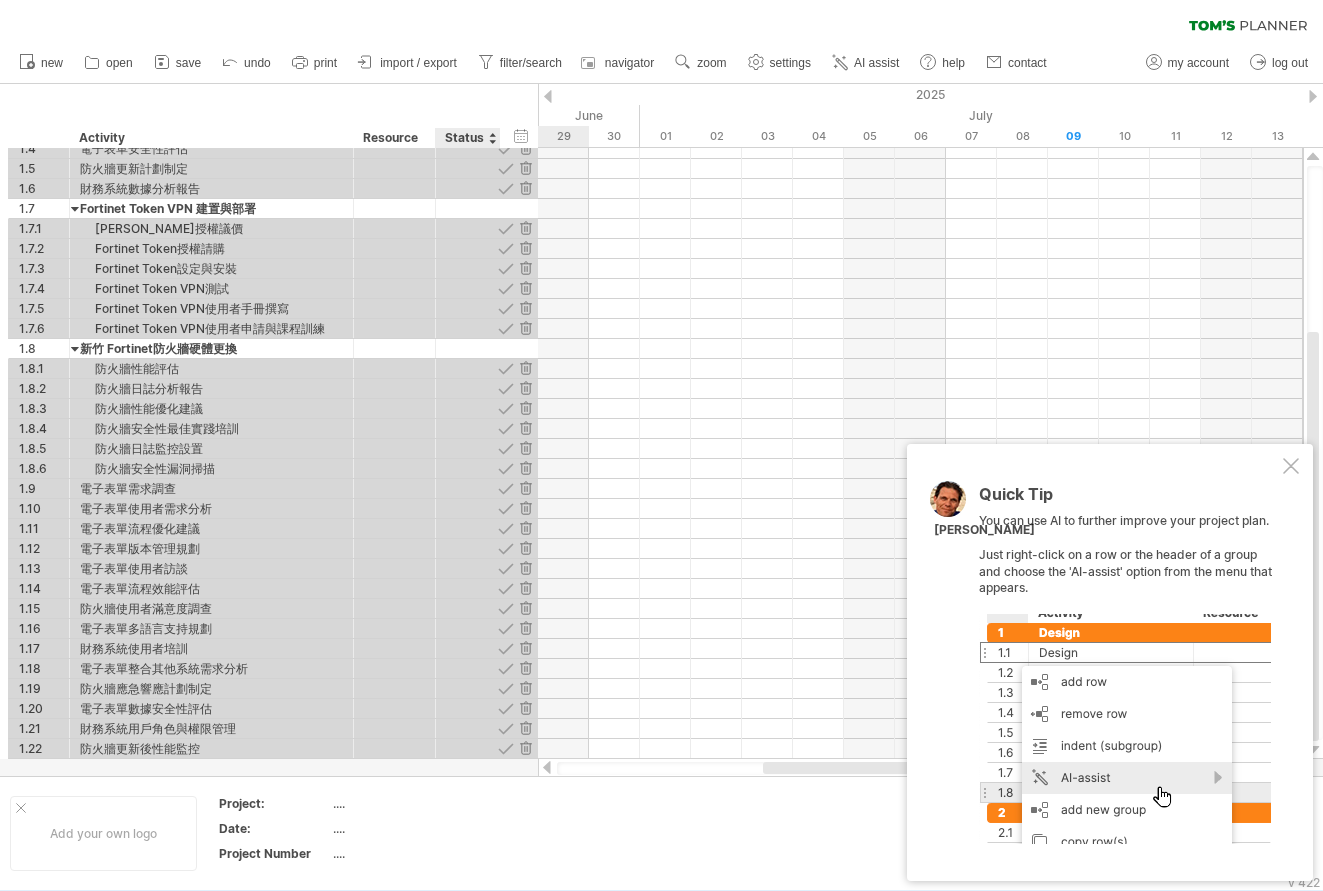 click at bounding box center [525, 468] 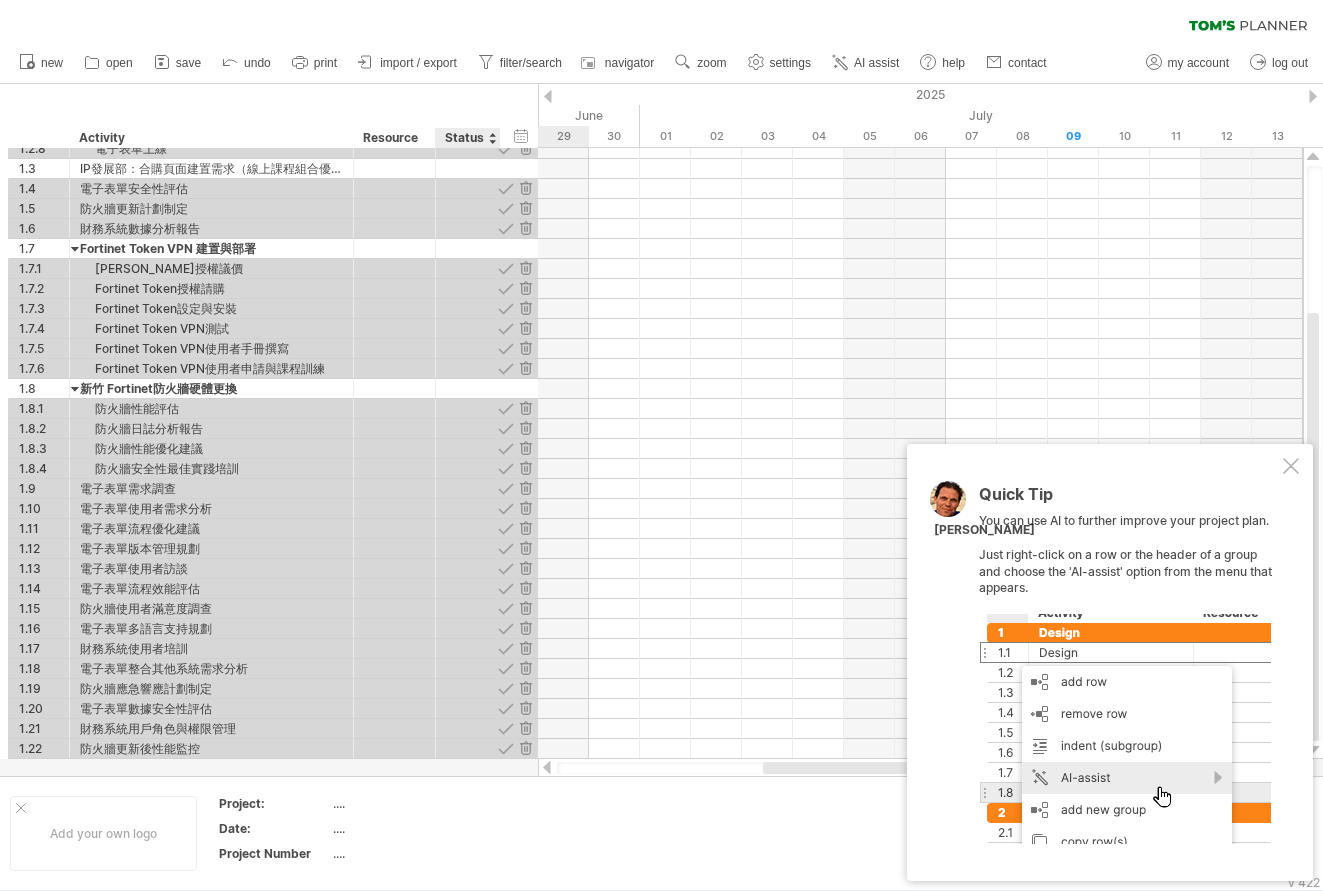 click at bounding box center (525, 468) 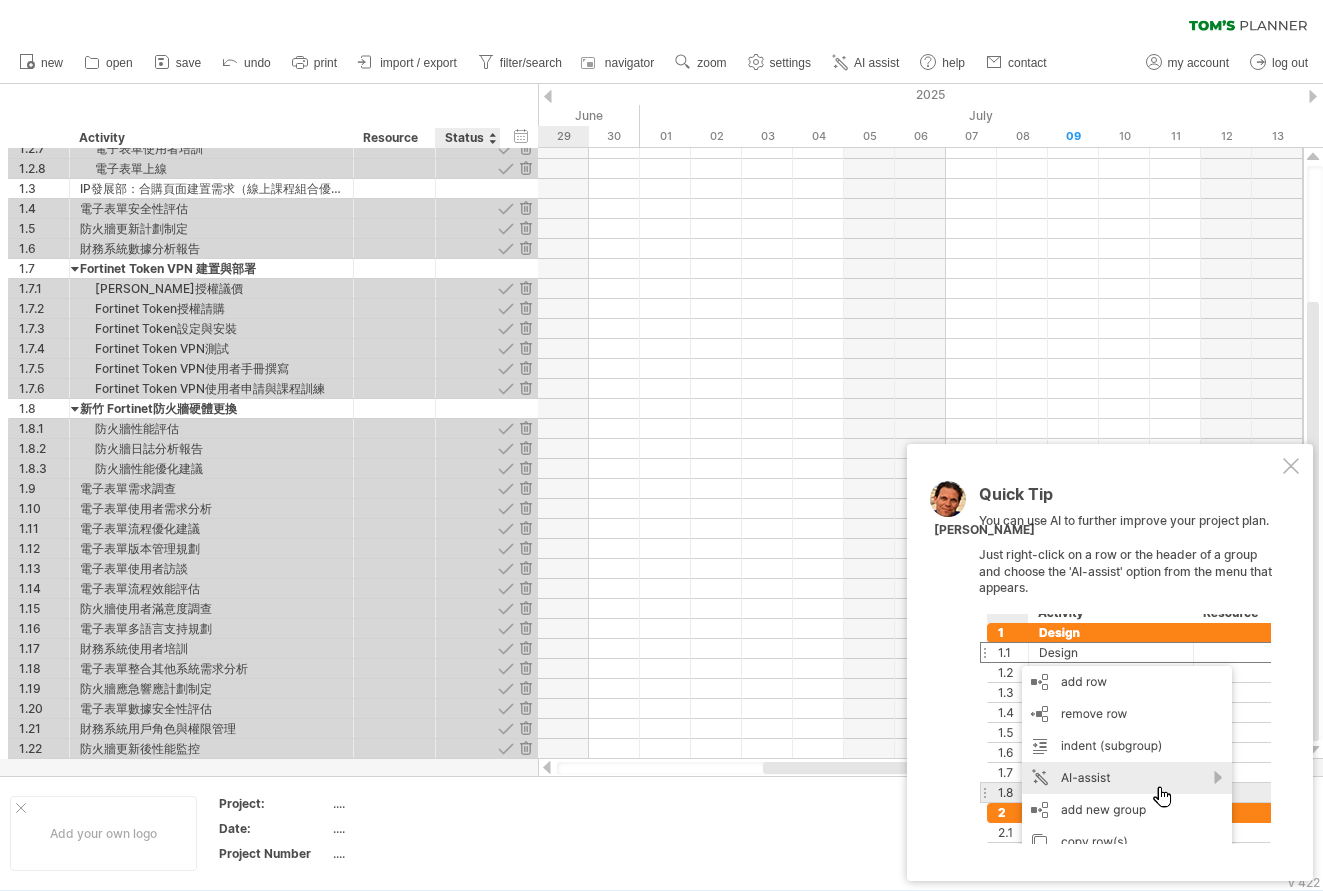 click at bounding box center [525, 468] 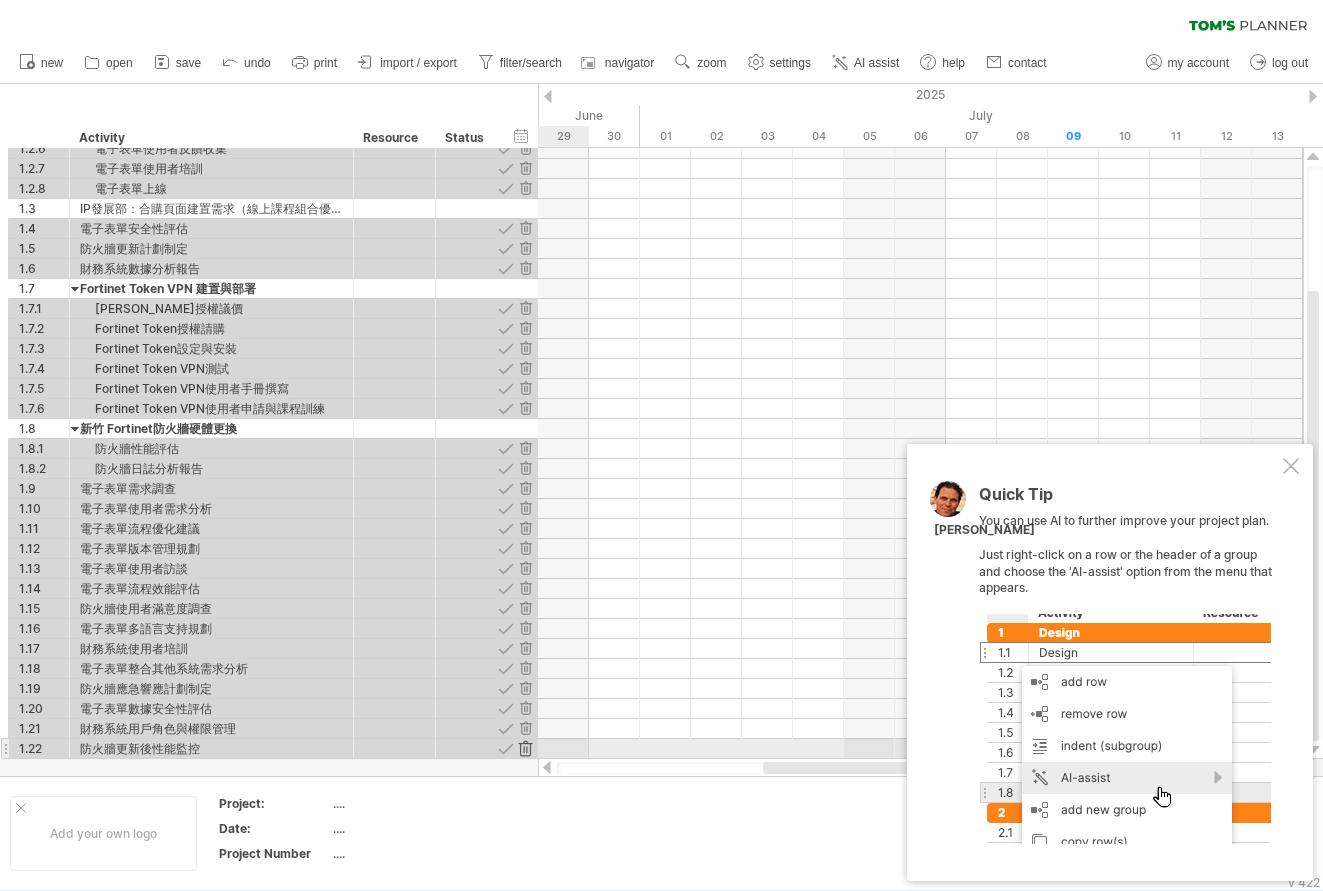 click at bounding box center [525, 748] 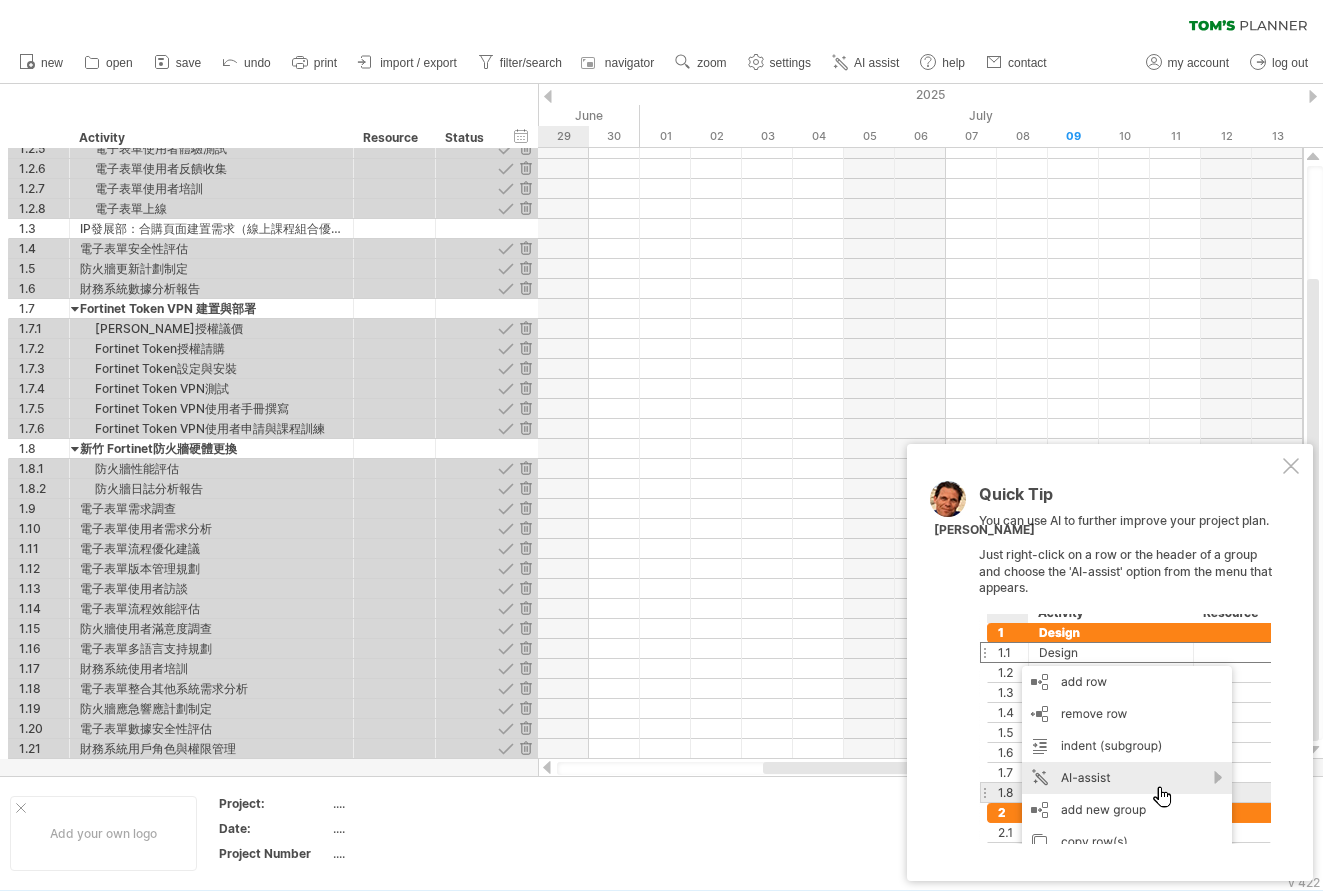 click at bounding box center (525, 748) 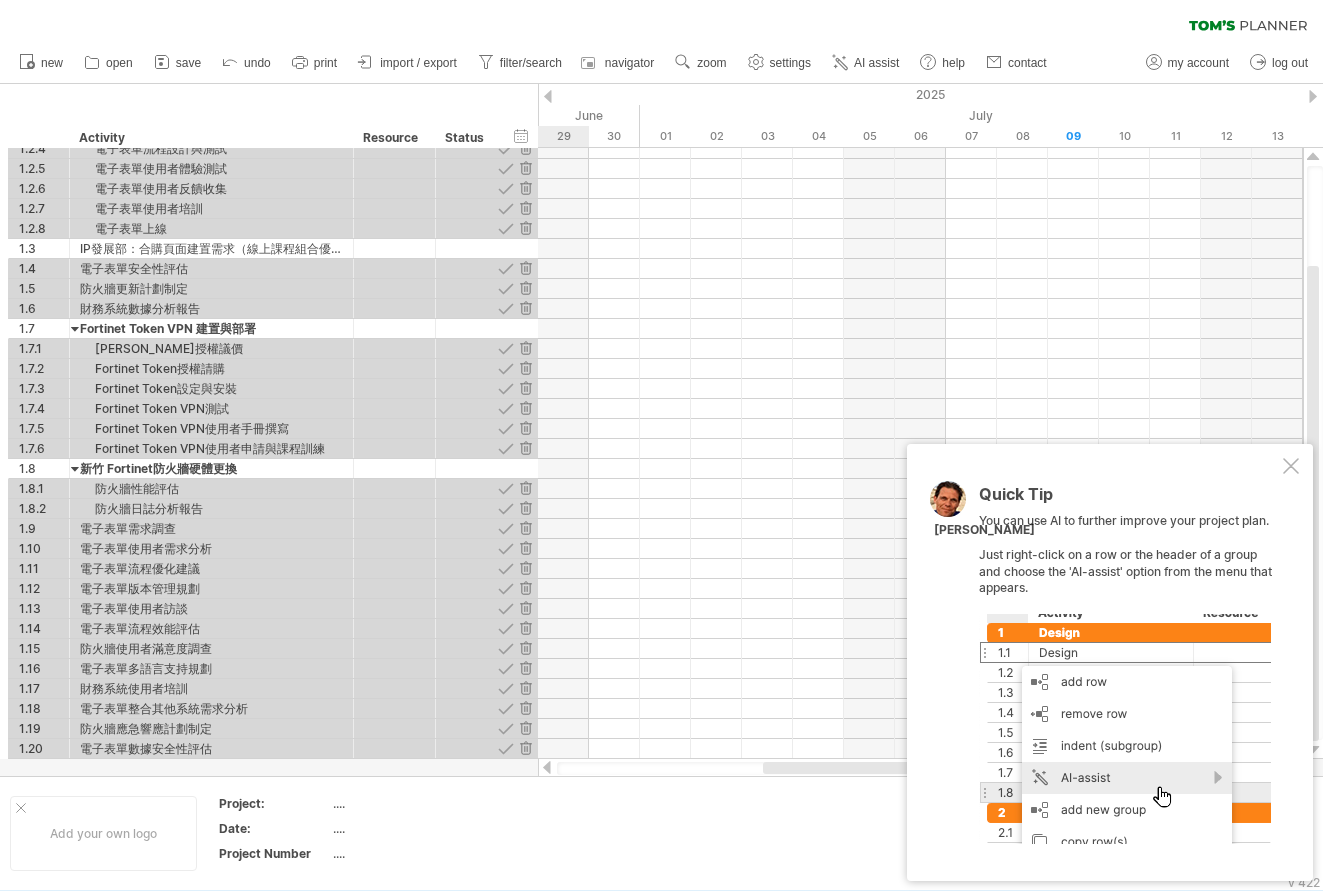 click at bounding box center [525, 748] 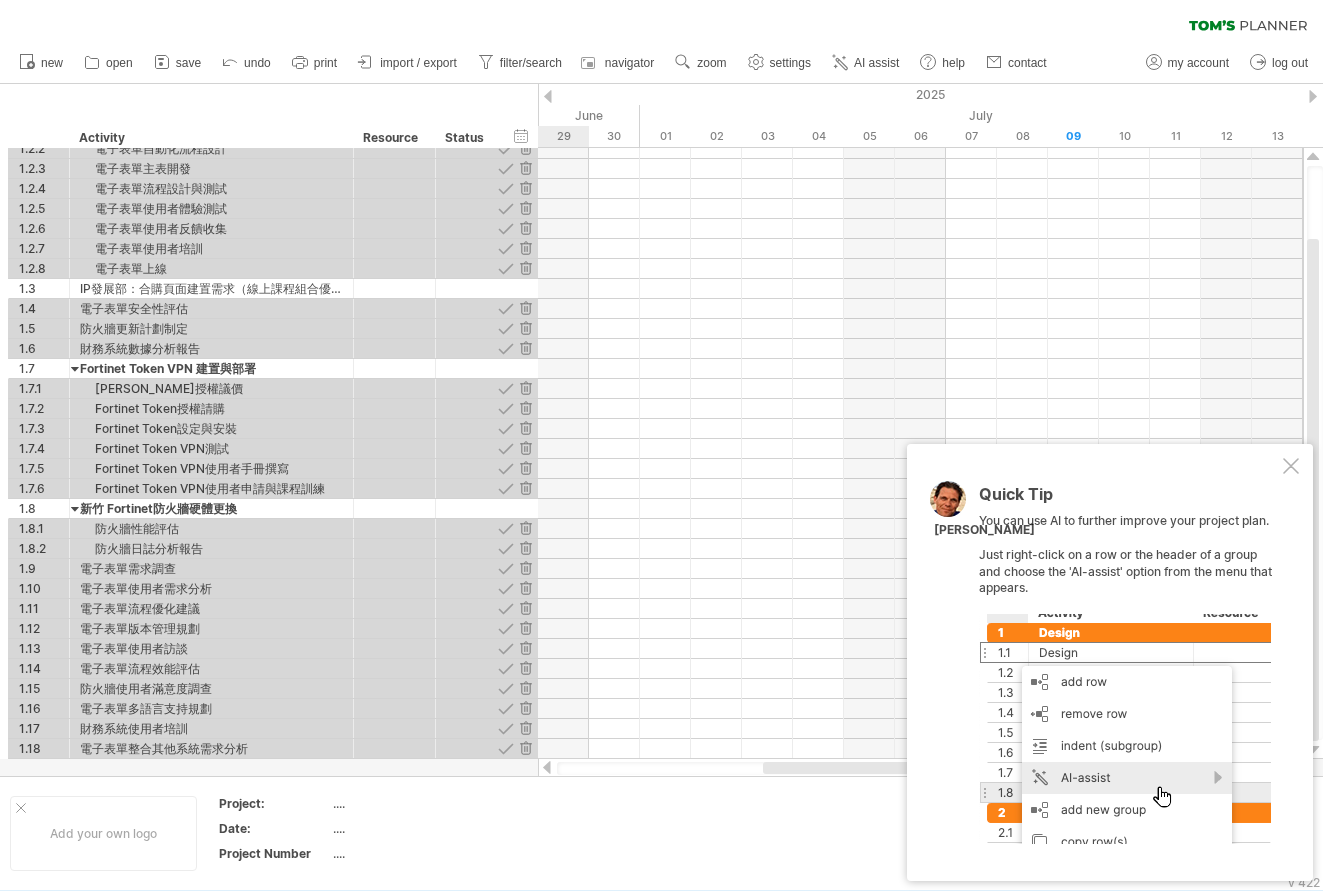 click at bounding box center [525, 748] 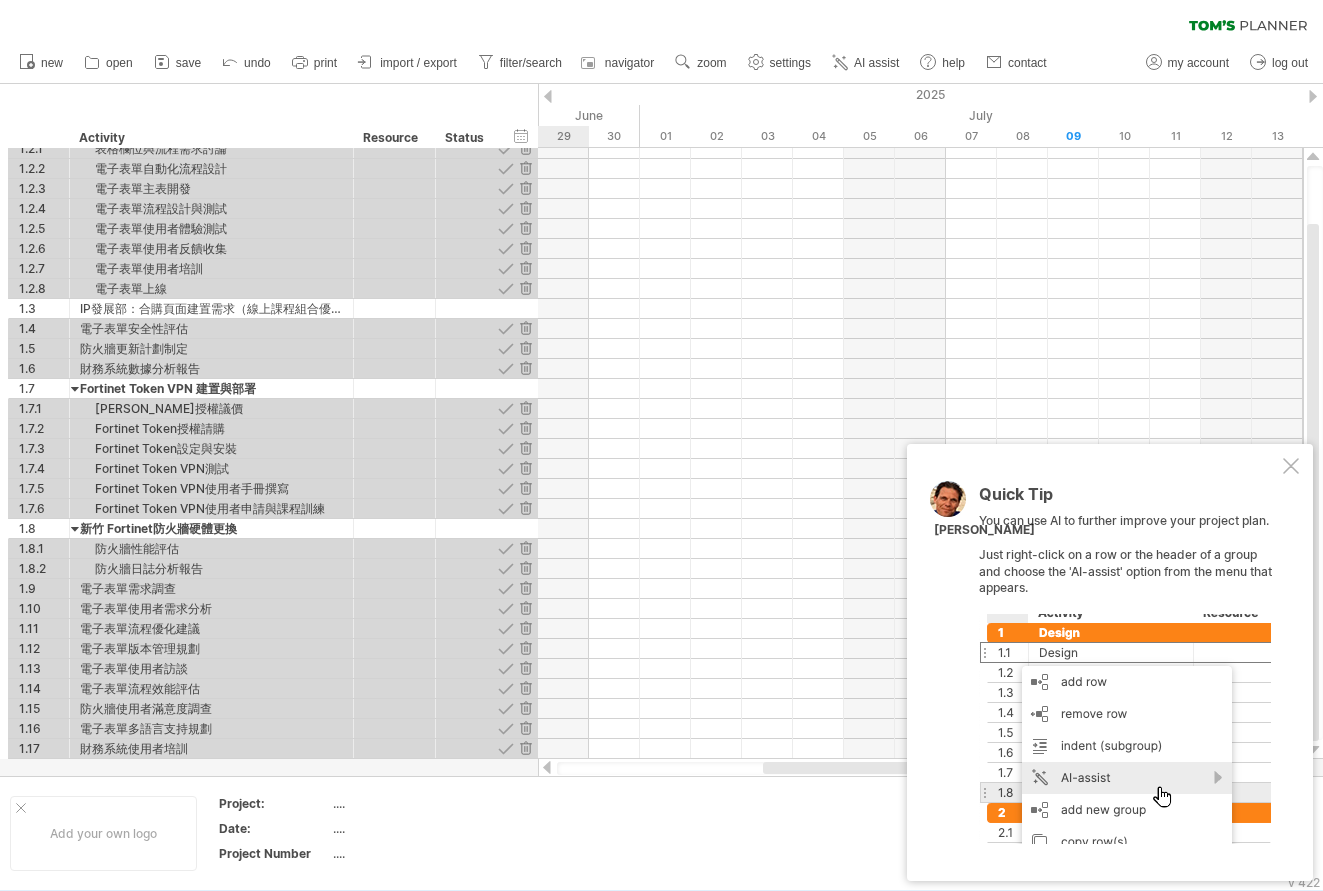click at bounding box center [525, 748] 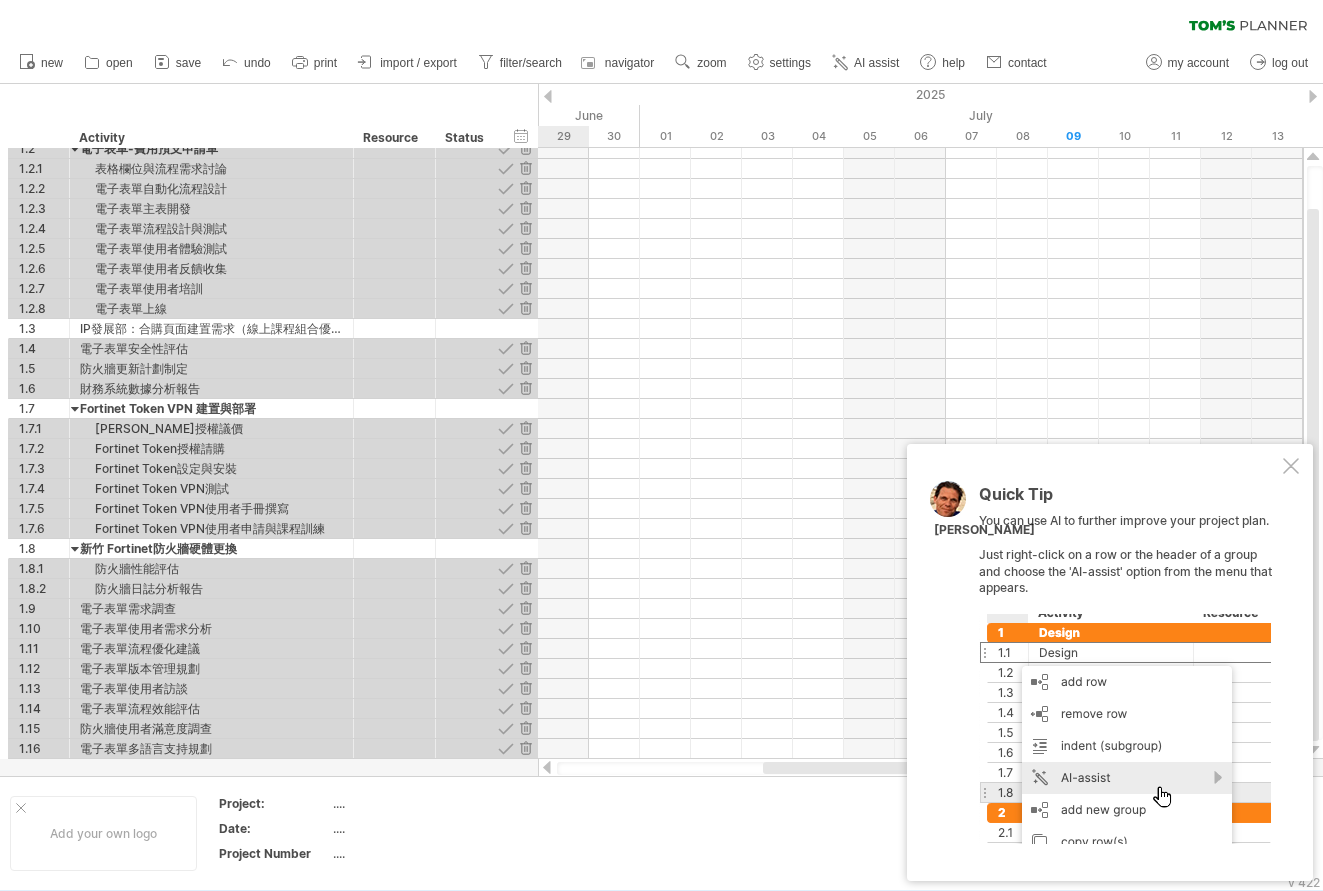 click at bounding box center (525, 748) 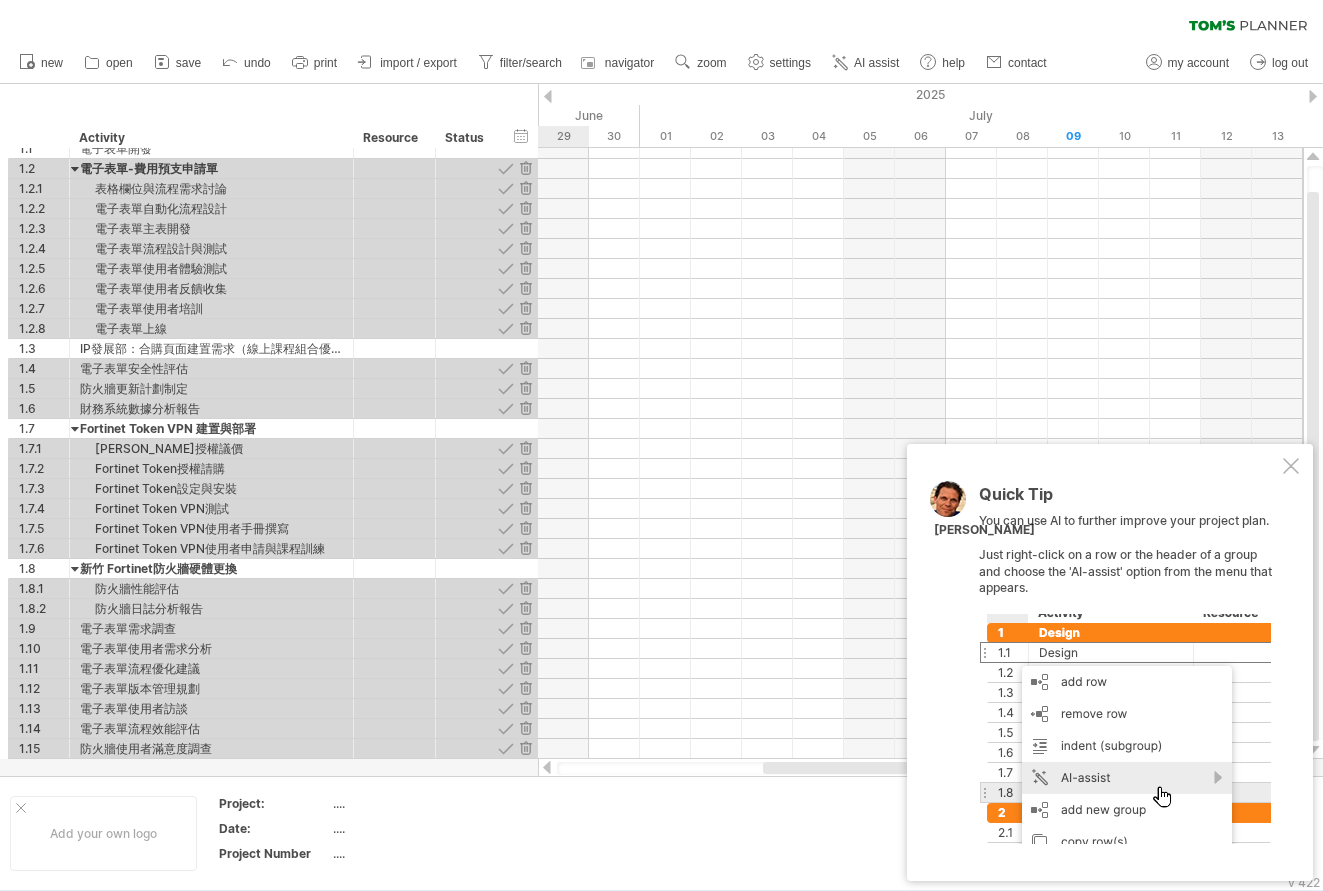 click at bounding box center [525, 748] 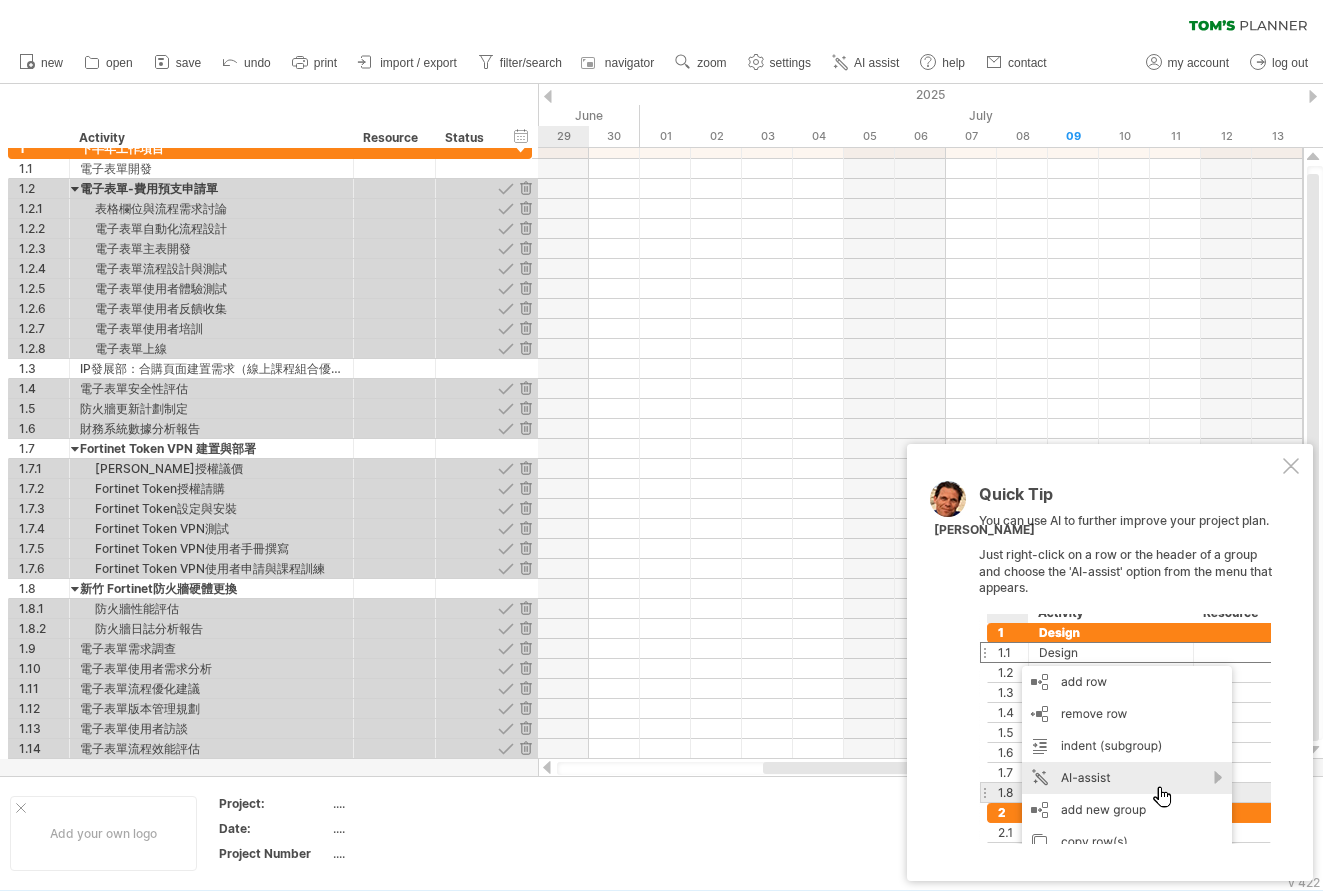 click at bounding box center (525, 748) 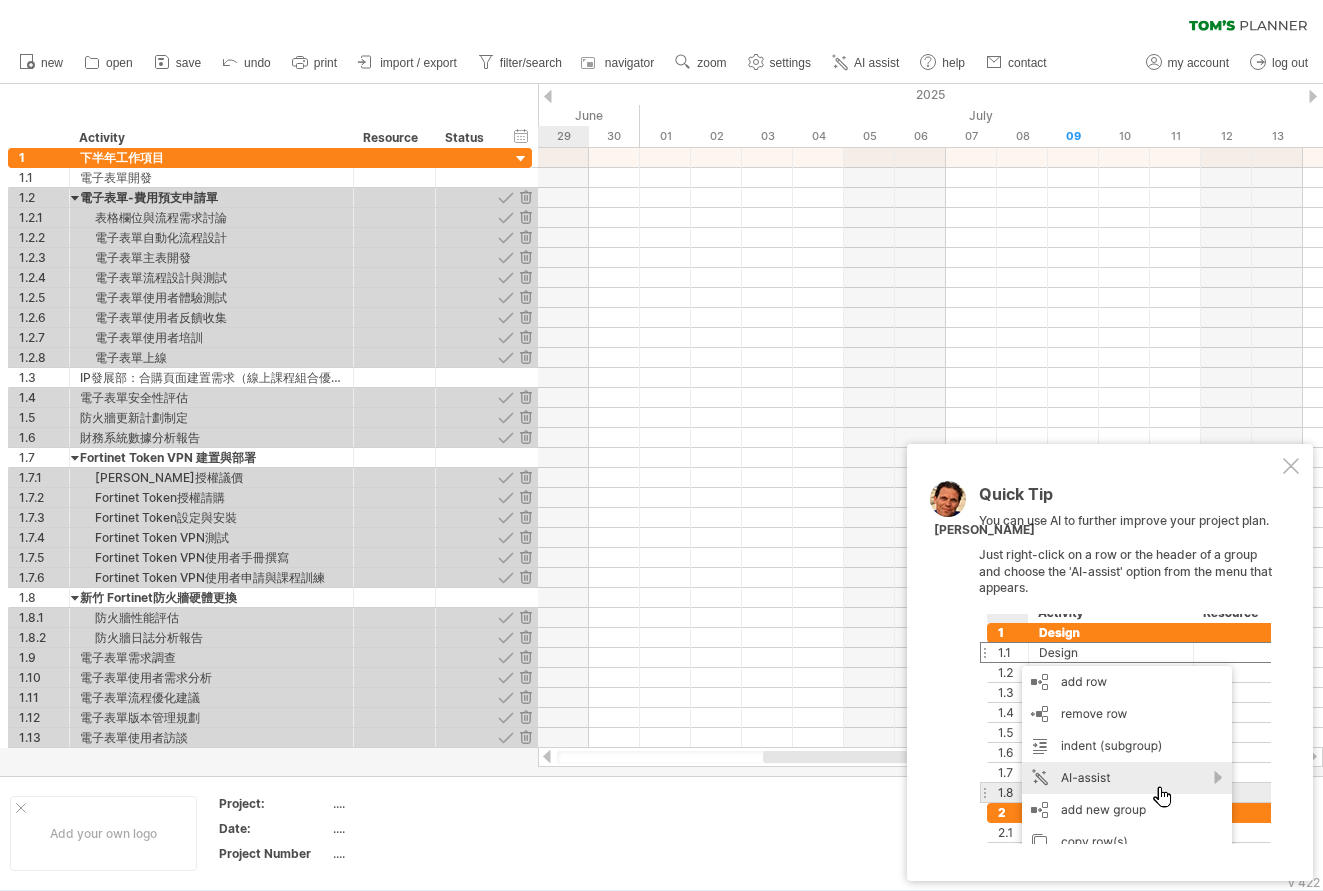 click at bounding box center [525, 737] 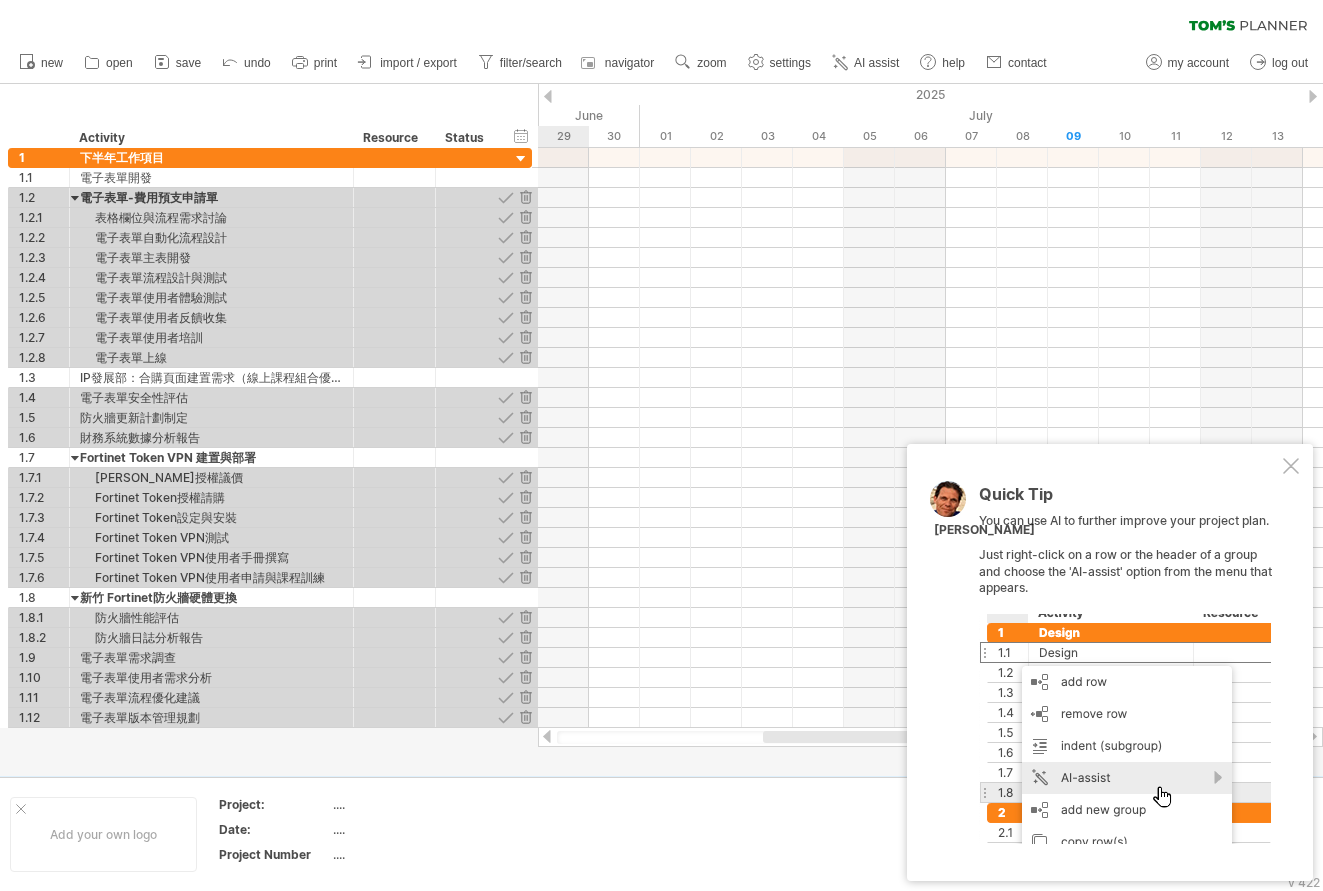 click at bounding box center [661, 430] 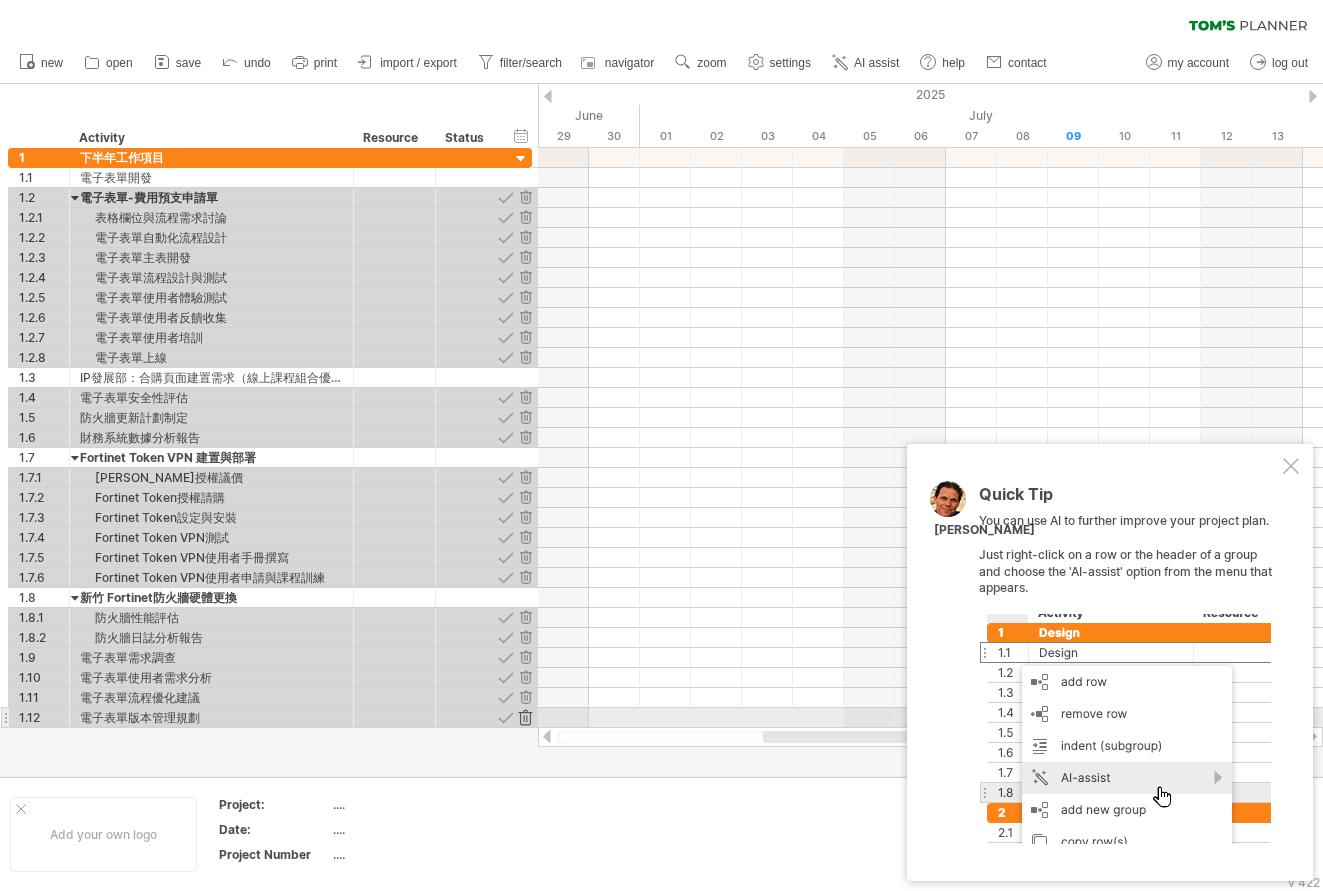 click at bounding box center [525, 717] 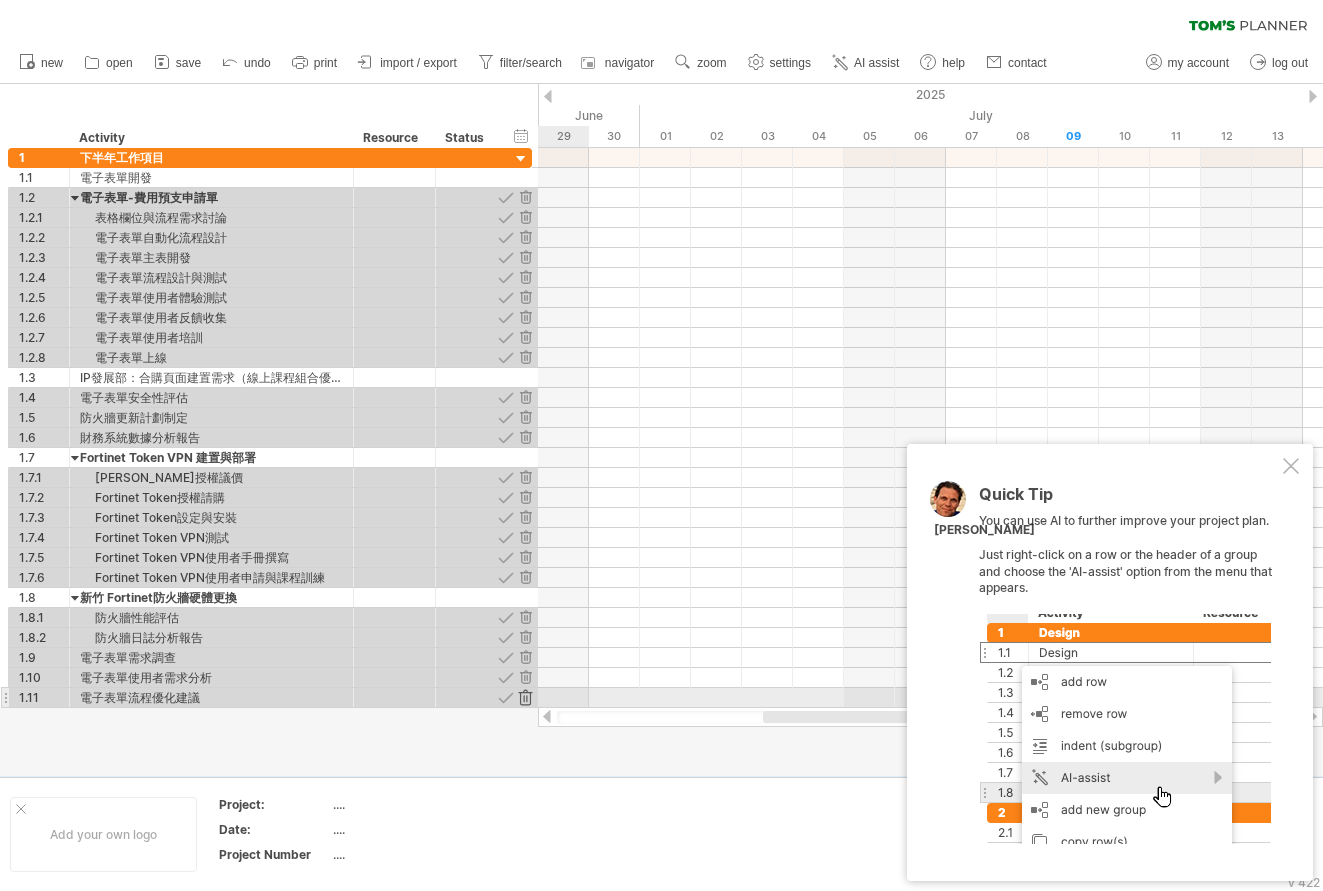 click at bounding box center (525, 697) 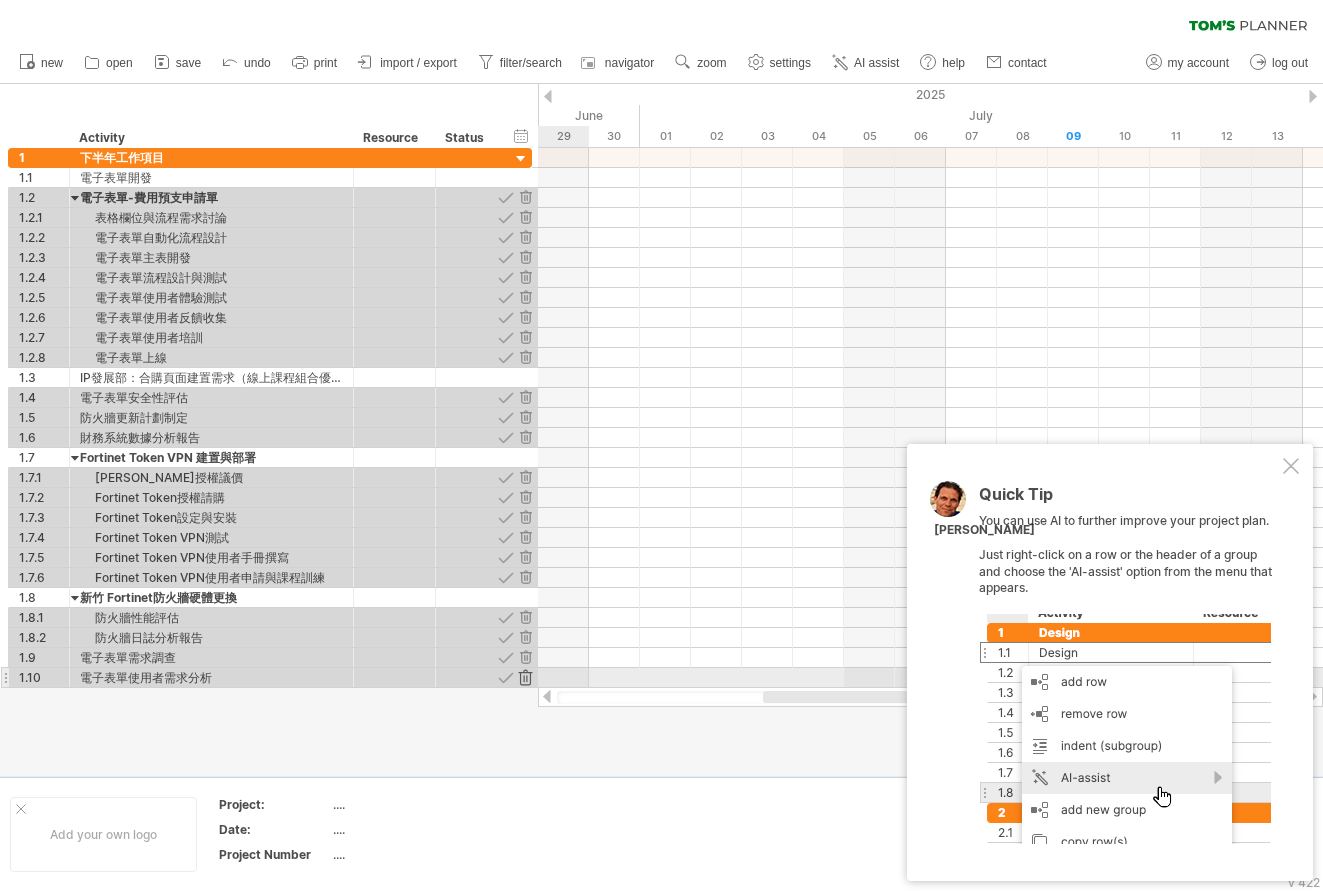 click at bounding box center (525, 677) 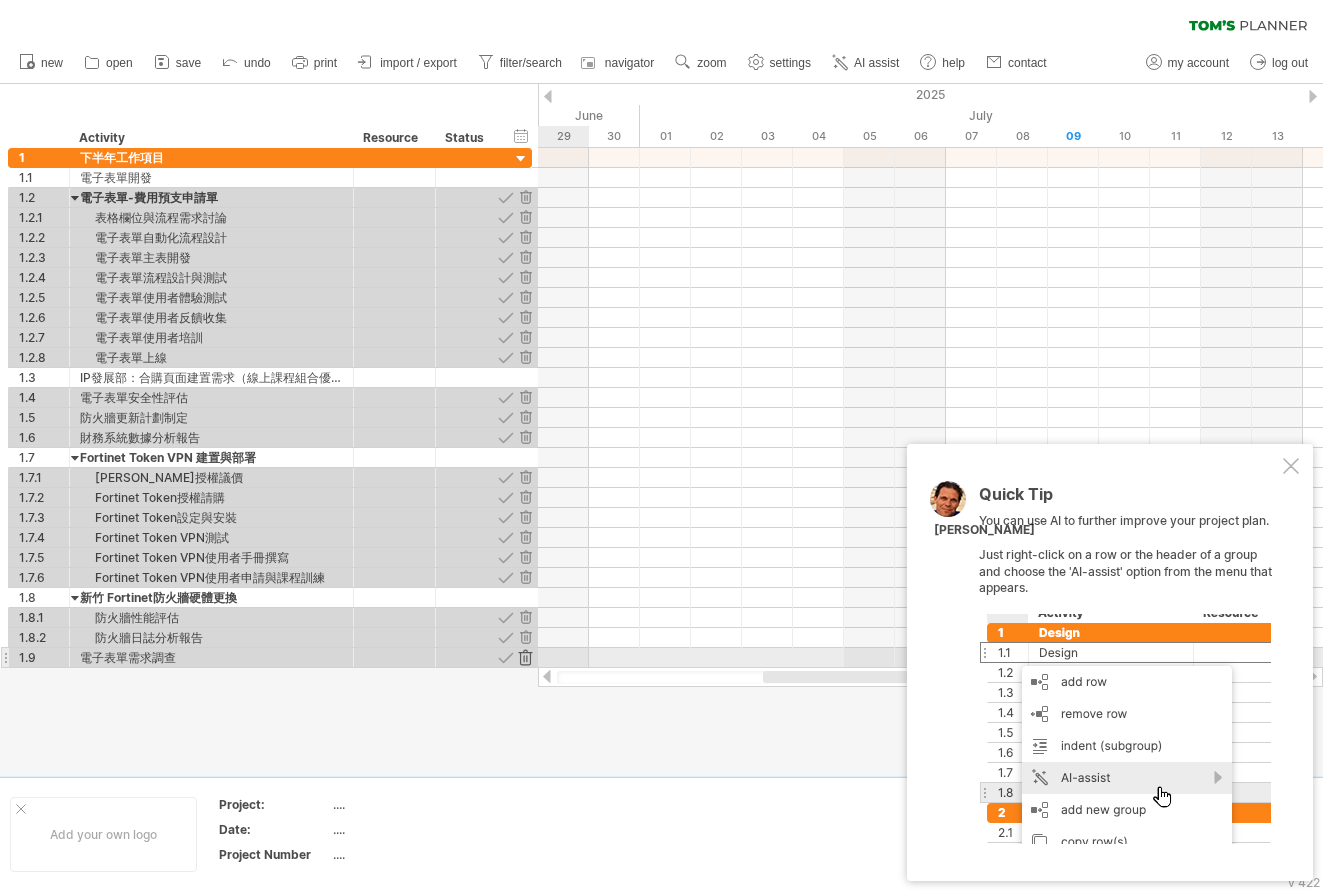 click at bounding box center (525, 657) 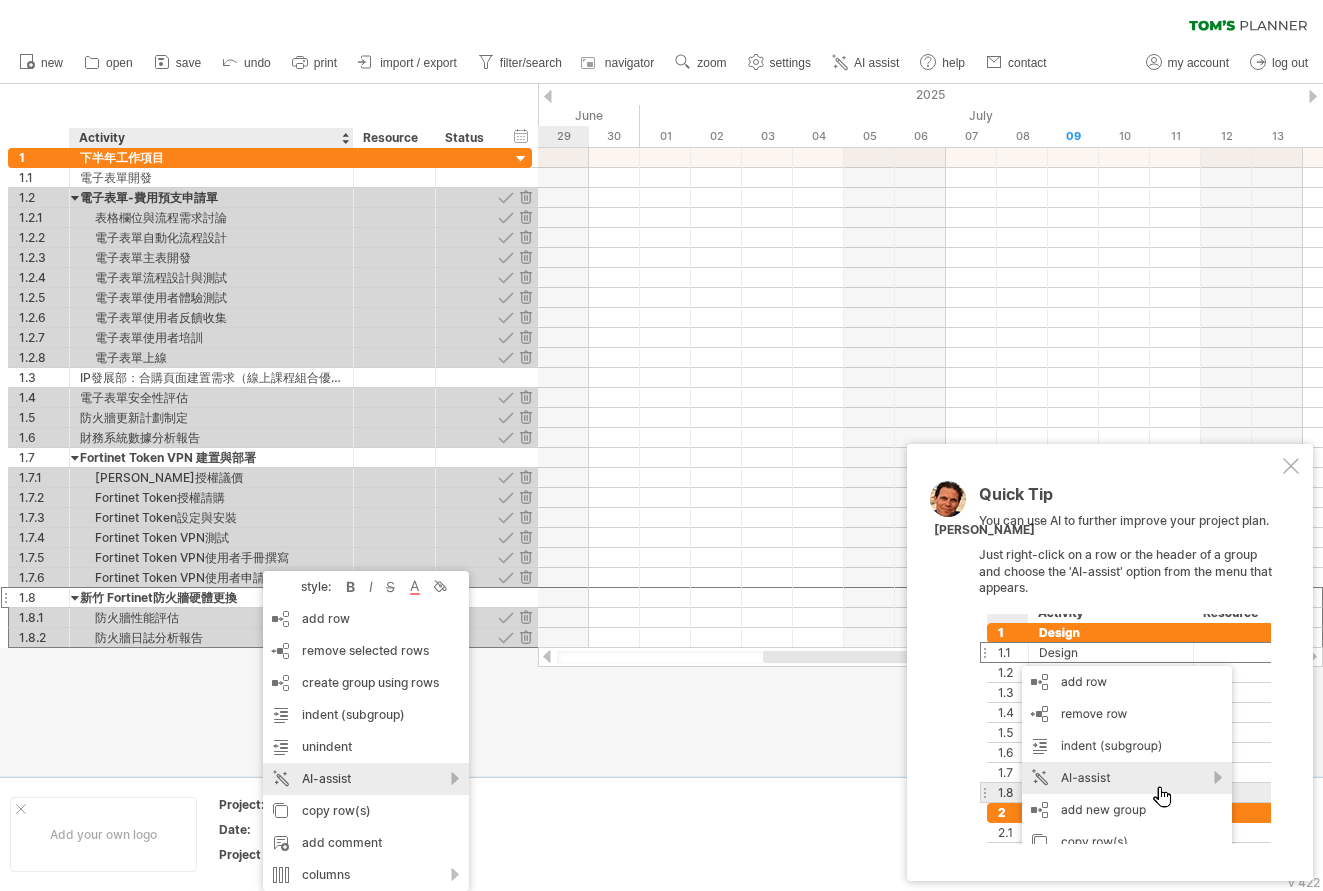 click on "AI-assist" at bounding box center [366, 779] 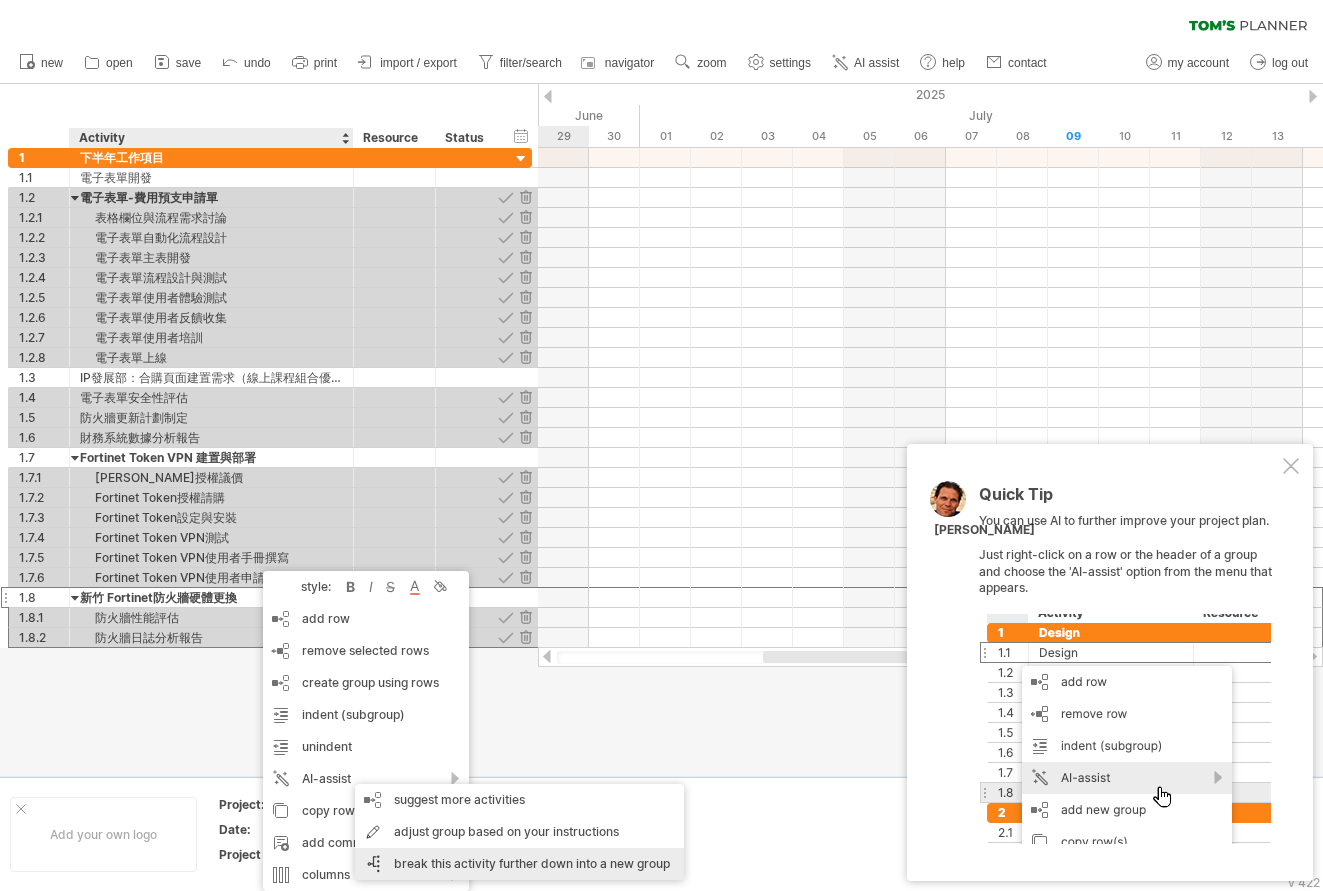 click on "break this activity further down into a new group" at bounding box center (519, 864) 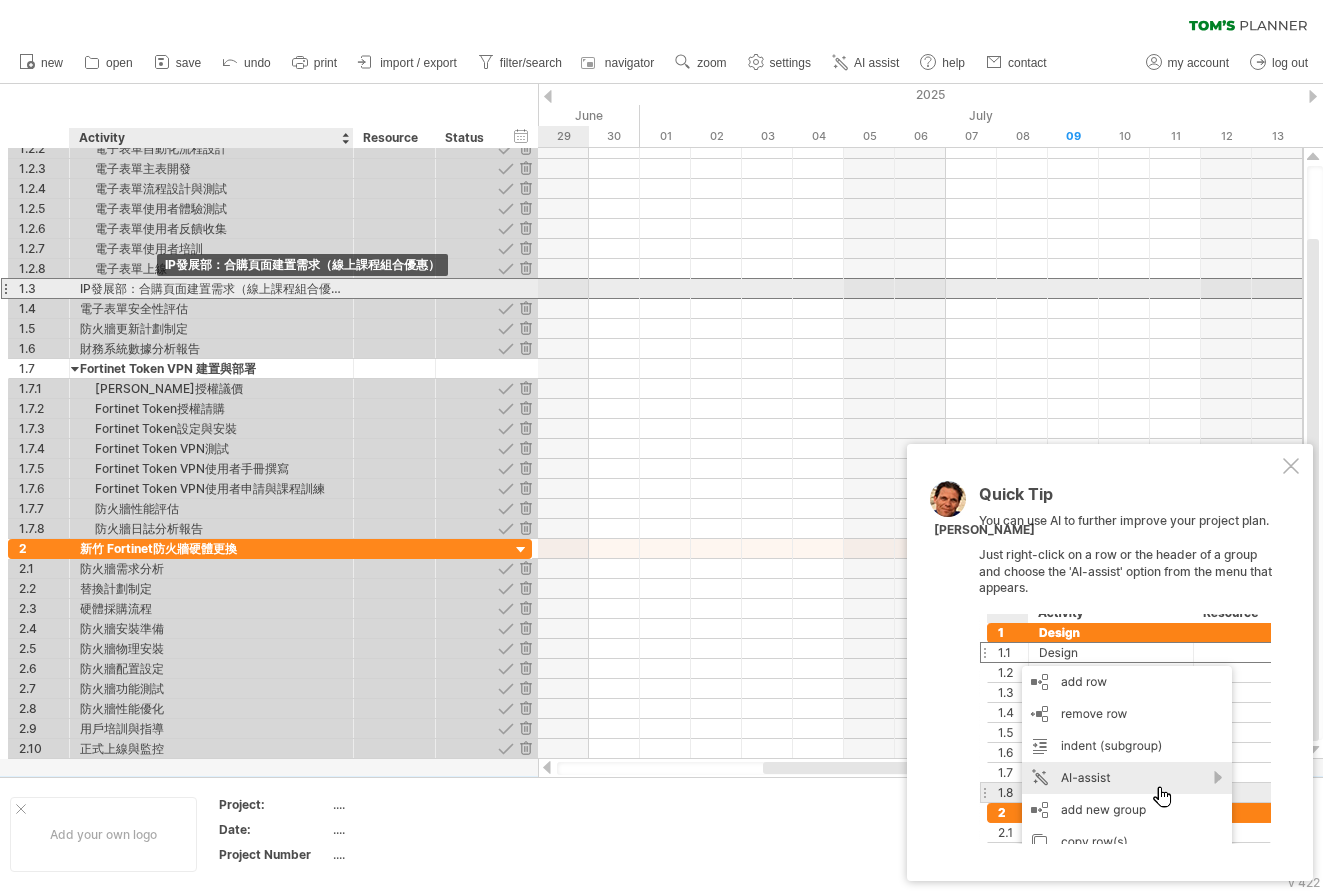 click on "IP發展部：合購頁面建置需求（線上課程組合優惠）" at bounding box center (211, 288) 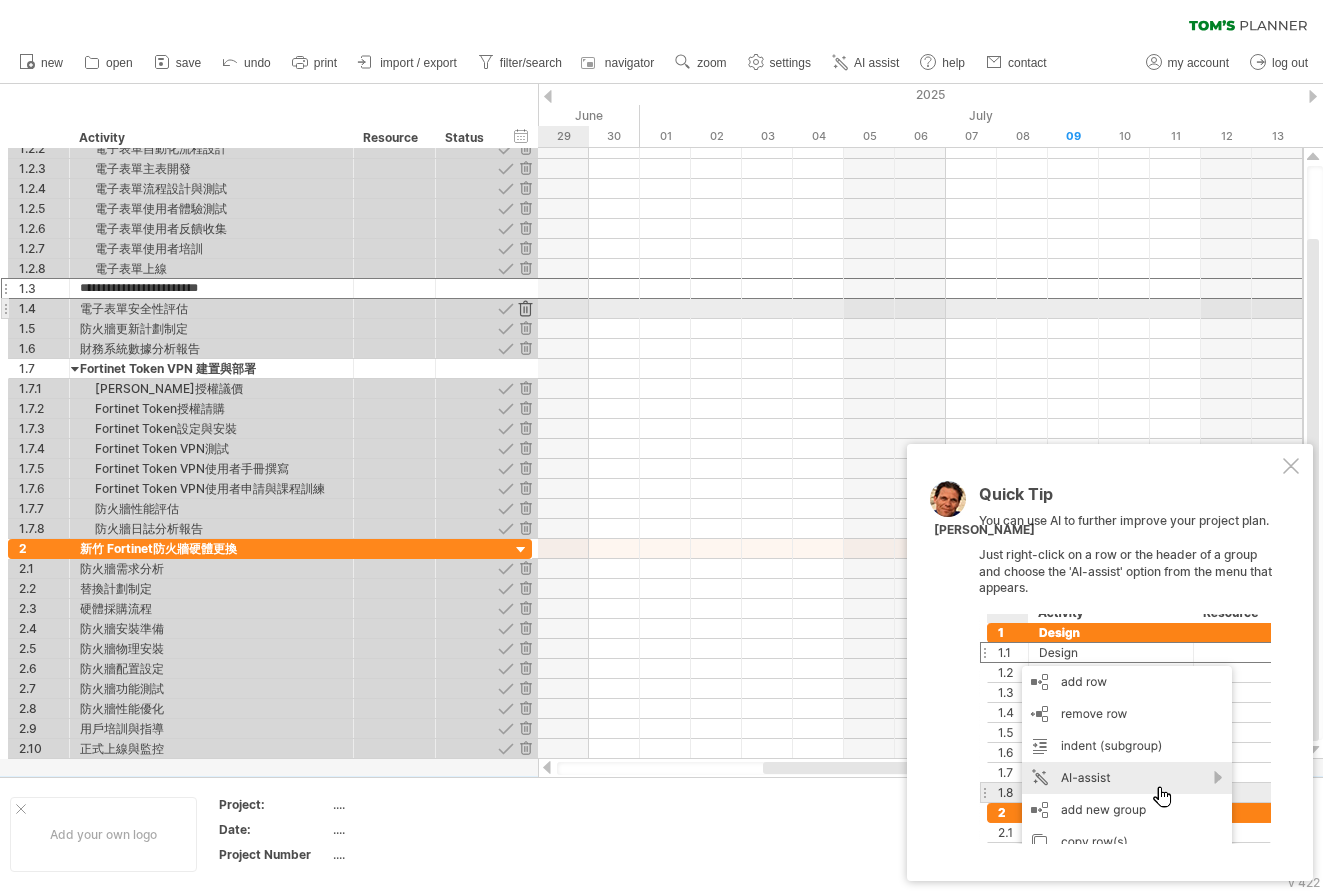 click at bounding box center [525, 308] 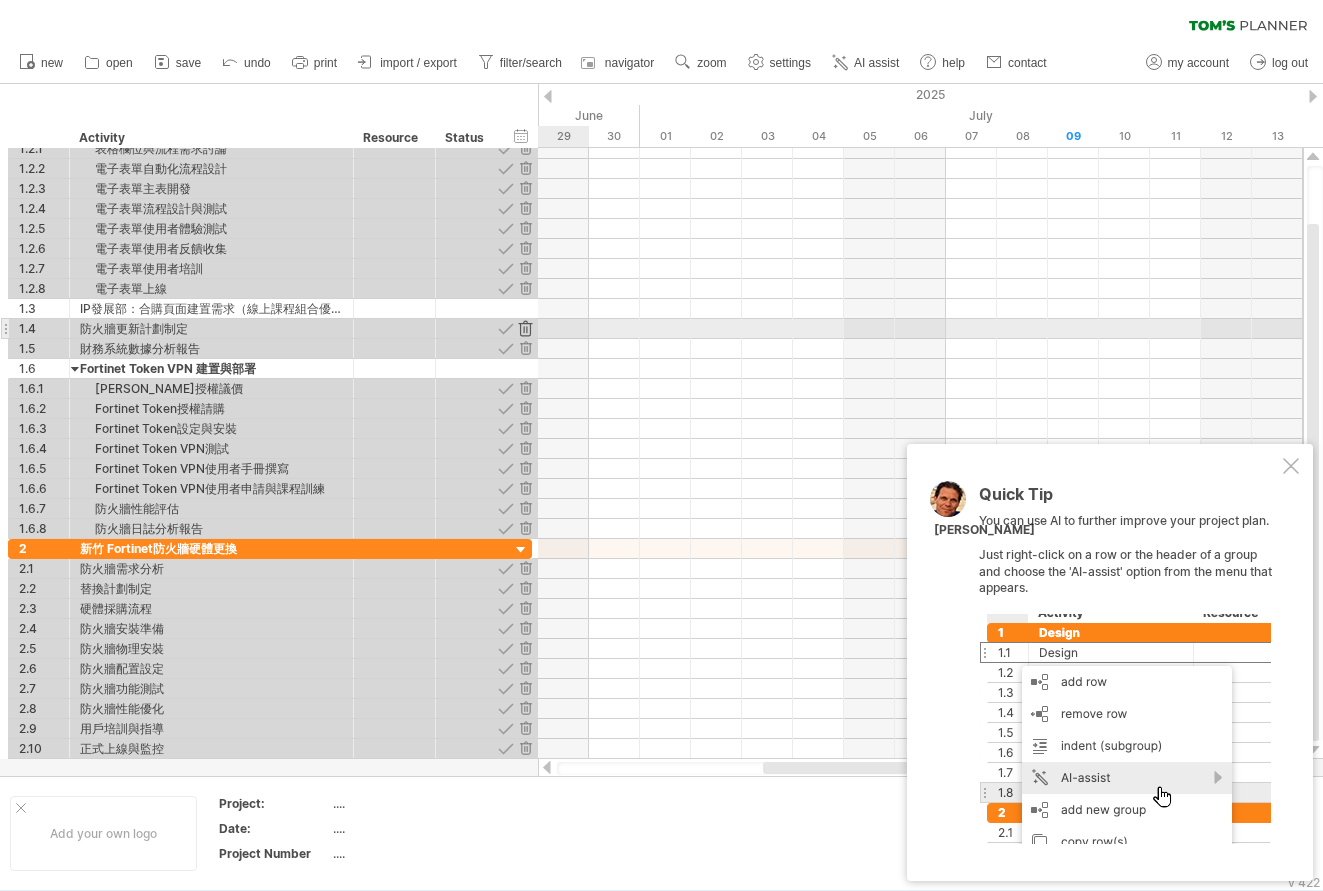 click at bounding box center (525, 328) 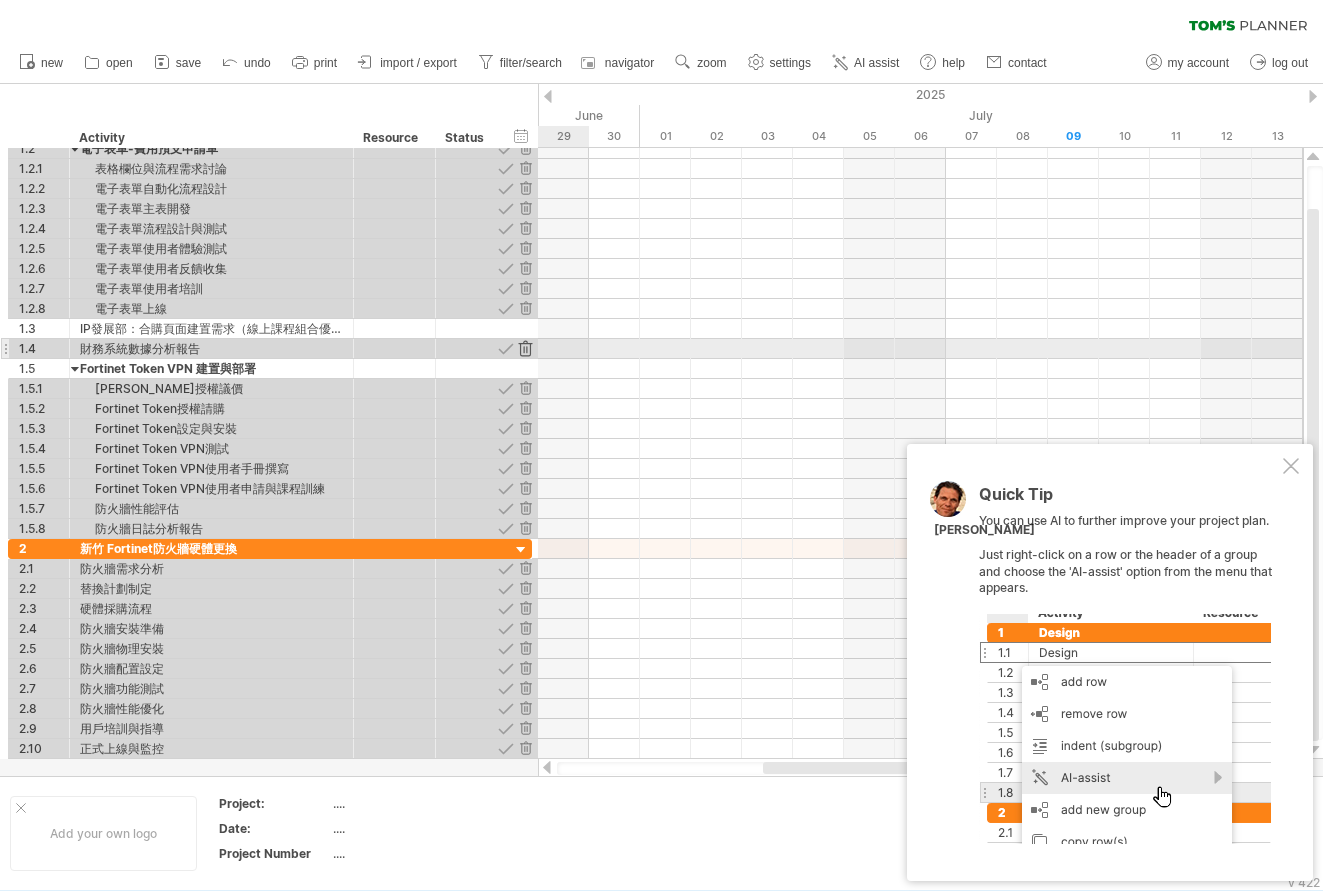 click at bounding box center [525, 348] 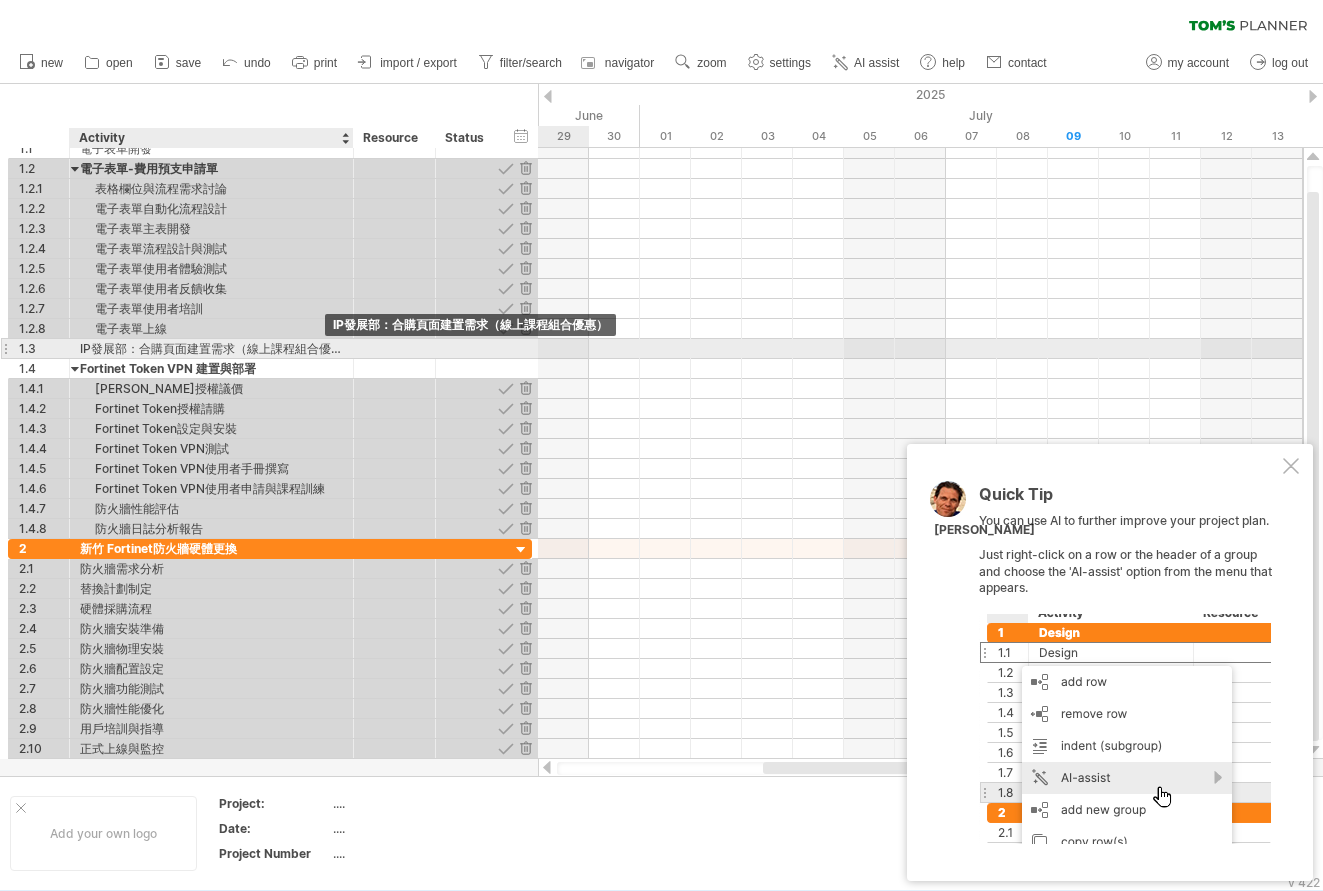 click on "IP發展部：合購頁面建置需求（線上課程組合優惠）" at bounding box center [211, 348] 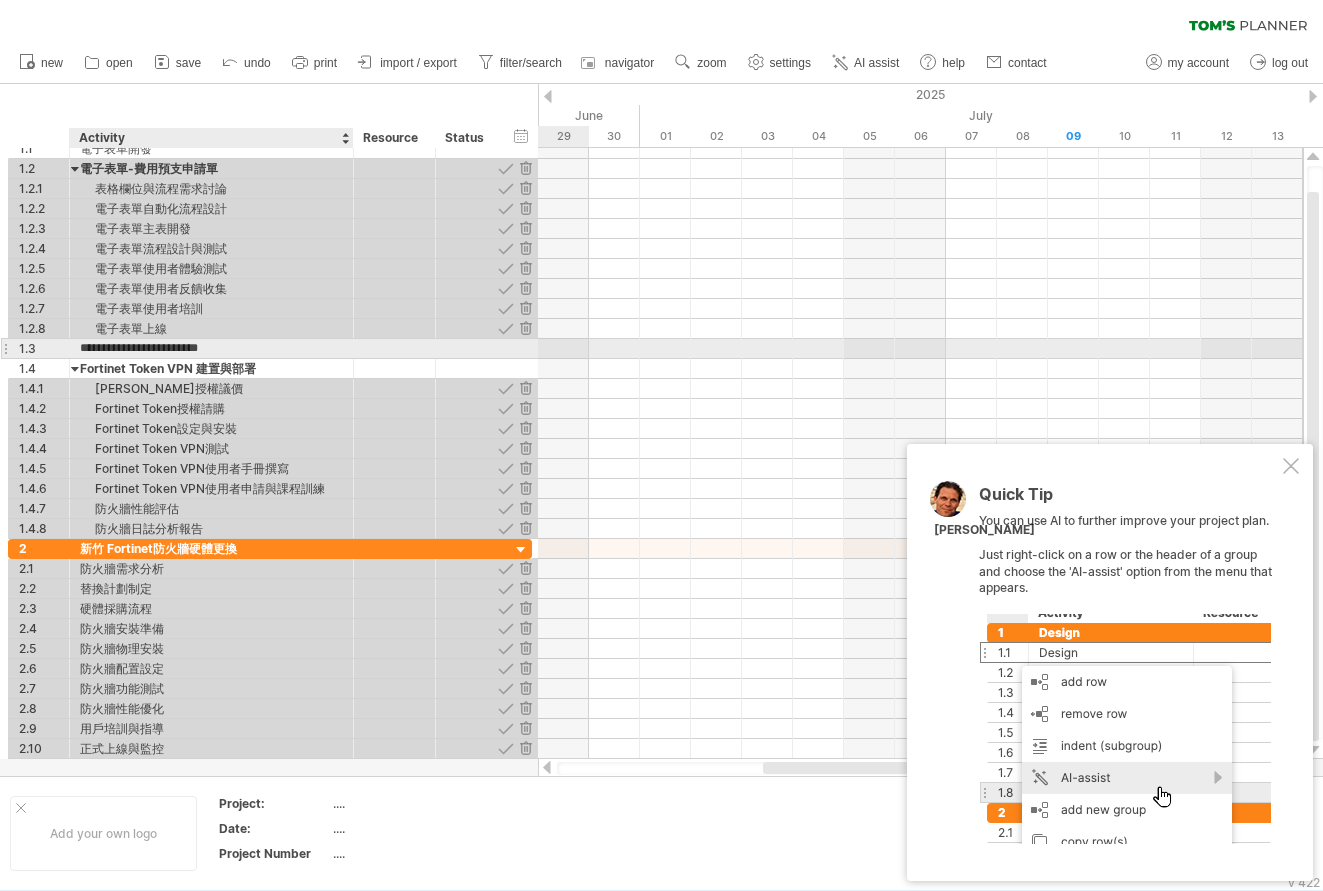 scroll, scrollTop: 0, scrollLeft: 0, axis: both 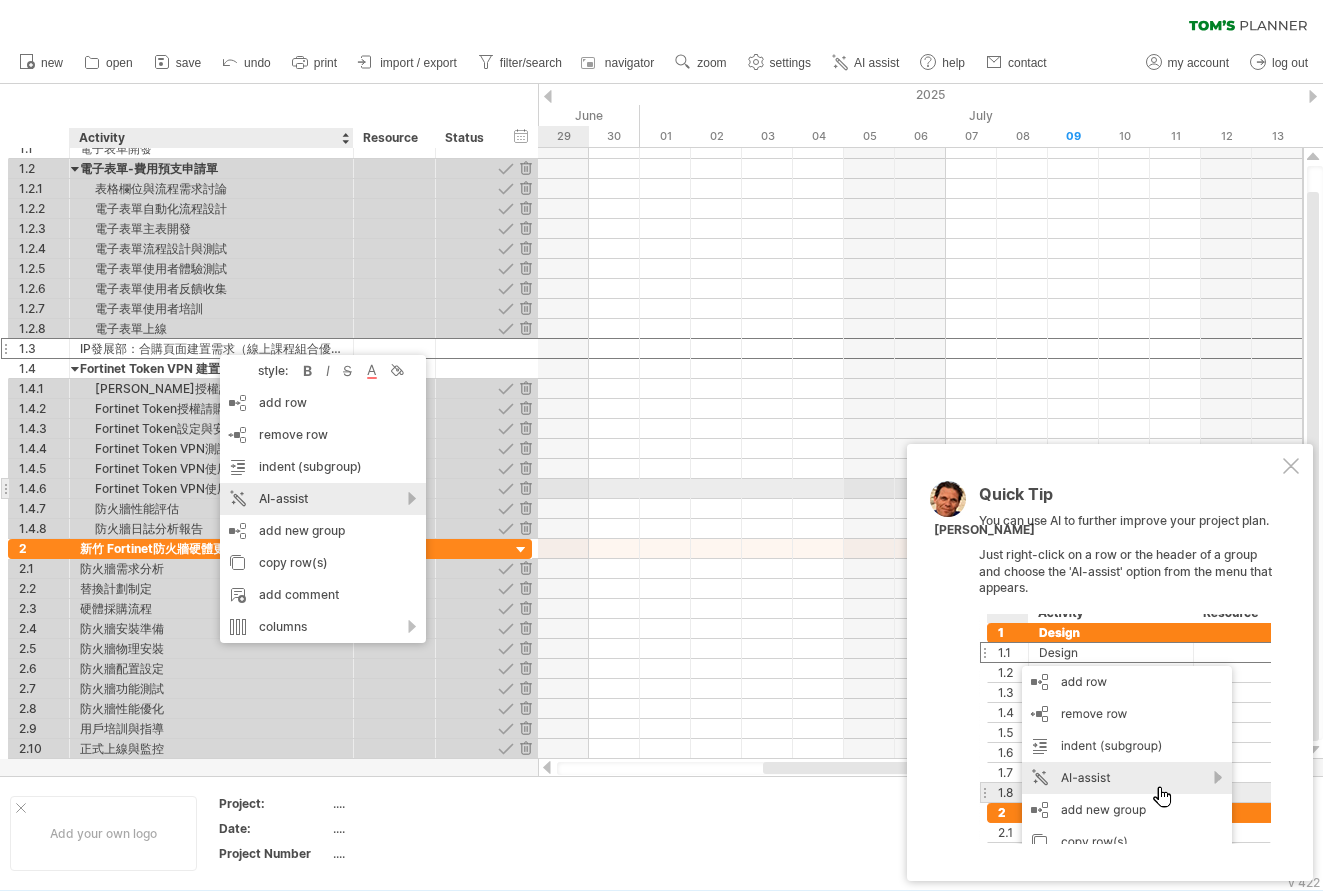click on "AI-assist" at bounding box center (323, 499) 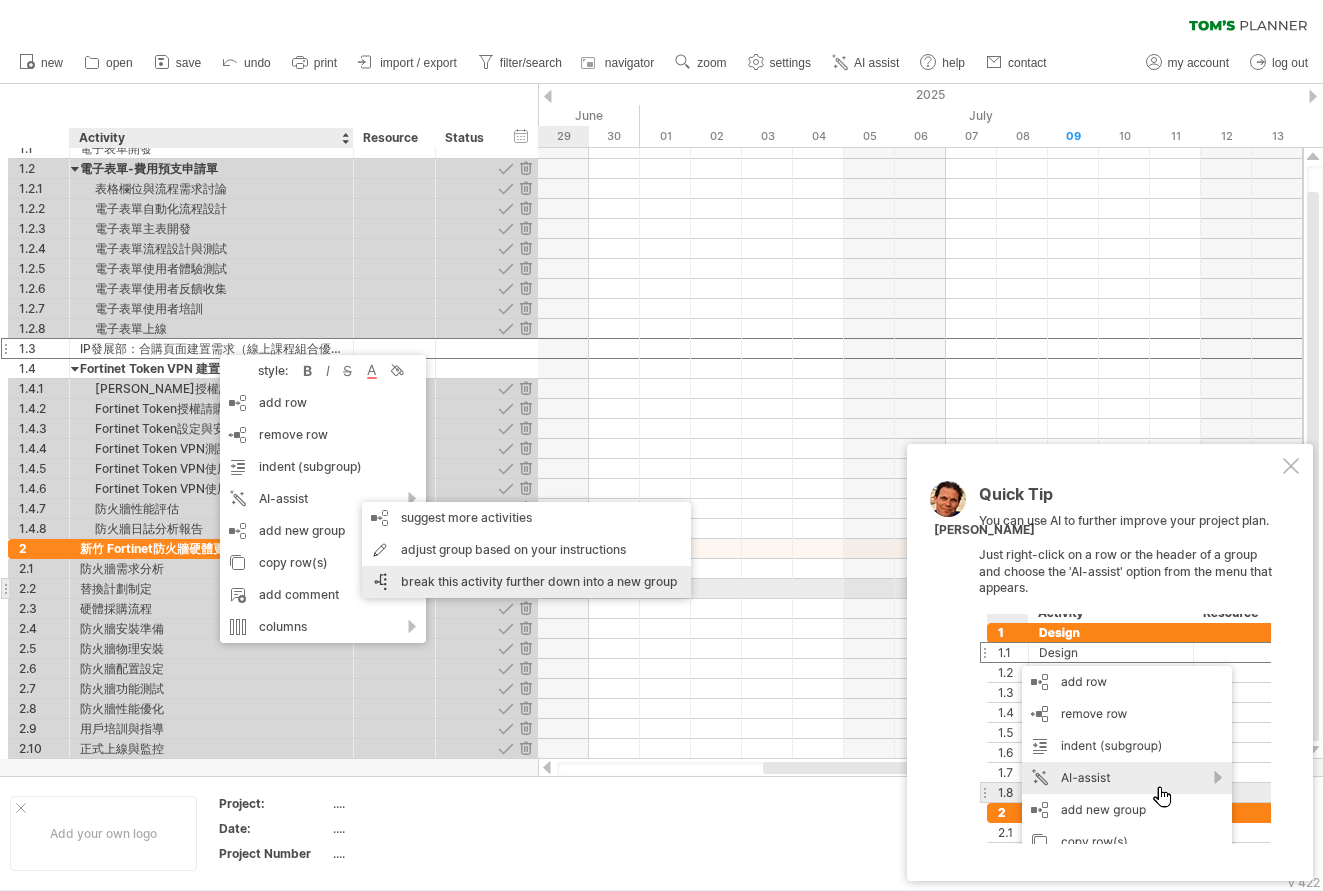 click on "break this activity further down into a new group" at bounding box center [526, 582] 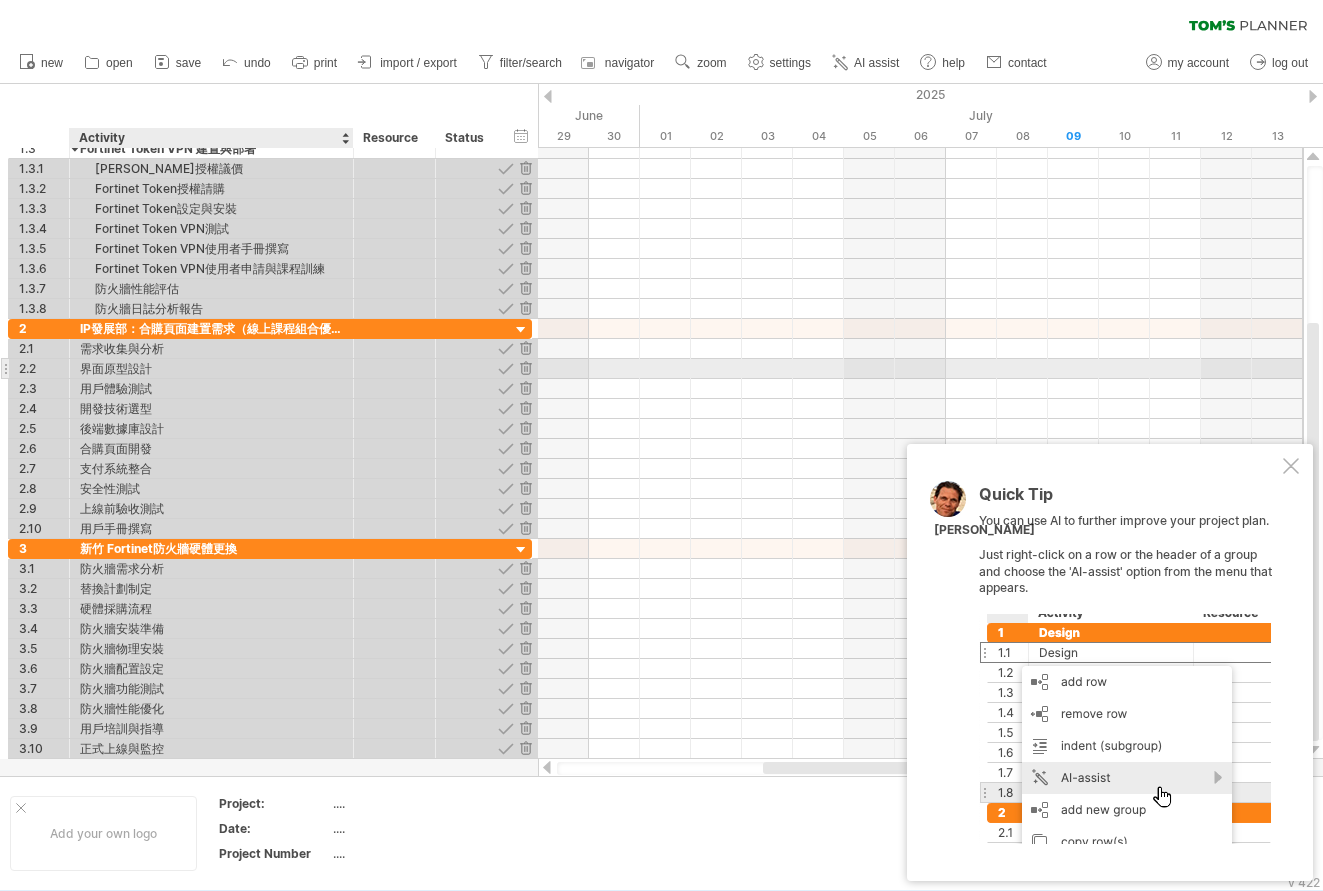 click on "界面原型設計" at bounding box center [211, 368] 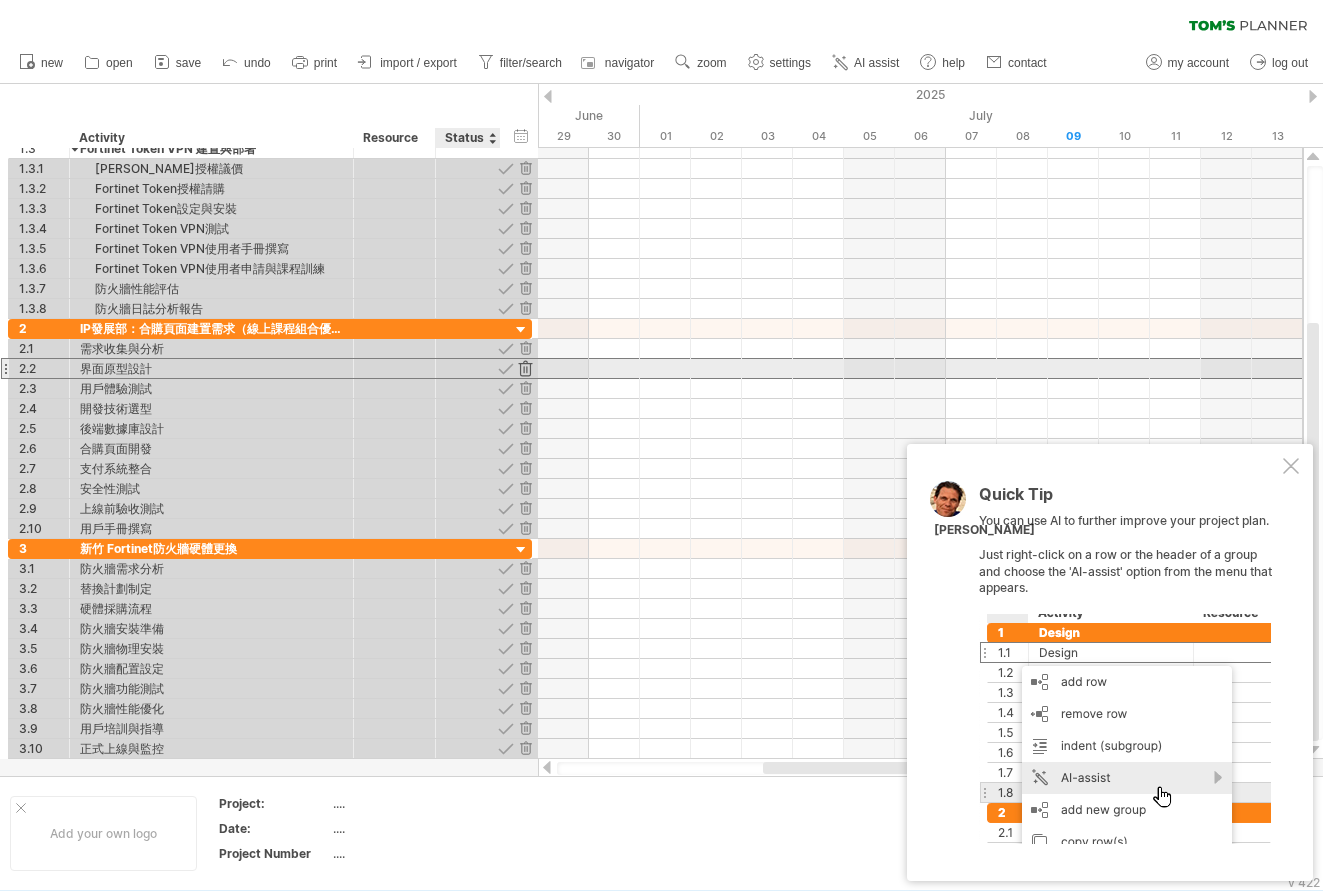 click at bounding box center (525, 368) 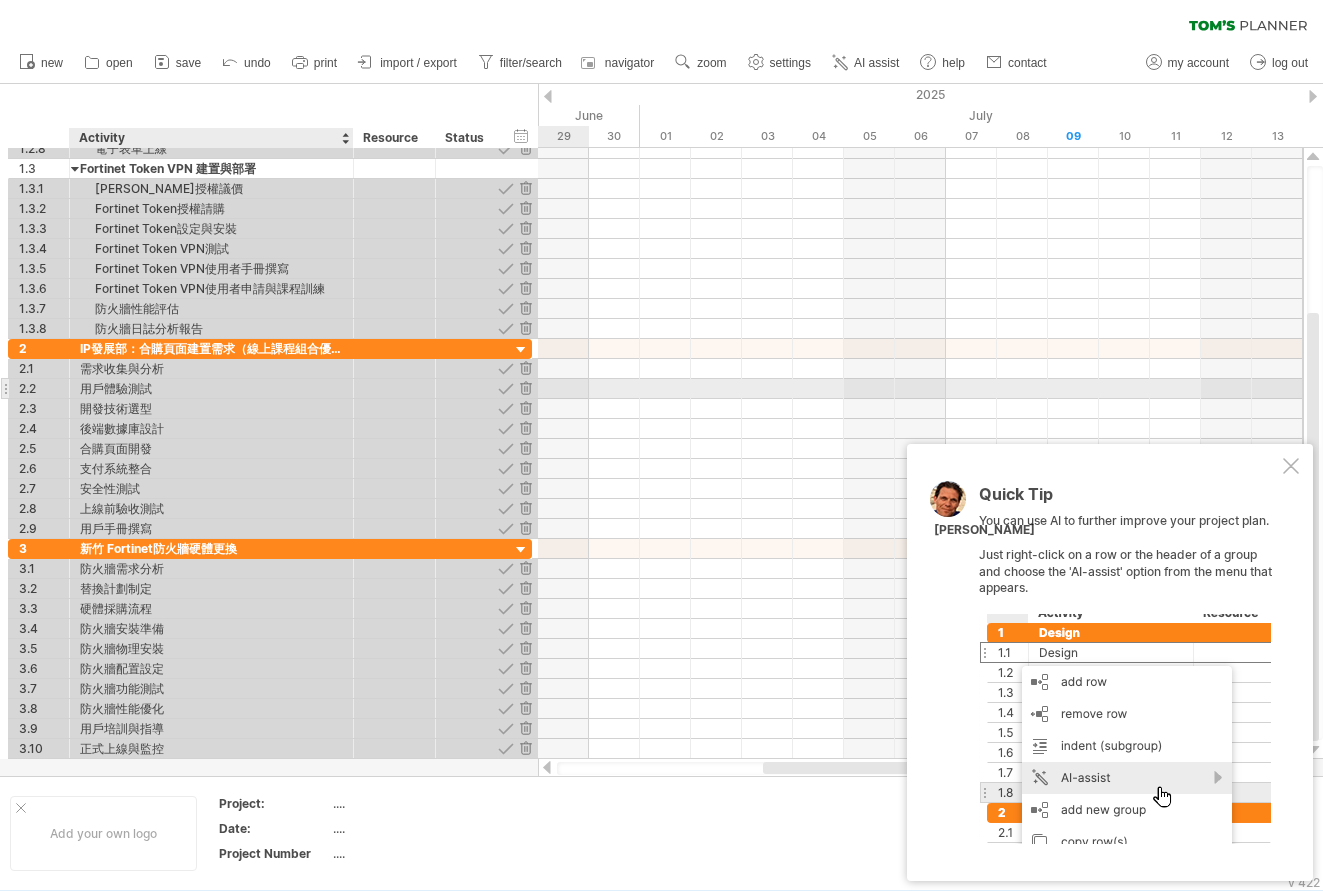 click on "用戶體驗測試" at bounding box center [211, 388] 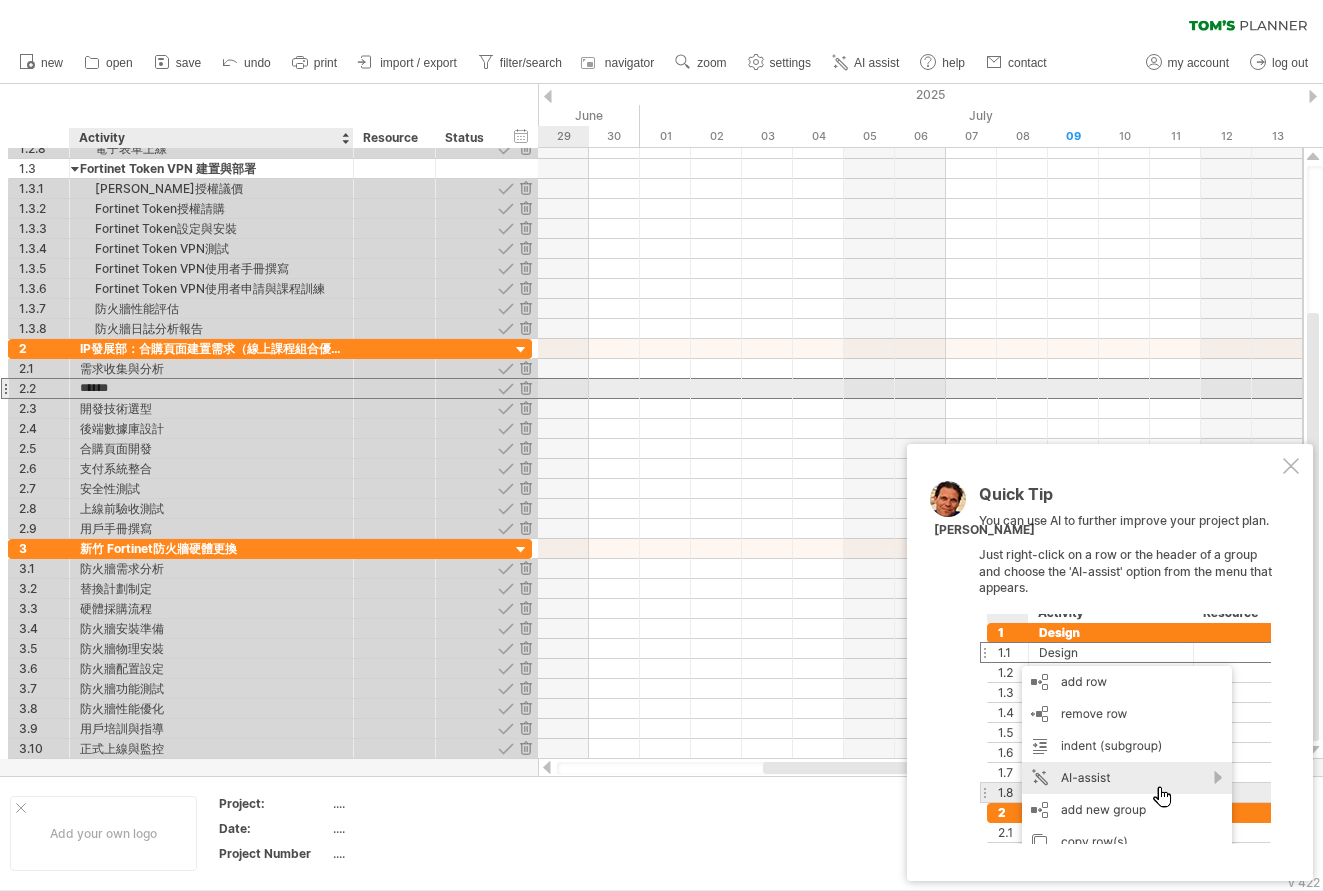 click on "******" at bounding box center (211, 388) 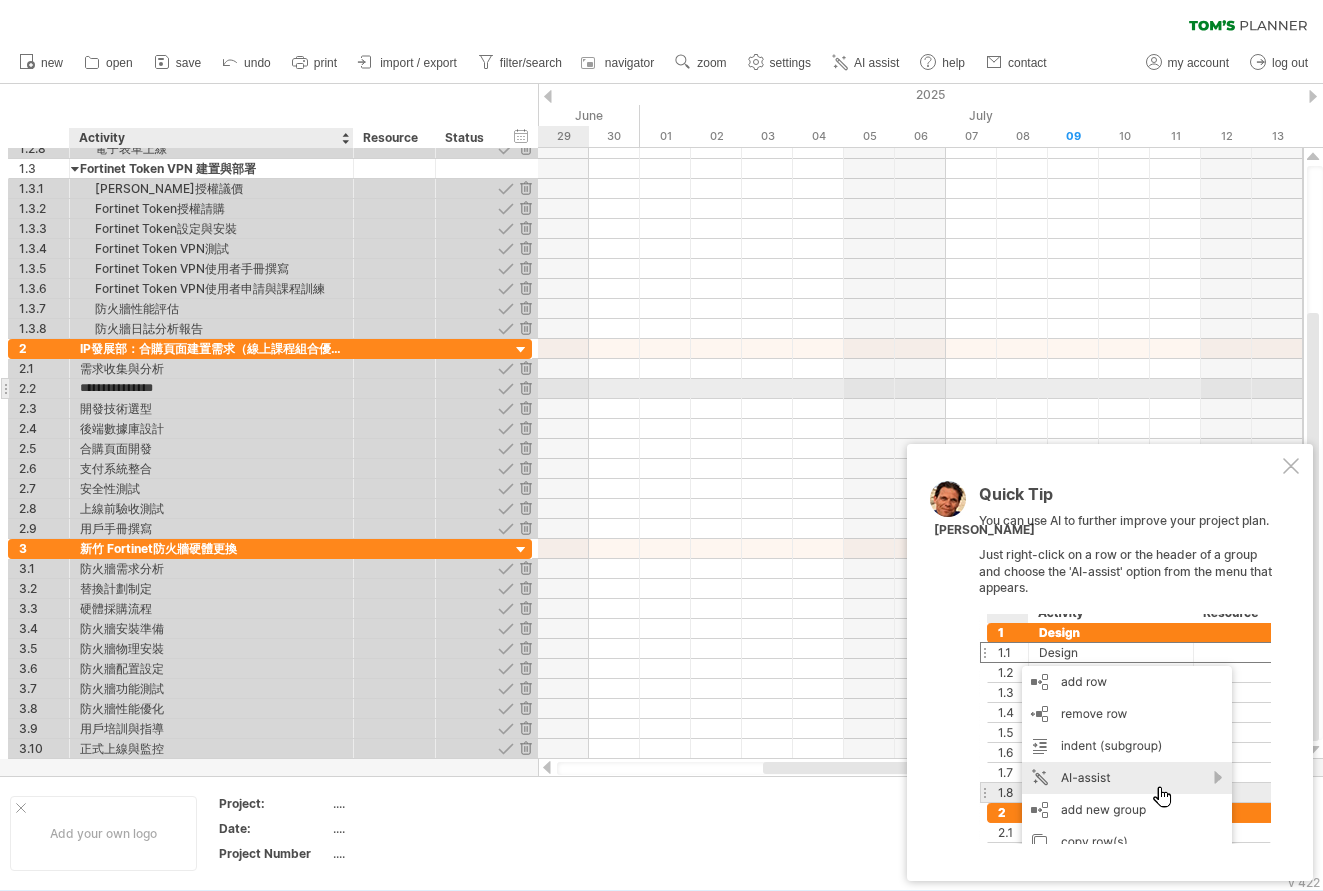 type on "*********" 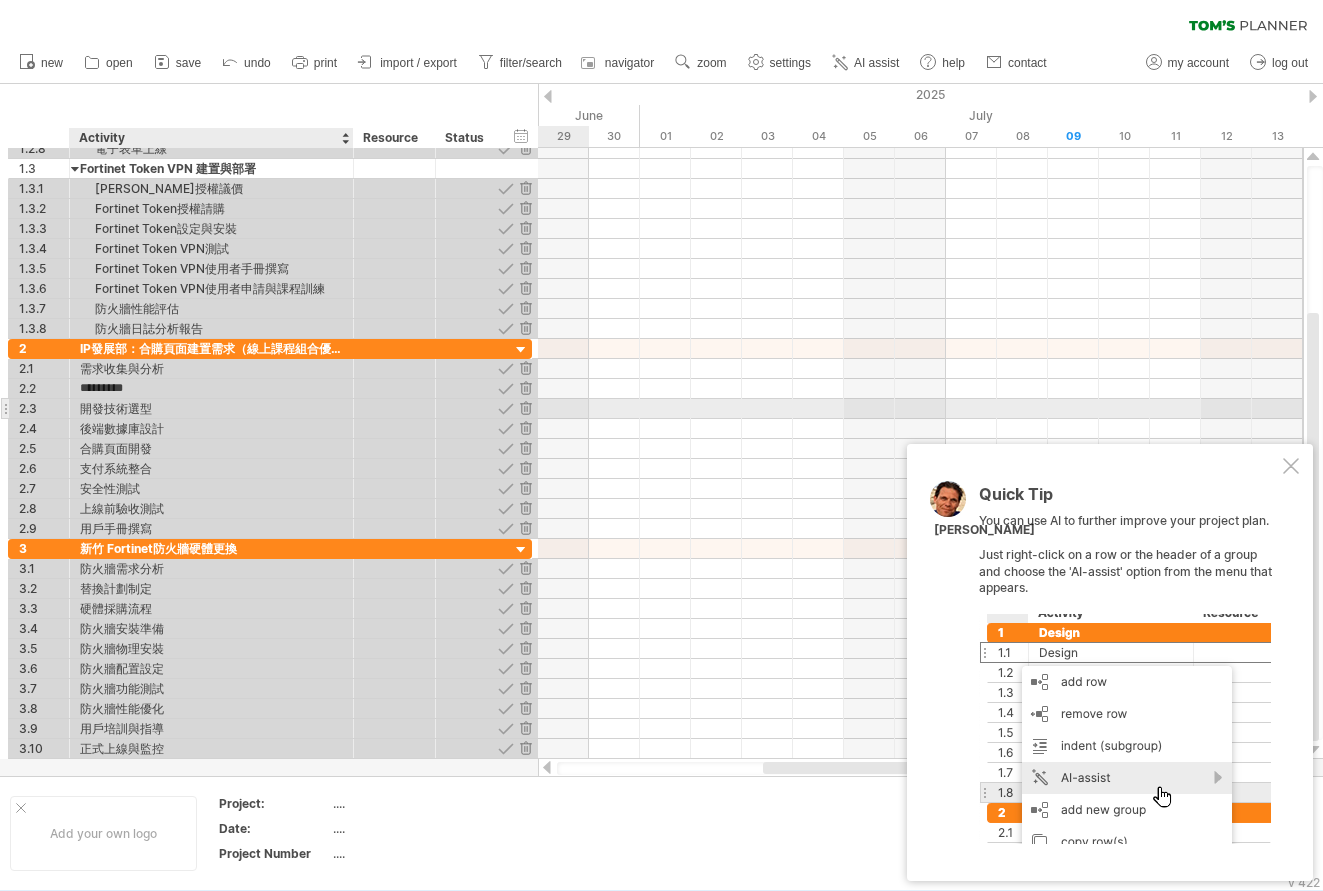 click on "開發技術選型" at bounding box center (211, 408) 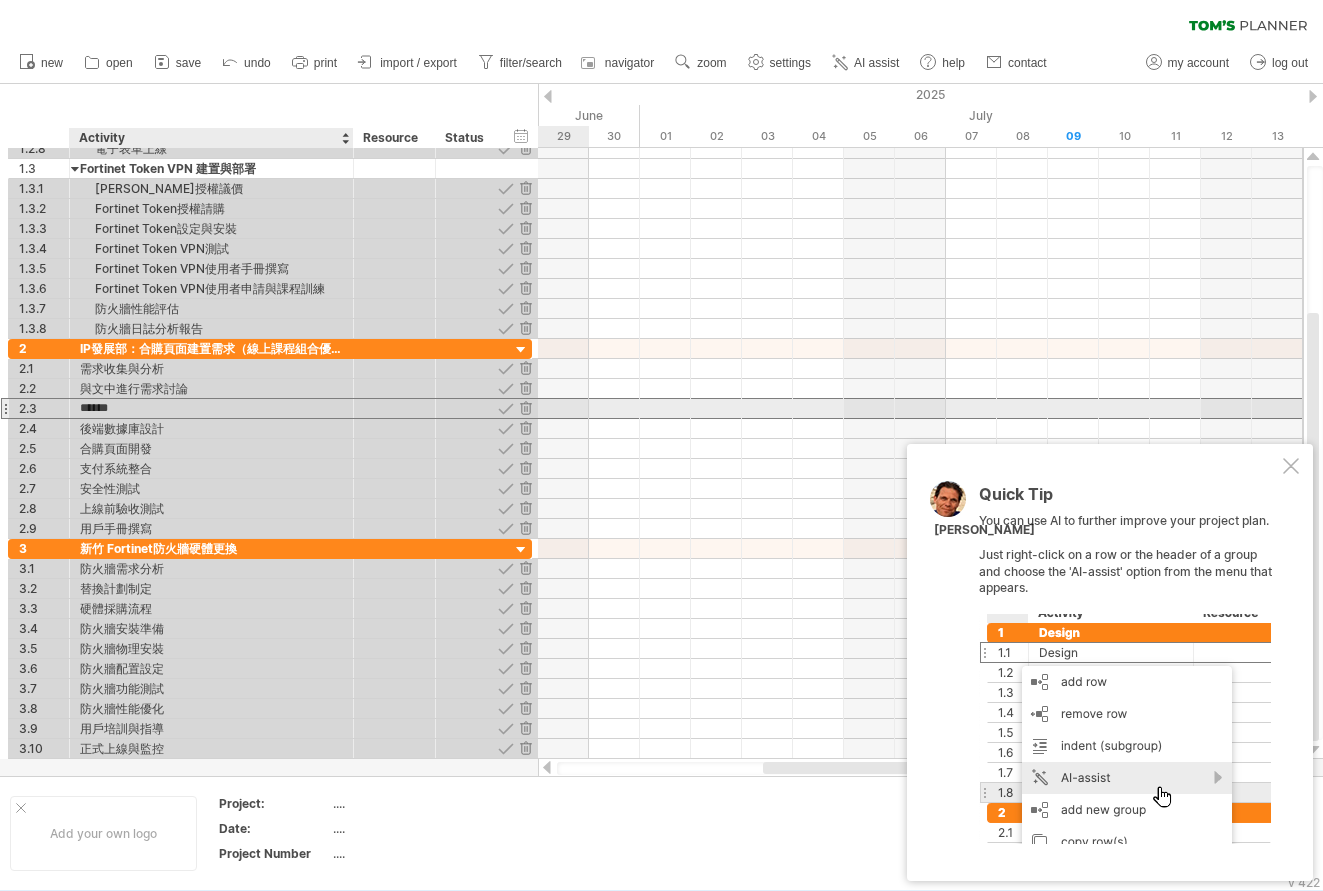 click on "******" at bounding box center [211, 408] 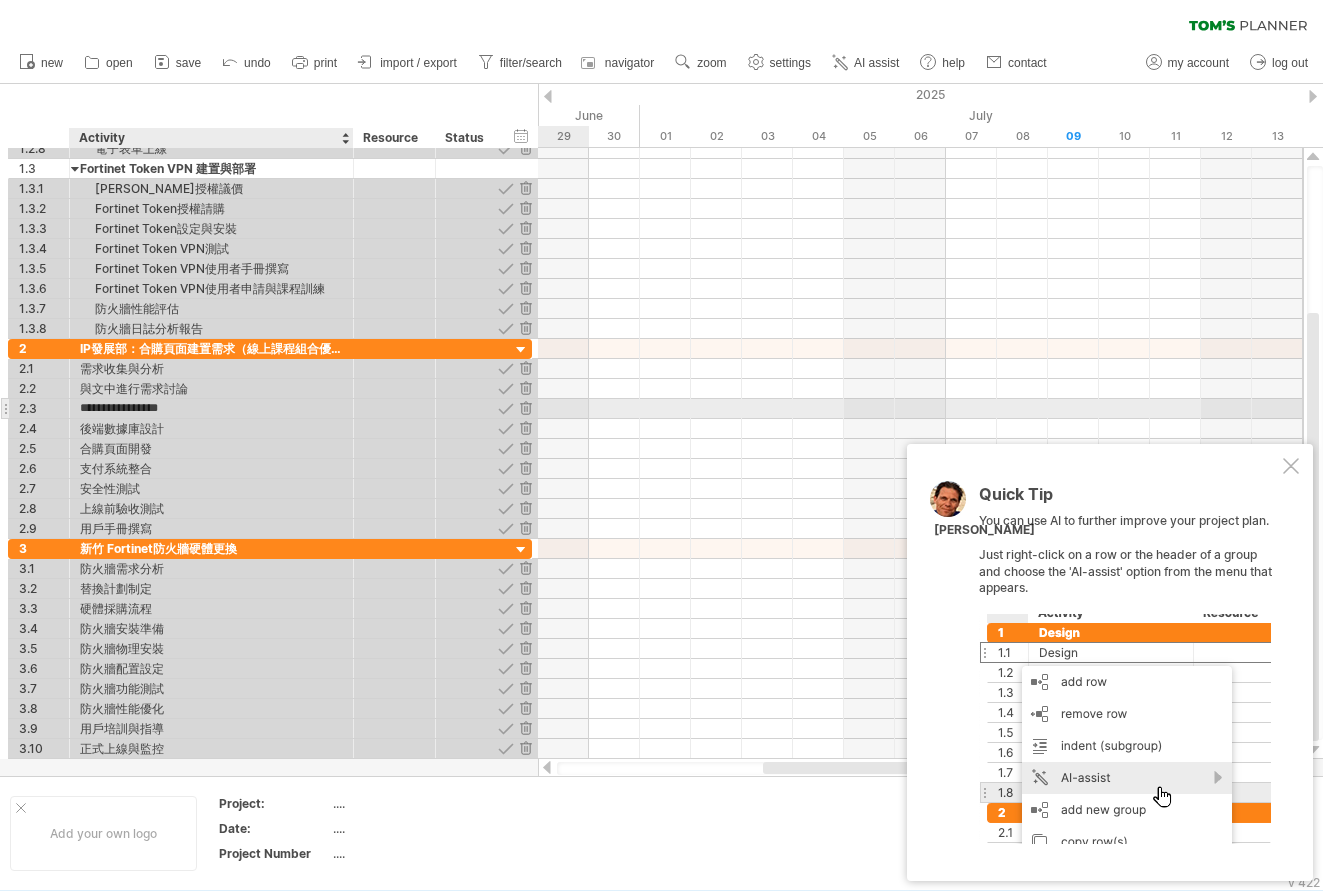 type on "**********" 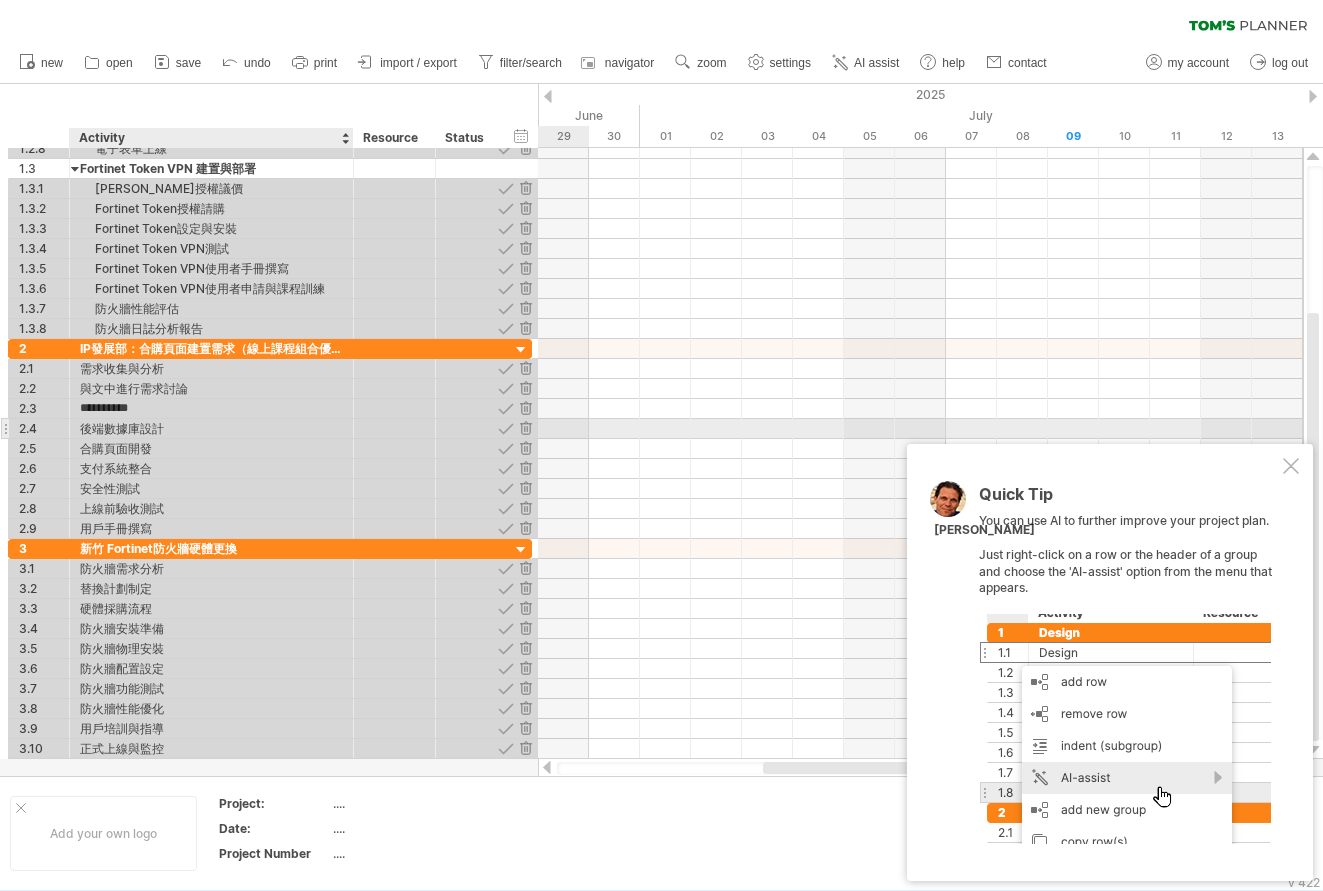 click on "後端數據庫設計" at bounding box center [211, 428] 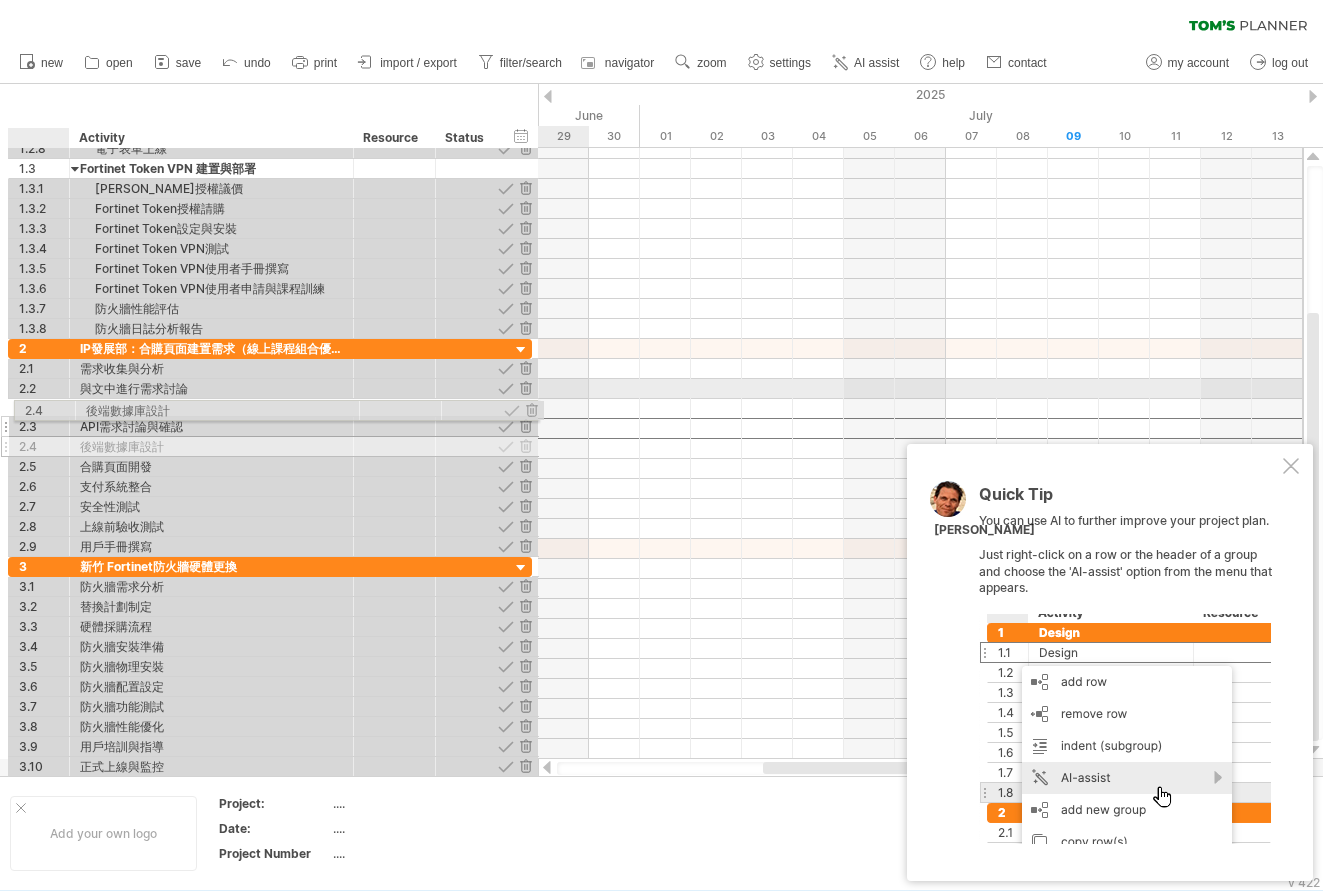 drag, startPoint x: 41, startPoint y: 424, endPoint x: 41, endPoint y: 407, distance: 17 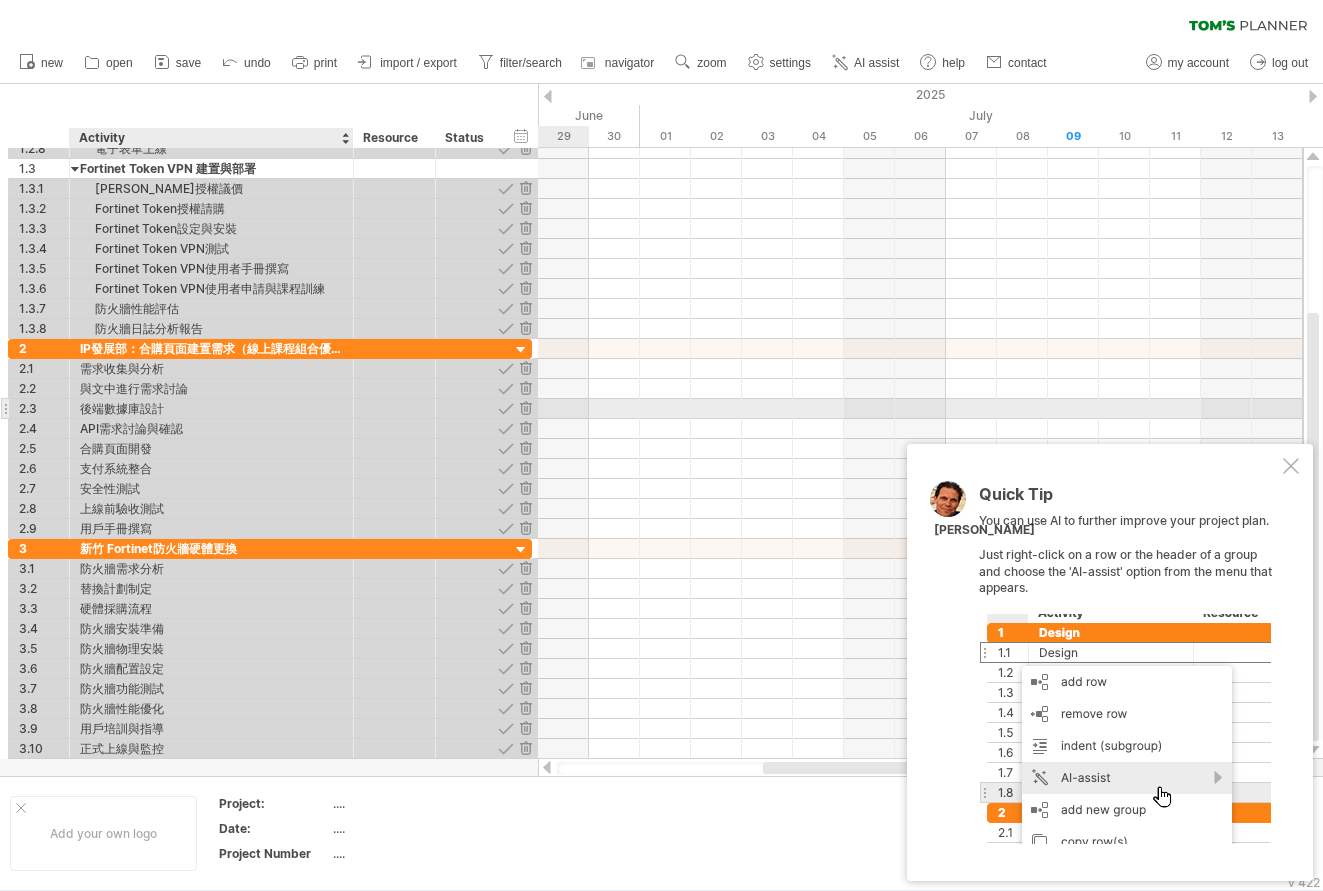 click on "後端數據庫設計" at bounding box center (211, 408) 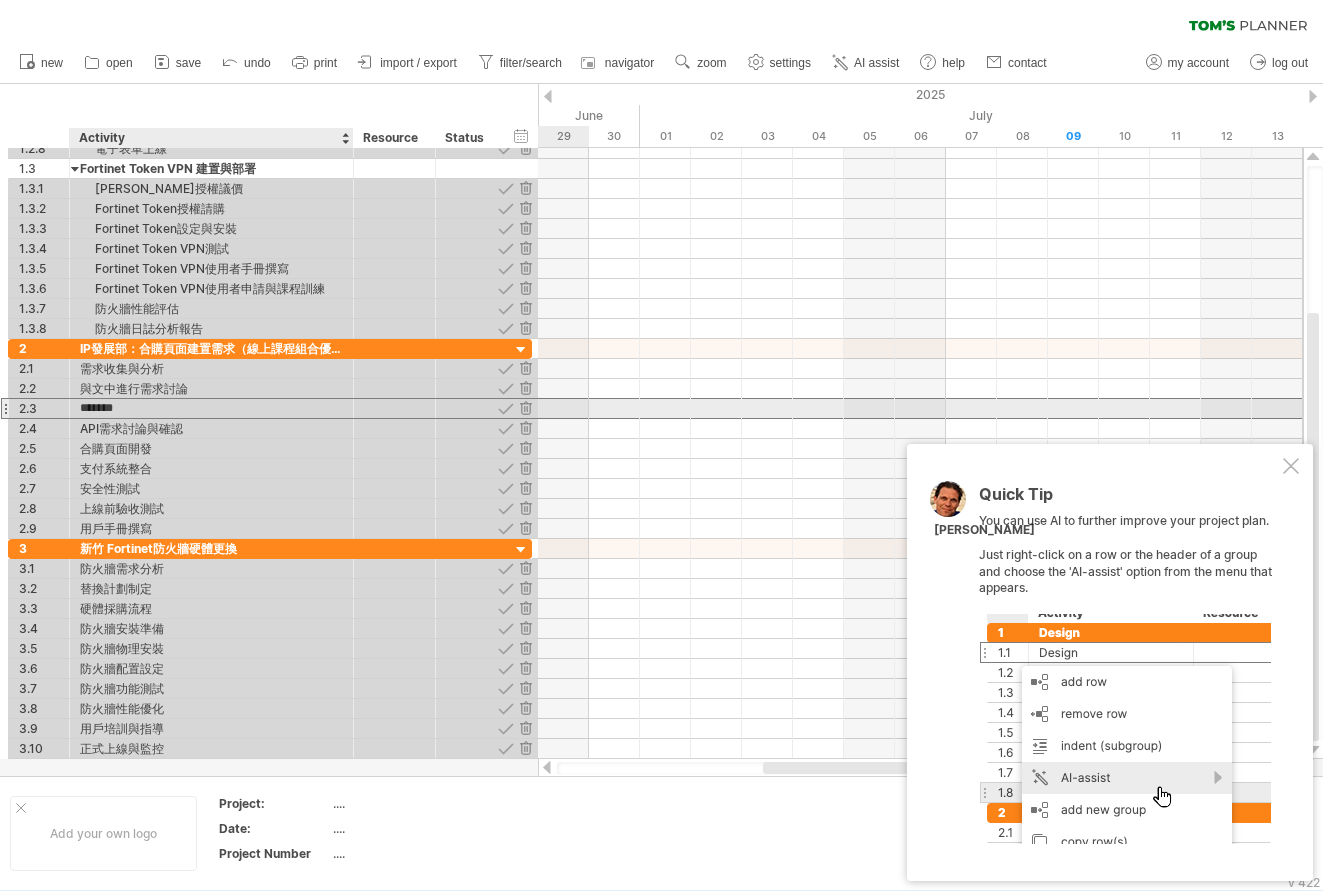 click on "*******" at bounding box center (211, 408) 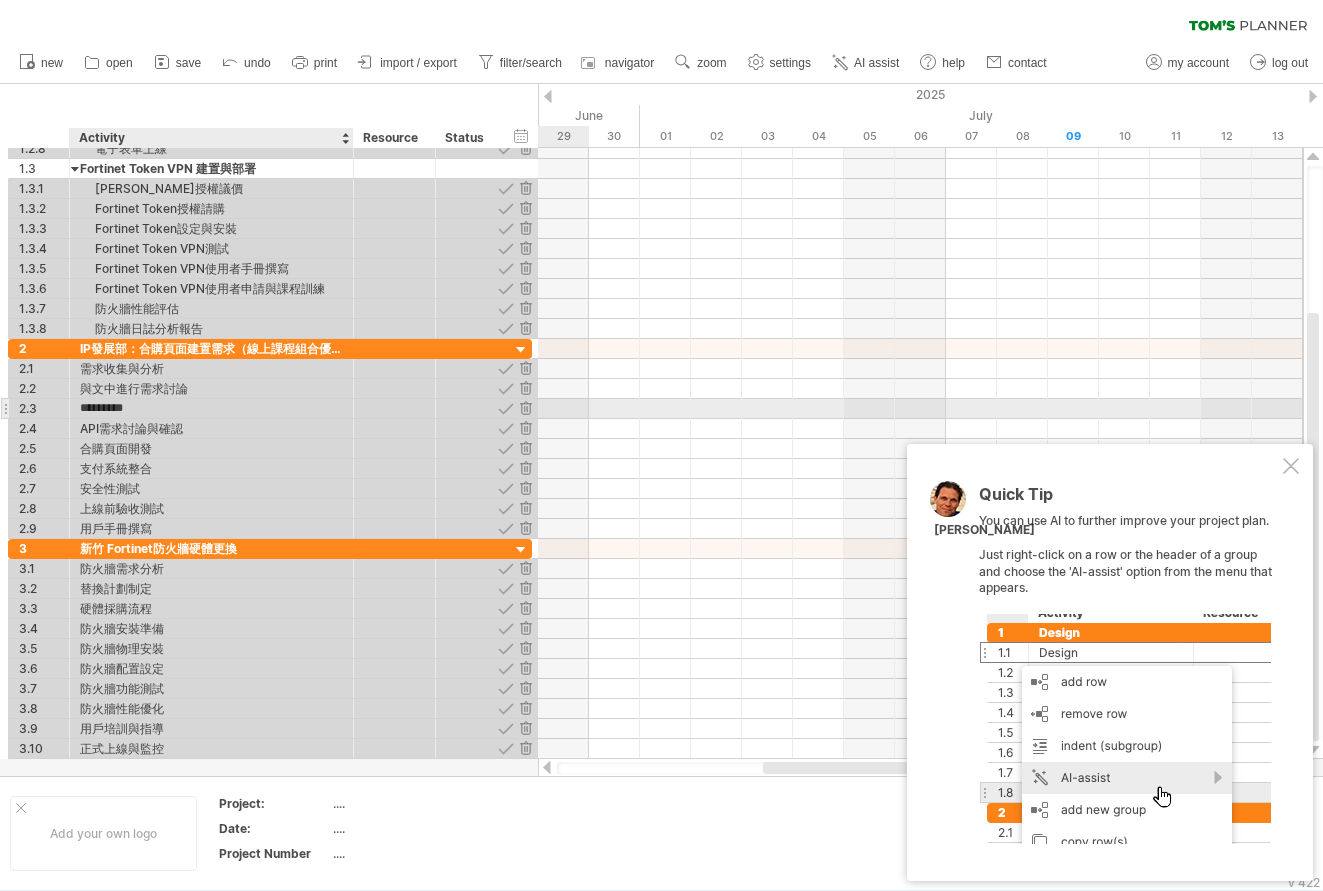 type on "********" 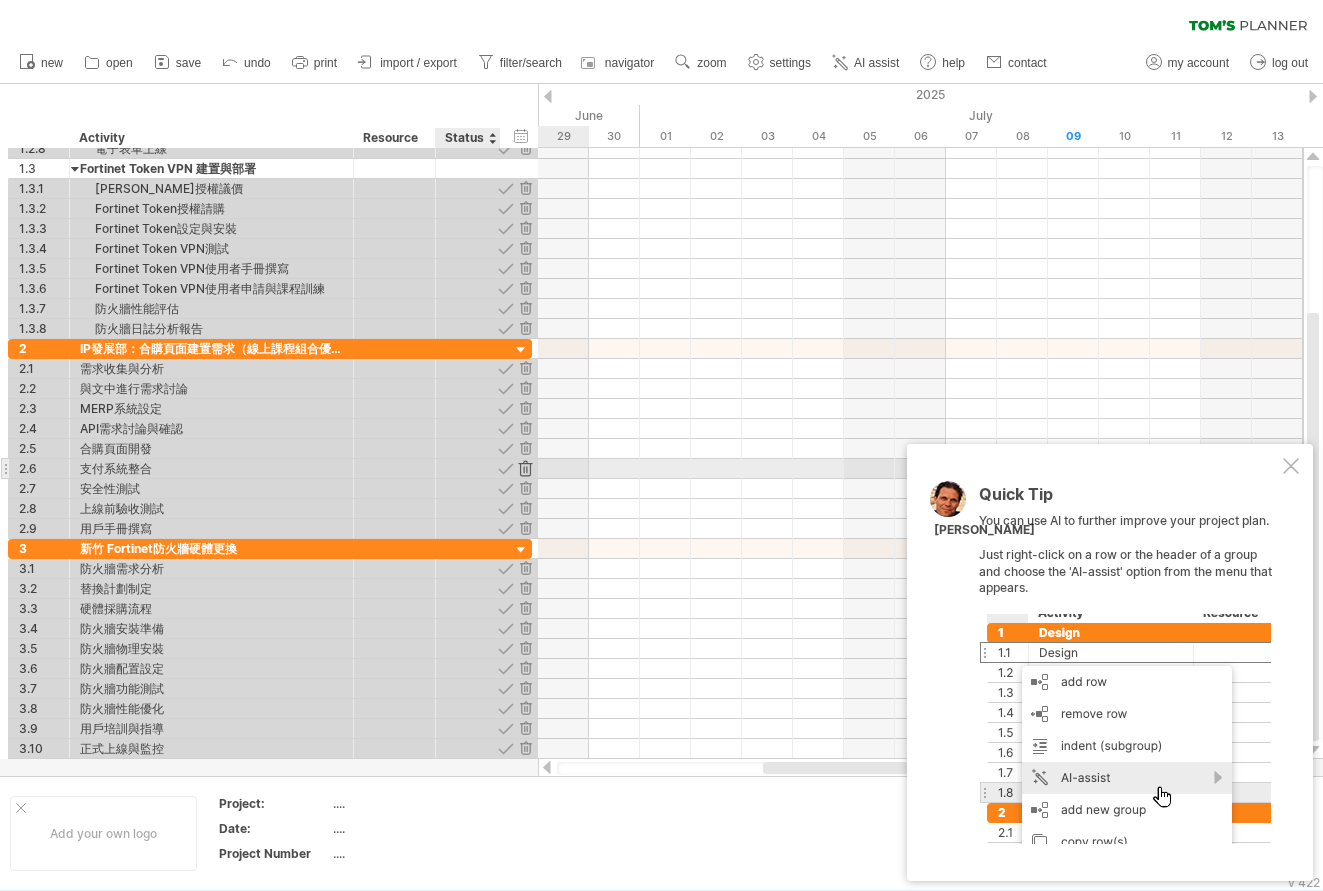 click at bounding box center [525, 468] 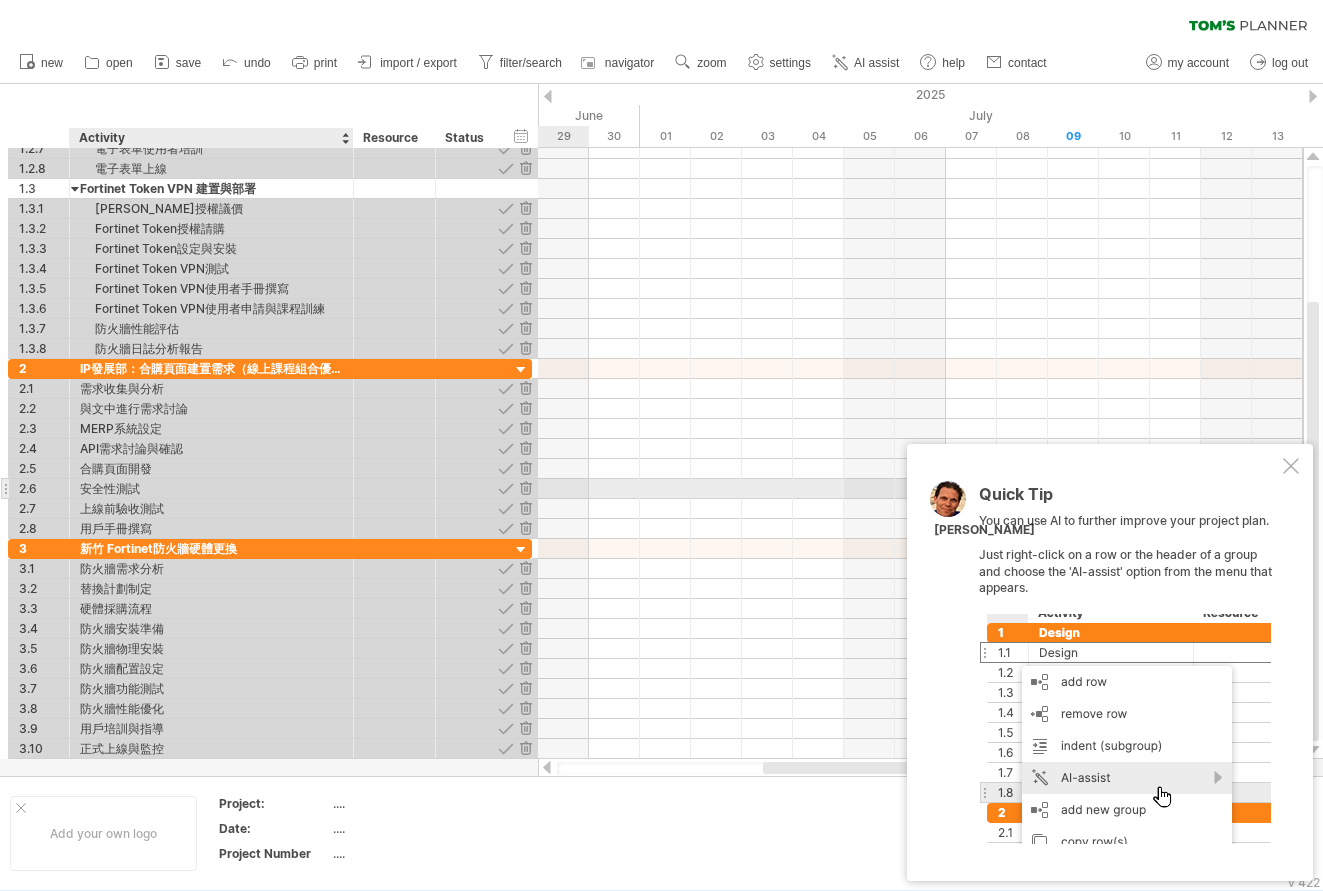 click on "安全性測試" at bounding box center (211, 488) 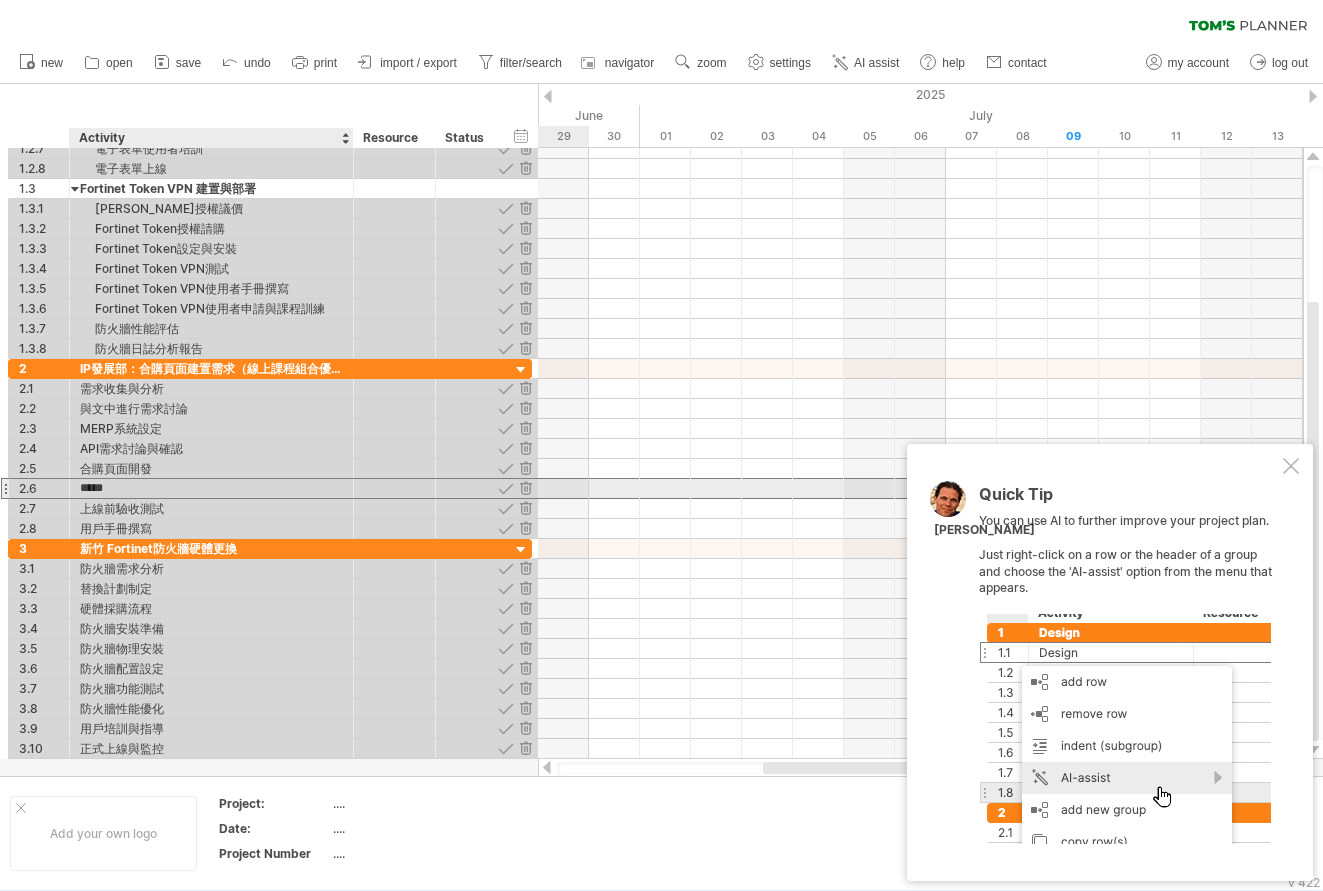 click on "*****" at bounding box center (211, 488) 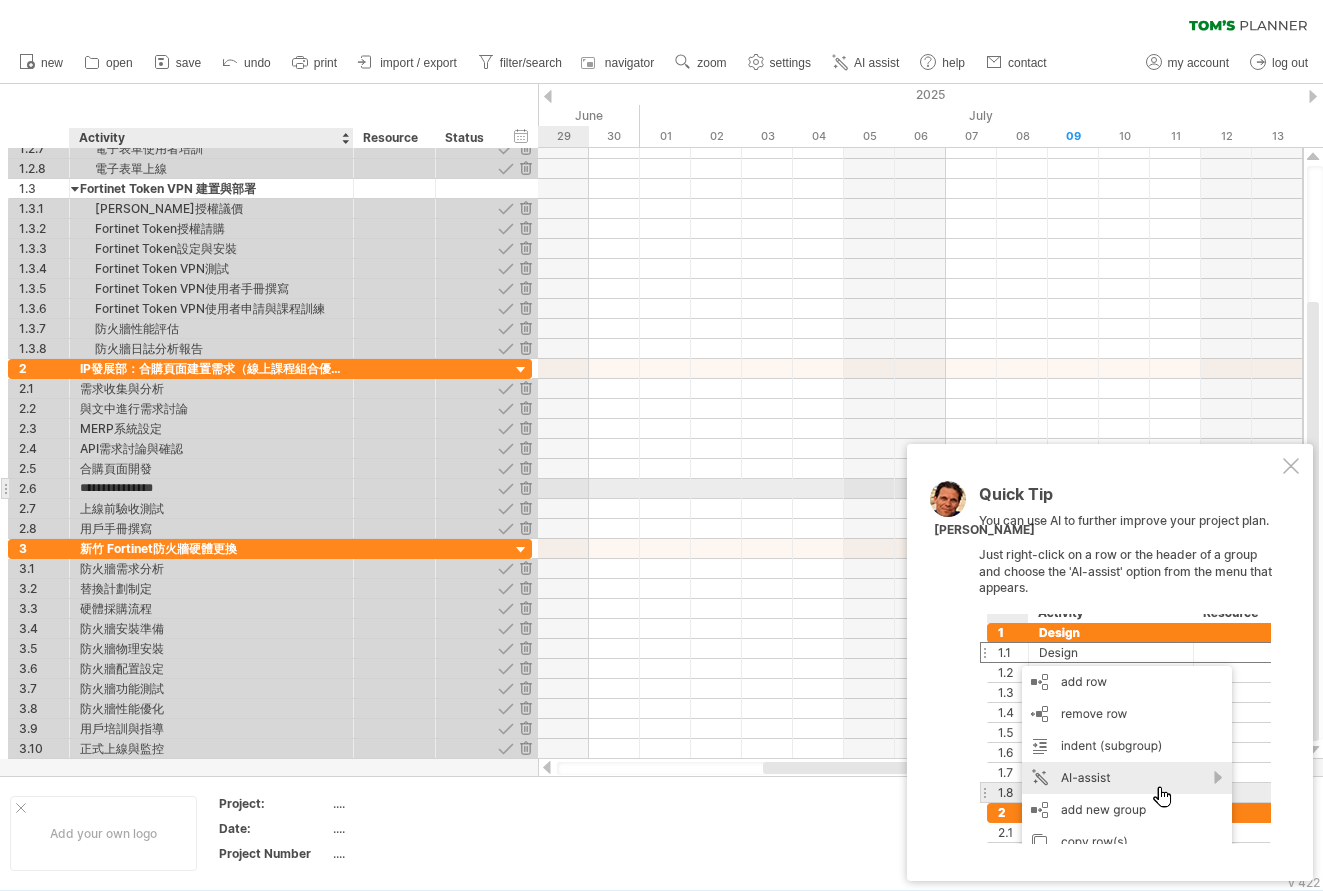 type on "**********" 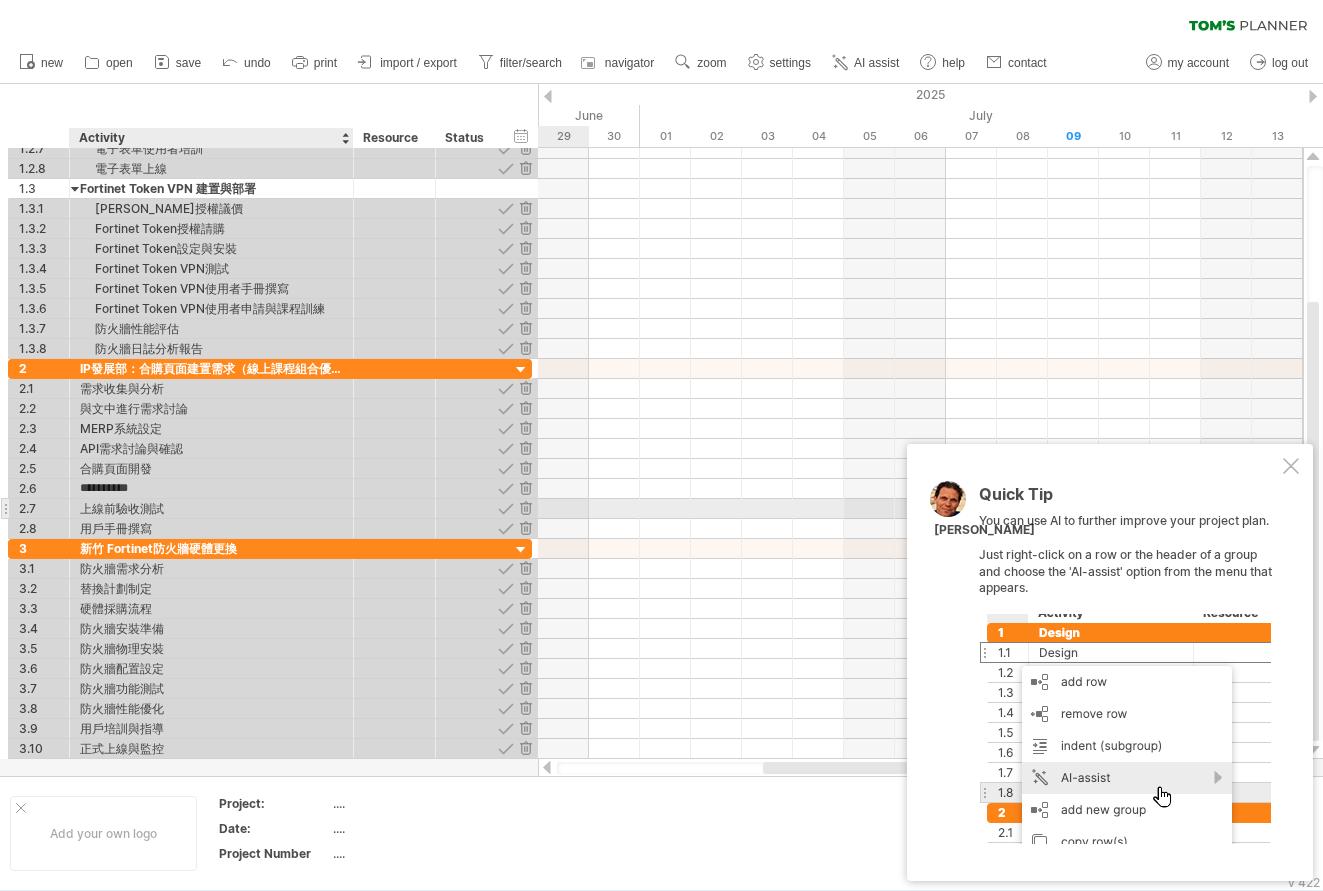 click on "上線前驗收測試" at bounding box center (211, 508) 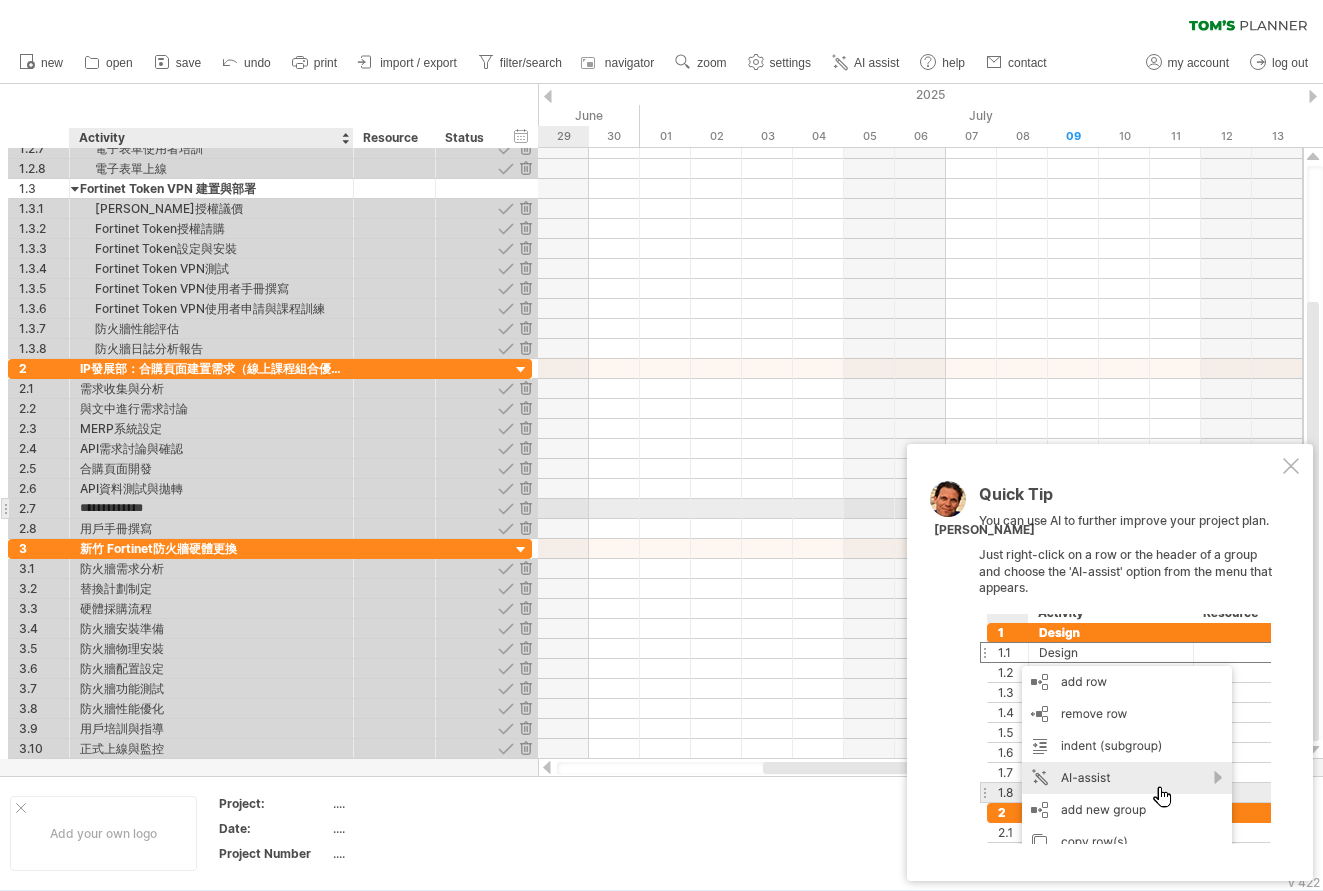 type on "********" 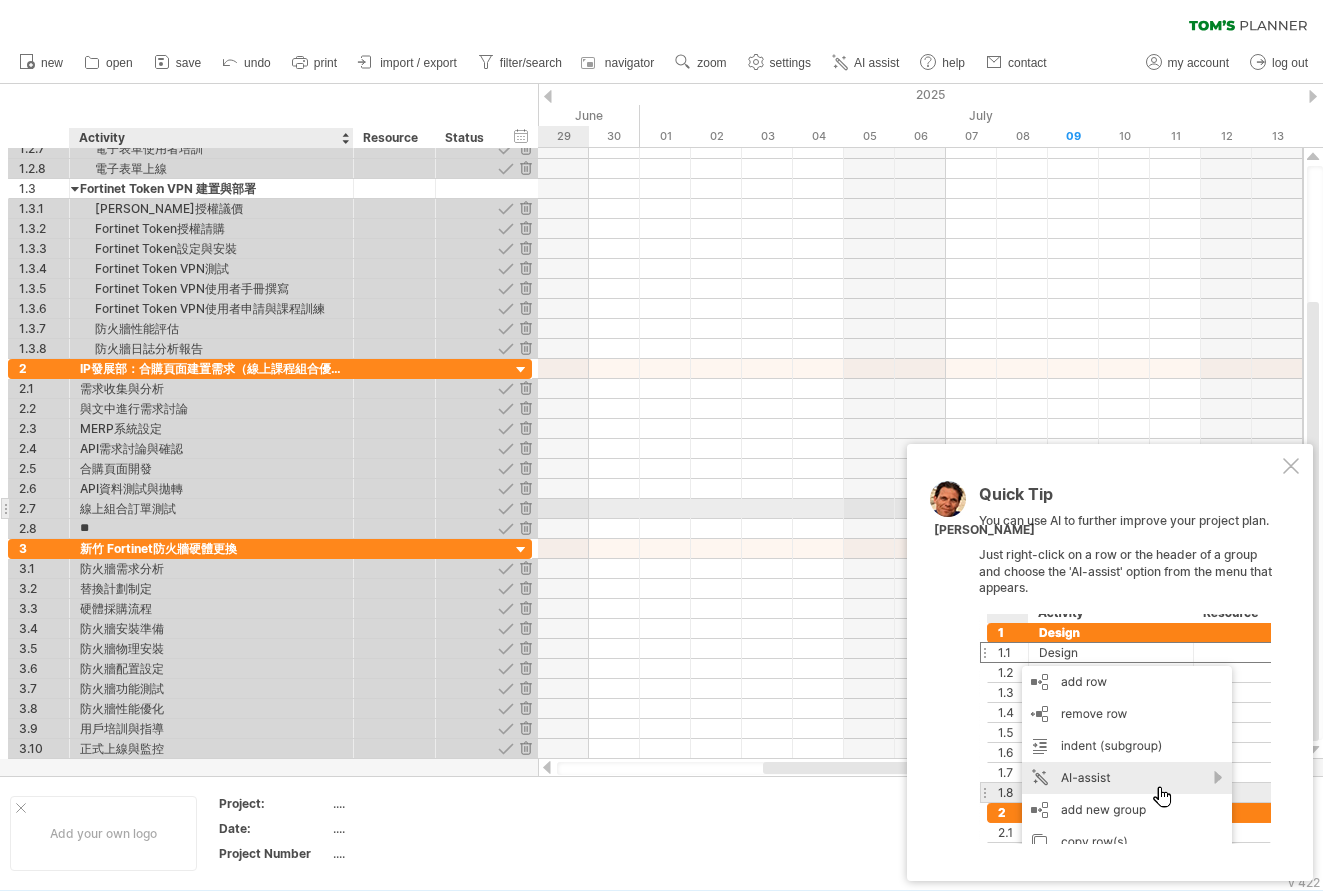 type on "*" 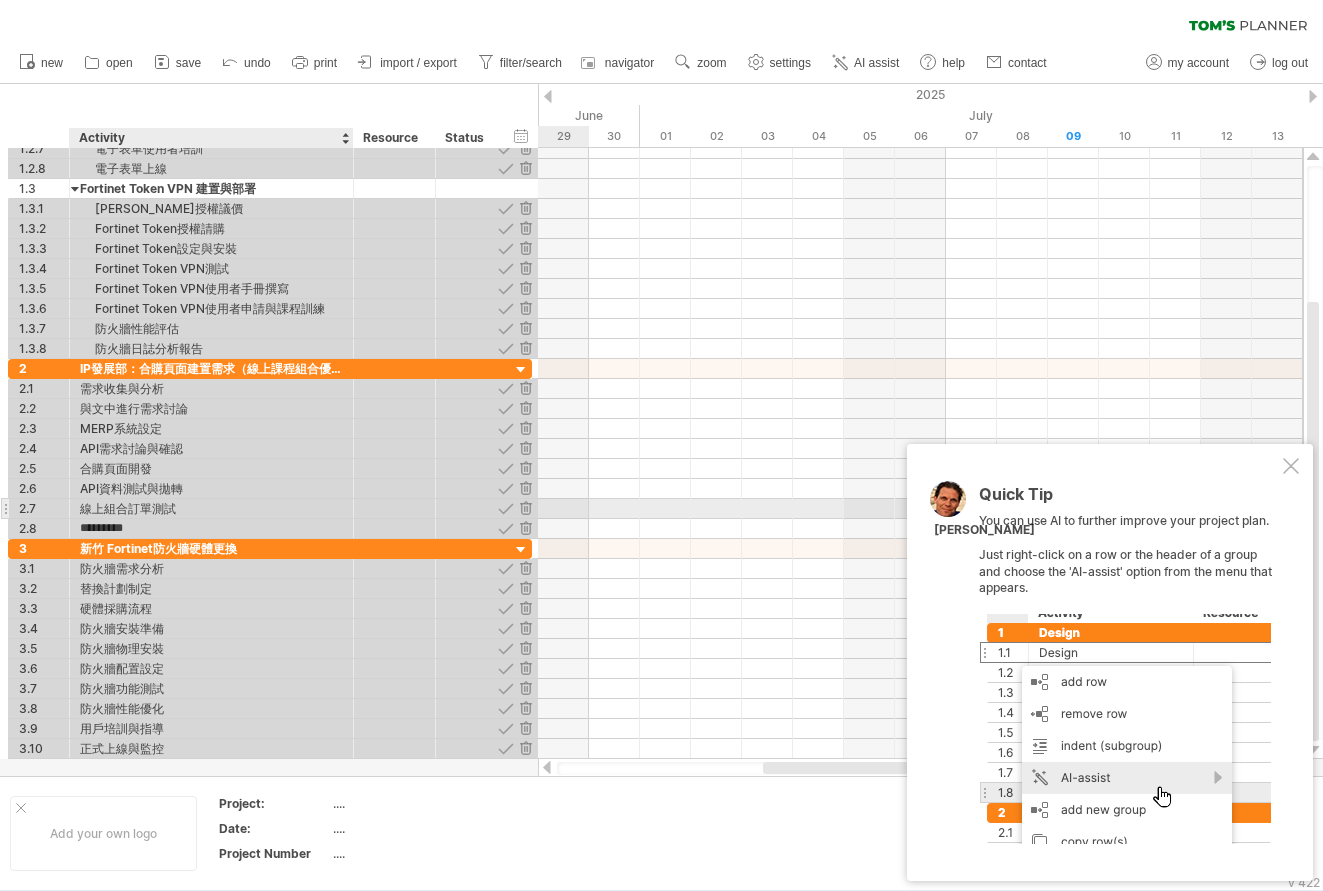 type on "*******" 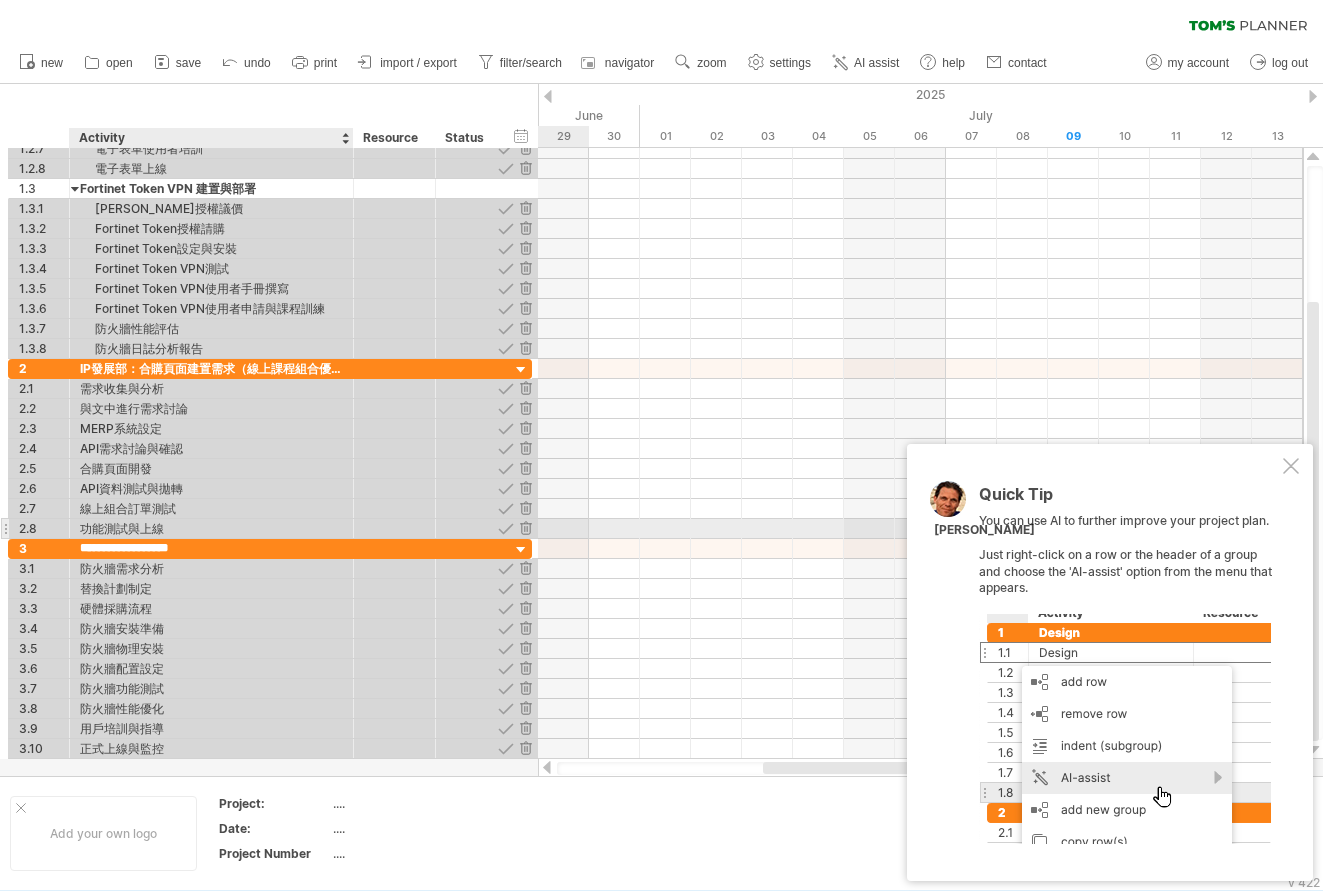 click on "功能測試與上線" at bounding box center [211, 528] 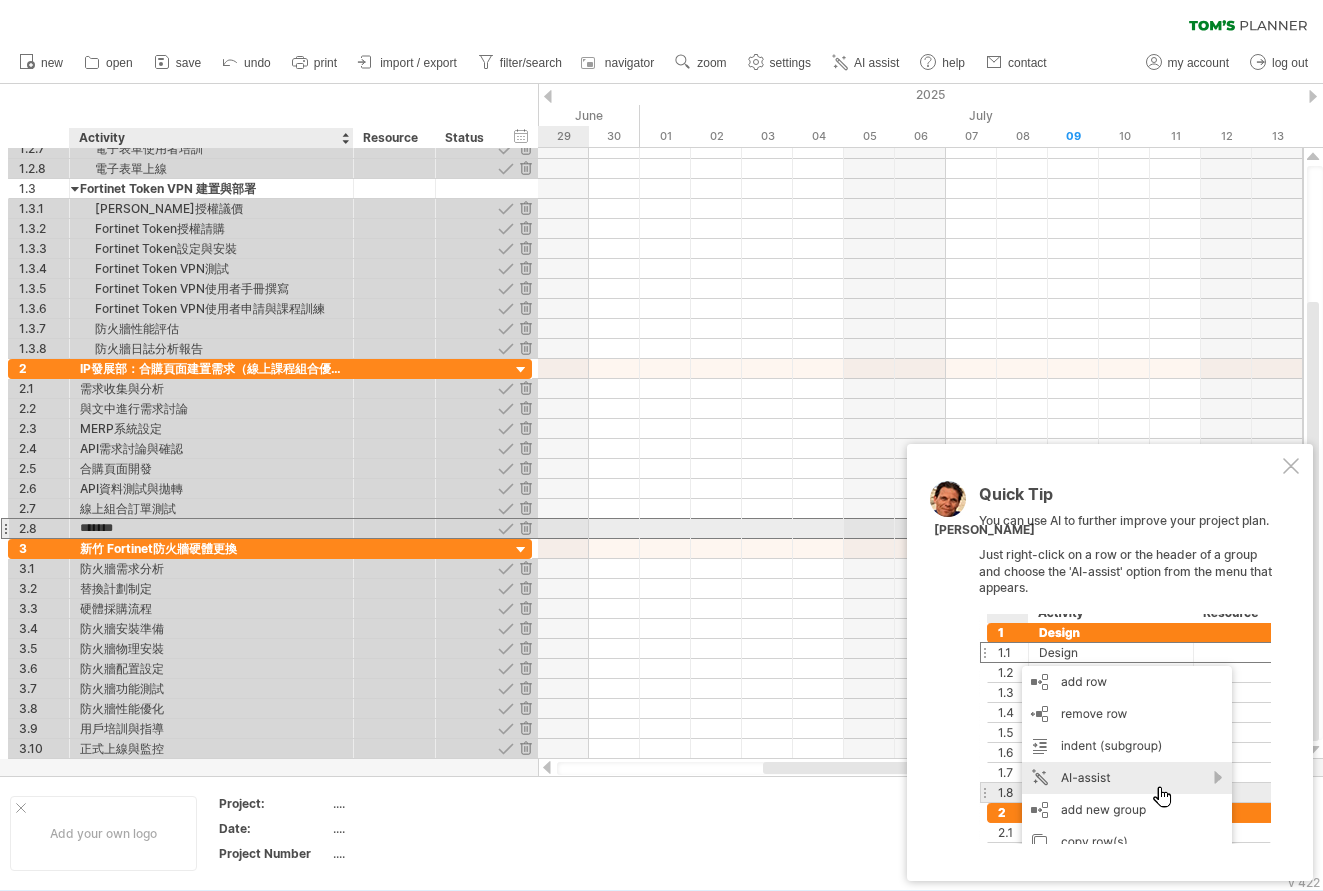click on "*******" at bounding box center [211, 528] 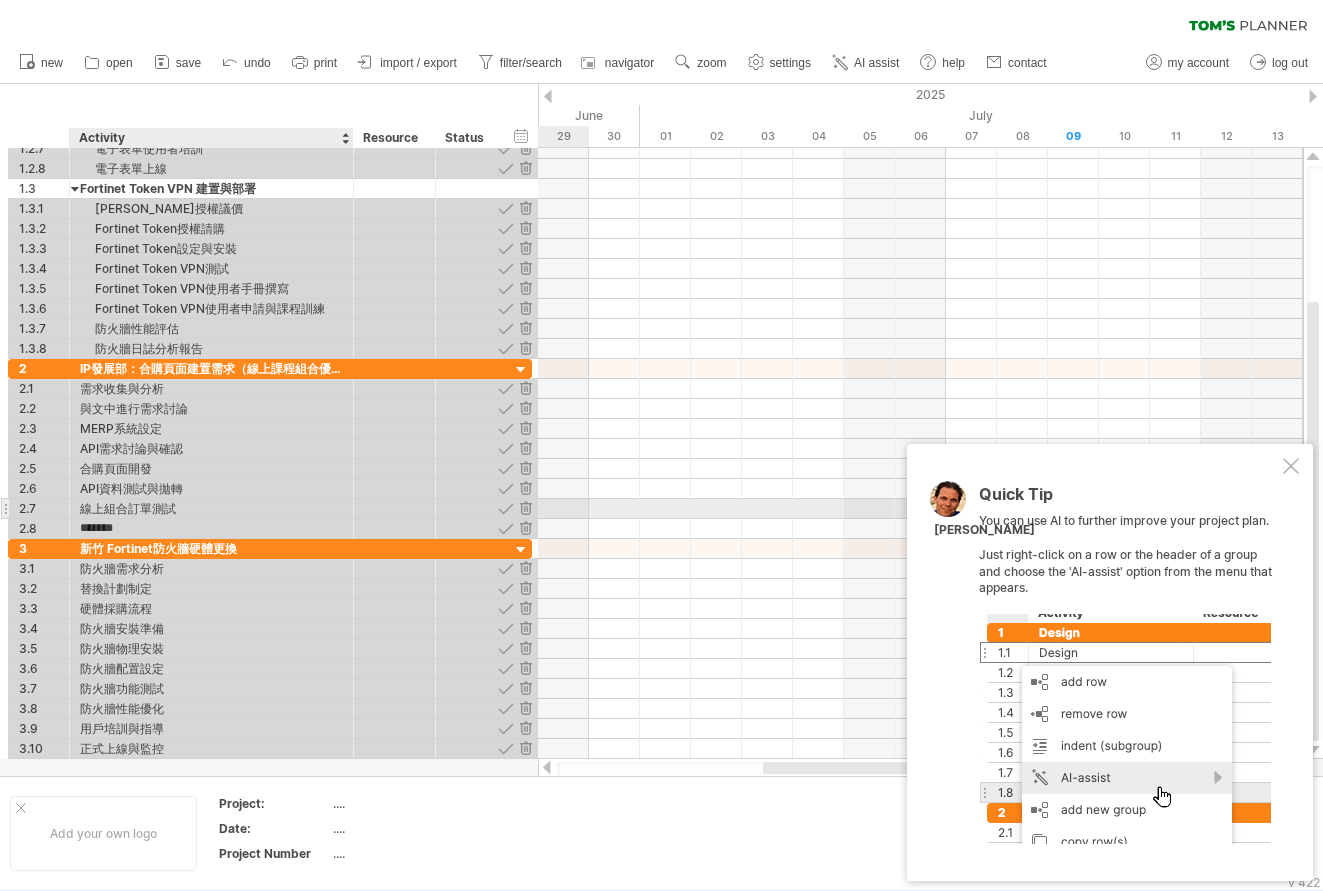 click on "線上組合訂單測試" at bounding box center (211, 508) 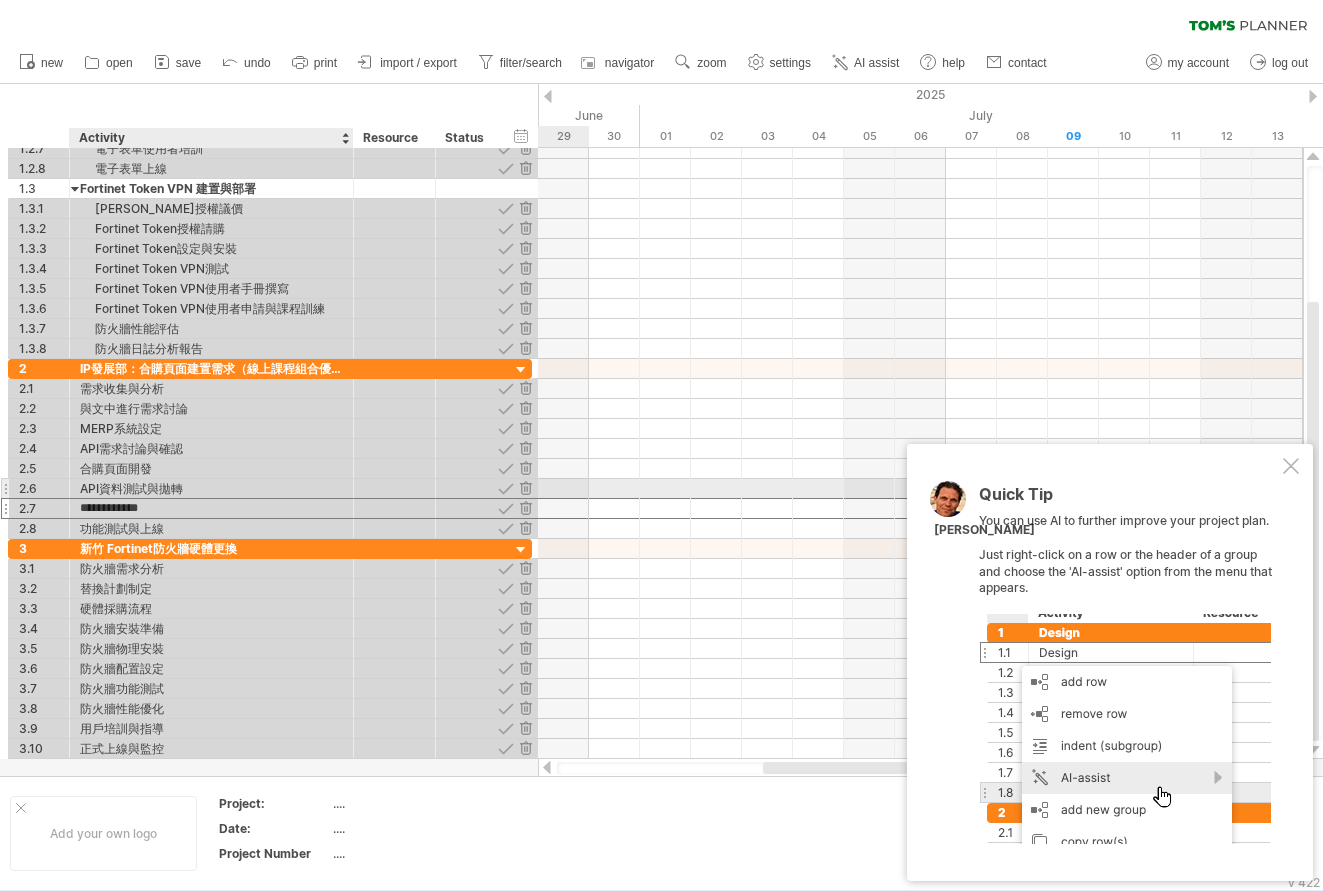 type on "**********" 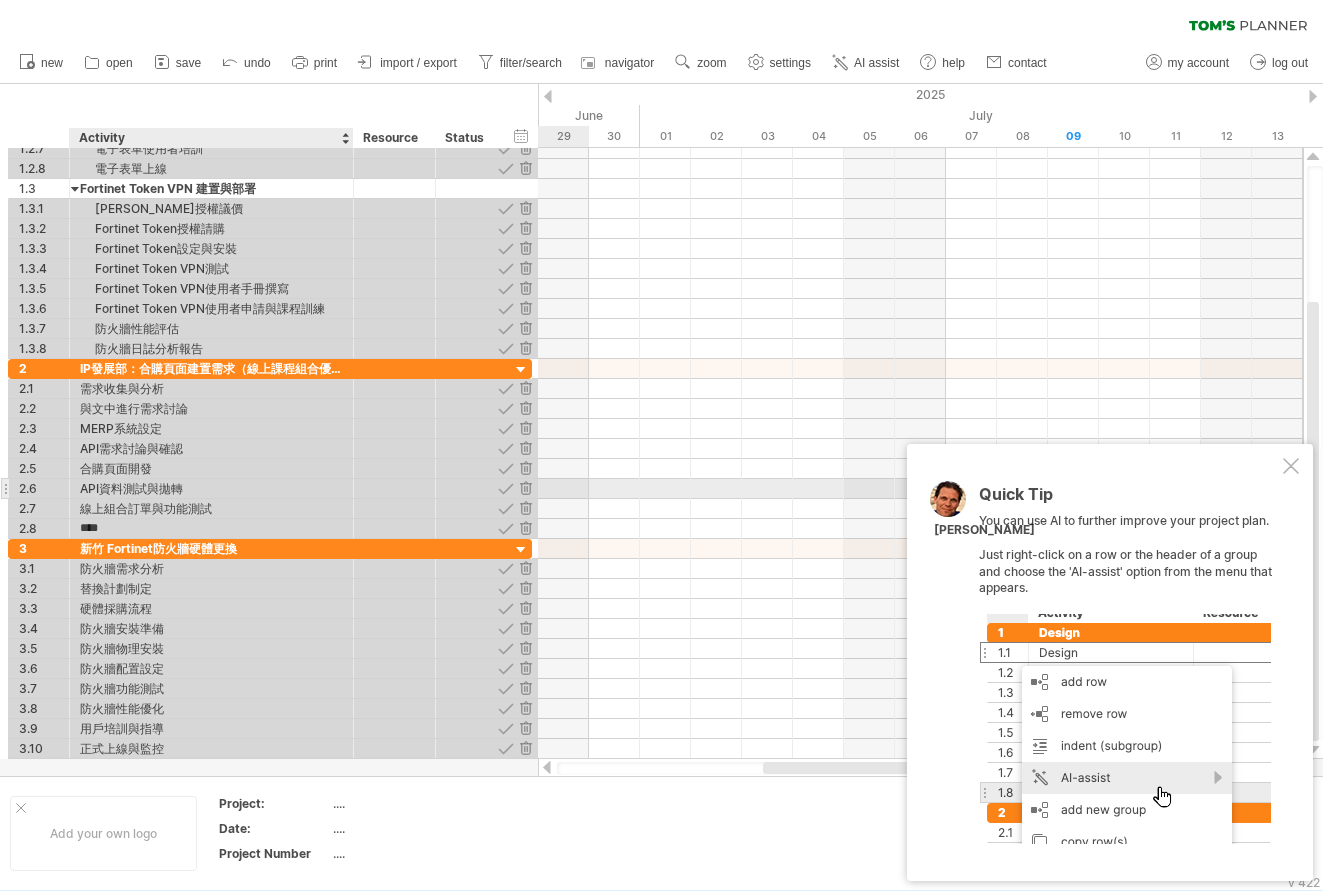 type on "****" 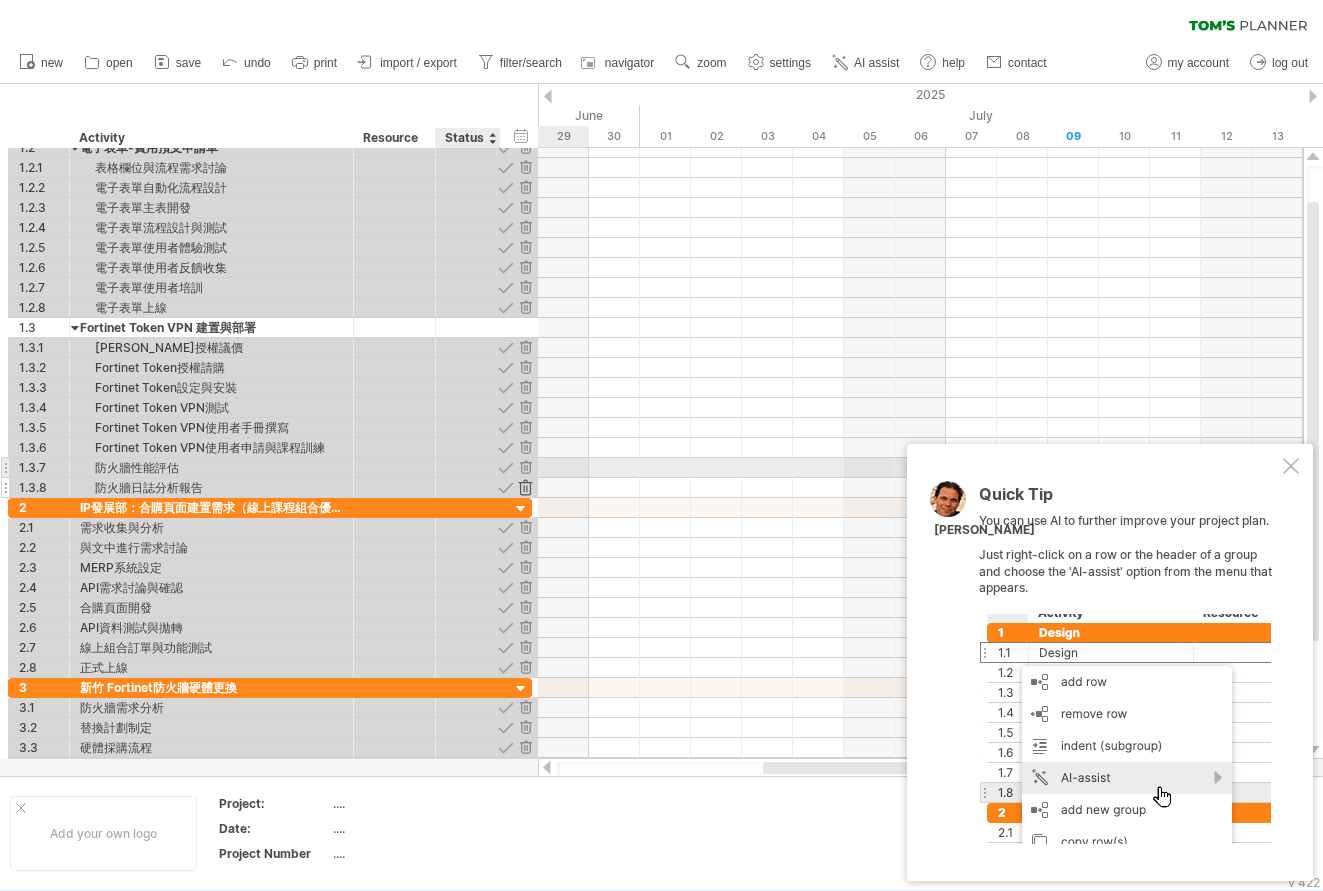 click at bounding box center [525, 487] 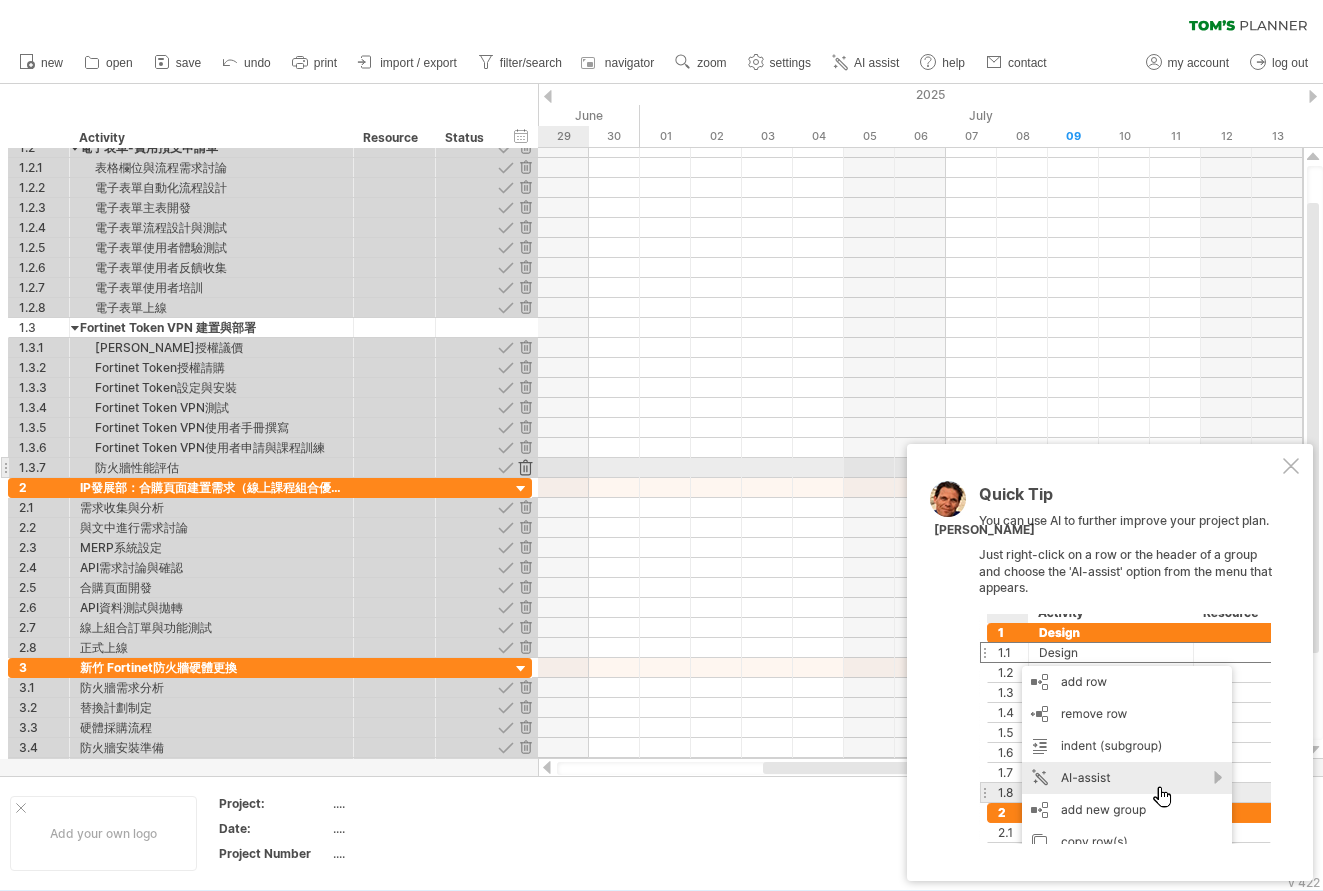 click at bounding box center [525, 467] 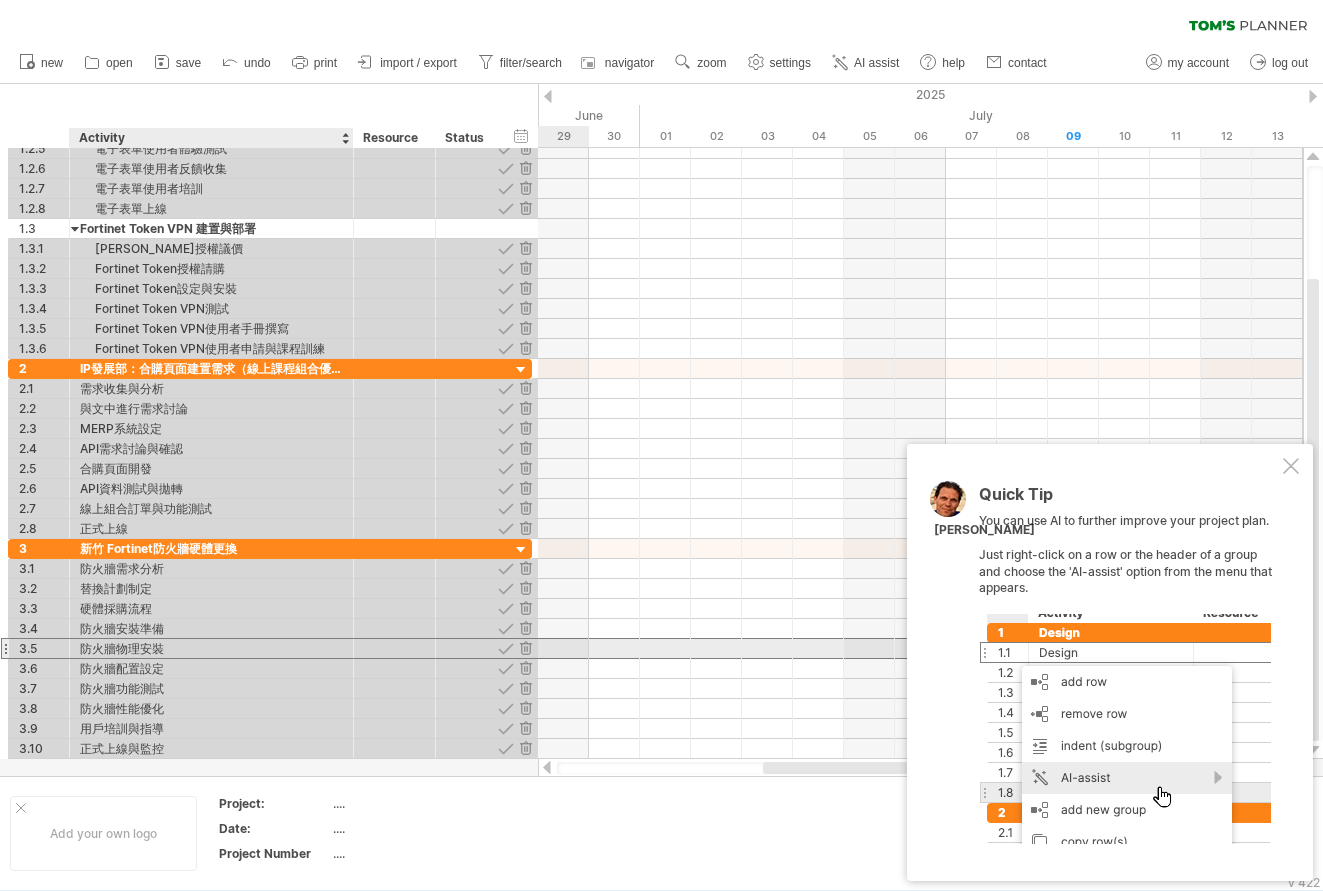 click on "防火牆物理安裝" at bounding box center [211, 648] 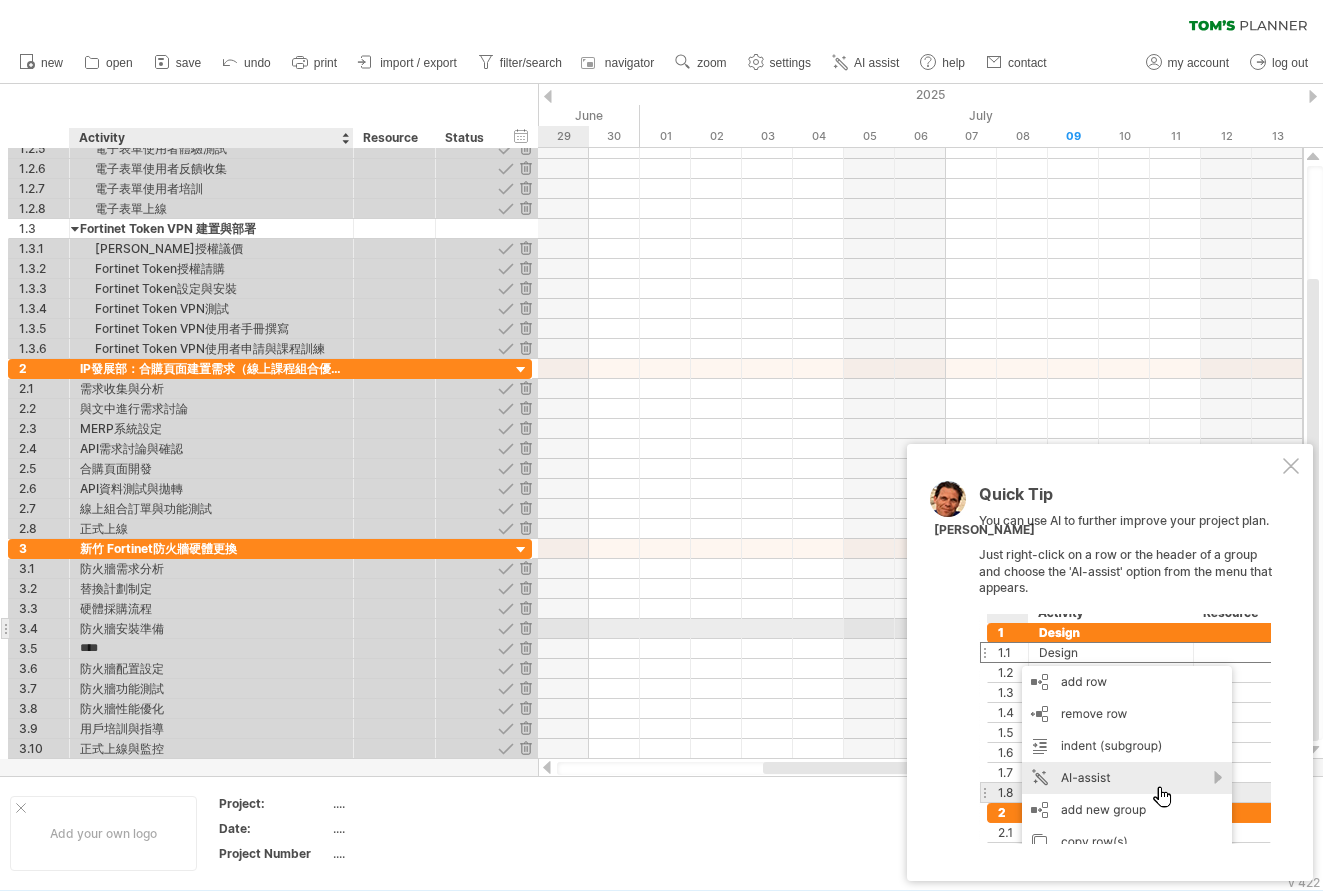 type on "***" 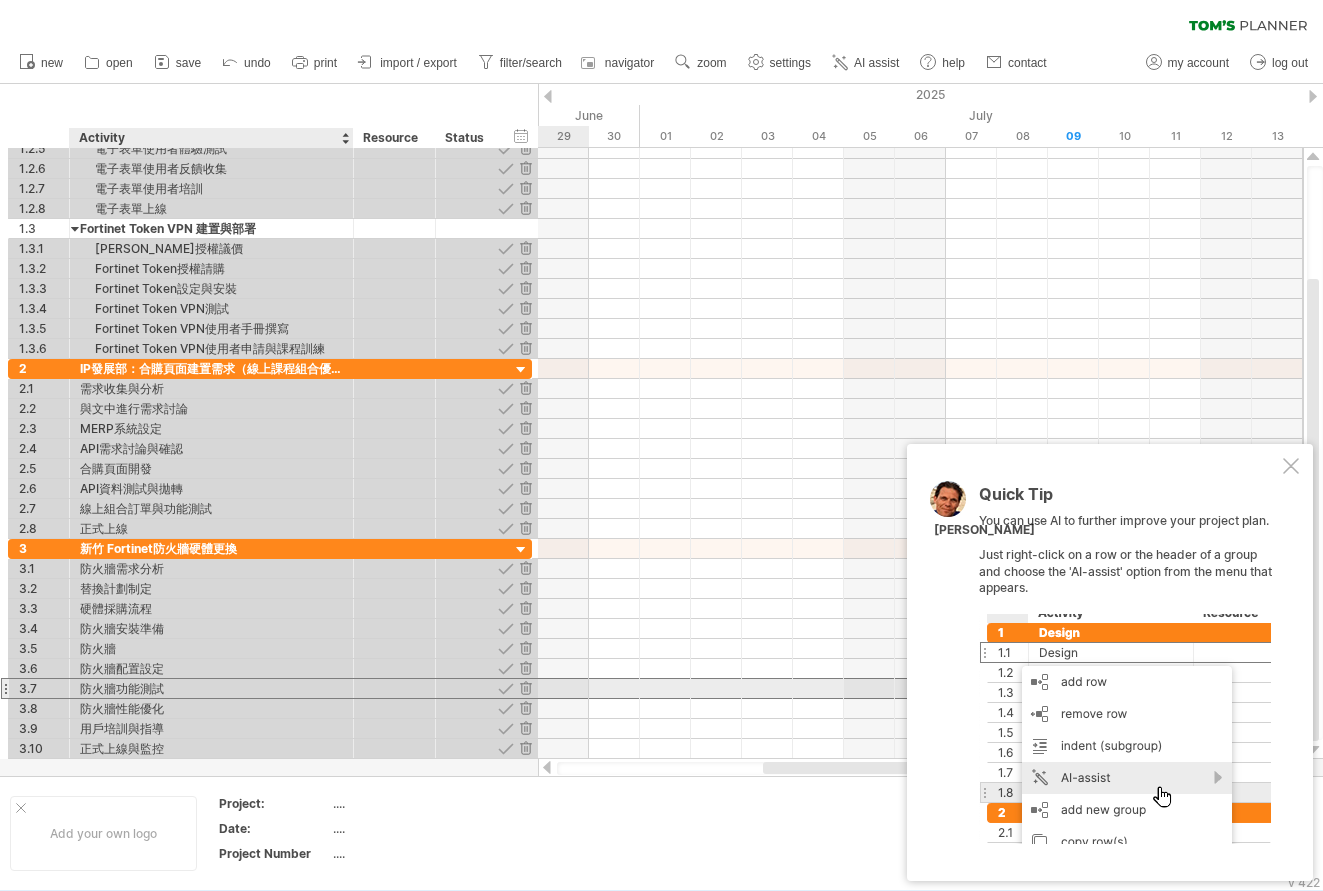 click on "防火牆功能測試" at bounding box center (211, 688) 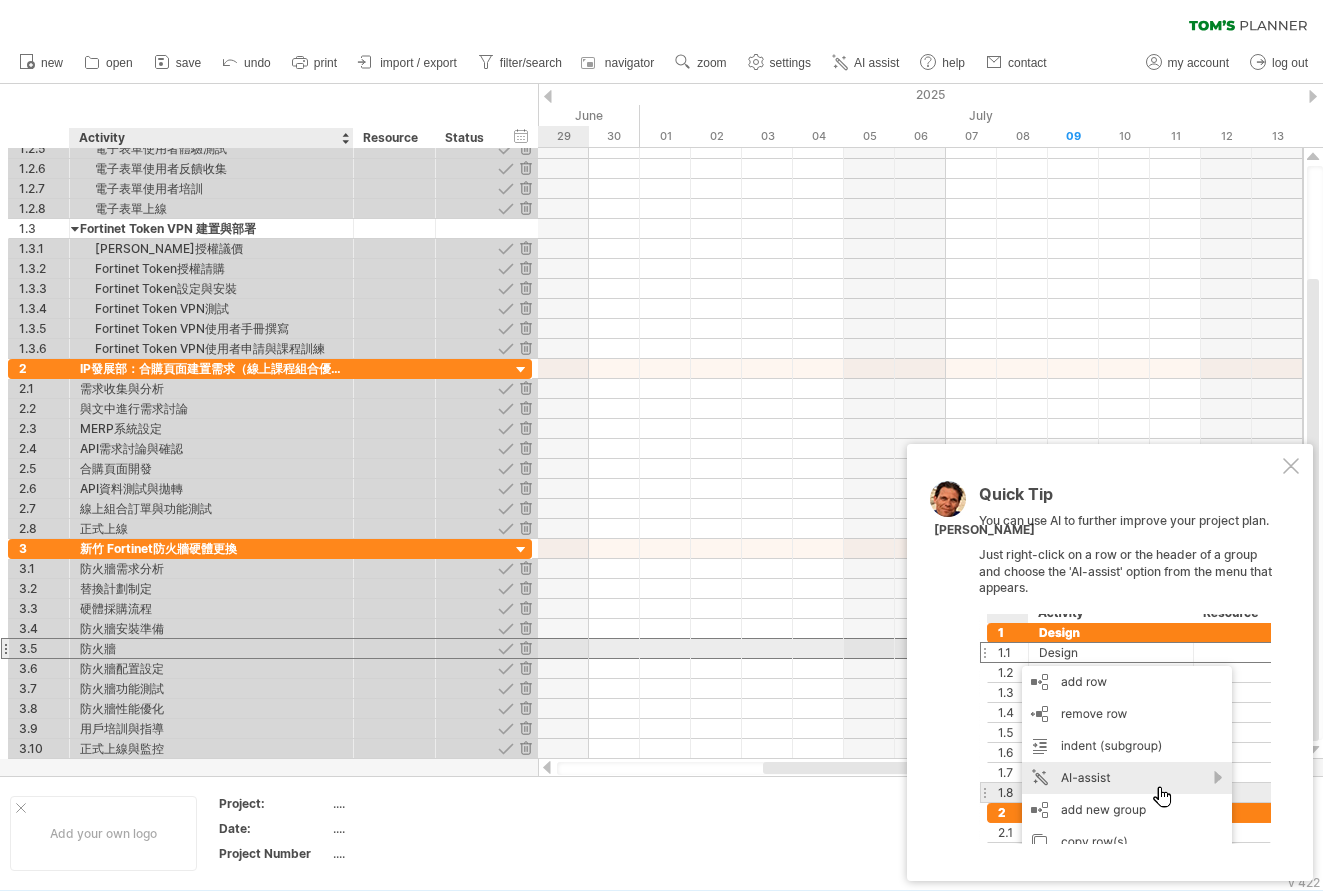 click on "防火牆" at bounding box center (211, 648) 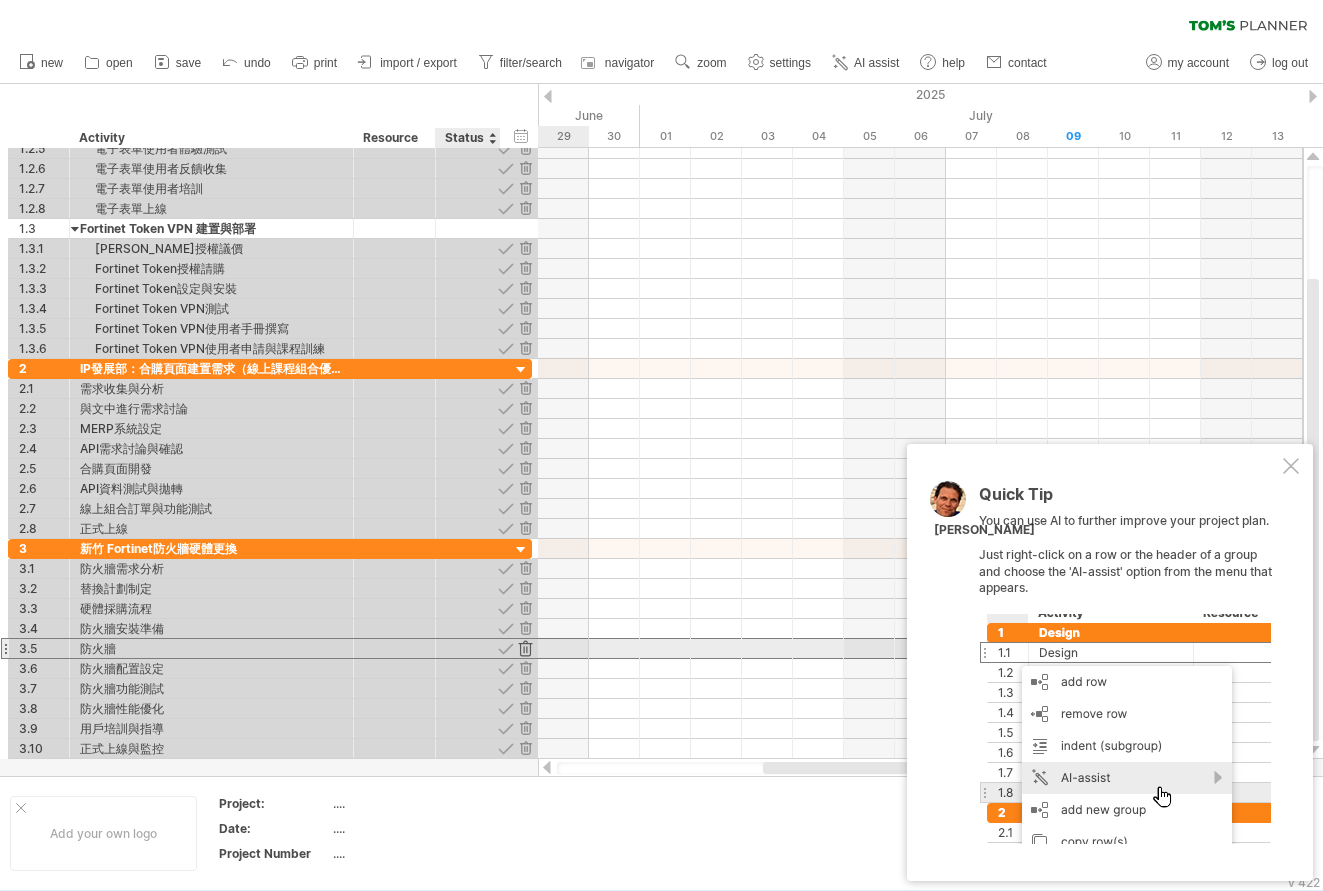 click at bounding box center [525, 648] 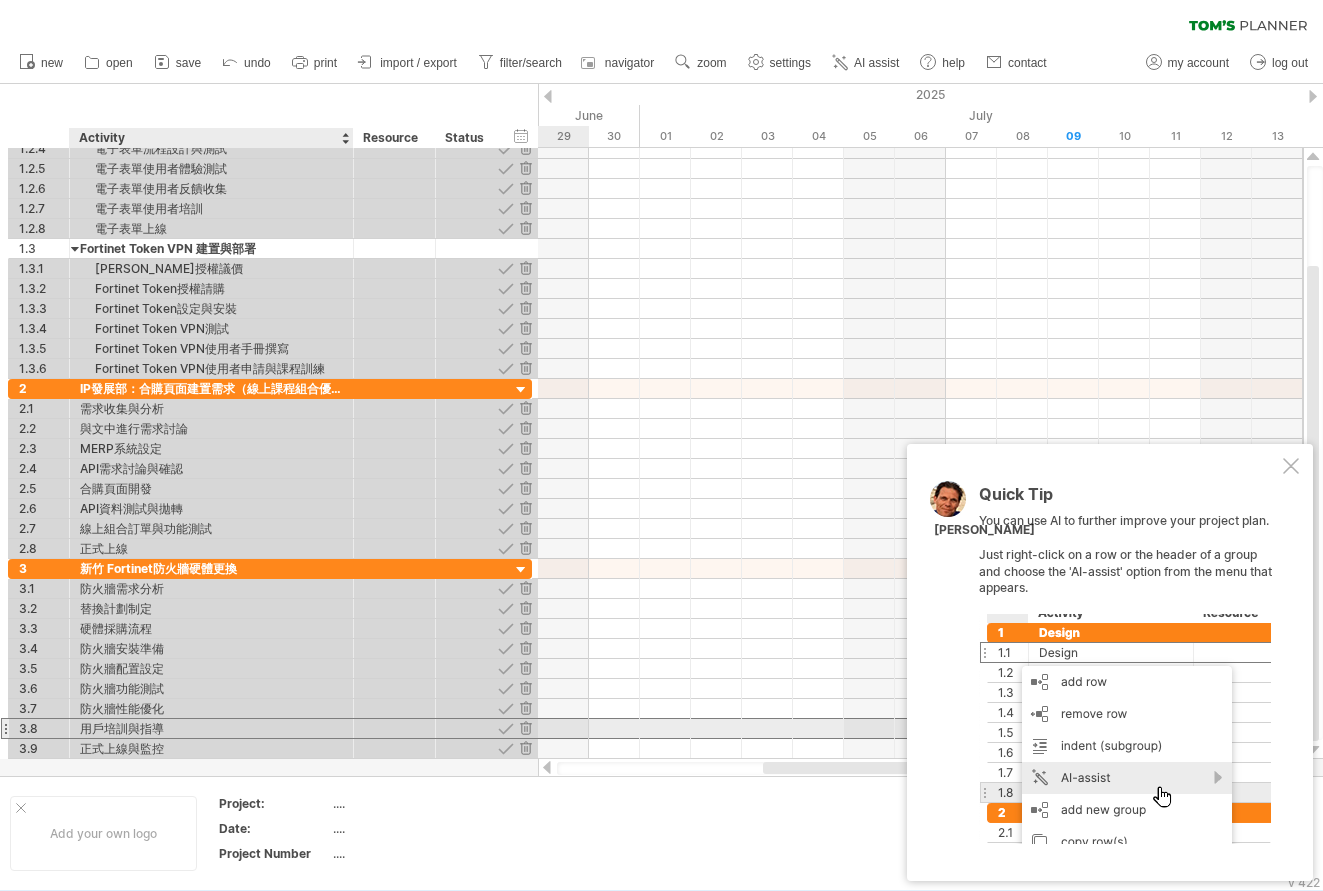 click on "用戶培訓與指導" at bounding box center [211, 728] 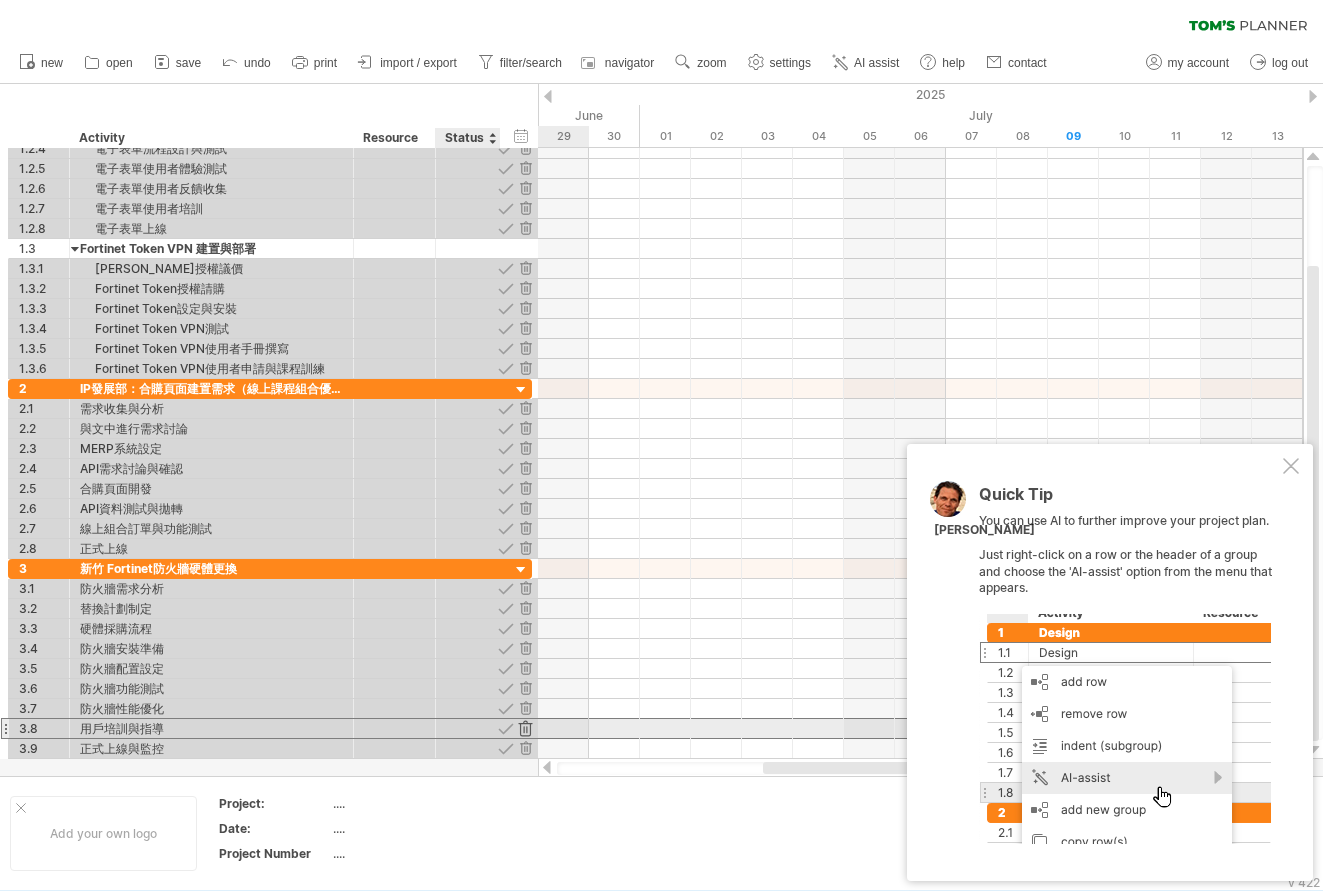 click at bounding box center [525, 728] 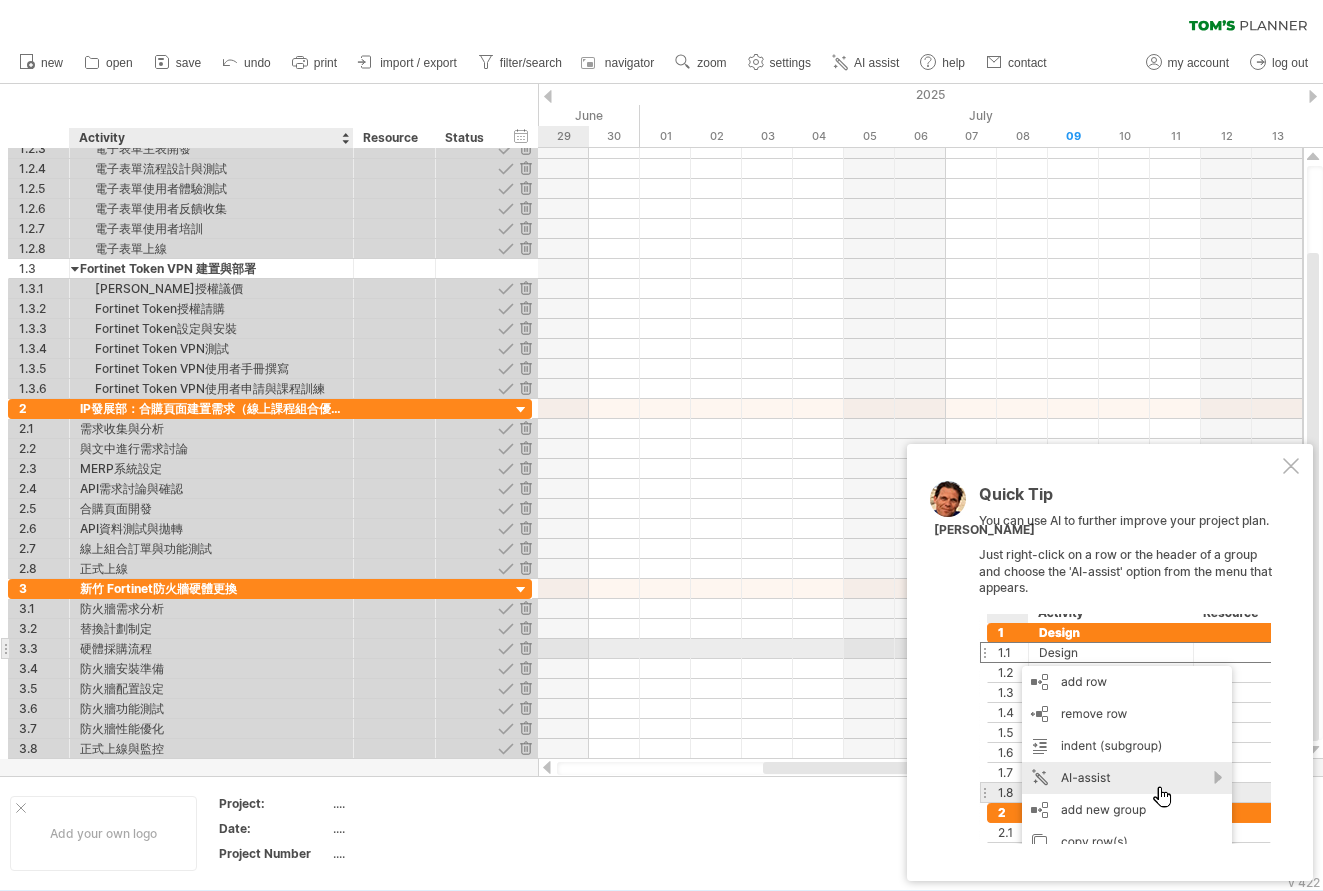 click on "硬體採購流程" at bounding box center [211, 648] 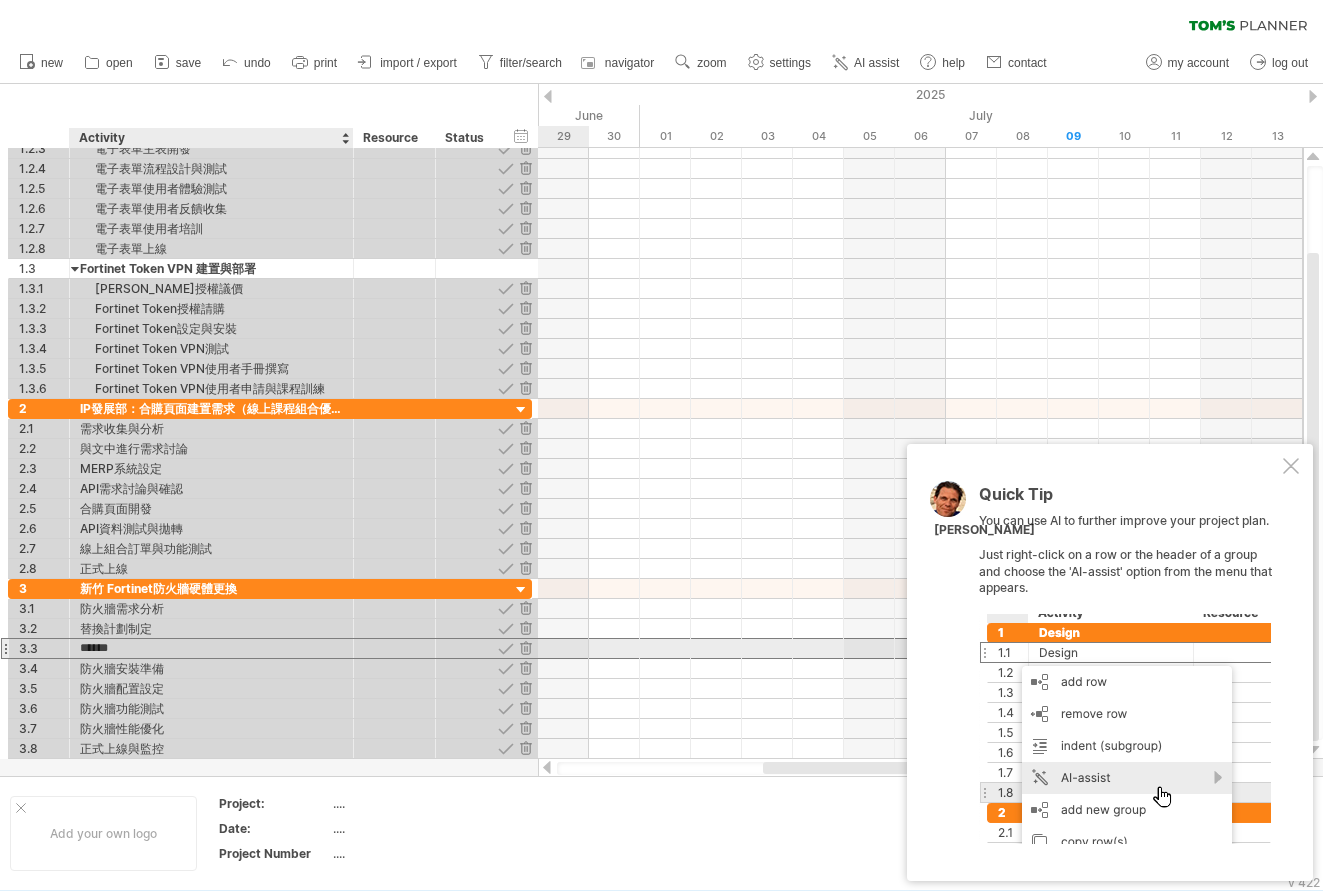 click on "******" at bounding box center (211, 648) 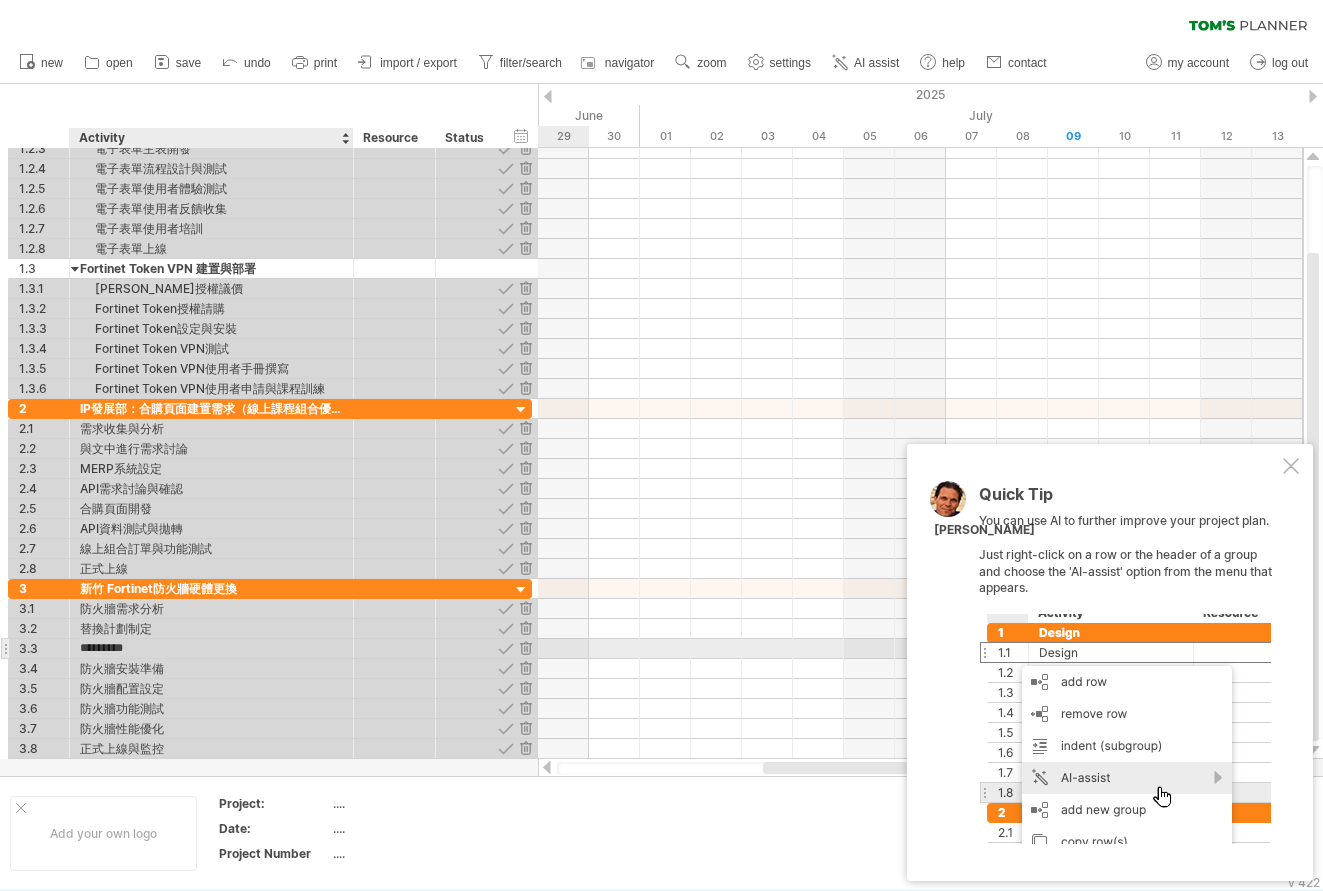 type on "*******" 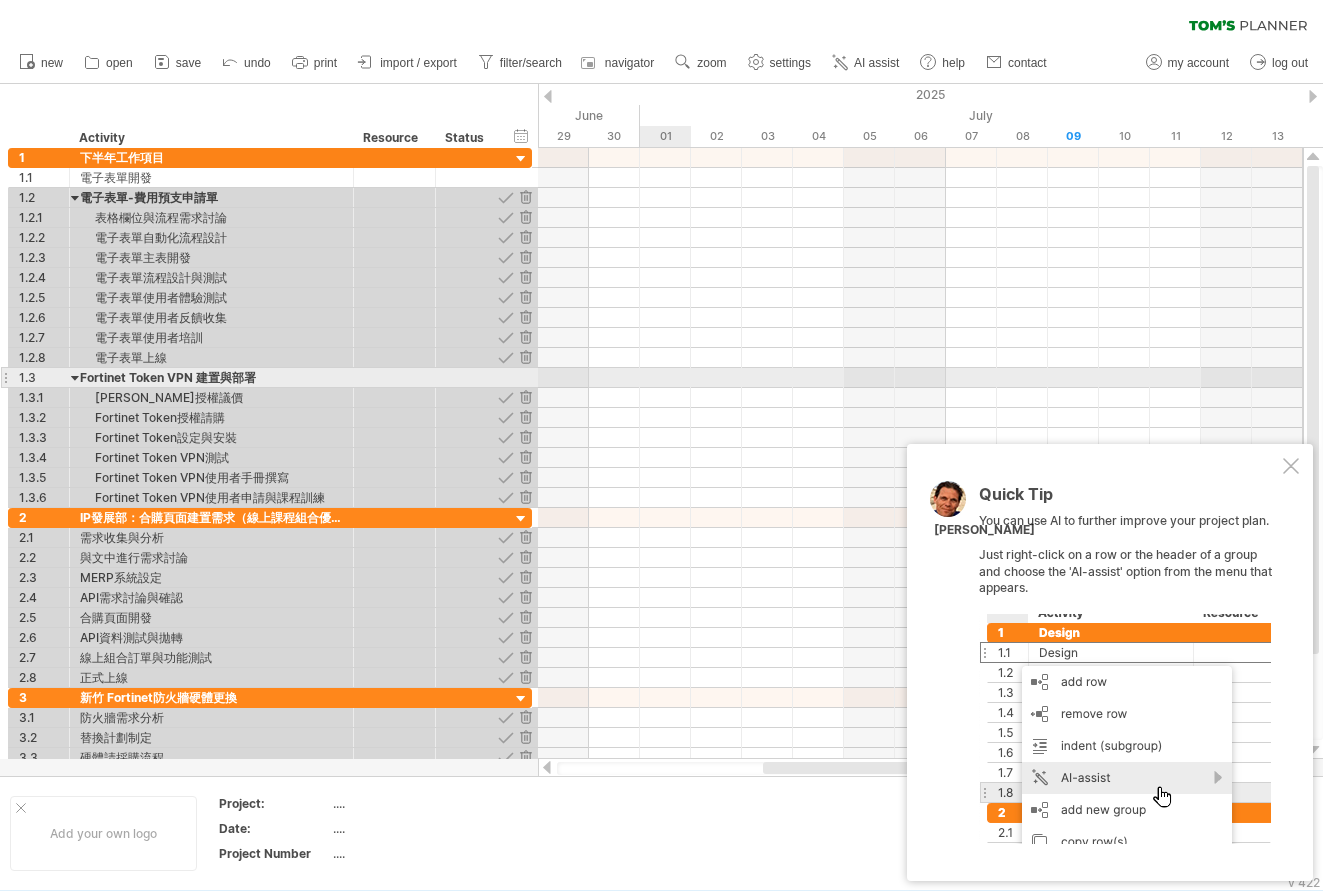click at bounding box center [920, 378] 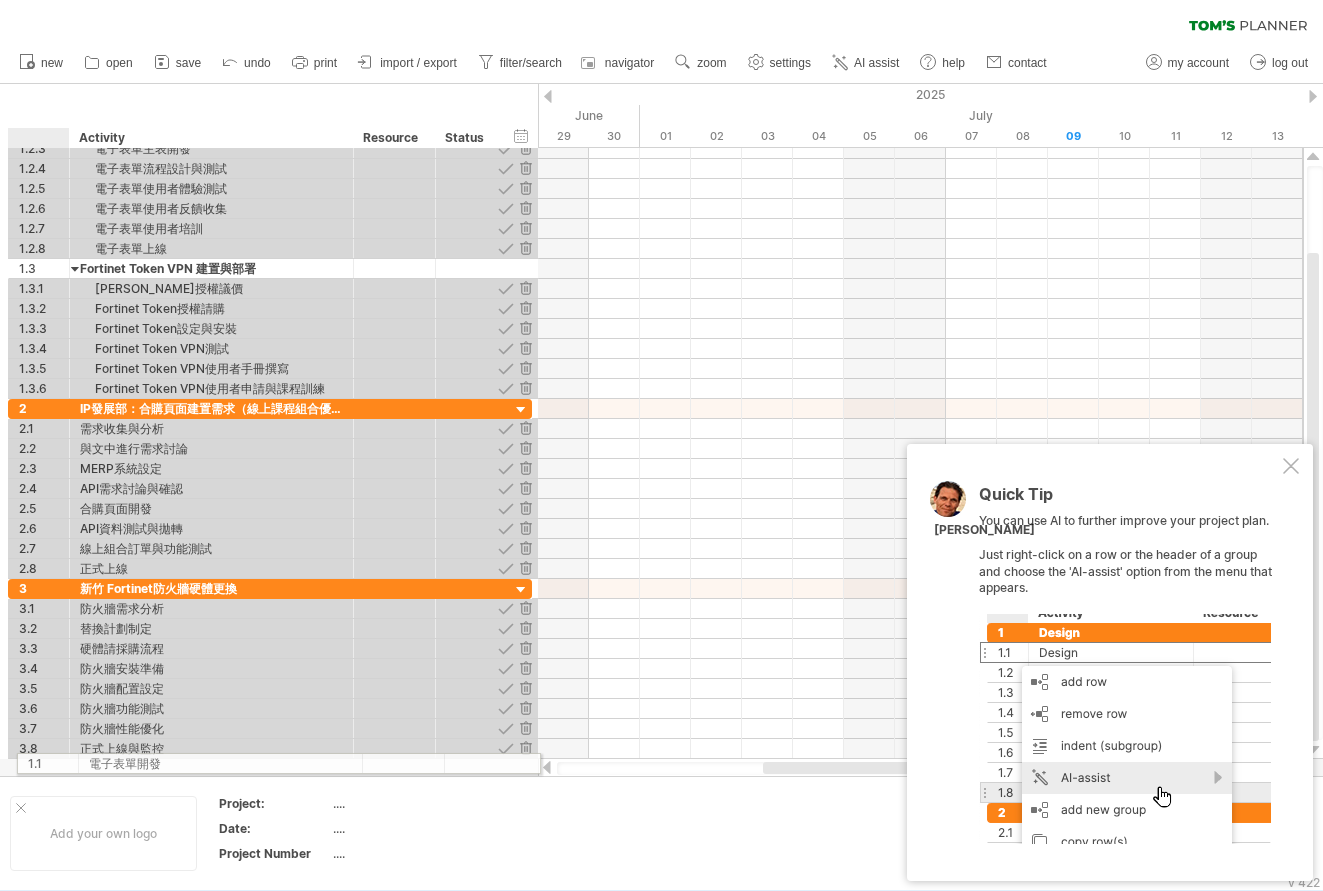 drag, startPoint x: 35, startPoint y: 175, endPoint x: 39, endPoint y: 760, distance: 585.0137 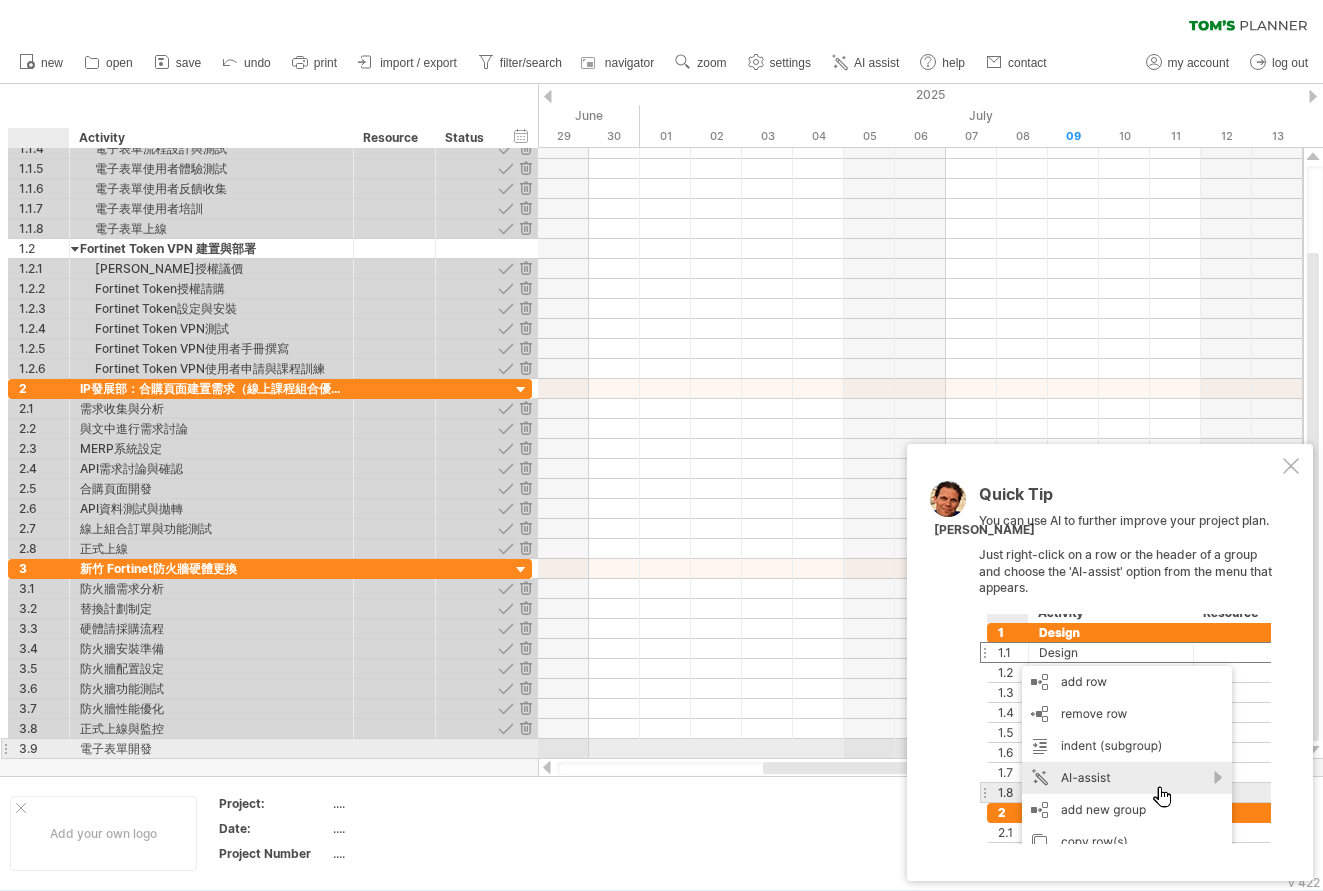 click on "3.9" at bounding box center (44, 748) 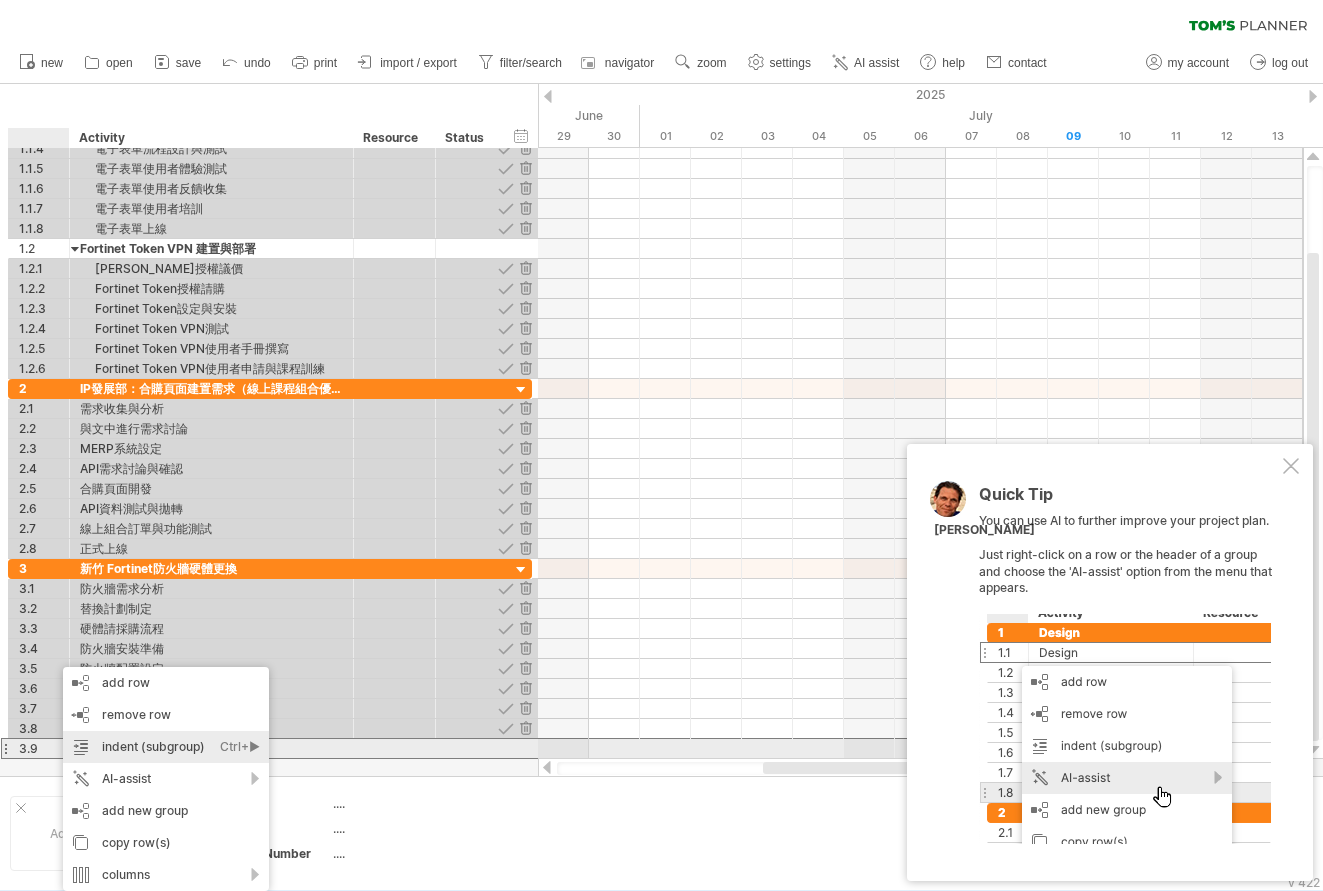 click on "indent (subgroup) Ctrl+► Cmd+►" at bounding box center (166, 747) 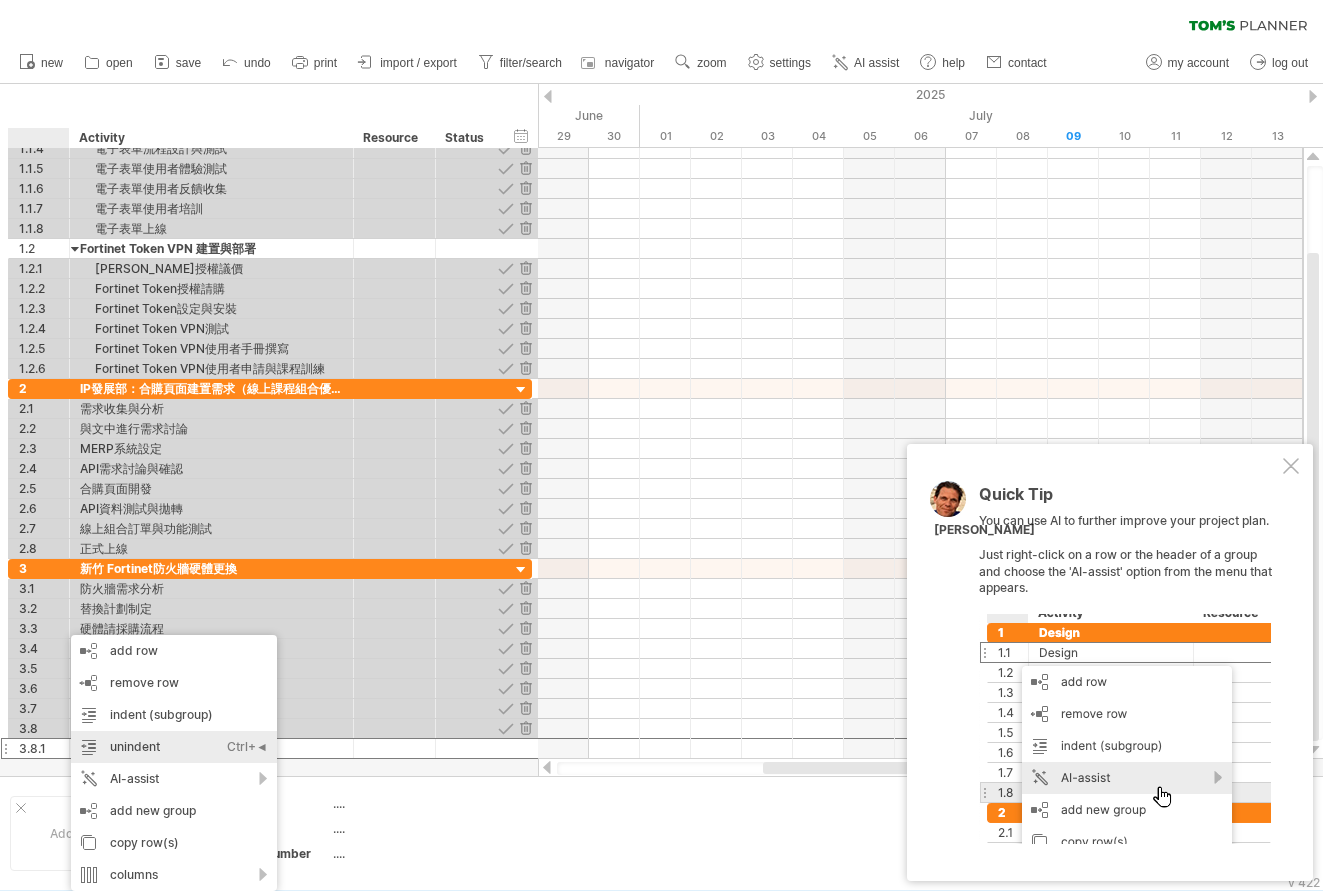 click on "unindent Ctrl+◄ Cmd+◄" at bounding box center [174, 747] 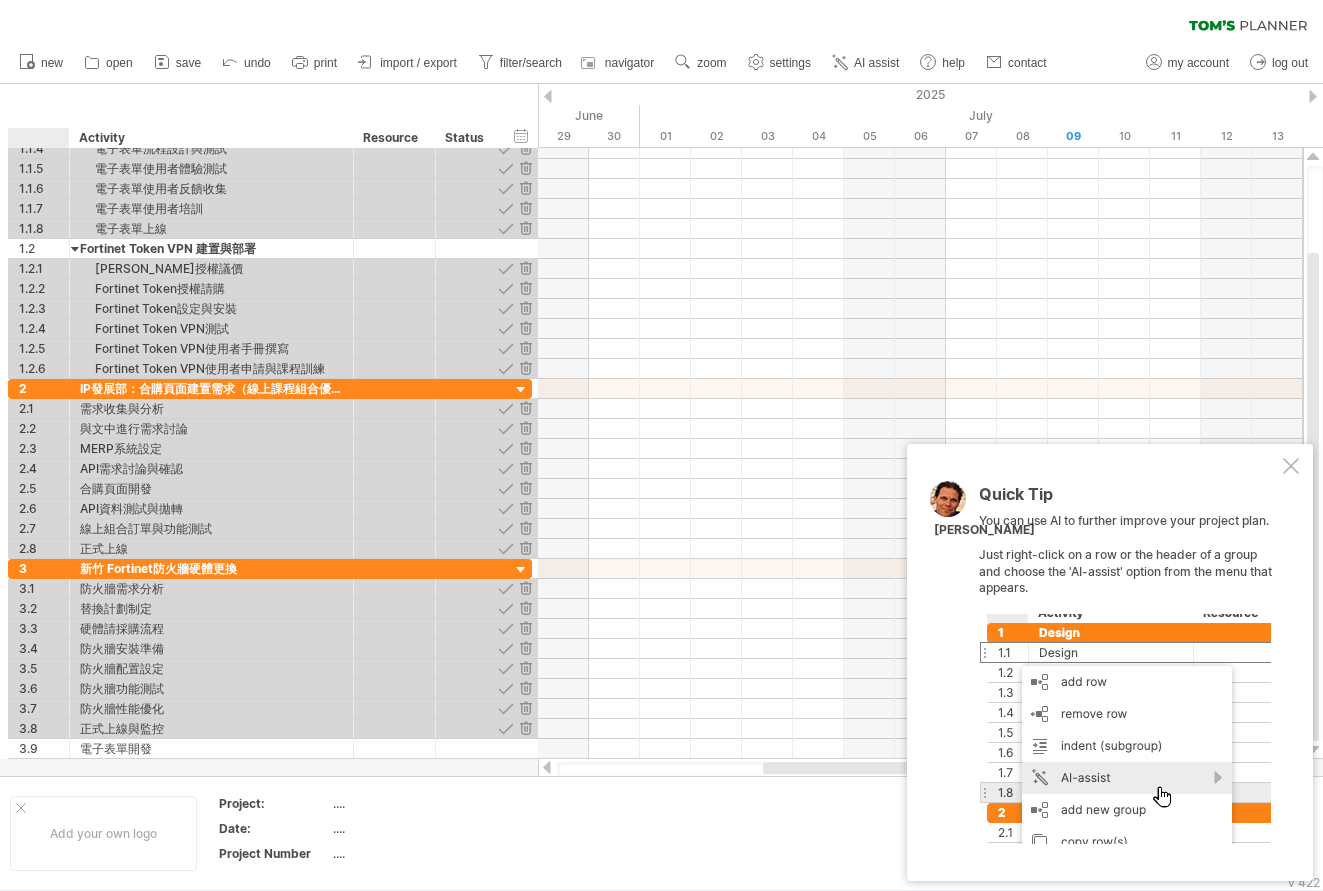 click at bounding box center (661, 430) 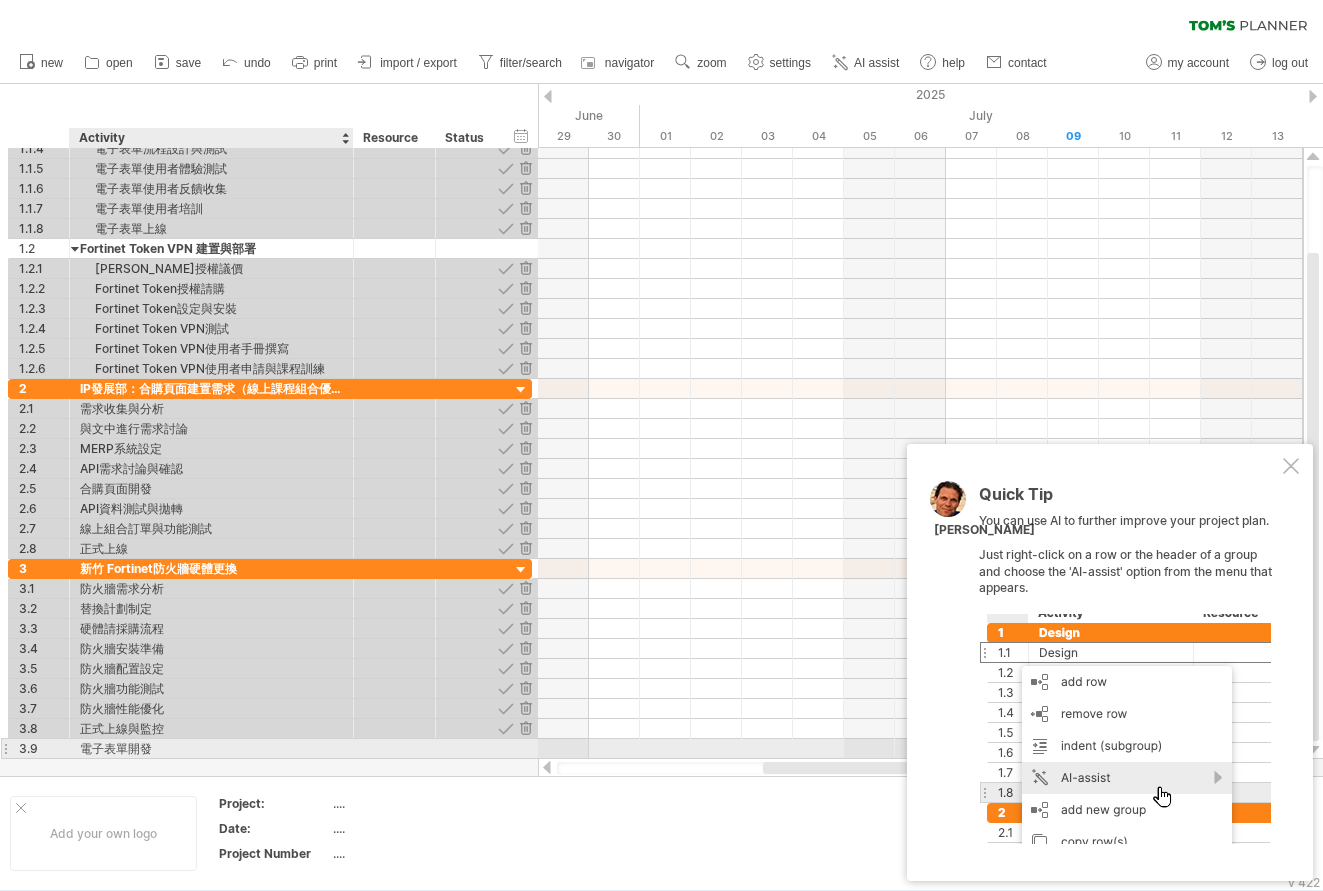 click on "電子表單開發" at bounding box center [211, 748] 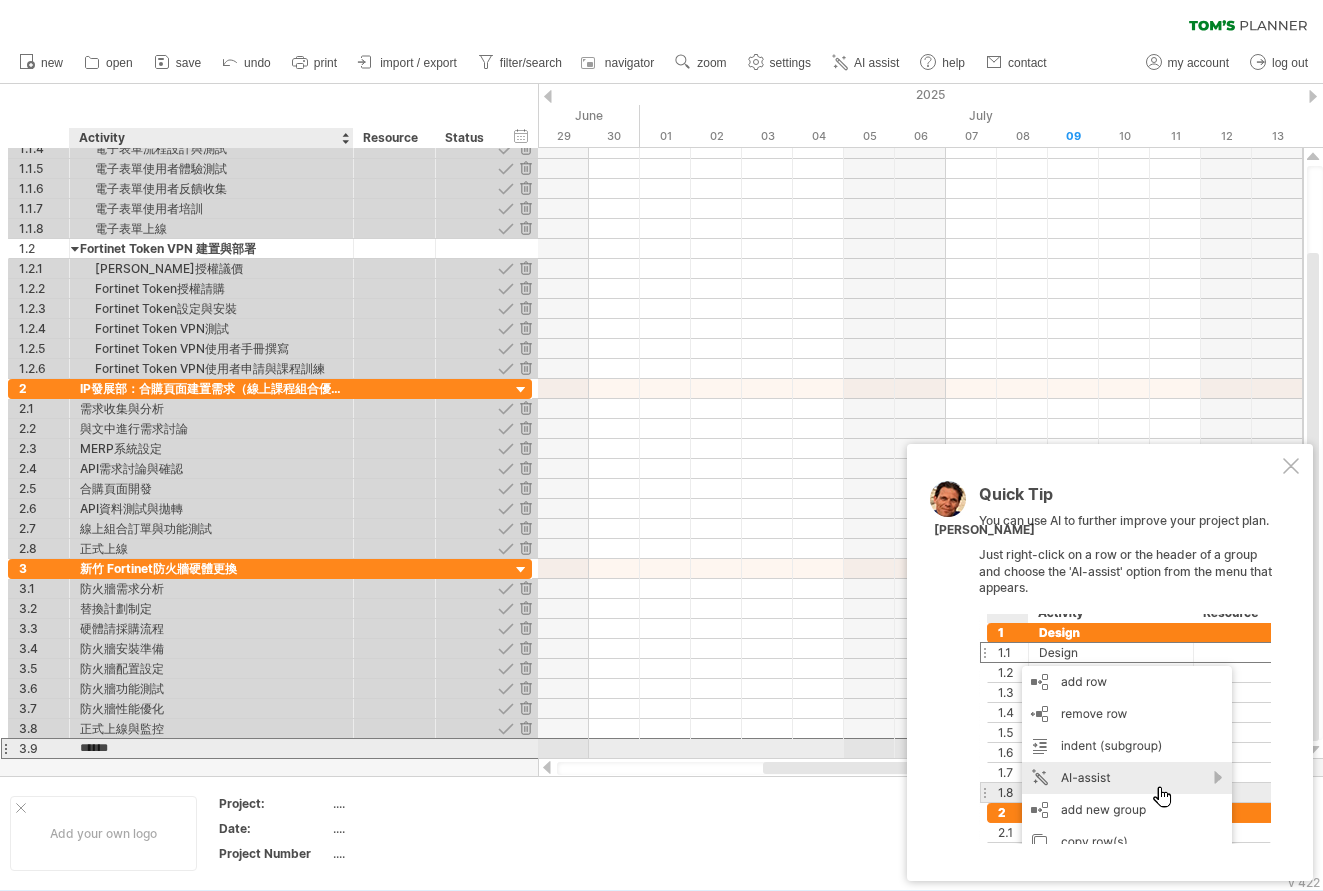 click on "******" at bounding box center [211, 748] 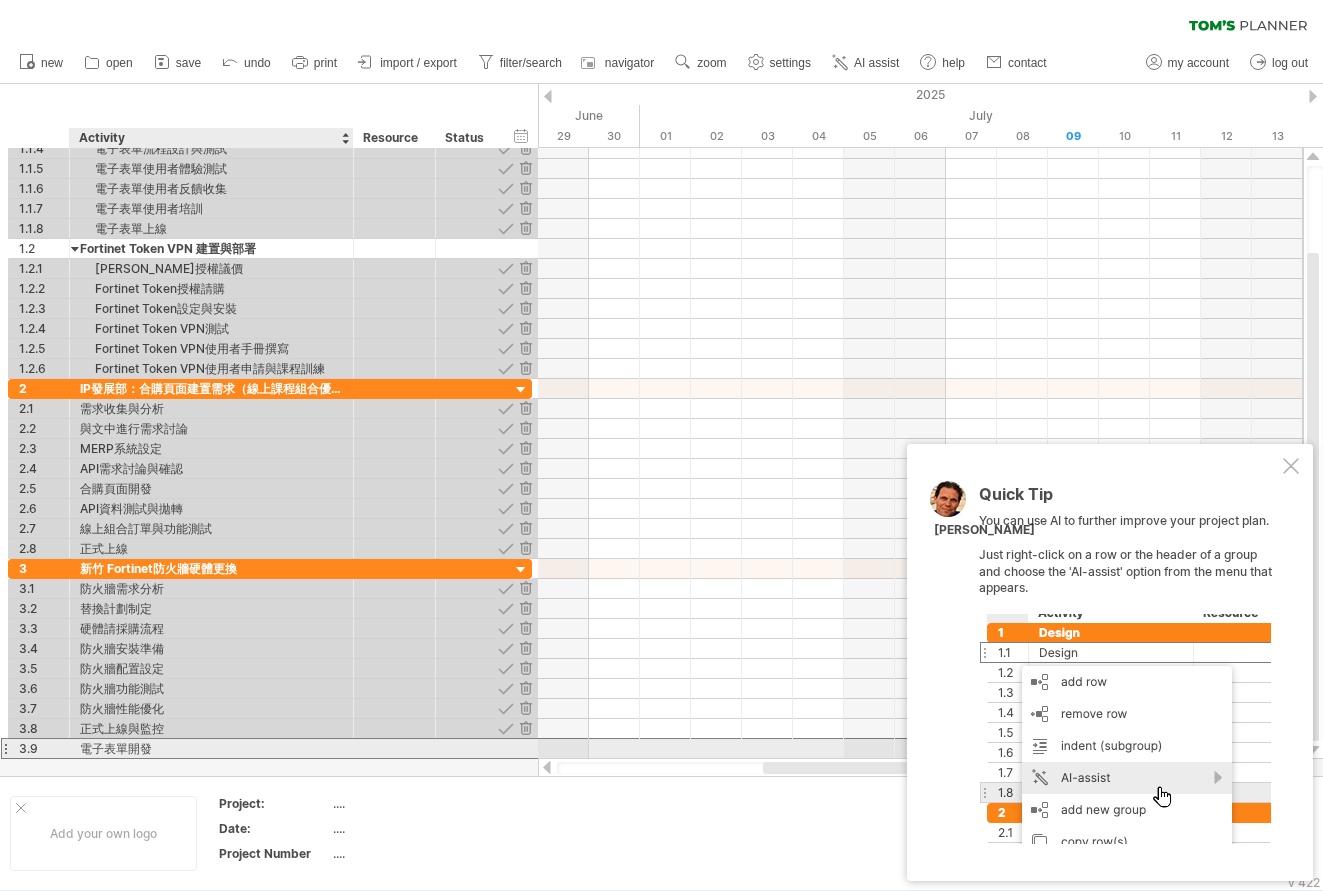 click on "3.9 ****** 電子表單開發" at bounding box center [270, 748] 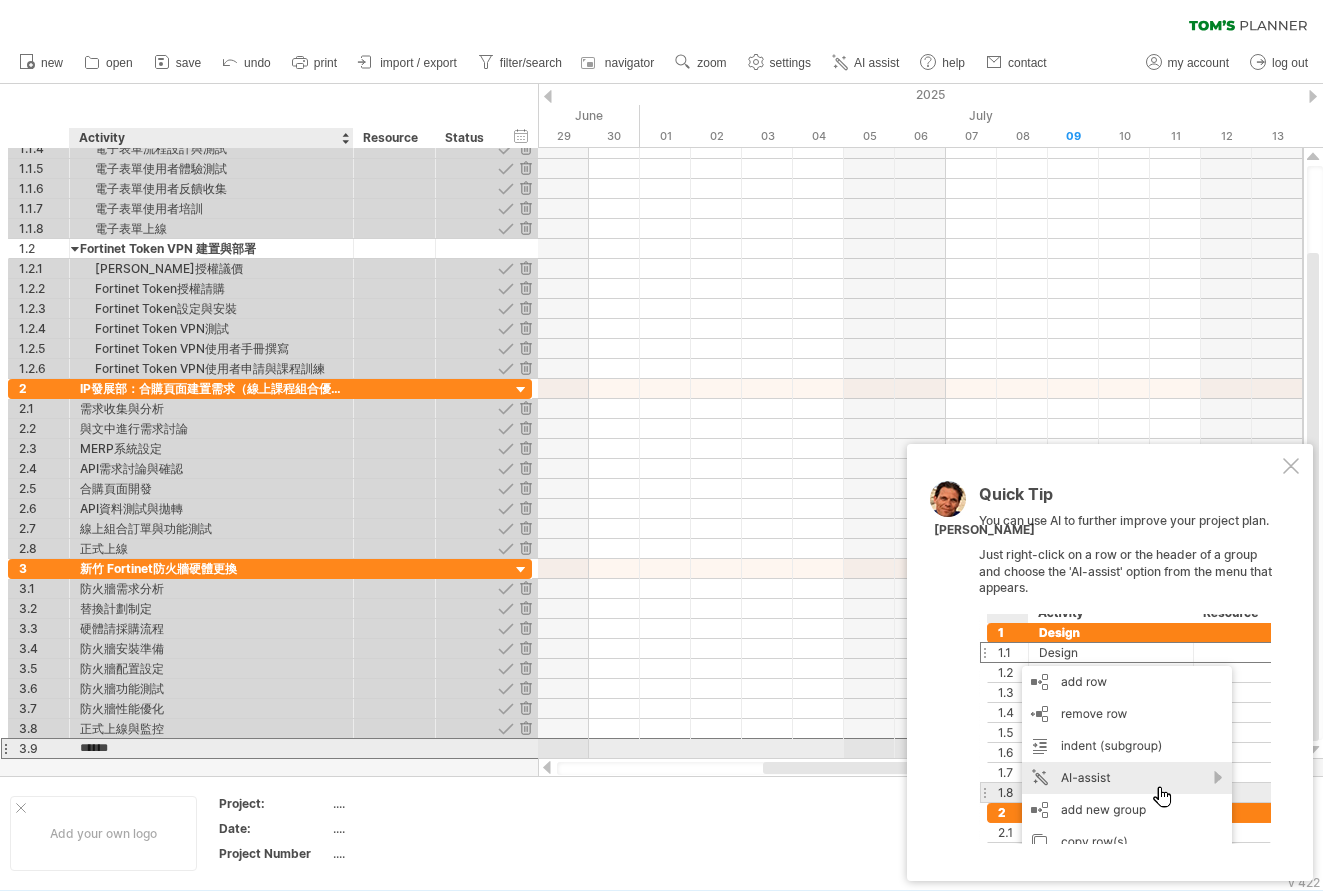 click on "******" at bounding box center [211, 748] 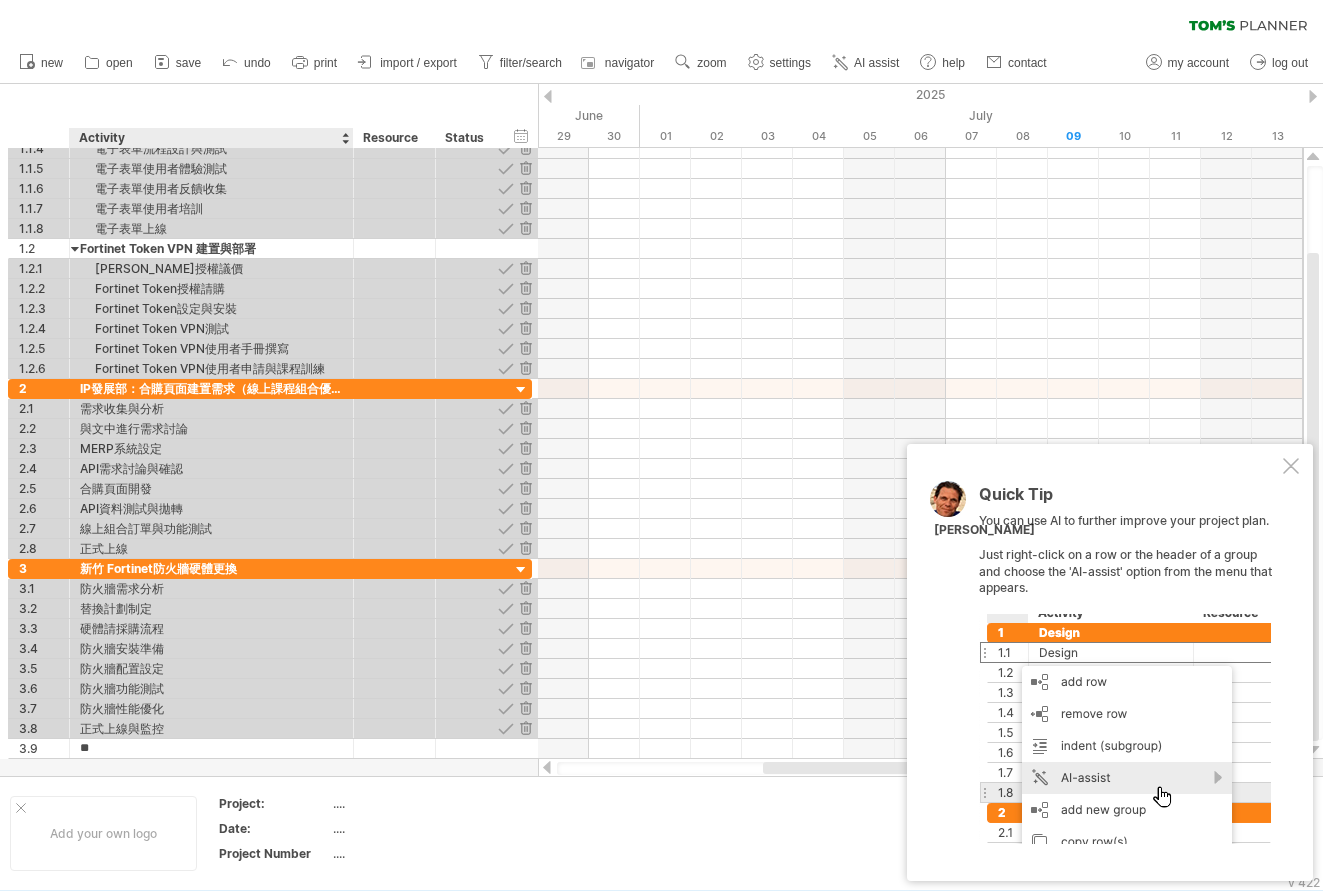 type on "*" 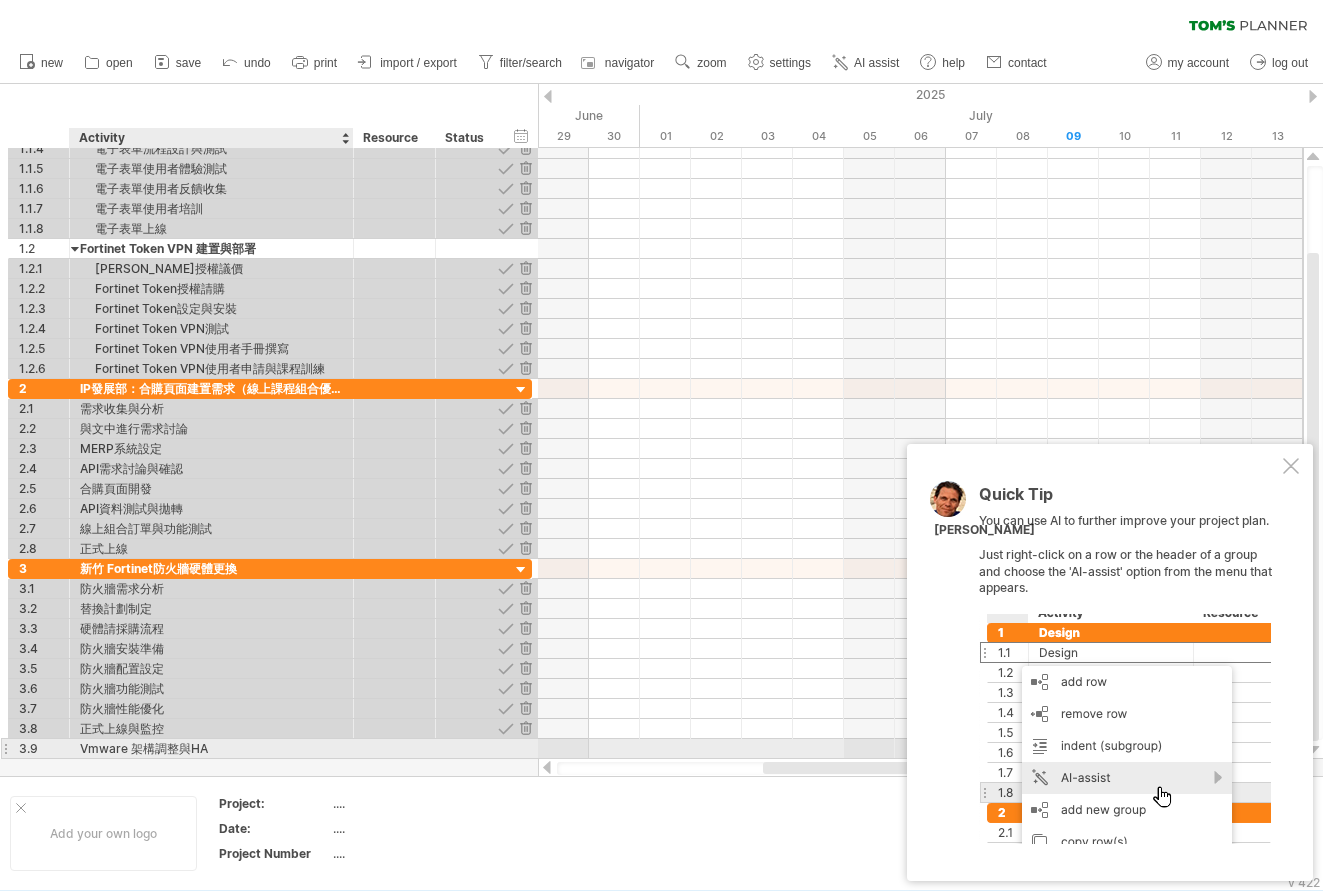 click on "Vmware 架構調整與HA" at bounding box center (211, 748) 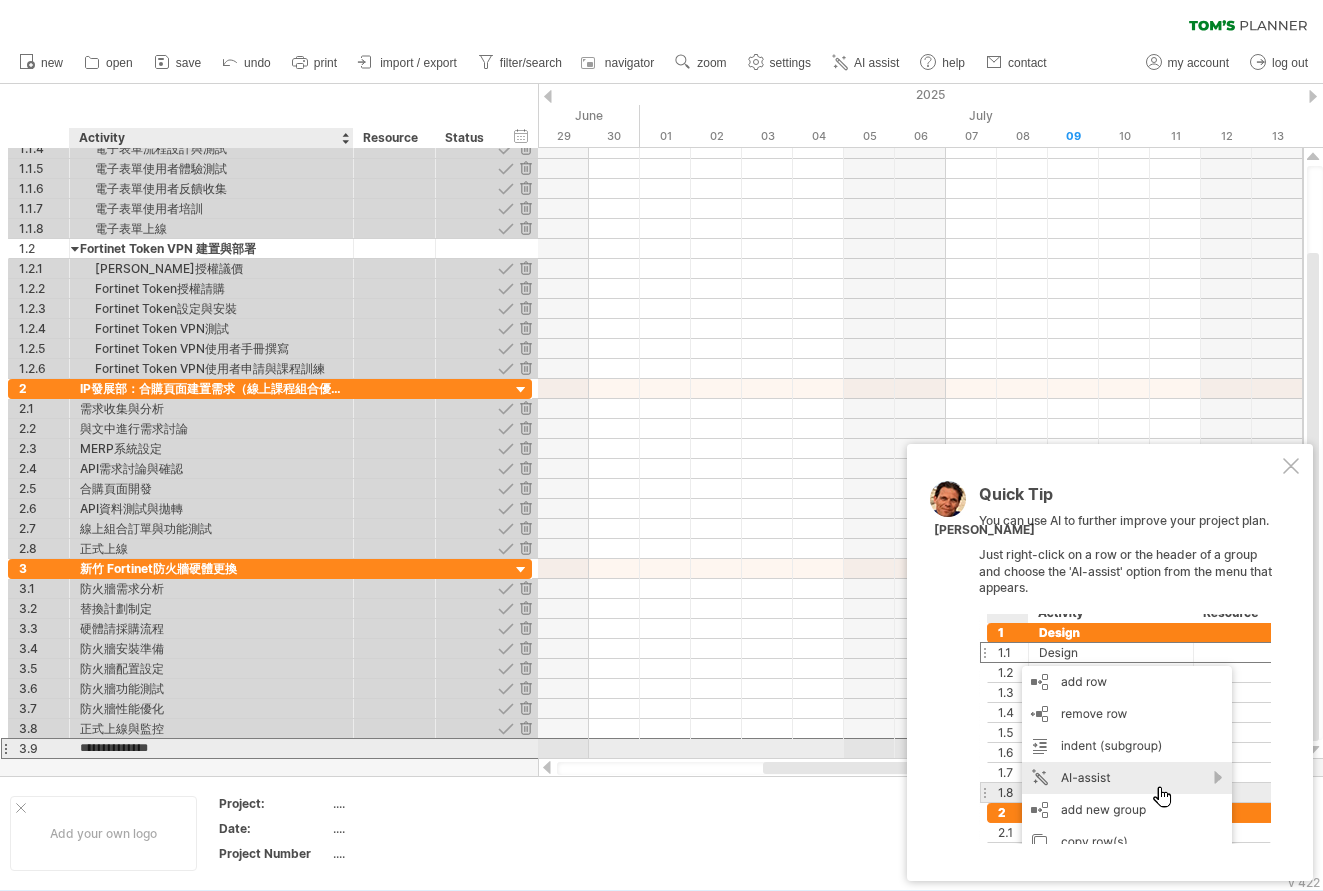 click on "**********" at bounding box center (211, 748) 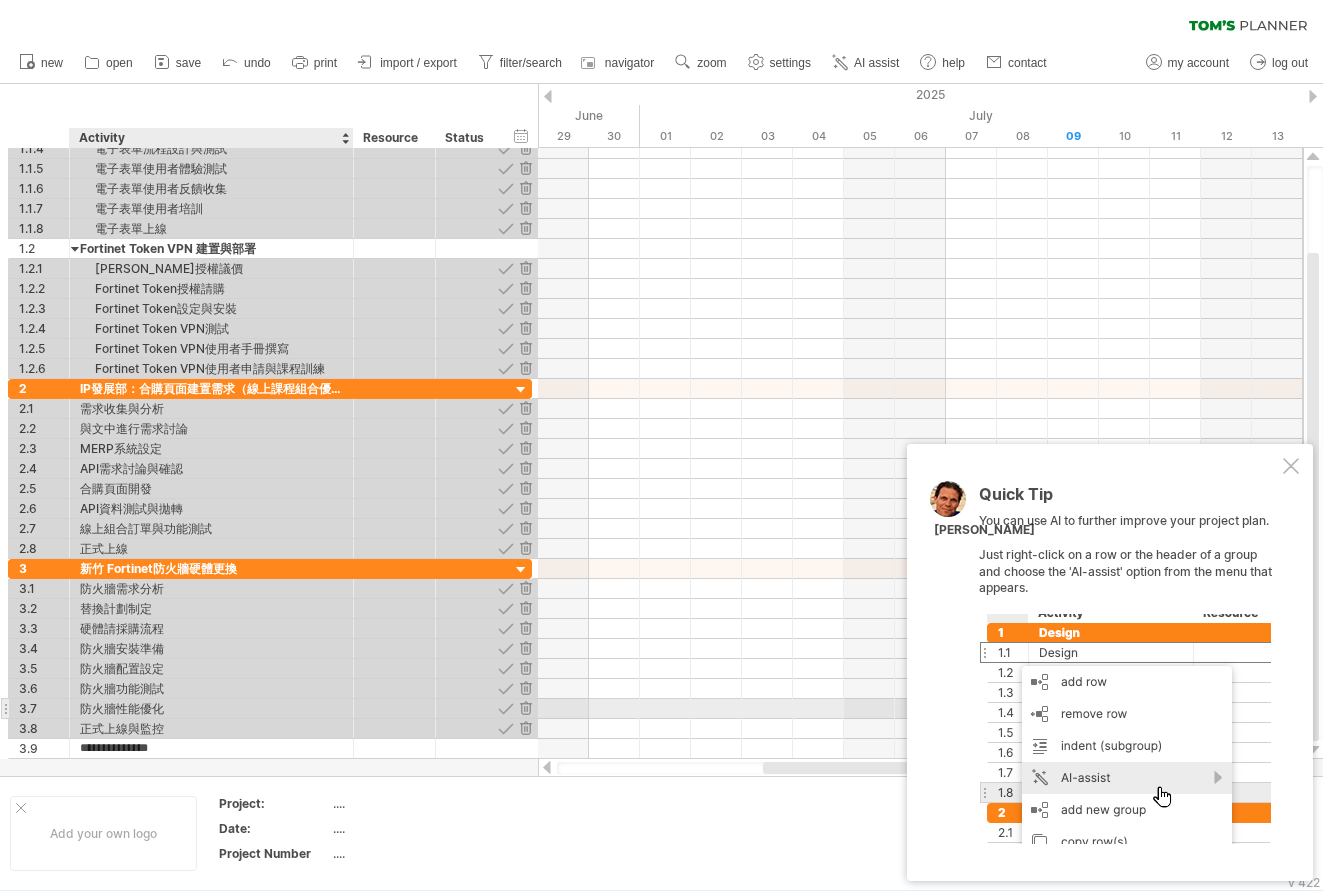 paste on "**********" 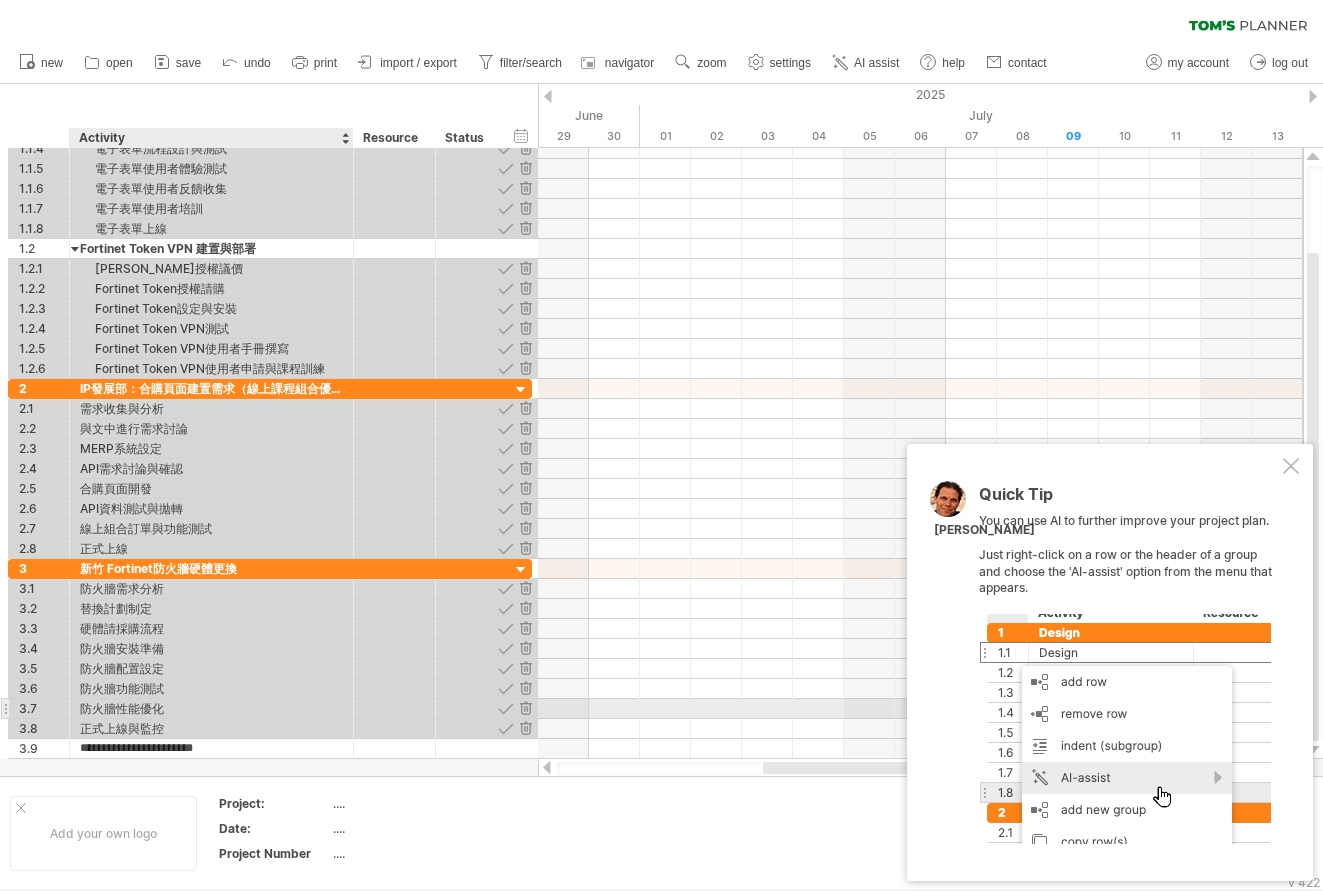 type on "**********" 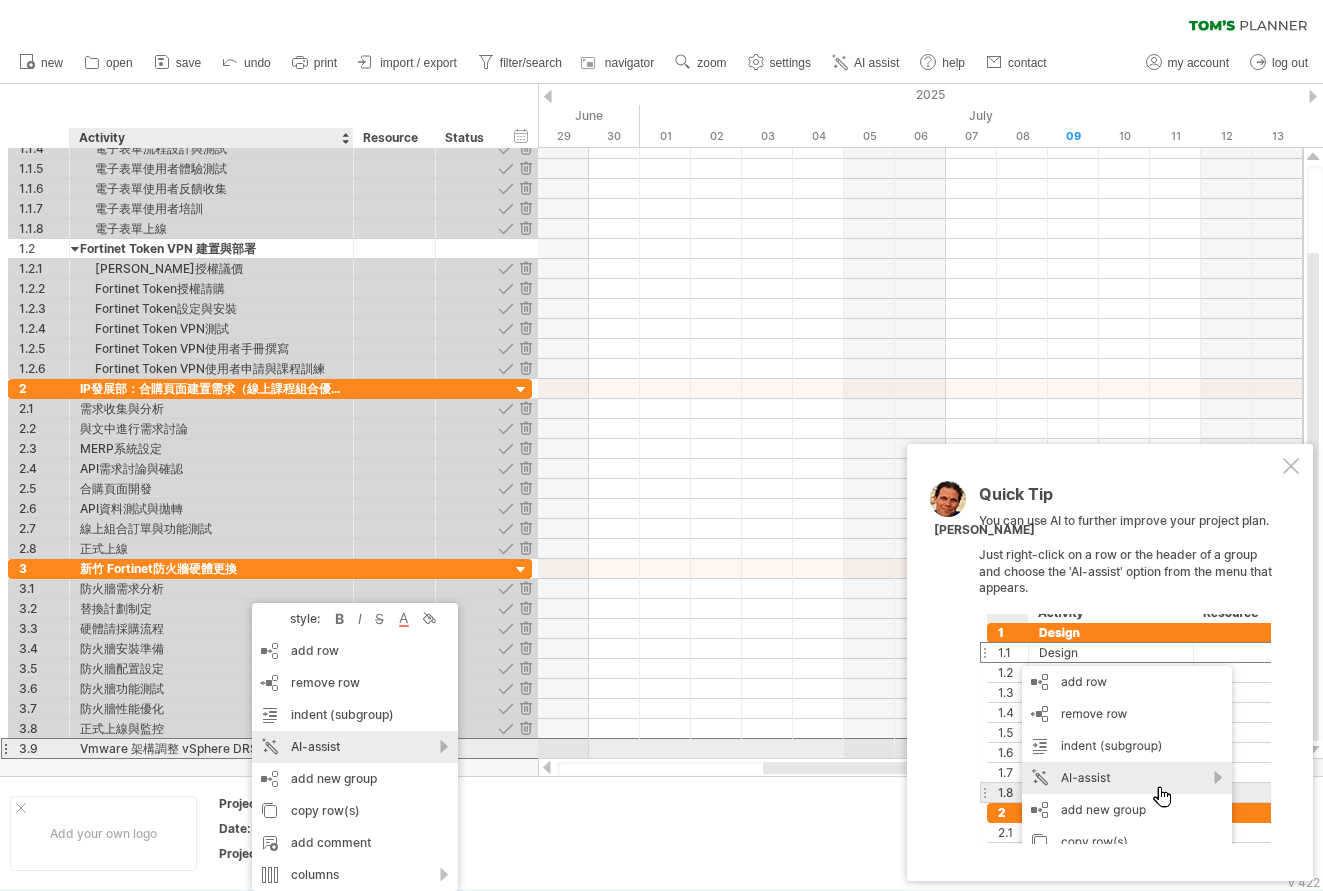click on "AI-assist" at bounding box center (355, 747) 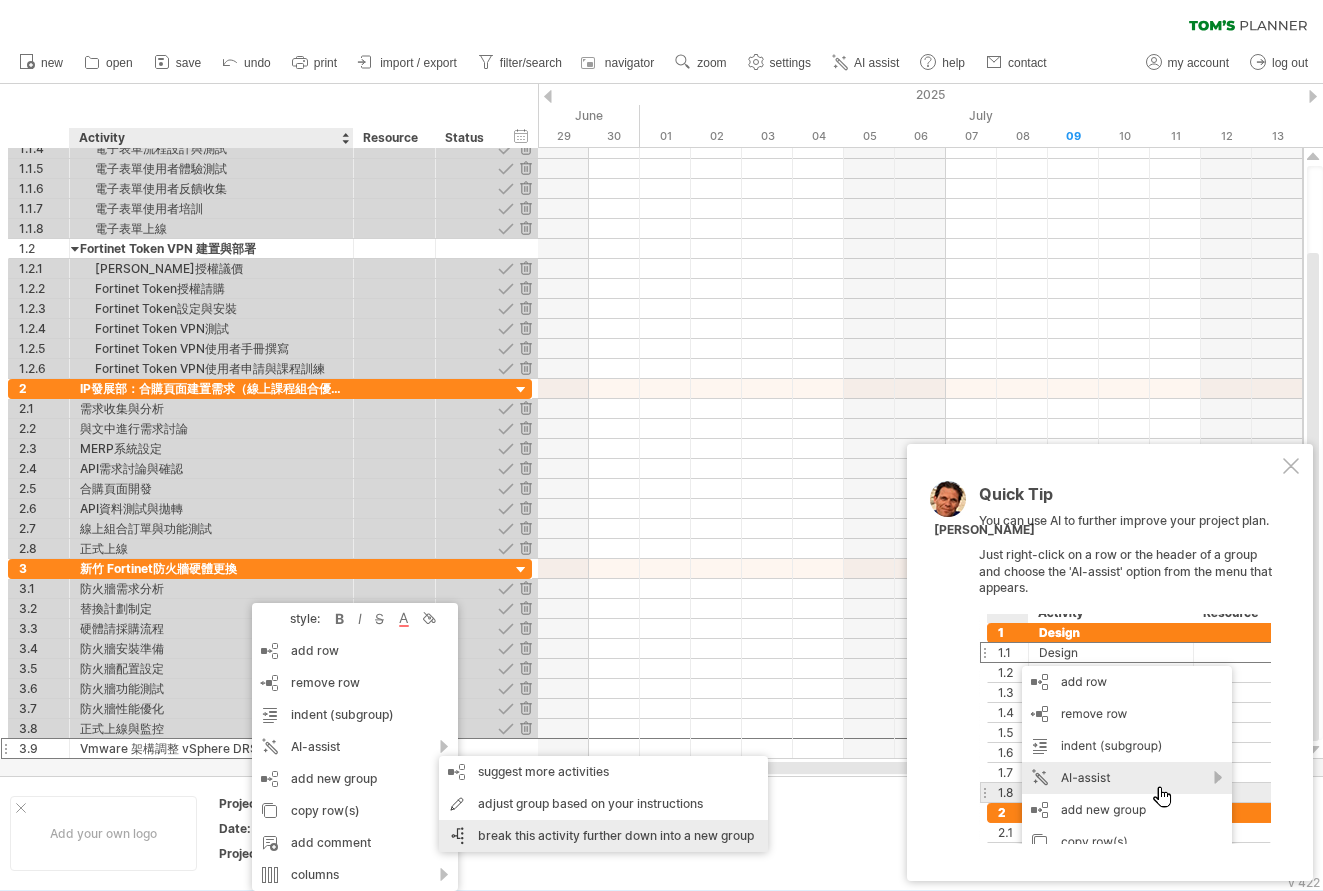 click on "break this activity further down into a new group" at bounding box center (603, 836) 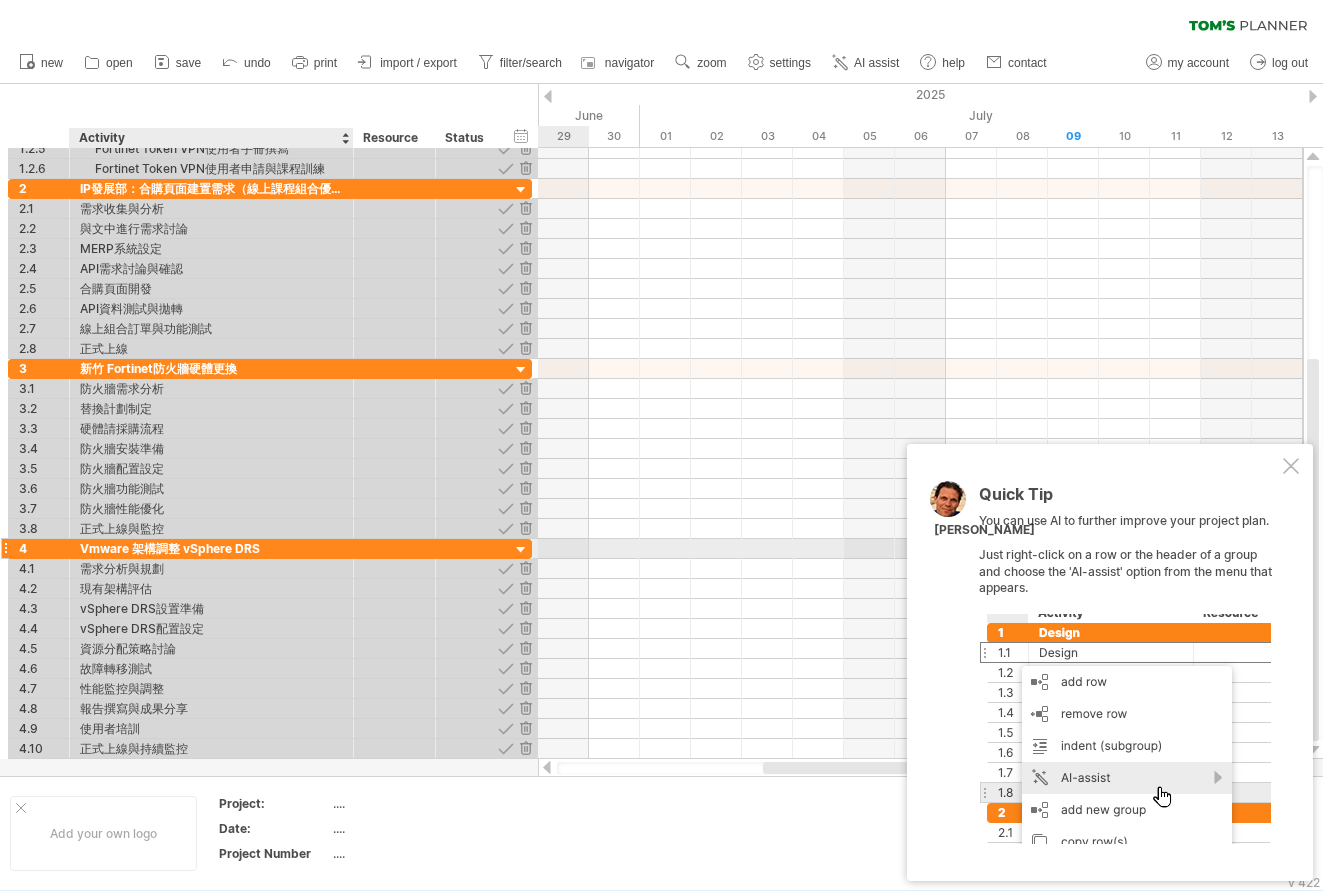 click on "Vmware 架構調整 vSphere DRS" at bounding box center [211, 548] 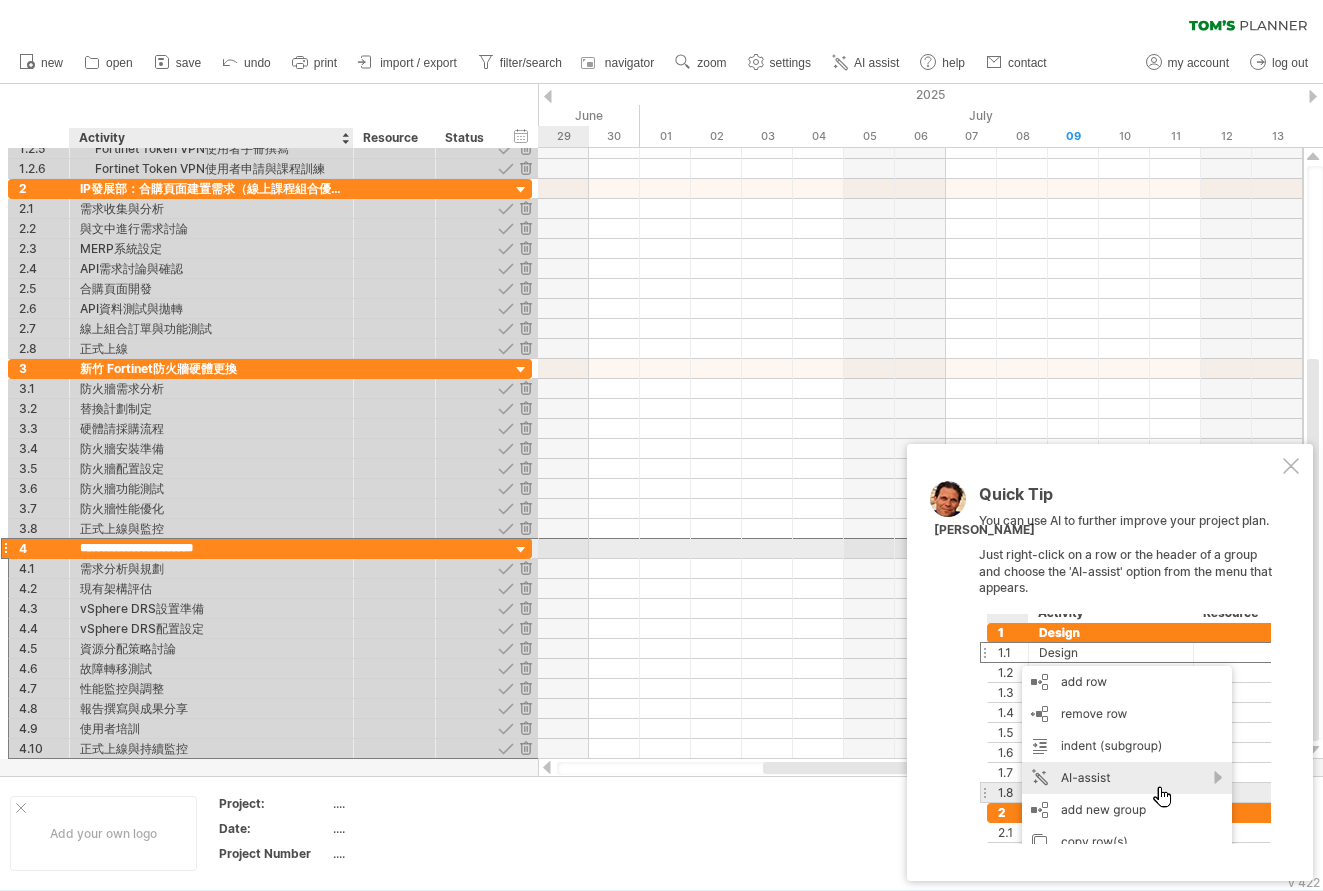 click on "**********" at bounding box center (211, 548) 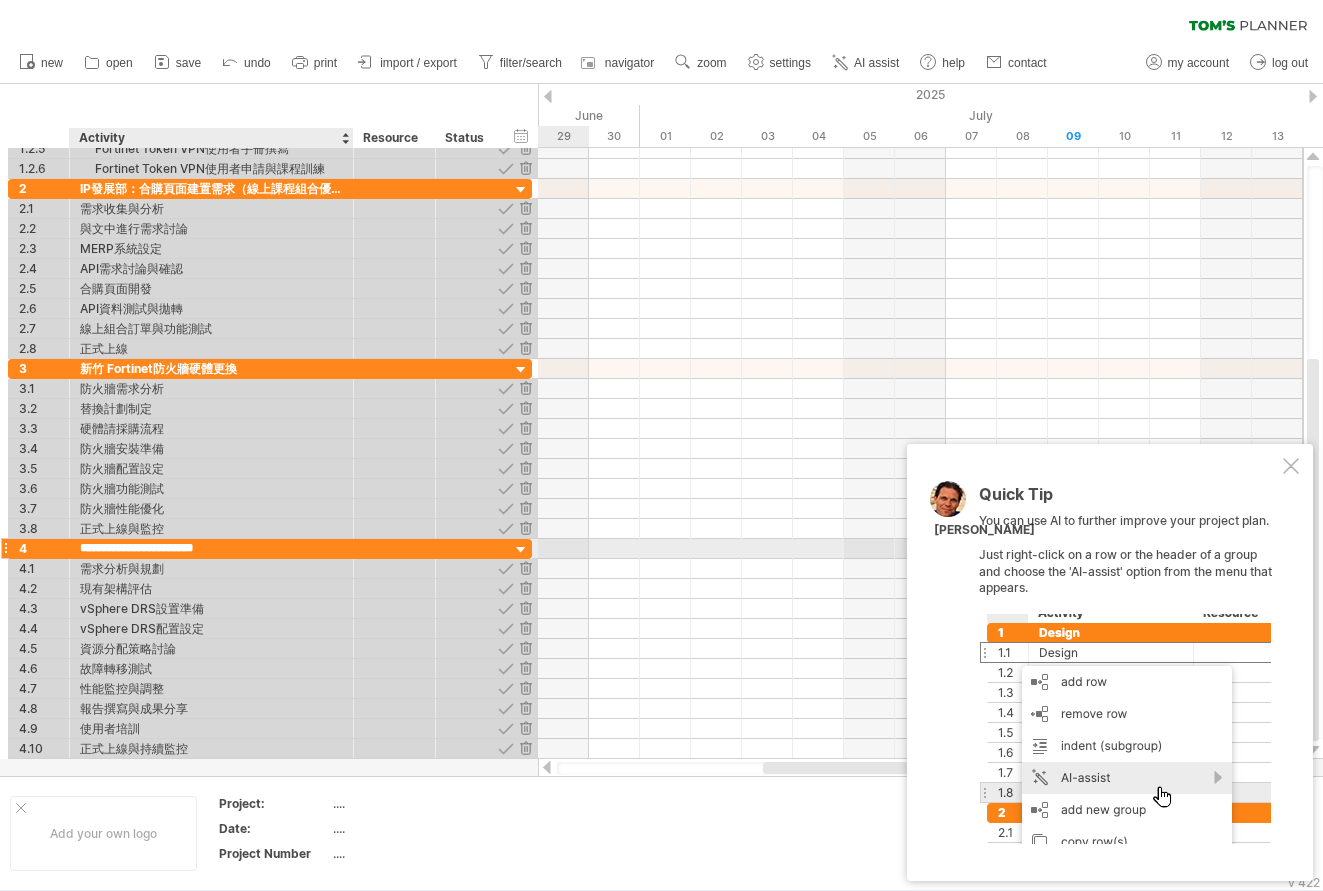 click on "**********" at bounding box center (211, 548) 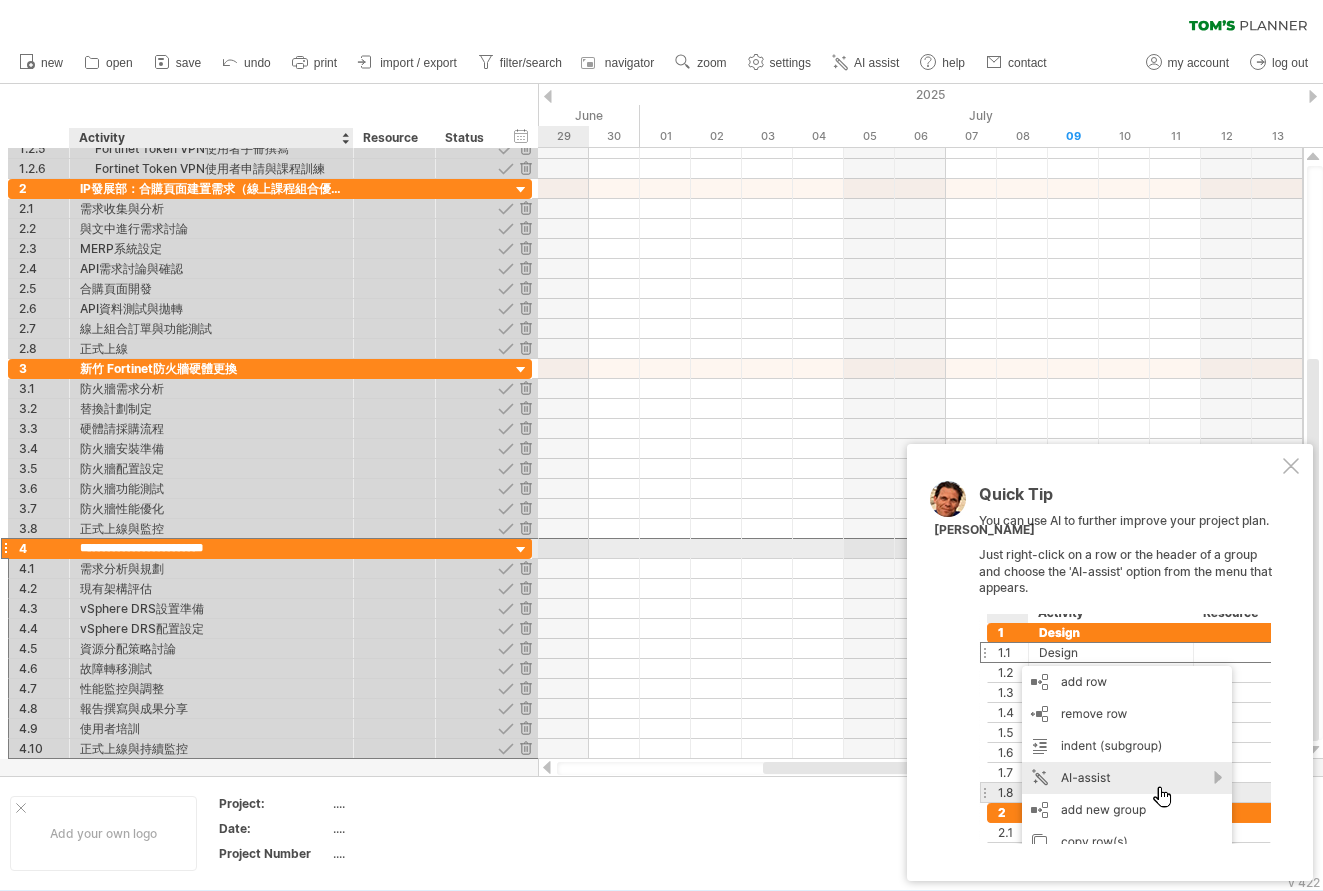 type on "**********" 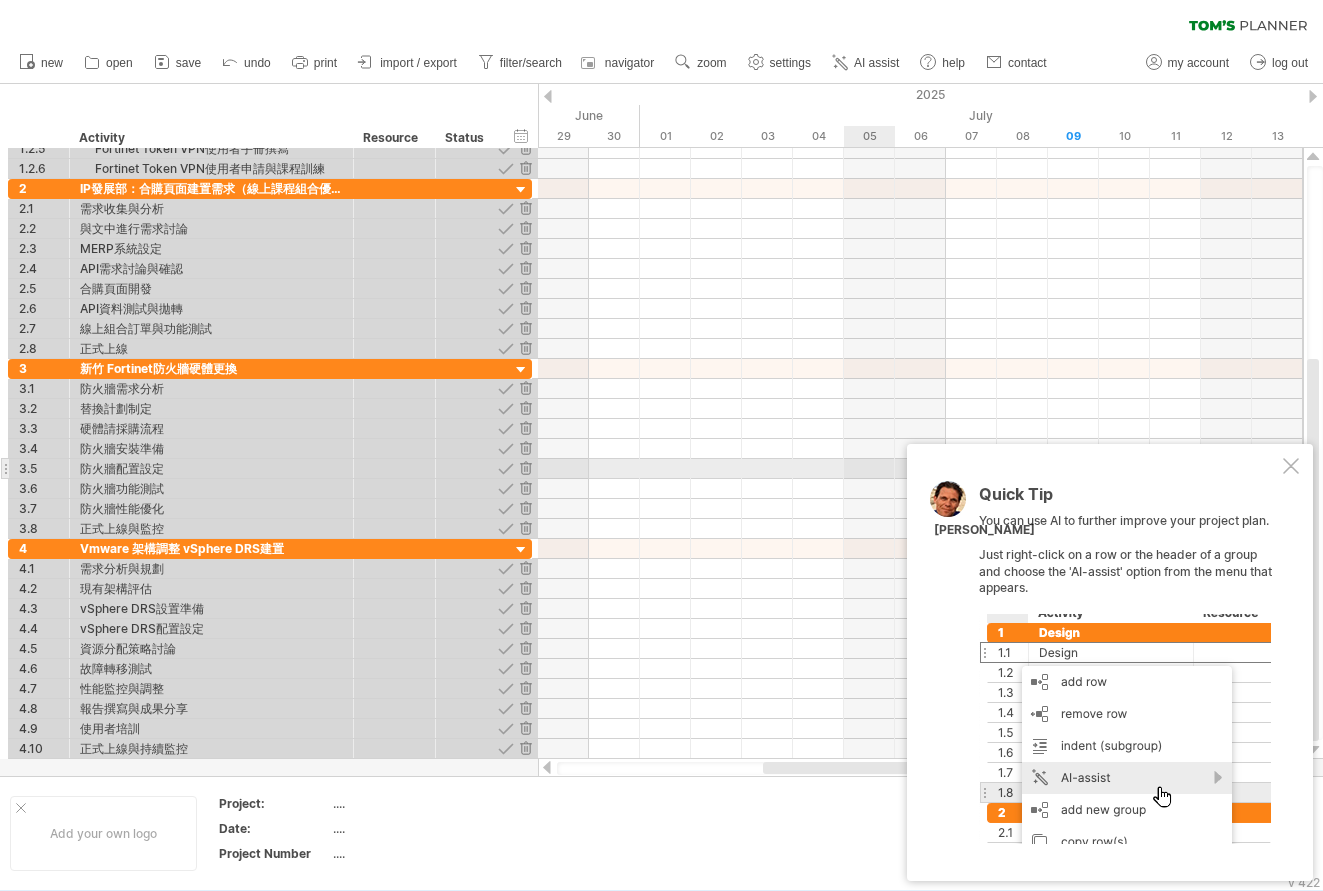 click at bounding box center [1291, 466] 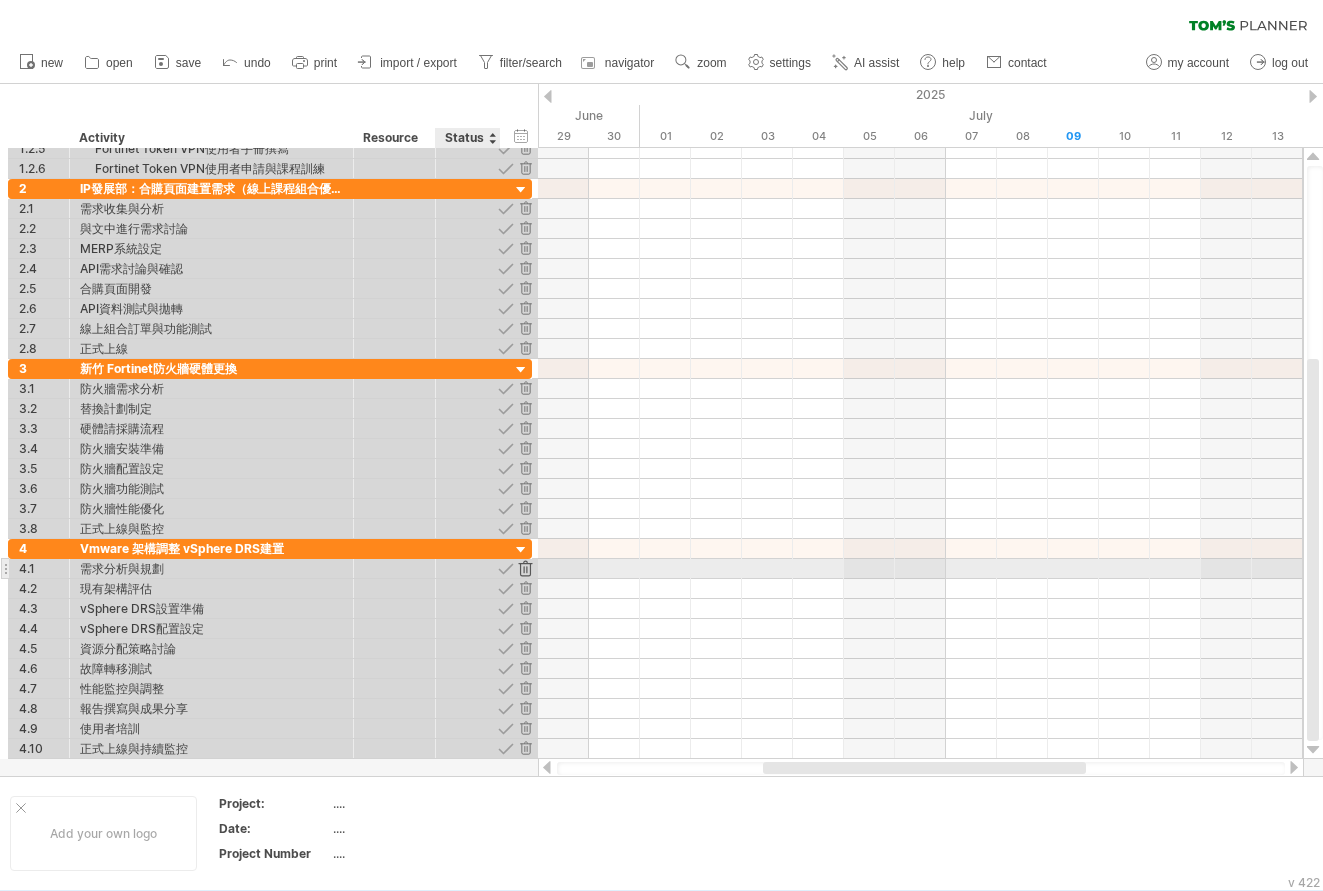 click at bounding box center (525, 568) 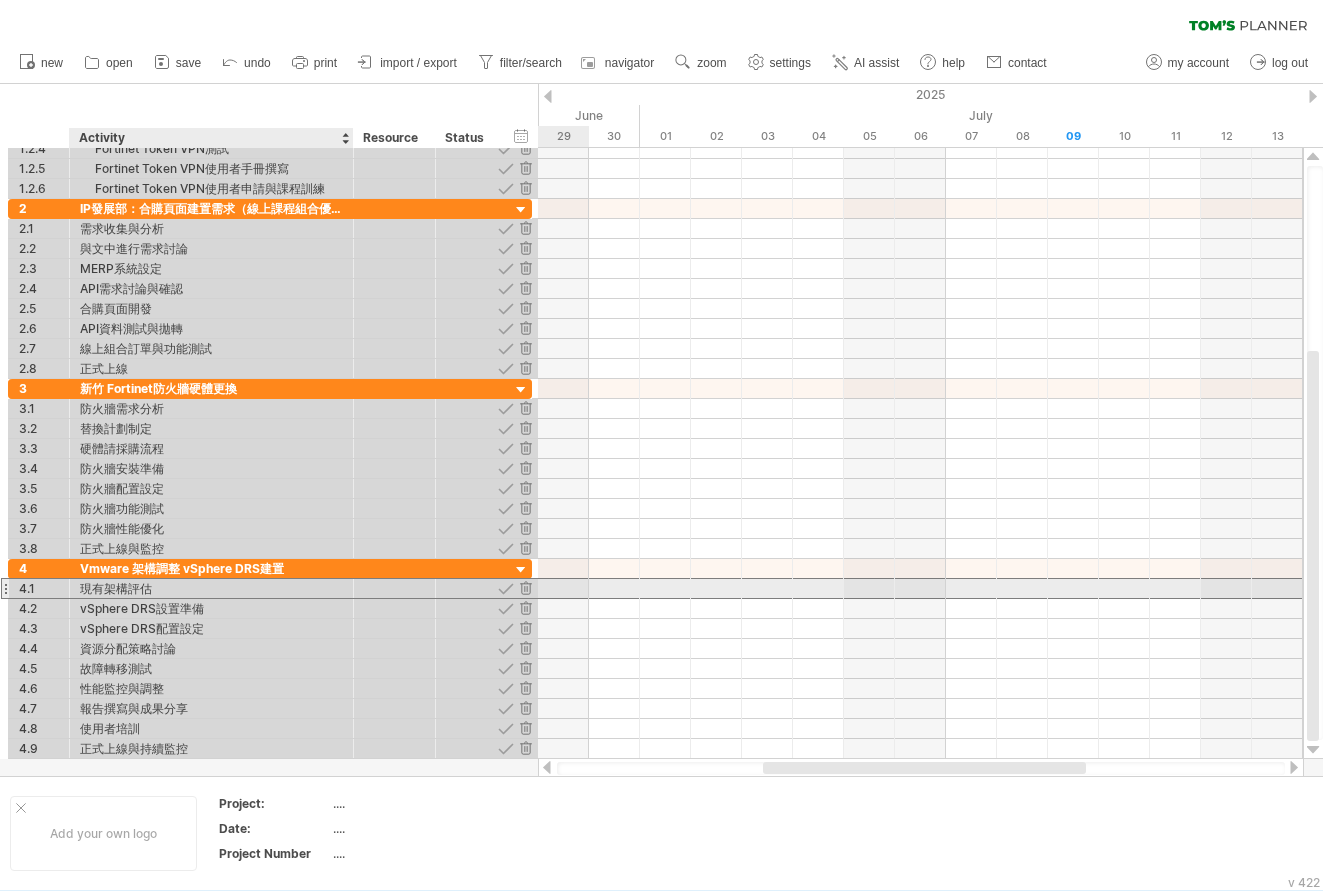 click on "現有架構評估" at bounding box center [211, 588] 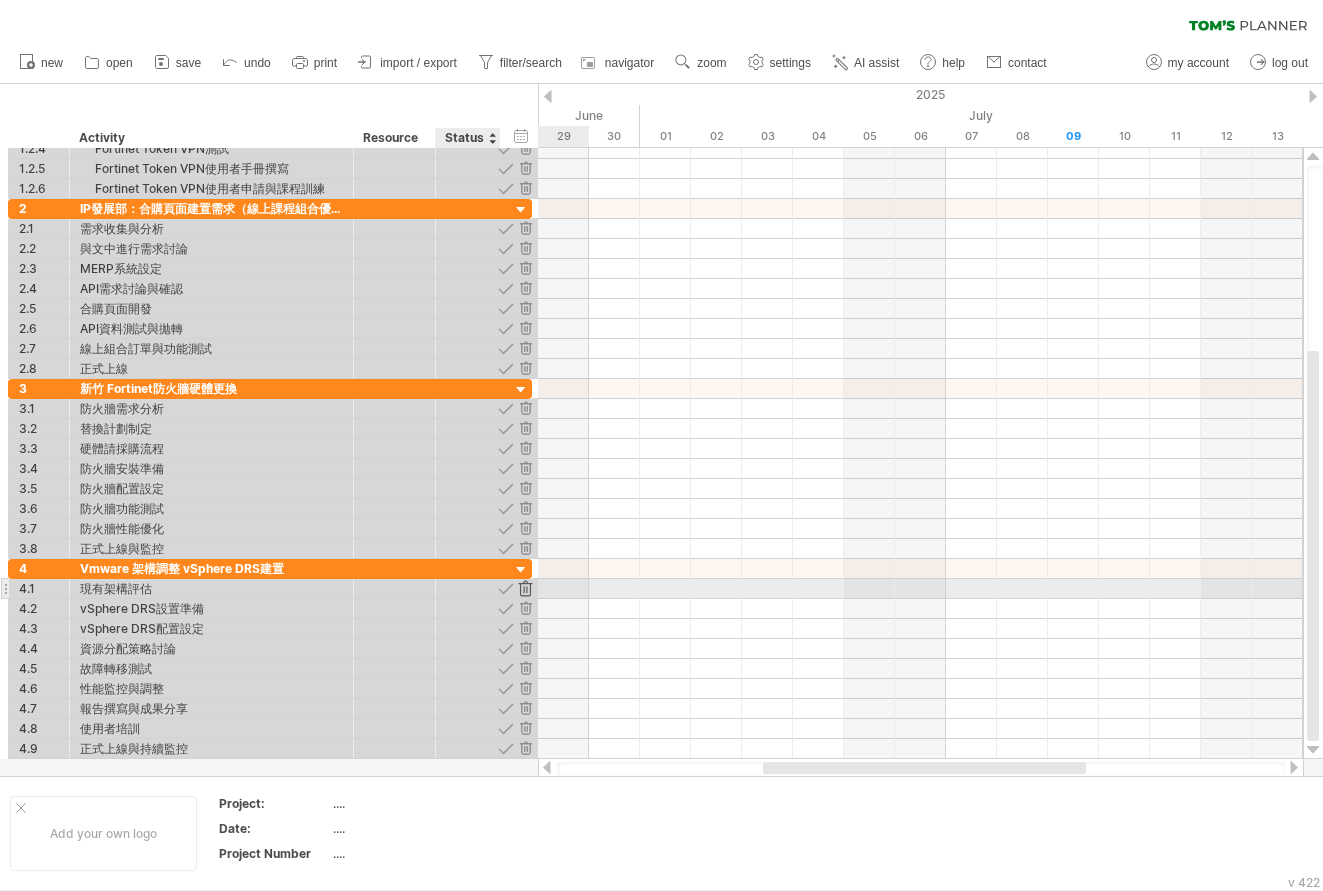 click at bounding box center (525, 588) 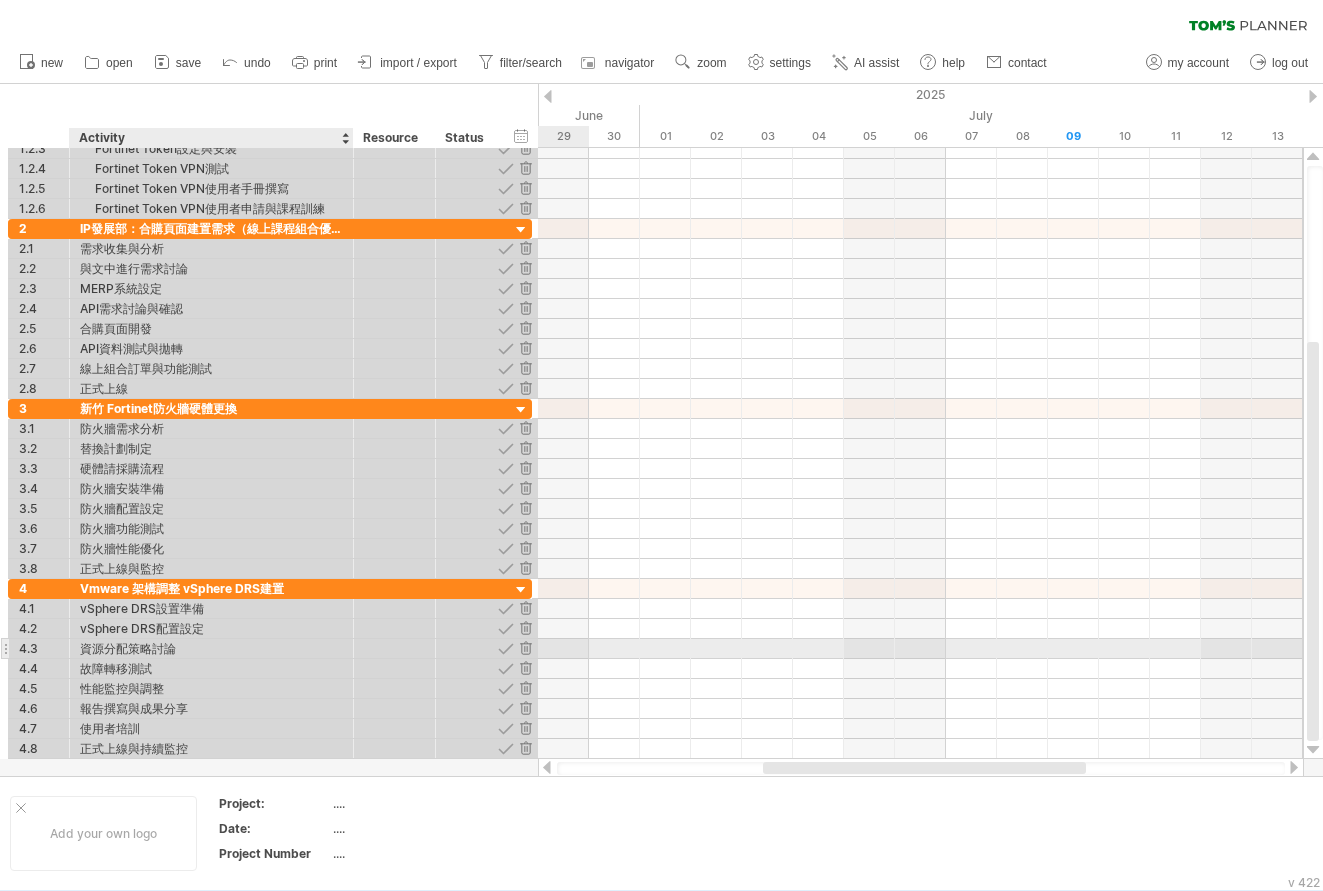 click on "資源分配策略討論" at bounding box center [211, 648] 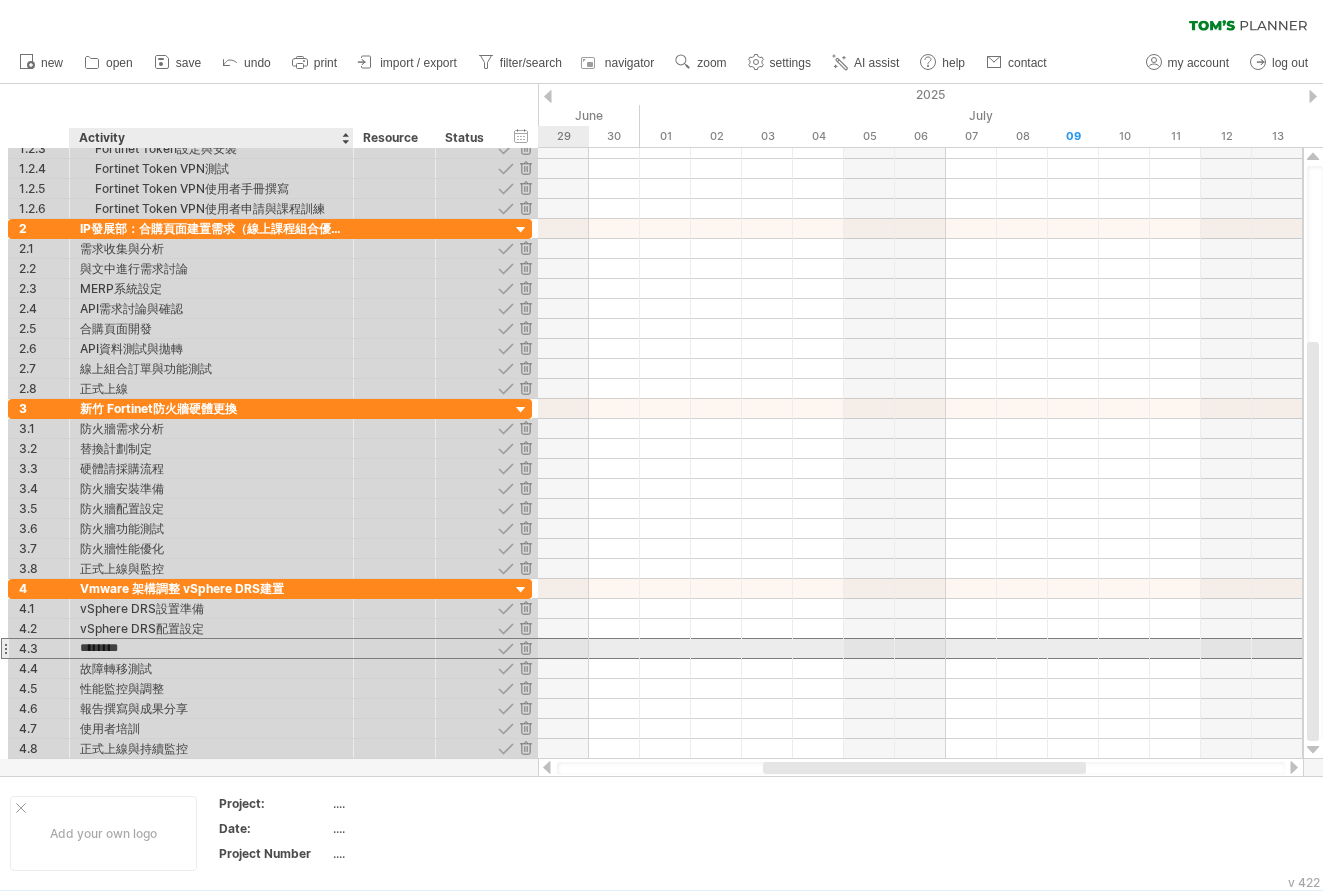 click on "********" at bounding box center (211, 648) 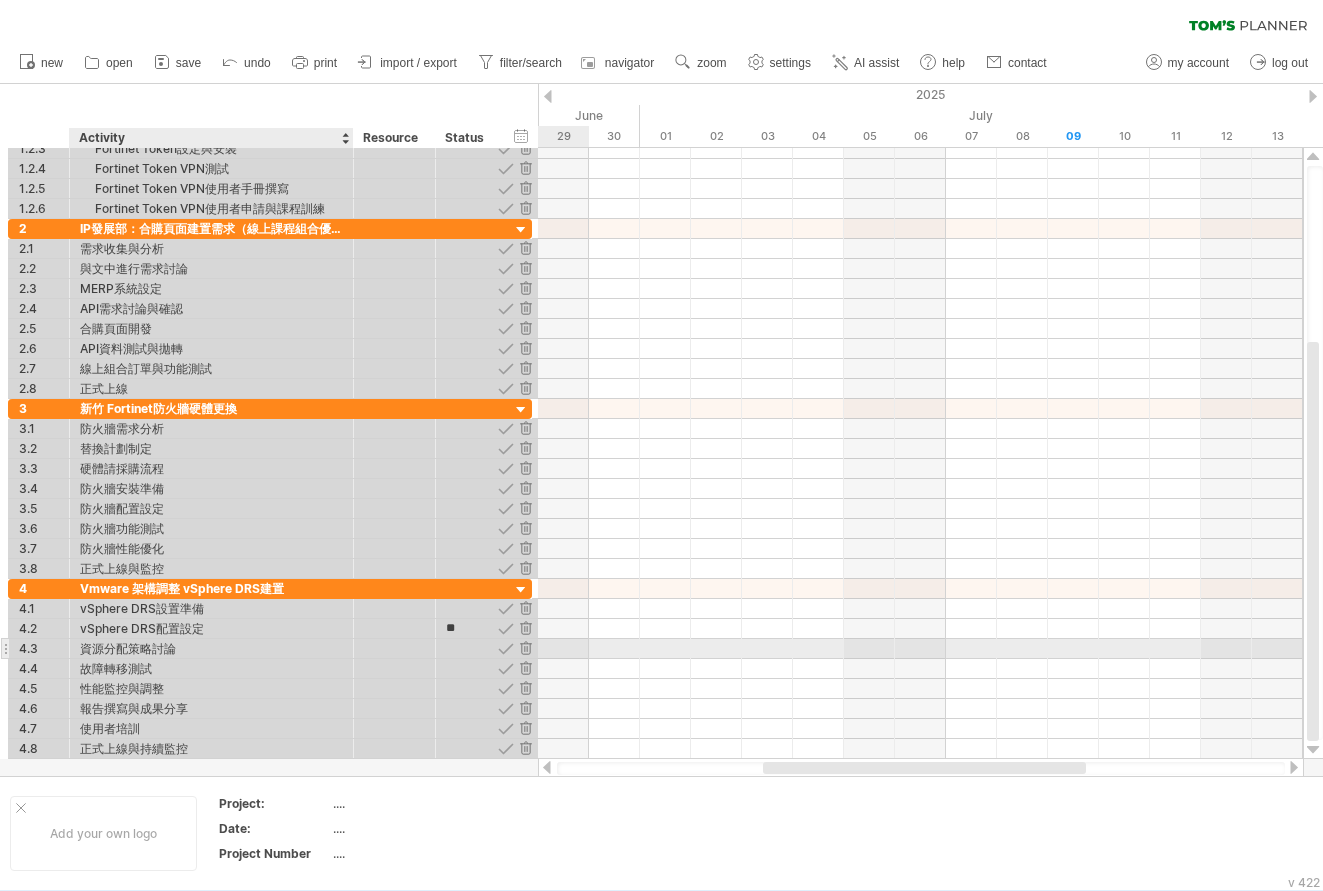 type on "*" 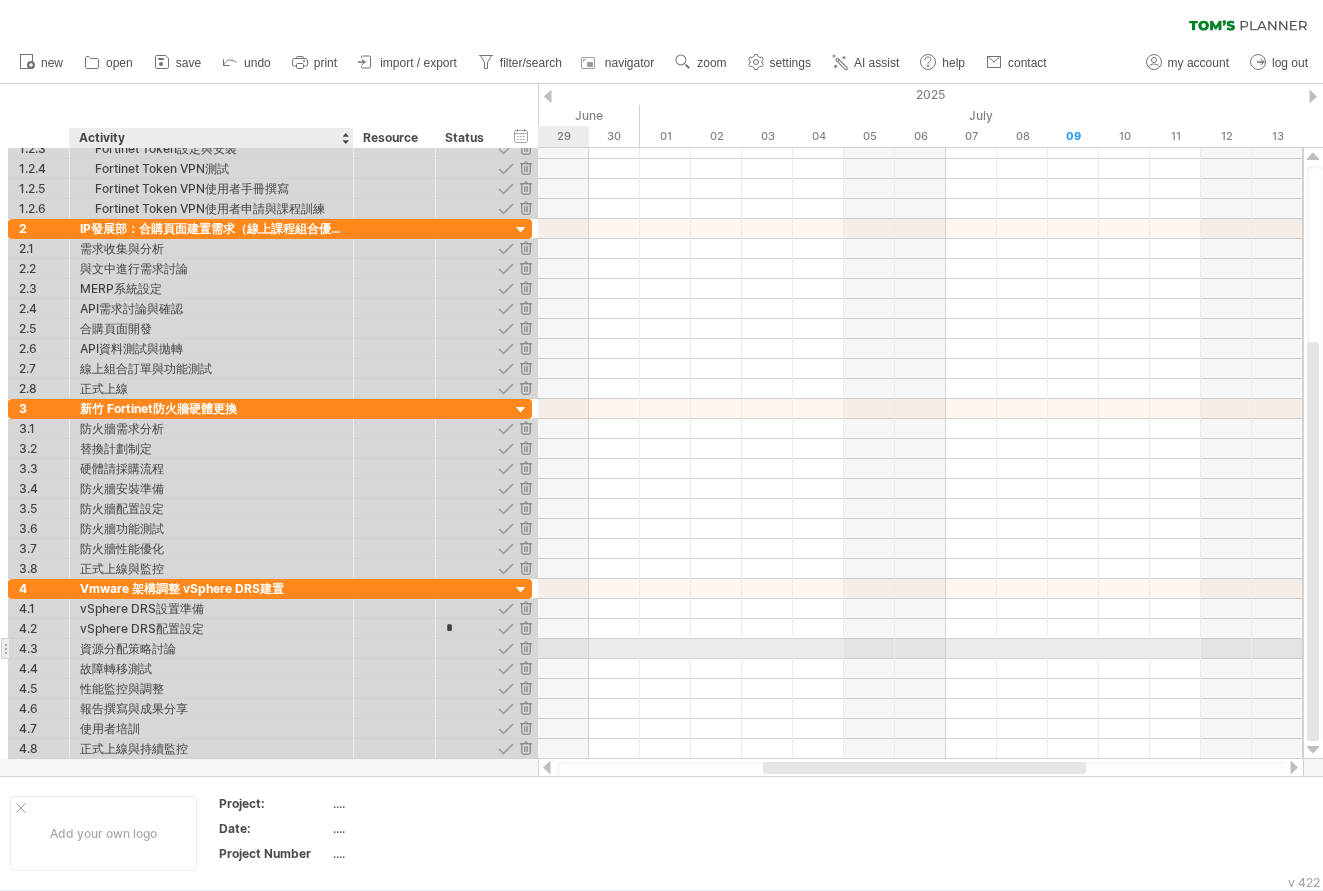 type 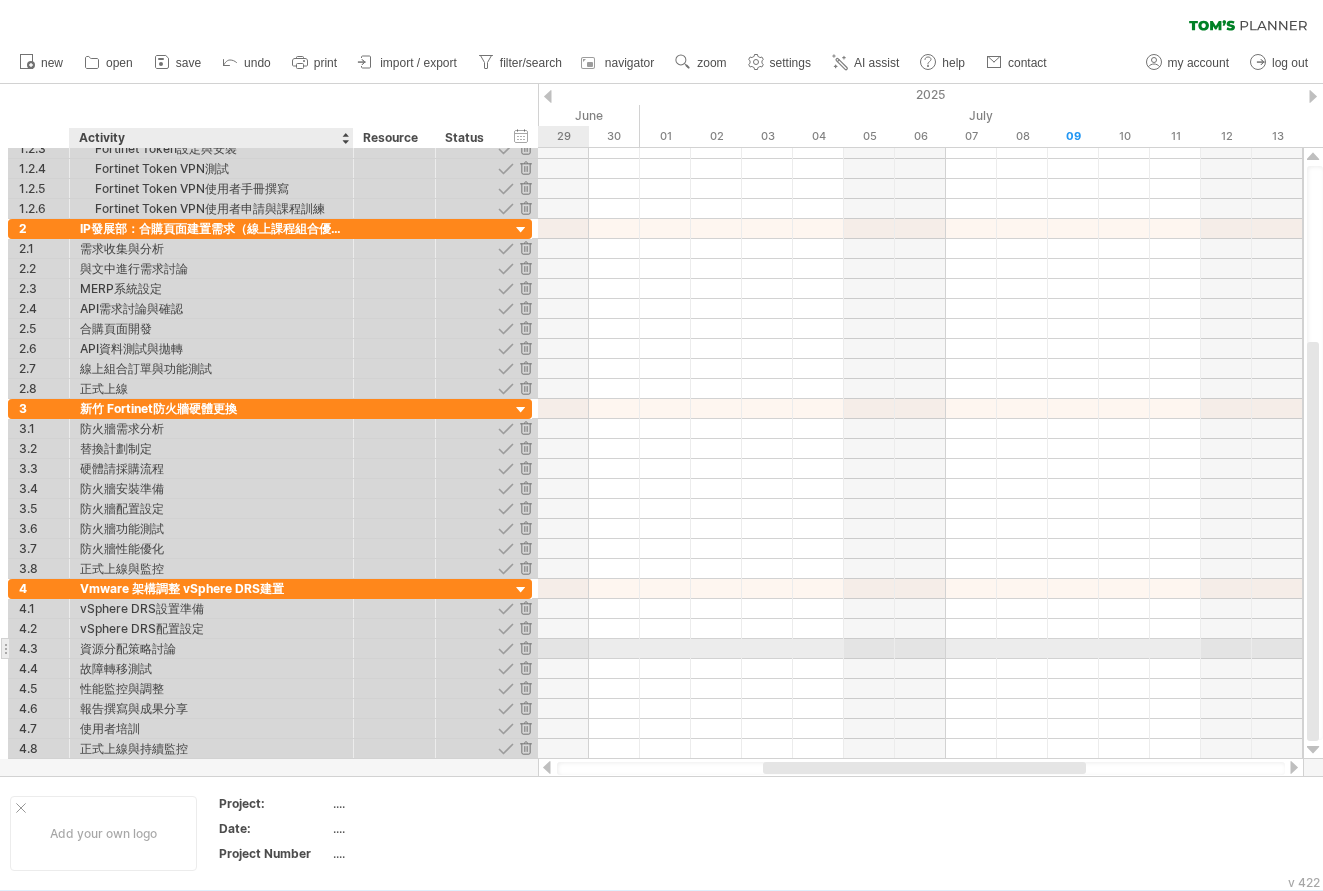 click on "資源分配策略討論" at bounding box center [211, 648] 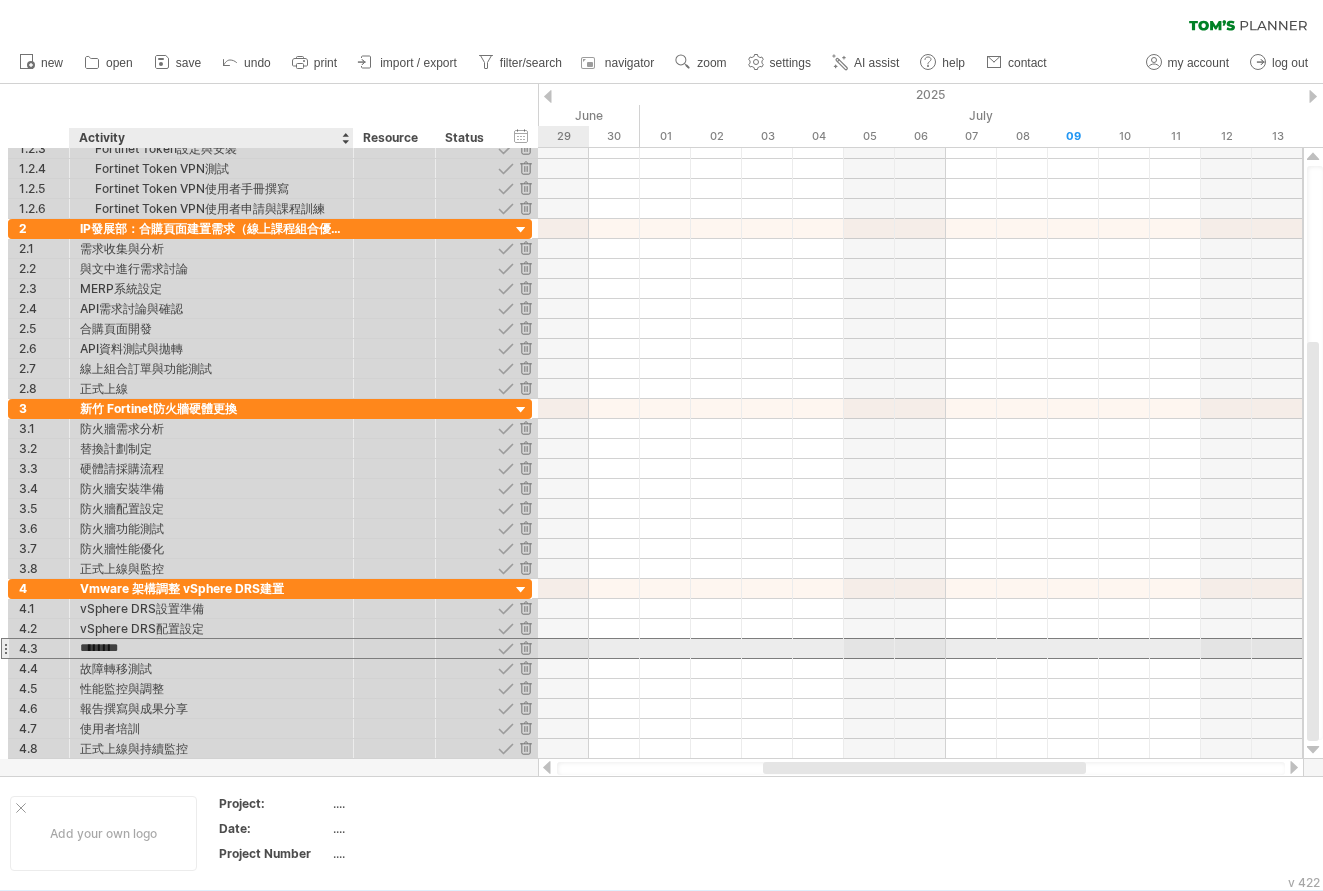 click on "********" at bounding box center [211, 648] 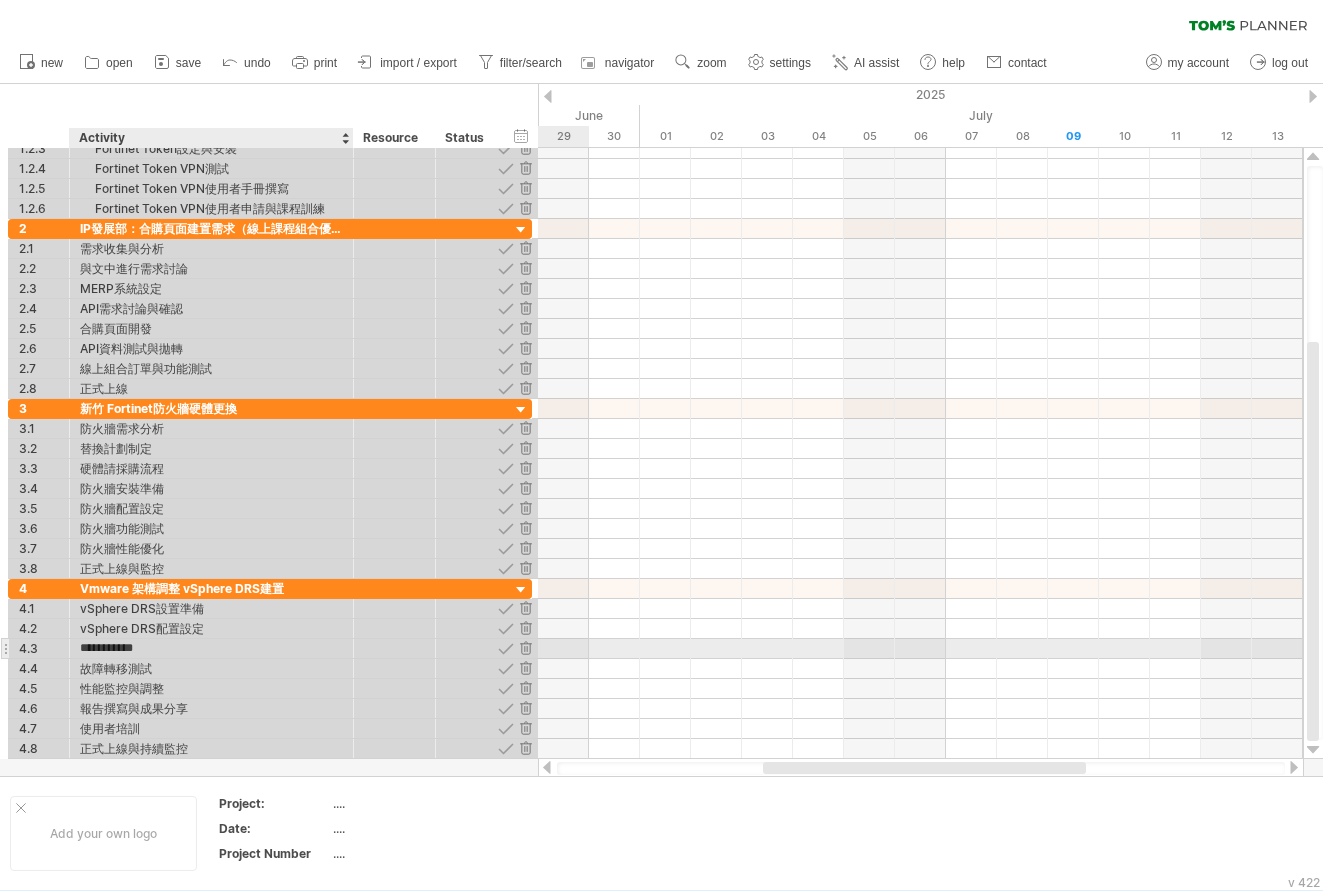 type on "*********" 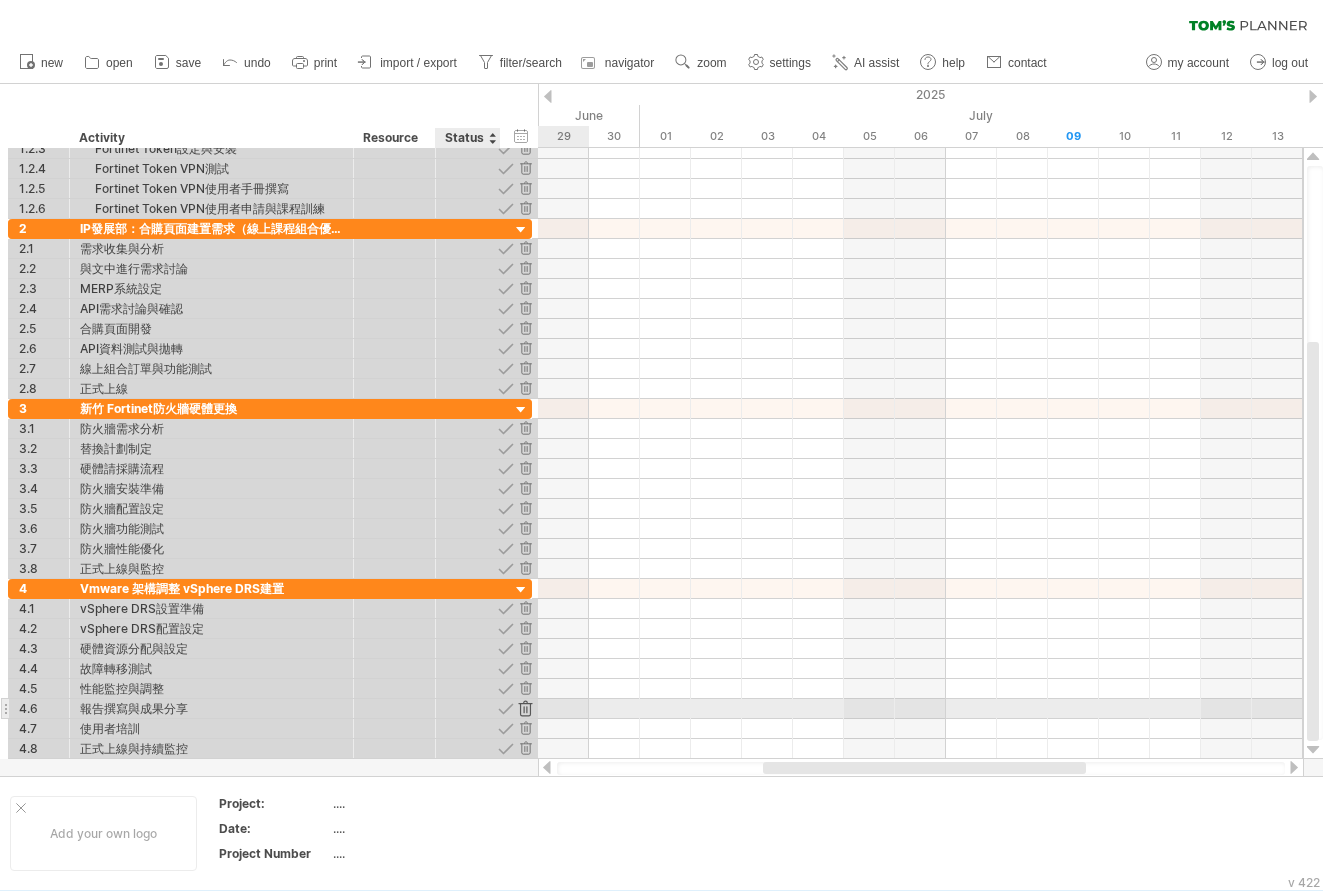 click at bounding box center (525, 708) 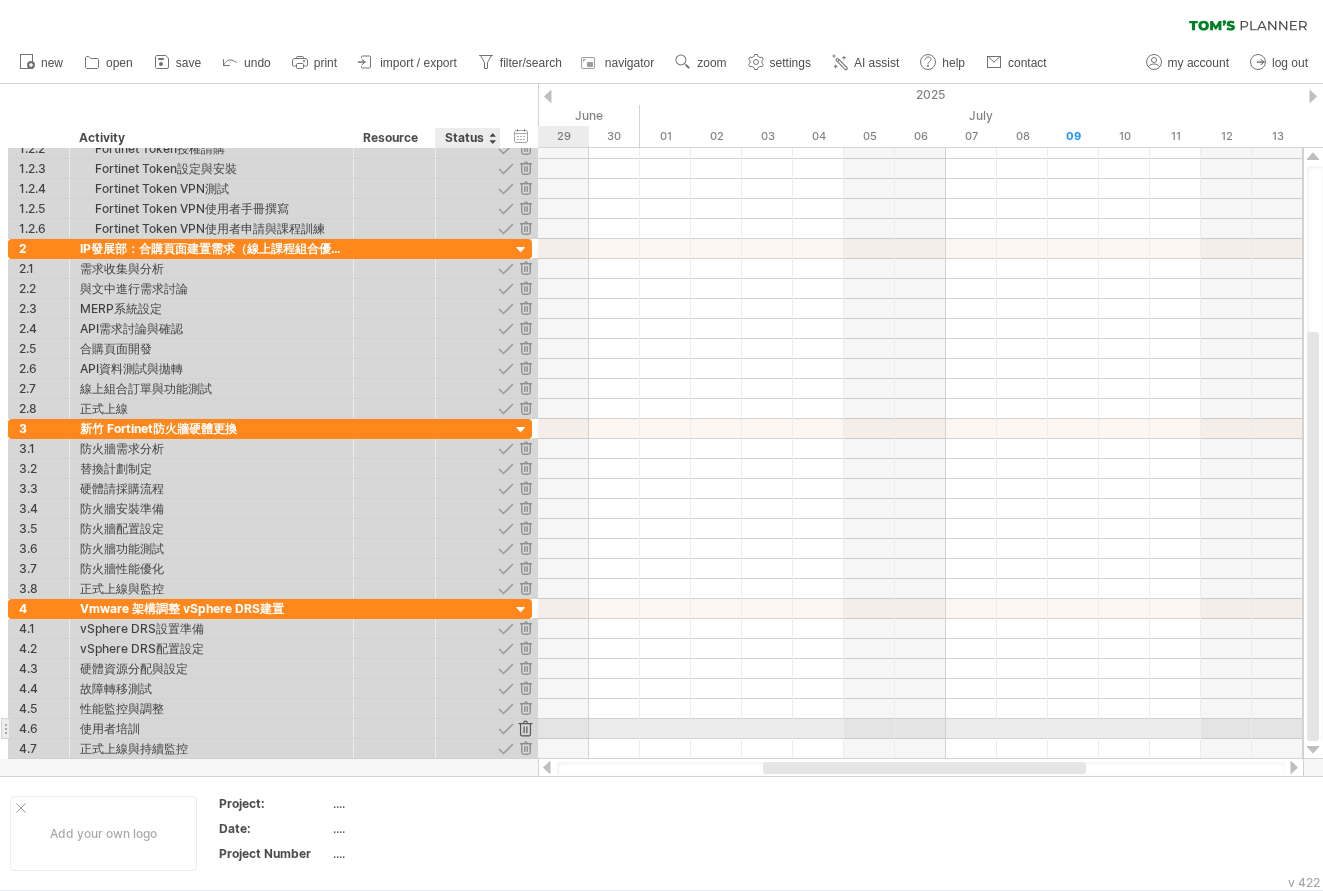 click at bounding box center (525, 728) 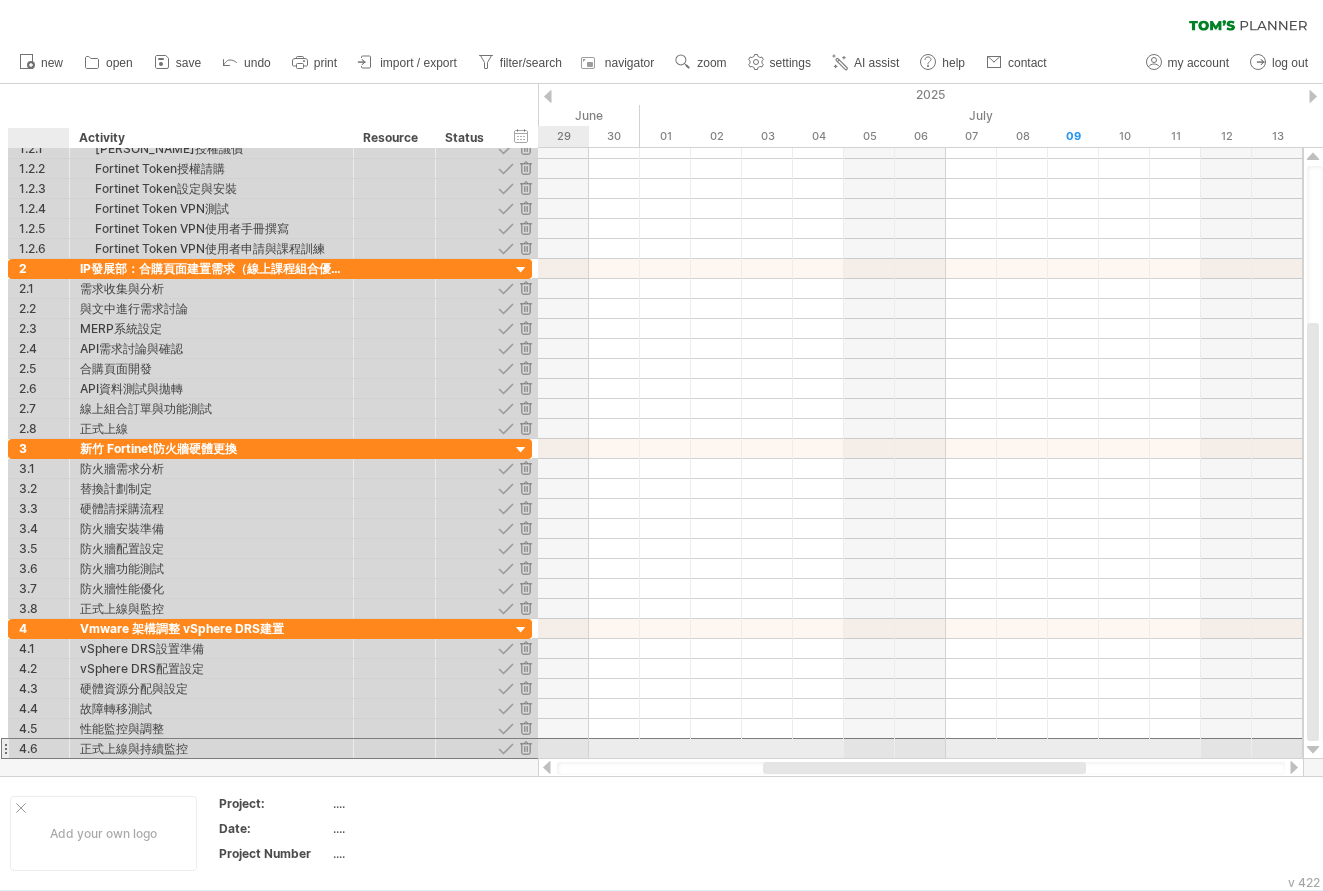 click on "4.6" at bounding box center (44, 748) 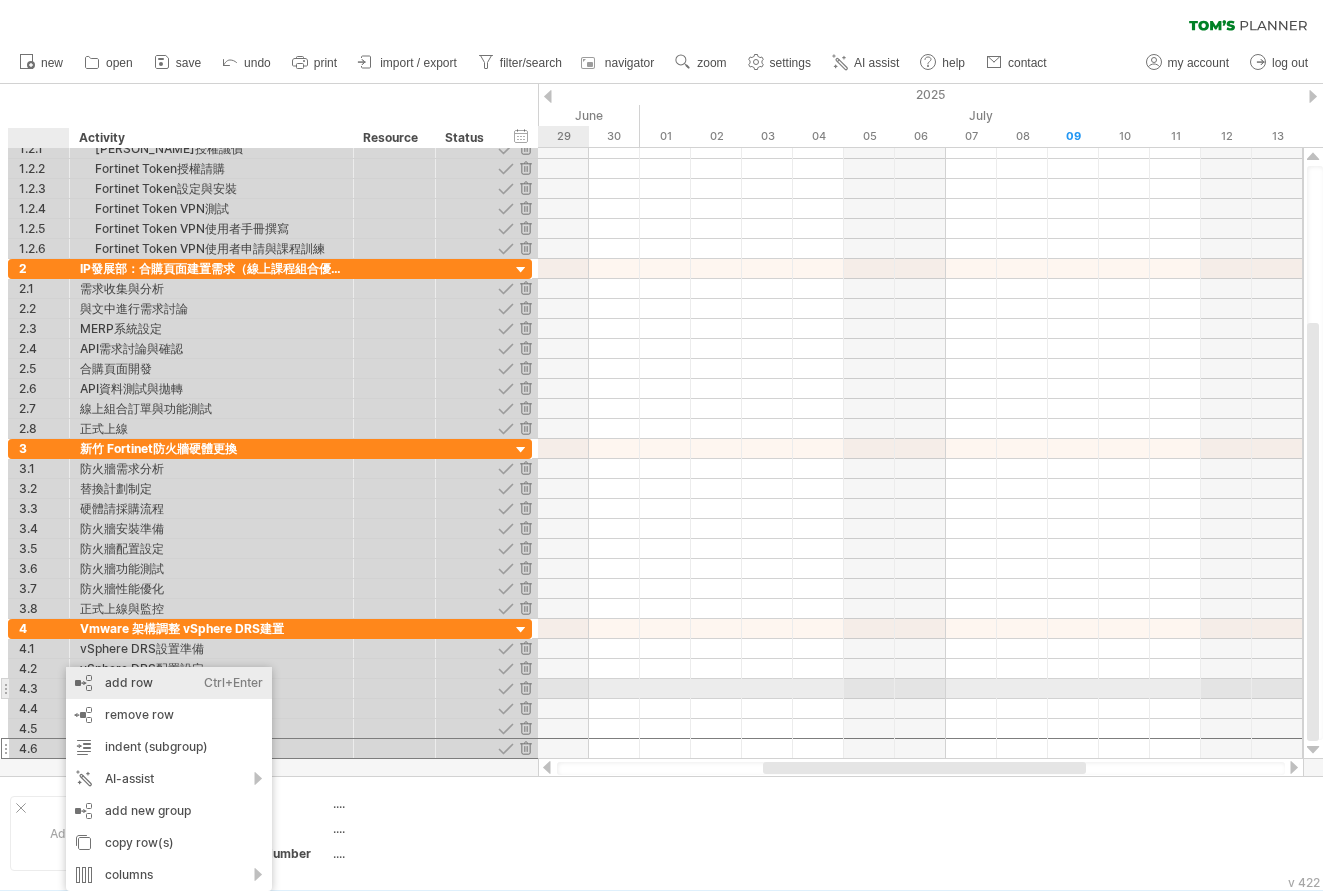 click on "add row Ctrl+Enter Cmd+Enter" at bounding box center (169, 683) 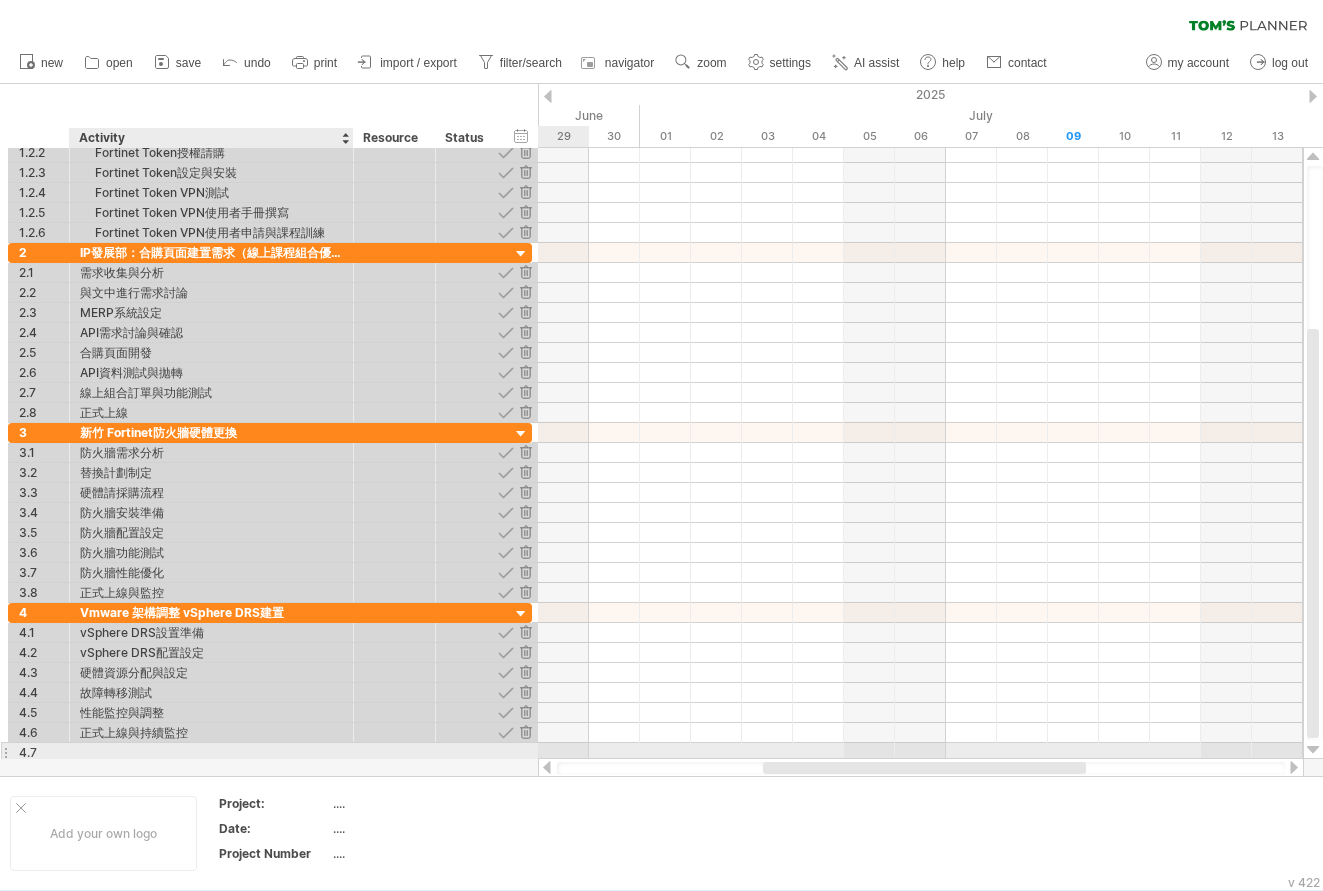 click at bounding box center [211, 752] 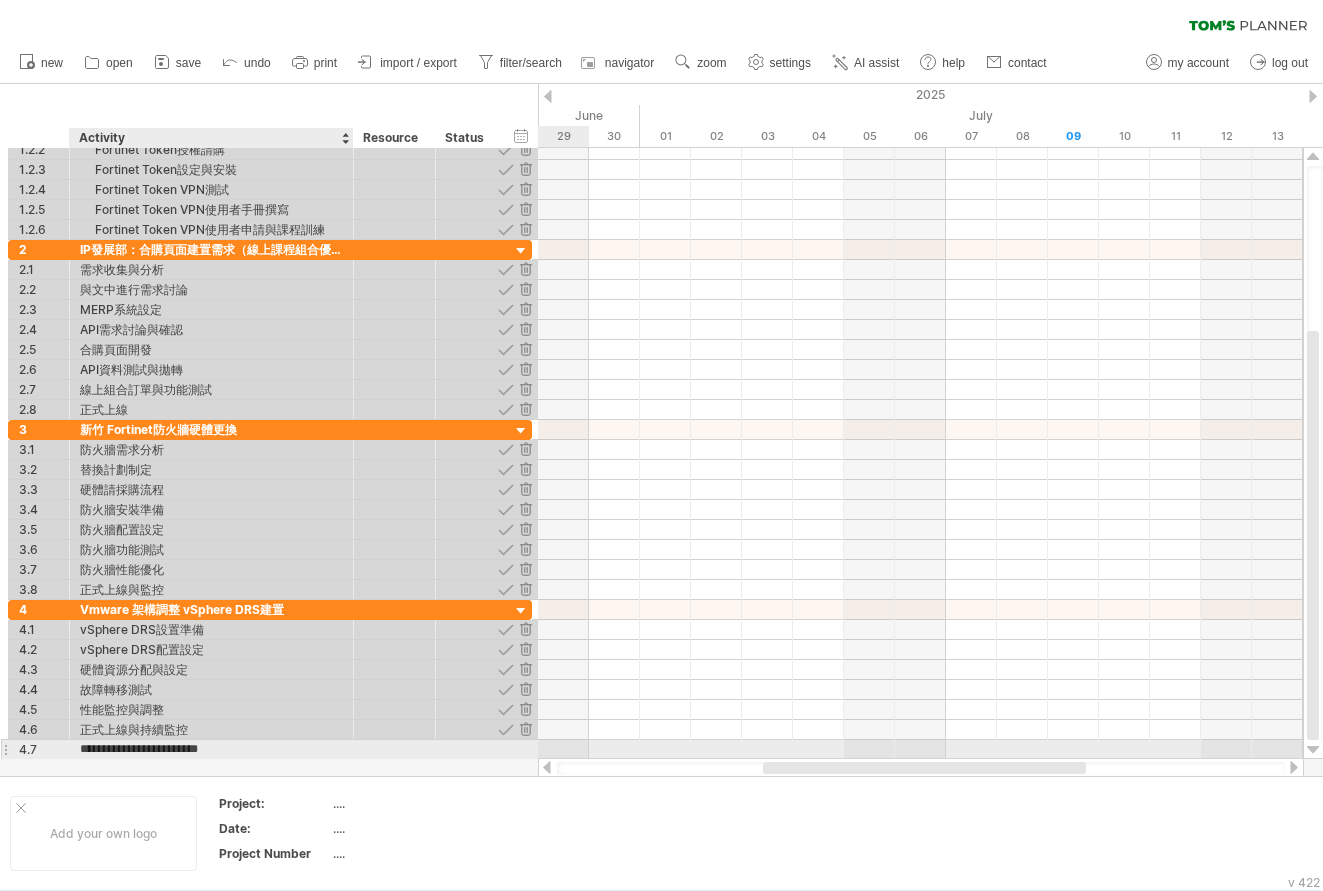 type on "**********" 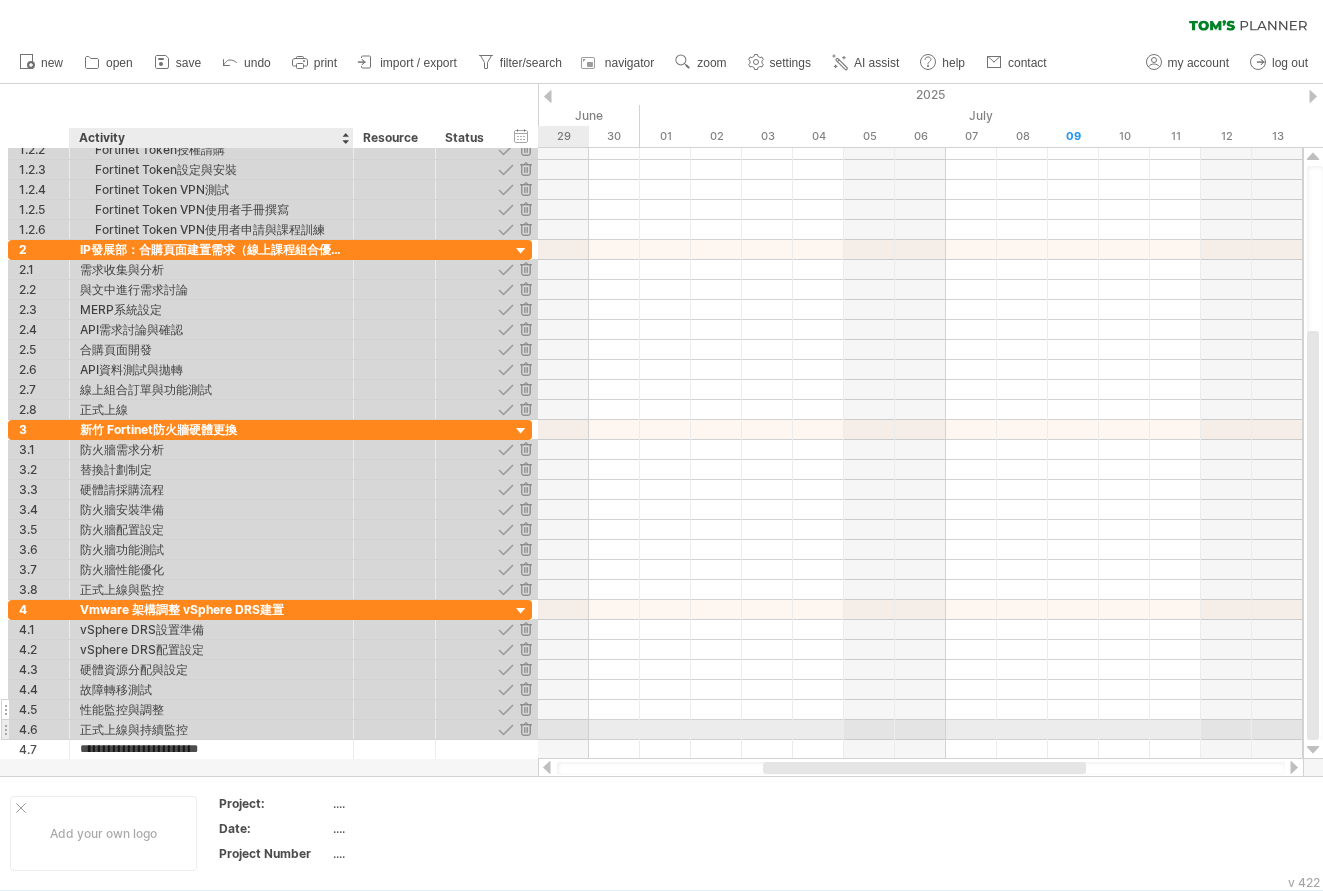 click on "性能監控與調整" at bounding box center (211, 709) 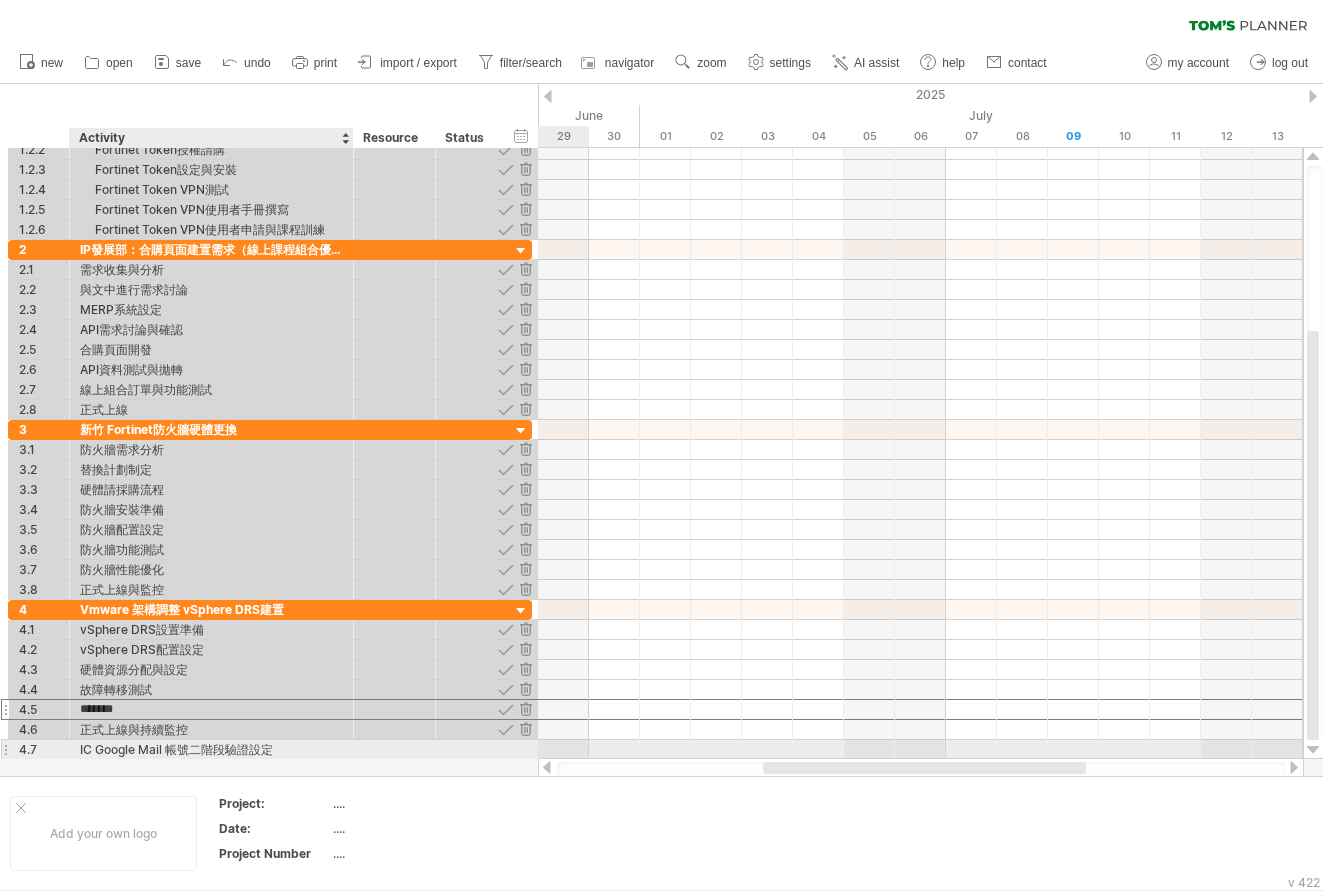 click on "IC Google Mail 帳號二階段驗證設定" at bounding box center [211, 749] 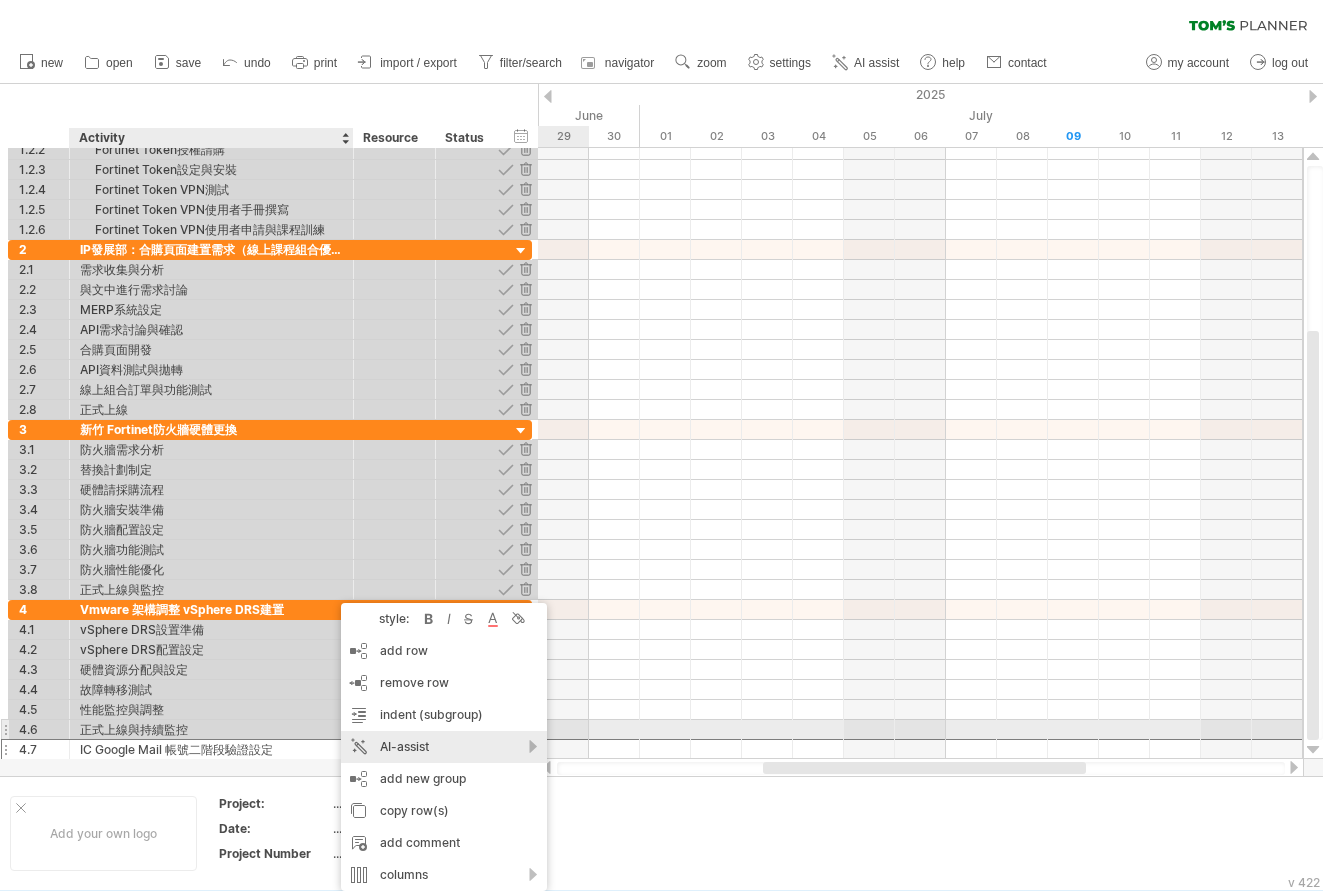 drag, startPoint x: 413, startPoint y: 739, endPoint x: 452, endPoint y: 742, distance: 39.115215 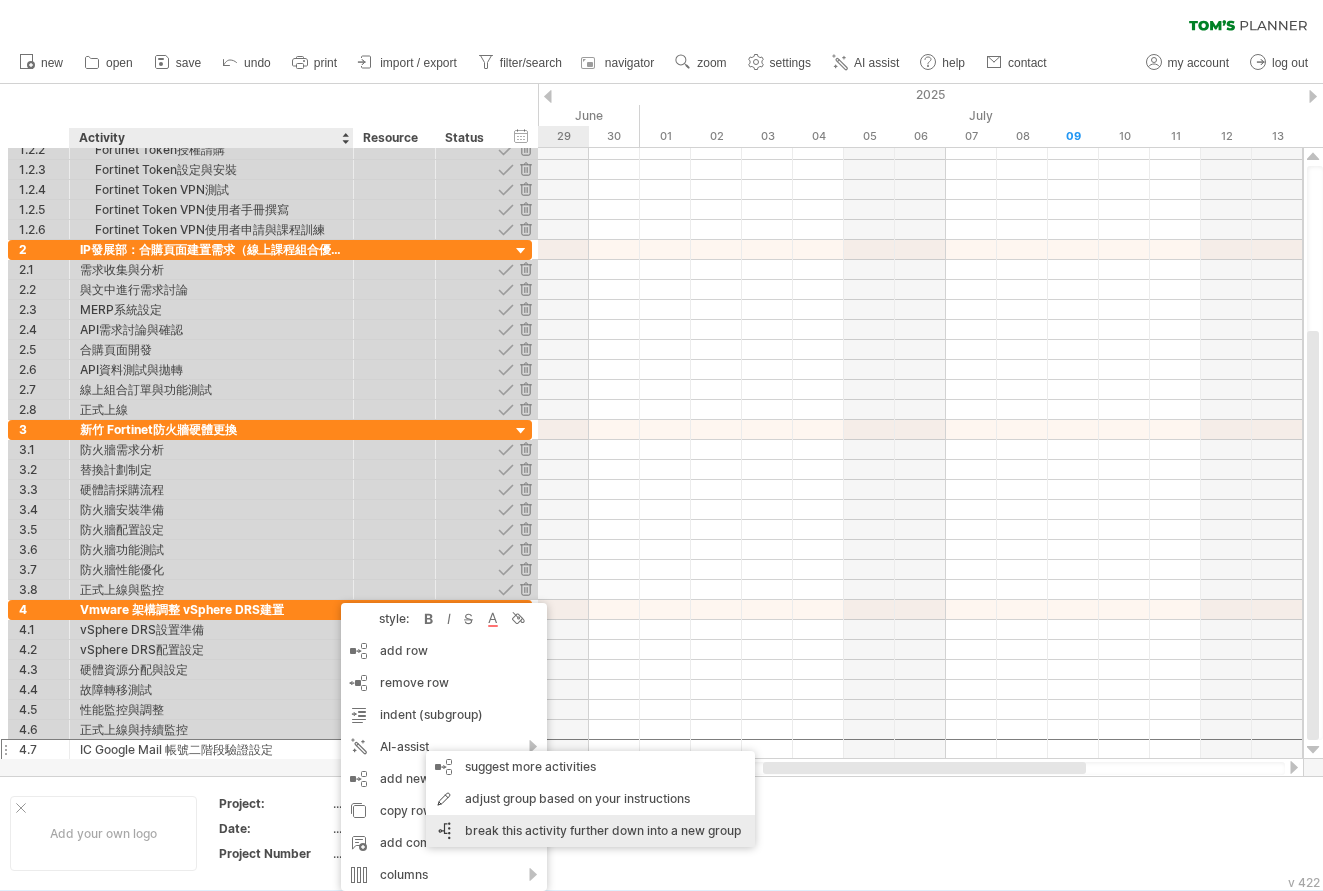 click on "break this activity further down into a new group" at bounding box center [590, 831] 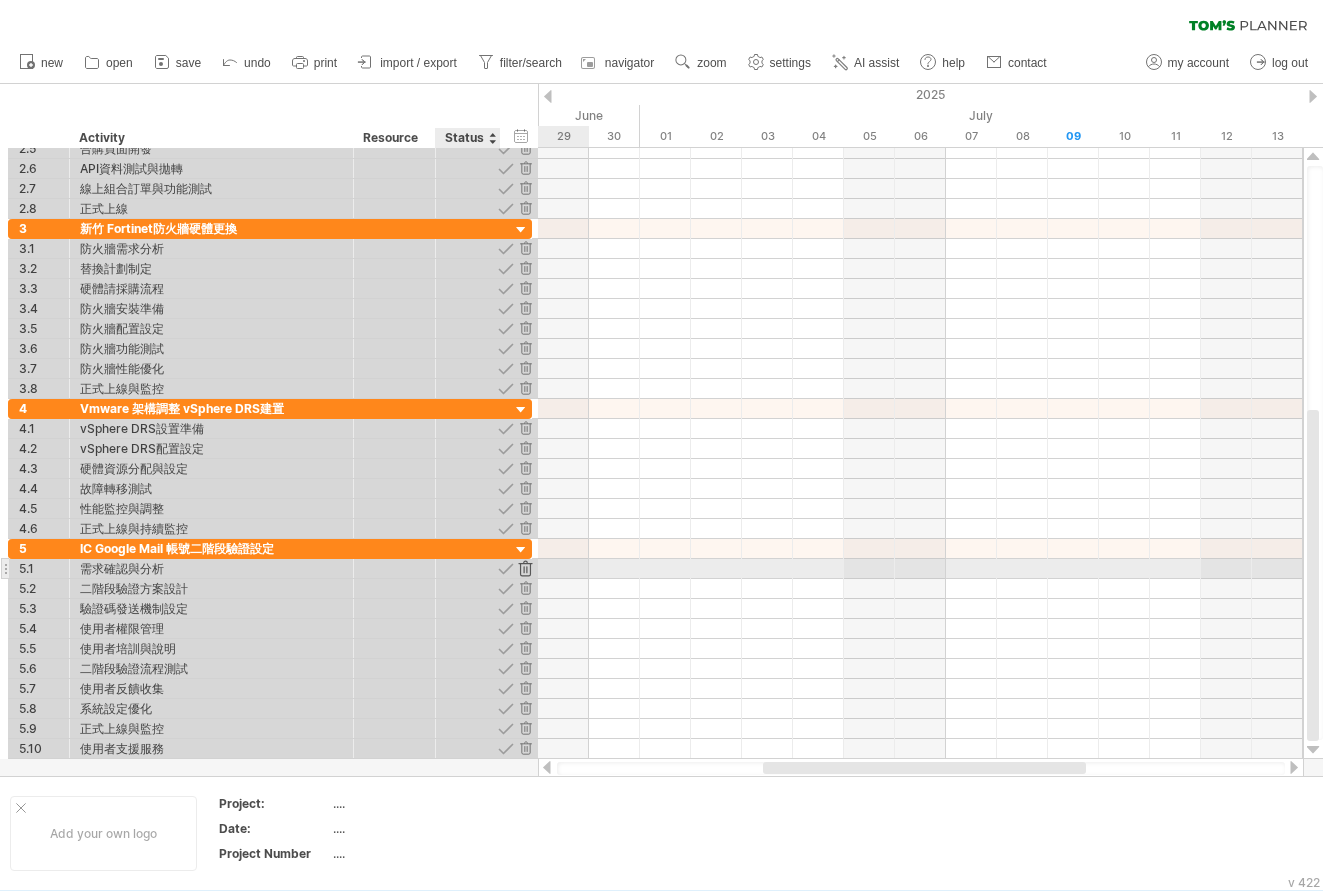 click at bounding box center [525, 568] 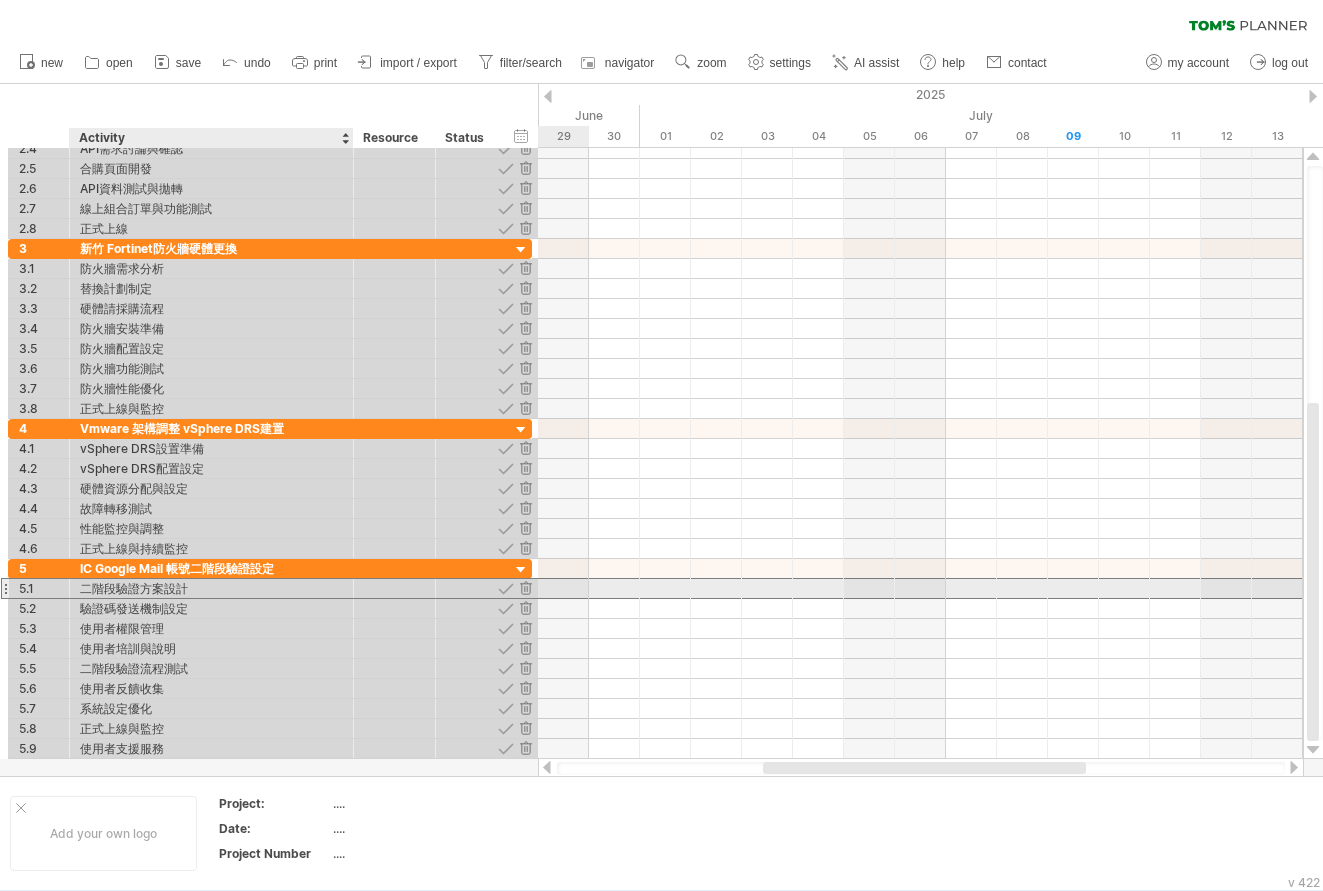 click on "二階段驗證方案設計" at bounding box center (211, 588) 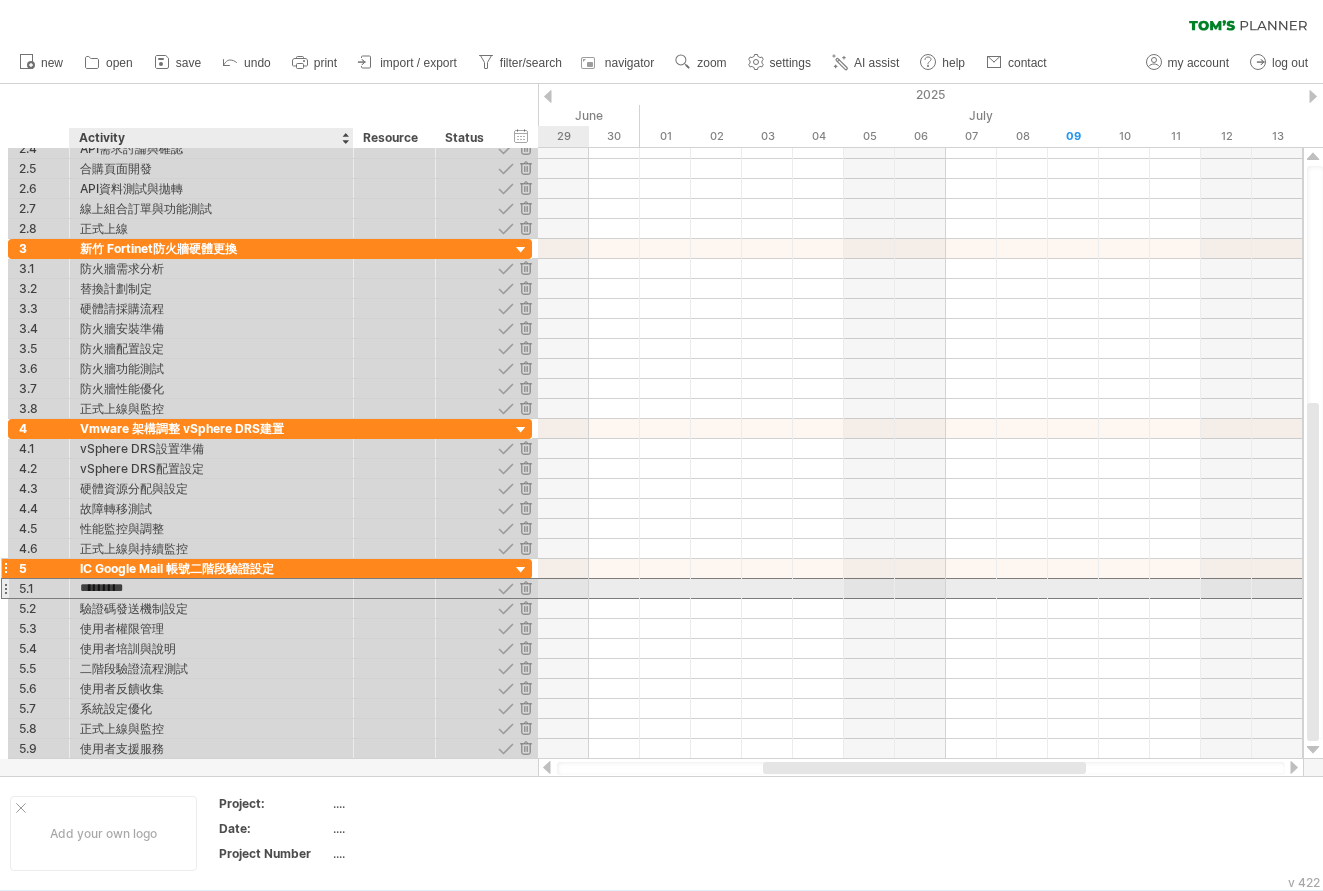 drag, startPoint x: 138, startPoint y: 589, endPoint x: 209, endPoint y: 563, distance: 75.61085 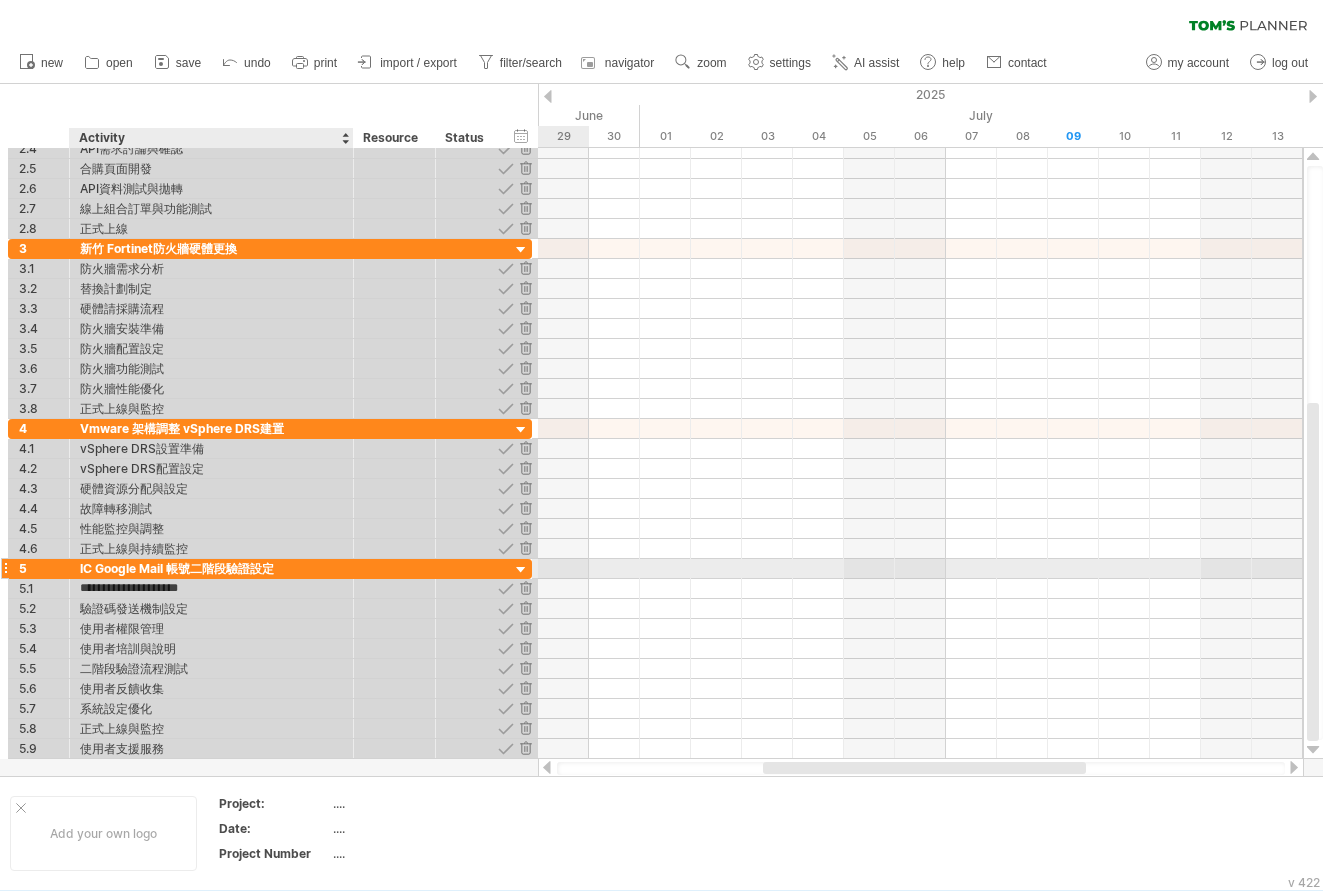 type on "**********" 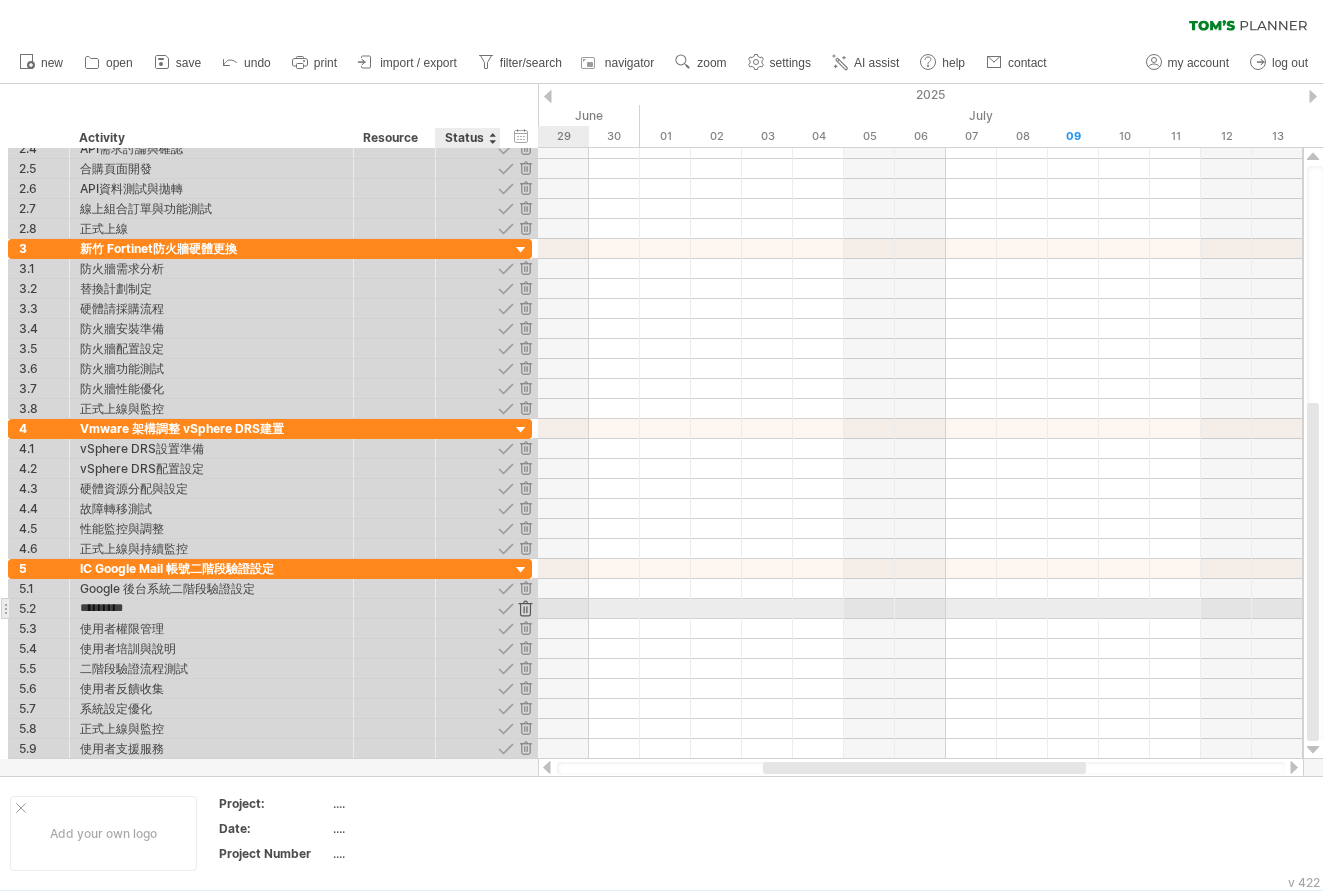click at bounding box center (525, 608) 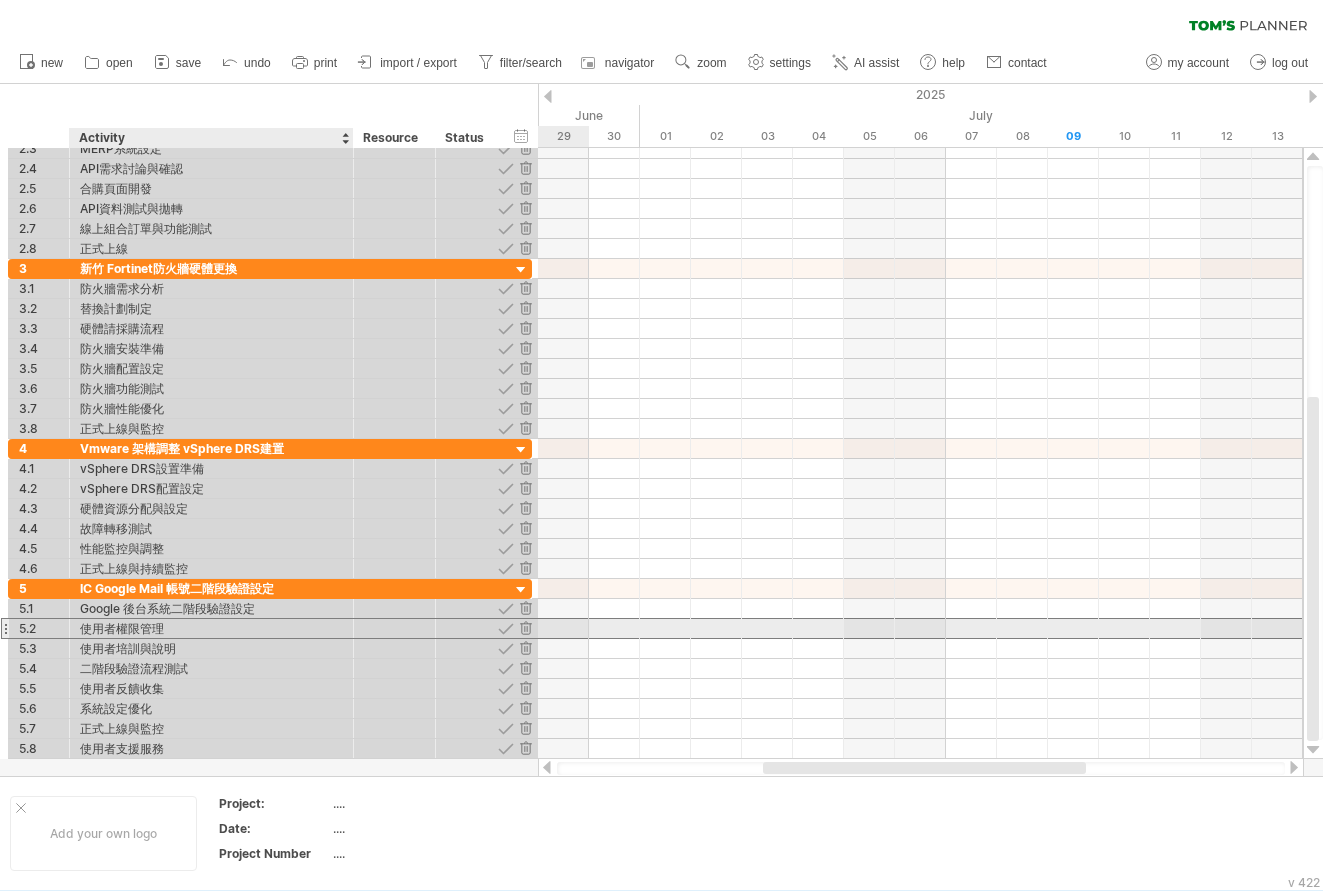 click on "使用者權限管理" at bounding box center (211, 628) 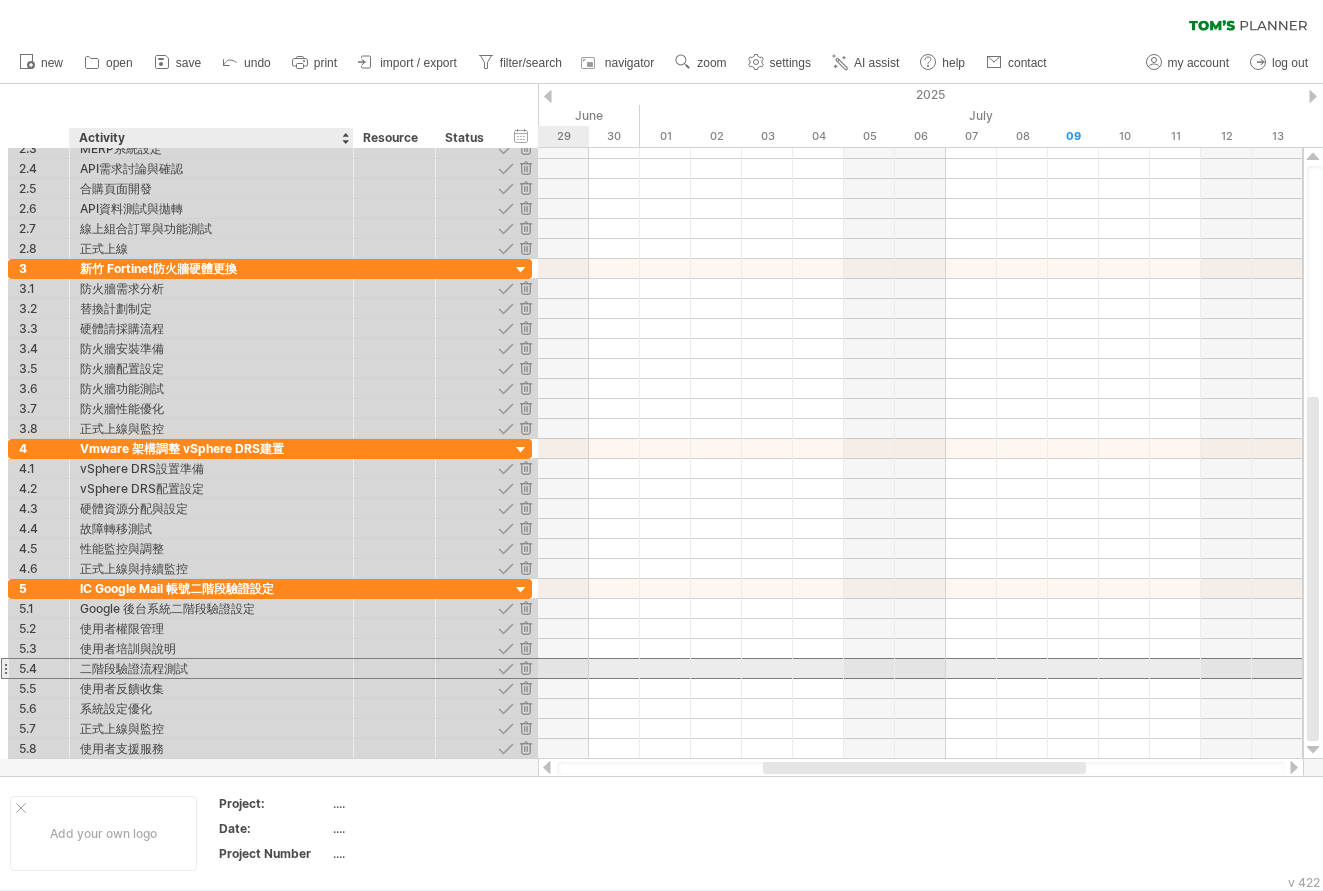 click on "二階段驗證流程測試" at bounding box center (211, 668) 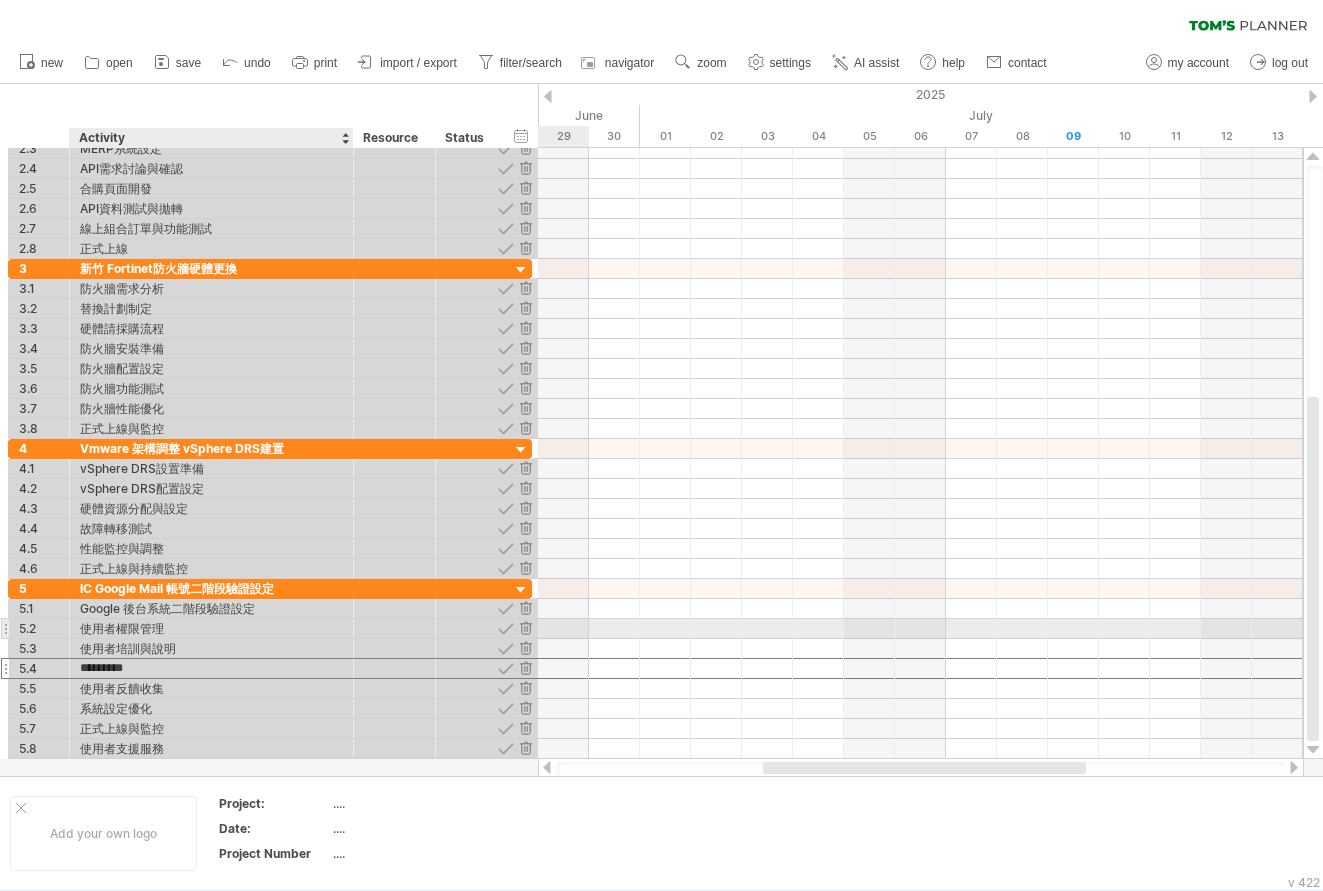 click on "使用者權限管理" at bounding box center (211, 628) 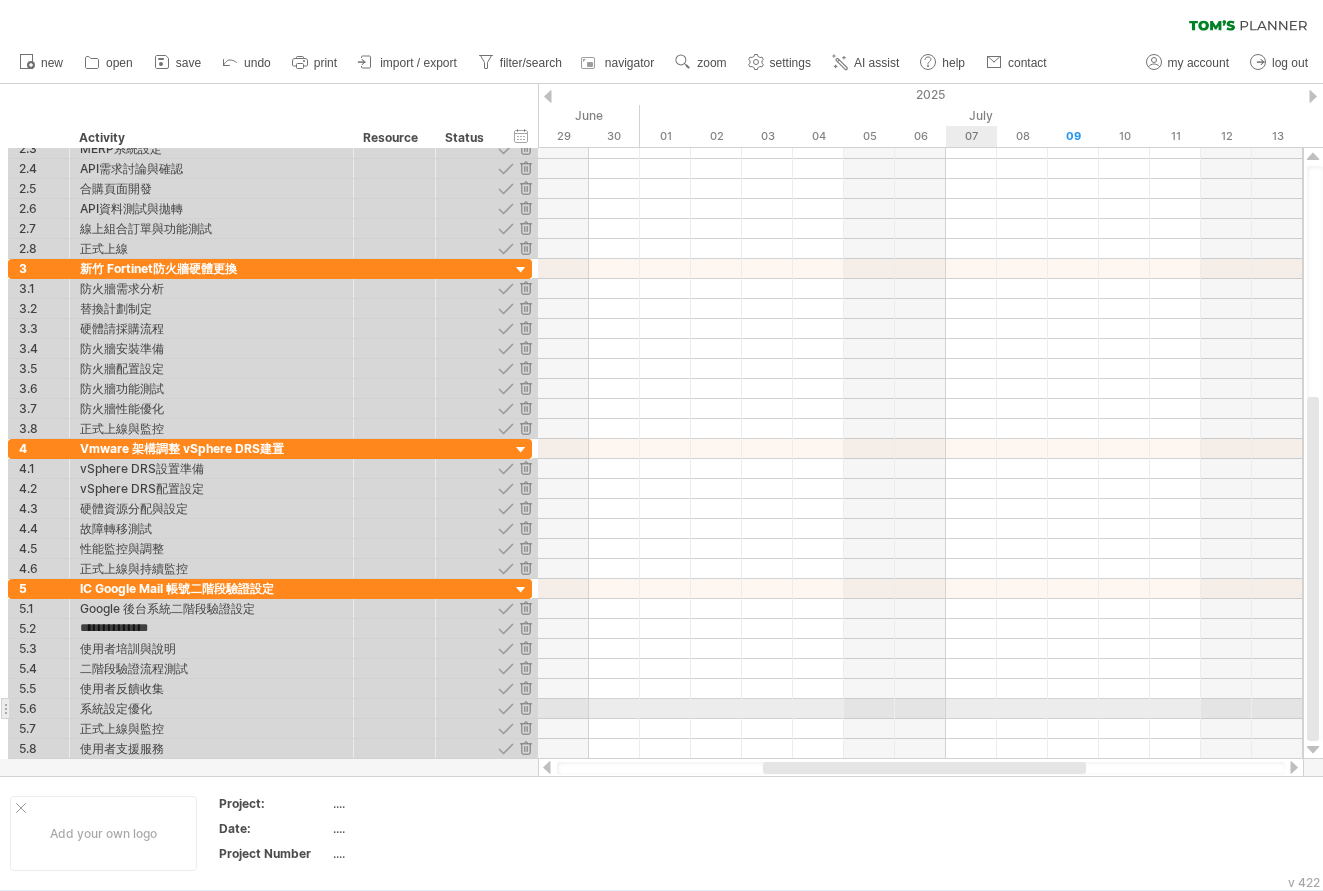 type on "**********" 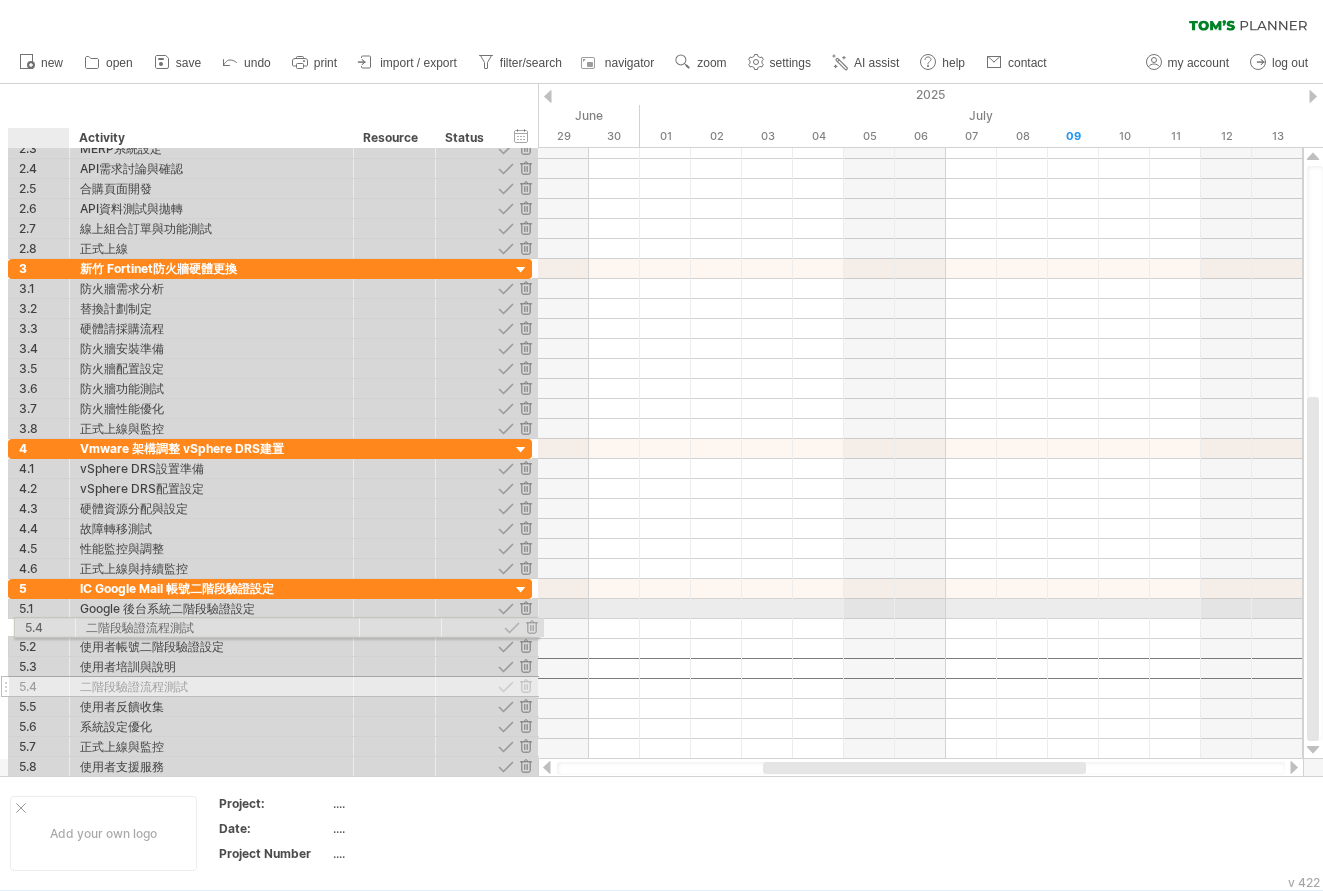 drag, startPoint x: 49, startPoint y: 663, endPoint x: 49, endPoint y: 624, distance: 39 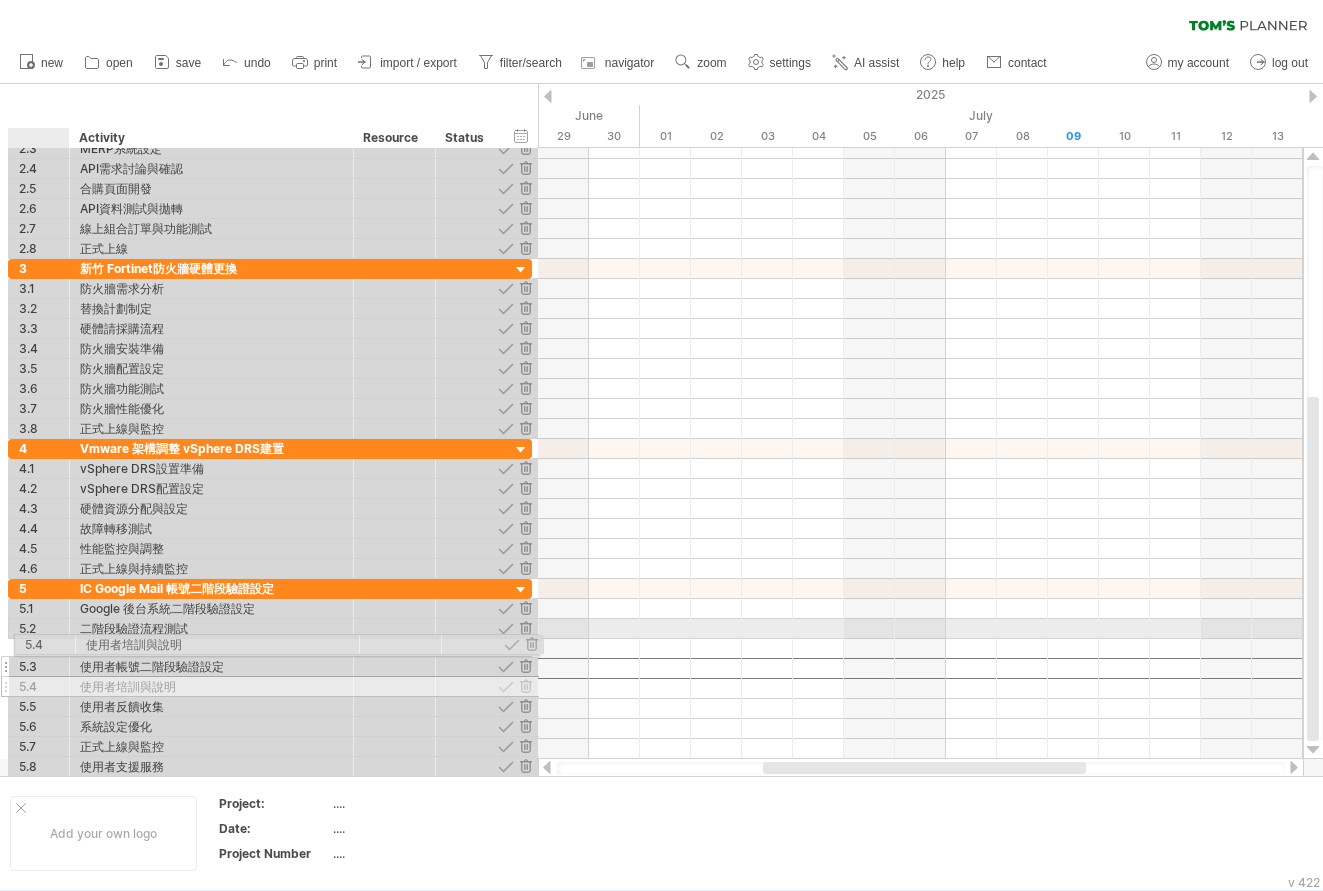 drag, startPoint x: 51, startPoint y: 667, endPoint x: 51, endPoint y: 641, distance: 26 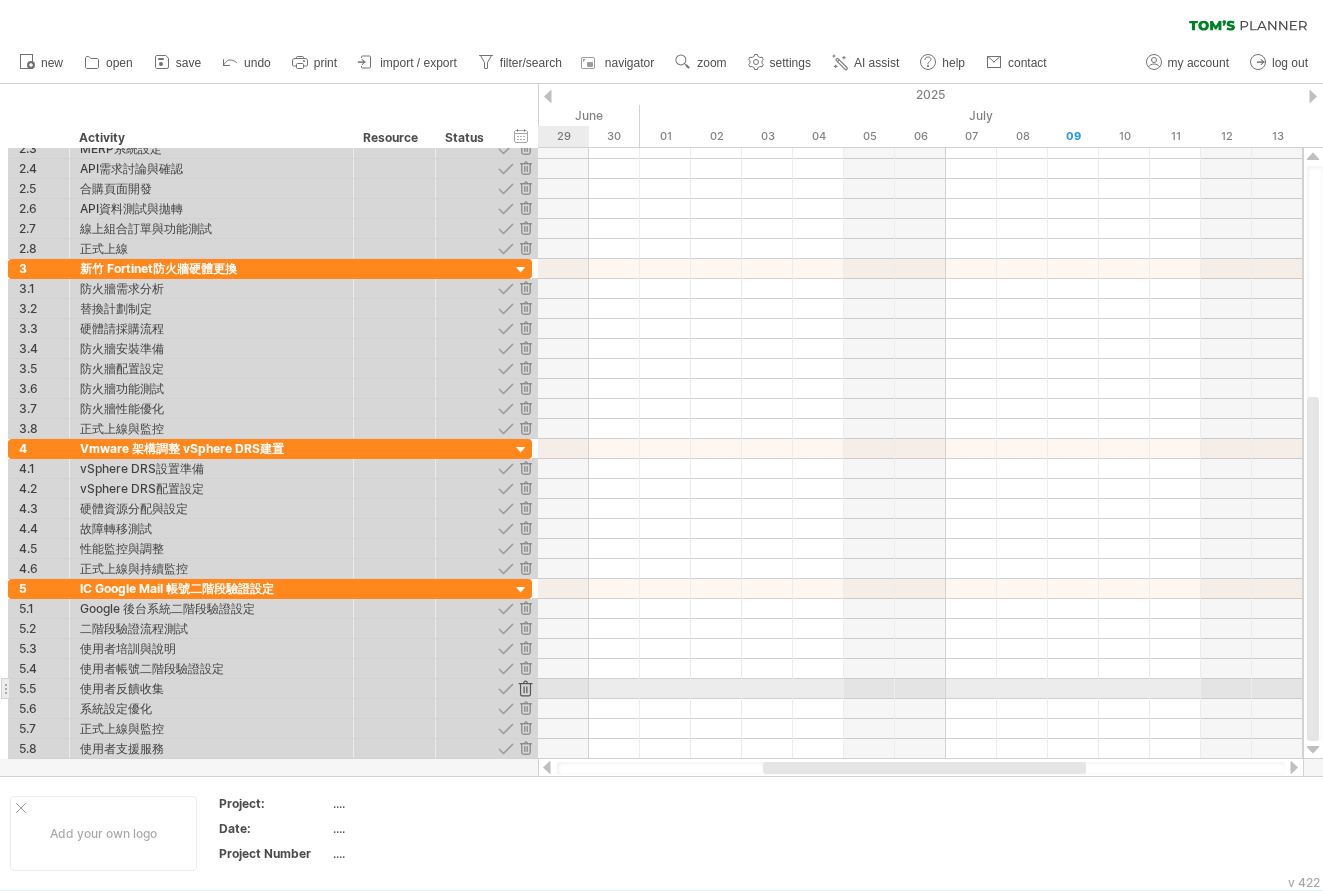 click at bounding box center (525, 688) 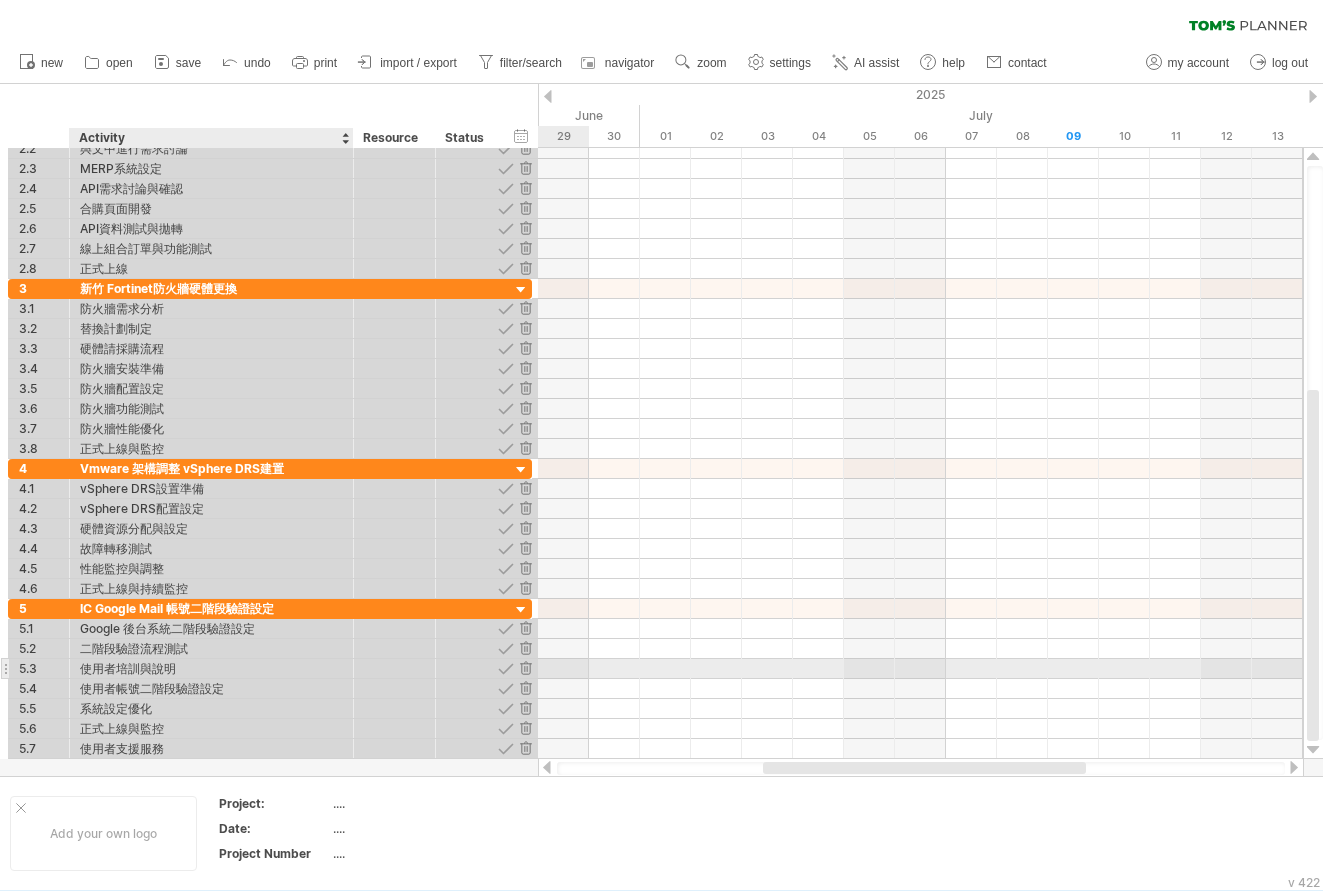 click on "使用者培訓與說明" at bounding box center [211, 668] 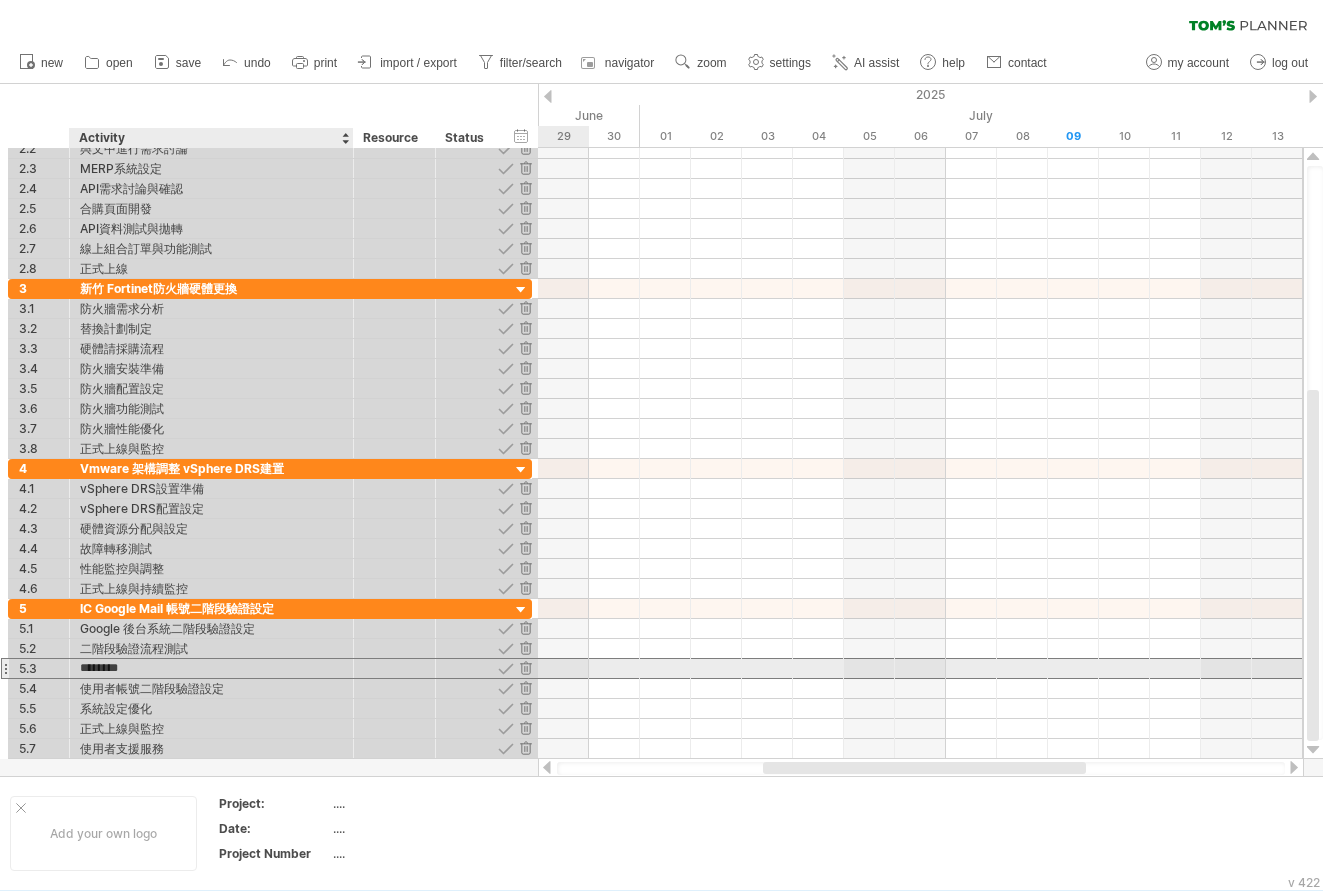 click on "********" at bounding box center [211, 668] 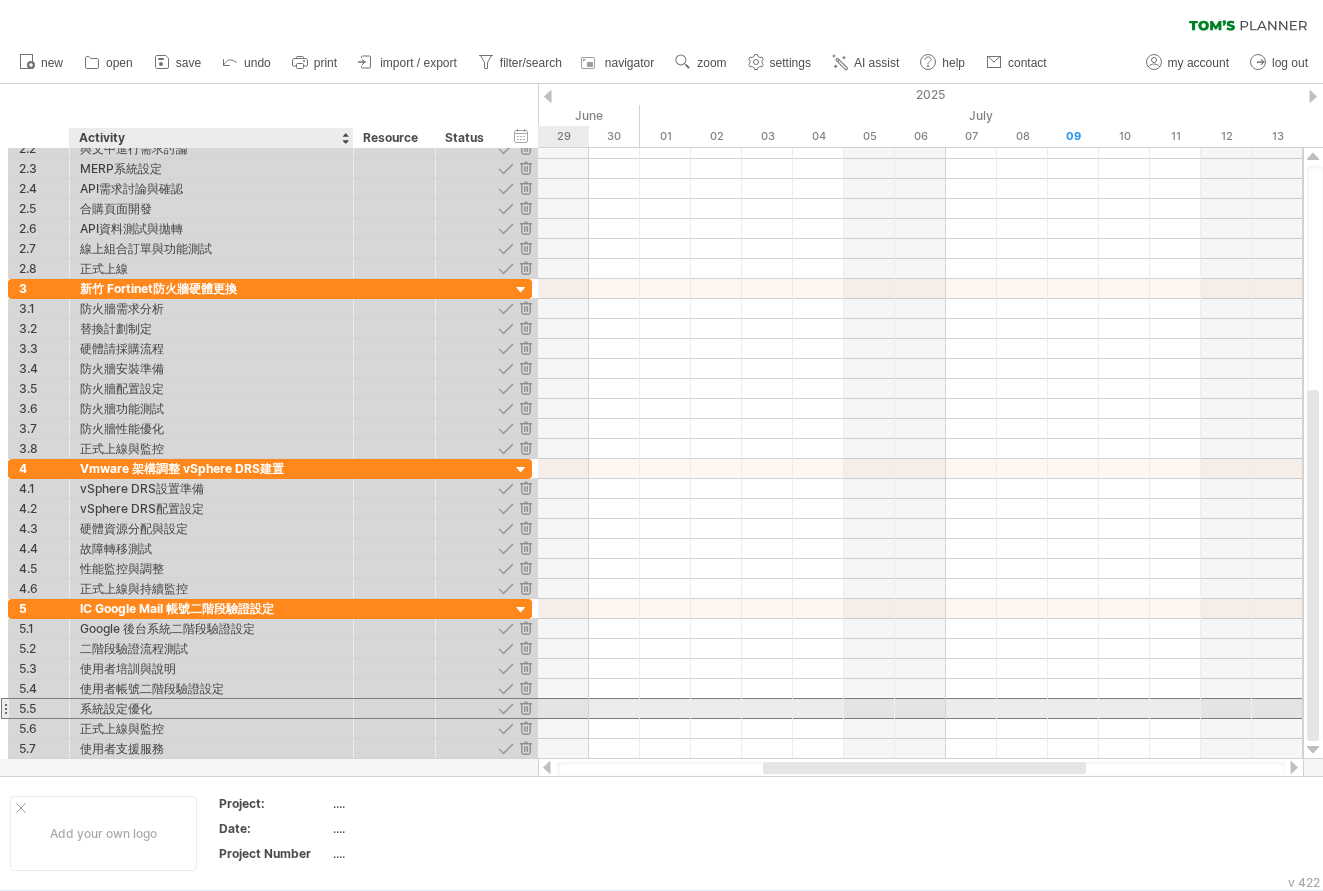 click on "系統設定優化" at bounding box center (211, 708) 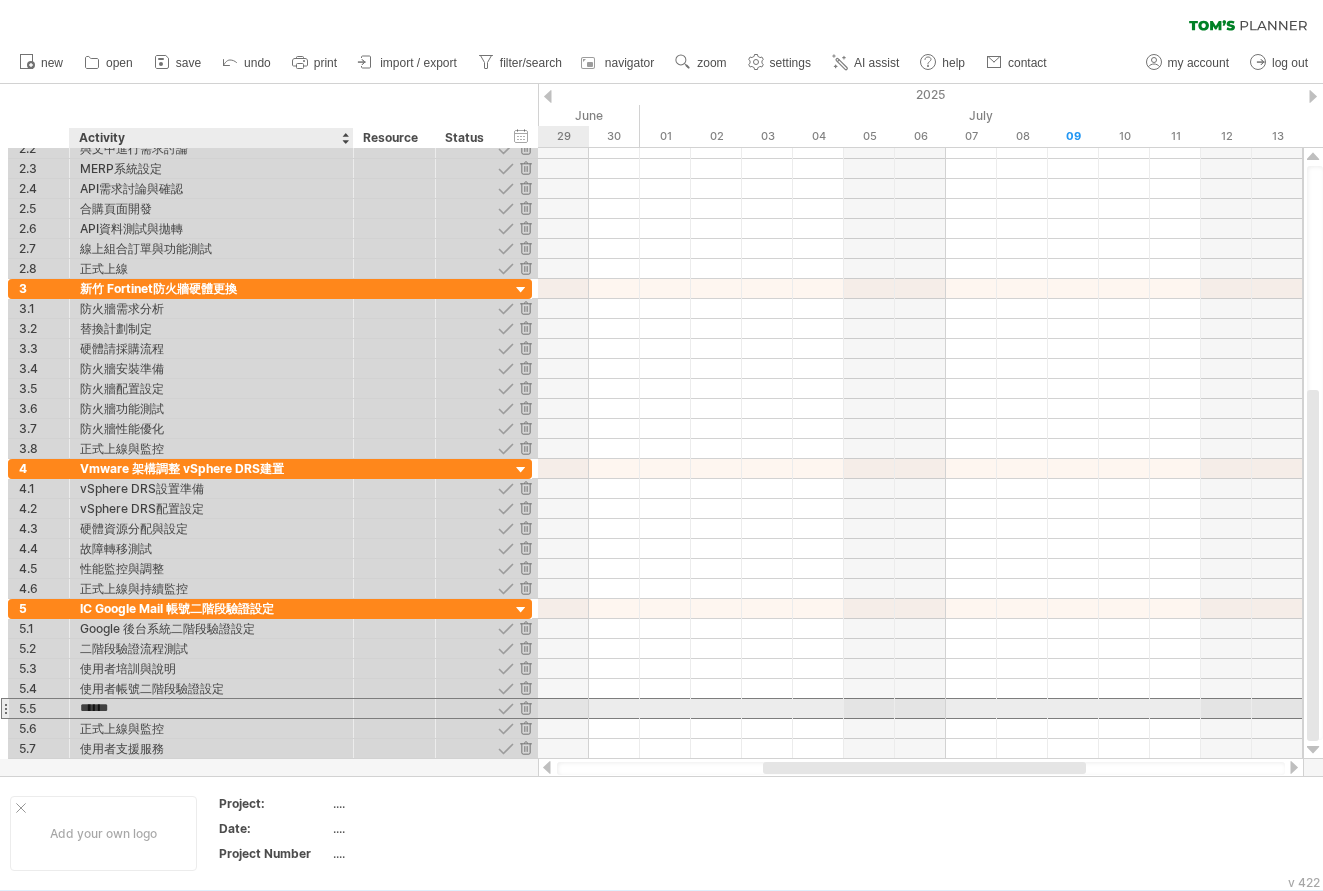 click on "******" at bounding box center [211, 708] 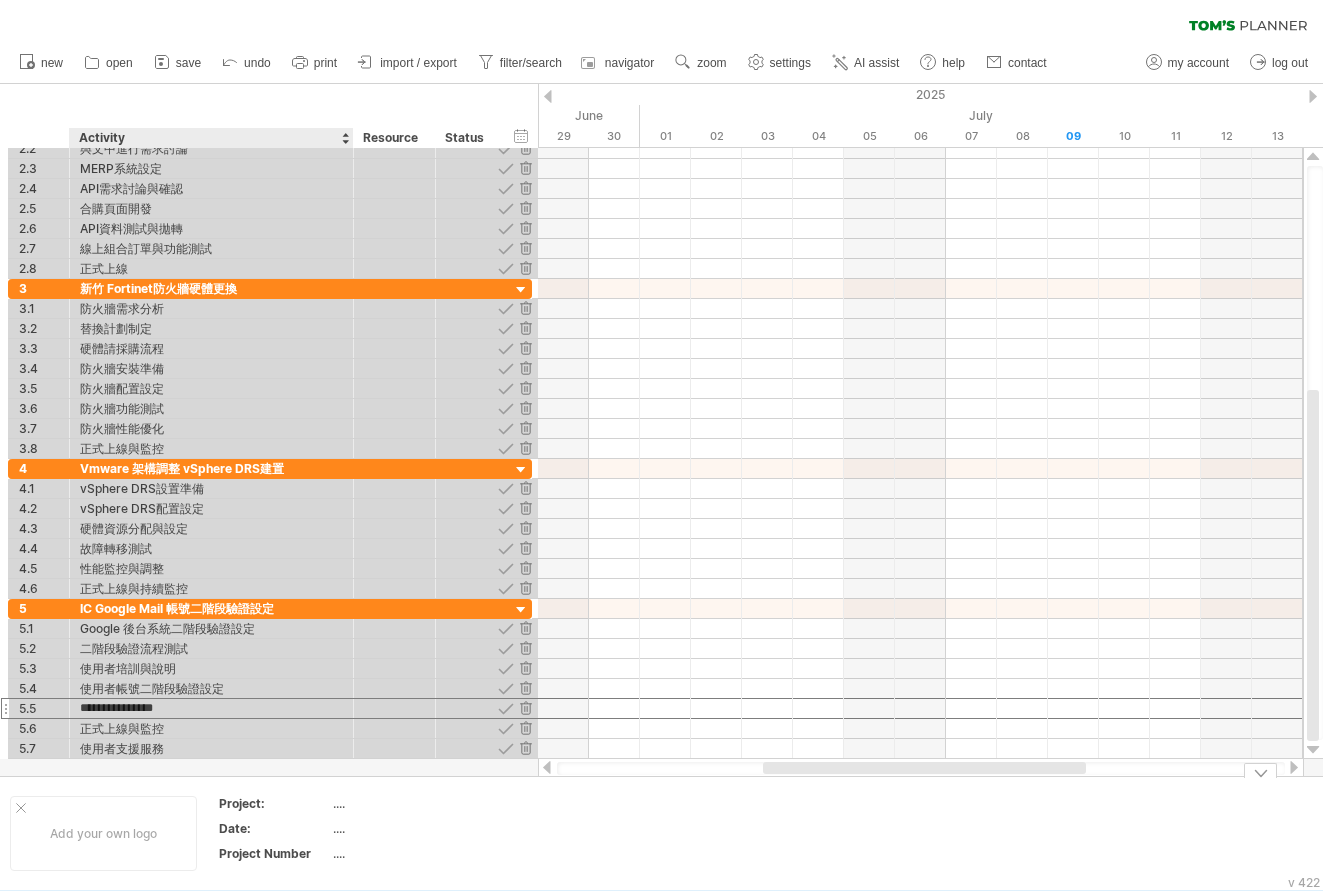 type on "**********" 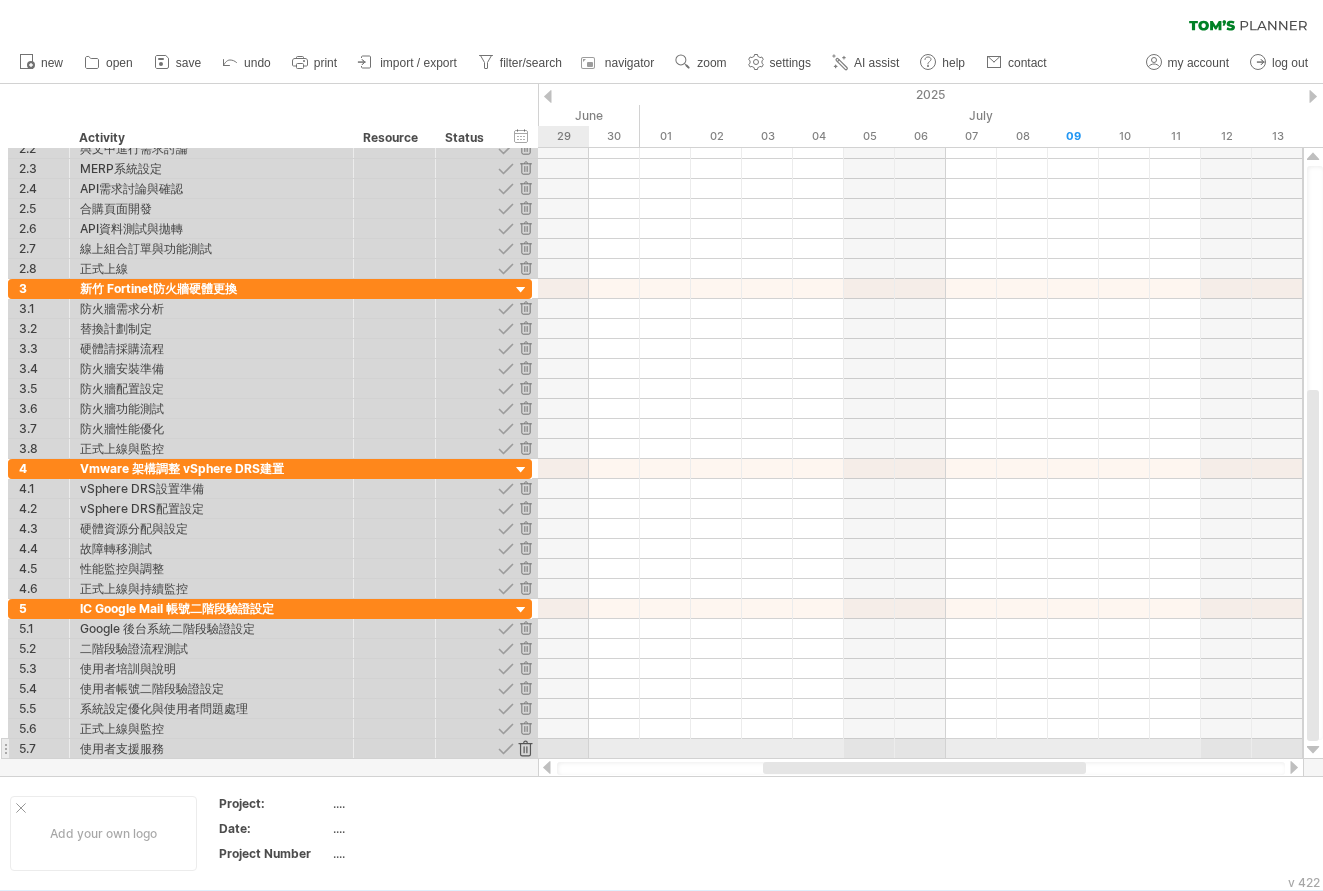 click at bounding box center [525, 748] 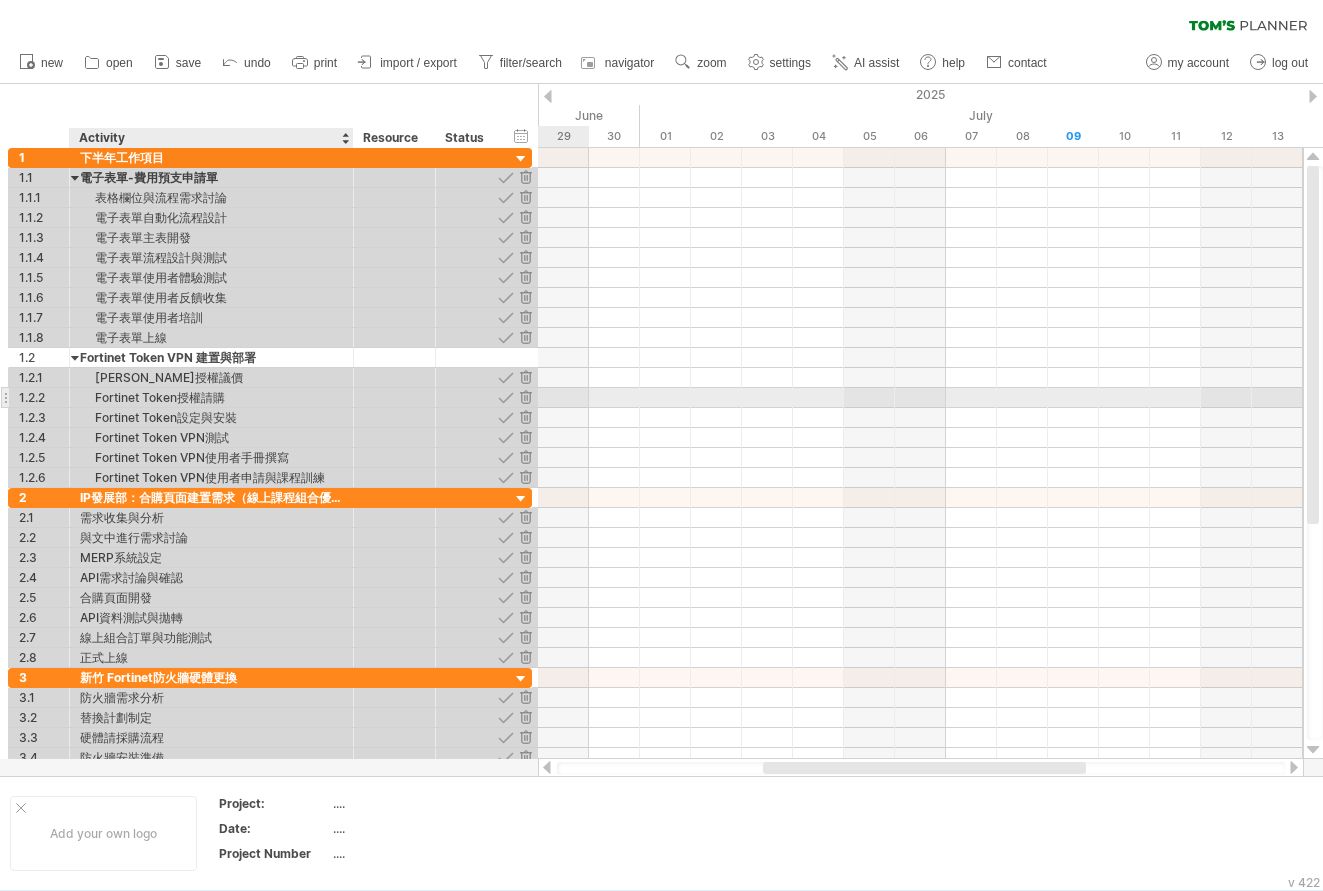 click on "Fortinet Token授權請購" at bounding box center [211, 397] 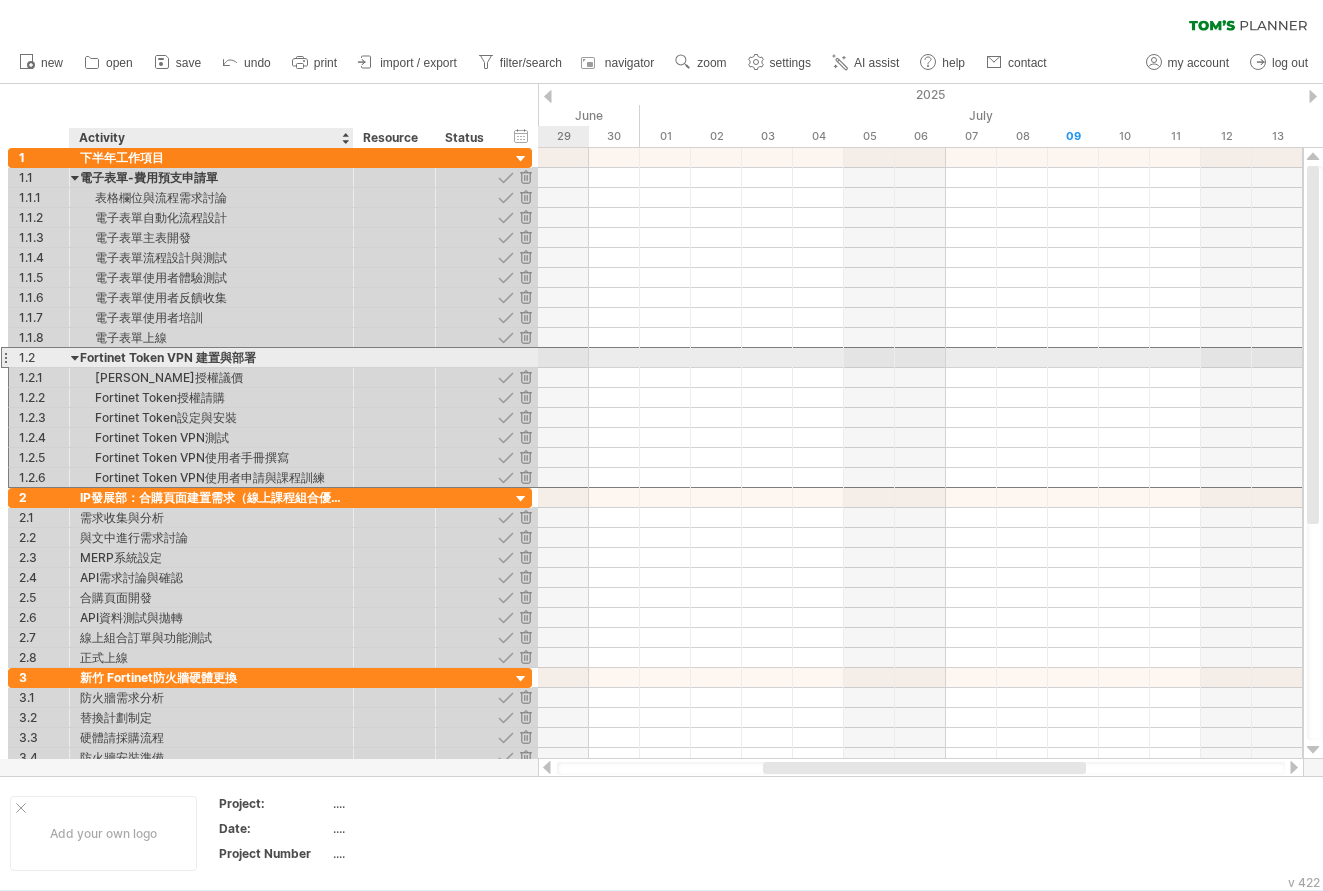 click on "Fortinet Token VPN 建置與部署" at bounding box center [211, 357] 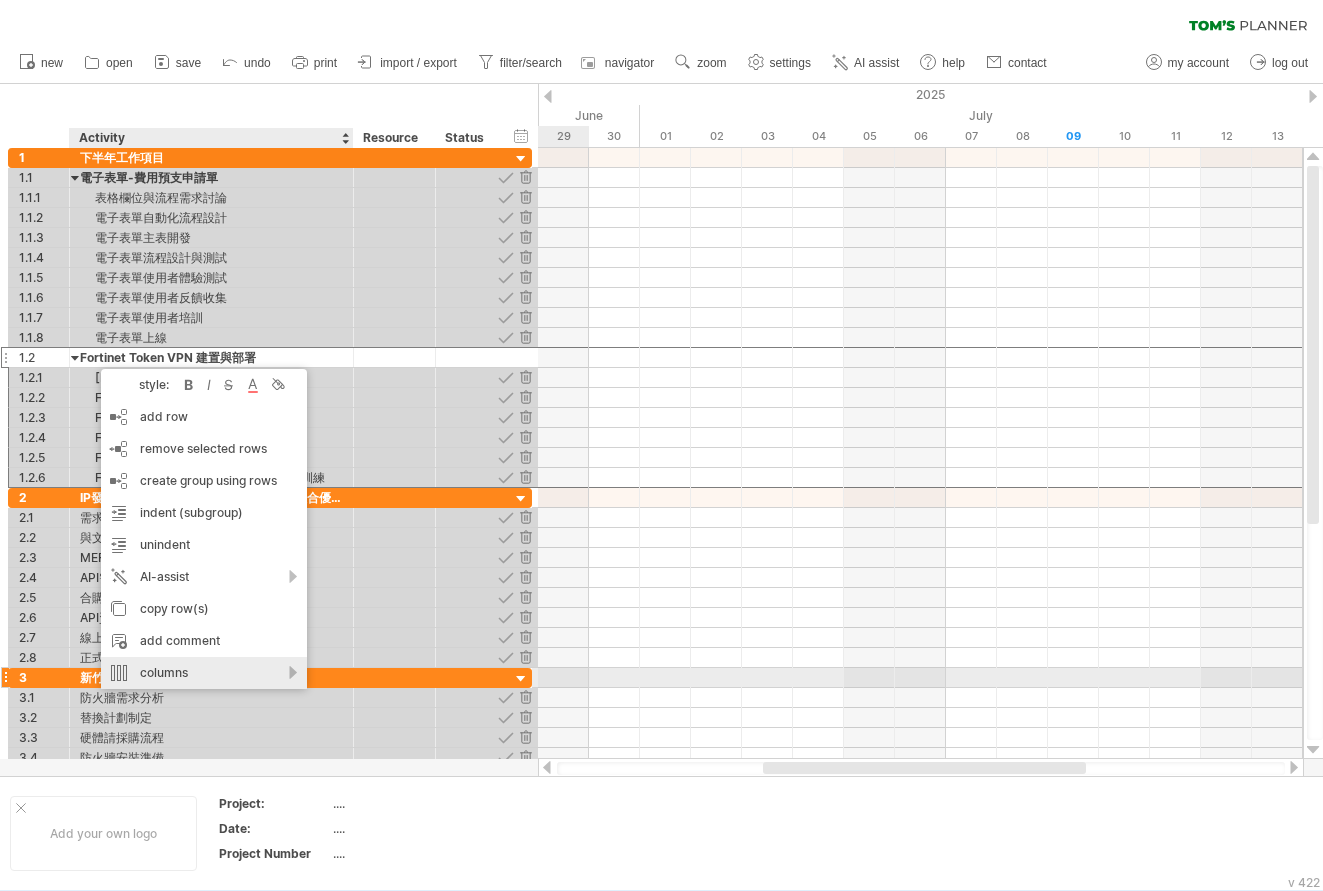 click on "columns" at bounding box center (204, 673) 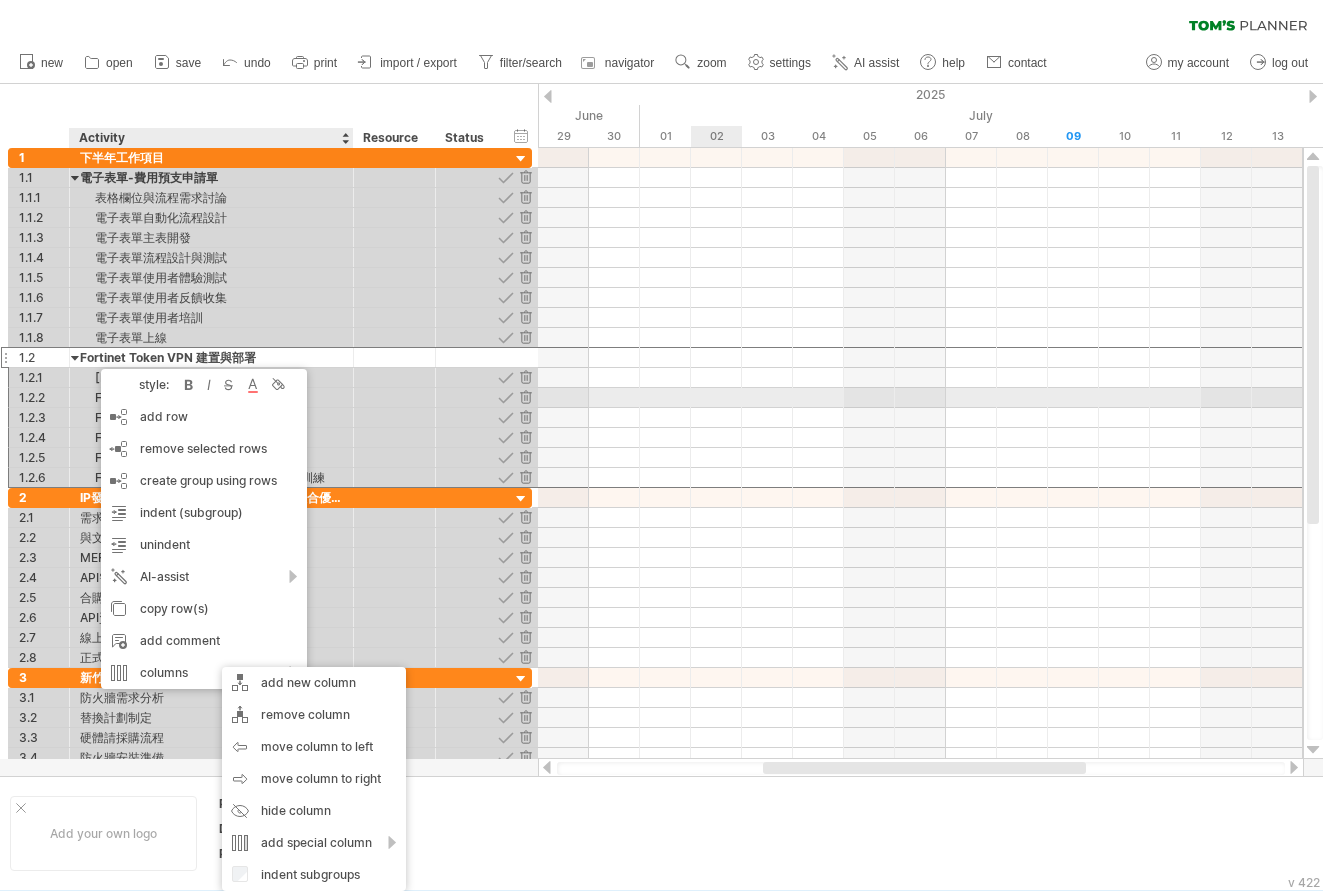 click at bounding box center [920, 397] 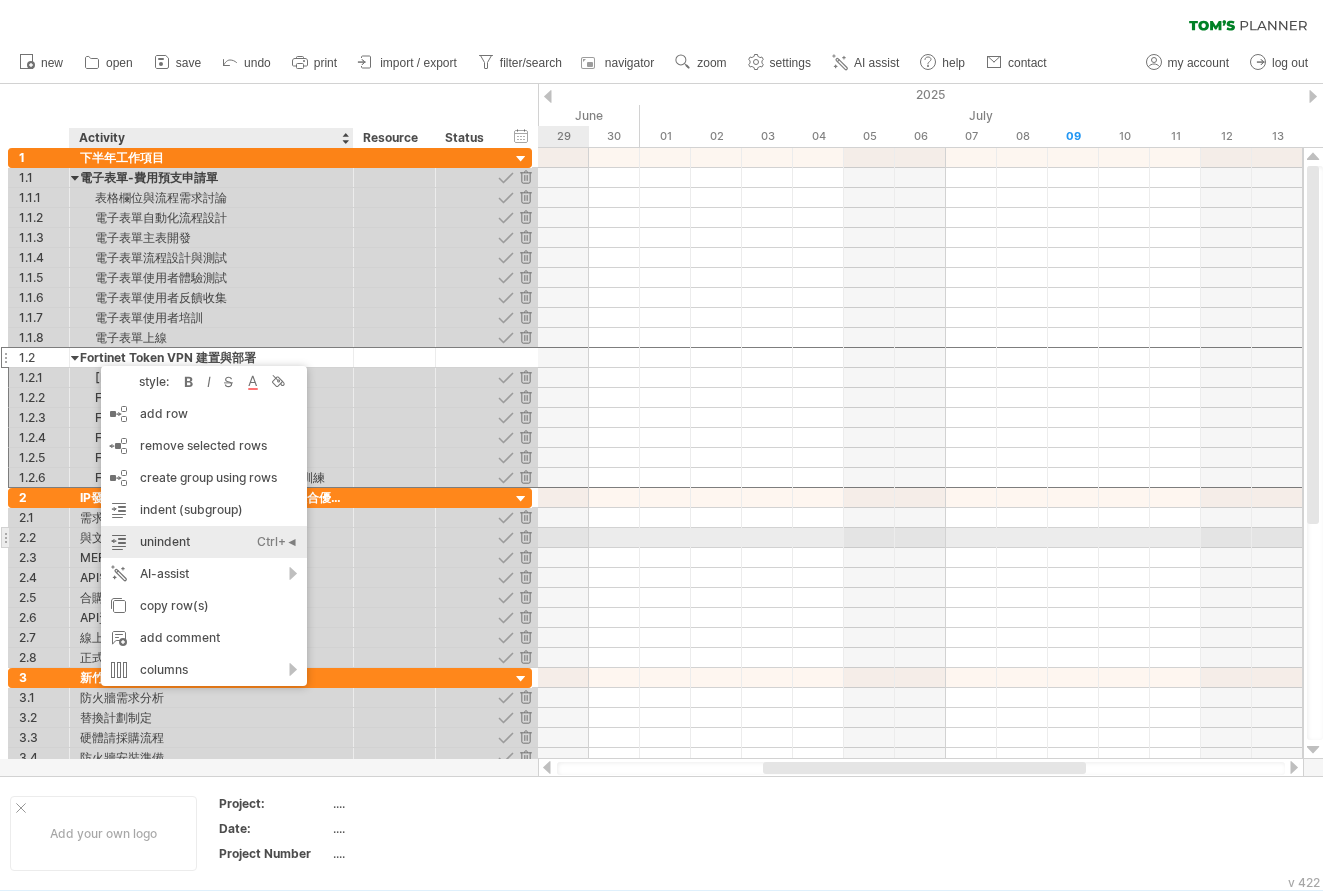 click on "unindent Ctrl+◄ Cmd+◄" at bounding box center [204, 542] 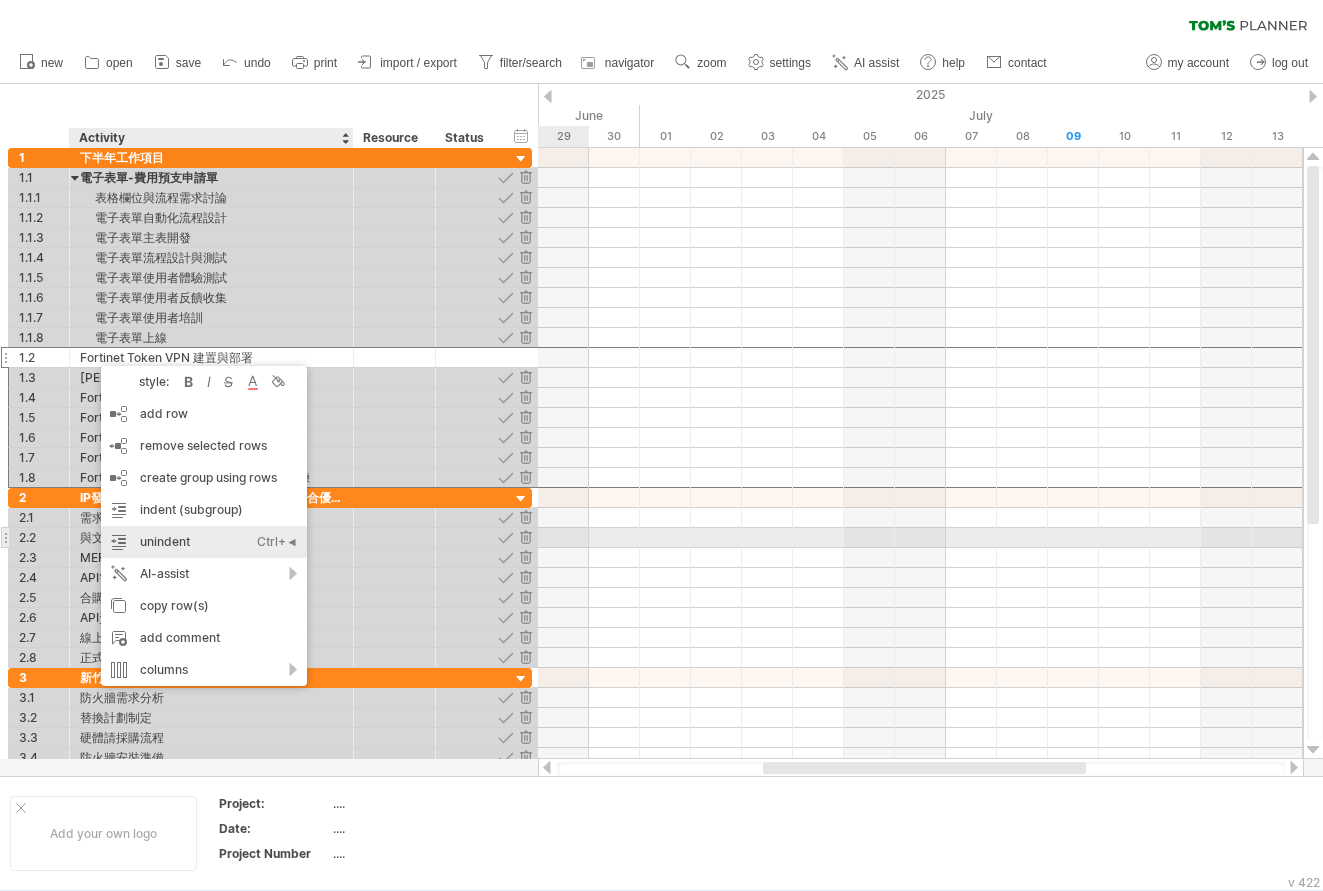 click on "unindent Ctrl+◄ Cmd+◄" at bounding box center (204, 542) 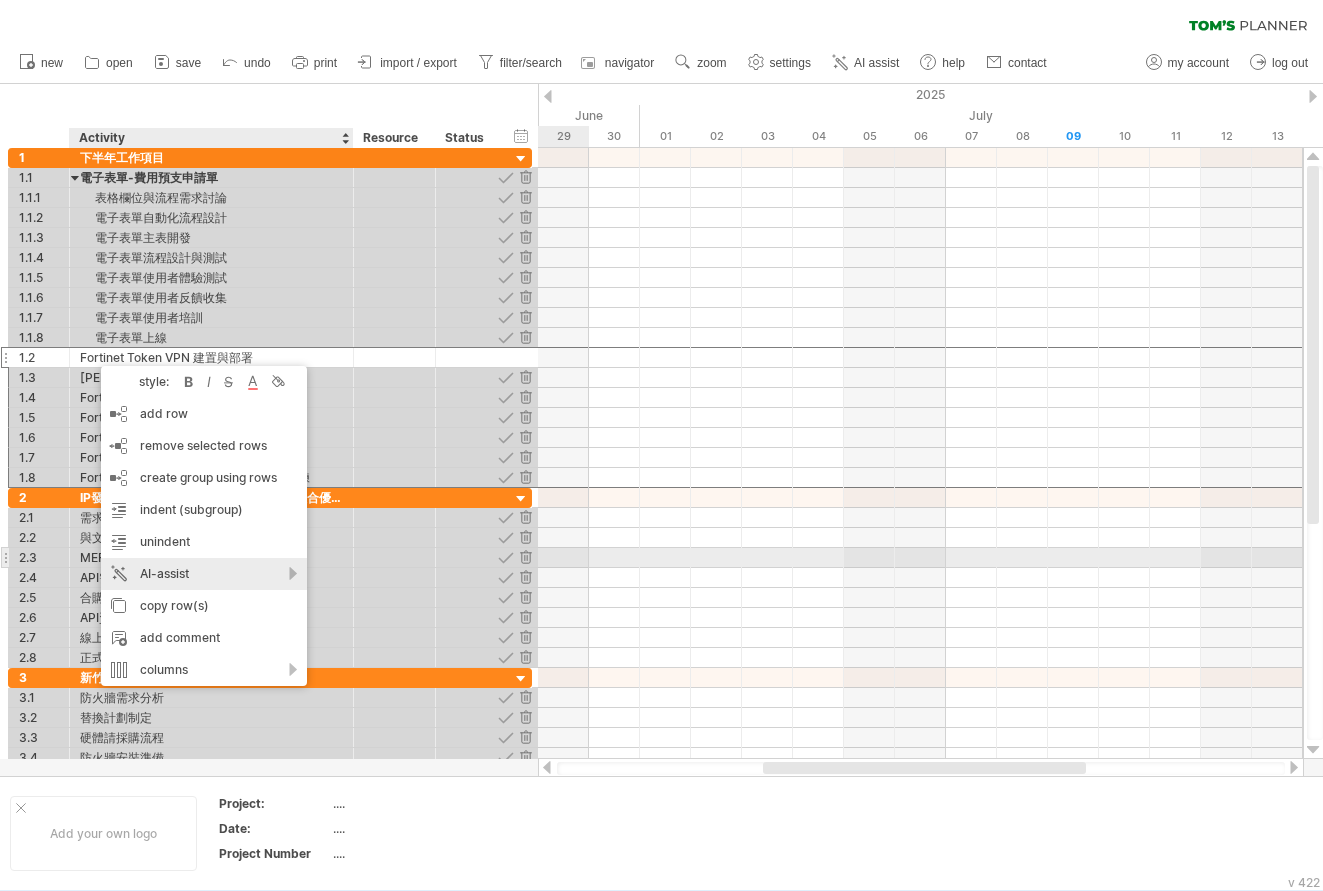 click on "AI-assist" at bounding box center [204, 574] 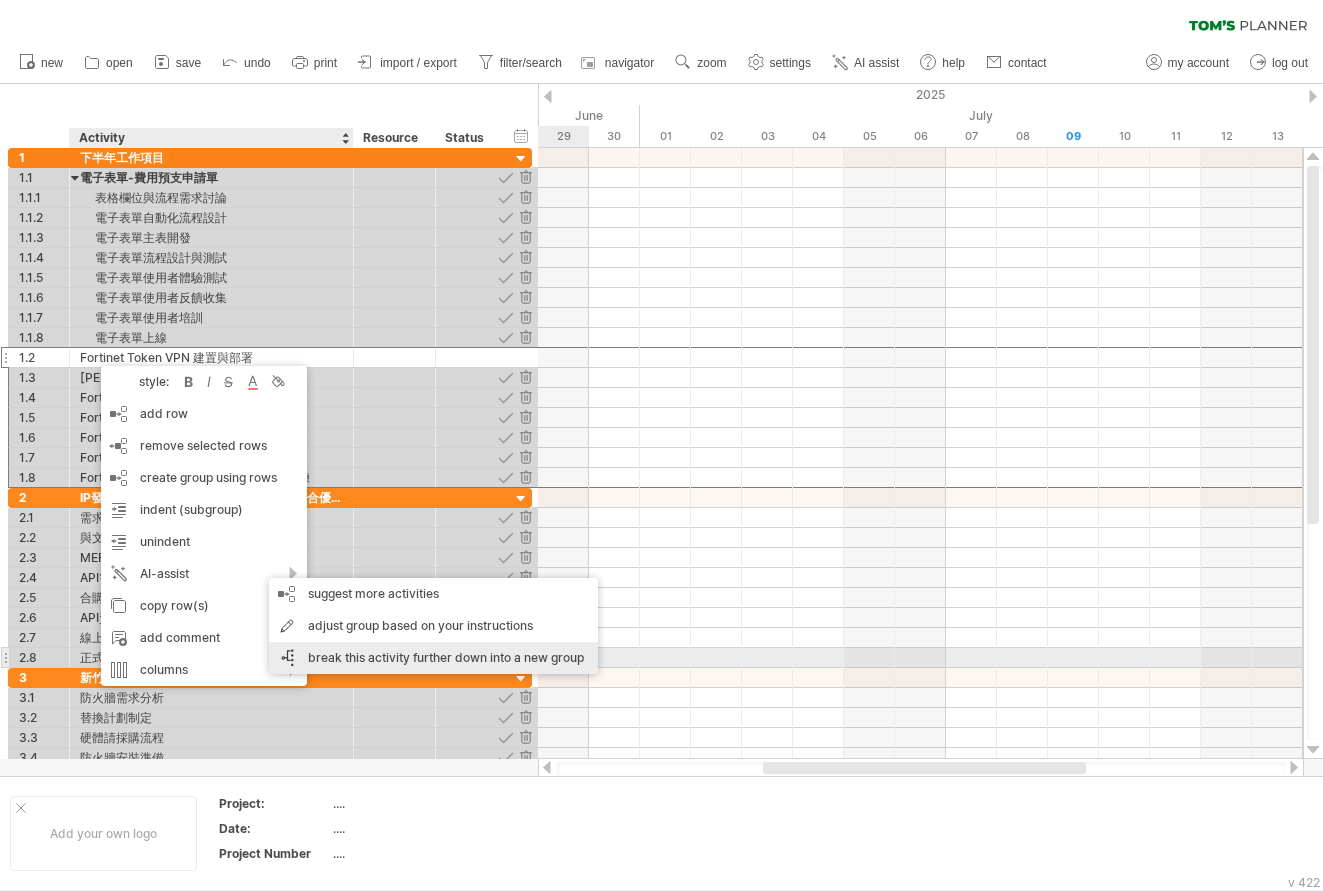 click on "break this activity further down into a new group" at bounding box center [433, 658] 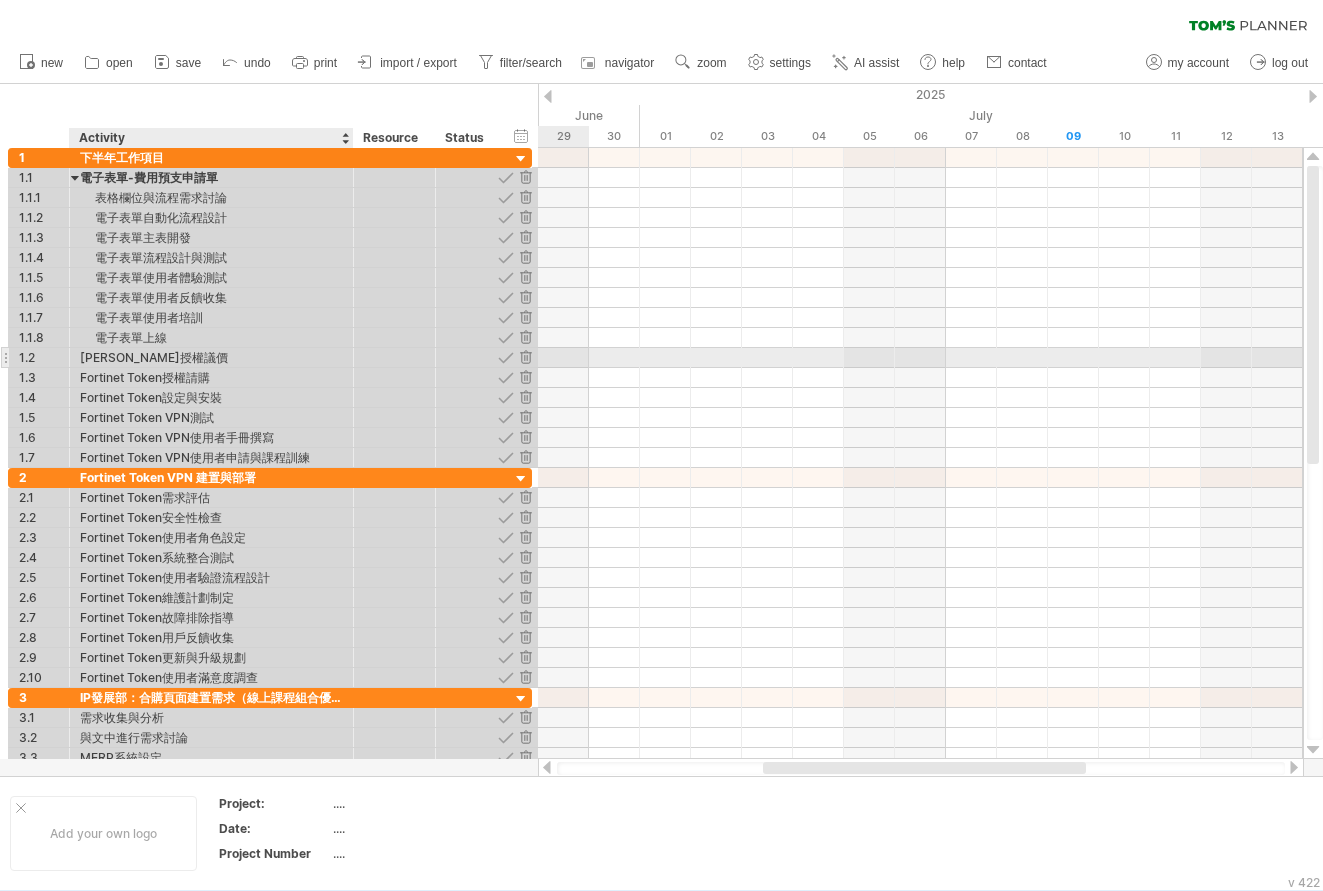click on "[PERSON_NAME]授權議價" at bounding box center (211, 357) 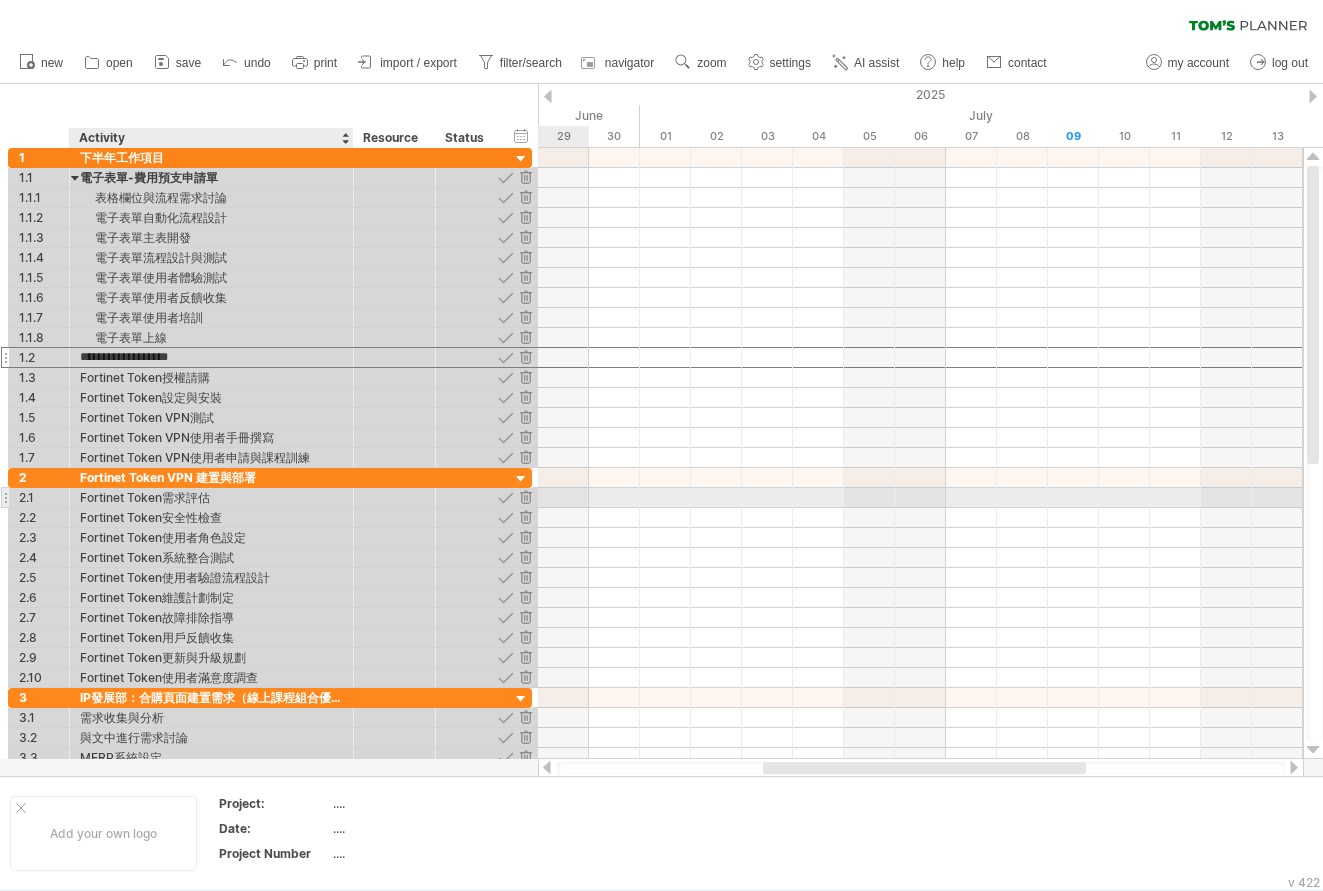 click on "Fortinet Token需求評估" at bounding box center [211, 497] 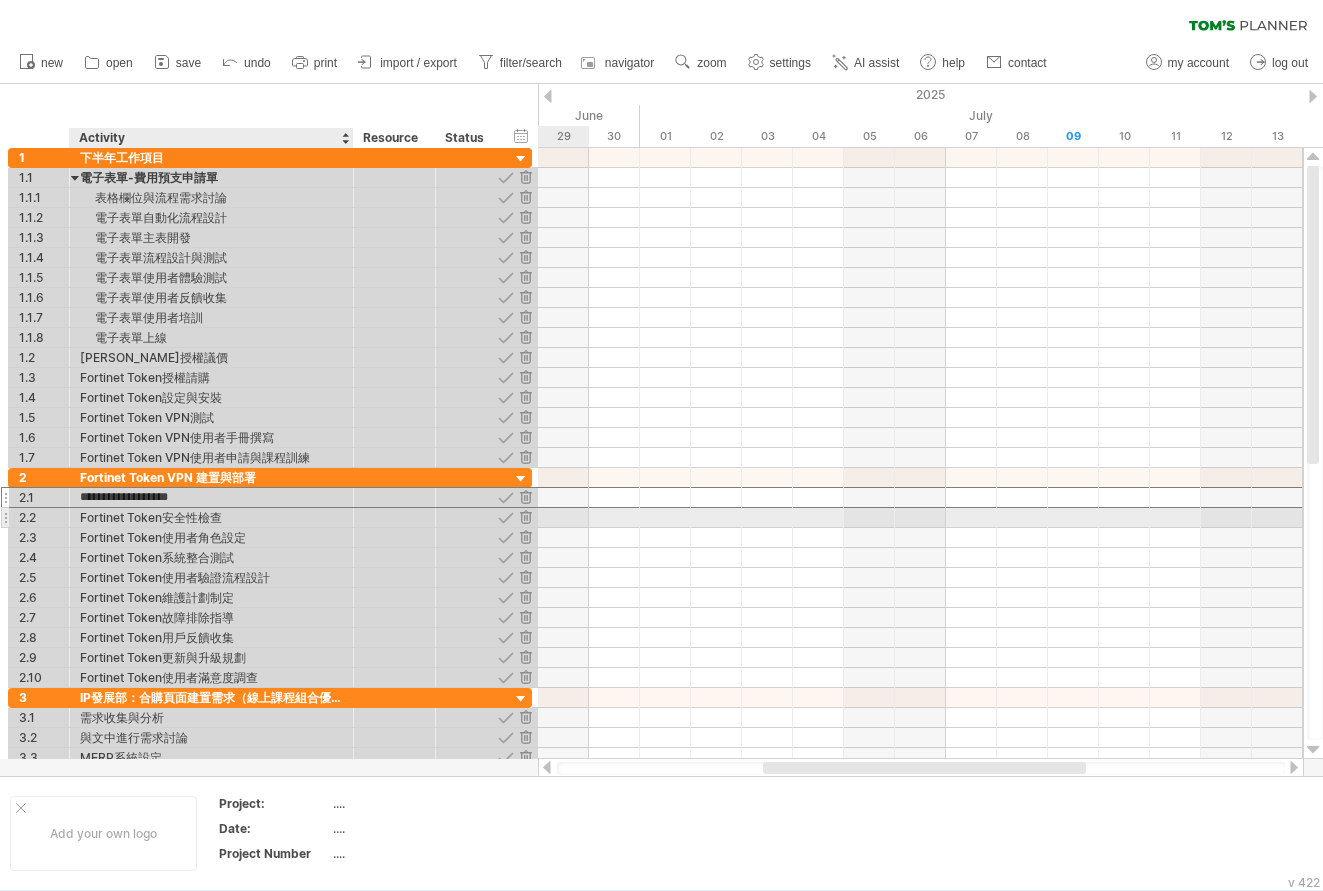 click on "Fortinet Token安全性檢查" at bounding box center [211, 517] 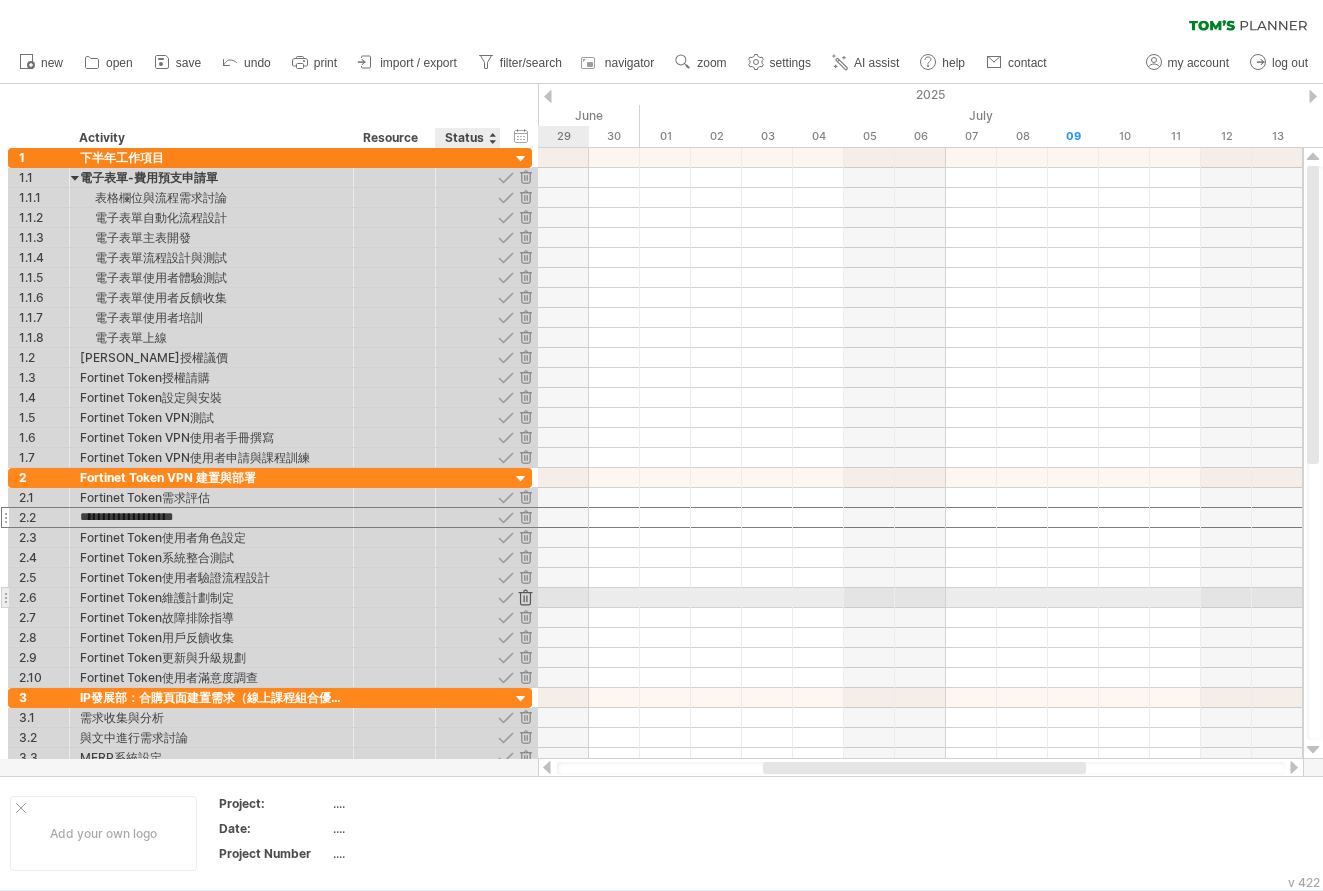click at bounding box center [525, 597] 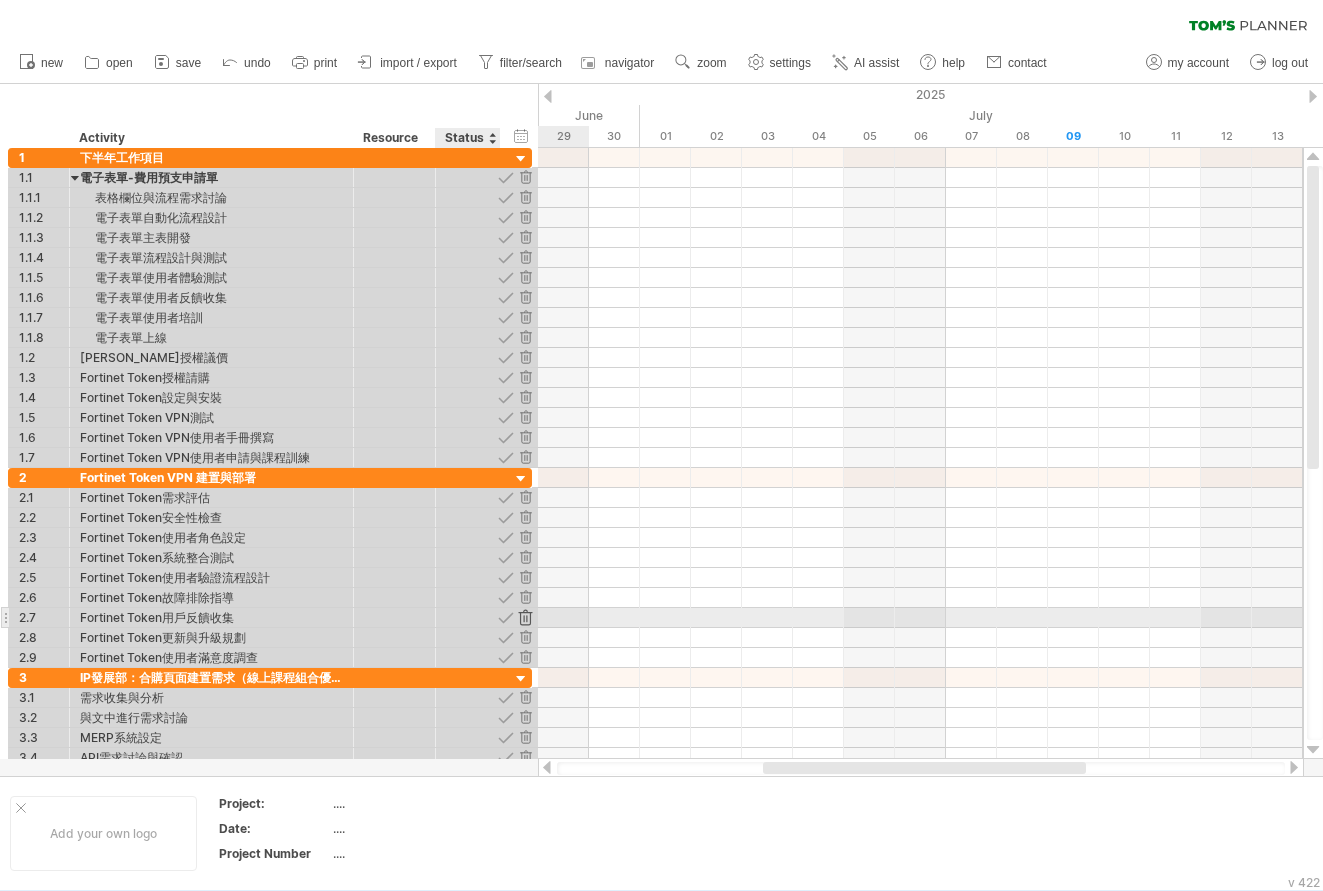click at bounding box center (525, 617) 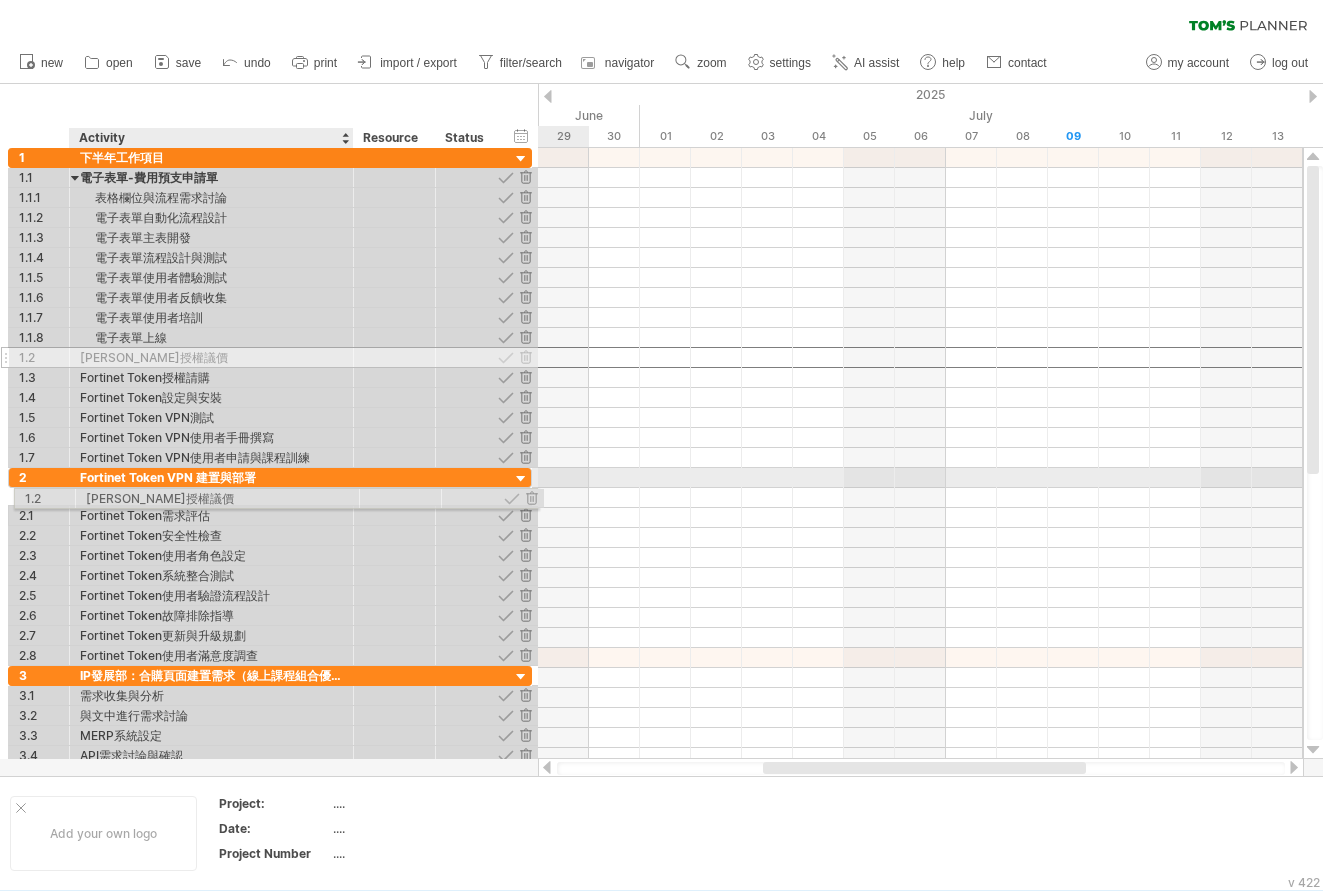 drag, startPoint x: 133, startPoint y: 354, endPoint x: 133, endPoint y: 495, distance: 141 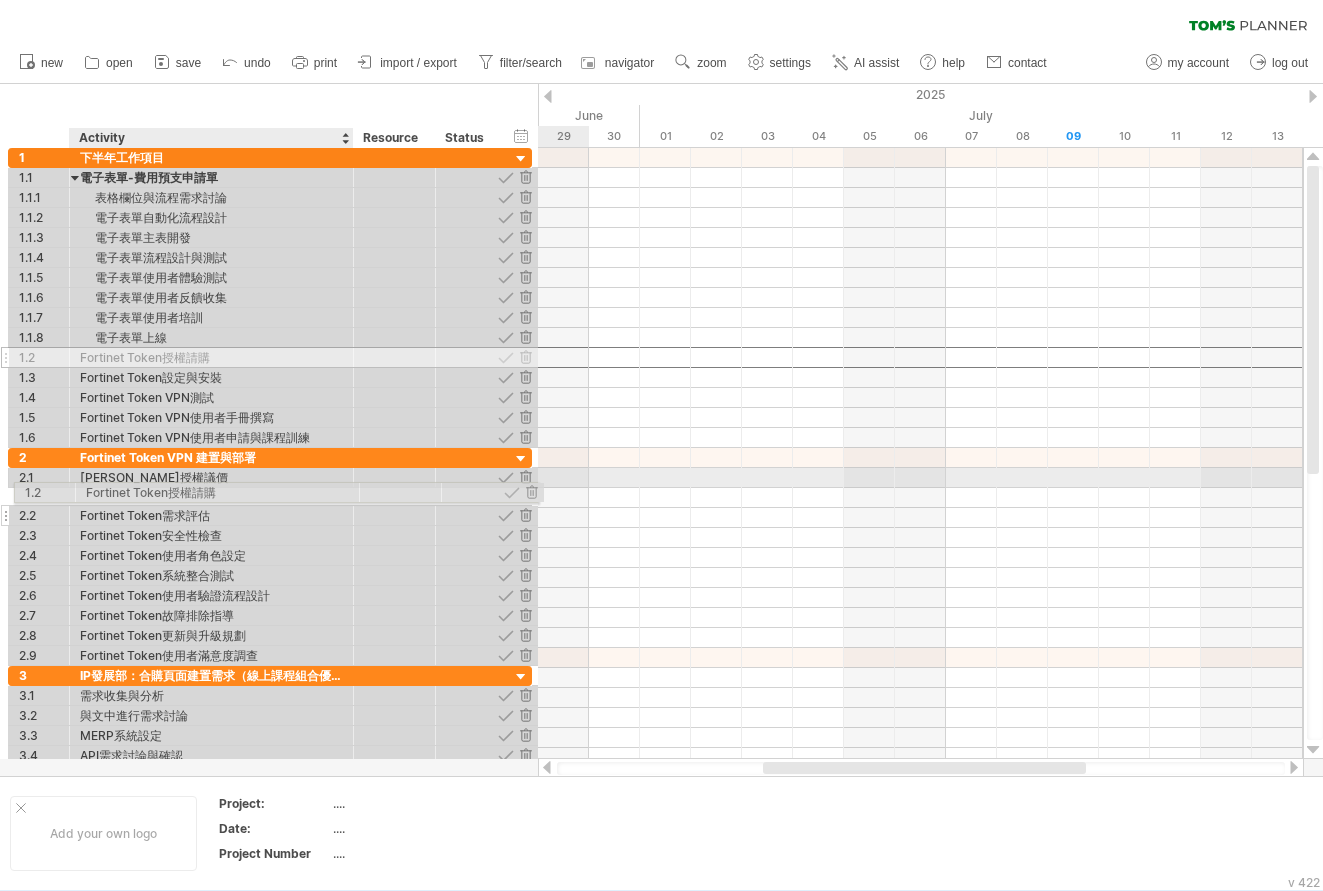 drag, startPoint x: 190, startPoint y: 354, endPoint x: 190, endPoint y: 489, distance: 135 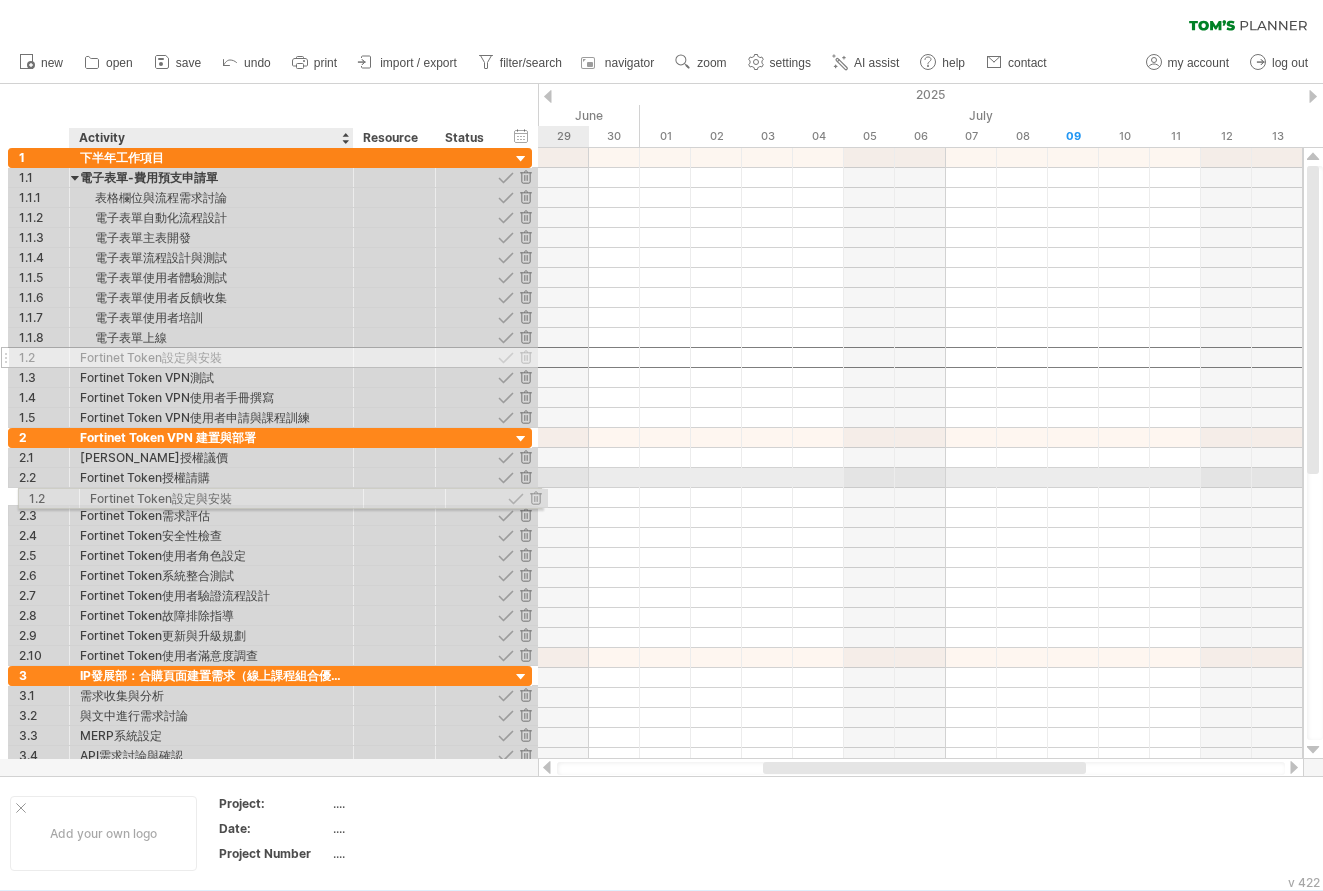 drag, startPoint x: 200, startPoint y: 355, endPoint x: 204, endPoint y: 495, distance: 140.05713 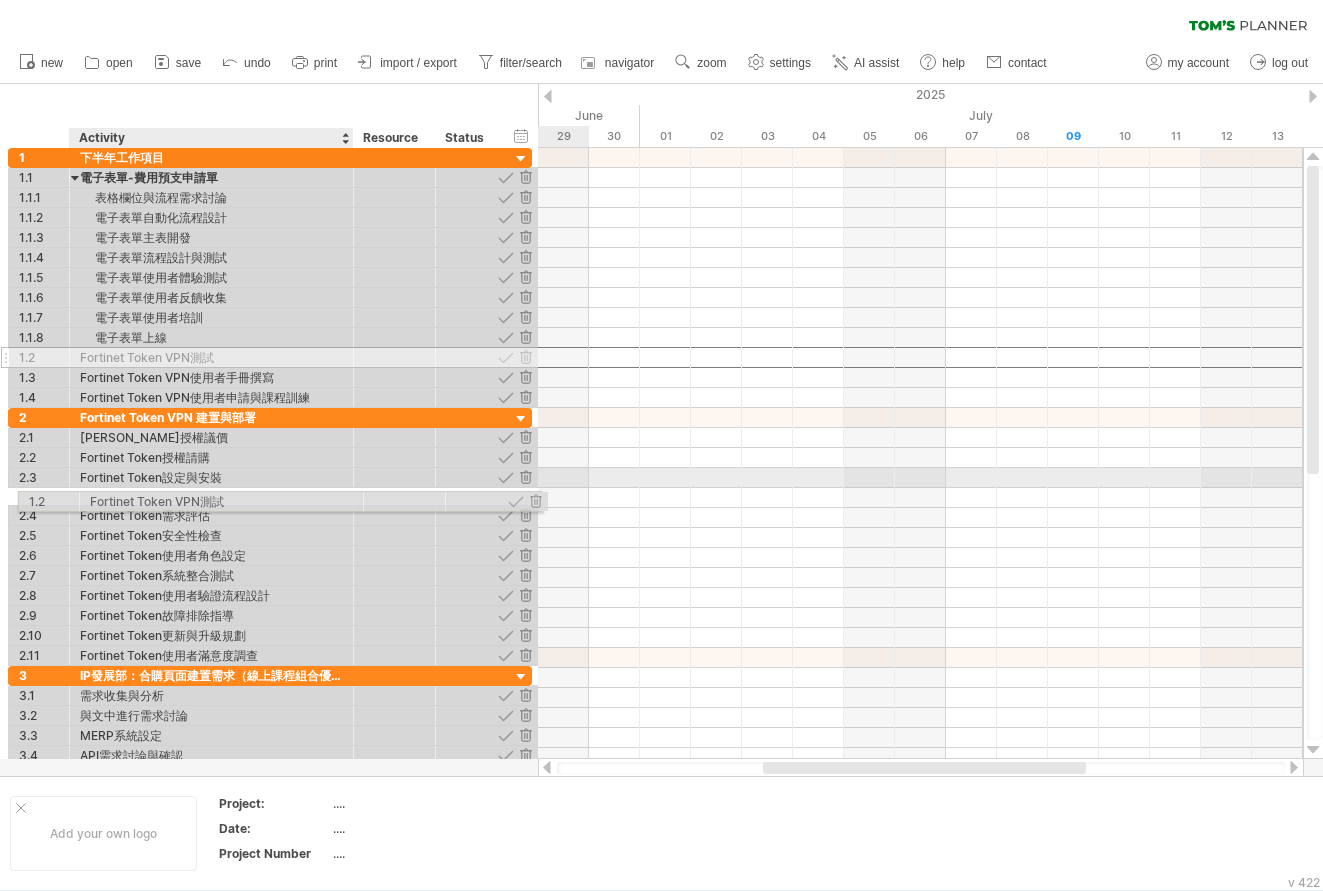 drag, startPoint x: 194, startPoint y: 355, endPoint x: 198, endPoint y: 498, distance: 143.05594 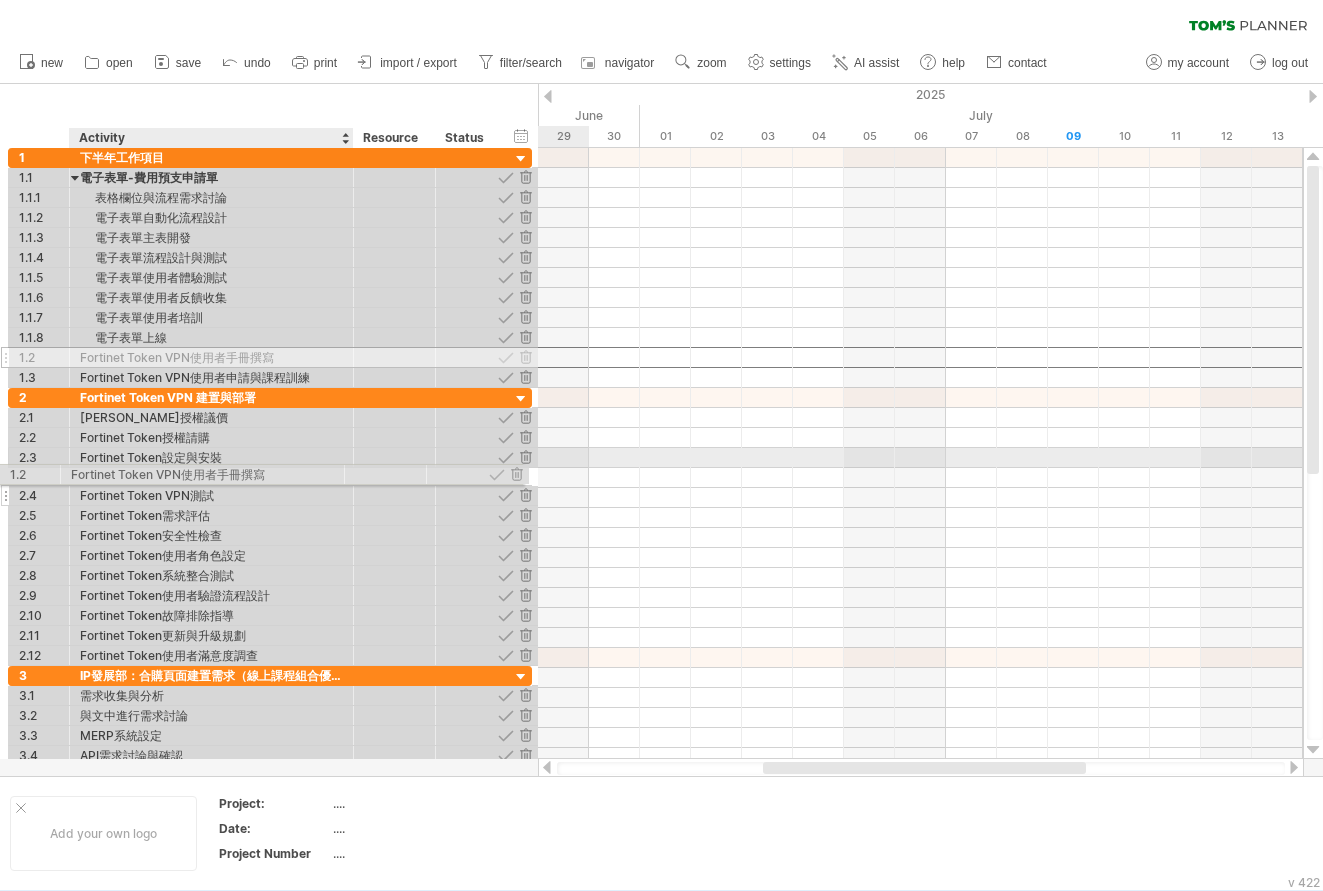 drag, startPoint x: 231, startPoint y: 355, endPoint x: 213, endPoint y: 471, distance: 117.388245 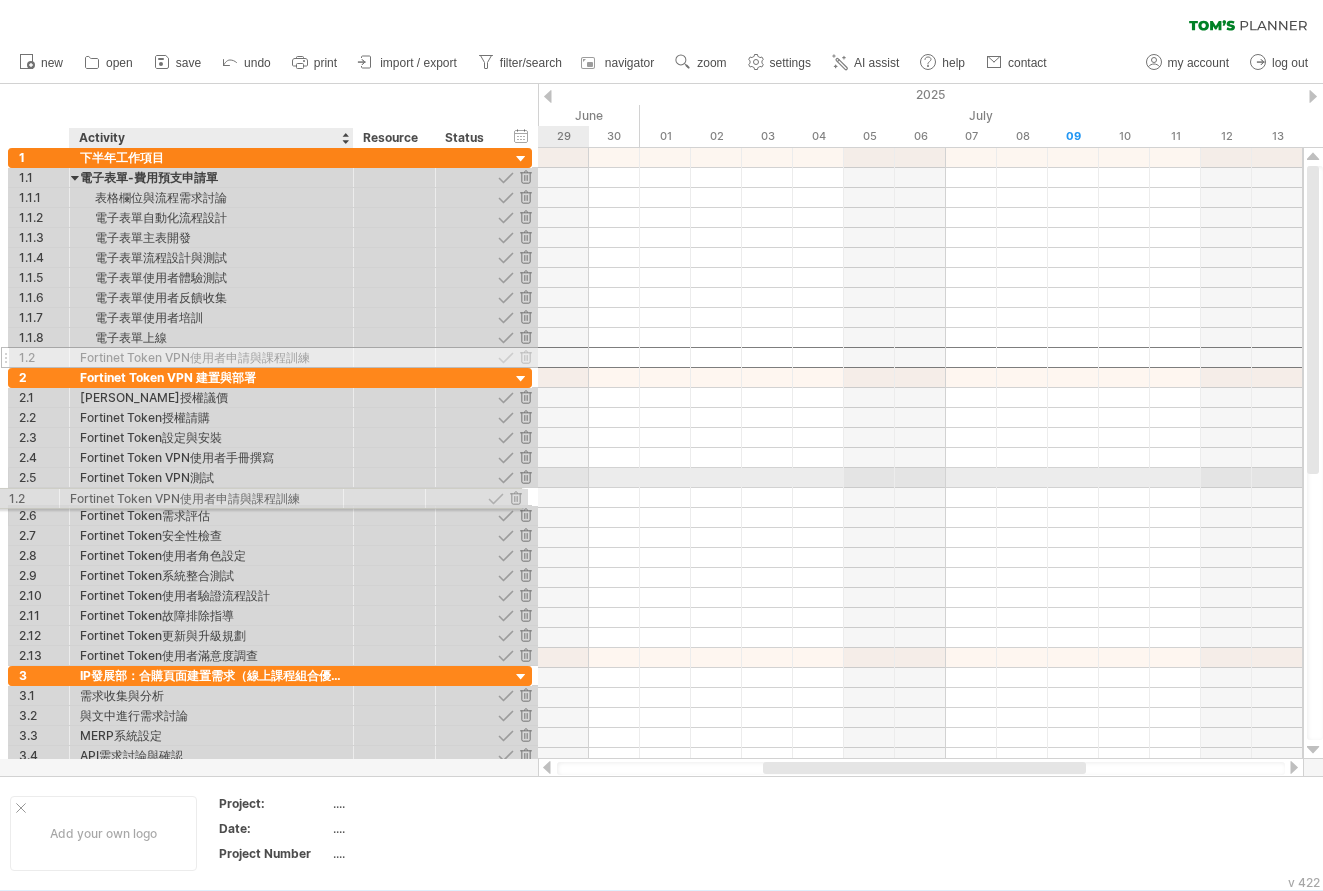 drag, startPoint x: 234, startPoint y: 352, endPoint x: 217, endPoint y: 495, distance: 144.00694 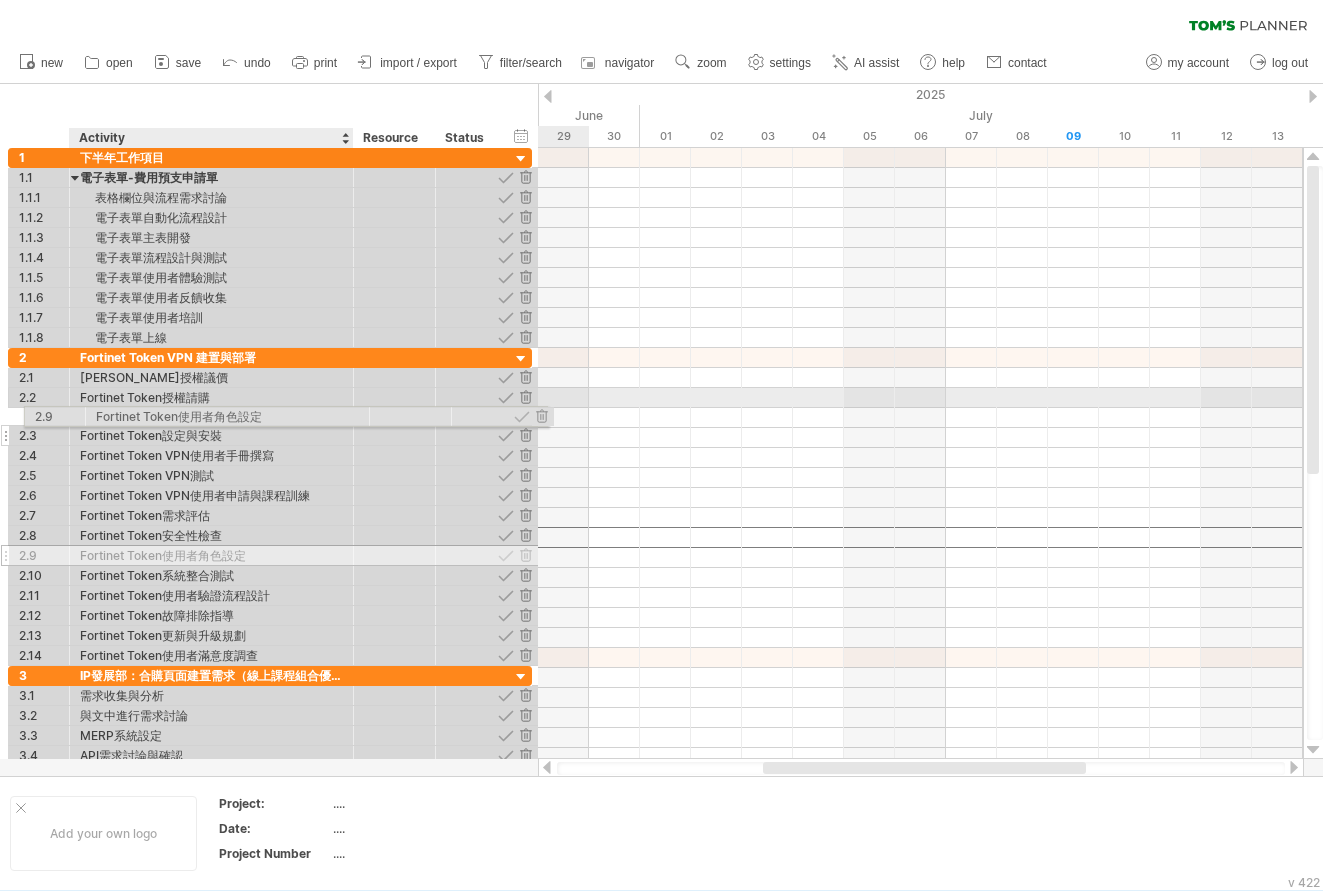 drag, startPoint x: 189, startPoint y: 534, endPoint x: 199, endPoint y: 413, distance: 121.41252 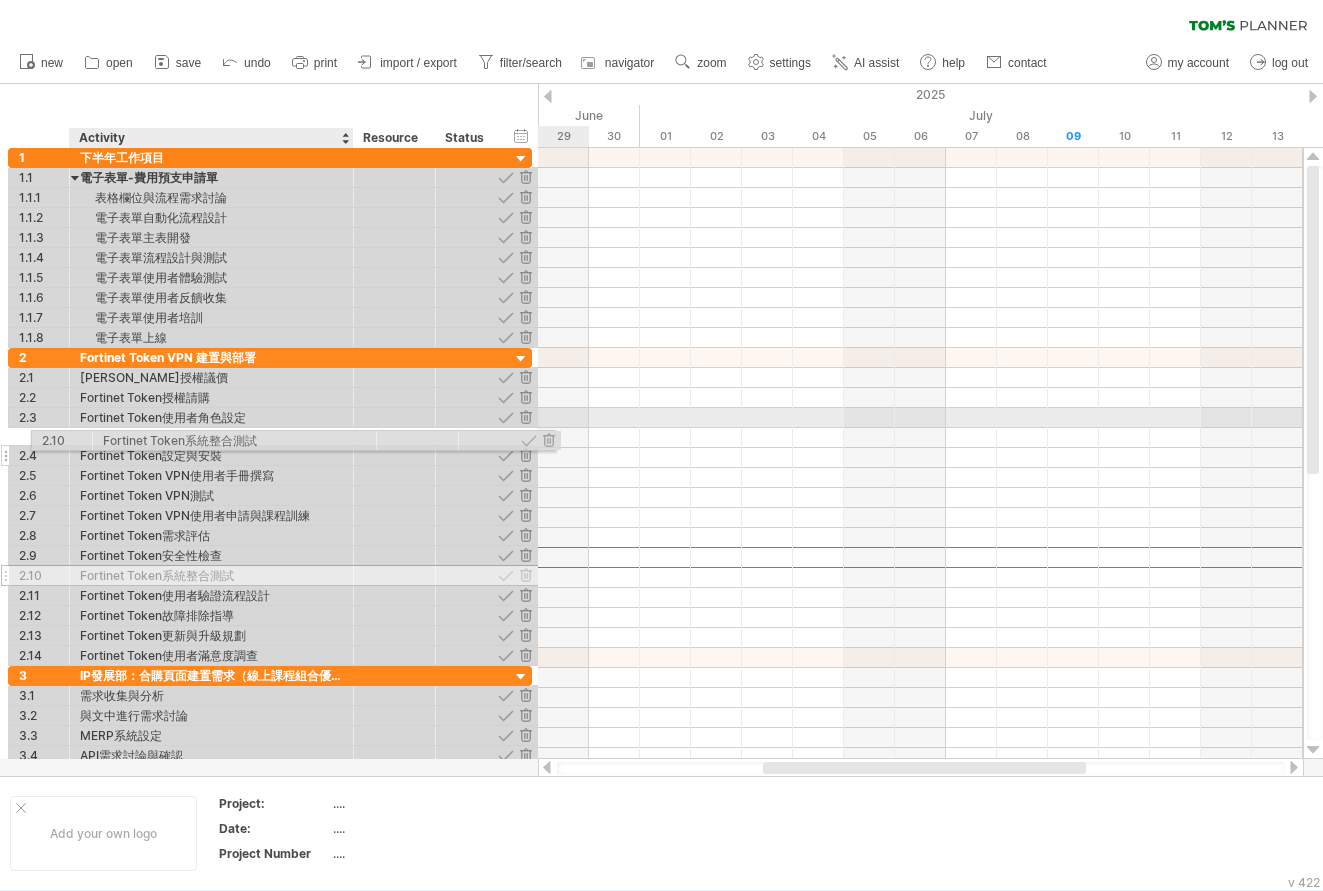 drag, startPoint x: 210, startPoint y: 557, endPoint x: 227, endPoint y: 437, distance: 121.19818 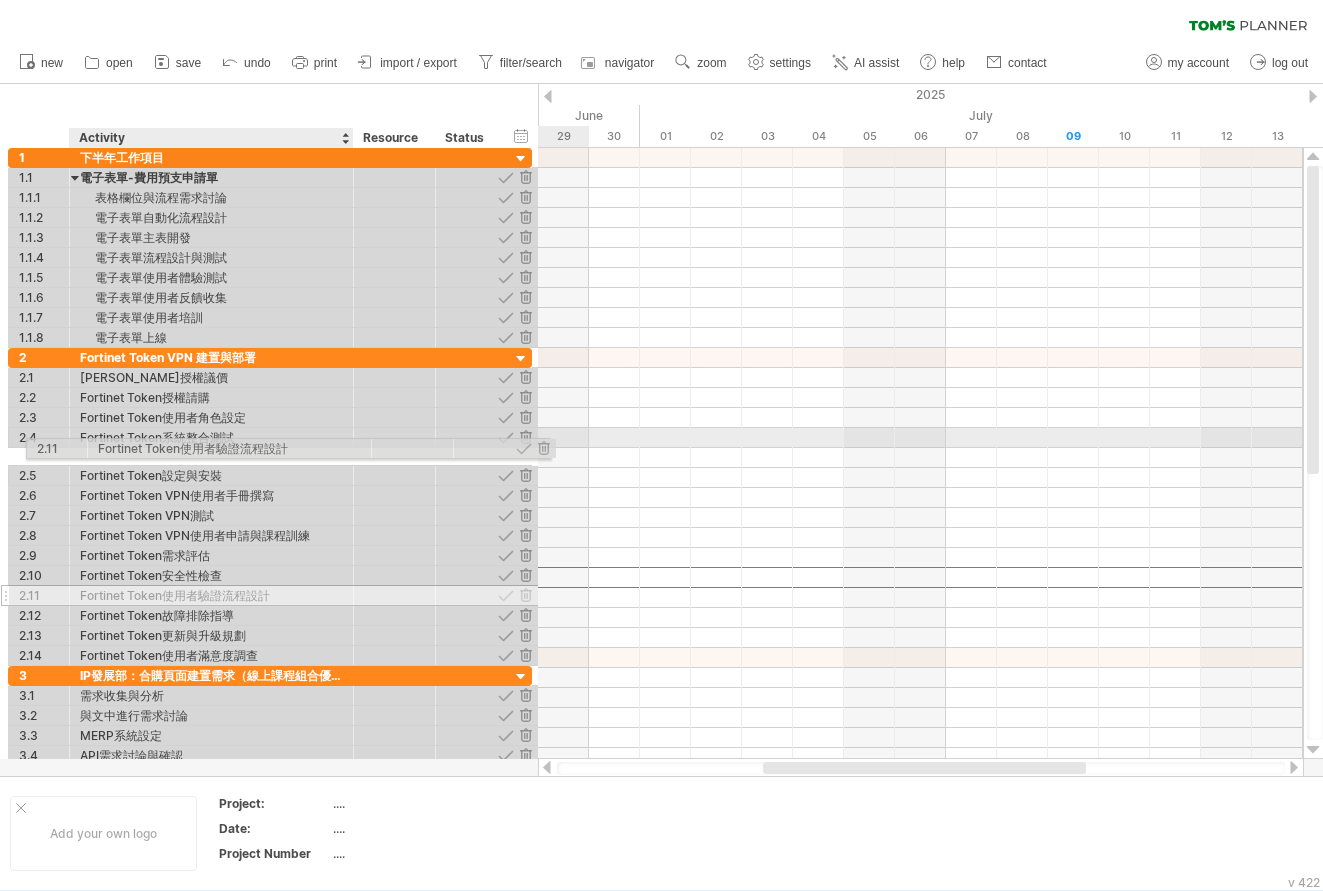 drag, startPoint x: 213, startPoint y: 578, endPoint x: 225, endPoint y: 445, distance: 133.54025 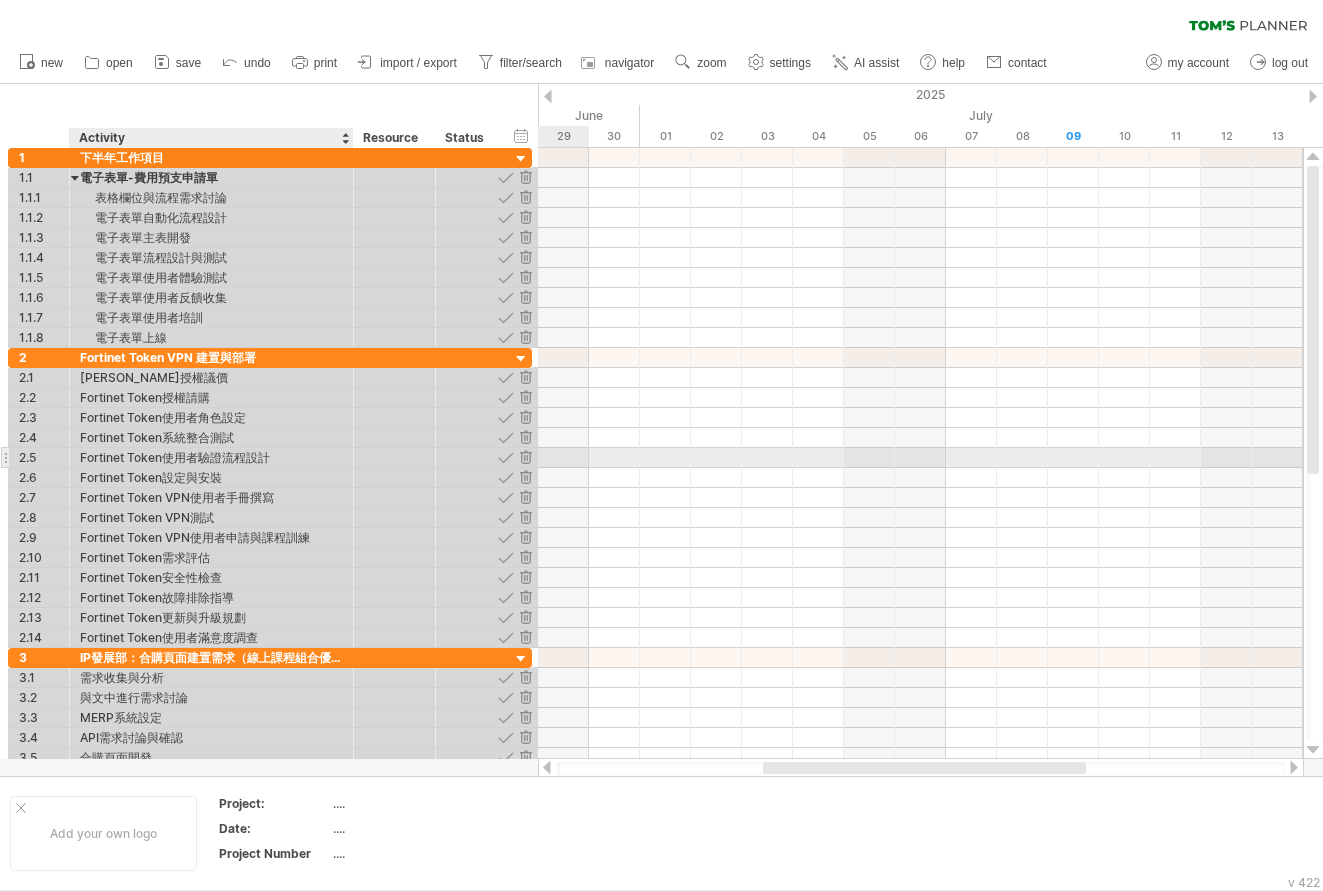 click on "Fortinet Token使用者驗證流程設計" at bounding box center [211, 457] 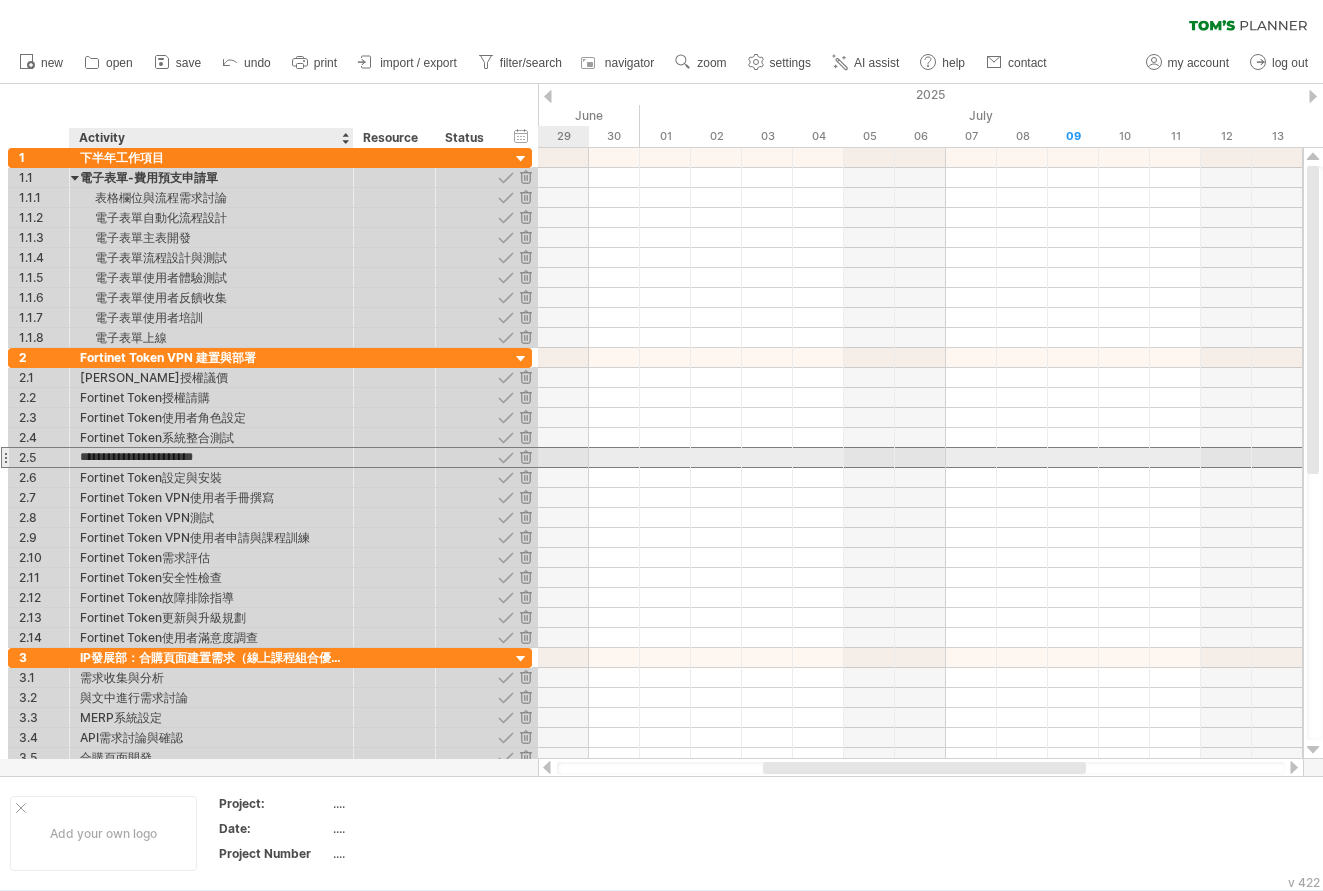 click on "**********" at bounding box center (211, 457) 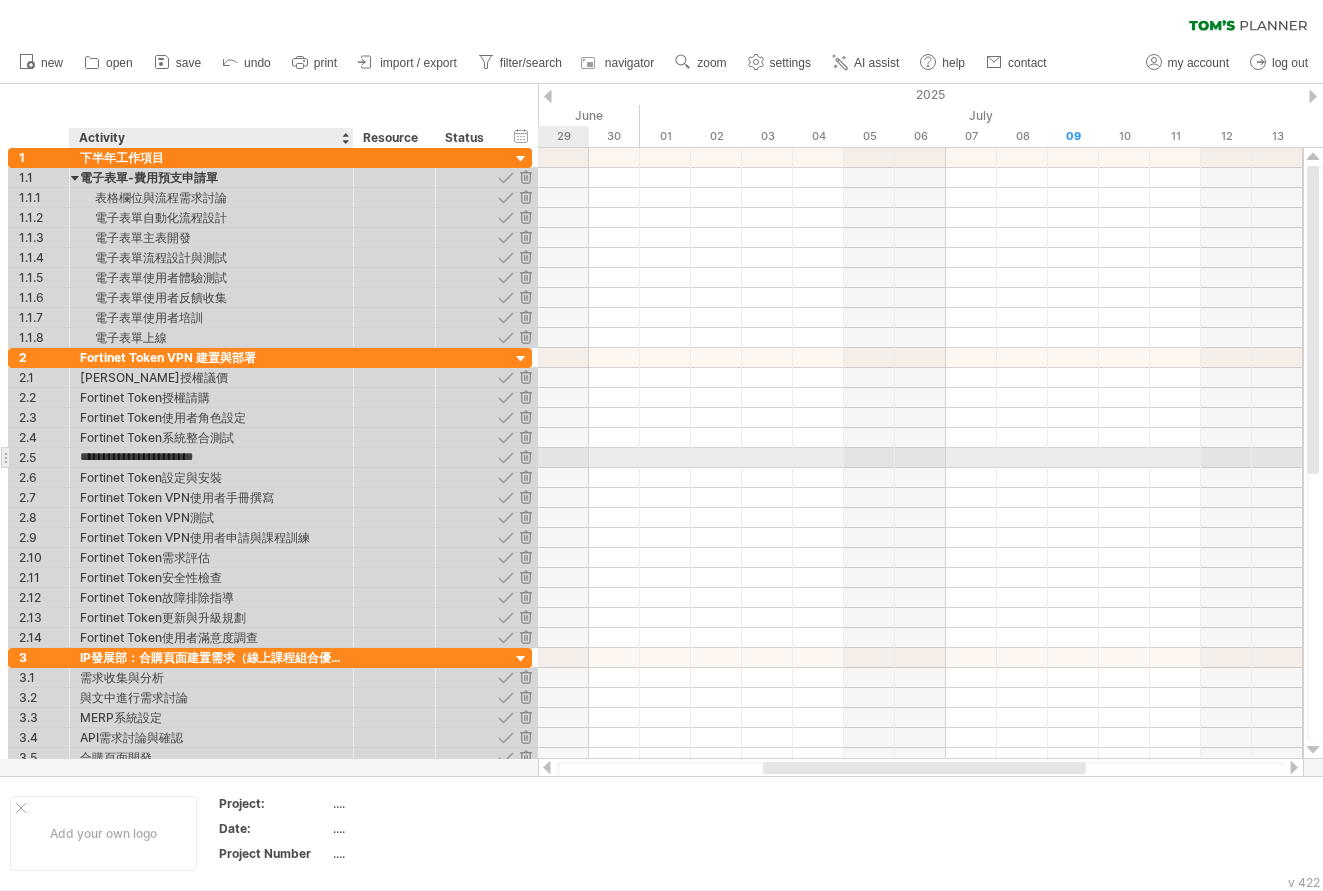 click on "**********" at bounding box center [211, 457] 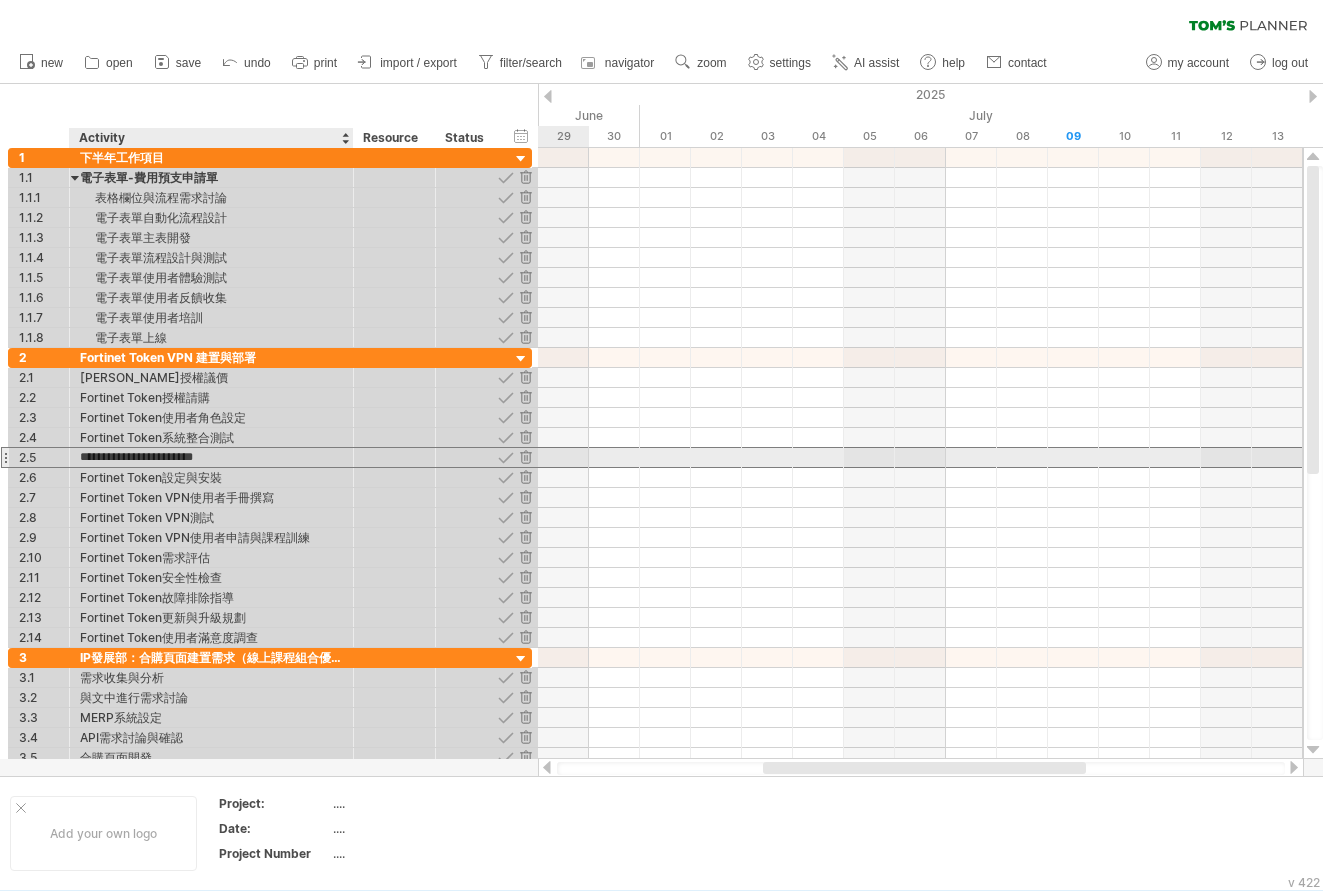 type on "**********" 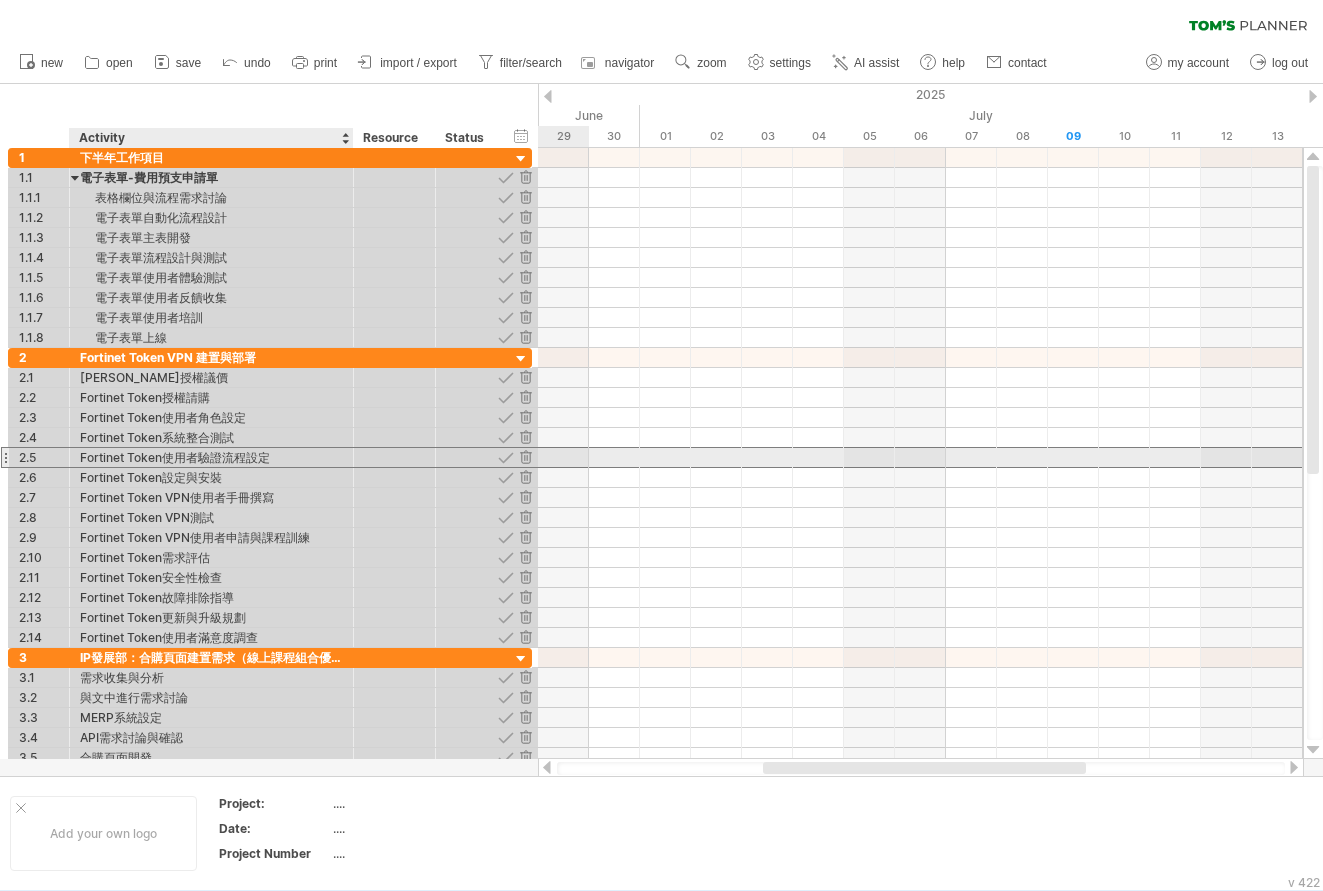 click on "Fortinet Token使用者驗證流程設定" at bounding box center [211, 457] 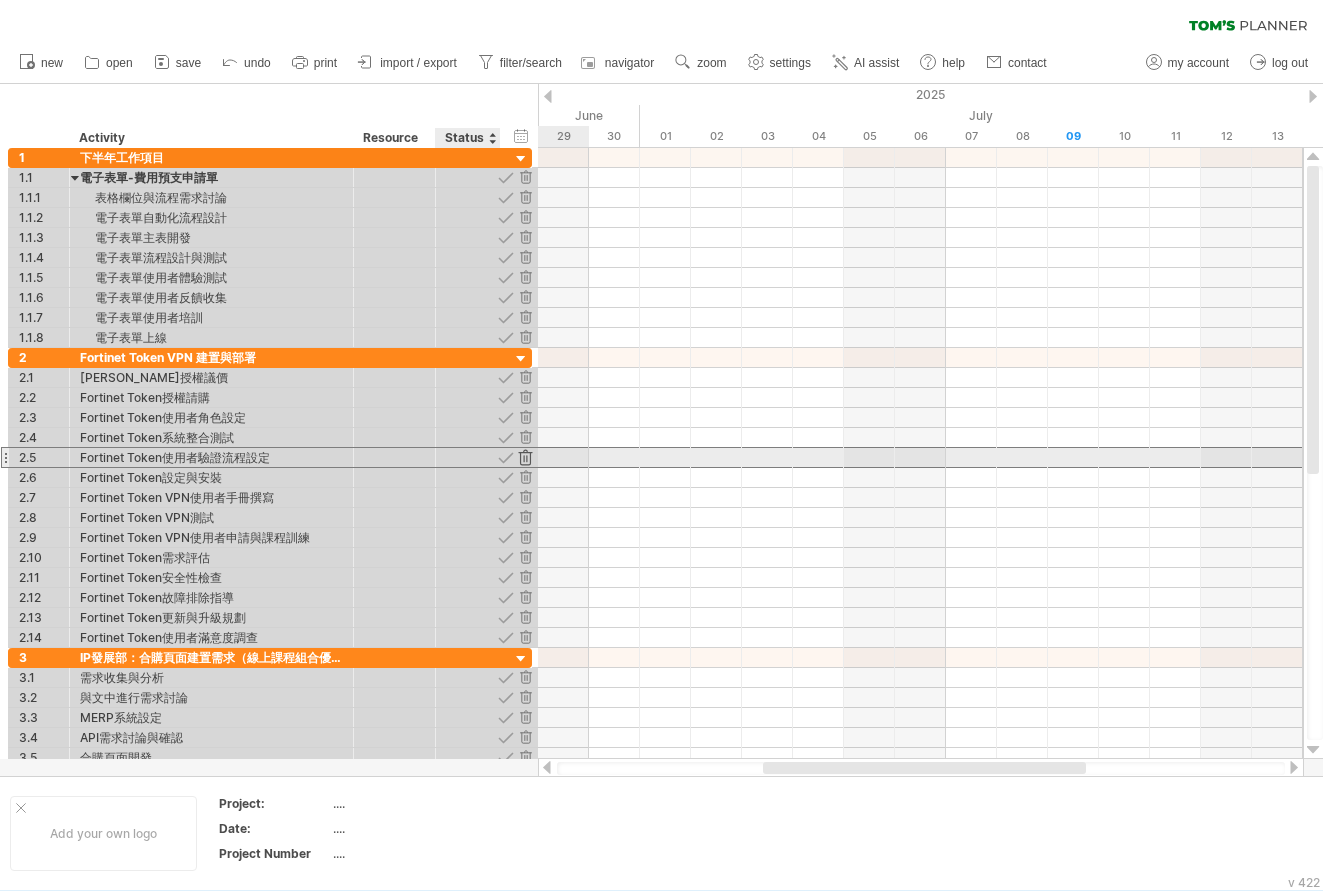 click at bounding box center [525, 457] 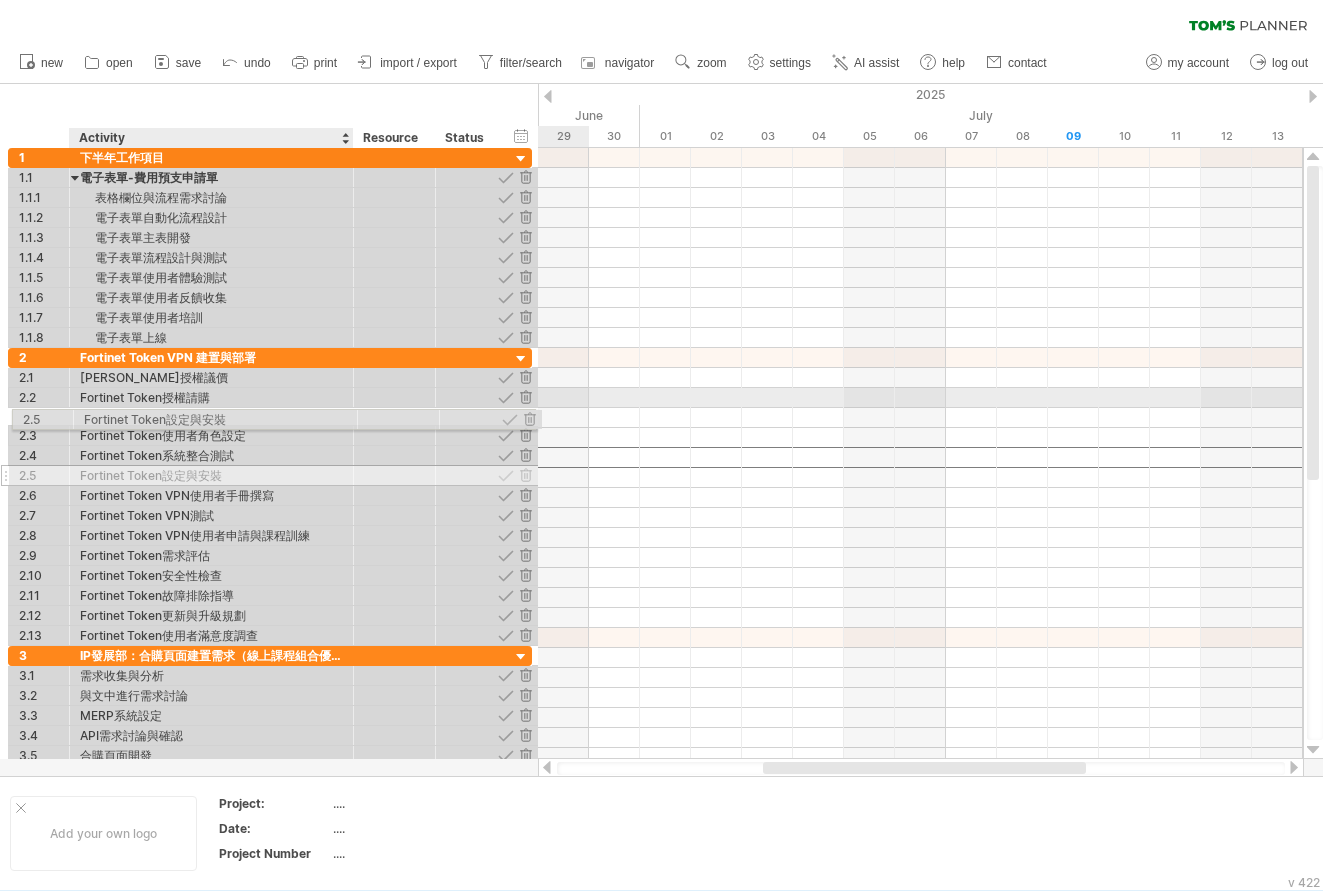 drag, startPoint x: 210, startPoint y: 459, endPoint x: 205, endPoint y: 416, distance: 43.289722 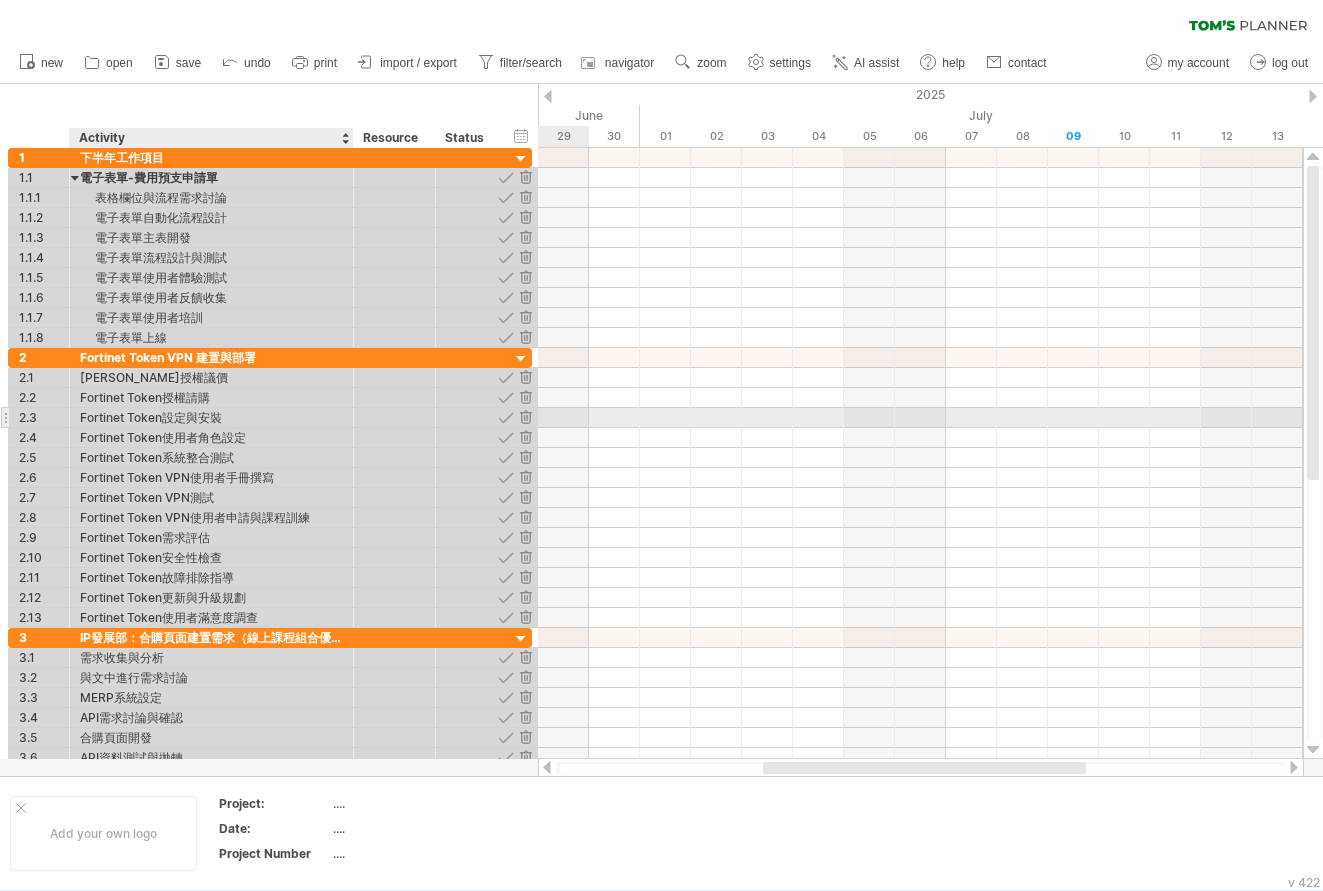 click on "Fortinet Token設定與安裝" at bounding box center (211, 417) 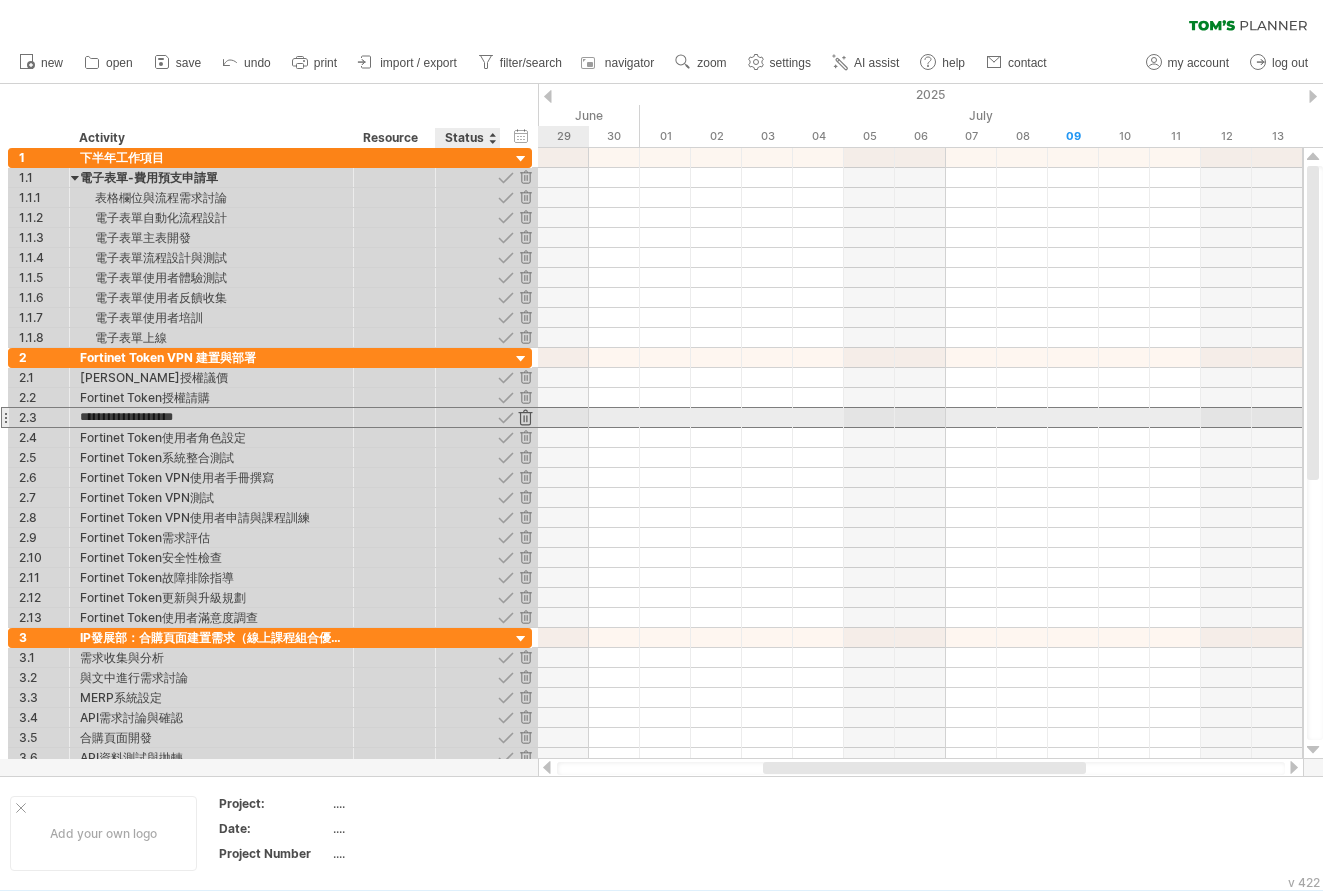 click at bounding box center (525, 417) 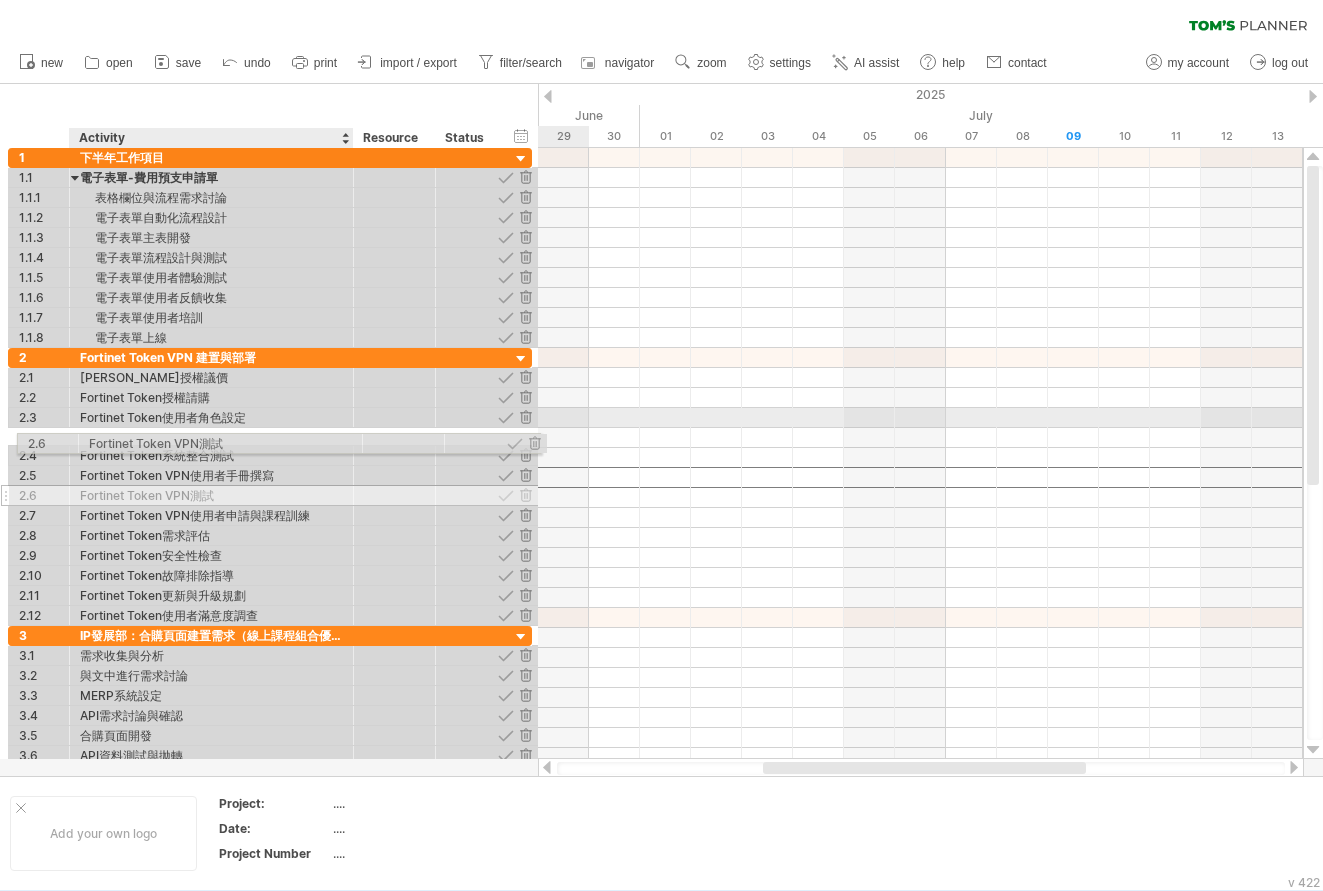 drag, startPoint x: 201, startPoint y: 478, endPoint x: 204, endPoint y: 440, distance: 38.118237 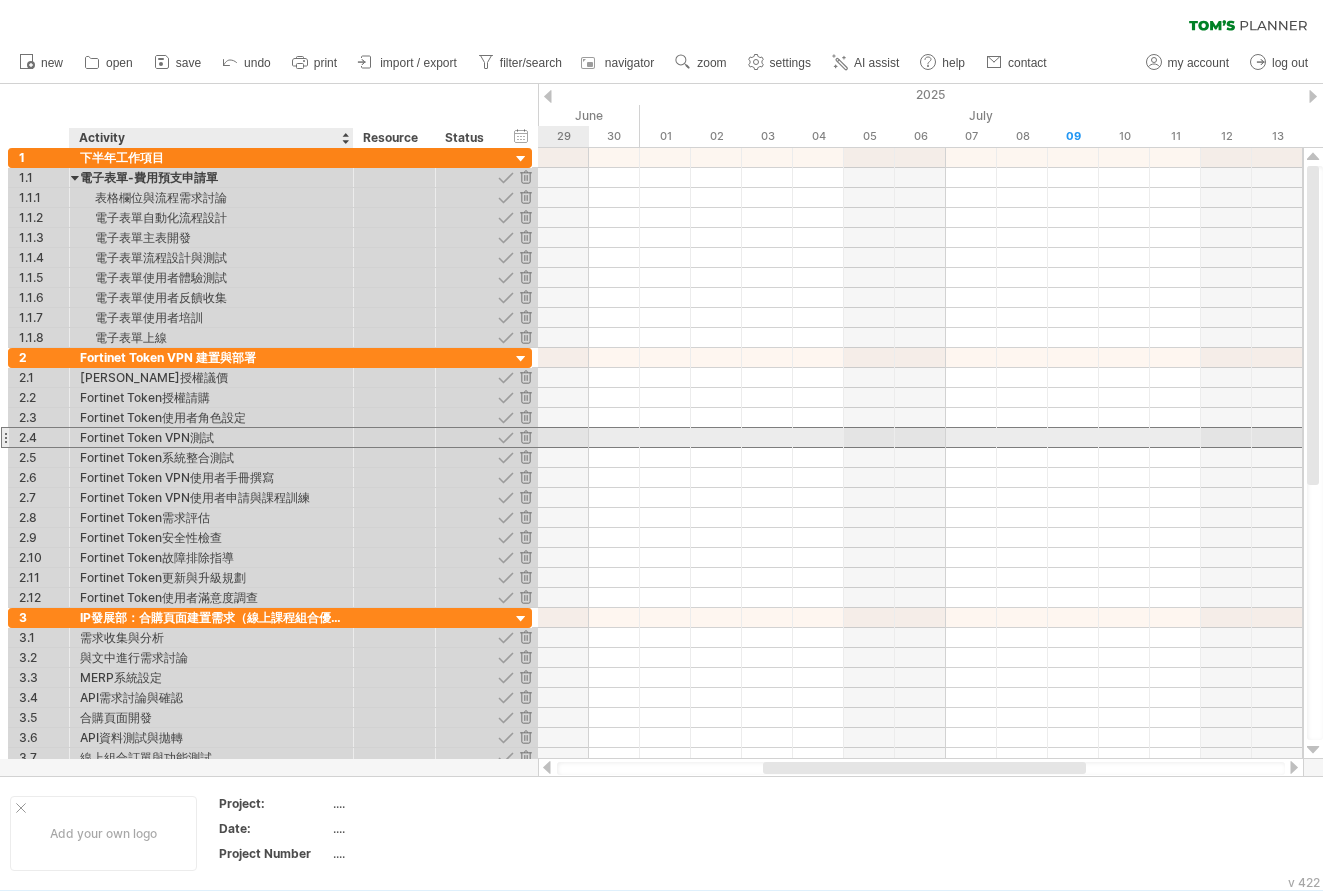 click on "Fortinet Token VPN測試" at bounding box center [211, 437] 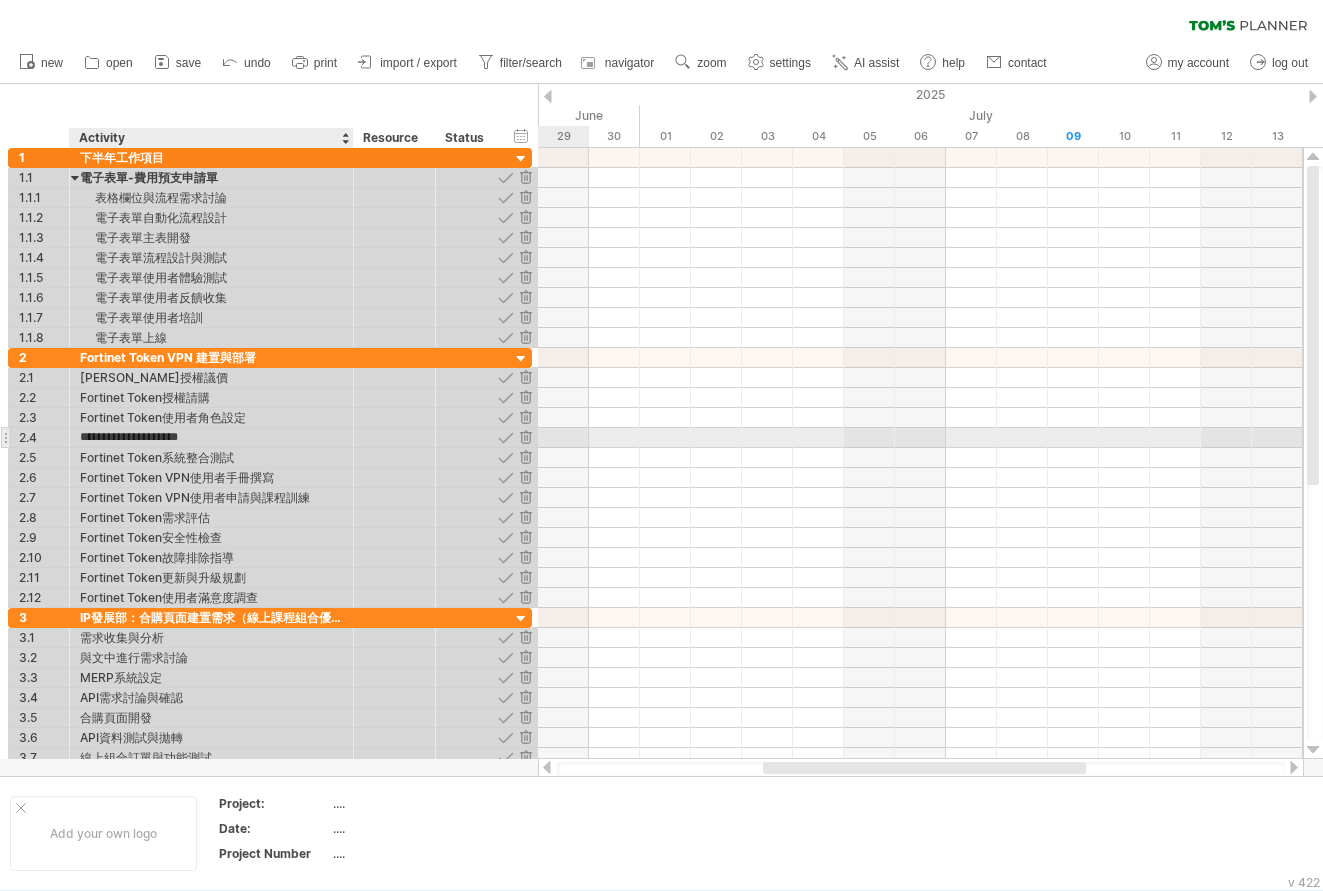 click on "**********" at bounding box center [211, 437] 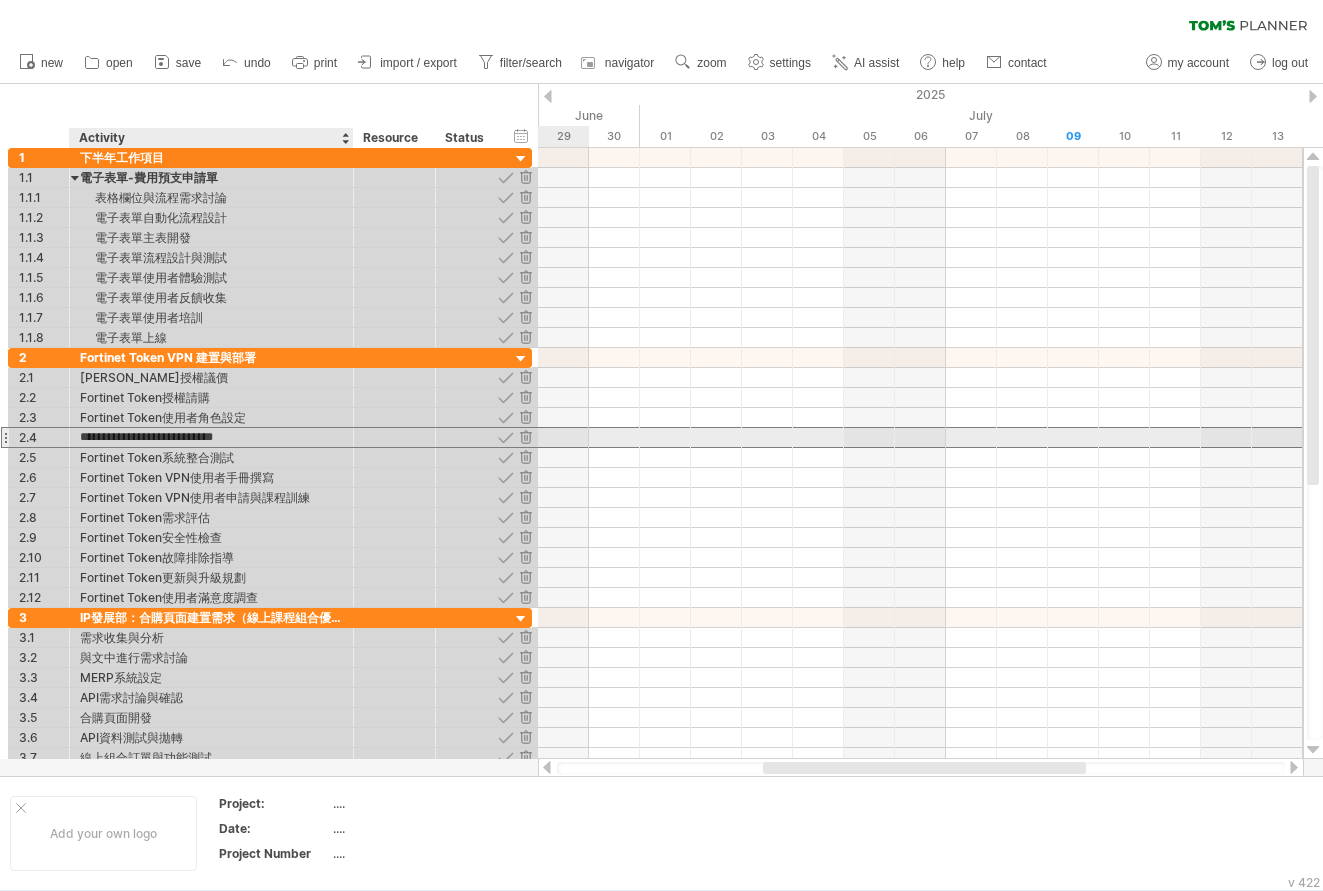 type on "**********" 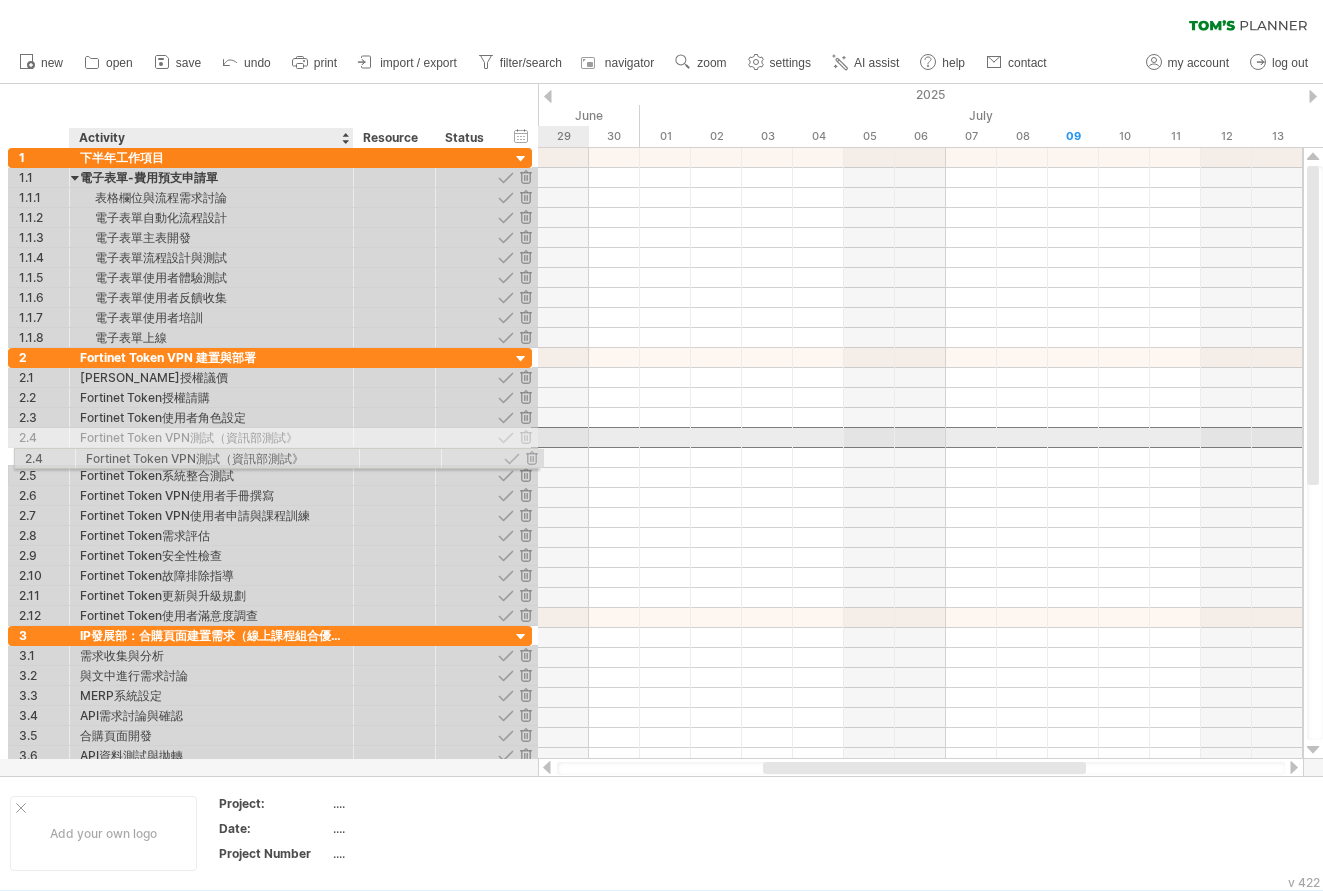 drag, startPoint x: 164, startPoint y: 438, endPoint x: 161, endPoint y: 455, distance: 17.262676 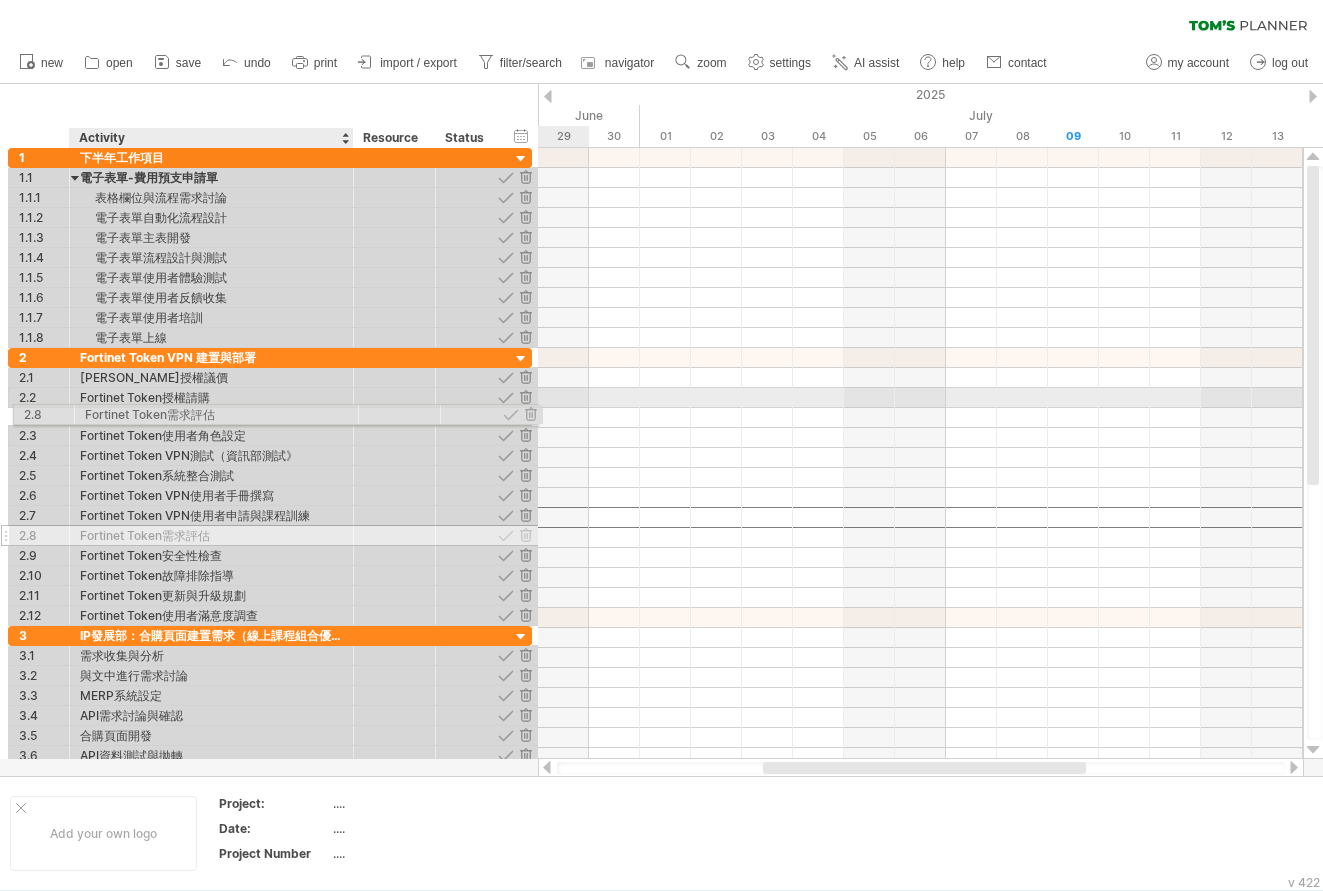drag, startPoint x: 166, startPoint y: 516, endPoint x: 164, endPoint y: 411, distance: 105.01904 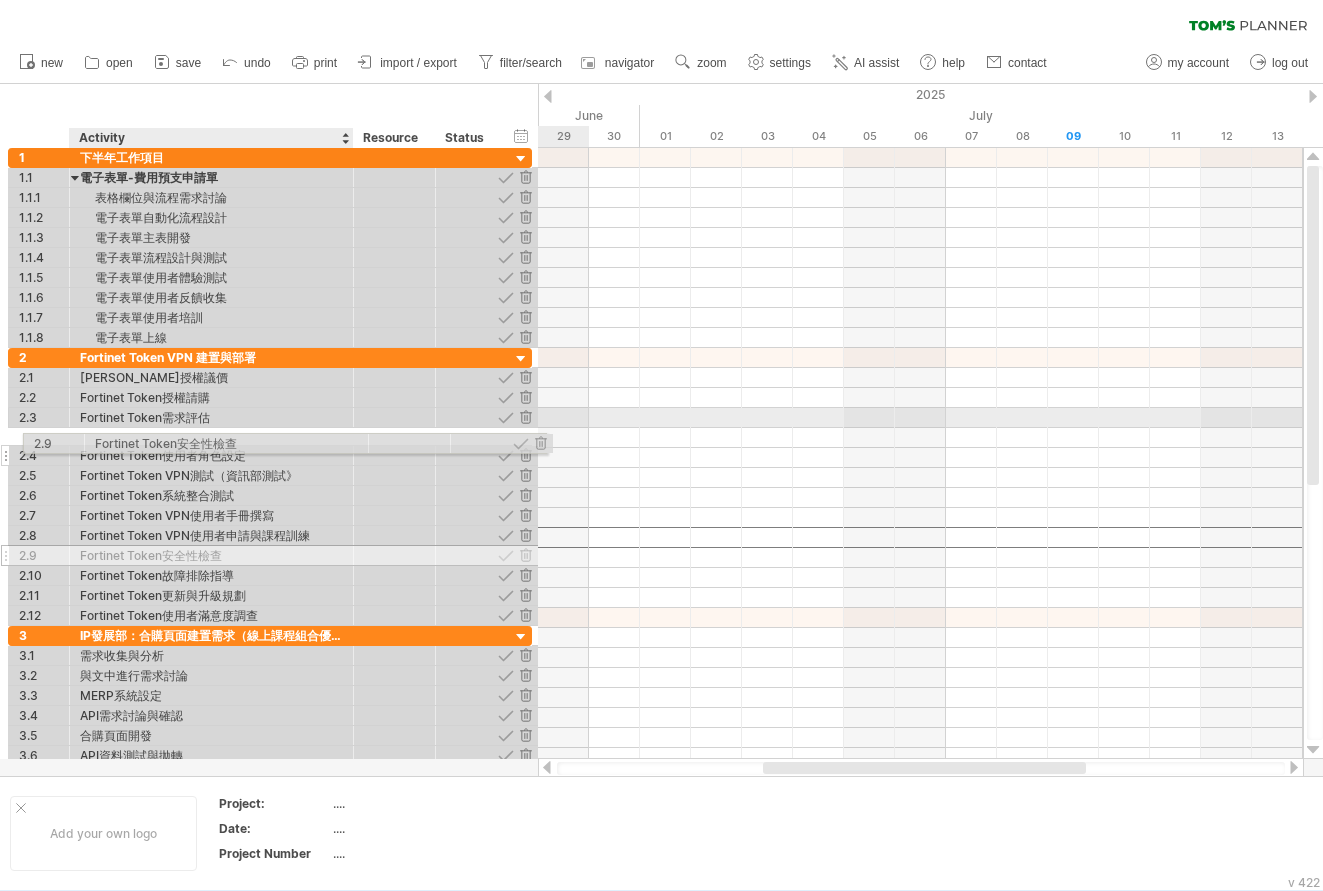 drag, startPoint x: 160, startPoint y: 537, endPoint x: 169, endPoint y: 440, distance: 97.41663 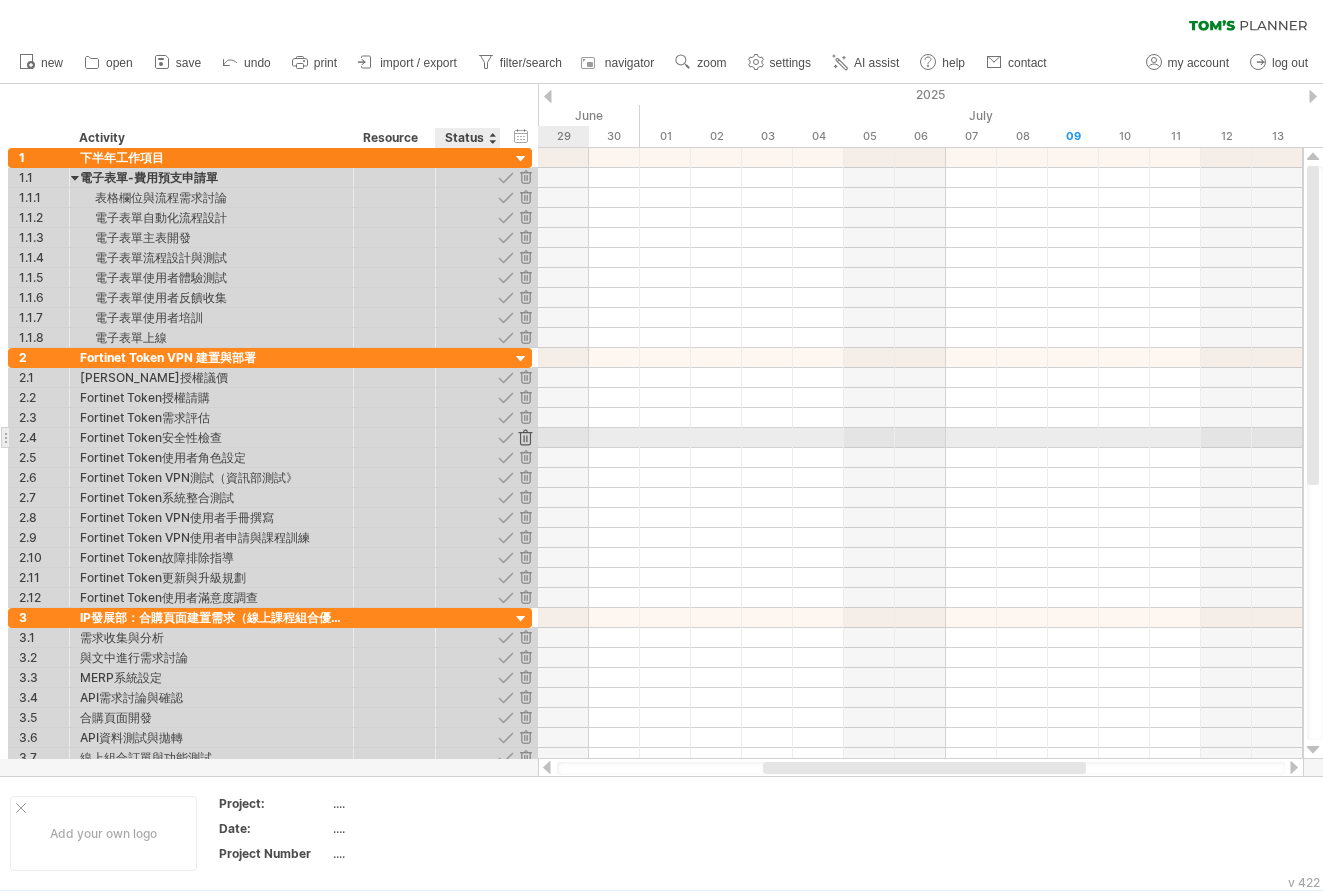 click at bounding box center [525, 437] 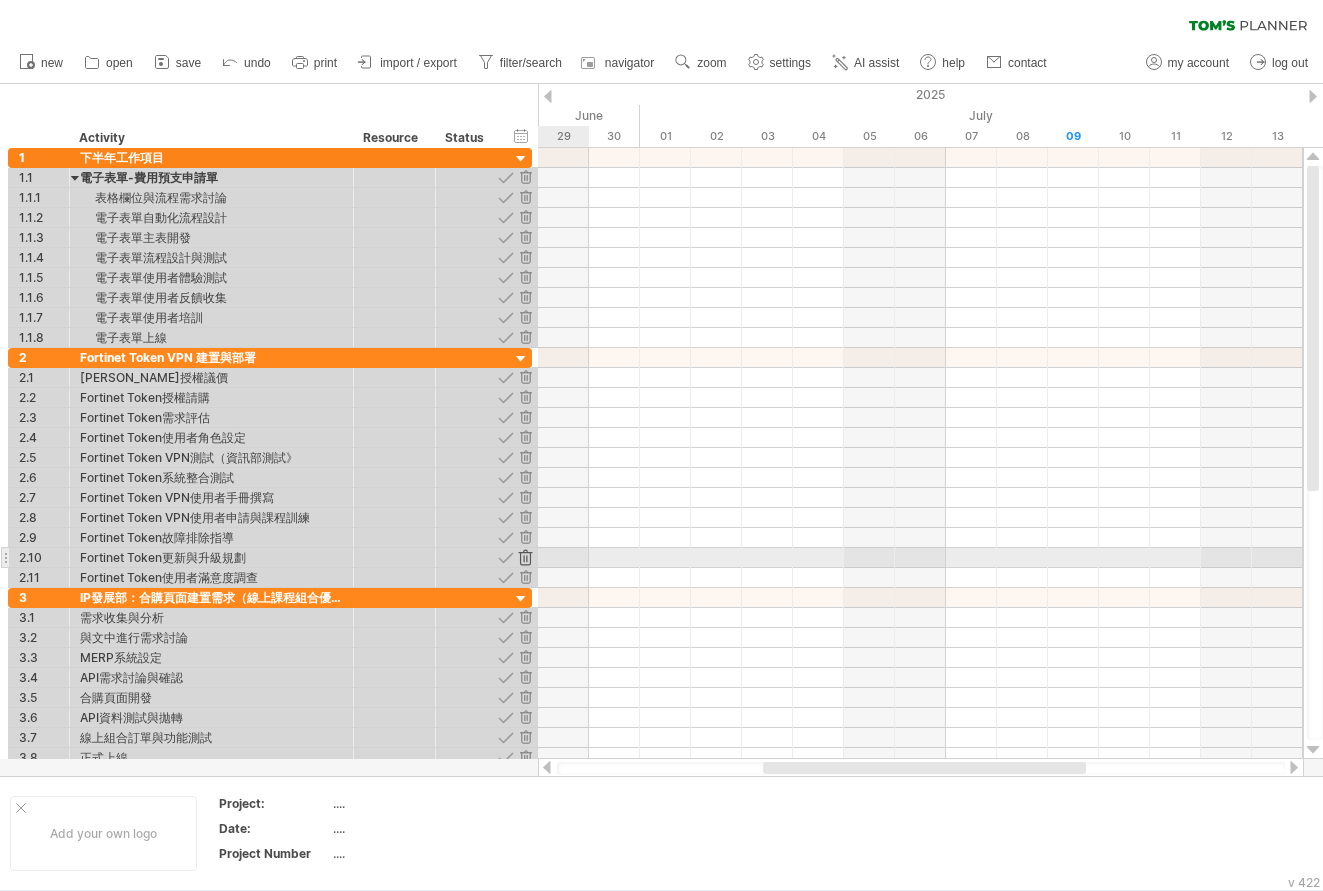 click at bounding box center (525, 557) 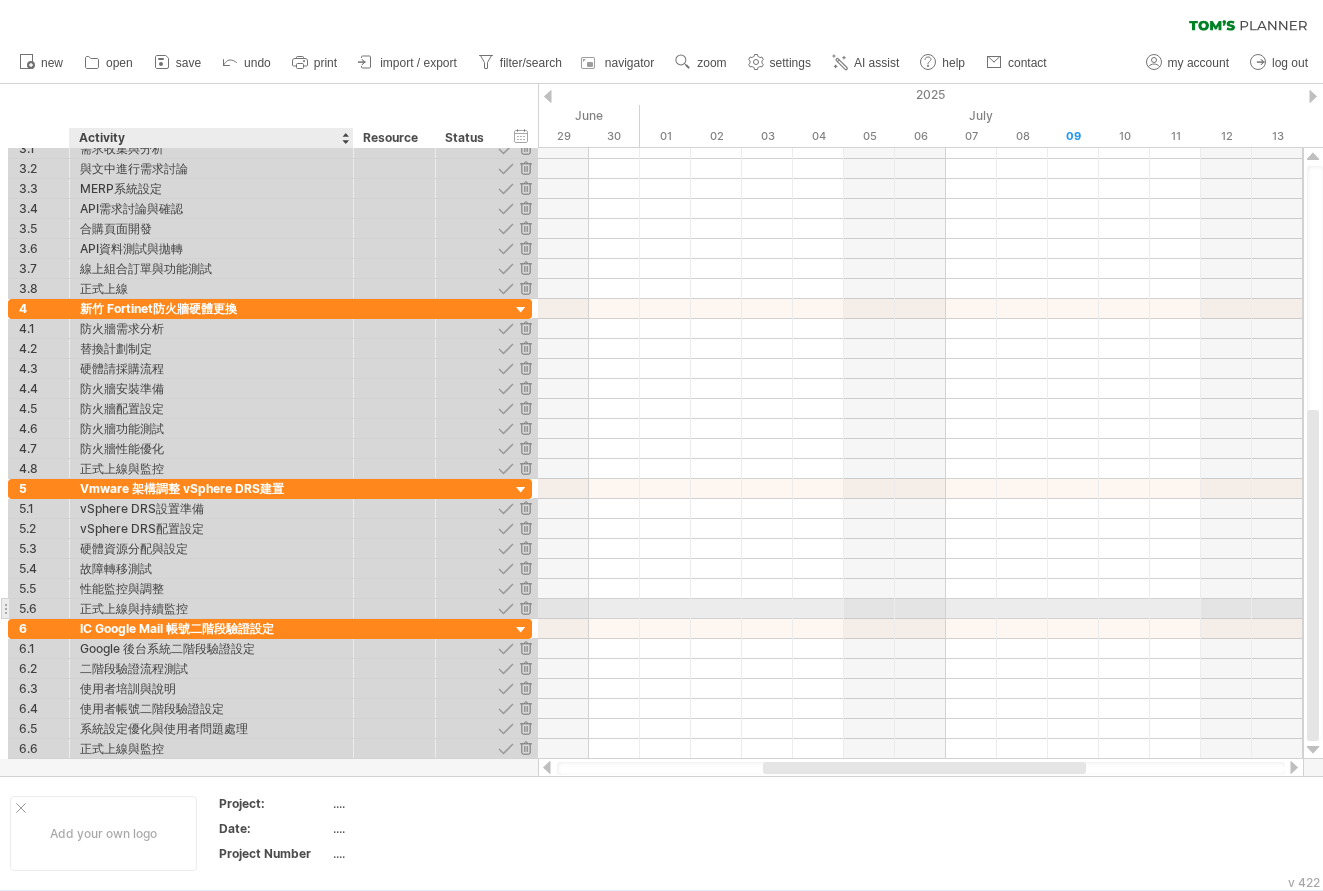 click on "正式上線與持續監控" at bounding box center [211, 608] 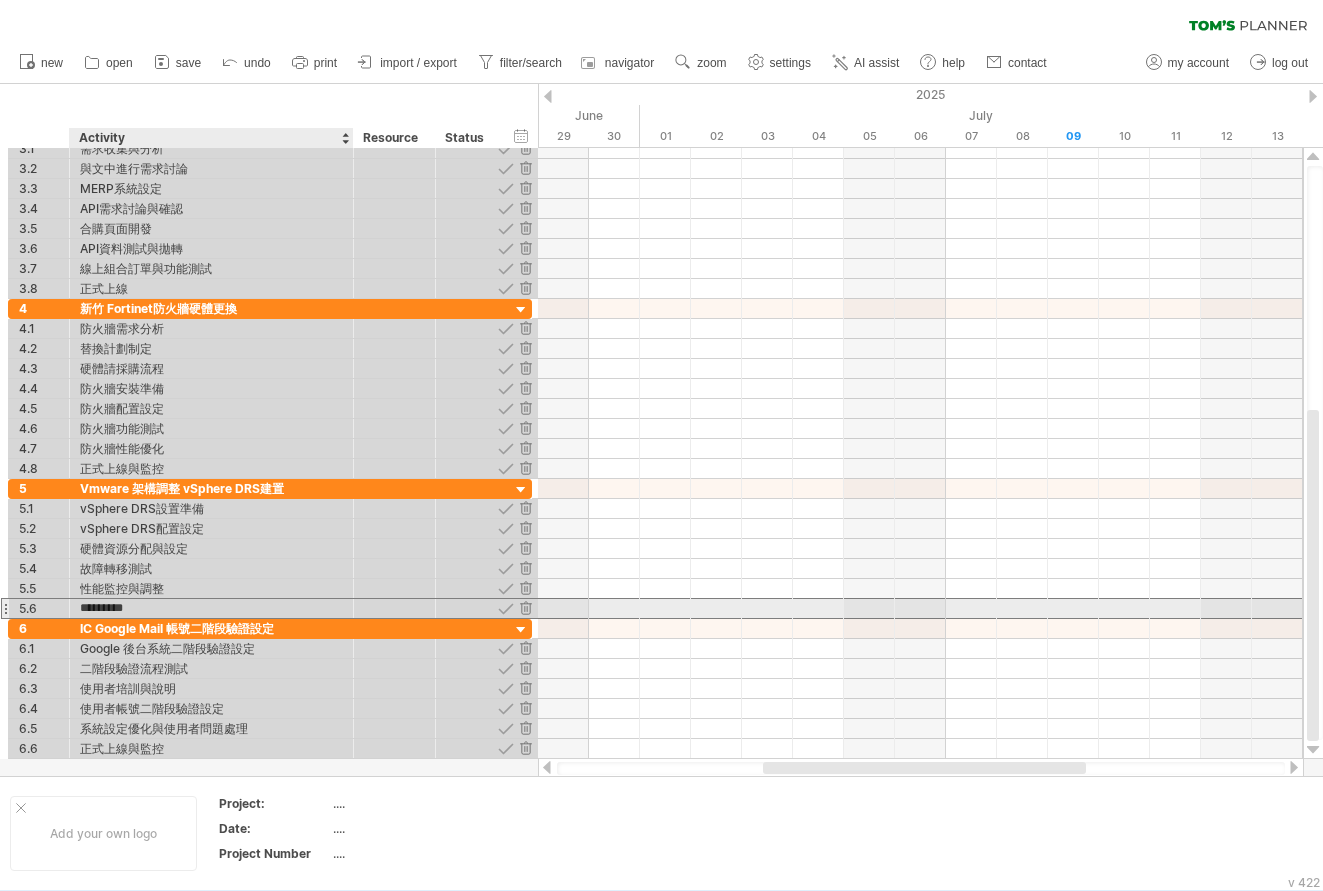 click on "*********" at bounding box center (211, 608) 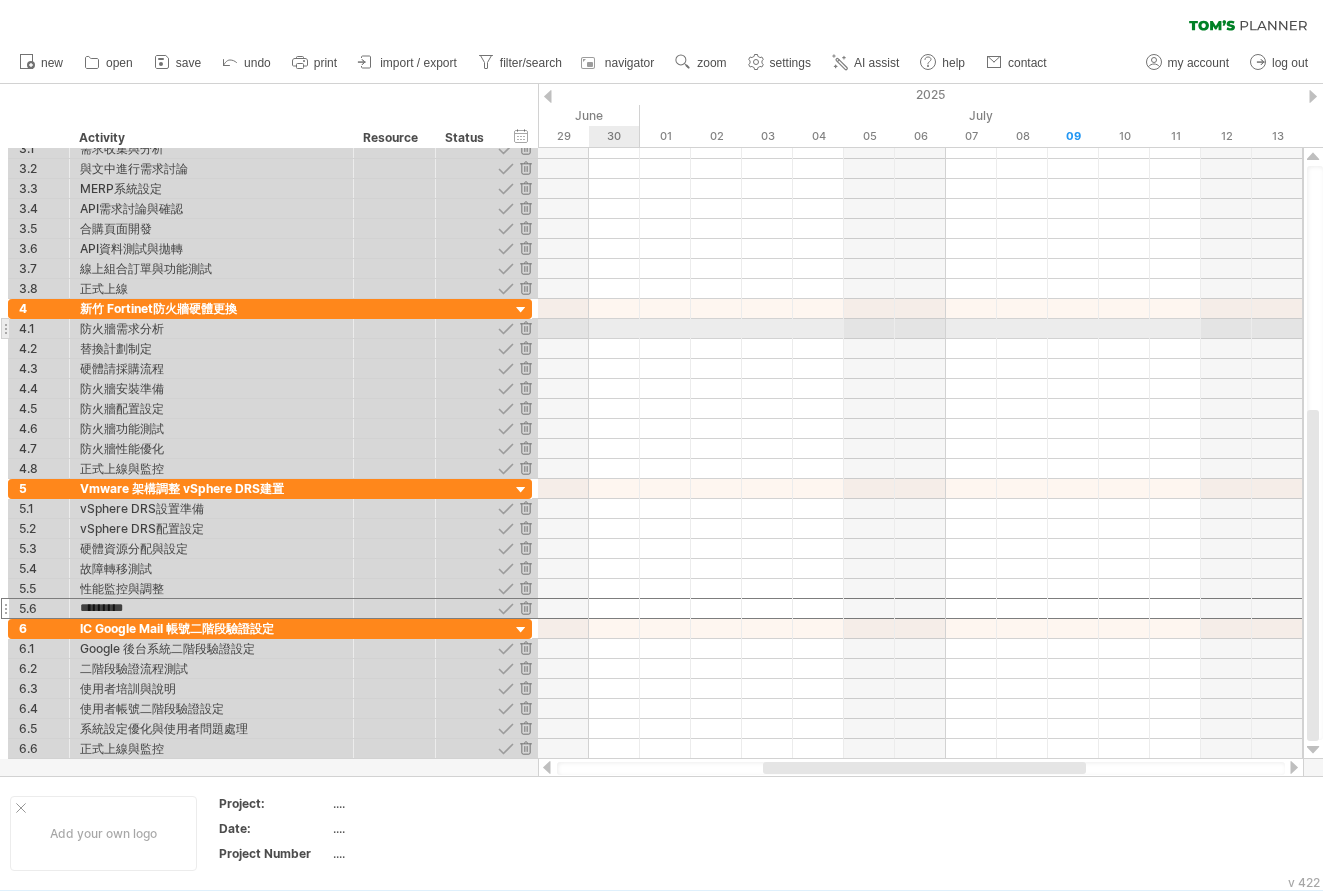 drag, startPoint x: 653, startPoint y: 334, endPoint x: 617, endPoint y: 337, distance: 36.124783 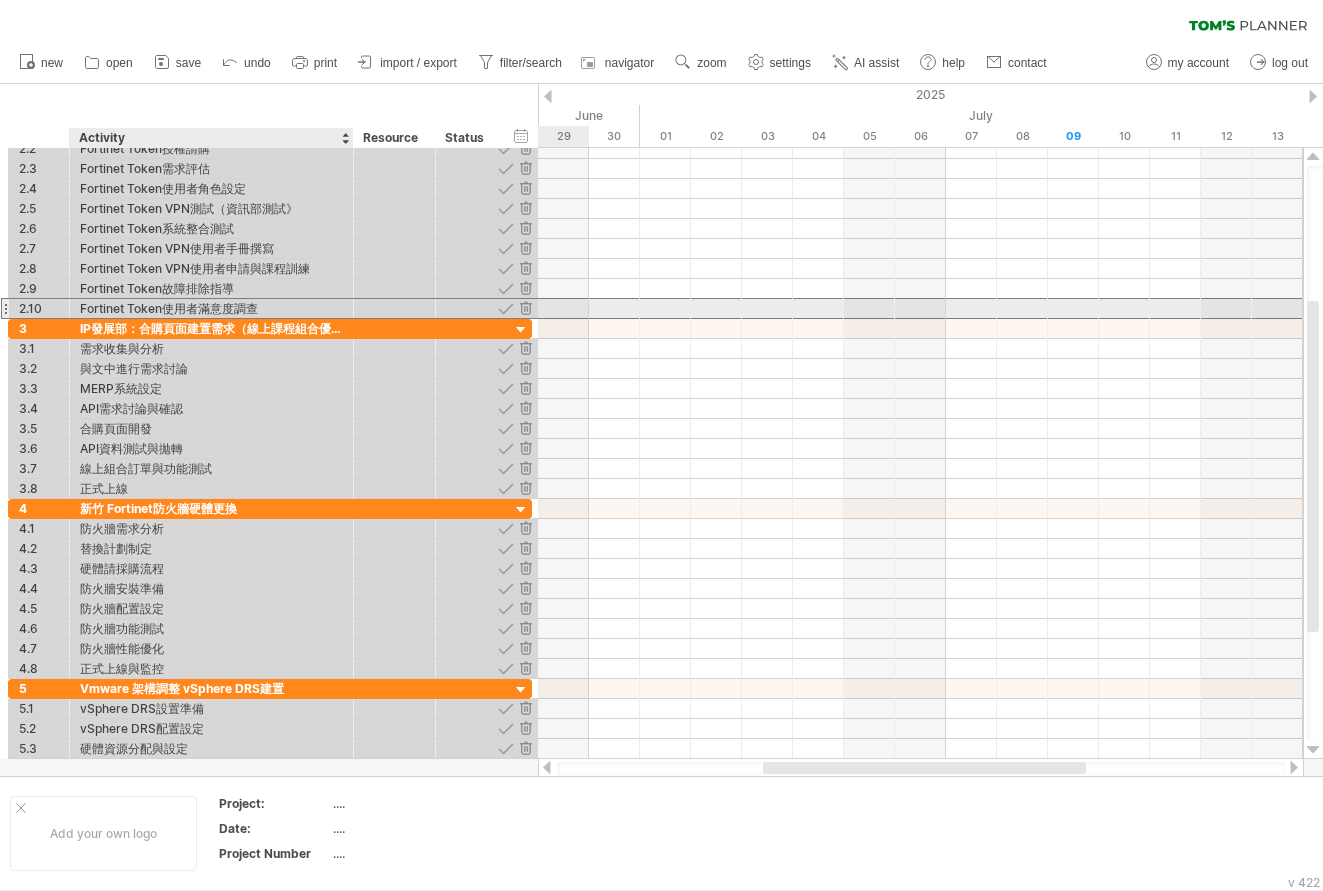 click on "Fortinet Token使用者滿意度調查" at bounding box center (211, 308) 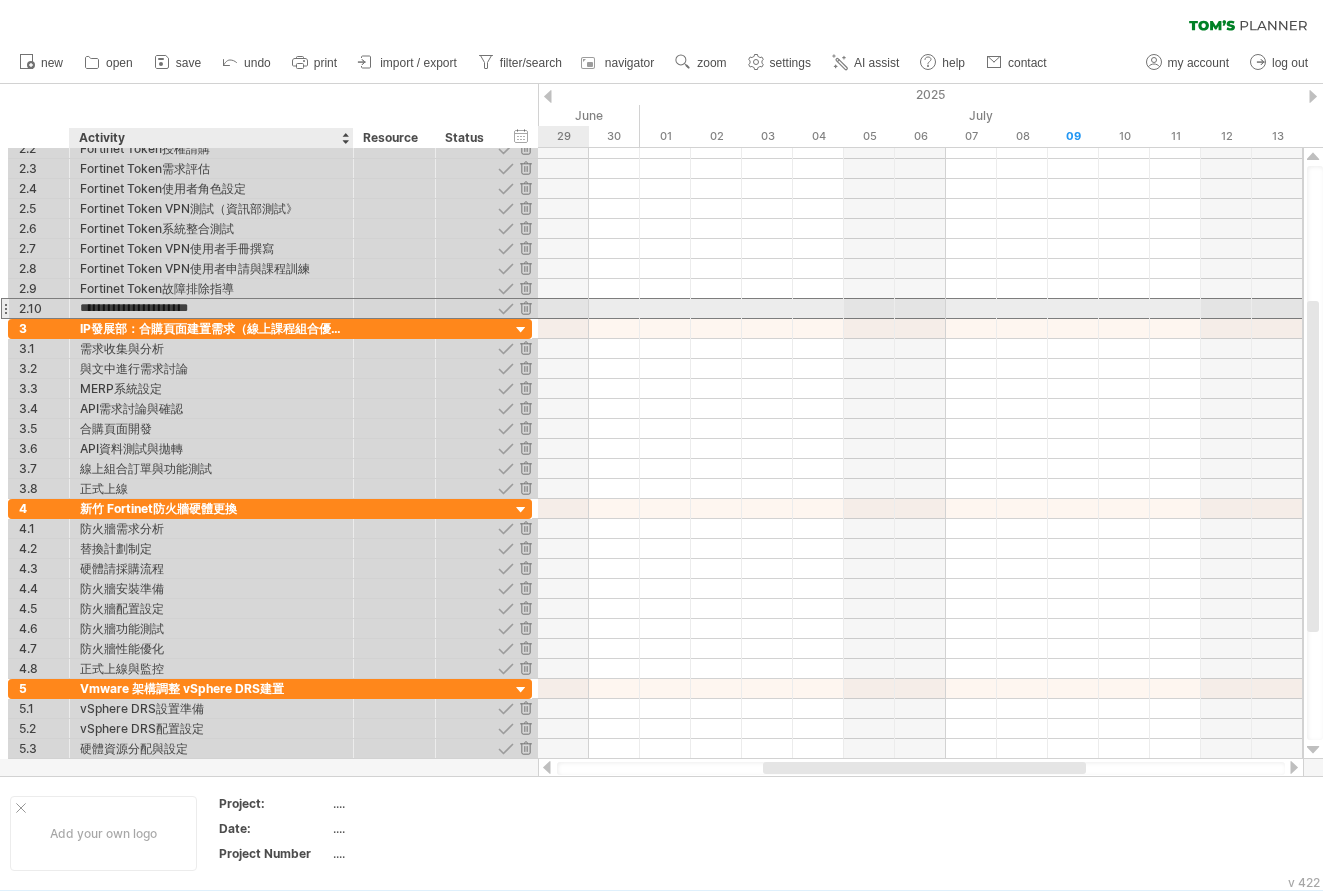 click on "**********" at bounding box center [211, 308] 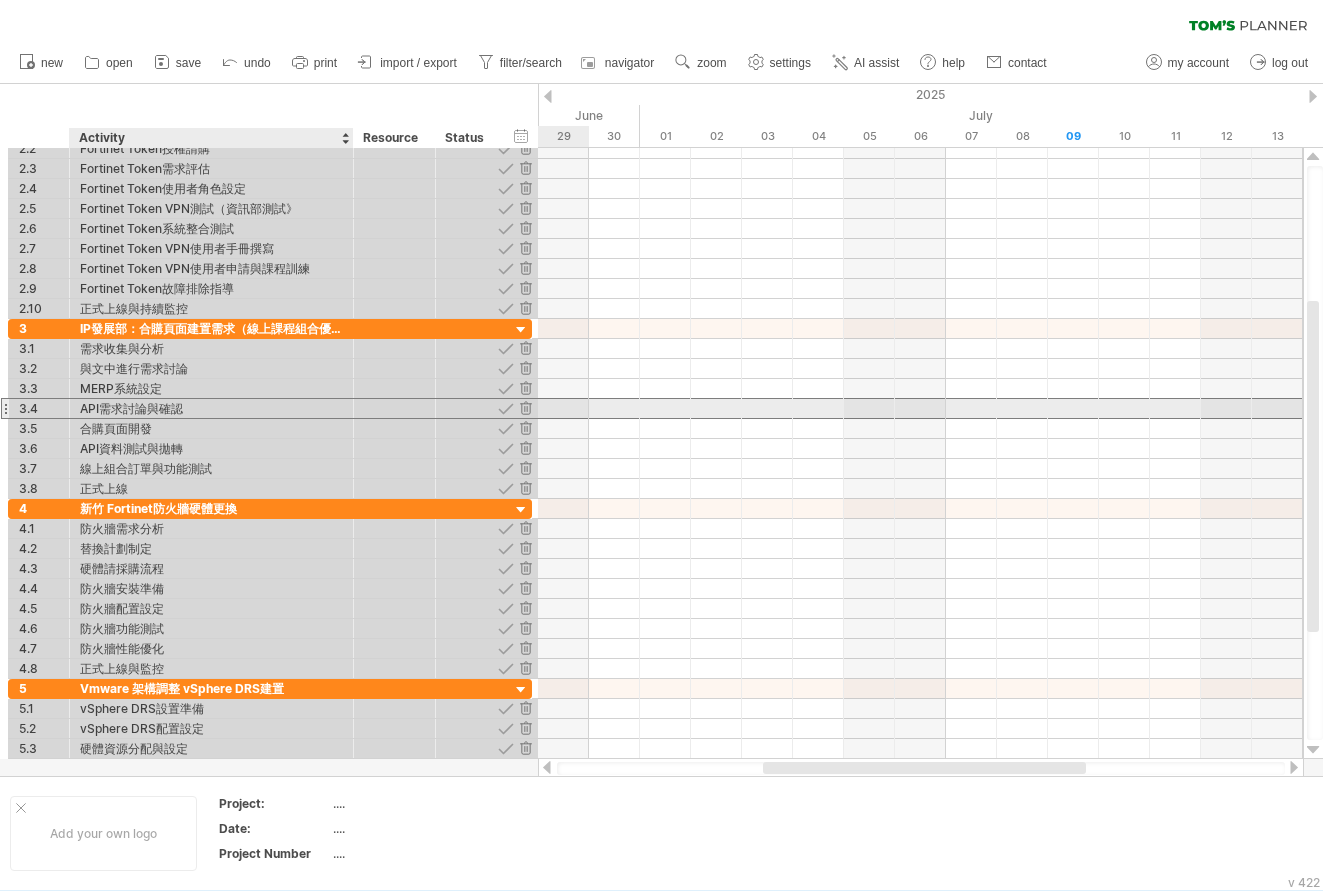 click on "API需求討論與確認" at bounding box center (211, 408) 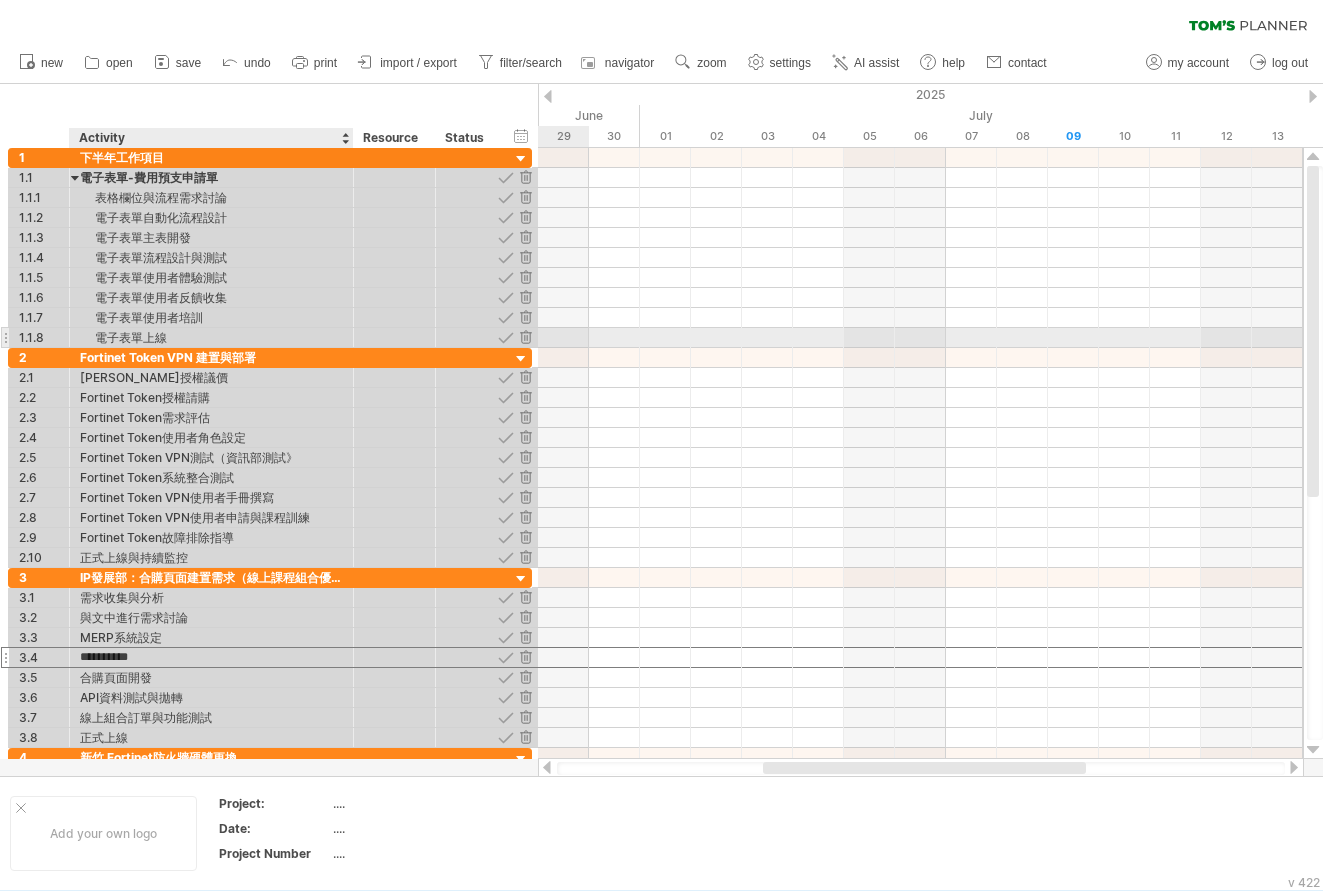 click on "電子表單上線" at bounding box center [211, 337] 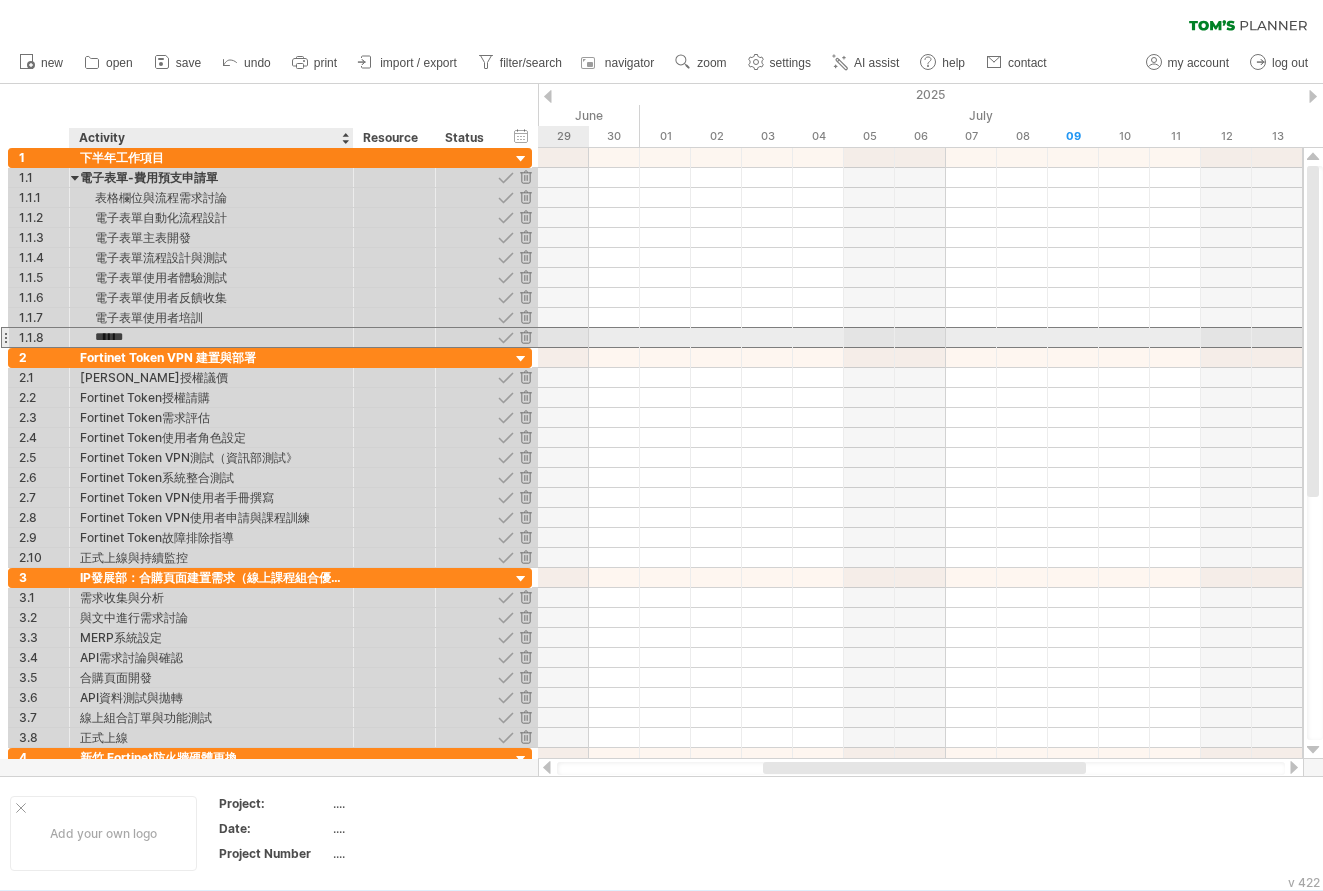 click on "******" at bounding box center (211, 337) 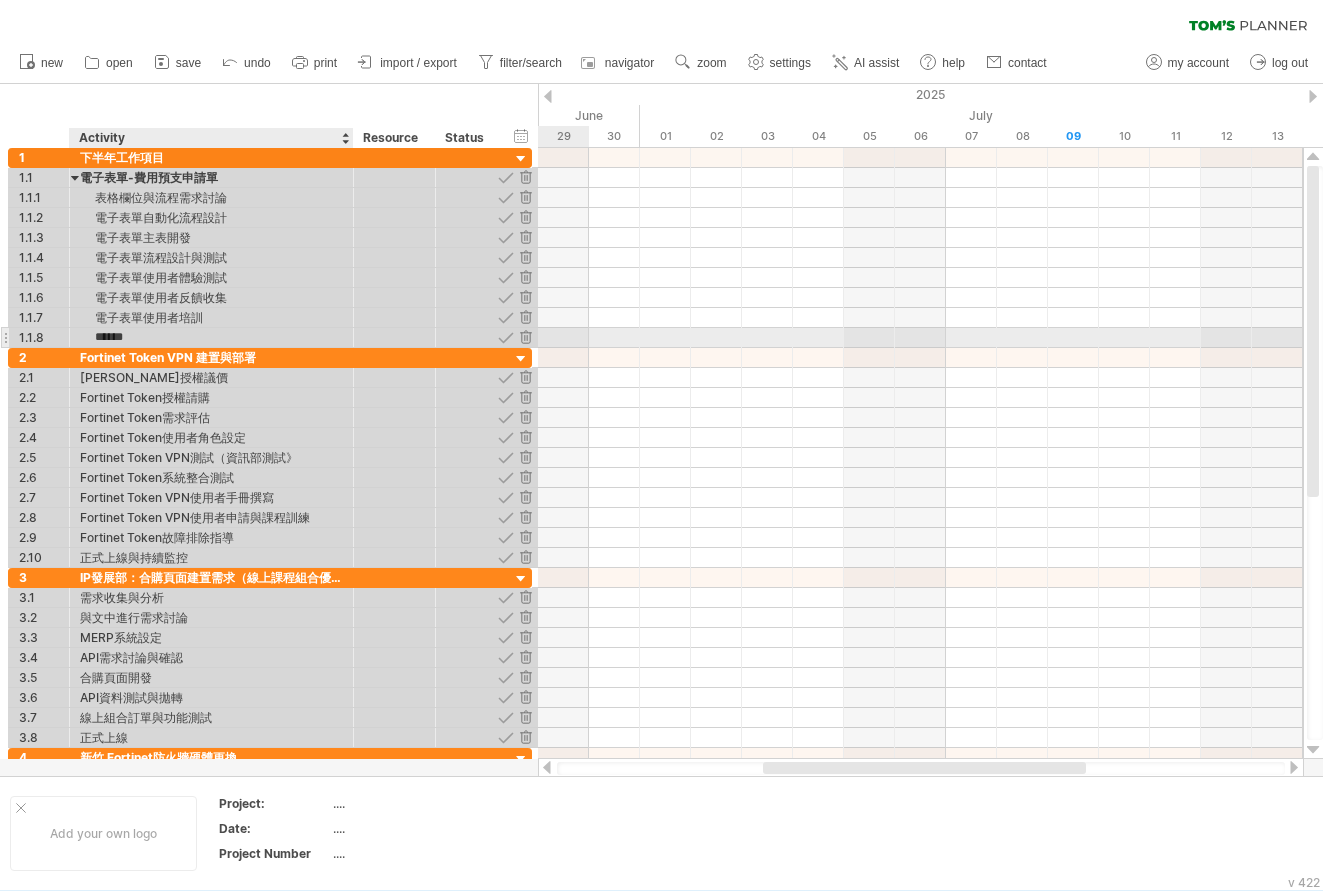 click on "******" at bounding box center [211, 337] 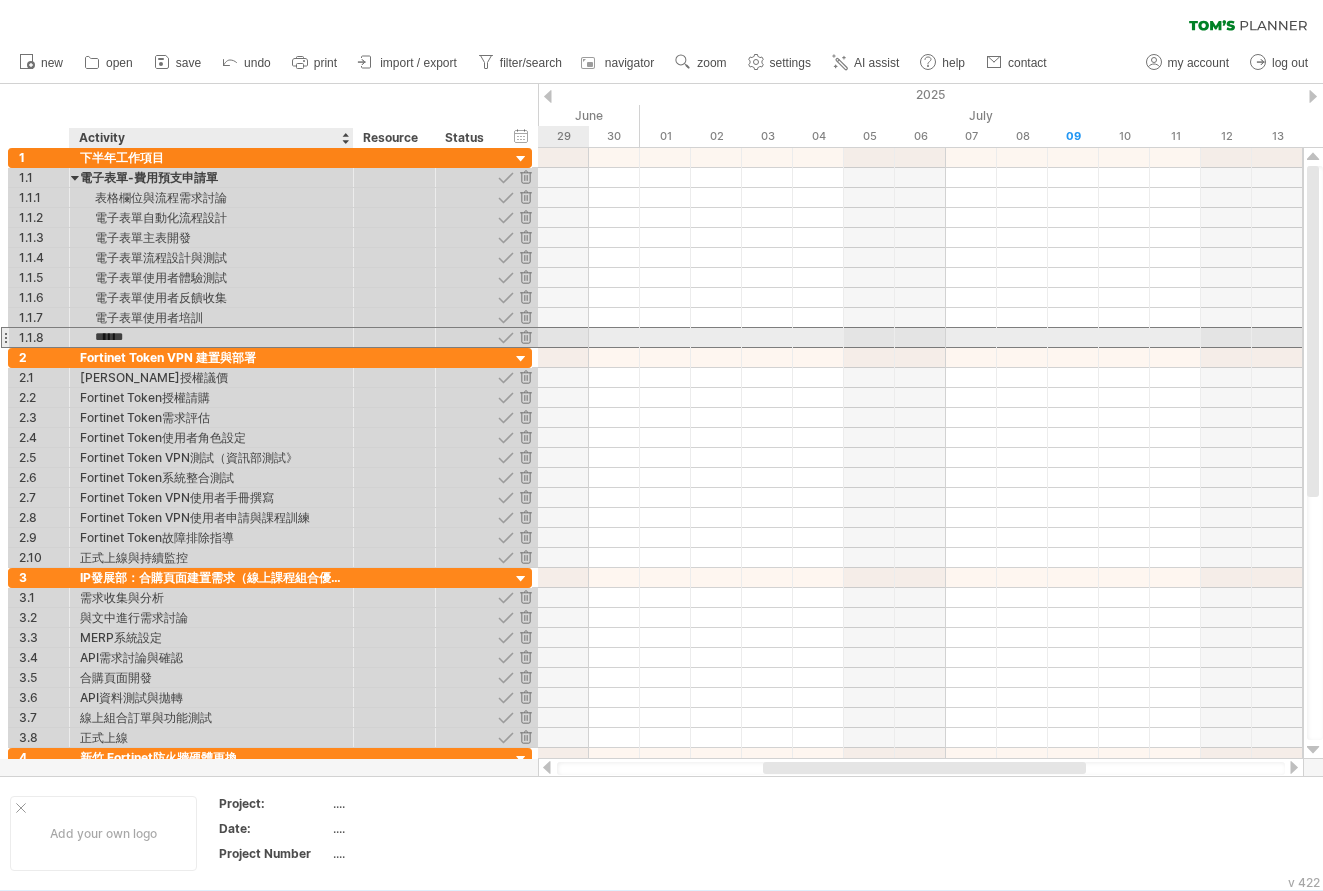 drag, startPoint x: 145, startPoint y: 338, endPoint x: 183, endPoint y: 333, distance: 38.327538 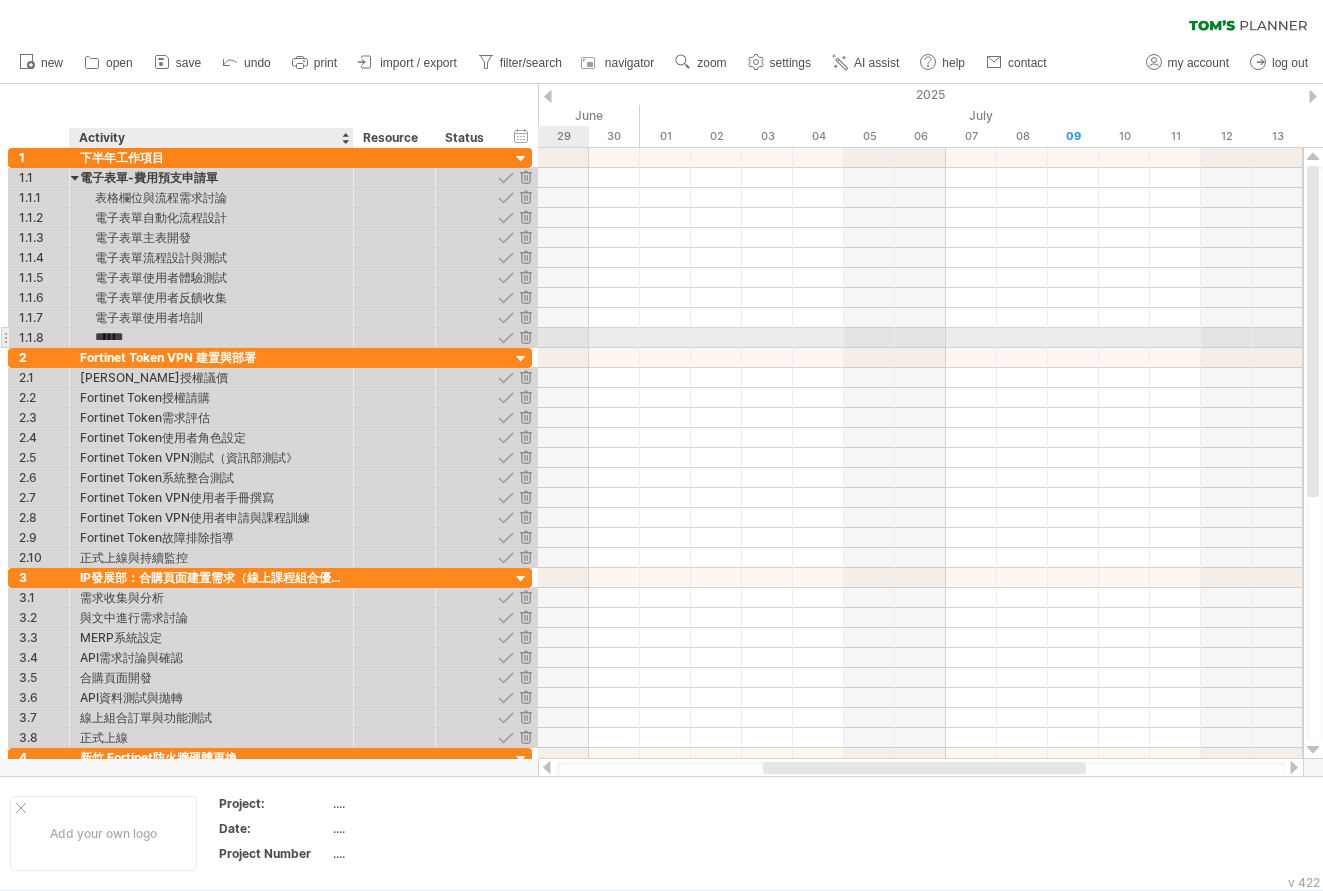 paste on "*******" 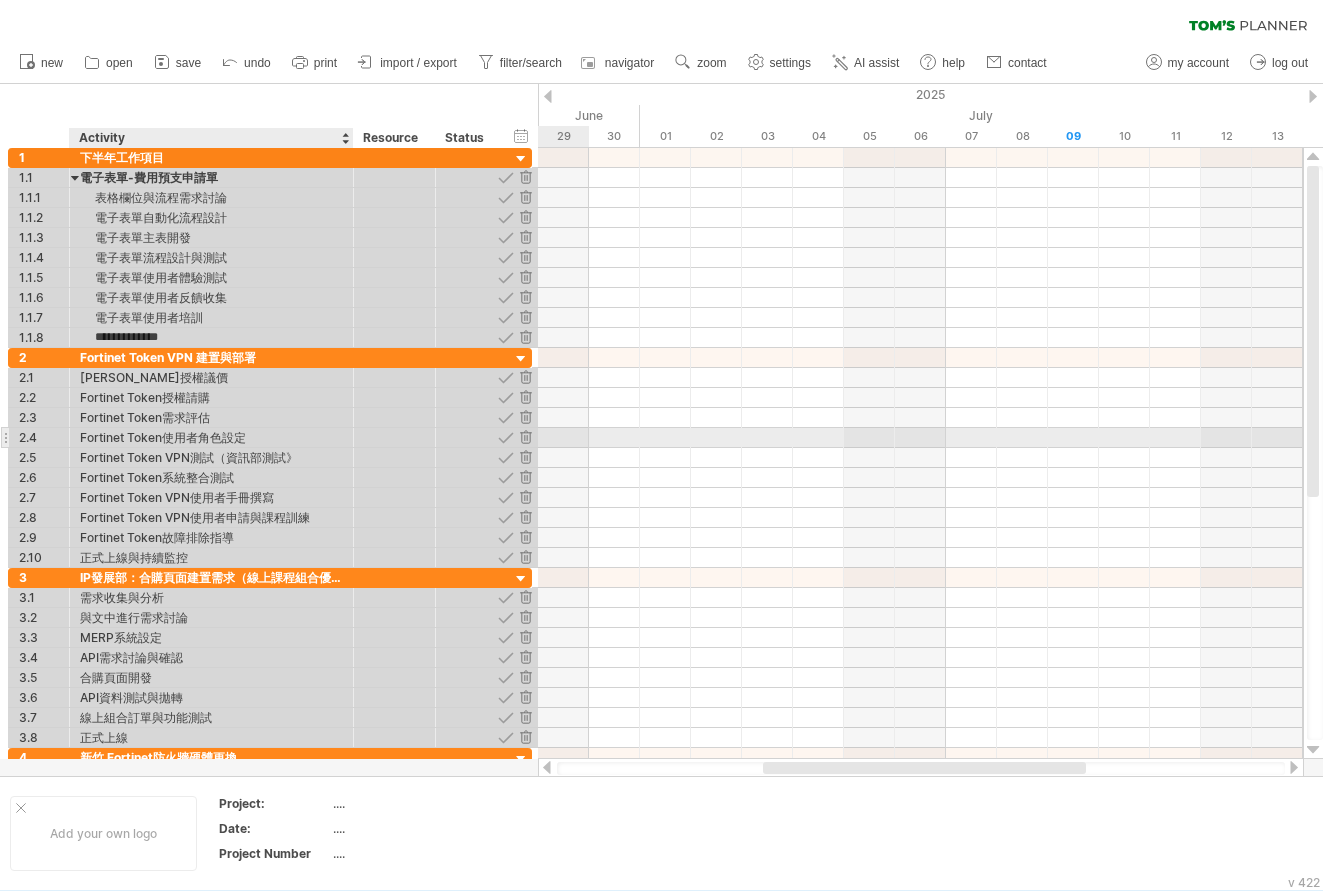 click on "Fortinet Token使用者角色設定" at bounding box center [211, 437] 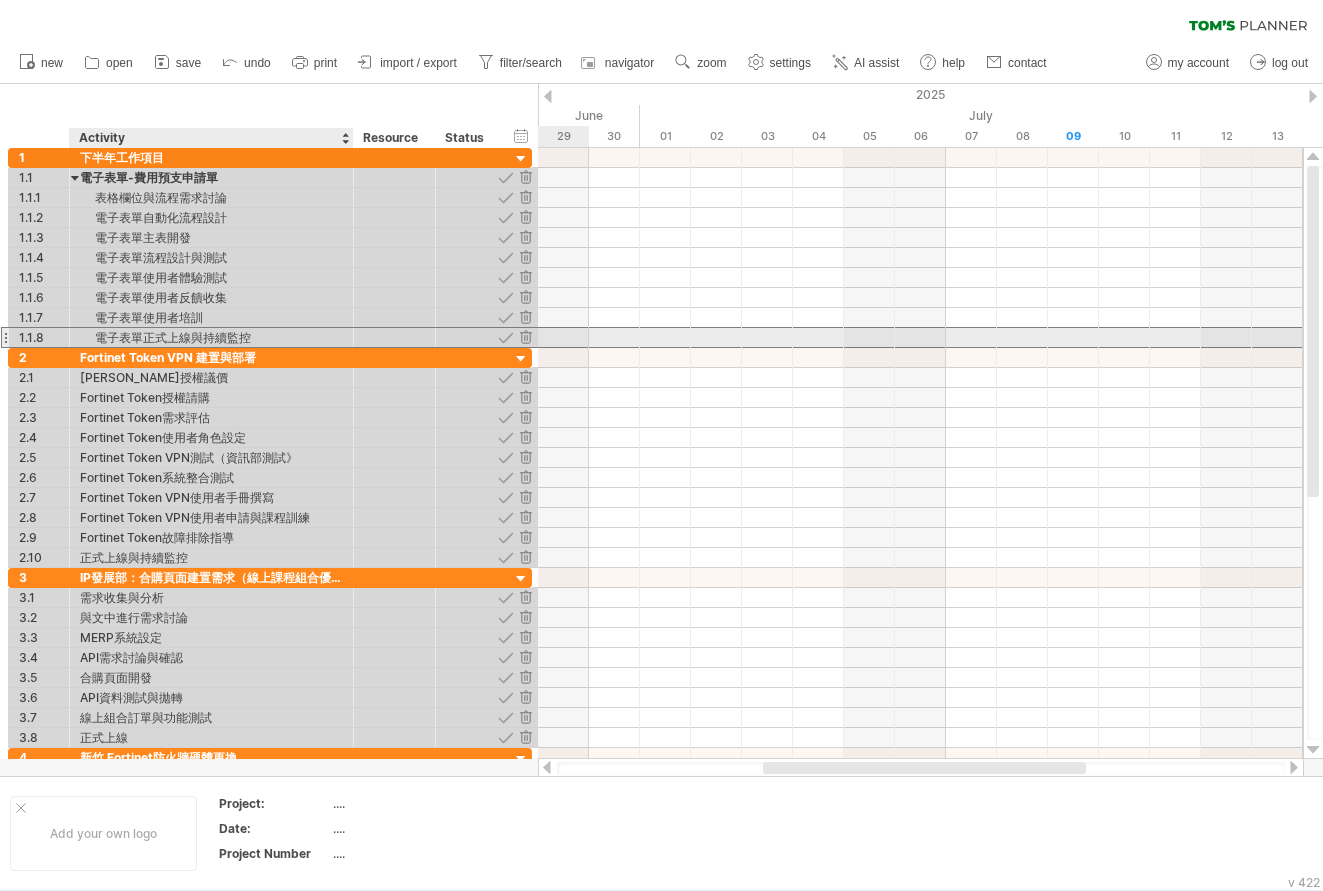 click on "電子表單正式上線與持續監控" at bounding box center (211, 337) 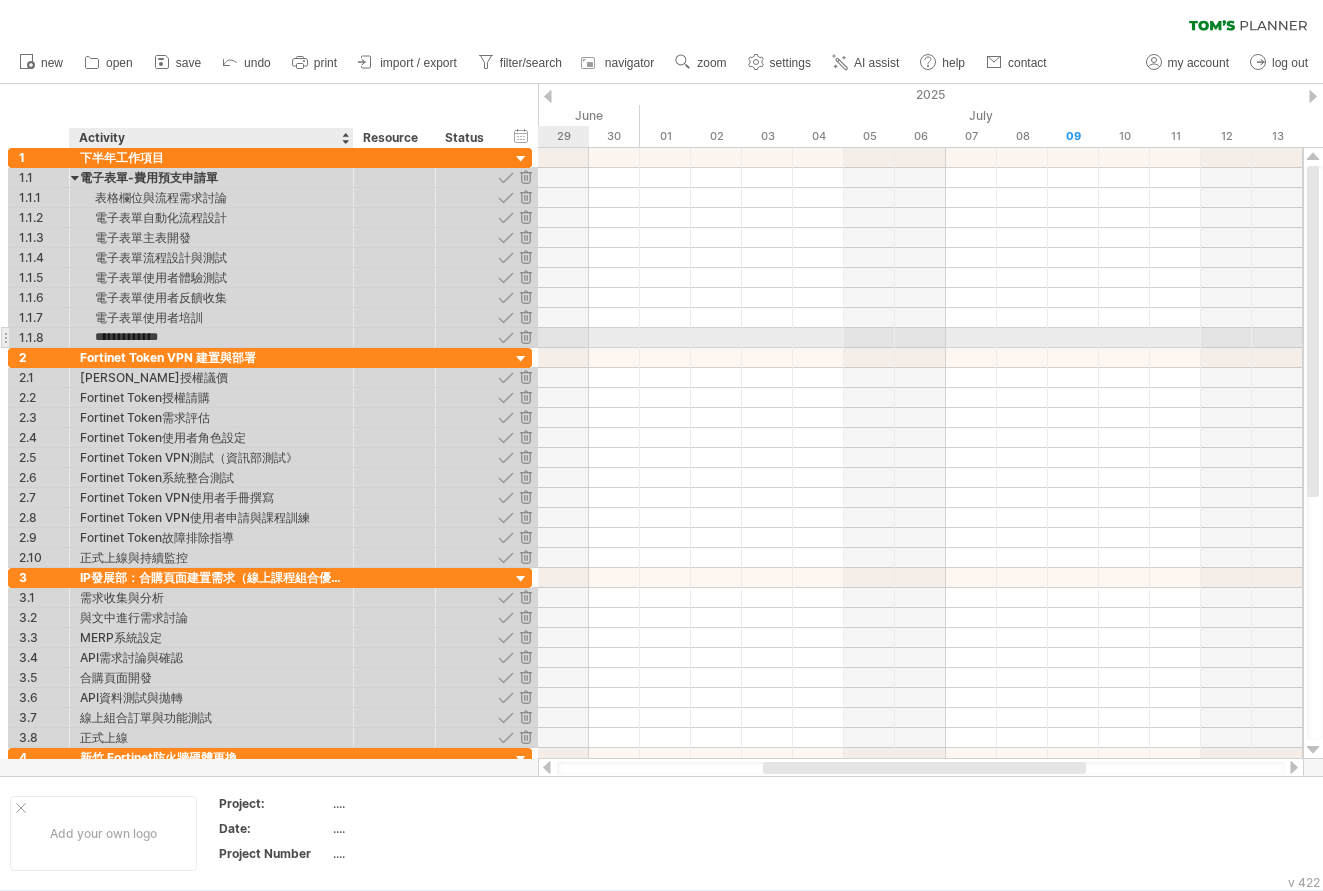 click on "**********" at bounding box center [211, 337] 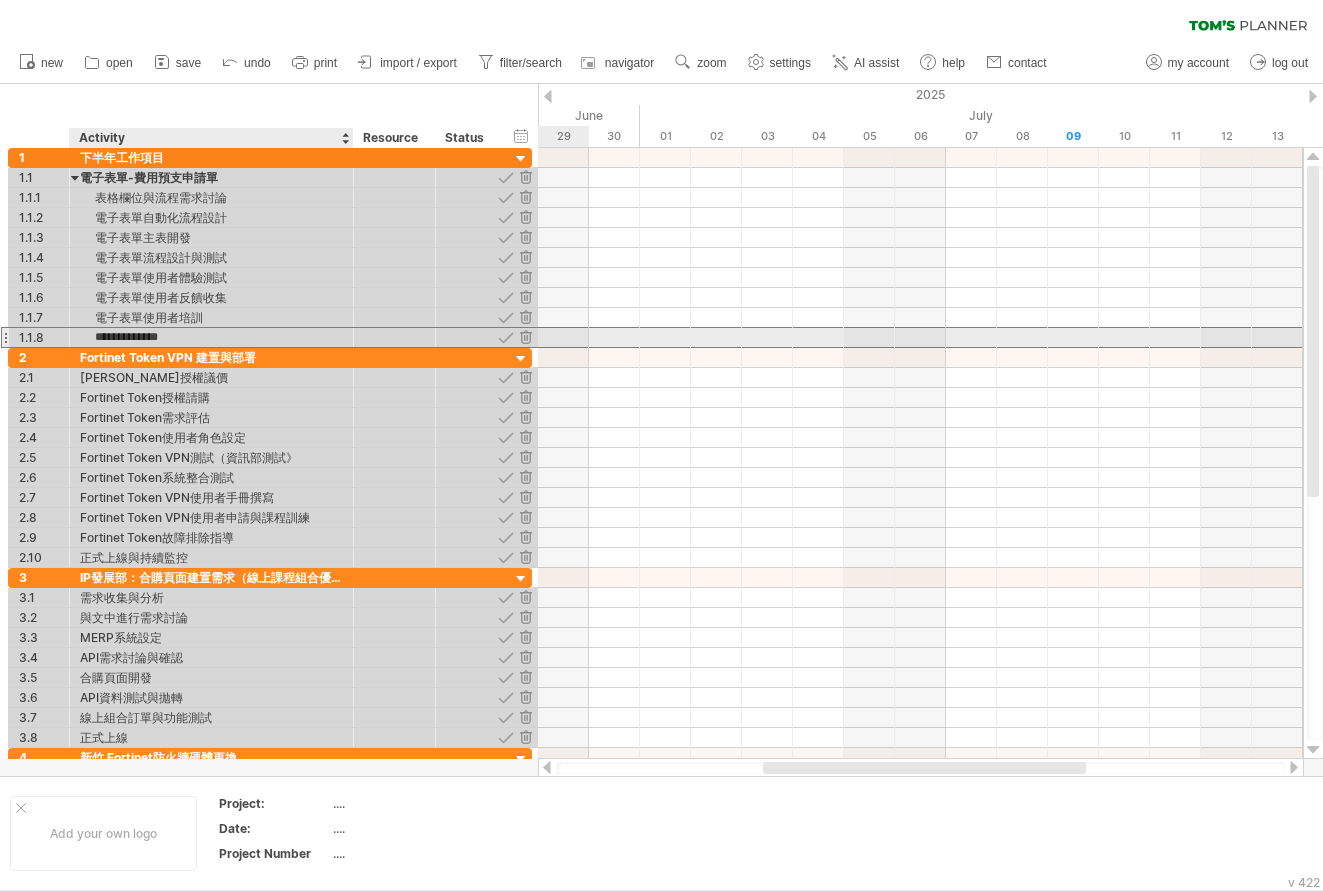 drag, startPoint x: 194, startPoint y: 336, endPoint x: 273, endPoint y: 334, distance: 79.025314 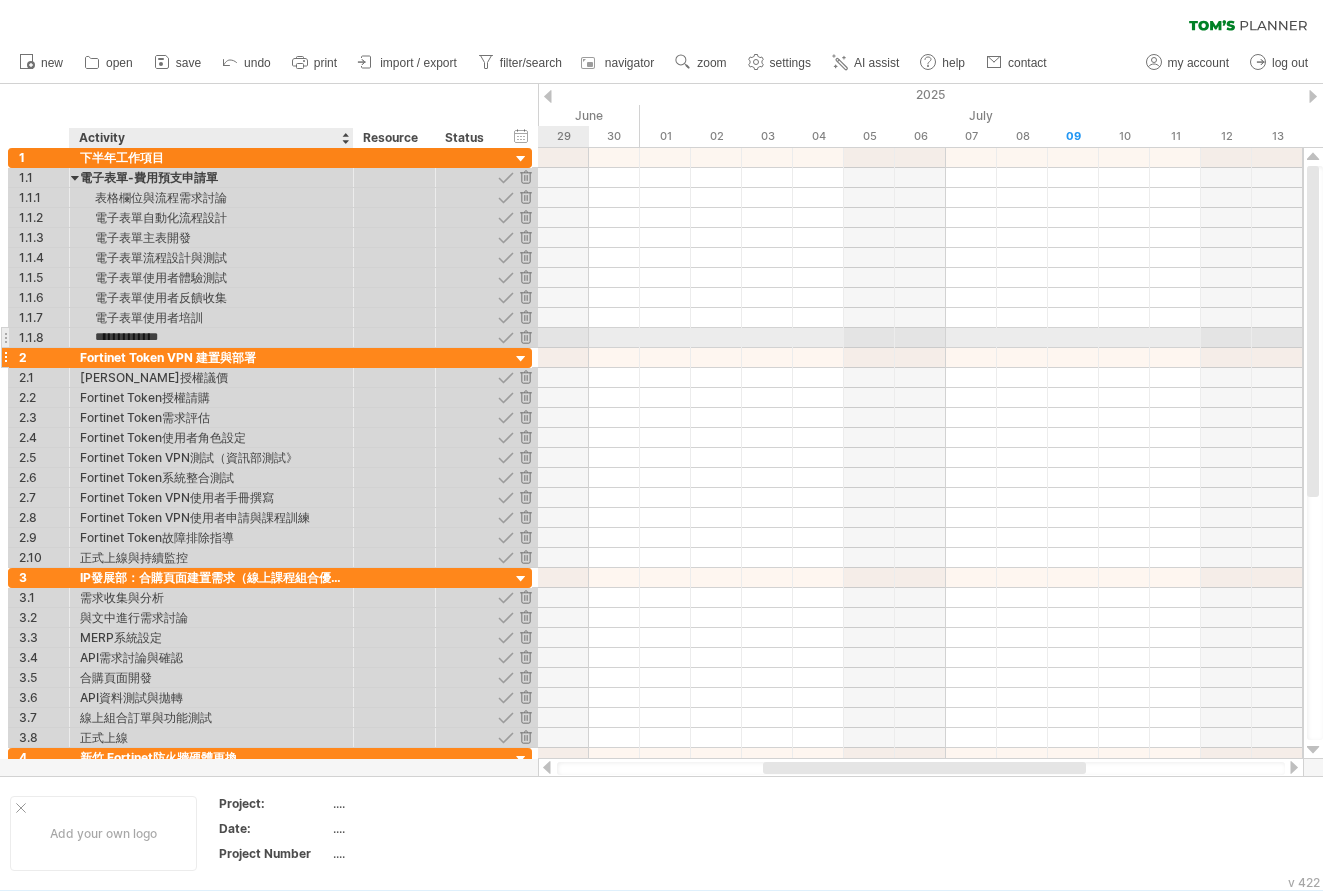 type on "********" 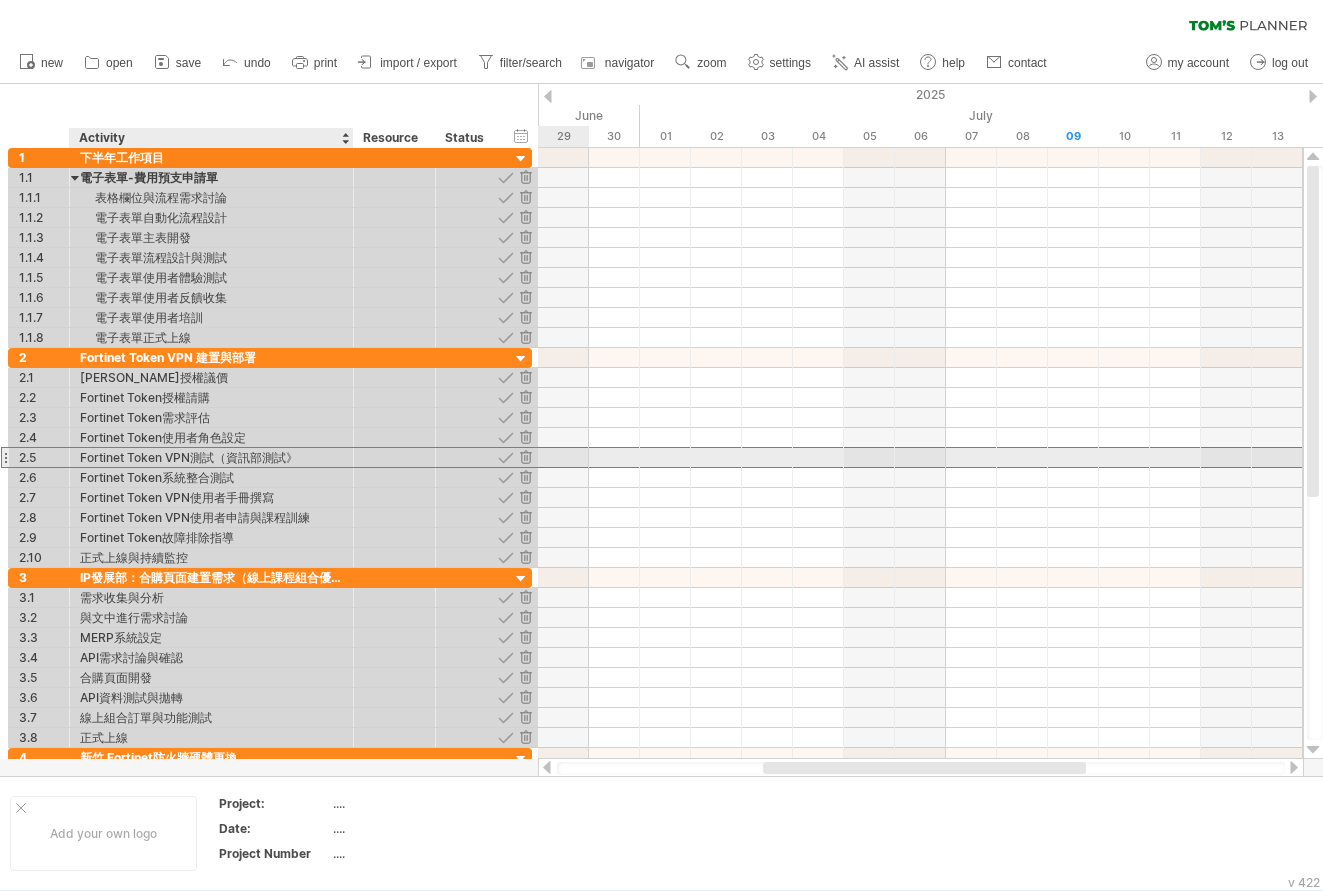 click on "Fortinet Token VPN測試（資訊部測試》" at bounding box center (211, 457) 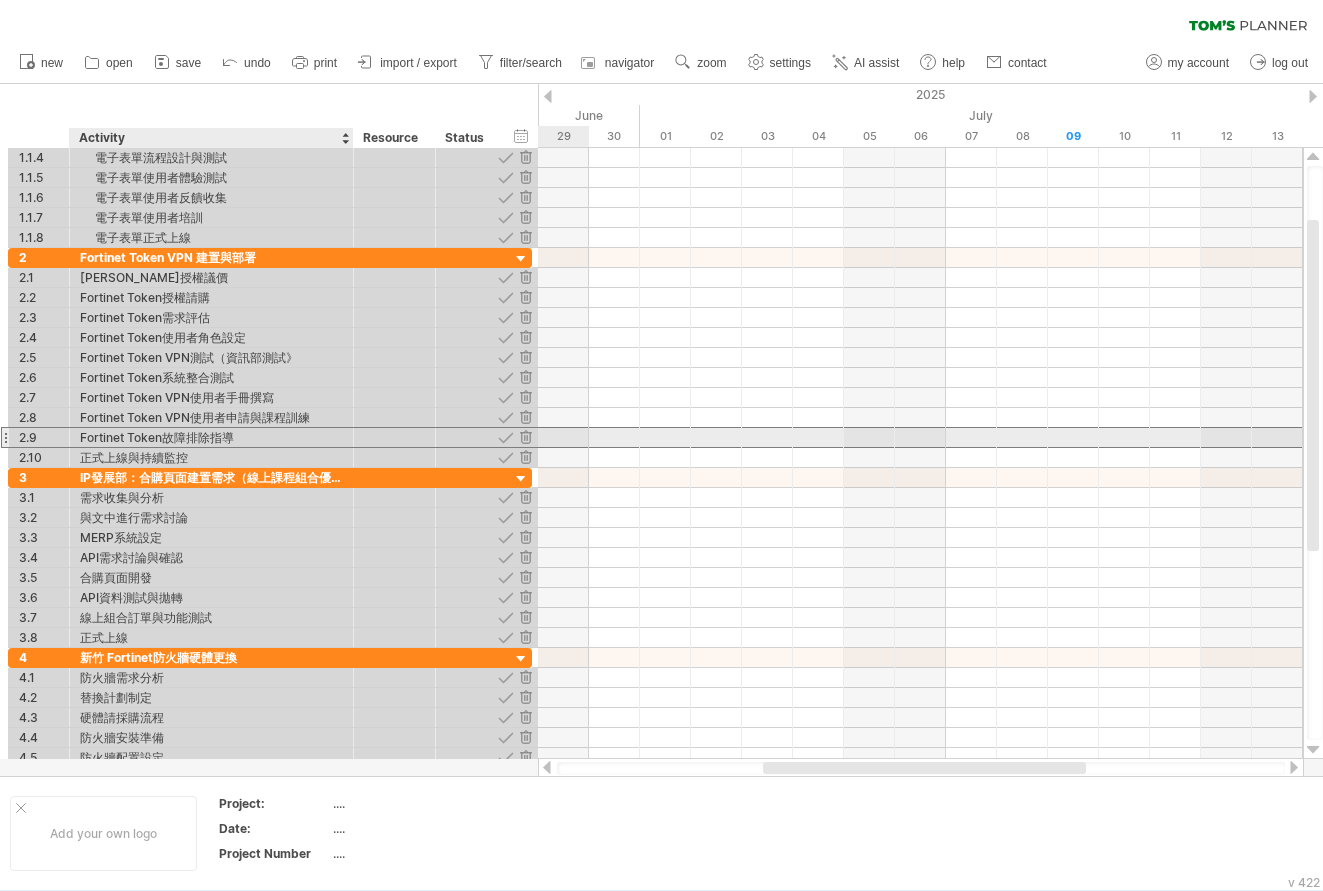 click on "Fortinet Token故障排除指導" at bounding box center (211, 437) 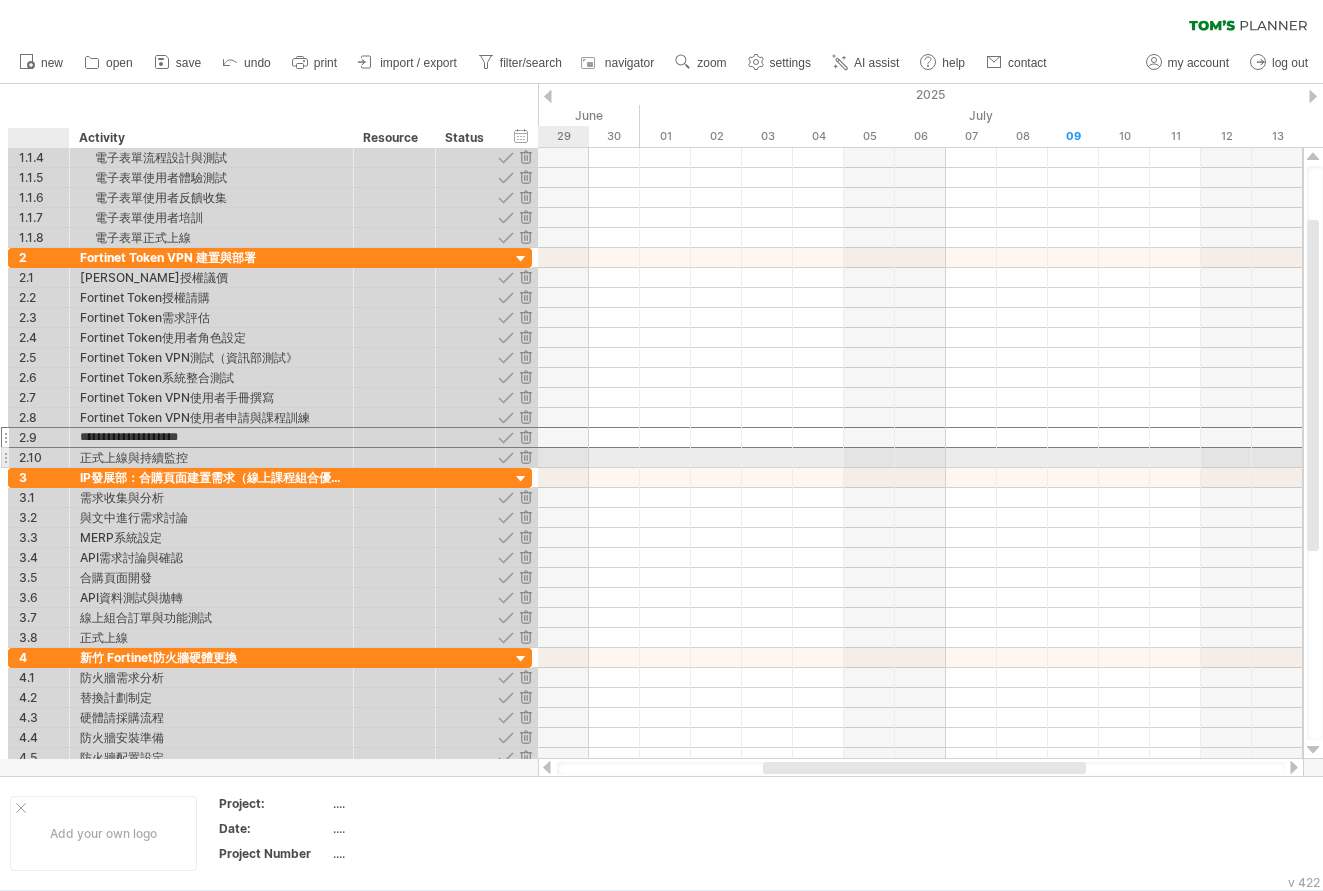 drag, startPoint x: 161, startPoint y: 441, endPoint x: 78, endPoint y: 450, distance: 83.48653 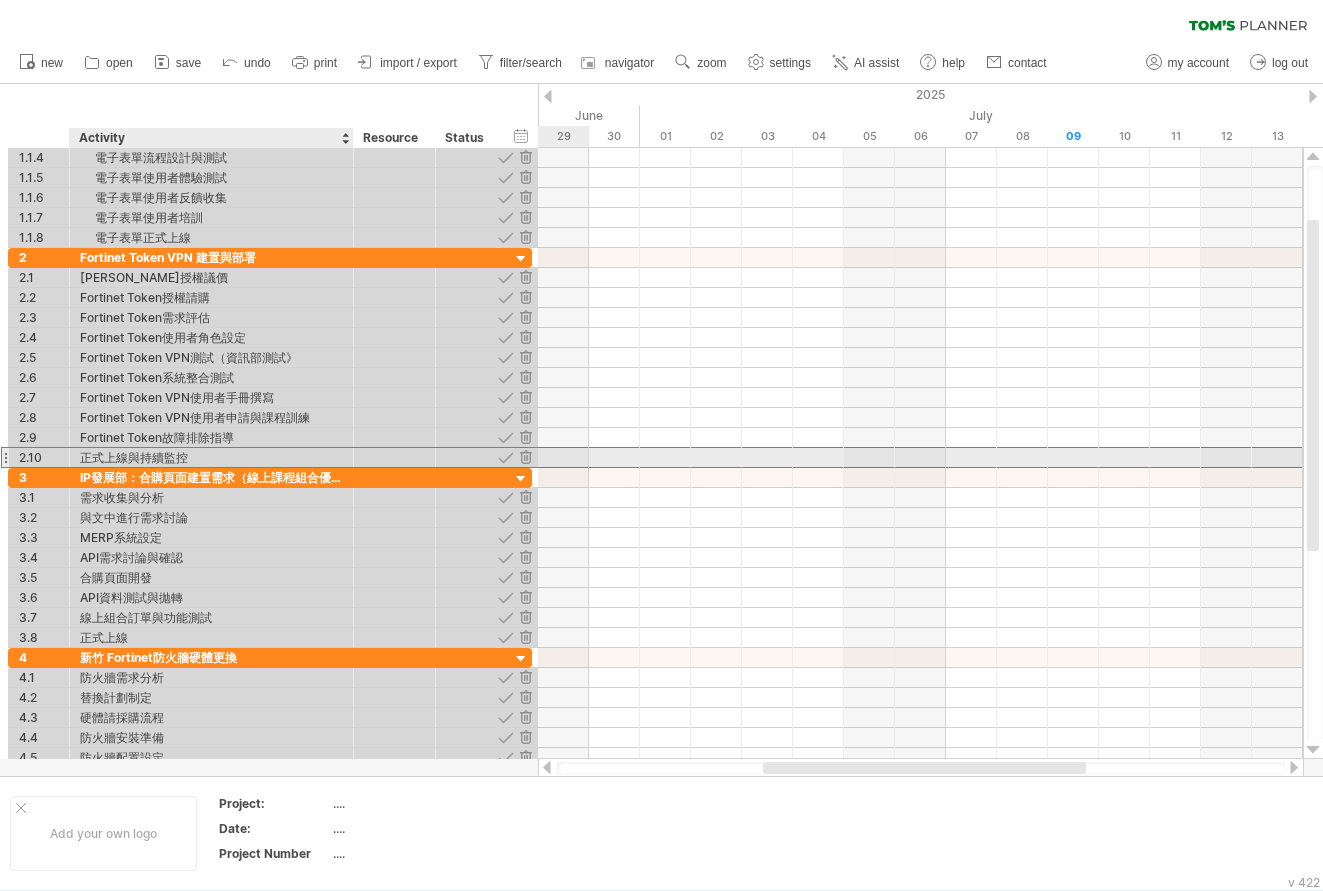 click on "正式上線與持續監控" at bounding box center [211, 457] 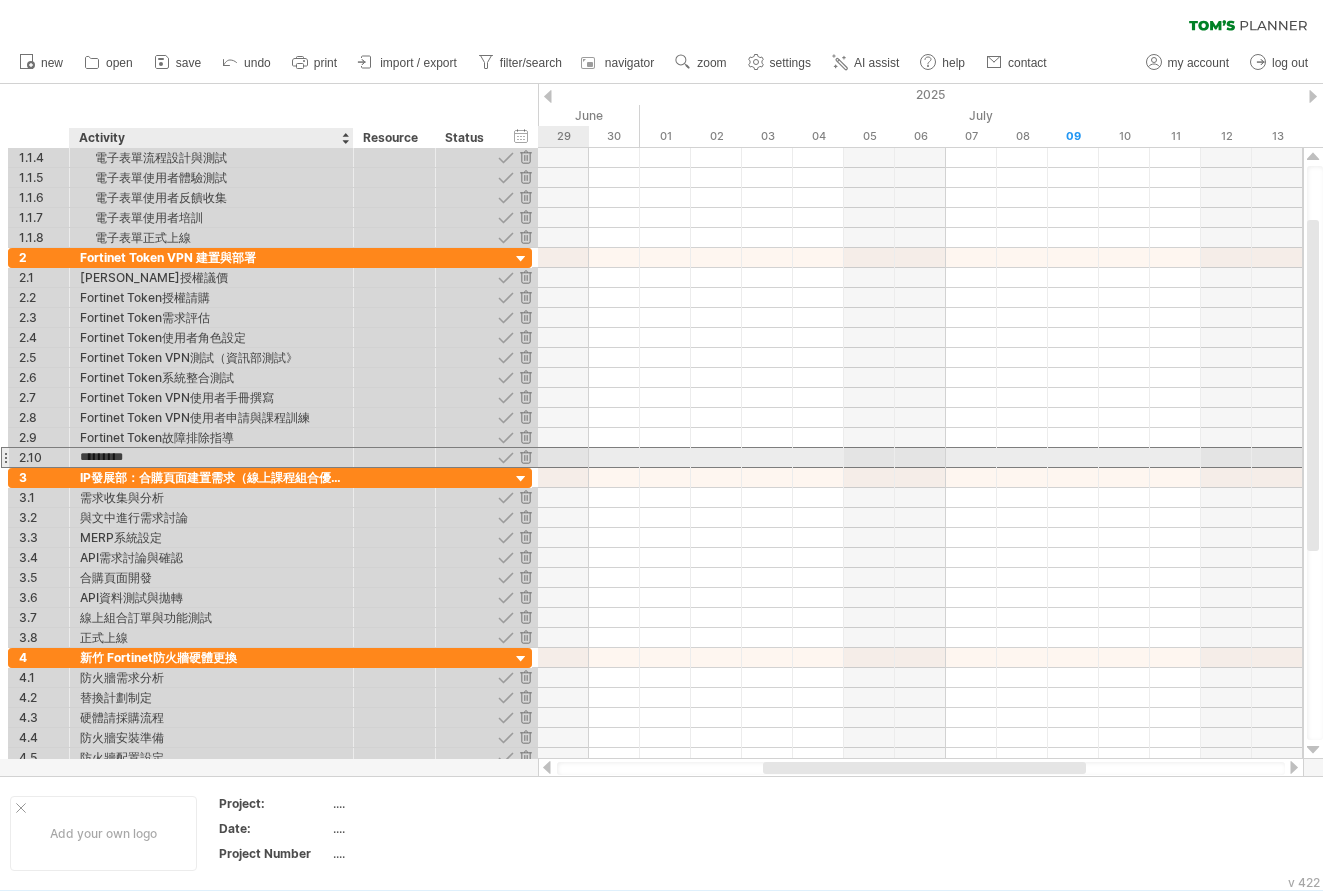 paste on "**********" 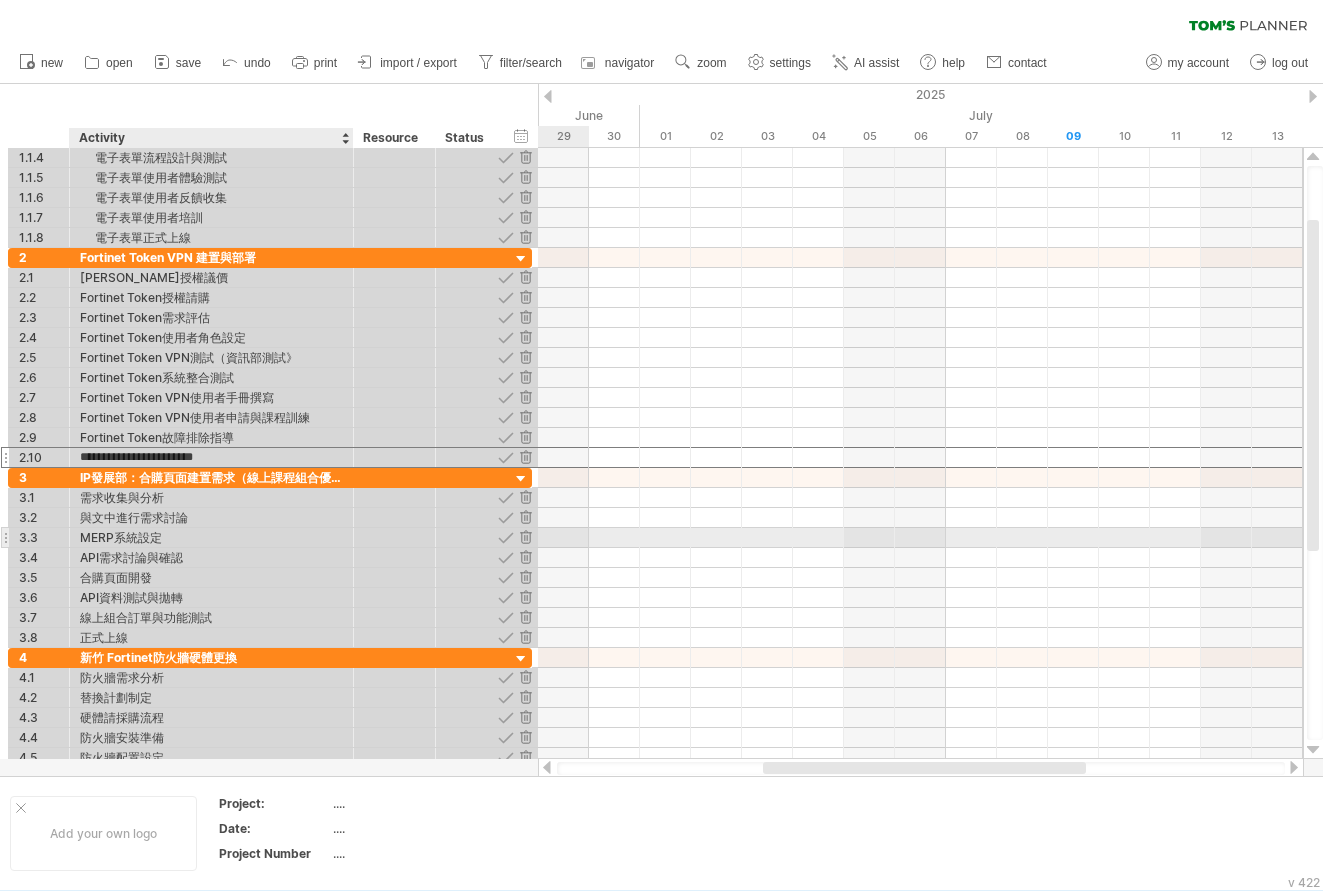click on "MERP系統設定" at bounding box center [211, 537] 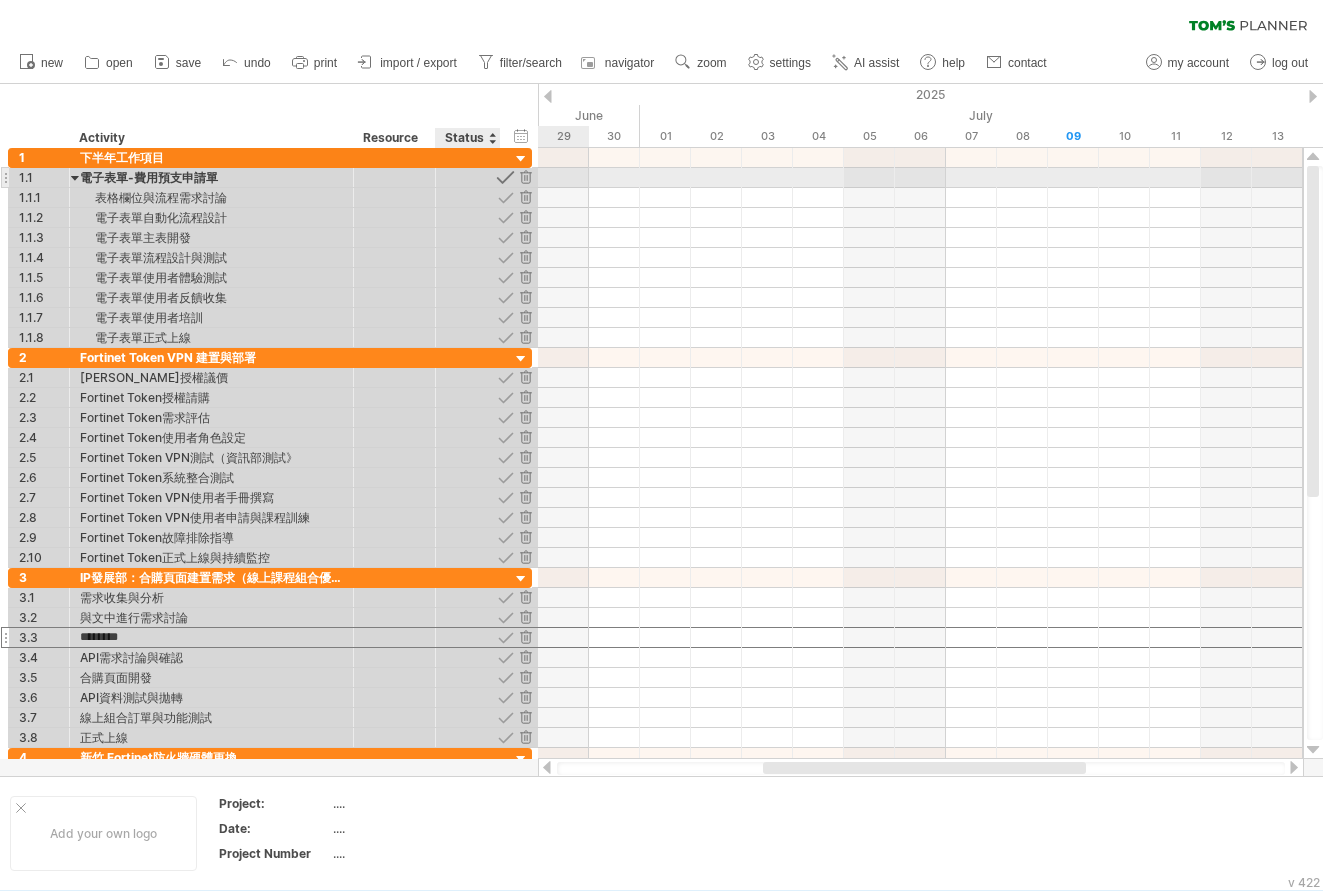 click at bounding box center [505, 177] 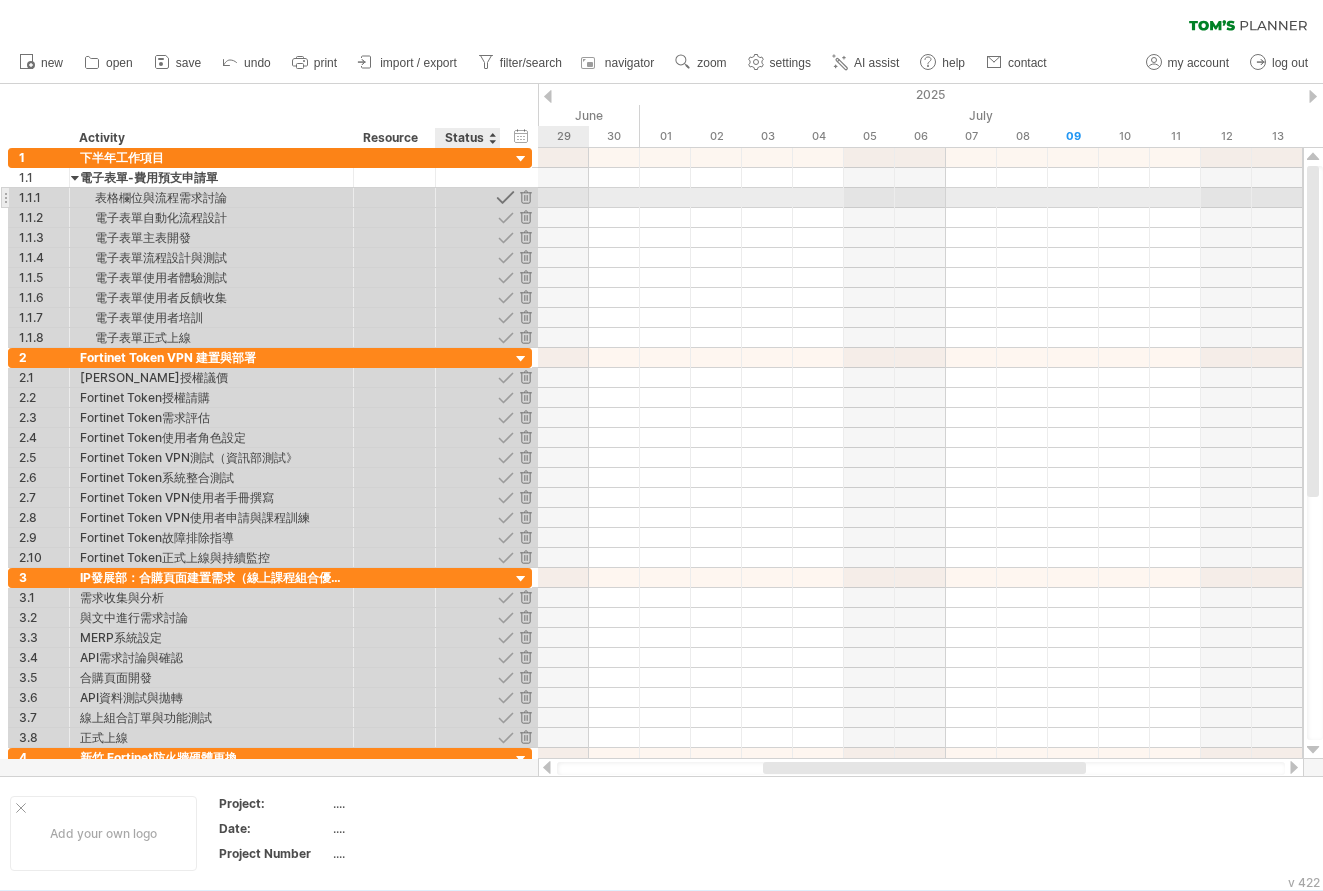 click at bounding box center (505, 197) 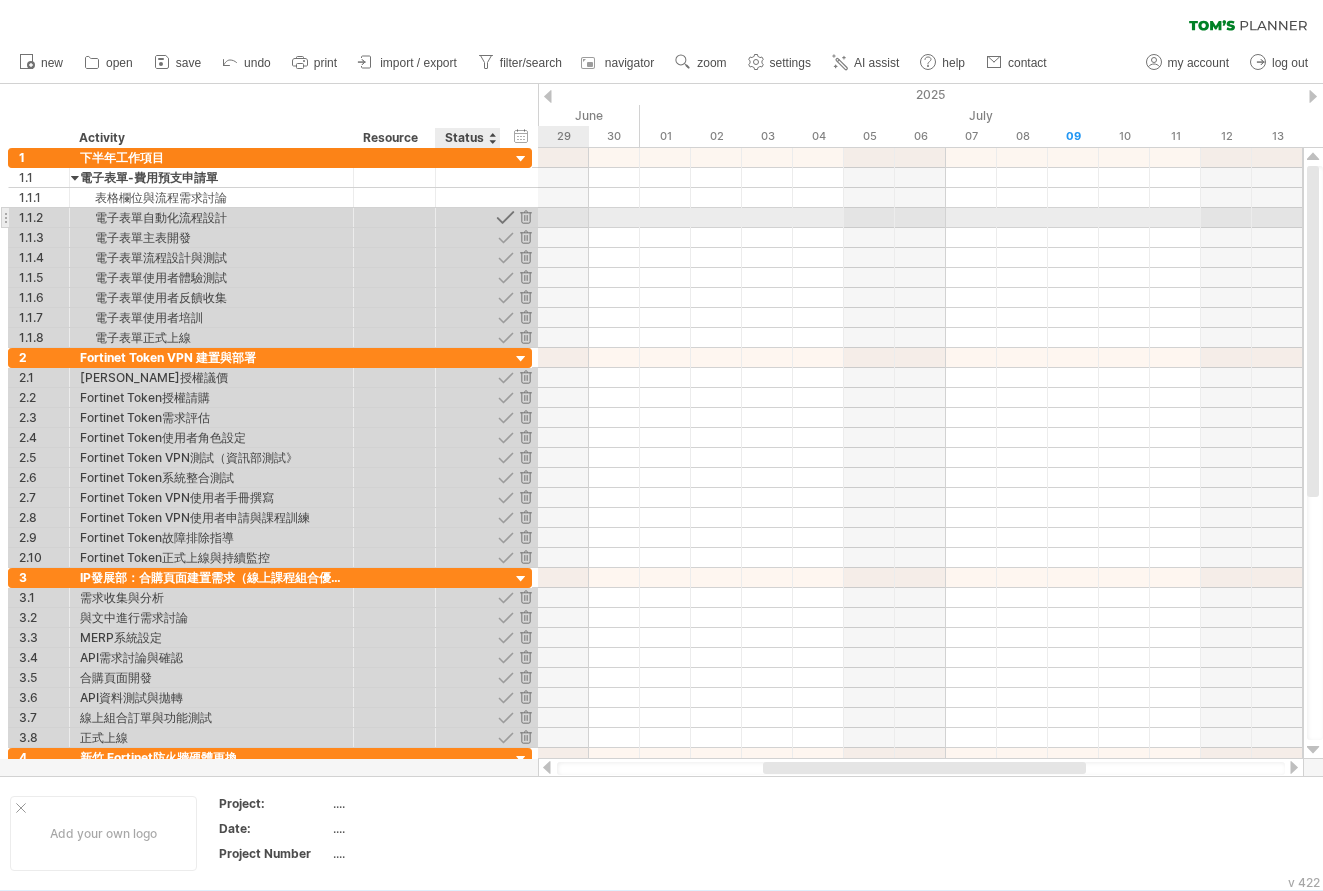 click at bounding box center [505, 217] 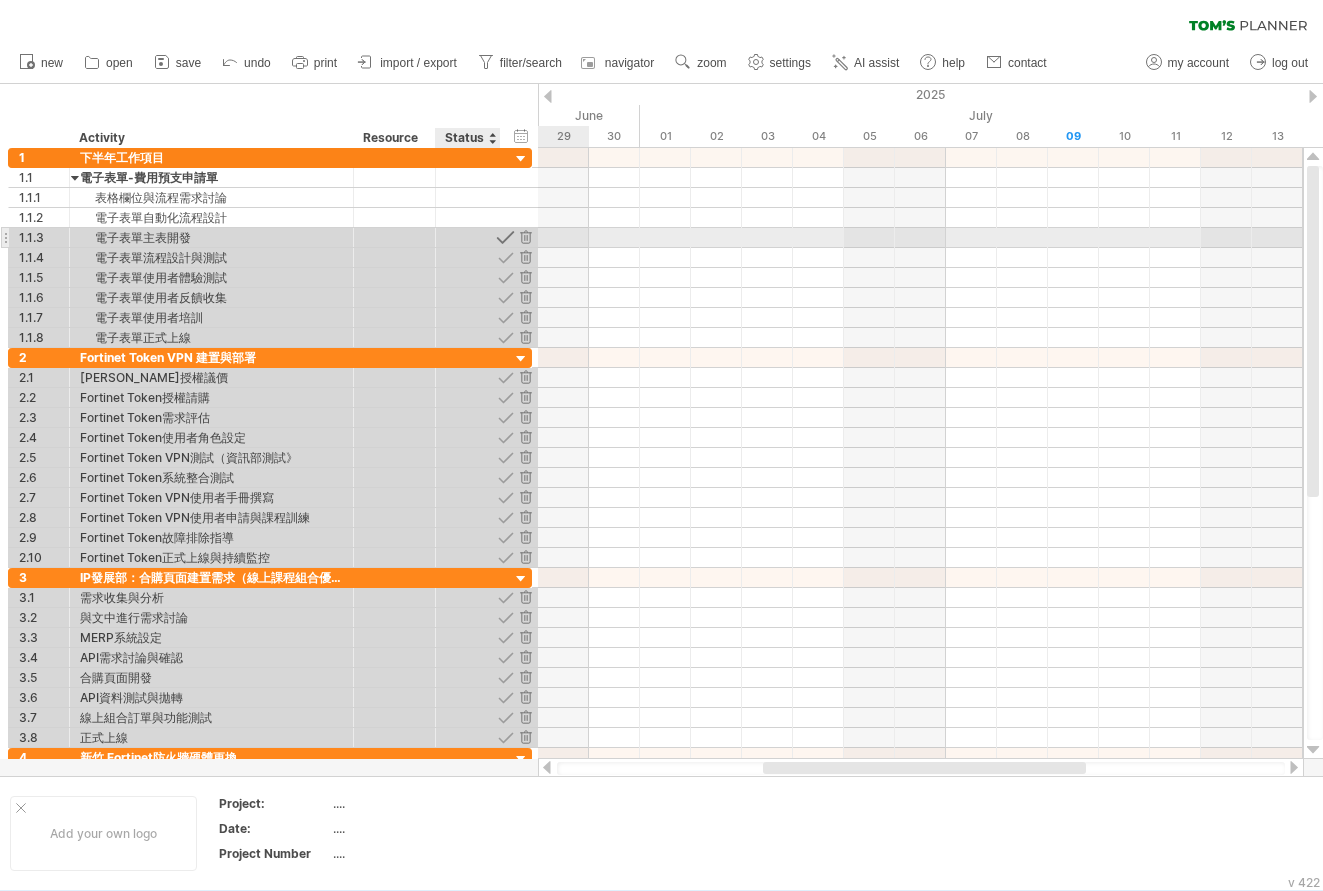 click at bounding box center (505, 237) 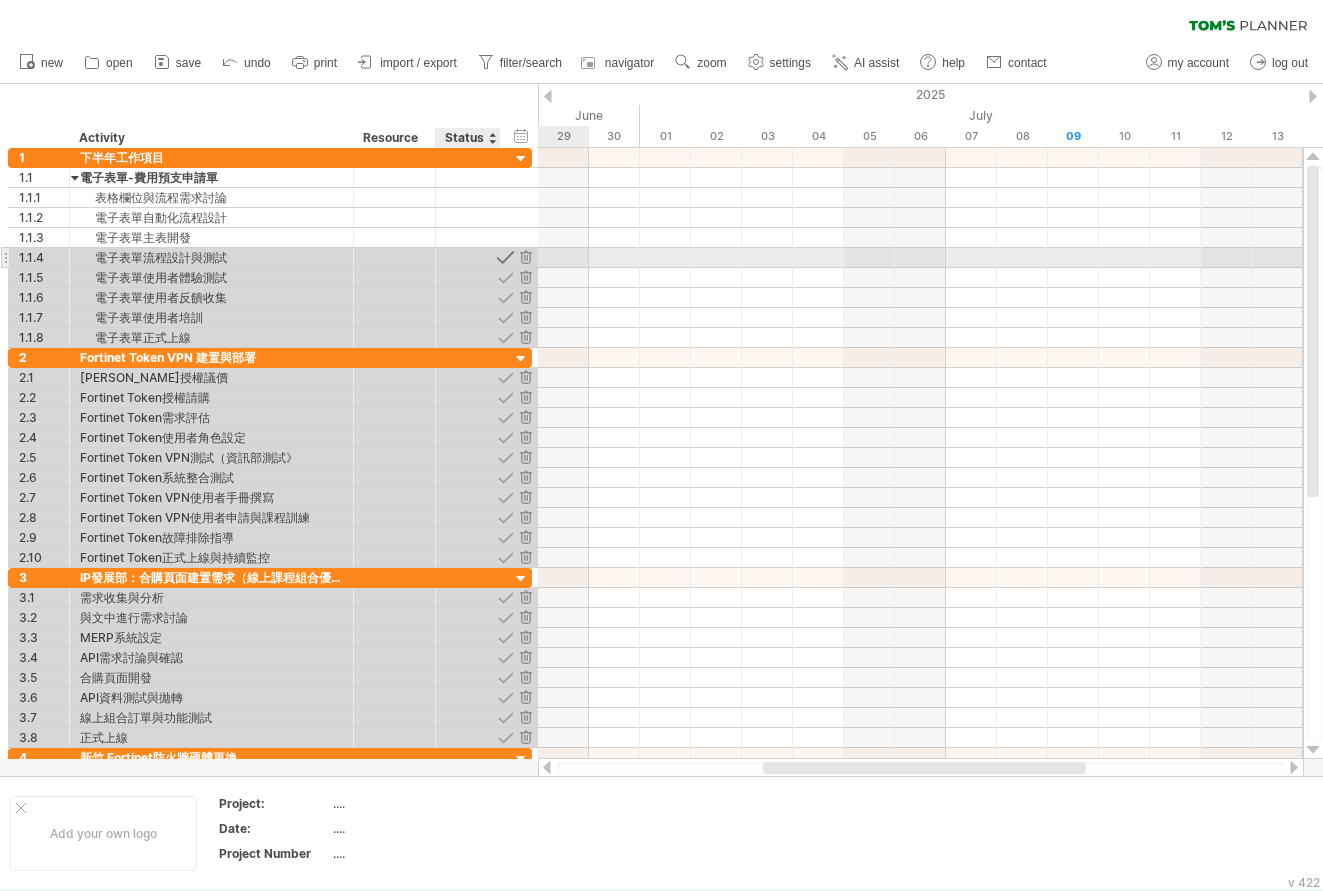click at bounding box center [505, 257] 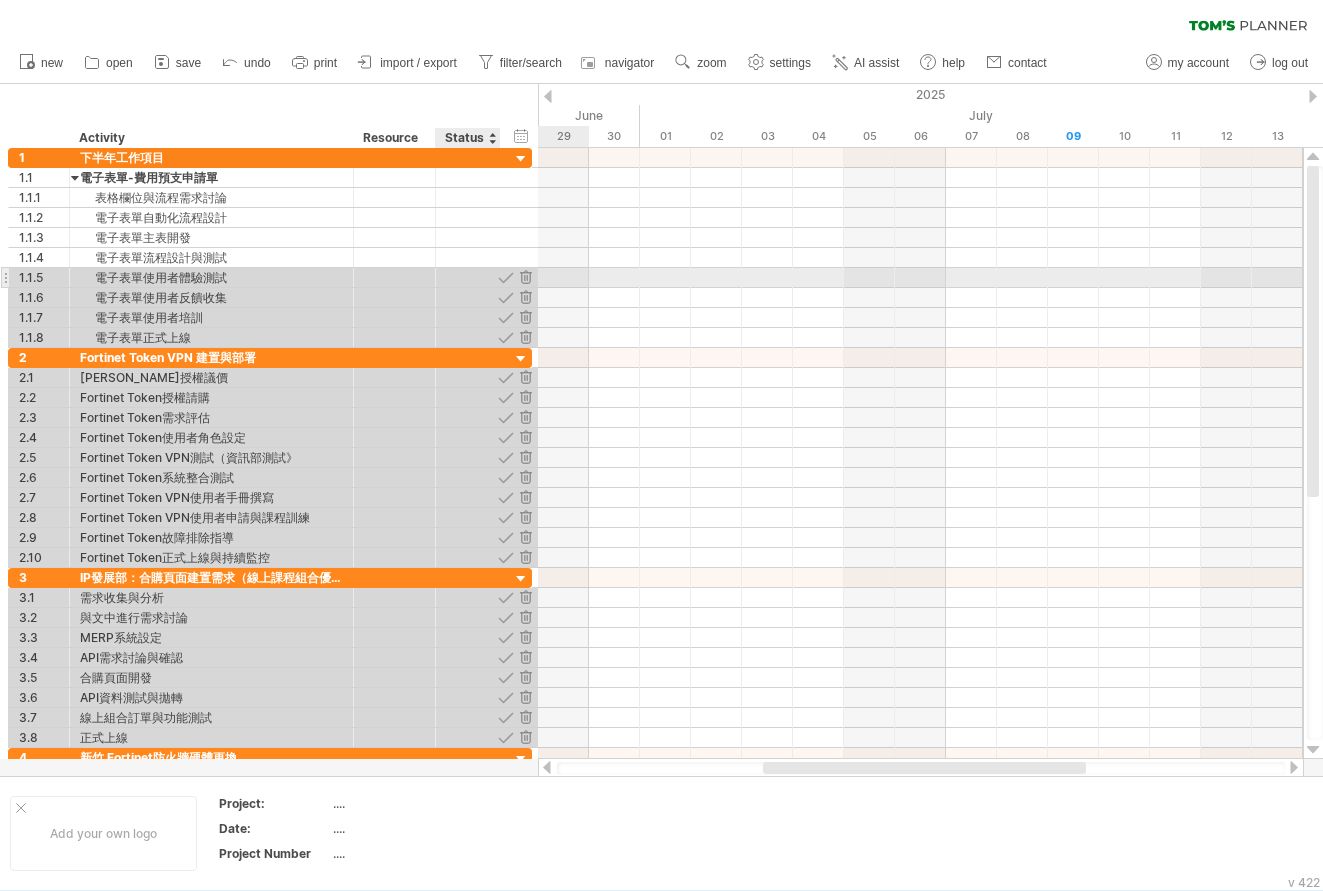 click at bounding box center (505, 277) 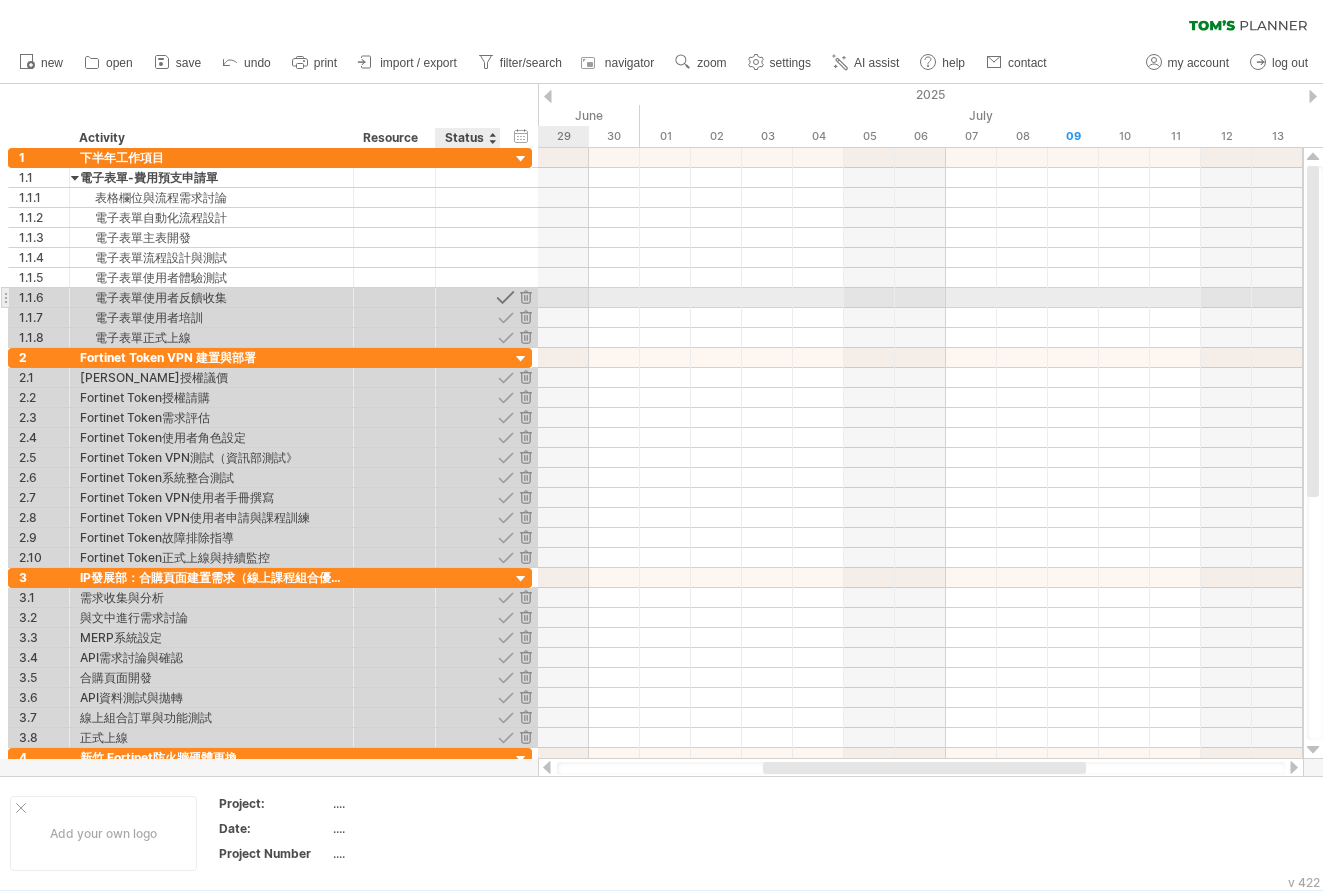 click at bounding box center (505, 297) 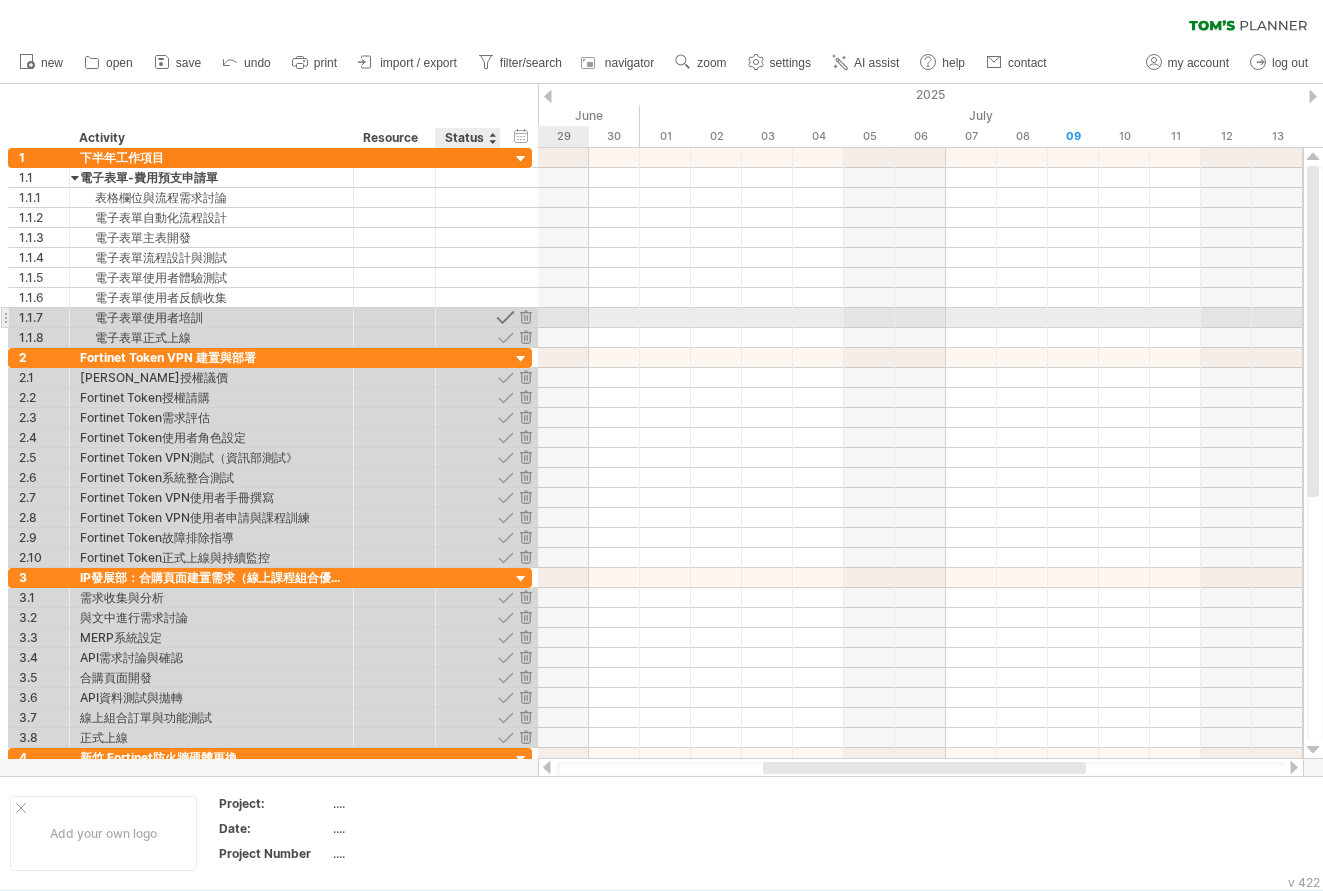 click at bounding box center [505, 317] 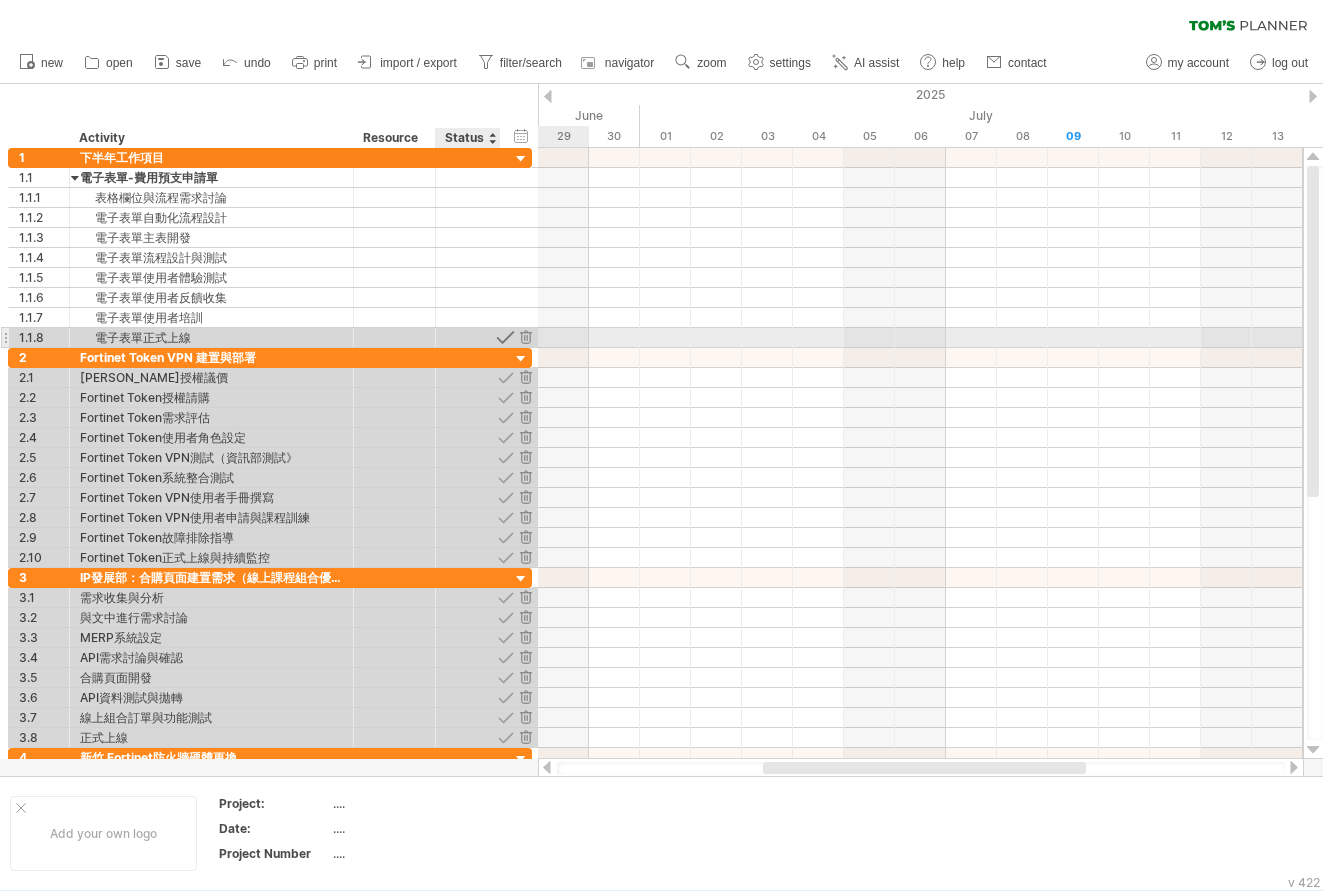 click at bounding box center [505, 337] 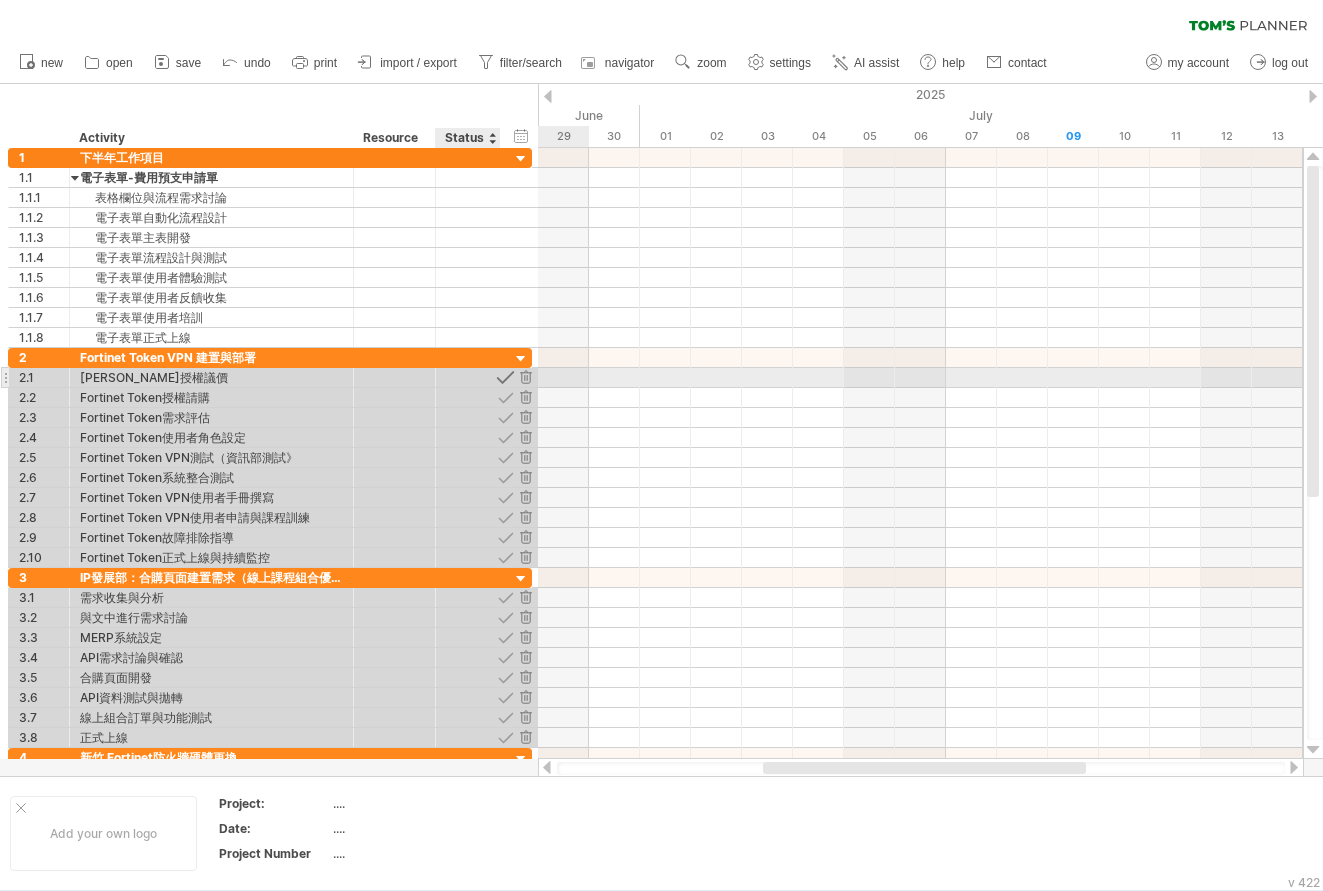 click at bounding box center [505, 377] 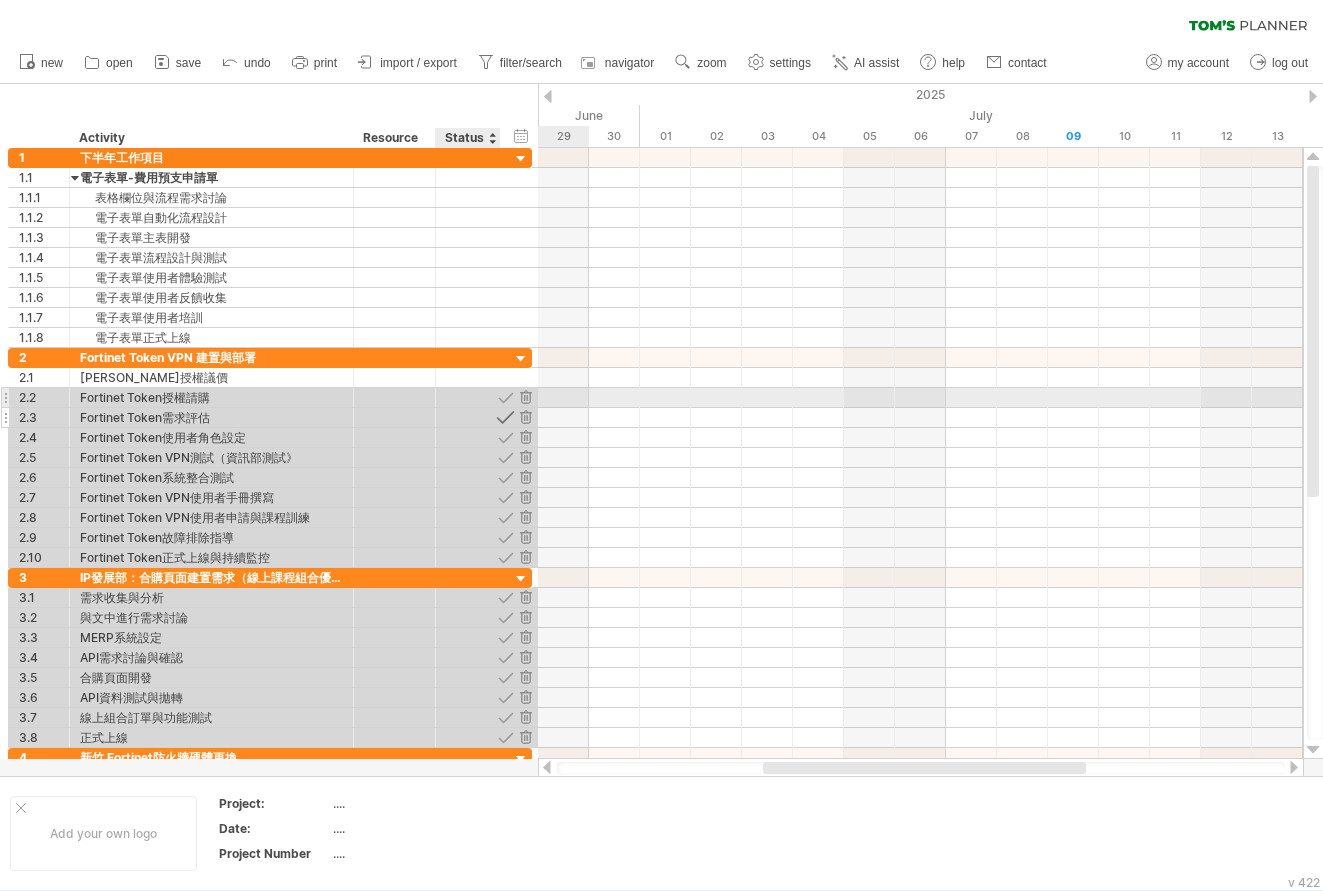 click on "**********" at bounding box center [270, 458] 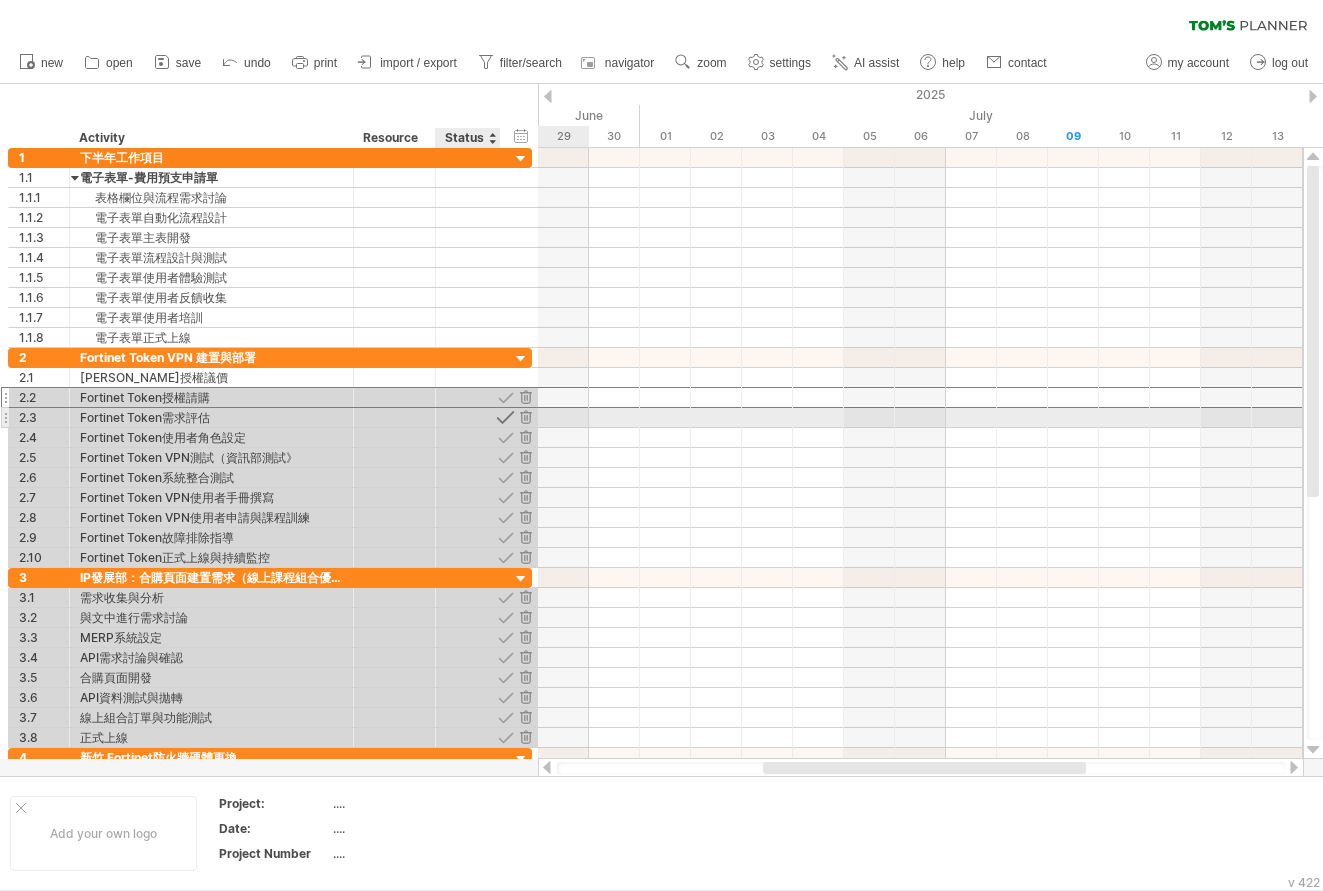 click at bounding box center (505, 417) 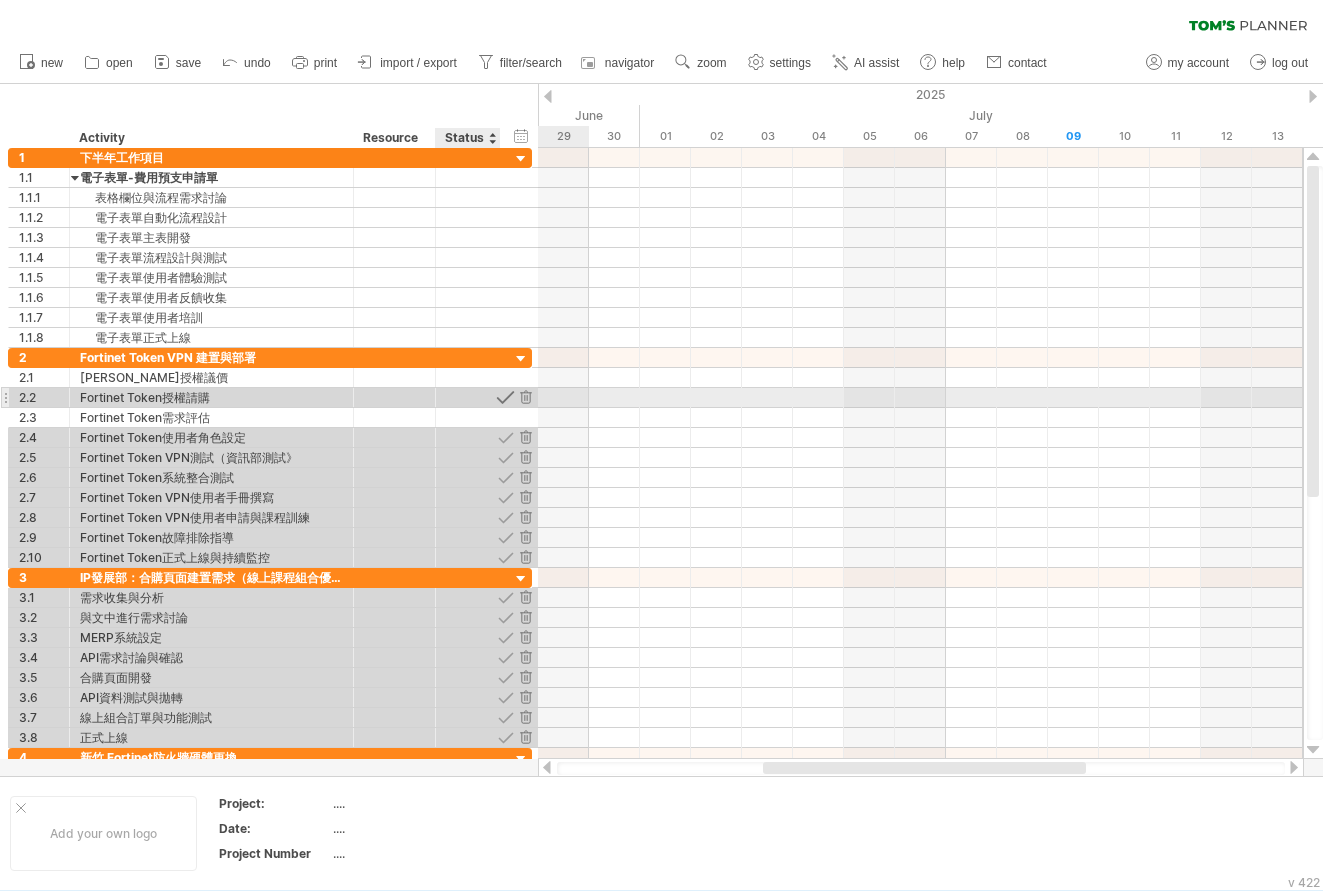 click at bounding box center (505, 397) 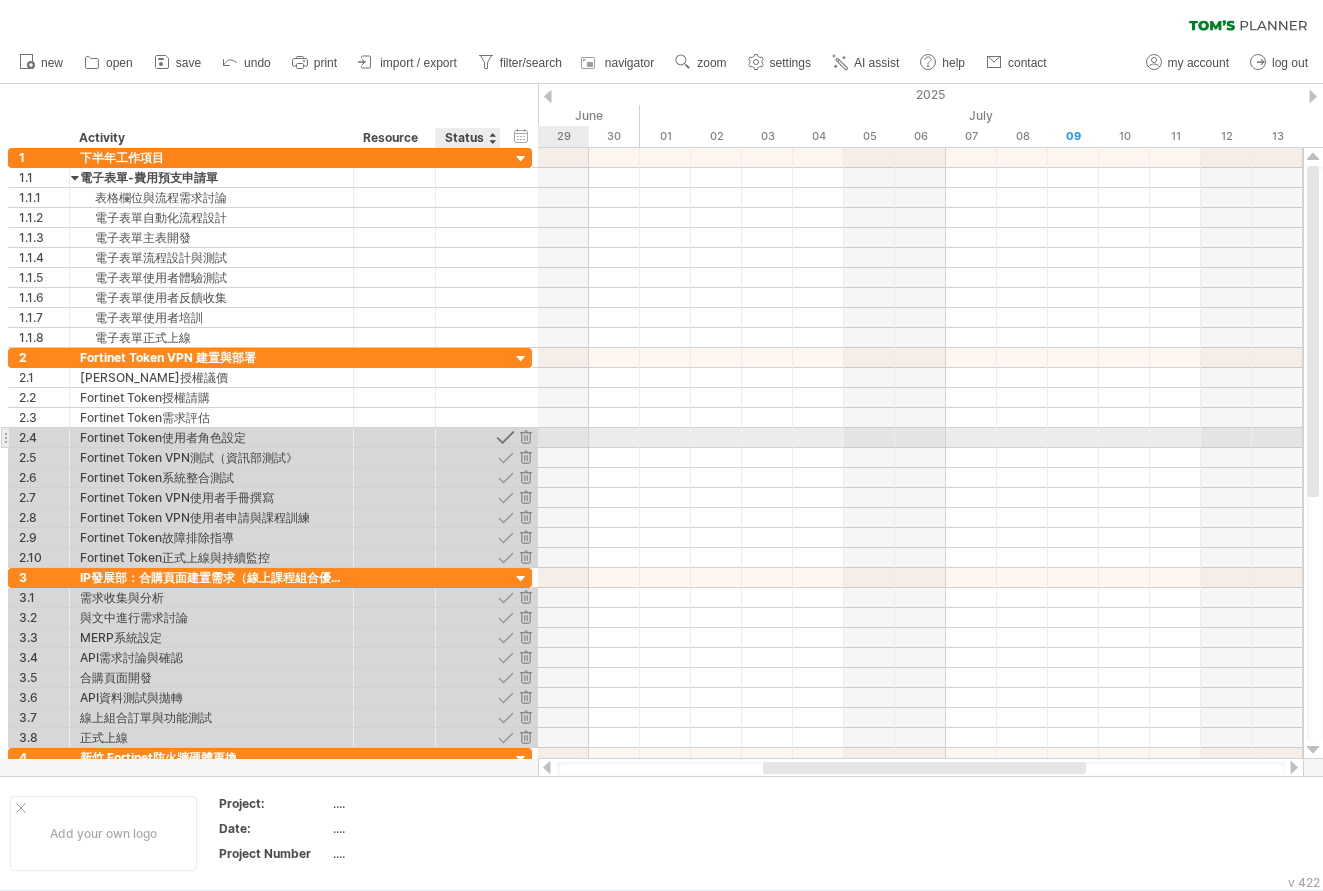 click at bounding box center (505, 437) 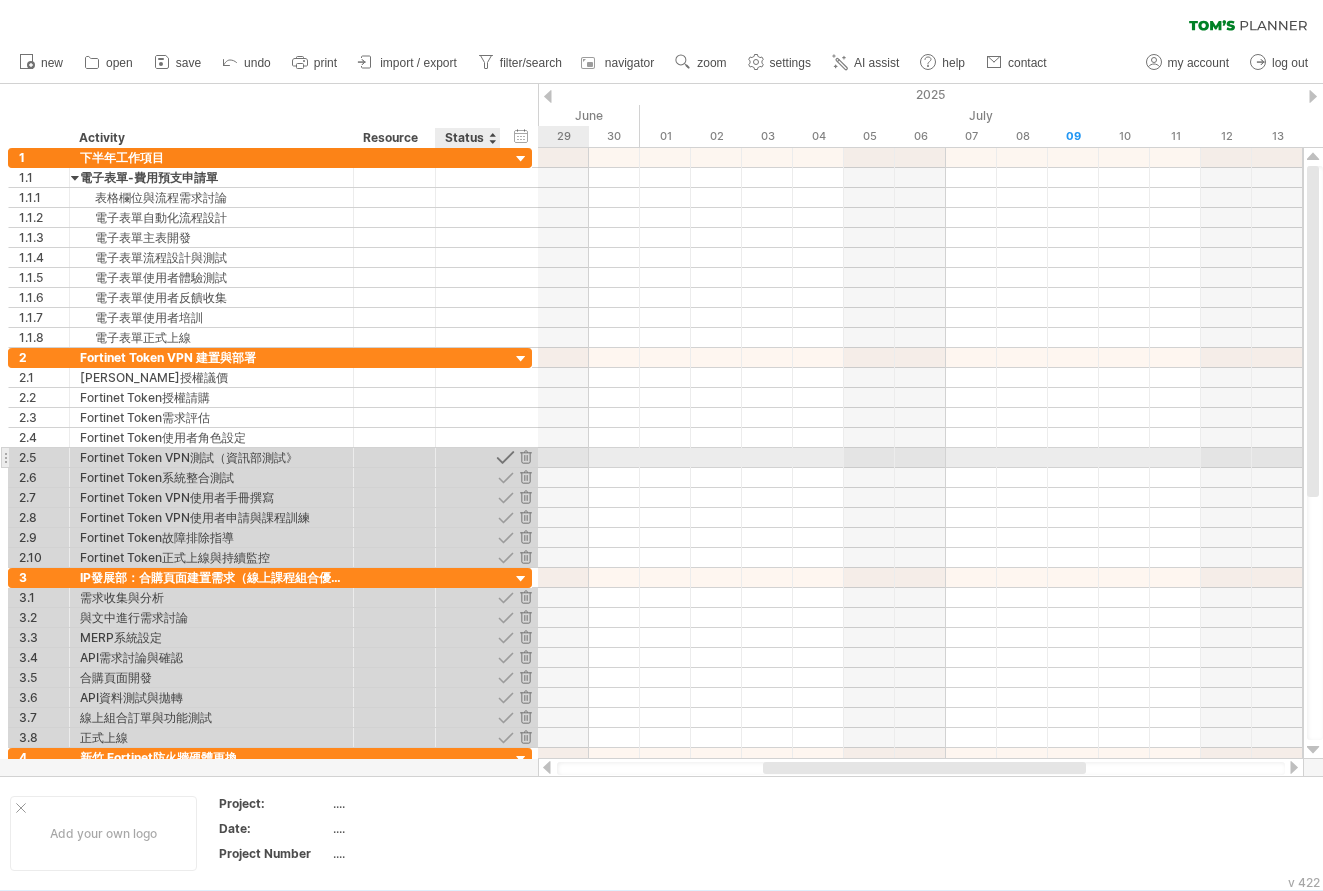 click at bounding box center (505, 457) 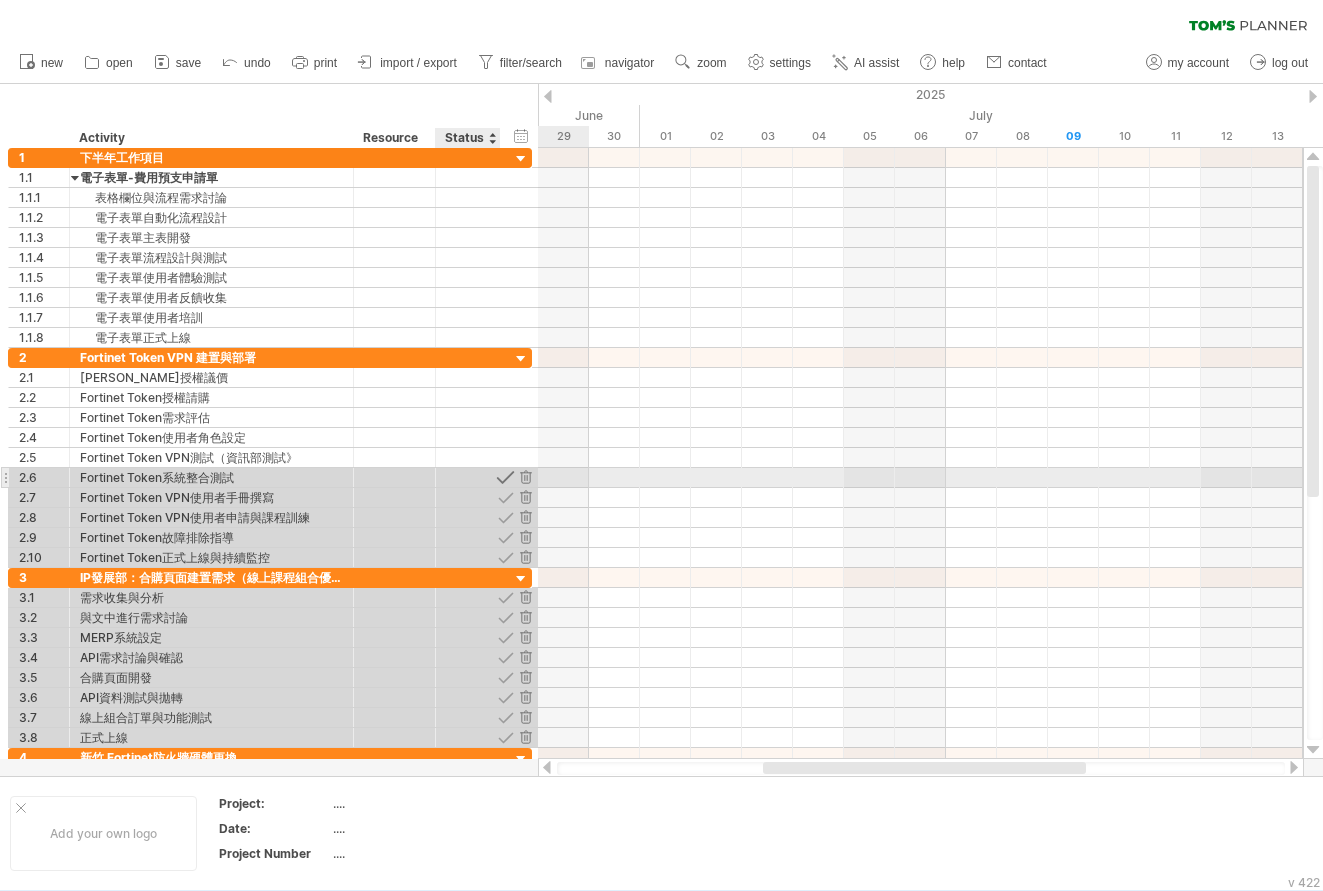 click at bounding box center (505, 477) 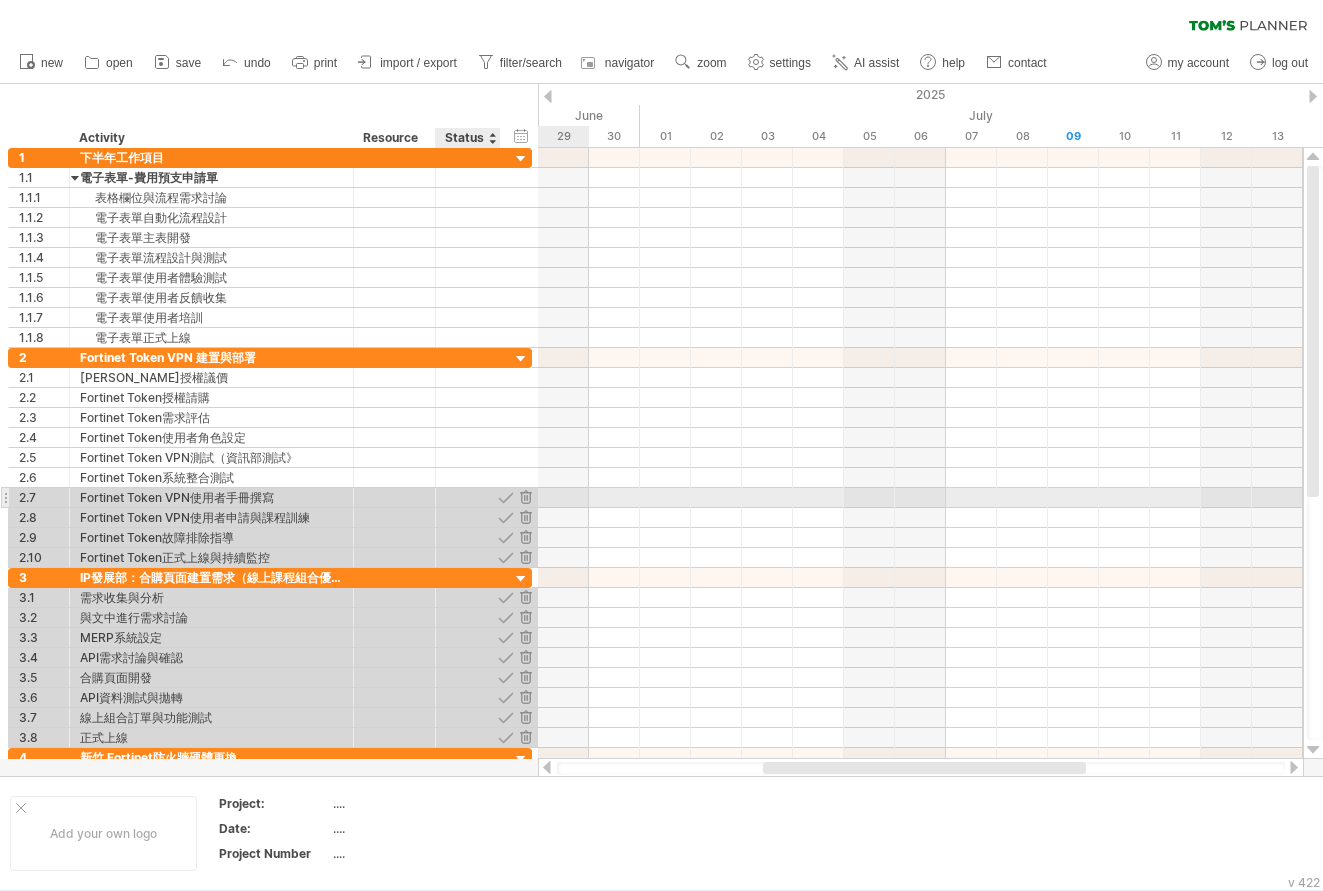 click at bounding box center [505, 497] 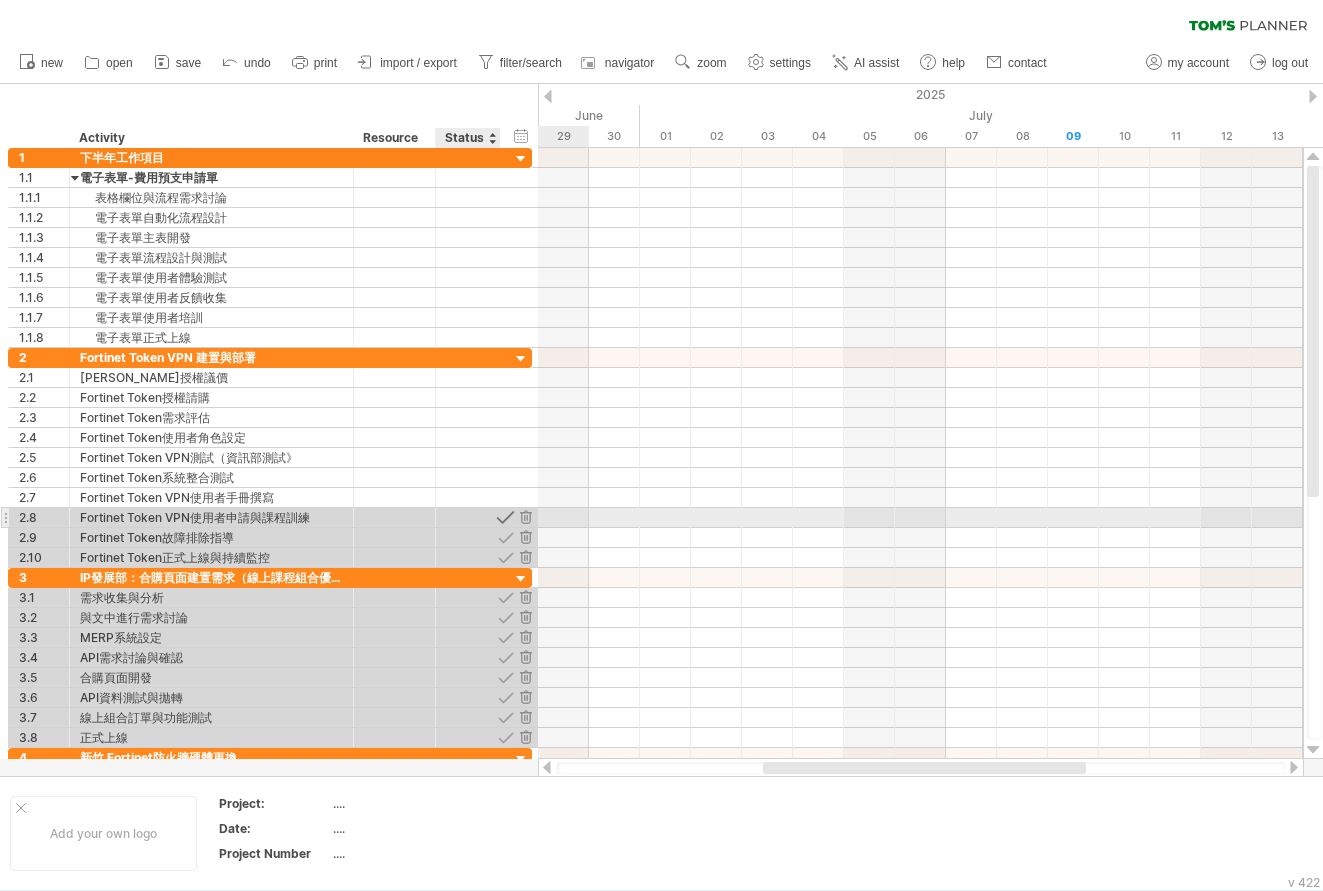 click at bounding box center (505, 517) 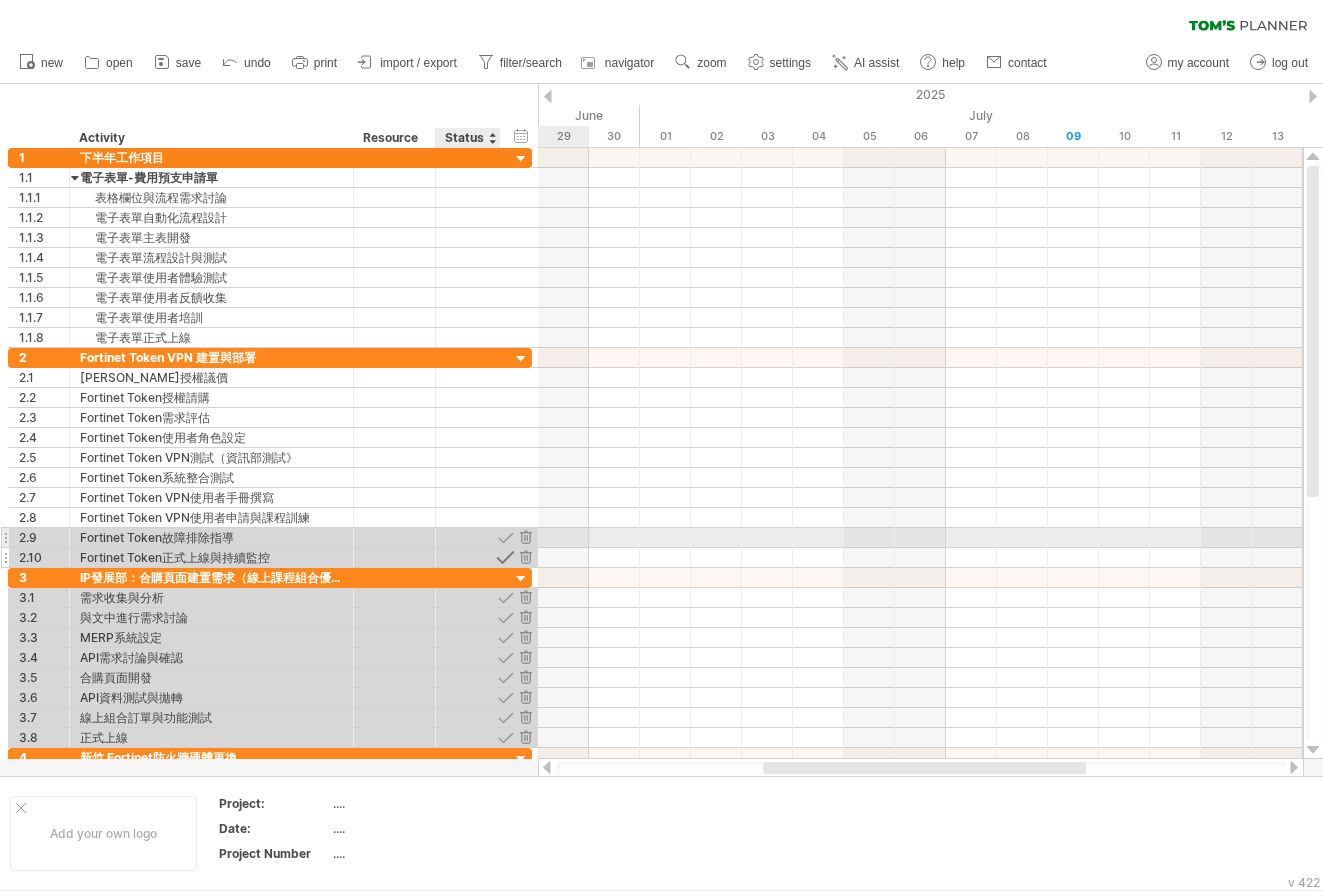 click at bounding box center [505, 557] 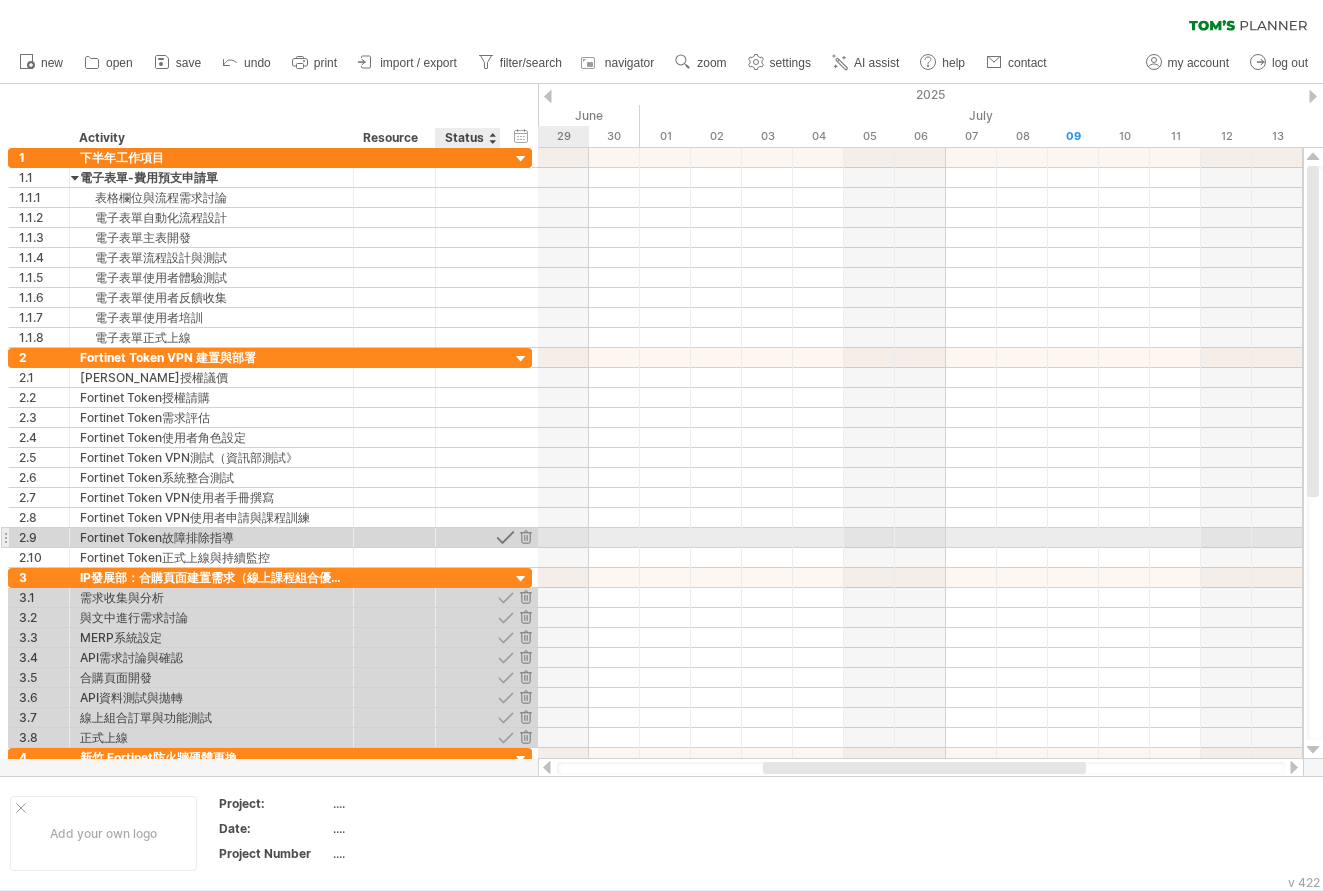 click at bounding box center [505, 537] 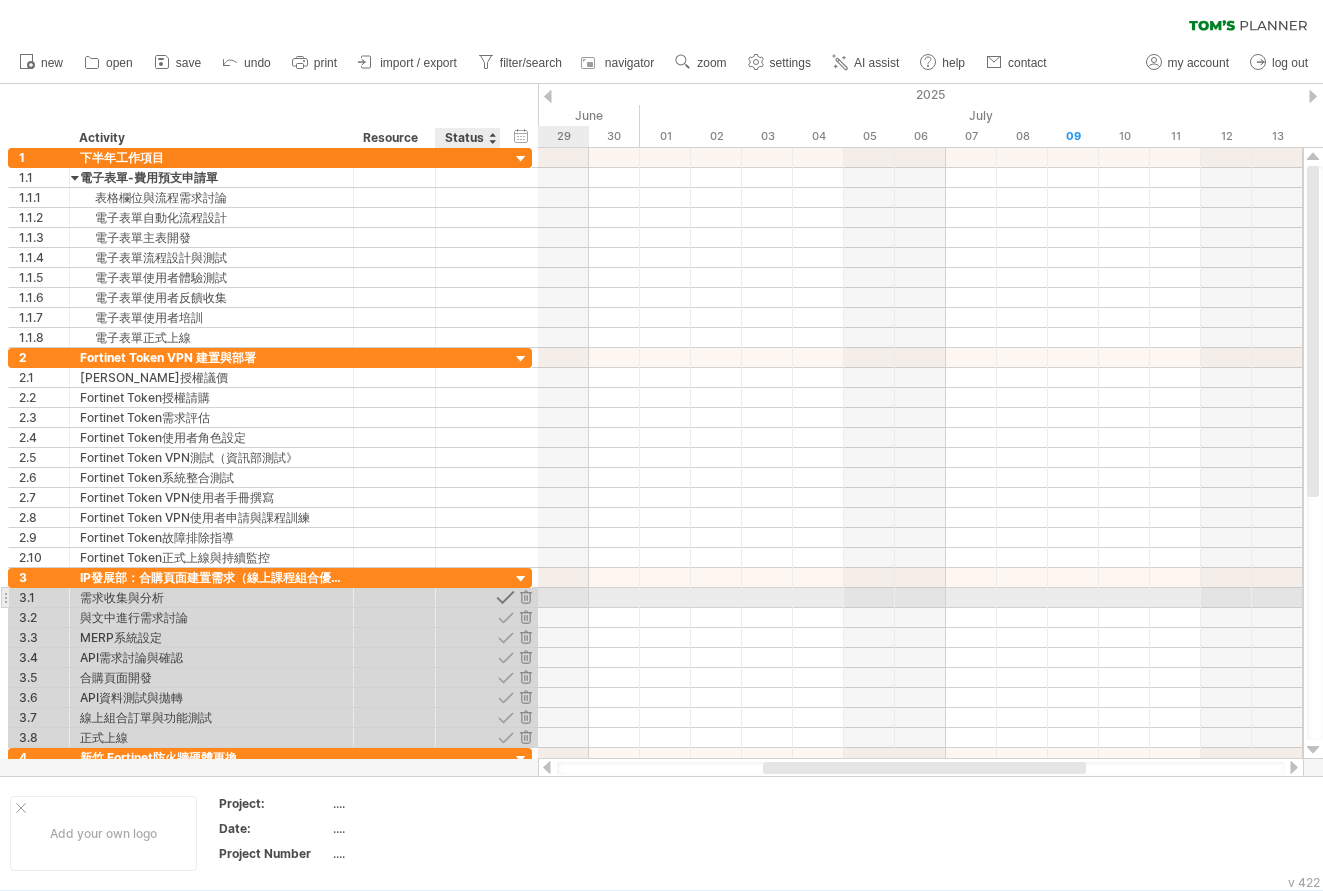 click at bounding box center (505, 597) 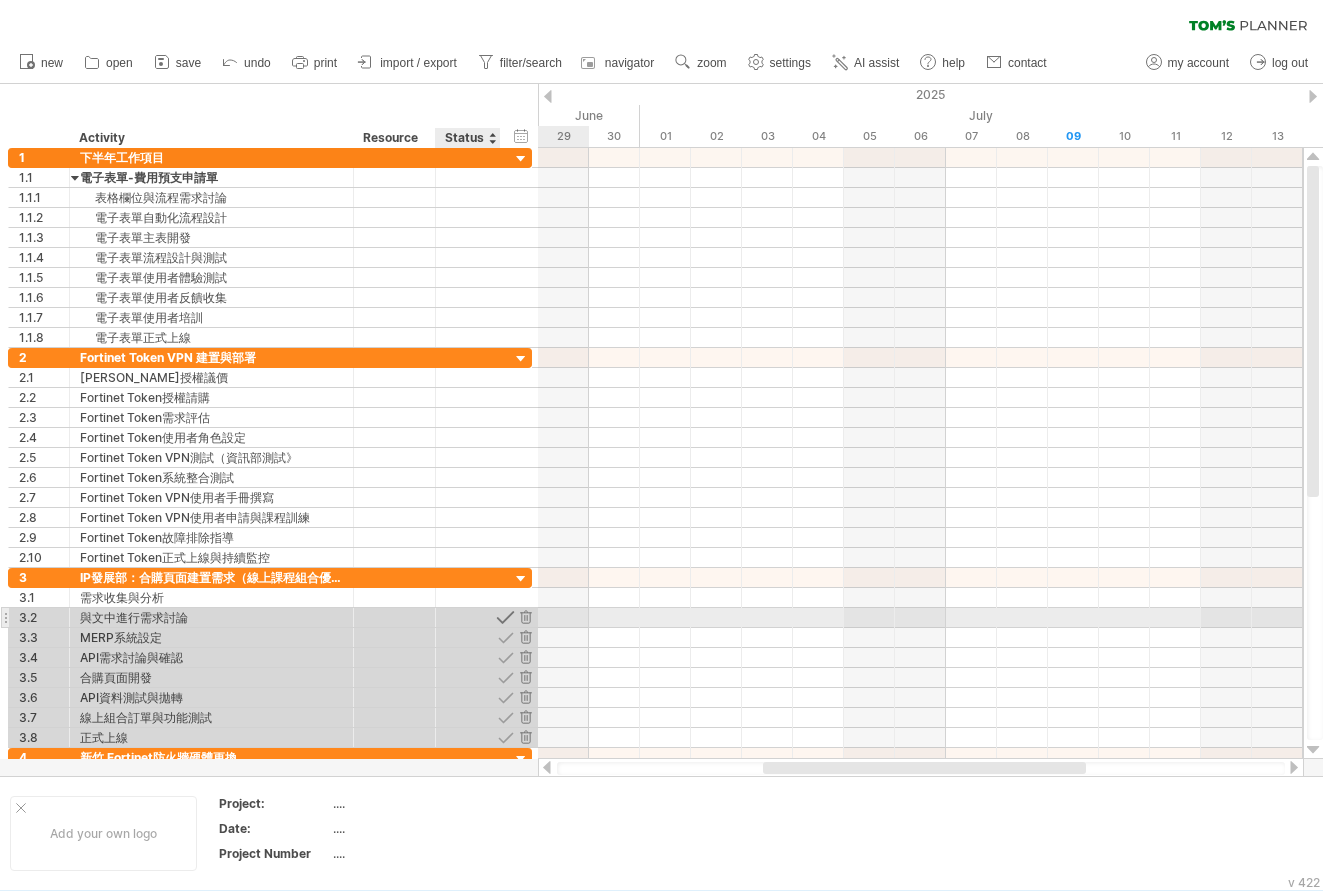 click at bounding box center [505, 617] 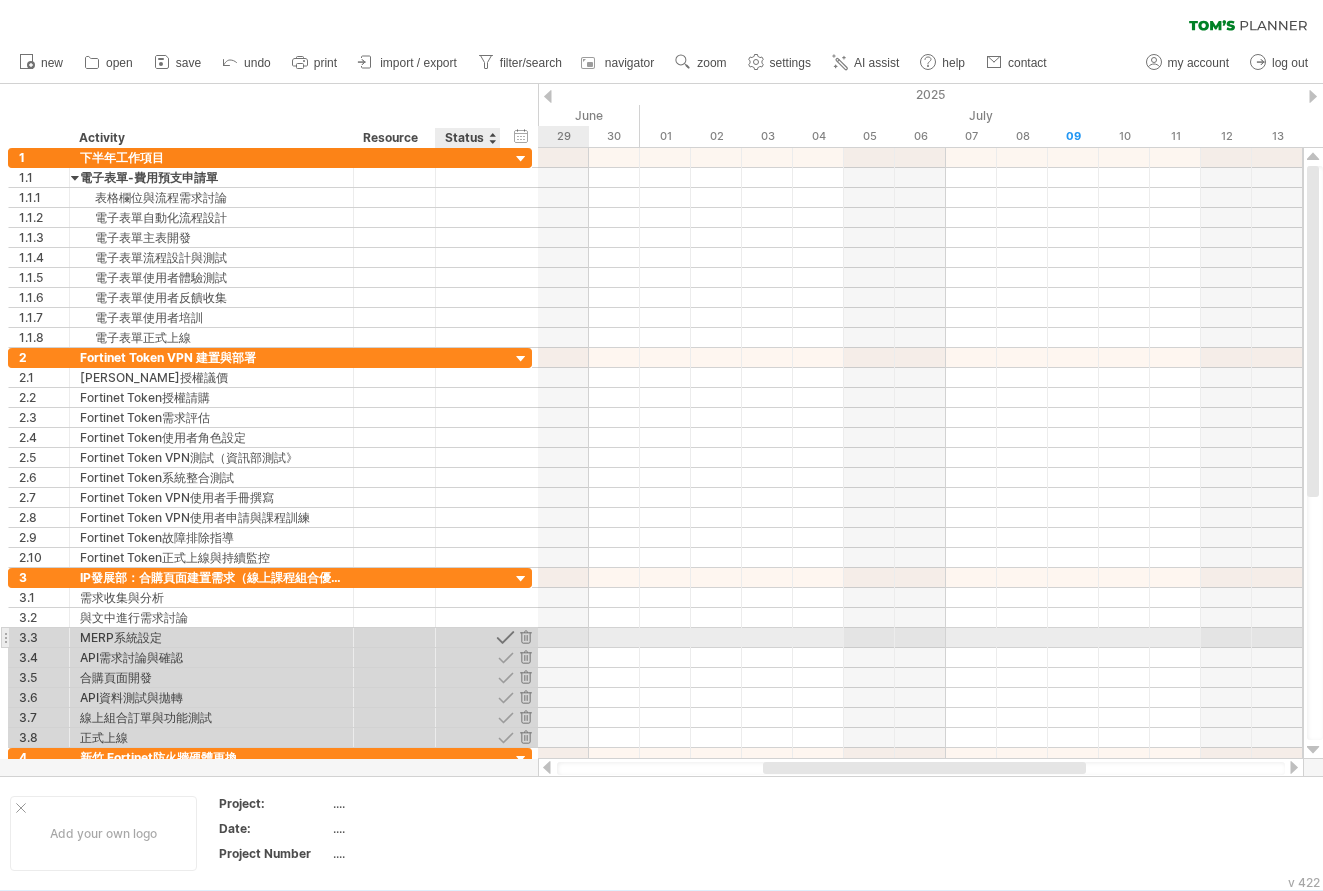 click at bounding box center (505, 637) 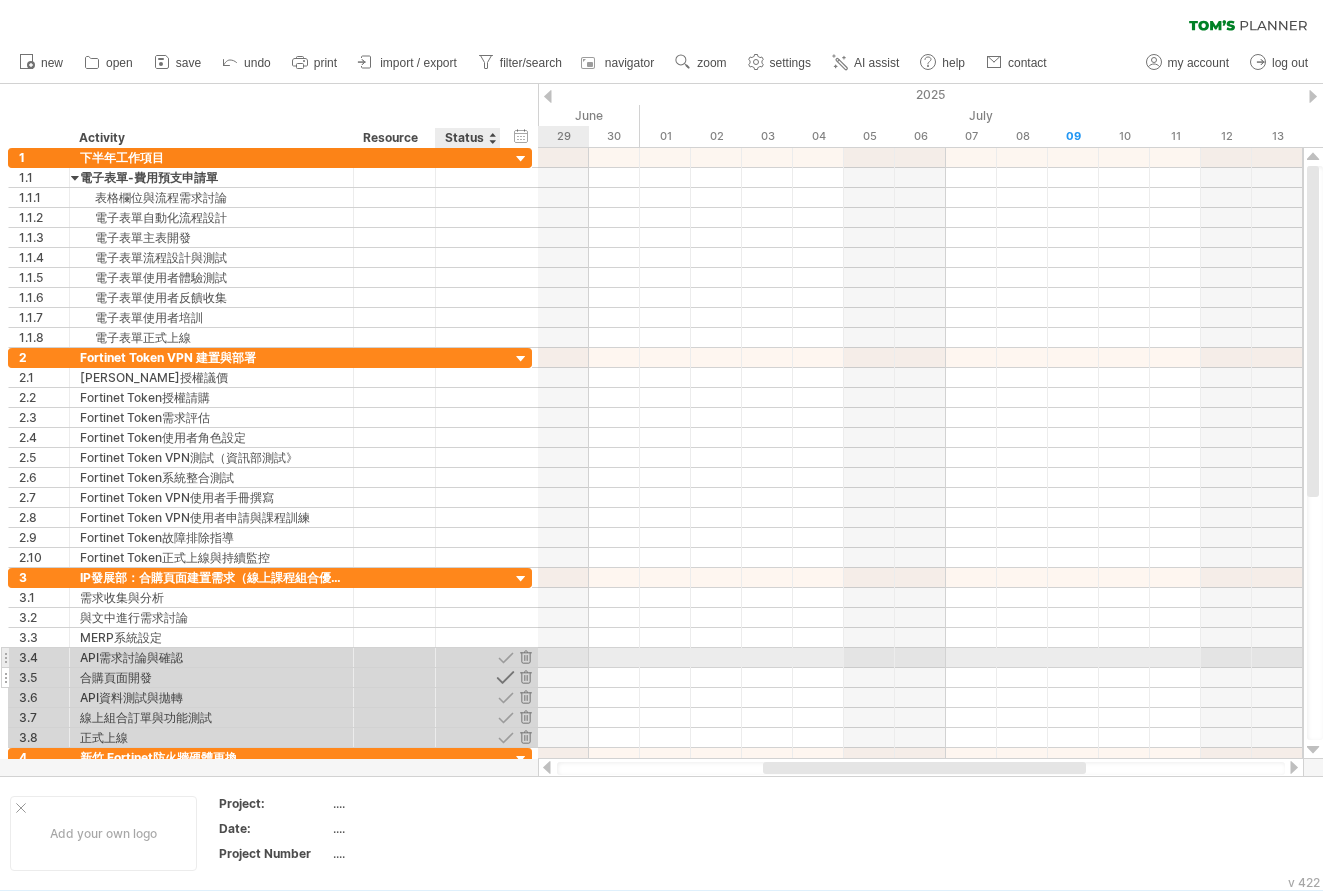 click at bounding box center (505, 677) 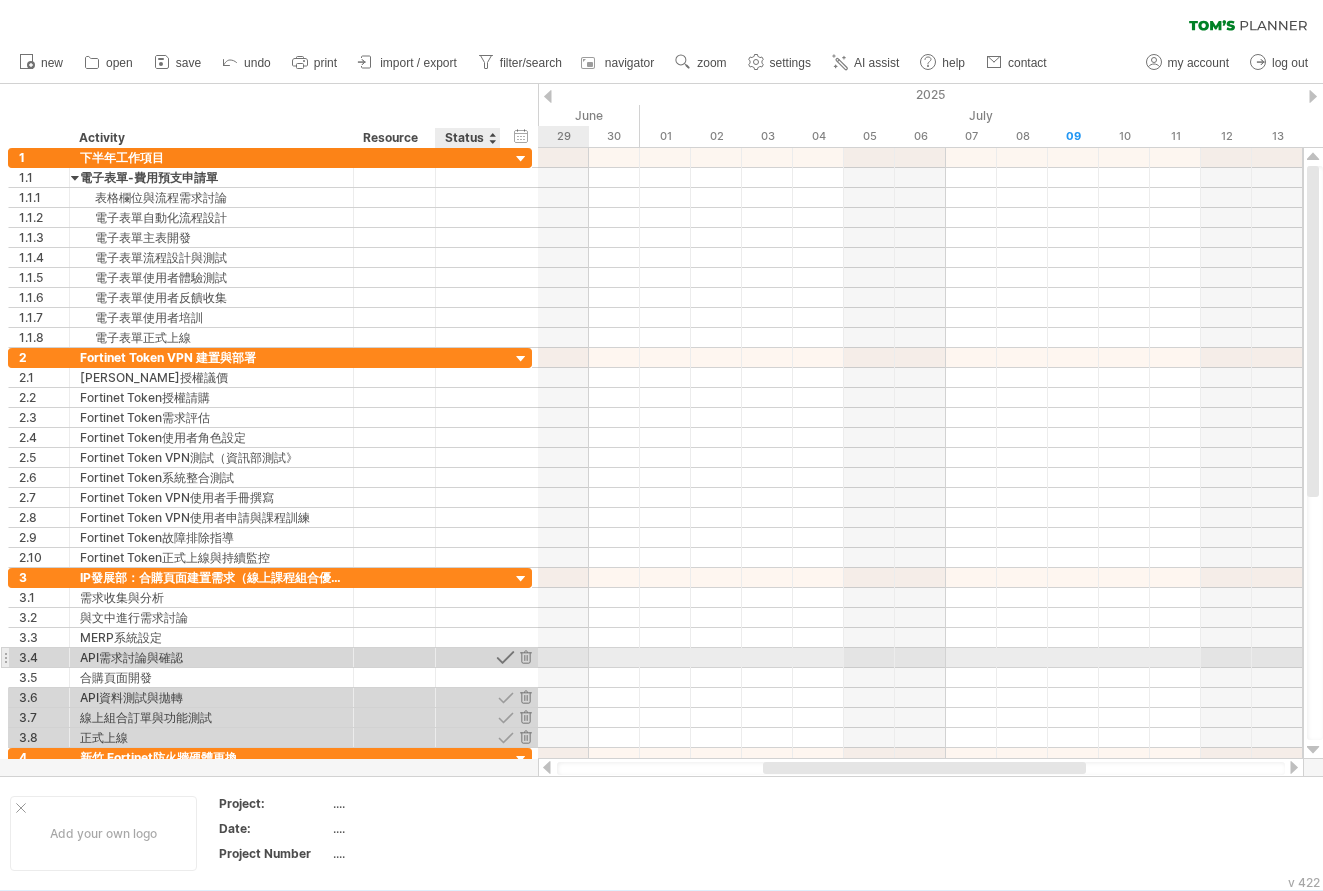click at bounding box center [505, 657] 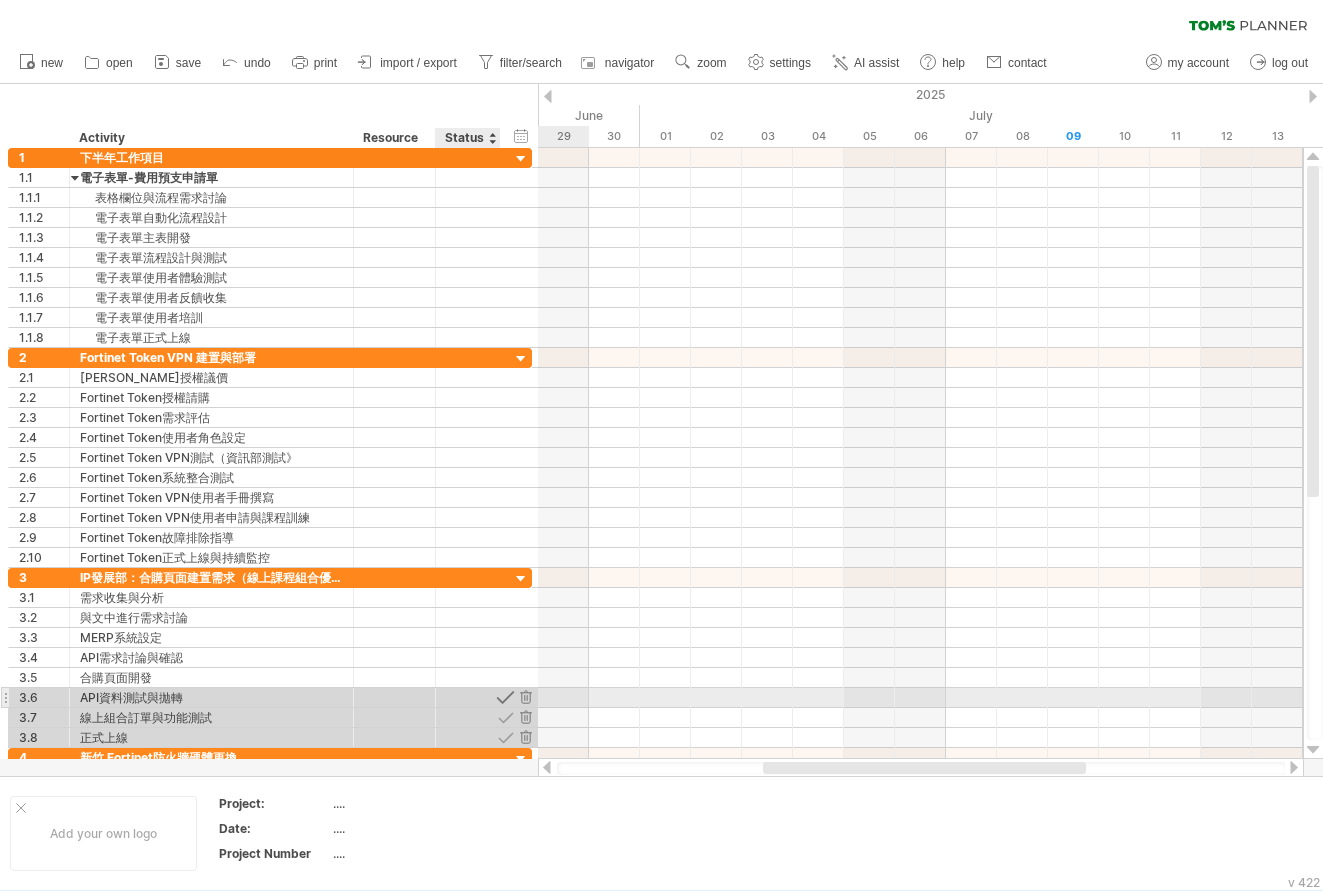 click at bounding box center [505, 697] 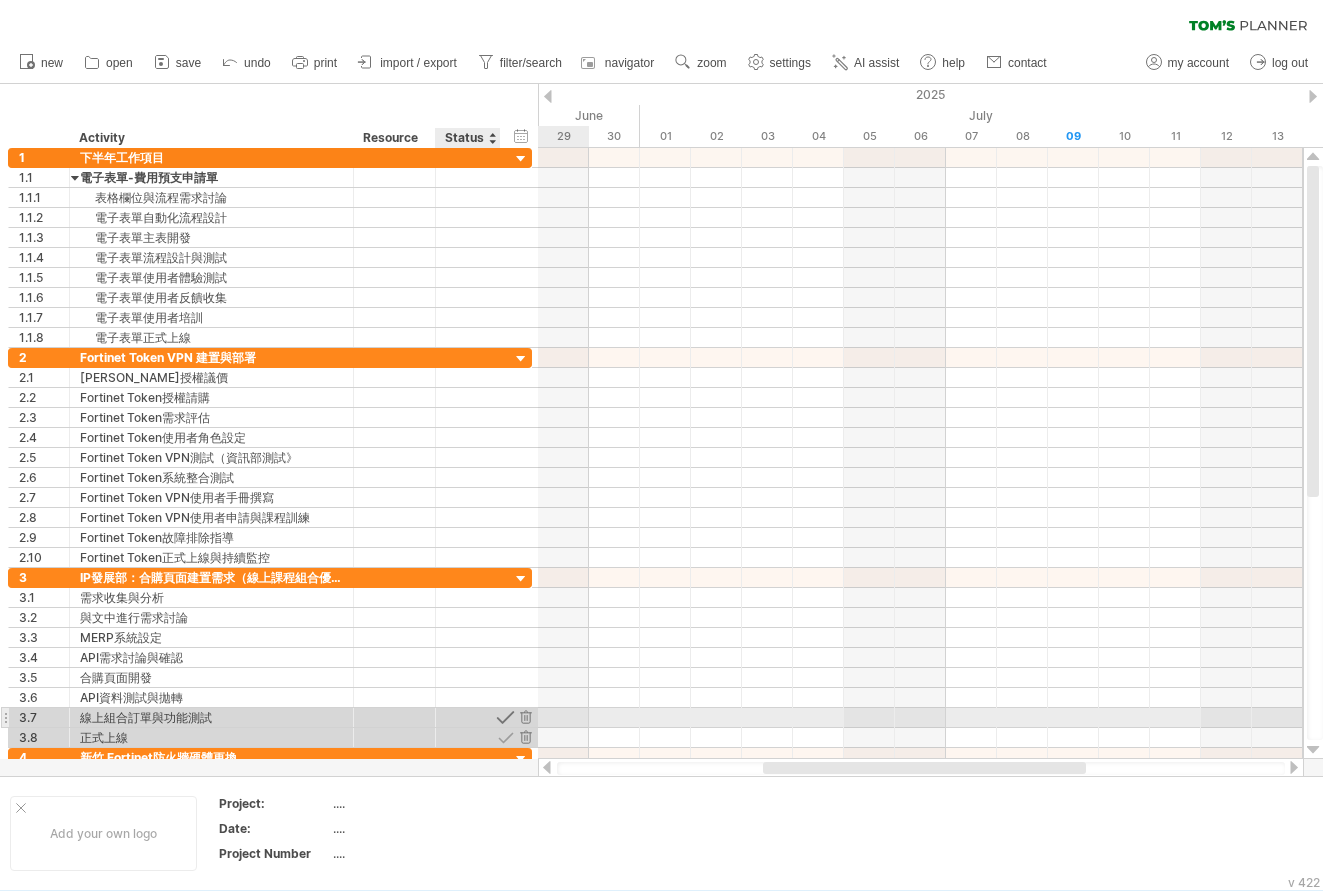 click at bounding box center (505, 717) 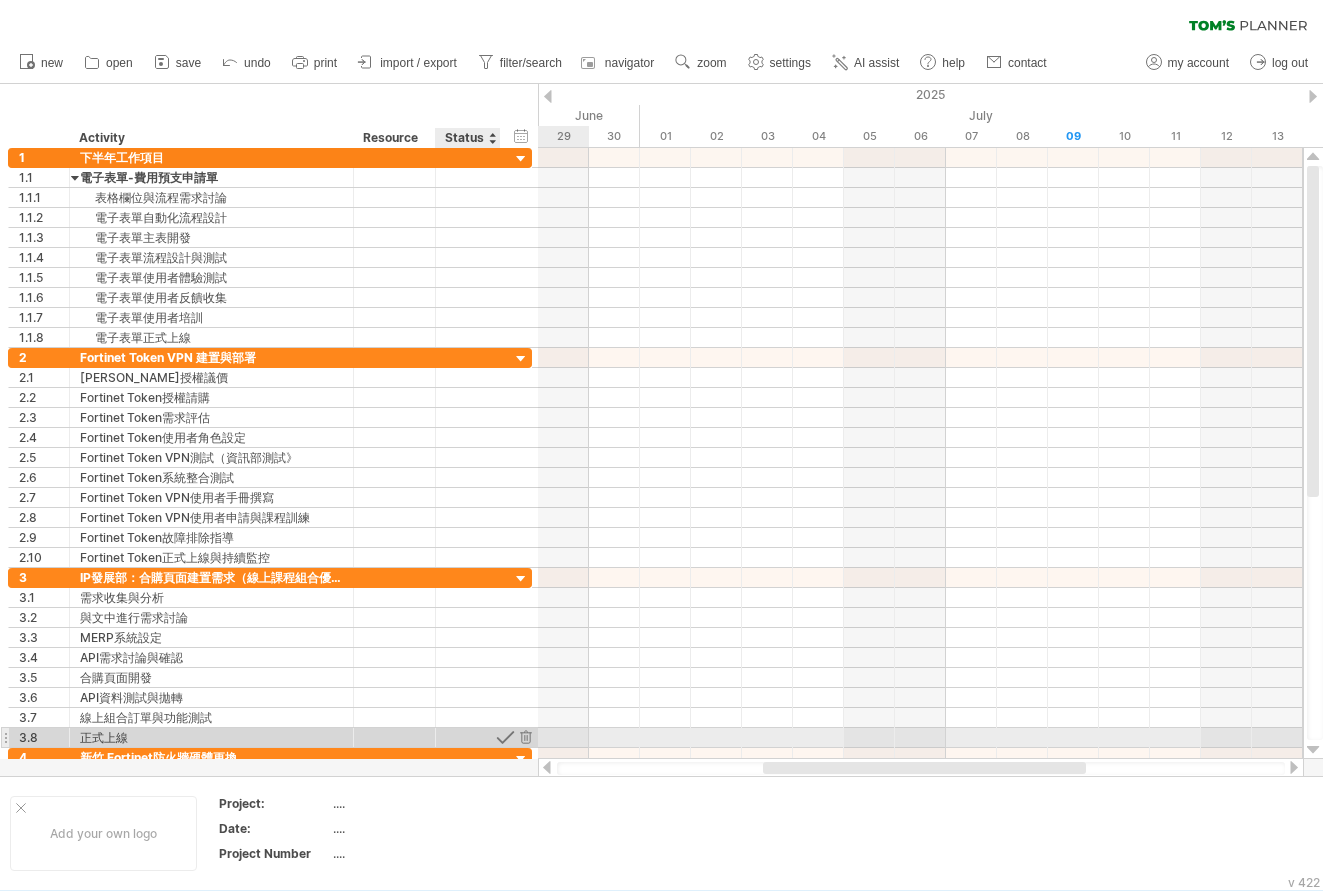 click at bounding box center (505, 737) 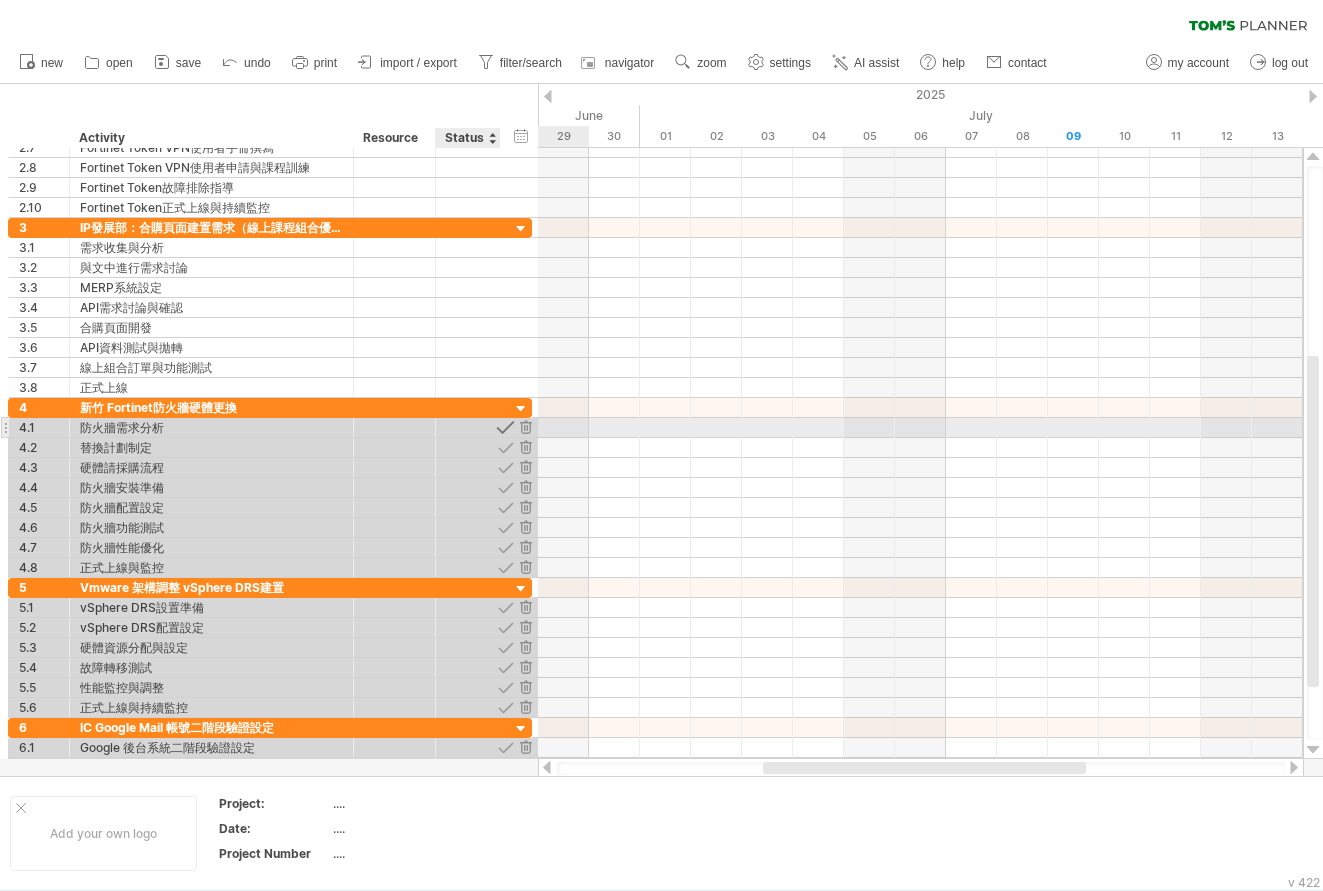 click at bounding box center (505, 427) 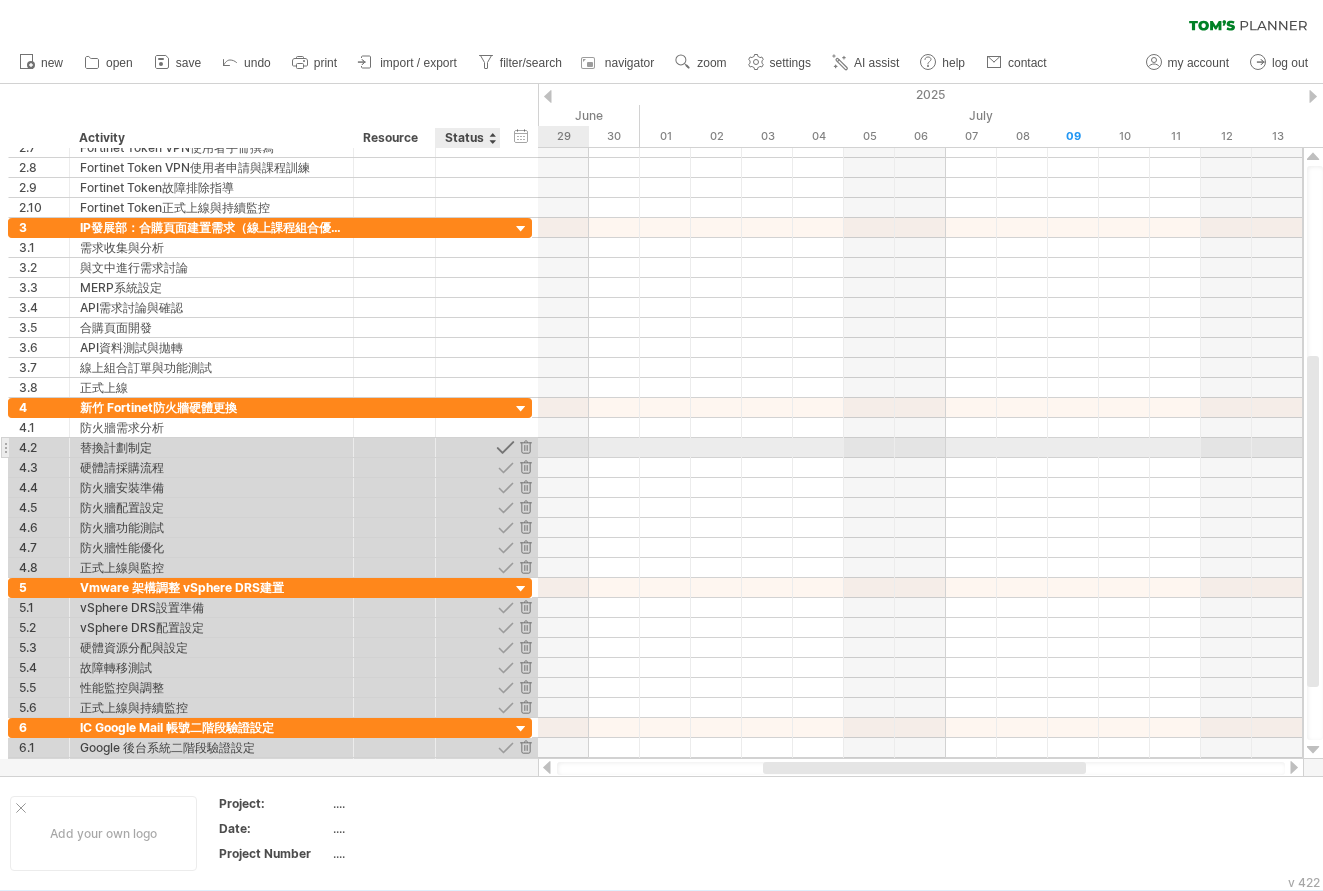 click at bounding box center [505, 447] 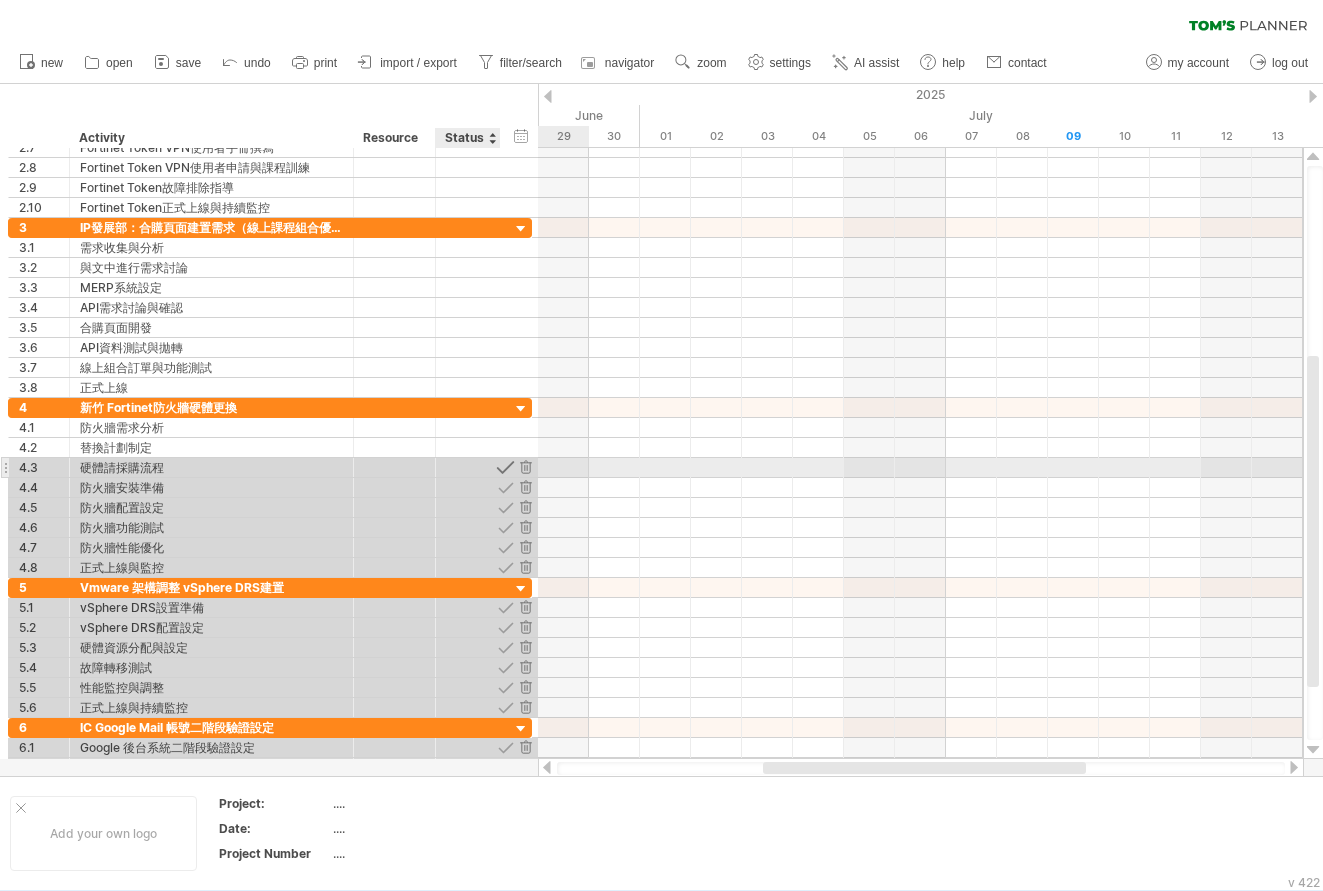 click at bounding box center (505, 467) 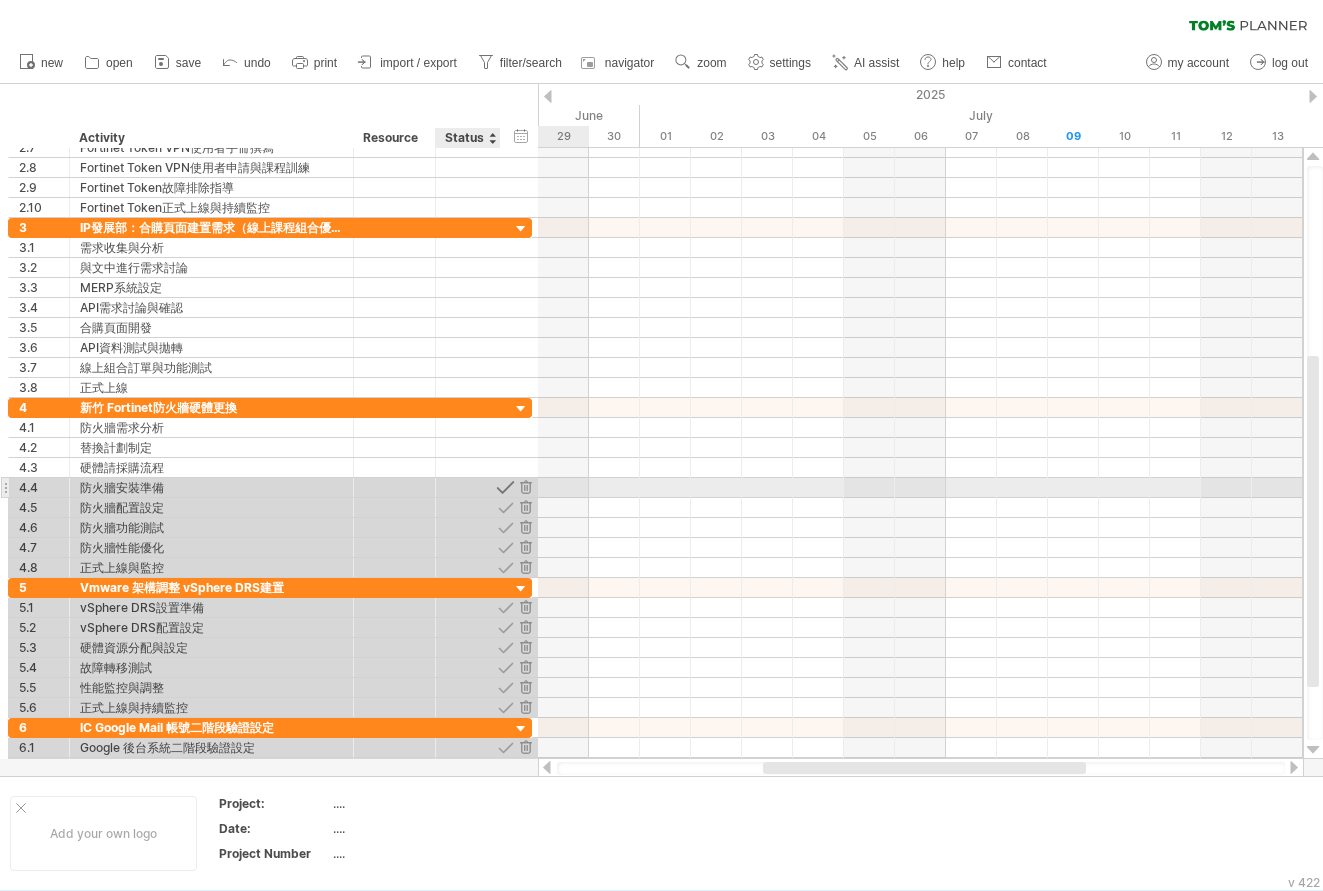 click at bounding box center [505, 487] 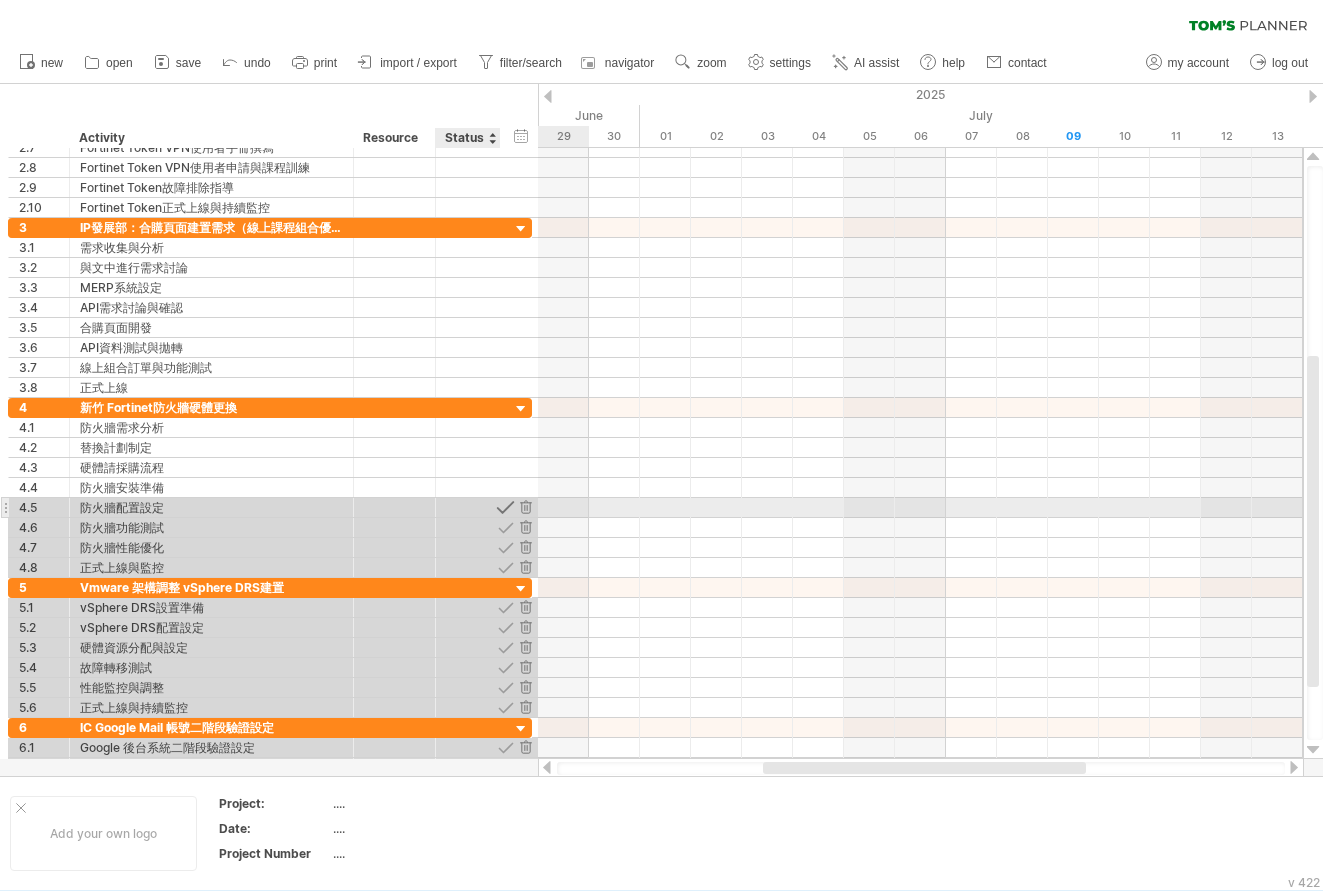 click at bounding box center [505, 507] 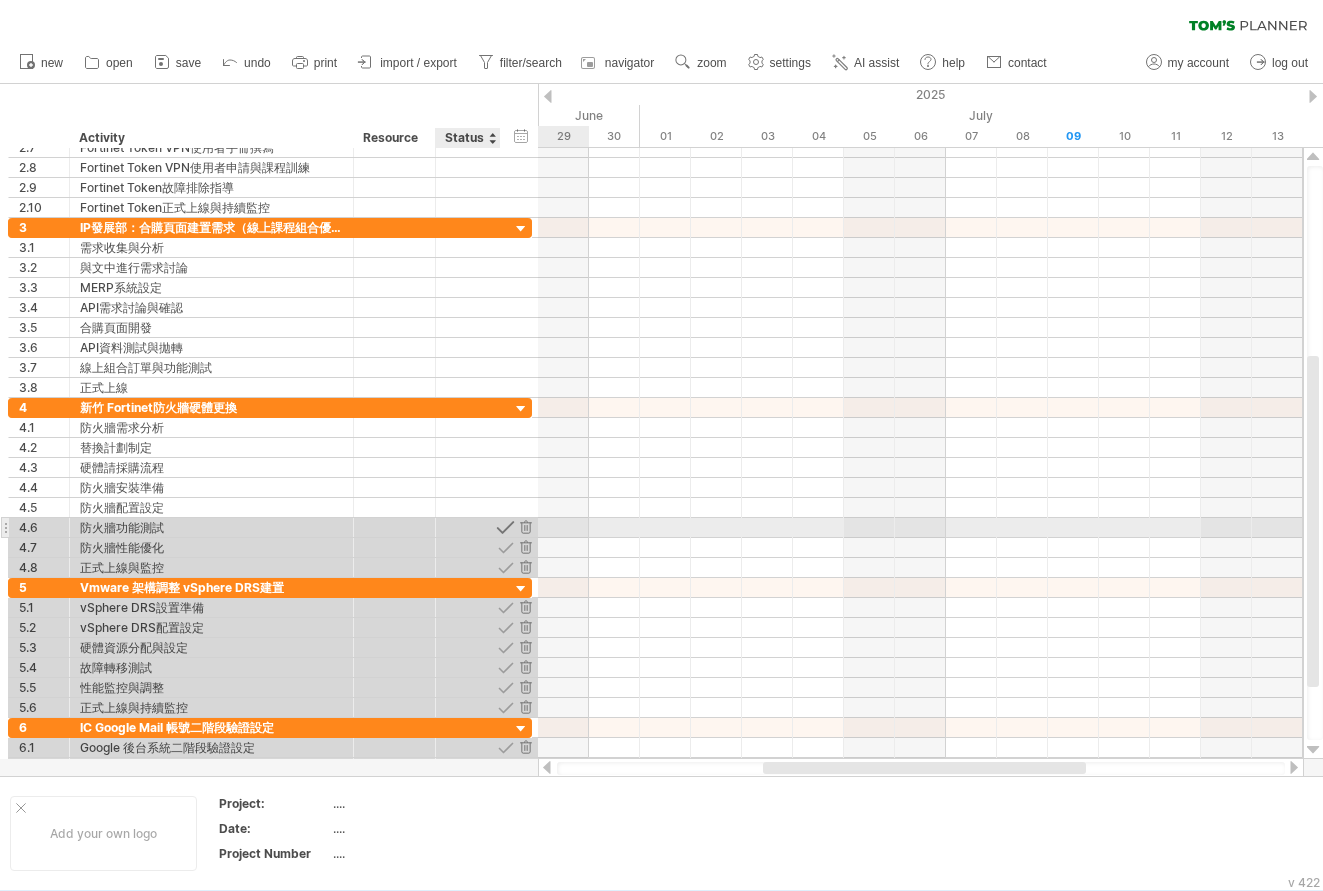 drag, startPoint x: 505, startPoint y: 508, endPoint x: 502, endPoint y: 532, distance: 24.186773 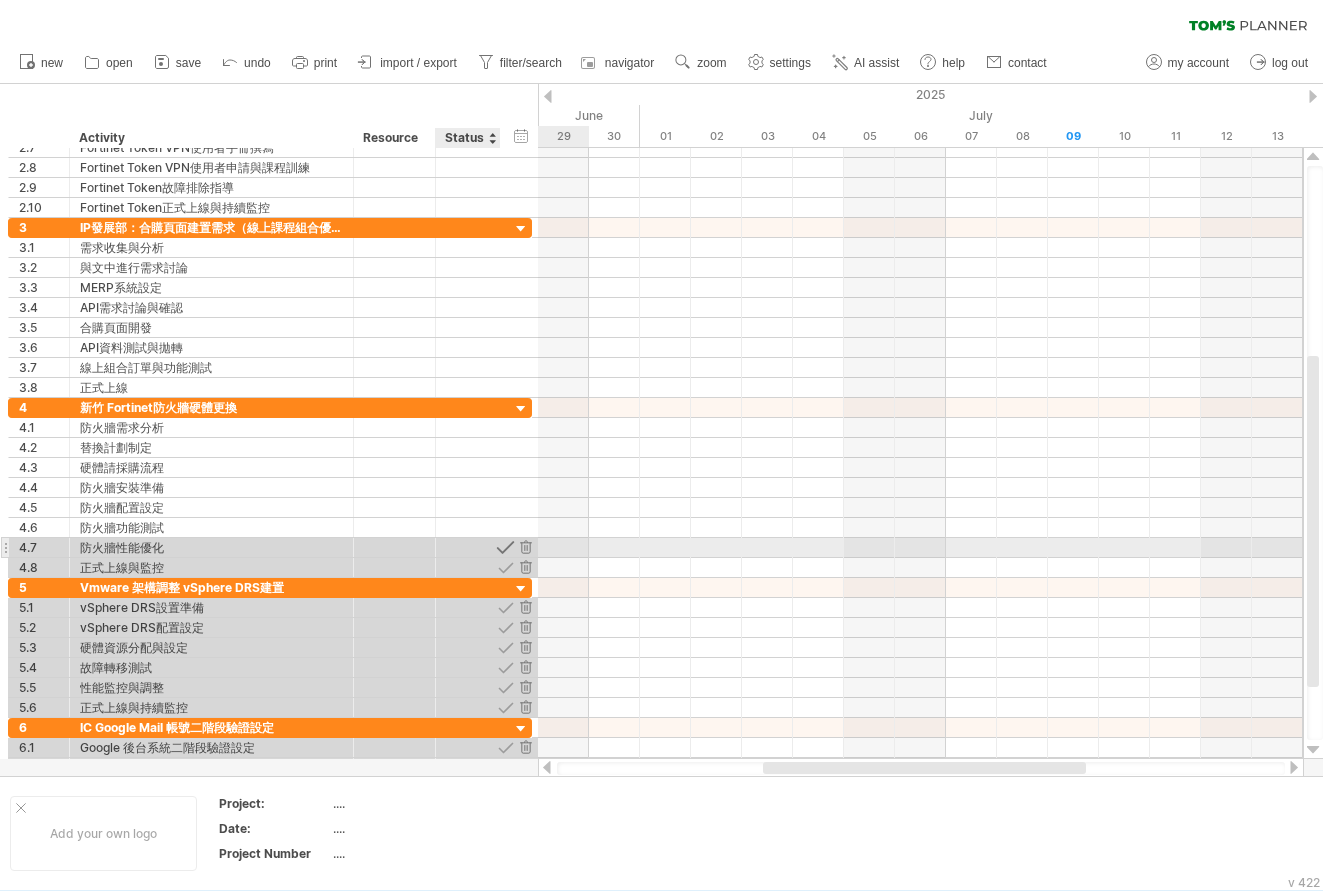 click at bounding box center (505, 547) 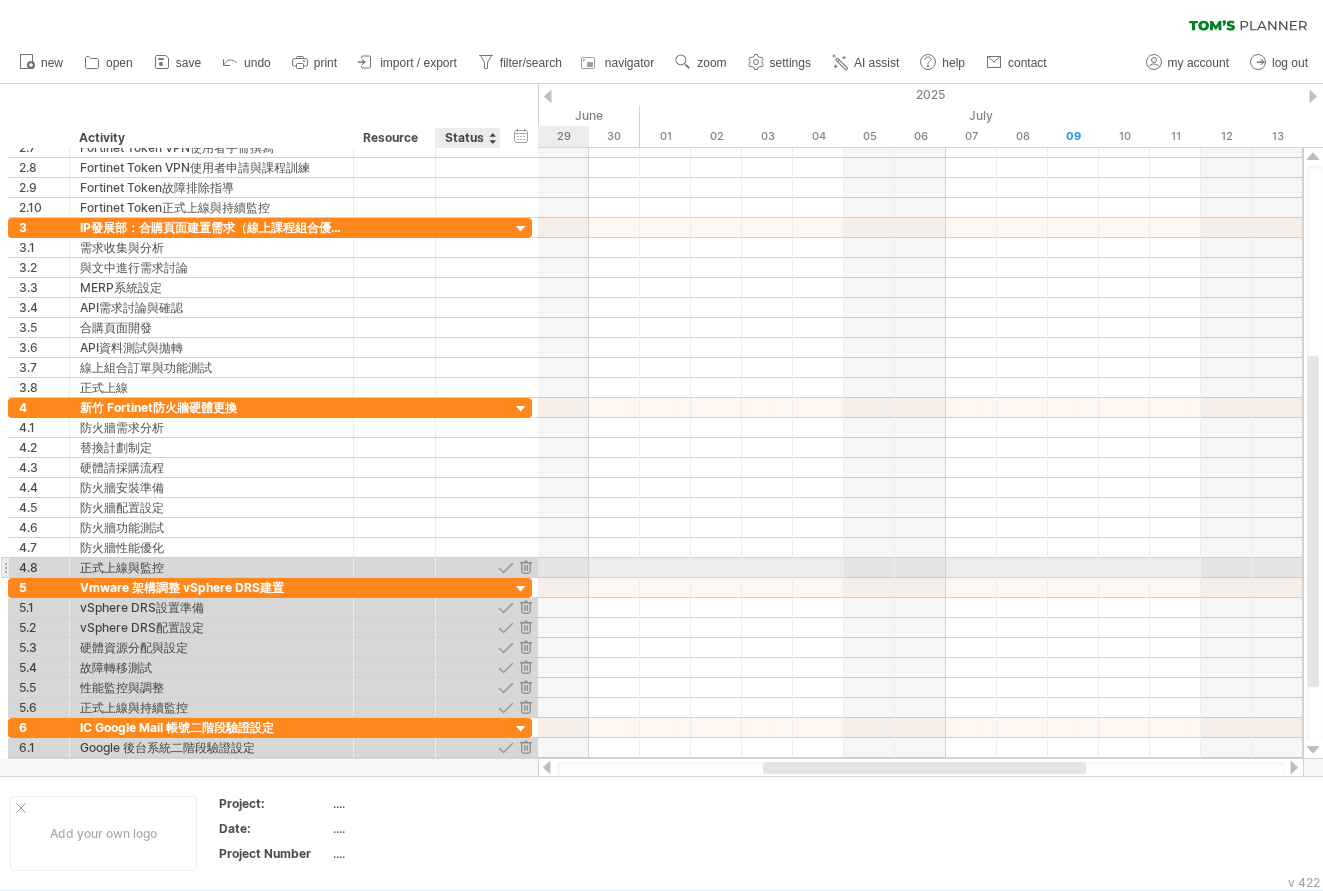 click at bounding box center (505, 567) 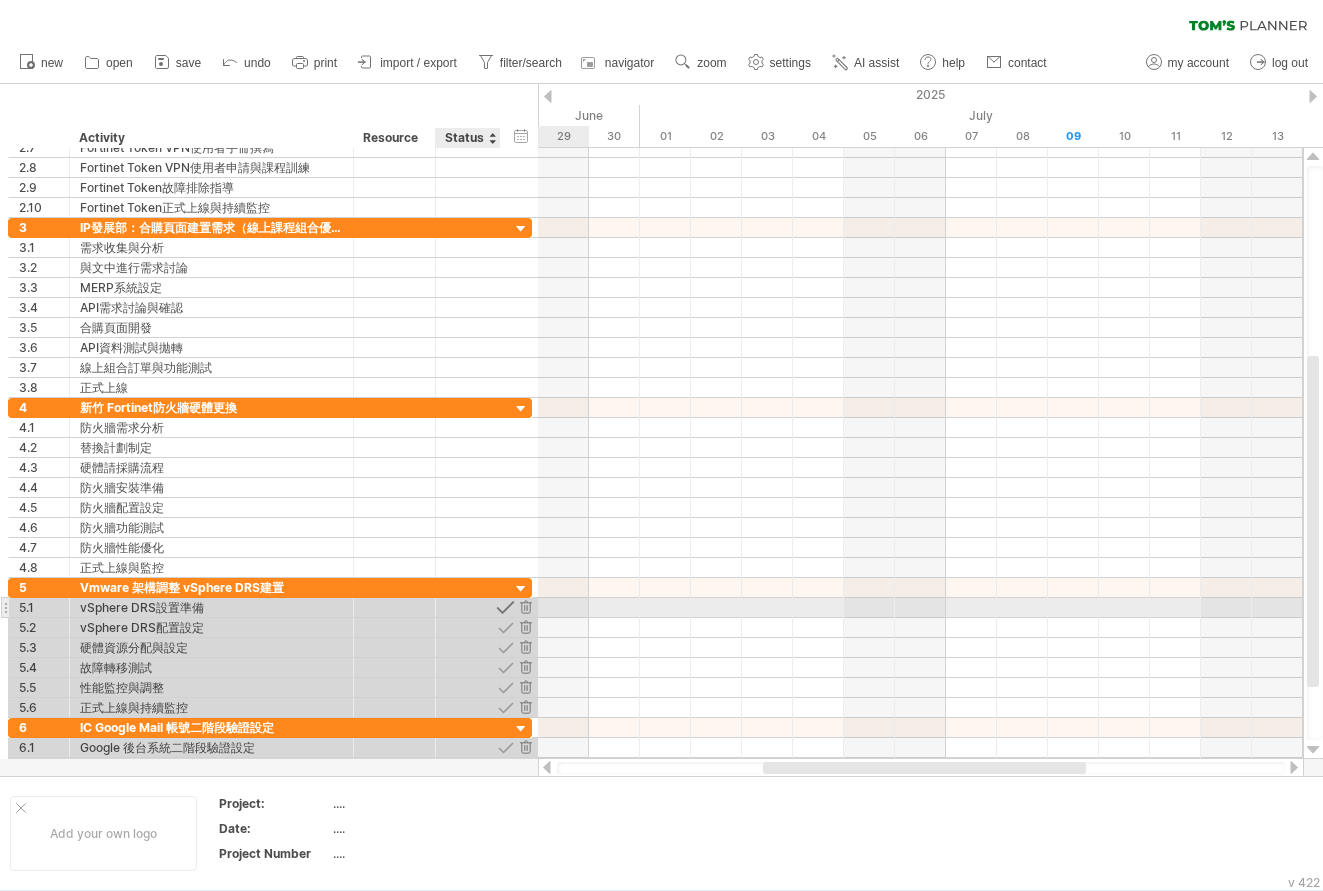 click at bounding box center [505, 607] 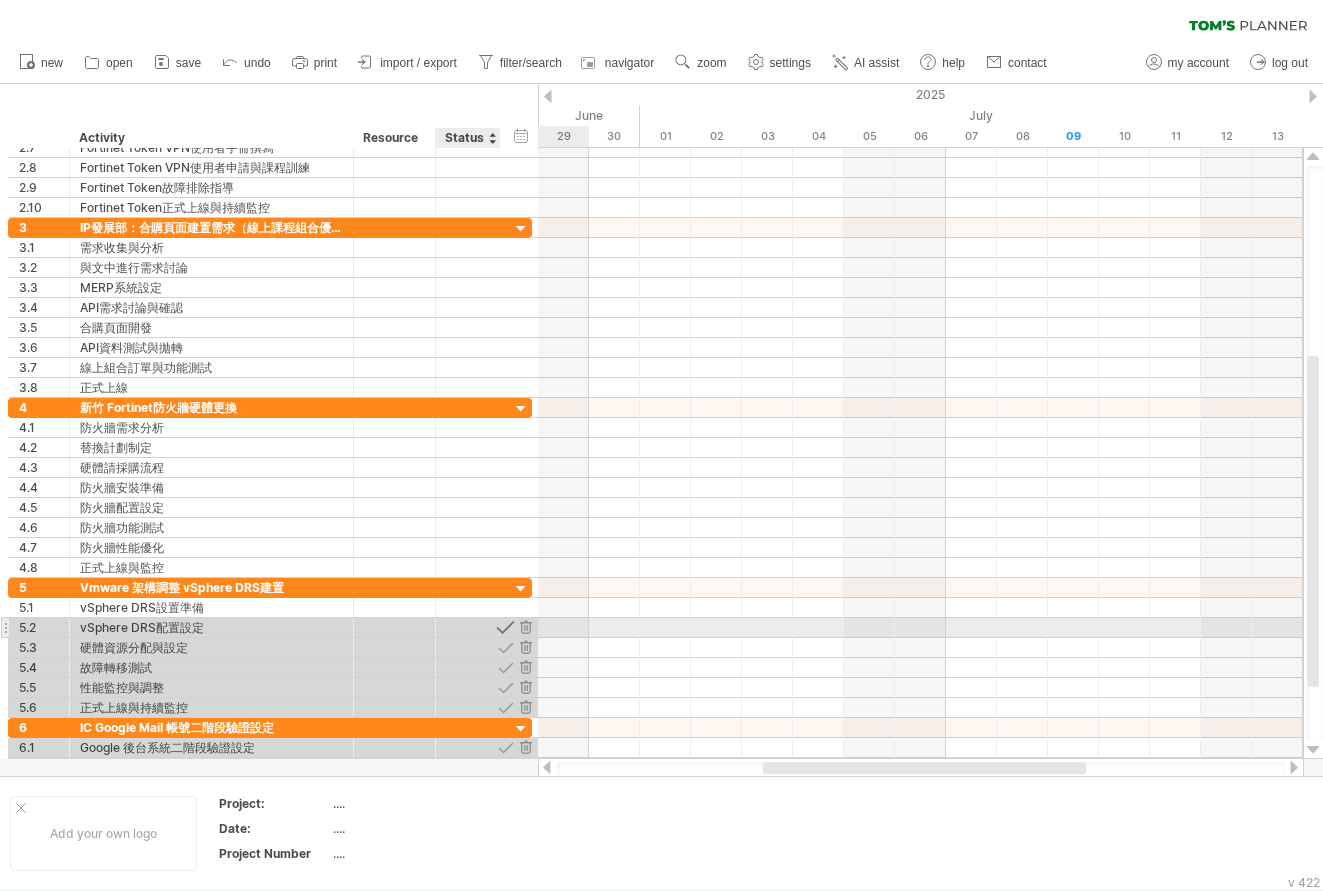 click at bounding box center (505, 627) 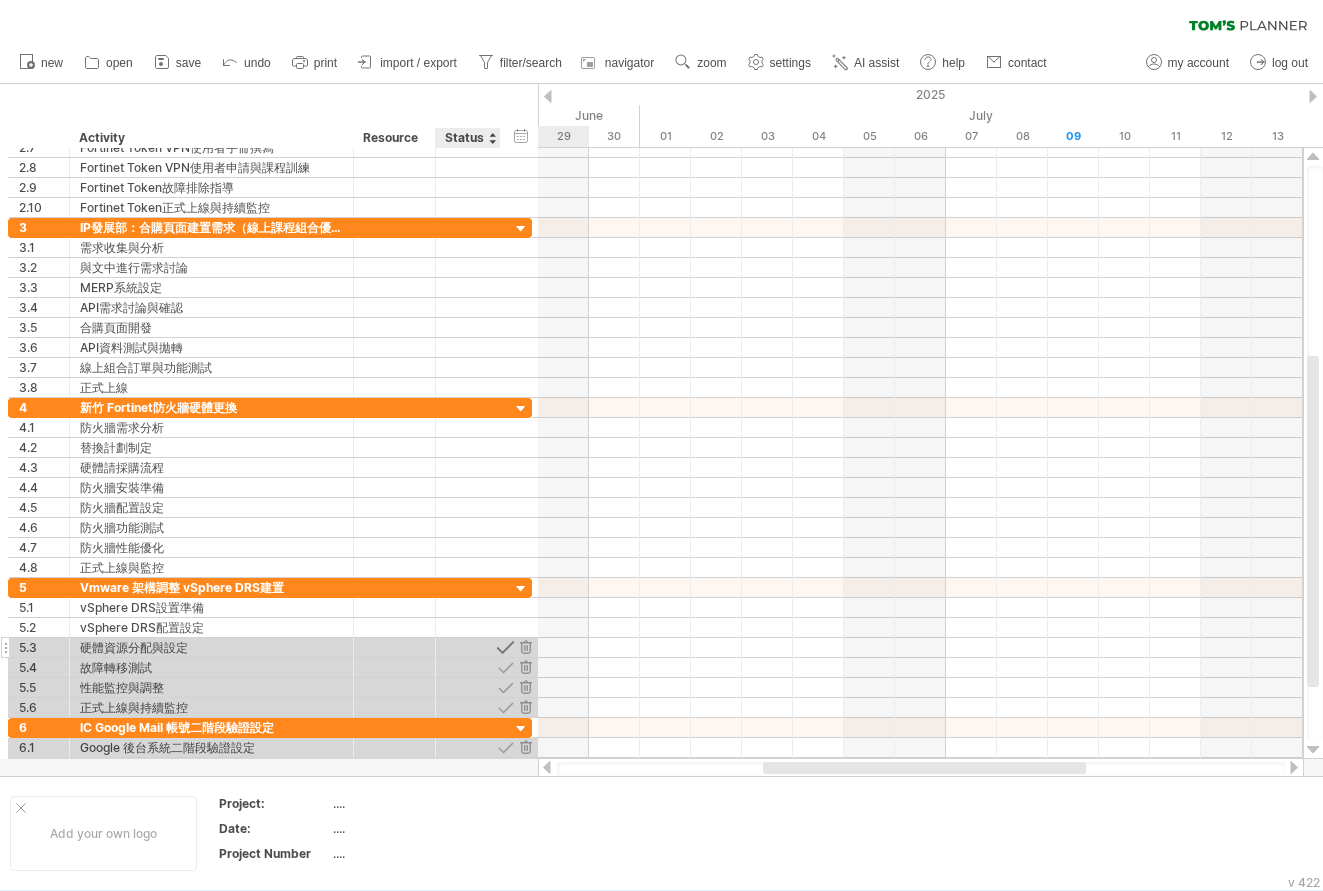 click at bounding box center (505, 647) 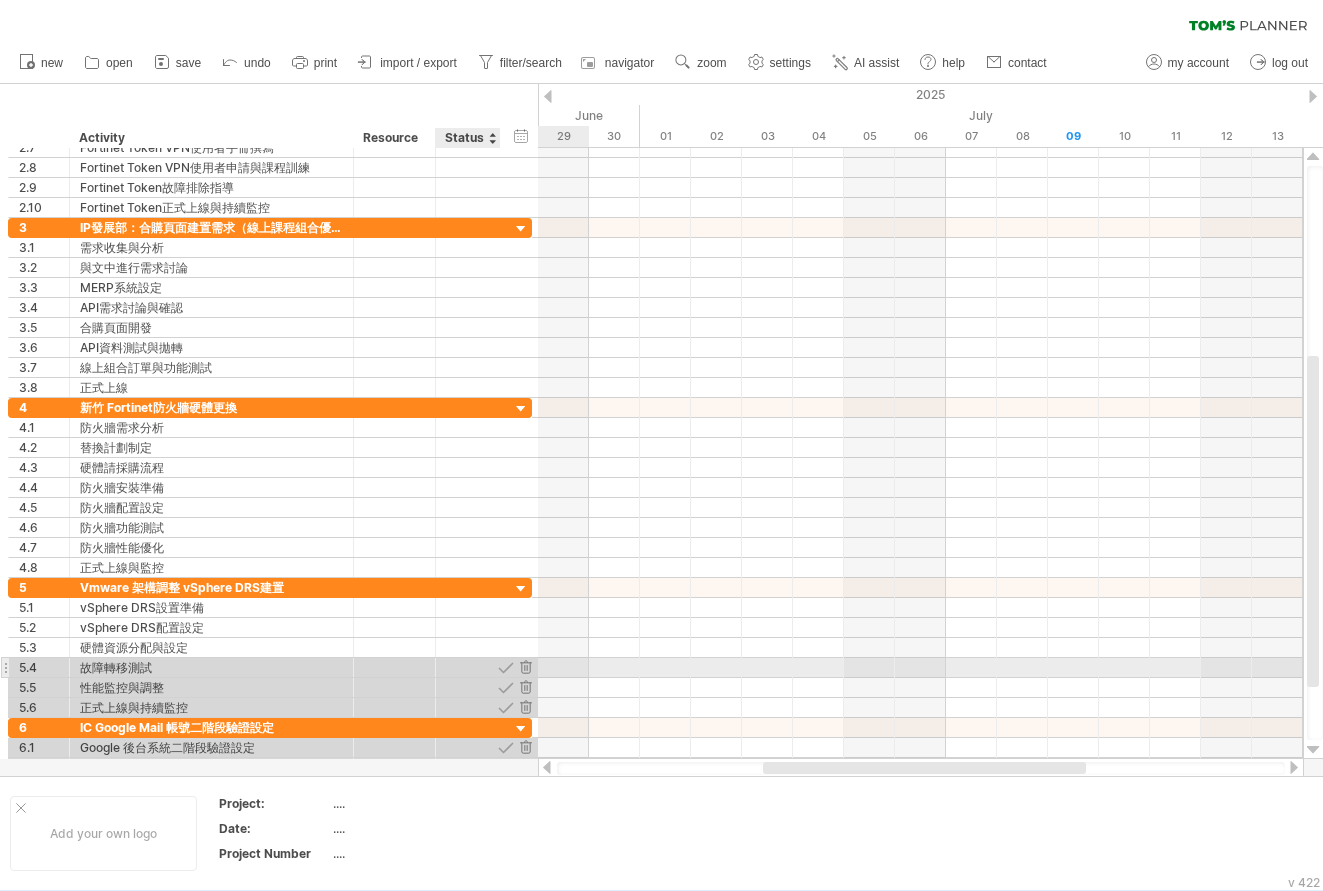 click at bounding box center [505, 667] 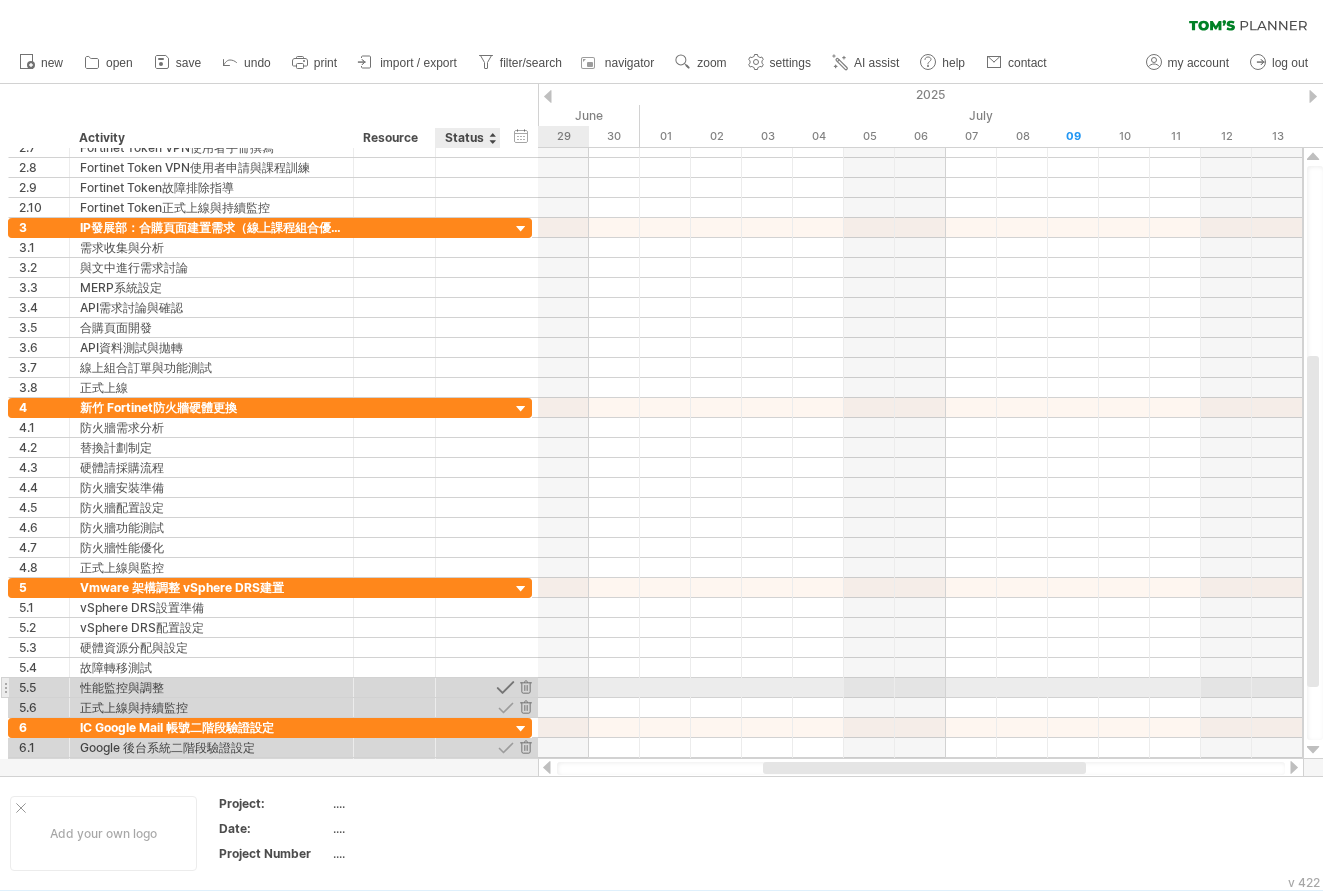click at bounding box center [505, 687] 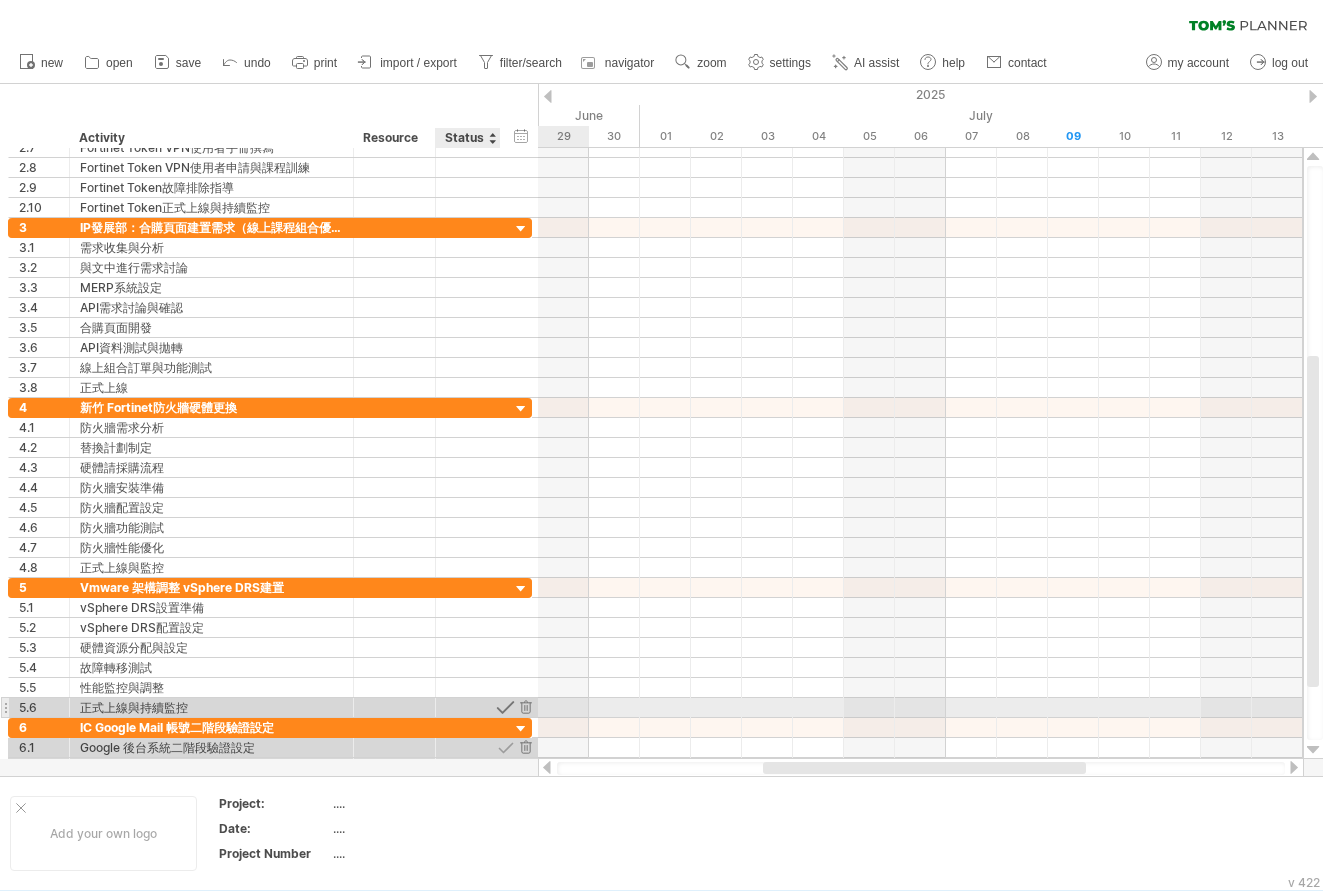 click at bounding box center [505, 707] 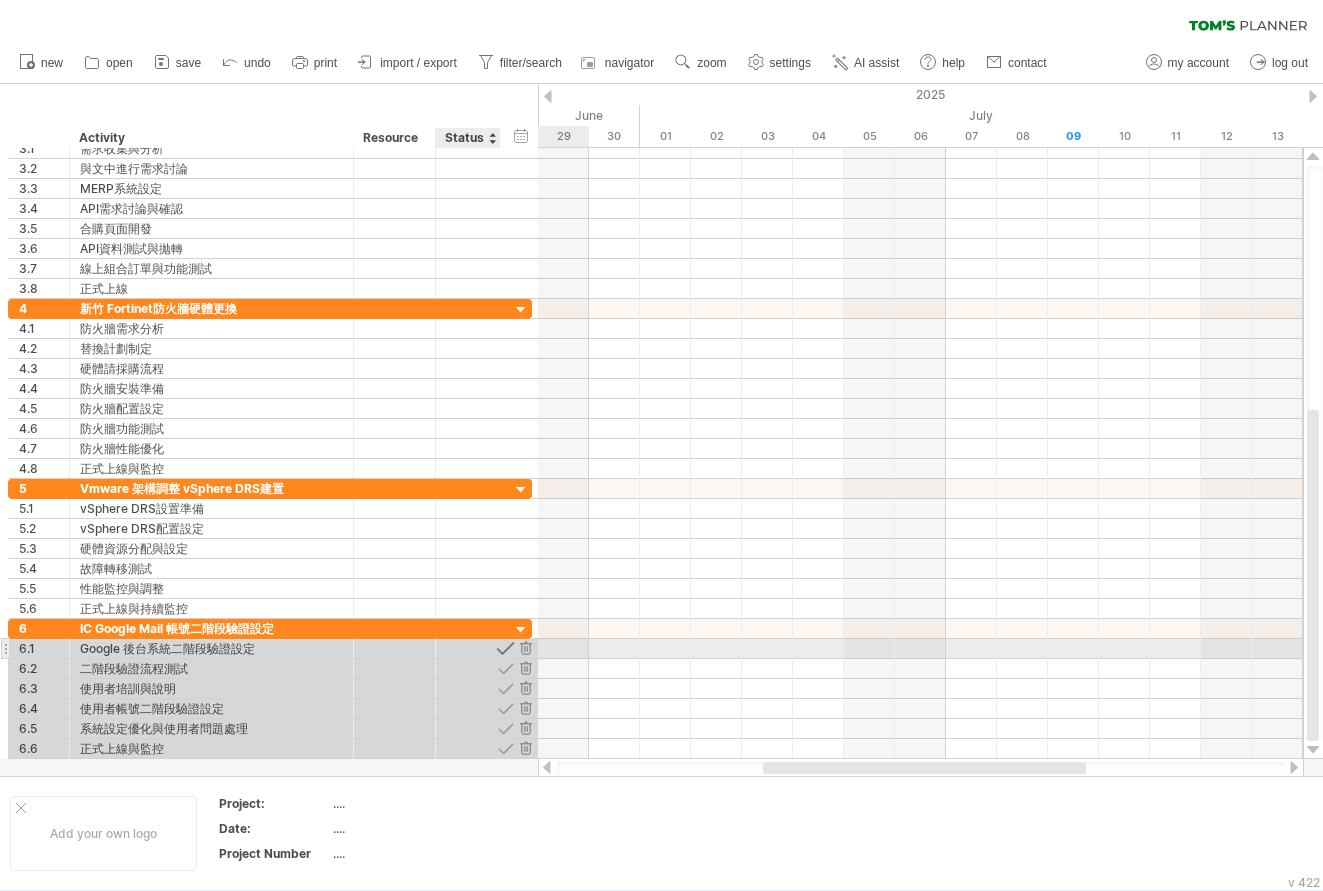 click at bounding box center (505, 648) 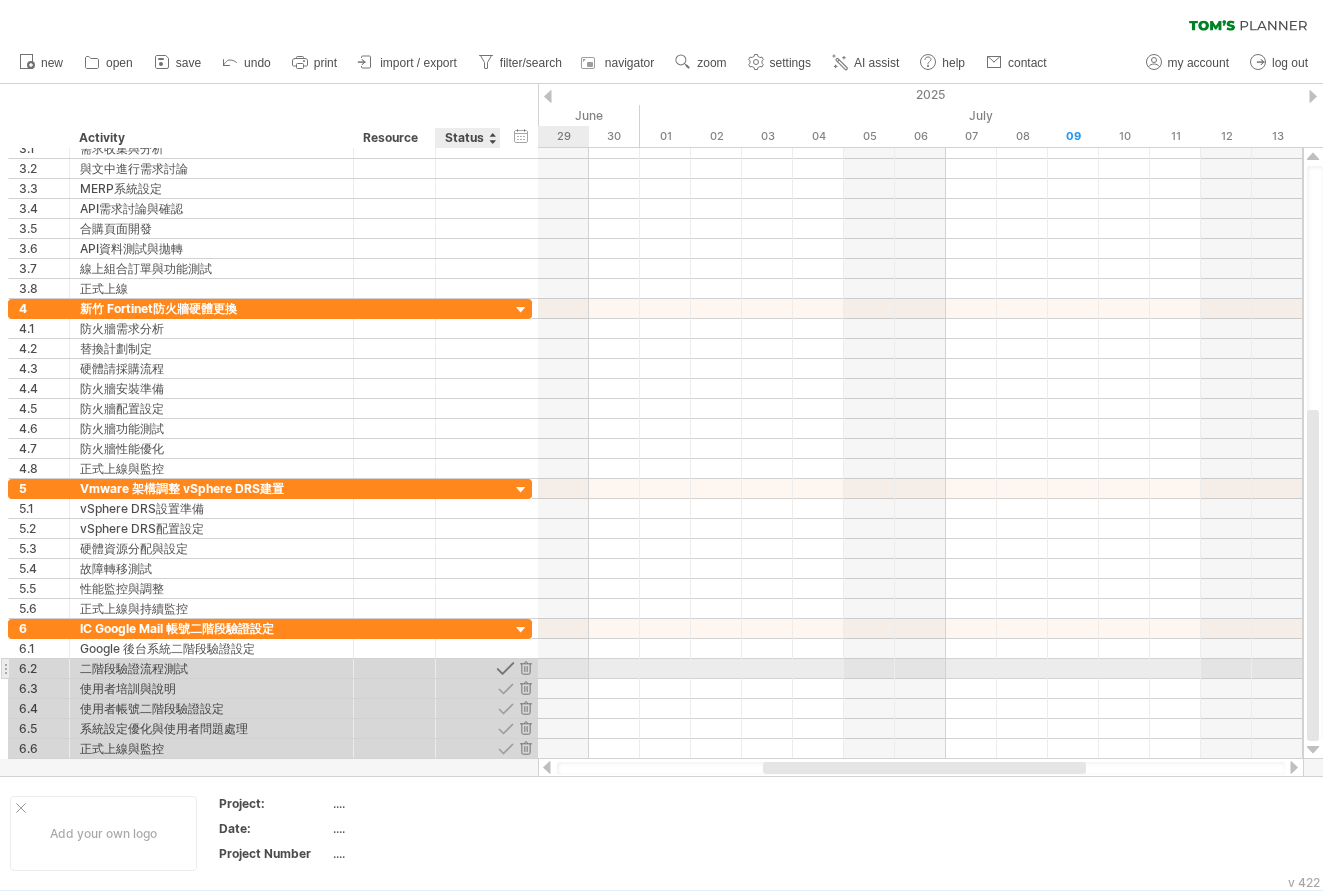 click at bounding box center (505, 668) 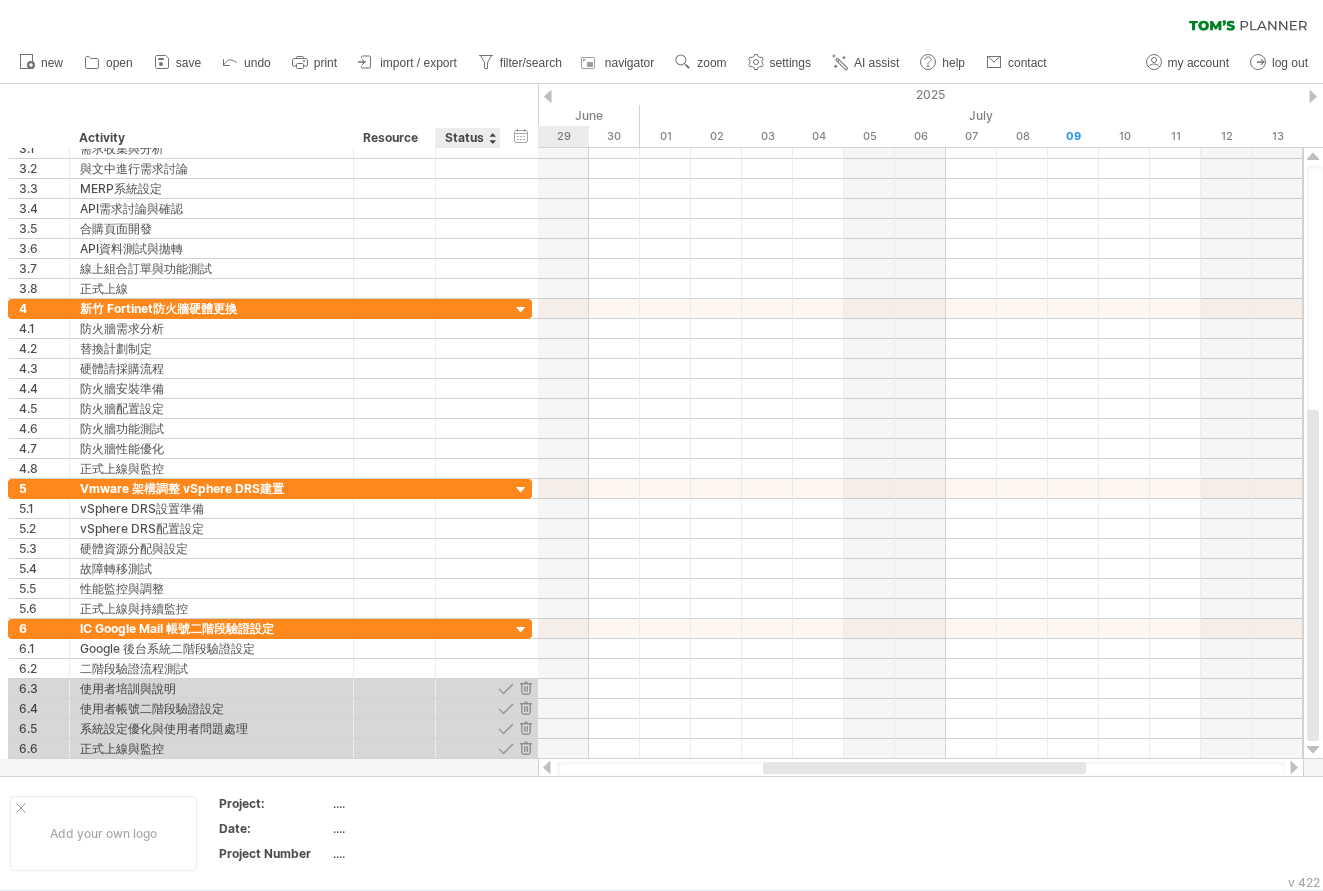 click on "6.2 ********* 二階段驗證流程測試" at bounding box center [270, 669] 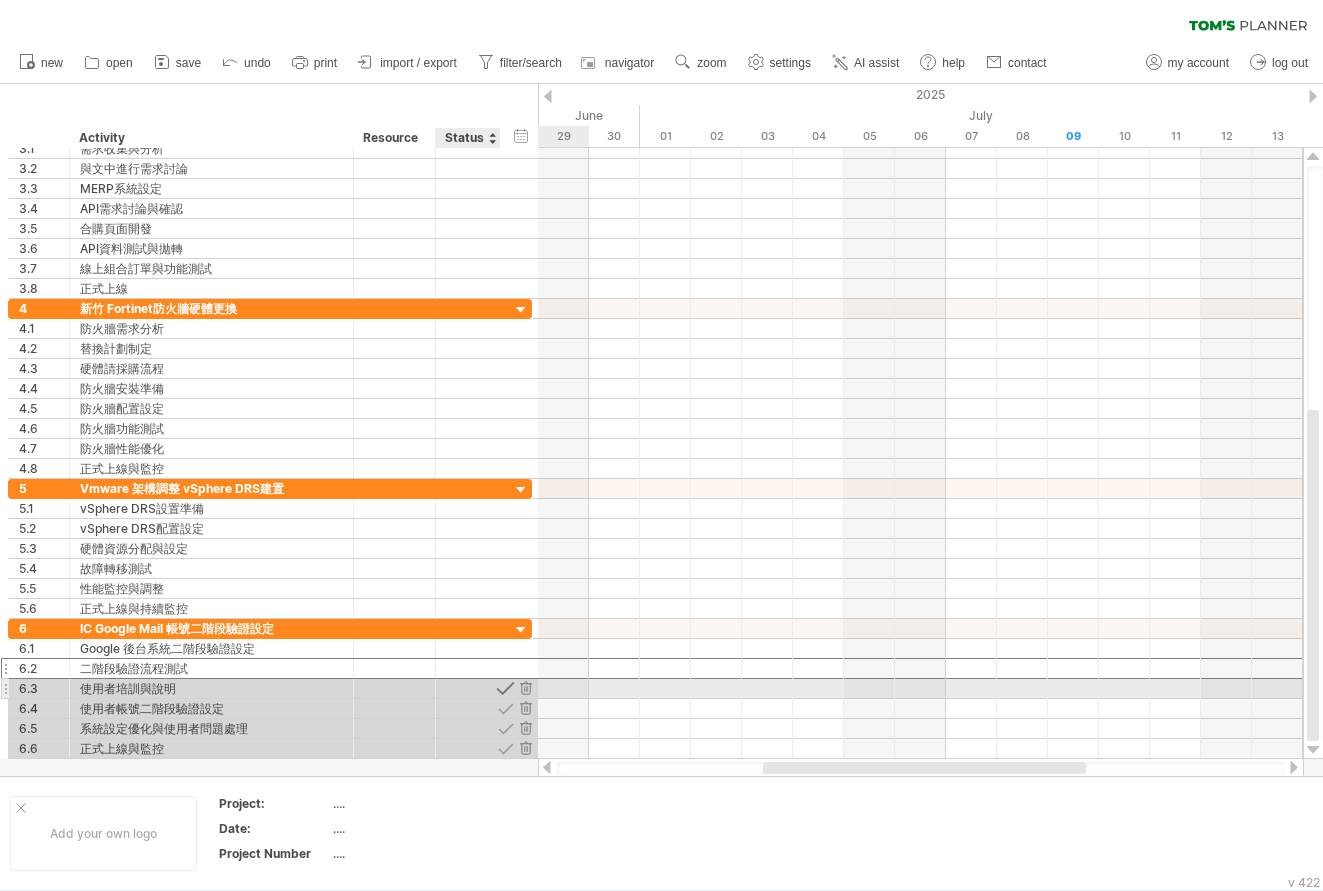 click at bounding box center [505, 688] 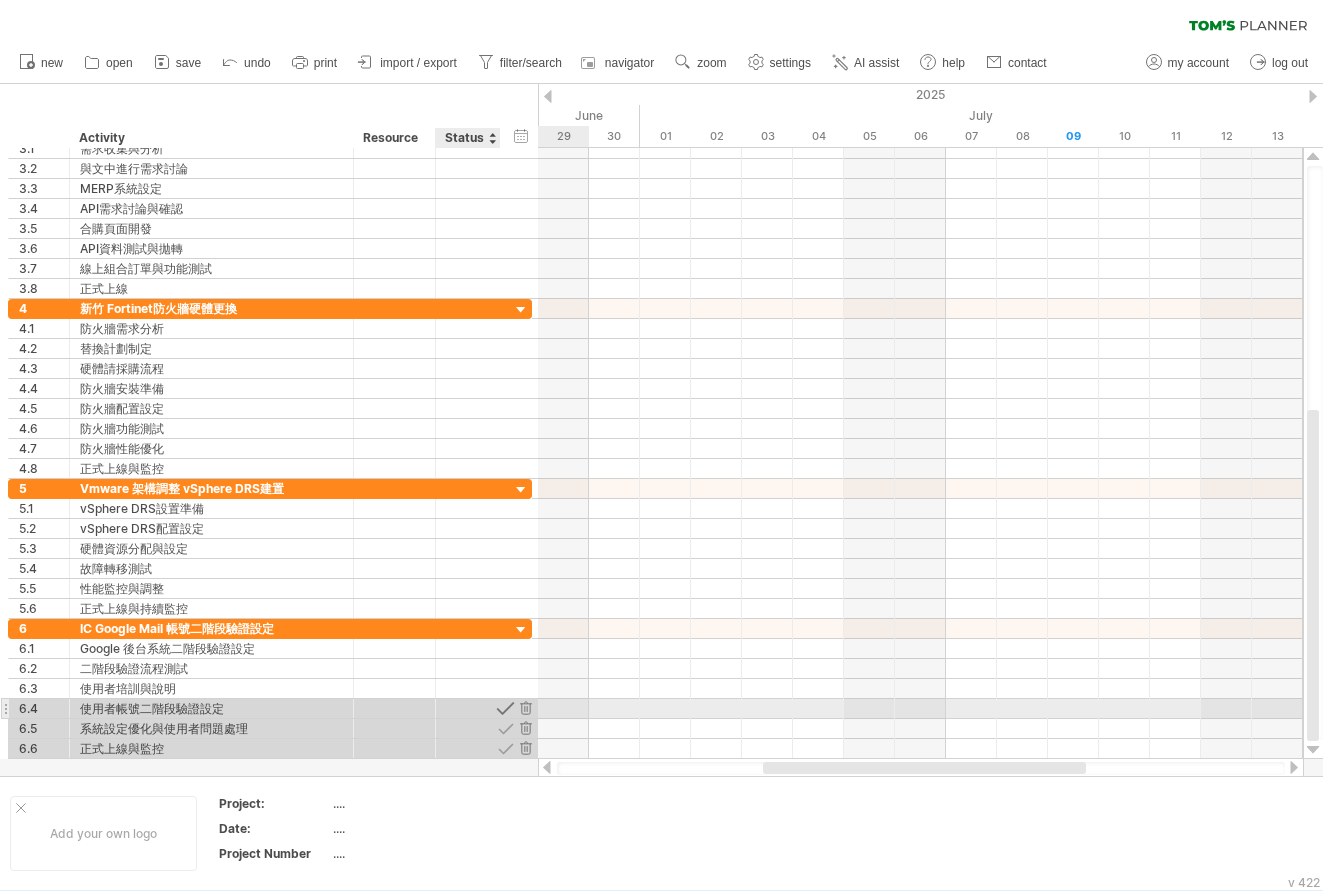 click at bounding box center [505, 708] 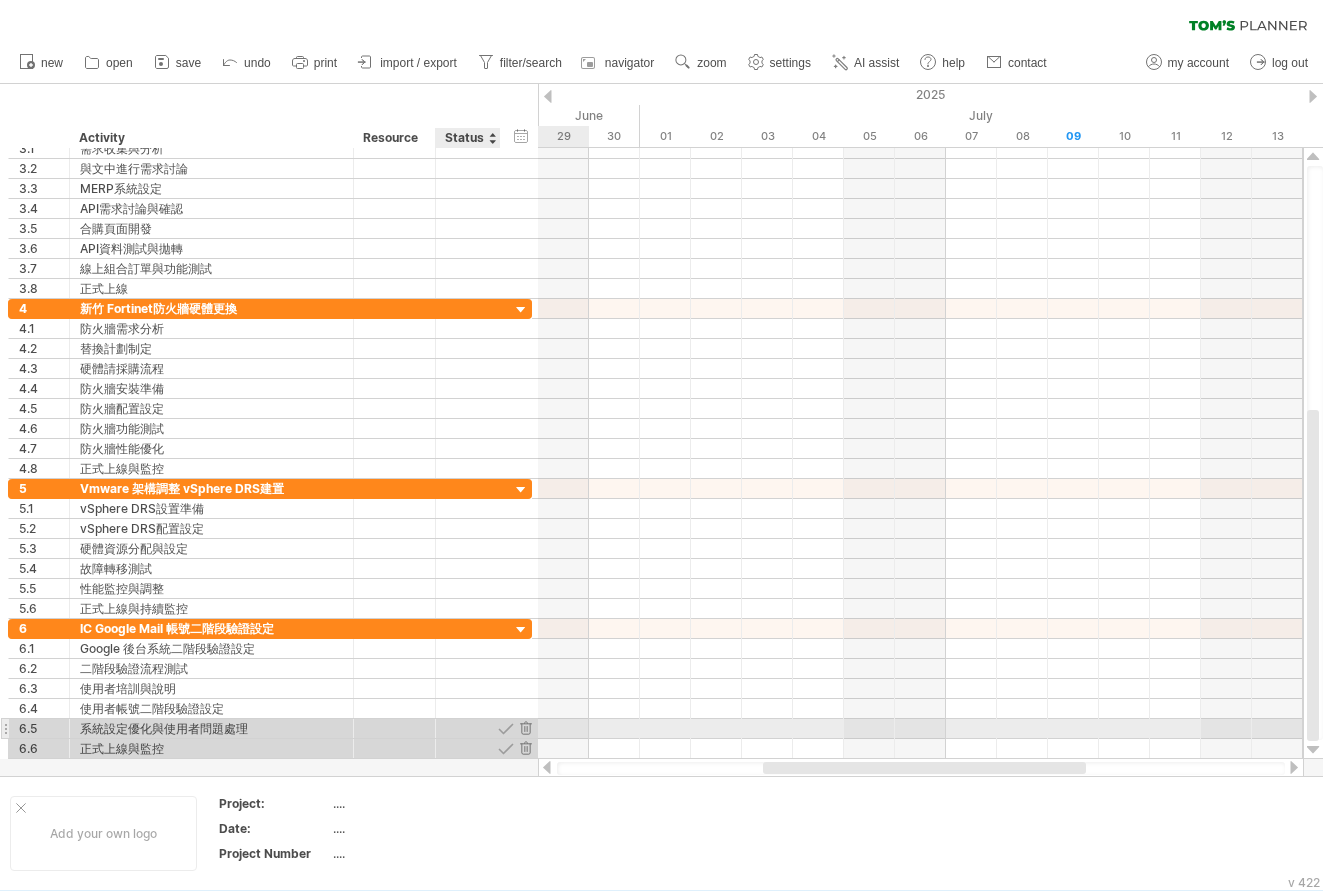 click at bounding box center (505, 728) 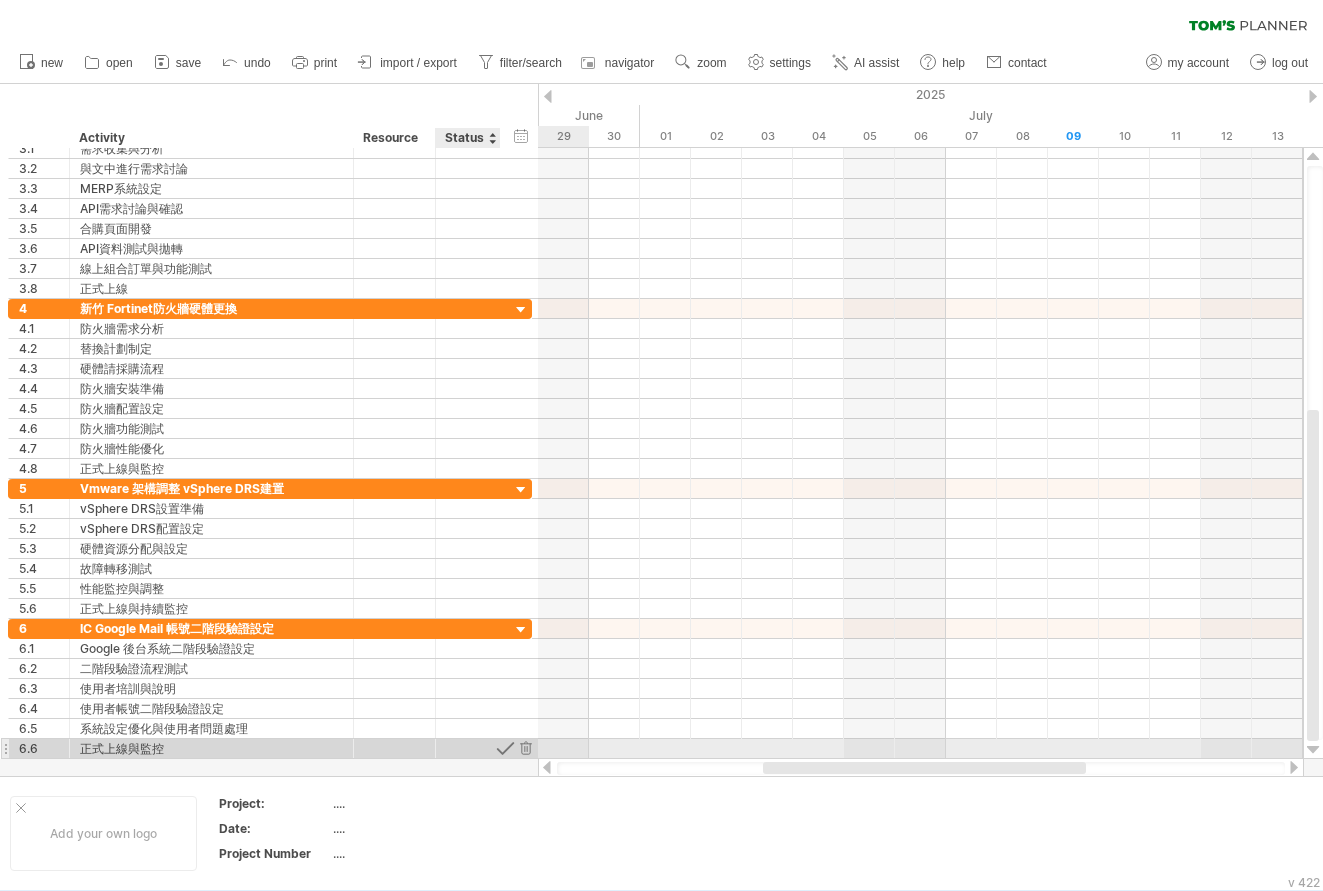 click at bounding box center (505, 748) 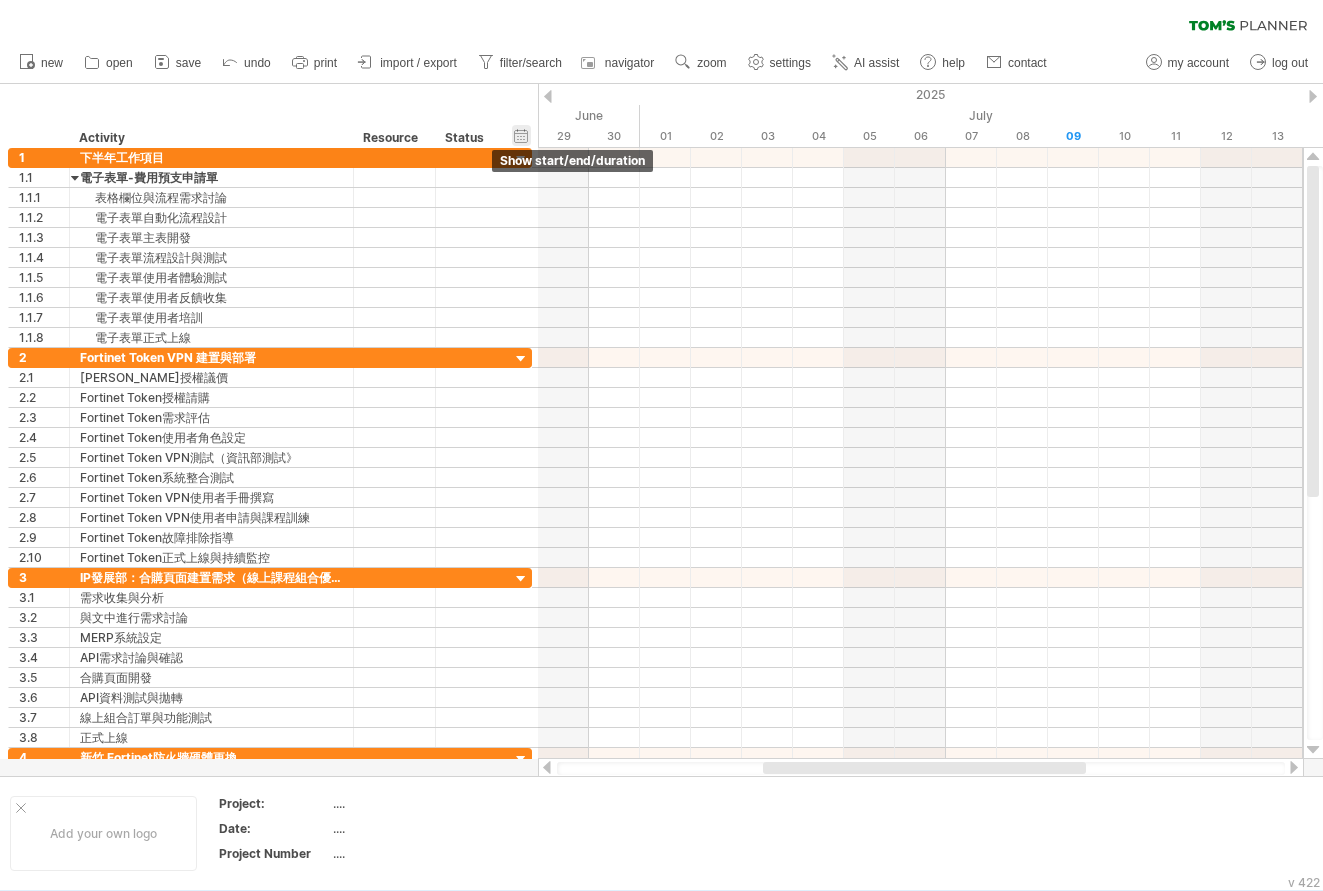 click on "hide start/end/duration show start/end/duration" at bounding box center (521, 135) 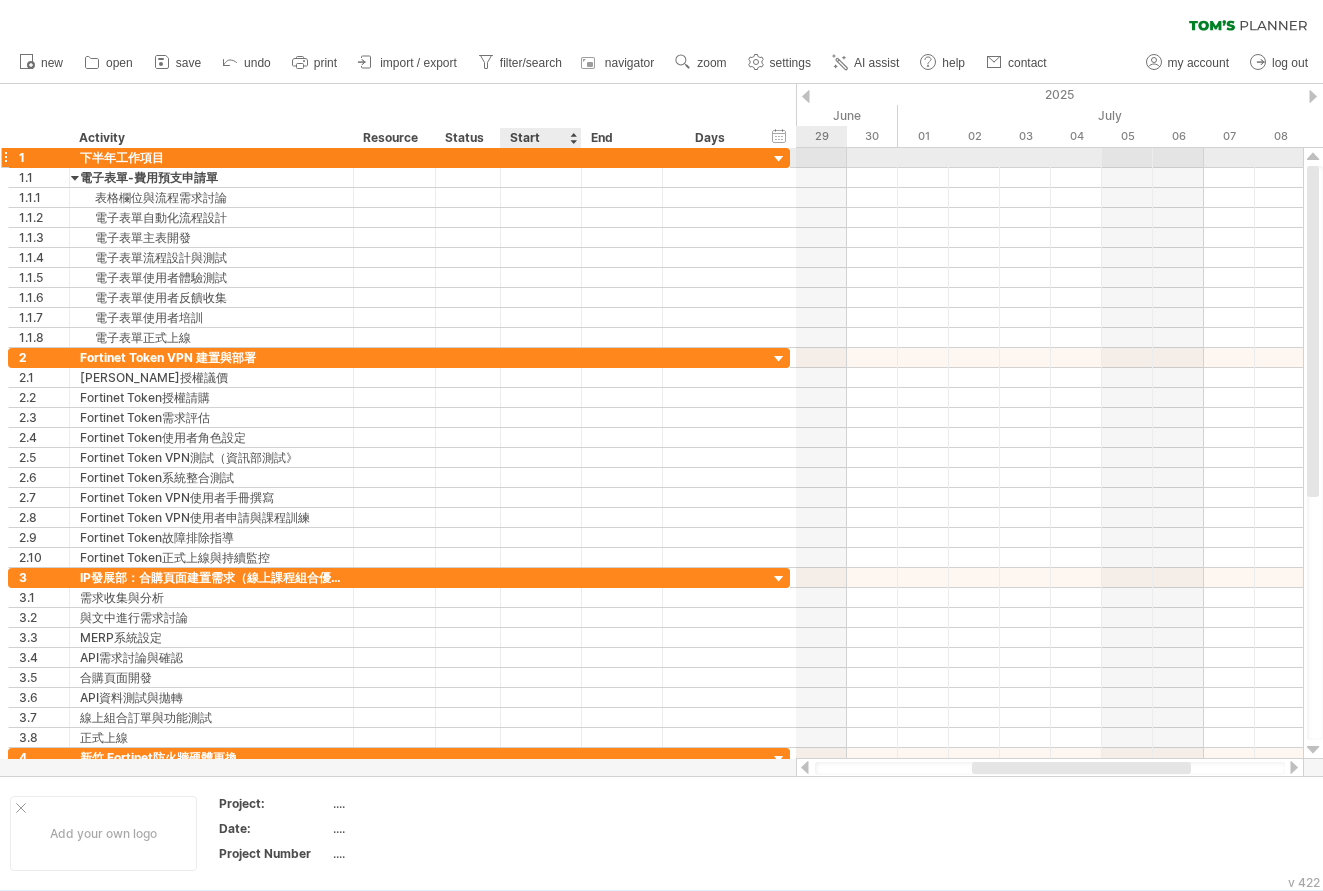 scroll, scrollTop: 0, scrollLeft: 0, axis: both 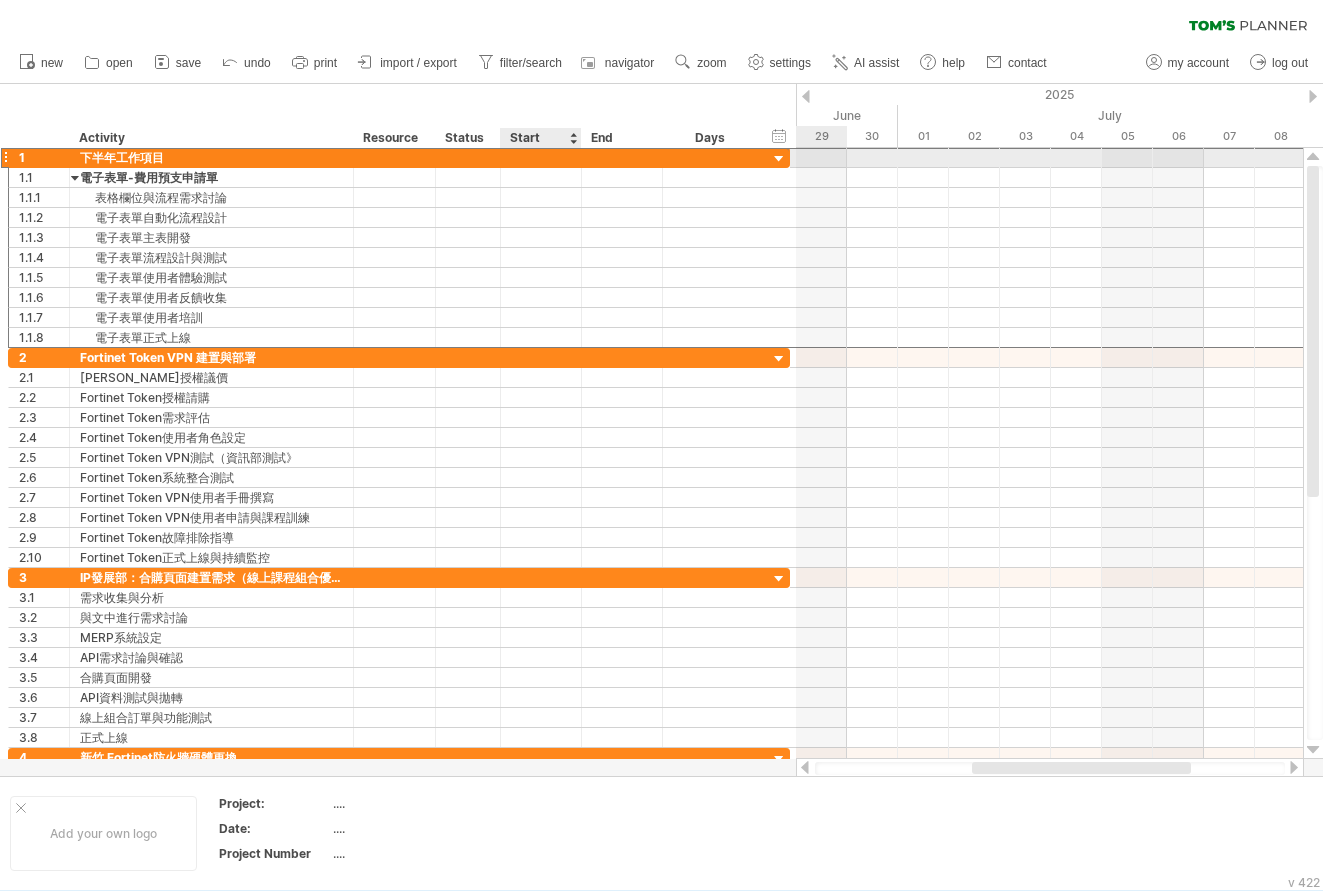click on "1 ******* 下半年工作項目" at bounding box center (399, 157) 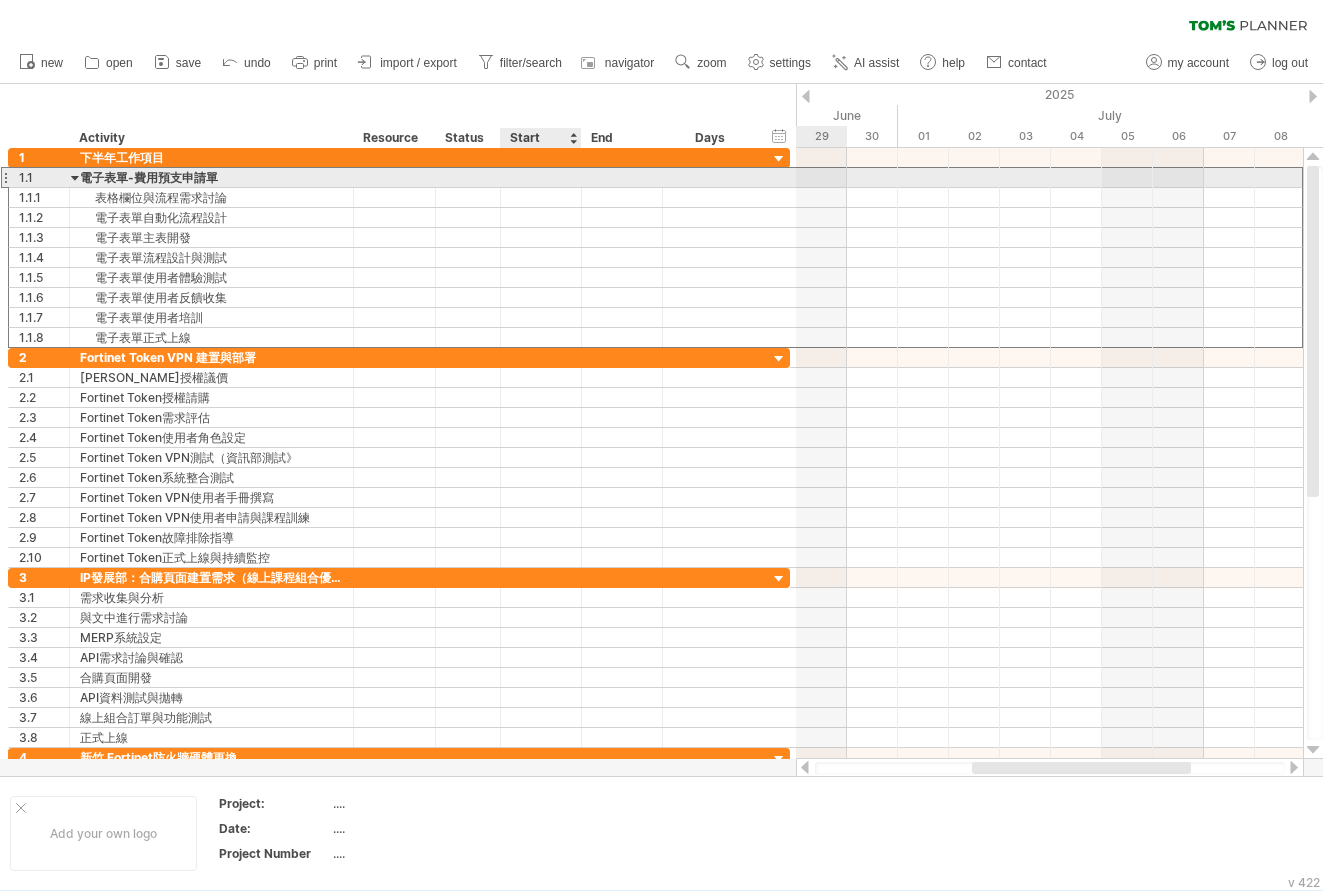 click at bounding box center (541, 177) 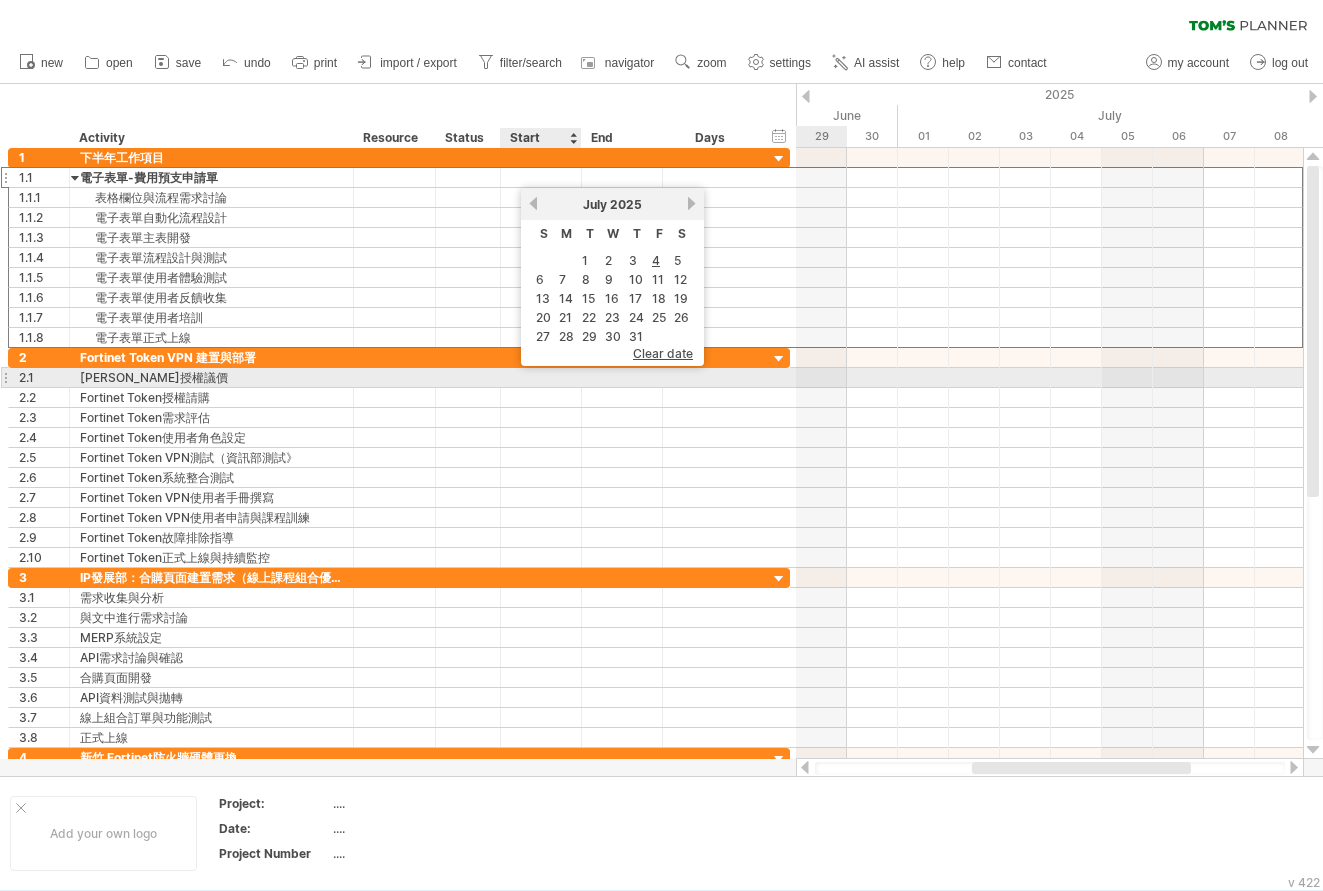 click at bounding box center (541, 377) 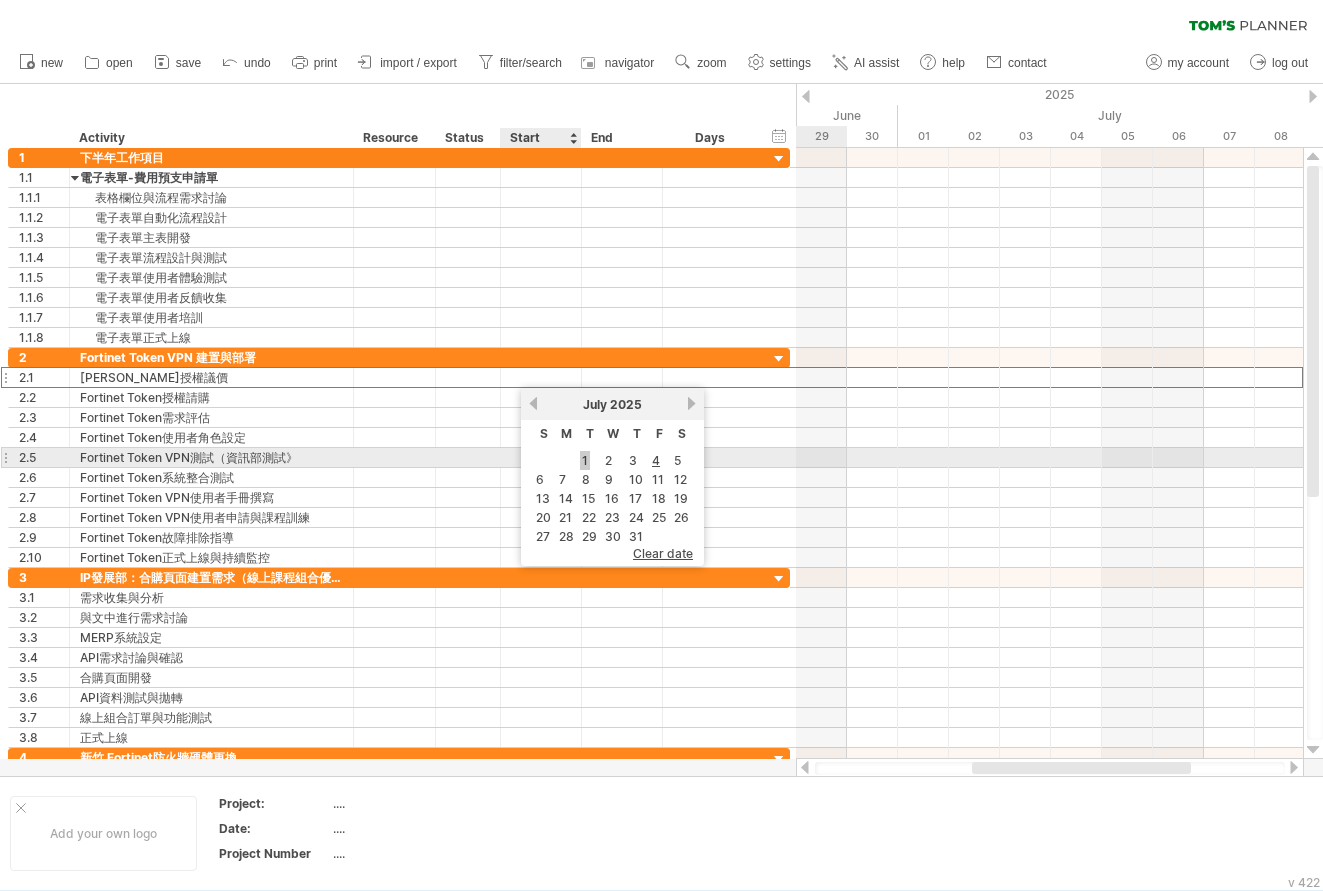click on "1" at bounding box center [585, 460] 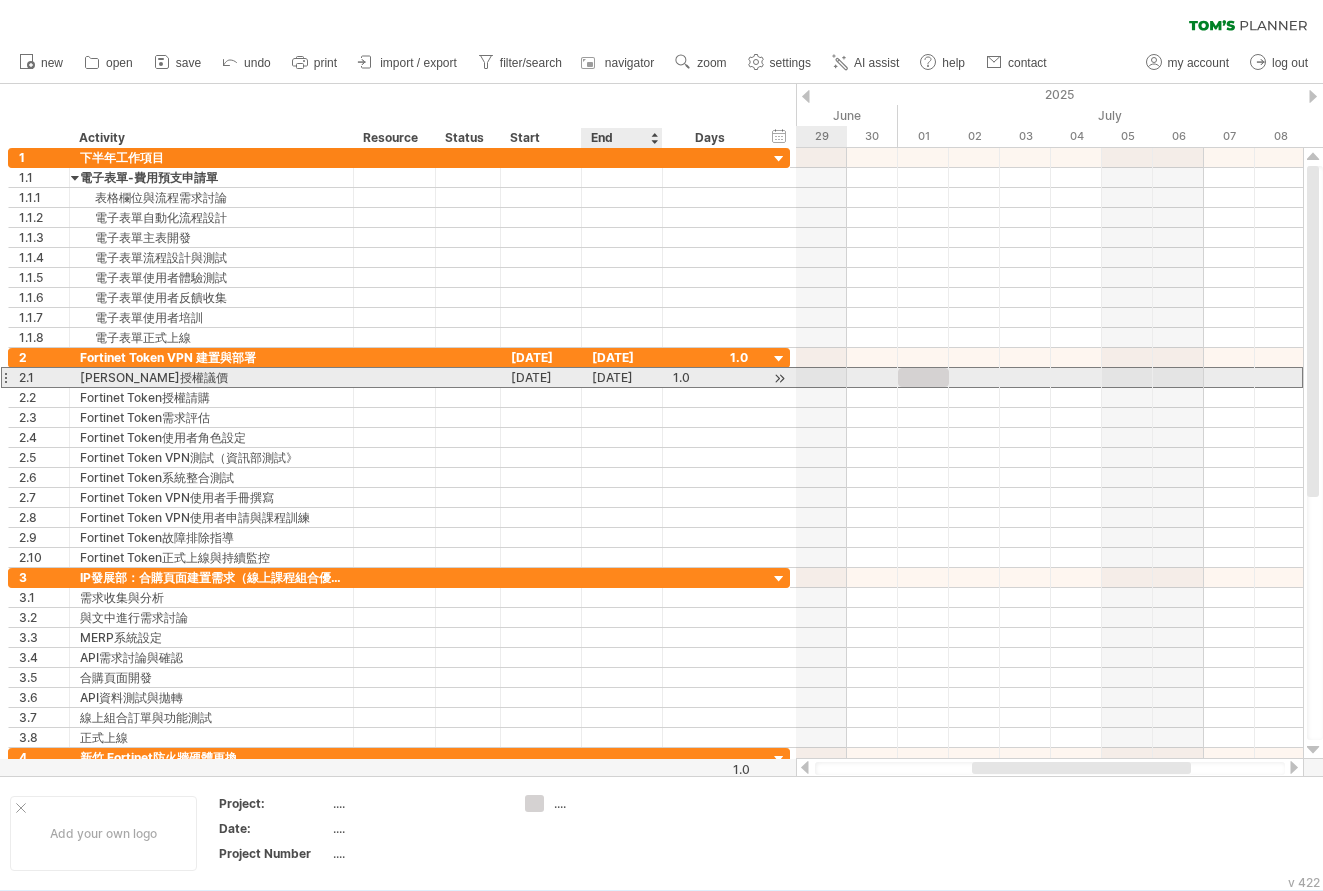 click on "[DATE]" at bounding box center [622, 377] 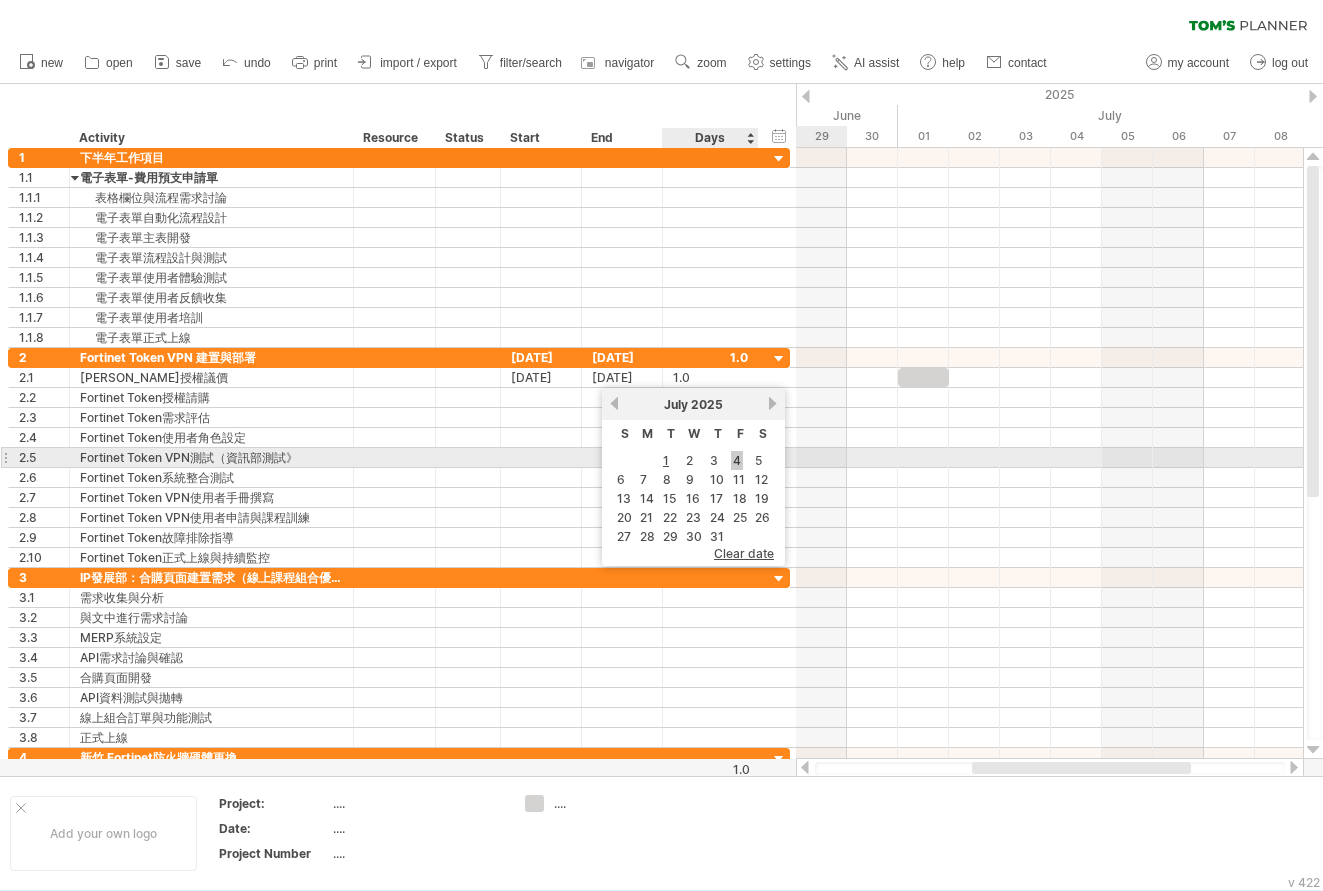 click on "4" at bounding box center (737, 460) 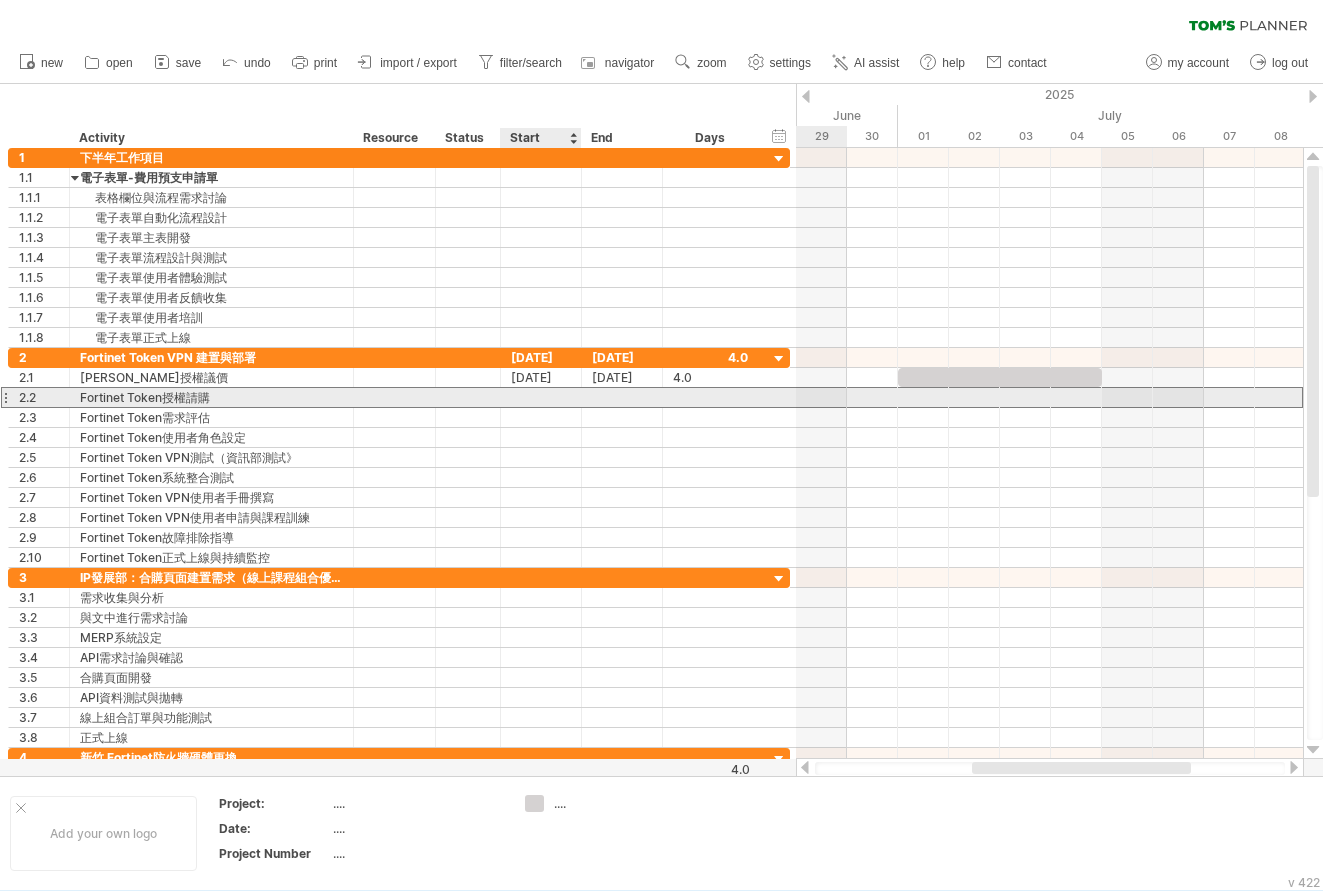 click at bounding box center (541, 397) 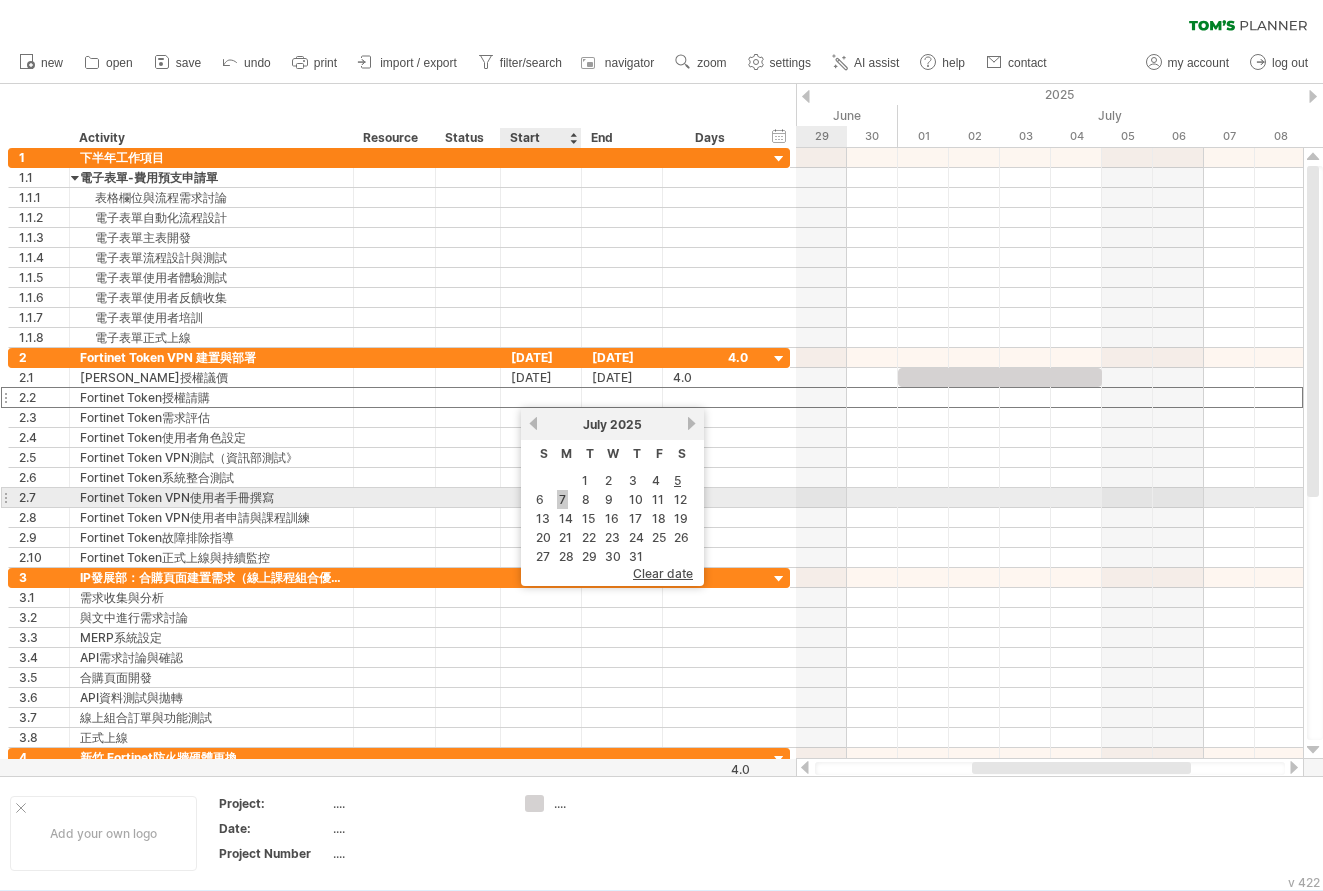 click on "7" at bounding box center (562, 499) 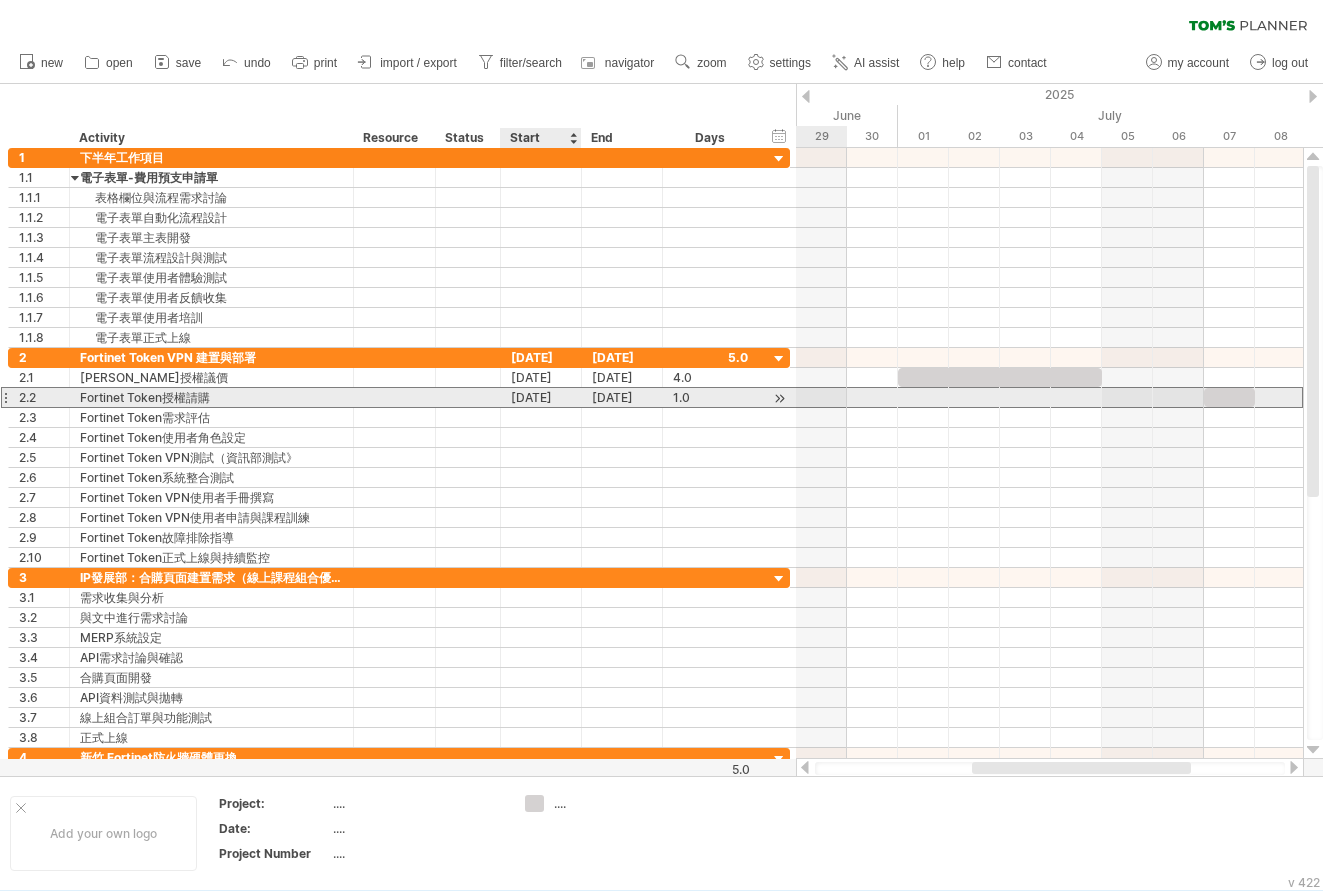 click on "[DATE]" at bounding box center [541, 397] 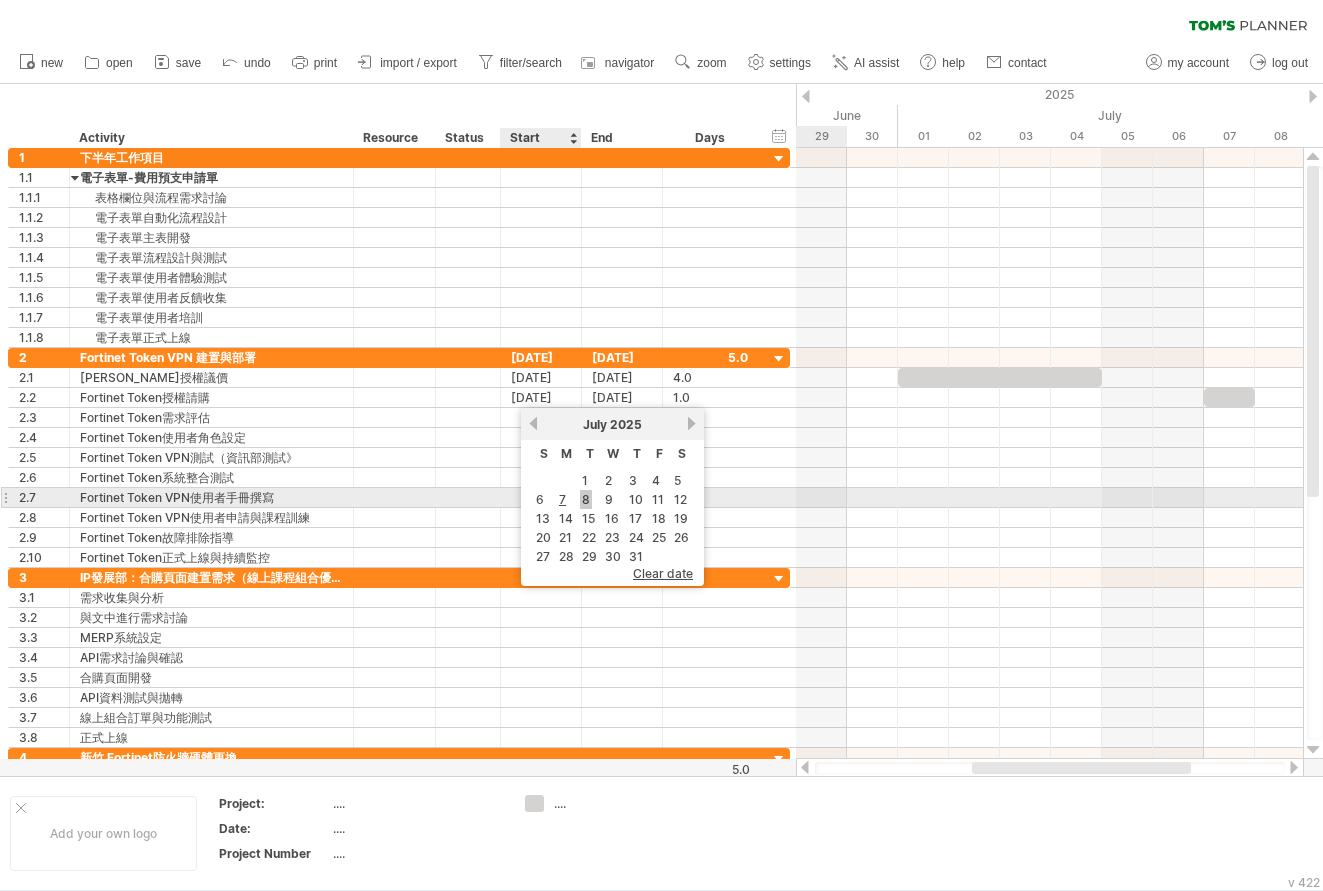 click on "8" at bounding box center [586, 499] 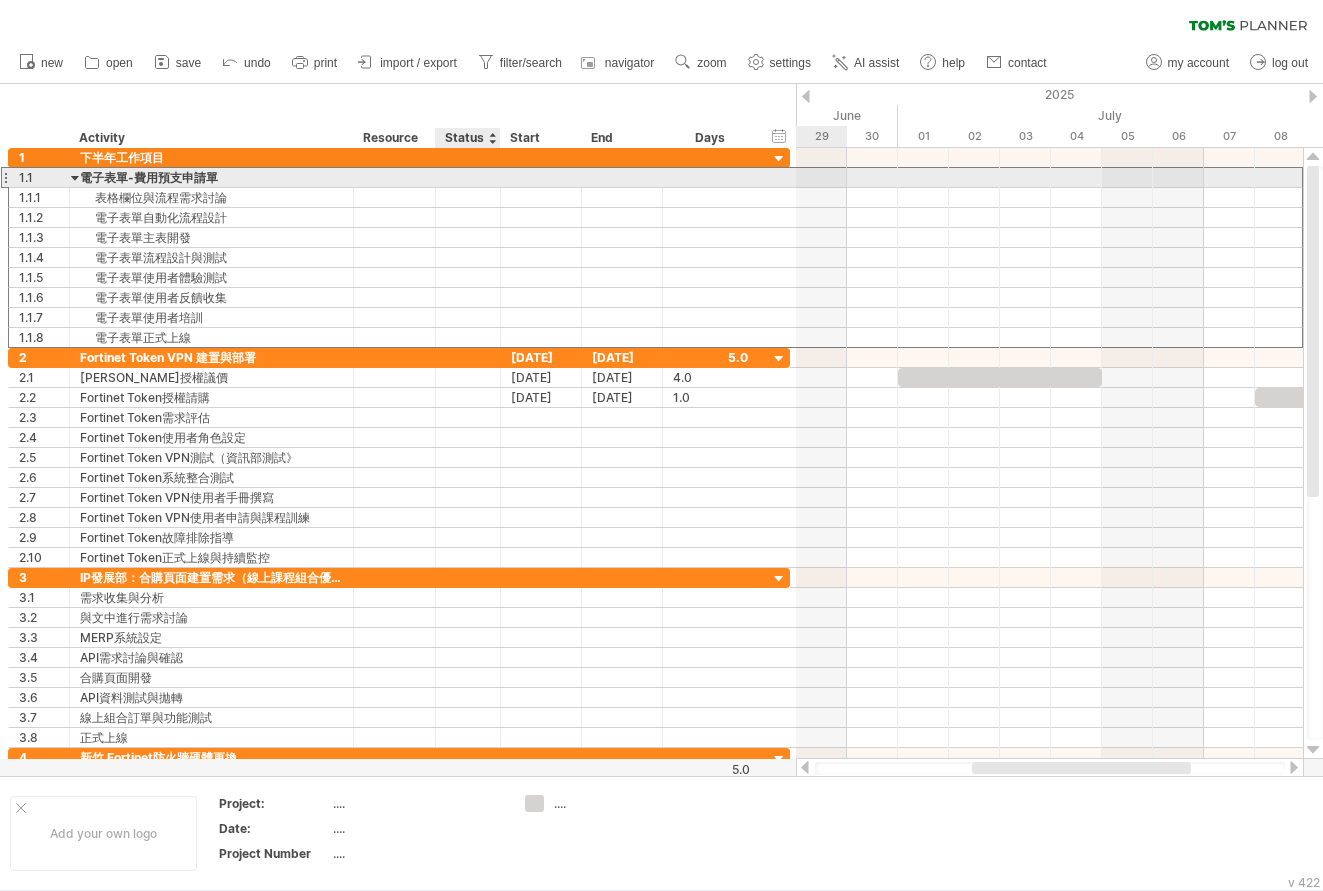 click at bounding box center [468, 177] 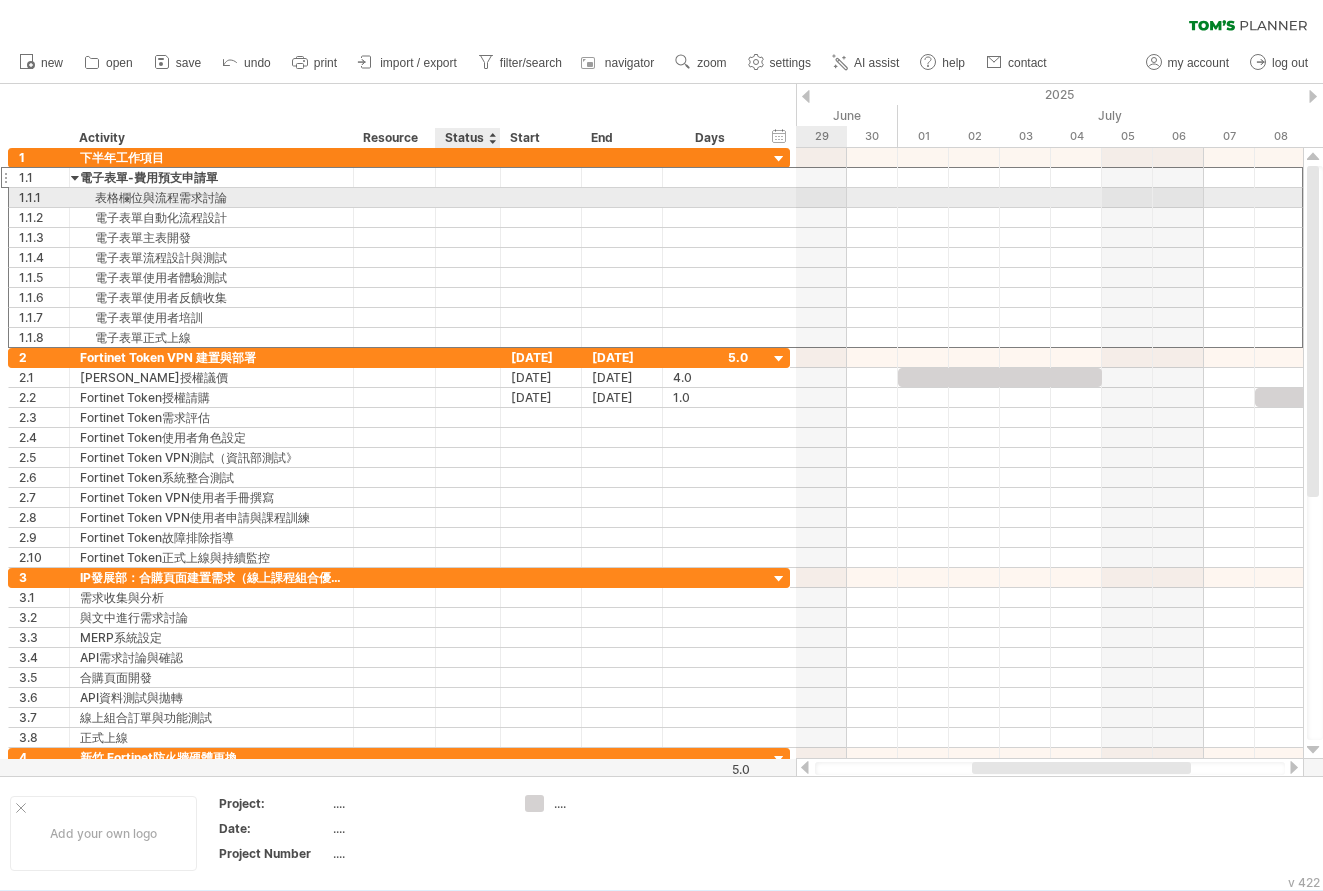 click at bounding box center (468, 197) 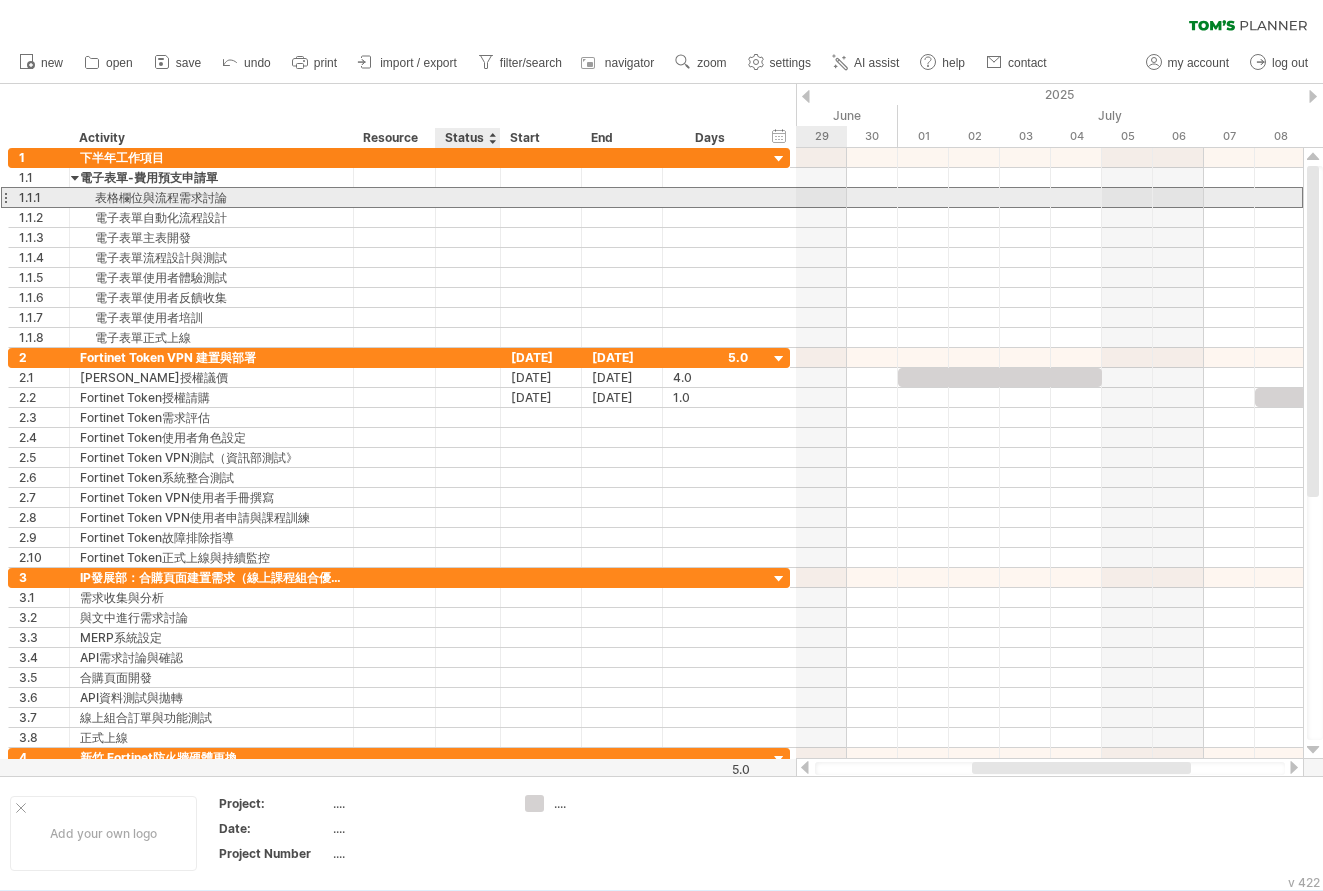 click at bounding box center [468, 197] 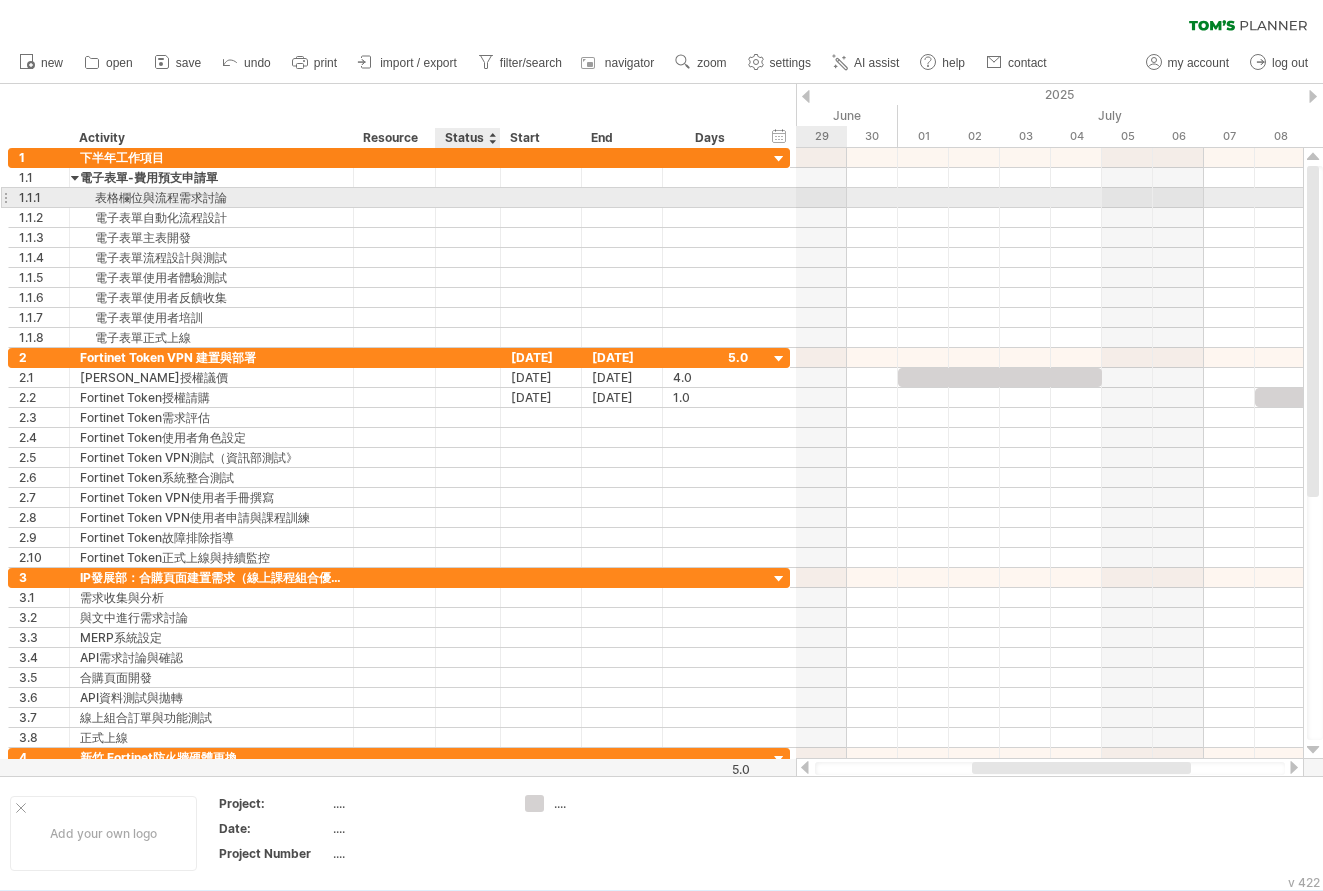 click at bounding box center [468, 197] 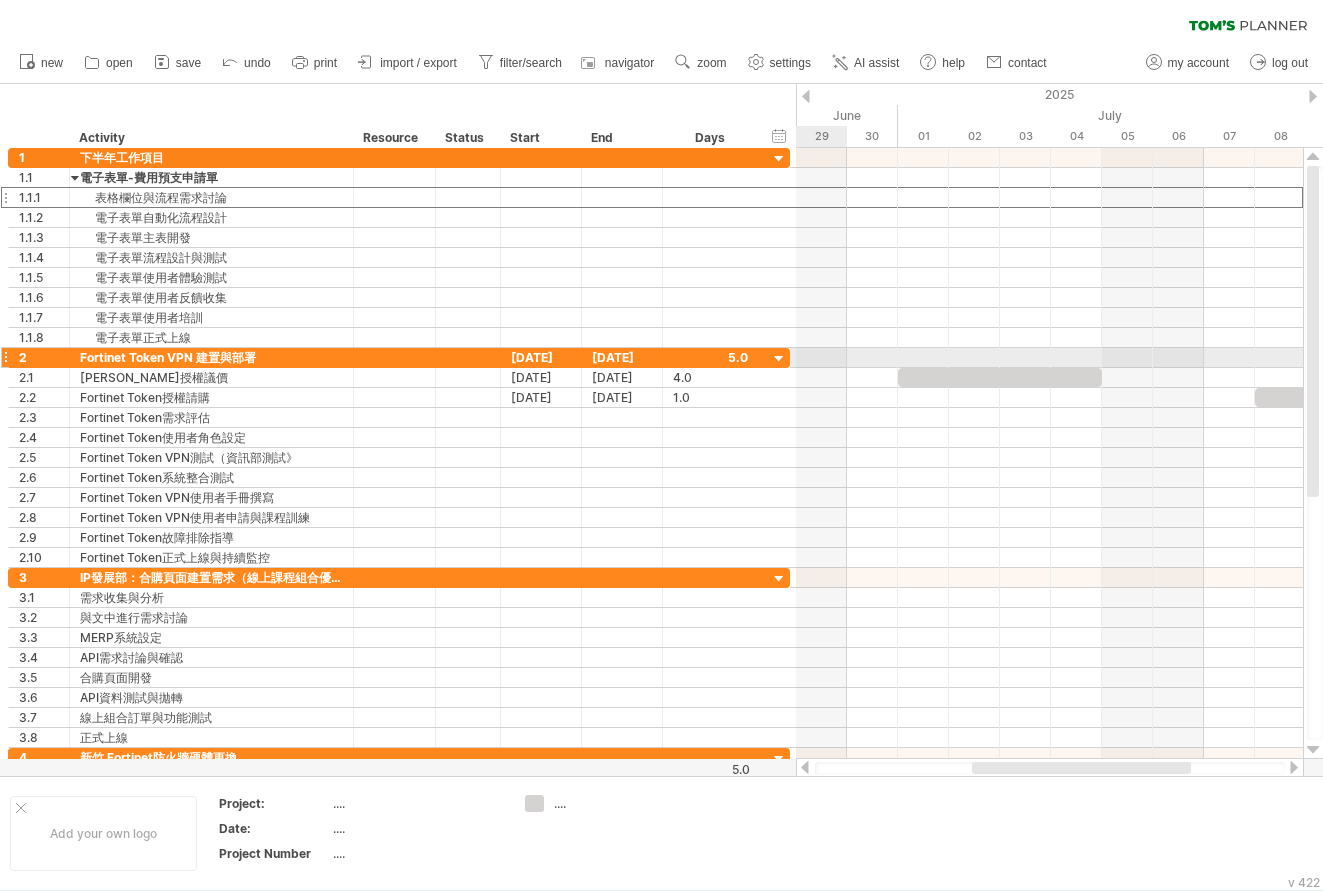 click at bounding box center [779, 359] 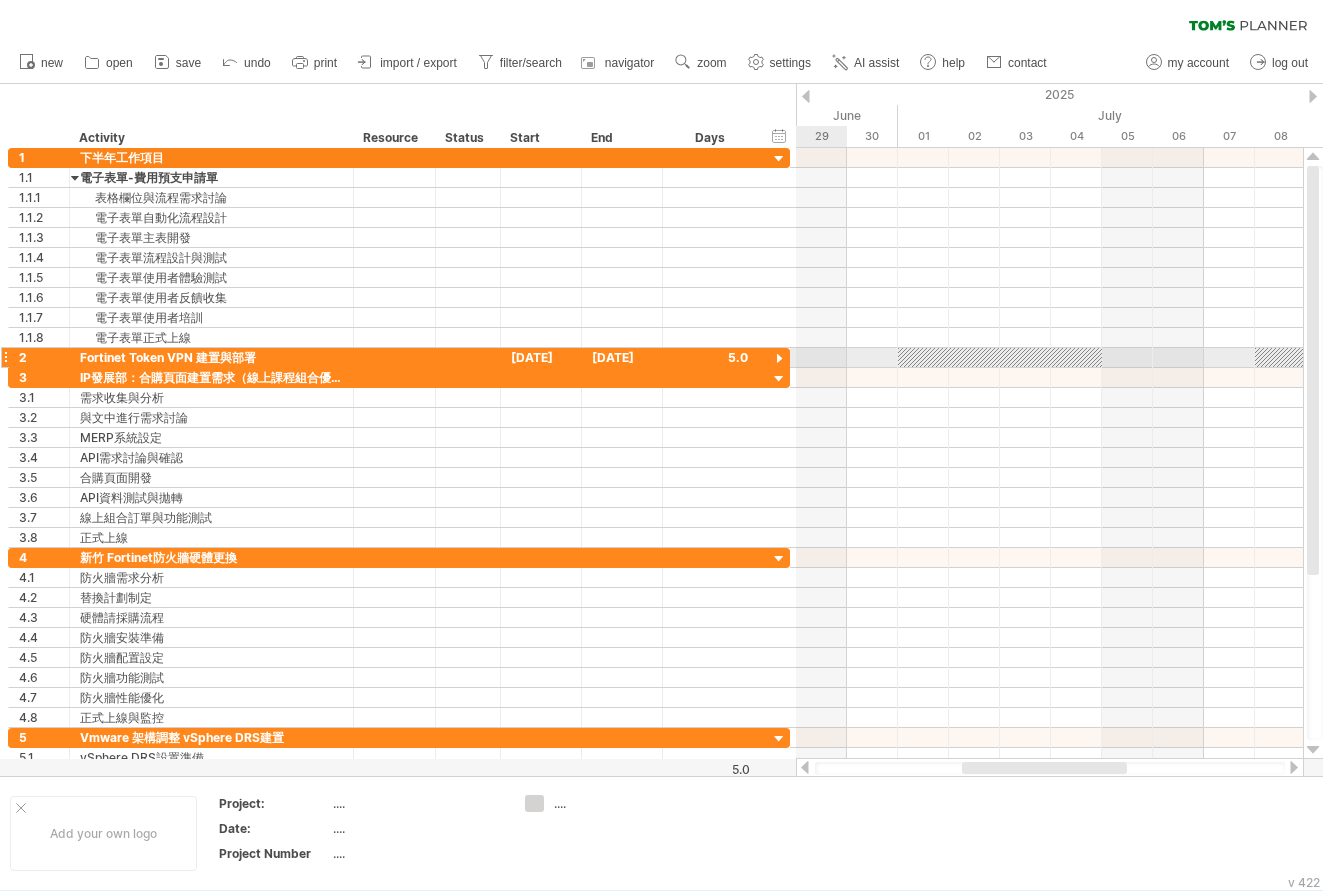 click at bounding box center (779, 359) 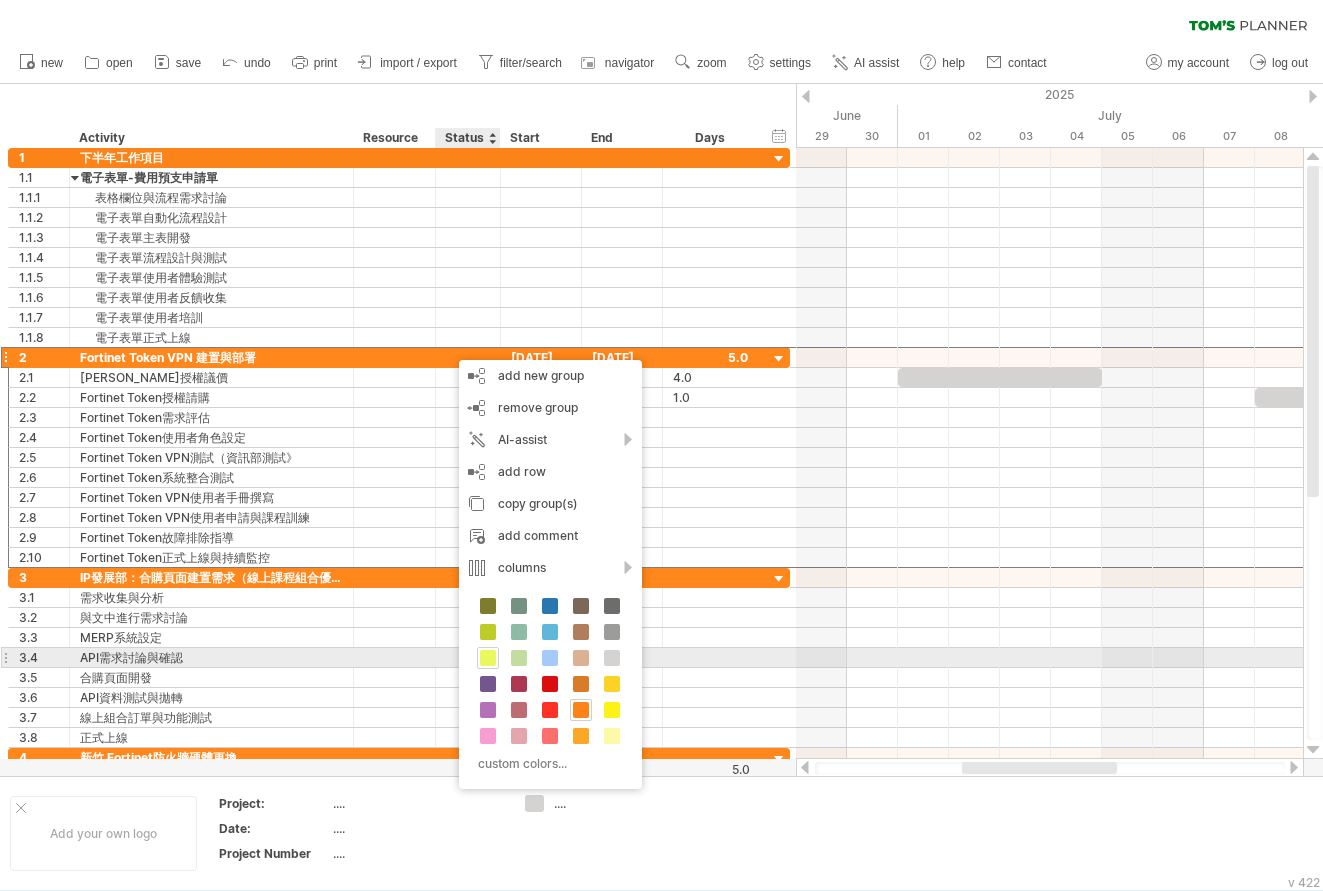 click at bounding box center [488, 658] 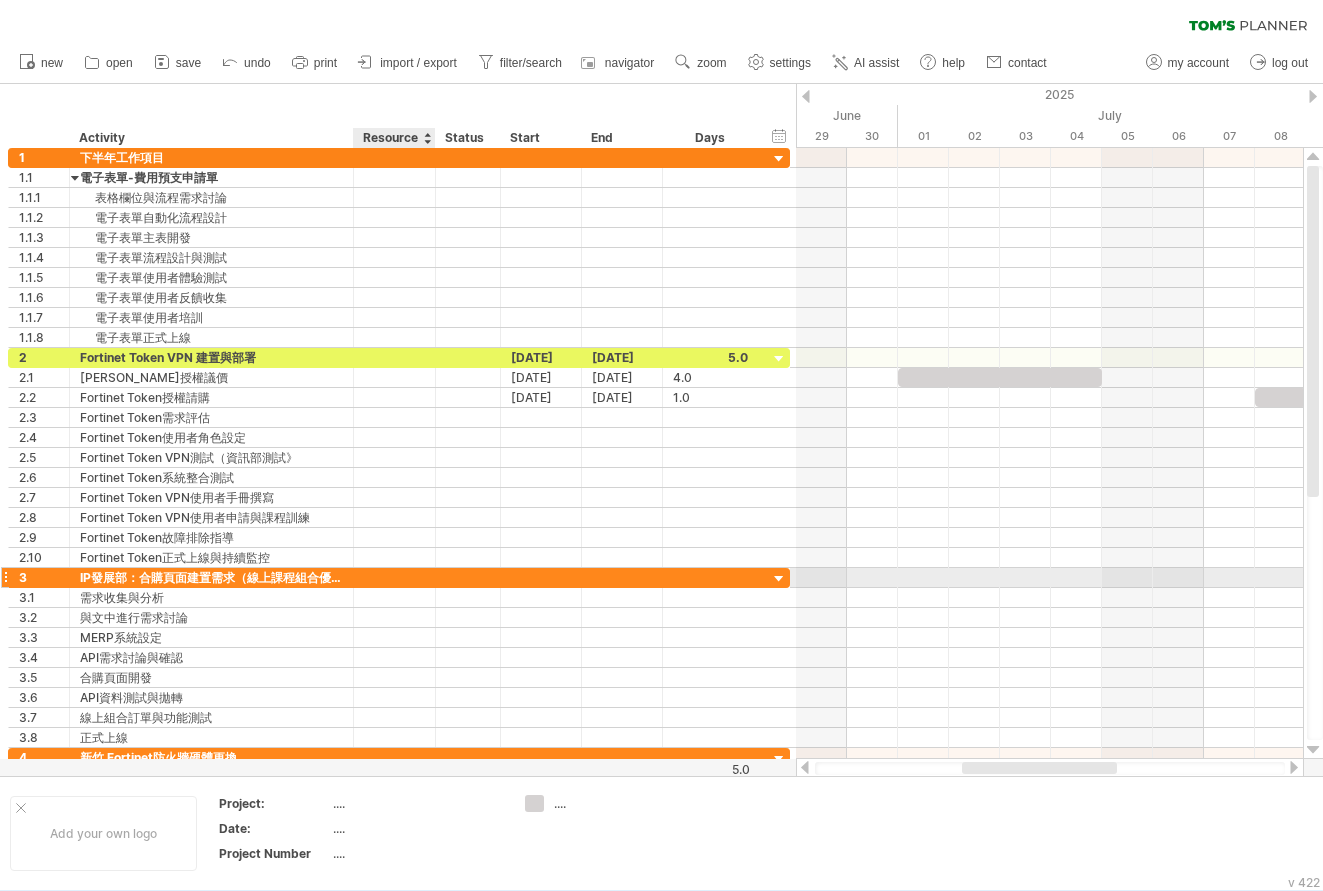click at bounding box center [394, 577] 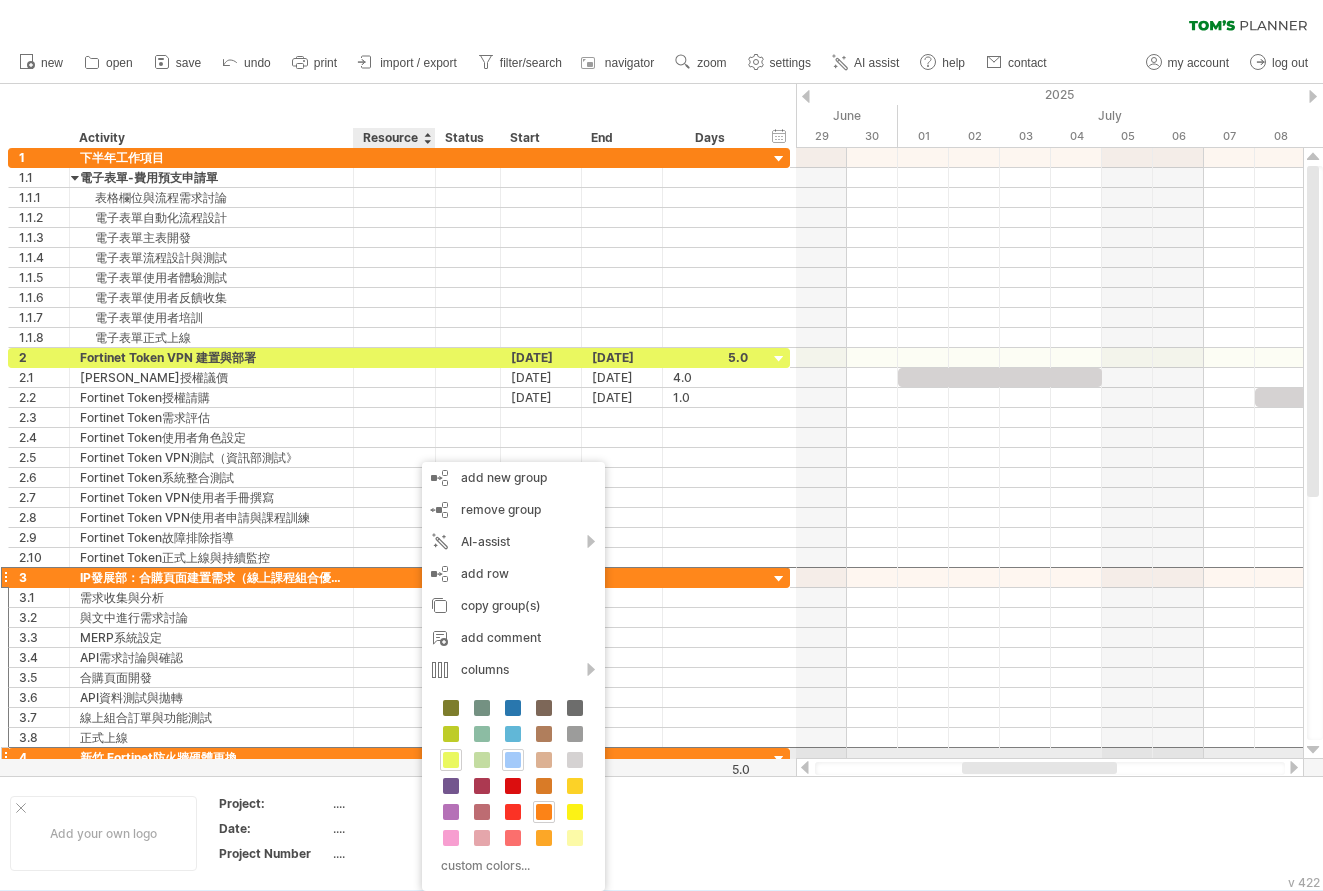 click at bounding box center (513, 760) 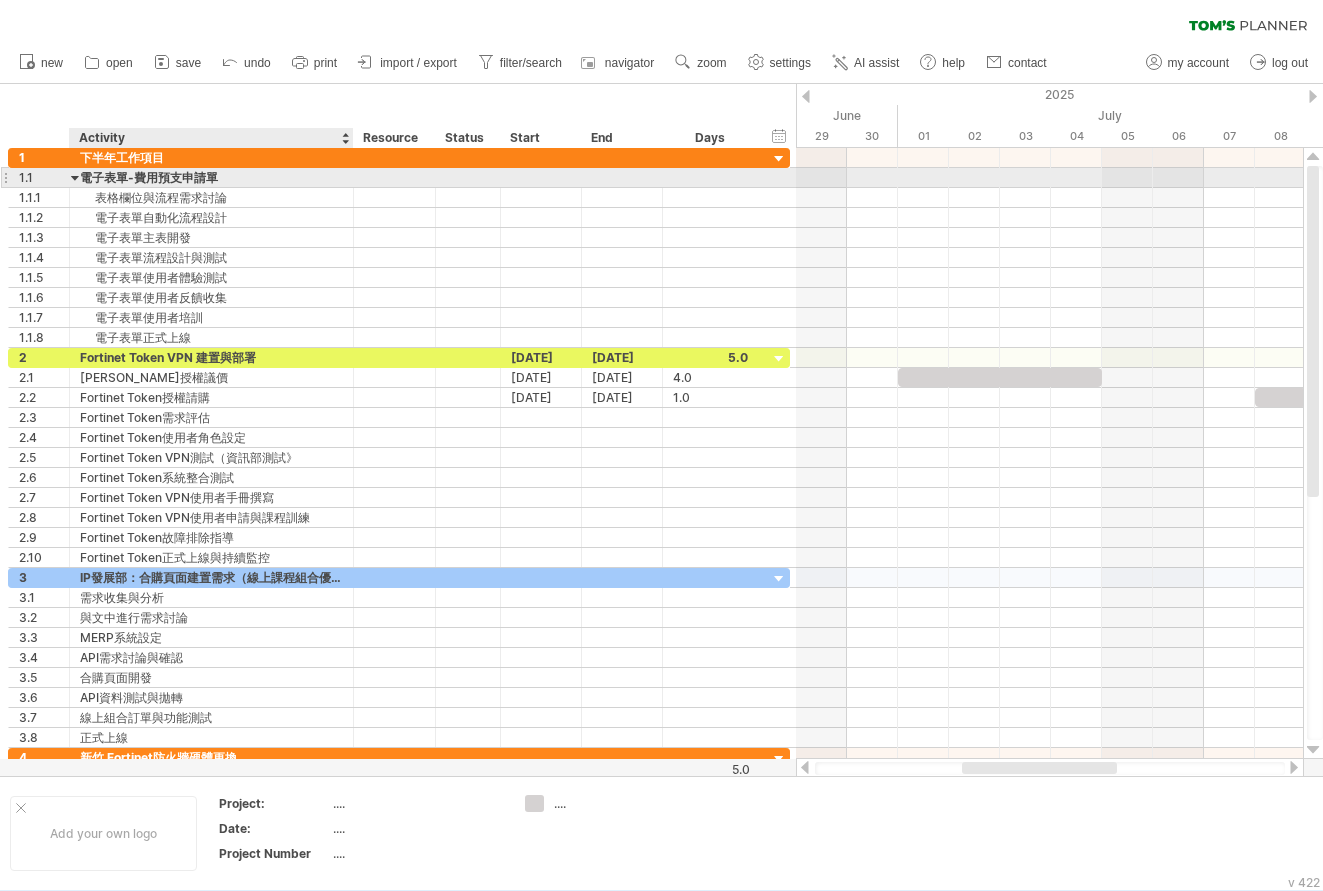 click on "電子表單-費用預支申請單" at bounding box center [211, 177] 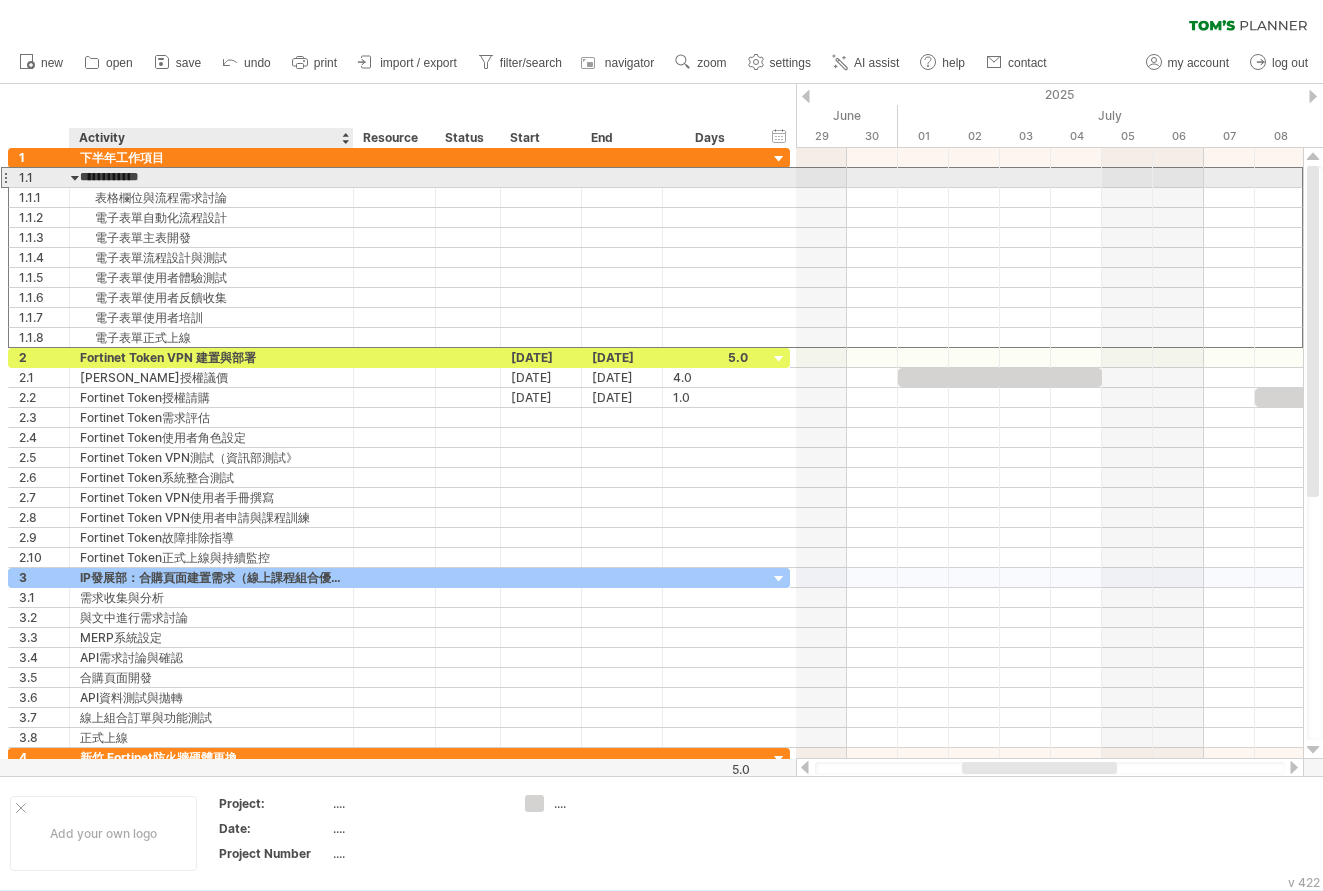 click on "**********" at bounding box center [211, 177] 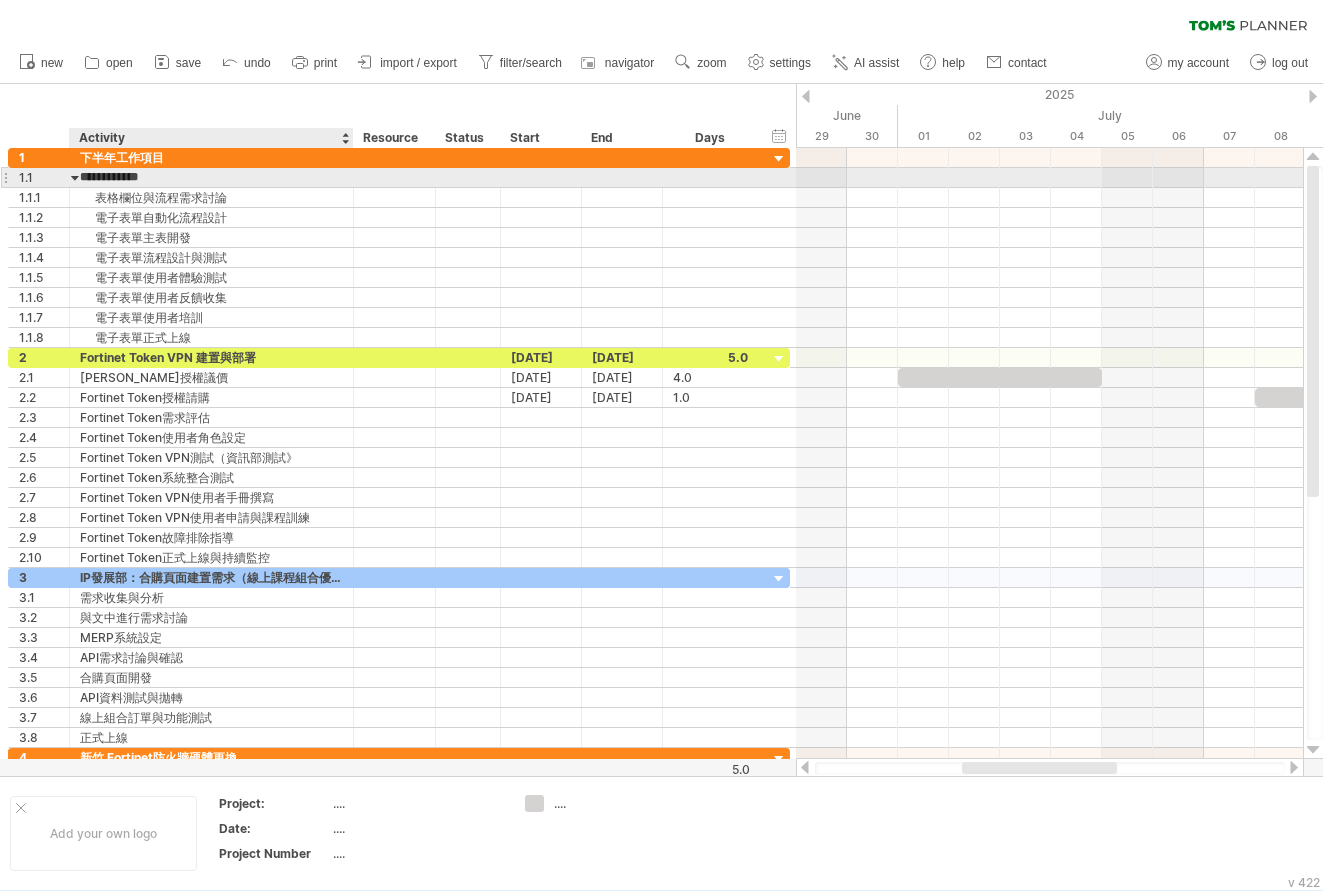 click on "**********" at bounding box center (211, 177) 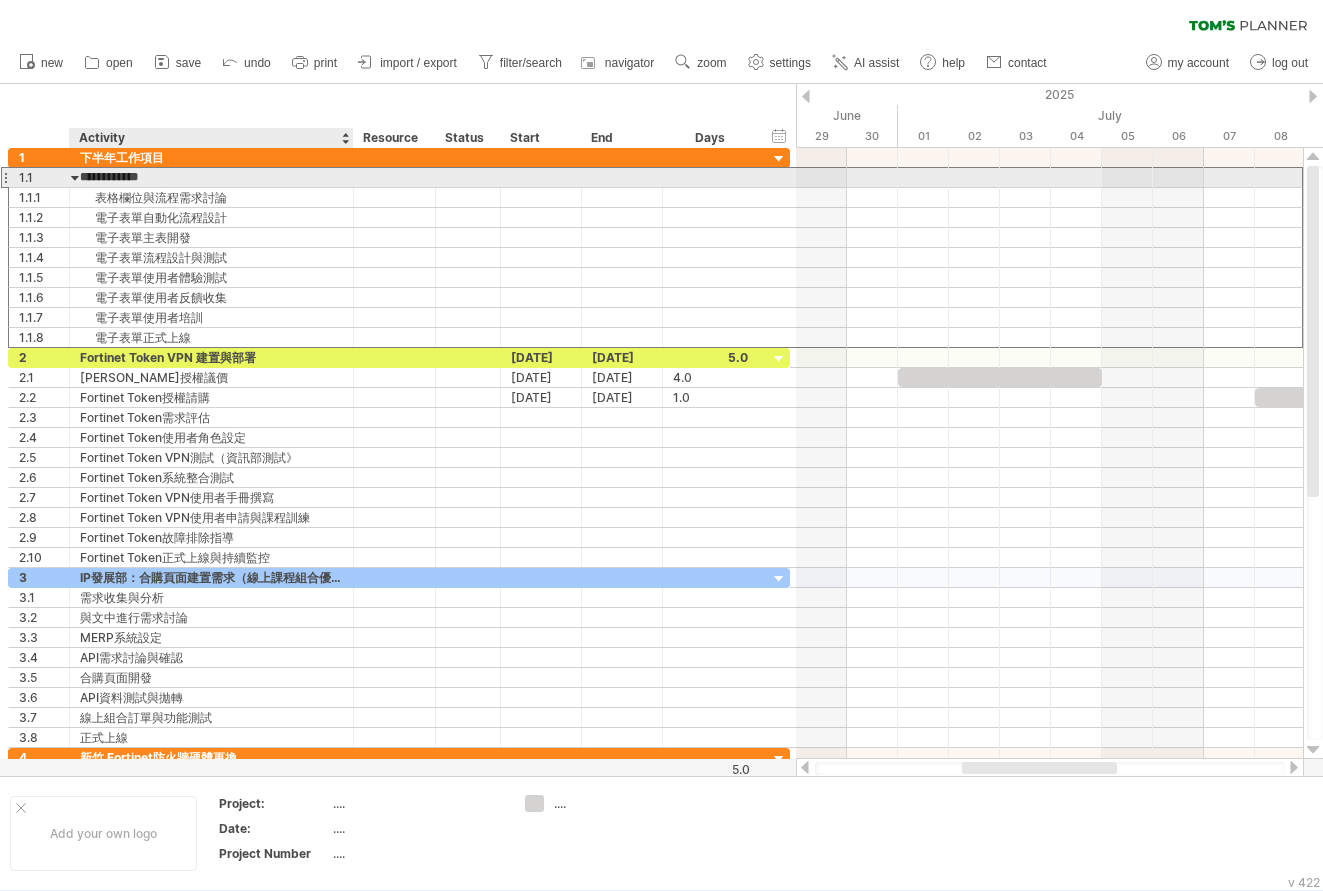 drag, startPoint x: 81, startPoint y: 178, endPoint x: 274, endPoint y: 183, distance: 193.06476 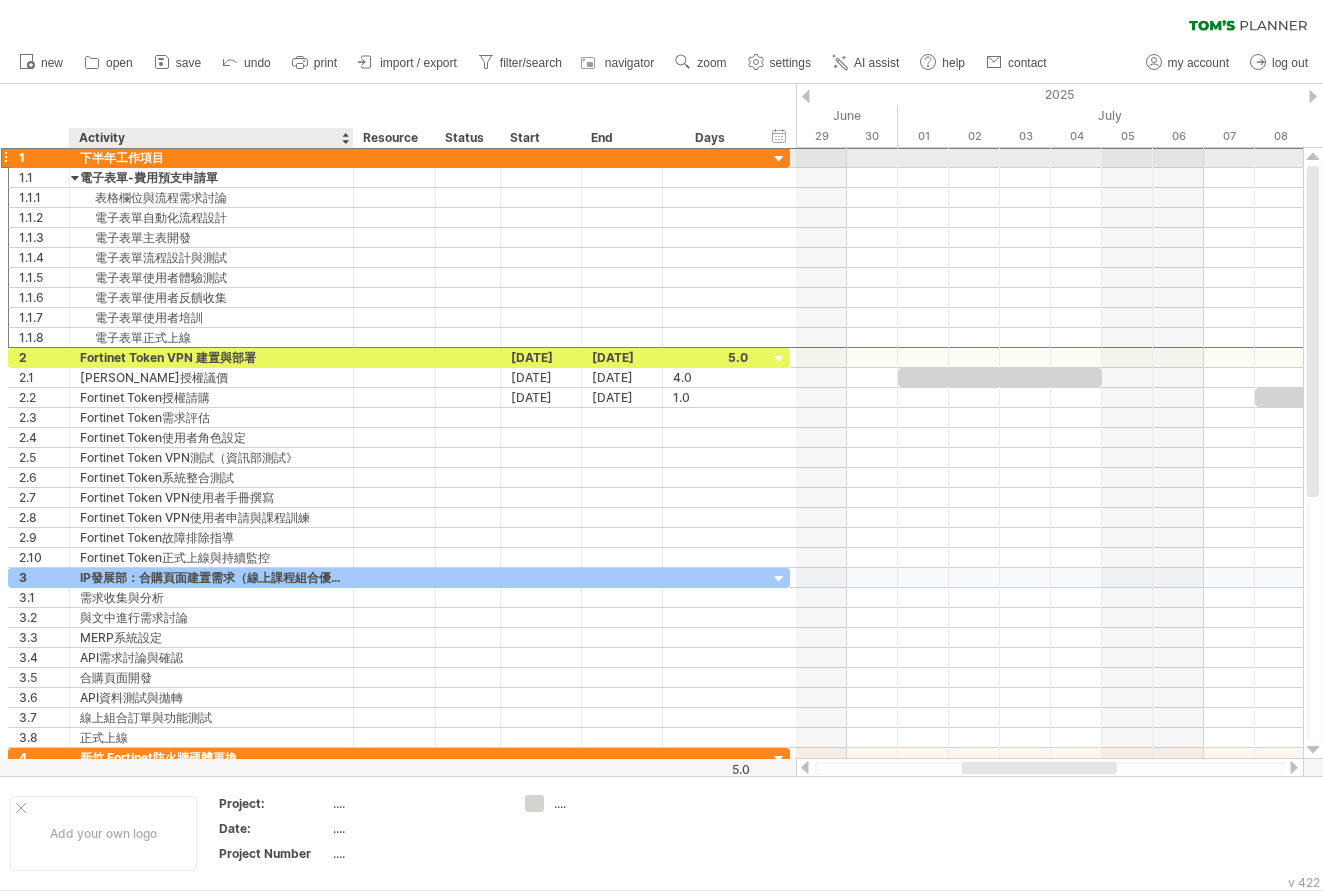 click on "下半年工作項目" at bounding box center (211, 157) 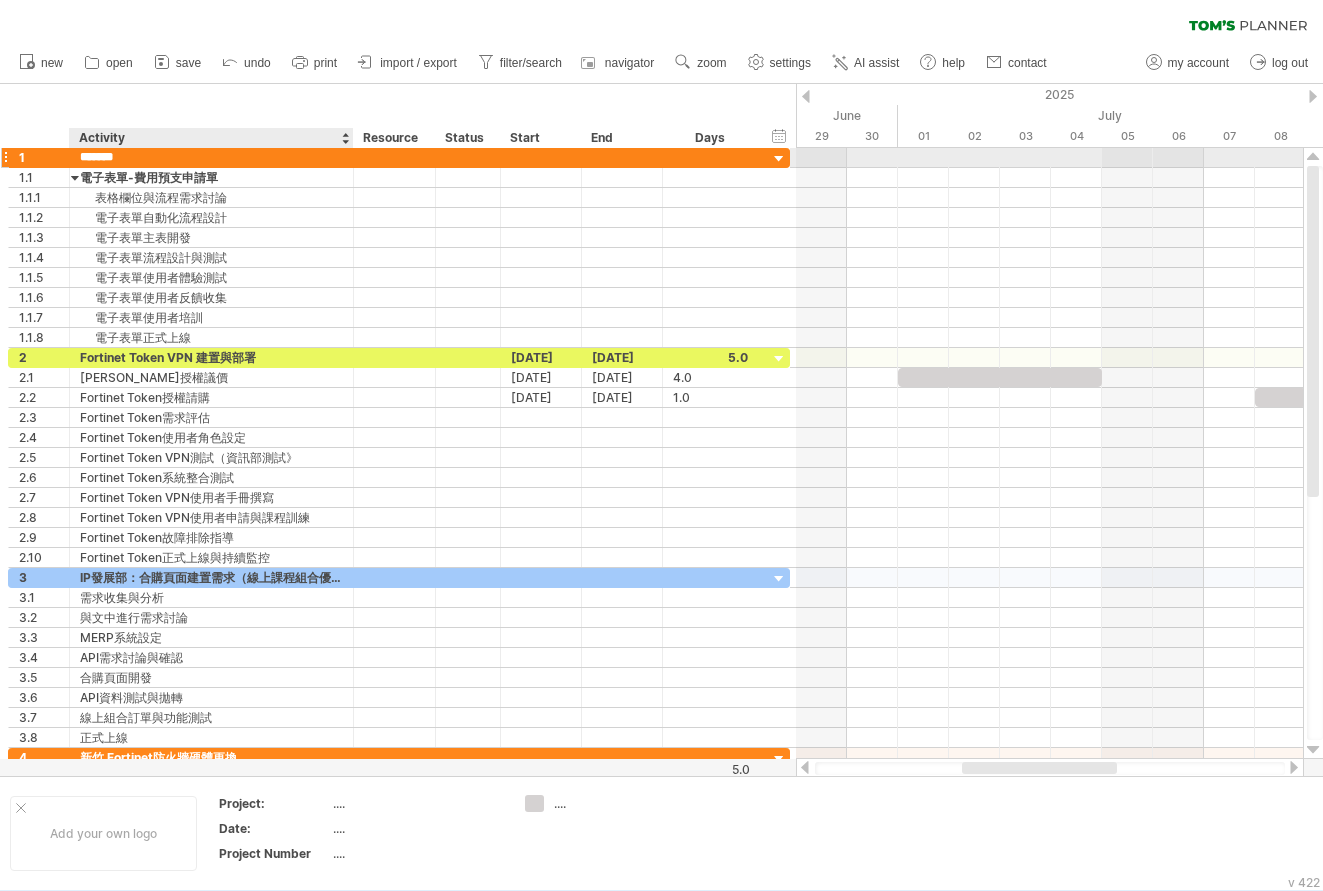 click on "*******" at bounding box center (211, 157) 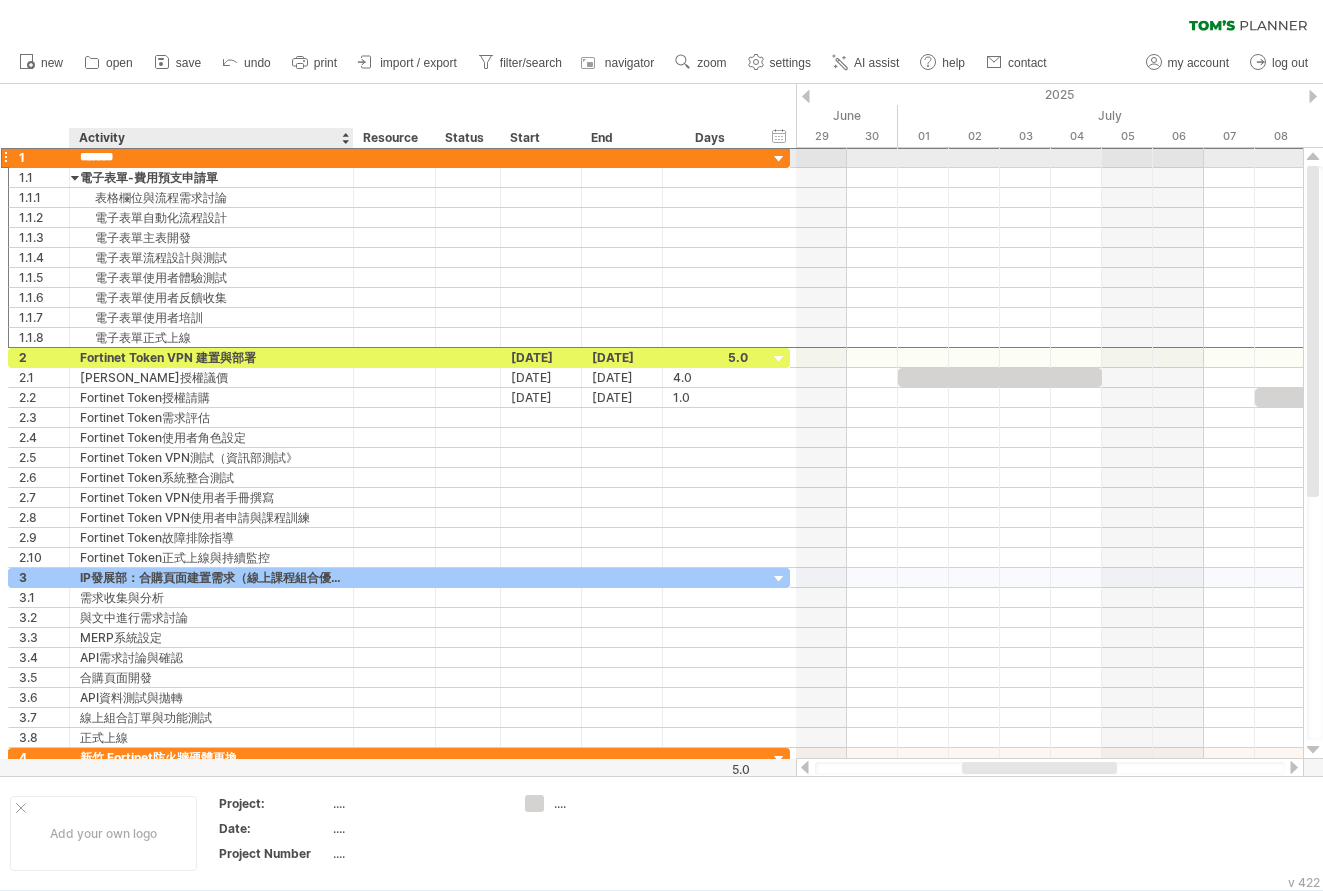 paste on "*****" 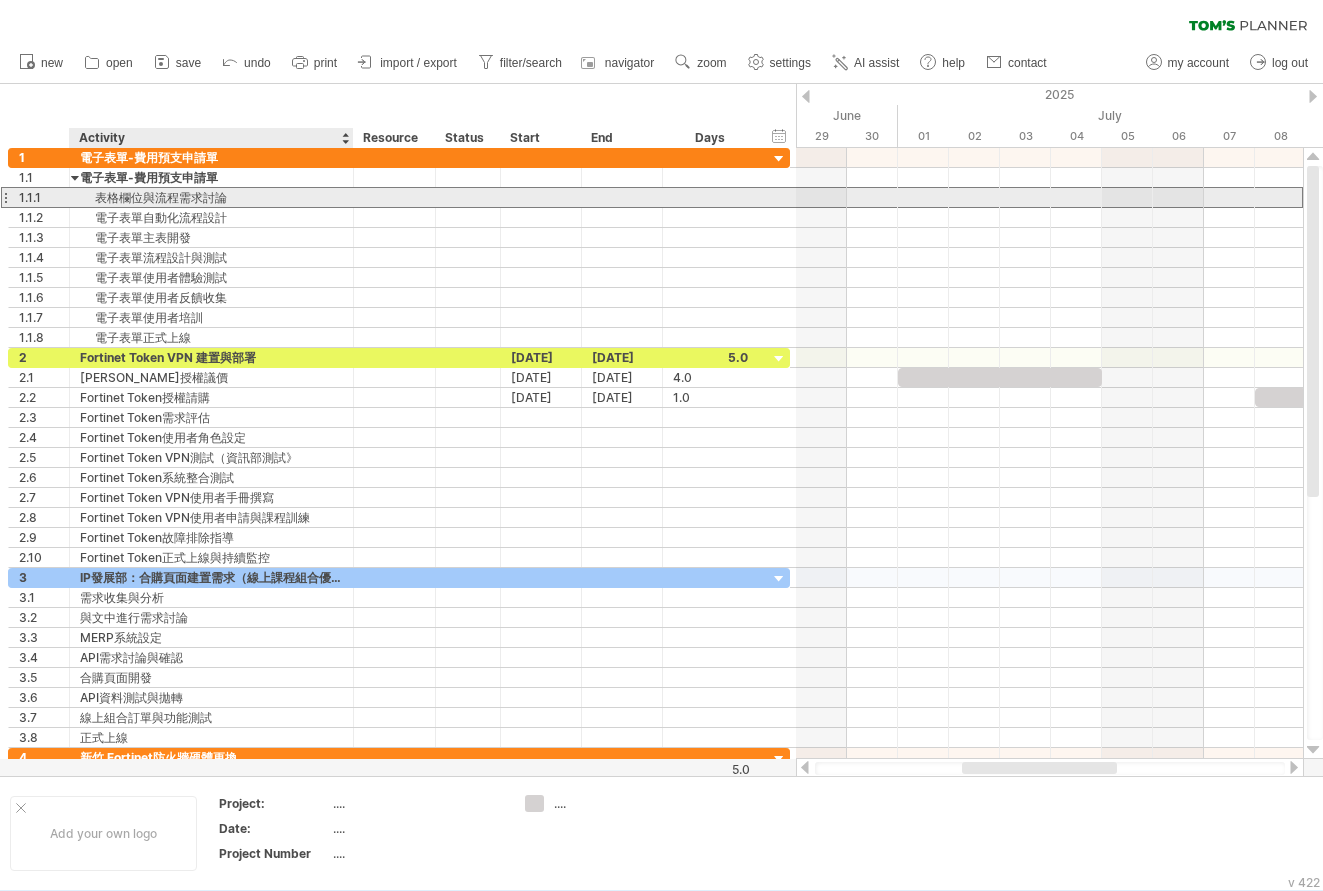 click on "**********" at bounding box center [399, 197] 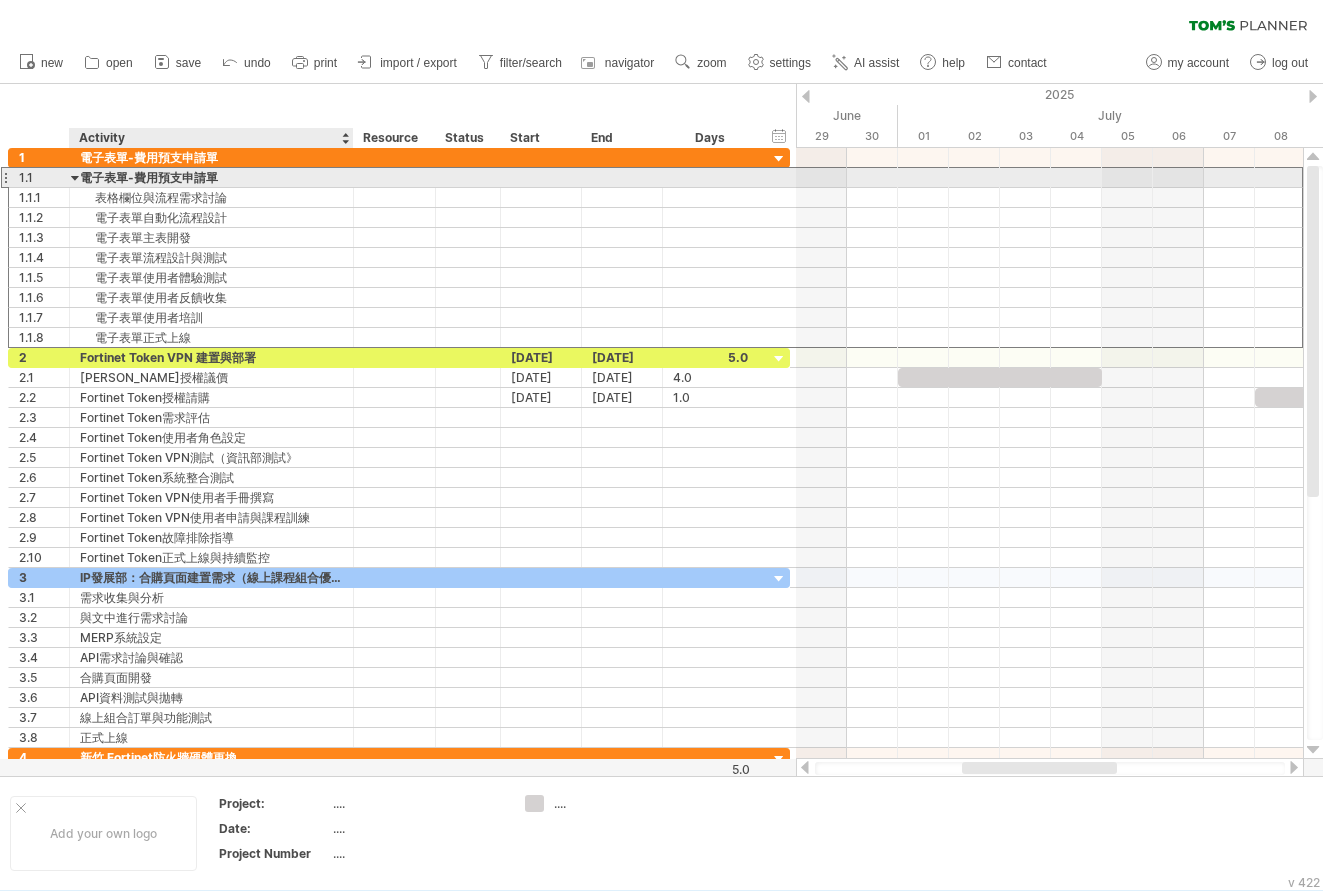 click on "電子表單-費用預支申請單" at bounding box center [211, 177] 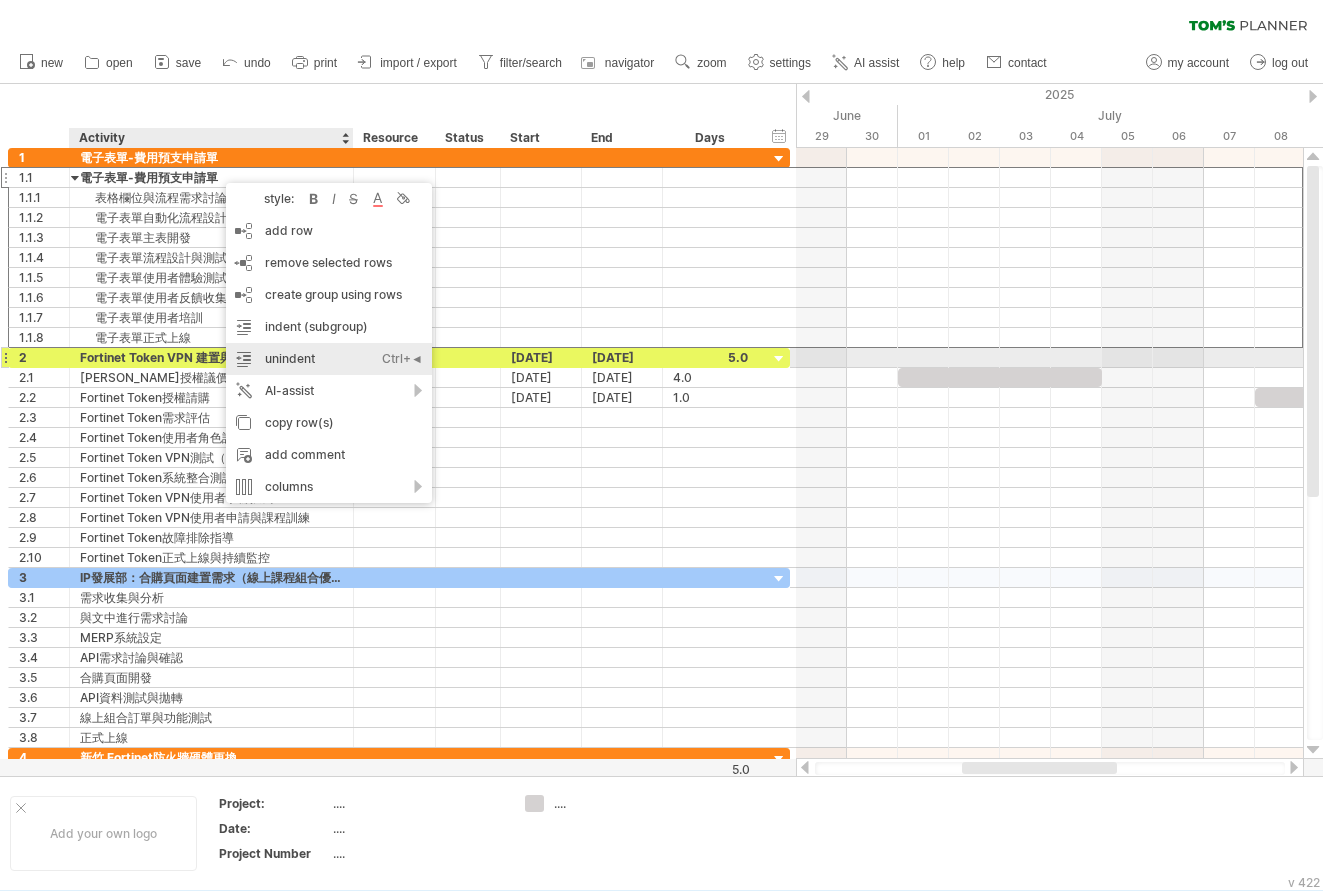 click on "unindent Ctrl+◄ Cmd+◄" at bounding box center (329, 359) 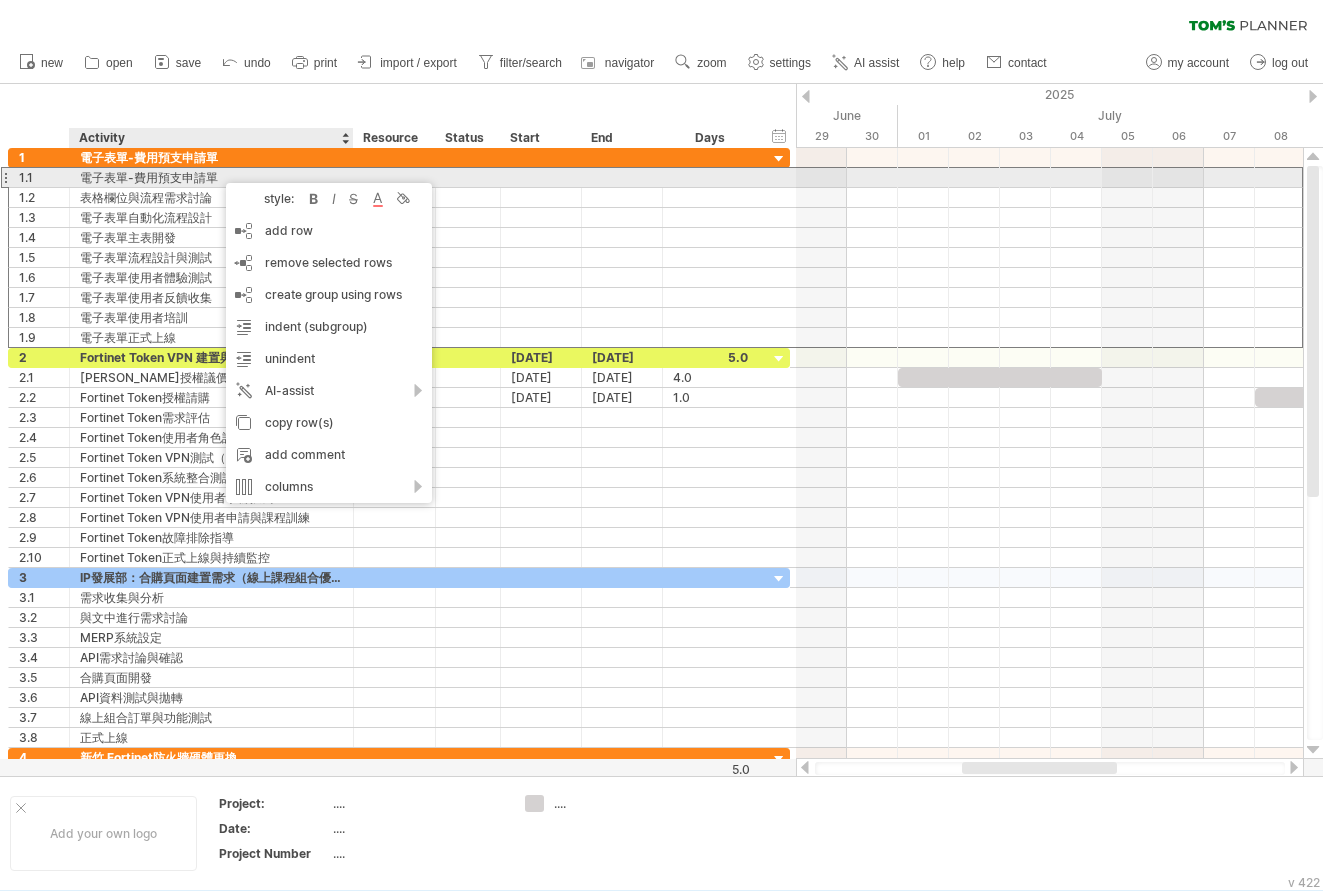 click on "電子表單-費用預支申請單" at bounding box center (211, 177) 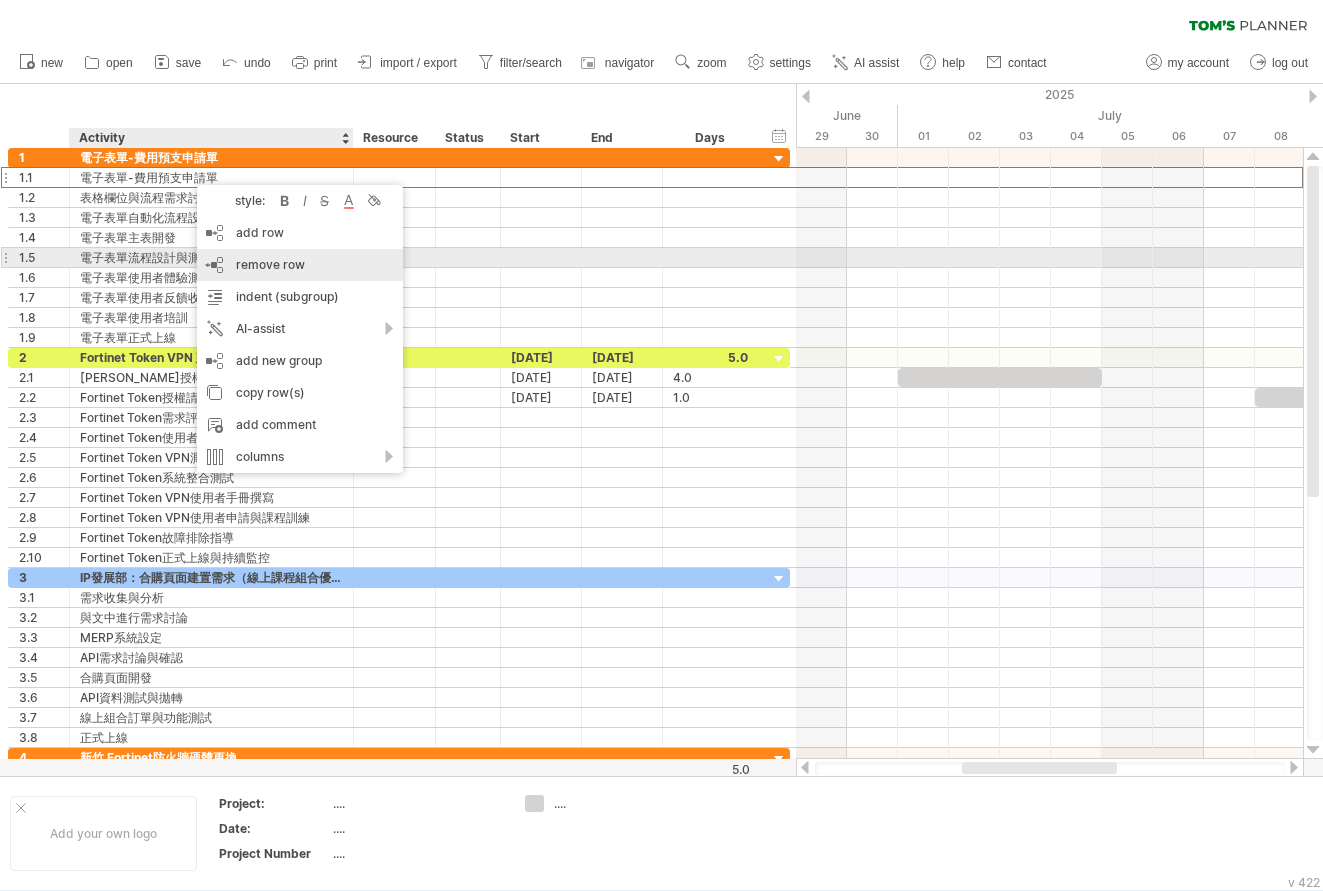 click on "remove row" at bounding box center [270, 264] 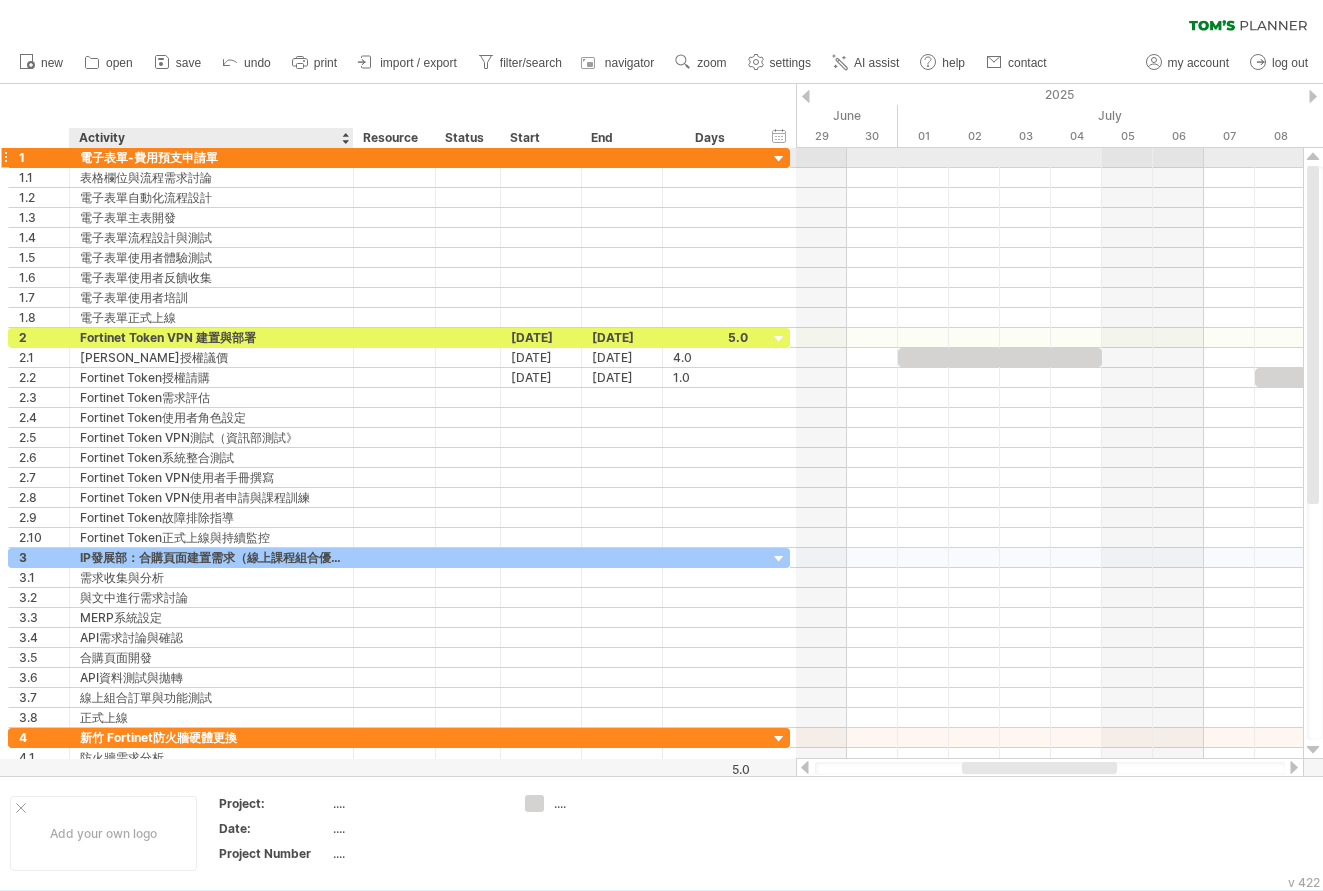click on "電子表單-費用預支申請單" at bounding box center (211, 157) 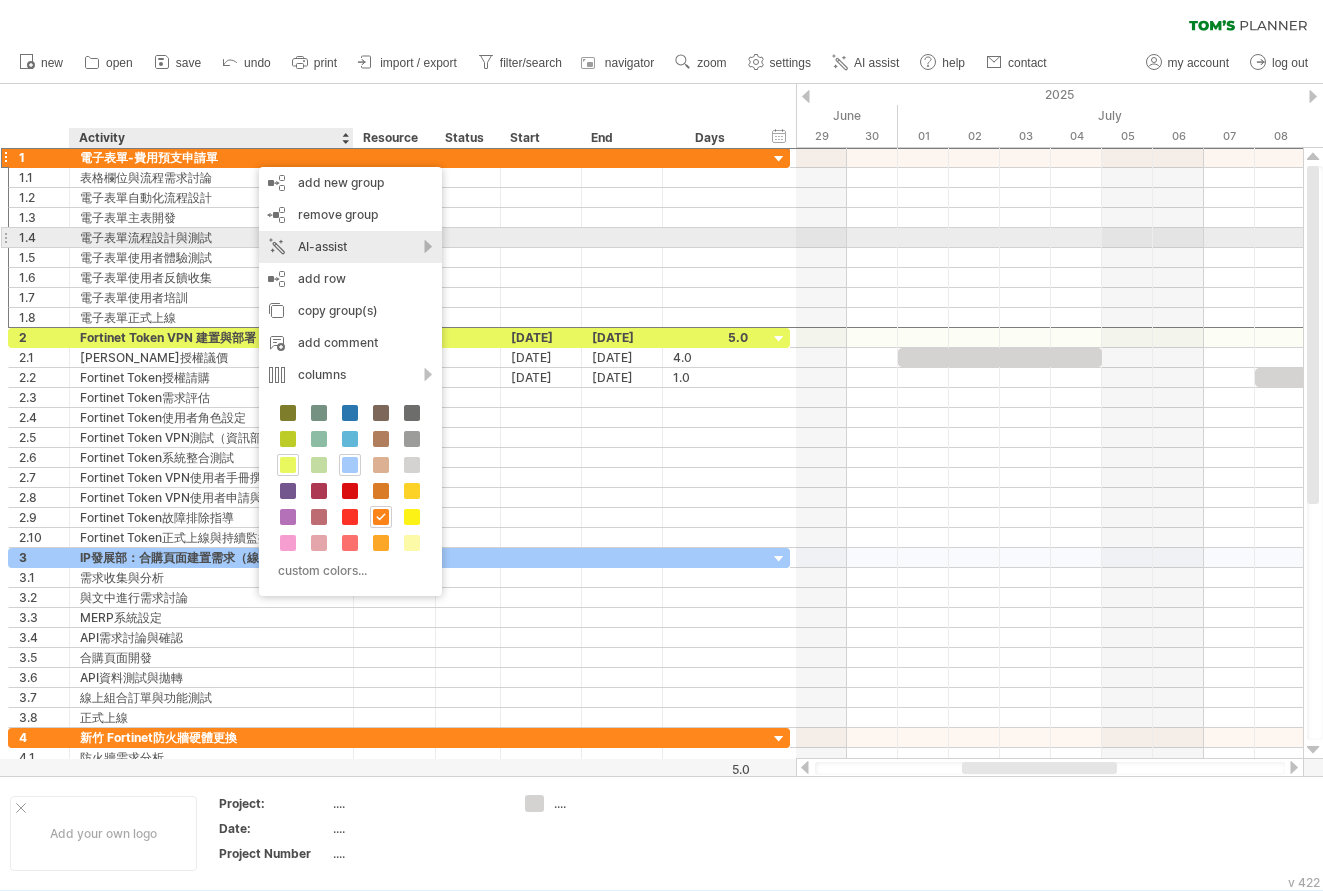 click on "AI-assist" at bounding box center [350, 247] 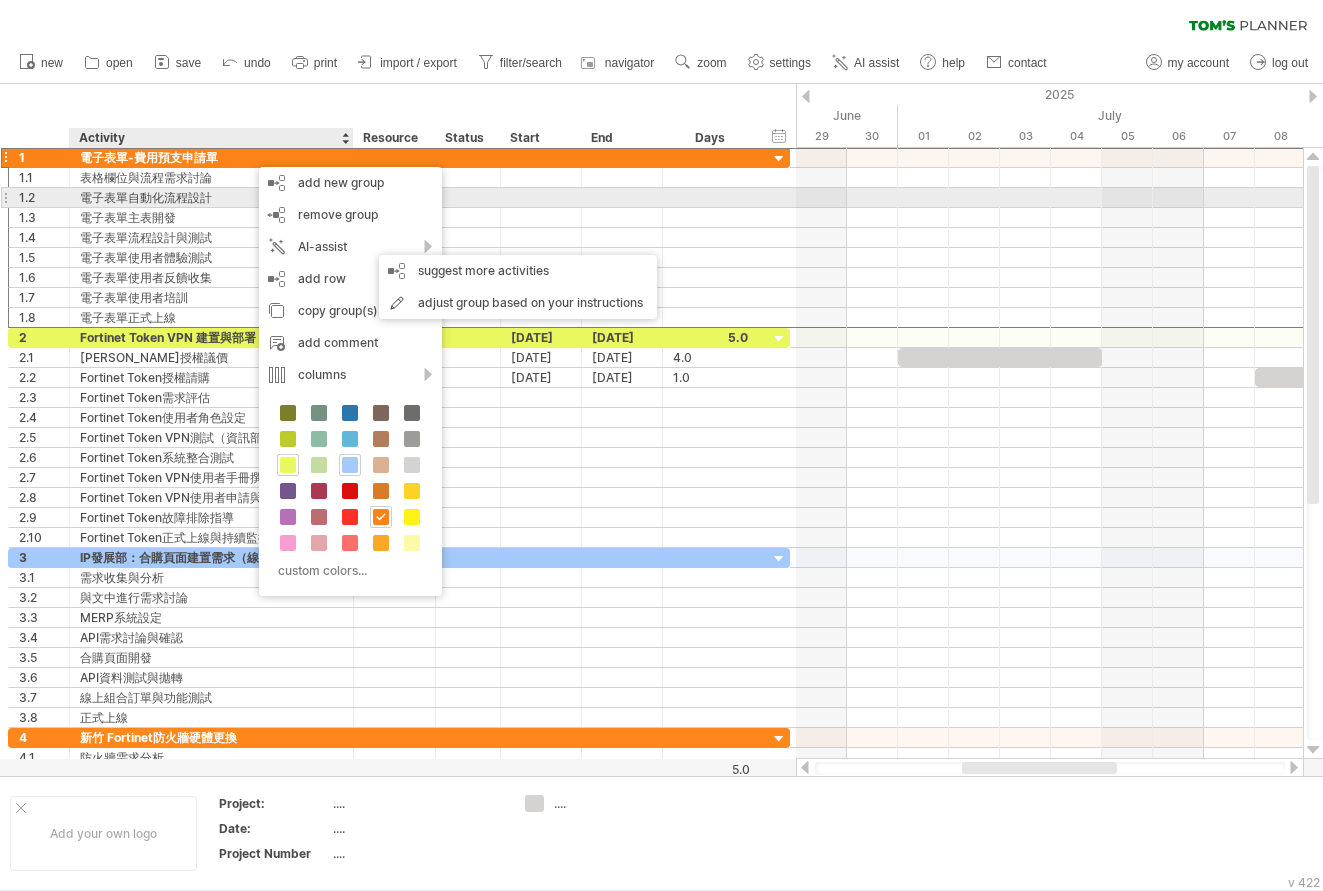 click on "電子表單自動化流程設計" at bounding box center [211, 197] 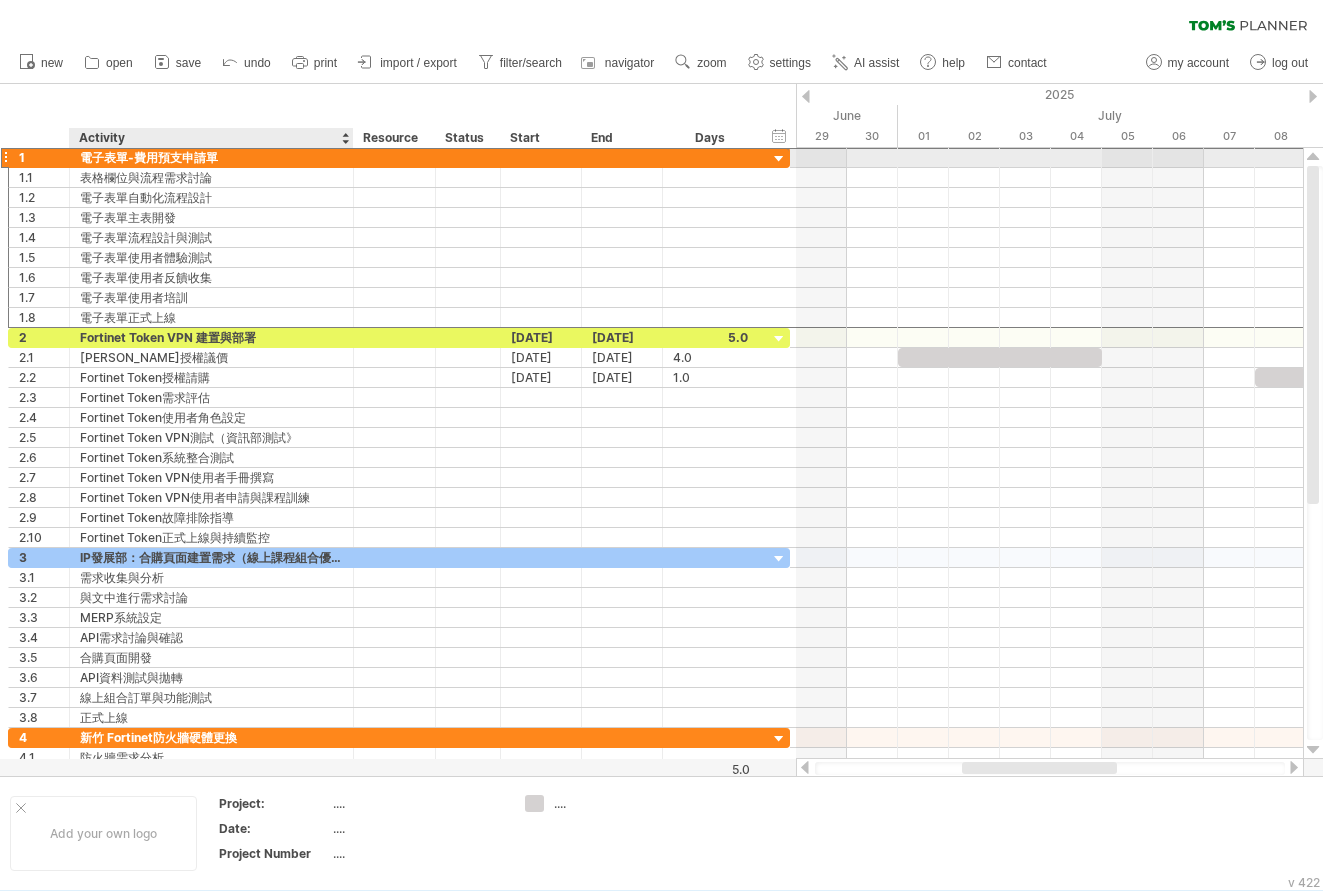 click on "電子表單-費用預支申請單" at bounding box center [211, 157] 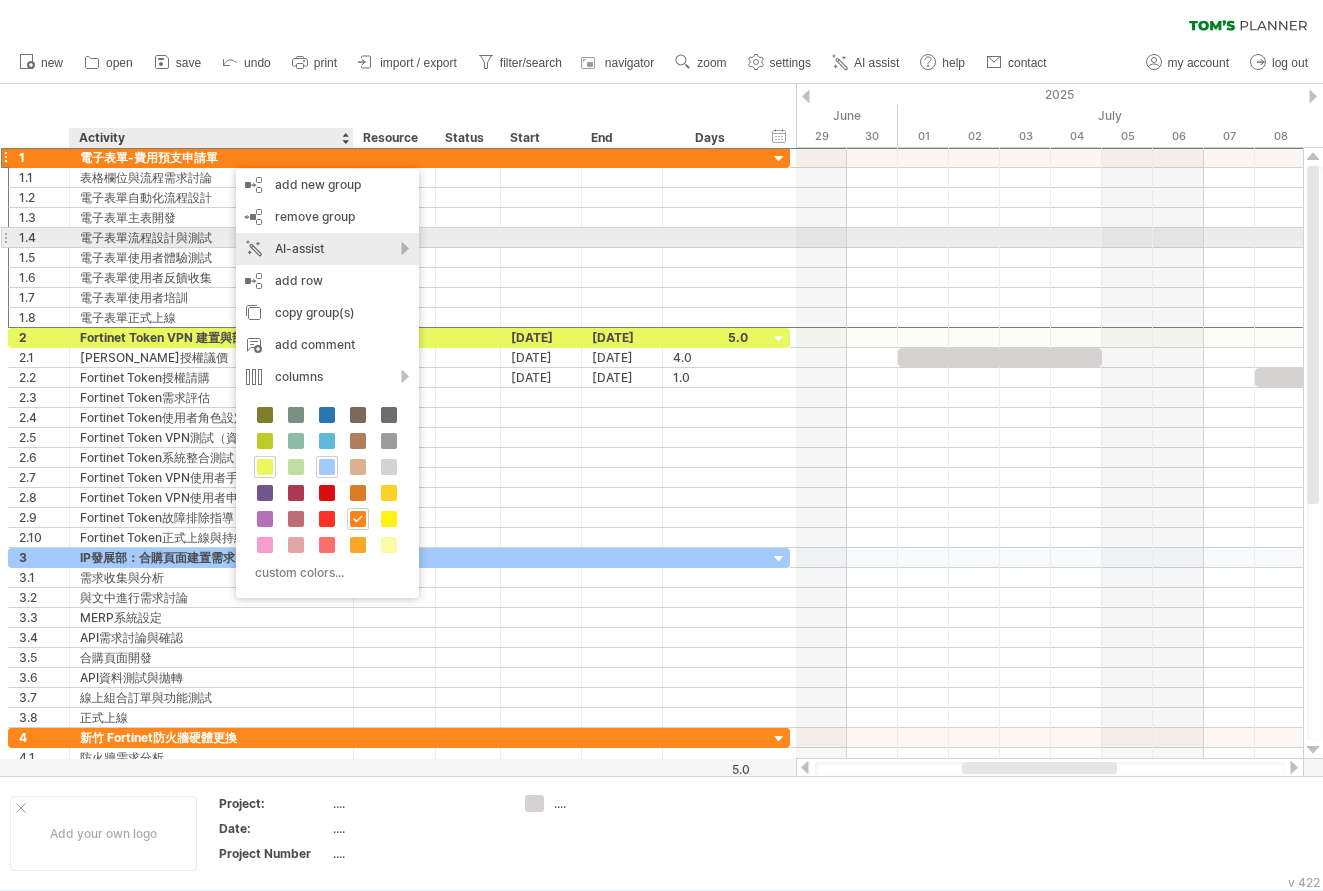 click on "AI-assist" at bounding box center (327, 249) 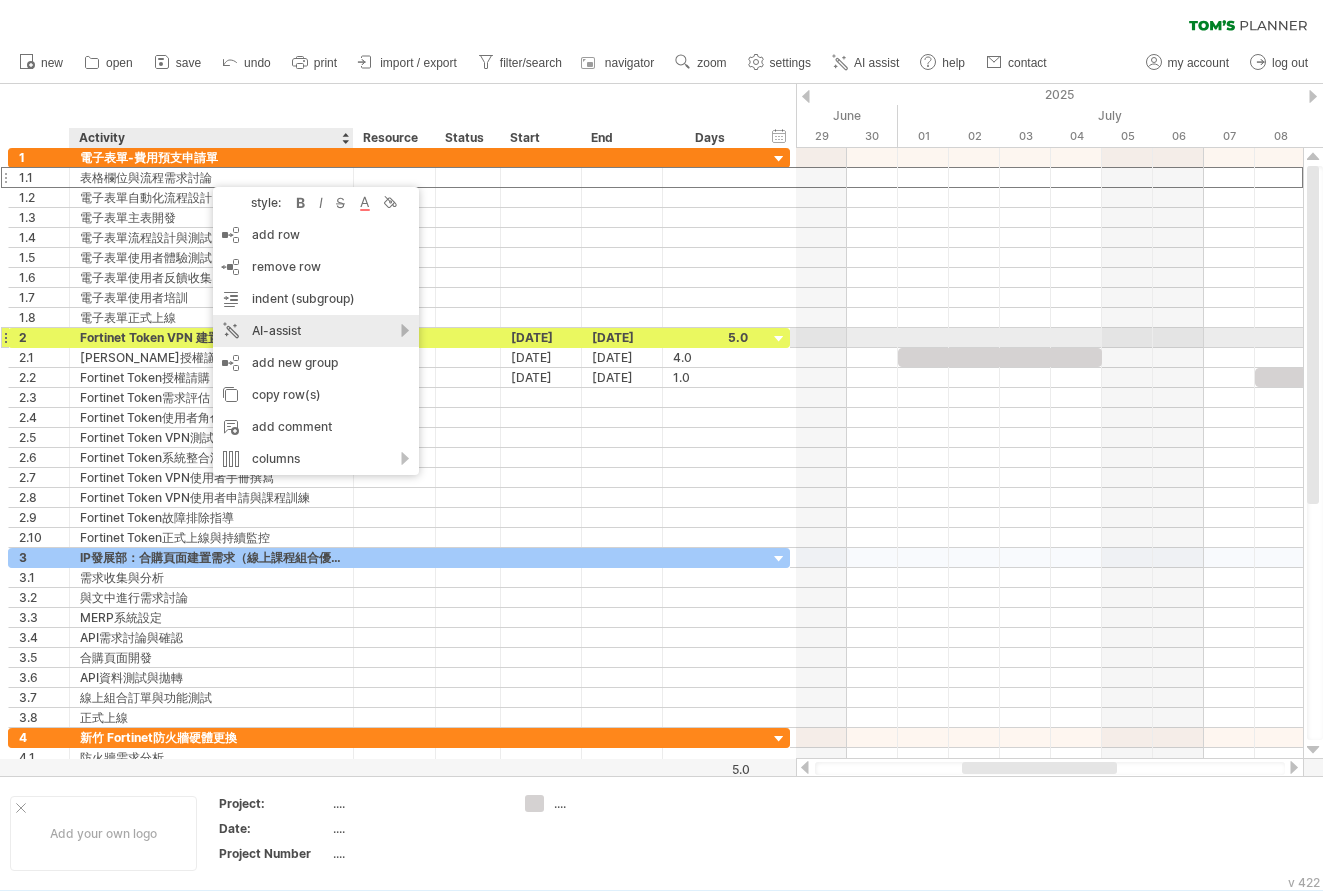 click on "AI-assist" at bounding box center [316, 331] 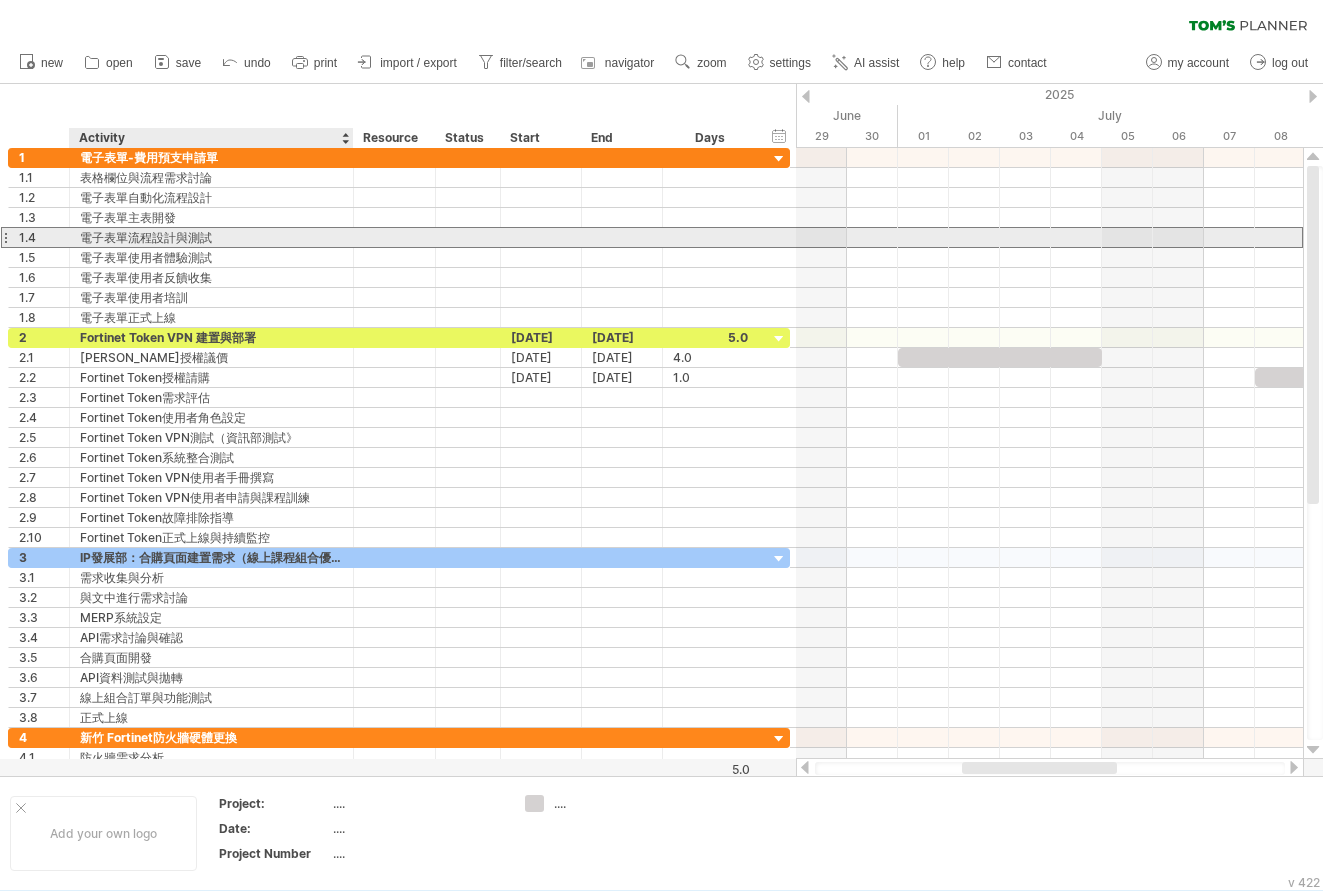 click on "電子表單流程設計與測試" at bounding box center [211, 237] 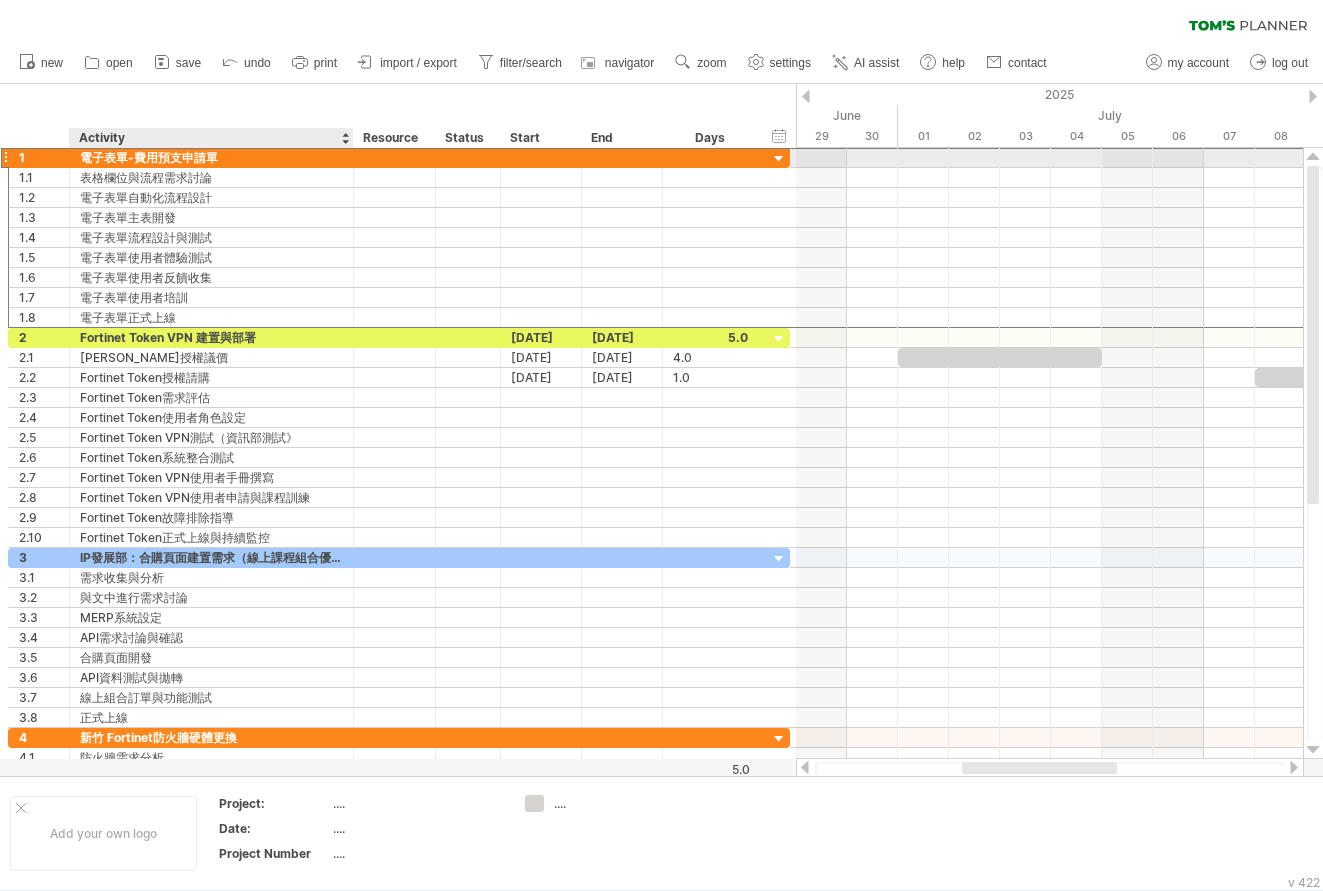click on "電子表單-費用預支申請單" at bounding box center [211, 157] 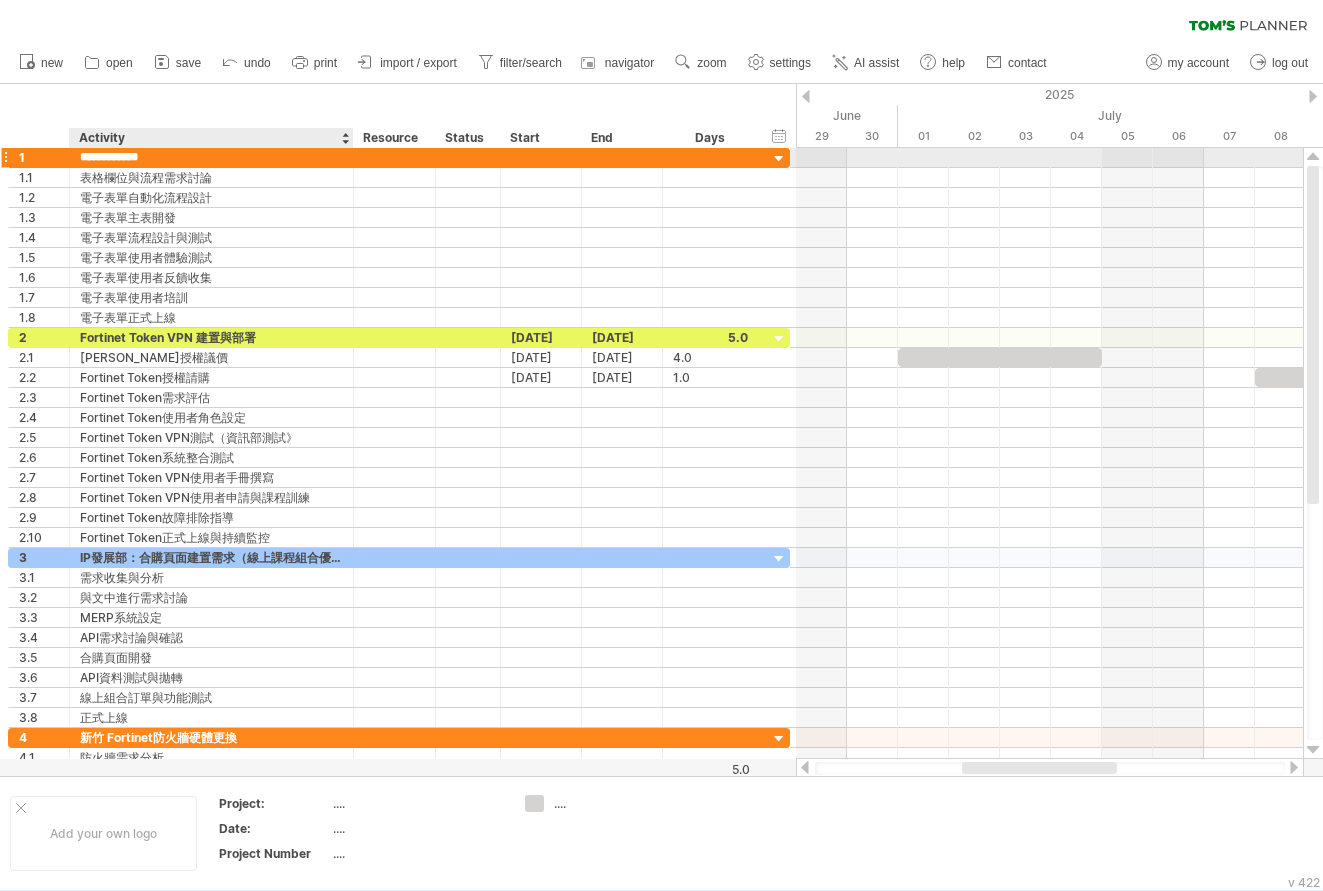 click on "**********" at bounding box center (211, 157) 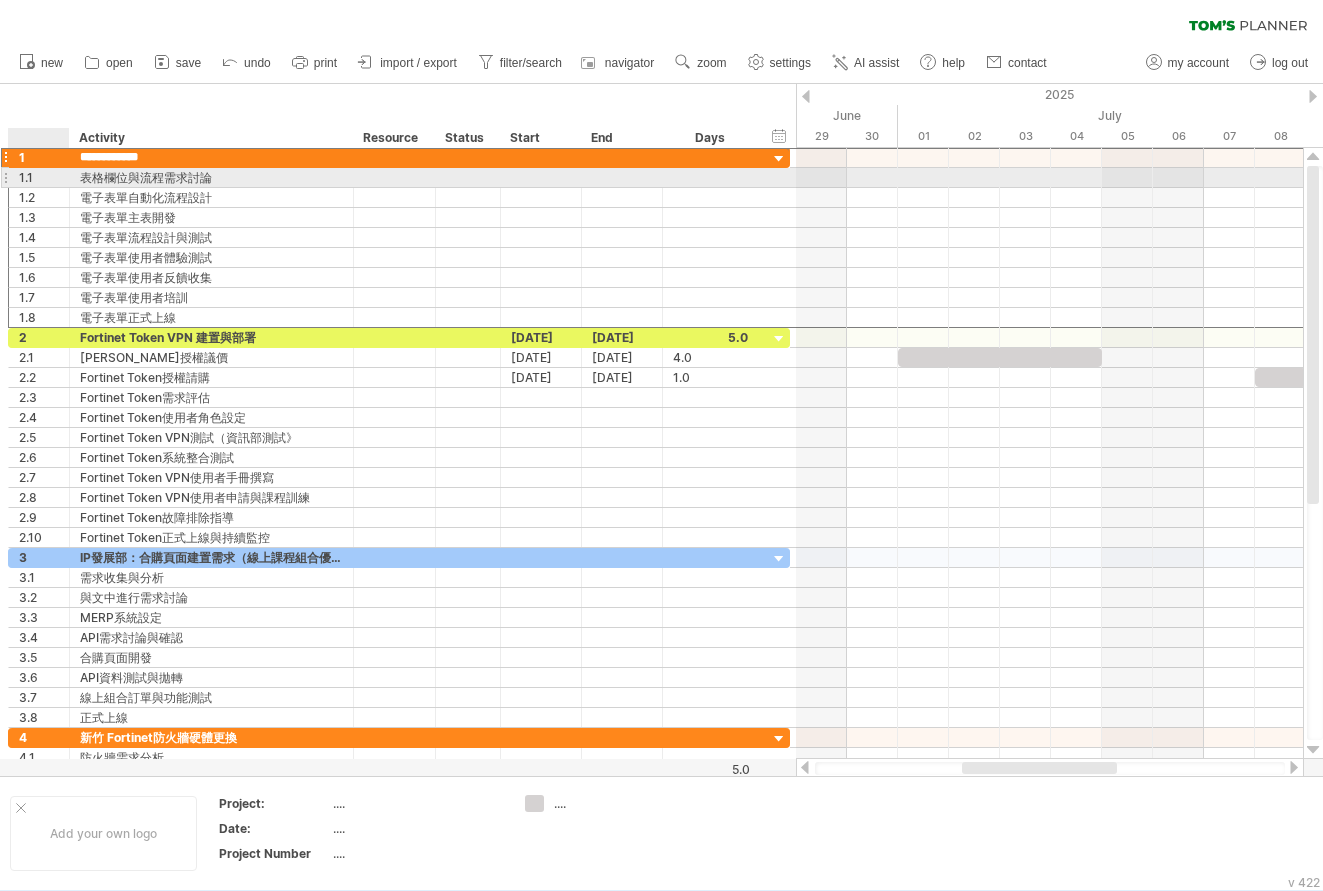 click on "1.1" at bounding box center (44, 177) 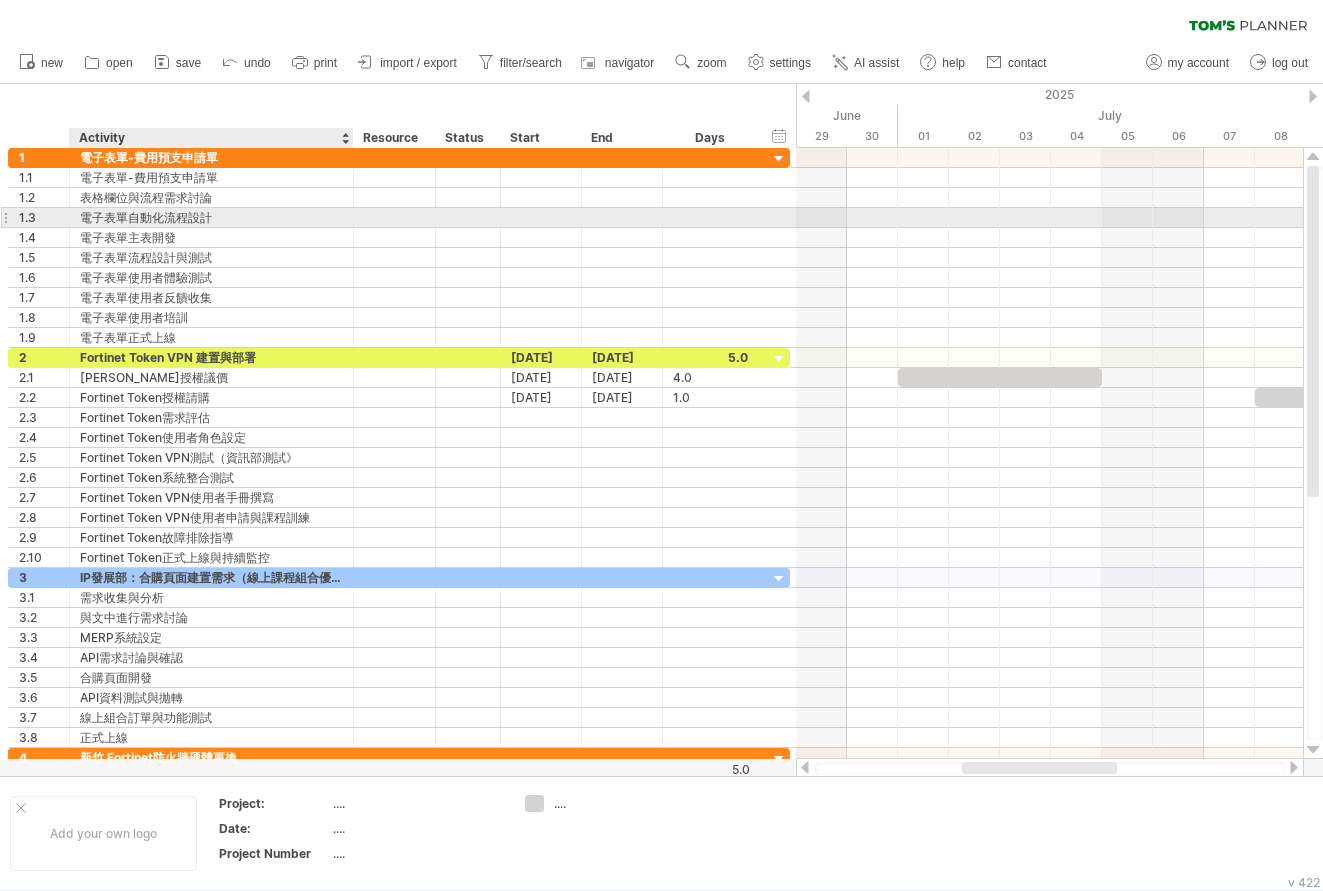 click on "電子表單自動化流程設計" at bounding box center [211, 217] 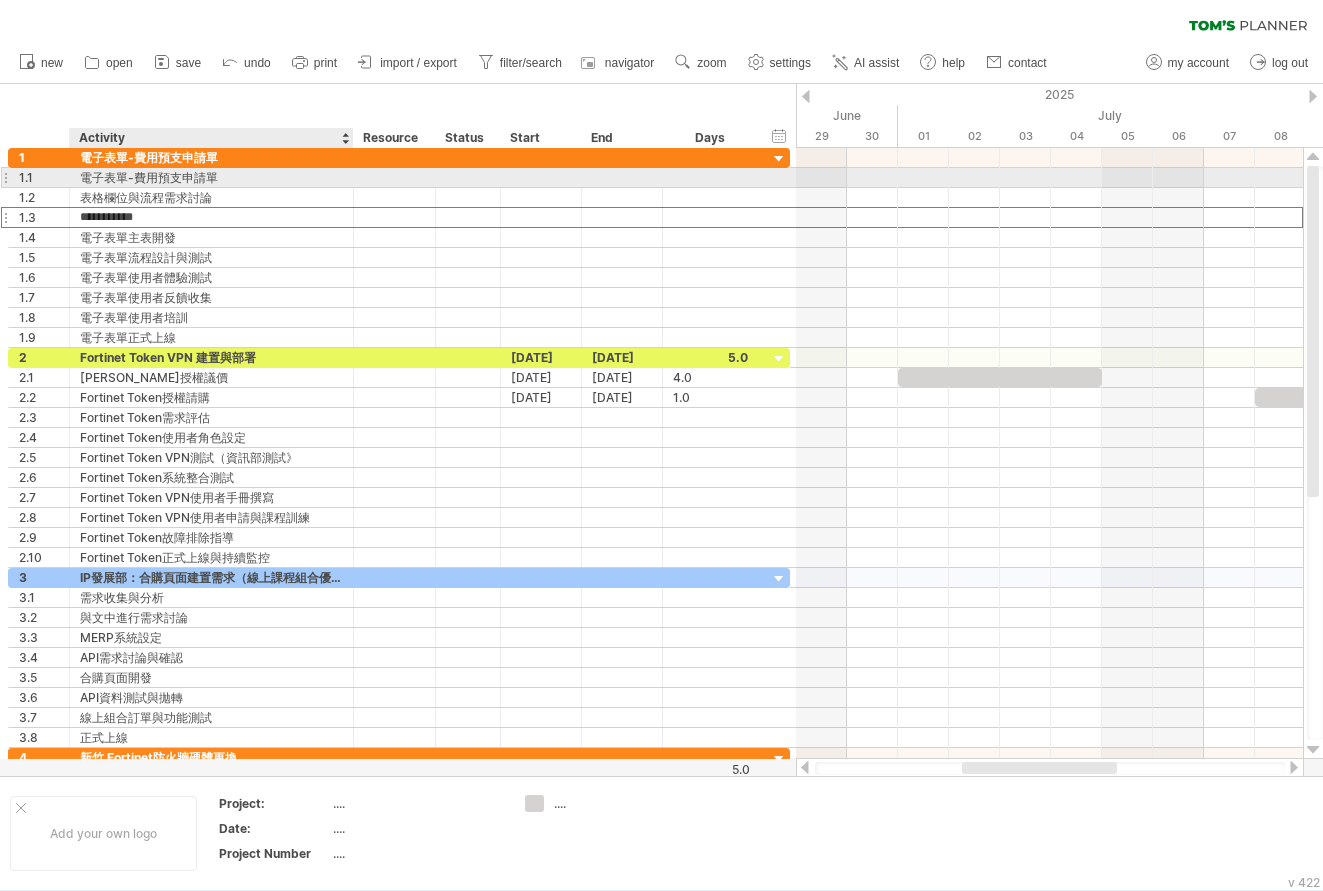 click on "電子表單-費用預支申請單" at bounding box center (211, 177) 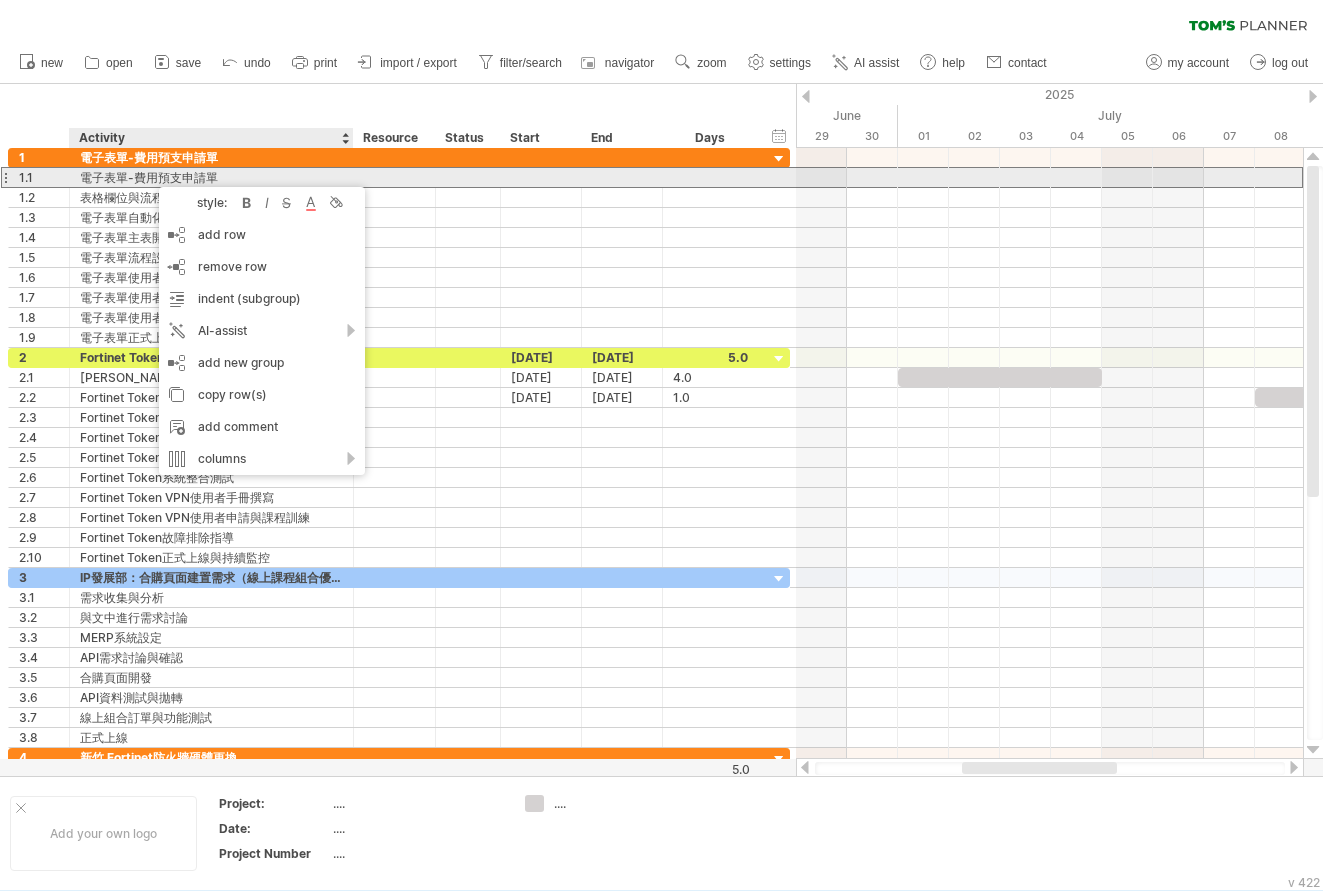 click on "電子表單-費用預支申請單" at bounding box center [211, 177] 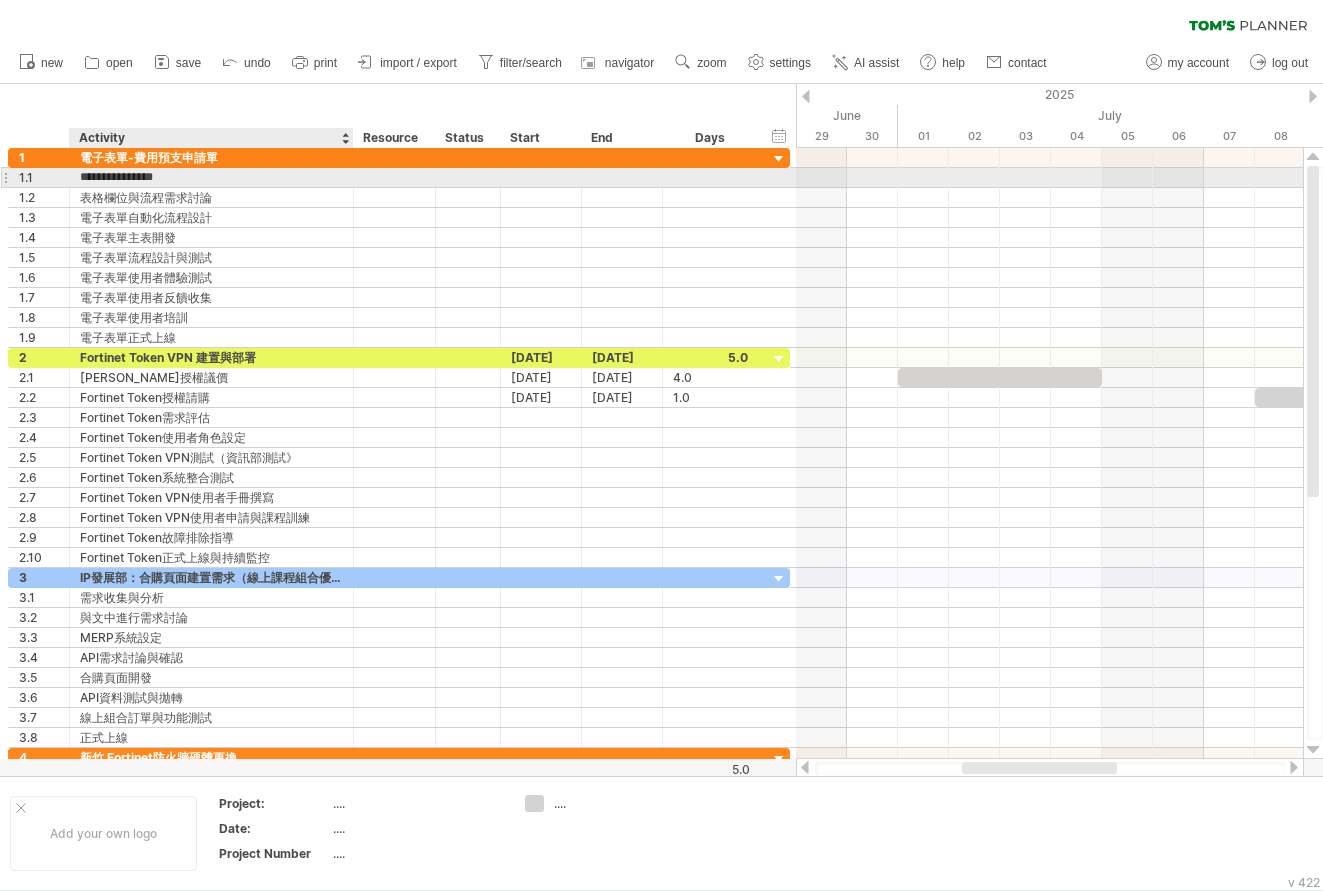 type on "**********" 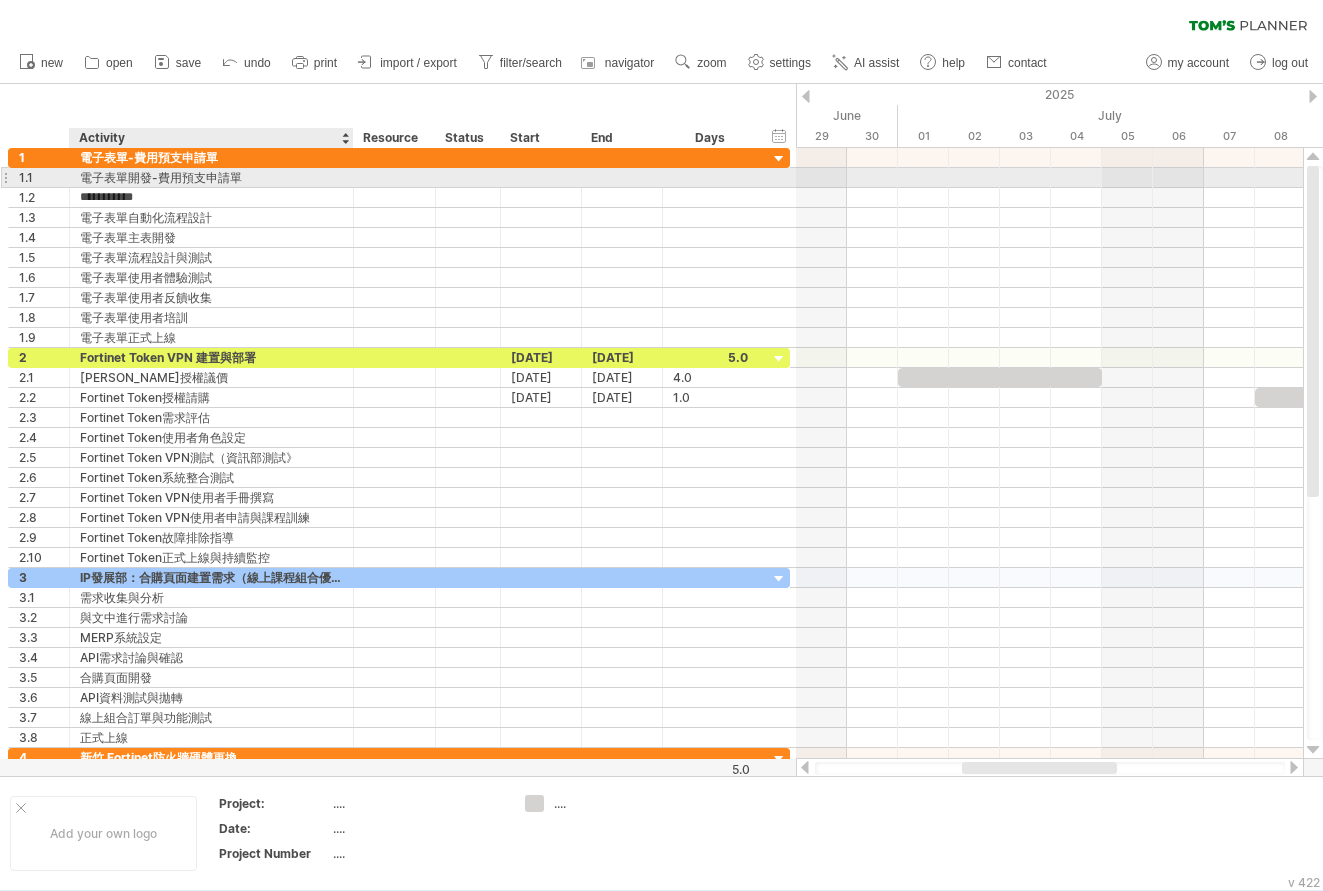 click on "電子表單開發-費用預支申請單" at bounding box center [211, 177] 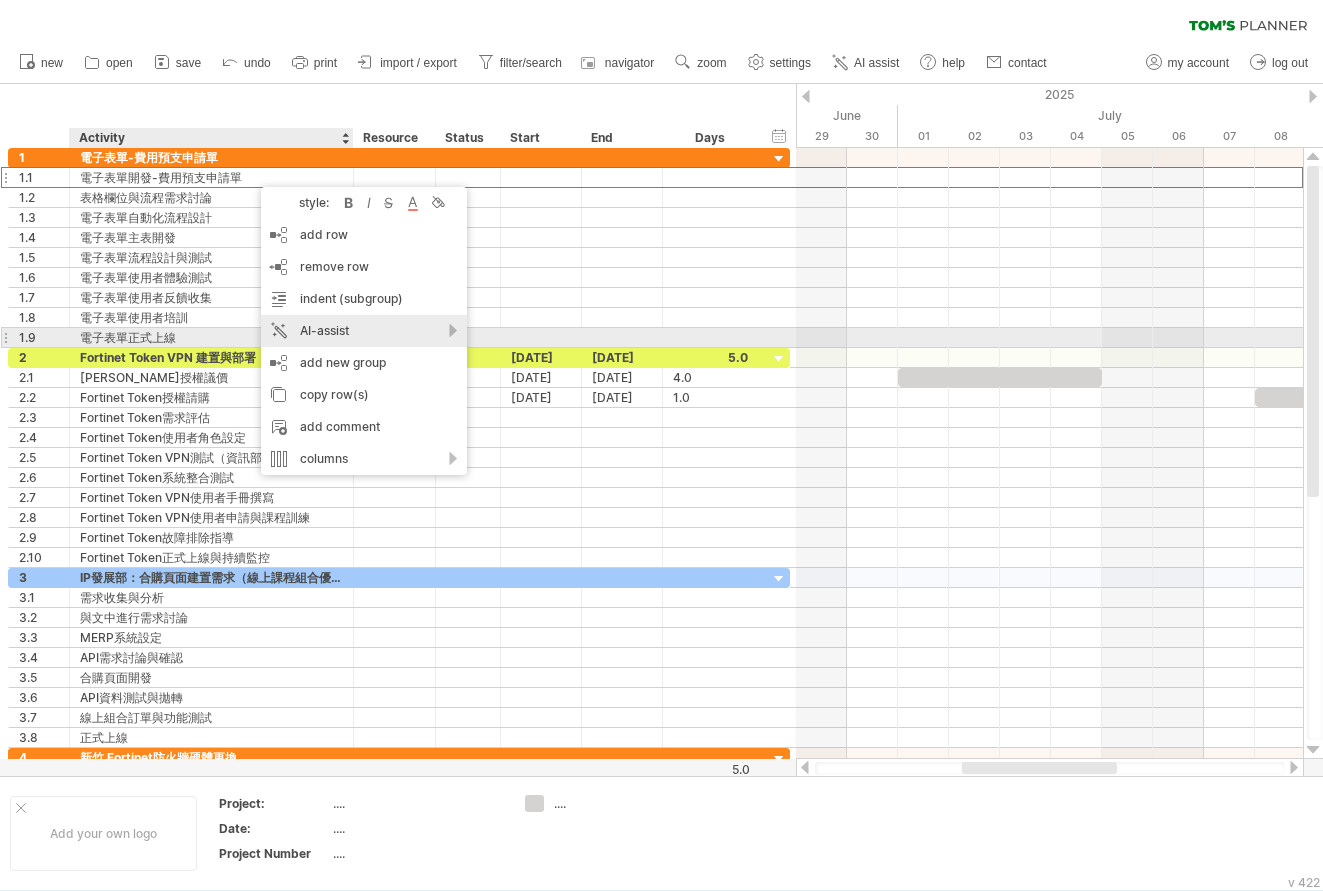 click on "AI-assist" at bounding box center (364, 331) 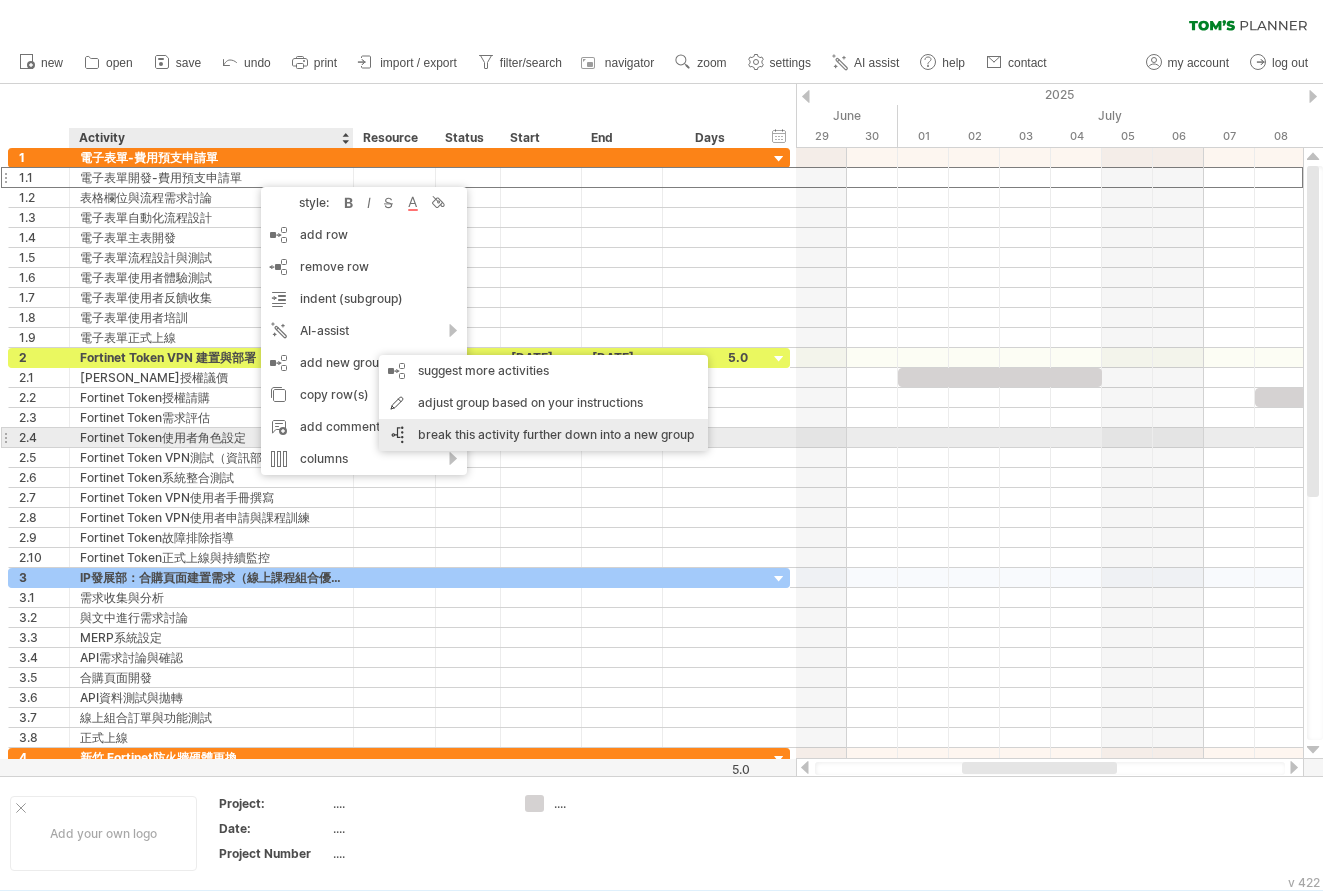 click on "break this activity further down into a new group" at bounding box center [543, 435] 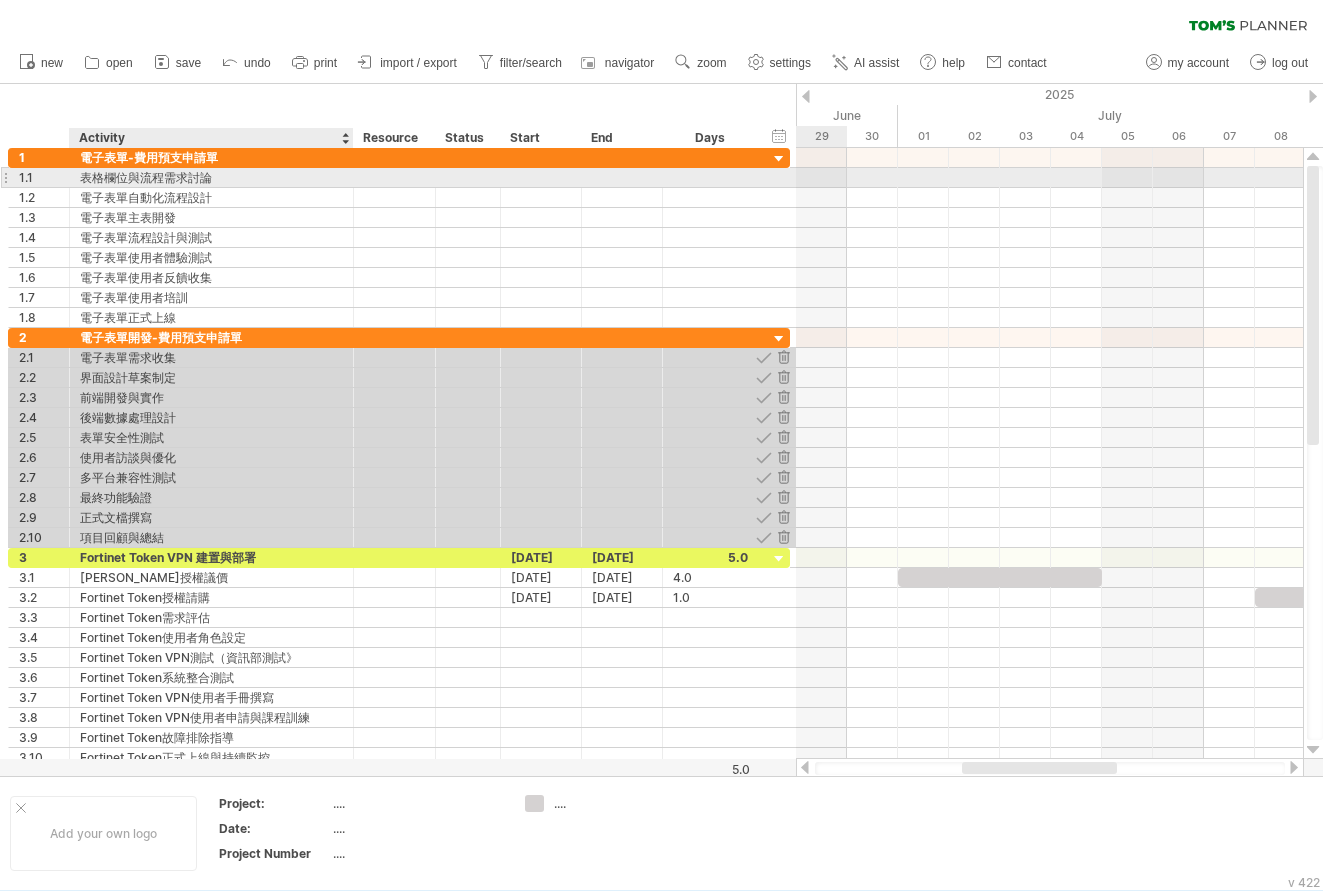 click on "表格欄位與流程需求討論" at bounding box center (211, 177) 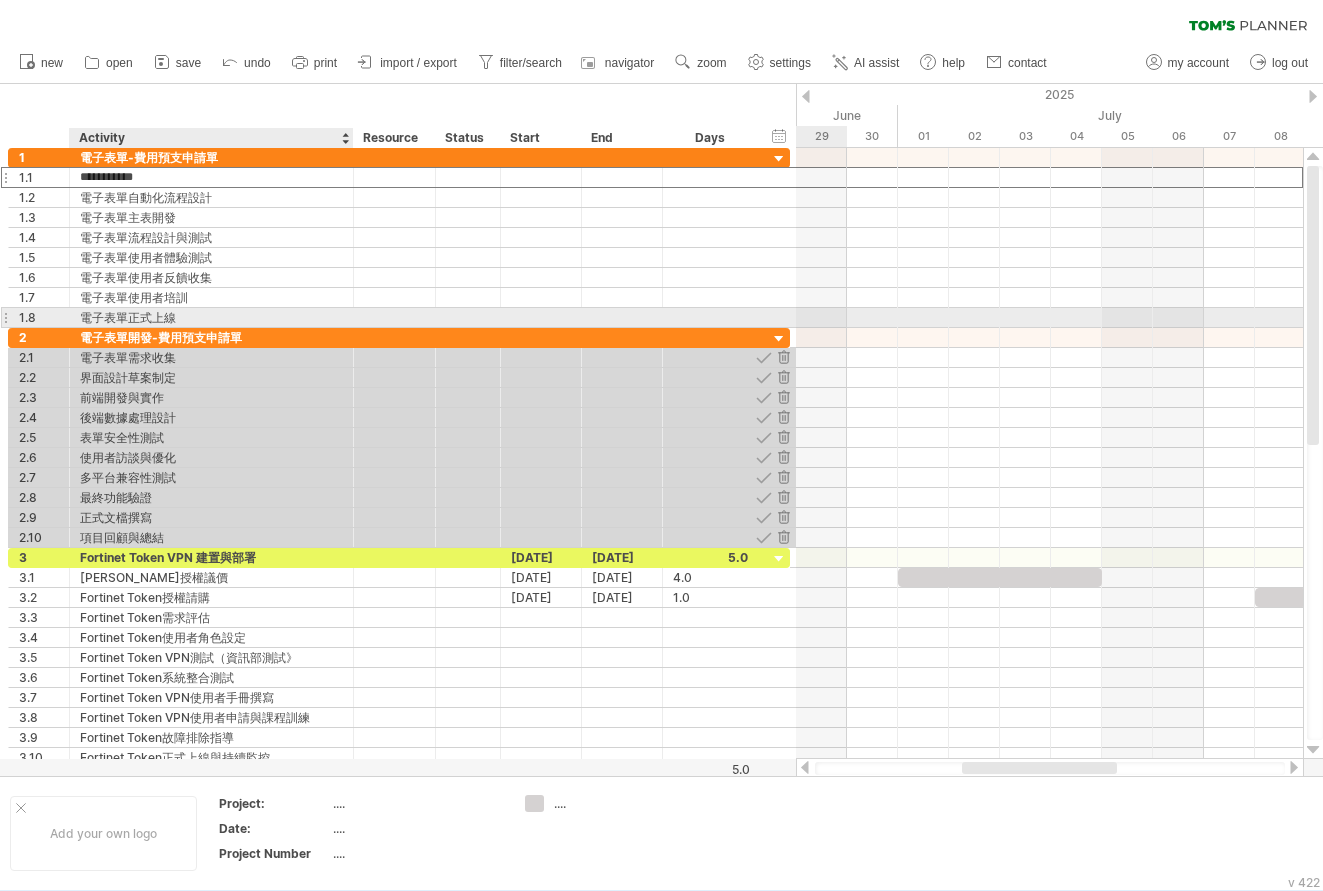 click on "電子表單正式上線" at bounding box center (211, 317) 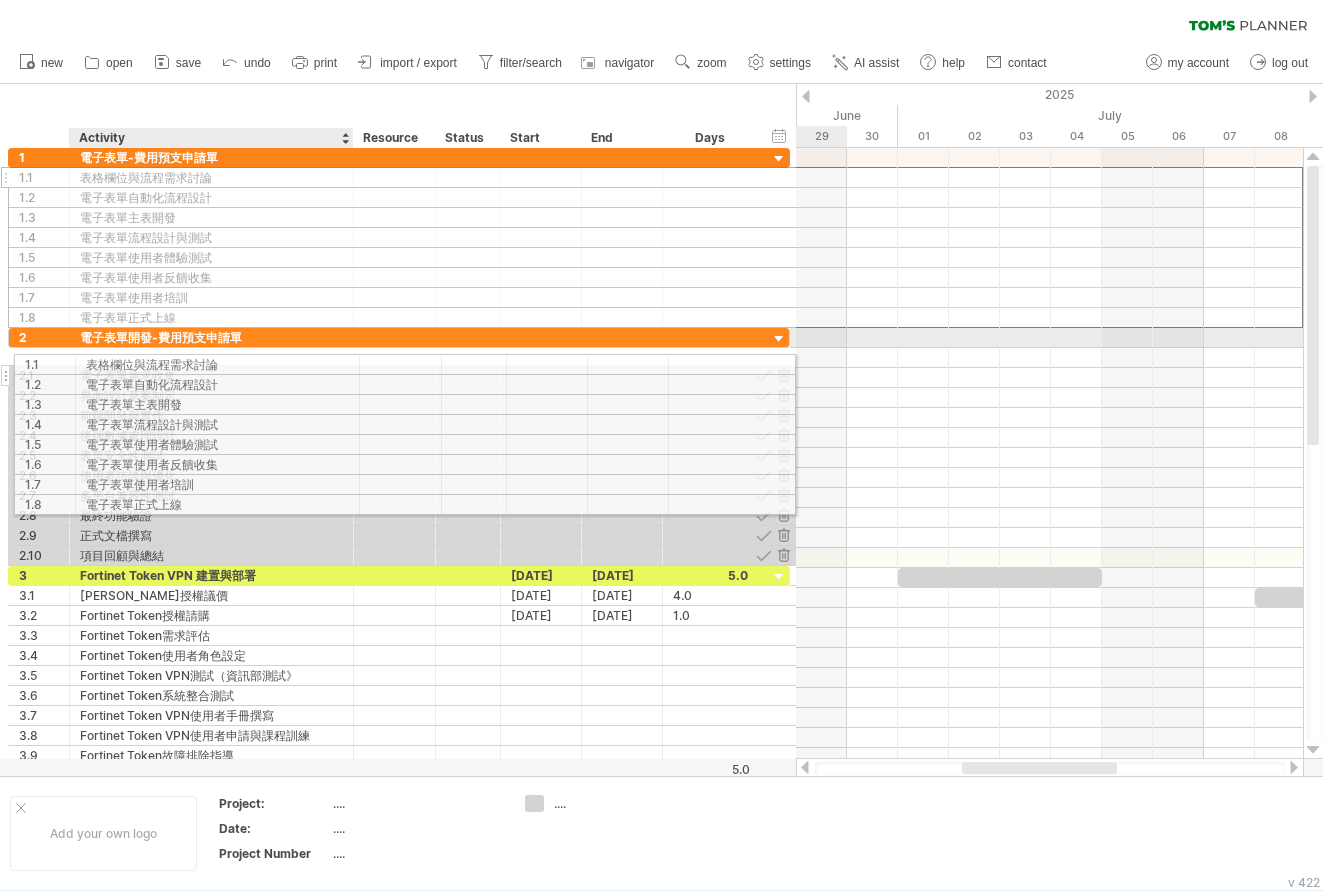drag, startPoint x: 148, startPoint y: 181, endPoint x: 148, endPoint y: 361, distance: 180 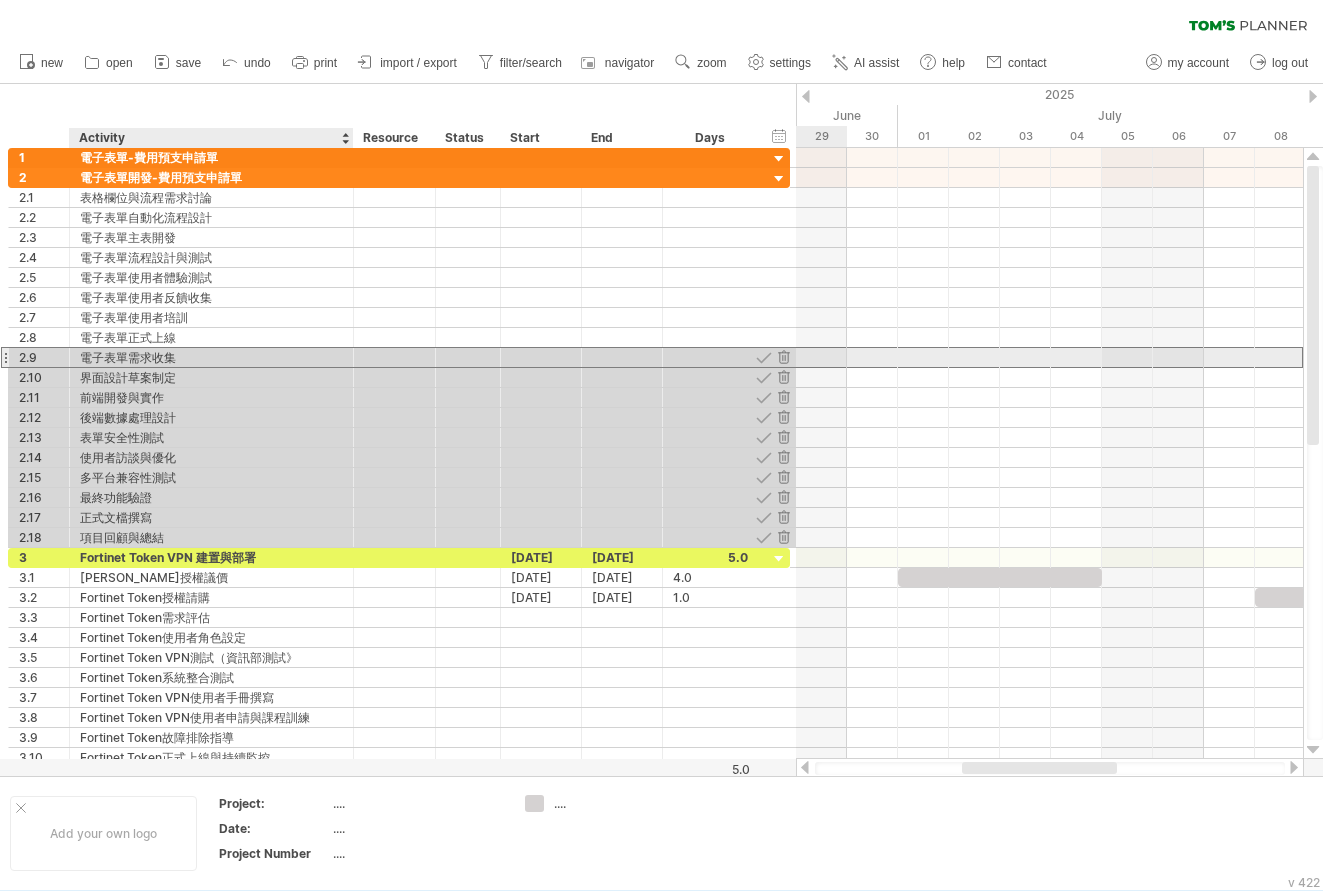 click on "電子表單需求收集" at bounding box center [211, 357] 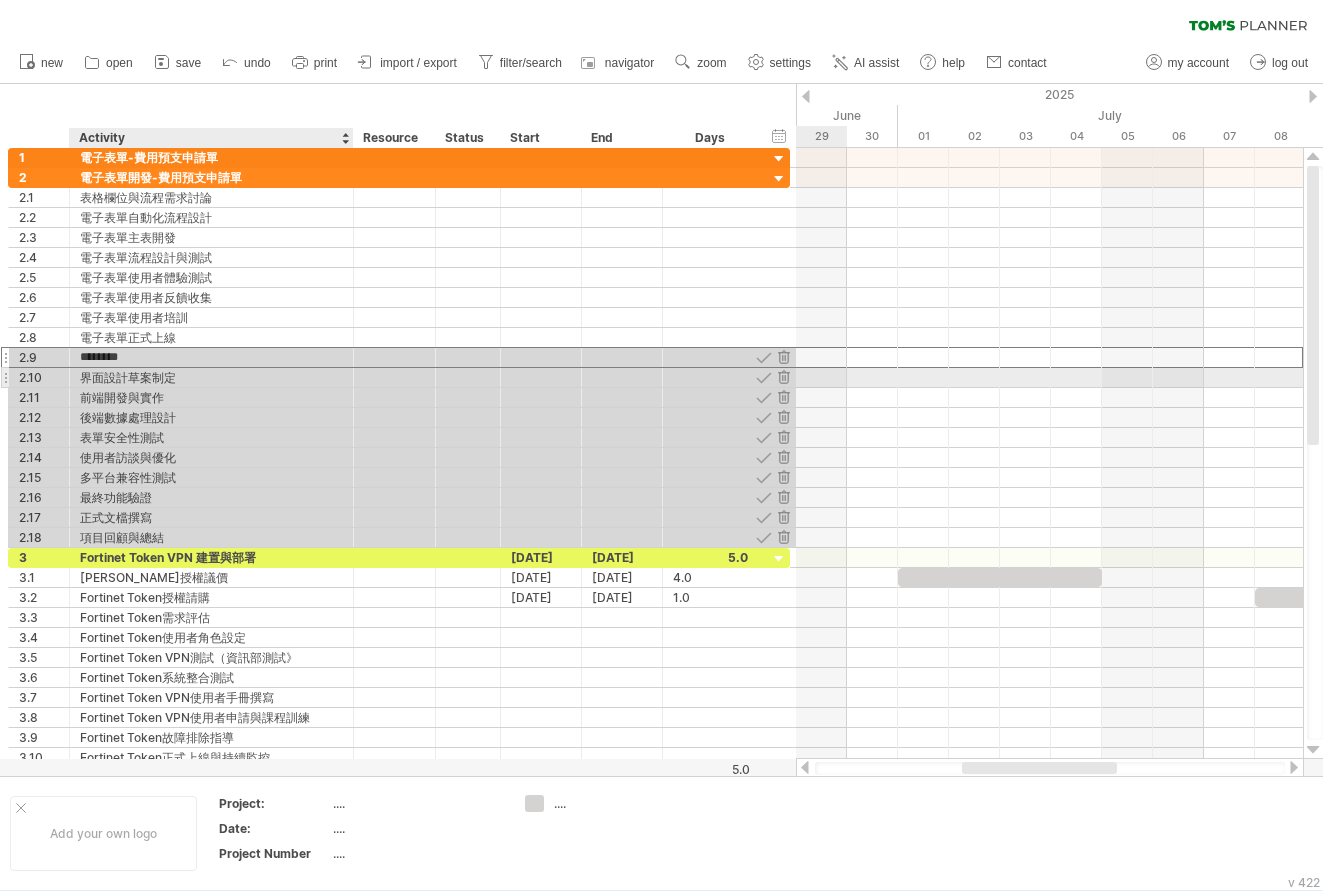 click on "界面設計草案制定" at bounding box center (211, 377) 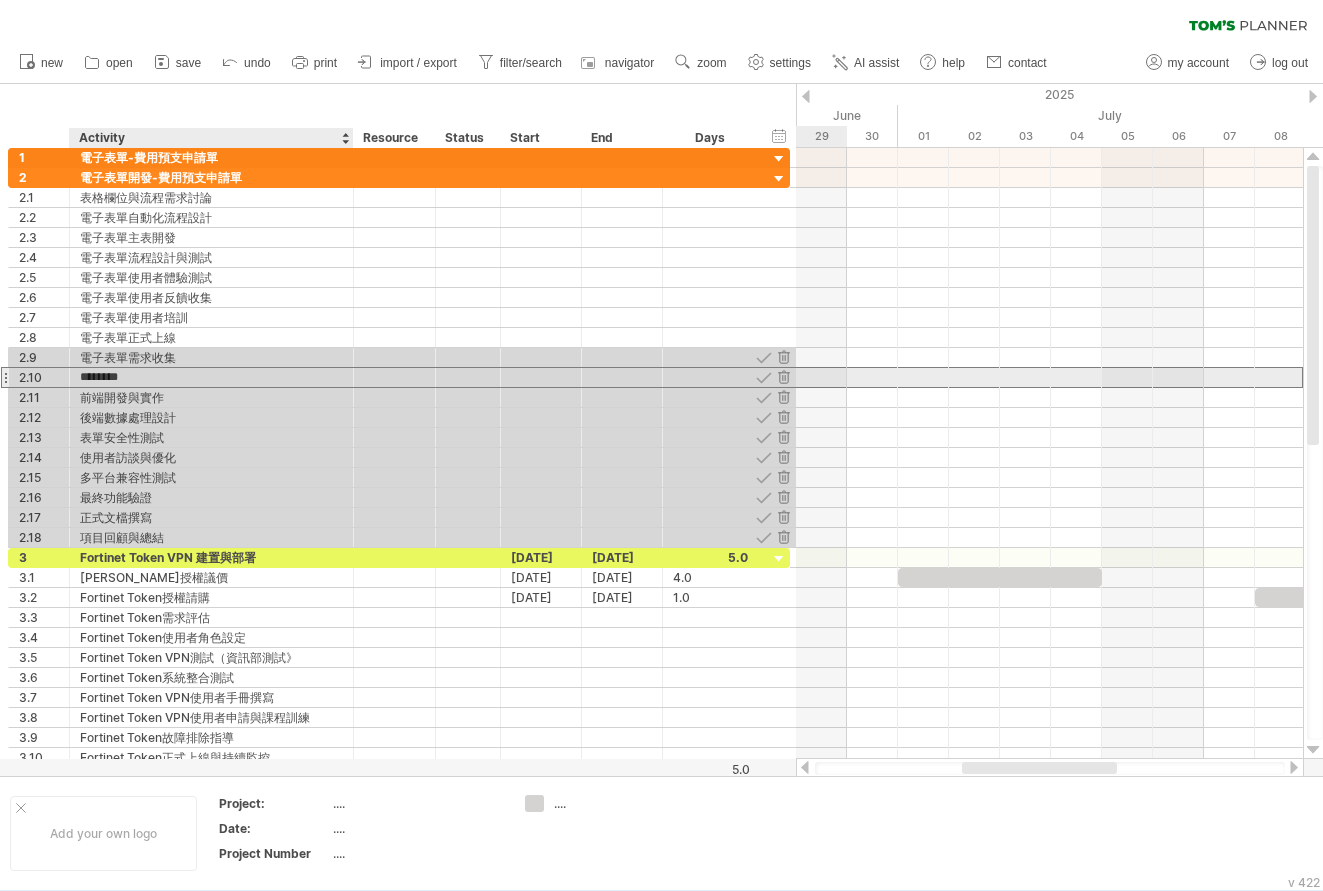 click on "********" at bounding box center [211, 377] 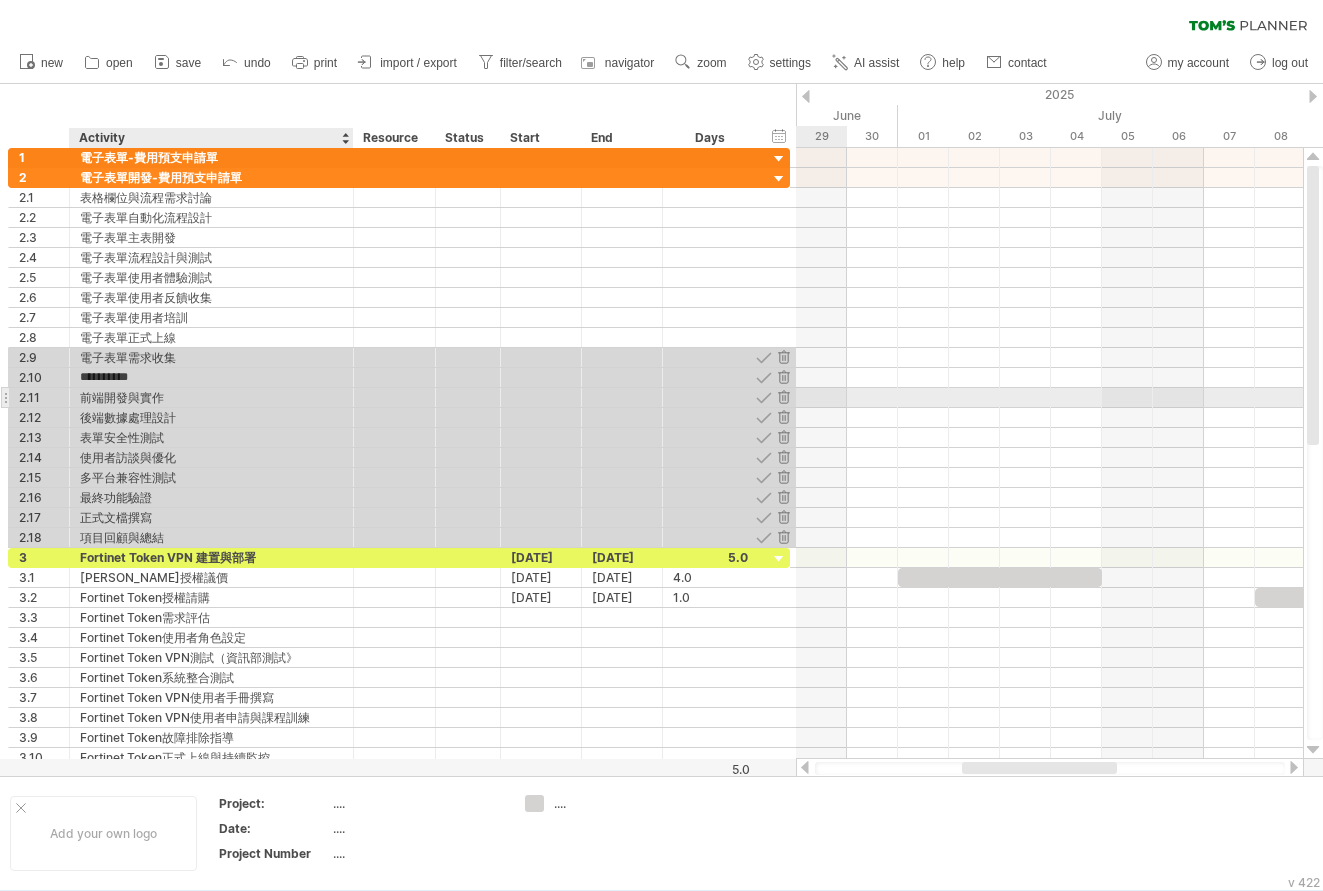 type on "**********" 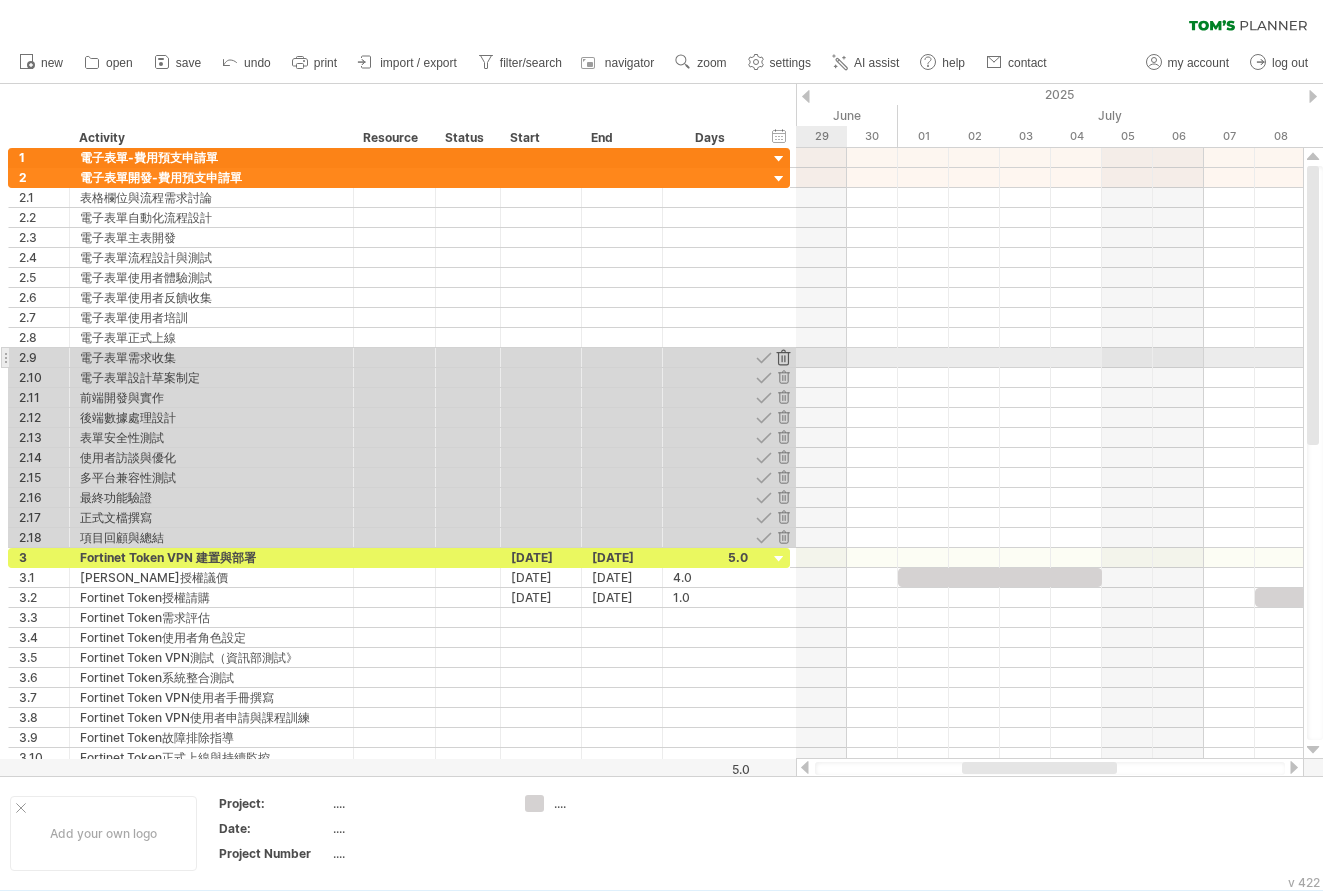 click at bounding box center (783, 357) 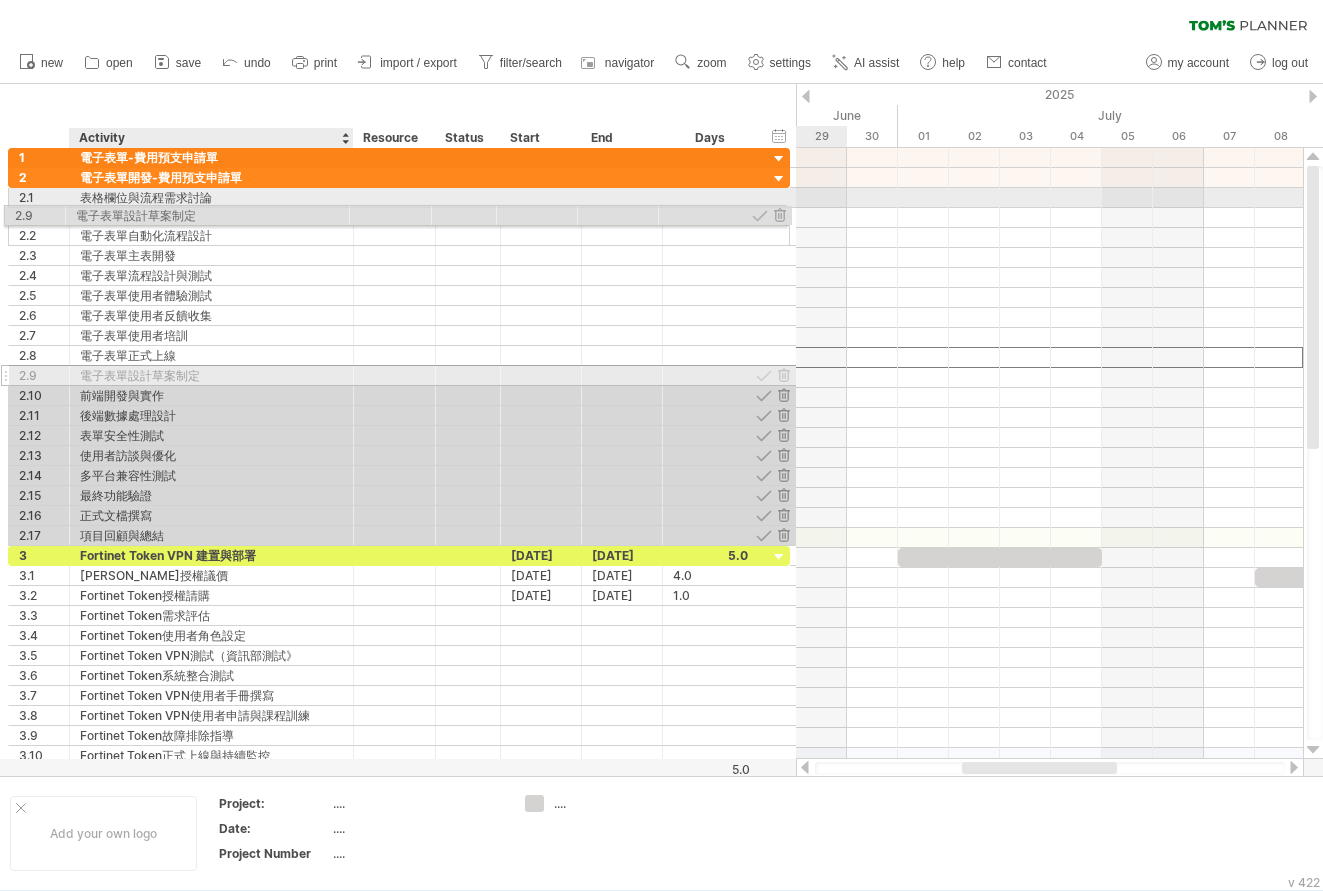 drag, startPoint x: 152, startPoint y: 357, endPoint x: 142, endPoint y: 212, distance: 145.34442 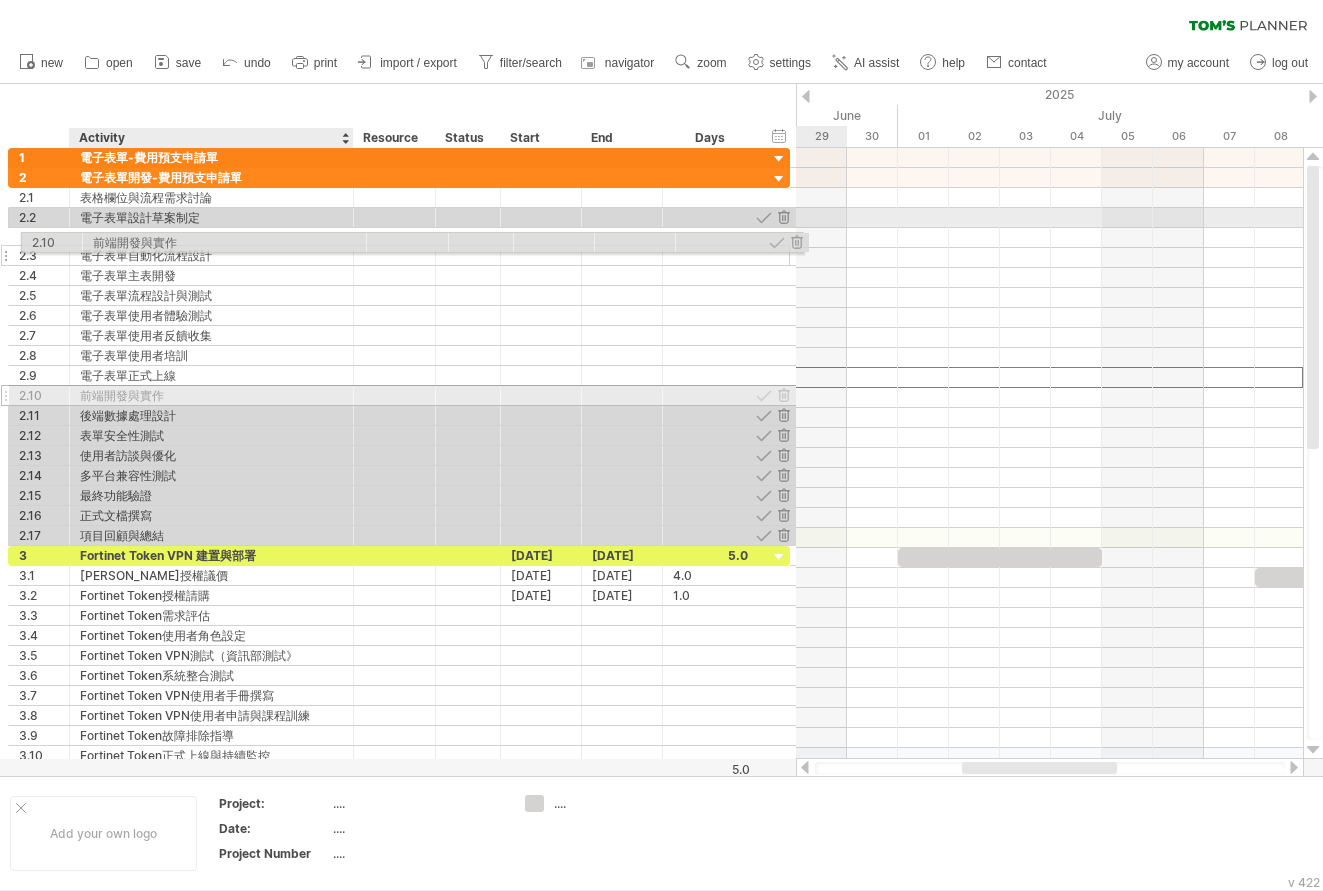 drag, startPoint x: 127, startPoint y: 378, endPoint x: 134, endPoint y: 239, distance: 139.17615 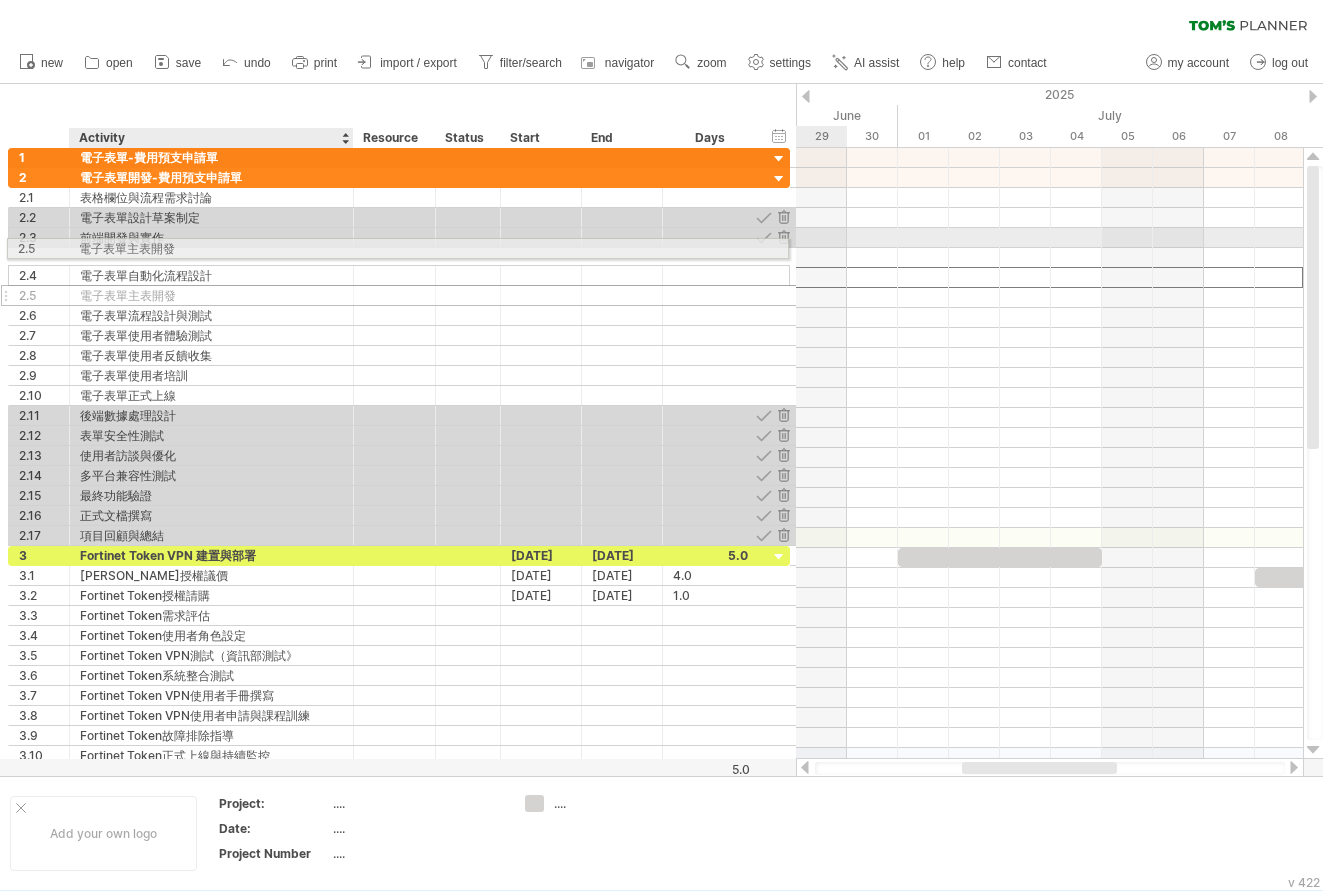 drag, startPoint x: 133, startPoint y: 283, endPoint x: 122, endPoint y: 245, distance: 39.56008 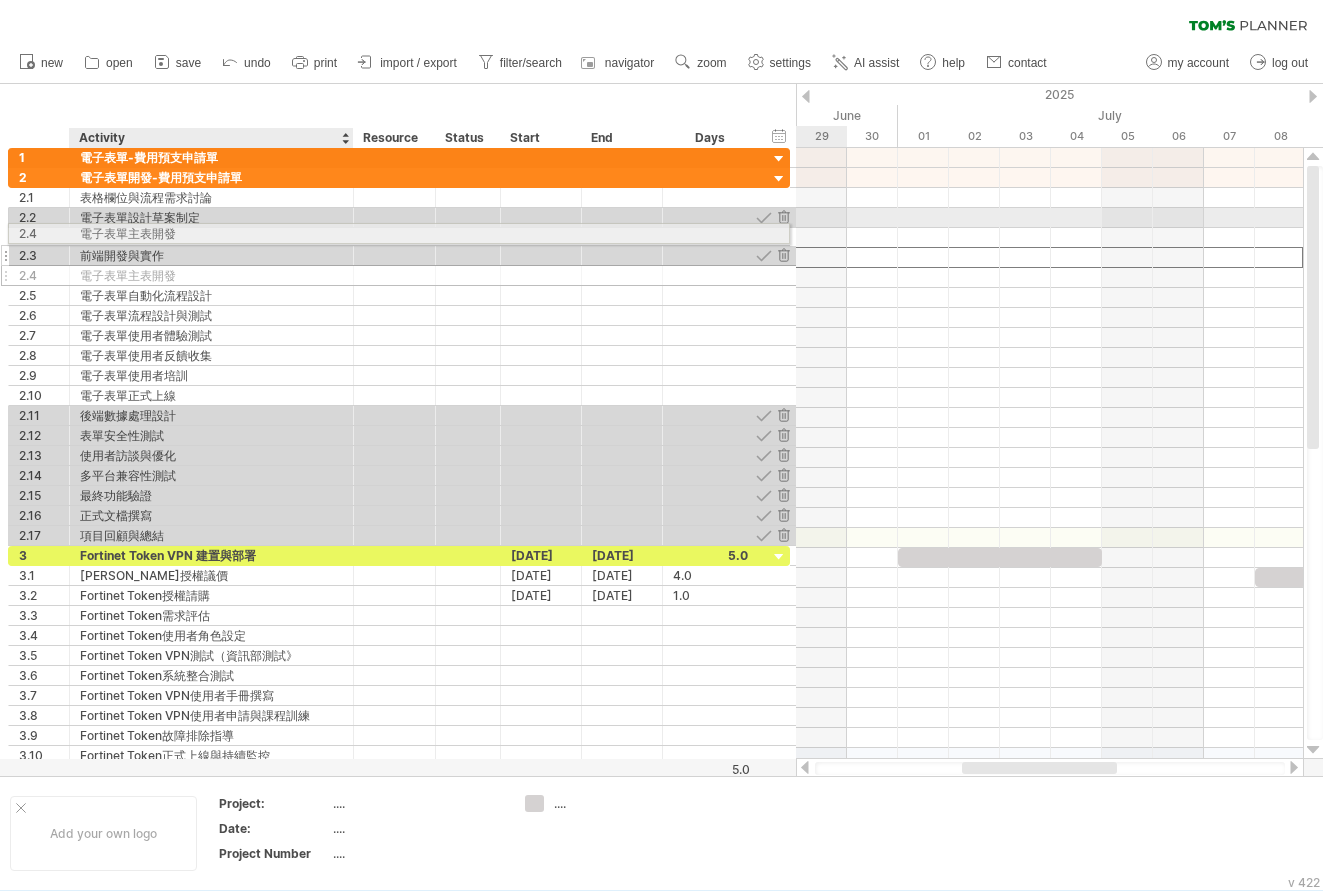 drag, startPoint x: 147, startPoint y: 257, endPoint x: 144, endPoint y: 230, distance: 27.166155 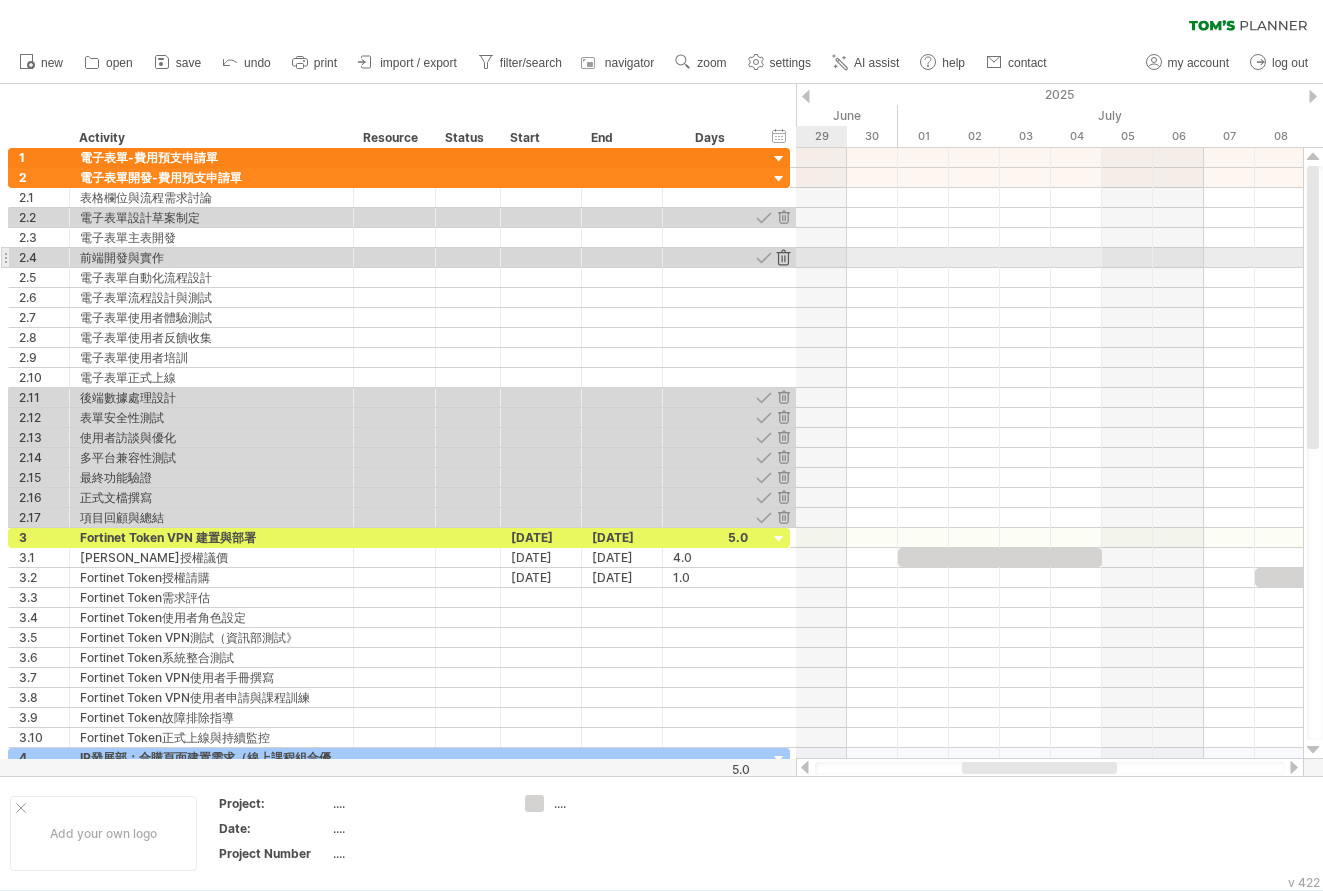 click at bounding box center [783, 257] 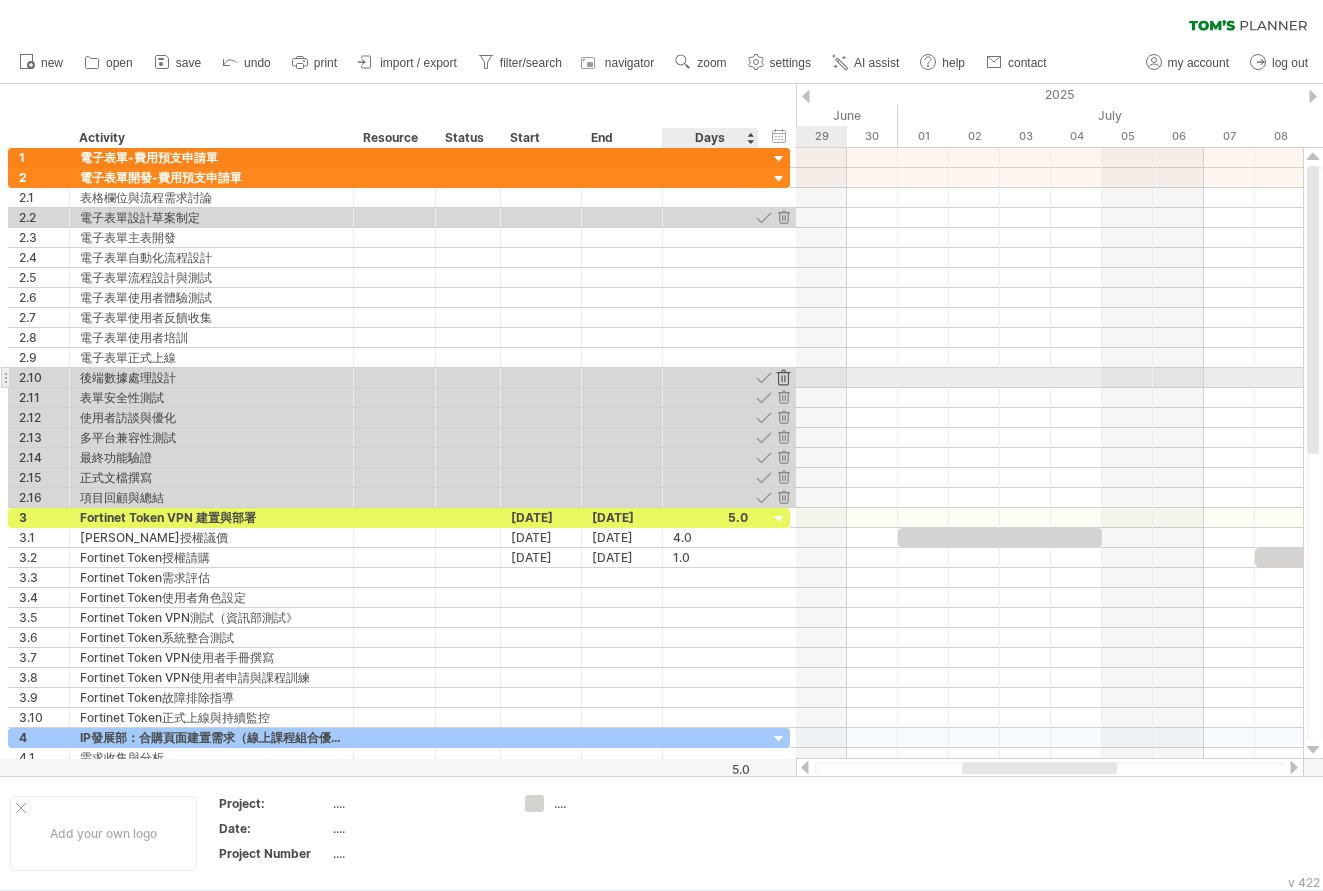 click at bounding box center (783, 377) 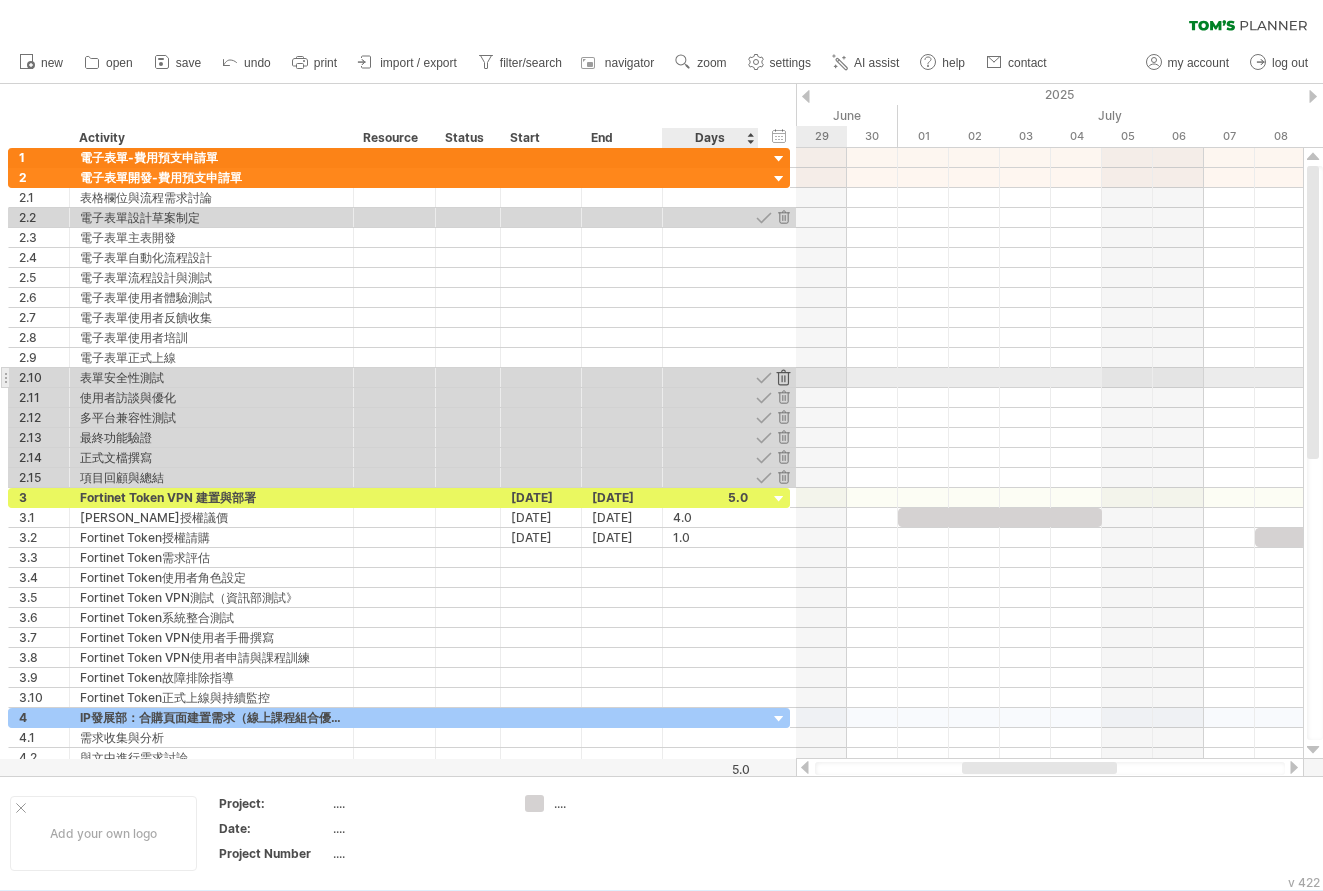 click at bounding box center (783, 377) 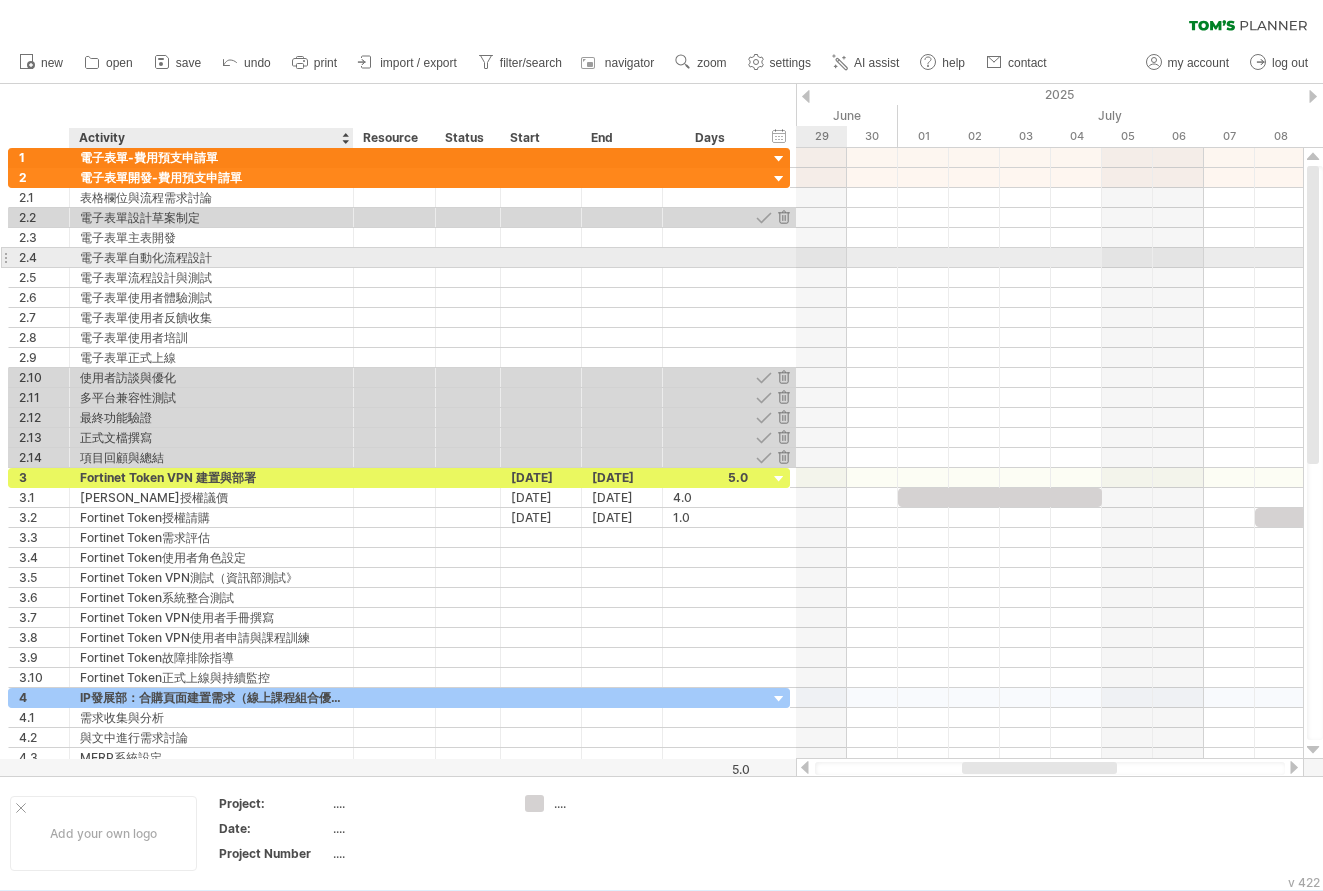click on "電子表單自動化流程設計" at bounding box center [211, 257] 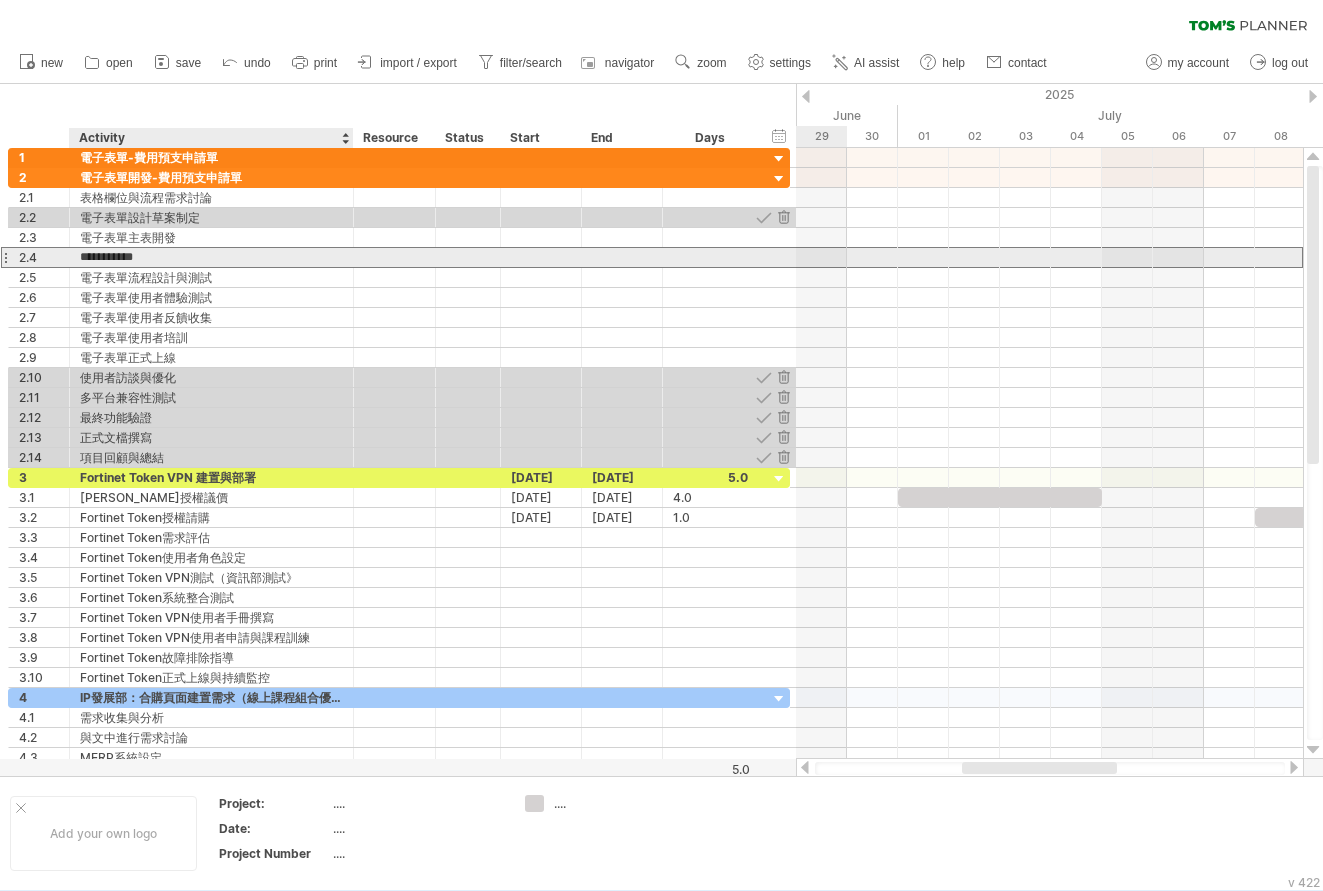 click on "**********" at bounding box center (211, 257) 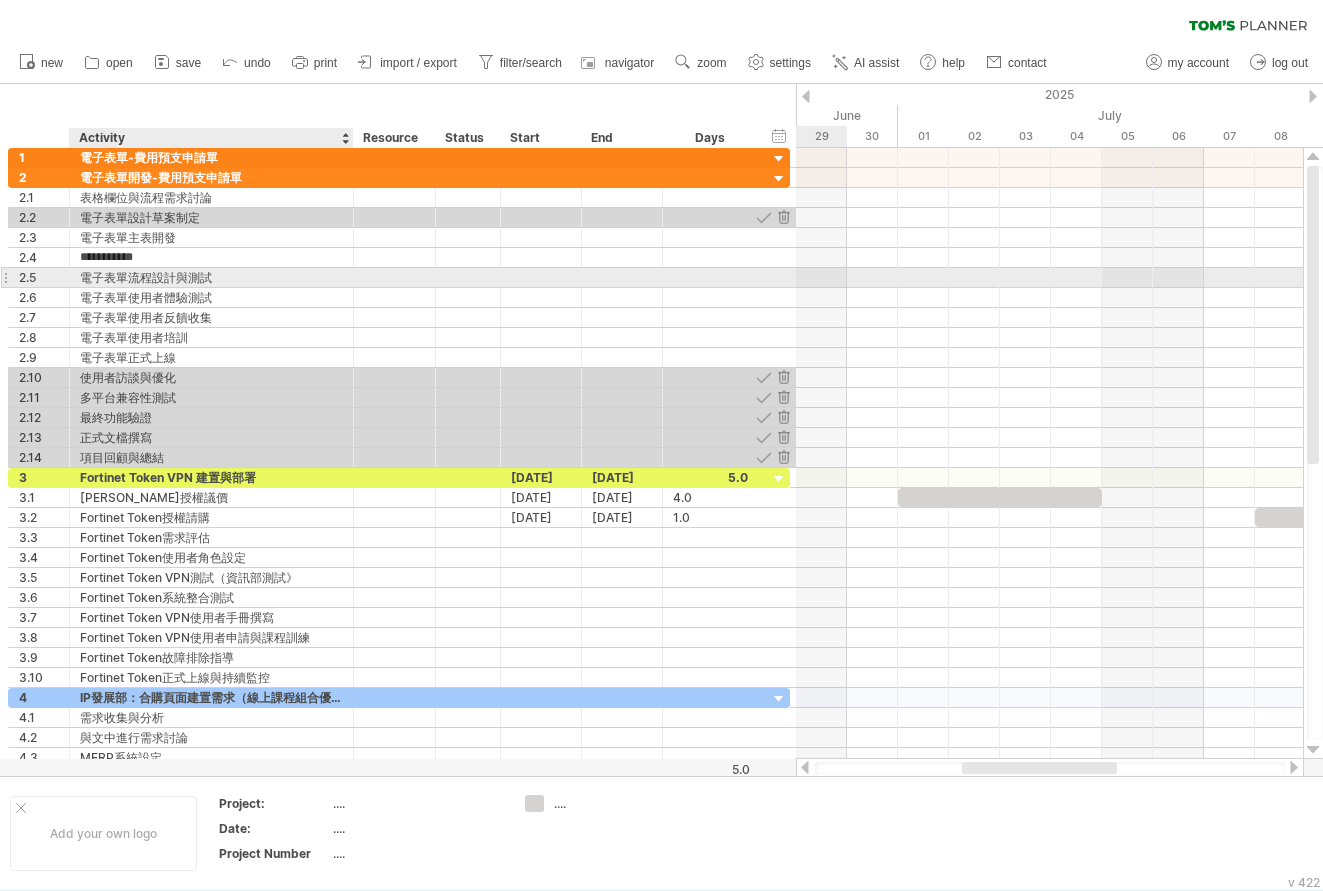 type on "**********" 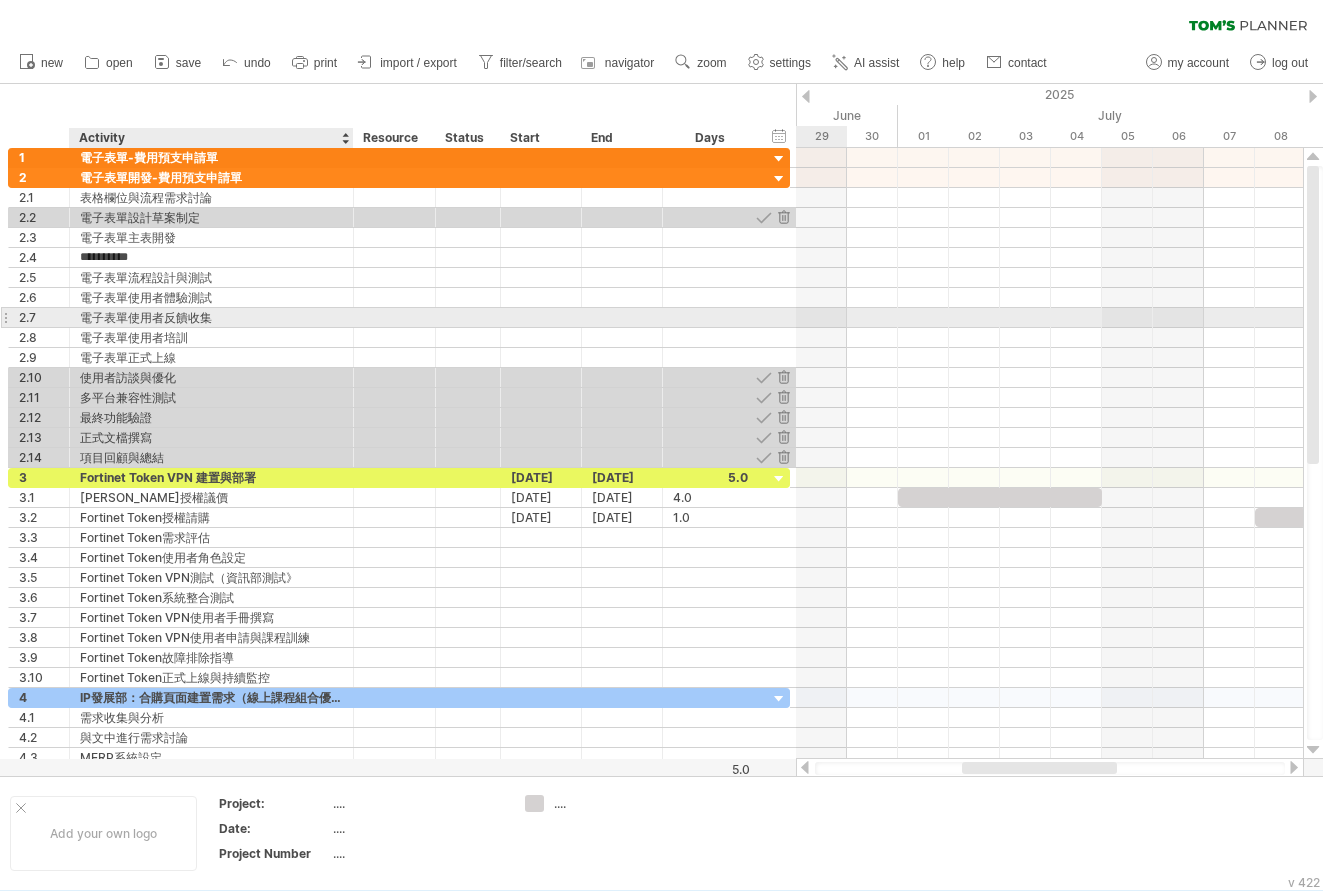 click on "電子表單使用者反饋收集" at bounding box center [211, 317] 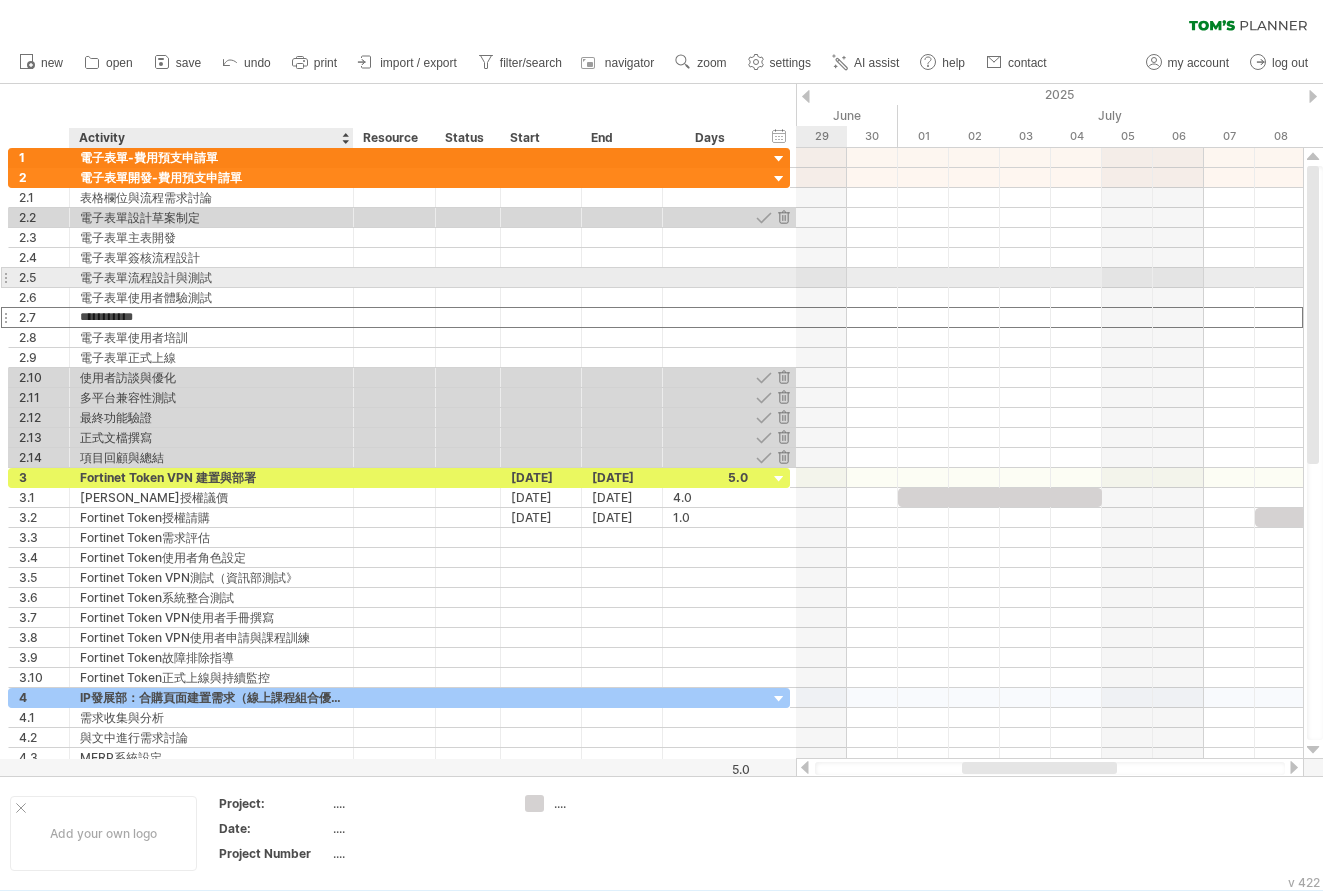 click on "電子表單流程設計與測試" at bounding box center (211, 277) 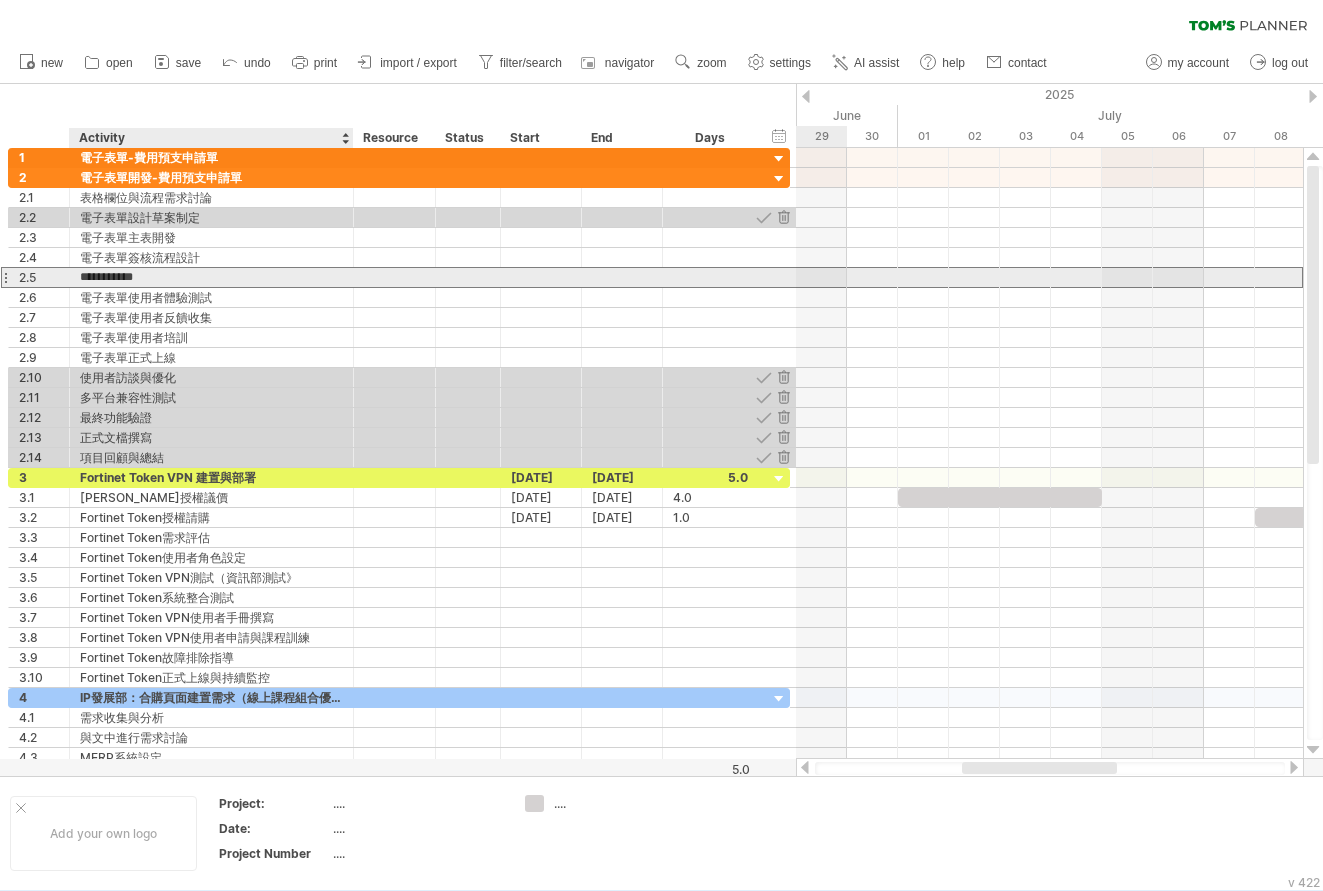 click on "**********" at bounding box center [211, 277] 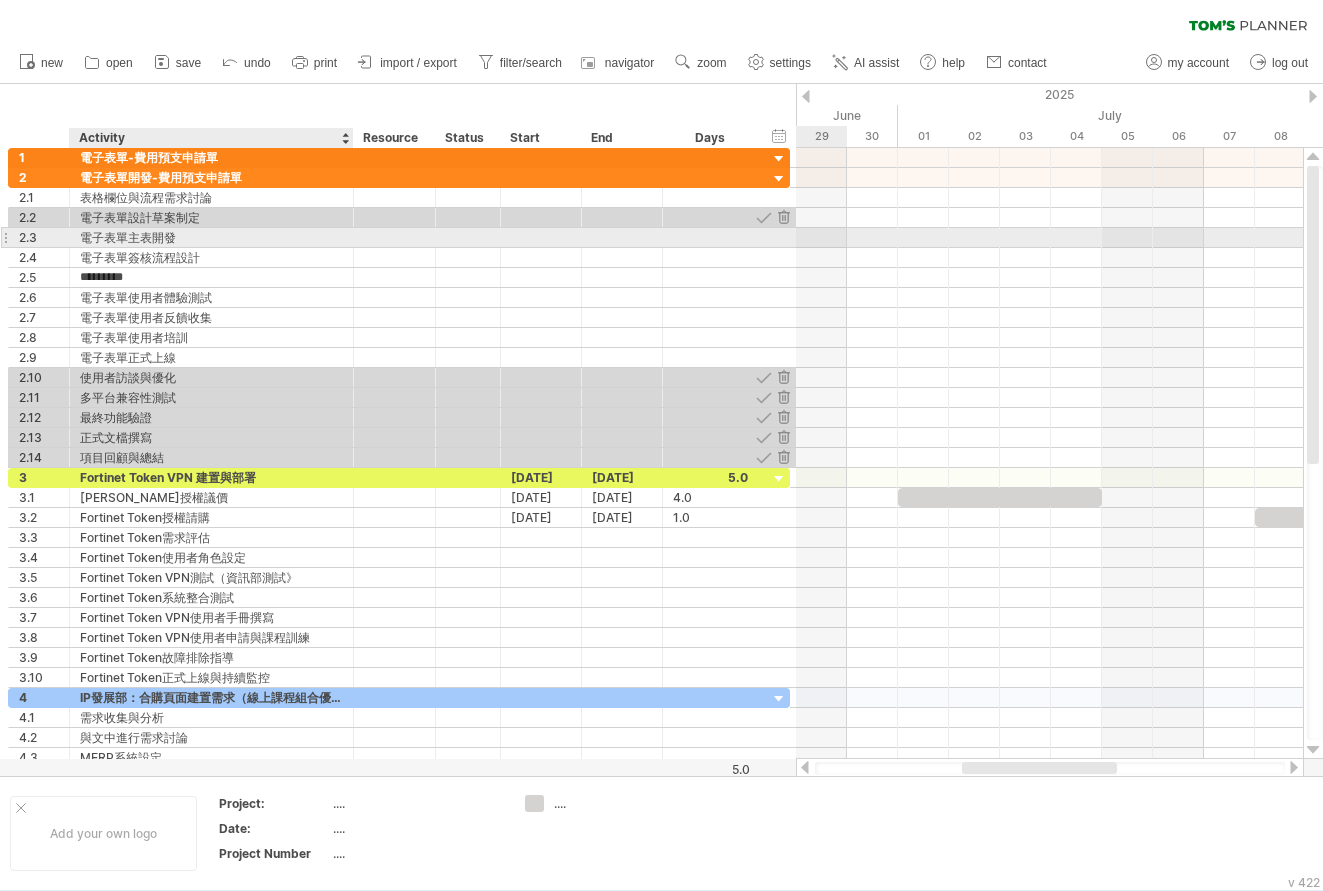 type on "********" 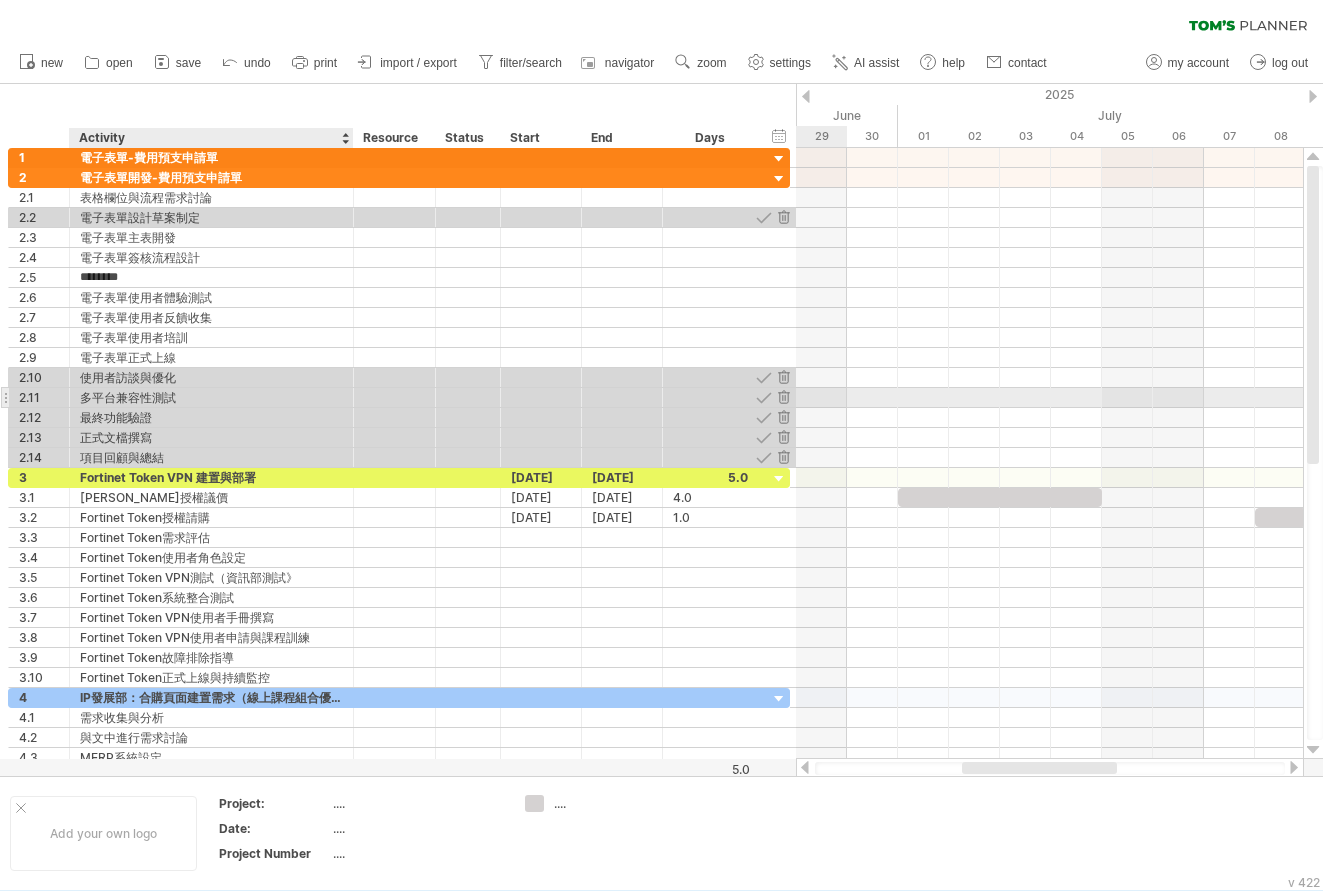 click on "多平台兼容性測試" at bounding box center (211, 397) 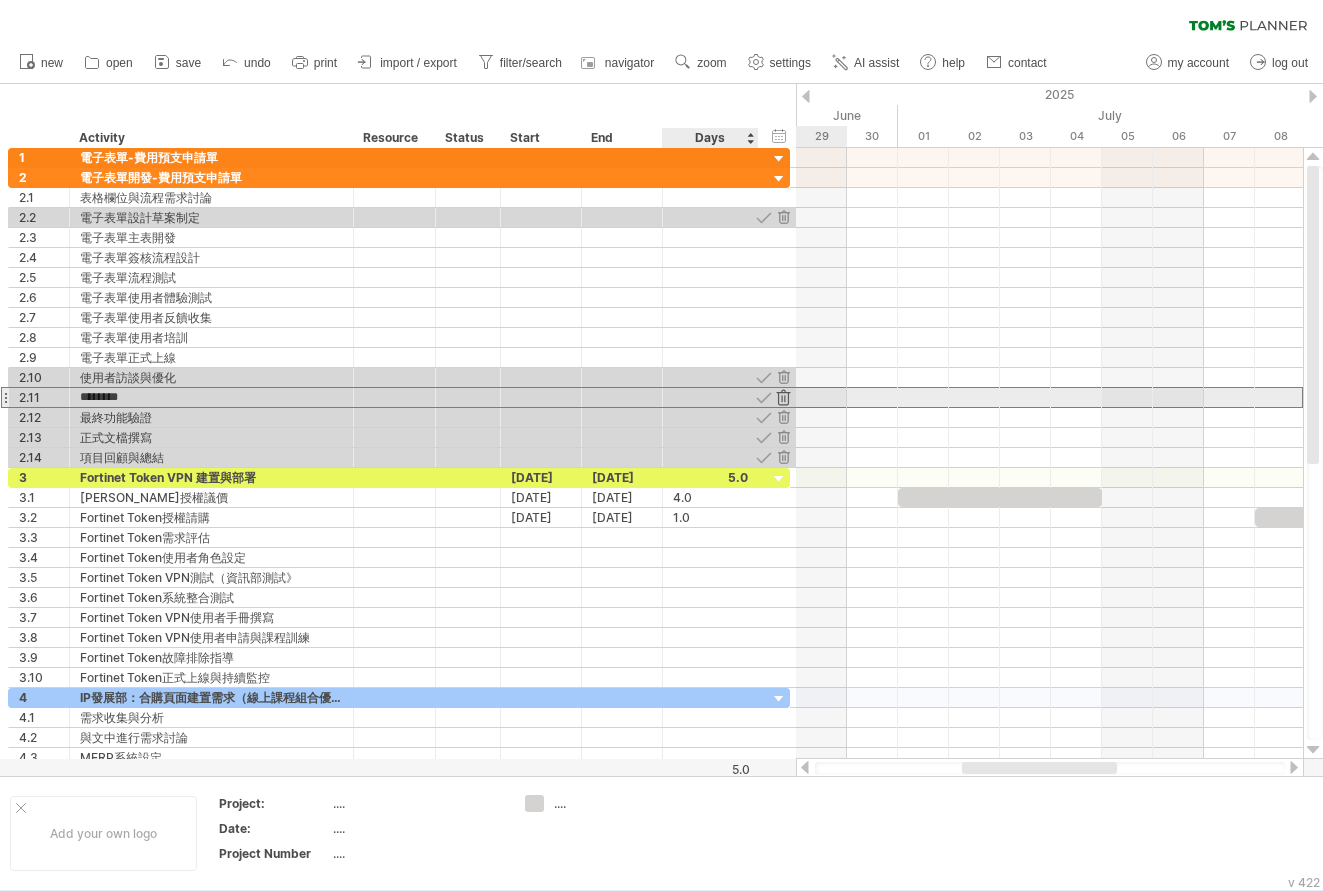 click at bounding box center (783, 397) 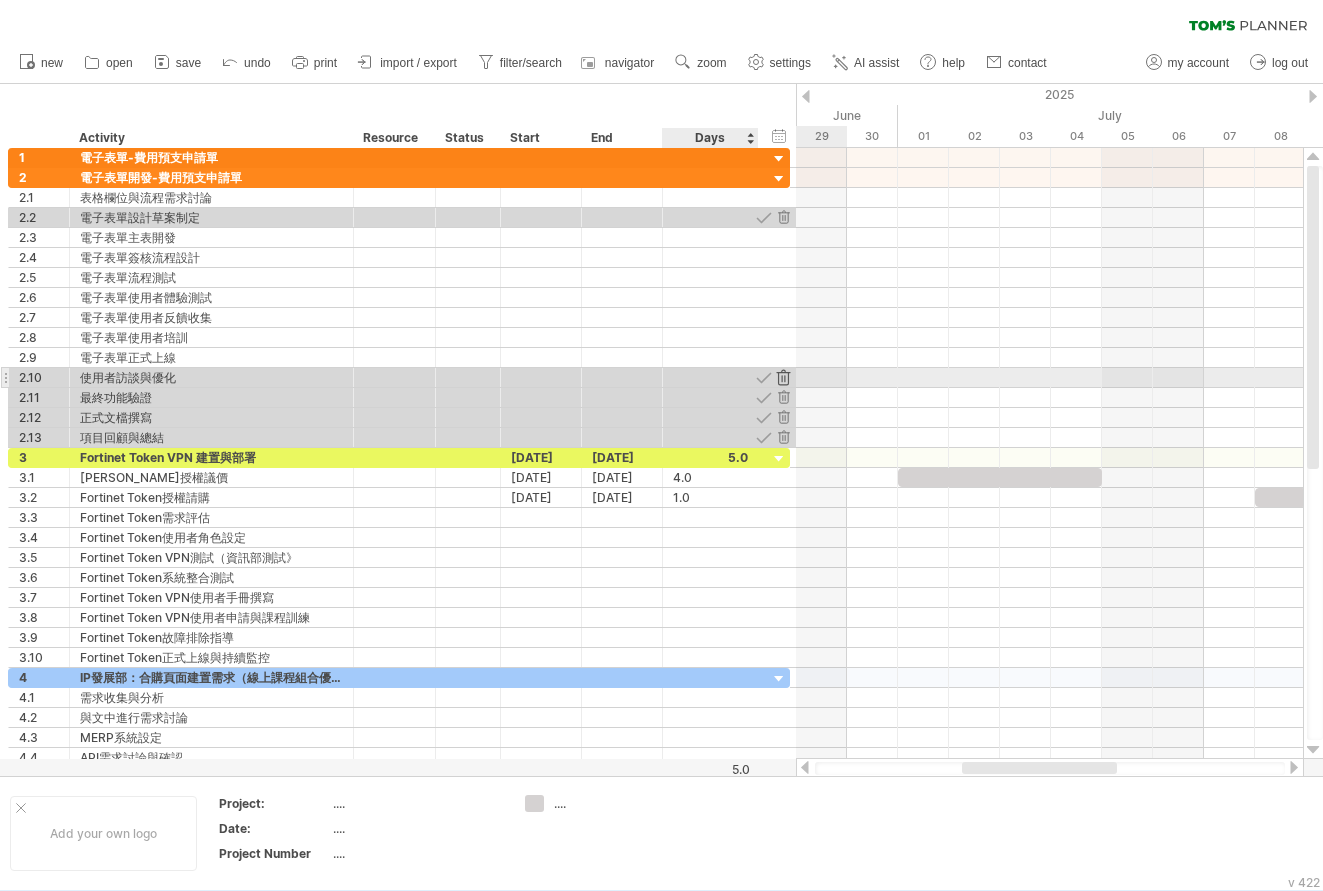 click at bounding box center (783, 377) 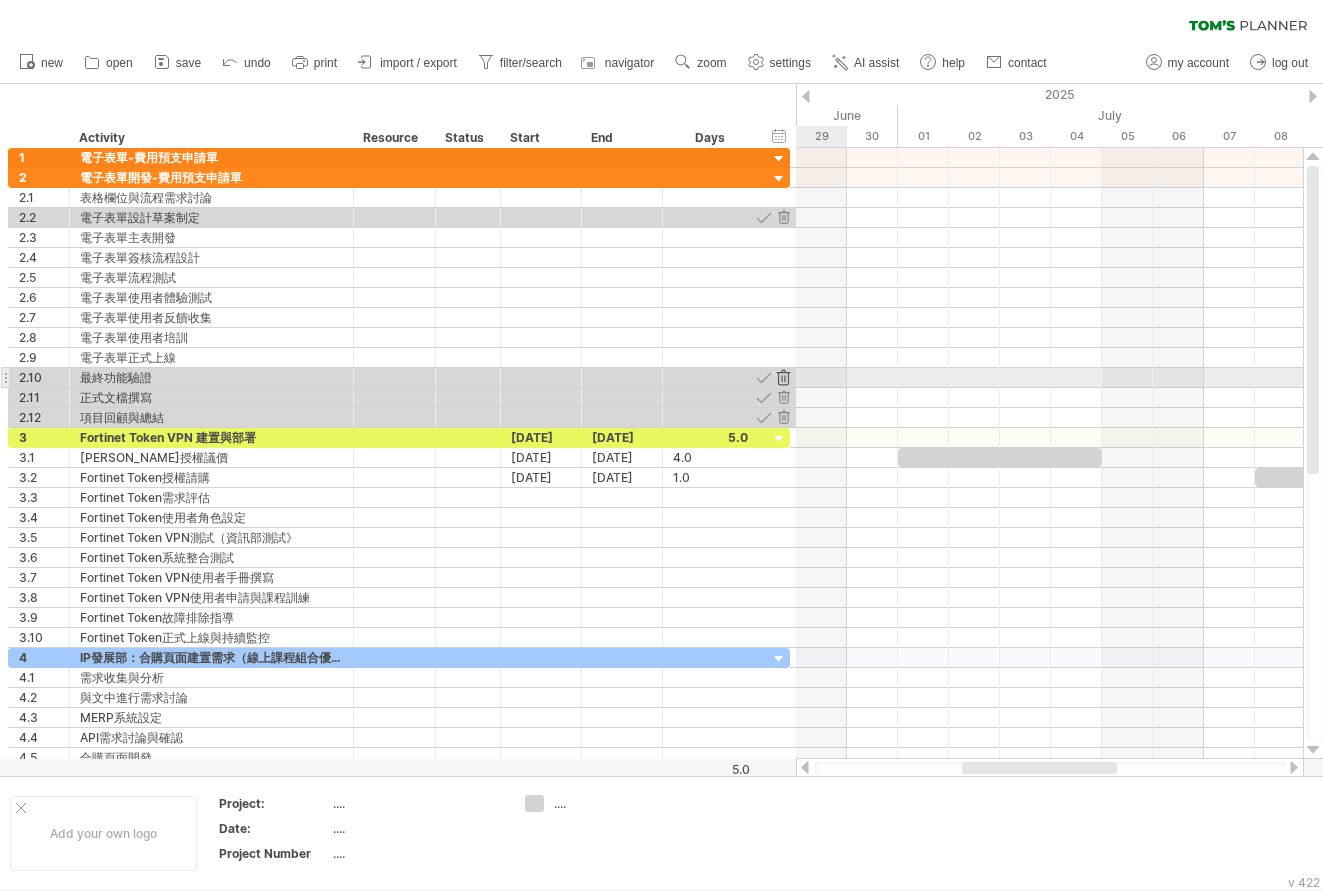 click at bounding box center [783, 377] 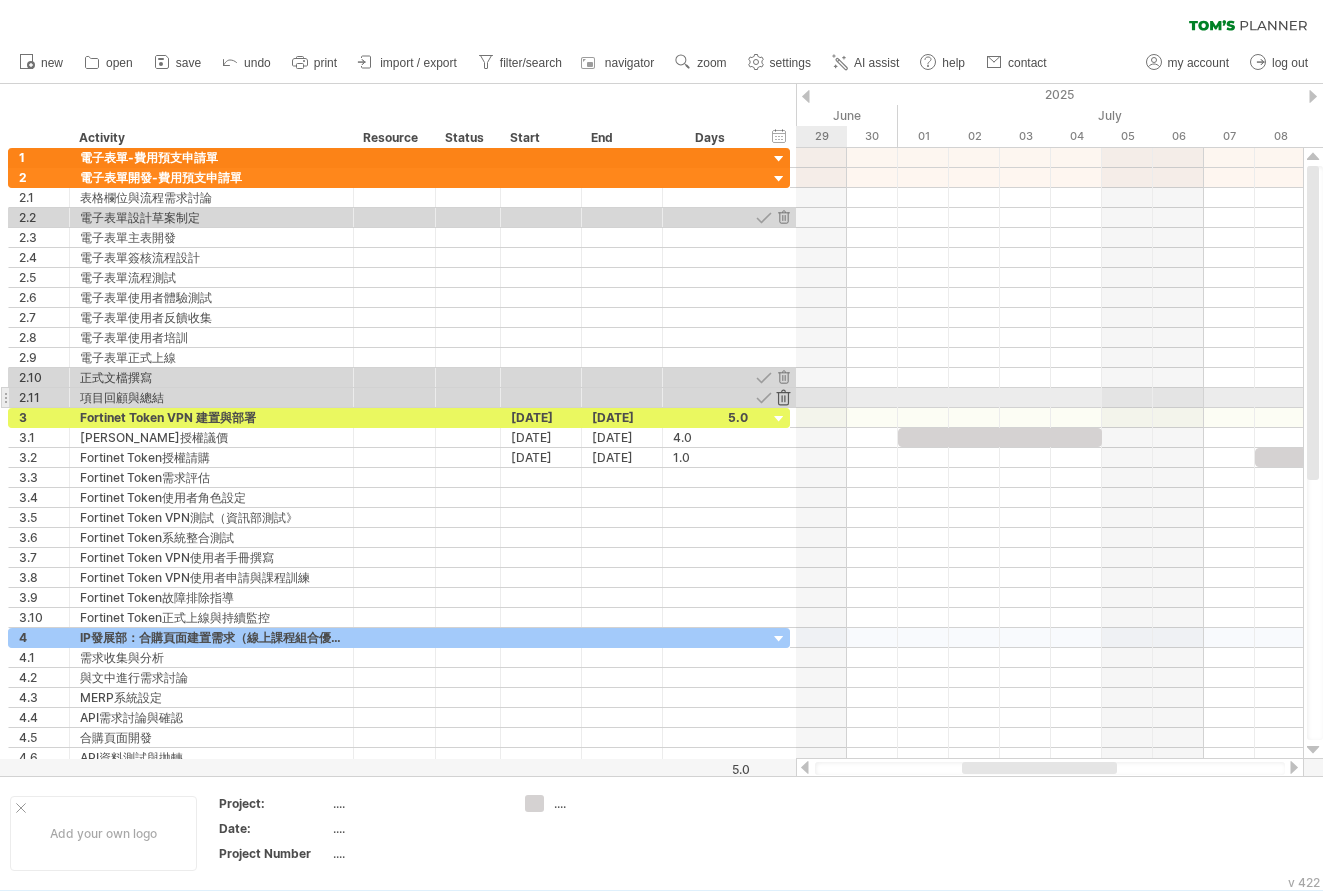 click at bounding box center (783, 397) 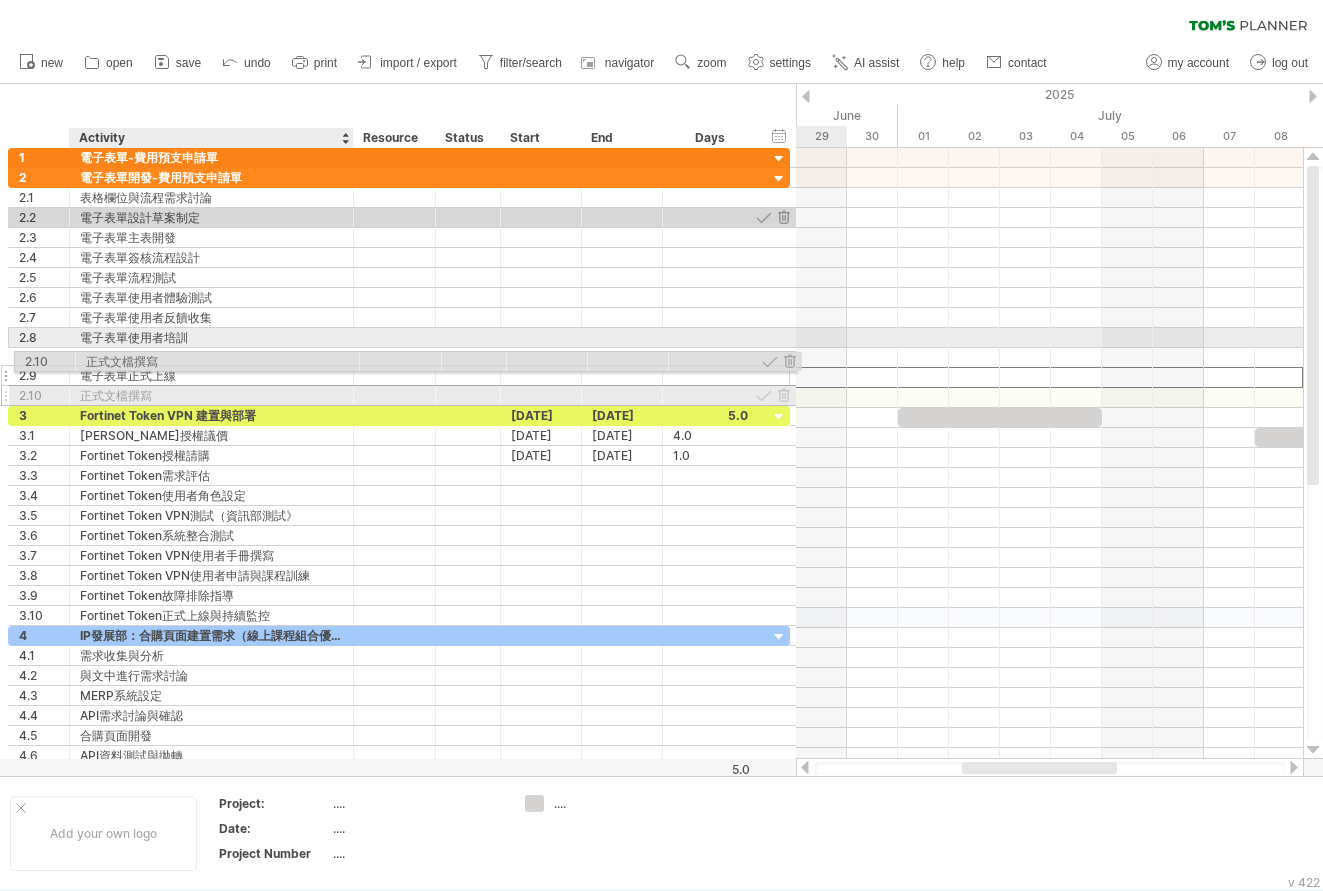 drag, startPoint x: 116, startPoint y: 376, endPoint x: 116, endPoint y: 358, distance: 18 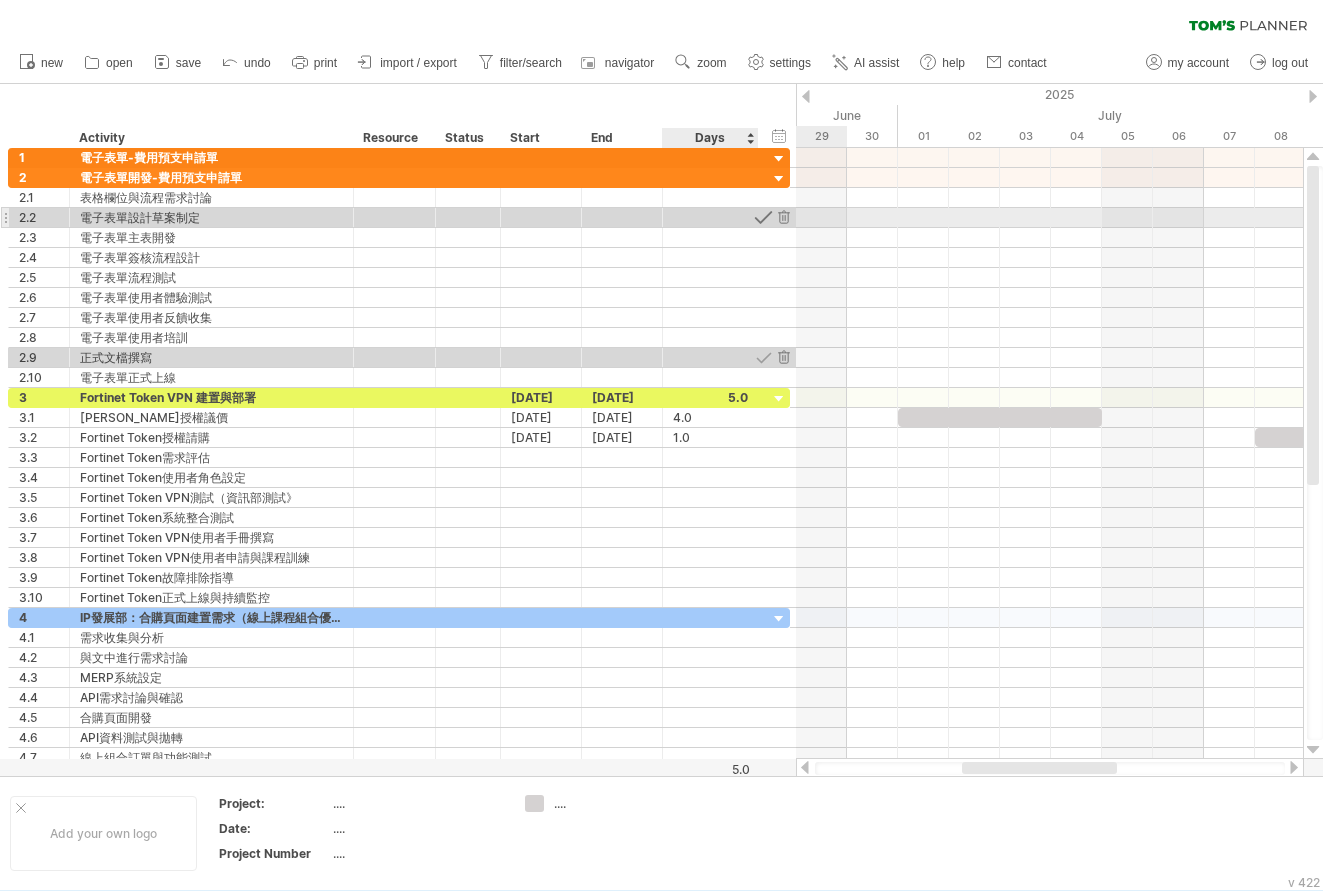 click at bounding box center [763, 217] 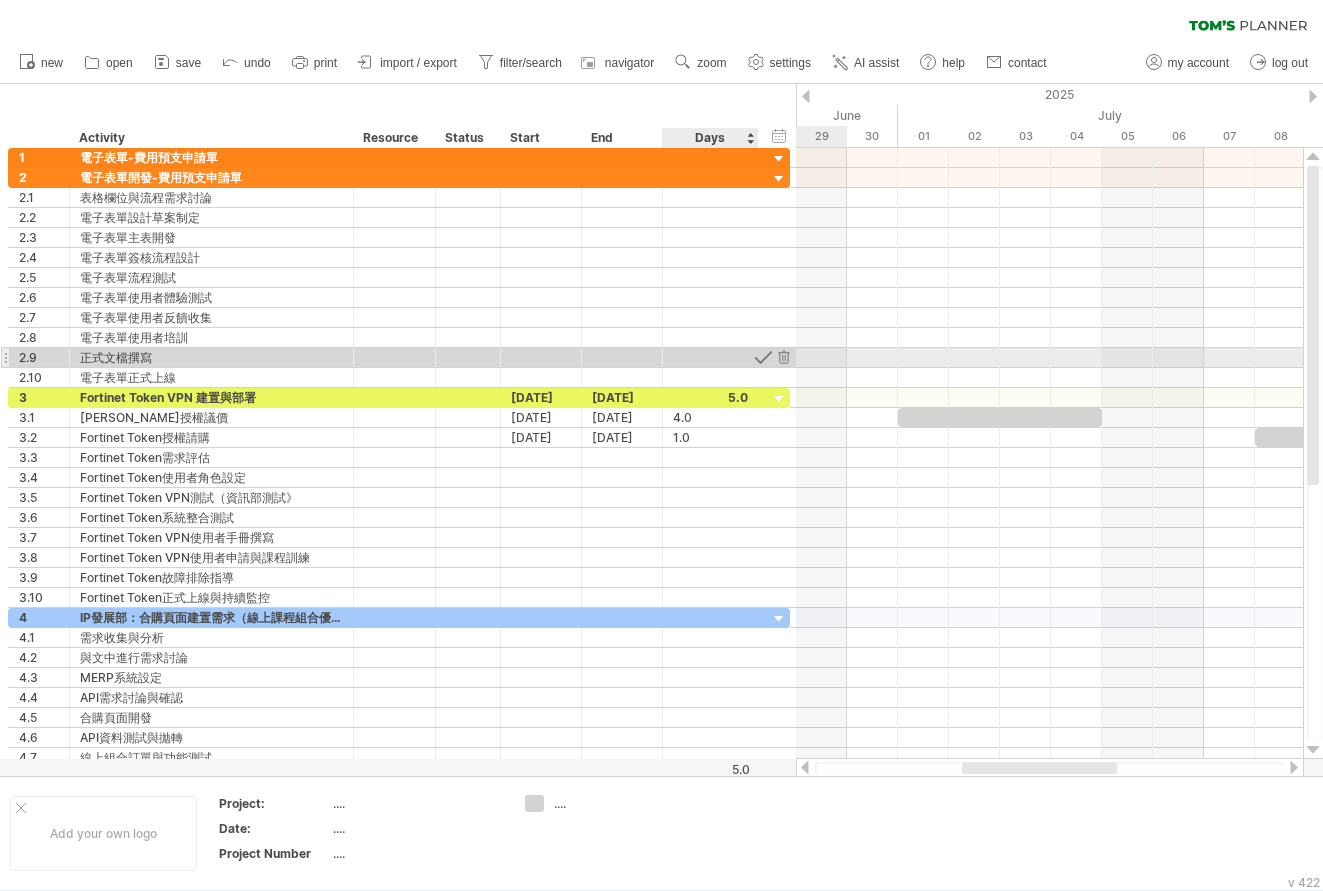 click at bounding box center (763, 357) 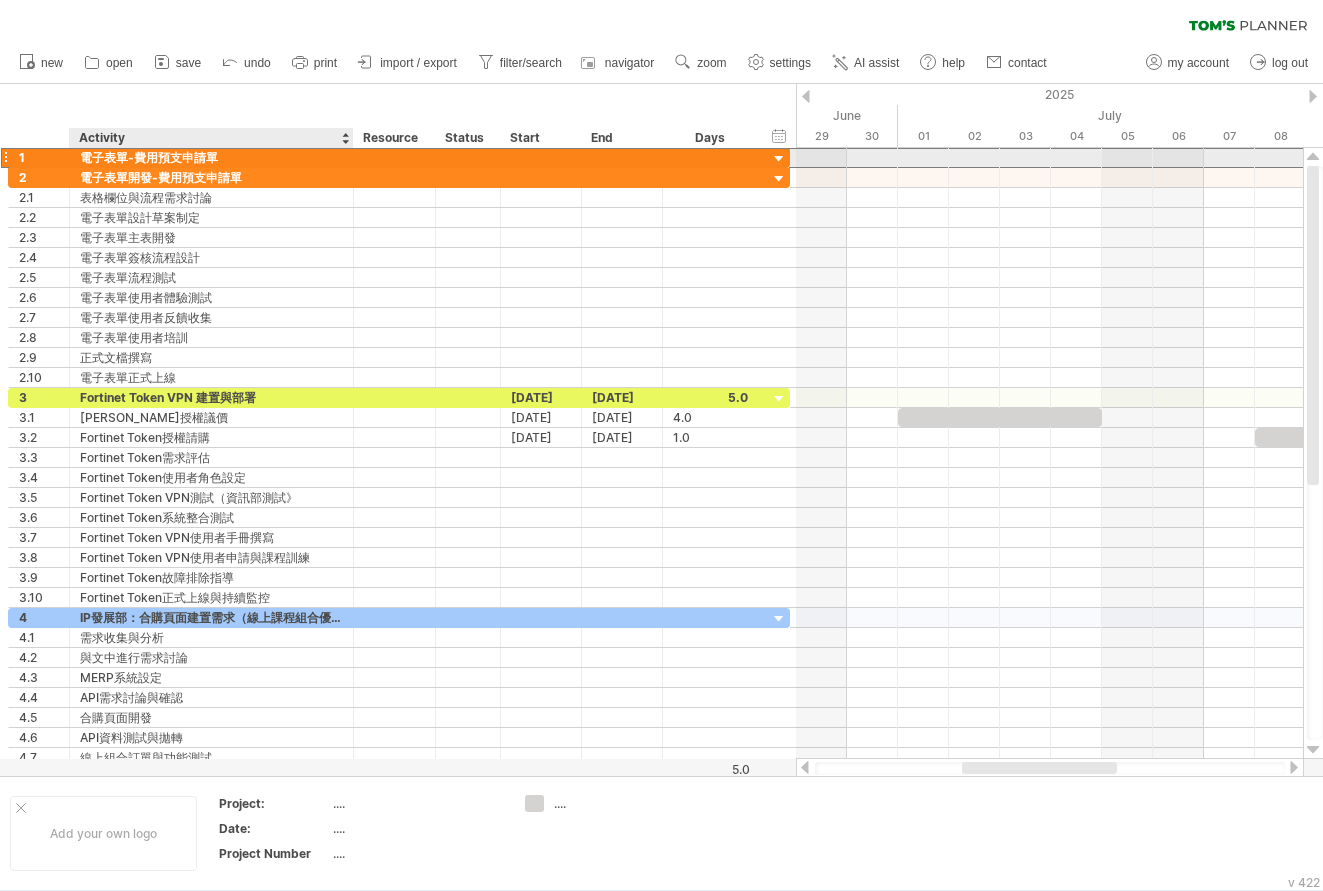click on "電子表單-費用預支申請單" at bounding box center (211, 157) 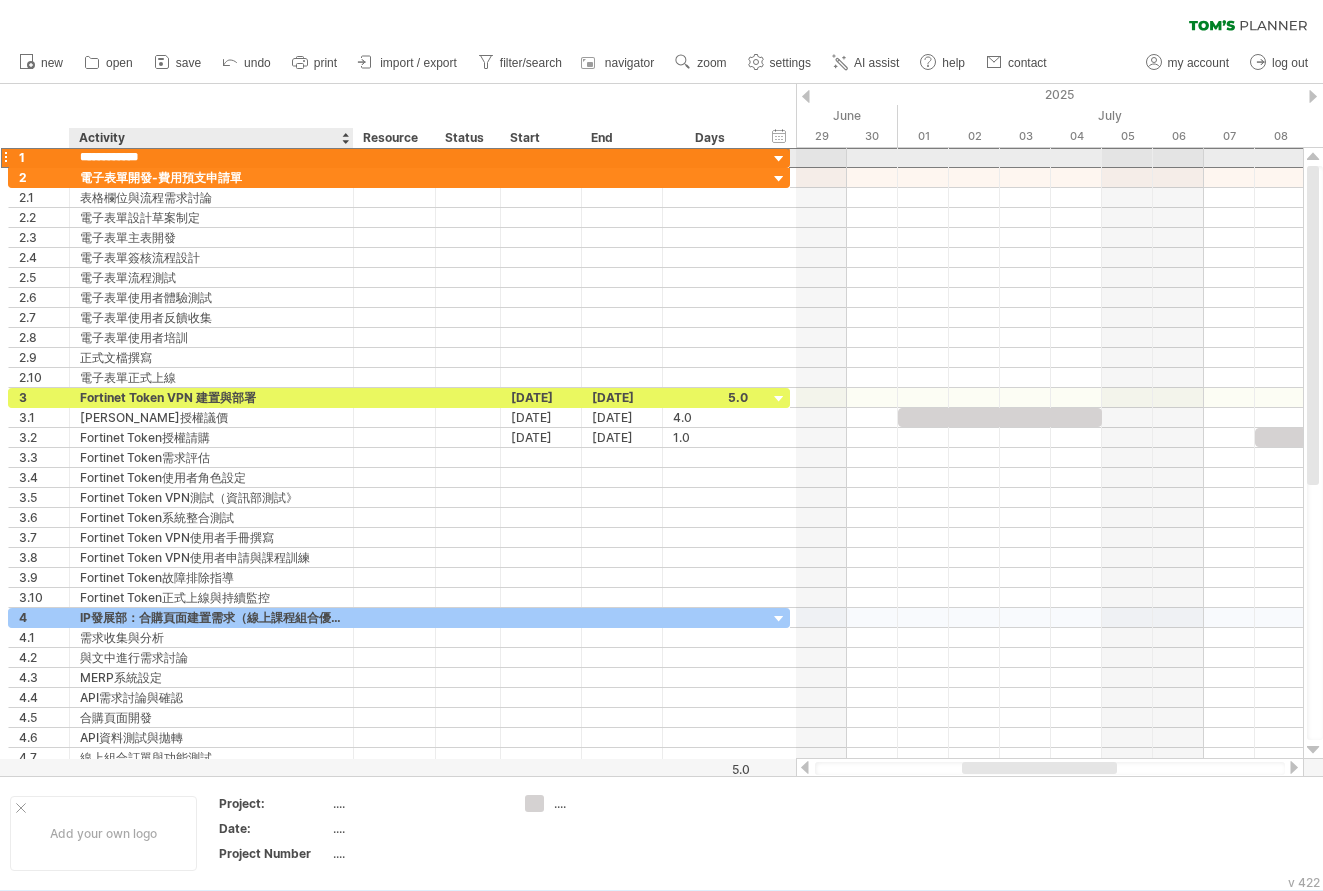 click on "**********" at bounding box center (211, 157) 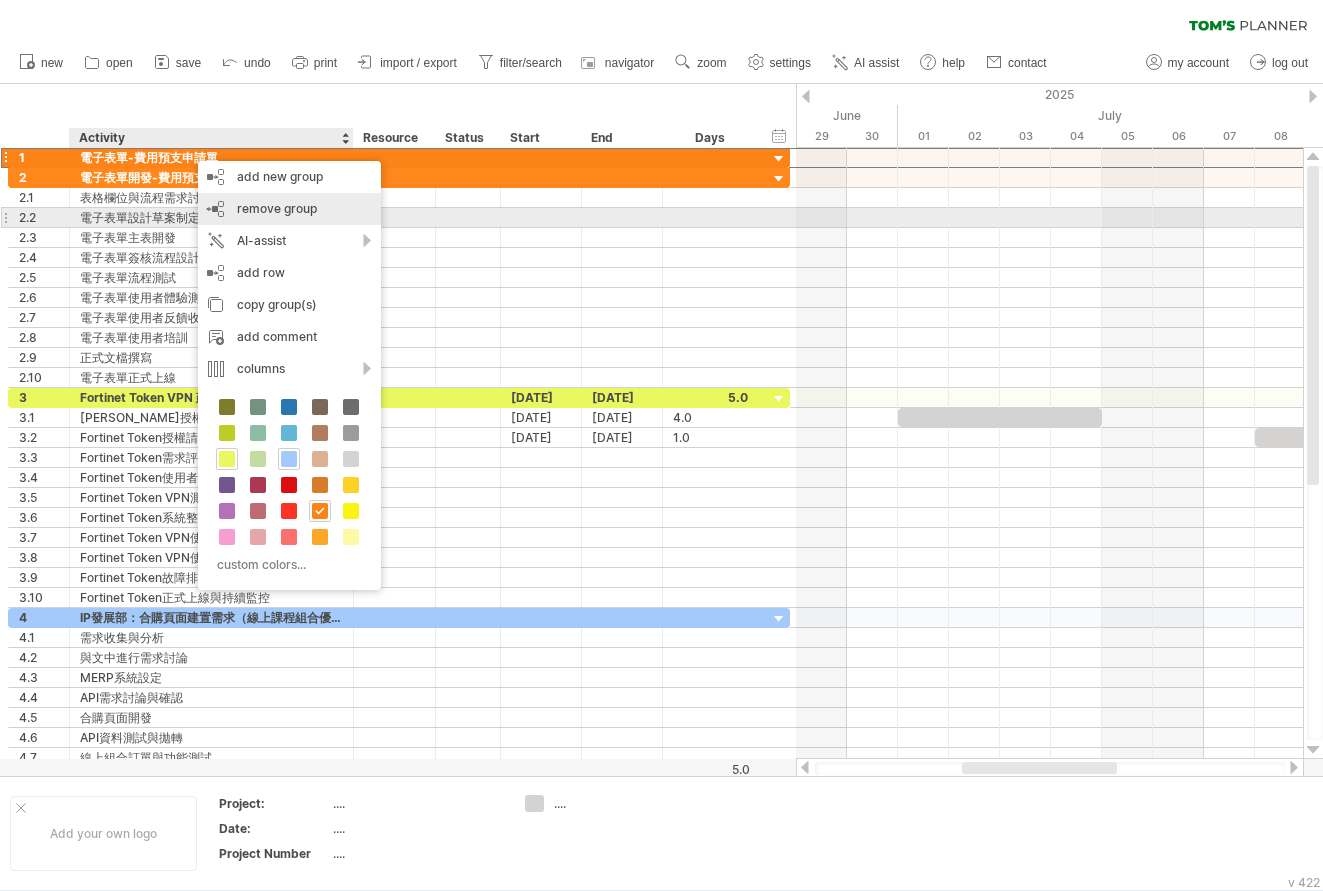 click on "remove group remove selected groups" at bounding box center [289, 209] 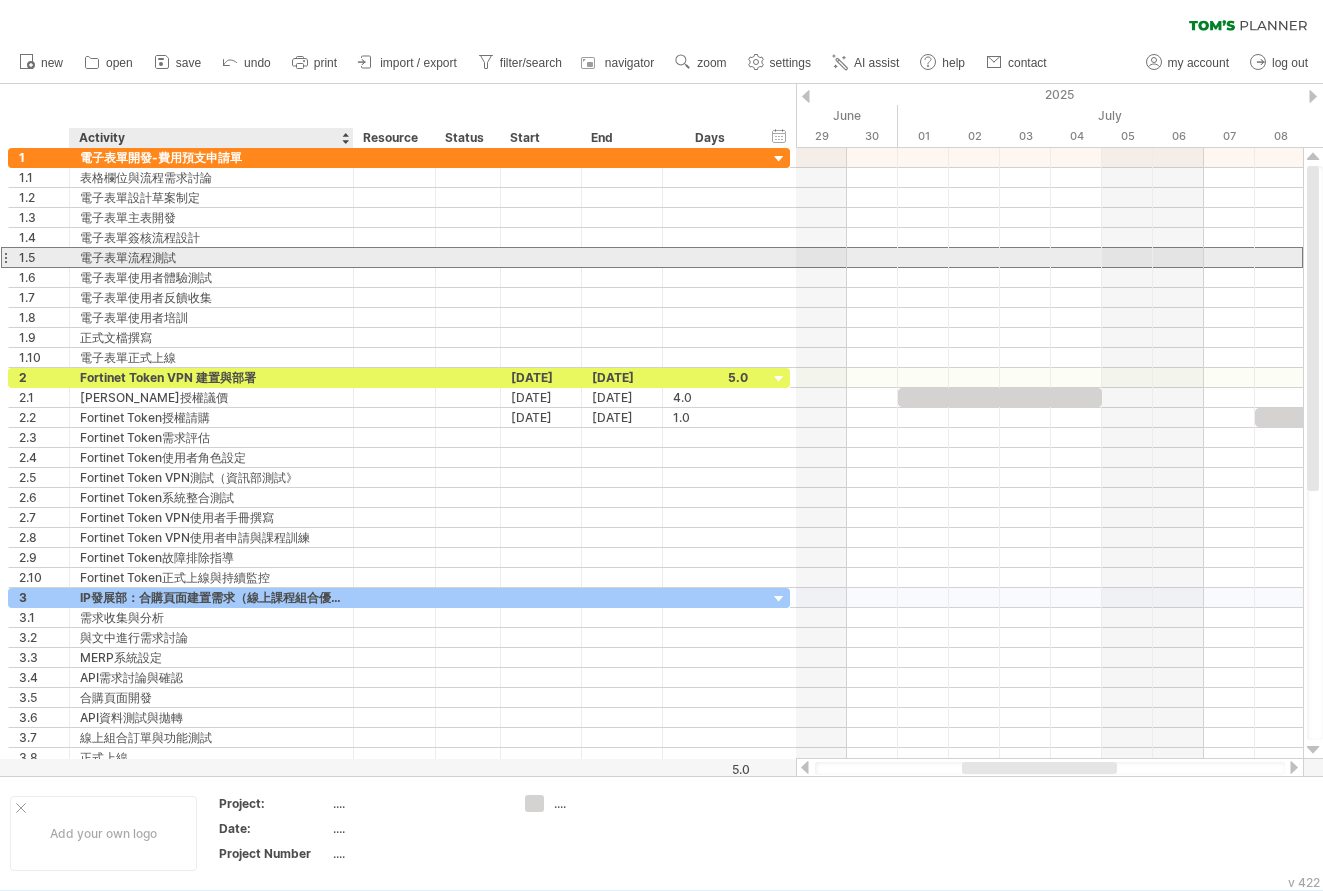 click on "電子表單流程測試" at bounding box center [211, 257] 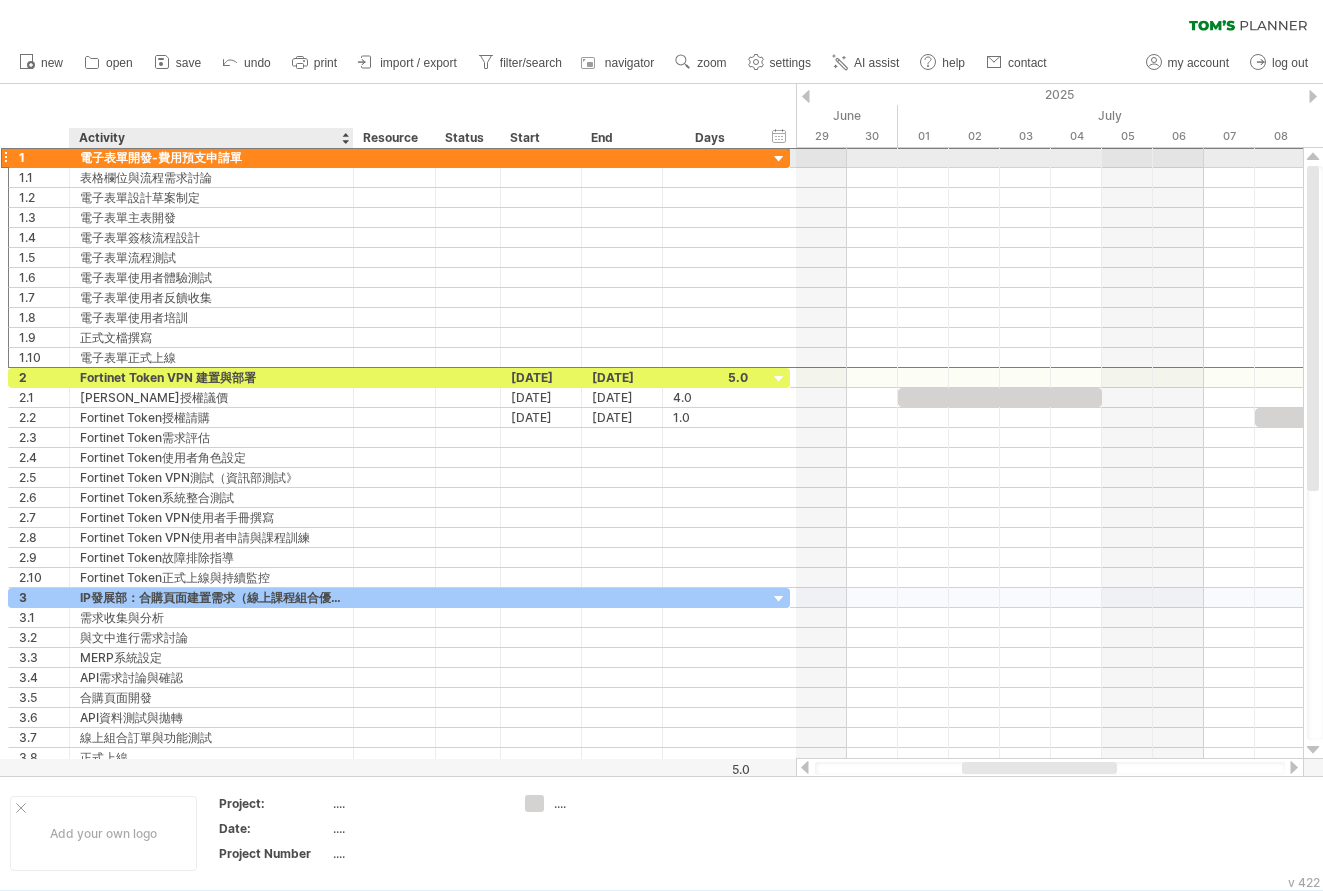 click on "電子表單開發-費用預支申請單" at bounding box center (211, 157) 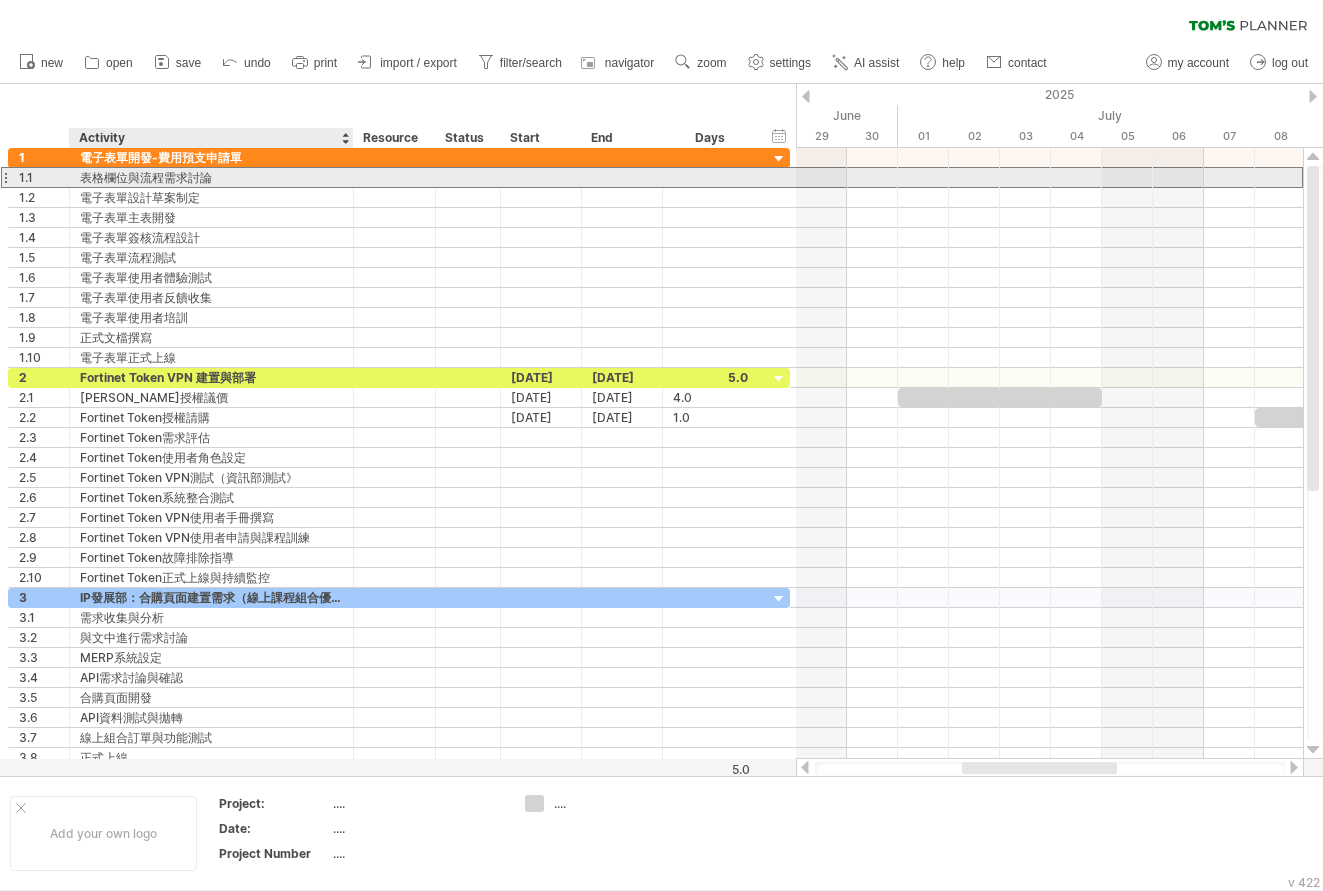 click on "表格欄位與流程需求討論" at bounding box center (211, 177) 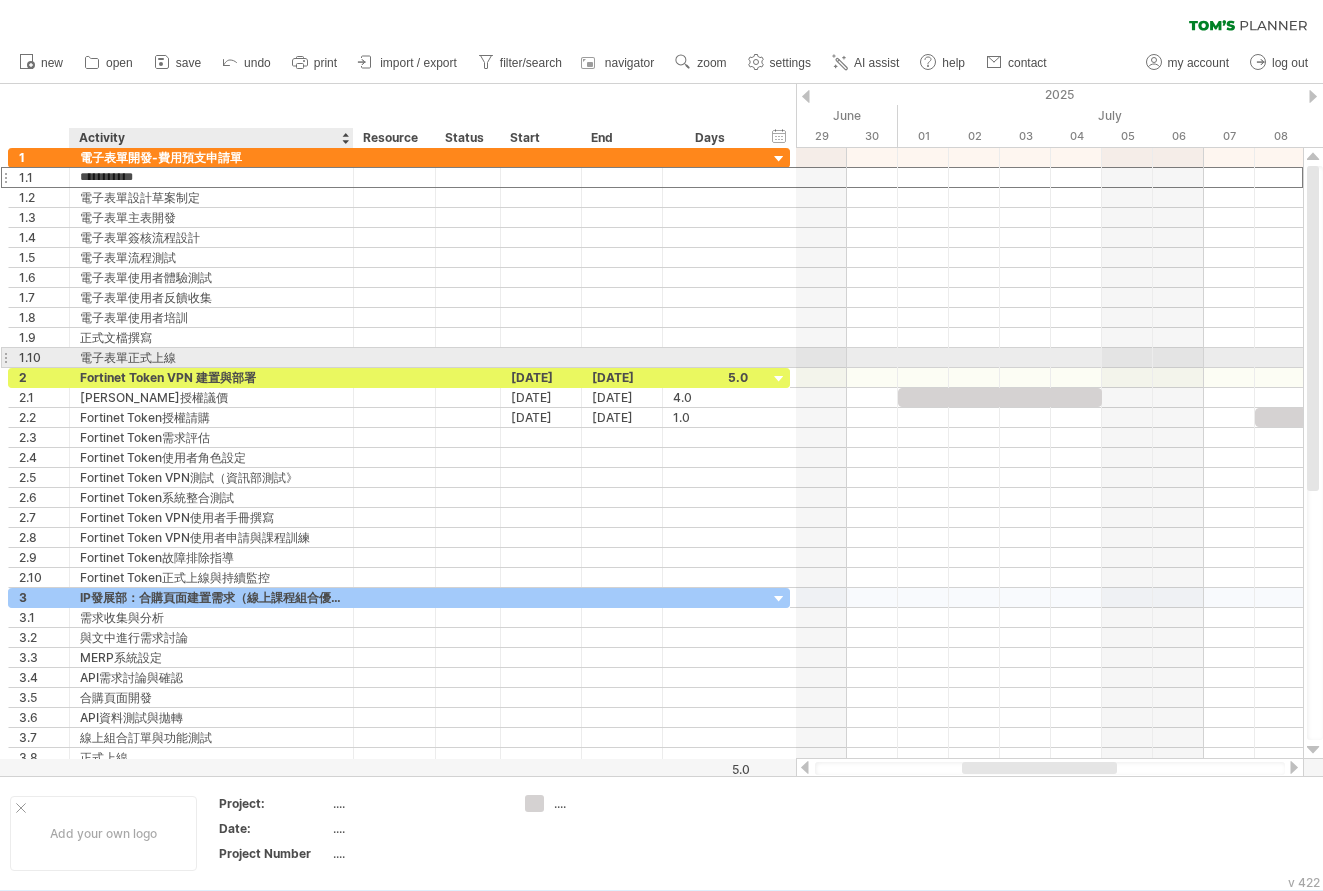 click on "電子表單正式上線" at bounding box center [211, 357] 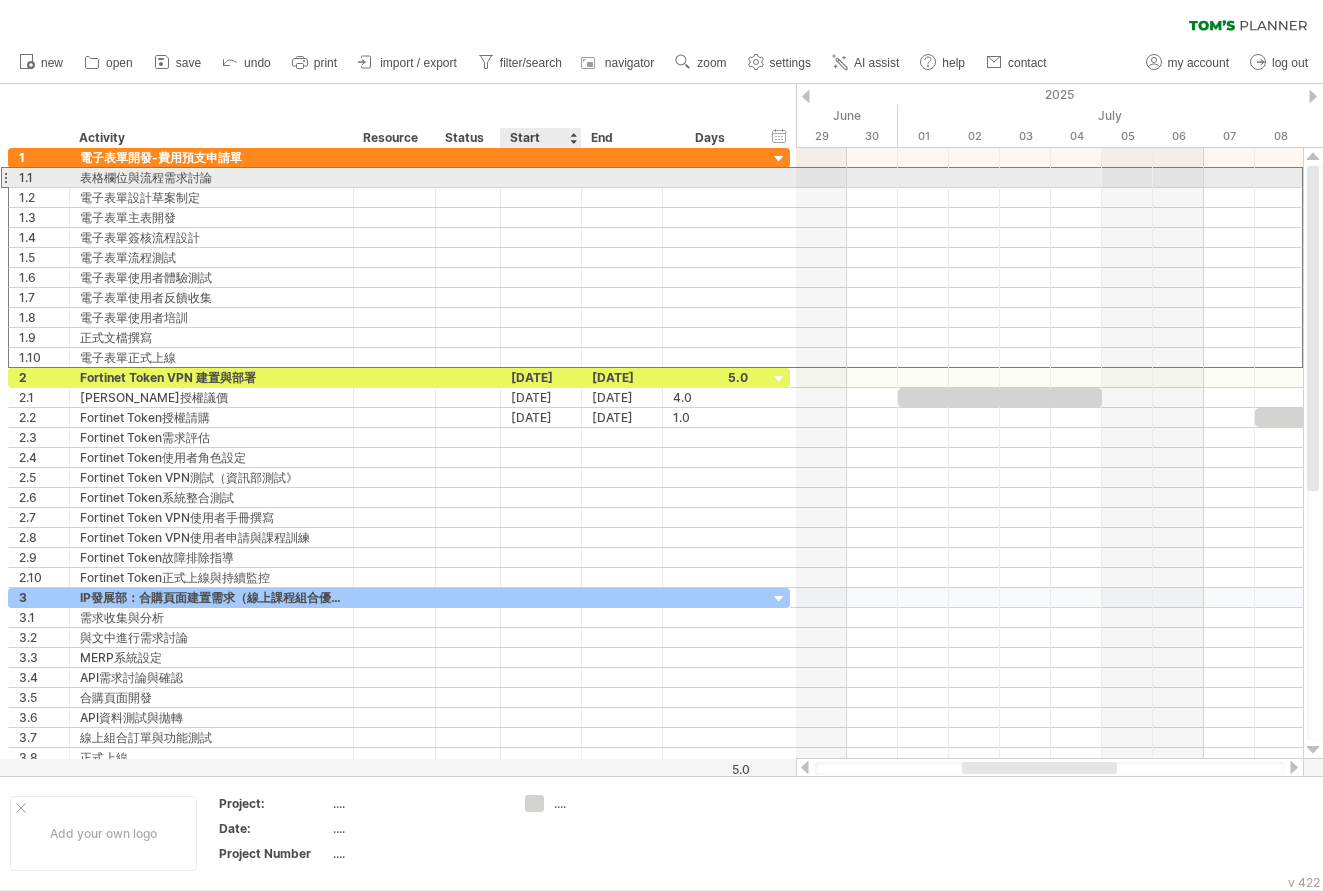 click at bounding box center [541, 177] 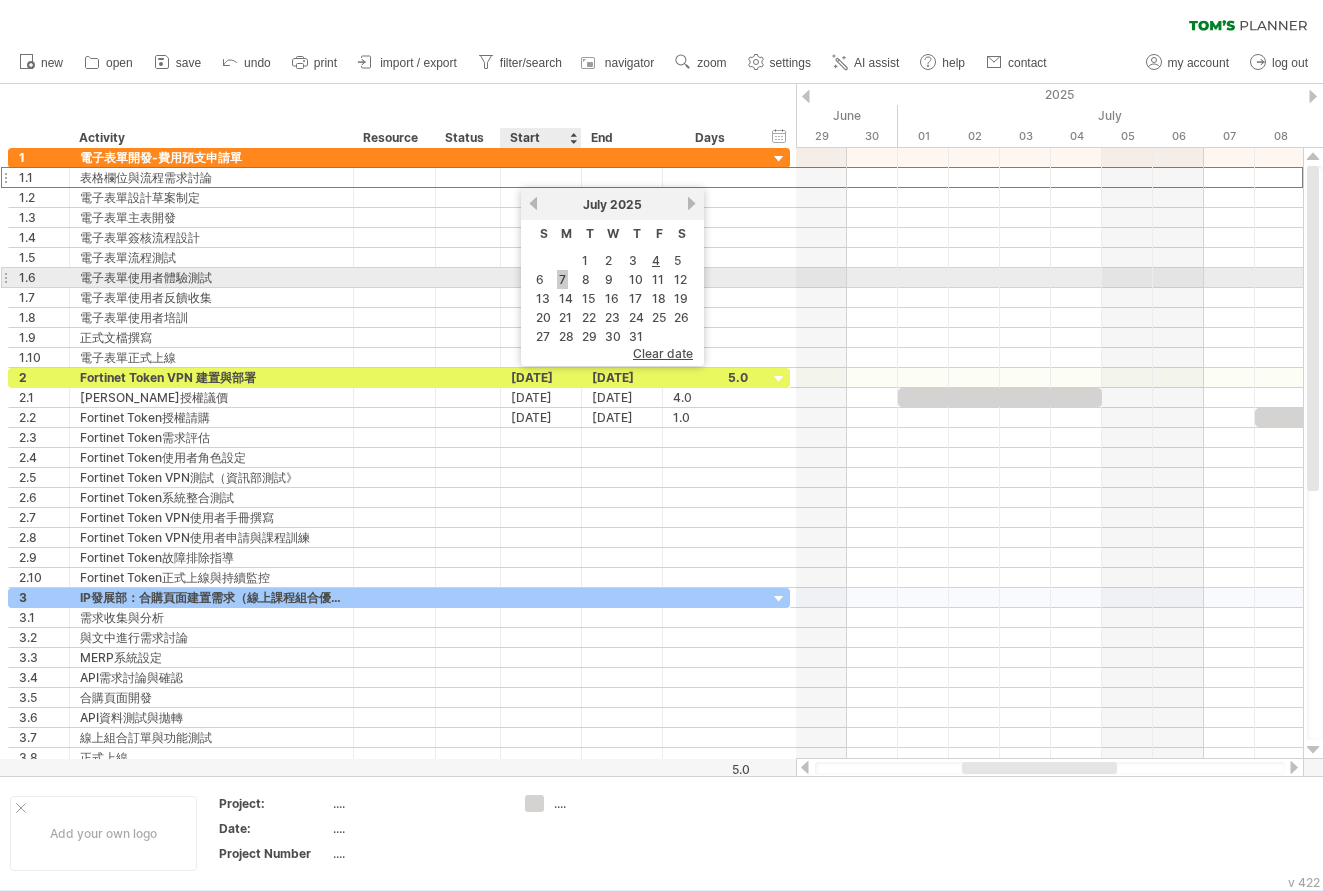 click on "7" at bounding box center [562, 279] 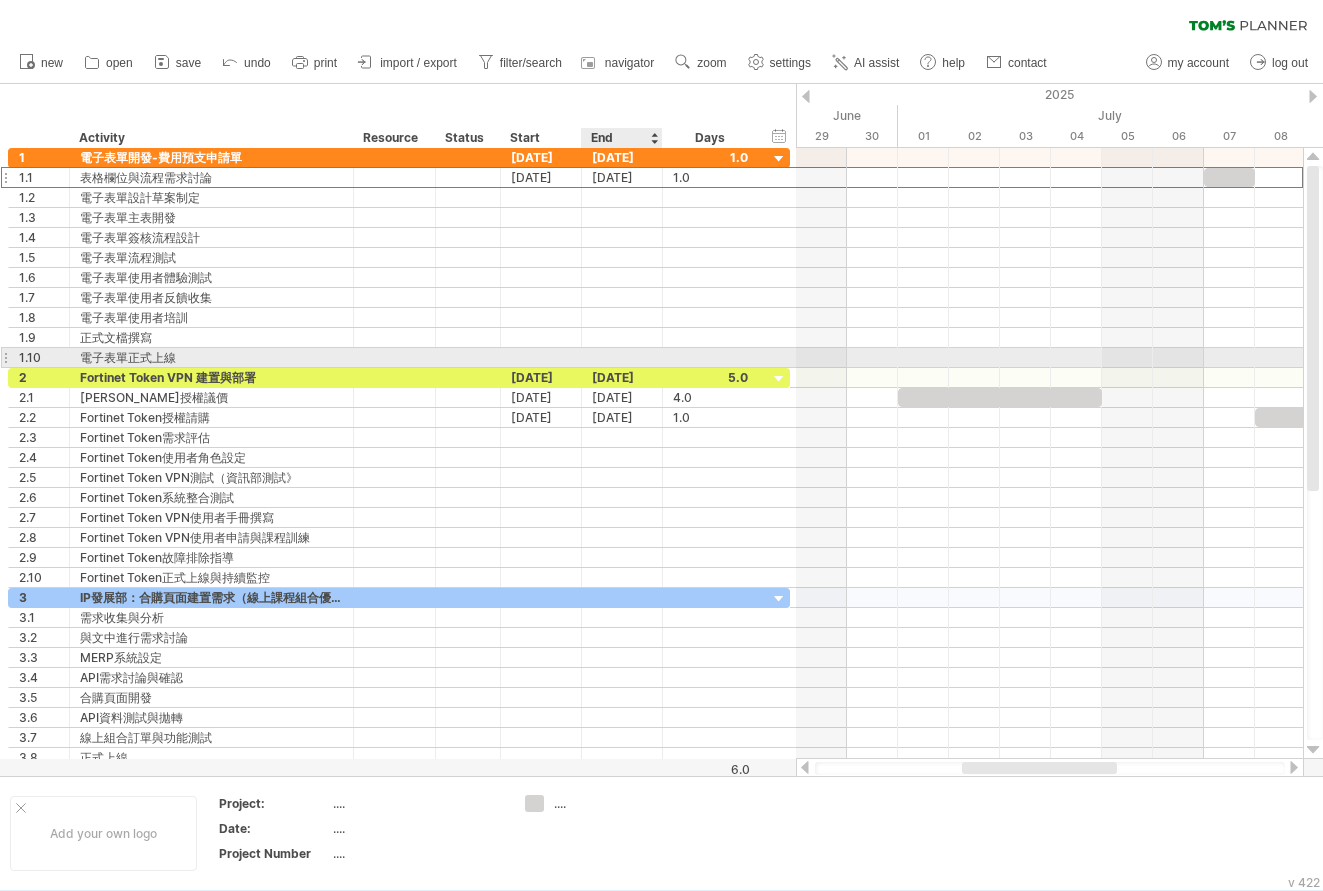 click at bounding box center (622, 357) 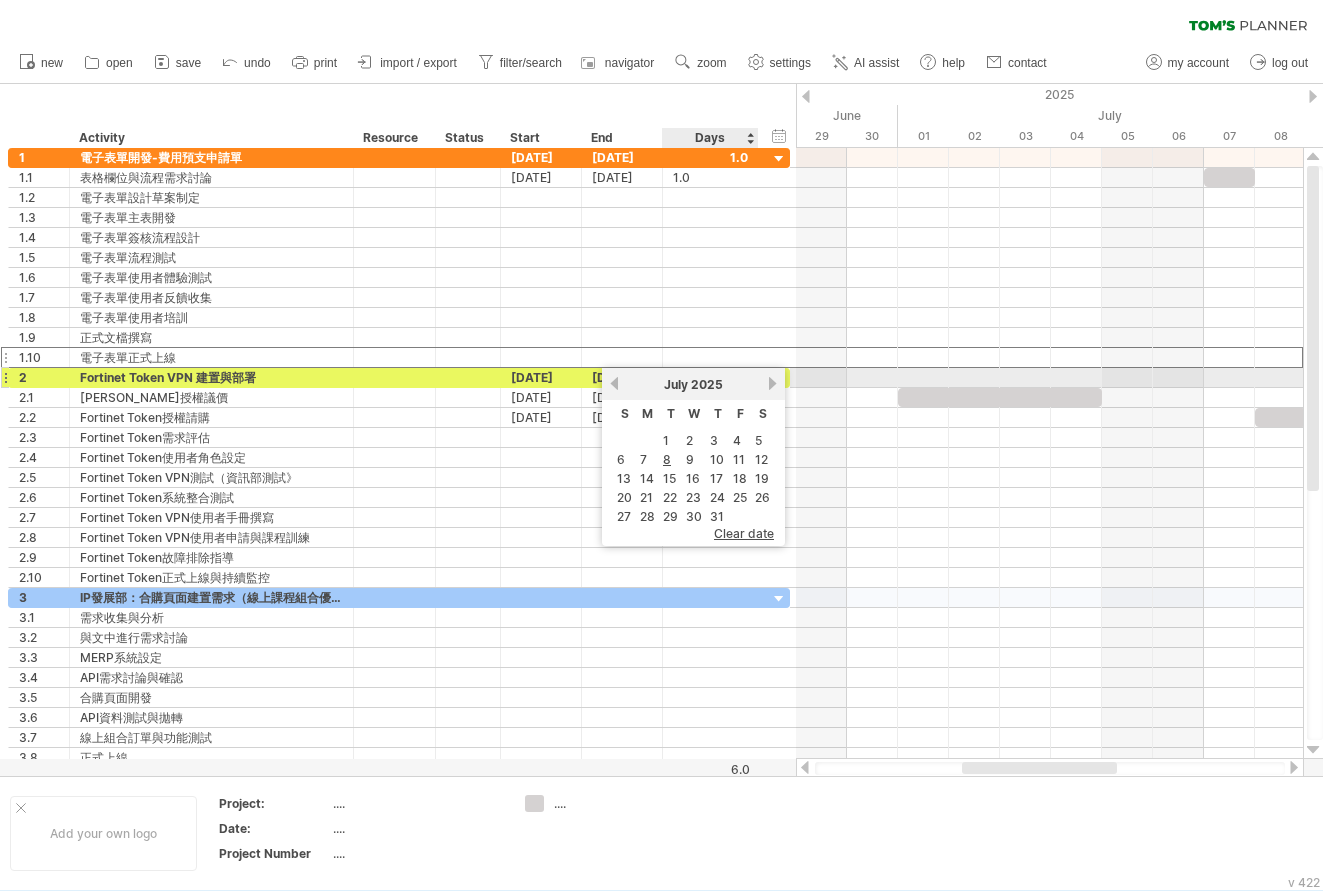 click on "next" at bounding box center (772, 383) 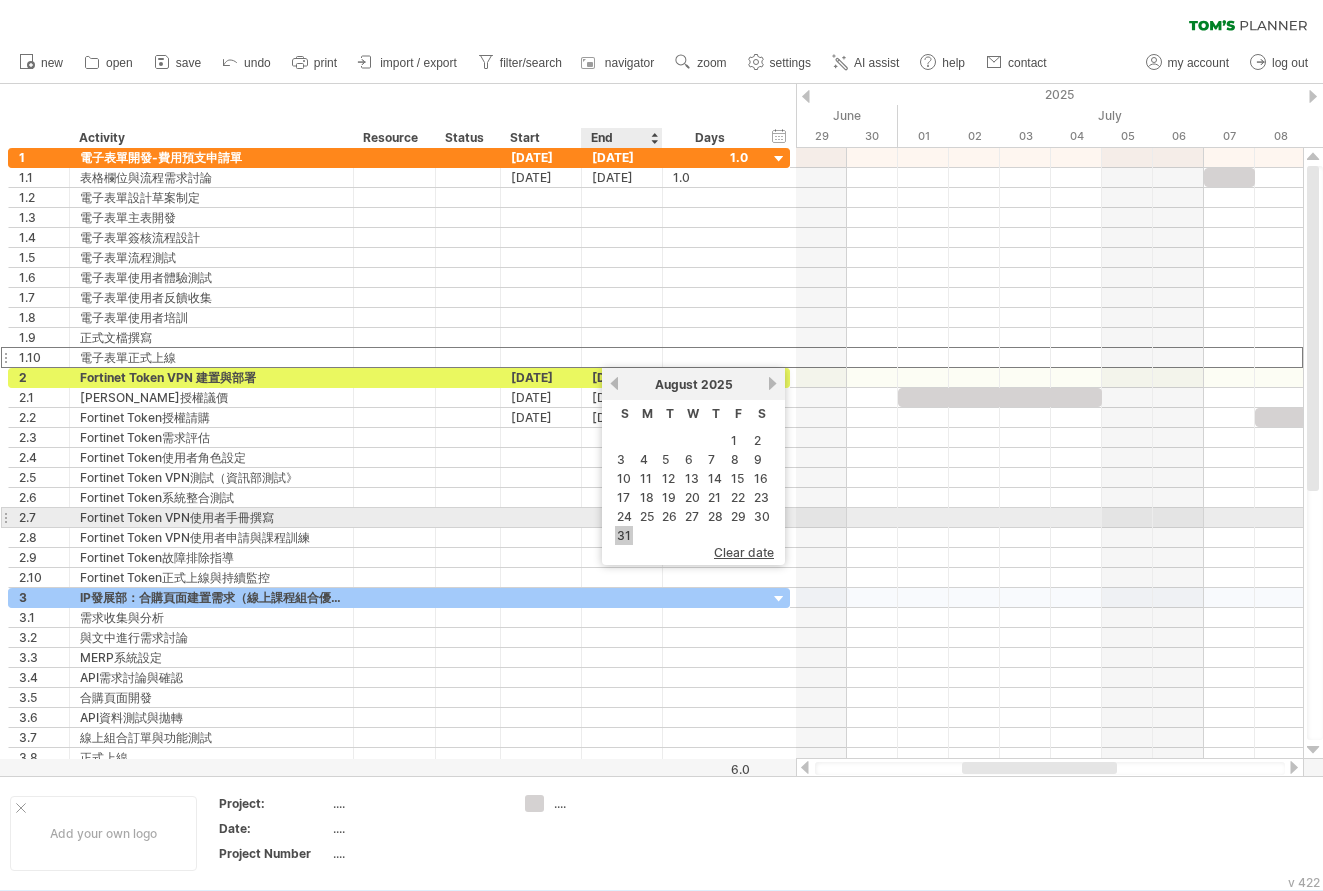 click on "31" at bounding box center (624, 535) 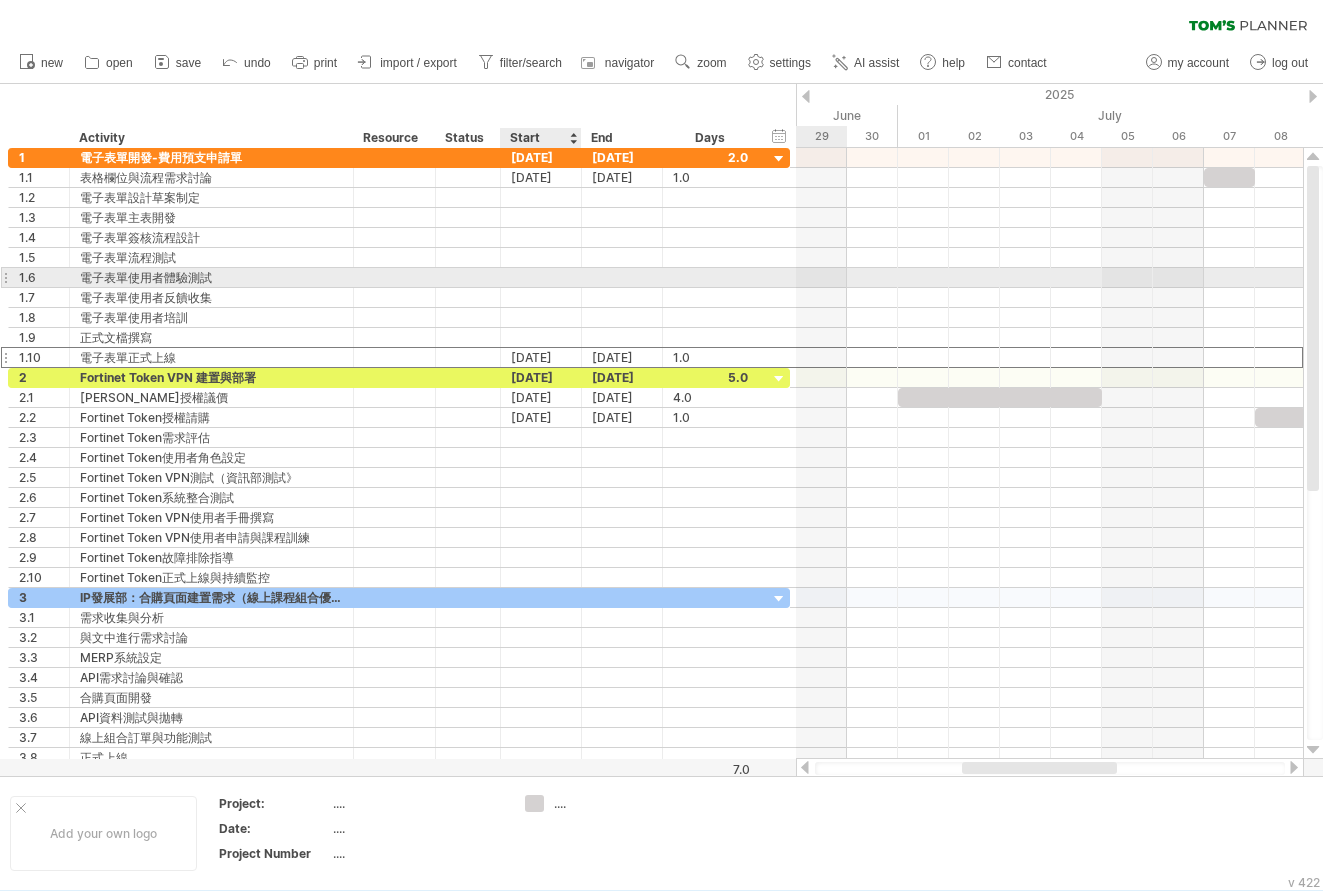 click at bounding box center [541, 277] 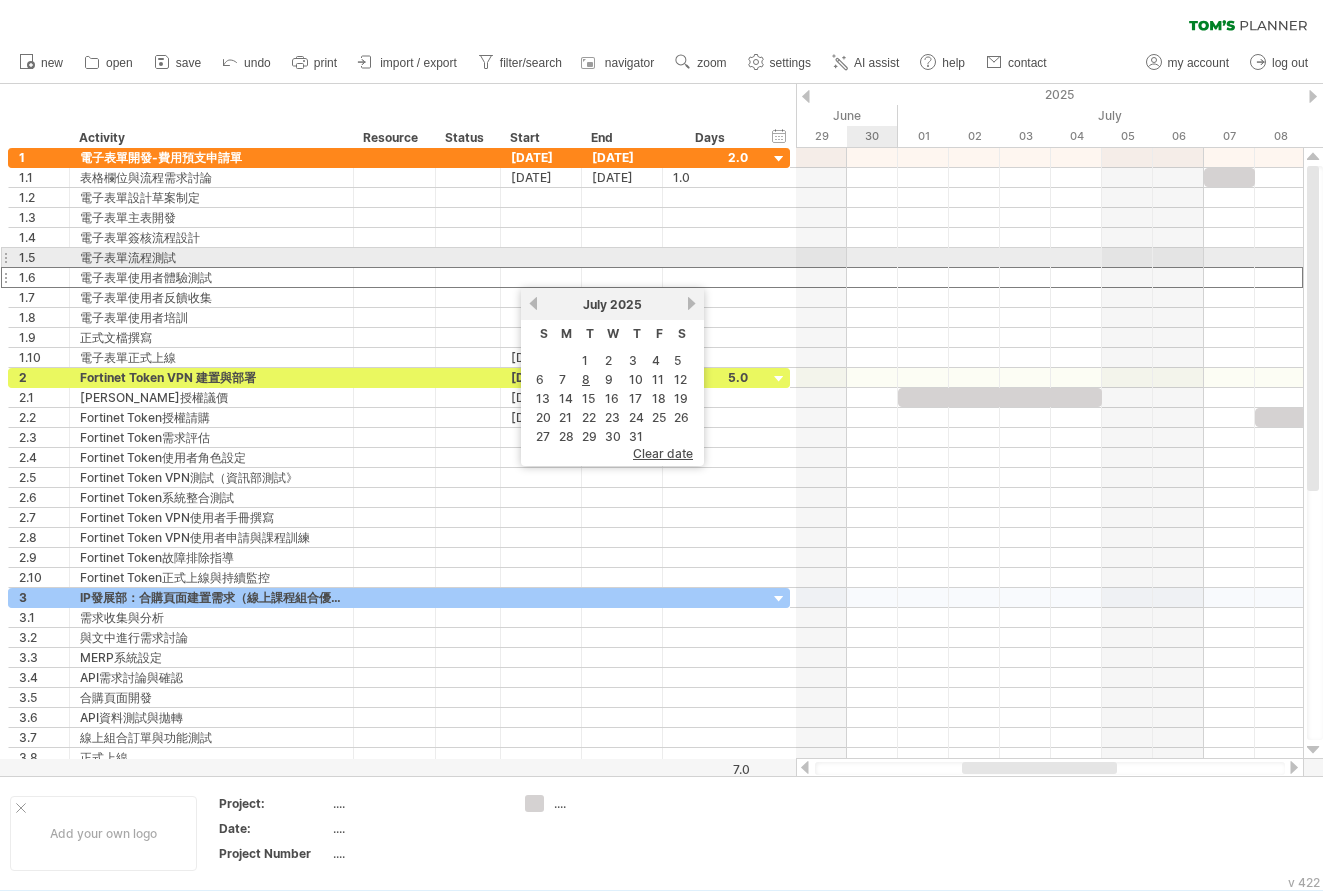 click at bounding box center [1049, 258] 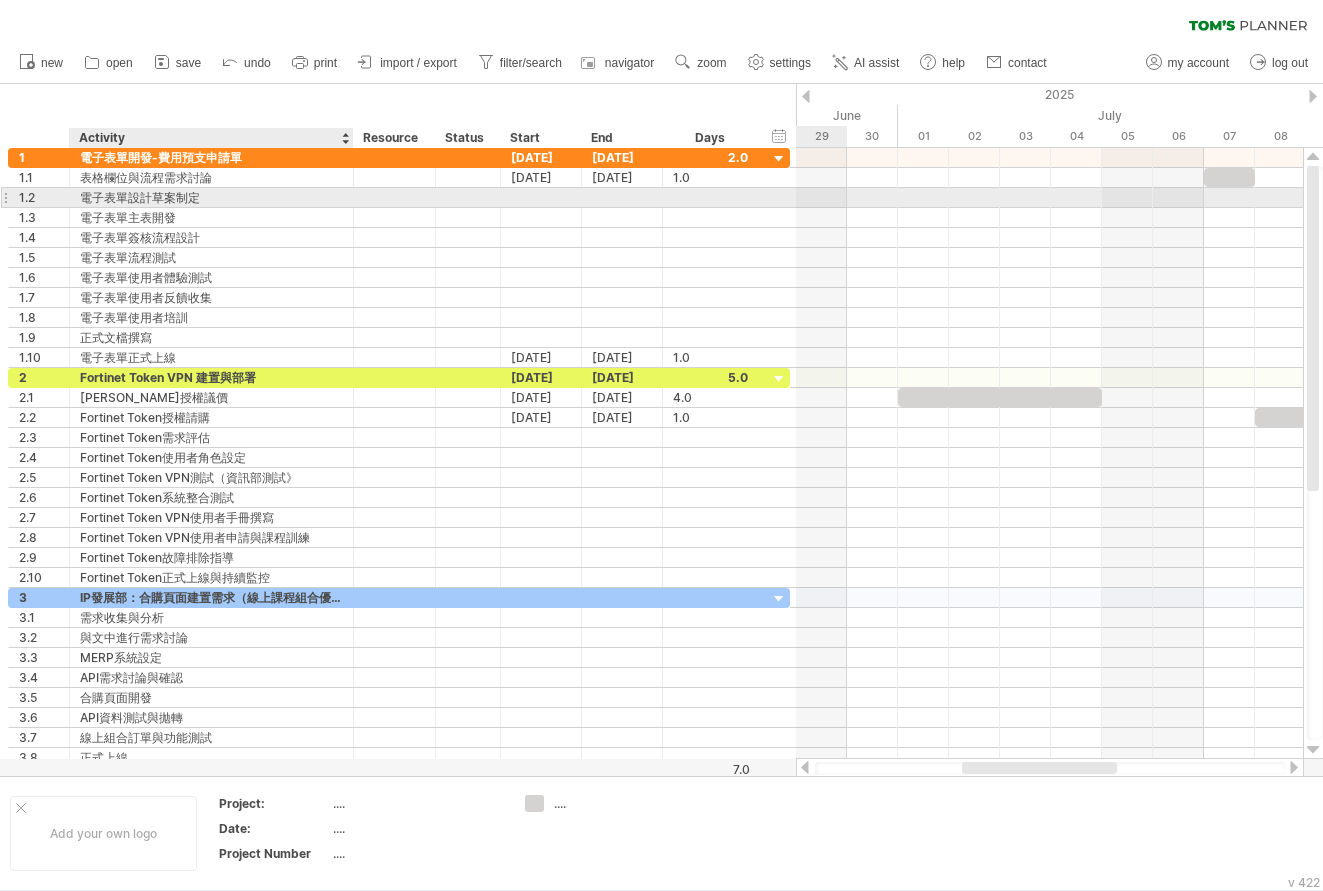 click on "電子表單設計草案制定" at bounding box center (211, 197) 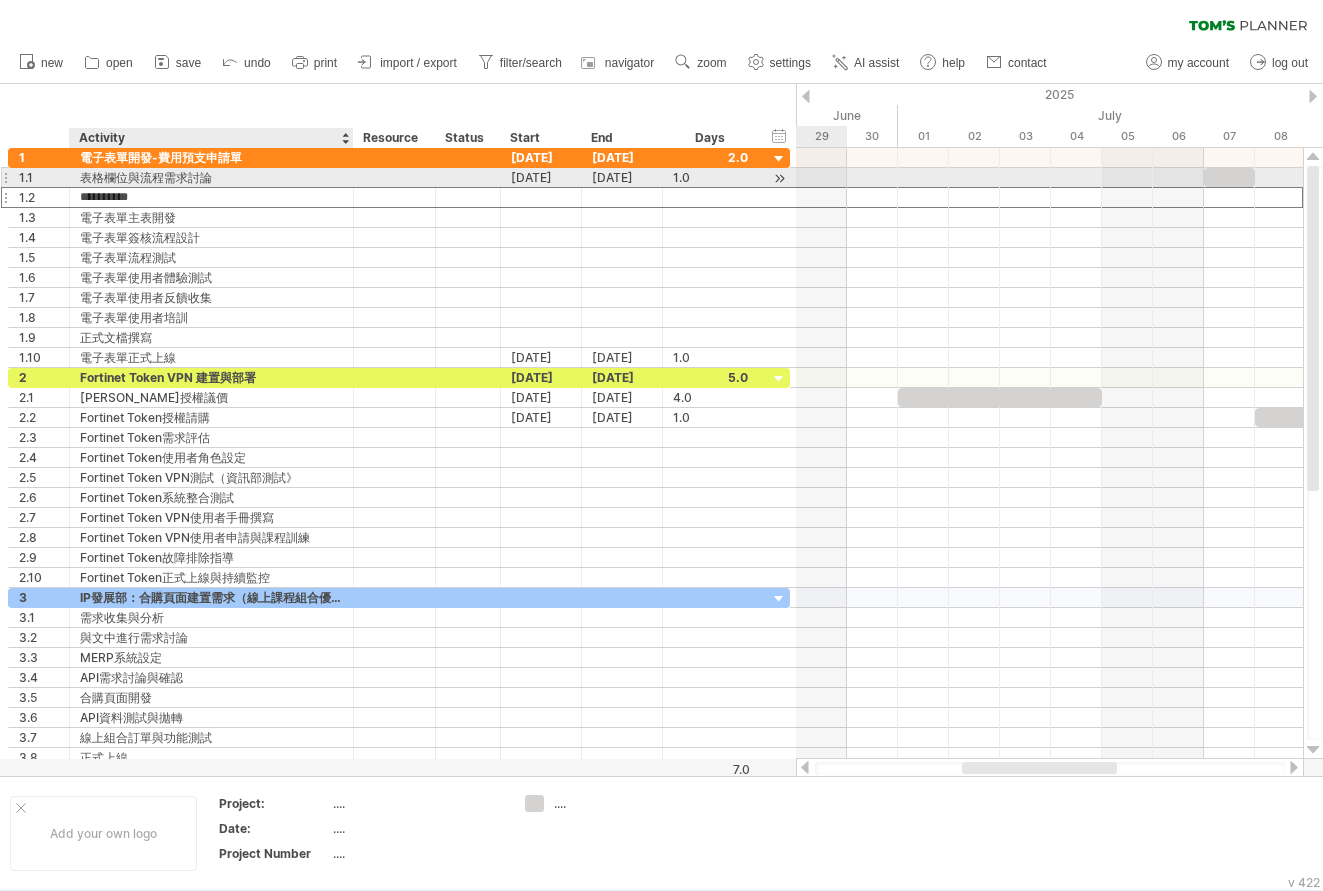 click on "表格欄位與流程需求討論" at bounding box center (211, 177) 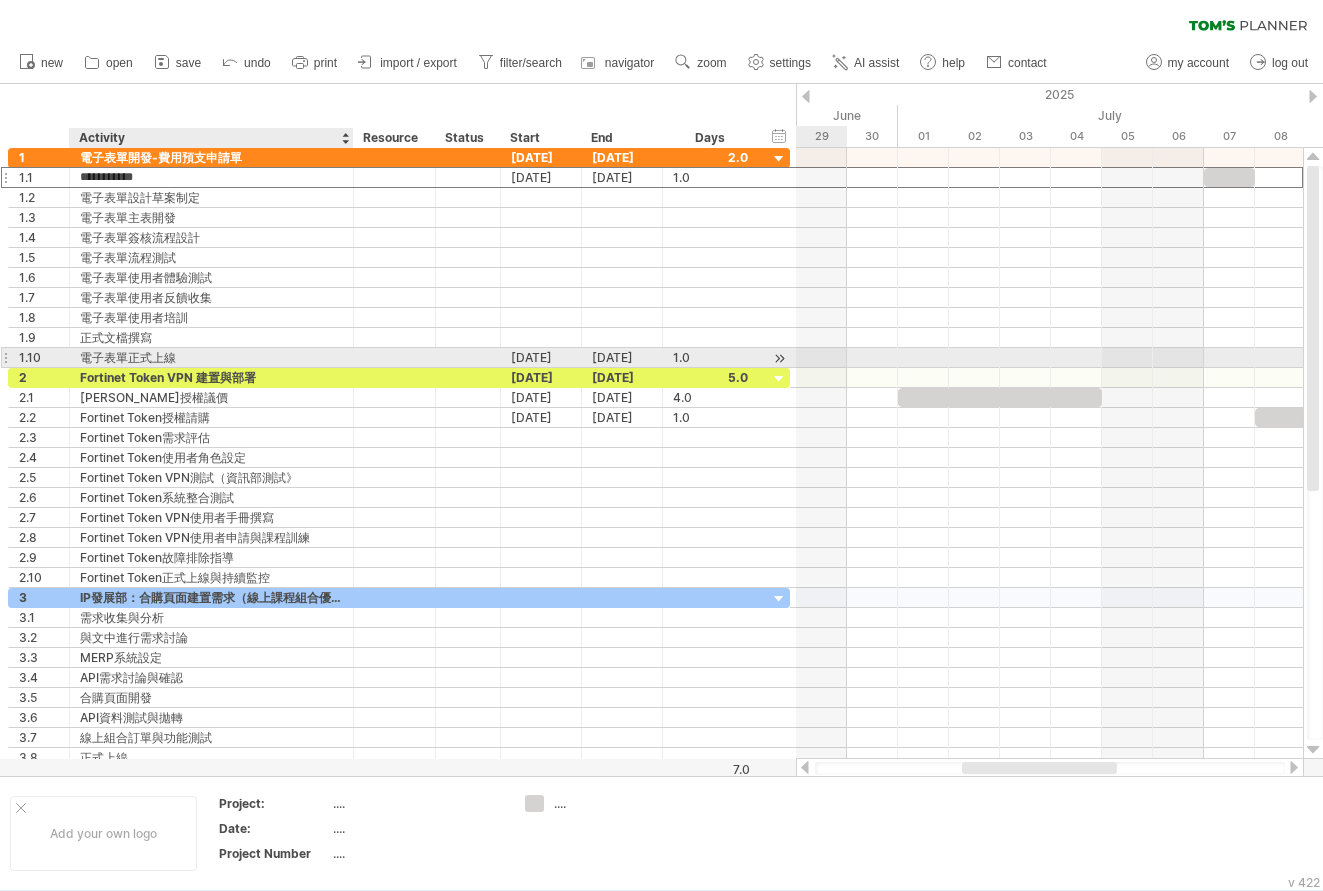 click on "電子表單正式上線" at bounding box center (211, 357) 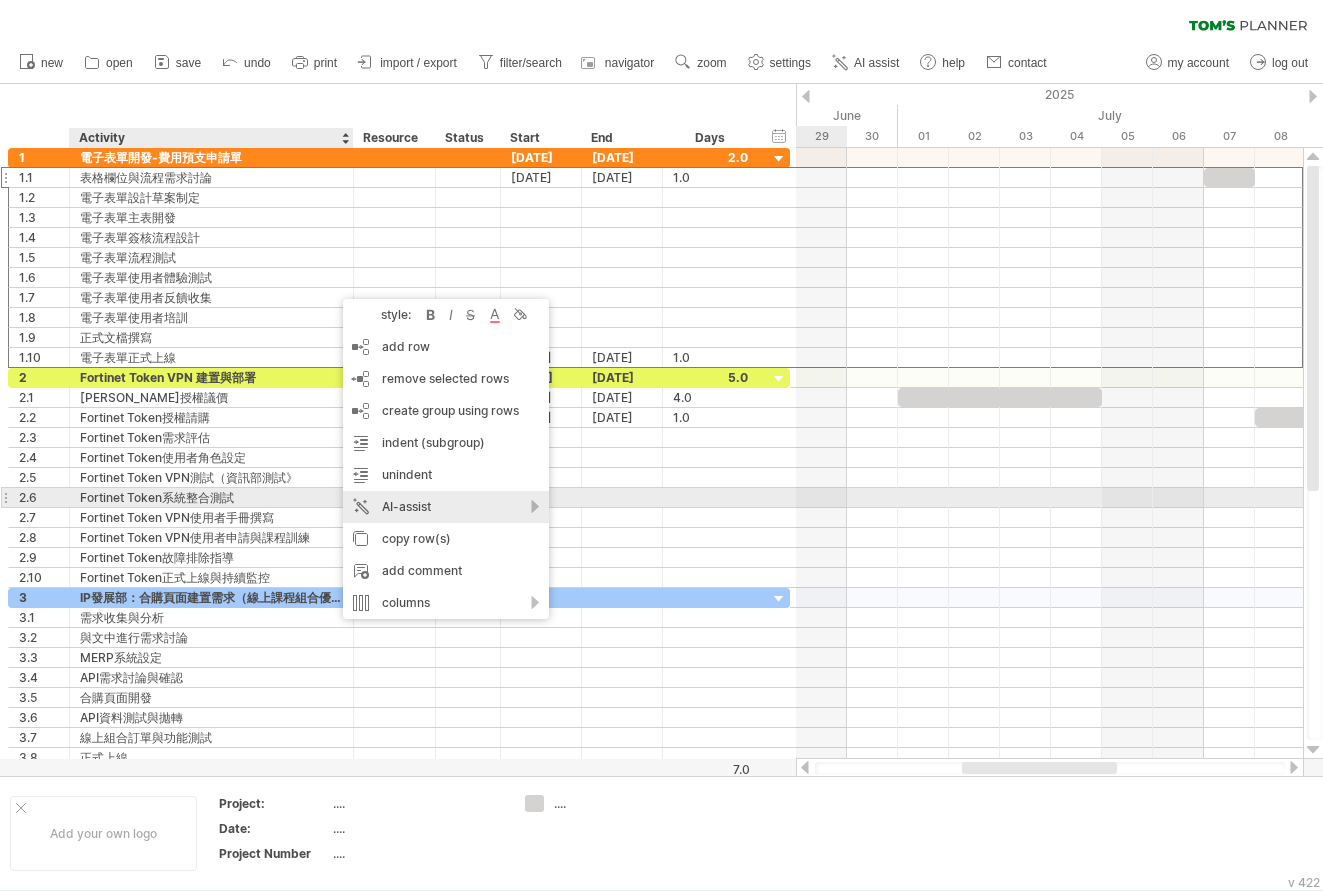 click on "AI-assist" at bounding box center (446, 507) 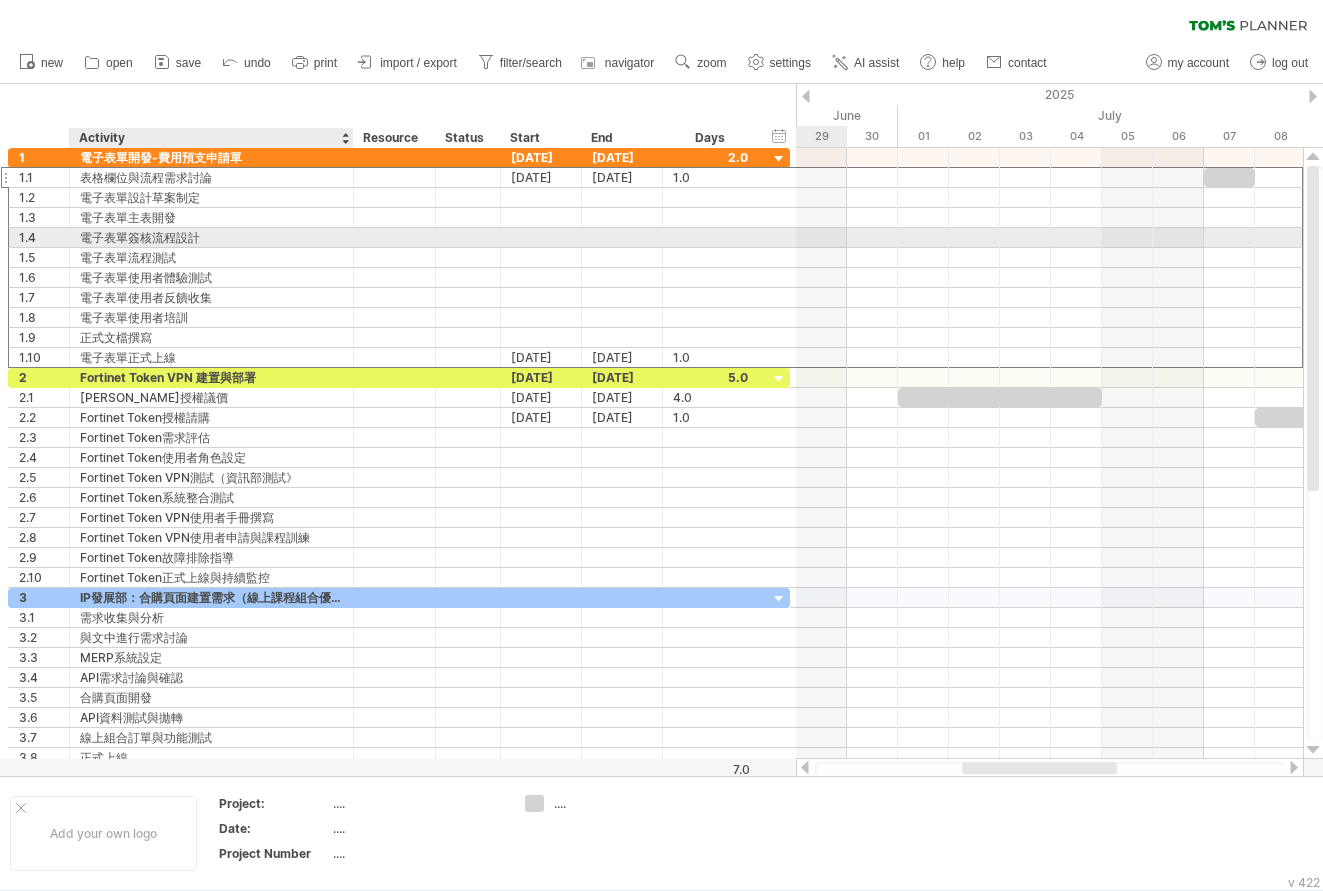click at bounding box center (622, 237) 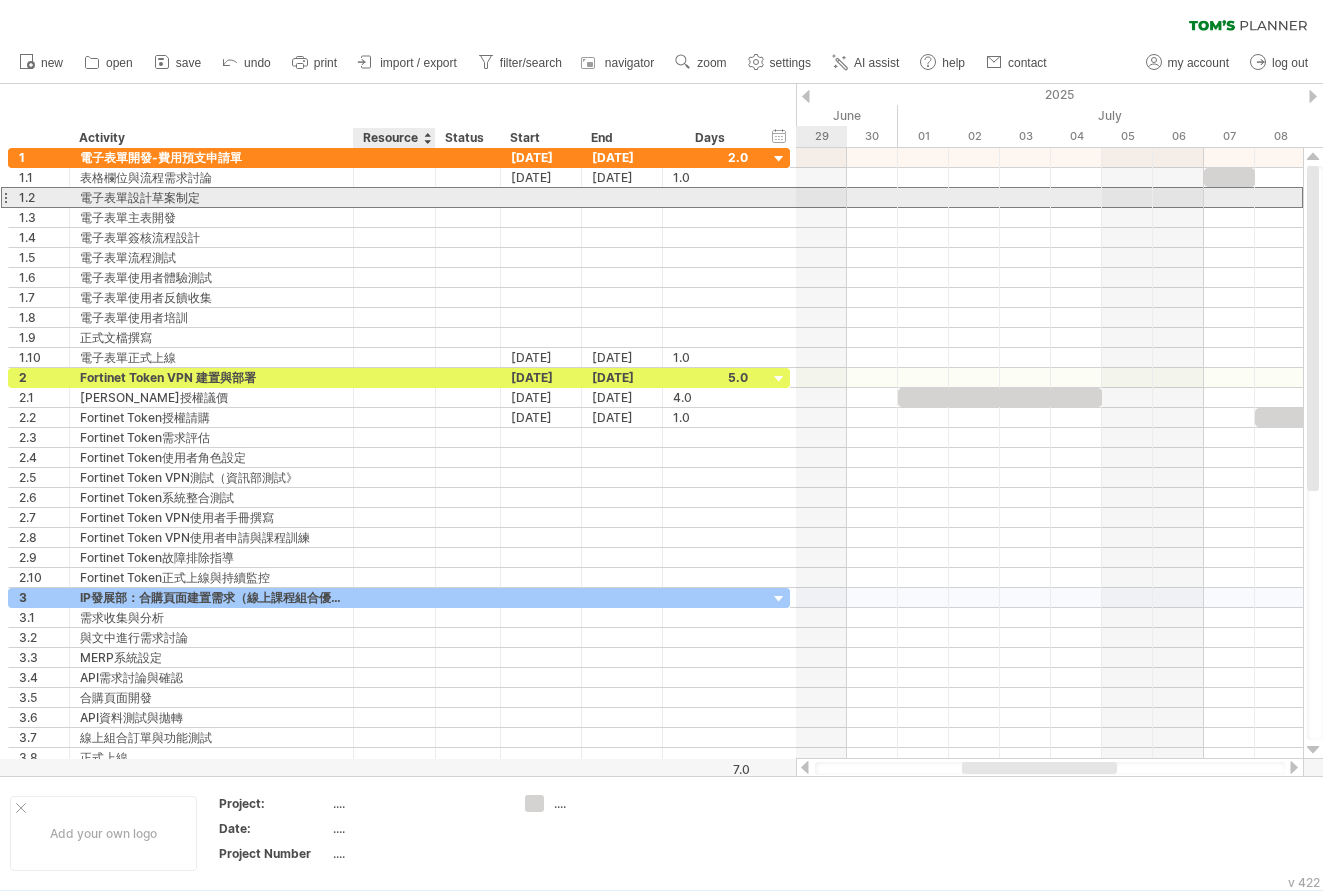 click at bounding box center (394, 197) 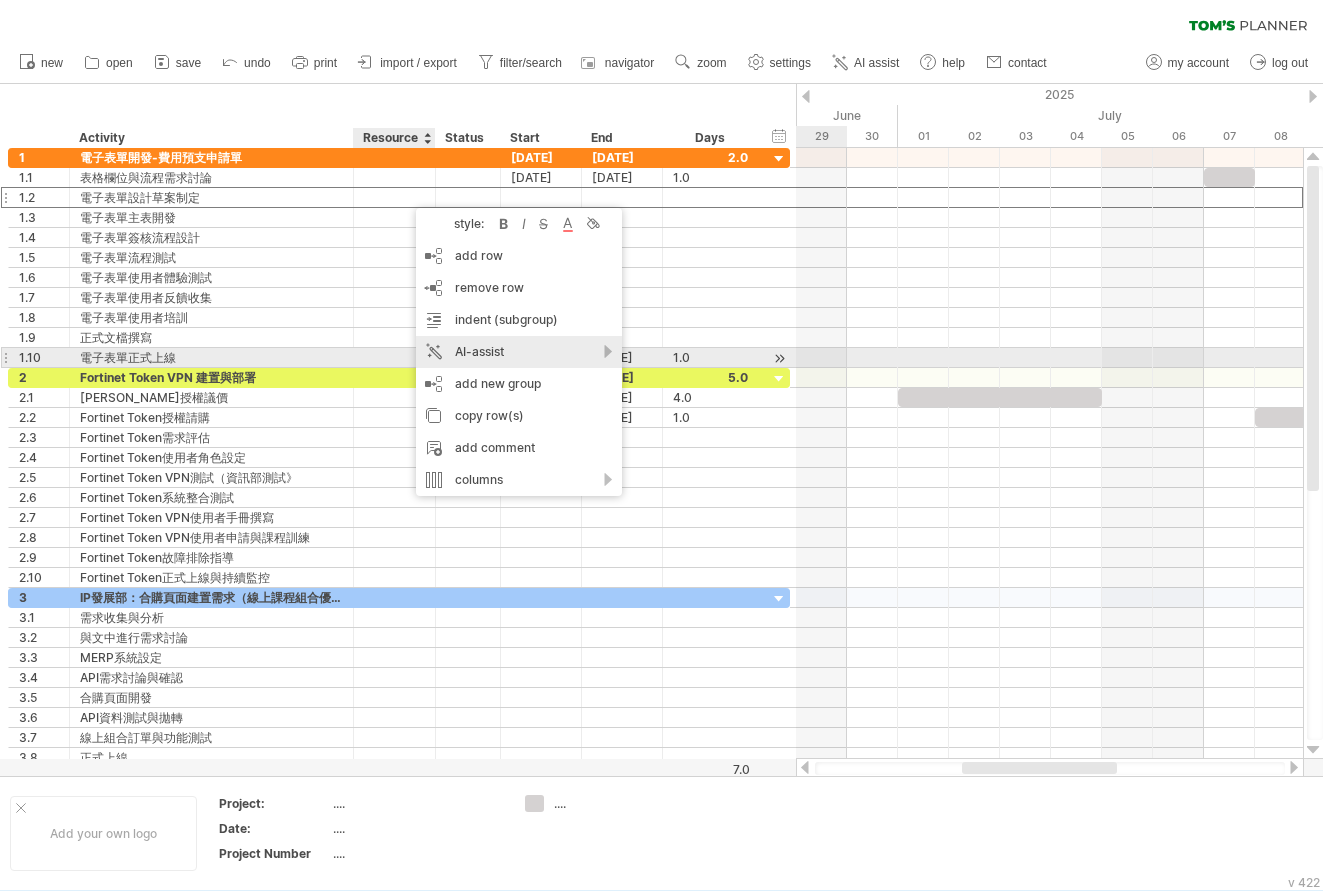 click on "AI-assist" at bounding box center [519, 352] 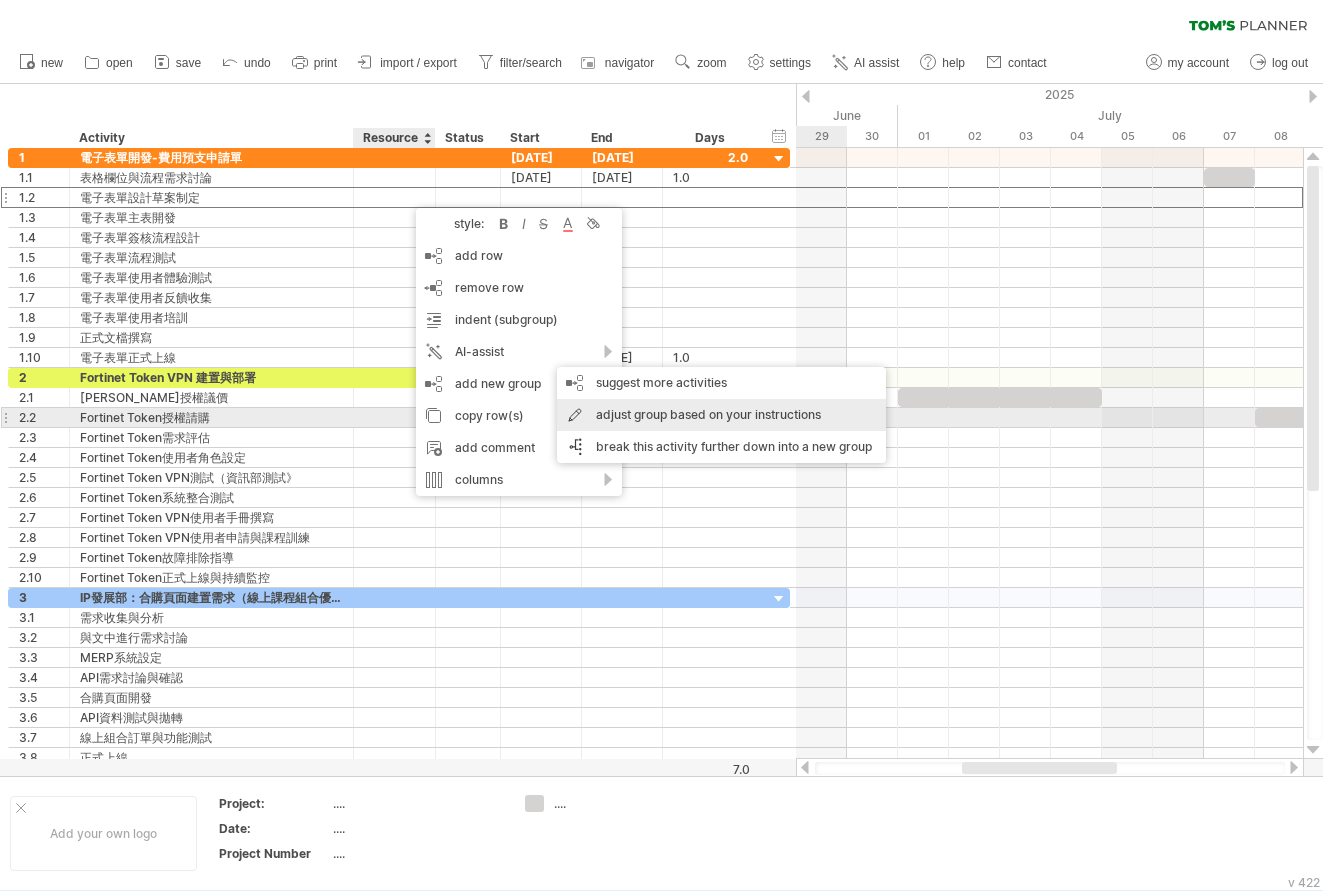 click on "adjust group based on your instructions" at bounding box center (721, 415) 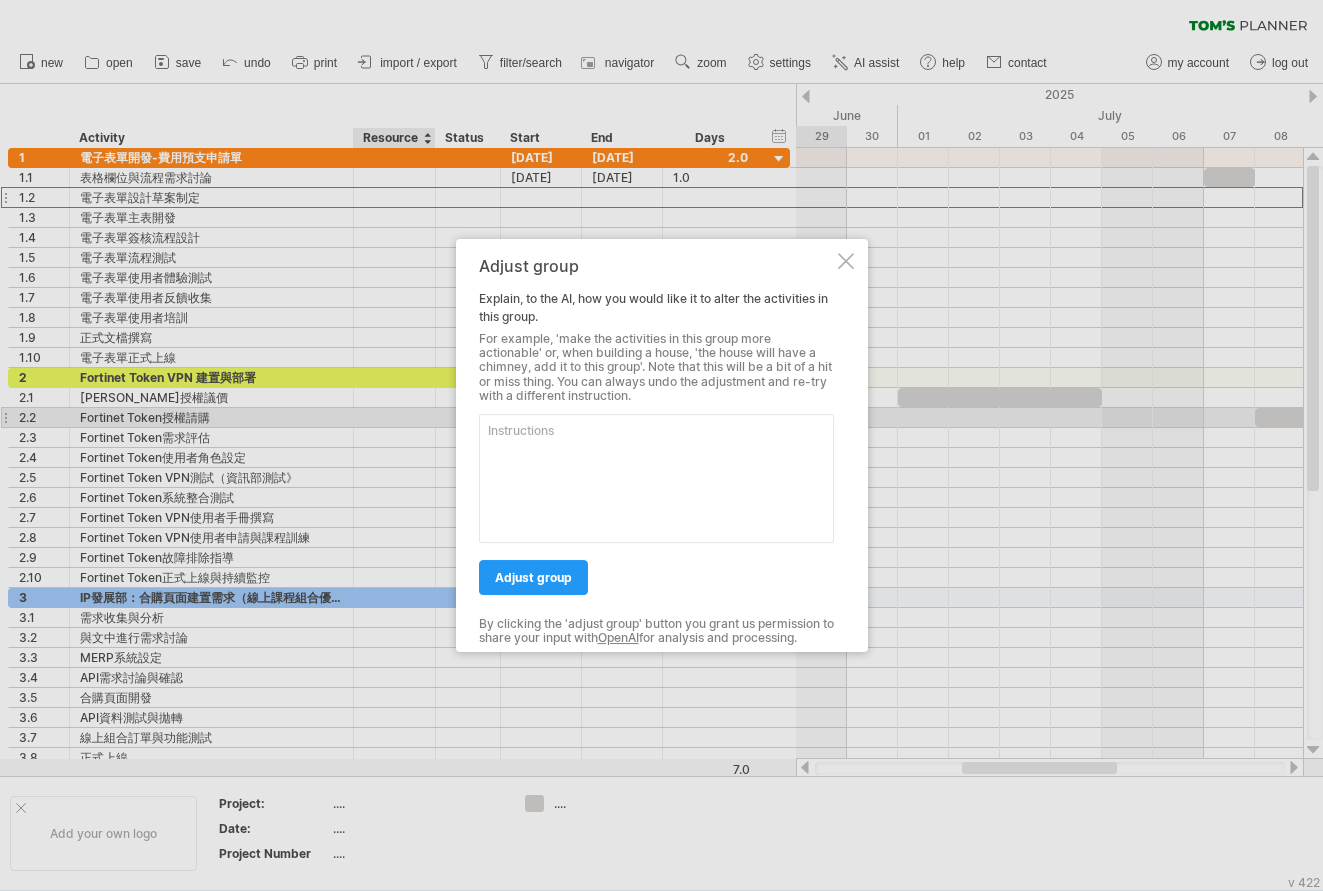 click at bounding box center [846, 261] 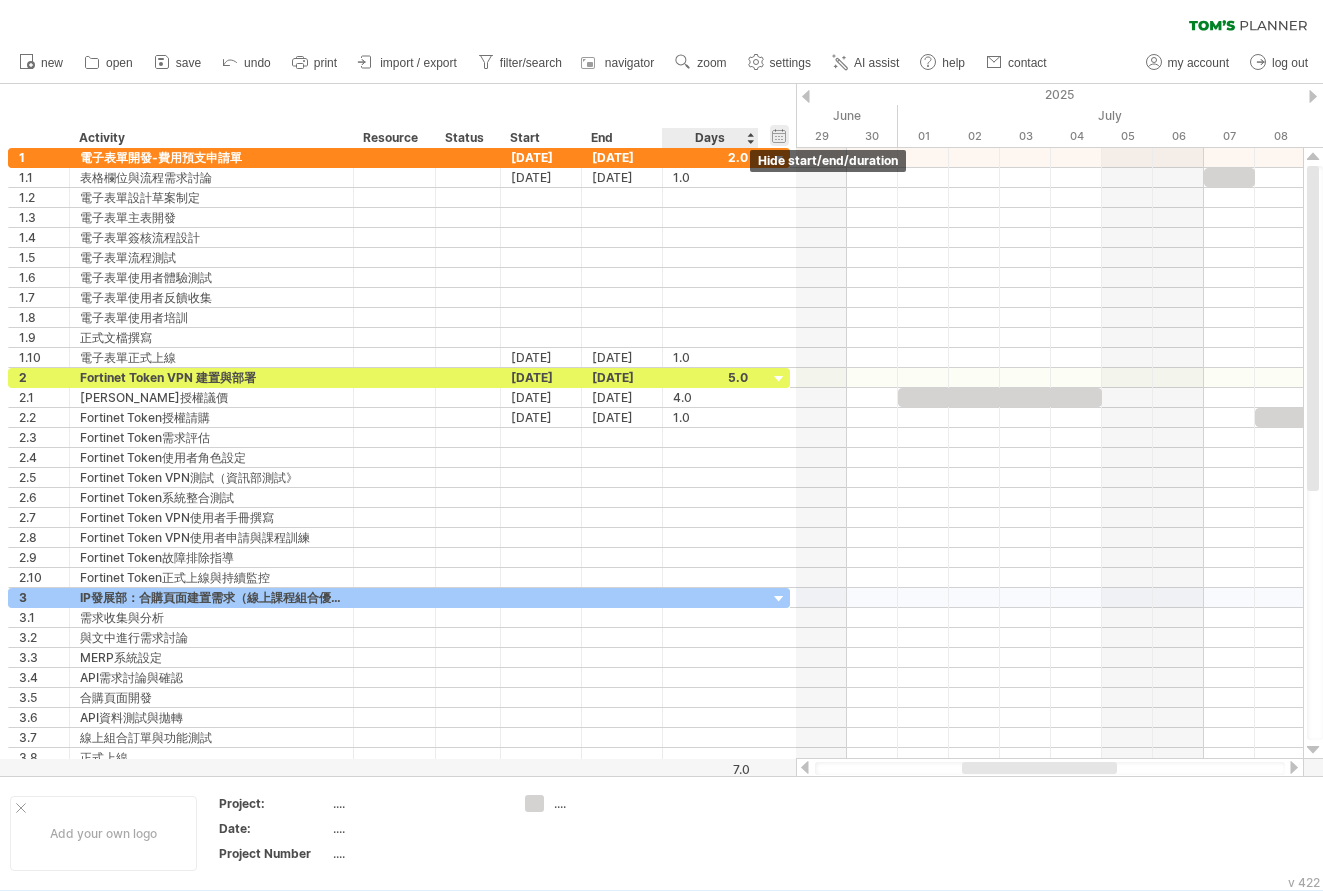 click on "hide start/end/duration show start/end/duration" at bounding box center (779, 135) 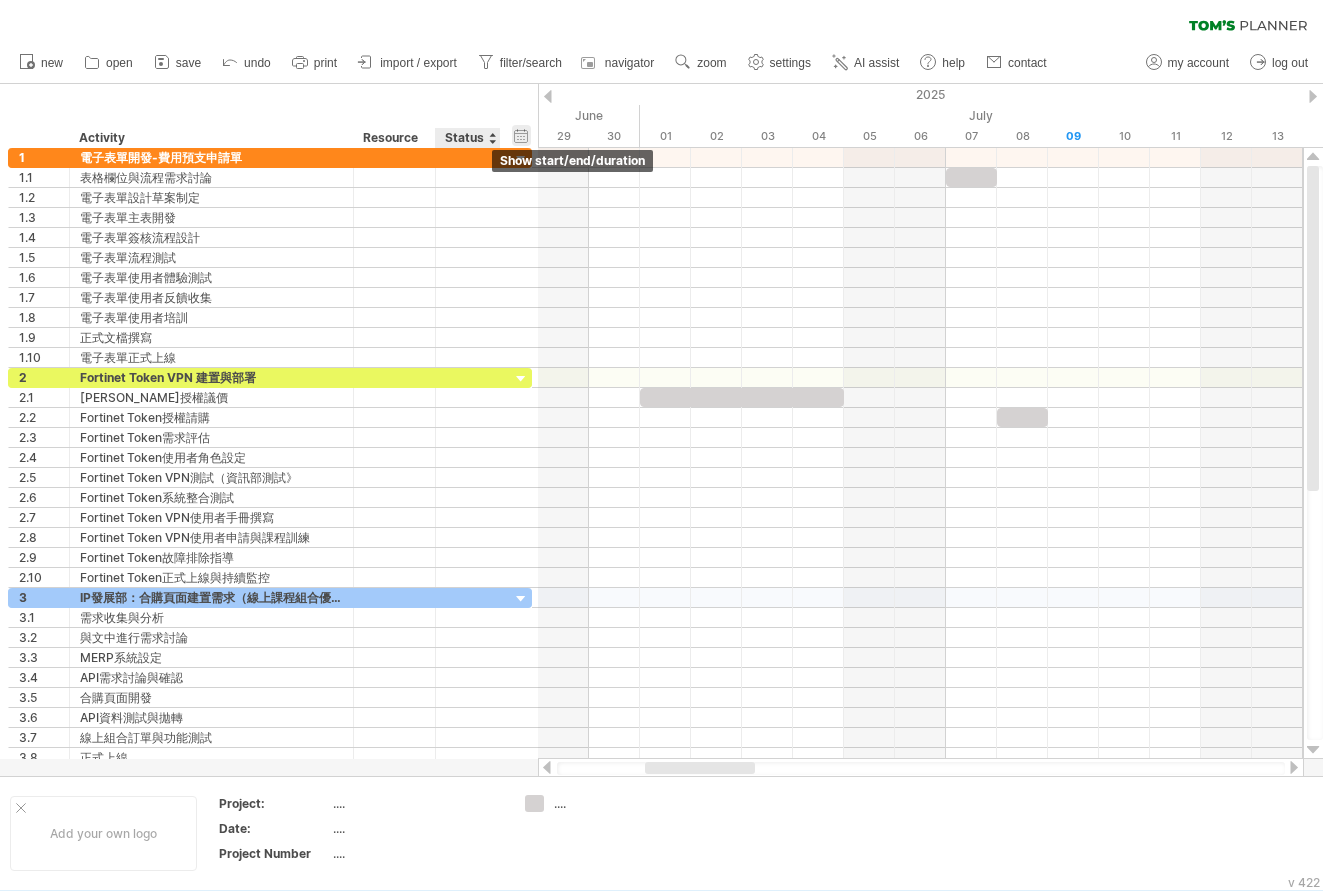 click on "hide start/end/duration show start/end/duration" at bounding box center [521, 135] 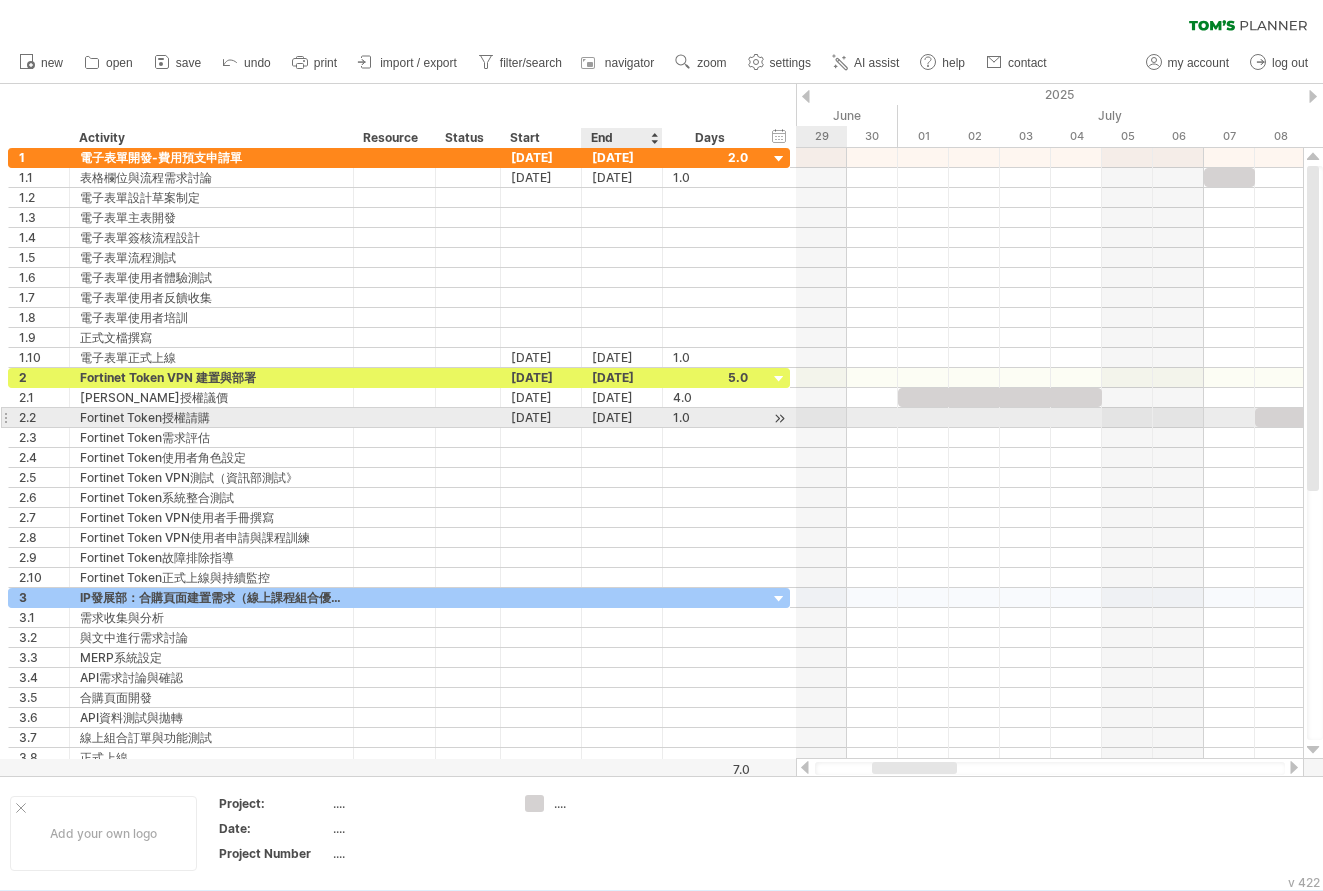 click on "[DATE]" at bounding box center [622, 417] 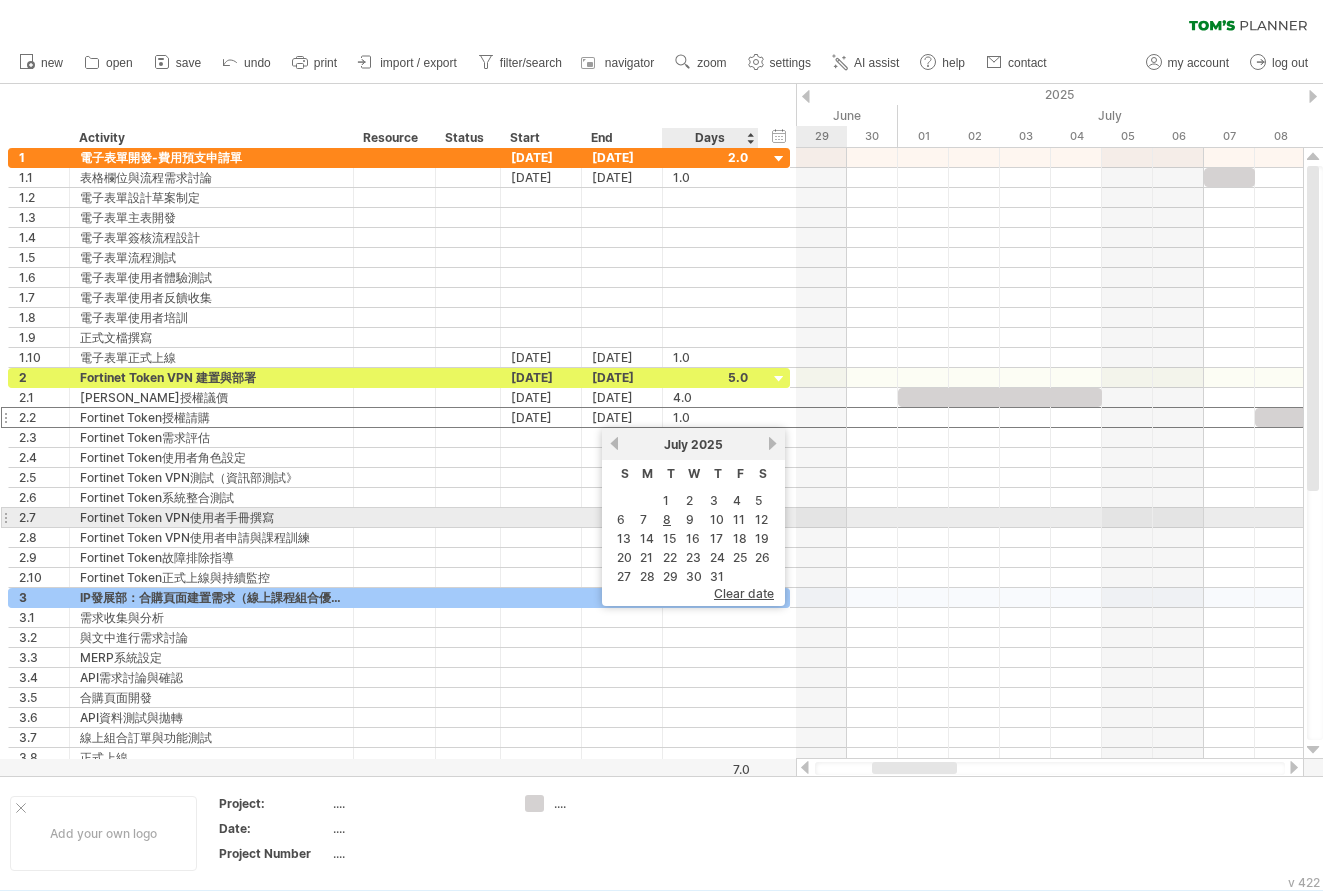click on "9" at bounding box center [694, 519] 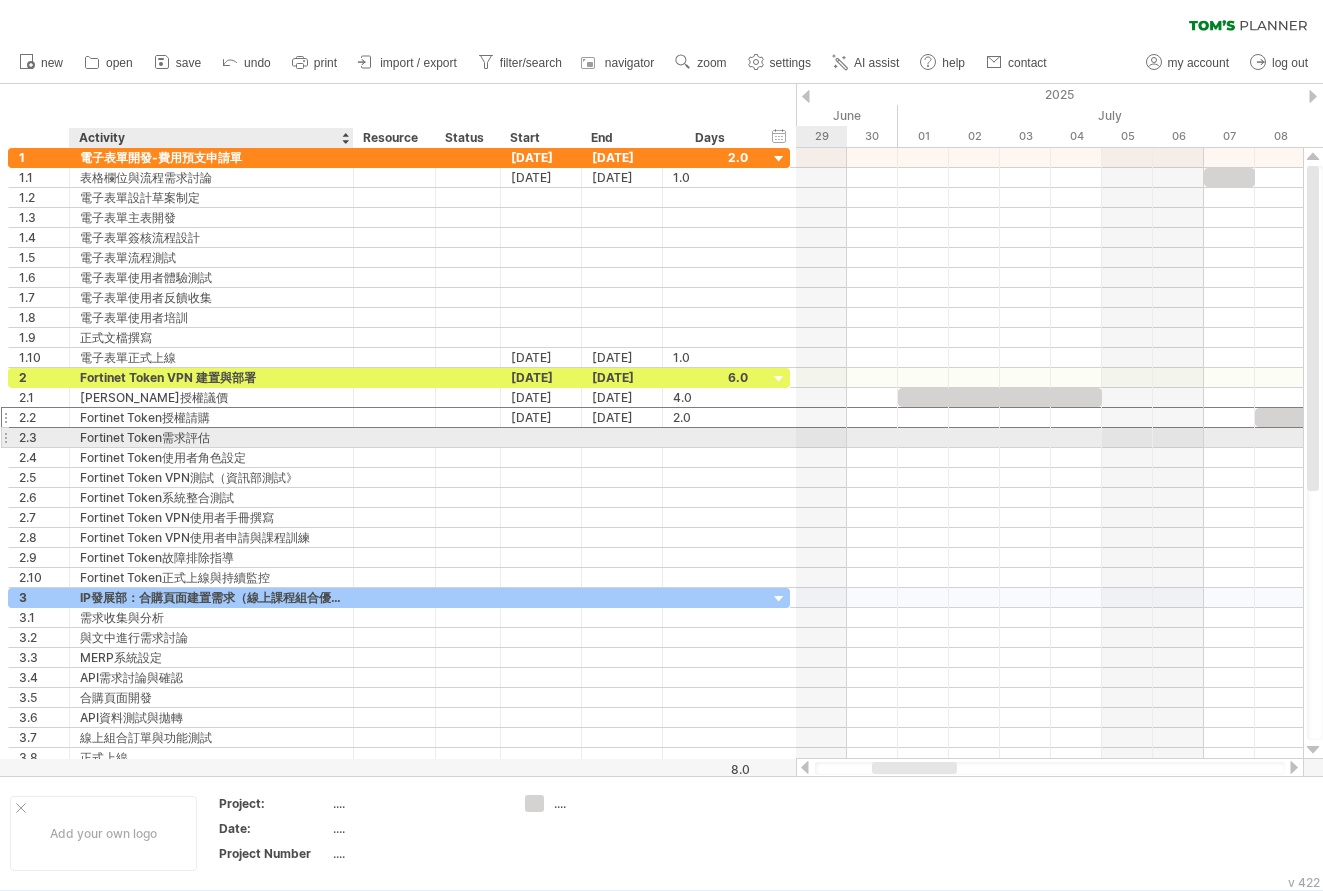 click on "Fortinet Token需求評估" at bounding box center [211, 437] 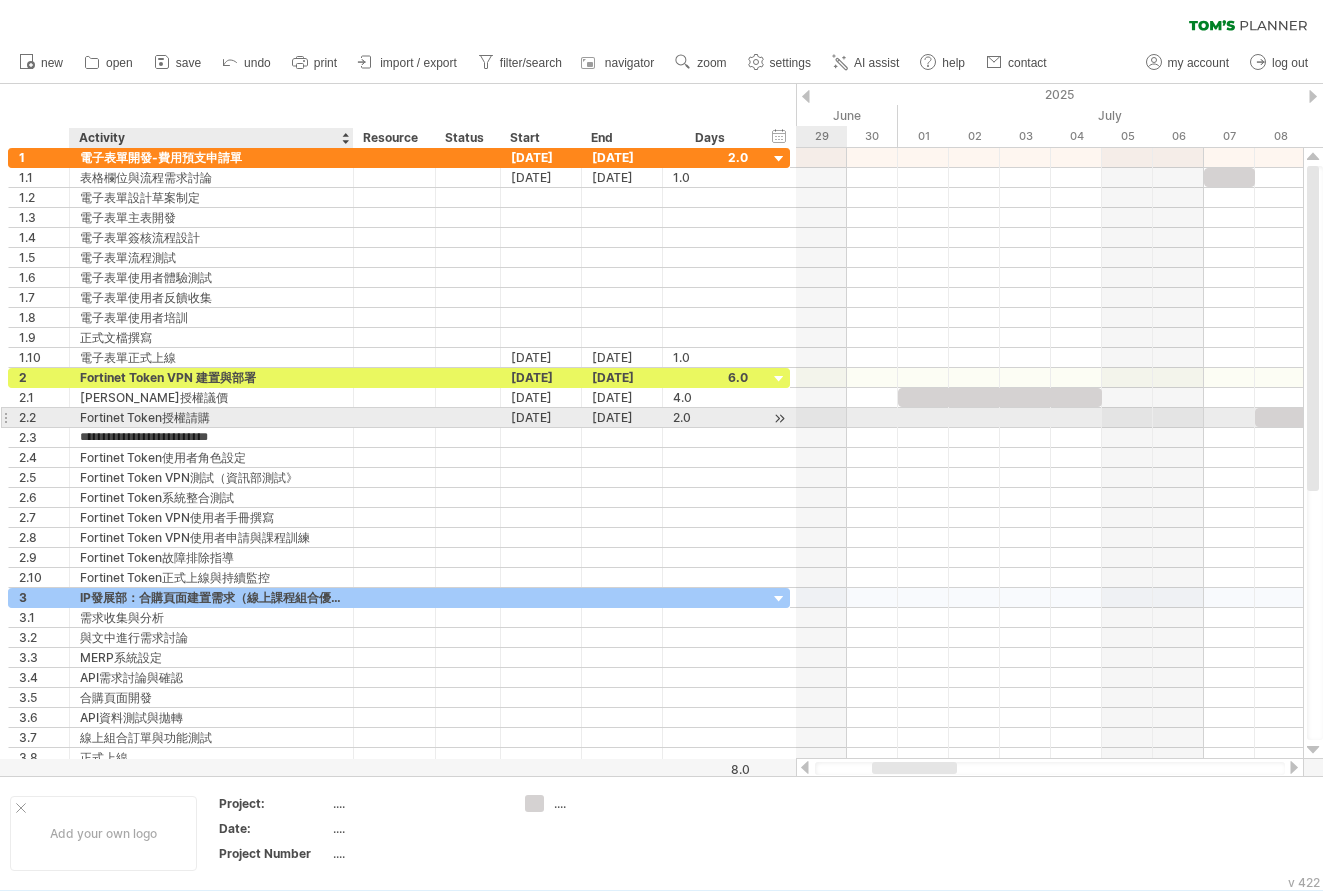 type on "**********" 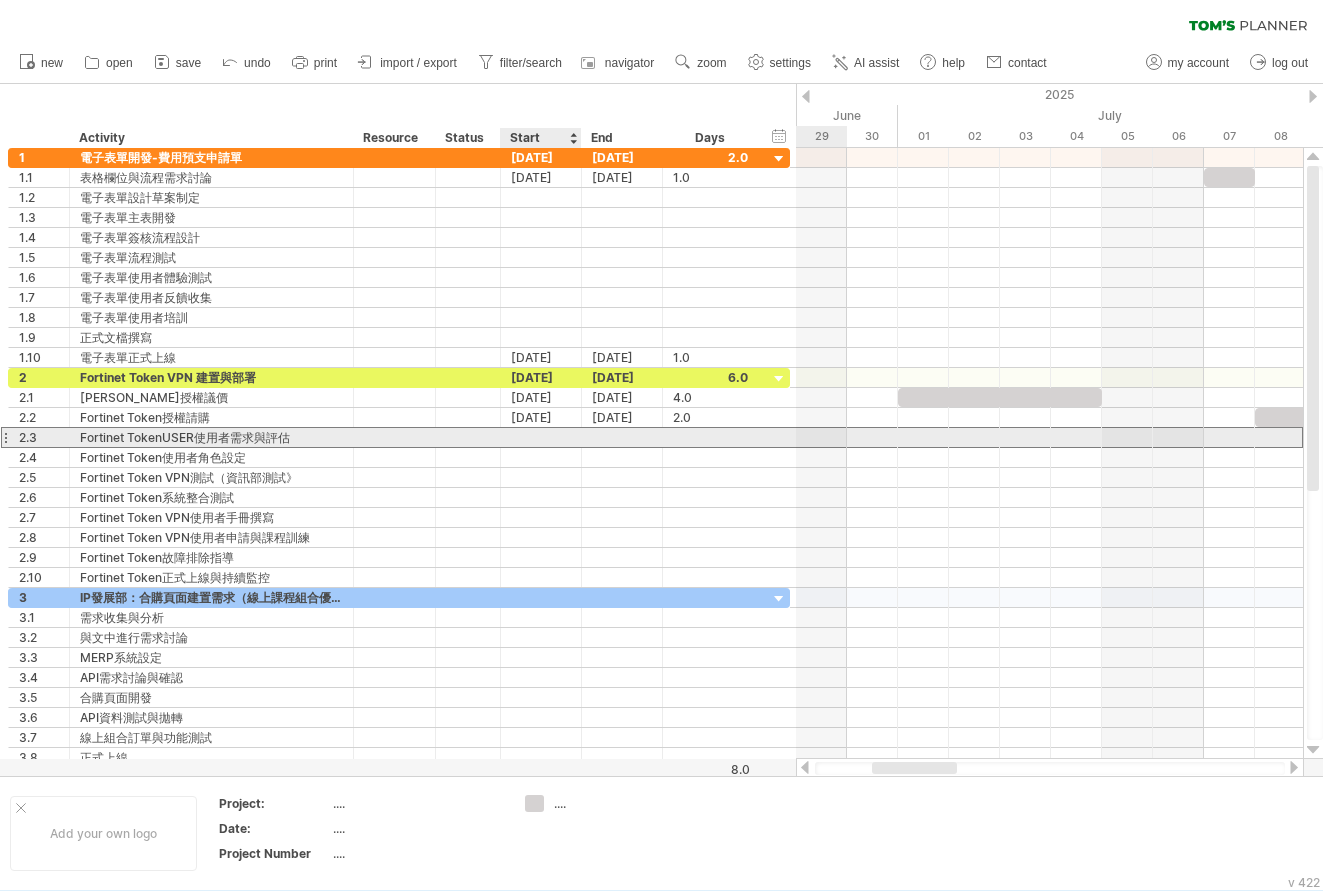 click at bounding box center (541, 437) 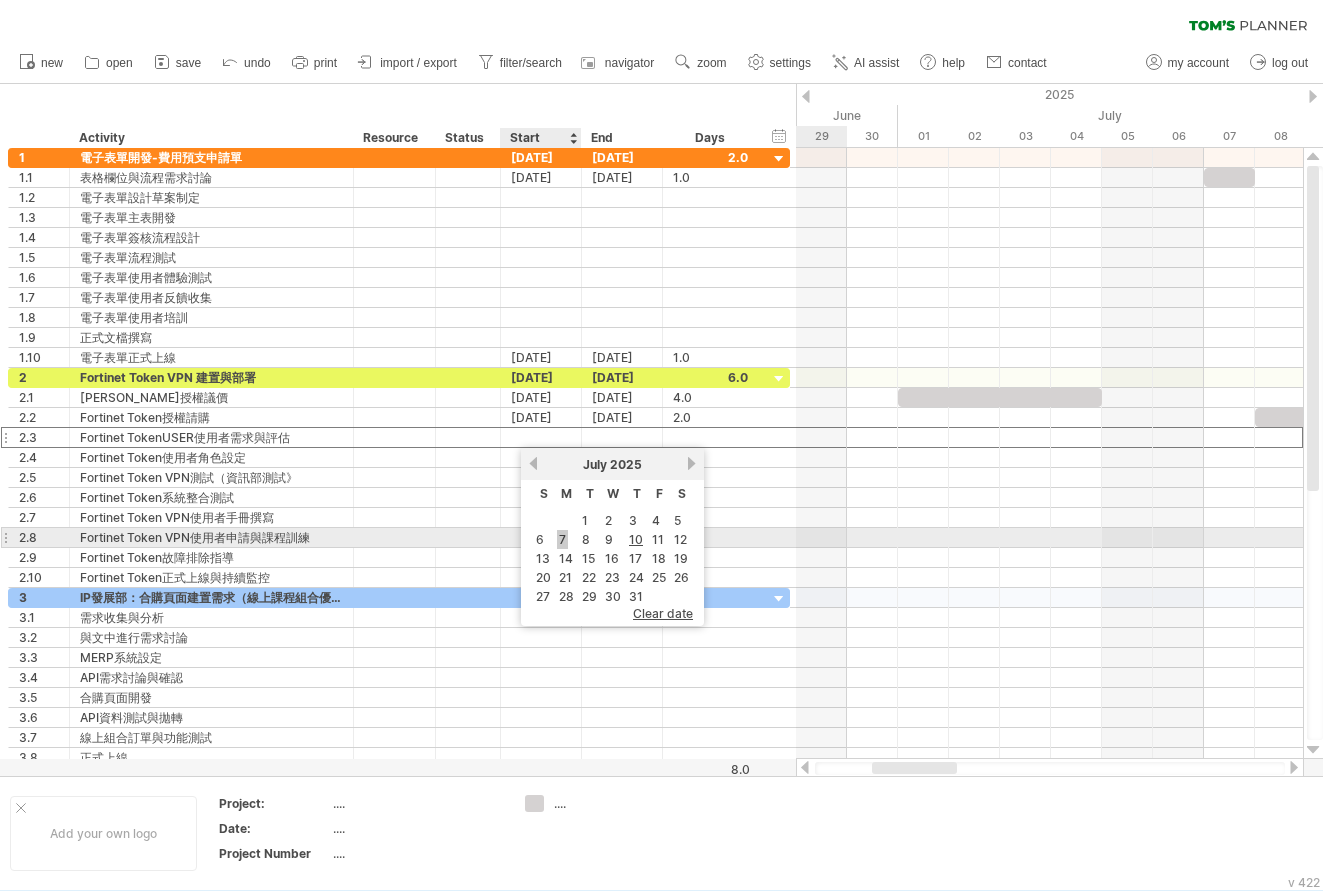 click on "7" at bounding box center [562, 539] 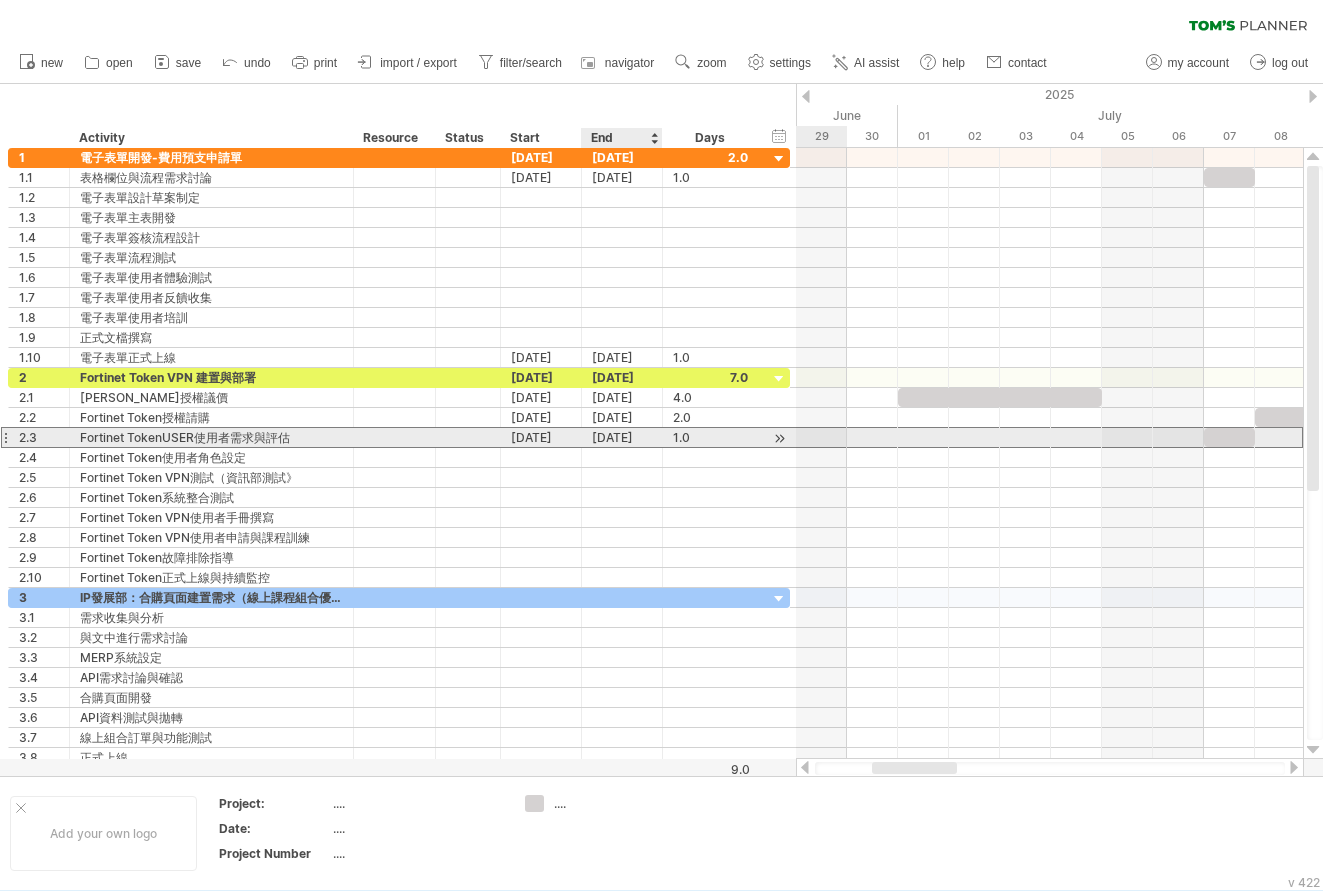 click on "[DATE]" at bounding box center [622, 437] 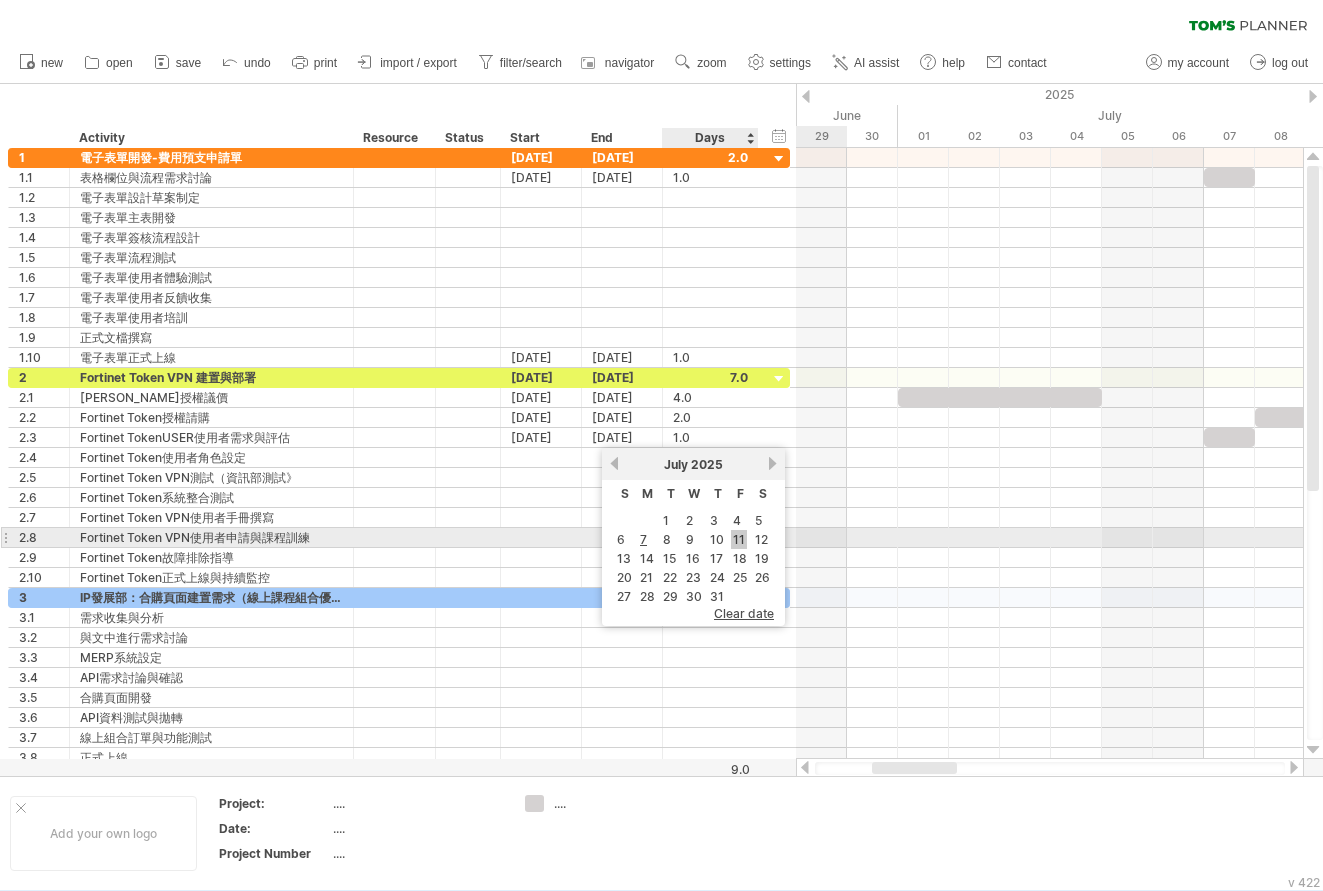 click on "11" at bounding box center (739, 539) 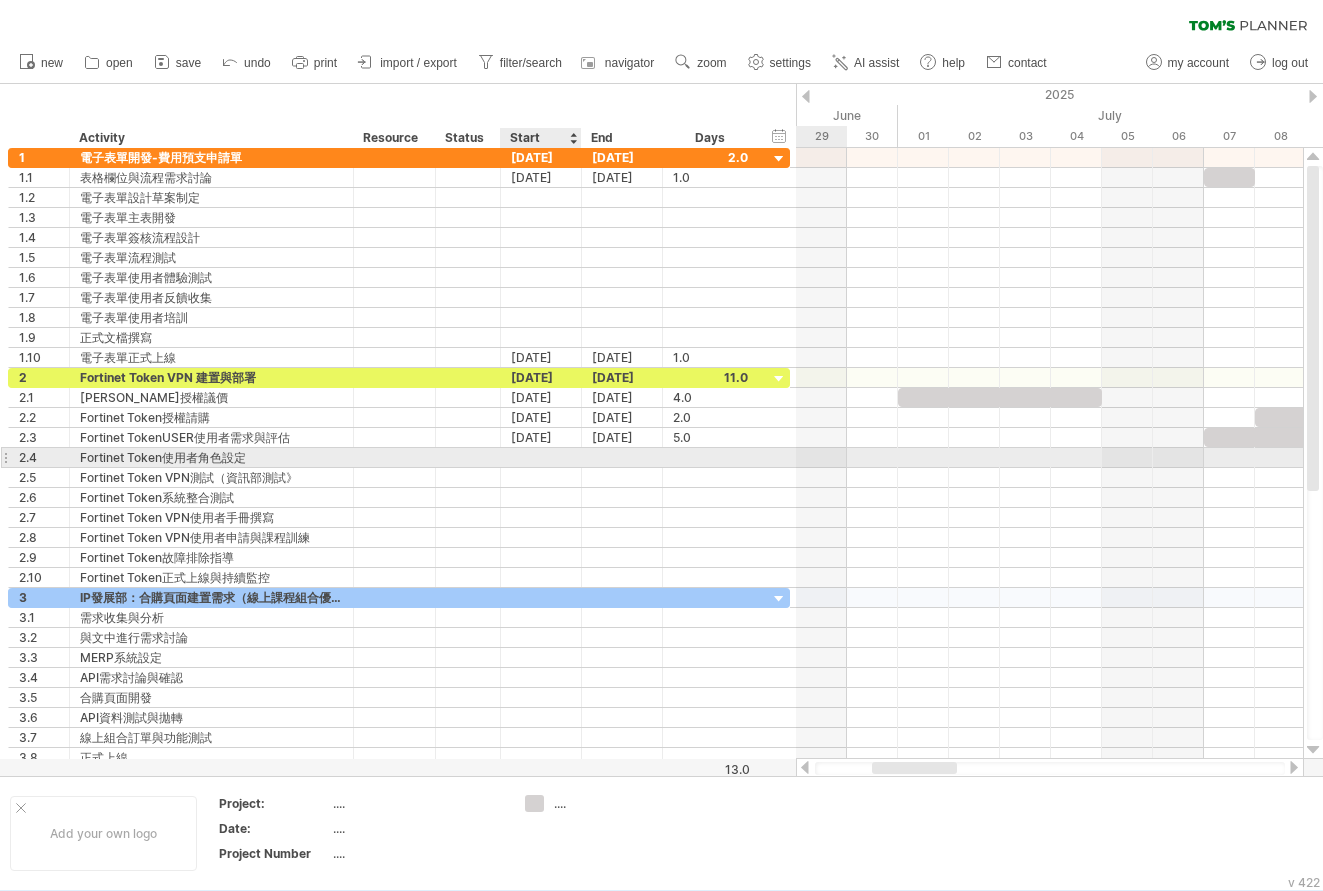 click at bounding box center (541, 457) 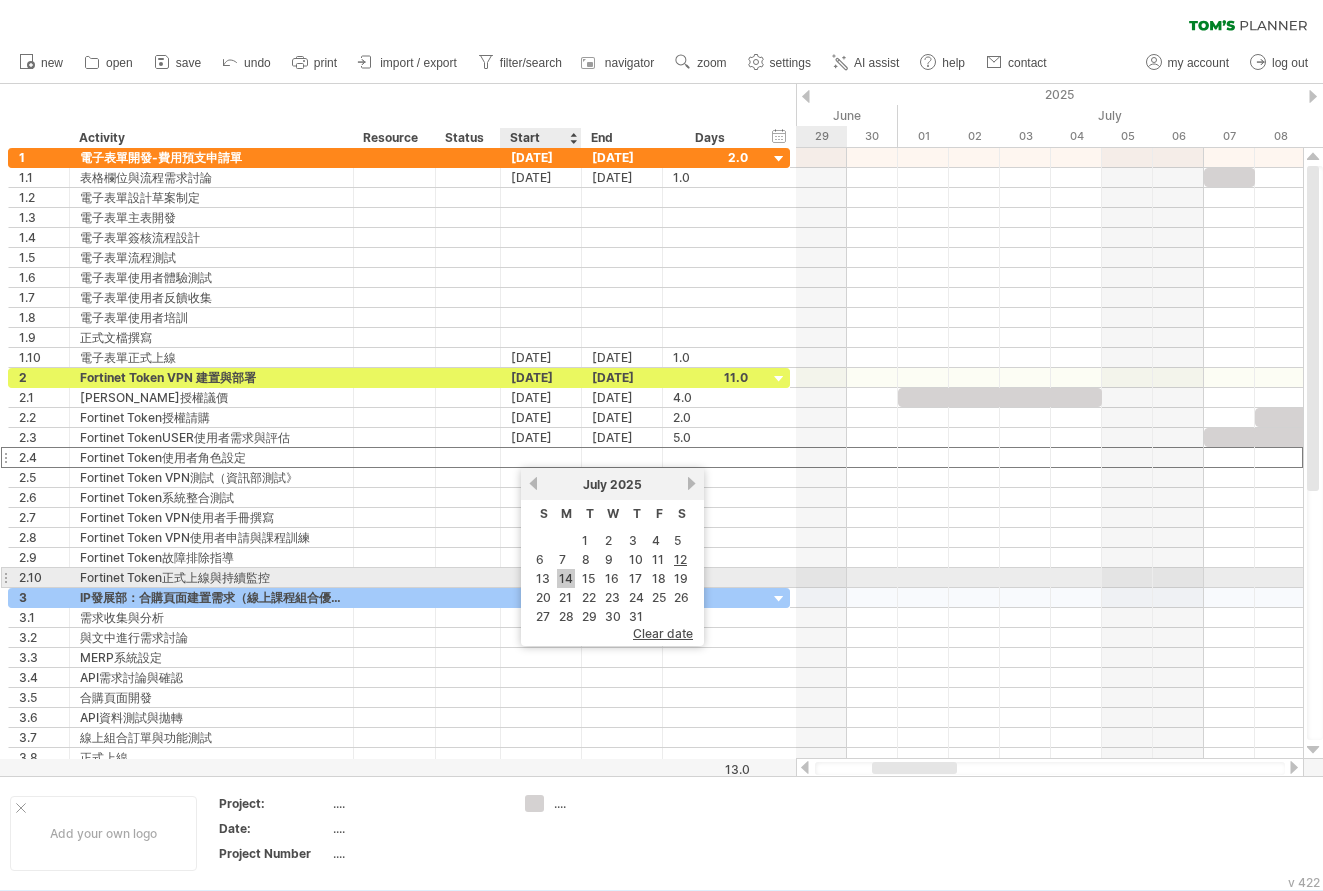 click on "14" at bounding box center [566, 578] 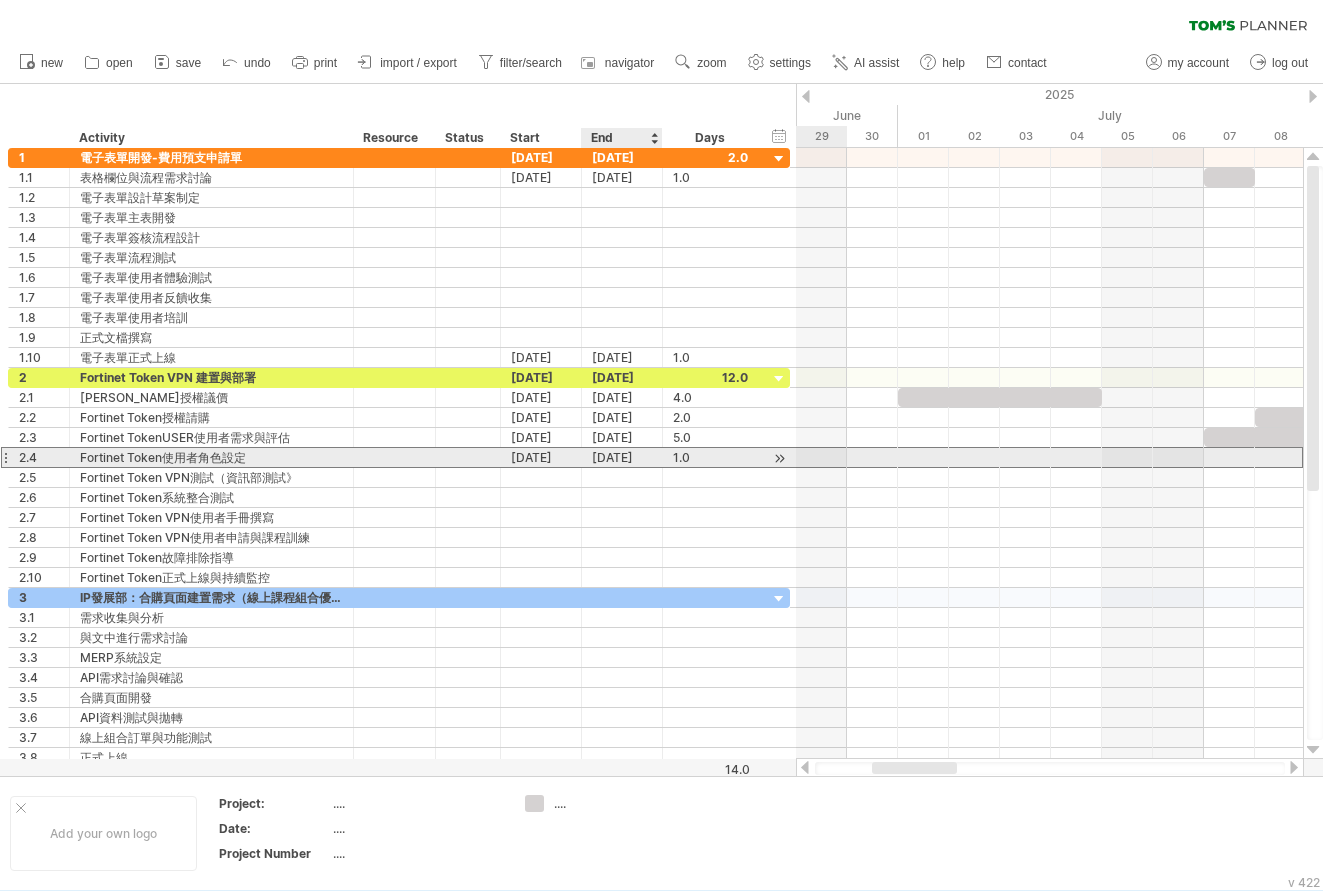 click on "[DATE]" at bounding box center (622, 457) 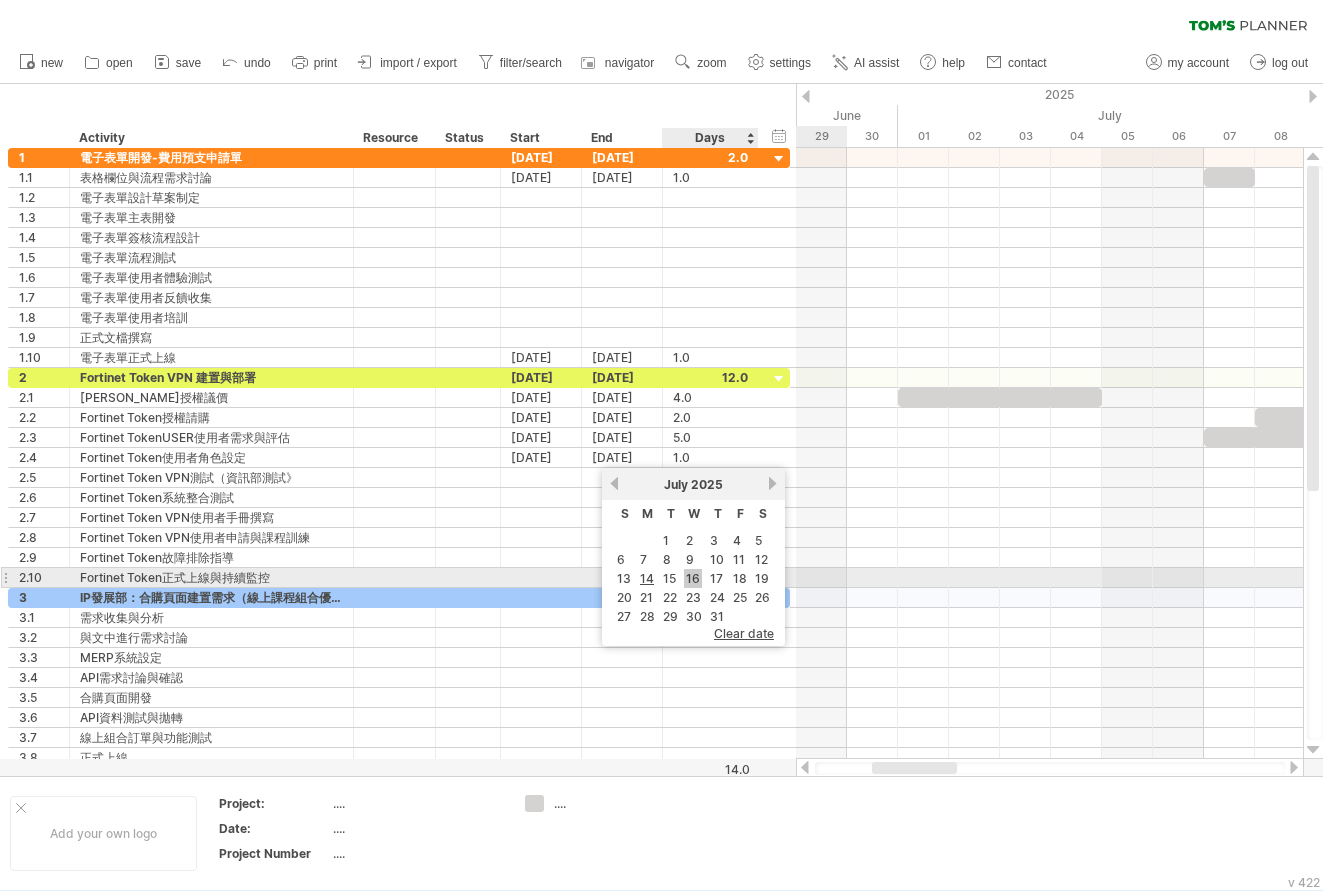 click on "16" at bounding box center (693, 578) 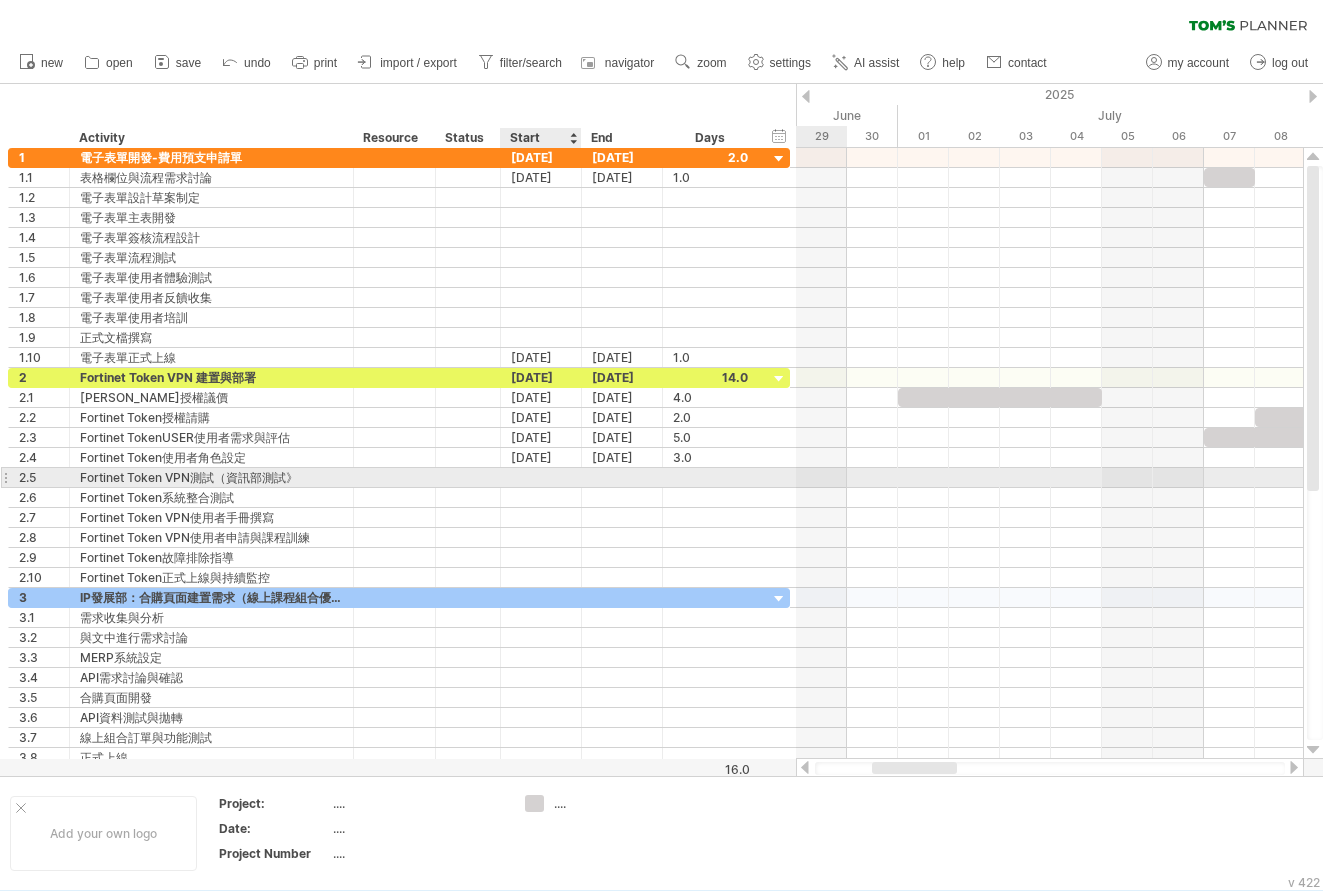 click at bounding box center [541, 477] 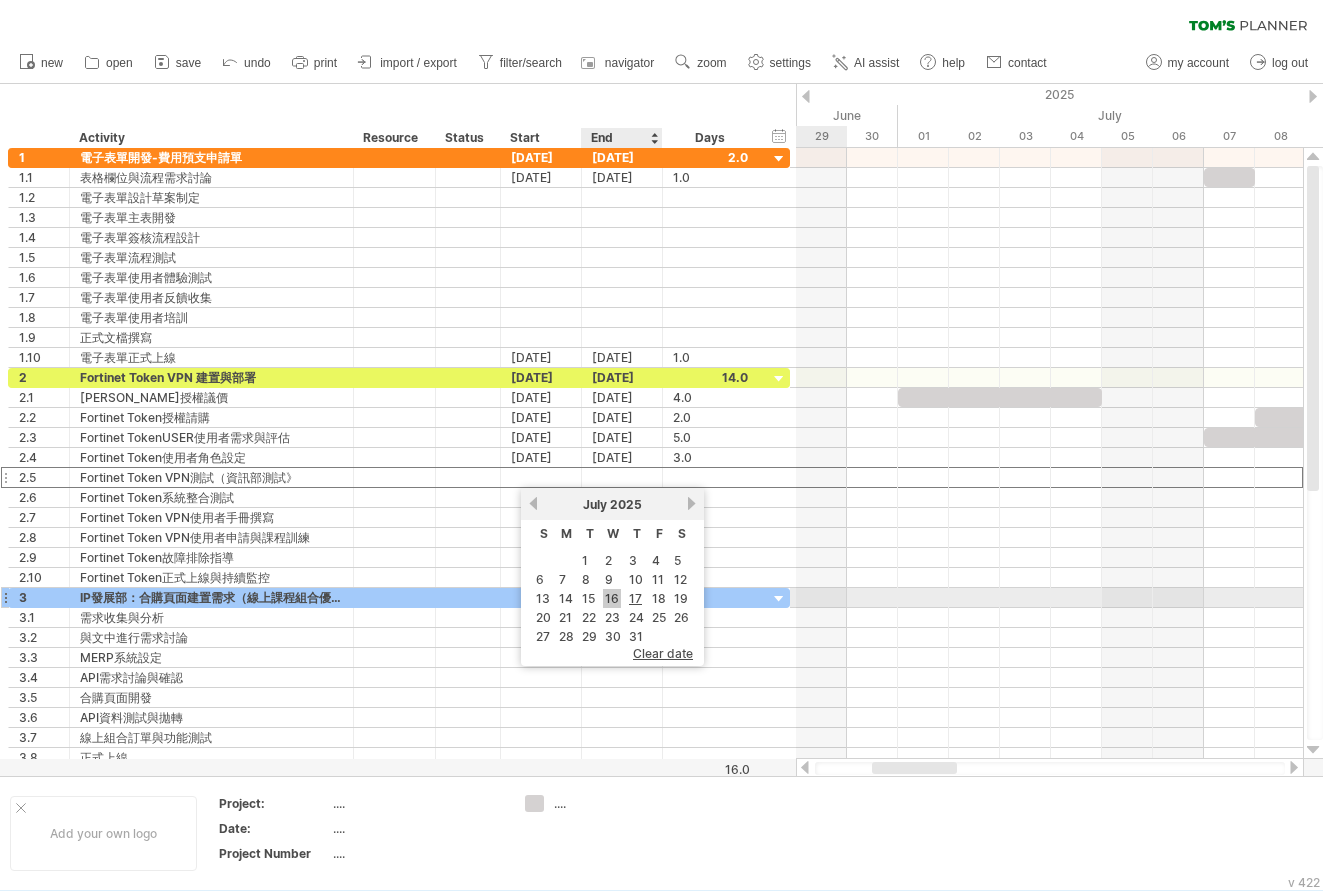 click on "16" at bounding box center [612, 598] 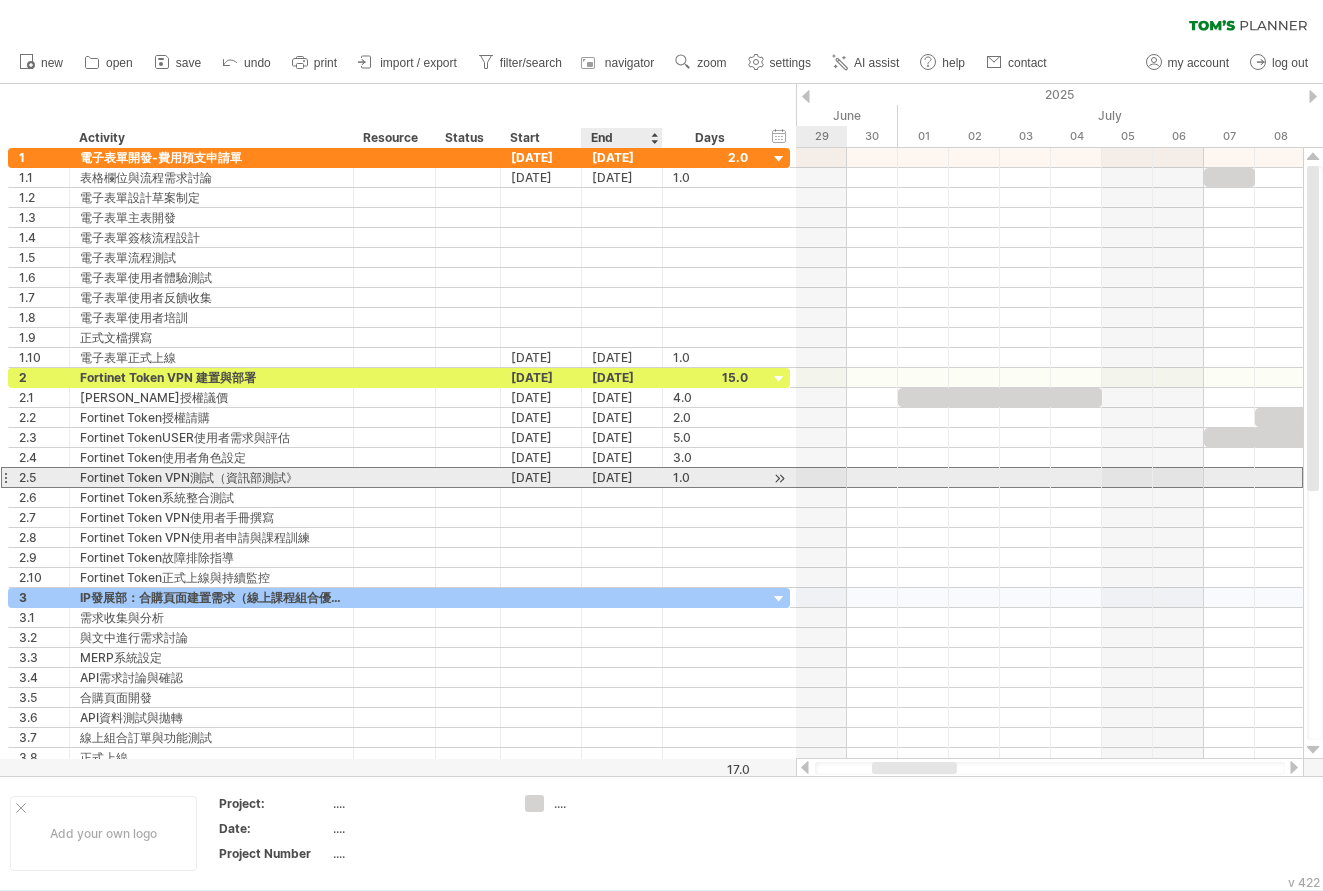 click on "[DATE]" at bounding box center (622, 477) 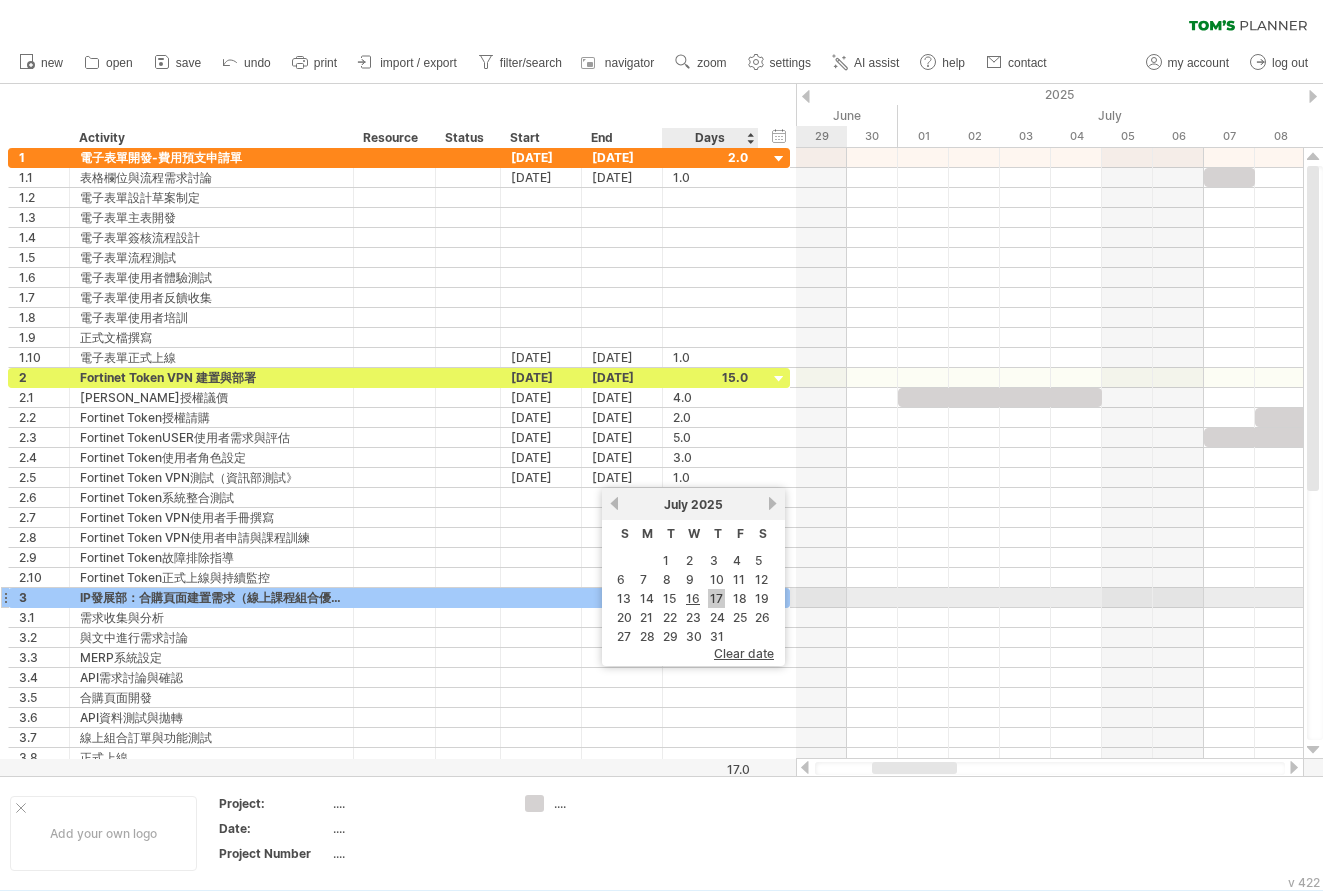 click on "17" at bounding box center [716, 598] 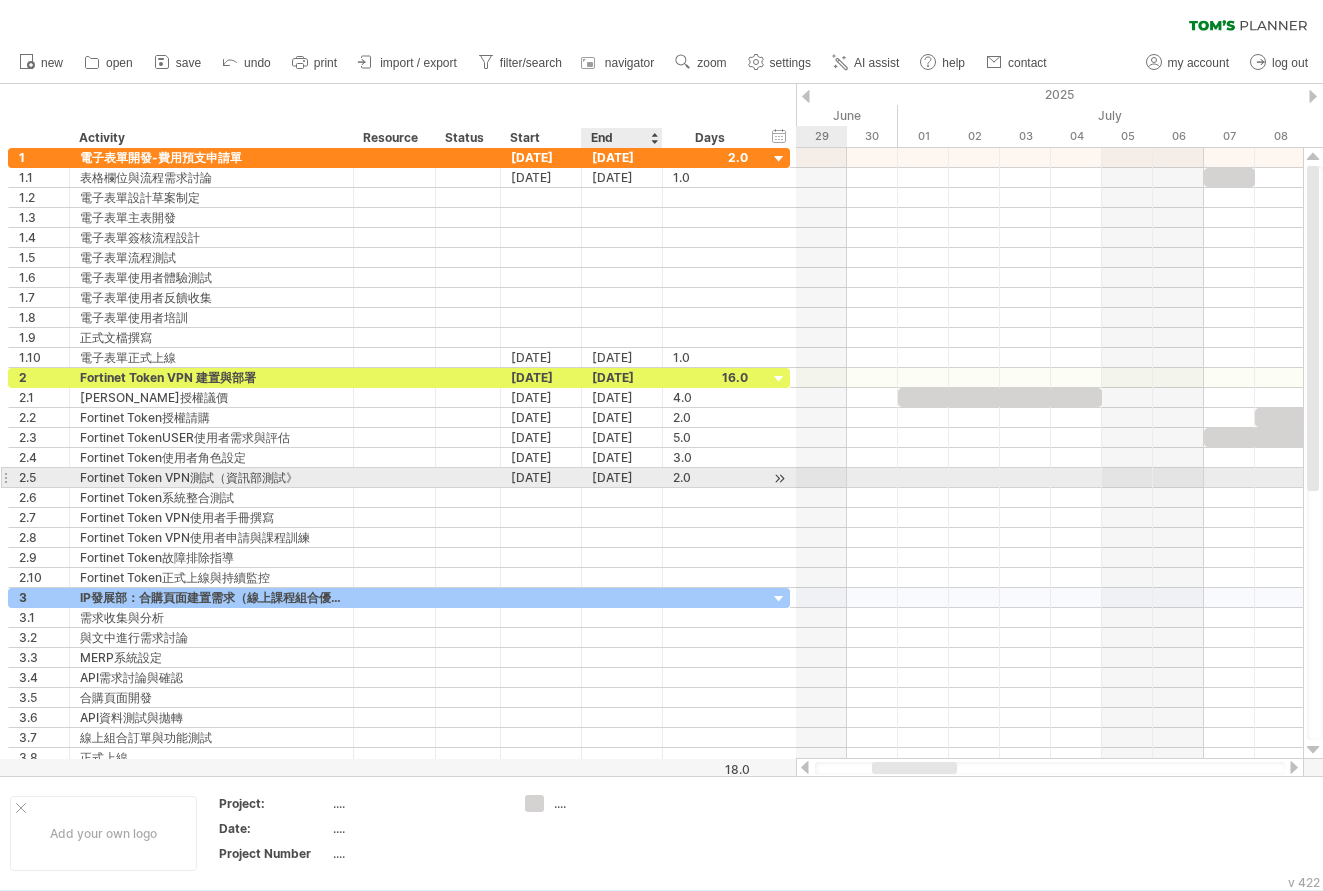 click on "[DATE]" at bounding box center (622, 477) 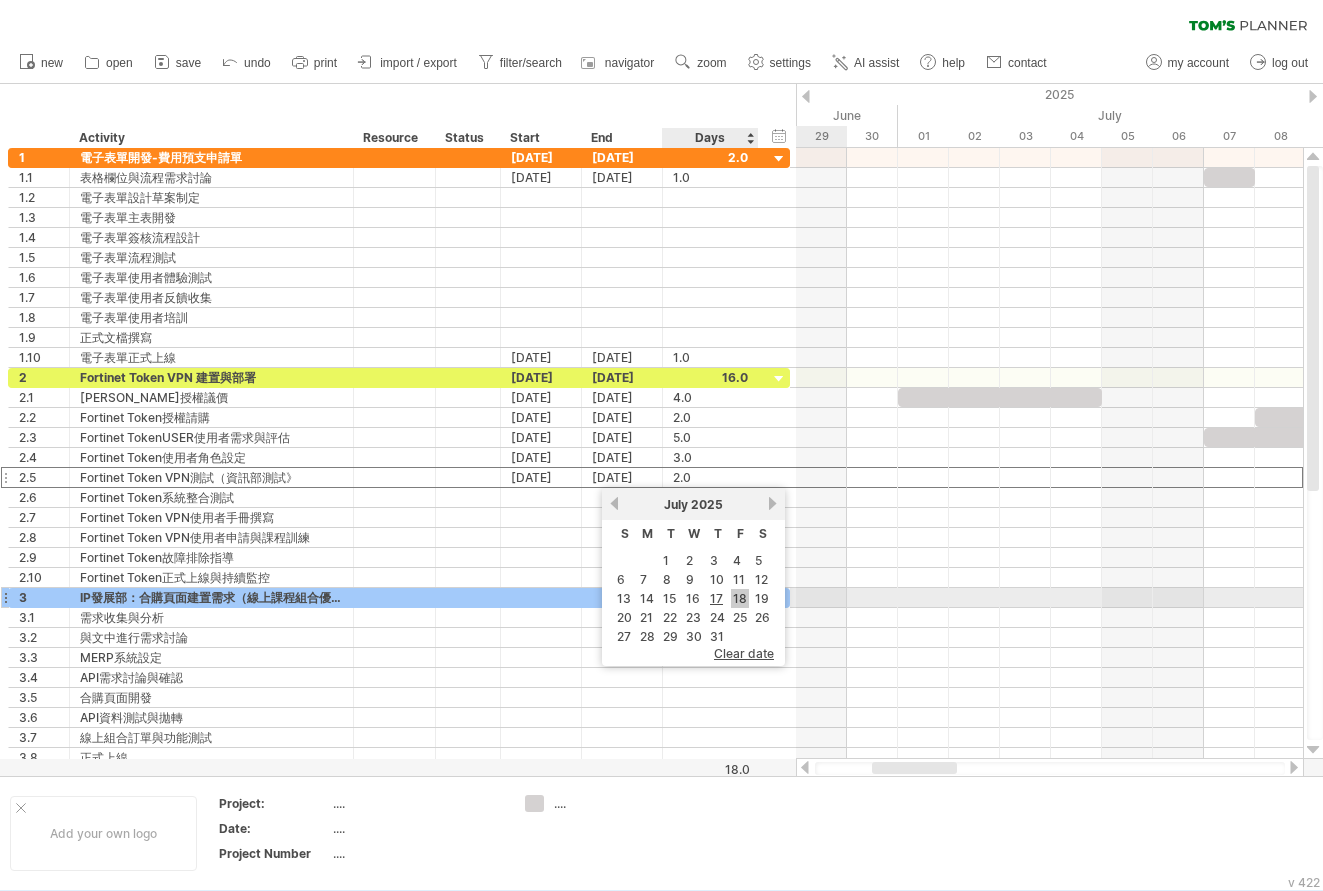 click on "18" at bounding box center (740, 598) 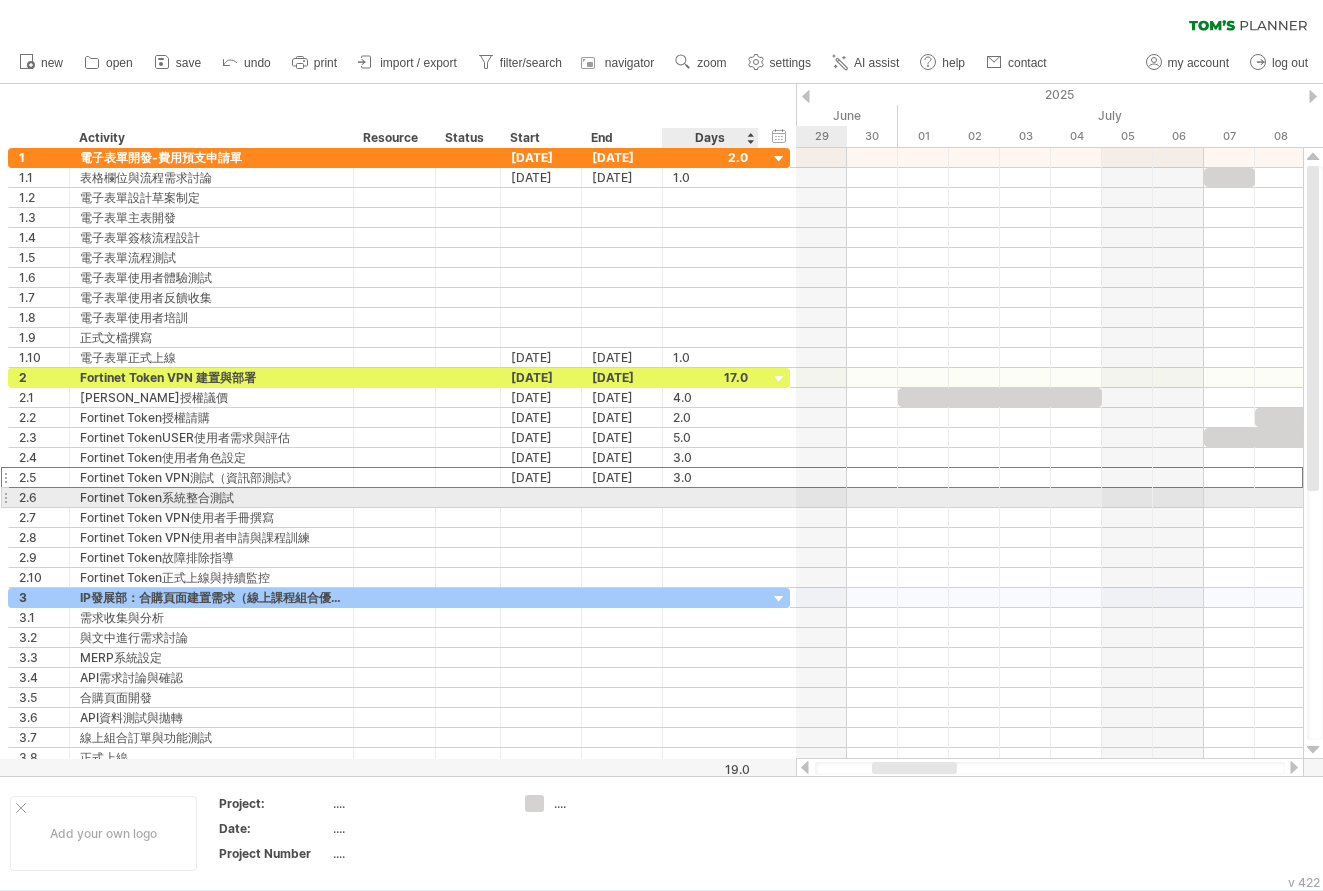click at bounding box center [710, 497] 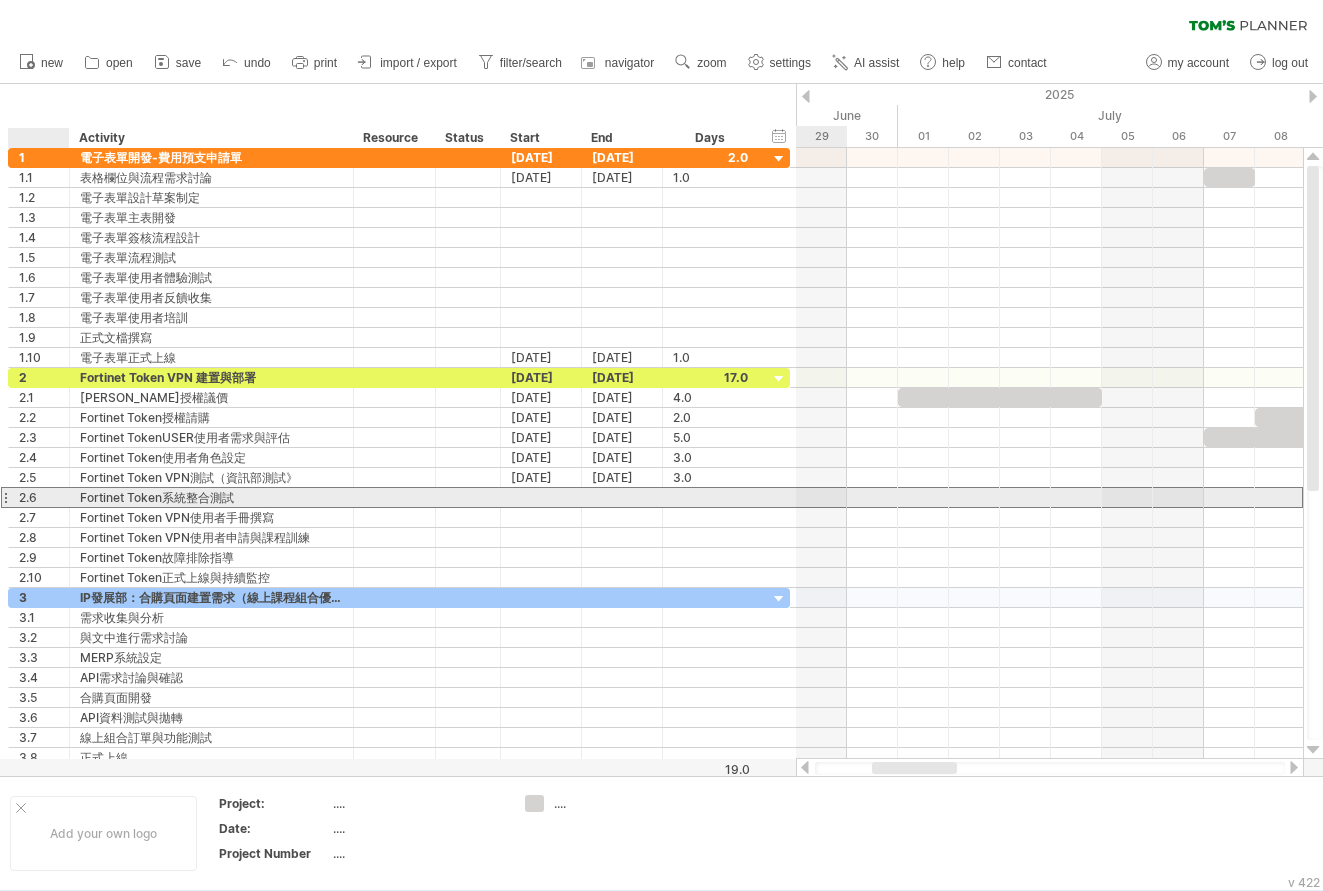 scroll, scrollTop: 0, scrollLeft: 0, axis: both 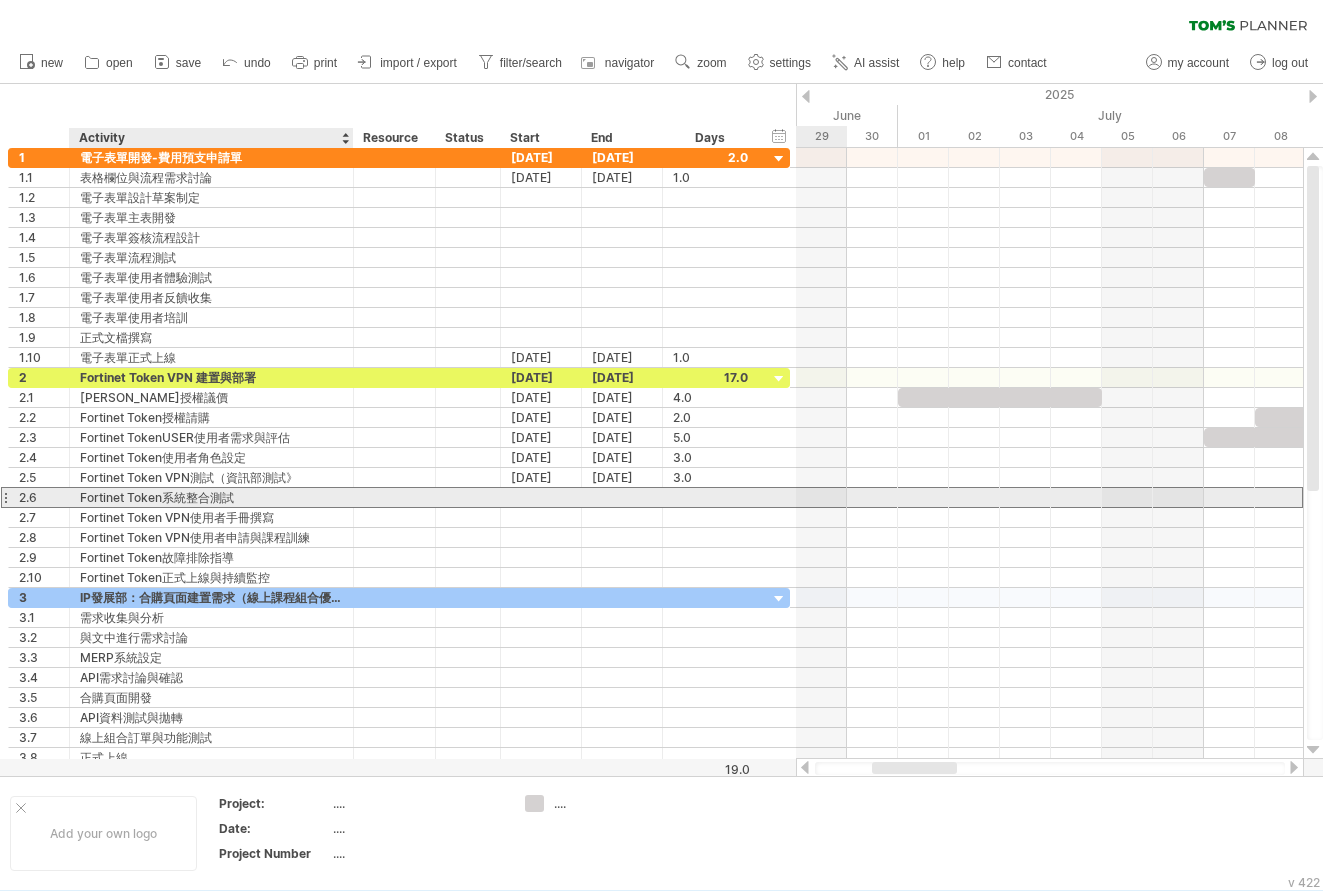click on "Fortinet Token系統整合測試" at bounding box center (211, 497) 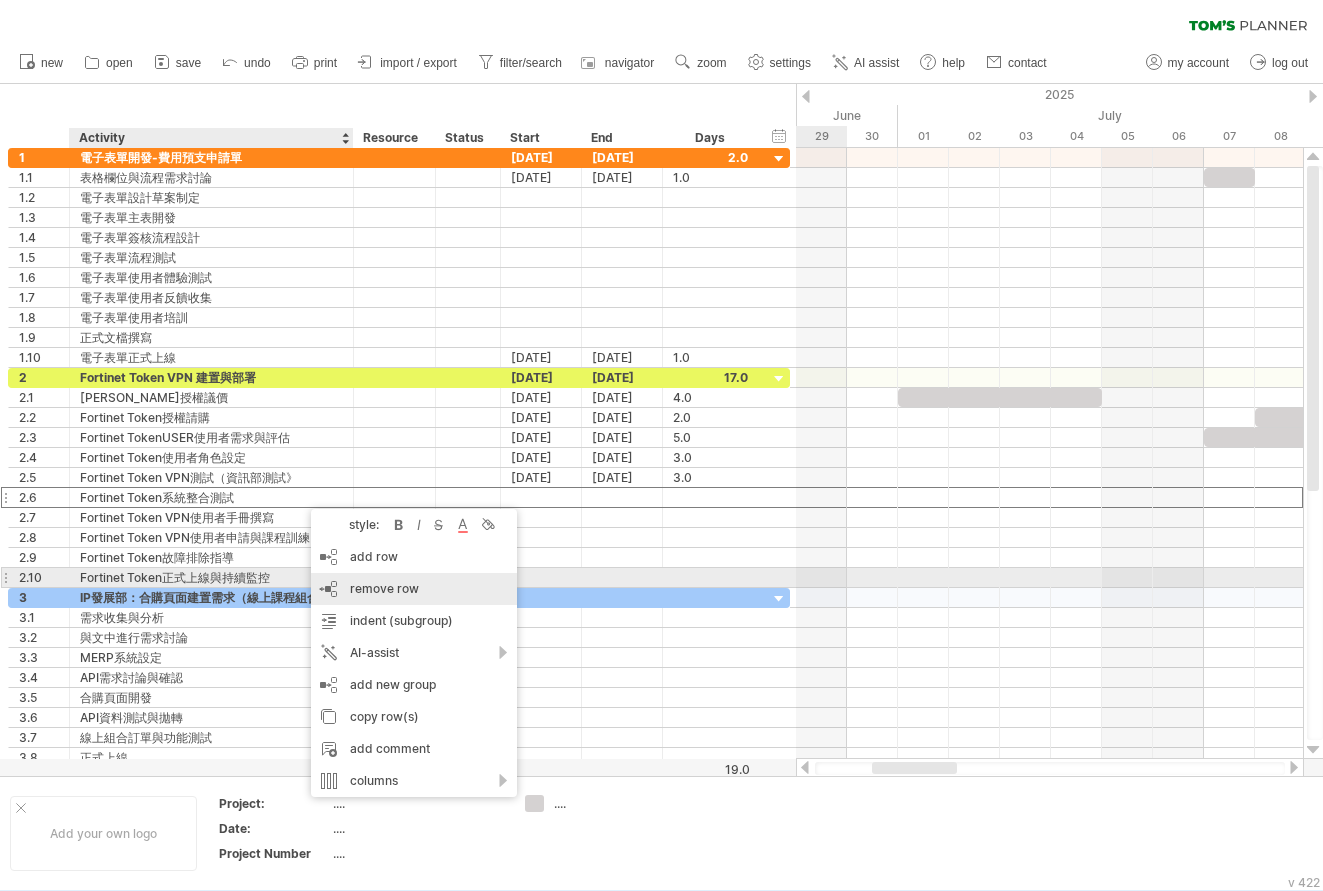 click on "remove row" at bounding box center [384, 588] 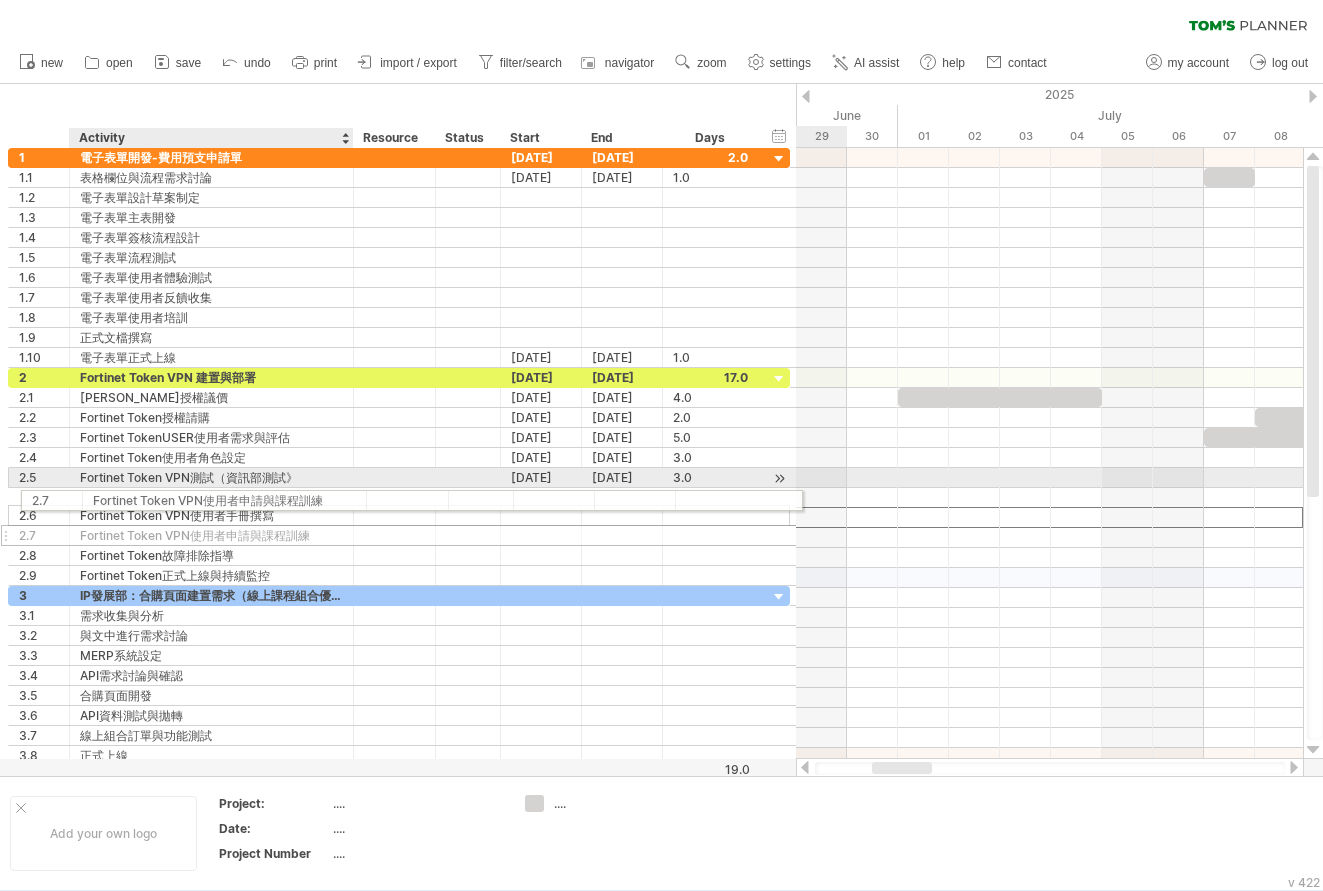 drag, startPoint x: 173, startPoint y: 518, endPoint x: 180, endPoint y: 497, distance: 22.135944 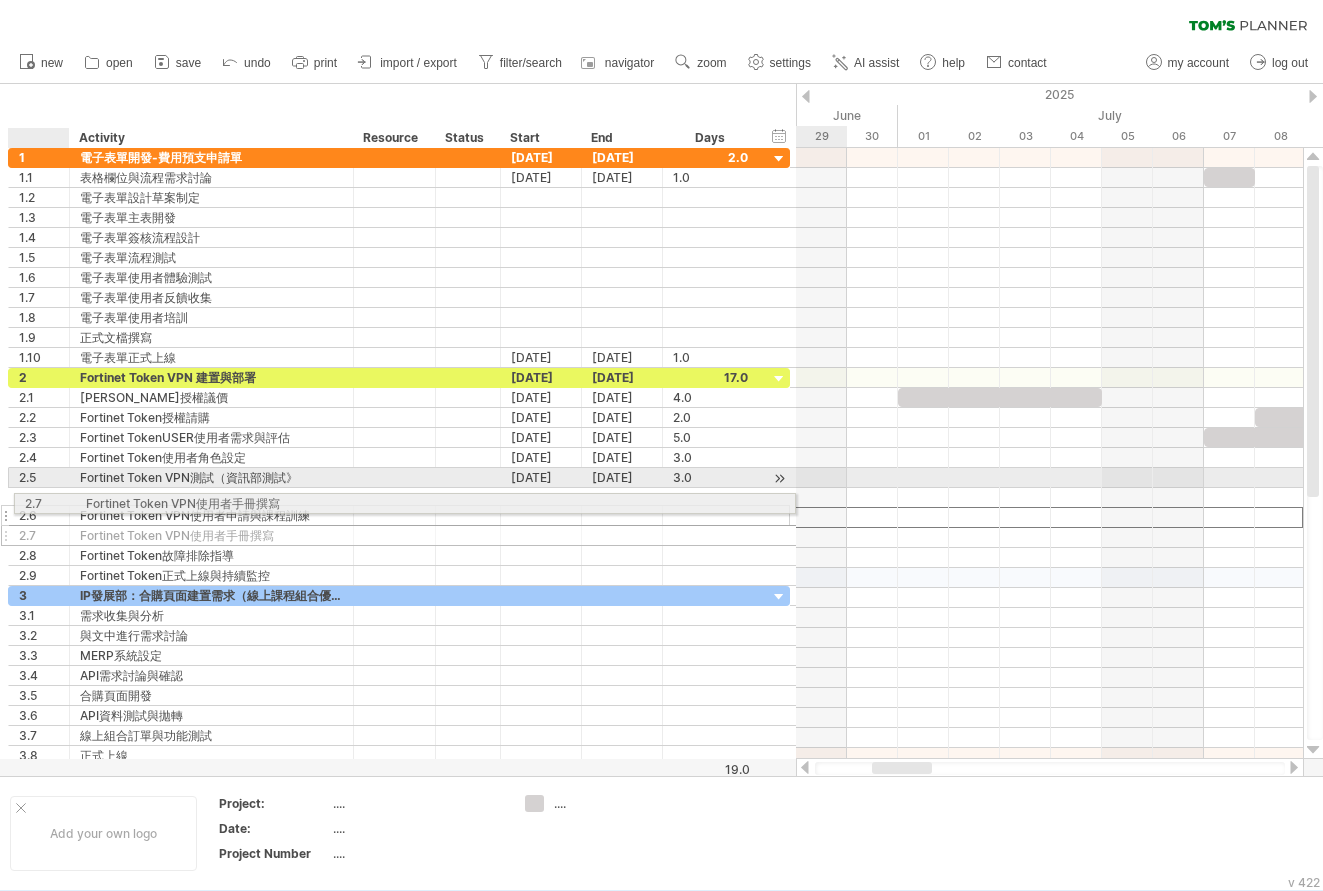 drag, startPoint x: 43, startPoint y: 520, endPoint x: 43, endPoint y: 500, distance: 20 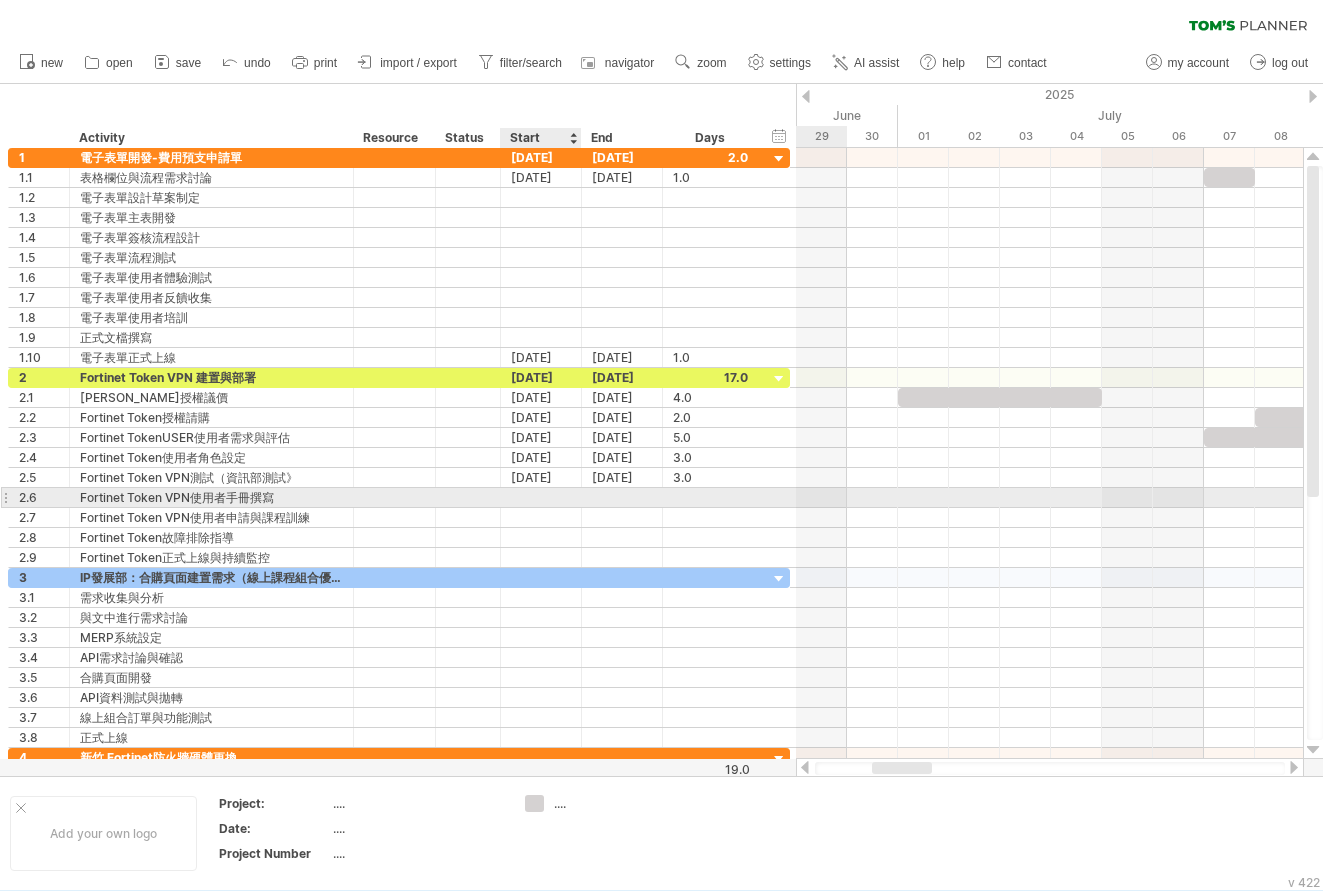 click at bounding box center [541, 497] 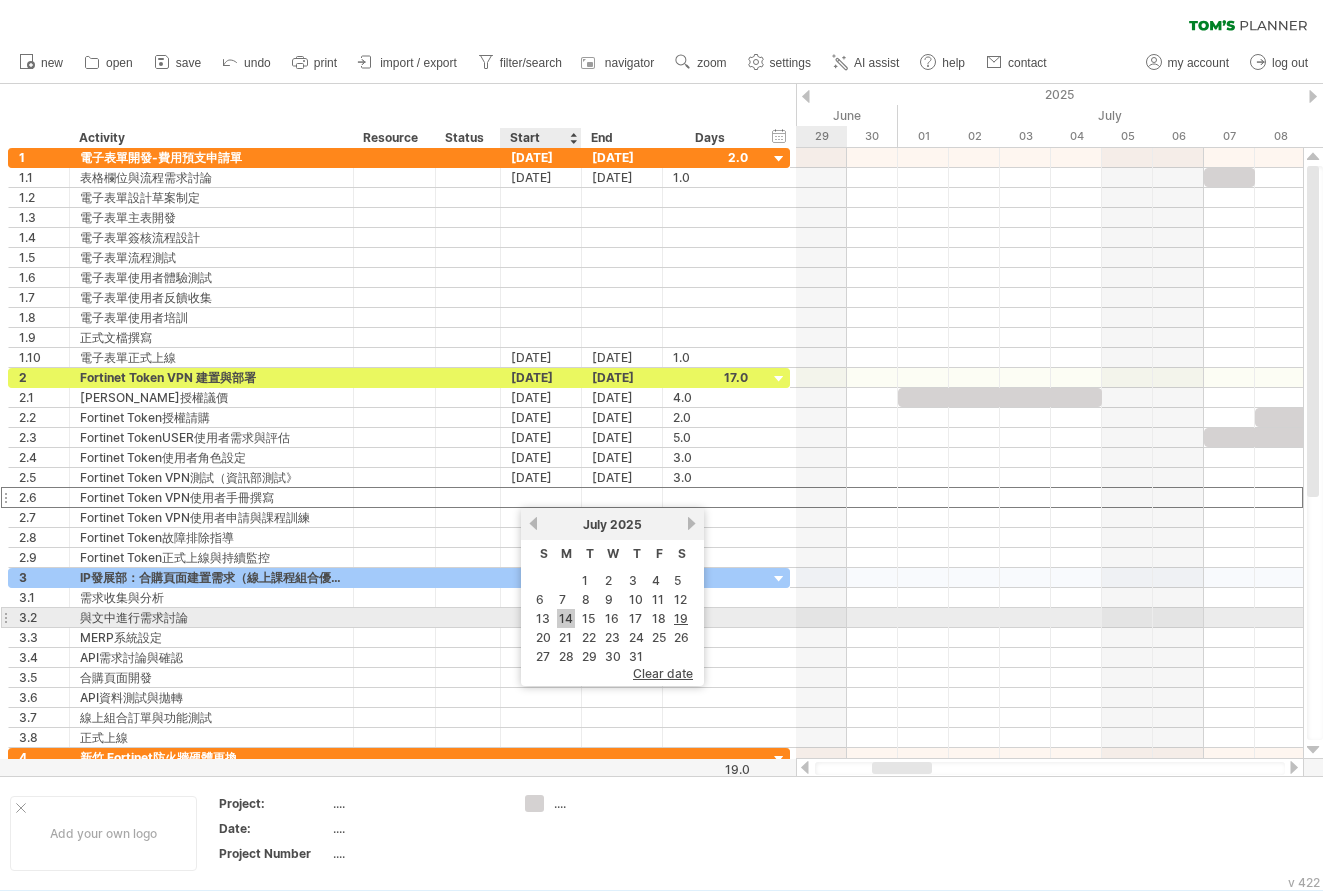 click on "14" at bounding box center (566, 618) 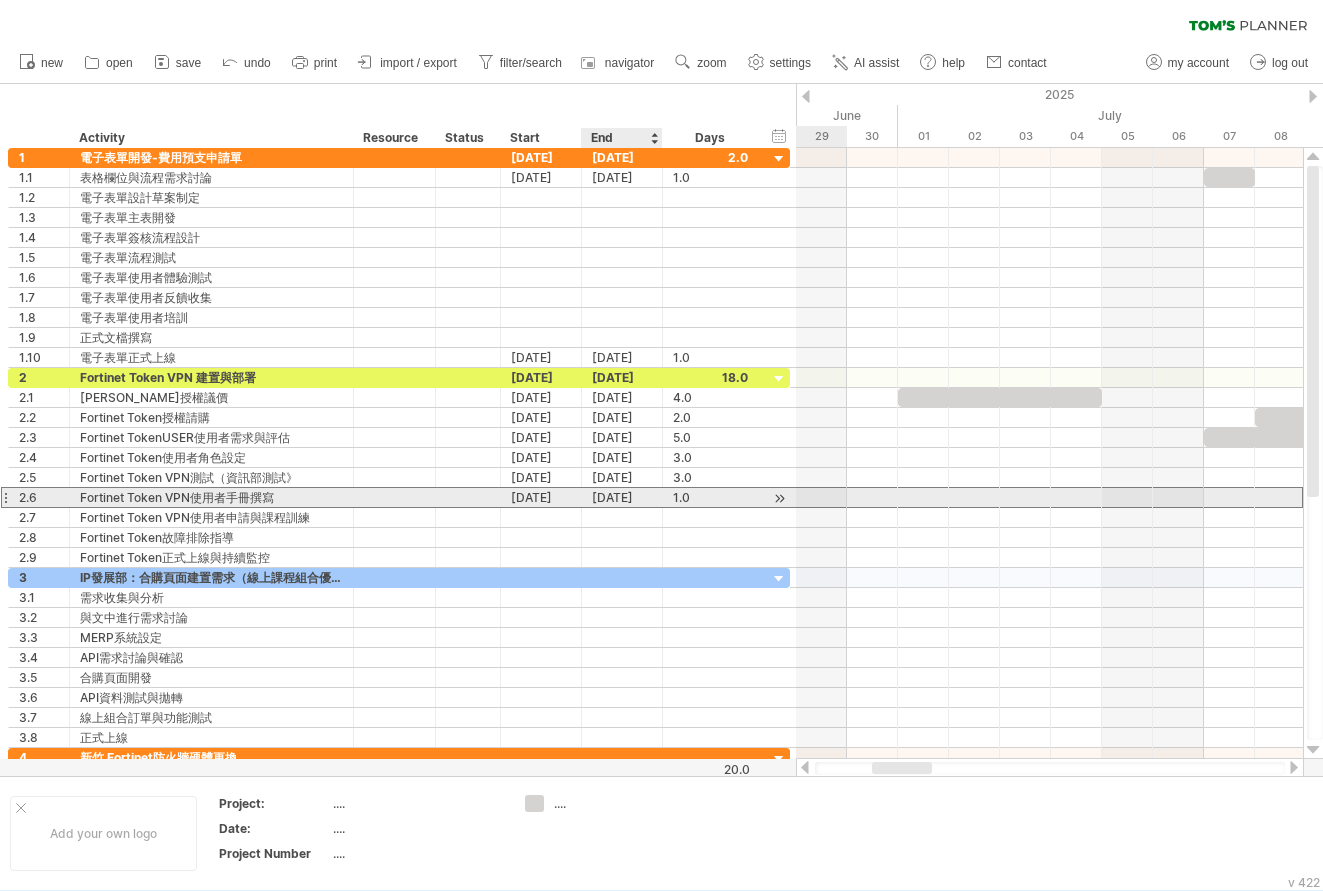 click on "[DATE]" at bounding box center [622, 497] 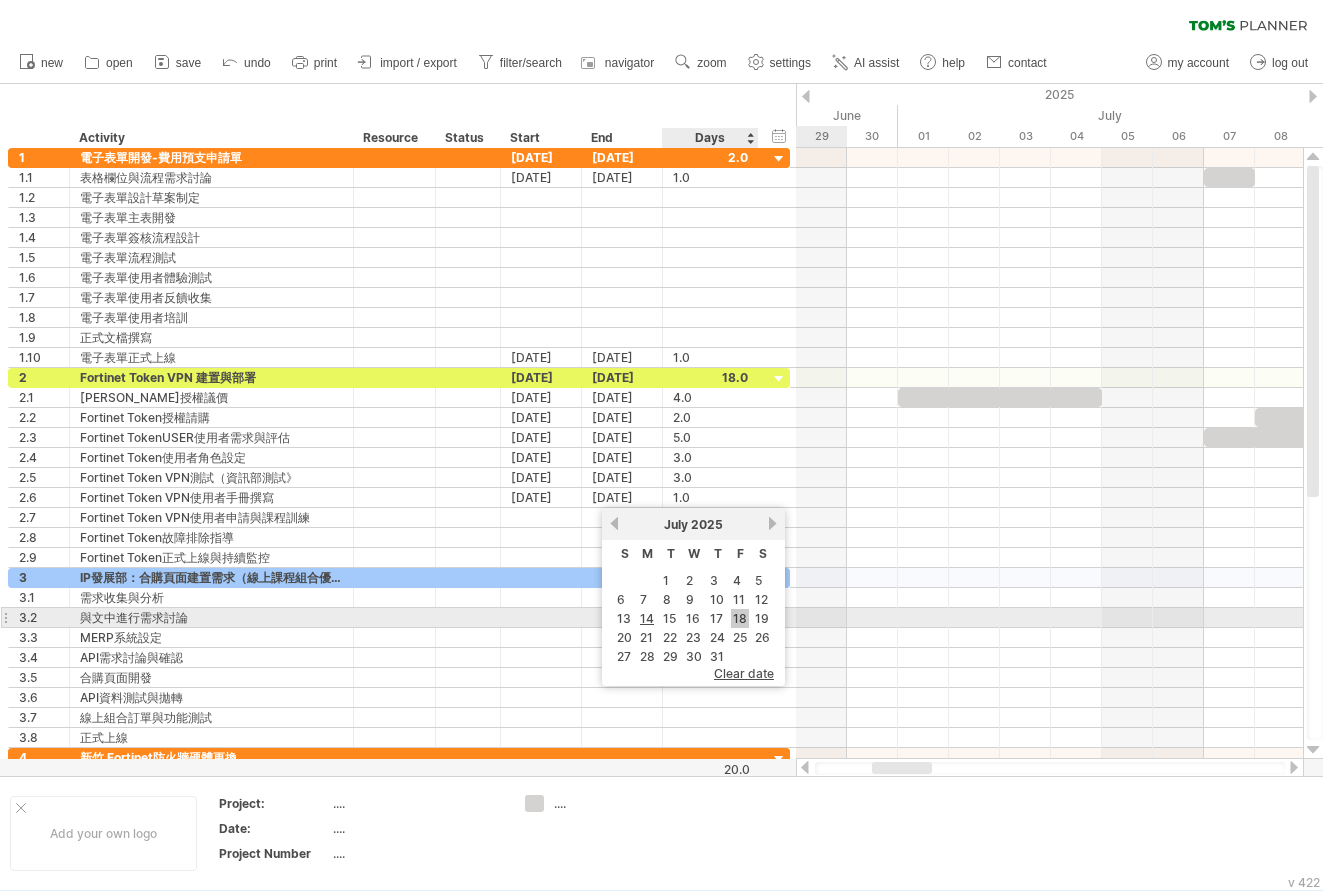 click on "18" at bounding box center [740, 618] 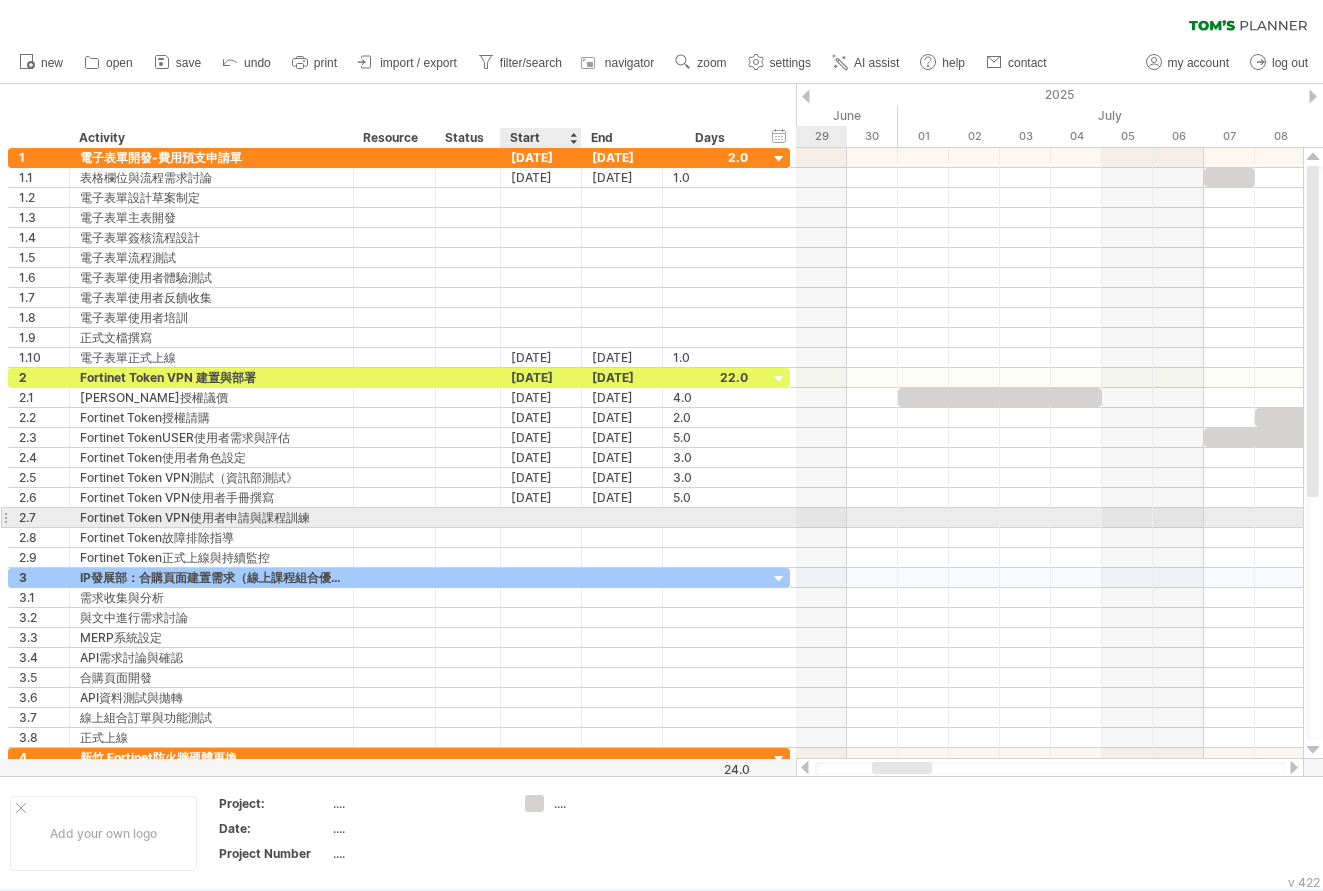 click at bounding box center [541, 517] 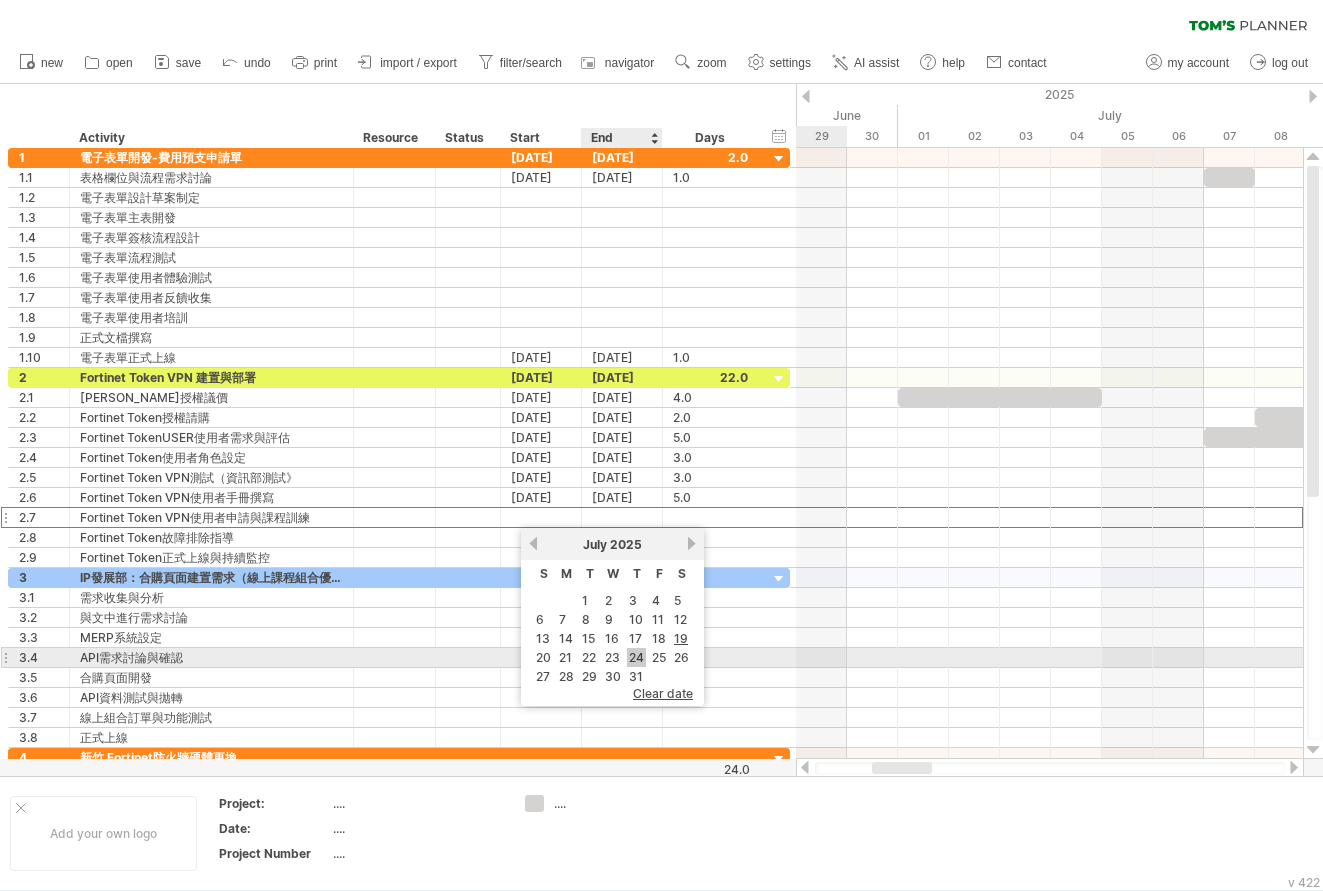 click on "24" at bounding box center [636, 657] 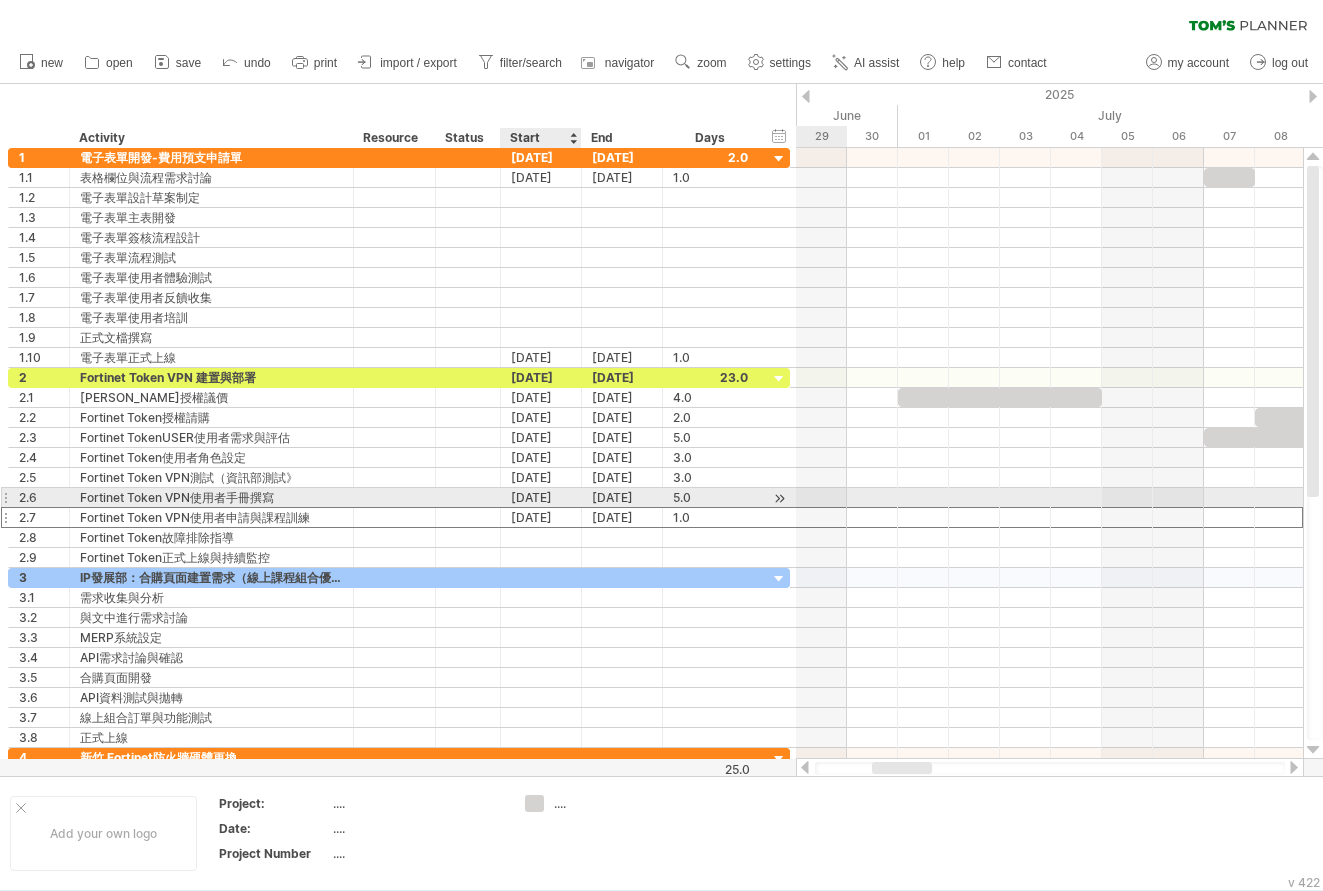 click on "[DATE]" at bounding box center [541, 497] 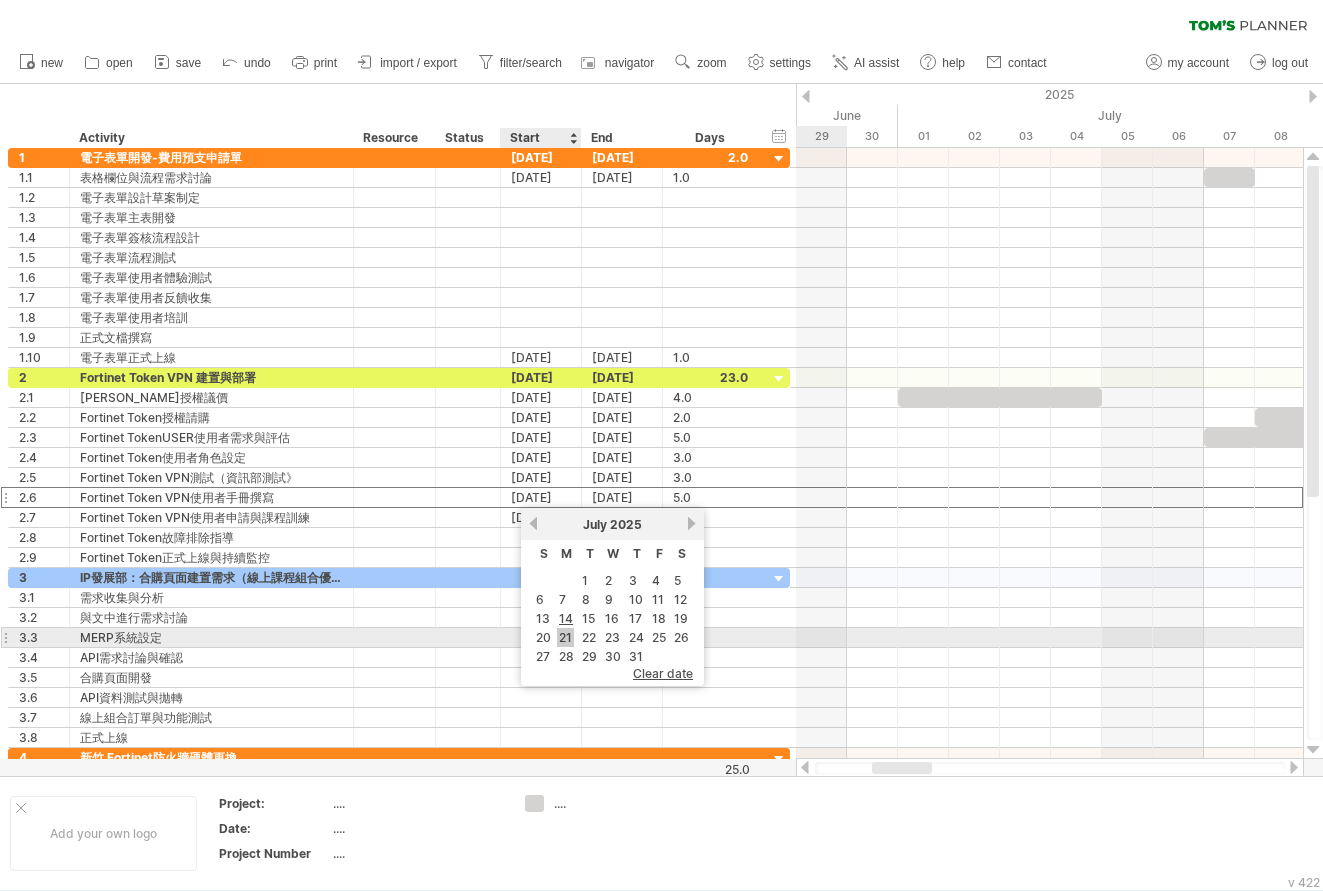 click on "21" at bounding box center [565, 637] 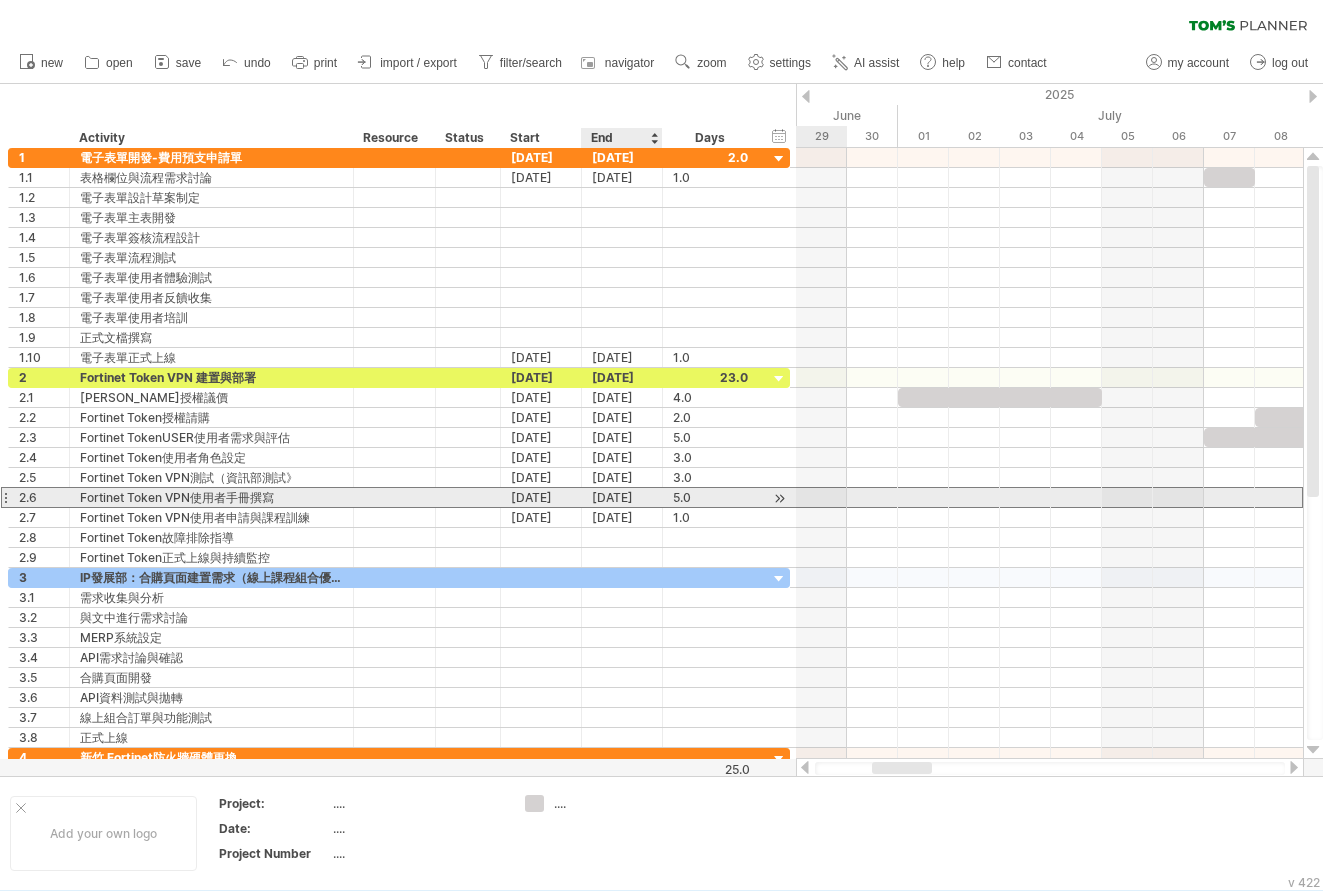 click on "[DATE]" at bounding box center [622, 497] 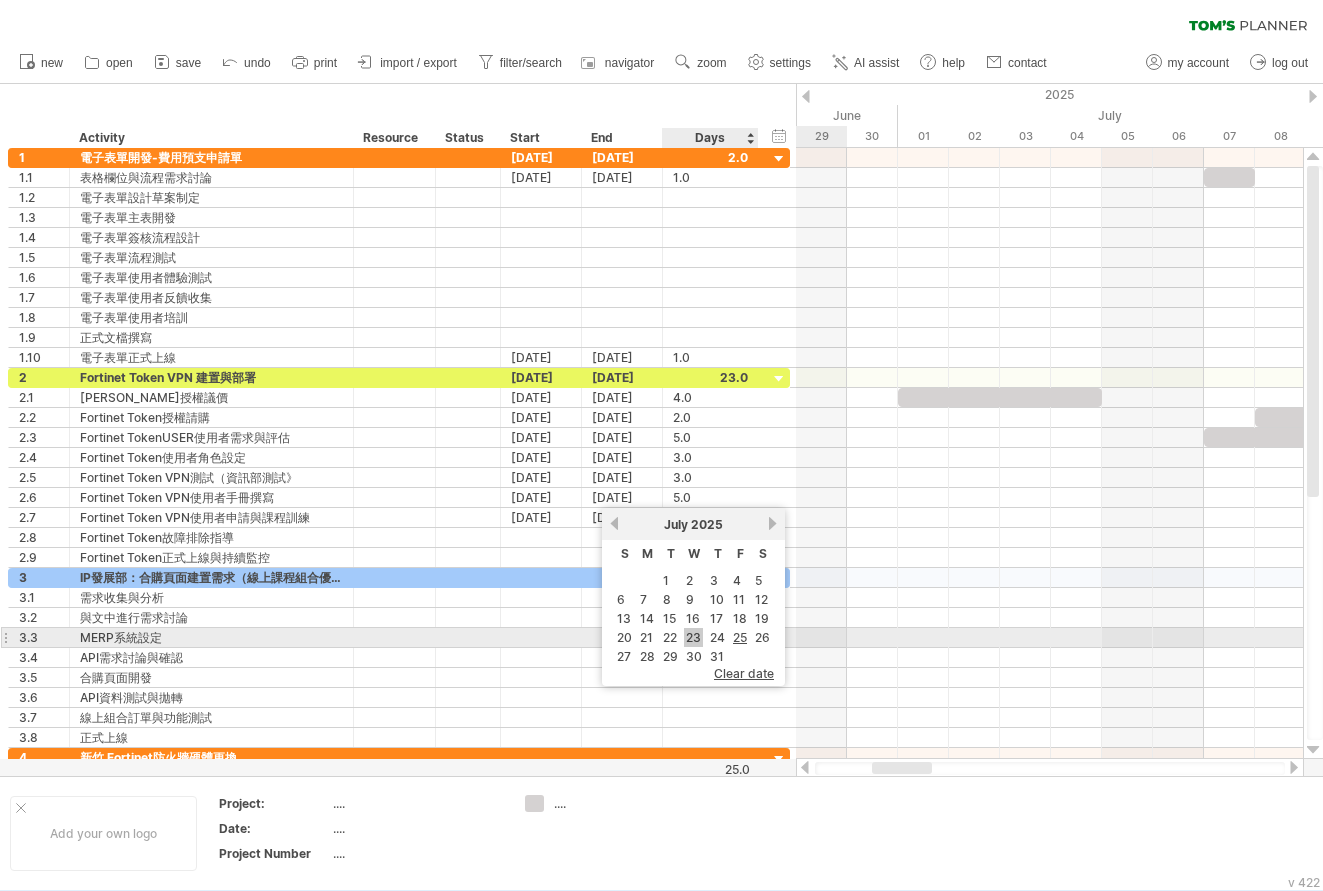 click on "23" at bounding box center (693, 637) 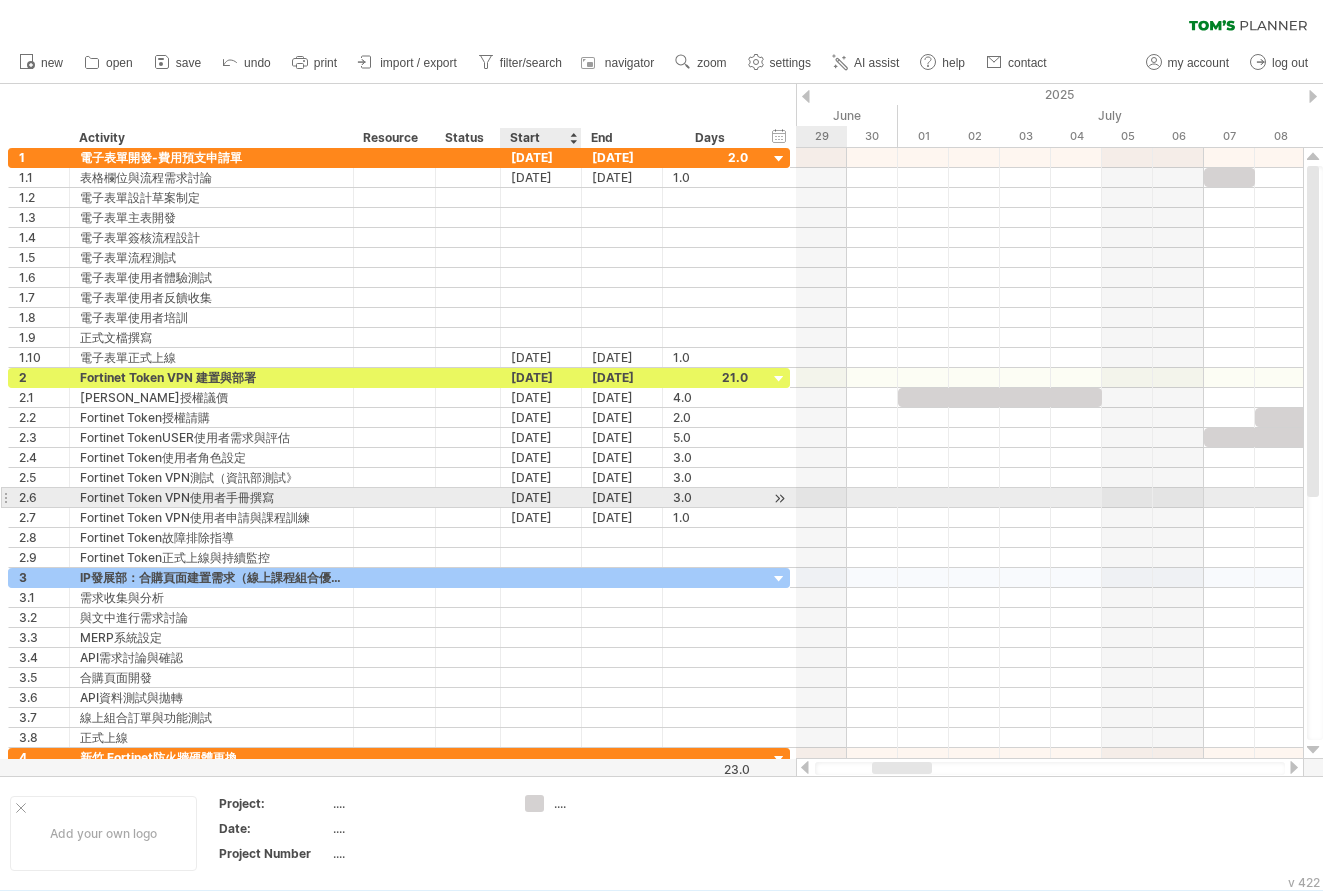 click on "[DATE]" at bounding box center (541, 497) 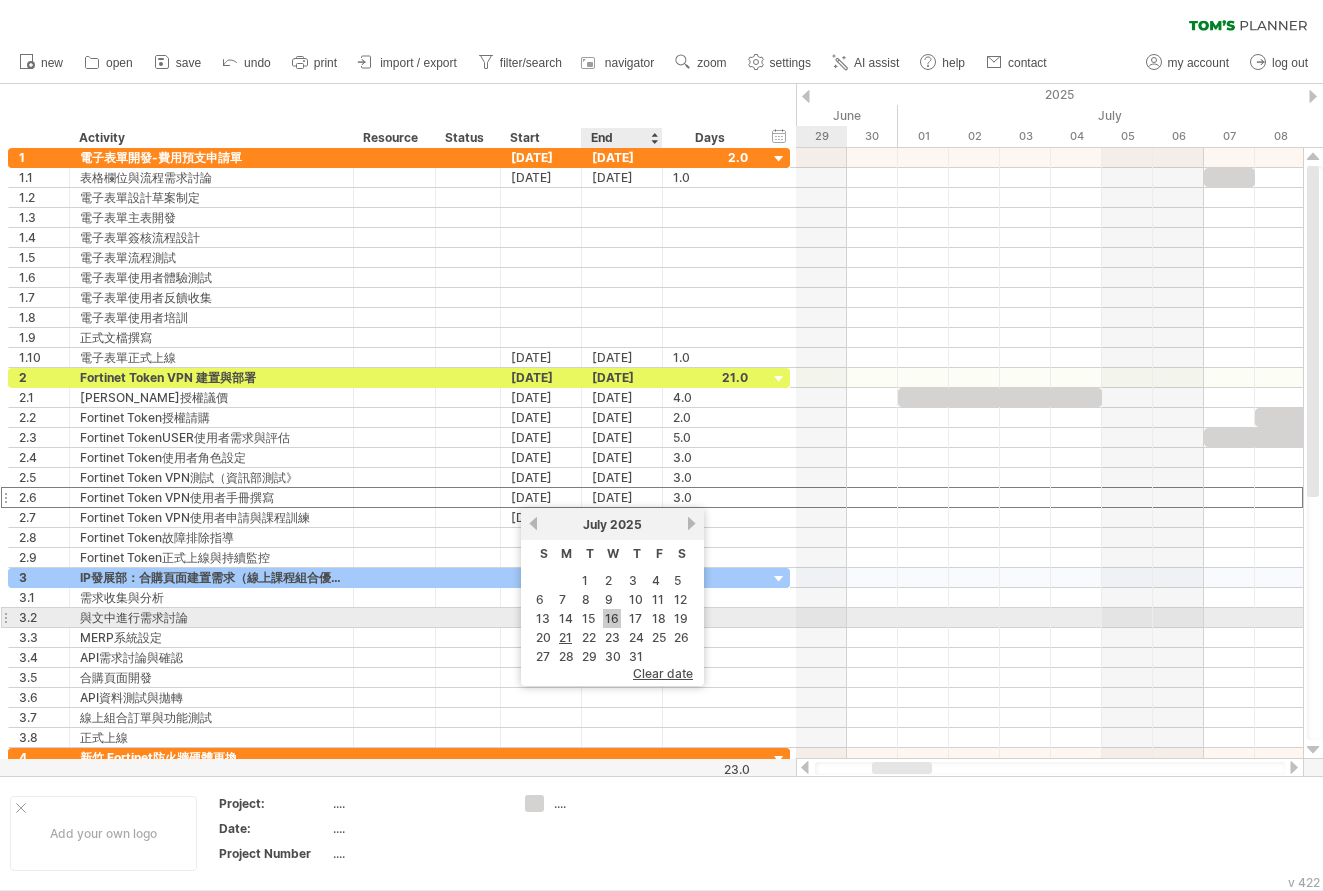 click on "16" at bounding box center (612, 618) 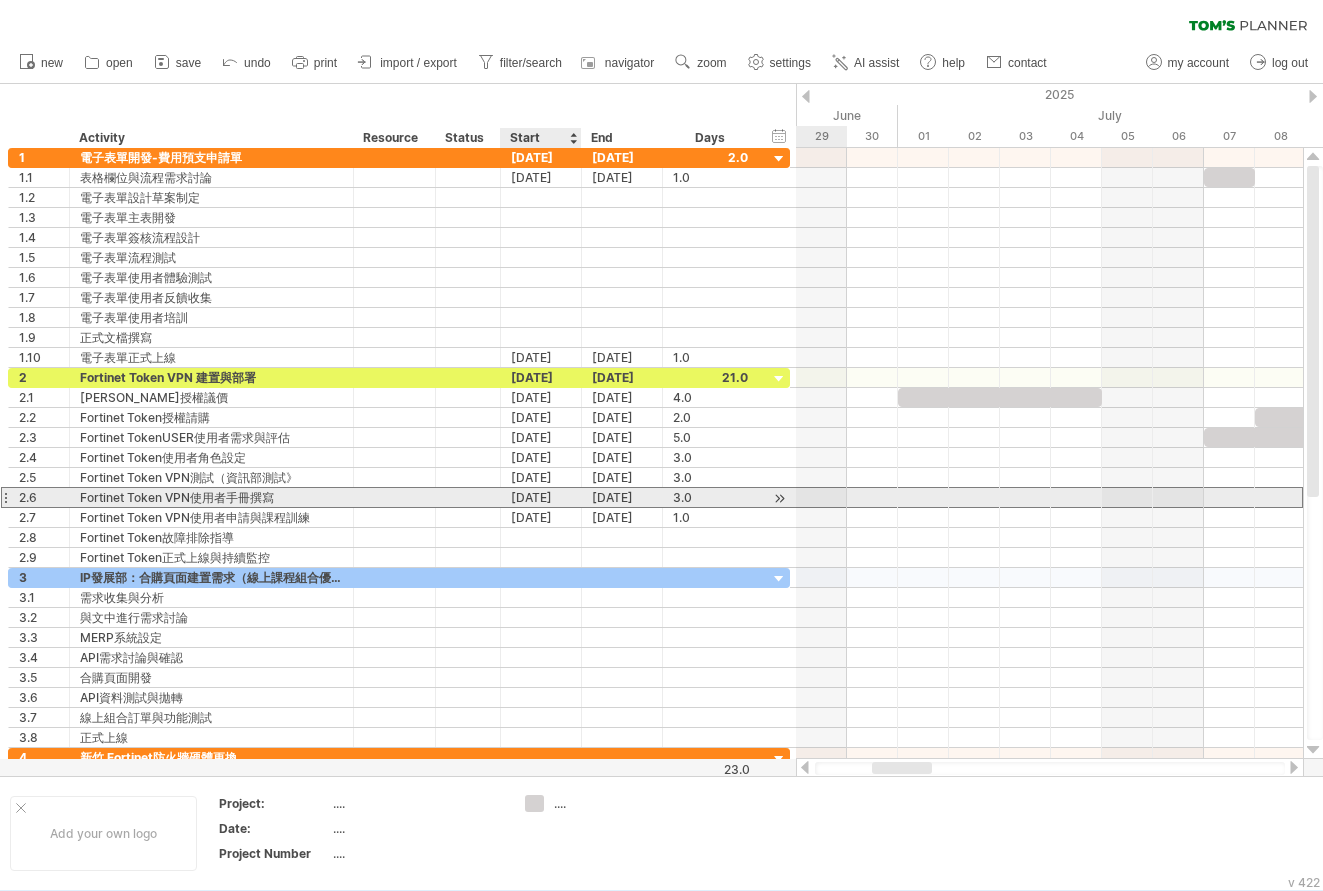click on "[DATE]" at bounding box center (541, 497) 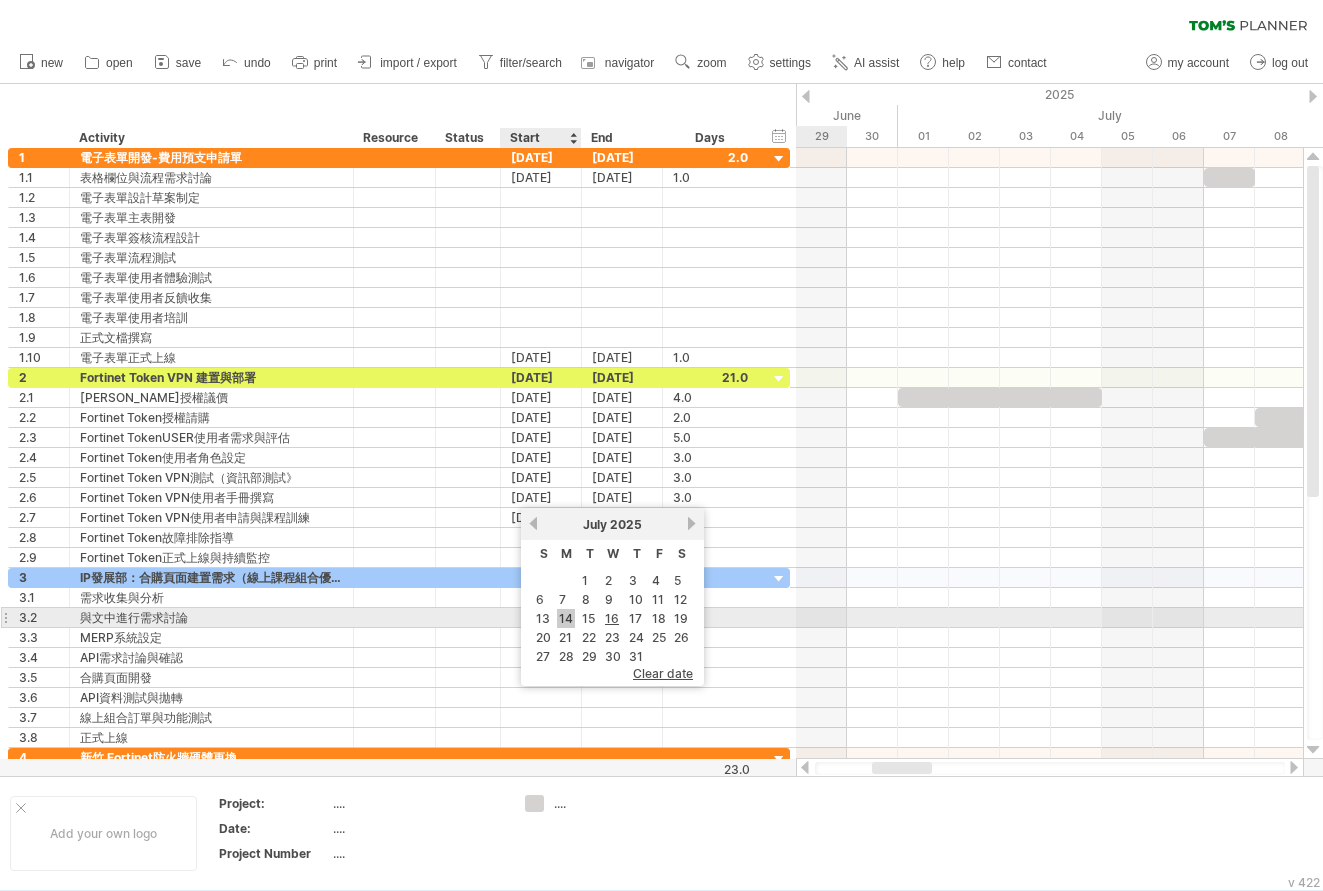 click on "14" at bounding box center (566, 618) 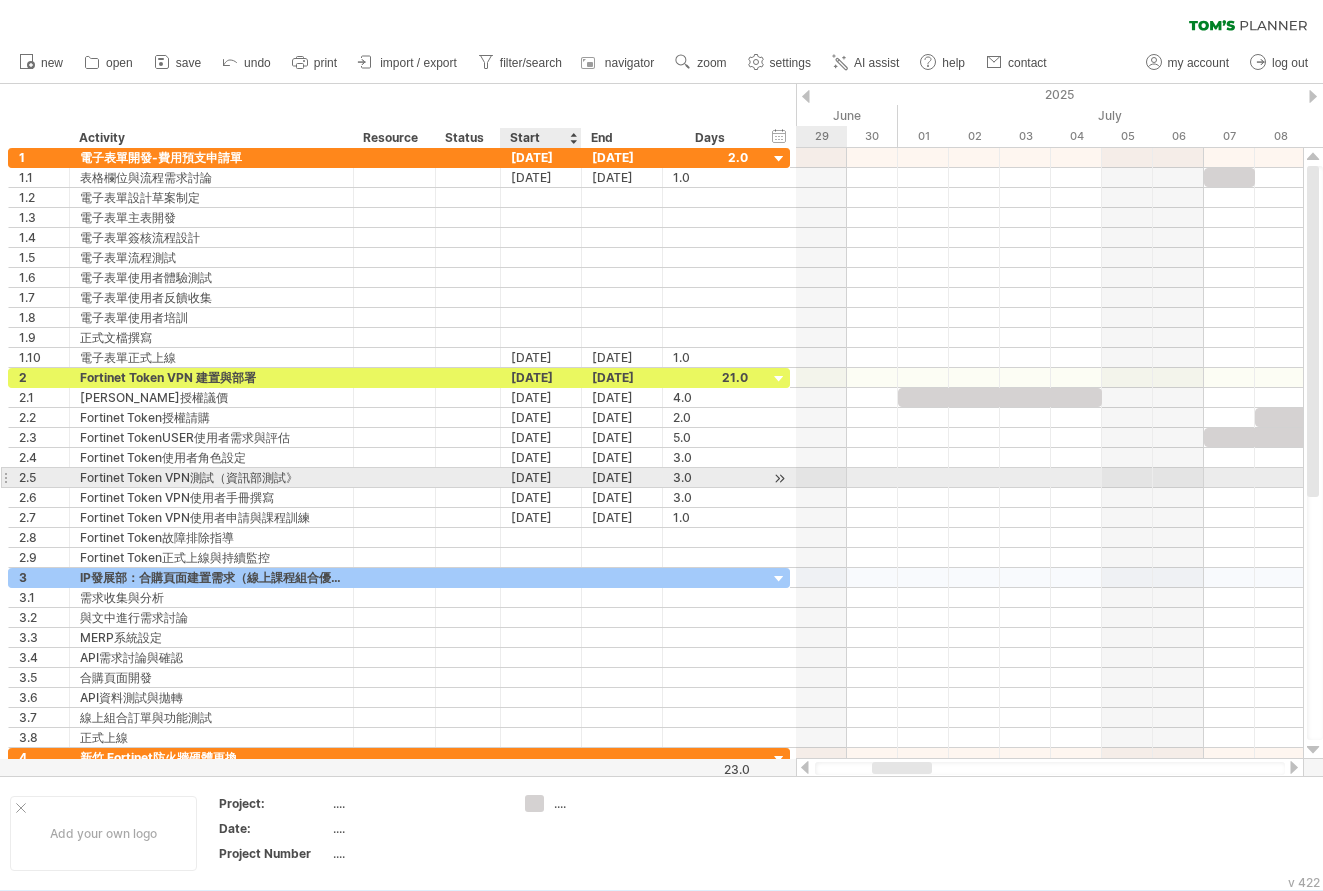 click on "[DATE]" at bounding box center [541, 477] 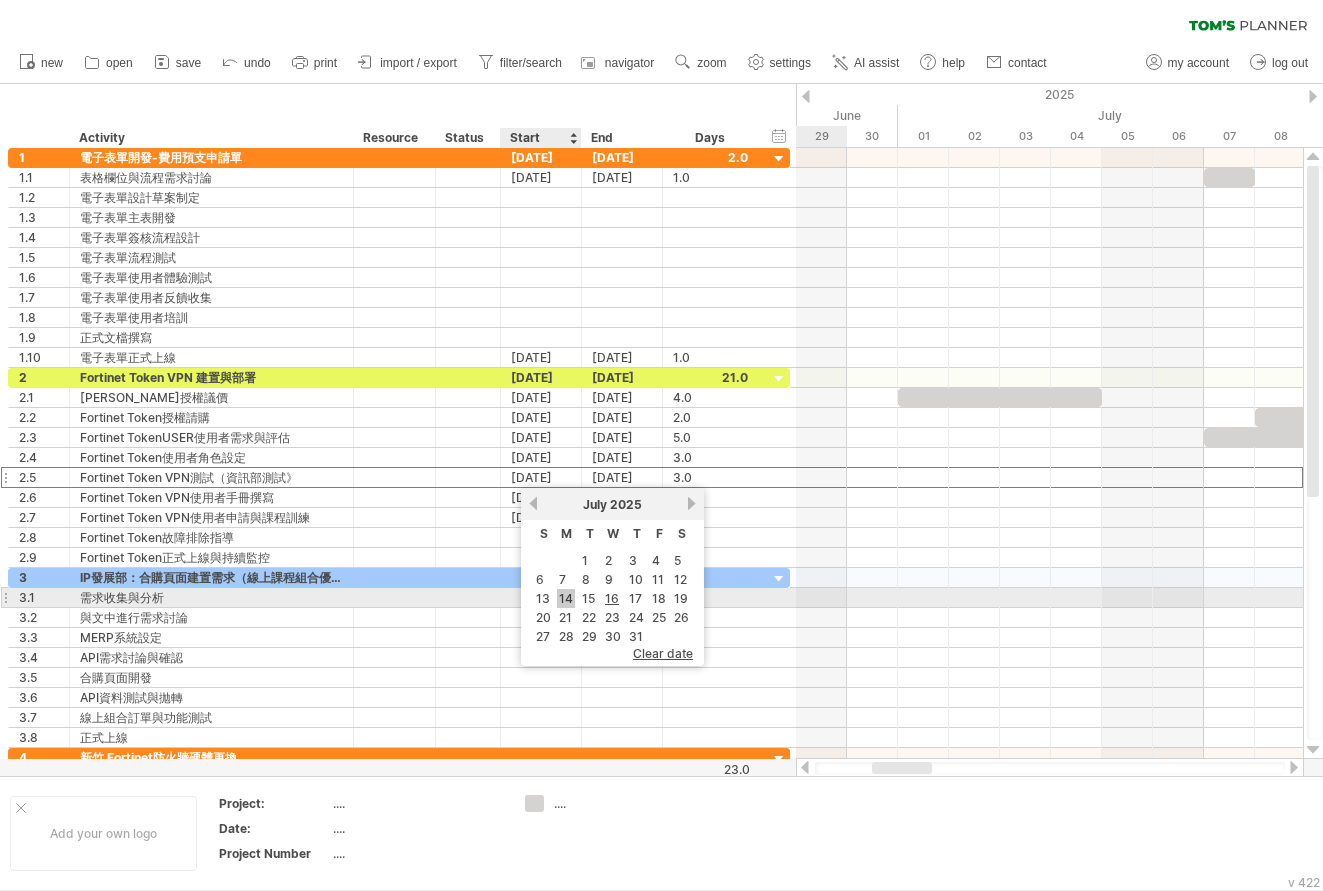 click on "14" at bounding box center (566, 598) 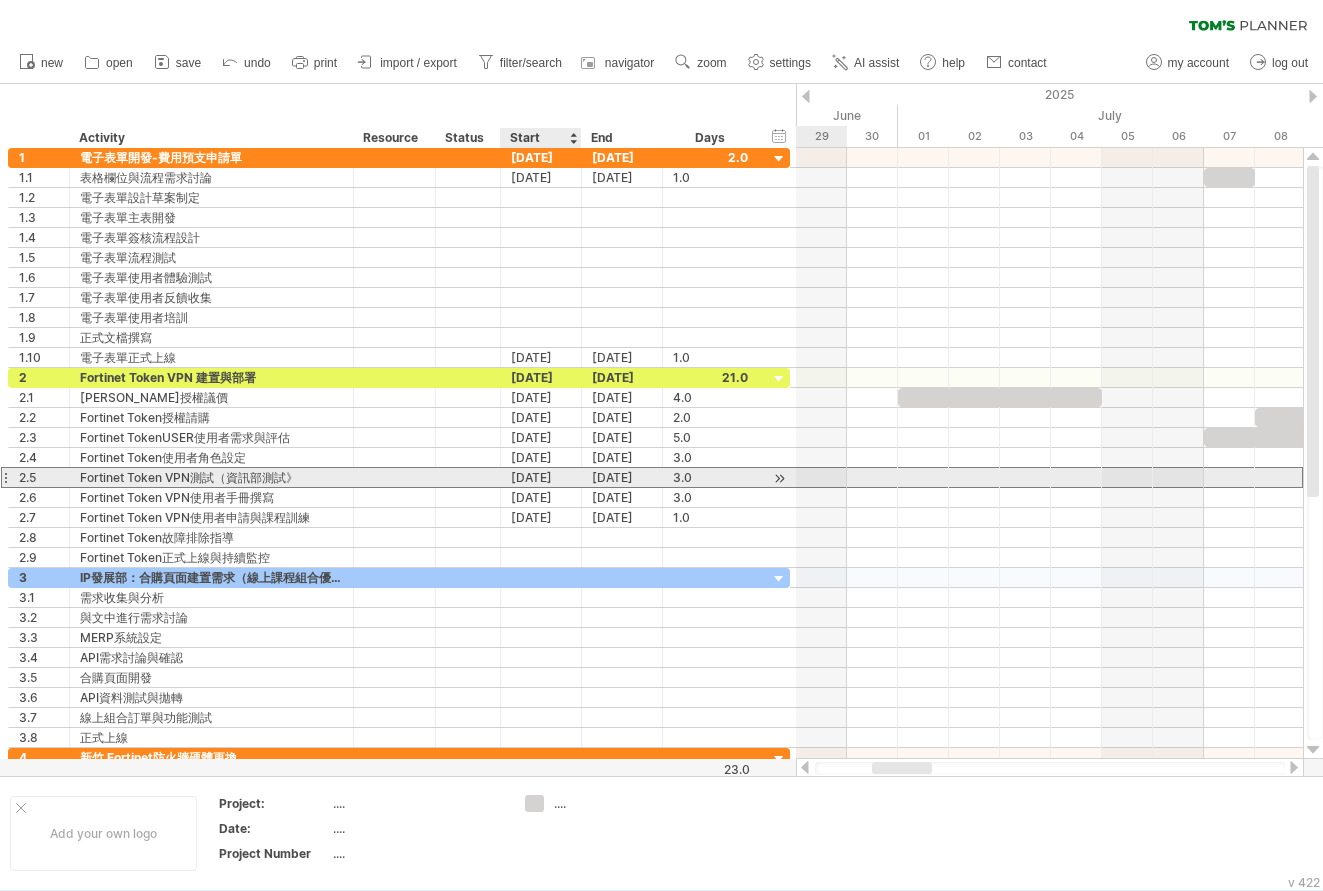 click on "[DATE]" at bounding box center (622, 477) 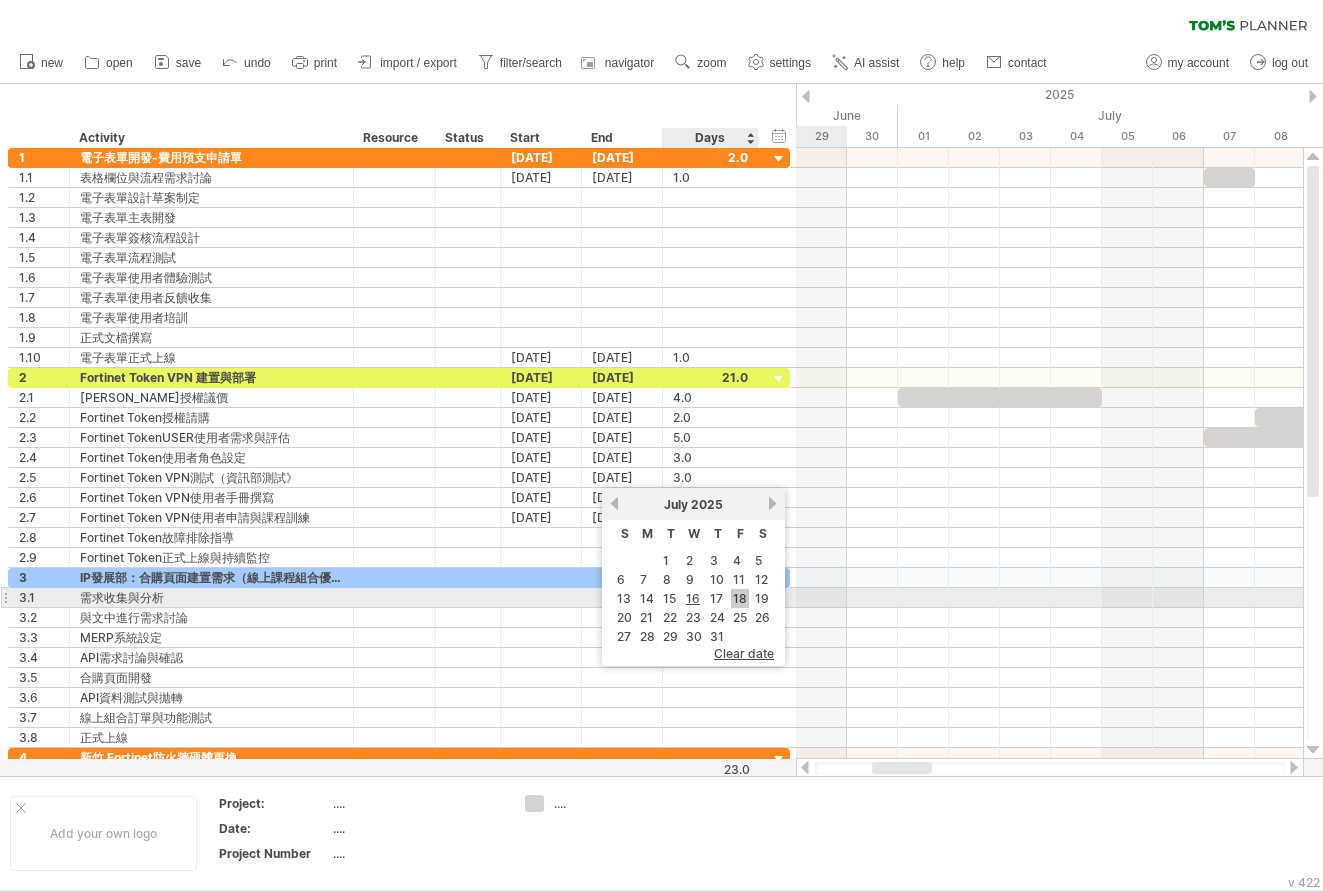 click on "18" at bounding box center (740, 598) 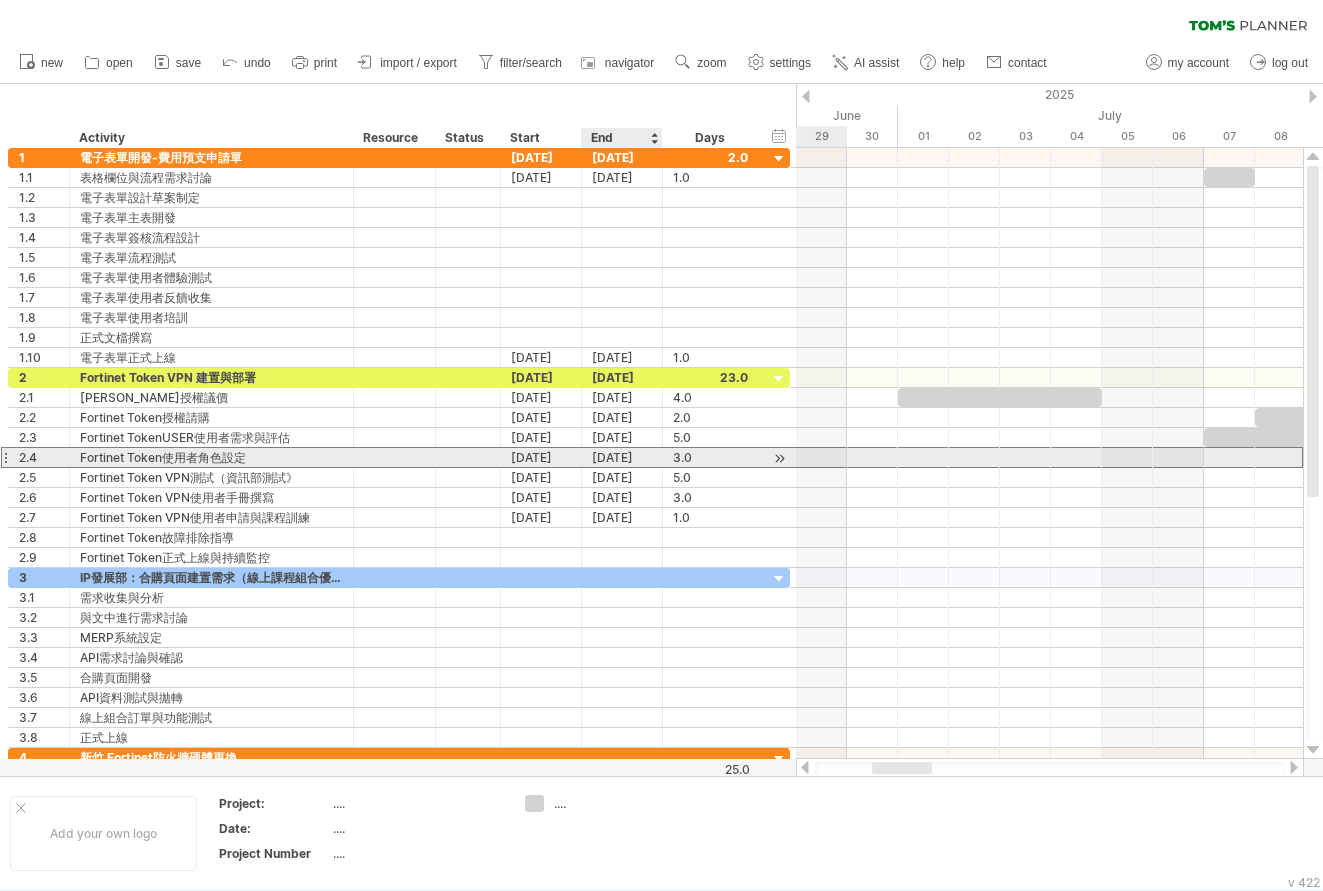 click on "[DATE]" at bounding box center [622, 457] 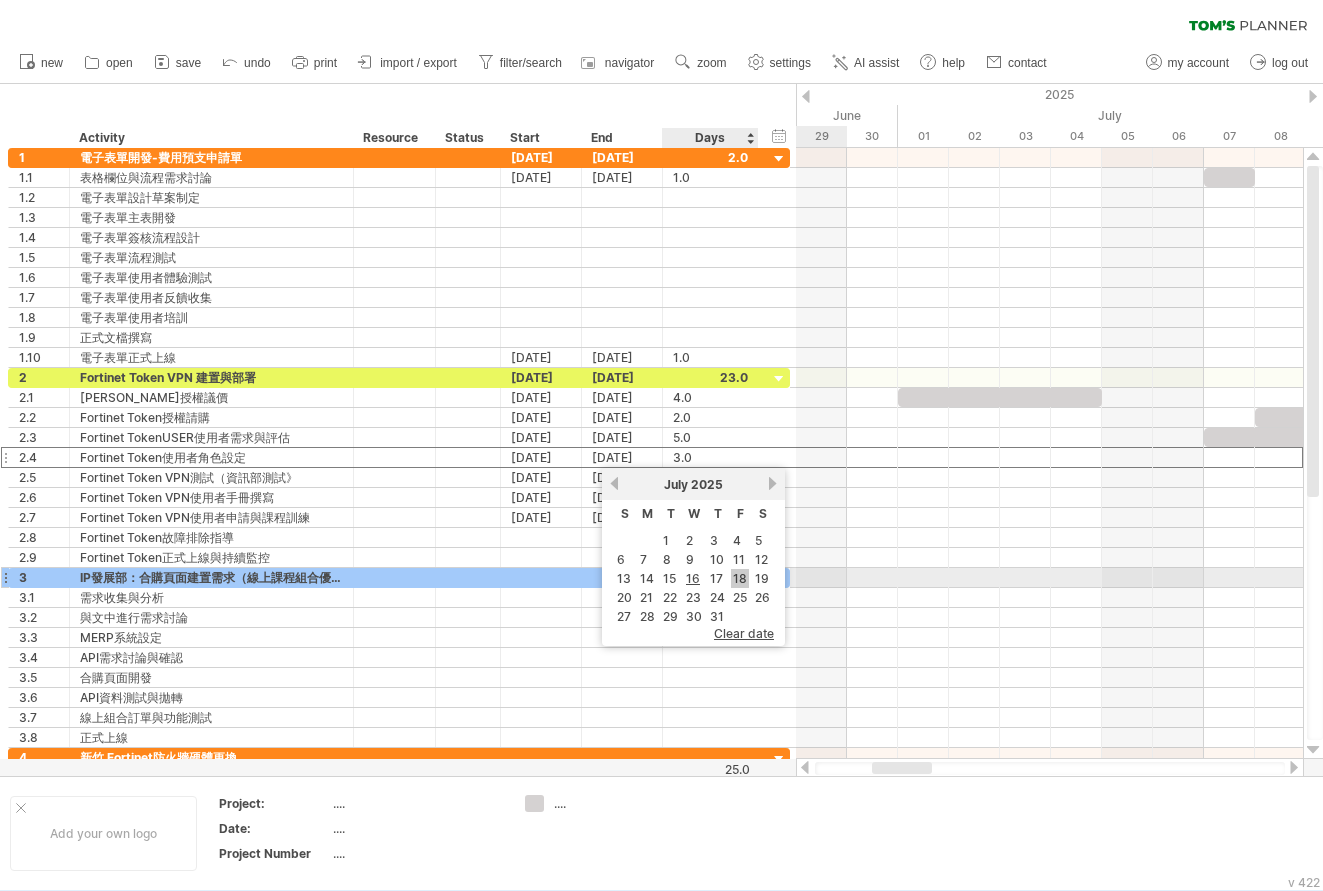 click on "18" at bounding box center (740, 578) 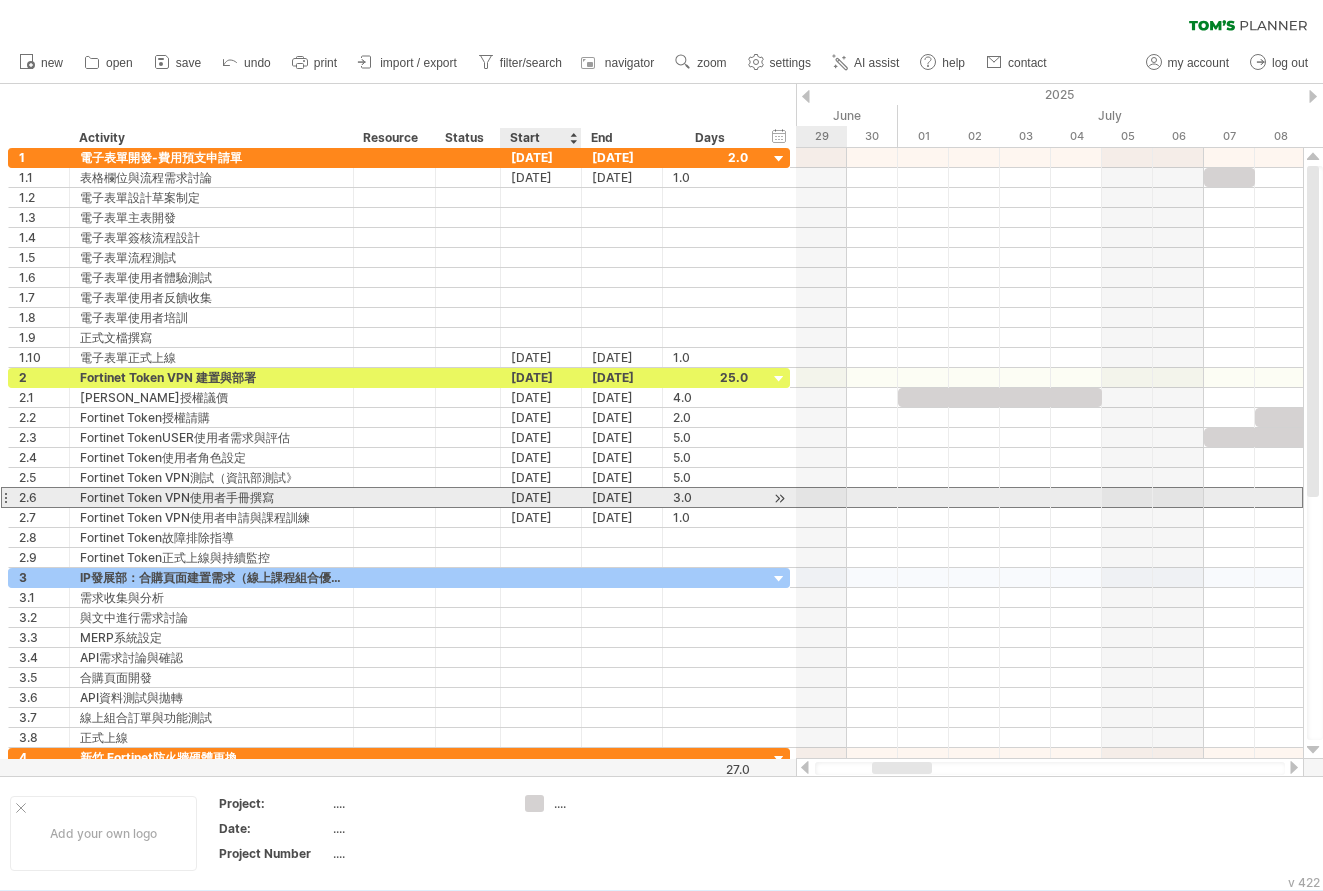 click on "[DATE]" at bounding box center [541, 497] 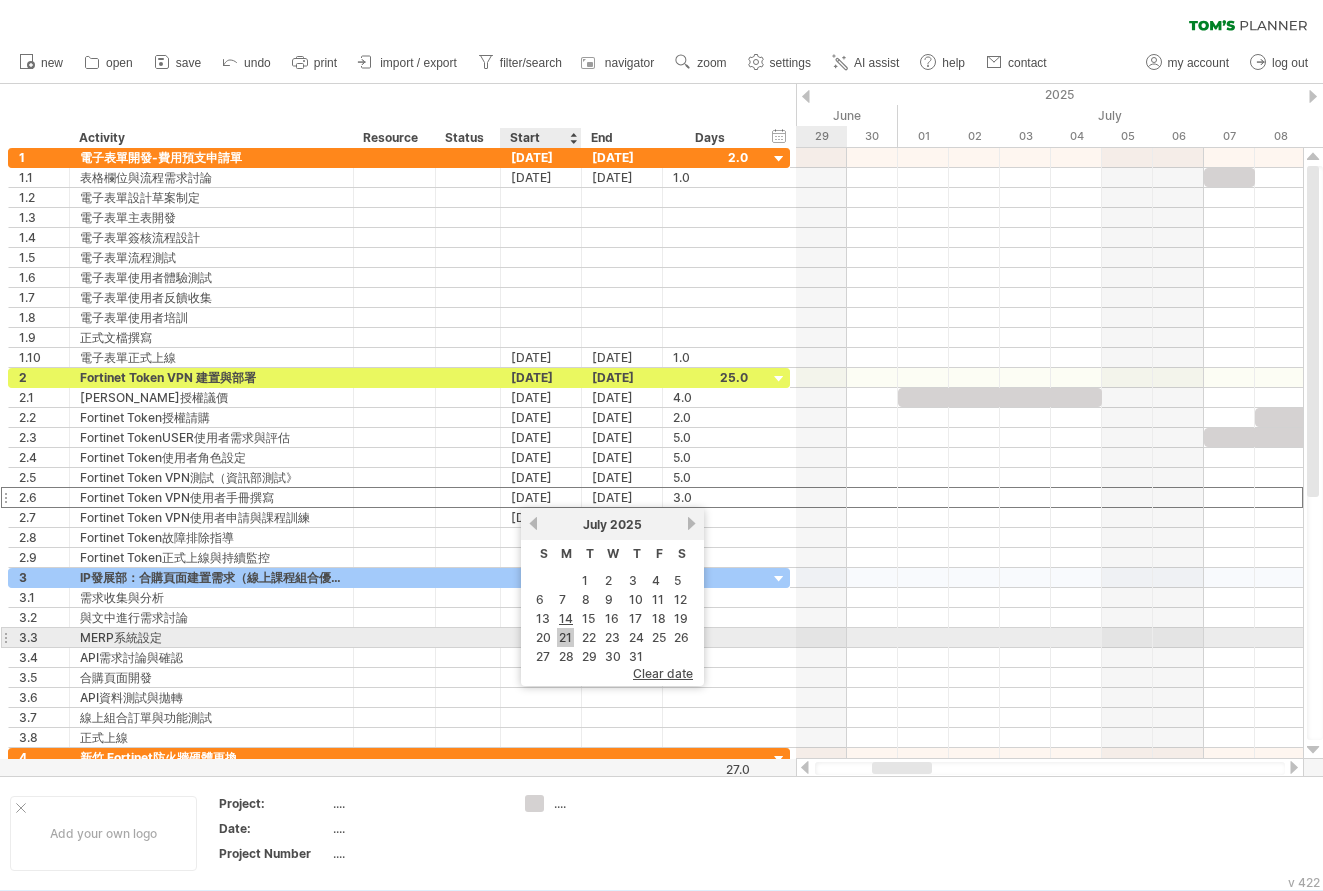click on "21" at bounding box center [565, 637] 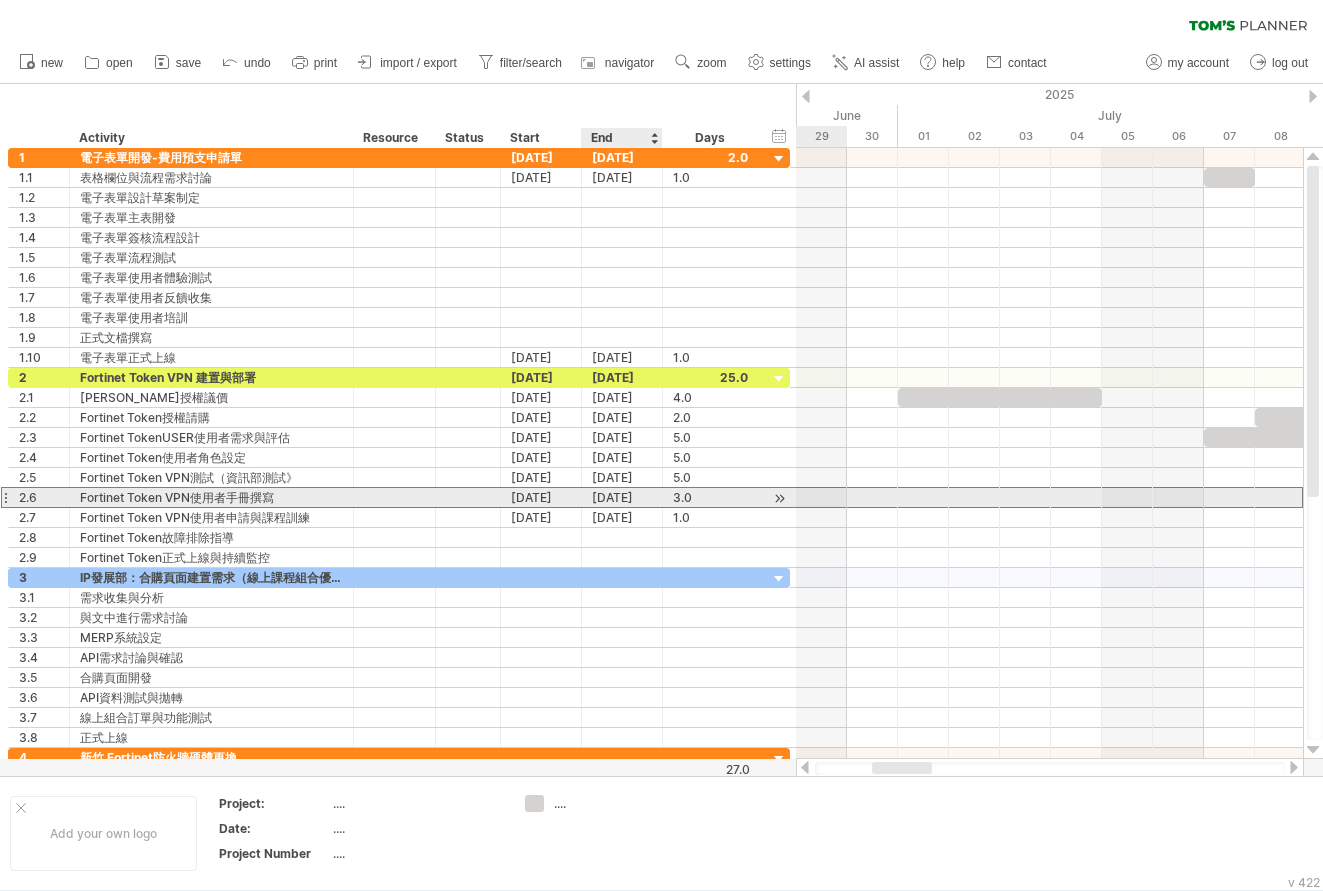 click on "[DATE]" at bounding box center [622, 497] 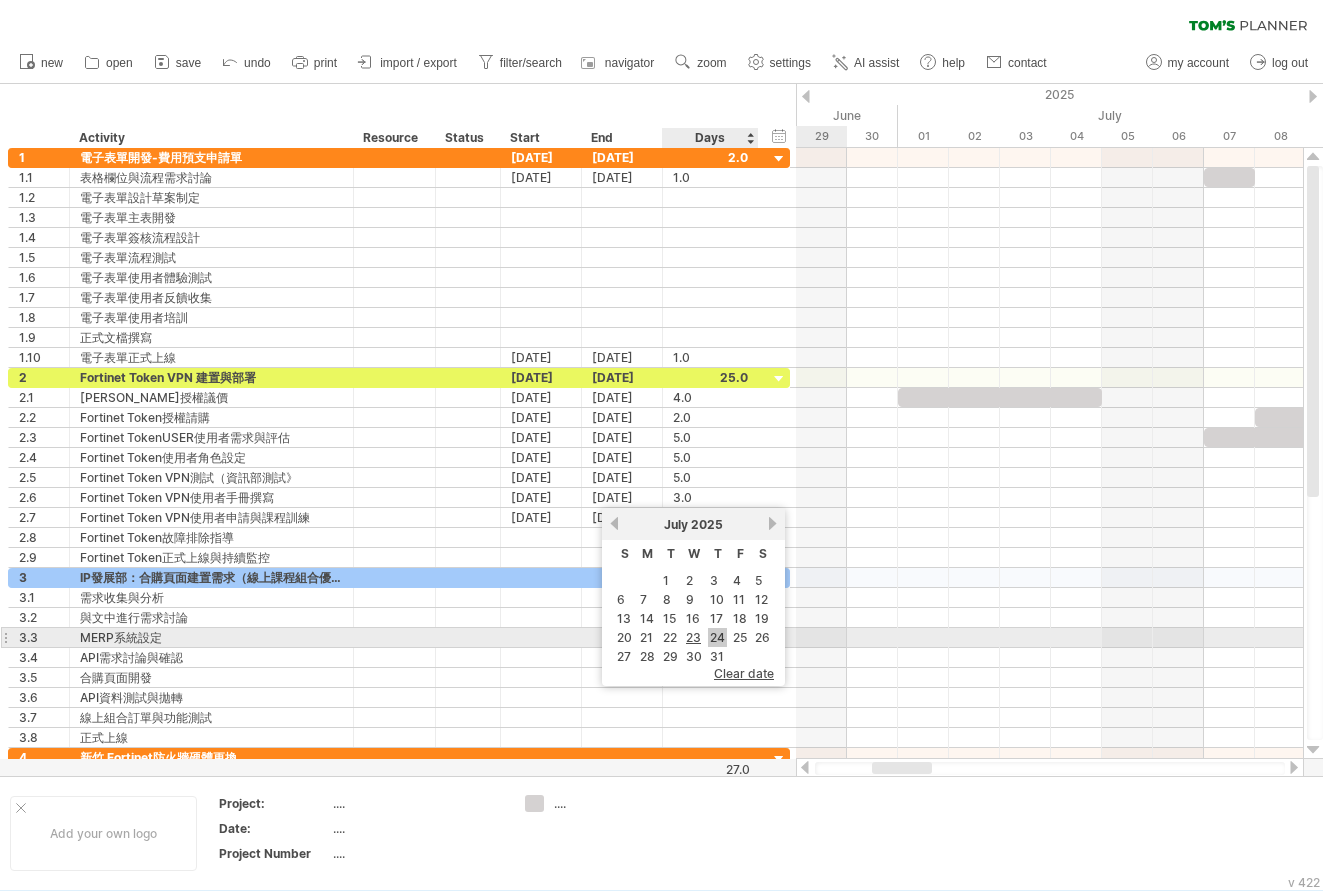 click on "24" at bounding box center (717, 637) 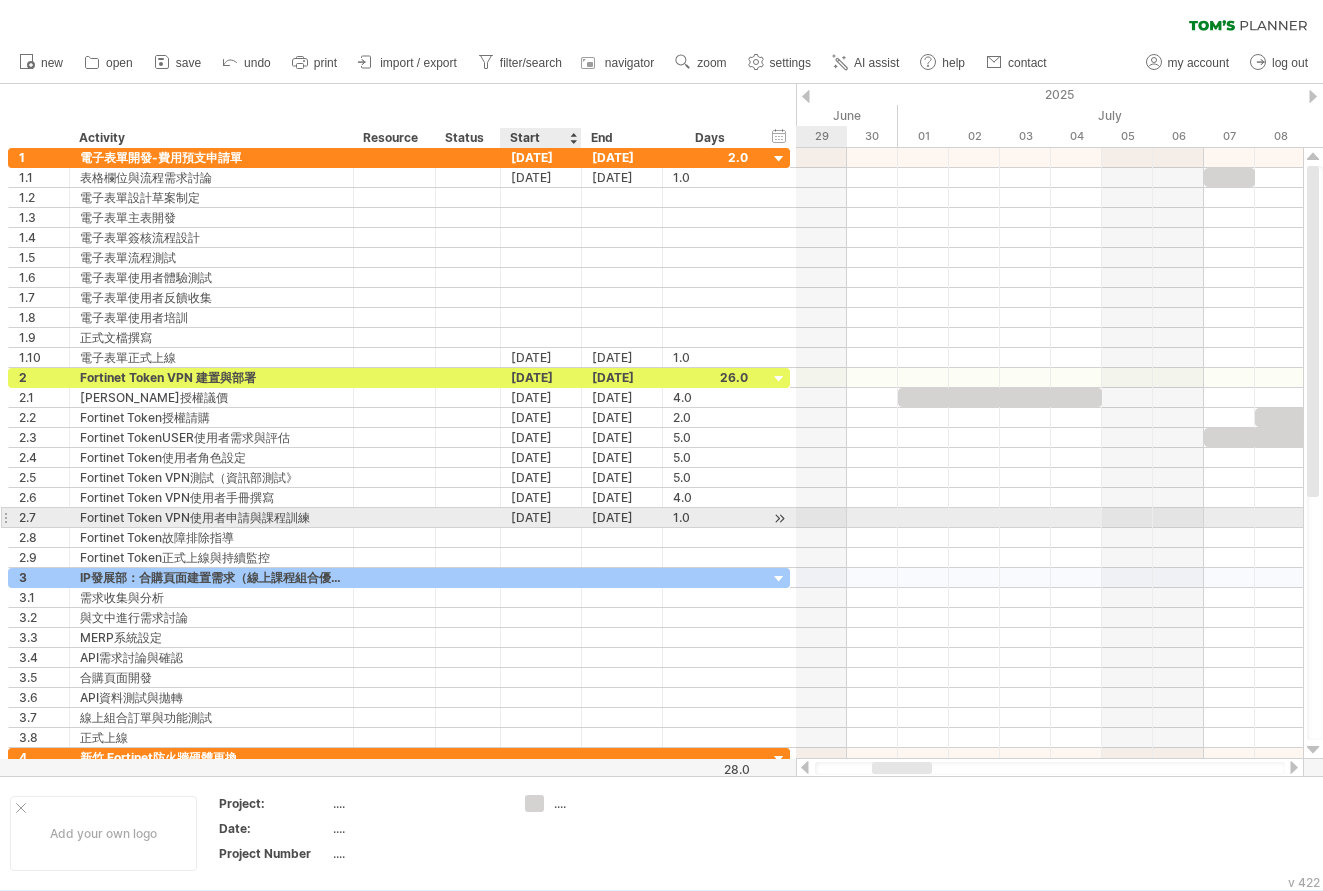 click on "[DATE]" at bounding box center (541, 517) 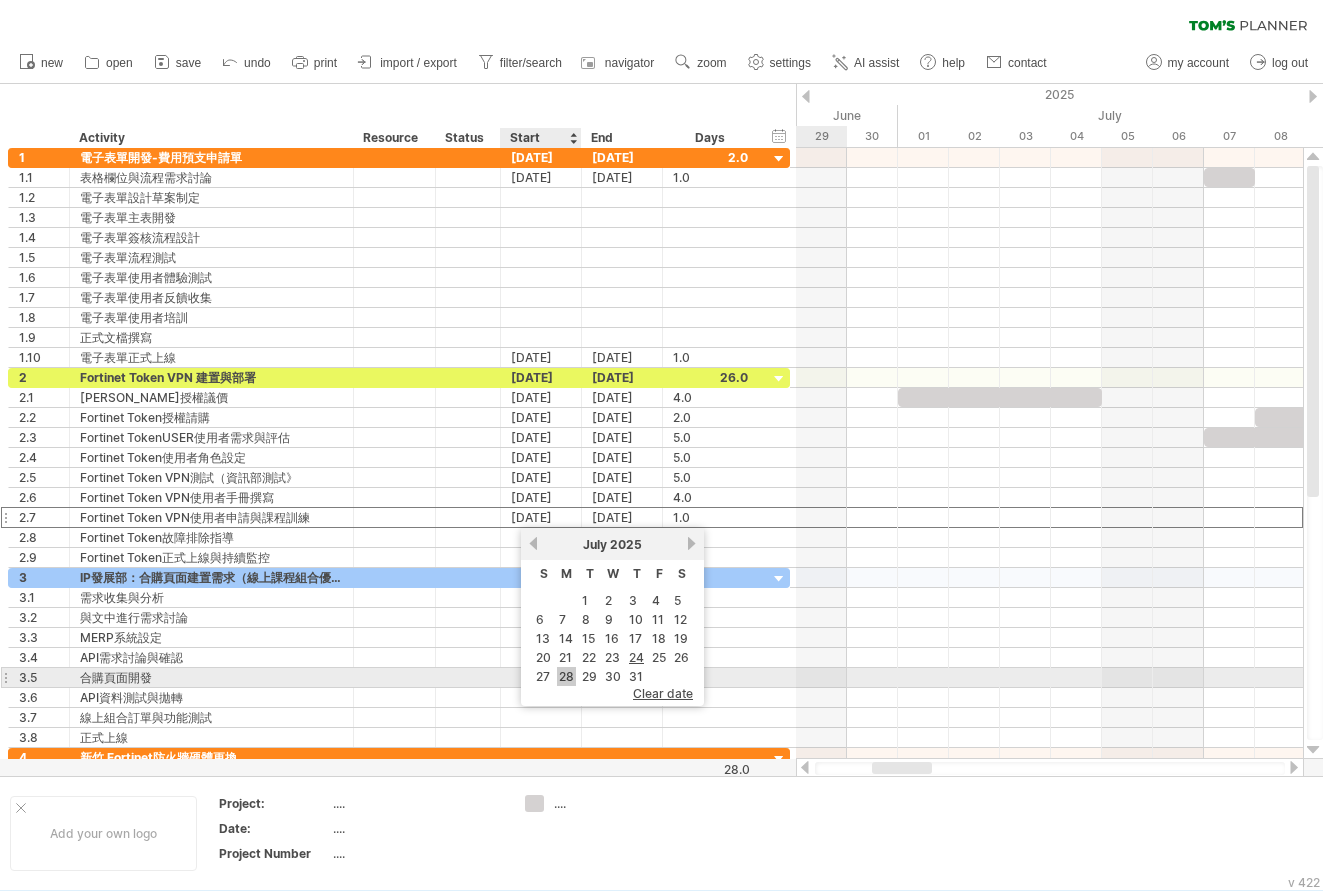 click on "28" at bounding box center [566, 676] 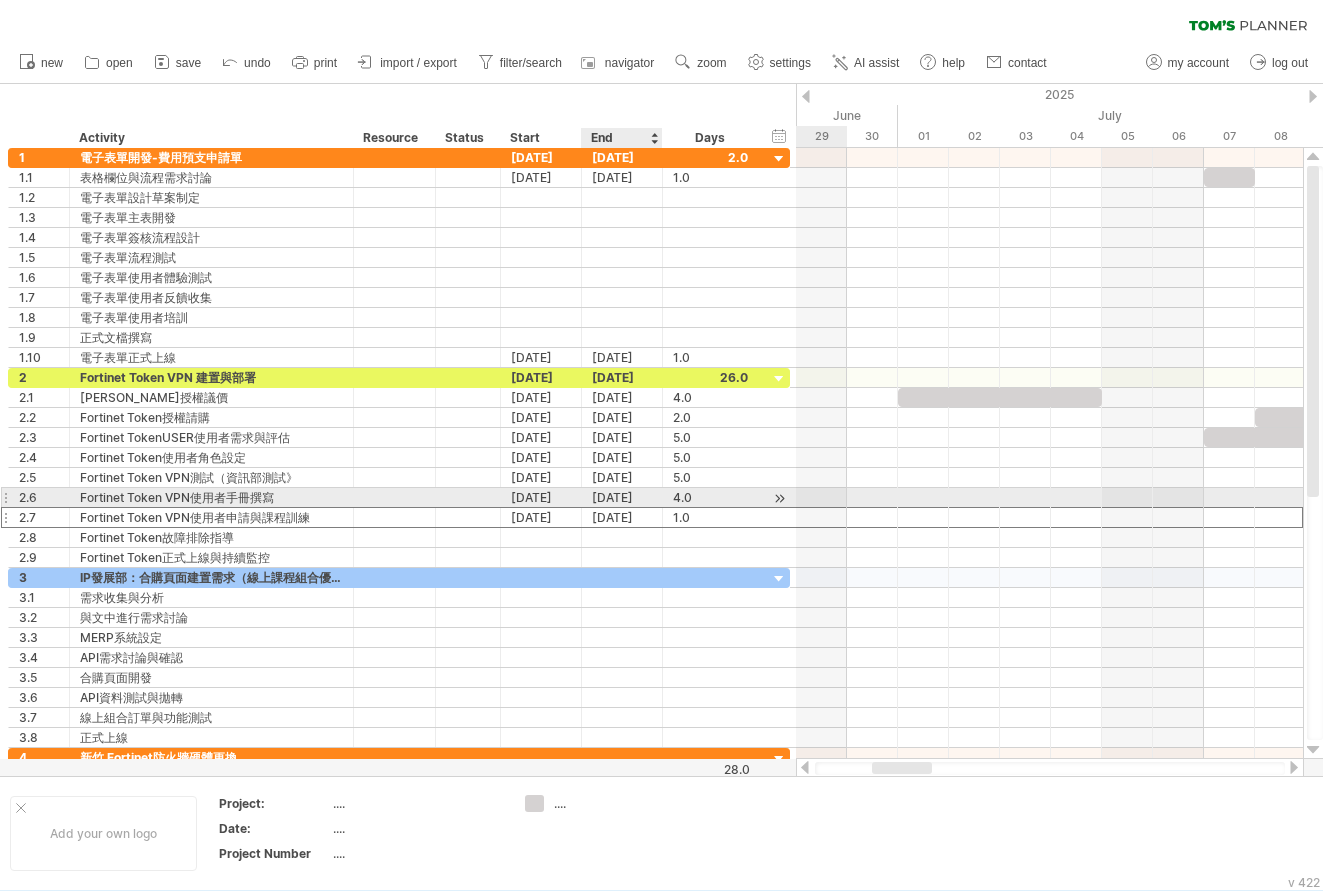 click on "[DATE]" at bounding box center [622, 497] 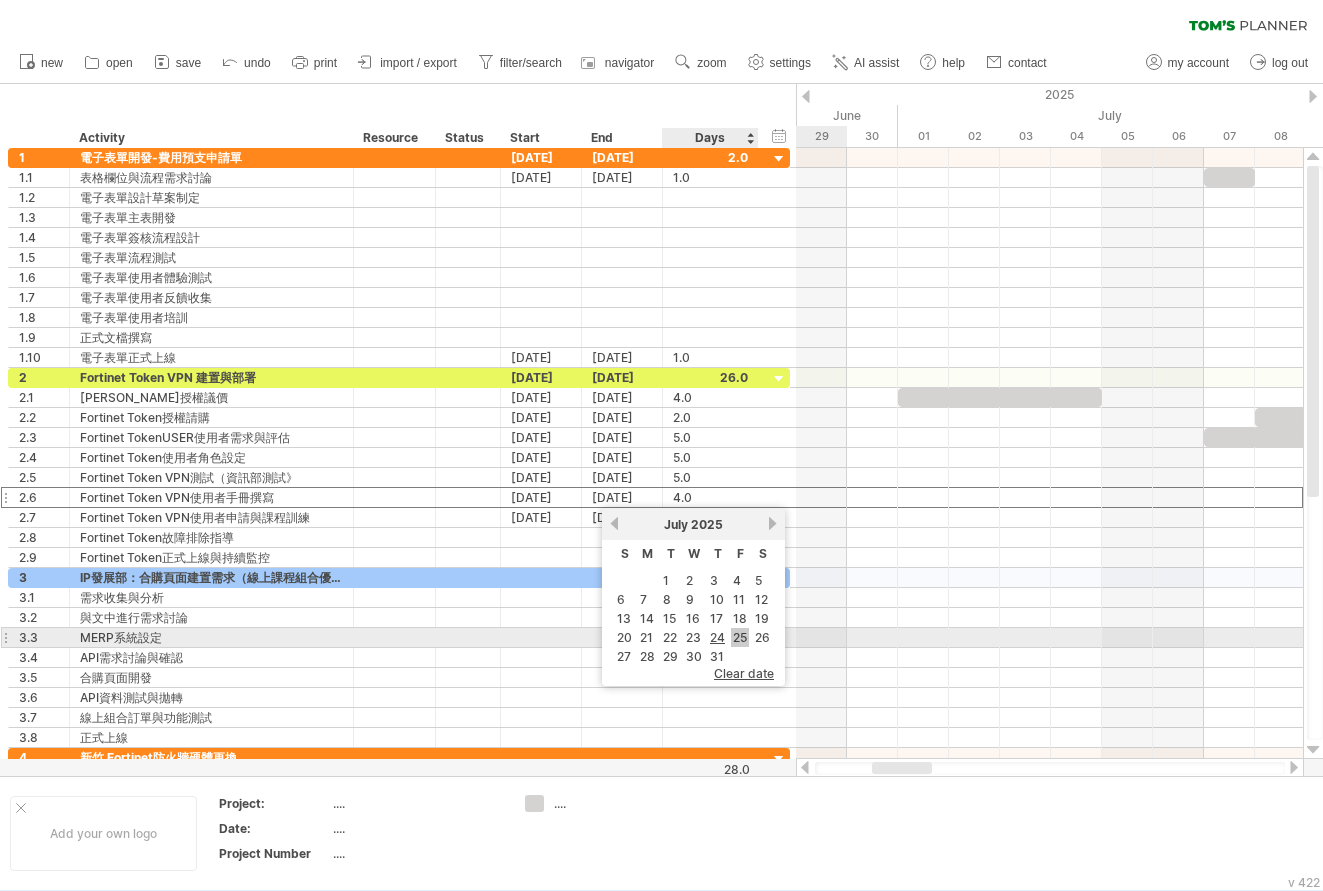 click on "25" at bounding box center [740, 637] 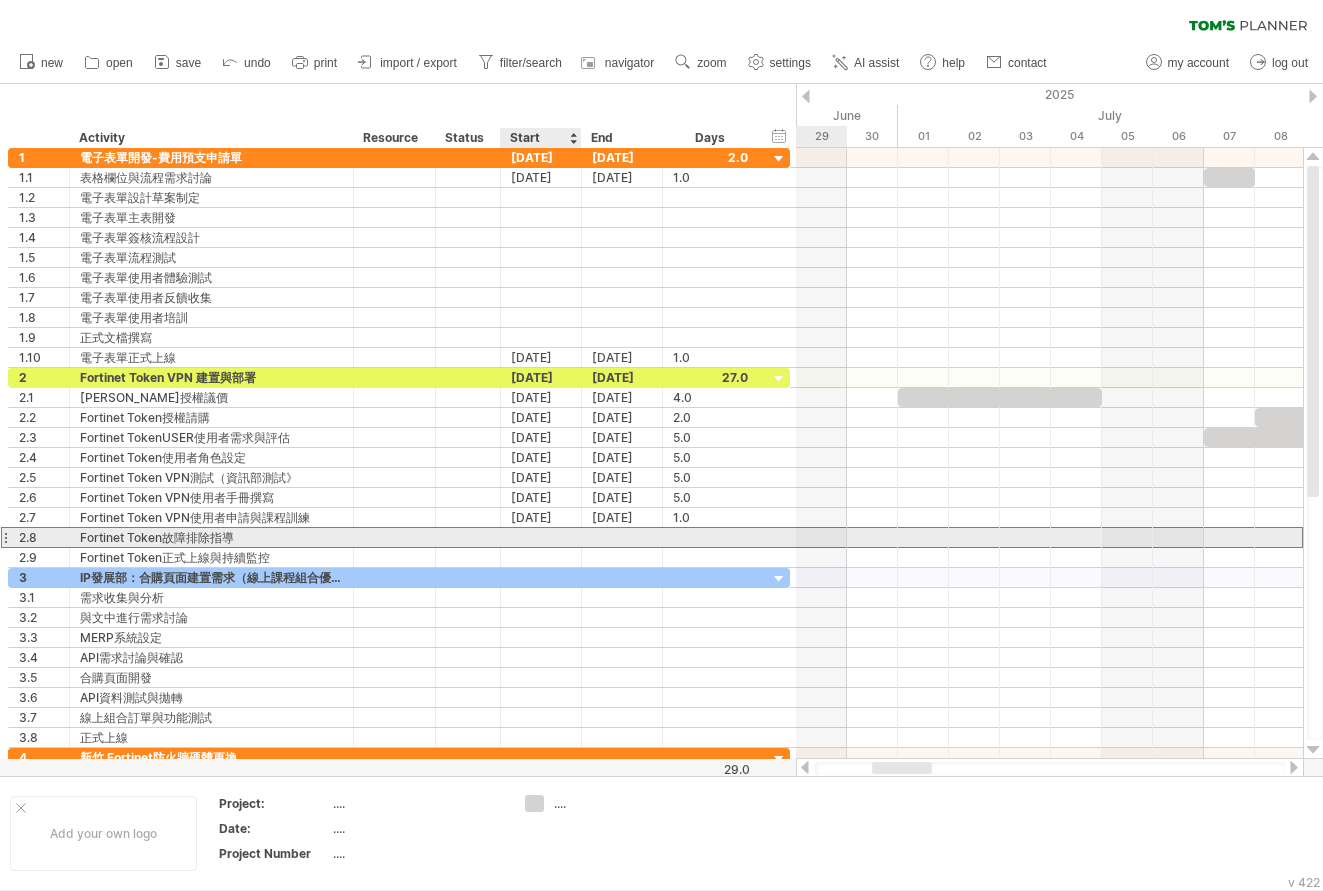 click at bounding box center [541, 537] 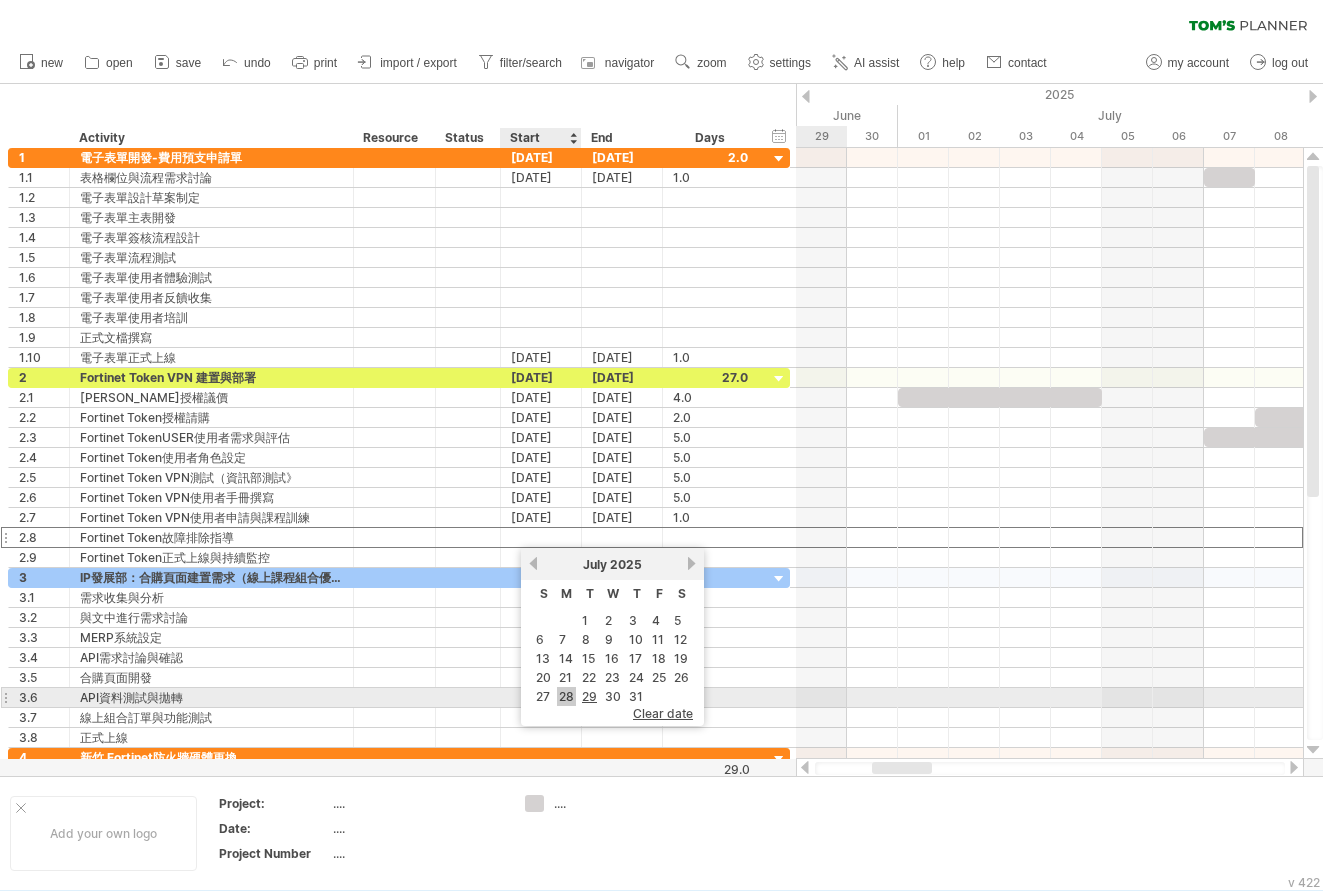 click on "28" at bounding box center (566, 696) 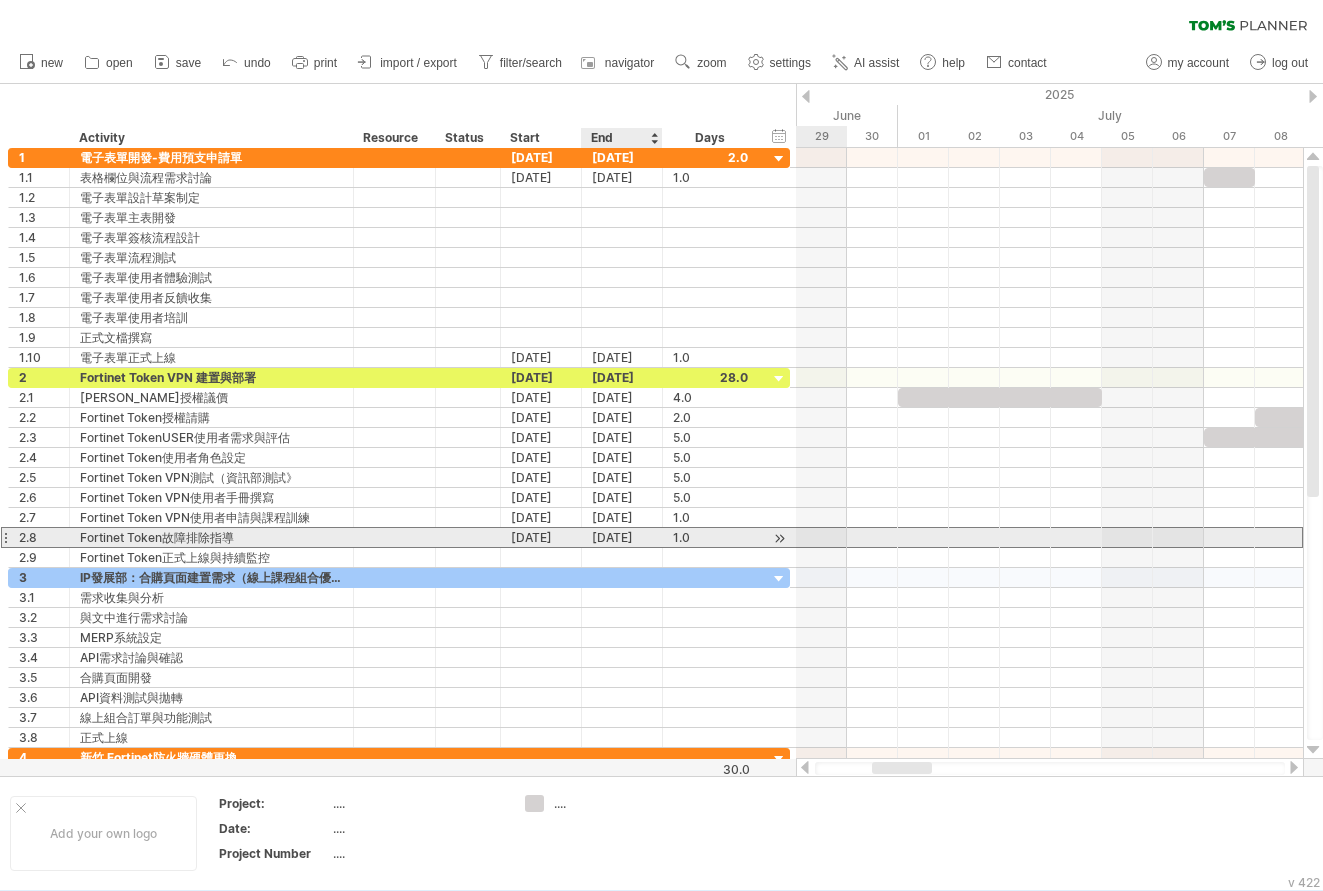 click on "[DATE]" at bounding box center [622, 537] 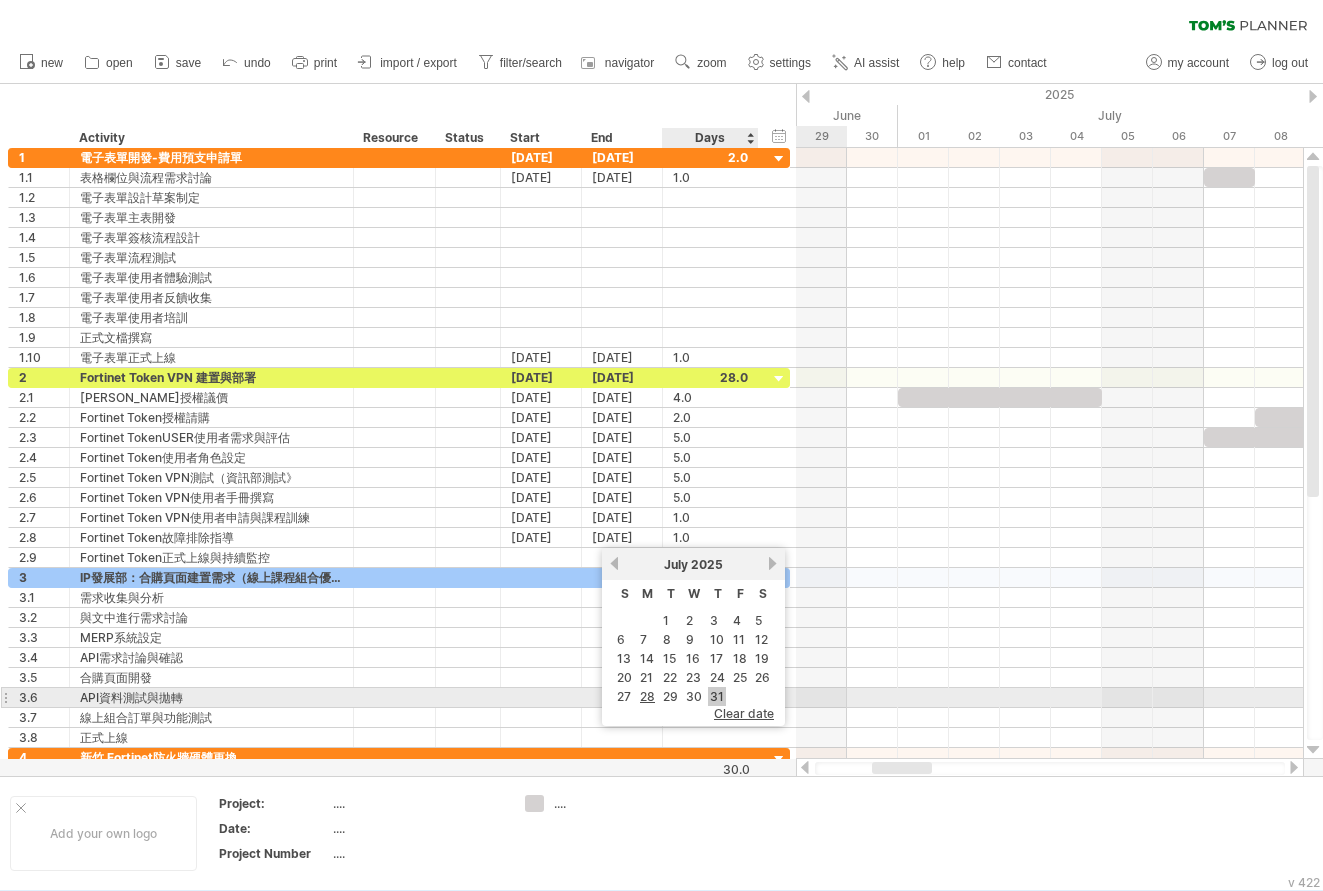 click on "31" at bounding box center [717, 696] 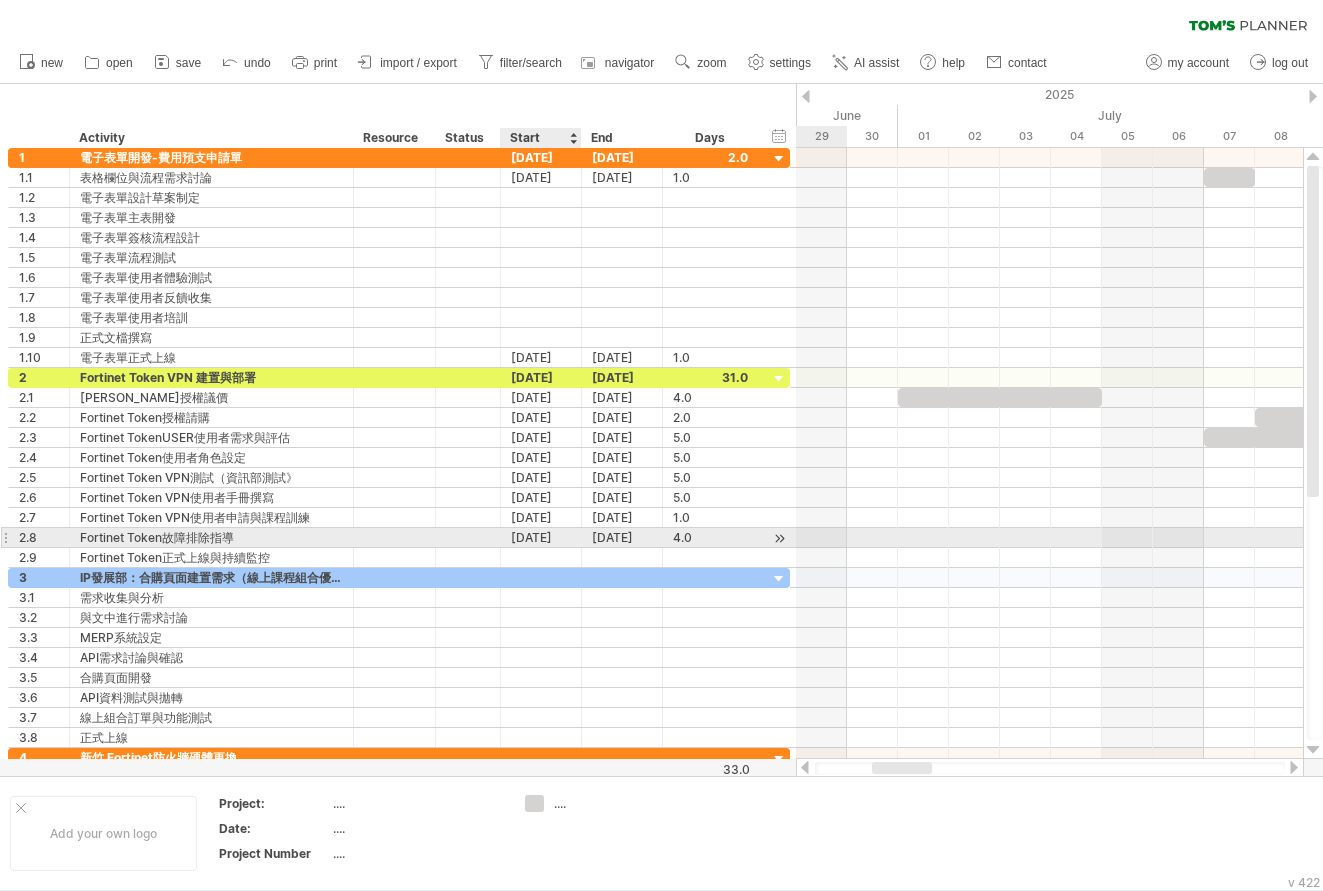 click on "**********" at bounding box center [399, 538] 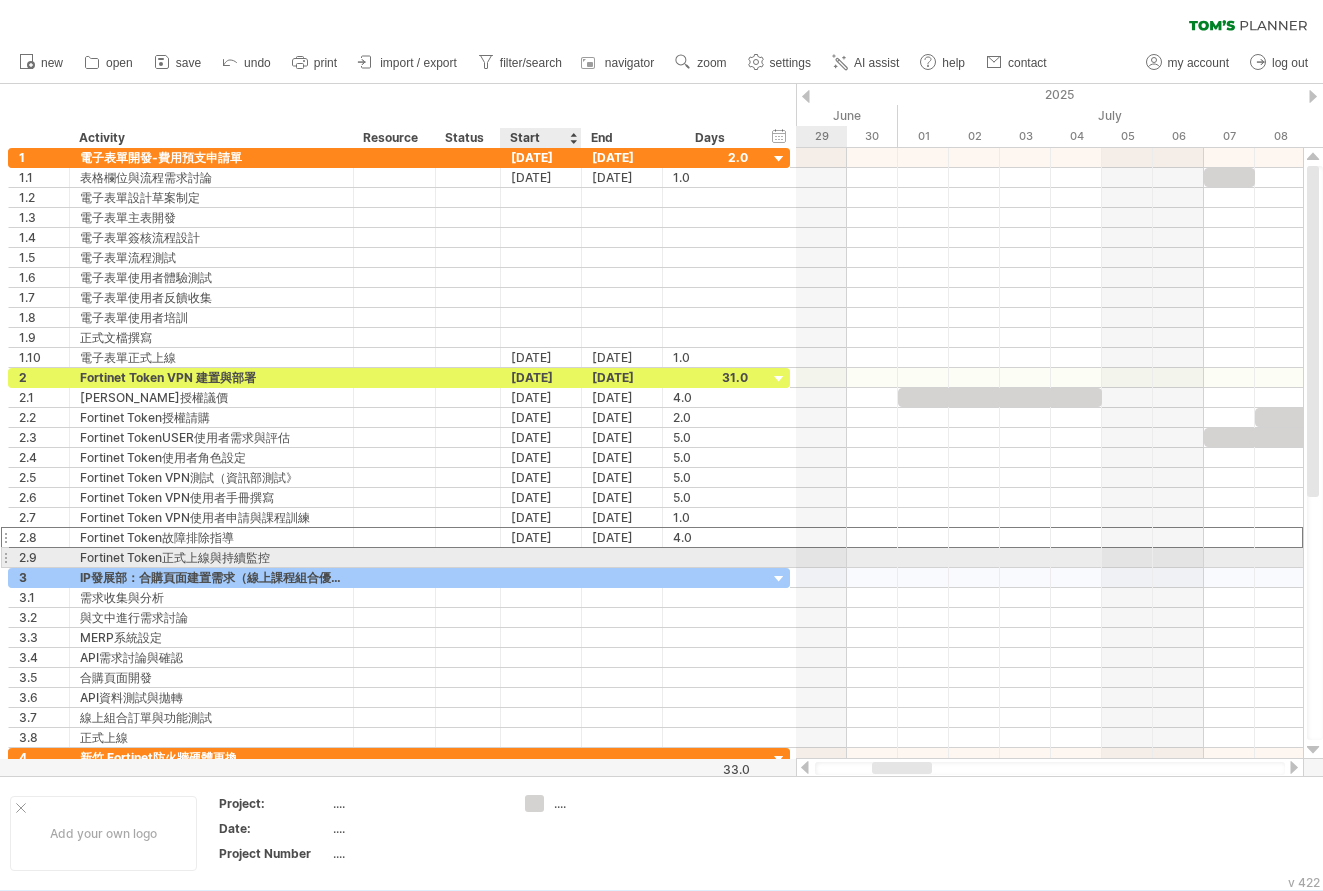 click at bounding box center (541, 557) 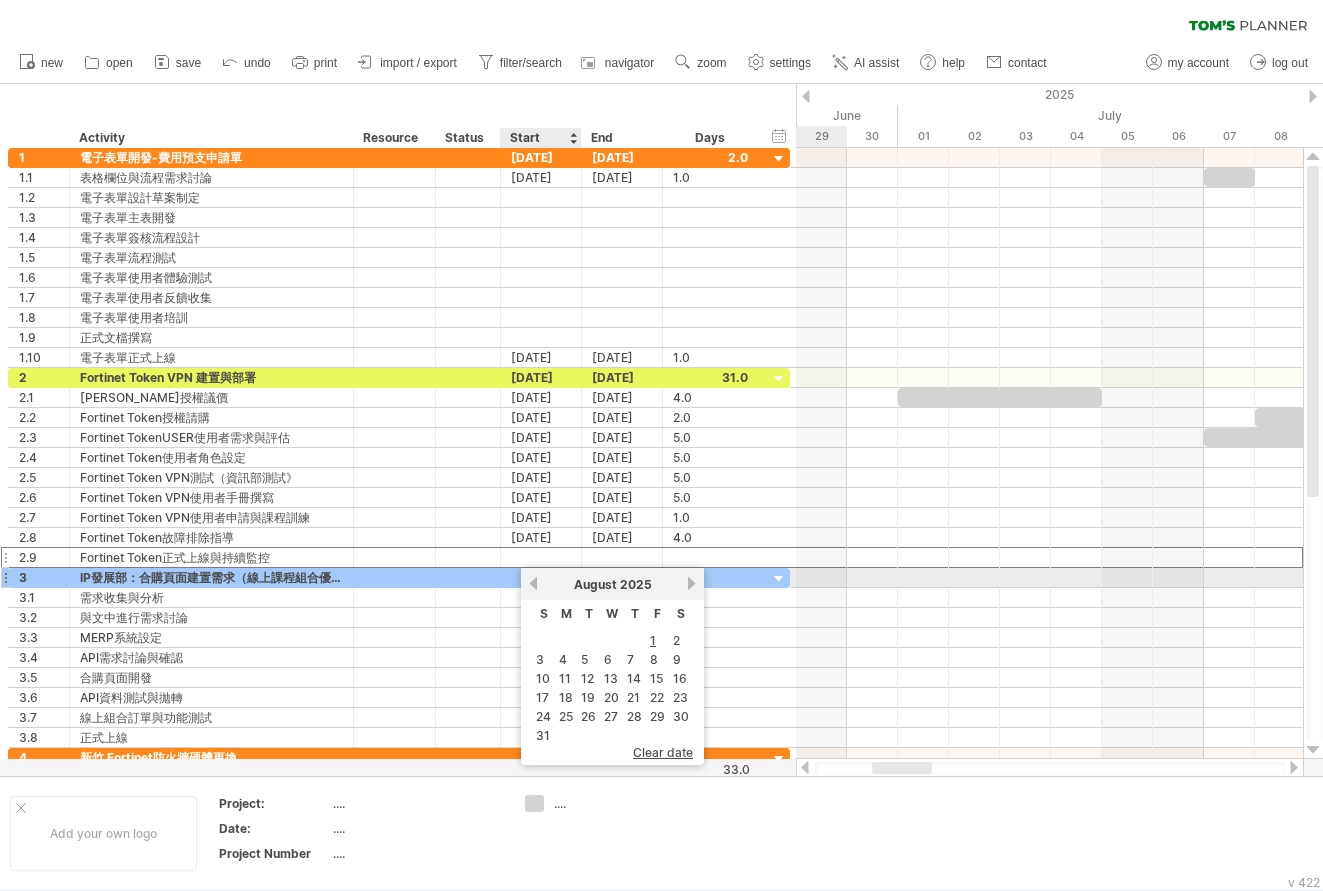 click on "previous" at bounding box center (533, 583) 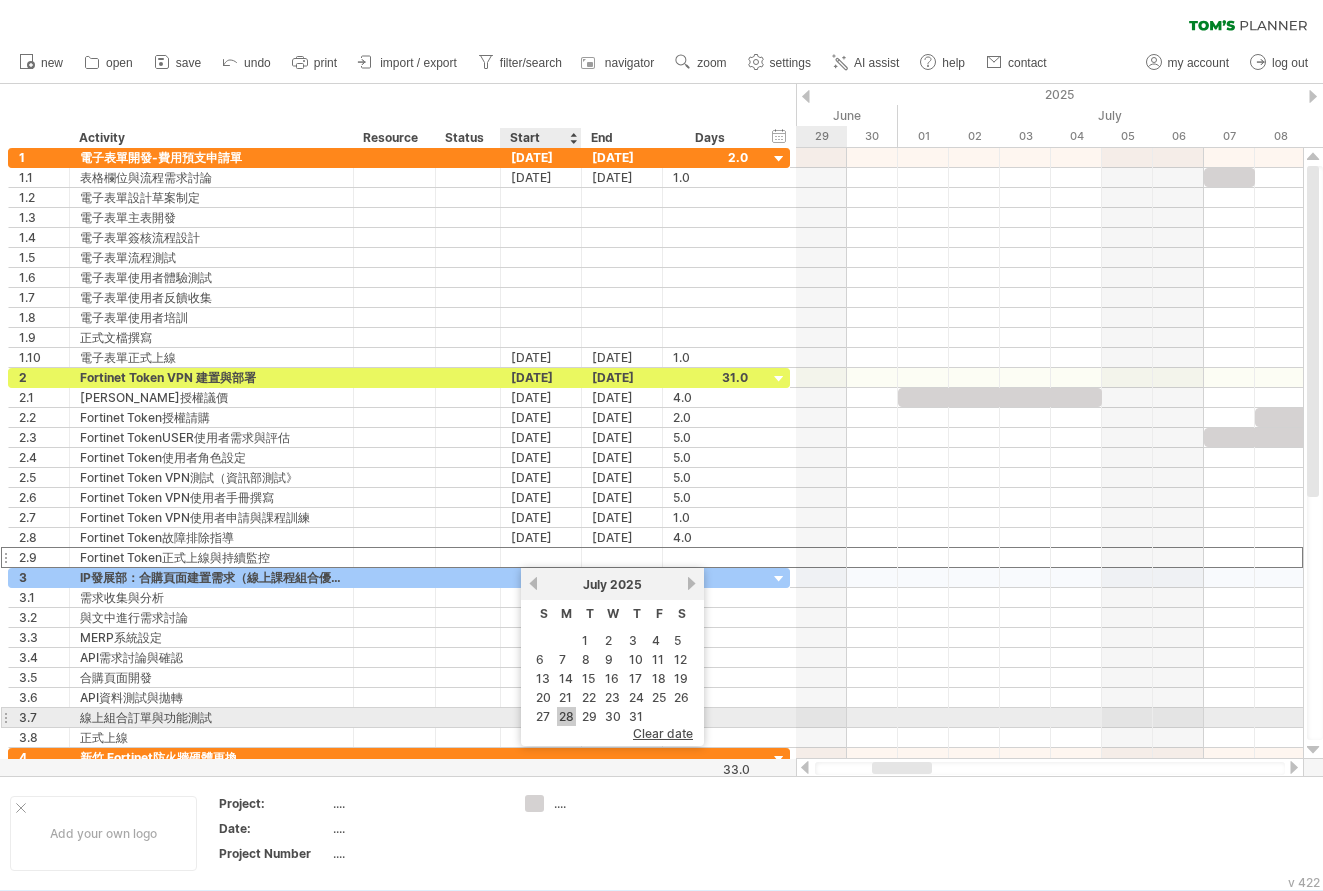 click on "28" at bounding box center [566, 716] 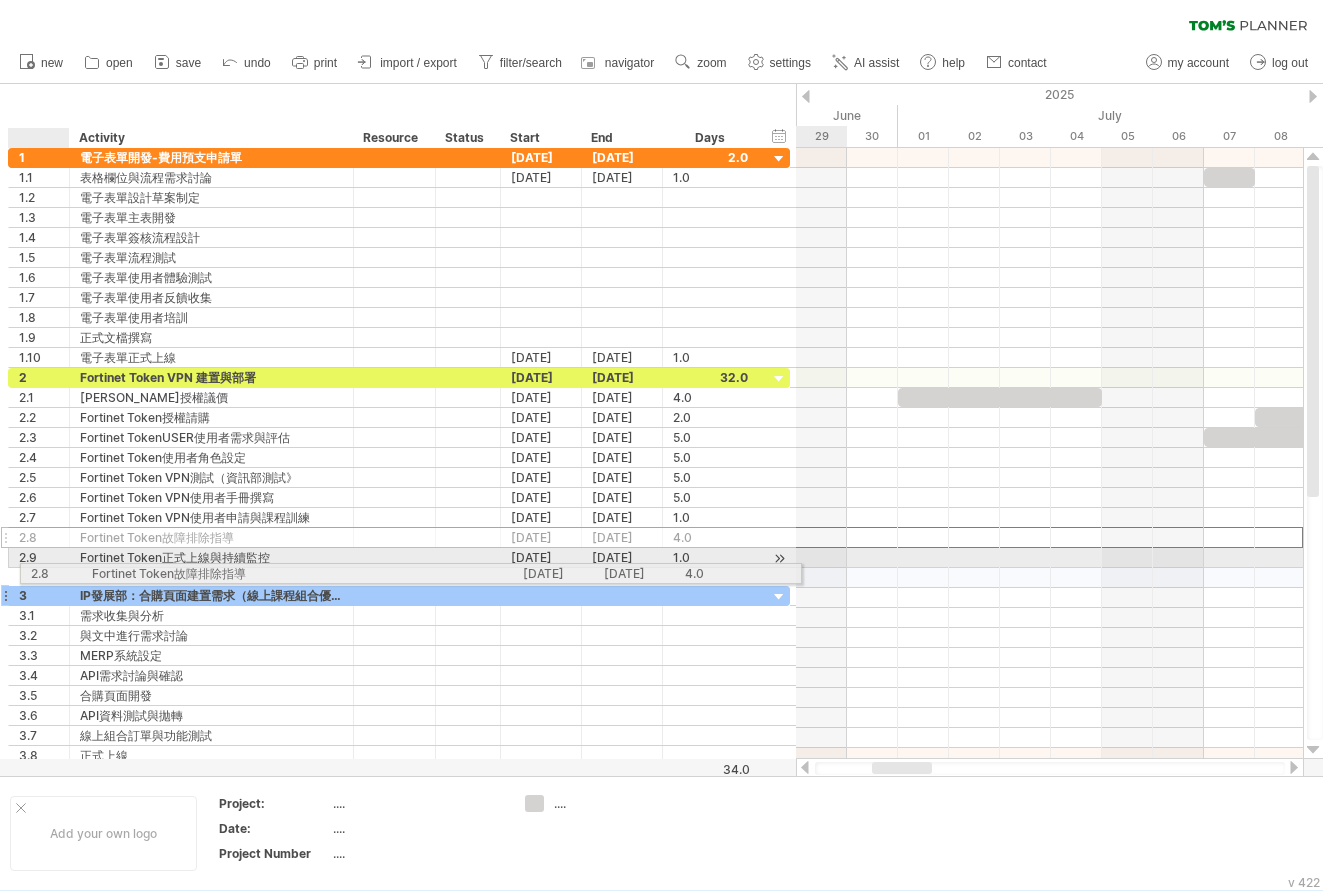 drag, startPoint x: 56, startPoint y: 531, endPoint x: 62, endPoint y: 570, distance: 39.45884 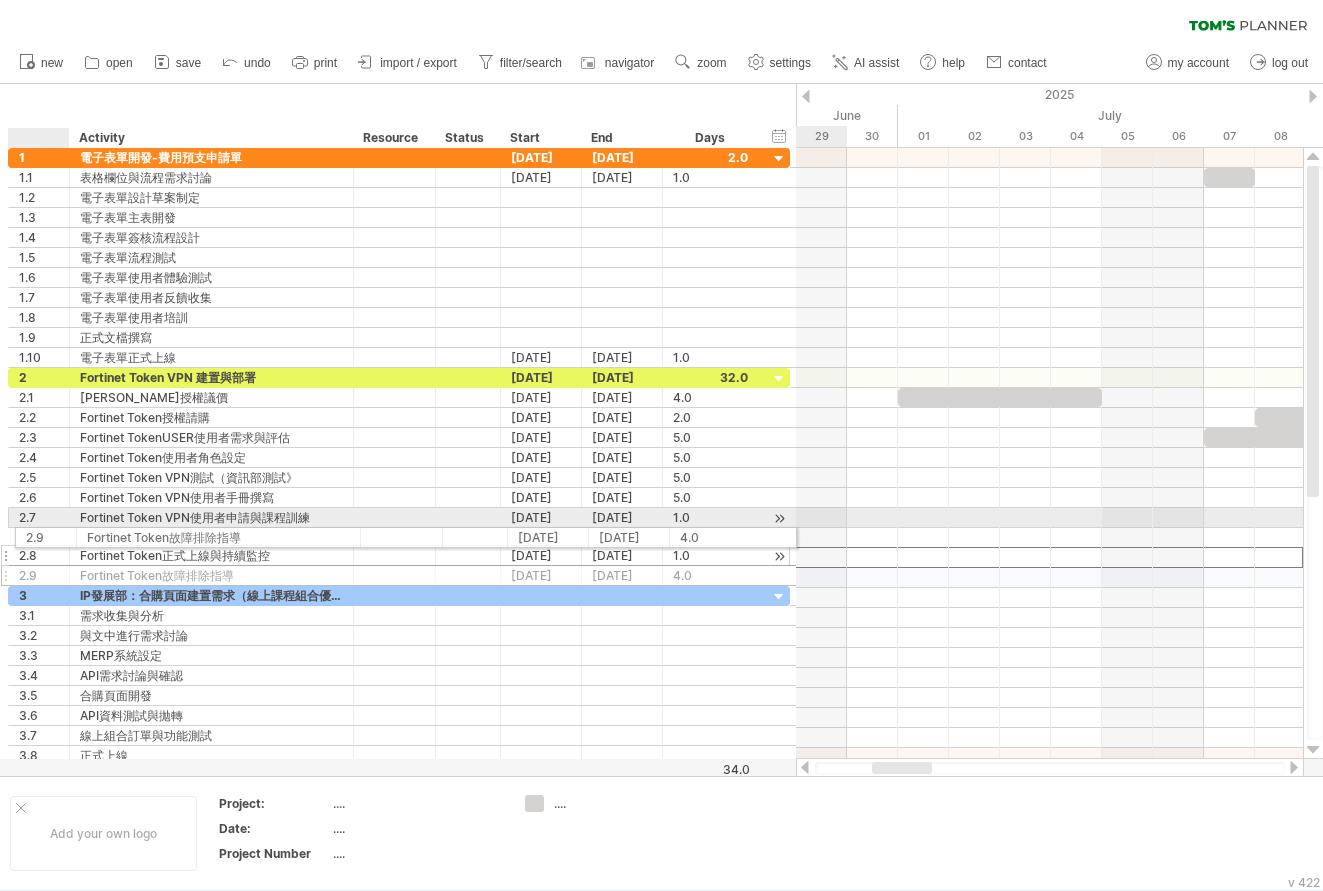 drag, startPoint x: 47, startPoint y: 555, endPoint x: 49, endPoint y: 534, distance: 21.095022 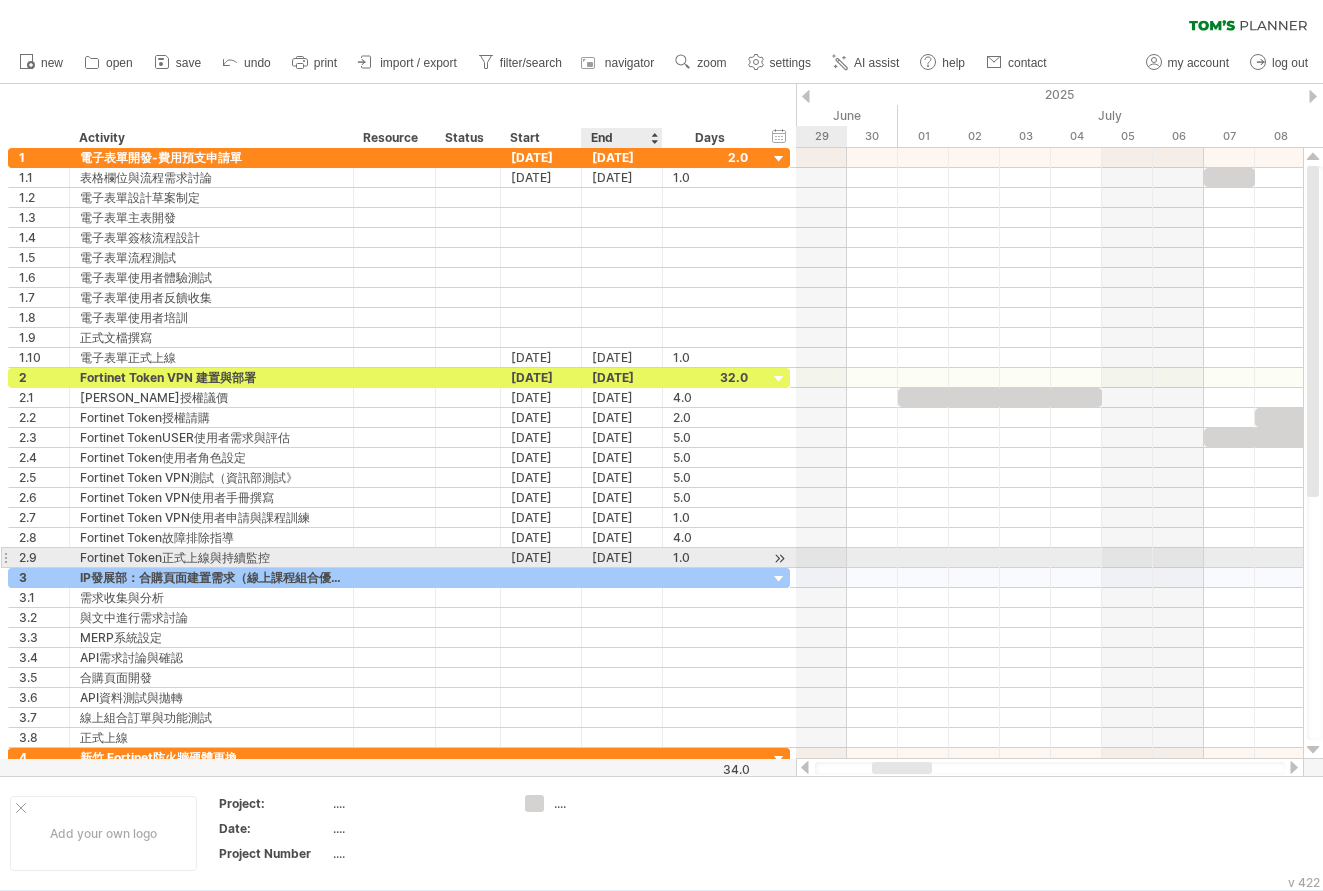 click on "[DATE]" at bounding box center [622, 557] 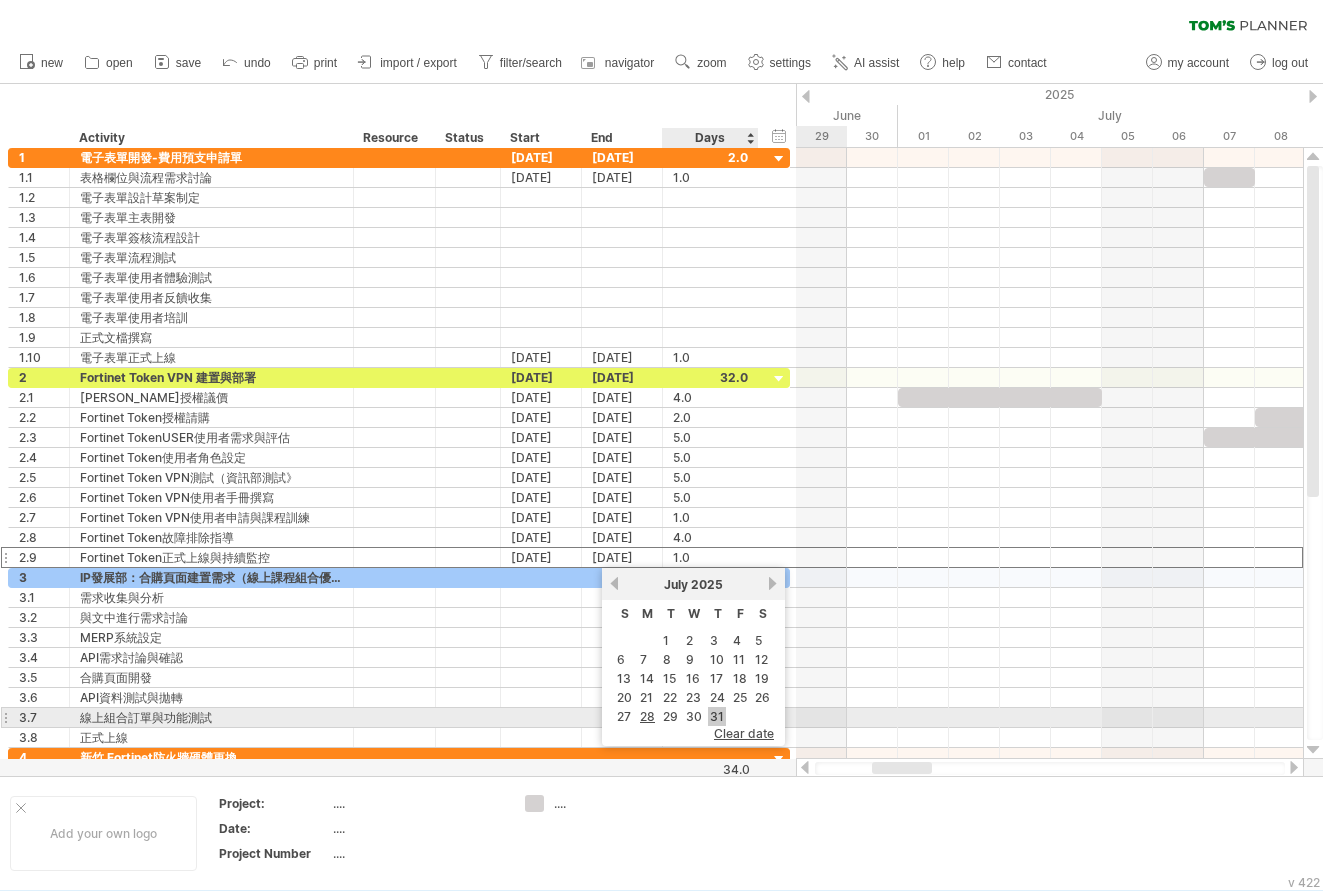 click on "31" at bounding box center [717, 716] 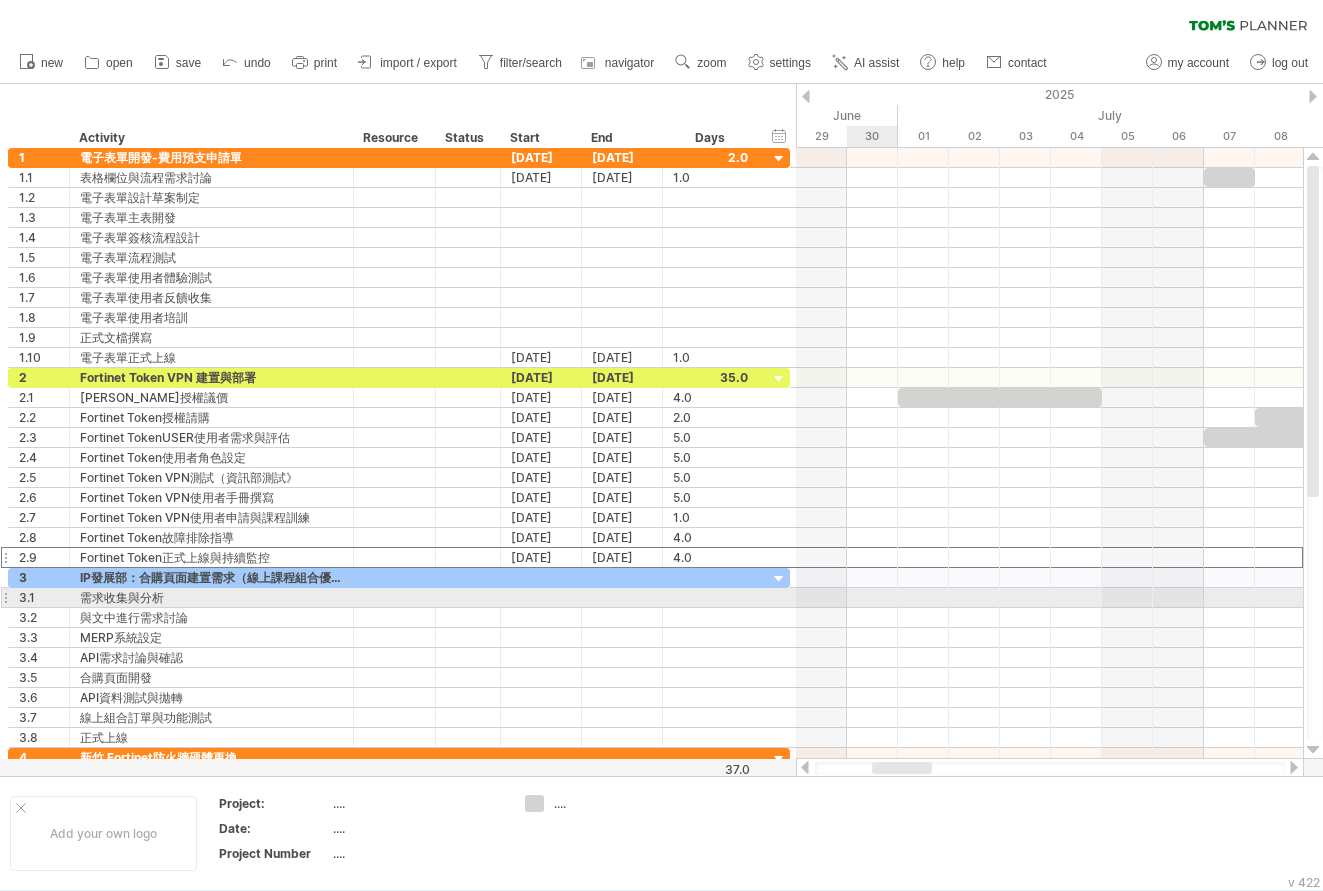 click at bounding box center (1049, 598) 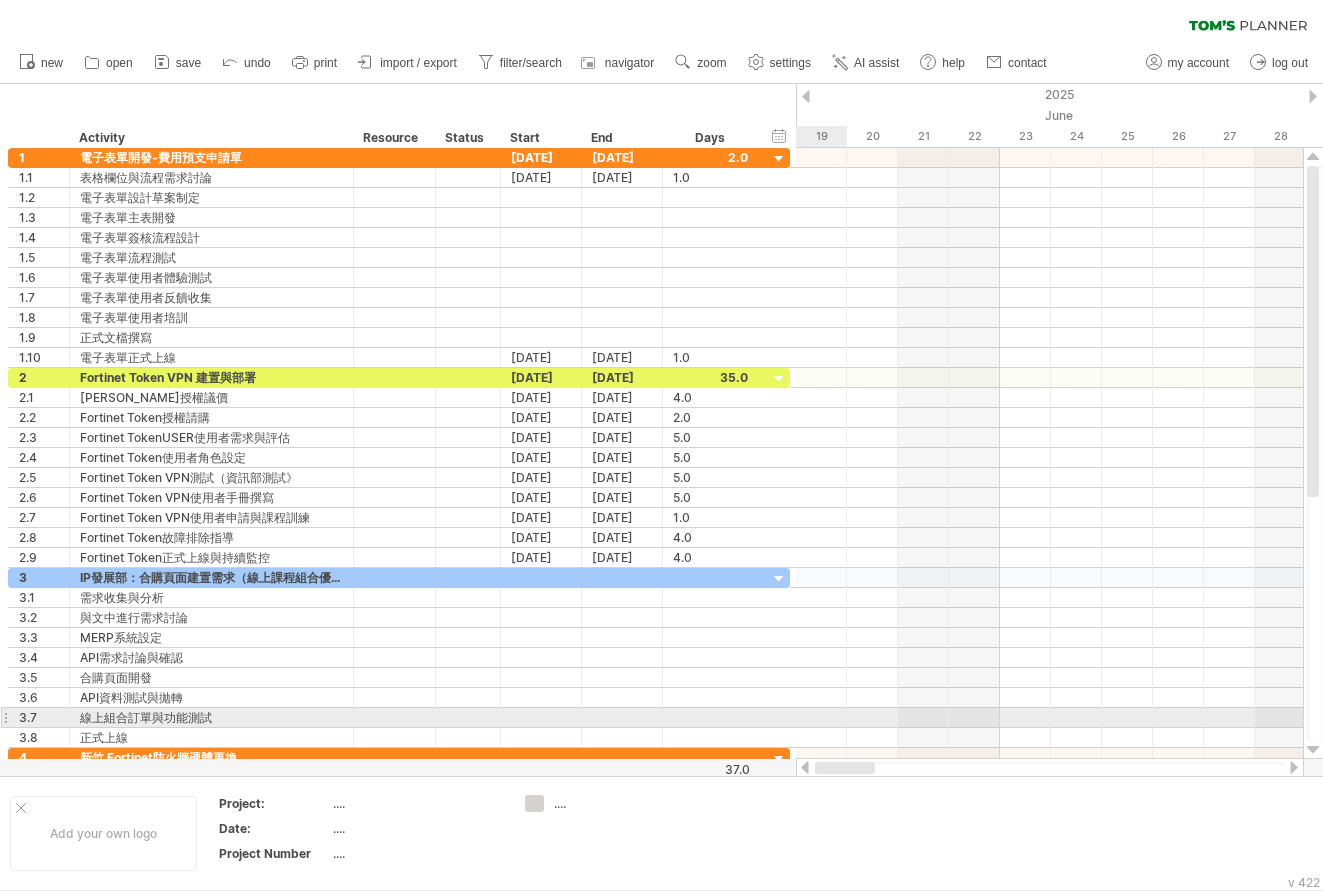 drag, startPoint x: 903, startPoint y: 770, endPoint x: 818, endPoint y: 725, distance: 96.17692 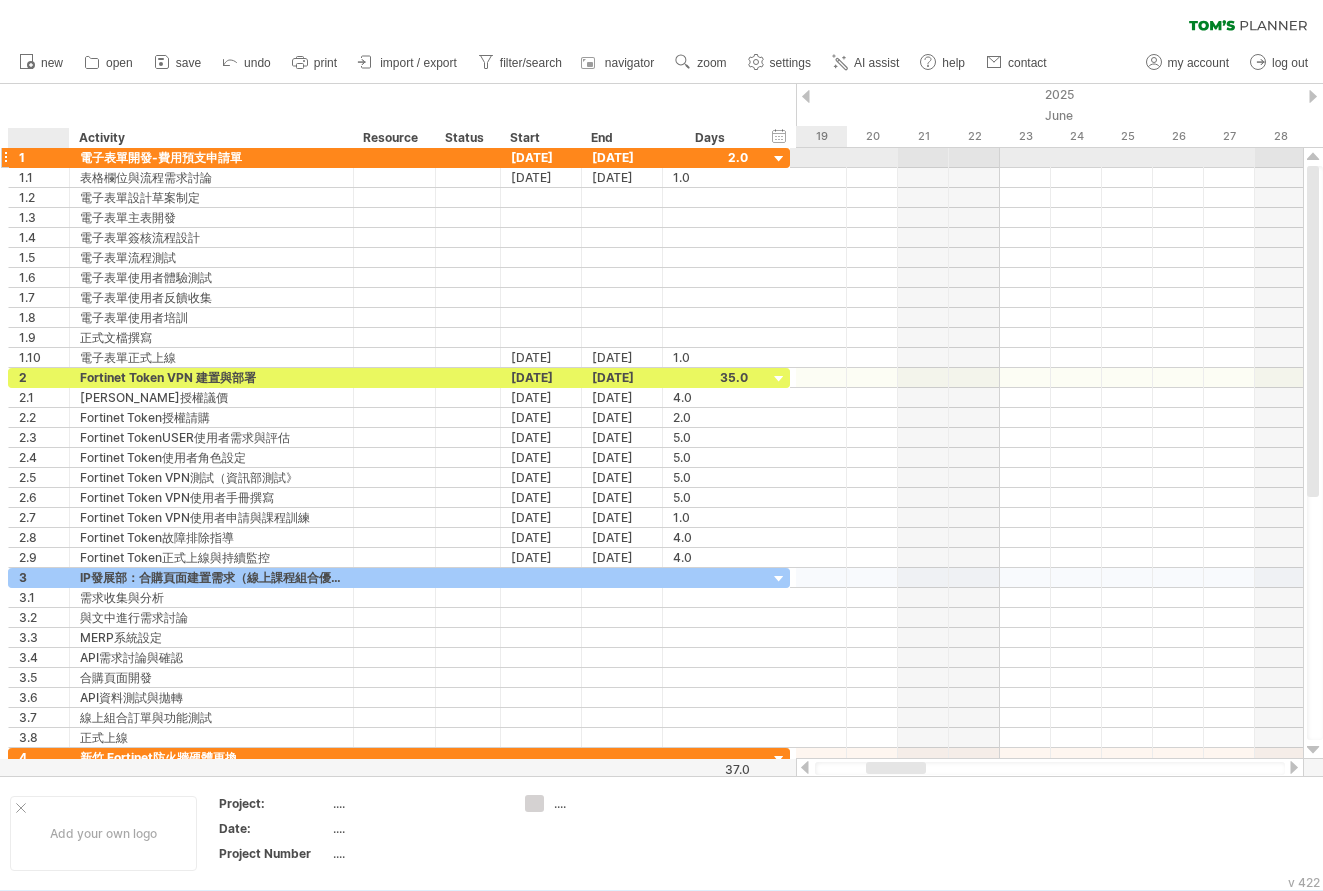 click on "1" at bounding box center [39, 157] 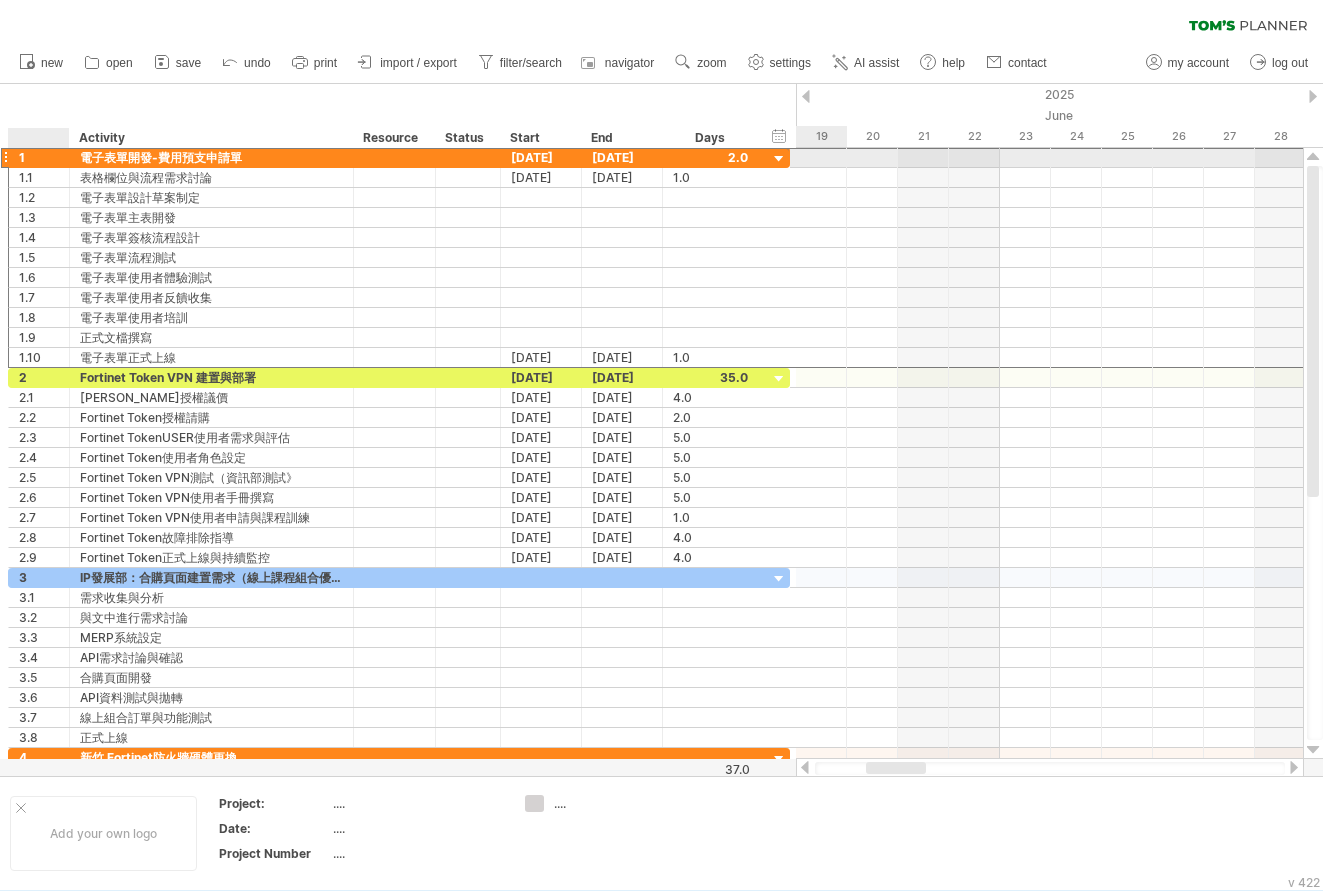 click on "1" at bounding box center [44, 157] 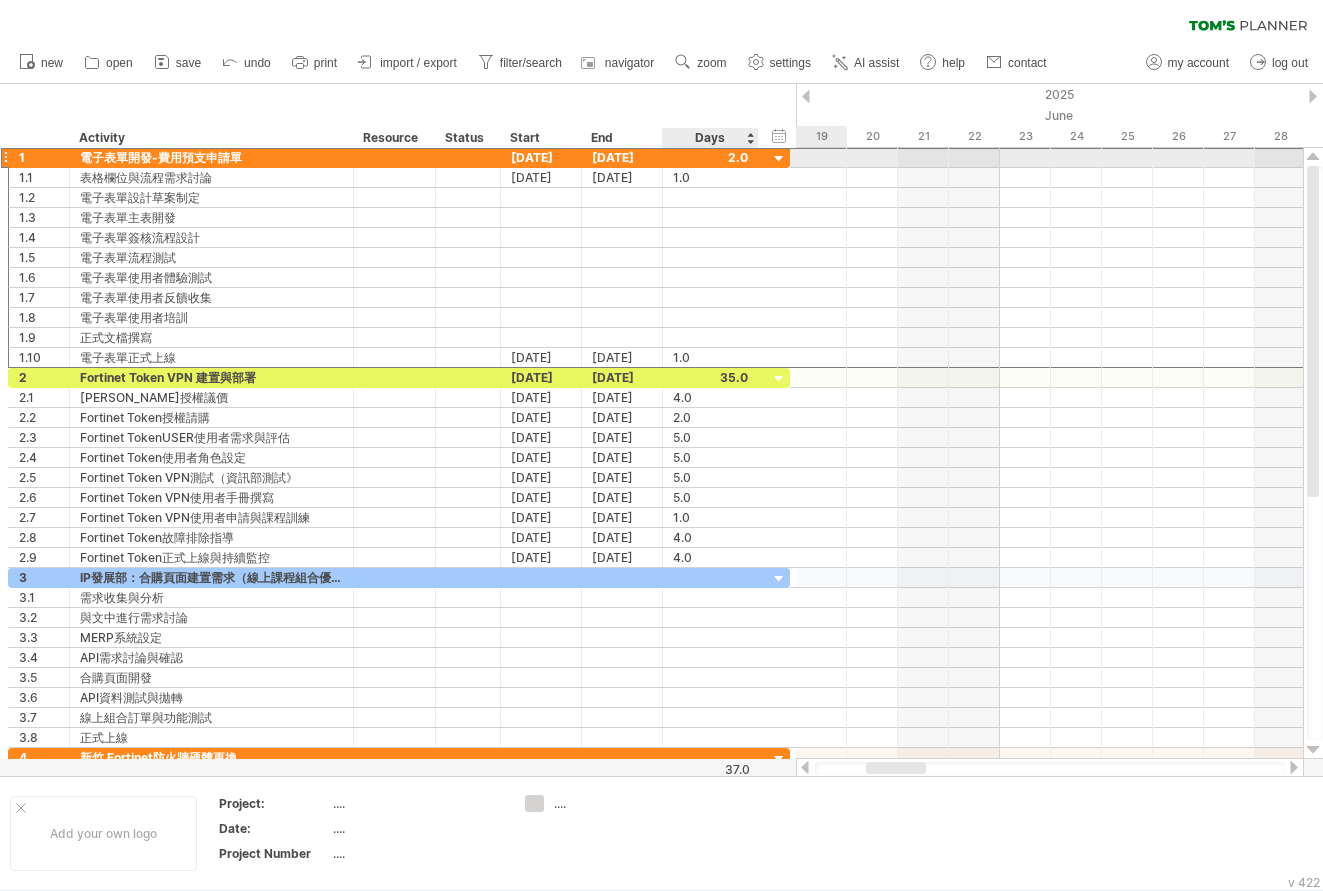 click at bounding box center [779, 159] 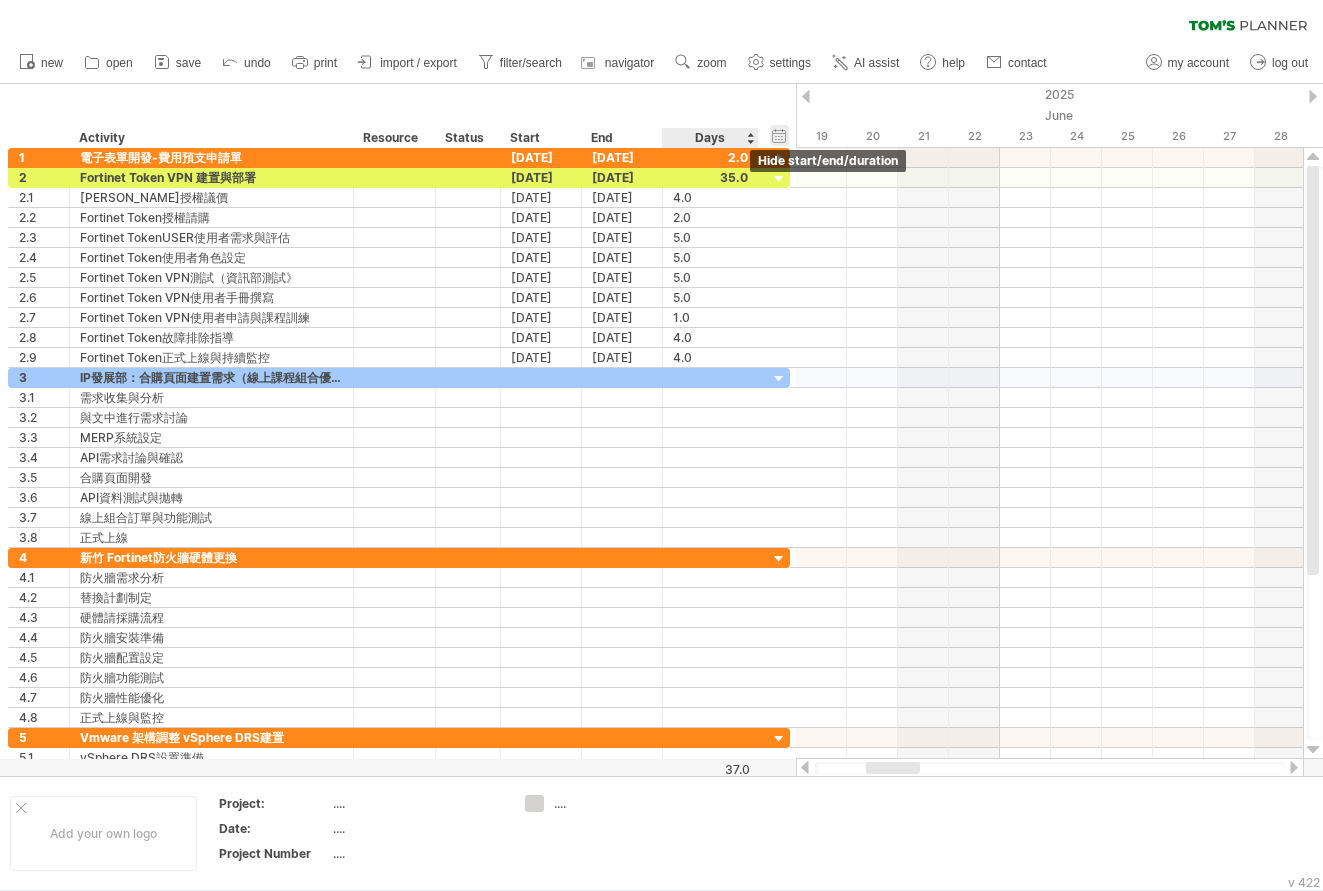 click on "hide start/end/duration show start/end/duration" at bounding box center (779, 135) 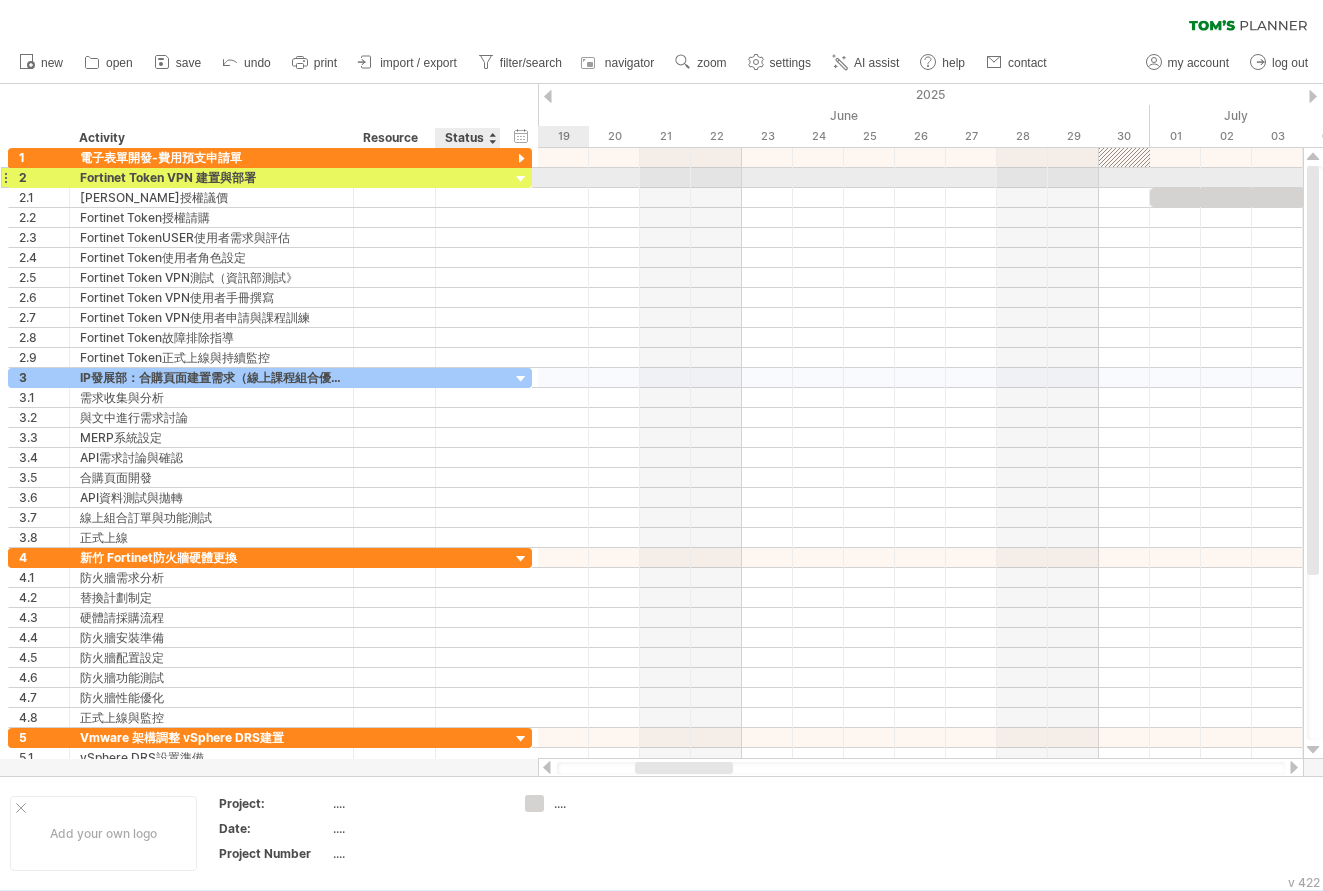click at bounding box center [521, 179] 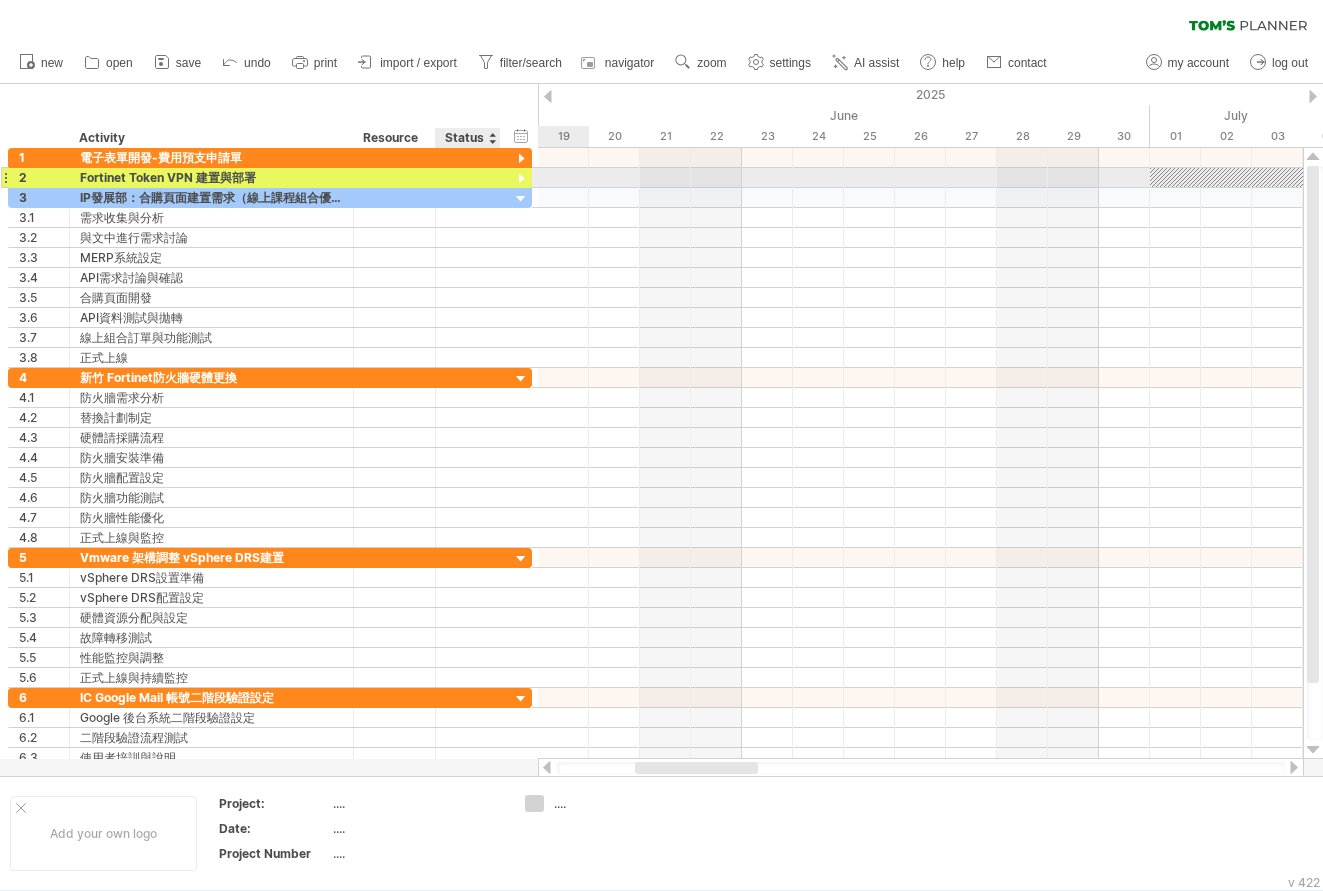 click at bounding box center (521, 179) 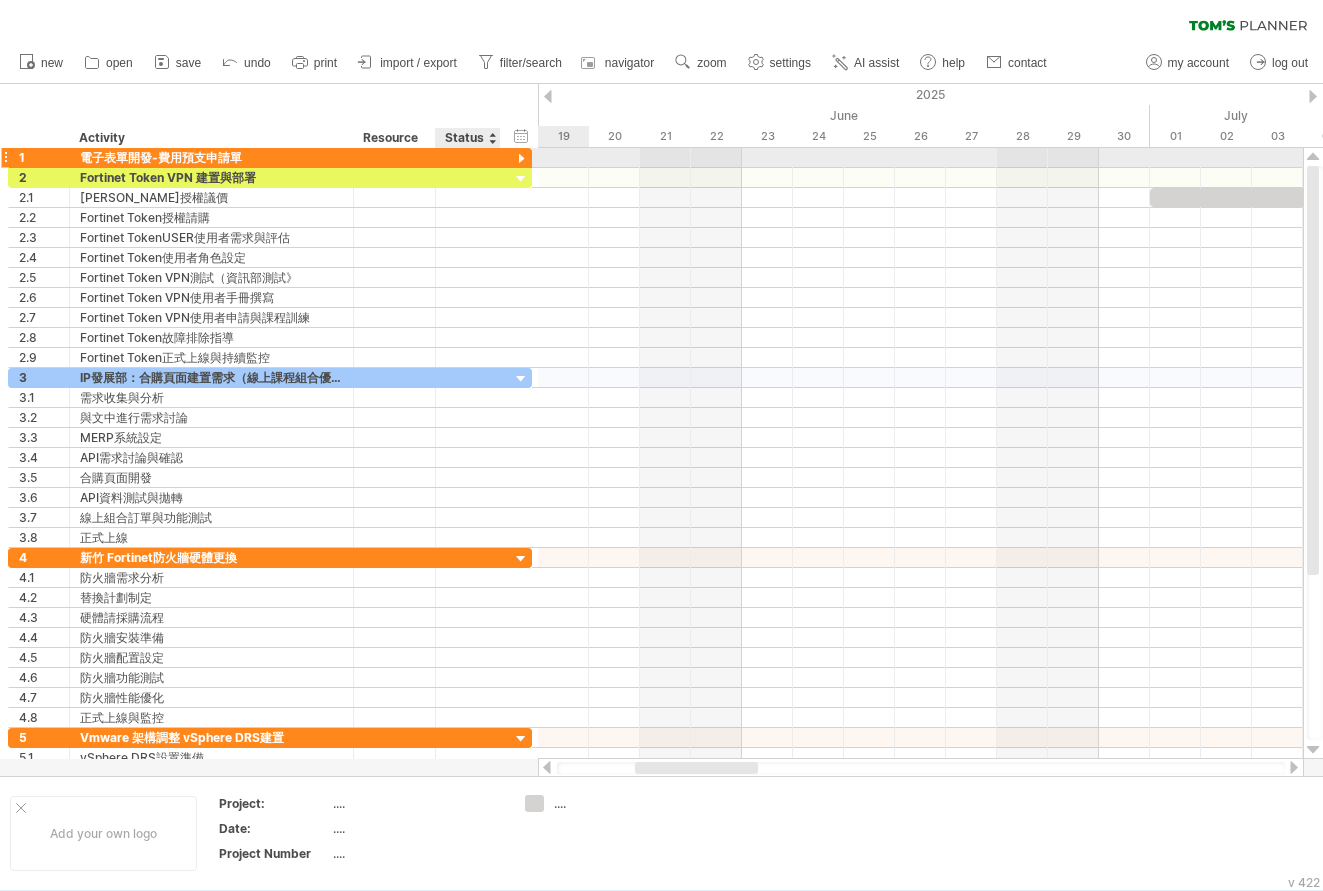 click at bounding box center (521, 159) 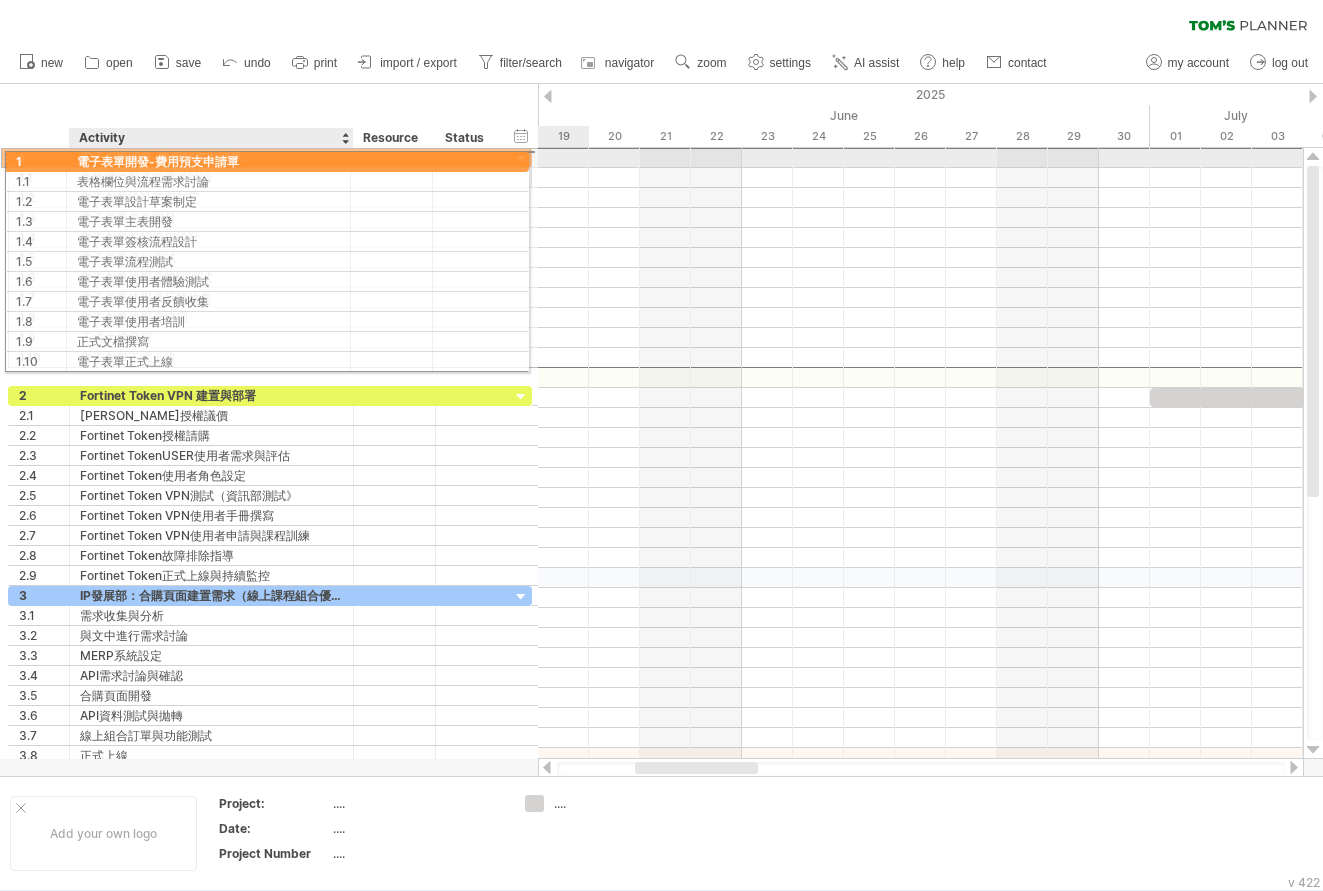 drag, startPoint x: 56, startPoint y: 158, endPoint x: 204, endPoint y: 158, distance: 148 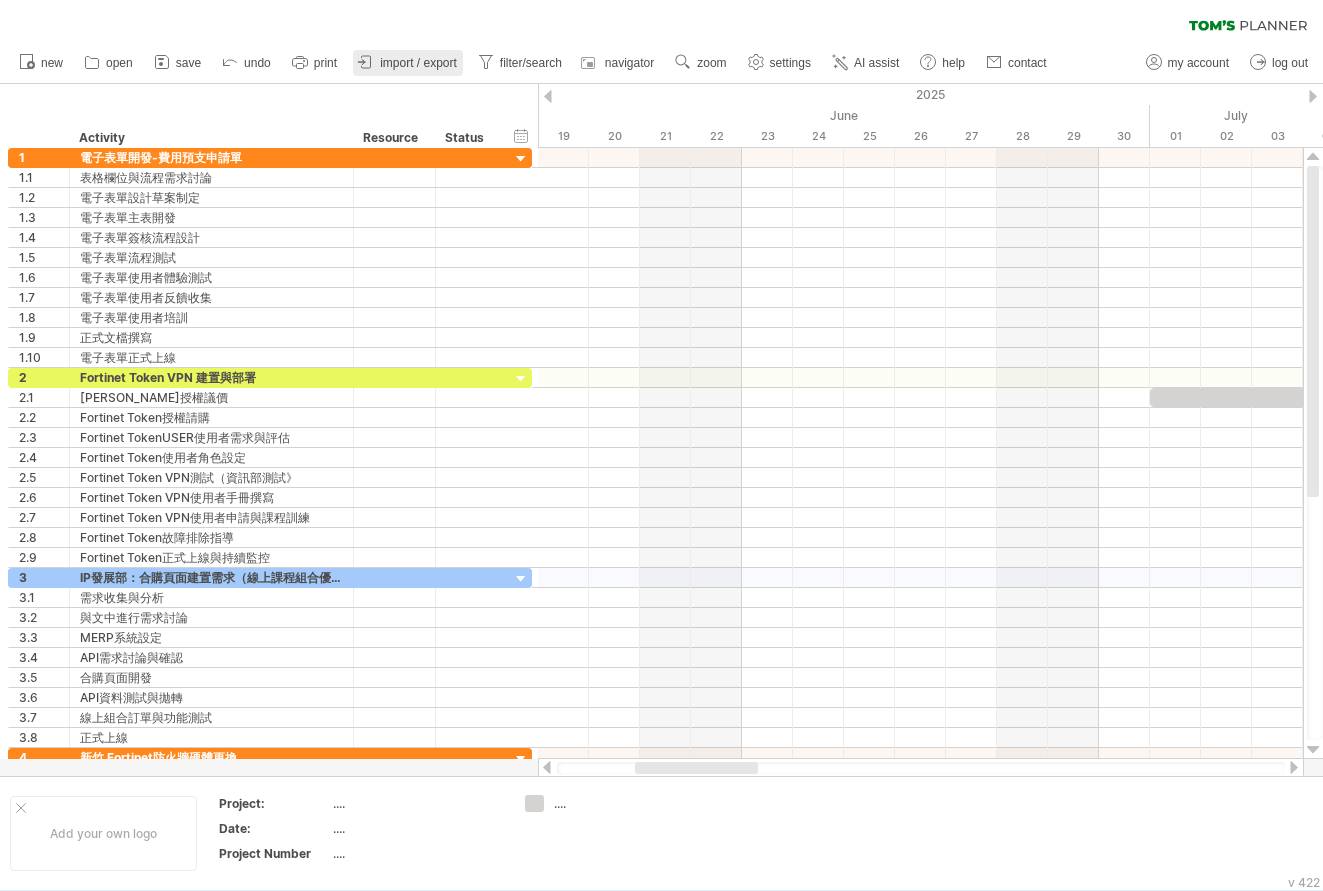 click on "import / export" at bounding box center (418, 63) 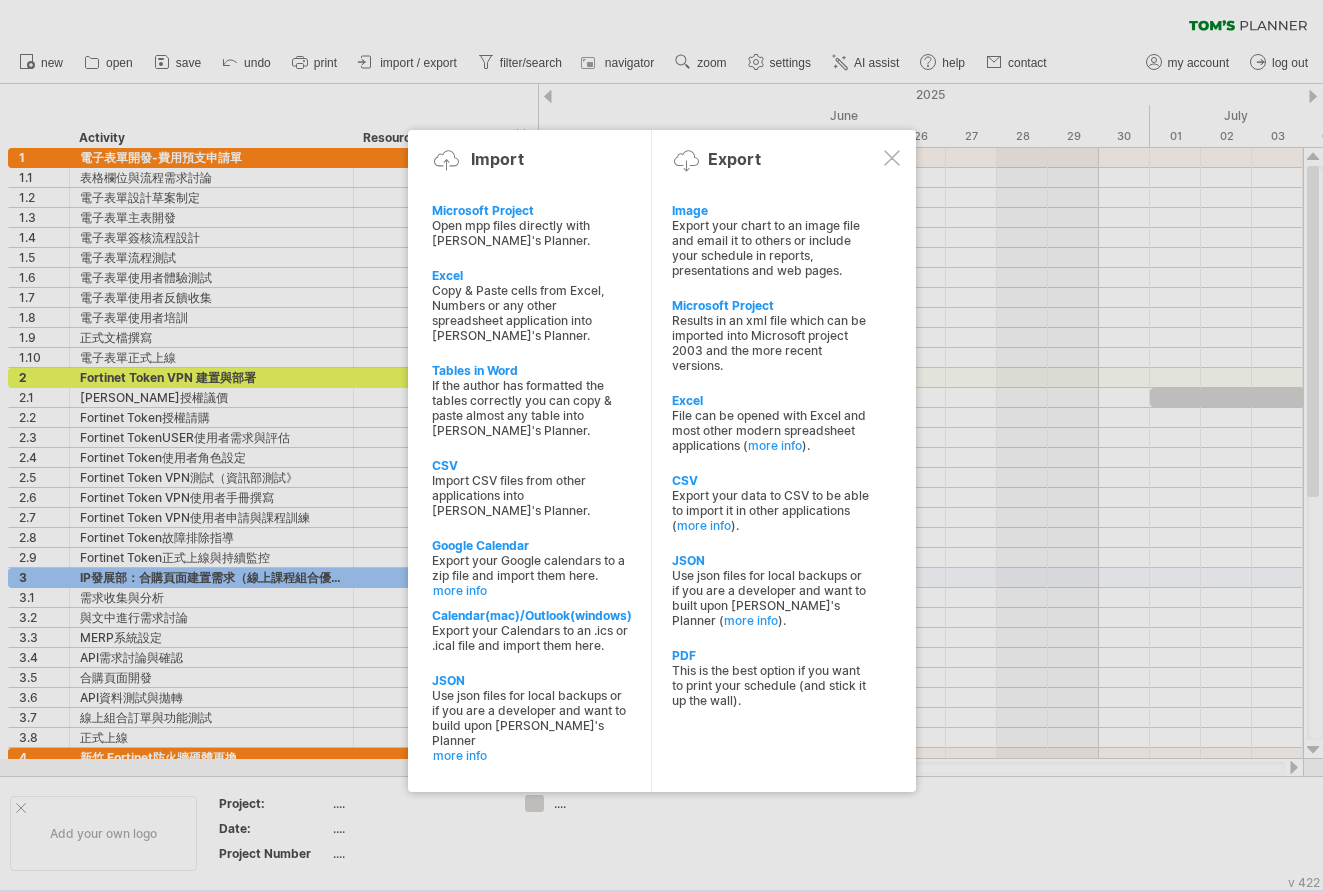 click on "Excel" at bounding box center (531, 275) 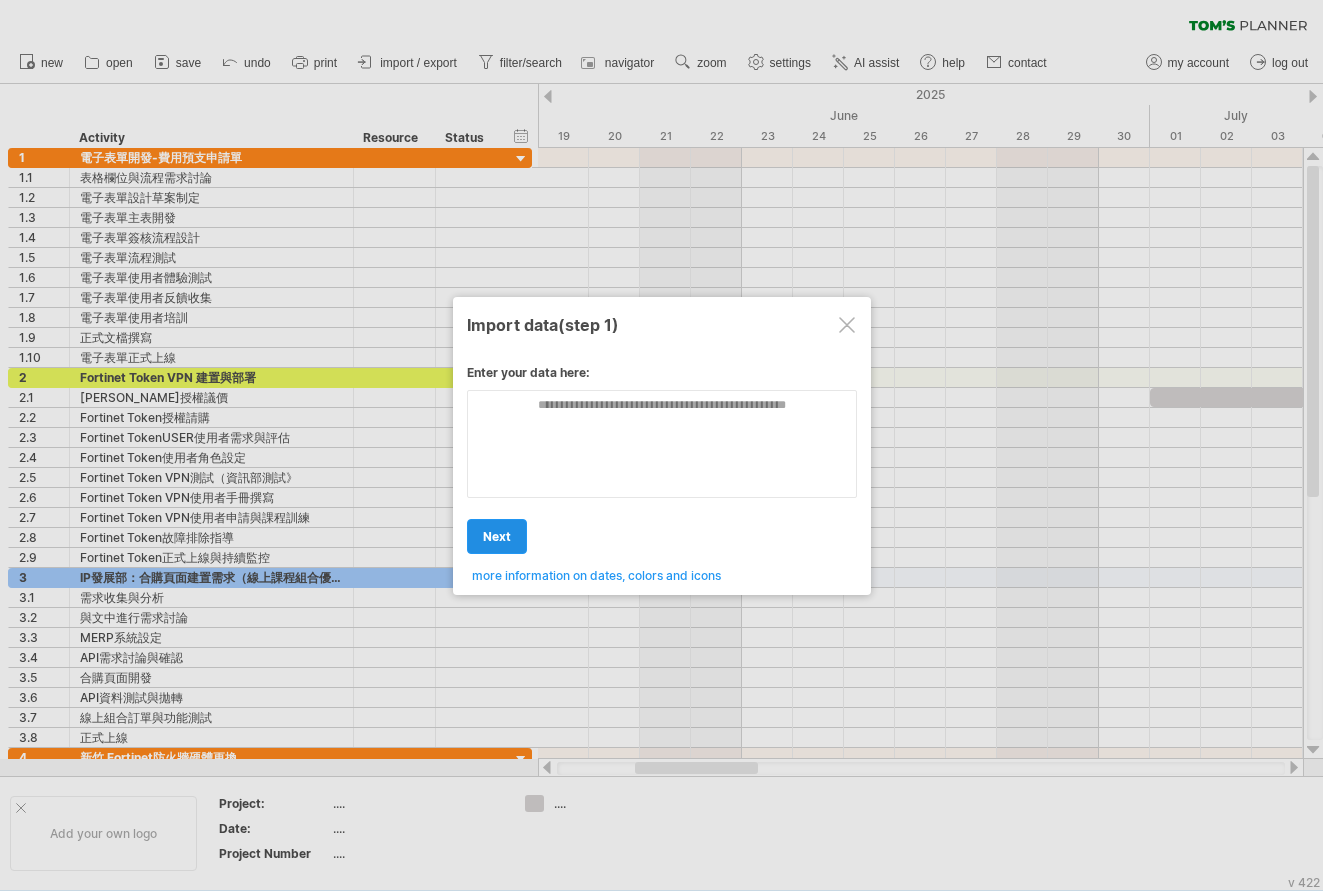 click on "next" at bounding box center (497, 536) 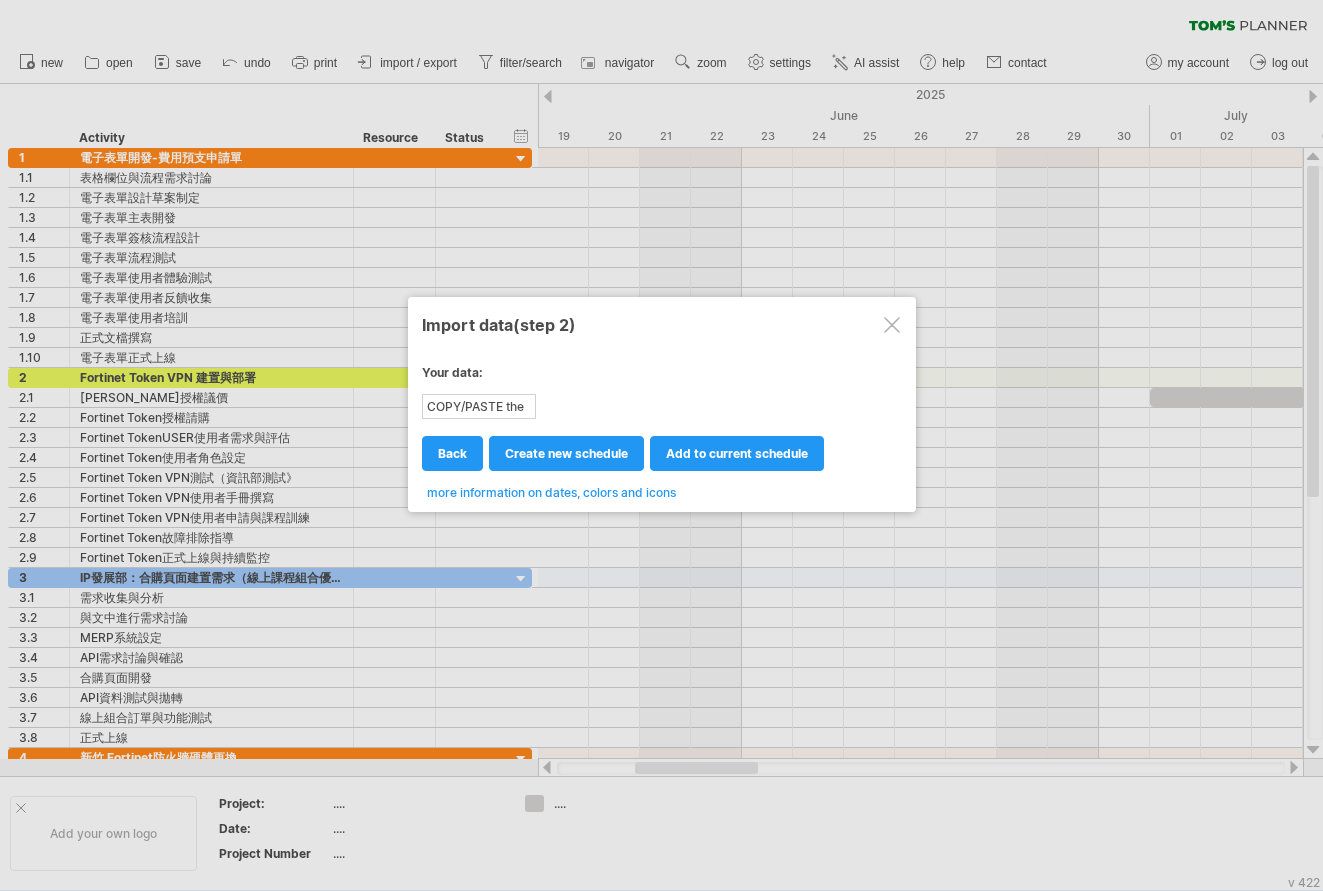 click on "COPY/PASTE the content of your spreadsheet HERE!" at bounding box center [479, 406] 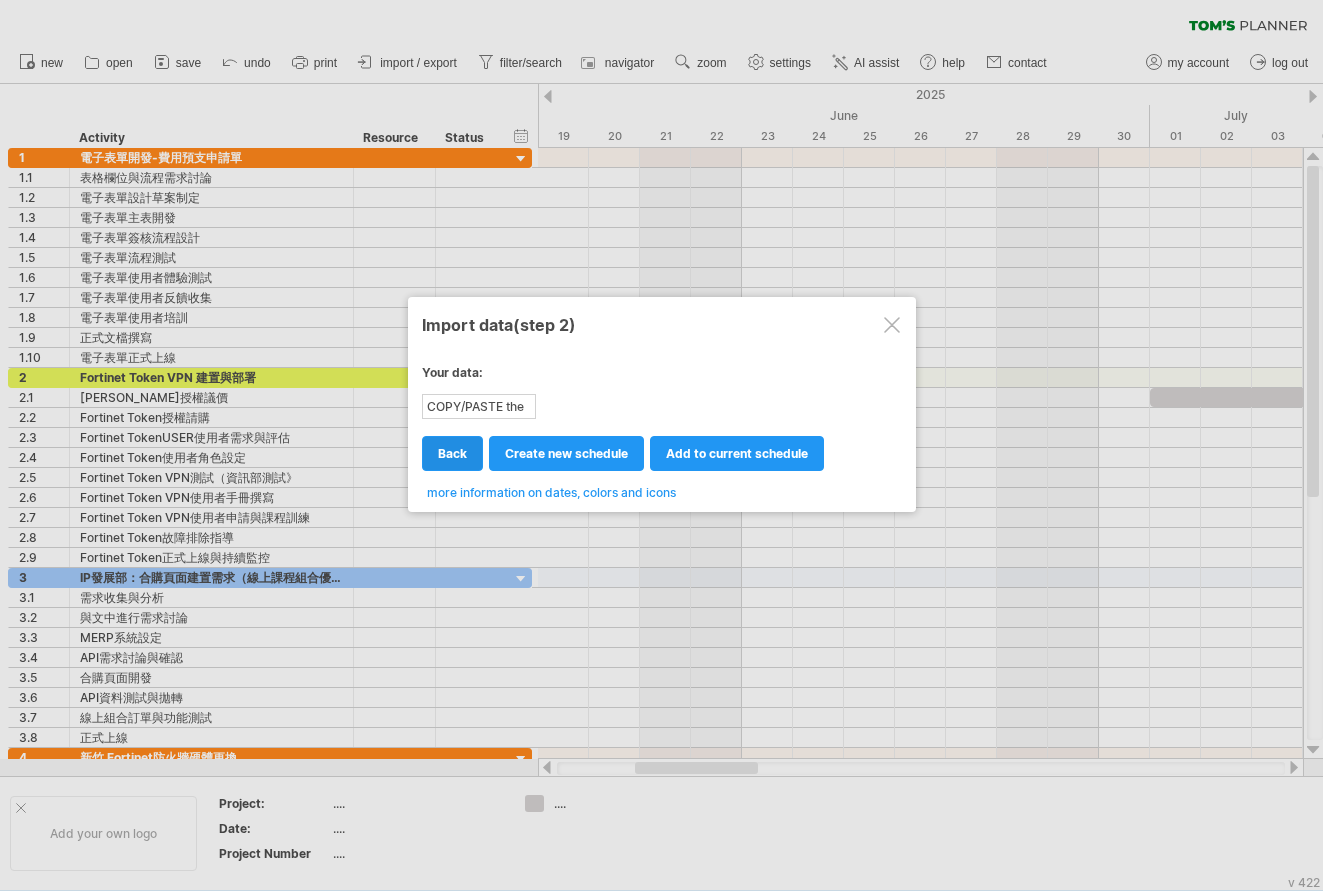 click on "back" at bounding box center [452, 453] 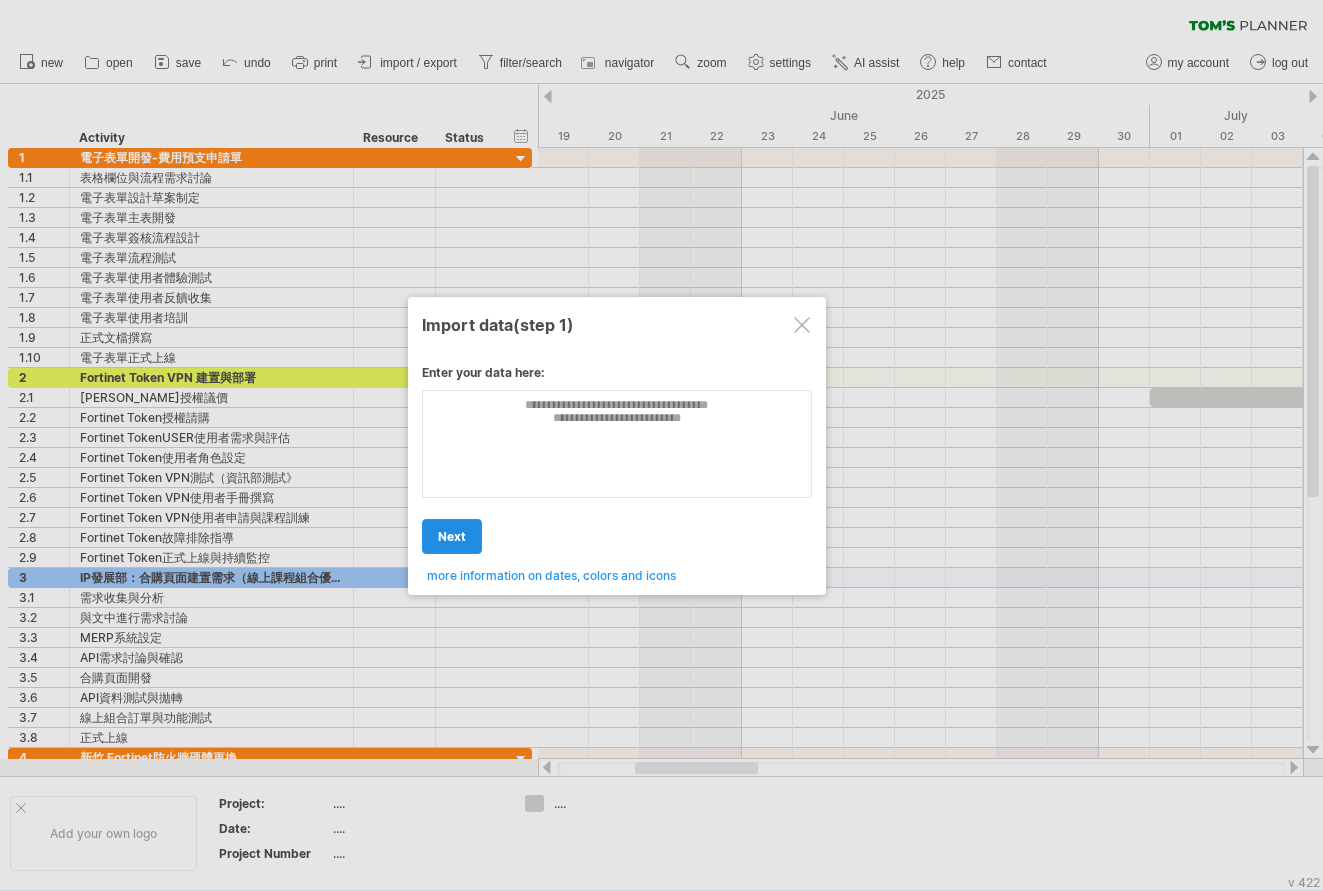 click on "next" at bounding box center (452, 536) 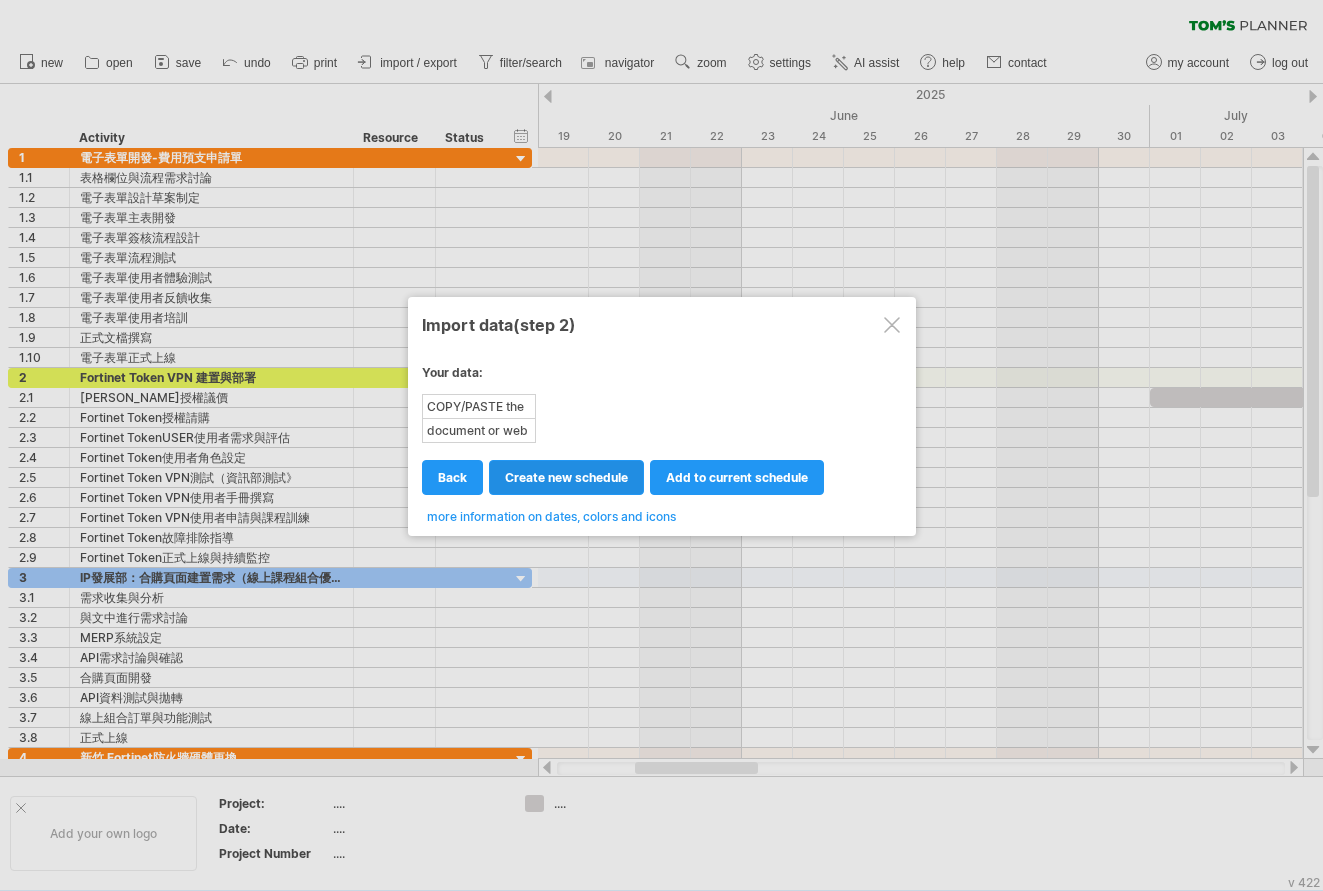 click on "create new schedule" at bounding box center [566, 477] 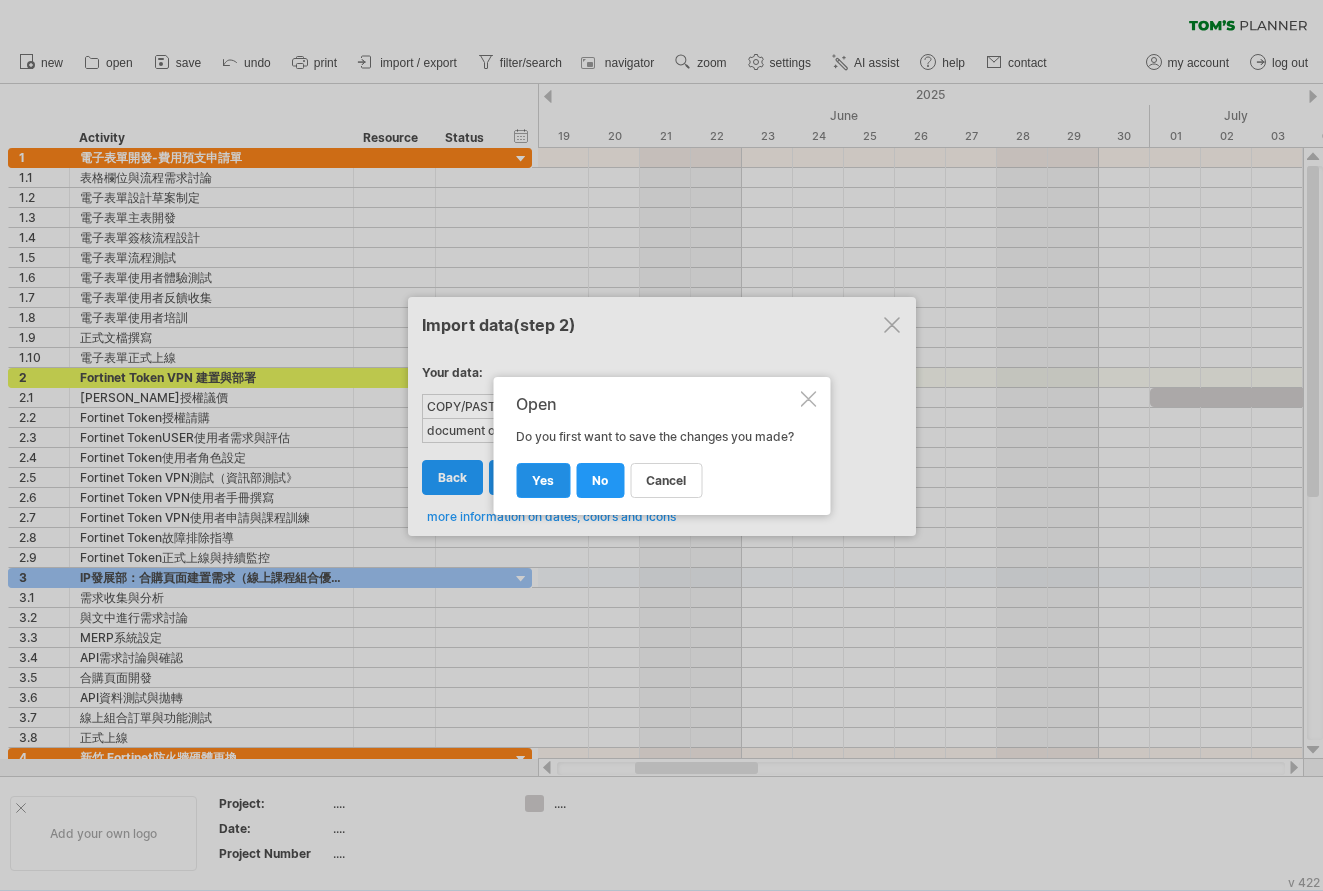 click on "yes" at bounding box center (543, 480) 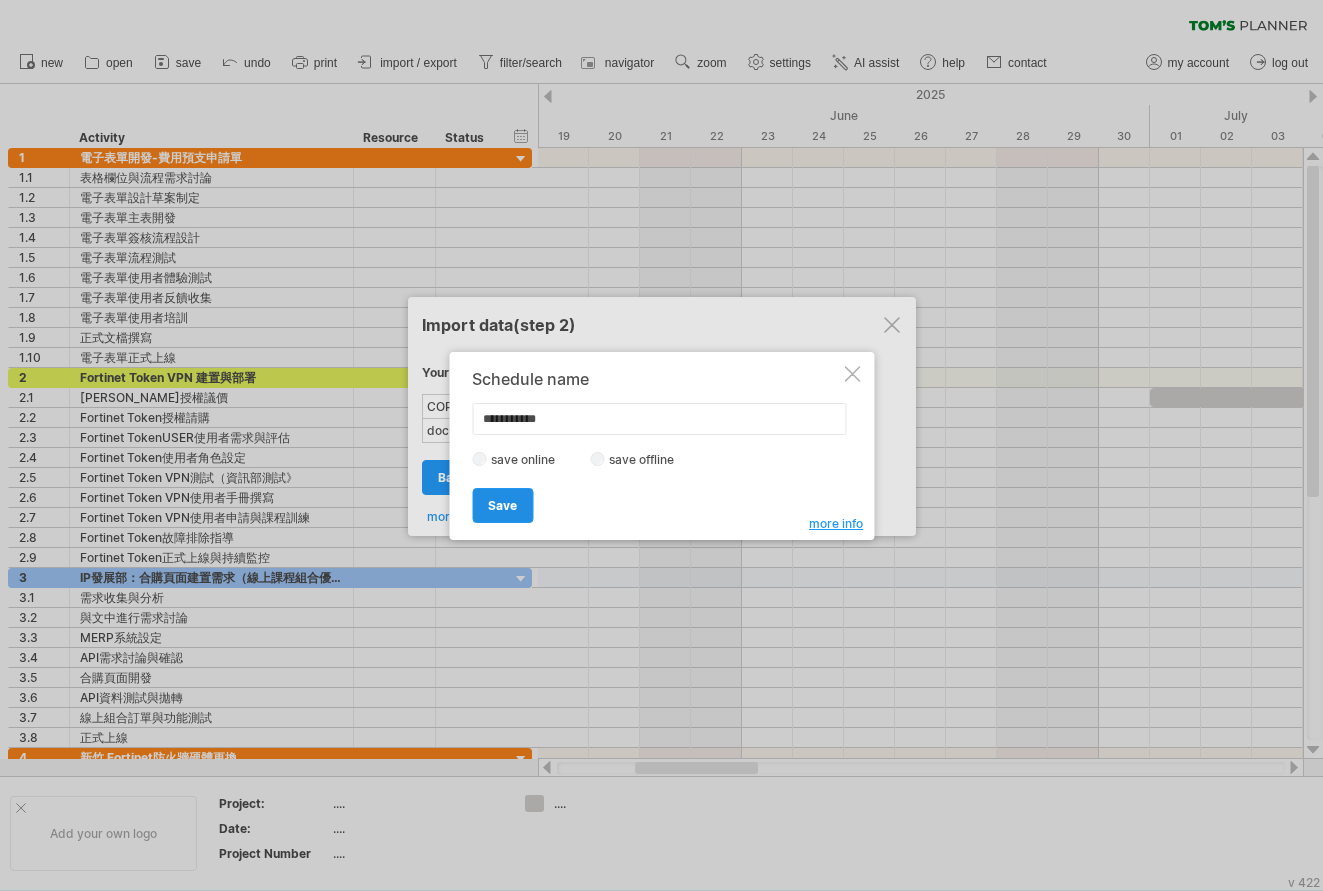 click on "Save" at bounding box center (502, 505) 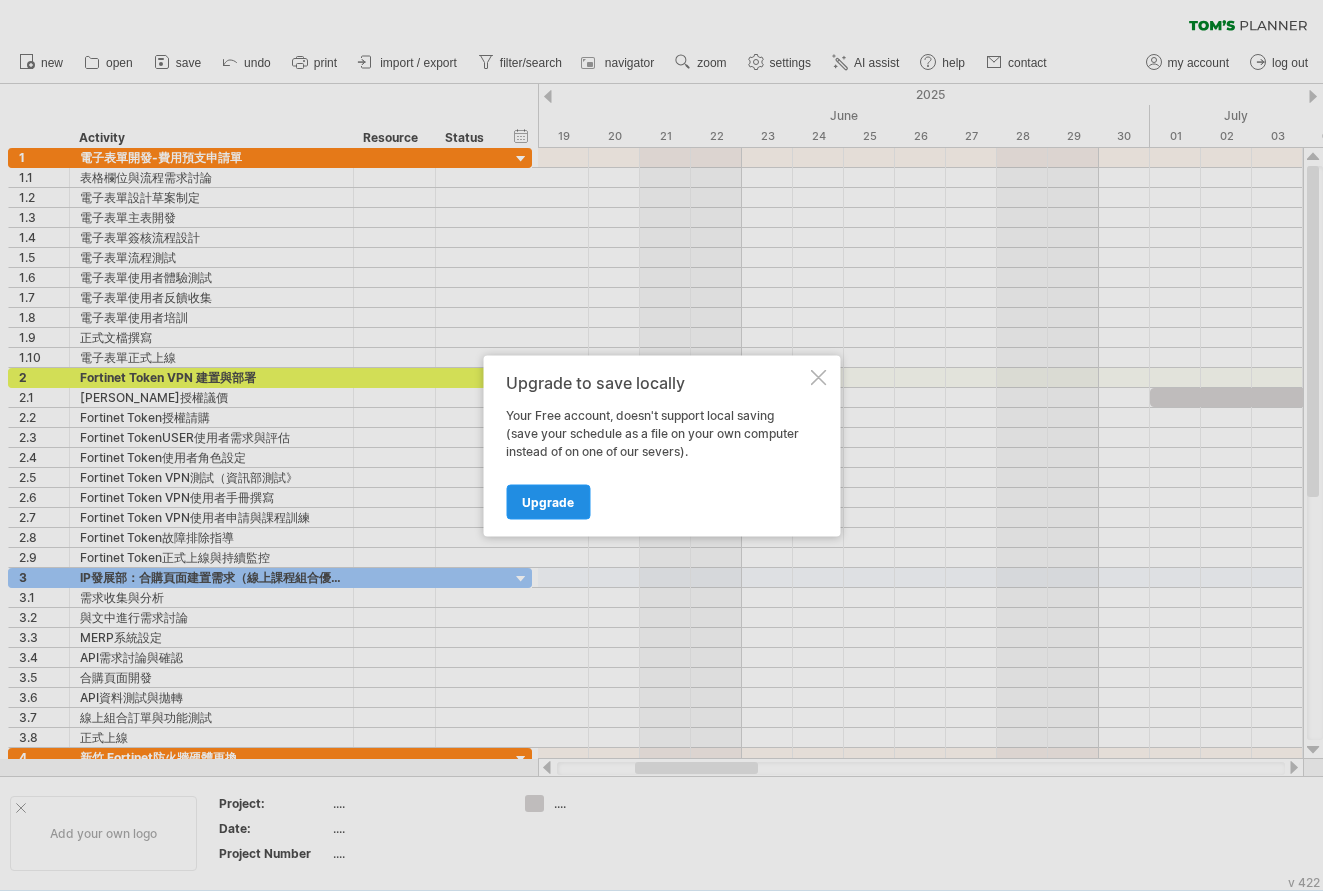 click on "Upgrade" at bounding box center (548, 501) 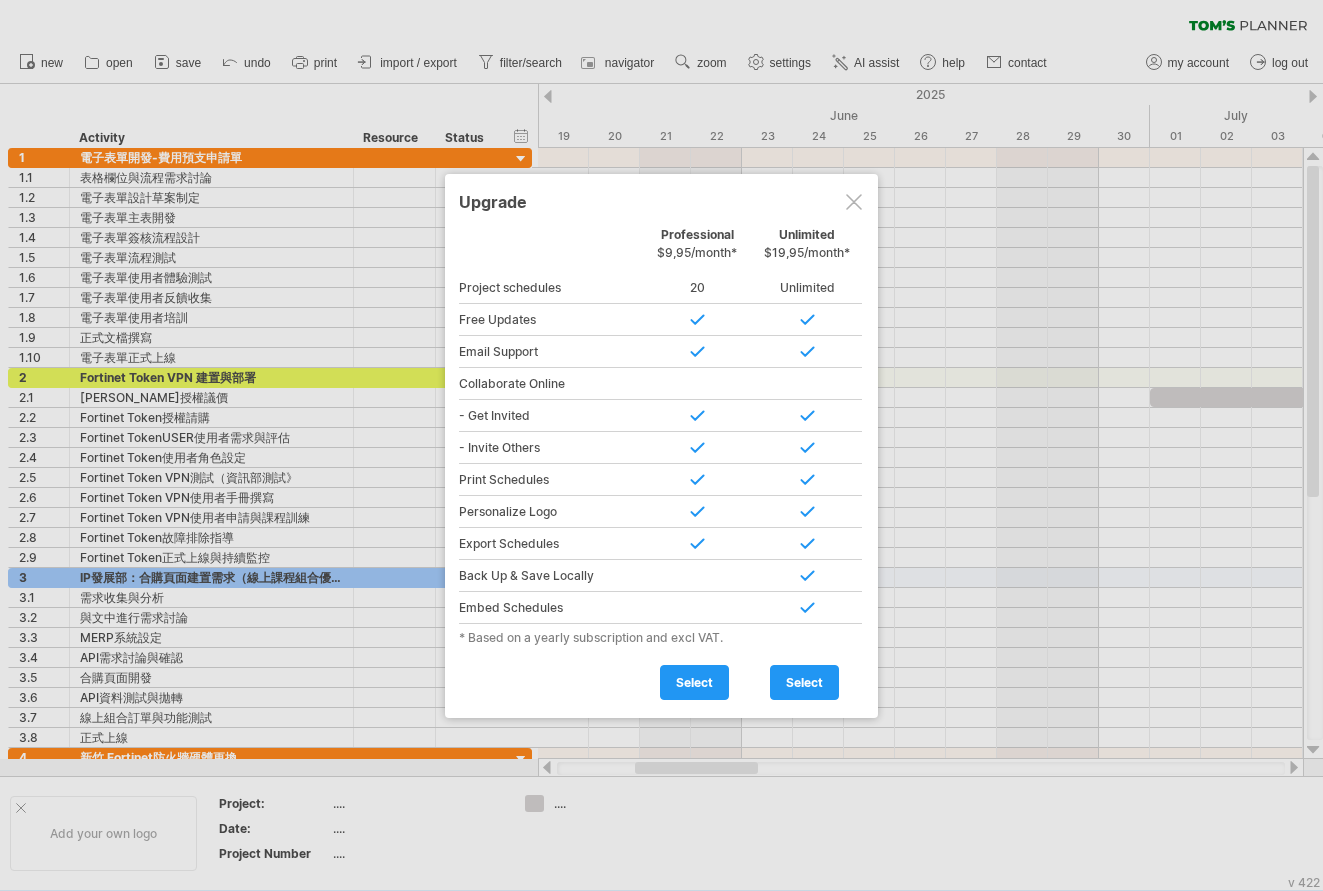 click at bounding box center (854, 202) 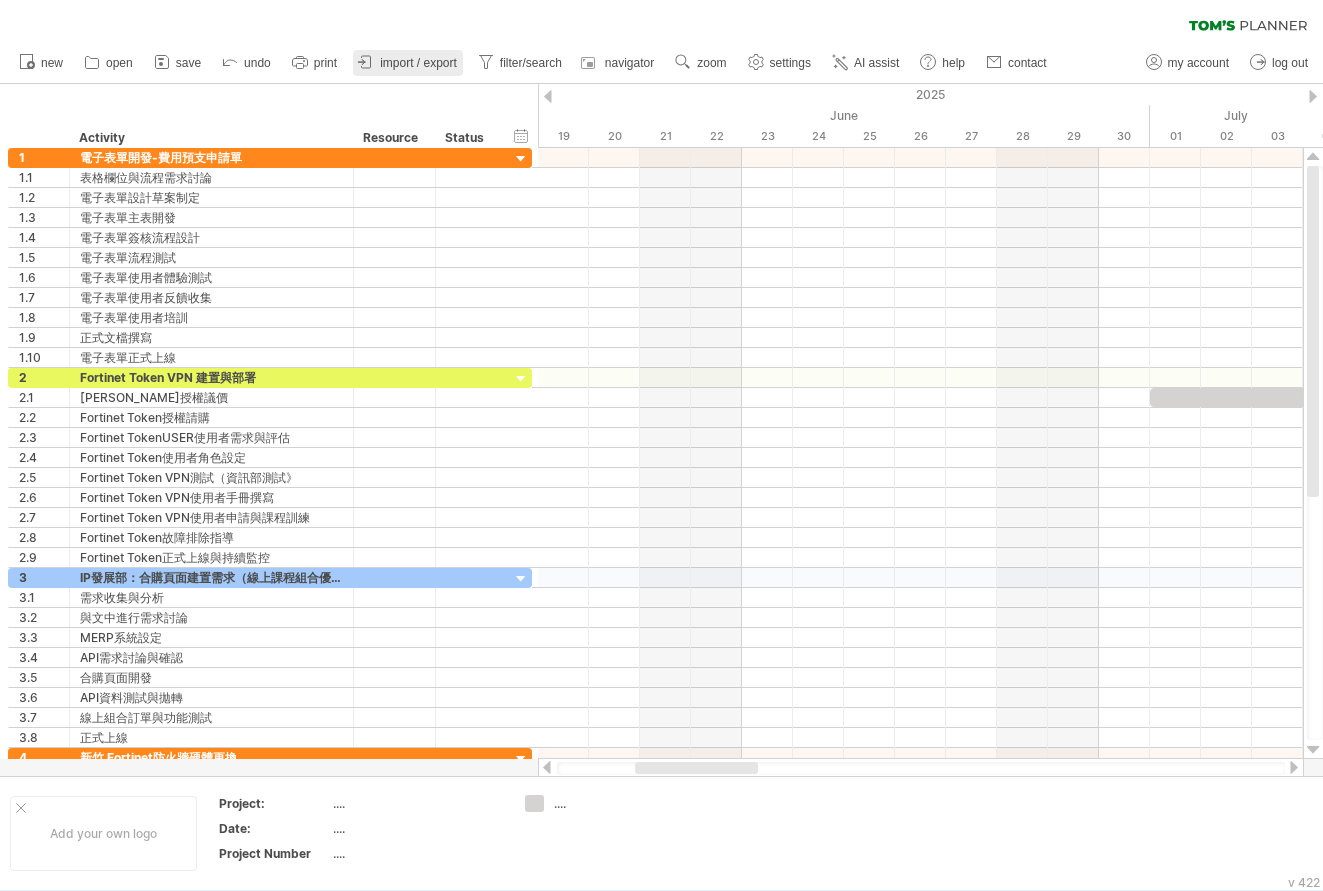 click on "import / export" at bounding box center (408, 63) 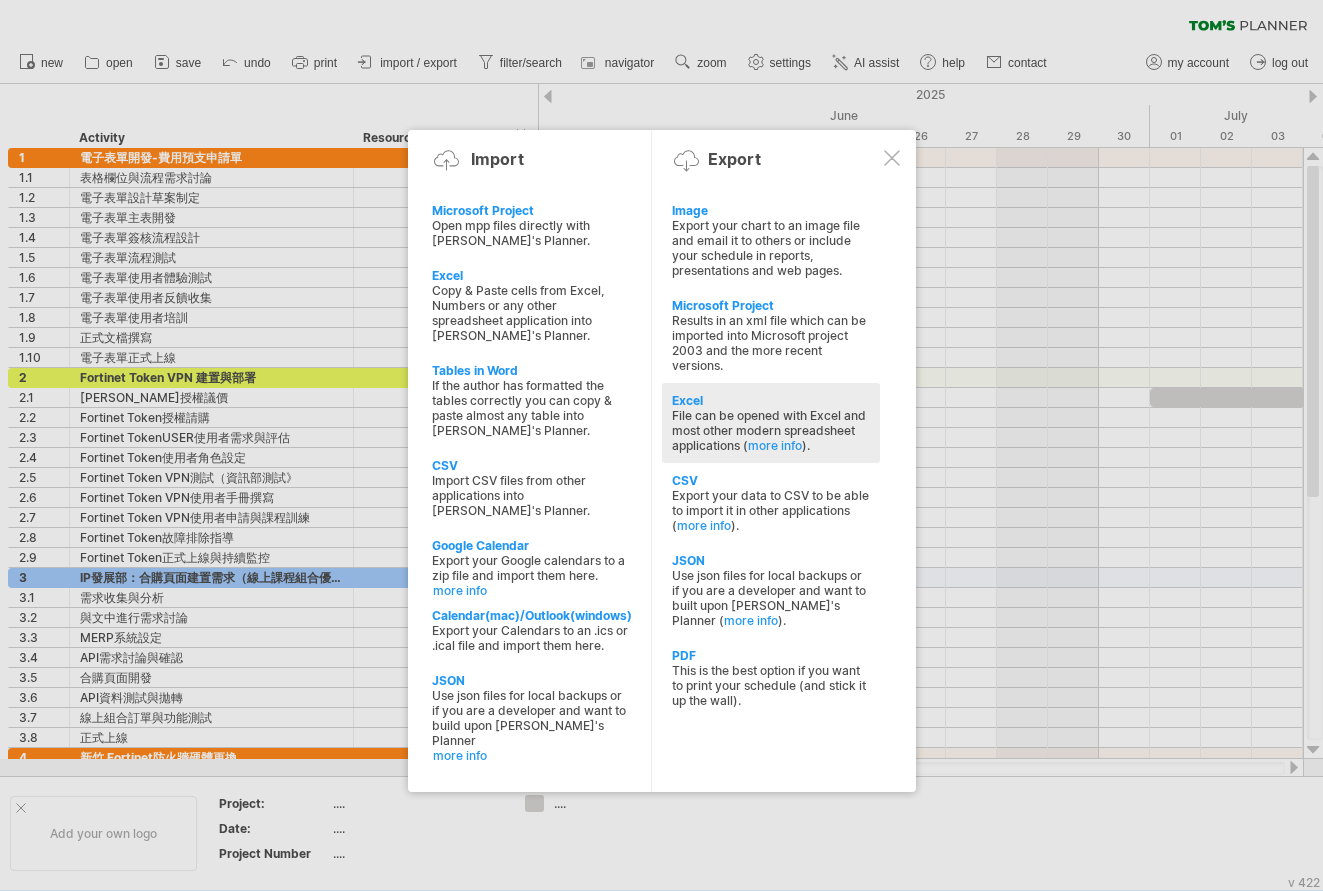 click on "File can be opened with Excel and most other modern spreadsheet applications
( more info )." at bounding box center [771, 430] 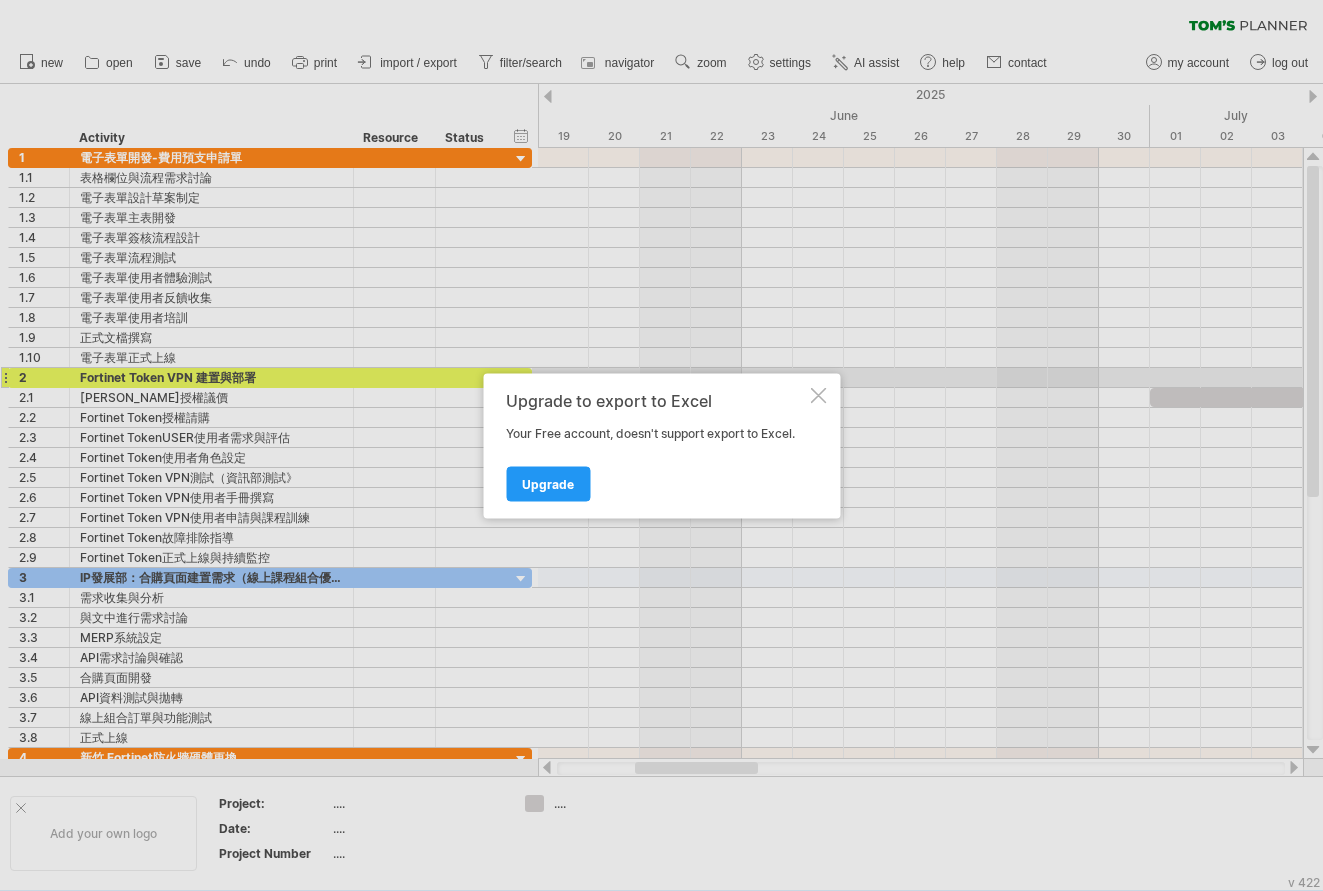 click at bounding box center (818, 395) 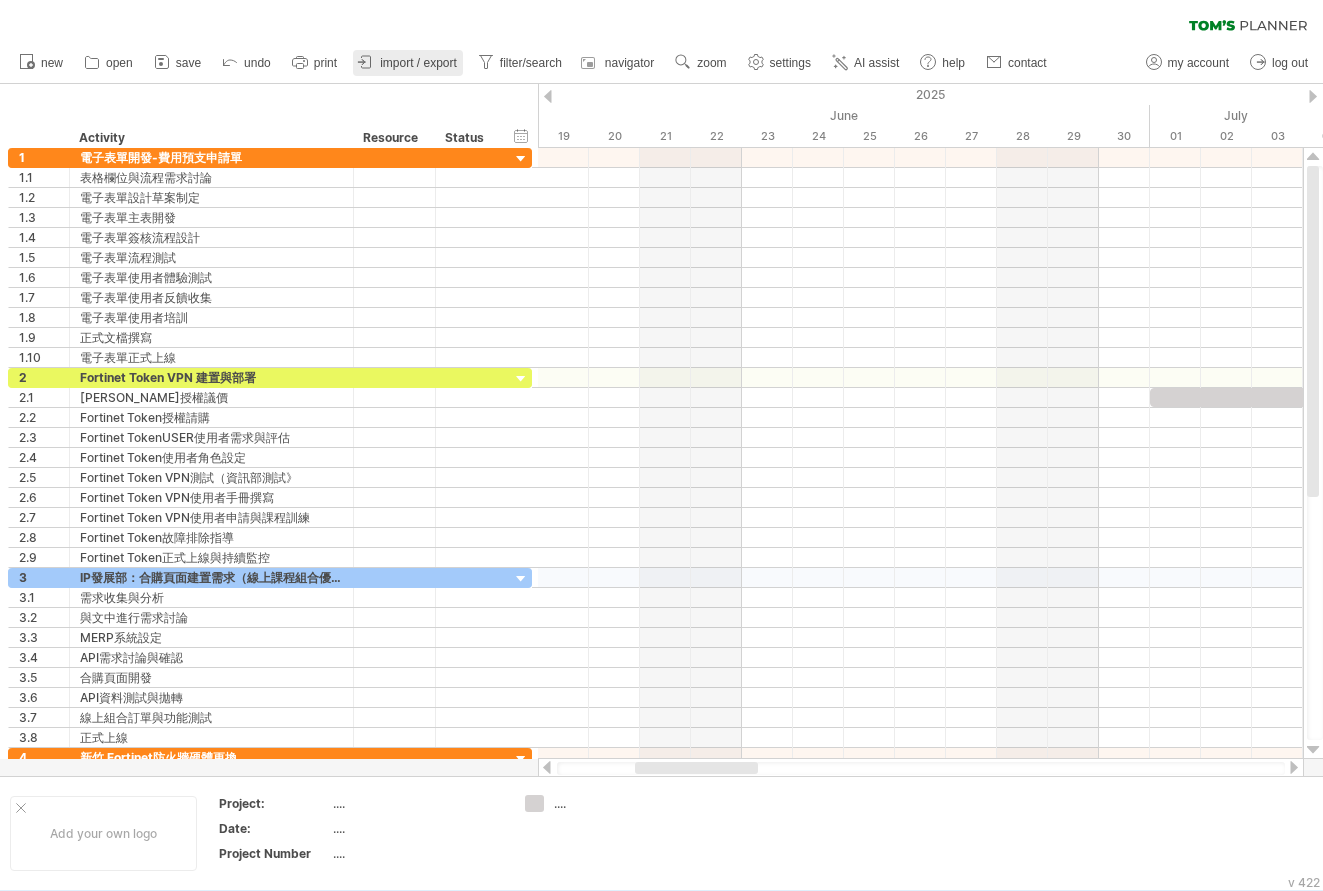 click on "import / export" at bounding box center [418, 63] 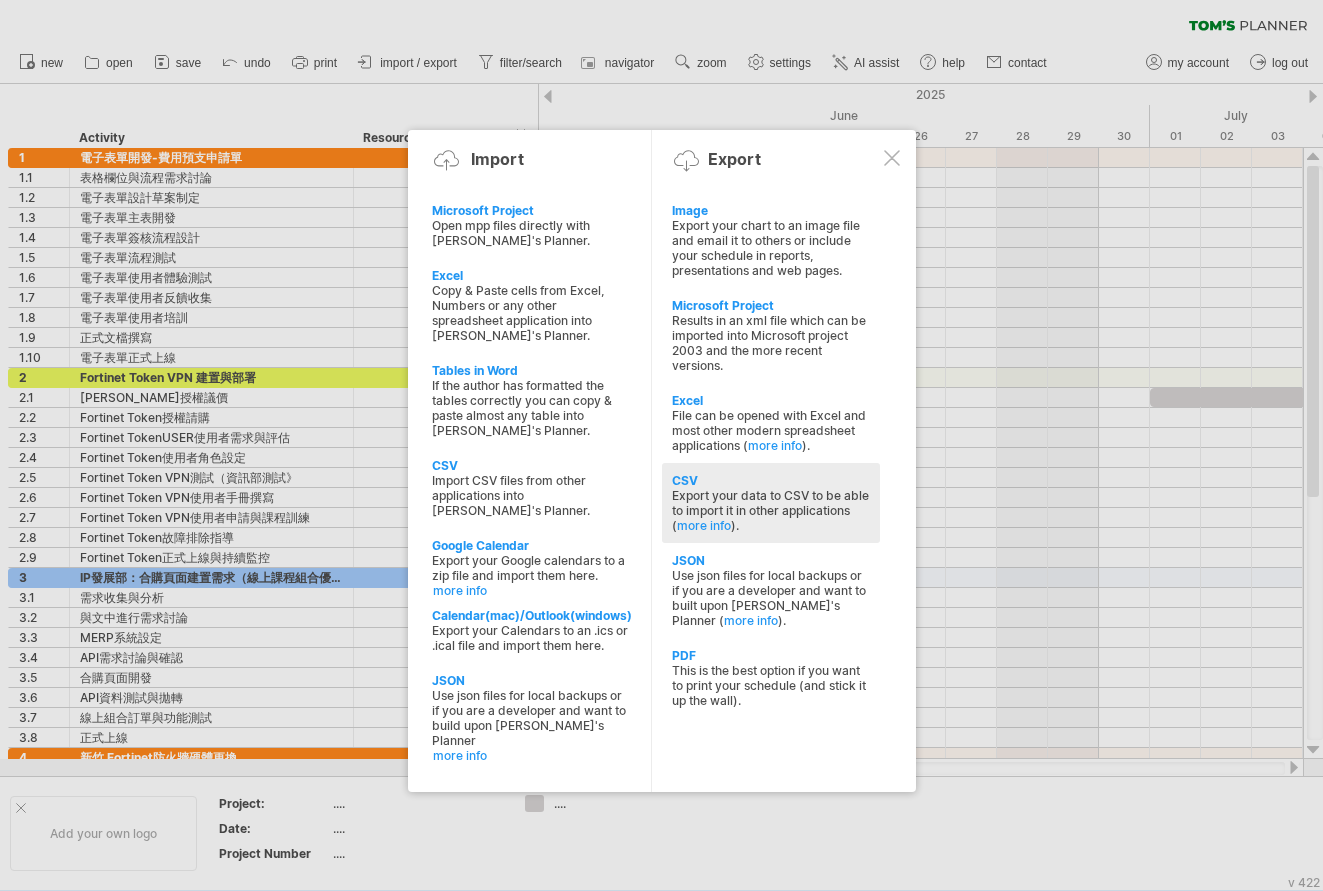 click on "Export your data to CSV to be able to import it in other applications
( more info )." at bounding box center [771, 510] 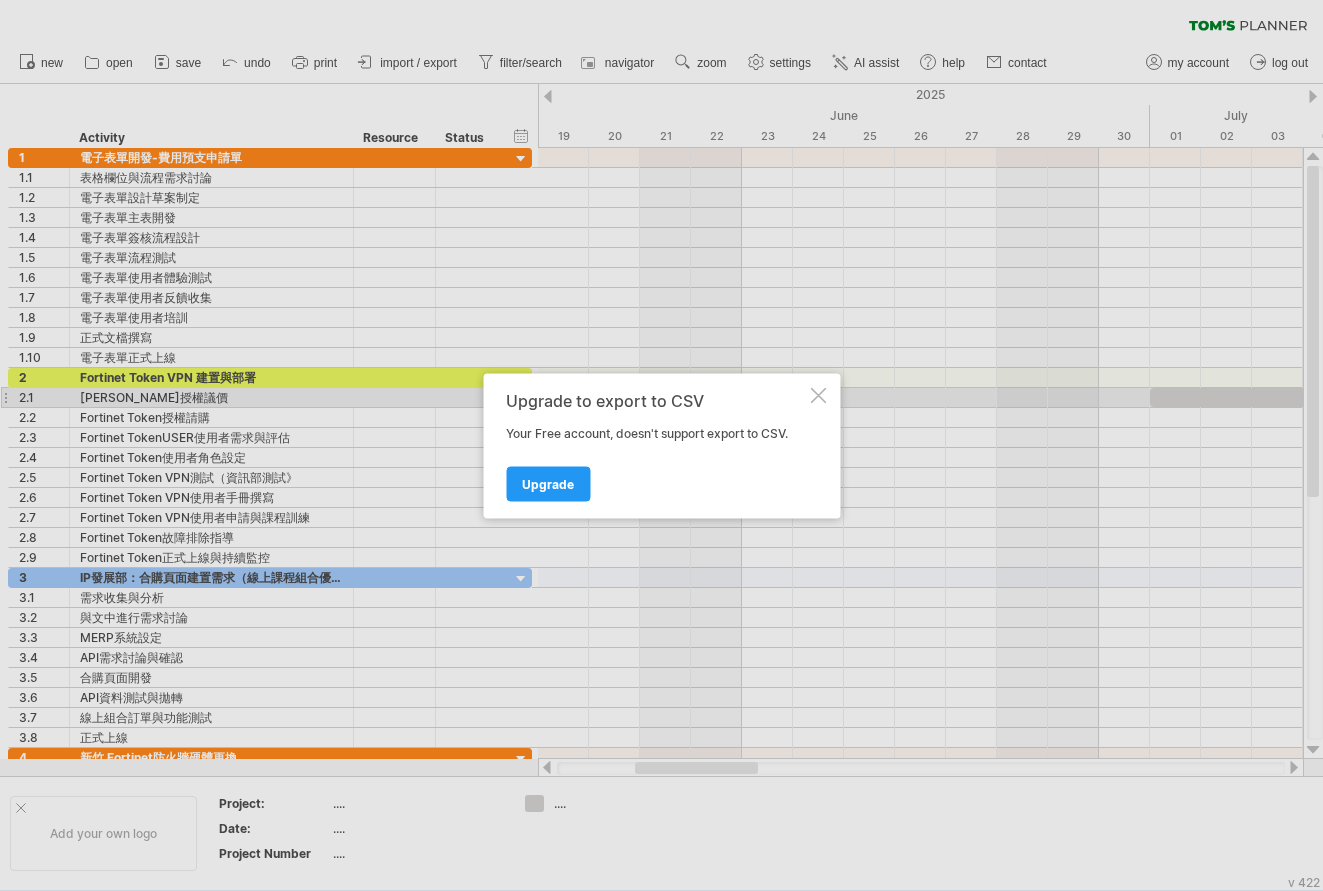 click at bounding box center (818, 395) 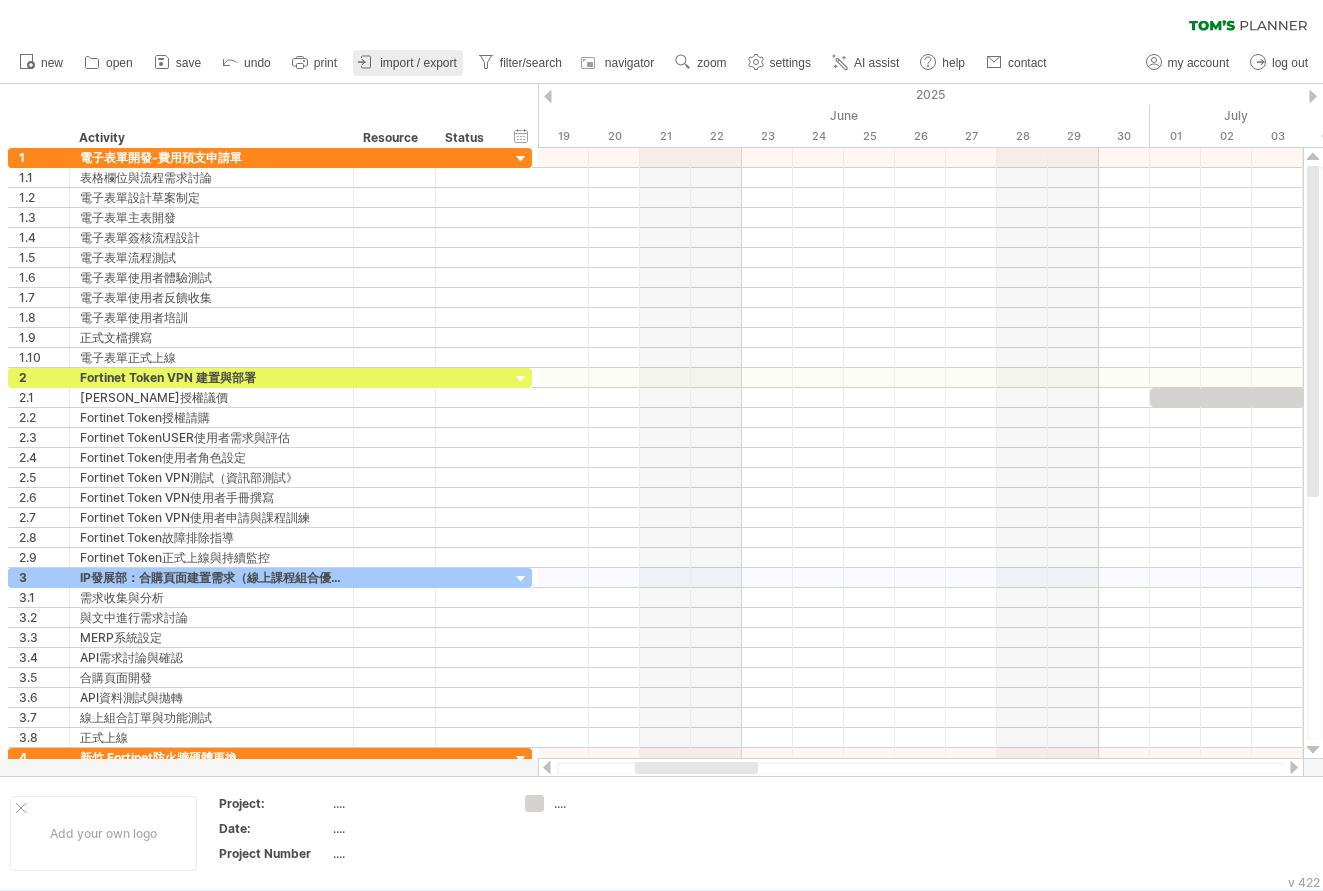 click on "import / export" at bounding box center (408, 63) 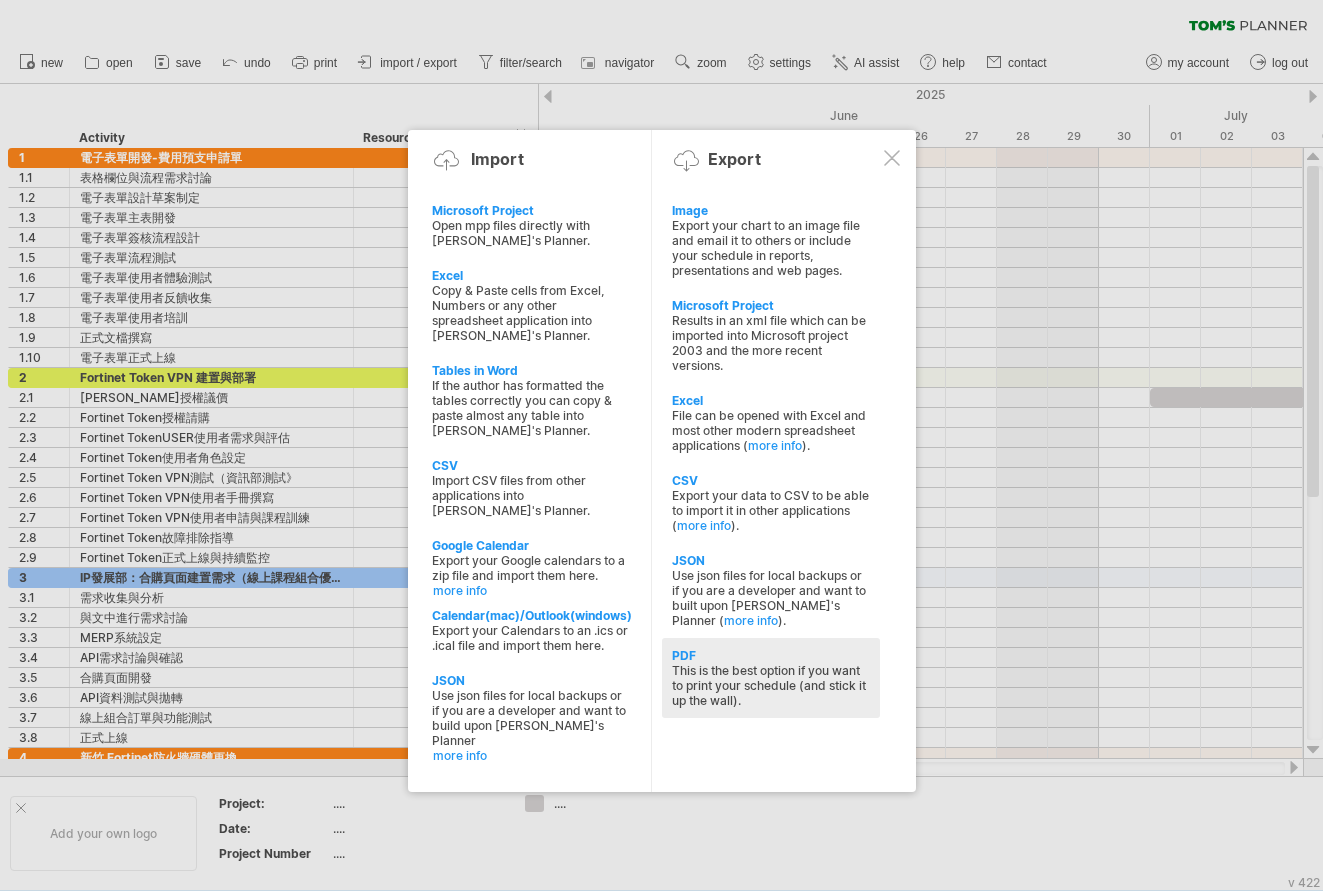 click on "This is the best option if you want to print your schedule (and stick it up the wall)." at bounding box center [771, 685] 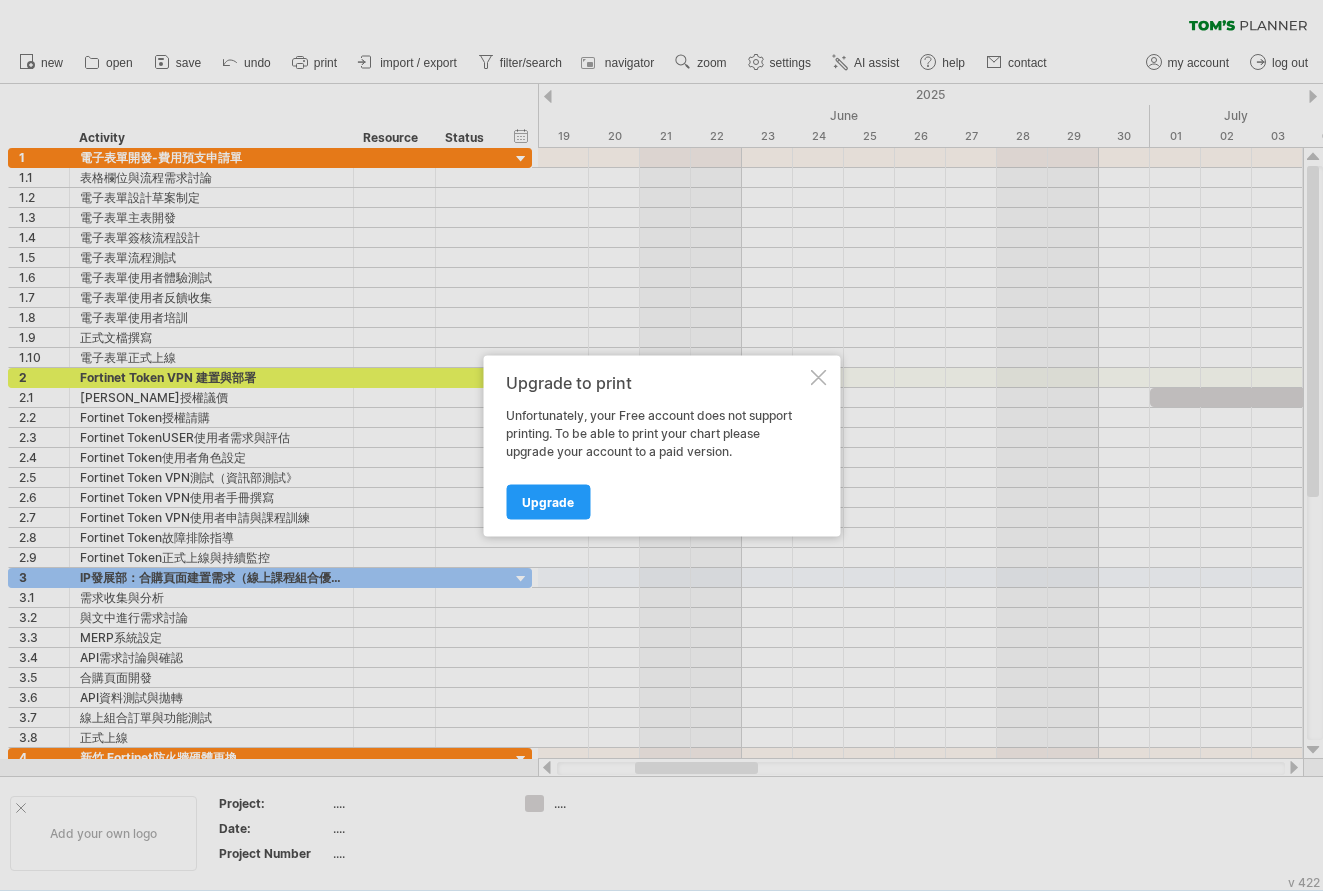 click at bounding box center [818, 377] 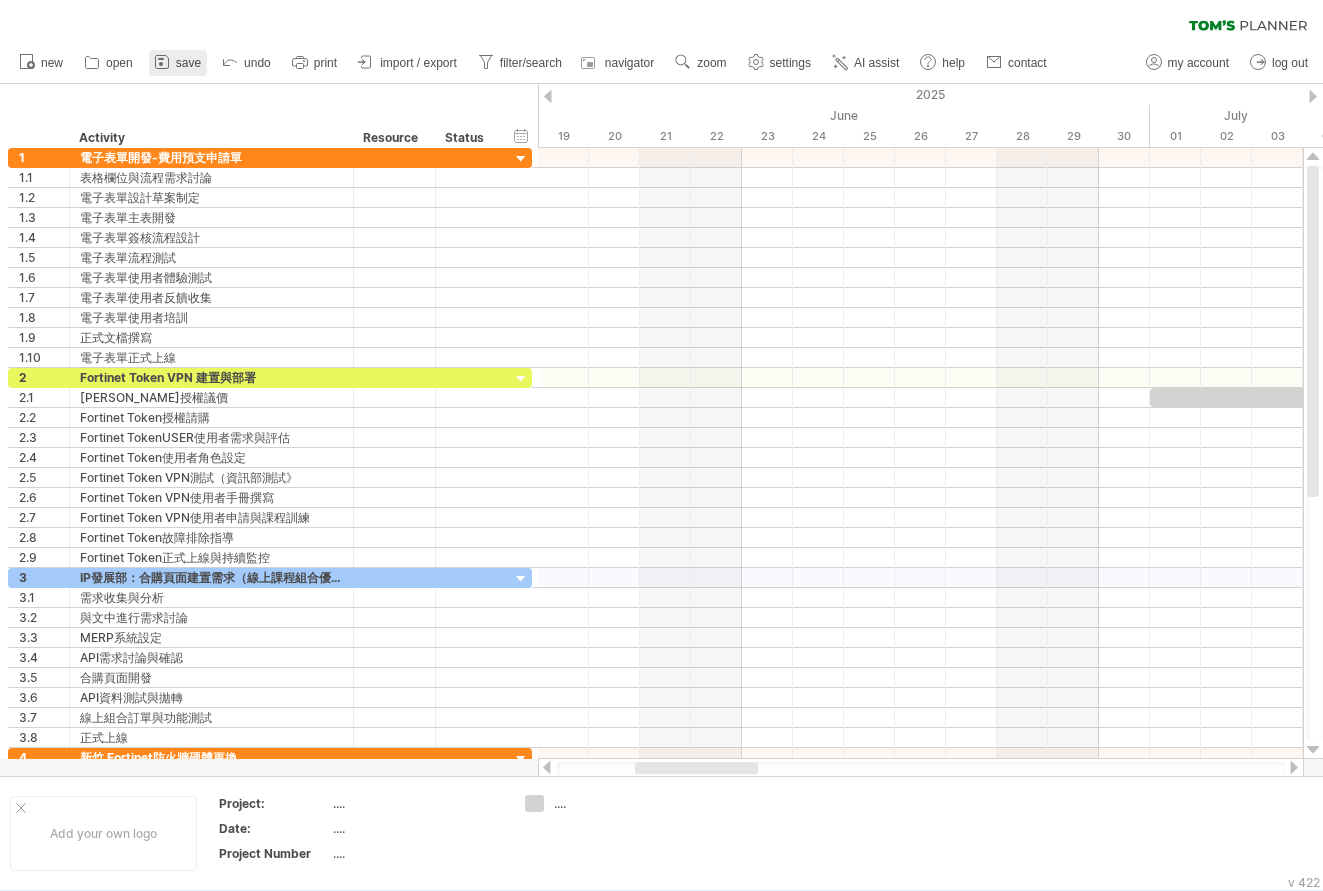 click on "save" at bounding box center (178, 63) 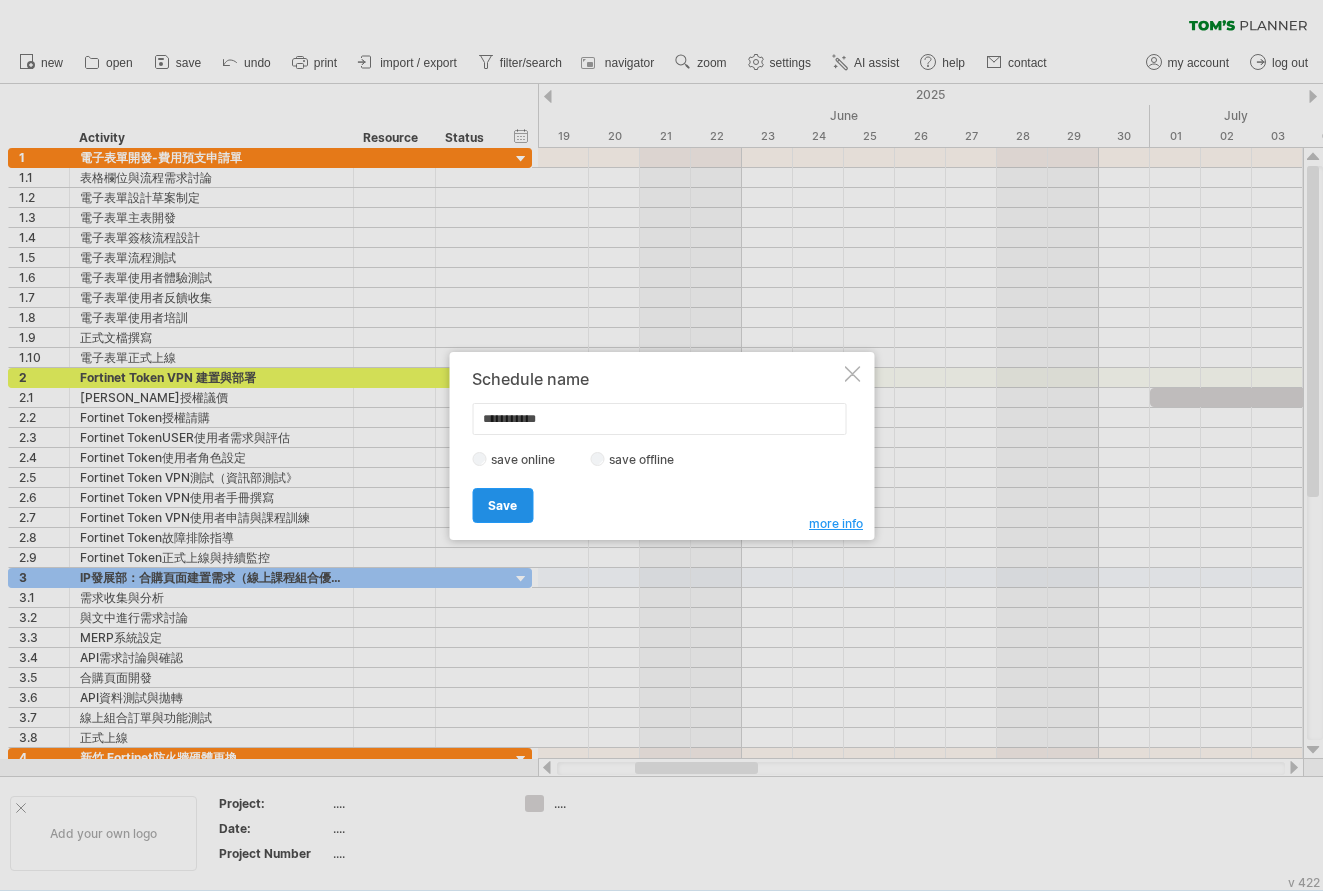 click on "Save" at bounding box center (502, 505) 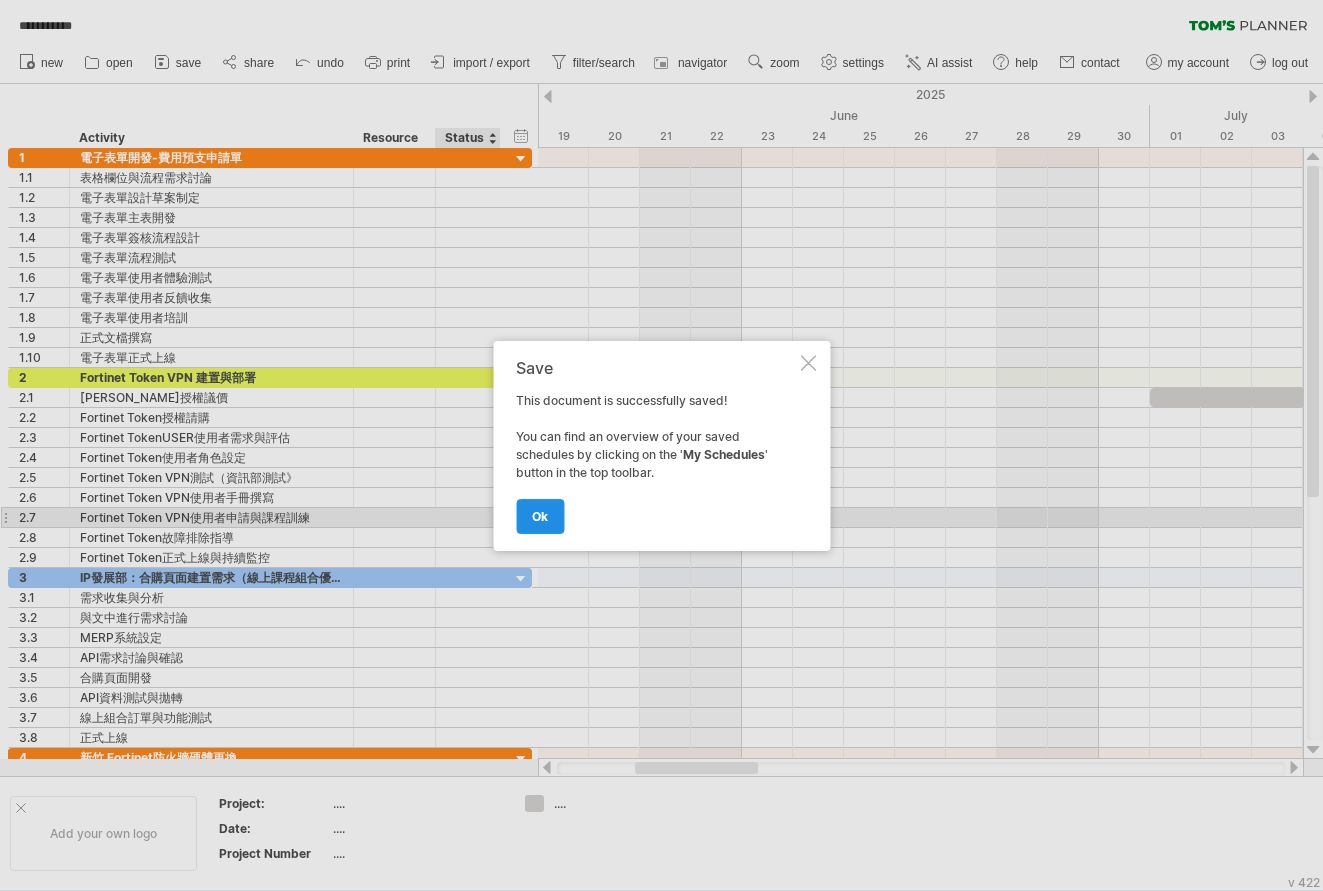 click on "ok" at bounding box center [540, 516] 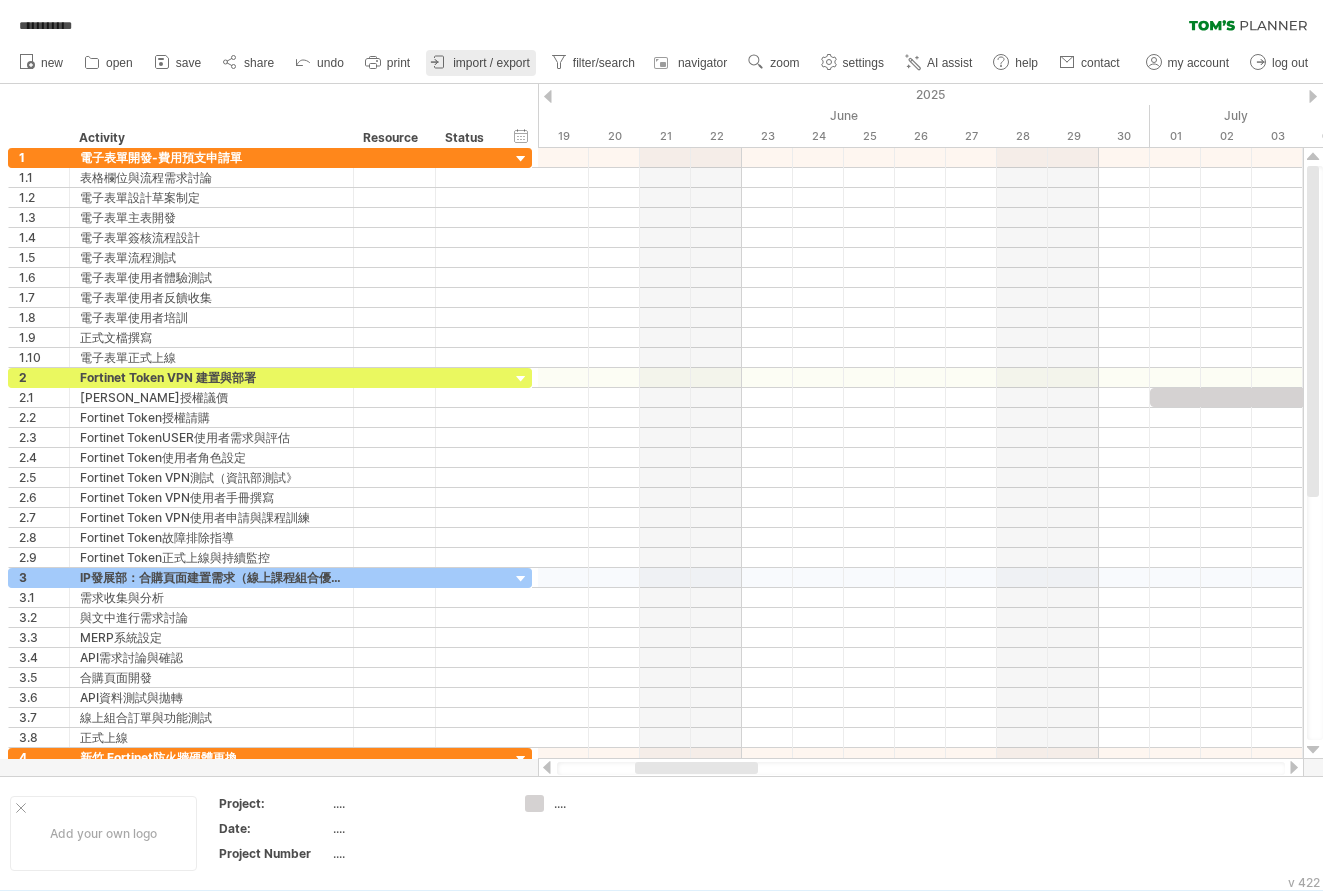 click on "import / export" at bounding box center (491, 63) 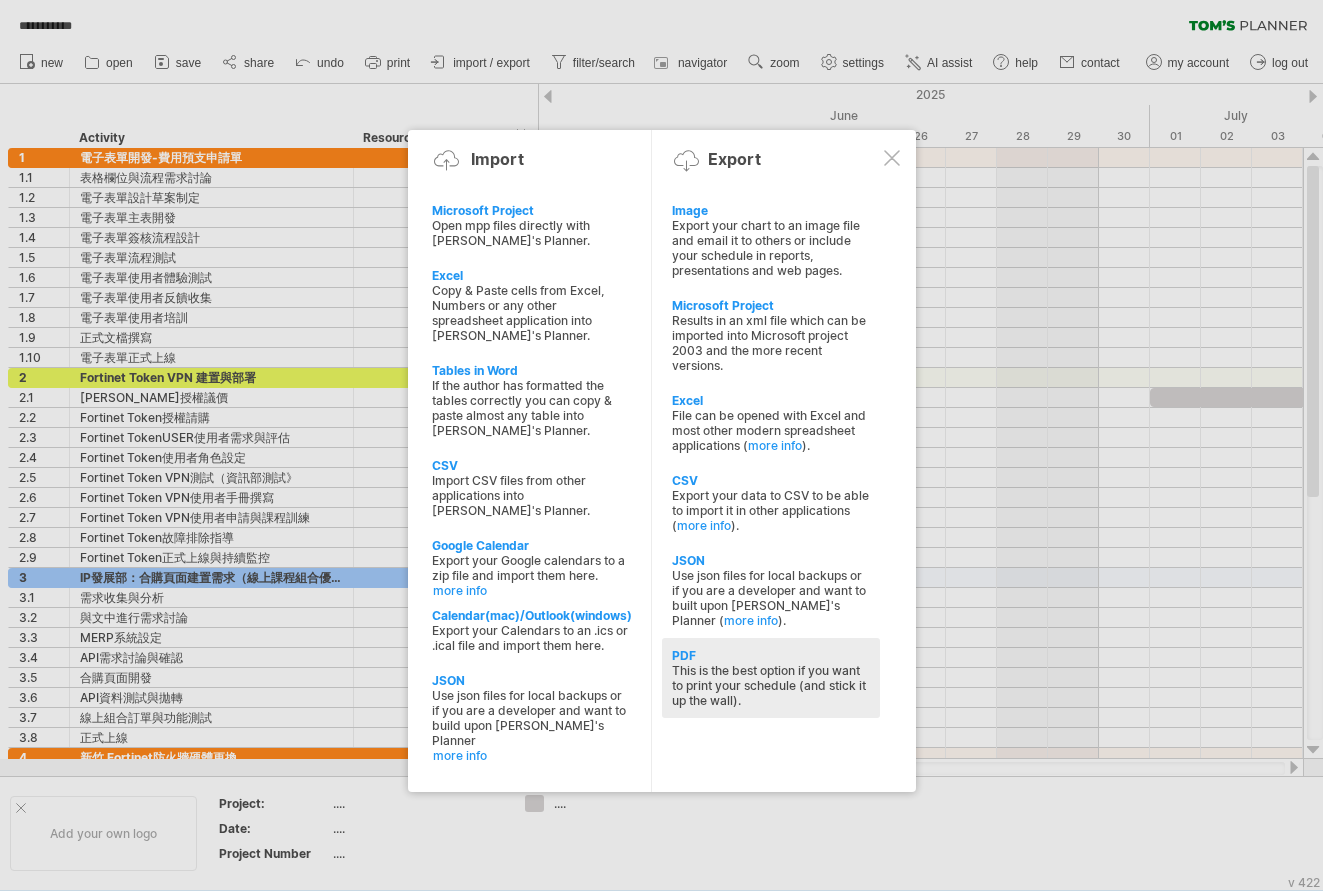 click on "This is the best option if you want to print your schedule (and stick it up the wall)." at bounding box center (771, 685) 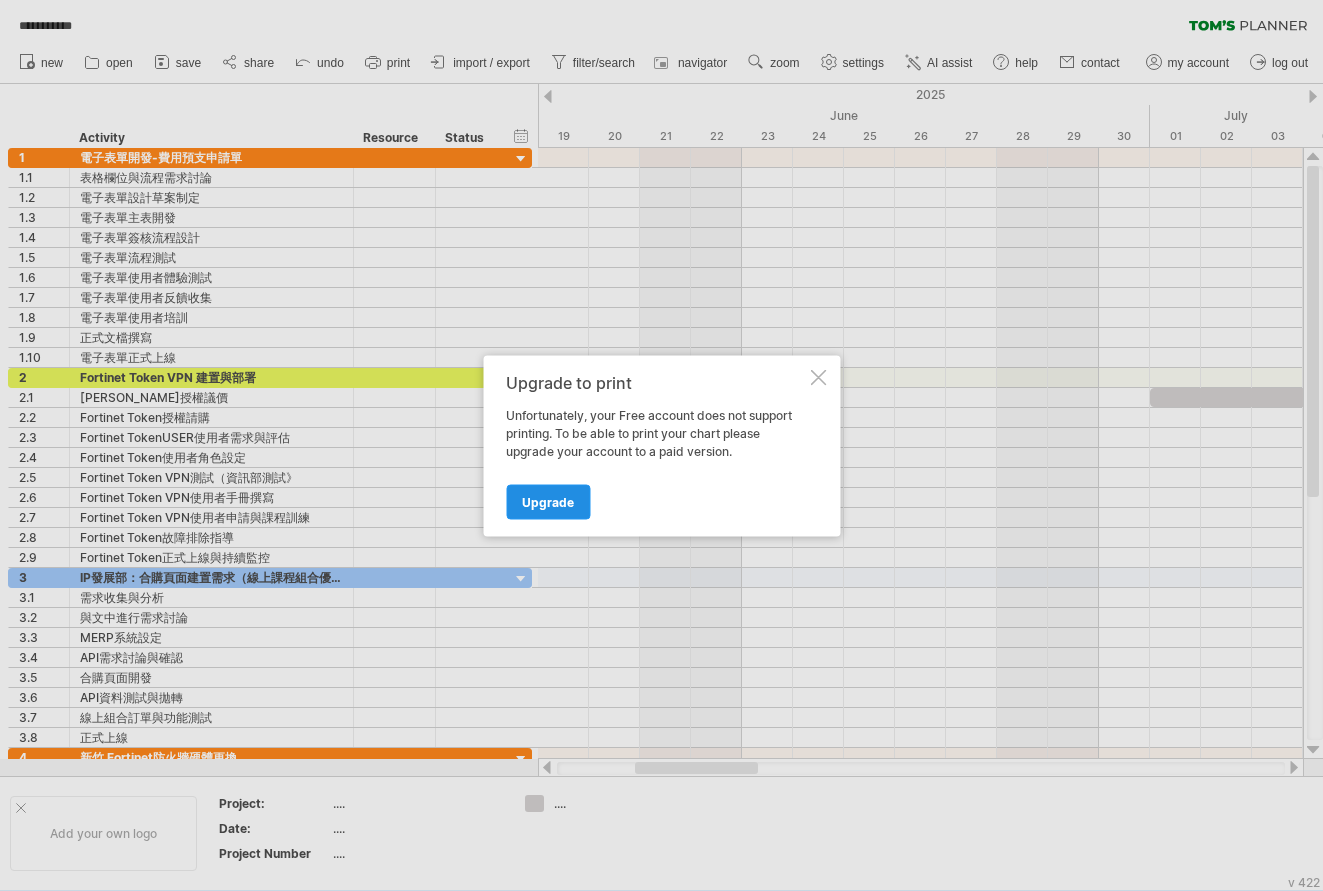 click on "Upgrade" at bounding box center (548, 501) 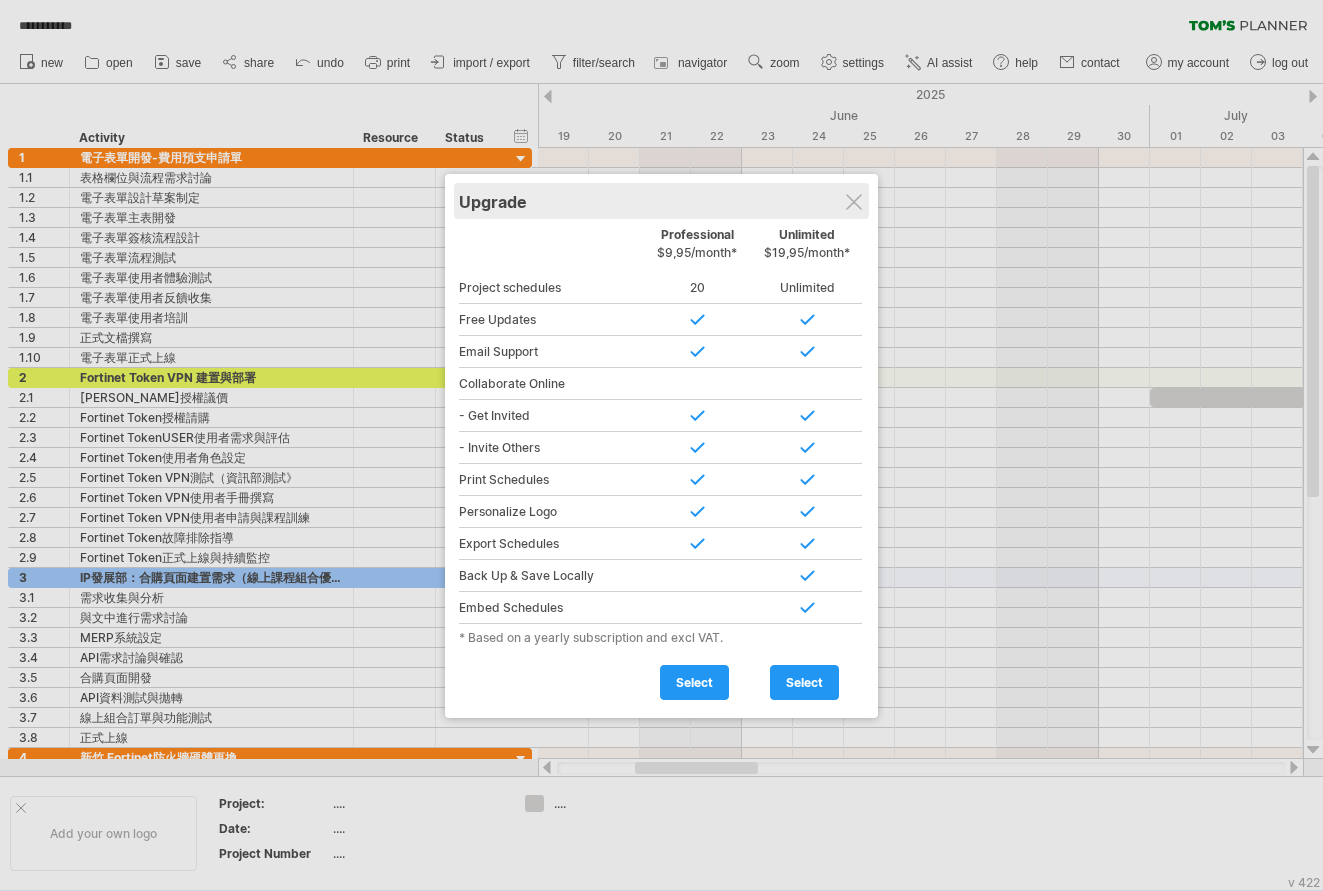 click on "Upgrade" at bounding box center [661, 201] 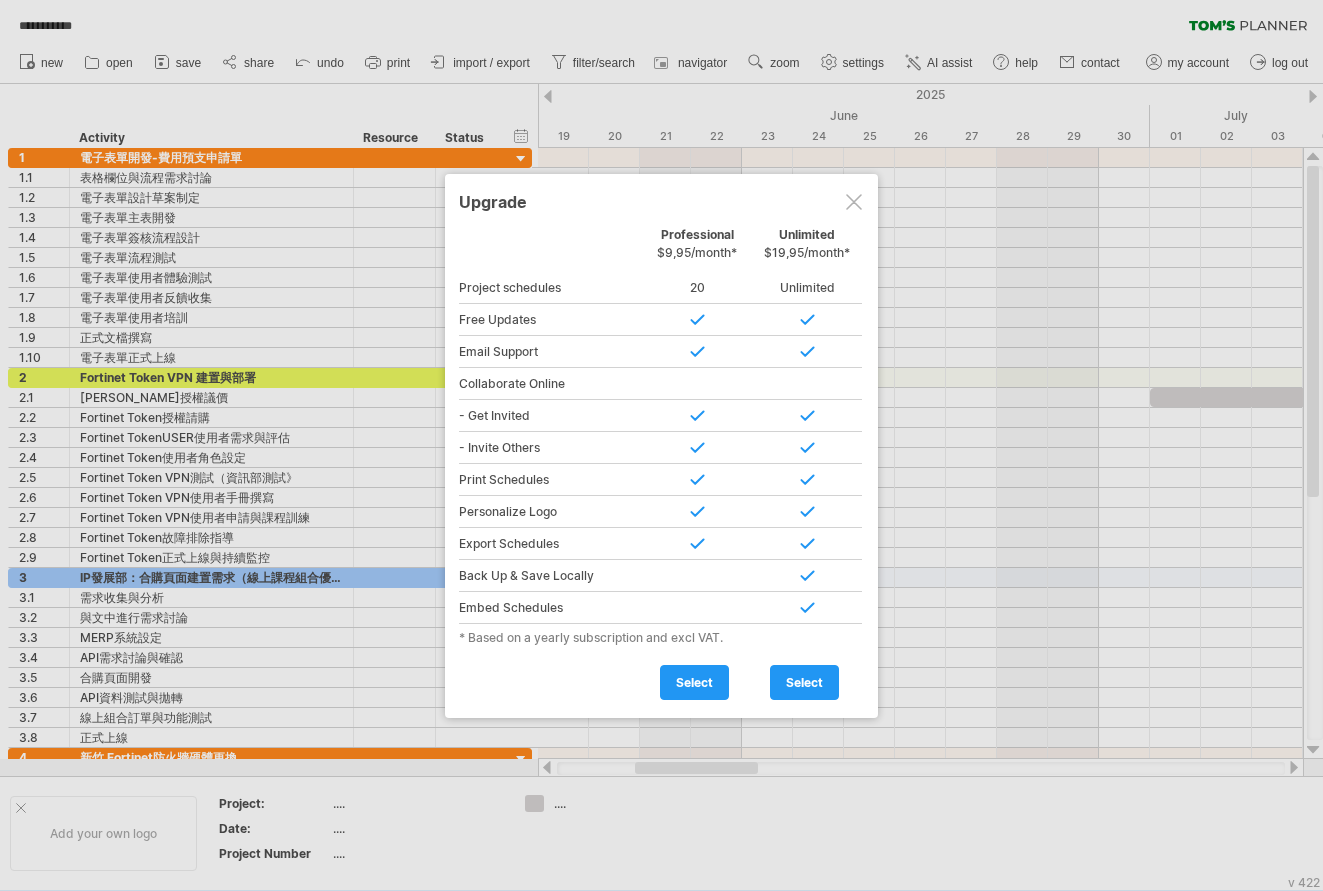click at bounding box center (854, 202) 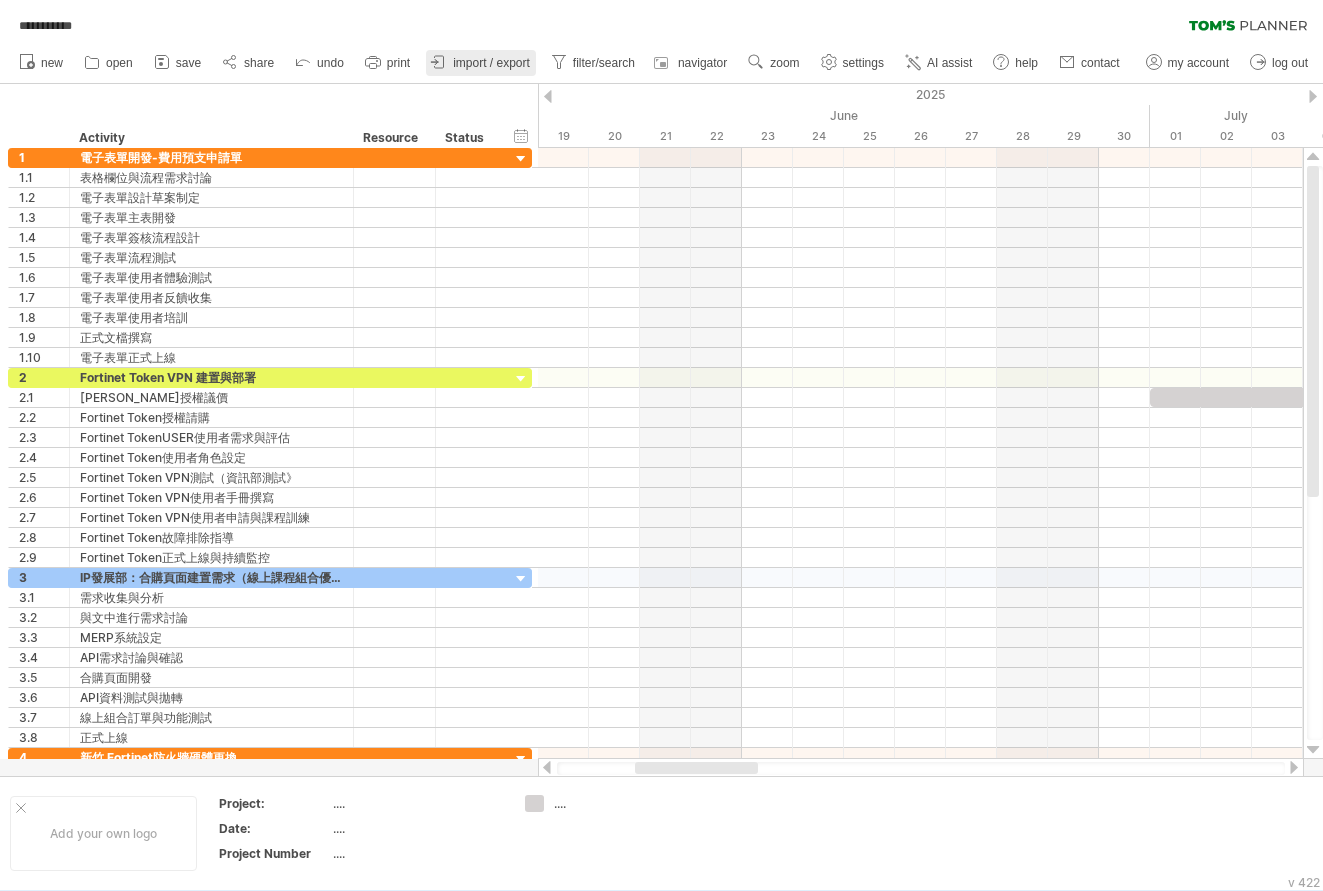 click on "import / export" at bounding box center (491, 63) 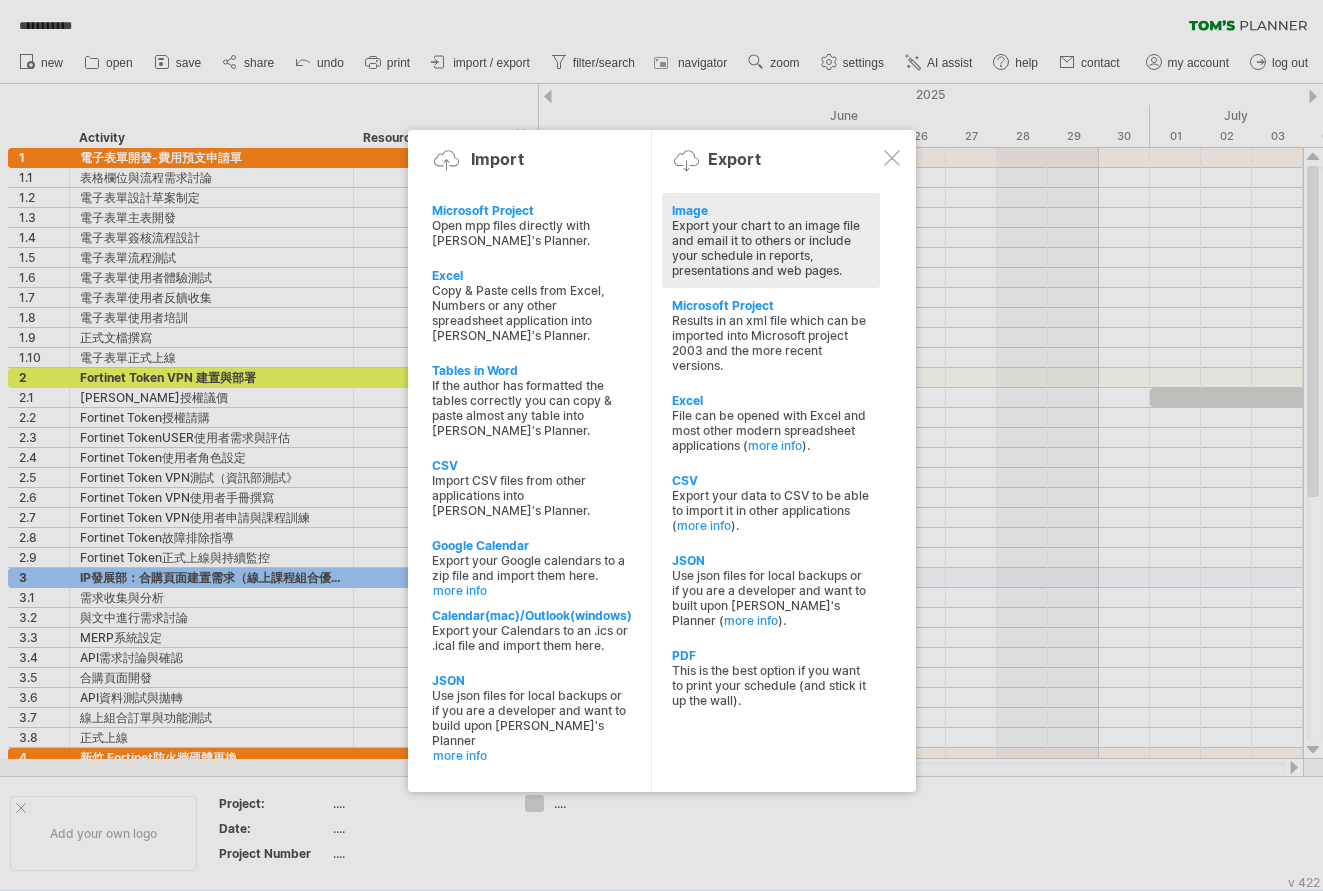 click on "Export your chart to an image file and email it to others or include your schedule in reports, presentations and web pages." at bounding box center [771, 248] 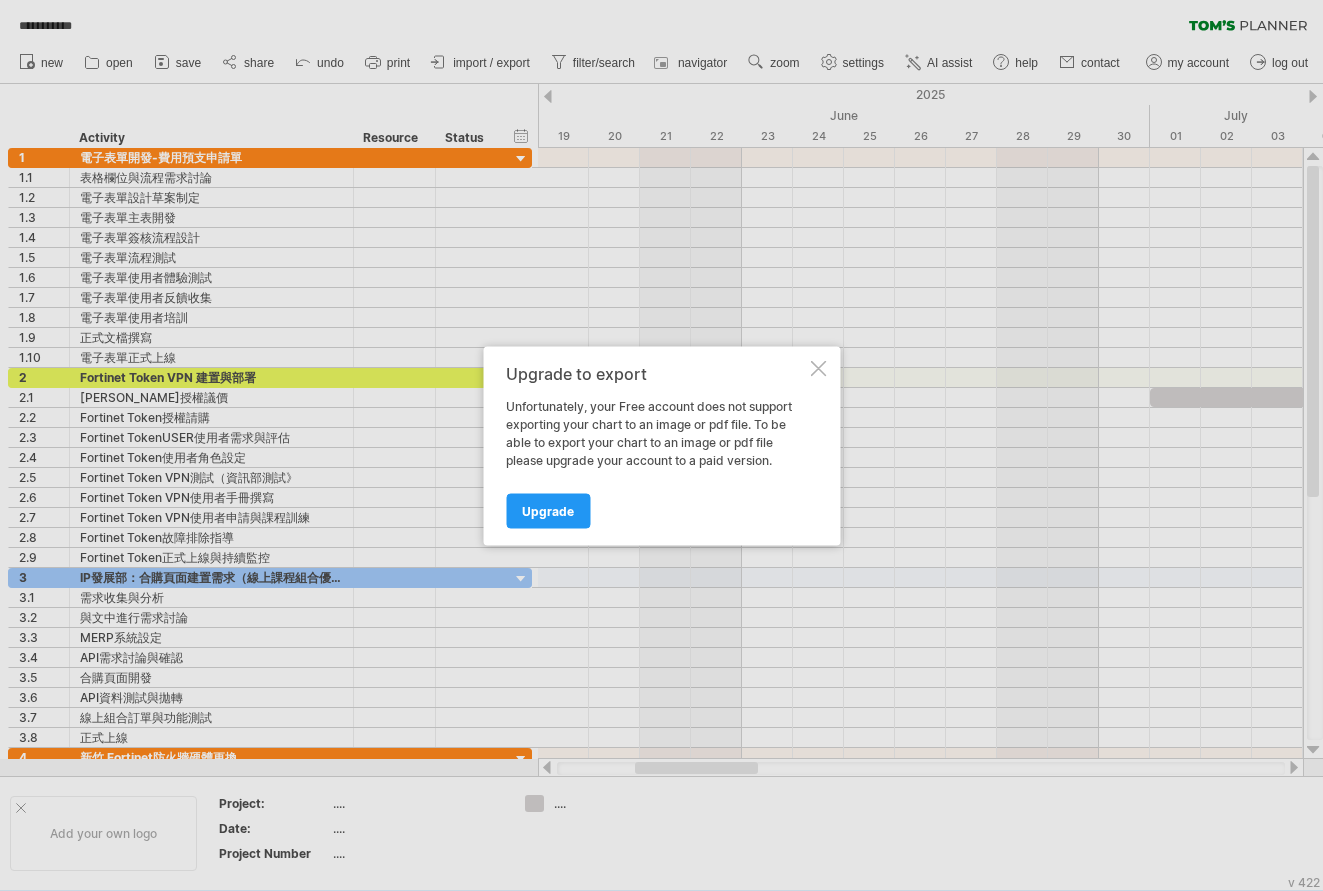 drag, startPoint x: 824, startPoint y: 371, endPoint x: 782, endPoint y: 351, distance: 46.518814 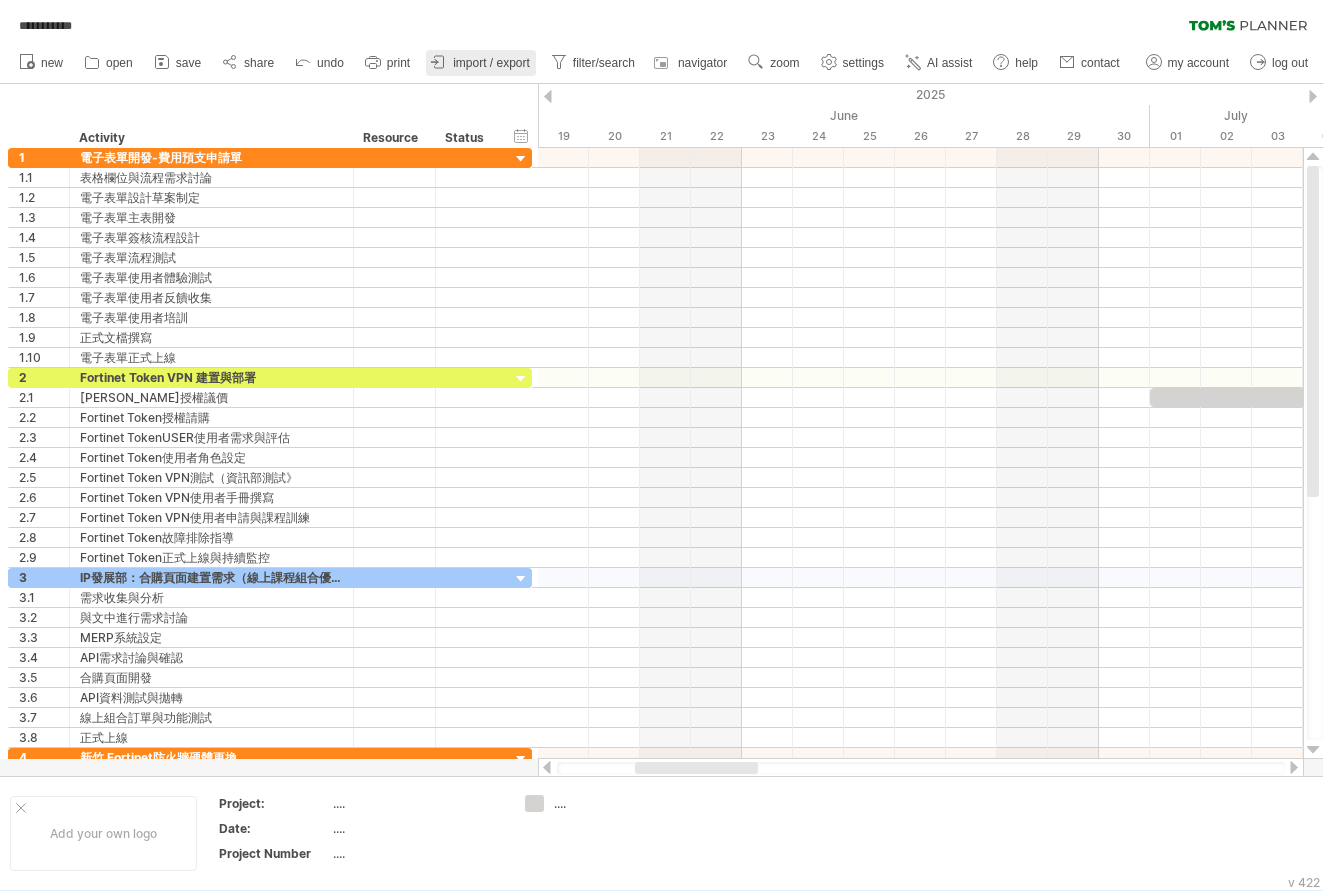 click on "import / export" at bounding box center [491, 63] 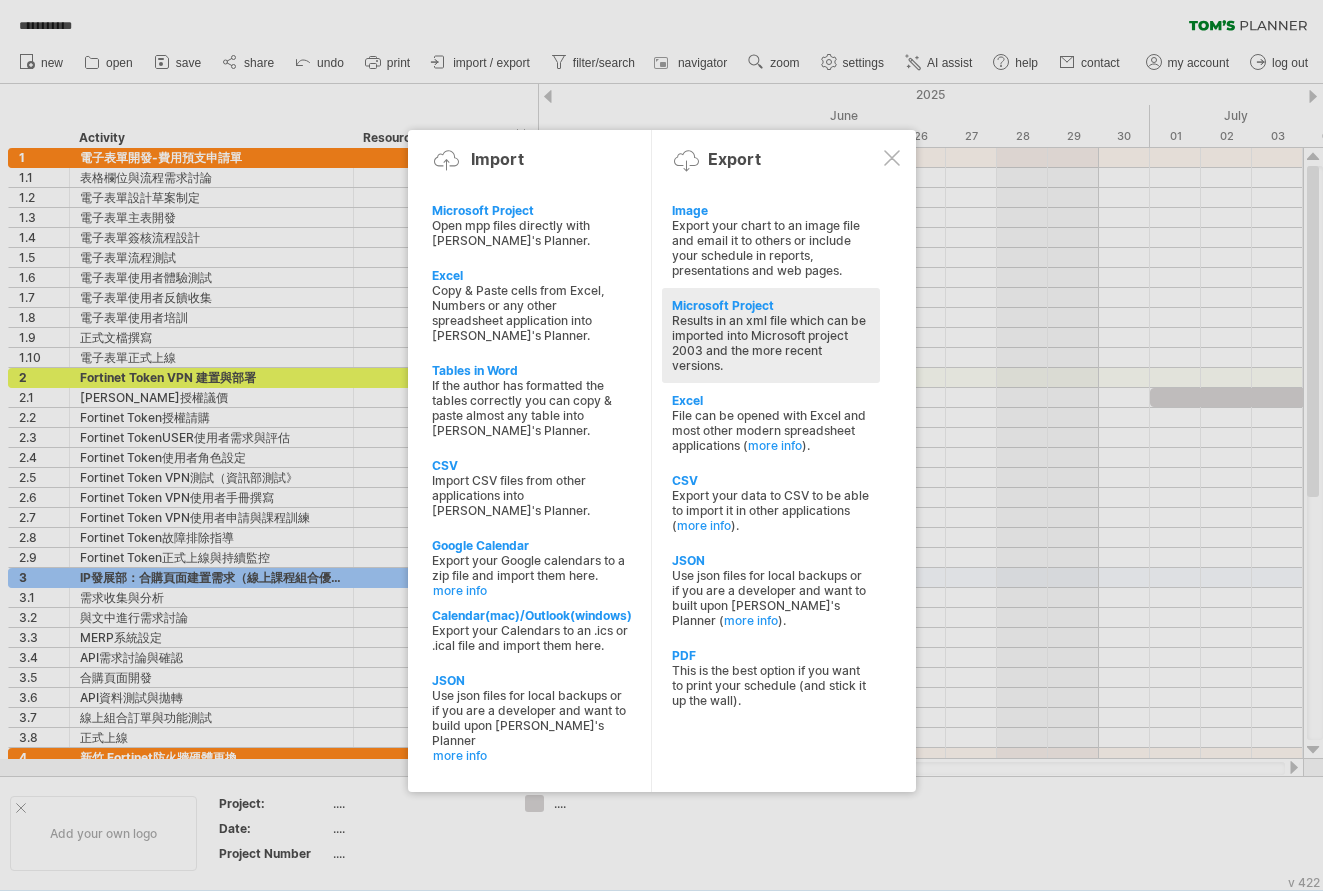 click on "Results in an xml file which can be imported into Microsoft project 2003 and the more recent versions." at bounding box center (771, 343) 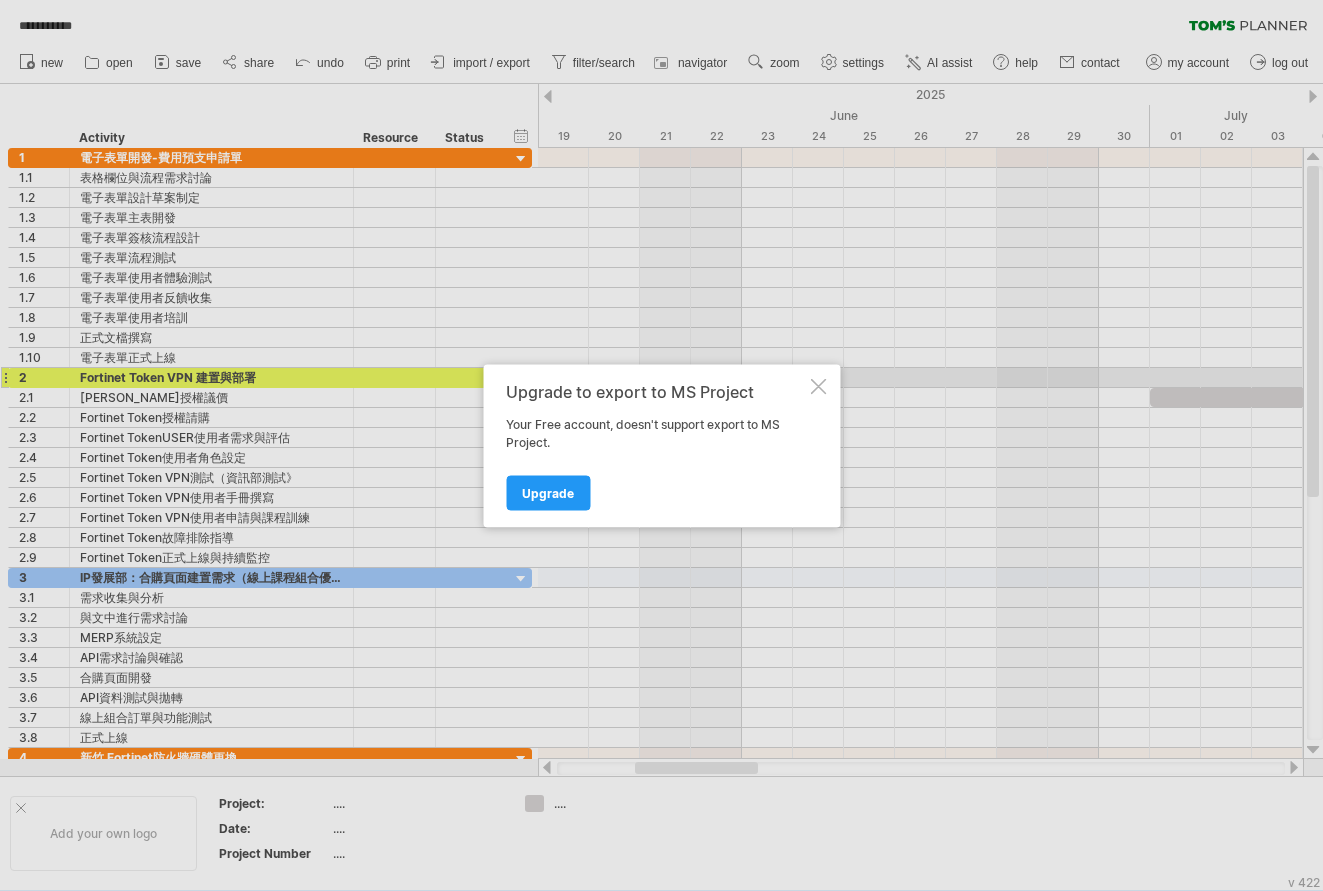 click at bounding box center (818, 386) 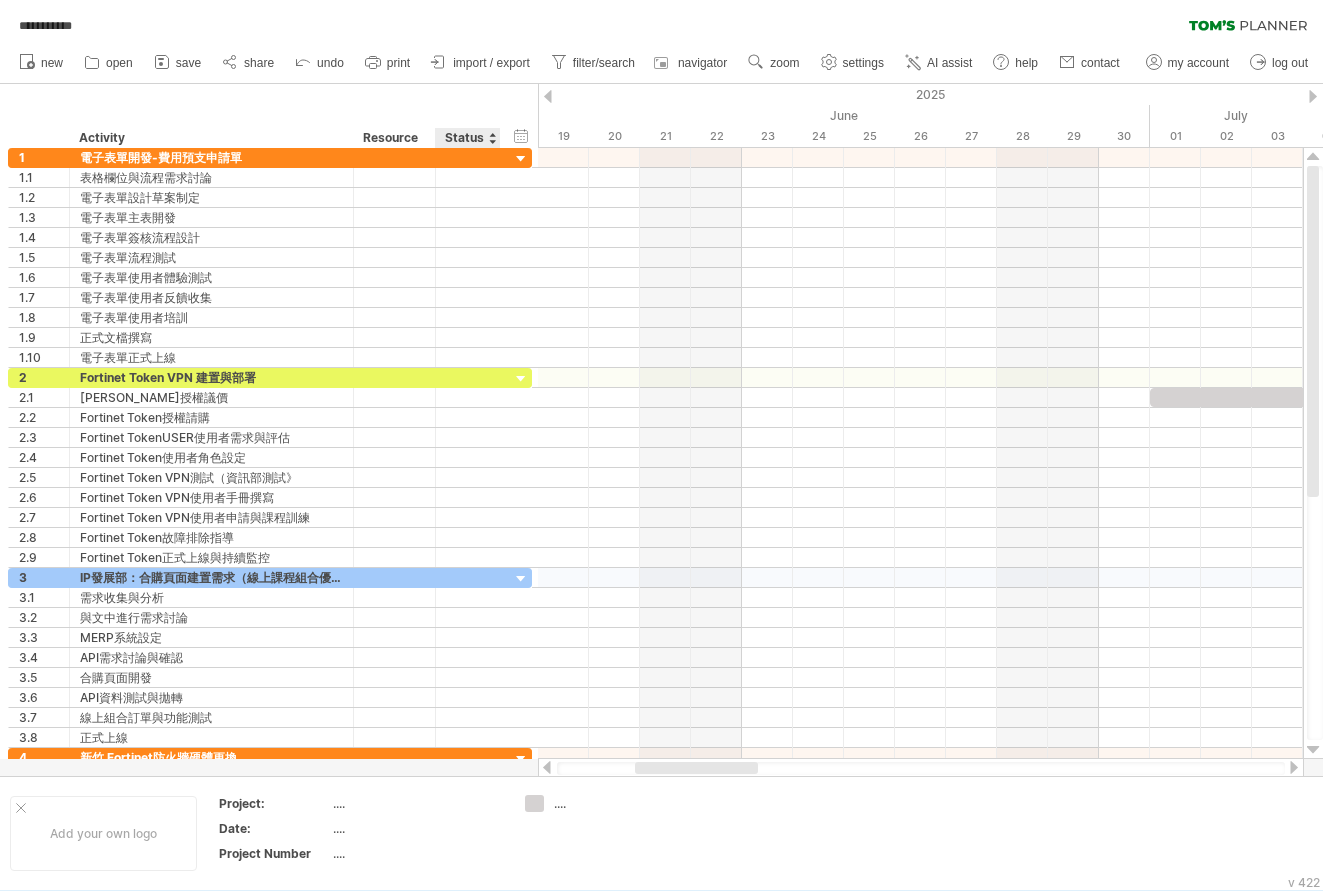 click on "new
open" at bounding box center (568, 63) 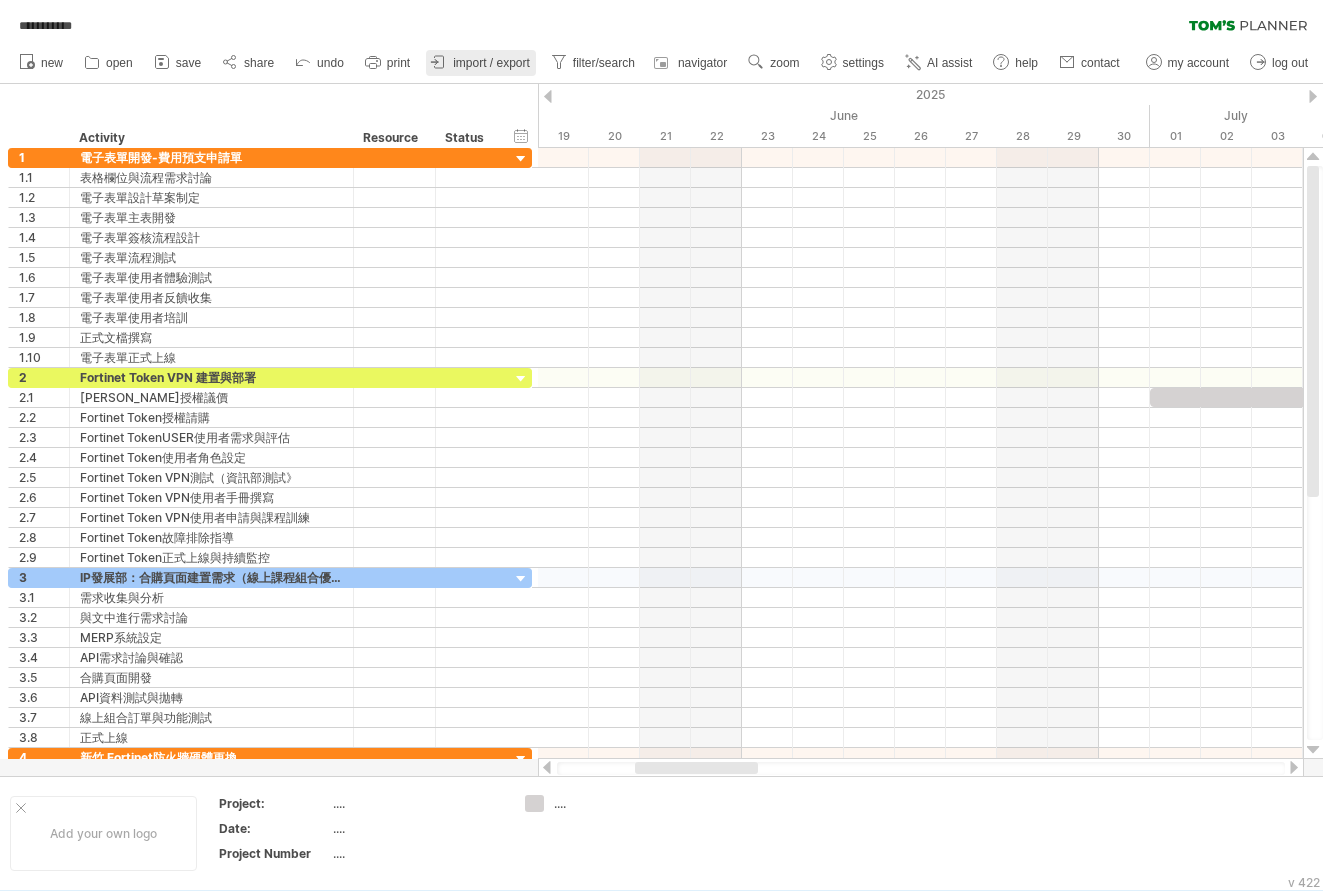 click on "import / export" at bounding box center [491, 63] 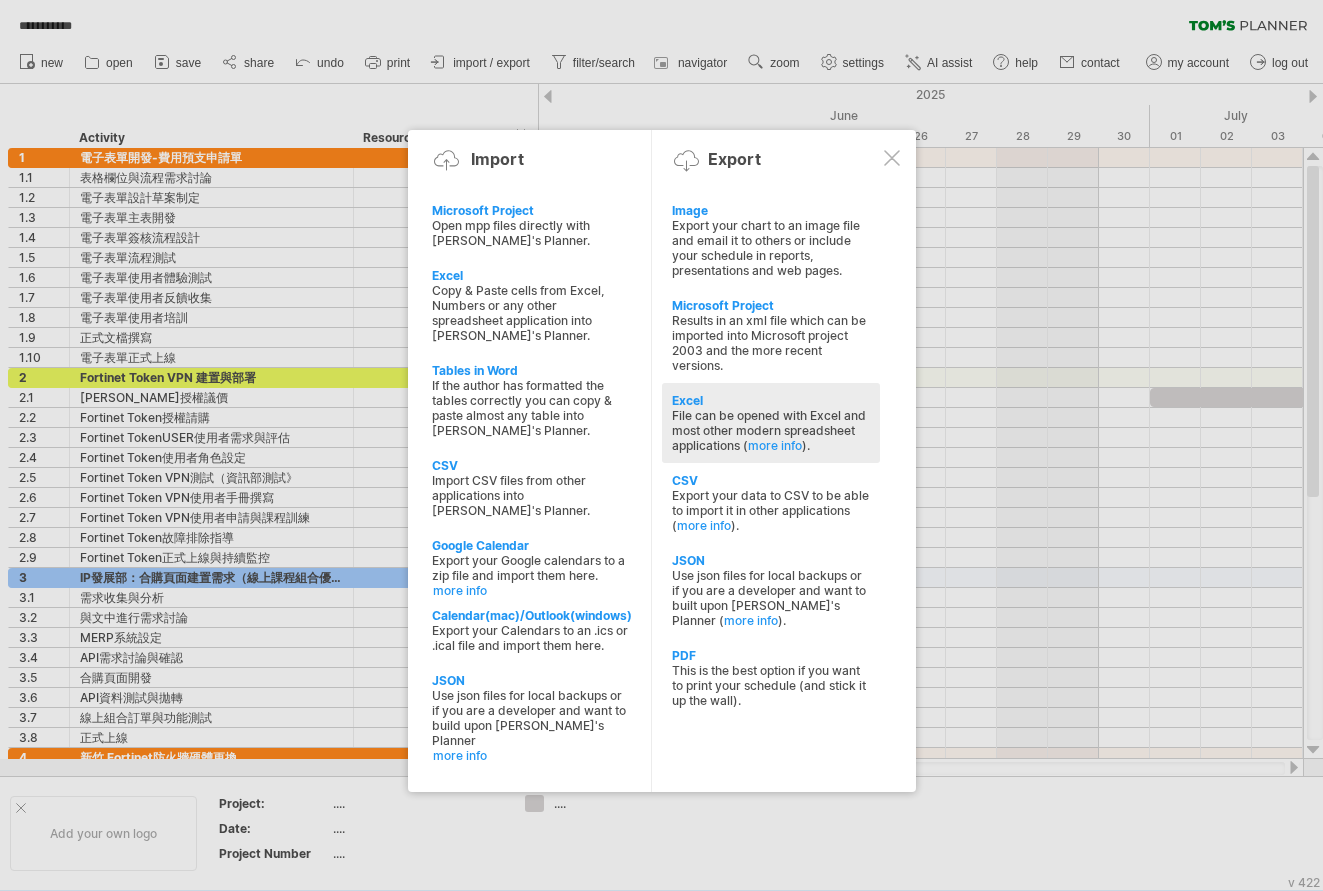 click on "File can be opened with Excel and most other modern spreadsheet applications
( more info )." at bounding box center [771, 430] 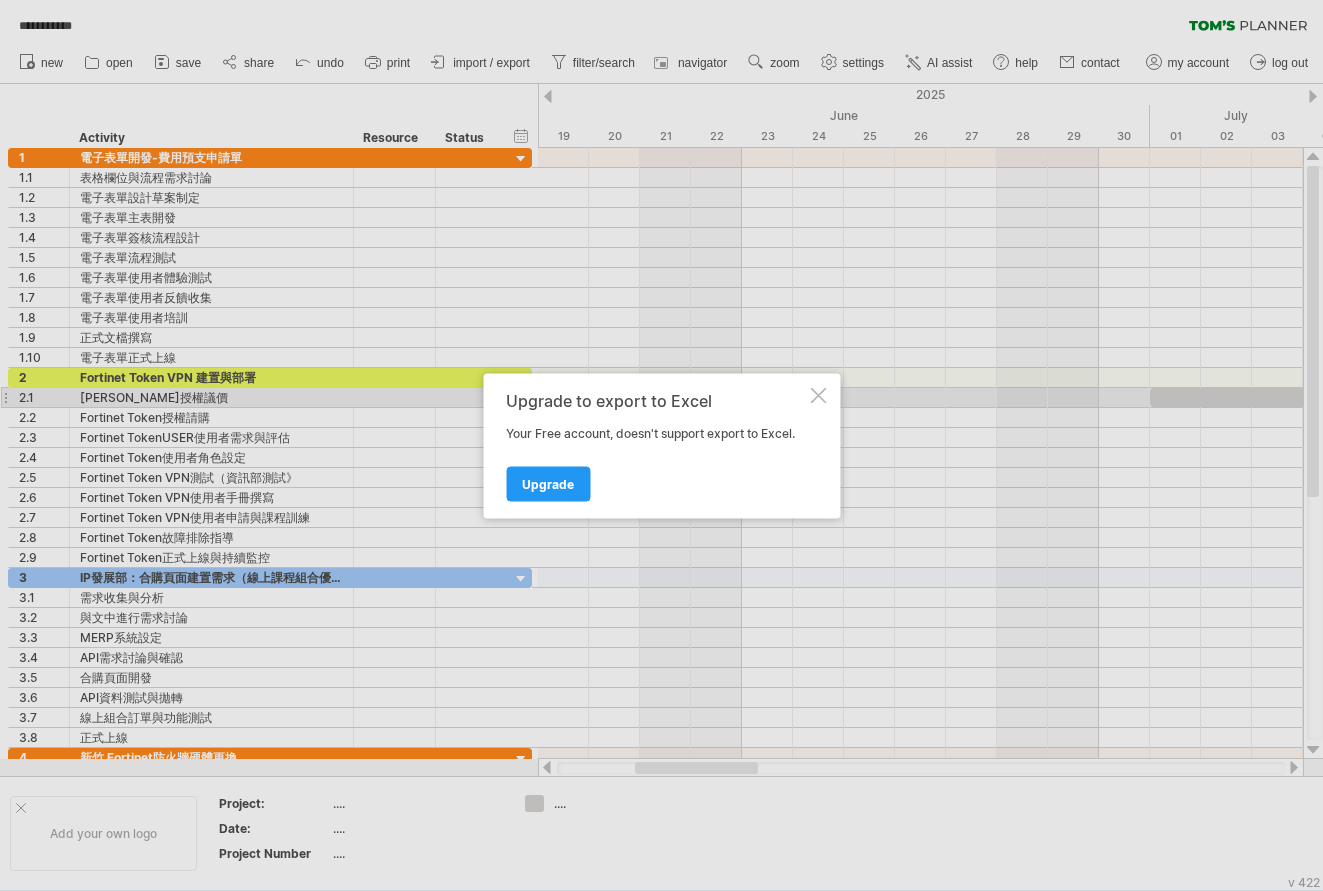 drag, startPoint x: 813, startPoint y: 400, endPoint x: 616, endPoint y: 224, distance: 264.16852 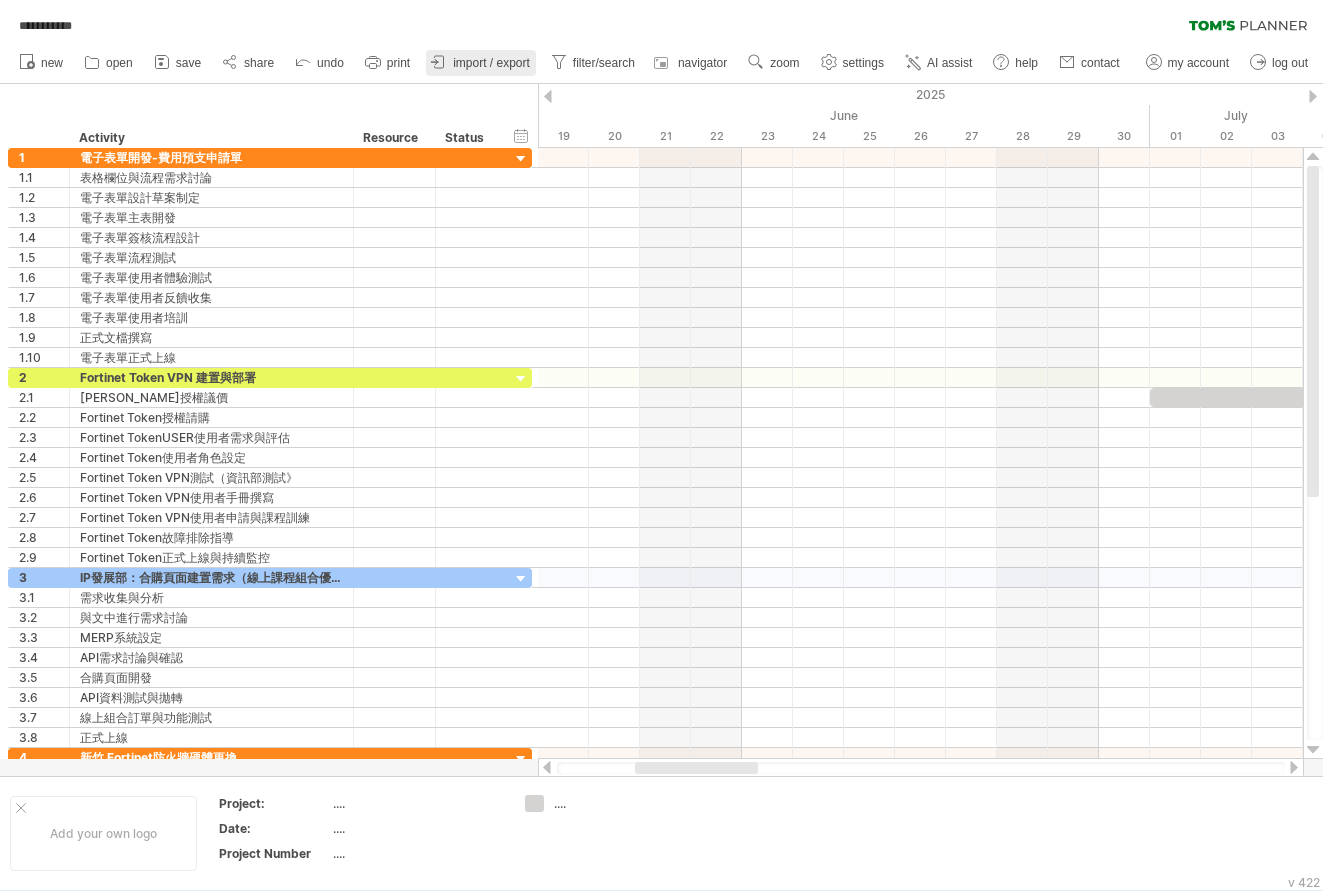 click on "import / export" at bounding box center [491, 63] 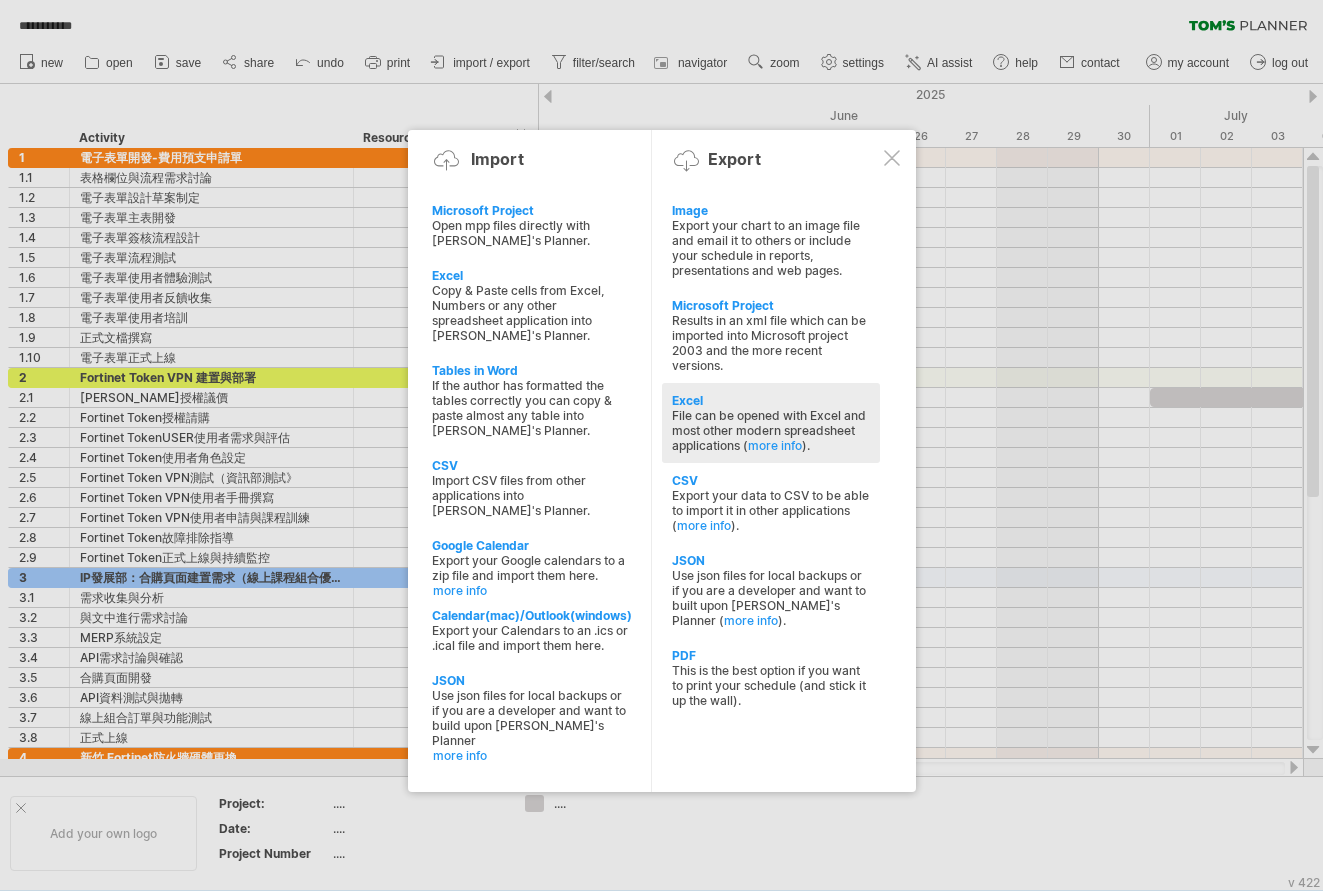 click on "Excel" at bounding box center [771, 400] 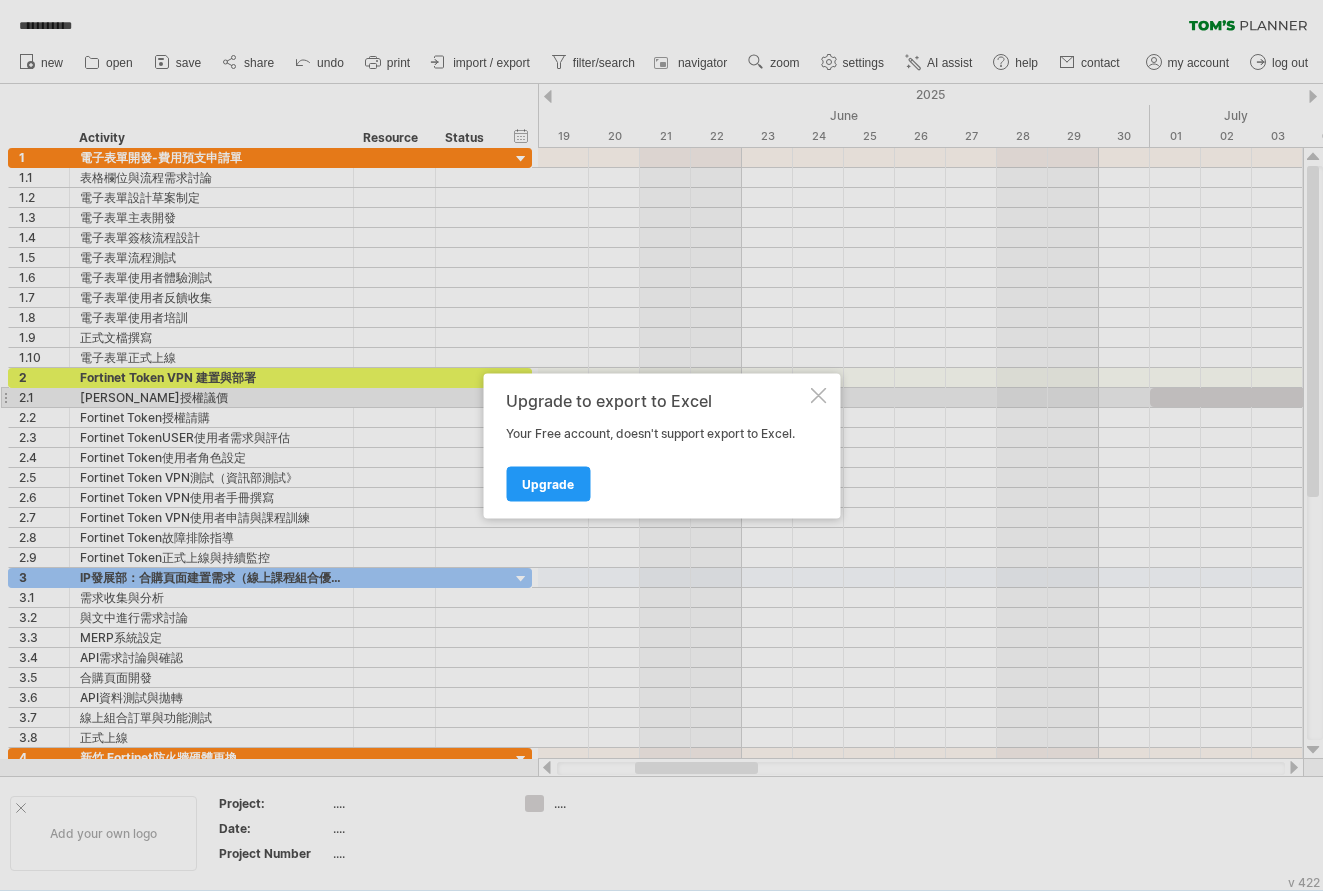 click on "Upgrade to export to Excel Your Free account, doesn't support export to Excel. Upgrade" at bounding box center (661, 445) 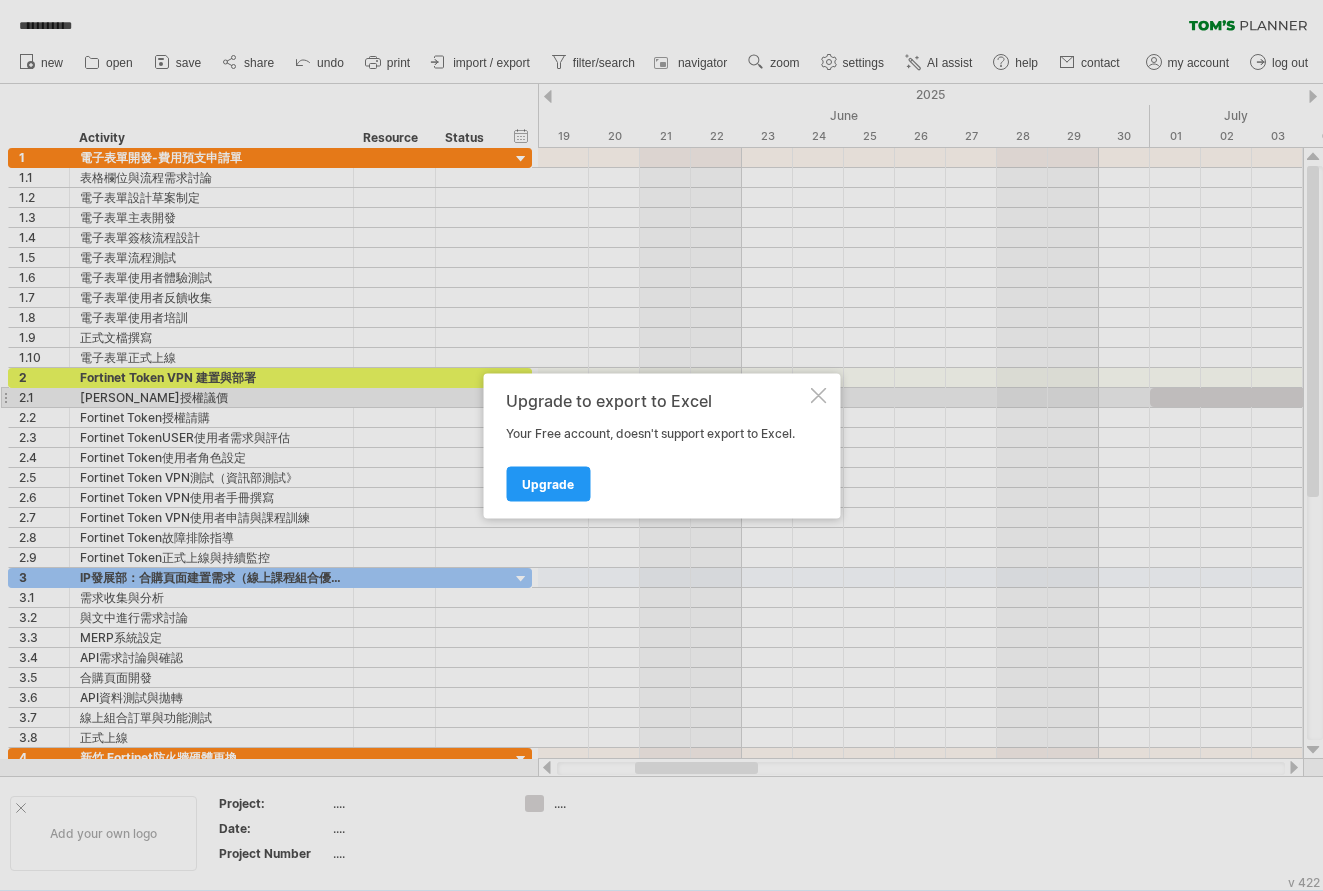 click at bounding box center (818, 395) 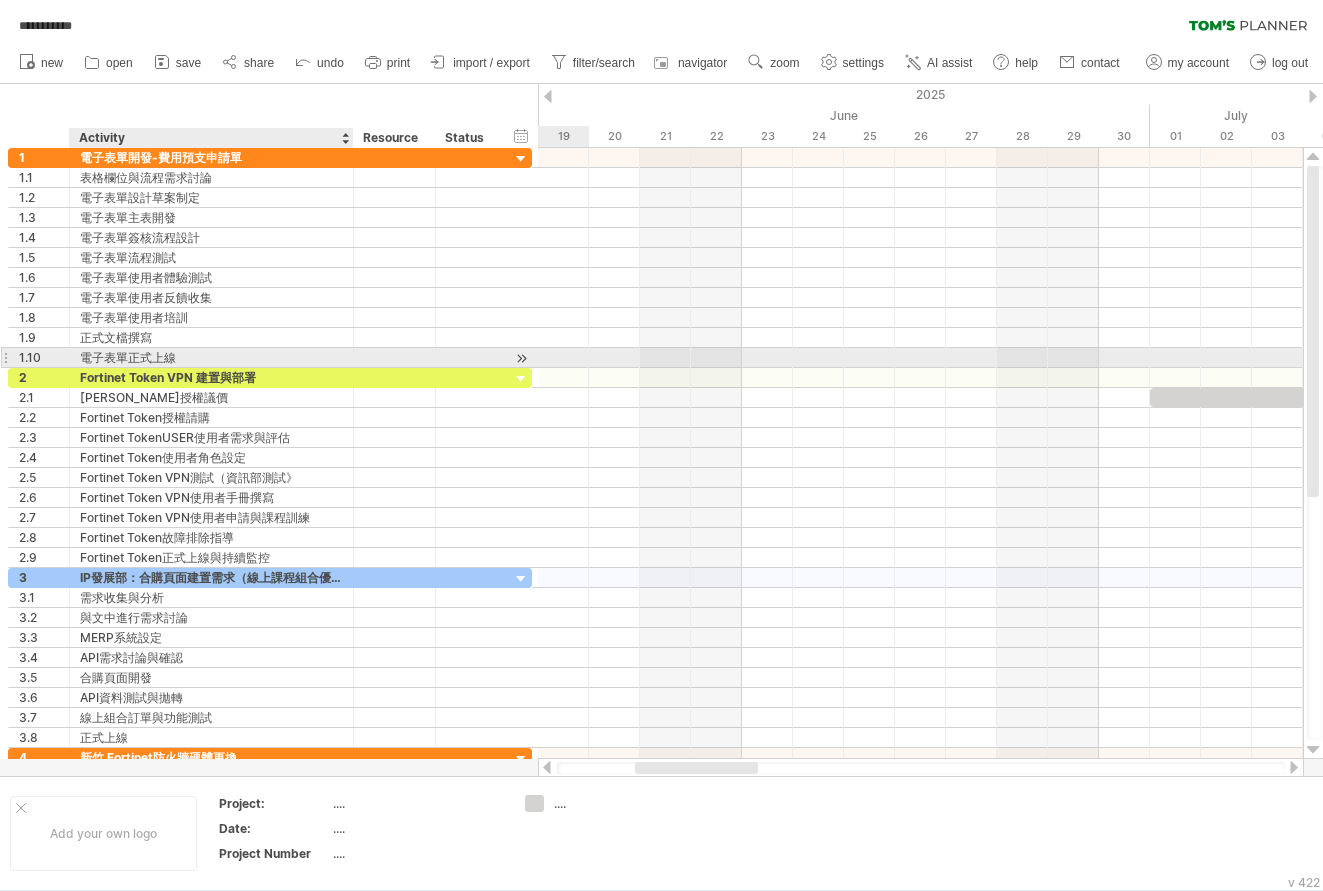 click on "電子表單正式上線" at bounding box center (211, 357) 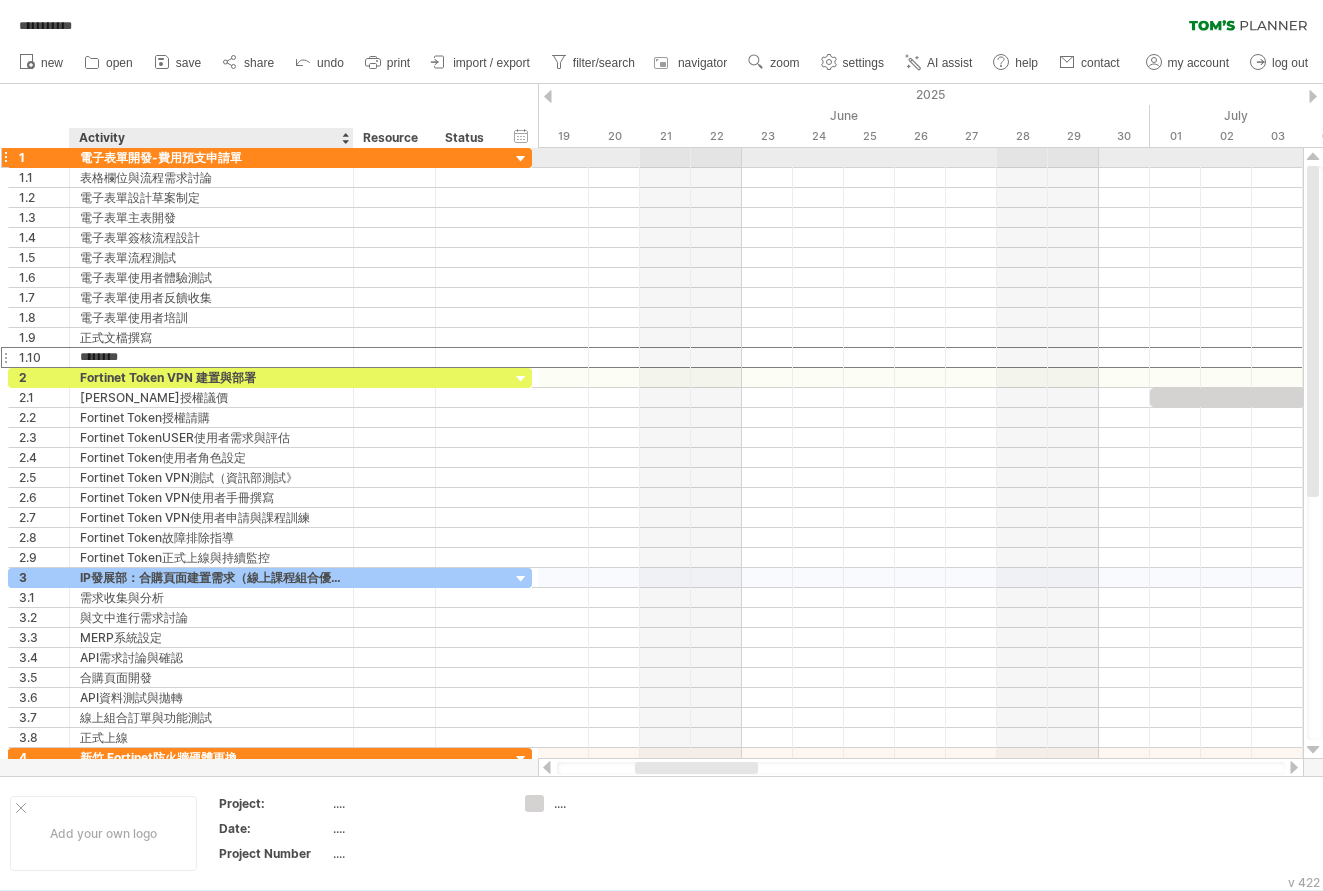 click on "電子表單開發-費用預支申請單" at bounding box center (211, 157) 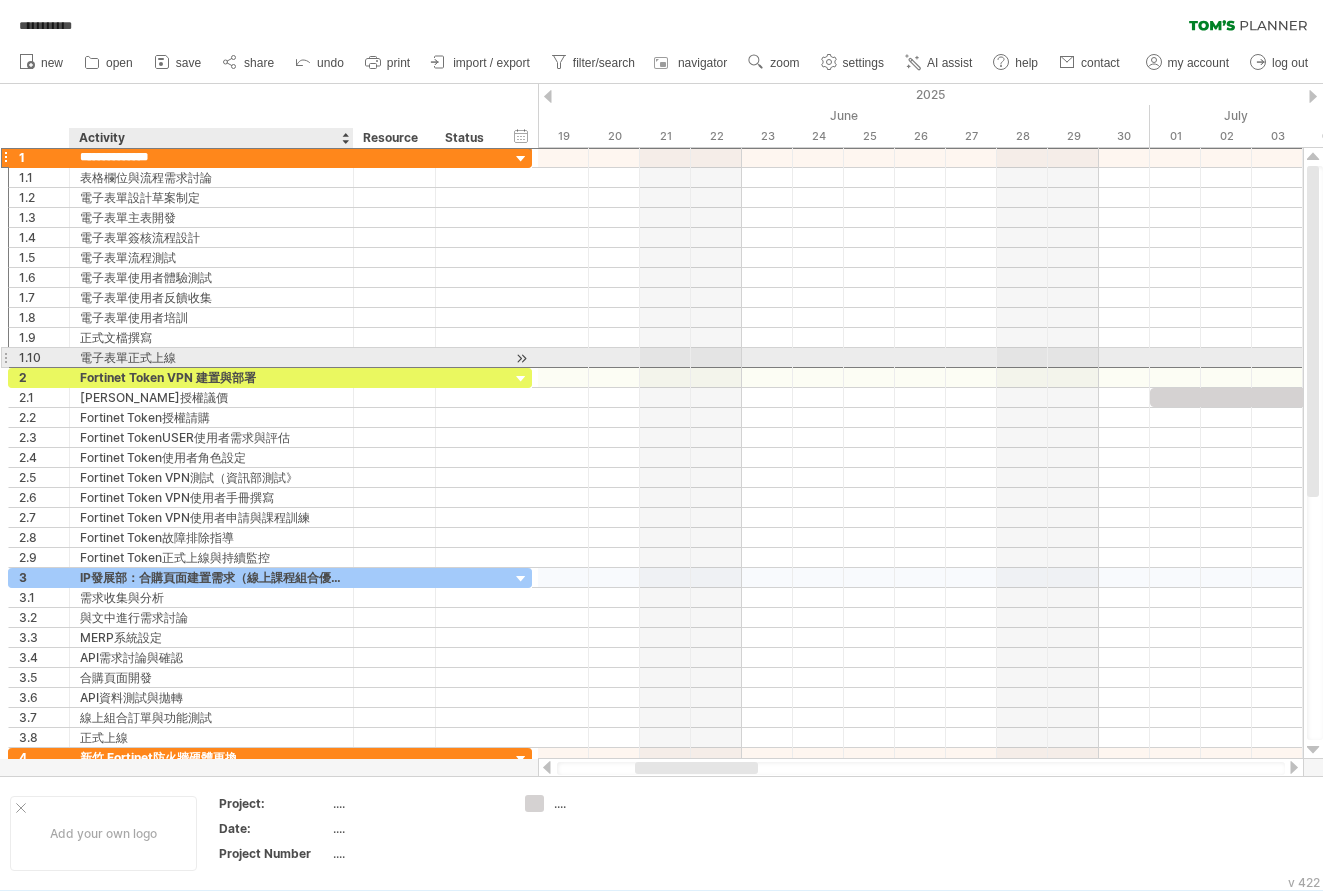 click on "電子表單正式上線" at bounding box center [211, 357] 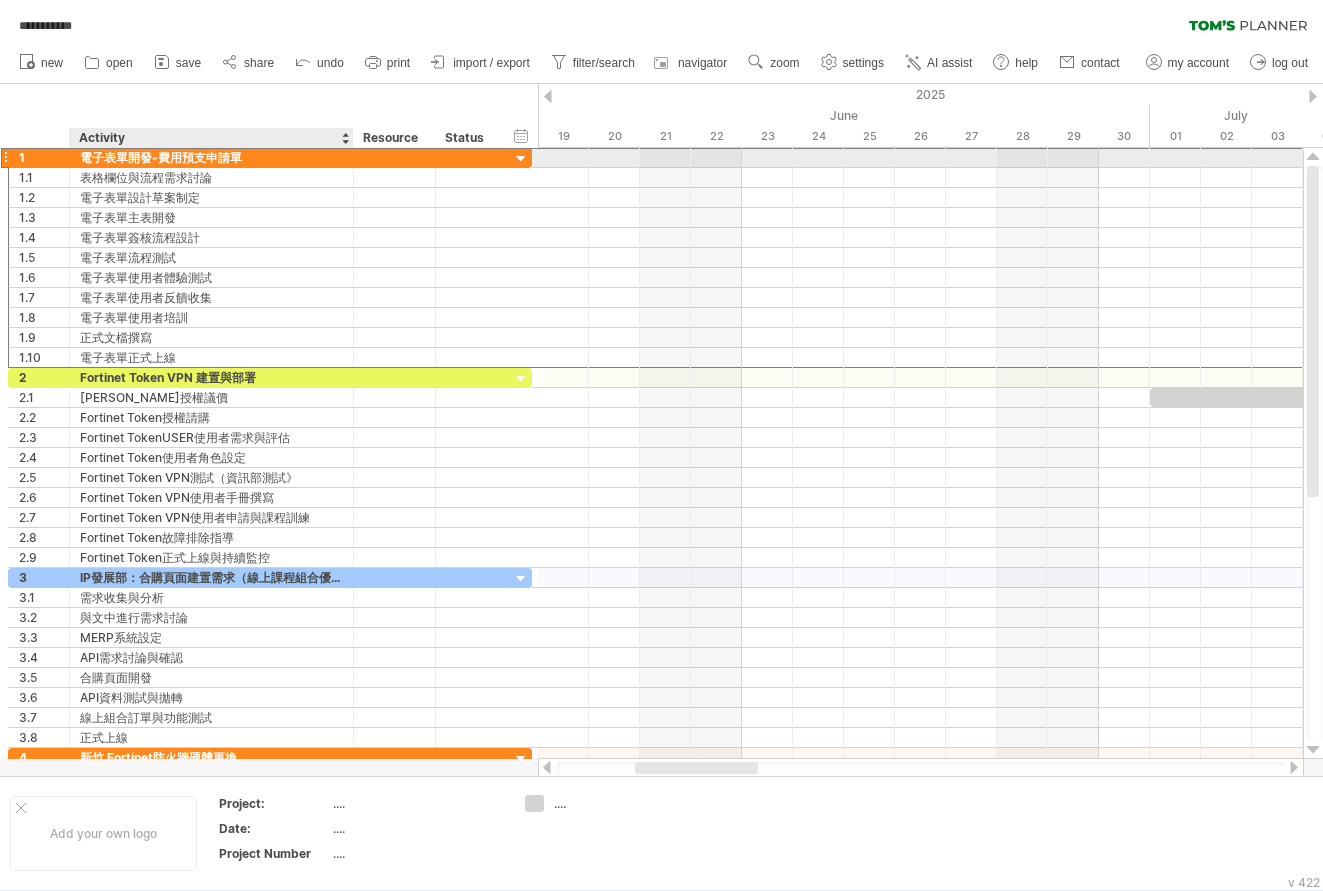 click on "電子表單開發-費用預支申請單" at bounding box center [211, 157] 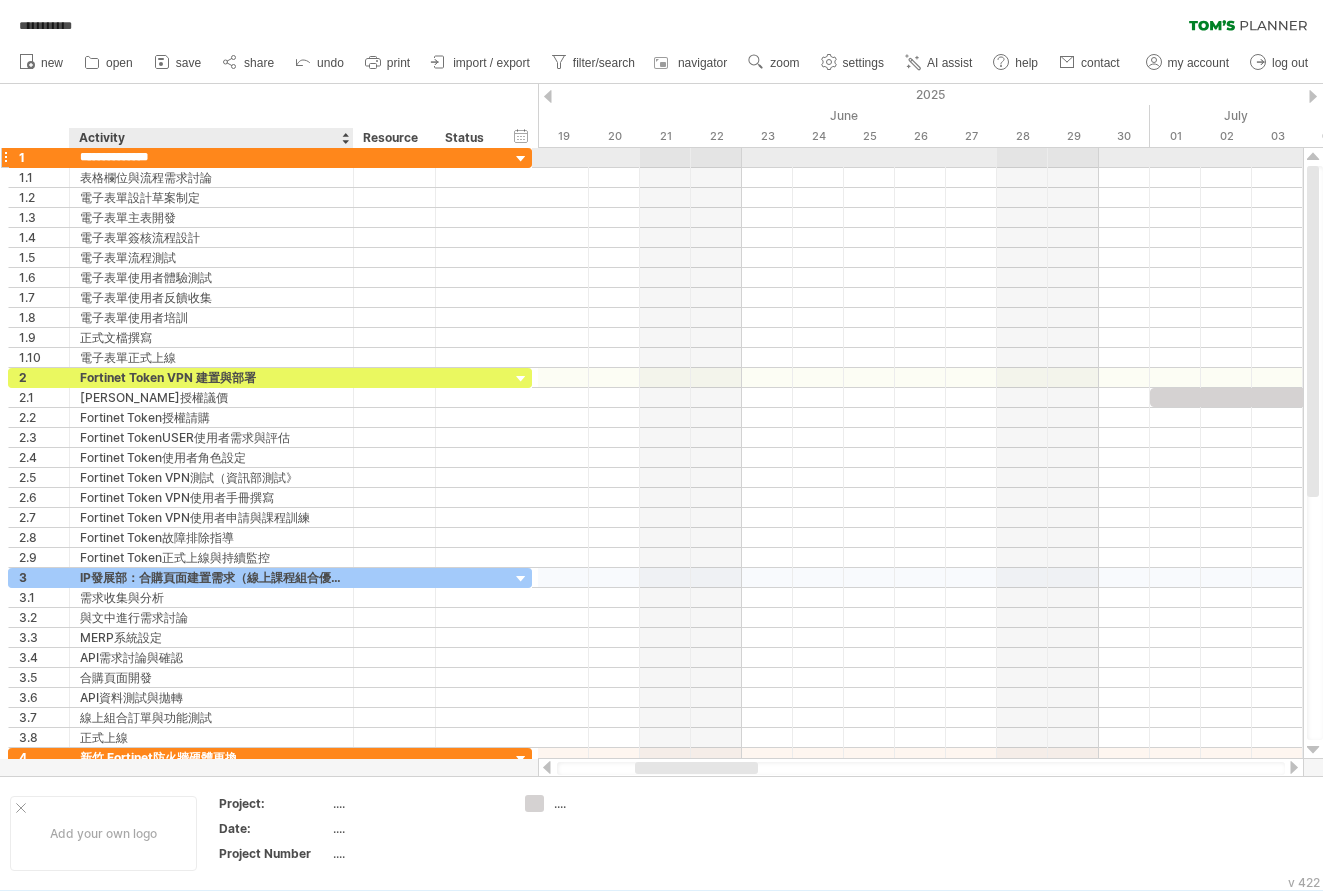 click on "**********" at bounding box center (211, 157) 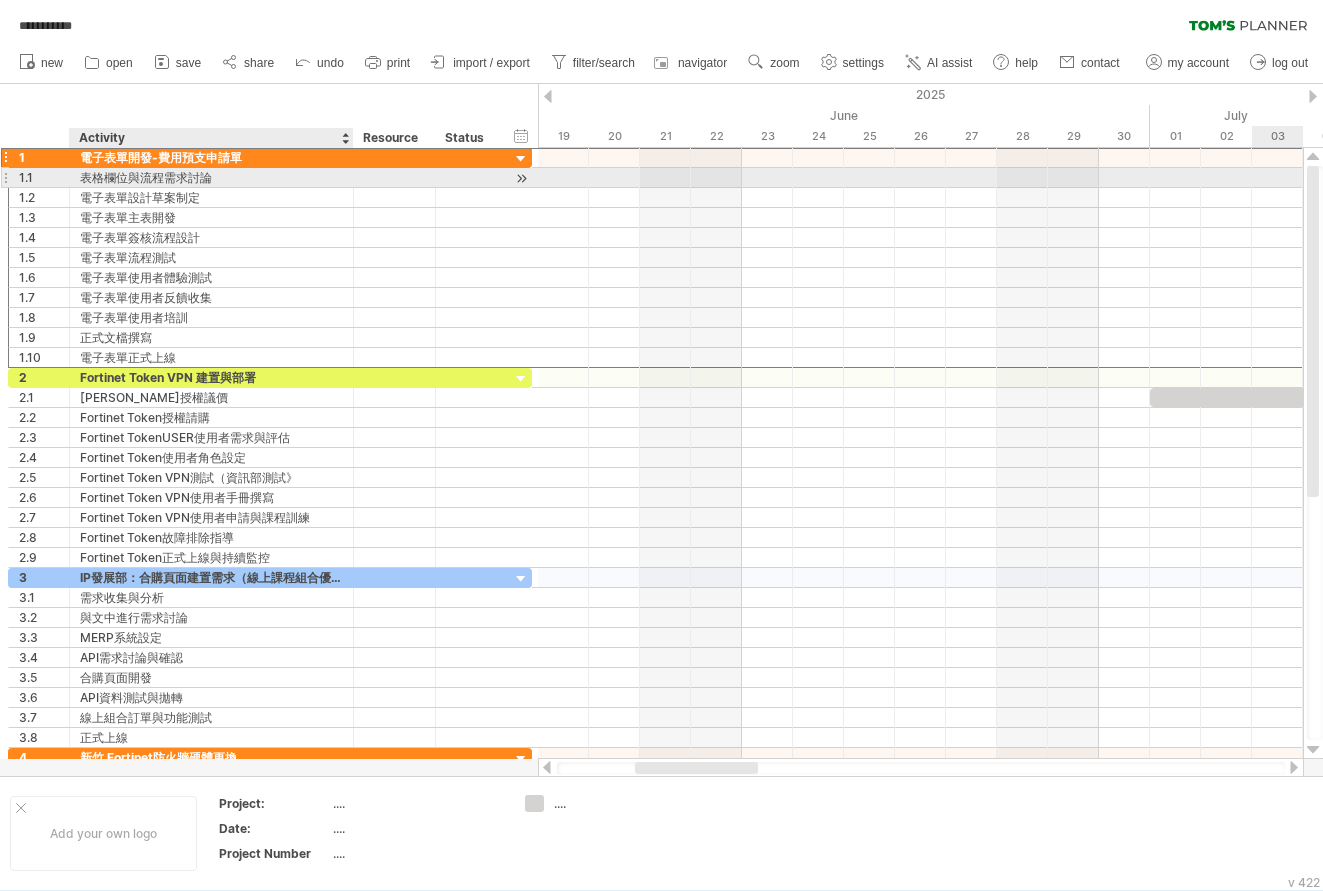 click on "表格欄位與流程需求討論" at bounding box center (211, 177) 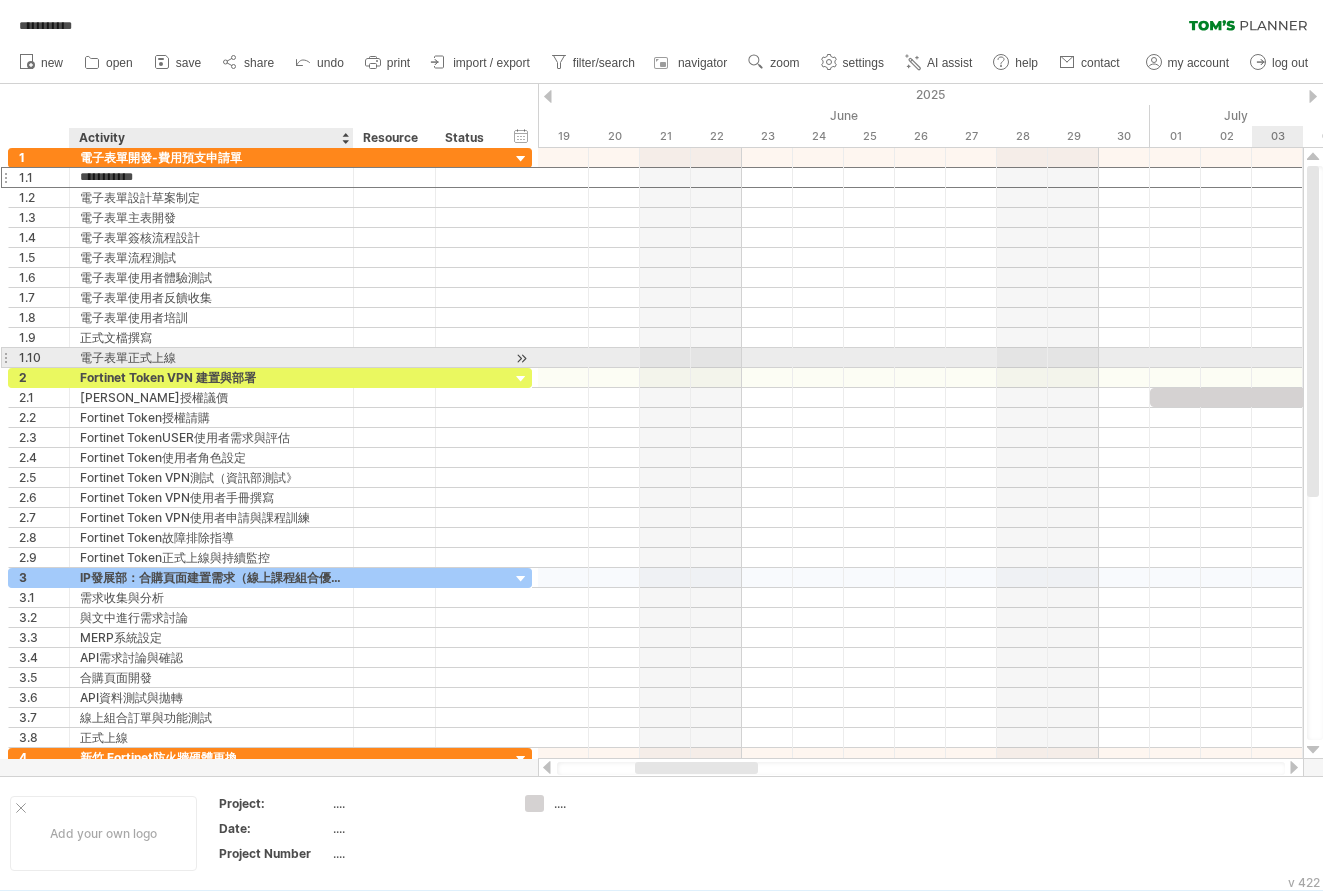 click on "電子表單正式上線" at bounding box center (211, 357) 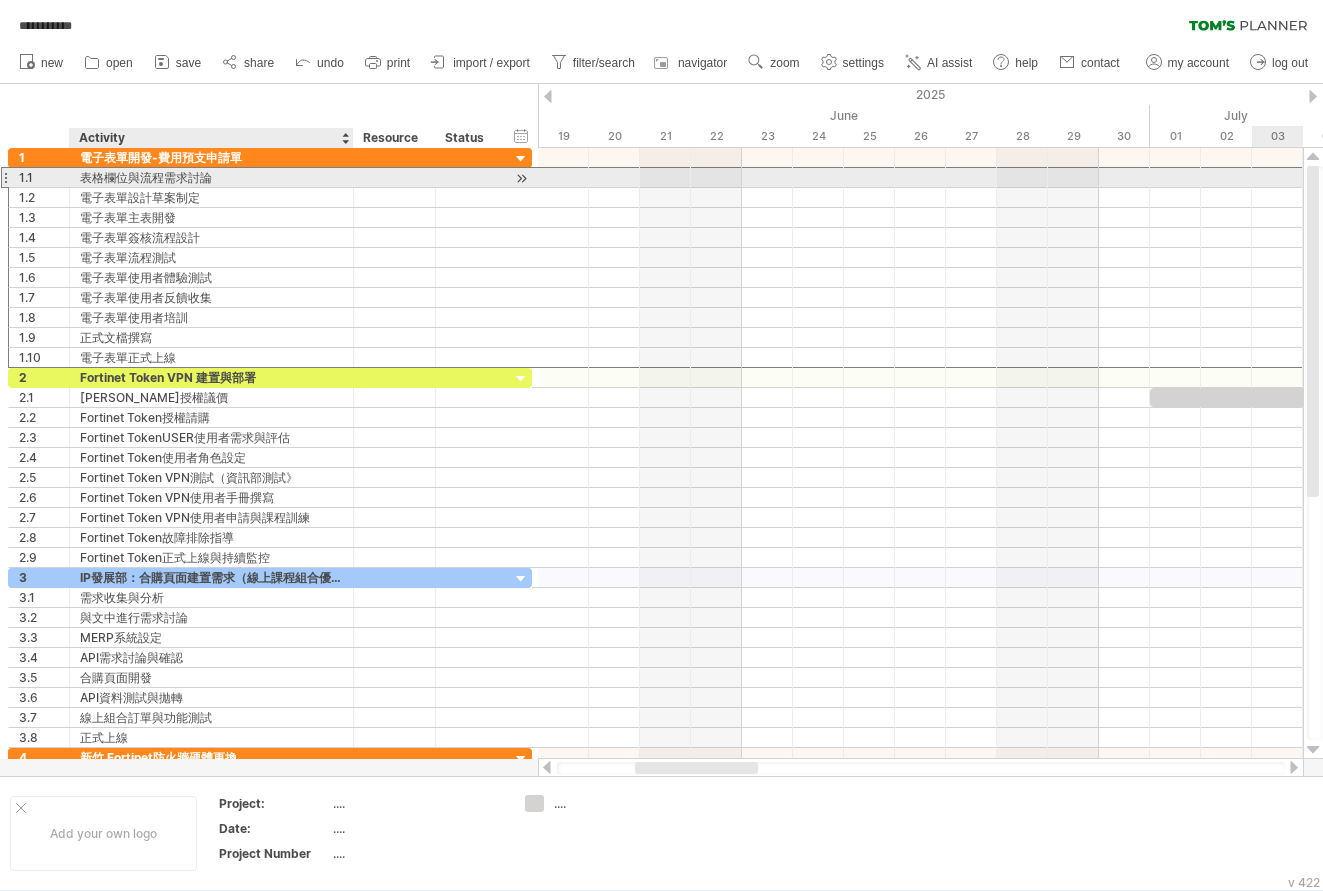click on "表格欄位與流程需求討論" at bounding box center (211, 177) 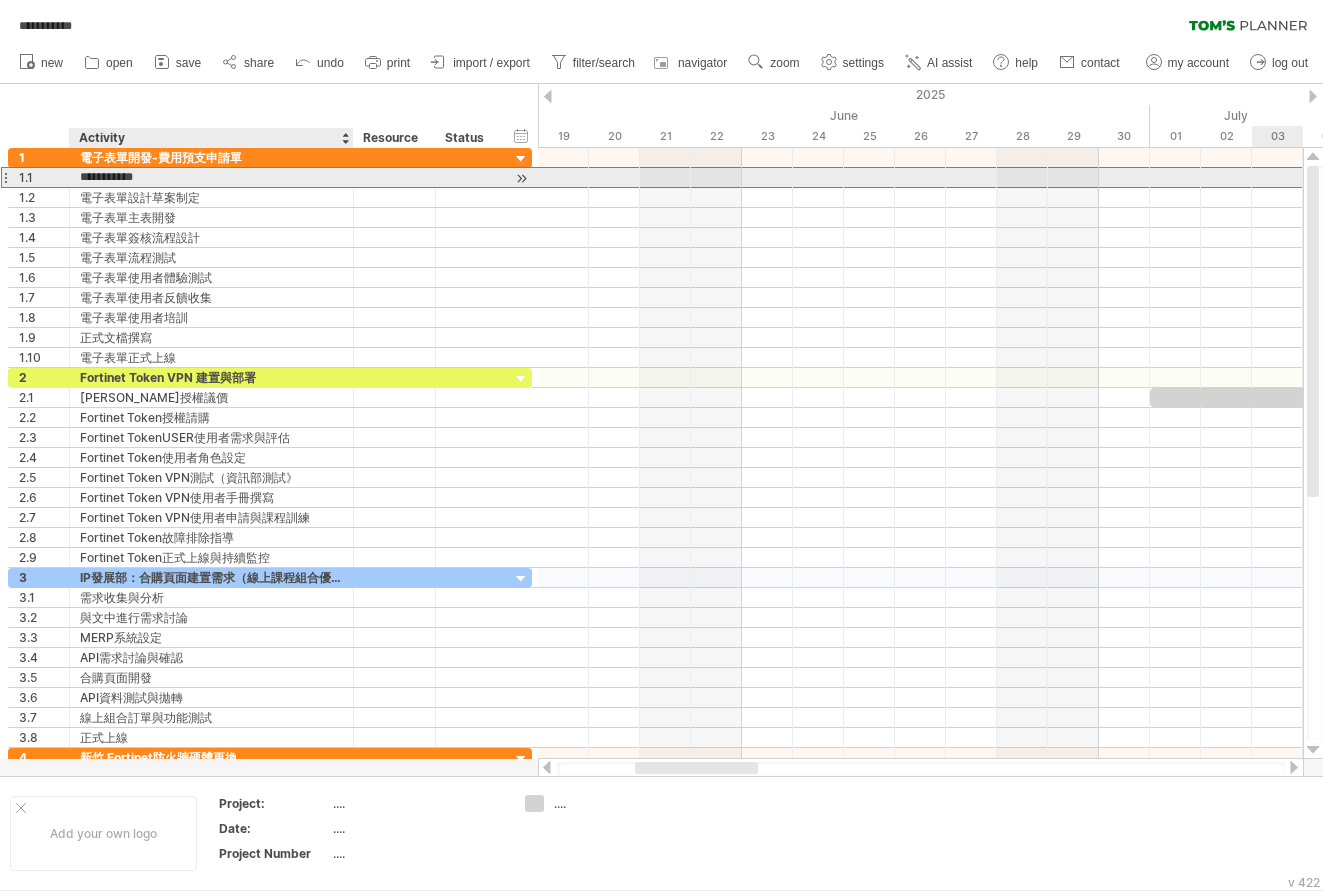 click on "**********" at bounding box center (211, 177) 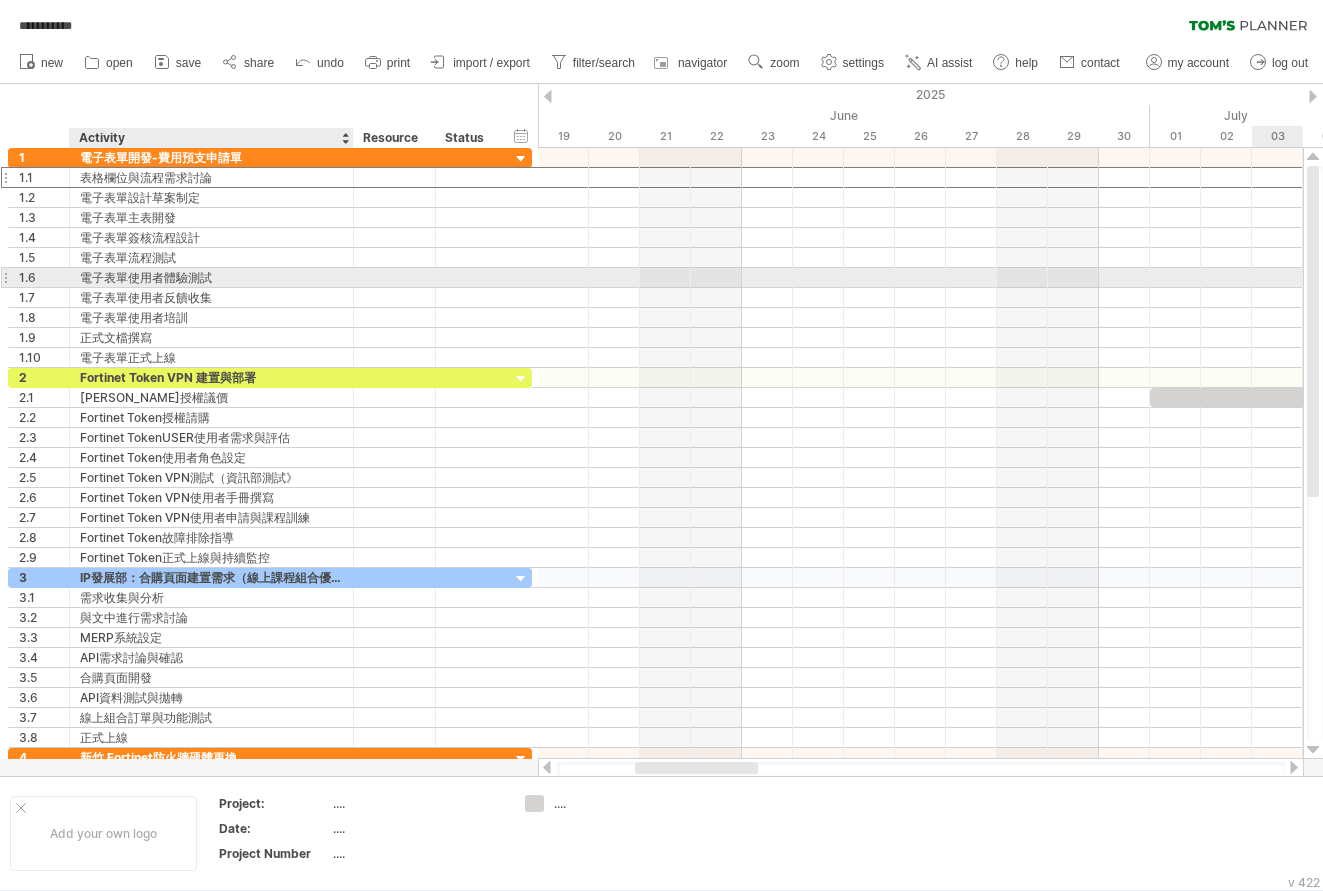click on "電子表單使用者體驗測試" at bounding box center [211, 277] 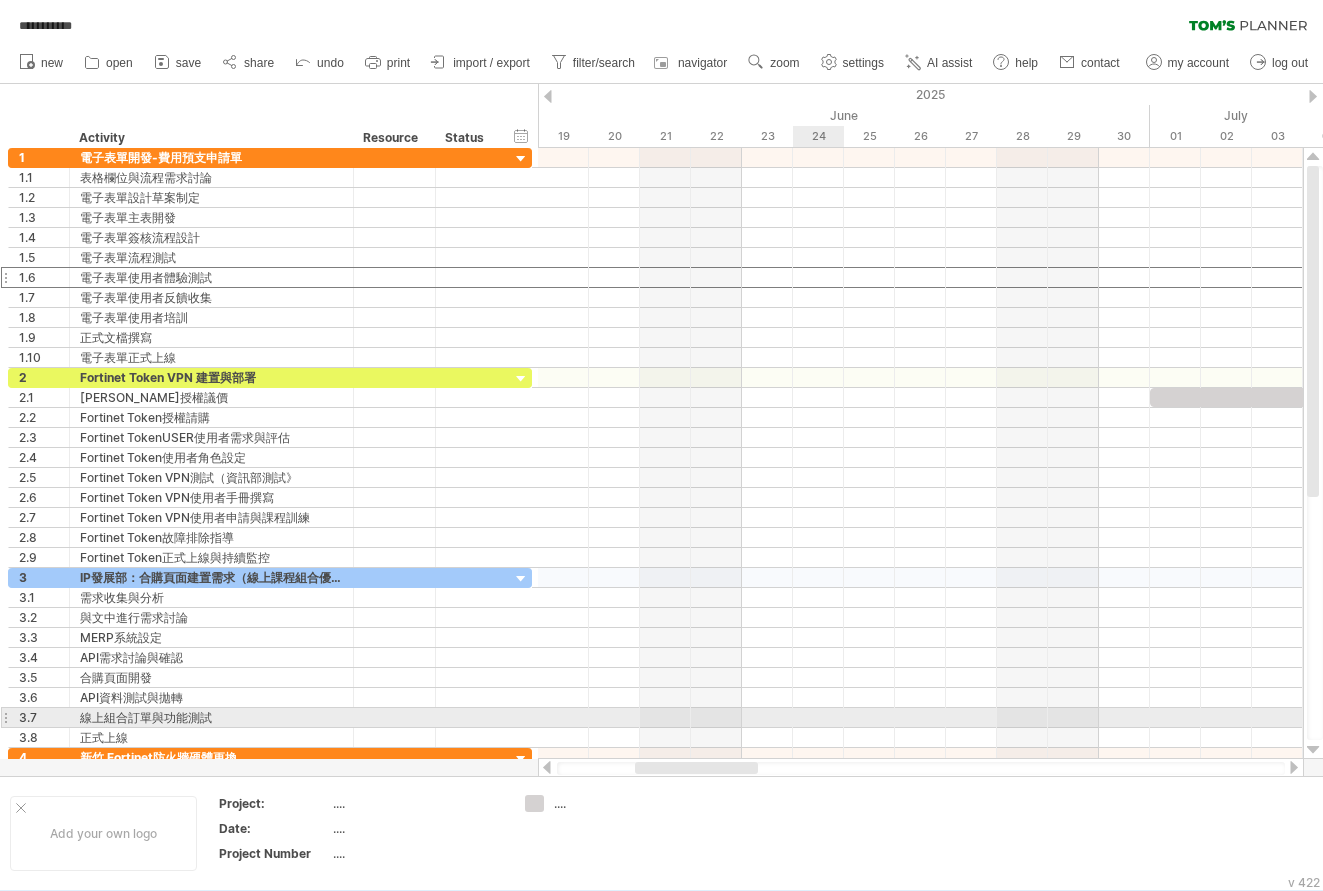 click at bounding box center [920, 718] 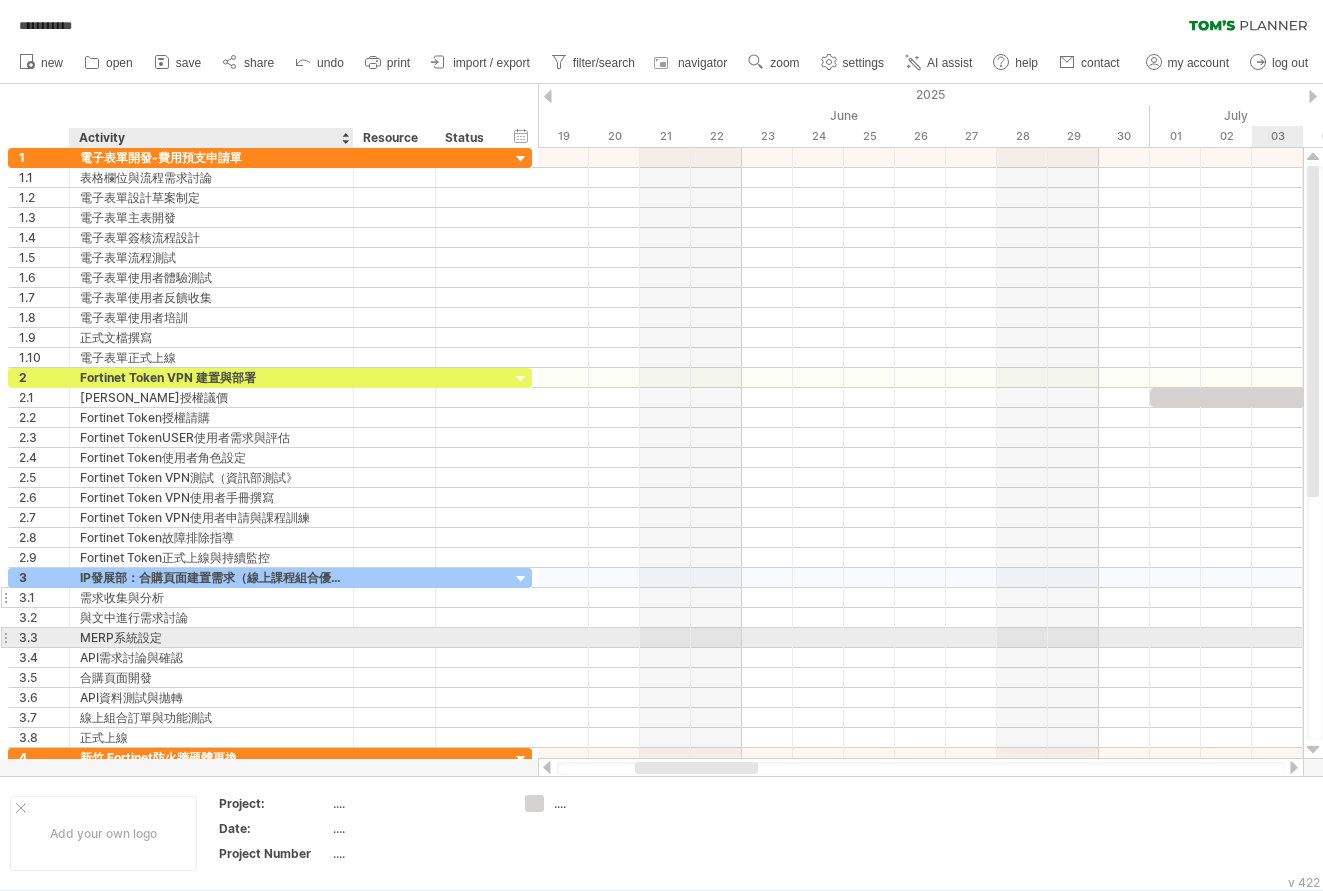 drag, startPoint x: 265, startPoint y: 639, endPoint x: 266, endPoint y: 604, distance: 35.014282 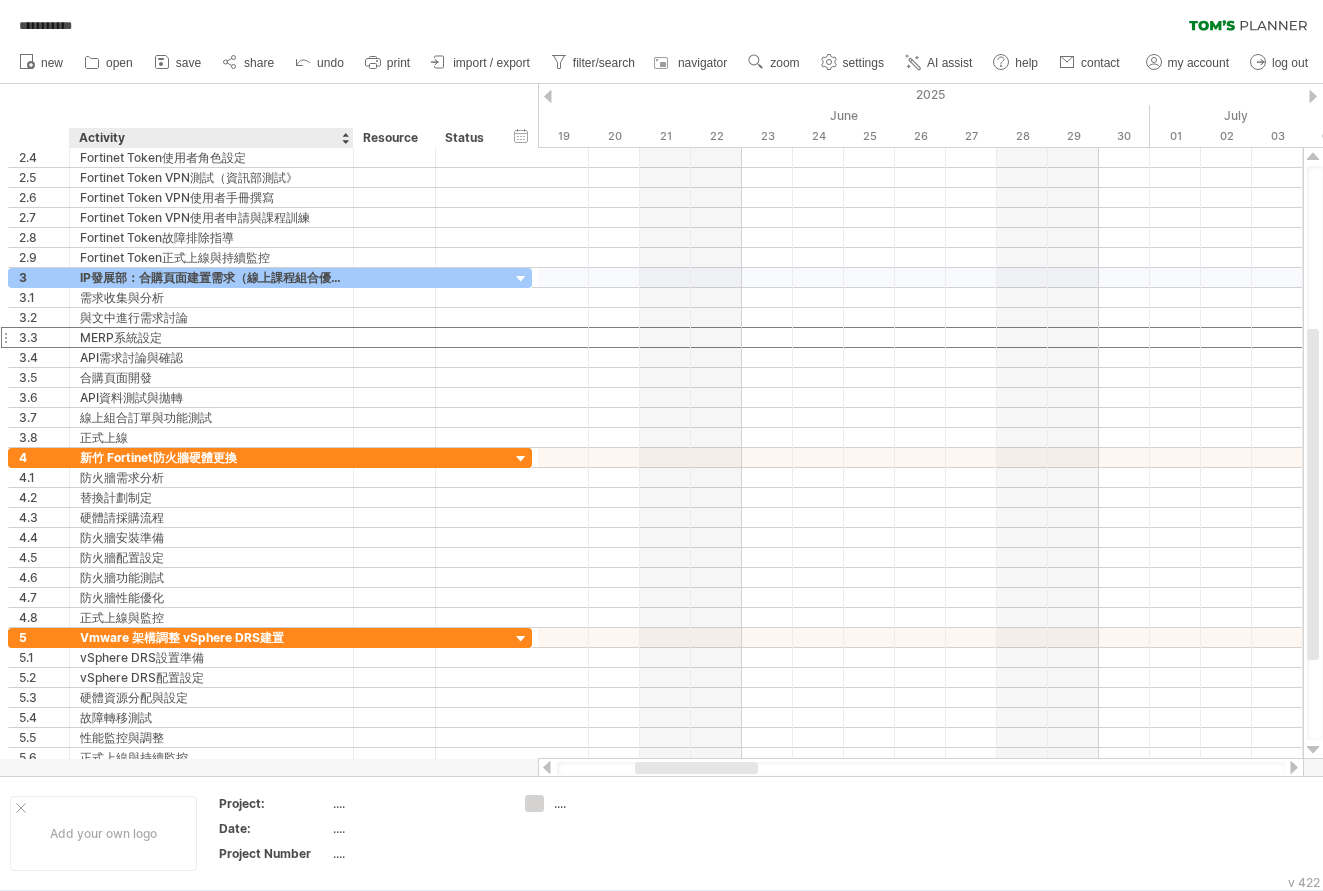 click on "hide start/end/duration show start/end/duration
******** Activity ******** Resource ****** Status" at bounding box center (269, 116) 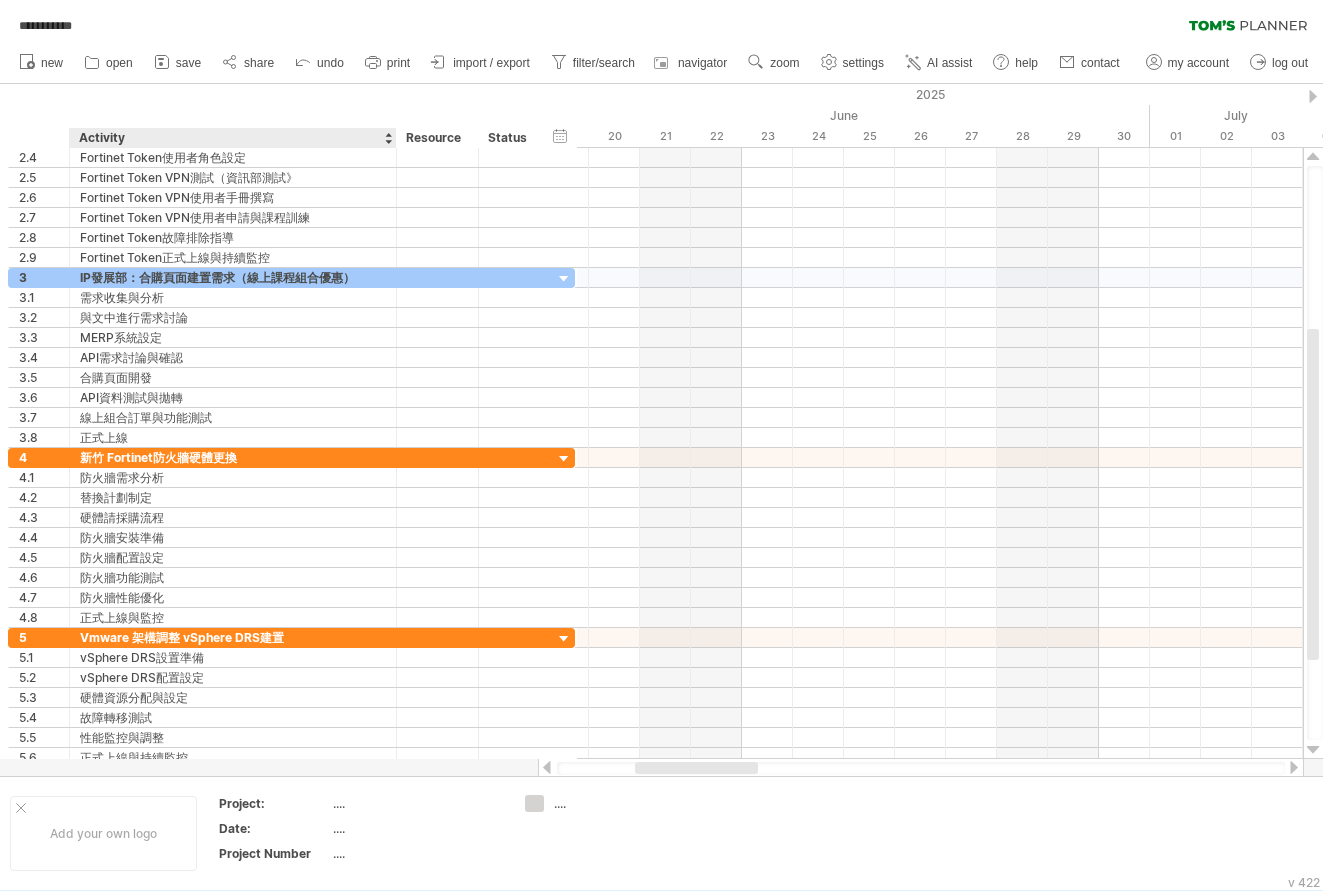drag, startPoint x: 350, startPoint y: 131, endPoint x: 393, endPoint y: 131, distance: 43 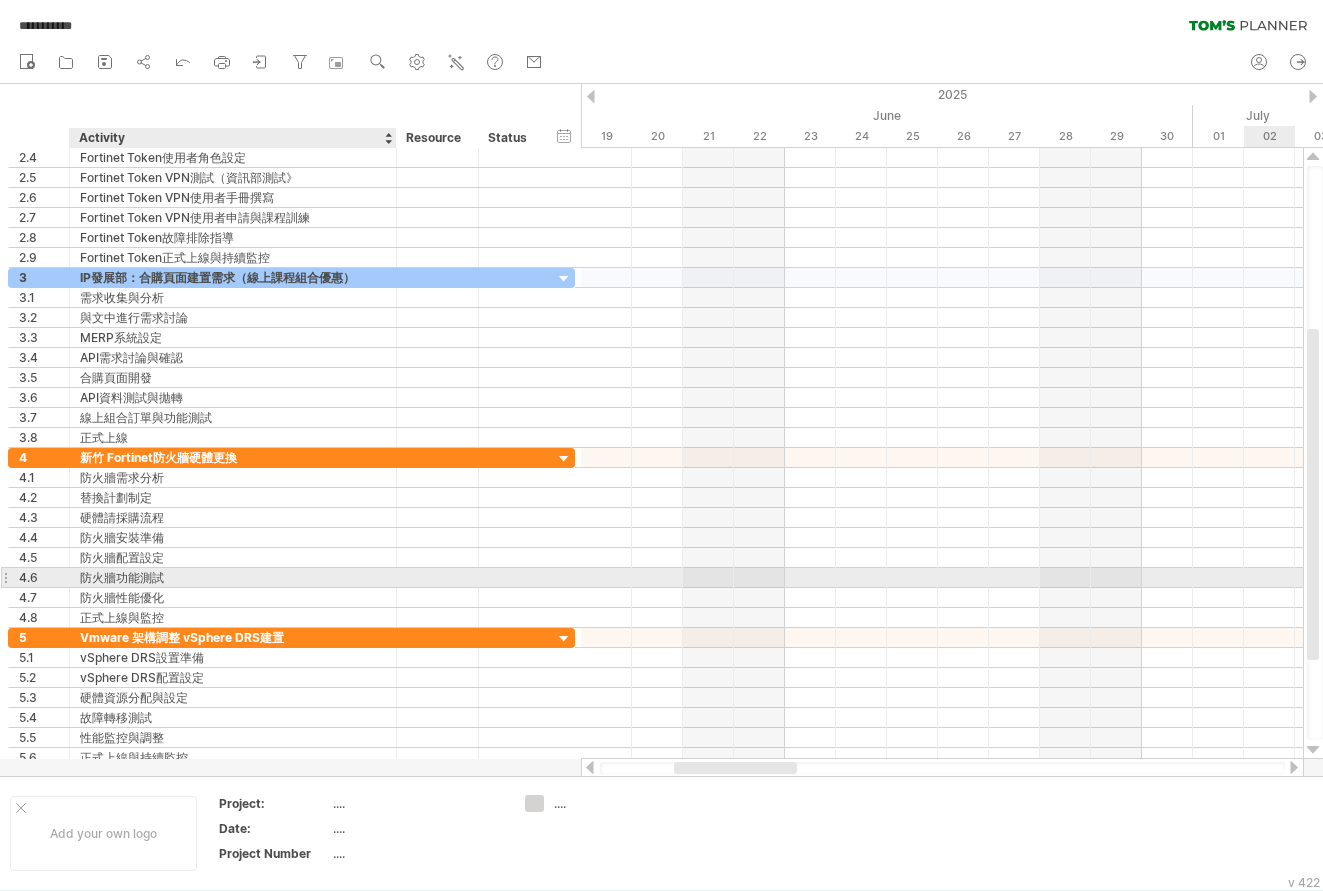 click on "防火牆功能測試" at bounding box center (233, 577) 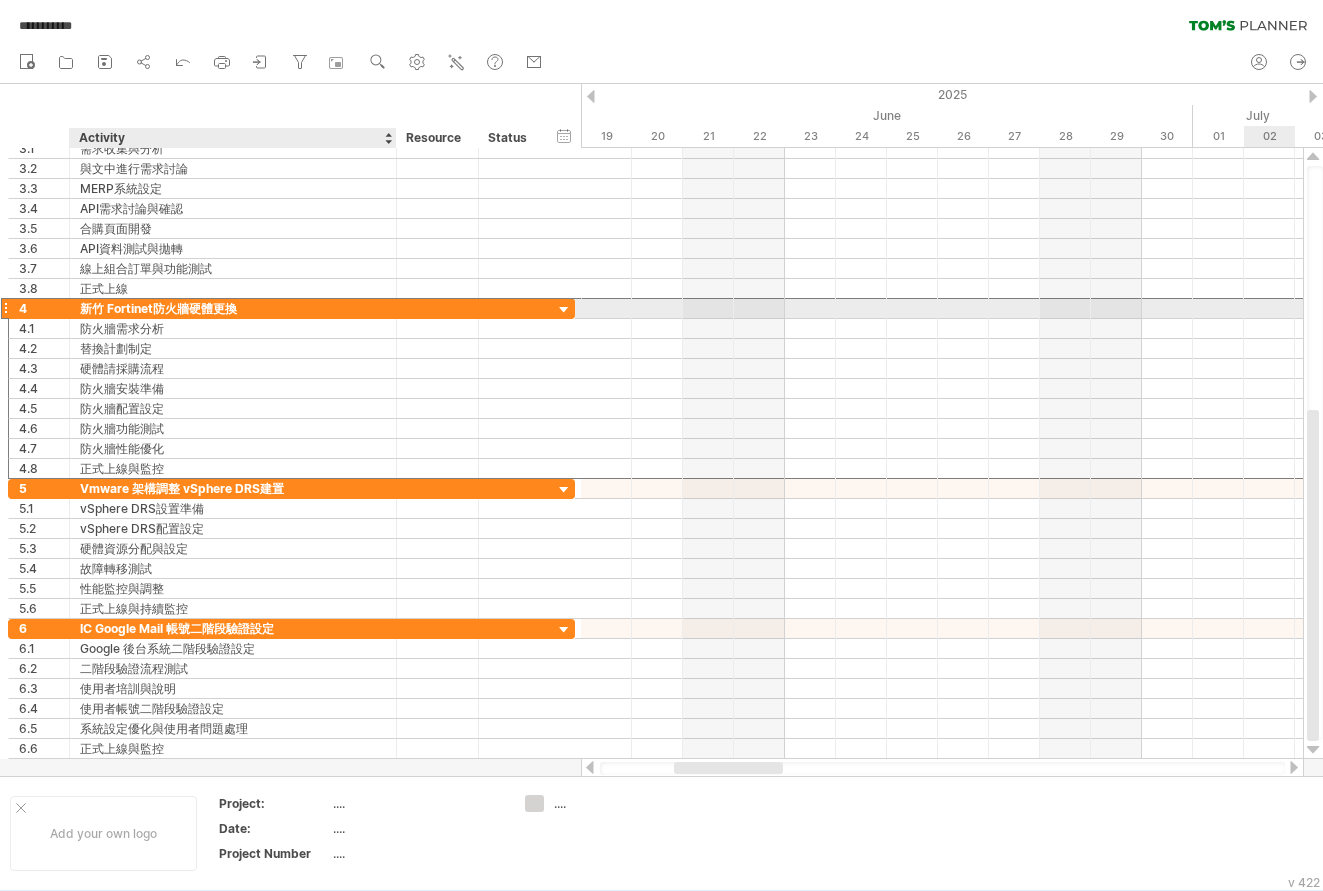 click on "新竹 Fortinet防火牆硬體更換" at bounding box center (233, 308) 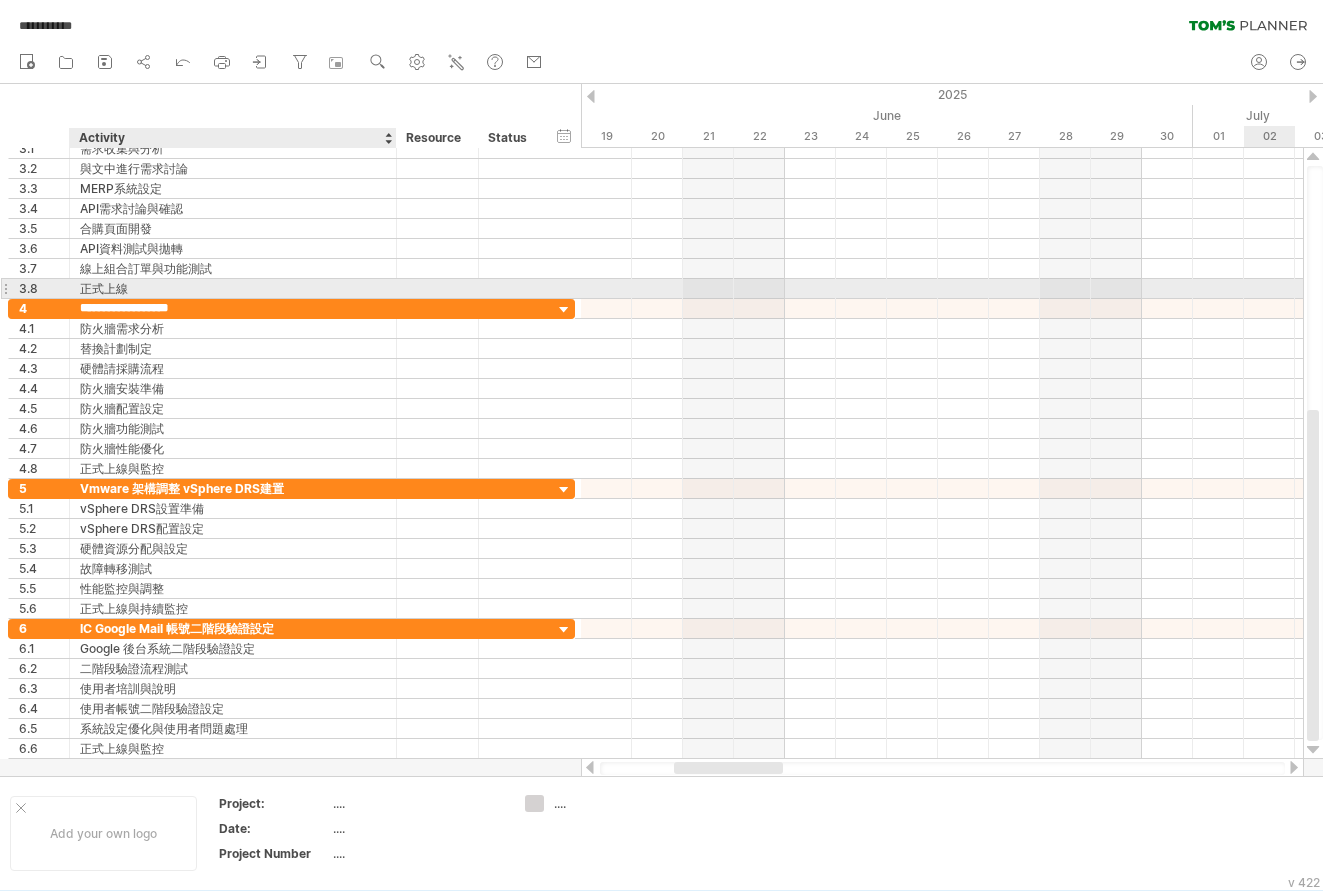 type on "**********" 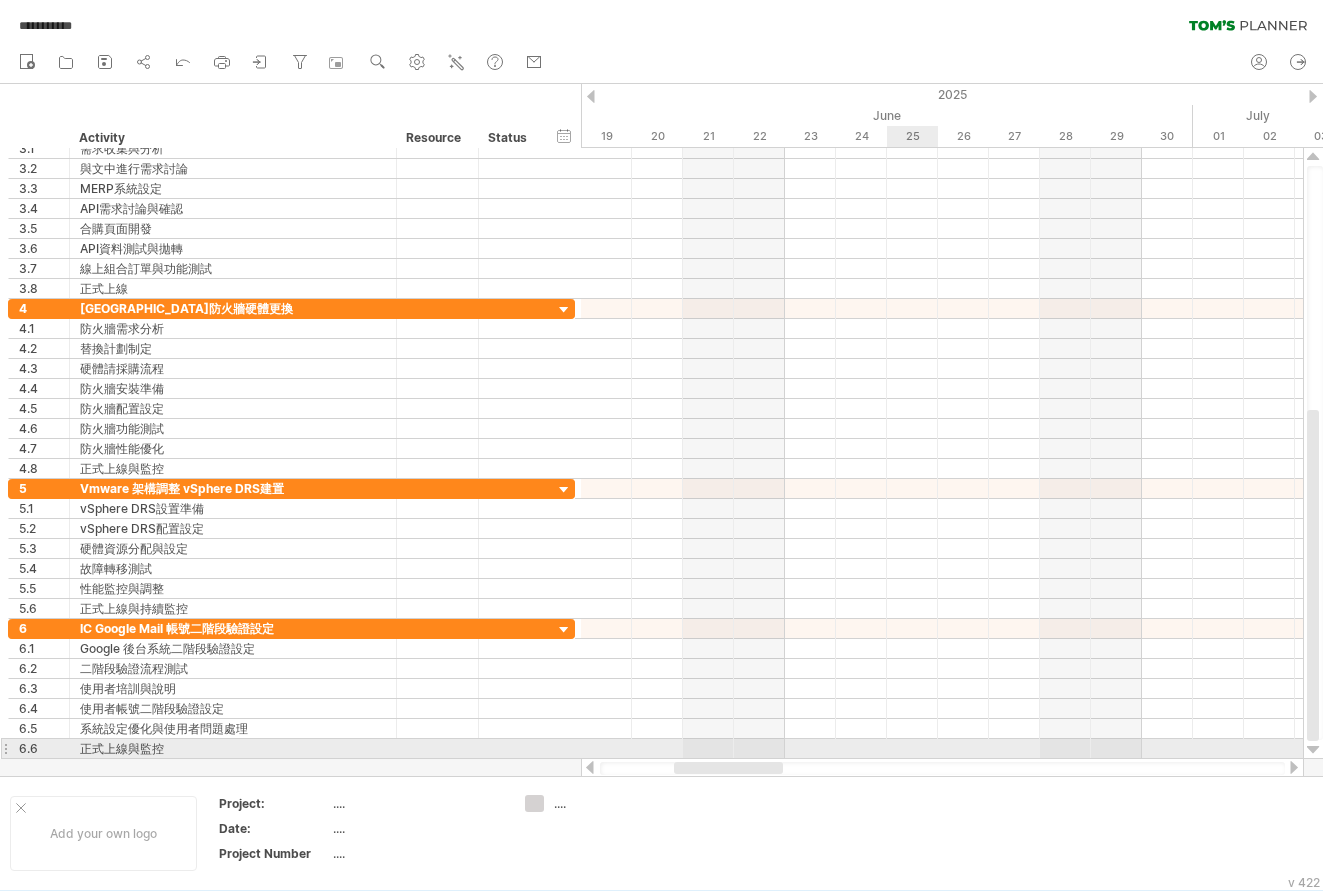 click at bounding box center (942, 768) 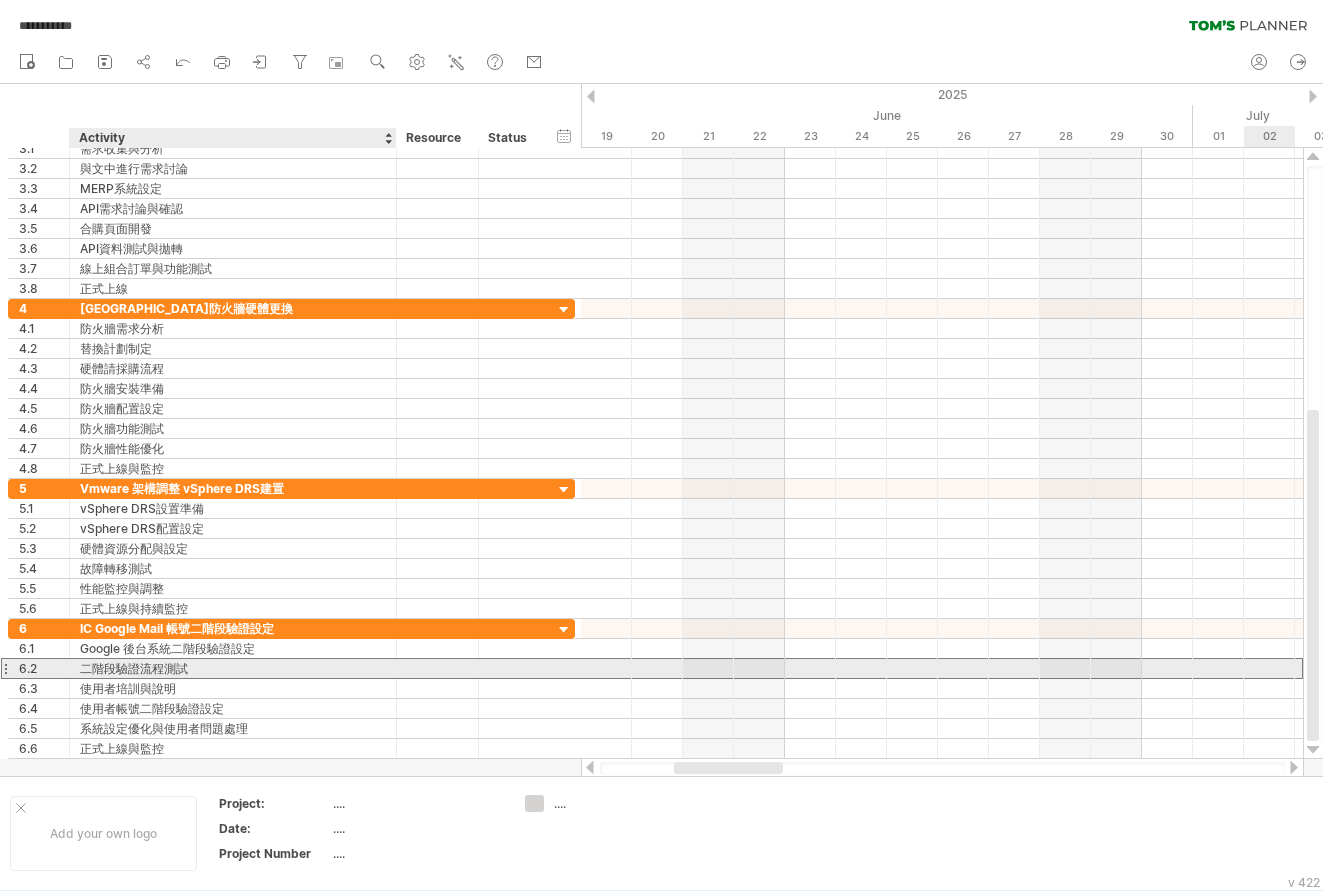 drag, startPoint x: 258, startPoint y: 670, endPoint x: 269, endPoint y: 670, distance: 11 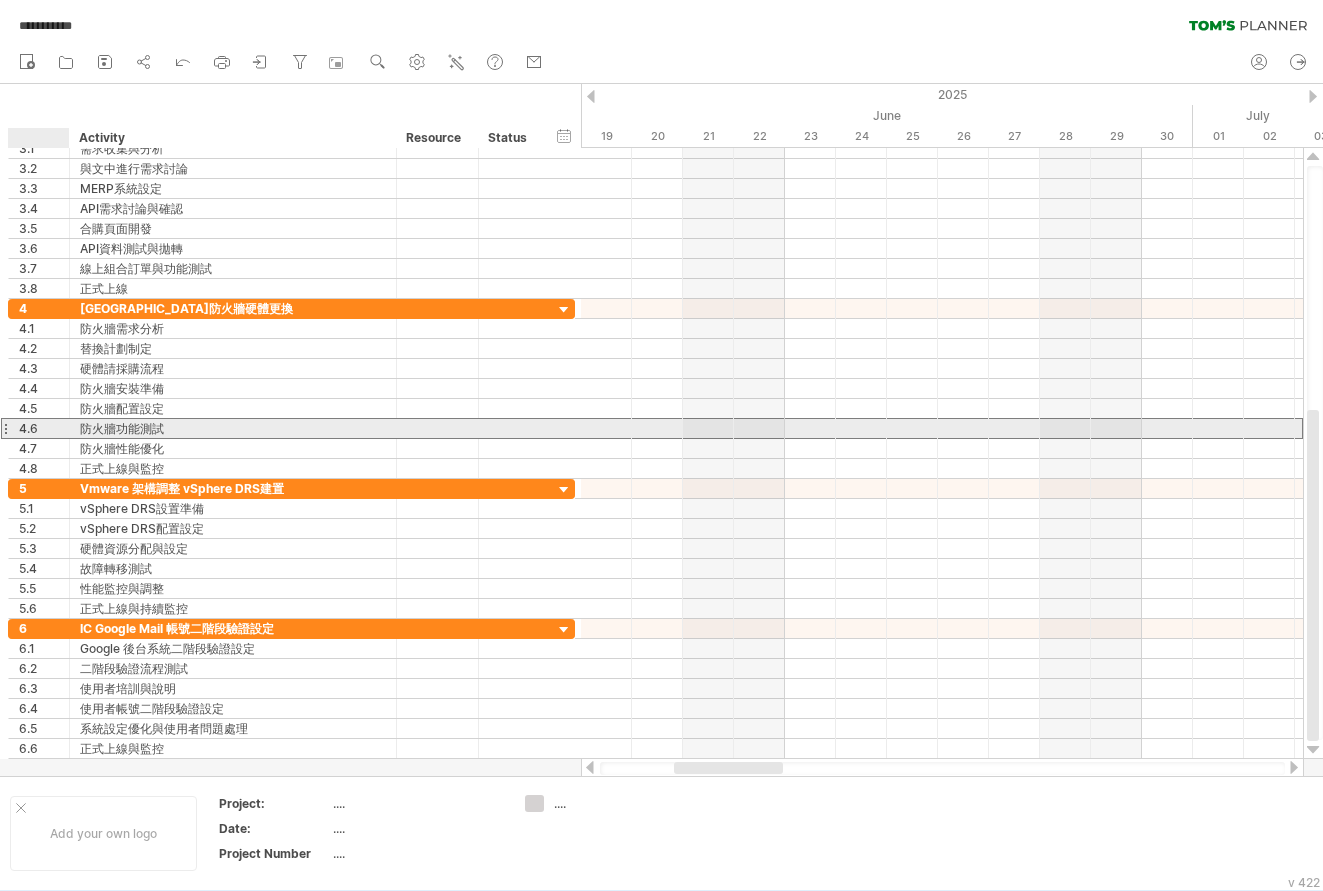 click on "4.6" at bounding box center (44, 428) 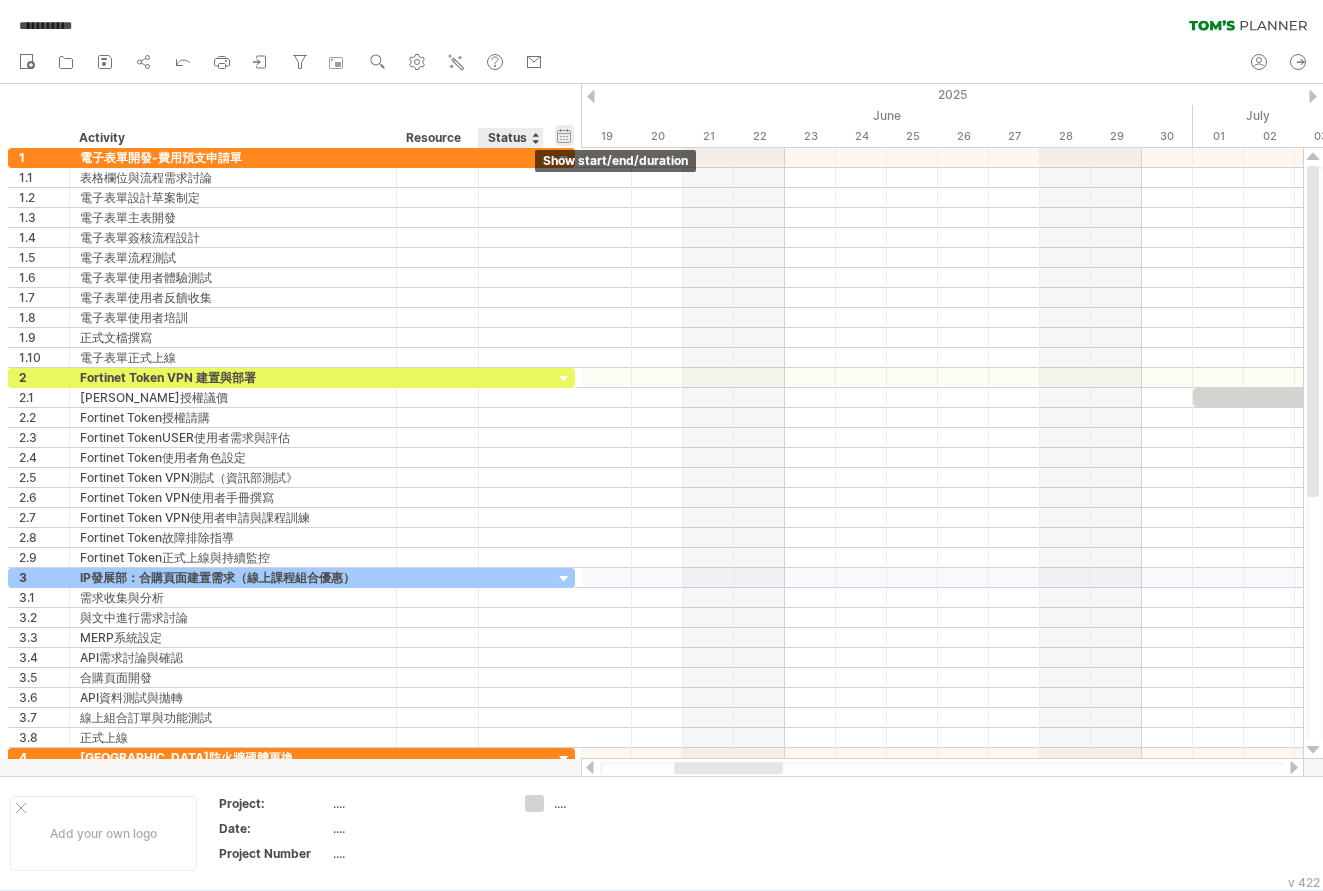 click on "hide start/end/duration show start/end/duration" at bounding box center (564, 135) 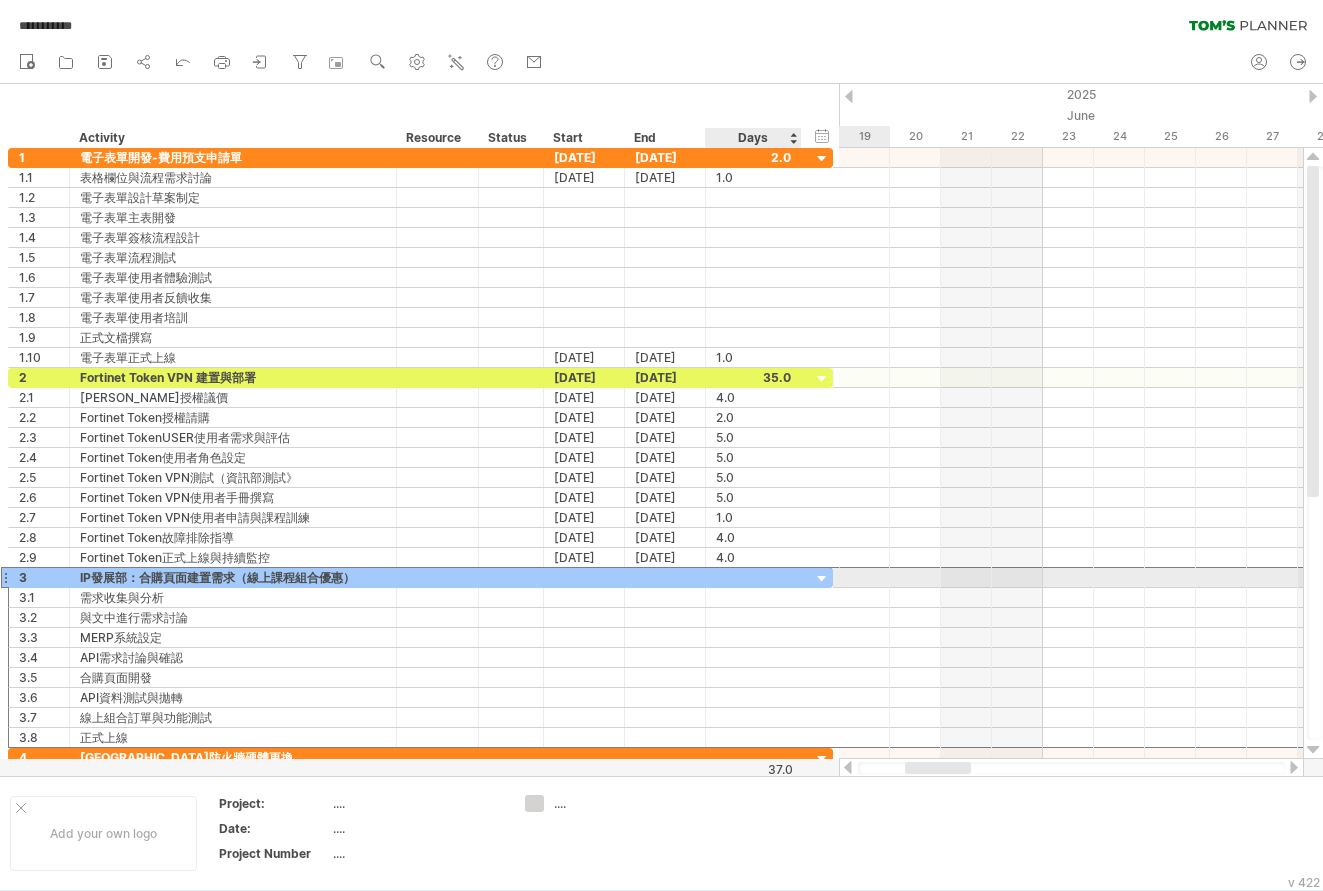 click at bounding box center [753, 577] 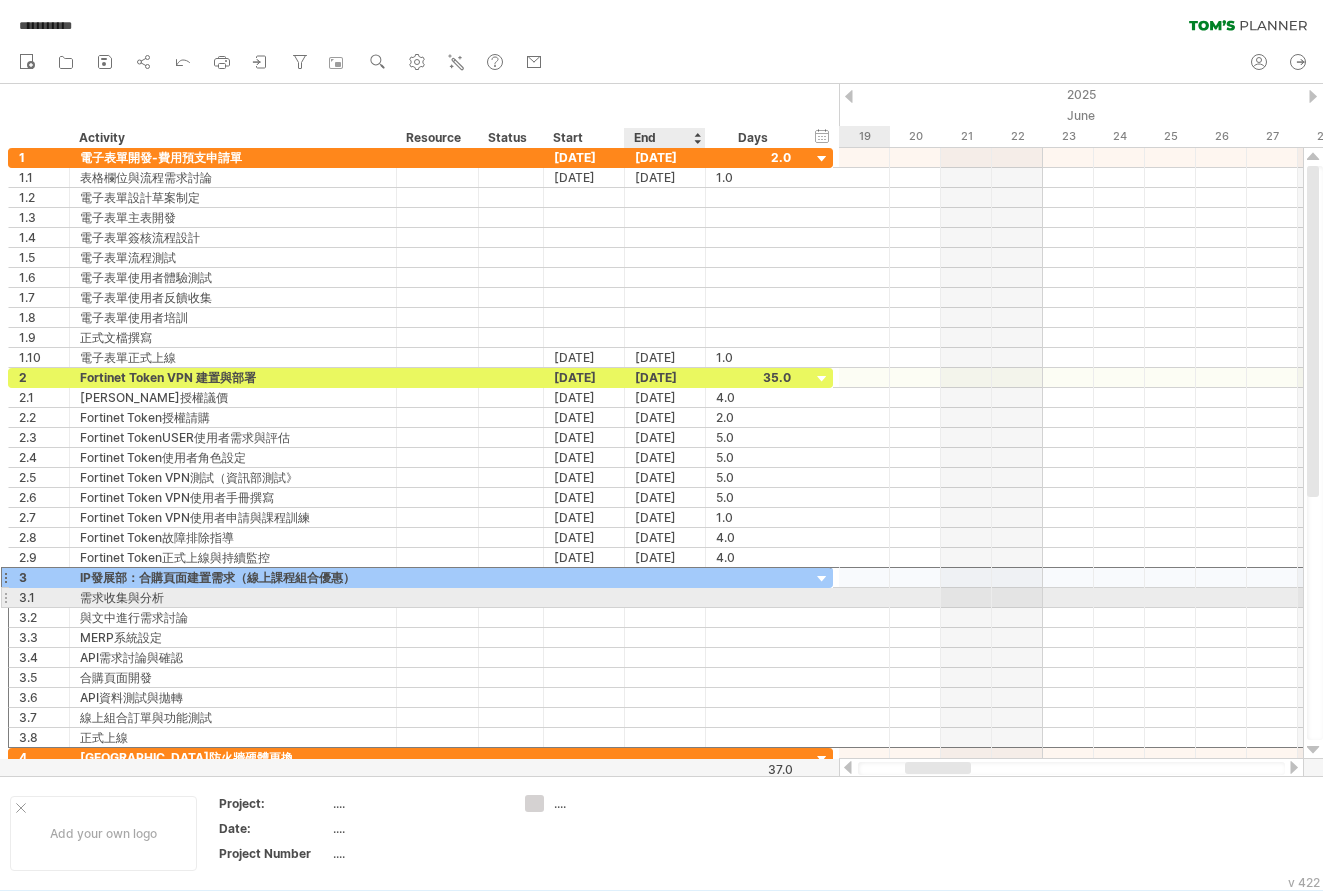 click at bounding box center (665, 597) 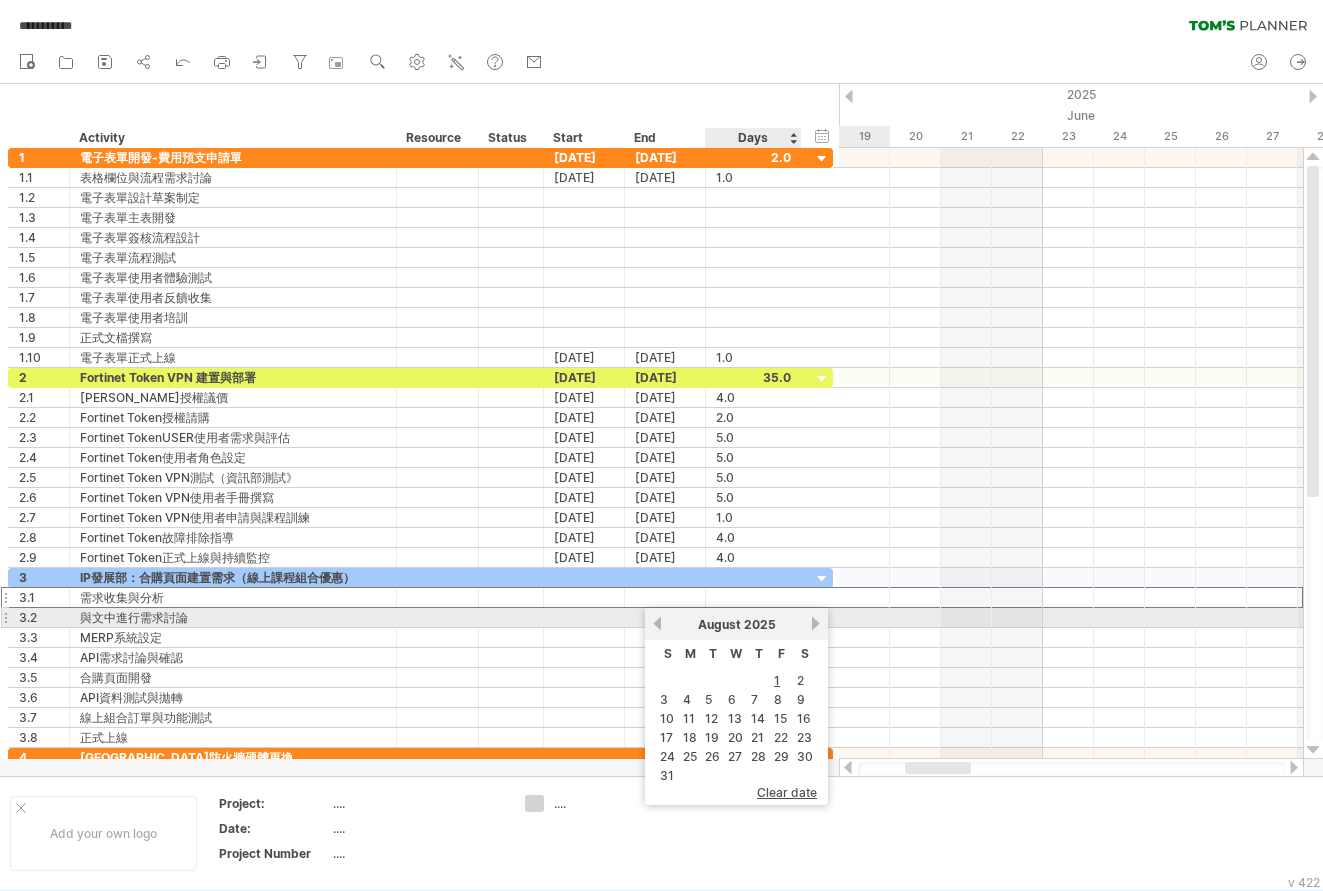 click on "next" at bounding box center [815, 623] 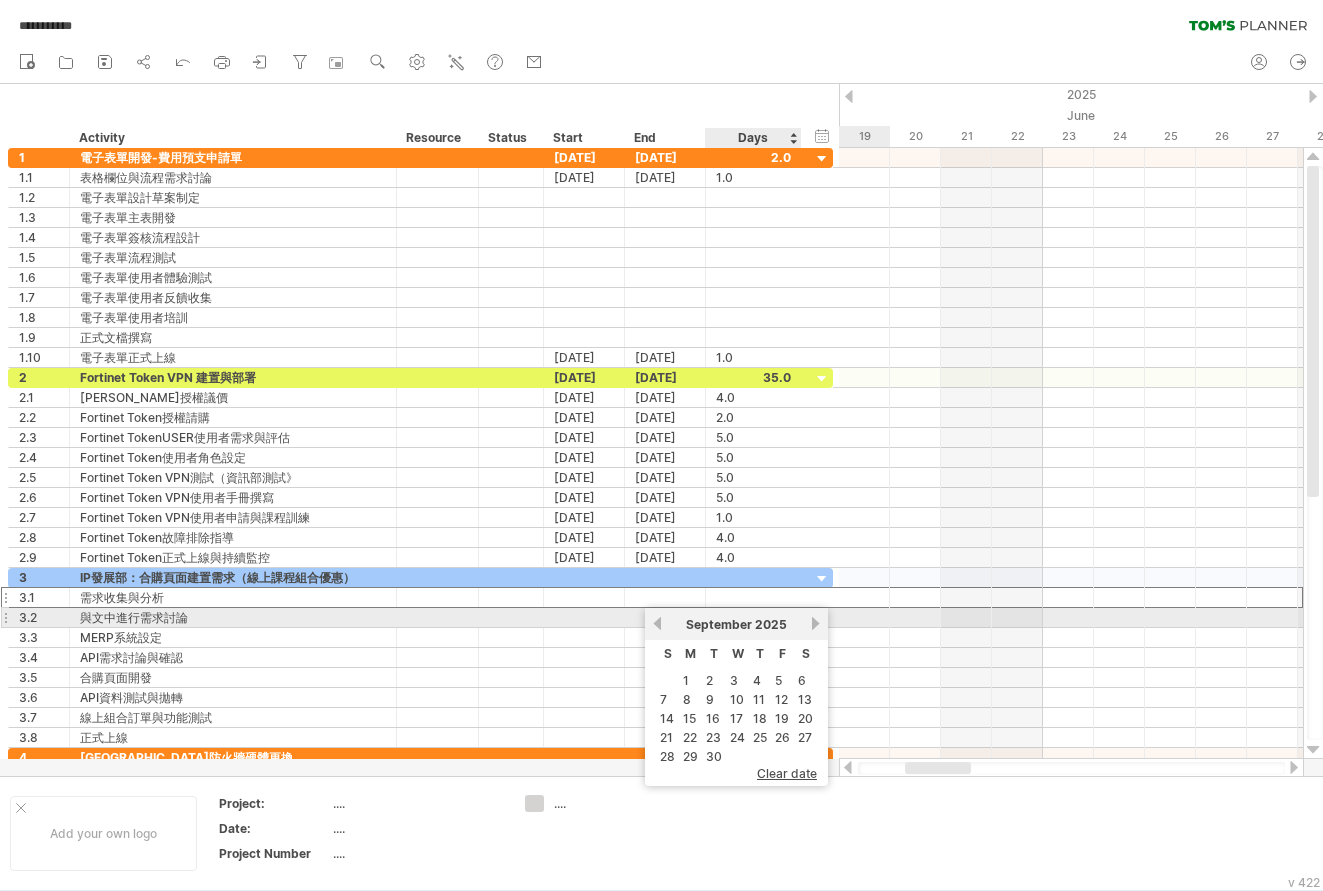 click on "next" at bounding box center [815, 623] 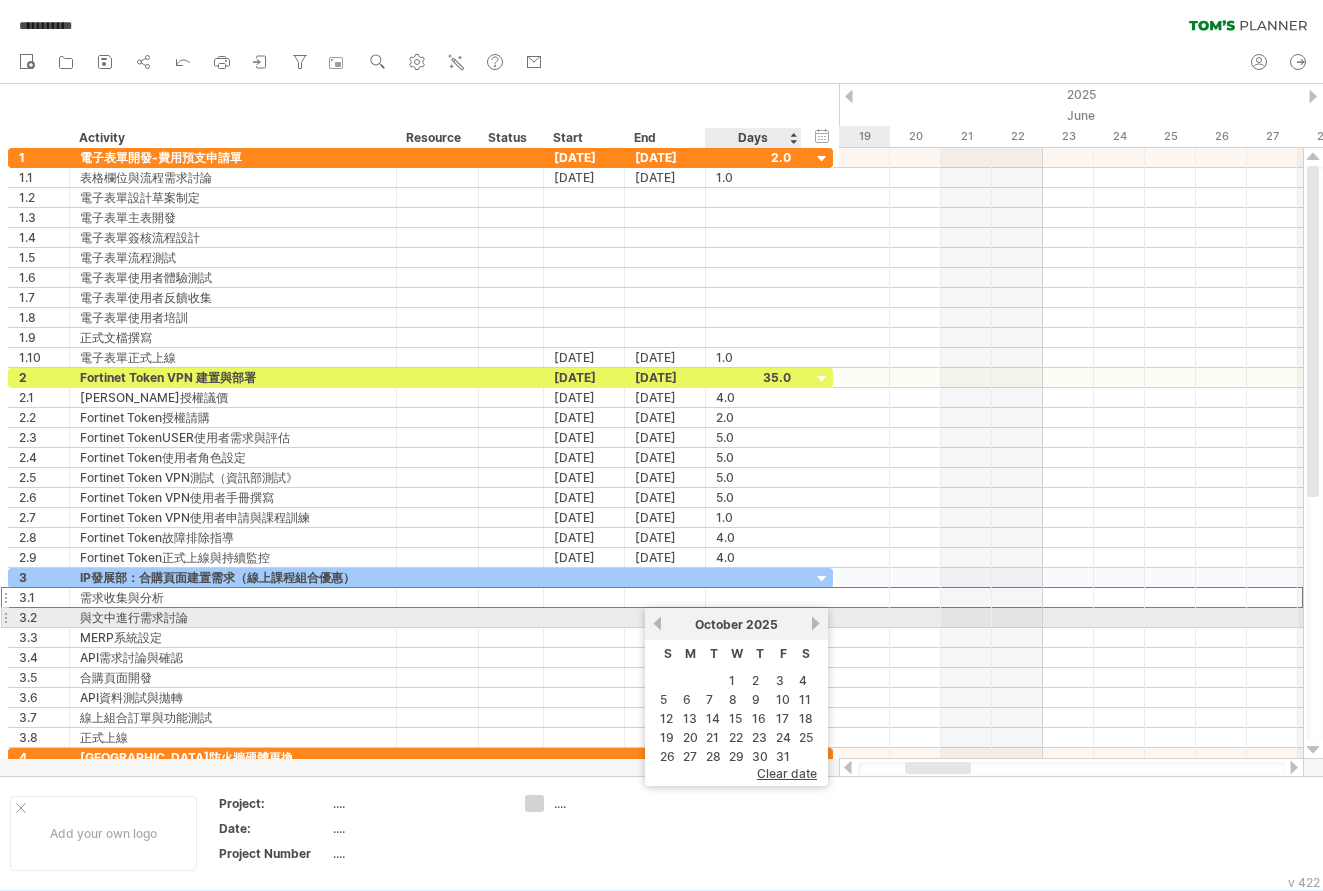click on "next" at bounding box center (815, 623) 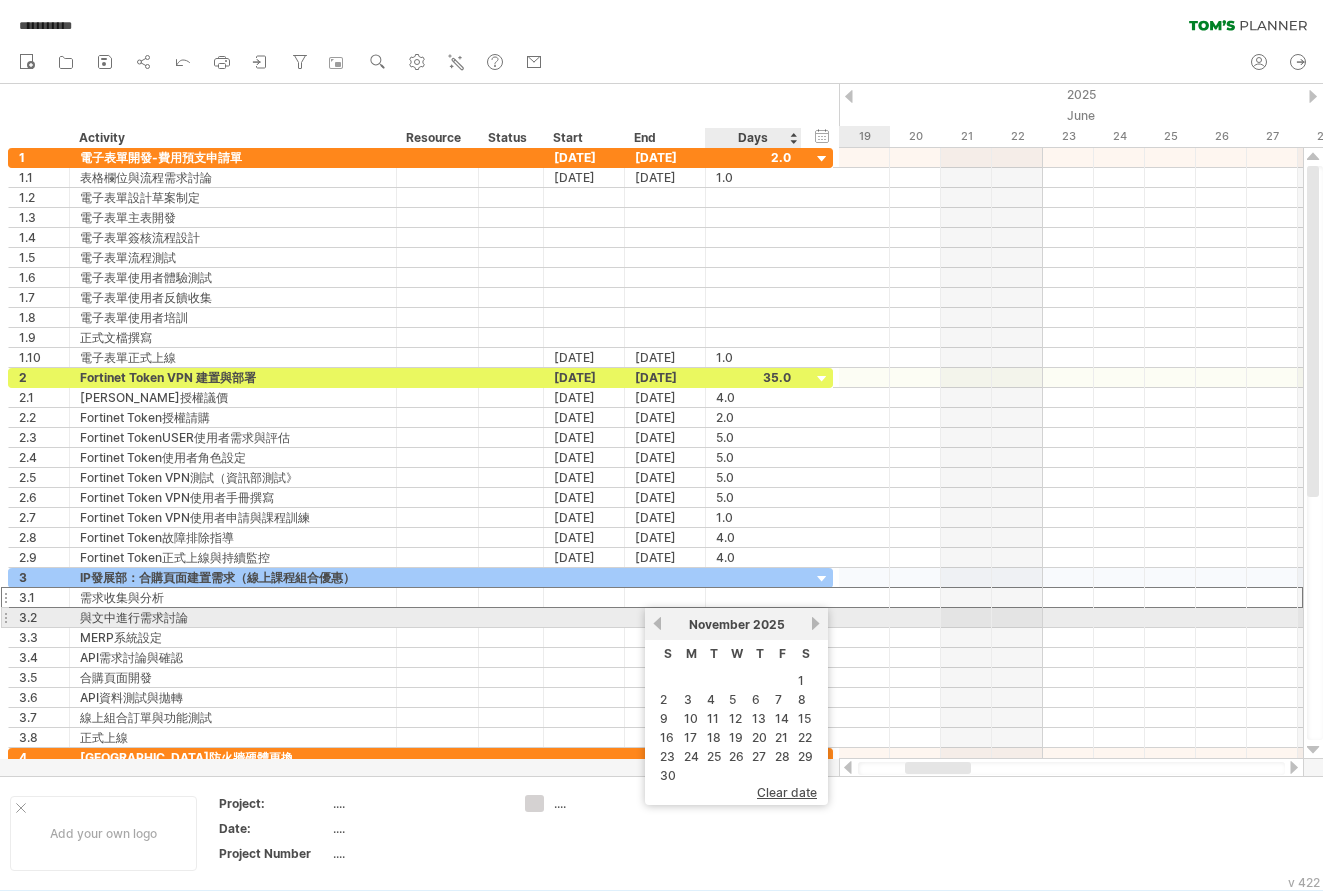 click on "next" at bounding box center [815, 623] 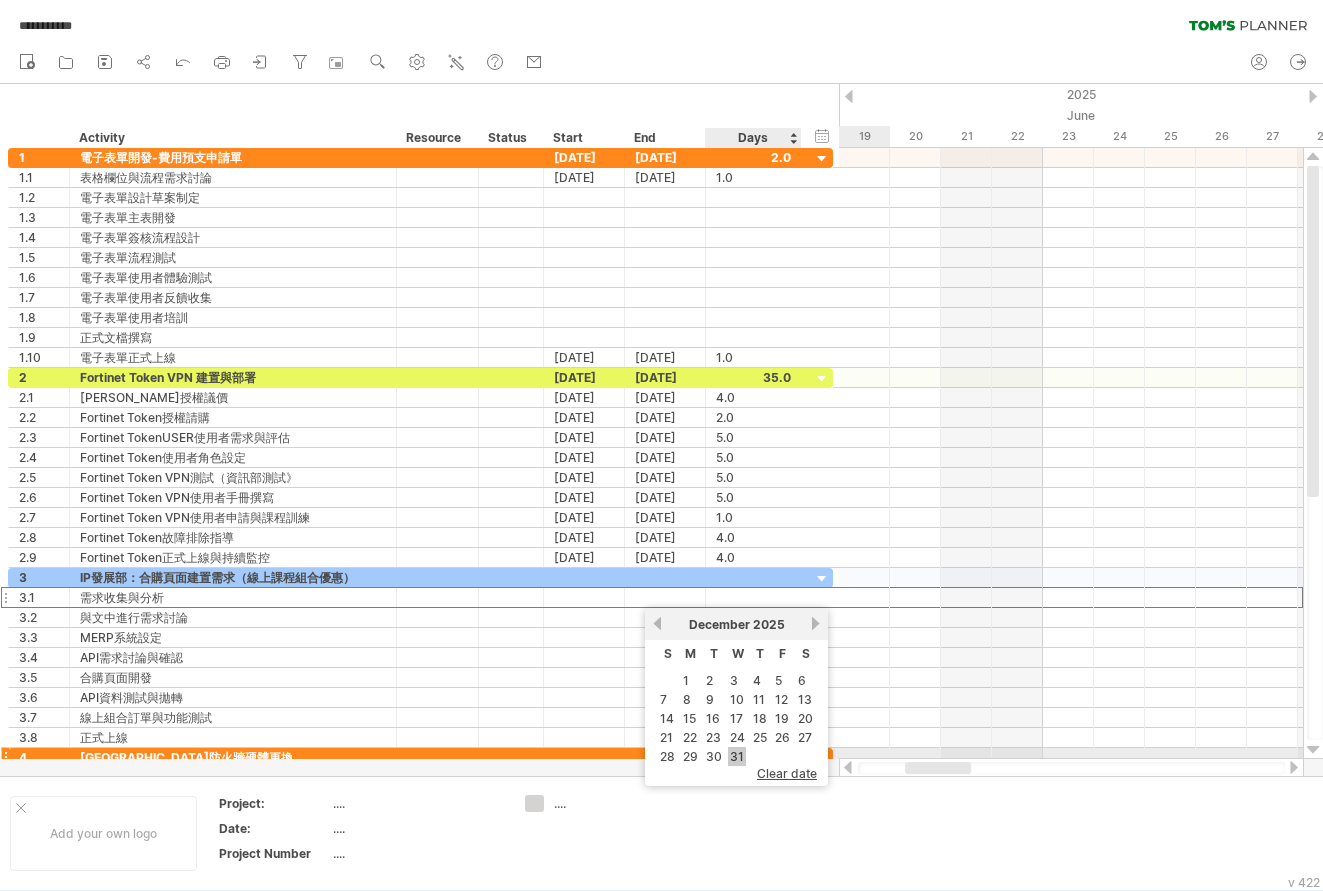 click on "31" at bounding box center (737, 756) 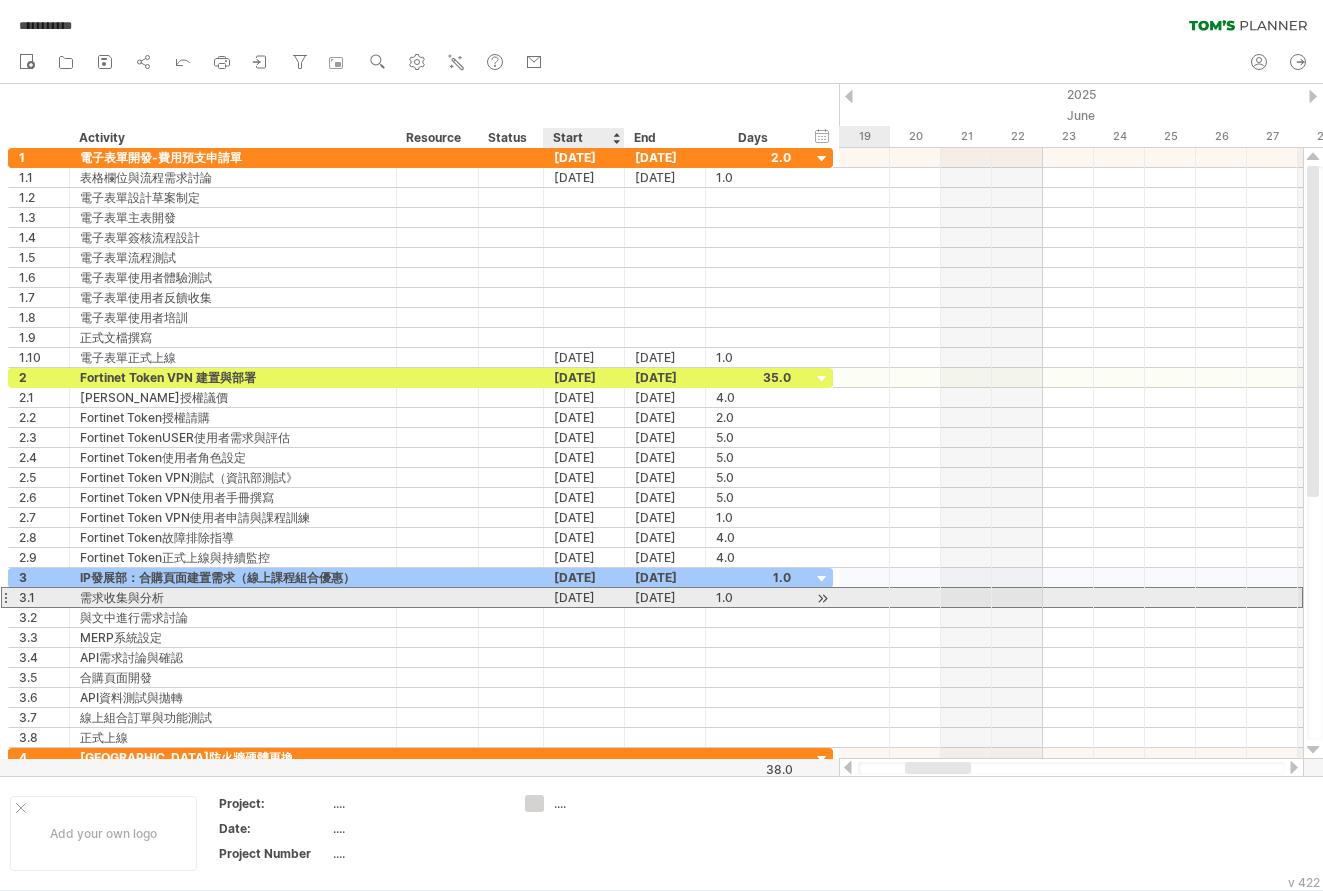 click on "[DATE]" at bounding box center (584, 597) 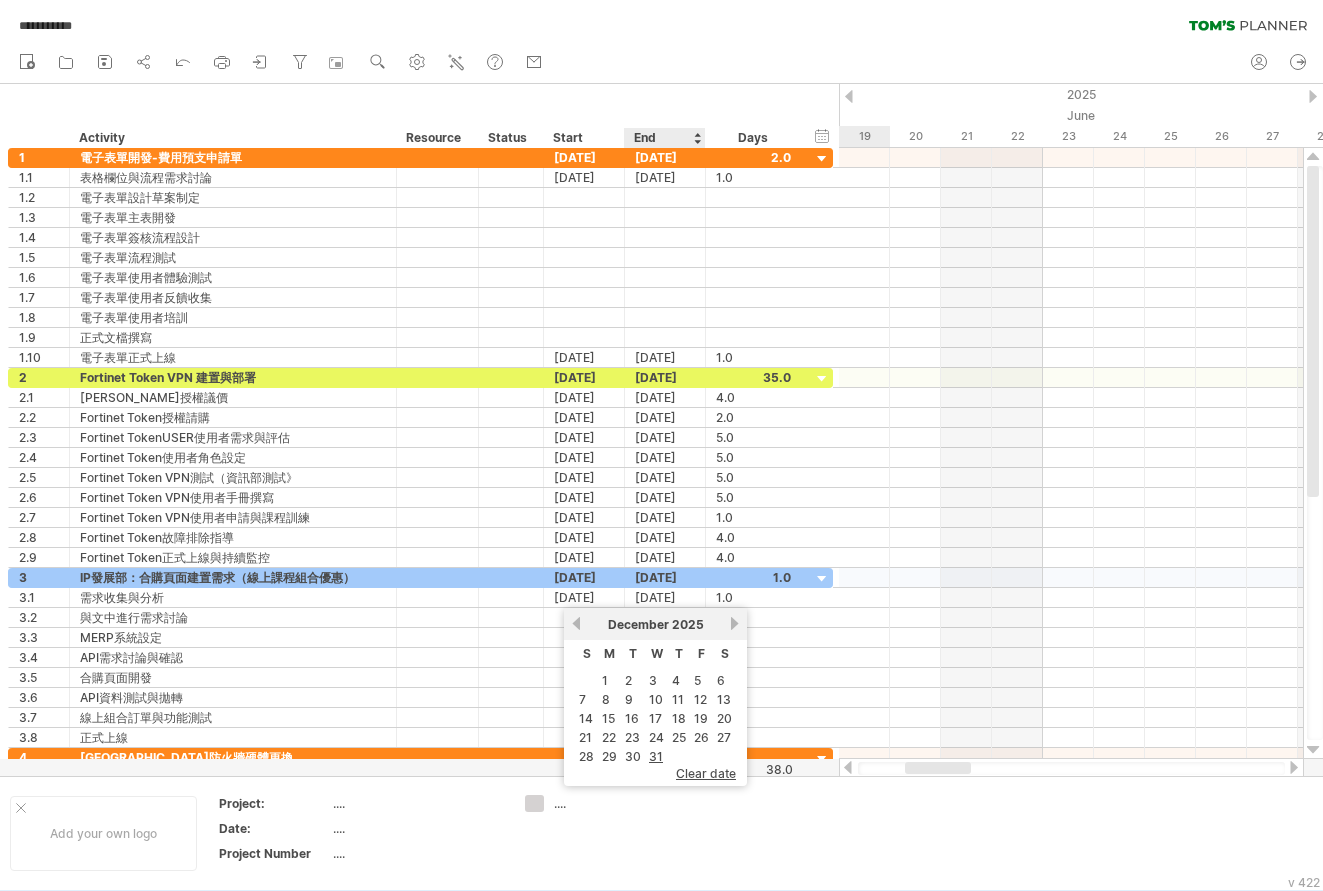 click on "clear date" at bounding box center (706, 773) 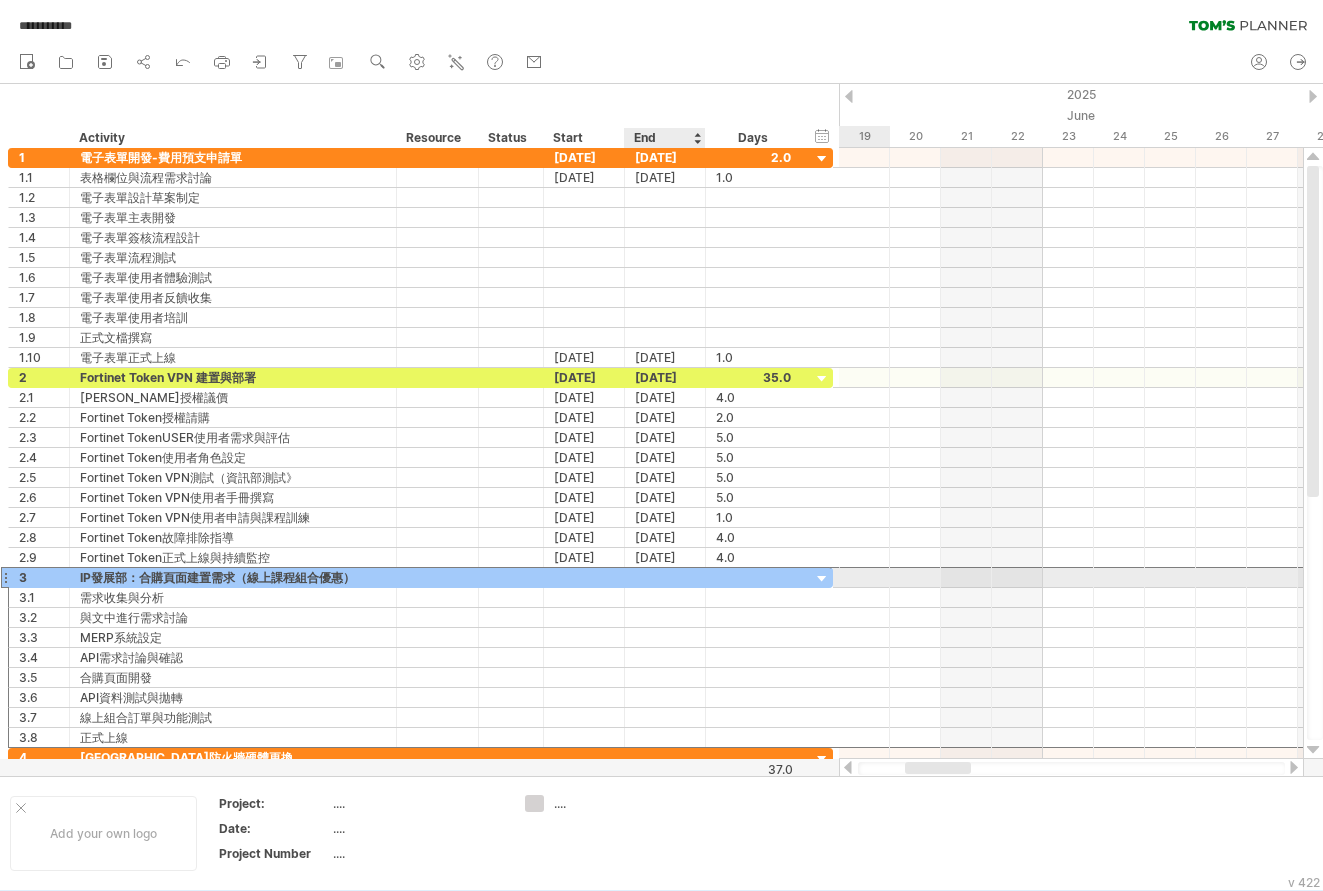 click at bounding box center (665, 577) 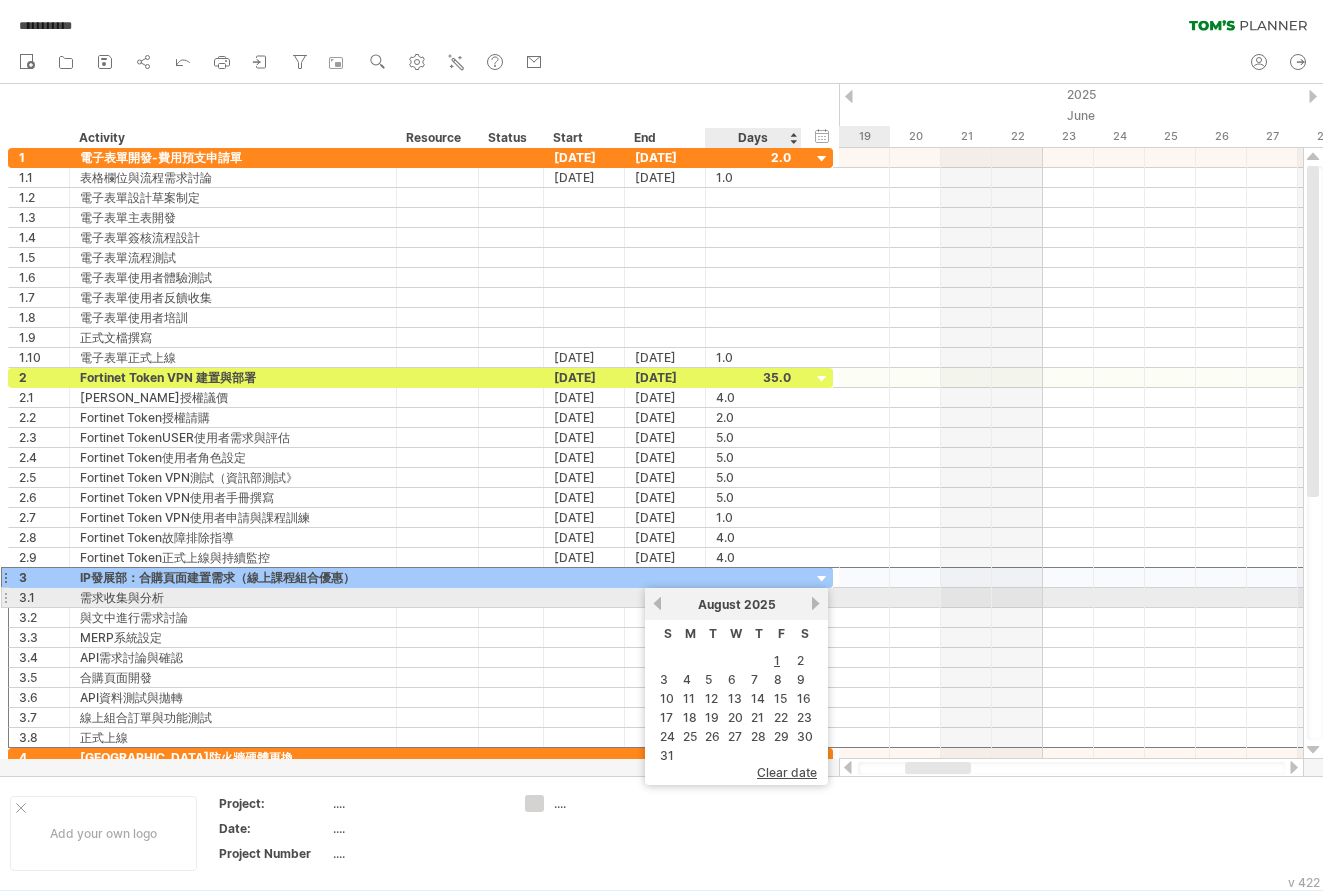 click on "next" at bounding box center (815, 603) 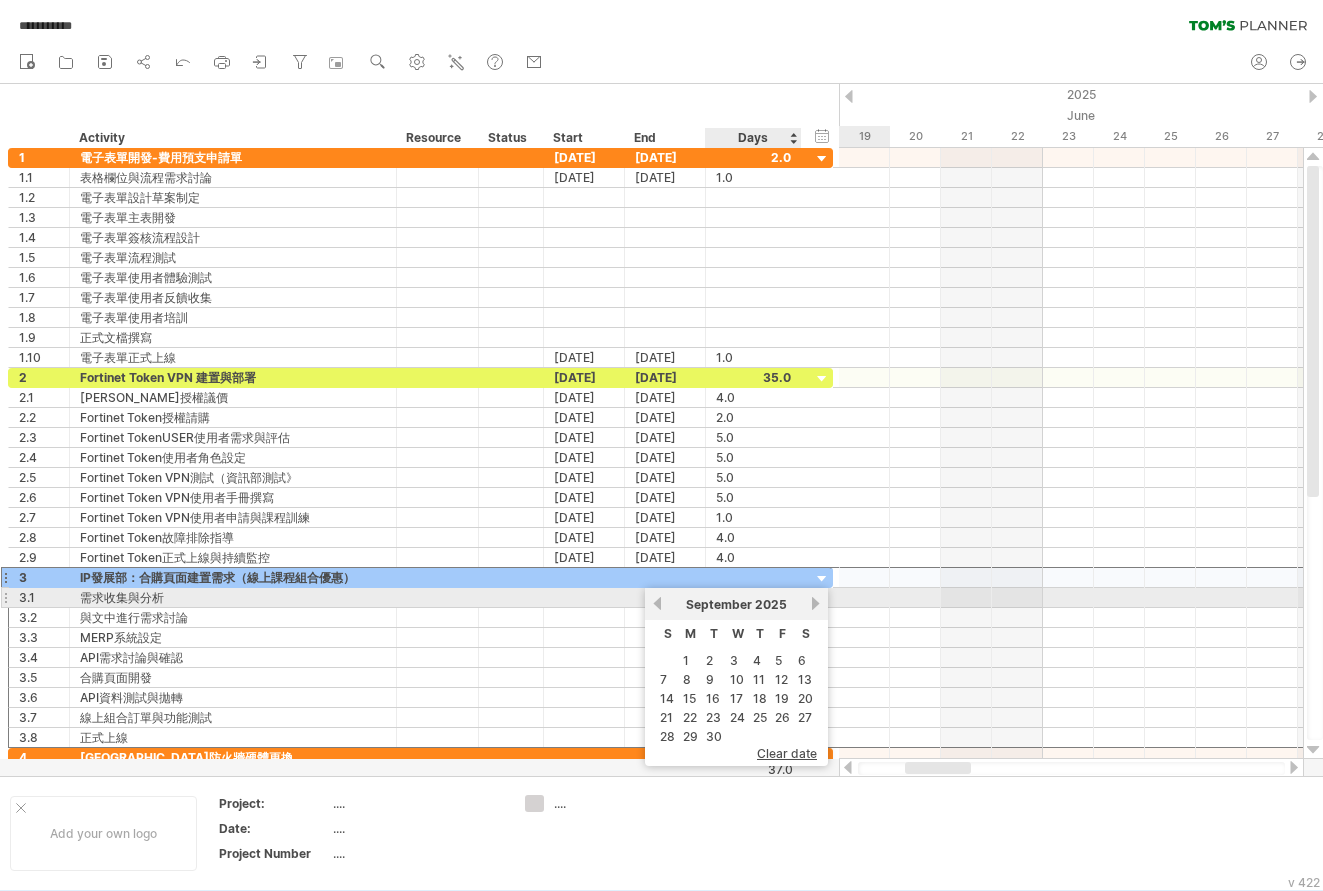 click on "next" at bounding box center [815, 603] 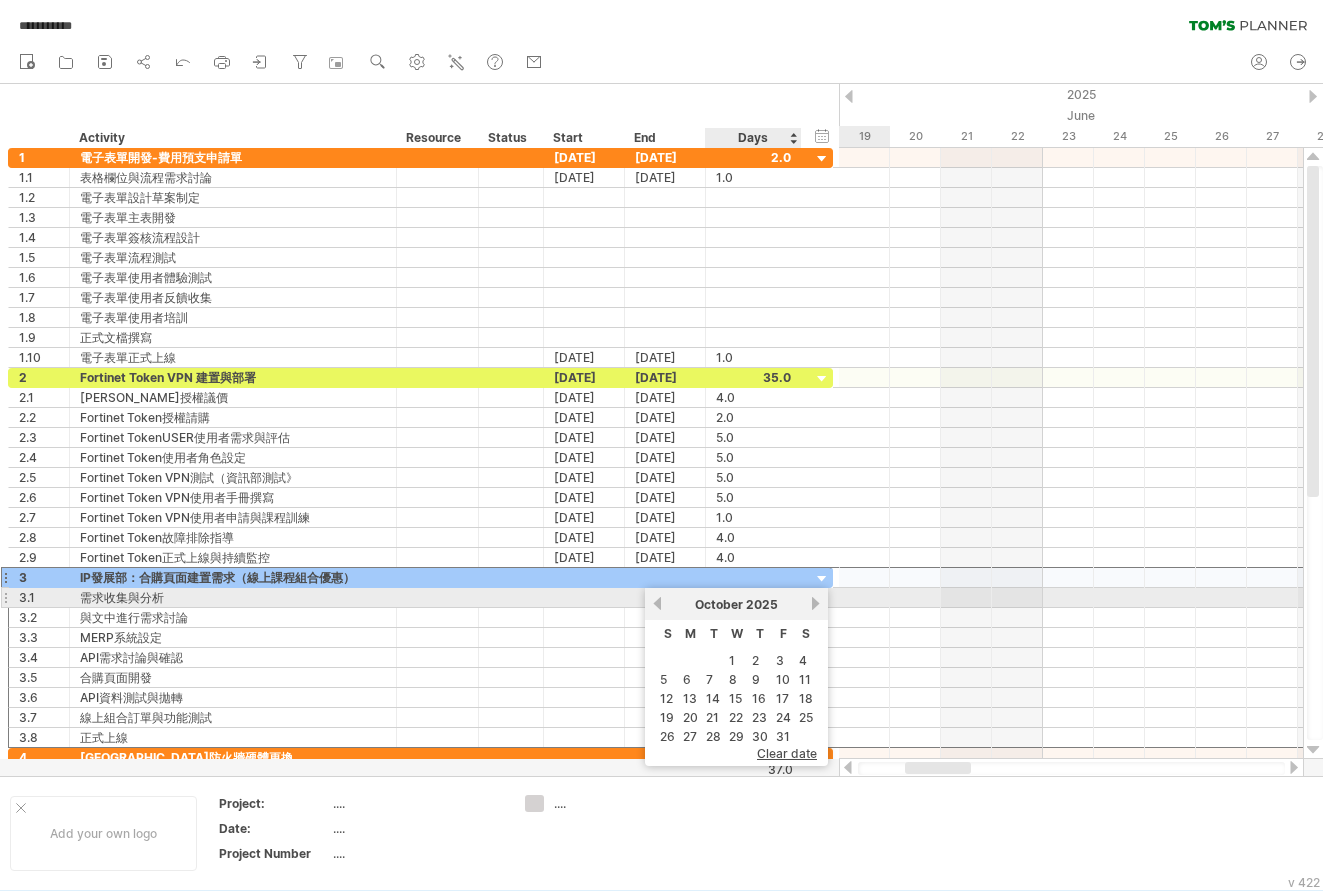 click on "next" at bounding box center (815, 603) 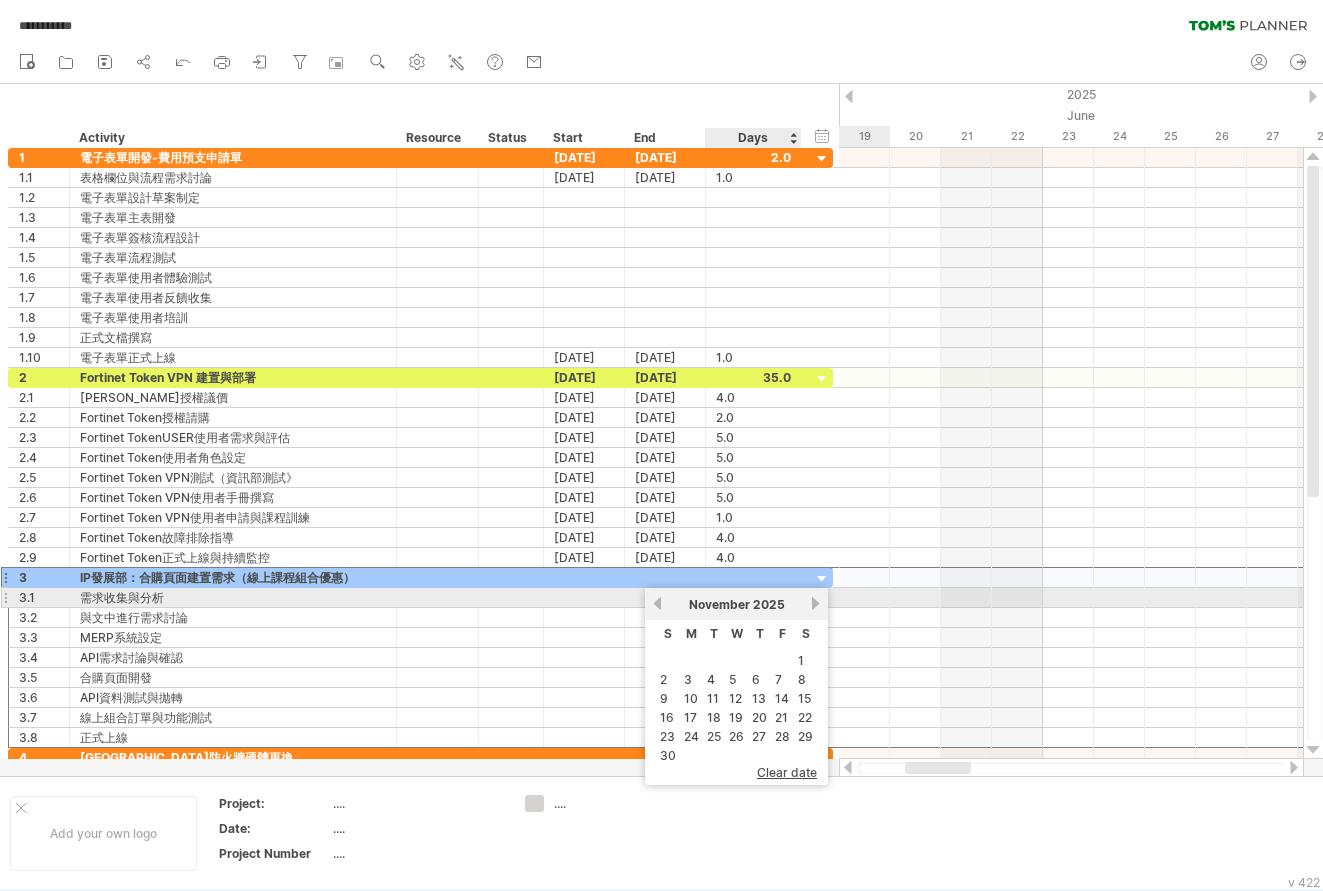 click on "next" at bounding box center [815, 603] 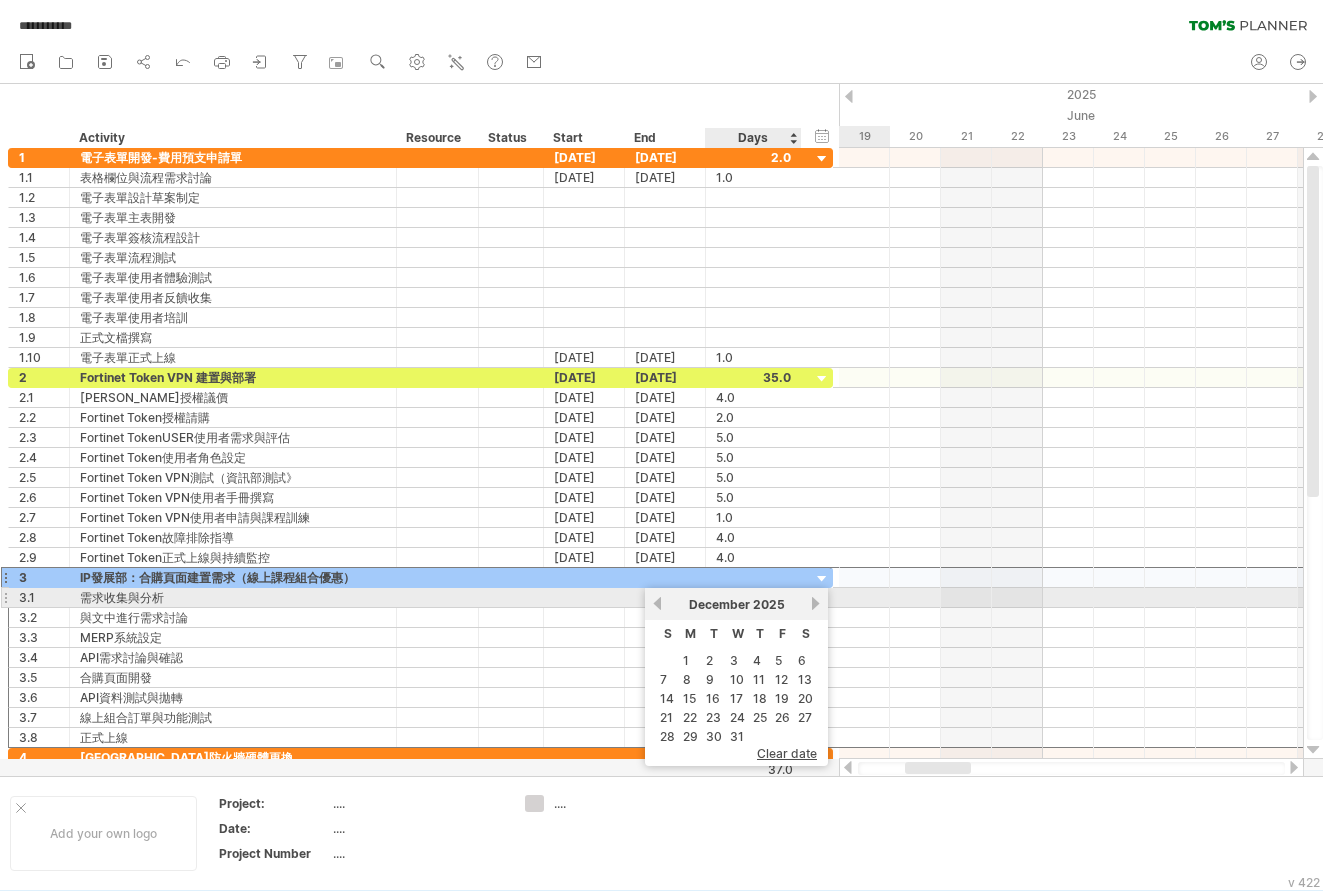click on "next" at bounding box center (815, 603) 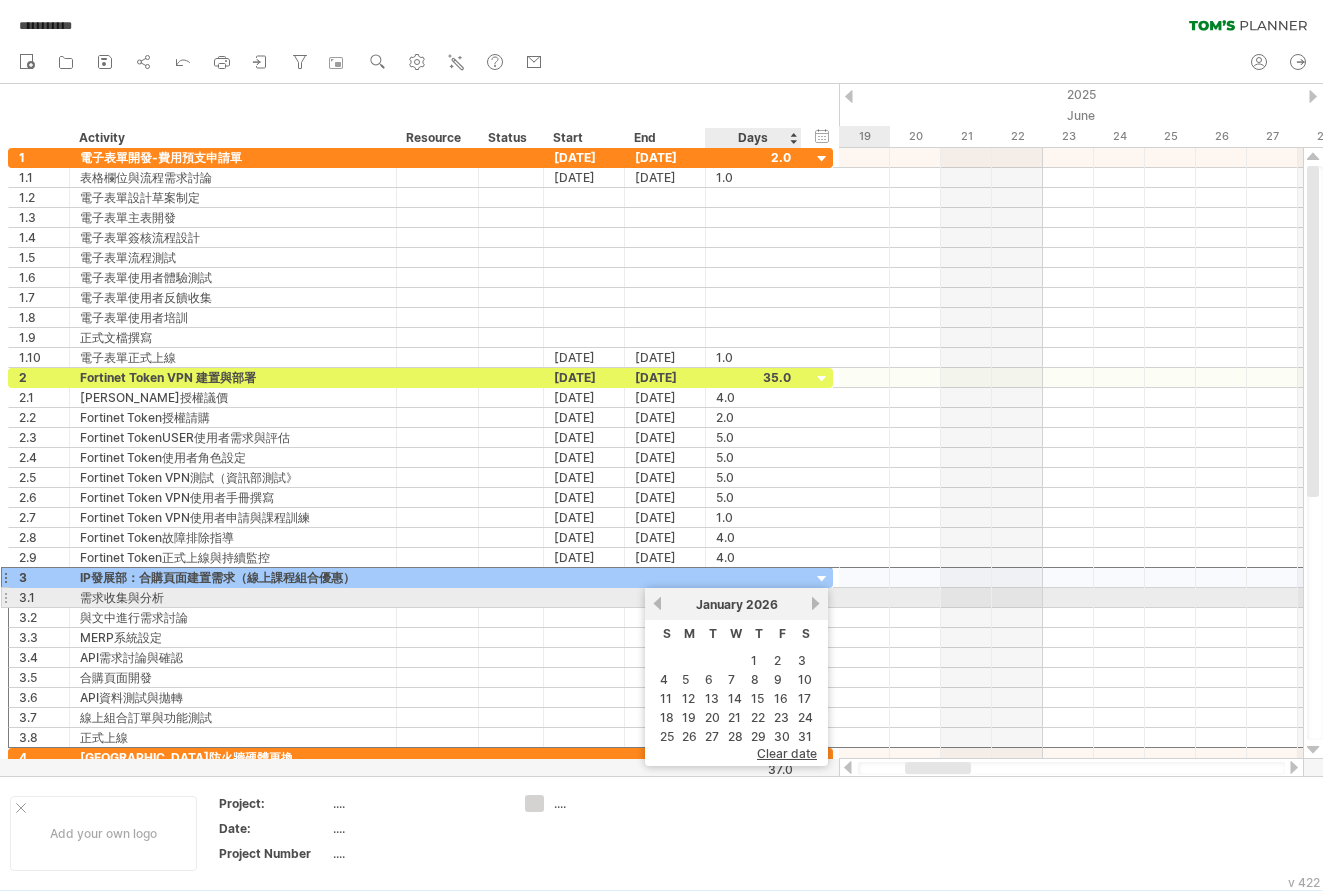 click on "next" at bounding box center (815, 603) 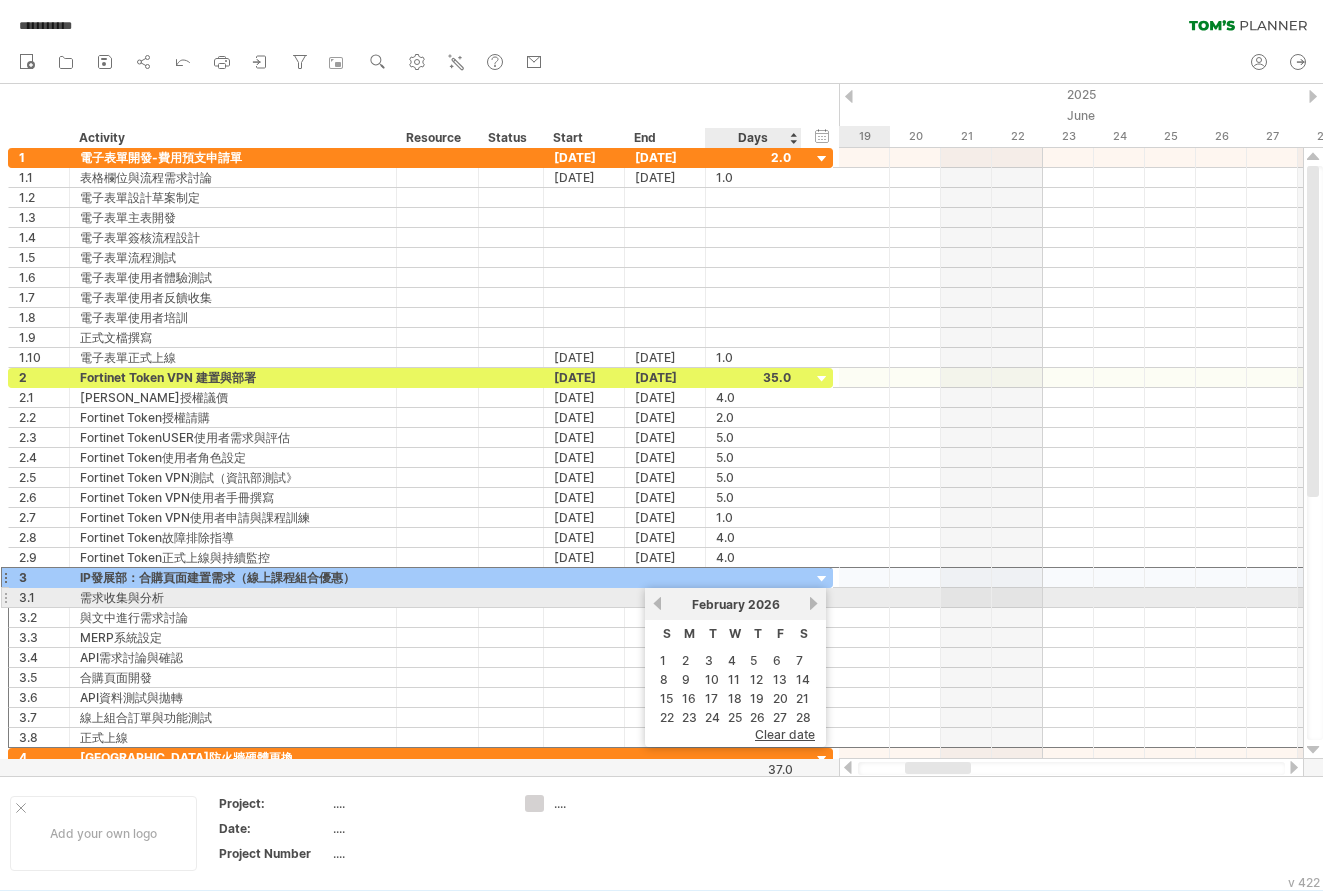 click on "next" at bounding box center (813, 603) 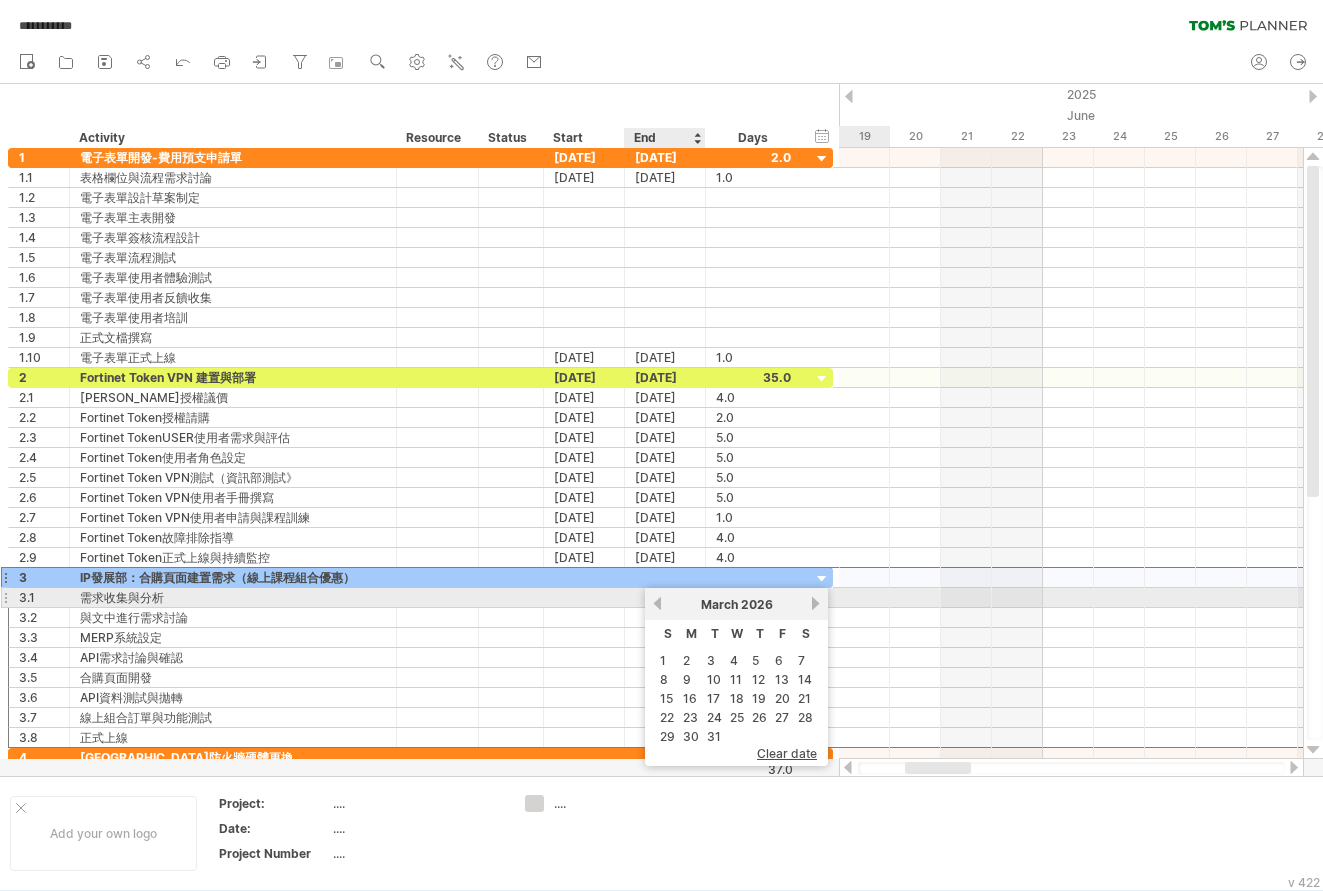 click on "previous" at bounding box center (657, 603) 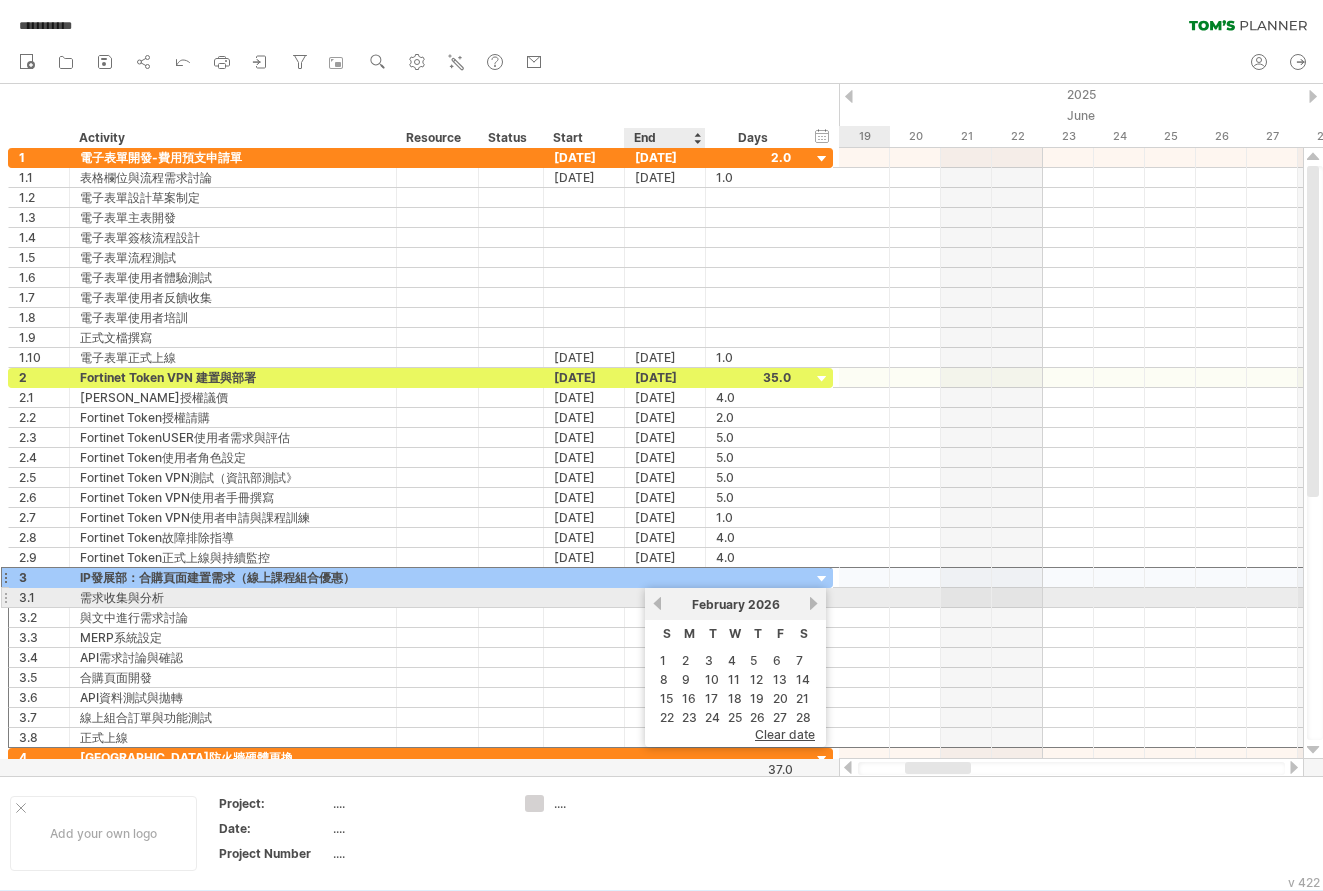 click on "previous" at bounding box center [657, 603] 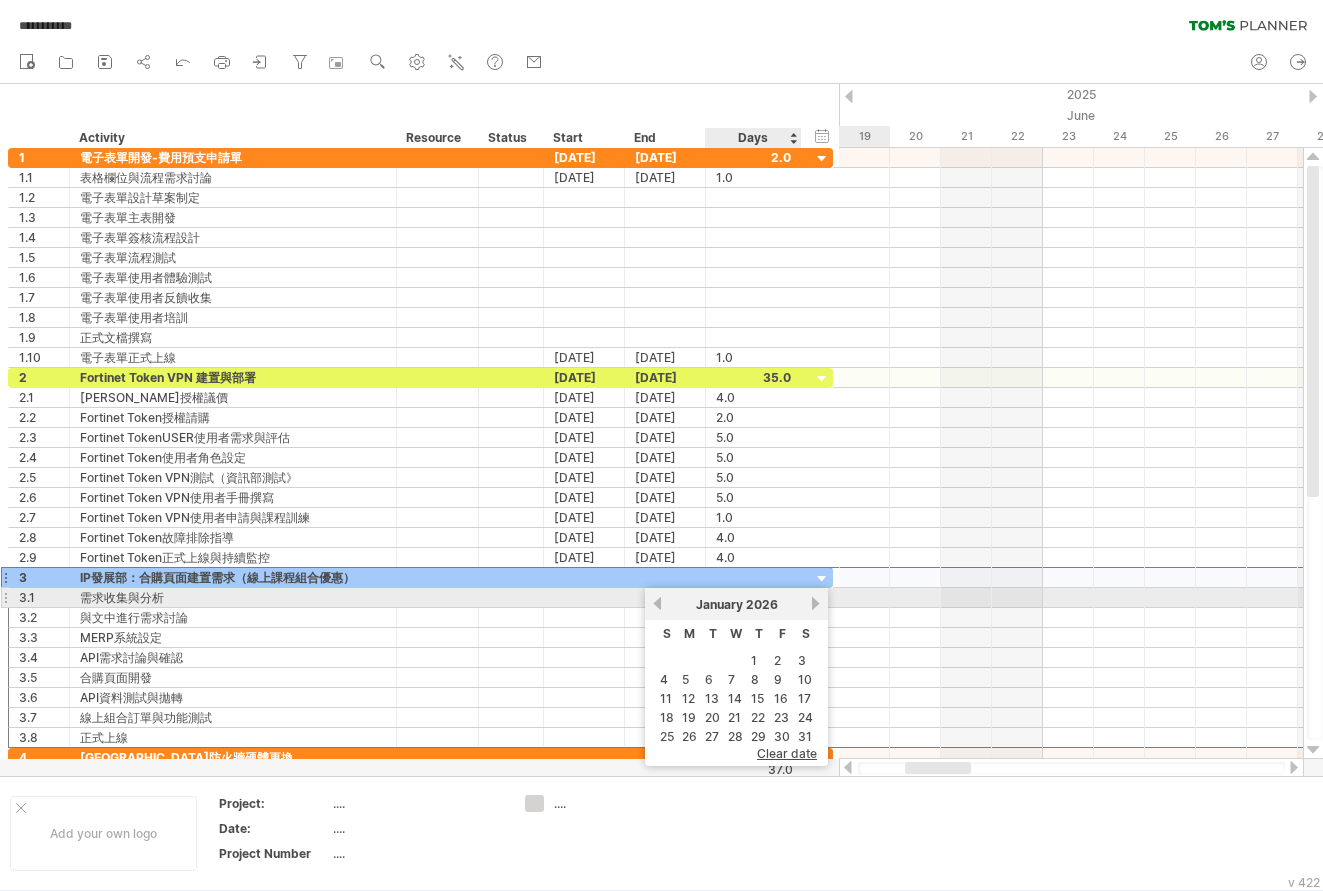 click on "next" at bounding box center (815, 603) 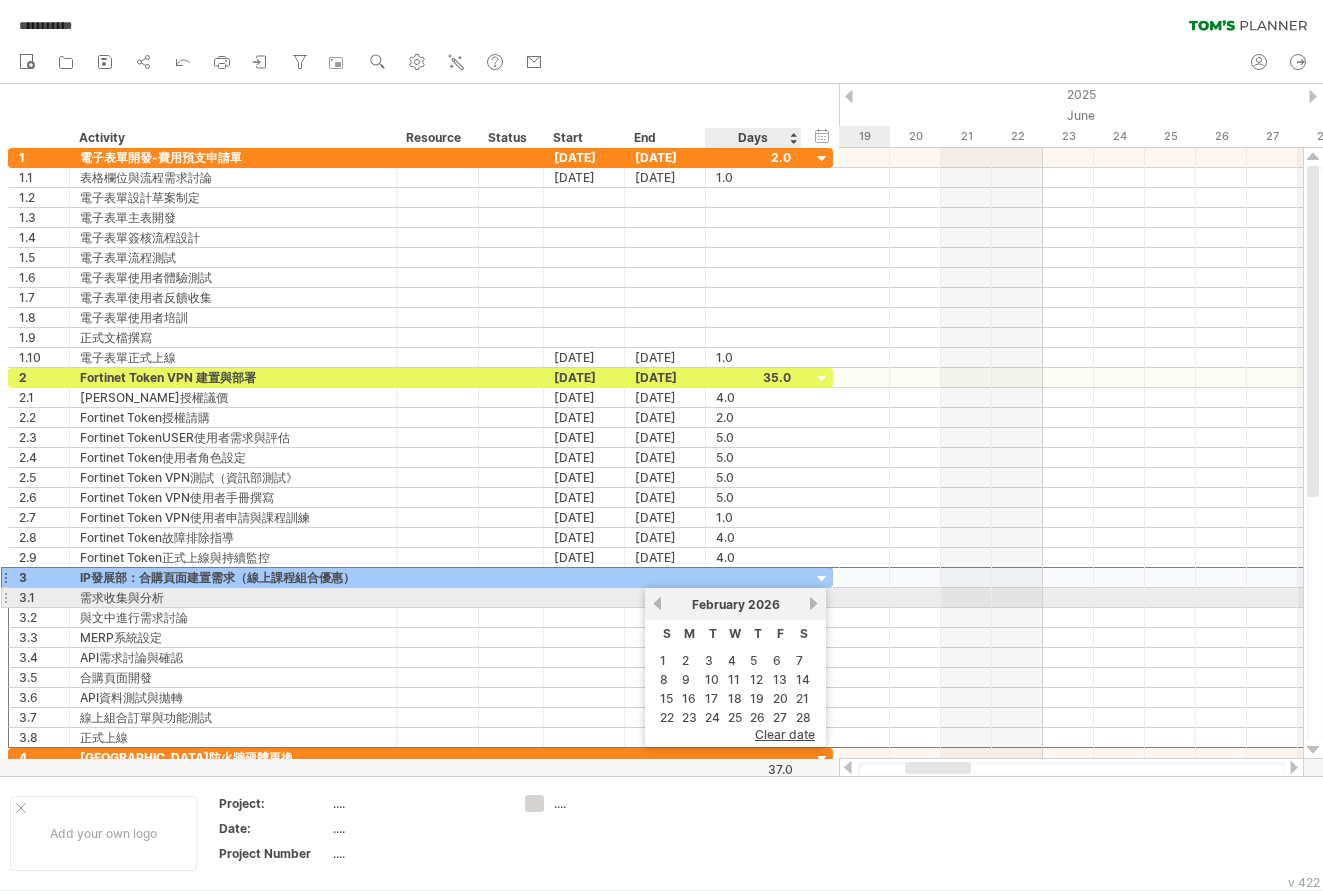 click on "next" at bounding box center [813, 603] 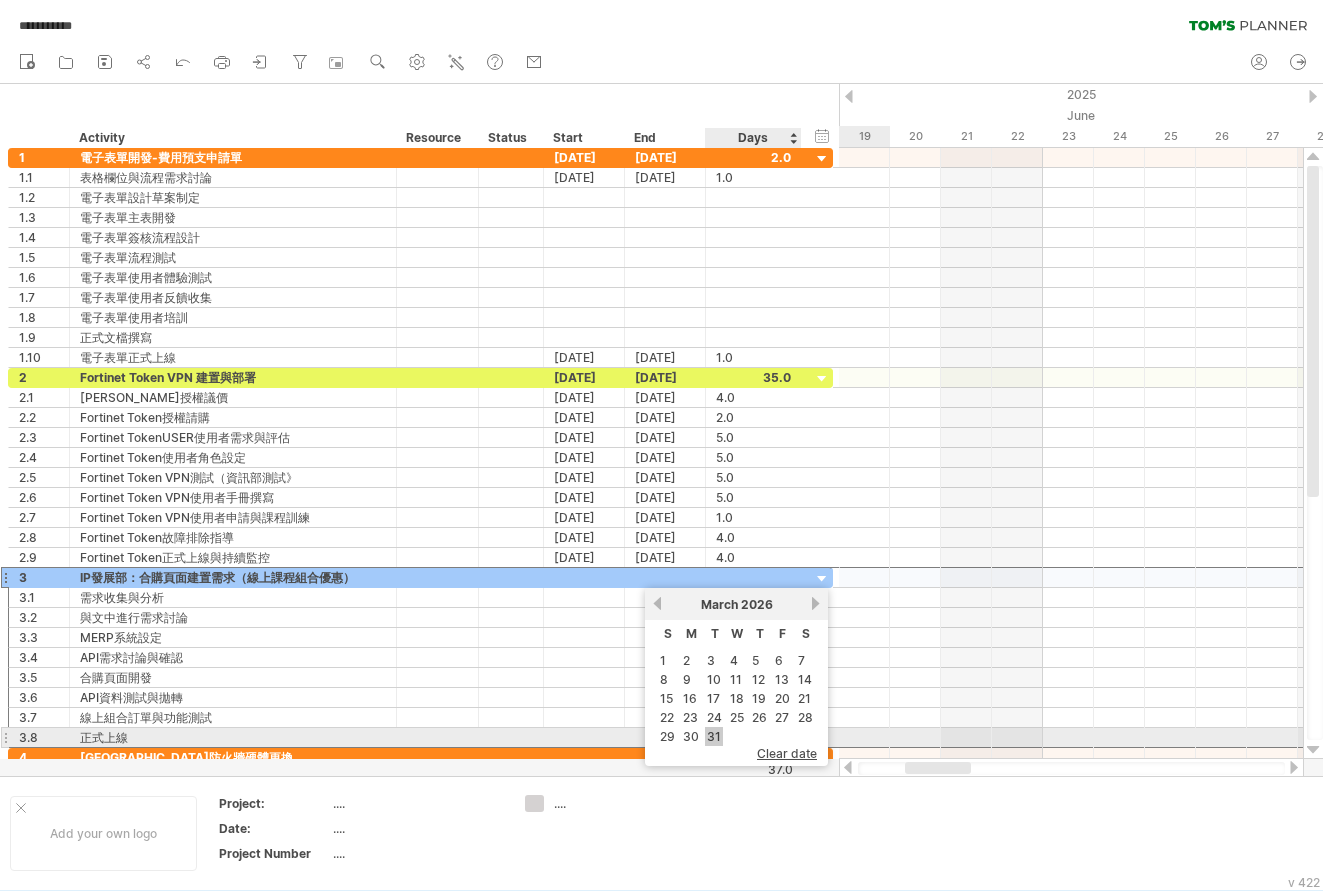 click on "31" at bounding box center [714, 736] 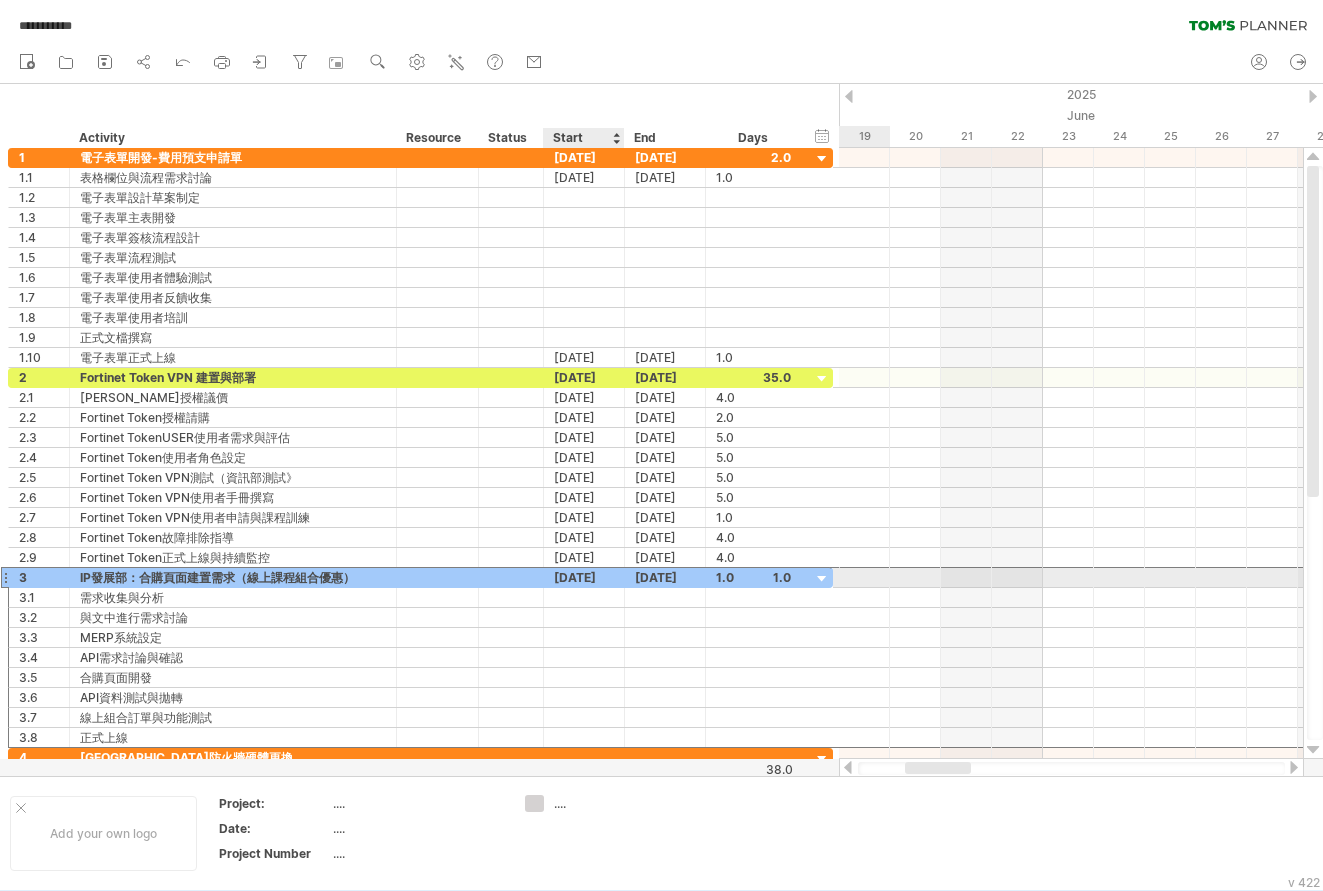 click on "[DATE]" at bounding box center (584, 577) 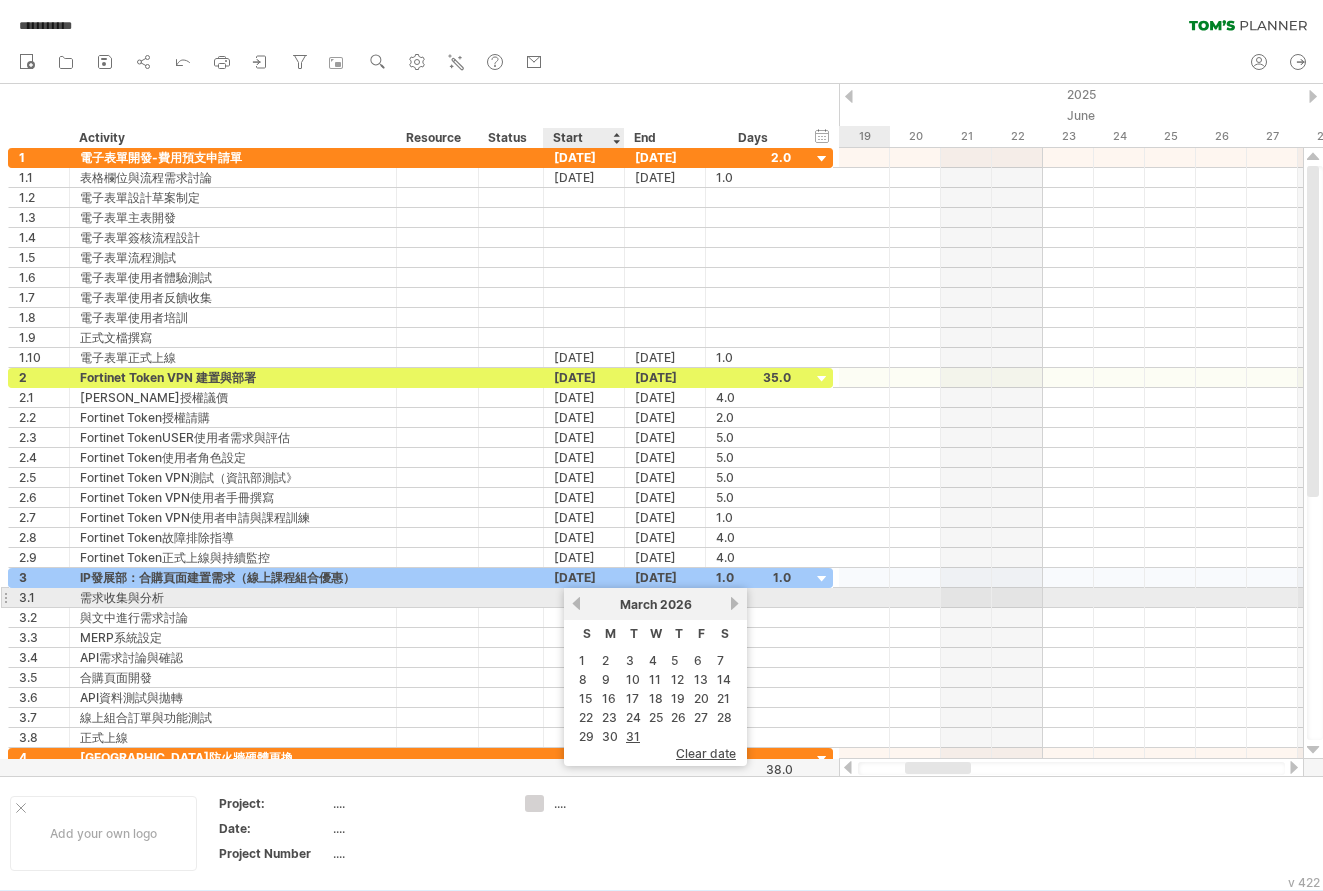 click on "previous" at bounding box center (576, 603) 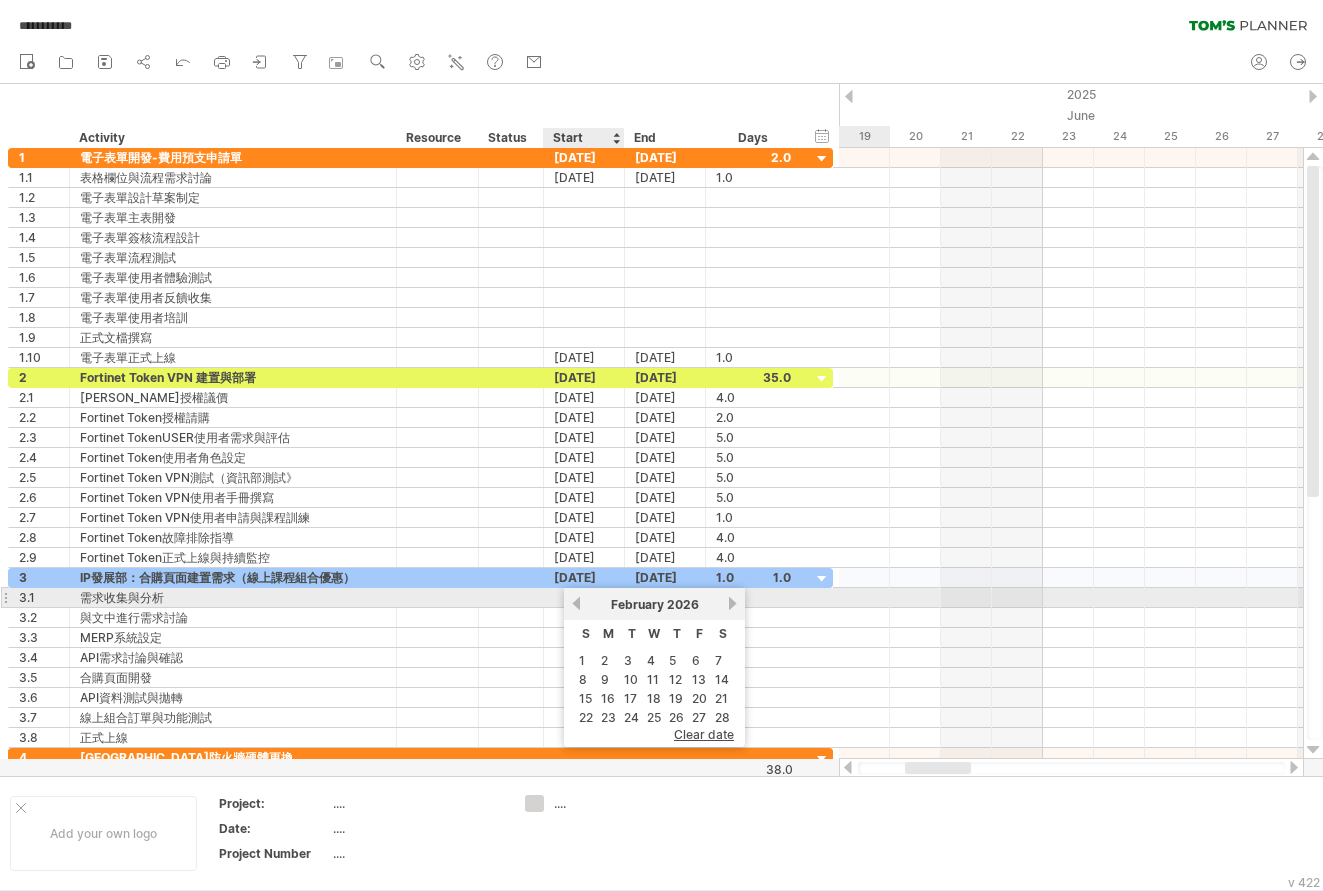 click on "previous" at bounding box center (576, 603) 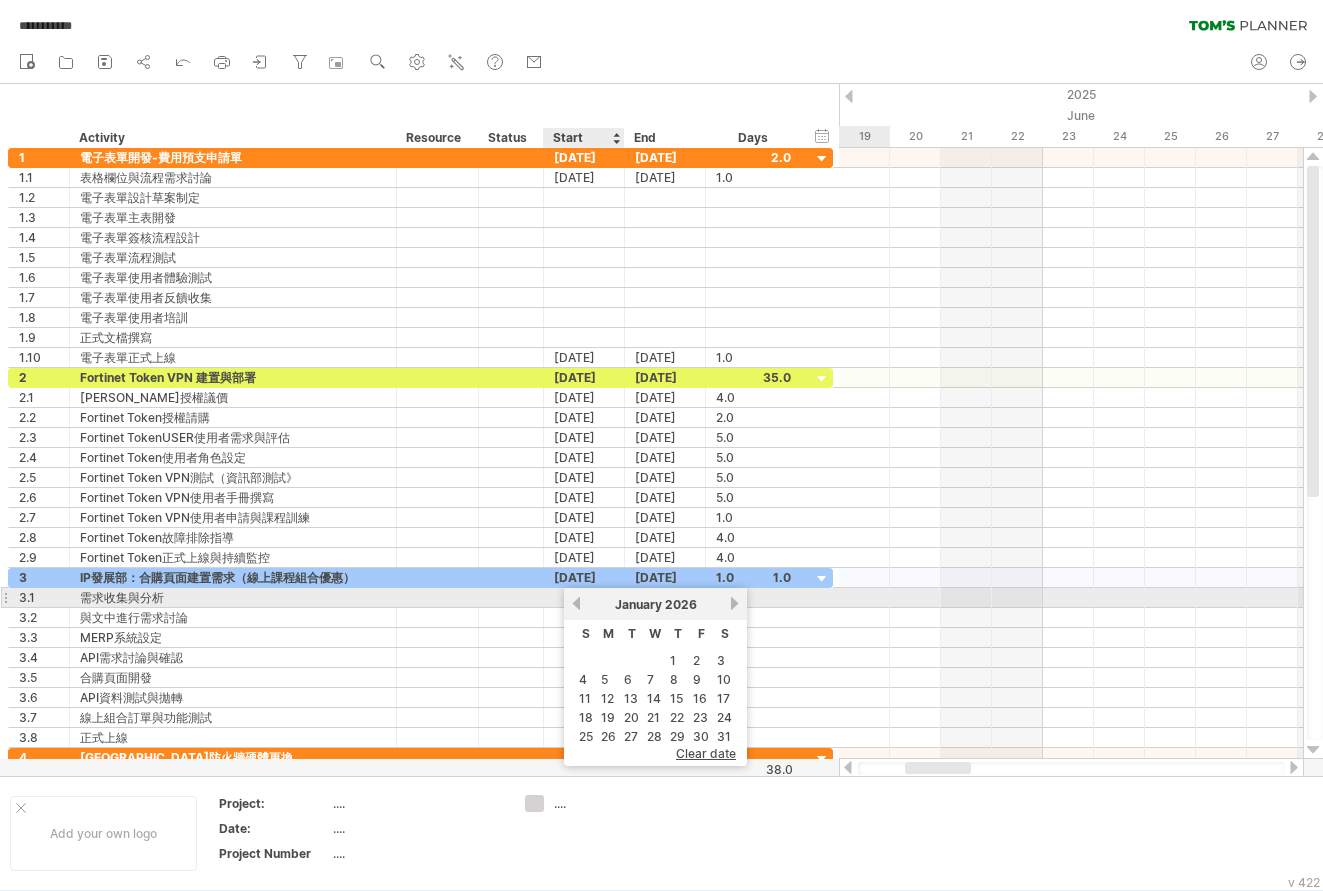 click on "previous" at bounding box center (576, 603) 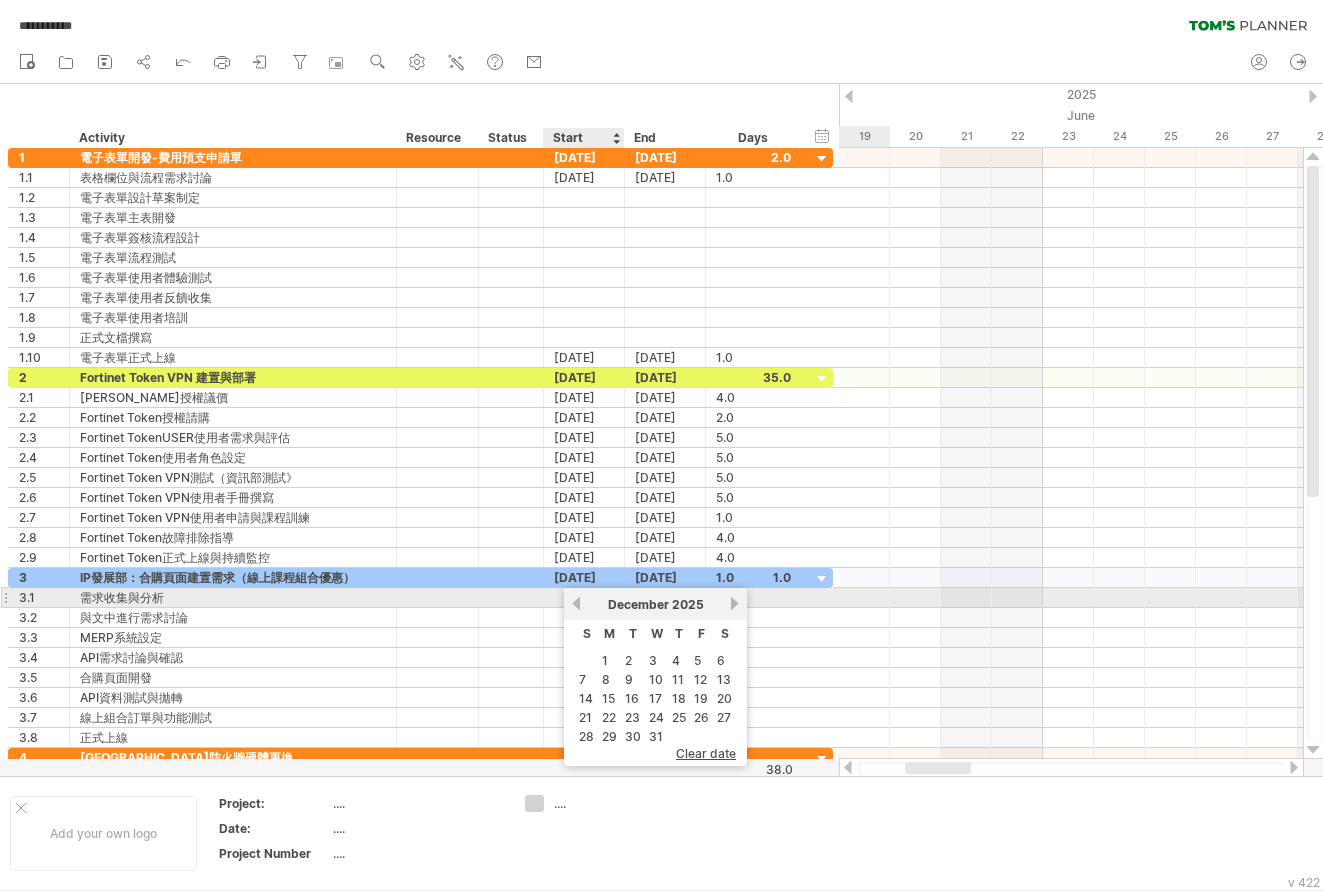 click on "previous" at bounding box center [576, 603] 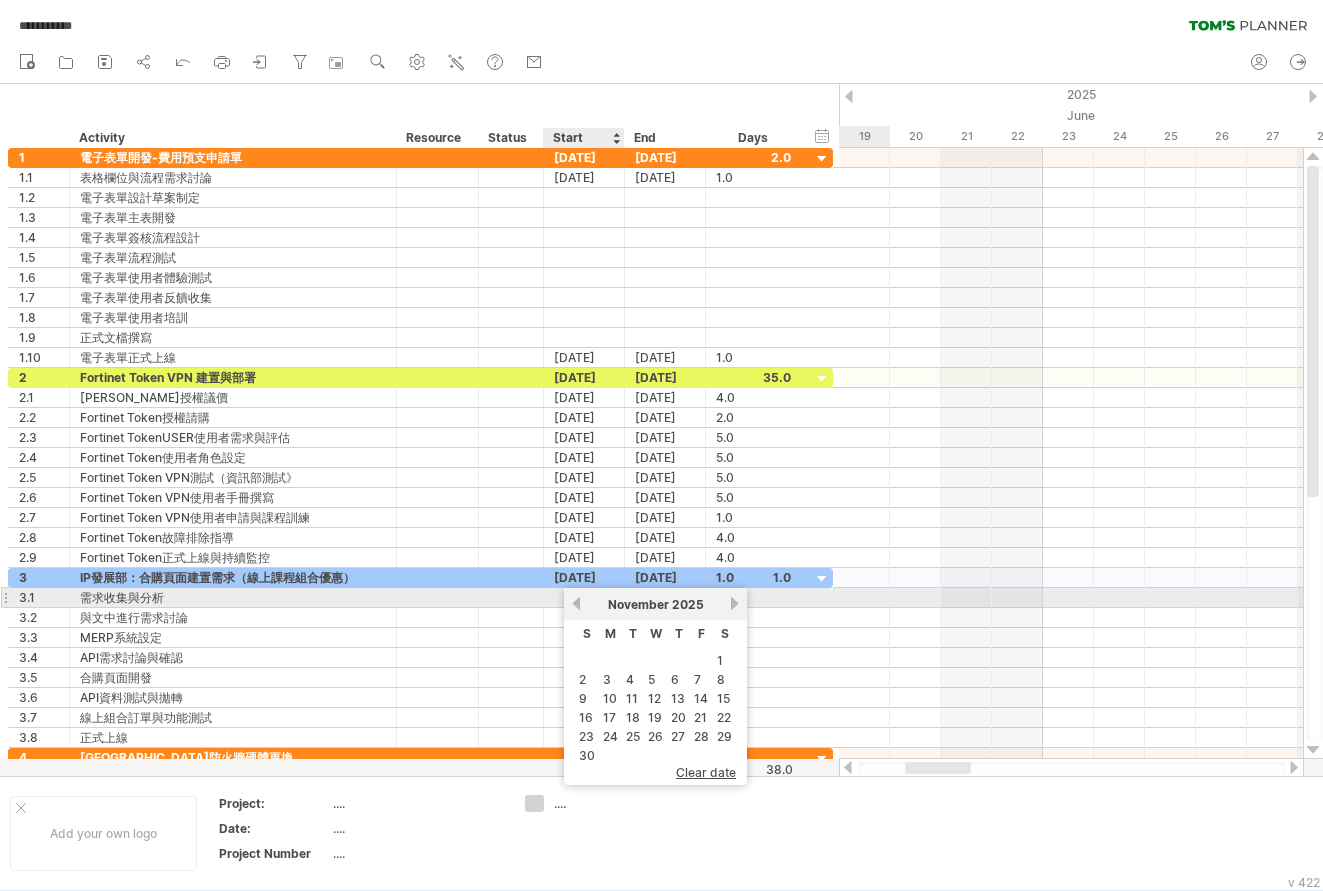 click on "previous" at bounding box center [576, 603] 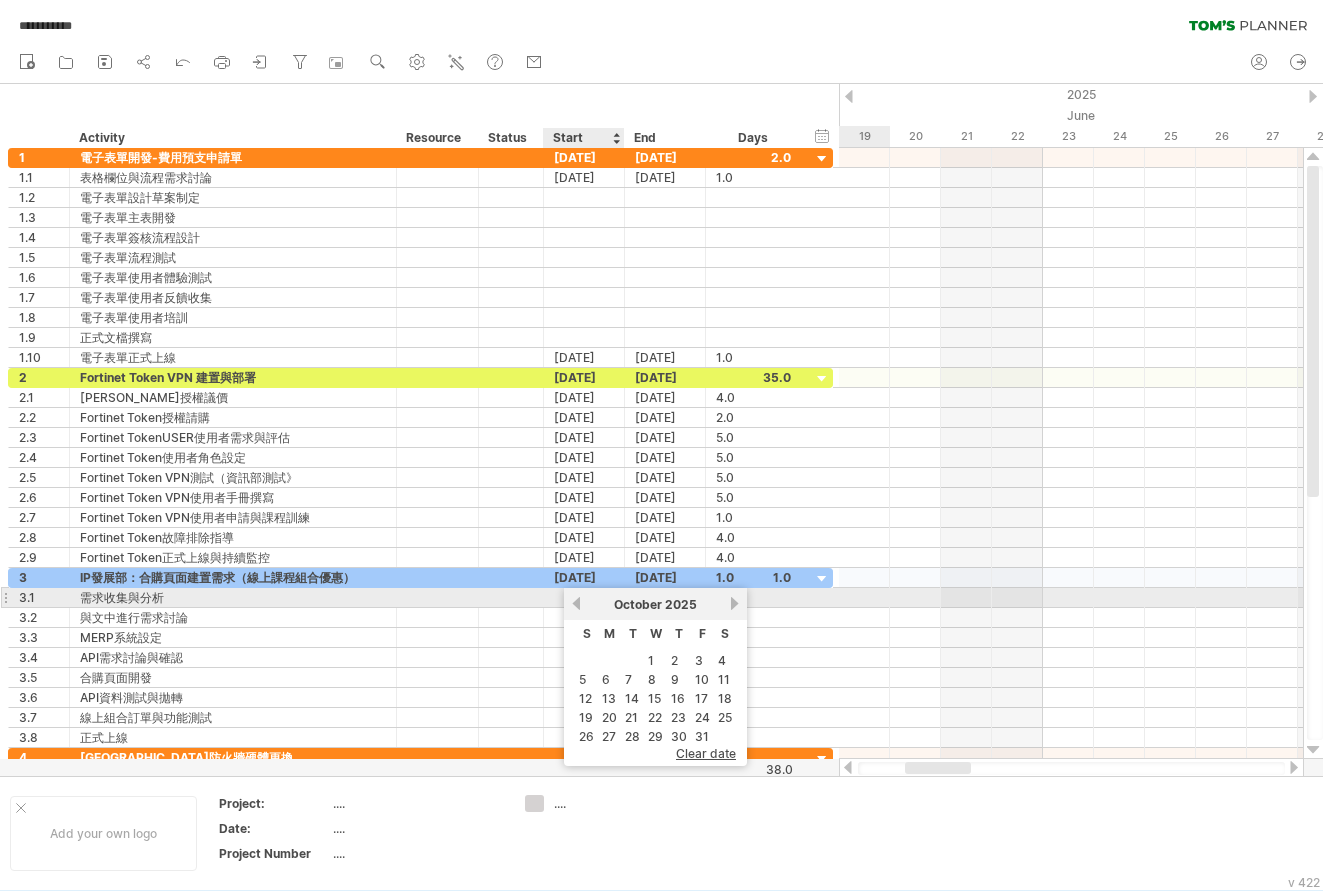 click on "previous" at bounding box center (576, 603) 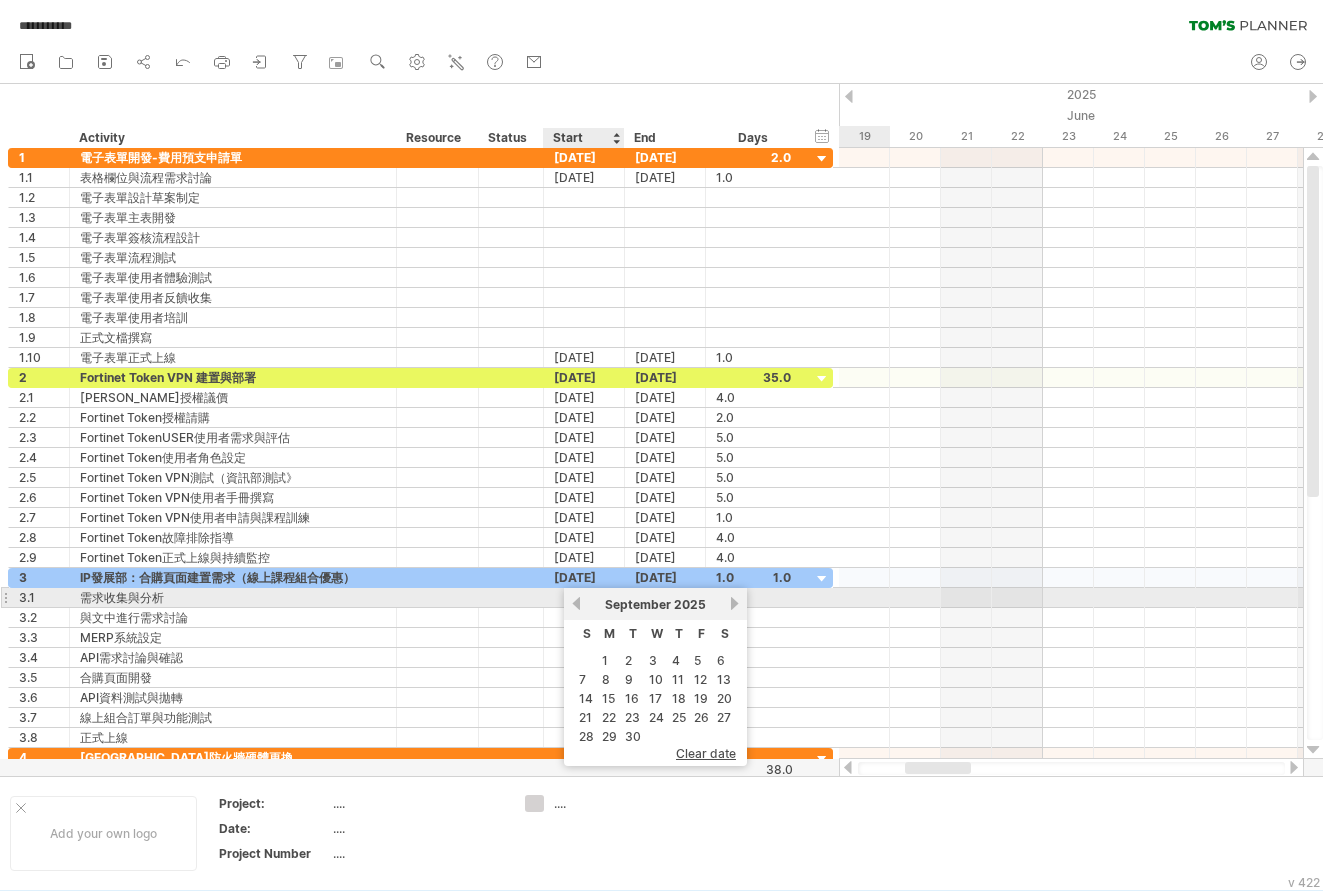click on "previous" at bounding box center (576, 603) 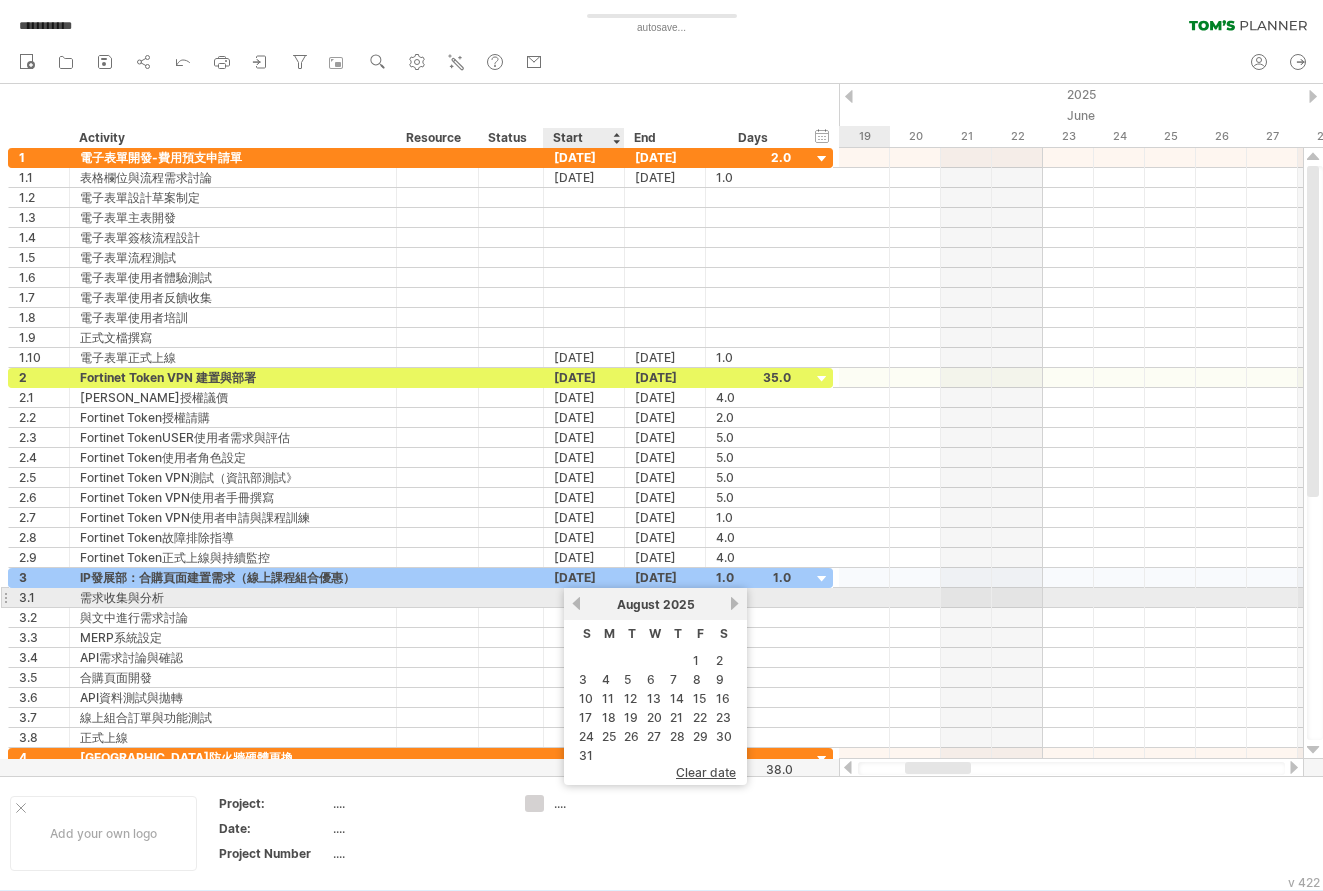 click on "previous" at bounding box center (576, 603) 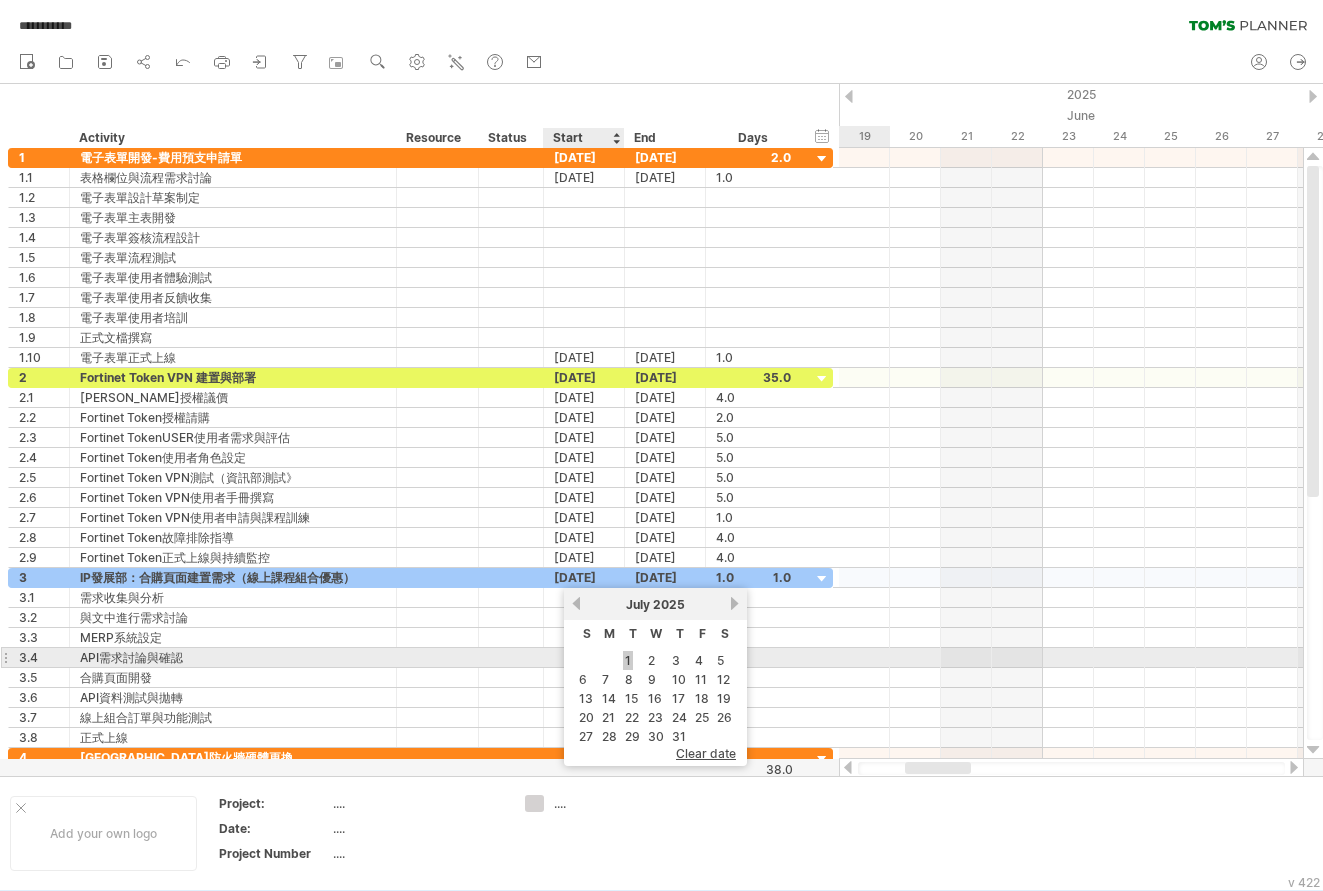 click on "1" at bounding box center (628, 660) 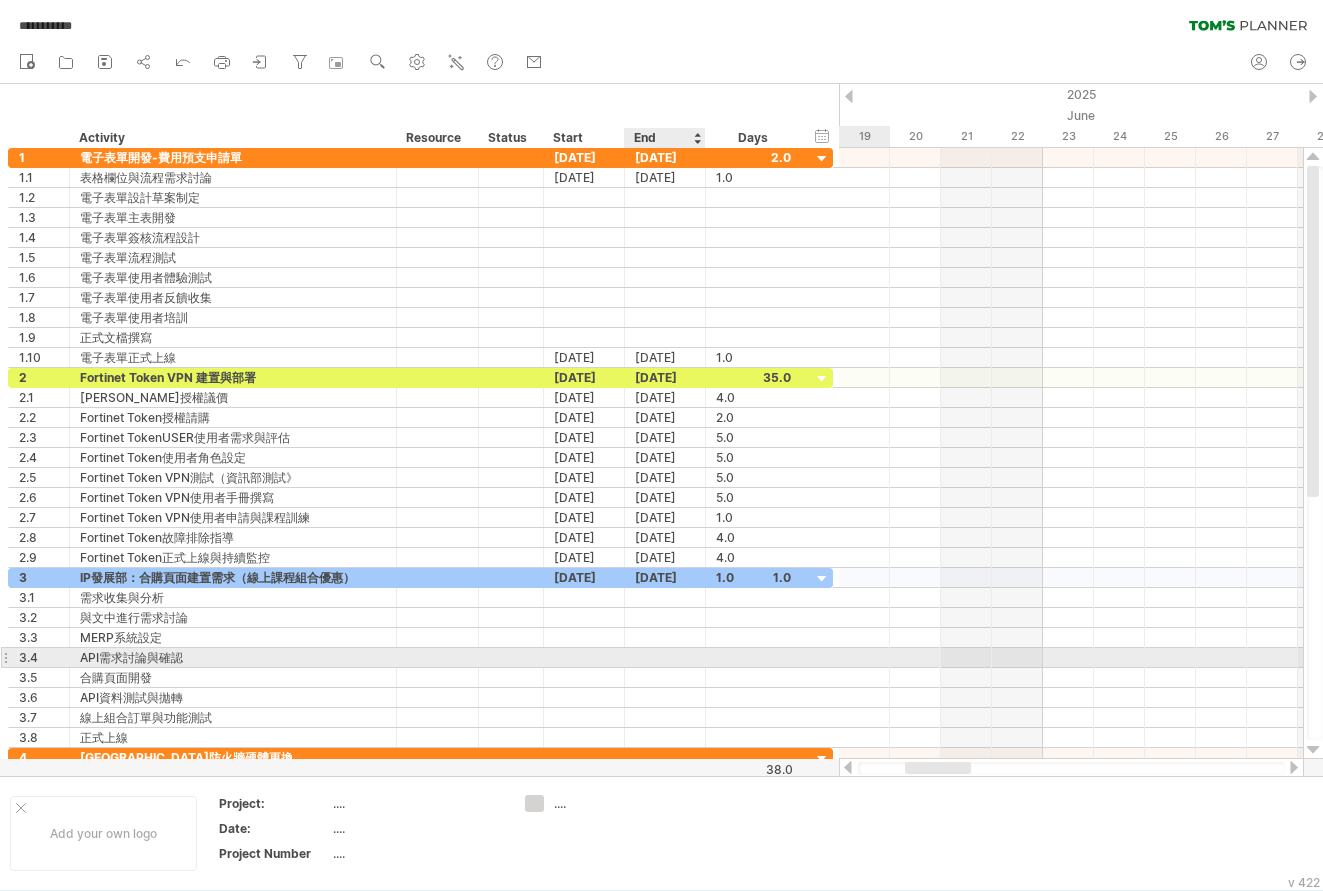 click at bounding box center [665, 657] 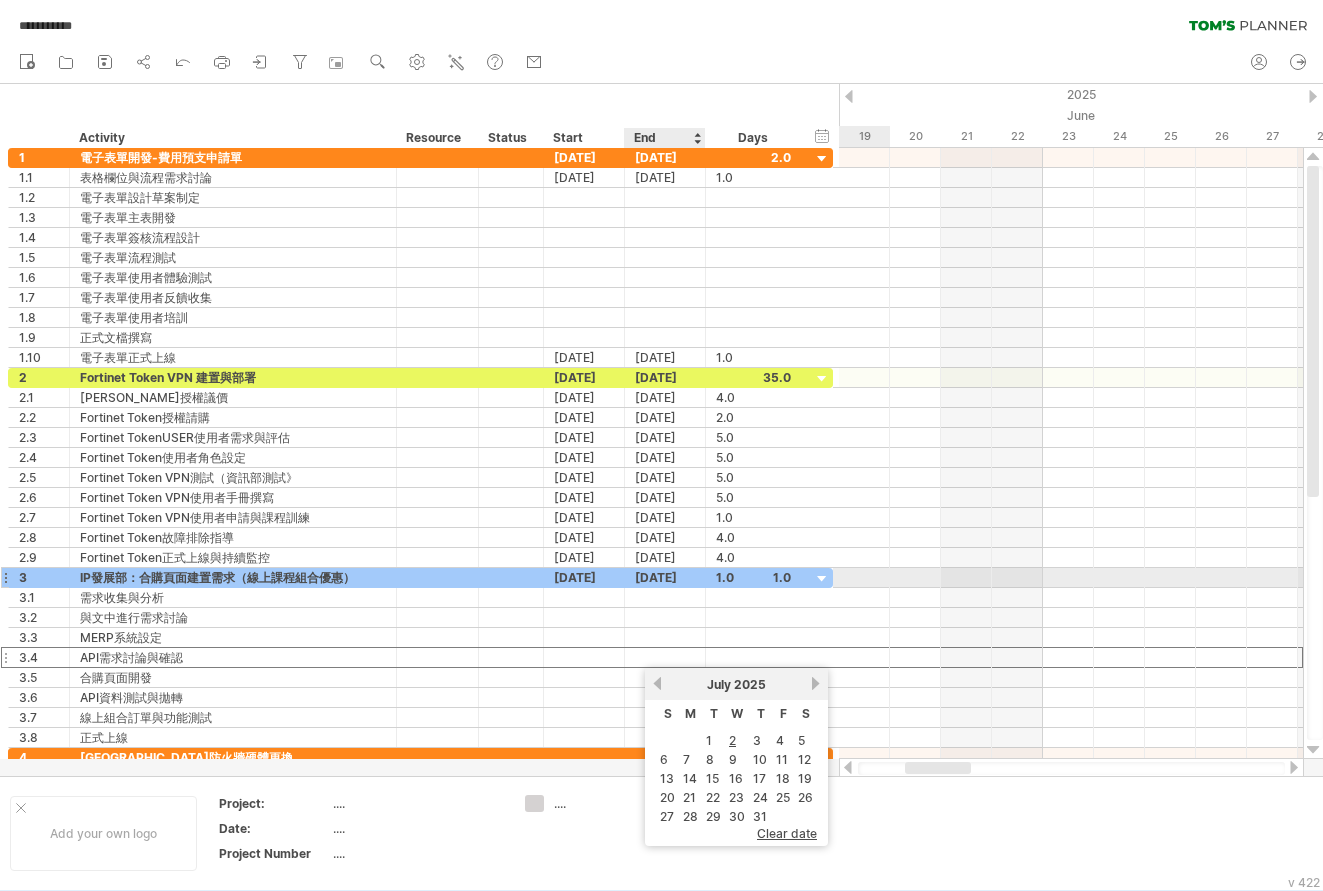 click on "[DATE]" at bounding box center [665, 577] 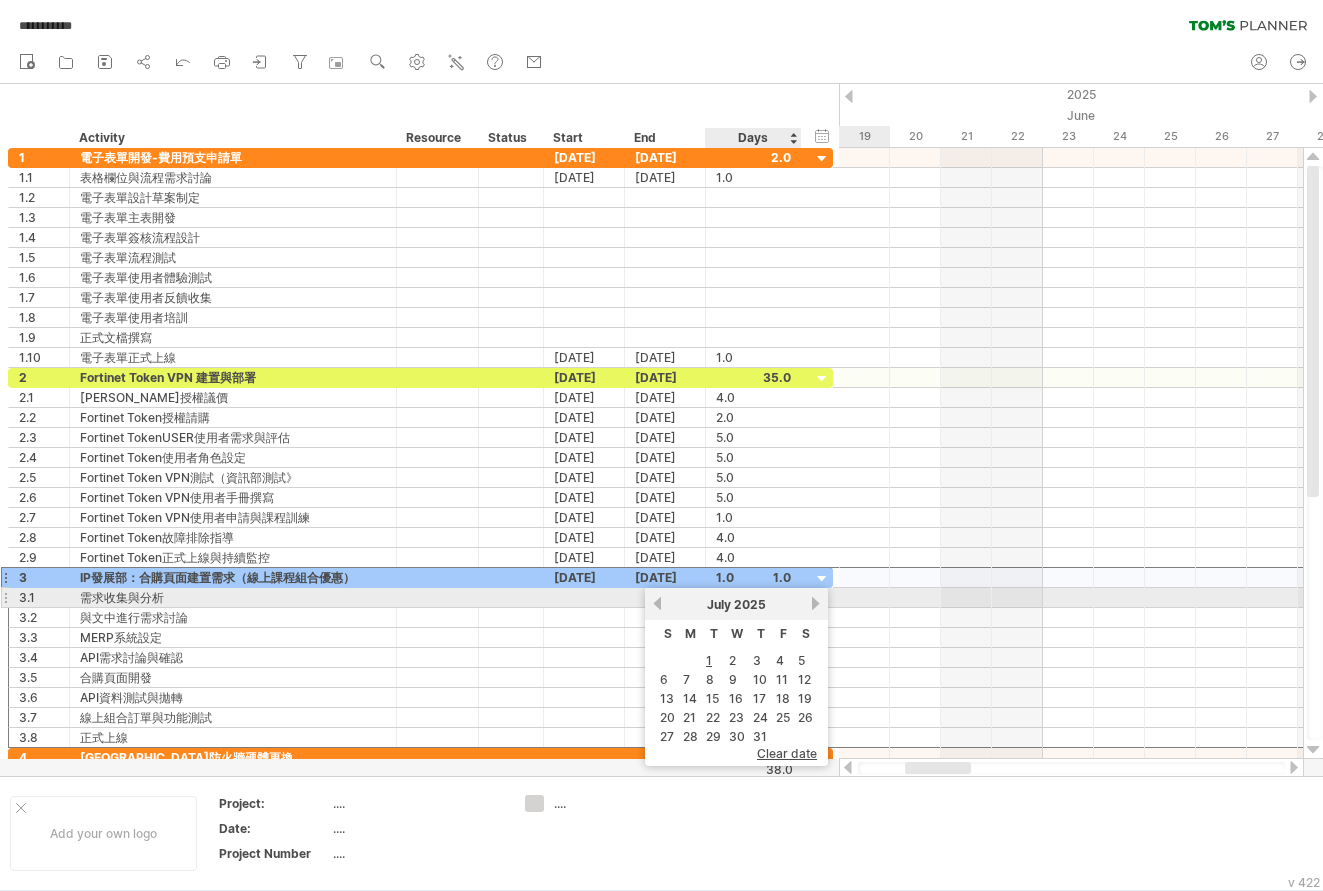 click on "2025" at bounding box center (750, 604) 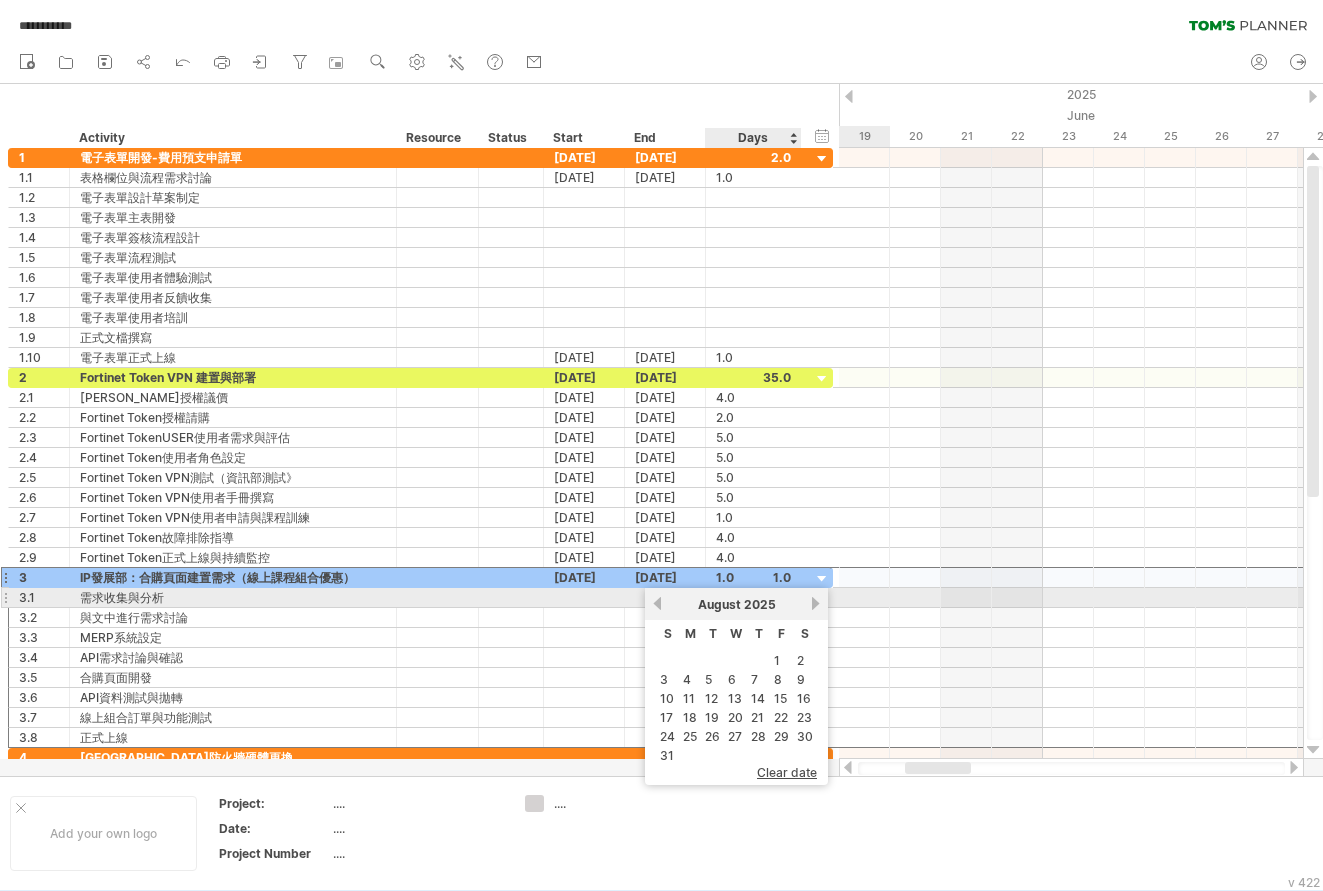click on "next" at bounding box center (815, 603) 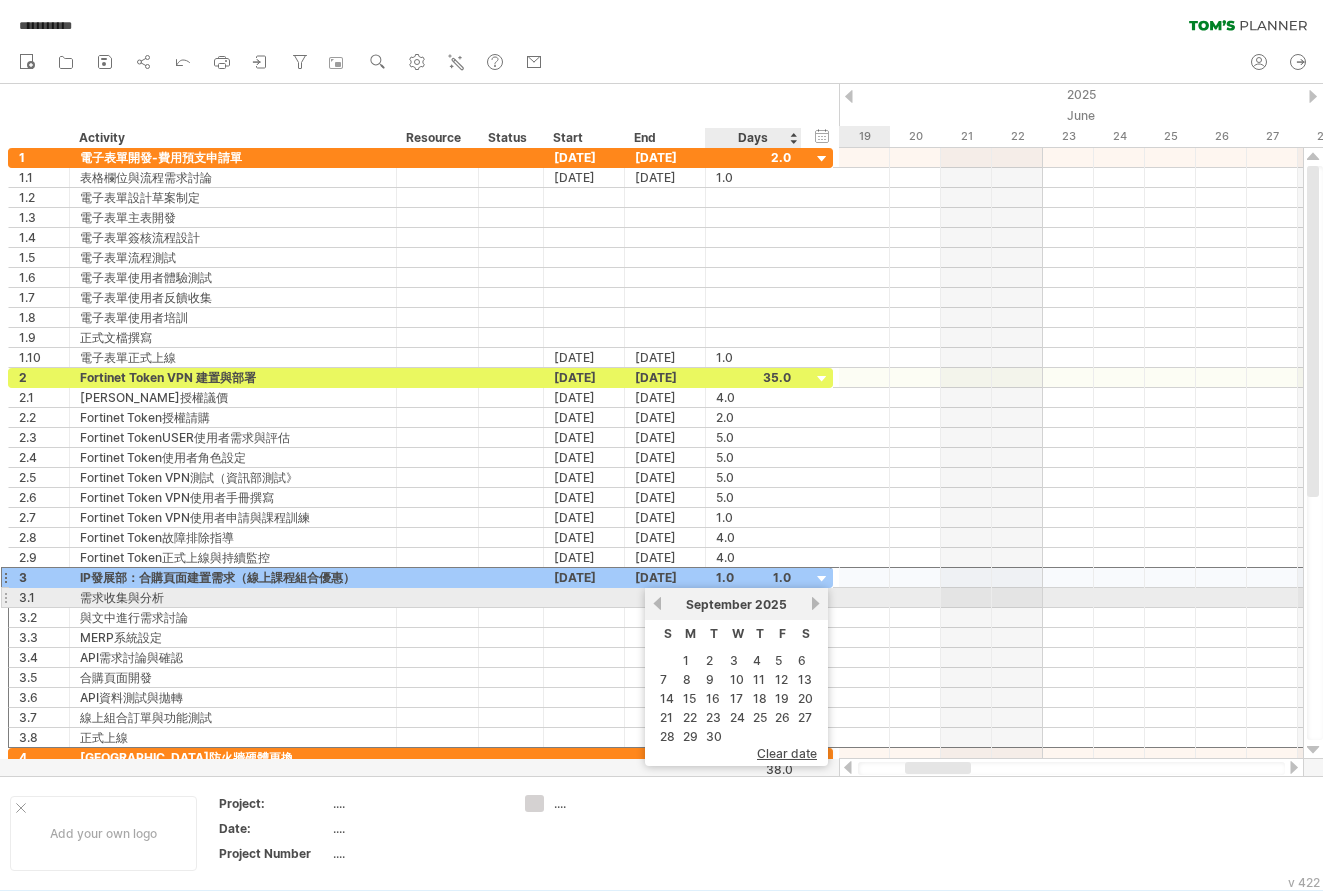 click on "next" at bounding box center (815, 603) 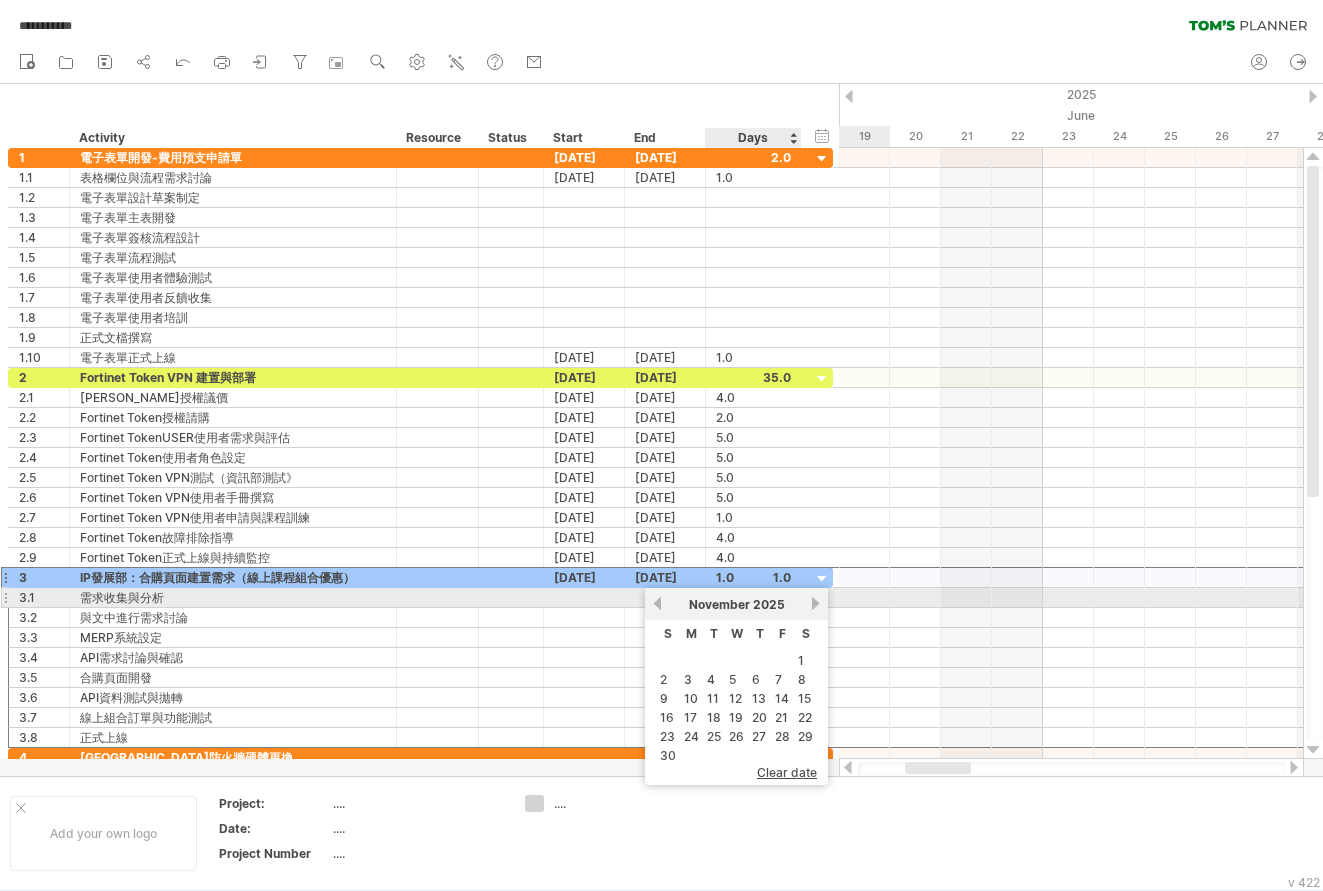 click on "next" at bounding box center [815, 603] 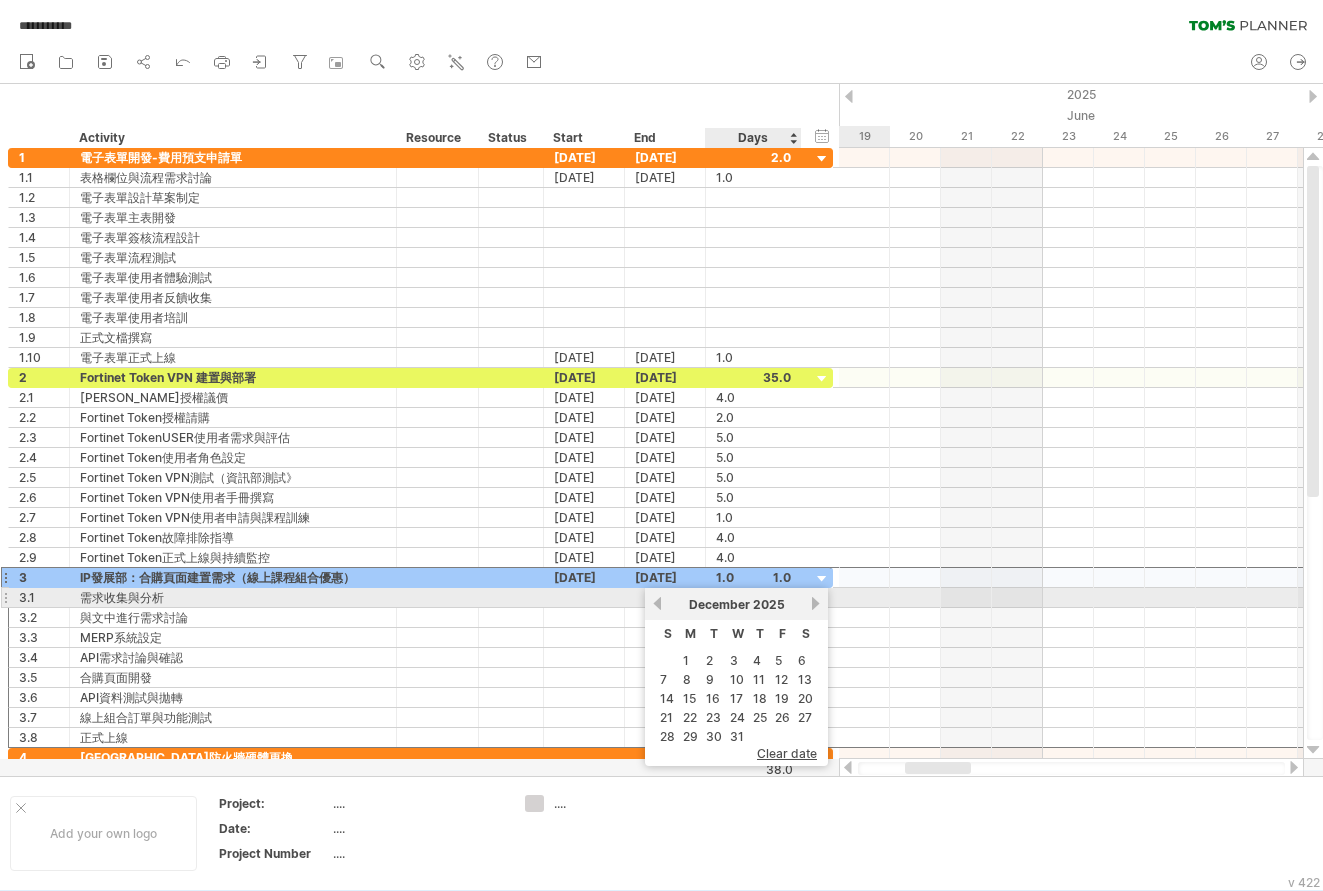 click on "next" at bounding box center [815, 603] 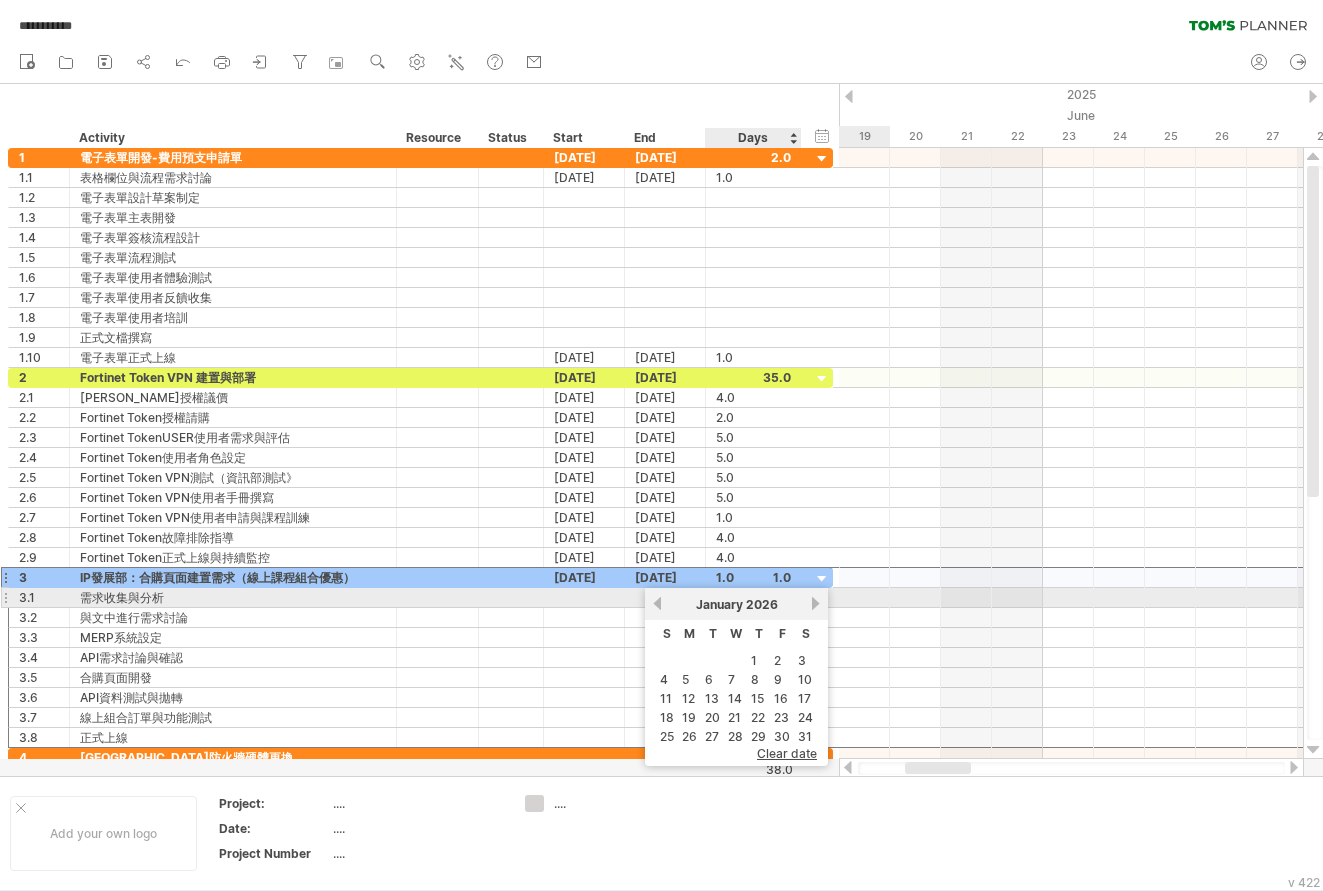 click on "next" at bounding box center [815, 603] 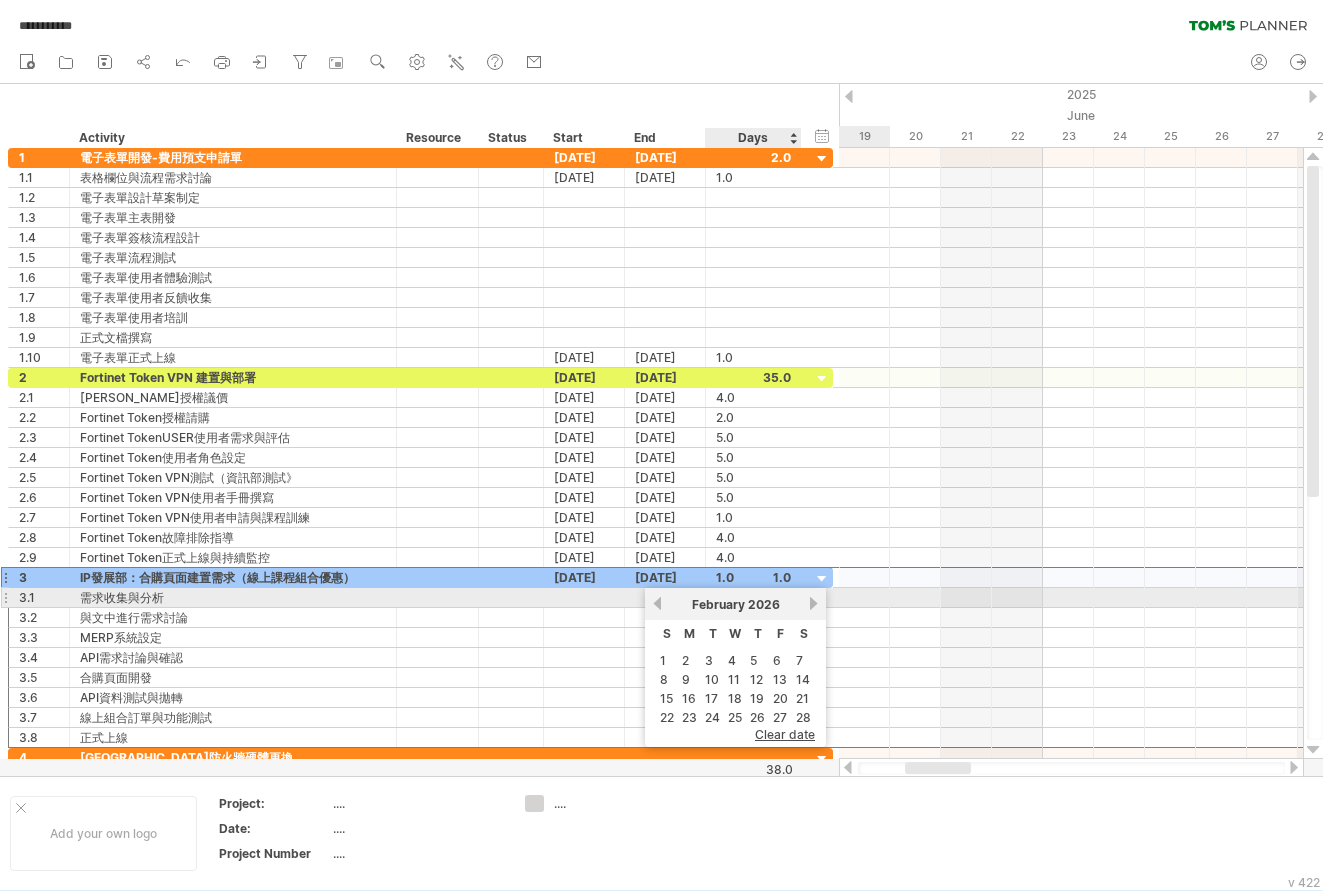 click on "next" at bounding box center (813, 603) 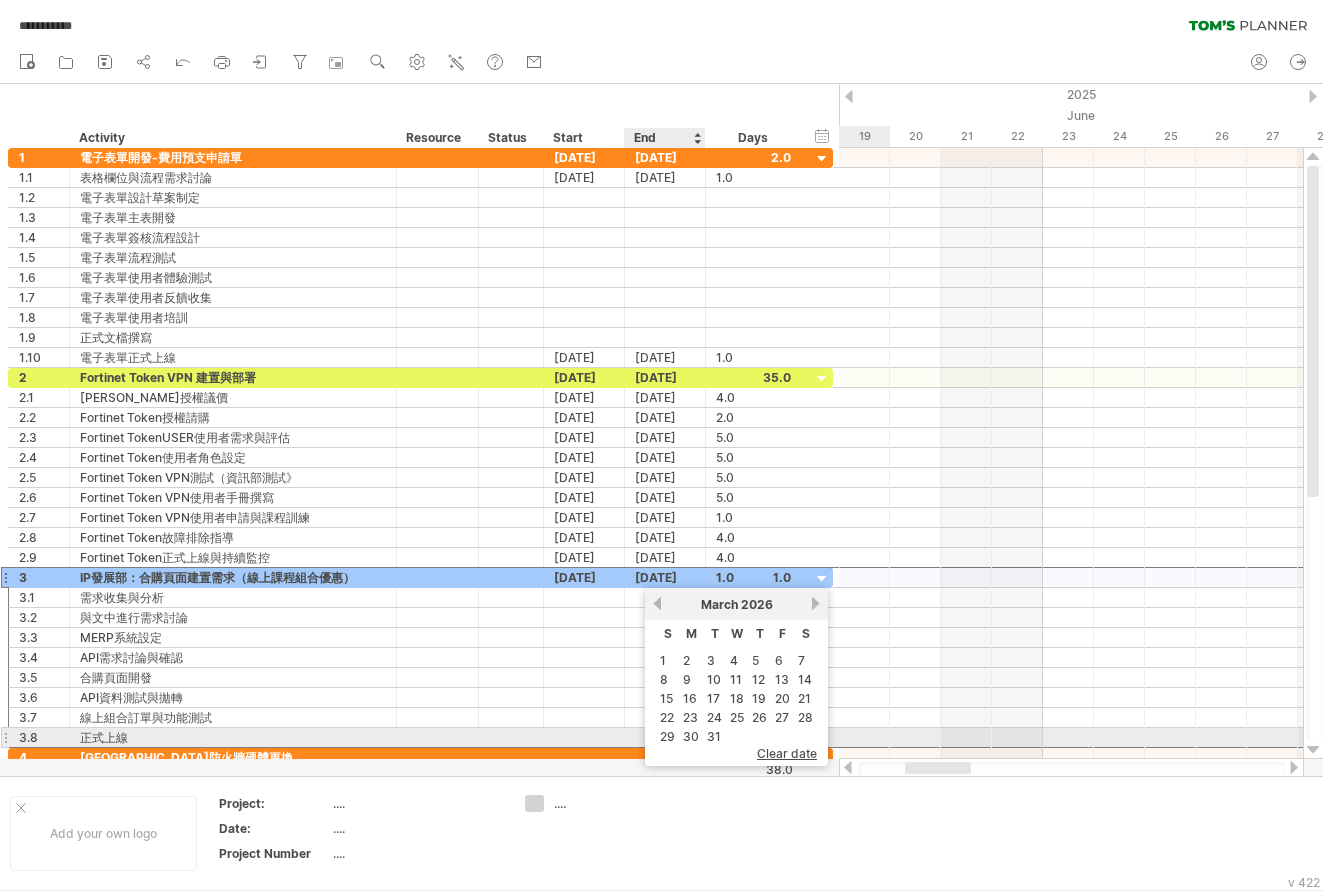 click on "31" at bounding box center (714, 736) 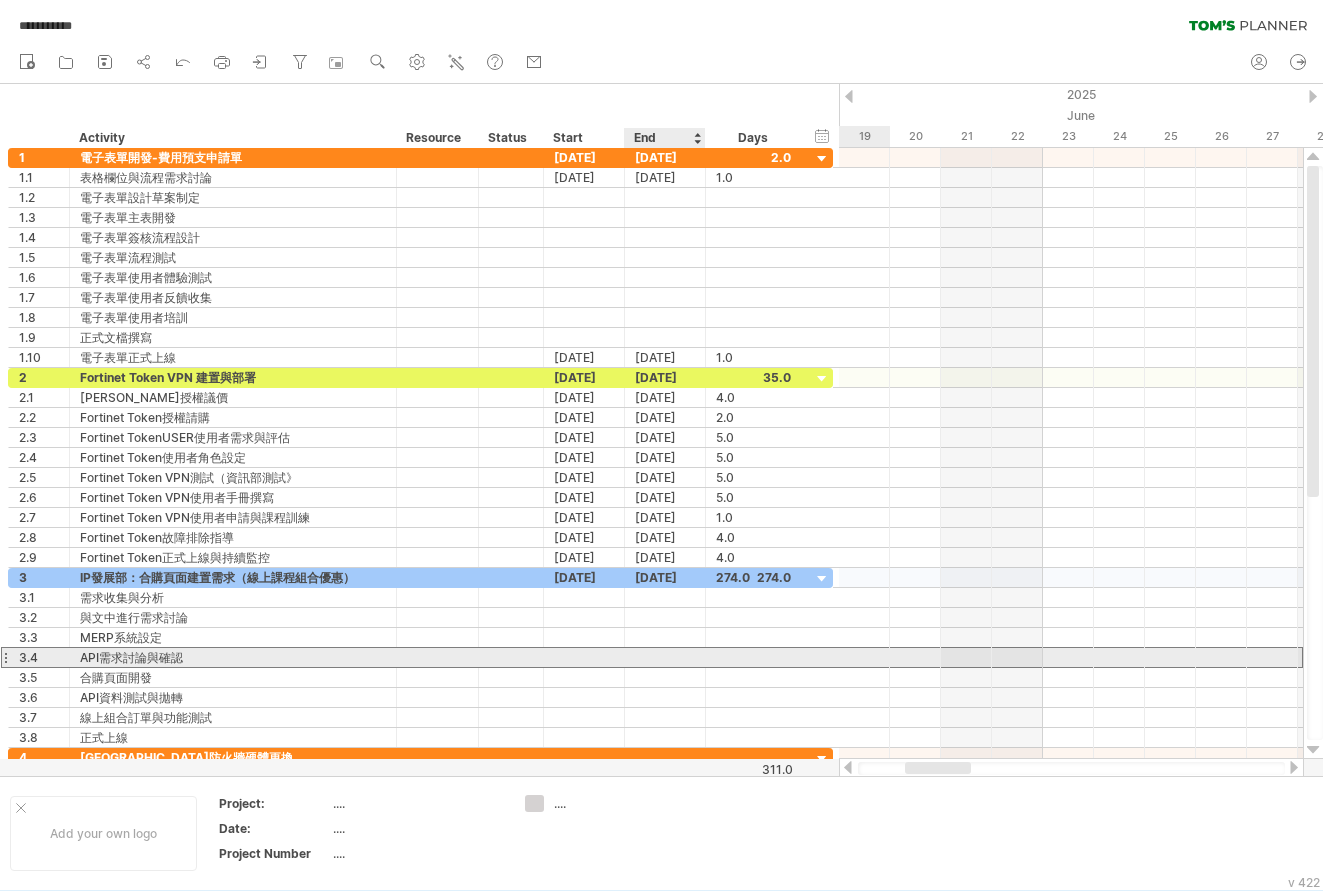 click at bounding box center [665, 657] 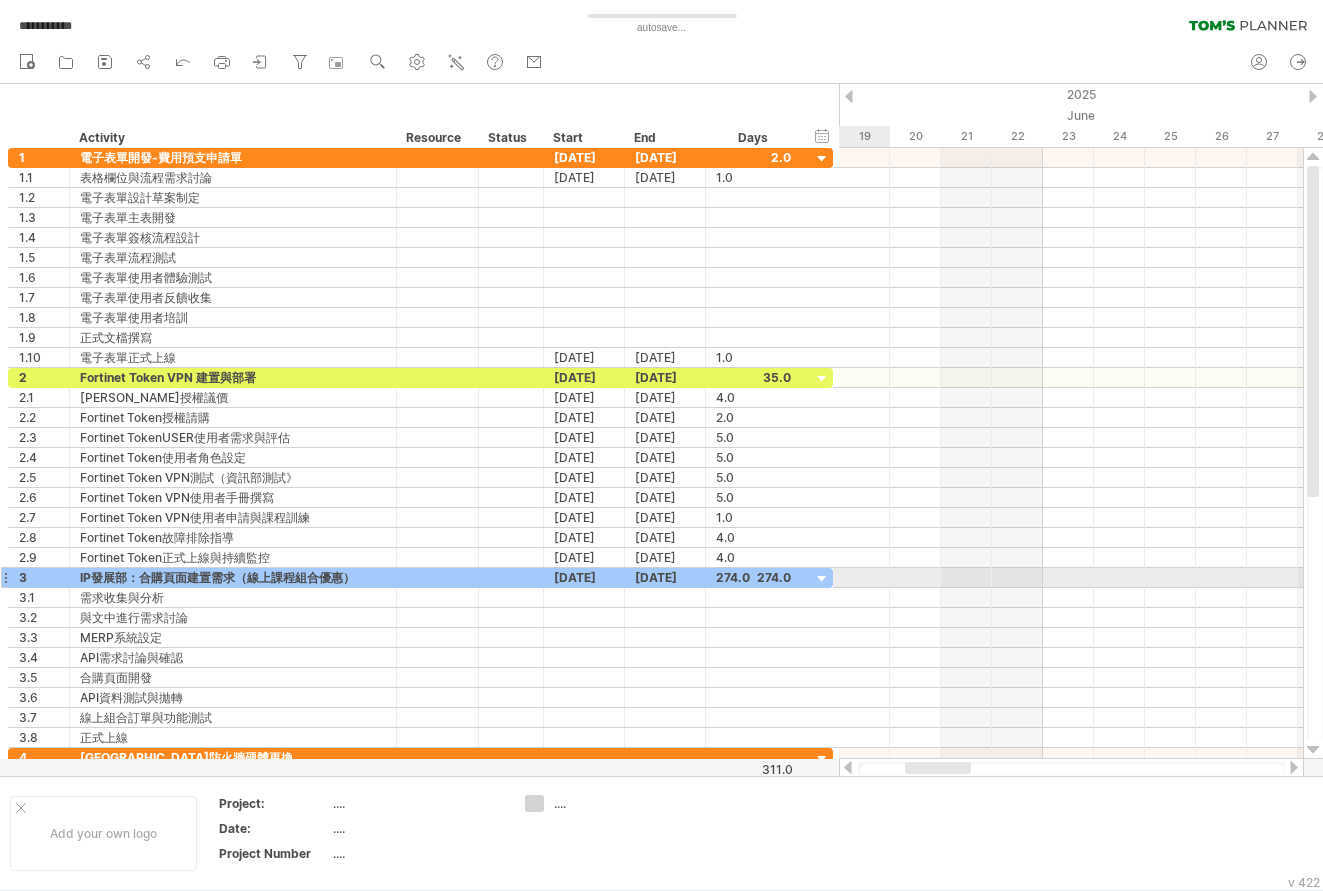 click at bounding box center (822, 579) 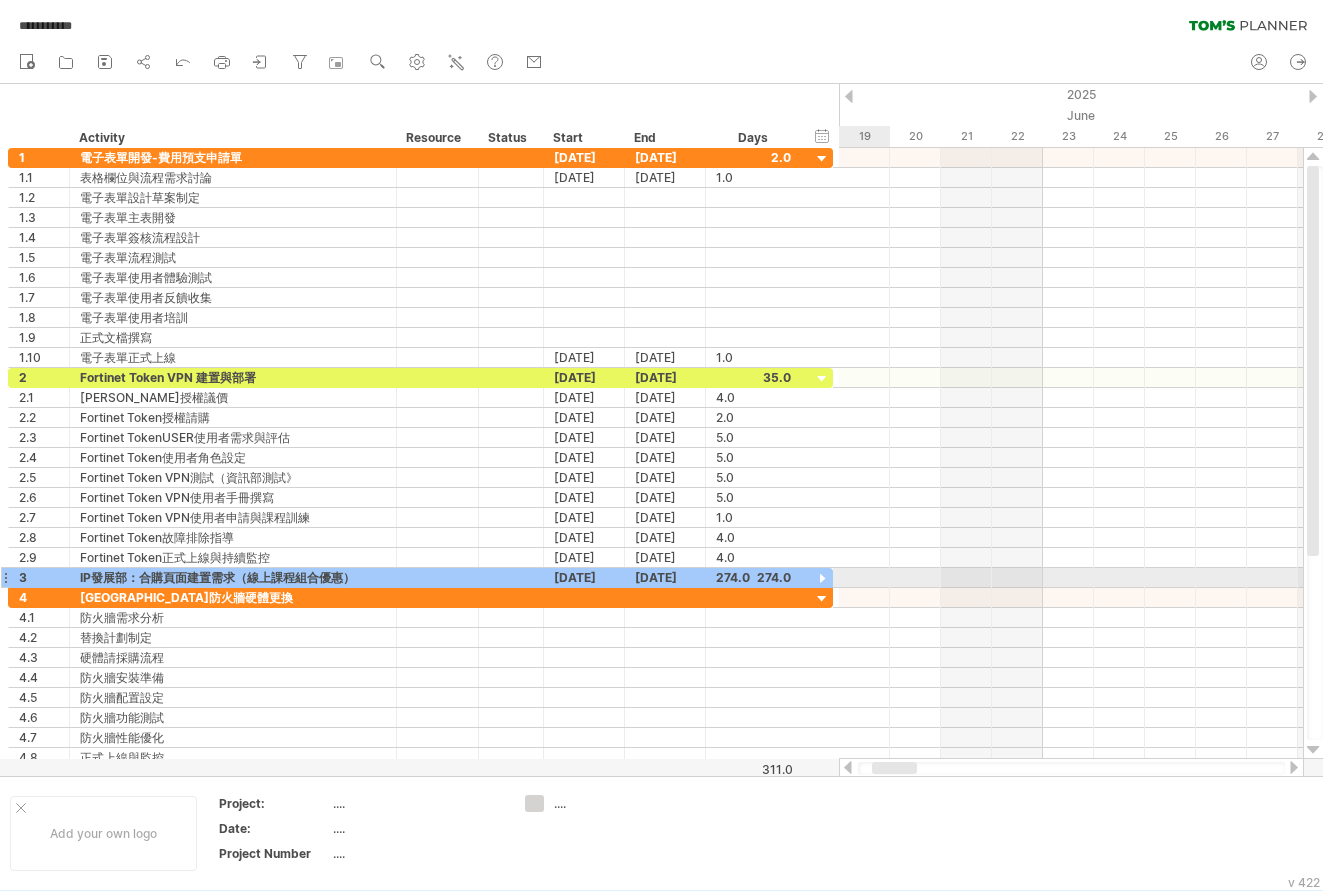 click at bounding box center (822, 579) 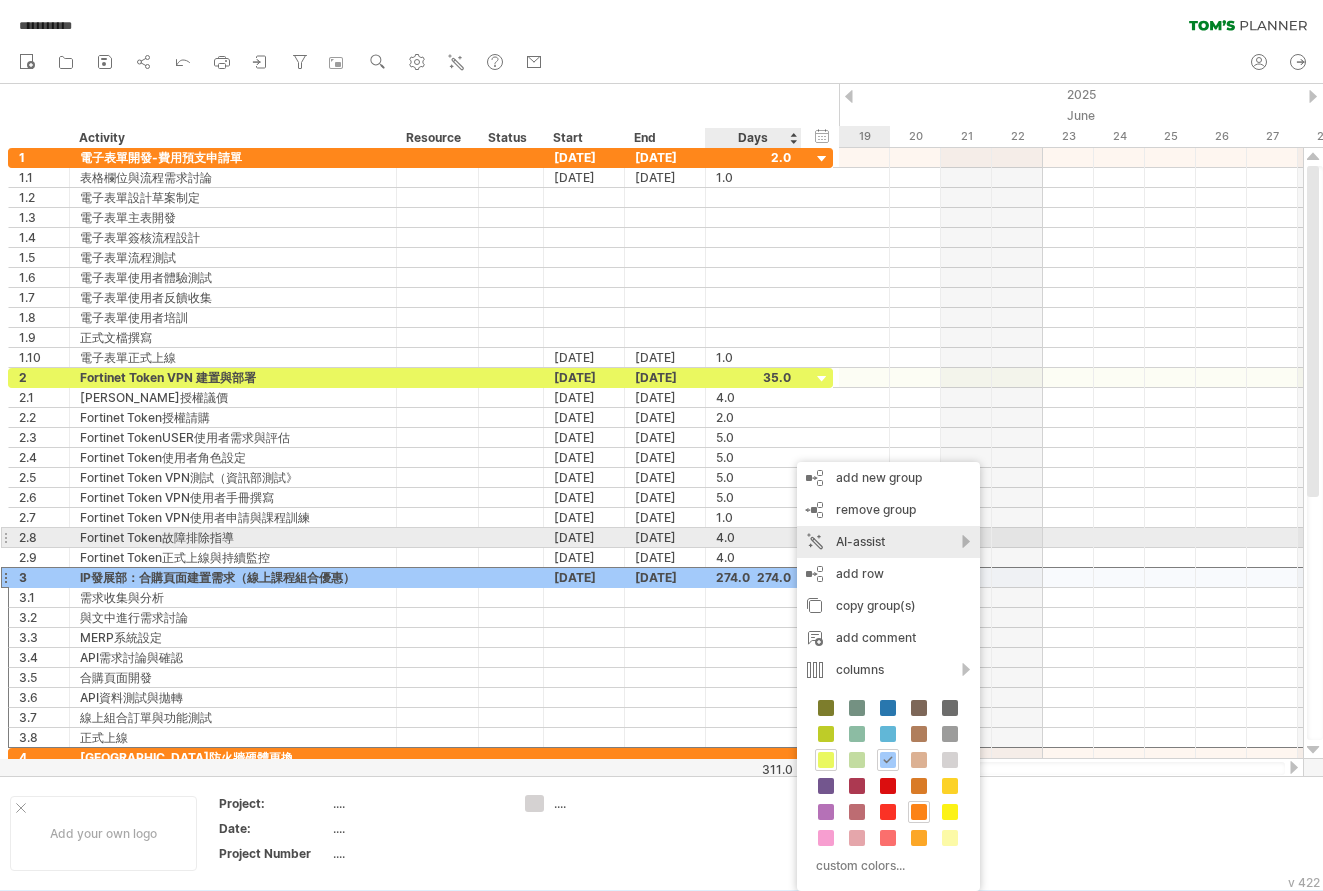 click on "AI-assist" at bounding box center [888, 542] 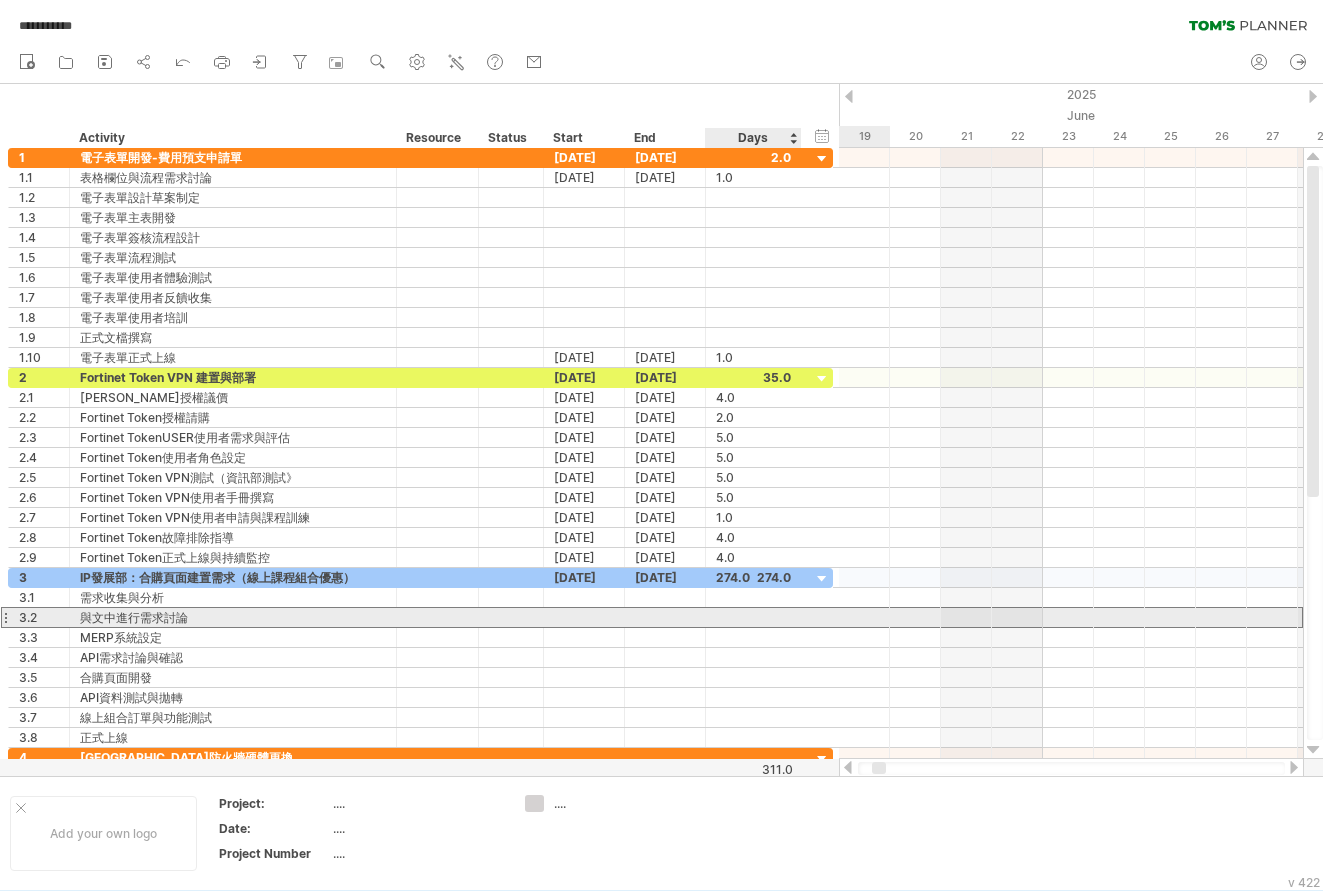click at bounding box center [753, 617] 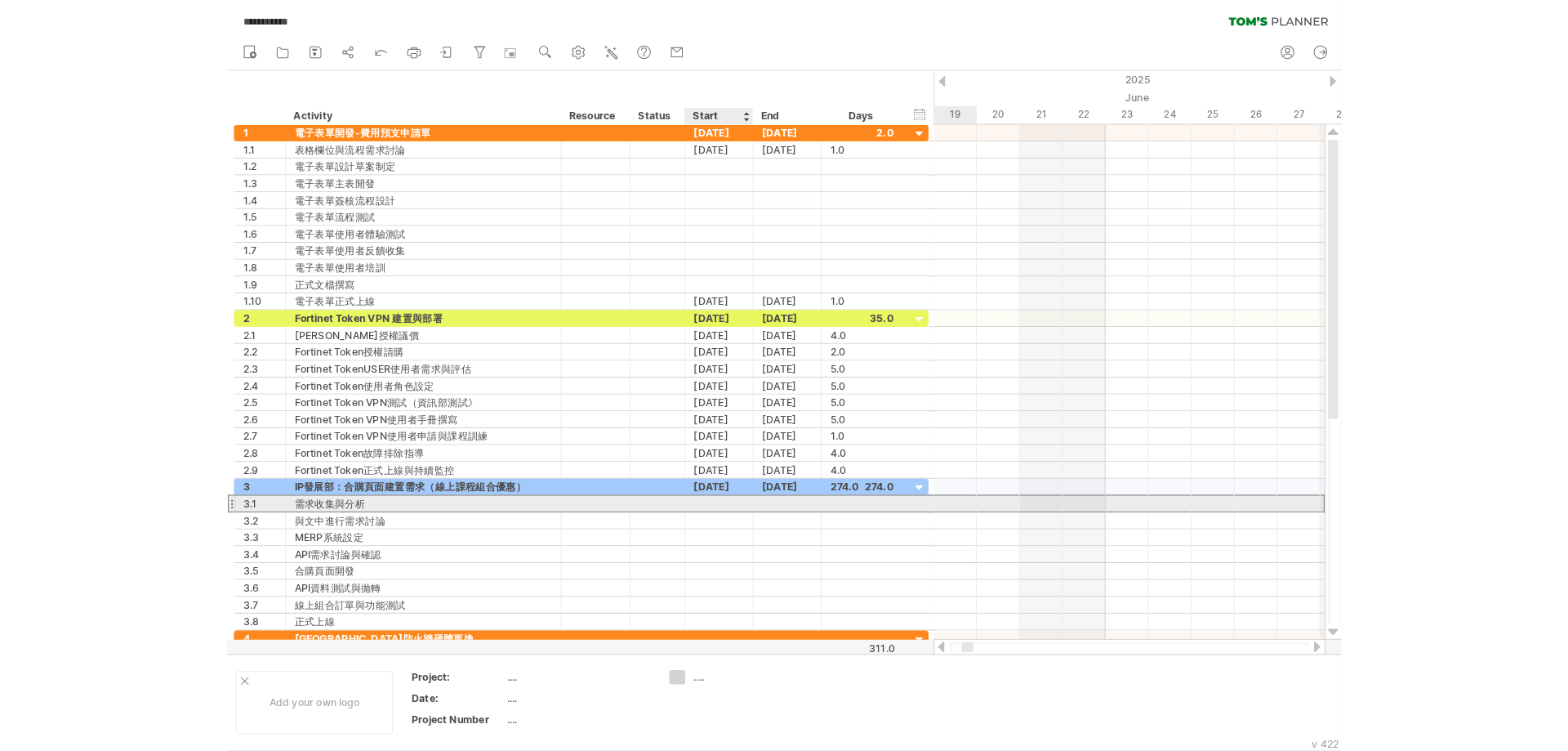 scroll, scrollTop: 0, scrollLeft: 0, axis: both 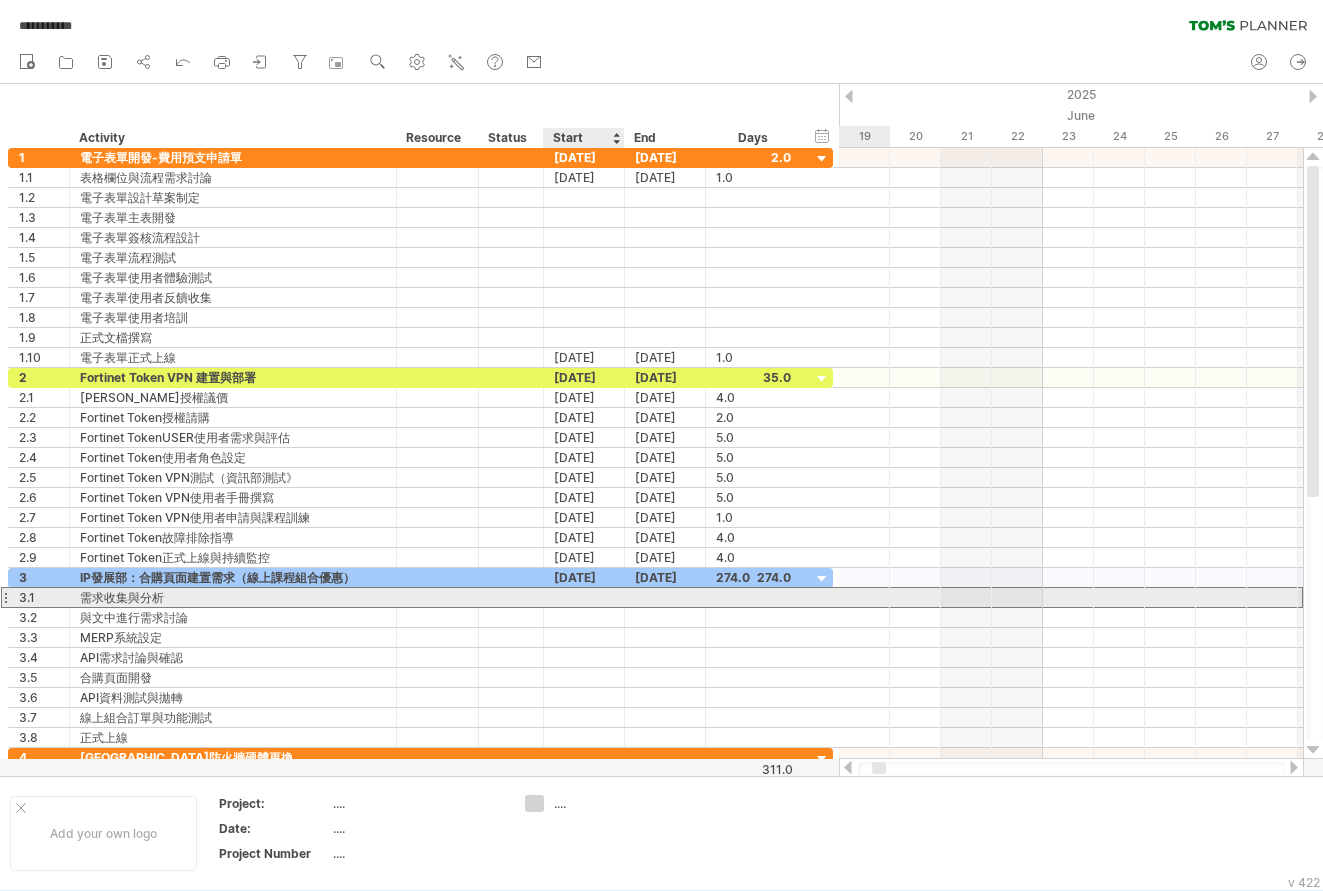 click at bounding box center [584, 597] 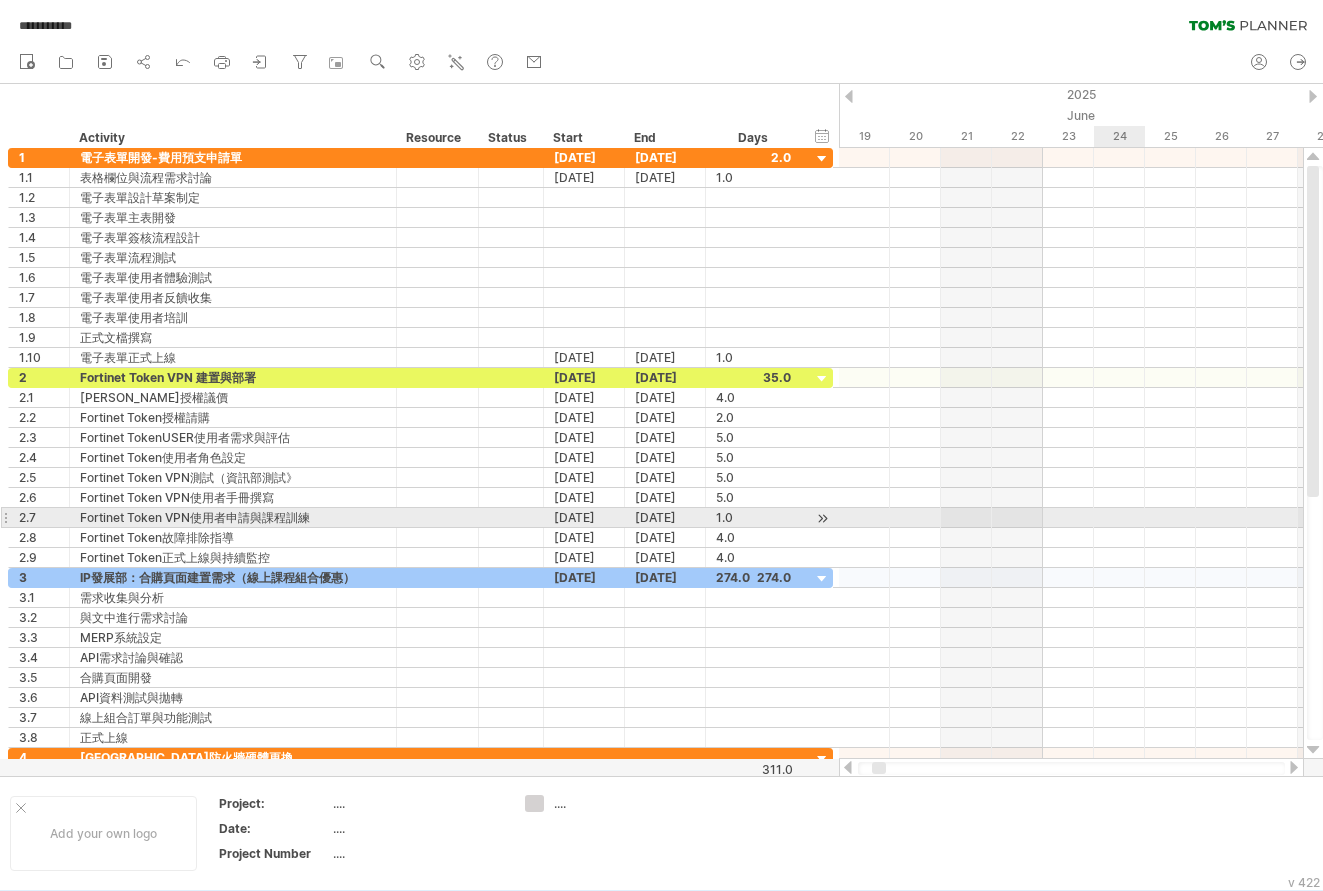 click at bounding box center [1071, 518] 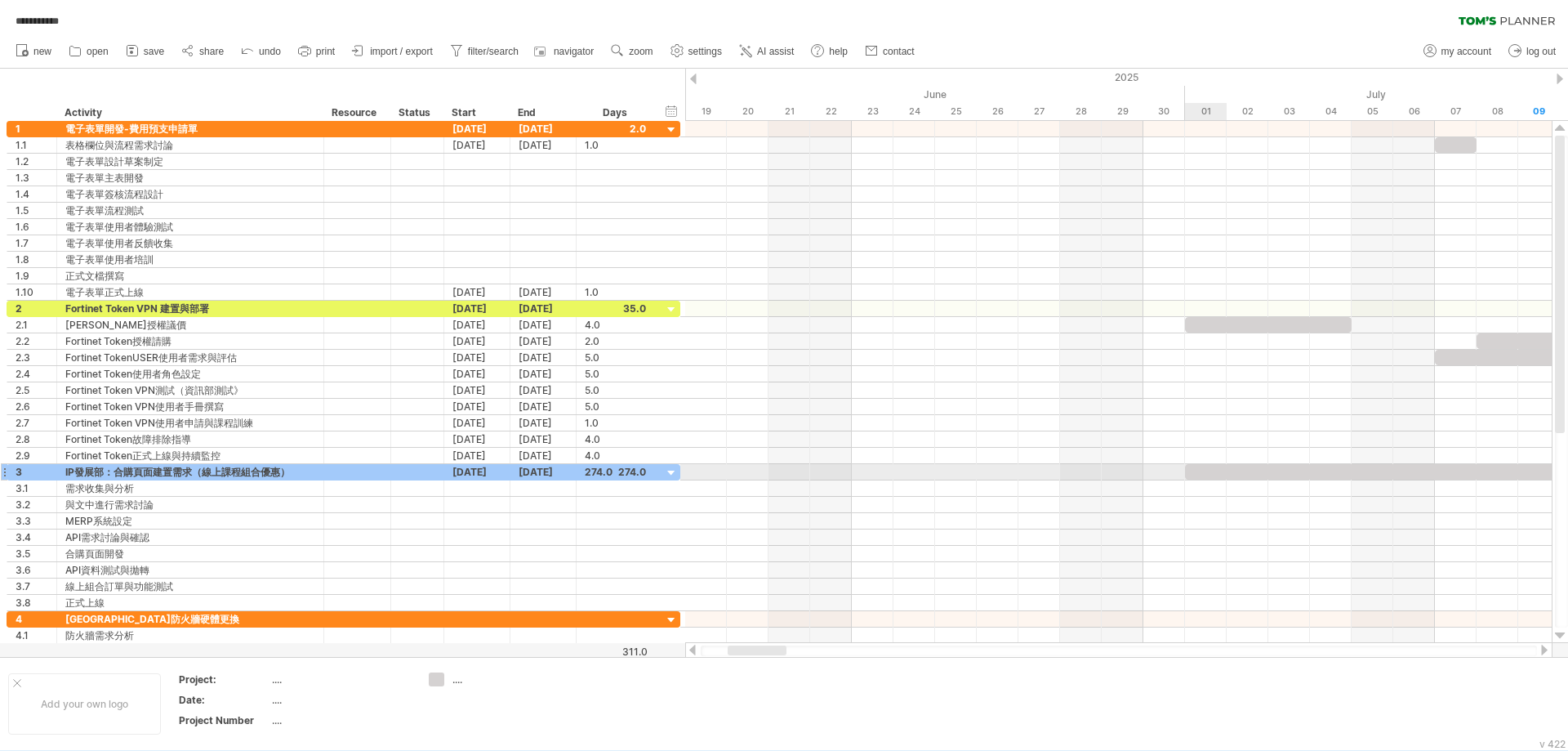 click at bounding box center (6891, 472) 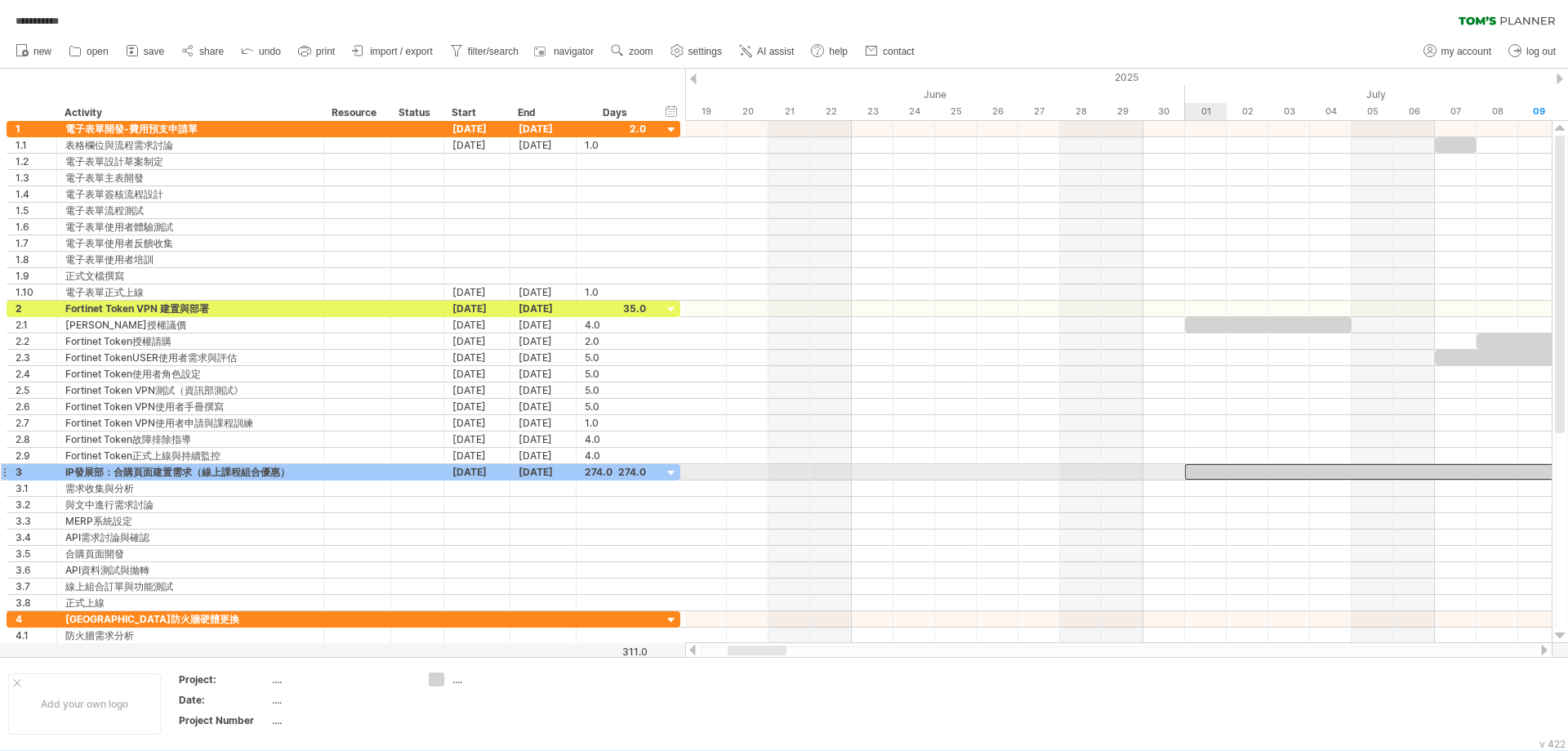 scroll, scrollTop: 0, scrollLeft: 0, axis: both 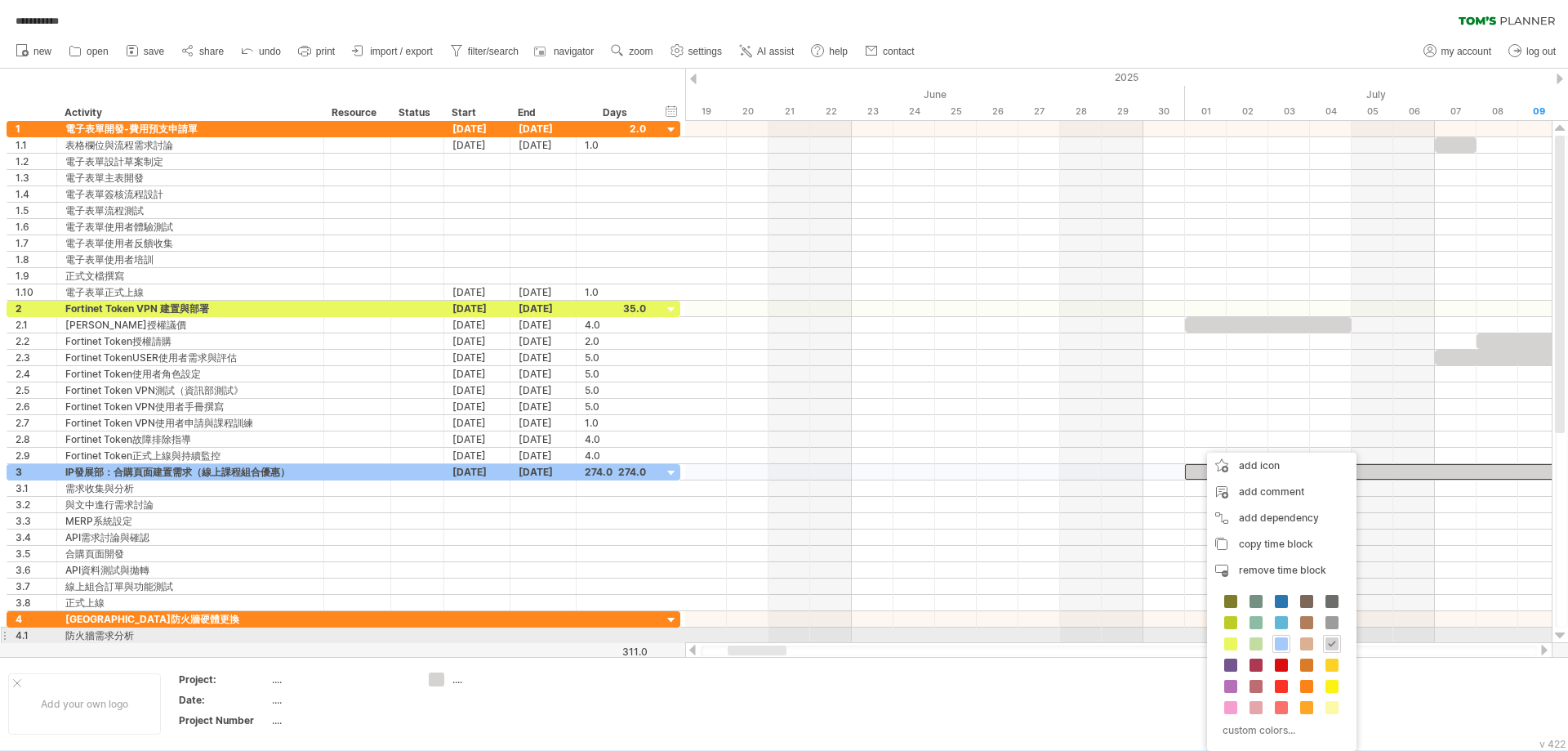 click at bounding box center (1281, 644) 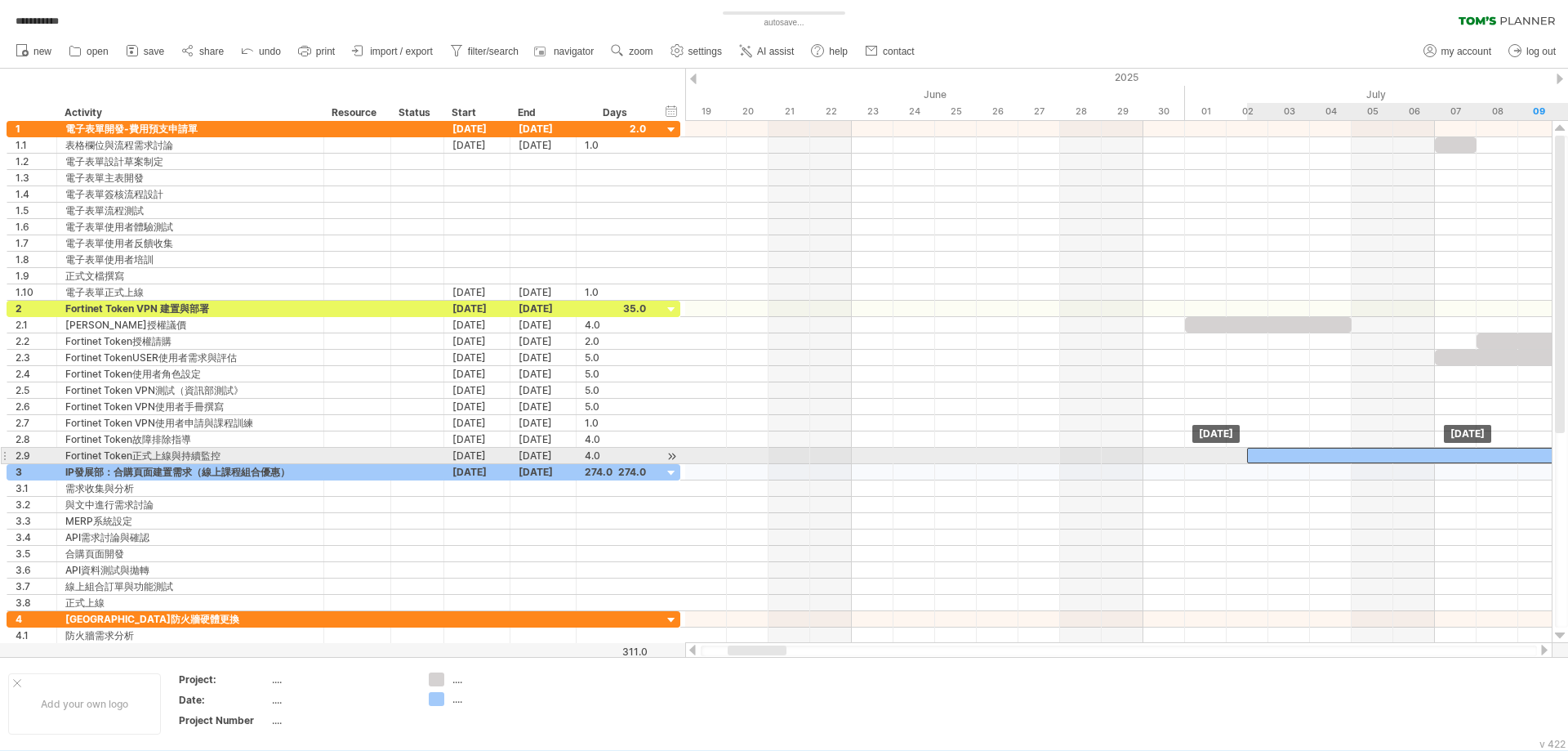drag, startPoint x: 1241, startPoint y: 470, endPoint x: 1300, endPoint y: 454, distance: 61.13101 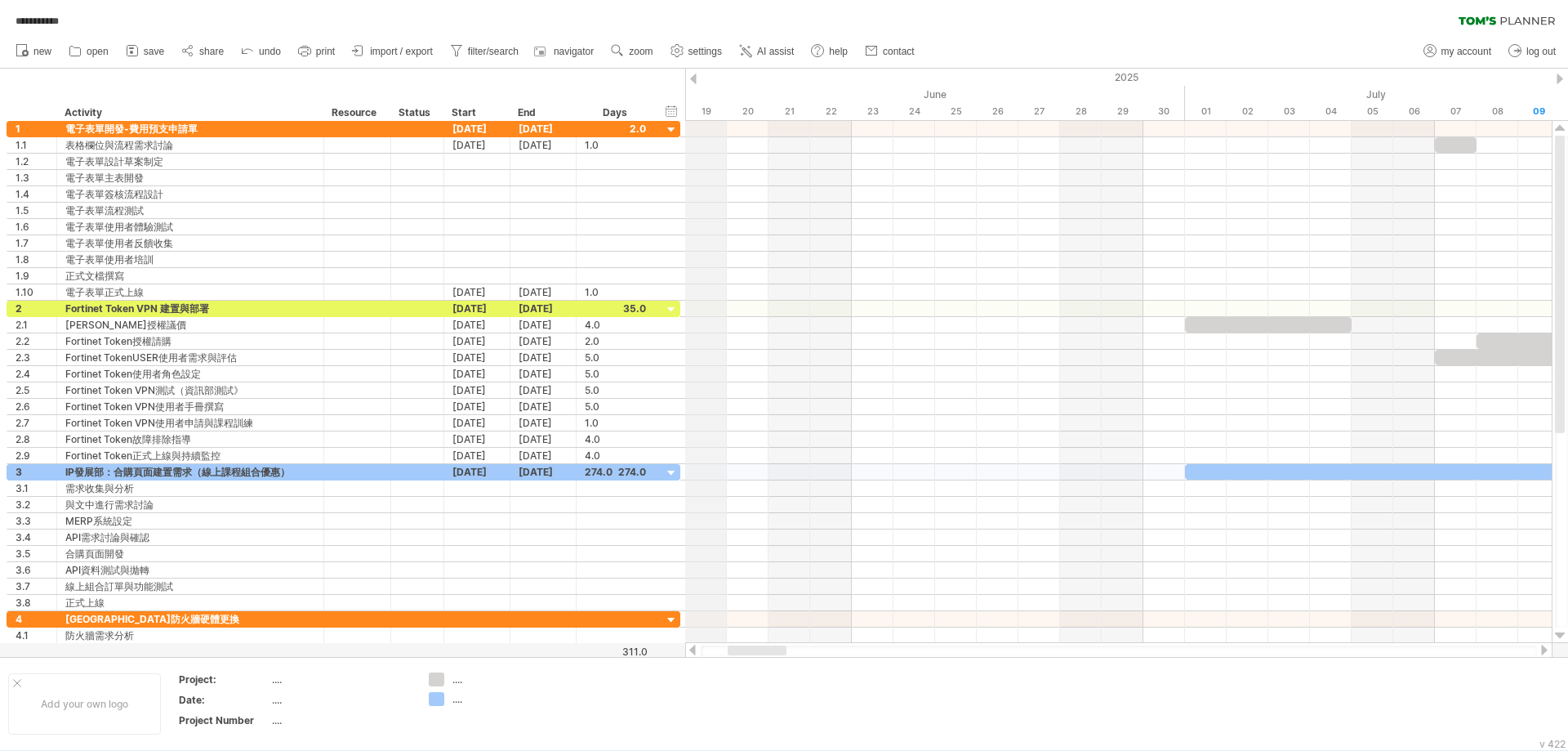 click at bounding box center (693, 78) 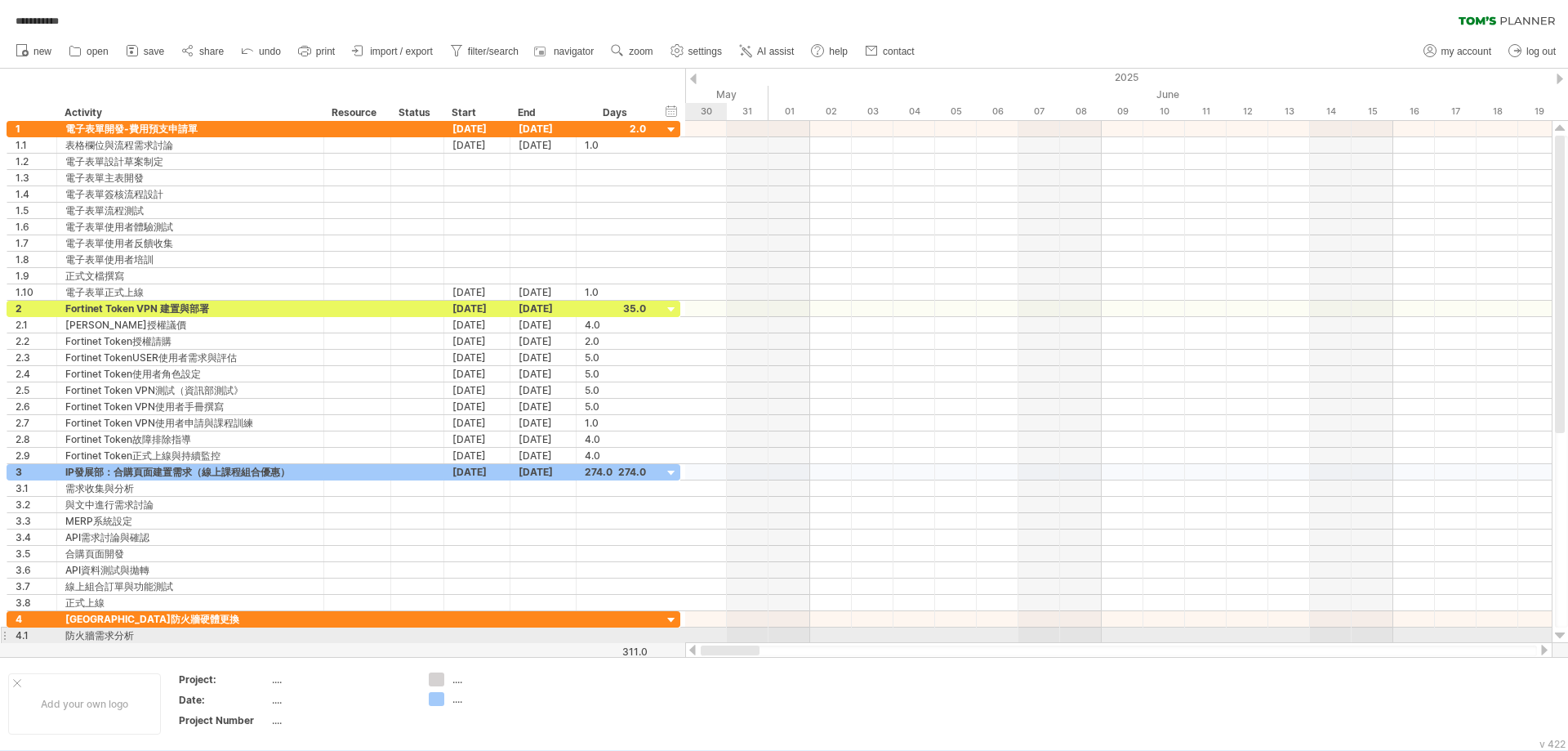 drag, startPoint x: 781, startPoint y: 651, endPoint x: 666, endPoint y: 641, distance: 115.43396 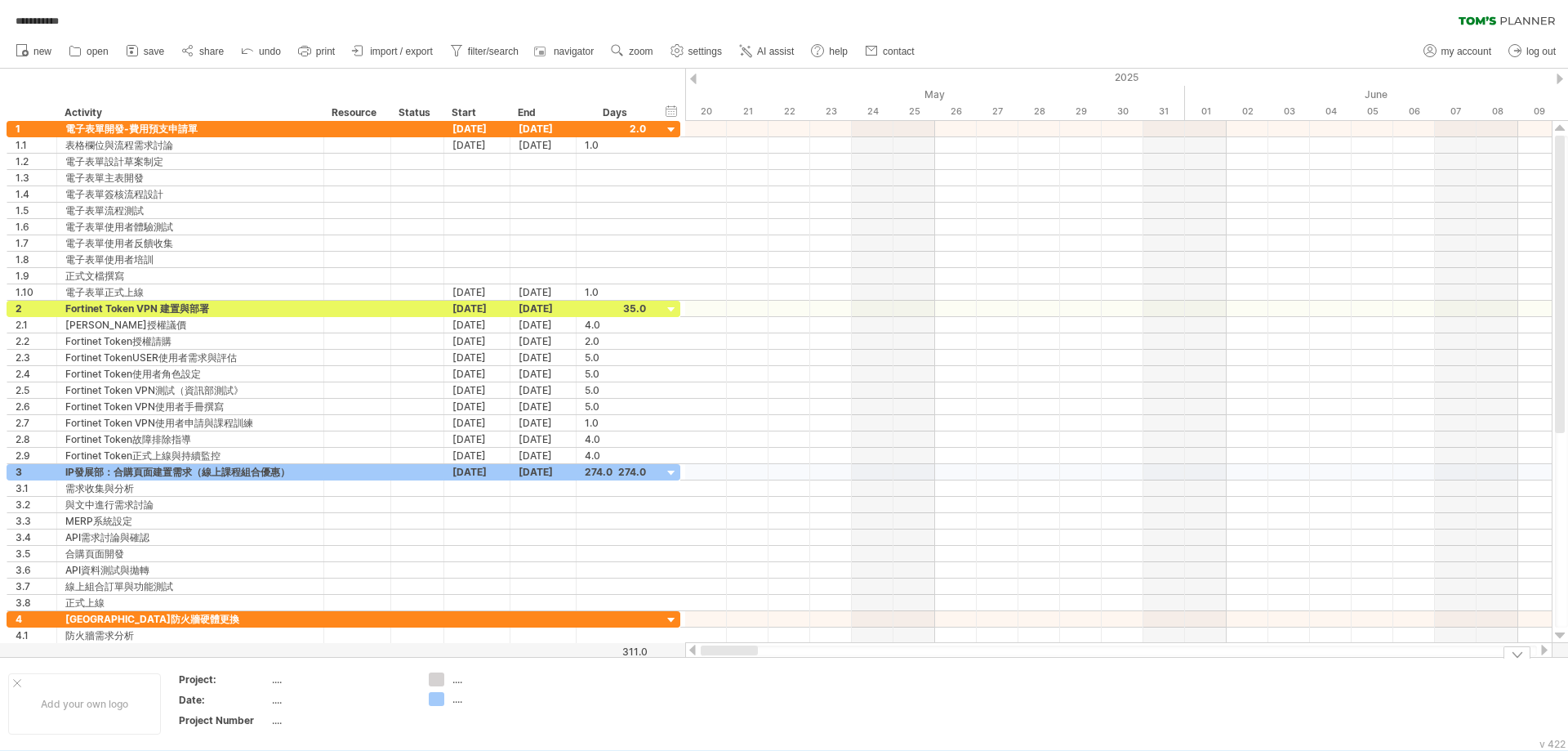 drag, startPoint x: 763, startPoint y: 651, endPoint x: 684, endPoint y: 663, distance: 79.906195 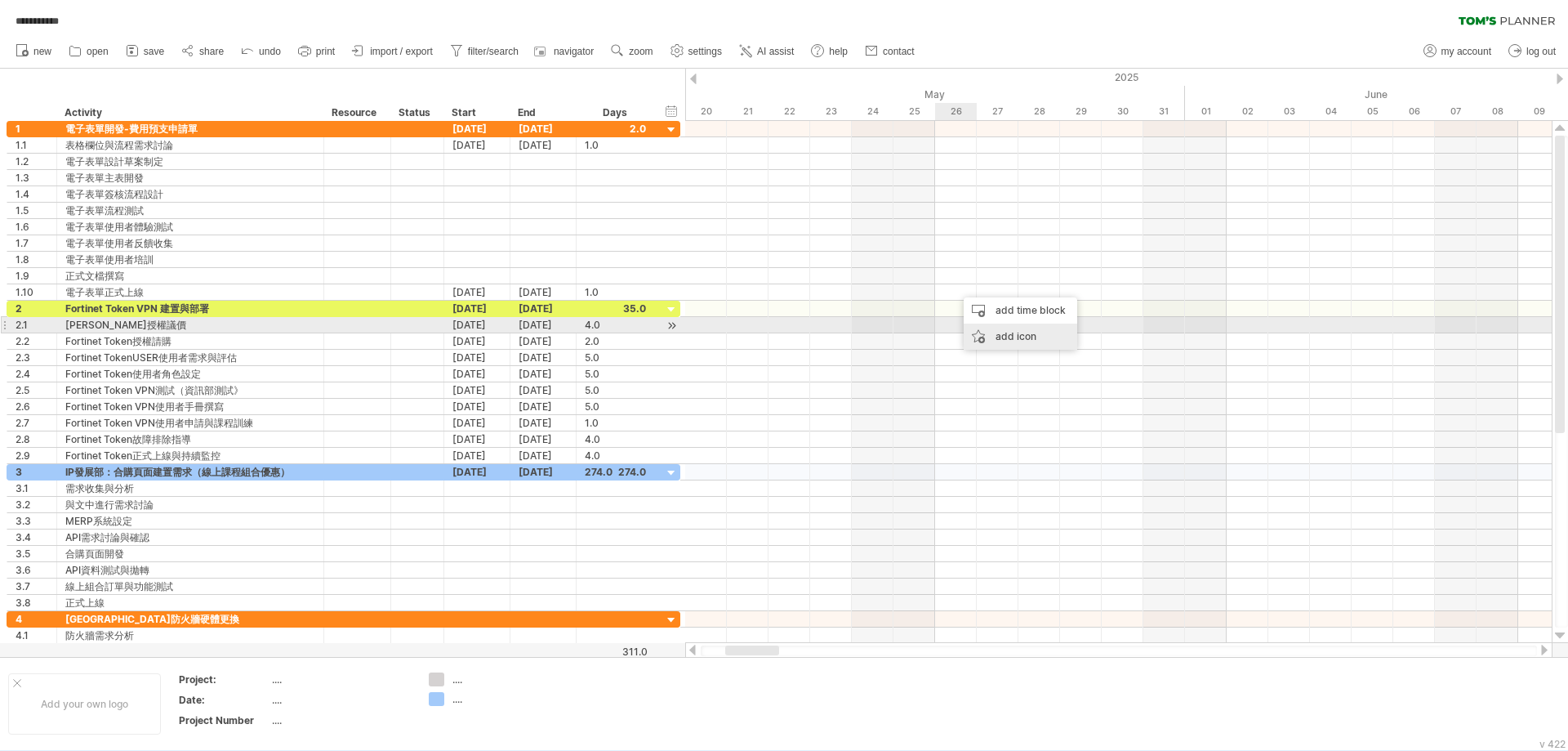 click on "add icon" at bounding box center [1020, 337] 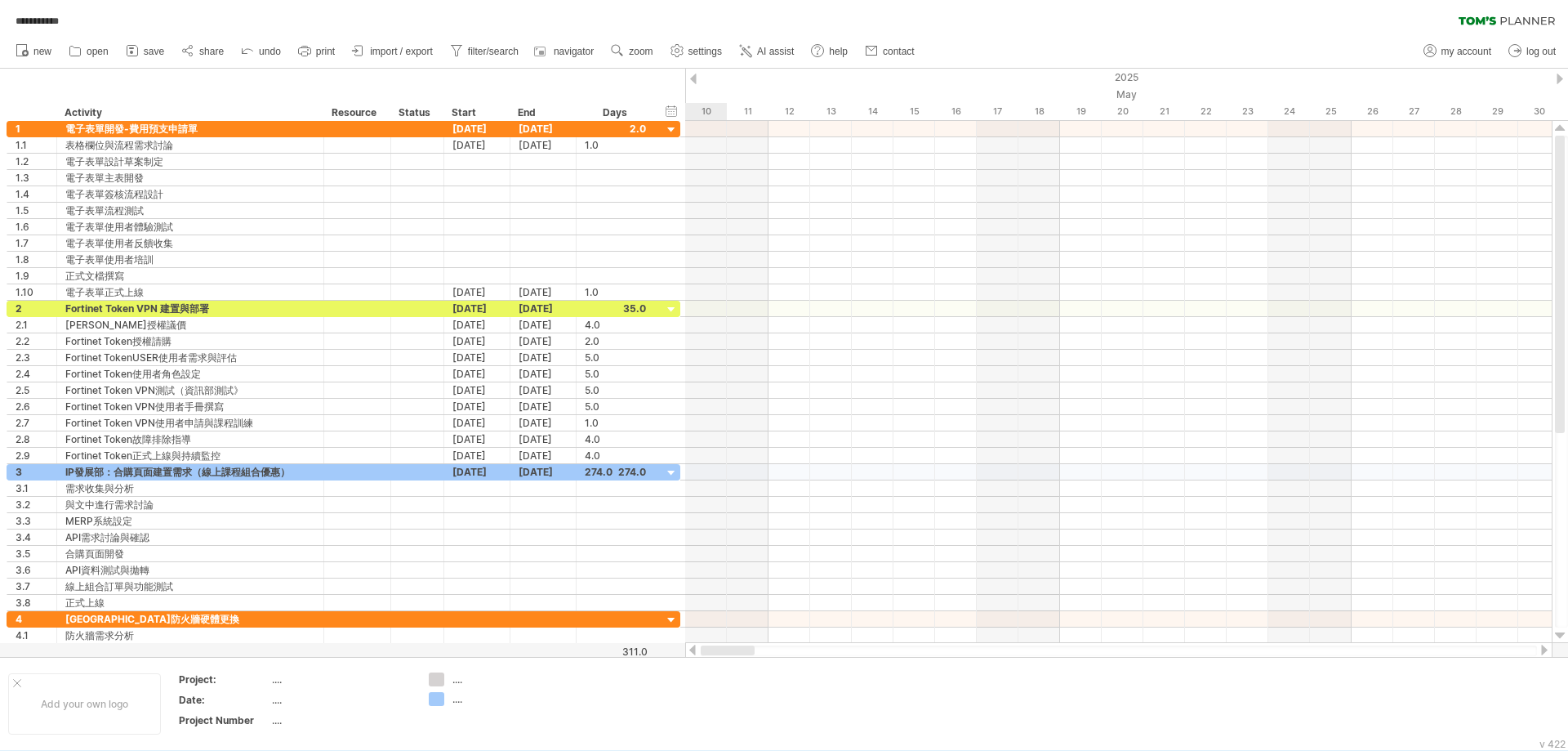 drag, startPoint x: 750, startPoint y: 646, endPoint x: 684, endPoint y: 647, distance: 66.00758 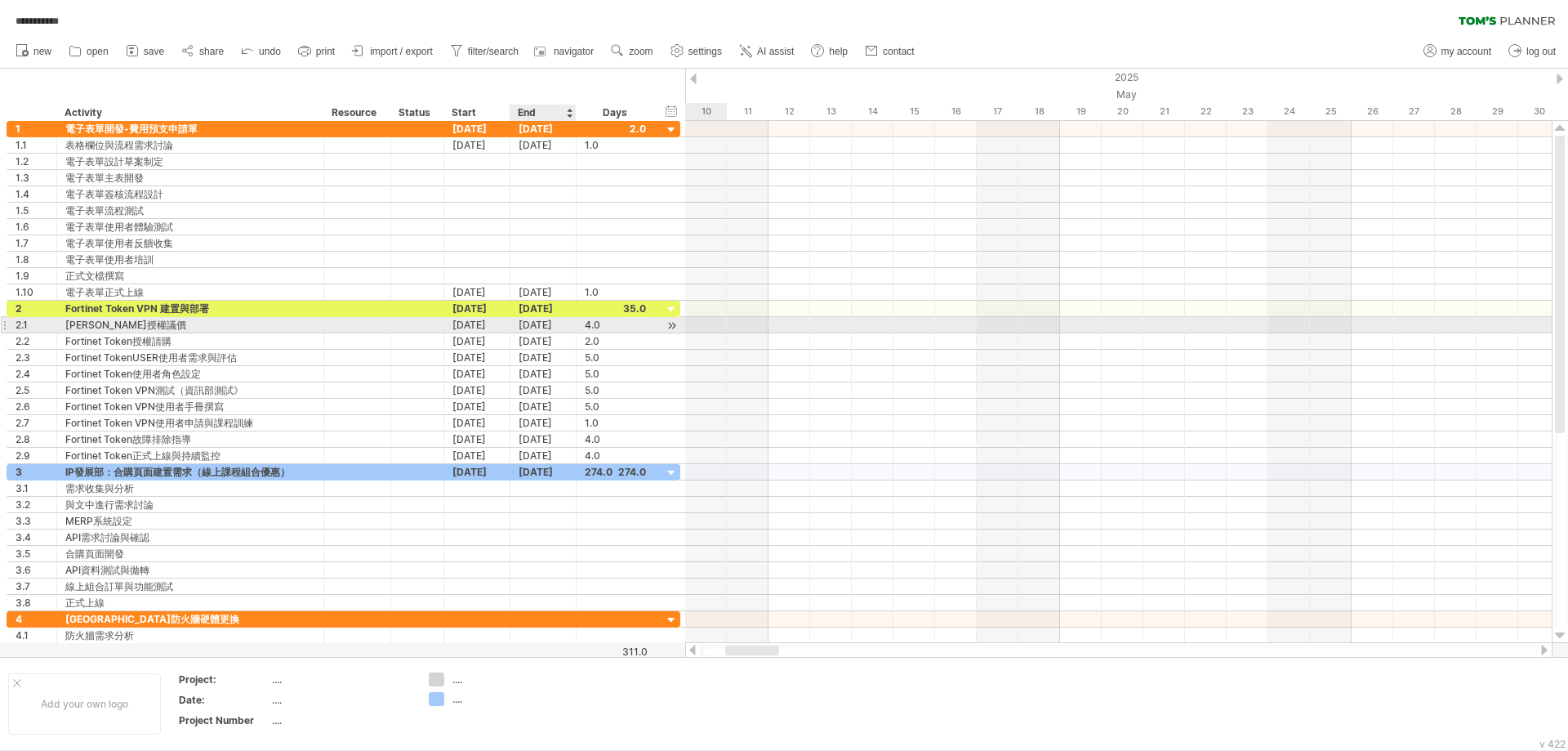 click on "[DATE]" at bounding box center [543, 324] 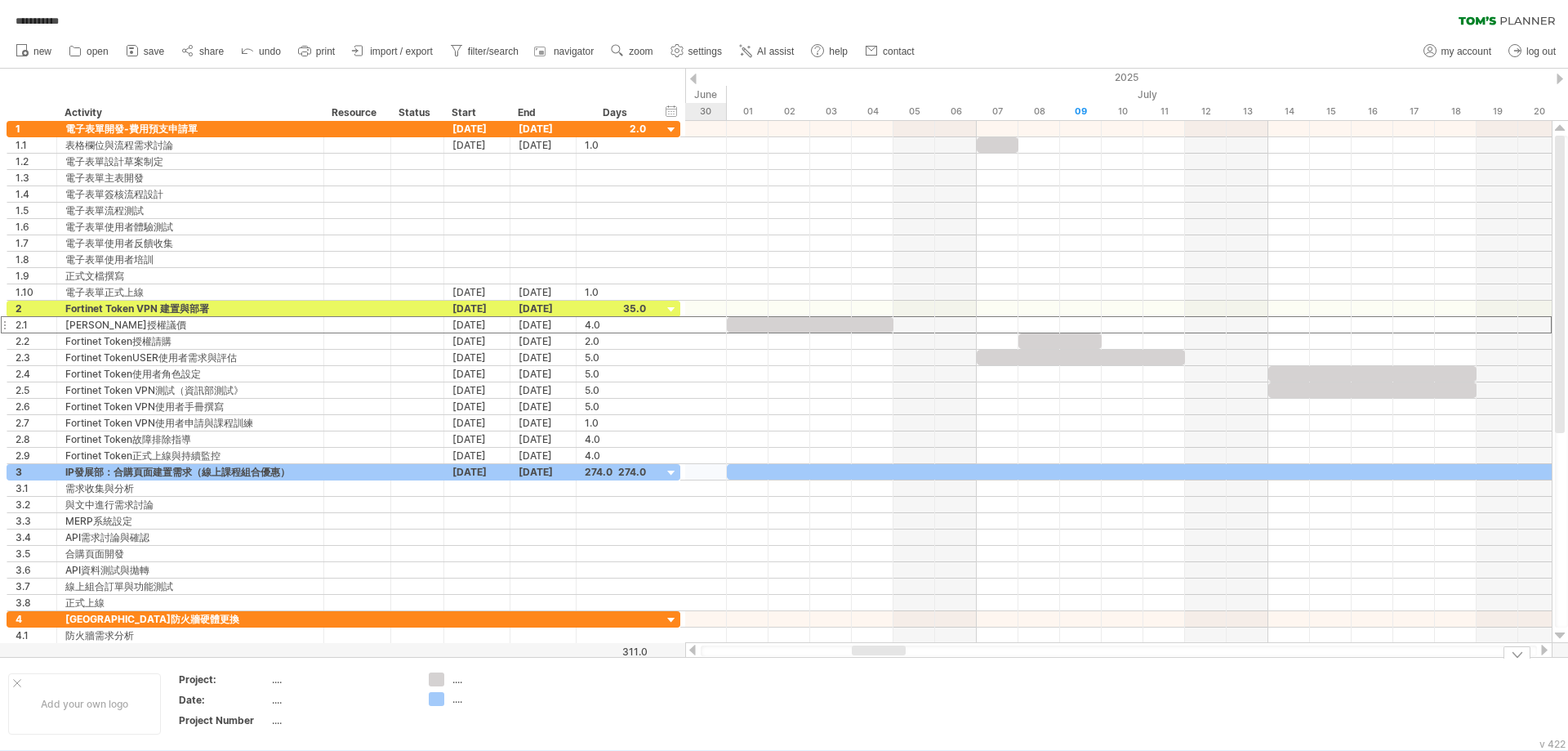 drag, startPoint x: 756, startPoint y: 651, endPoint x: 883, endPoint y: 664, distance: 127.66362 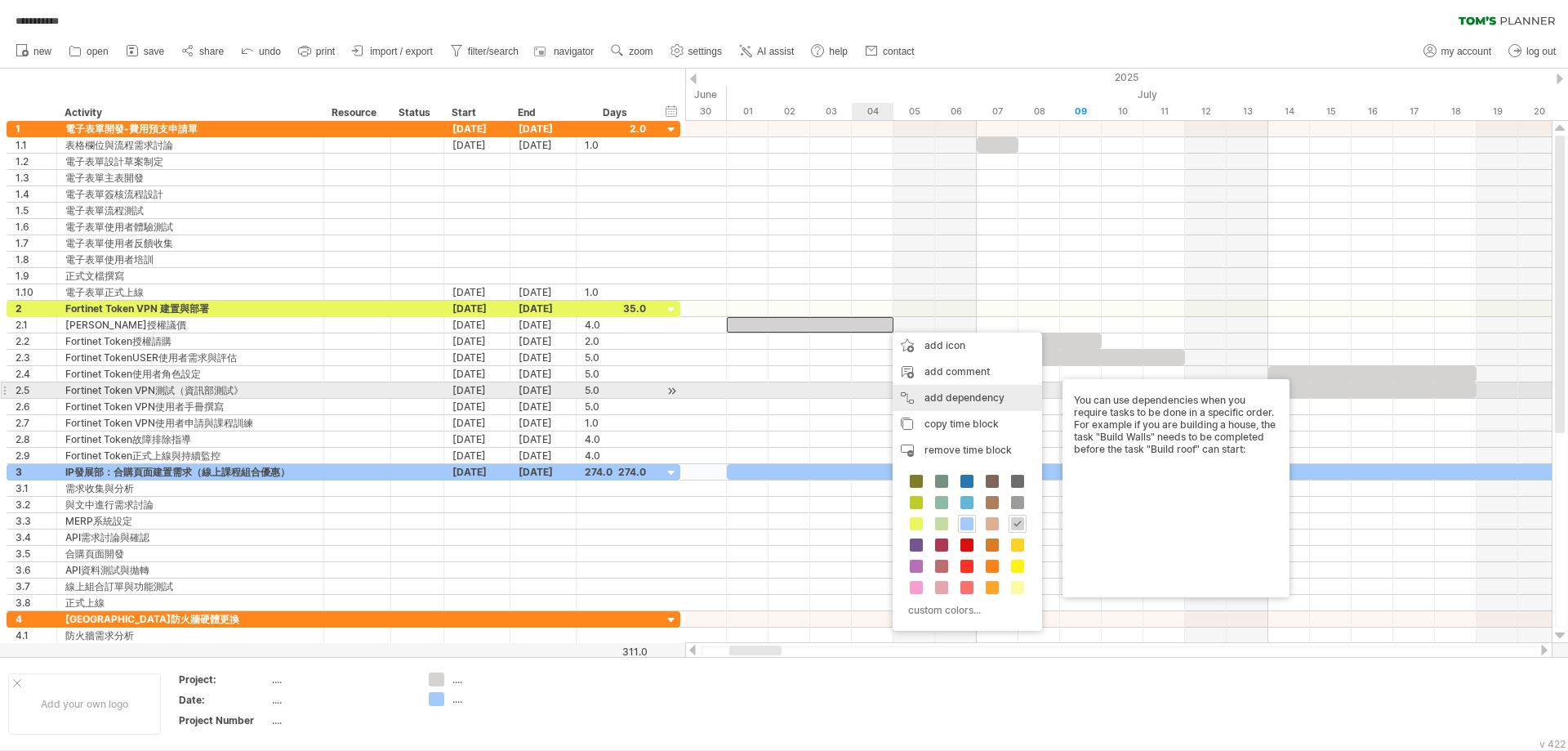 click on "add dependency You can use dependencies when you require tasks to be done in a specific order. For example if you are building a house, the task "Build Walls" needs to be completed before the task "Build roof" can start:" at bounding box center [967, 398] 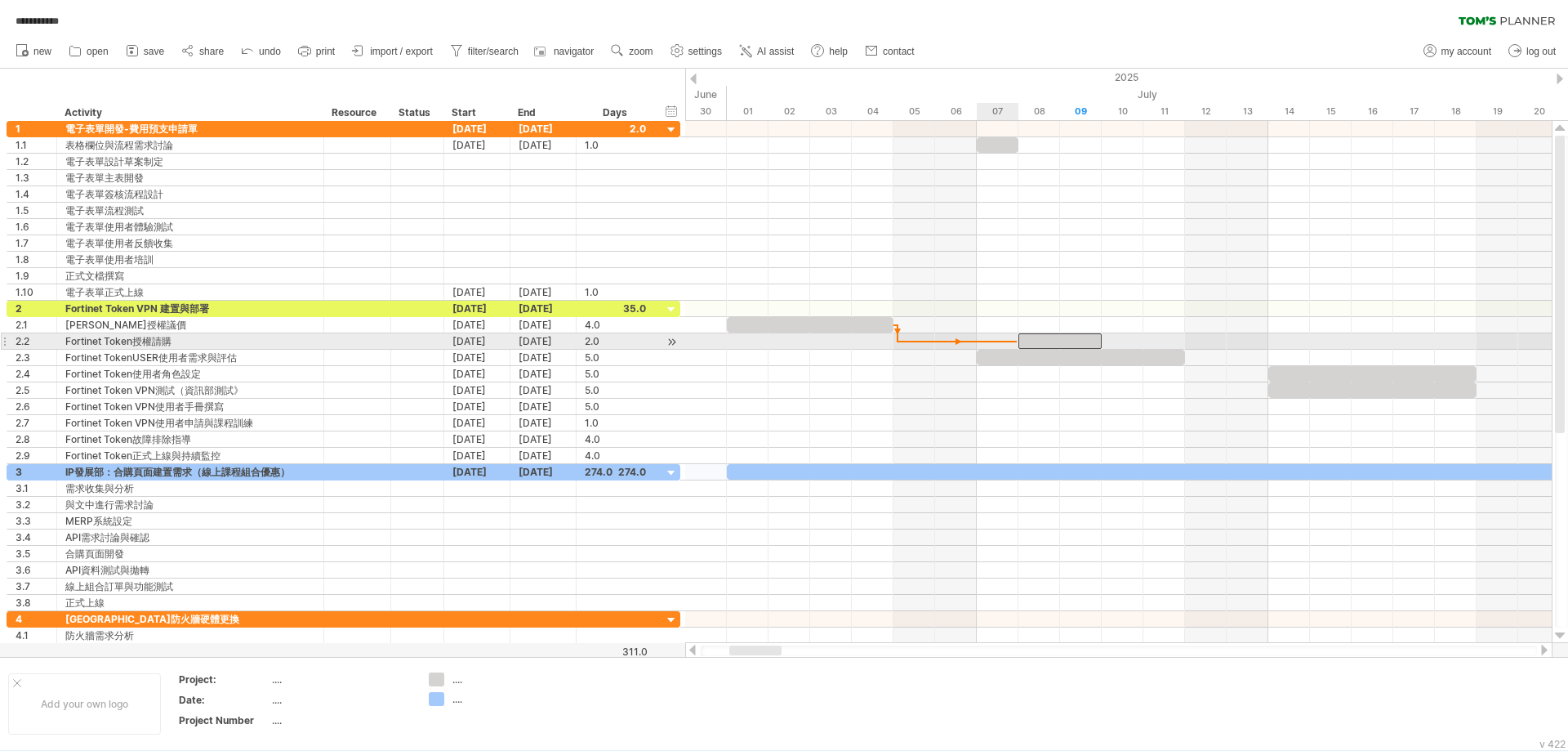 click at bounding box center (1018, 341) 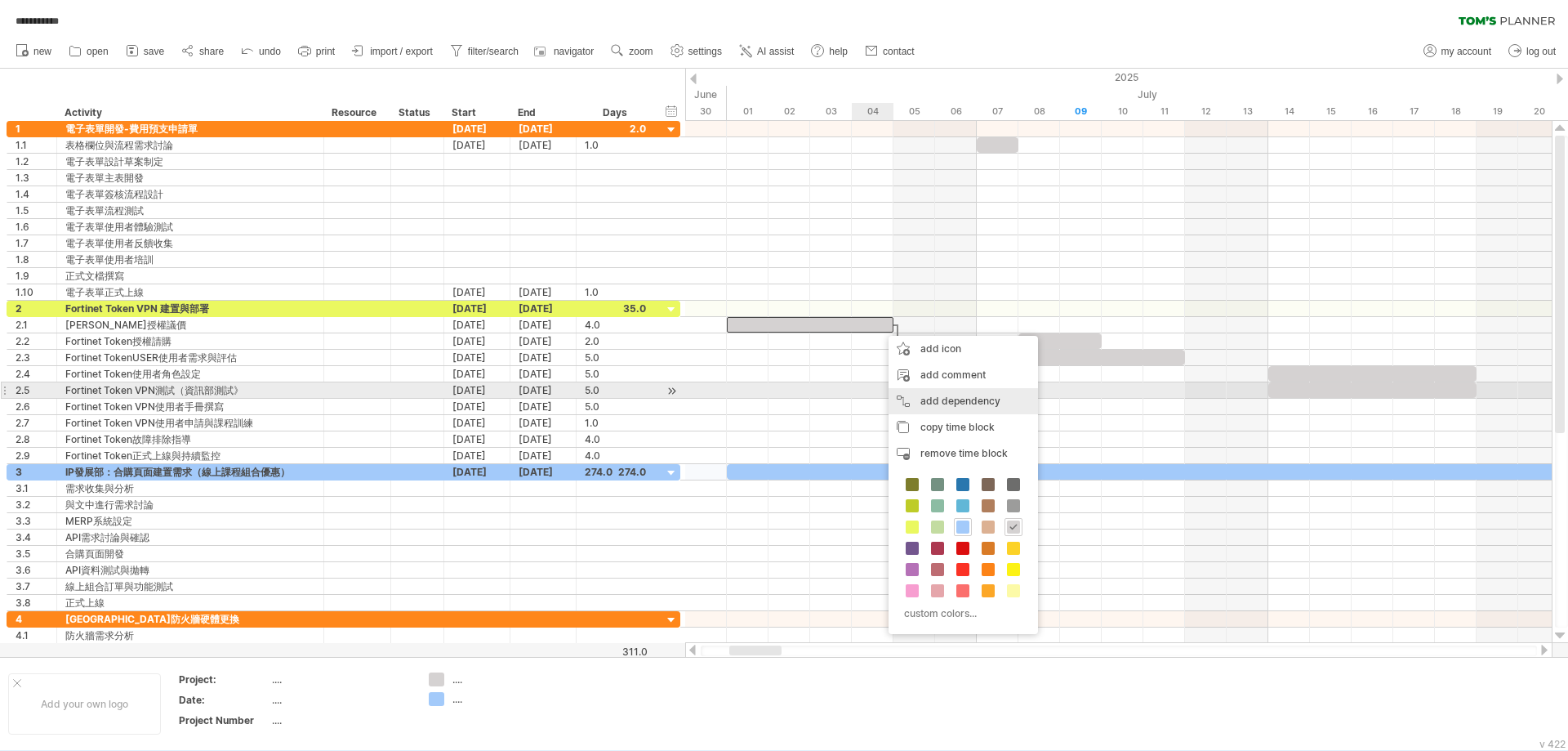 click on "add dependency You can use dependencies when you require tasks to be done in a specific order. For example if you are building a house, the task "Build Walls" needs to be completed before the task "Build roof" can start:" at bounding box center [963, 401] 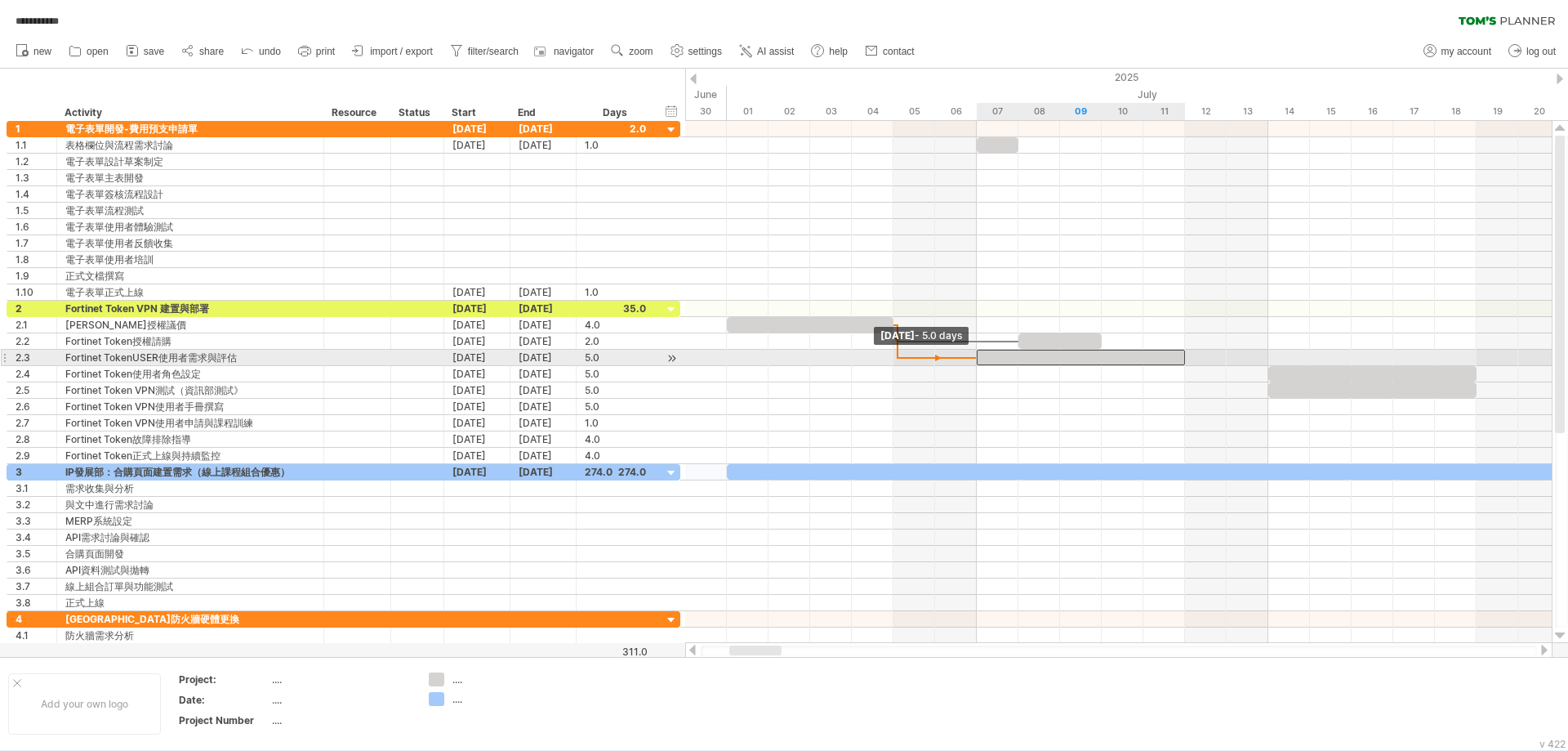 click at bounding box center (977, 357) 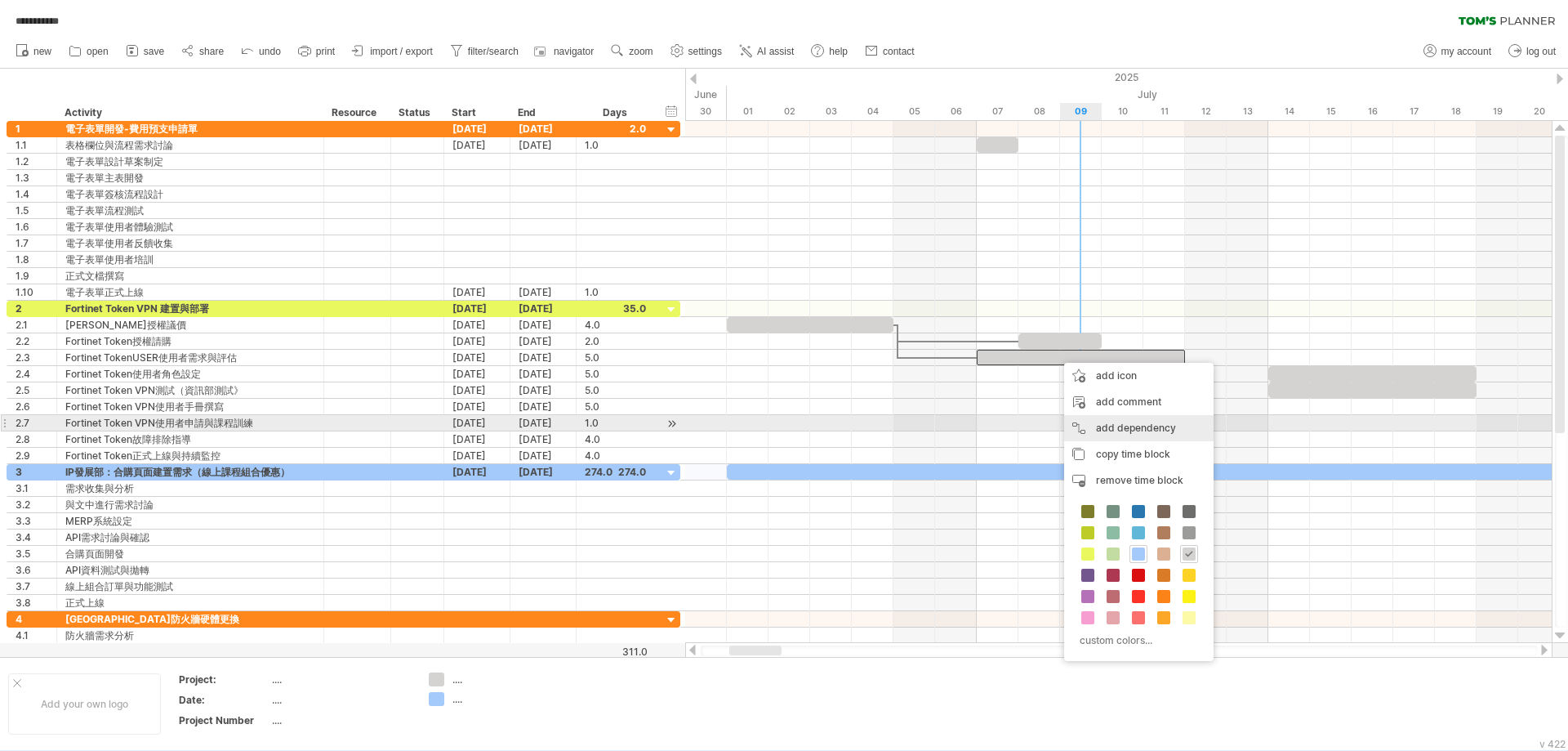 click on "add dependency You can use dependencies when you require tasks to be done in a specific order. For example if you are building a house, the task "Build Walls" needs to be completed before the task "Build roof" can start:" at bounding box center [1138, 428] 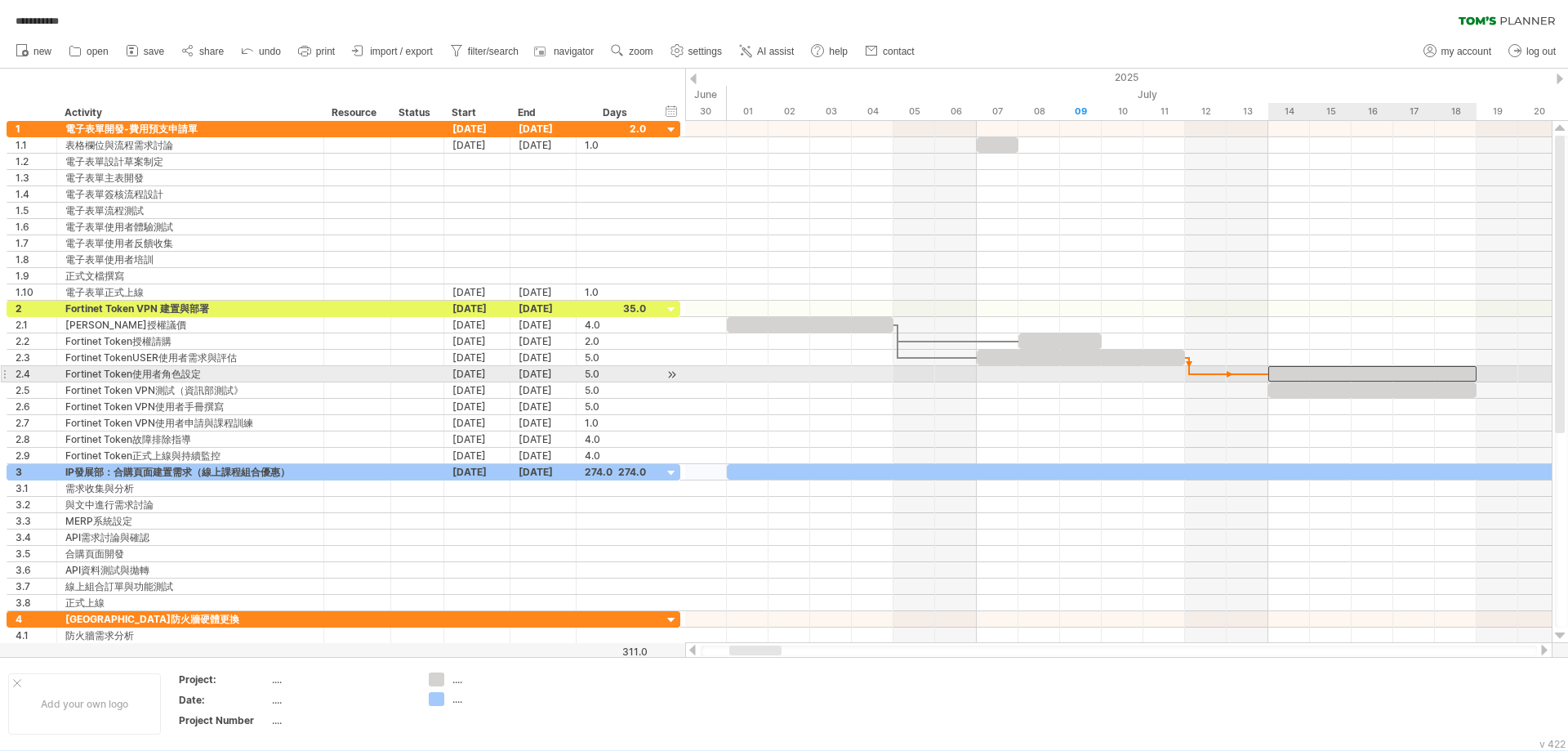 click at bounding box center [1372, 373] 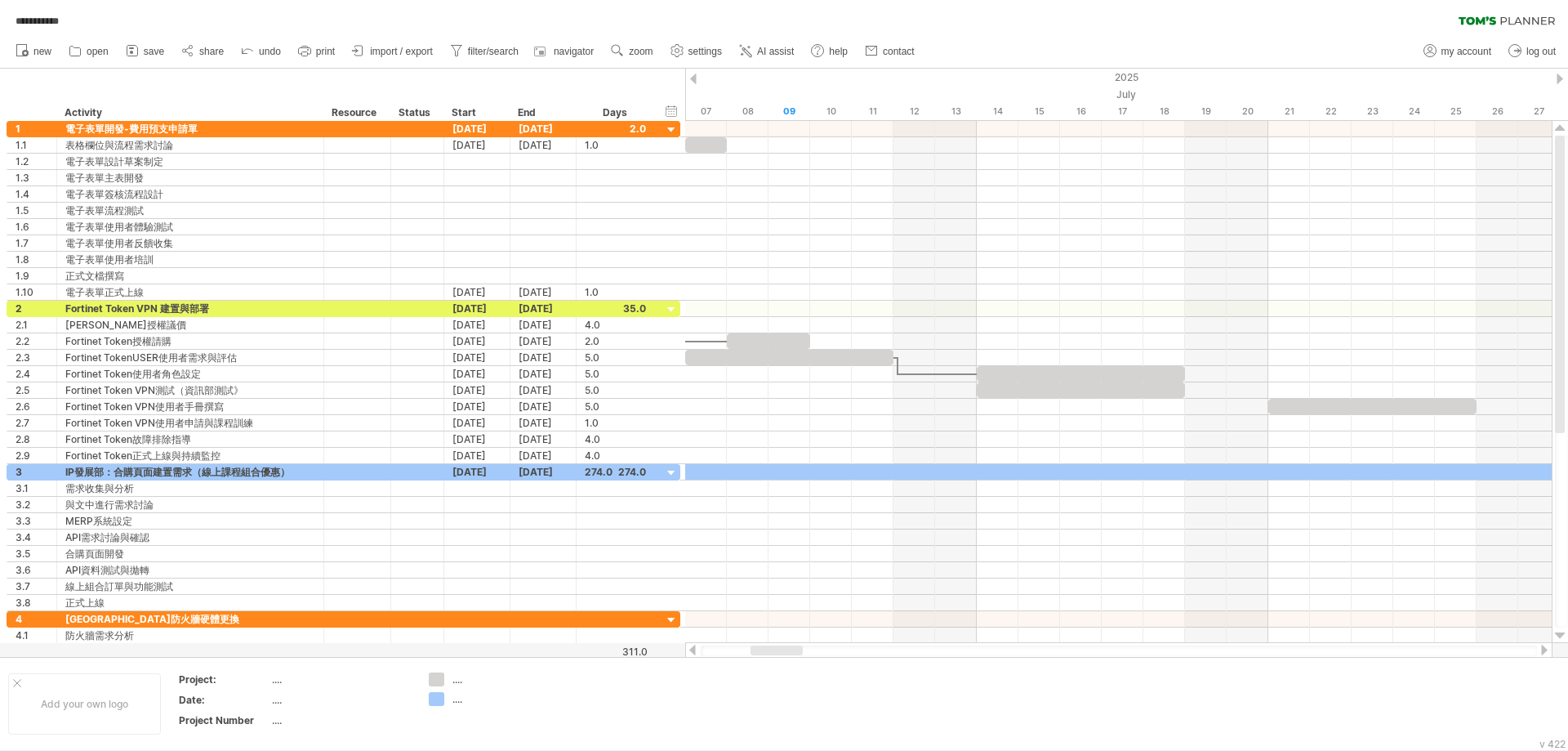 drag, startPoint x: 763, startPoint y: 650, endPoint x: 784, endPoint y: 649, distance: 21.023796 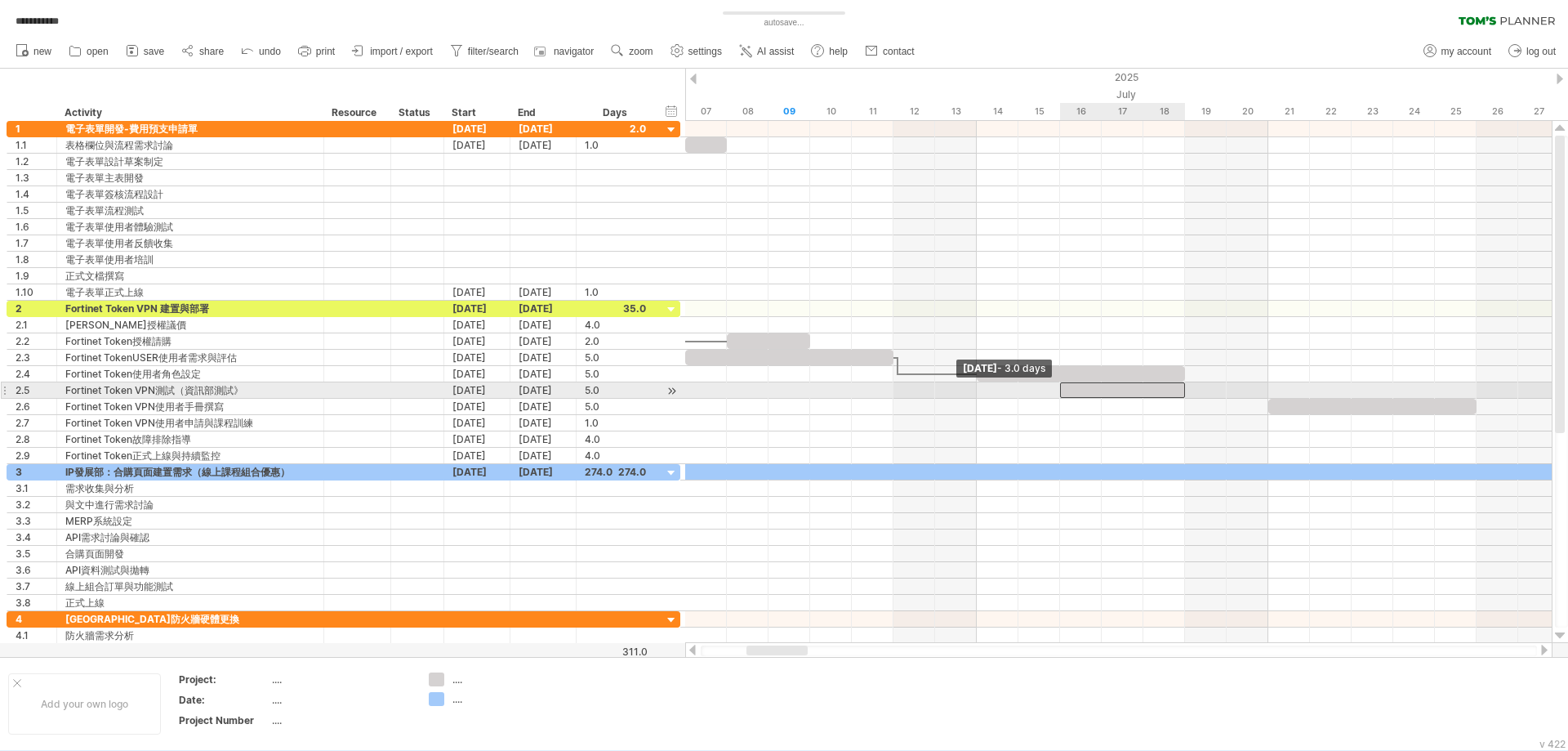 drag, startPoint x: 977, startPoint y: 387, endPoint x: 1142, endPoint y: 385, distance: 165.01212 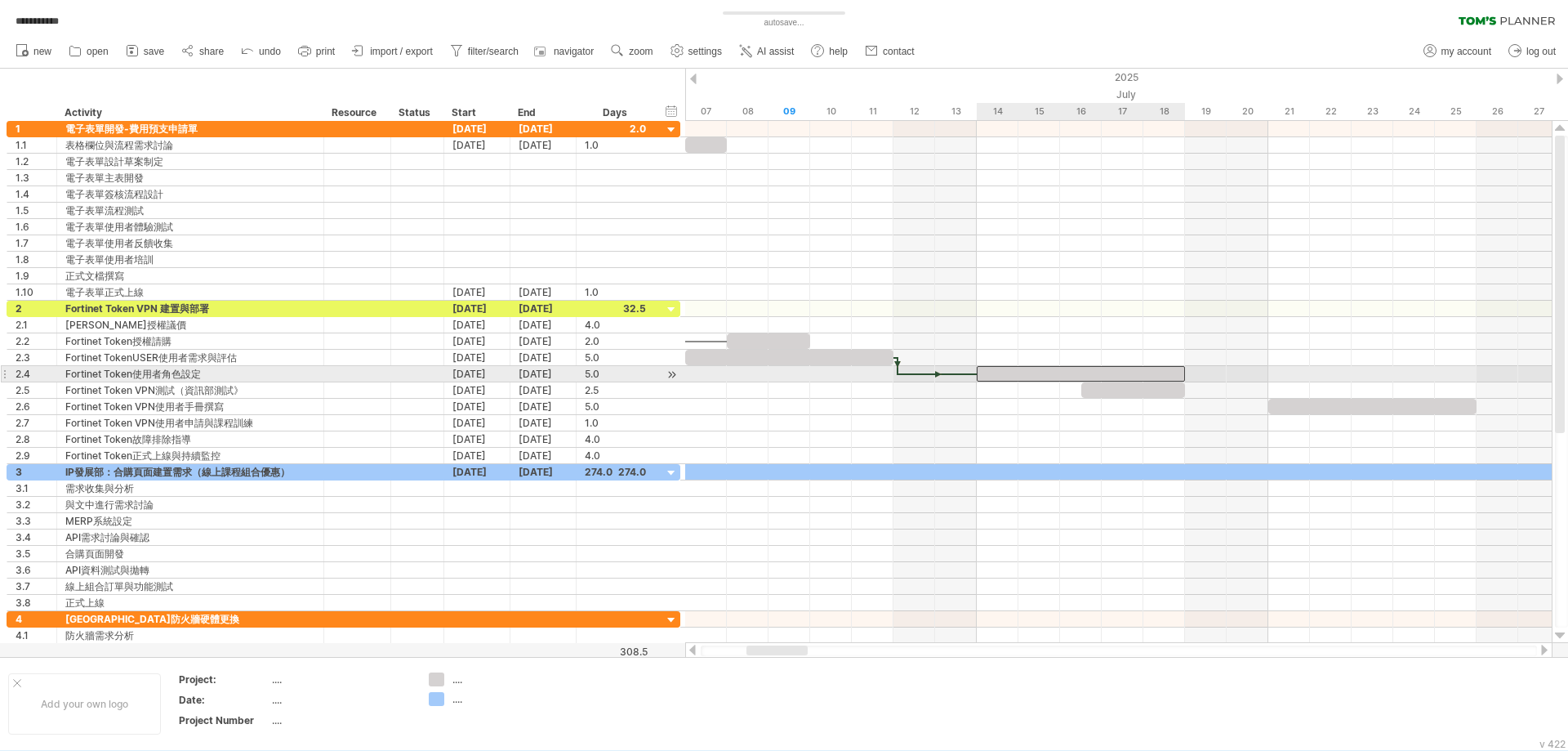 click at bounding box center (1080, 373) 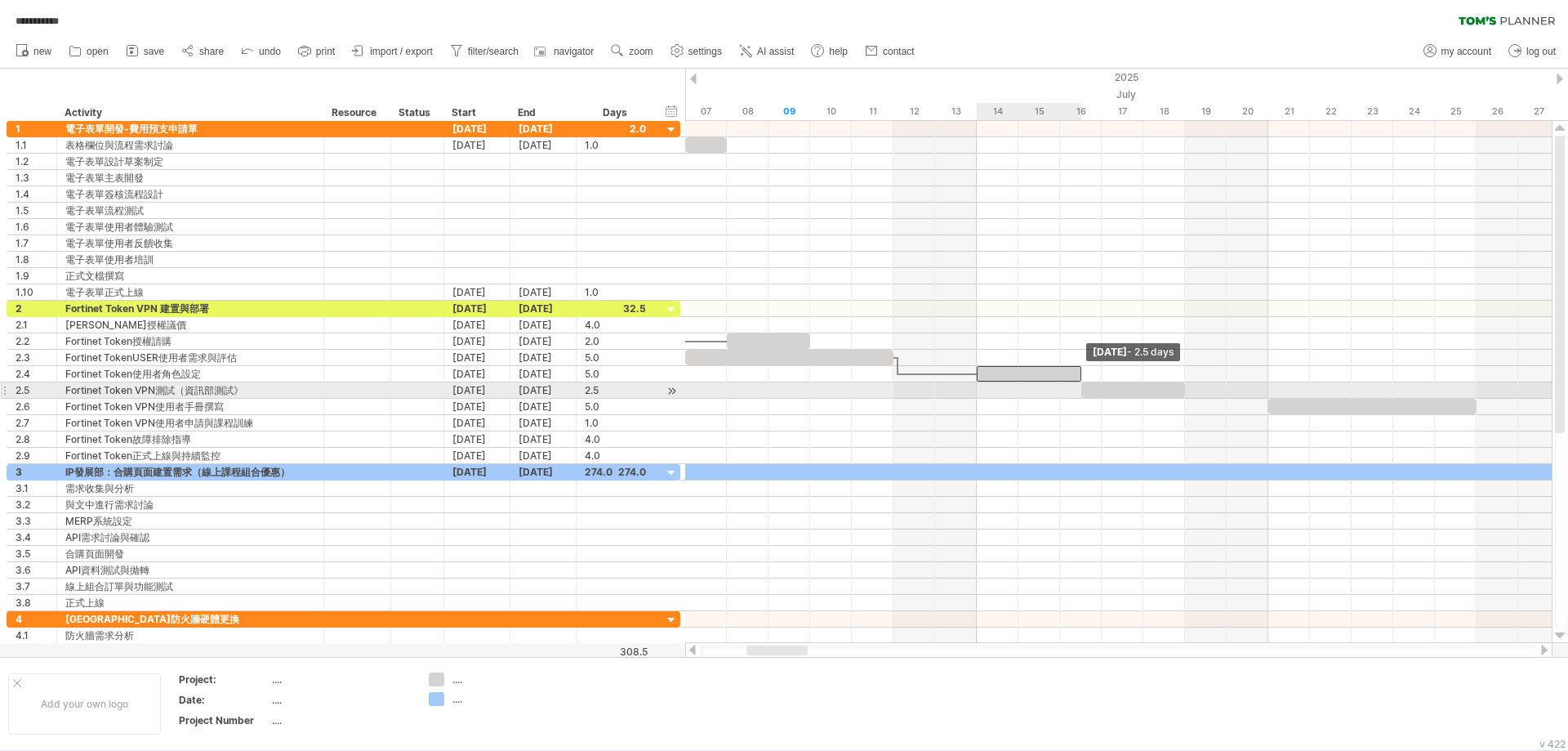 drag, startPoint x: 1185, startPoint y: 373, endPoint x: 1089, endPoint y: 384, distance: 96.62815 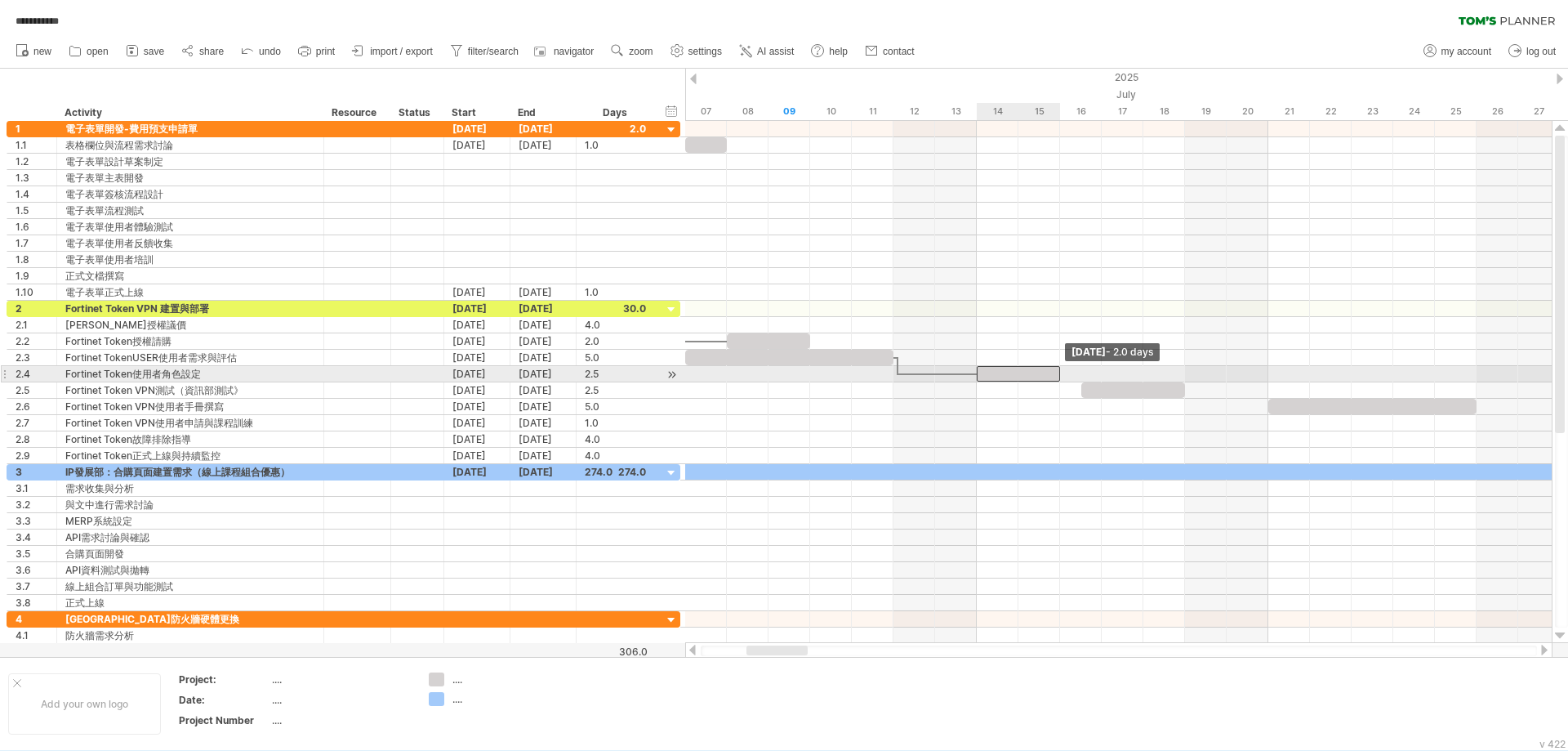 drag, startPoint x: 1080, startPoint y: 373, endPoint x: 1057, endPoint y: 377, distance: 23.345235 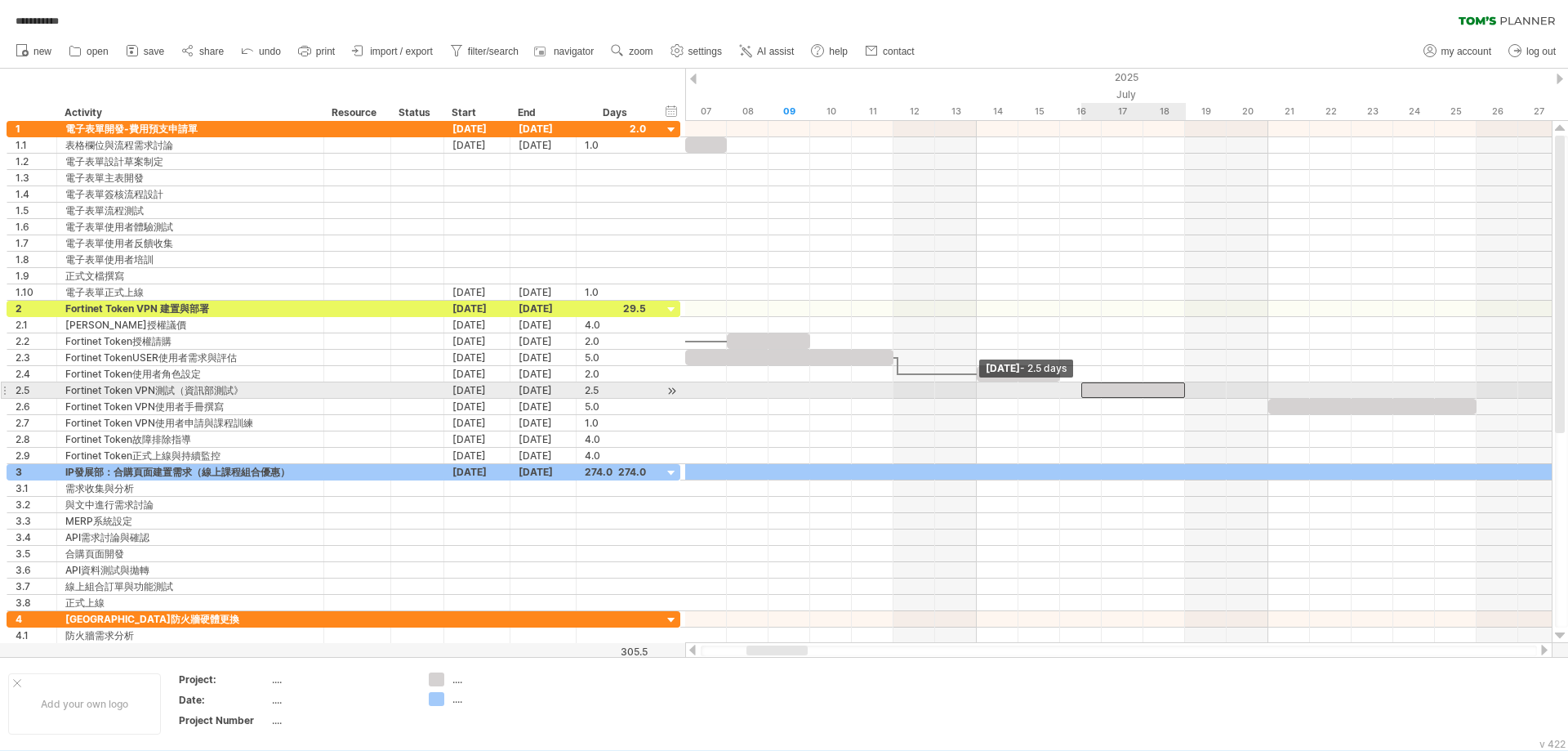 click at bounding box center [1081, 390] 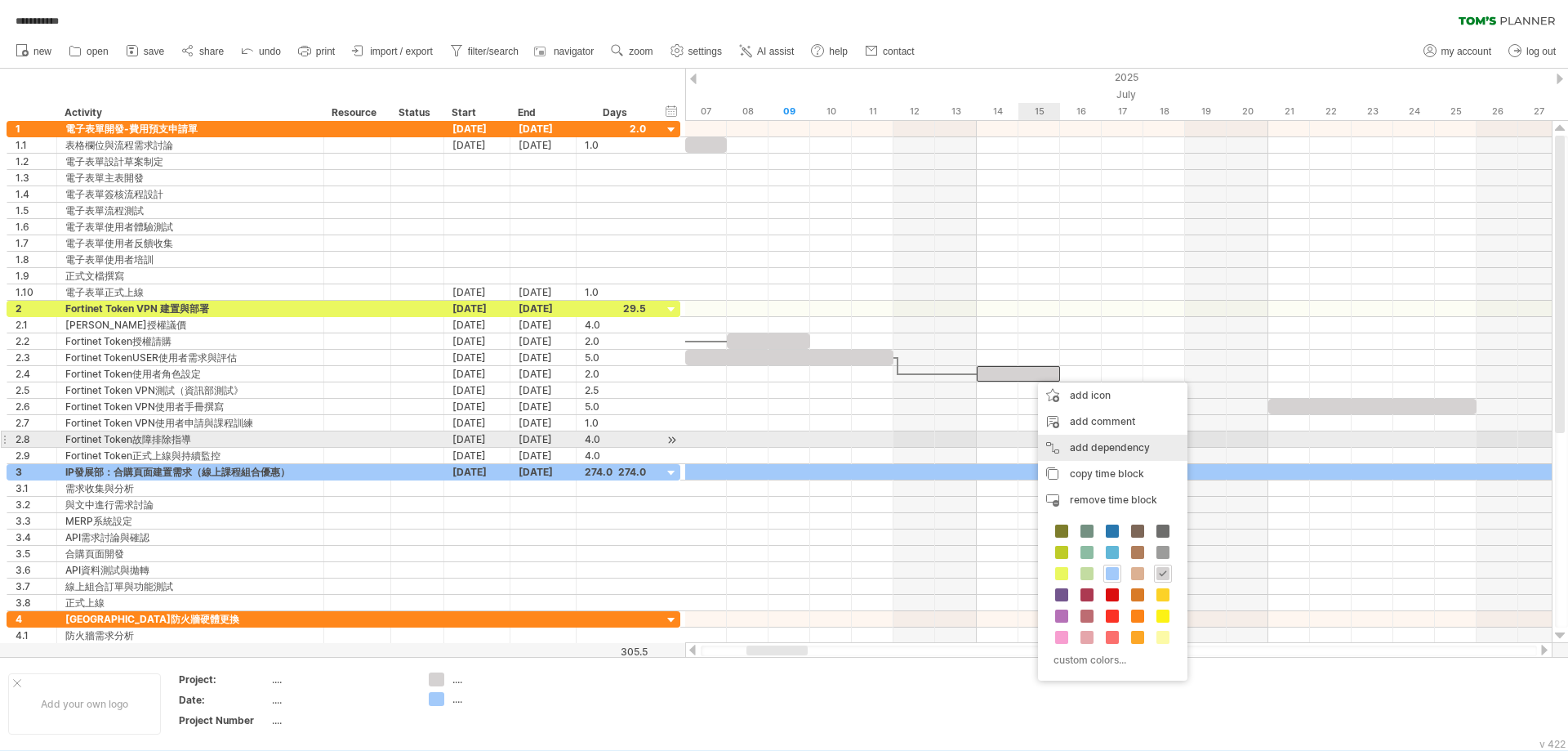 click on "add dependency You can use dependencies when you require tasks to be done in a specific order. For example if you are building a house, the task "Build Walls" needs to be completed before the task "Build roof" can start:" at bounding box center (1112, 448) 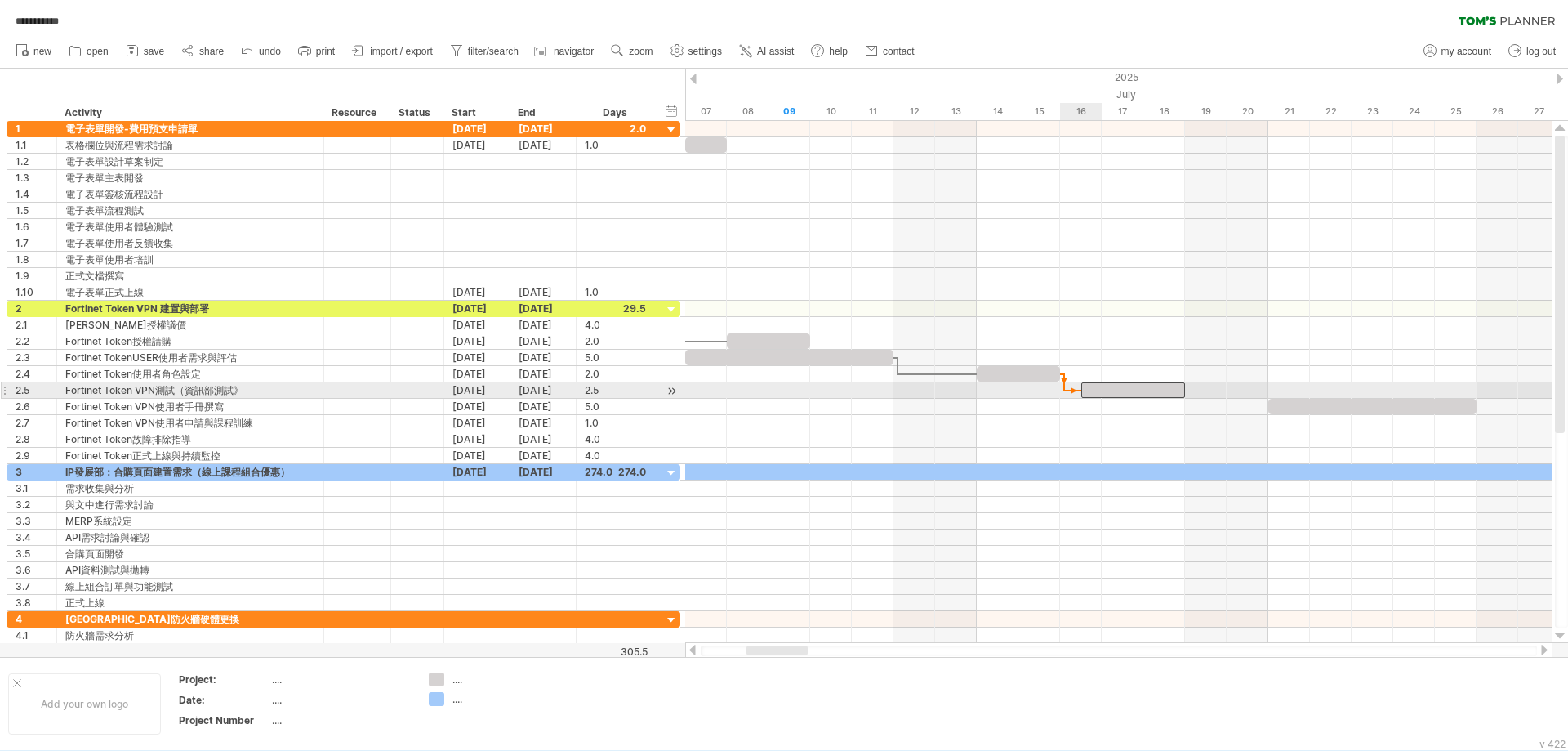 click at bounding box center [1081, 390] 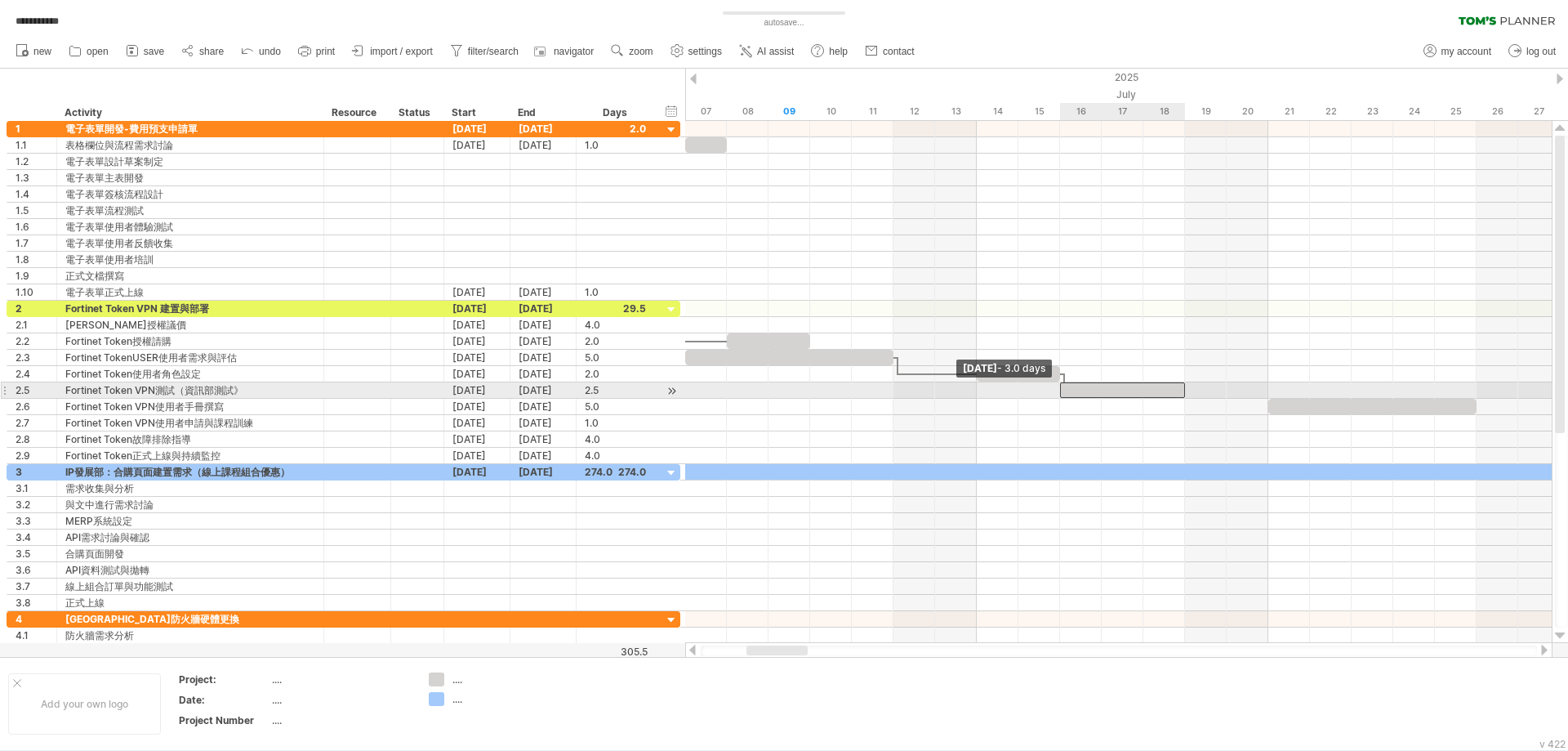 drag, startPoint x: 1083, startPoint y: 391, endPoint x: 1068, endPoint y: 390, distance: 15.033296 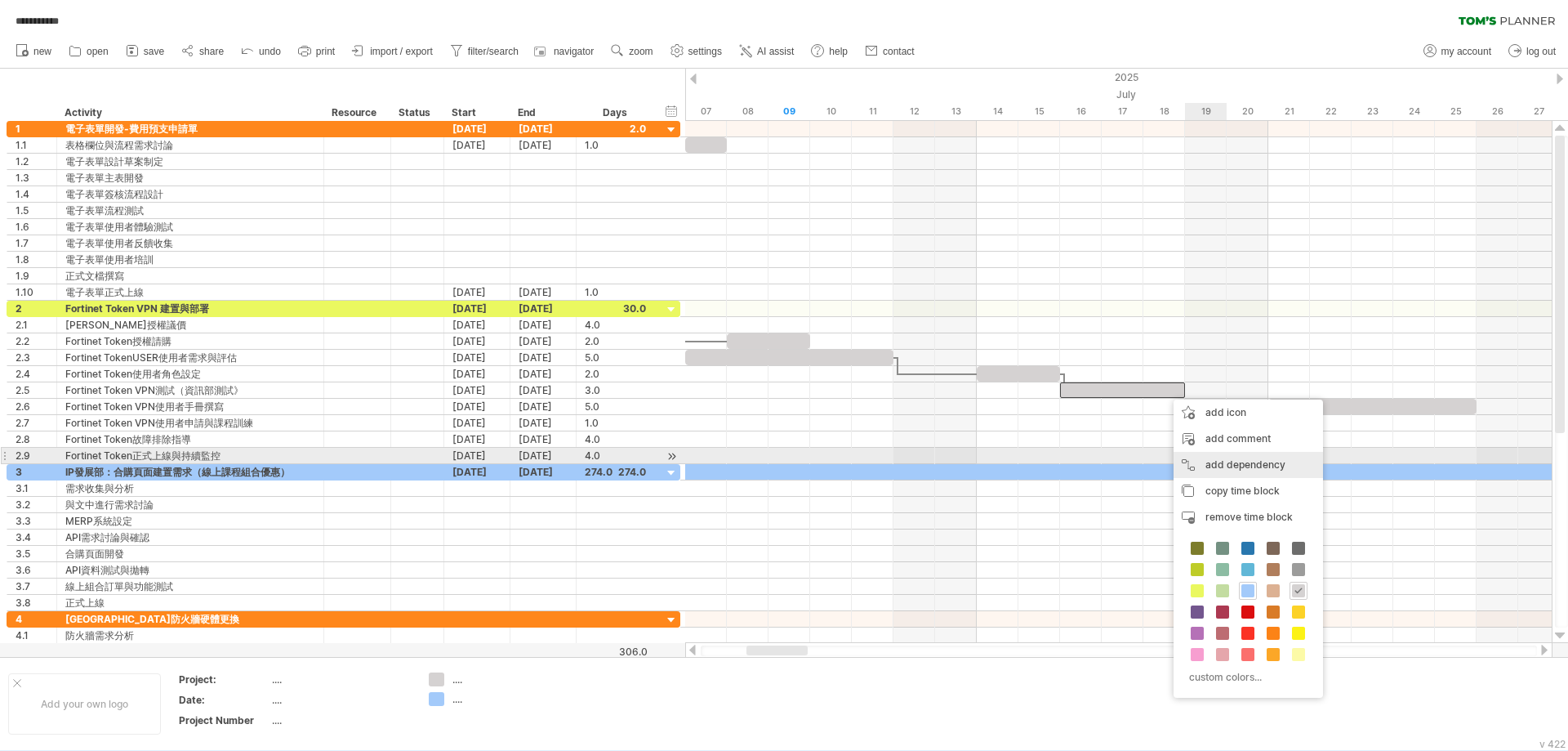 click on "add dependency You can use dependencies when you require tasks to be done in a specific order. For example if you are building a house, the task "Build Walls" needs to be completed before the task "Build roof" can start:" at bounding box center (1248, 465) 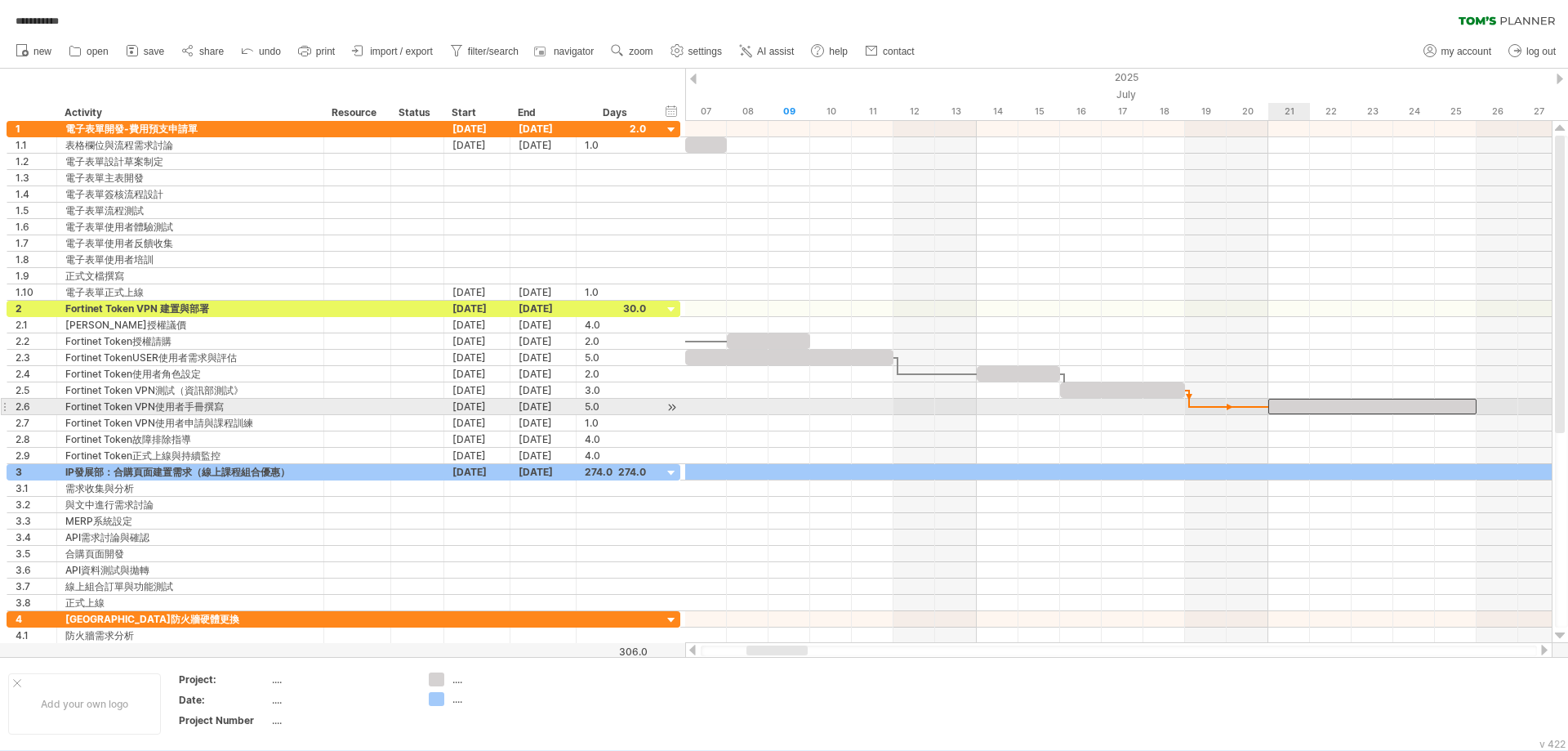 click at bounding box center (1268, 406) 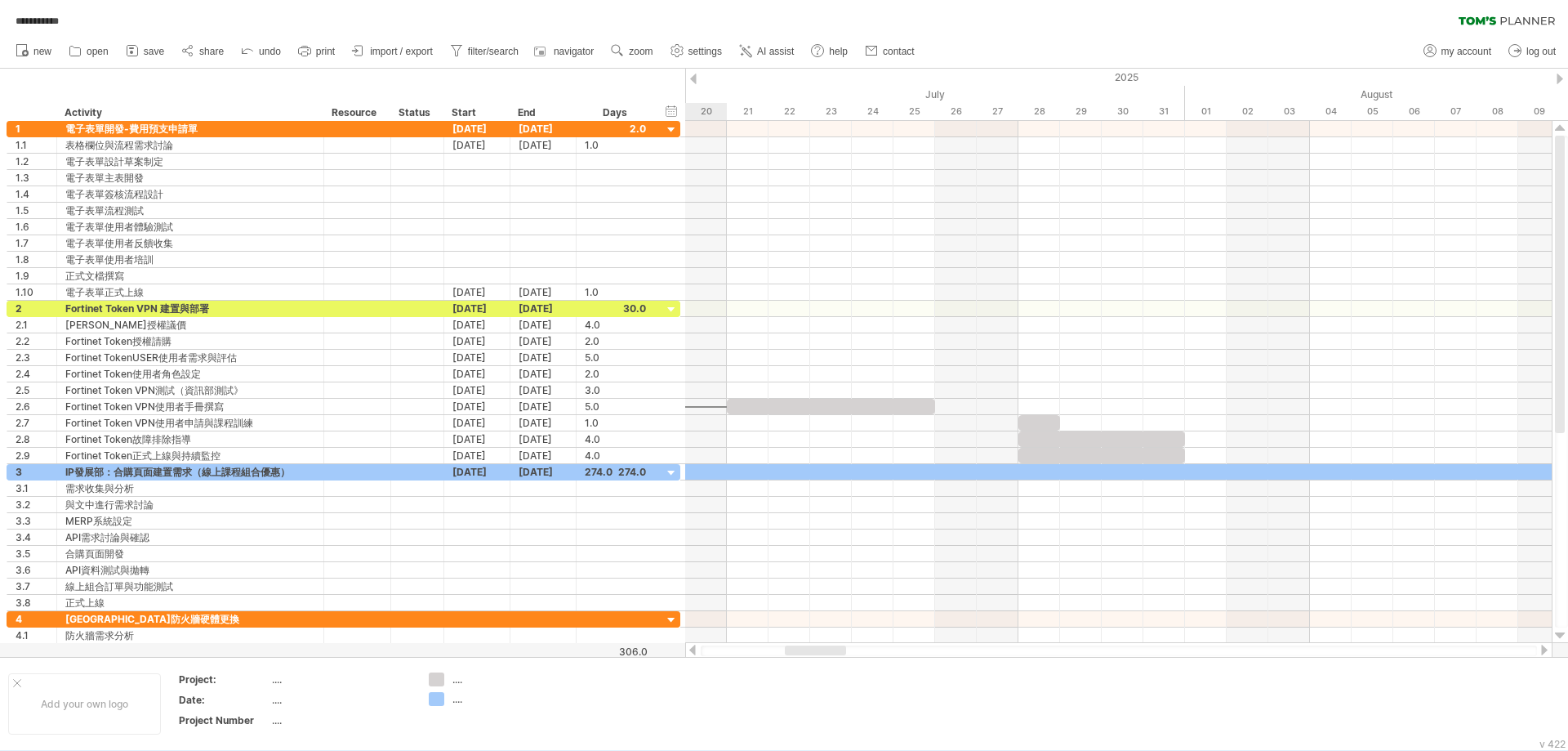 drag, startPoint x: 789, startPoint y: 649, endPoint x: 827, endPoint y: 646, distance: 38.118237 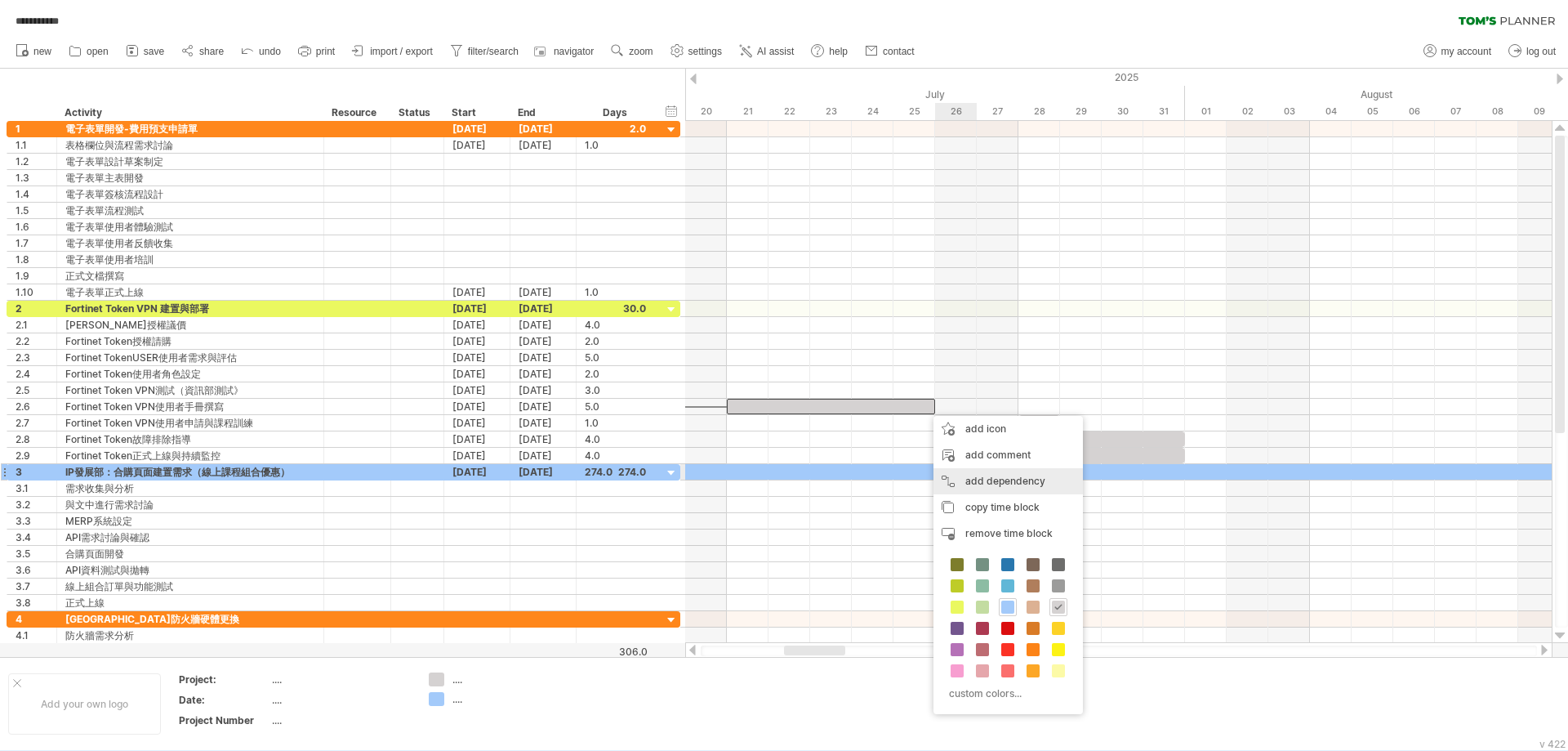 click on "add dependency You can use dependencies when you require tasks to be done in a specific order. For example if you are building a house, the task "Build Walls" needs to be completed before the task "Build roof" can start:" at bounding box center (1008, 481) 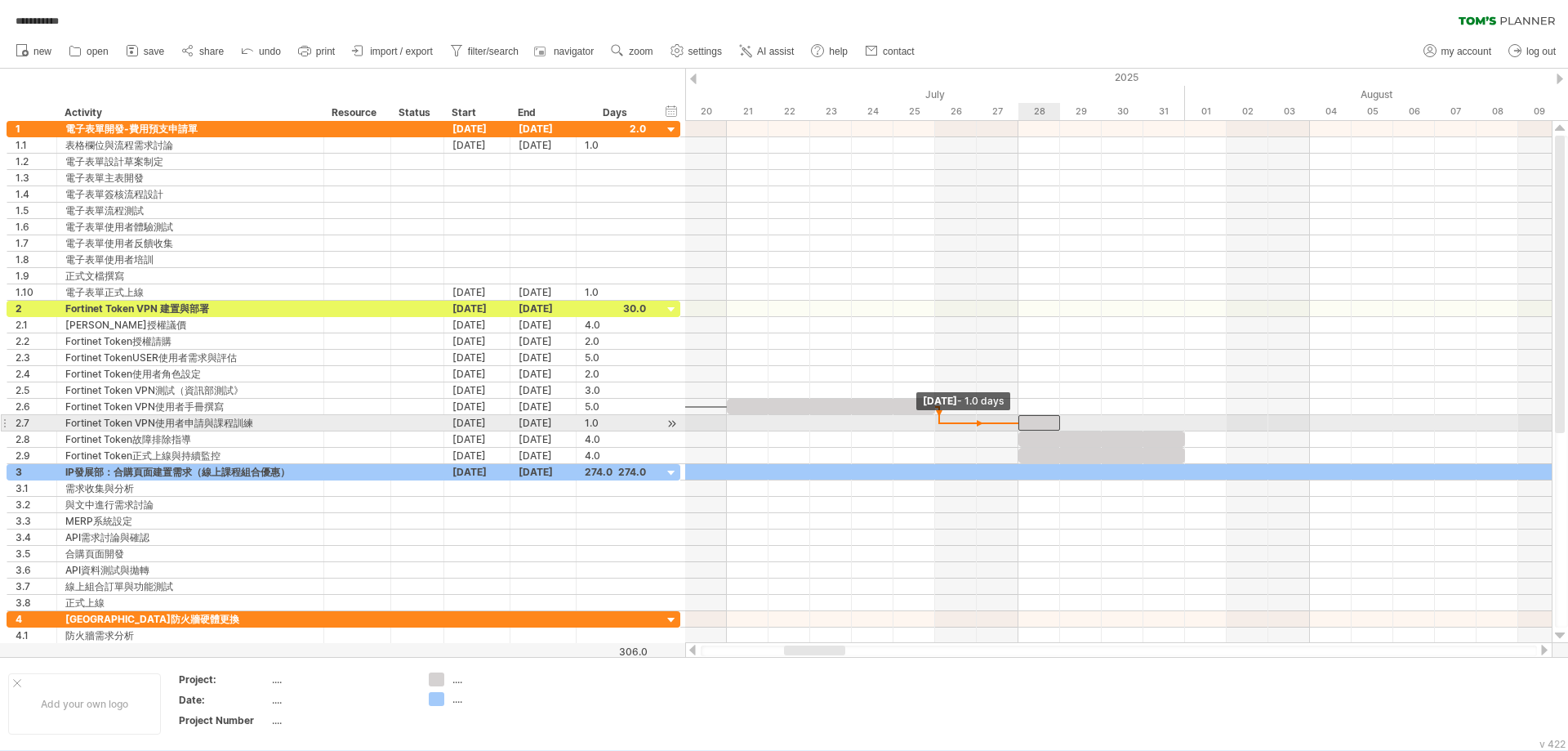 click at bounding box center (1018, 422) 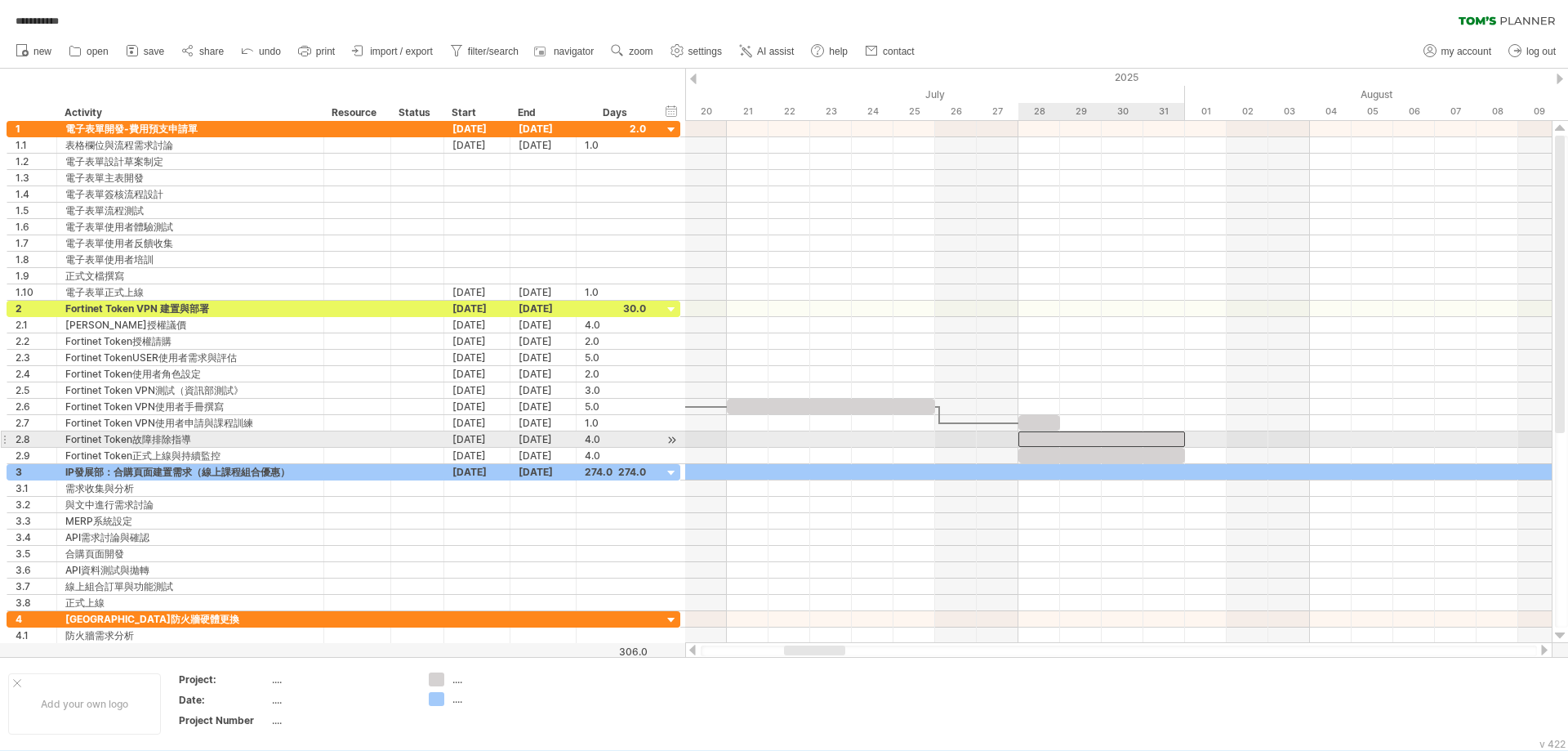 click at bounding box center (1102, 439) 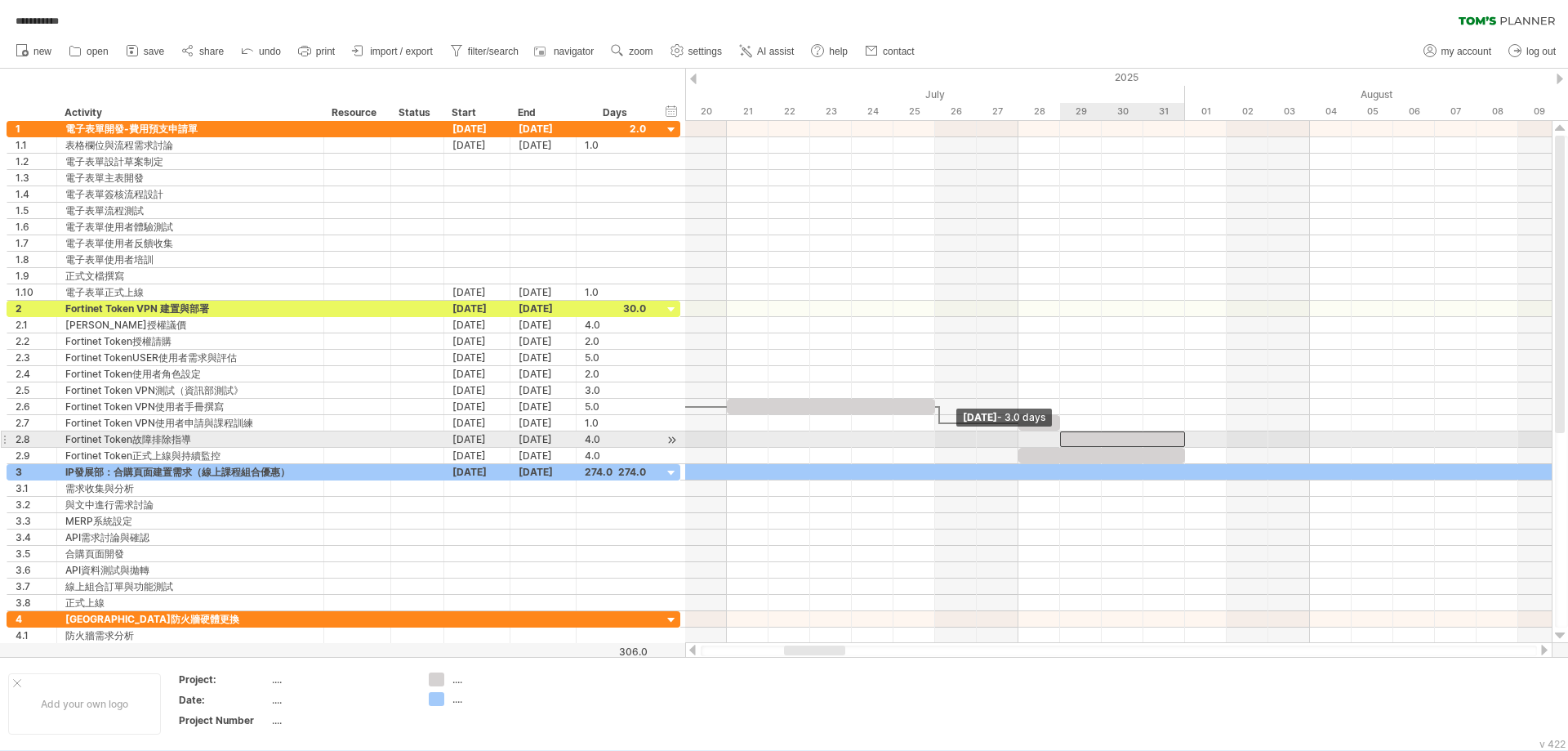 drag, startPoint x: 1019, startPoint y: 438, endPoint x: 1058, endPoint y: 444, distance: 39.458839 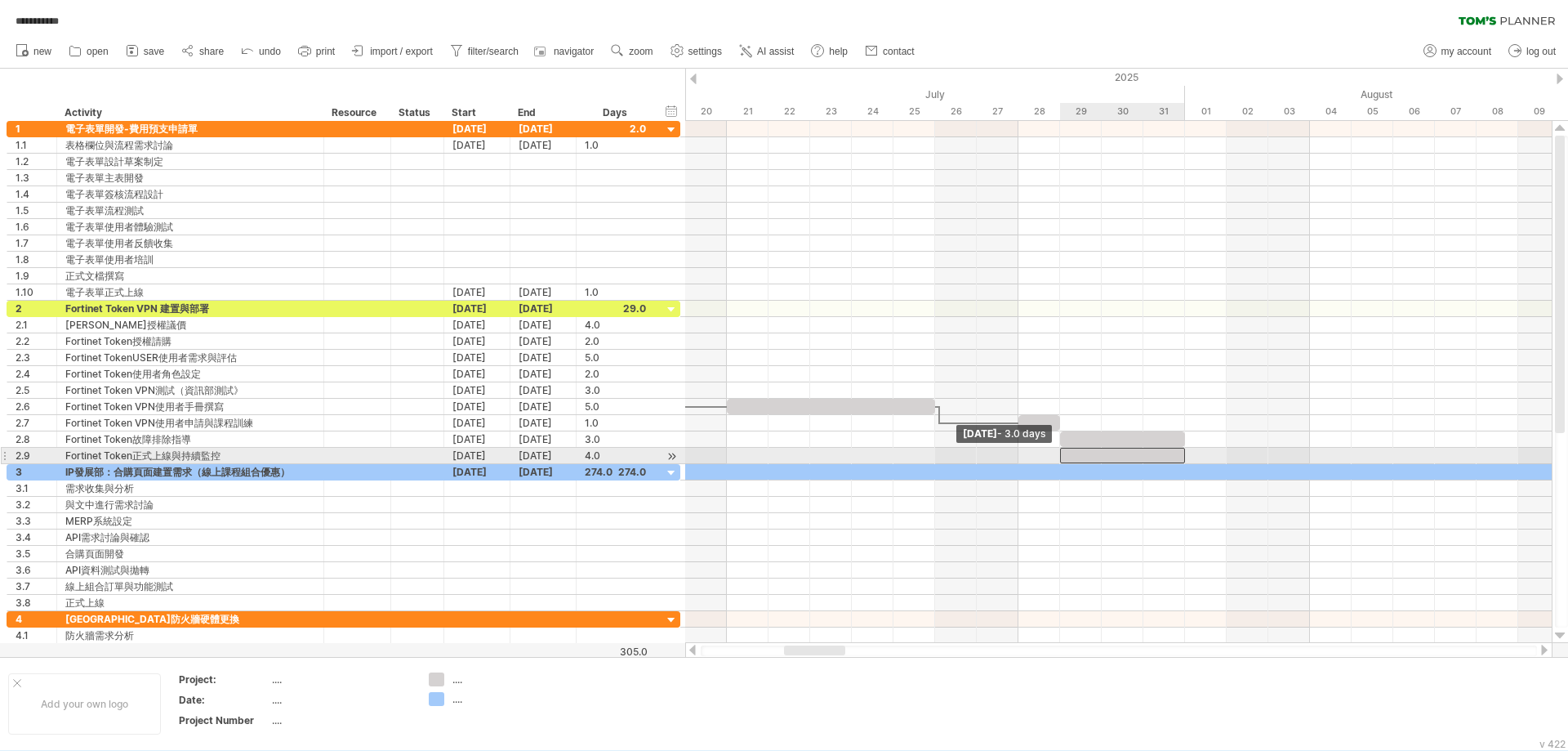 drag, startPoint x: 1018, startPoint y: 458, endPoint x: 1027, endPoint y: 452, distance: 10.816654 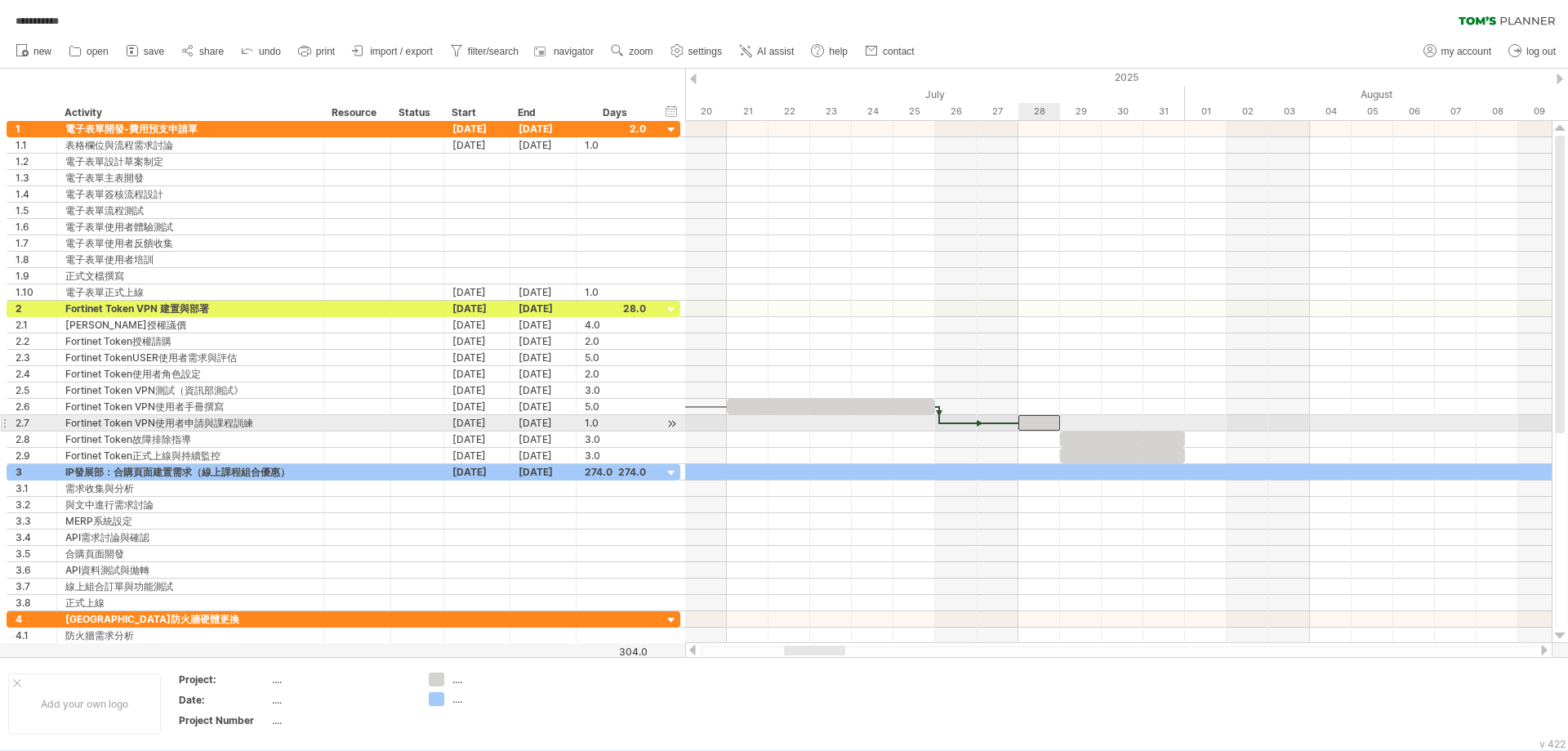 click at bounding box center (1039, 422) 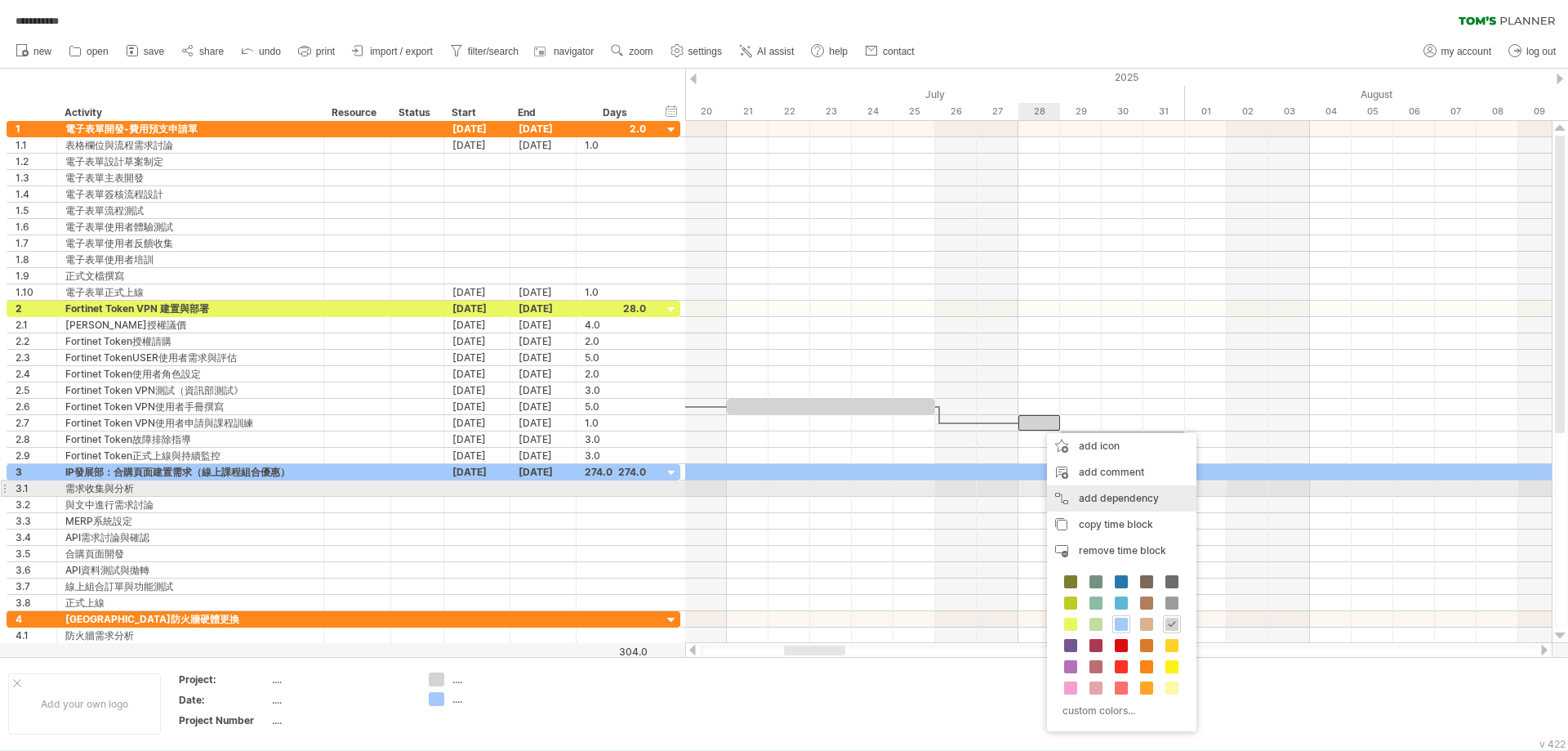 click on "add dependency You can use dependencies when you require tasks to be done in a specific order. For example if you are building a house, the task "Build Walls" needs to be completed before the task "Build roof" can start:" at bounding box center (1121, 498) 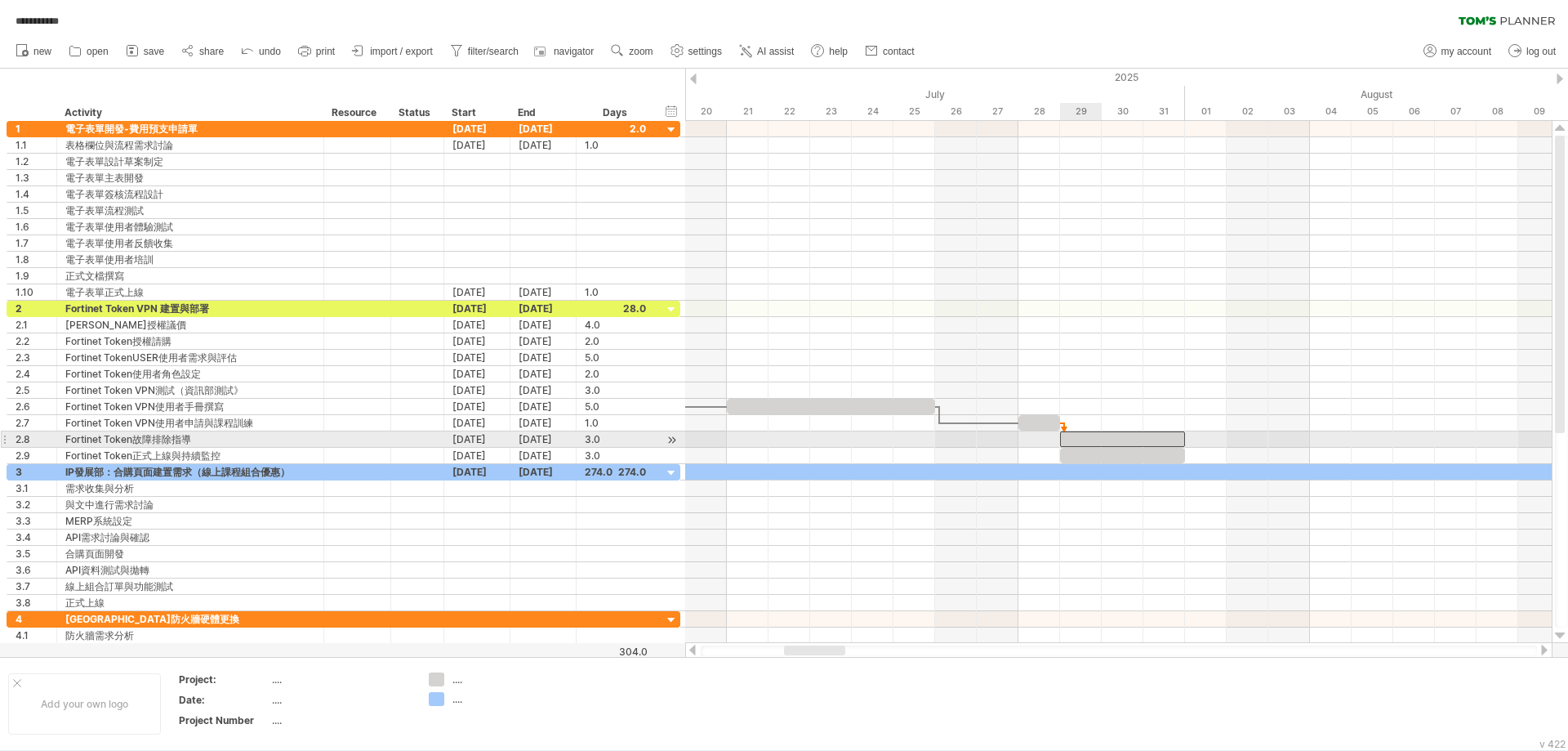 click at bounding box center [1122, 439] 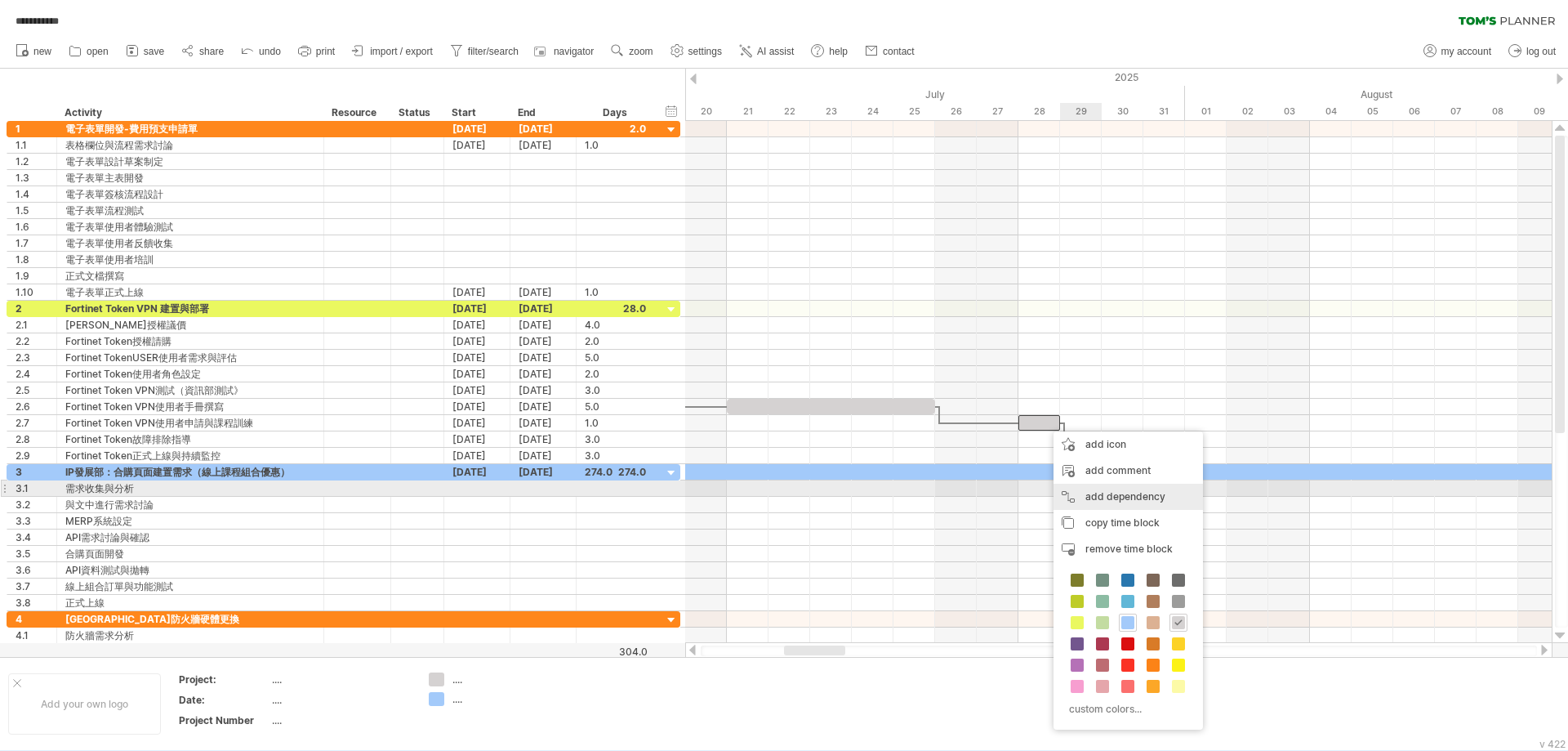 click on "add dependency You can use dependencies when you require tasks to be done in a specific order. For example if you are building a house, the task "Build Walls" needs to be completed before the task "Build roof" can start:" at bounding box center (1128, 497) 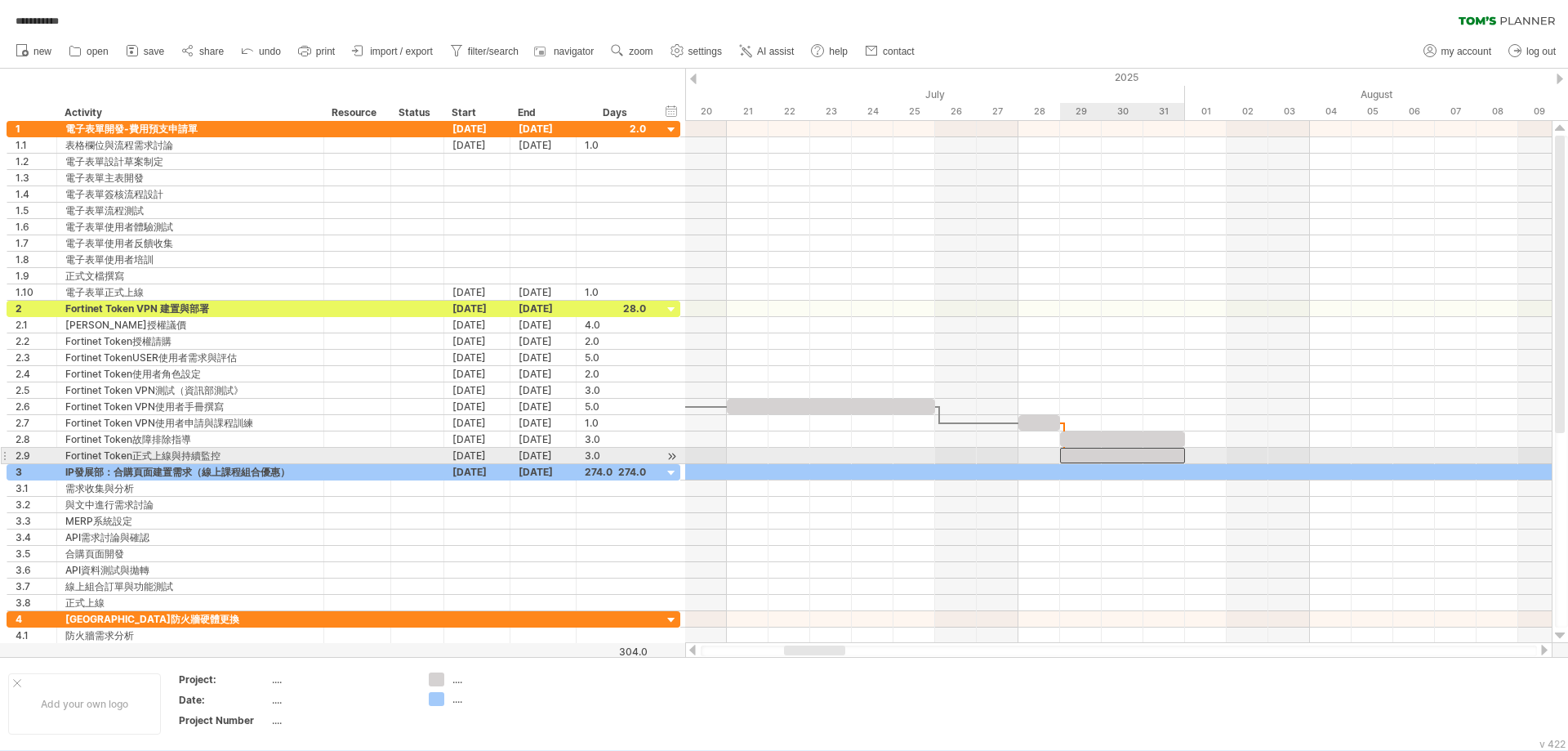click at bounding box center [1122, 455] 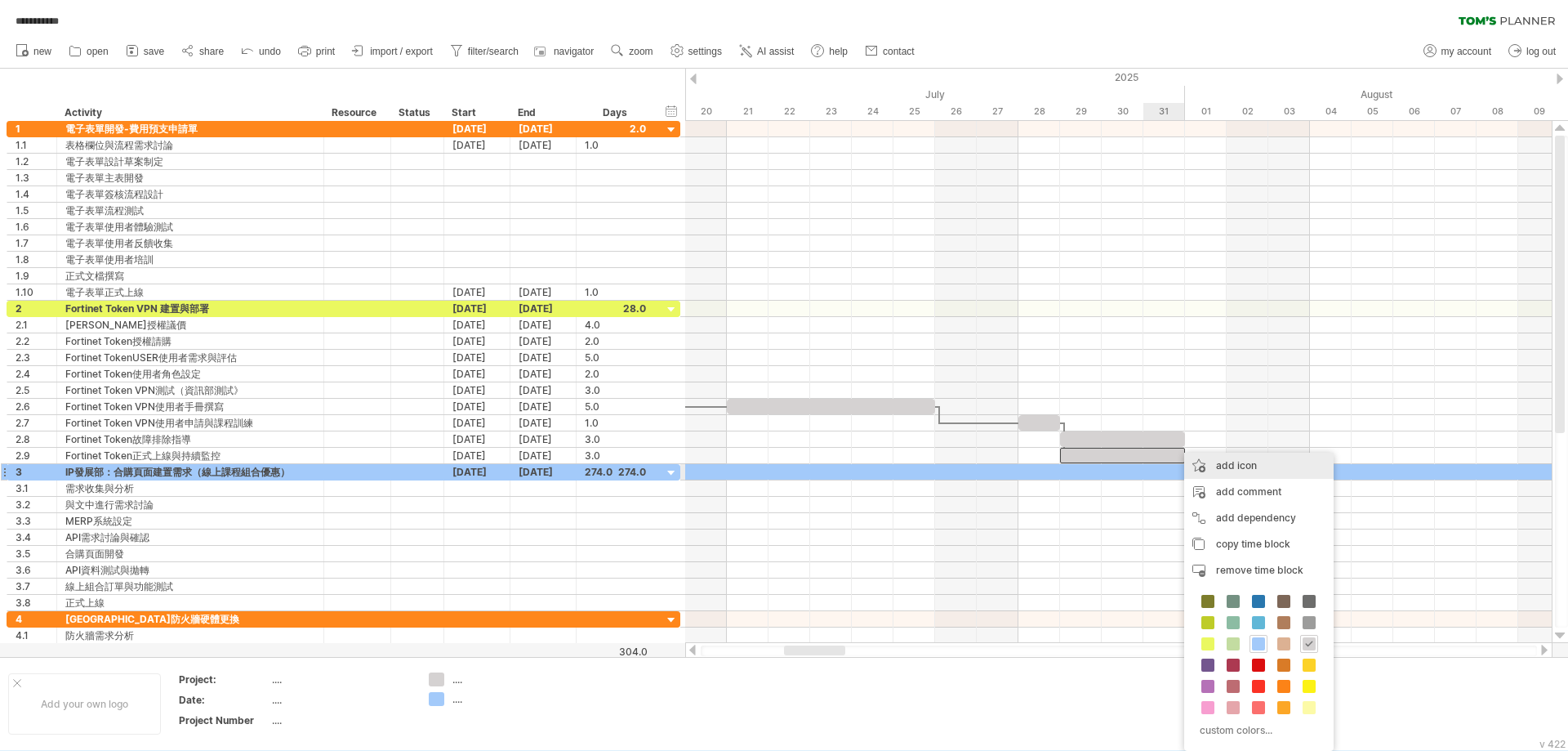 click on "add icon" at bounding box center [1258, 466] 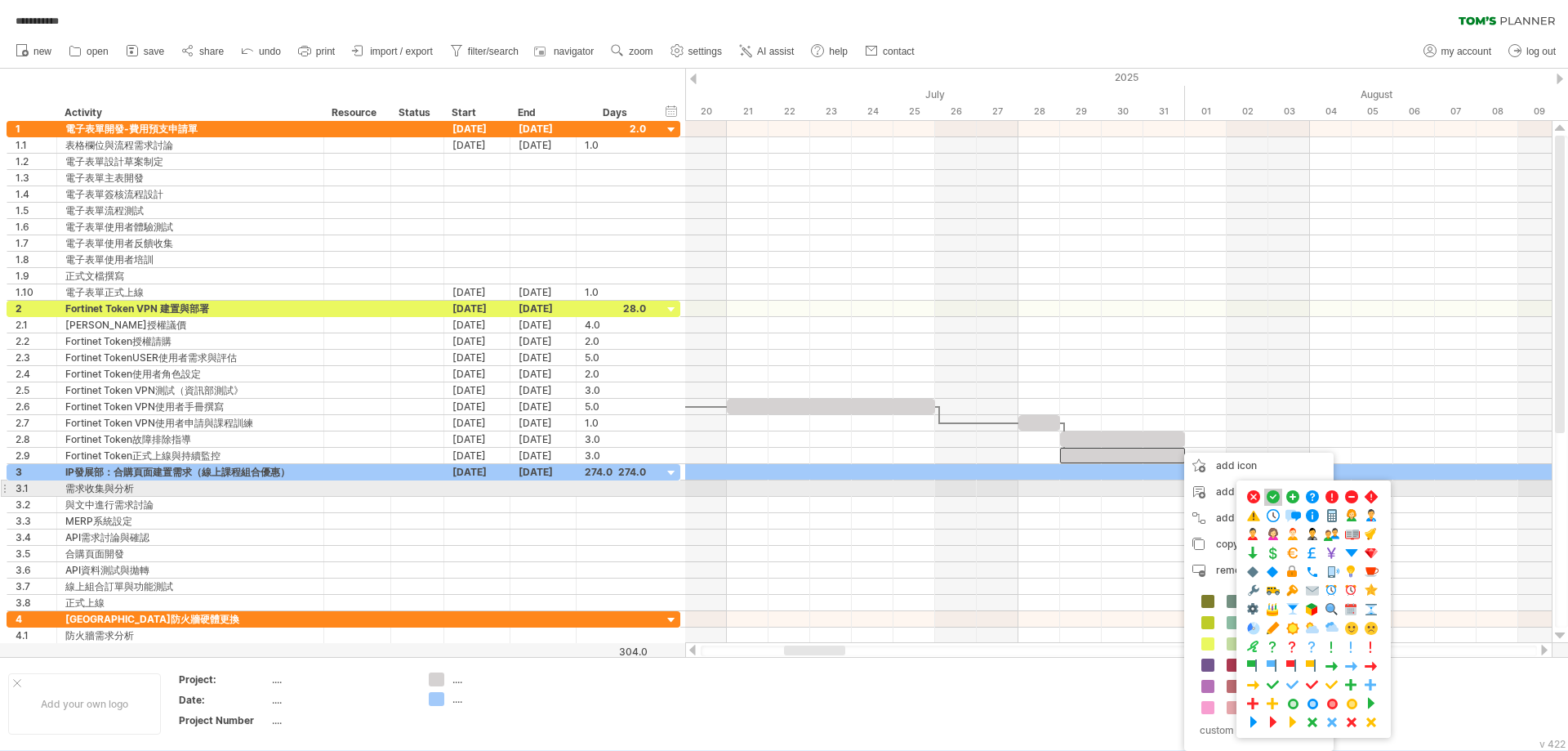 click at bounding box center [1273, 497] 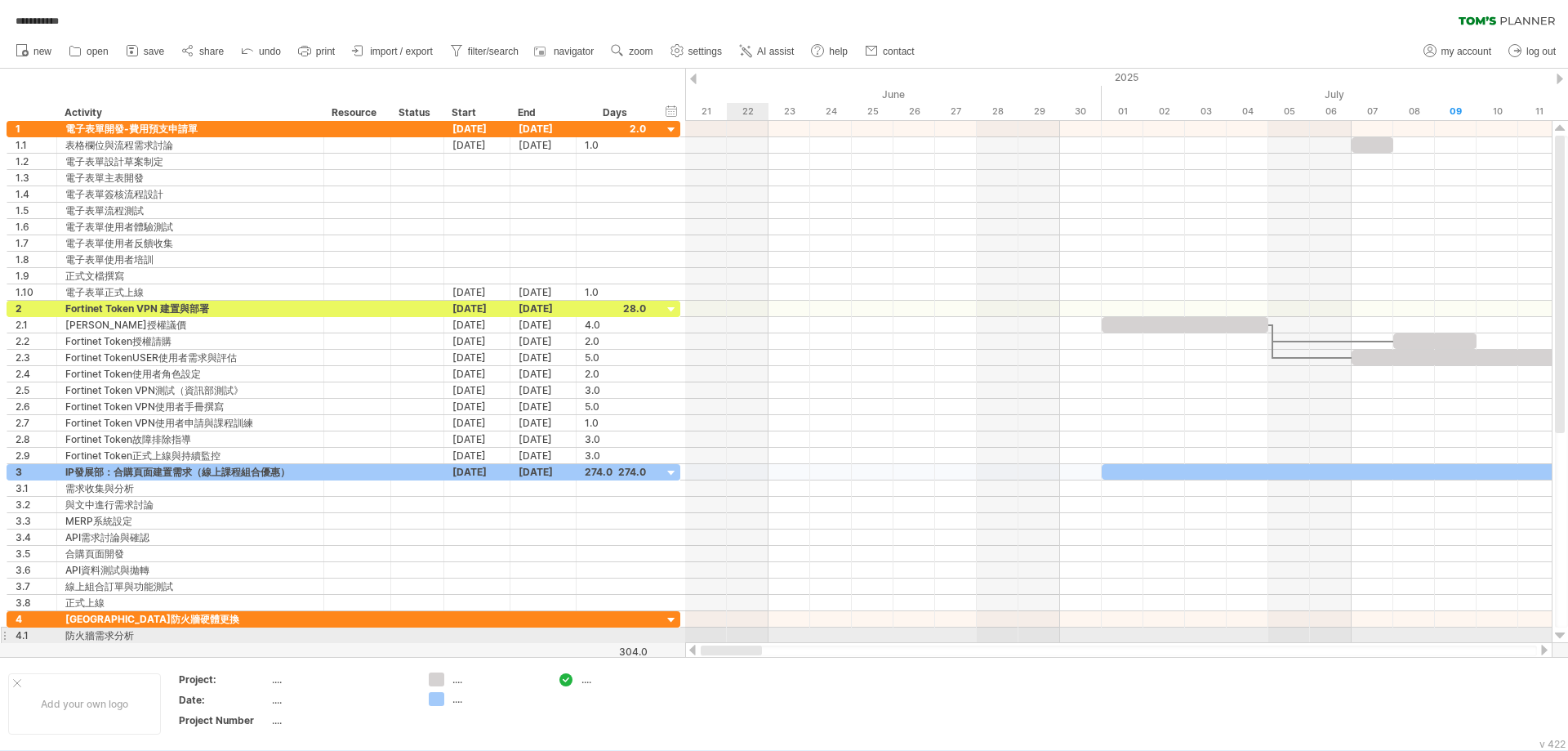 drag, startPoint x: 835, startPoint y: 652, endPoint x: 733, endPoint y: 639, distance: 102.82509 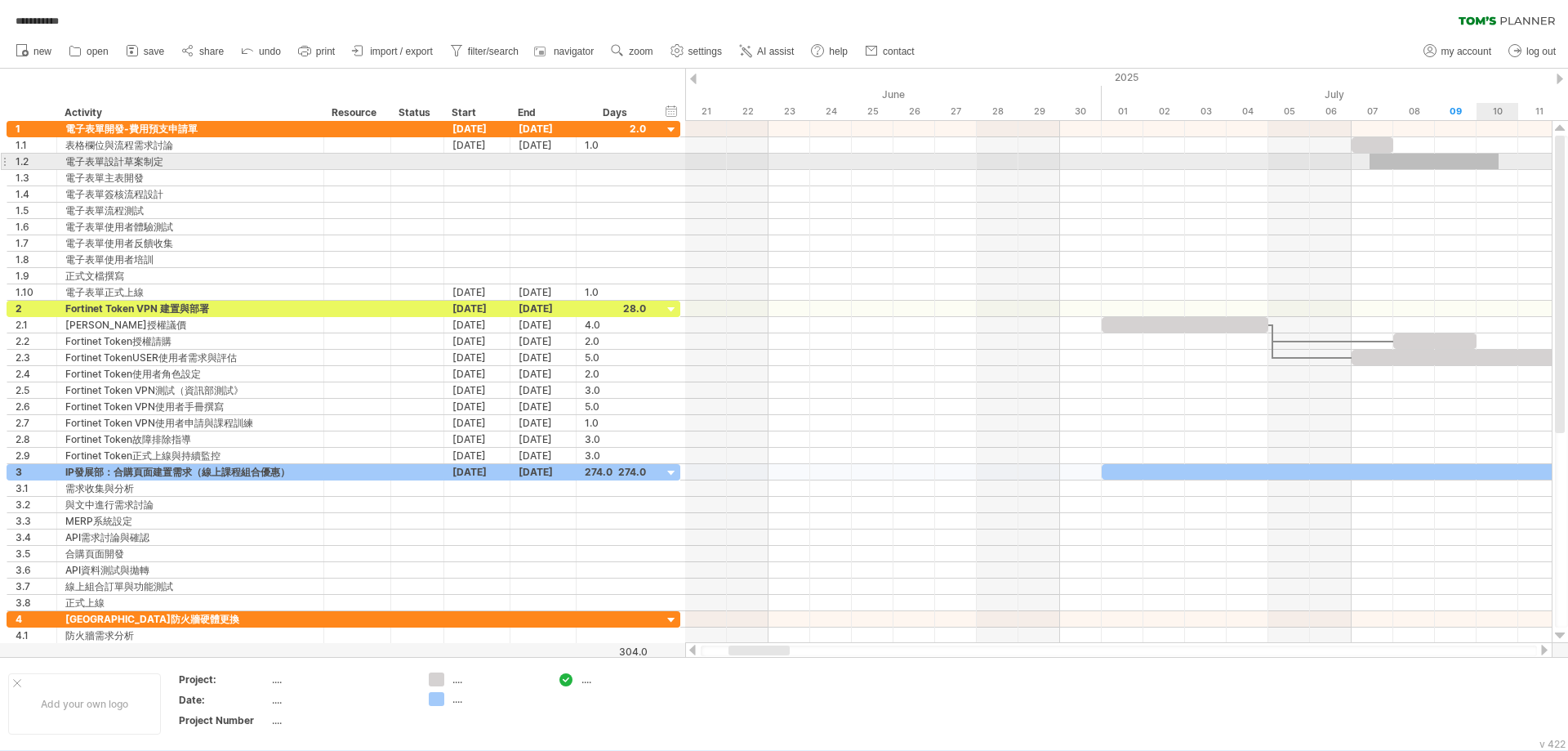 drag, startPoint x: 1370, startPoint y: 169, endPoint x: 1499, endPoint y: 154, distance: 129.8692 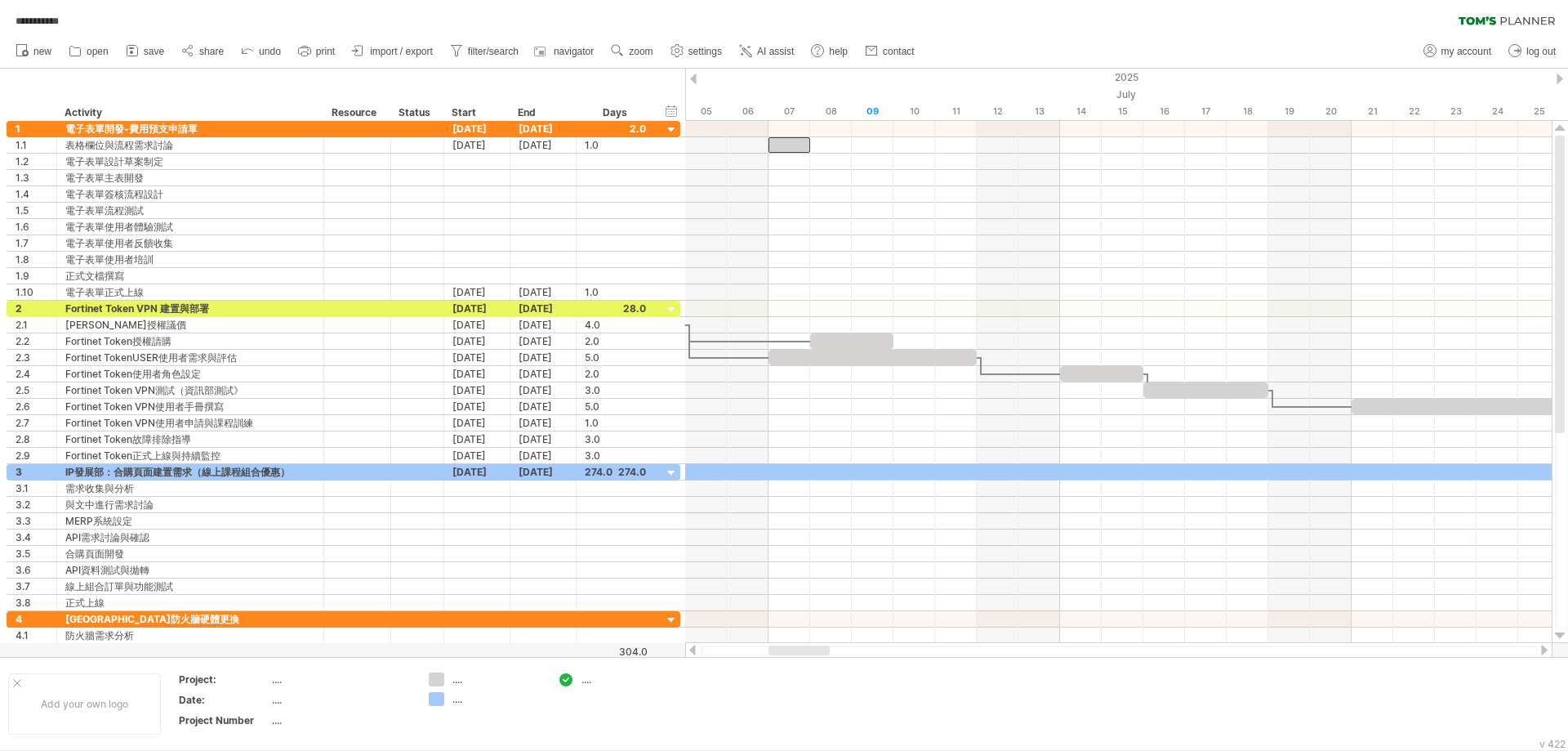drag, startPoint x: 768, startPoint y: 650, endPoint x: 808, endPoint y: 654, distance: 40.199502 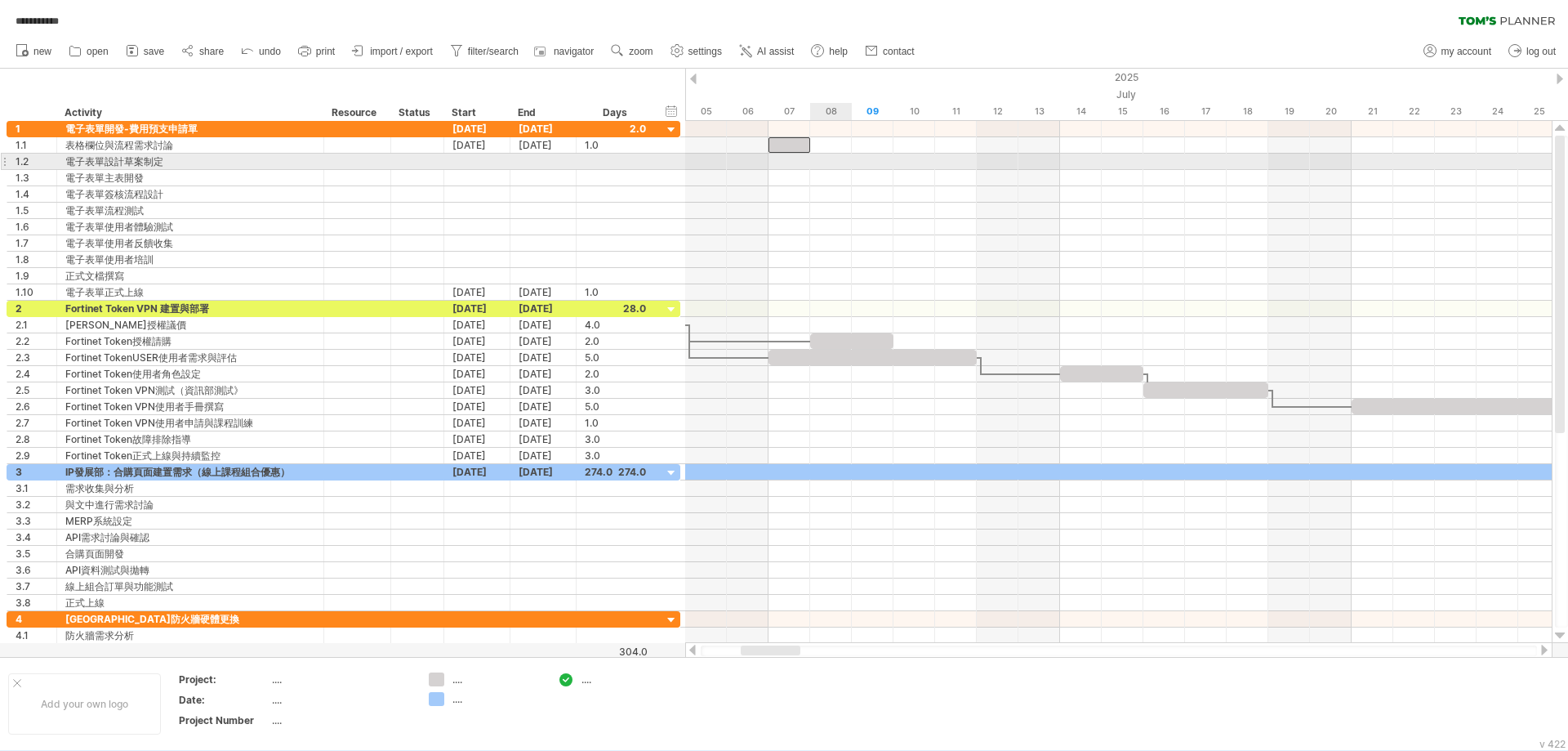 click at bounding box center (1118, 162) 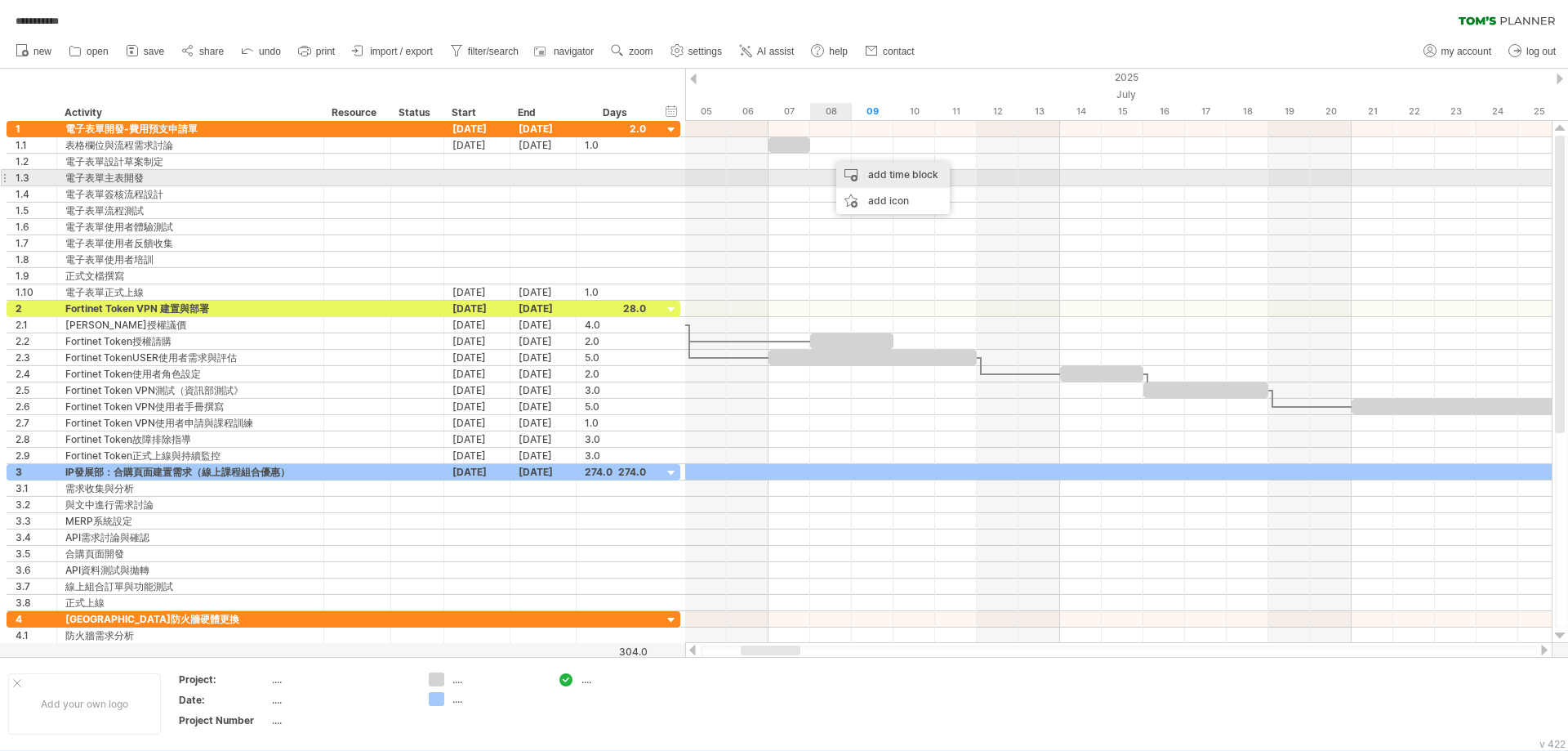 click on "add time block" at bounding box center (893, 175) 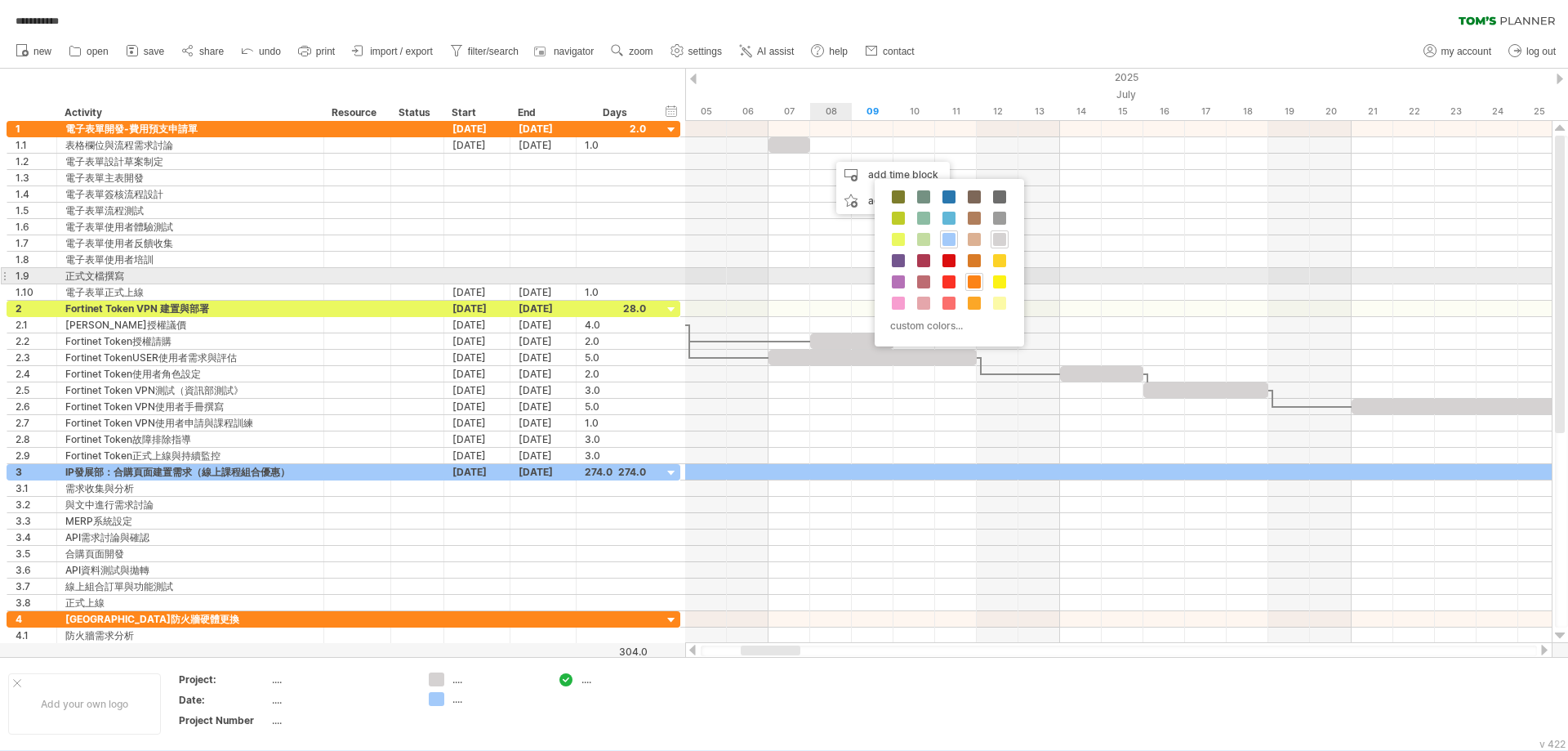 click at bounding box center [974, 282] 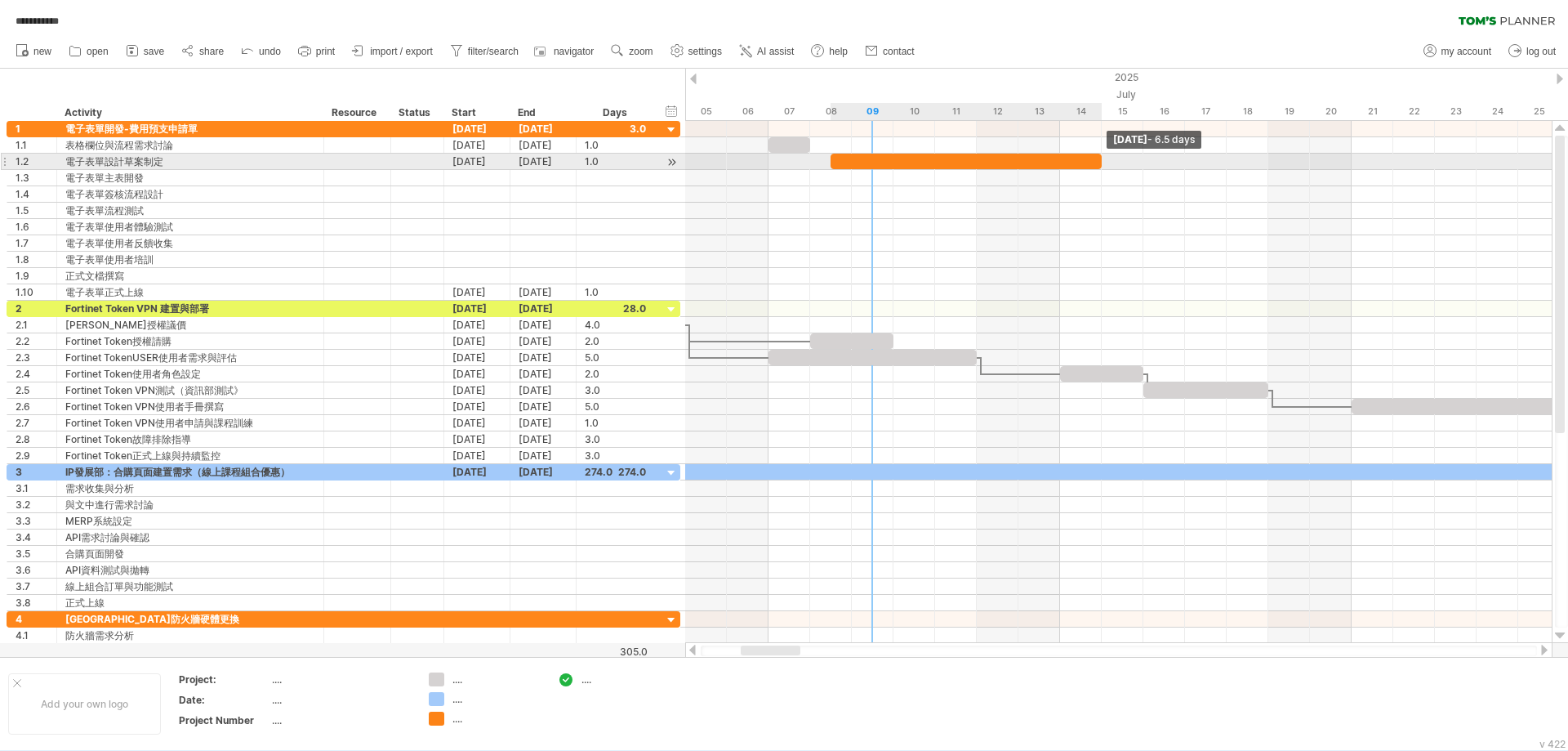 drag, startPoint x: 871, startPoint y: 158, endPoint x: 1098, endPoint y: 167, distance: 227.17834 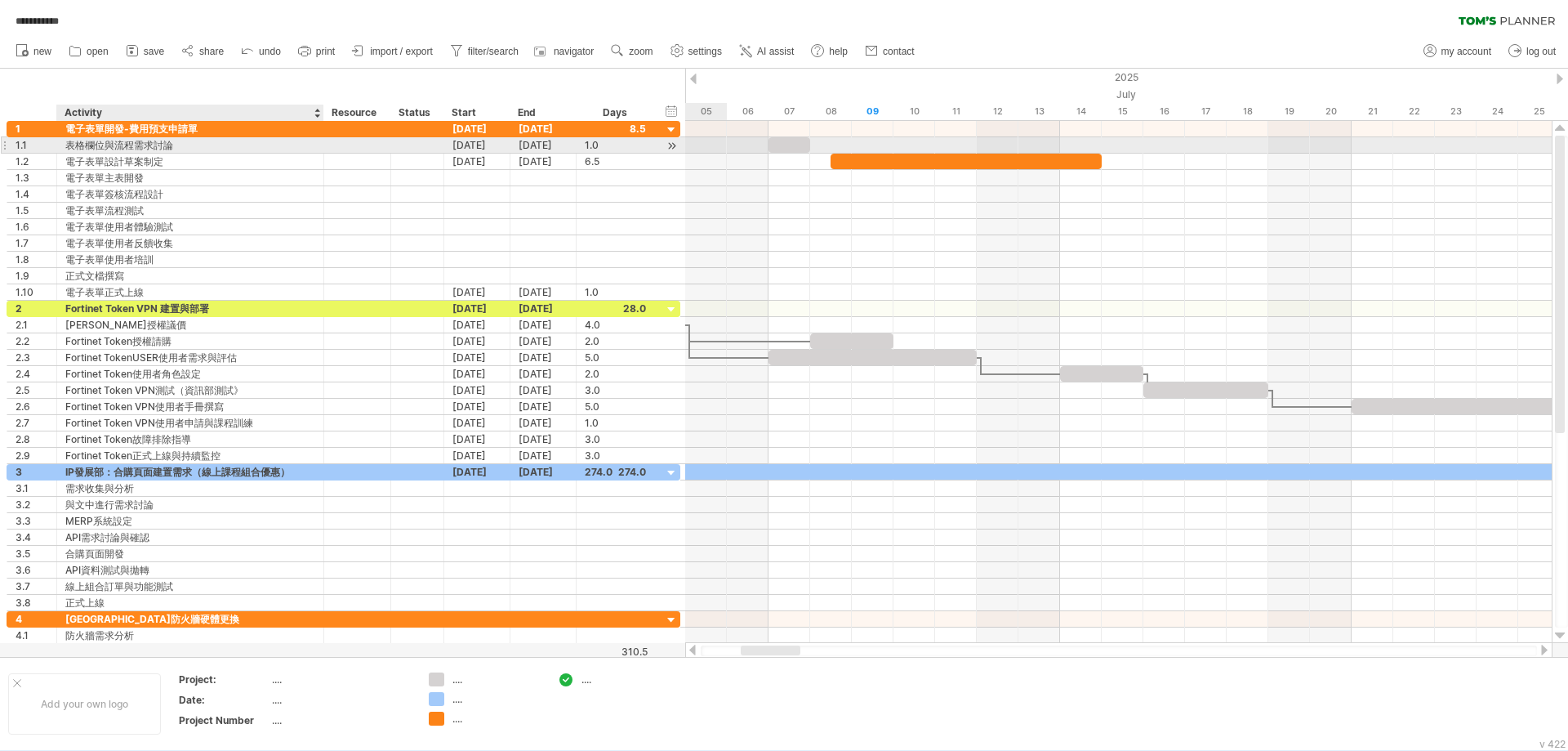 click on "**********" at bounding box center [190, 145] 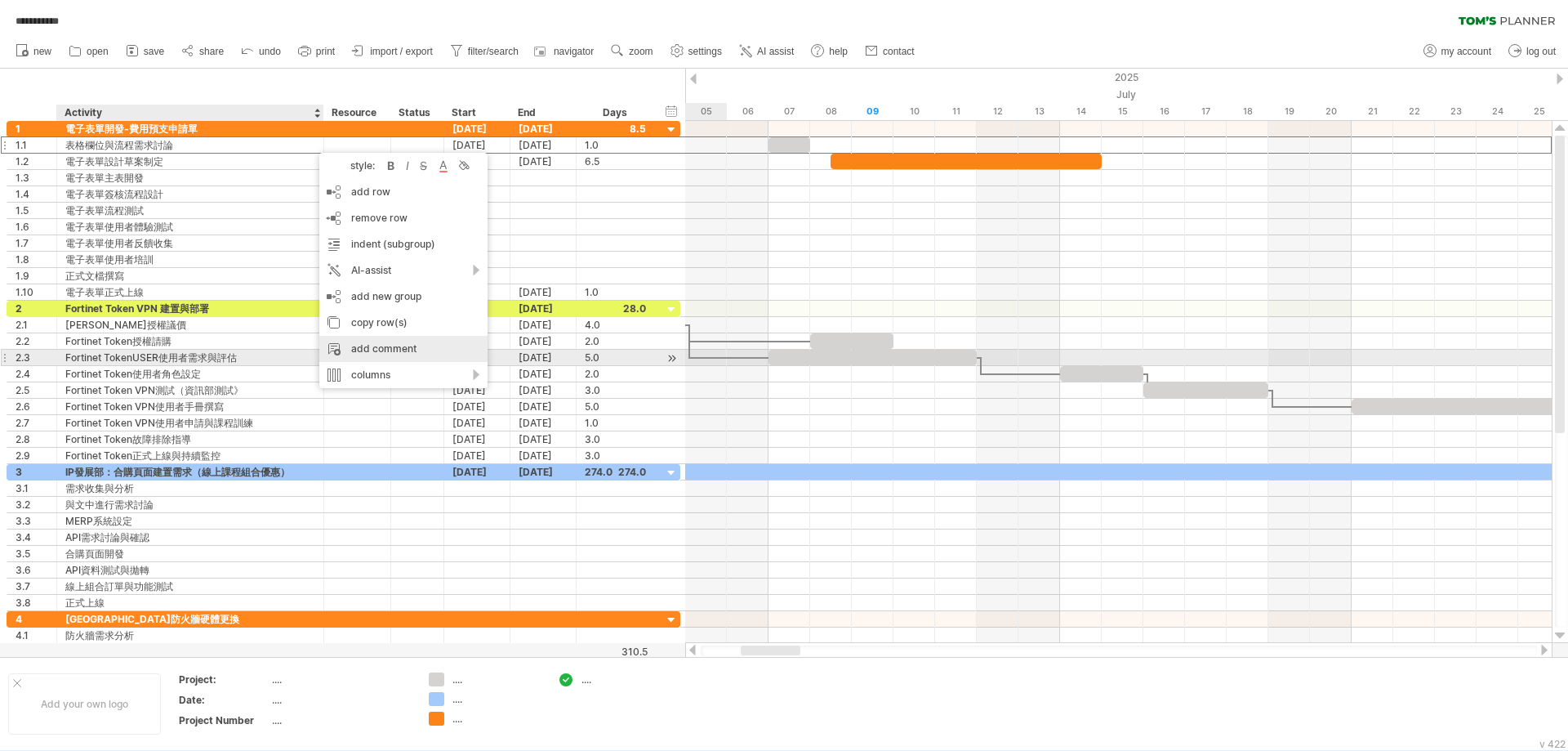 click on "add comment" at bounding box center [403, 349] 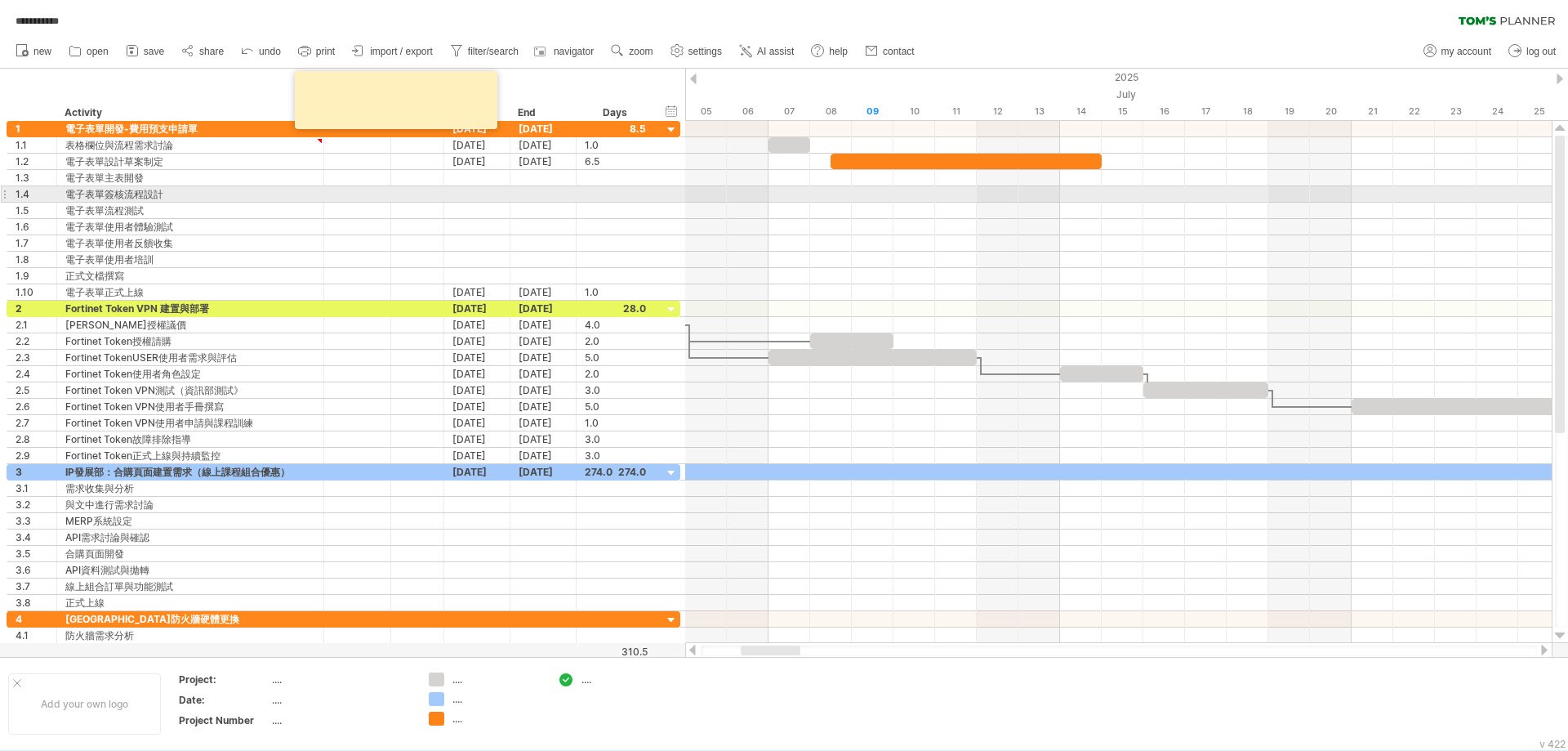 click at bounding box center [477, 194] 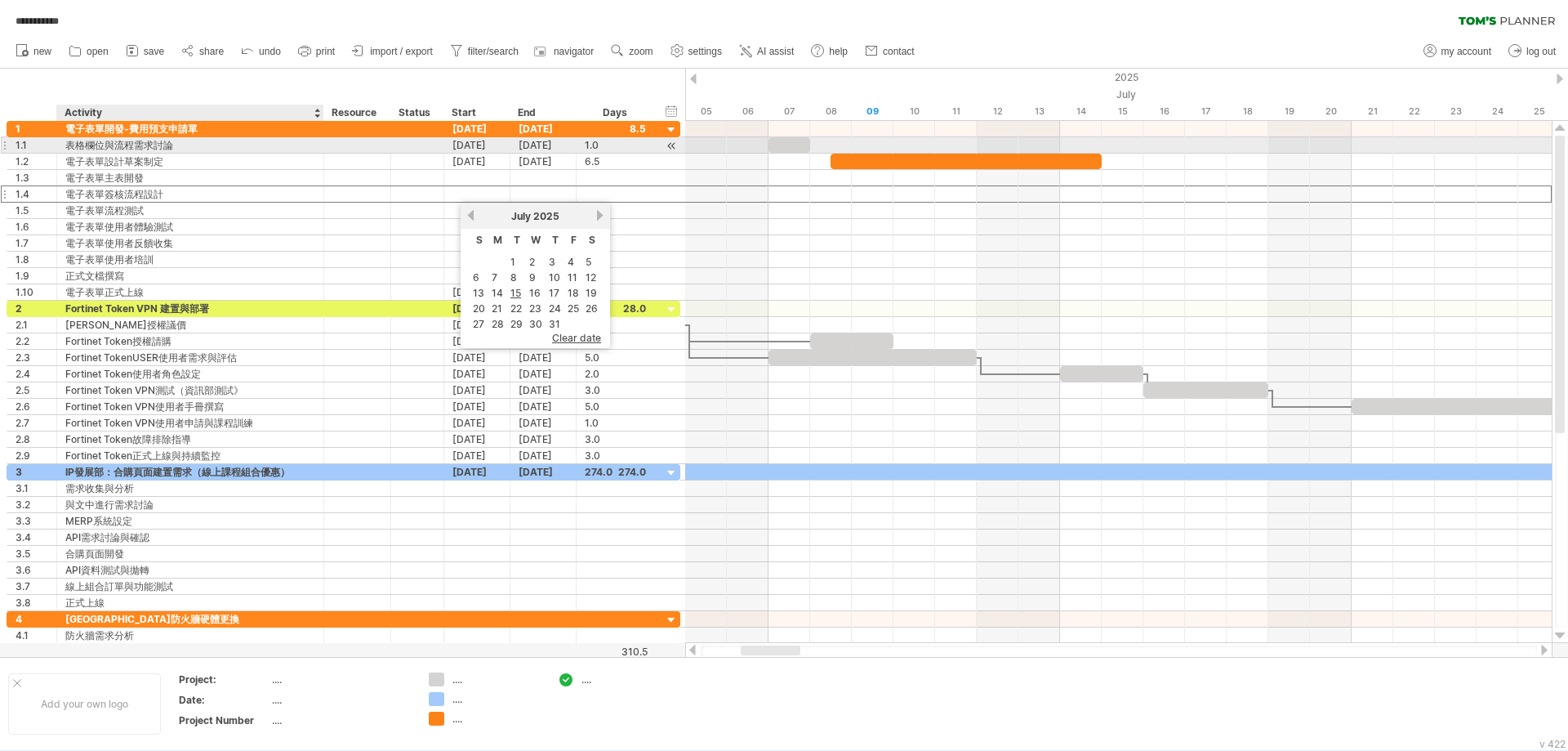 click on "表格欄位與流程需求討論" at bounding box center (190, 145) 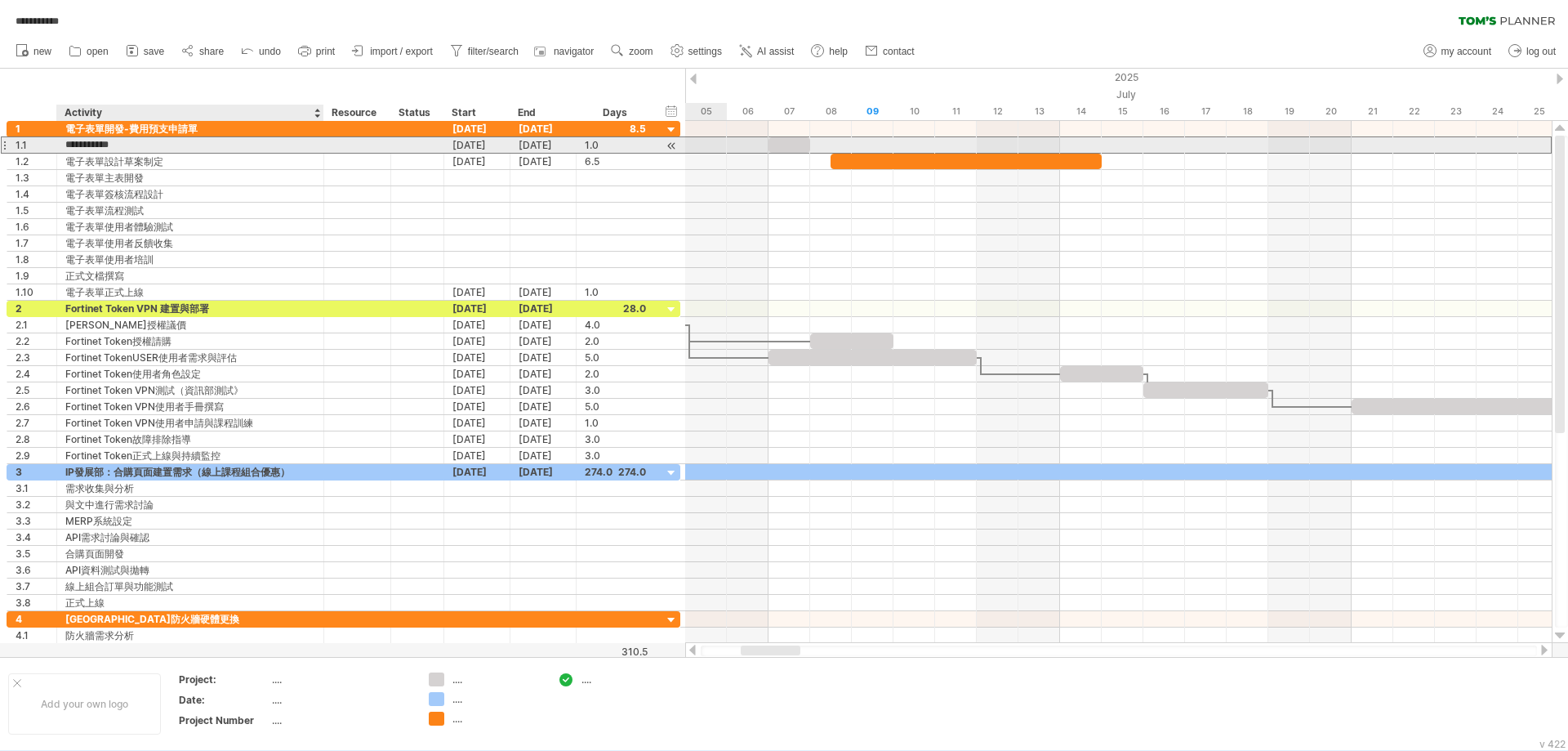 click on "**********" at bounding box center [190, 145] 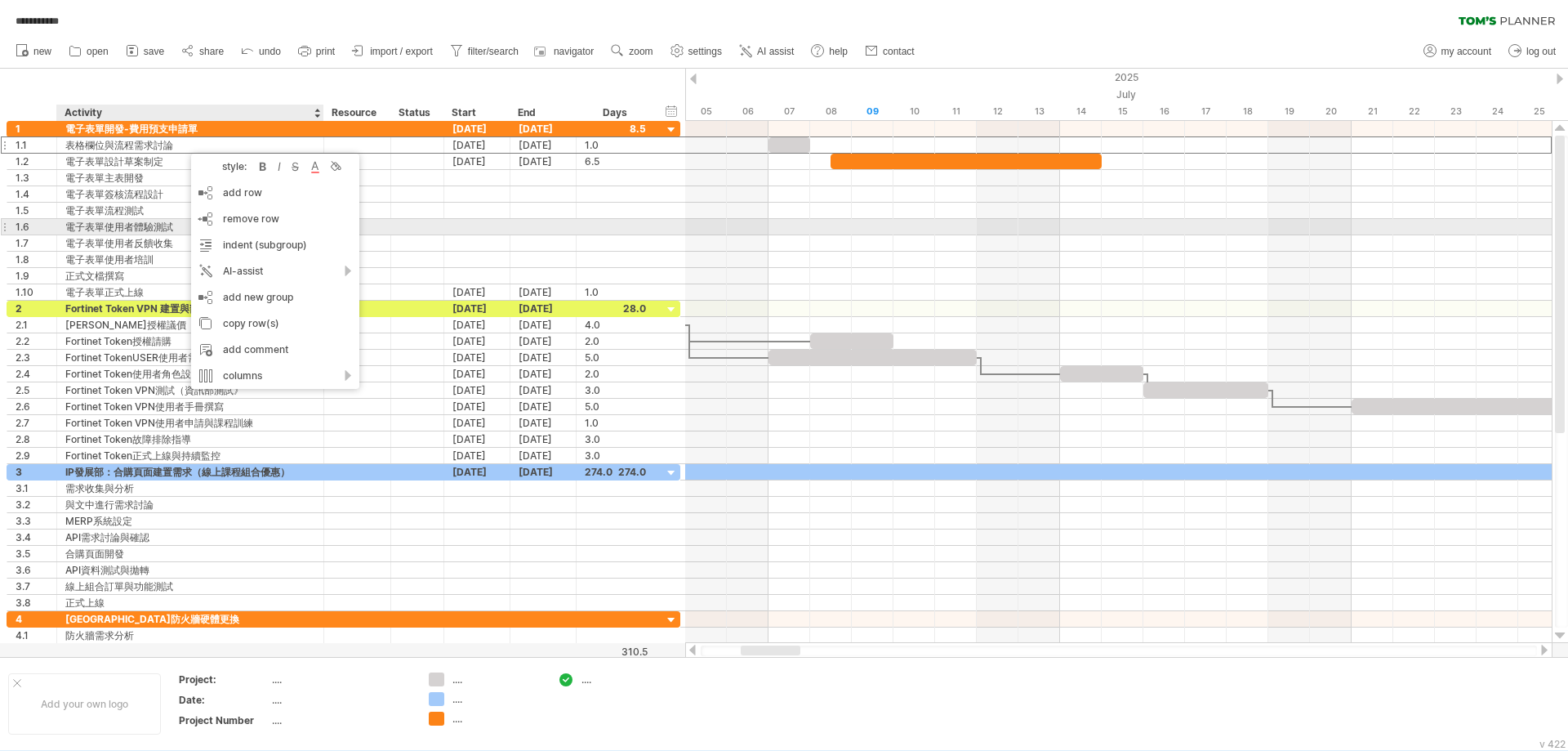 click at bounding box center (417, 226) 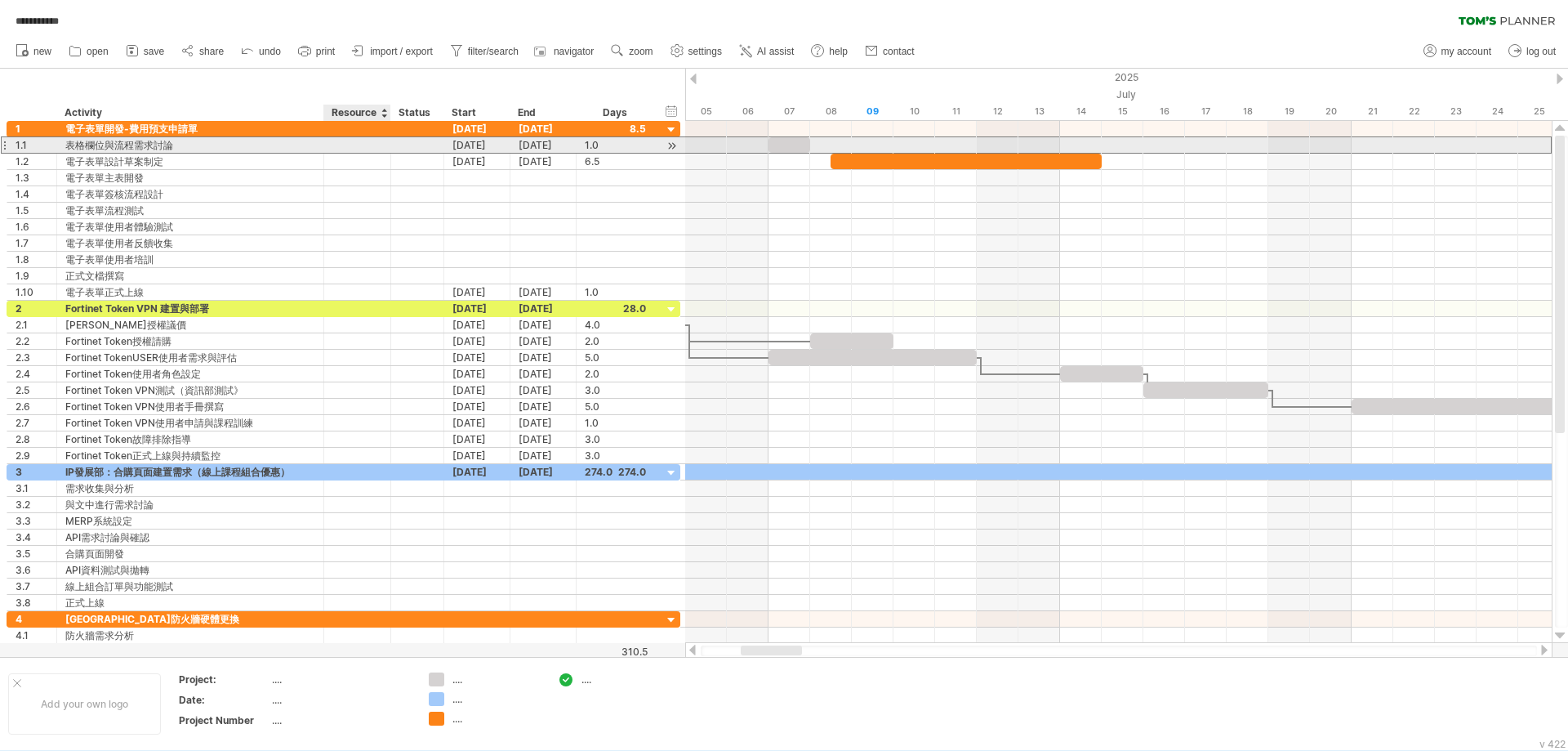 click at bounding box center (357, 145) 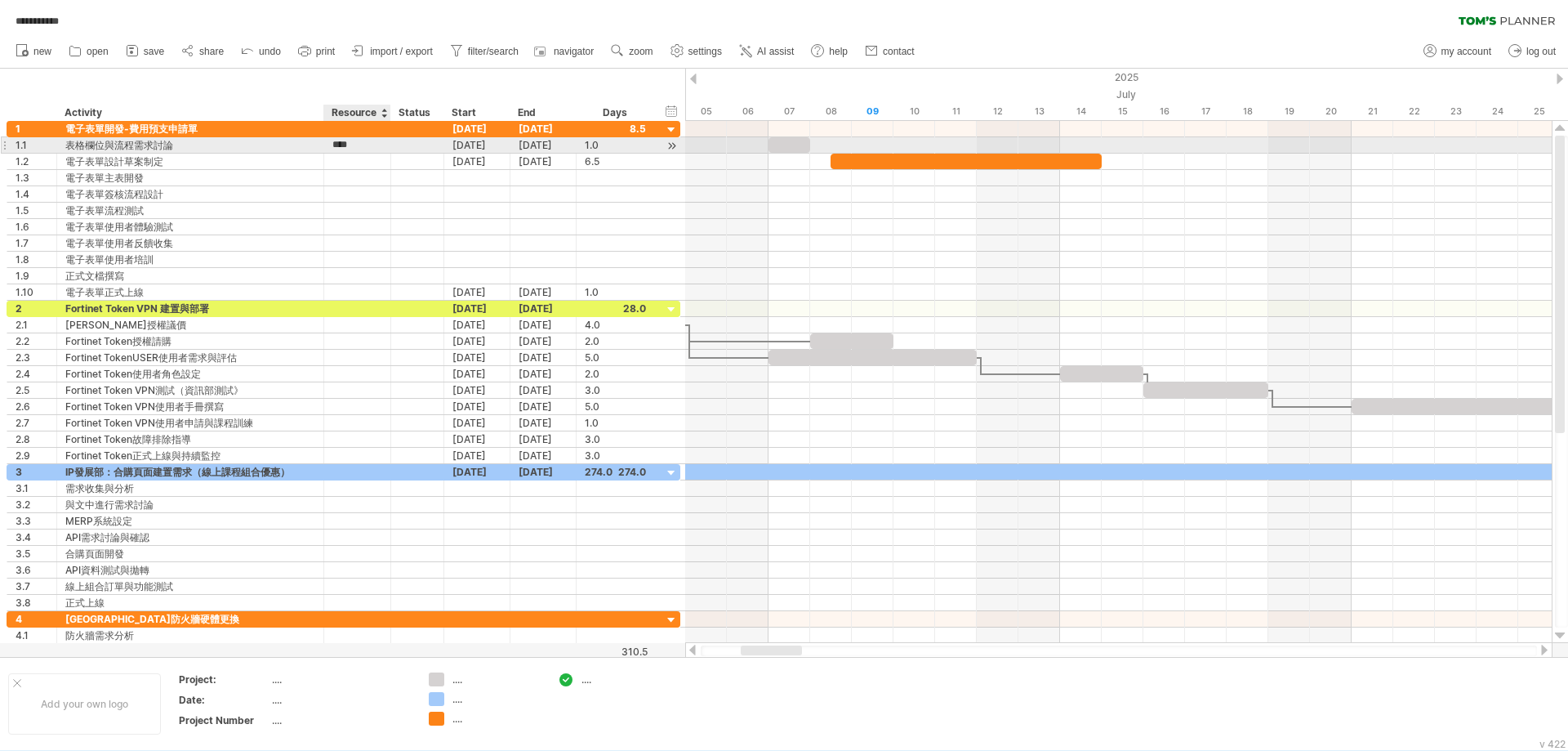 type on "*****" 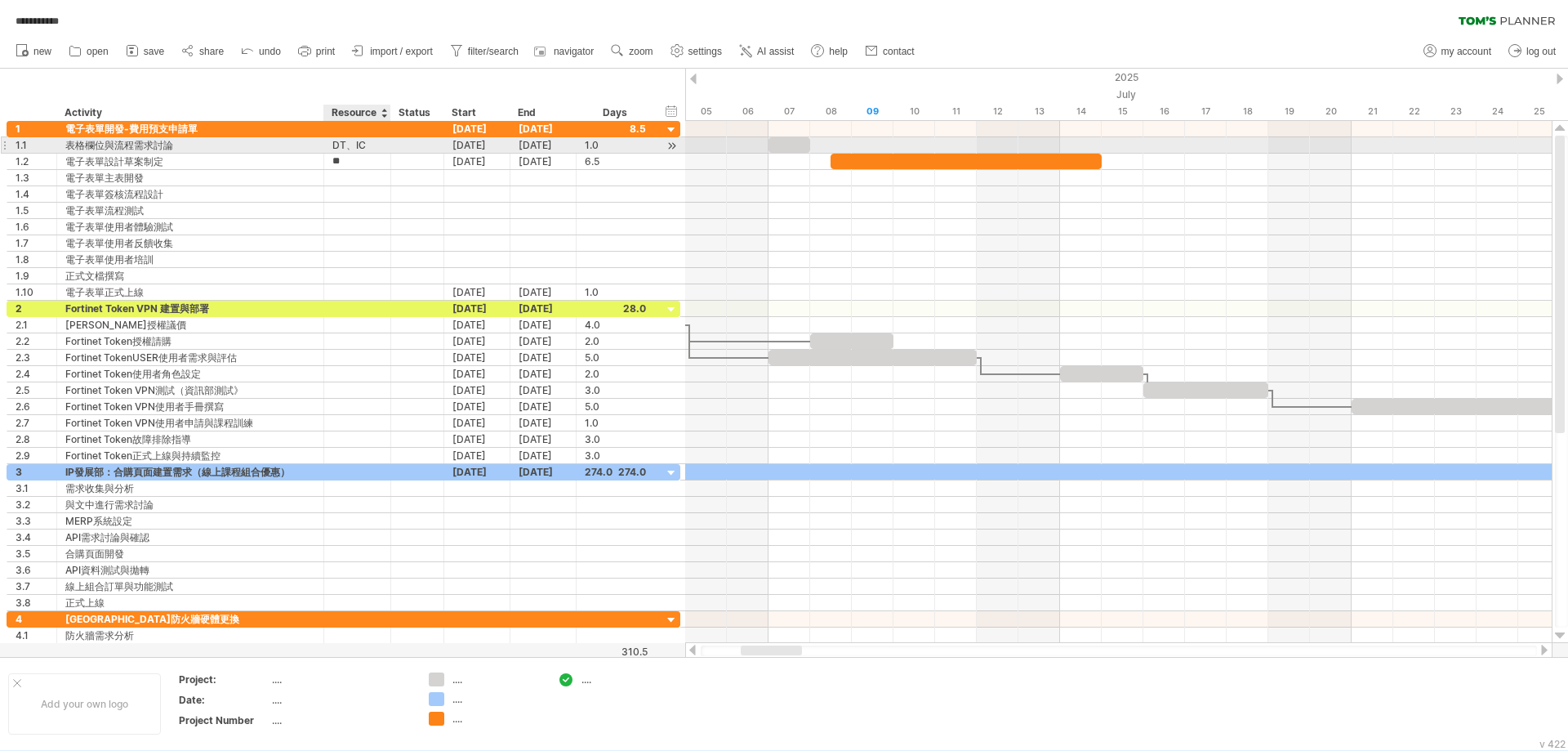 type on "*****" 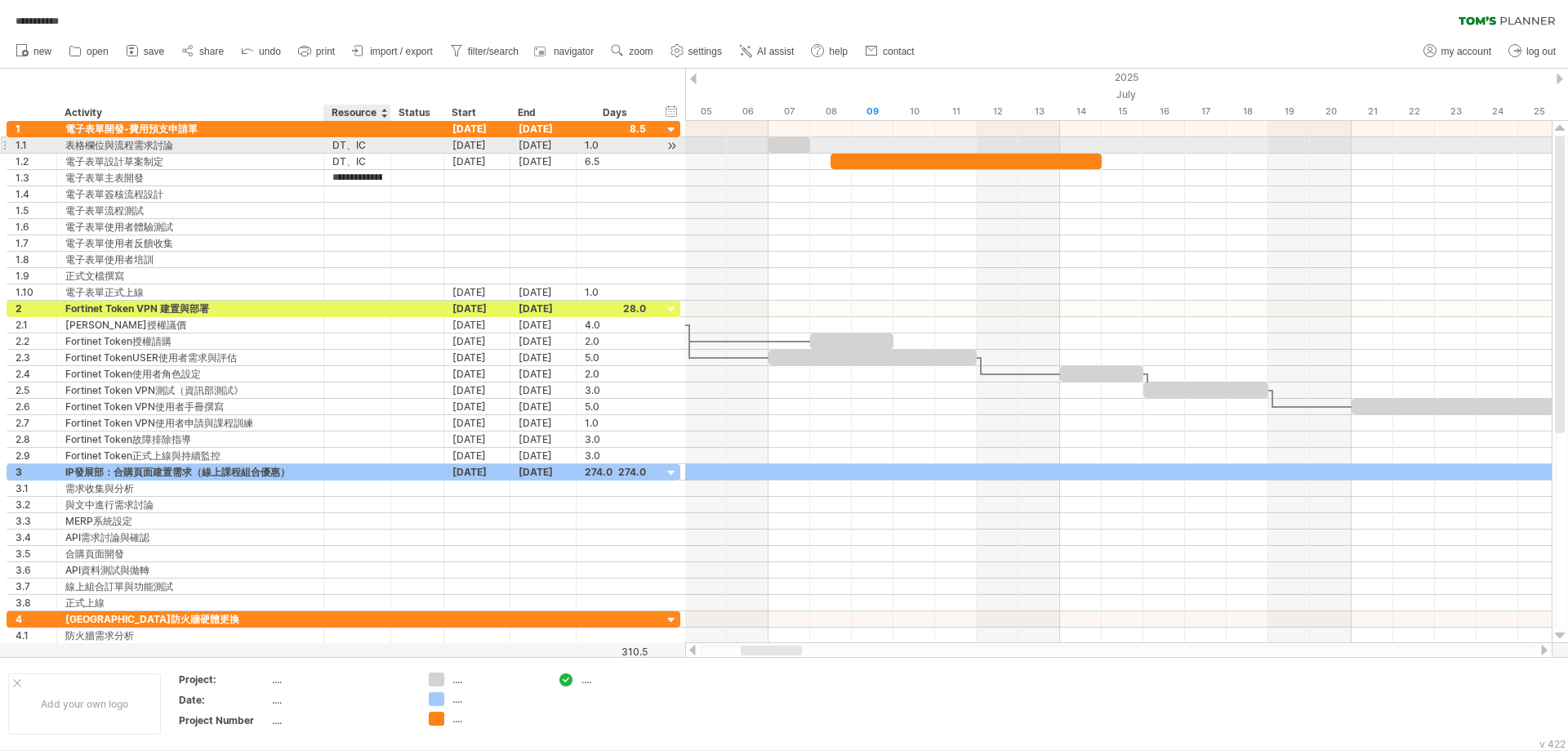 type on "**" 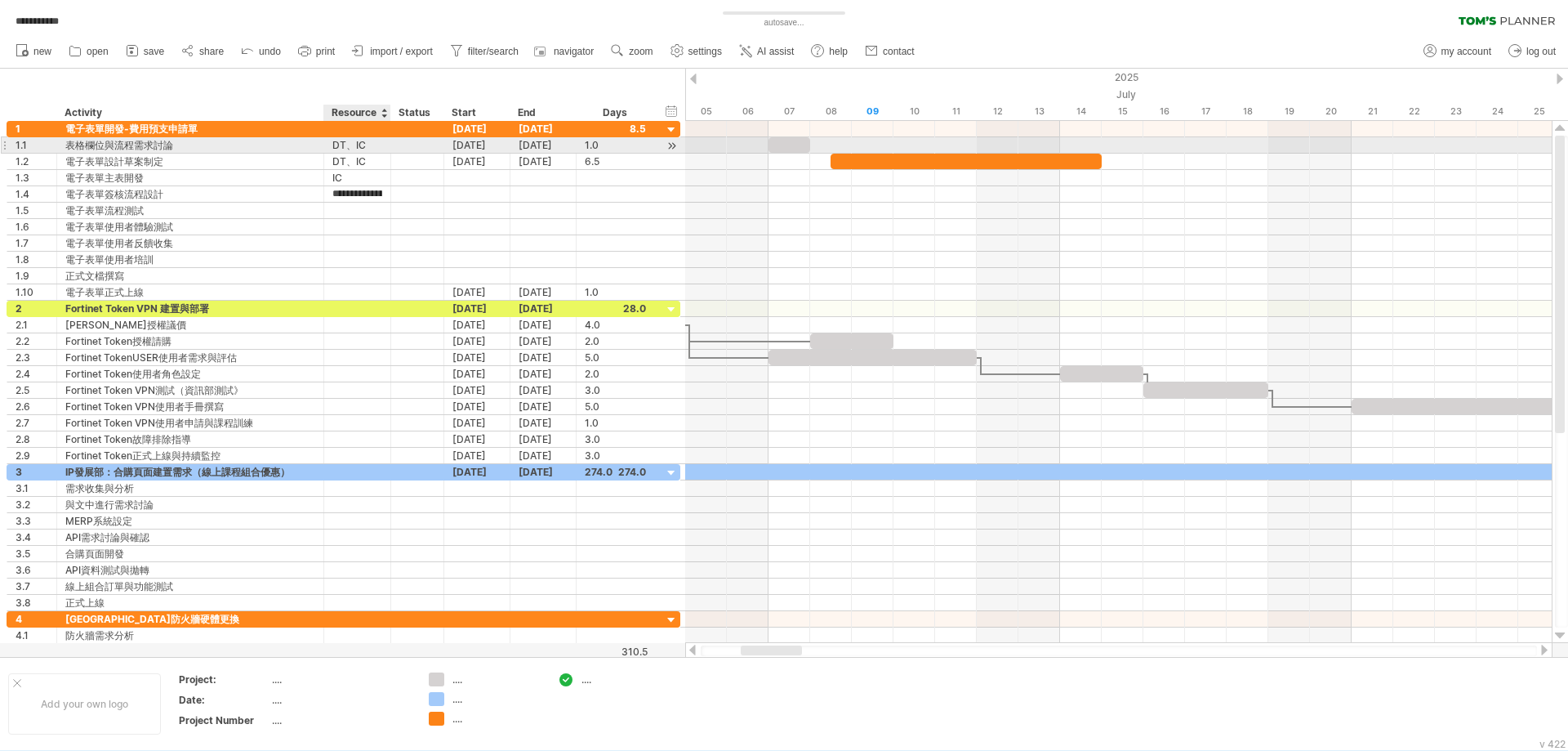type on "**" 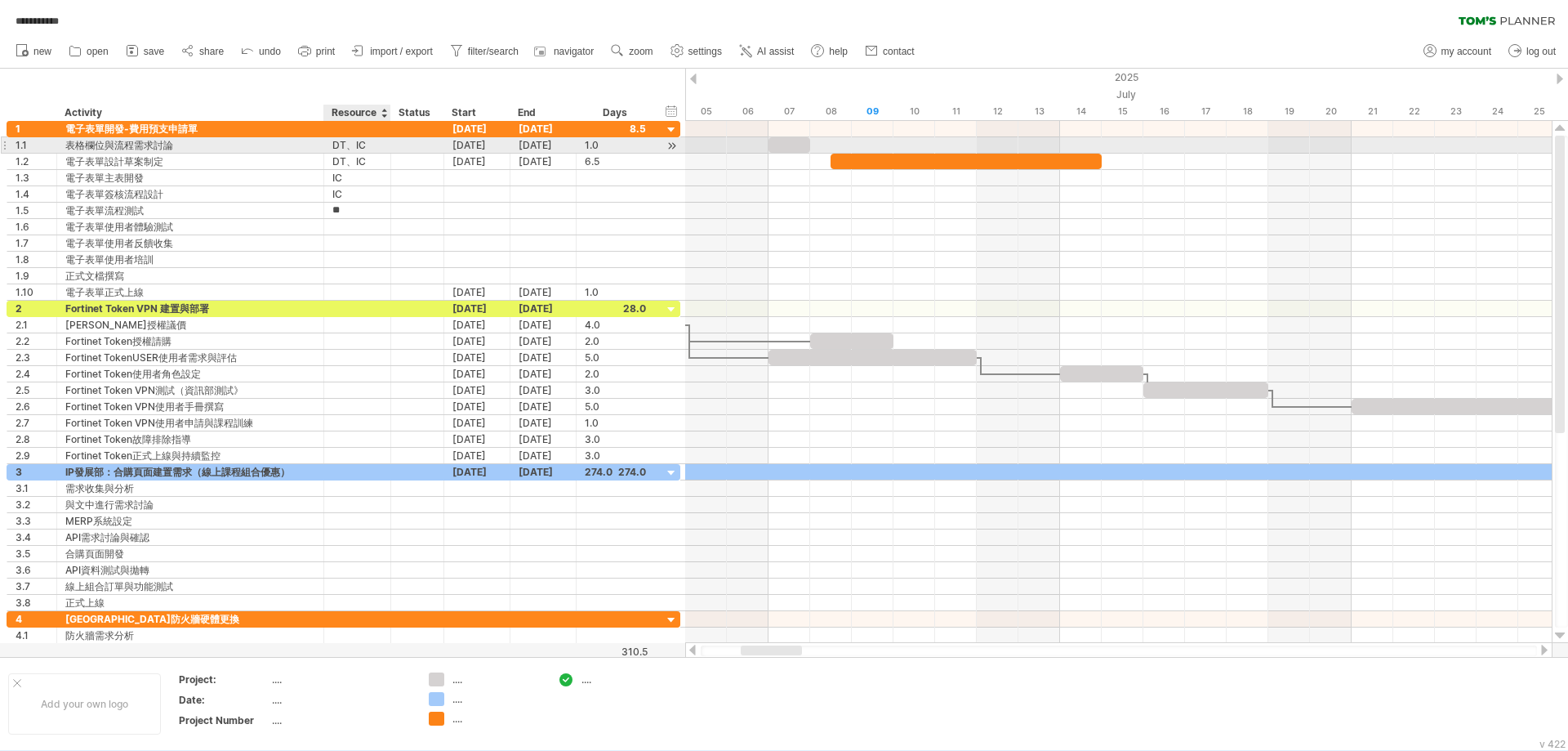 type on "*" 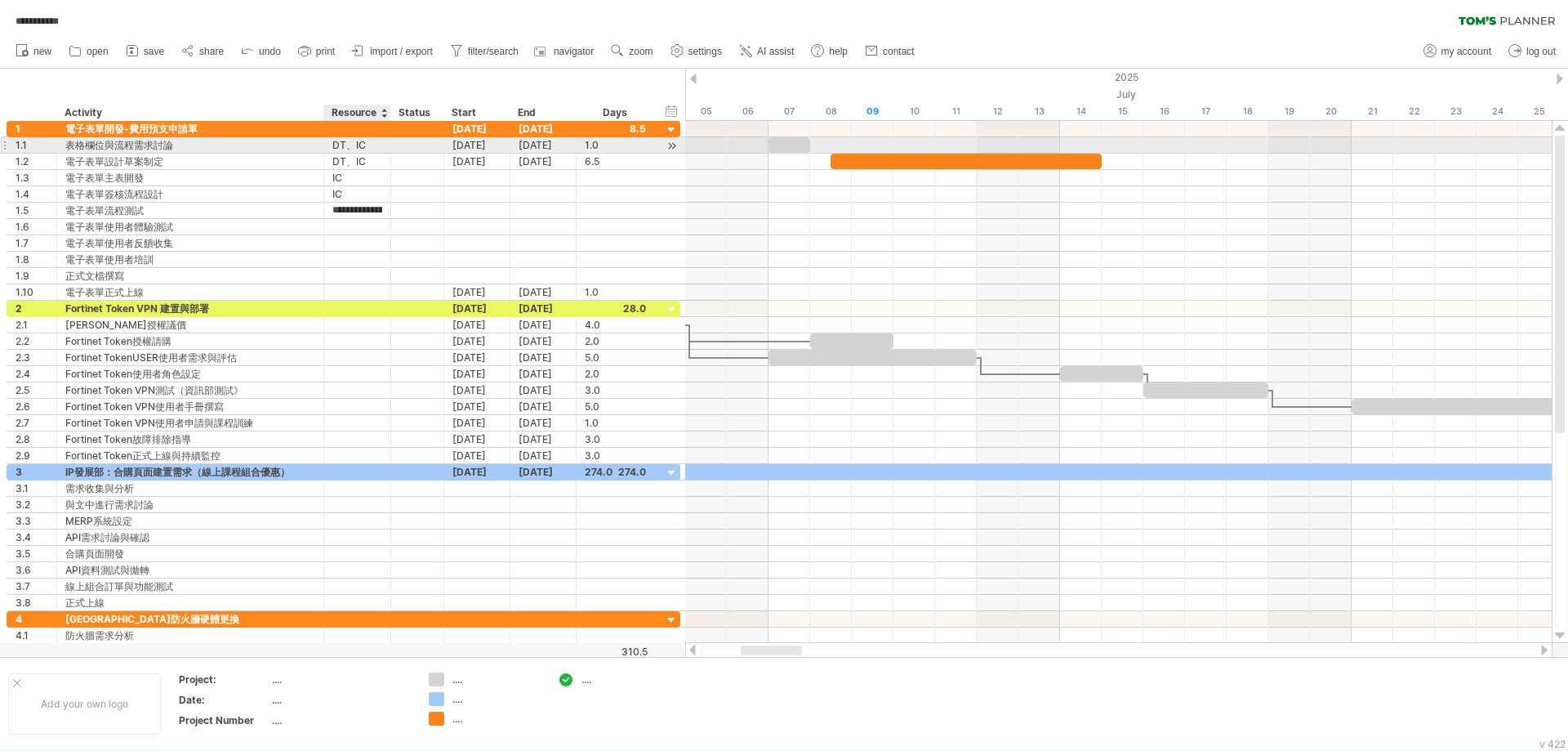 type on "**" 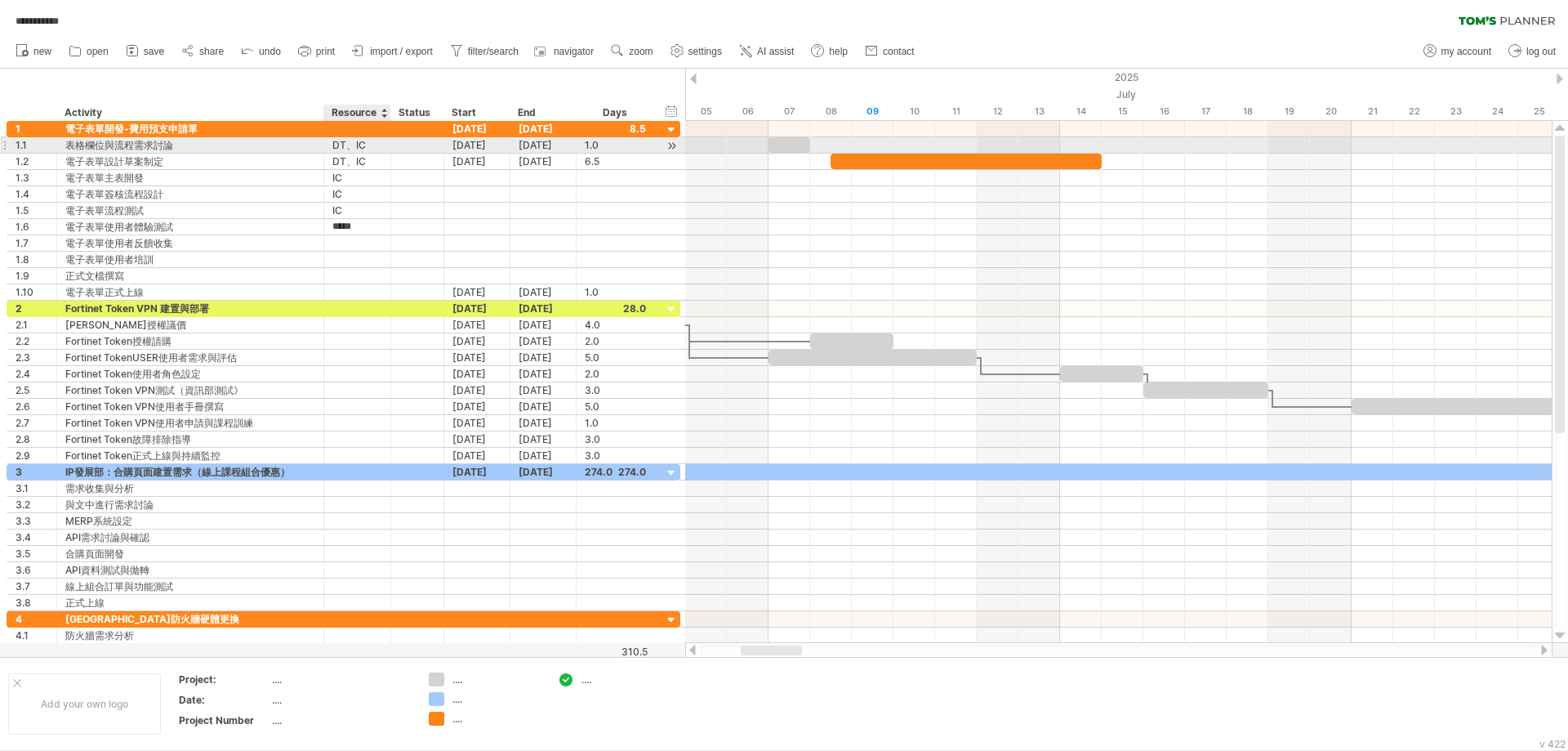 type on "**" 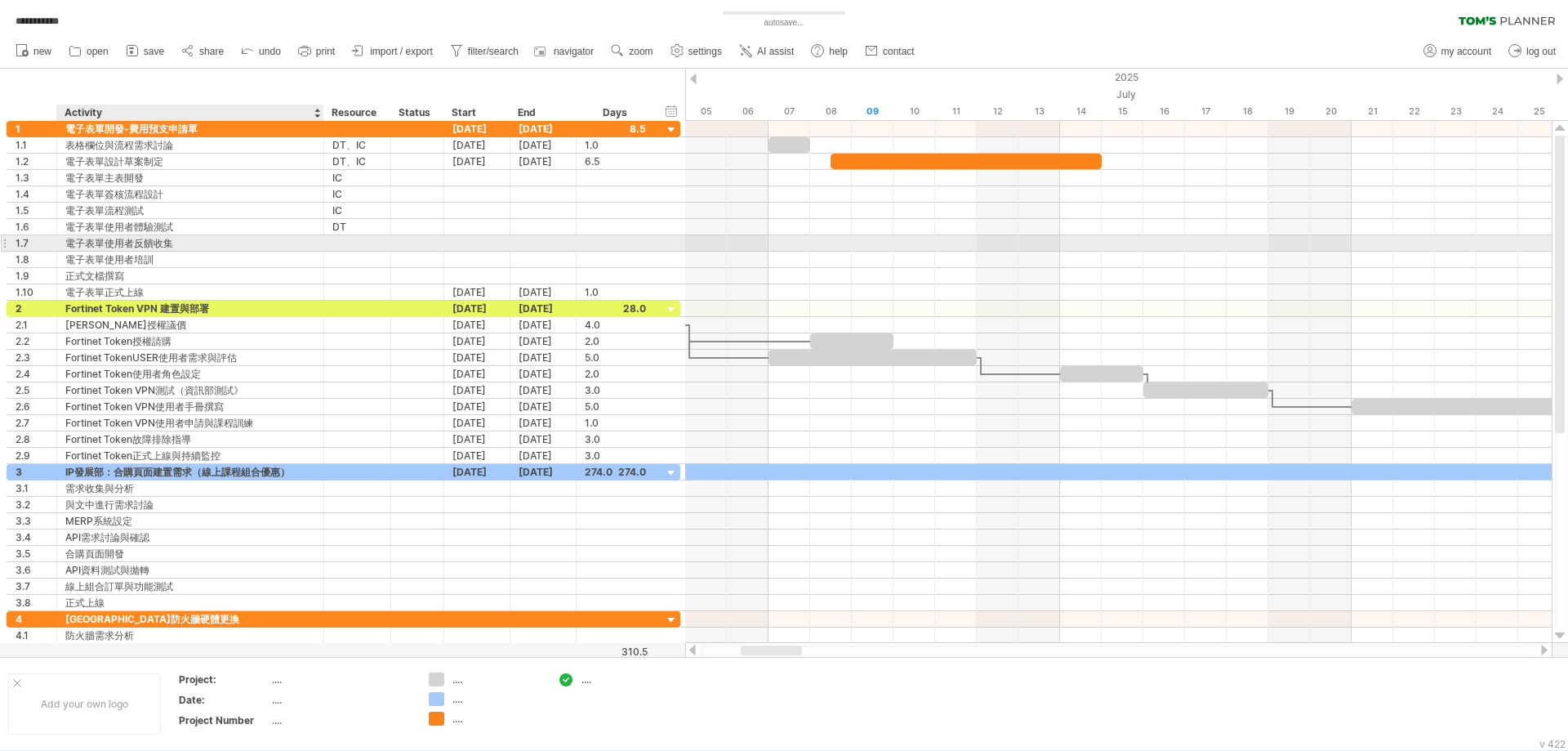 click on "電子表單使用者反饋收集" at bounding box center (190, 243) 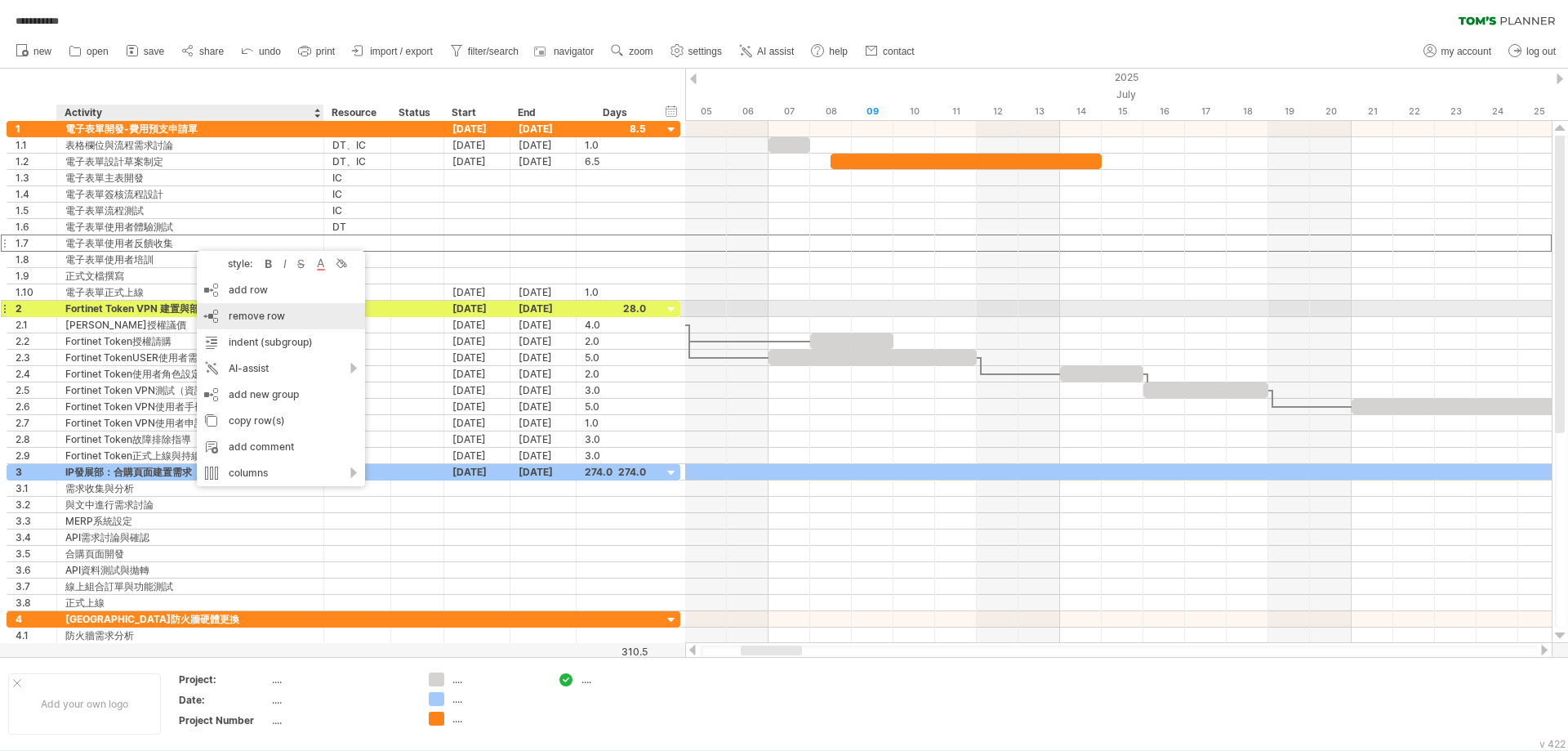 click on "remove row" at bounding box center [256, 315] 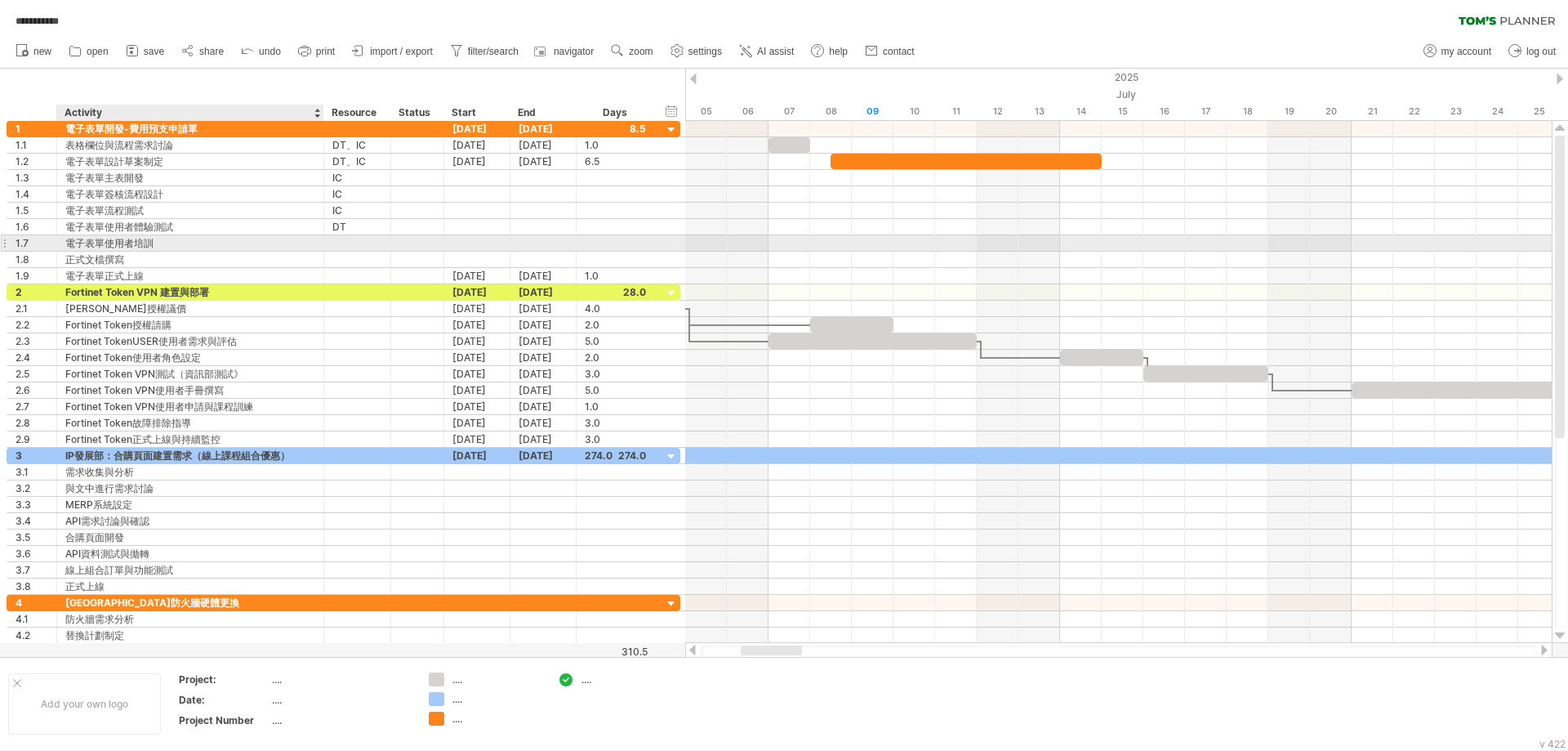 click on "電子表單使用者培訓" at bounding box center (190, 243) 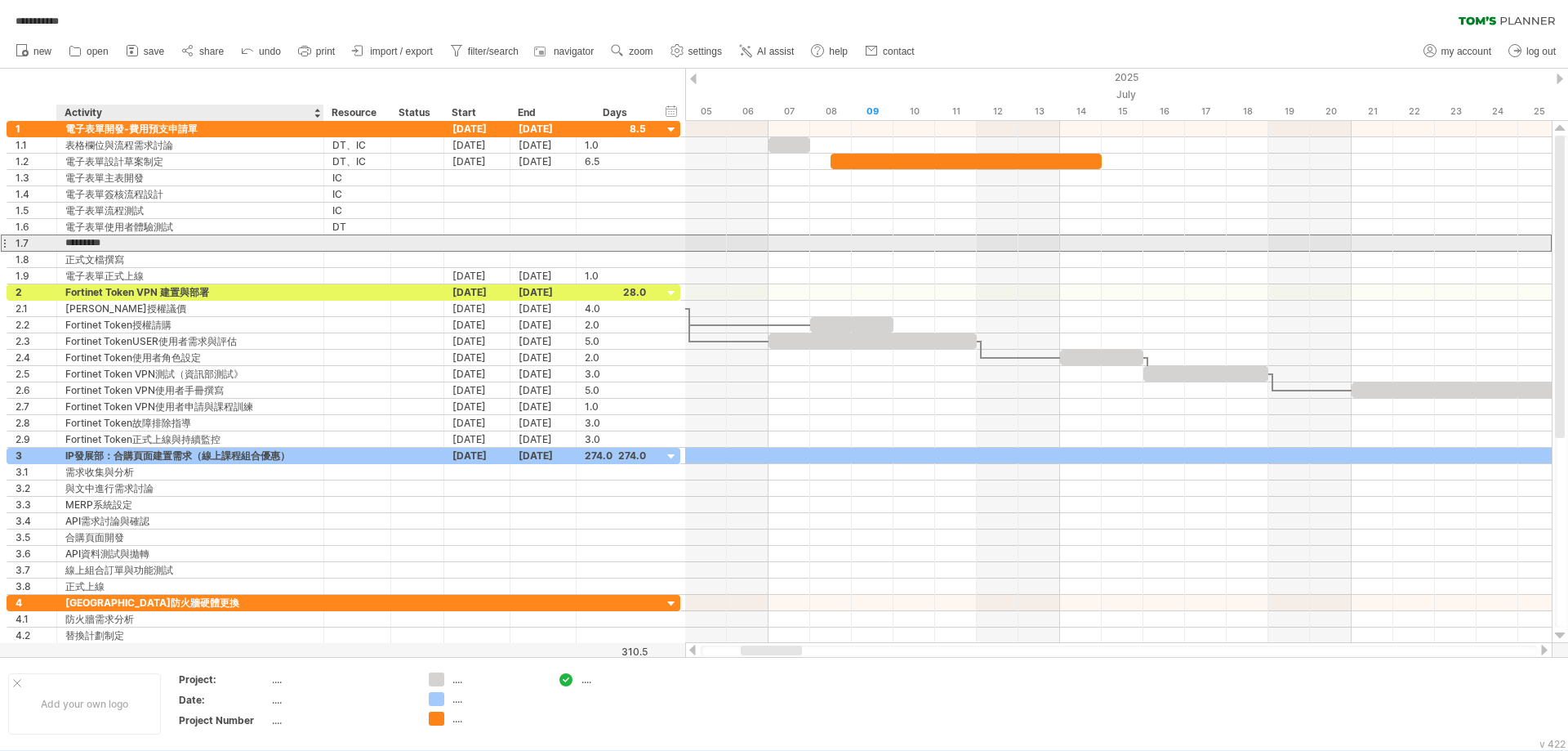 click on "*********" at bounding box center (190, 243) 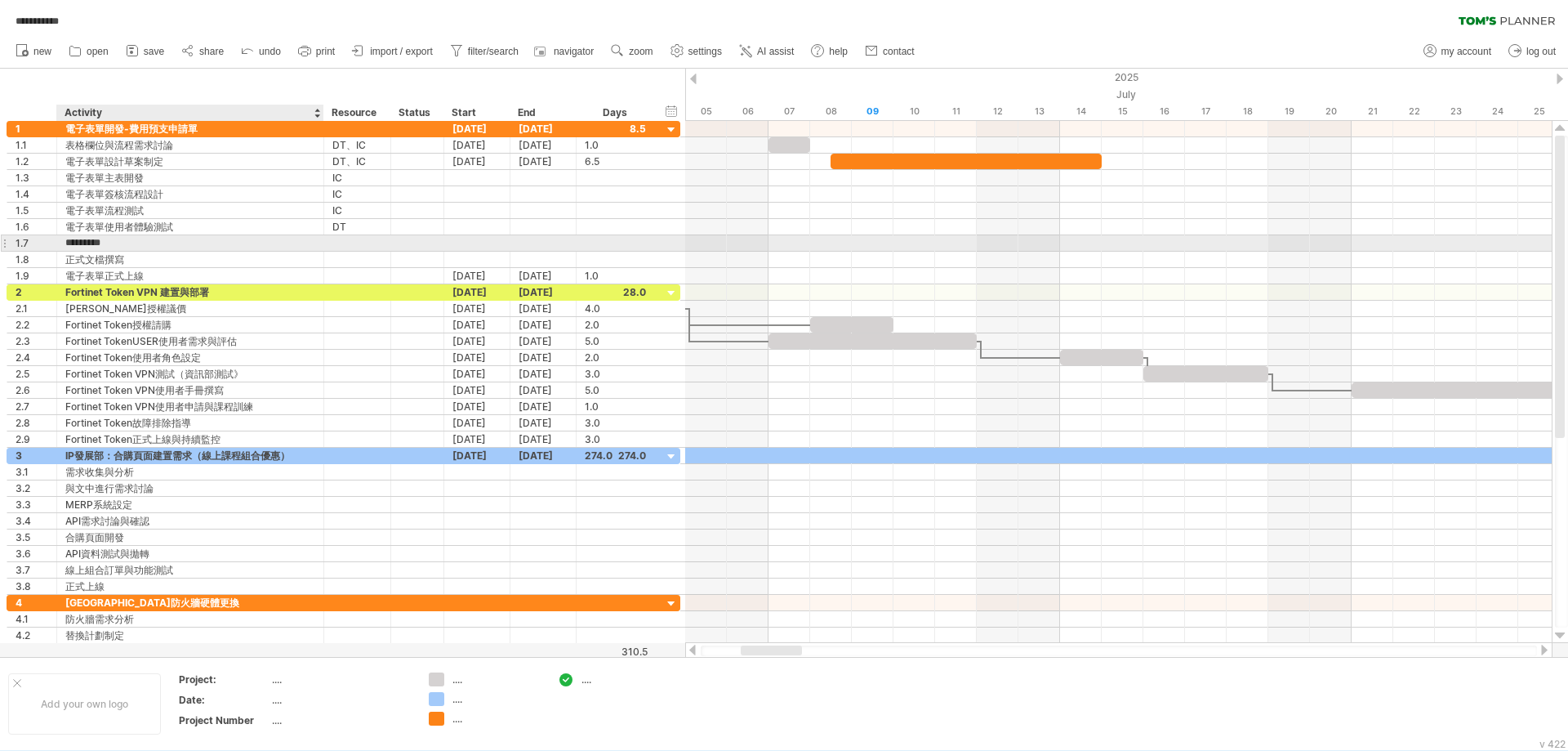 click on "*********" at bounding box center [190, 243] 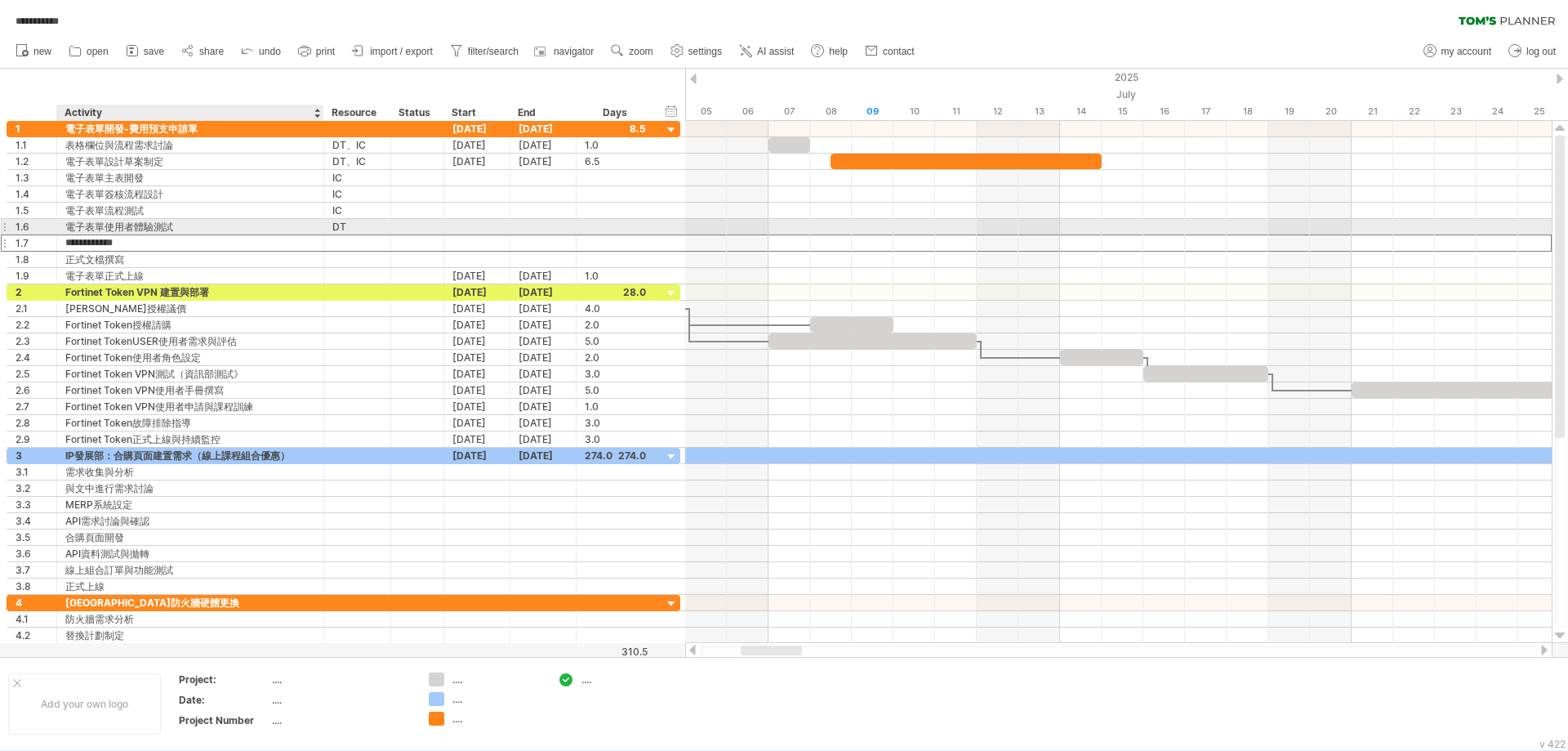 type on "**********" 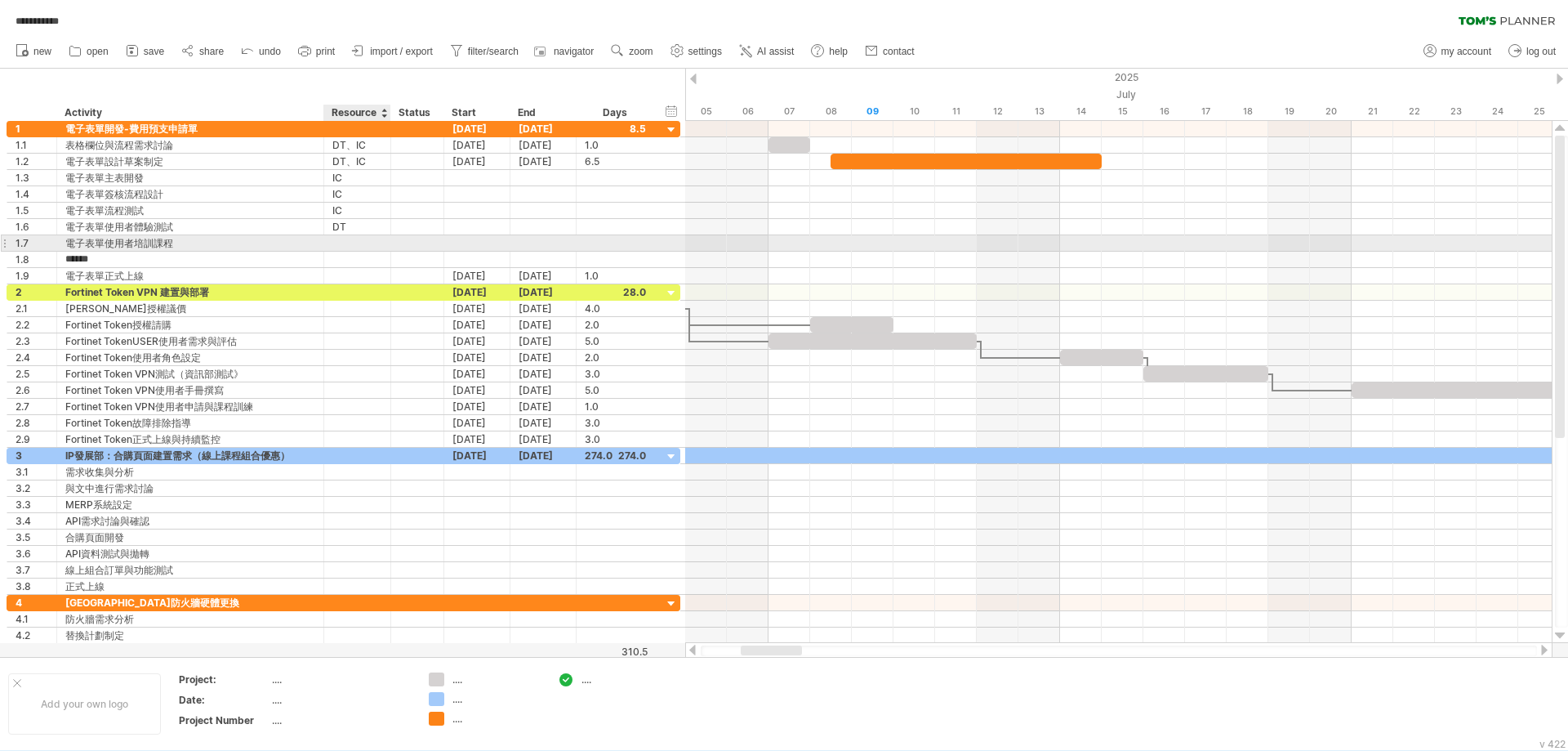 click at bounding box center (357, 243) 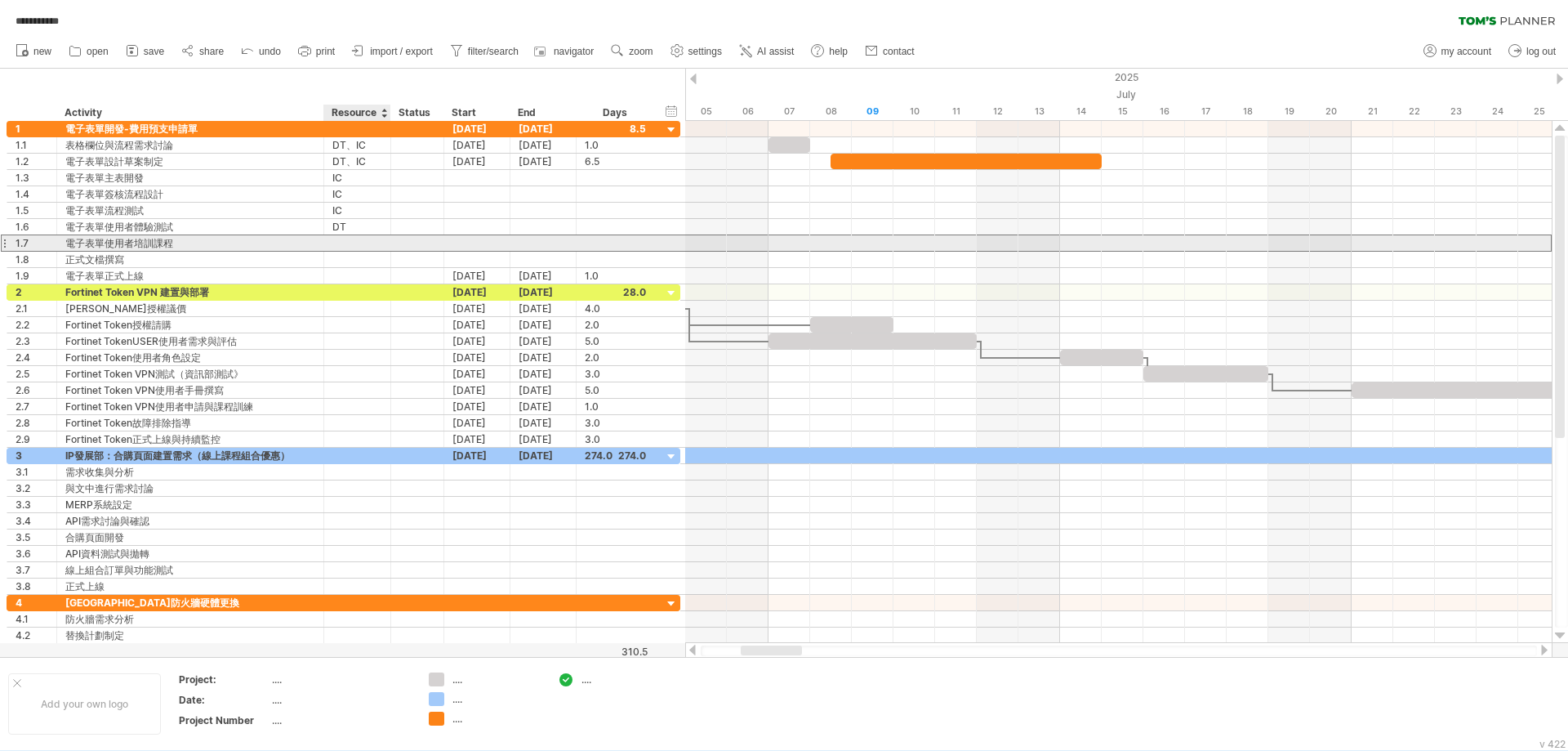 click at bounding box center (357, 243) 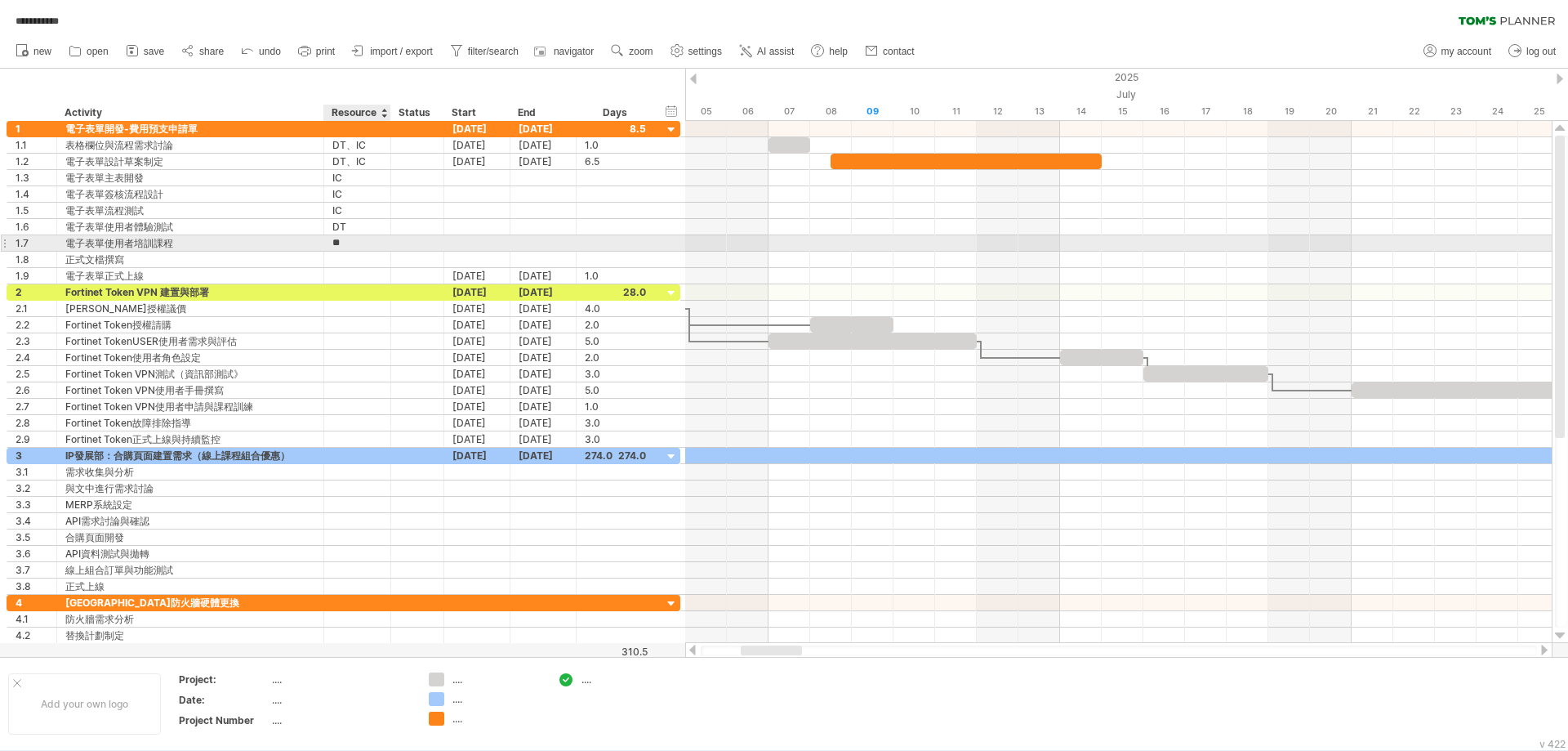 type on "*****" 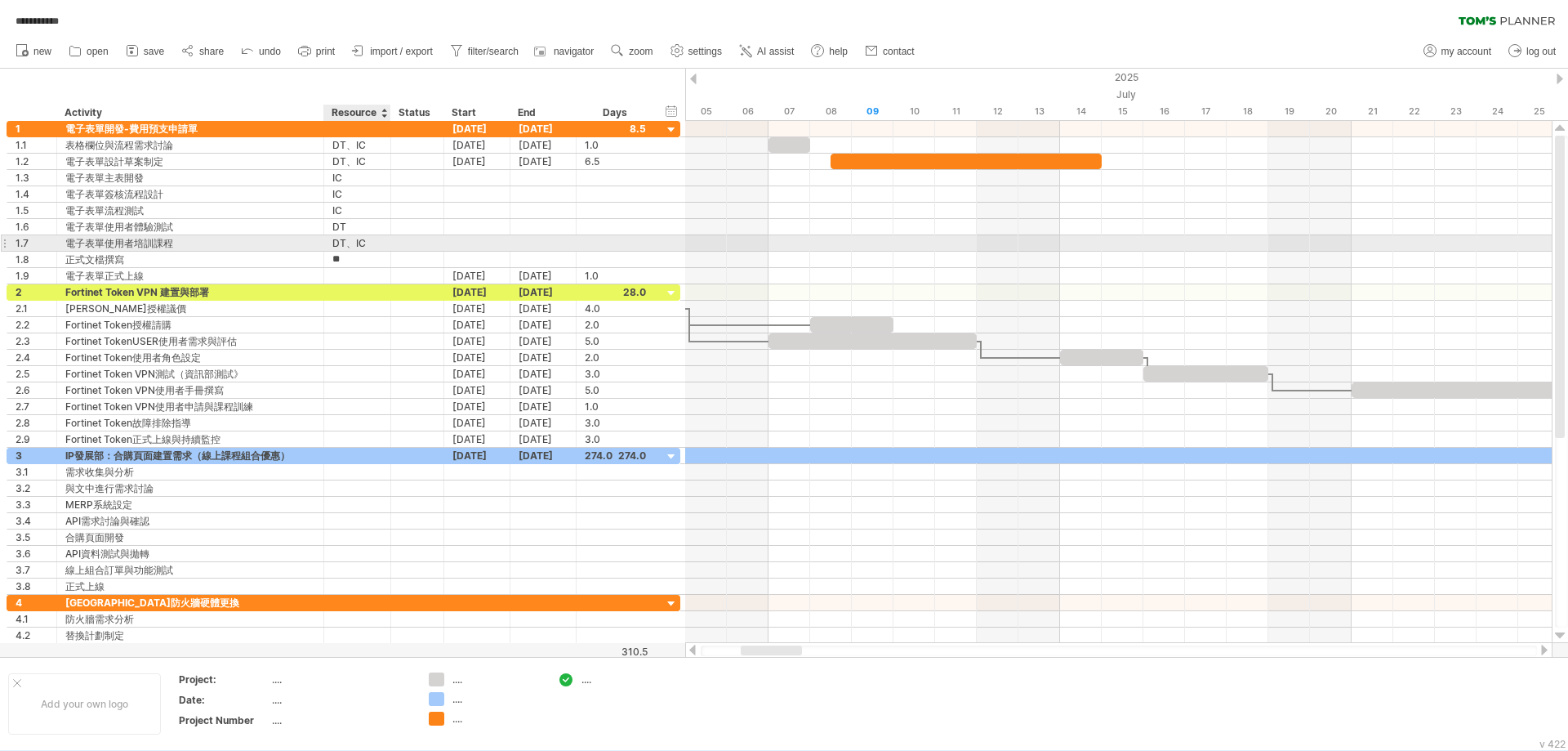 type on "*****" 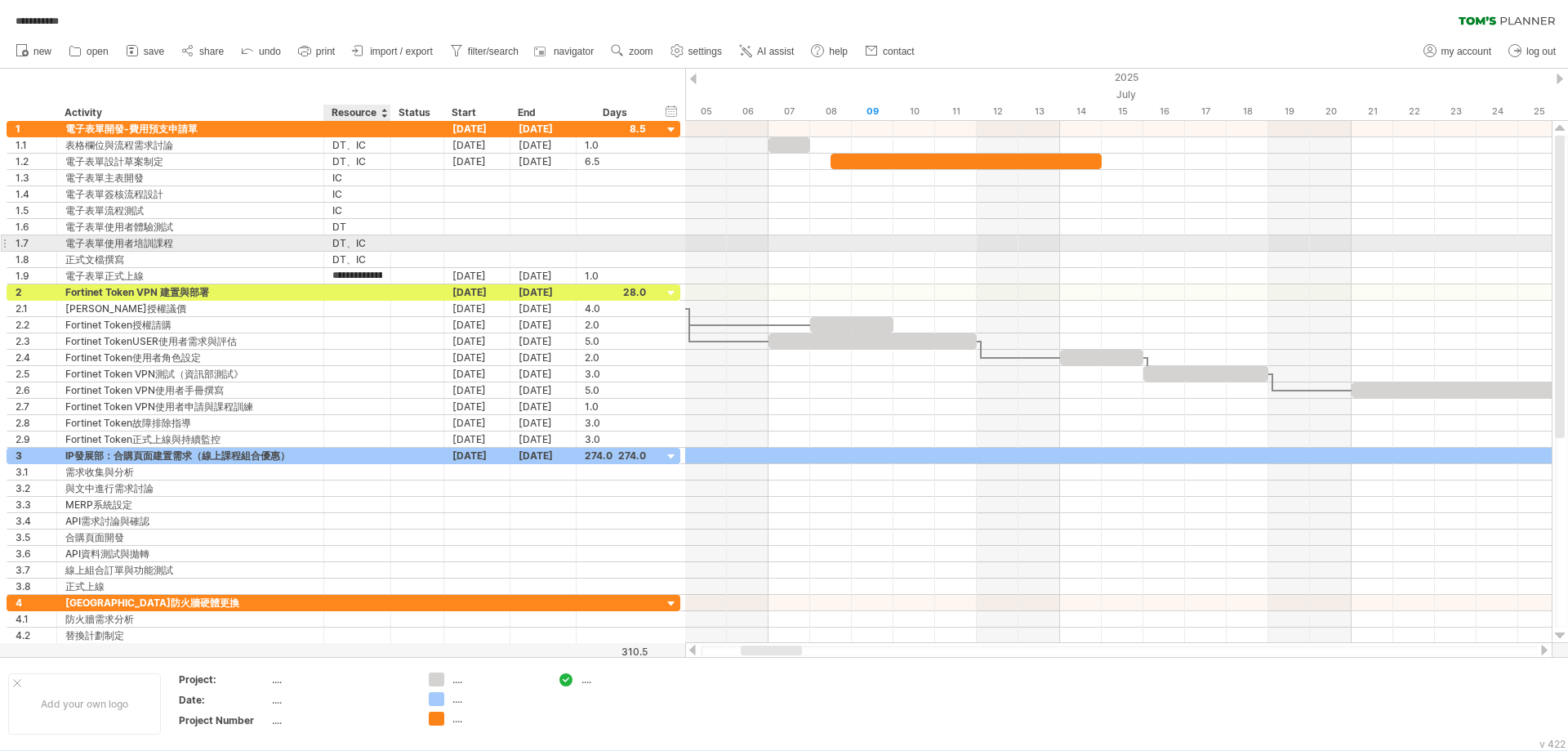type on "**" 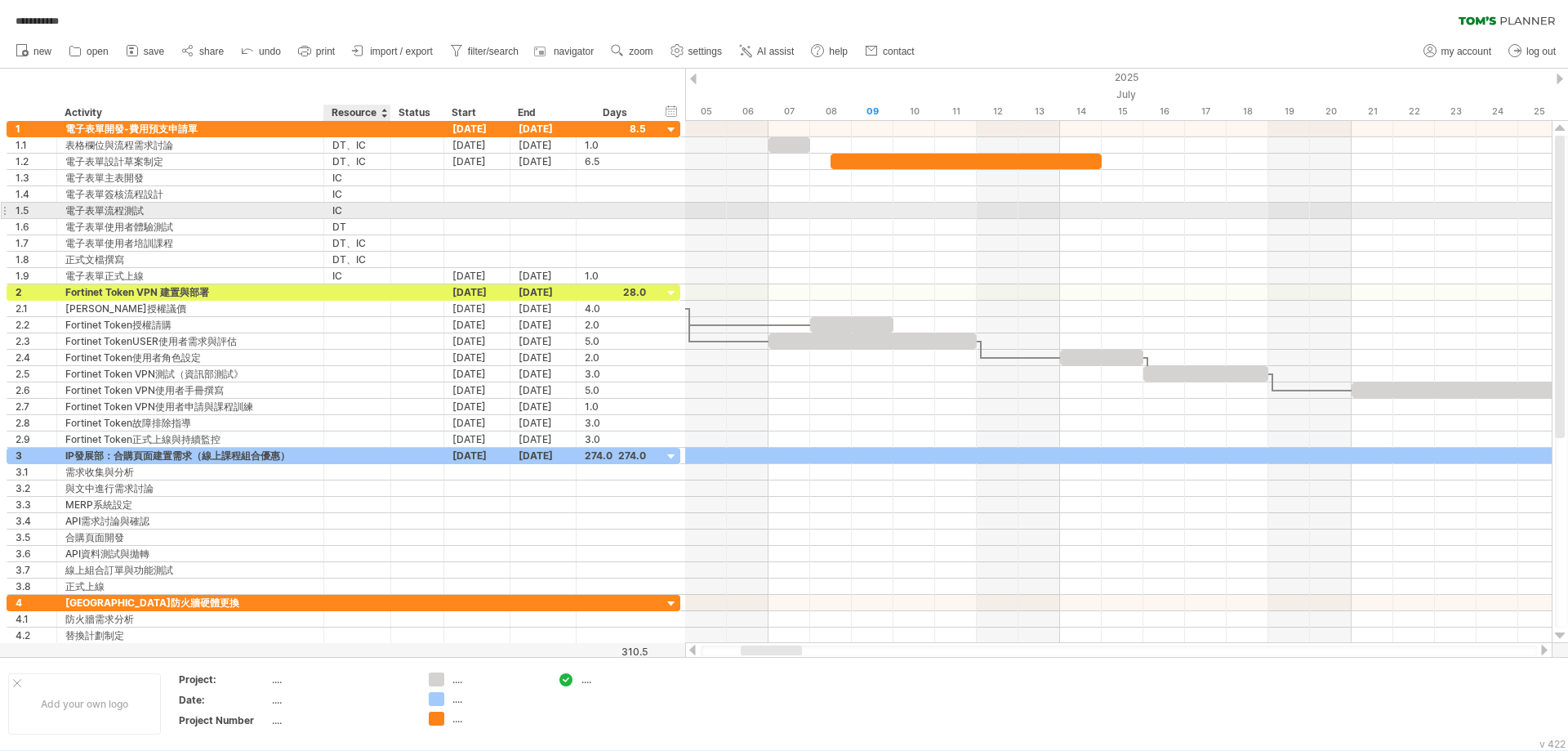 click on "IC" at bounding box center (357, 210) 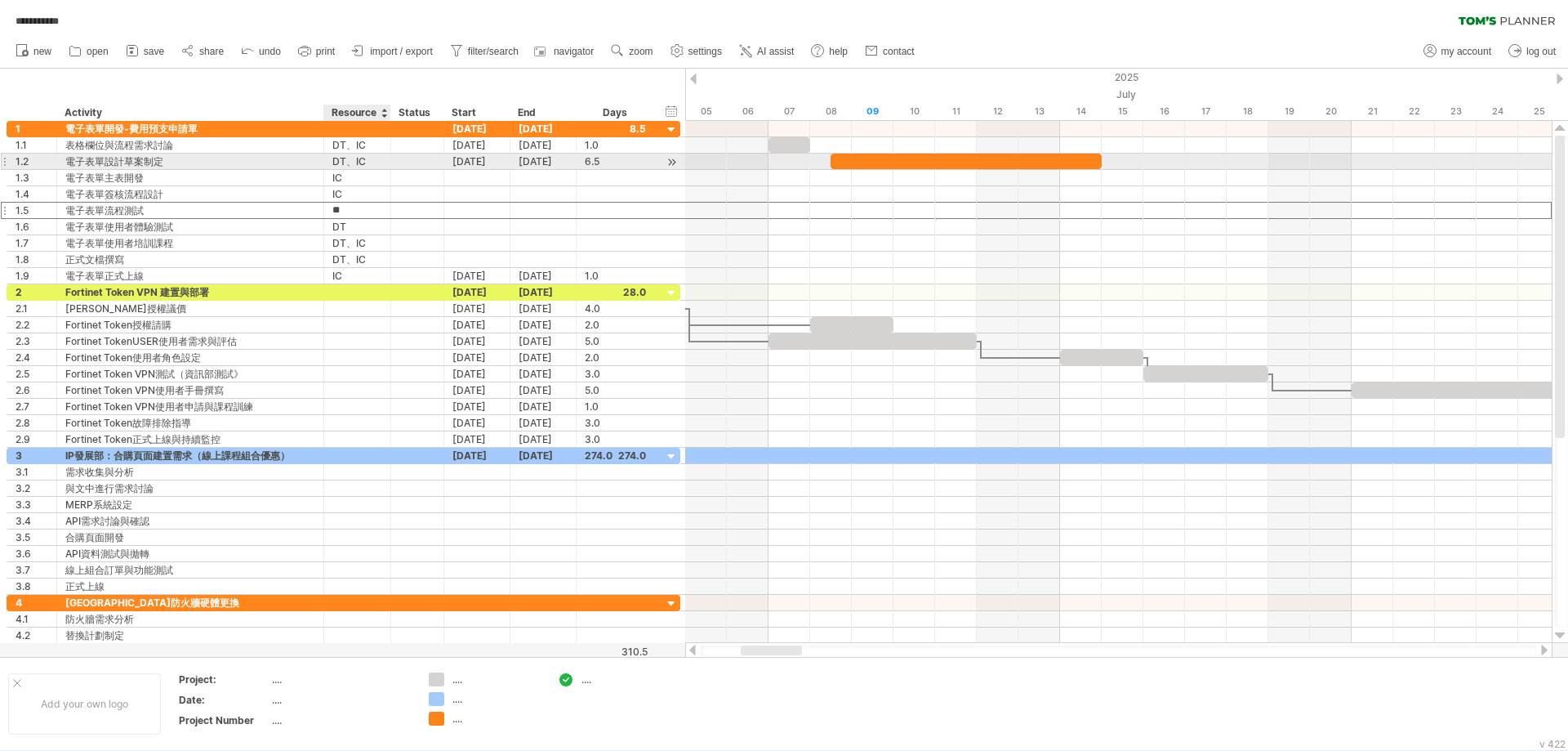 click on "DT、IC" at bounding box center [357, 161] 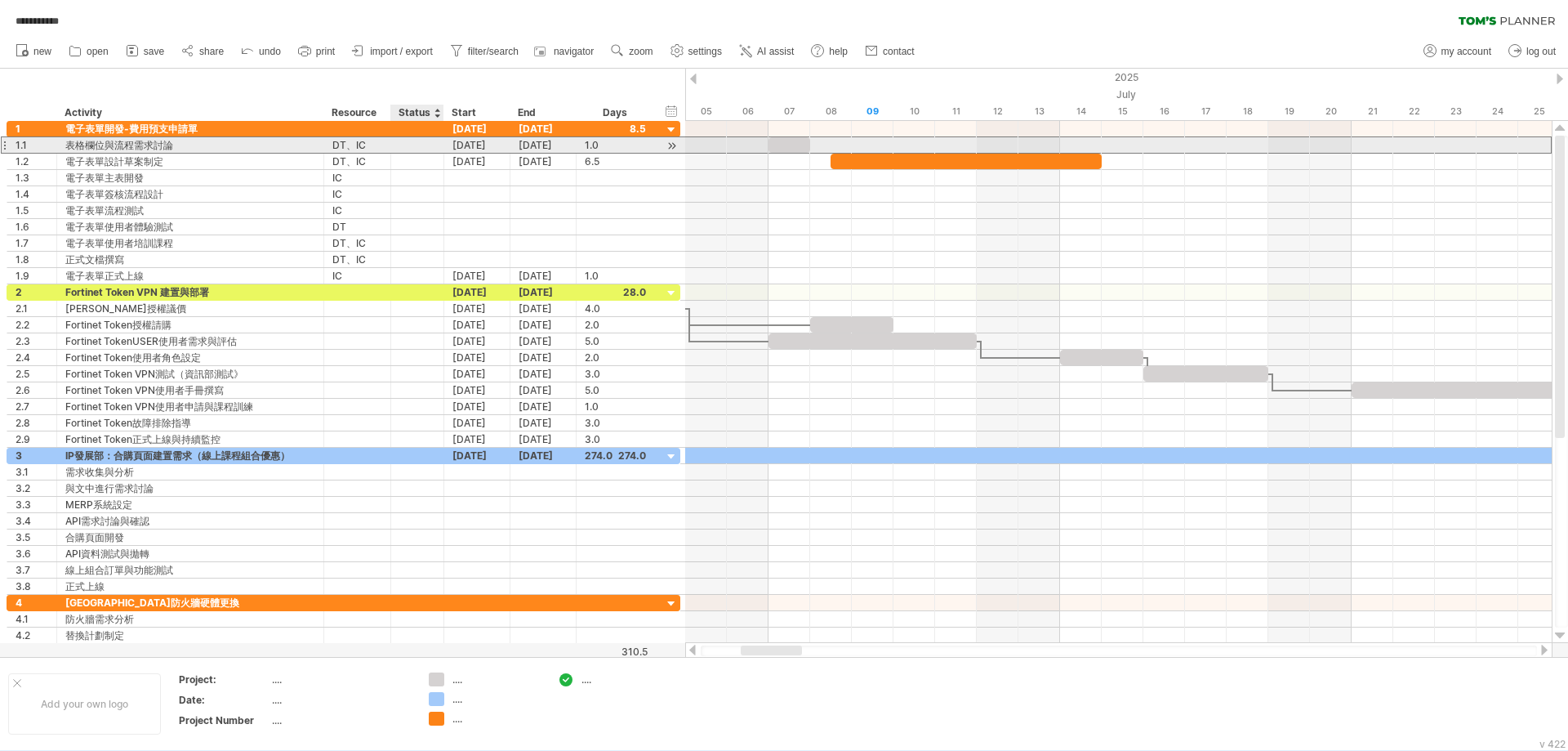 click at bounding box center (417, 145) 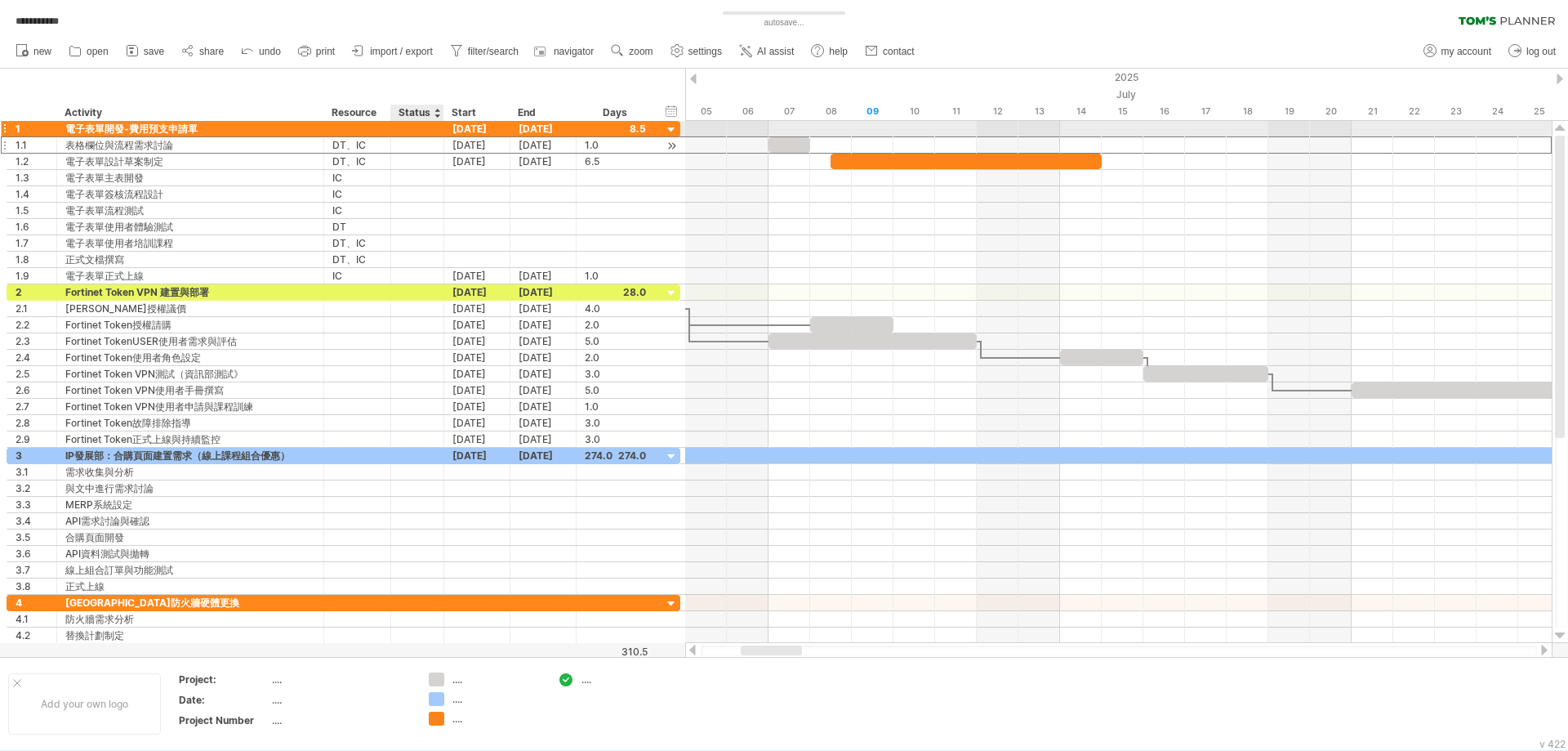 click at bounding box center (417, 145) 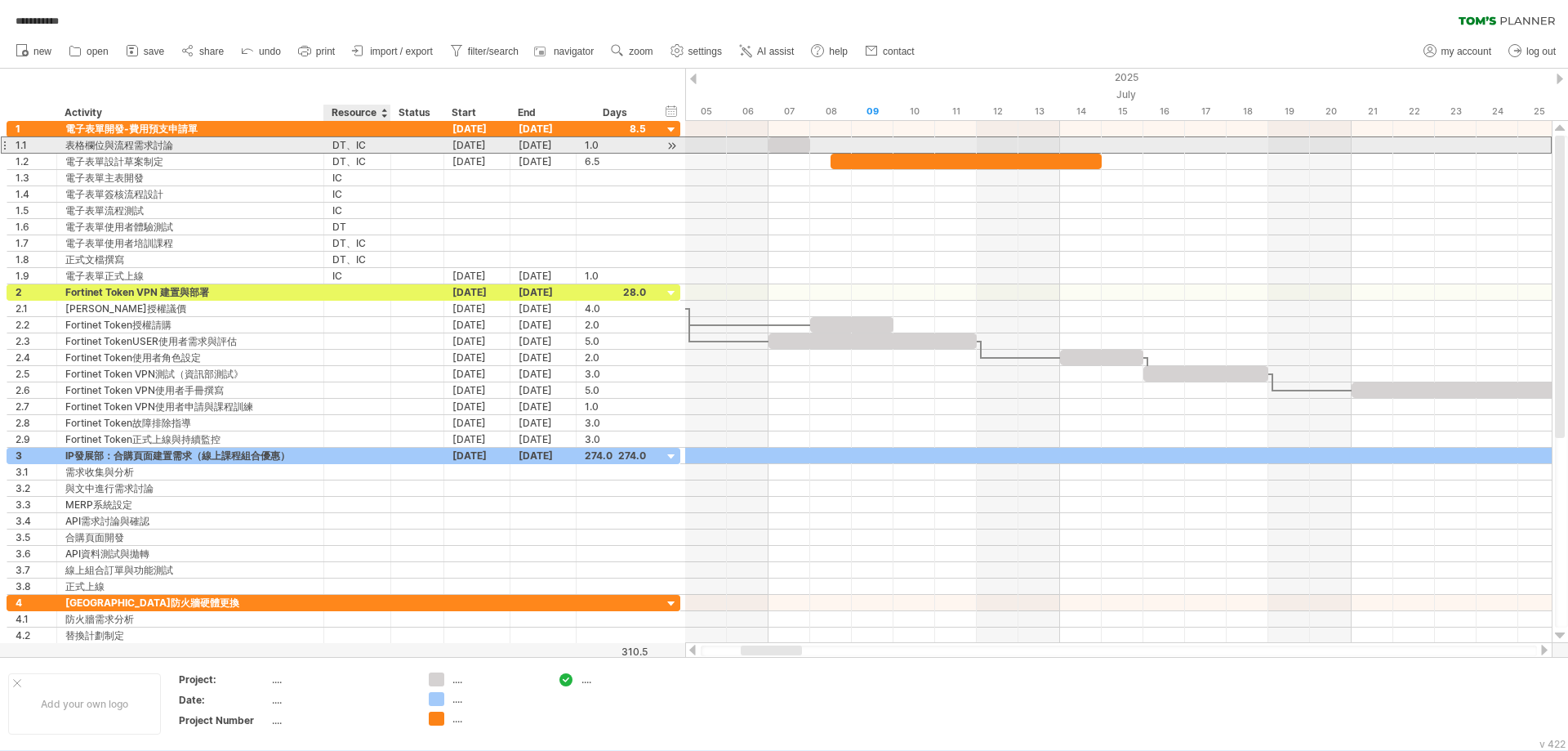 click on "DT、IC" at bounding box center (357, 145) 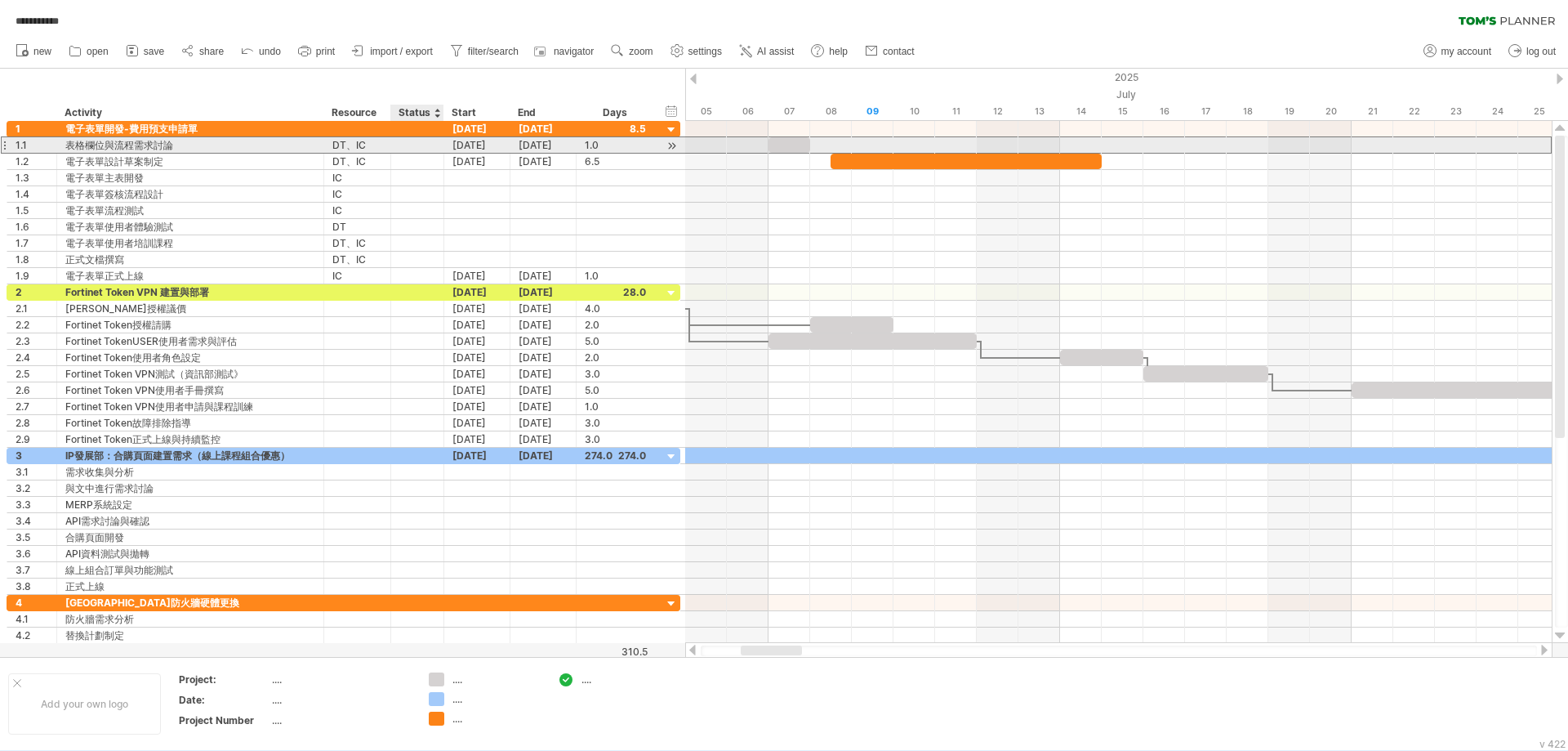 click at bounding box center (417, 145) 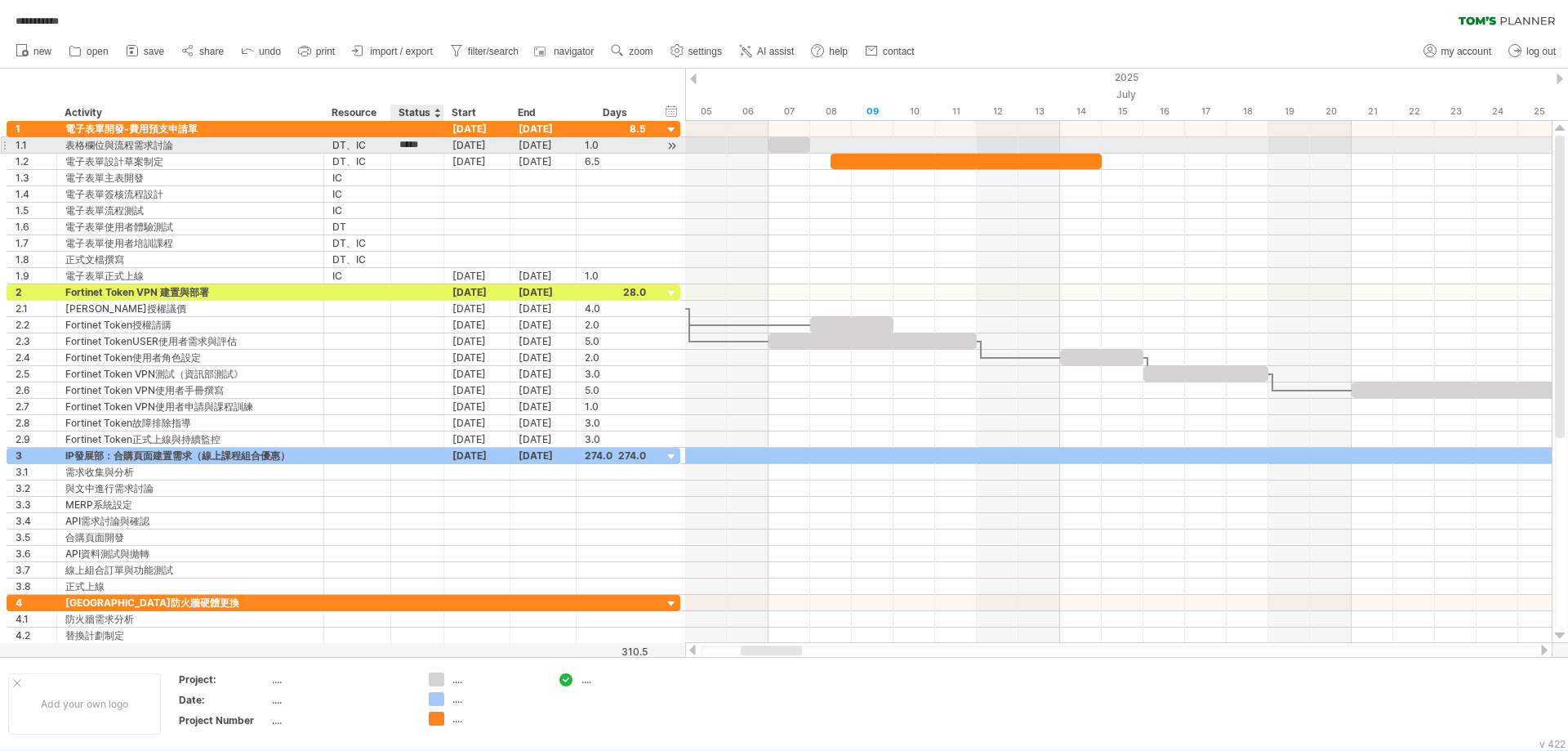 type on "***" 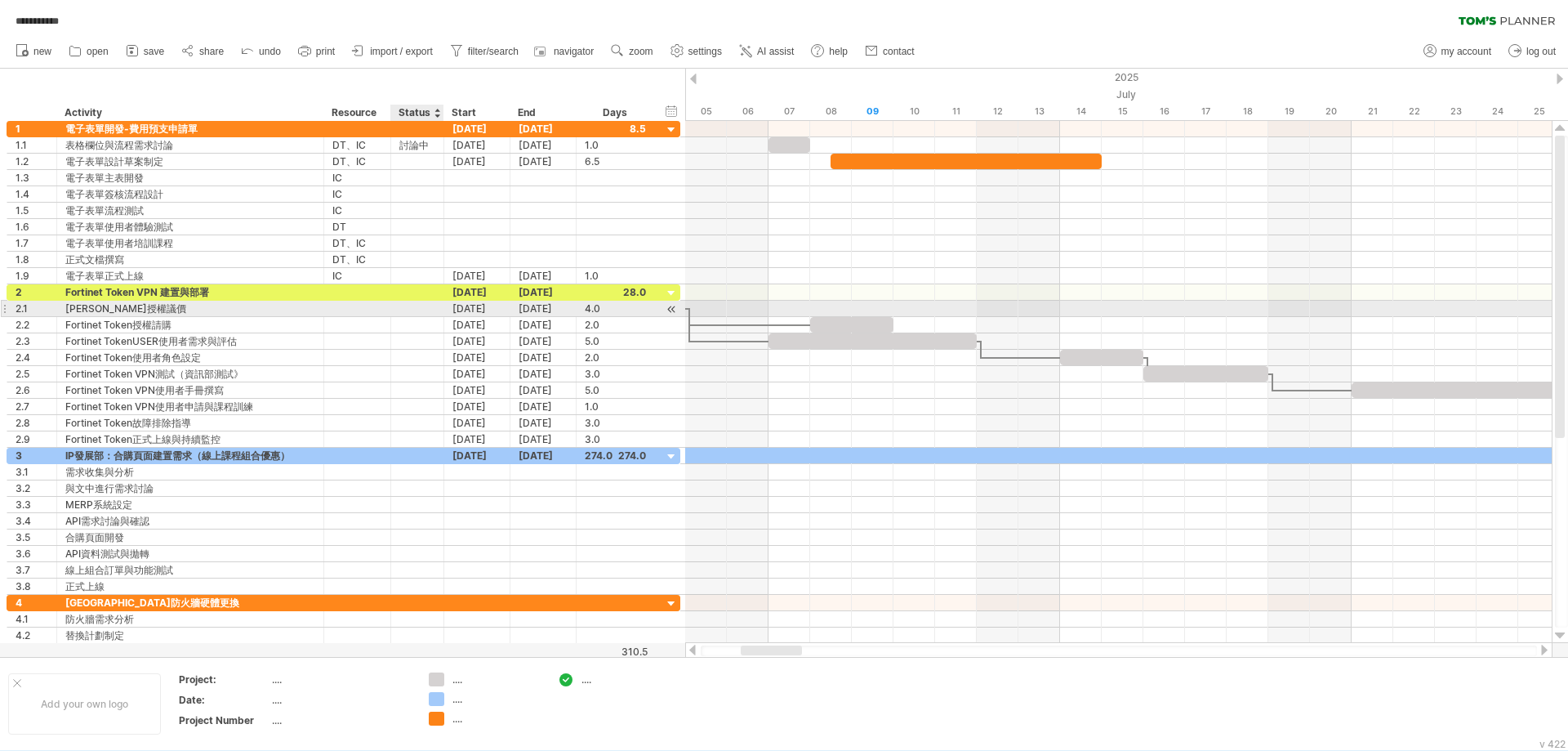 click at bounding box center (417, 308) 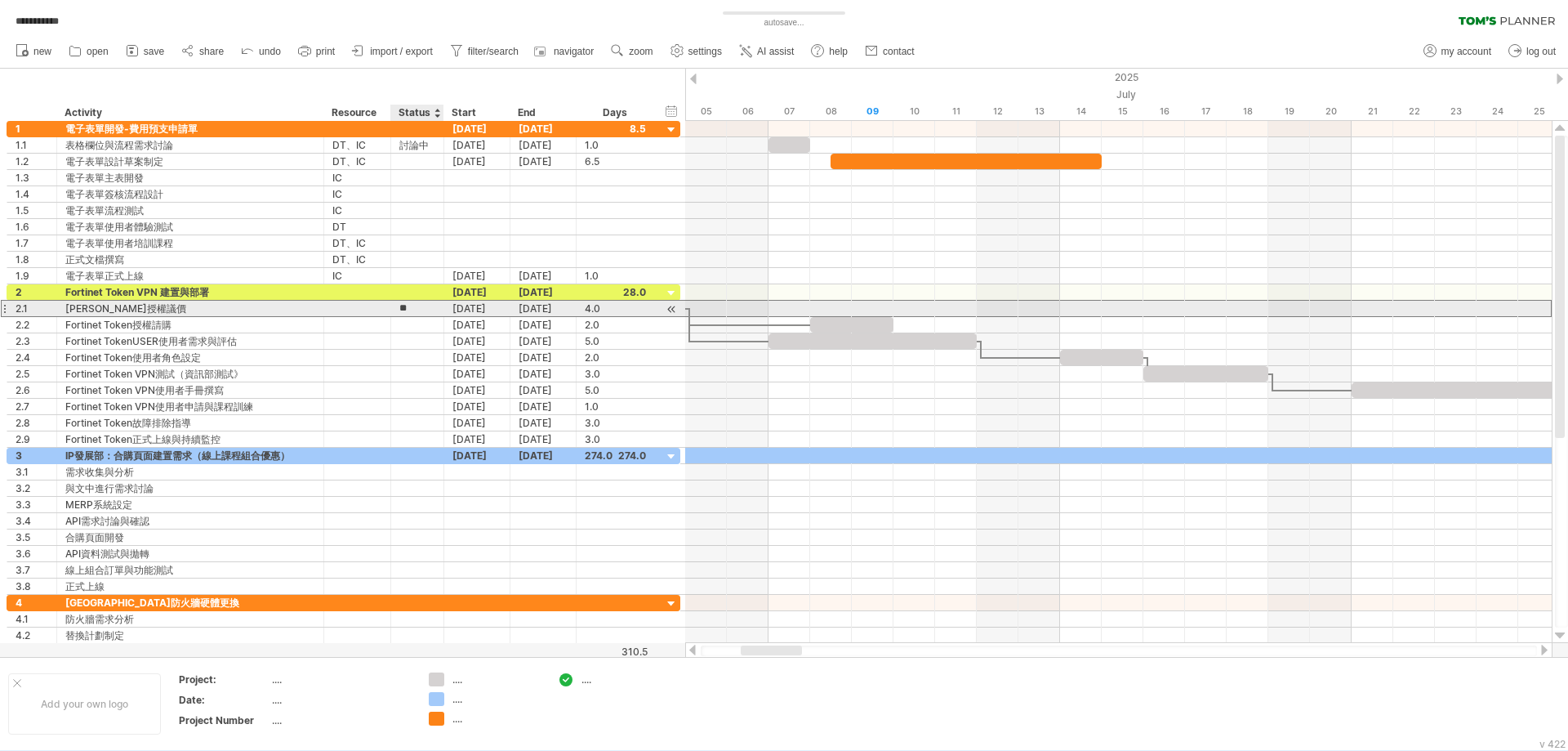 type on "*" 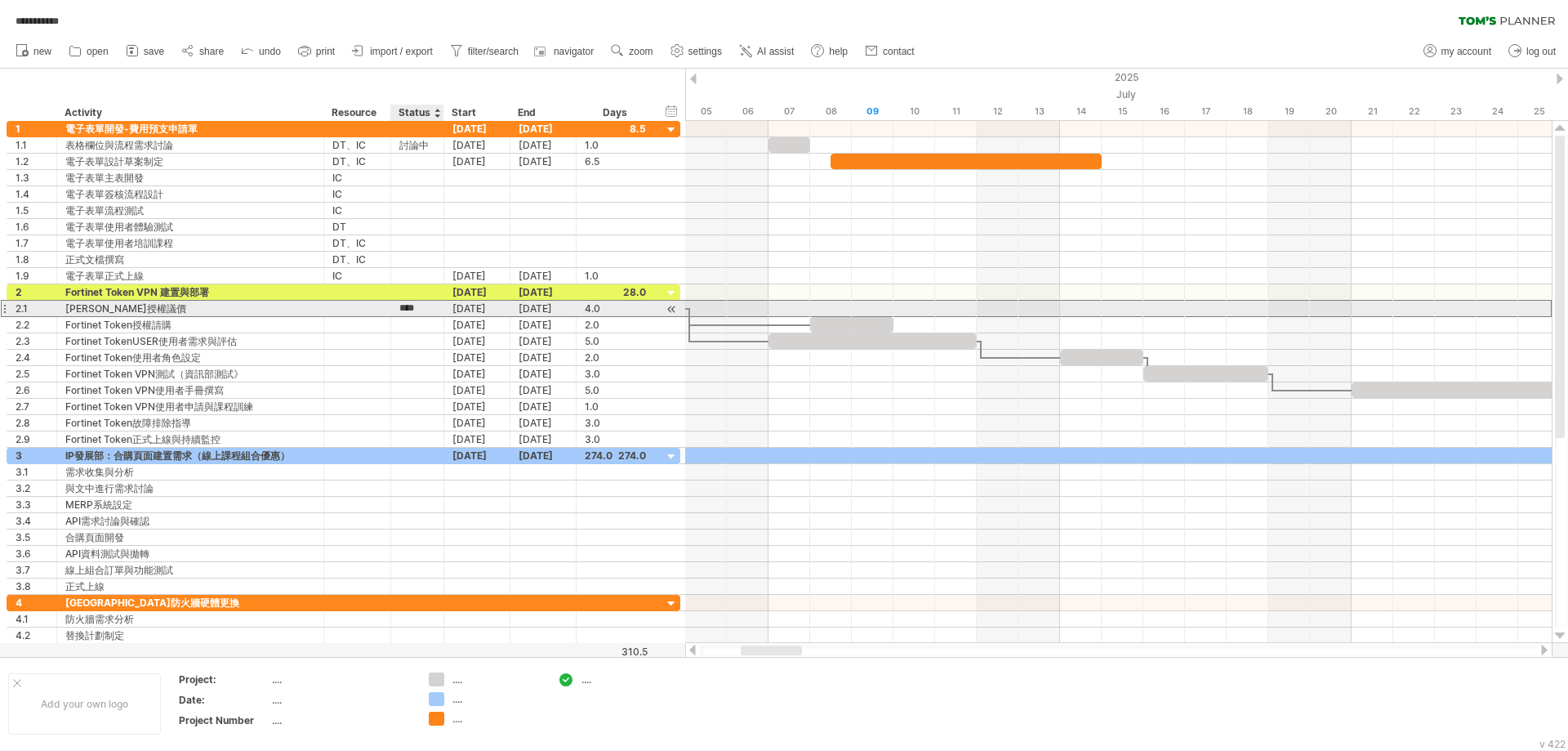 type on "***" 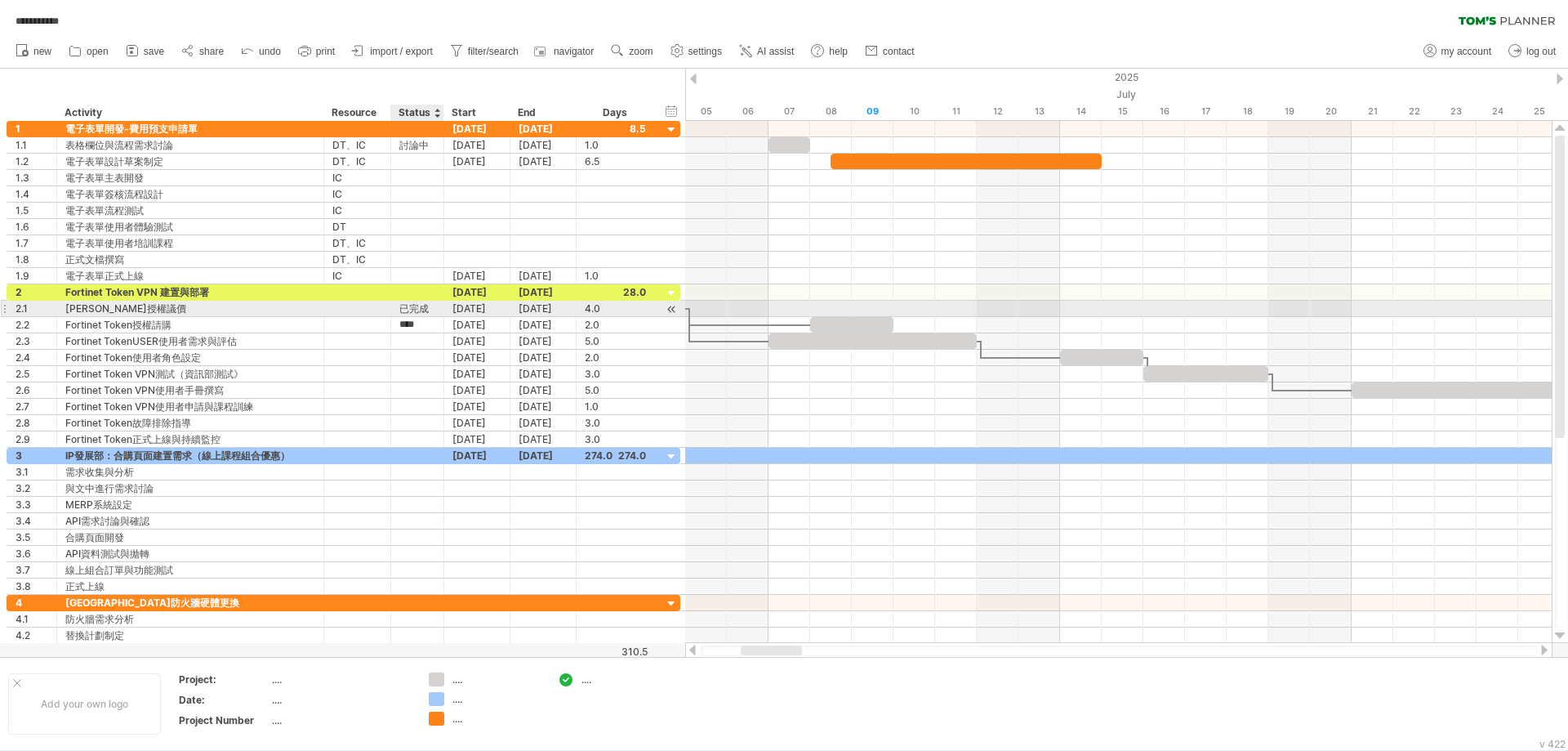 type on "***" 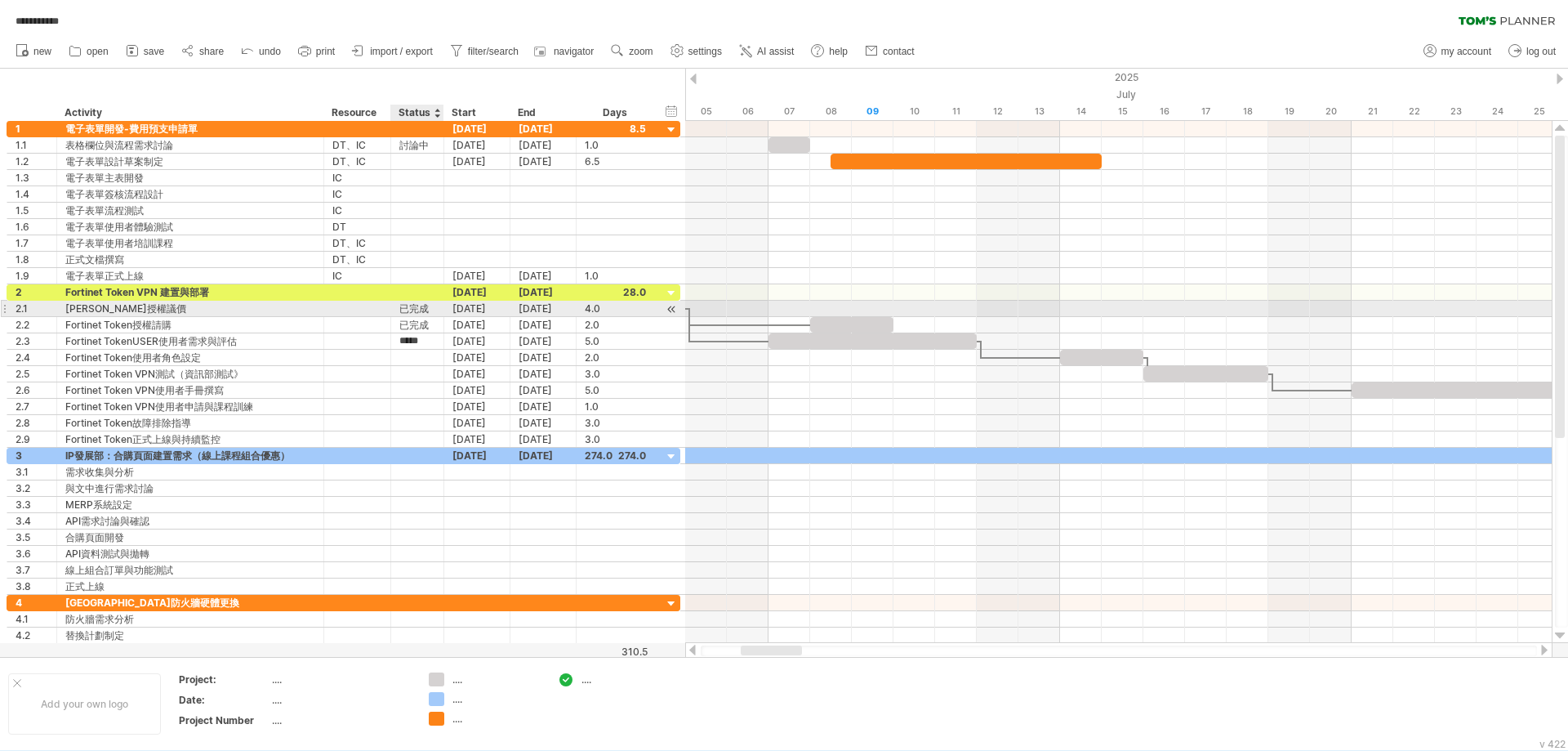 type on "***" 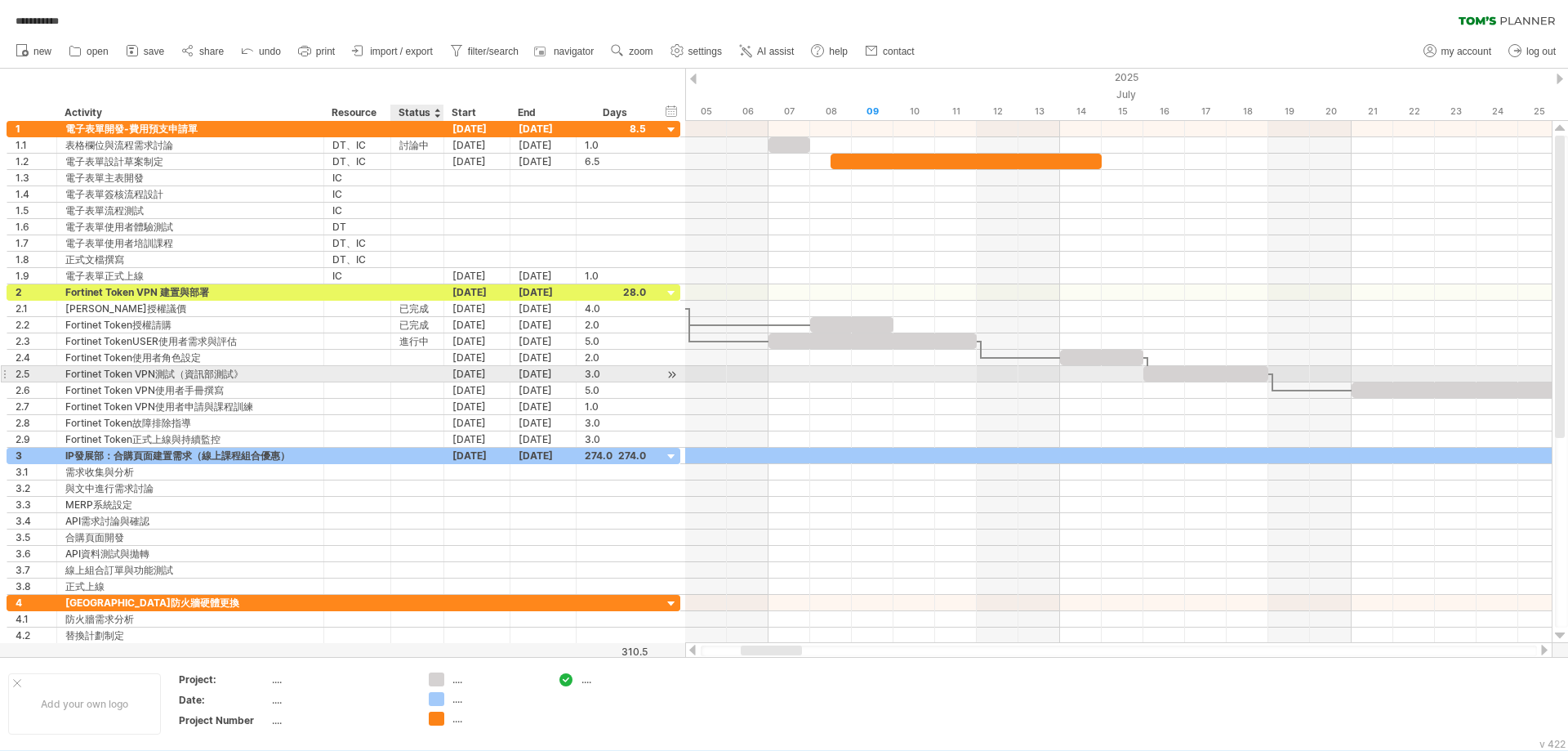 click at bounding box center [417, 373] 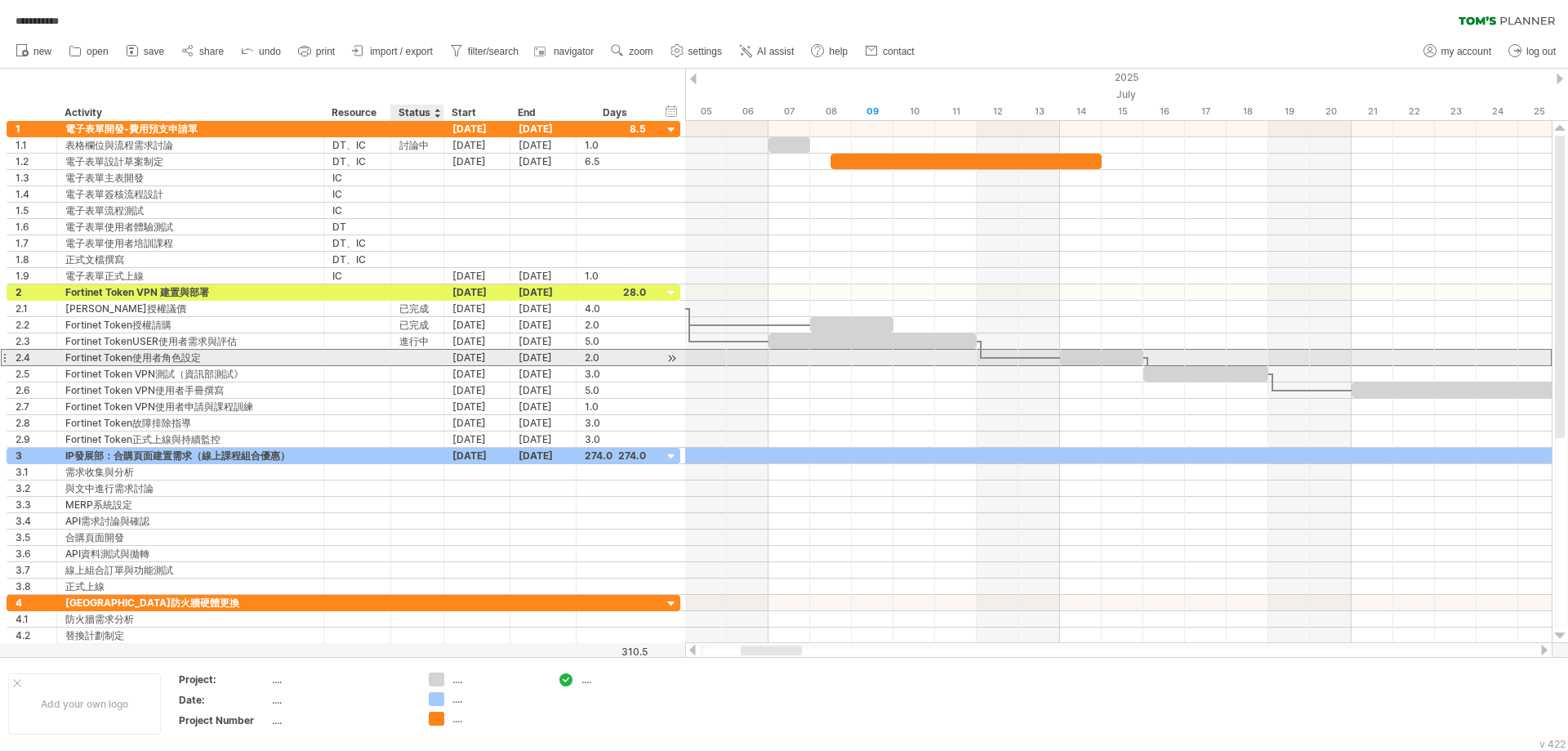 drag, startPoint x: 419, startPoint y: 351, endPoint x: 439, endPoint y: 361, distance: 22.36068 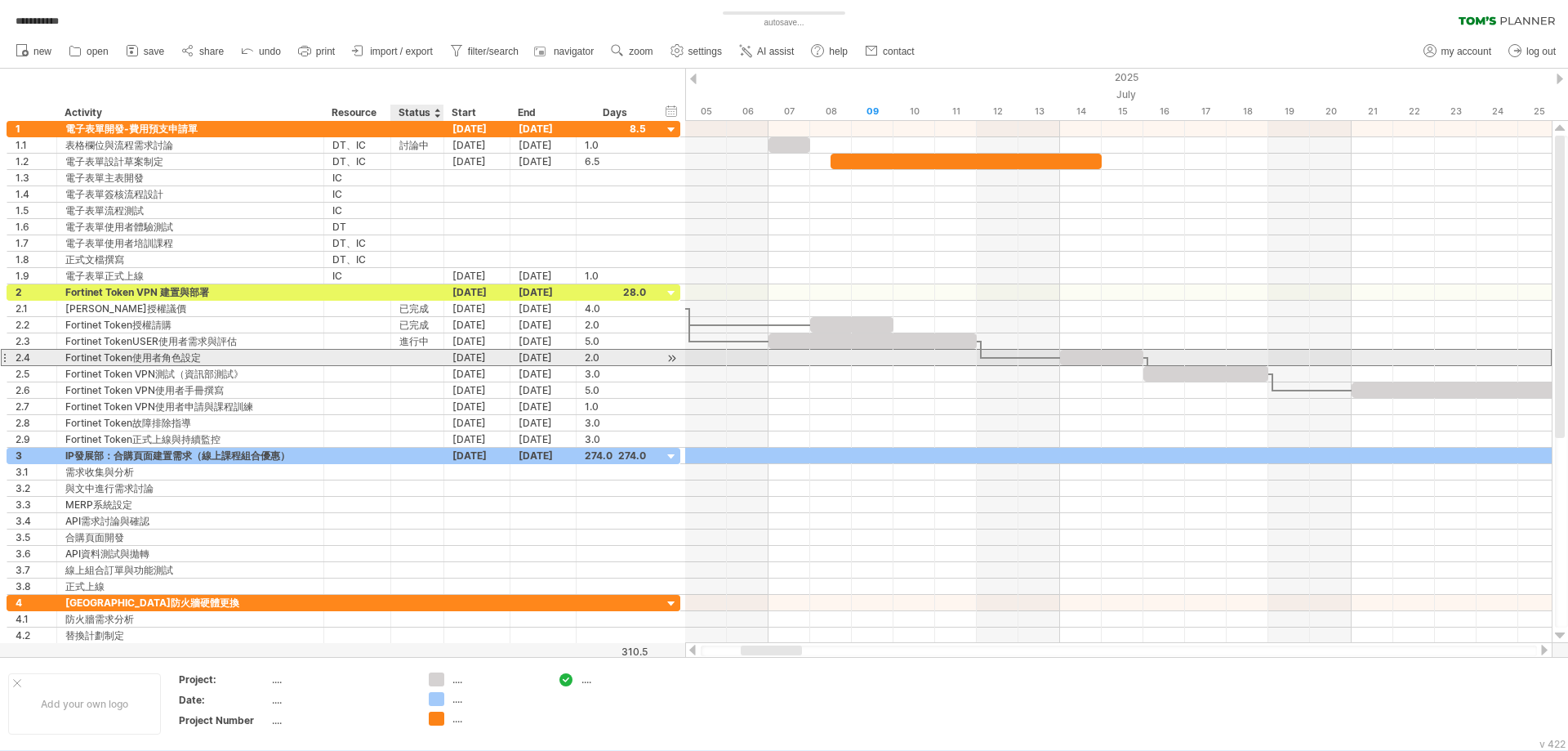 click at bounding box center [417, 357] 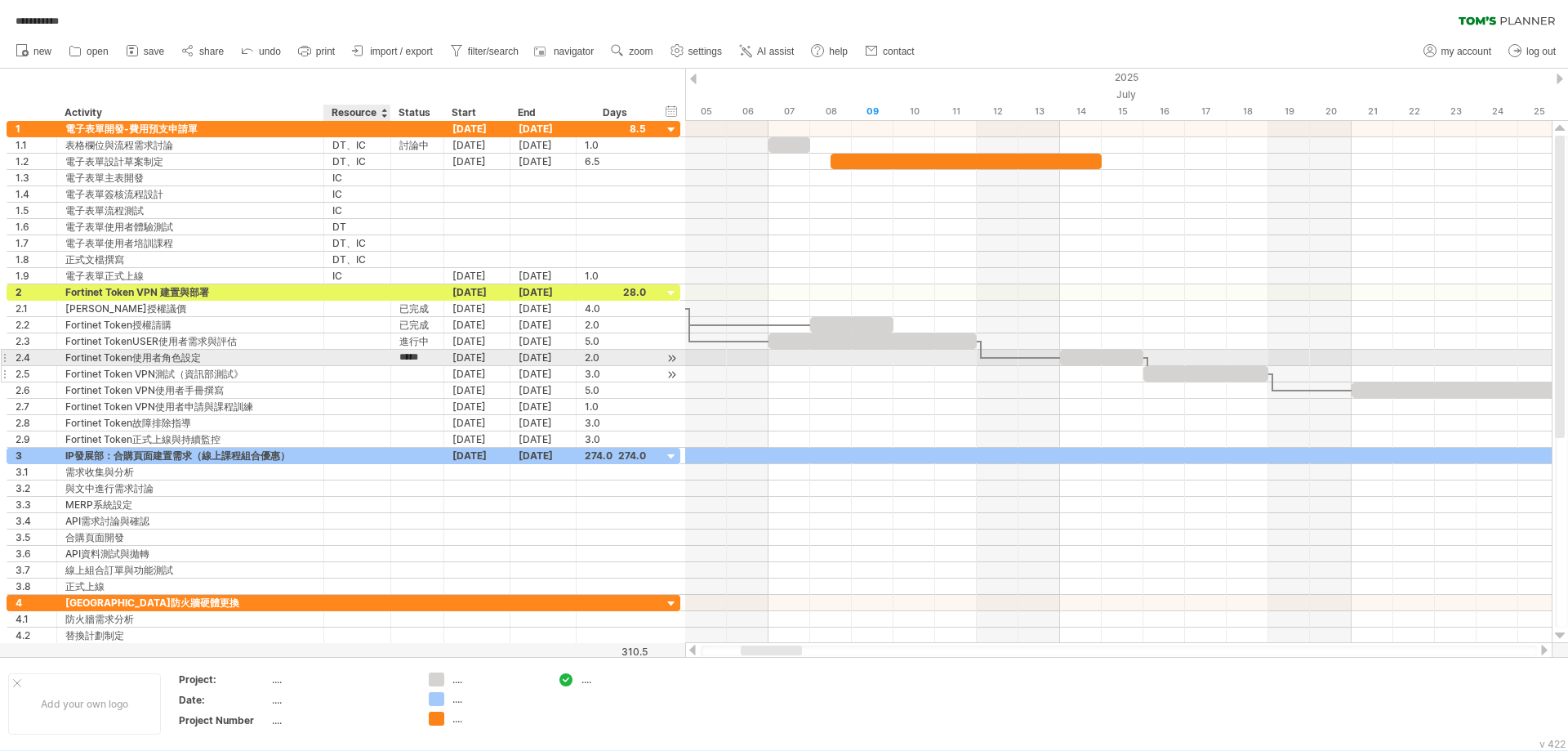 type on "***" 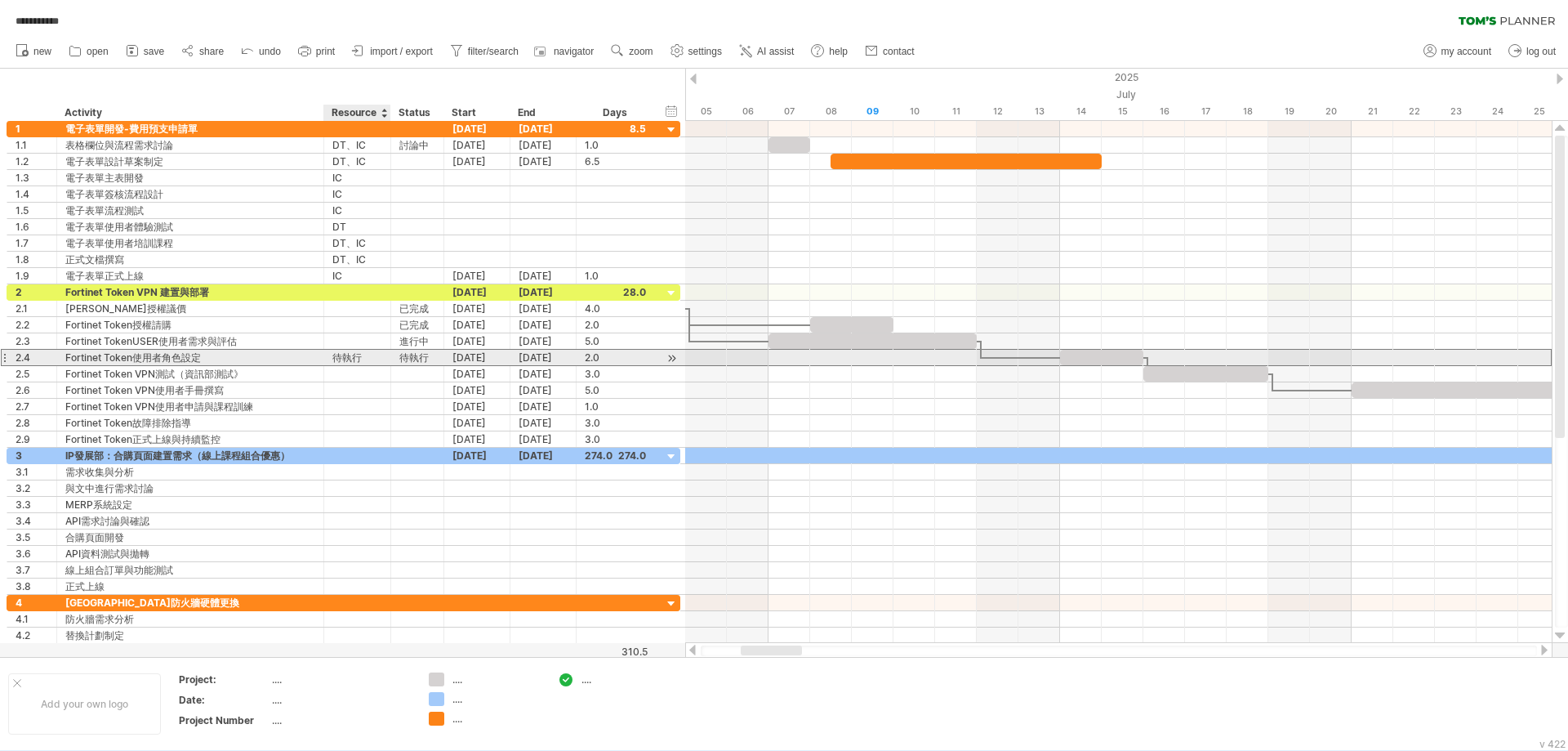 click on "待執行" at bounding box center (357, 357) 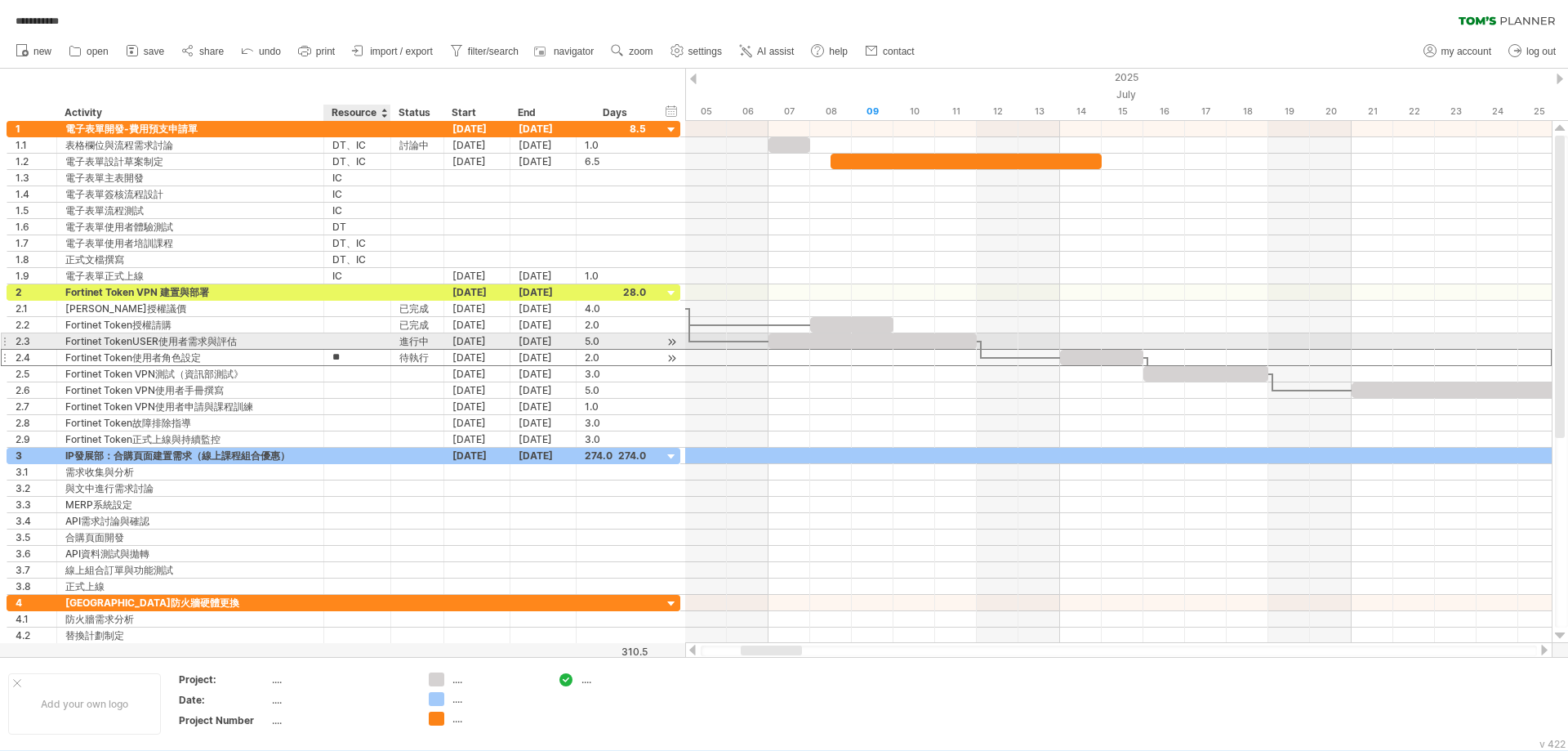 type on "*" 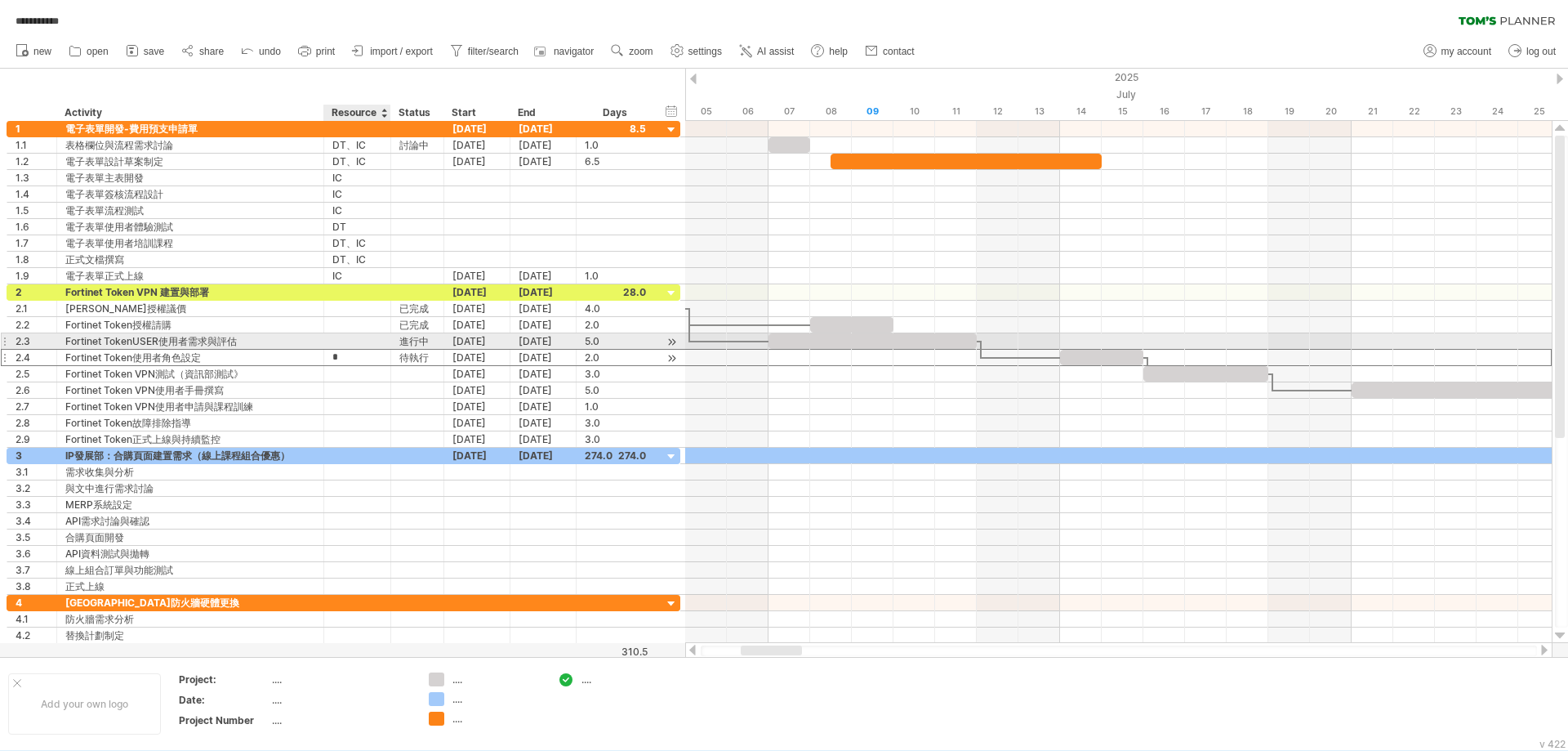 type 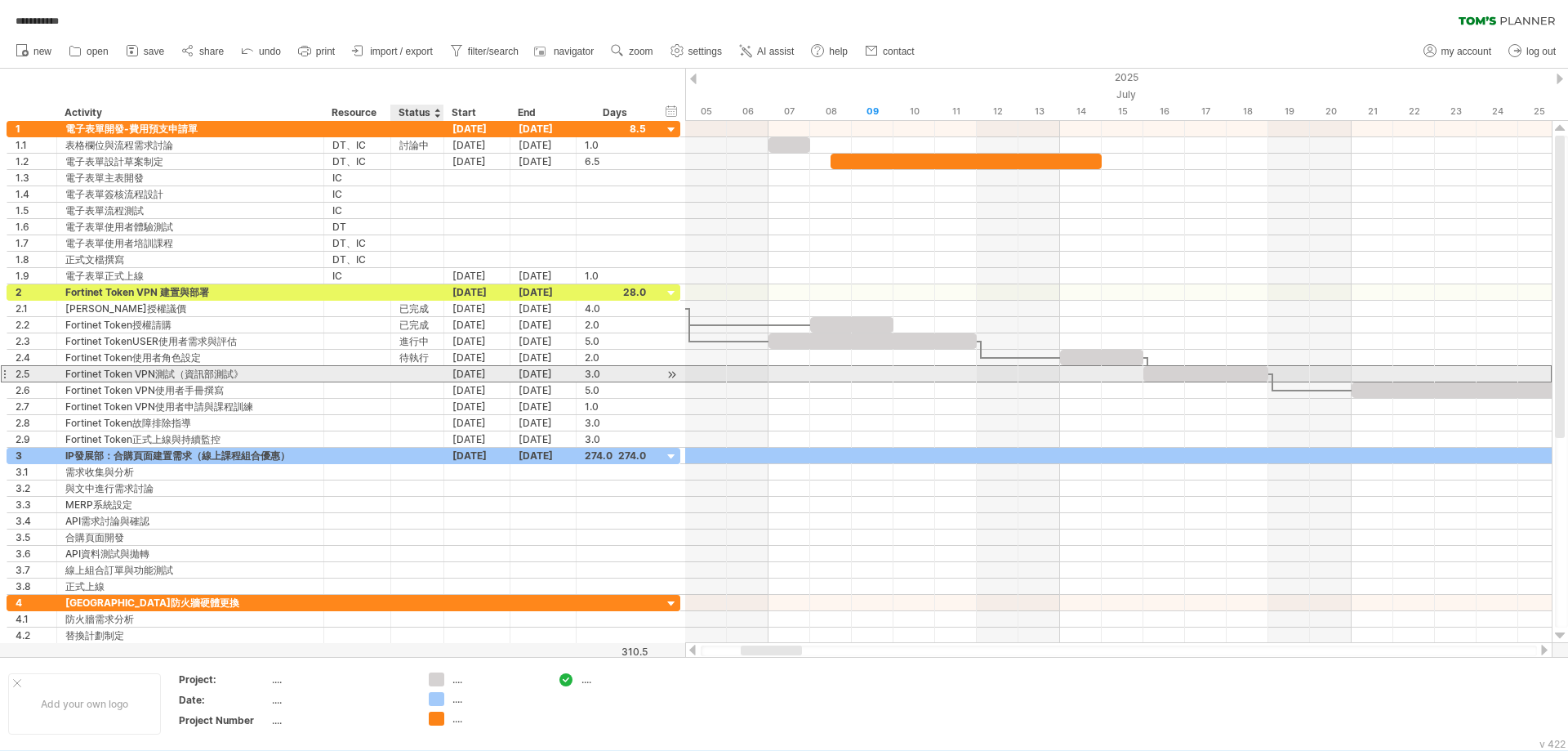 click on "**********" at bounding box center (343, 373) 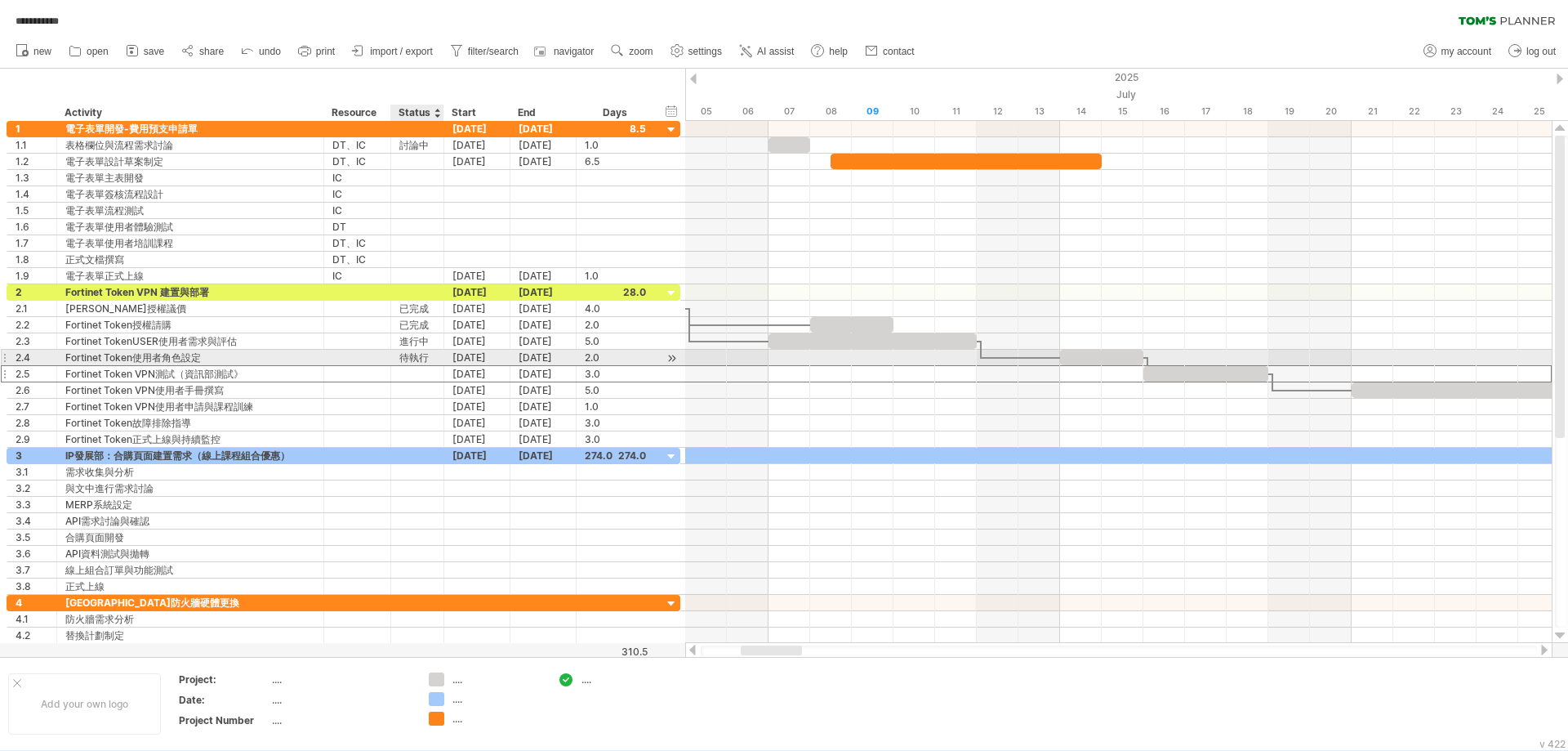 click on "待執行" at bounding box center [417, 357] 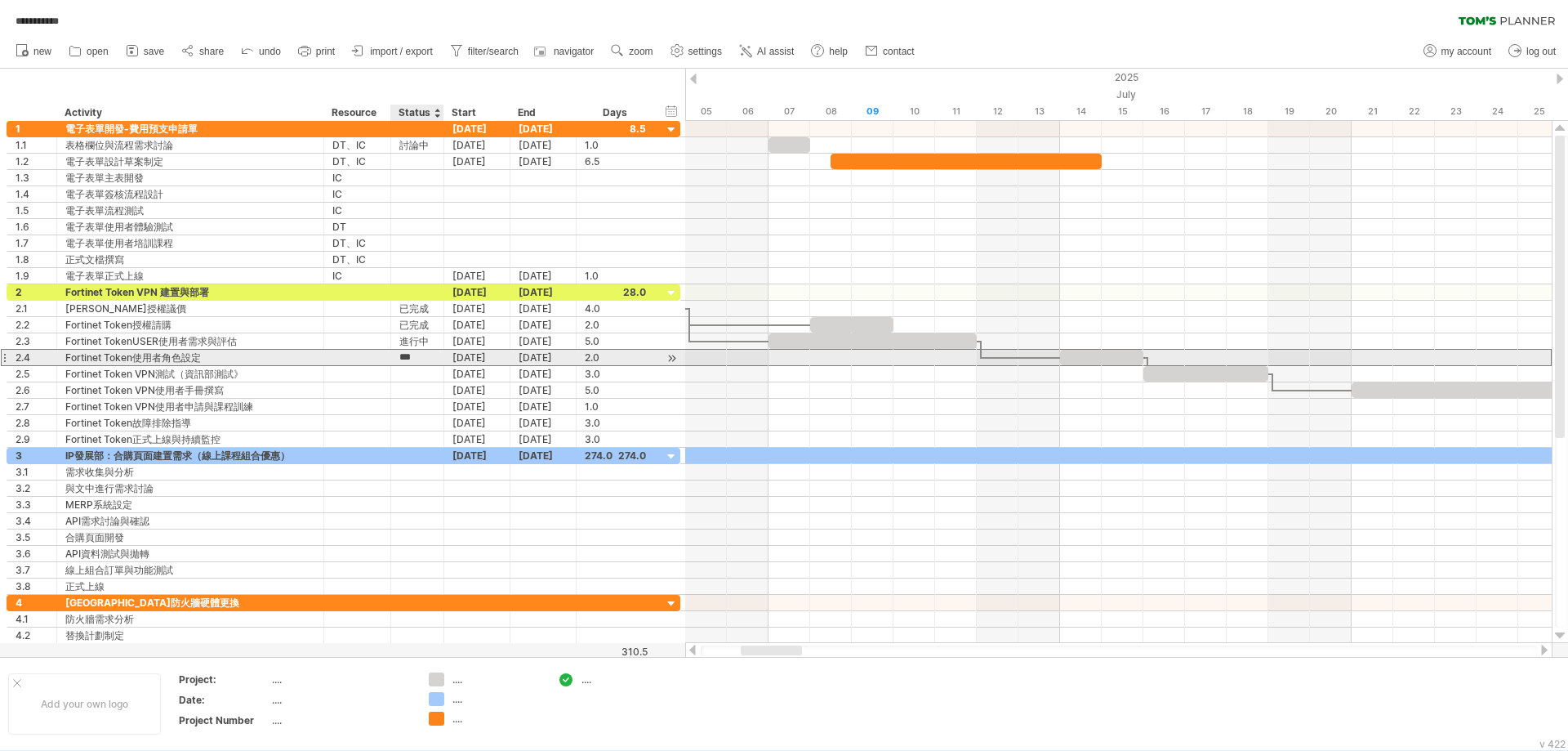 click on "***" at bounding box center [417, 357] 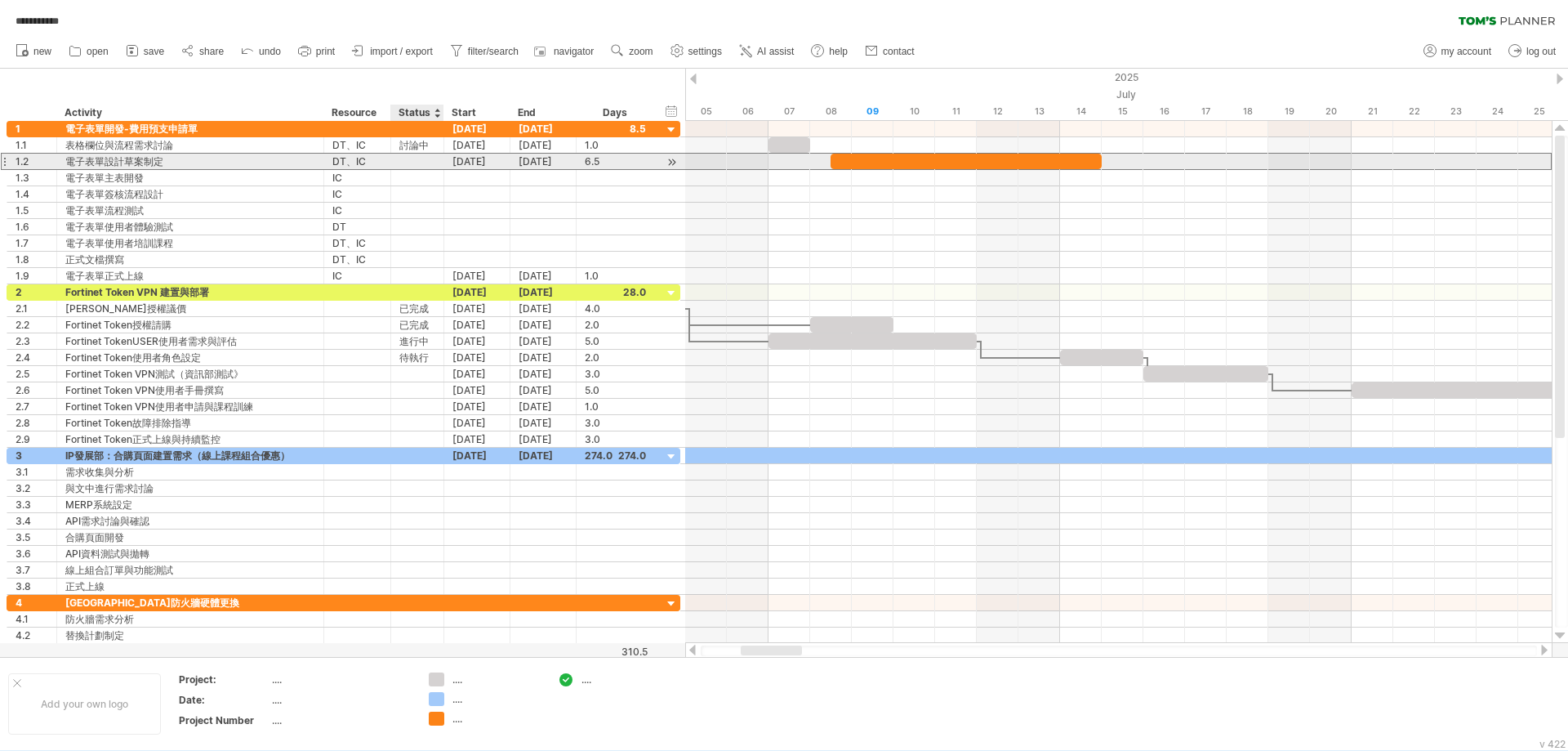 click at bounding box center (417, 161) 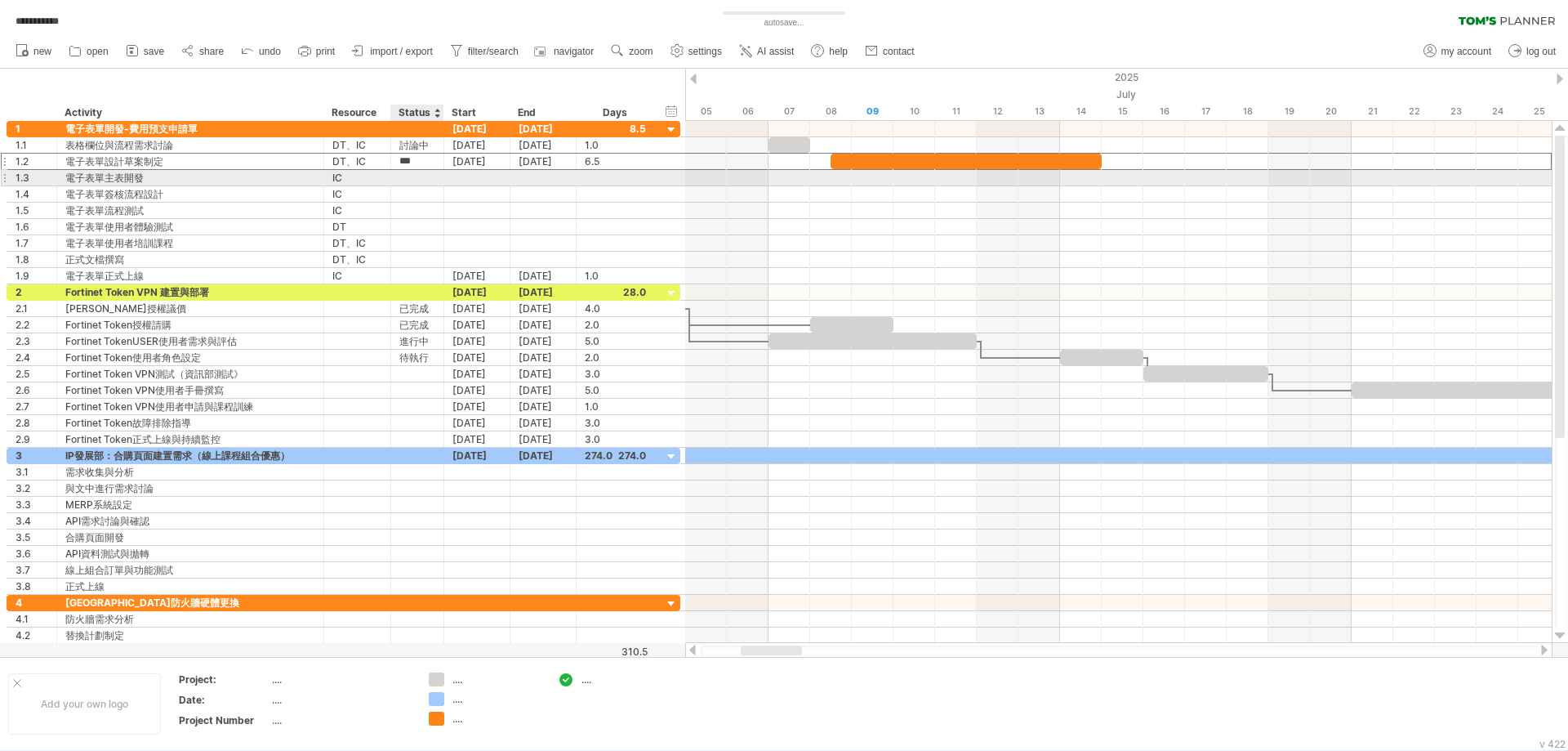click at bounding box center (417, 177) 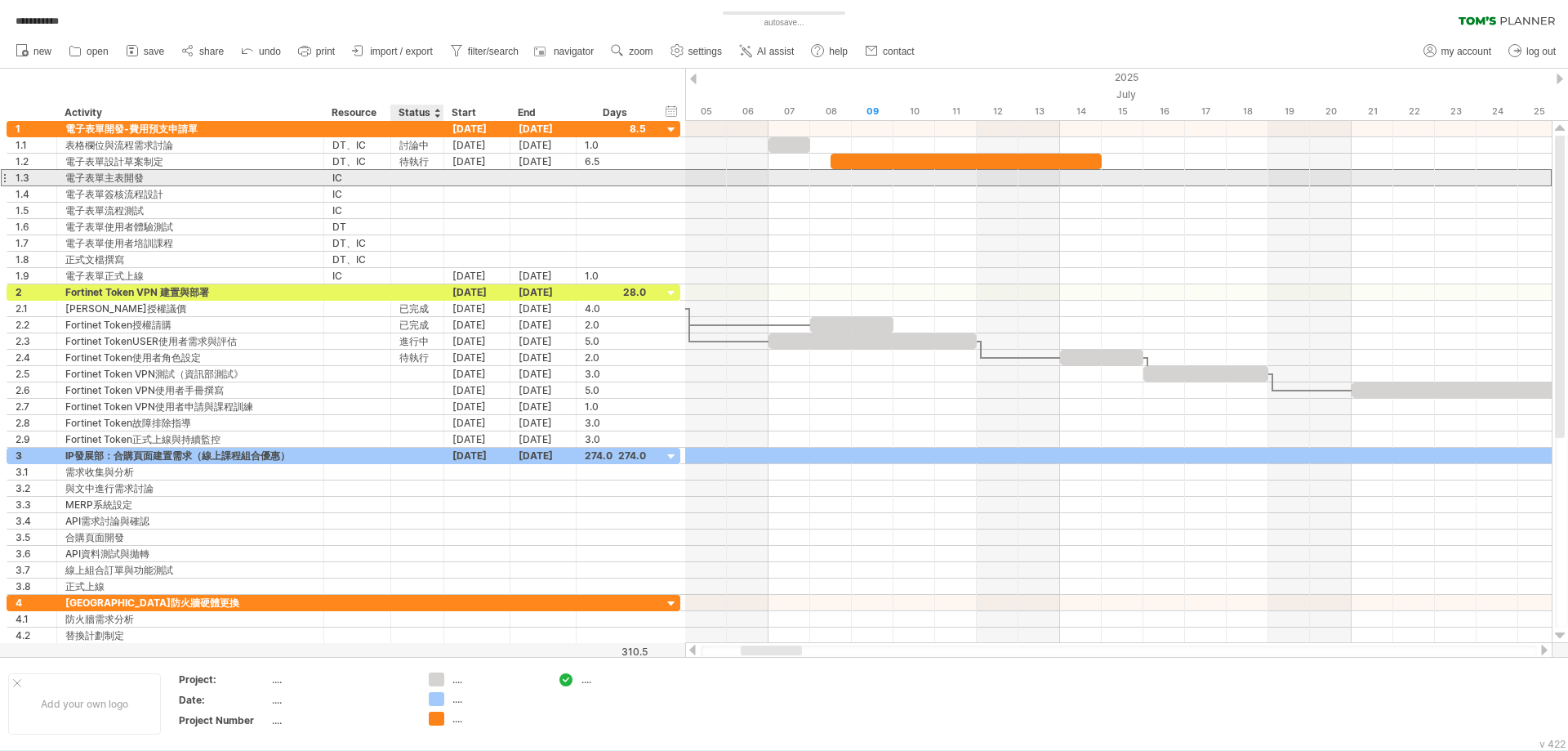 paste on "***" 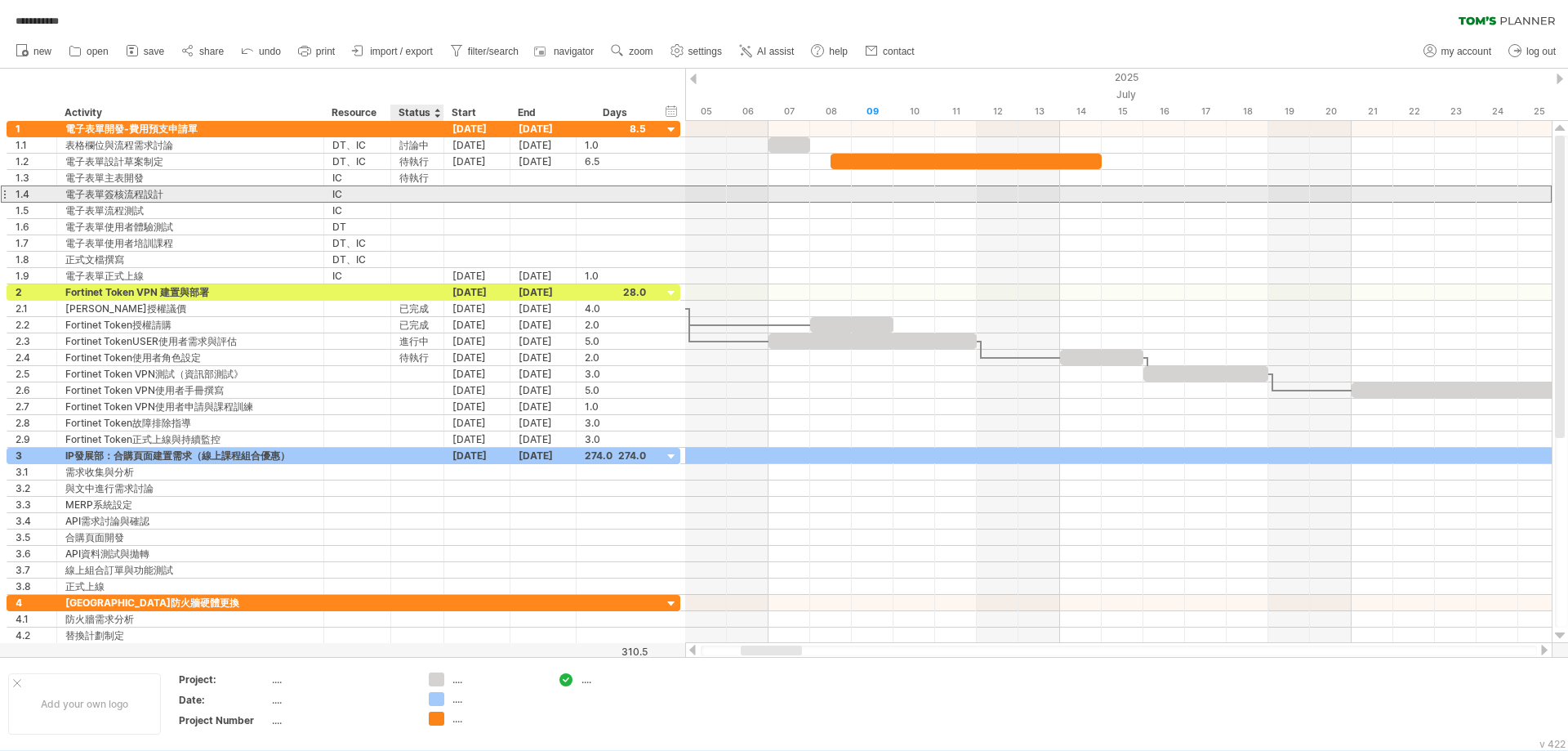click at bounding box center (417, 194) 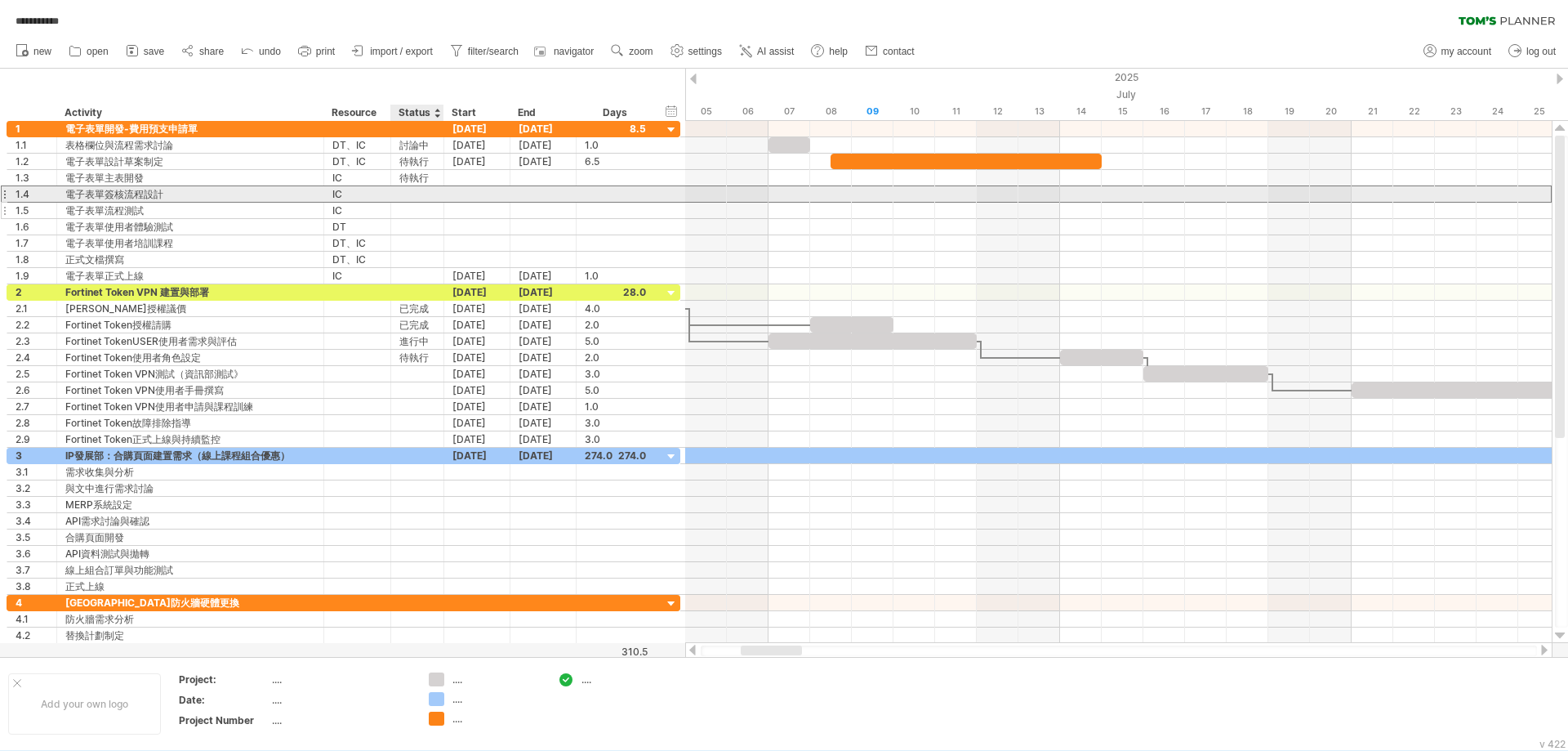 paste on "***" 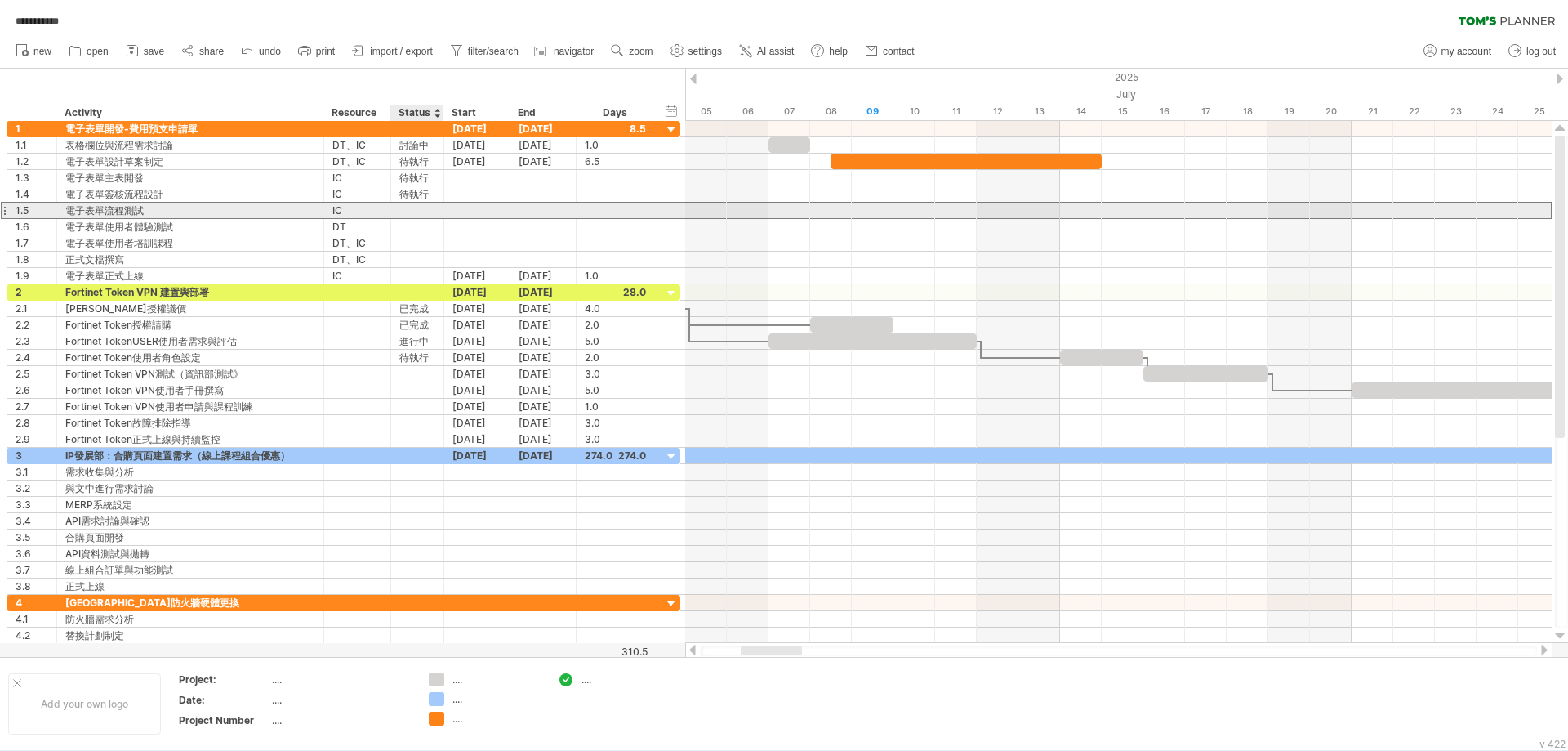 click at bounding box center [417, 210] 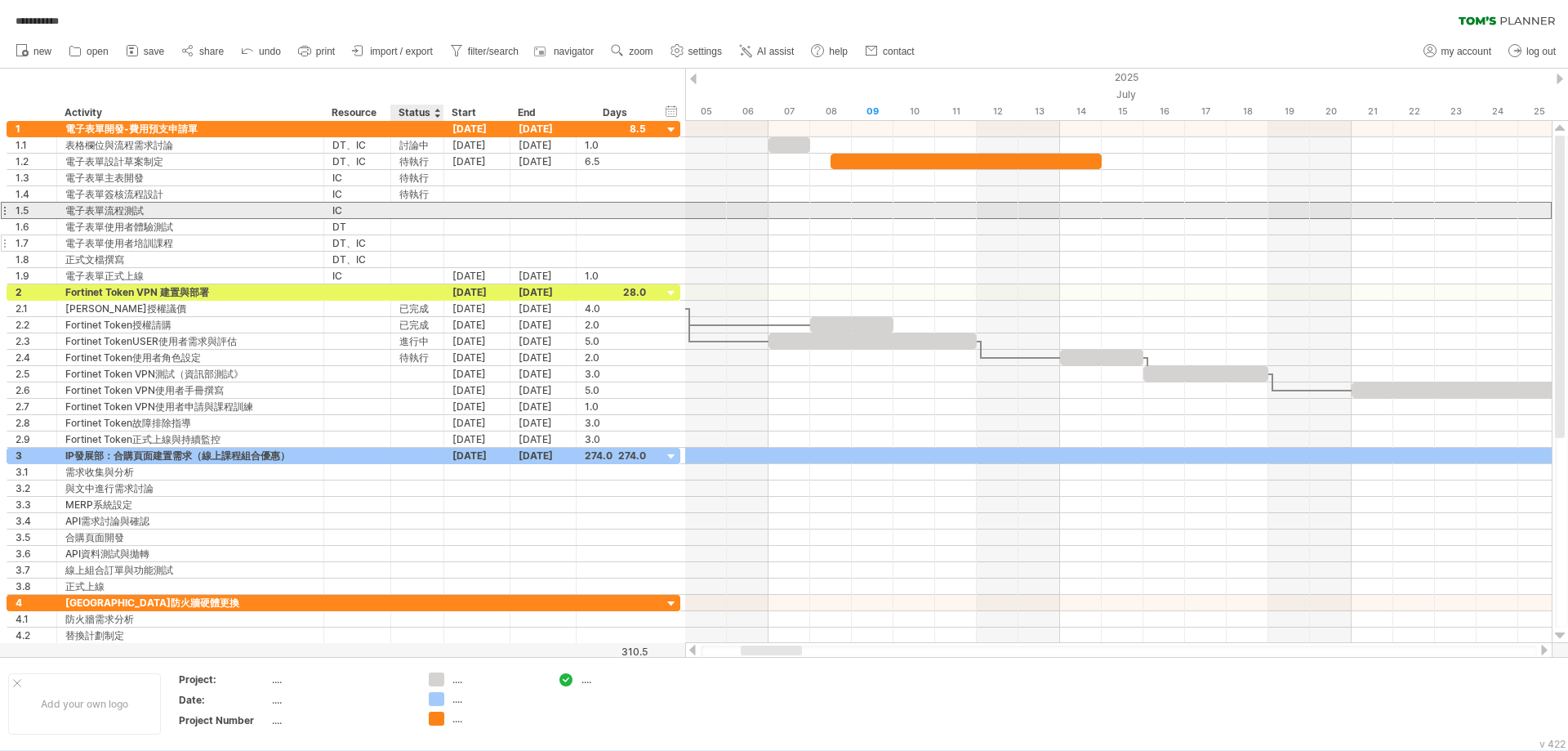 paste on "***" 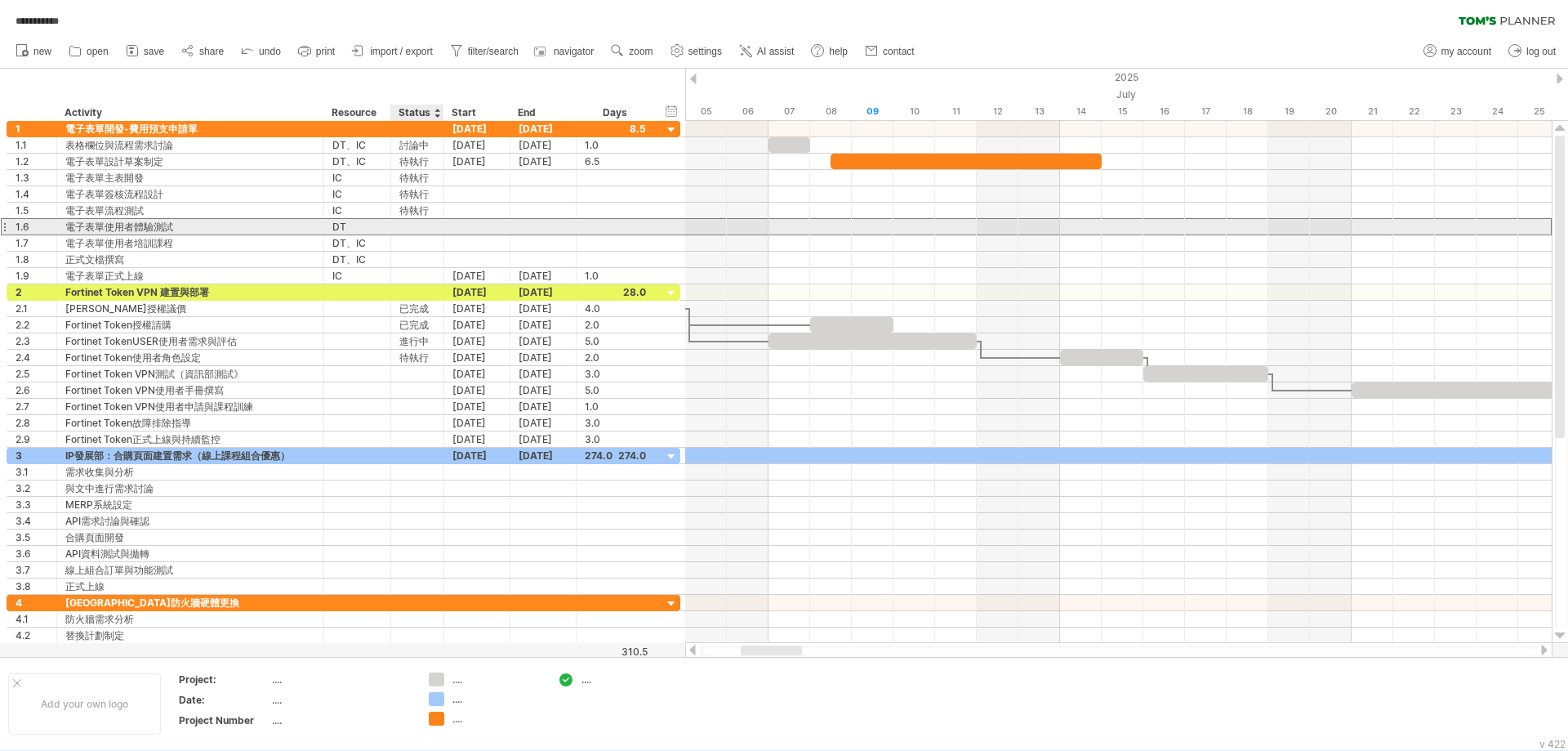 click at bounding box center [417, 226] 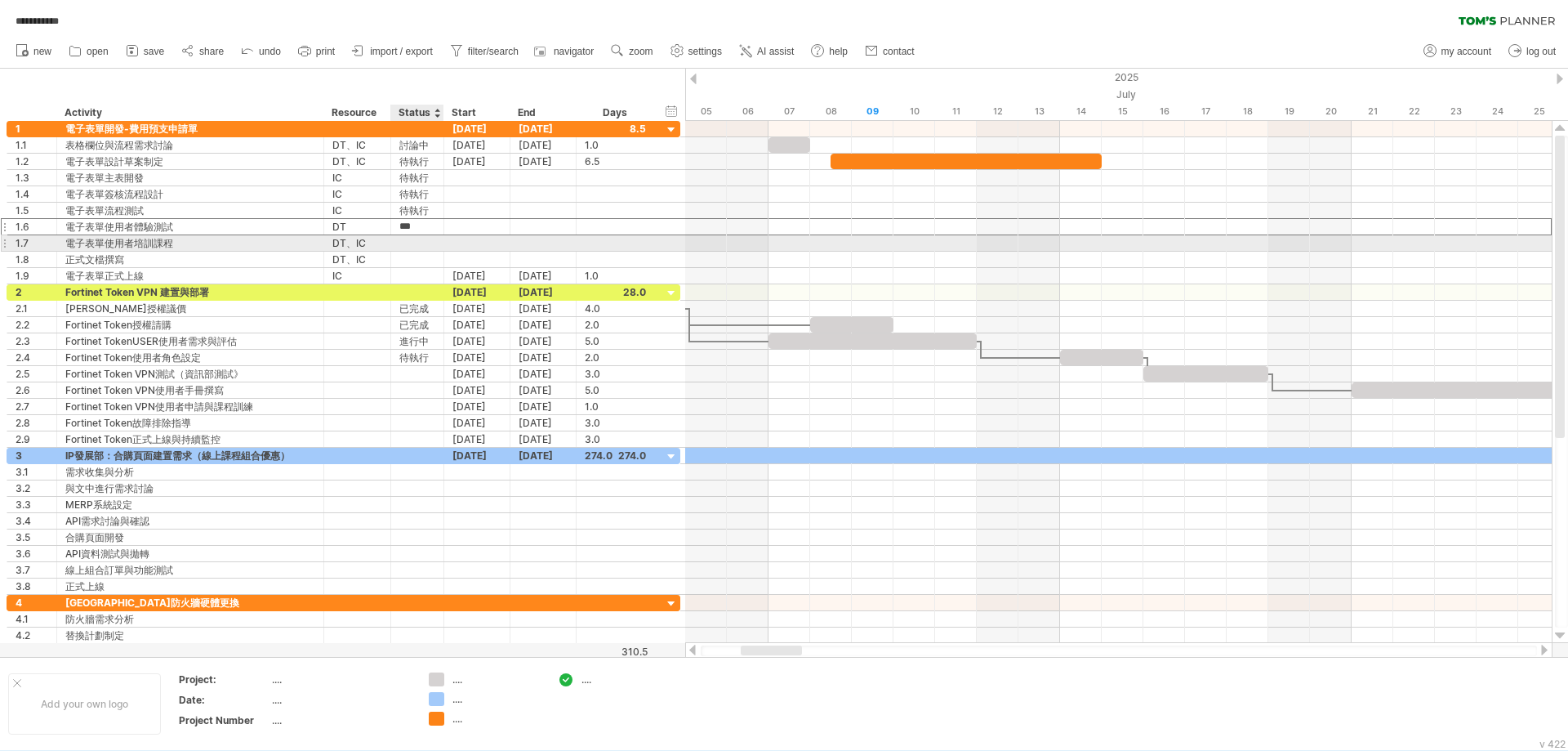 click at bounding box center (417, 243) 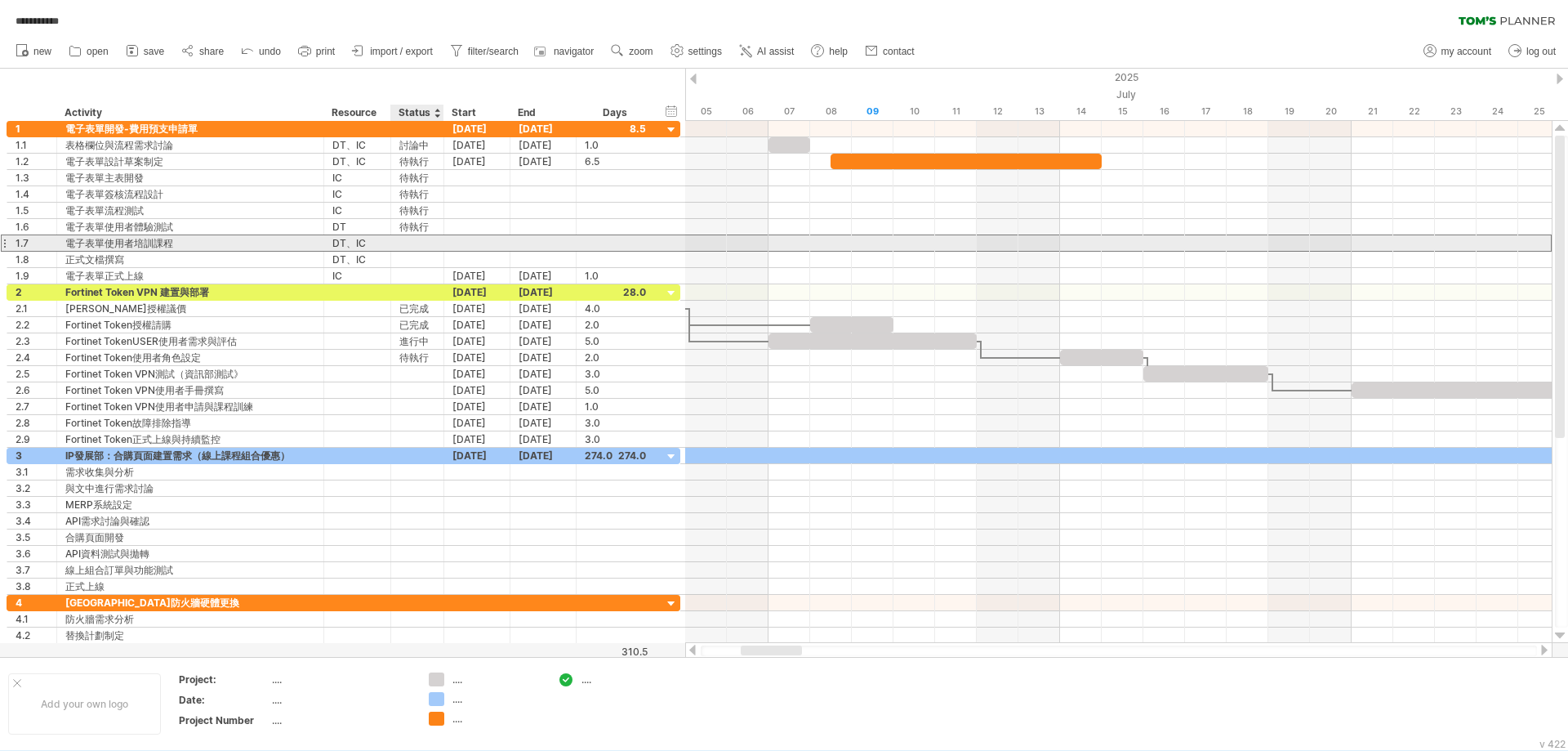 paste on "***" 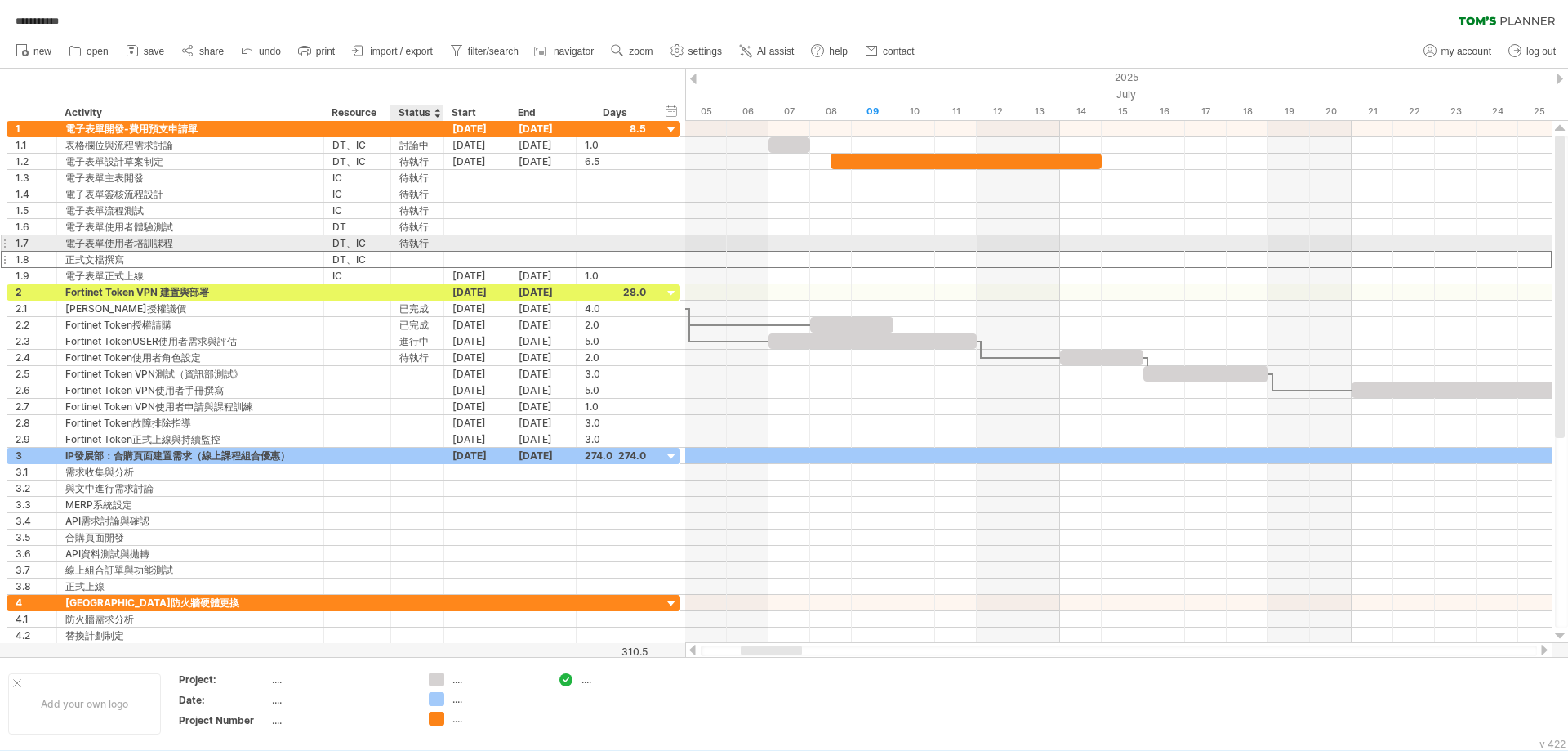 click at bounding box center (417, 259) 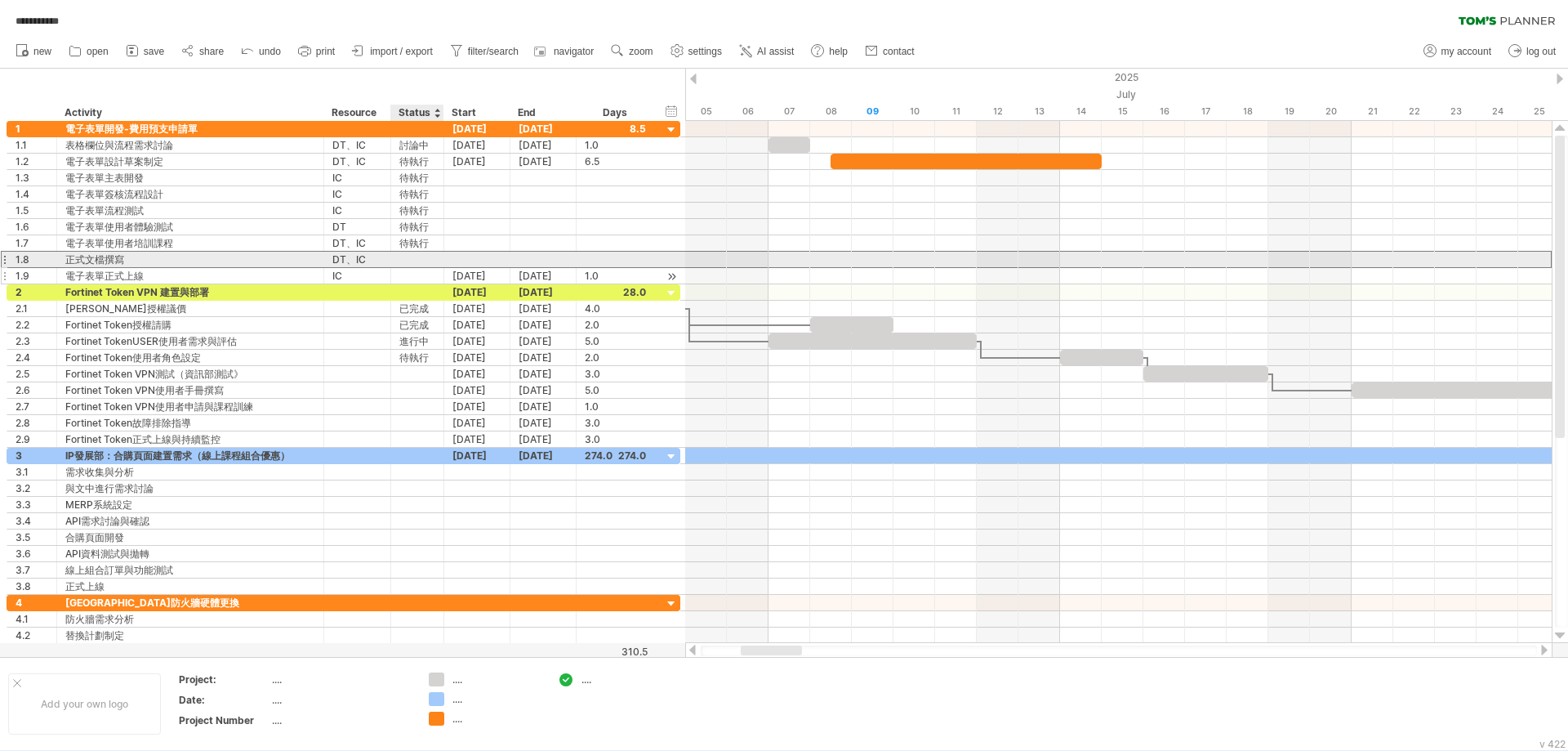 paste on "***" 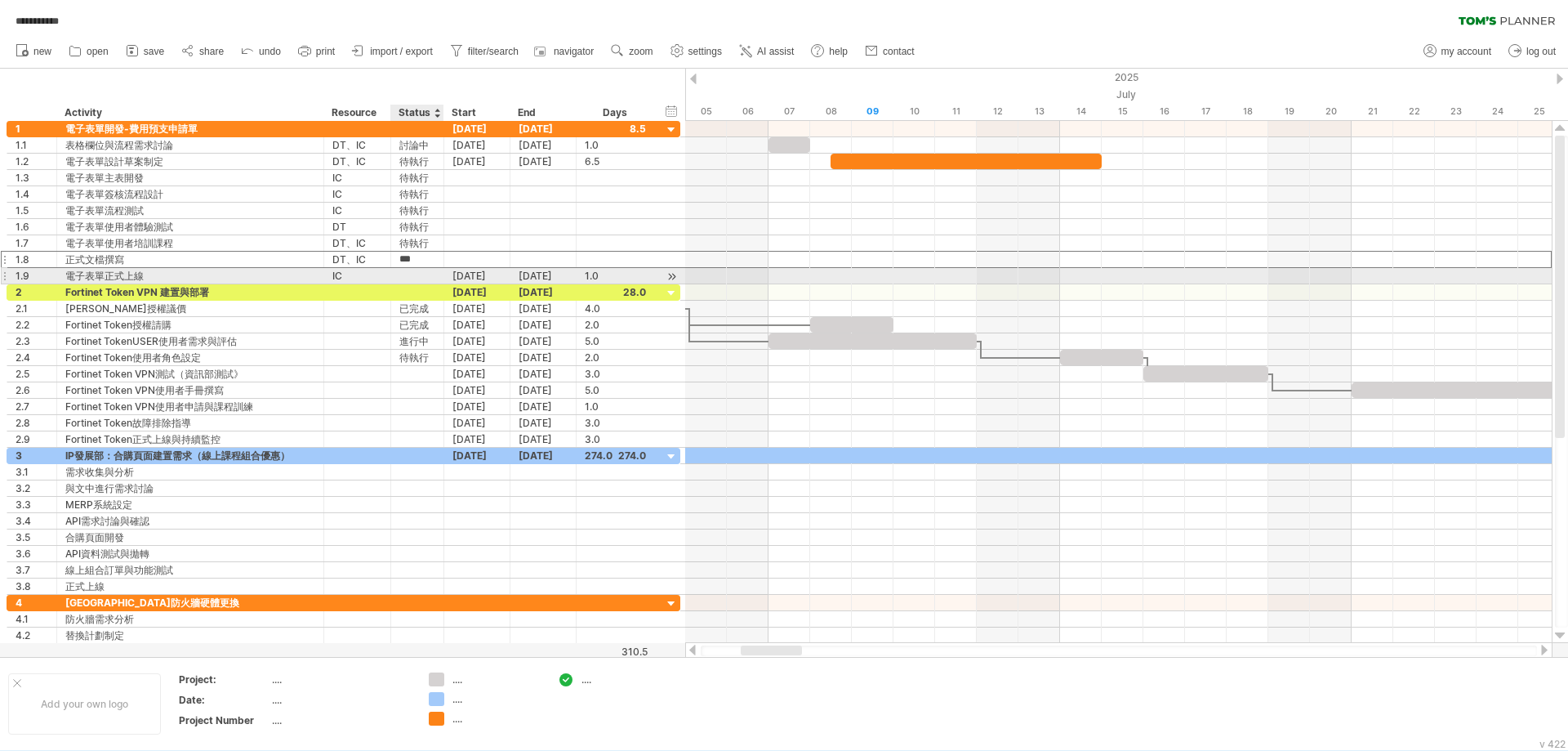 click at bounding box center (417, 275) 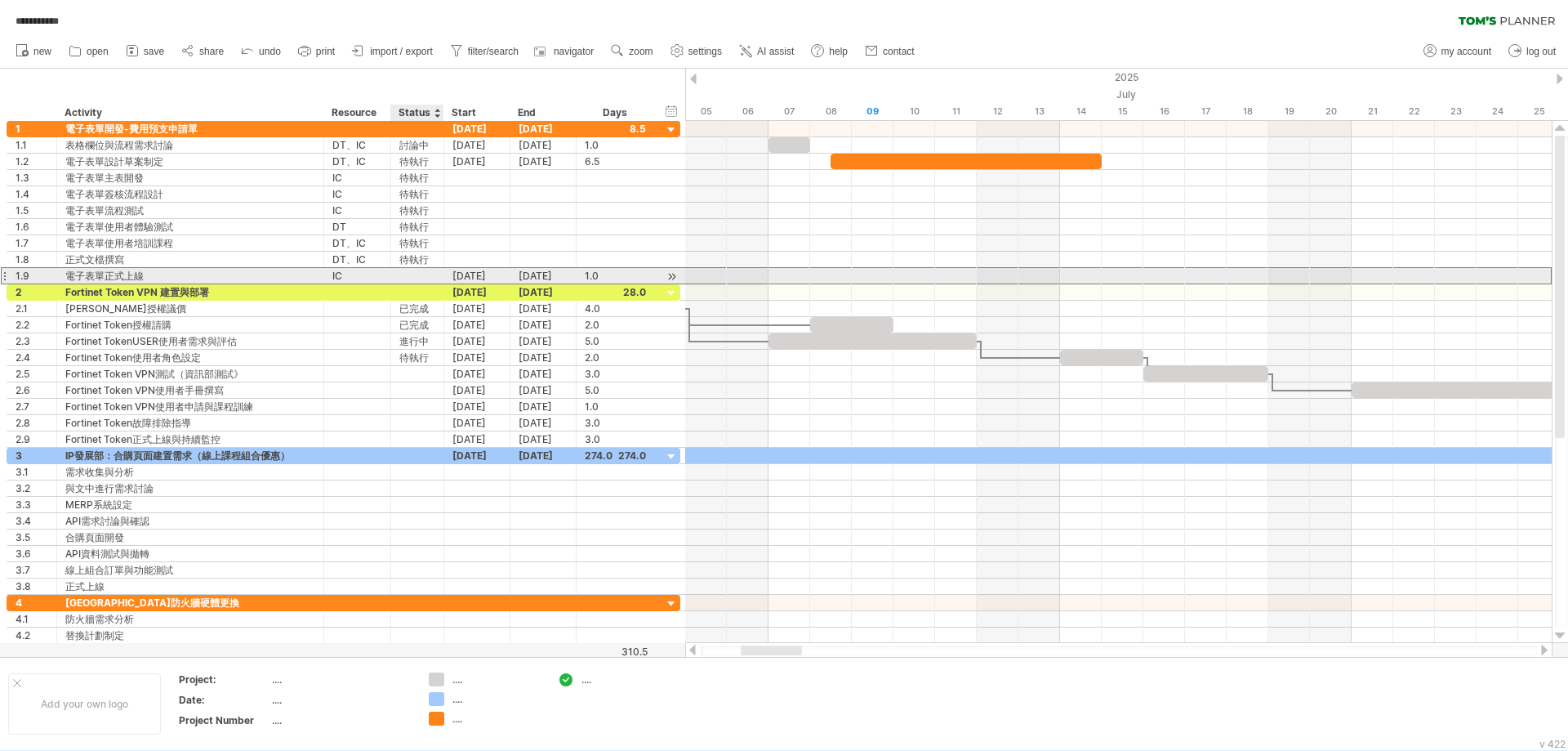 paste on "***" 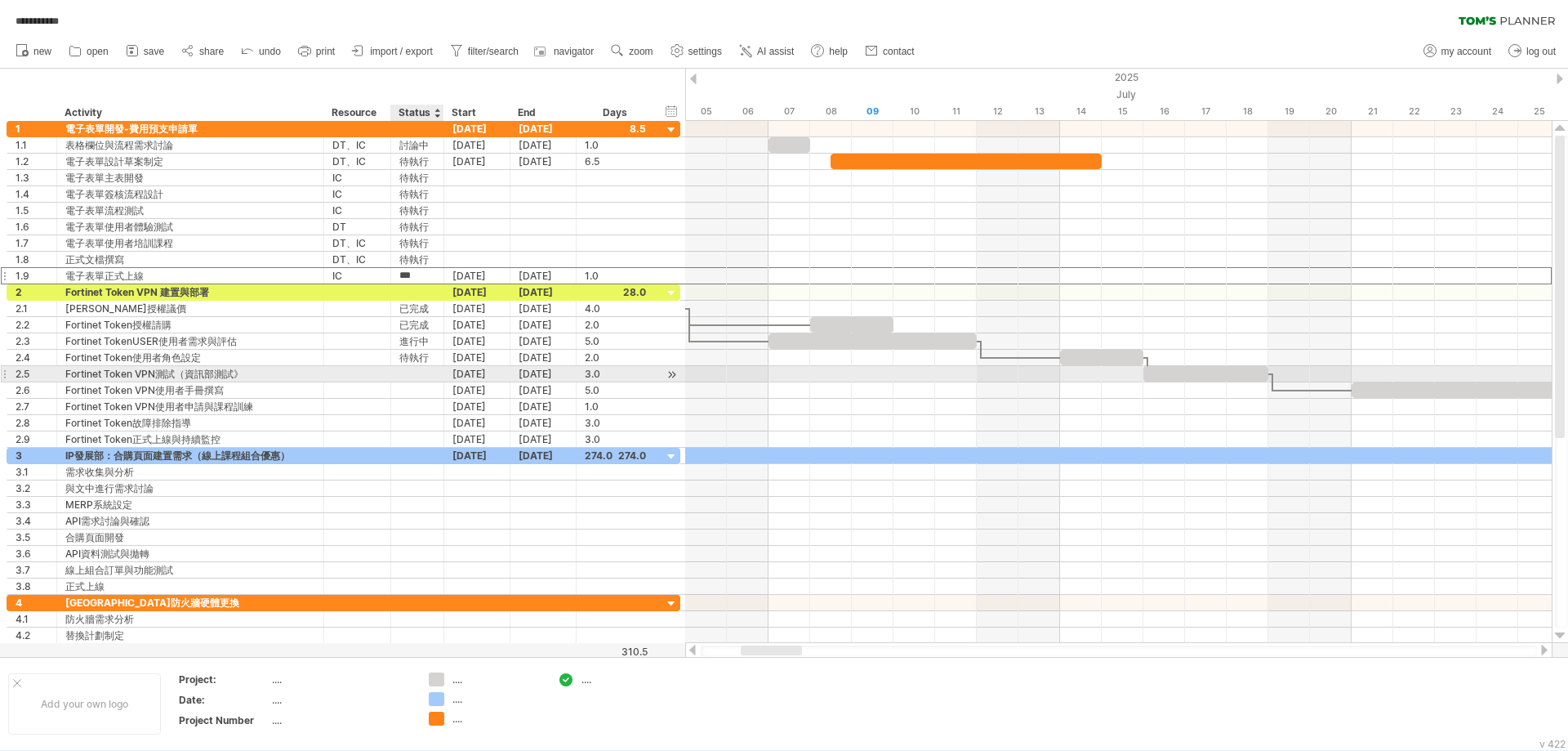 click at bounding box center [417, 373] 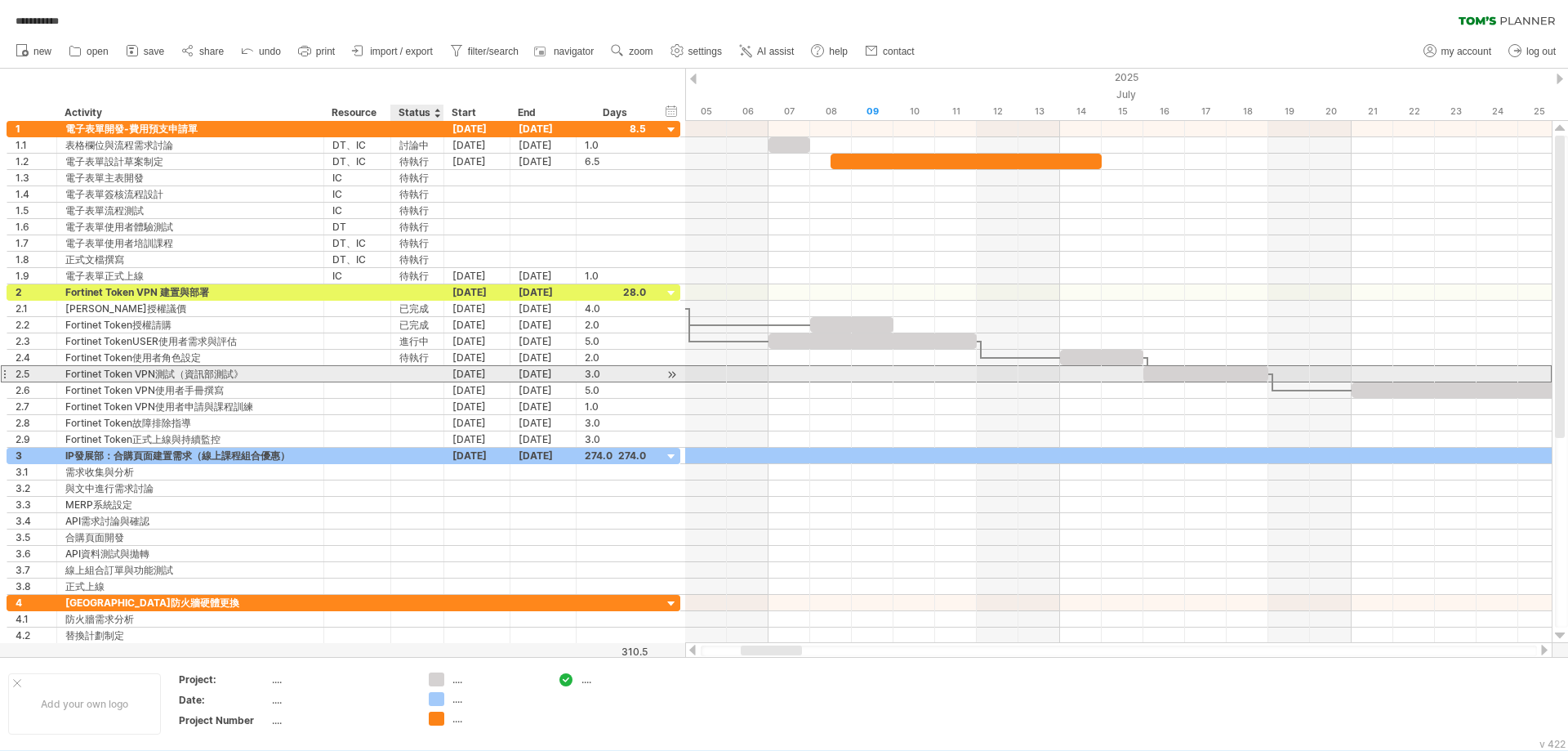 paste on "***" 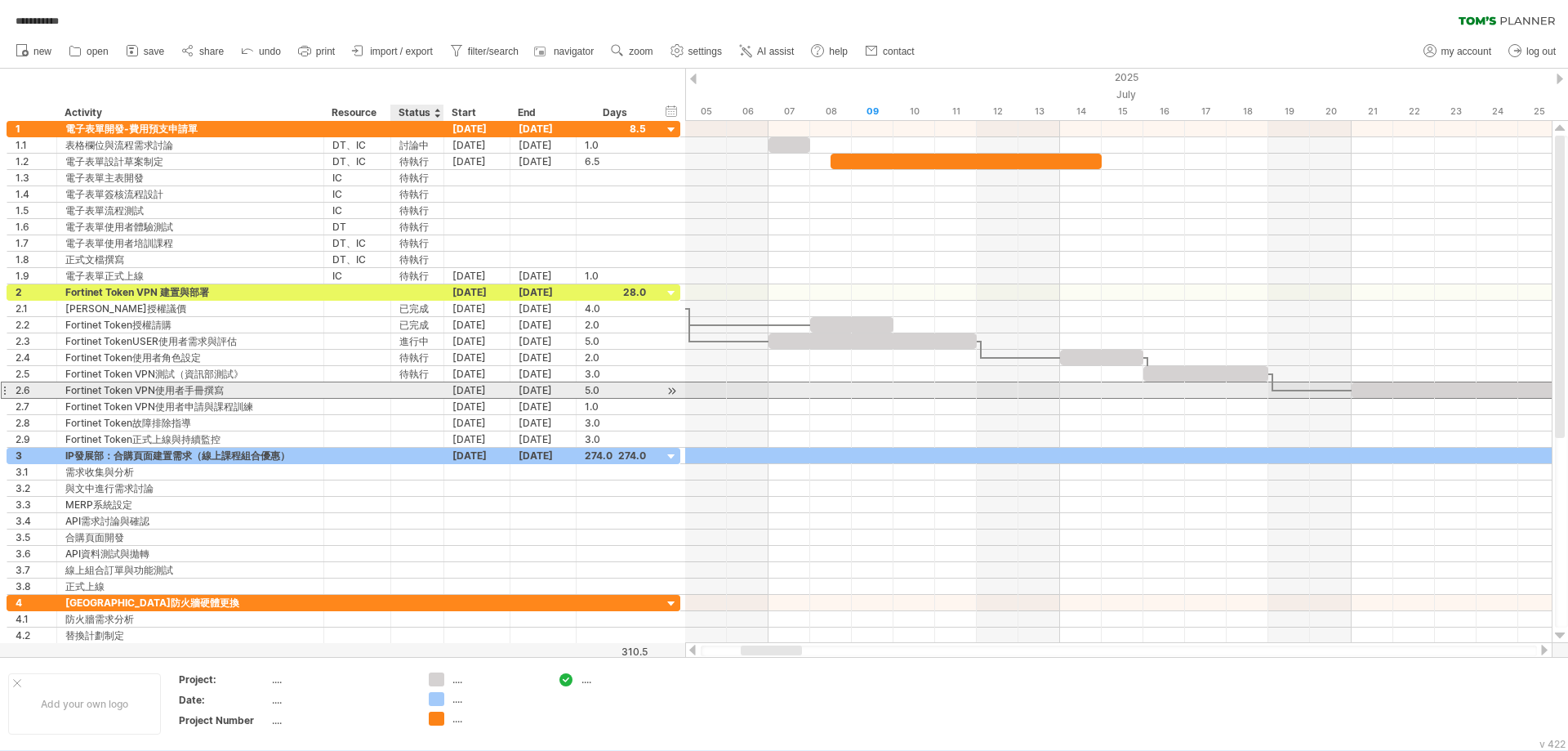 click on "**********" at bounding box center [343, 390] 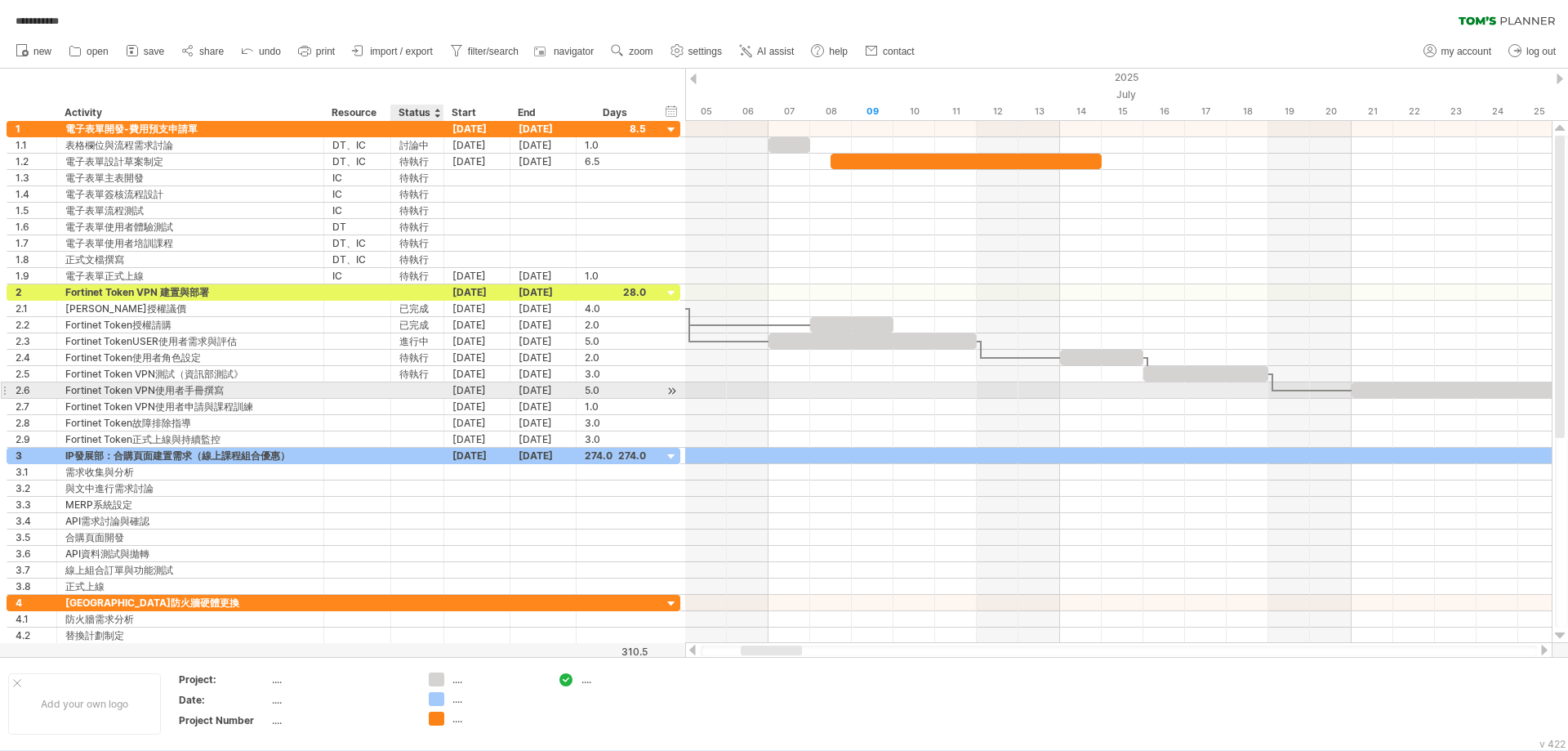 click at bounding box center (417, 390) 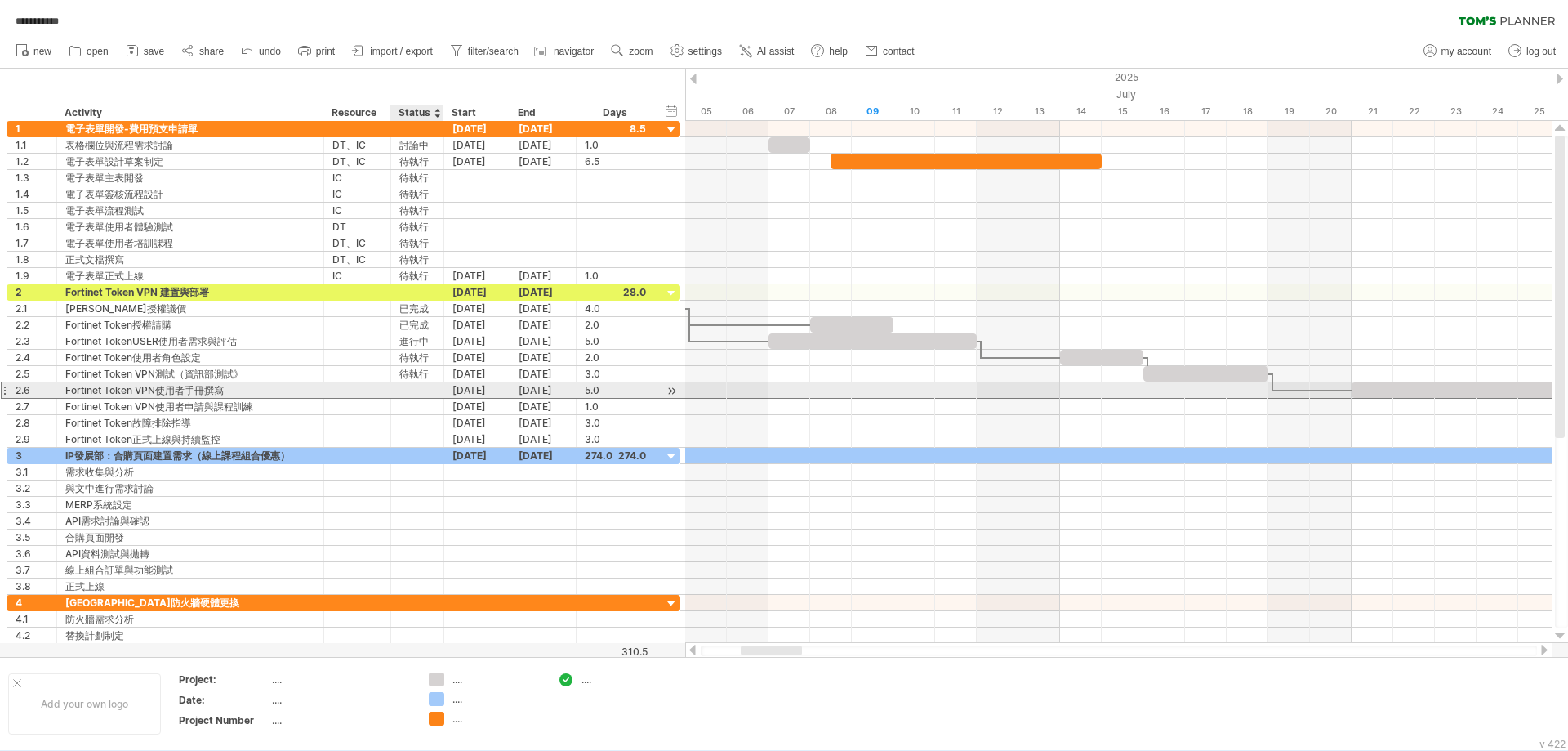 paste on "***" 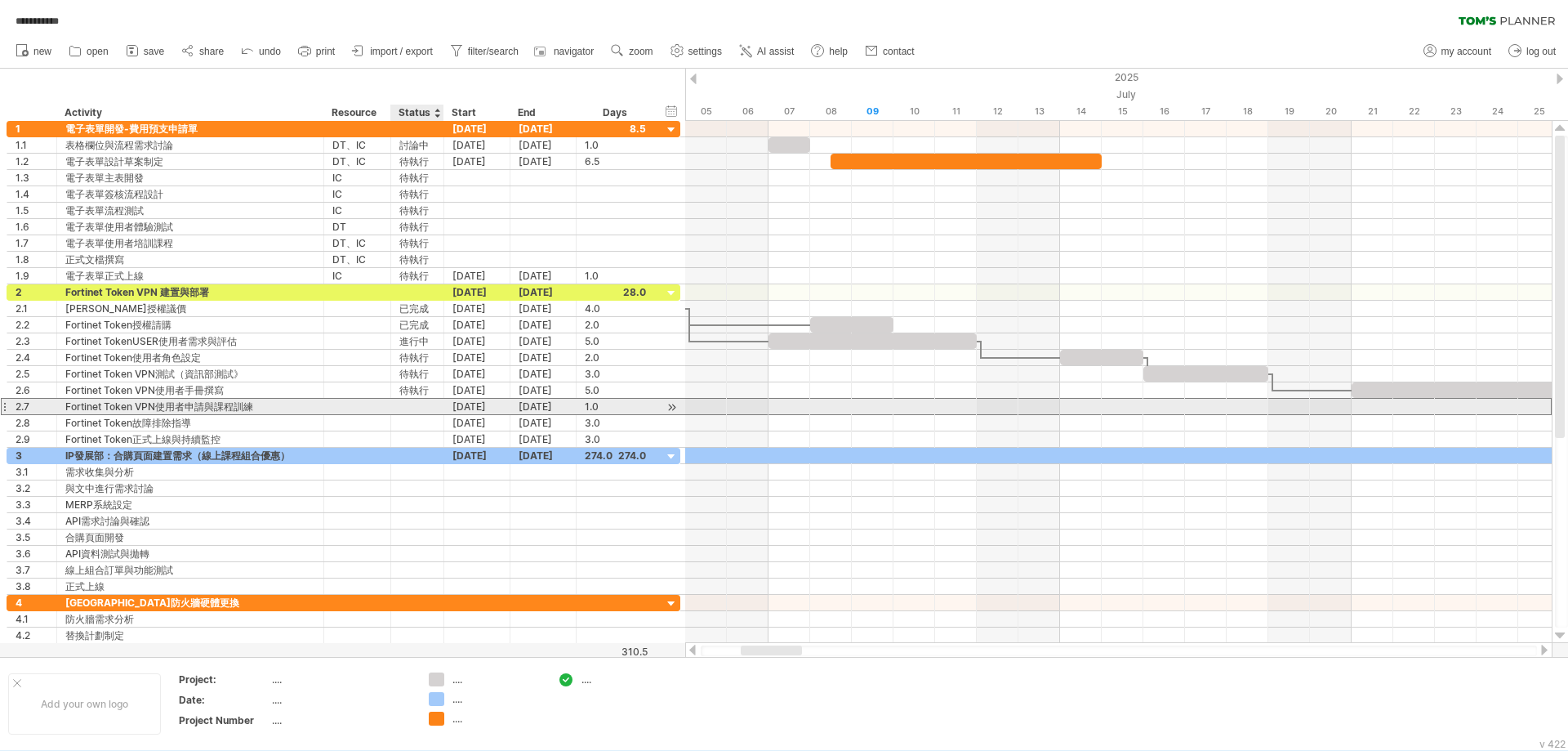 click at bounding box center (417, 406) 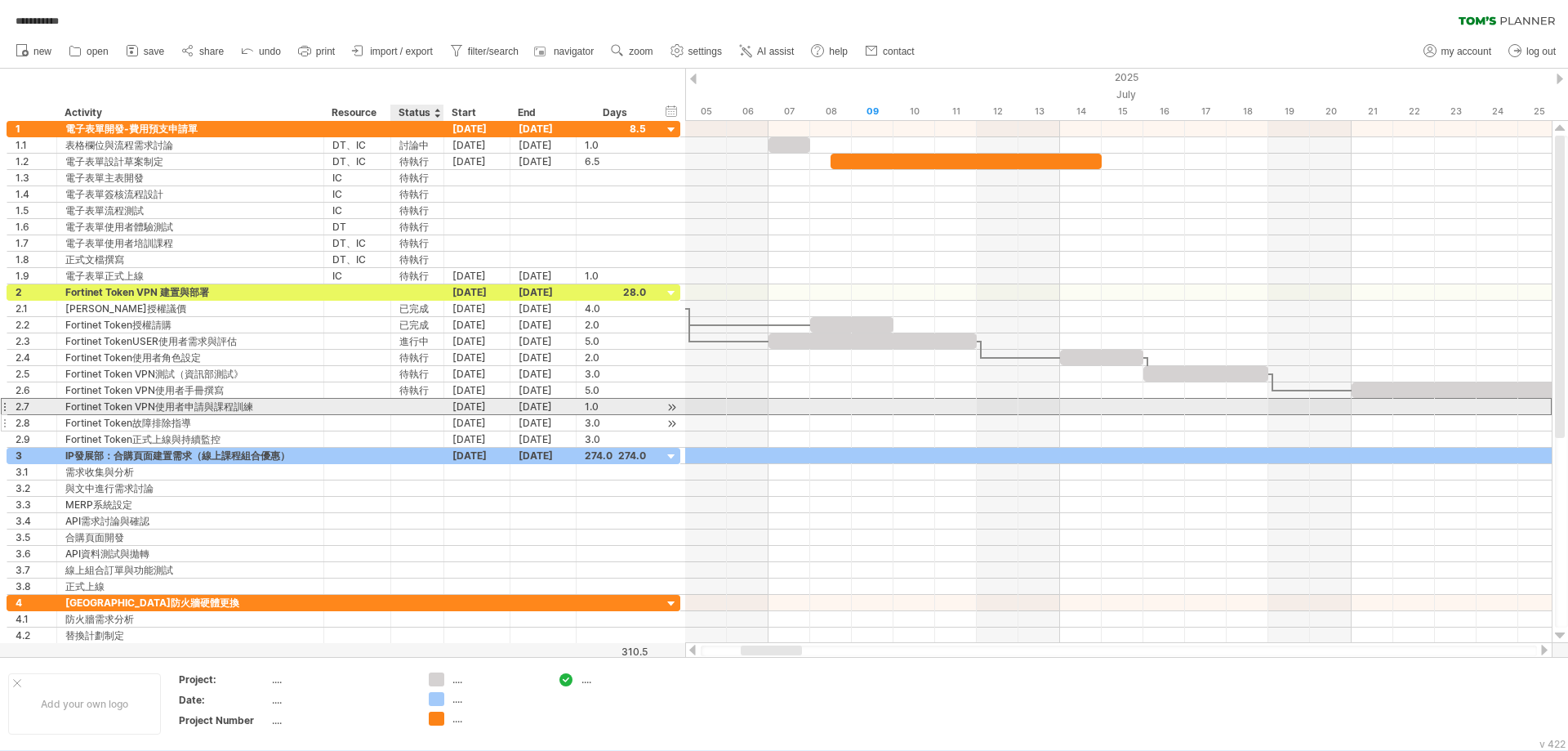 paste on "***" 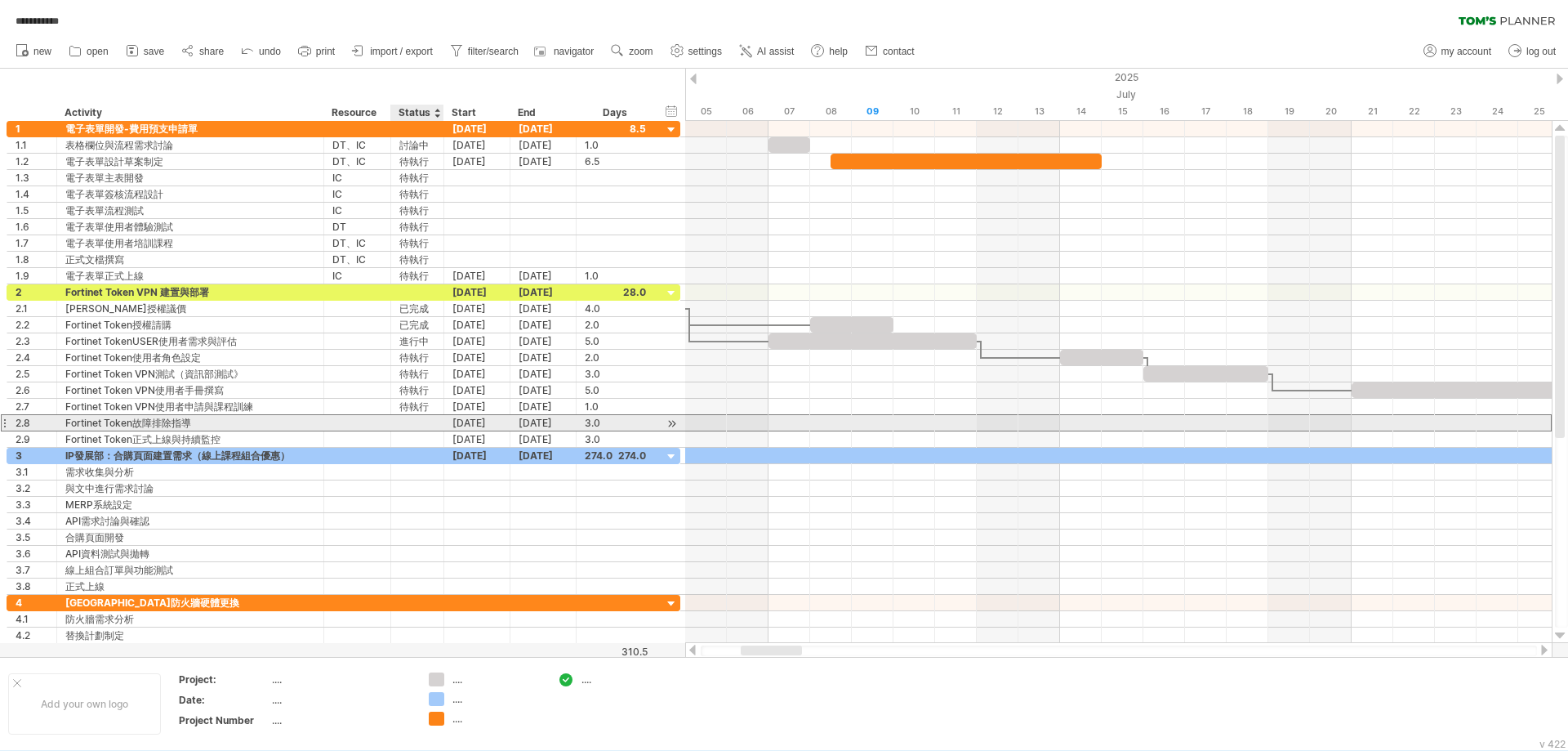 click at bounding box center [417, 422] 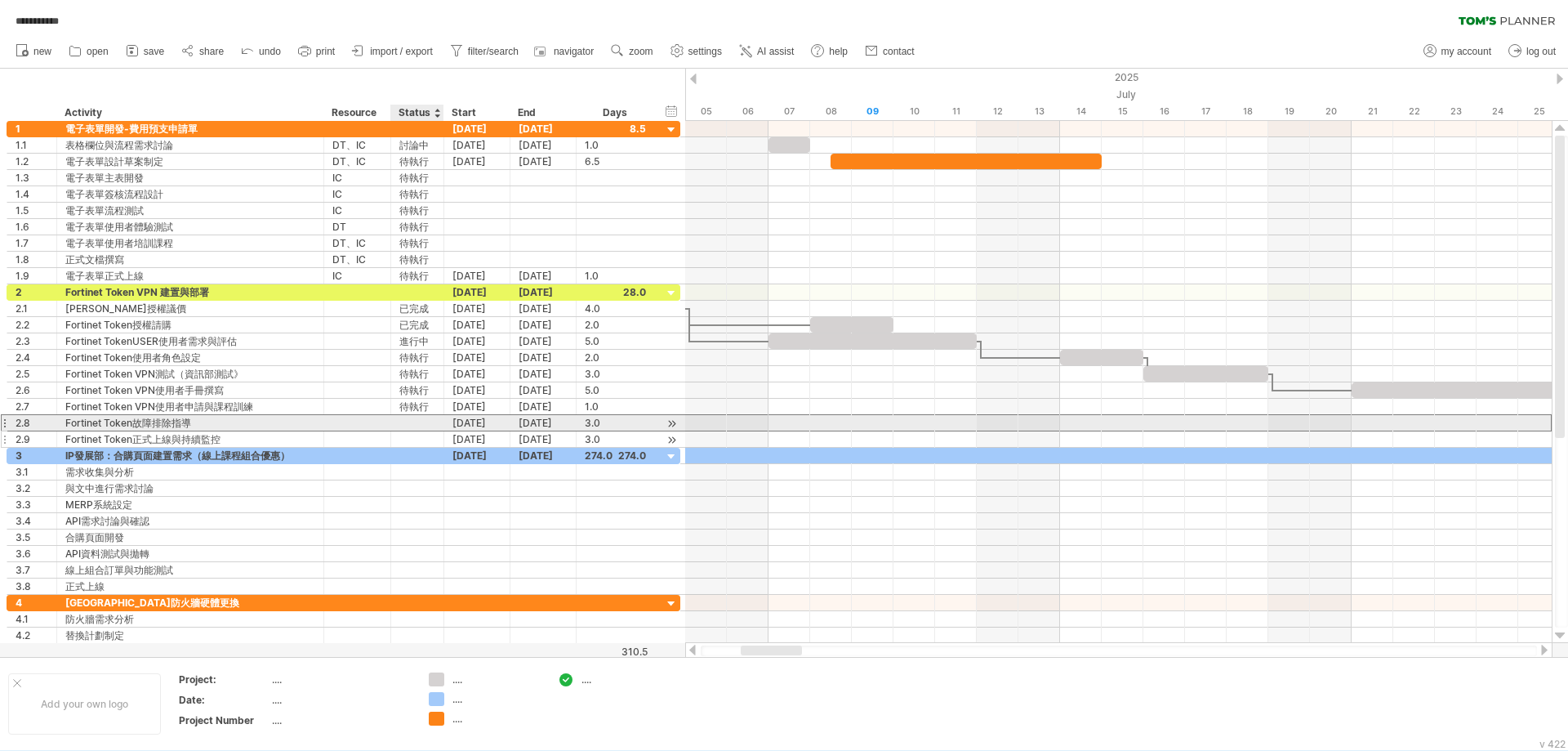 paste on "***" 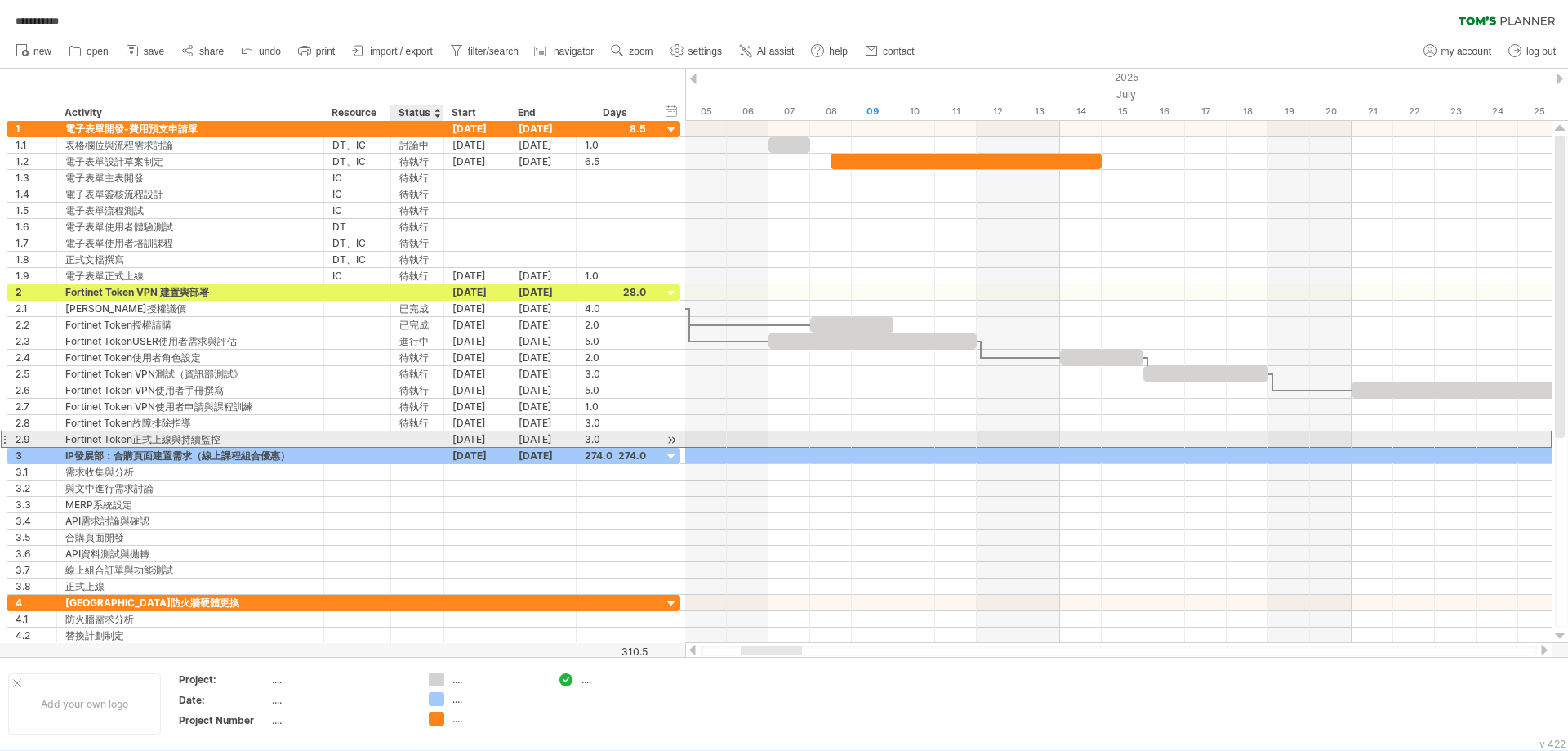 click at bounding box center [417, 439] 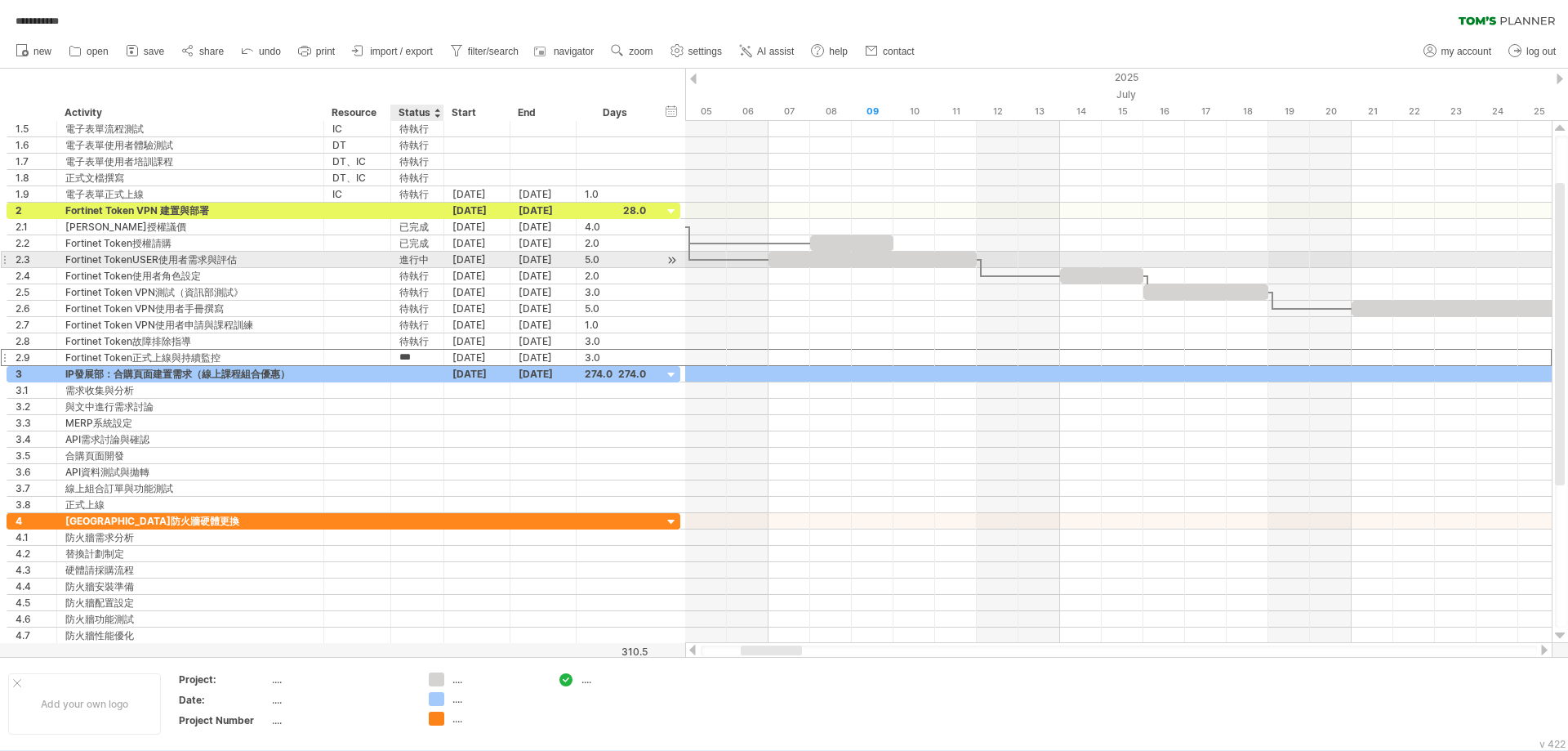 click on "進行中" at bounding box center [417, 259] 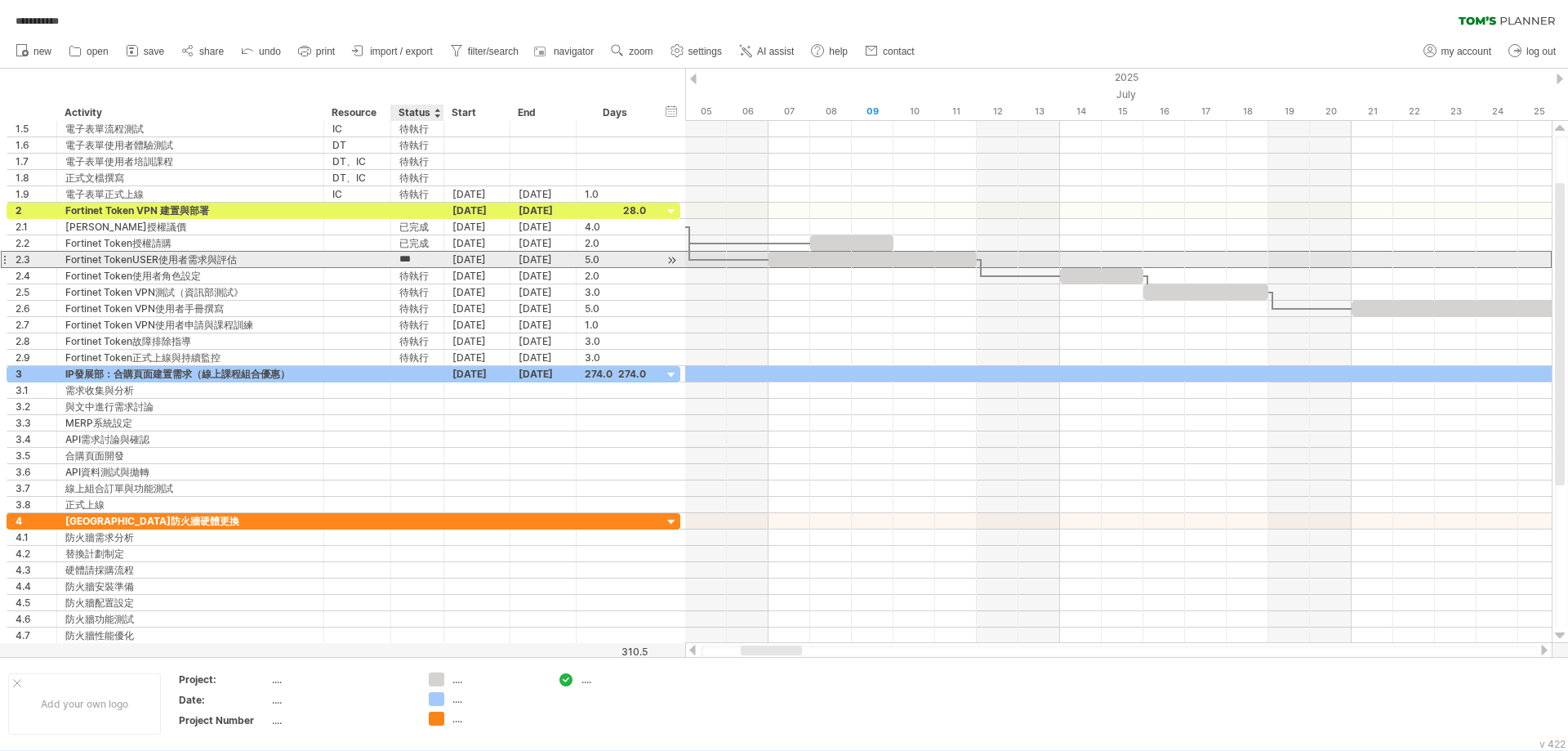 click on "***" at bounding box center (417, 259) 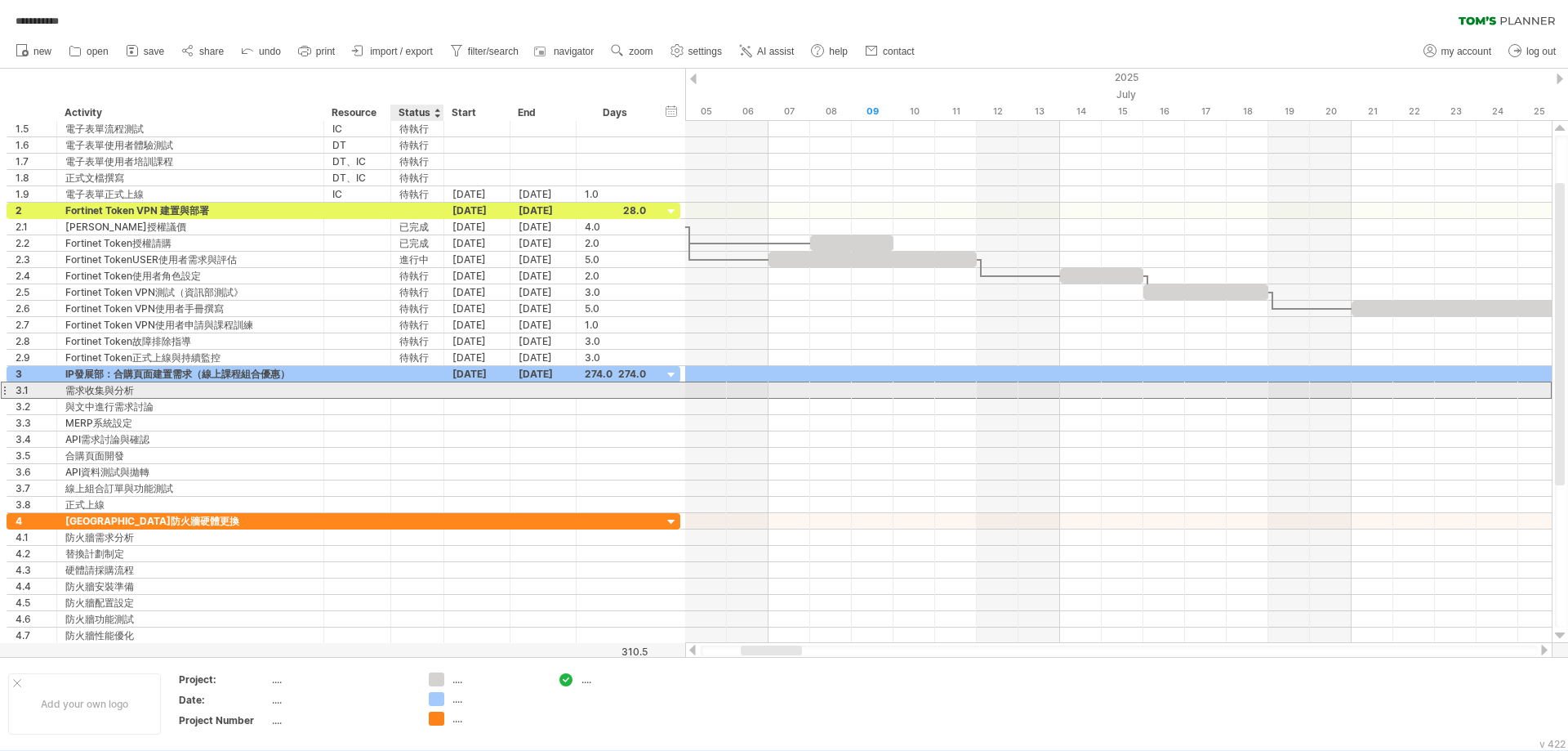 click at bounding box center [417, 390] 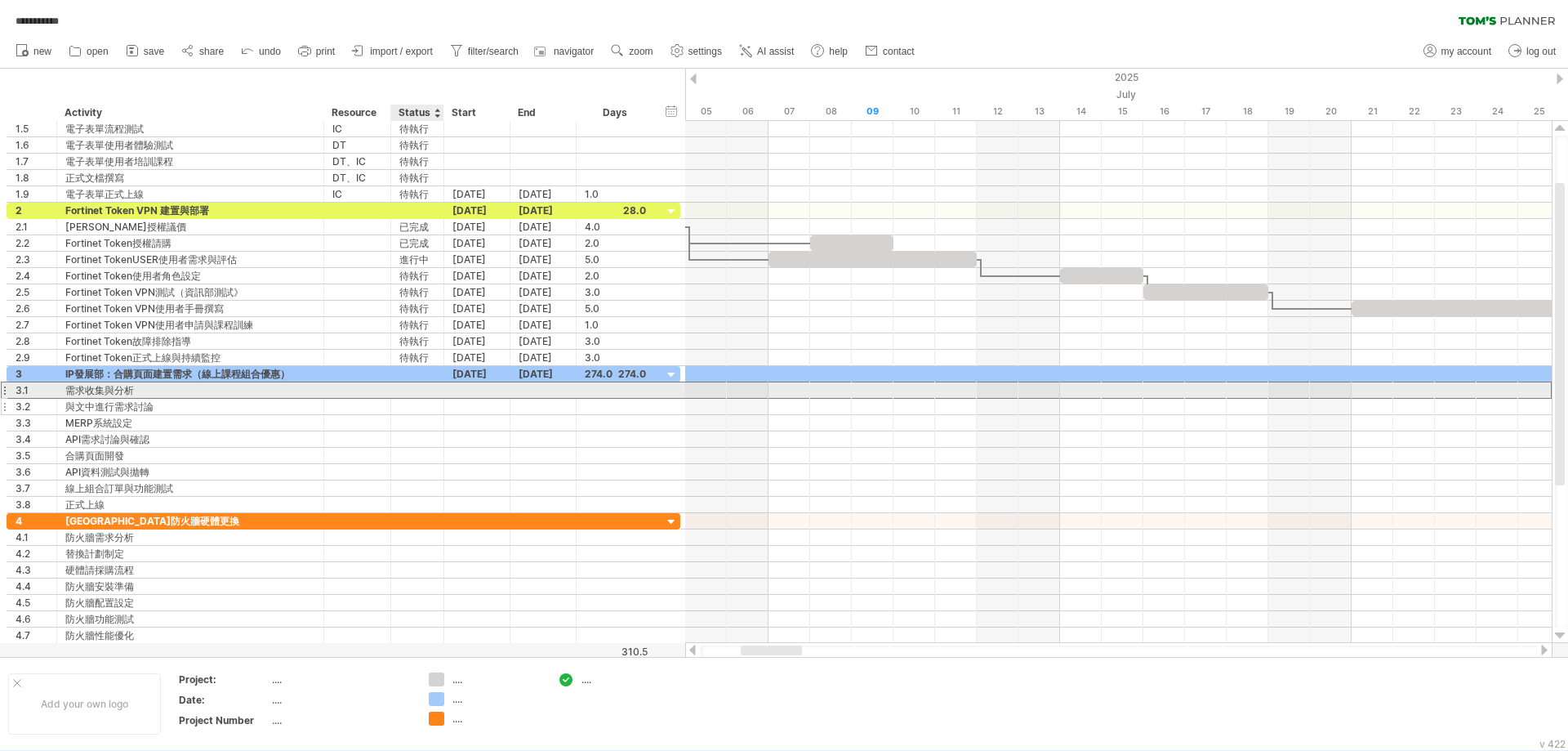 paste on "***" 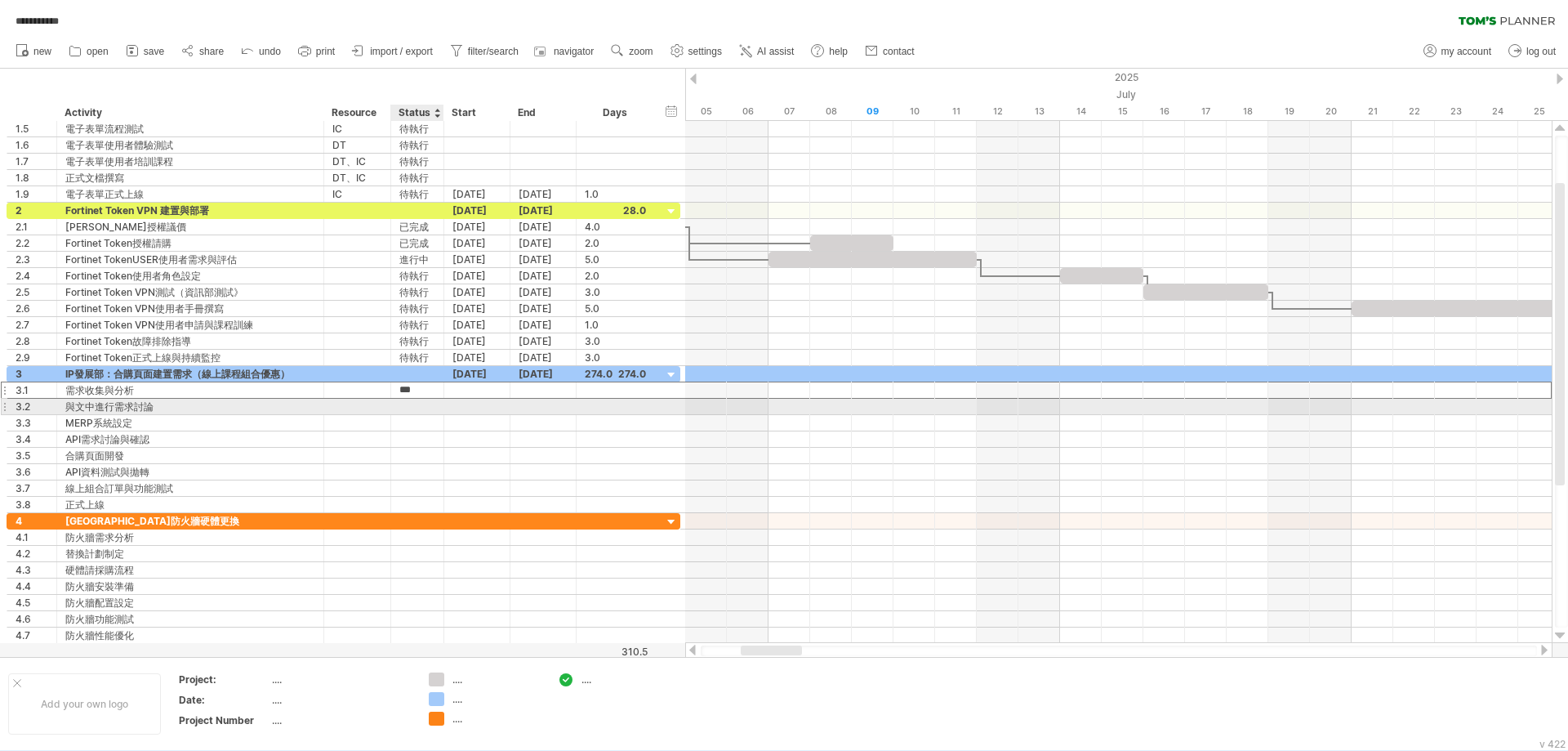 click at bounding box center [417, 406] 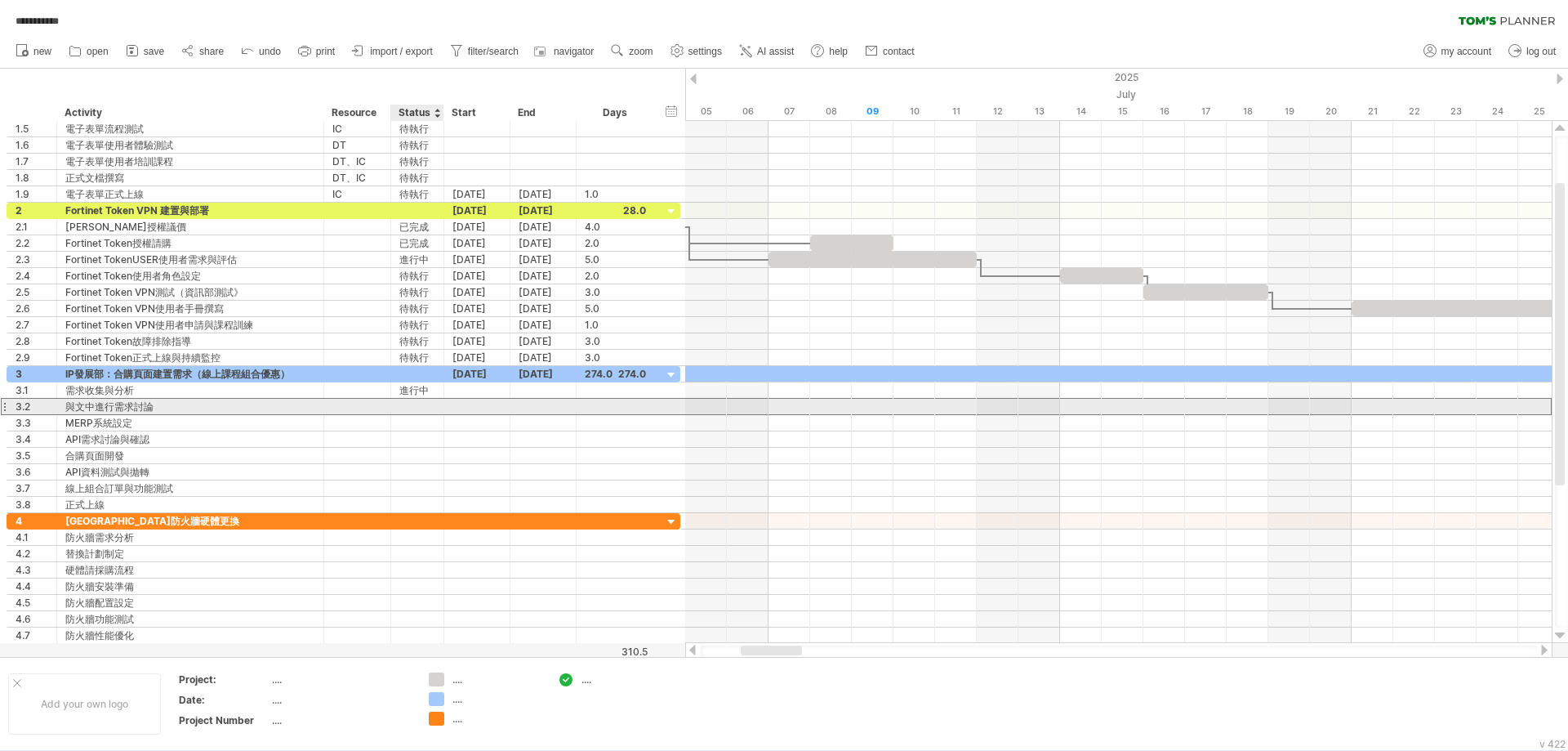 paste on "***" 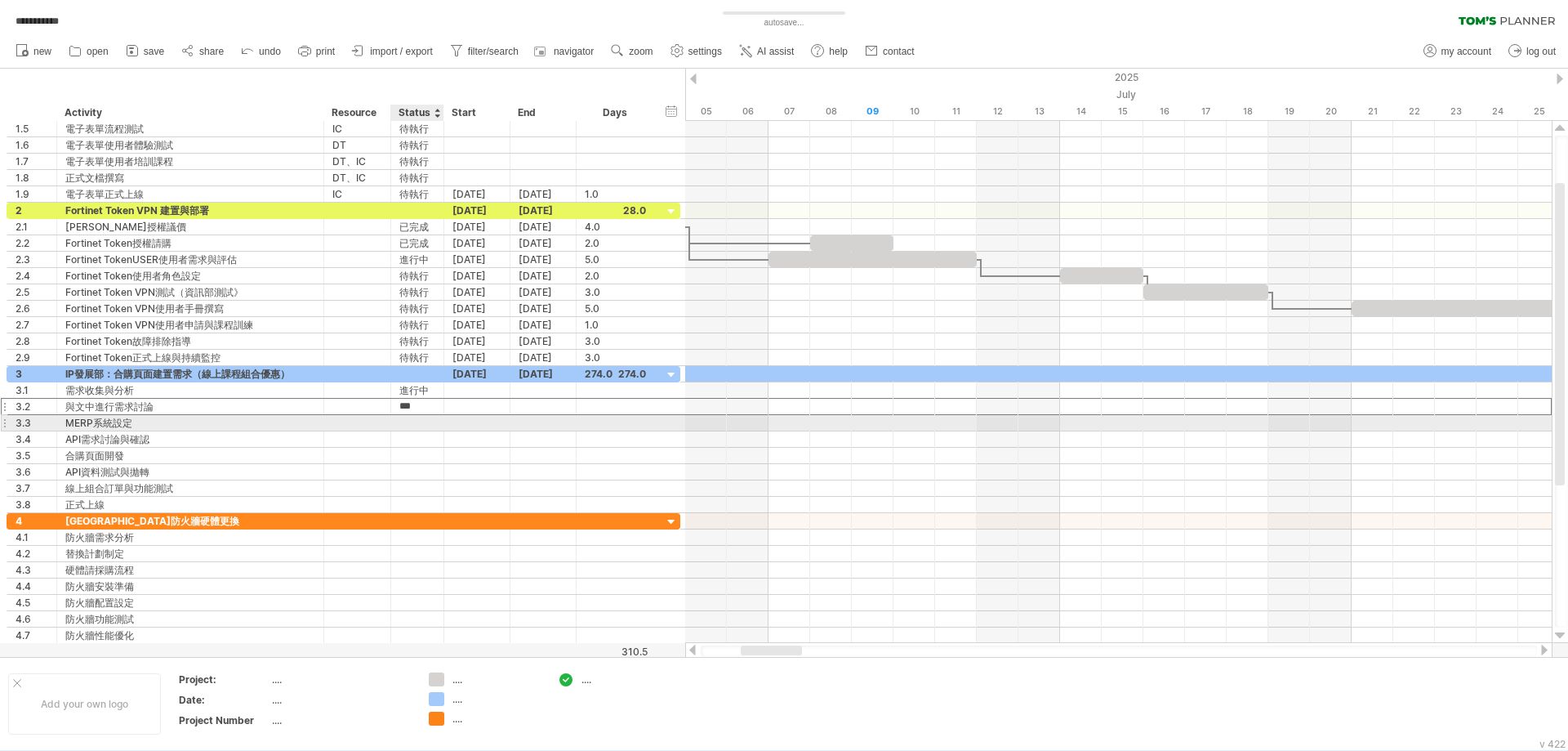 click at bounding box center (417, 422) 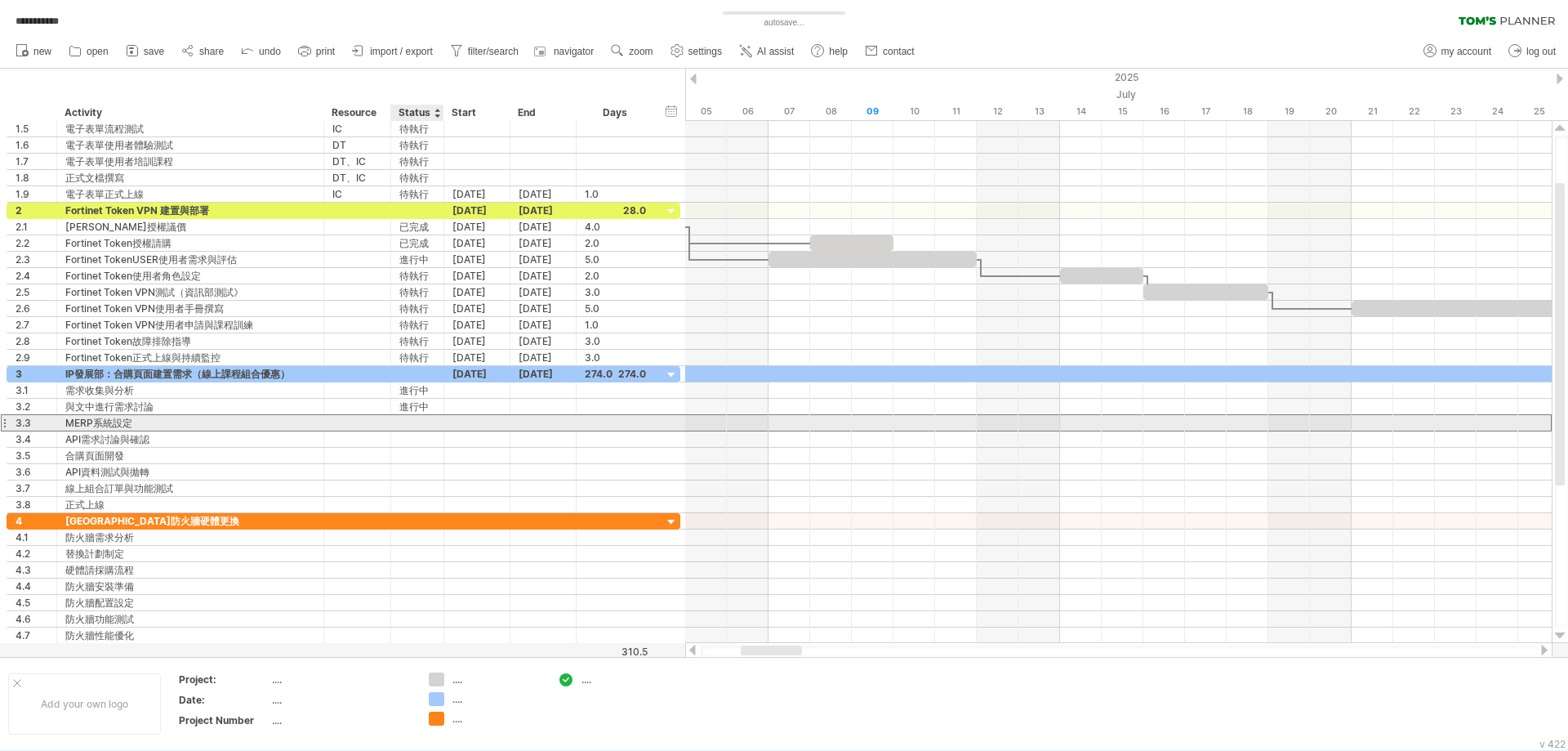 paste on "***" 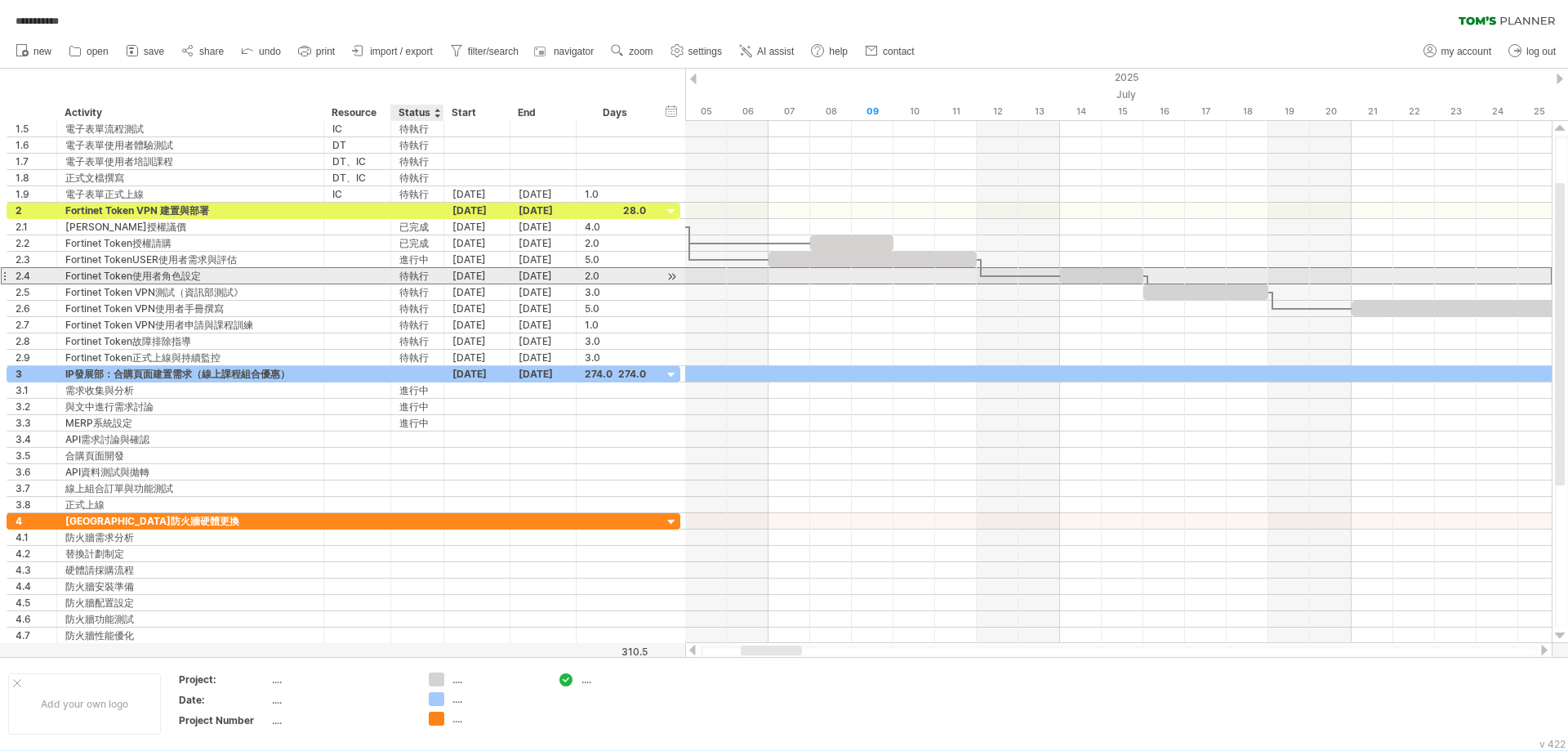 click on "待執行" 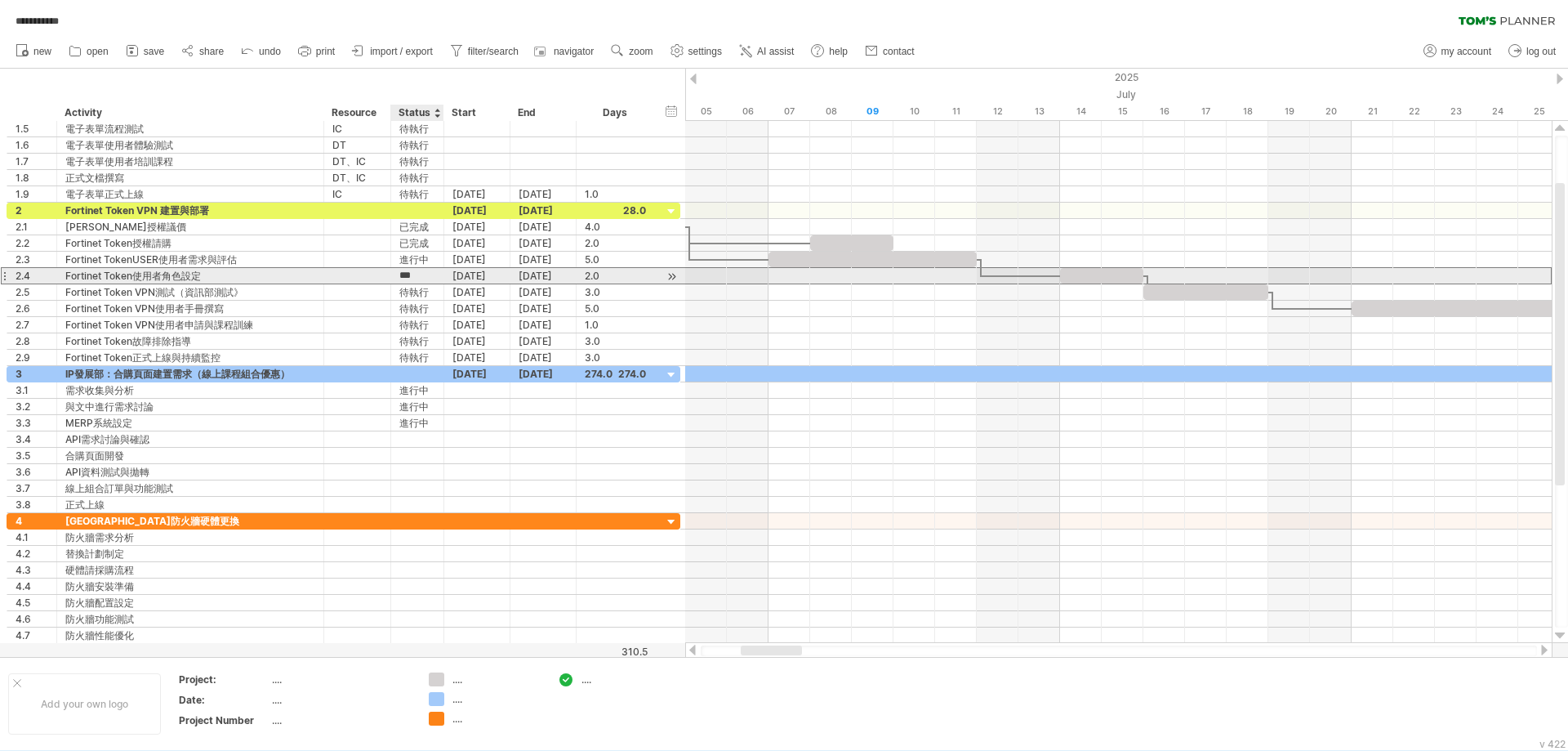 click on "***" 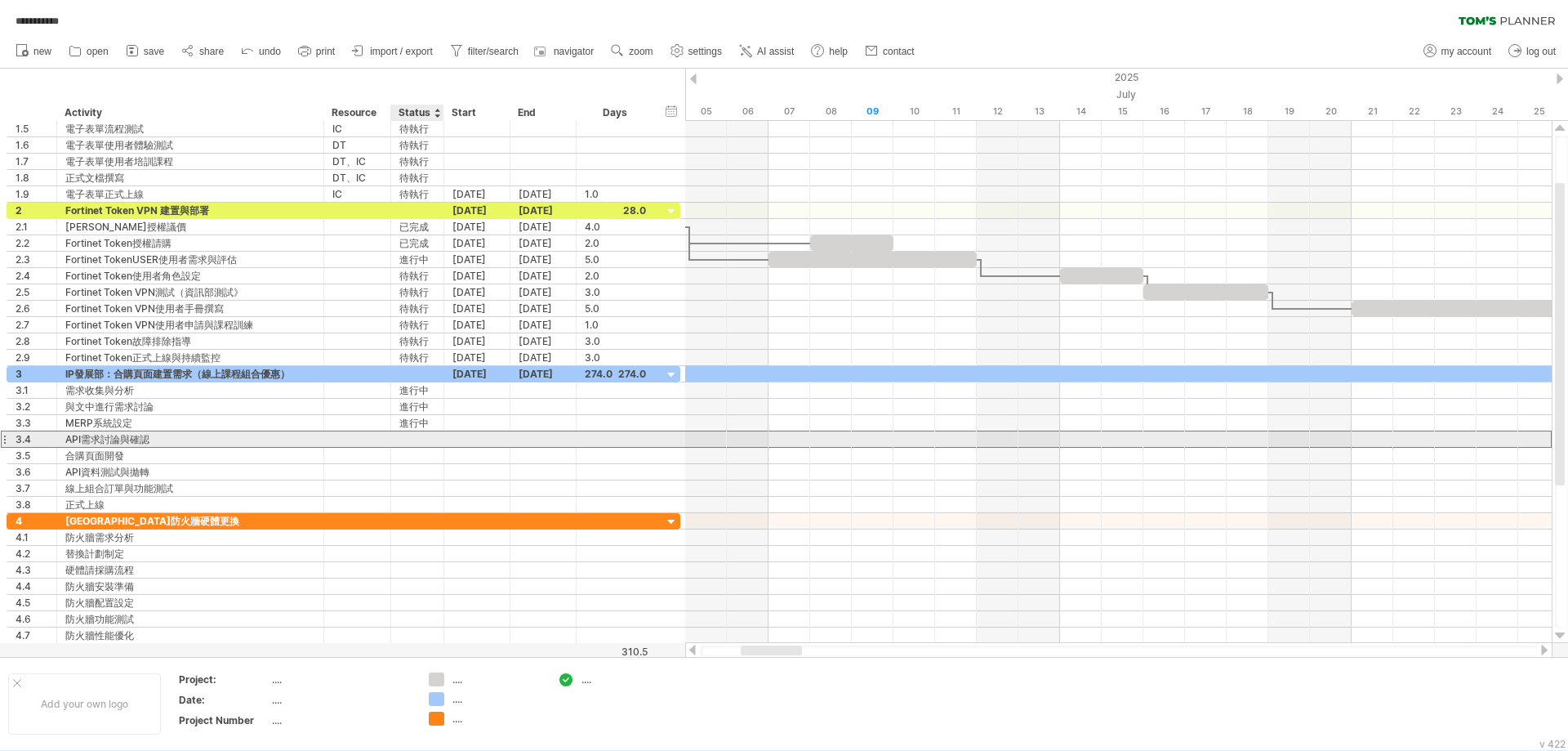 click 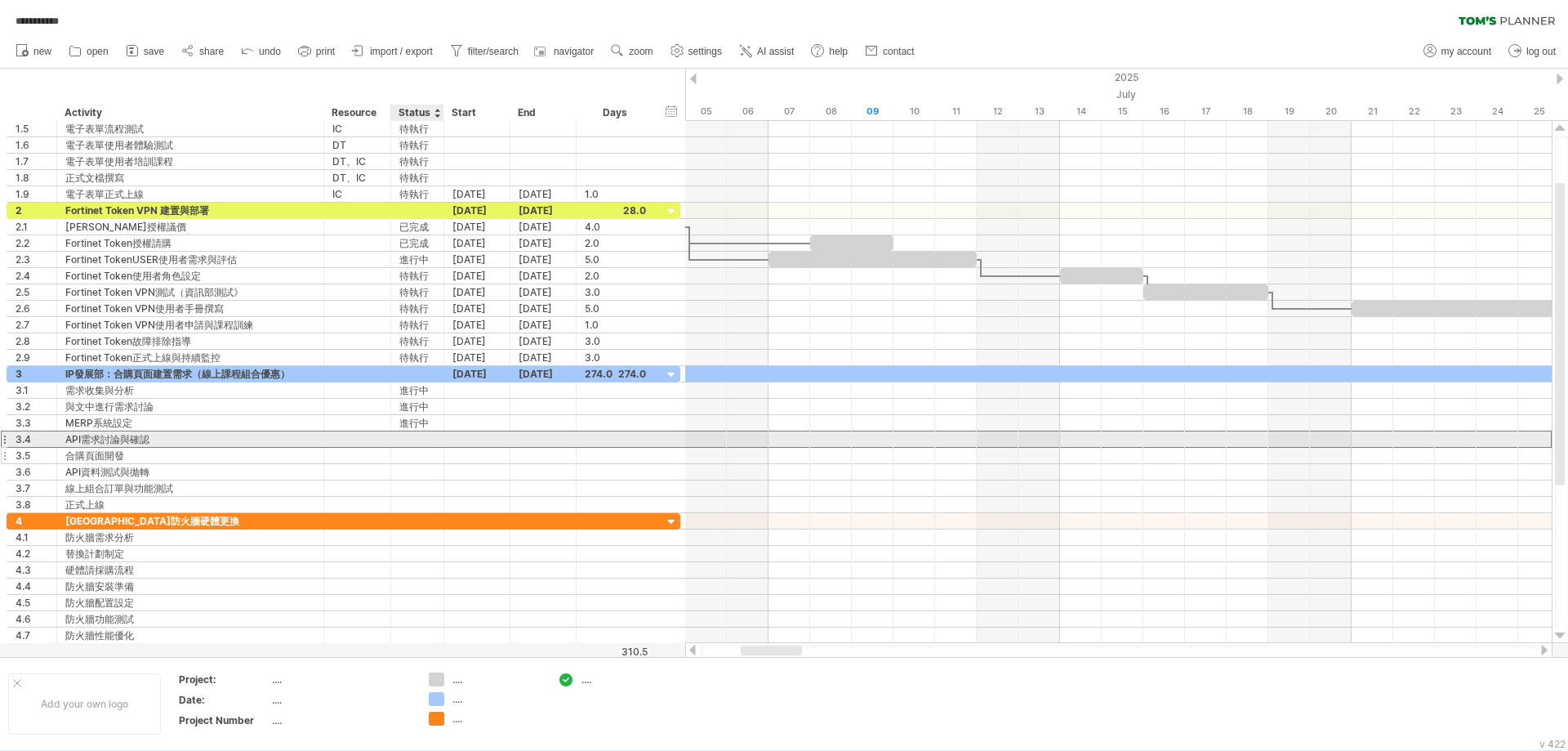 paste on "***" 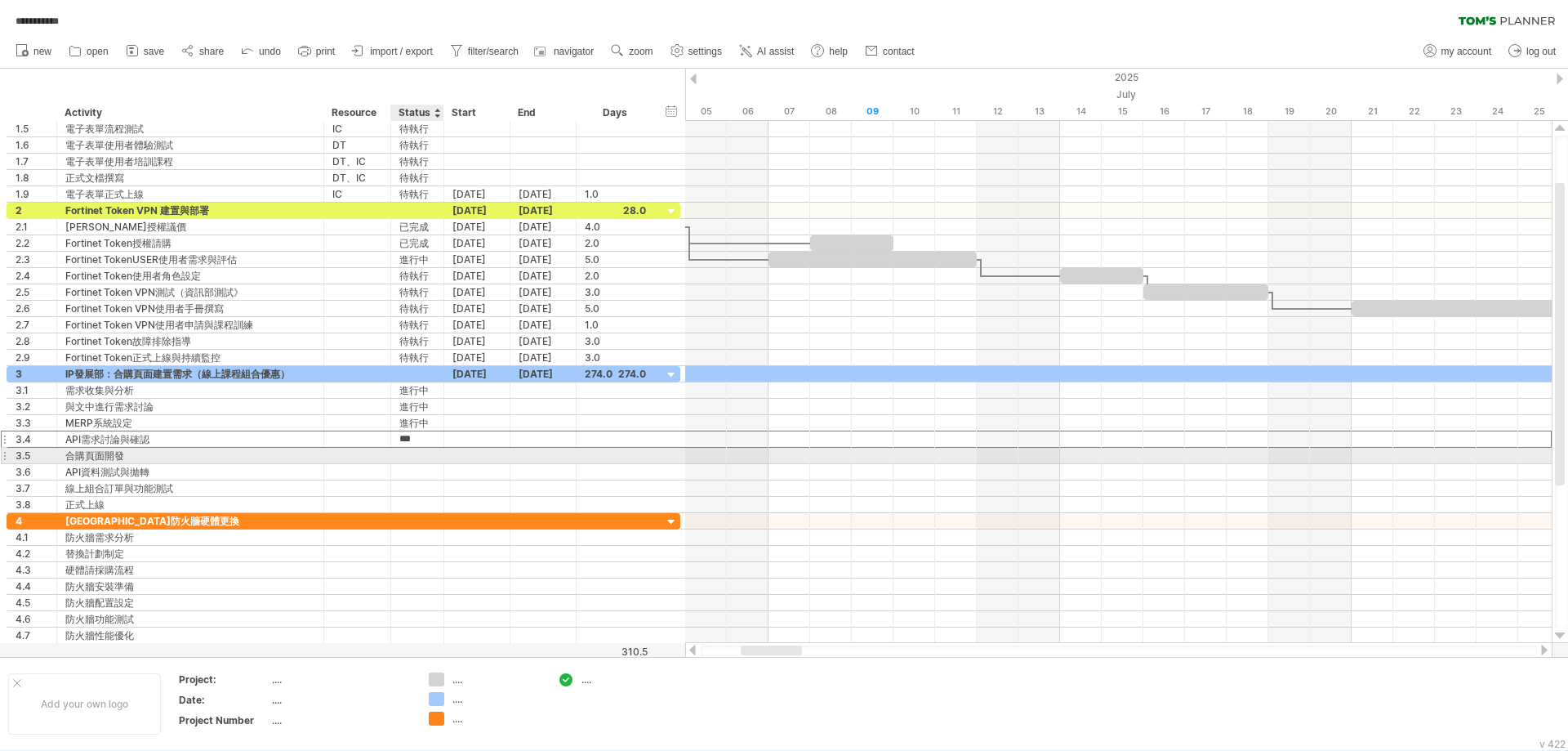 click 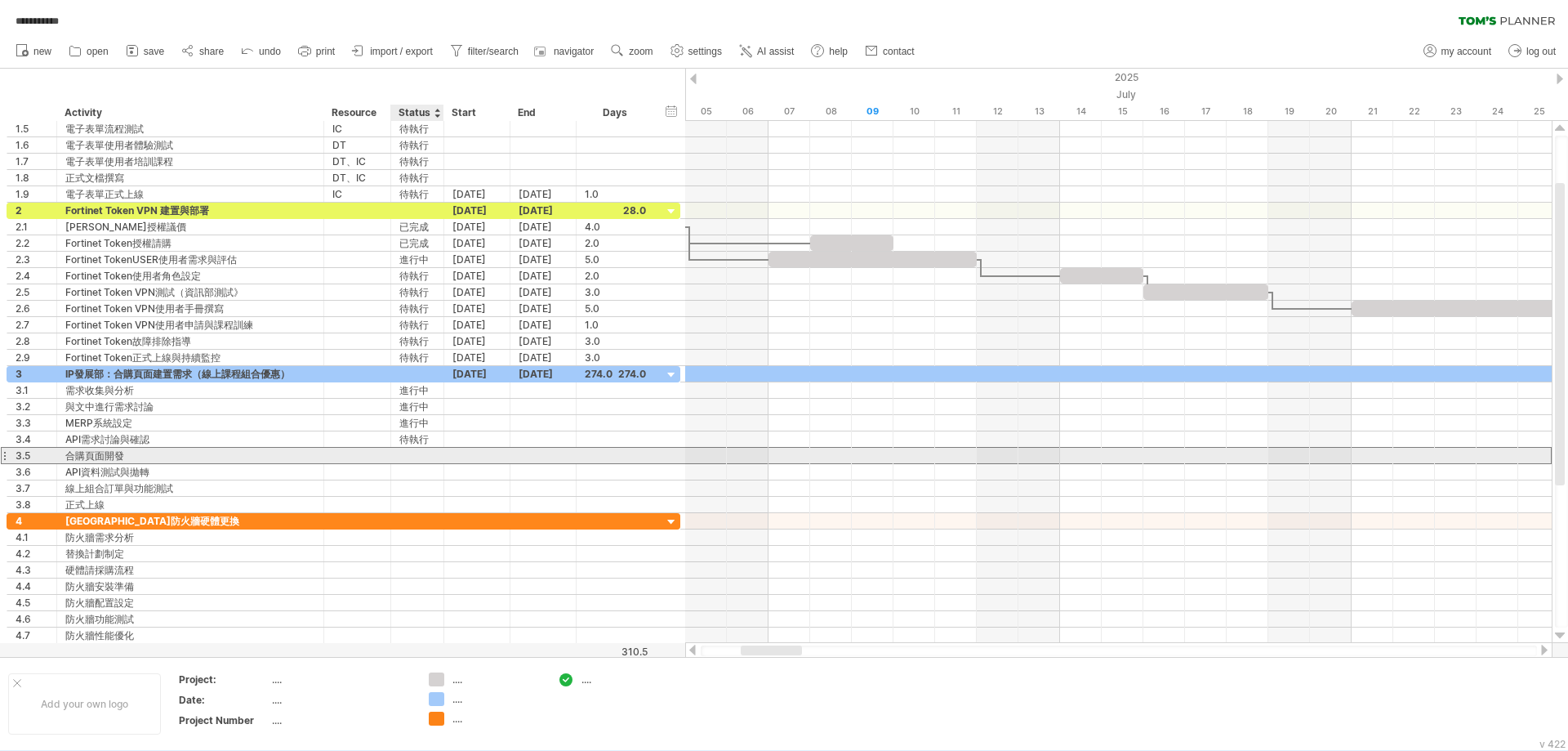 paste on "***" 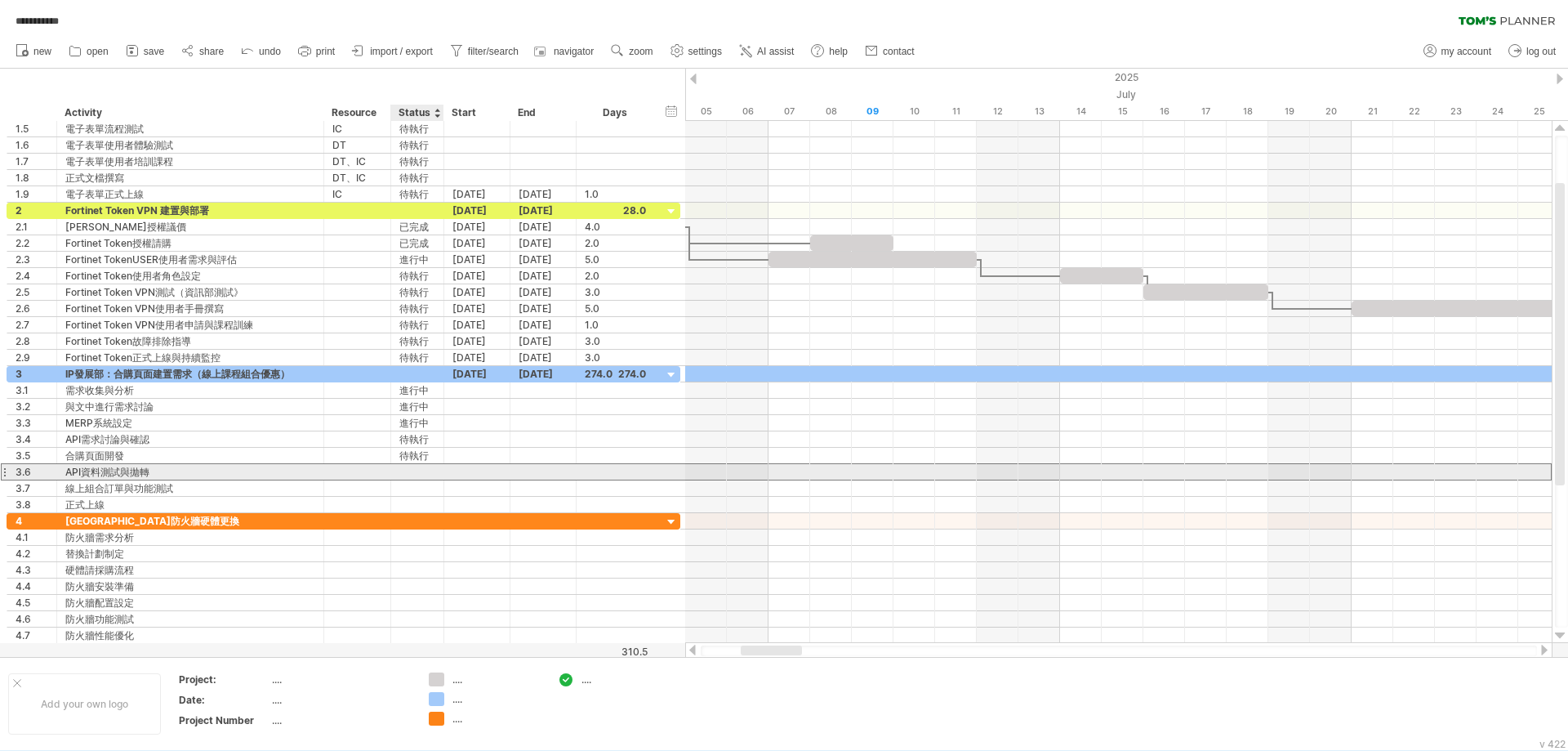 click 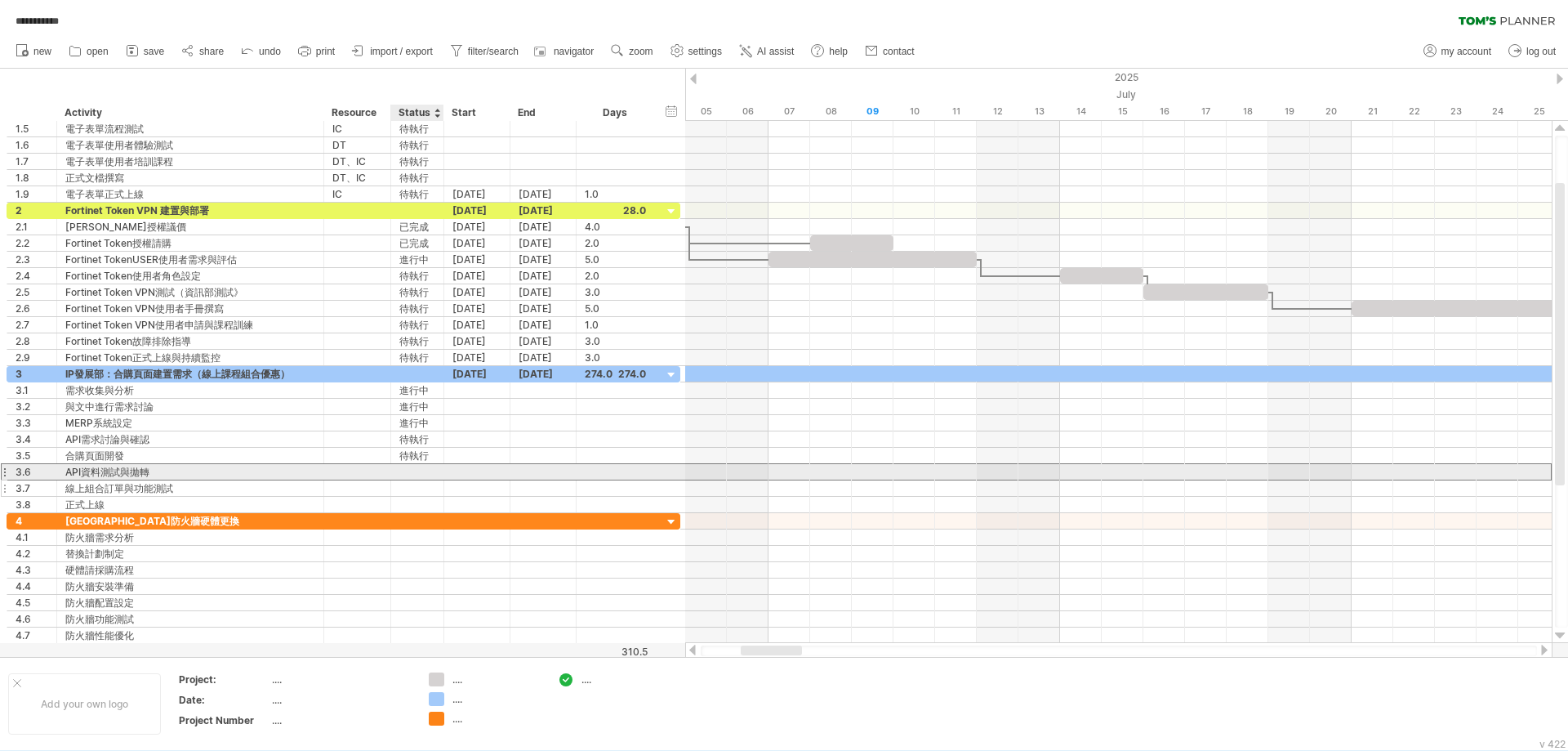 paste on "***" 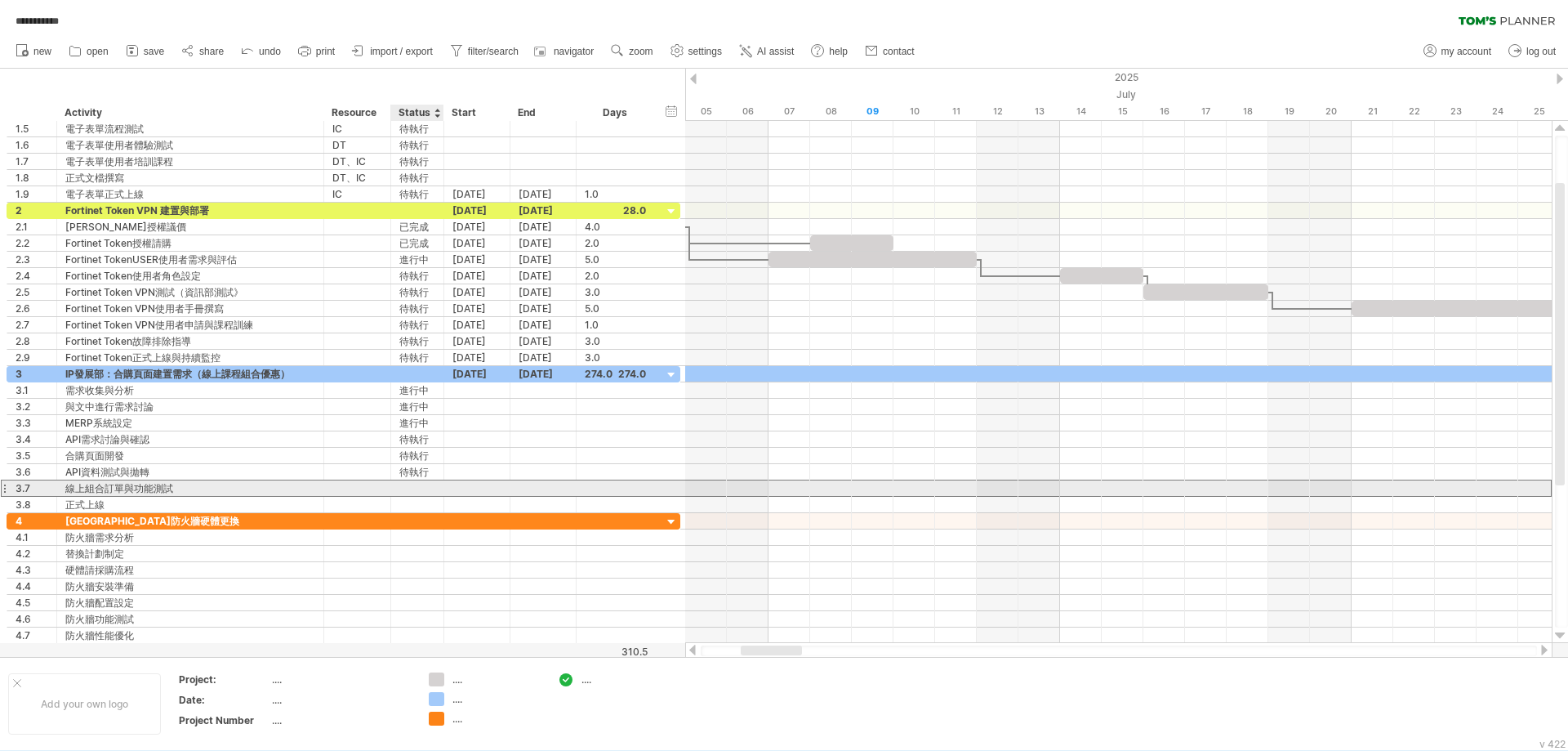 click 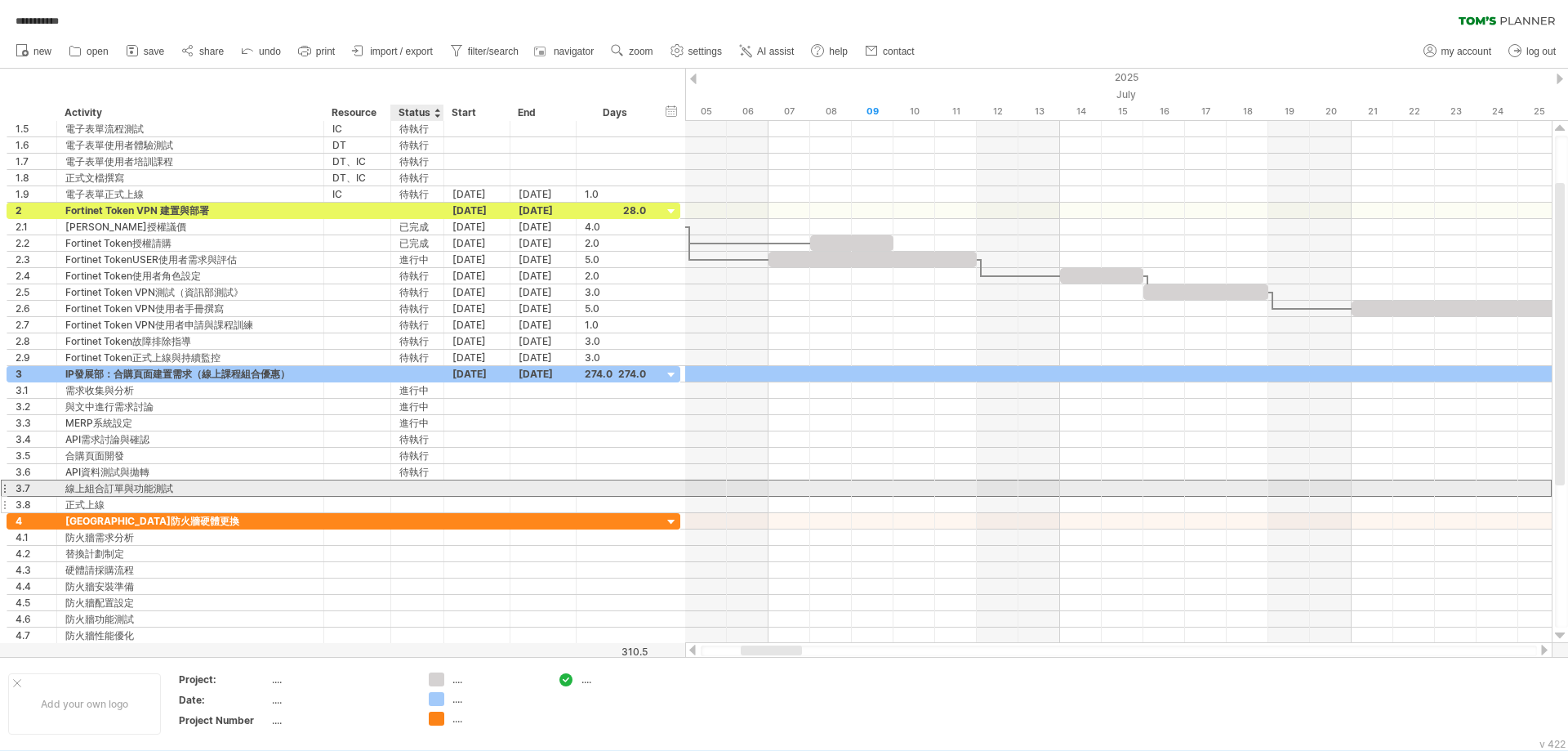 paste on "***" 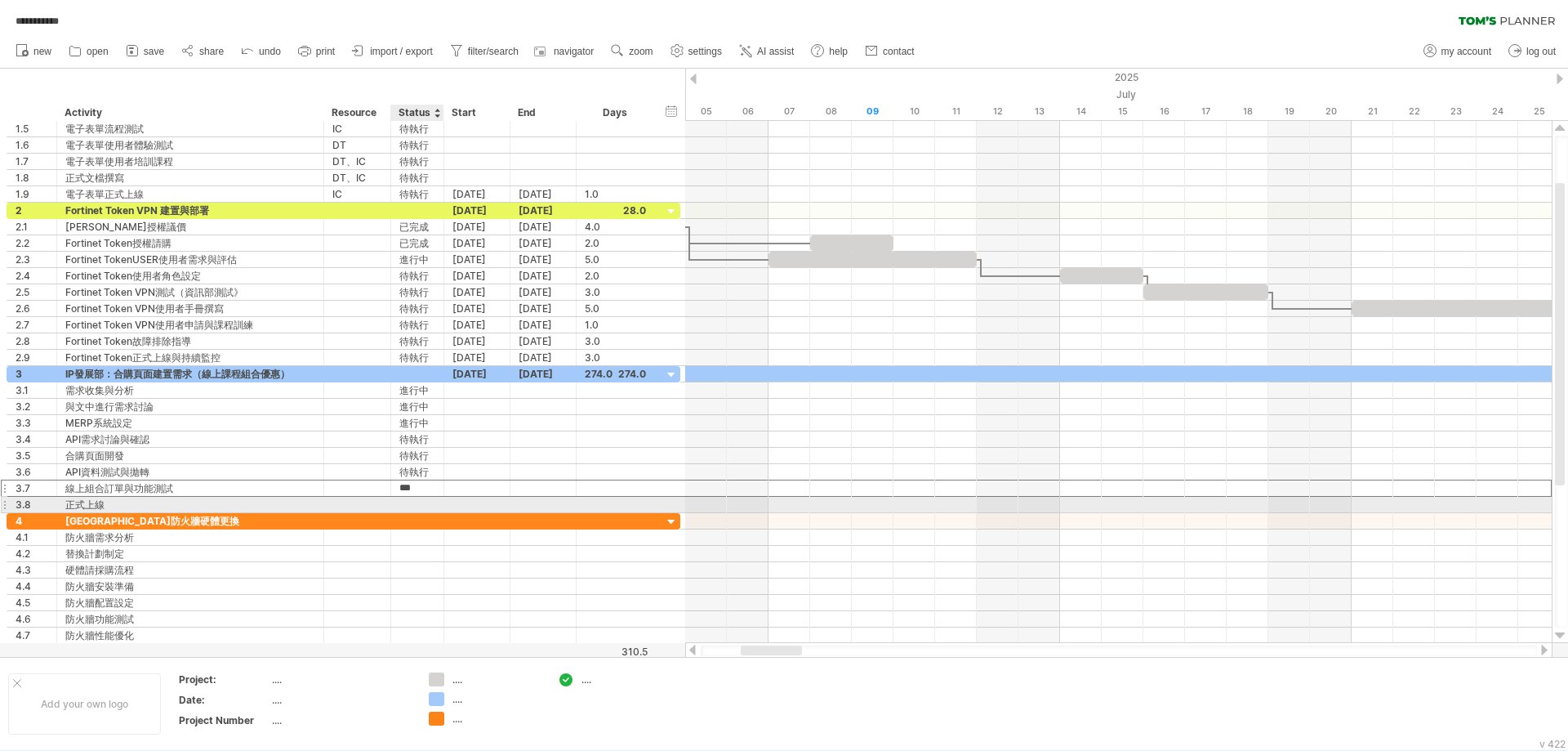 click 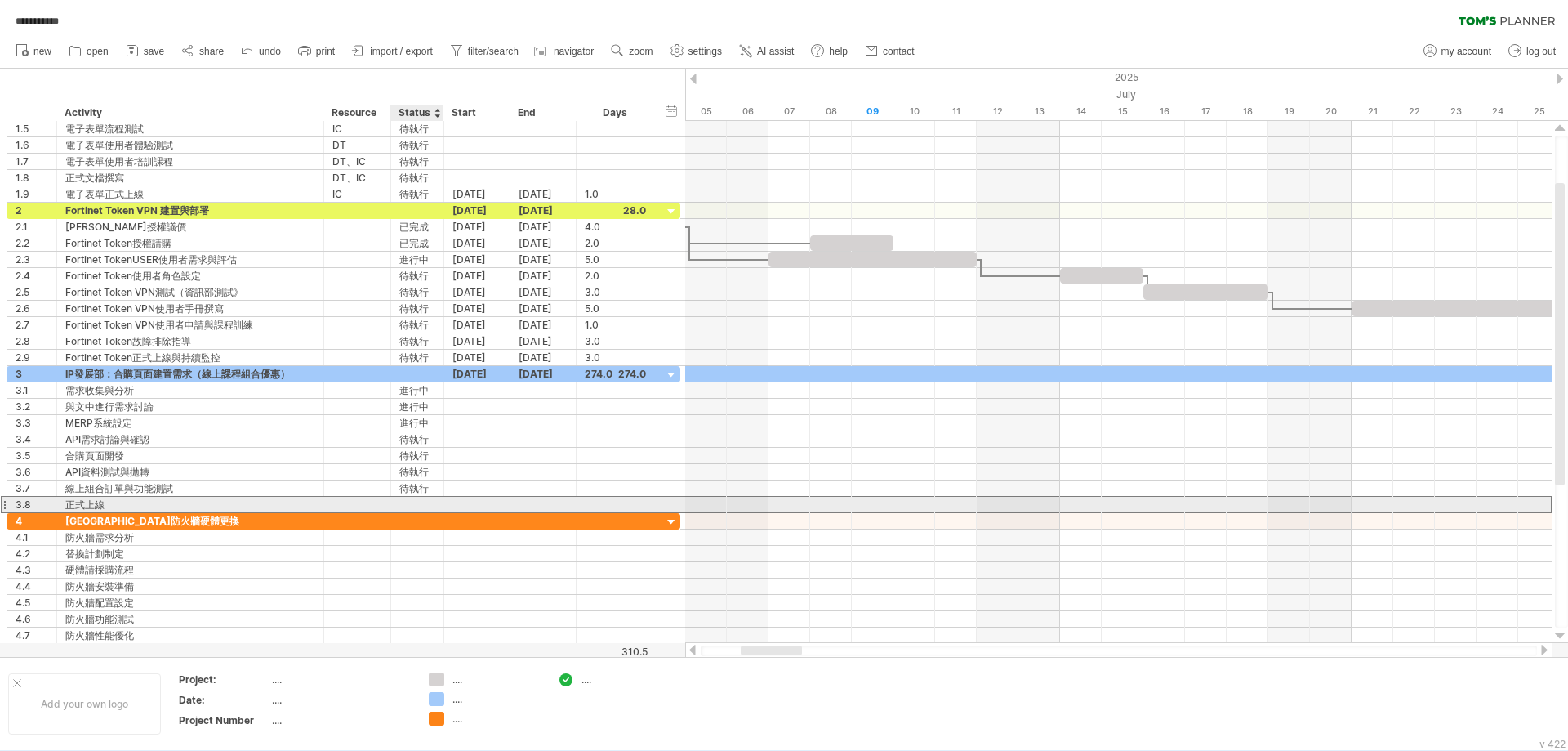 paste on "***" 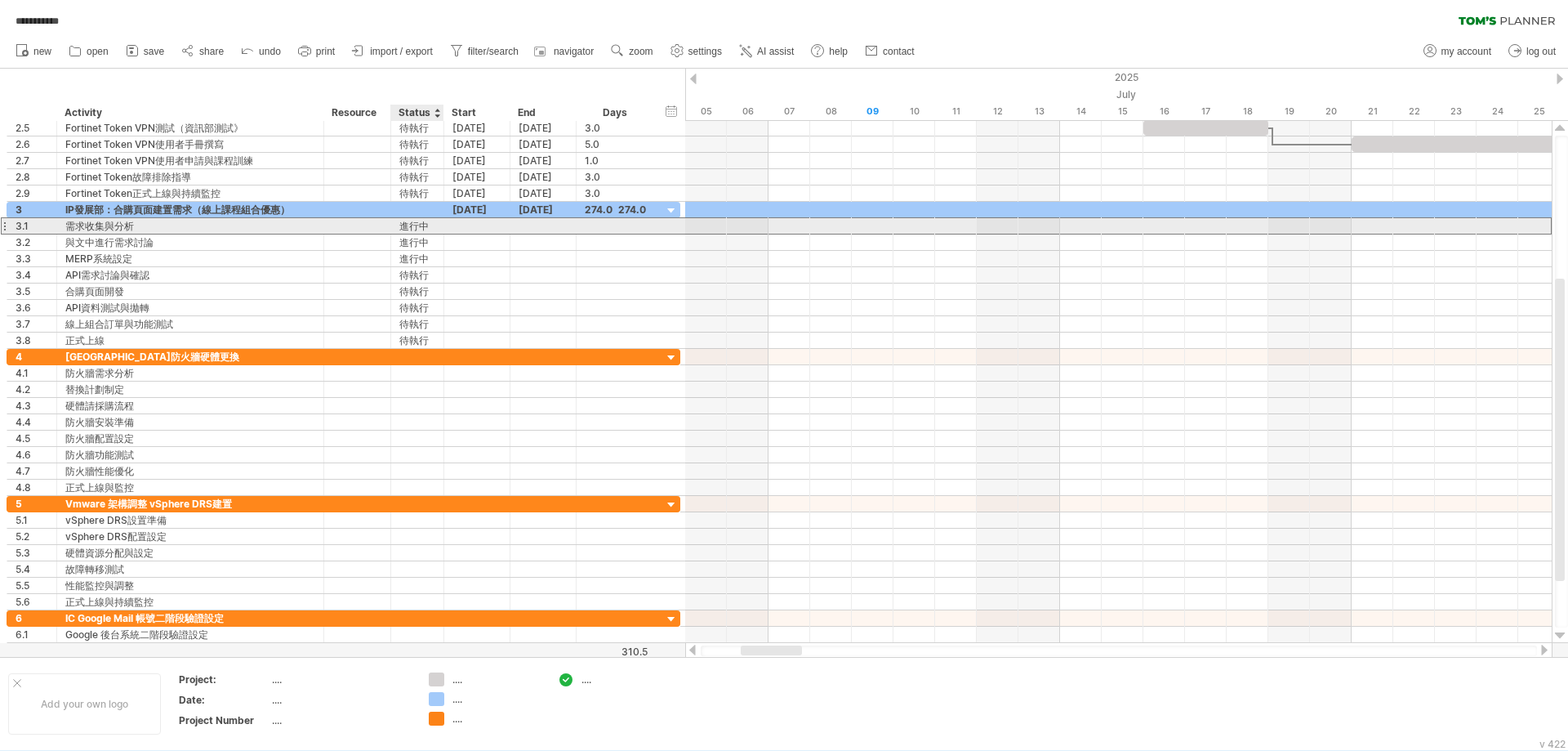 click on "進行中" 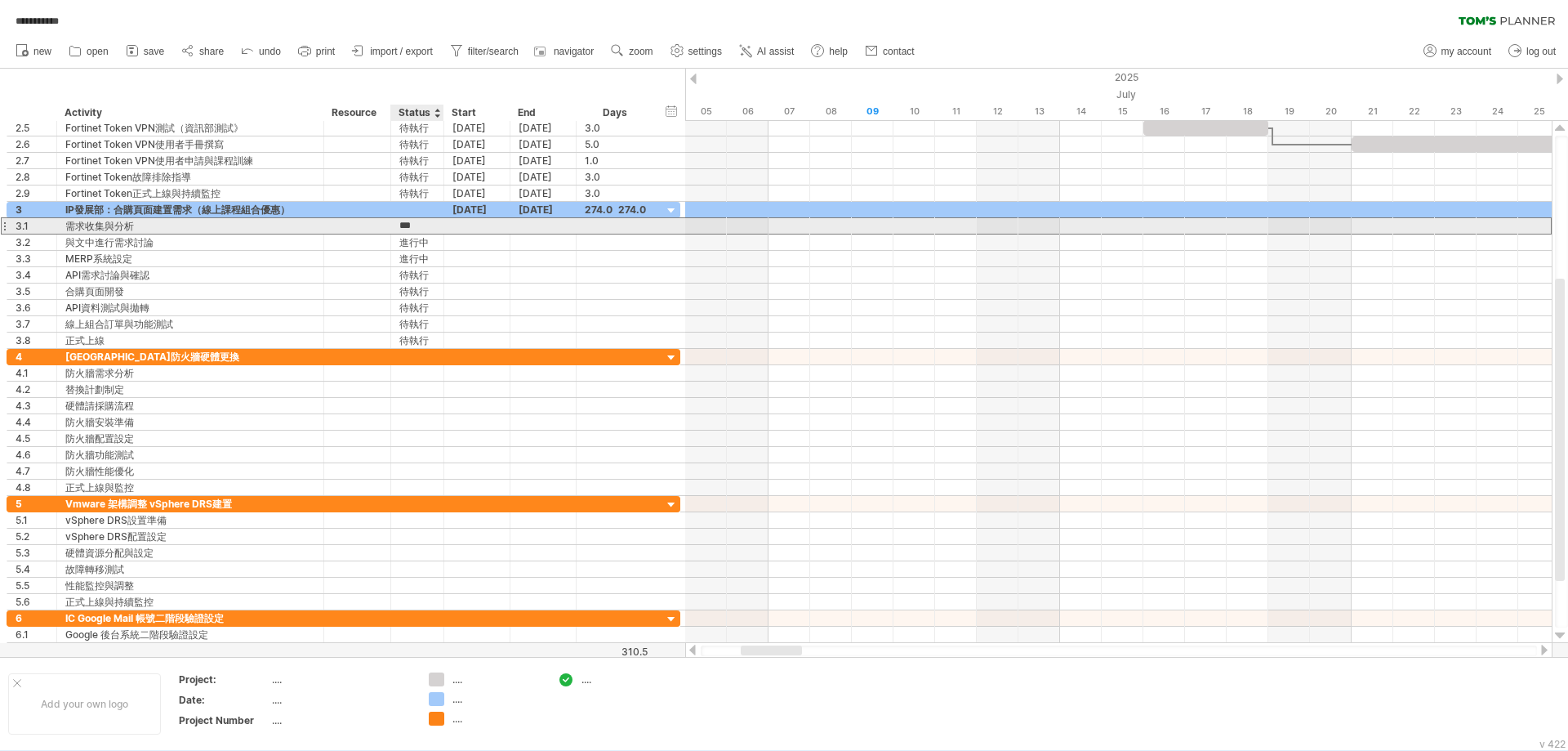 click on "***" 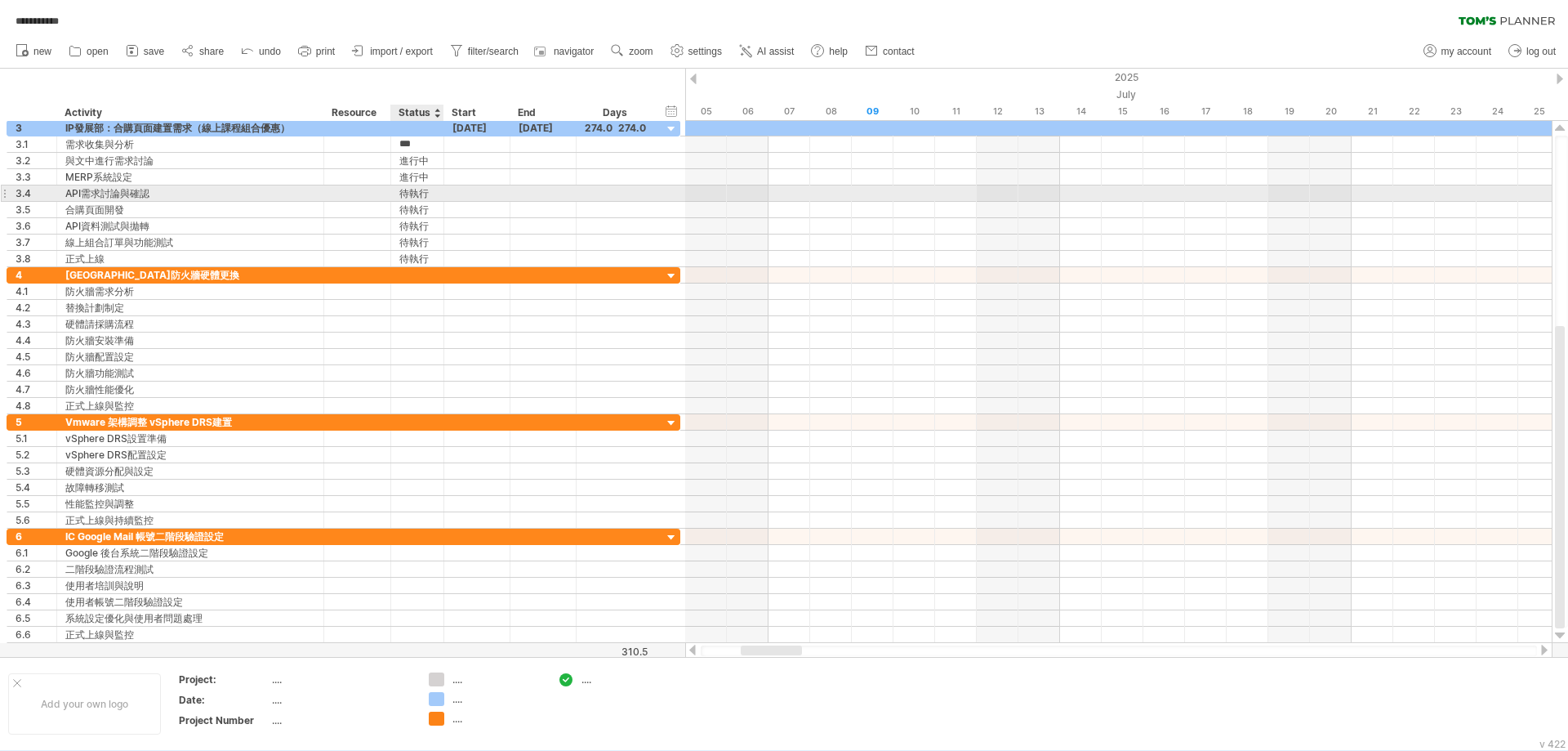 click on "待執行" 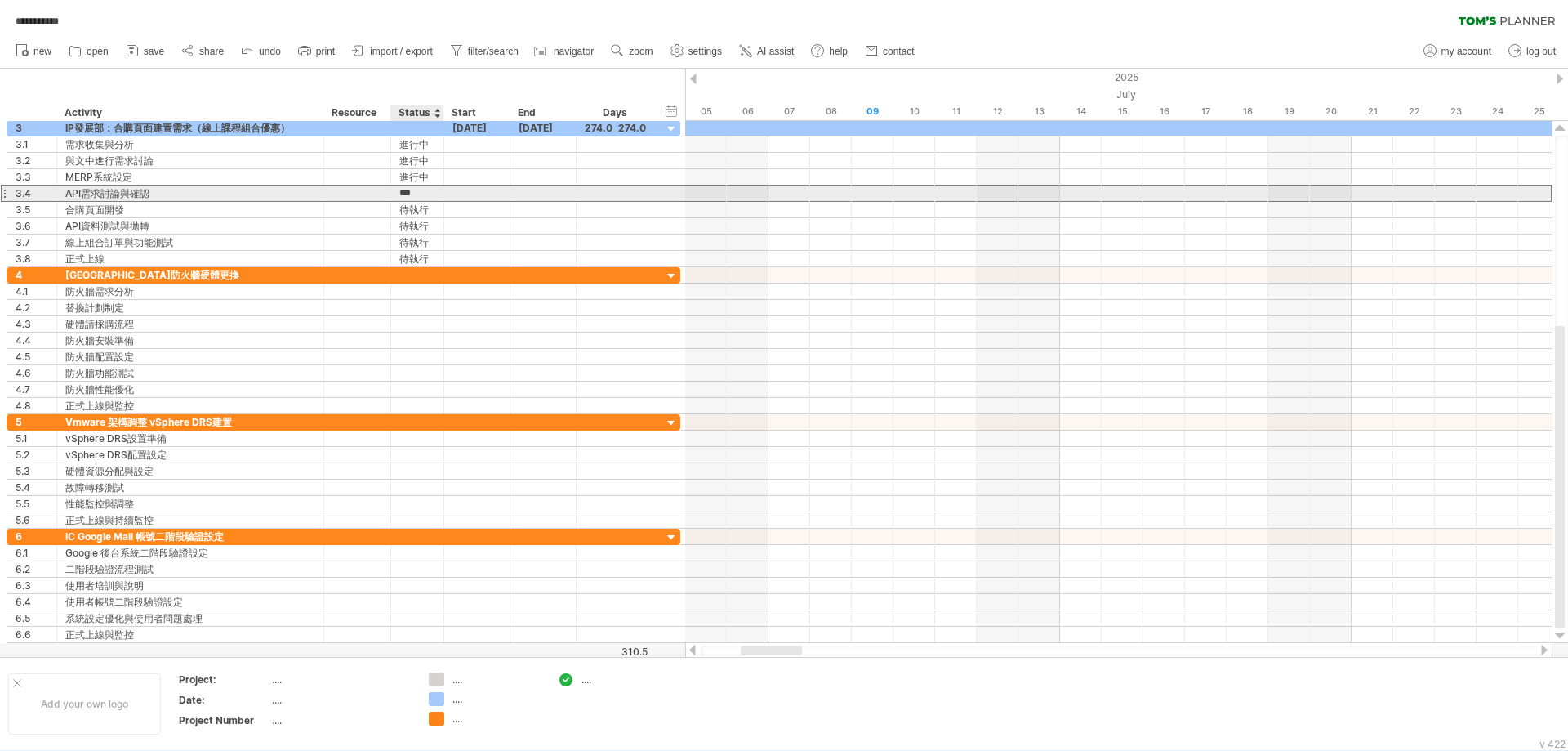 click on "***" 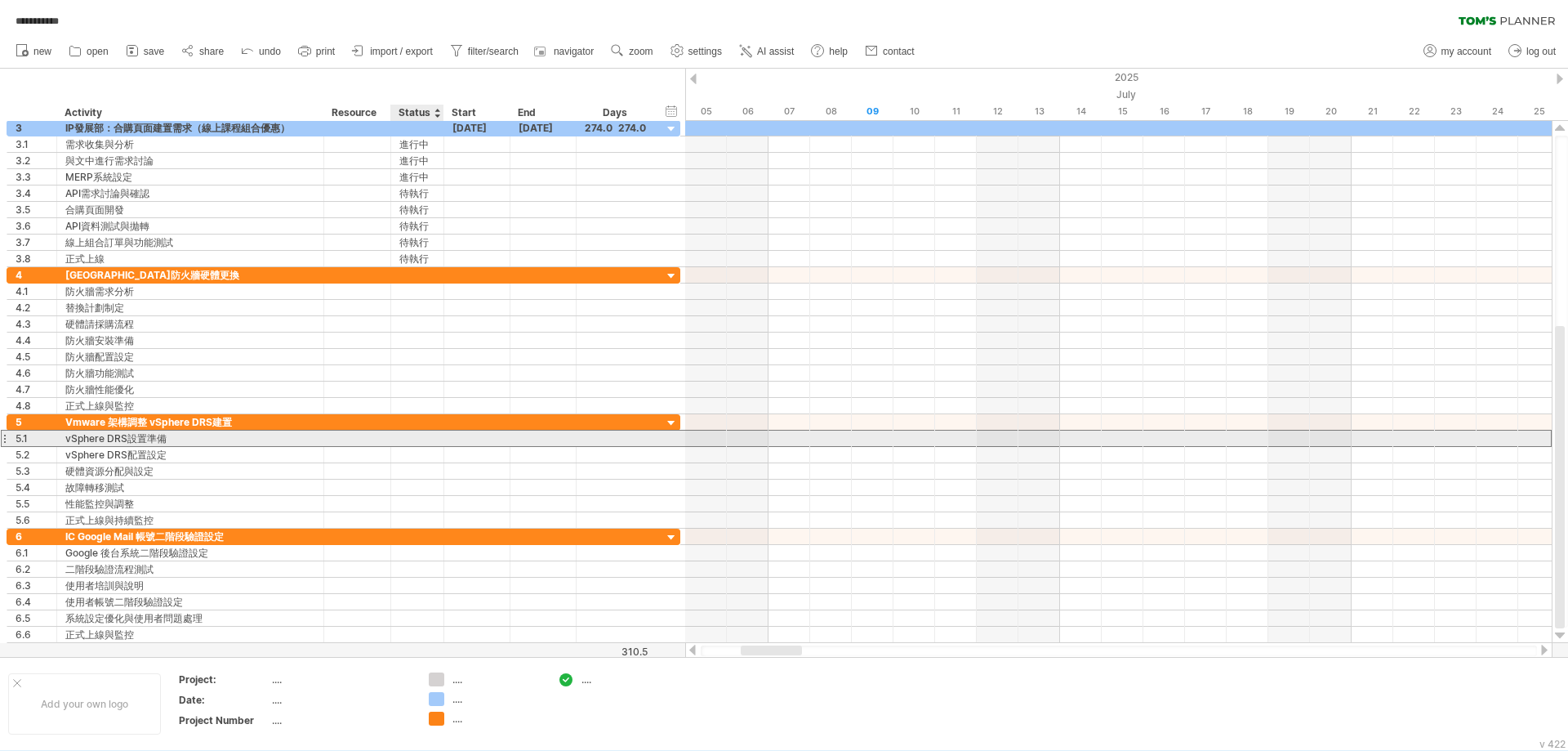 click 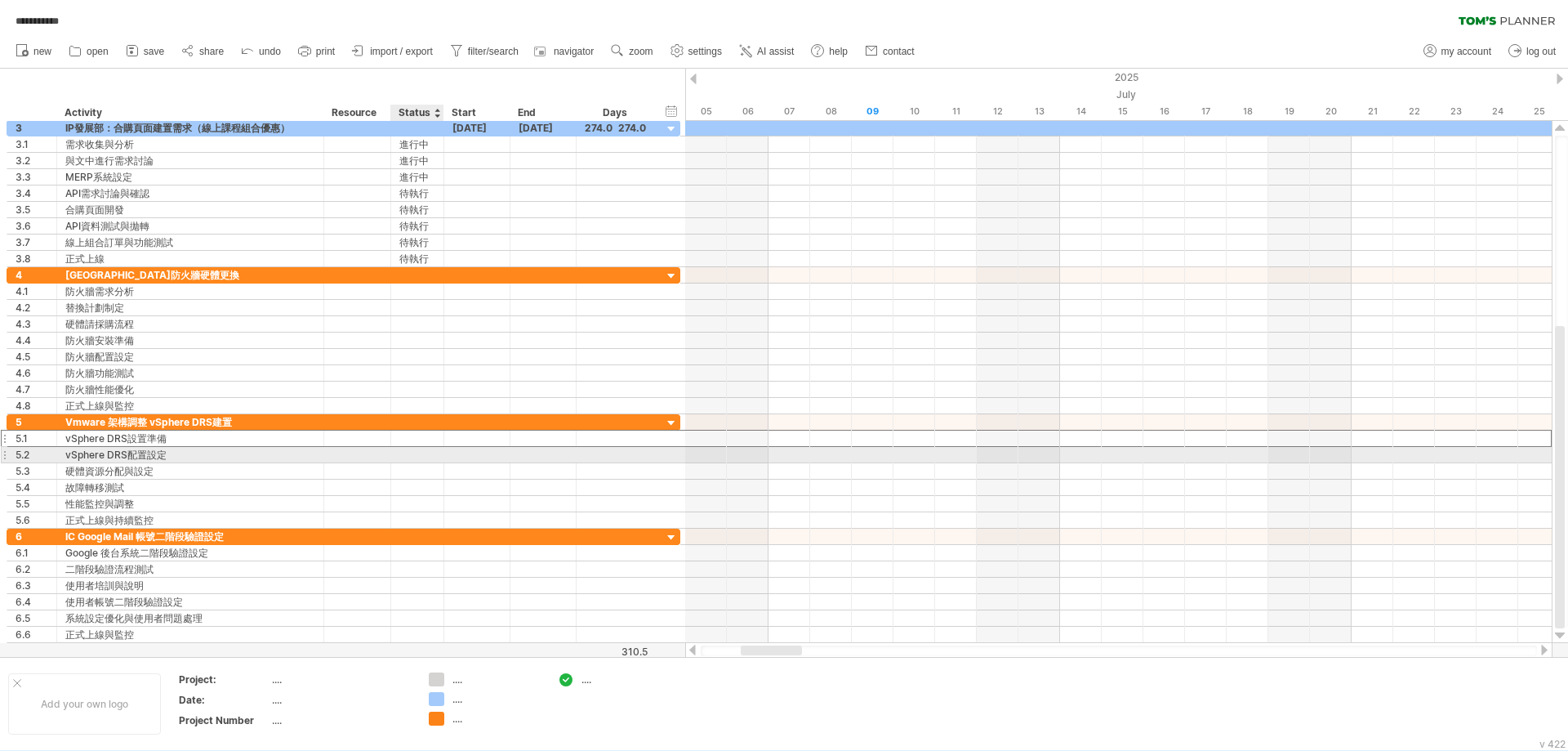 paste on "***" 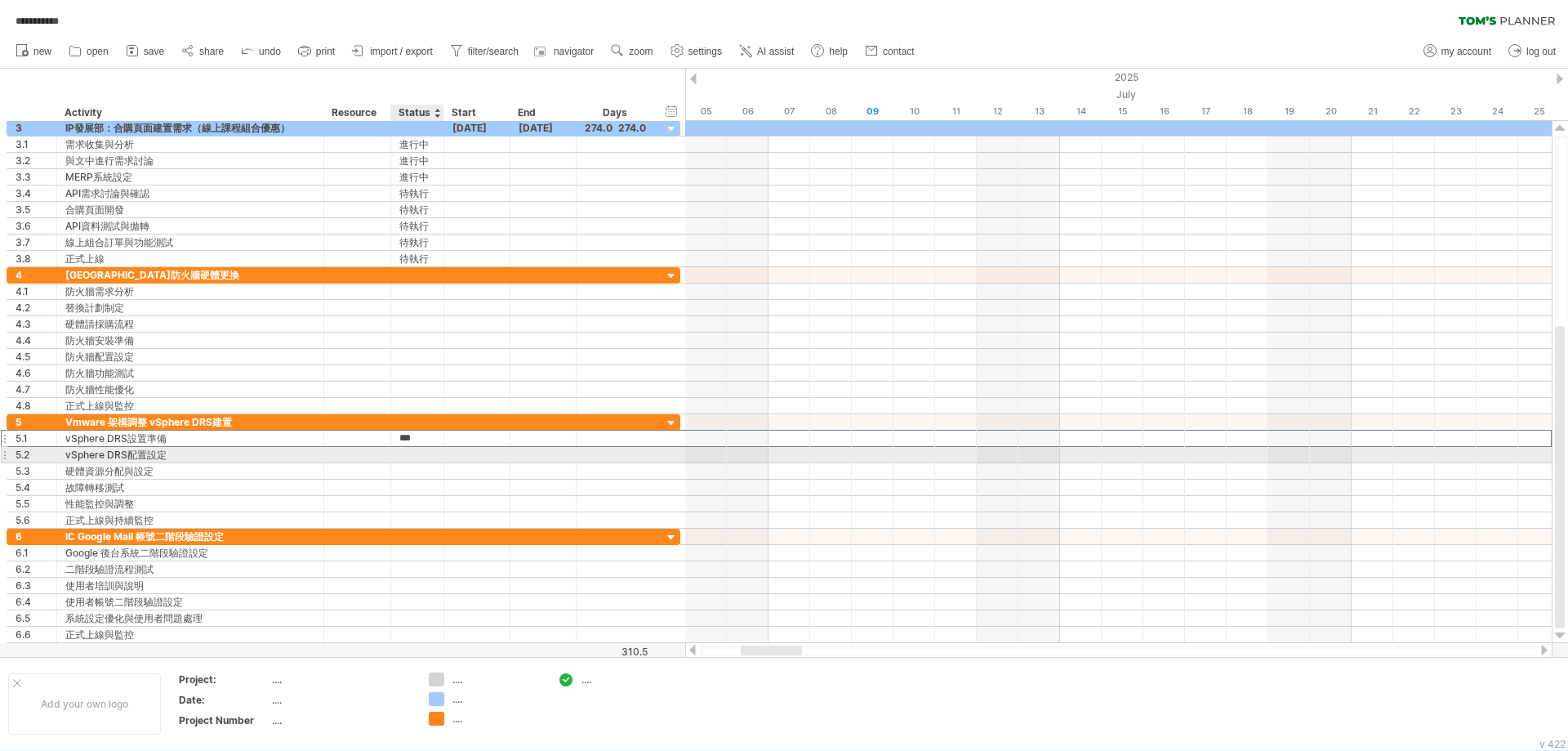 click 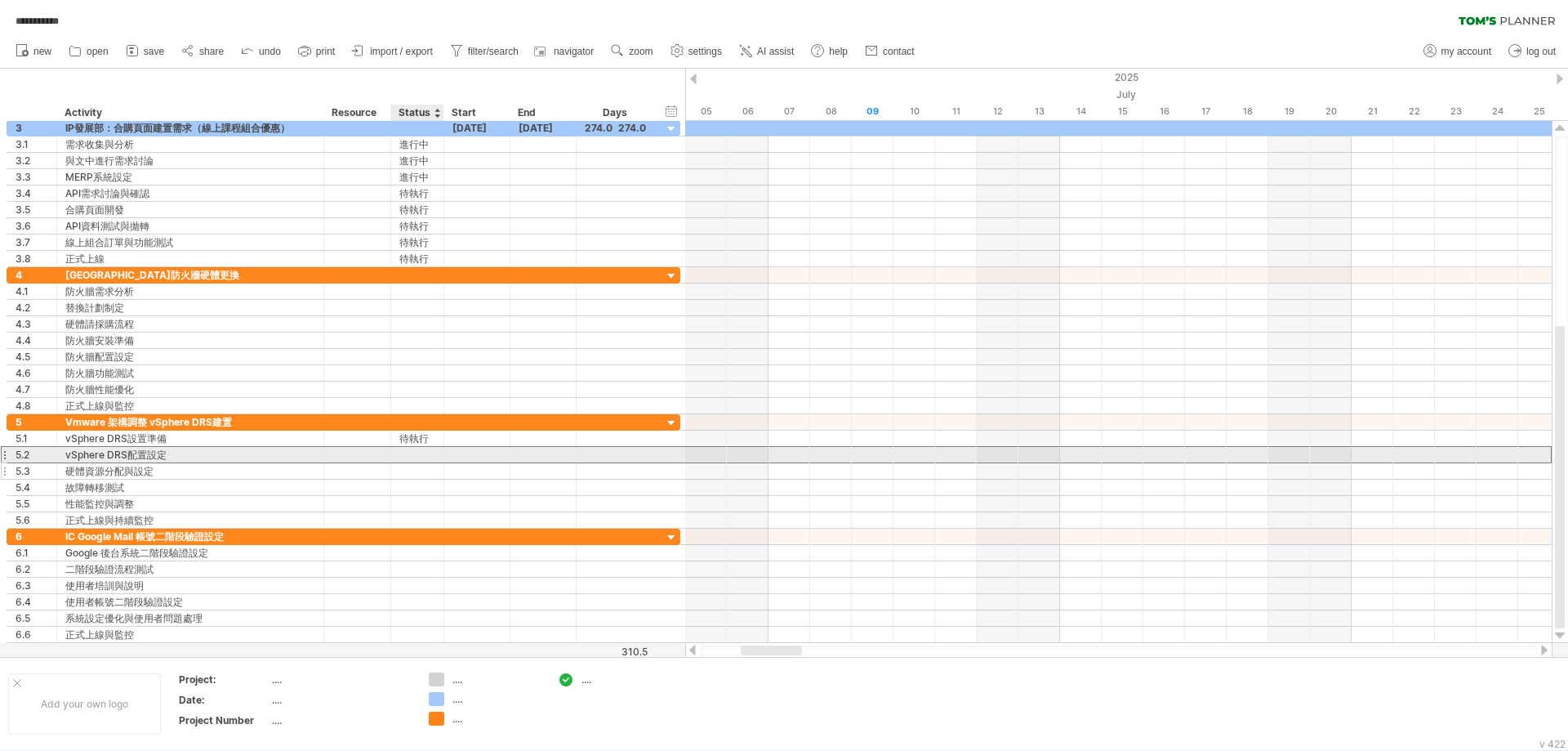 paste on "***" 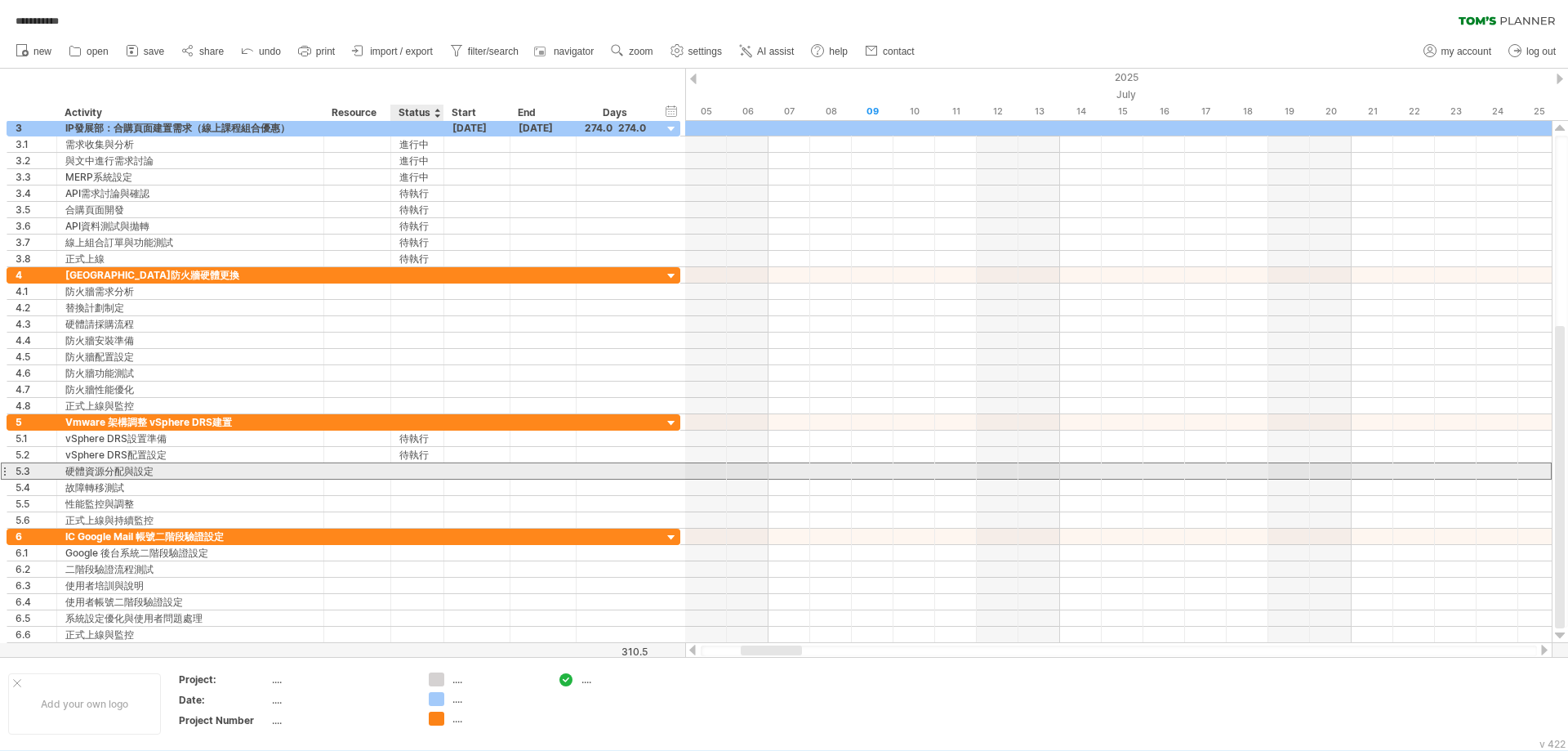 click 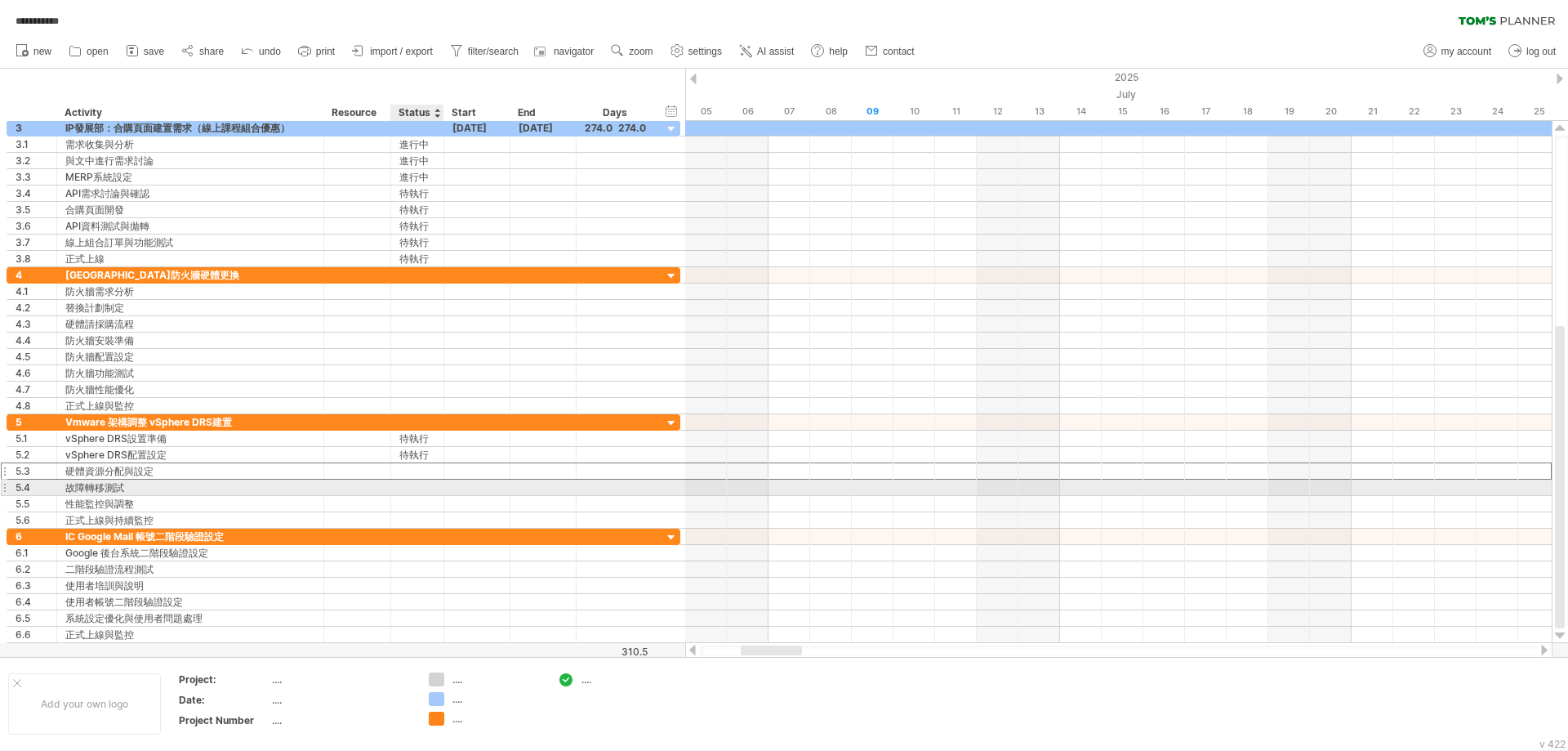 paste on "***" 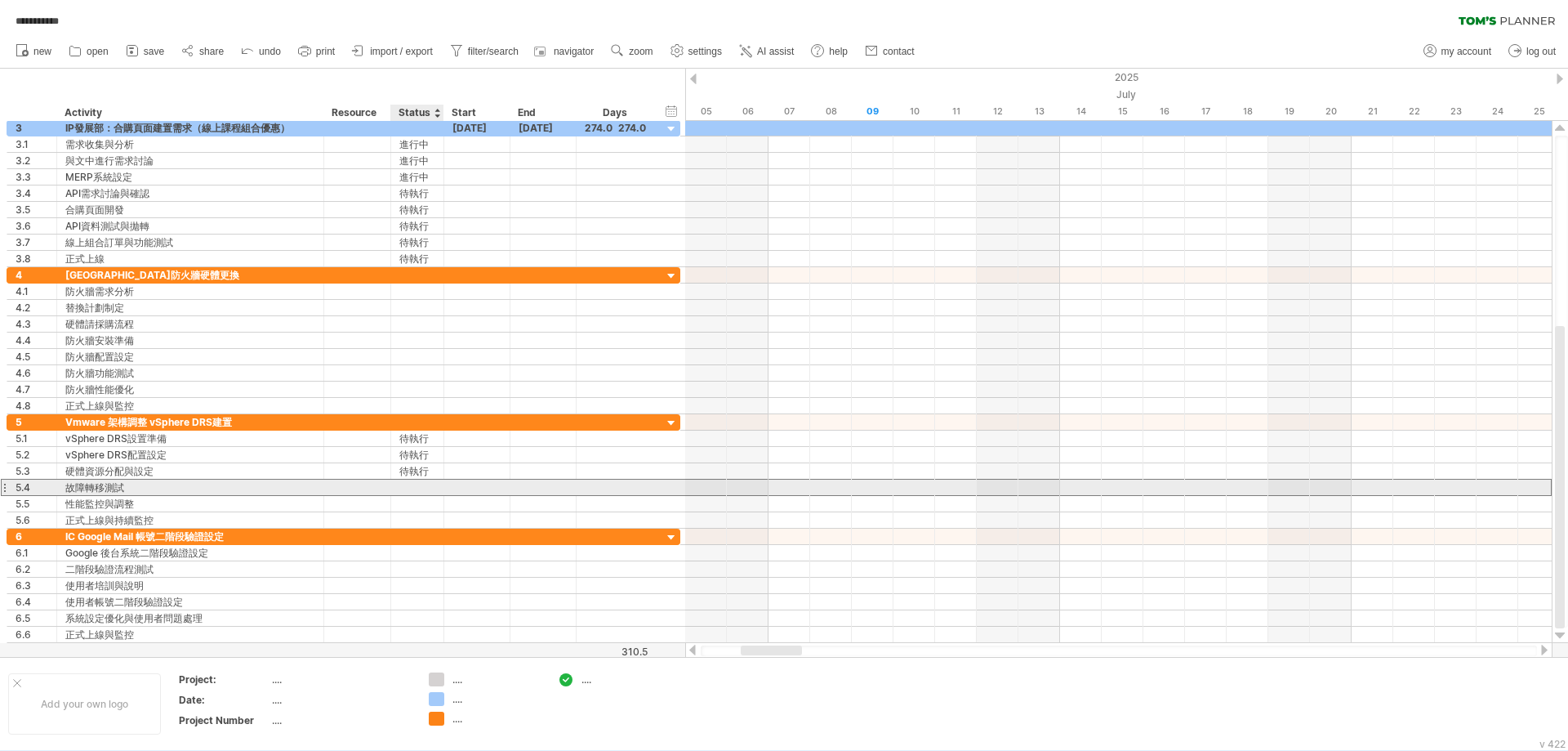 click 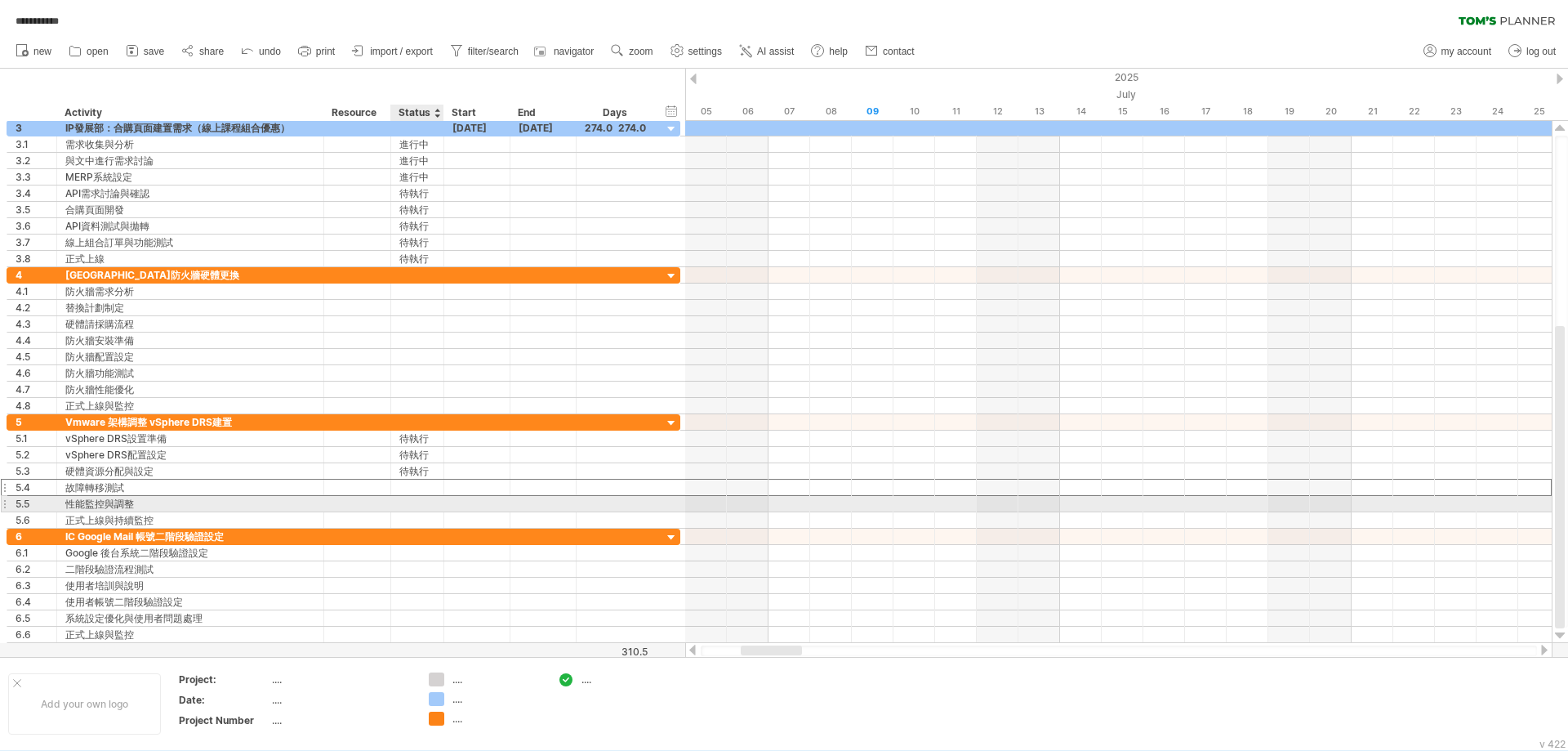 paste on "***" 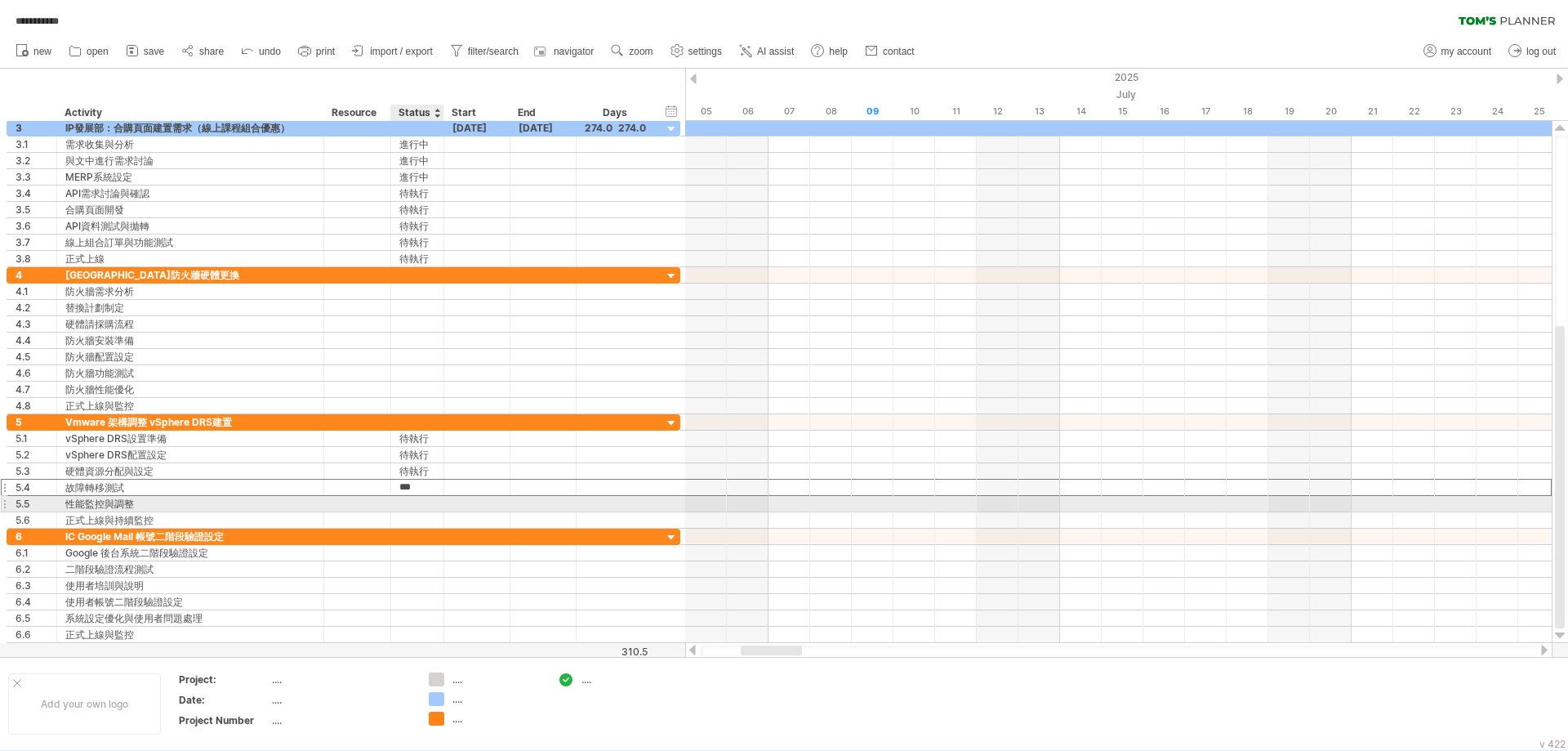 click 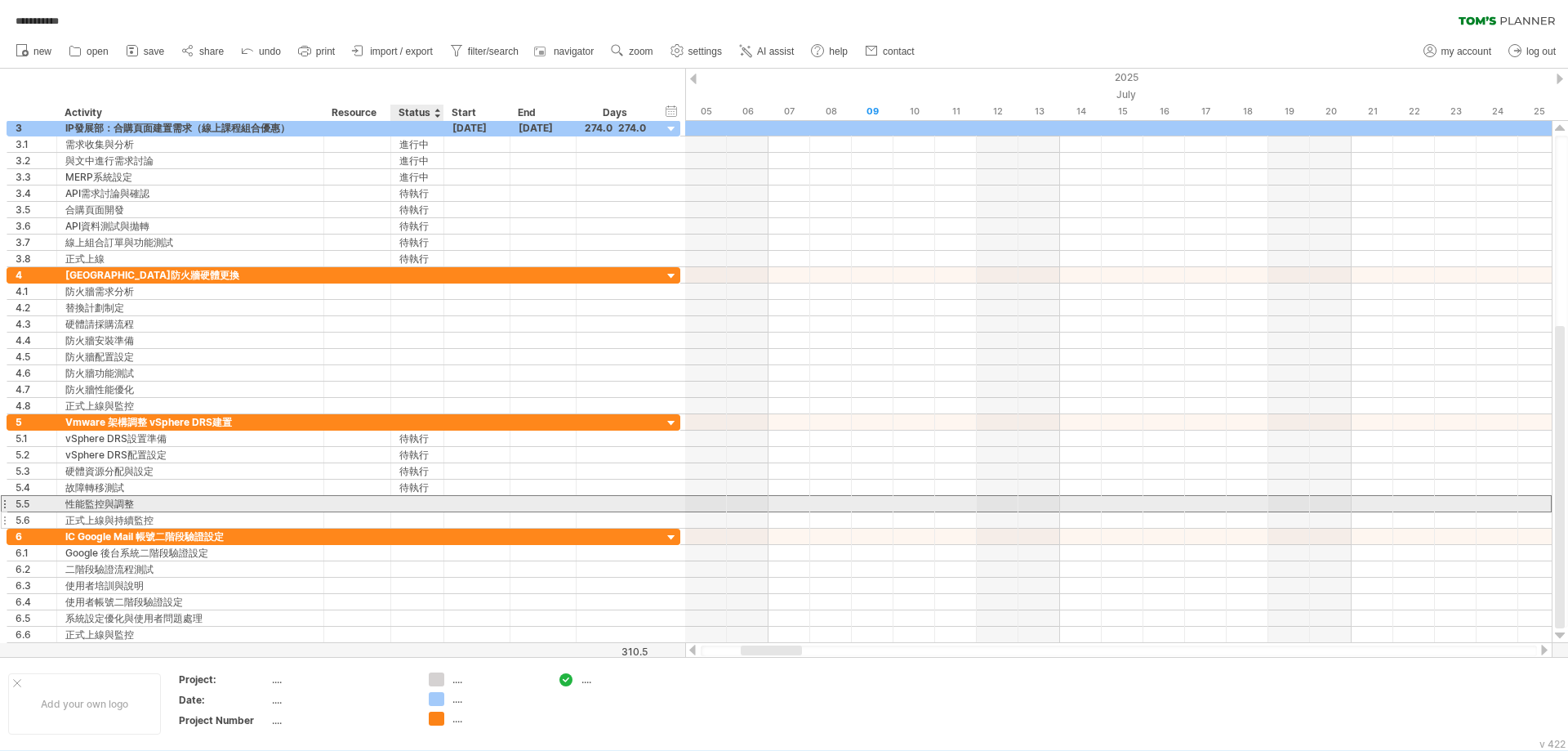 paste on "***" 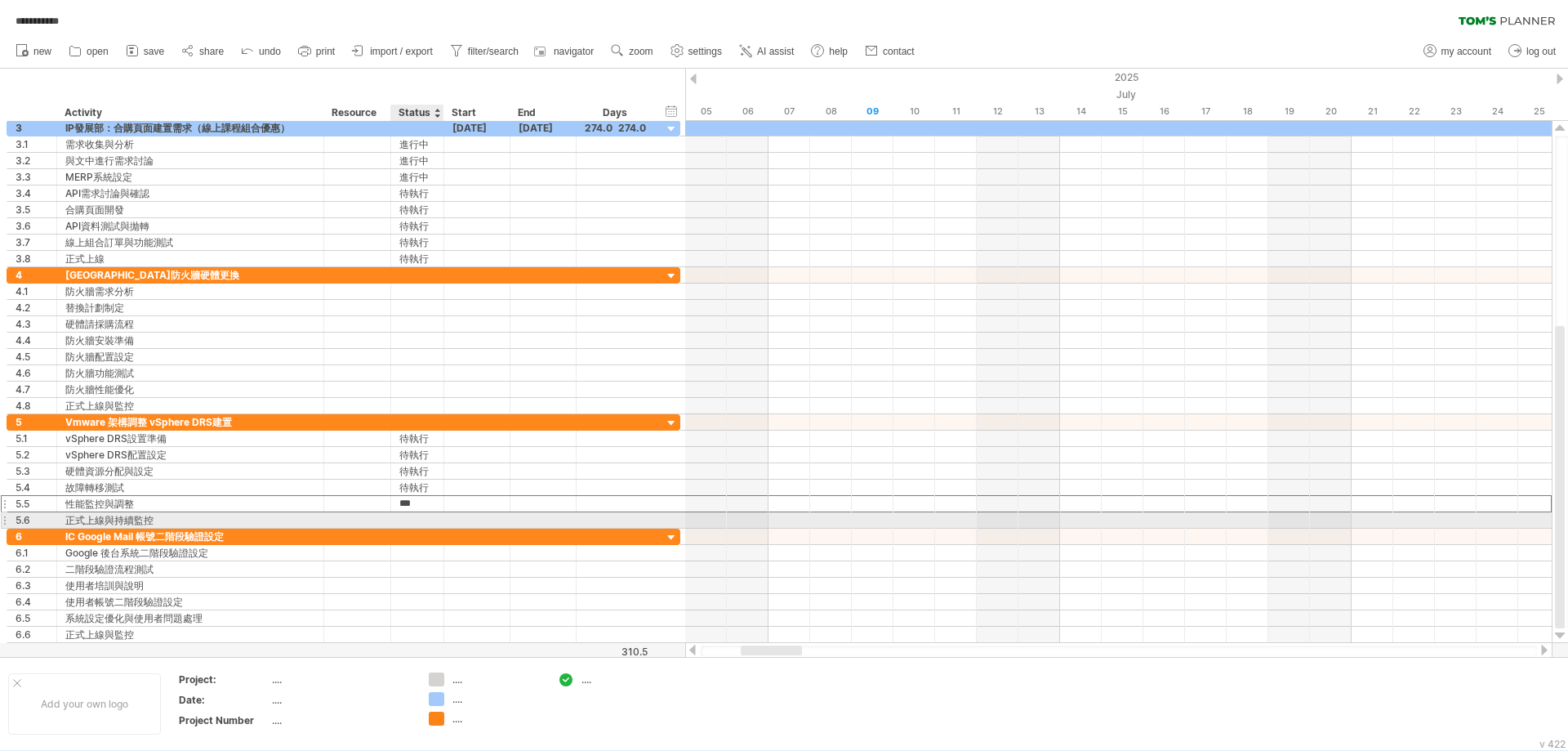 click 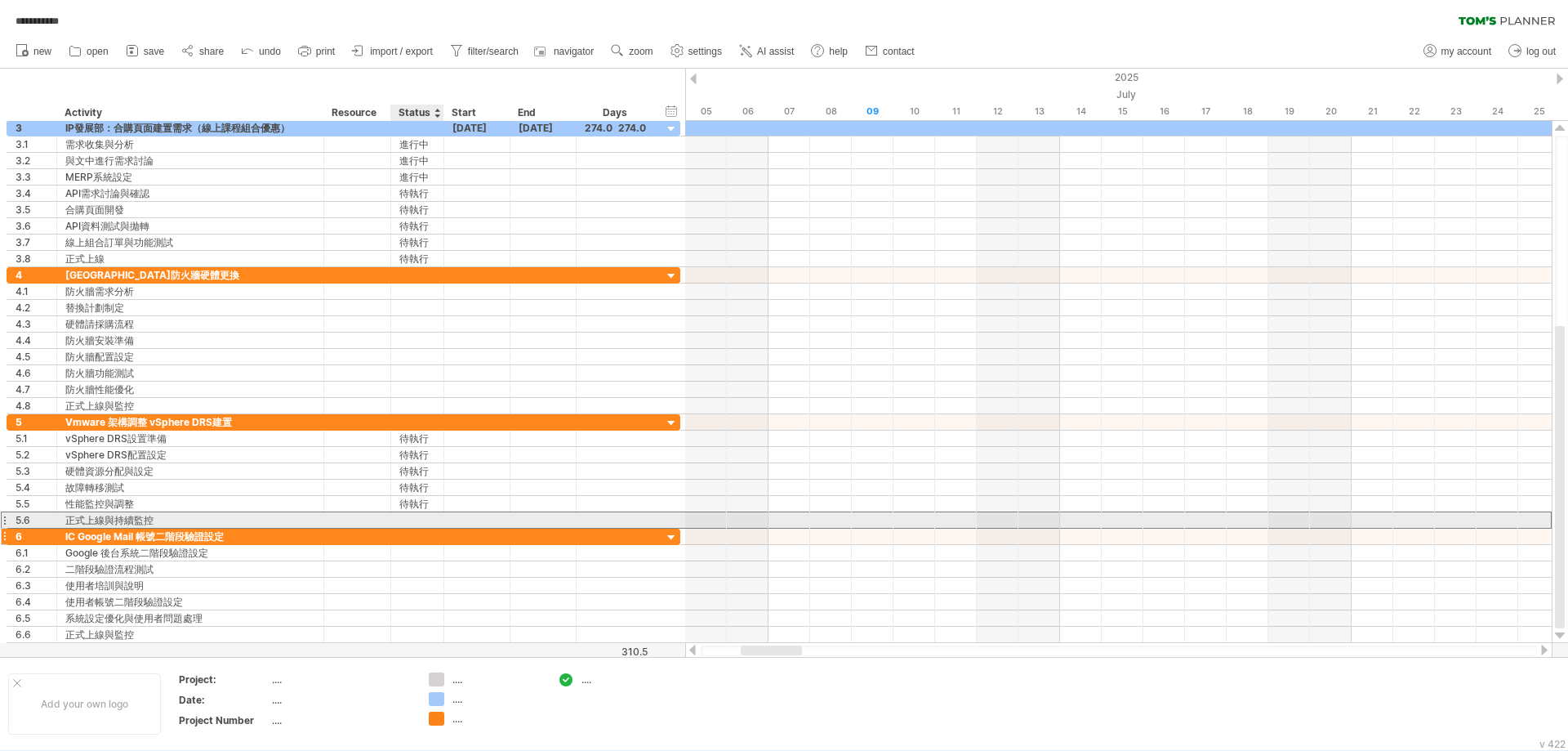 paste on "***" 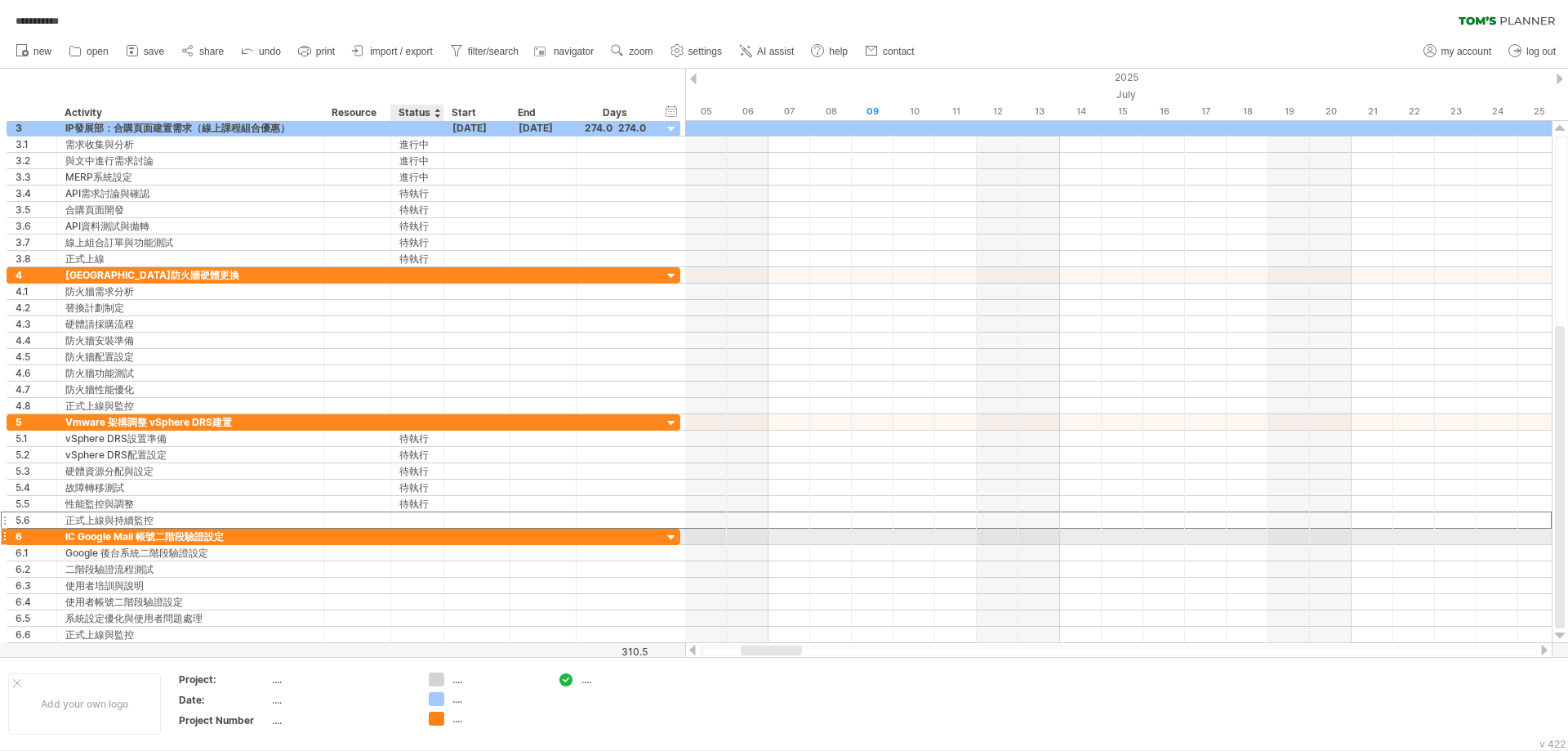 type on "***" 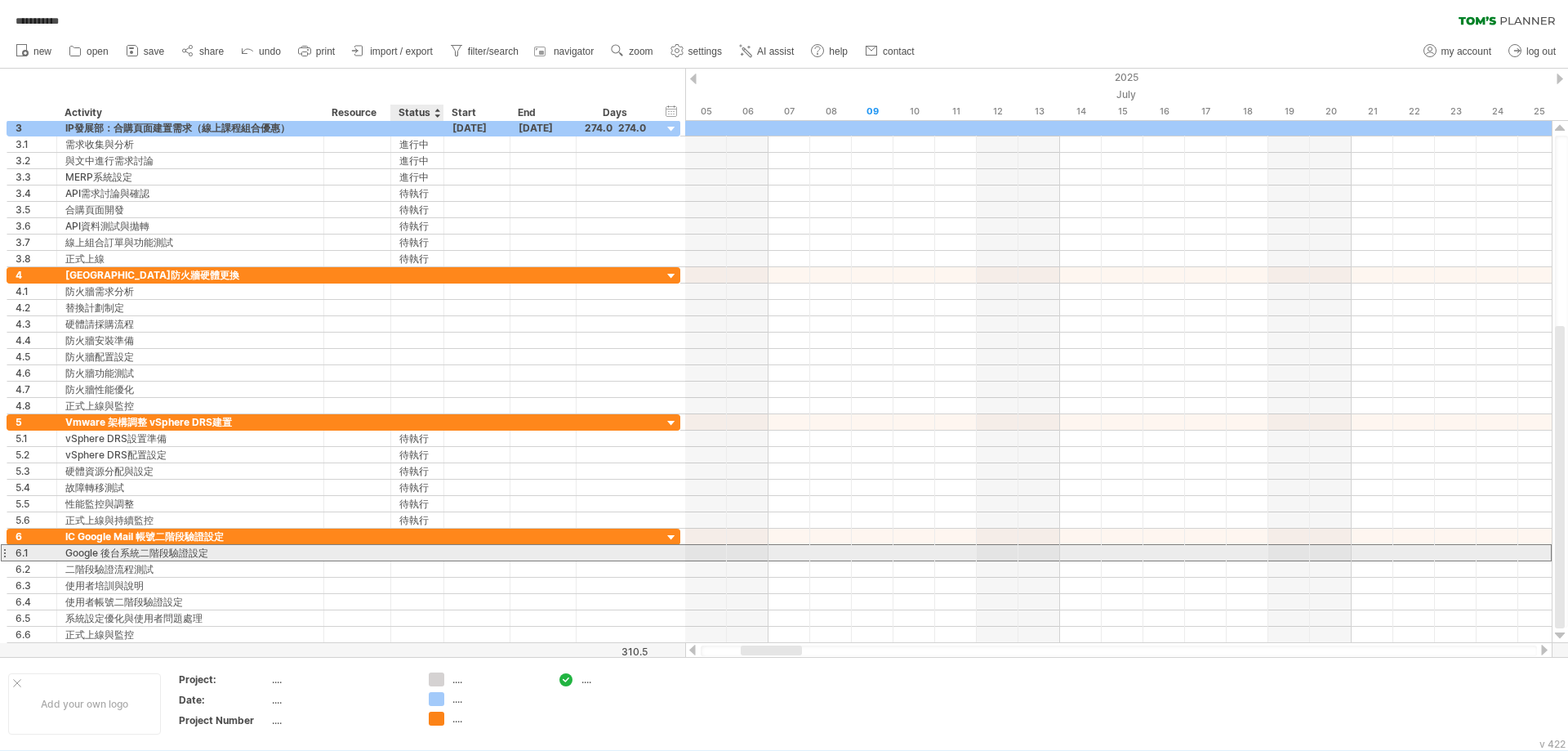 click 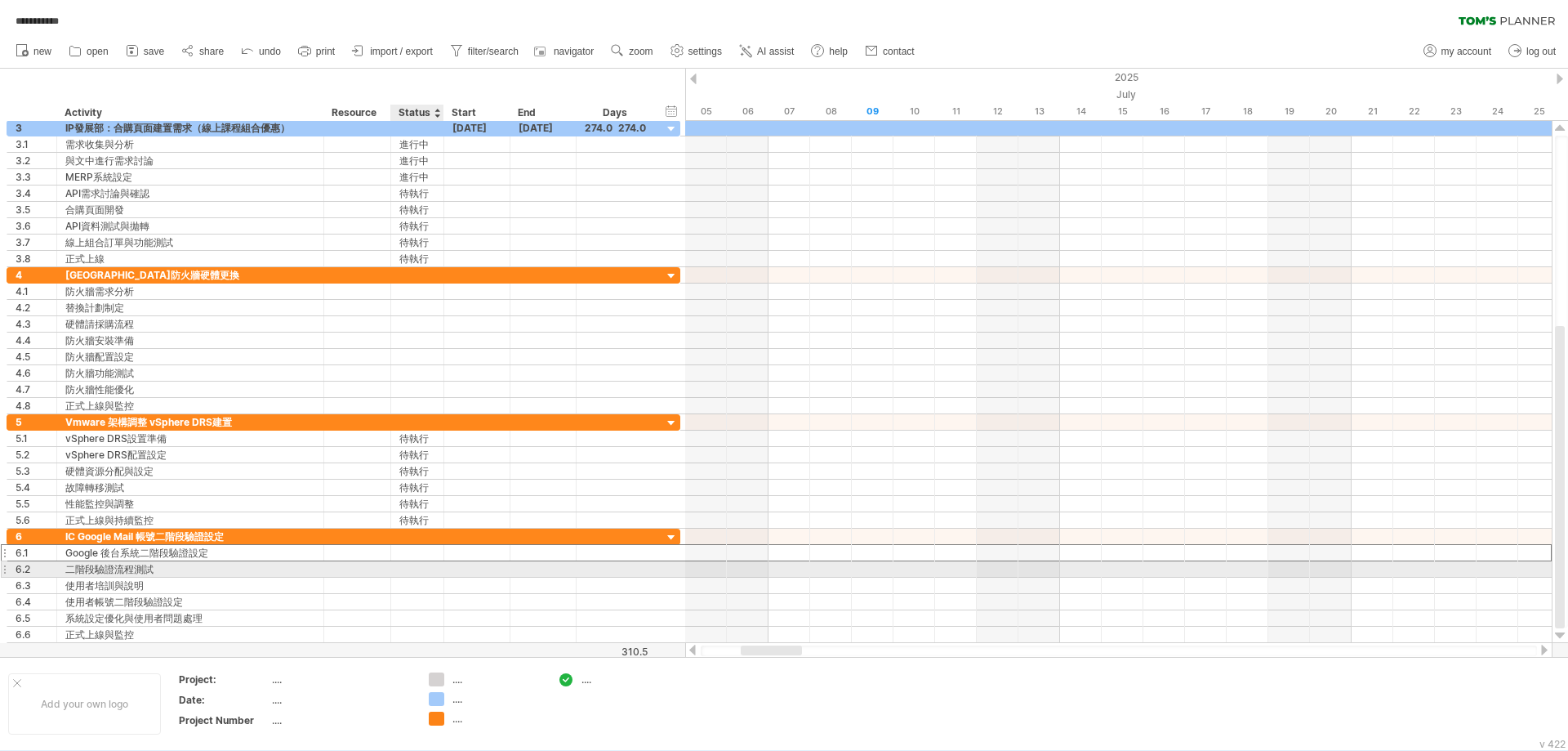 paste on "***" 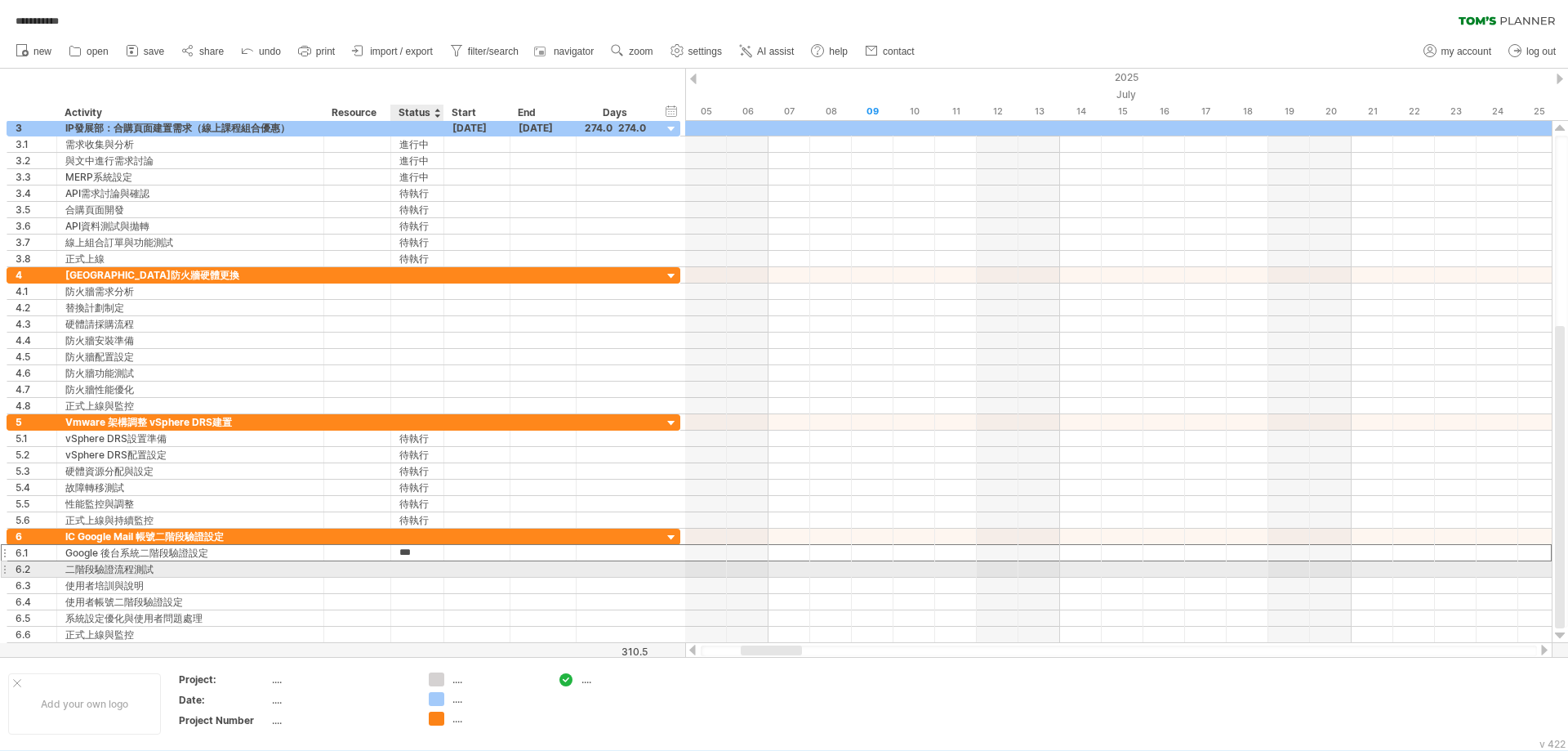 click 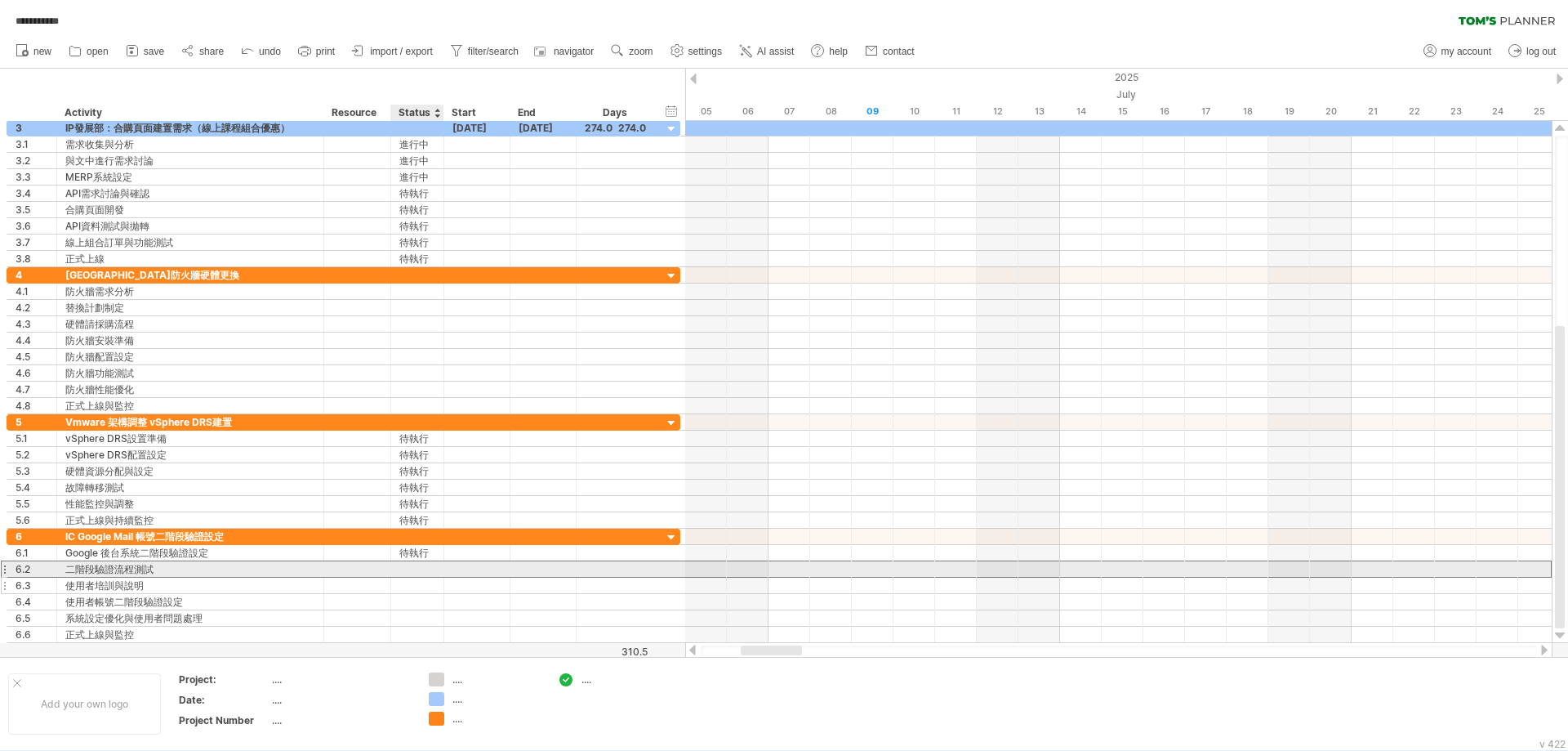 paste on "***" 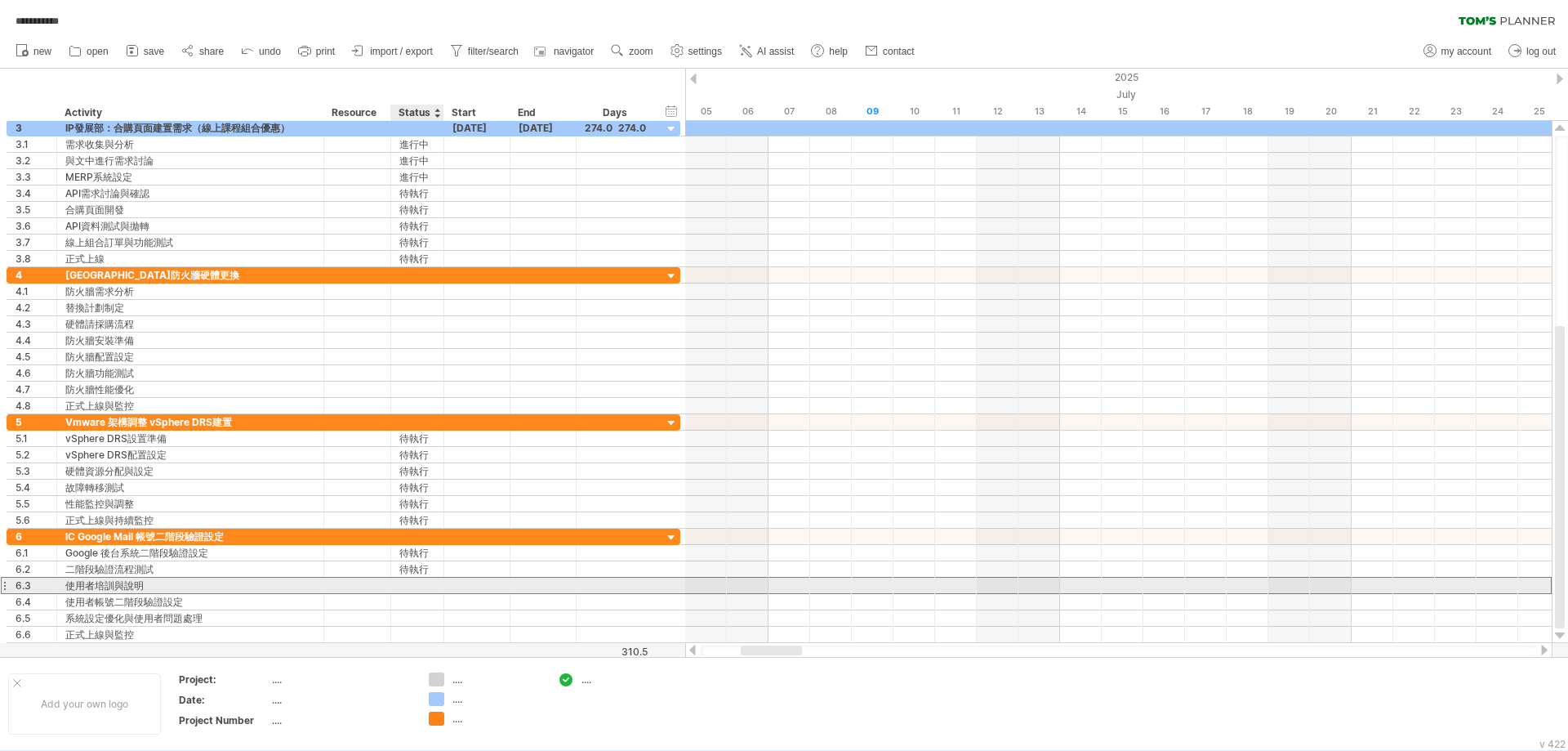 click 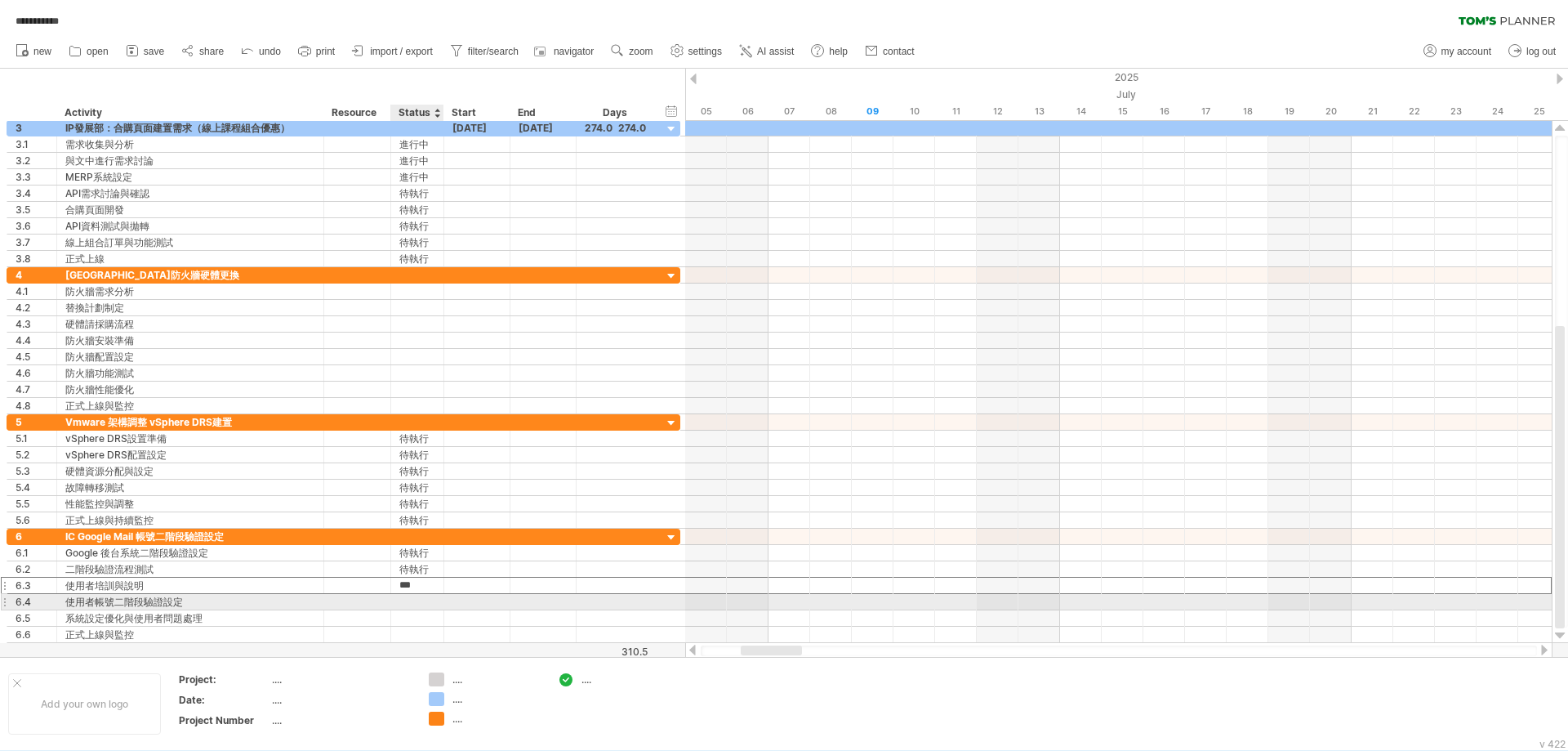 click 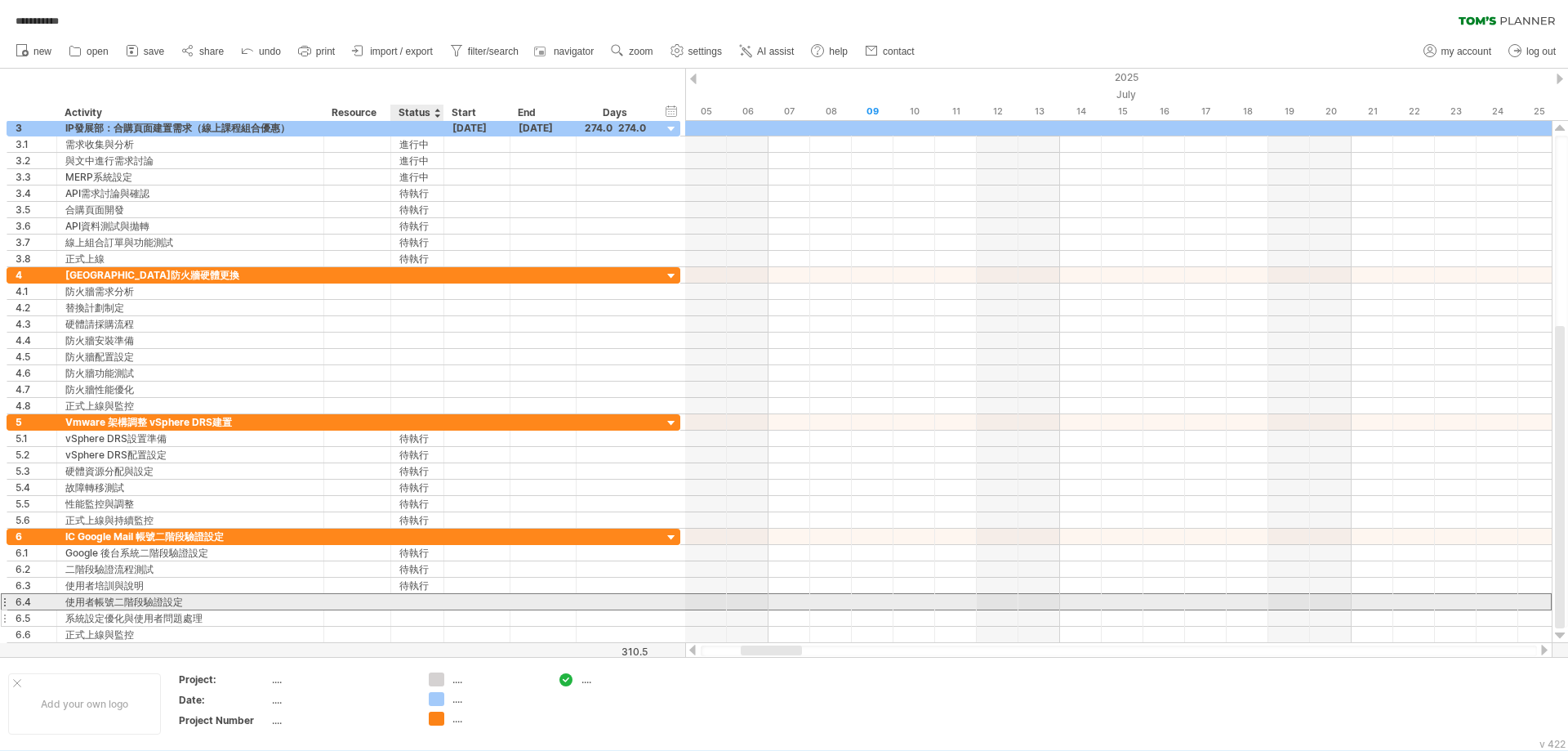 paste 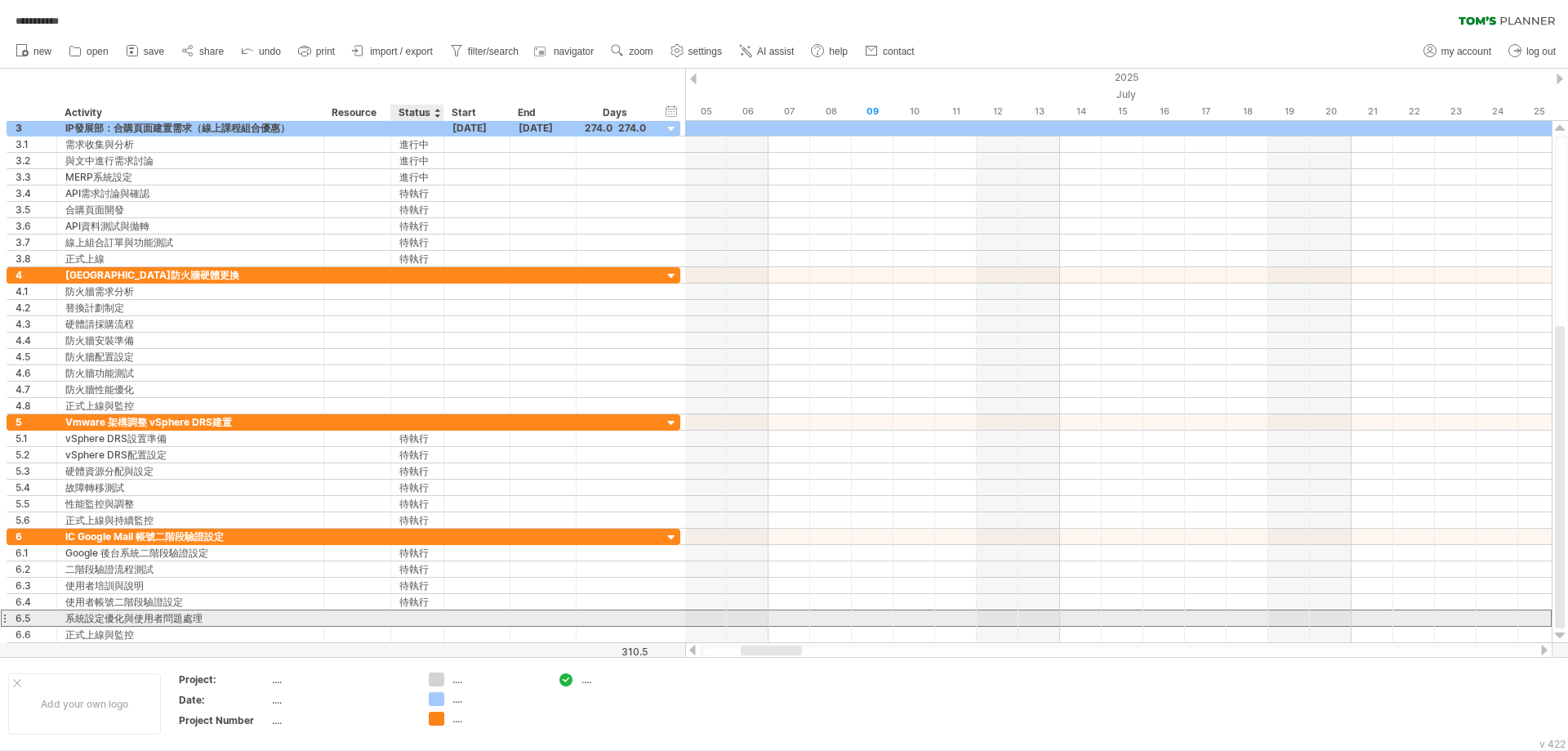 click 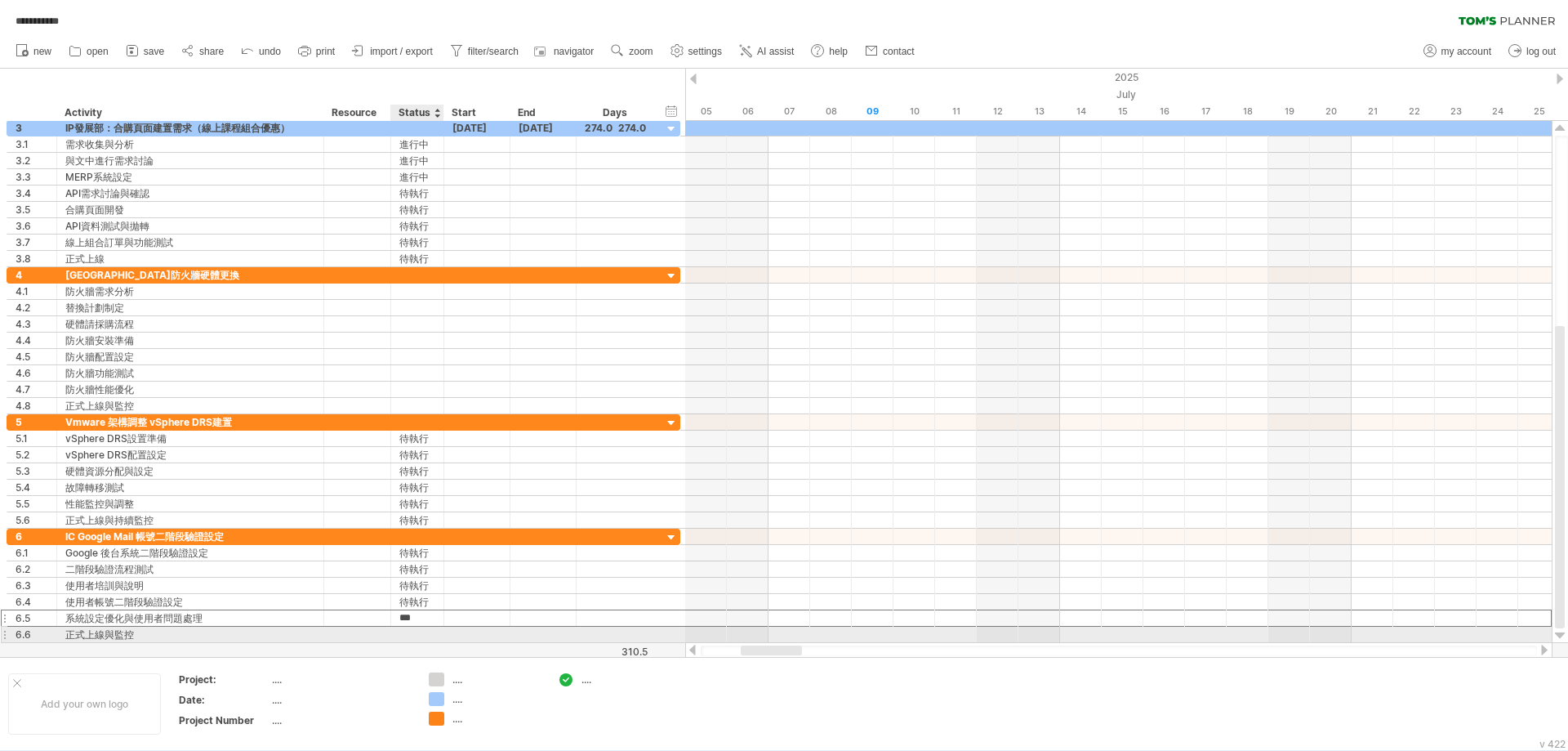 click 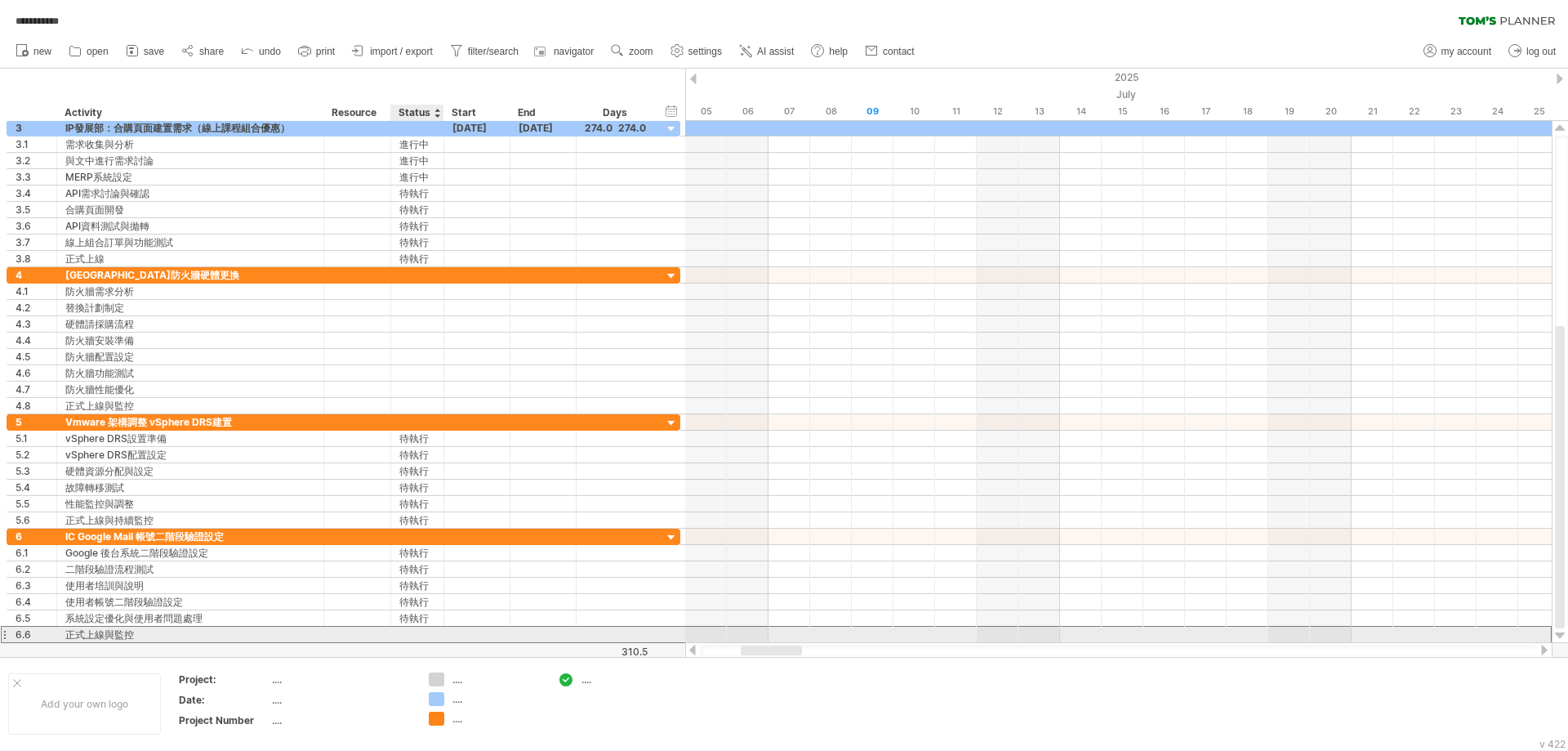 type on "***" 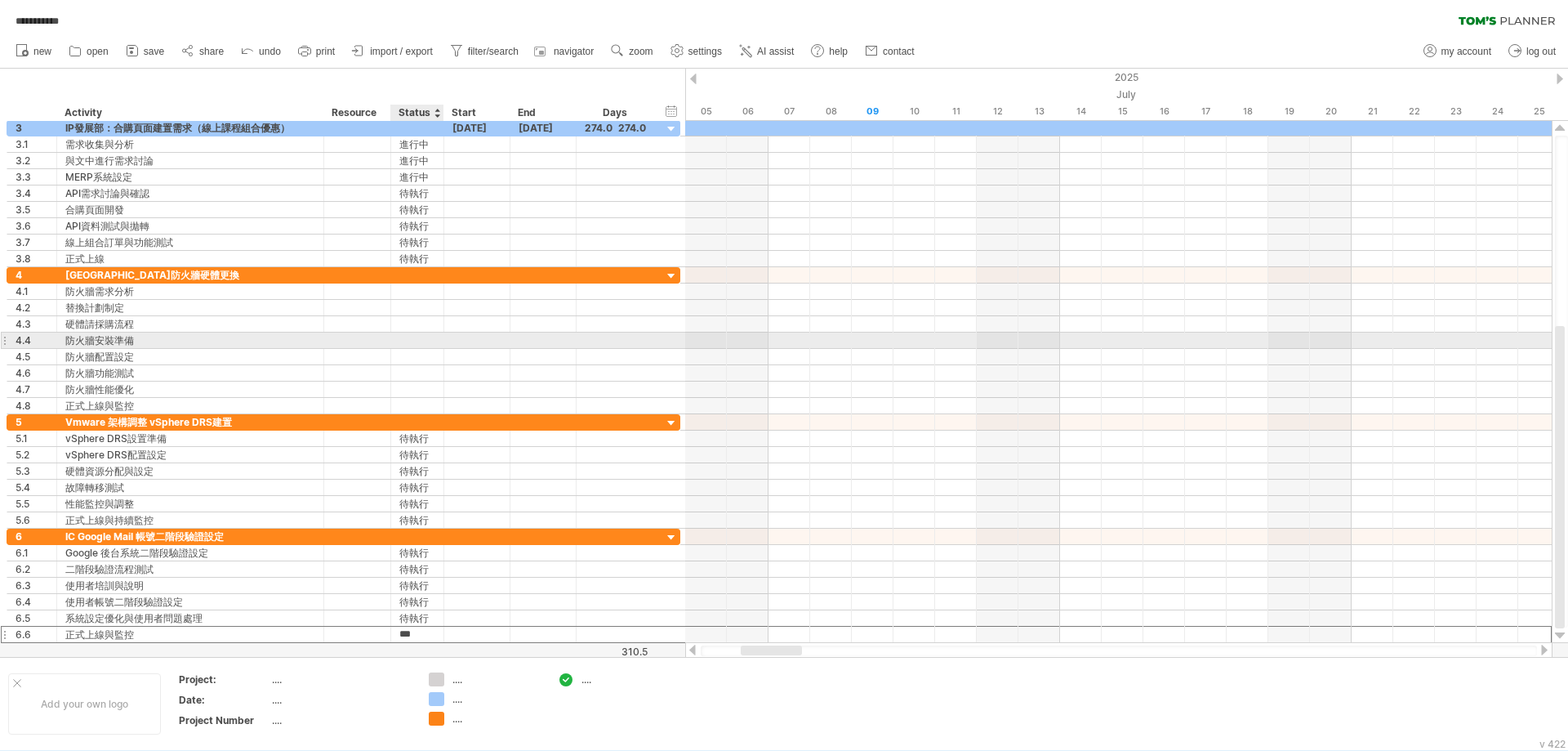 click on "4.4 ******* 防火牆安裝準備" 